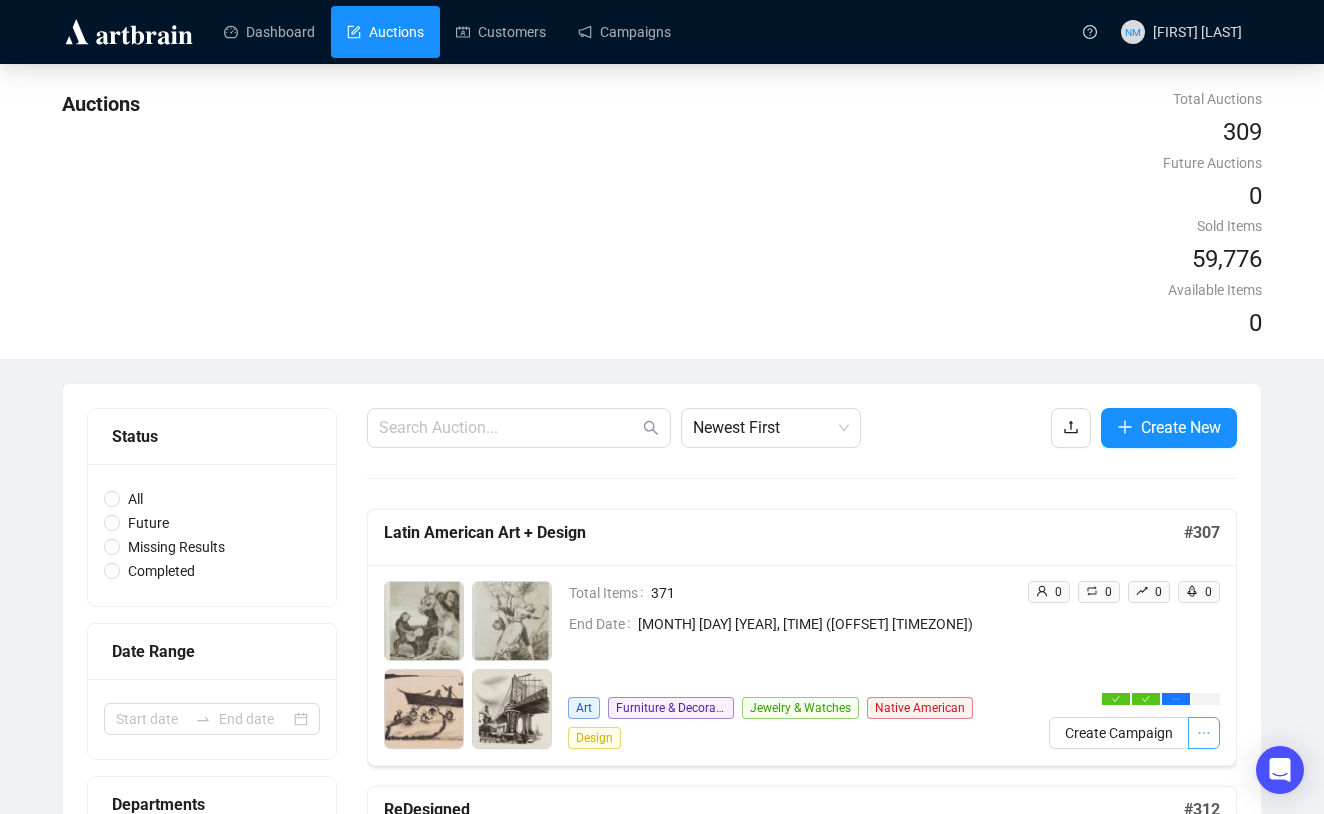 scroll, scrollTop: 22, scrollLeft: 0, axis: vertical 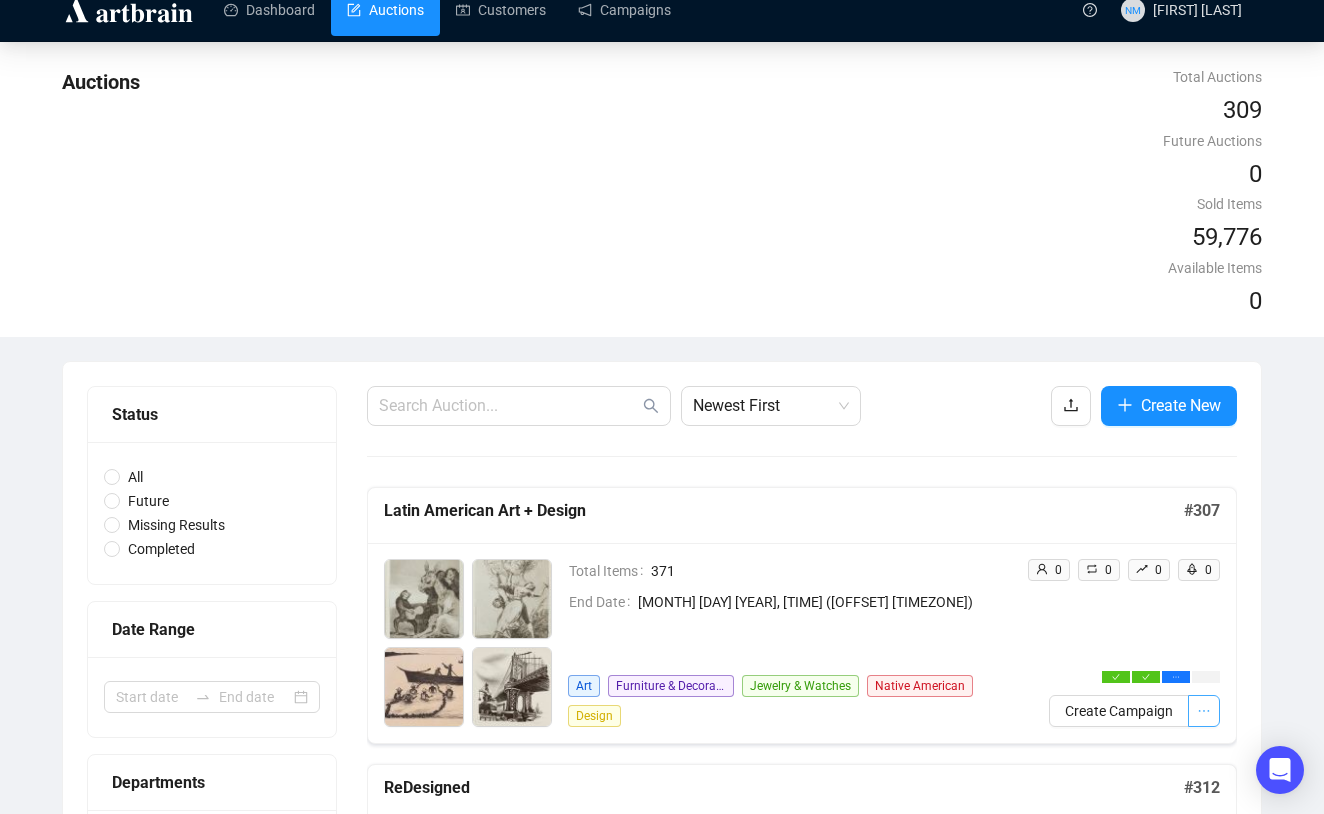 click at bounding box center [1204, 711] 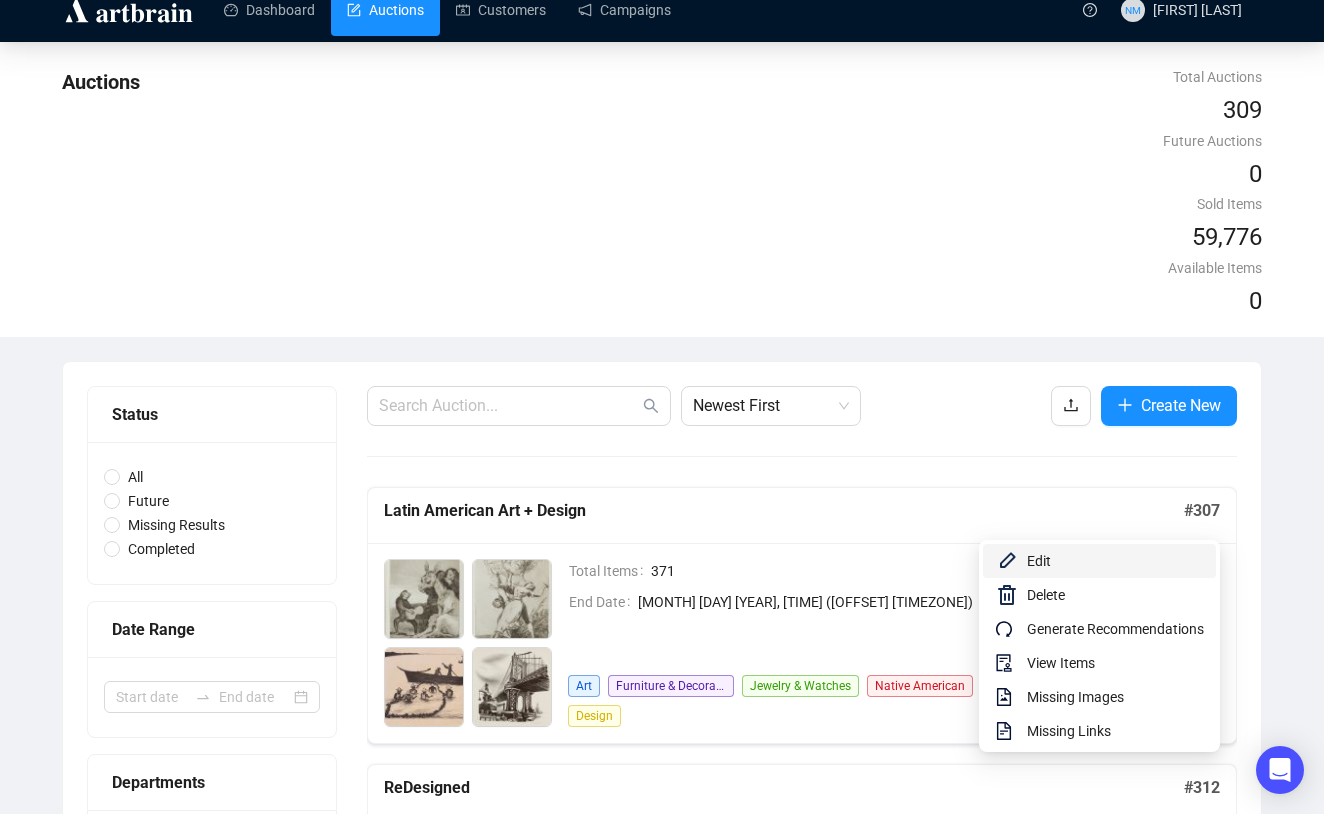 click on "Edit" at bounding box center [1099, 561] 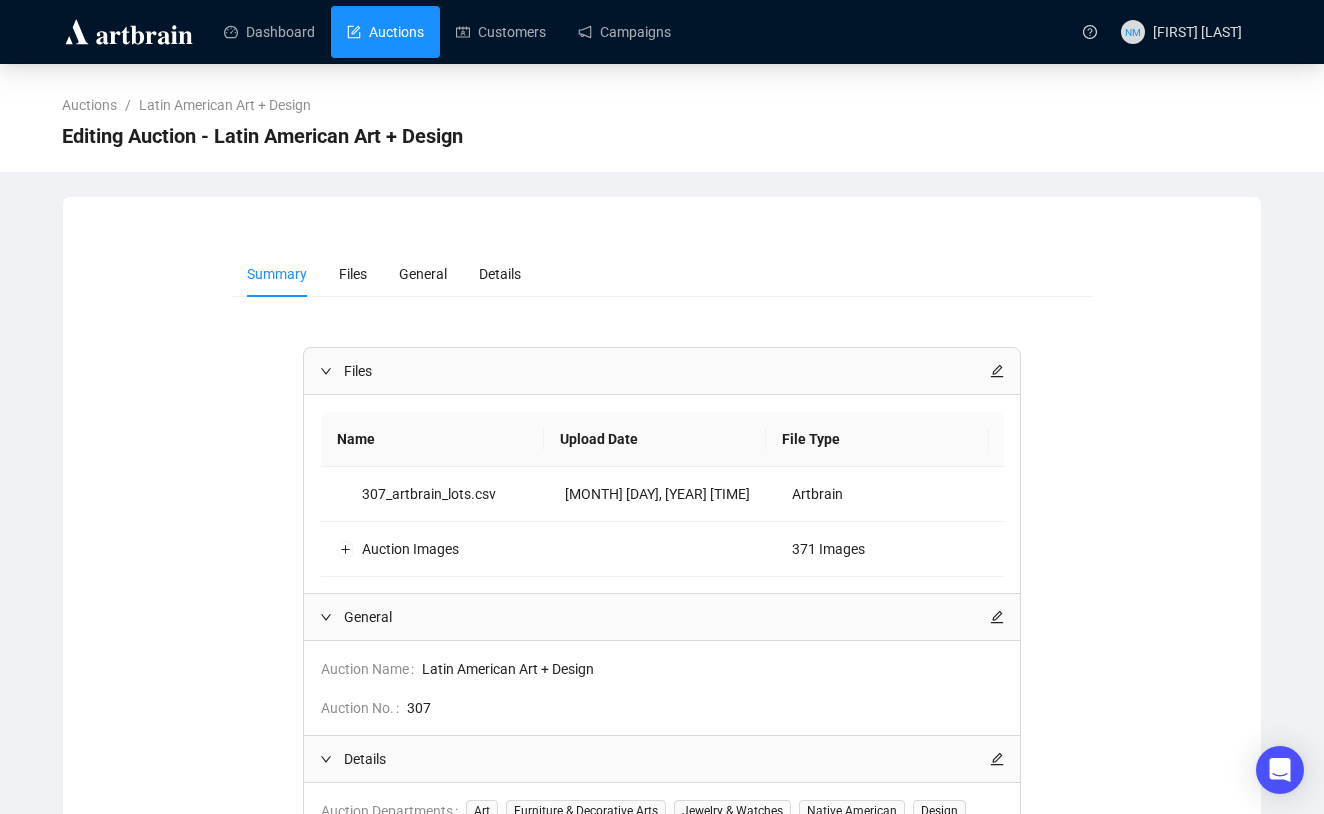 click on "Auctions" at bounding box center (385, 32) 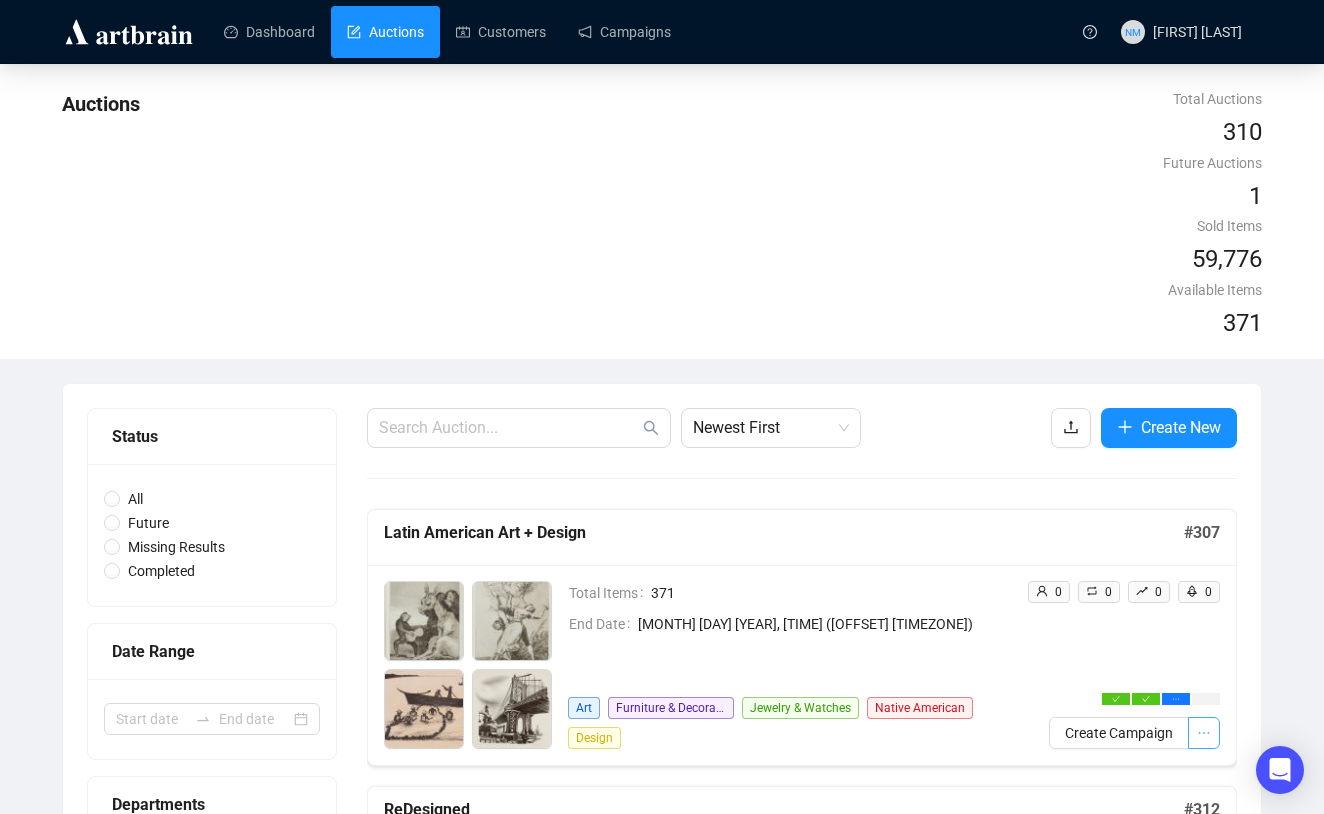 click at bounding box center (1204, 733) 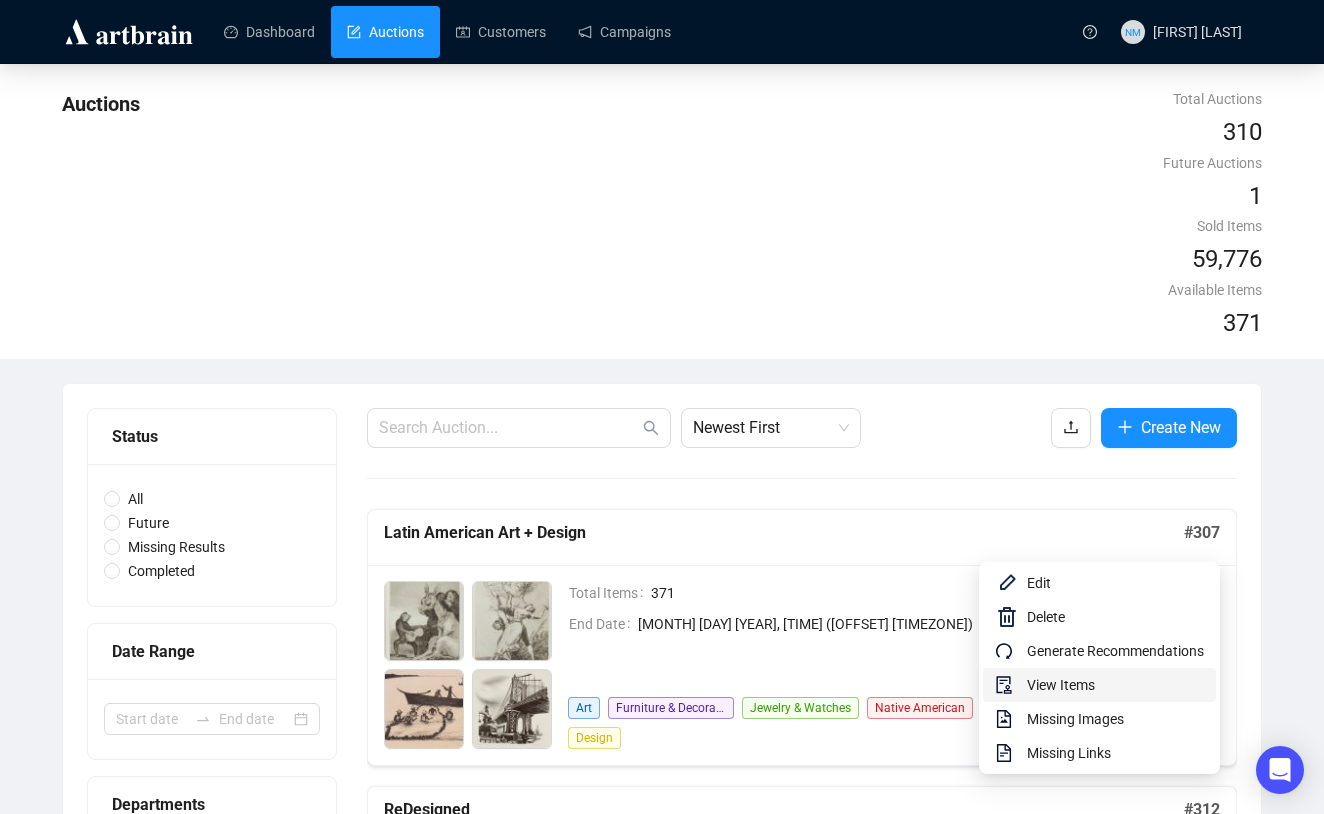 click on "View Items" at bounding box center (1115, 685) 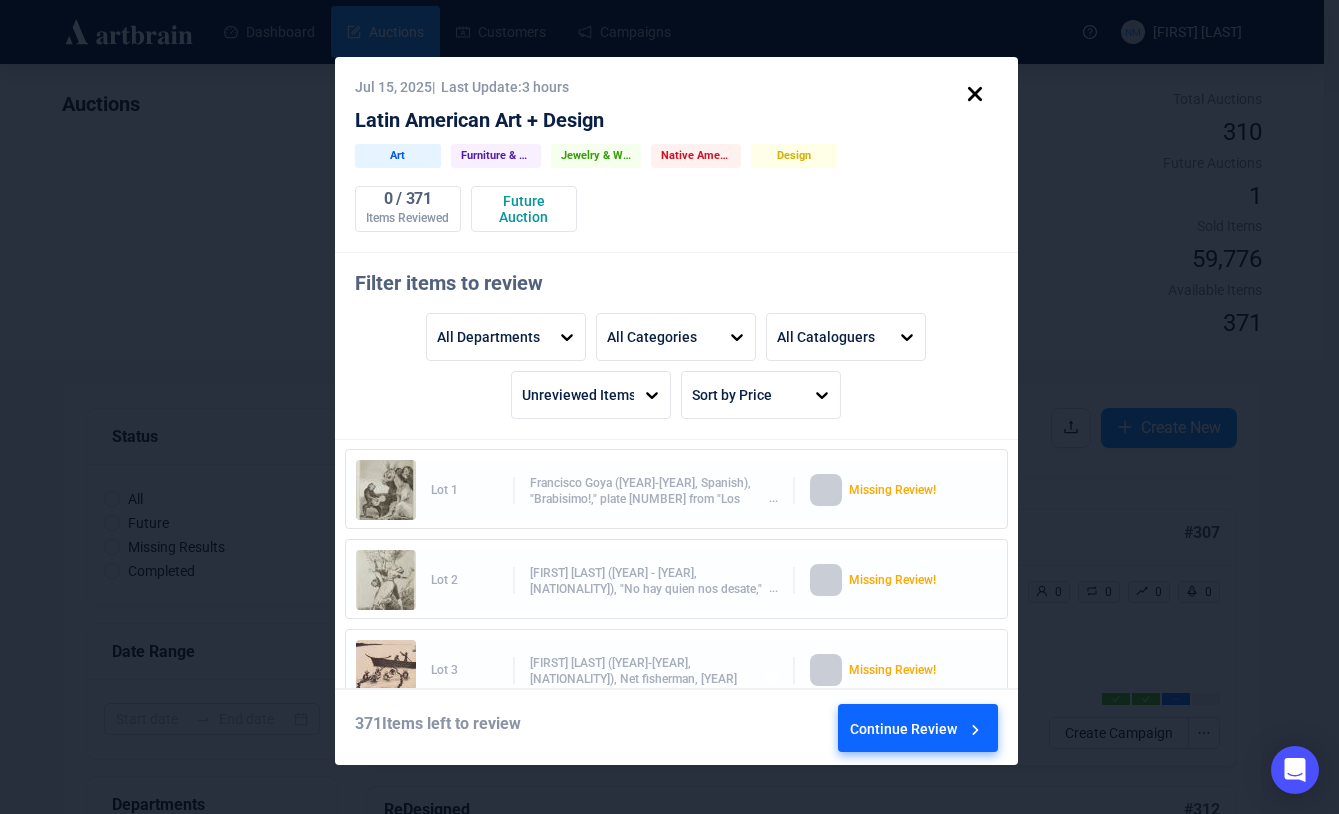 click on "Continue Review" at bounding box center (917, 732) 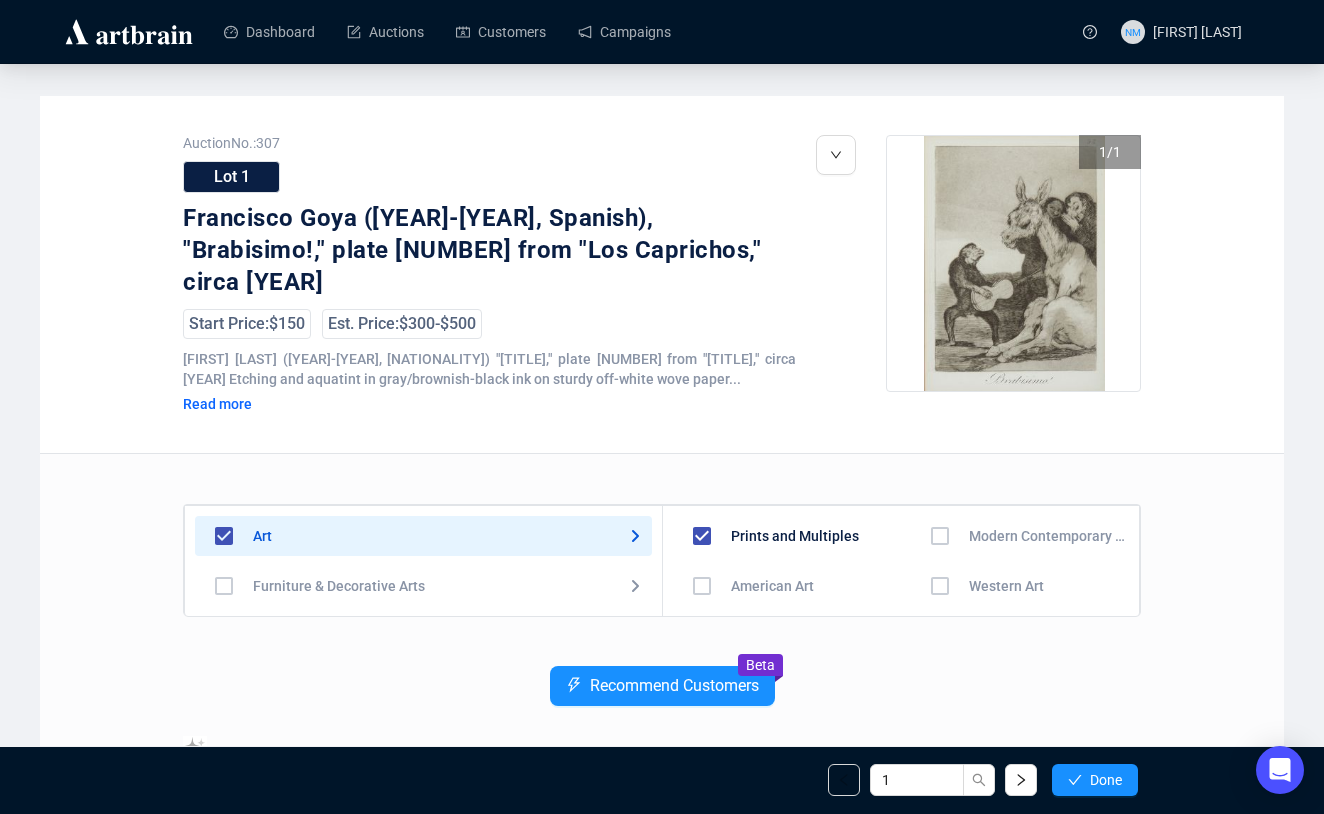 scroll, scrollTop: 140, scrollLeft: 0, axis: vertical 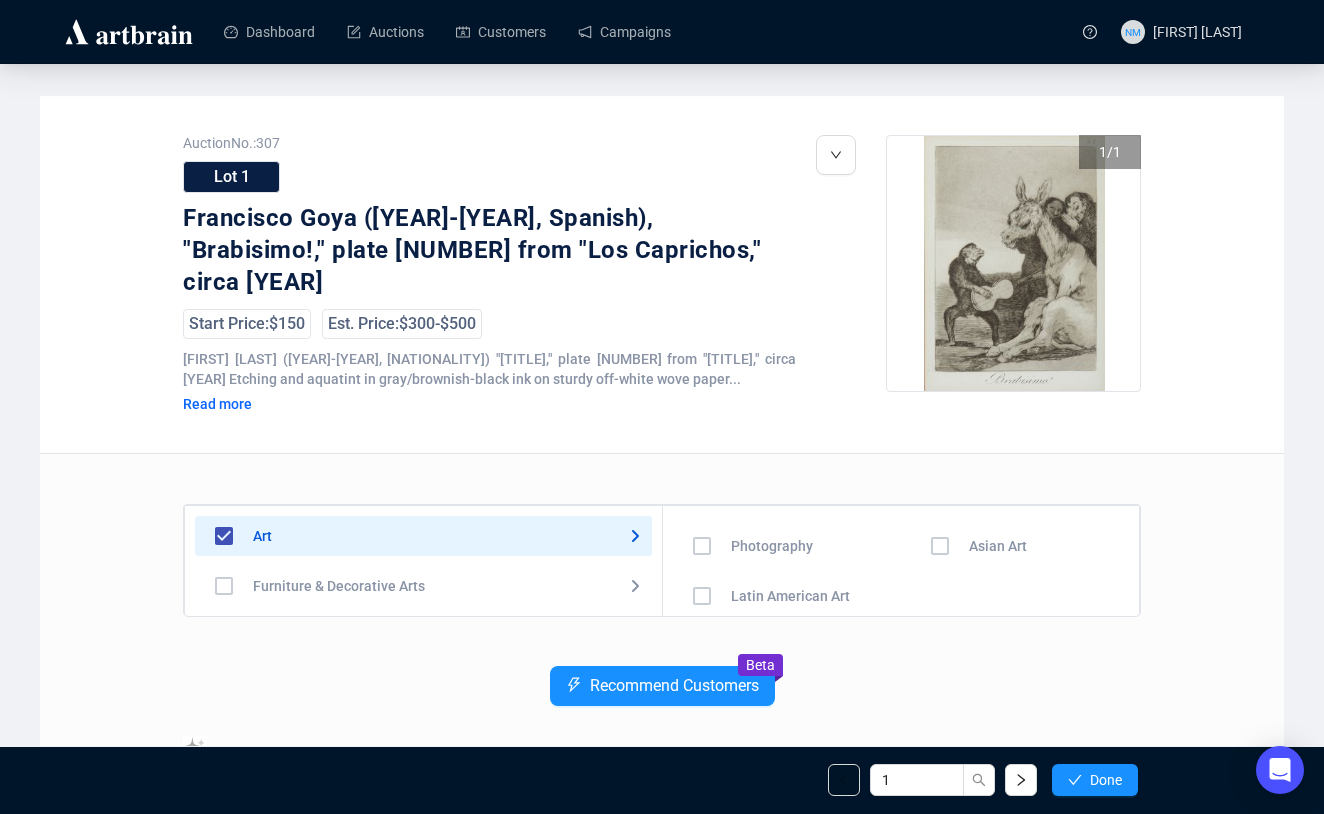 click at bounding box center (702, 446) 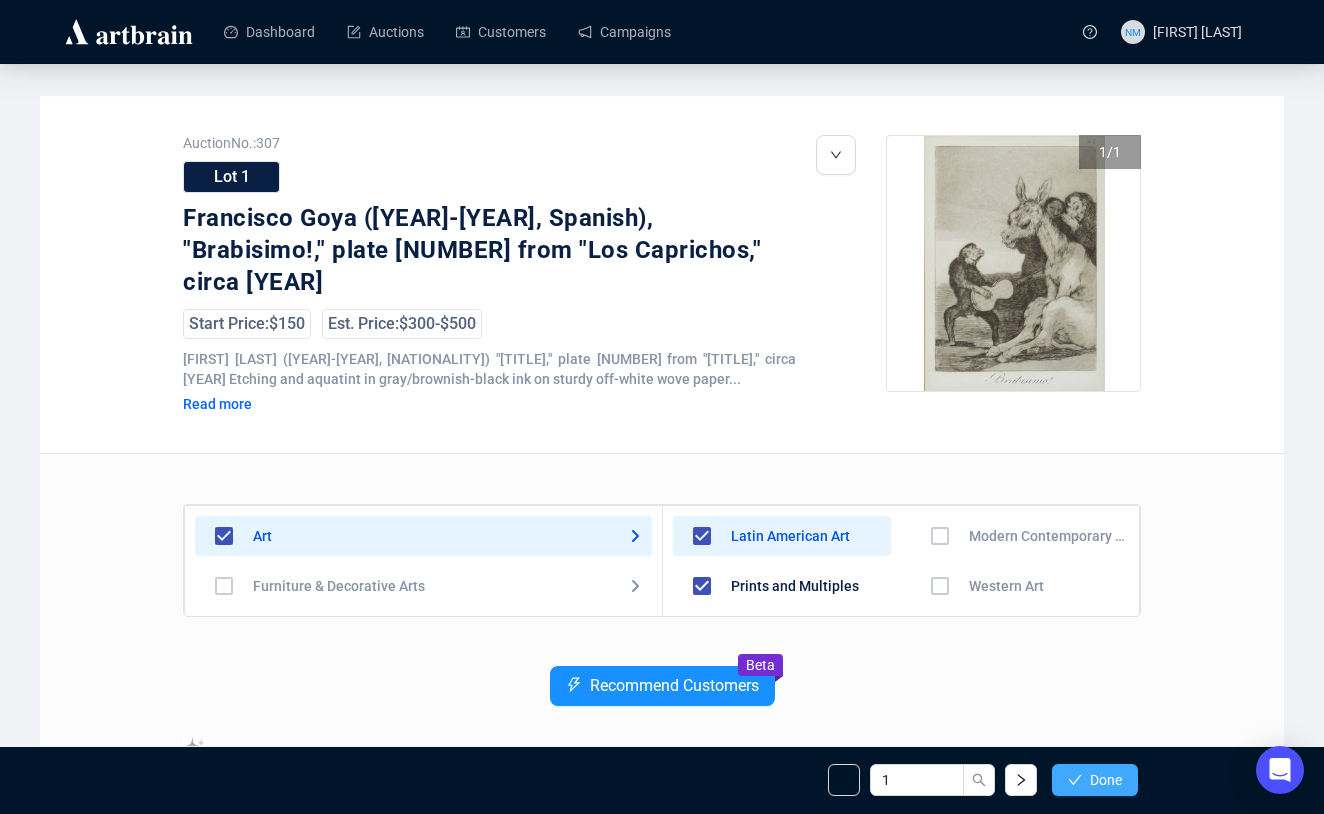 click on "Done" at bounding box center (1106, 780) 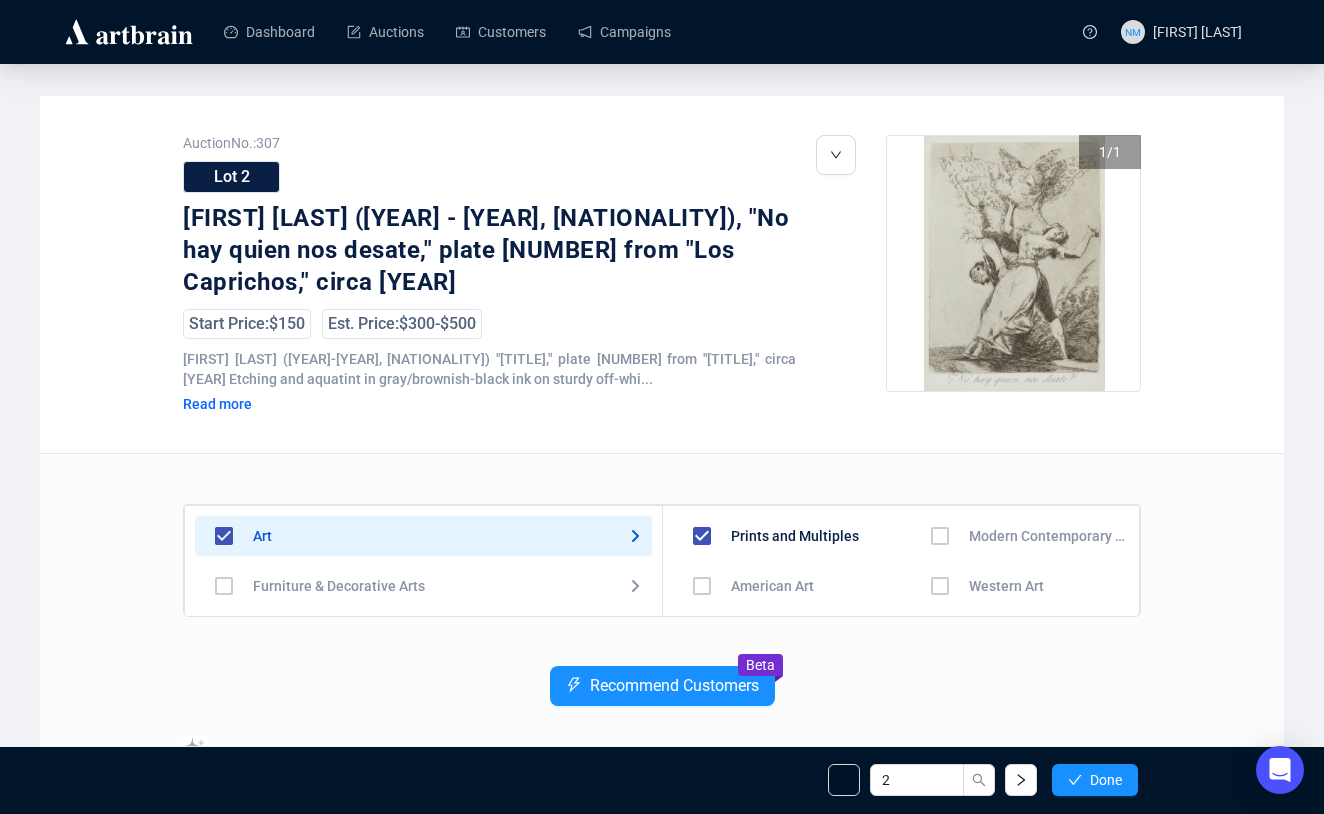 scroll, scrollTop: 140, scrollLeft: 0, axis: vertical 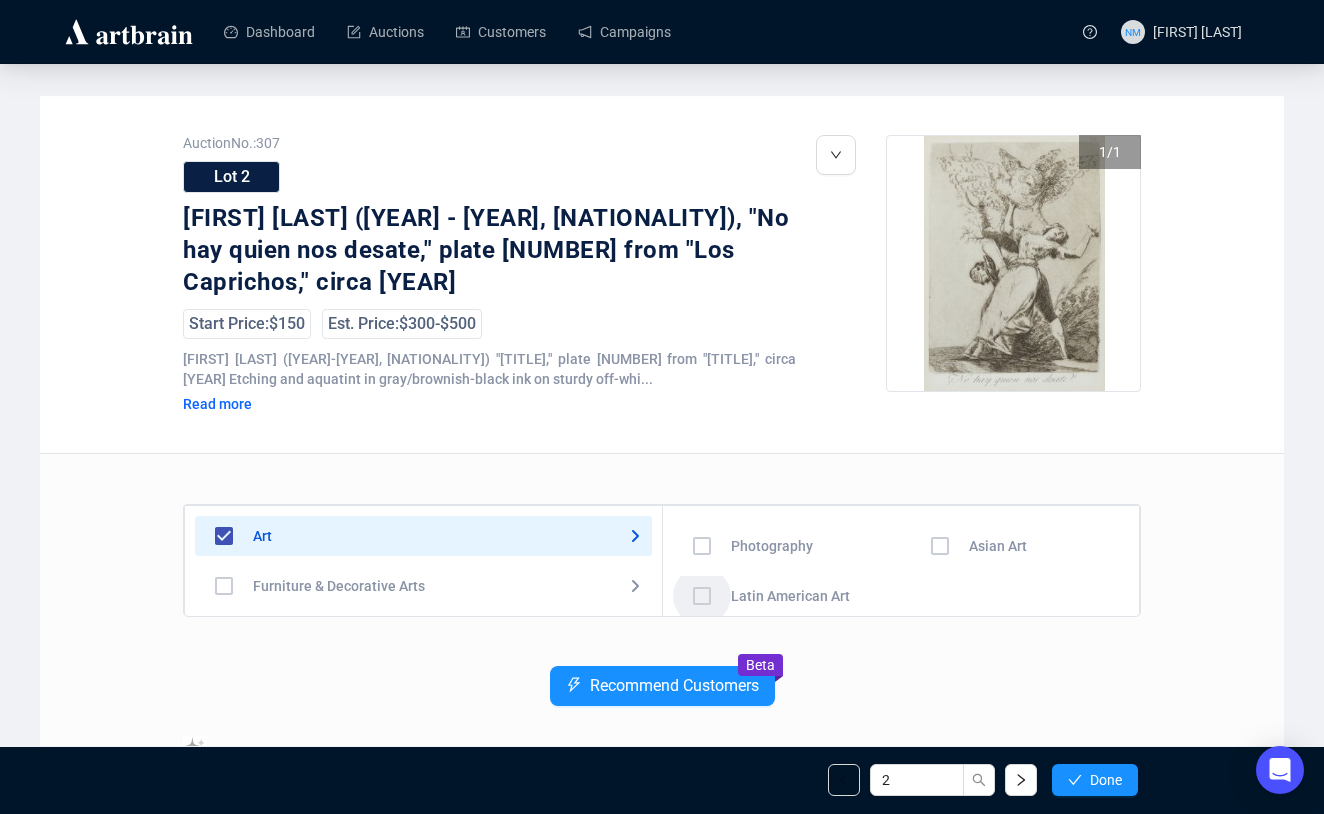 click at bounding box center (702, 446) 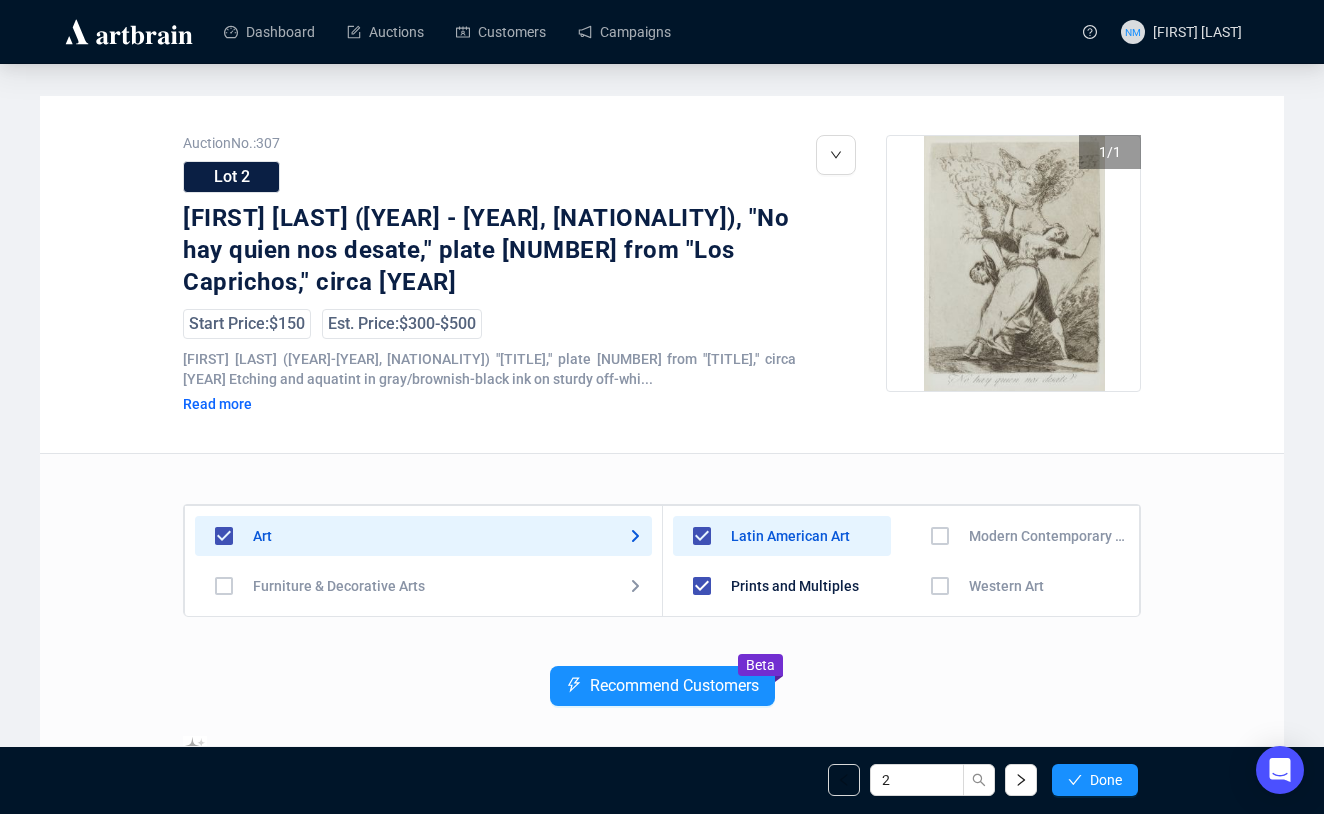 click at bounding box center (1075, 780) 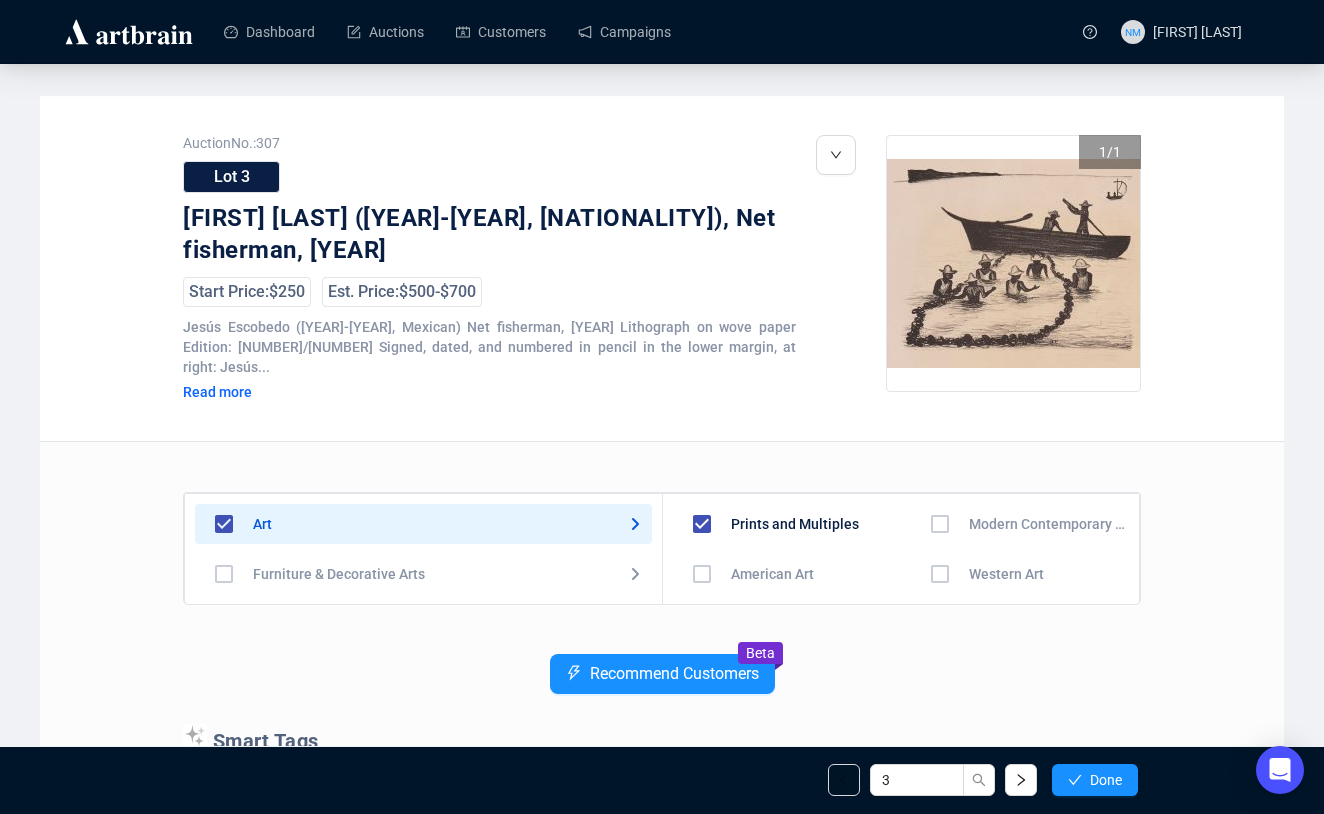 scroll, scrollTop: 140, scrollLeft: 0, axis: vertical 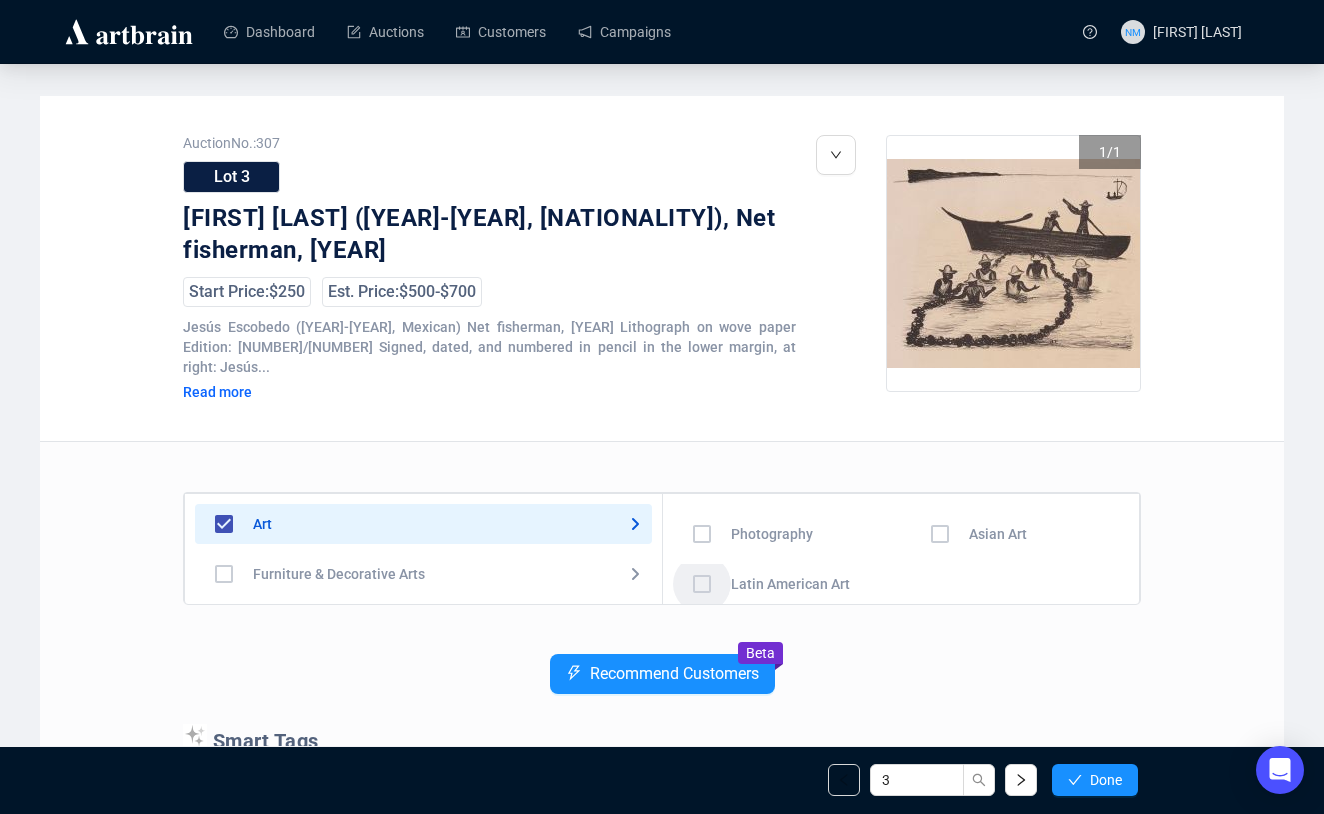 click at bounding box center (702, 434) 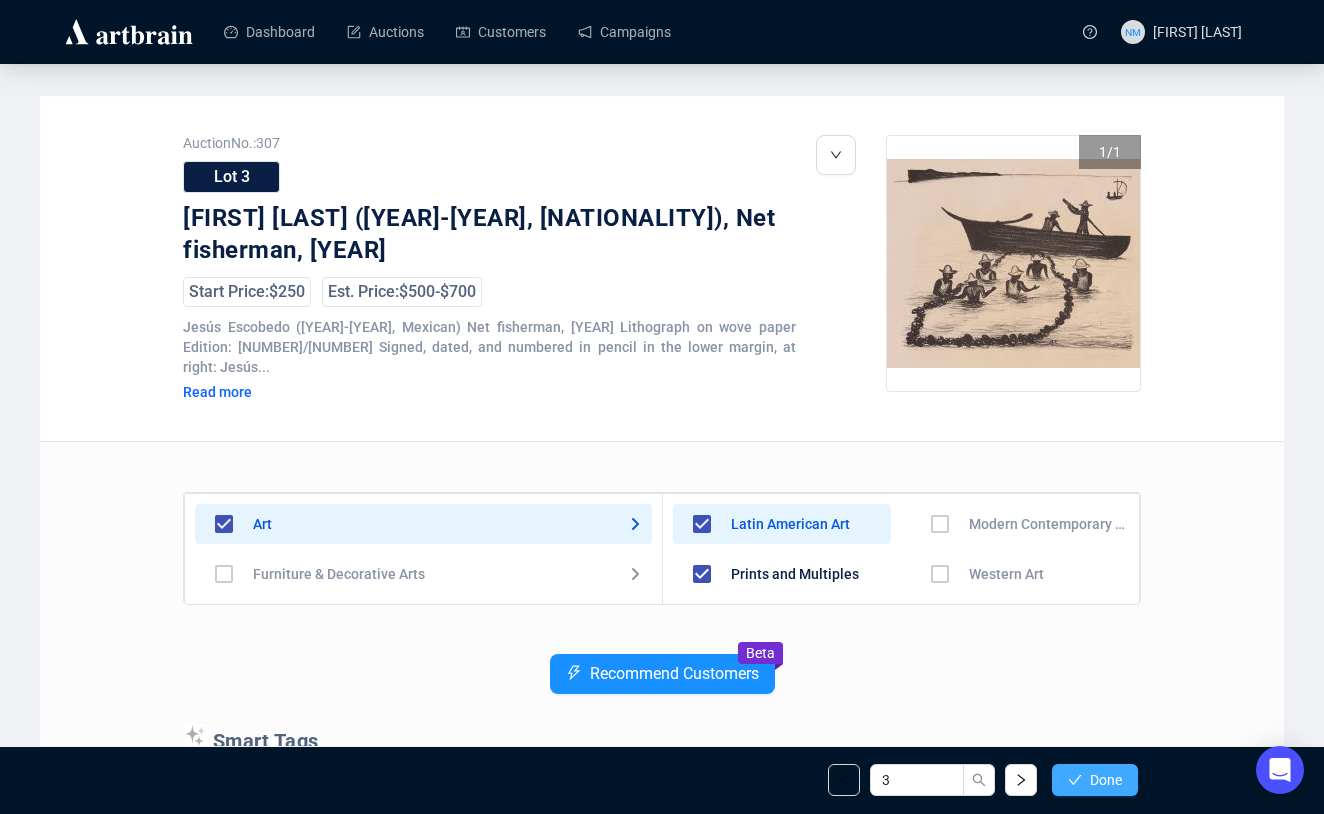 click on "Done" at bounding box center [1106, 780] 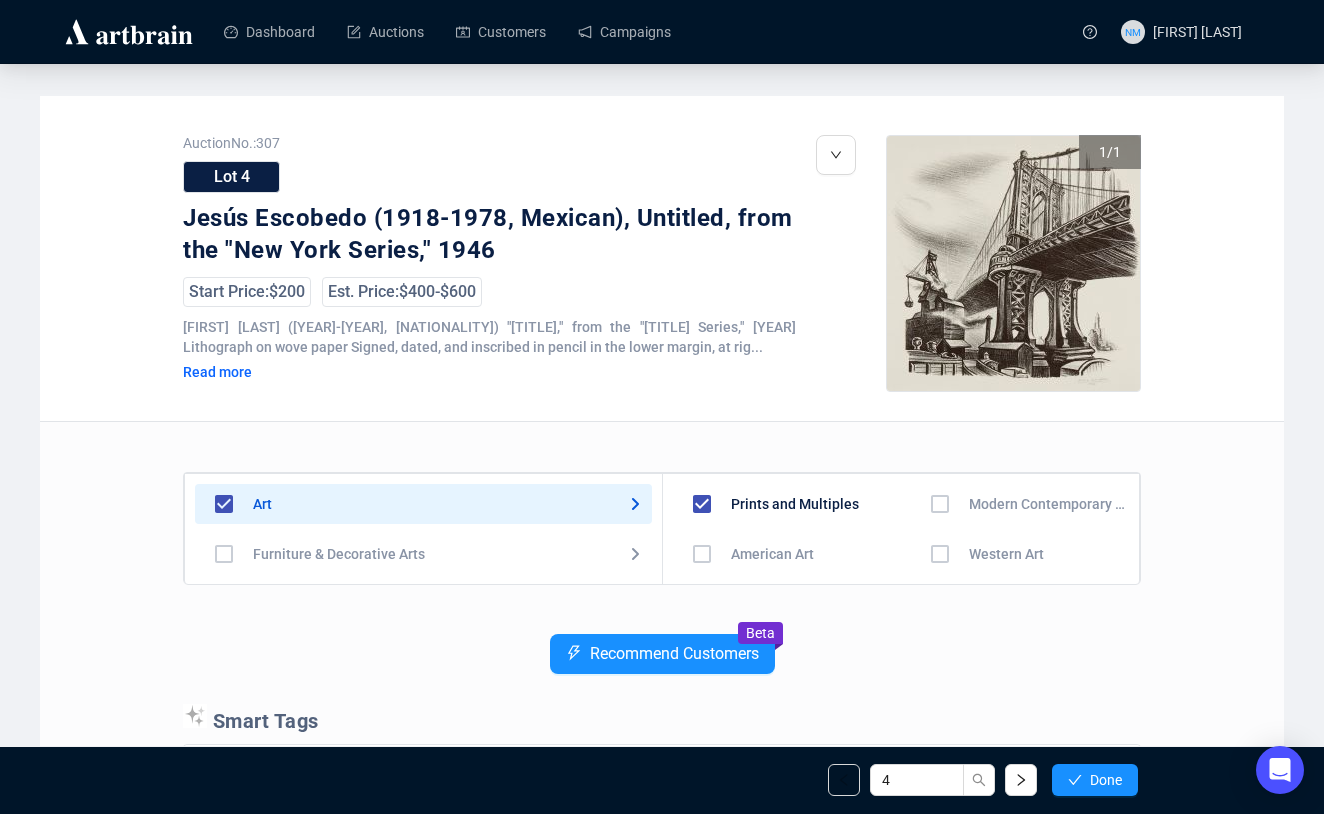 scroll, scrollTop: 140, scrollLeft: 0, axis: vertical 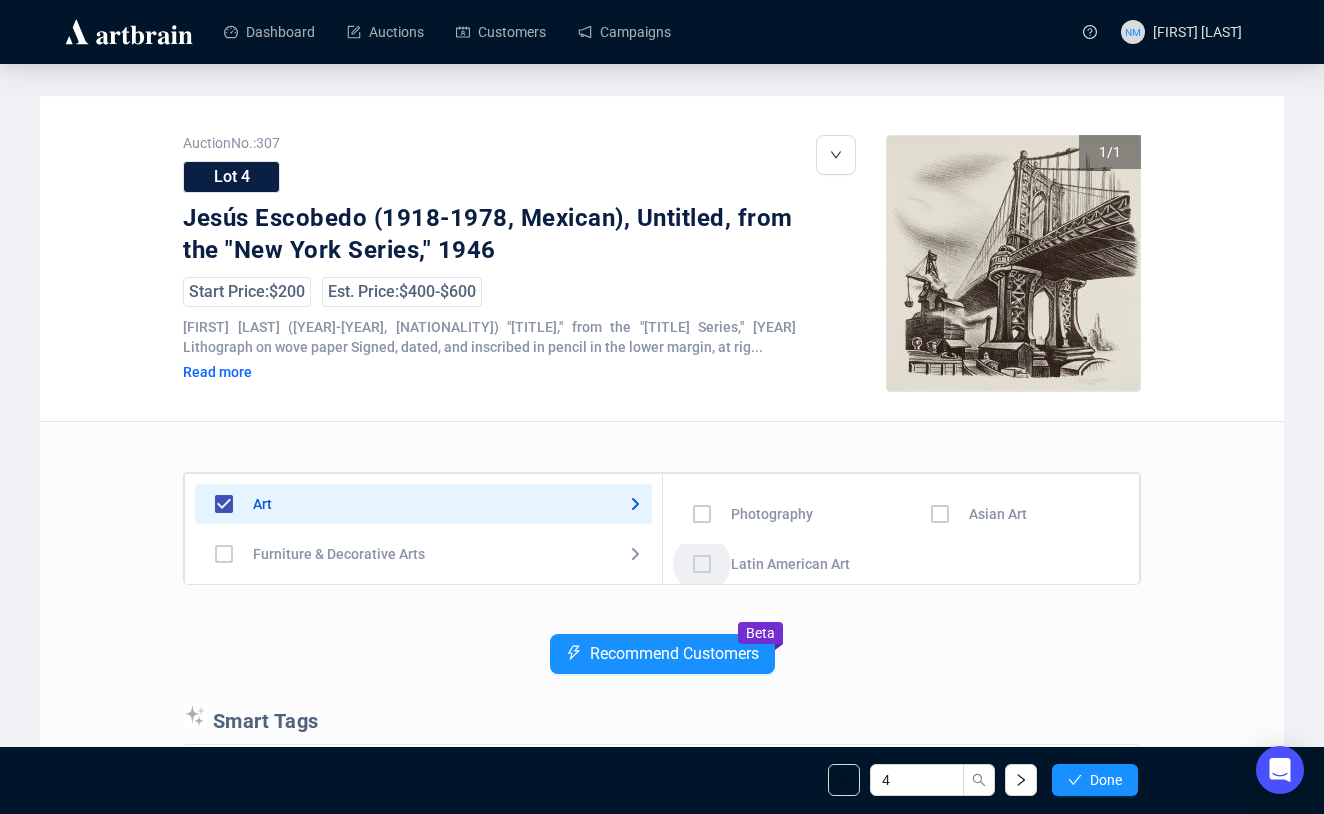 click at bounding box center (702, 414) 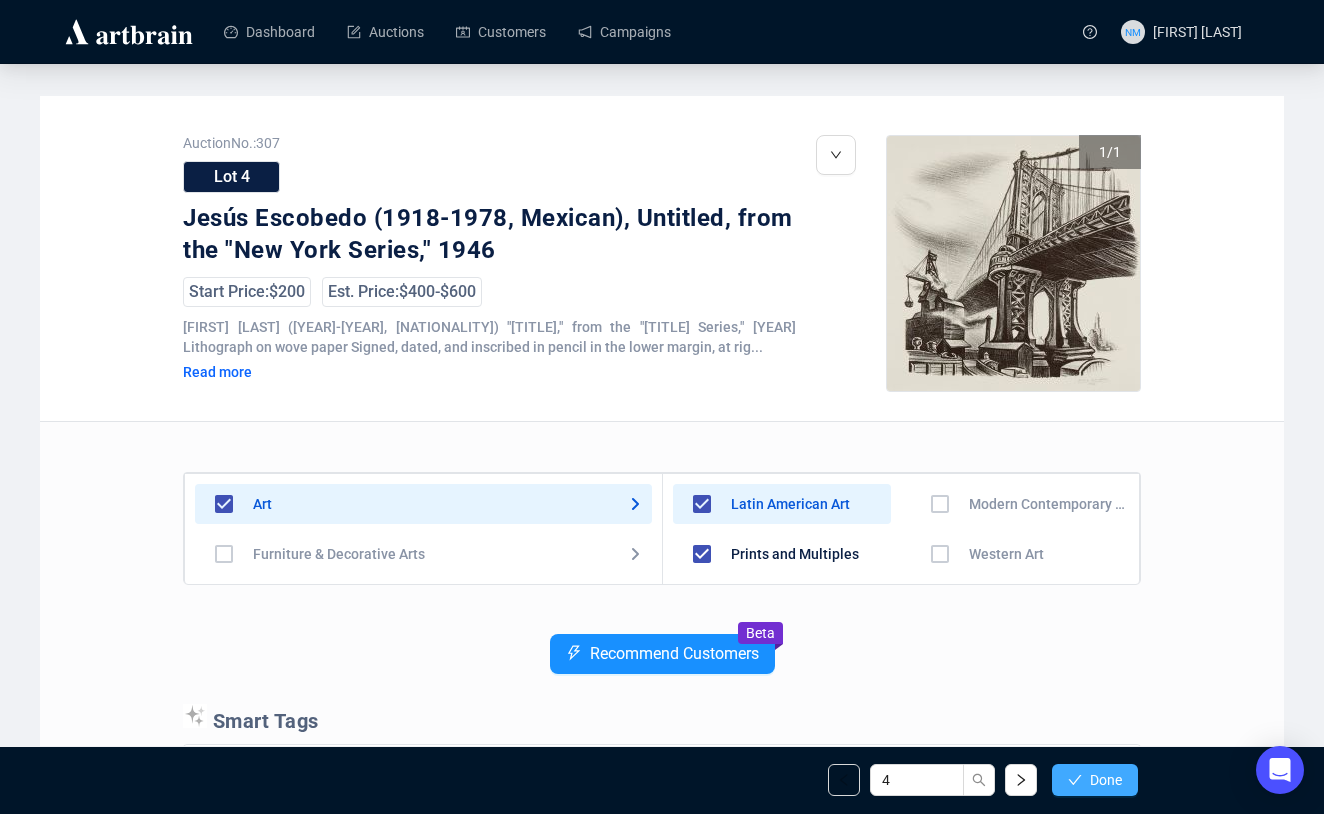 click on "Done" at bounding box center [1106, 780] 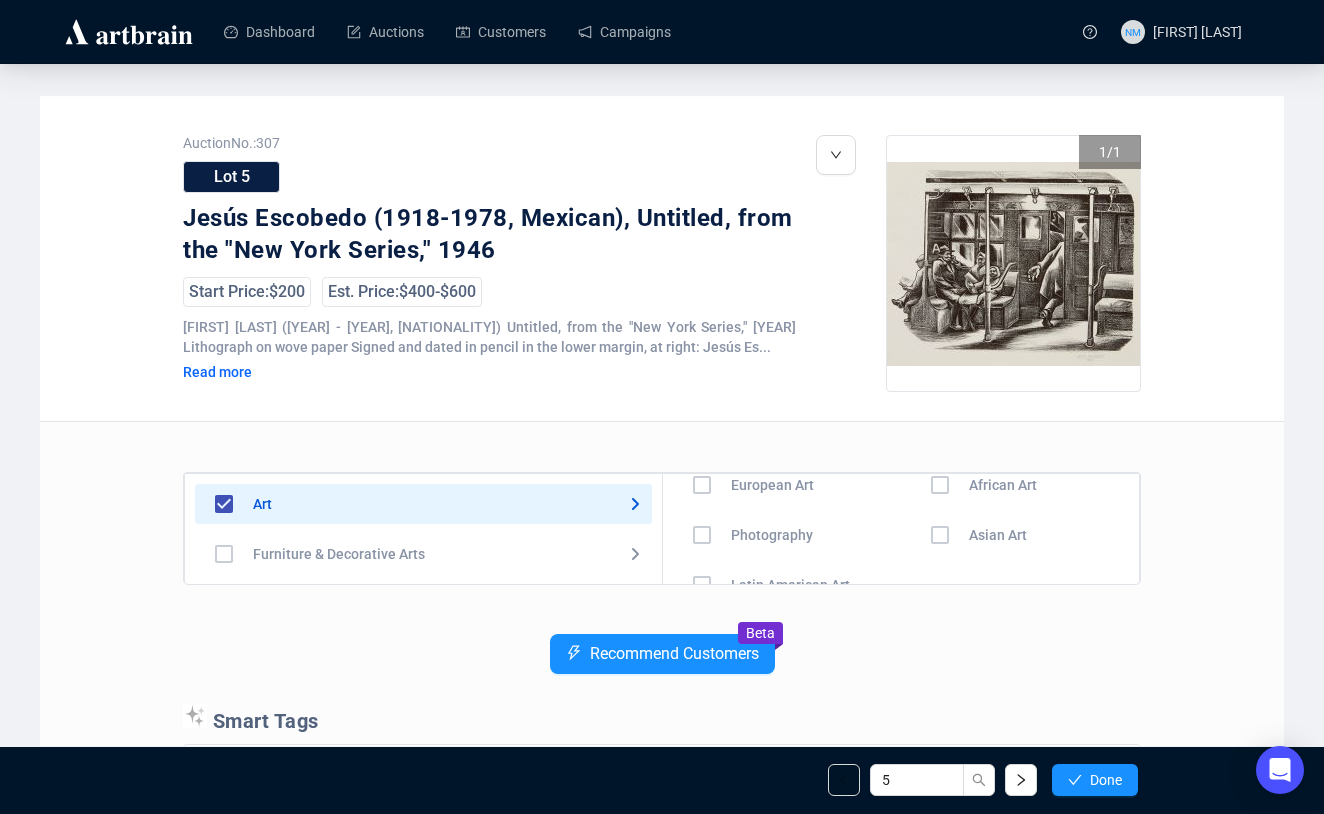 scroll, scrollTop: 140, scrollLeft: 0, axis: vertical 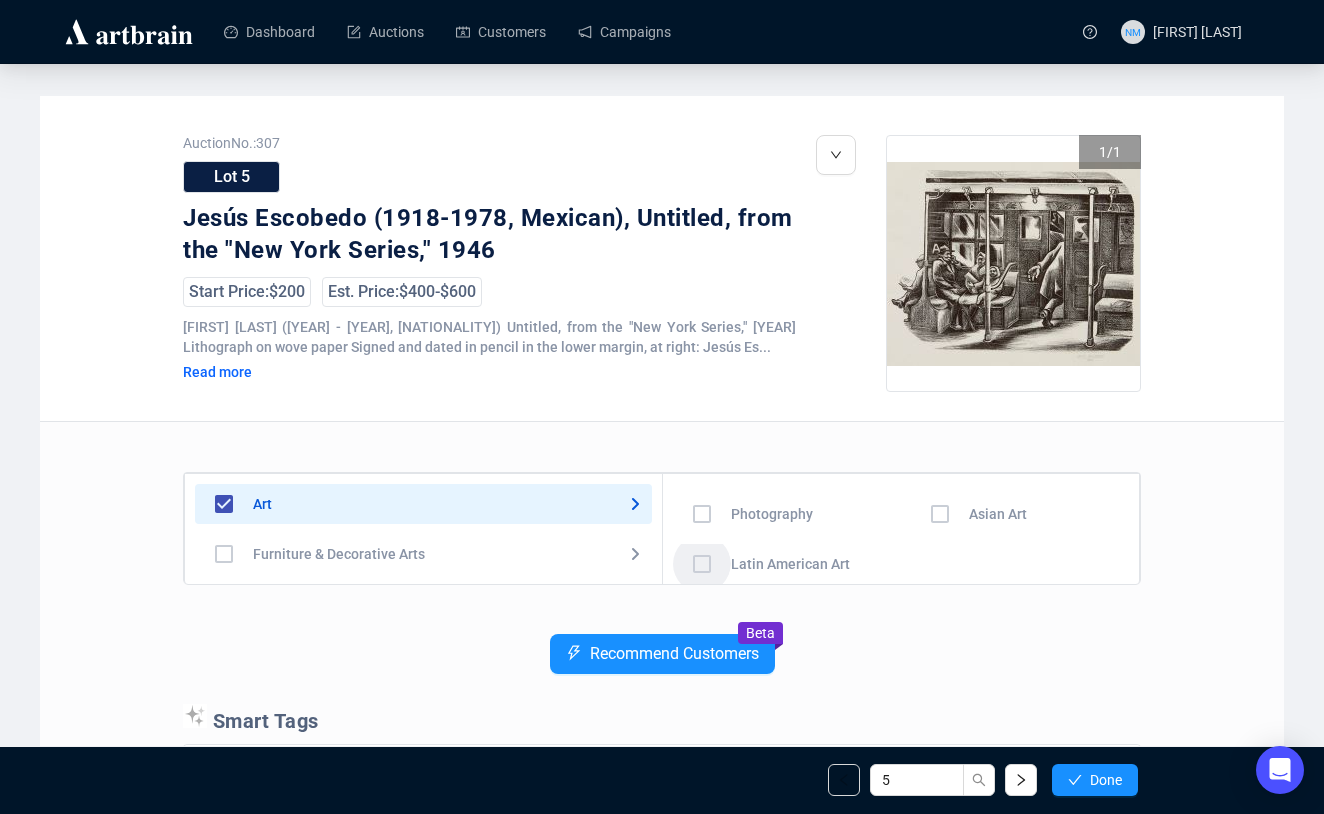 click at bounding box center [702, 414] 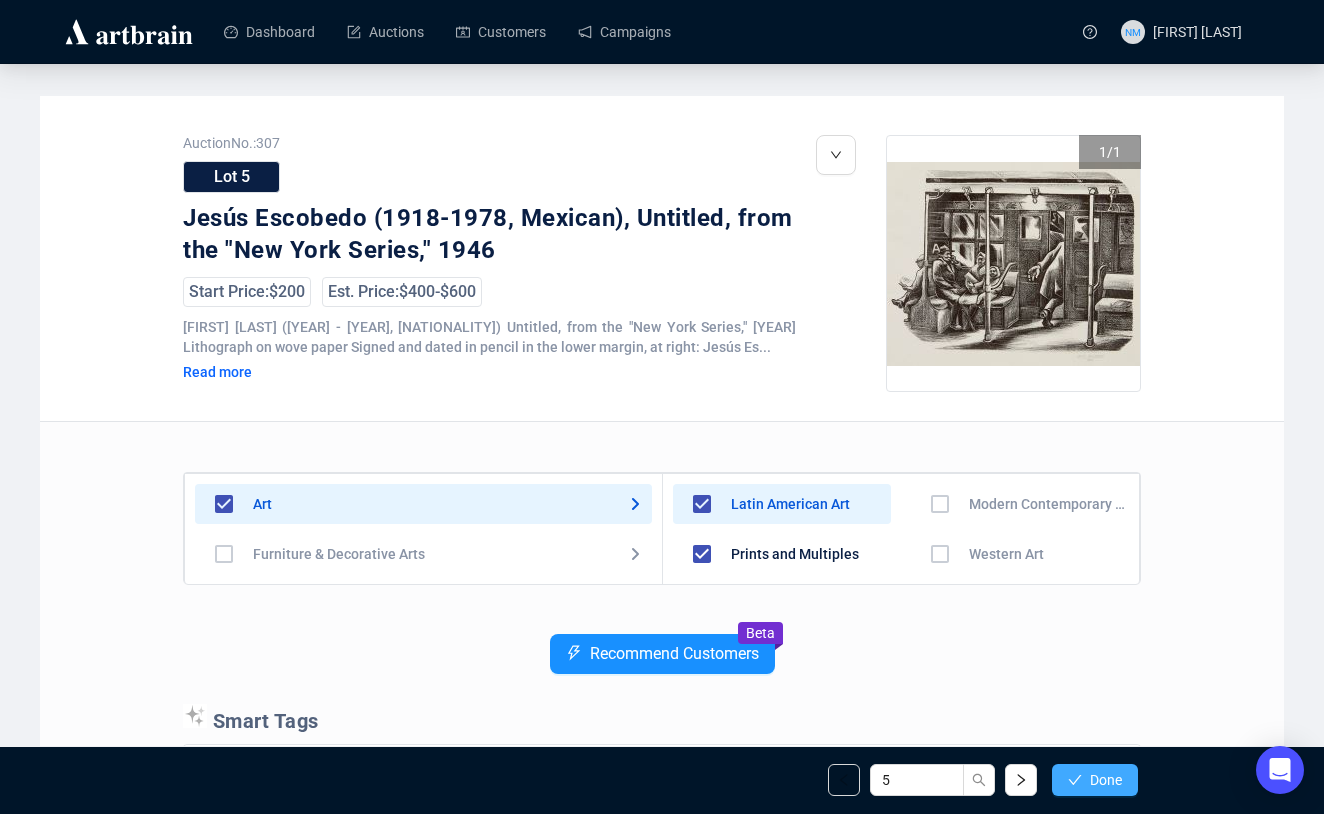 click on "Done" at bounding box center [1106, 780] 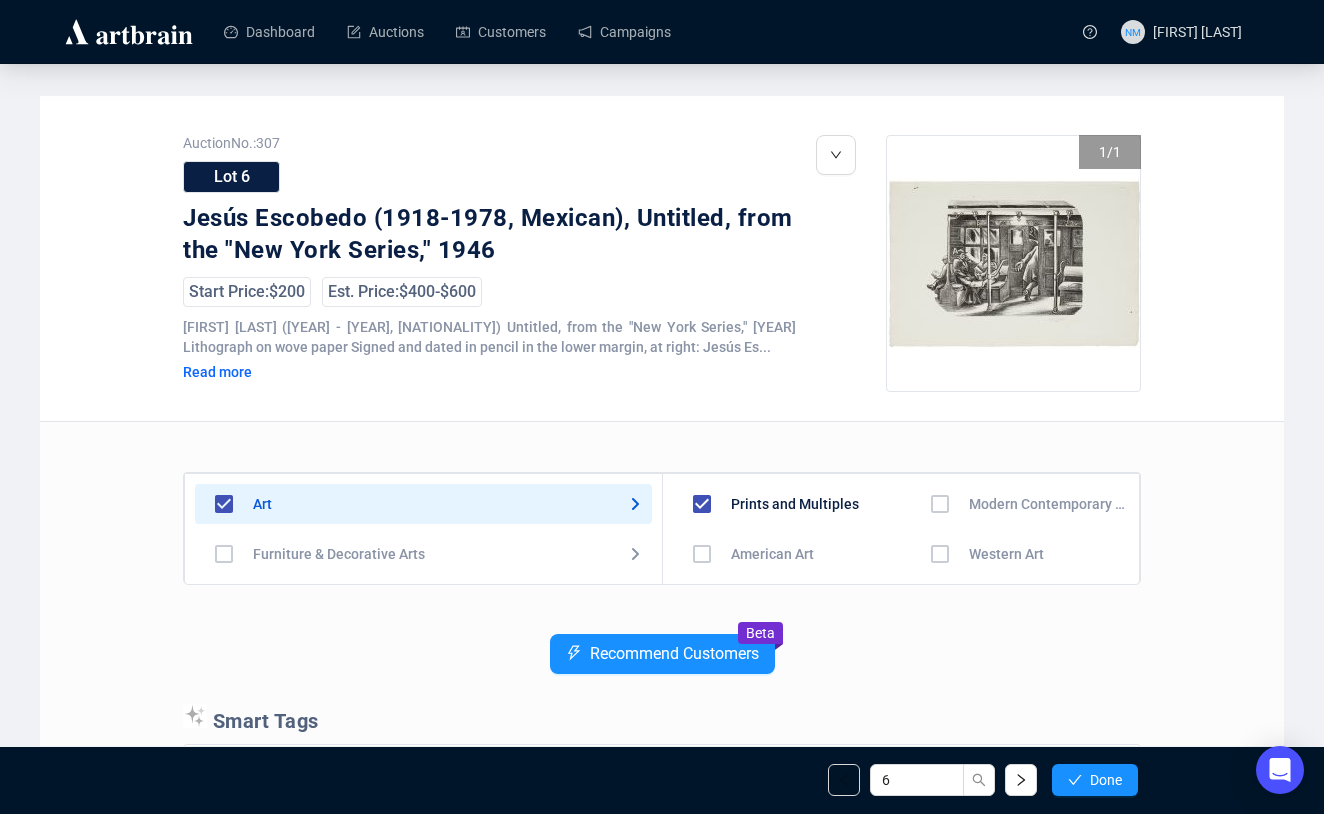 scroll, scrollTop: 140, scrollLeft: 0, axis: vertical 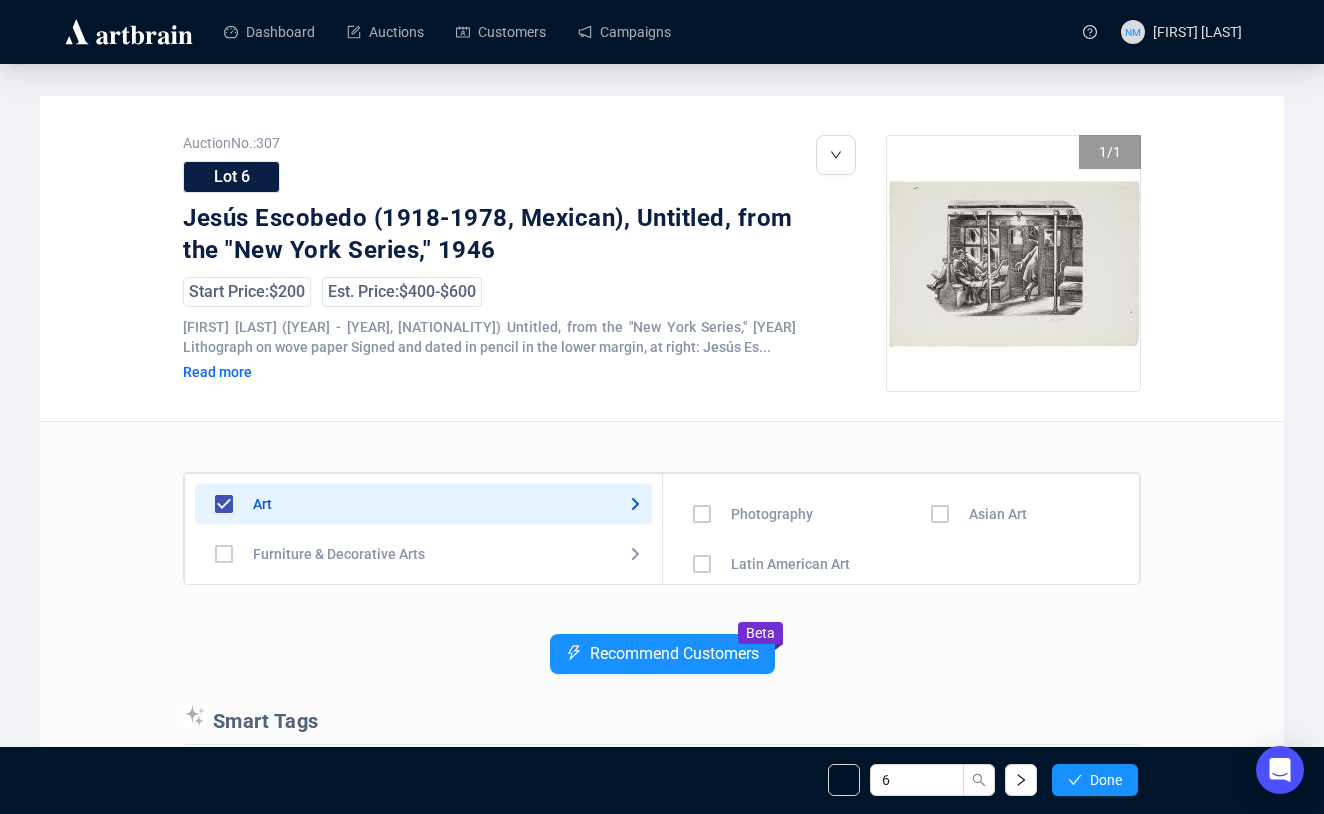 click at bounding box center (702, 414) 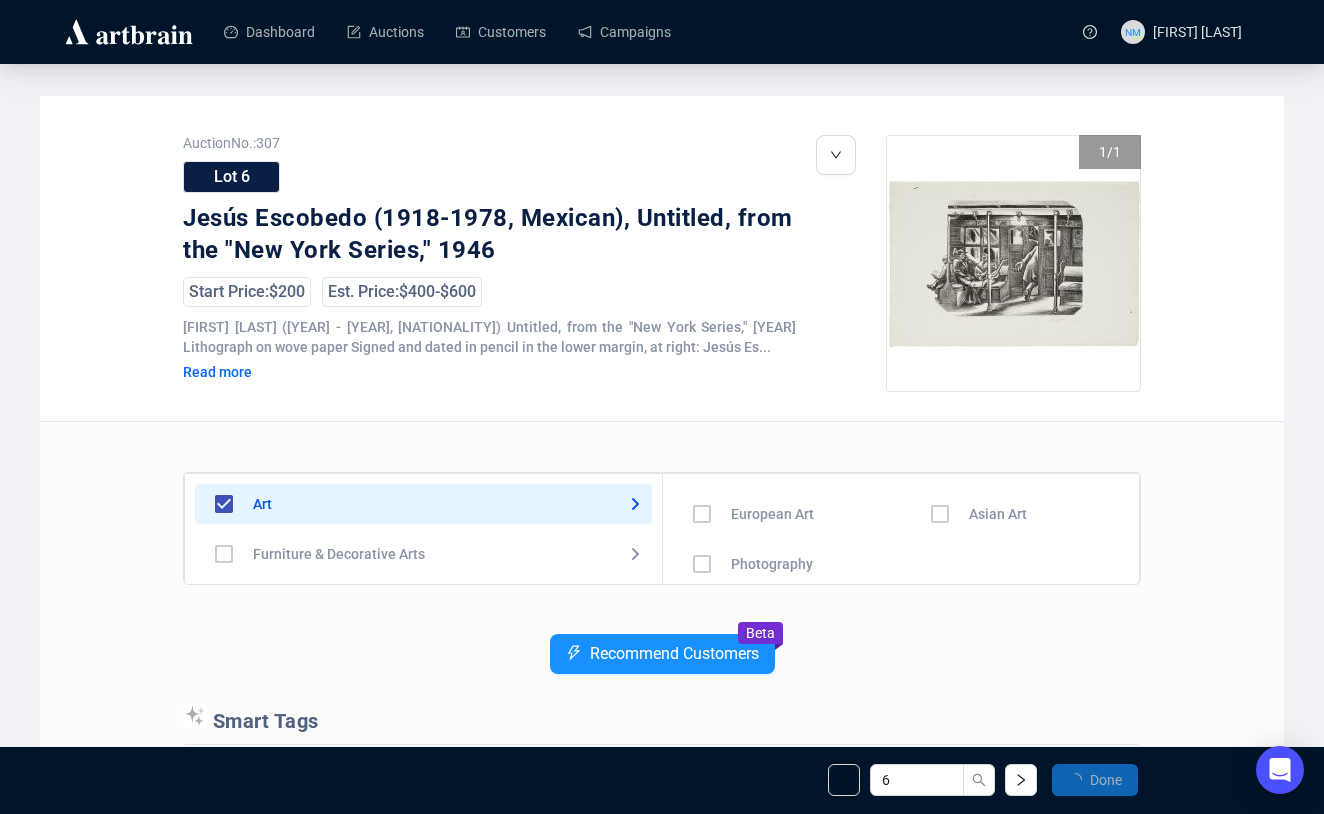 scroll, scrollTop: 0, scrollLeft: 0, axis: both 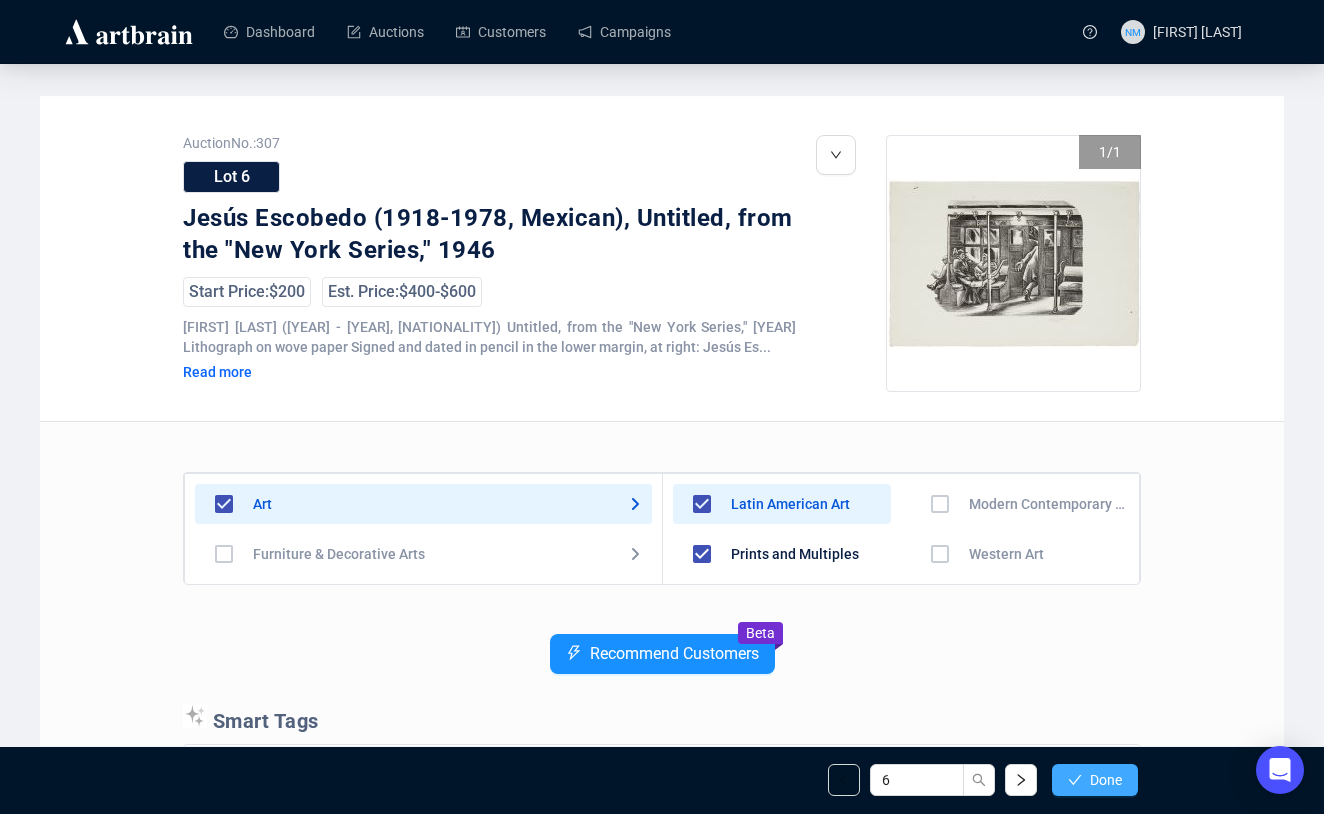 click at bounding box center (1075, 780) 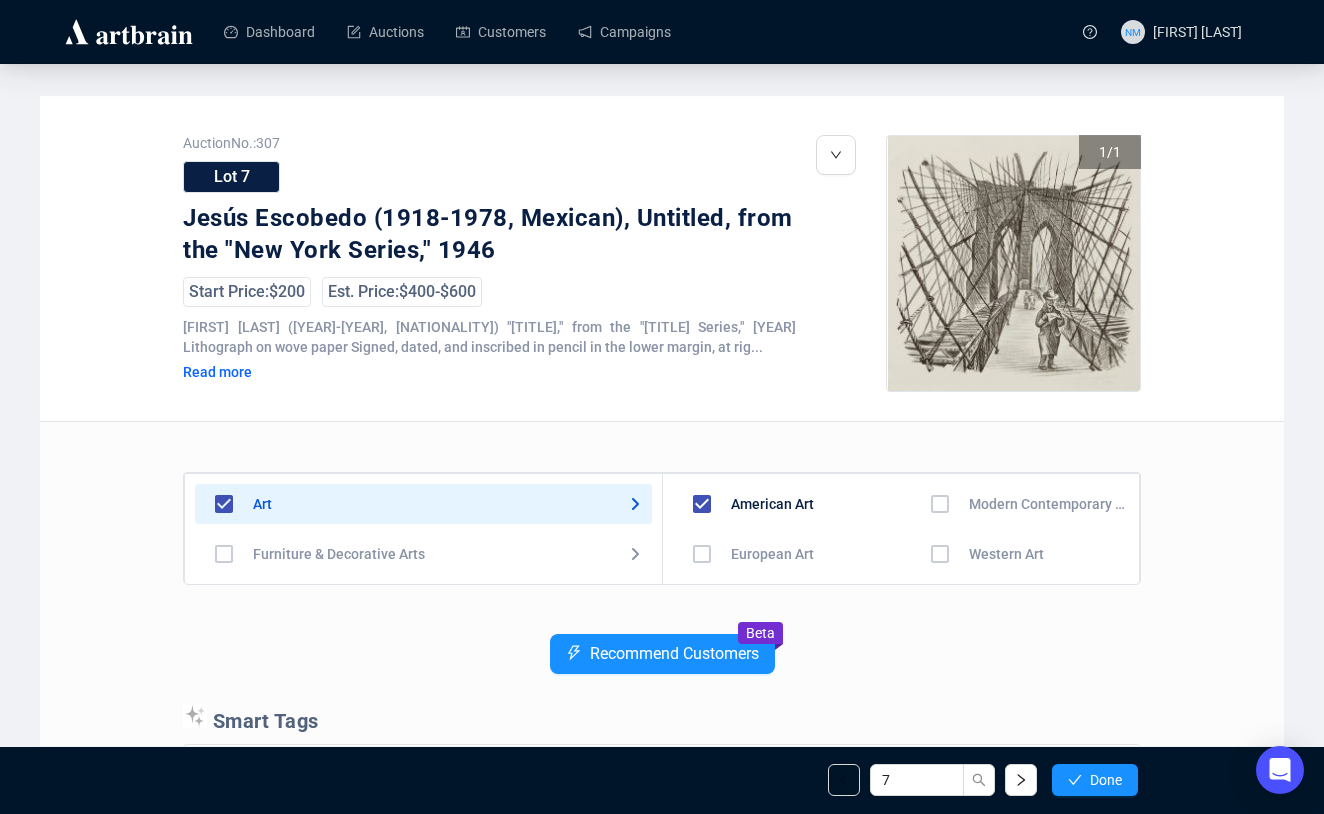 scroll, scrollTop: 140, scrollLeft: 0, axis: vertical 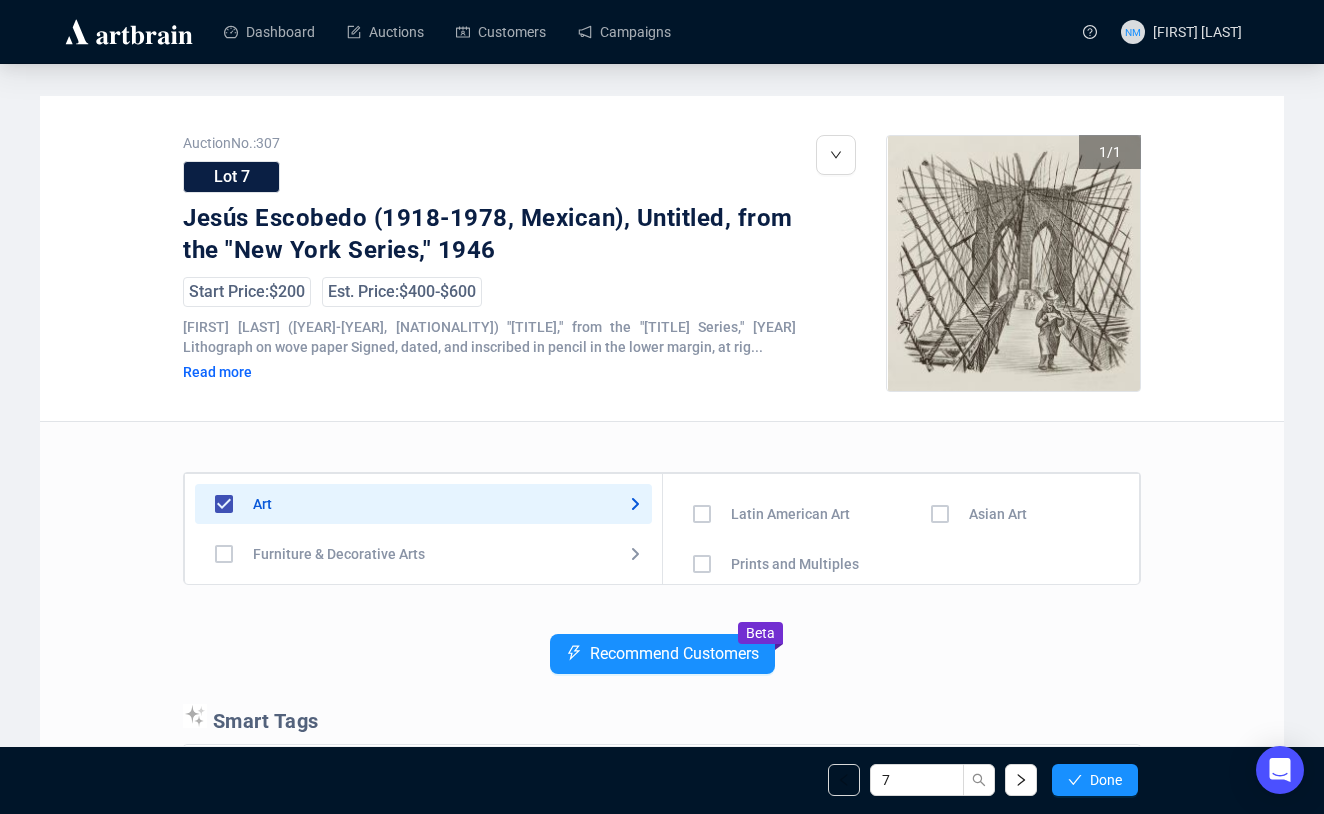 click at bounding box center [702, 414] 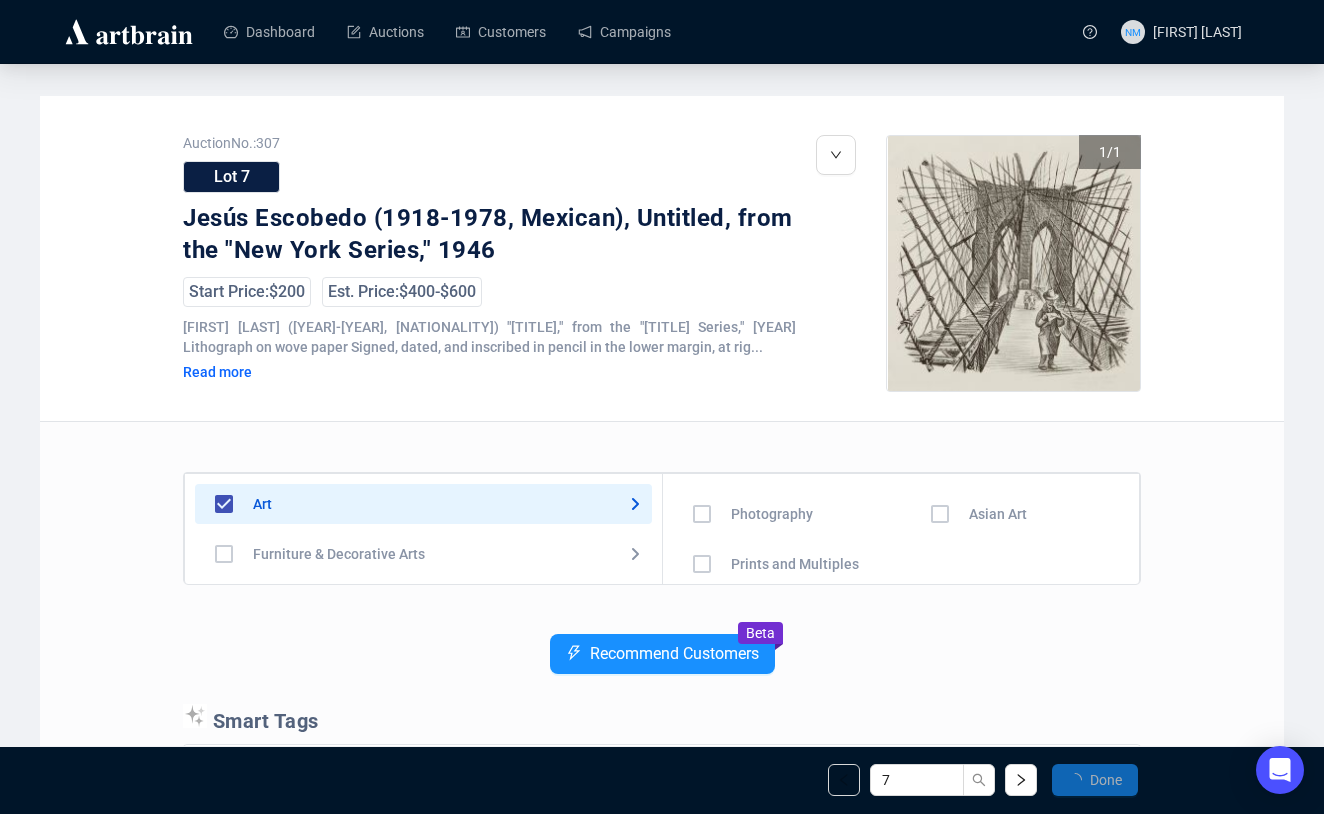 scroll, scrollTop: 40, scrollLeft: 0, axis: vertical 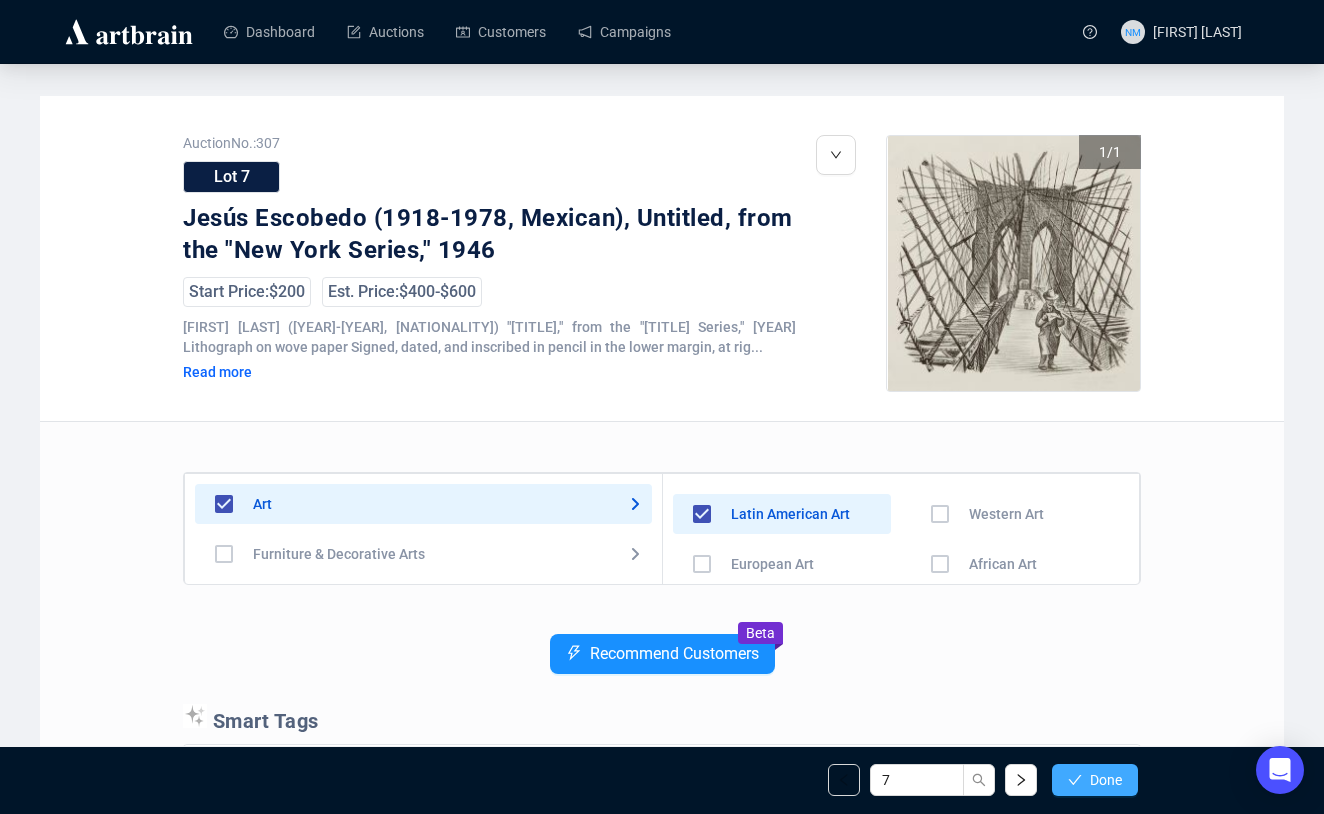 click on "Done" at bounding box center [1106, 780] 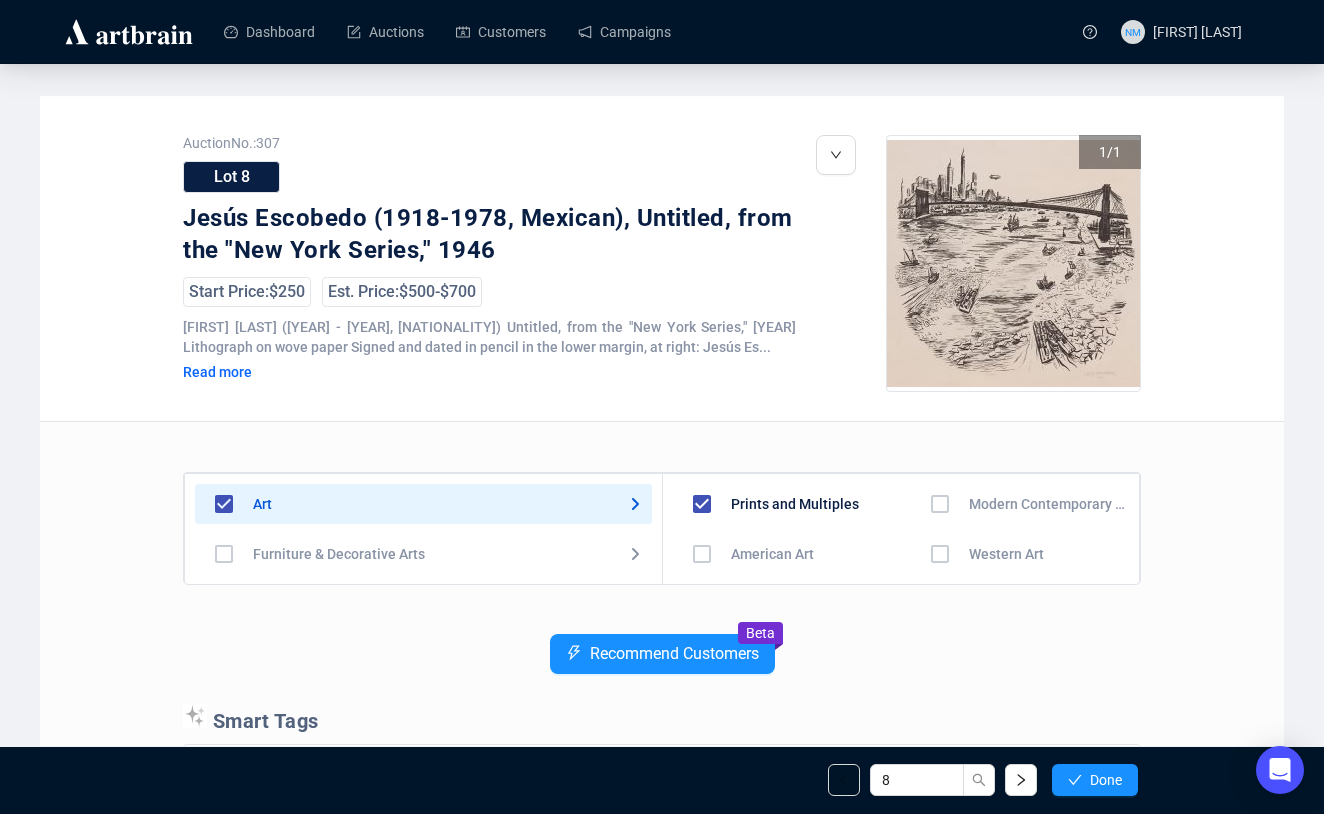 scroll, scrollTop: 140, scrollLeft: 0, axis: vertical 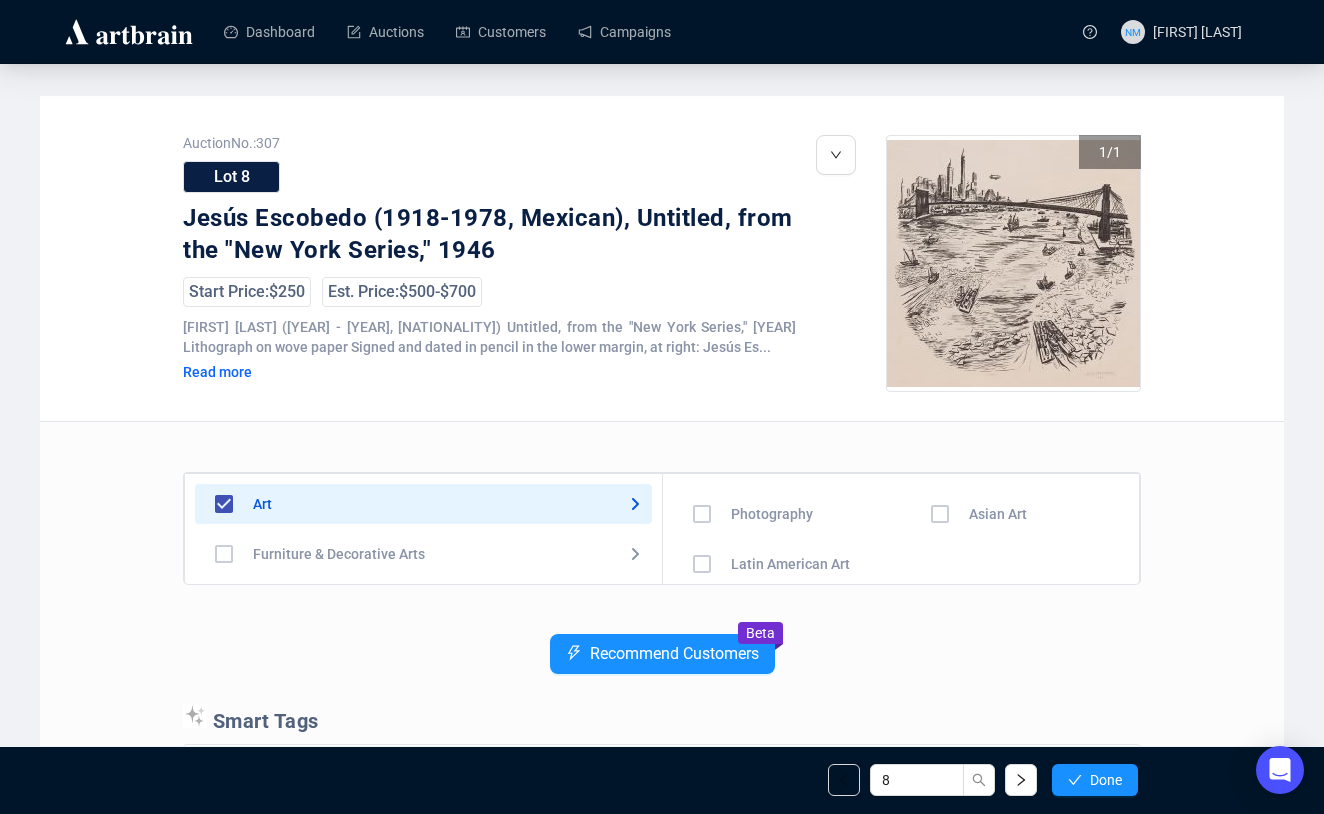click at bounding box center [702, 414] 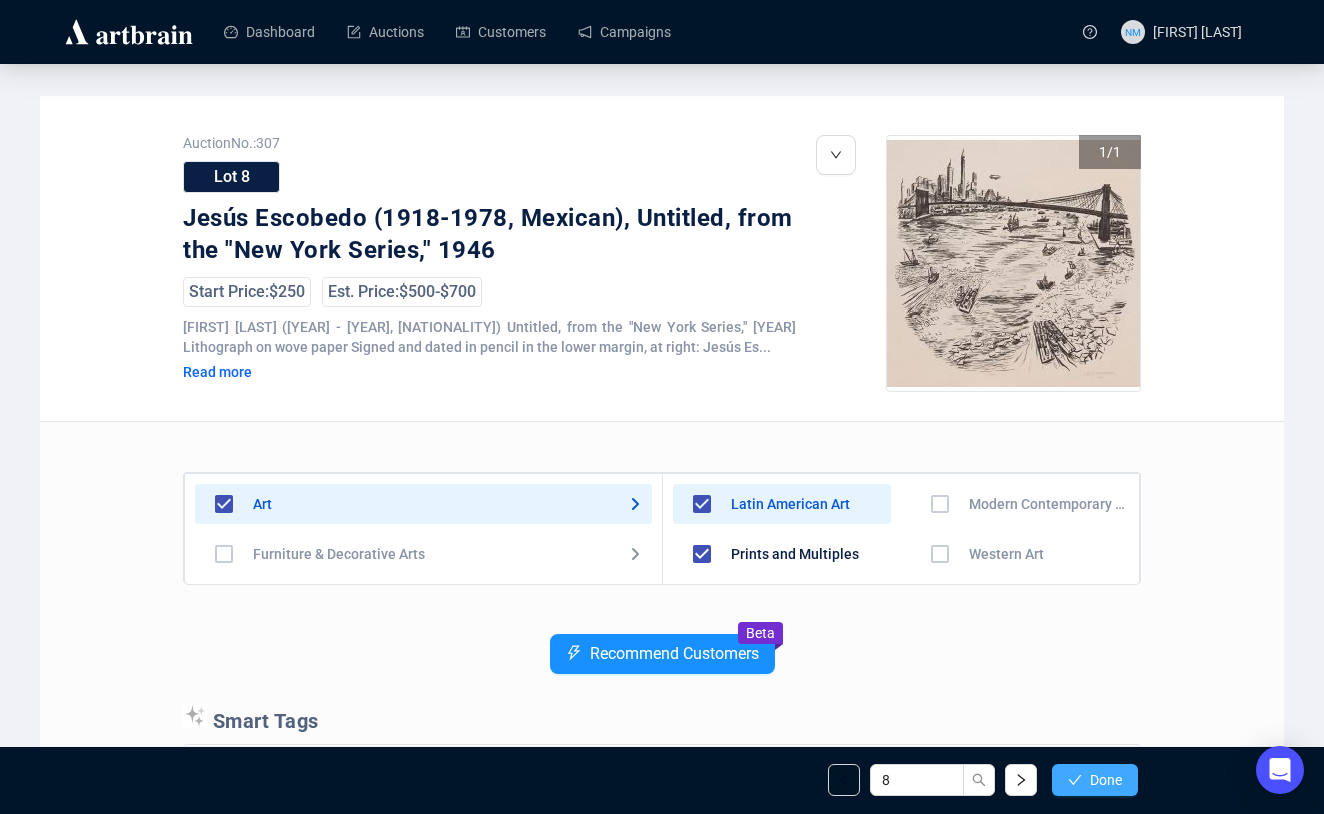 click on "Done" at bounding box center (1106, 780) 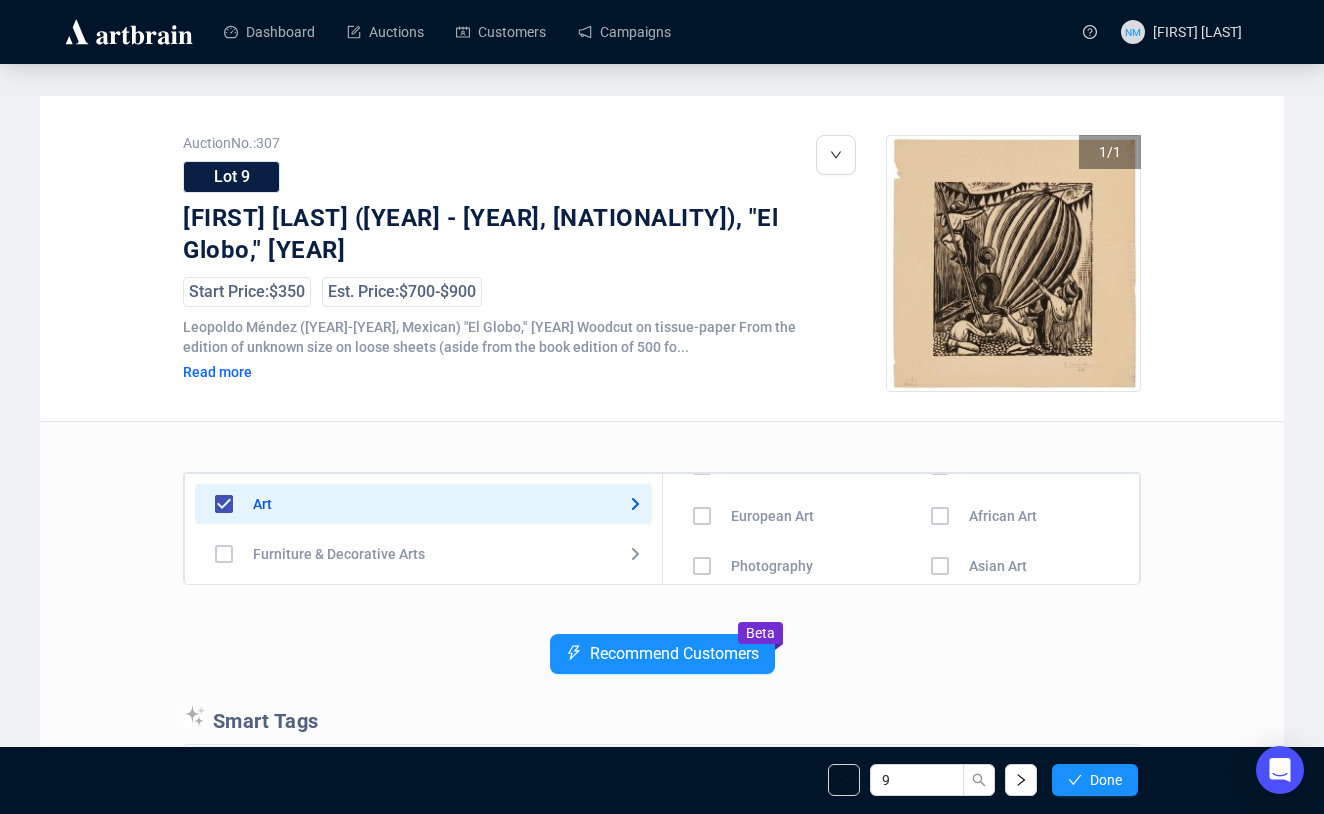 scroll, scrollTop: 140, scrollLeft: 0, axis: vertical 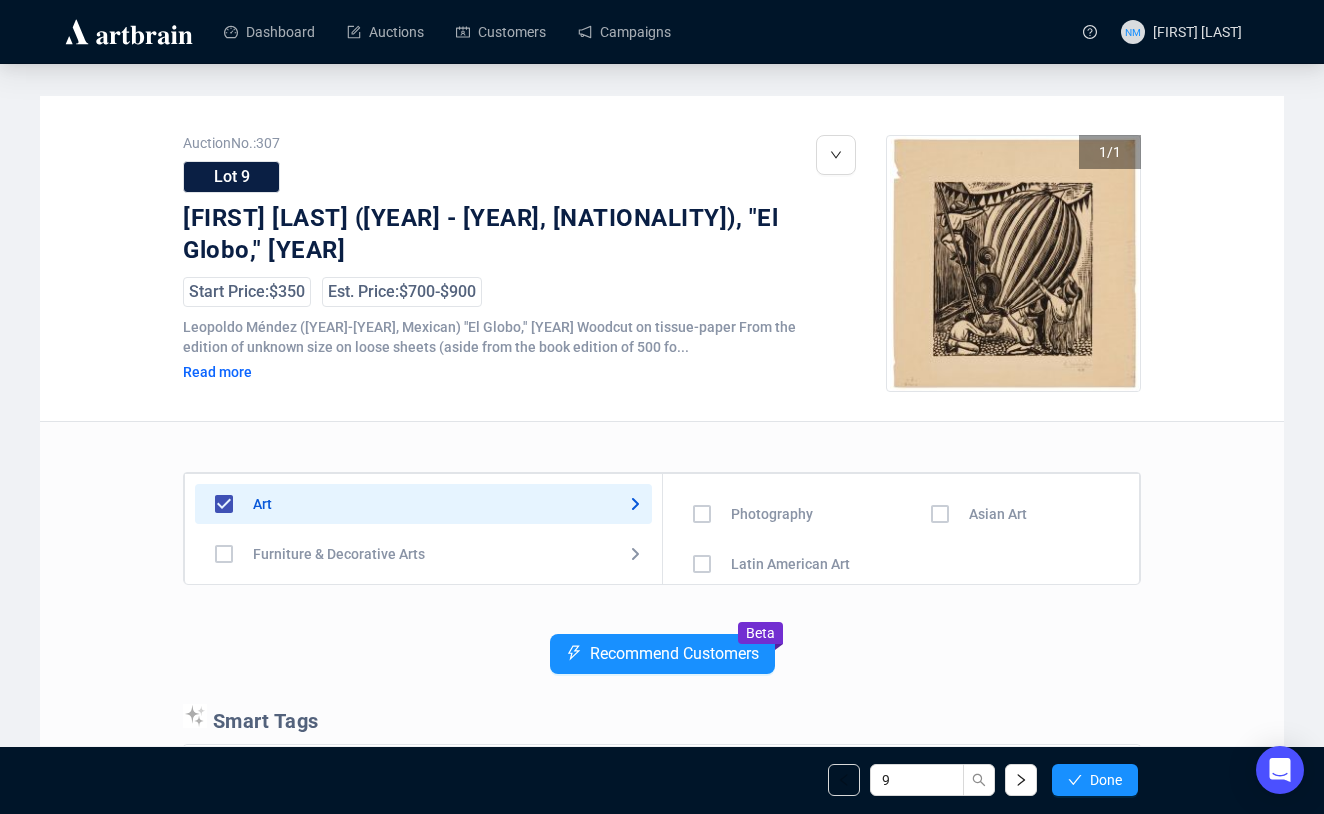 click at bounding box center [702, 414] 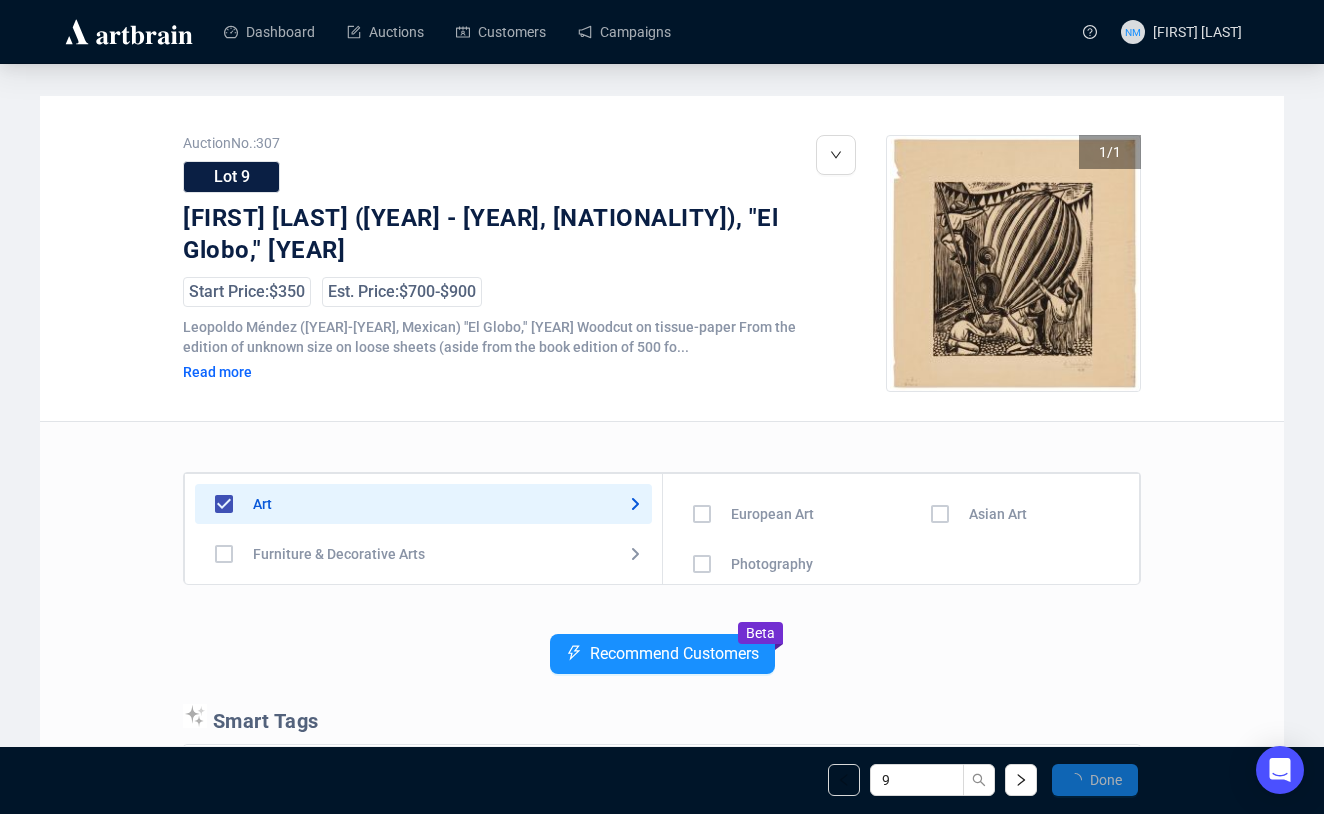scroll, scrollTop: 0, scrollLeft: 0, axis: both 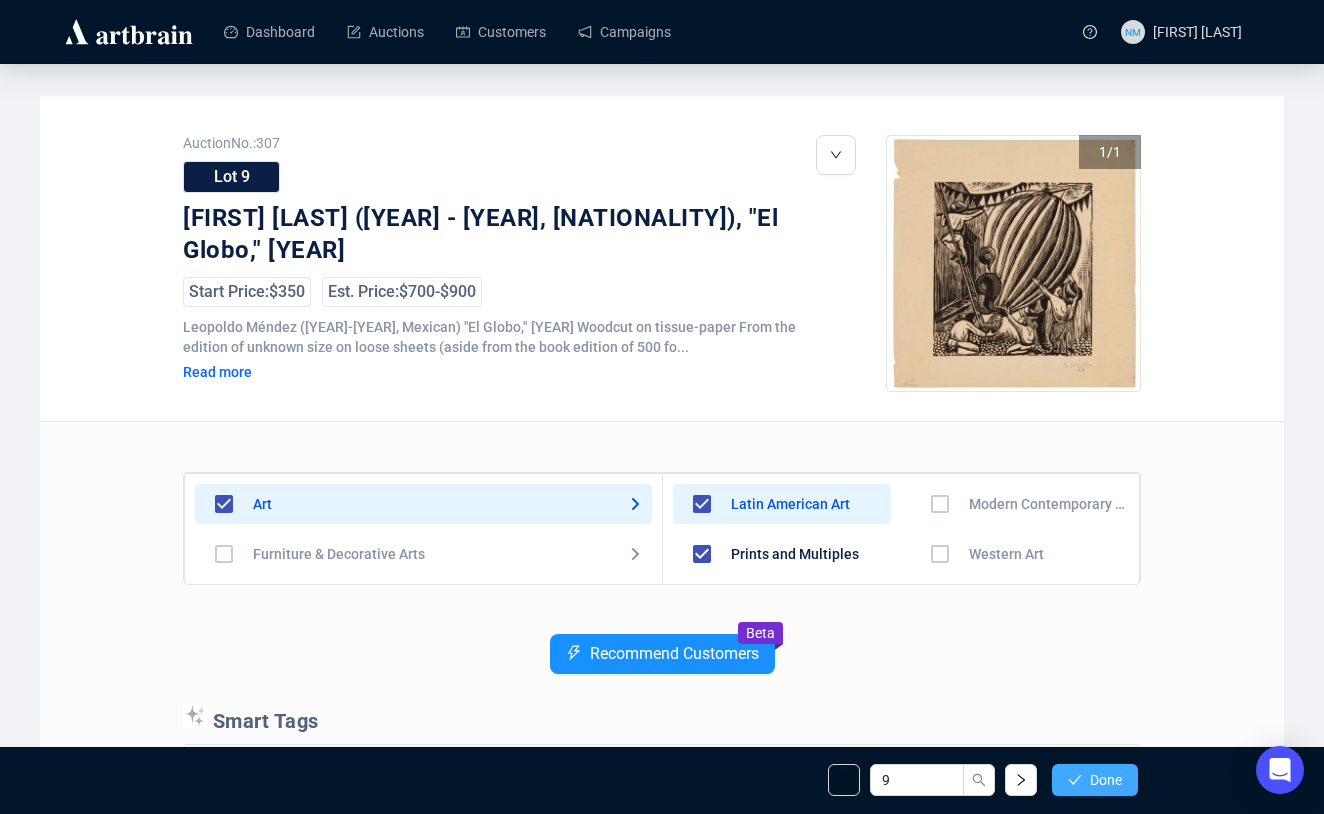 click on "Done" at bounding box center [1106, 780] 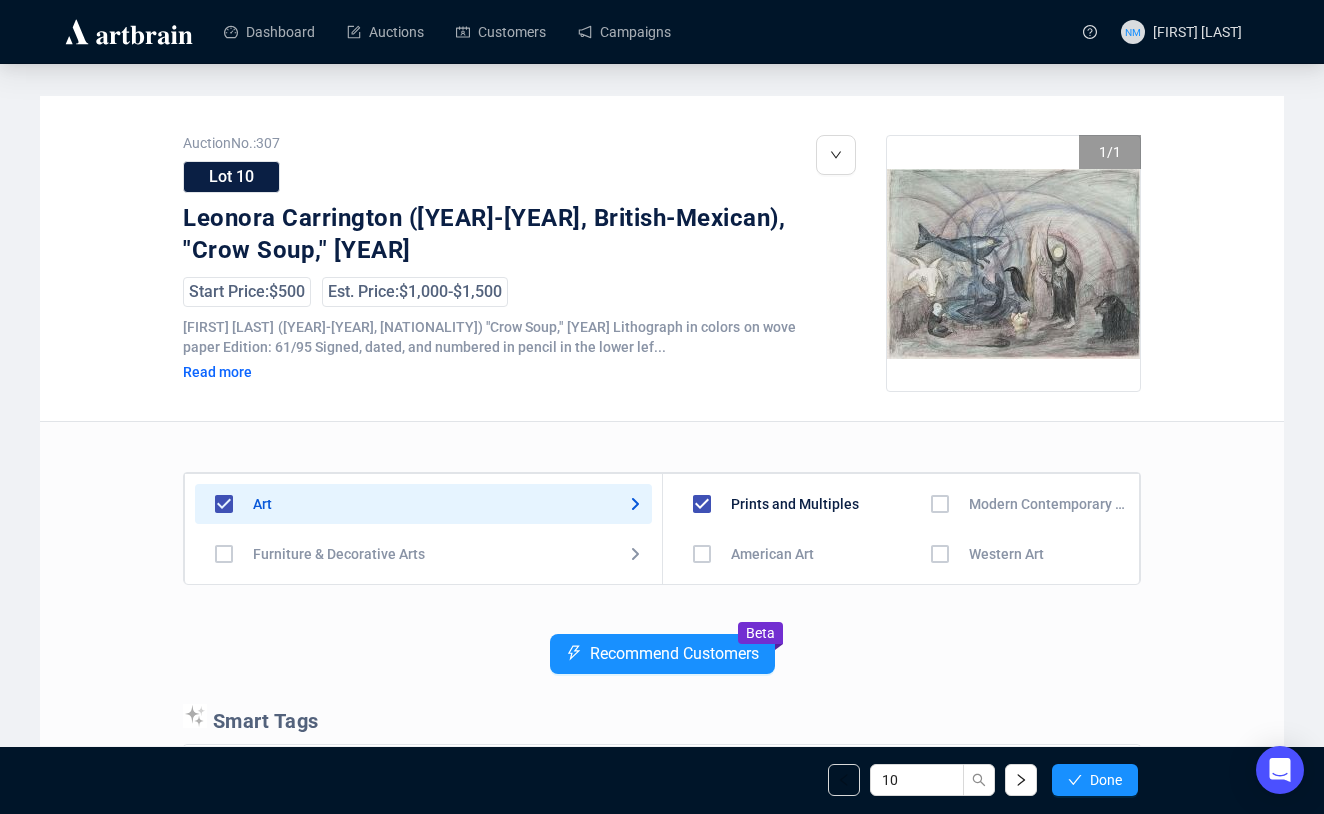 scroll, scrollTop: 140, scrollLeft: 0, axis: vertical 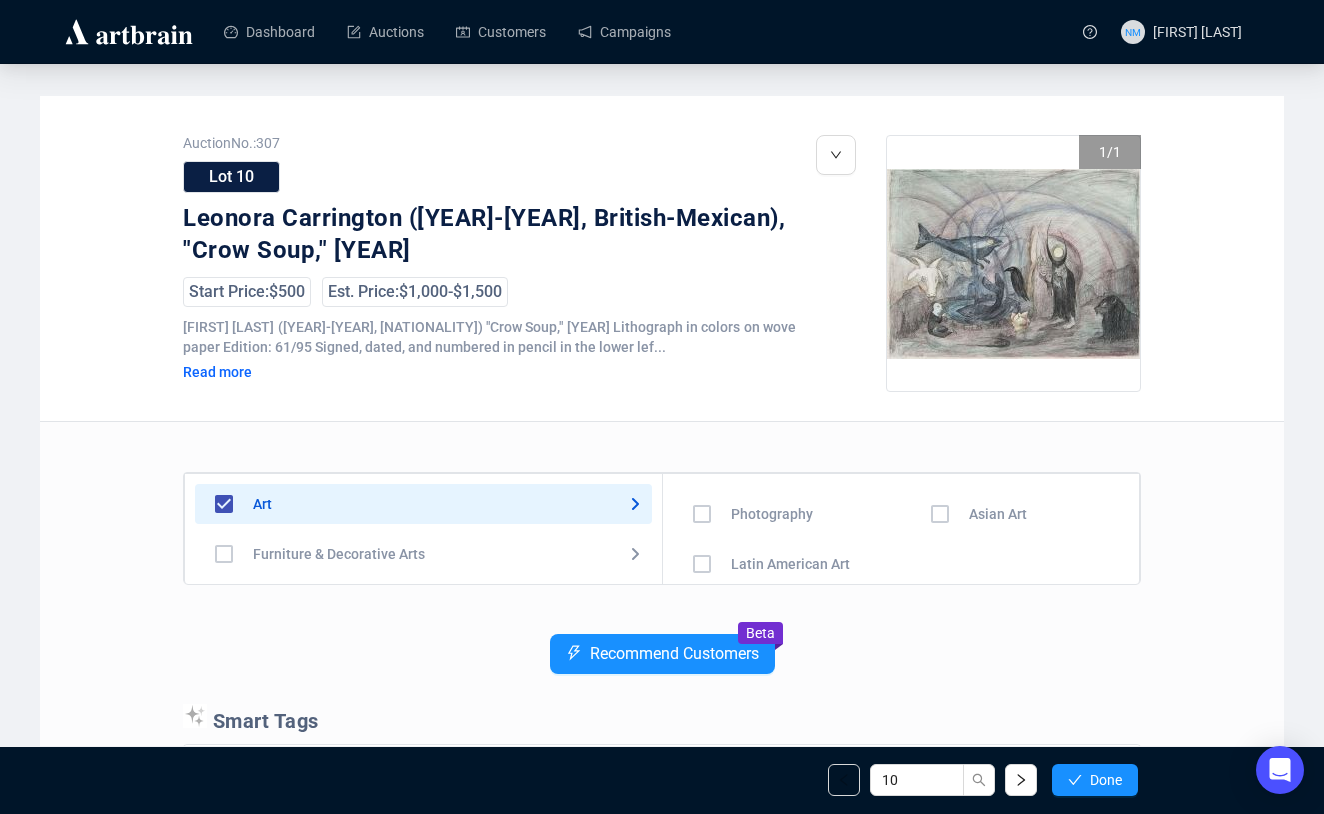 click at bounding box center [702, 414] 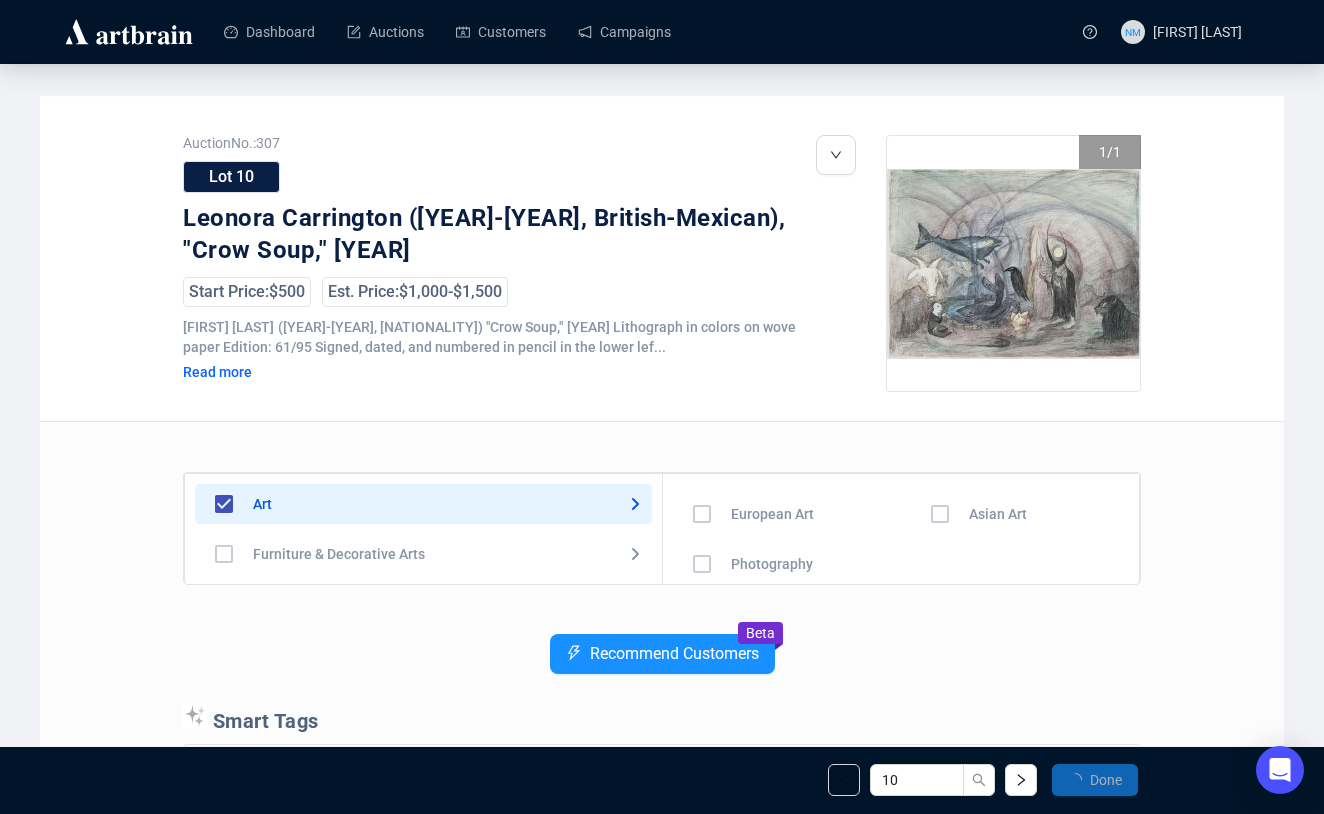 scroll, scrollTop: 0, scrollLeft: 0, axis: both 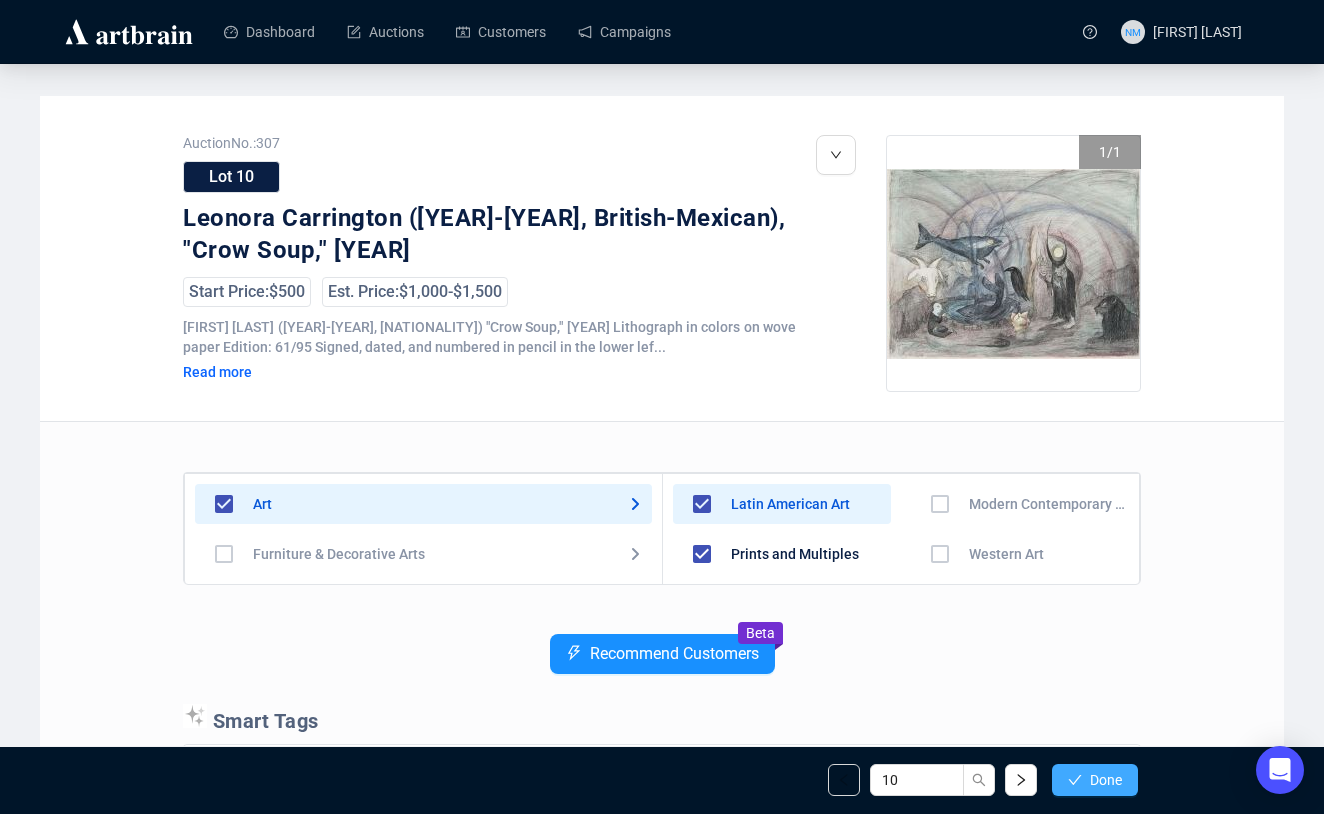 click on "Done" at bounding box center (1095, 780) 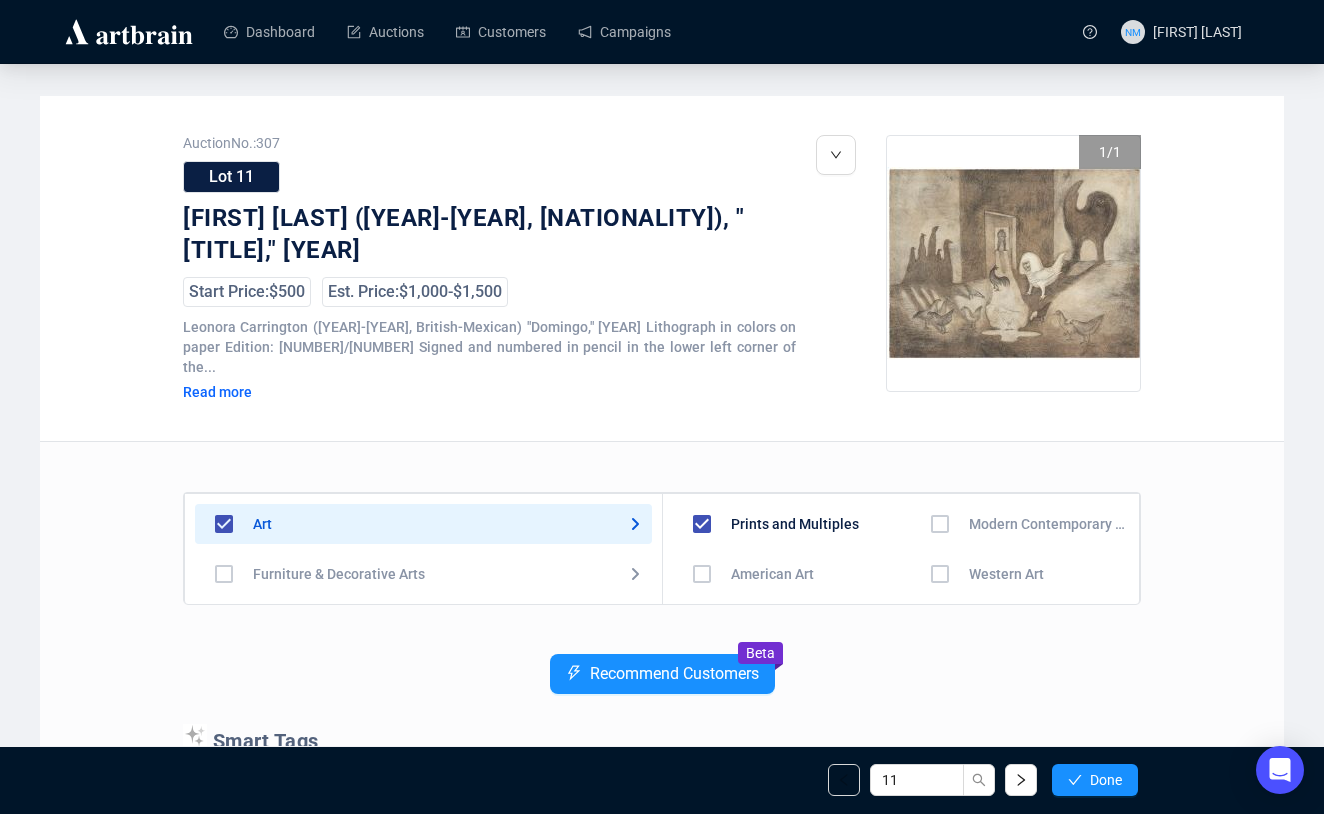 scroll, scrollTop: 140, scrollLeft: 0, axis: vertical 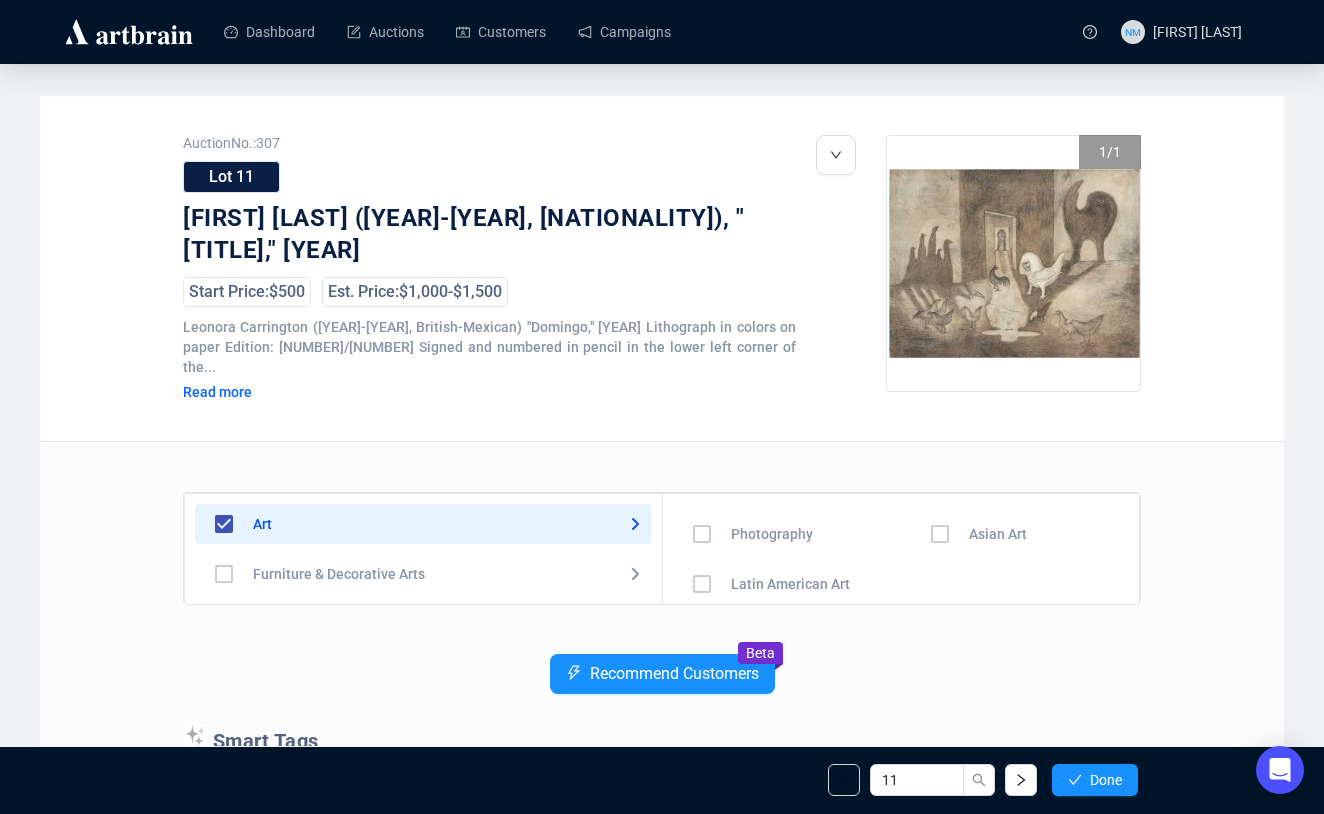 click at bounding box center (702, 434) 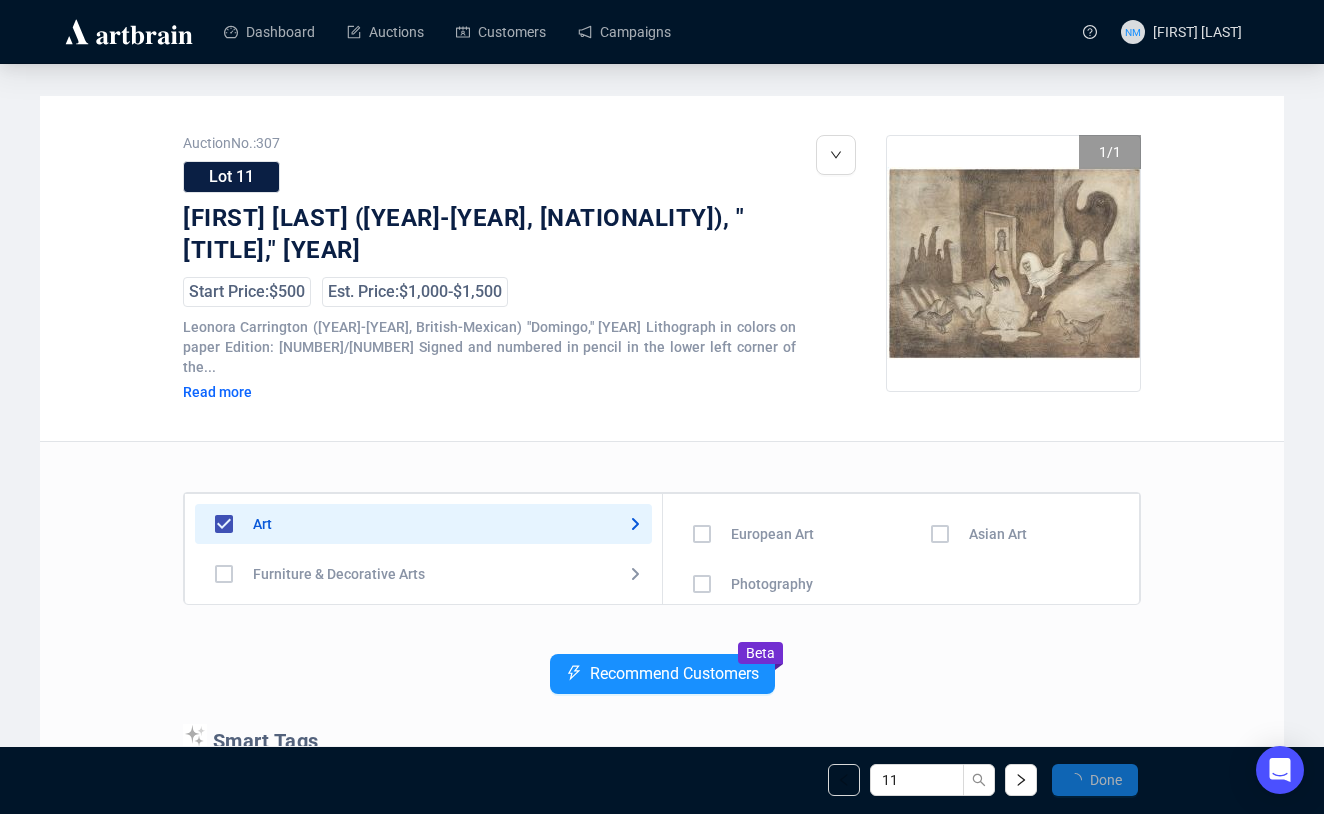scroll, scrollTop: 0, scrollLeft: 0, axis: both 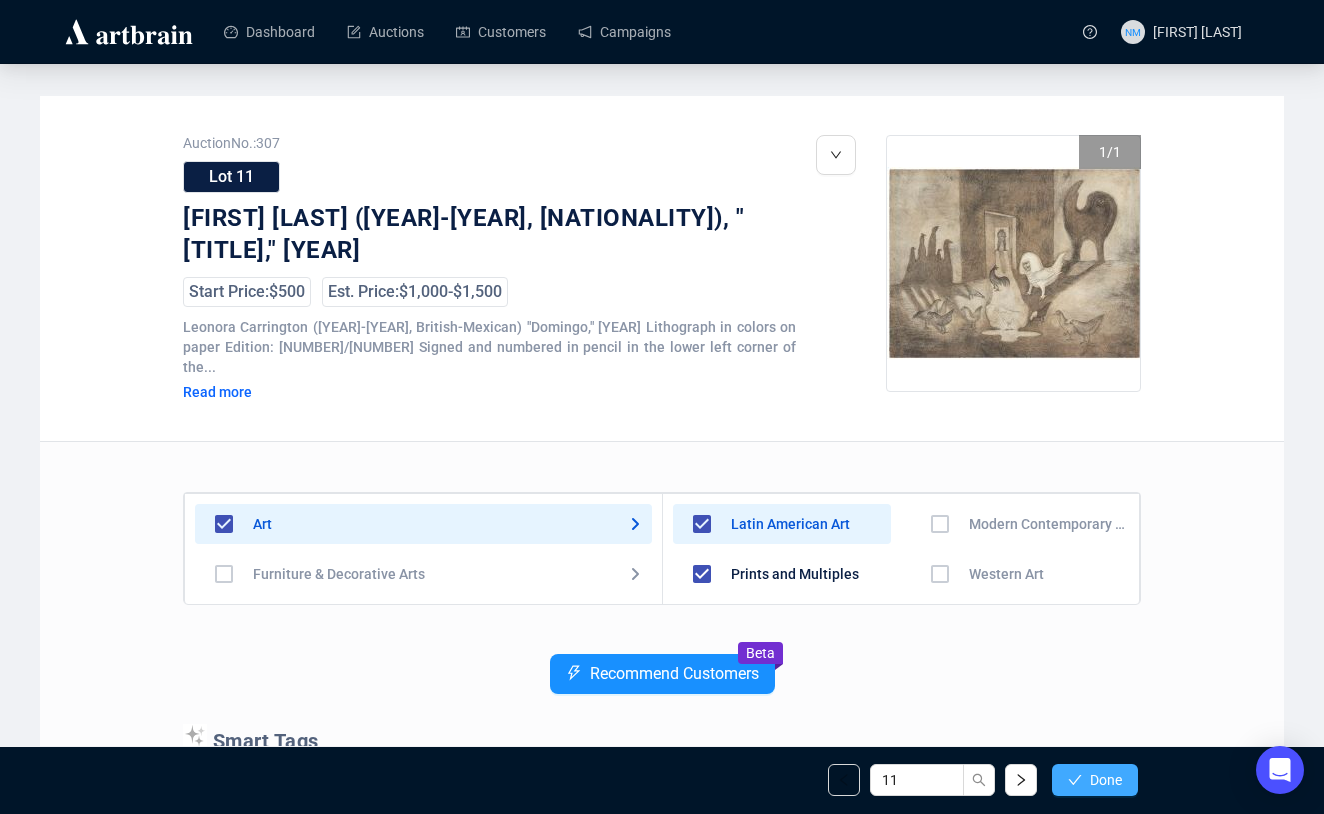 click on "Done" at bounding box center (1095, 780) 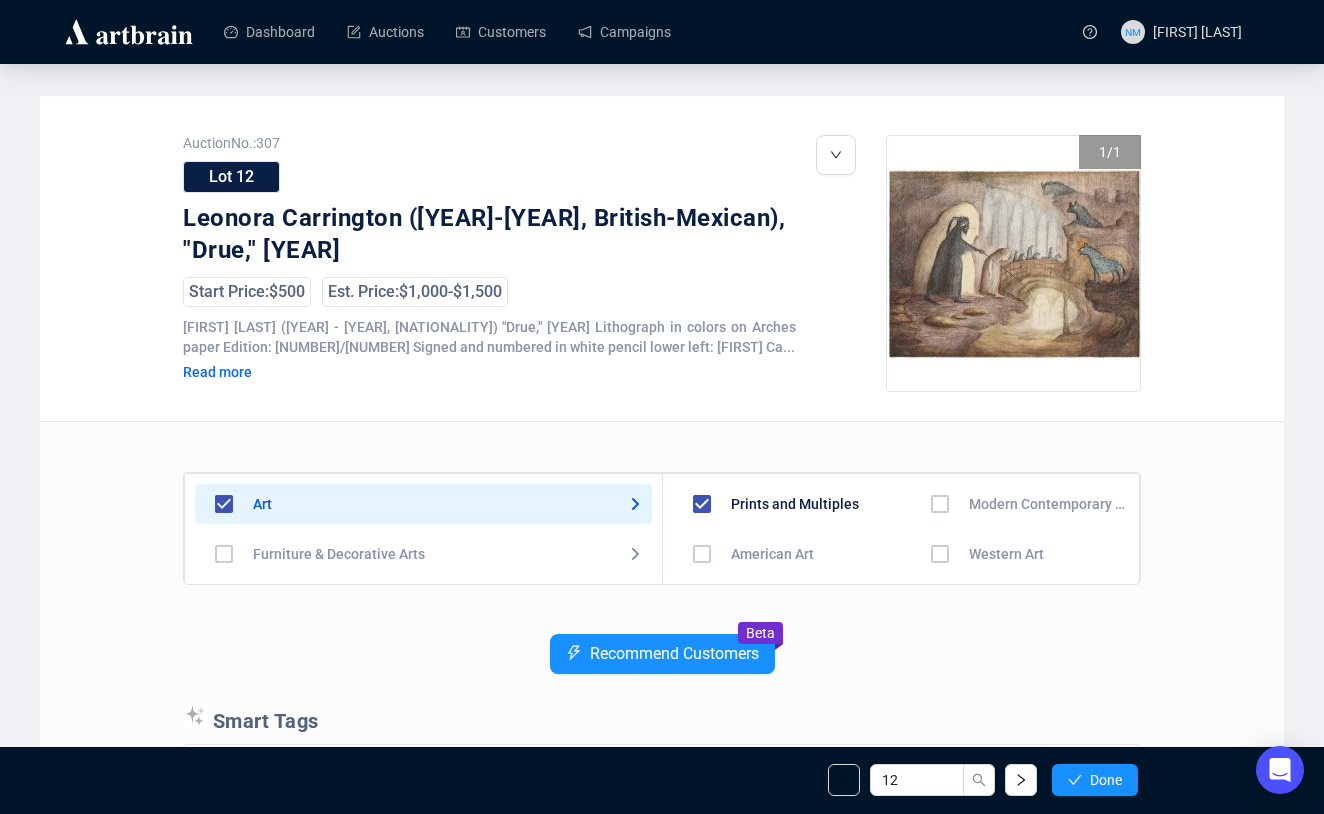scroll, scrollTop: 140, scrollLeft: 0, axis: vertical 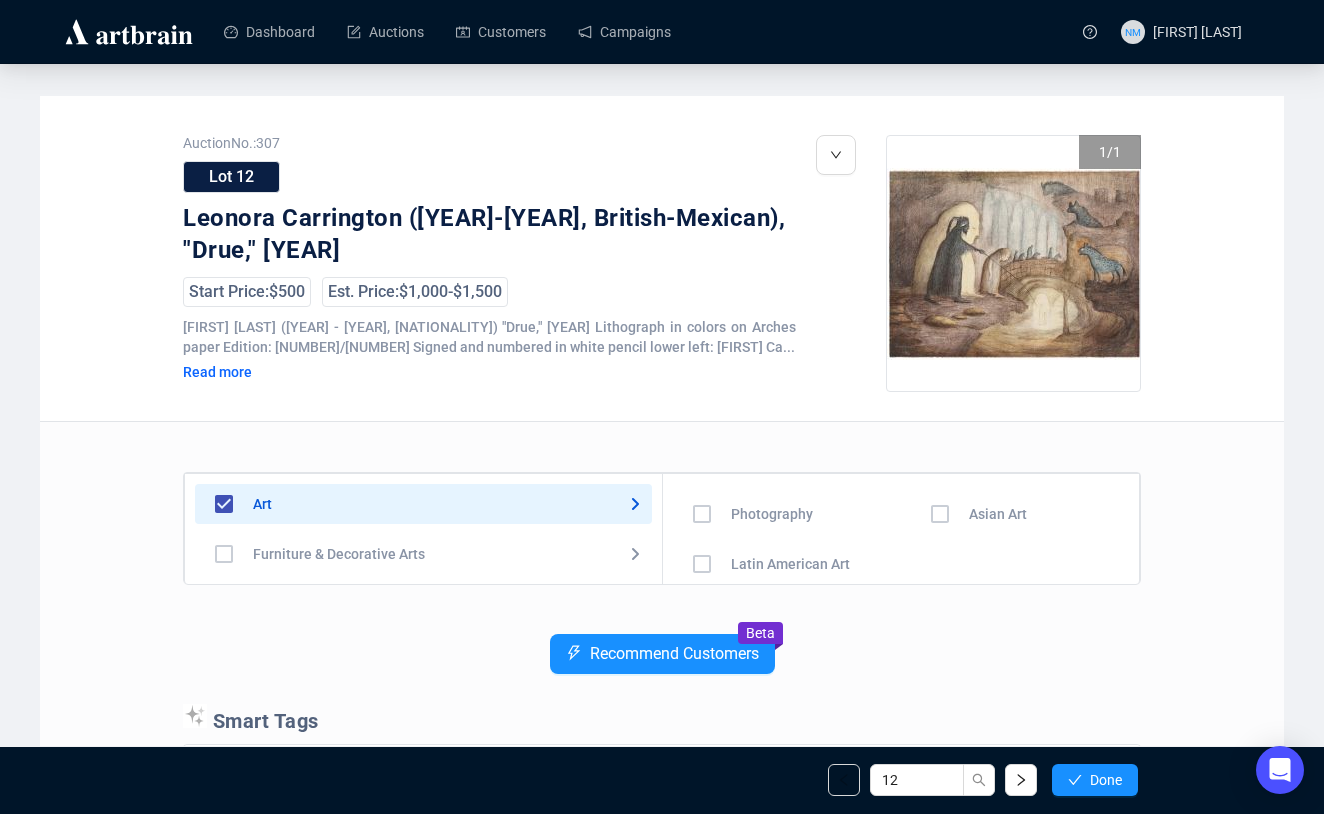 click at bounding box center [702, 414] 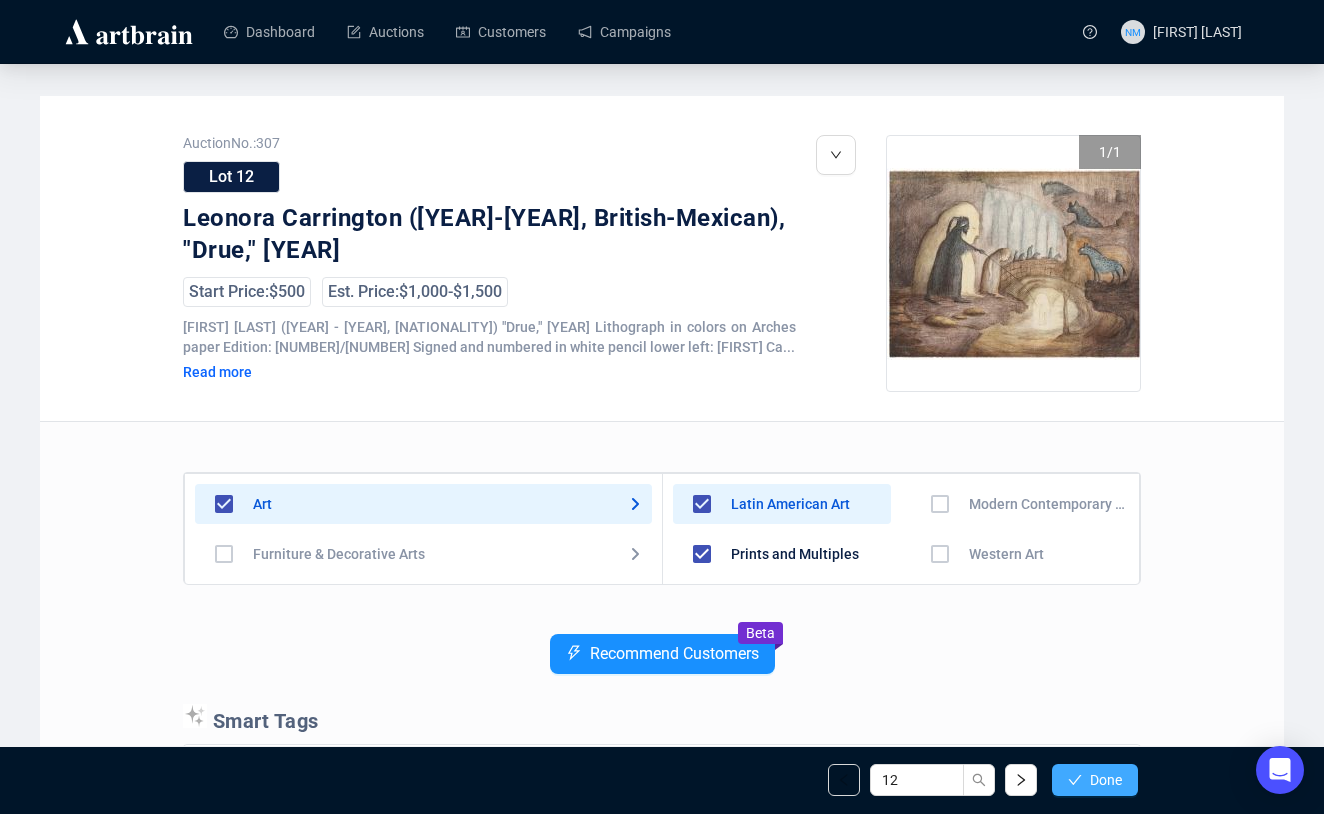 click at bounding box center (1075, 780) 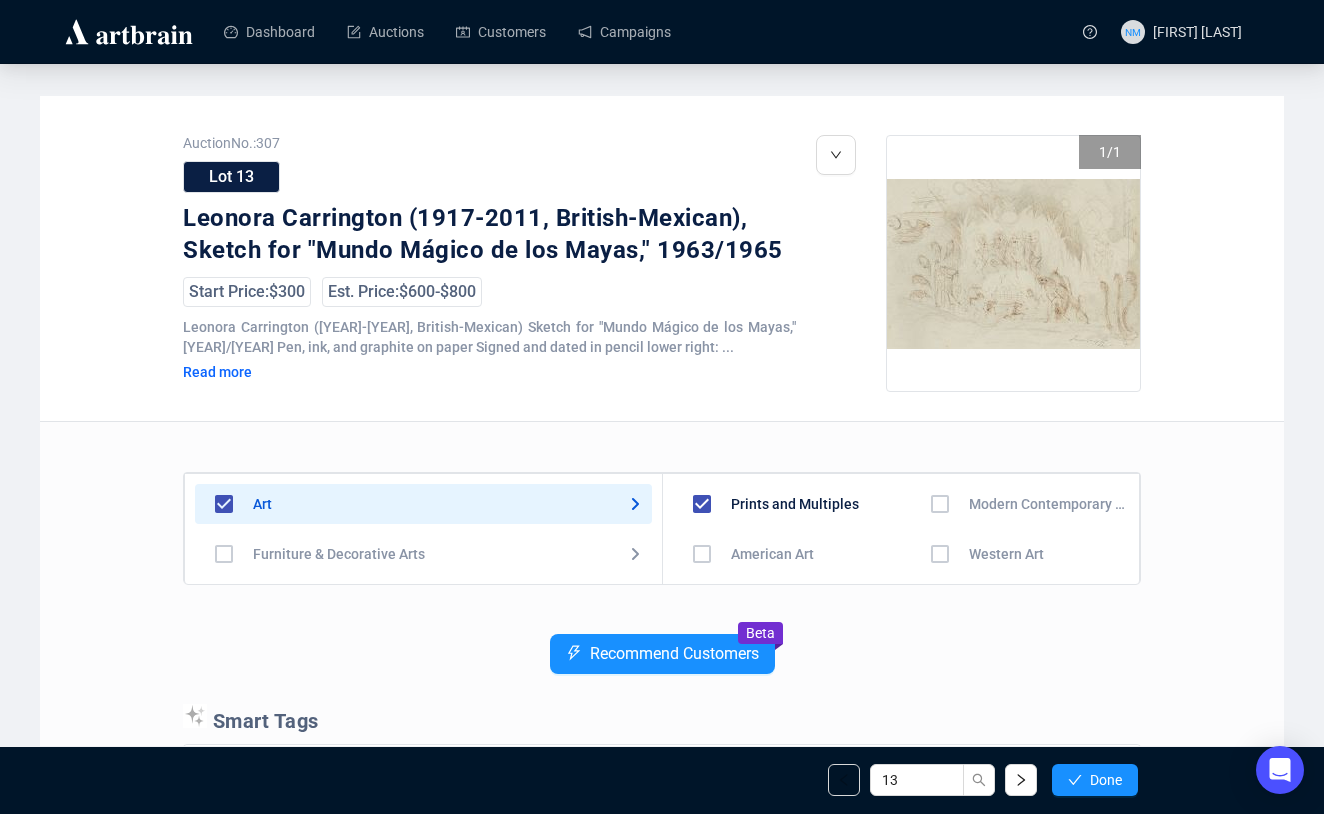 scroll, scrollTop: 140, scrollLeft: 0, axis: vertical 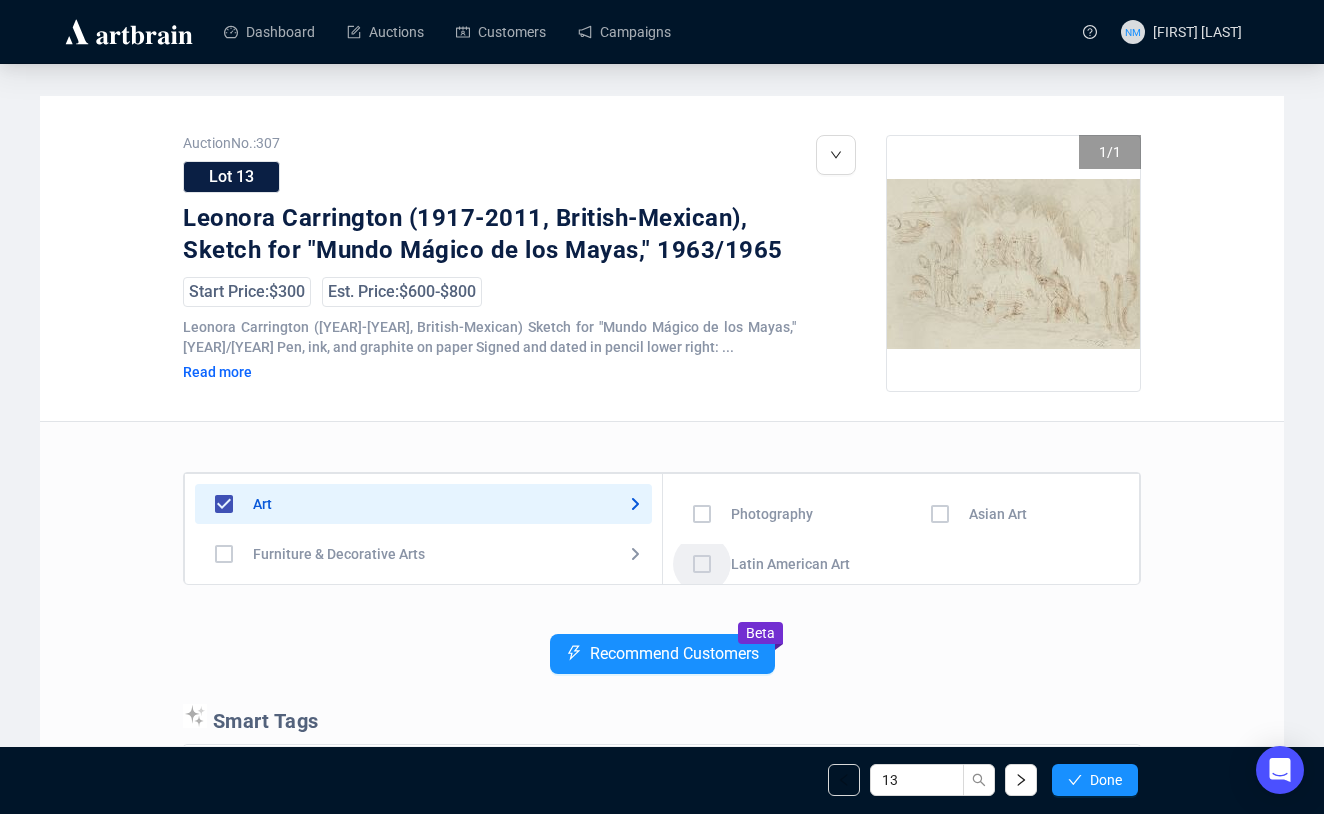 click at bounding box center (702, 414) 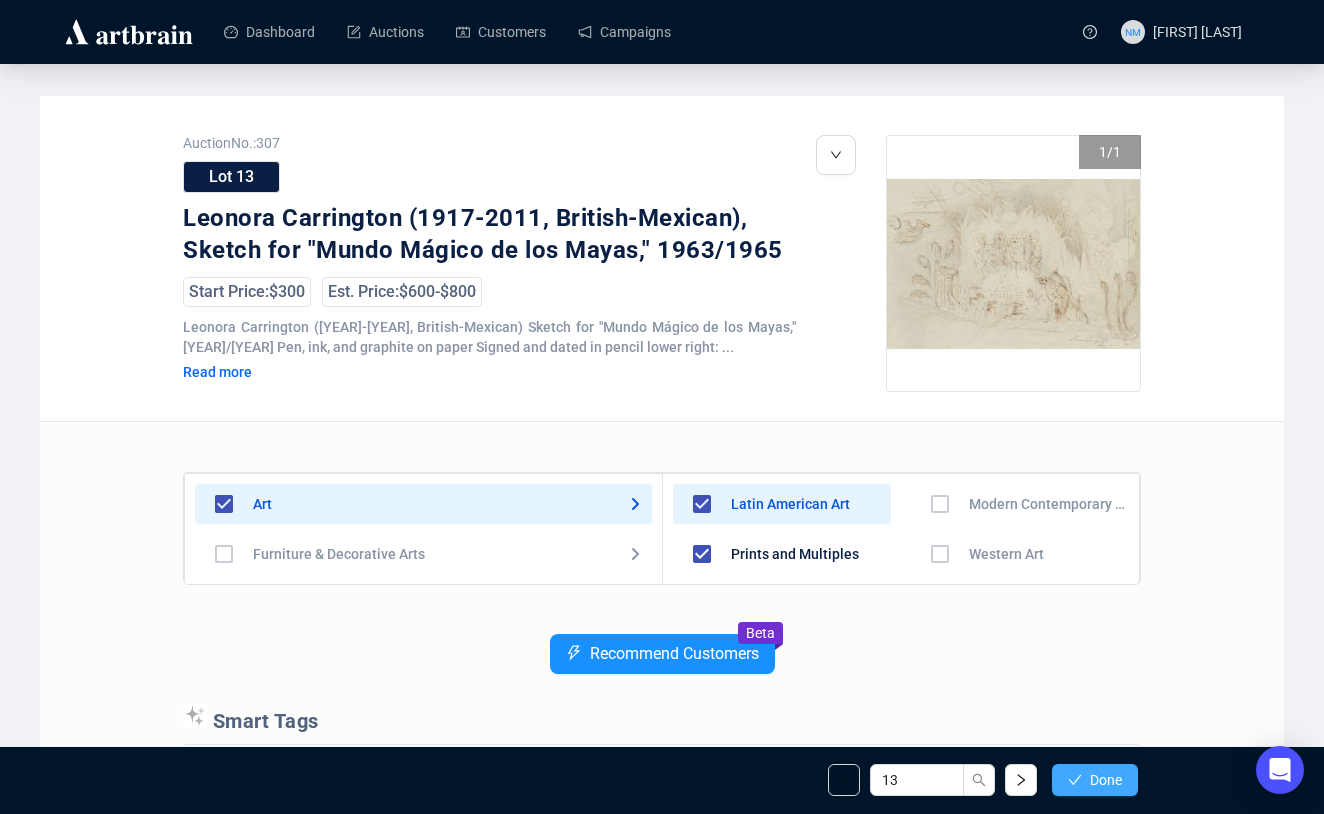click on "Done" at bounding box center [1106, 780] 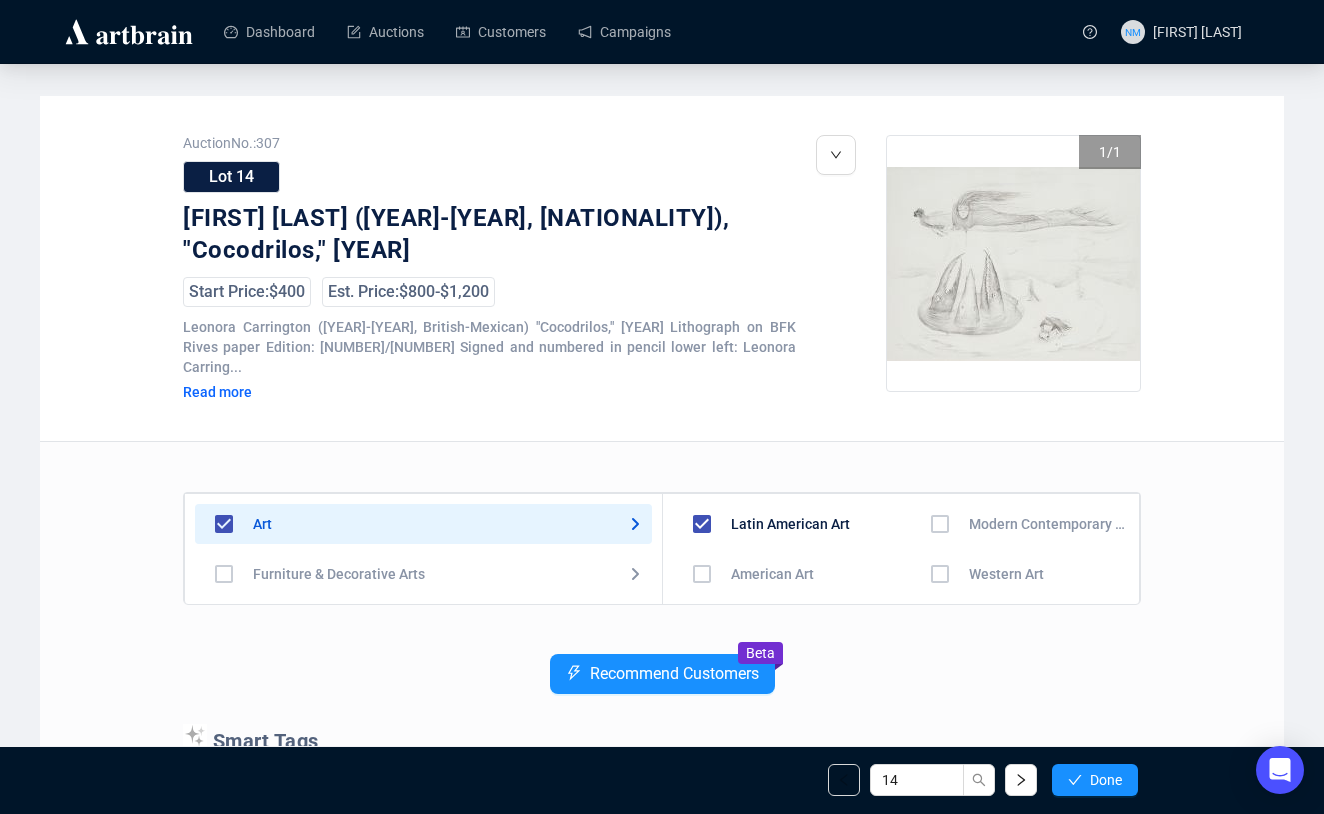 scroll, scrollTop: 140, scrollLeft: 0, axis: vertical 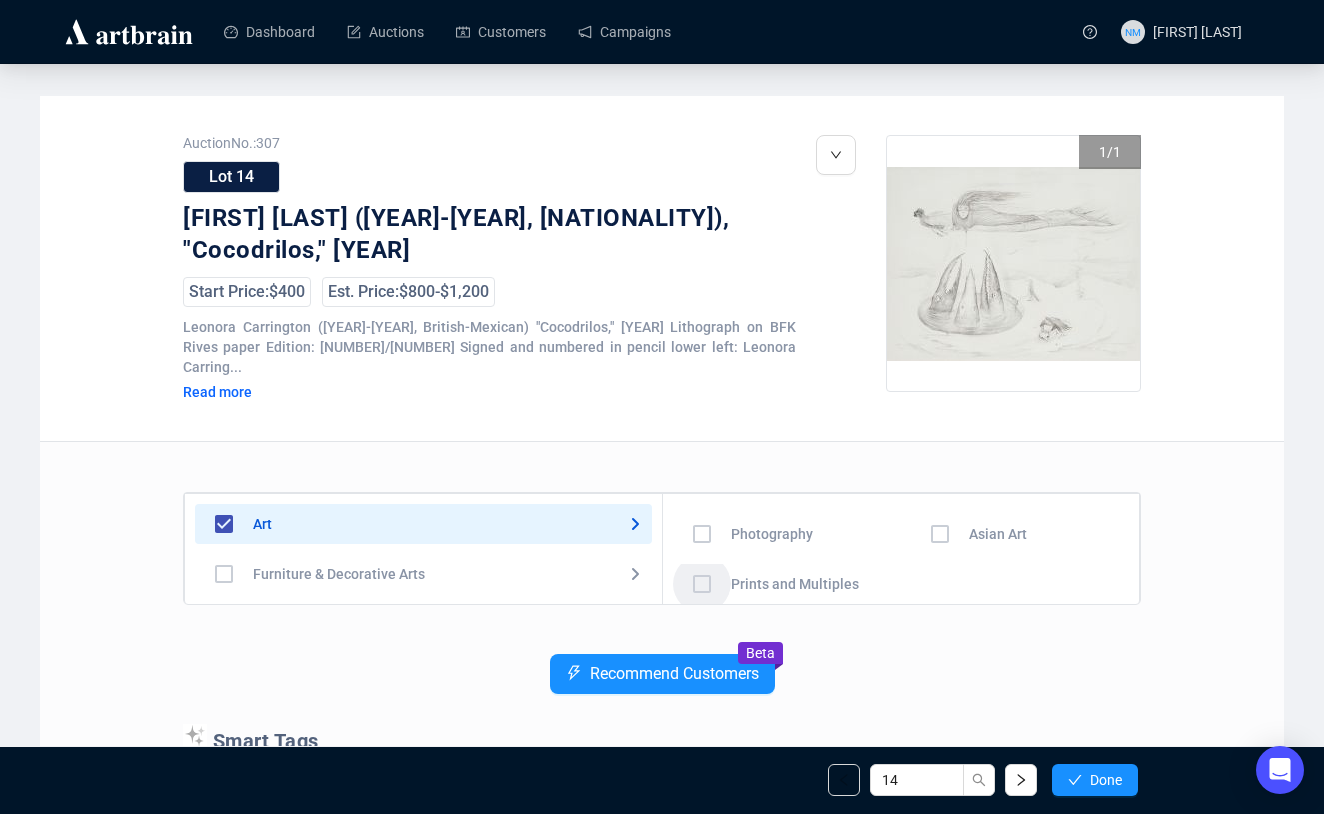 click at bounding box center (702, 434) 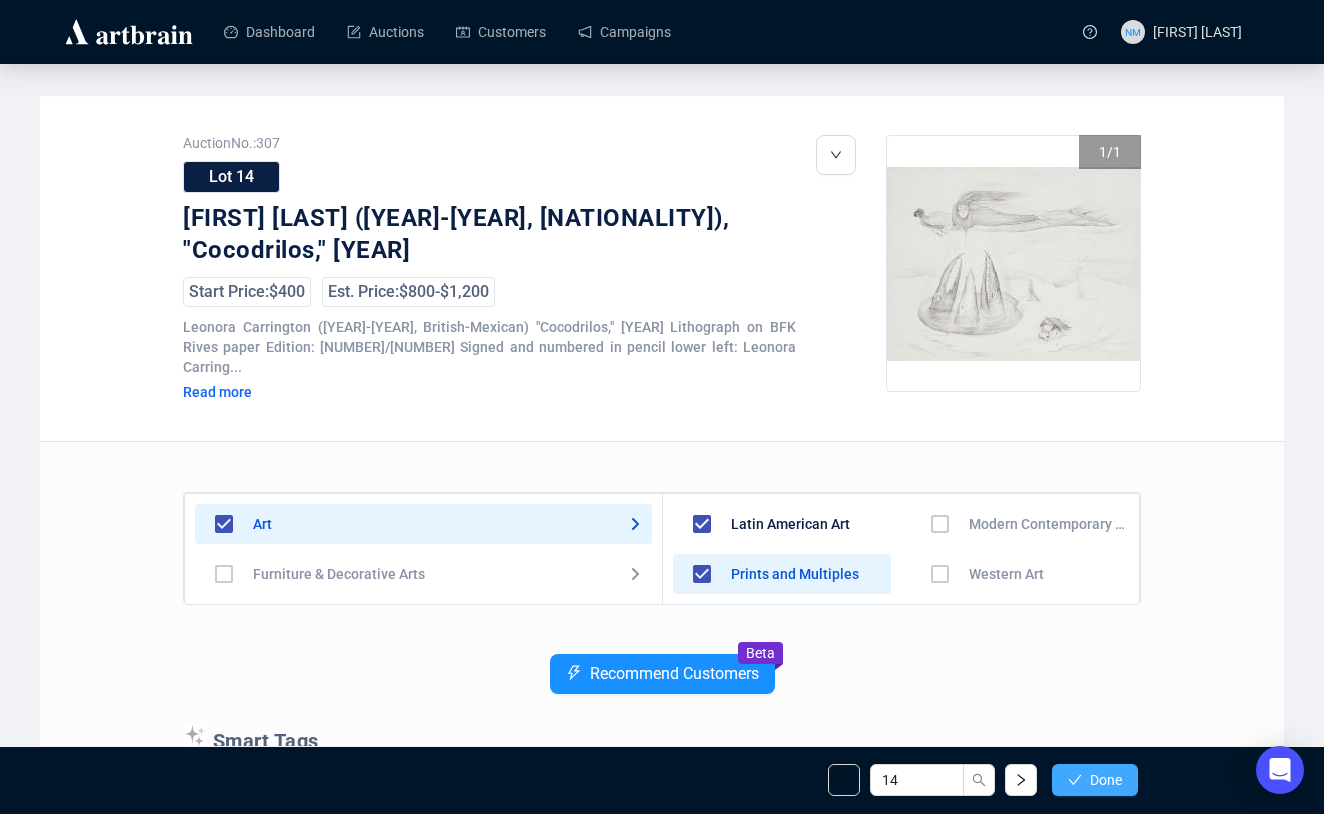 click on "Done" at bounding box center (1095, 780) 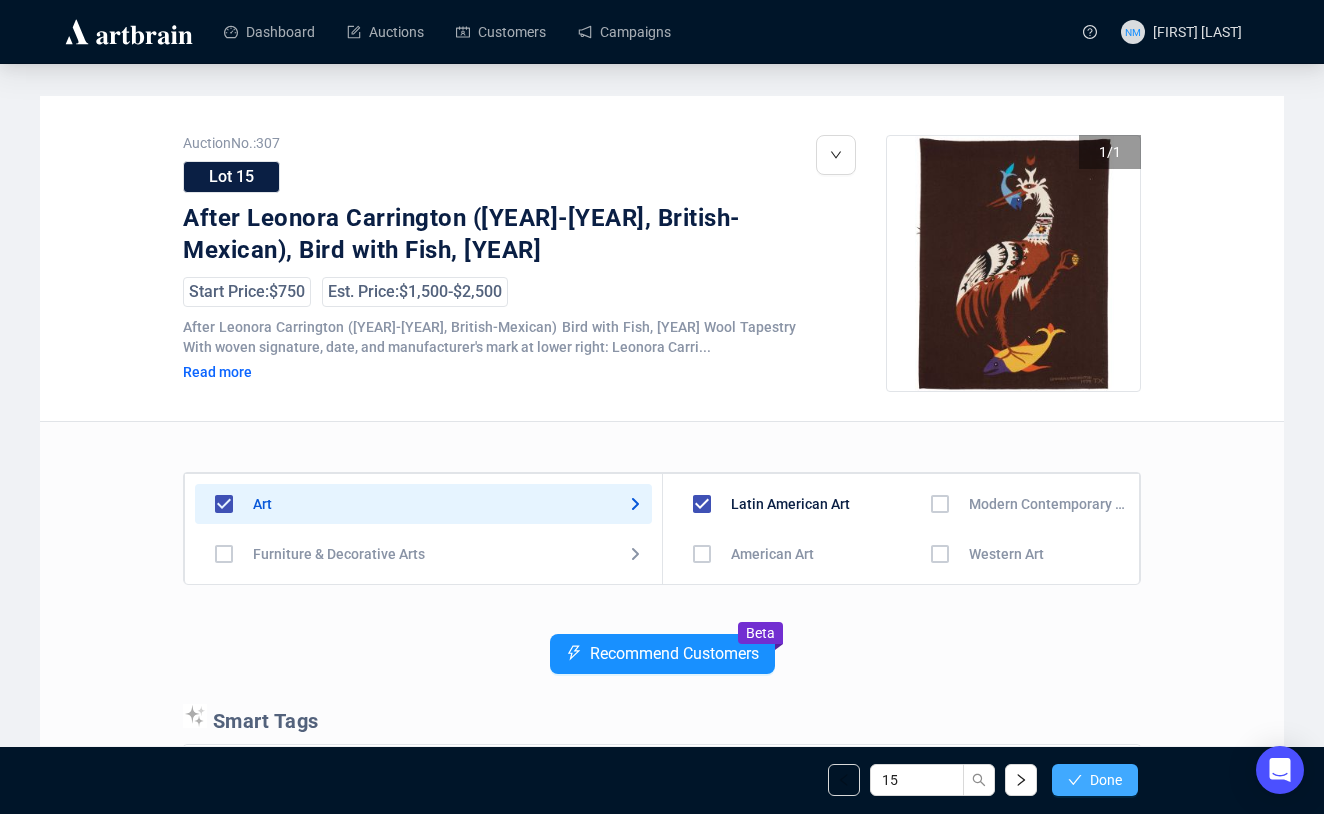 click on "Done" at bounding box center [1095, 780] 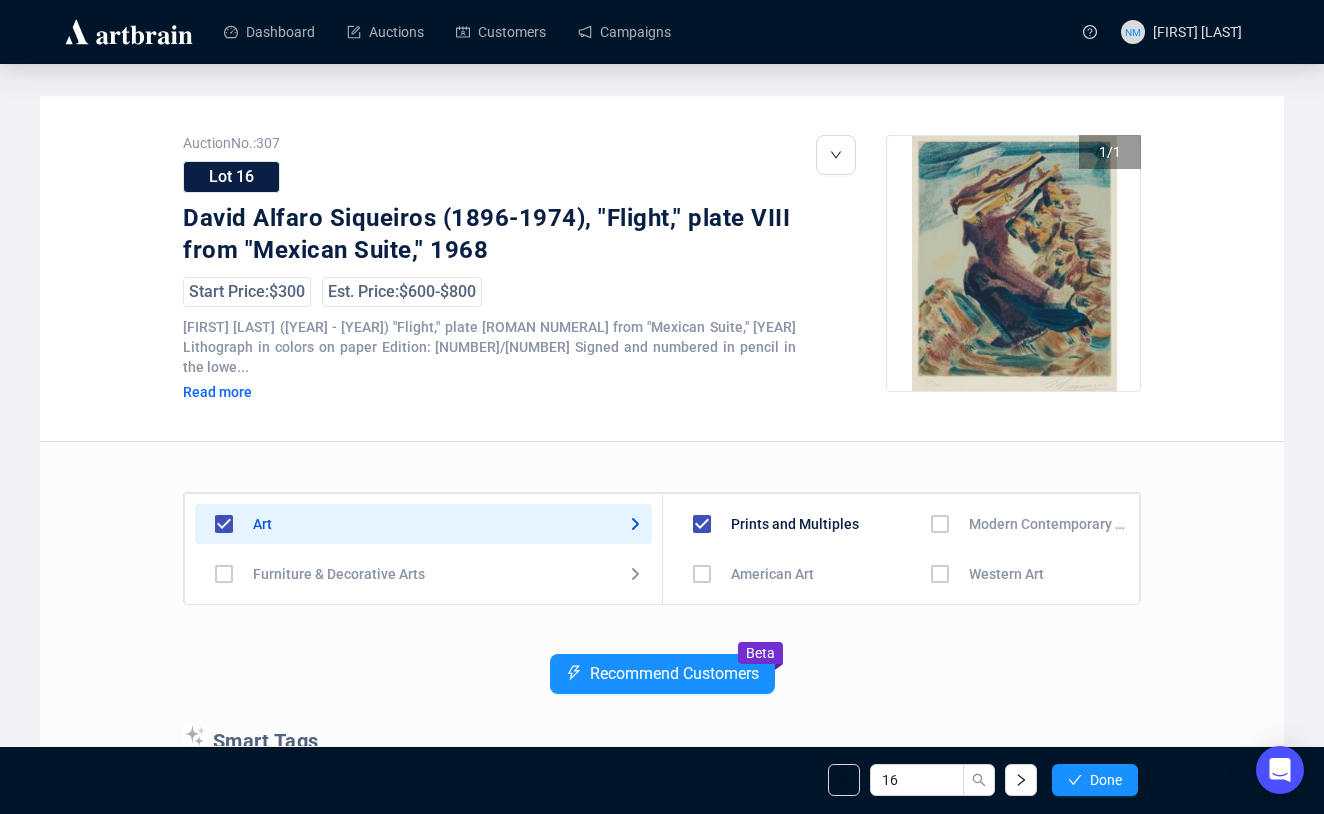 scroll, scrollTop: 140, scrollLeft: 0, axis: vertical 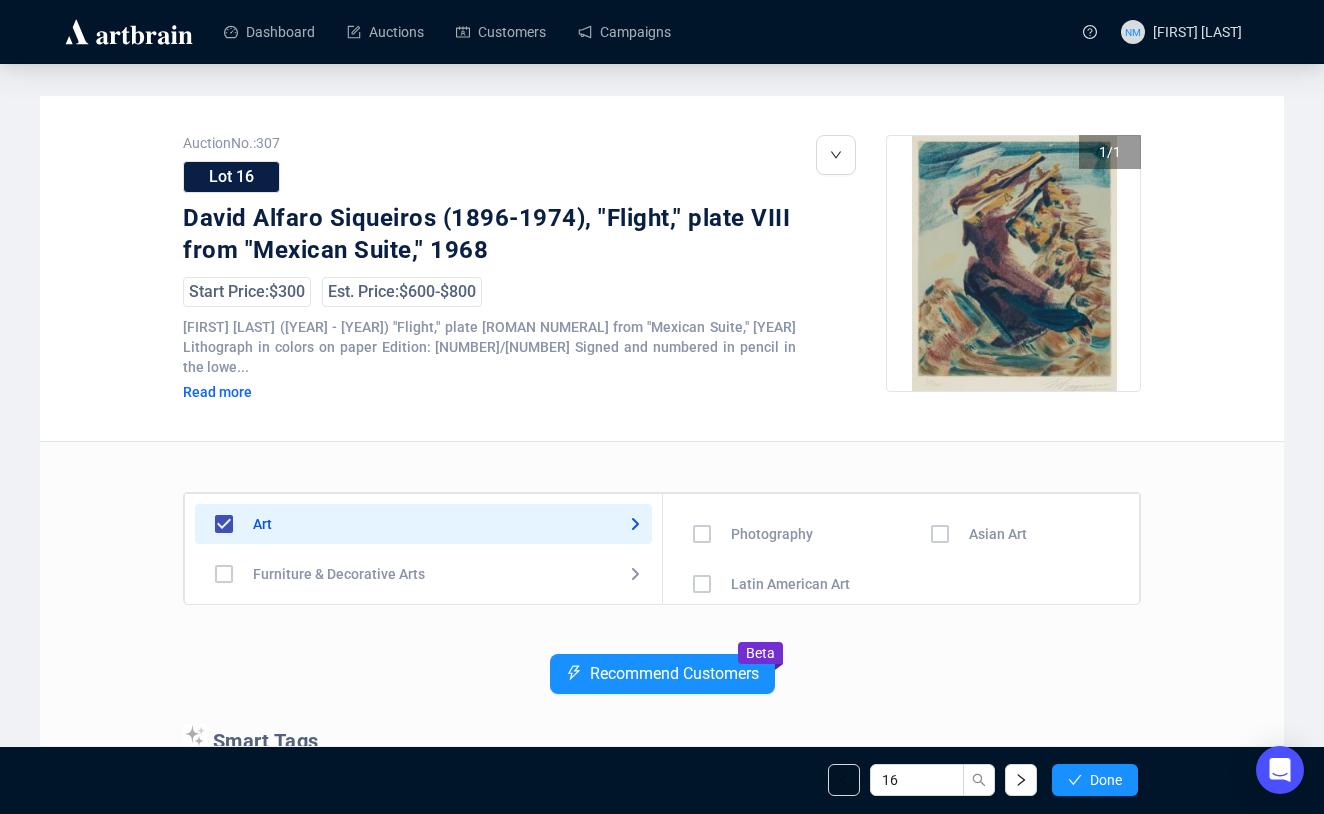 click at bounding box center (702, 434) 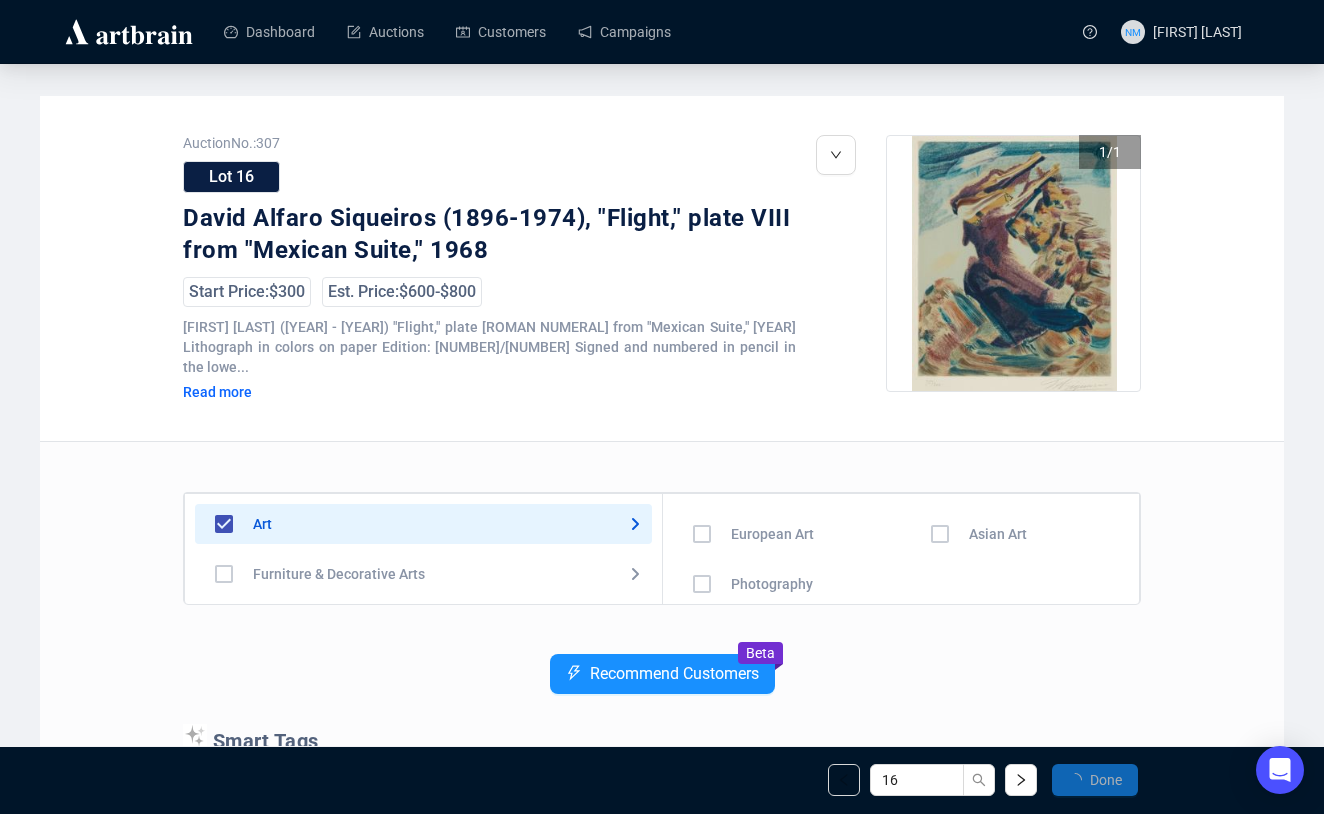 scroll, scrollTop: 0, scrollLeft: 0, axis: both 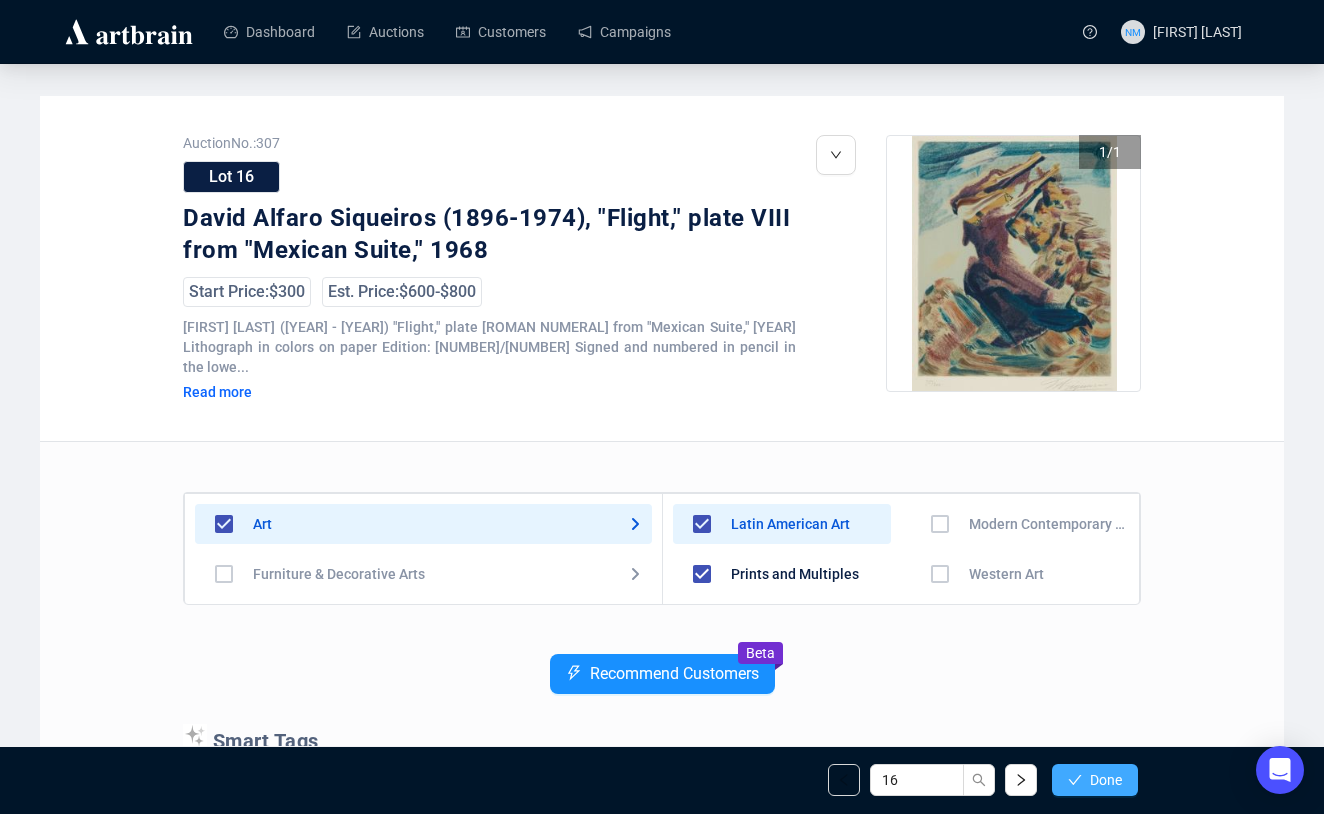 click on "Done" at bounding box center [1095, 780] 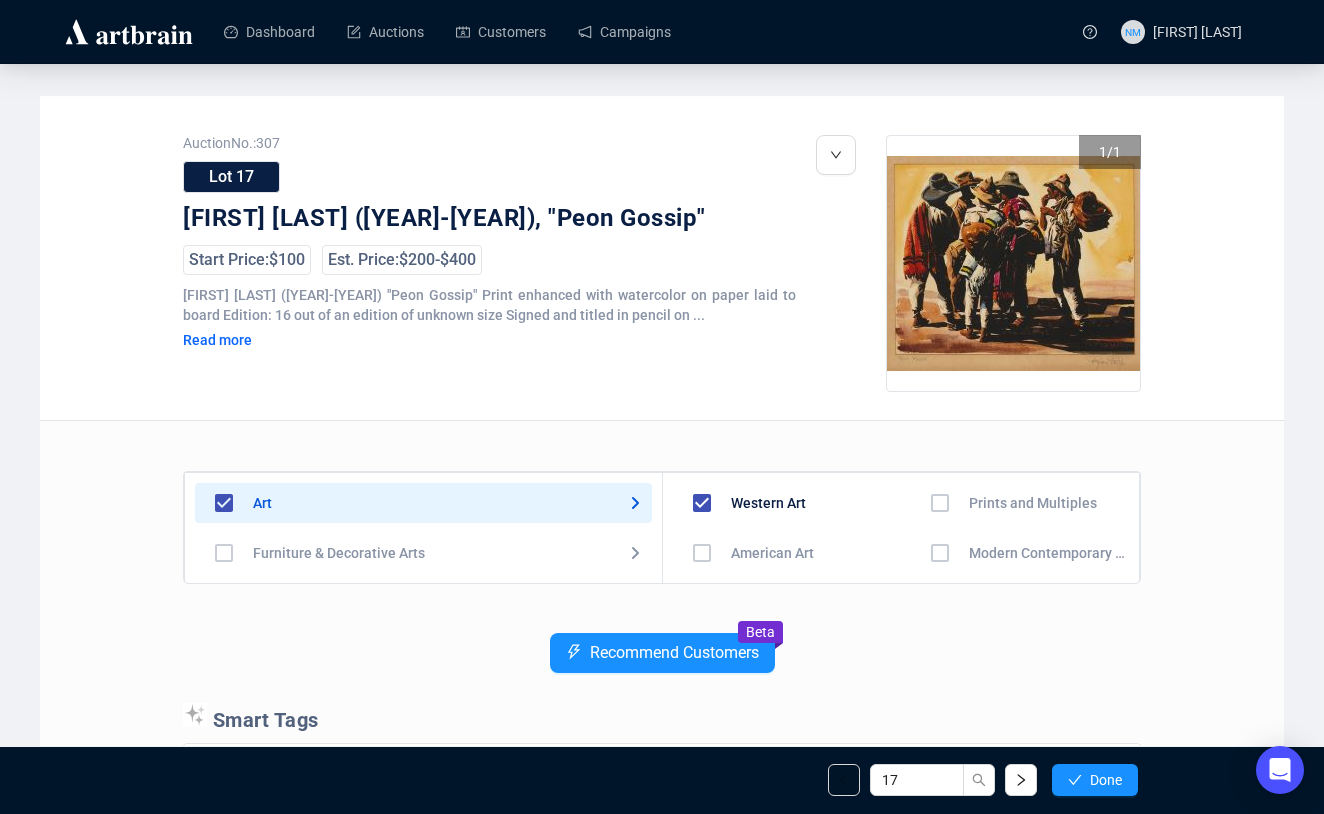 click at bounding box center (702, 503) 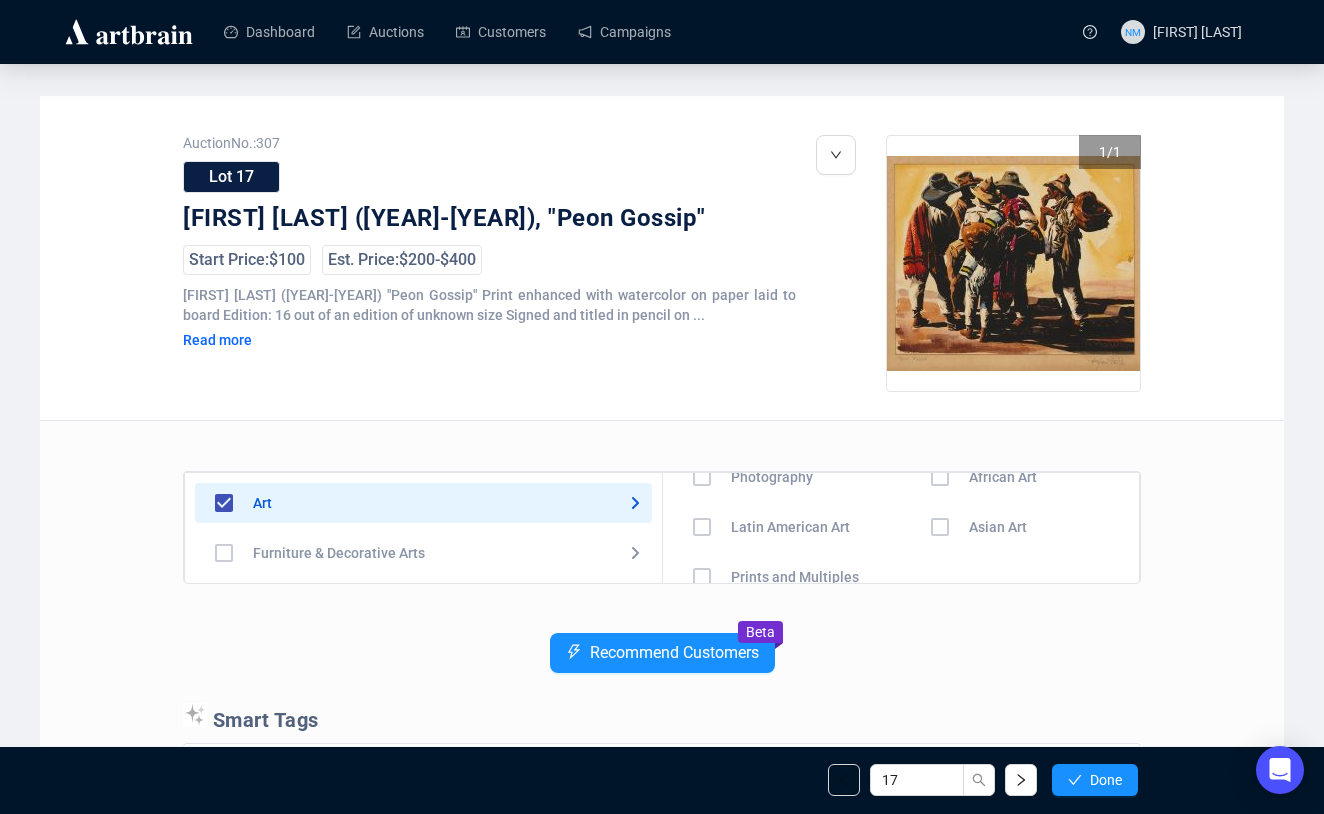 scroll, scrollTop: 140, scrollLeft: 0, axis: vertical 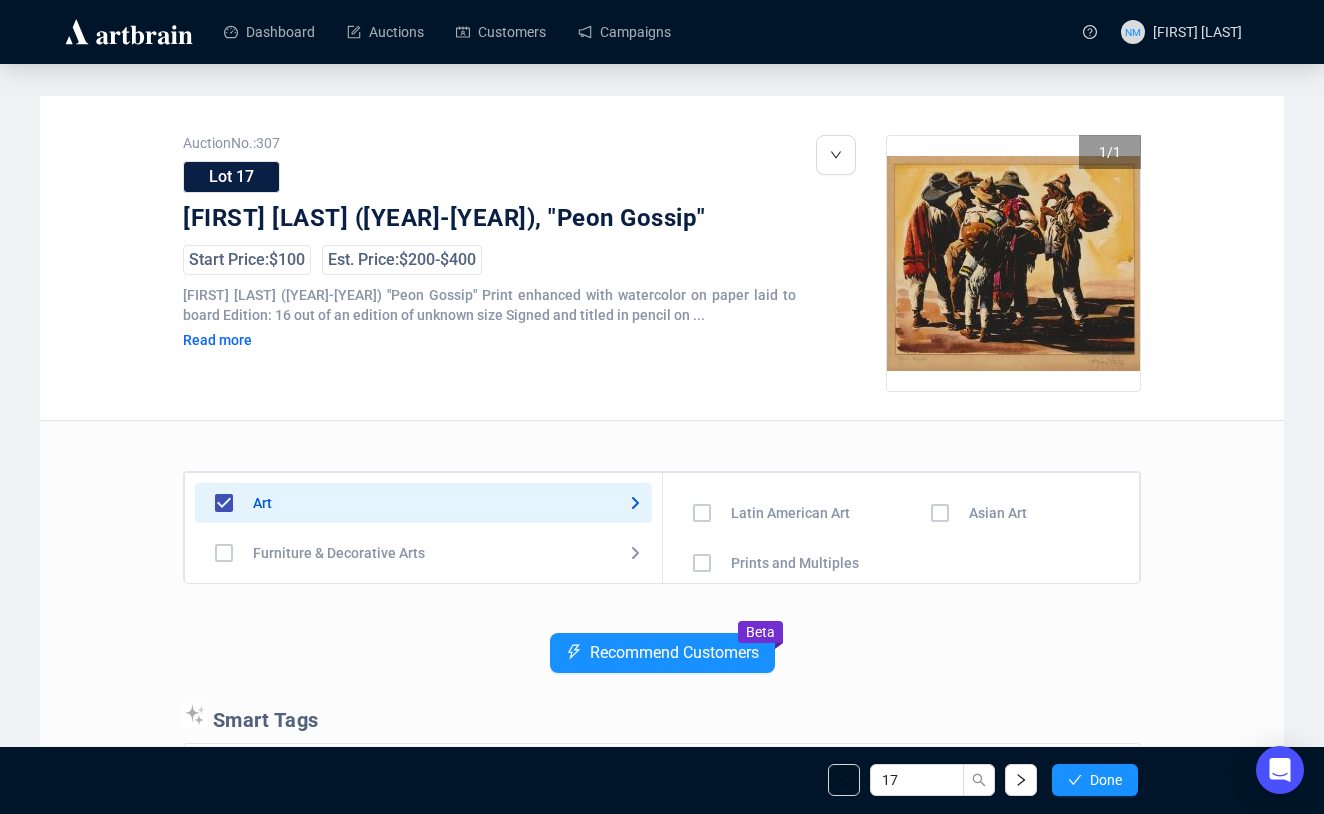 click at bounding box center (702, 363) 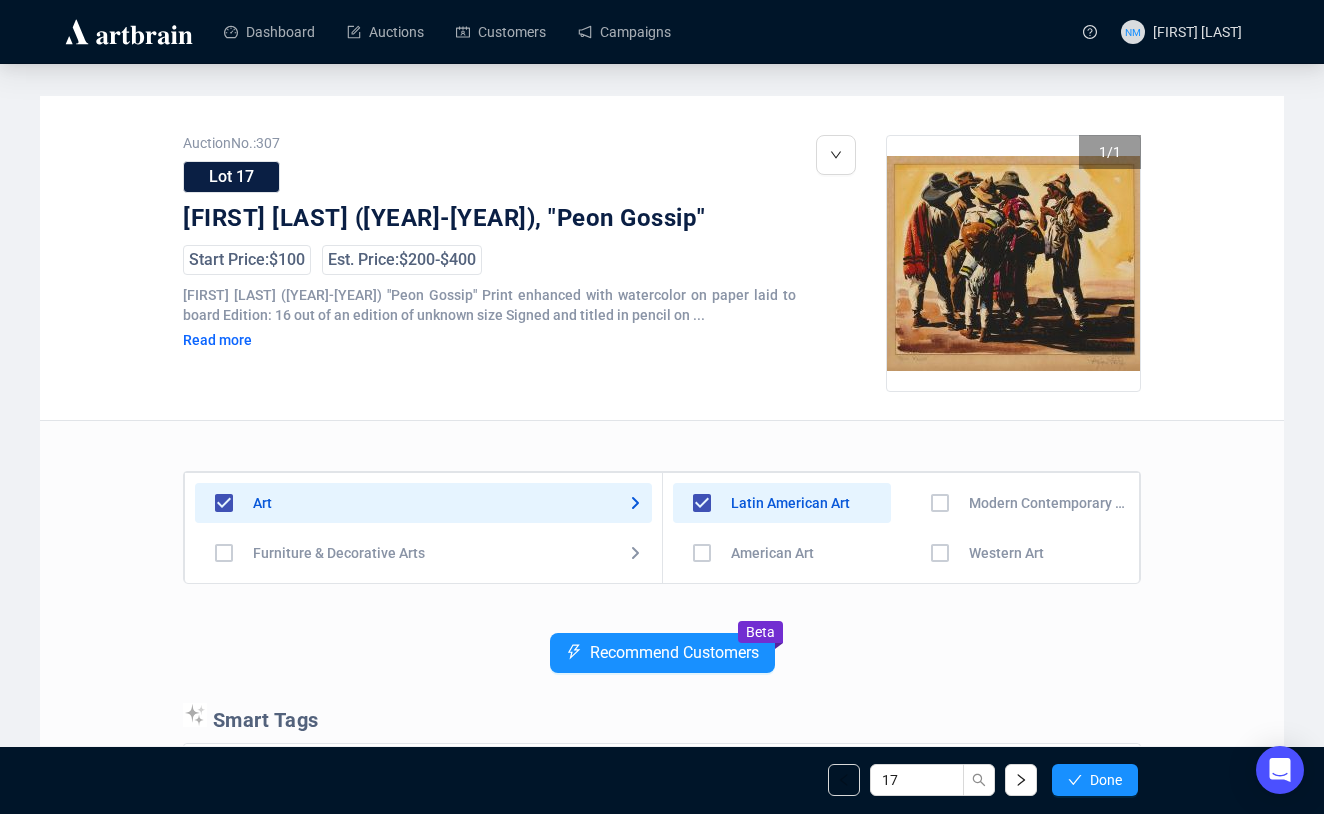 scroll, scrollTop: 140, scrollLeft: 0, axis: vertical 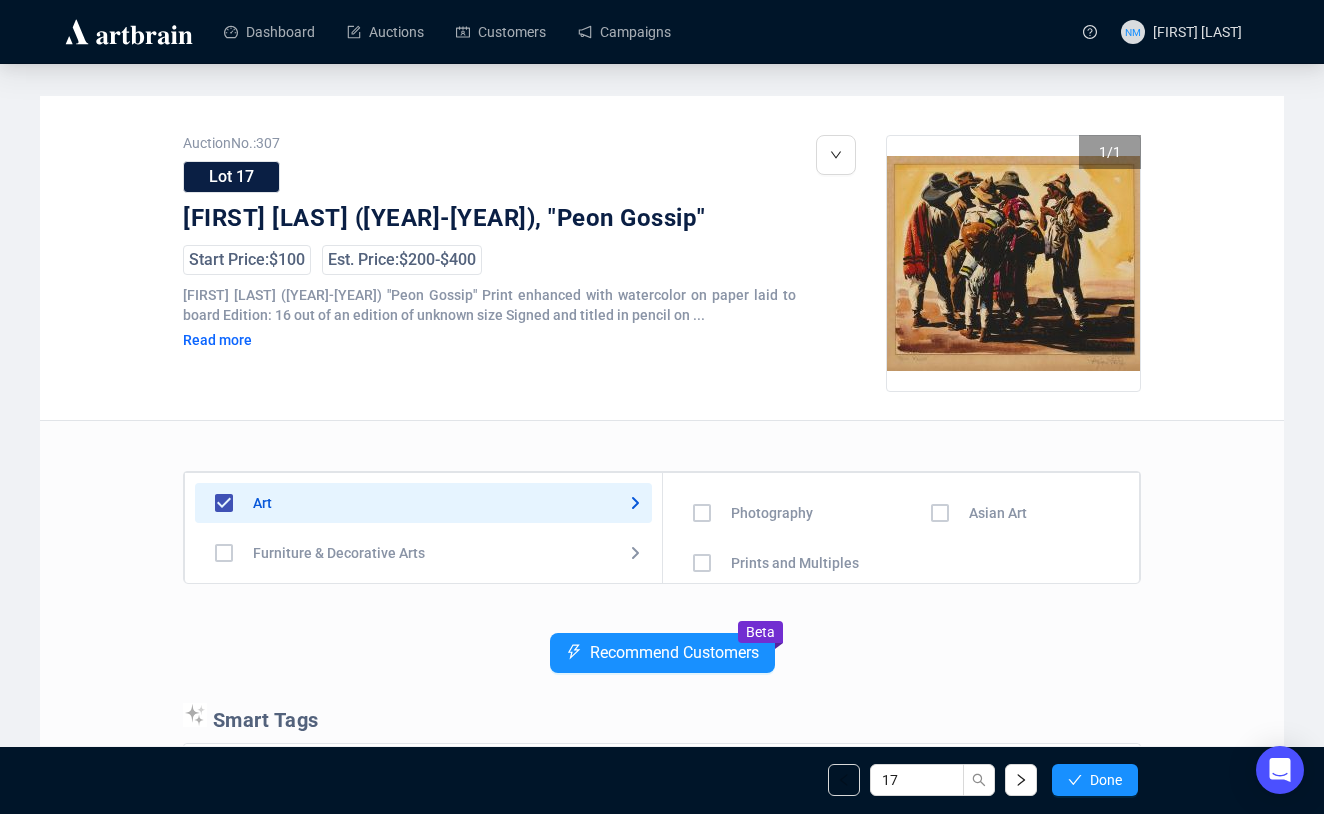 click at bounding box center (702, 413) 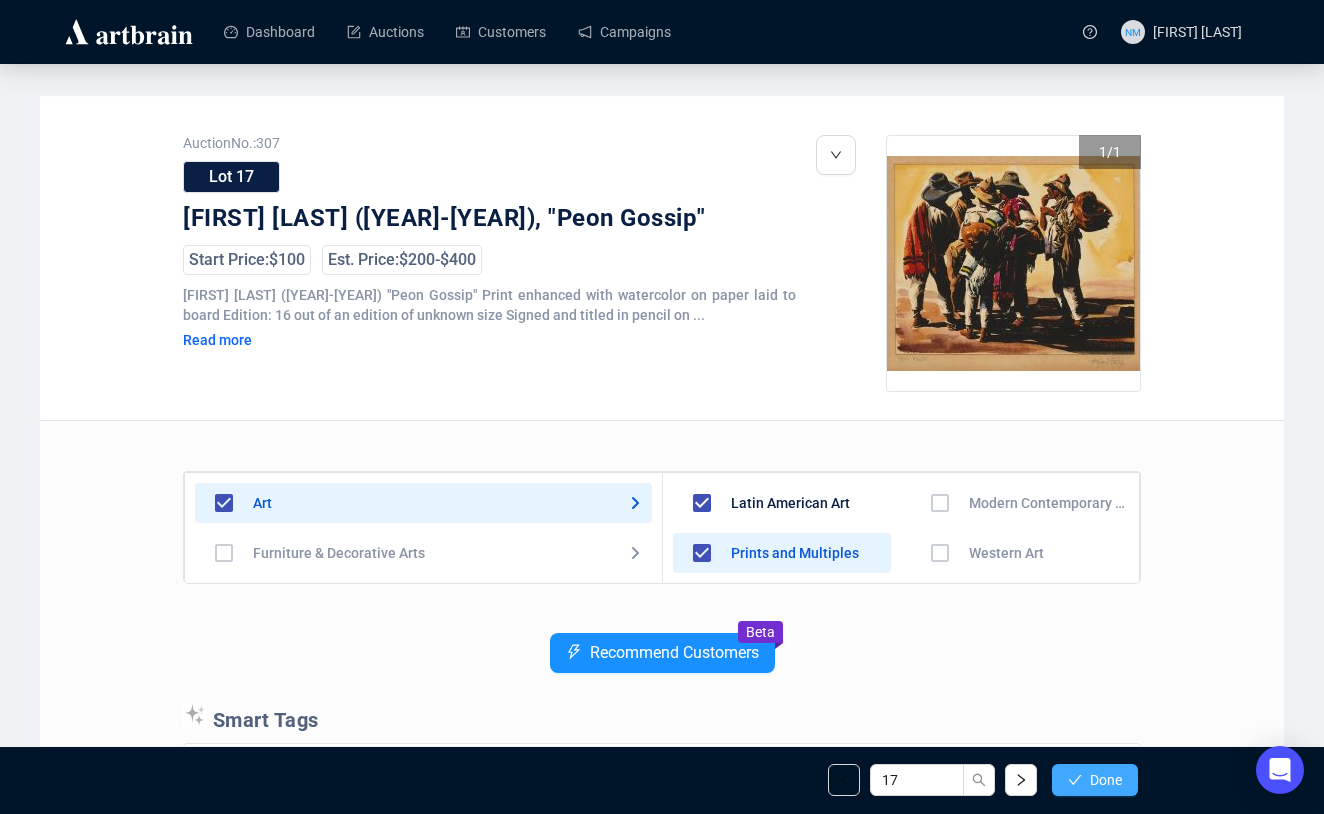click on "Done" at bounding box center [1095, 780] 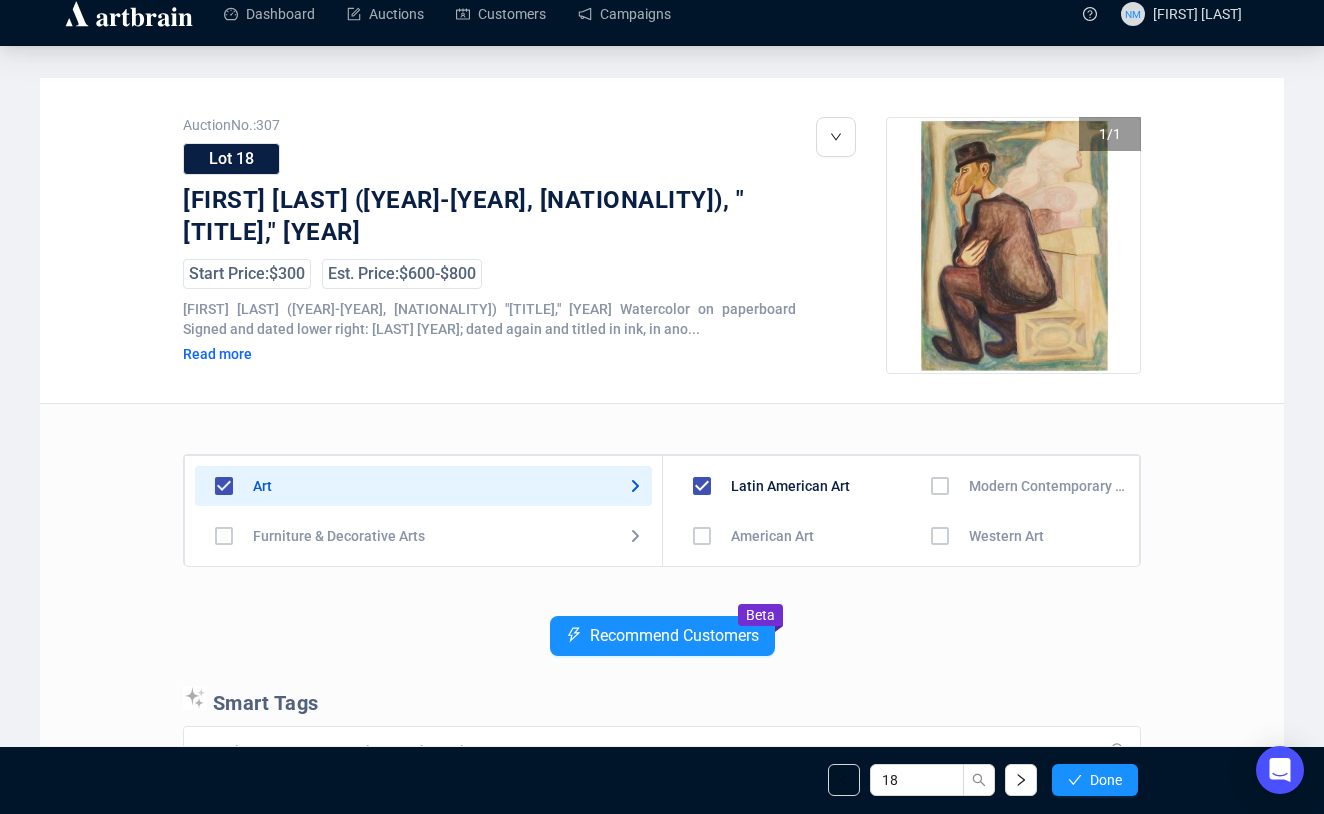 scroll, scrollTop: 20, scrollLeft: 0, axis: vertical 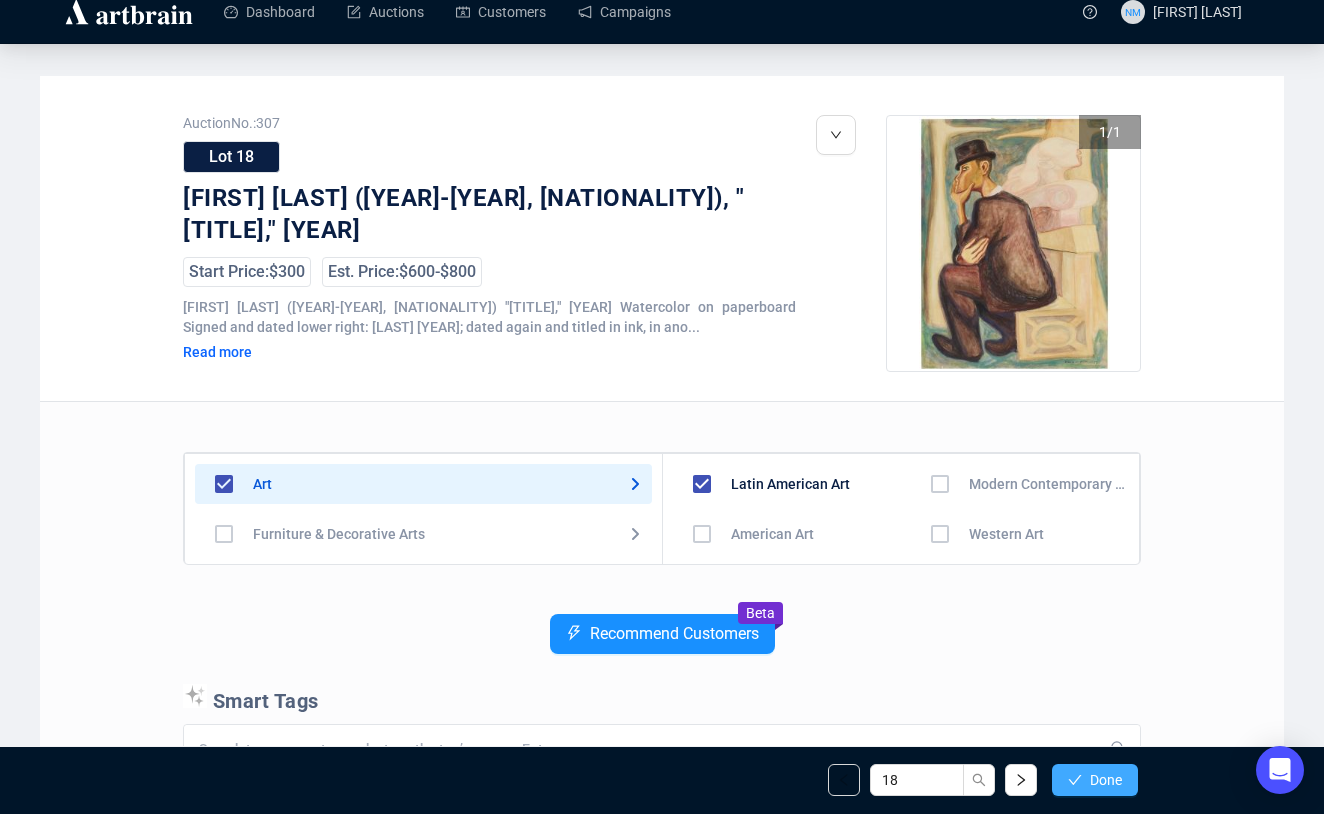 click on "Done" at bounding box center [1095, 780] 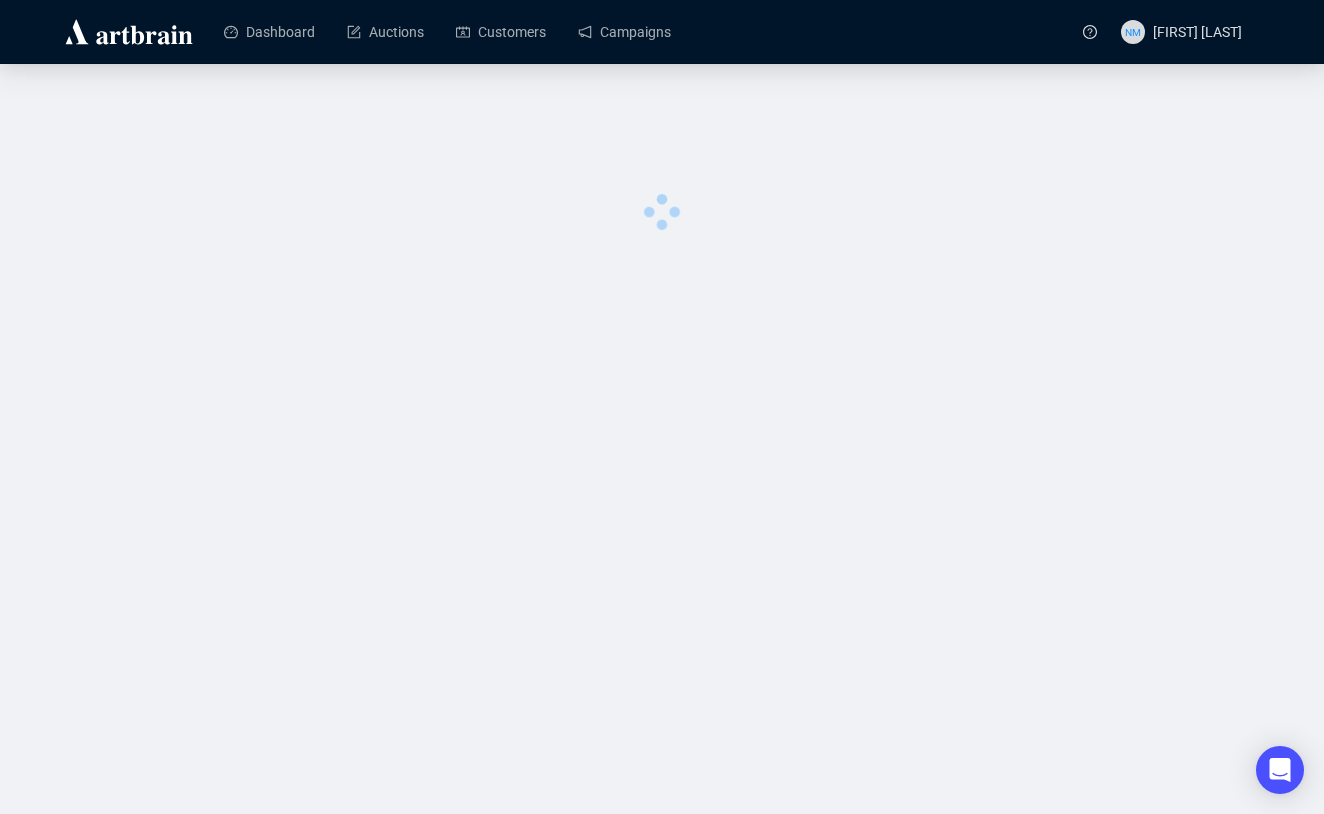 scroll, scrollTop: 0, scrollLeft: 0, axis: both 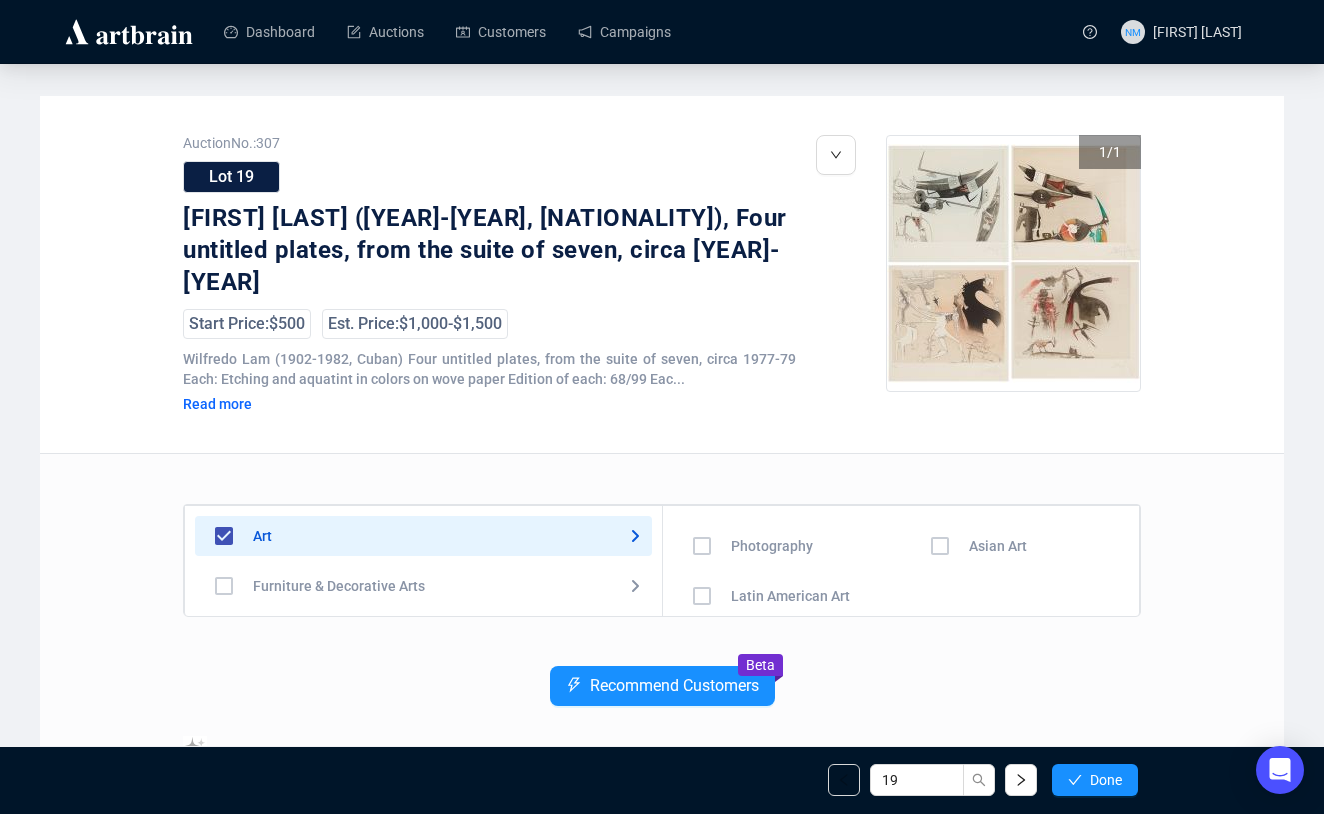 click at bounding box center [702, 446] 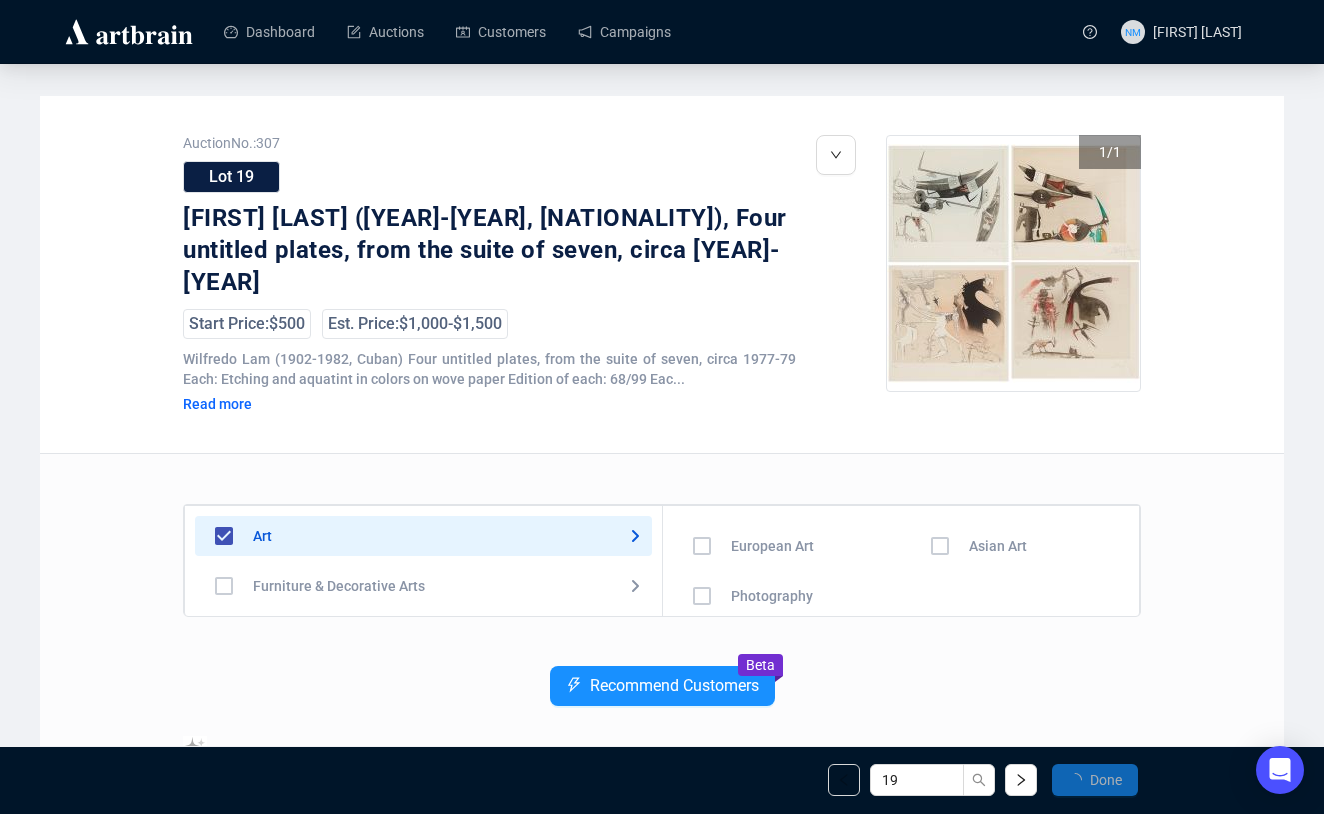 scroll, scrollTop: 0, scrollLeft: 0, axis: both 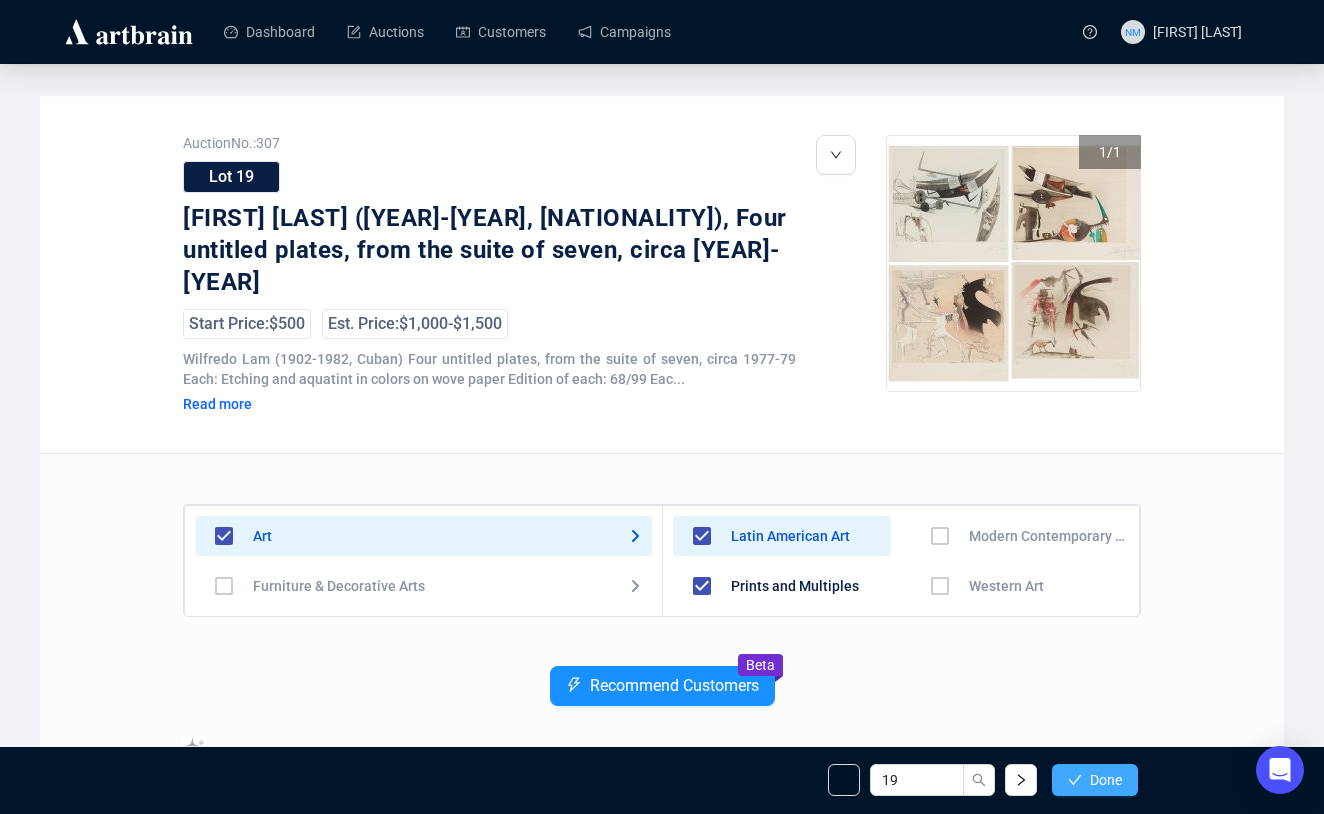 click at bounding box center (1075, 780) 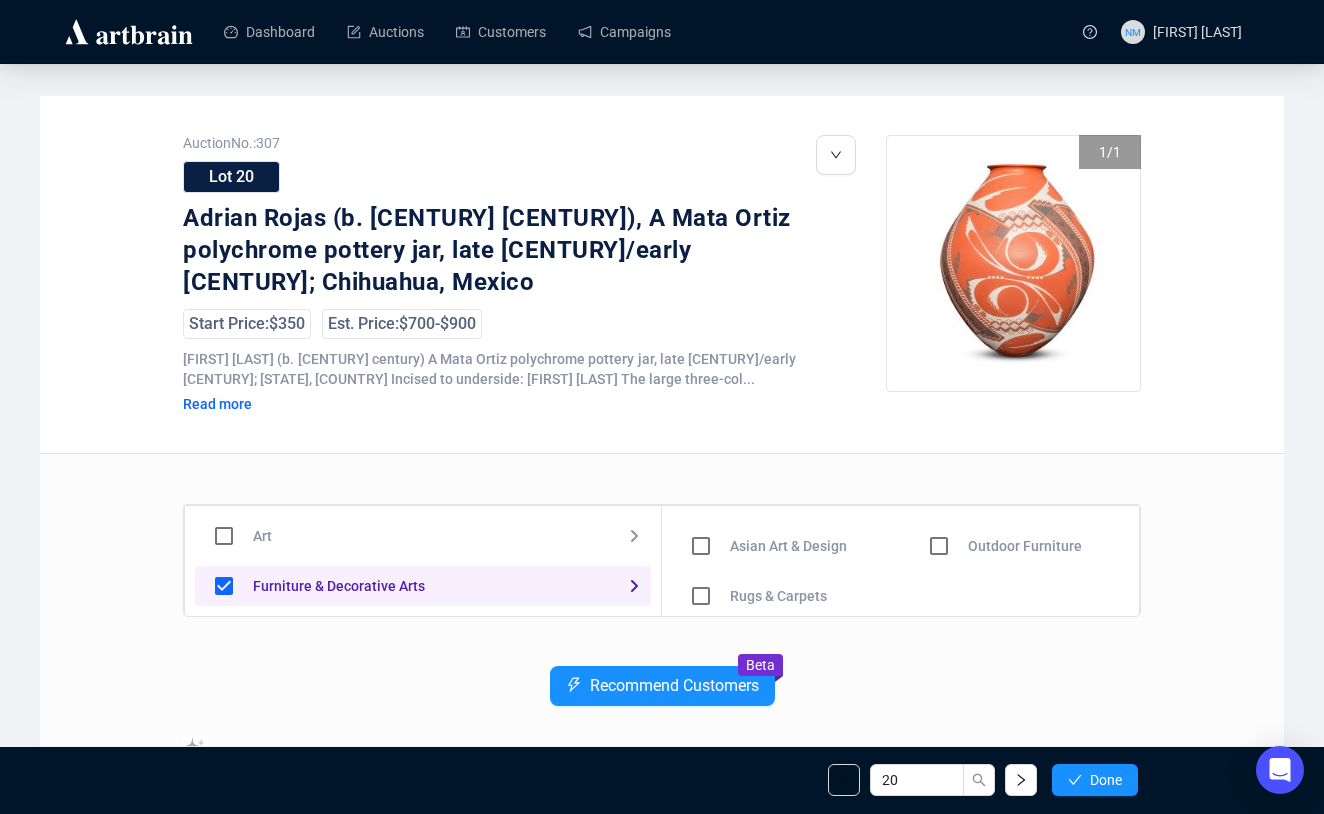 scroll, scrollTop: 120, scrollLeft: 0, axis: vertical 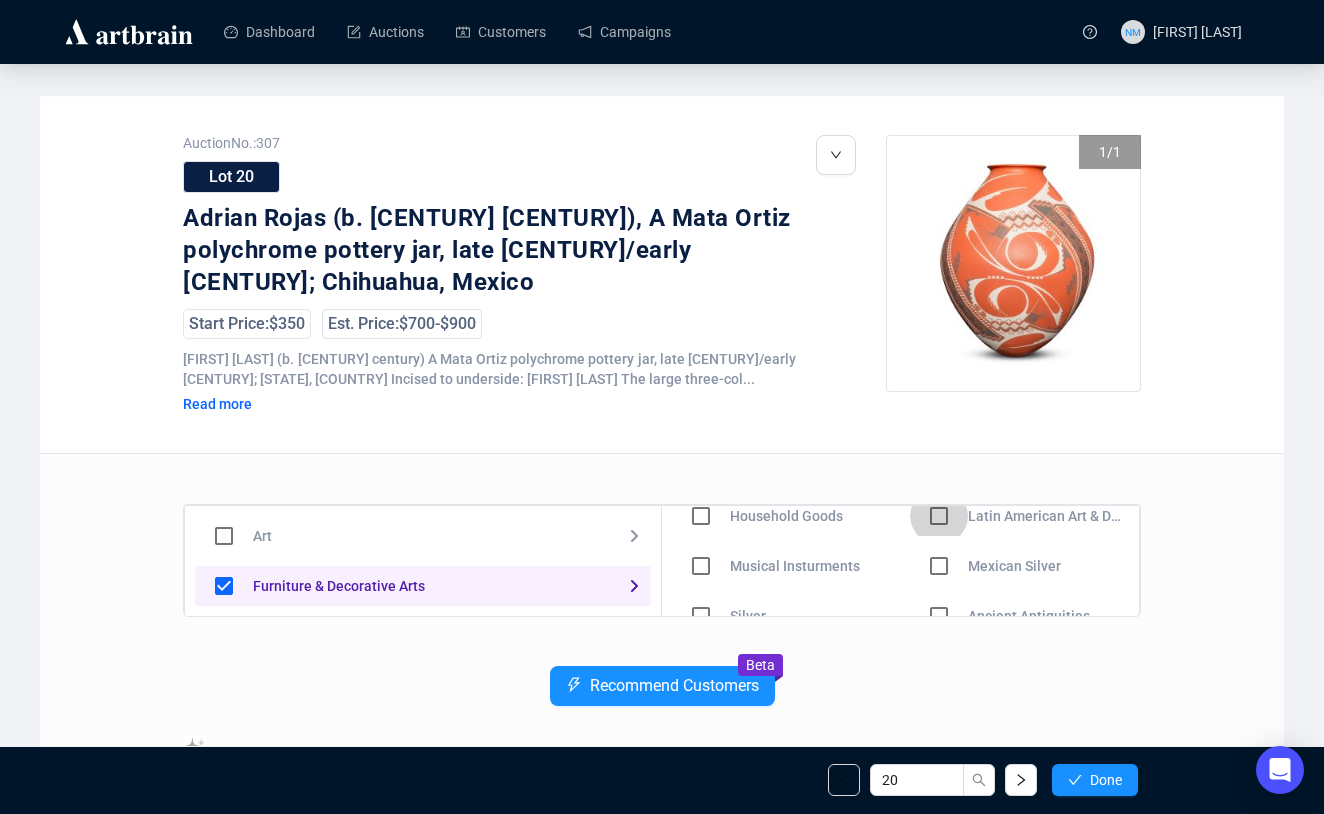 click at bounding box center [701, 466] 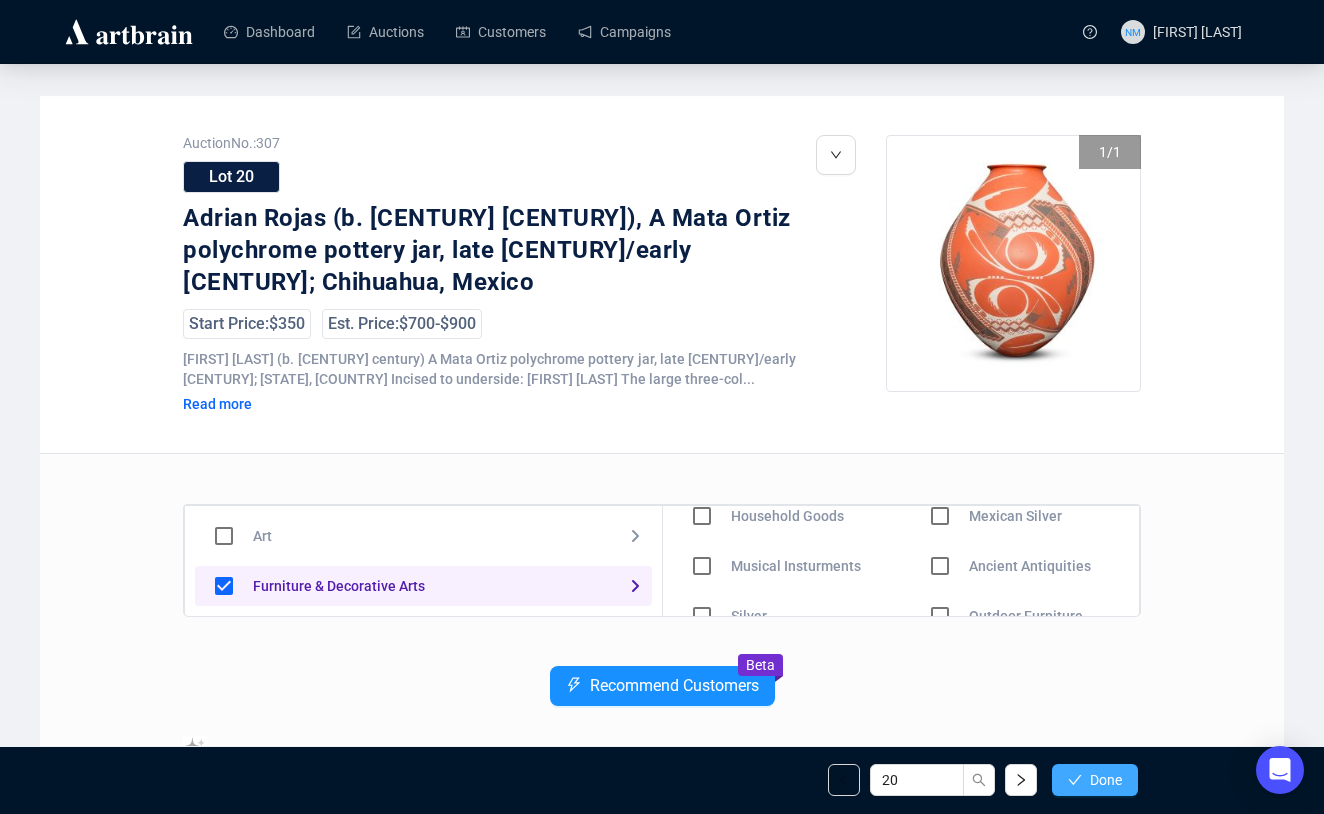 click on "Done" at bounding box center (1095, 780) 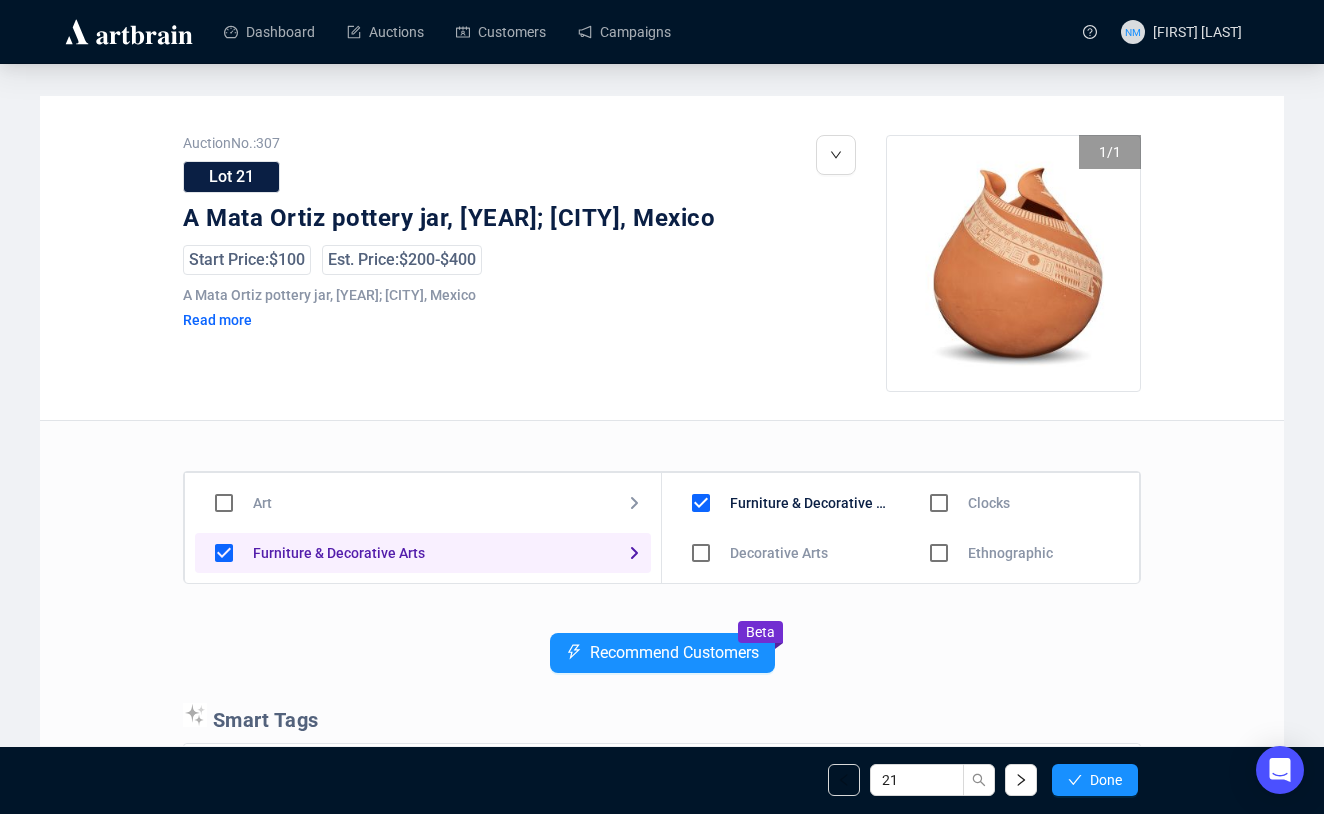 scroll, scrollTop: 65, scrollLeft: 0, axis: vertical 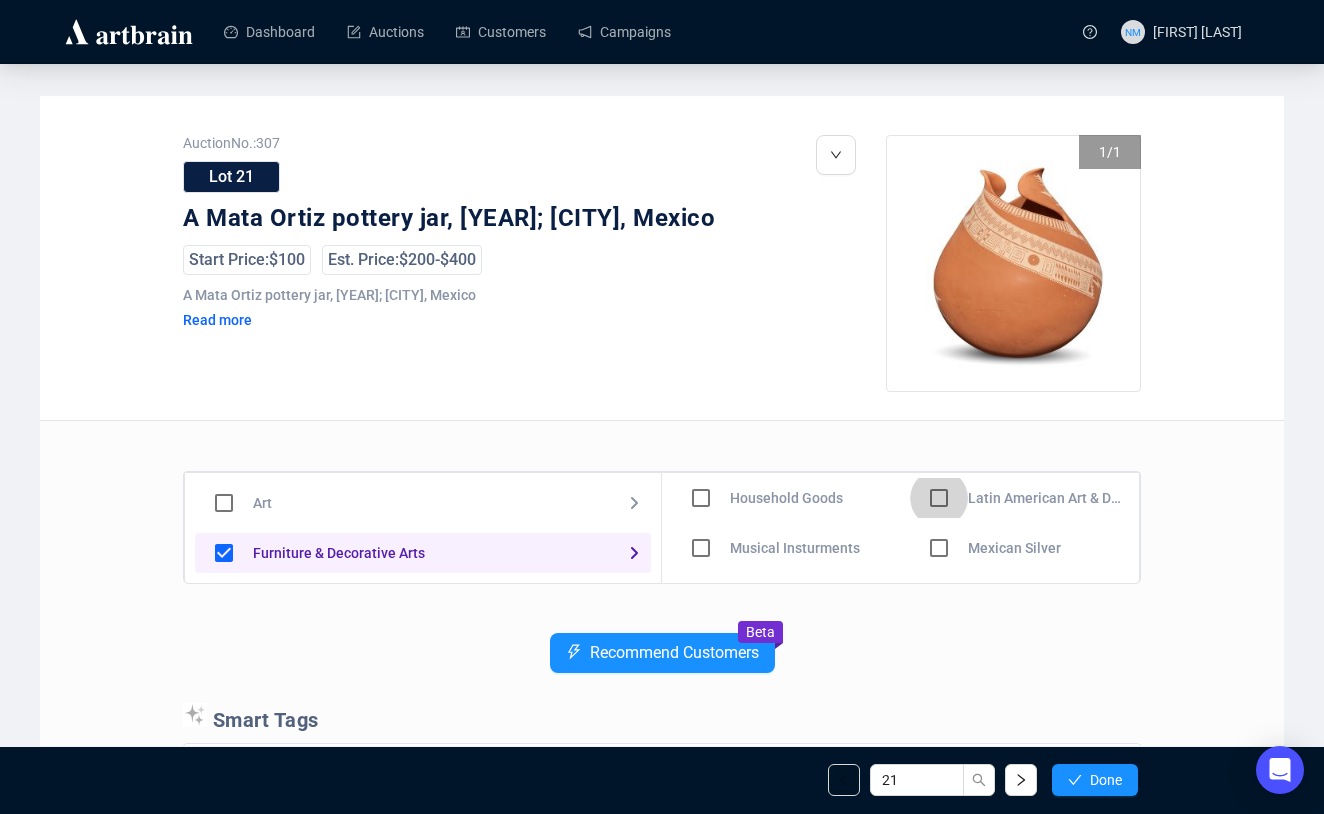 click at bounding box center [701, 448] 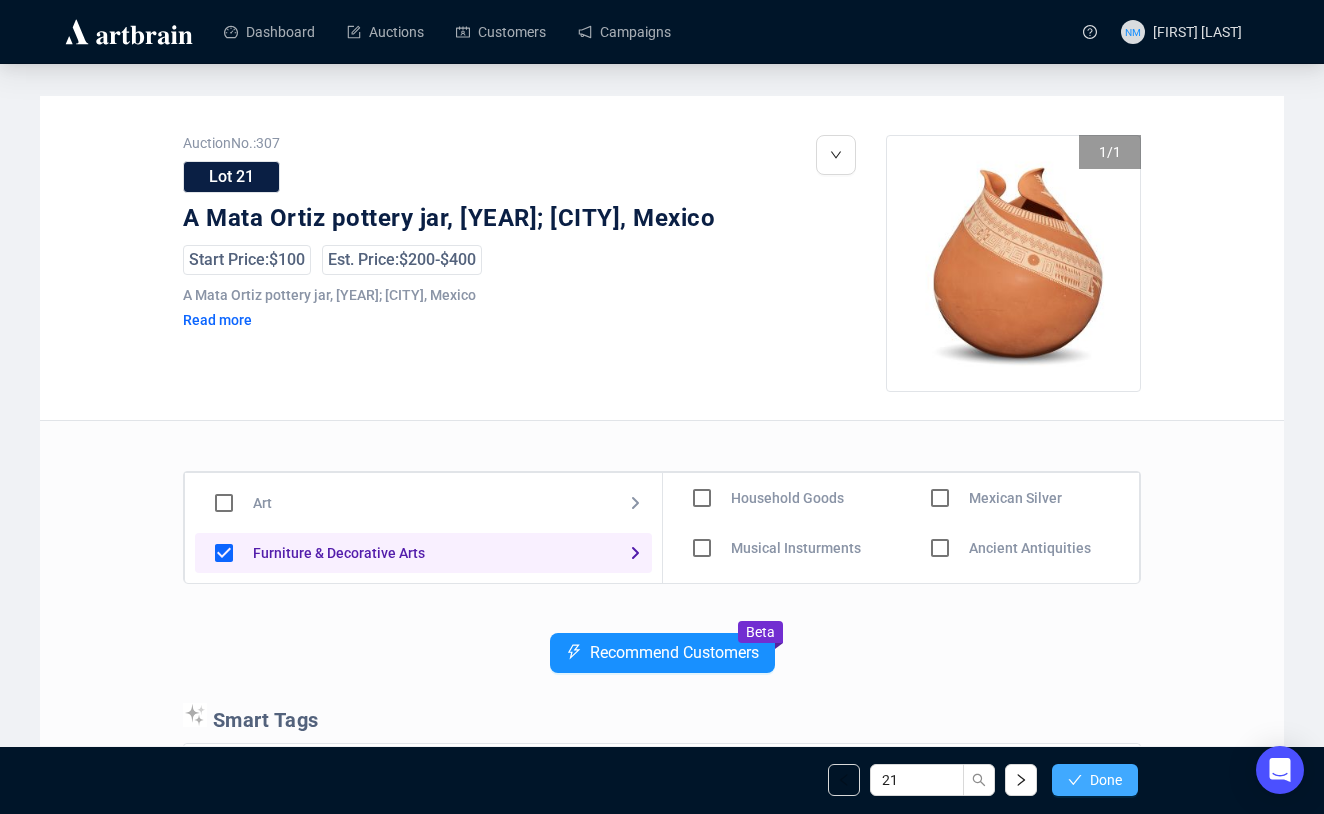 click on "Done" at bounding box center (1106, 780) 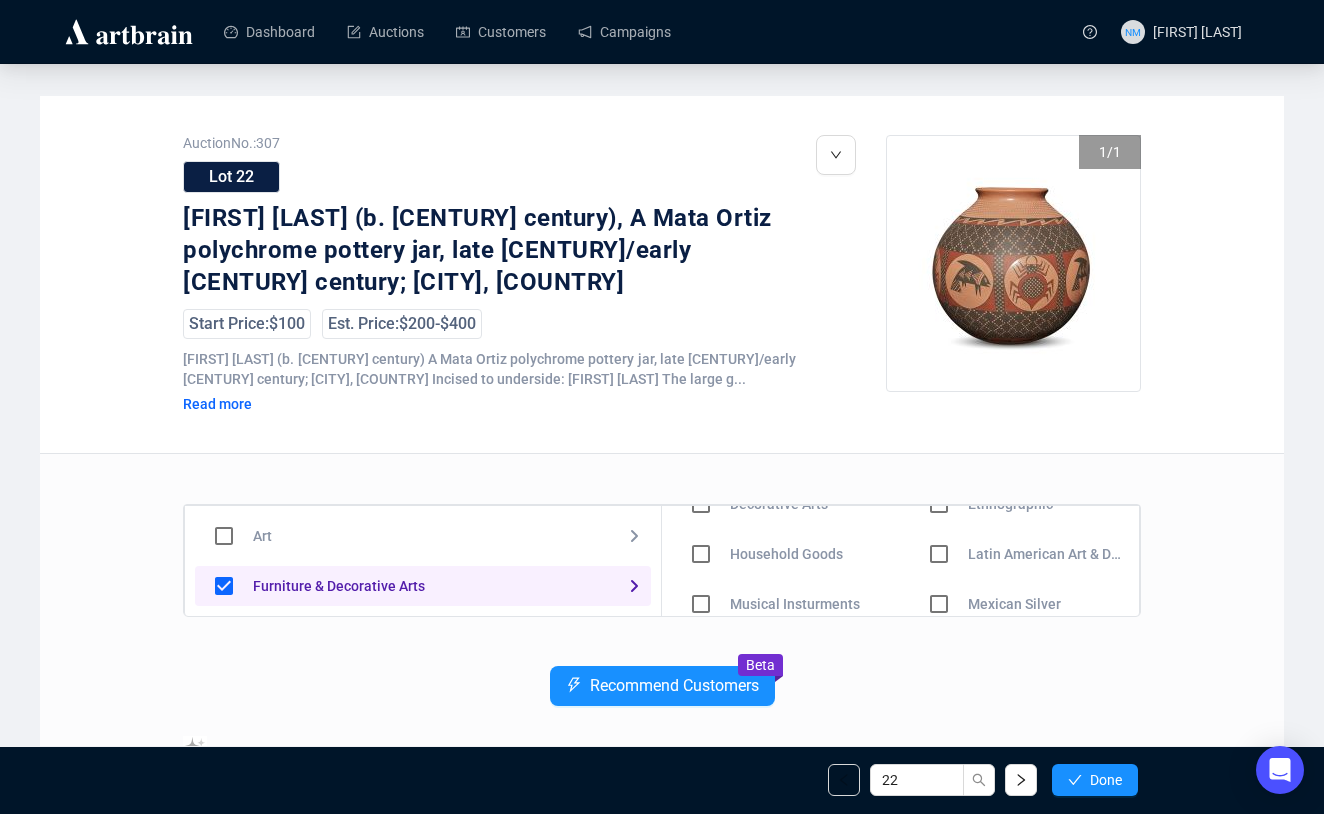 click at bounding box center [701, 504] 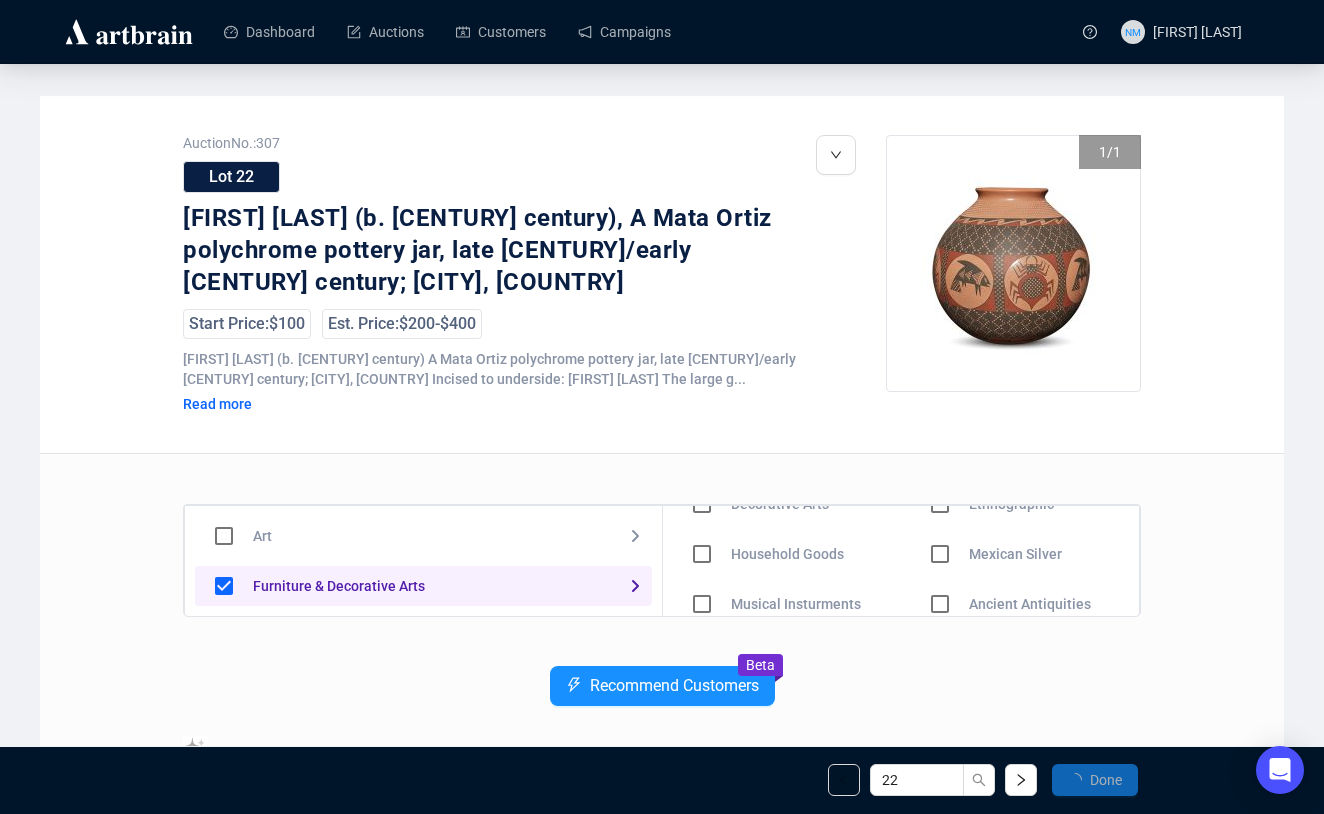 scroll, scrollTop: 82, scrollLeft: 0, axis: vertical 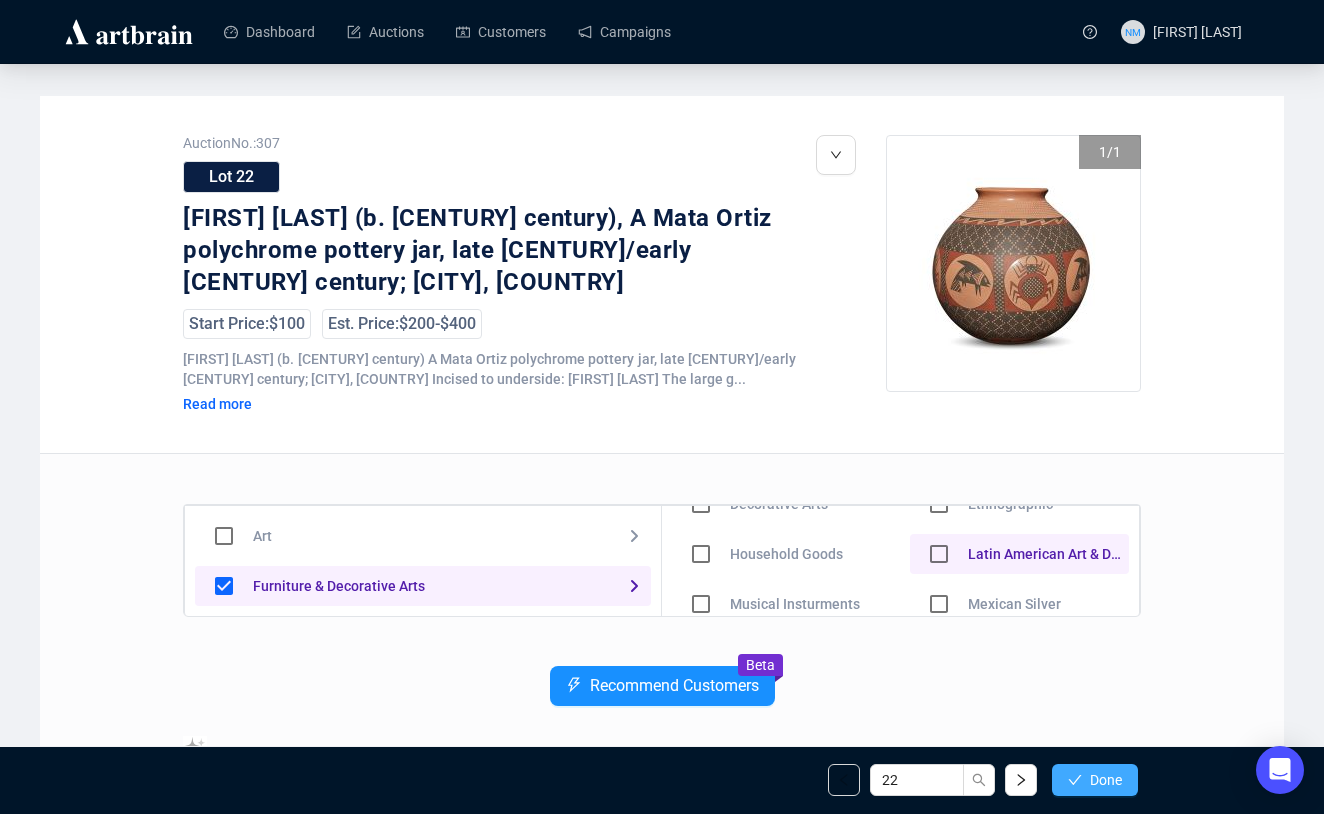 click on "Done" at bounding box center (1095, 780) 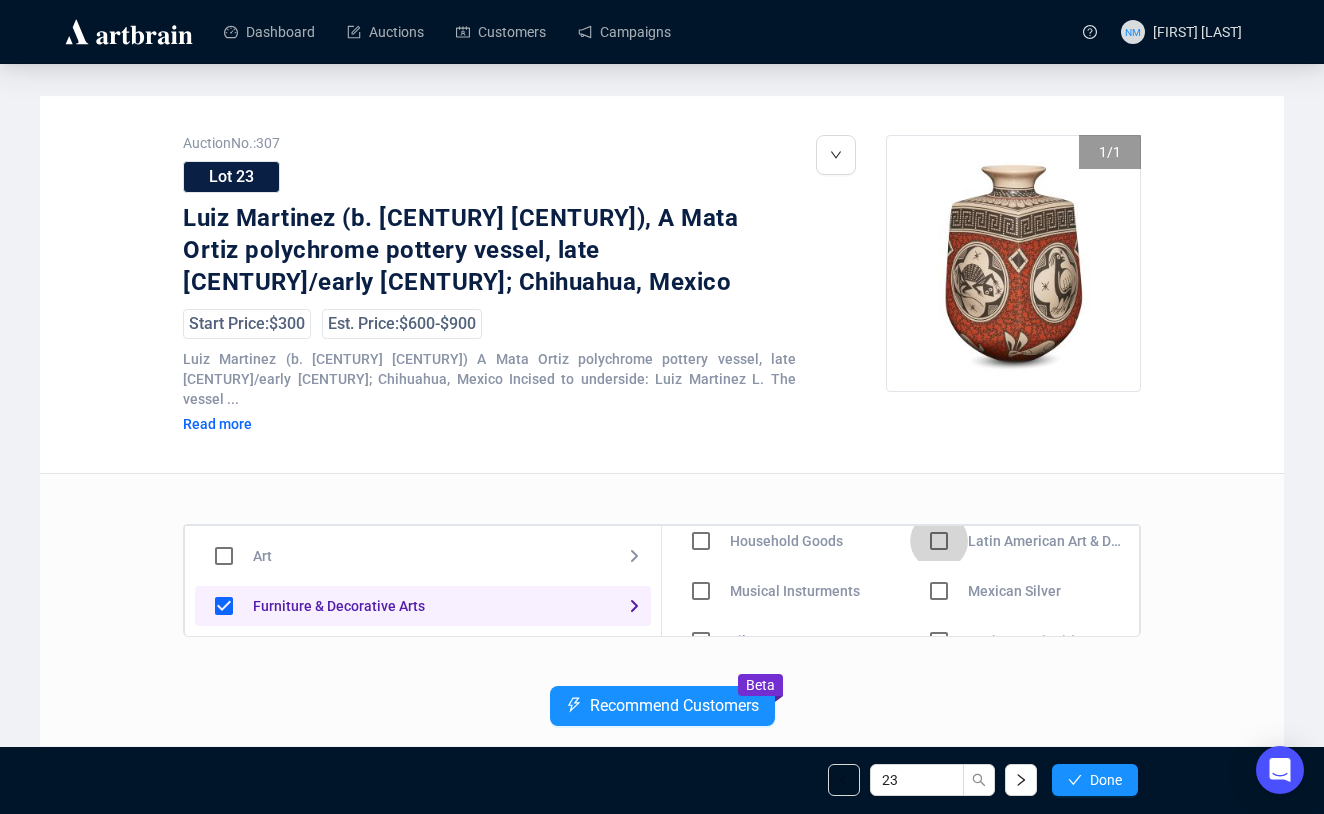 click at bounding box center [701, 491] 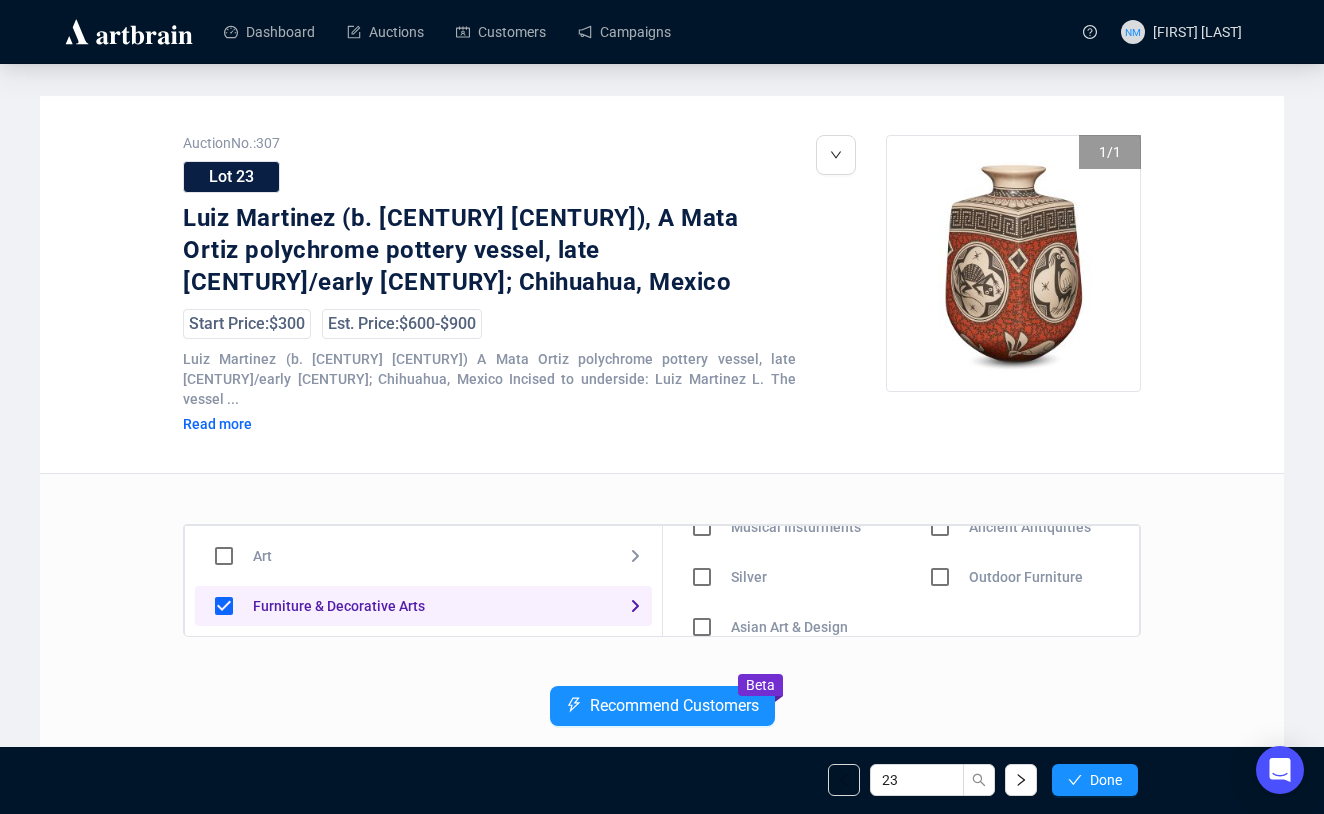 scroll, scrollTop: 240, scrollLeft: 0, axis: vertical 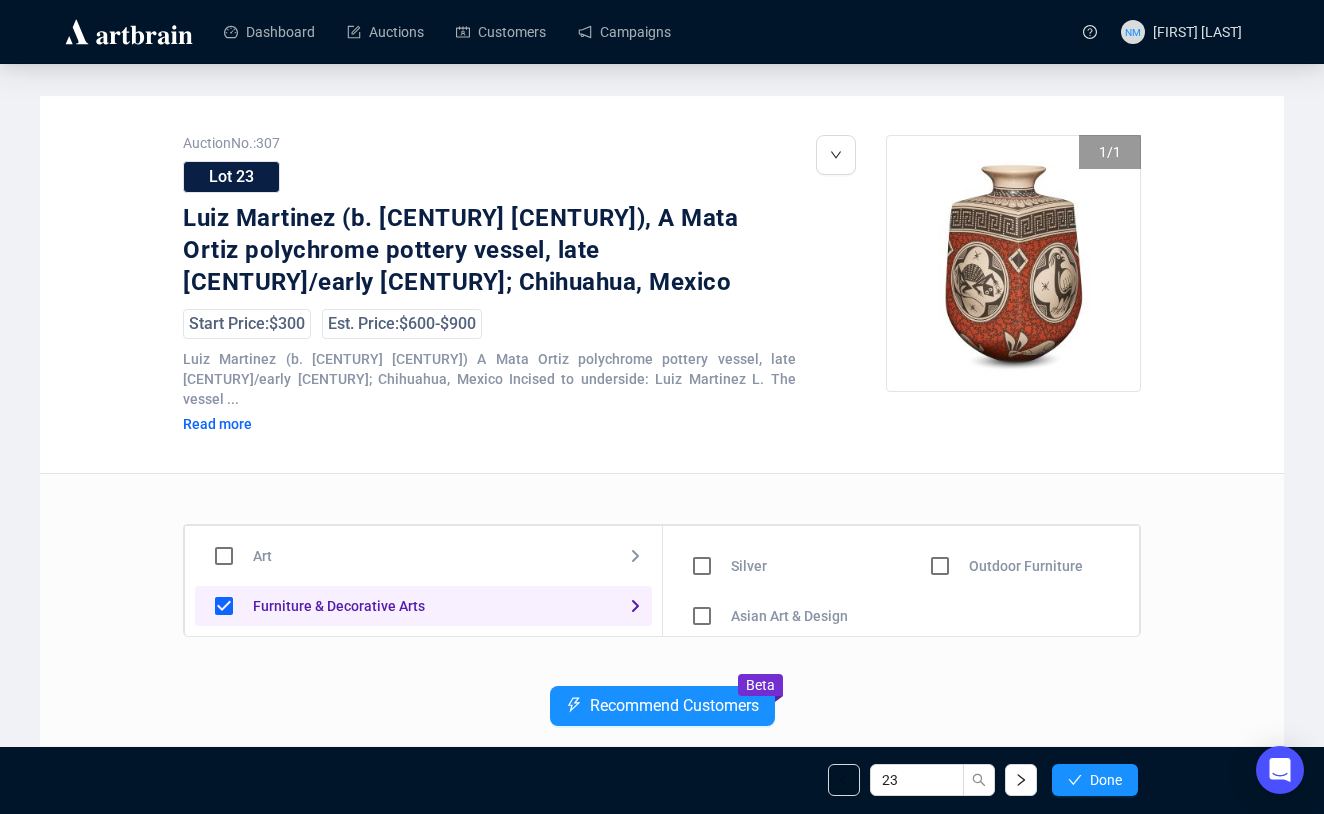 click on "23 Done" at bounding box center (662, 780) 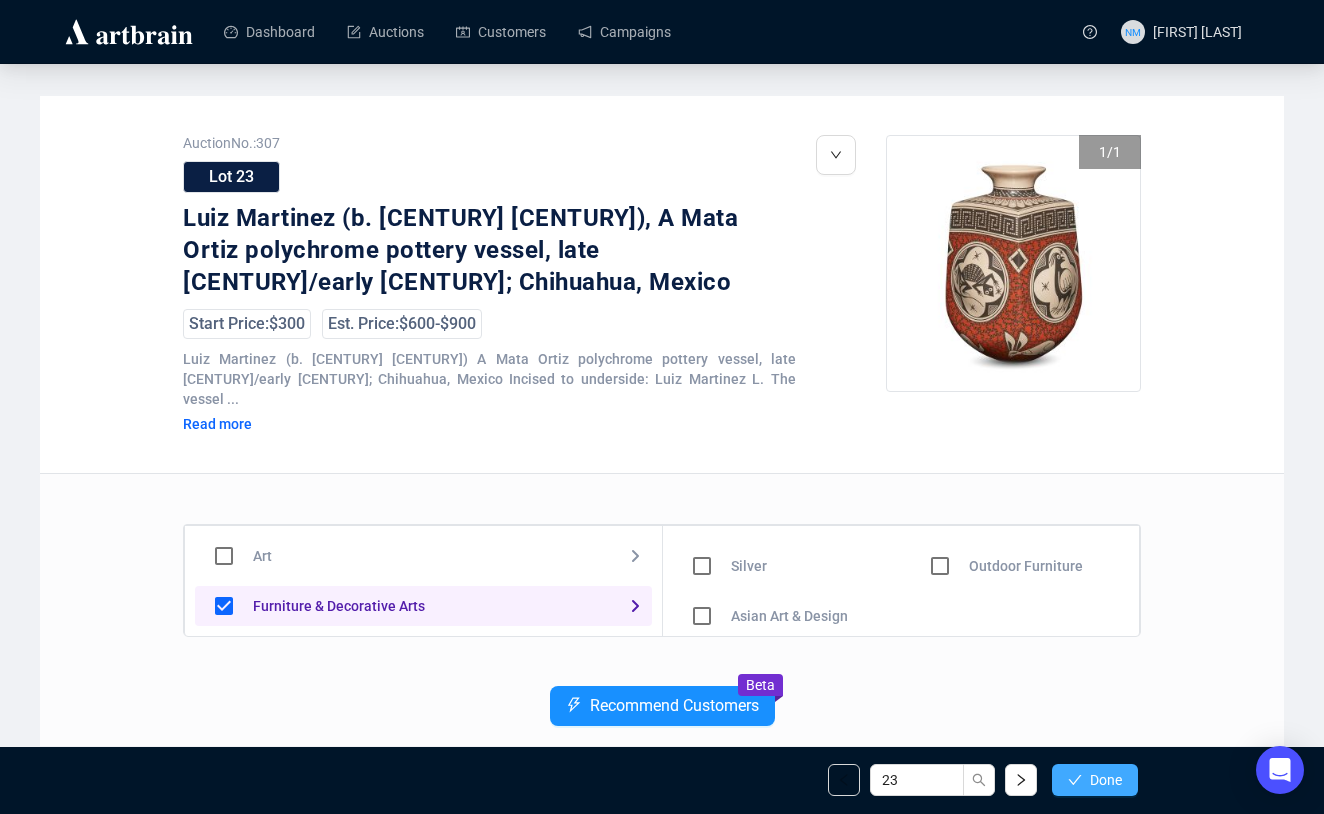 click on "Done" at bounding box center (1095, 780) 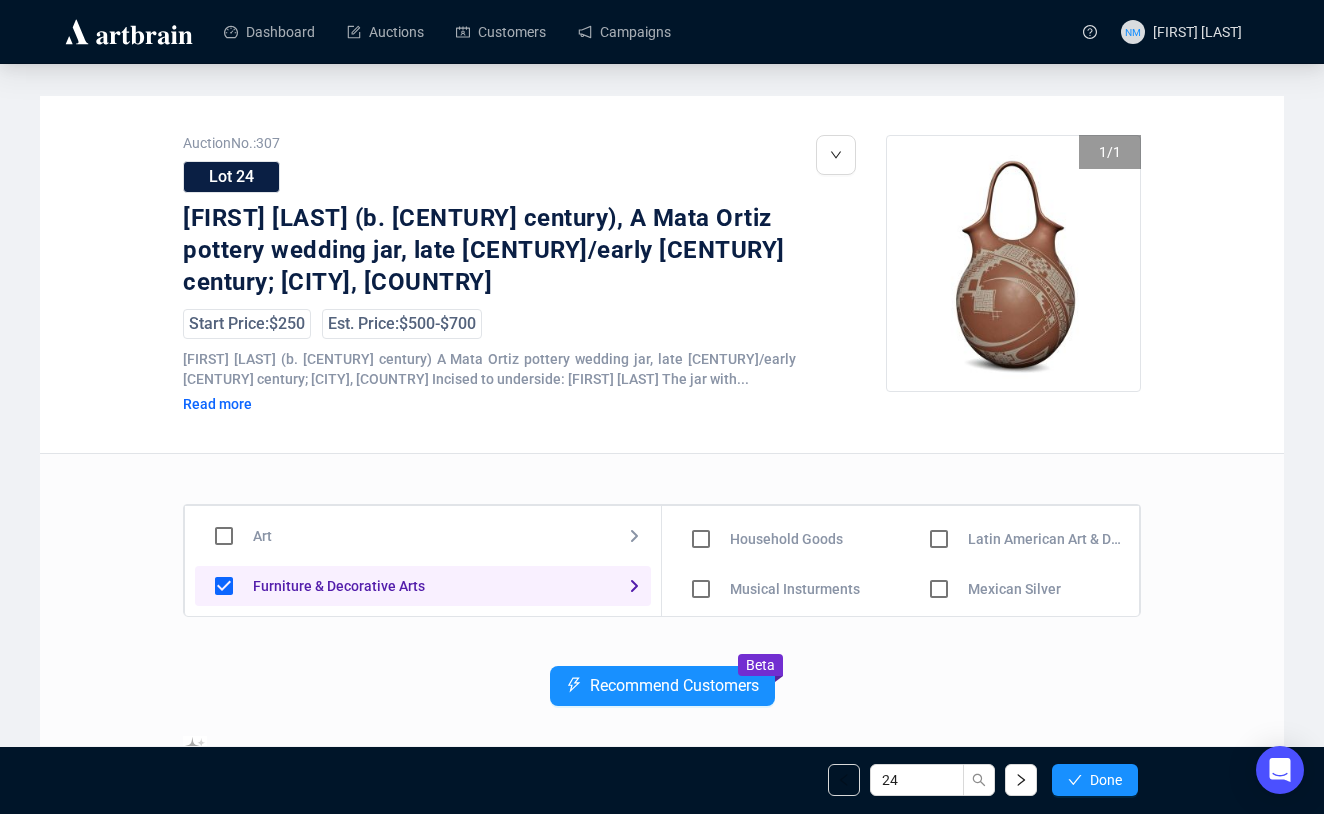 click at bounding box center [701, 489] 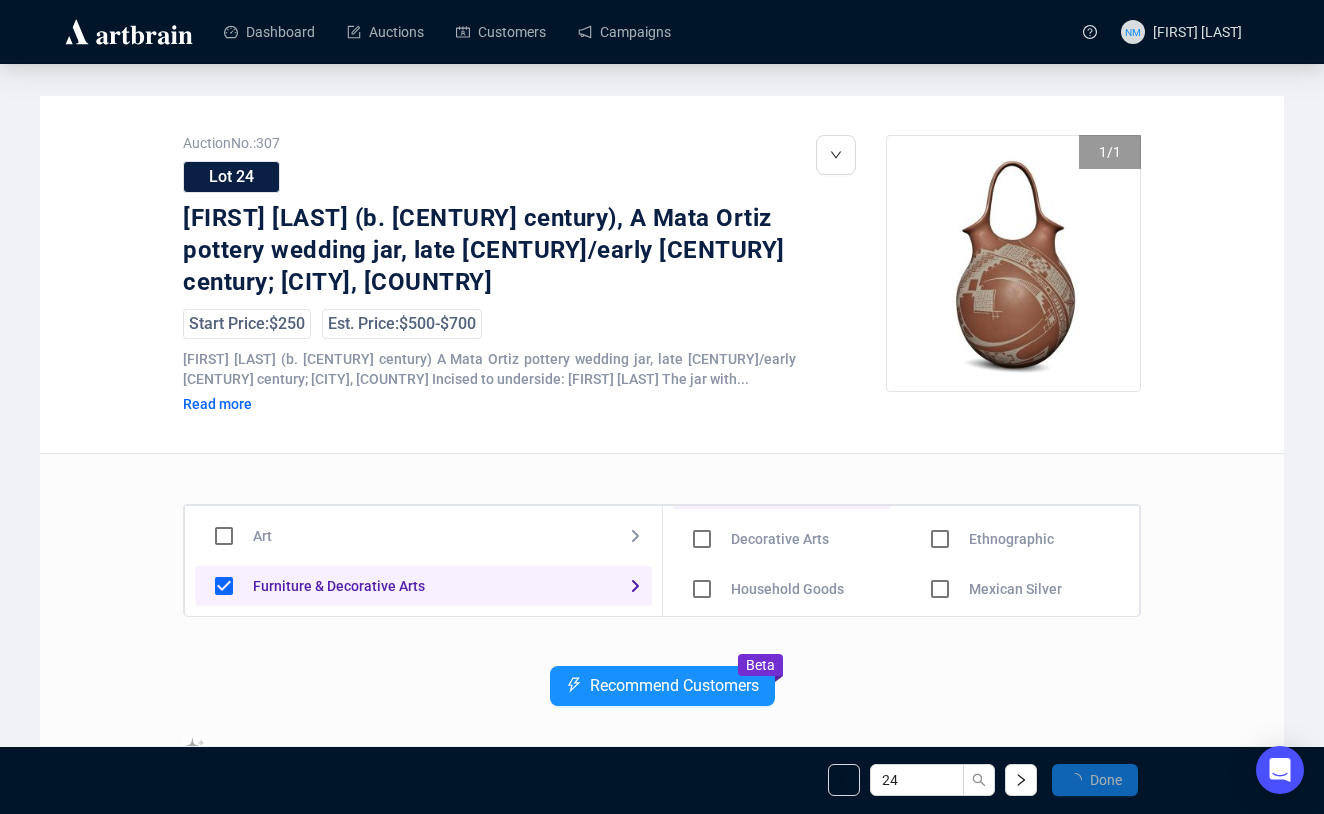 scroll, scrollTop: 147, scrollLeft: 0, axis: vertical 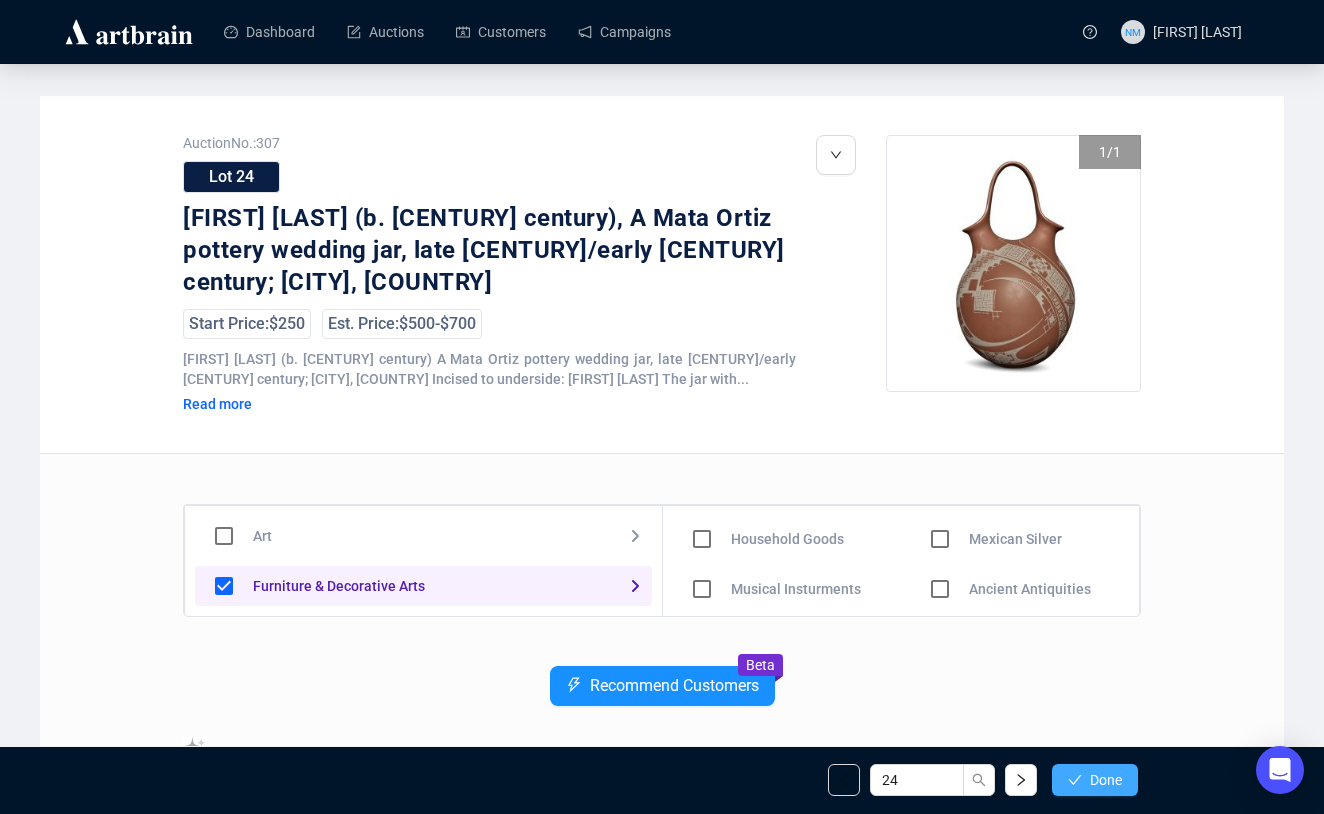 click on "Done" at bounding box center (1106, 780) 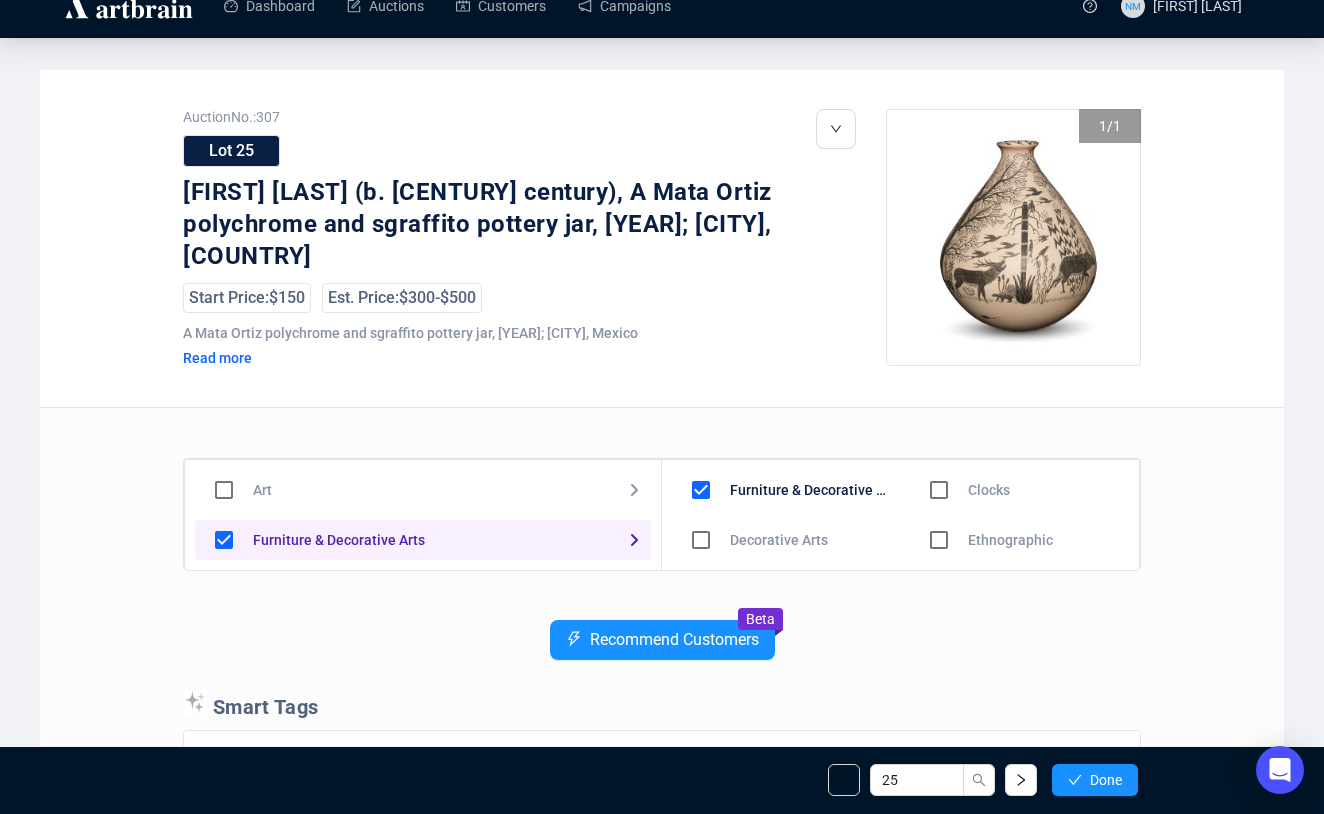scroll, scrollTop: 19, scrollLeft: 0, axis: vertical 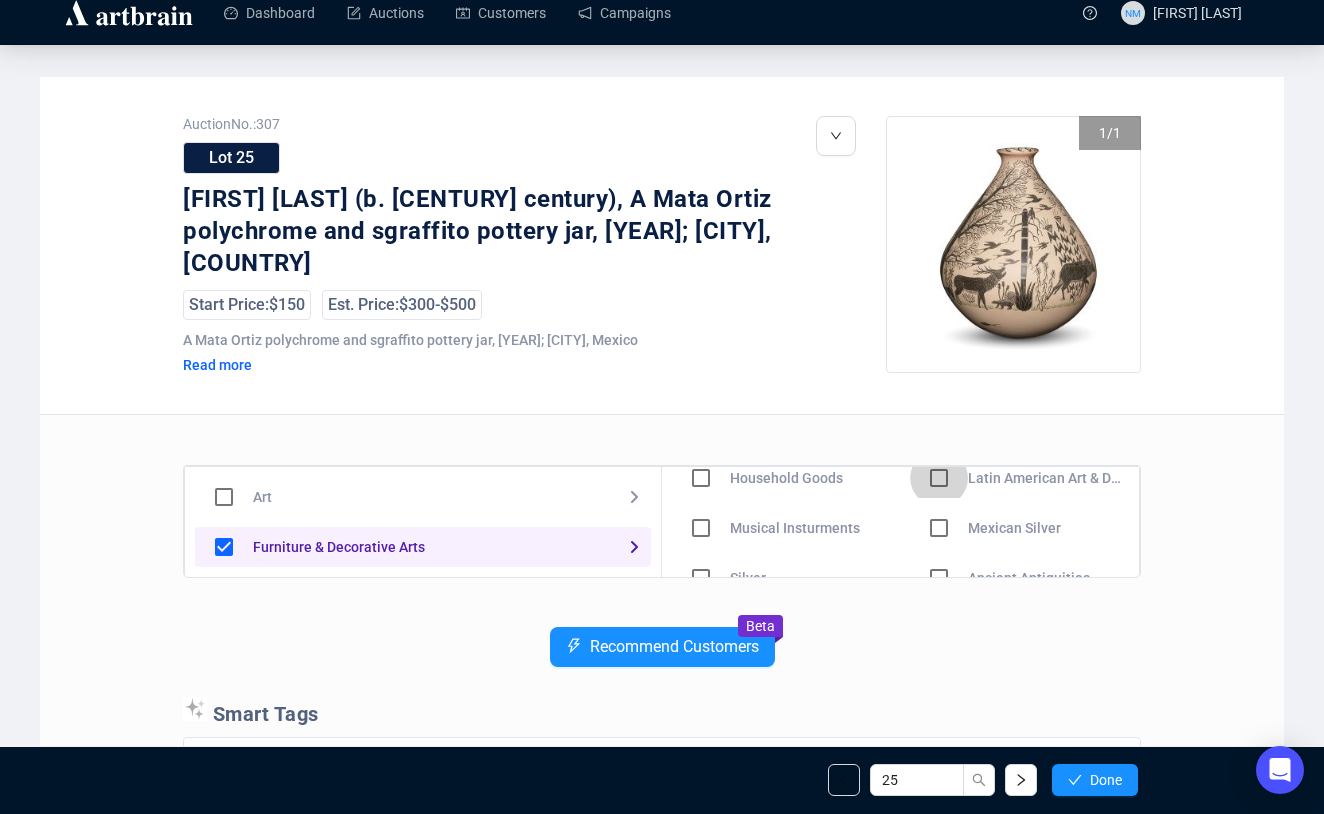 click at bounding box center (701, 428) 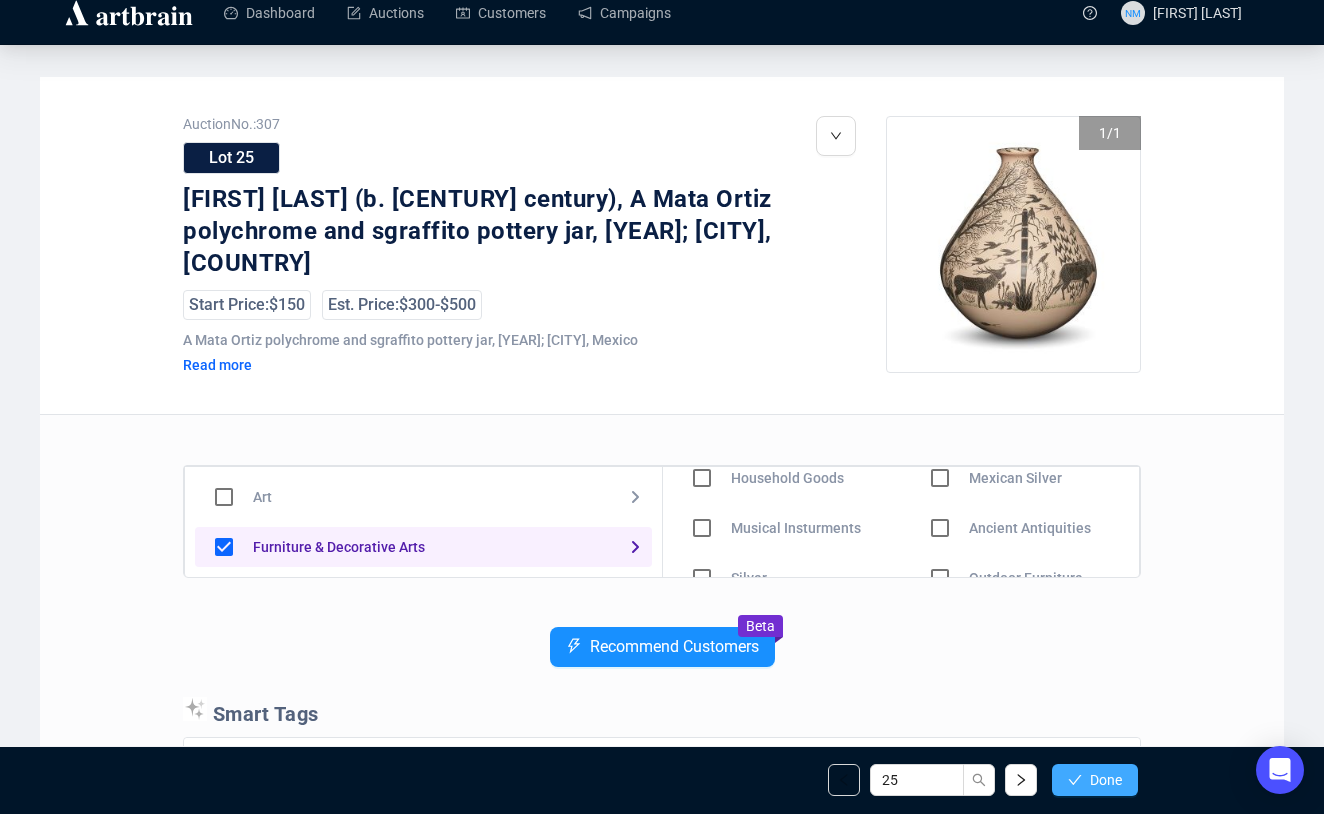click on "Done" at bounding box center [1095, 780] 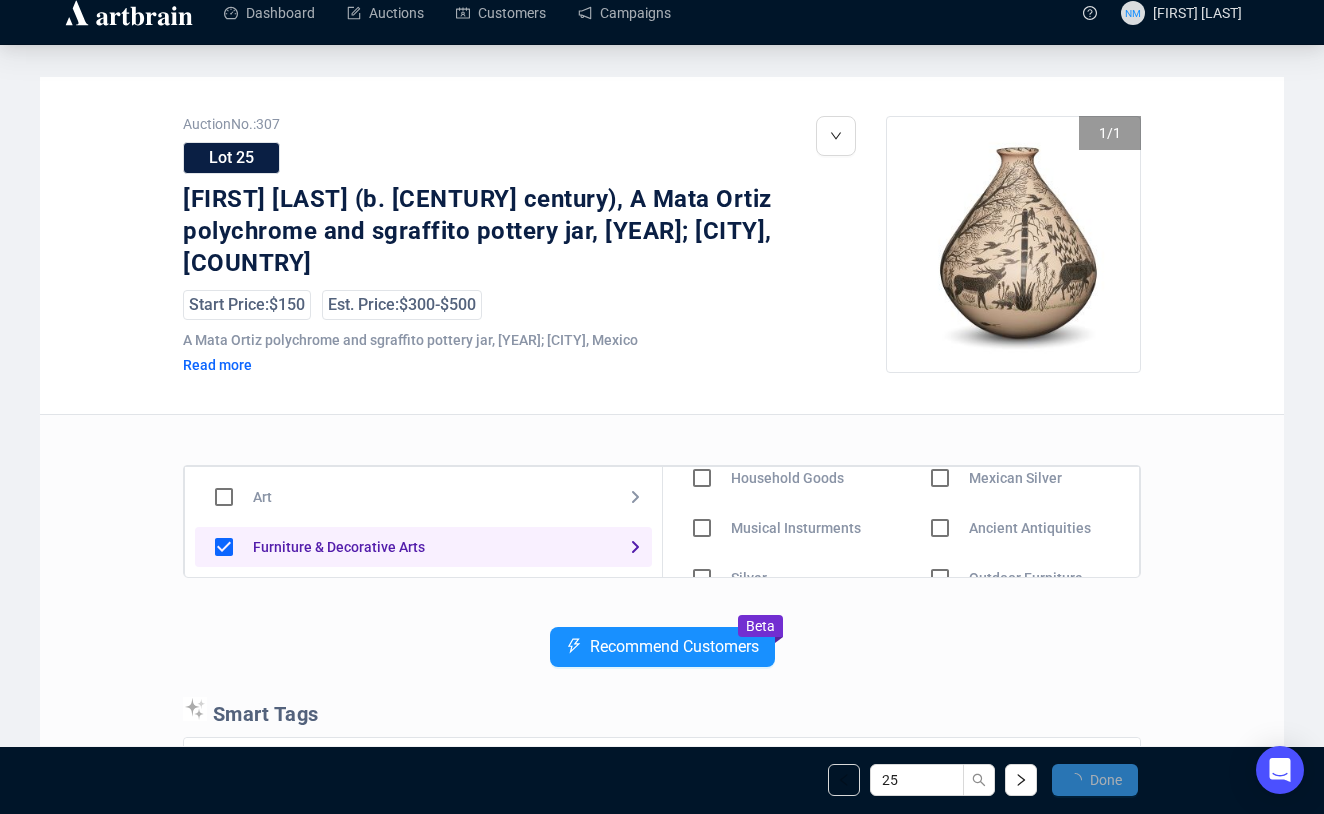 scroll, scrollTop: 0, scrollLeft: 0, axis: both 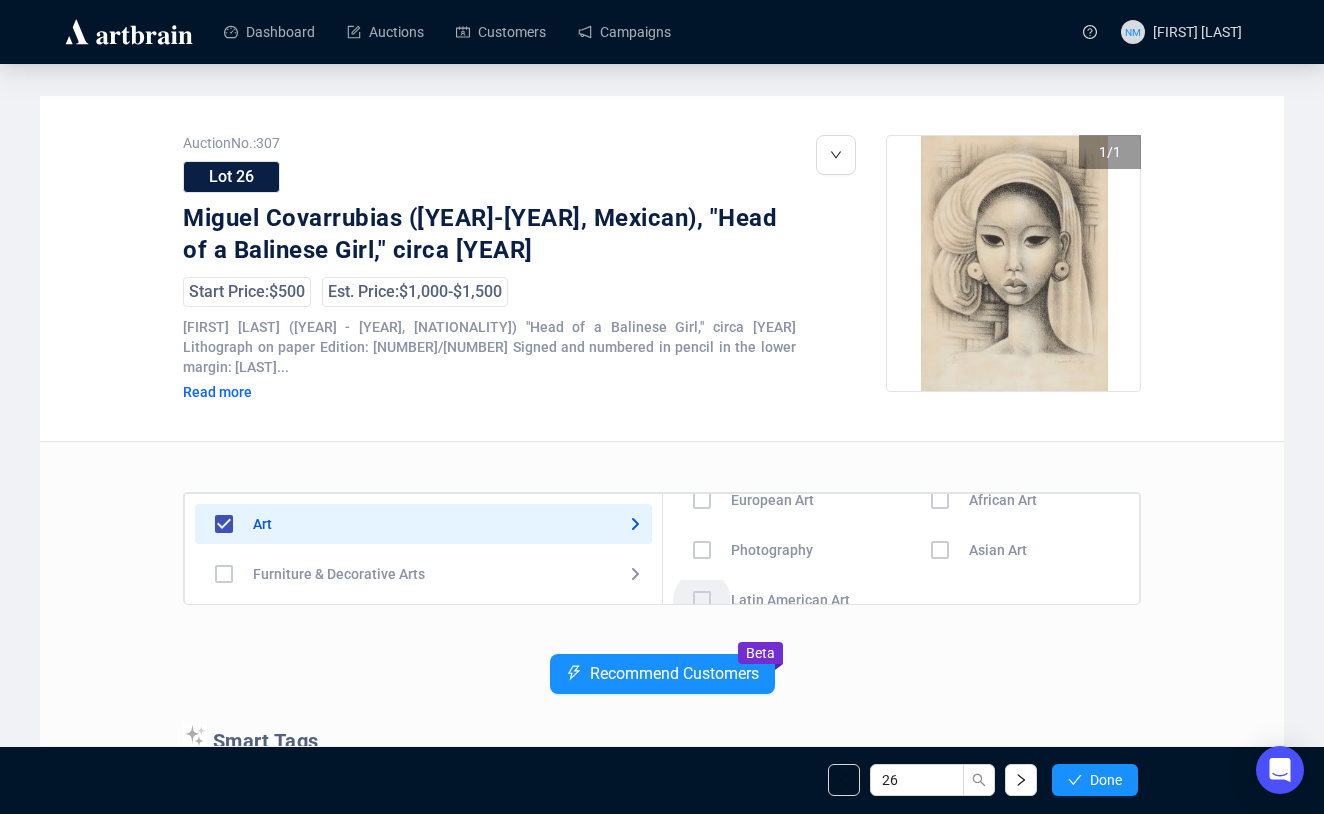 click at bounding box center [702, 450] 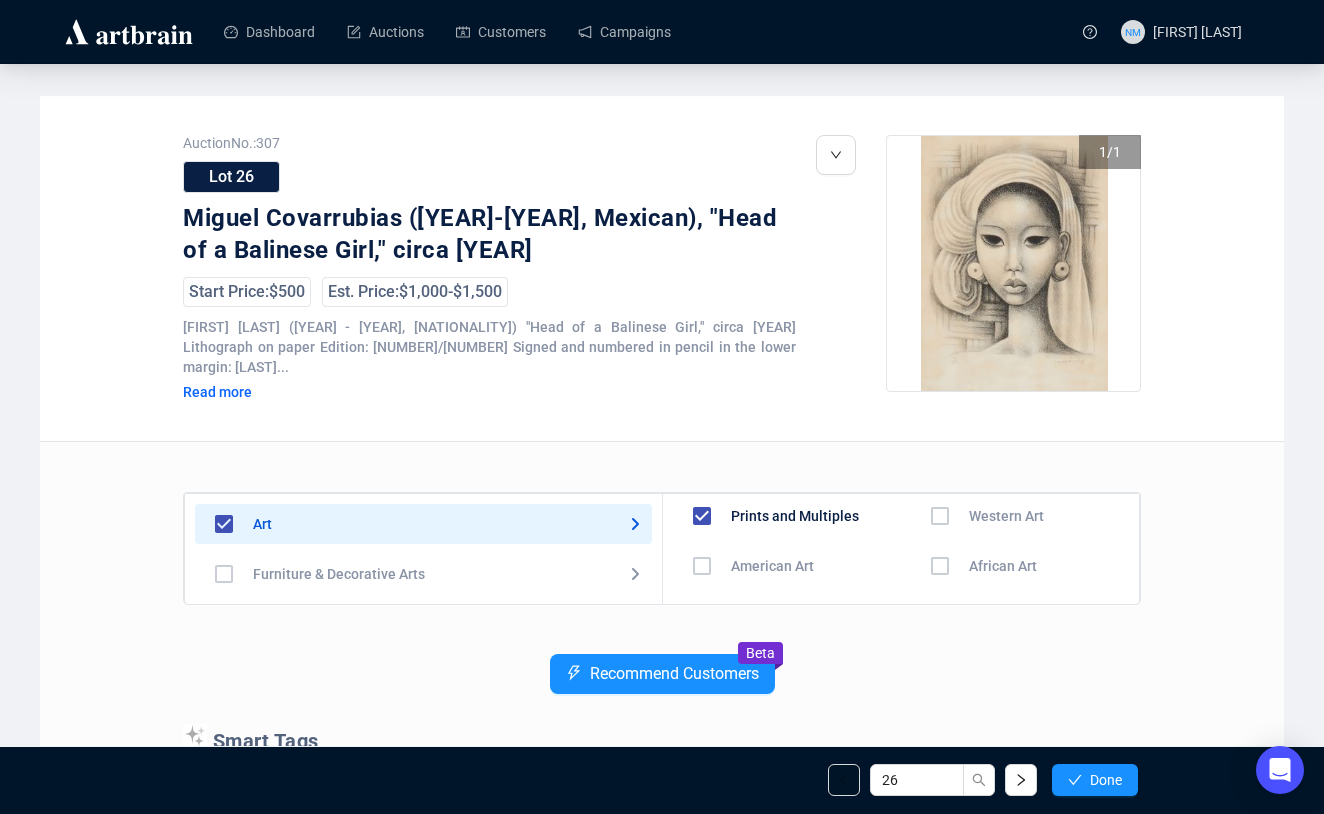 scroll, scrollTop: 0, scrollLeft: 0, axis: both 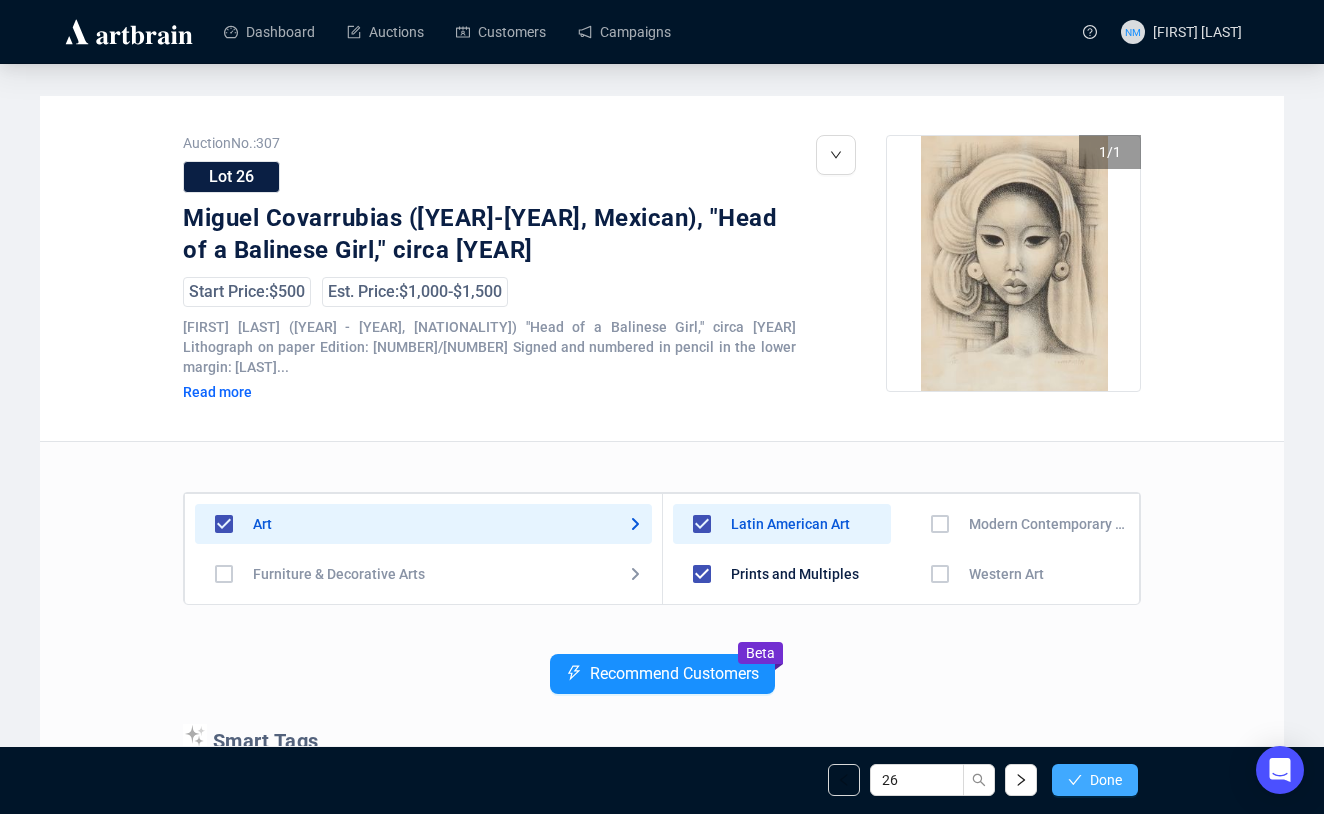 click on "Done" at bounding box center (1095, 780) 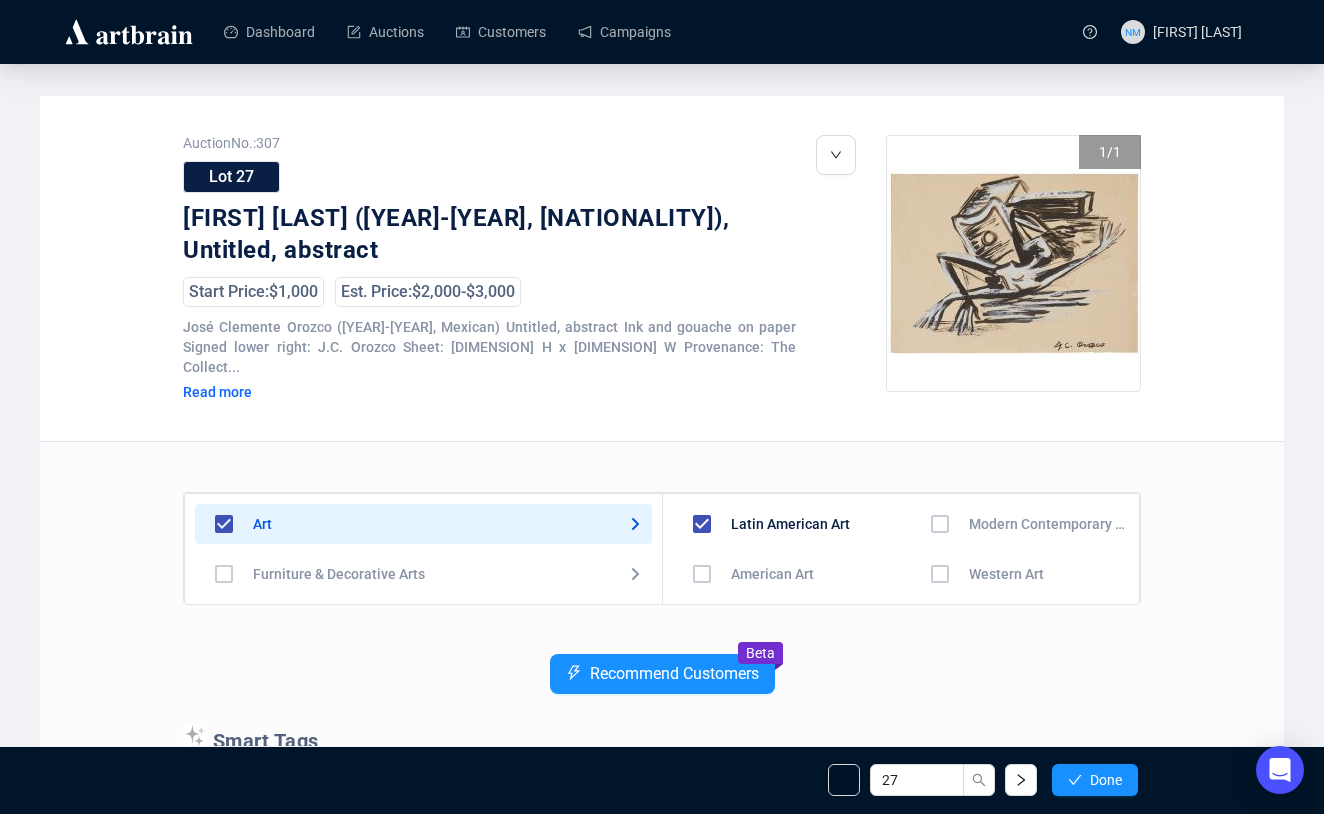scroll, scrollTop: 140, scrollLeft: 0, axis: vertical 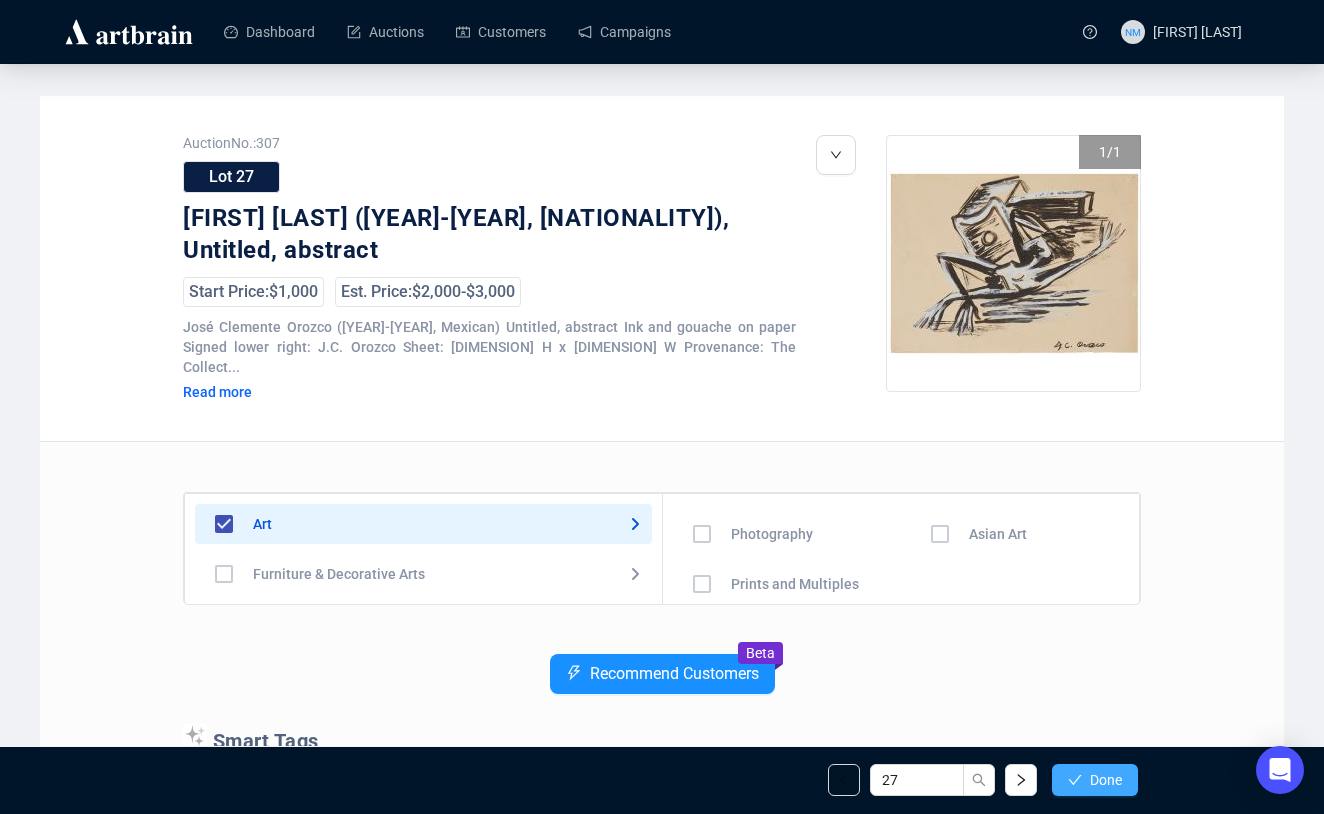 click on "Done" at bounding box center [1106, 780] 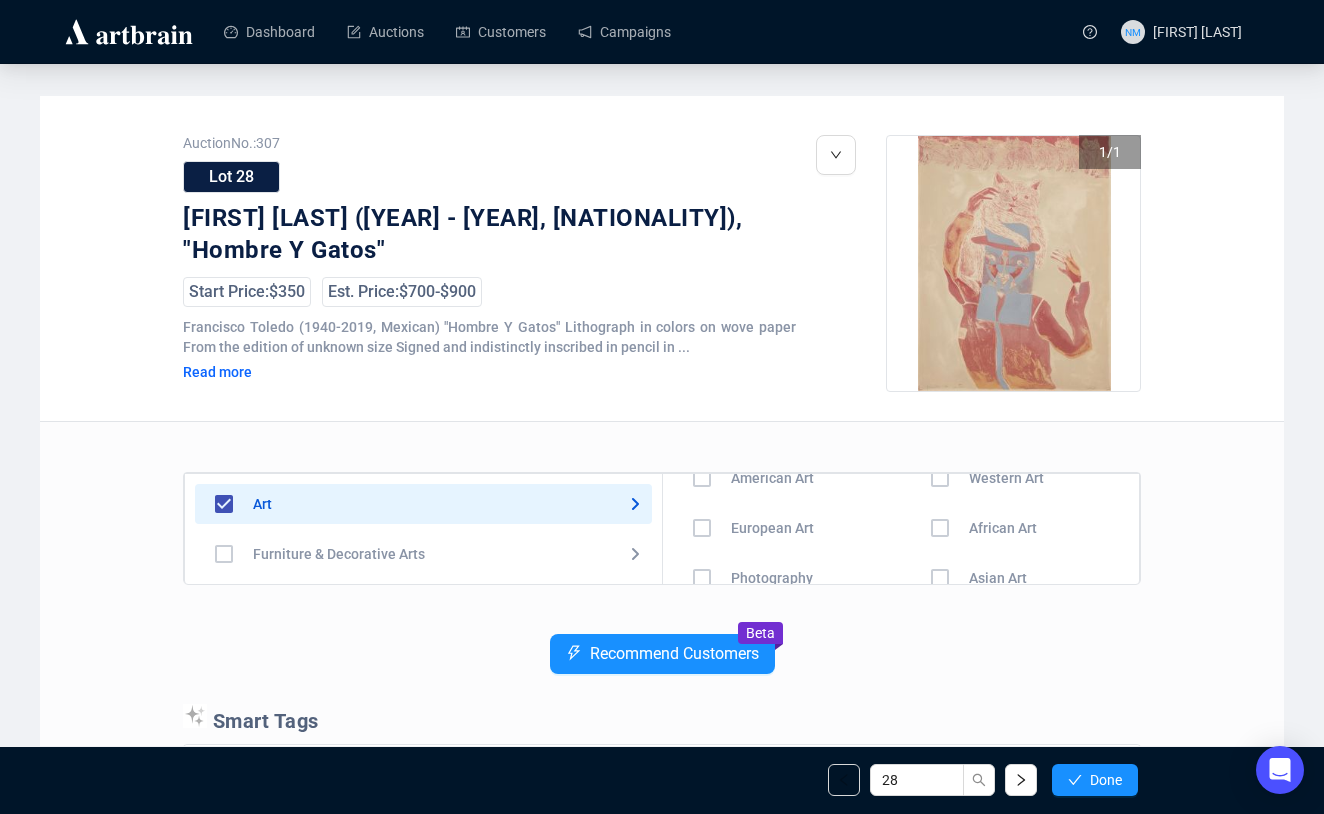 scroll, scrollTop: 140, scrollLeft: 0, axis: vertical 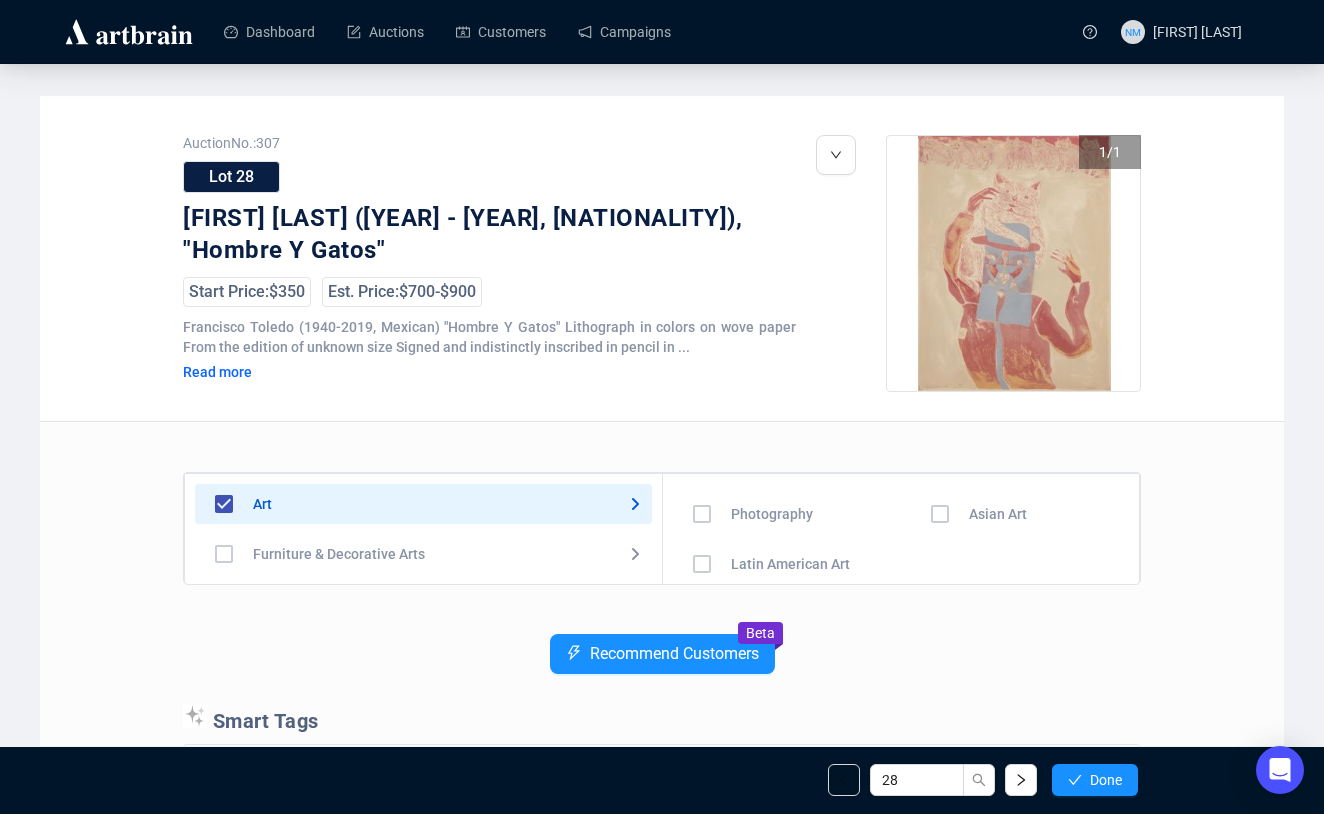 click at bounding box center [702, 414] 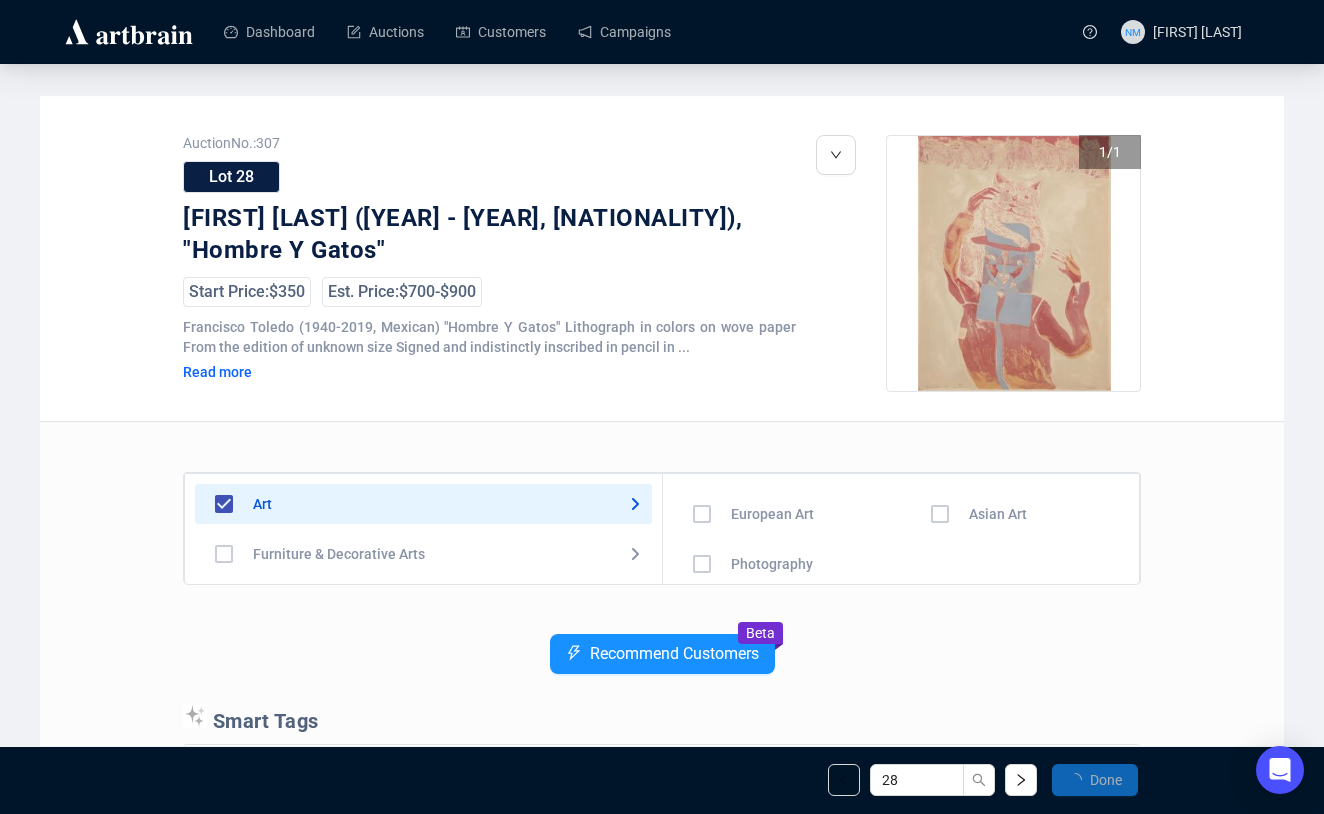 scroll, scrollTop: 0, scrollLeft: 0, axis: both 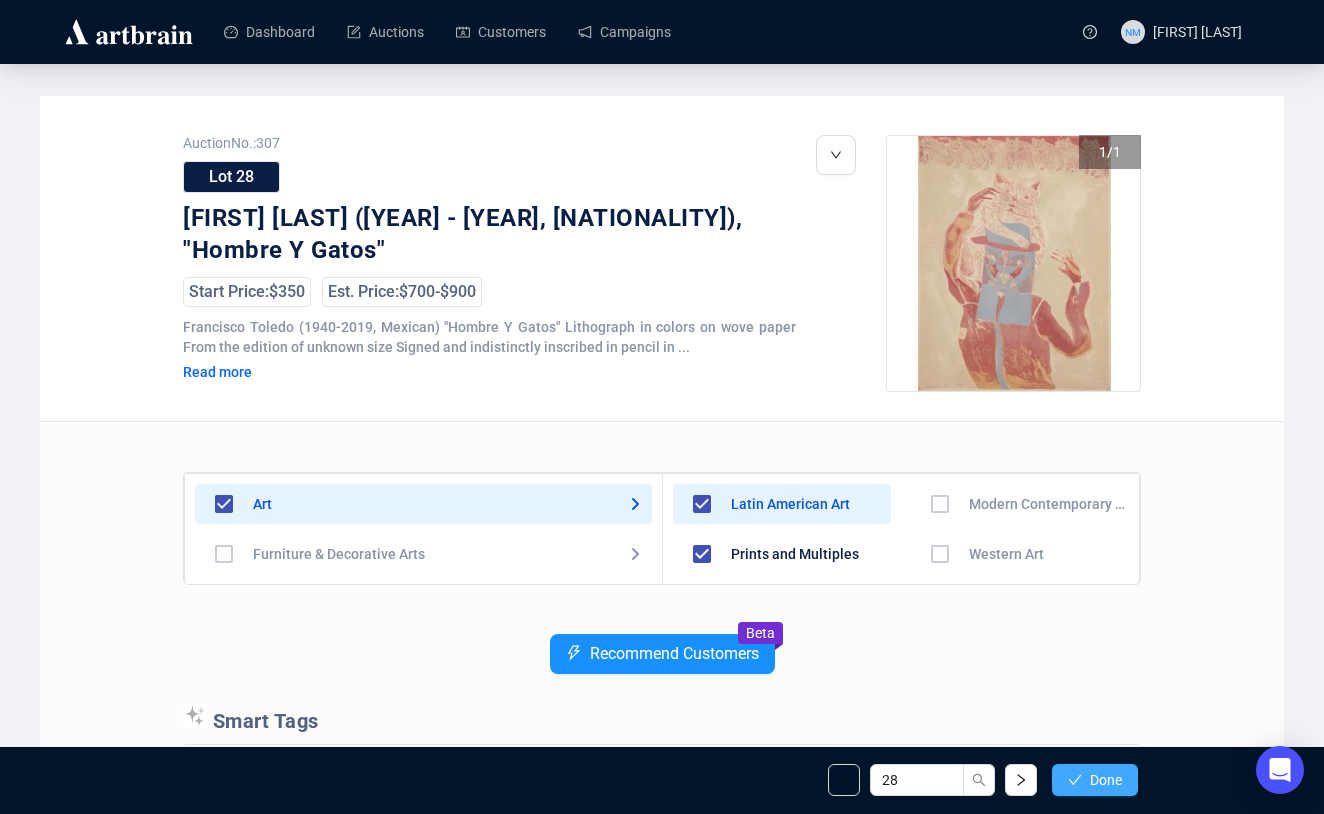 click on "Done" at bounding box center (1095, 780) 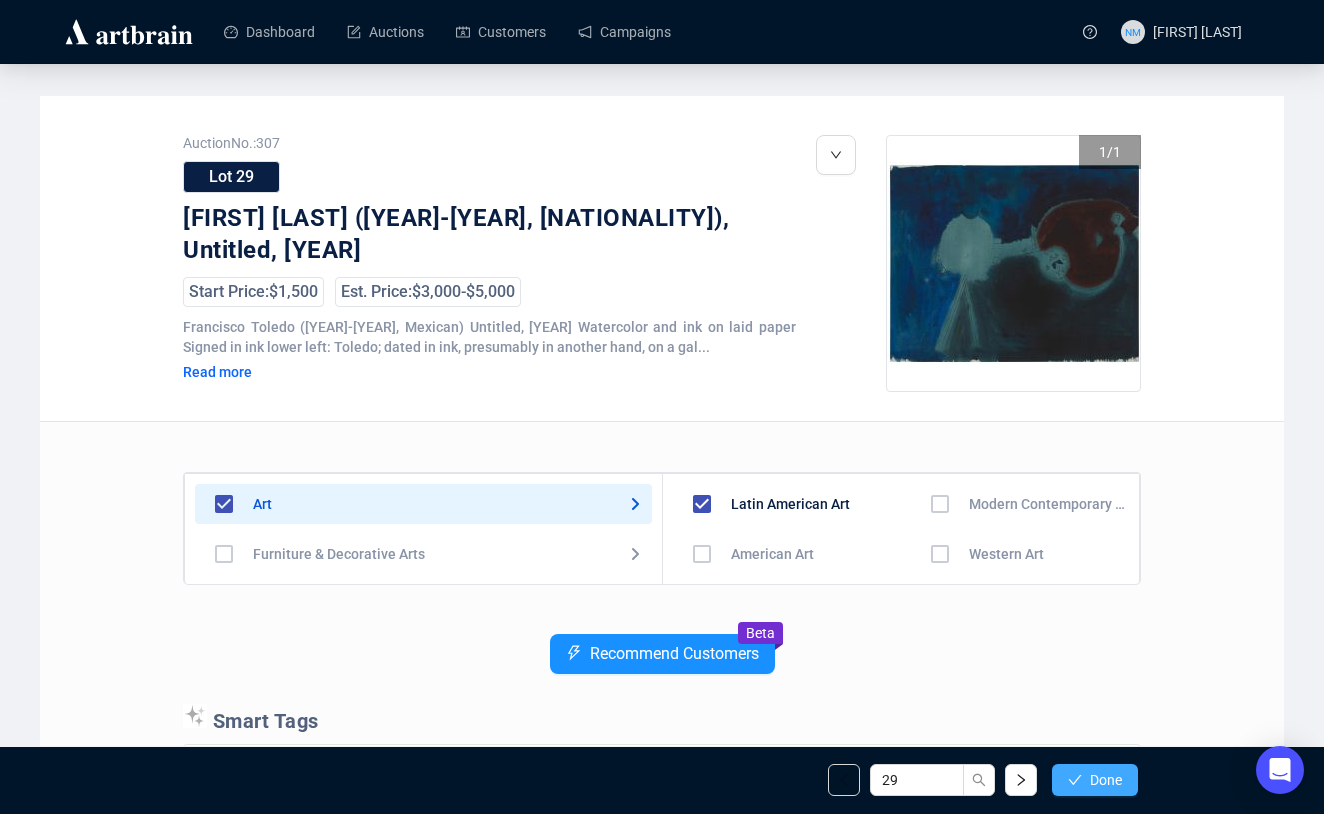 click on "Done" at bounding box center (1095, 780) 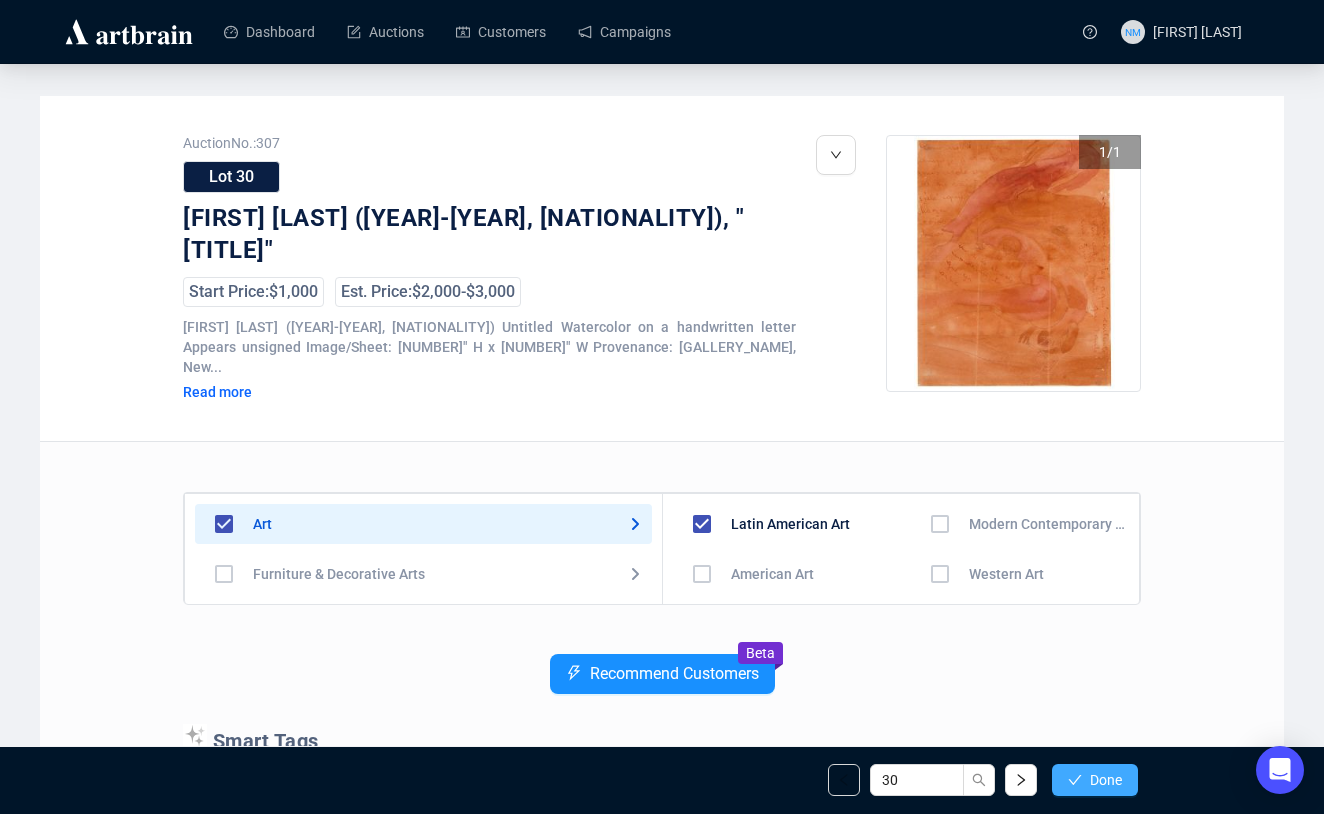 click on "Done" at bounding box center (1106, 780) 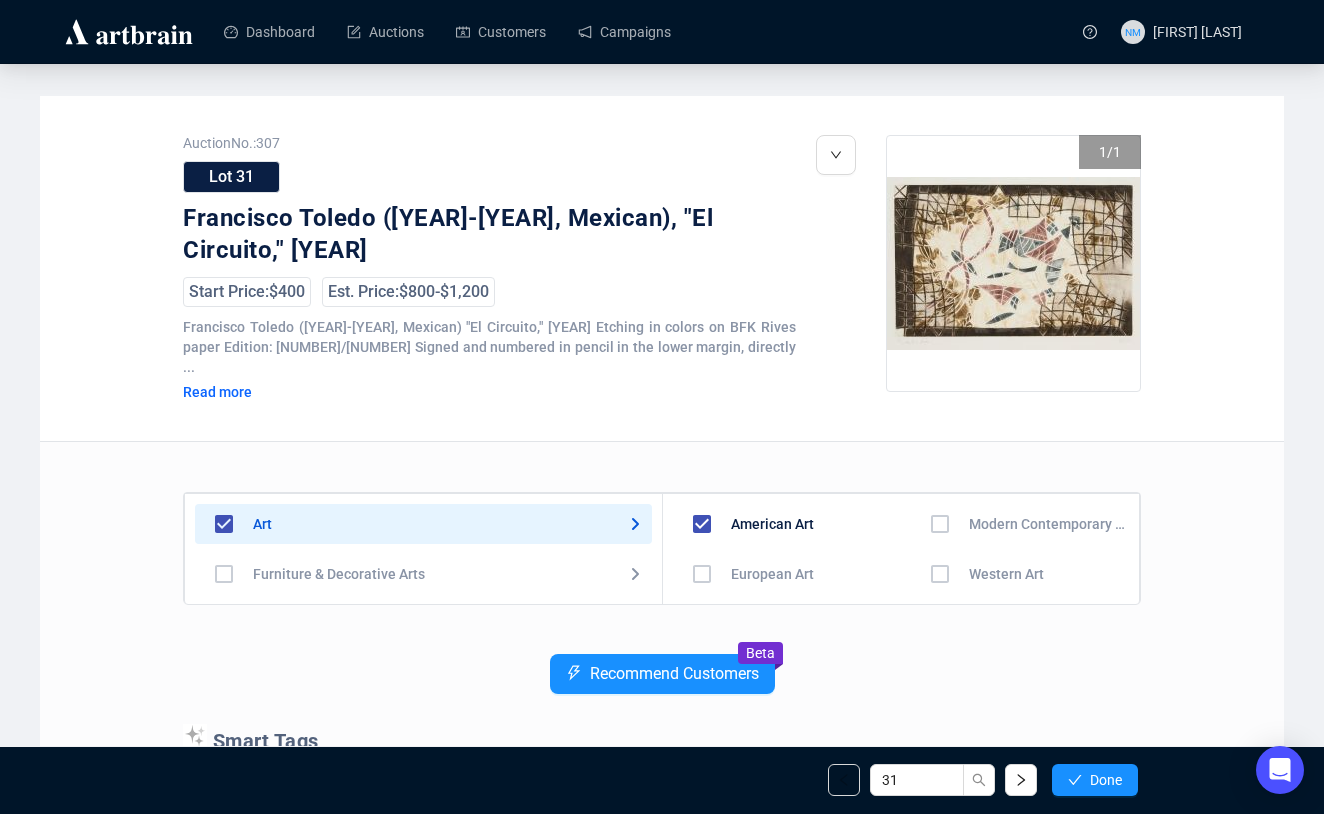 click at bounding box center (702, 524) 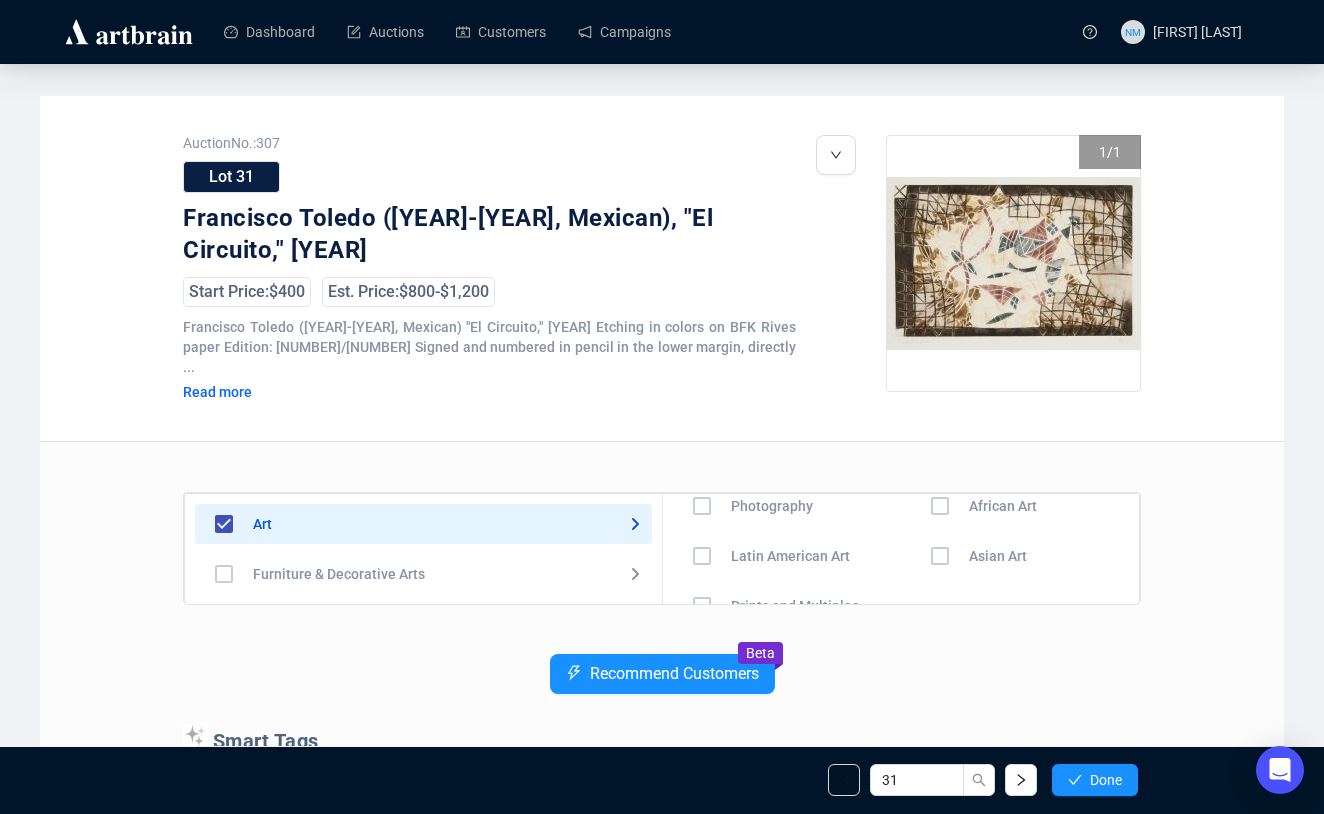 scroll, scrollTop: 119, scrollLeft: 0, axis: vertical 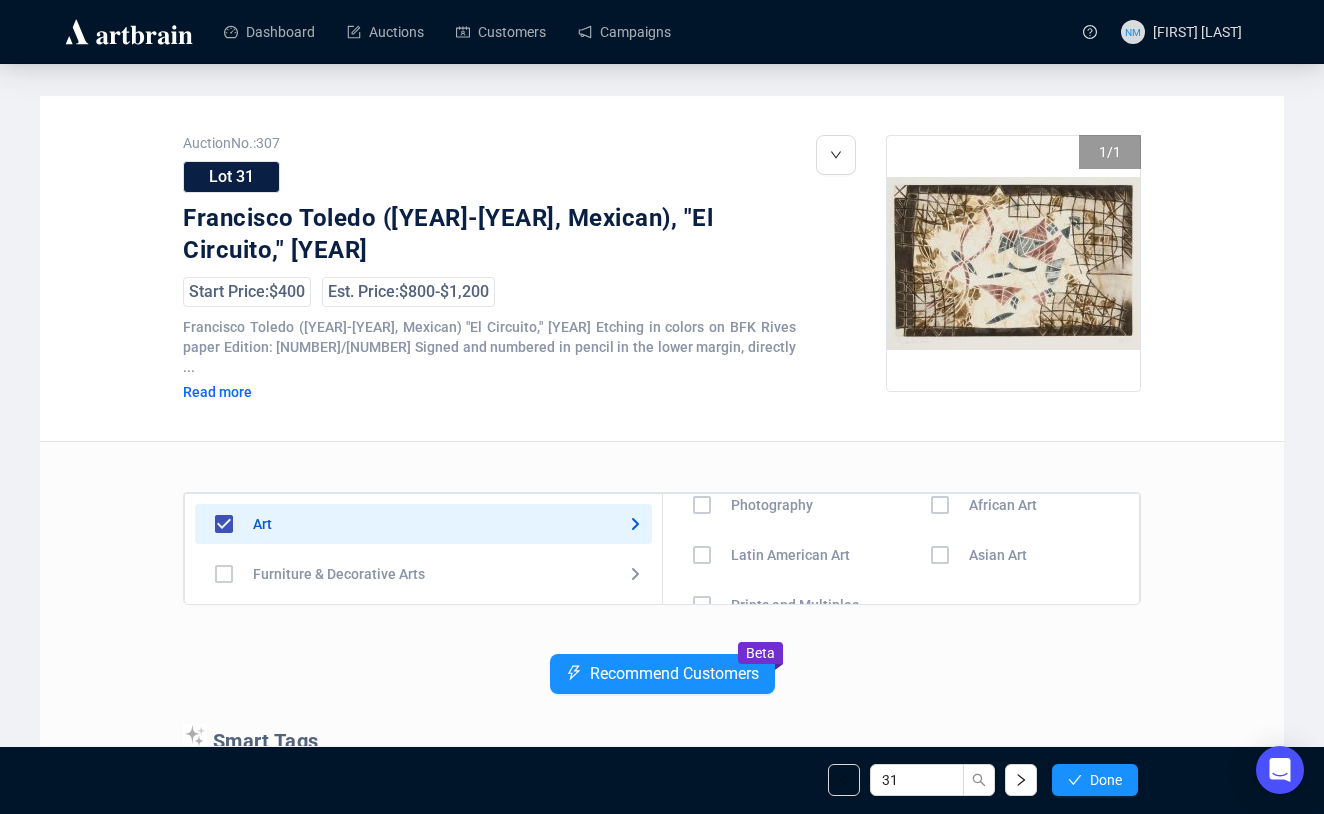click at bounding box center (702, 405) 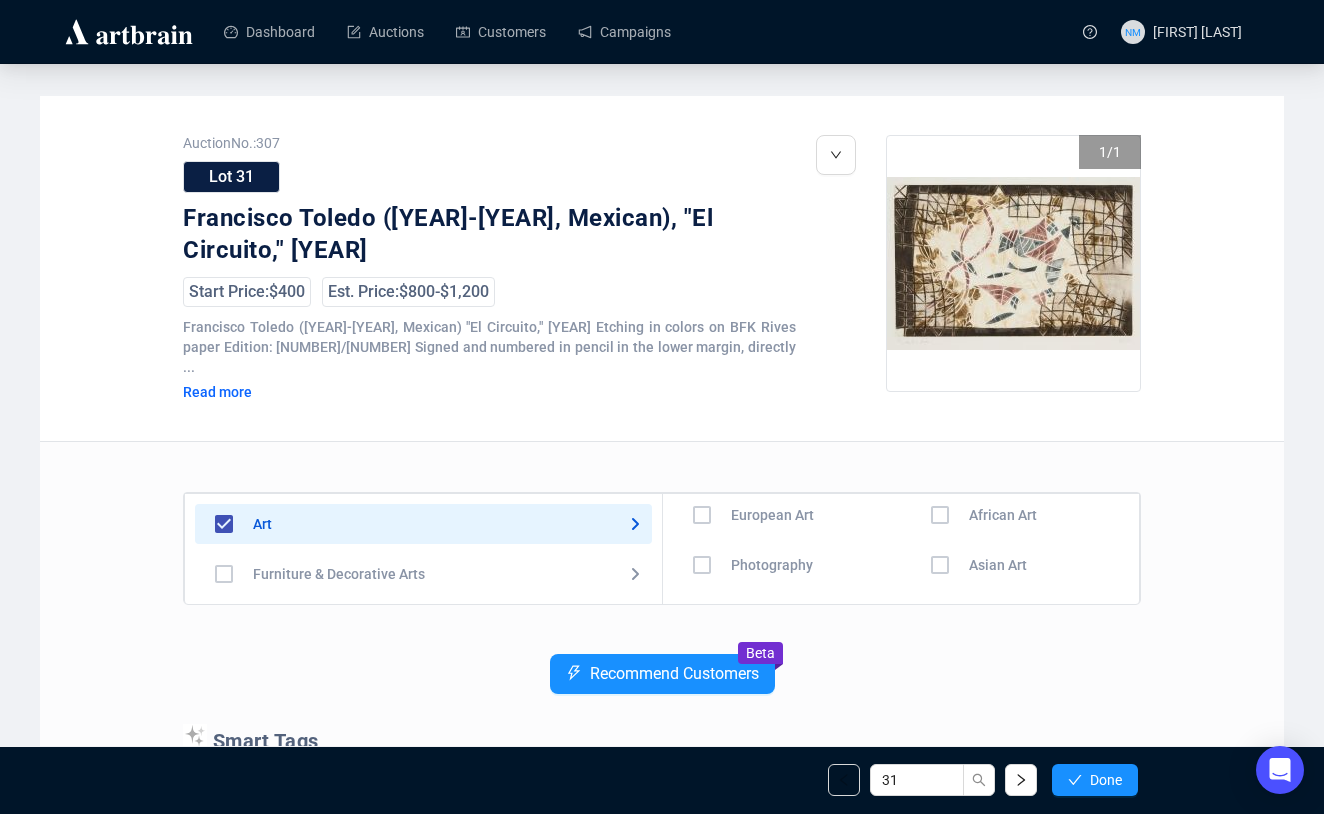 scroll, scrollTop: 140, scrollLeft: 0, axis: vertical 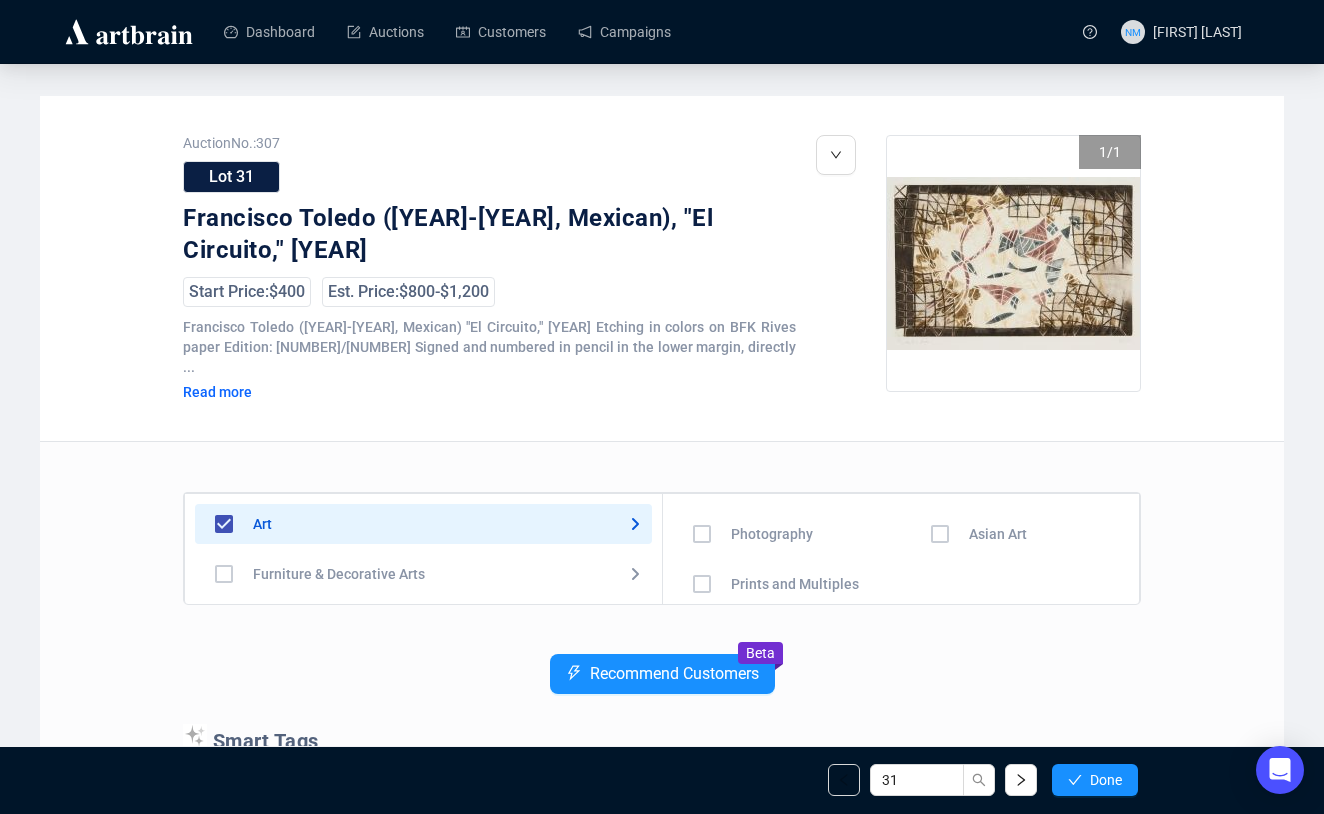 click at bounding box center (702, 434) 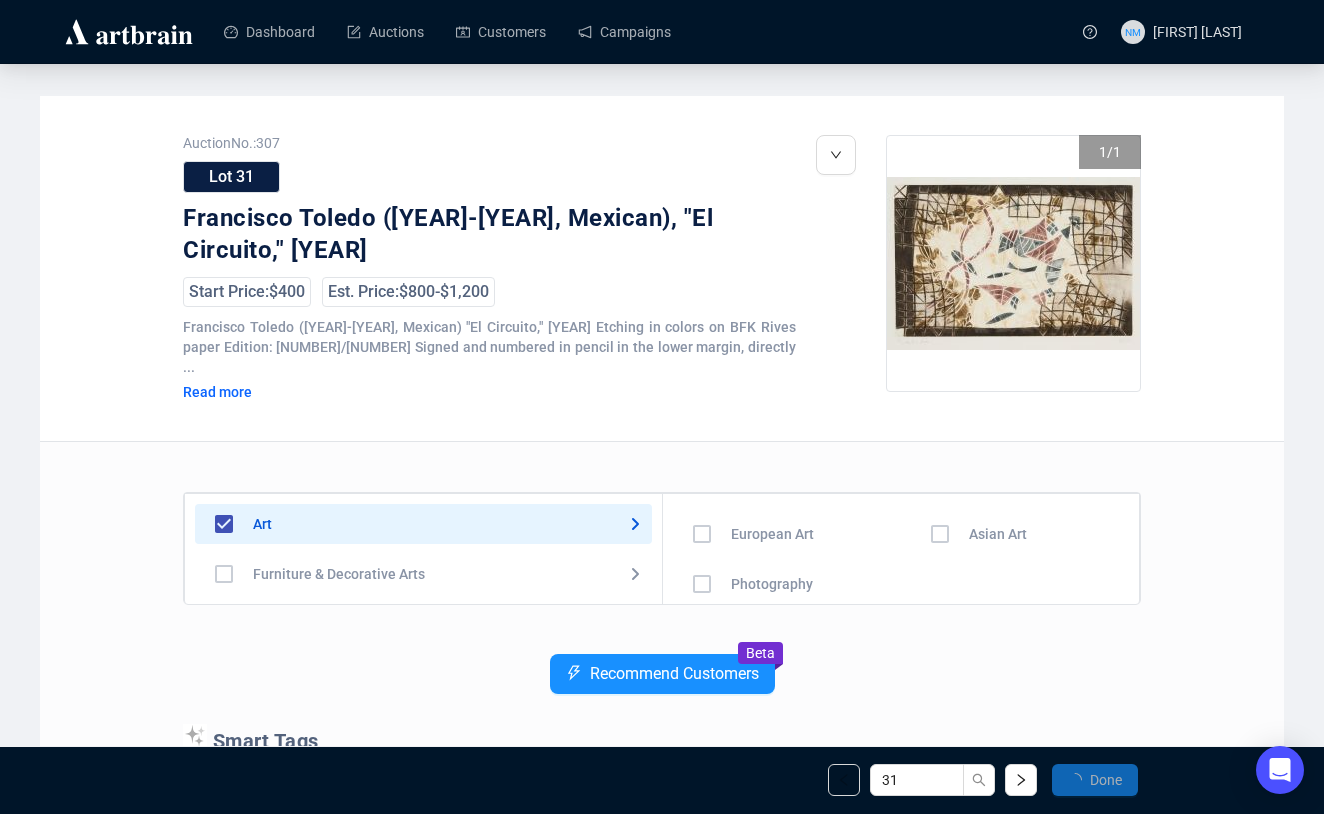 scroll, scrollTop: 0, scrollLeft: 0, axis: both 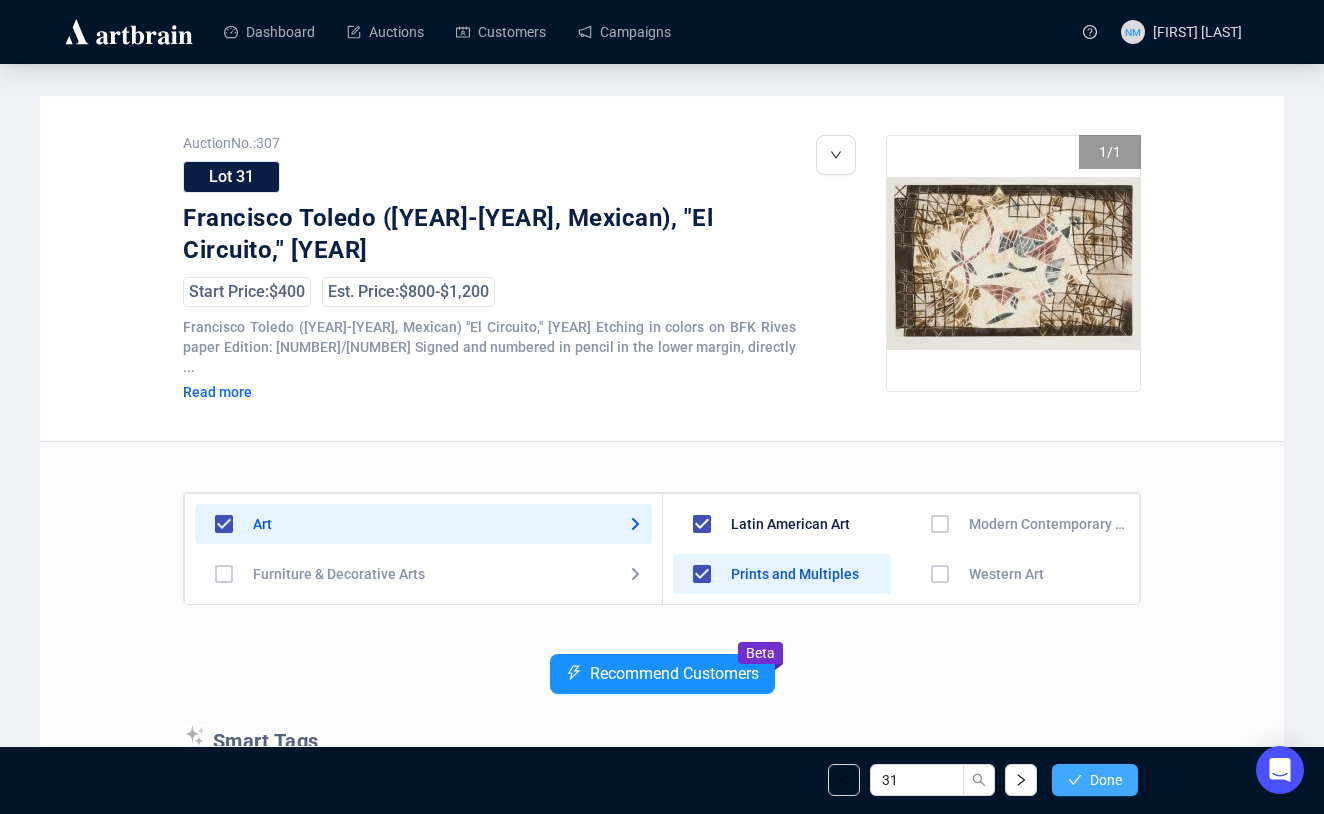 click on "Done" at bounding box center [1095, 780] 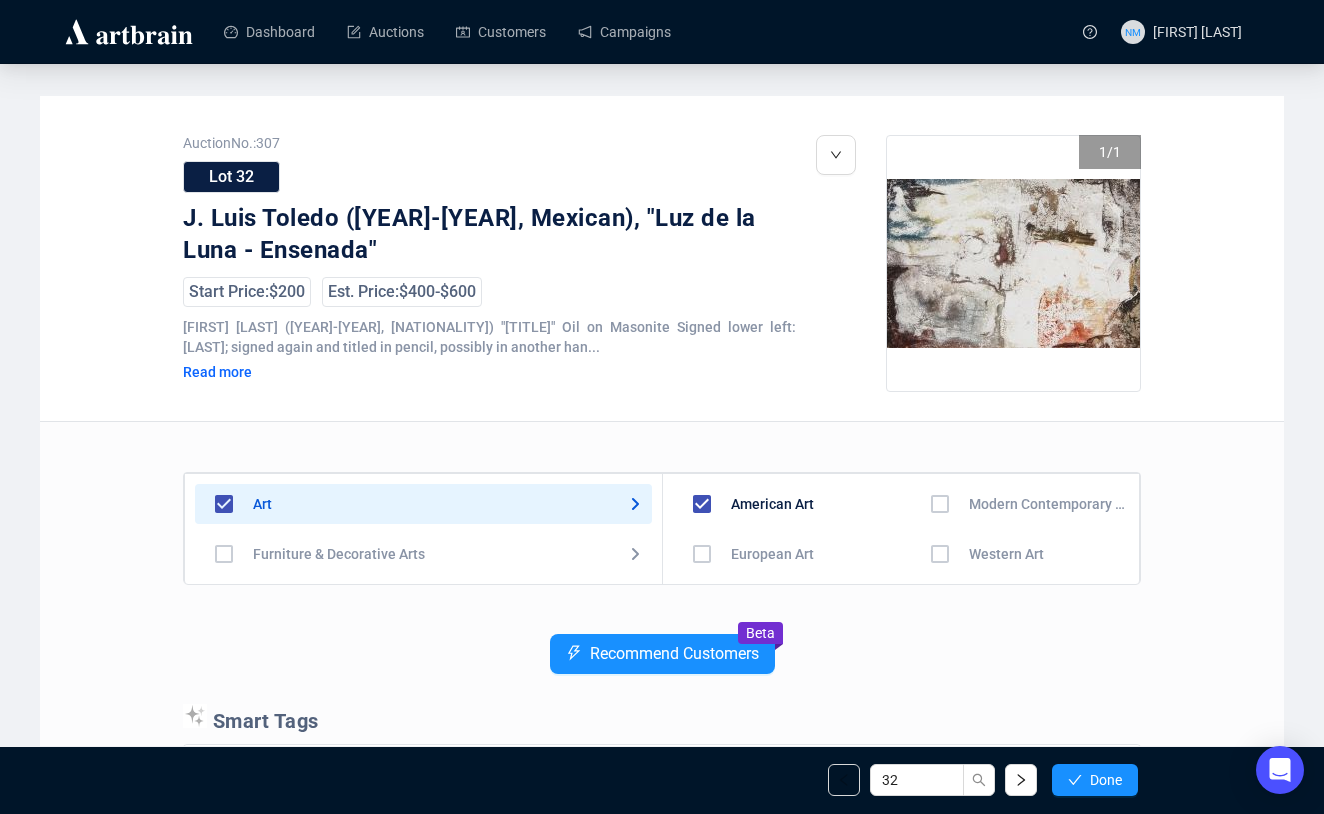 click at bounding box center (702, 504) 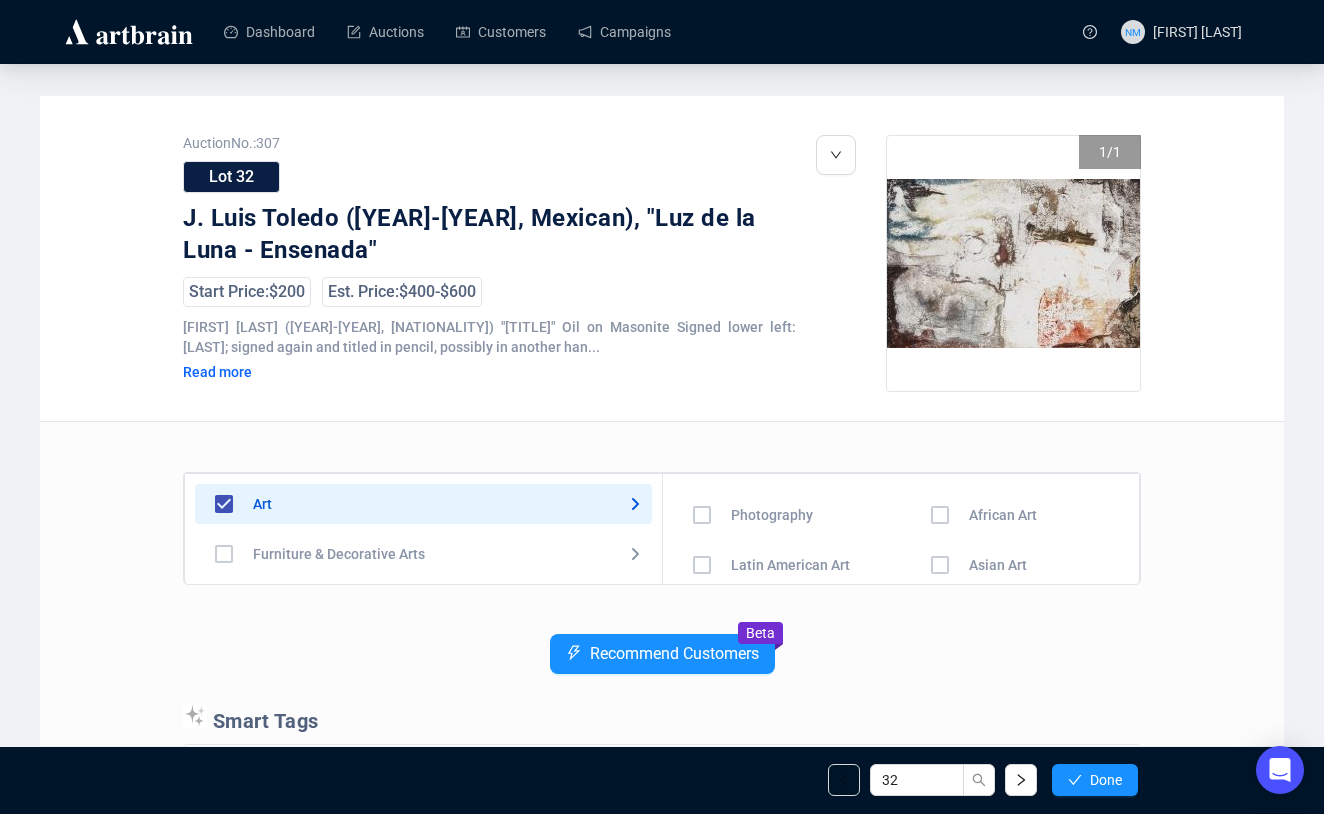 scroll, scrollTop: 140, scrollLeft: 0, axis: vertical 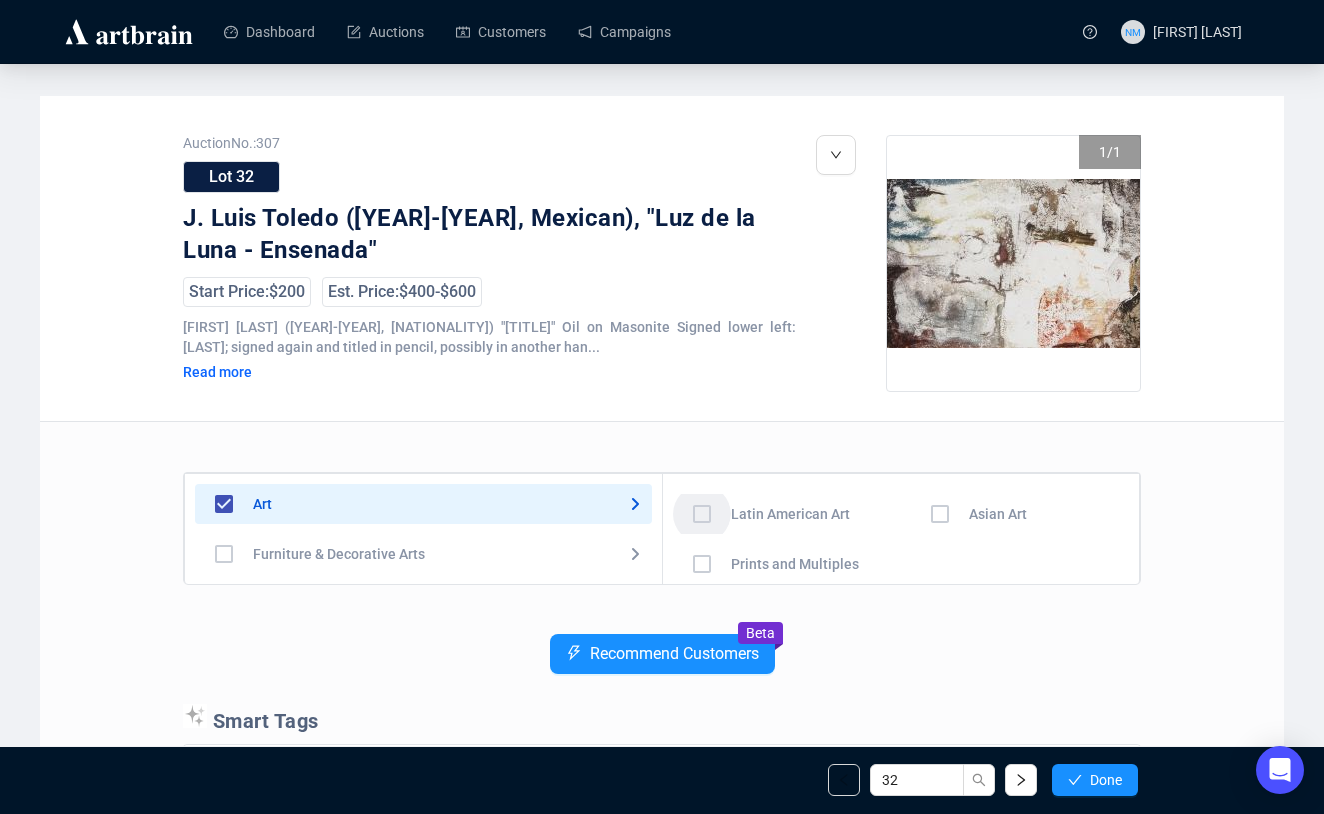 click at bounding box center [702, 364] 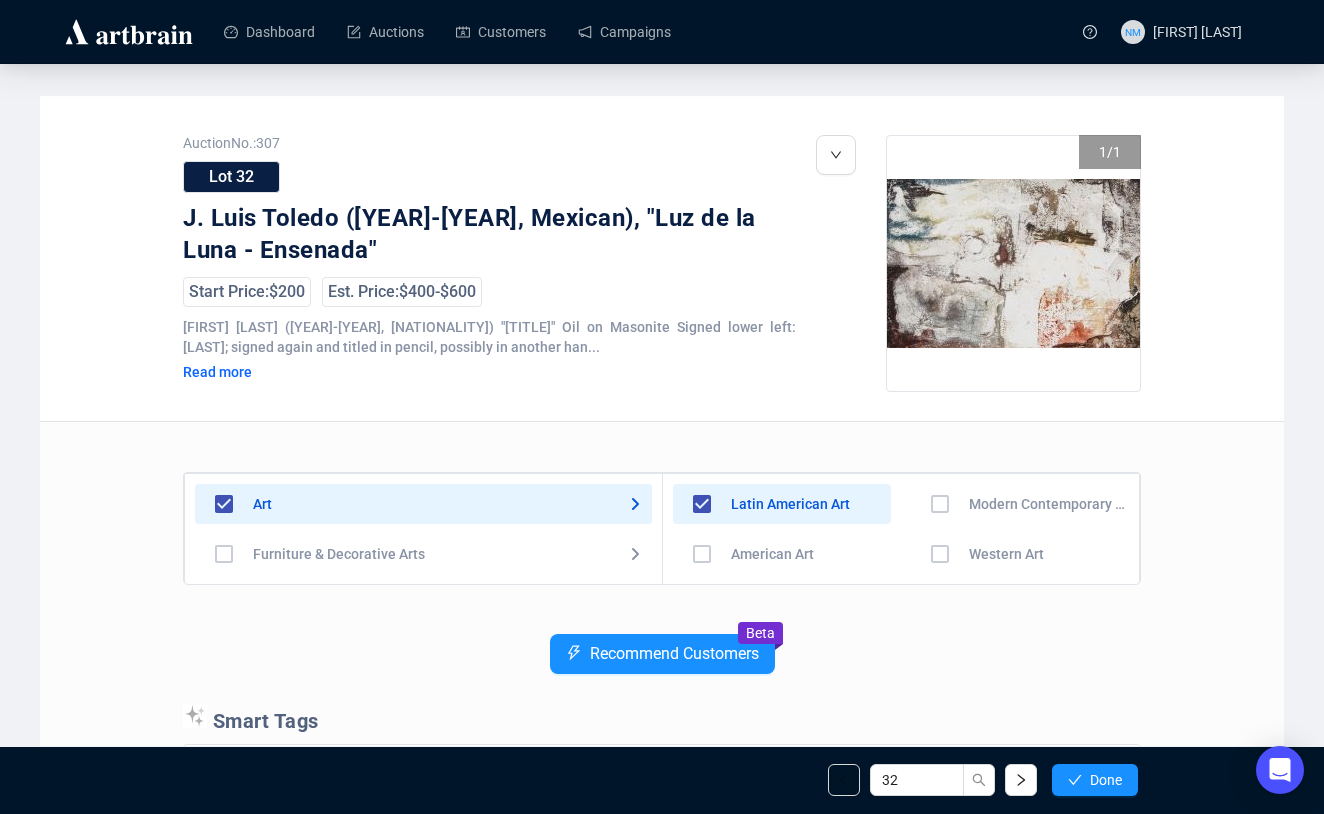 scroll, scrollTop: 140, scrollLeft: 0, axis: vertical 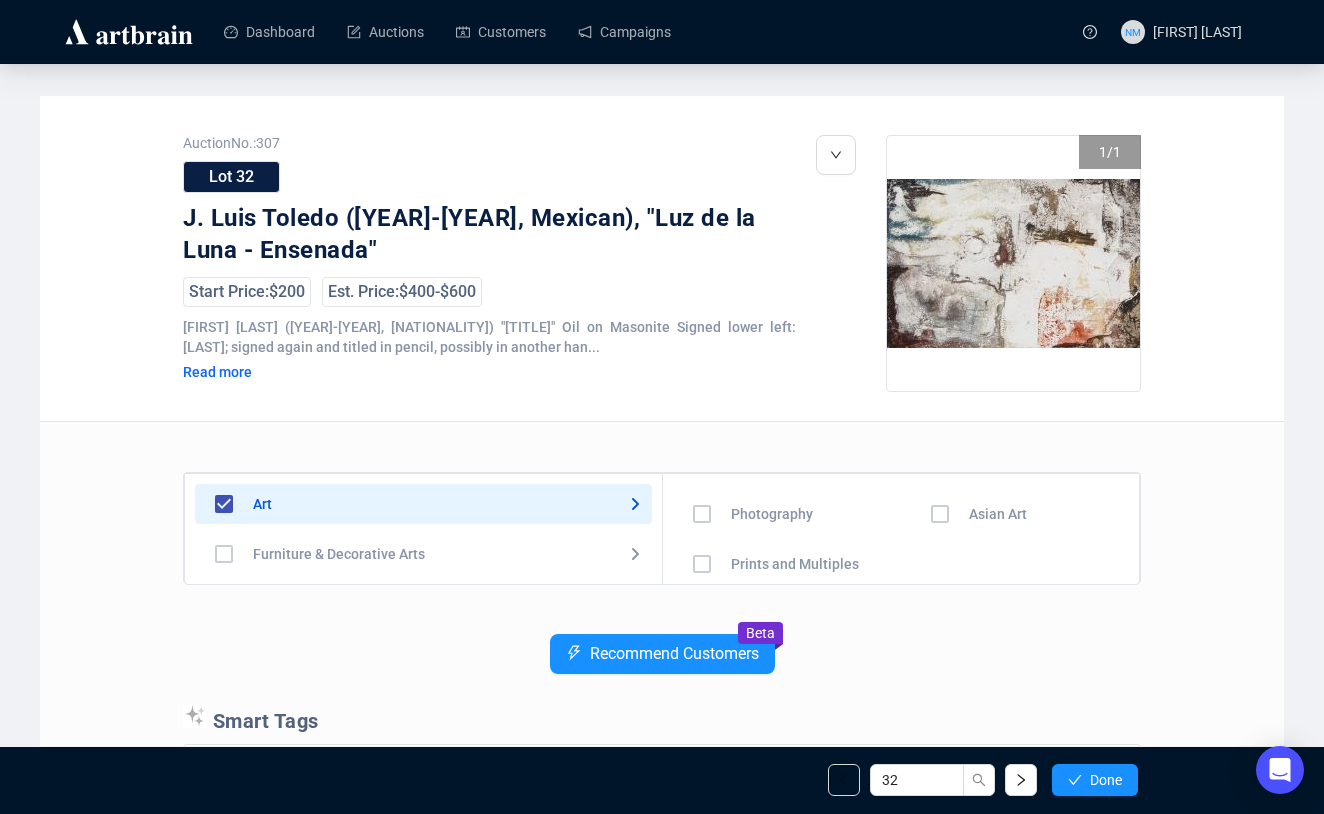 click at bounding box center (702, 414) 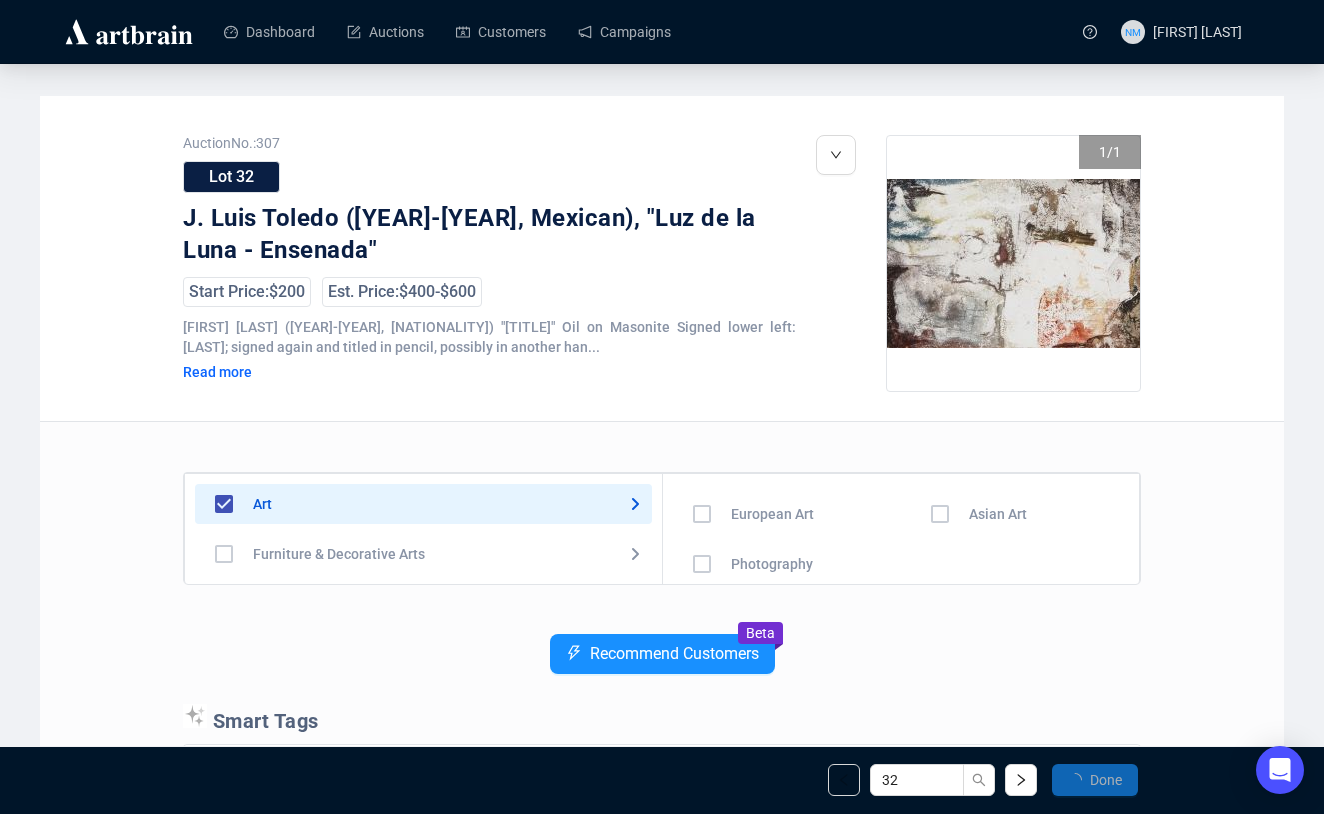 scroll, scrollTop: 0, scrollLeft: 0, axis: both 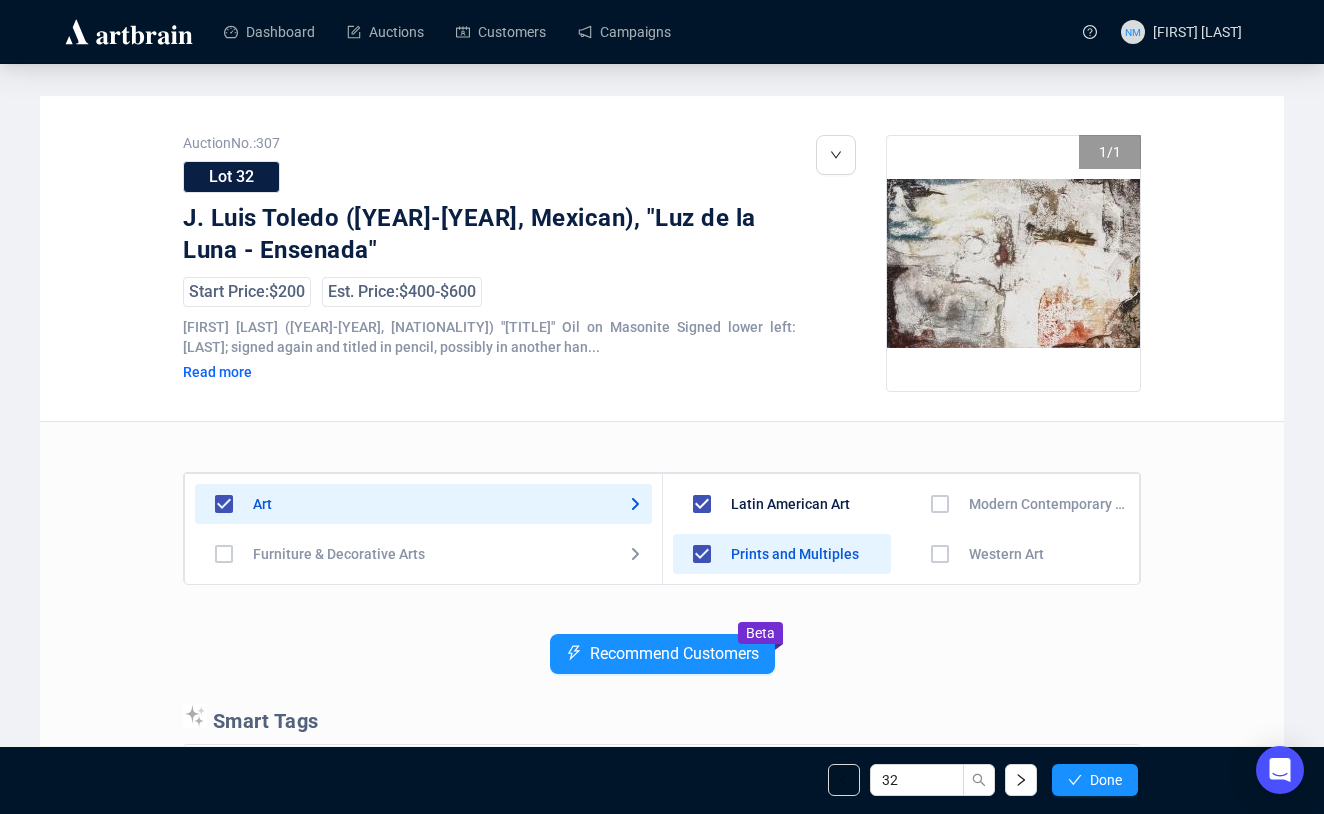 click on "32 Done" at bounding box center (662, 780) 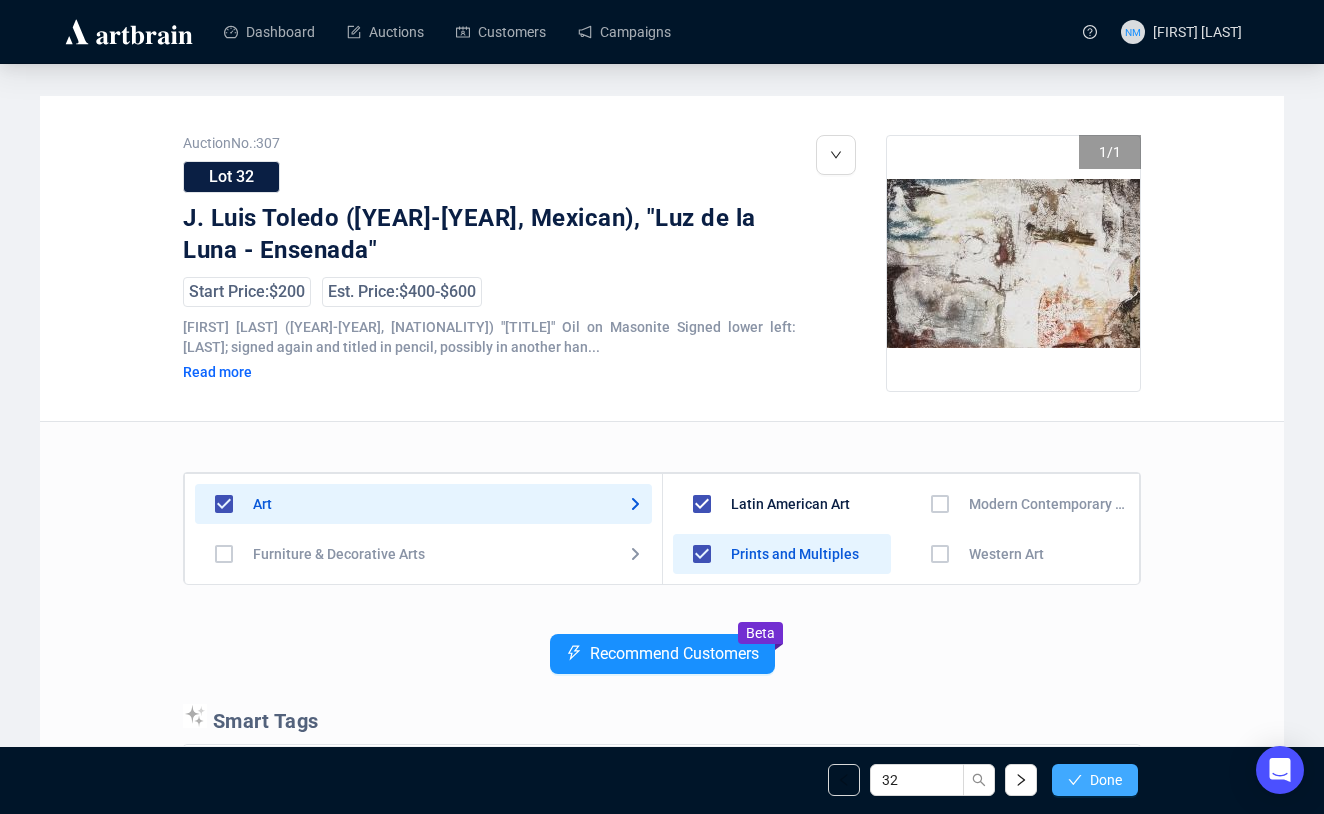 click on "Done" at bounding box center (1106, 780) 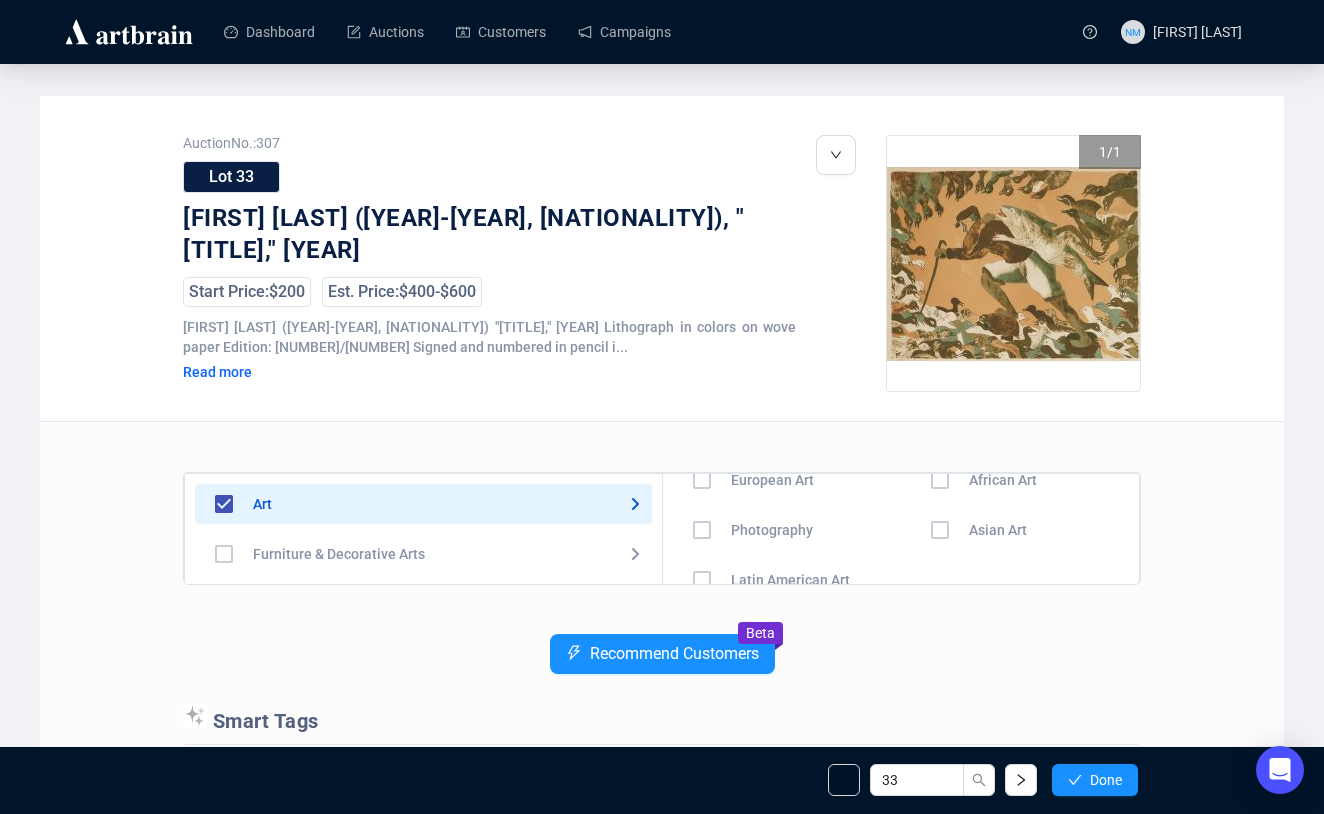 scroll, scrollTop: 140, scrollLeft: 0, axis: vertical 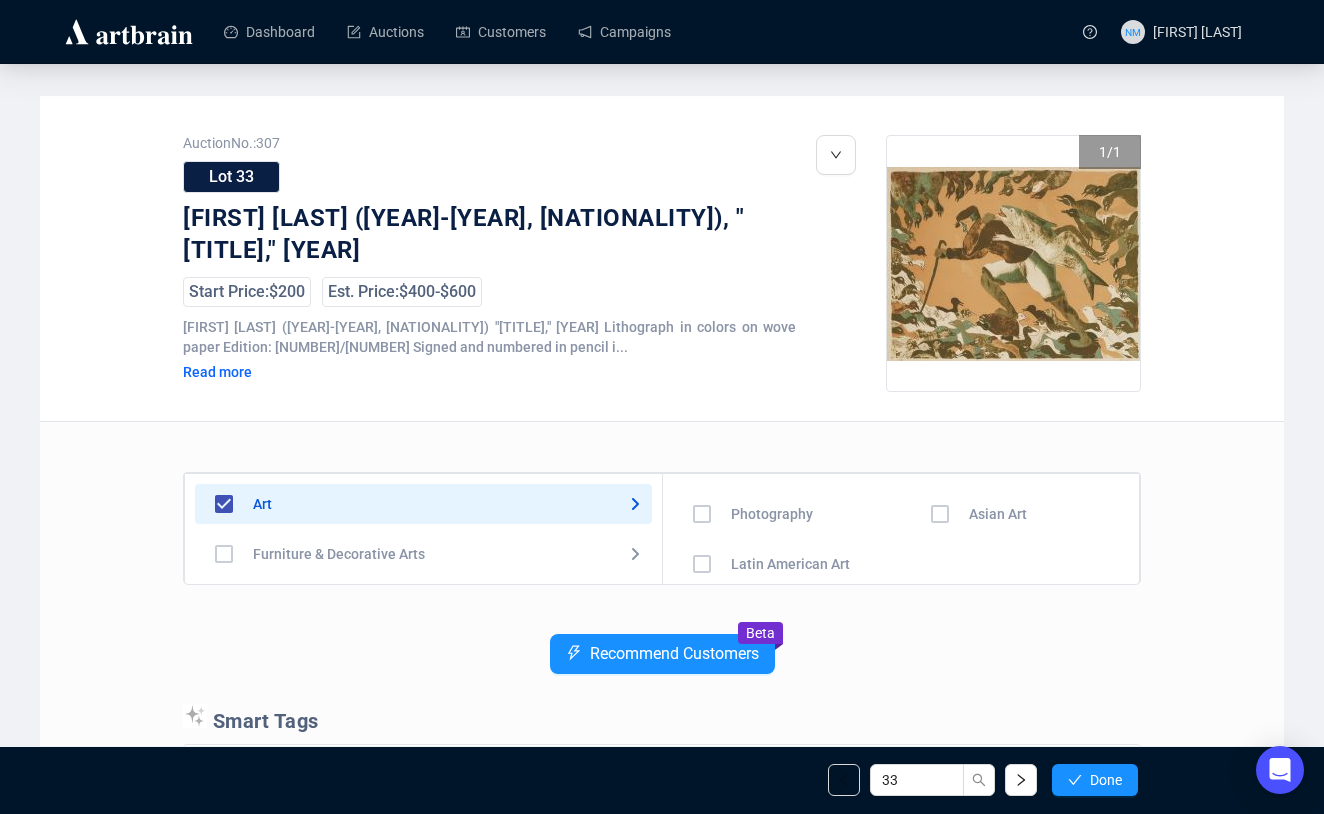 click at bounding box center [702, 414] 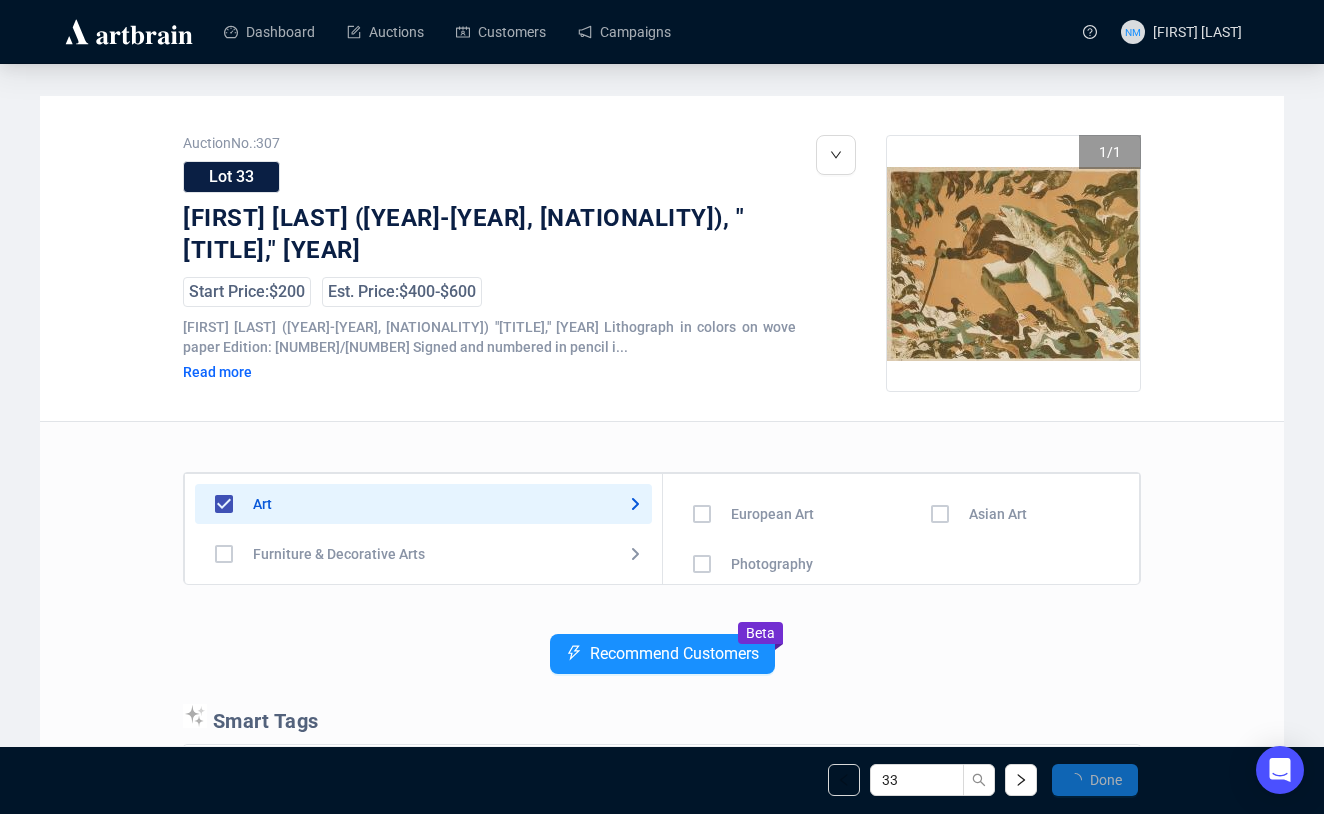 scroll, scrollTop: 0, scrollLeft: 0, axis: both 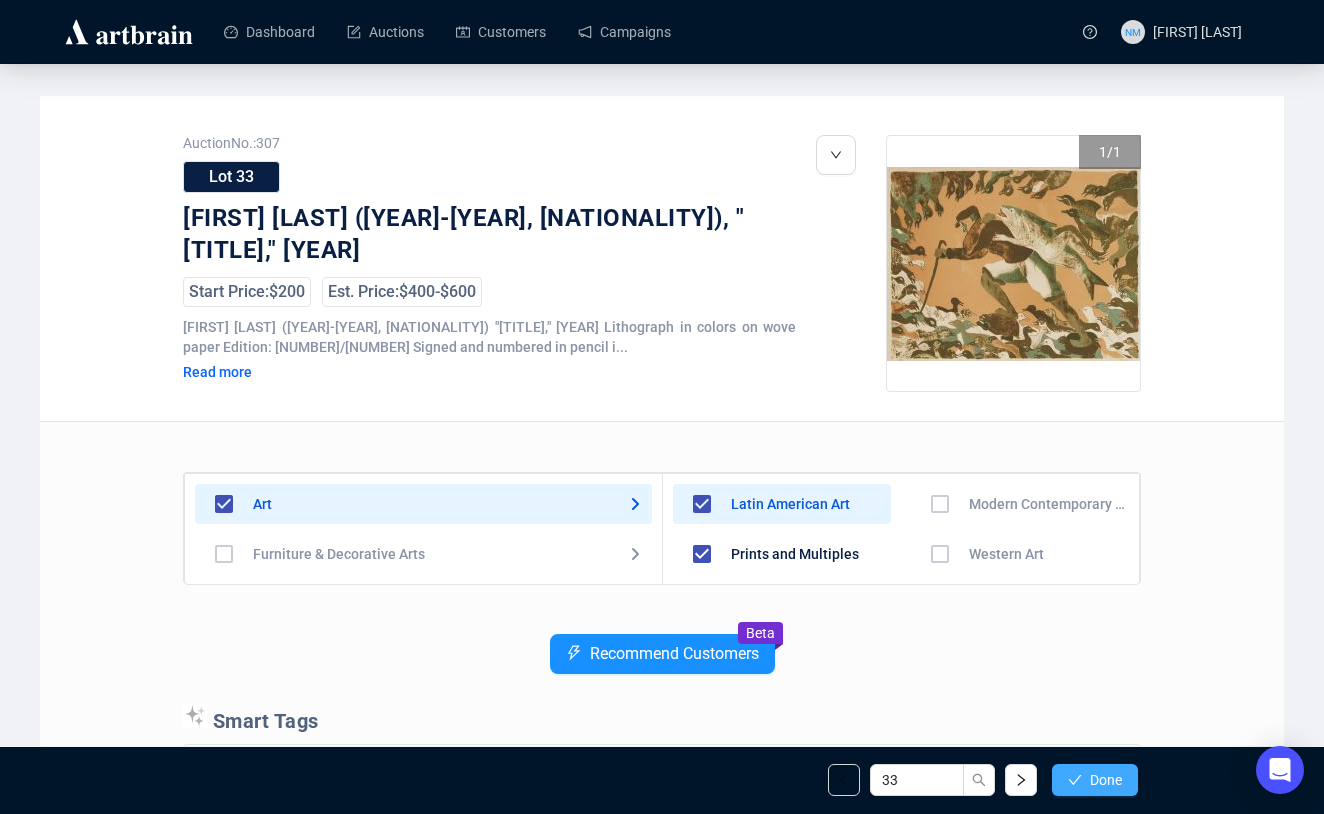 click on "Done" at bounding box center [1106, 780] 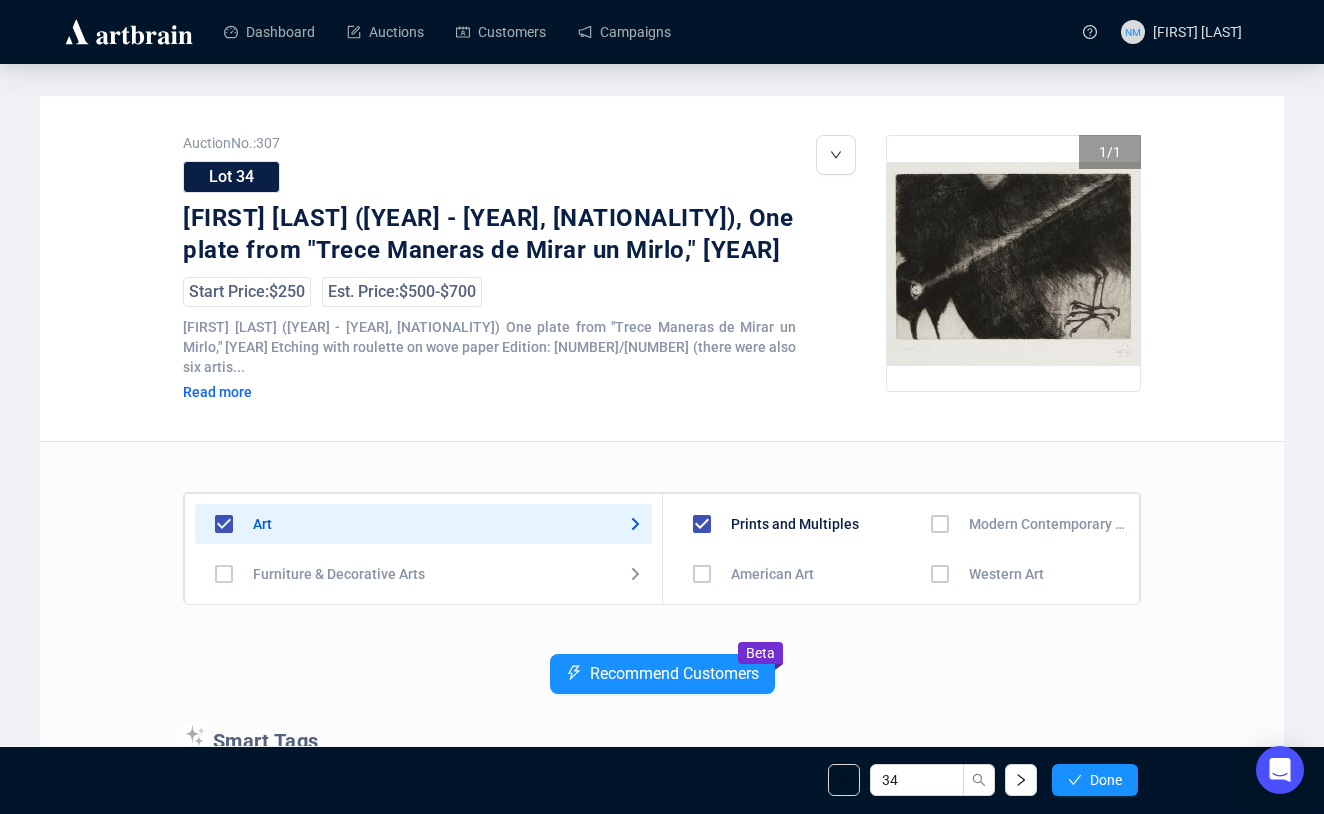 scroll, scrollTop: 140, scrollLeft: 0, axis: vertical 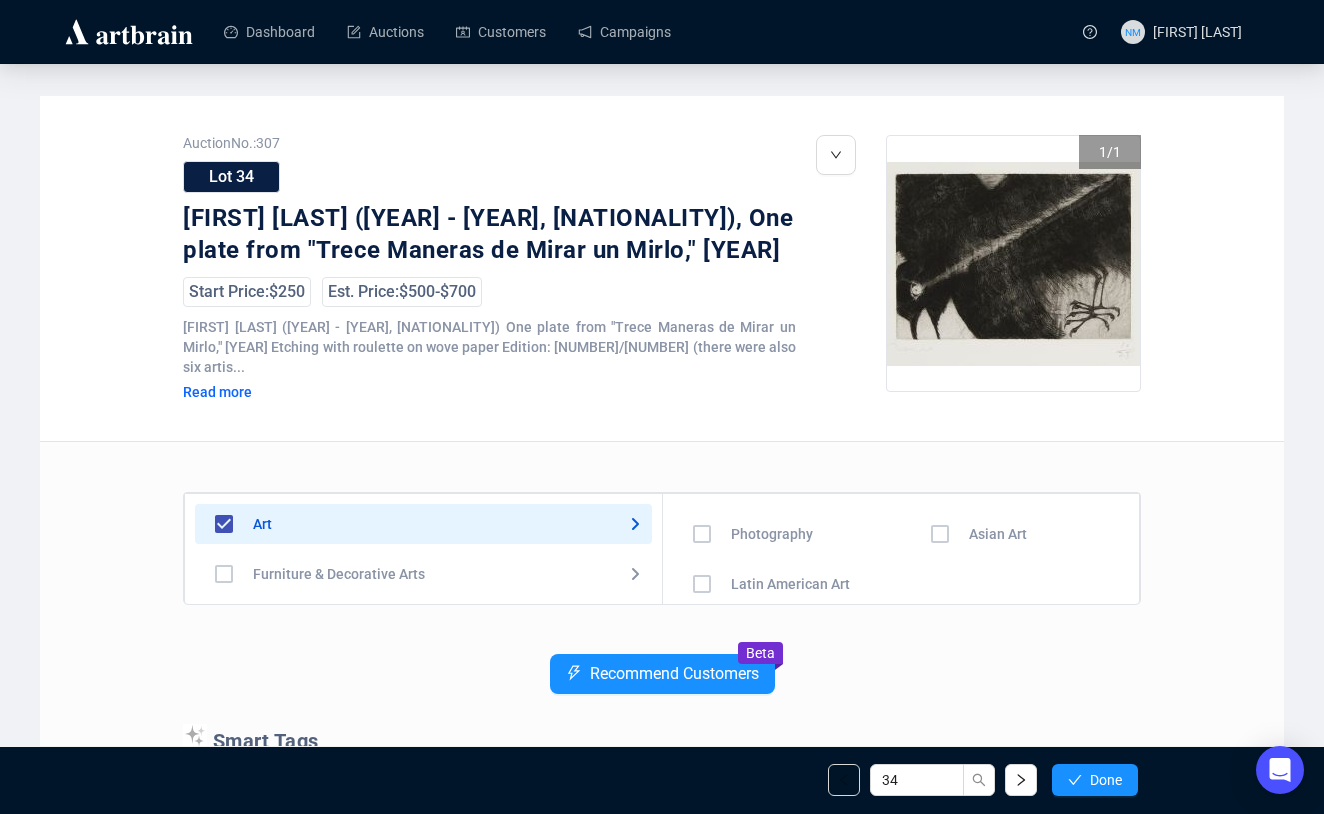 click at bounding box center [702, 434] 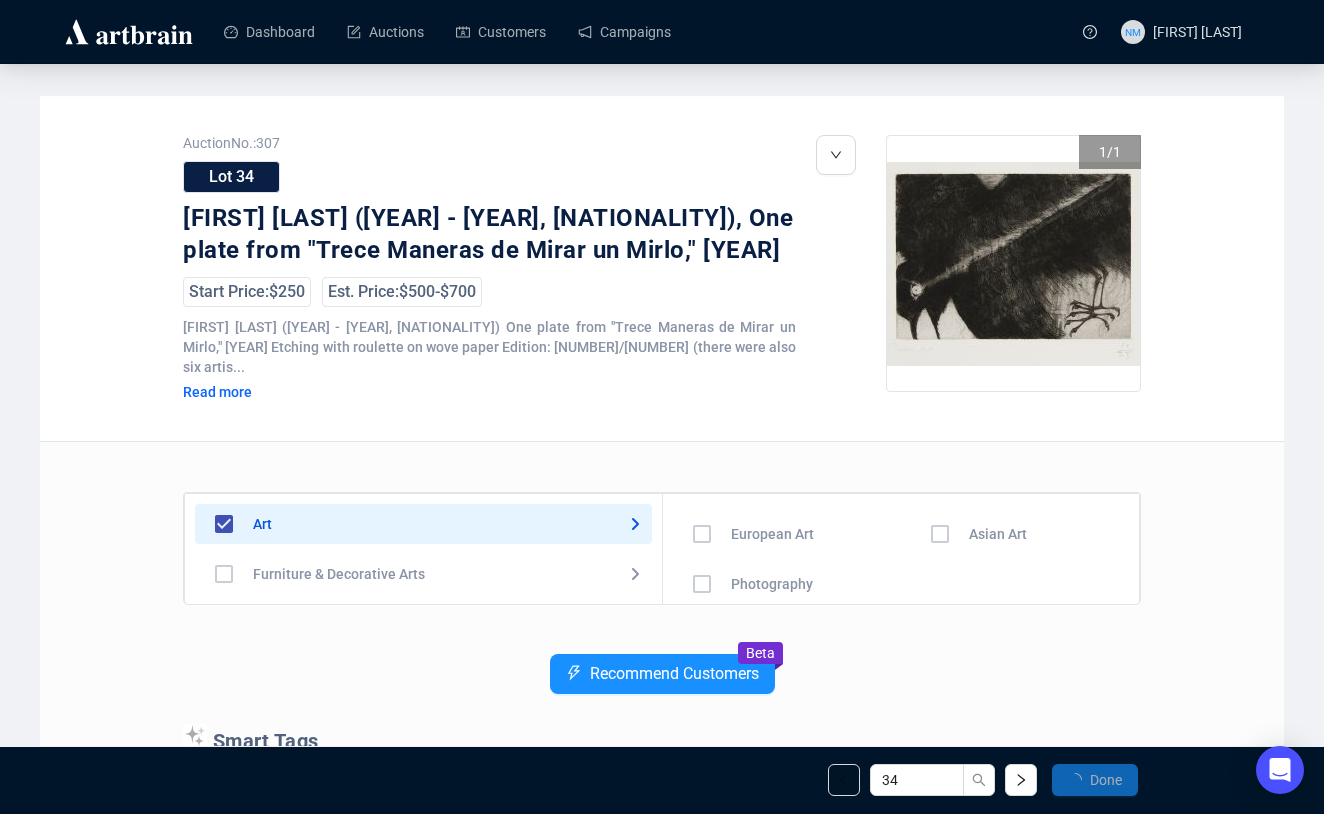 scroll, scrollTop: 0, scrollLeft: 0, axis: both 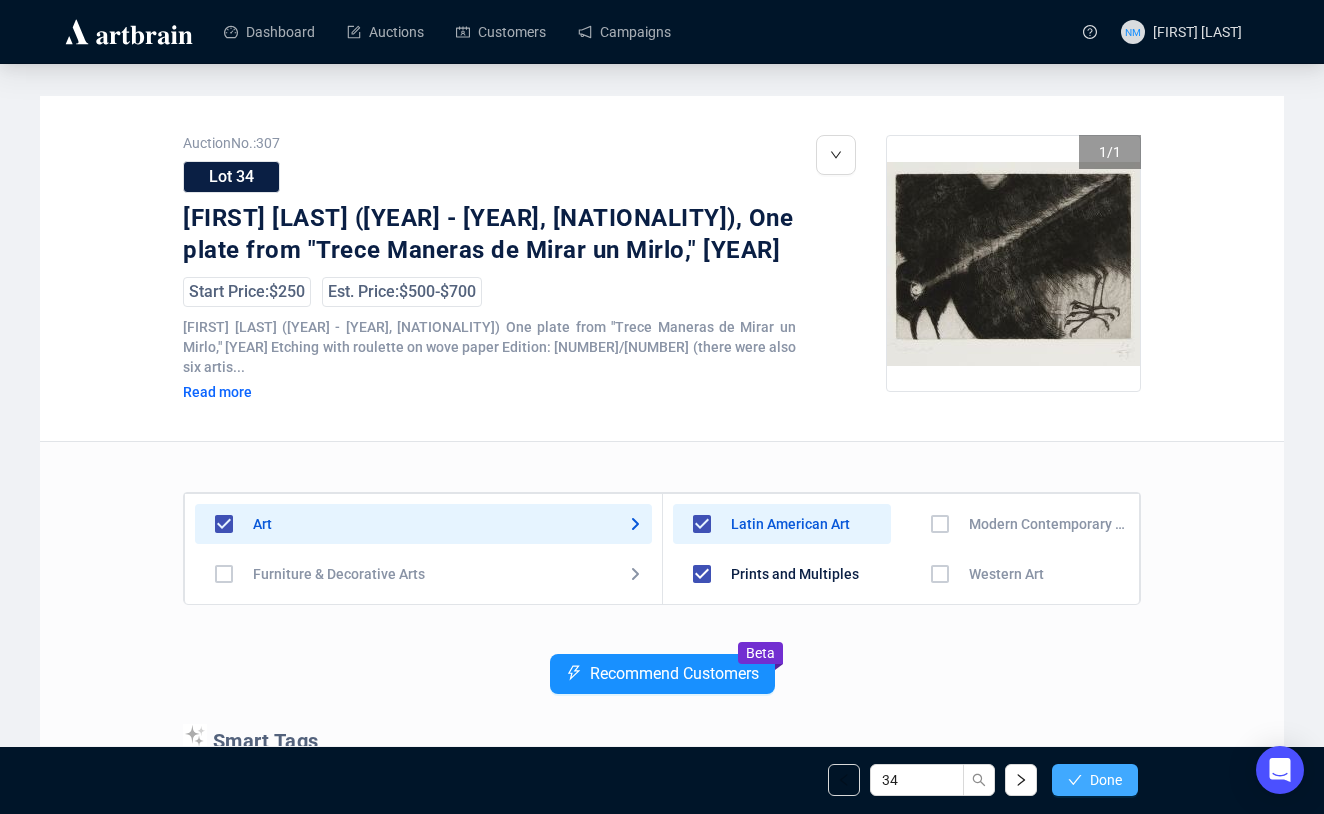 click on "Done" at bounding box center [1106, 780] 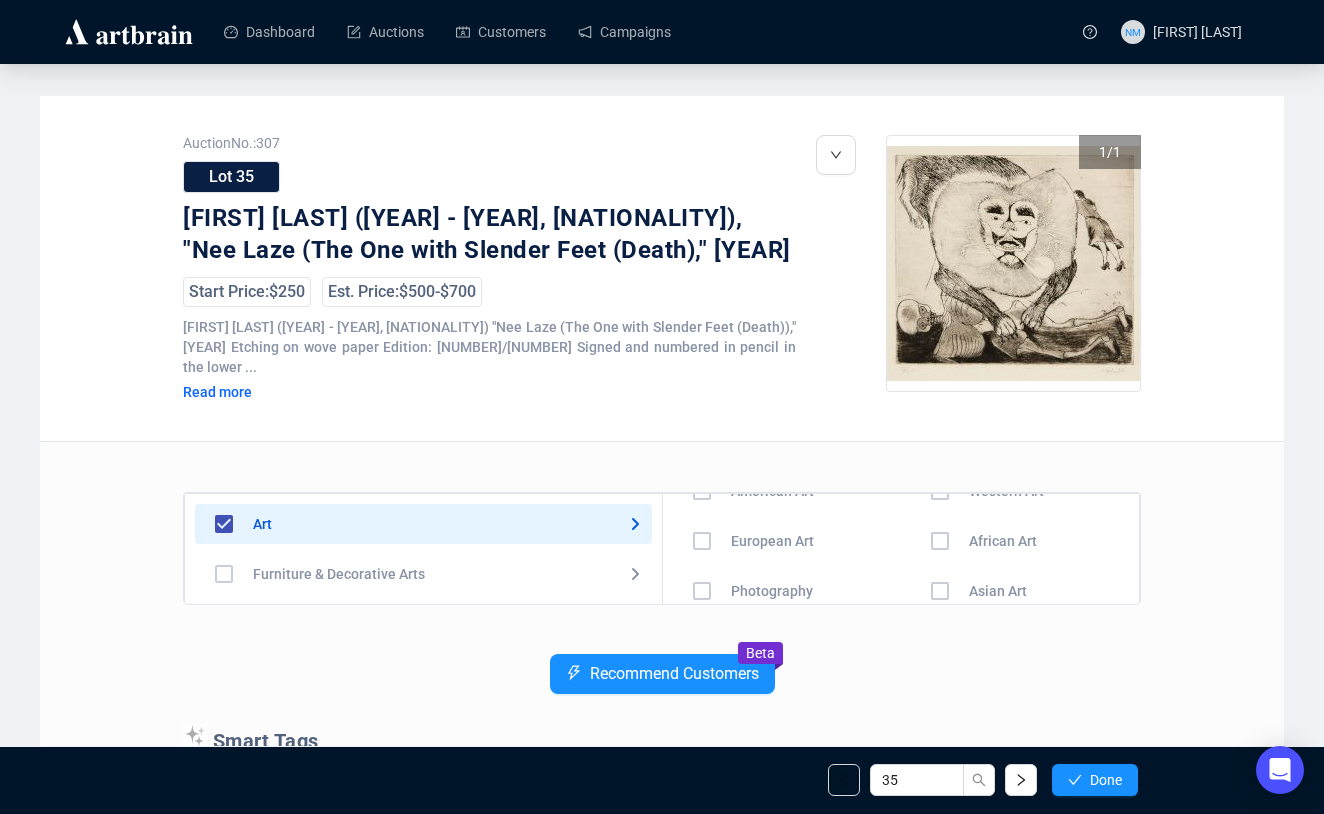 scroll, scrollTop: 140, scrollLeft: 0, axis: vertical 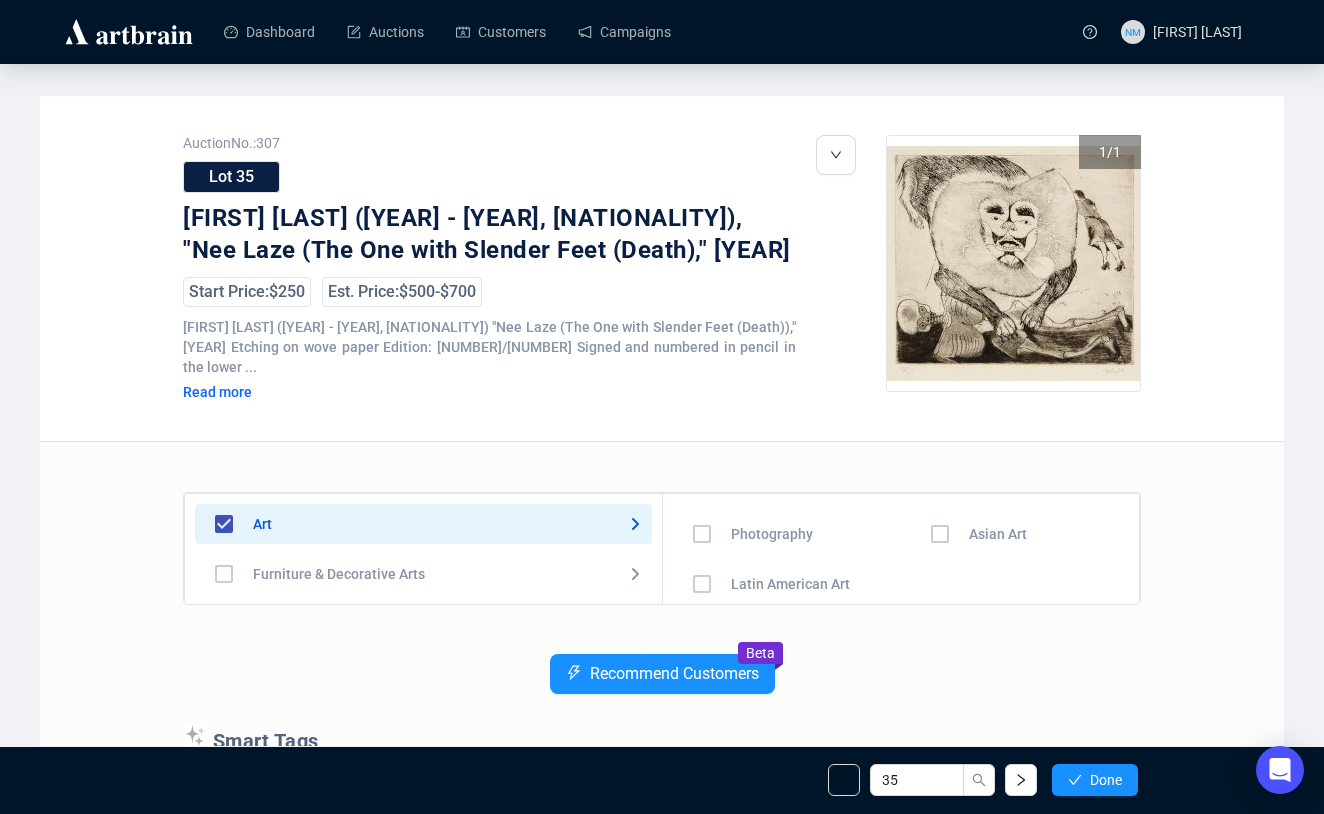 click at bounding box center (702, 434) 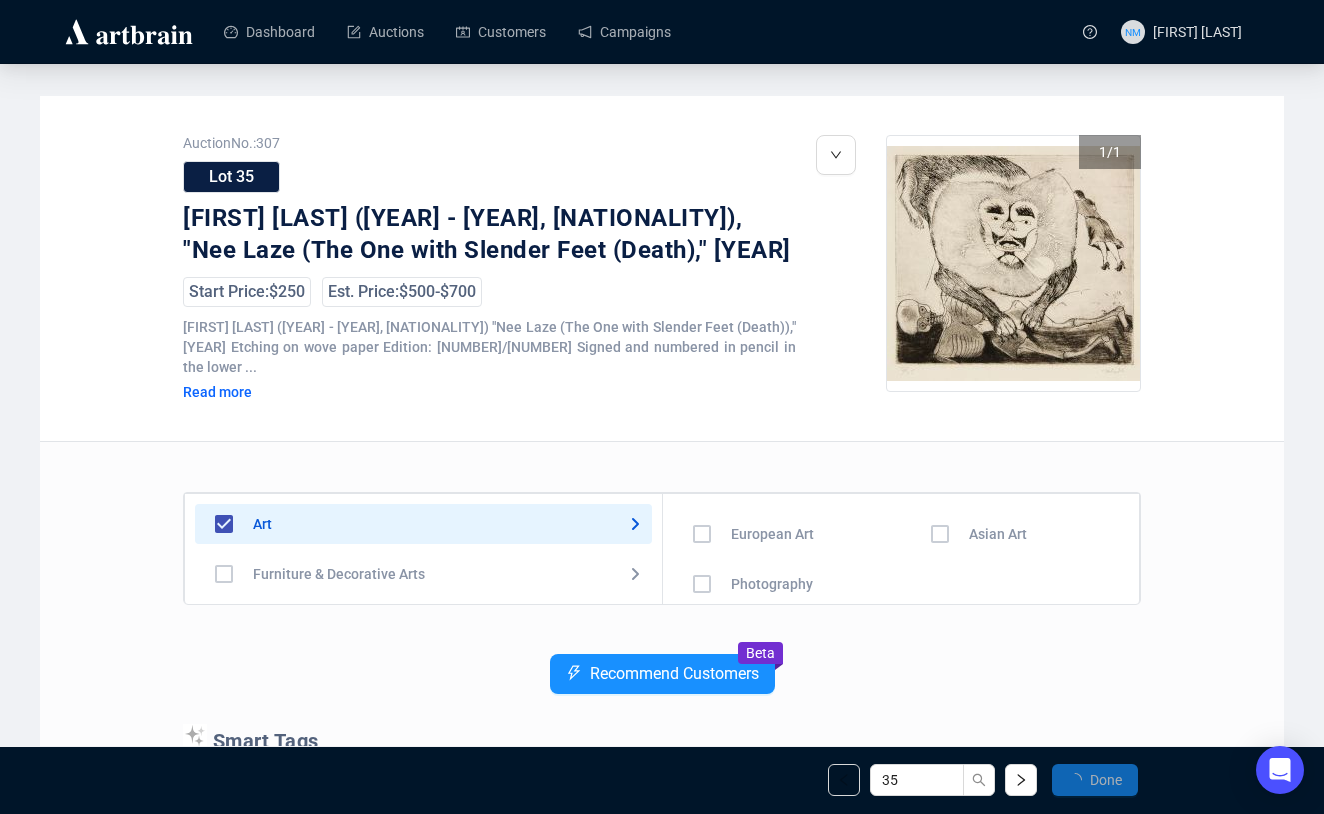 scroll, scrollTop: 0, scrollLeft: 0, axis: both 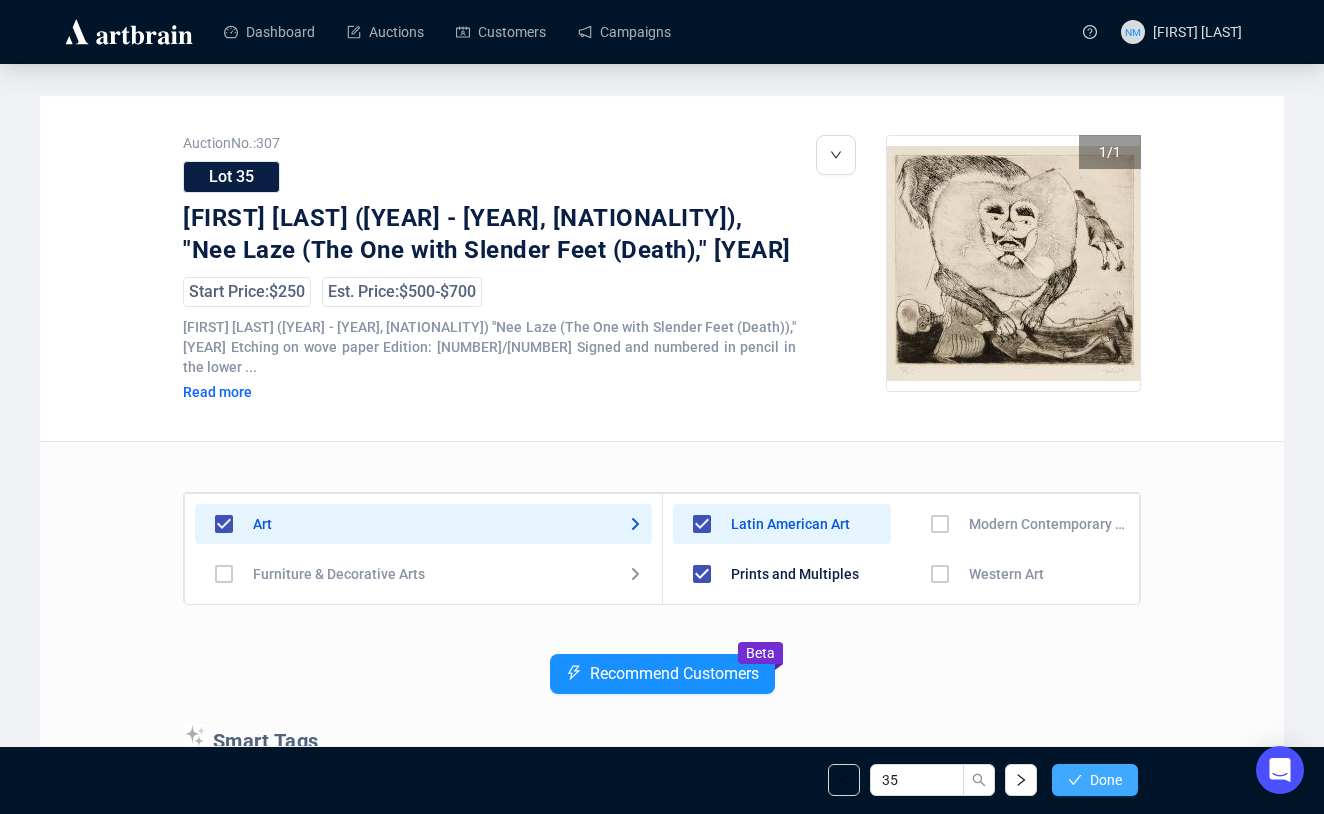 click on "Done" at bounding box center [1095, 780] 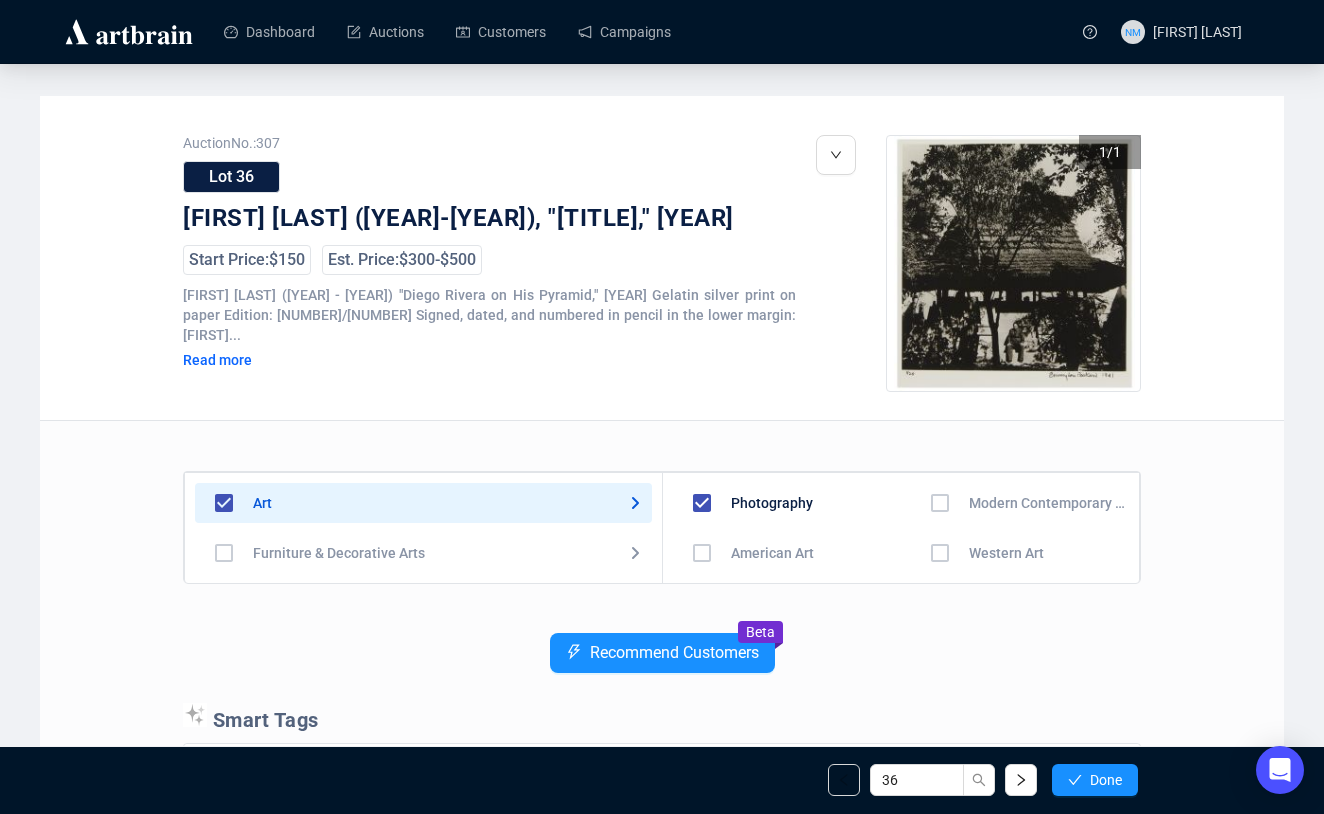 click at bounding box center [702, 553] 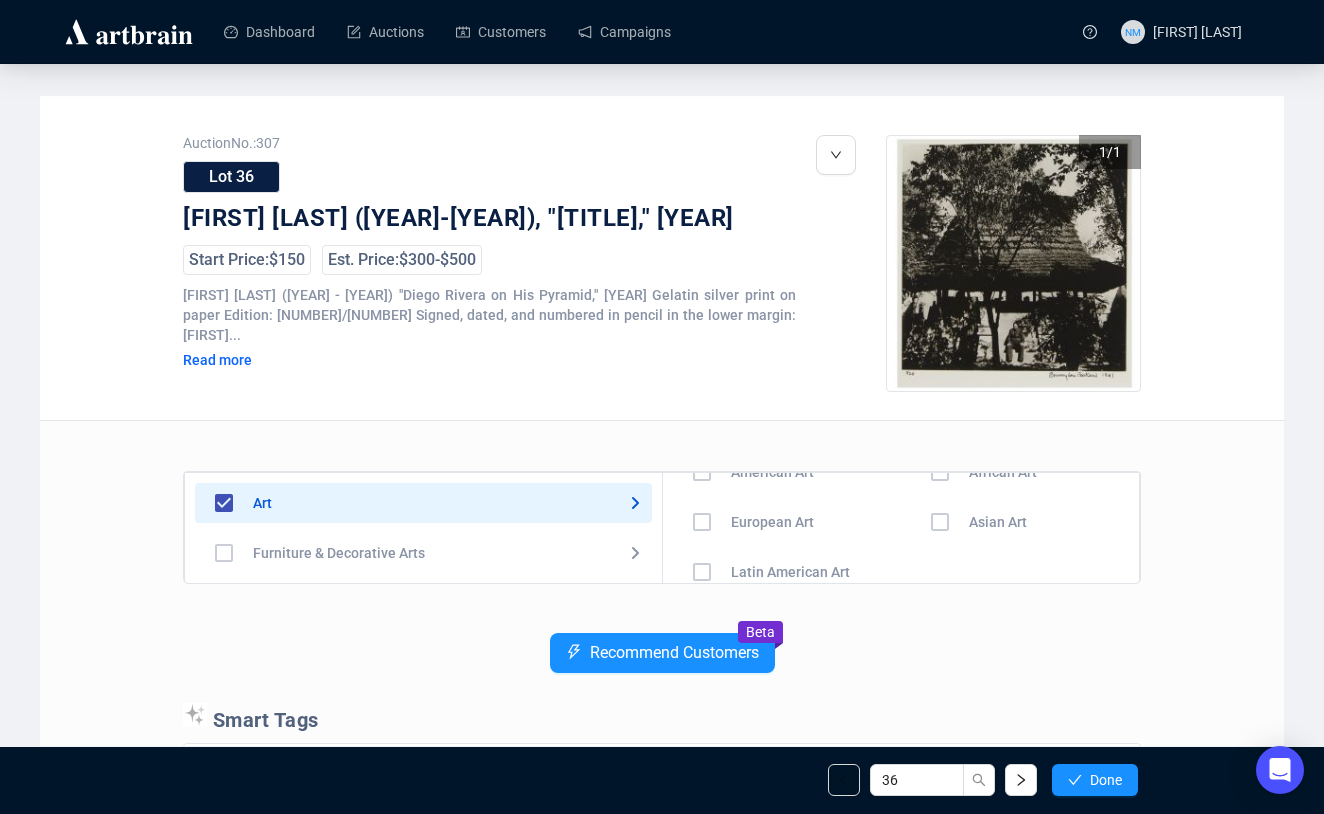 scroll, scrollTop: 140, scrollLeft: 0, axis: vertical 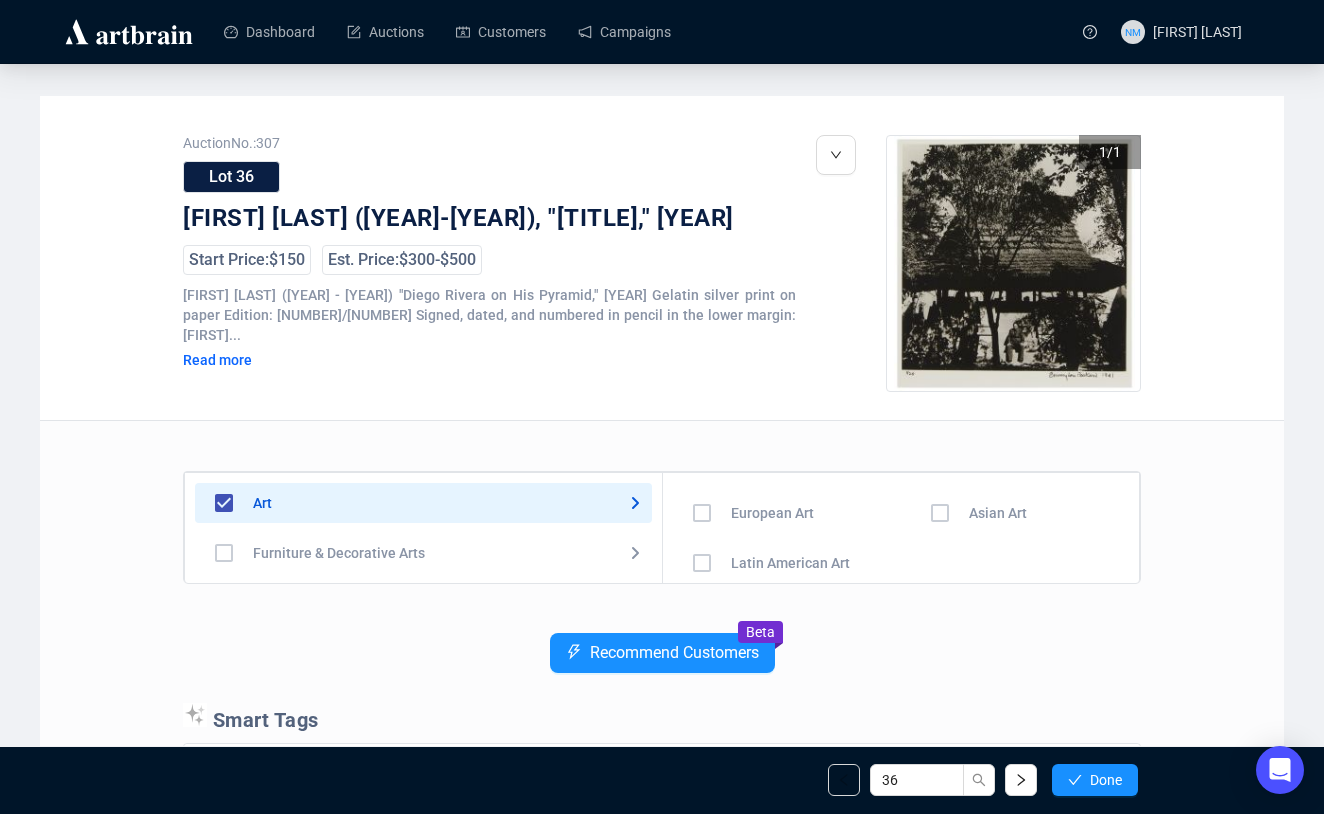 click at bounding box center (702, 463) 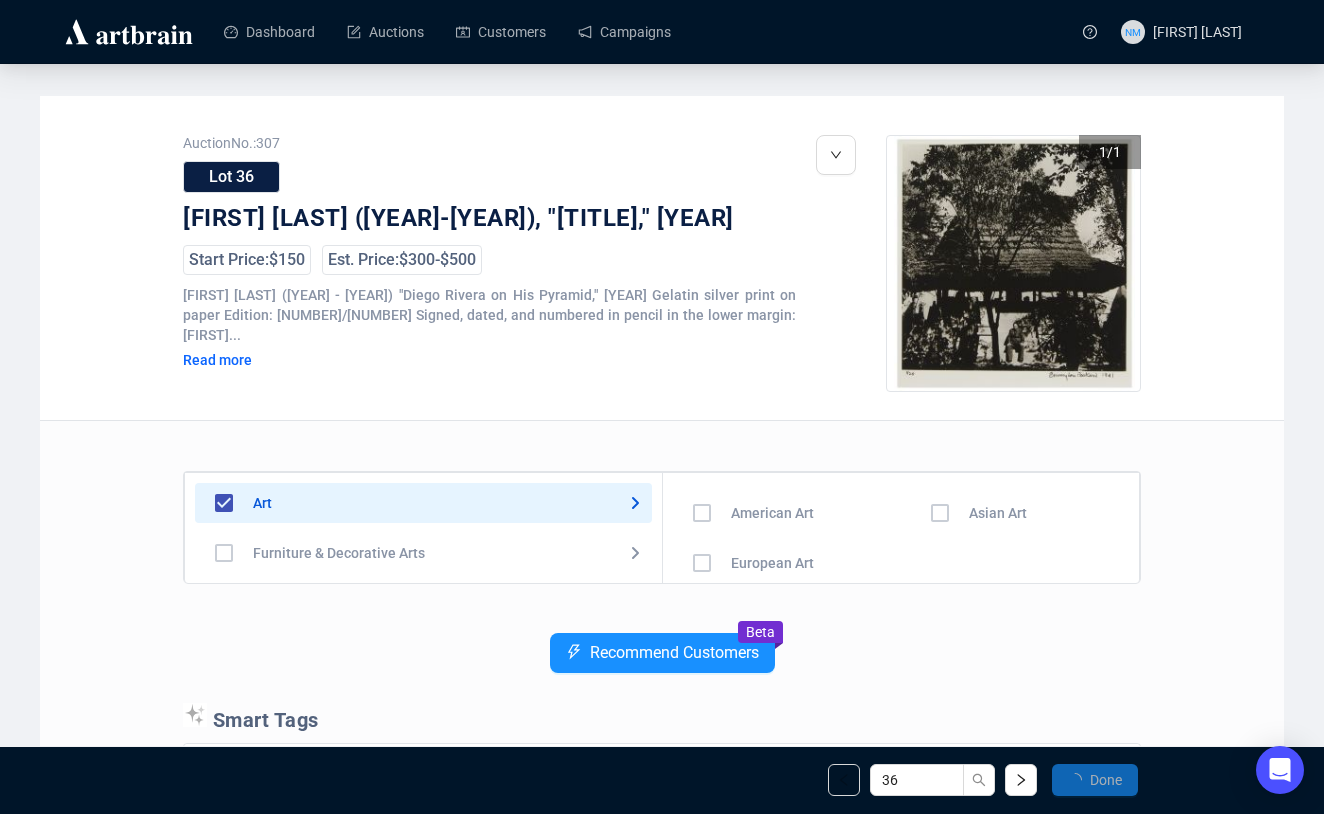 scroll, scrollTop: 0, scrollLeft: 0, axis: both 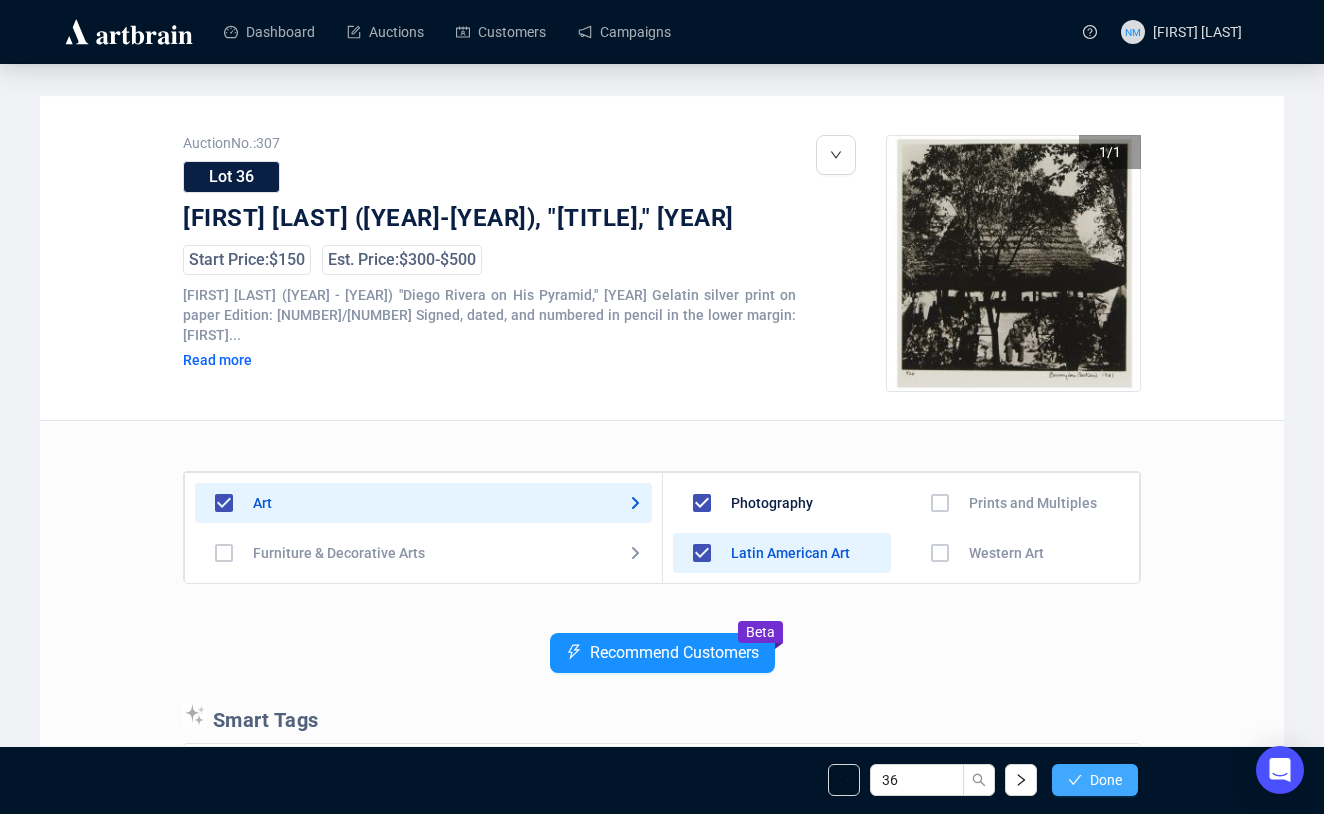 click on "Done" at bounding box center (1095, 780) 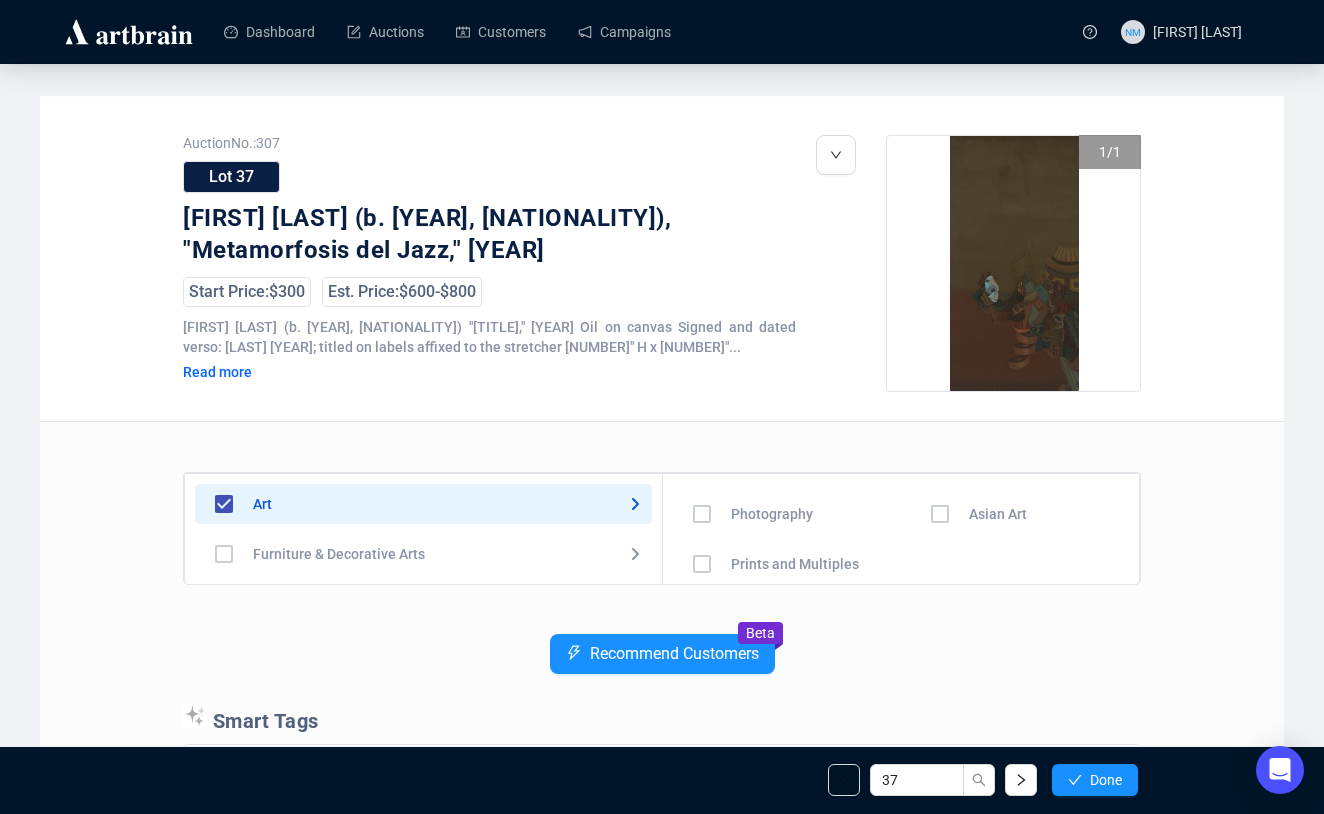 scroll, scrollTop: 0, scrollLeft: 0, axis: both 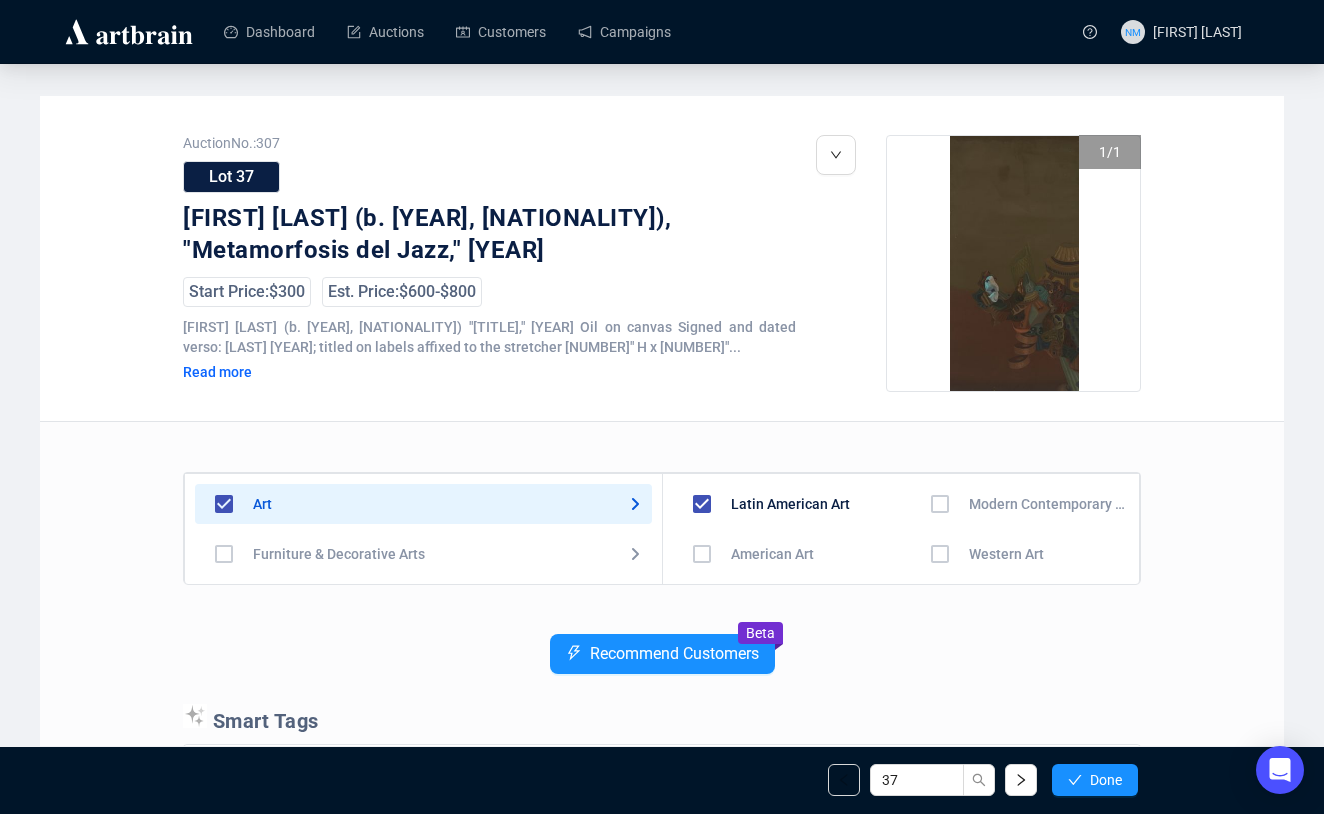 click at bounding box center [702, 554] 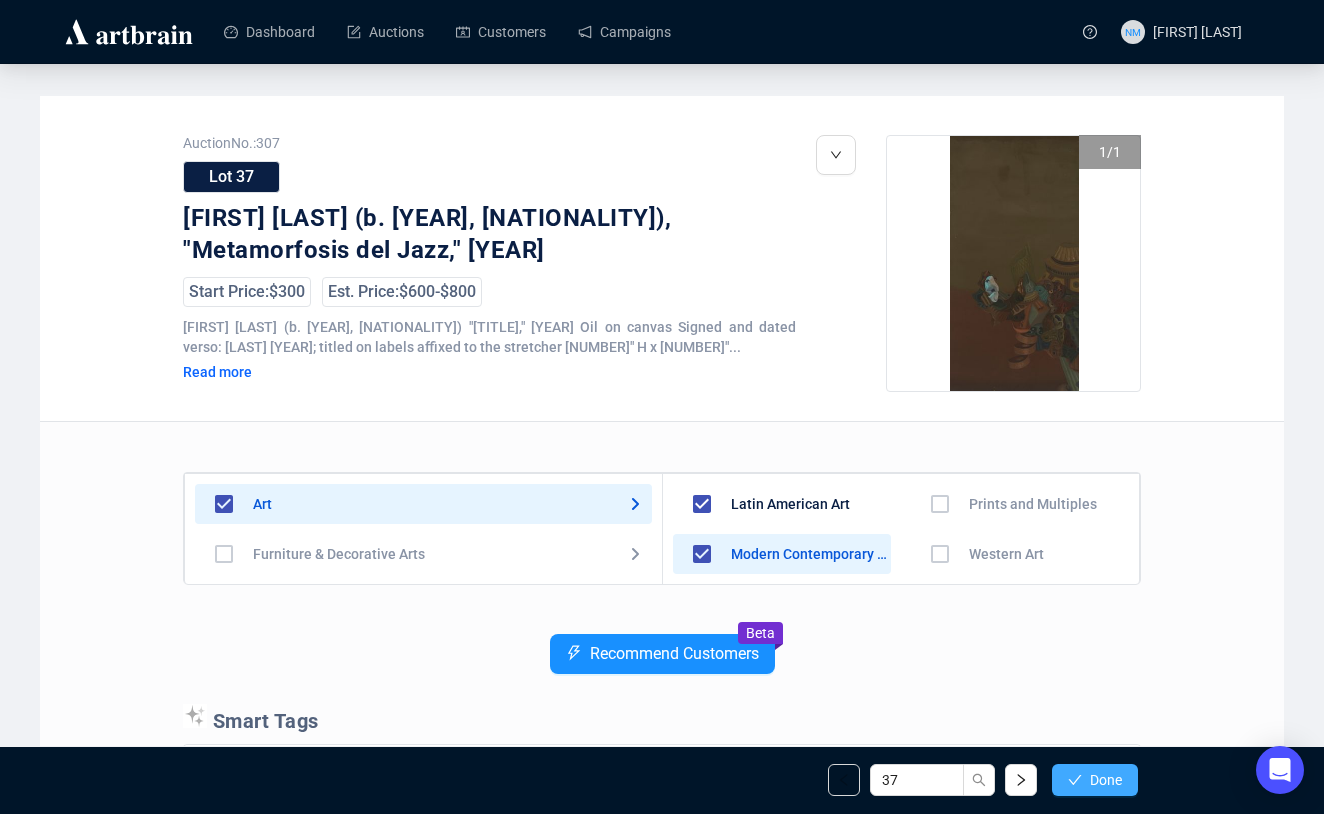 click on "Done" at bounding box center [1106, 780] 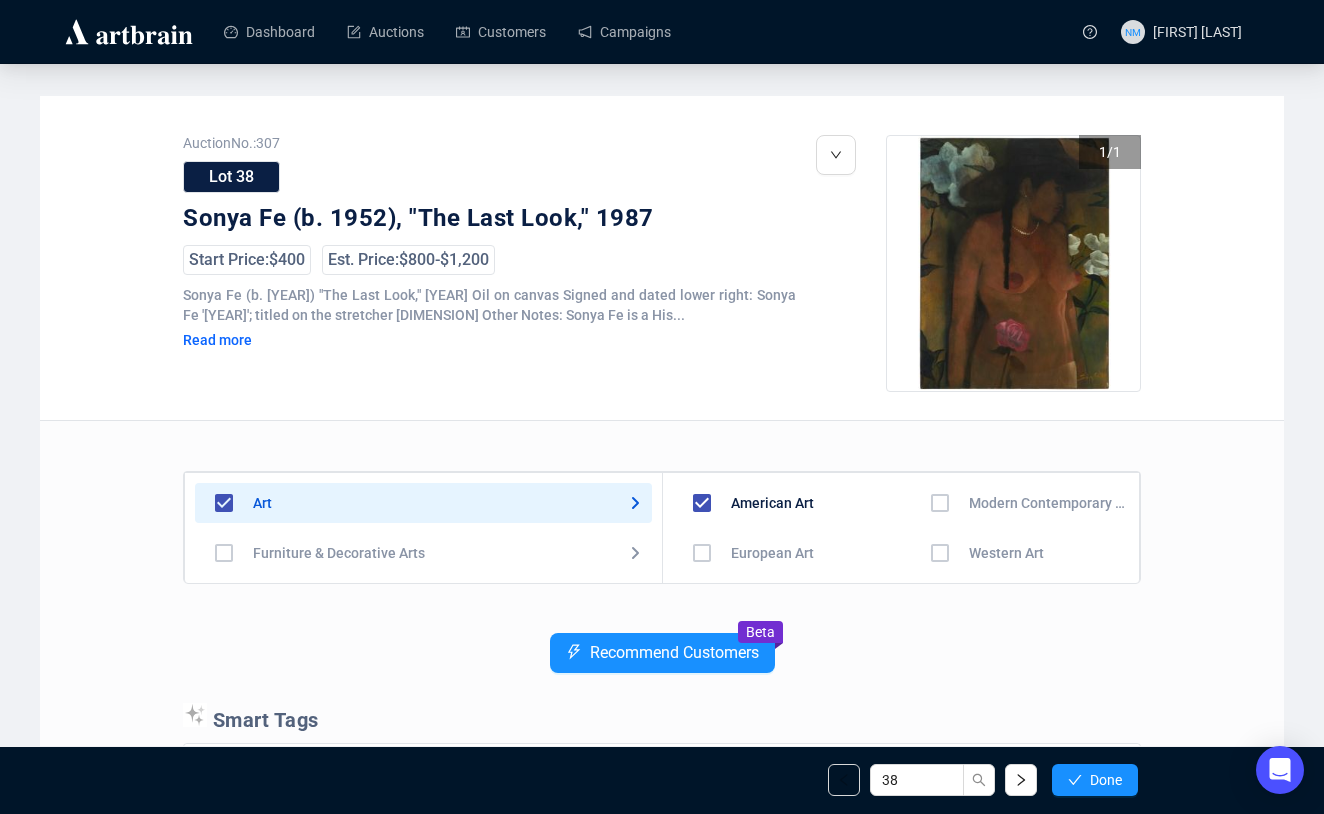 click at bounding box center (702, 503) 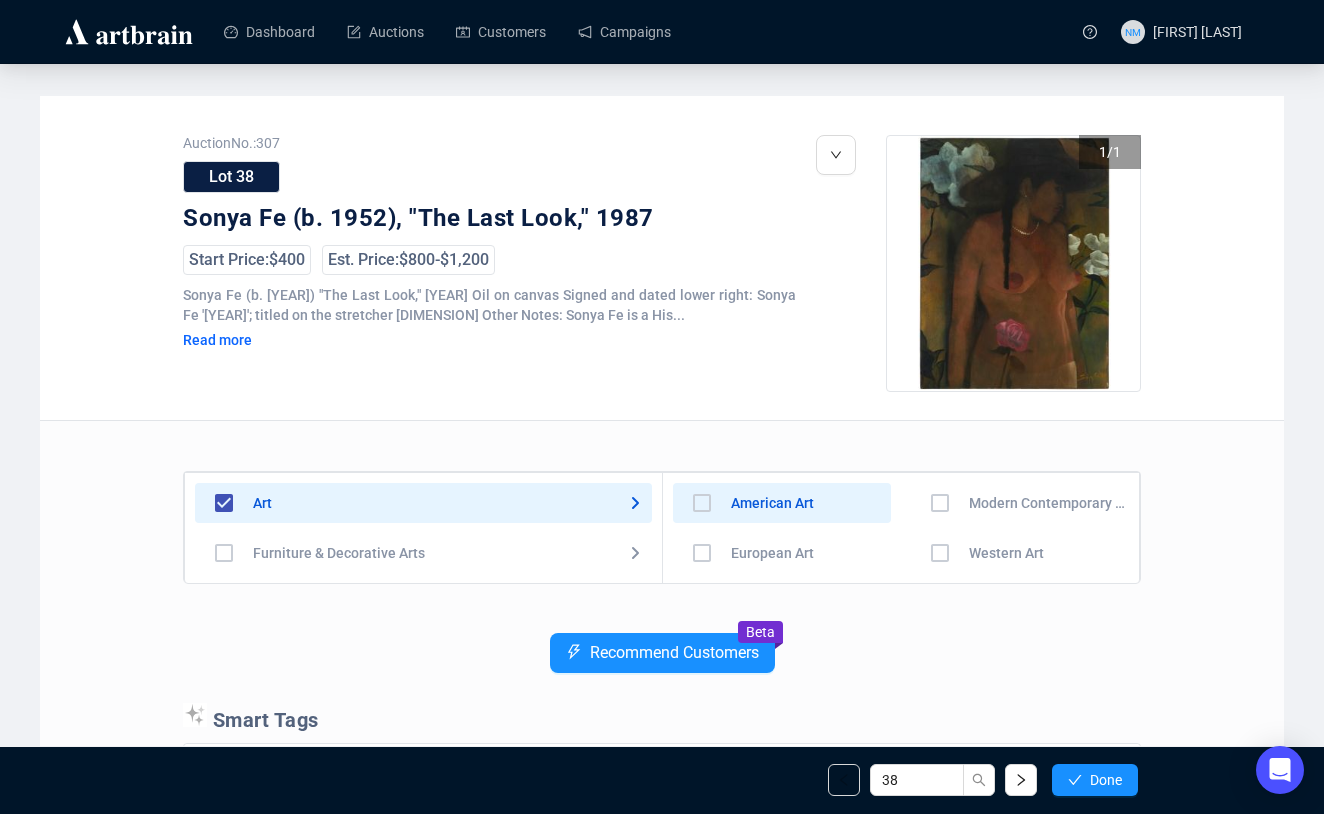 click at bounding box center [702, 503] 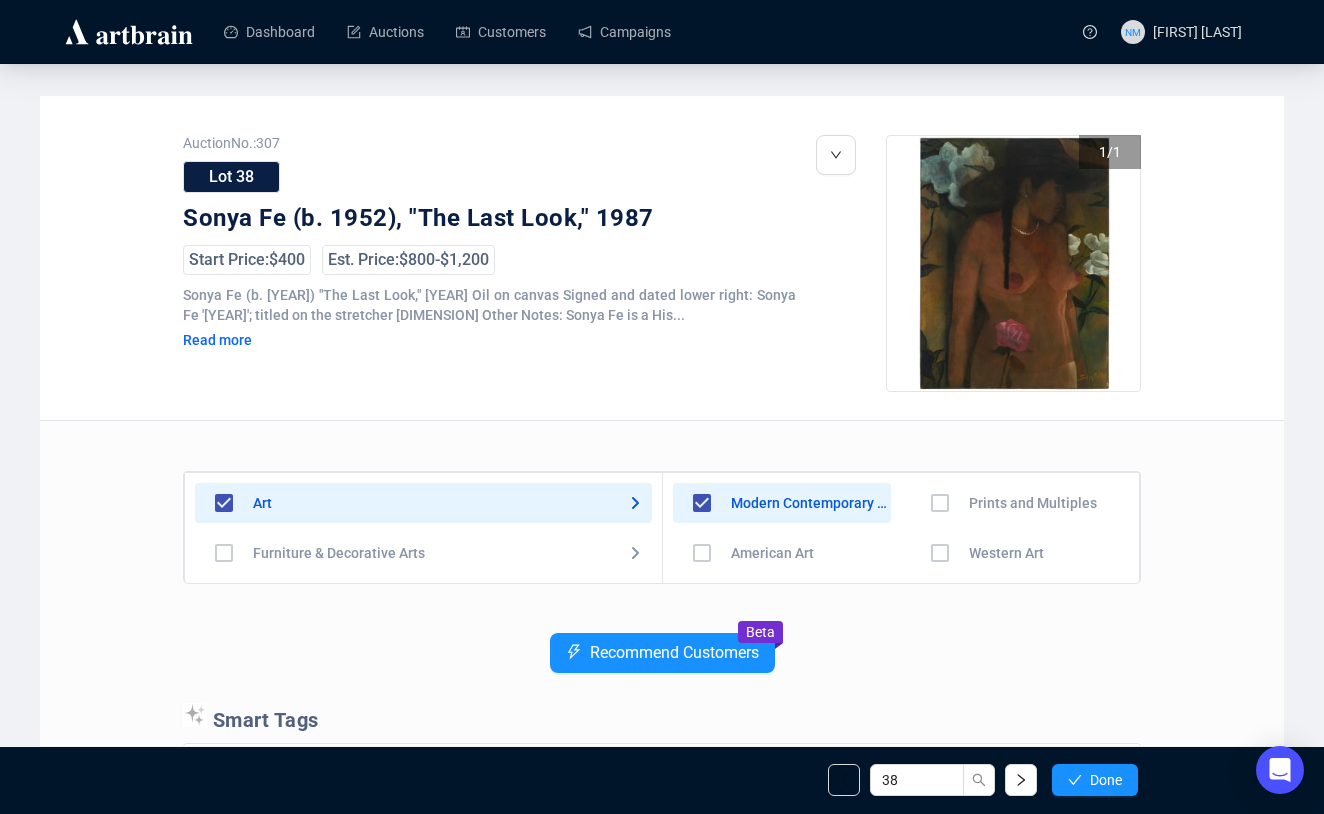 scroll, scrollTop: 140, scrollLeft: 0, axis: vertical 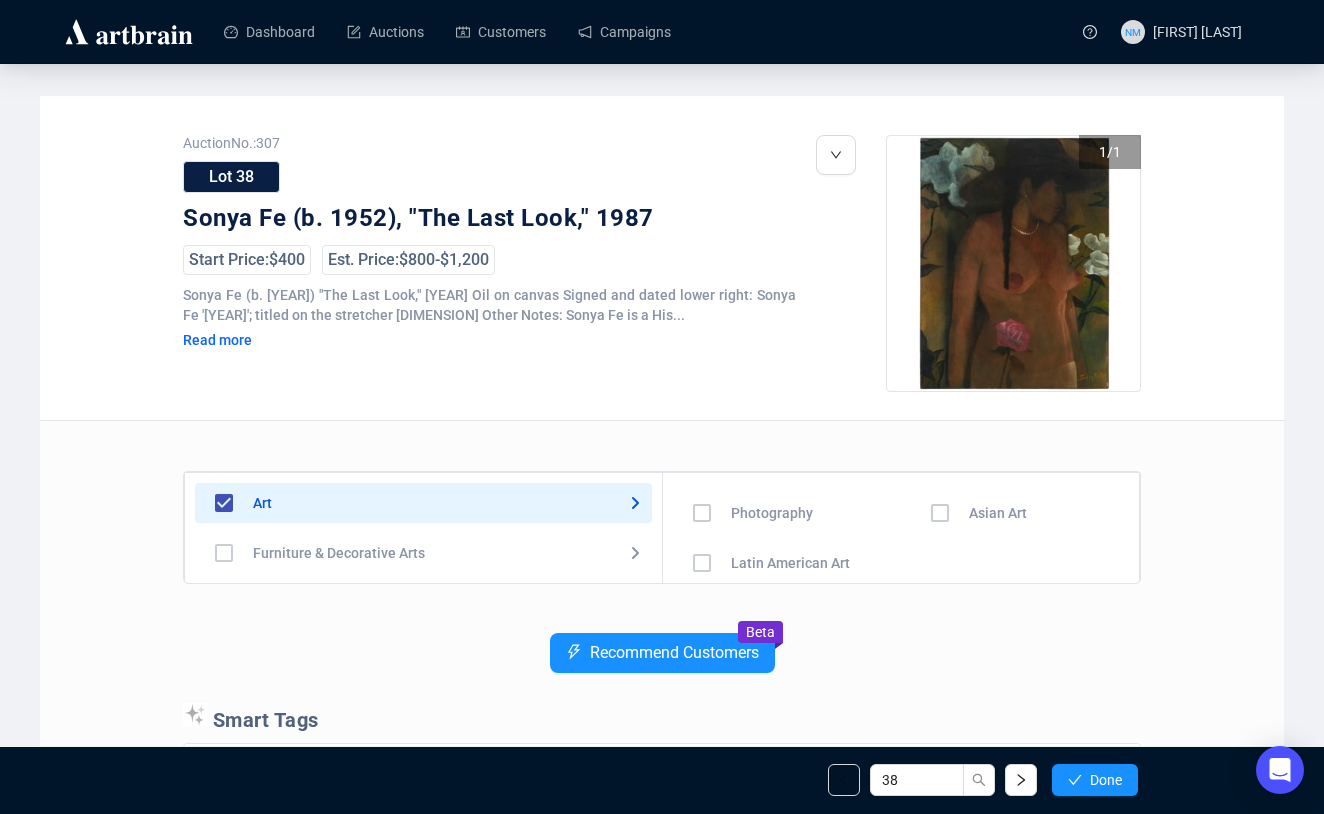 click at bounding box center [702, 413] 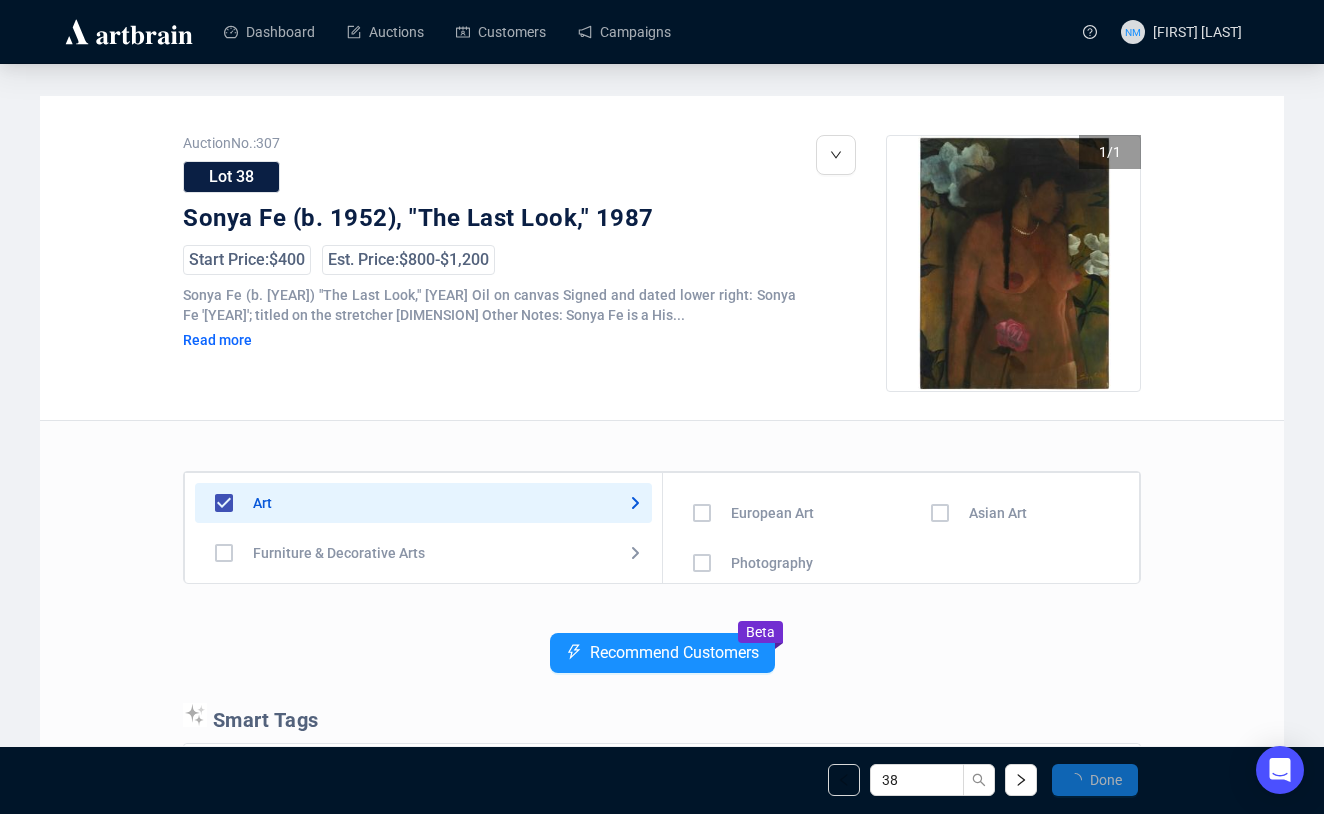 scroll, scrollTop: 0, scrollLeft: 0, axis: both 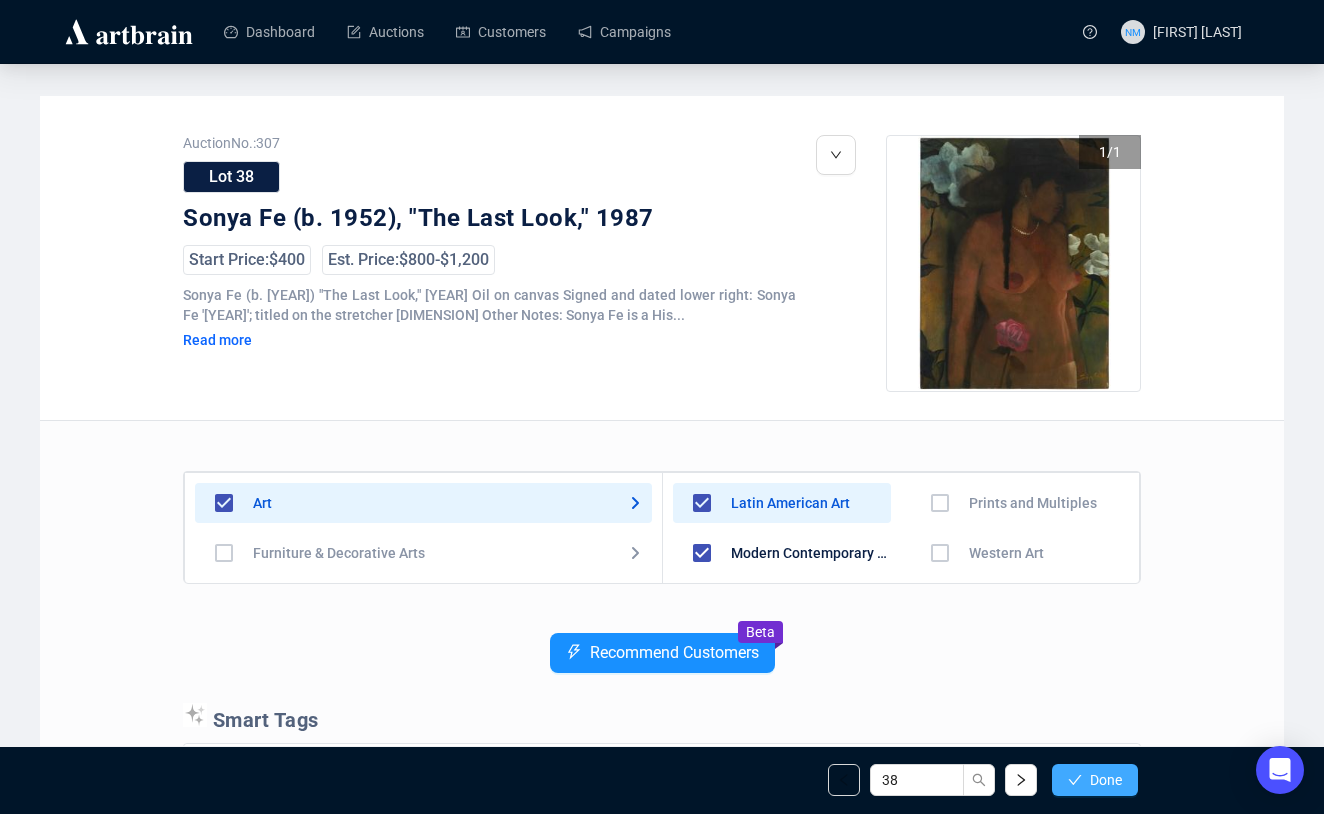 click on "Done" at bounding box center [1095, 780] 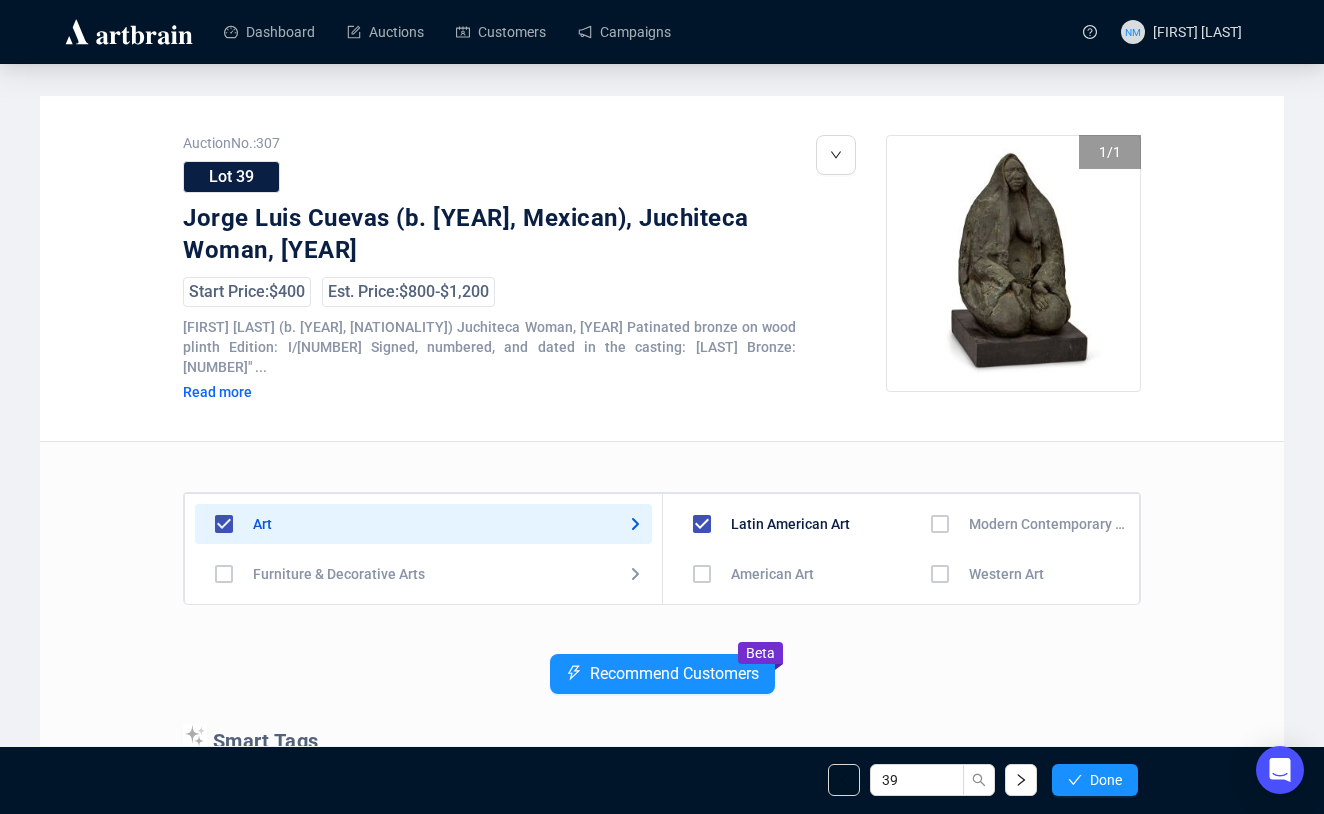 scroll, scrollTop: 4, scrollLeft: 0, axis: vertical 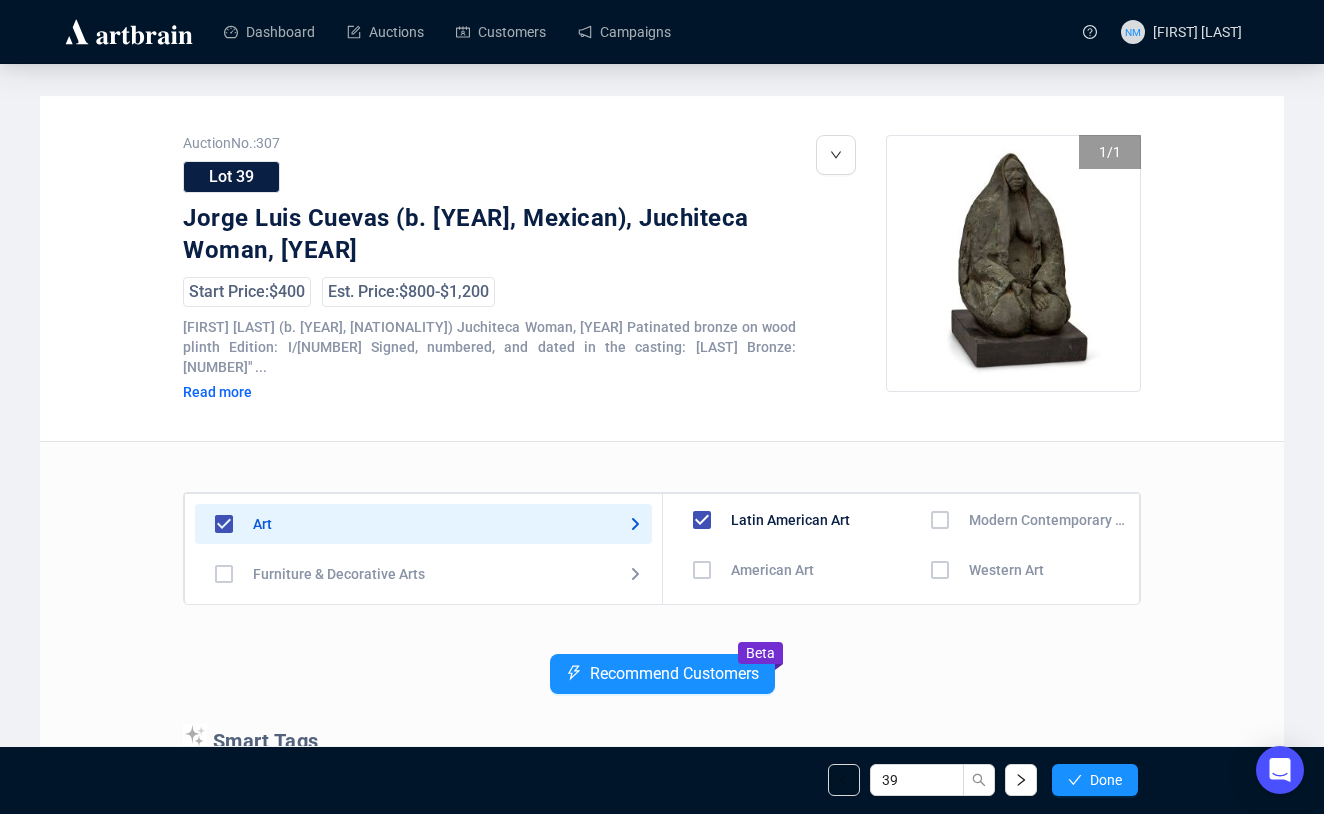 click at bounding box center [702, 570] 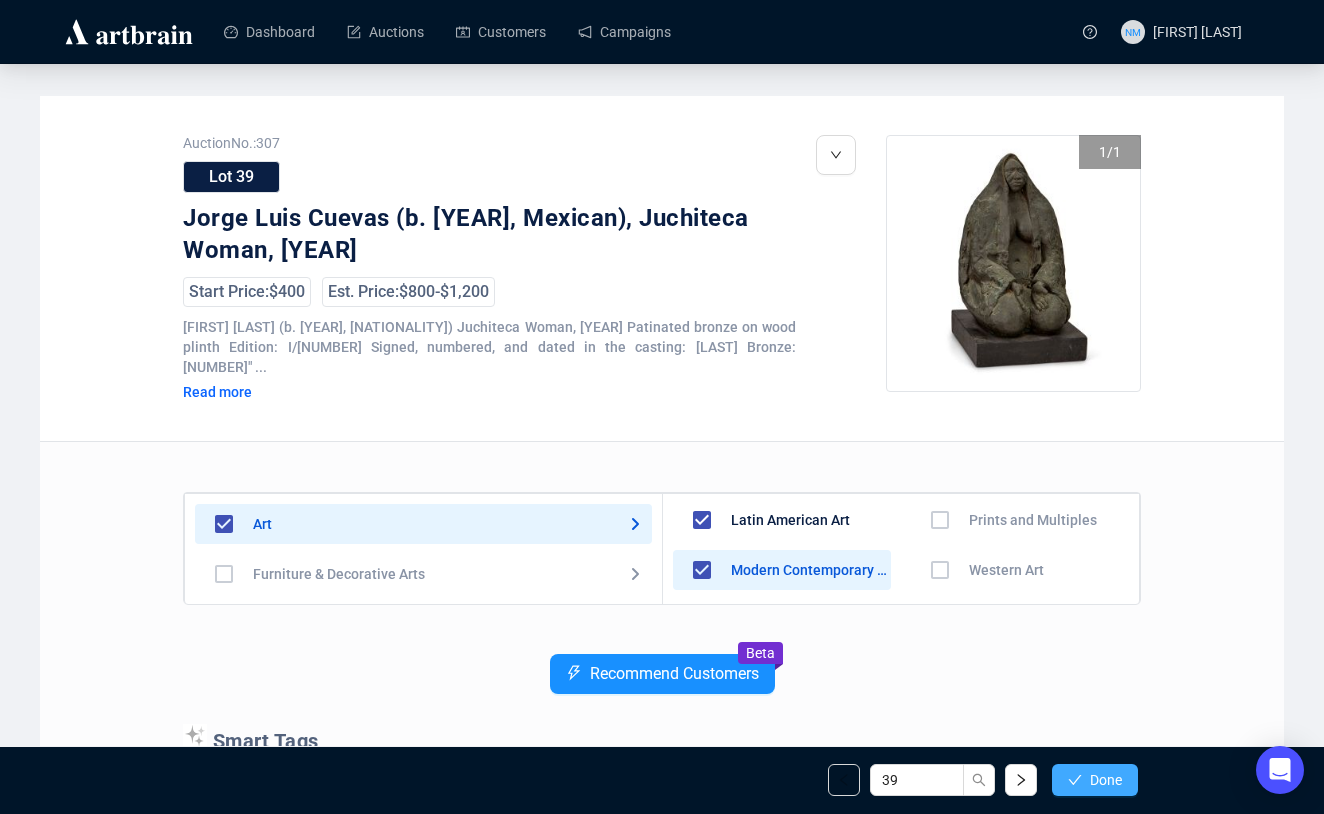 click on "Done" at bounding box center [1106, 780] 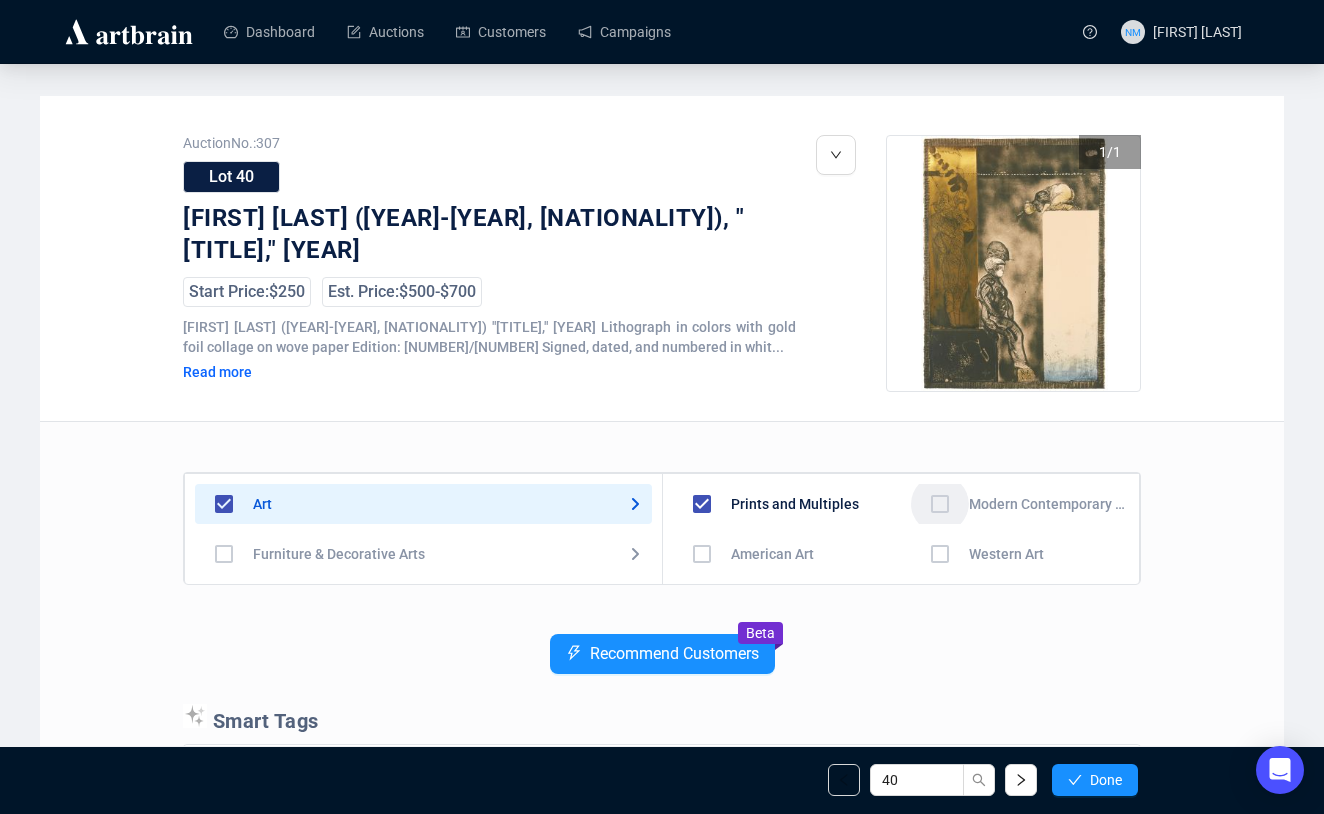 click at bounding box center [702, 554] 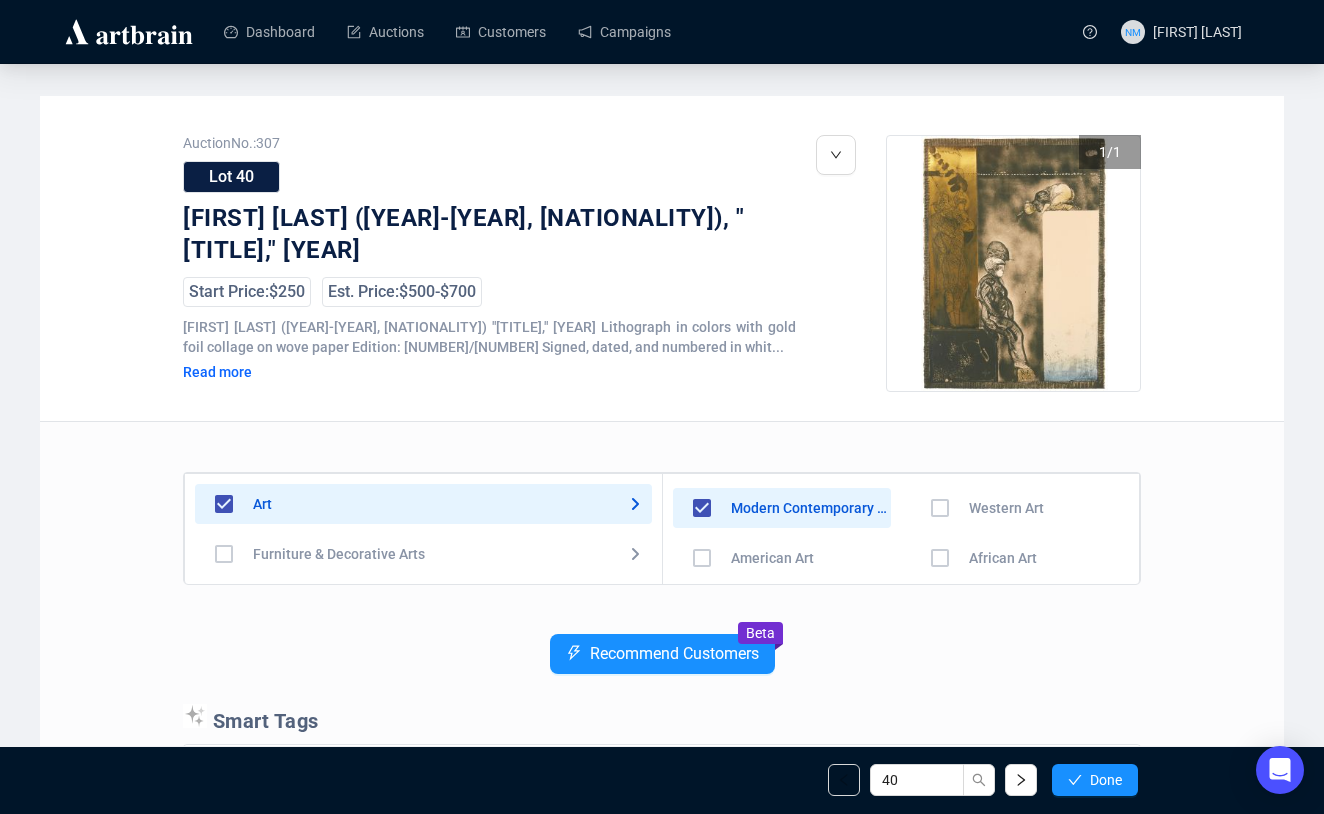 scroll, scrollTop: 140, scrollLeft: 0, axis: vertical 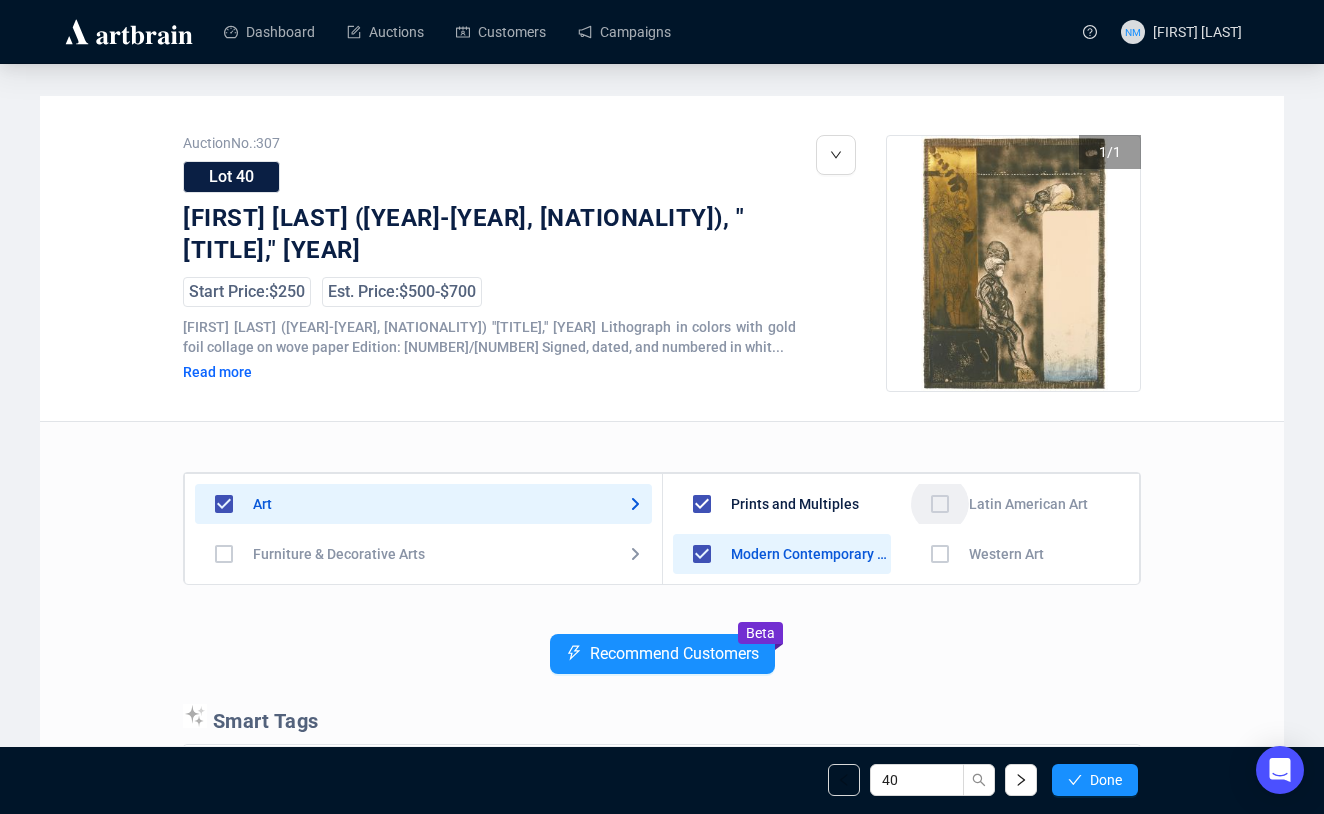 click at bounding box center (702, 604) 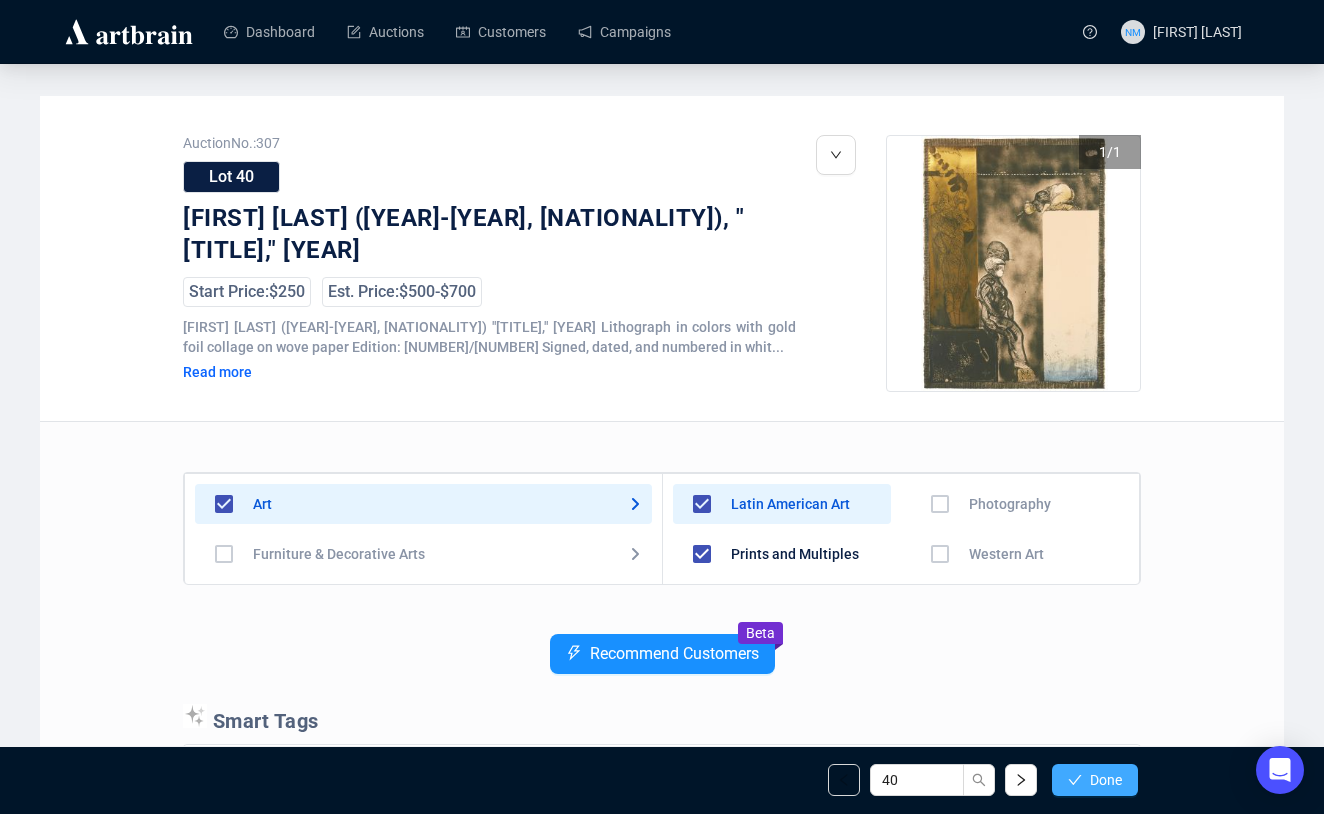 click on "Done" at bounding box center [1106, 780] 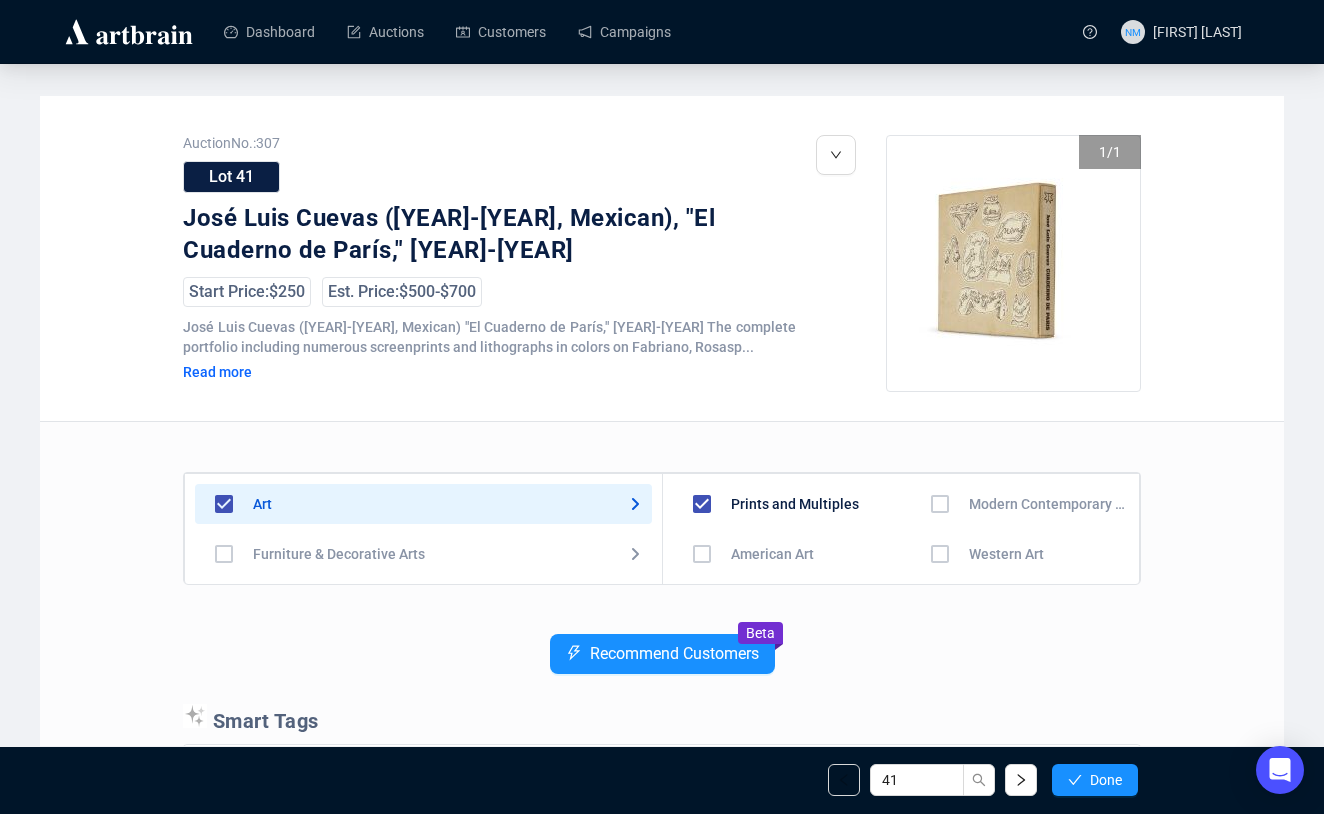 click on "Recommend Customers Beta" at bounding box center (662, 669) 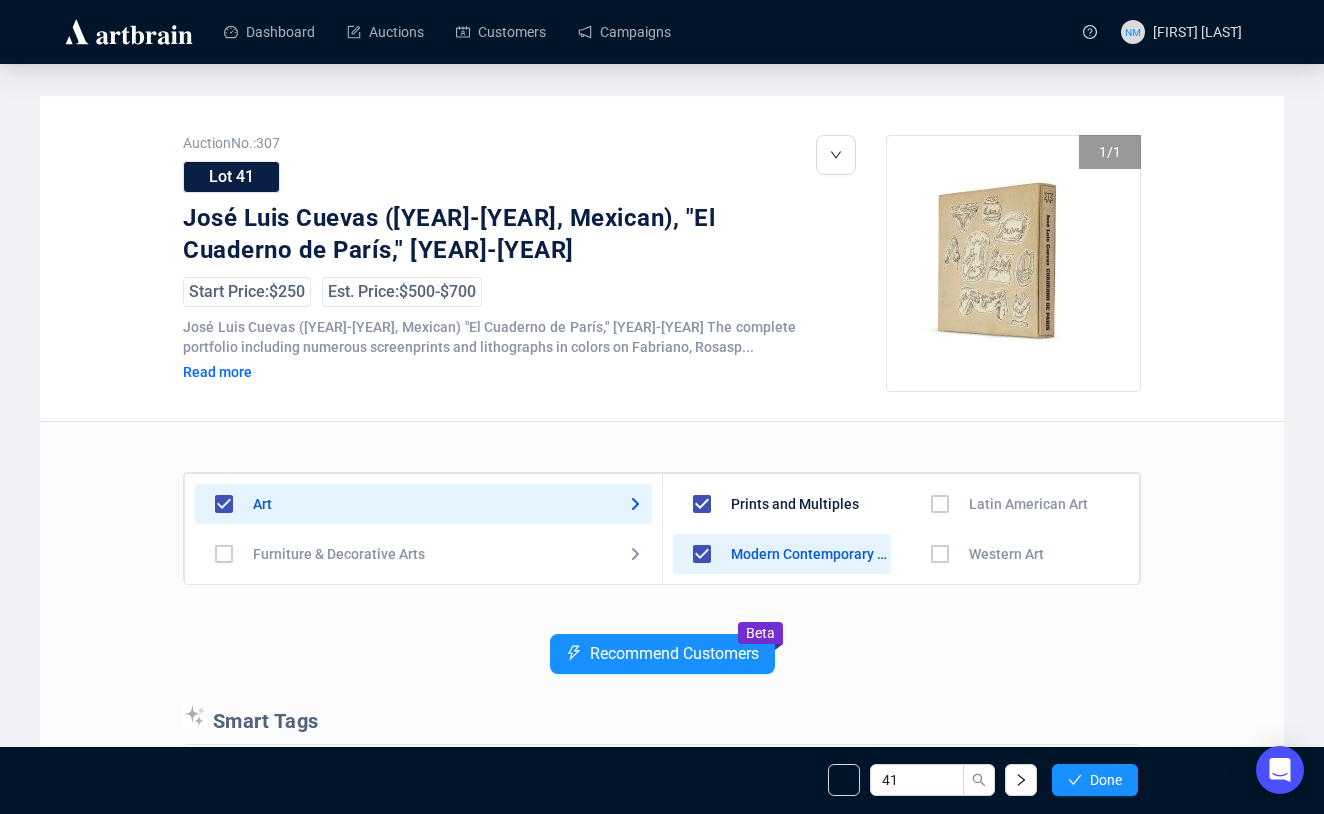 click at bounding box center (702, 604) 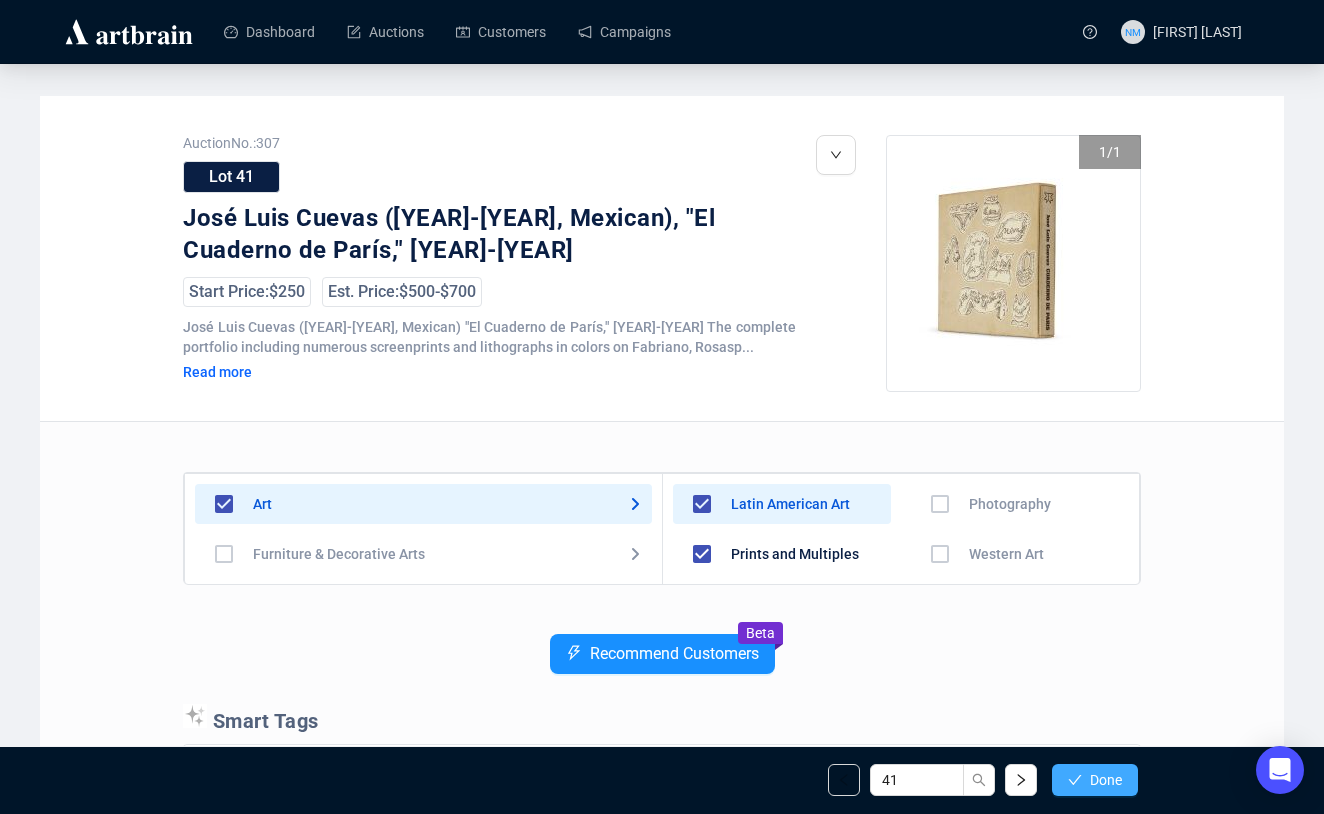 click on "Done" at bounding box center [1106, 780] 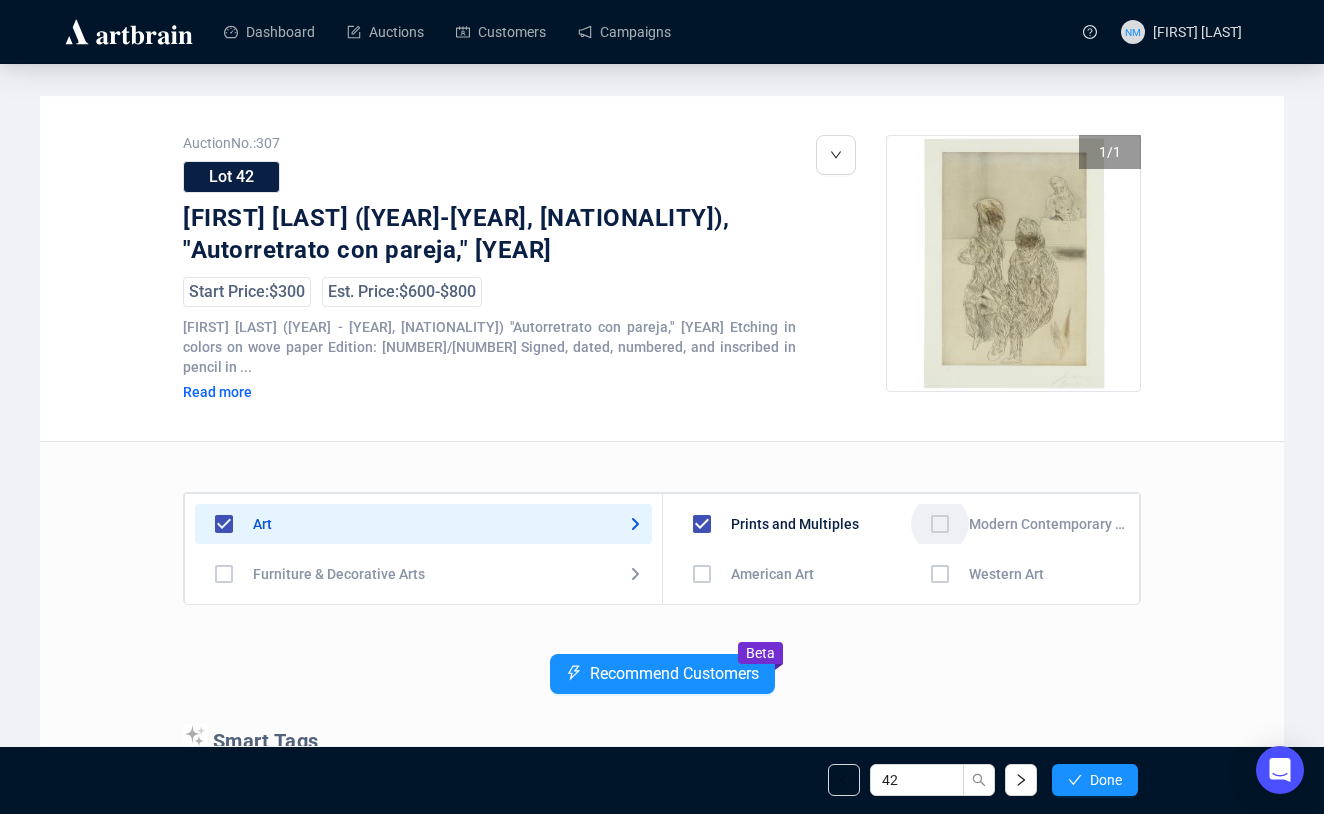 click at bounding box center (702, 574) 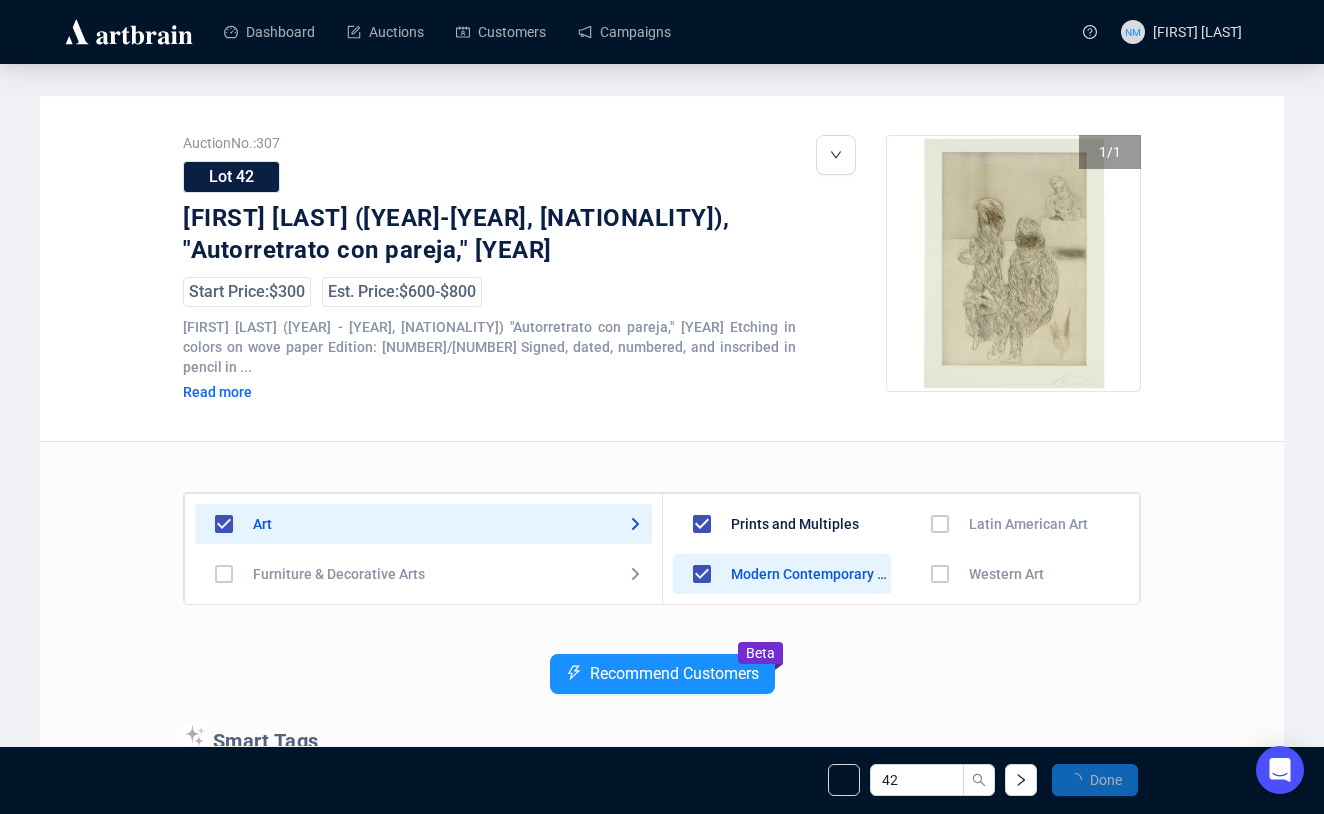 click at bounding box center [702, 624] 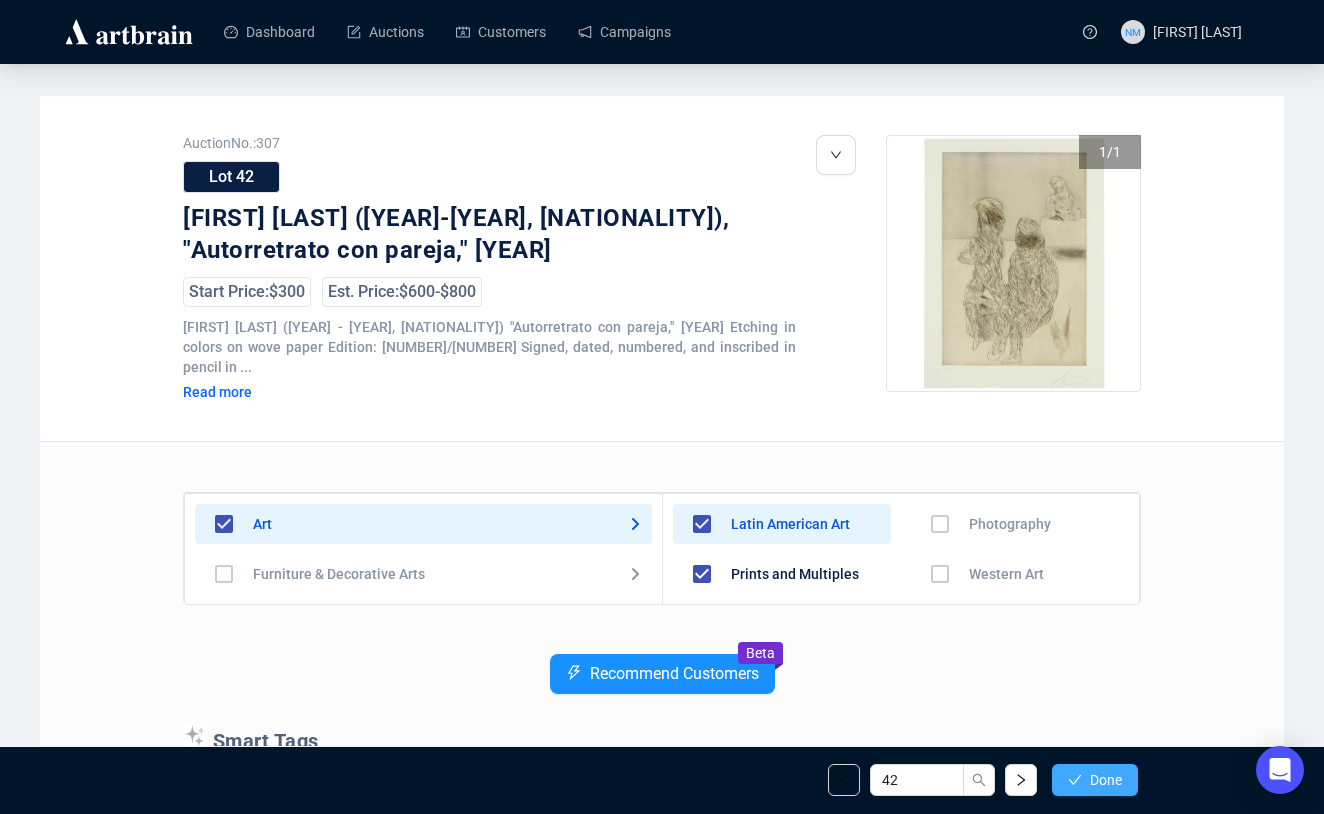 click on "Done" at bounding box center [1095, 780] 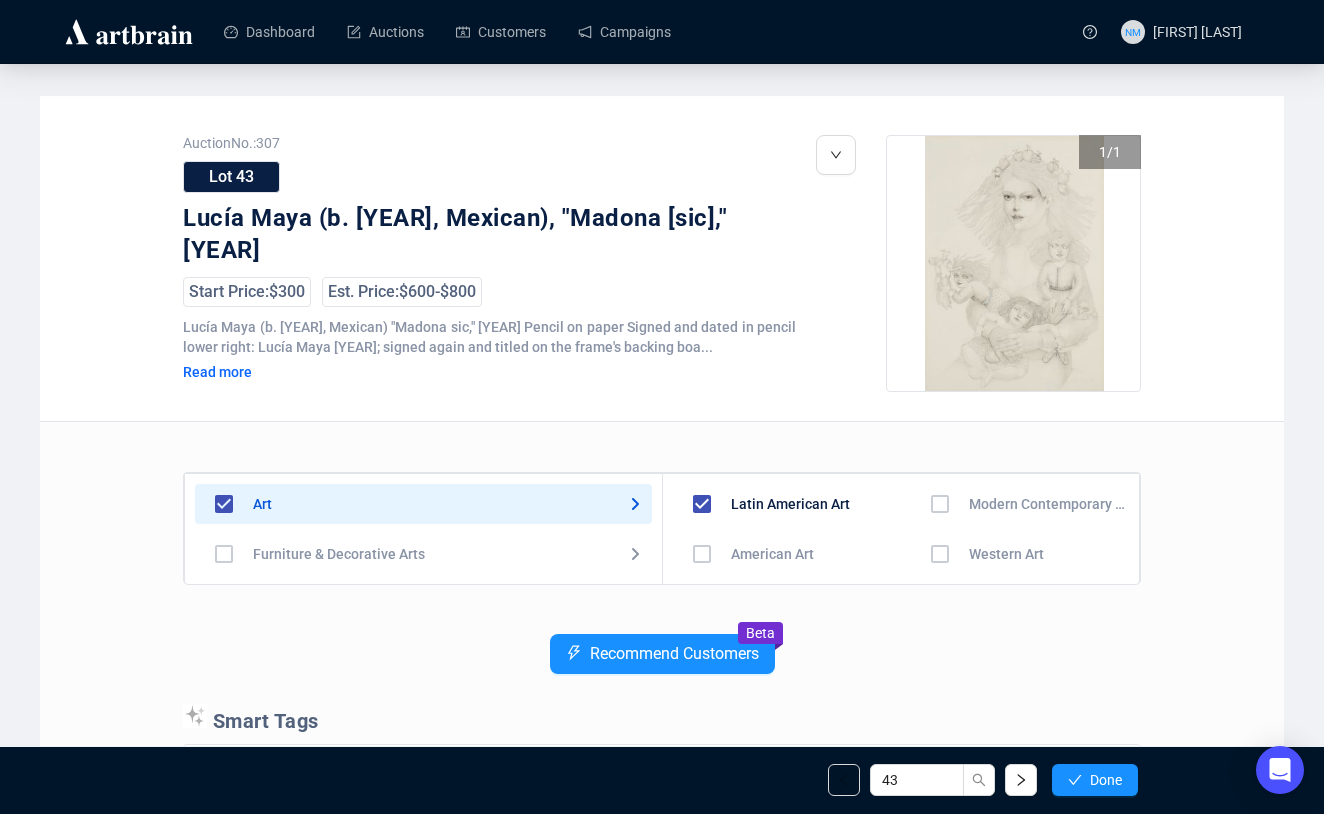 click at bounding box center (702, 554) 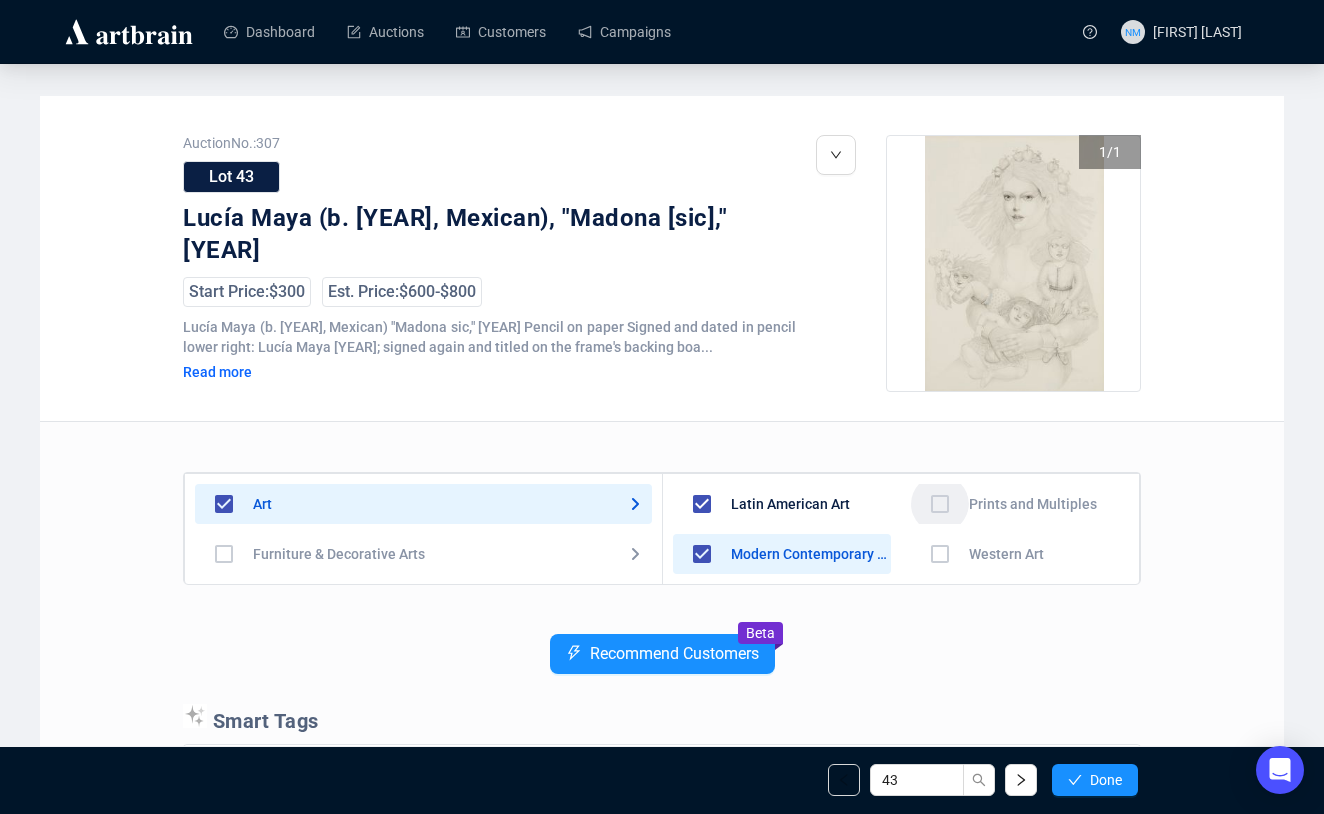 click at bounding box center (702, 604) 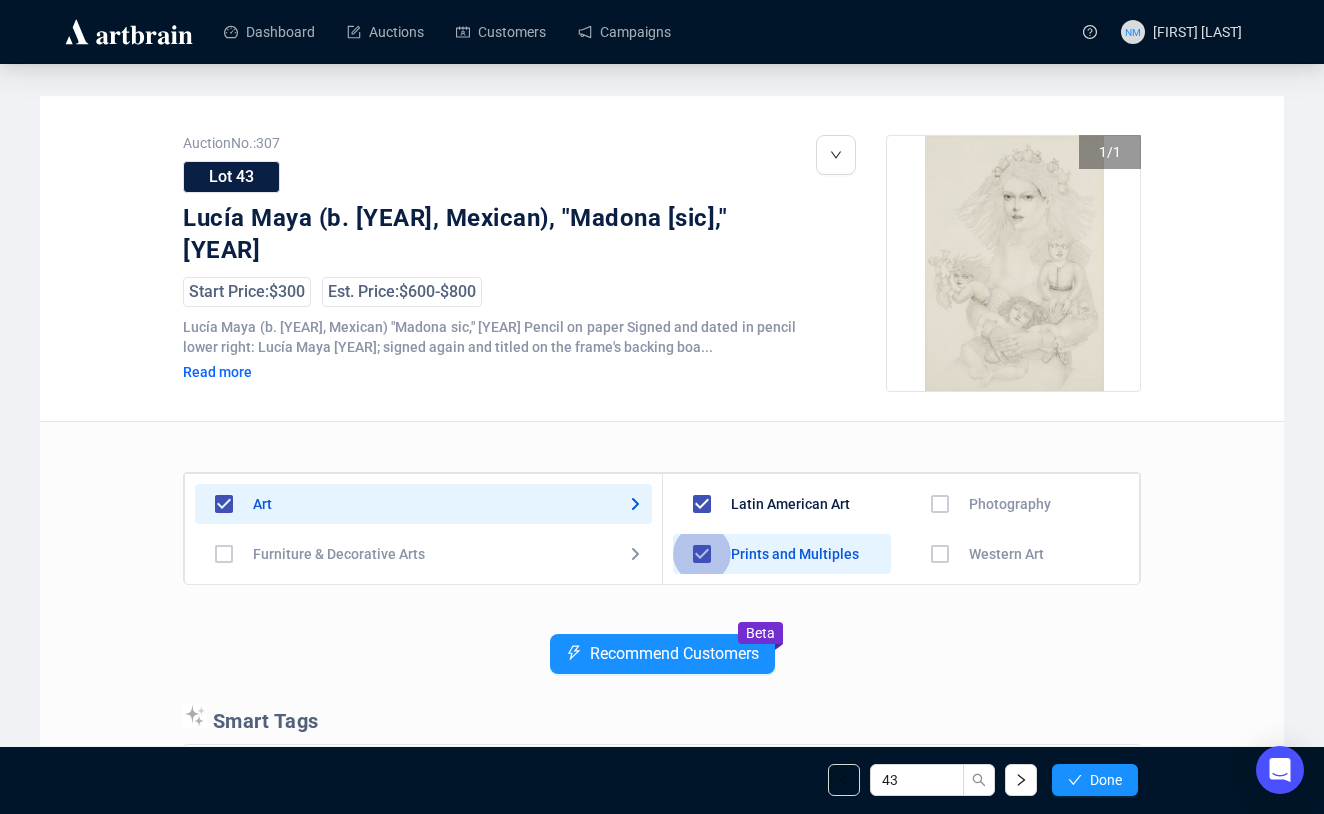 click at bounding box center [702, 504] 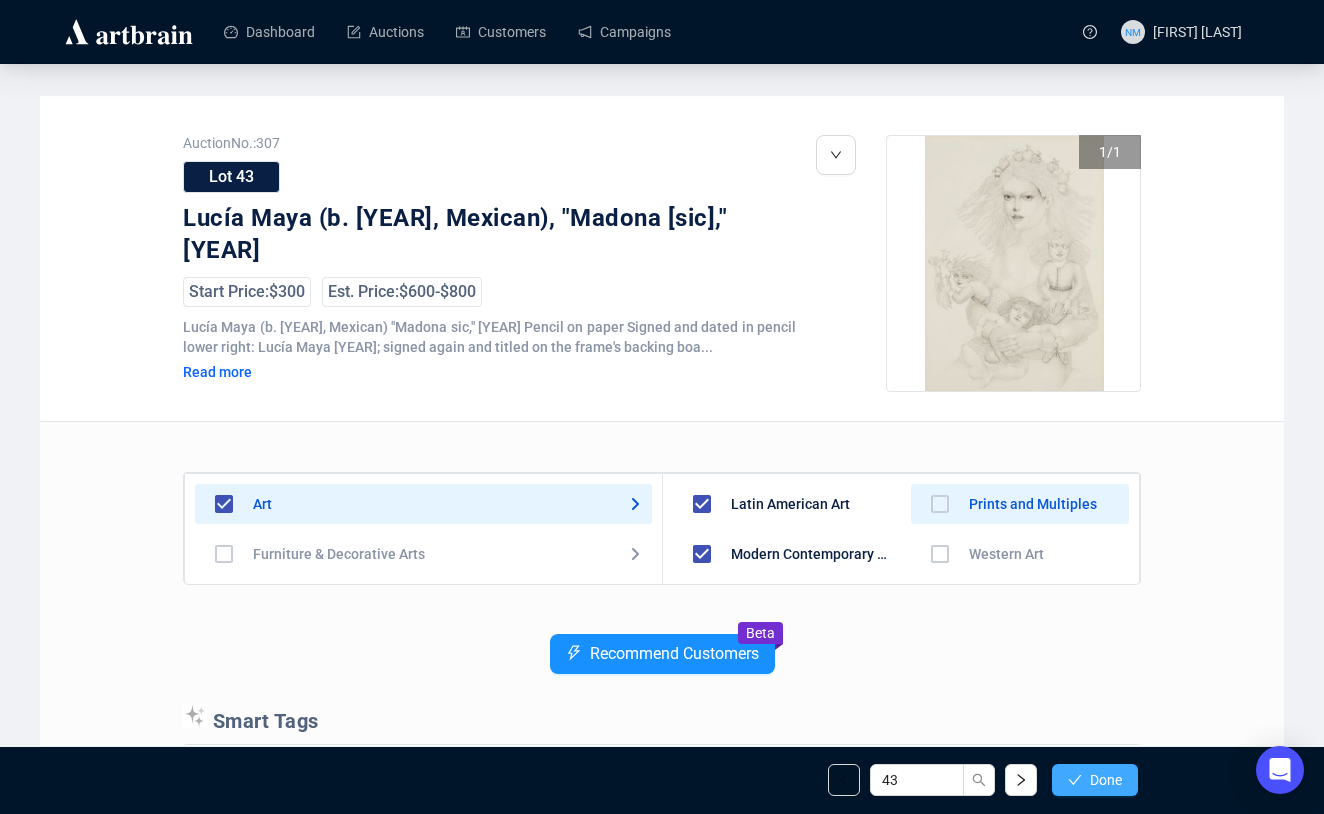 click on "Done" at bounding box center [1106, 780] 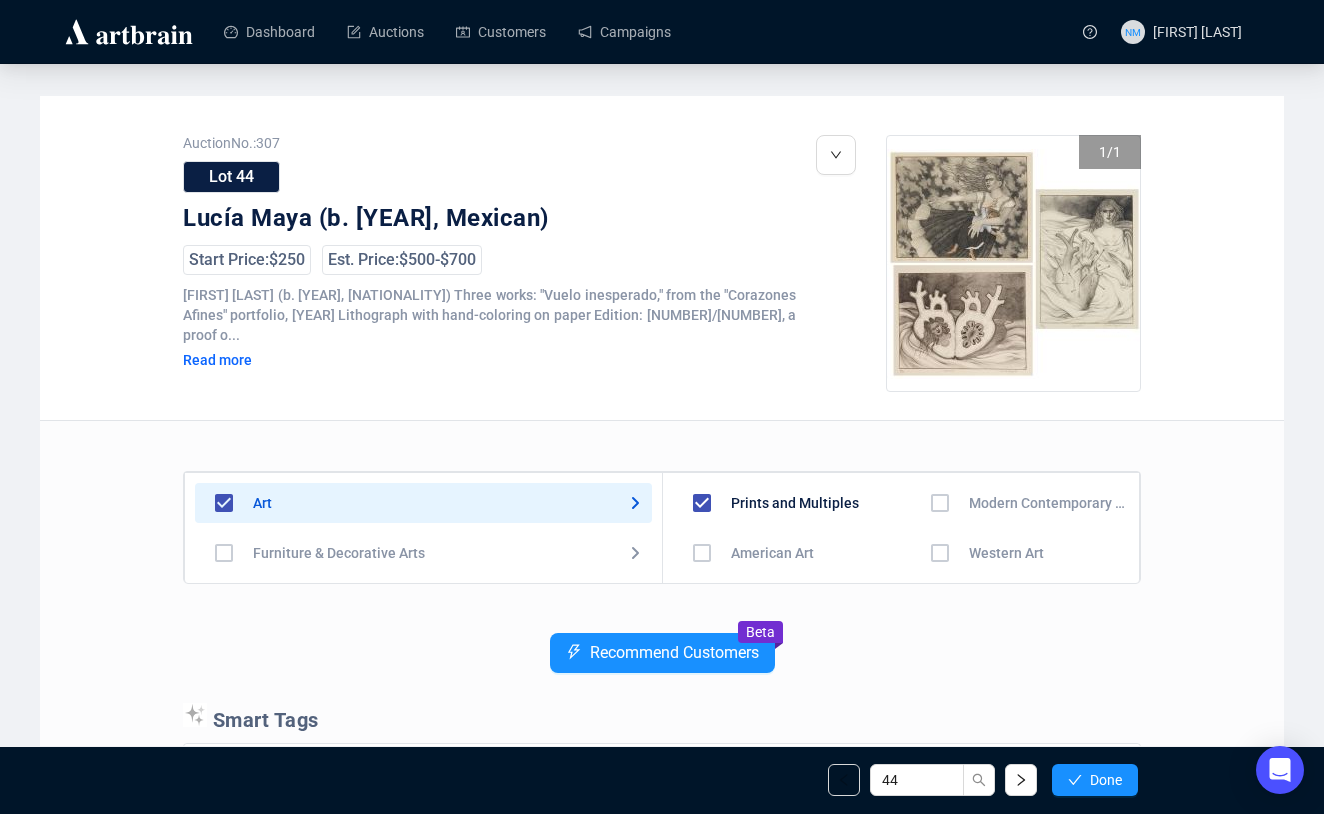 click at bounding box center (702, 553) 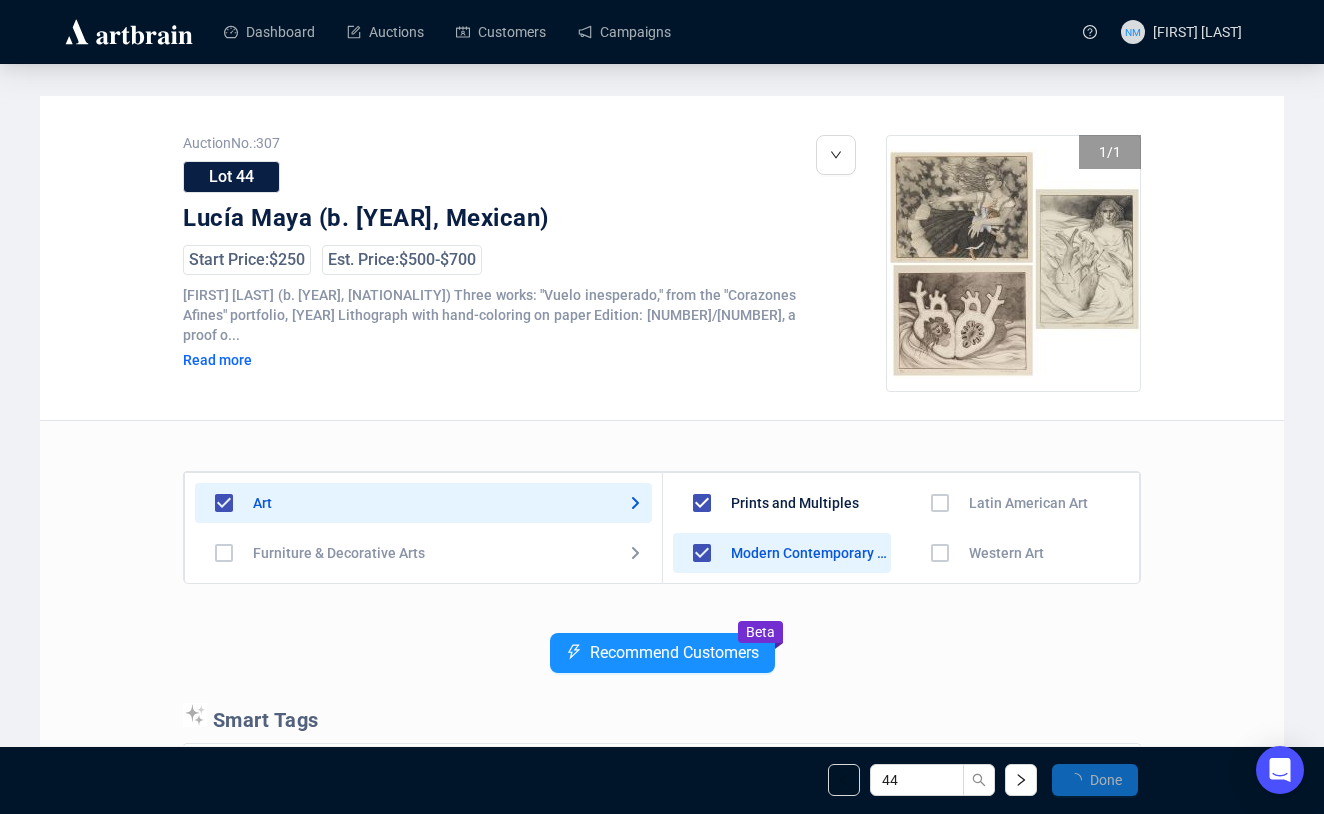 click at bounding box center [702, 603] 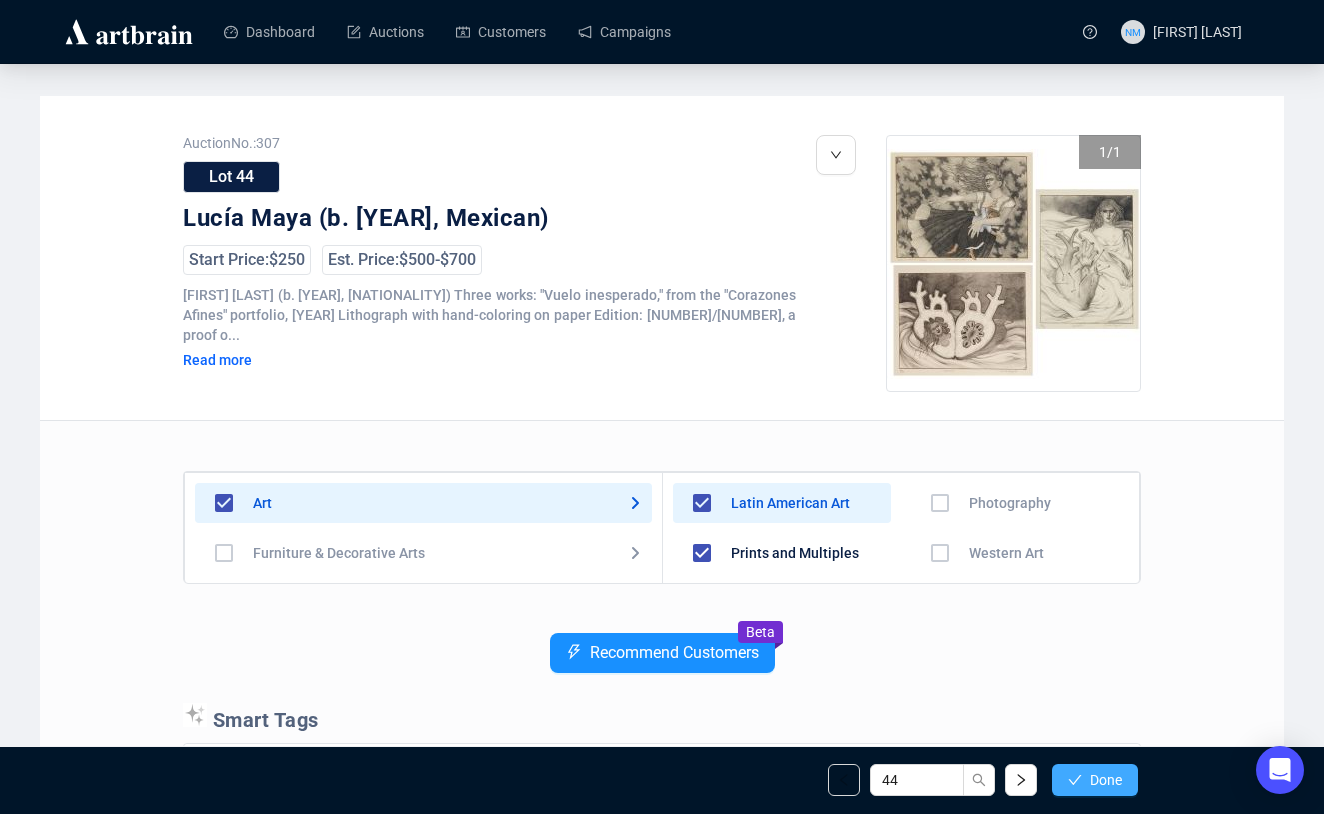 click on "Done" at bounding box center [1106, 780] 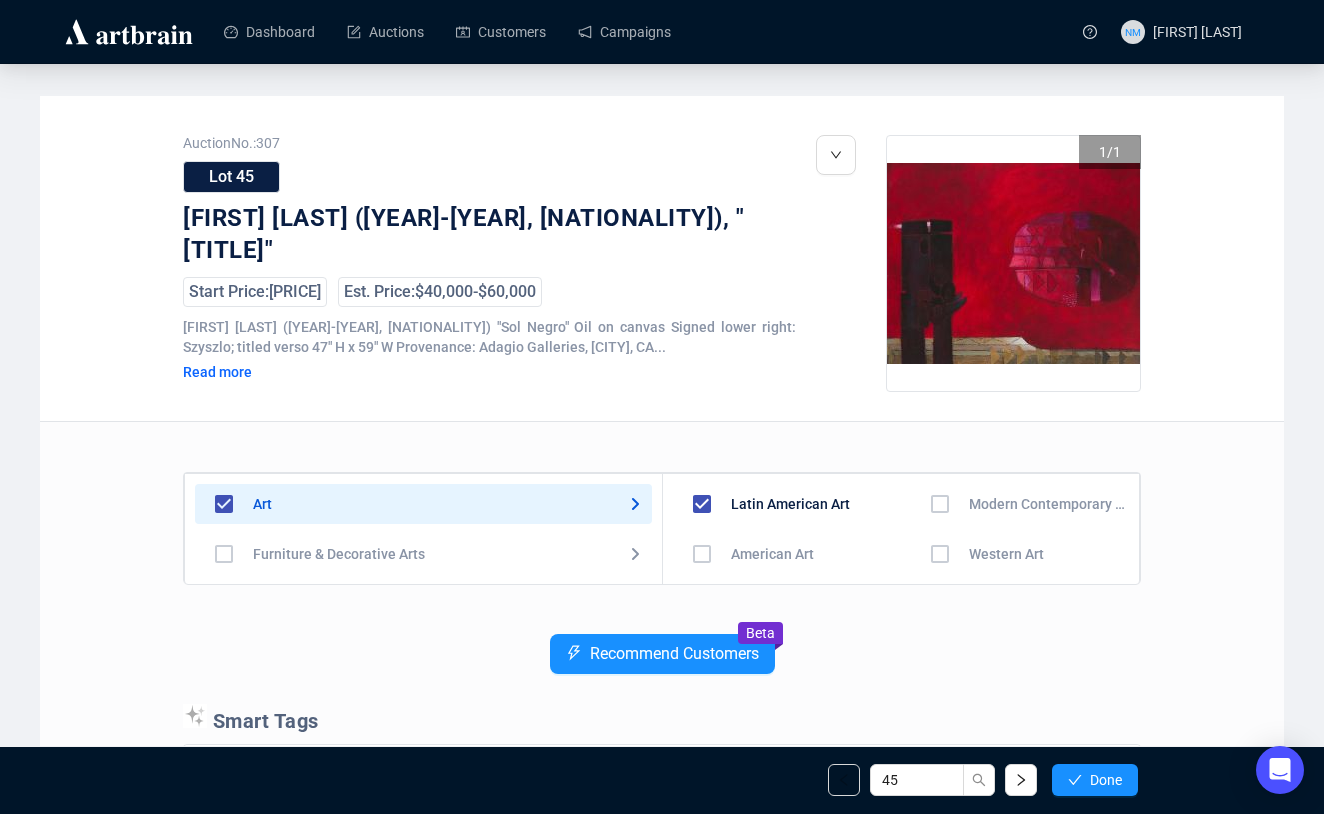 click at bounding box center (702, 554) 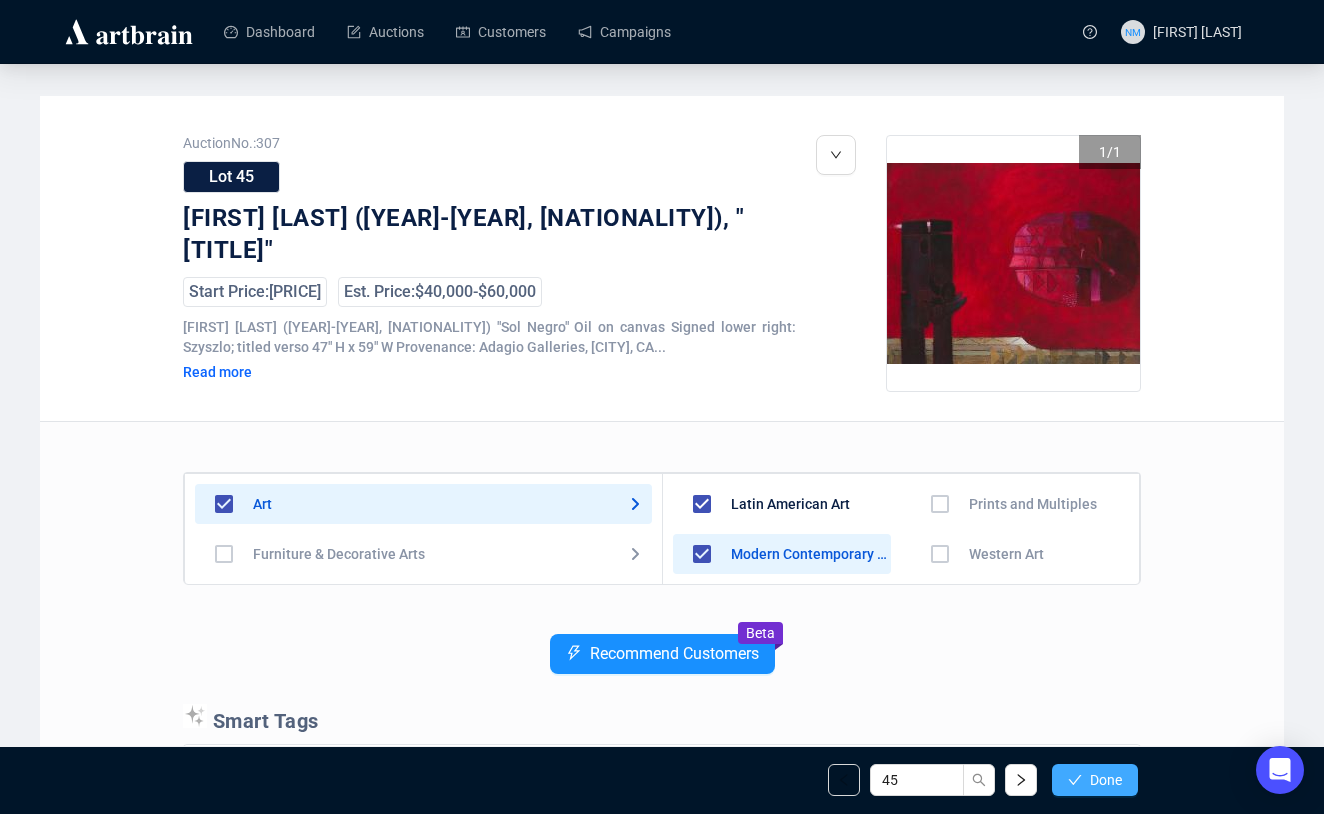 click on "Done" at bounding box center (1095, 780) 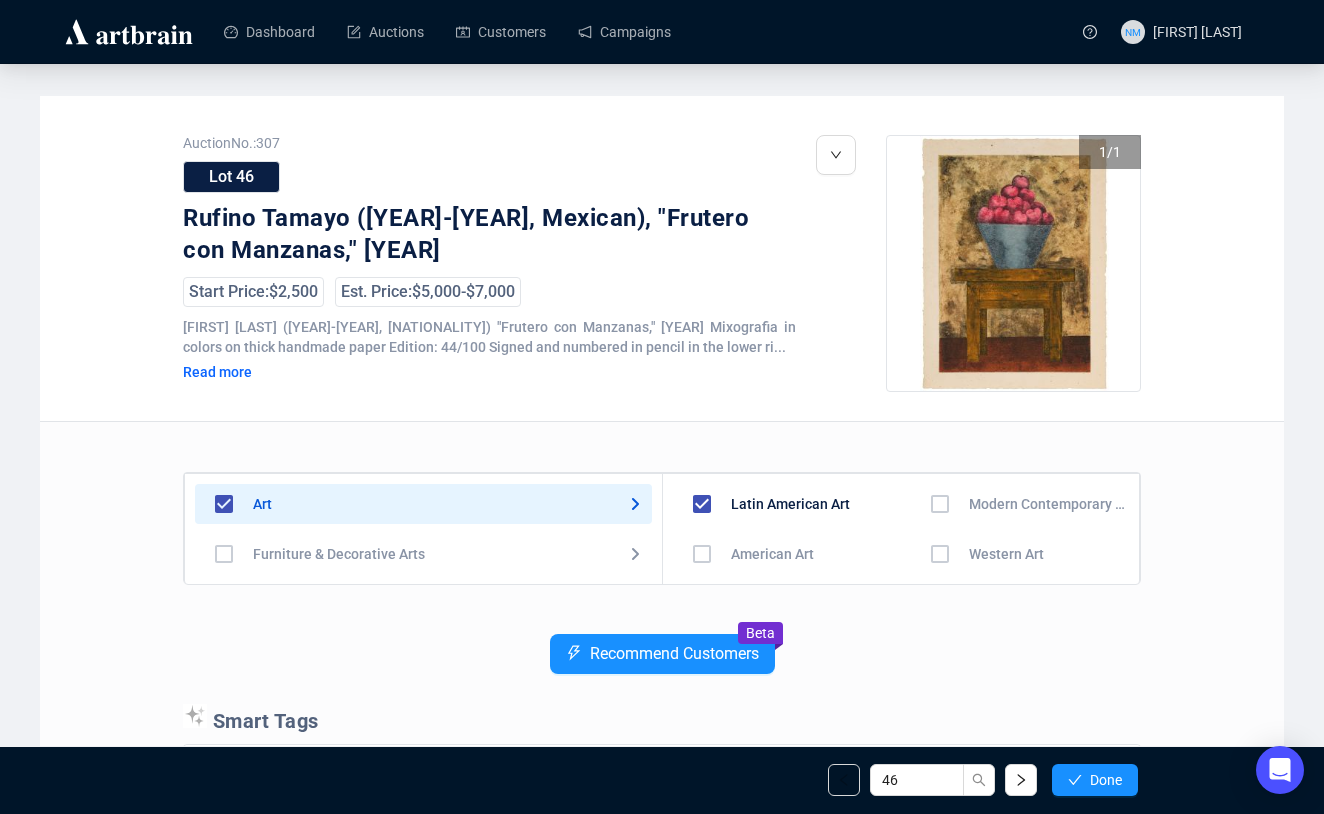 click at bounding box center [702, 554] 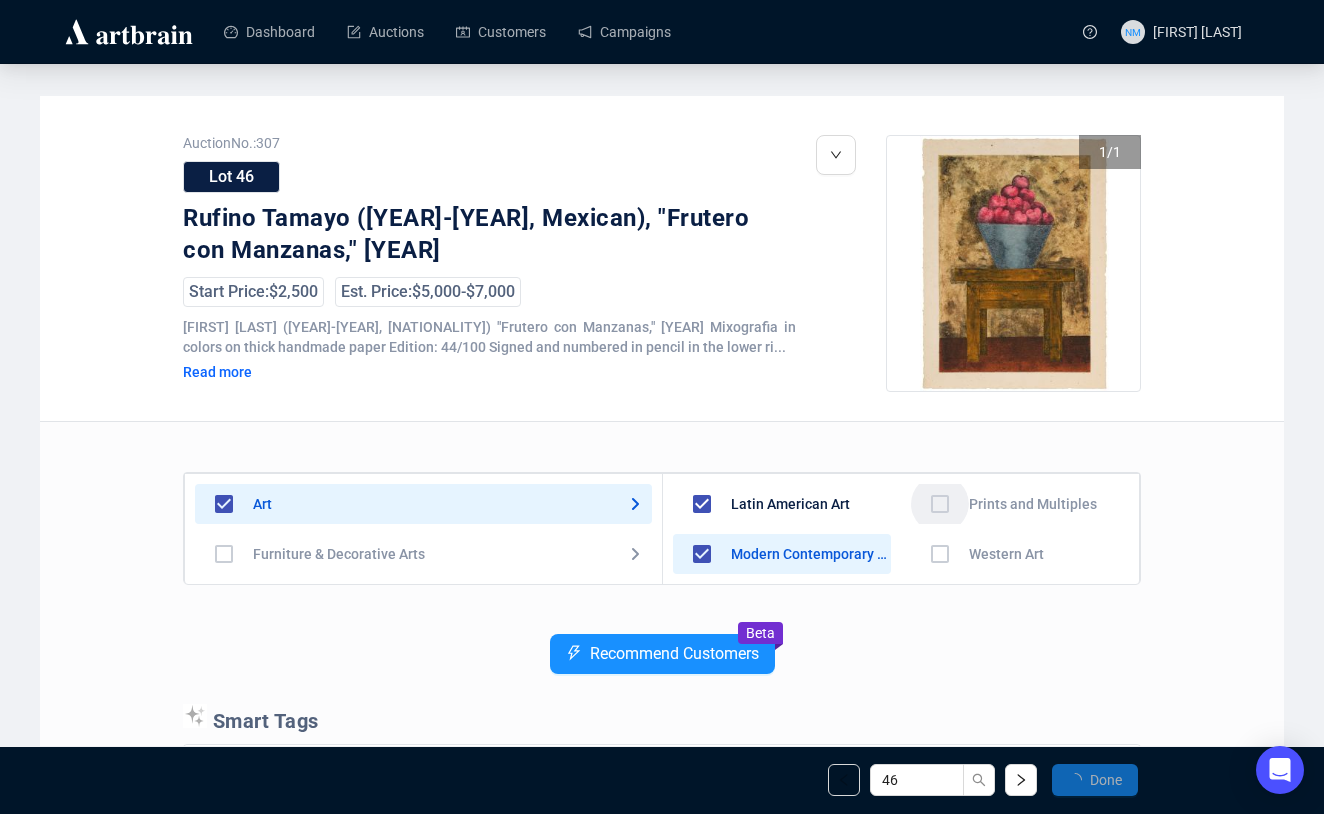 click at bounding box center [702, 604] 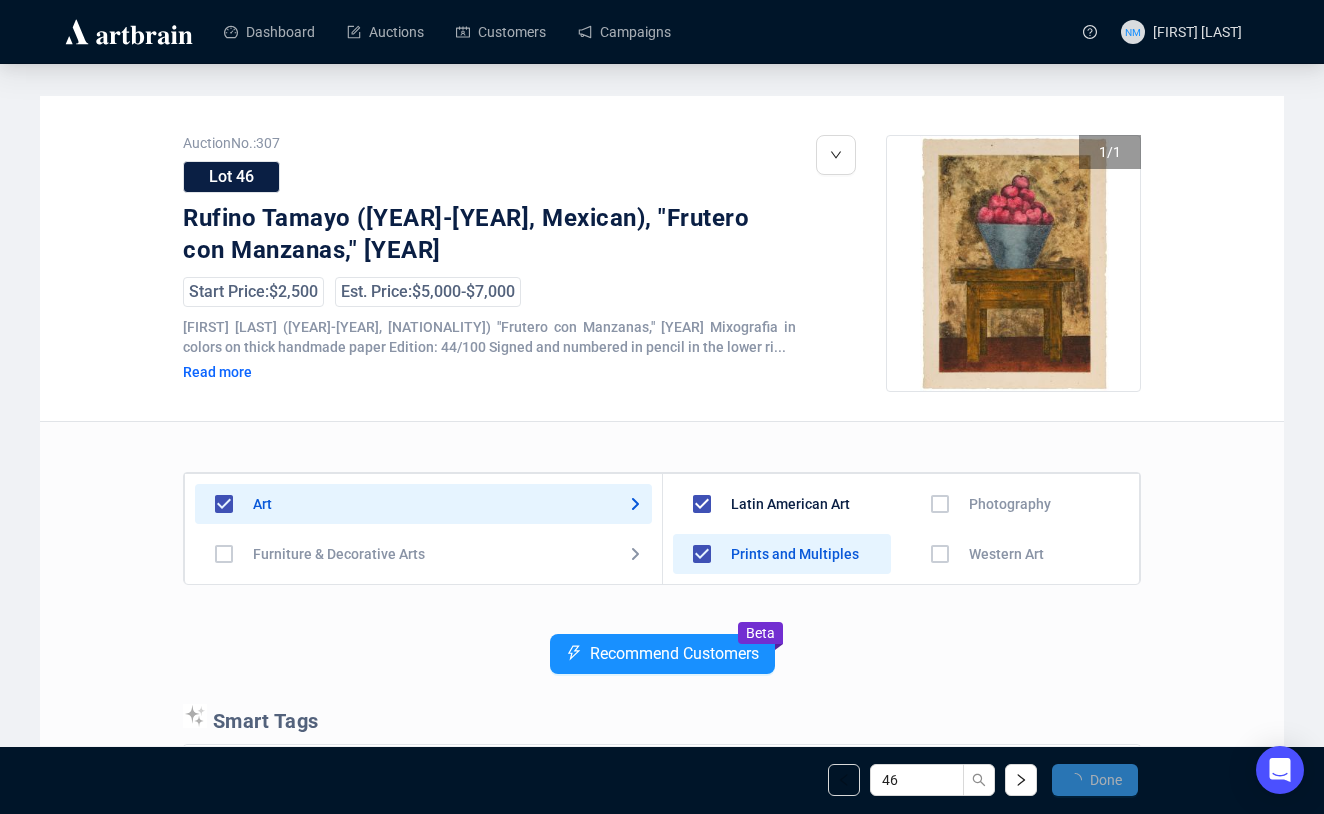click on "Done" at bounding box center [1095, 780] 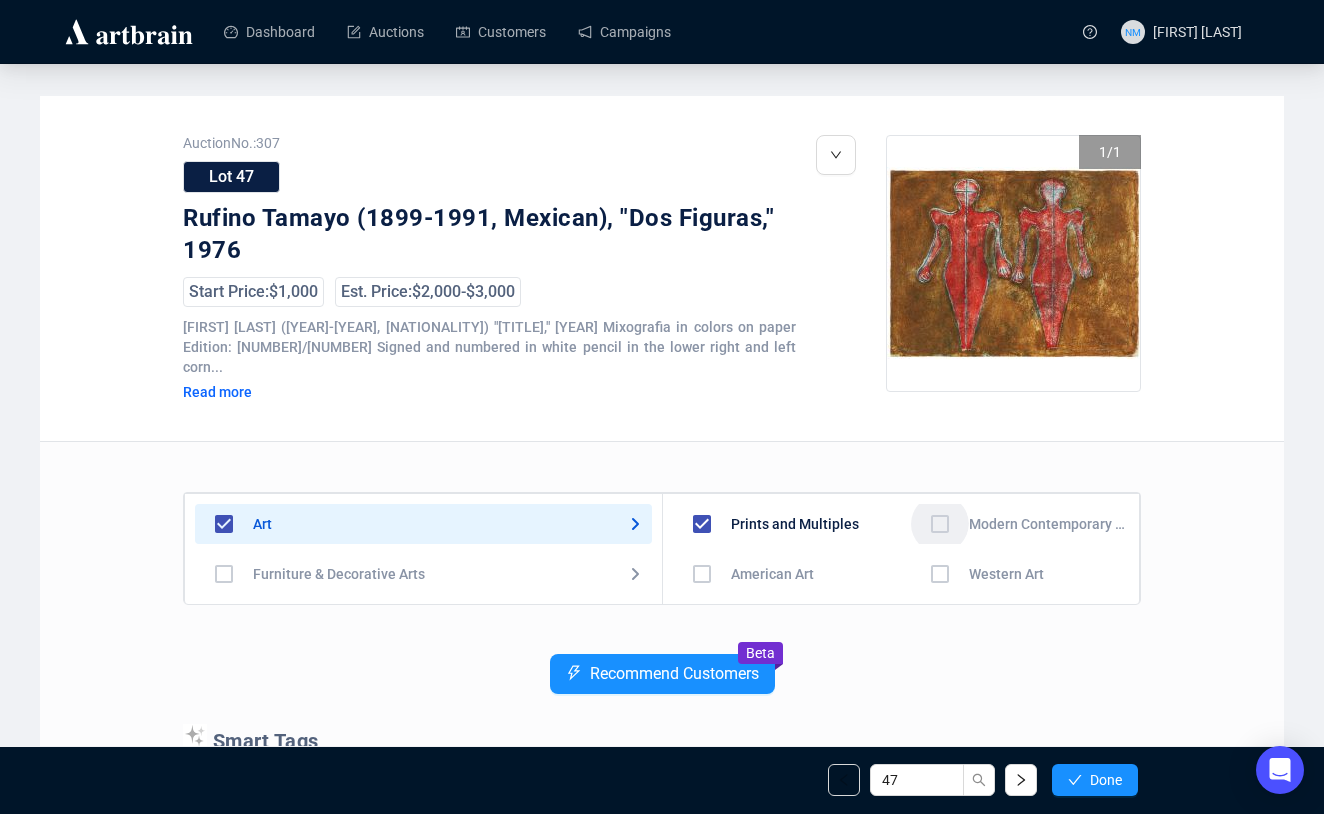 click at bounding box center (702, 574) 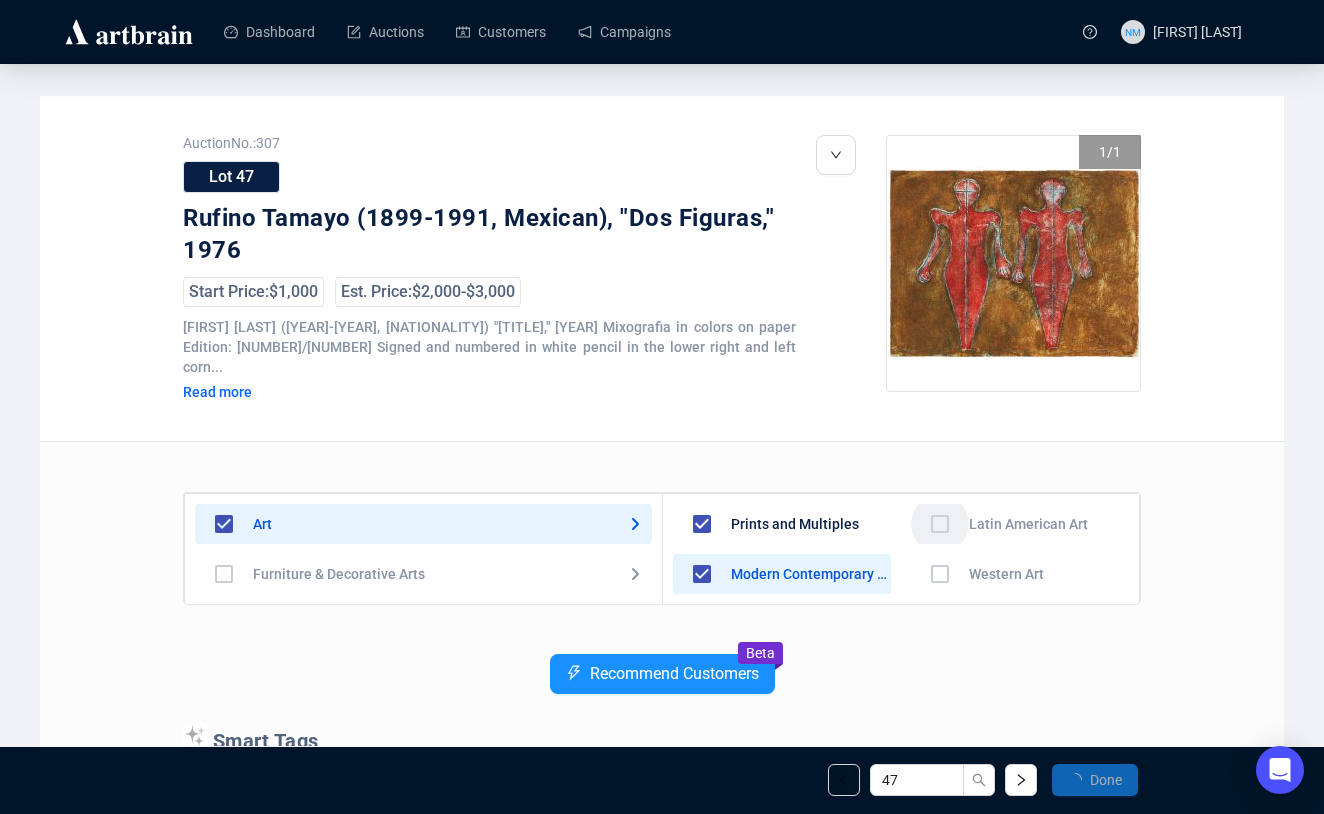 click at bounding box center (702, 624) 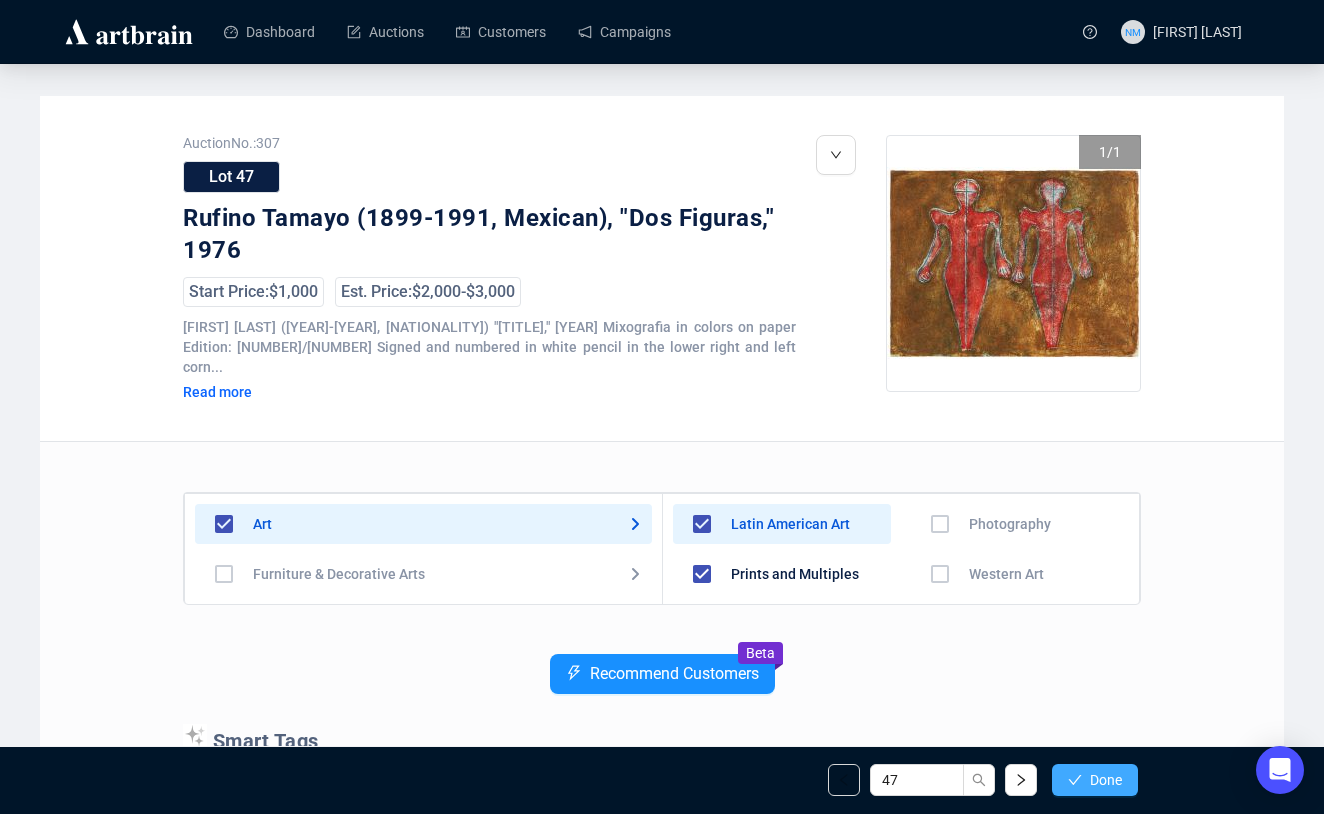 click on "Done" at bounding box center (1106, 780) 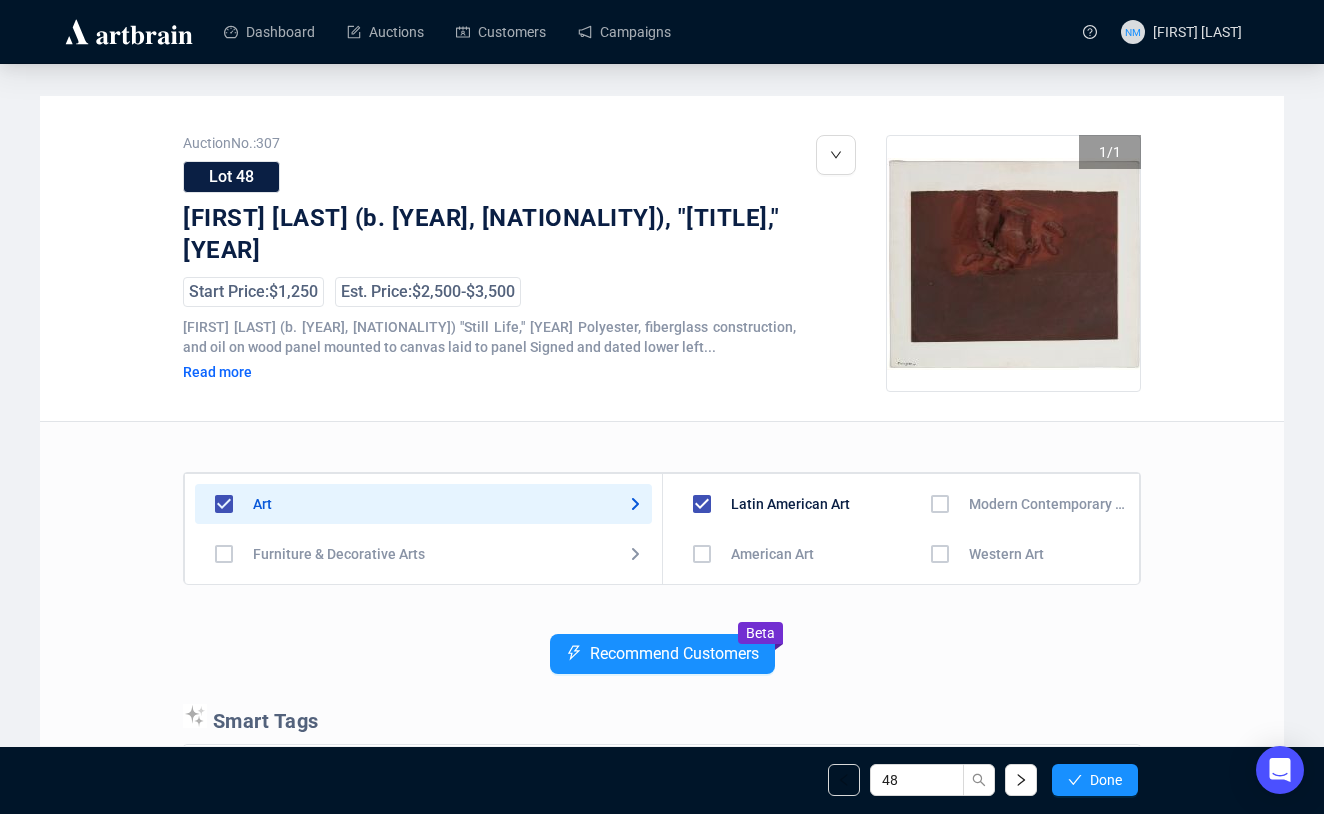 click at bounding box center (702, 554) 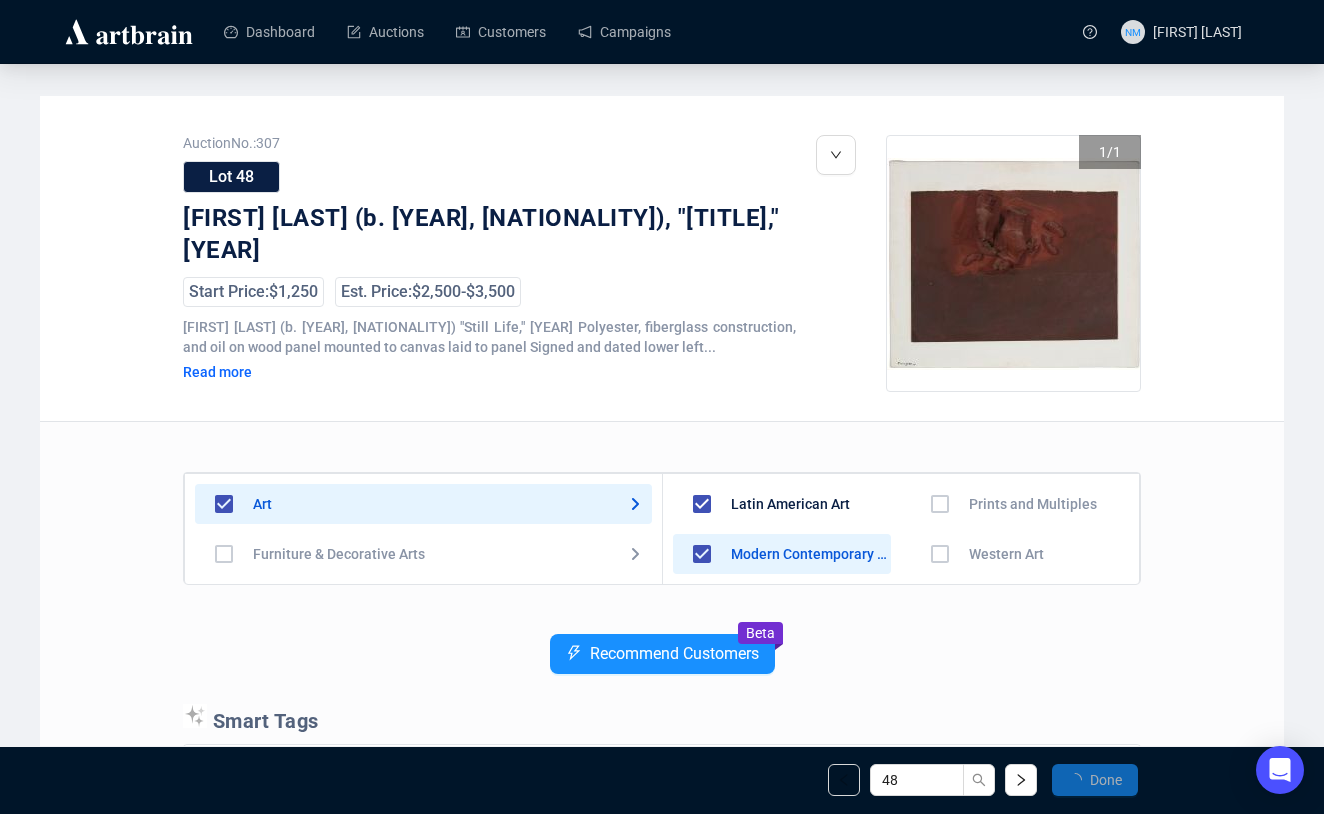click at bounding box center [702, 604] 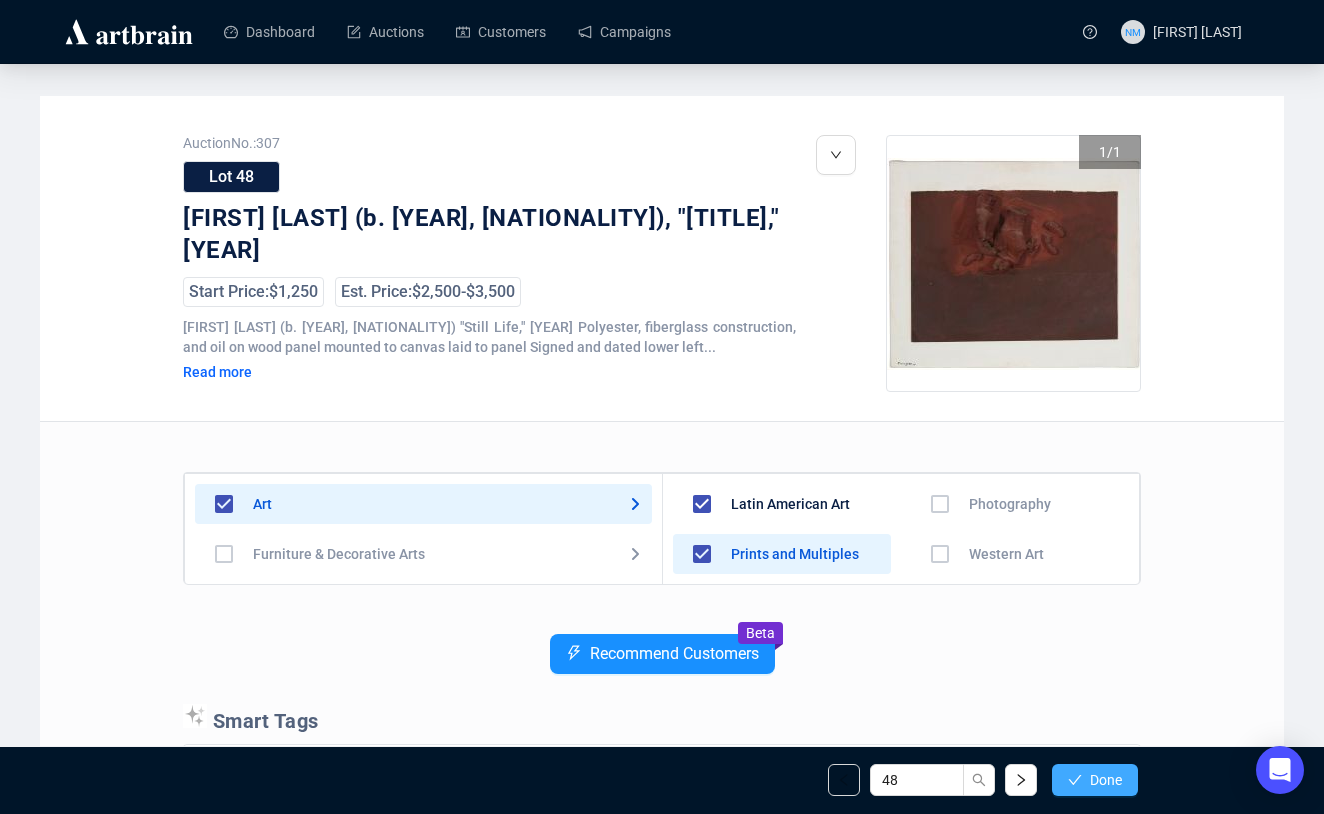 click on "Done" at bounding box center (1106, 780) 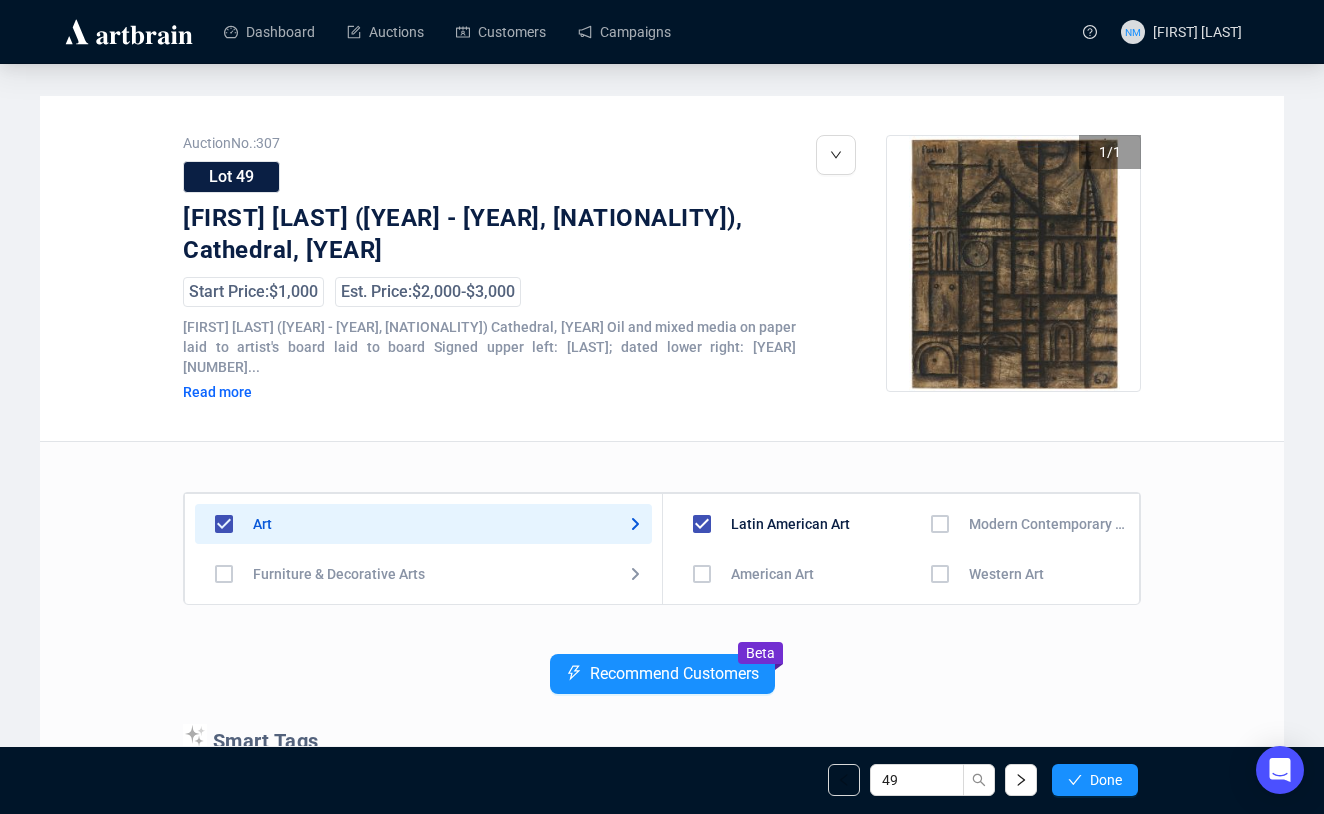click on "Art
Furniture & Decorative Arts
Jewelry & Watches
Native American
Design
Motor Vehicles
Test
Other
Latin American Art American Art European Art Photography Prints and Multiples Modern Contemporary Art Western Art African Art Asian Art Recommend Customers Beta
Smart Tags
Manuel Pailó +
Uruguayan +
cathedral +
Provenance: Del Cardal Centro de Arte +
media on paper +
DE +
Manuel Pailós +
oil +
media +
Montevideo +
2005 +
1918 +
62 +
1962 +
17 +
21 +" at bounding box center (662, 874) 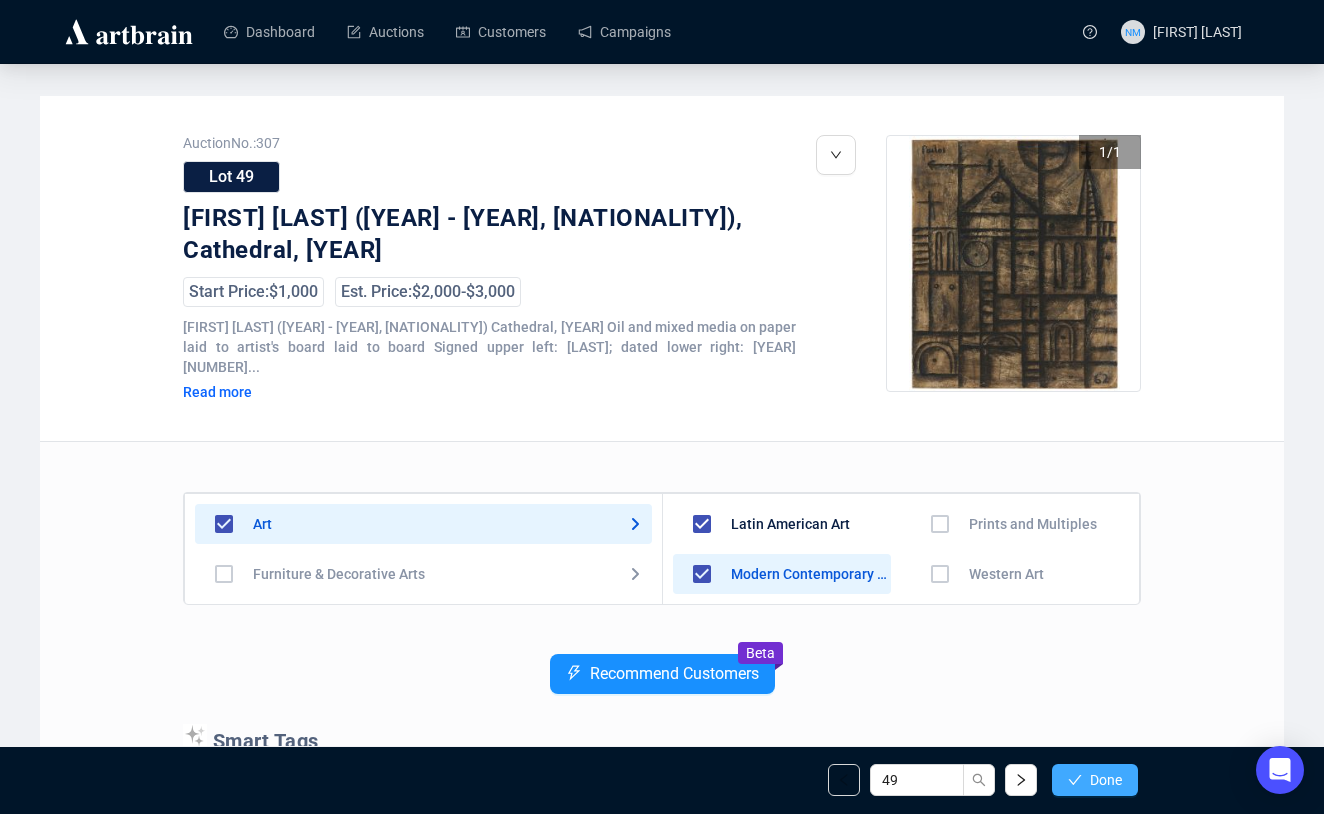 click on "Done" at bounding box center (1106, 780) 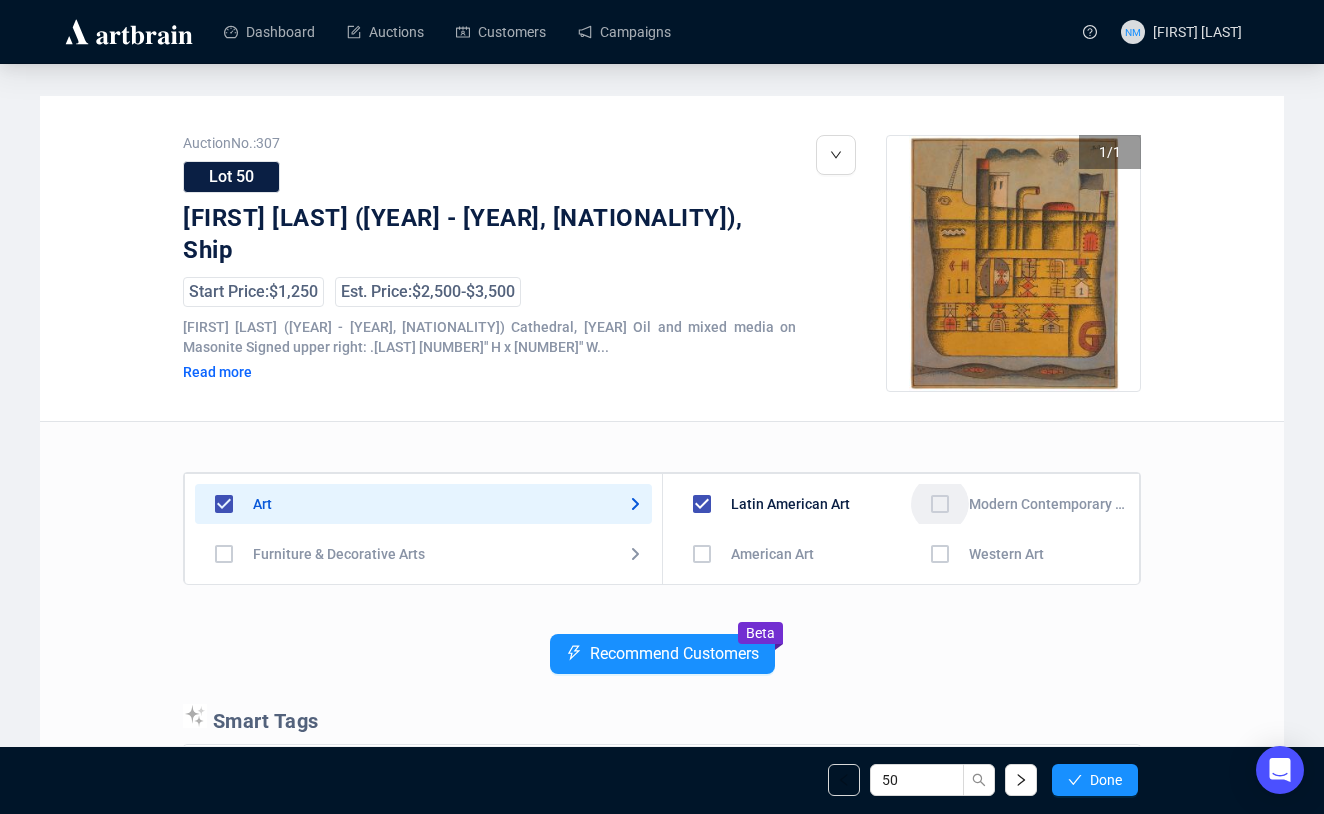 click at bounding box center (702, 554) 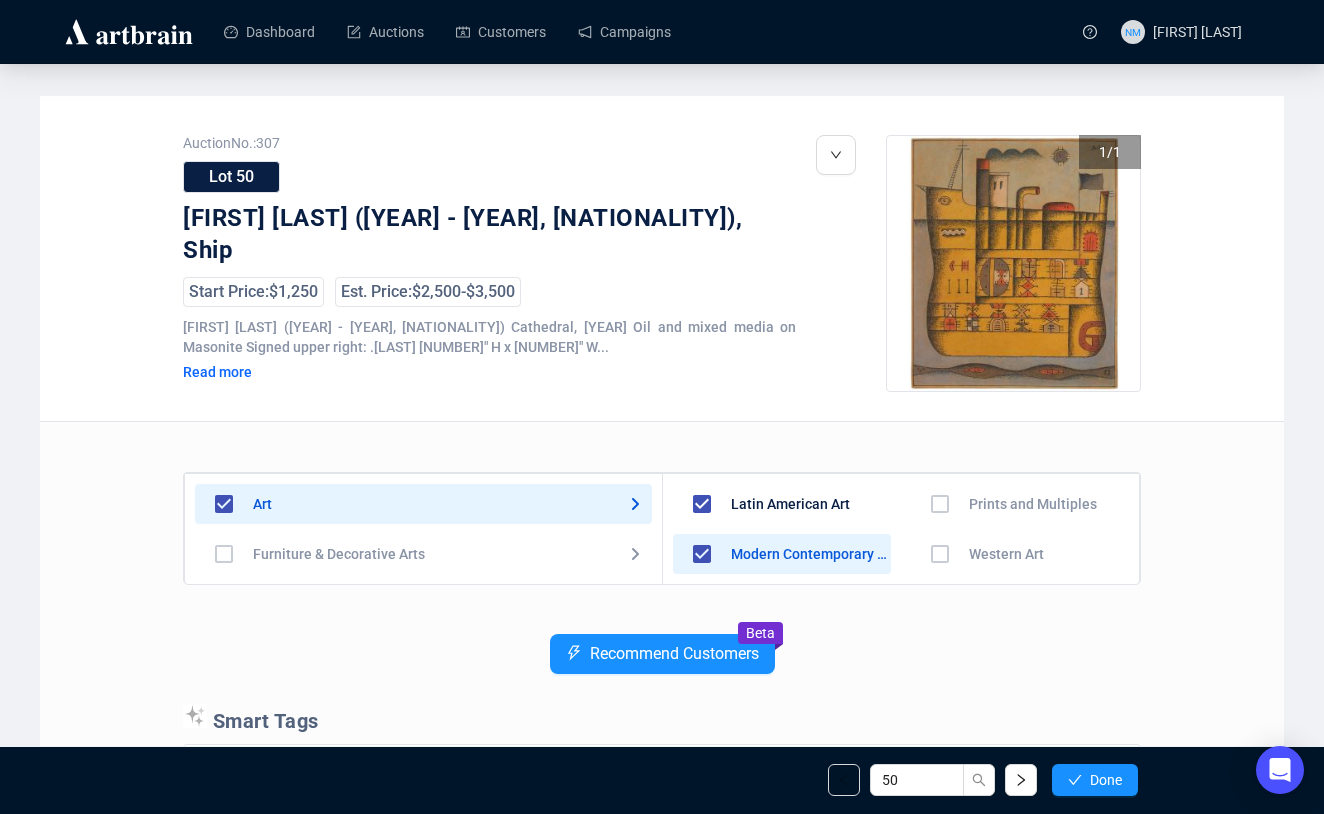 click on "50 Done" at bounding box center (662, 780) 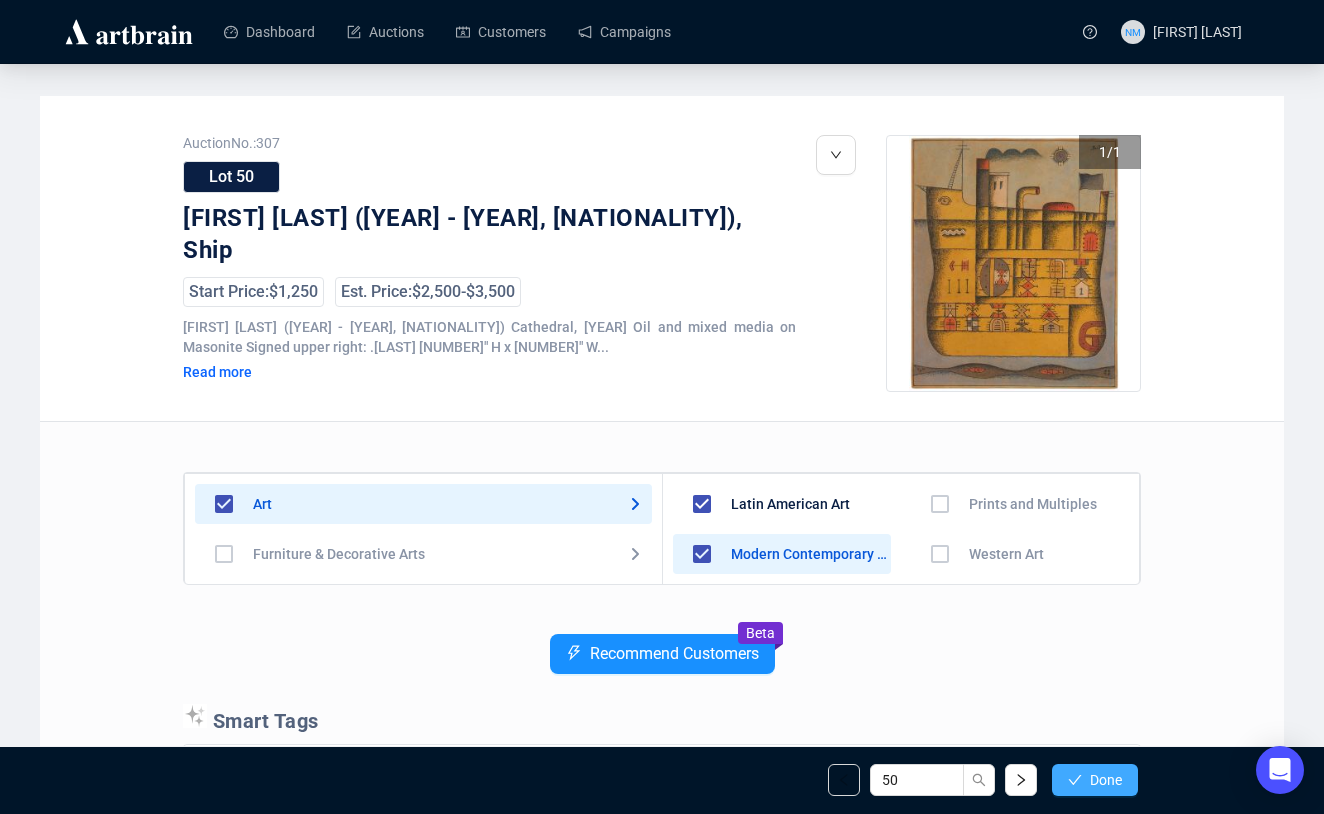 click on "Done" at bounding box center [1095, 780] 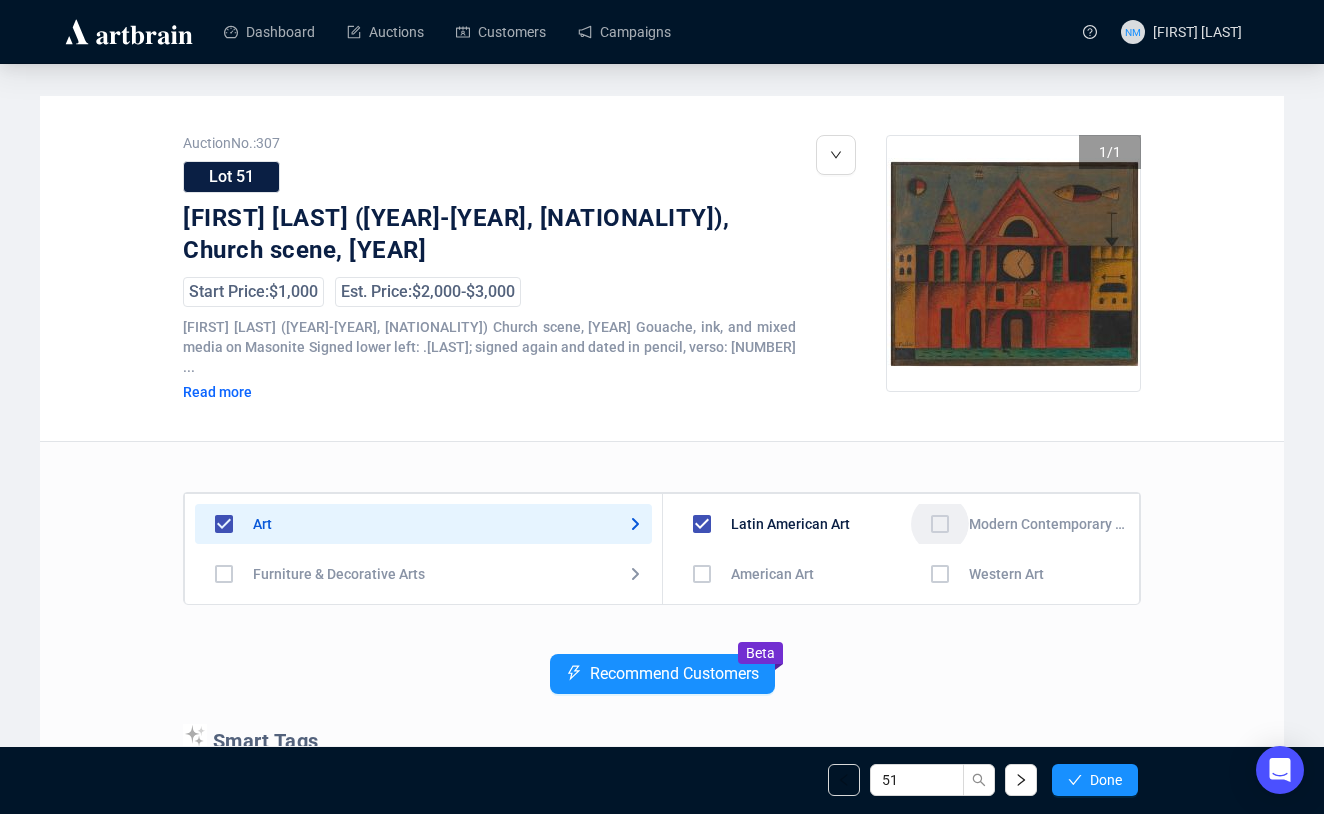click at bounding box center [702, 574] 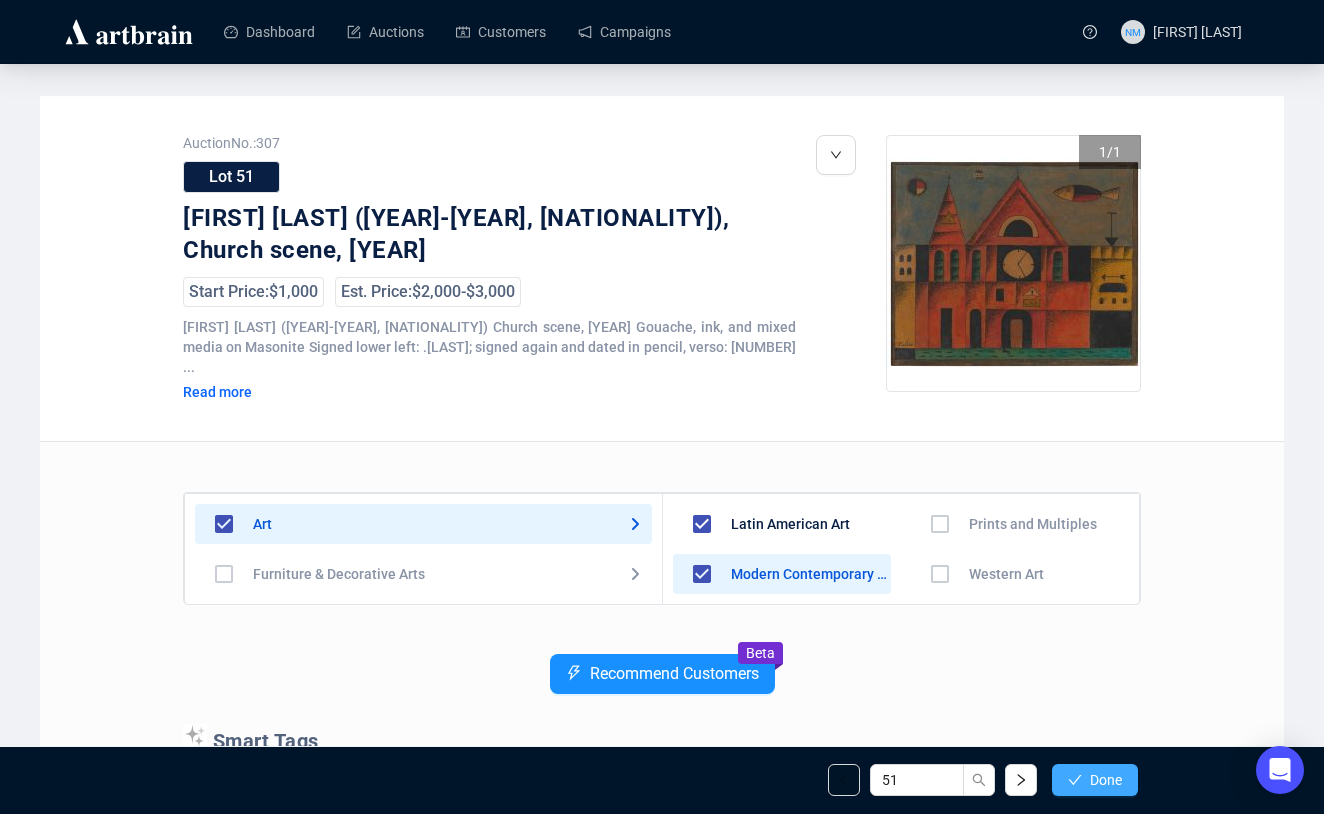 click on "Done" at bounding box center [1106, 780] 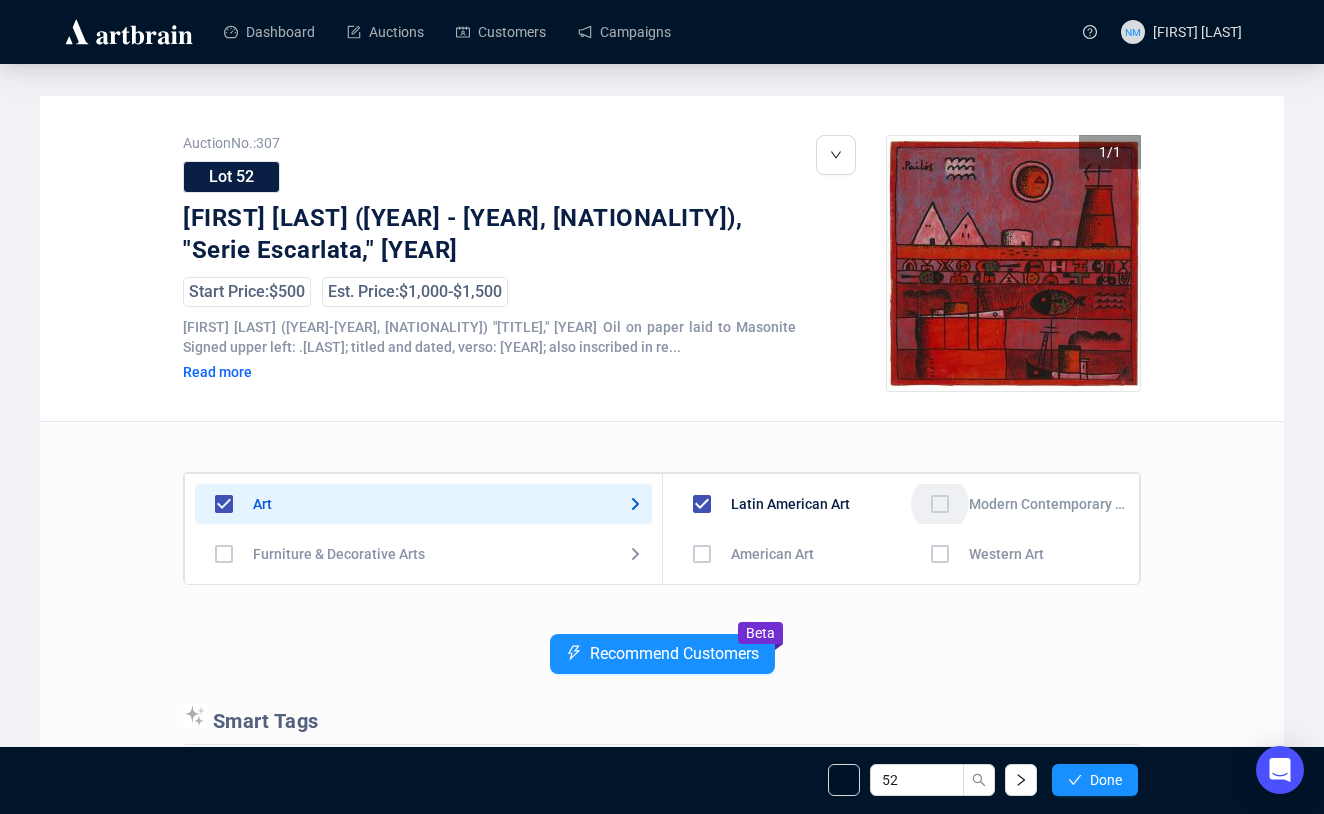 click at bounding box center [702, 554] 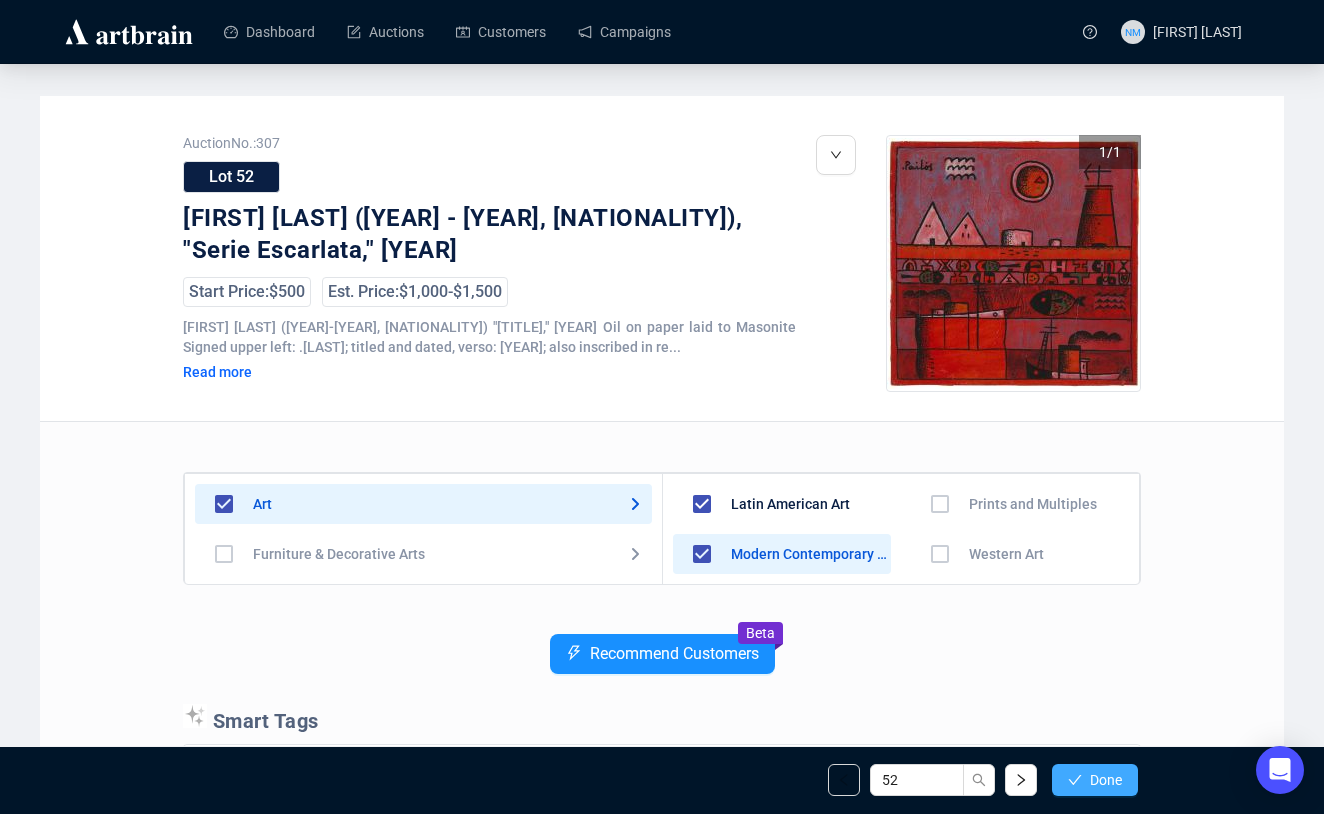 click on "Done" at bounding box center (1095, 780) 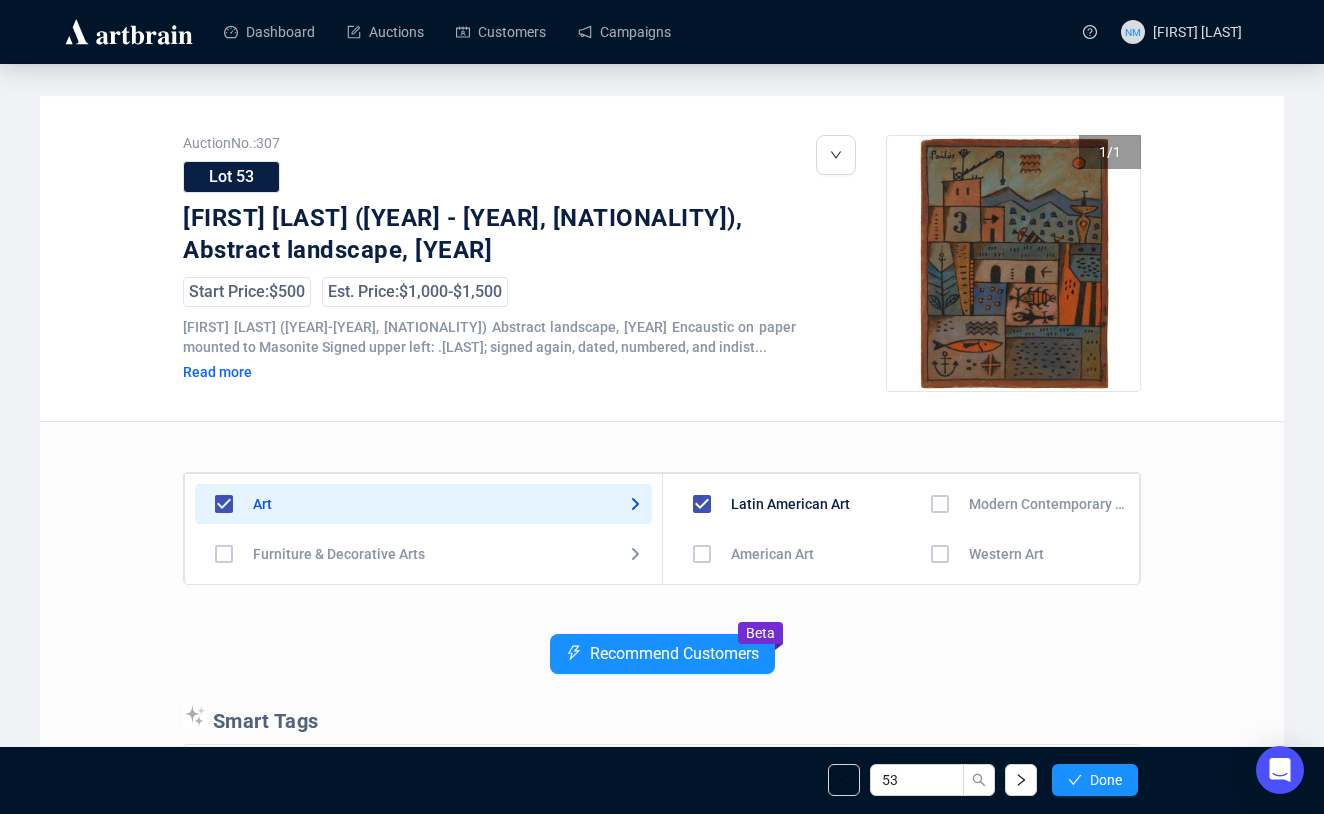click at bounding box center [702, 554] 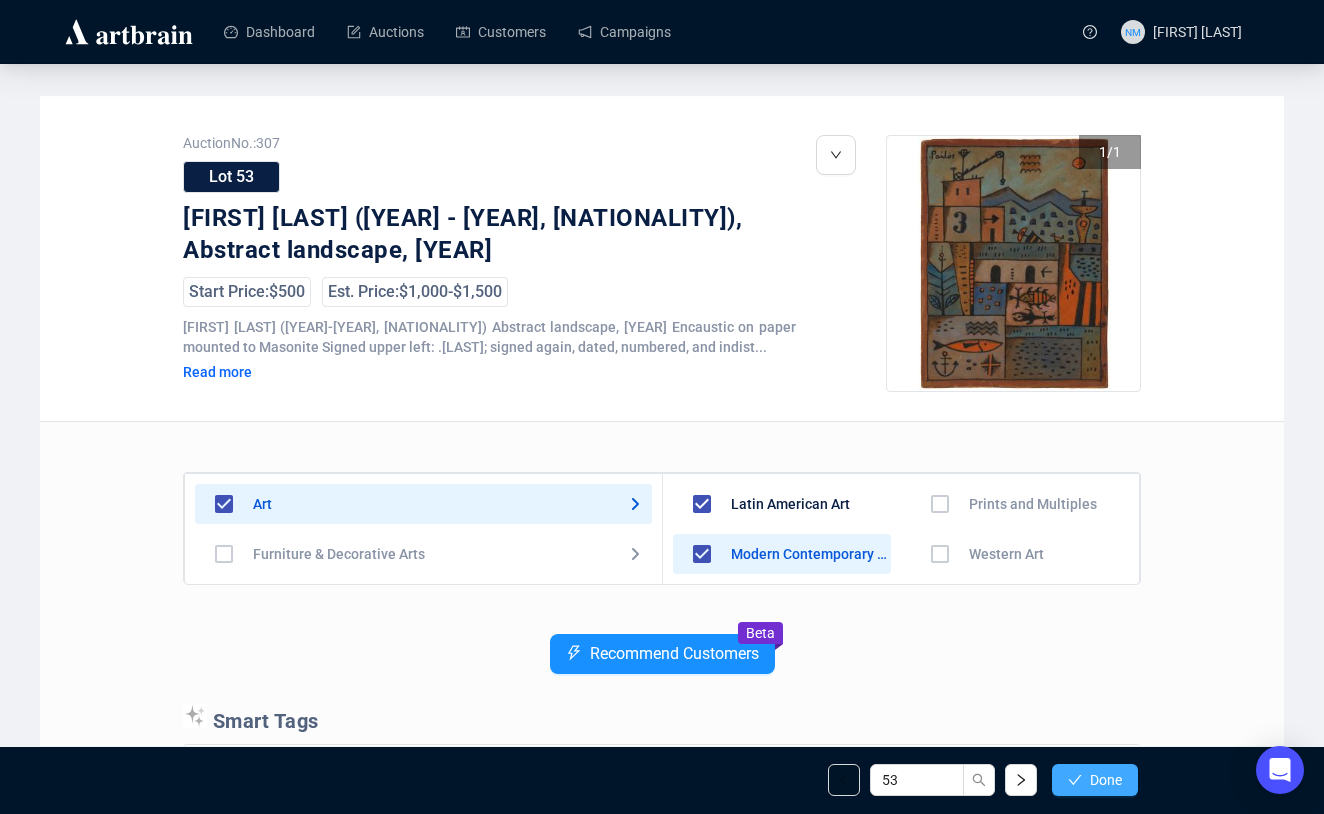 click on "Done" at bounding box center [1106, 780] 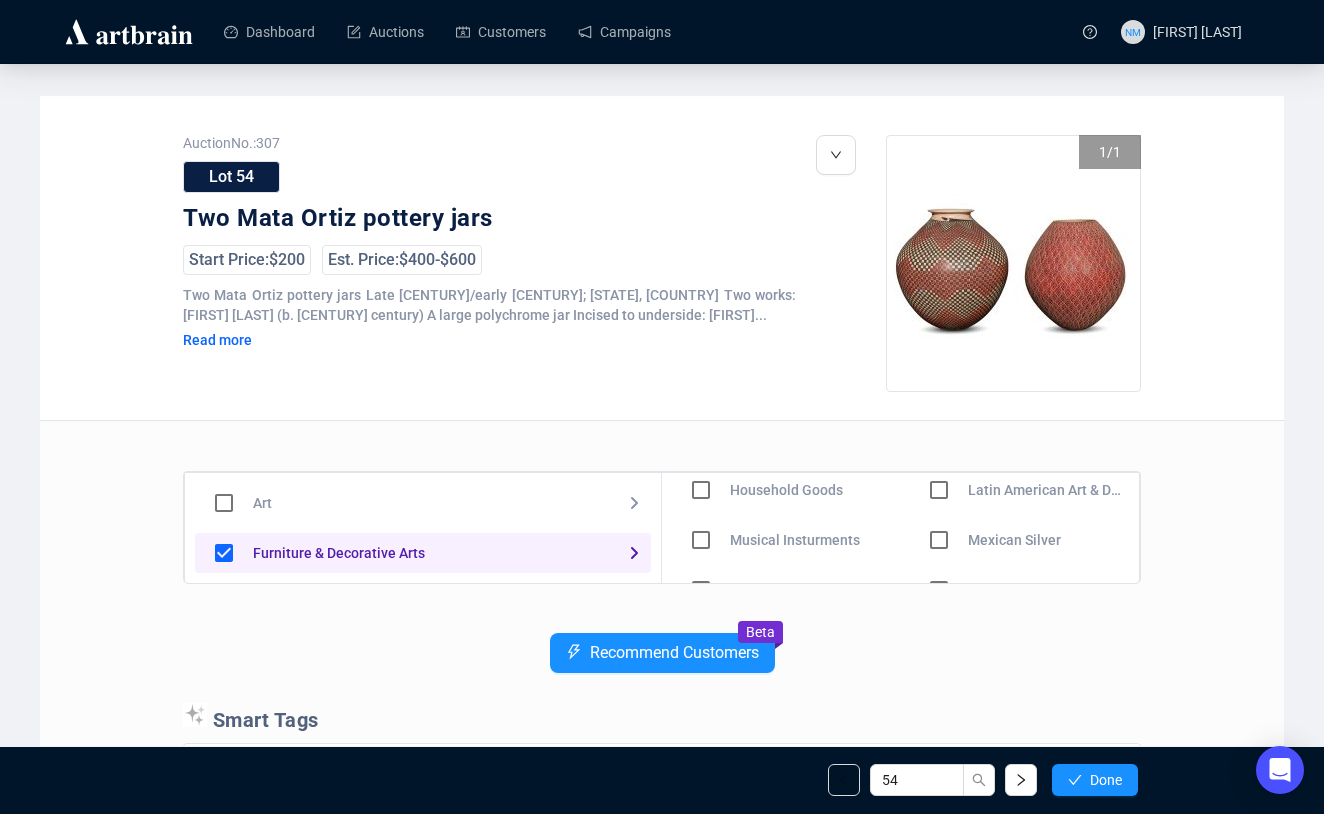 click at bounding box center [701, 440] 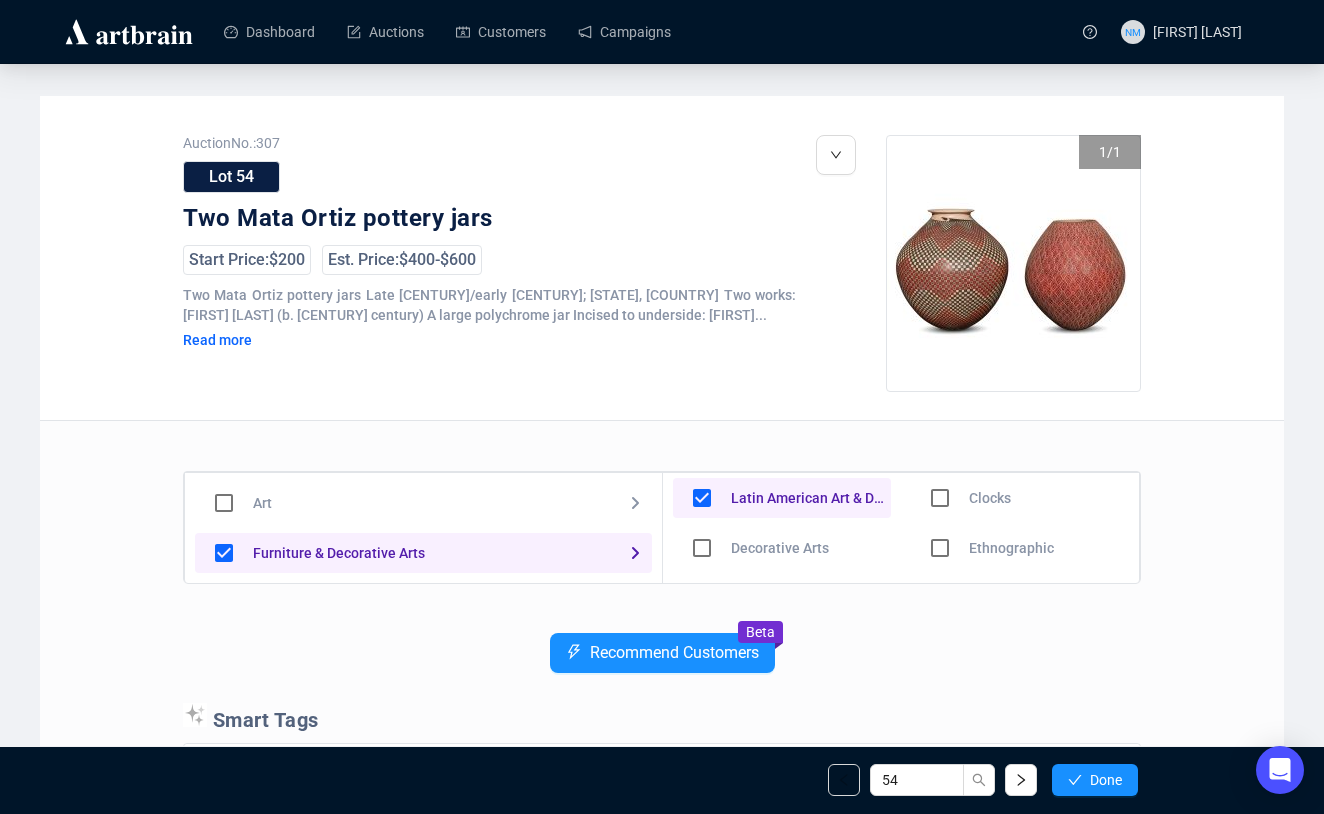 scroll, scrollTop: 0, scrollLeft: 0, axis: both 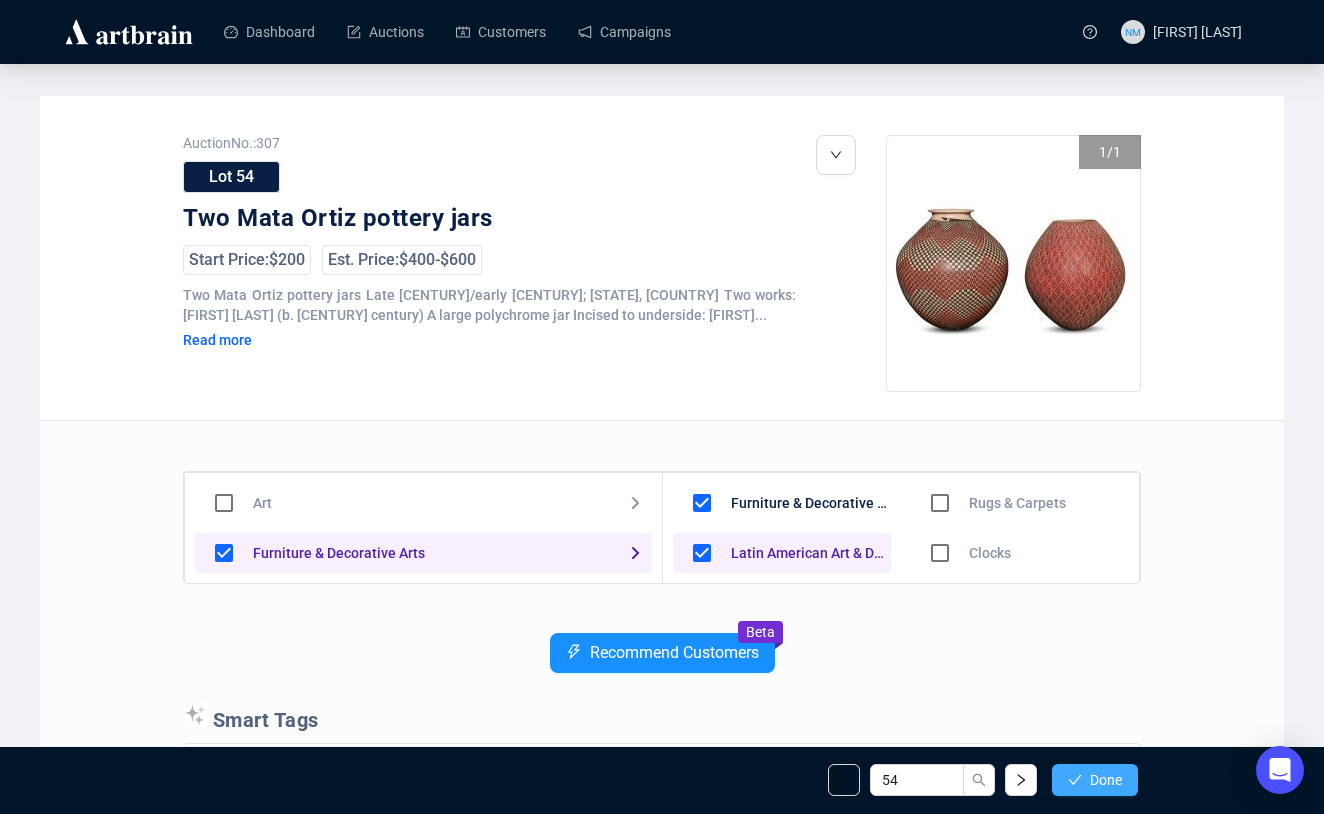 click on "Done" at bounding box center [1095, 780] 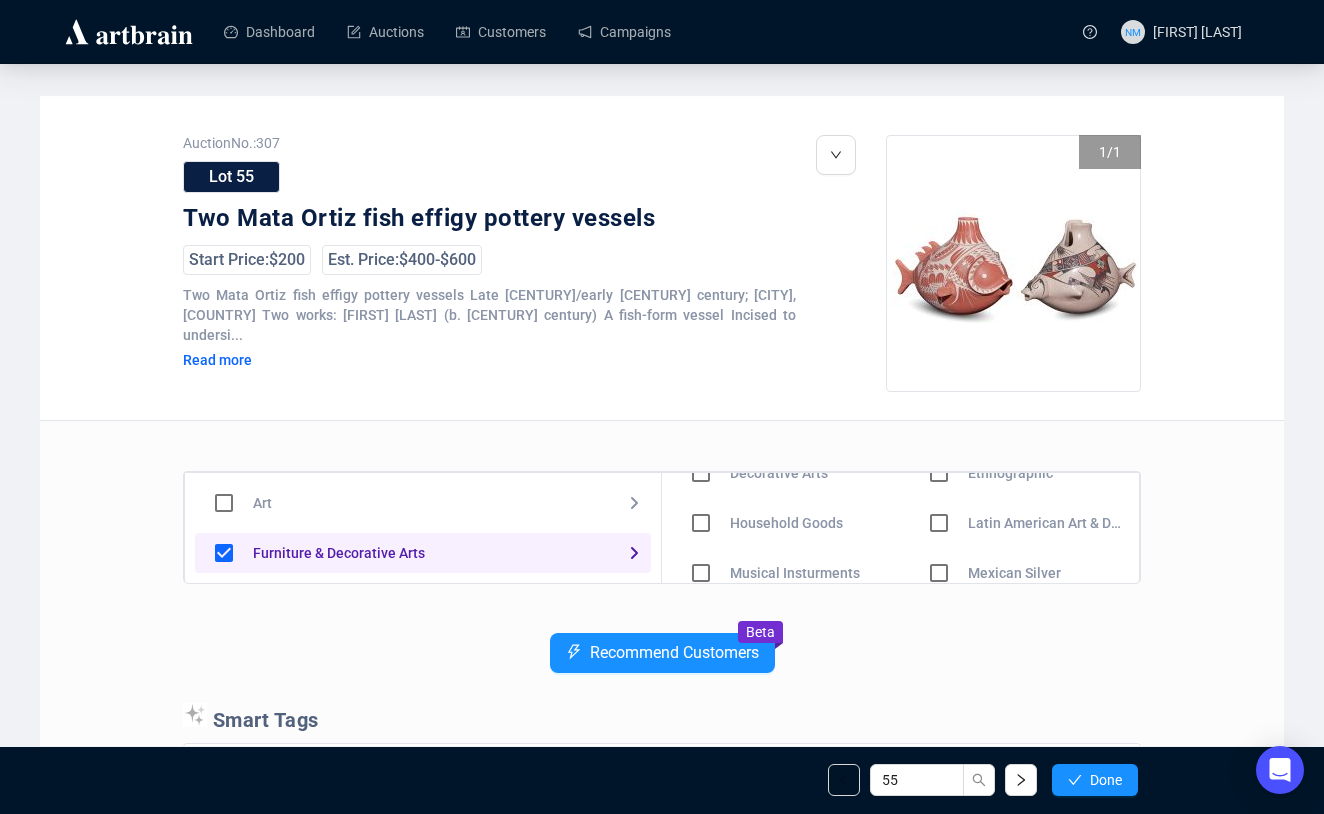 scroll, scrollTop: 101, scrollLeft: 0, axis: vertical 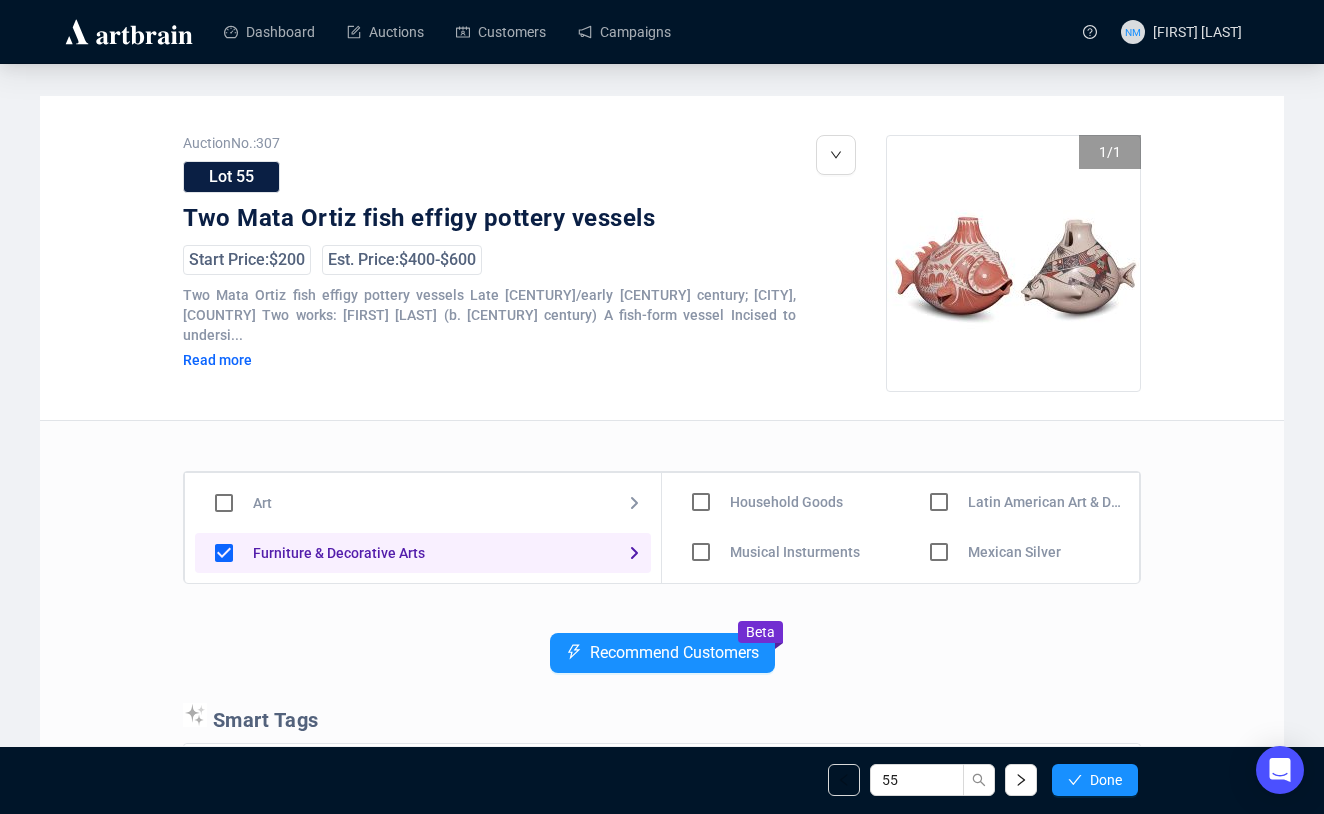 click at bounding box center [701, 452] 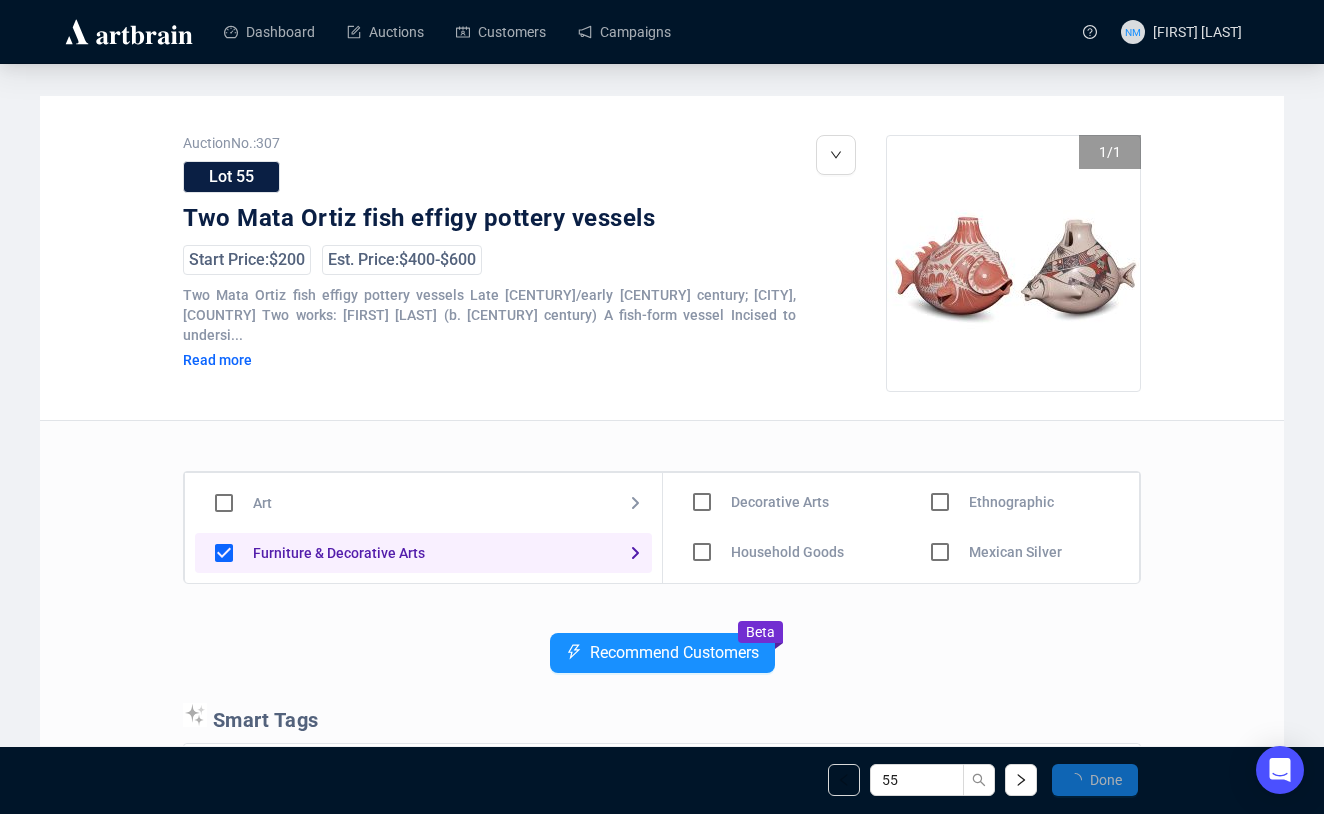 scroll, scrollTop: 151, scrollLeft: 0, axis: vertical 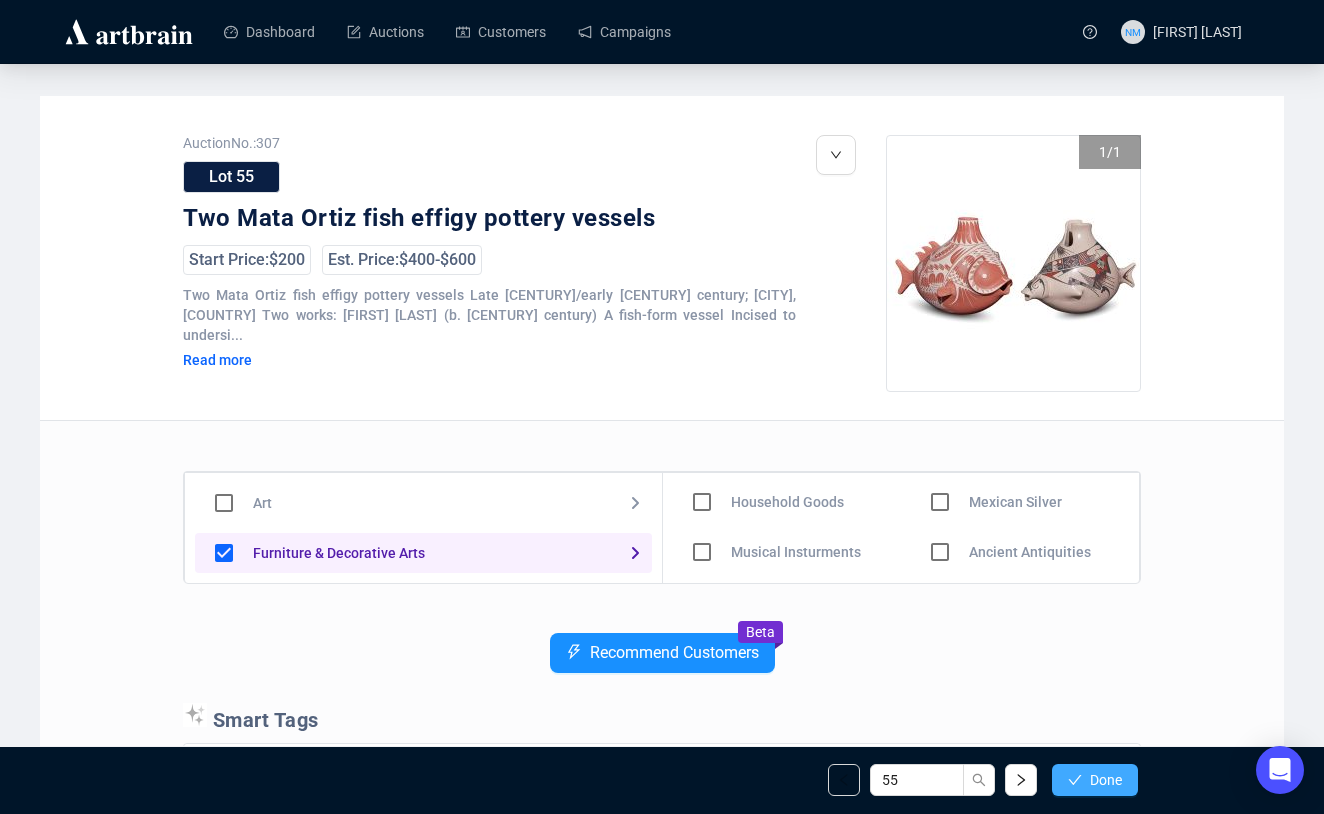 click on "Done" at bounding box center [1106, 780] 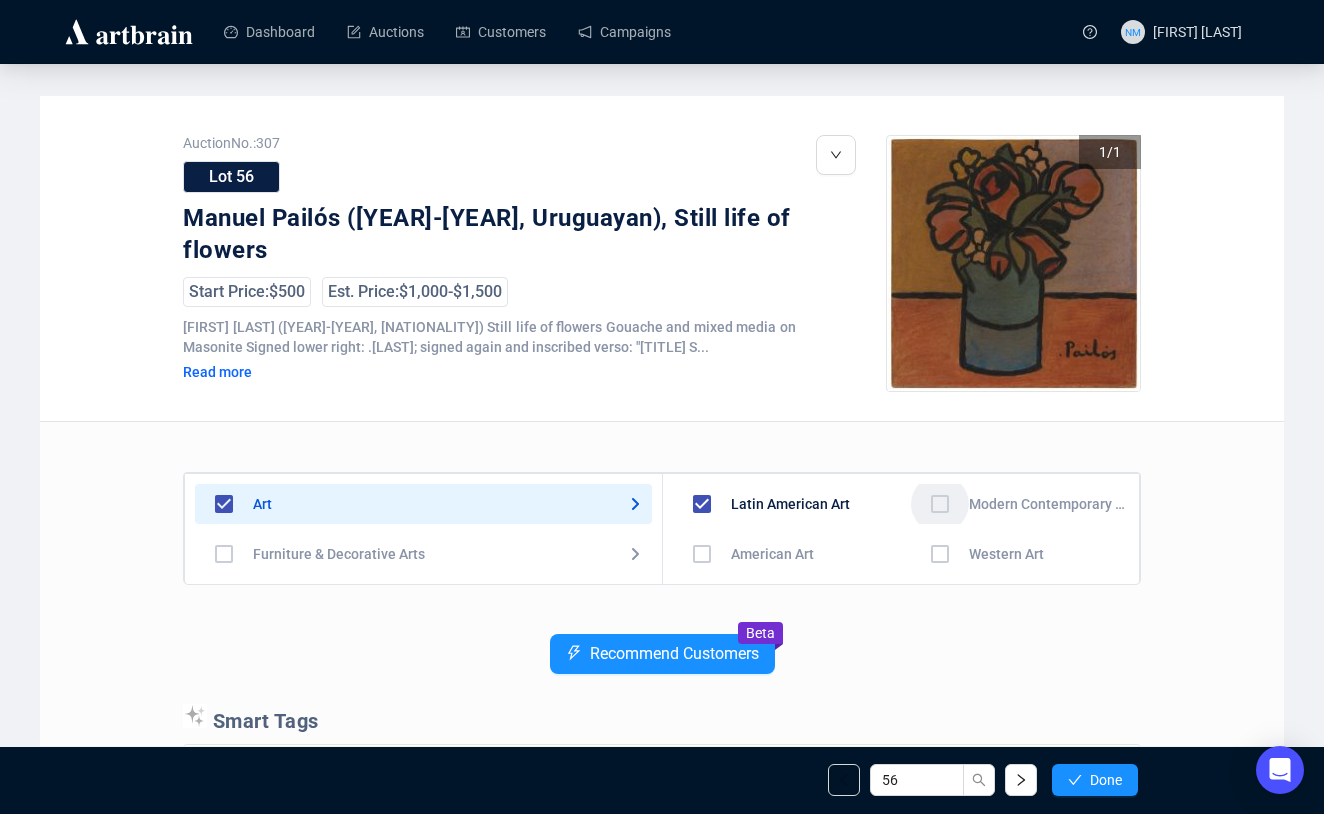click at bounding box center (702, 554) 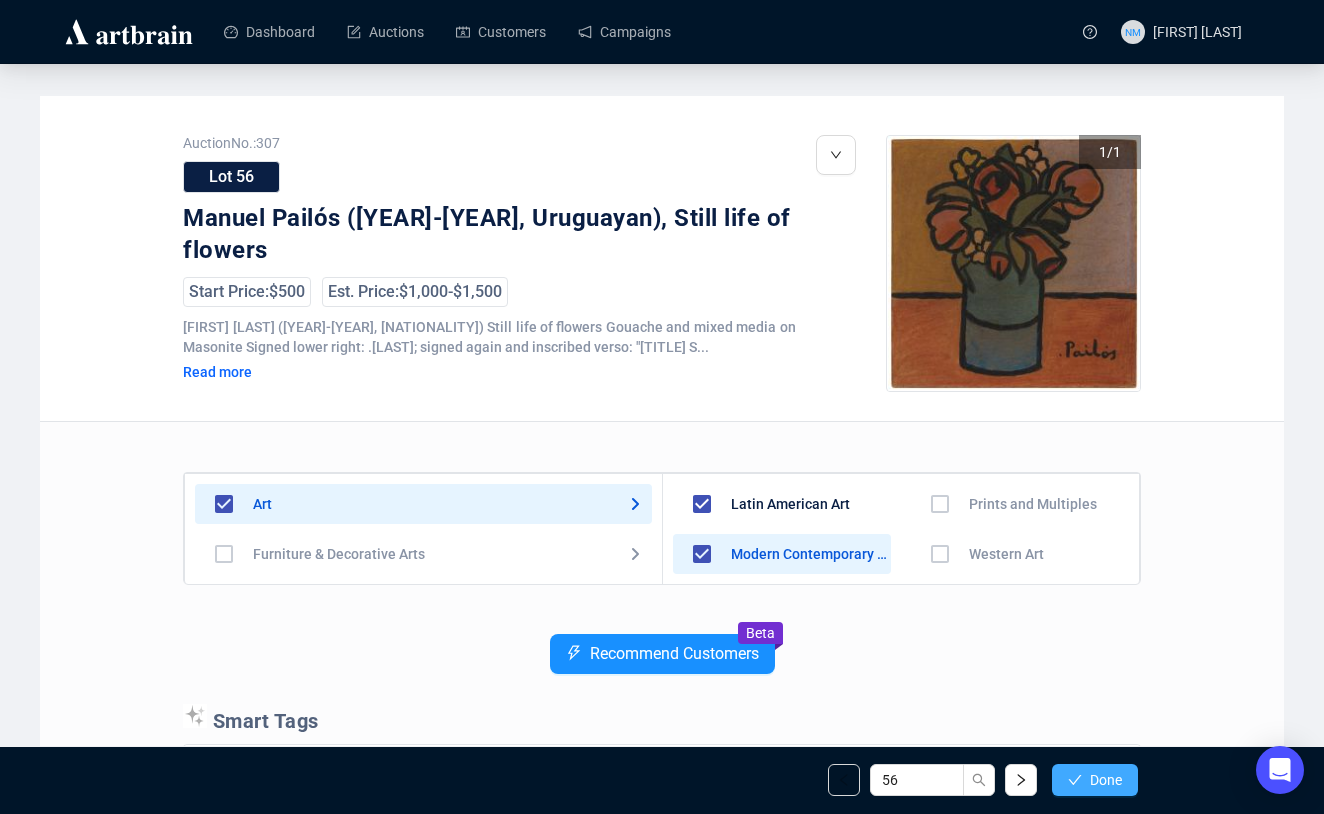 click on "Done" at bounding box center (1095, 780) 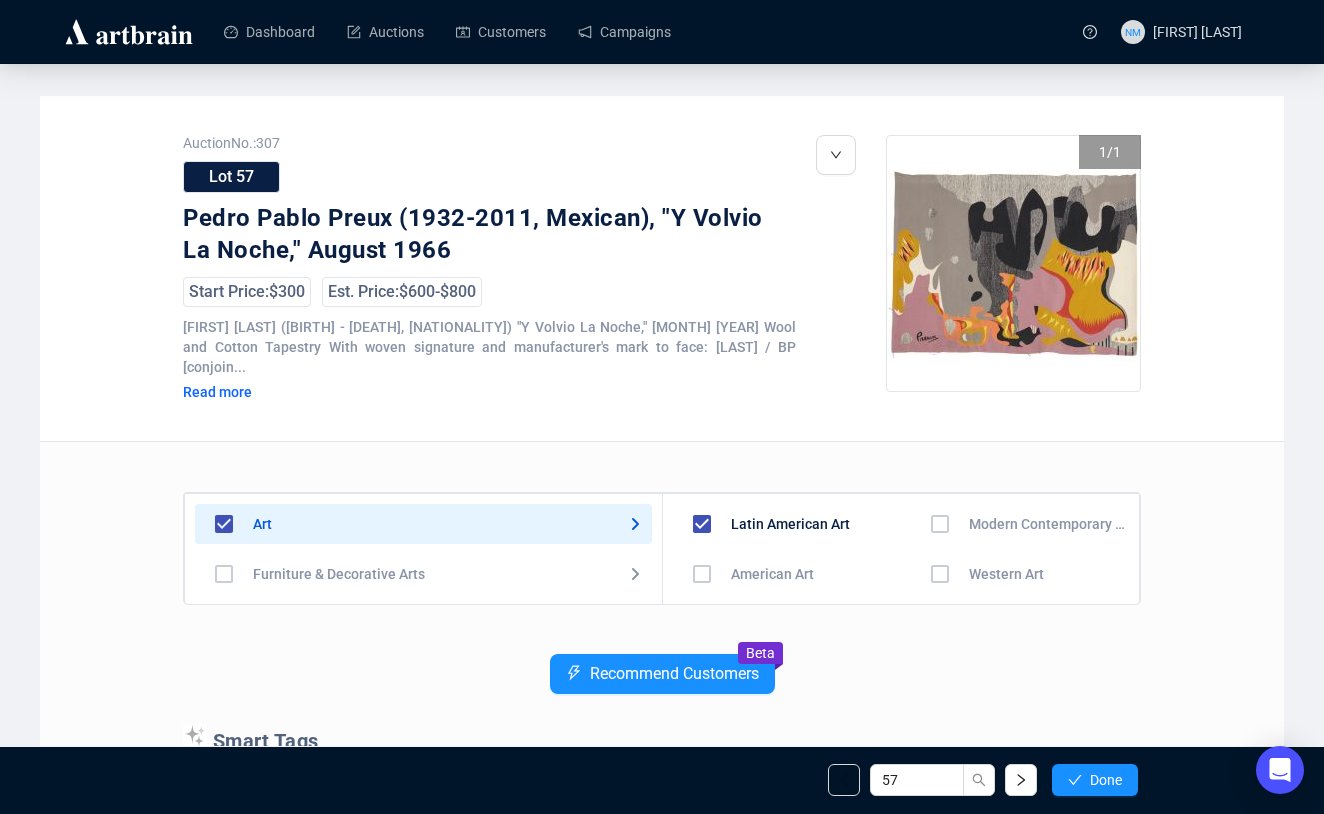 click at bounding box center (702, 574) 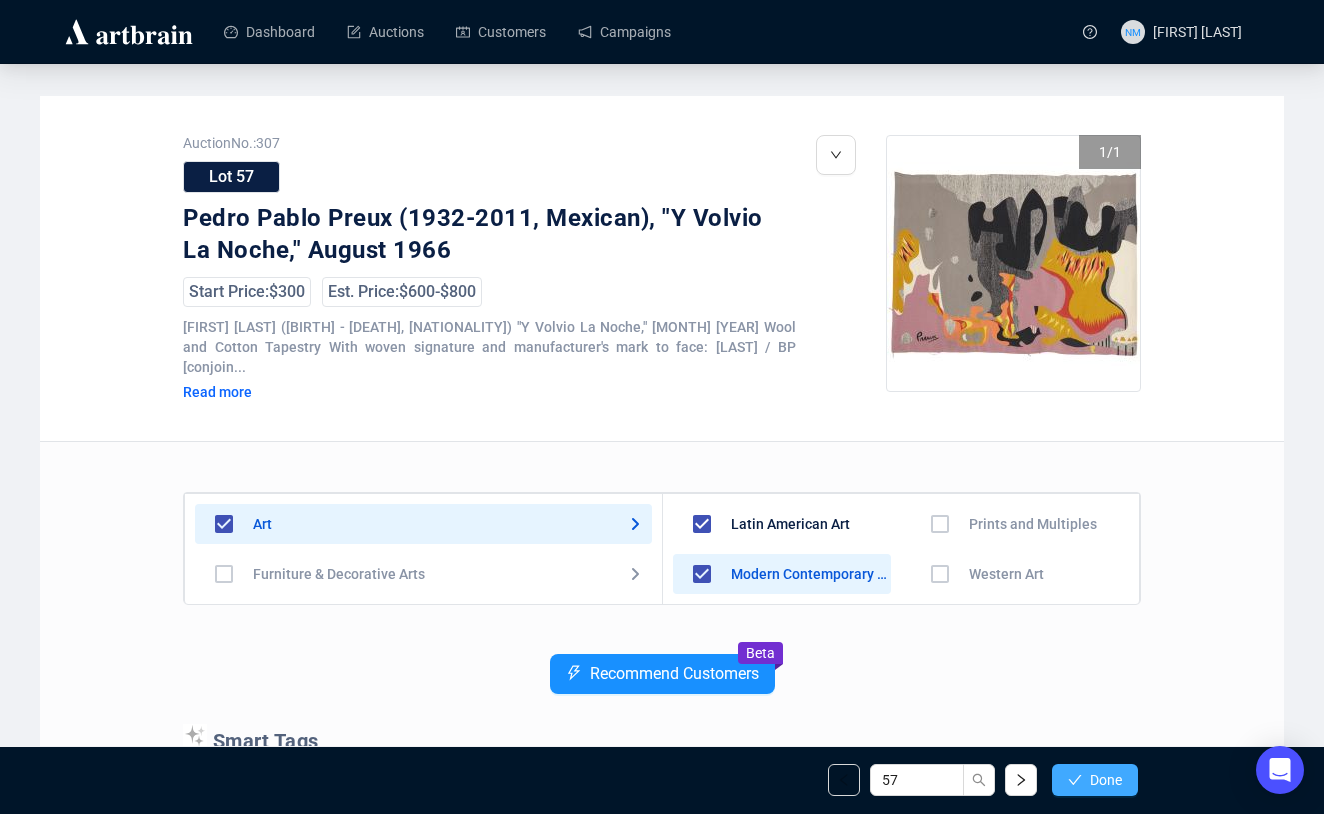 click on "Done" at bounding box center [1095, 780] 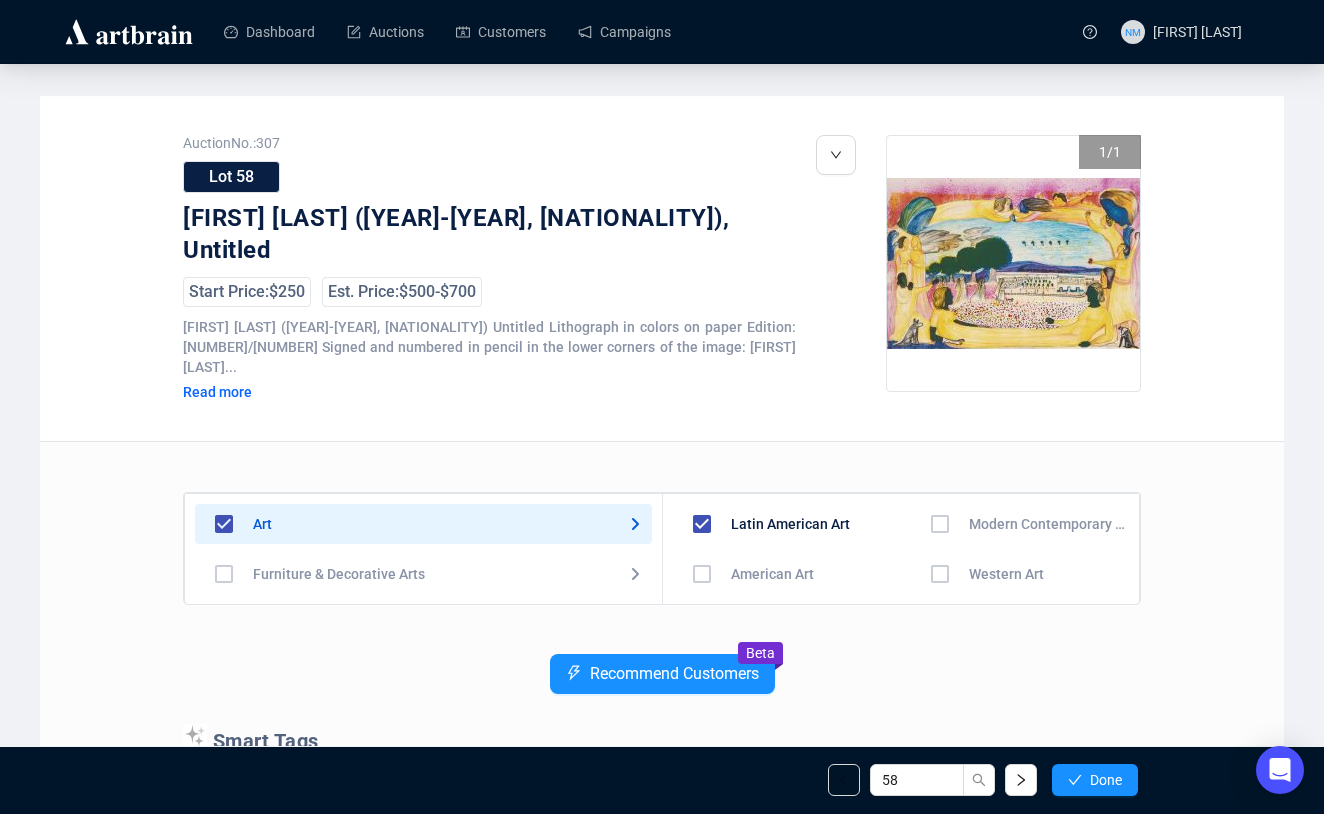 click on "Smart Tags" at bounding box center [662, 739] 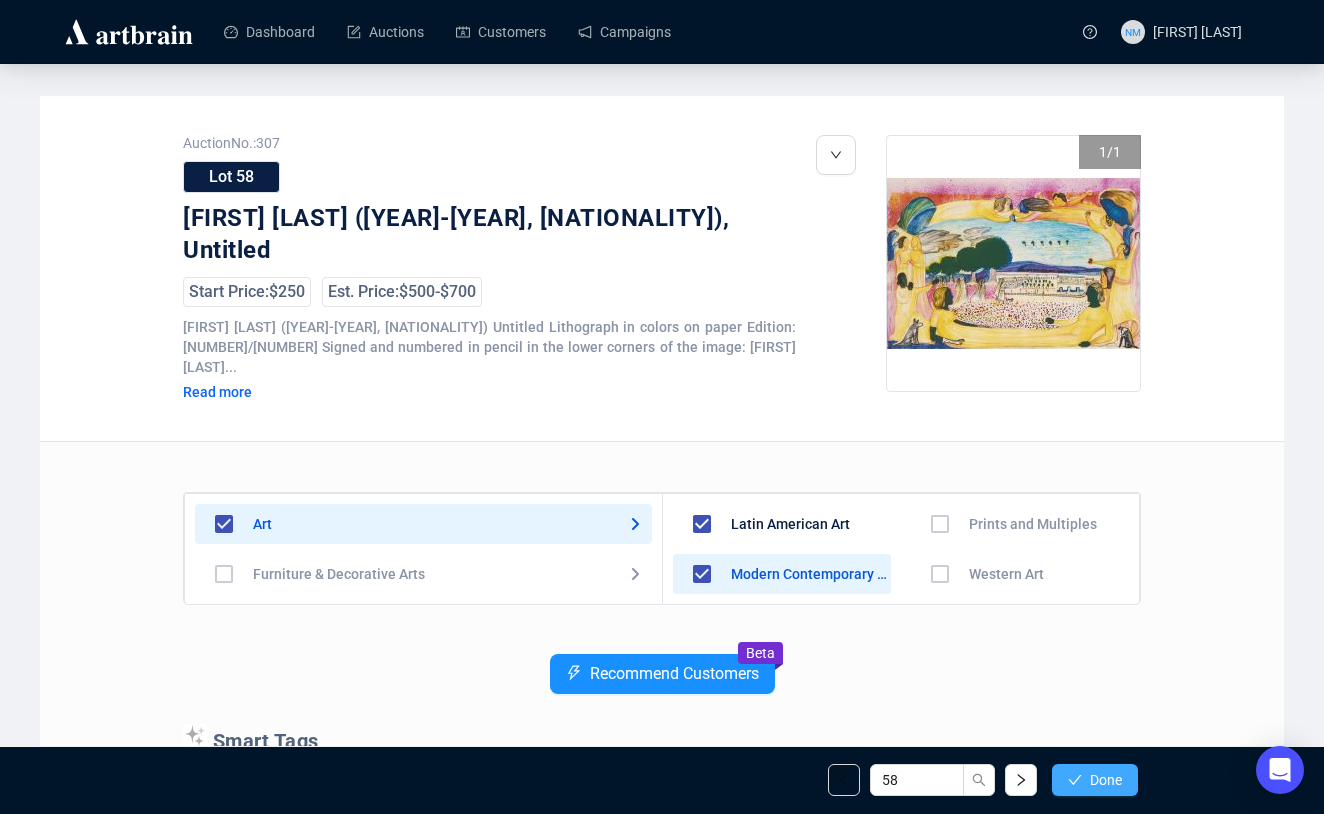 click on "Done" at bounding box center (1106, 780) 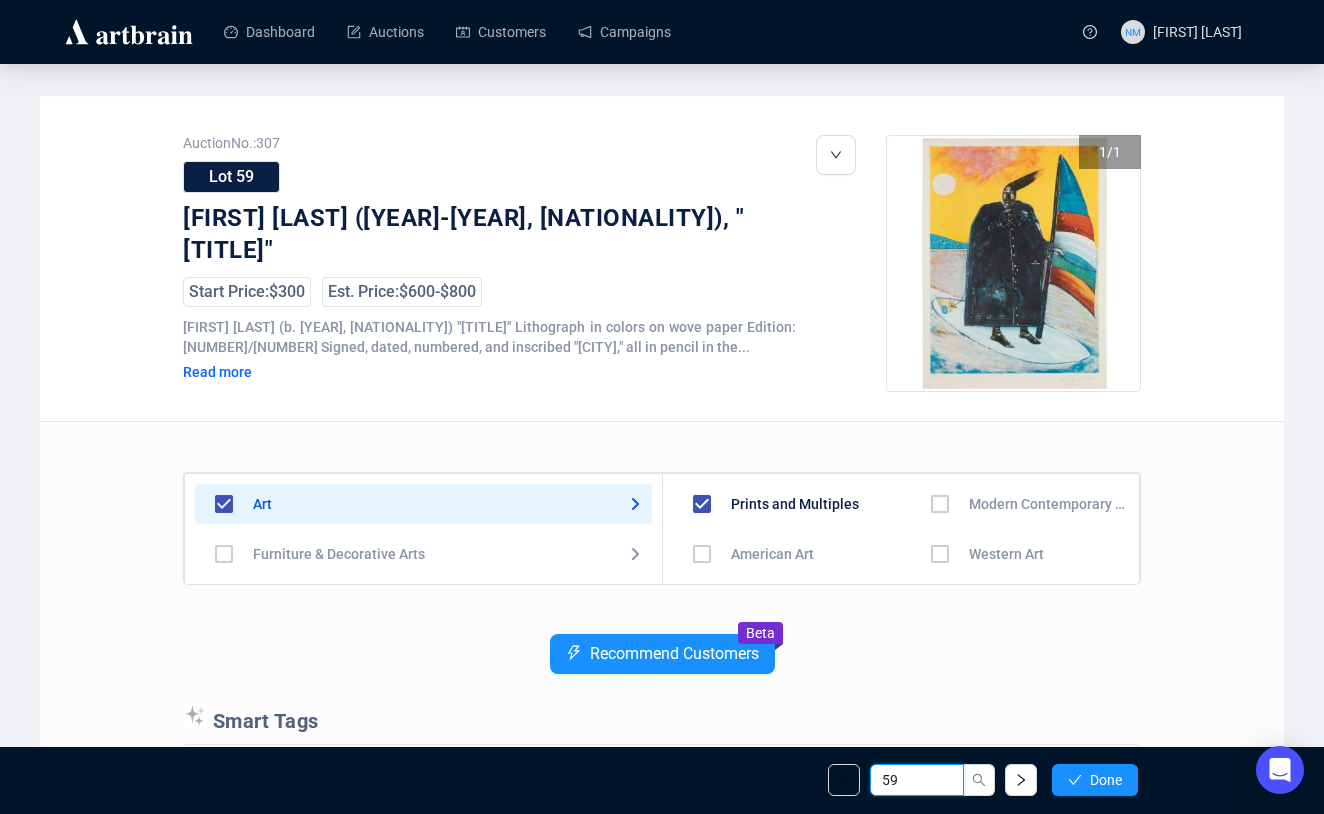 click on "59" at bounding box center (917, 780) 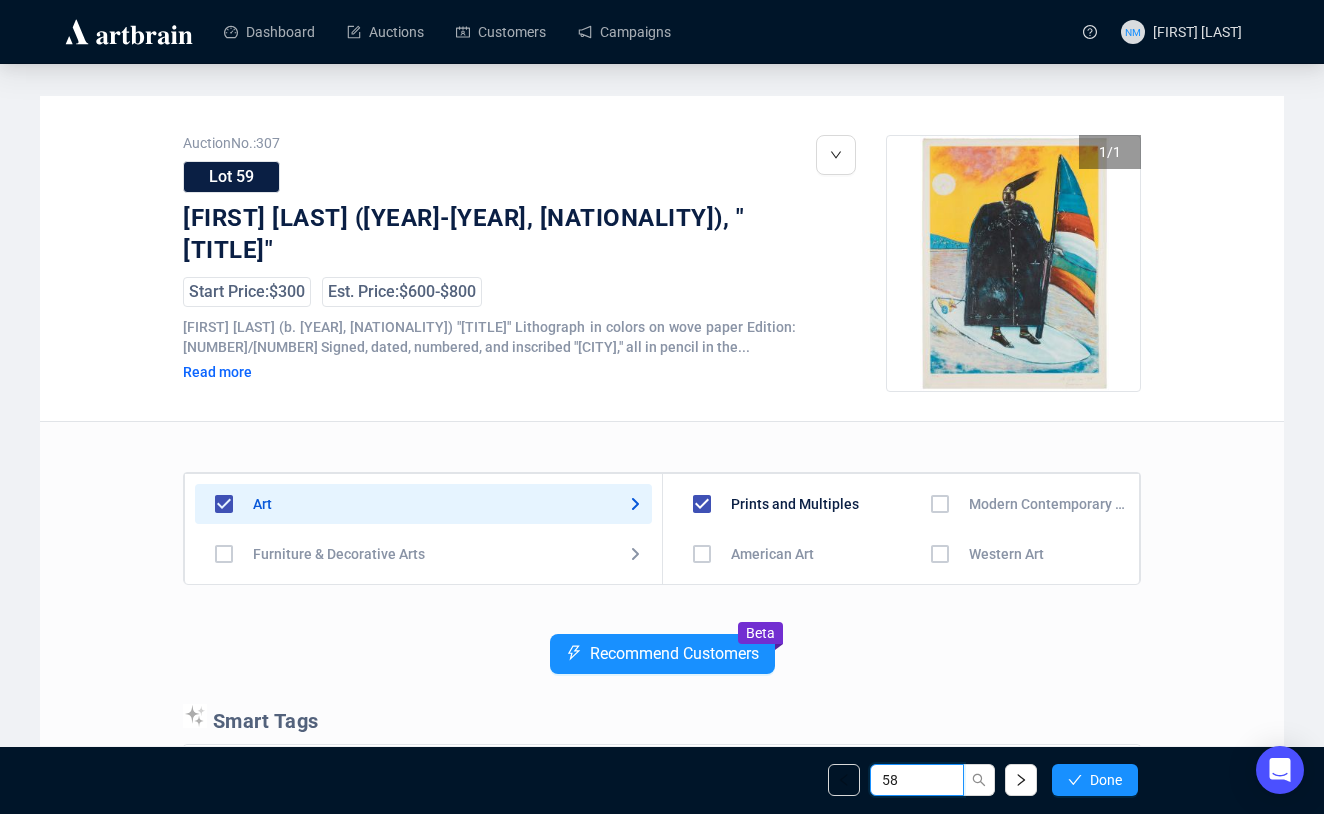 type on "58" 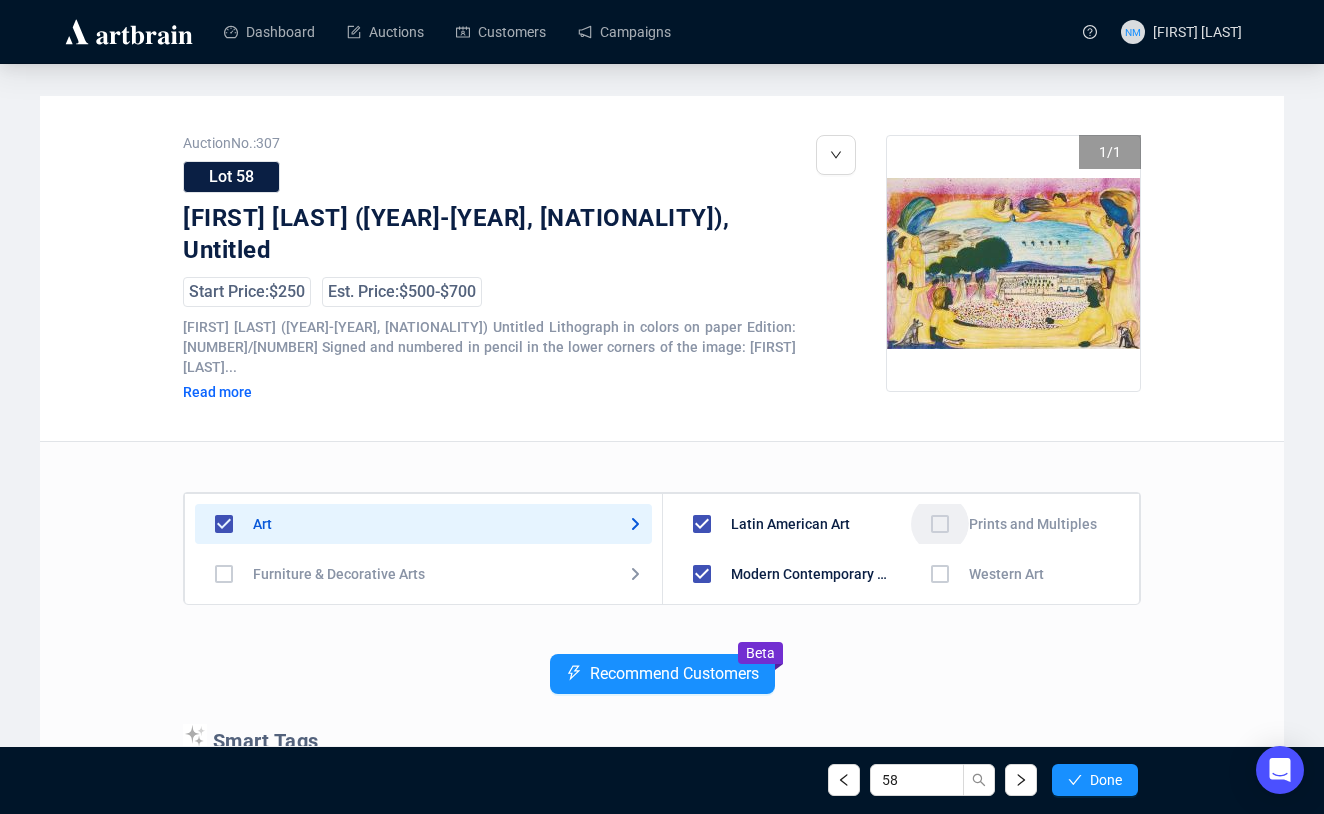 click at bounding box center [702, 624] 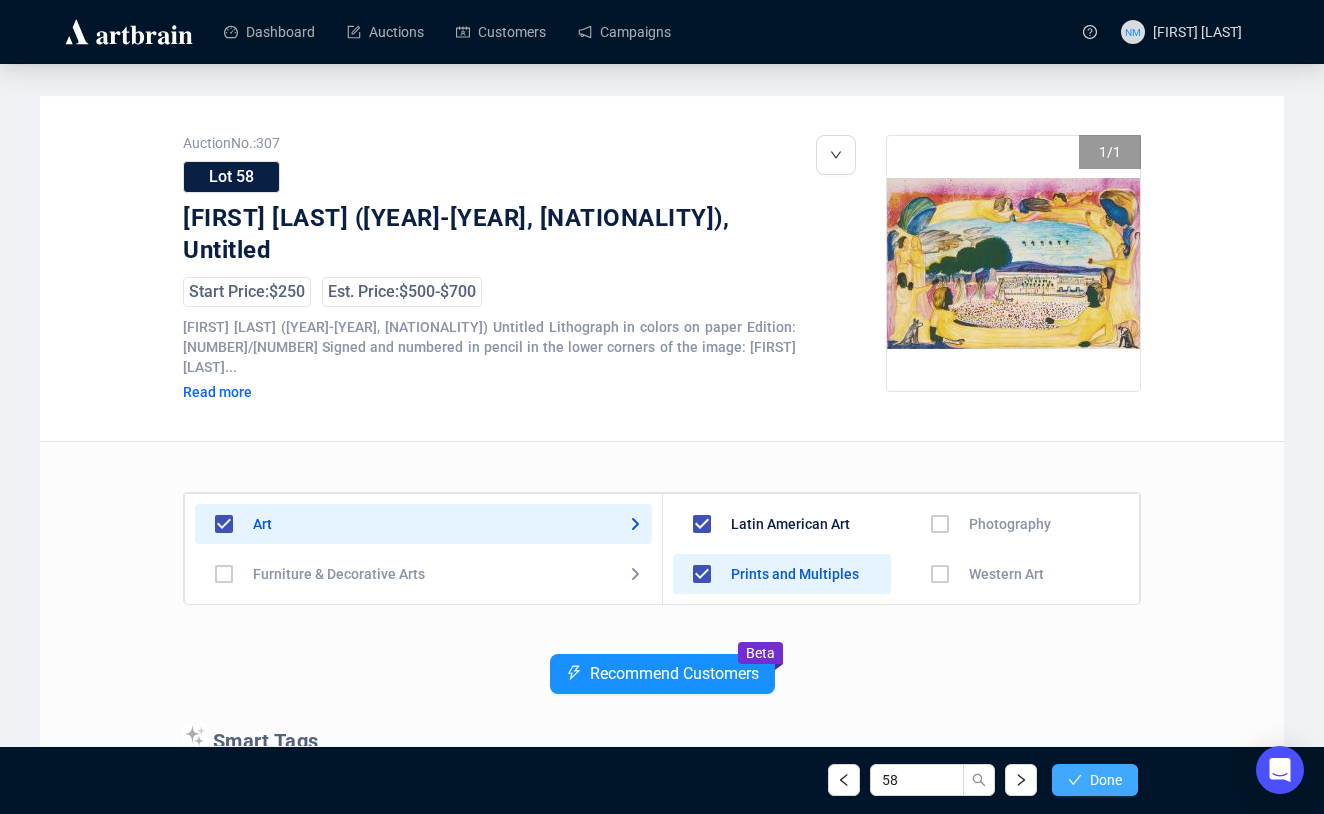click on "Done" at bounding box center [1095, 780] 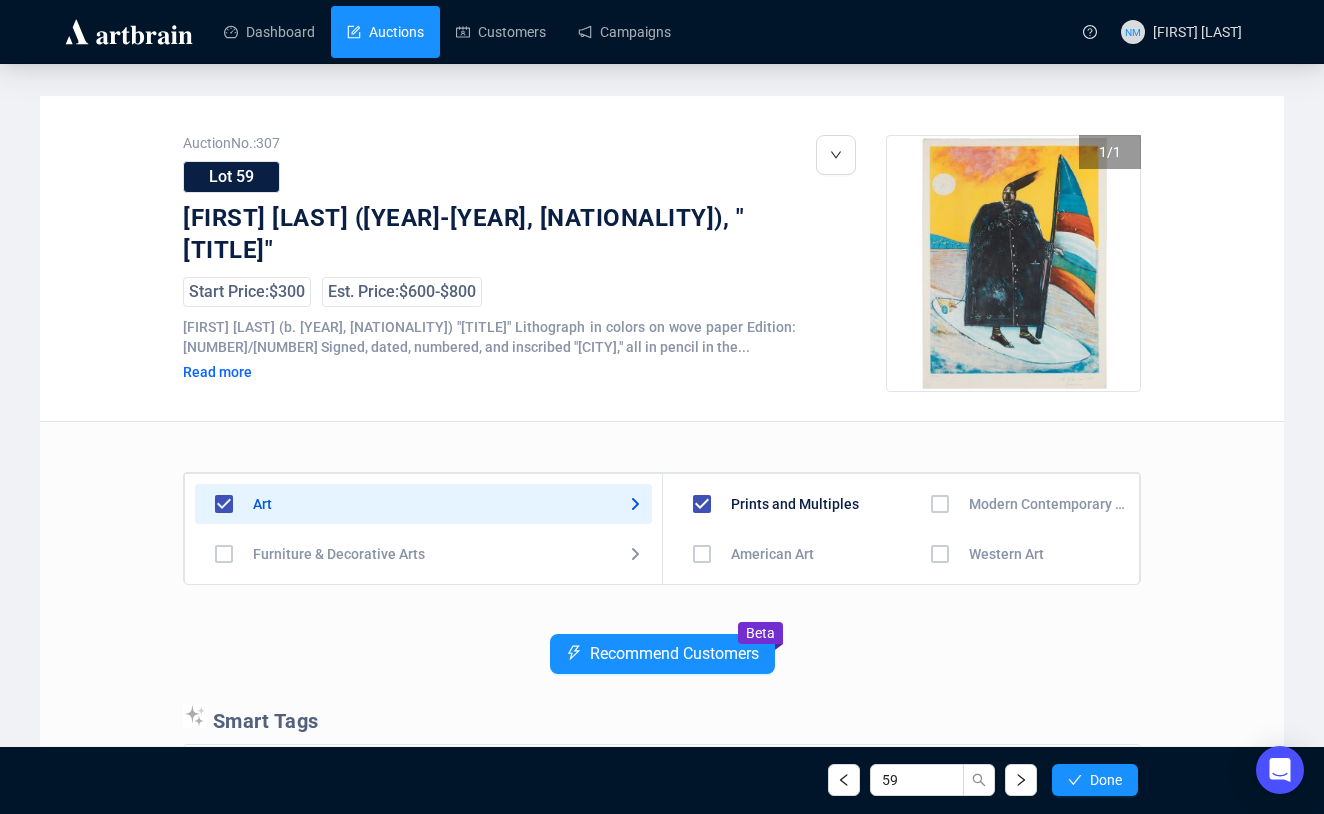 click on "Auctions" at bounding box center (385, 32) 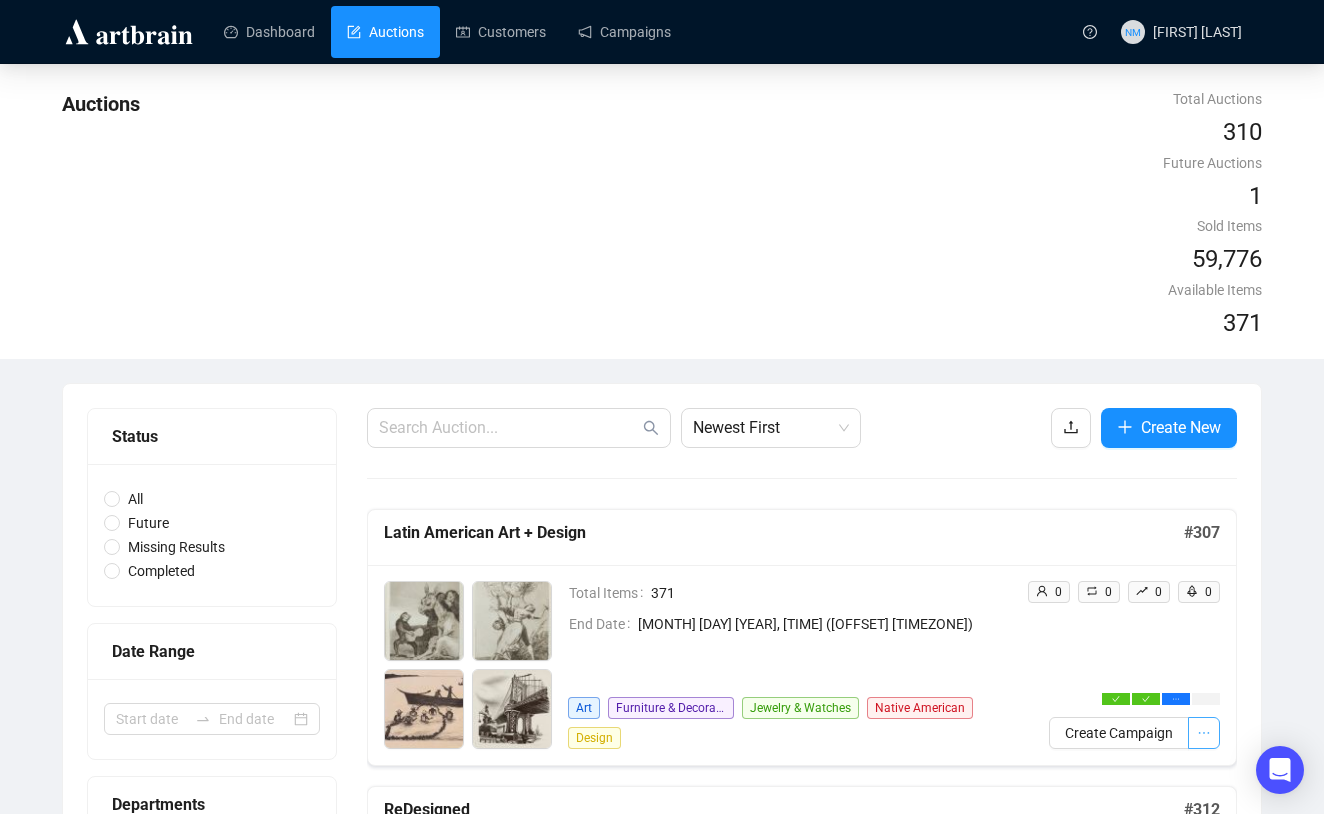 click at bounding box center (1204, 733) 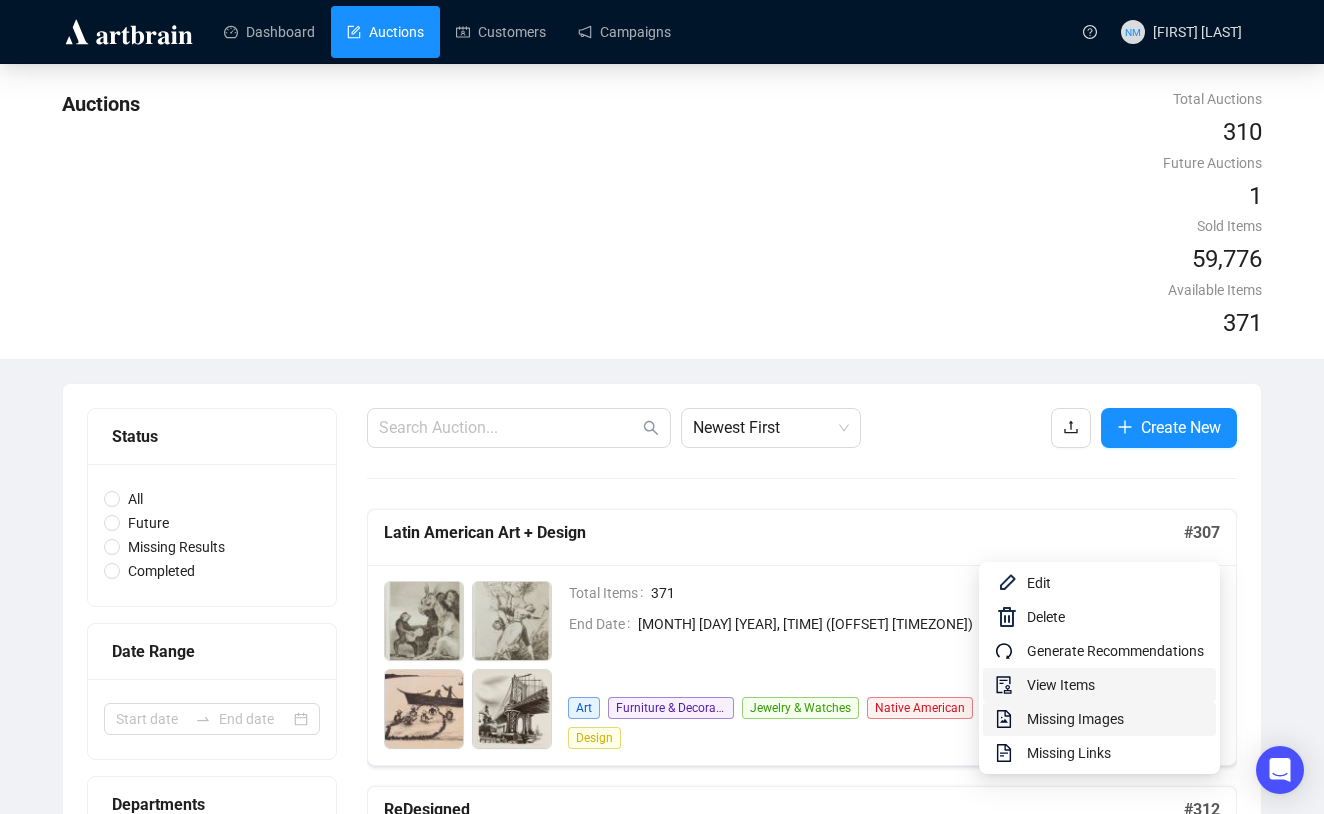 click on "View Items" at bounding box center (1115, 685) 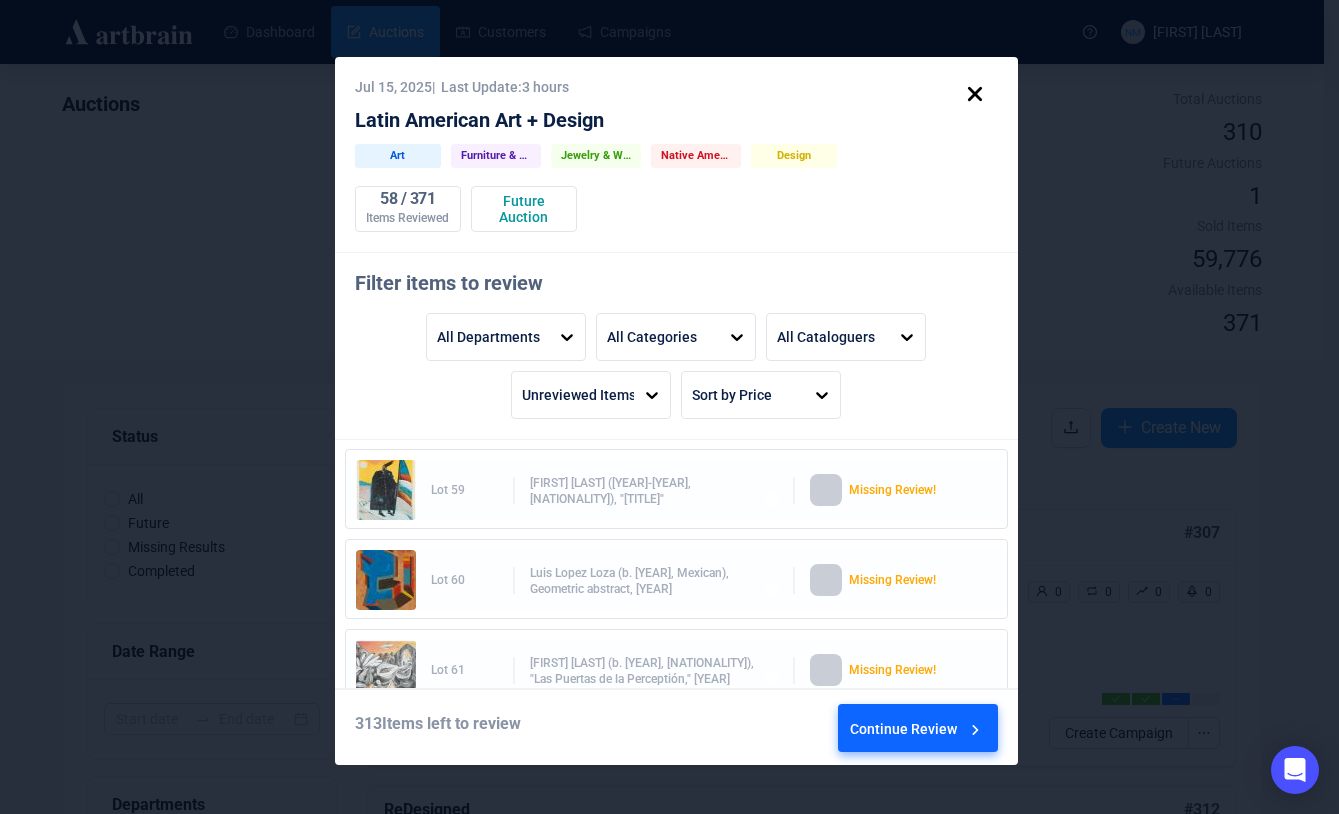 click at bounding box center [975, 735] 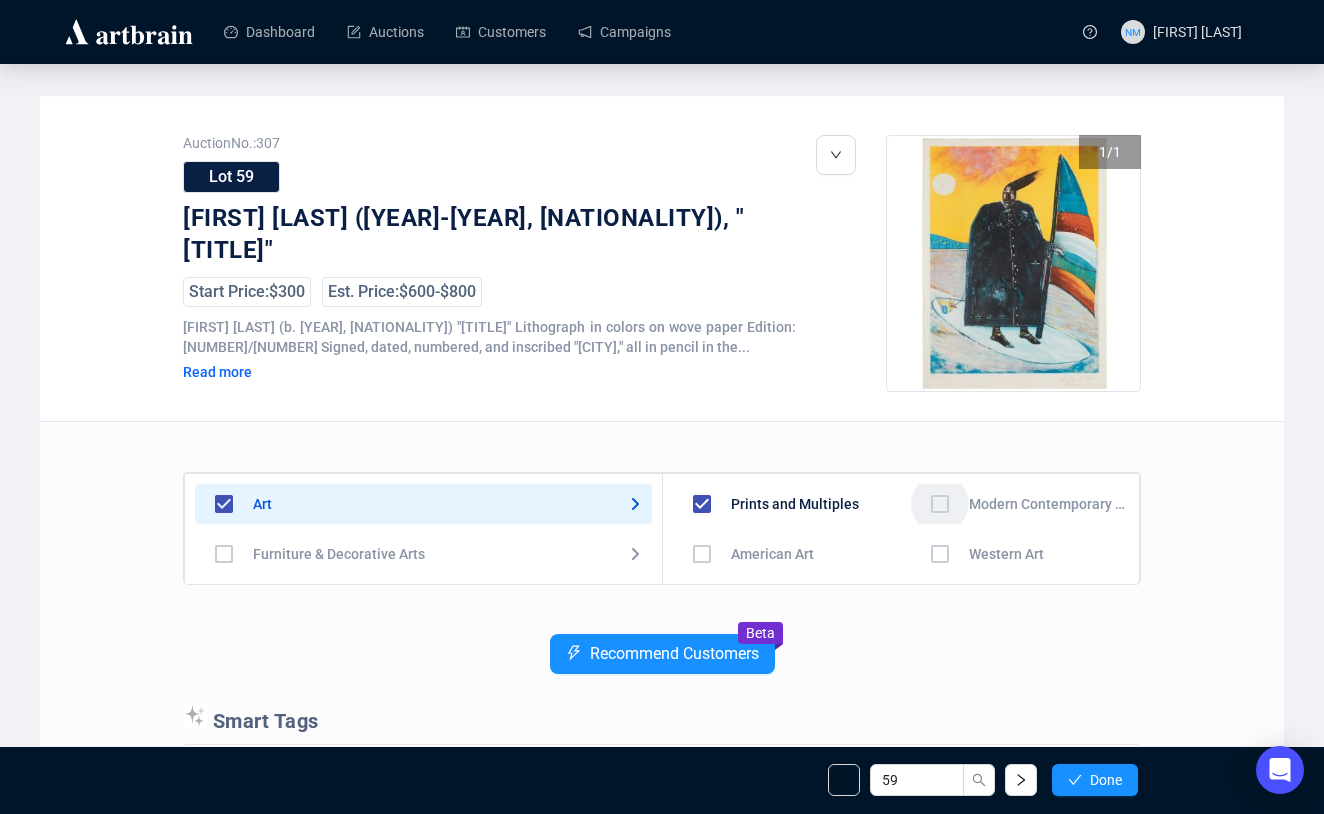 click at bounding box center (702, 554) 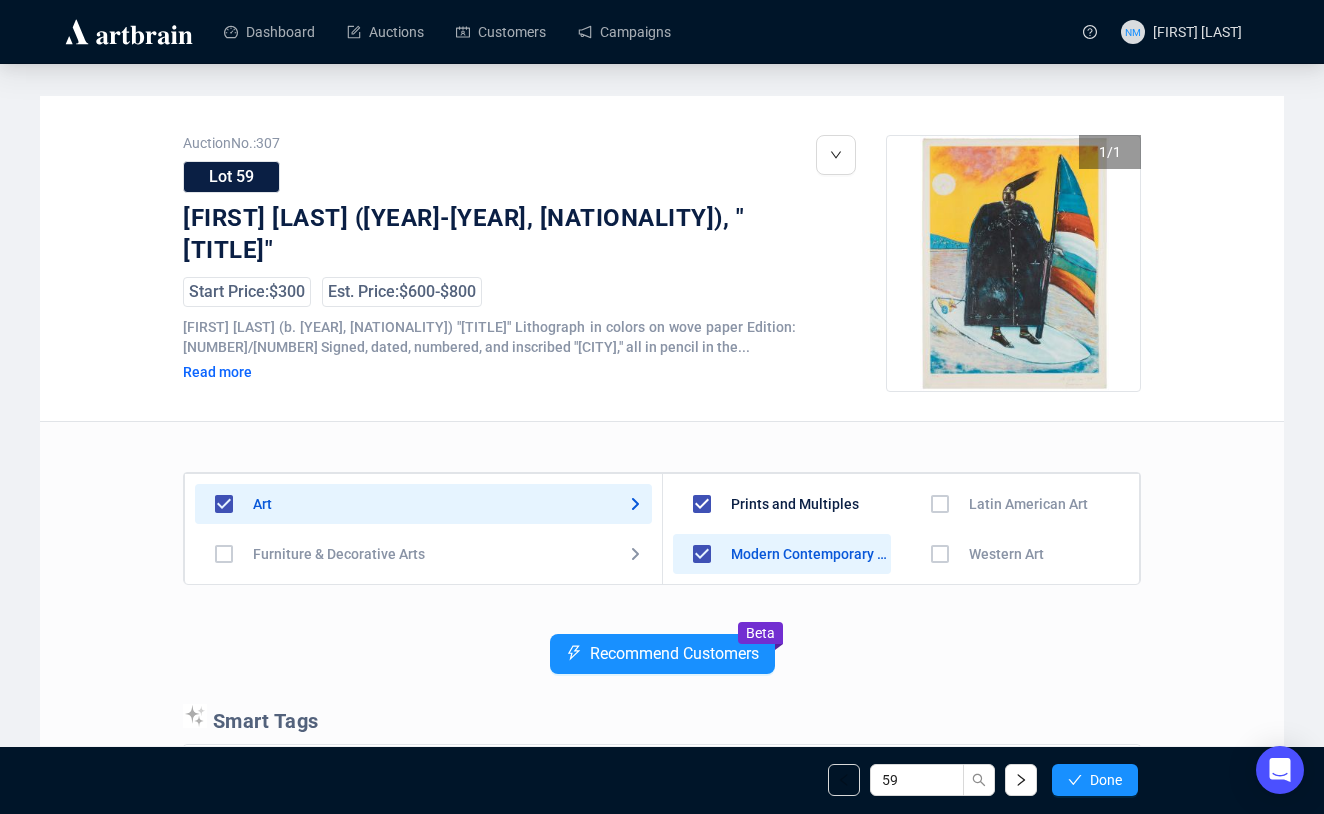 click at bounding box center [702, 604] 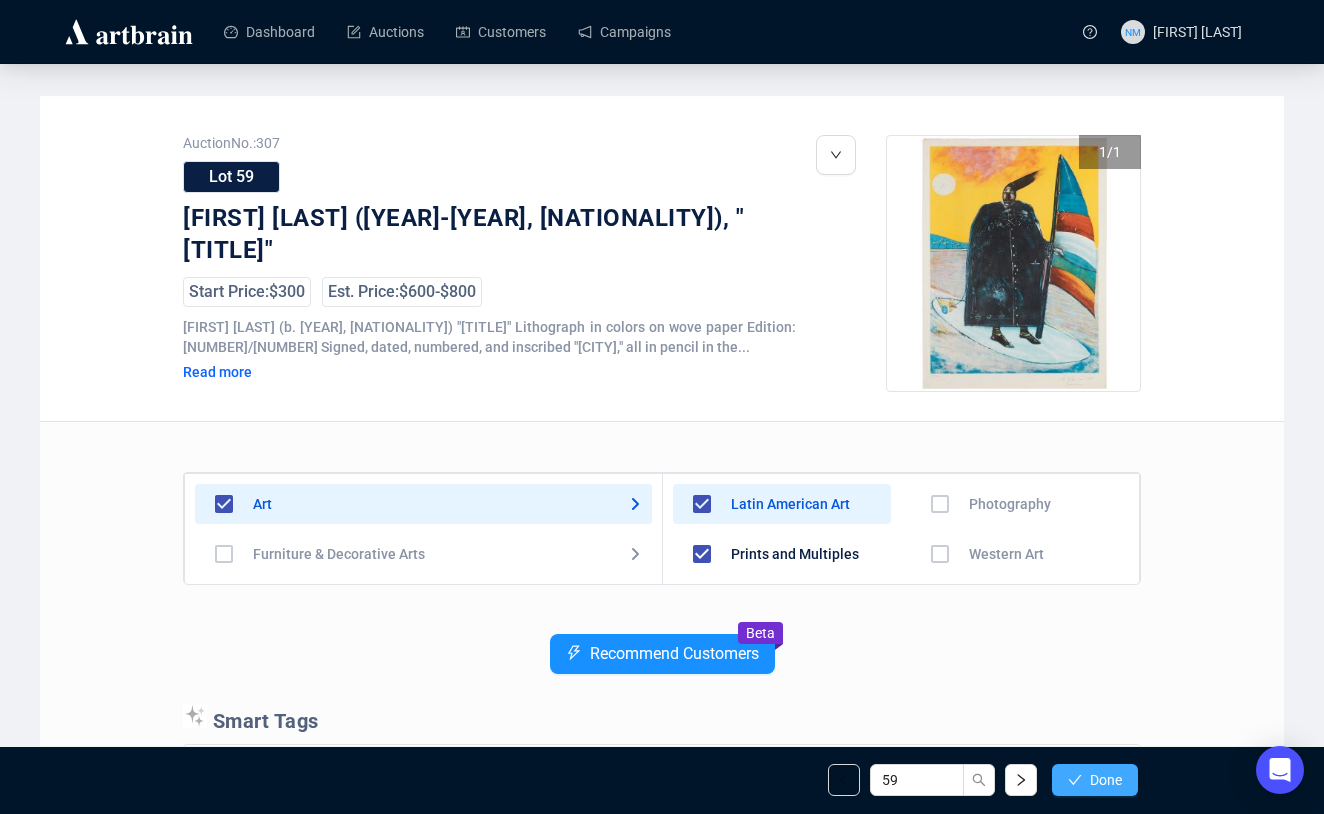 click on "Done" at bounding box center [1095, 780] 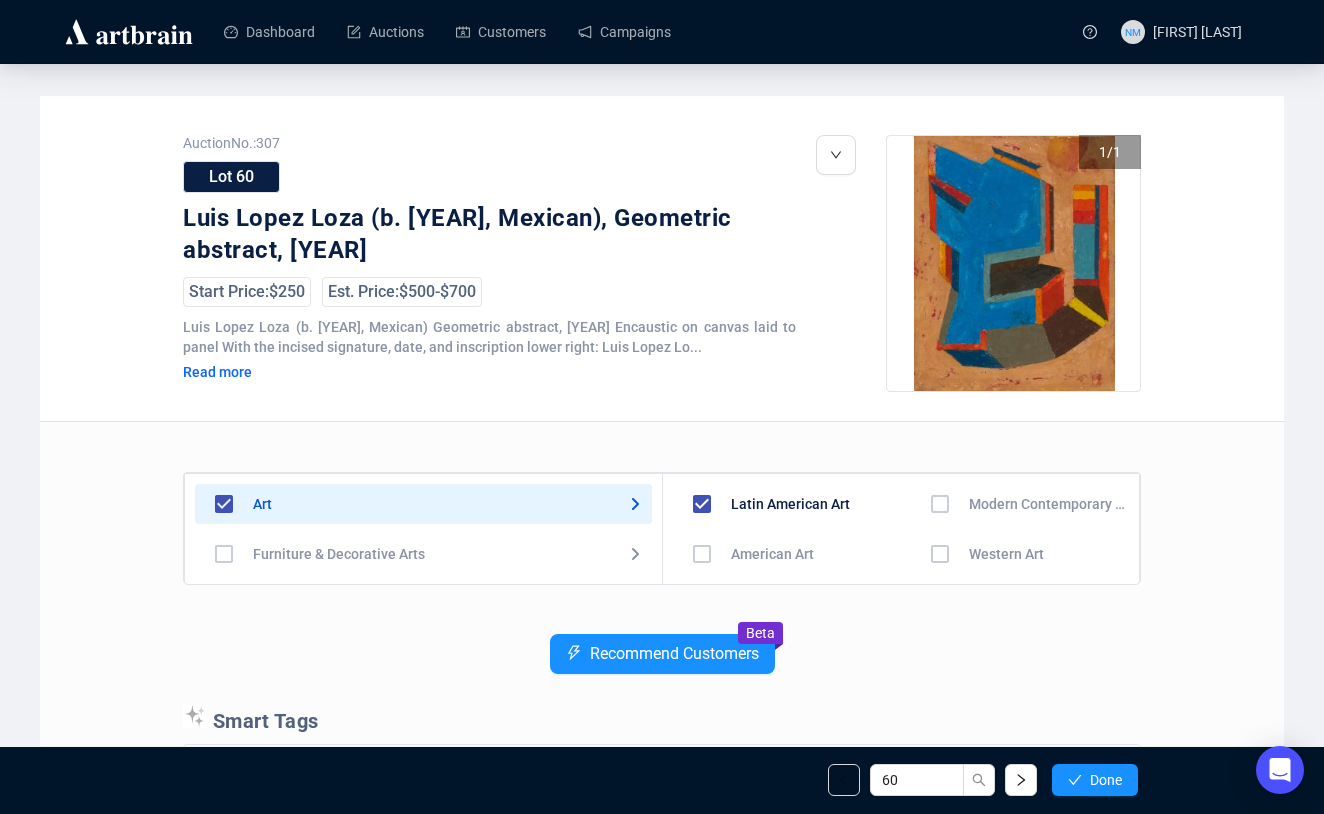 click at bounding box center (702, 554) 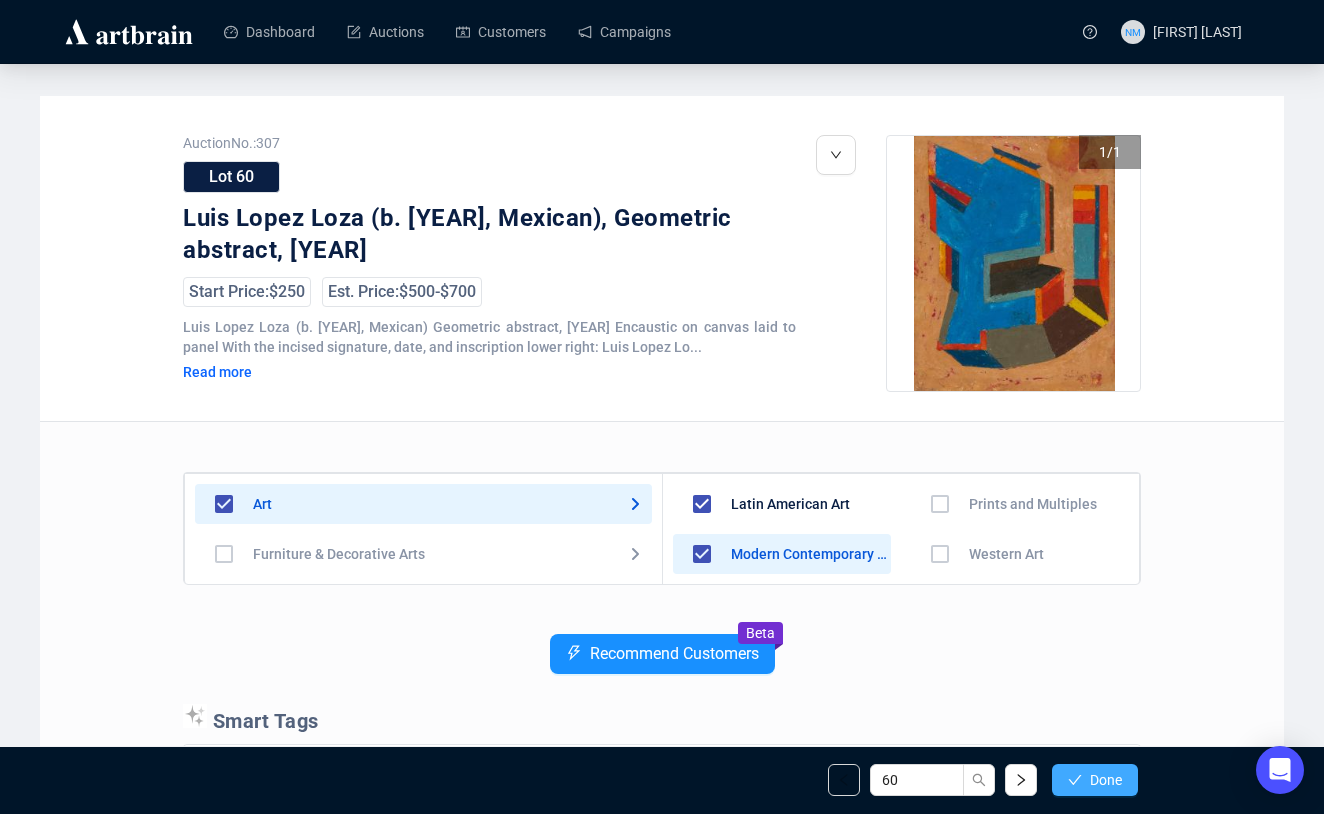 click on "Done" at bounding box center (1106, 780) 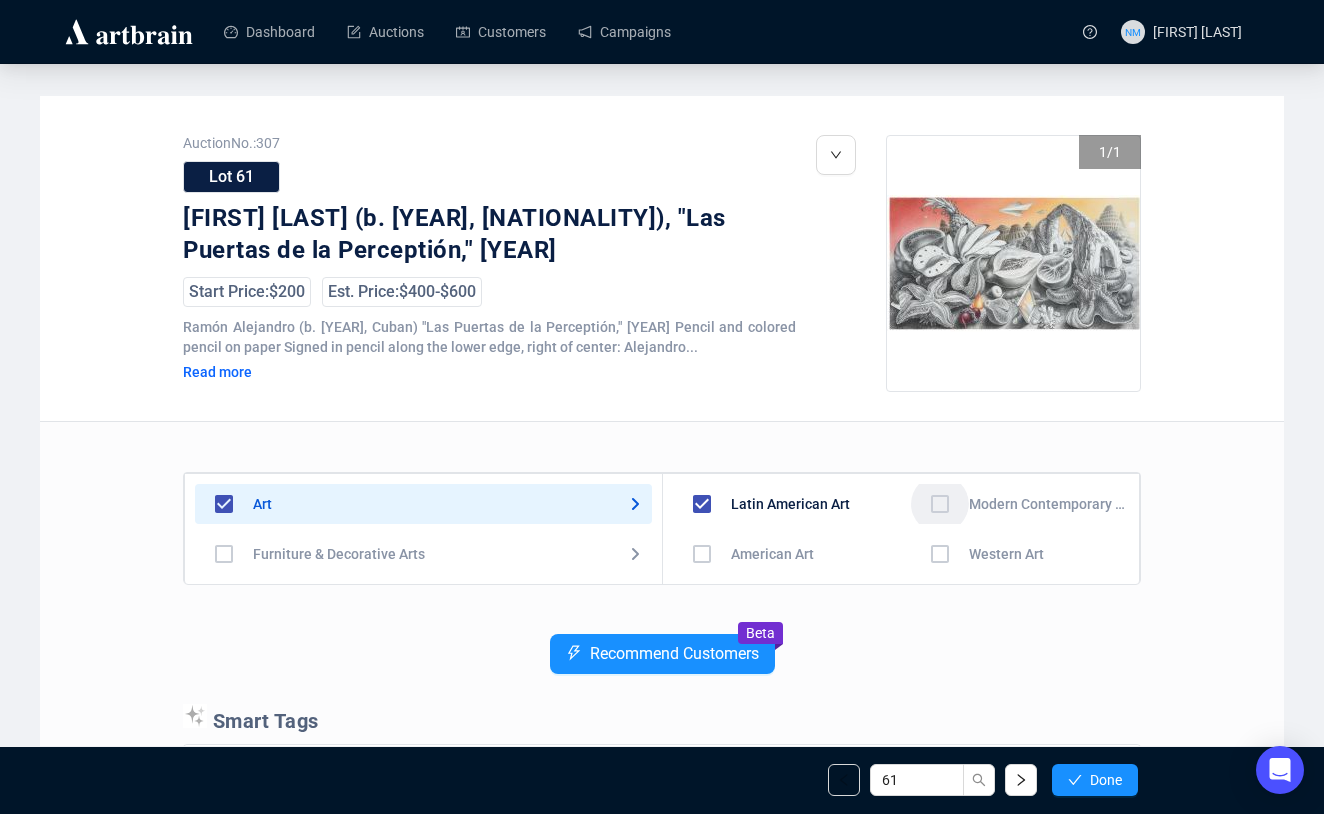 click at bounding box center [702, 554] 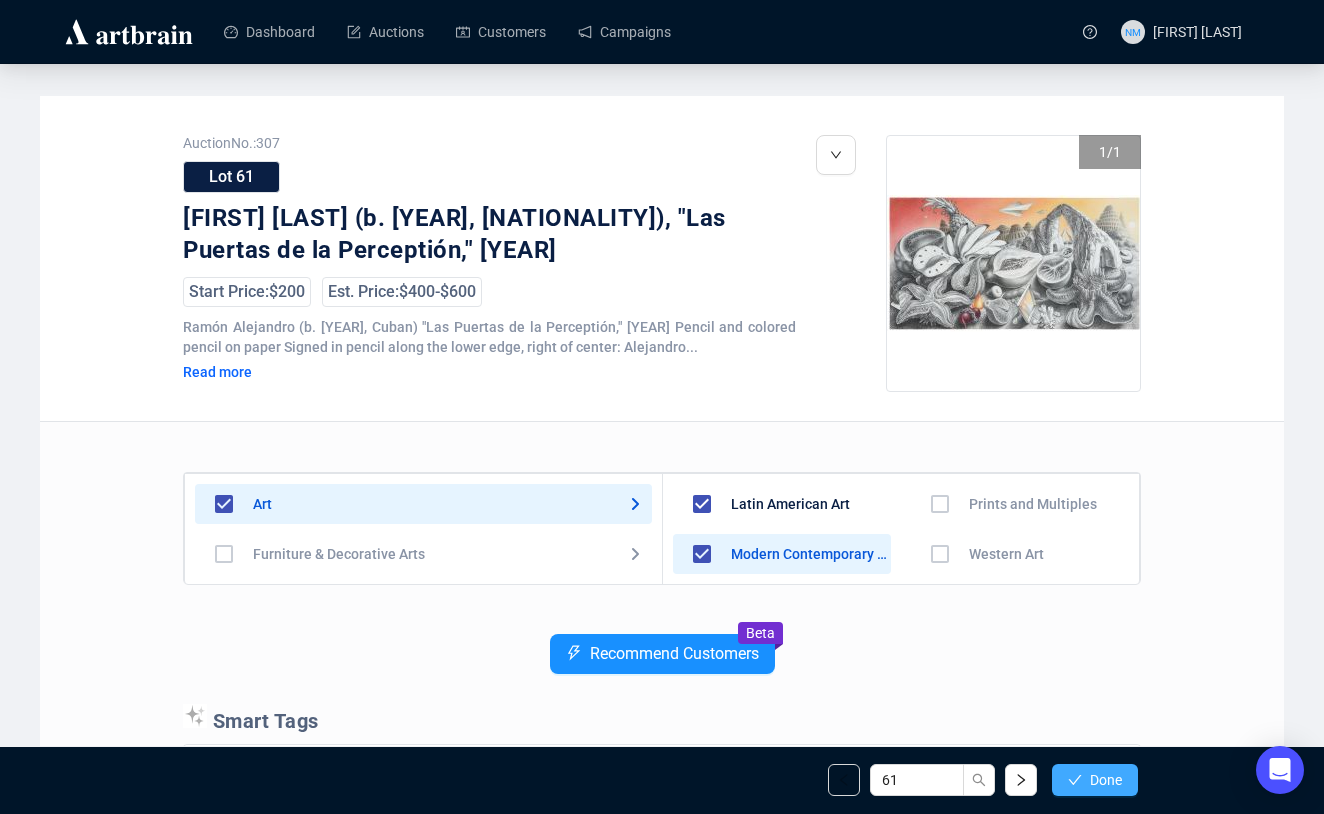 click on "Done" at bounding box center (1106, 780) 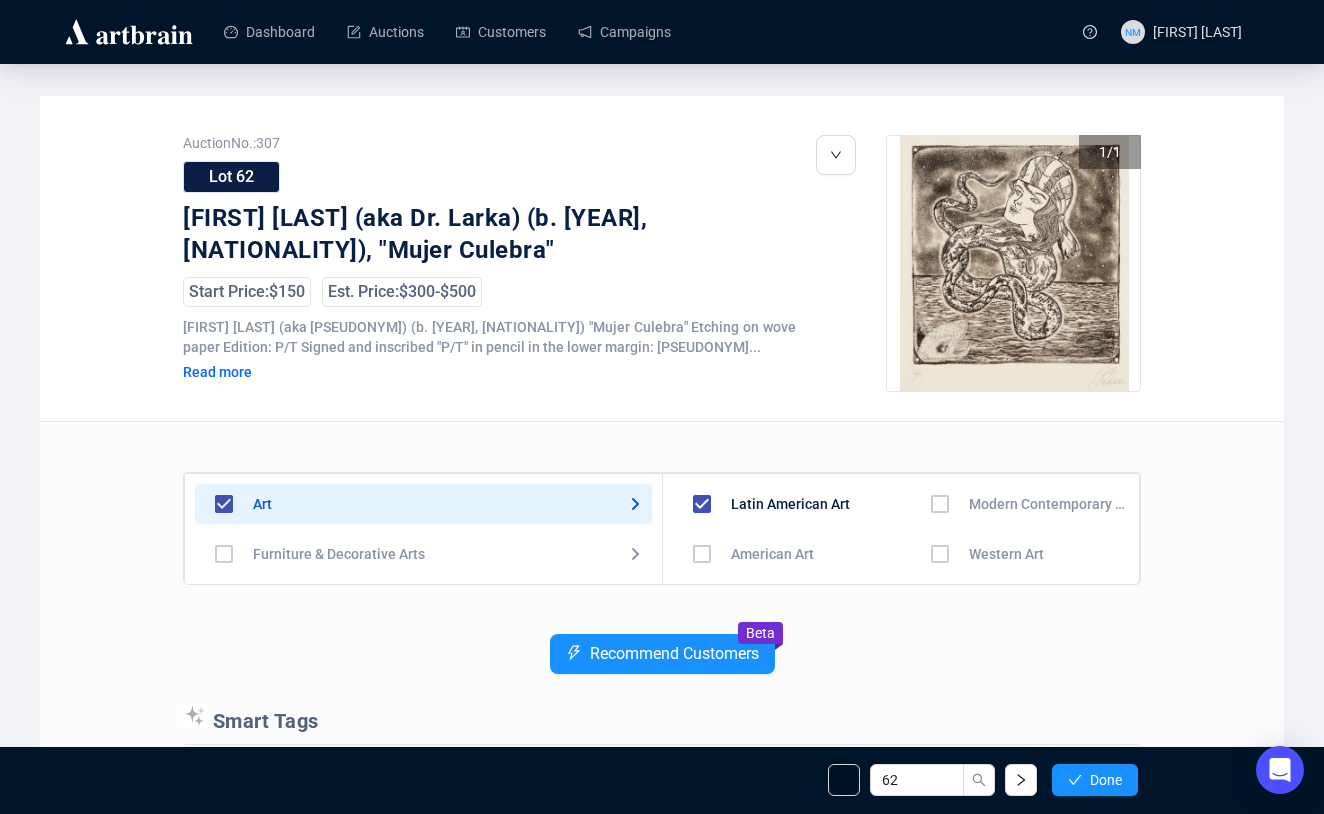 click at bounding box center [702, 554] 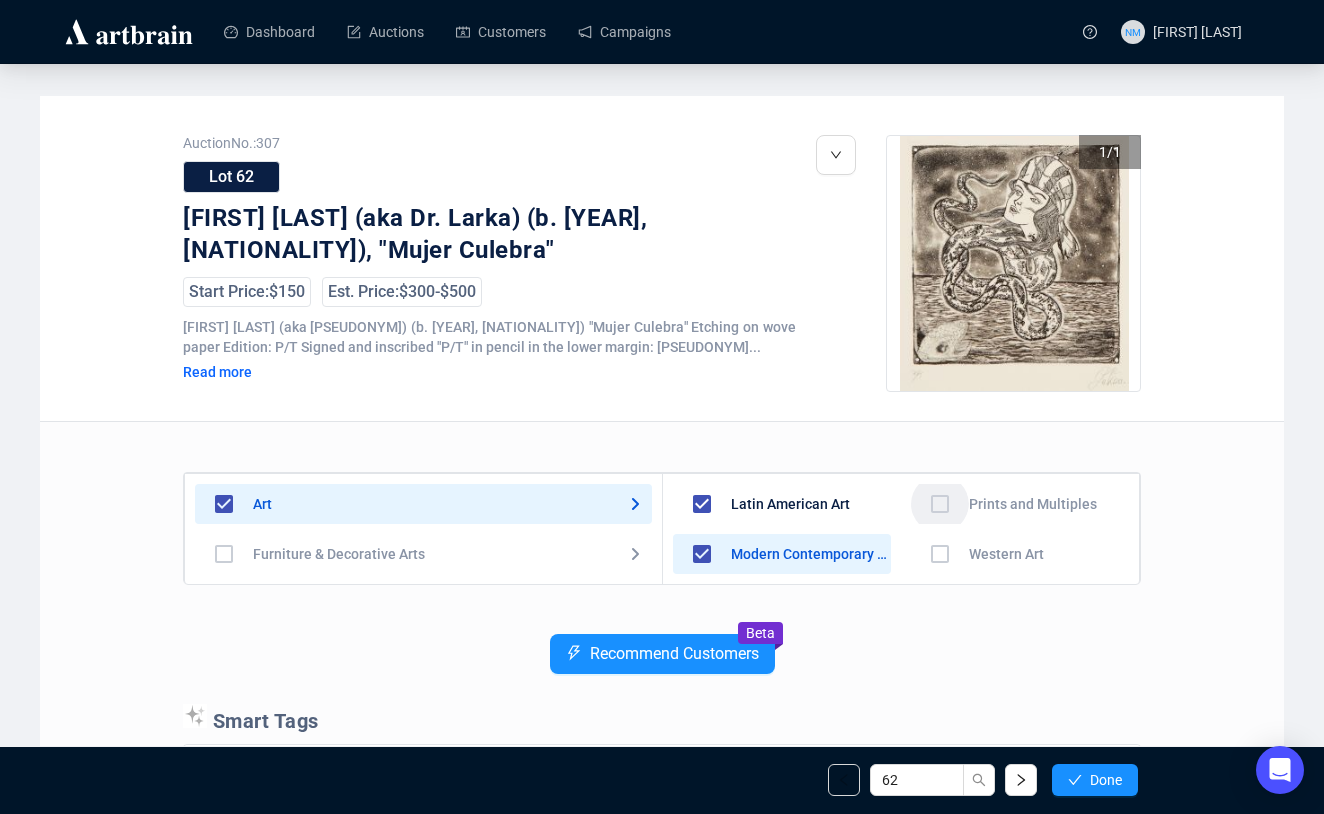 click at bounding box center (702, 604) 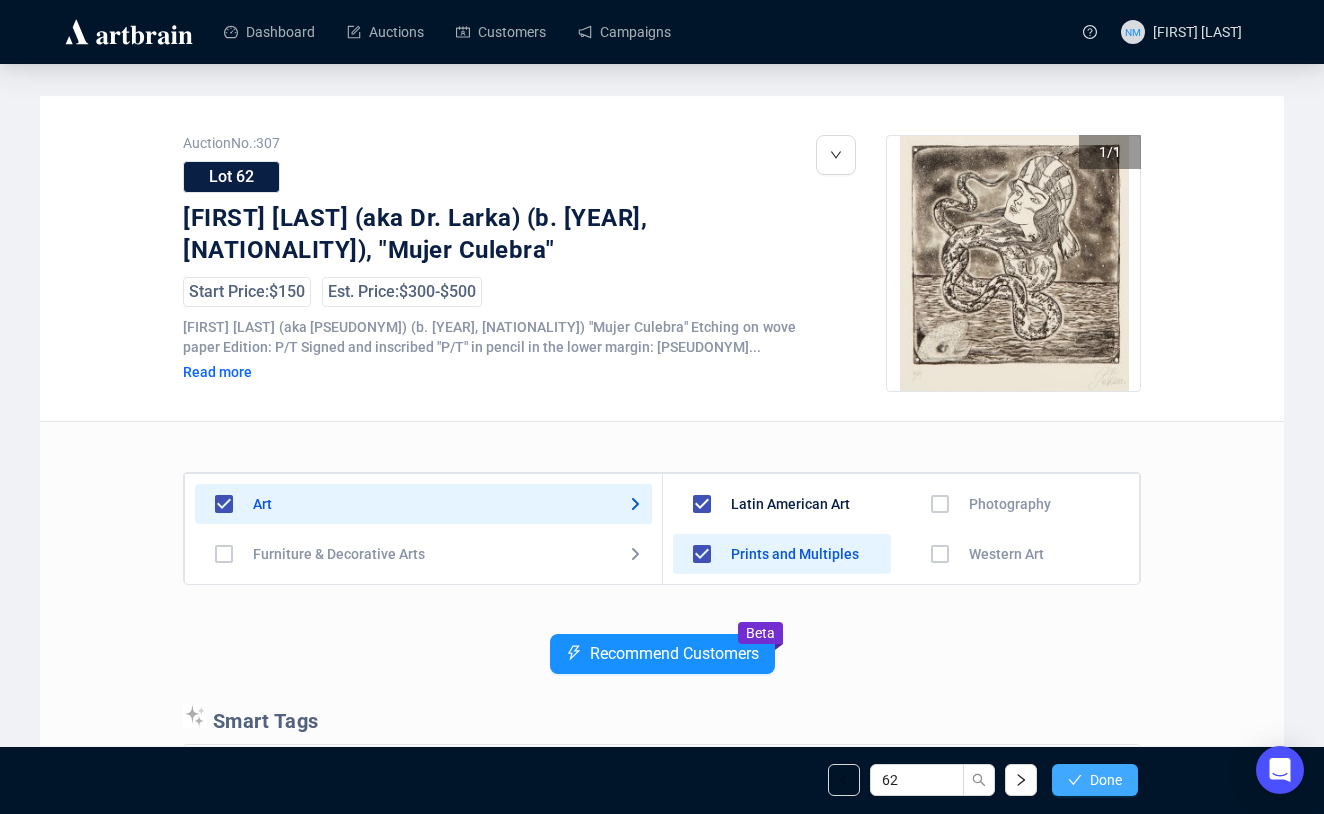 click on "Done" at bounding box center [1106, 780] 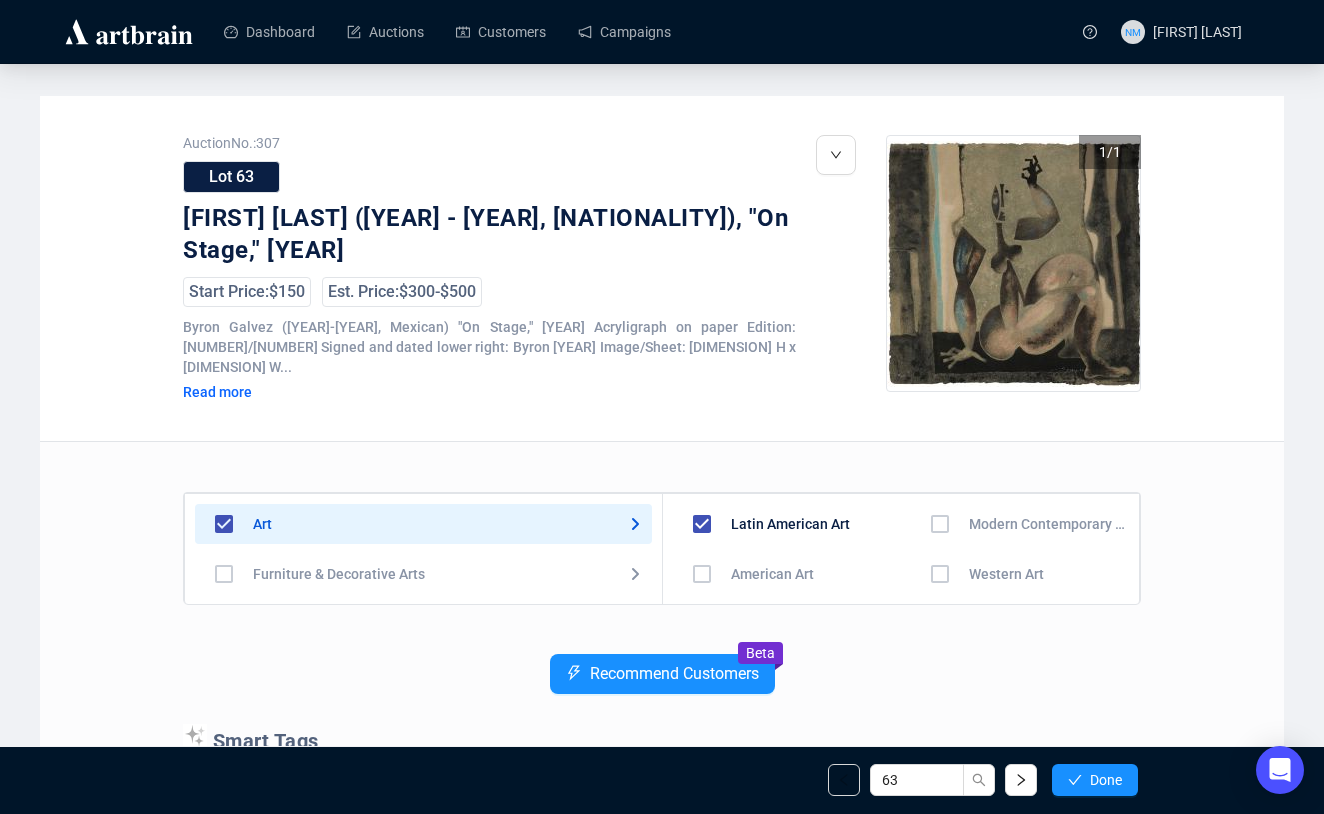 click at bounding box center (702, 574) 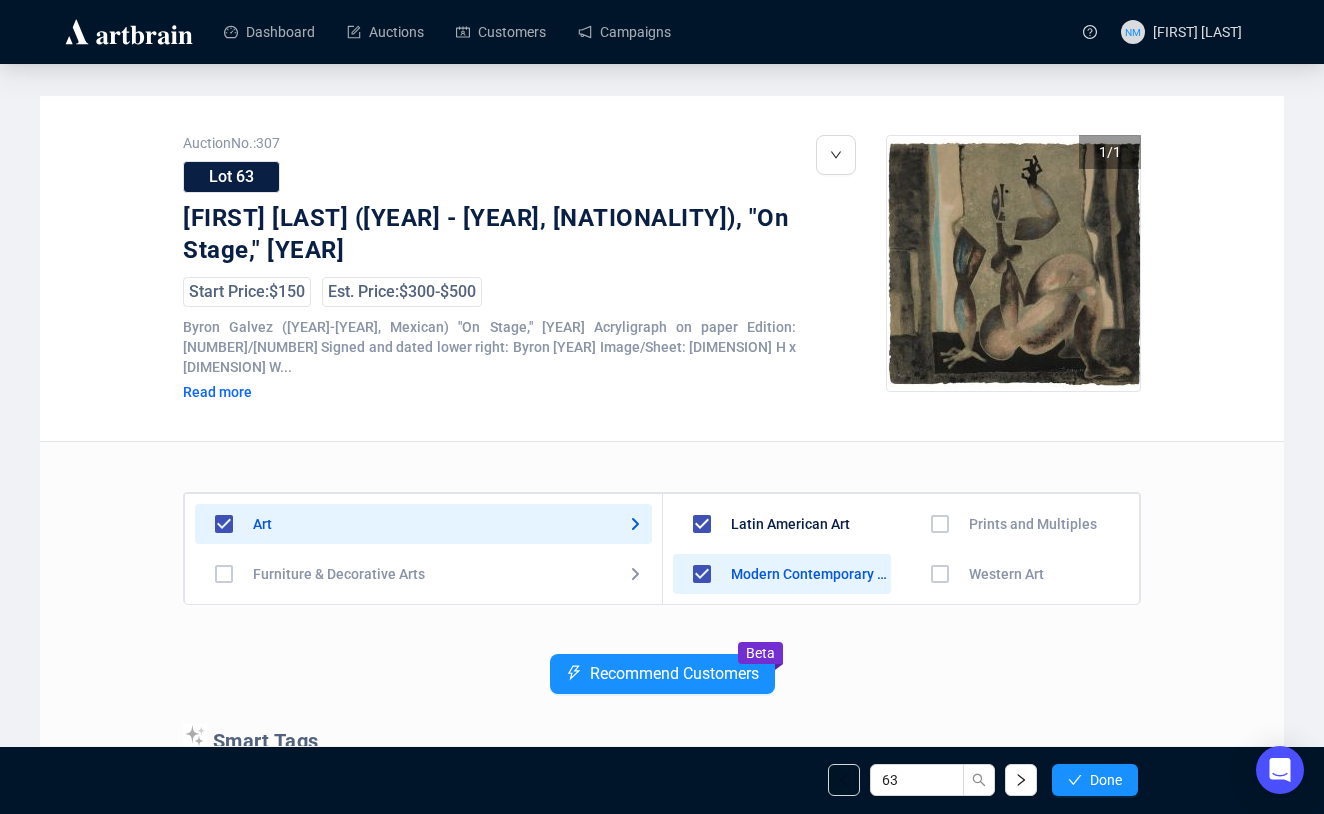 click at bounding box center [702, 624] 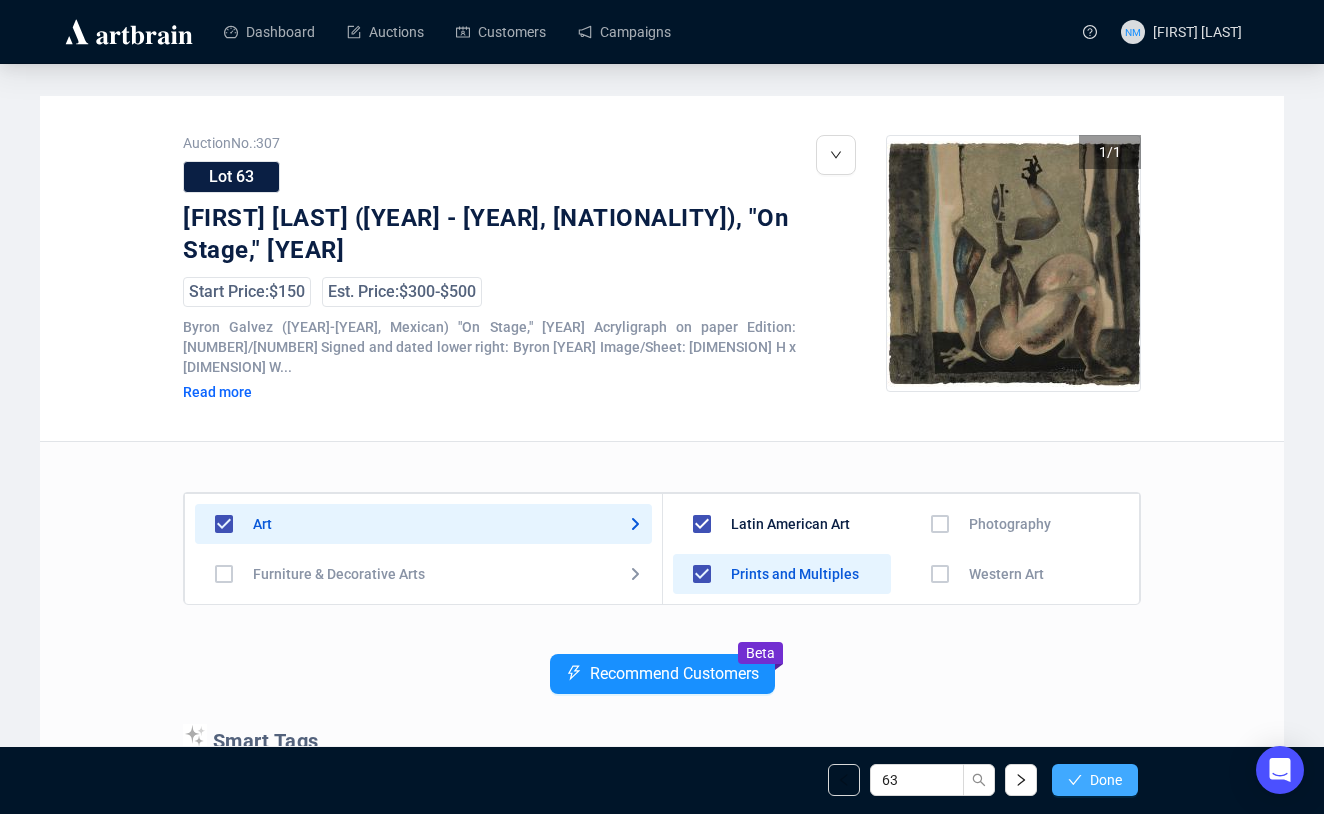 click on "Done" at bounding box center [1095, 780] 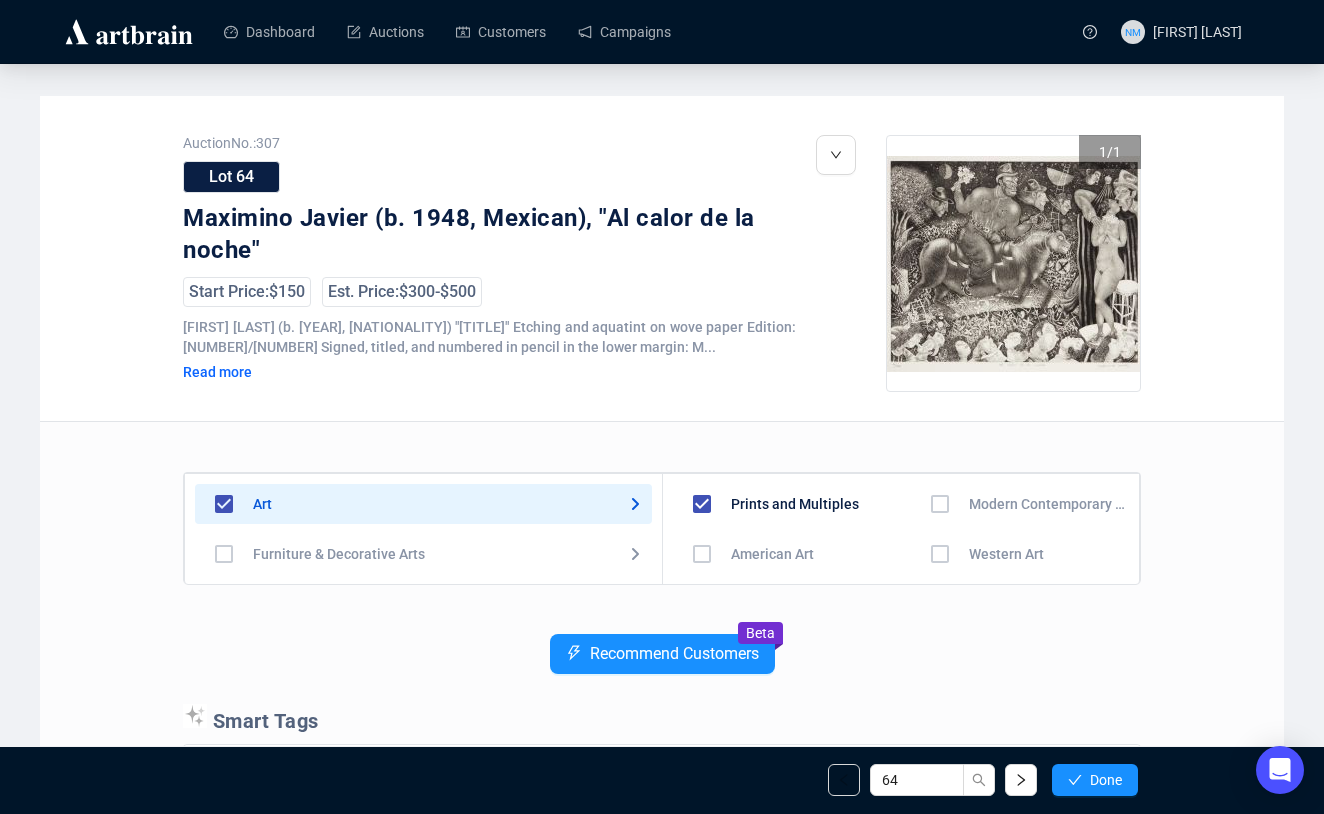click at bounding box center [702, 554] 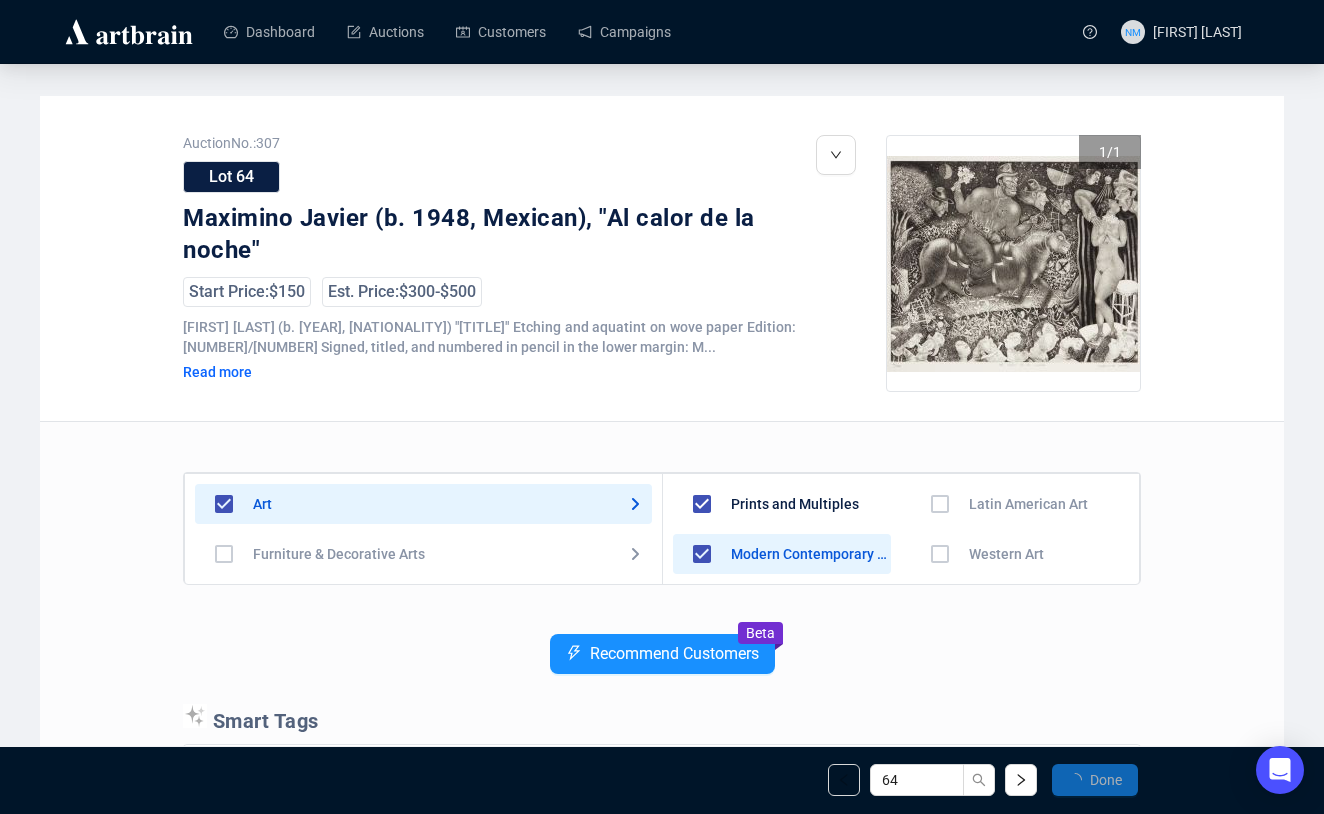 click at bounding box center [702, 604] 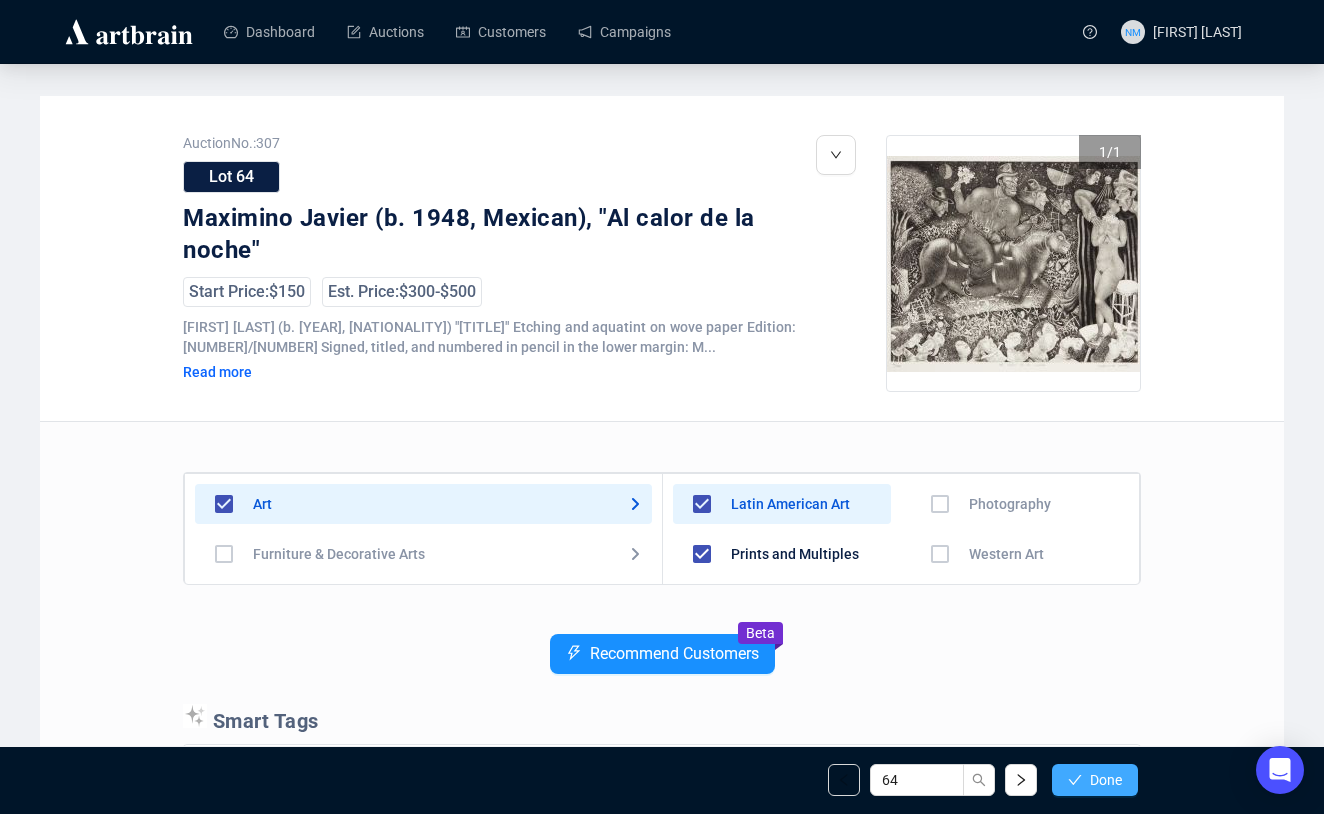 click on "Done" at bounding box center (1106, 780) 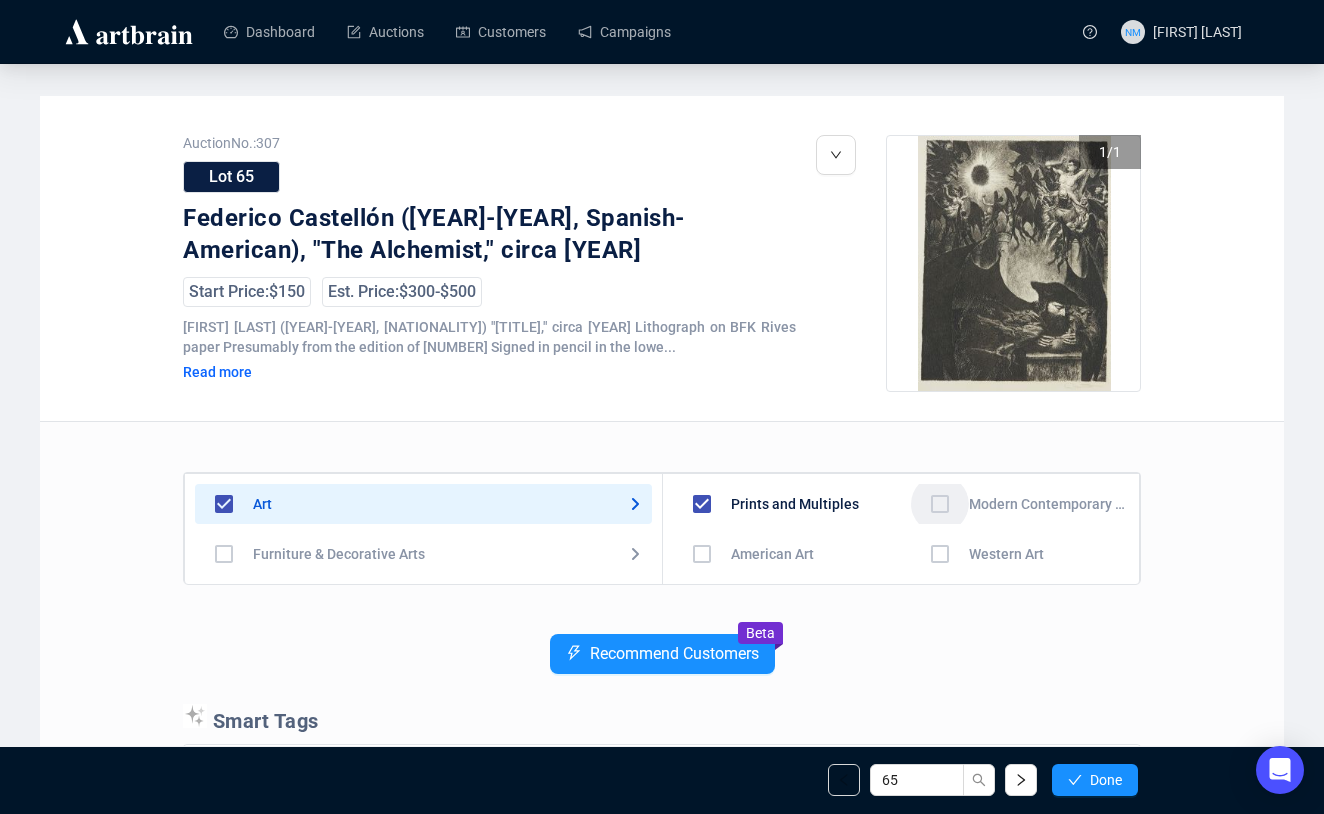 click at bounding box center [702, 554] 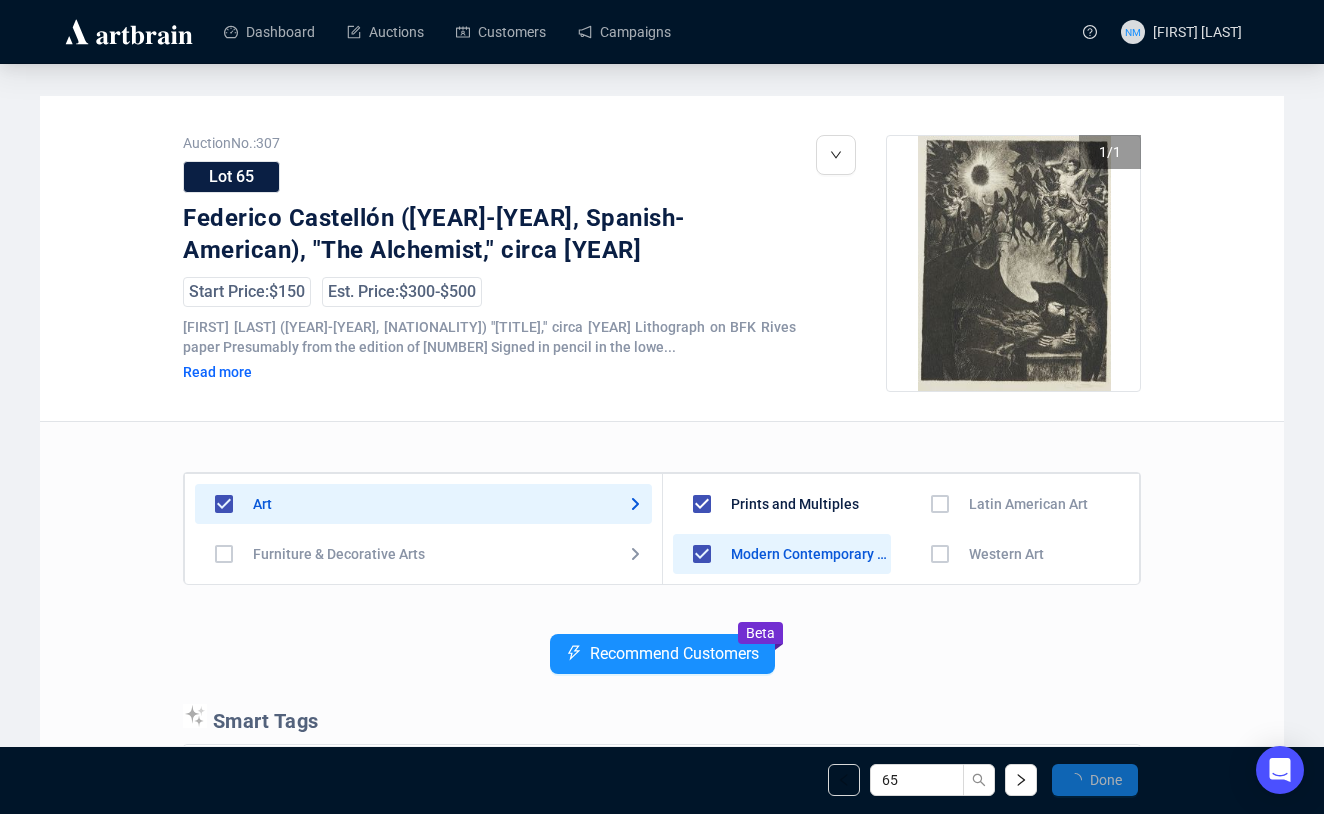 click at bounding box center (702, 604) 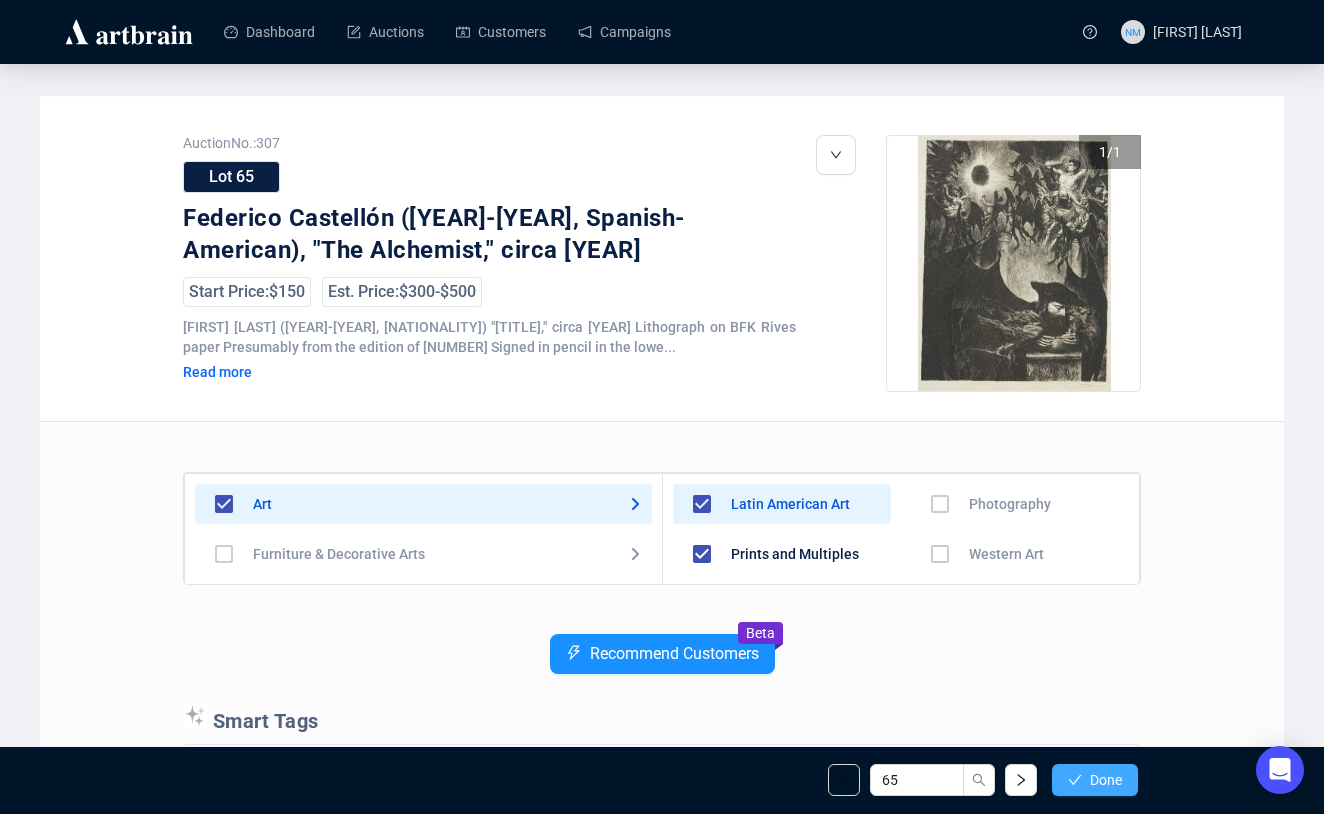 click on "Done" at bounding box center (1095, 780) 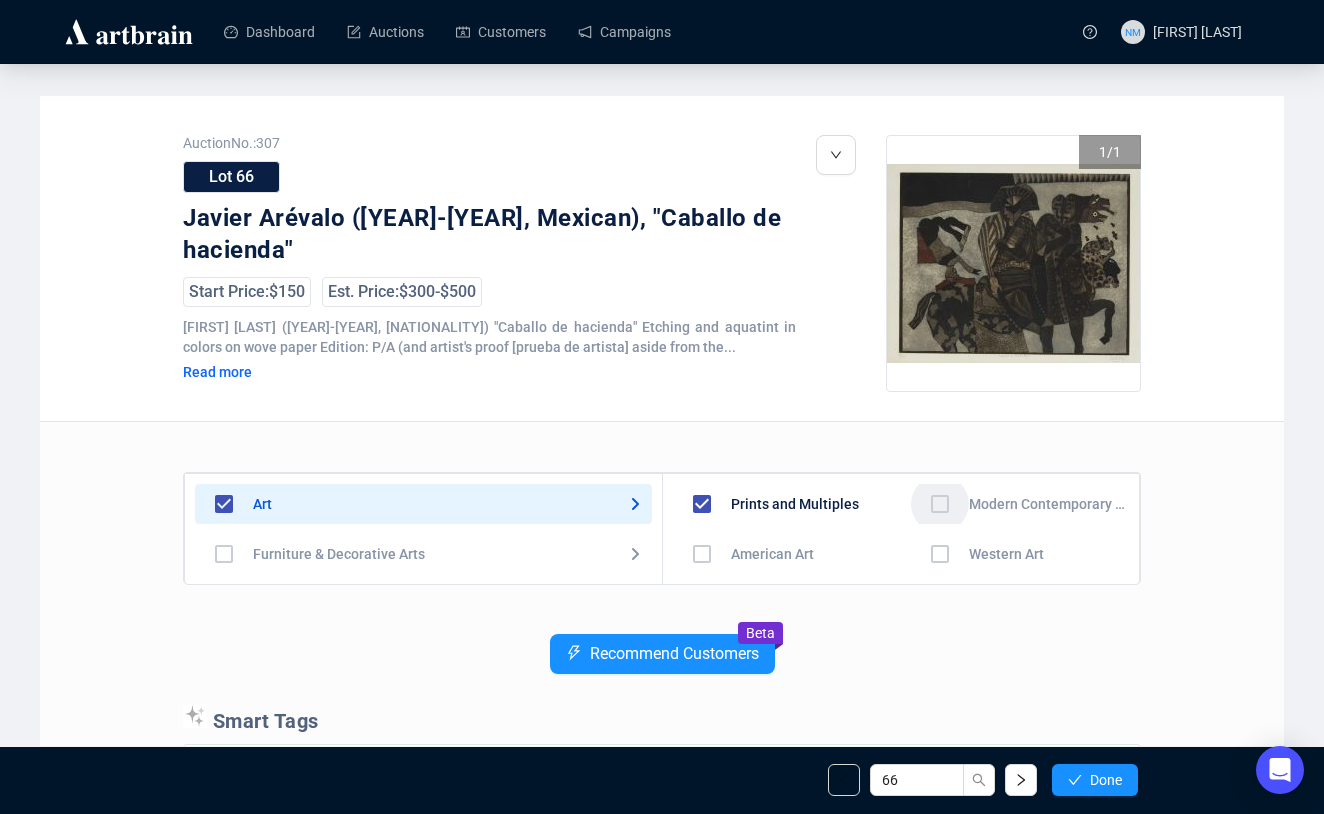 click at bounding box center (702, 554) 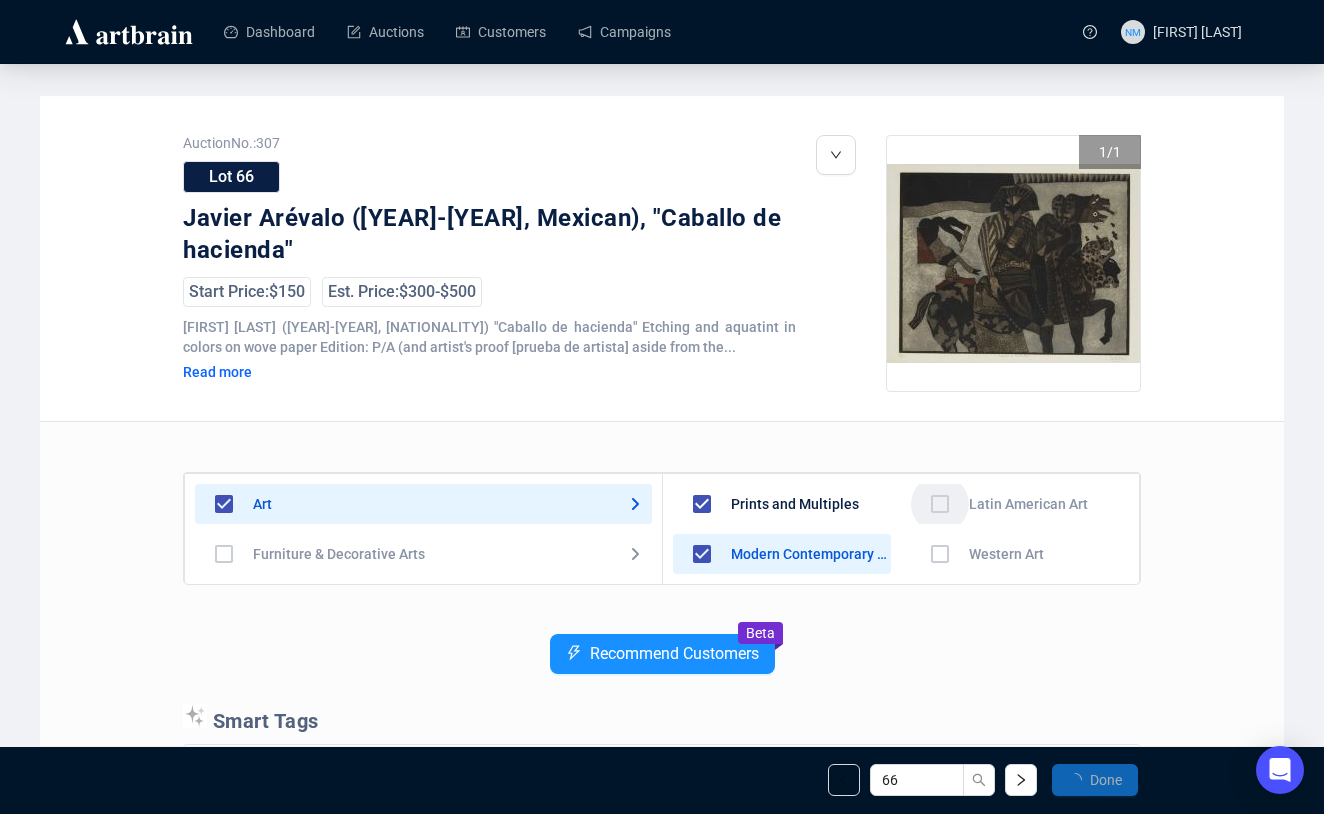 click at bounding box center (702, 604) 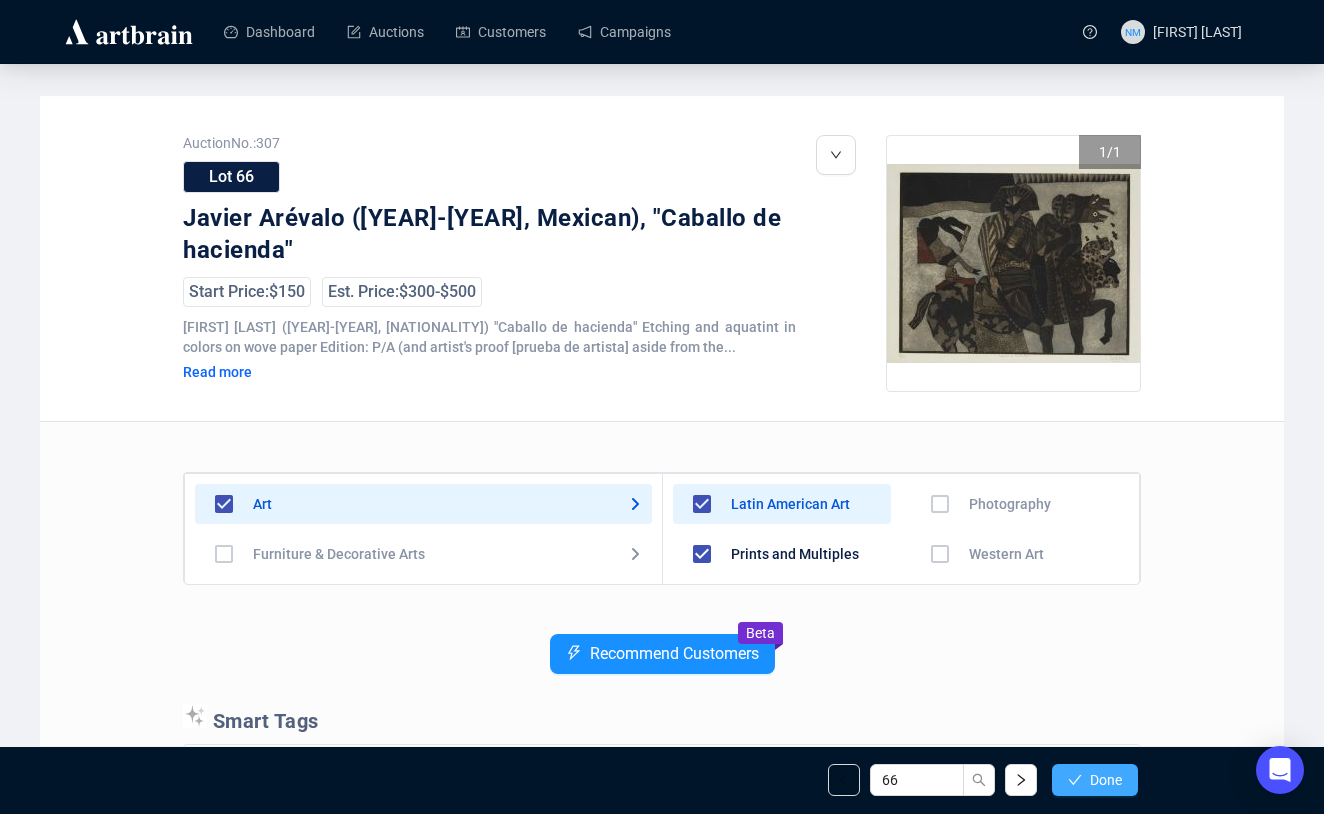 click on "Done" at bounding box center (1106, 780) 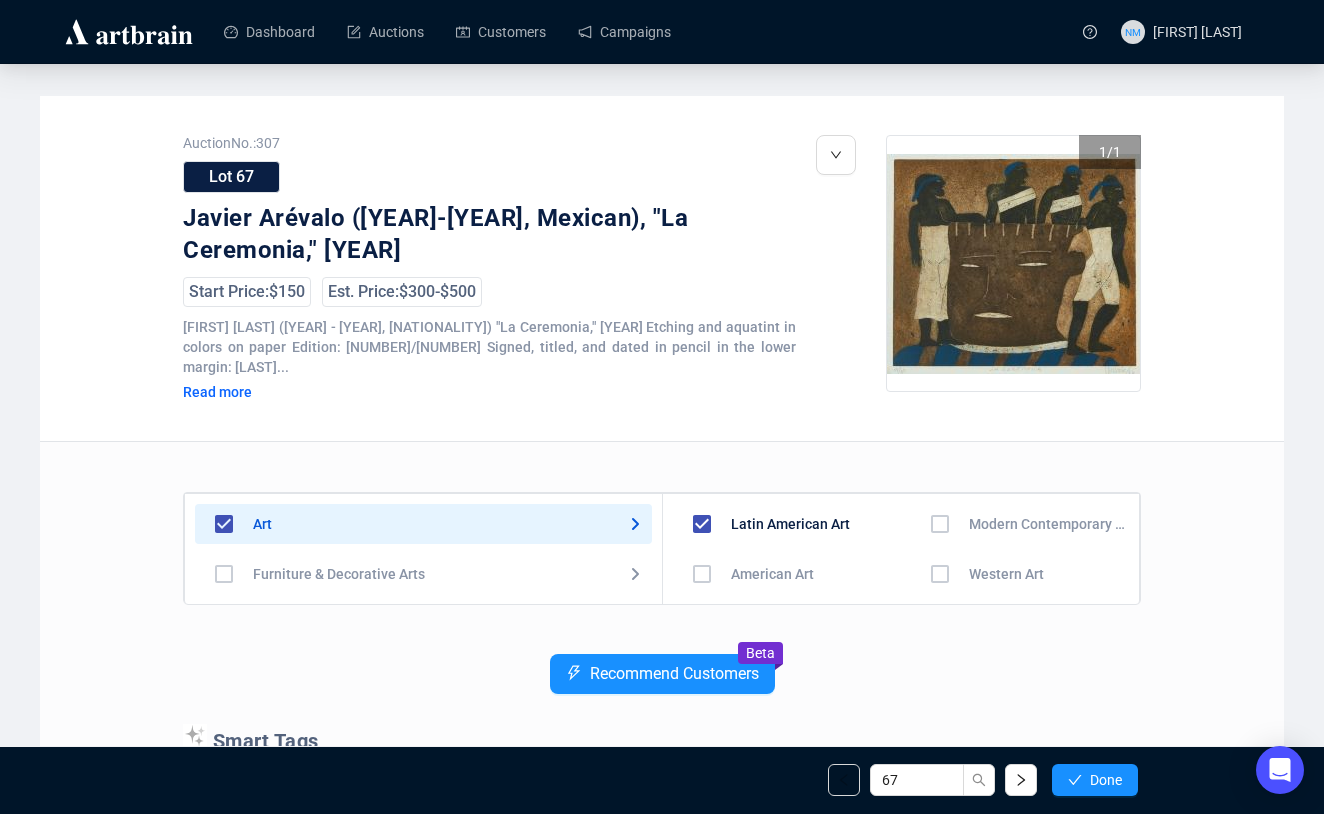 click at bounding box center (702, 574) 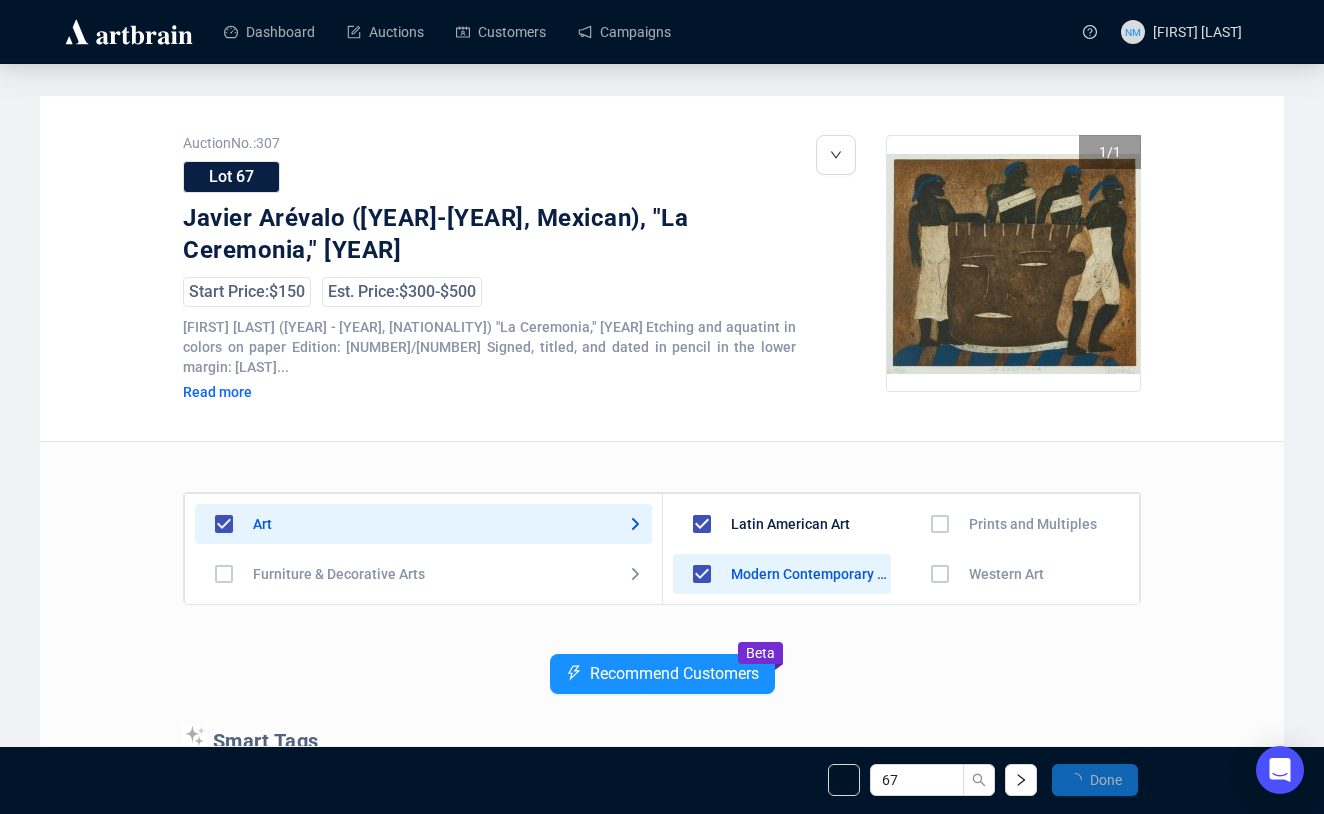 click at bounding box center (702, 624) 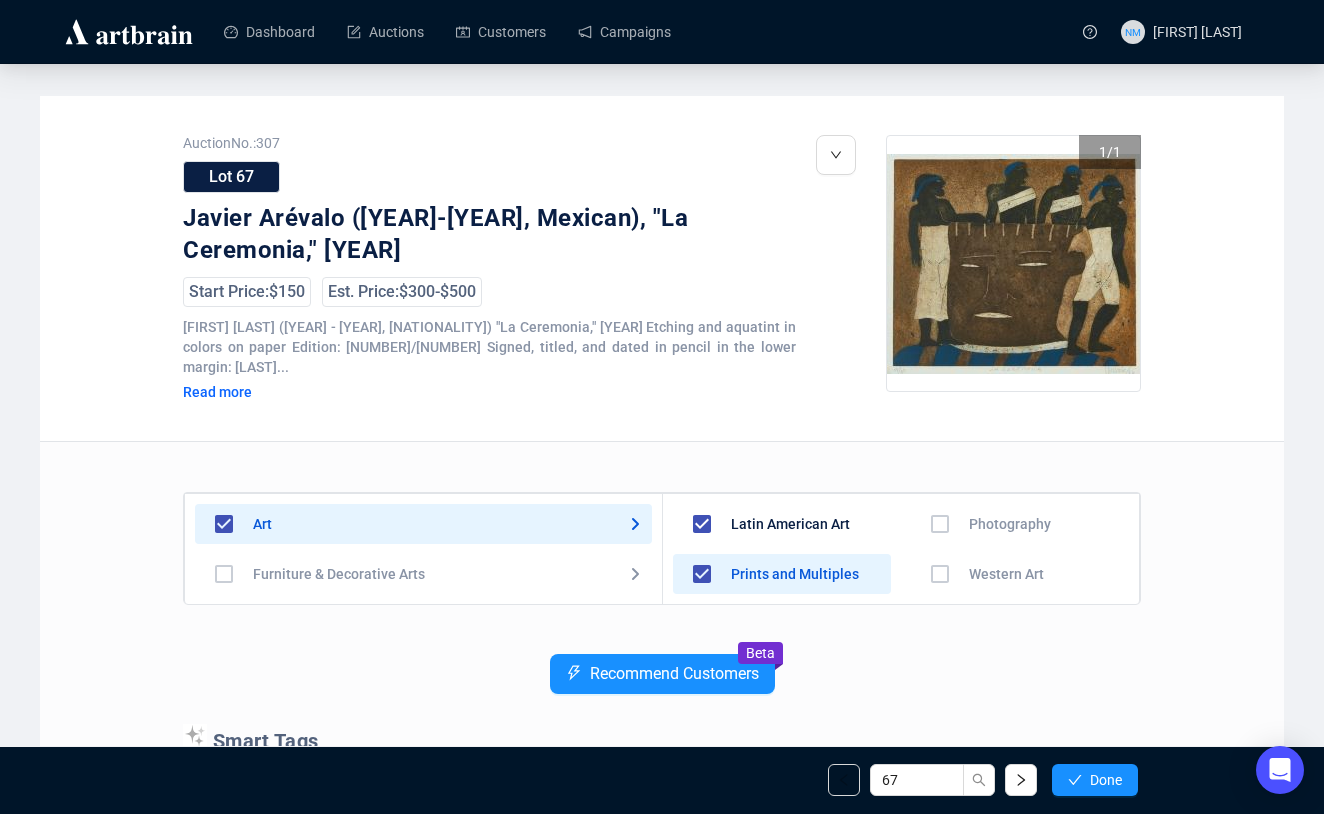 click on "67 Done" at bounding box center (662, 780) 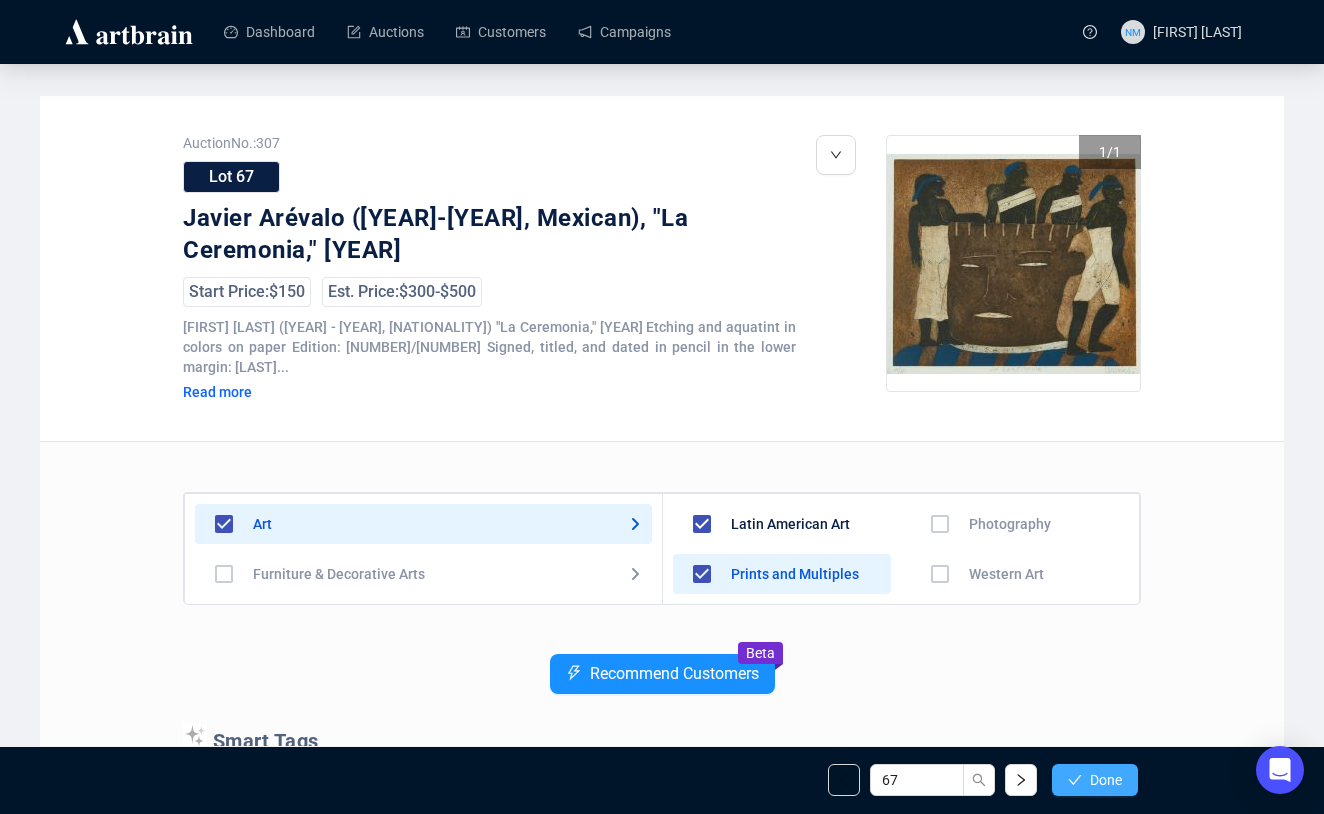 click on "Done" at bounding box center [1106, 780] 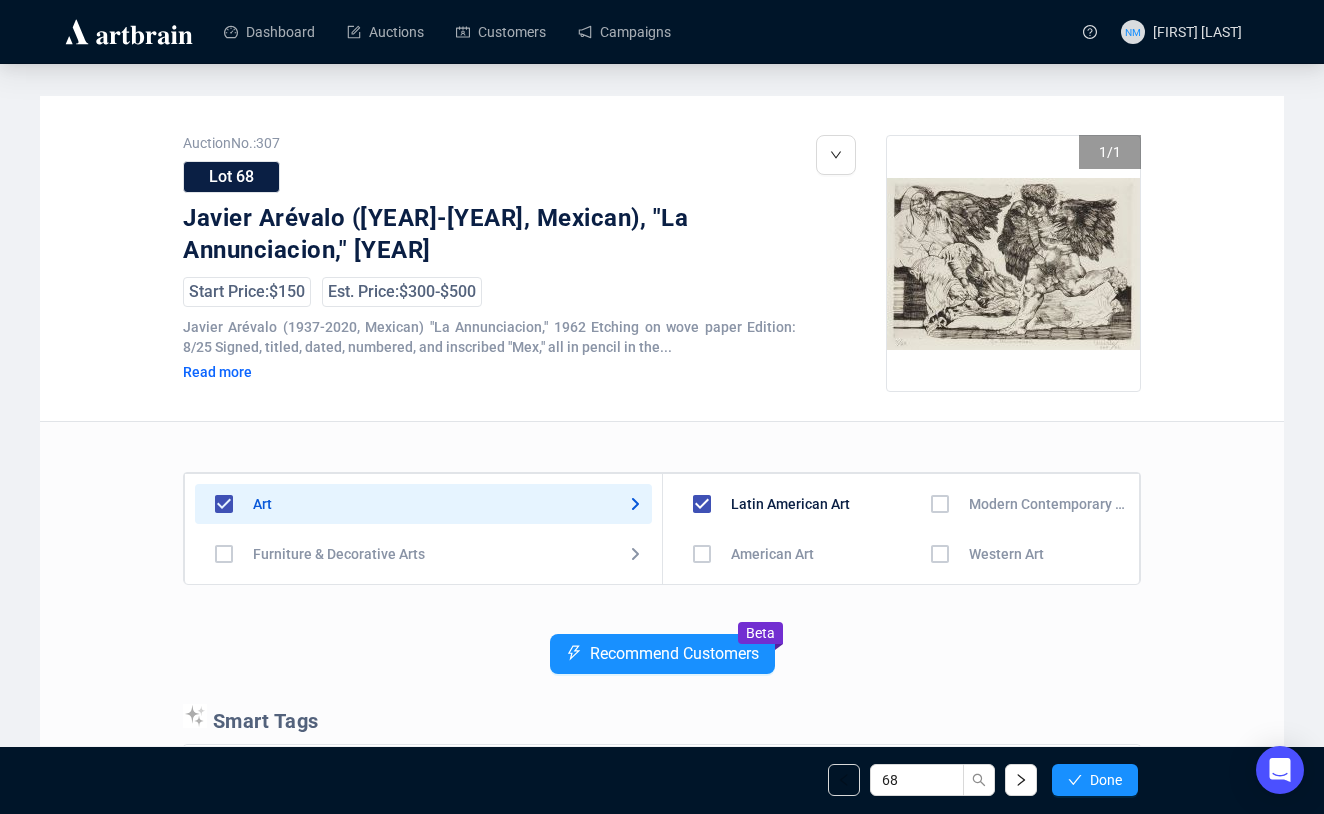 click at bounding box center (702, 554) 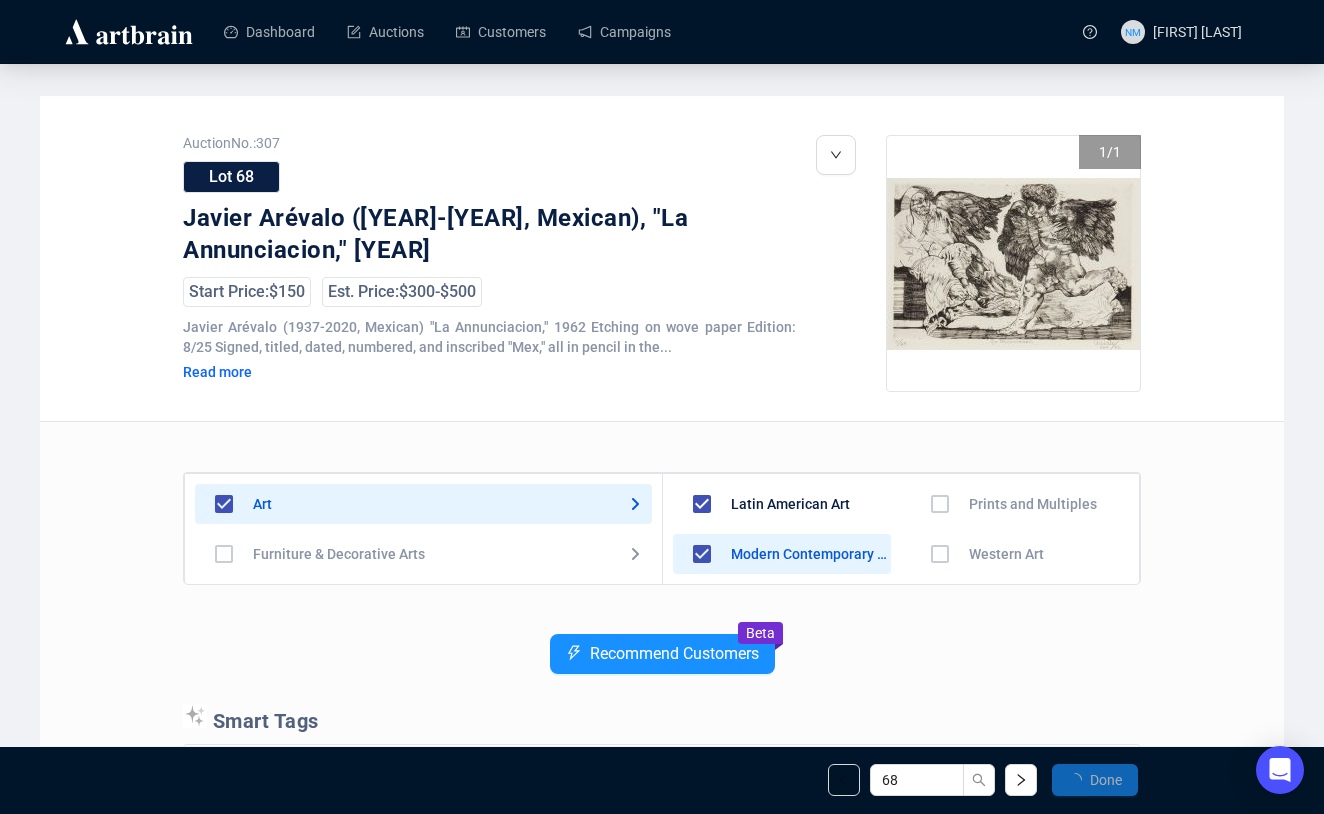 click at bounding box center (702, 604) 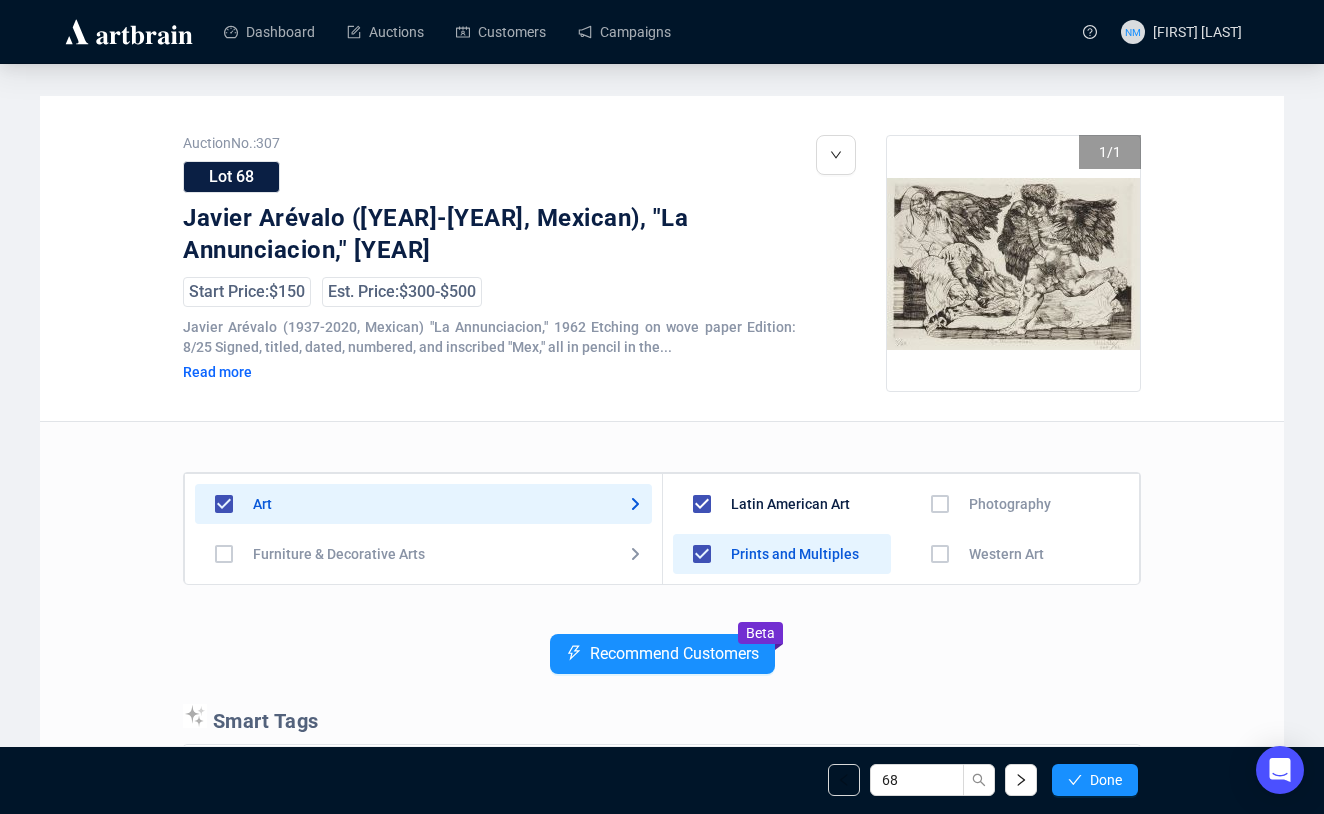 click on "68 Done" at bounding box center [662, 780] 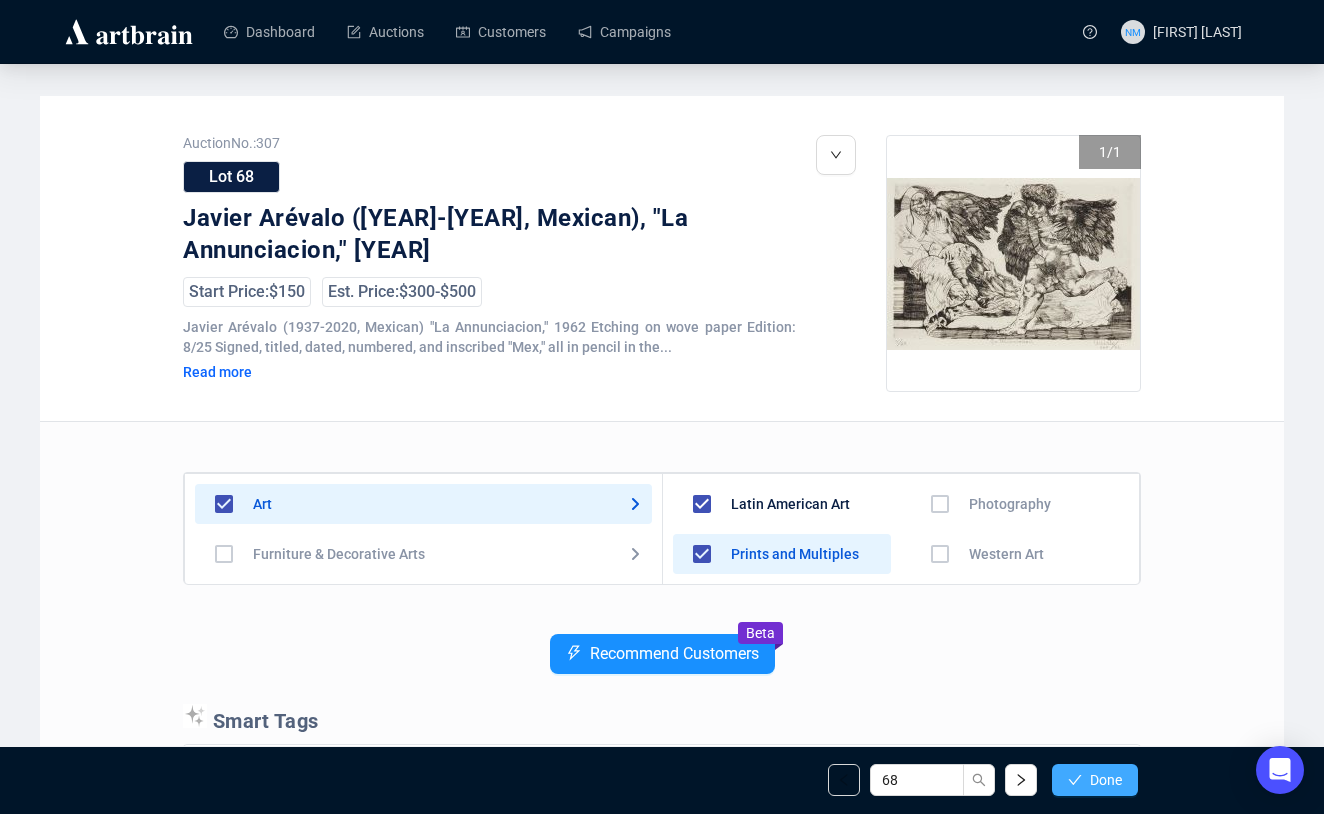click on "Done" at bounding box center (1095, 780) 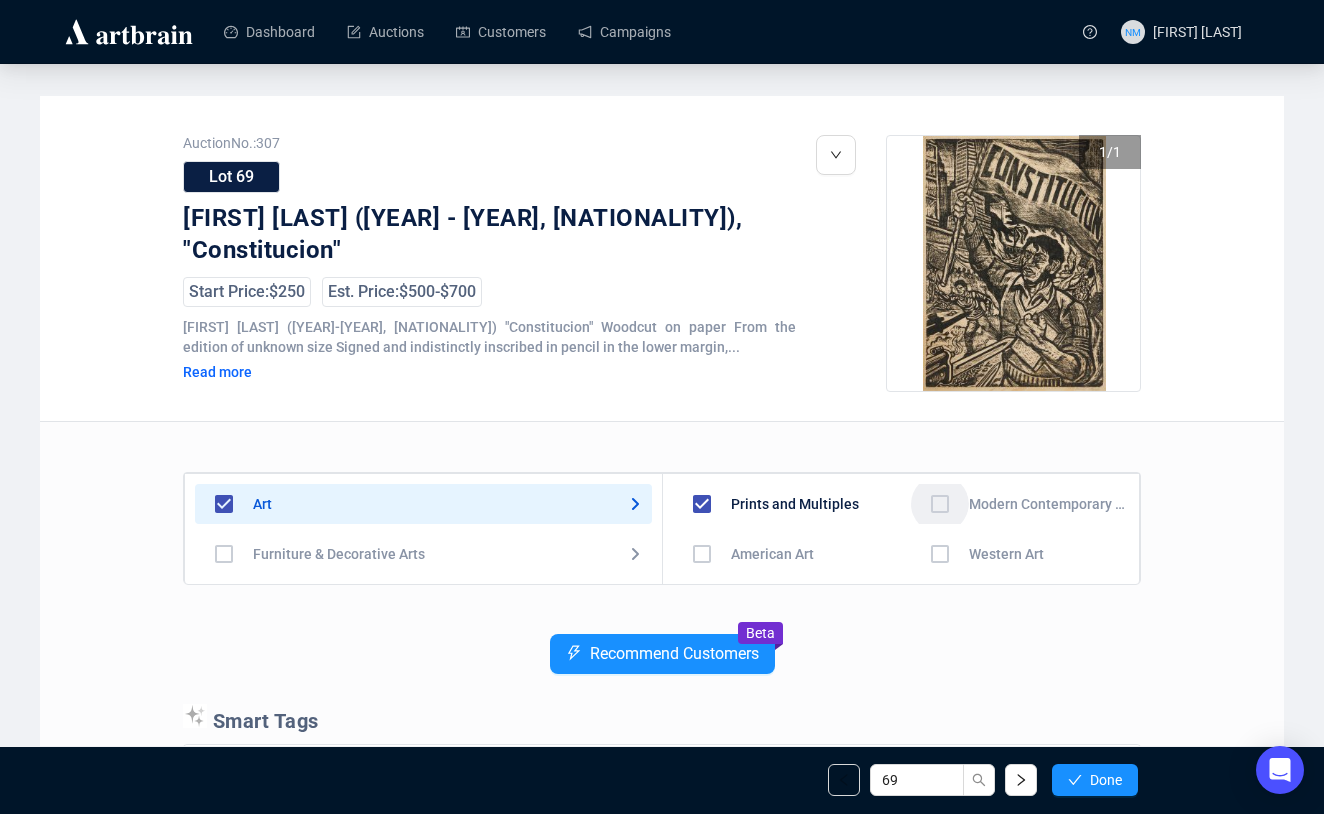 click at bounding box center (702, 554) 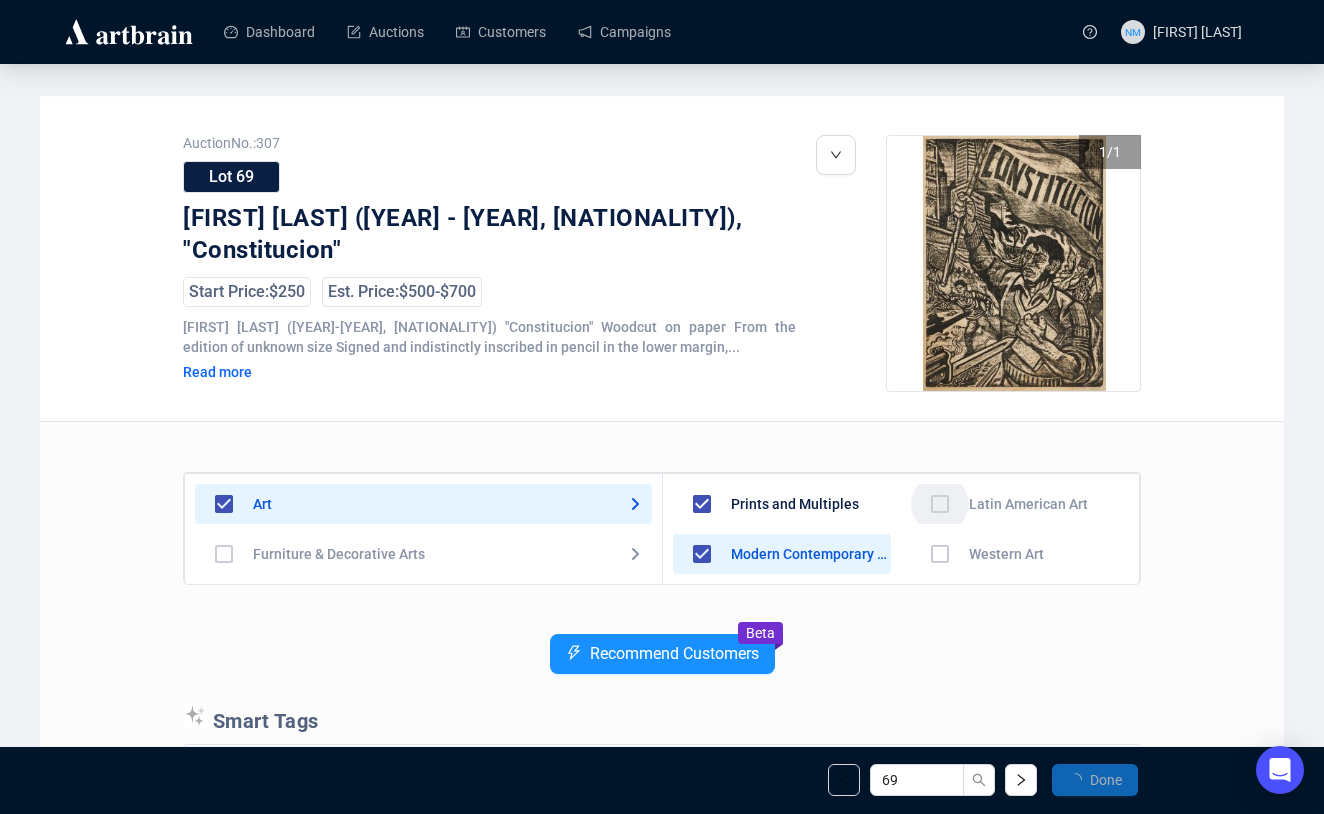 click at bounding box center (702, 604) 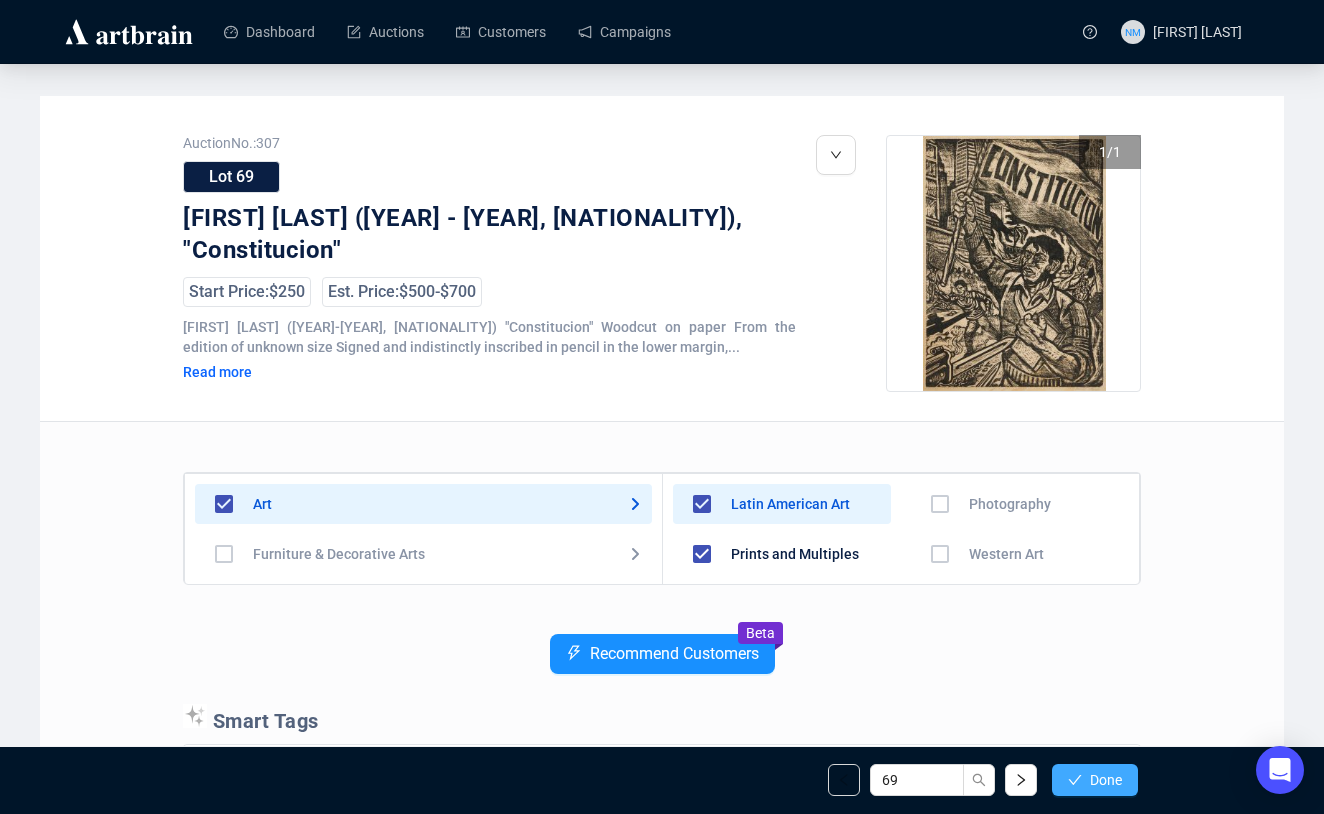click on "Done" at bounding box center (1106, 780) 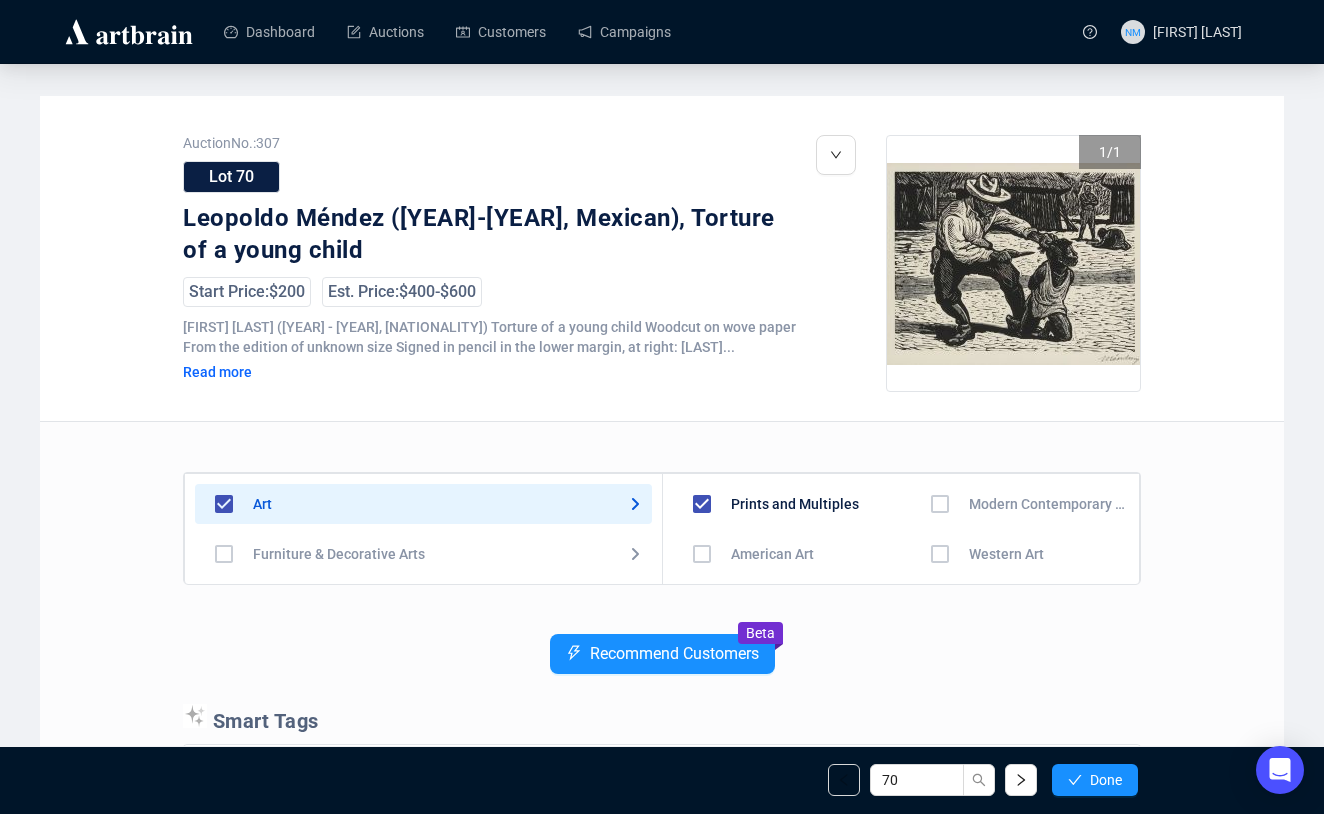click at bounding box center (702, 554) 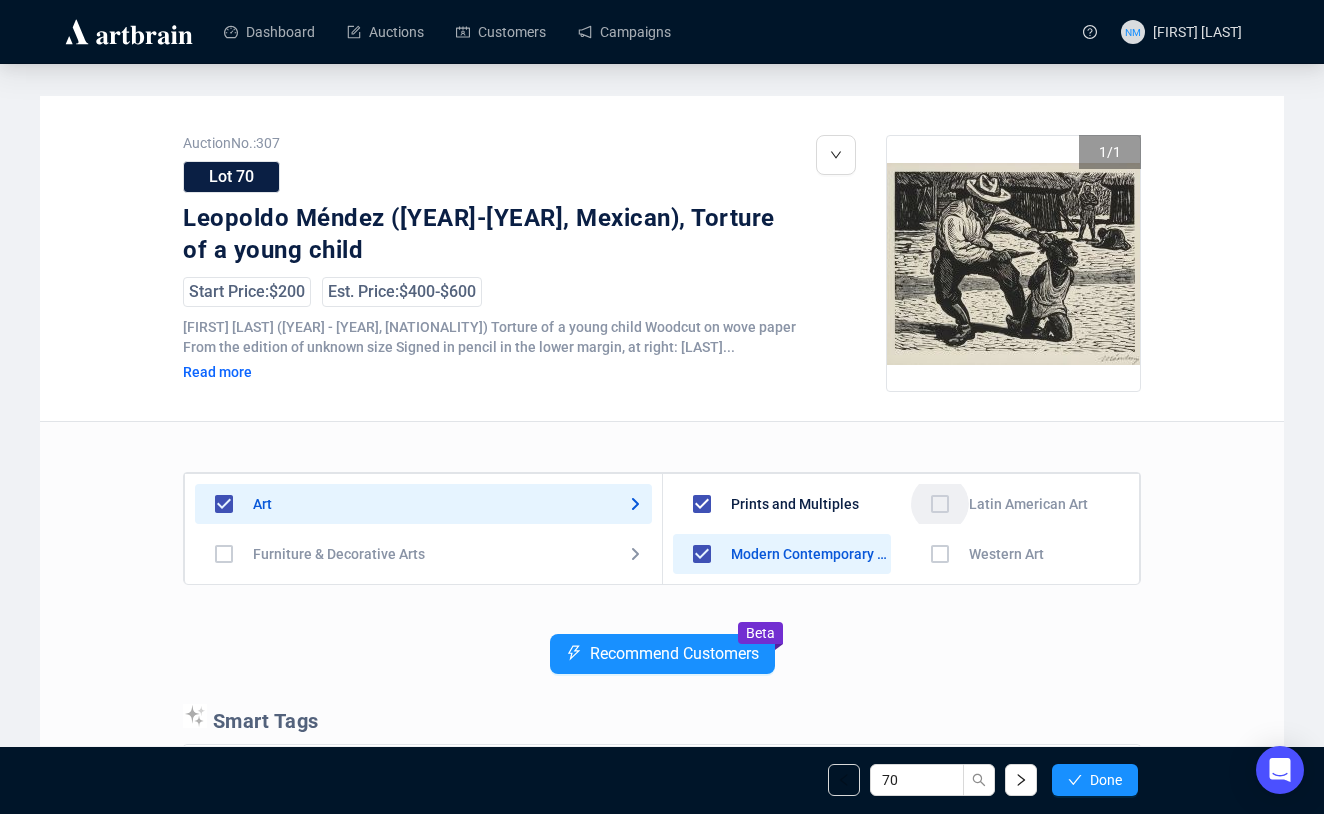 click at bounding box center [702, 604] 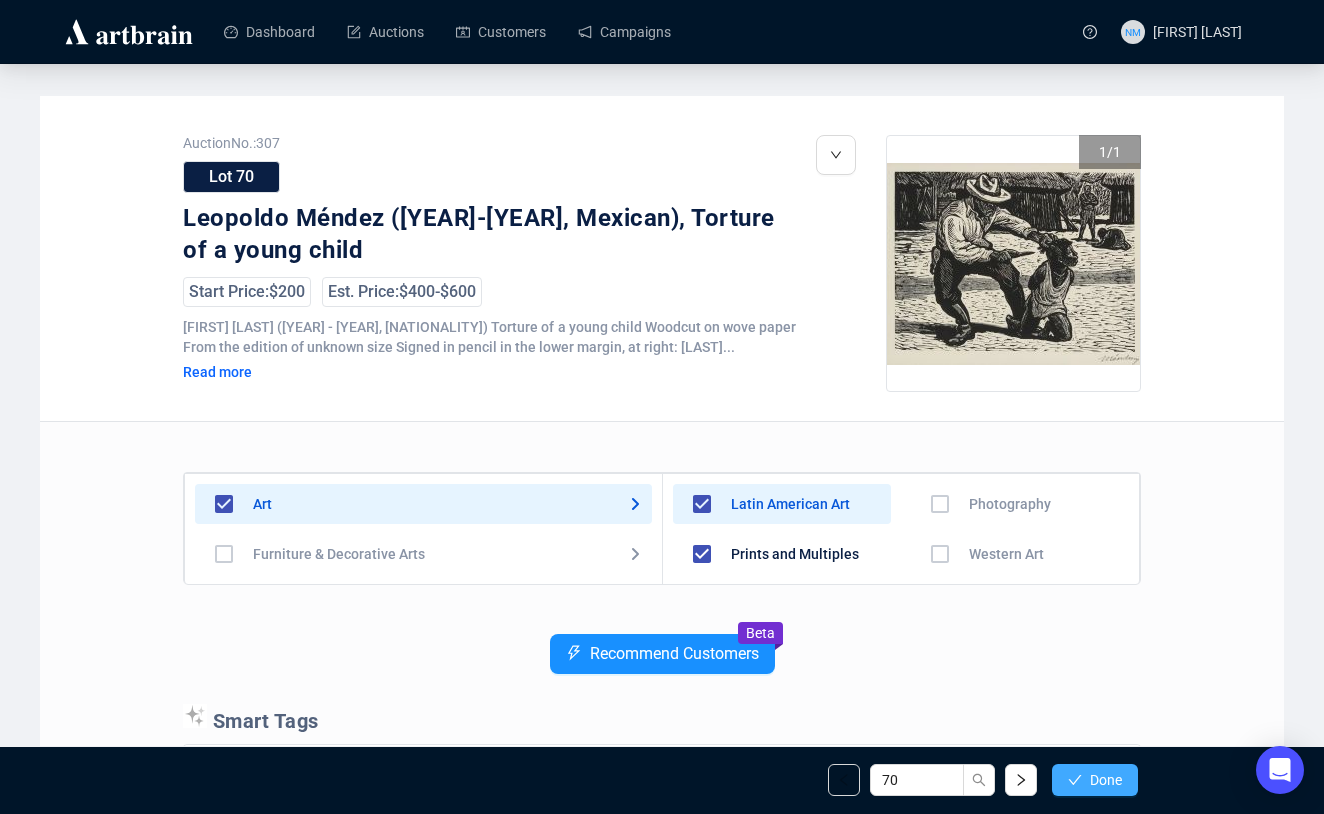 click on "Done" at bounding box center [1095, 780] 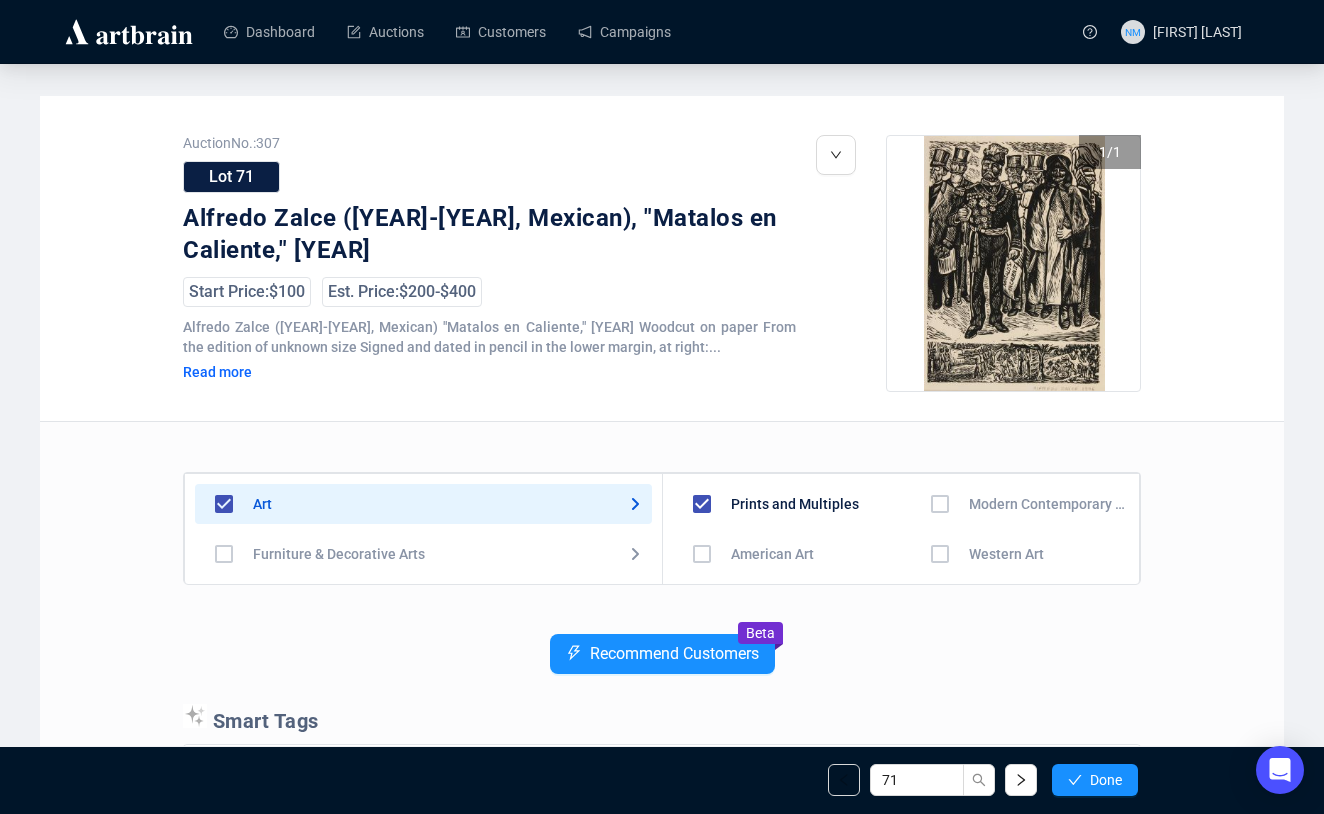 click at bounding box center [702, 554] 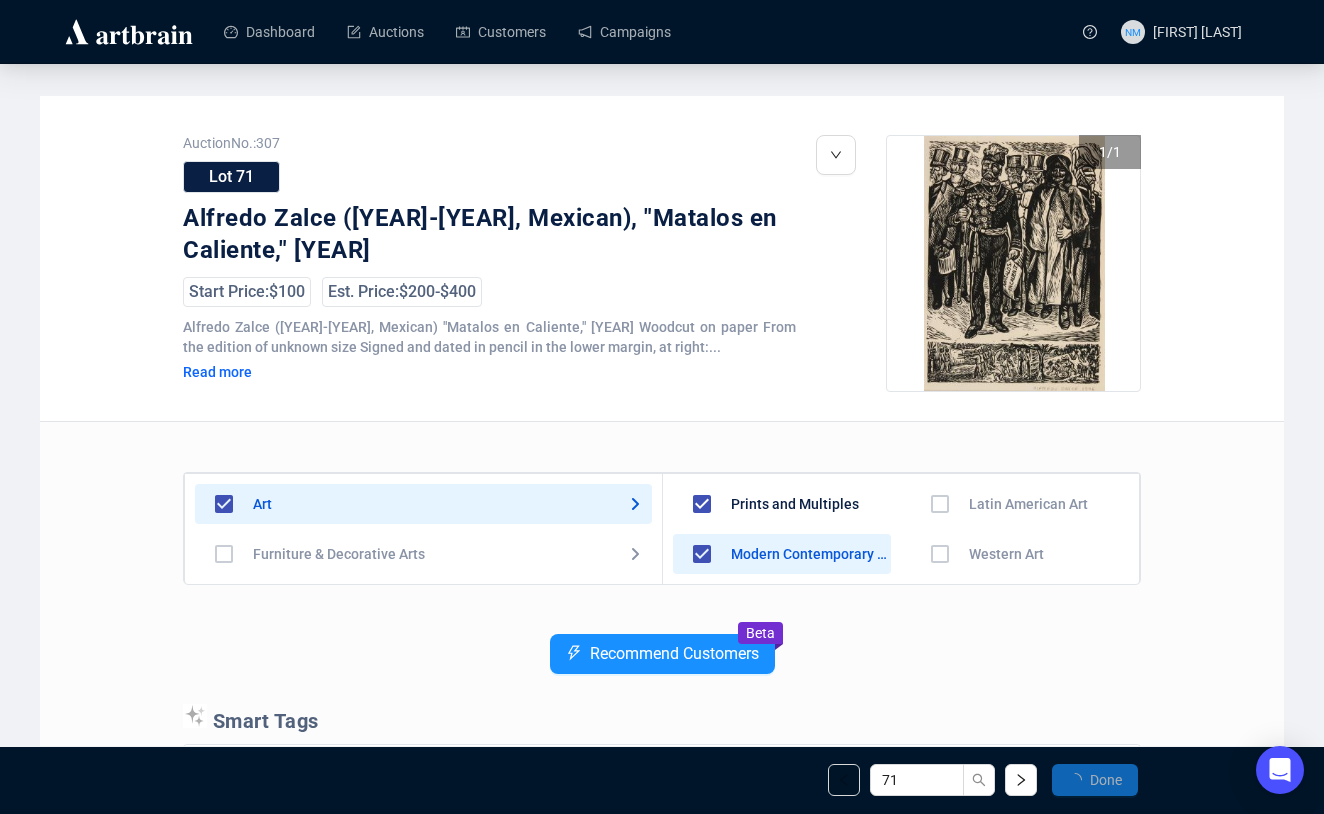 click at bounding box center (702, 604) 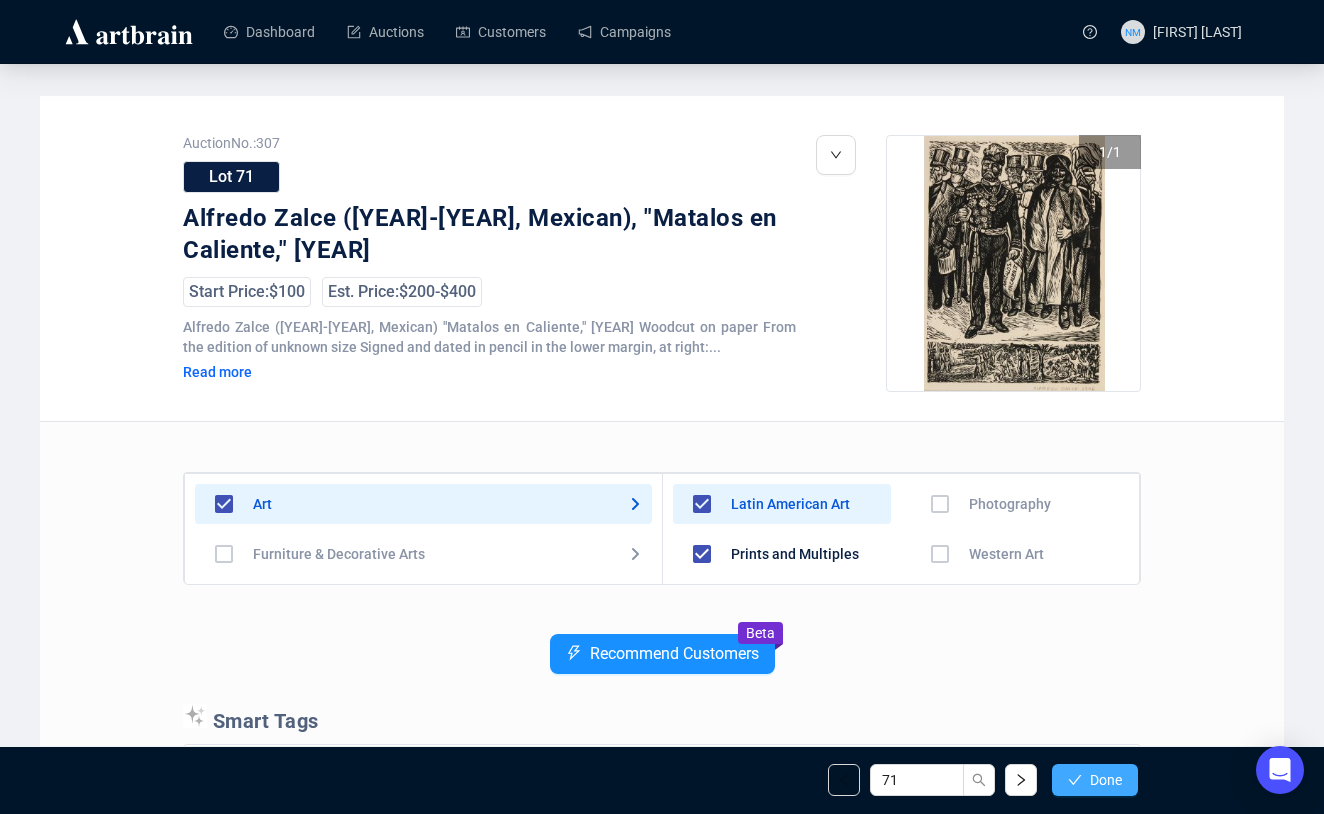 click on "Done" at bounding box center [1106, 780] 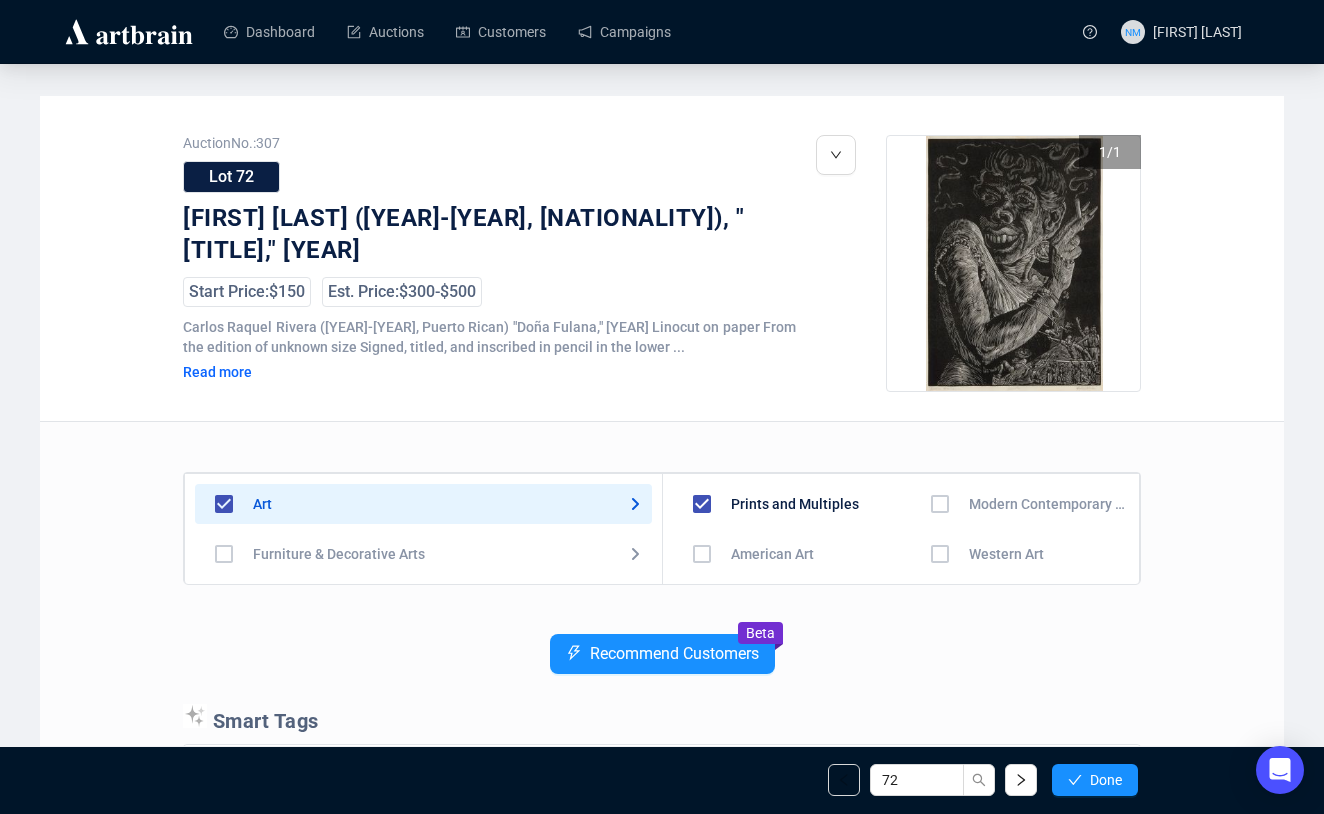 click on "Recommend Customers Beta" at bounding box center [662, 669] 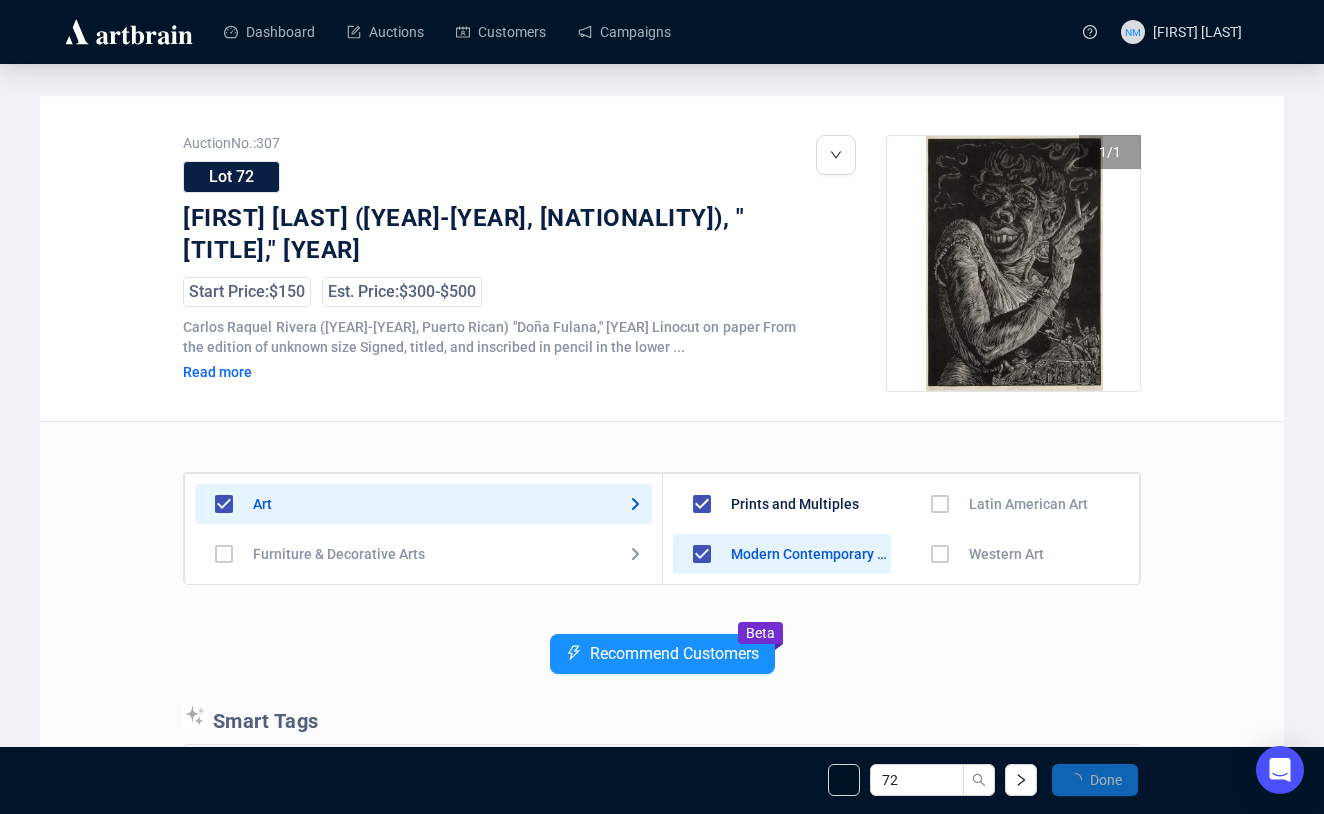 click at bounding box center (702, 604) 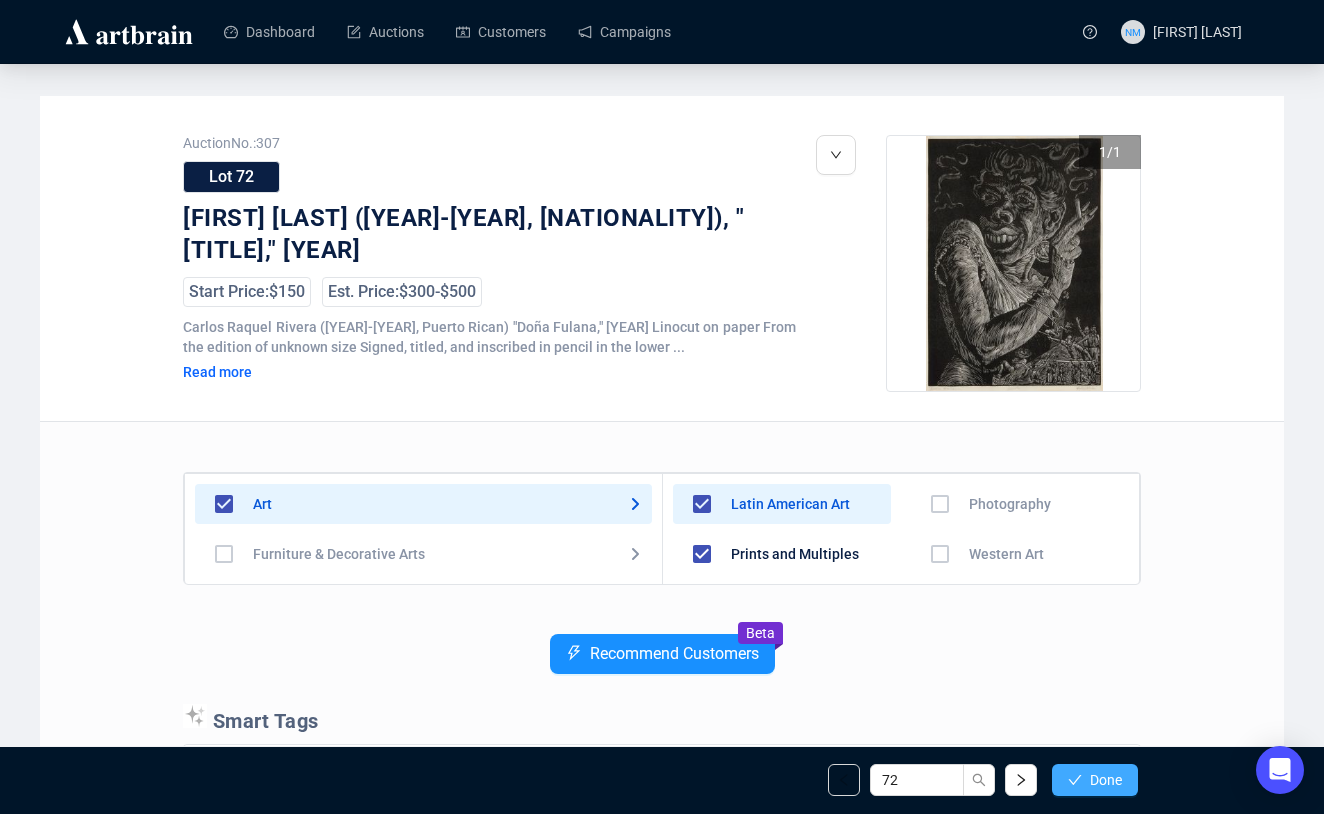 click on "Done" at bounding box center (1095, 780) 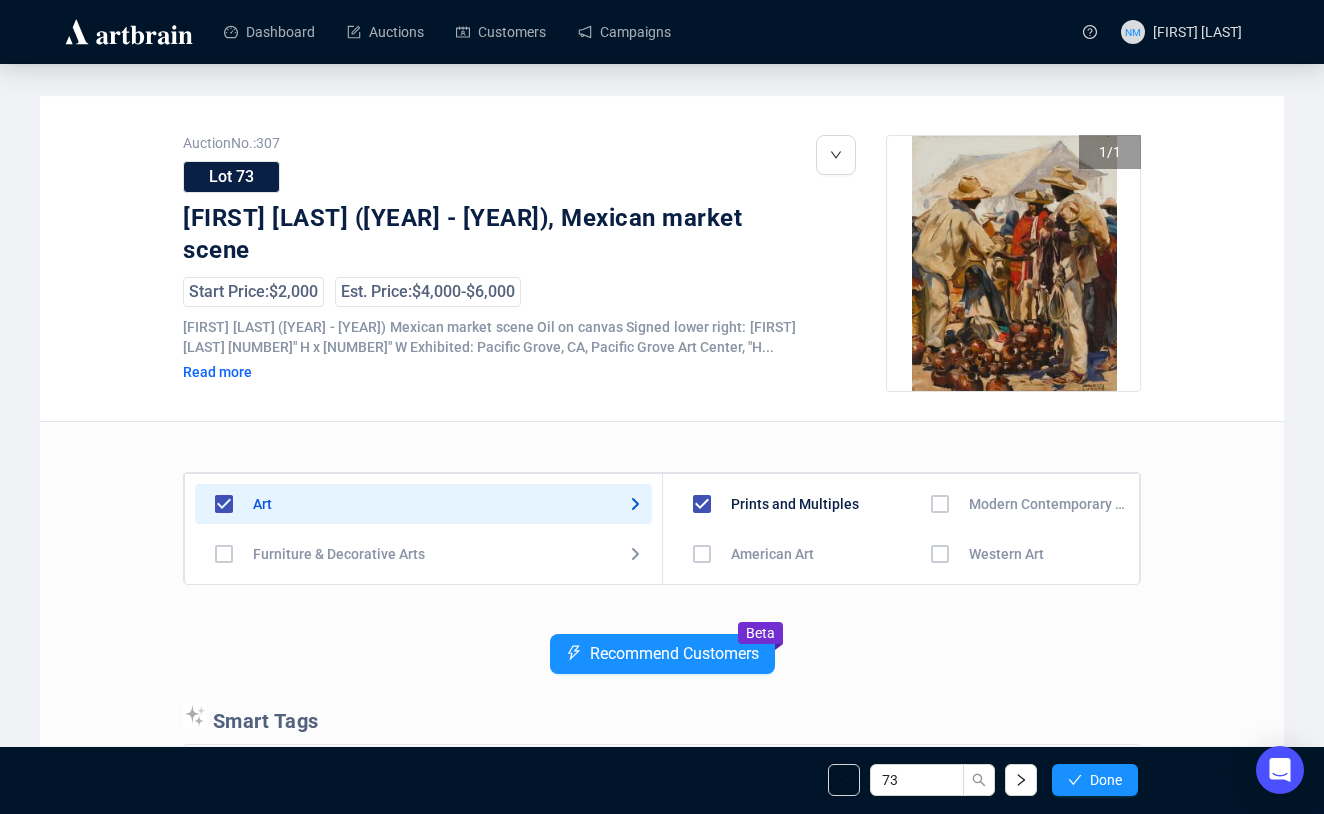 click at bounding box center [702, 554] 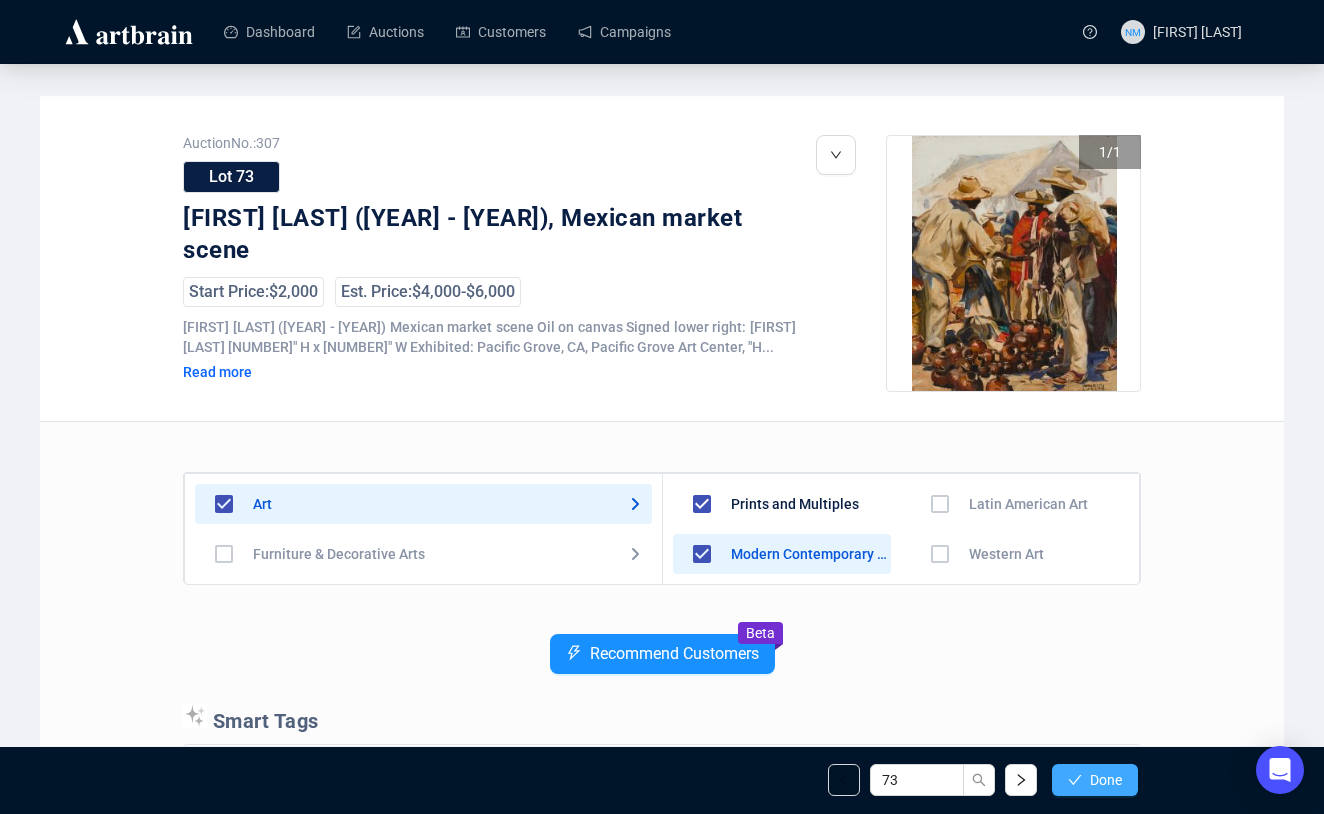 click on "Done" at bounding box center [1106, 780] 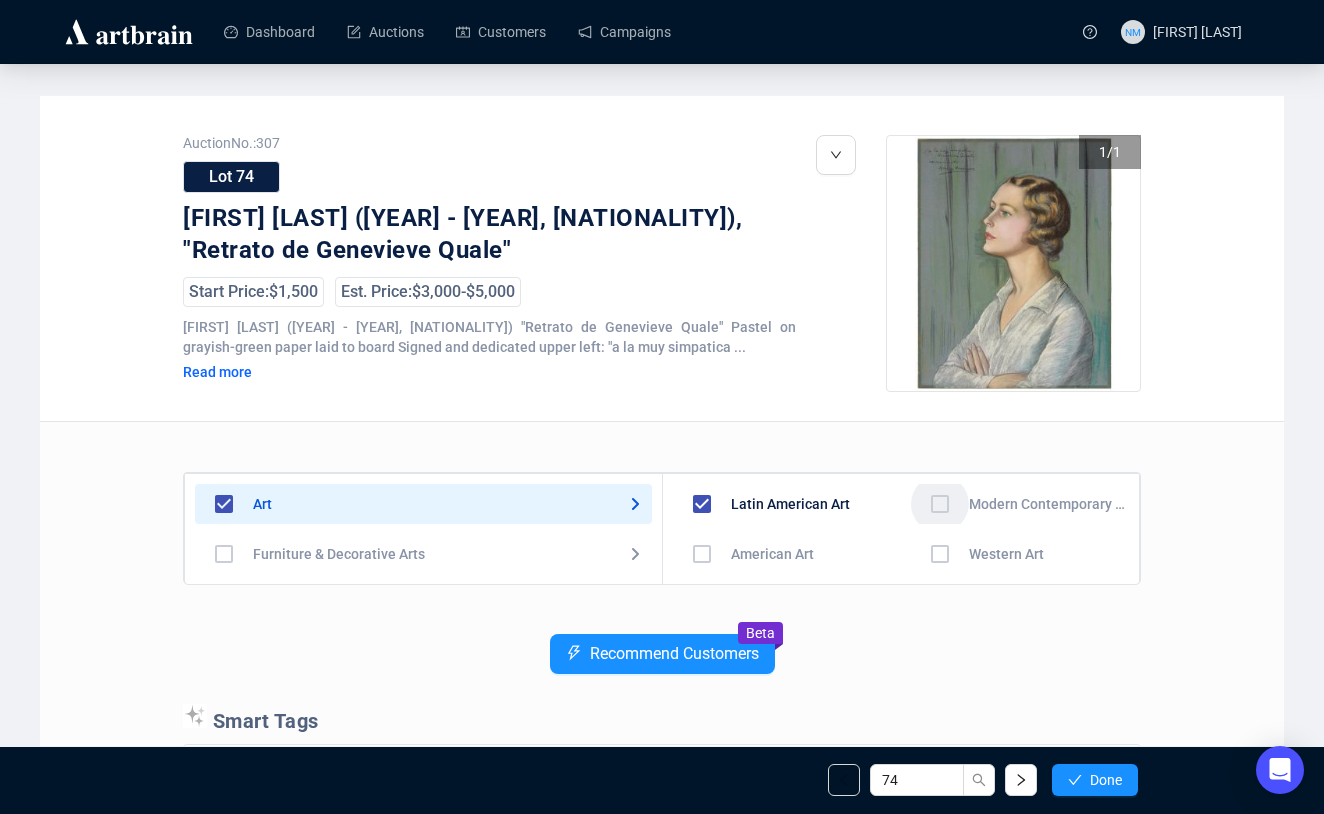 click at bounding box center [702, 554] 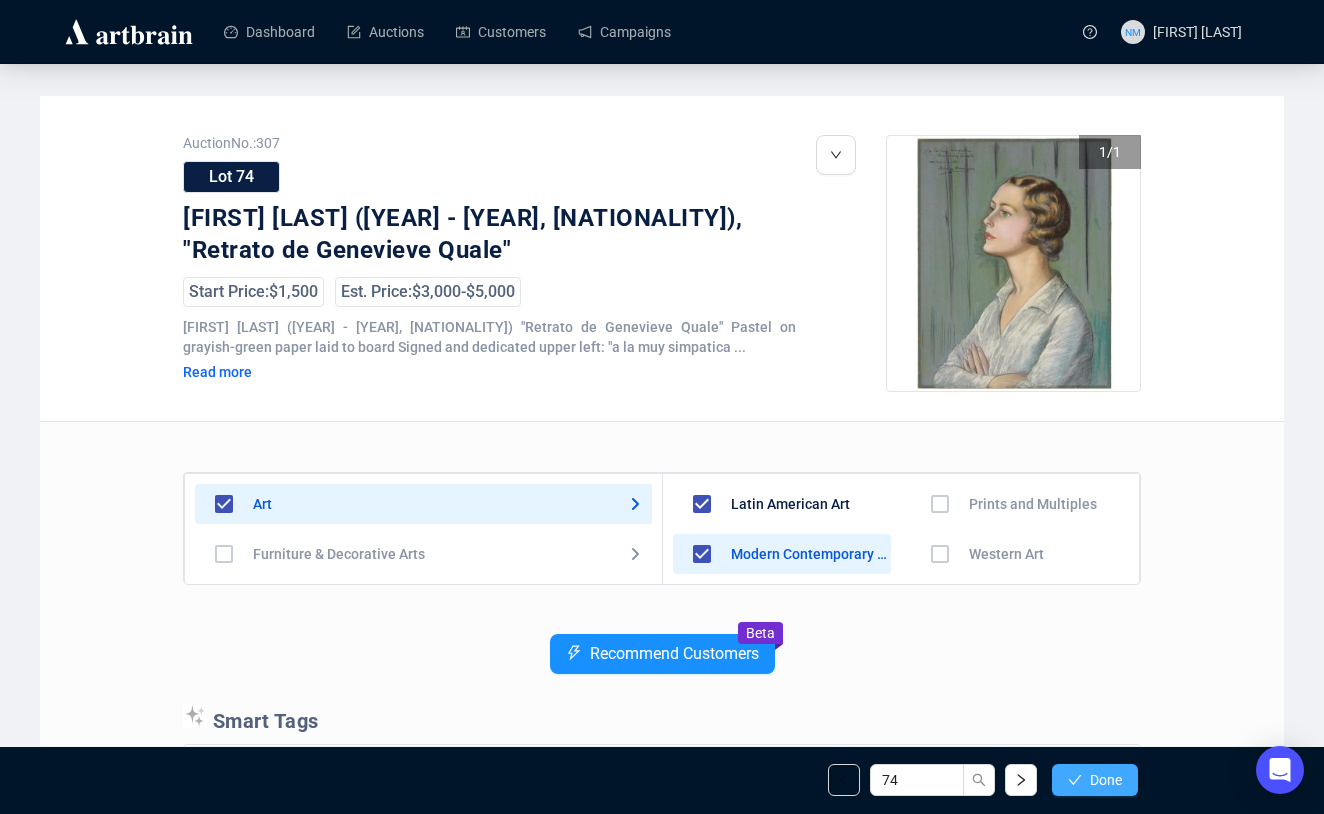 click on "Done" at bounding box center (1095, 780) 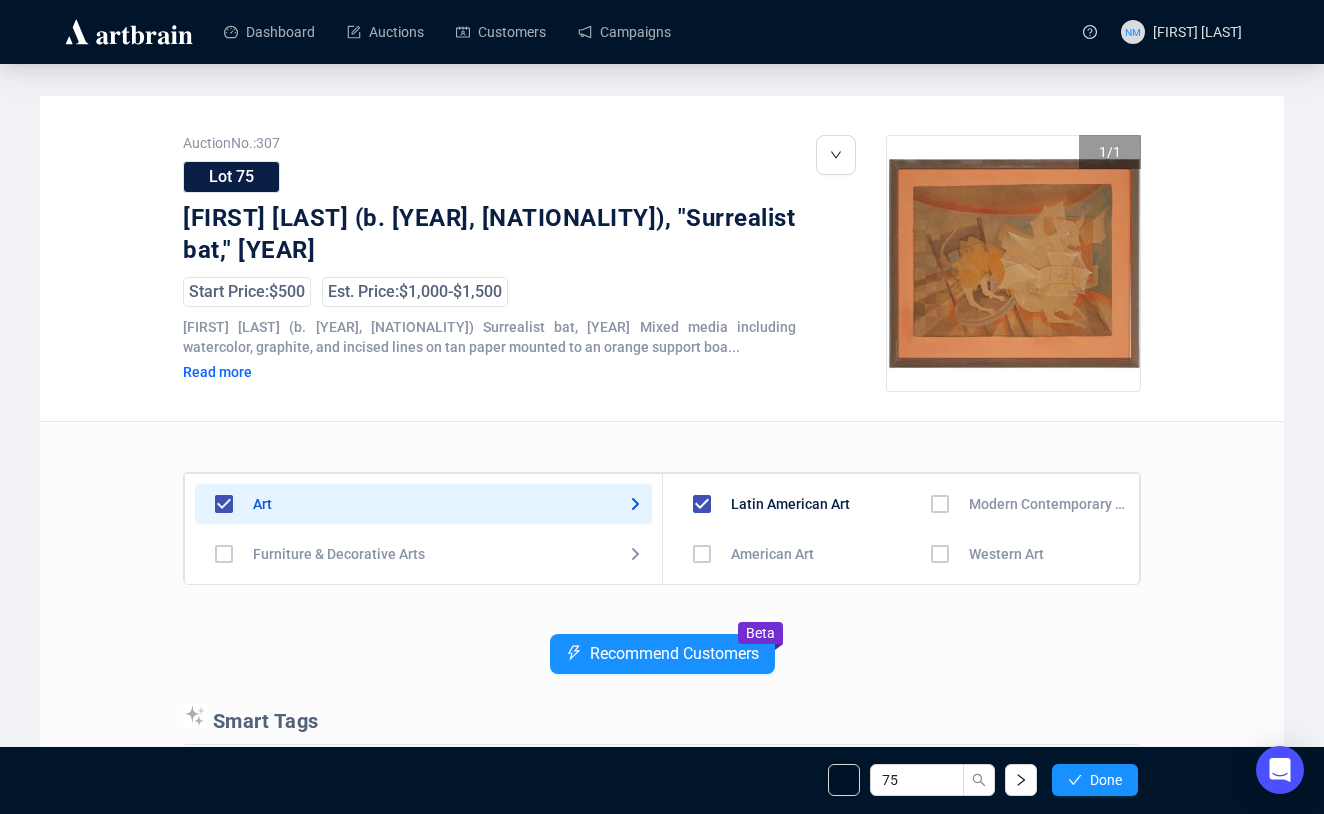 click at bounding box center [702, 554] 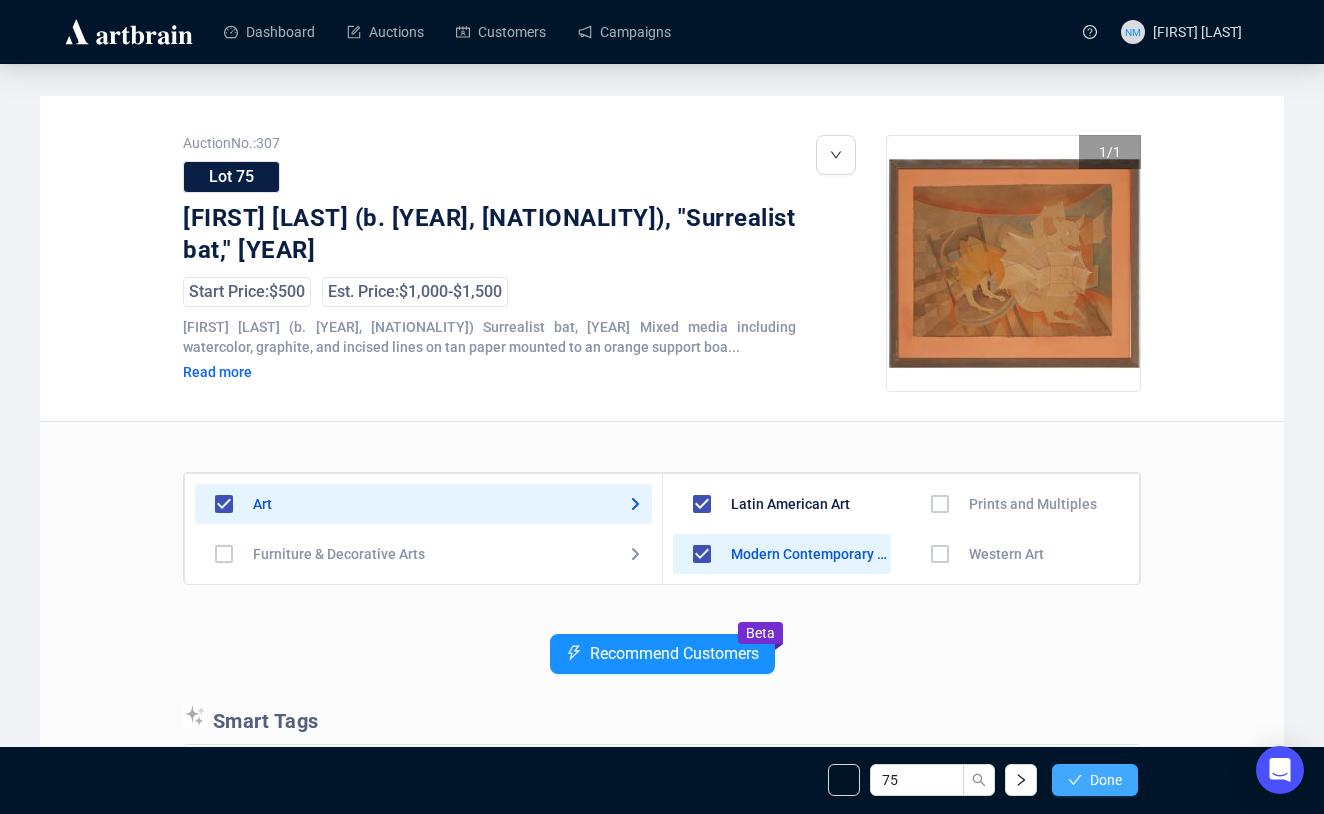 click on "Done" at bounding box center [1095, 780] 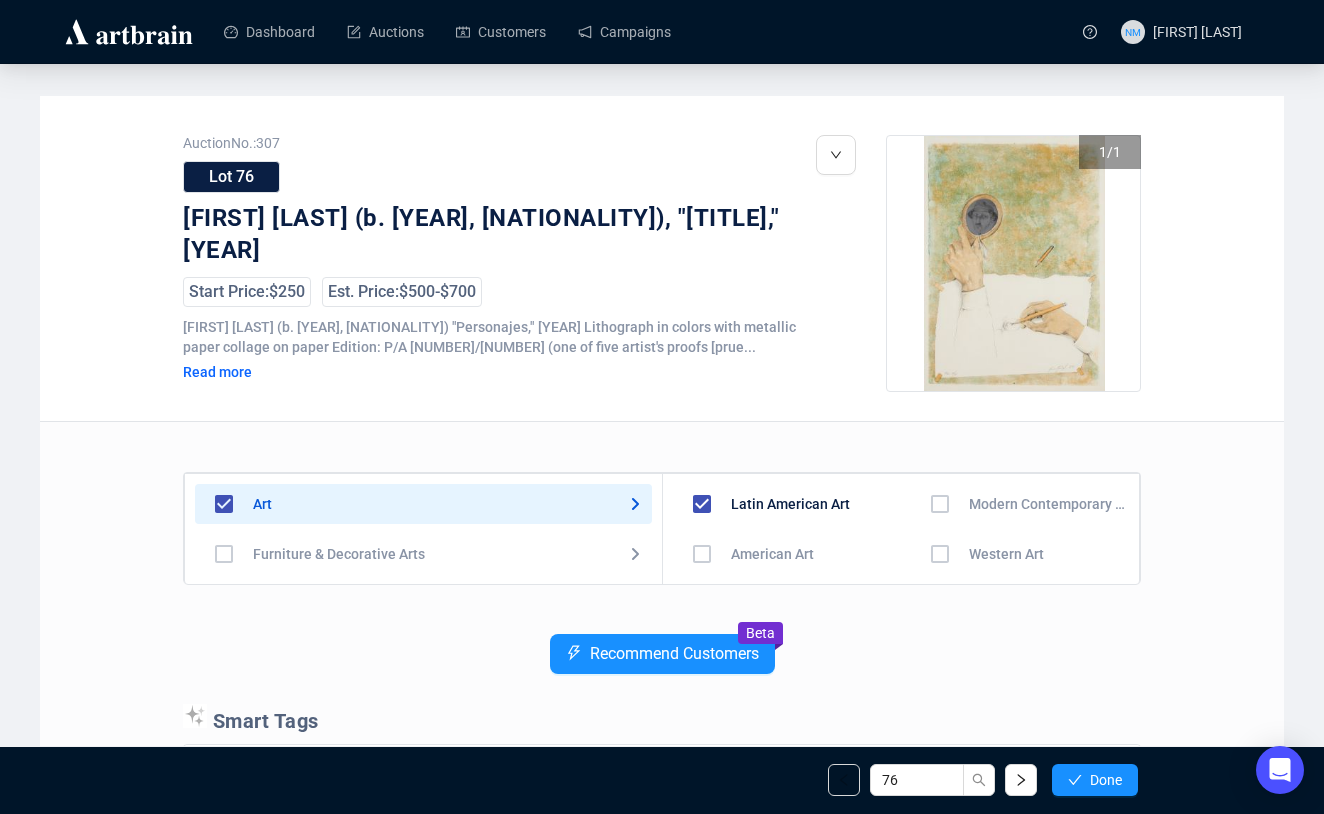 click at bounding box center [702, 554] 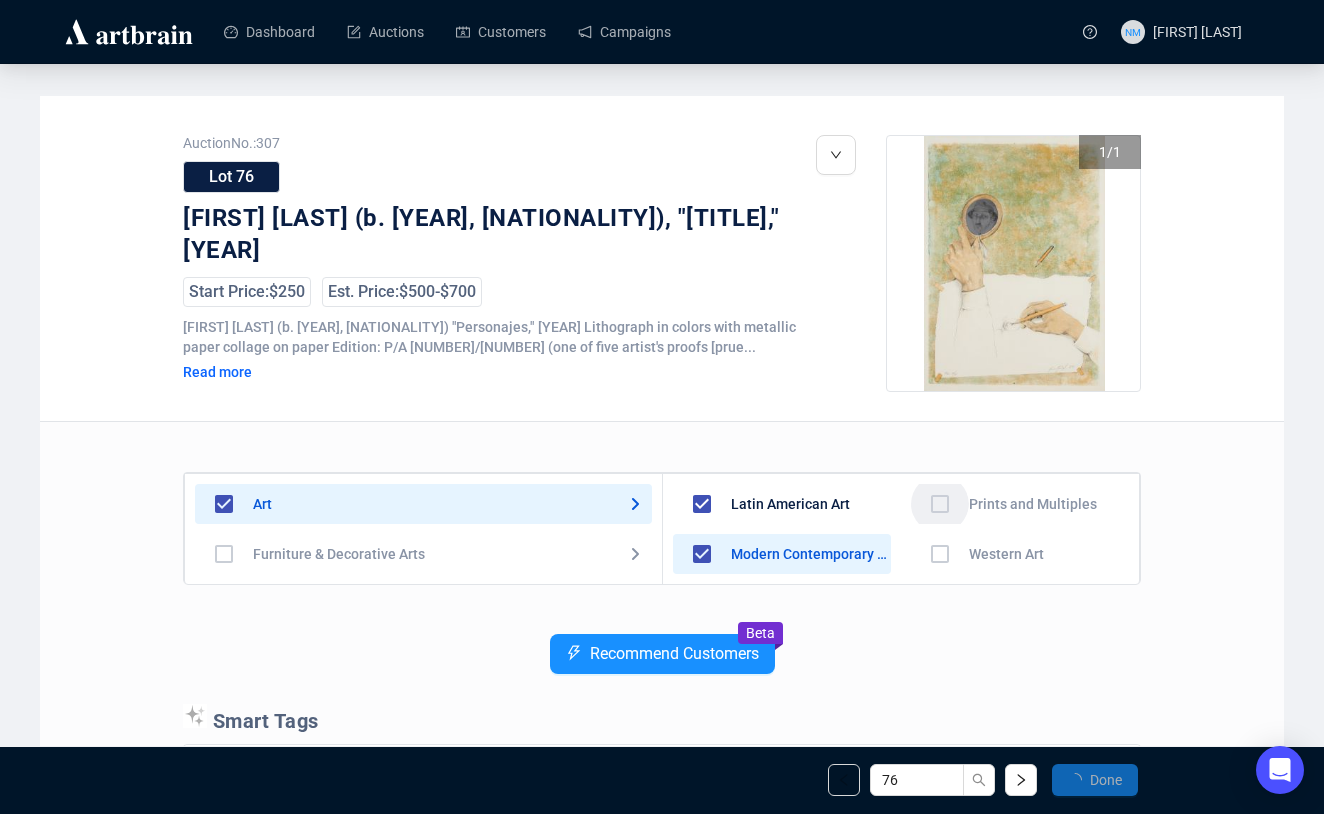 click at bounding box center (702, 604) 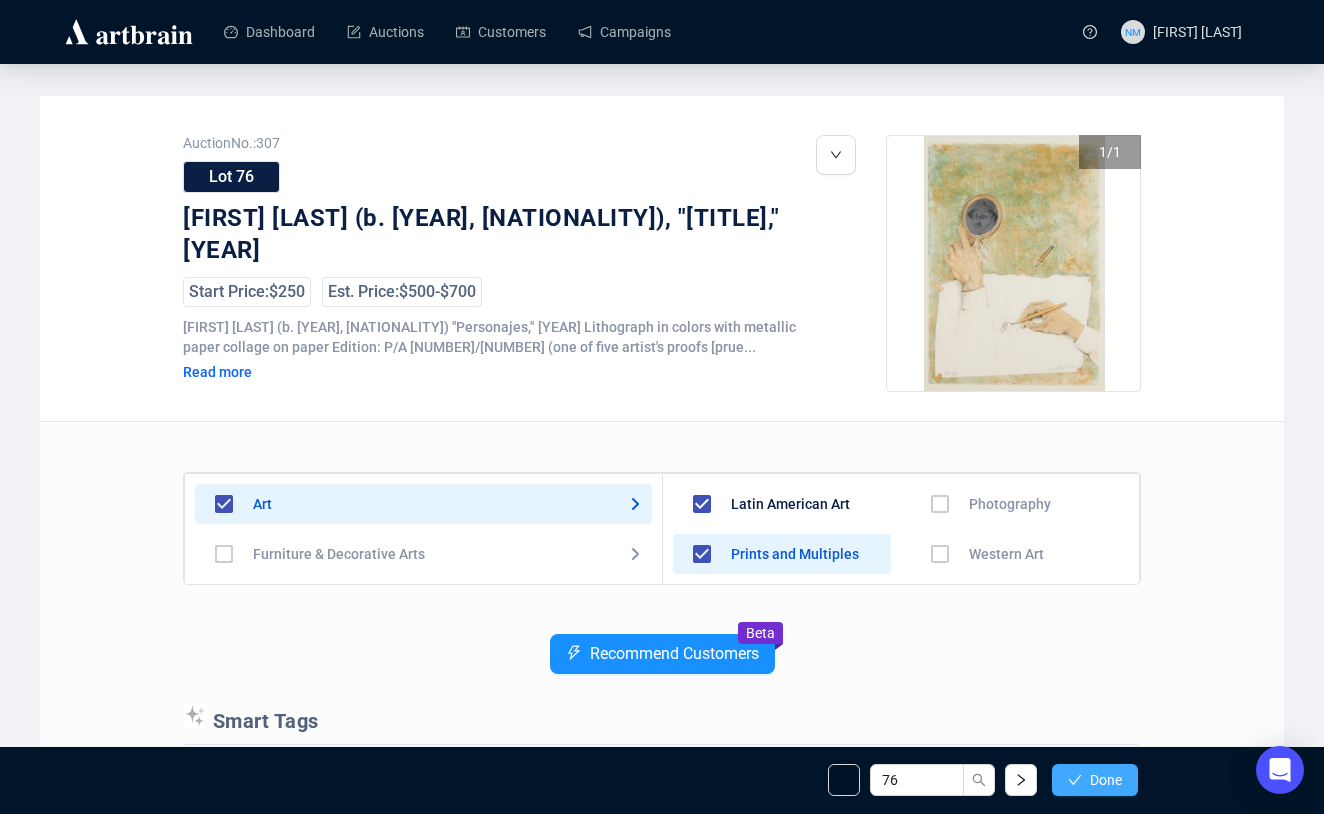 click on "Done" at bounding box center [1095, 780] 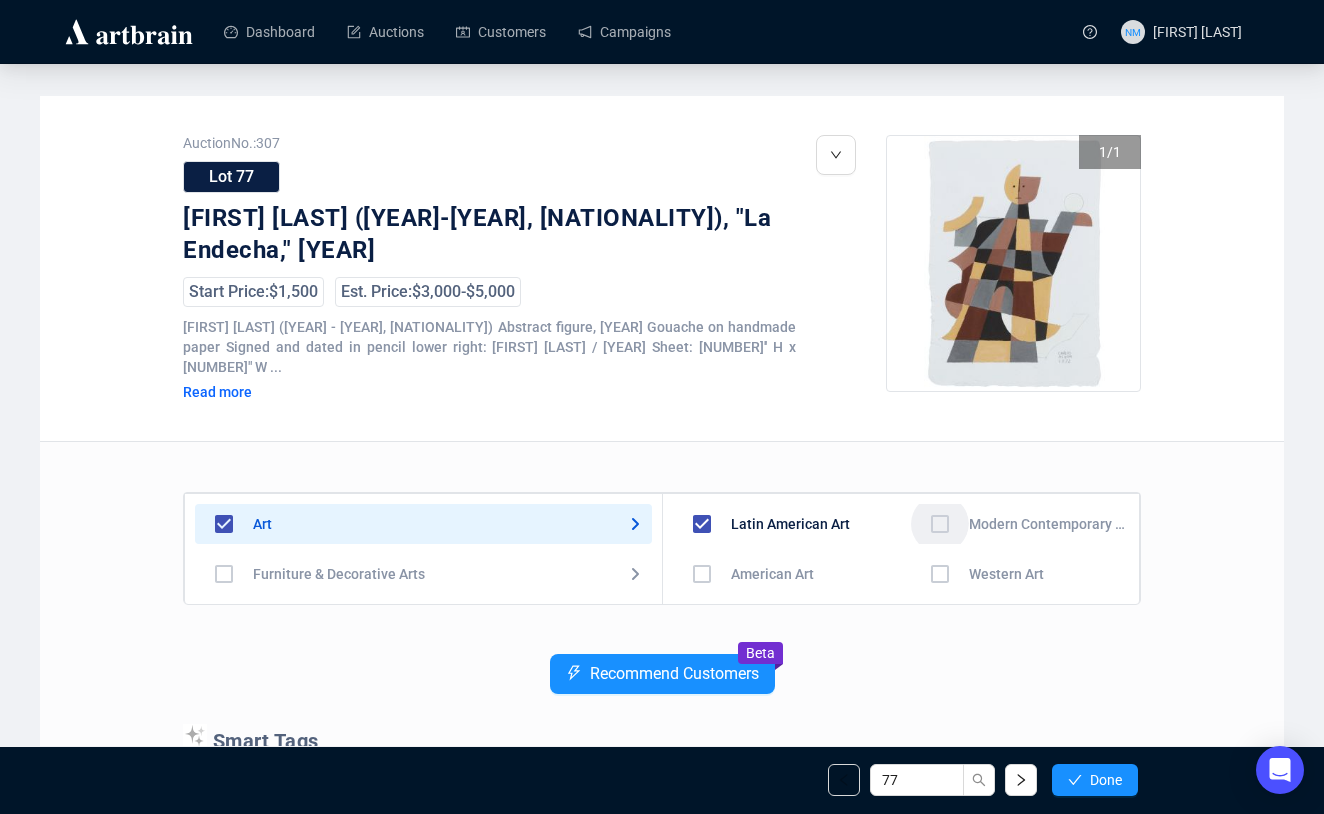 click at bounding box center [702, 574] 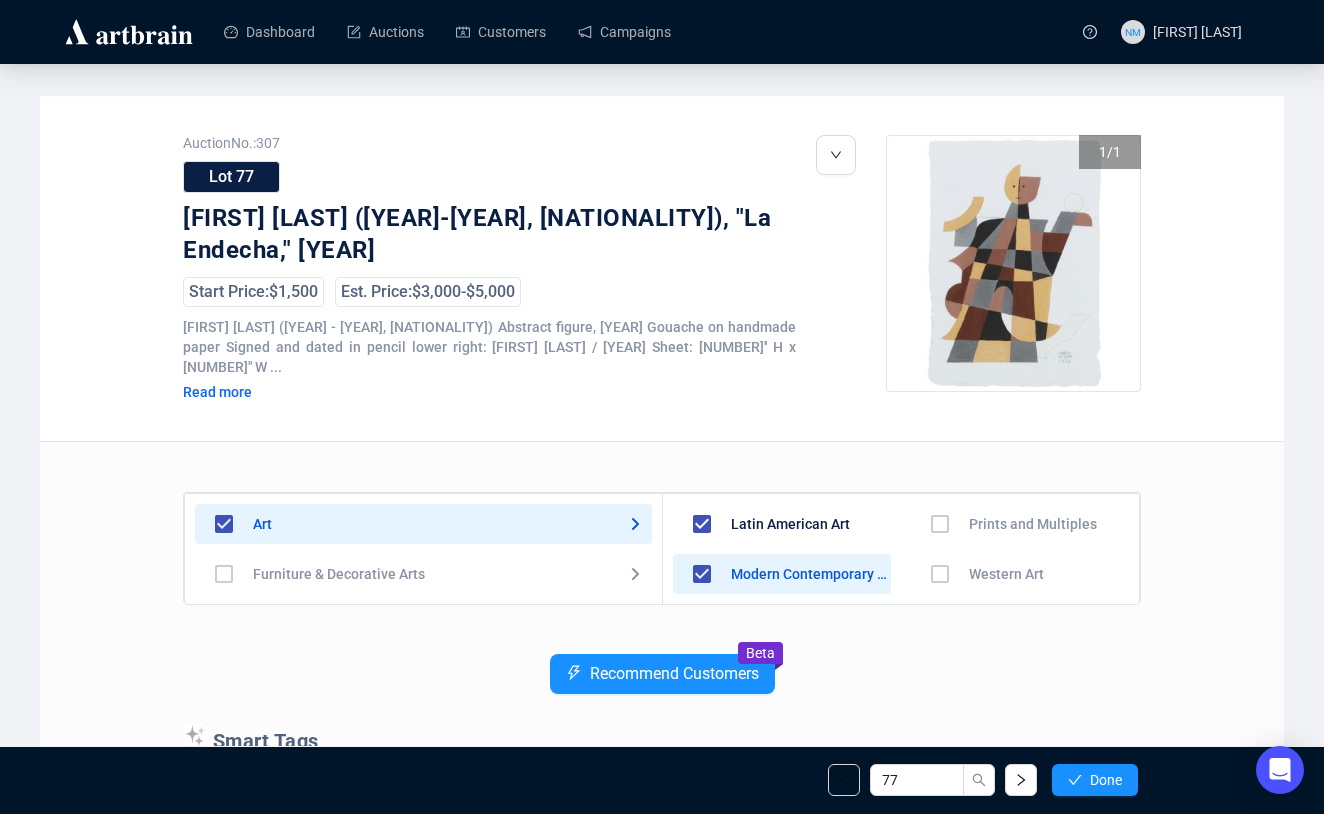 click at bounding box center (702, 624) 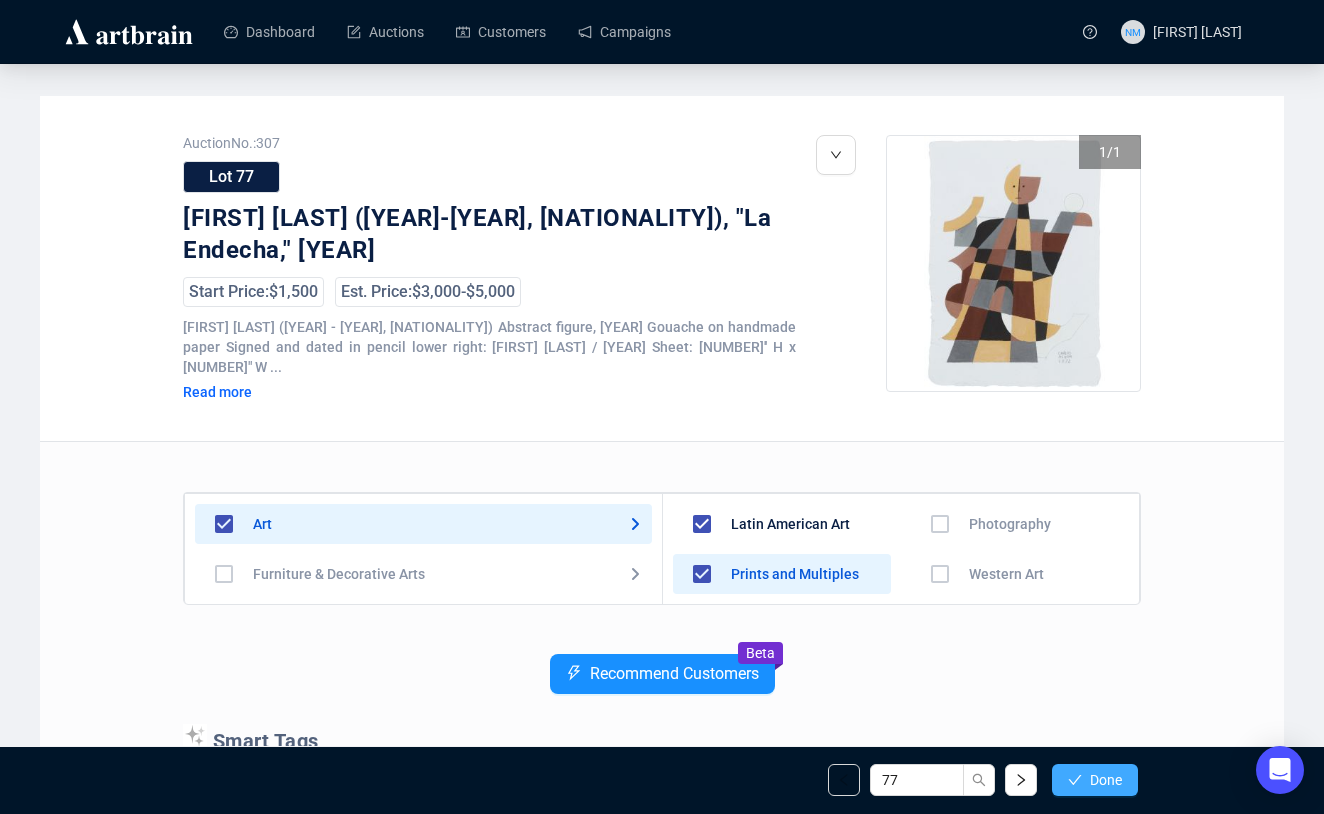 click on "Done" at bounding box center [1106, 780] 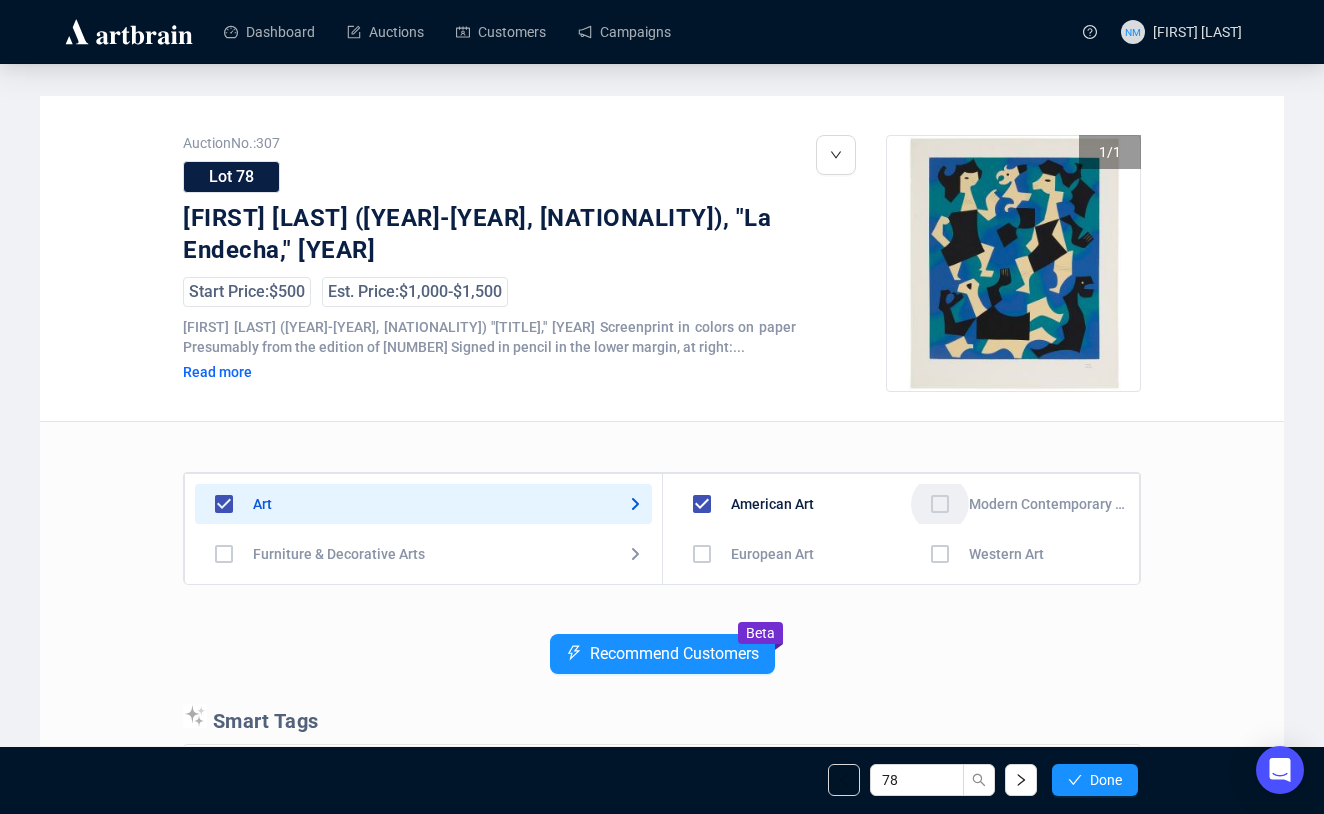 click at bounding box center (702, 554) 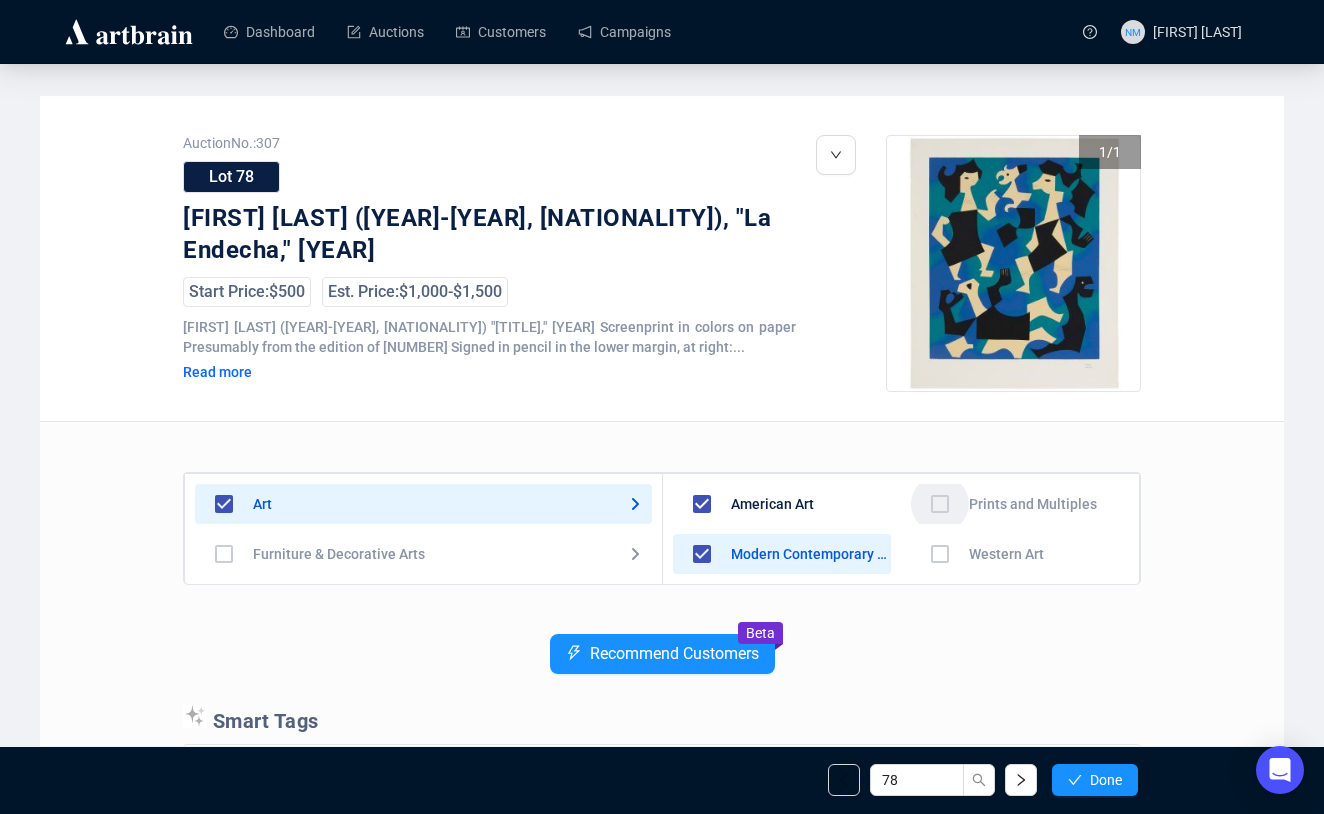 click at bounding box center [702, 604] 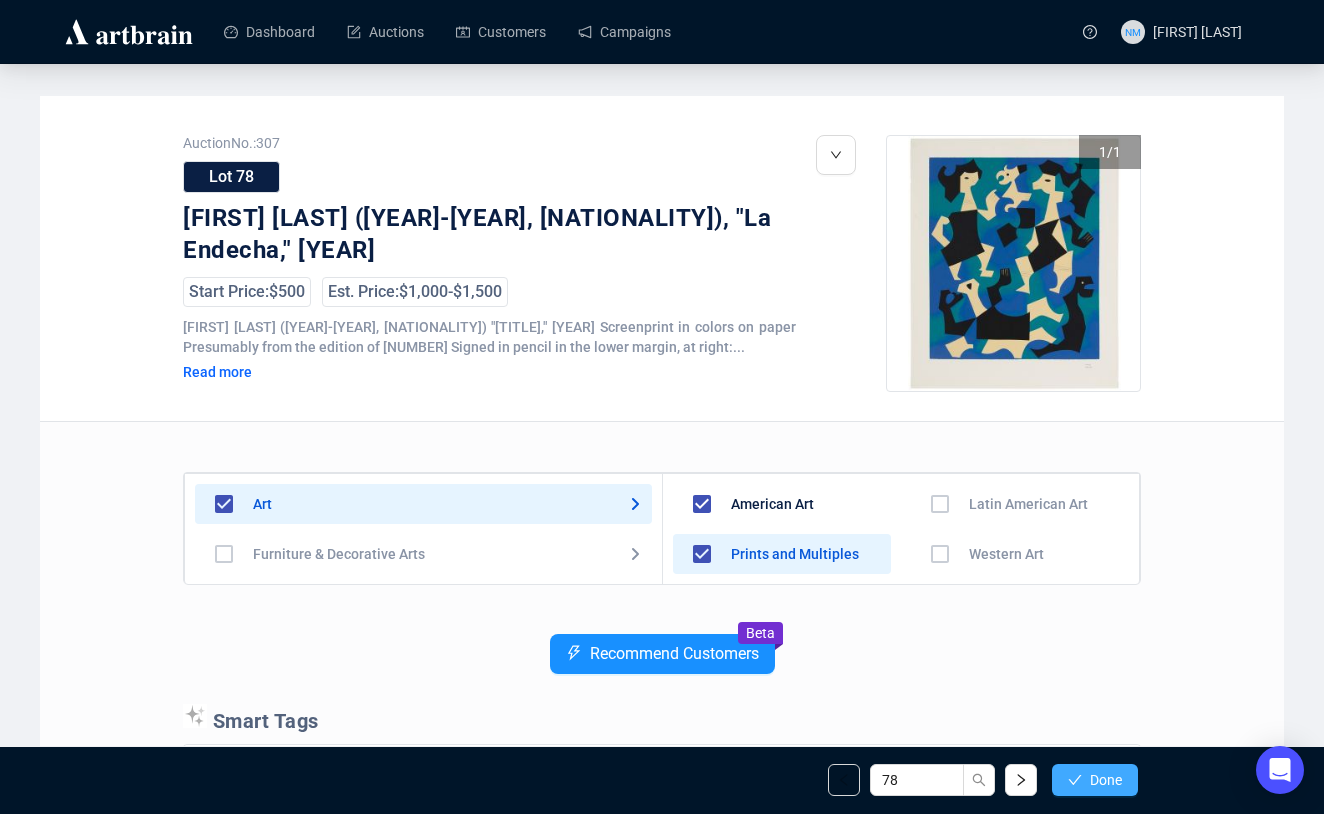 click on "Done" at bounding box center (1095, 780) 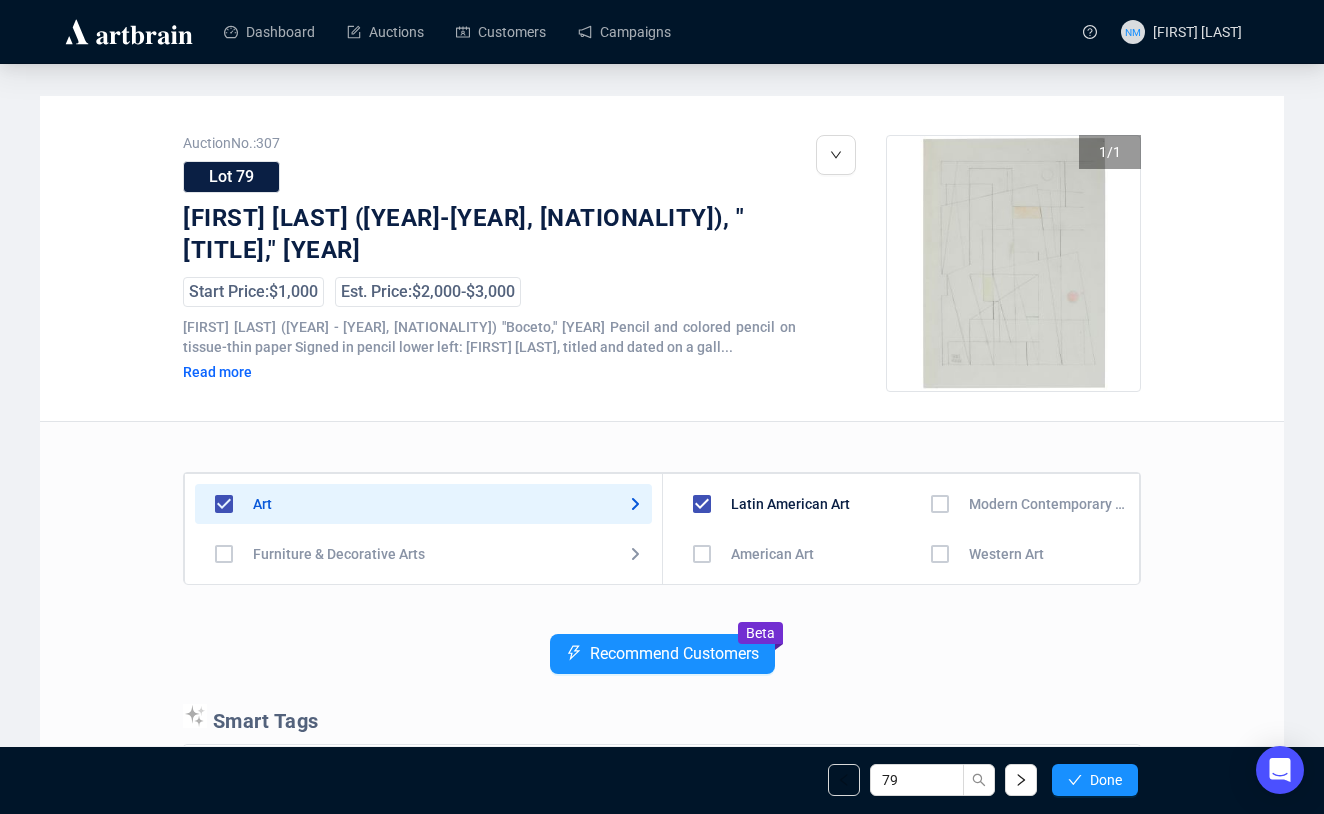 click at bounding box center (702, 554) 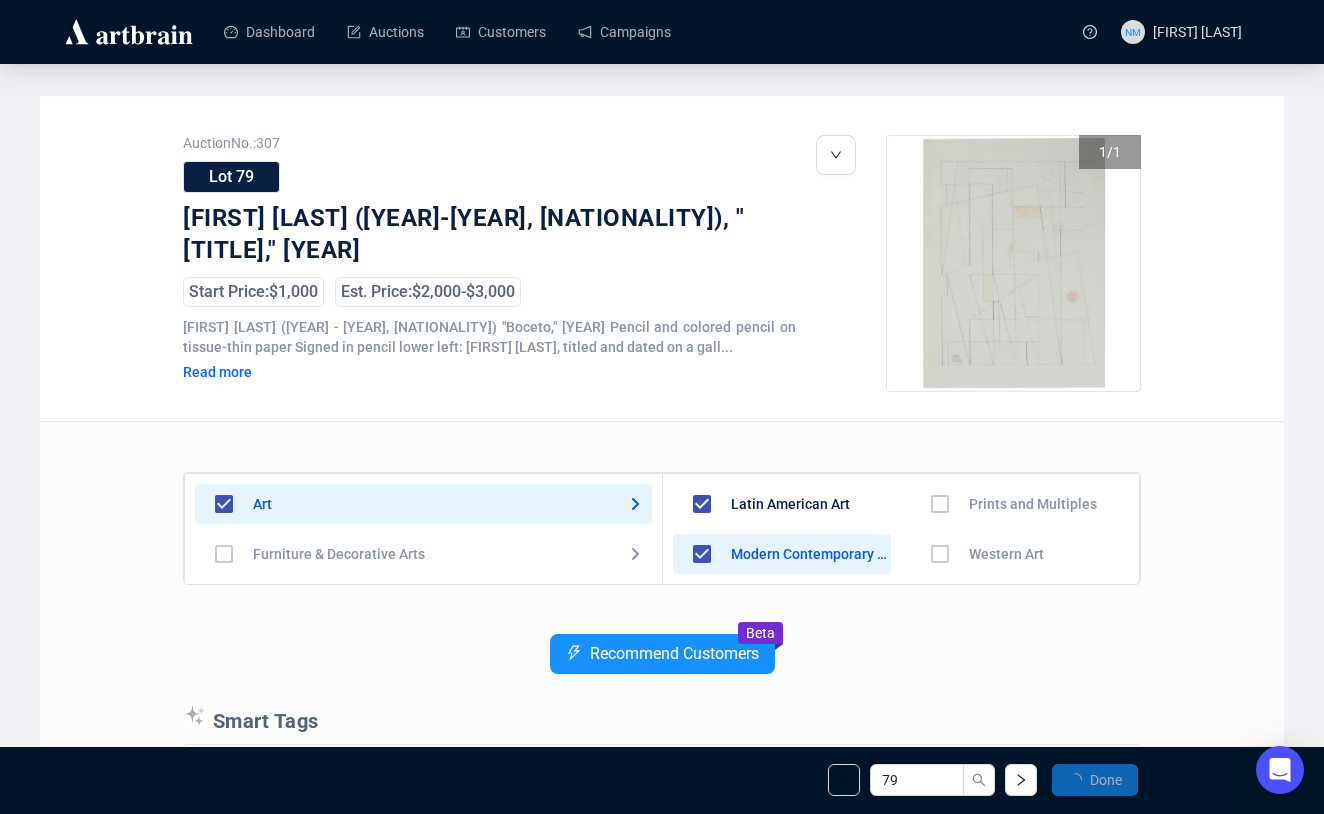 click at bounding box center (702, 604) 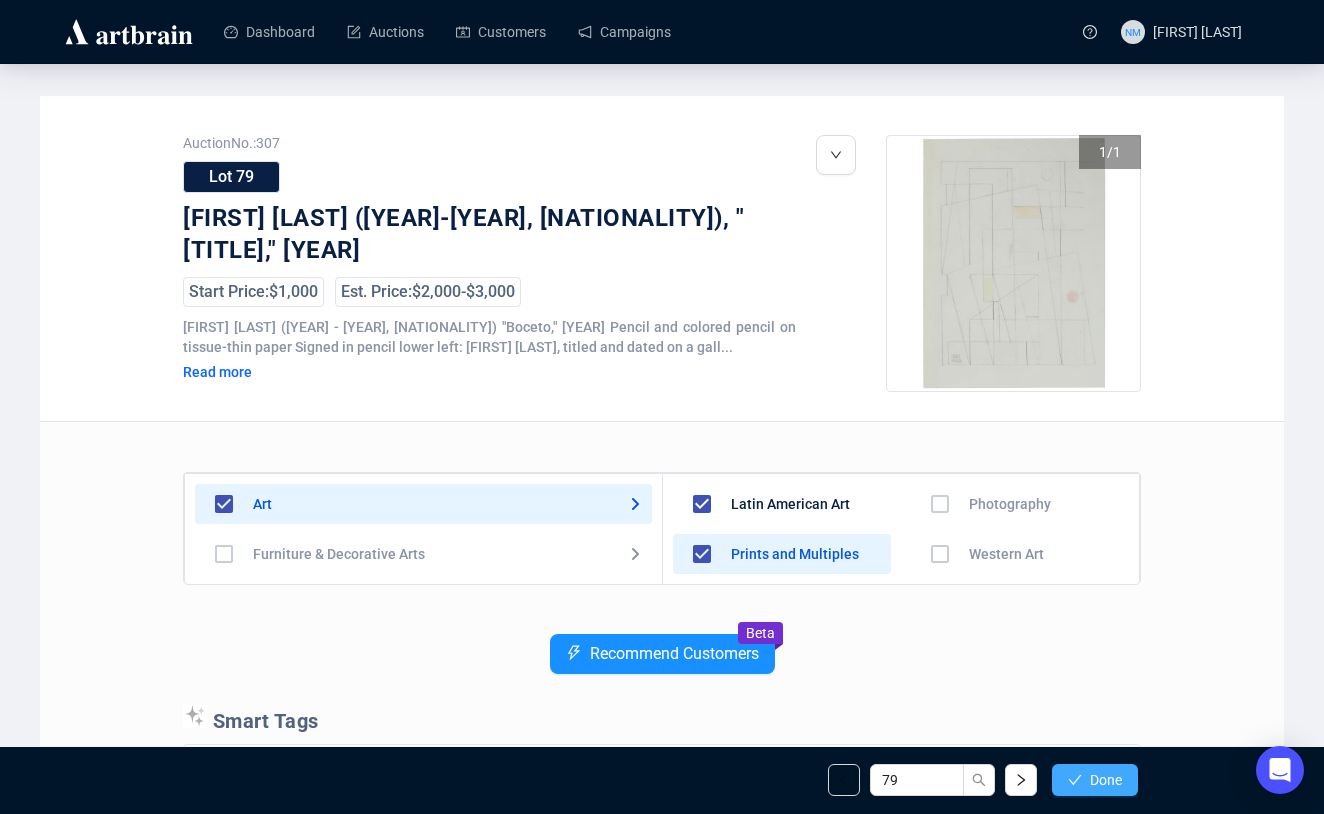 click on "Done" at bounding box center [1106, 780] 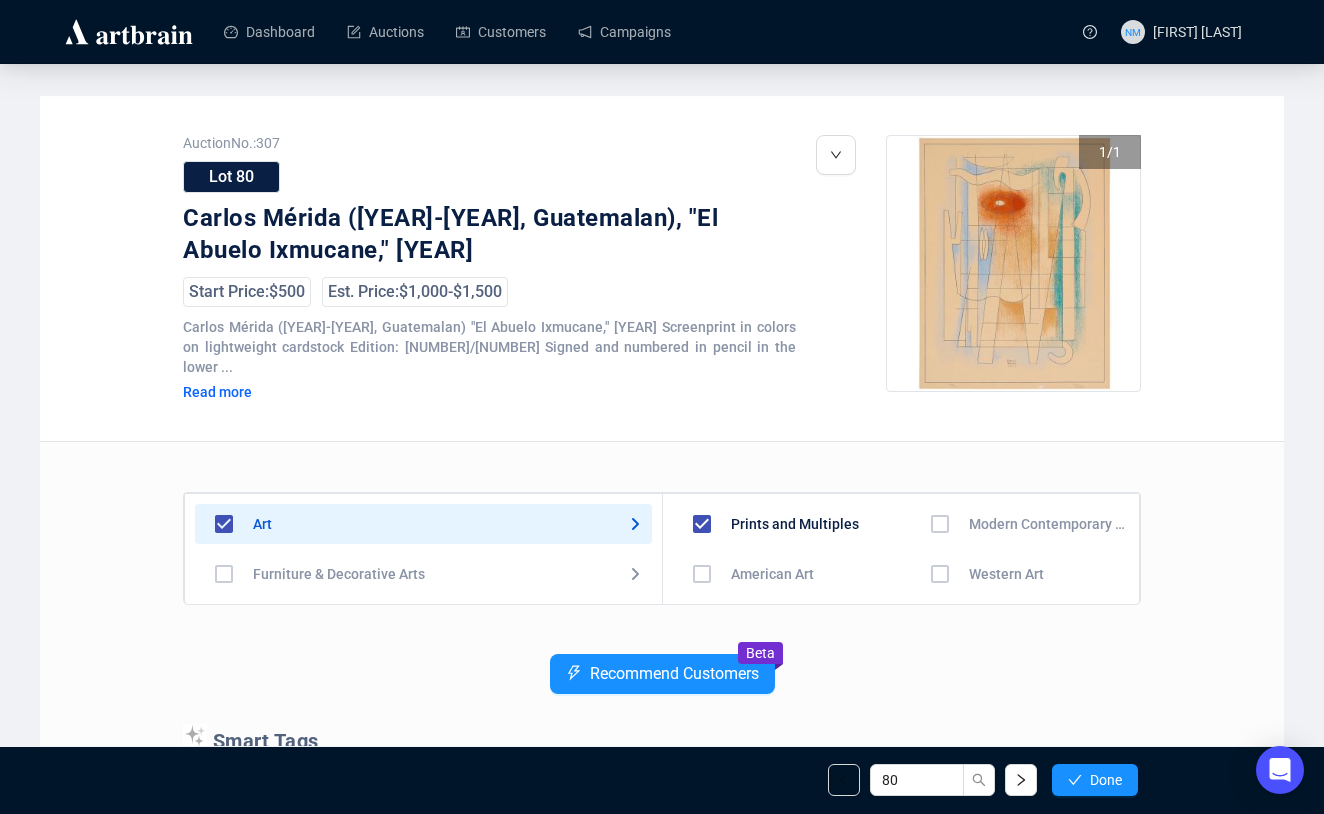 click at bounding box center (702, 574) 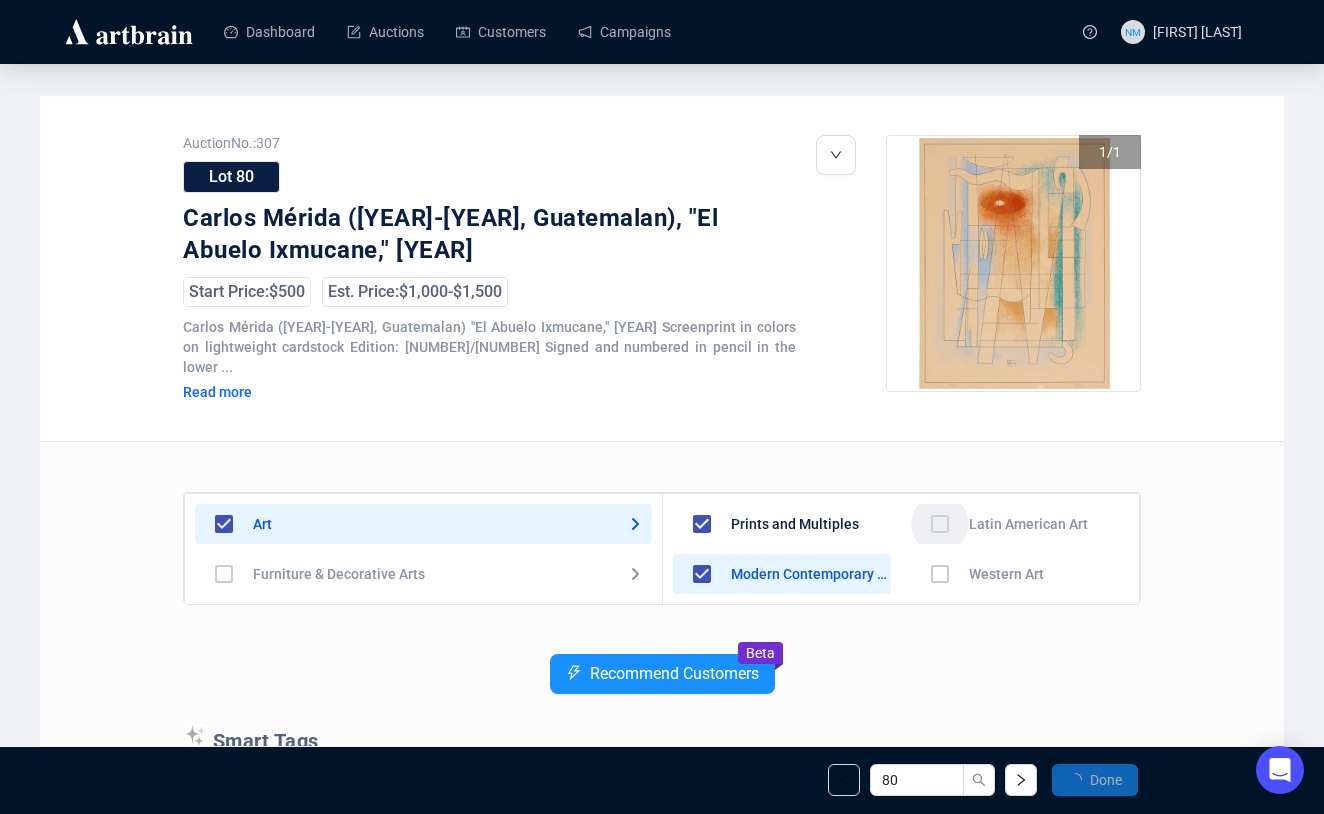 click at bounding box center (702, 624) 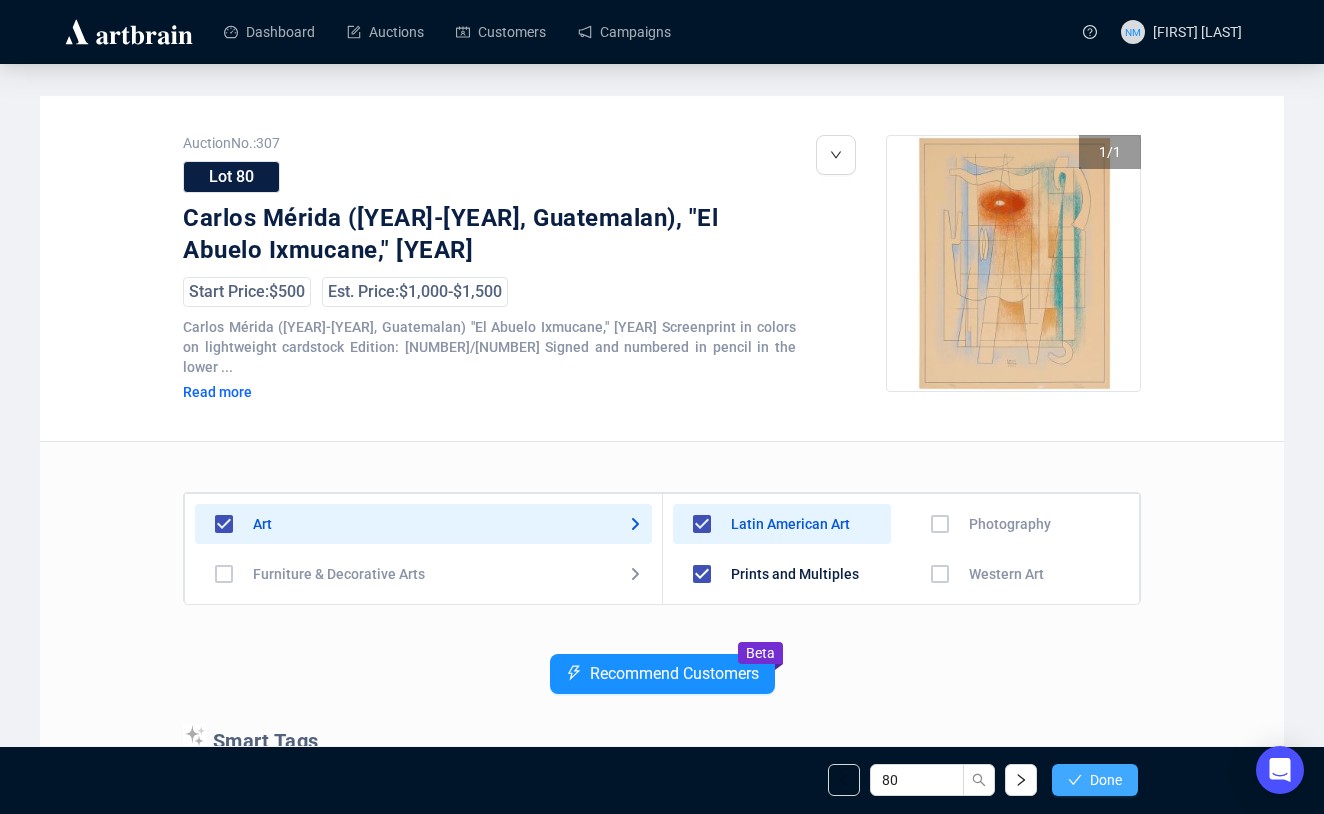 click on "Done" at bounding box center [1106, 780] 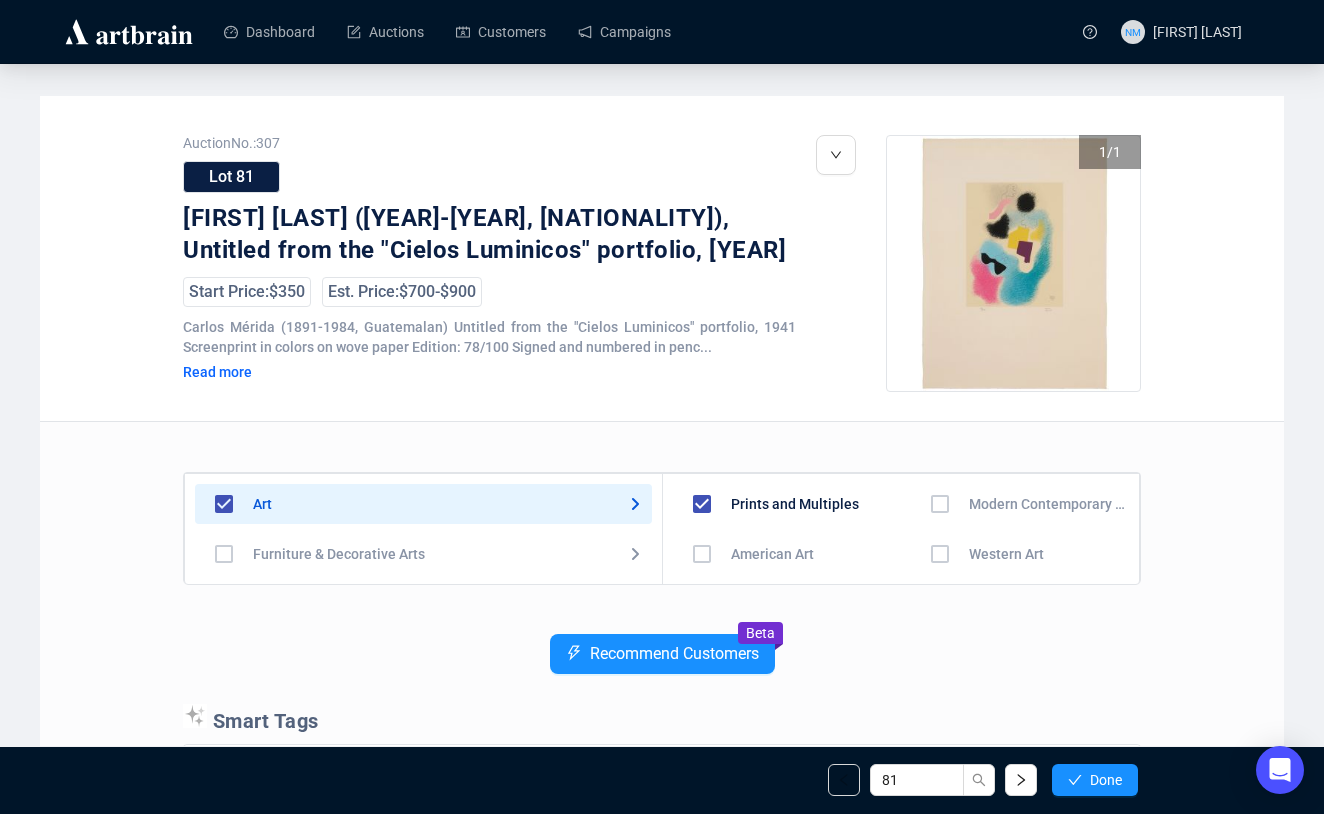 click at bounding box center [702, 554] 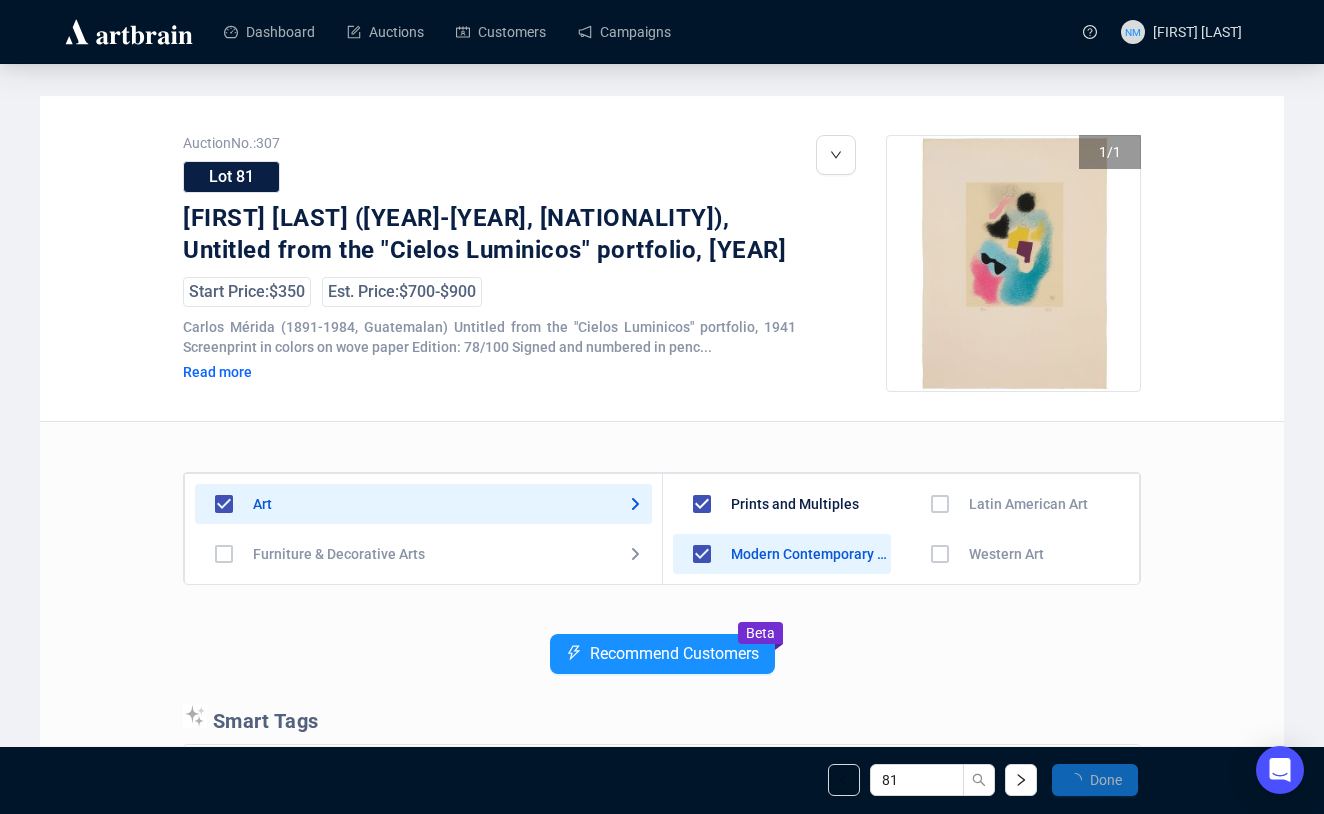 click at bounding box center (702, 604) 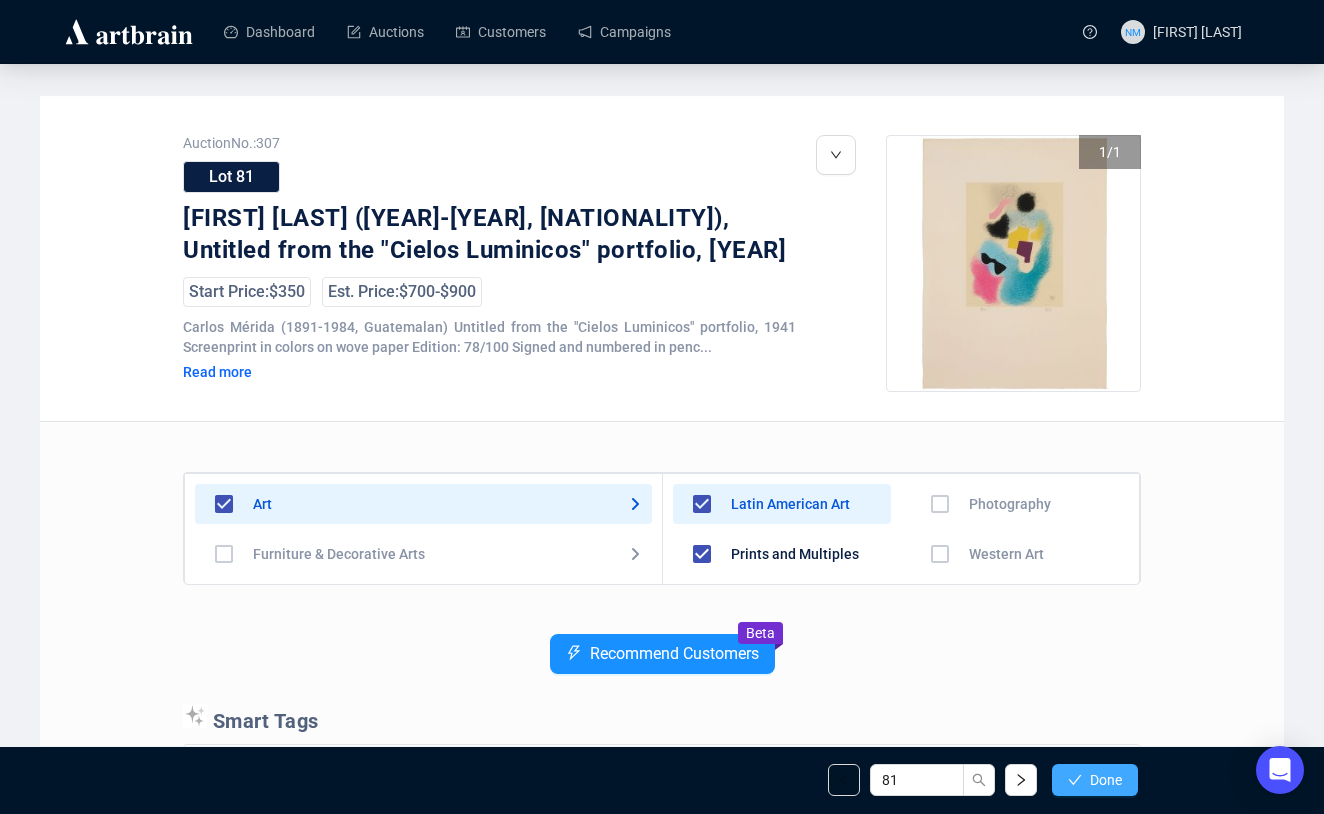 click on "Done" at bounding box center (1095, 780) 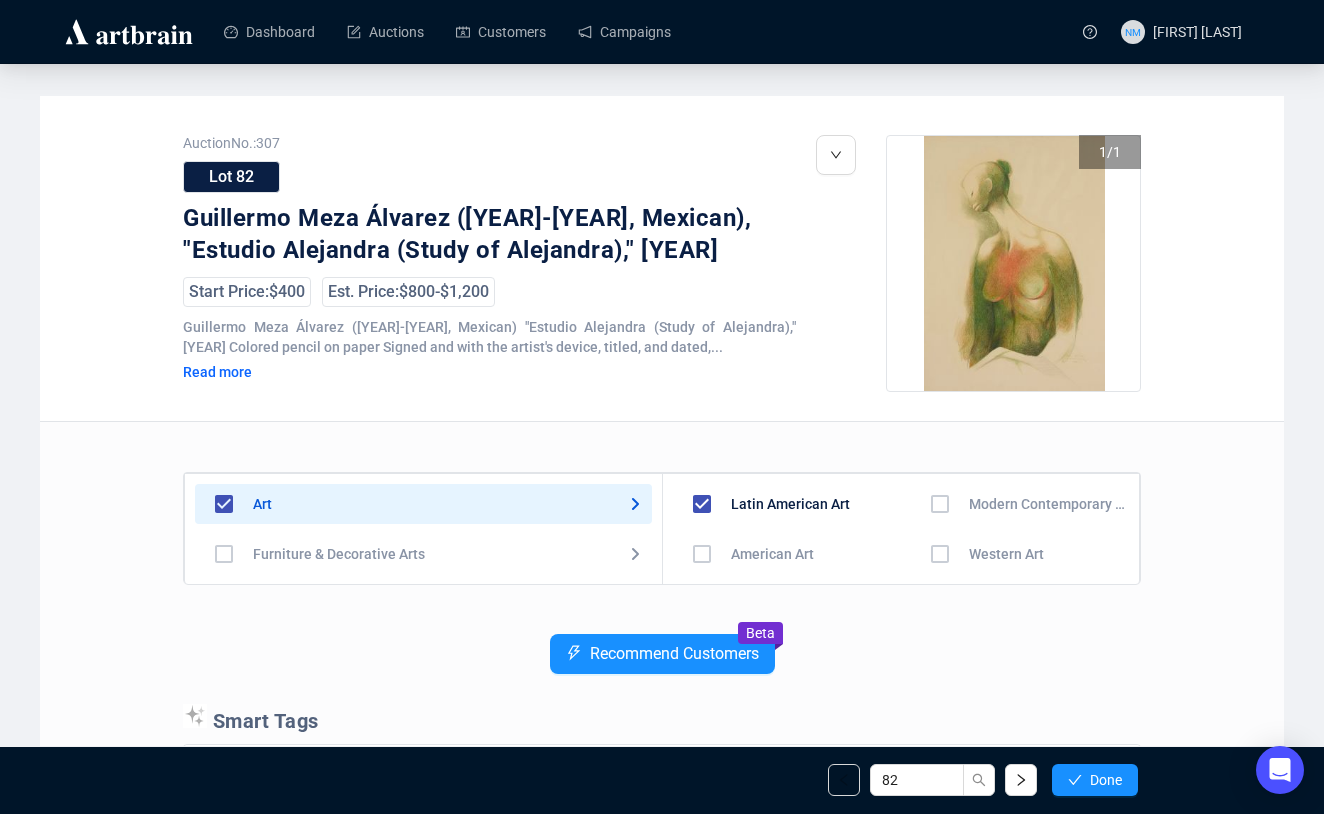 click at bounding box center [702, 554] 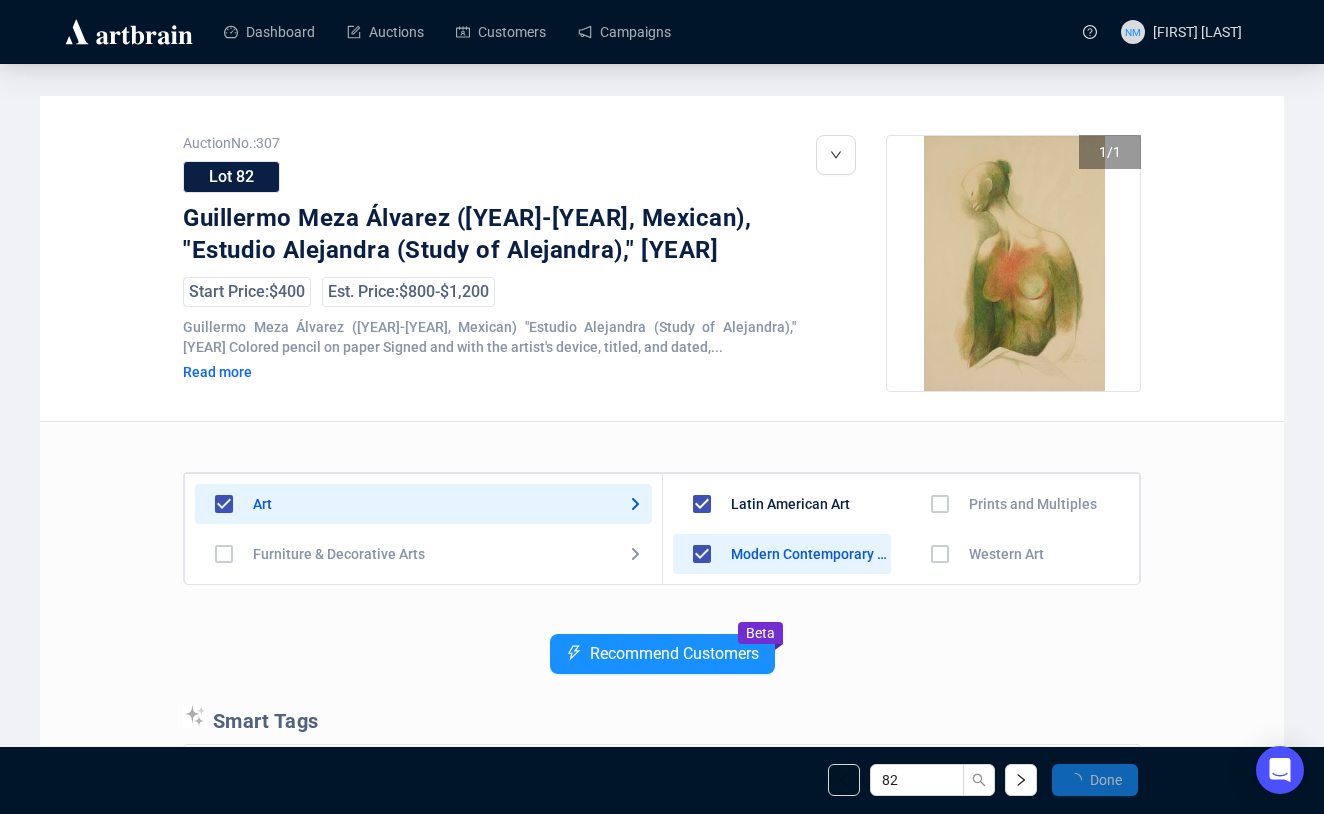 click at bounding box center [702, 604] 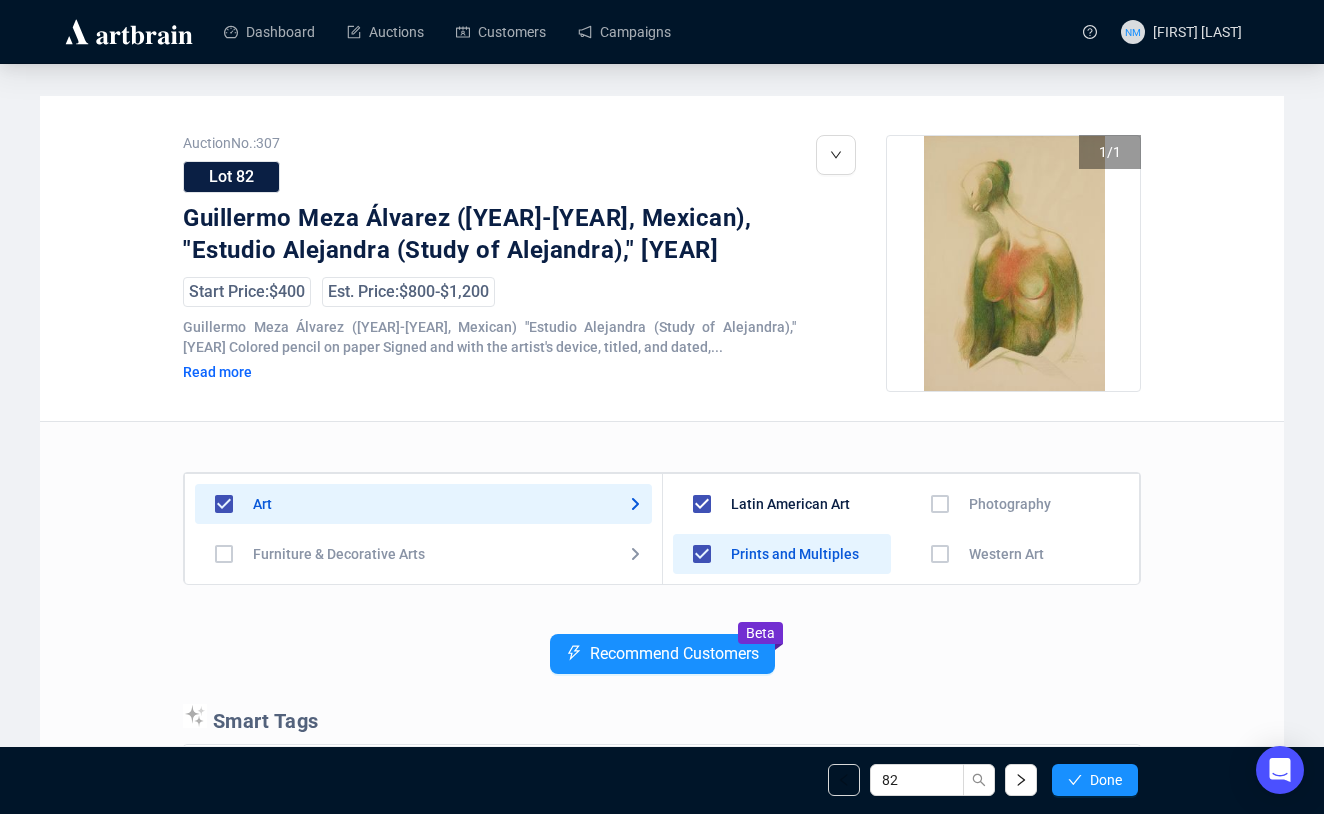 click at bounding box center (702, 504) 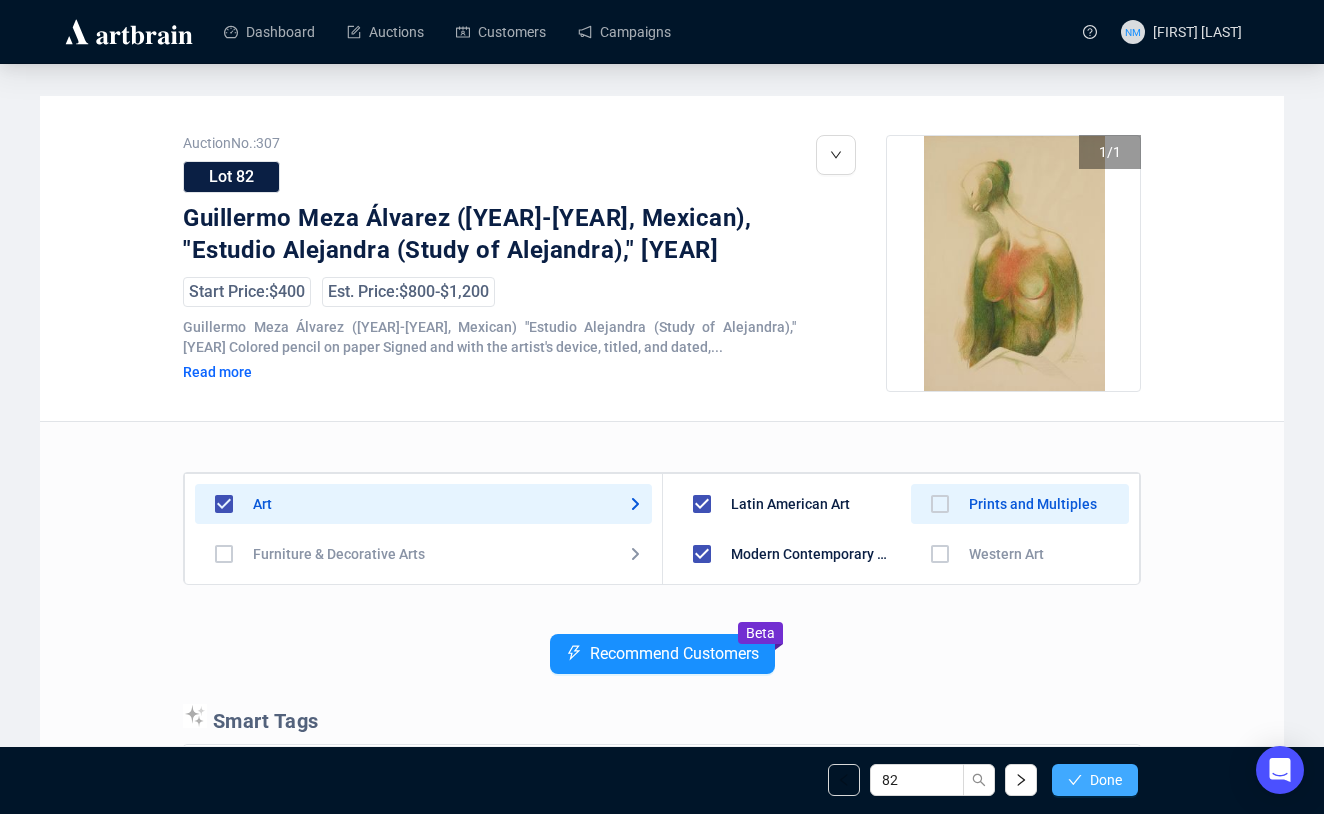 click on "Done" at bounding box center [1095, 780] 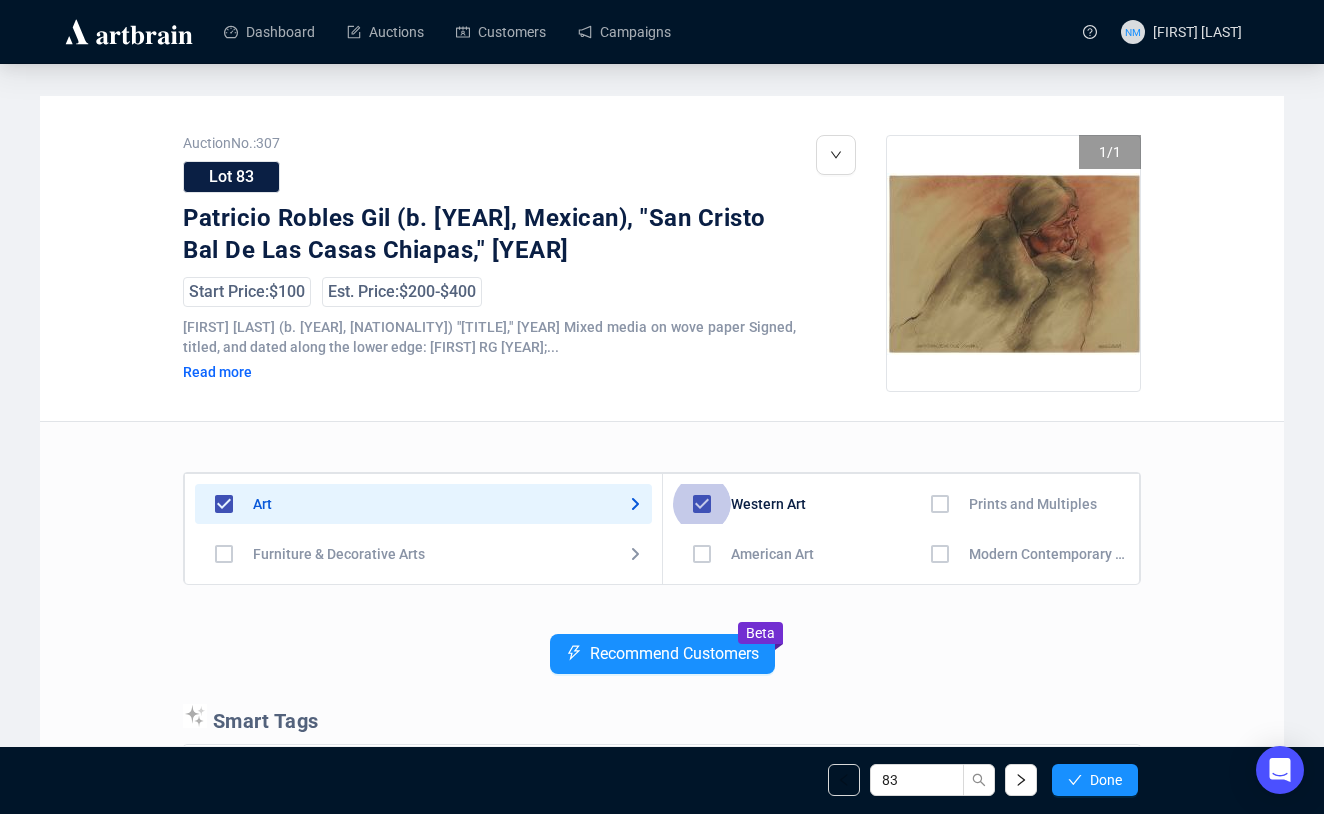 click at bounding box center [702, 504] 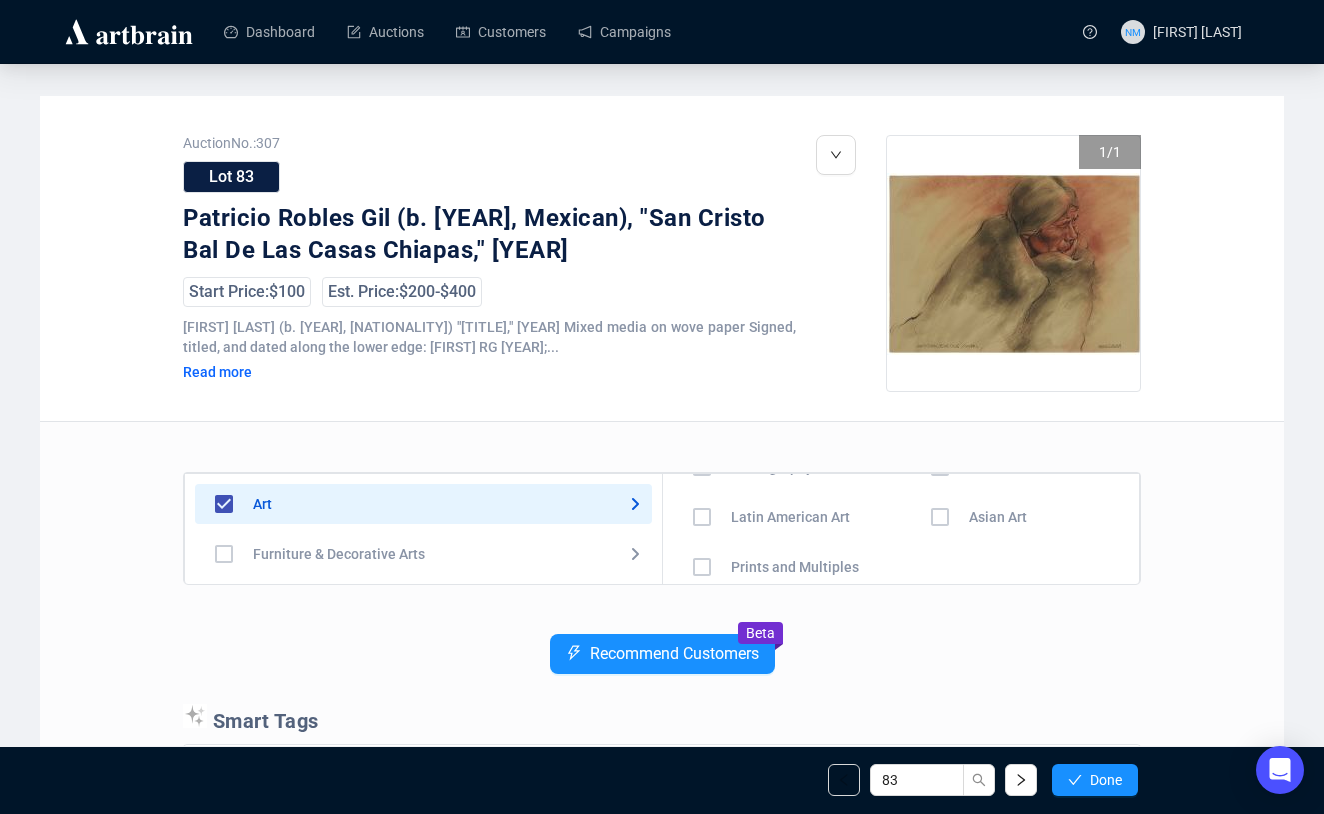 scroll, scrollTop: 139, scrollLeft: 0, axis: vertical 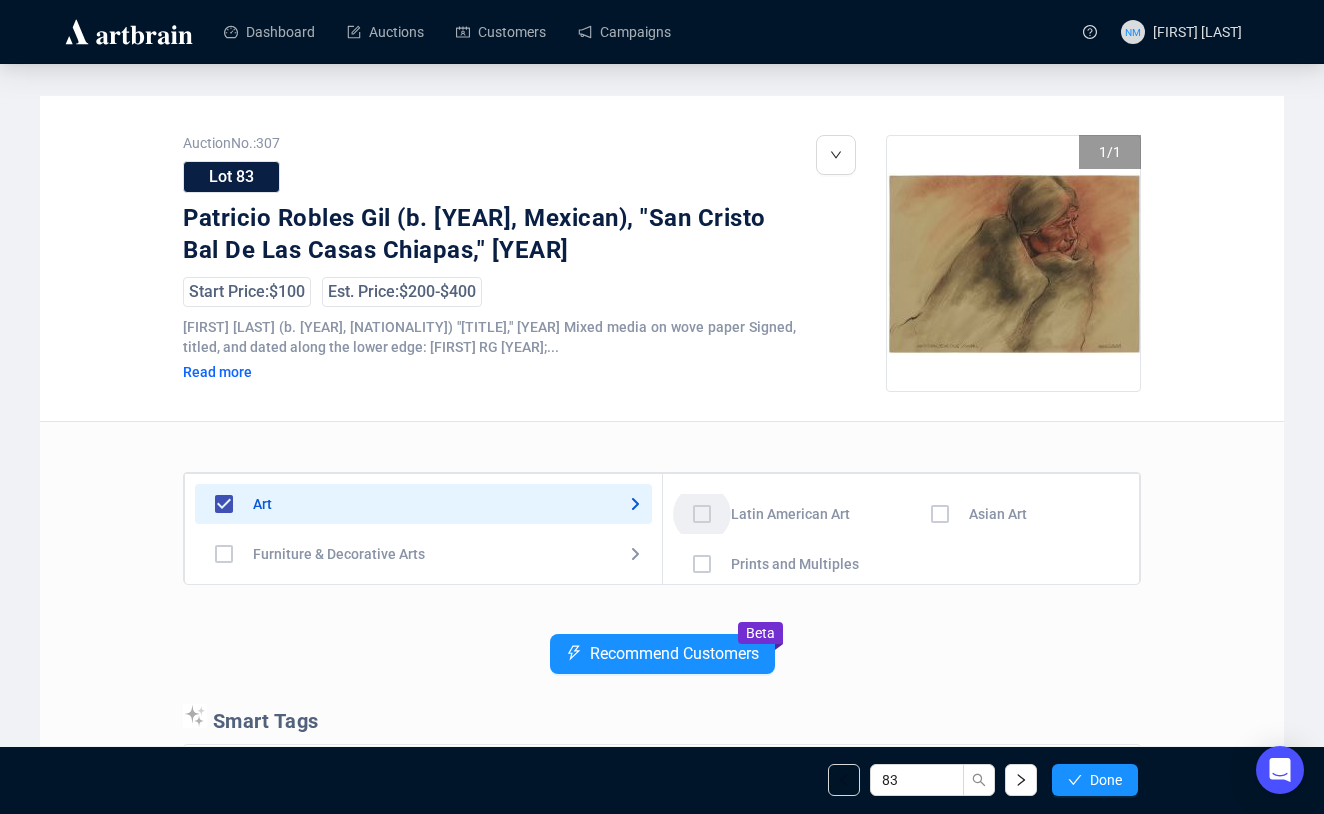 click at bounding box center [702, 364] 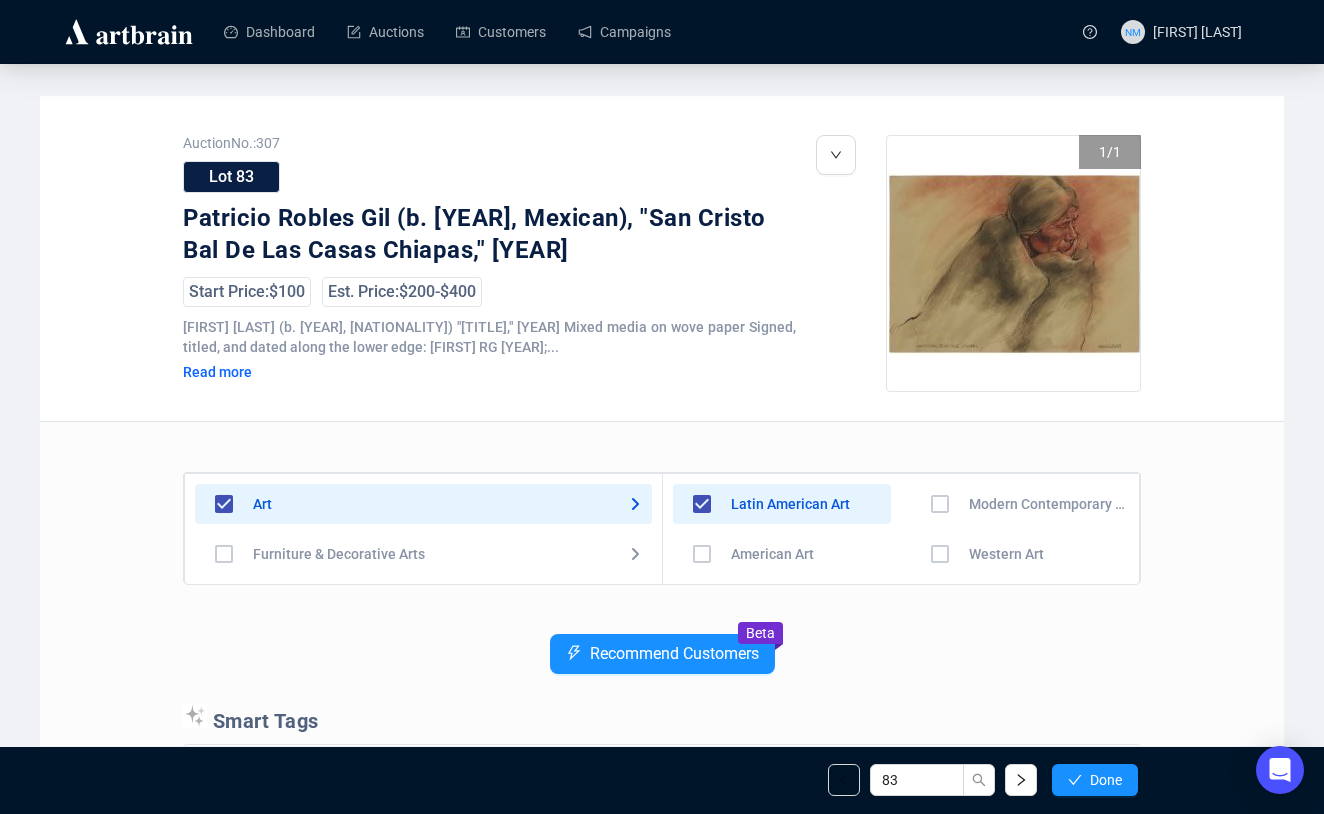 click at bounding box center (702, 554) 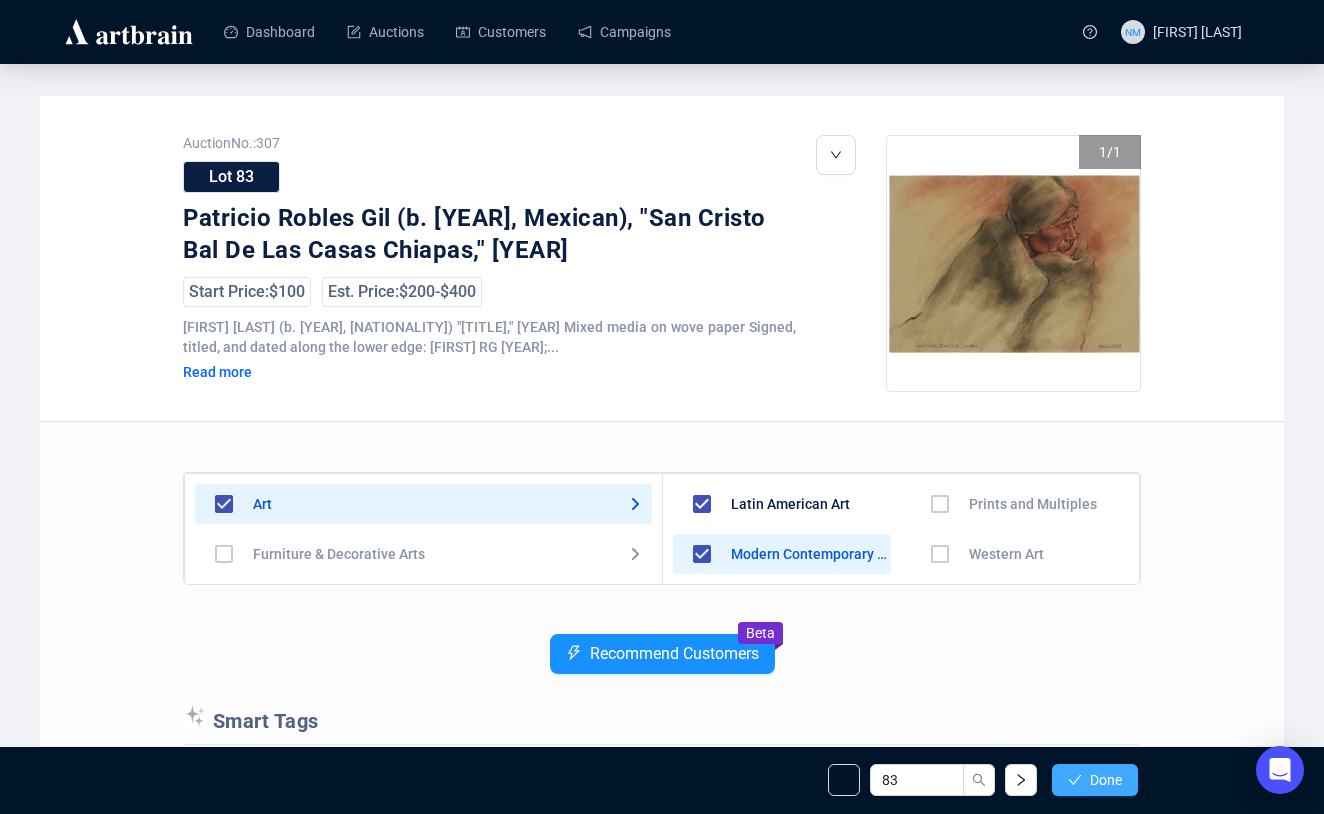 click on "Done" at bounding box center (1106, 780) 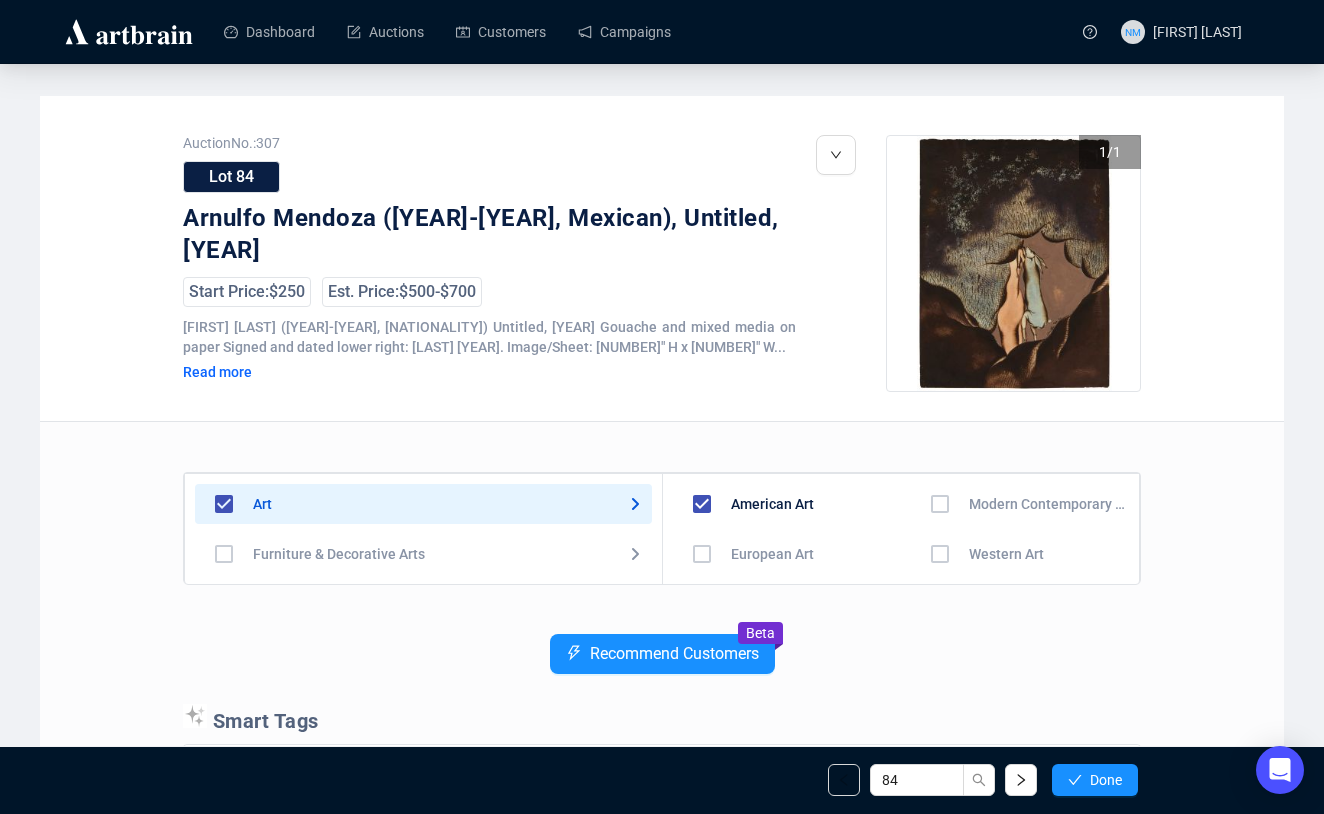 click on "Recommend Customers Beta" at bounding box center [662, 669] 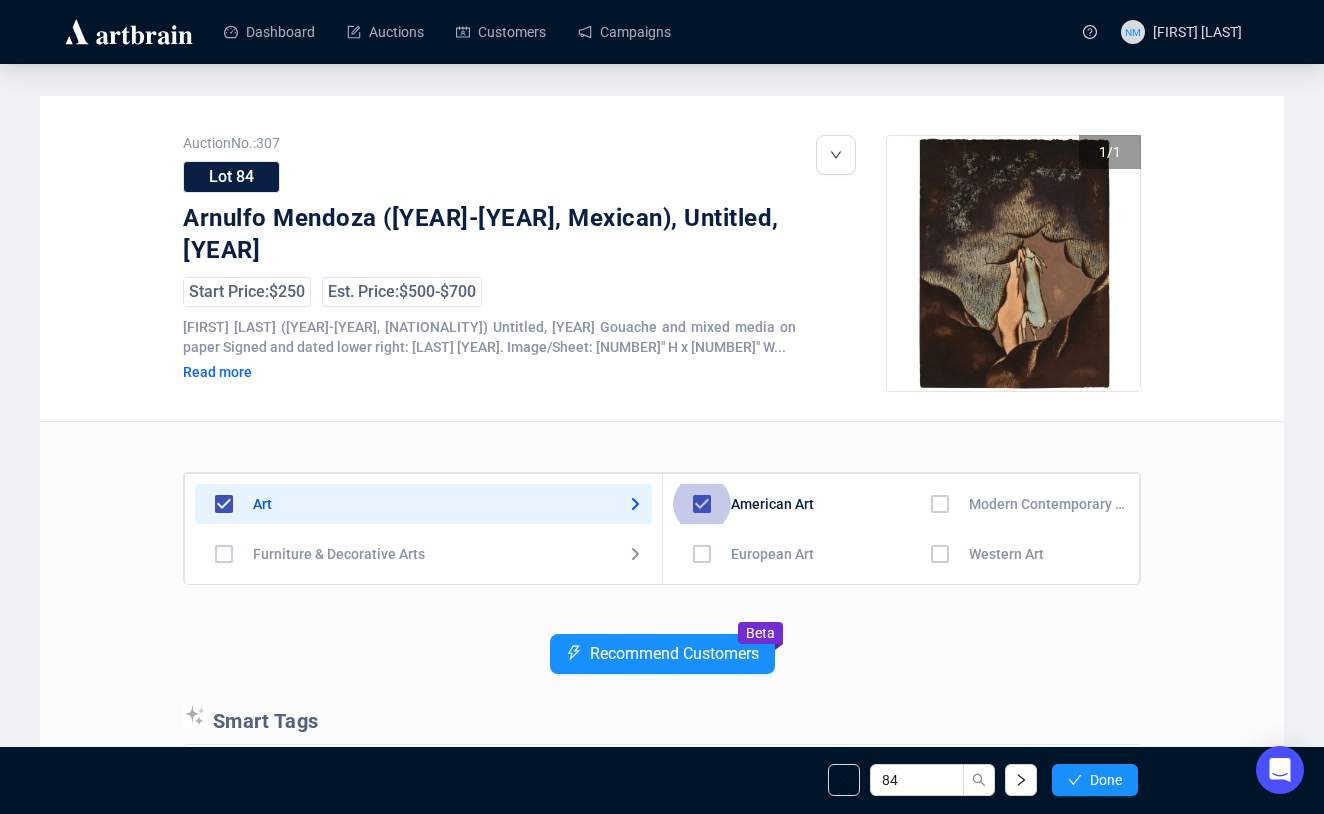 click at bounding box center (702, 504) 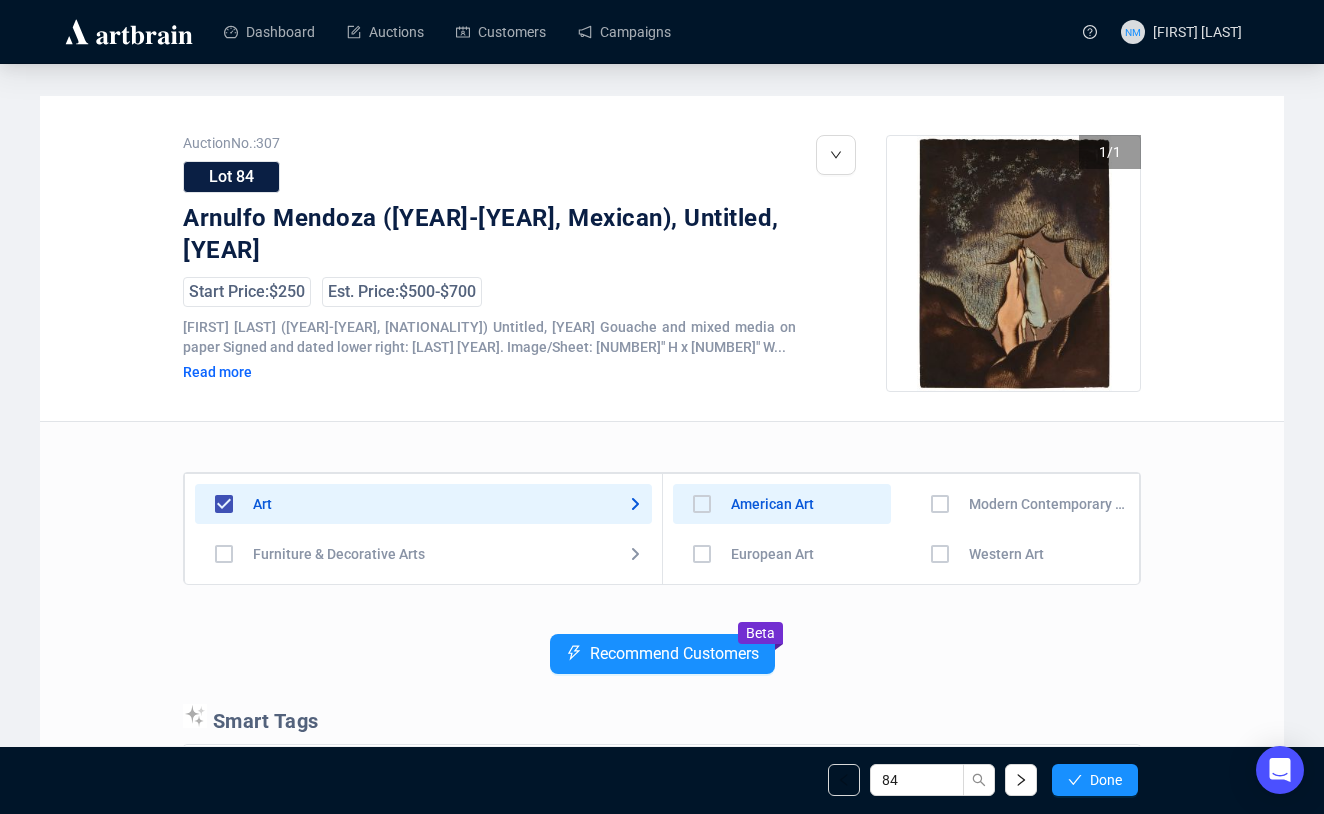 click at bounding box center (702, 504) 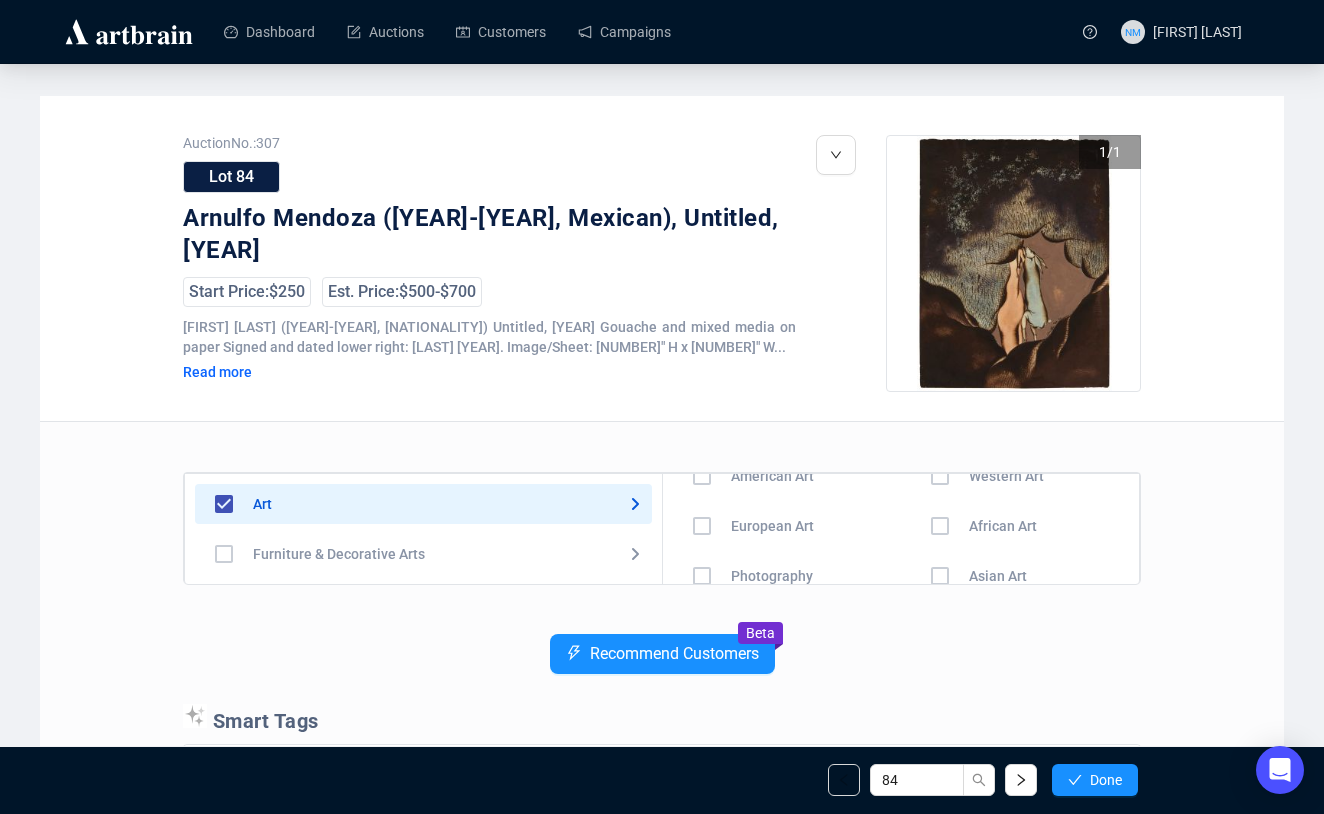 scroll, scrollTop: 140, scrollLeft: 0, axis: vertical 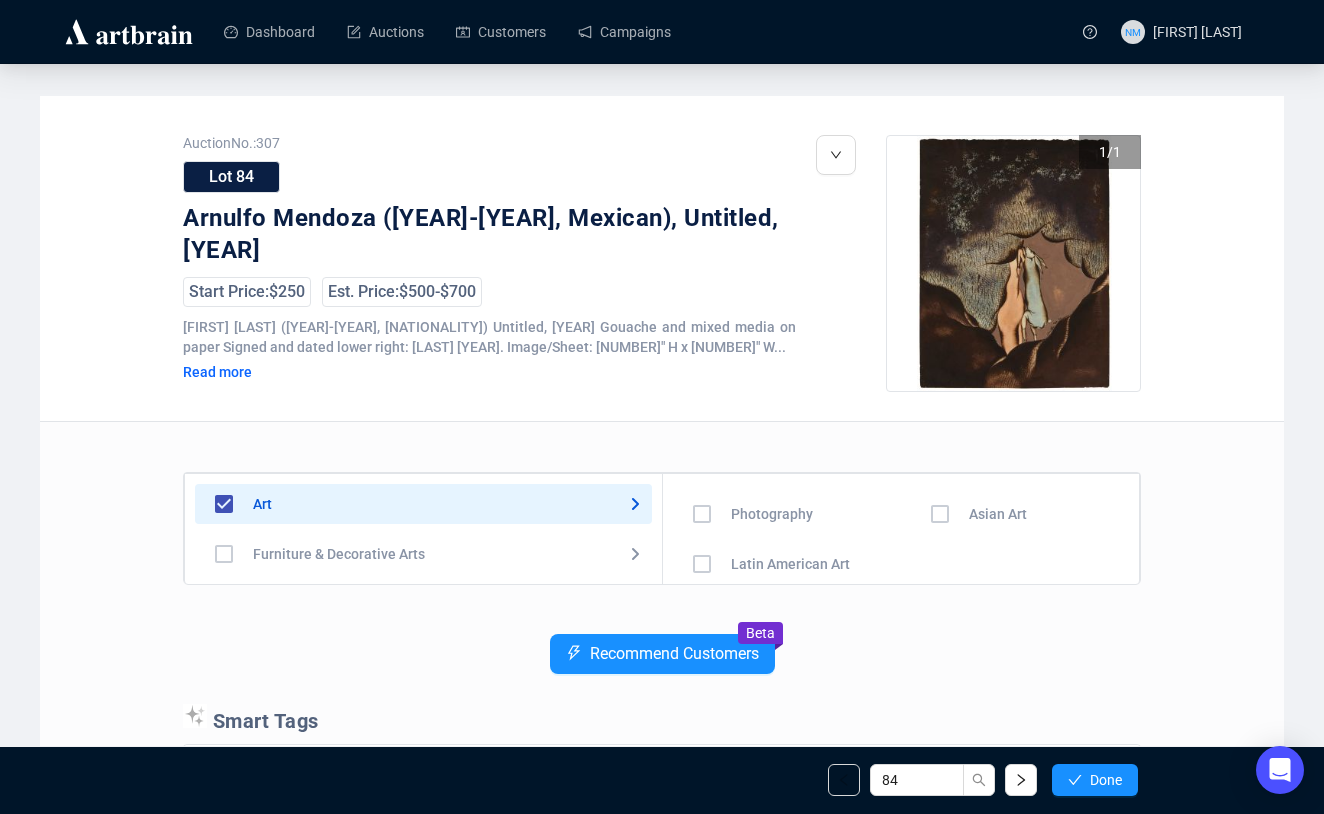 click at bounding box center [702, 414] 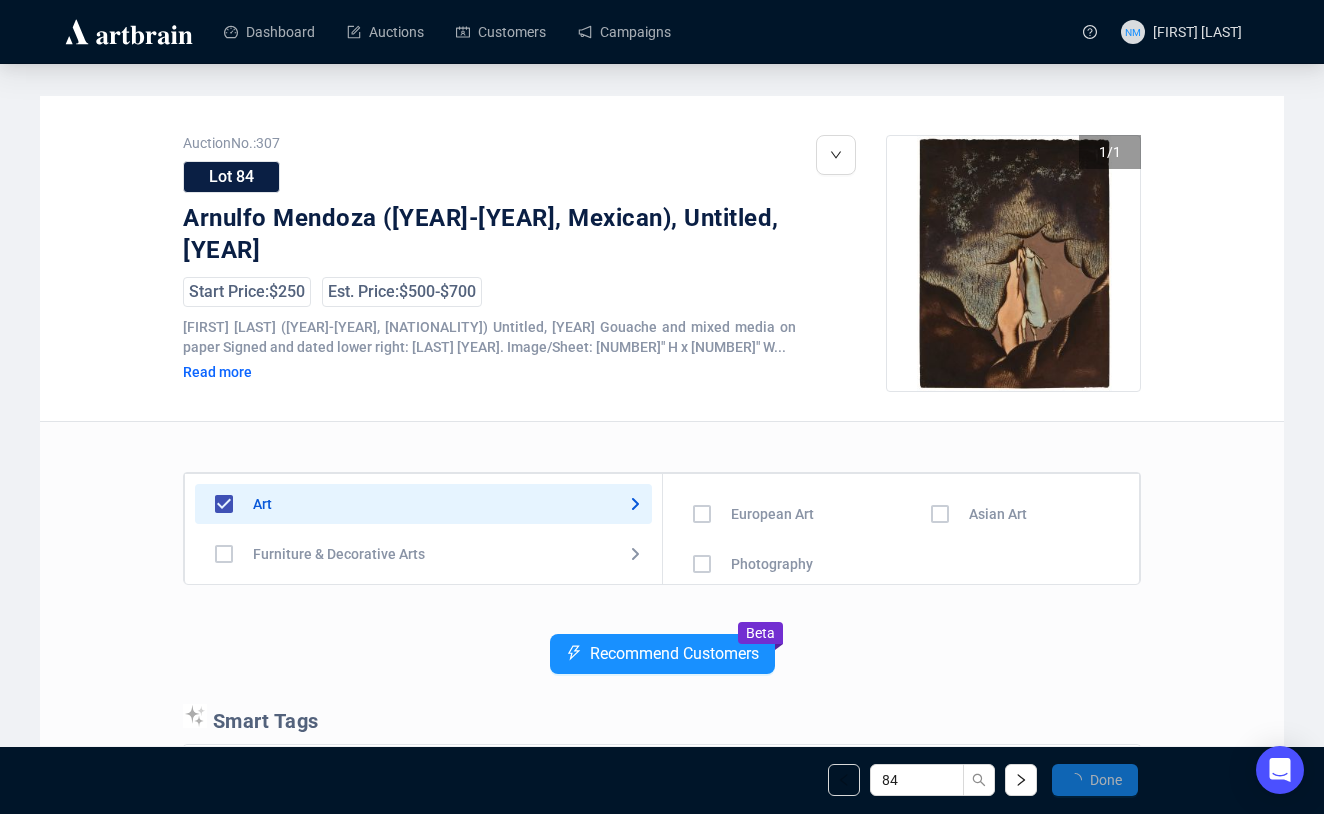scroll, scrollTop: 0, scrollLeft: 0, axis: both 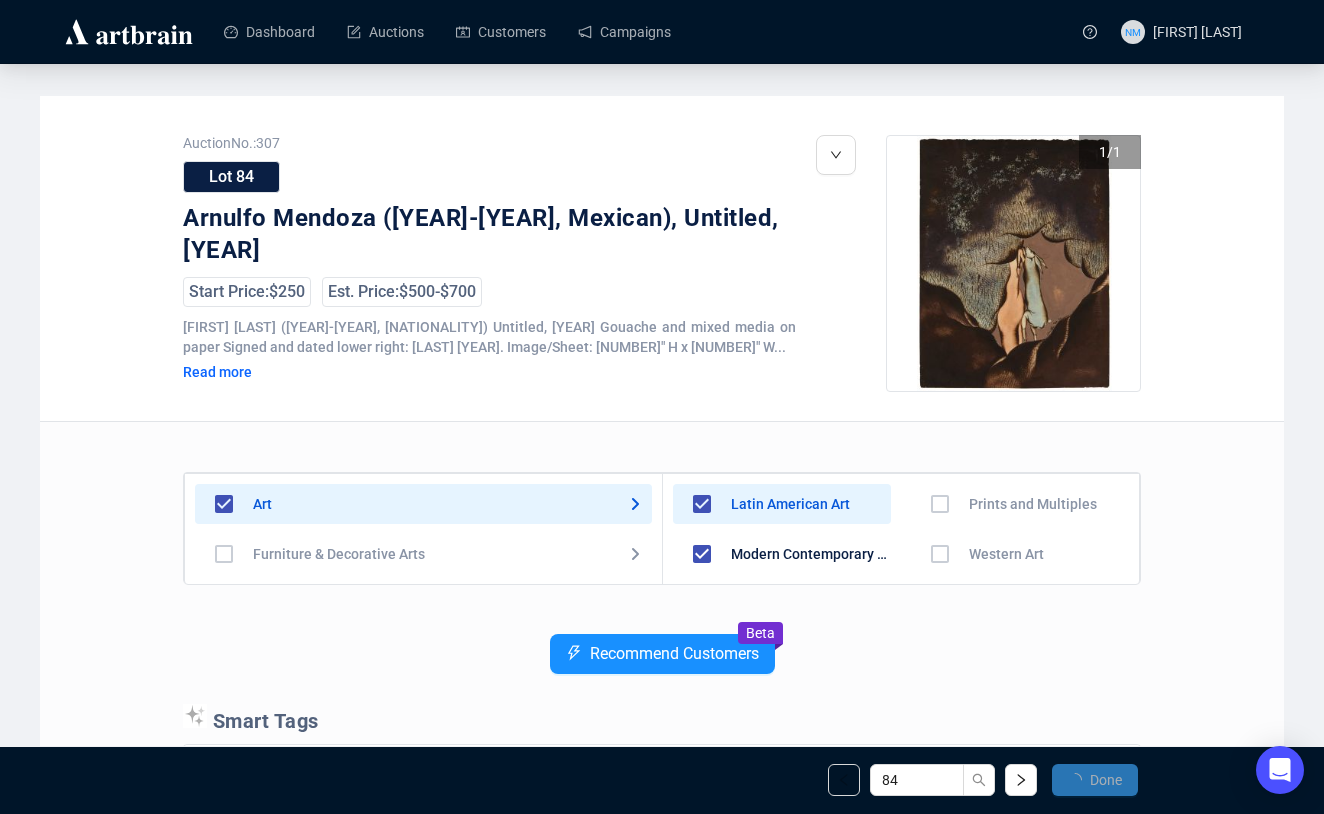 click on "Done" at bounding box center (1106, 780) 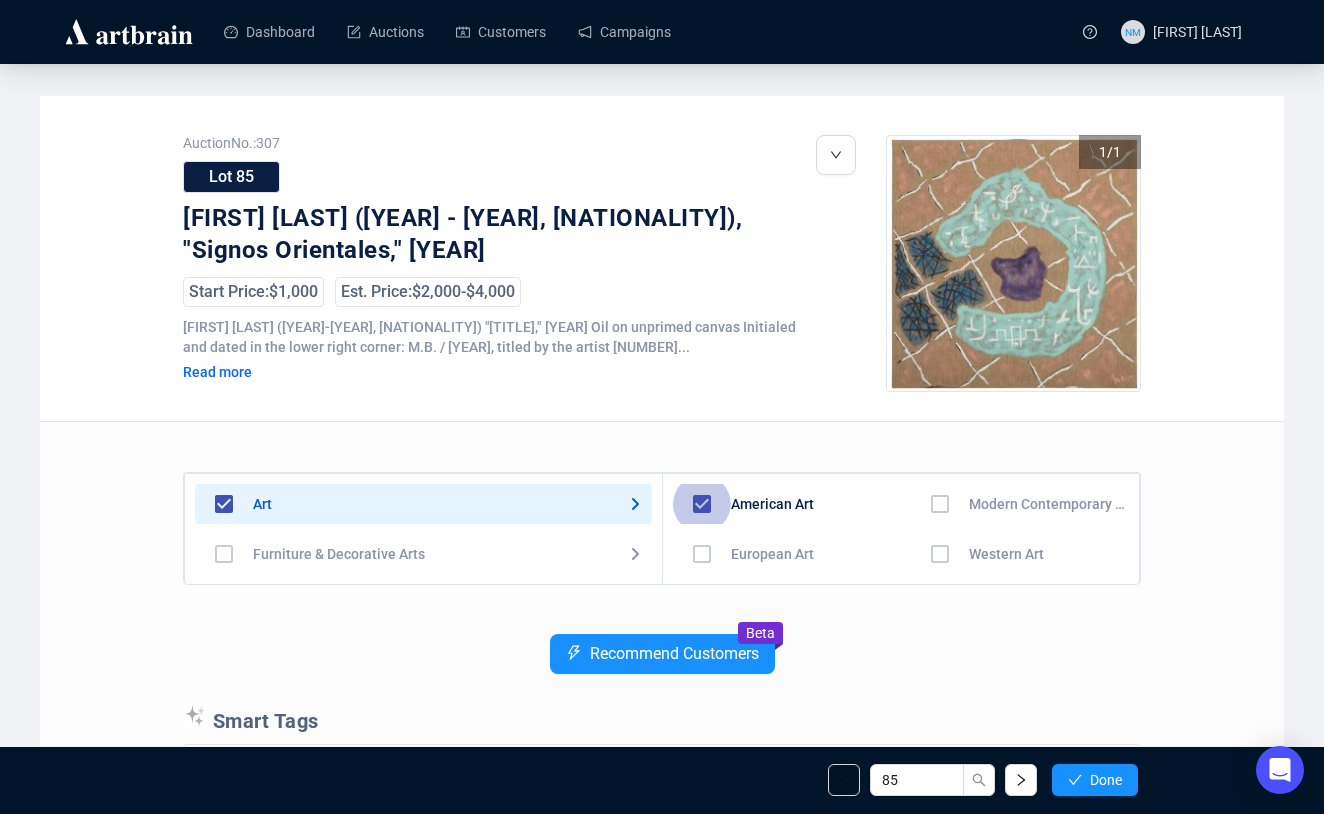 click at bounding box center (702, 504) 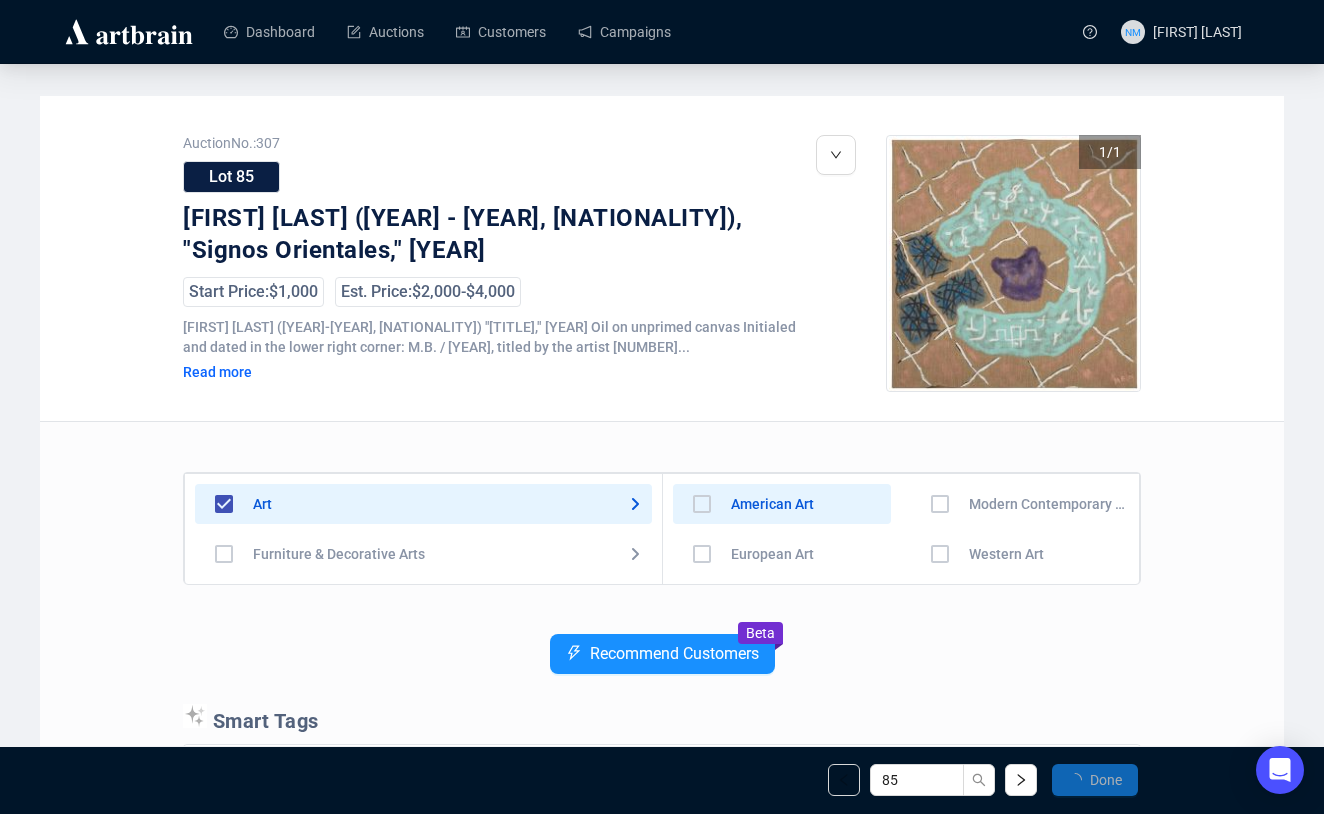 click at bounding box center (702, 504) 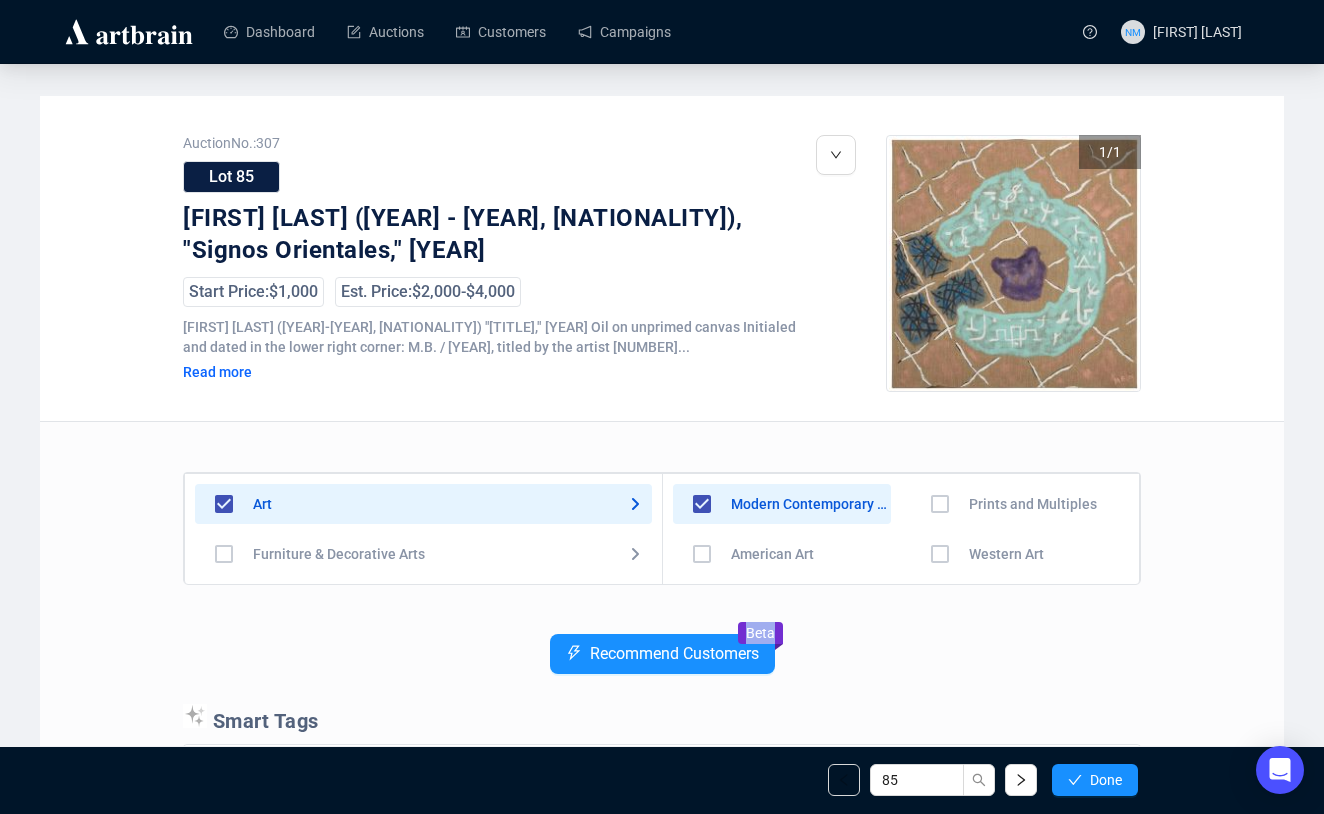drag, startPoint x: 1140, startPoint y: 504, endPoint x: 1140, endPoint y: 640, distance: 136 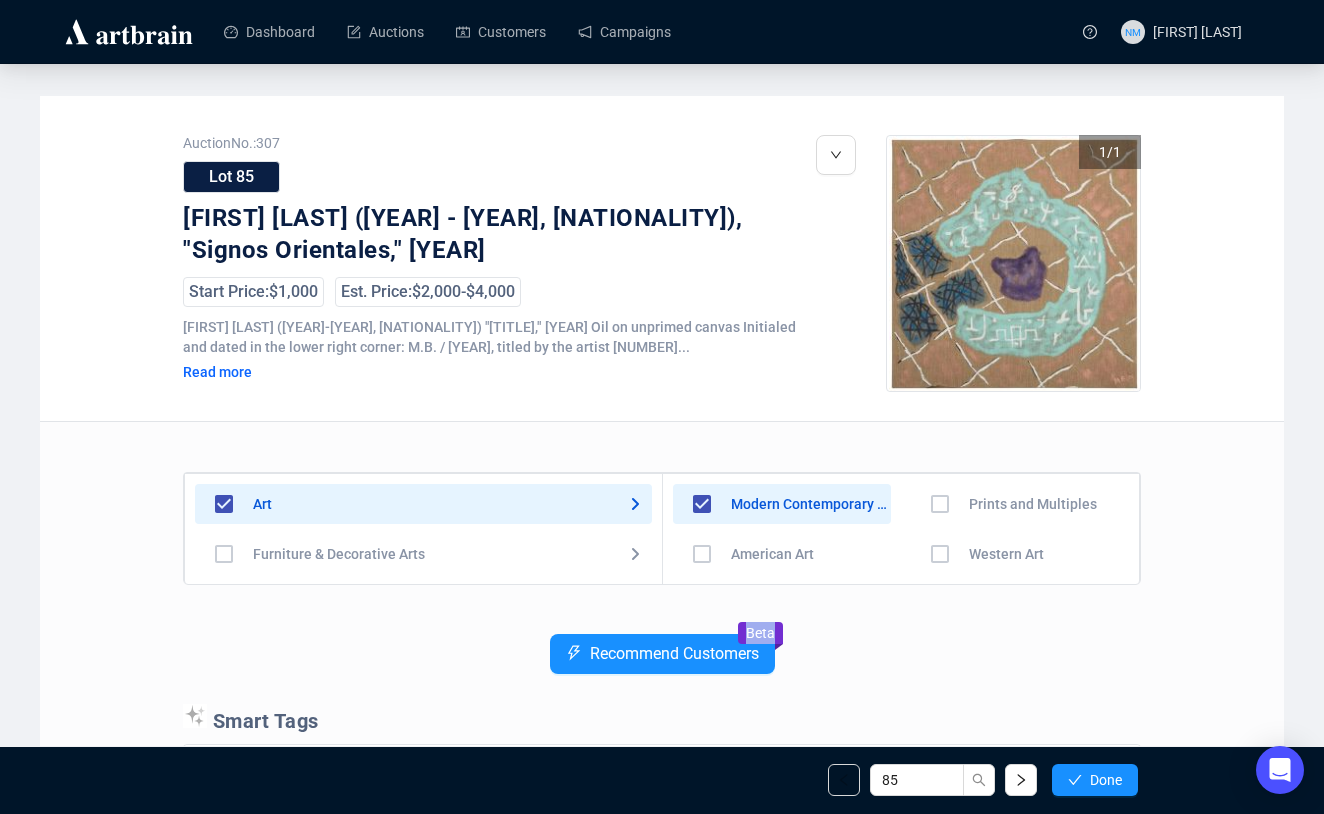 drag, startPoint x: 1119, startPoint y: 510, endPoint x: 1125, endPoint y: 595, distance: 85.2115 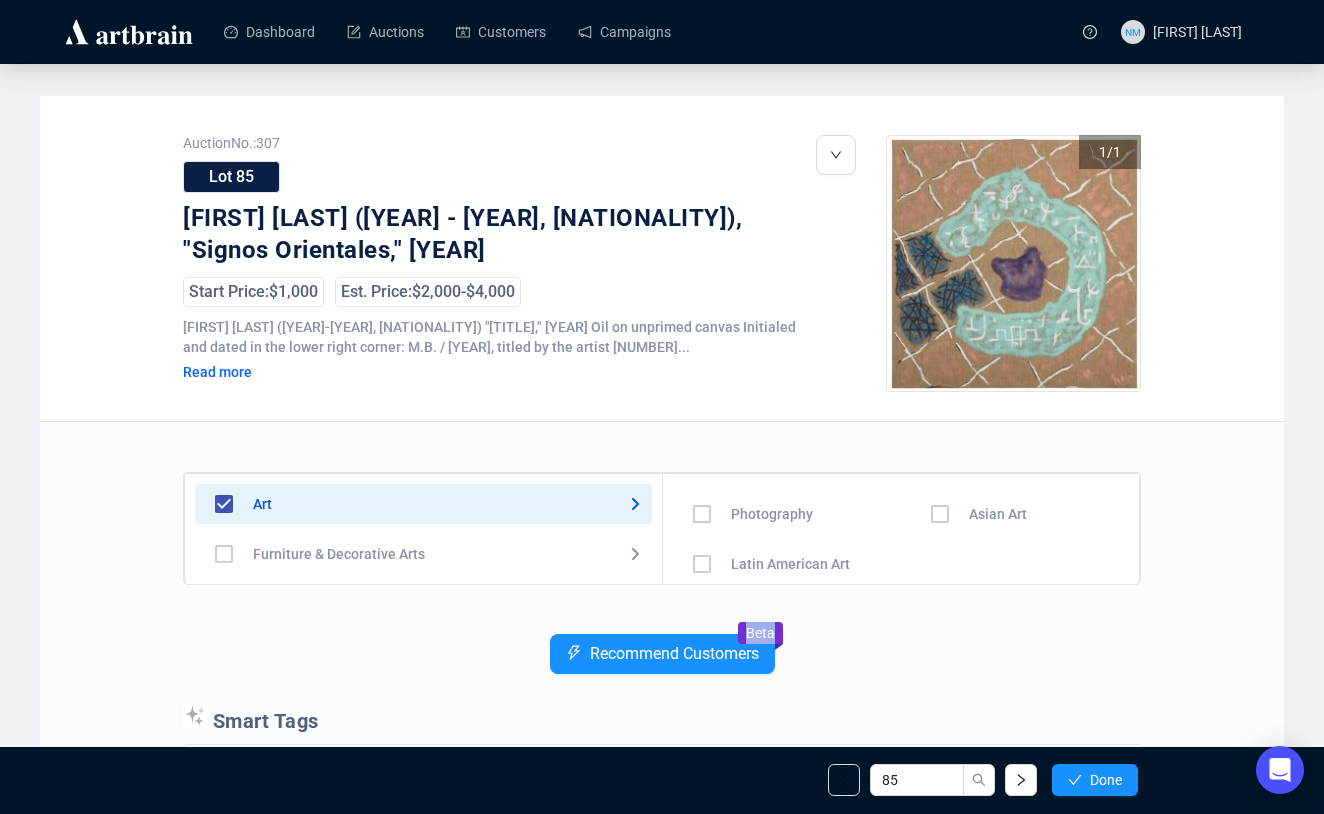 click at bounding box center [702, 414] 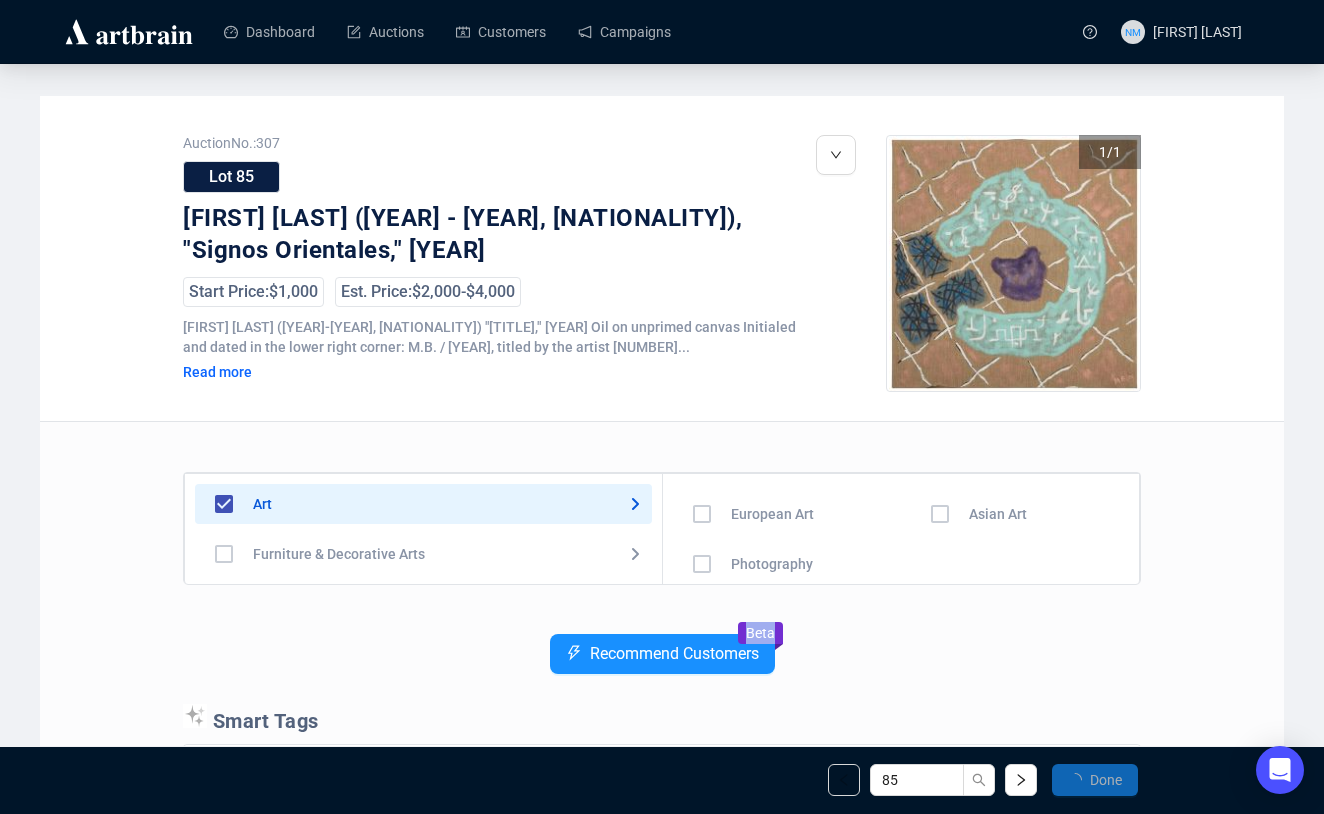 scroll, scrollTop: 0, scrollLeft: 0, axis: both 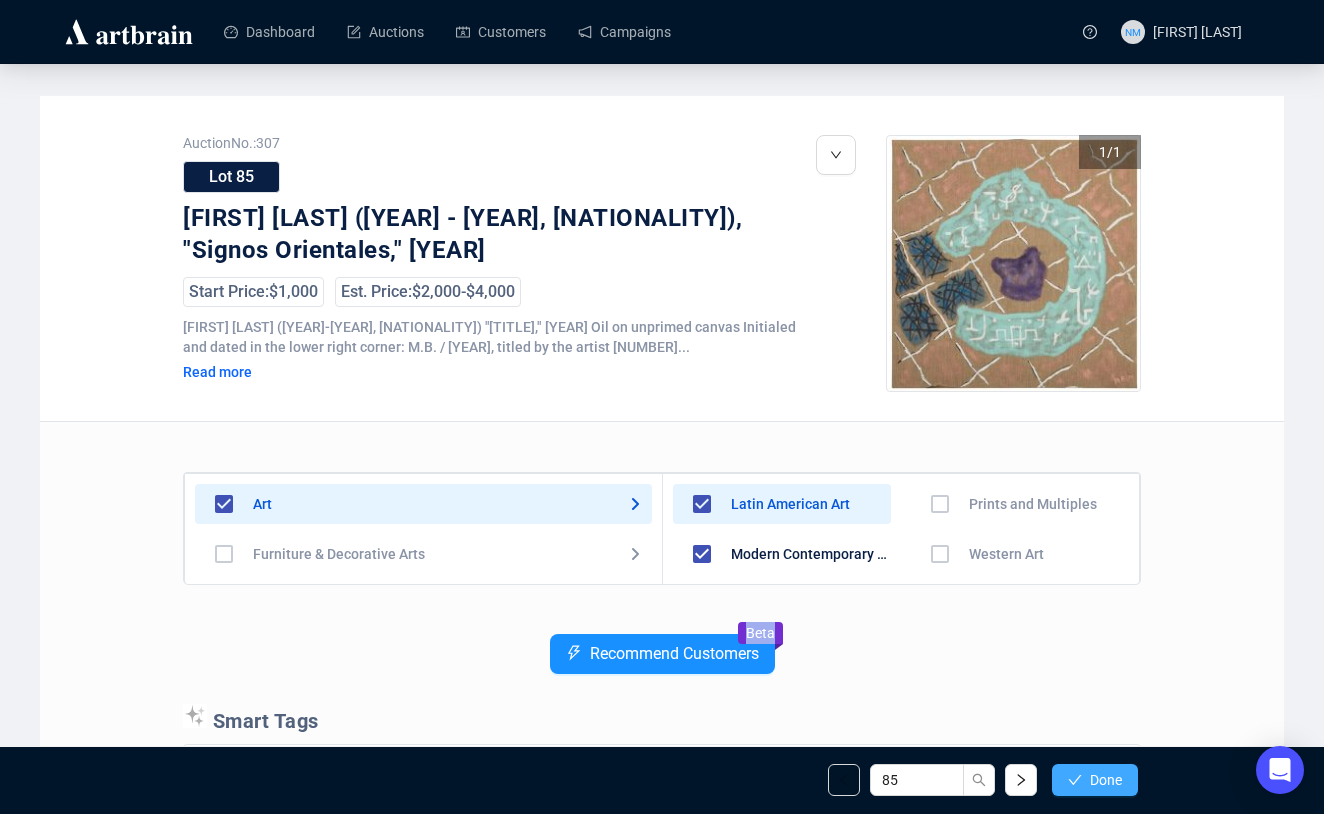 click on "Done" at bounding box center (1106, 780) 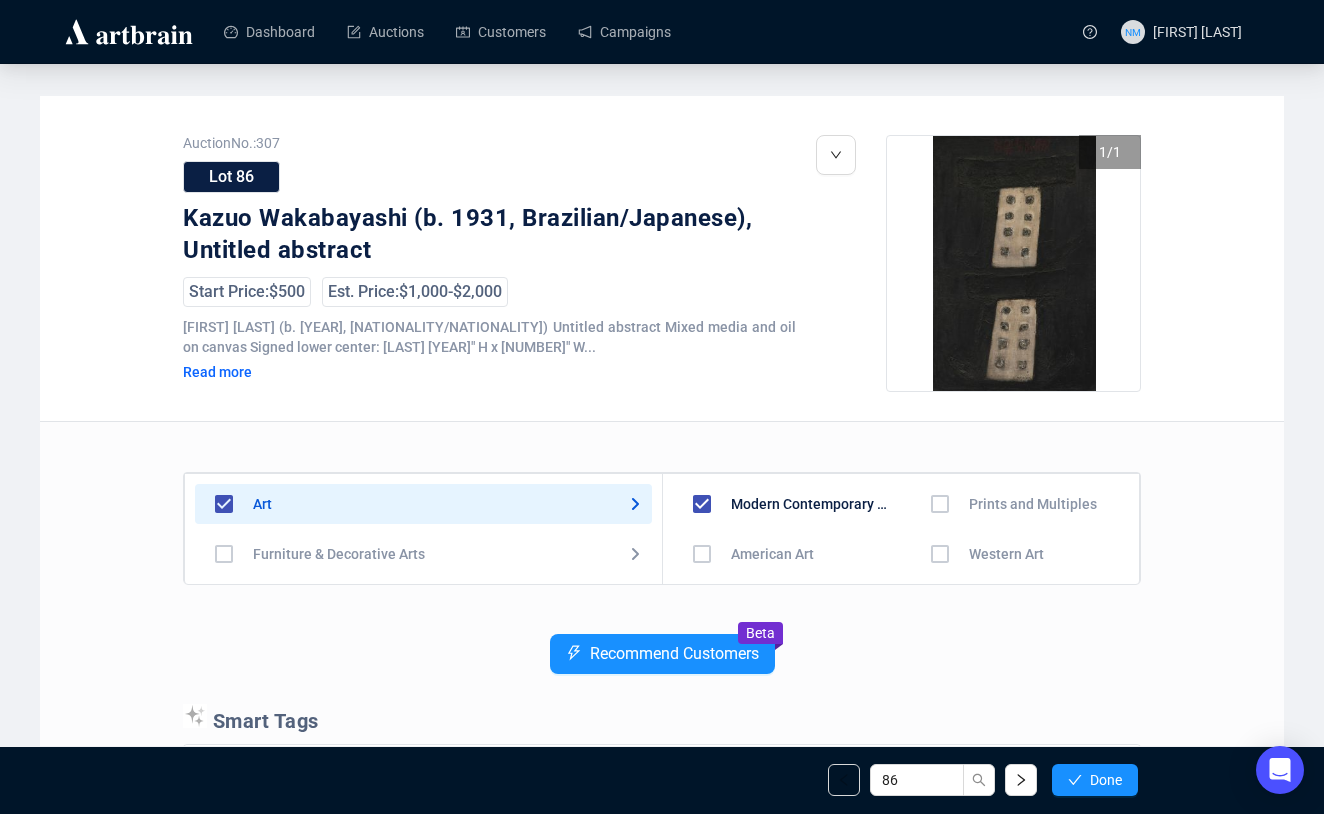 click on "Recommend Customers Beta" at bounding box center (662, 669) 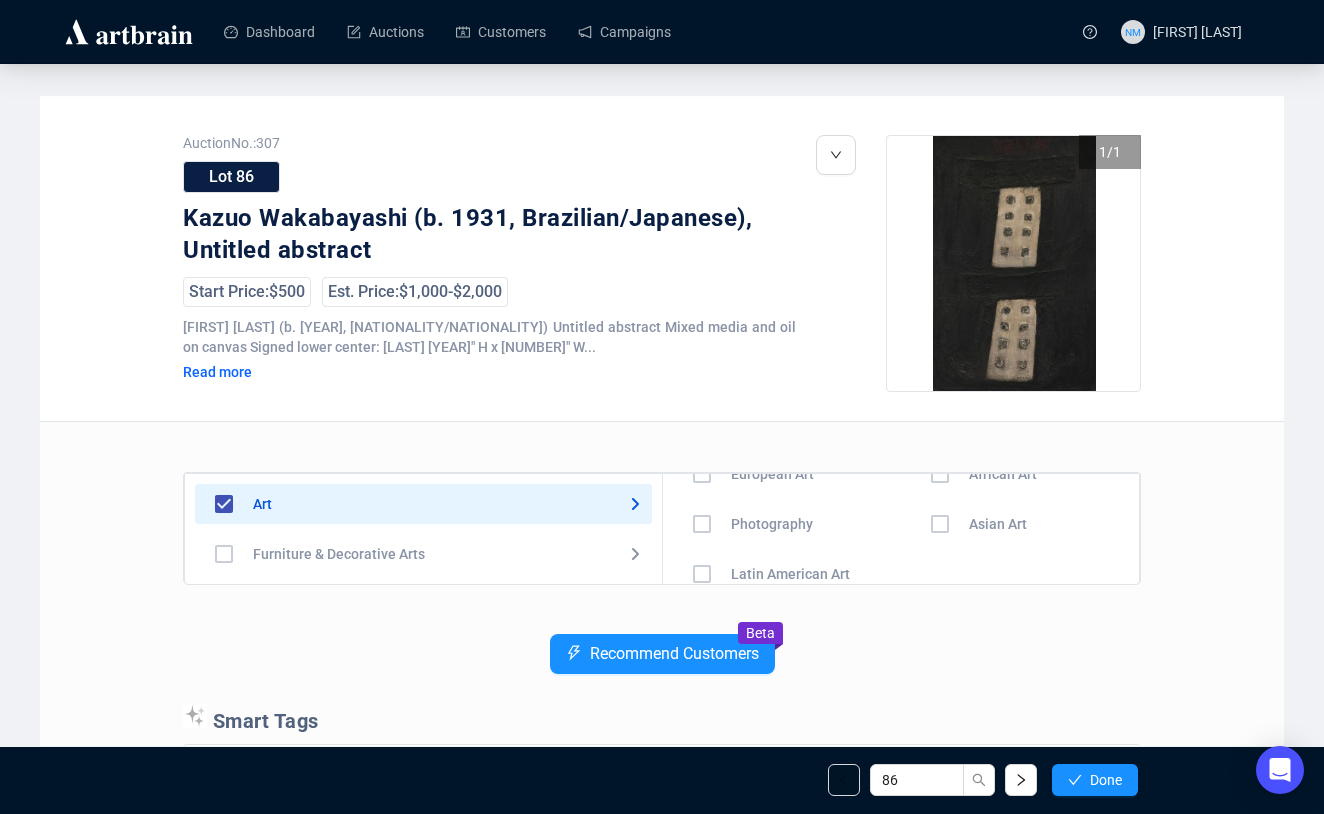 scroll, scrollTop: 140, scrollLeft: 0, axis: vertical 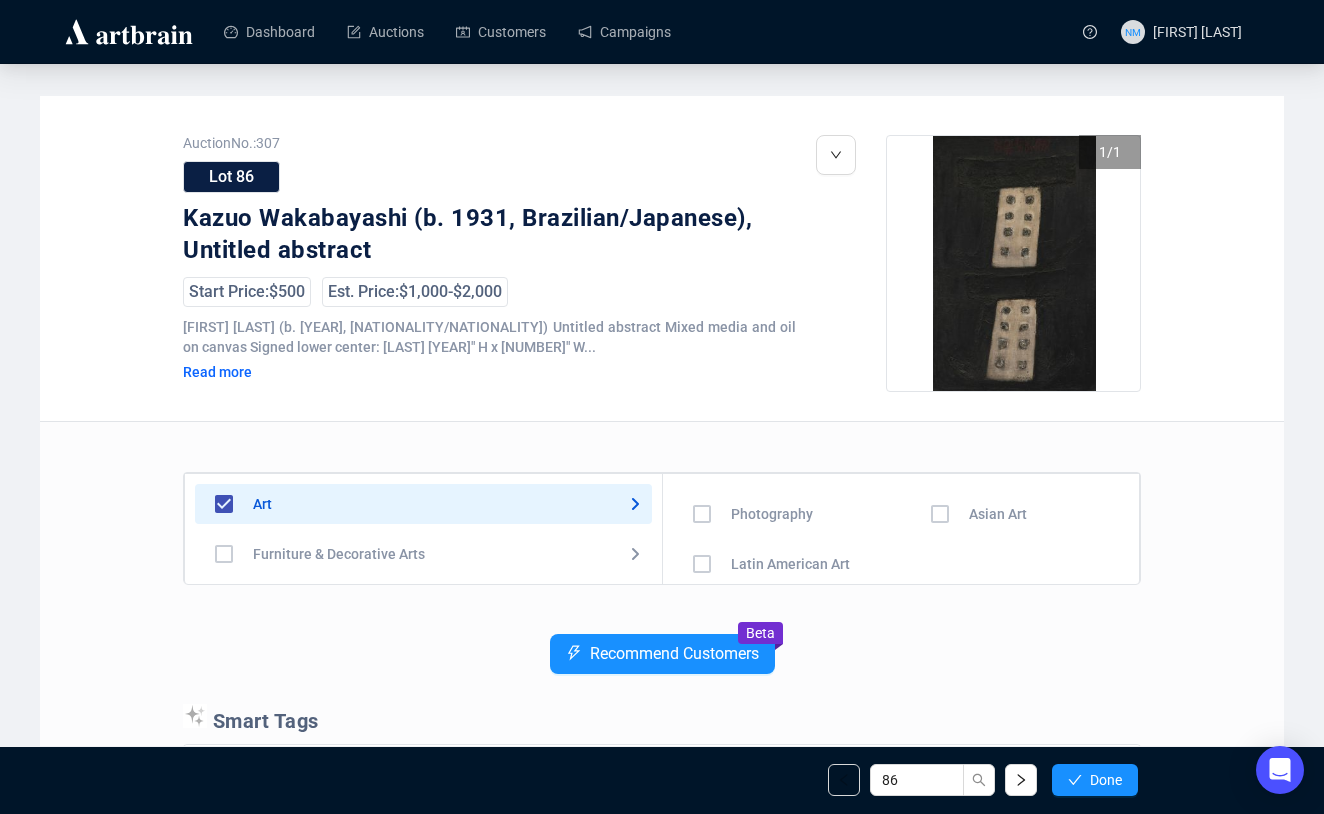 click at bounding box center [702, 414] 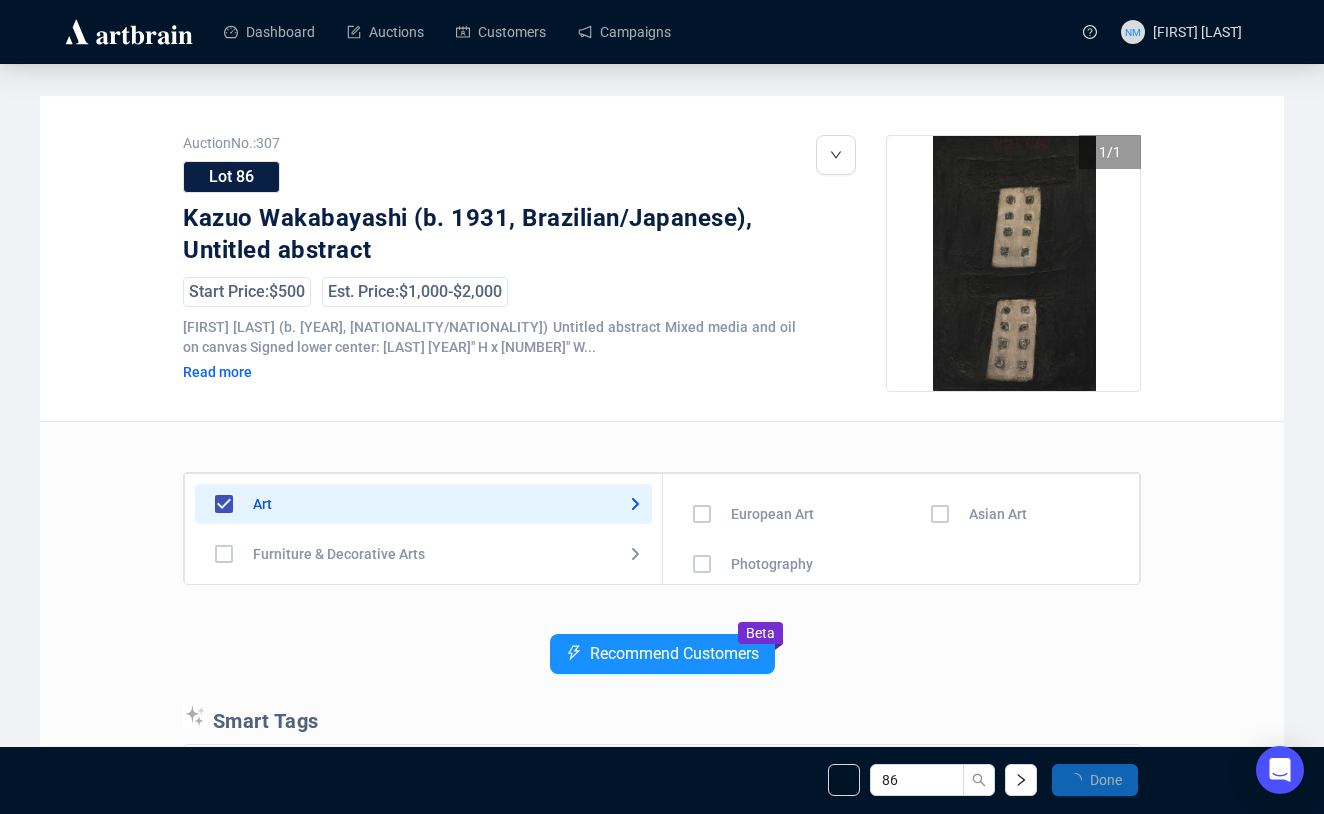 scroll, scrollTop: 0, scrollLeft: 0, axis: both 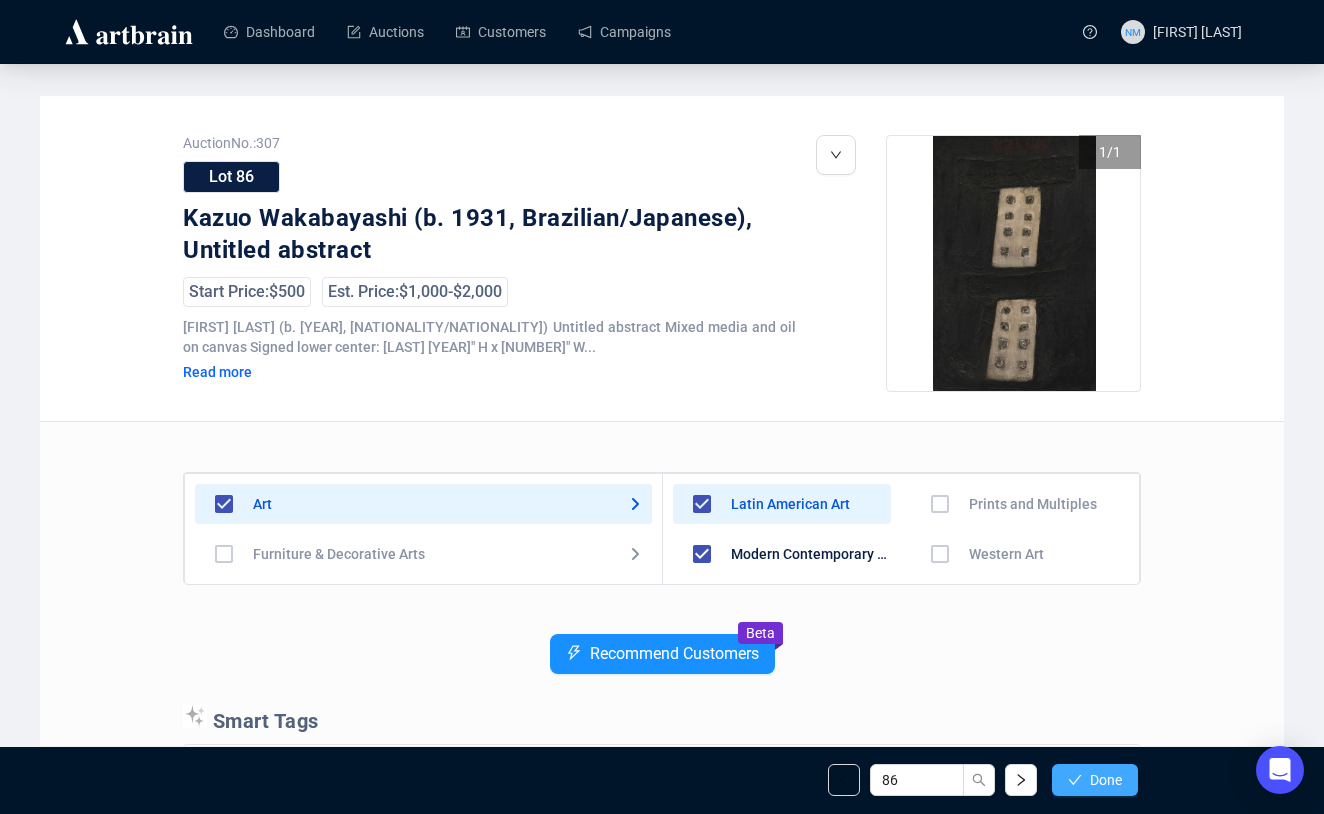 click on "Done" at bounding box center [1106, 780] 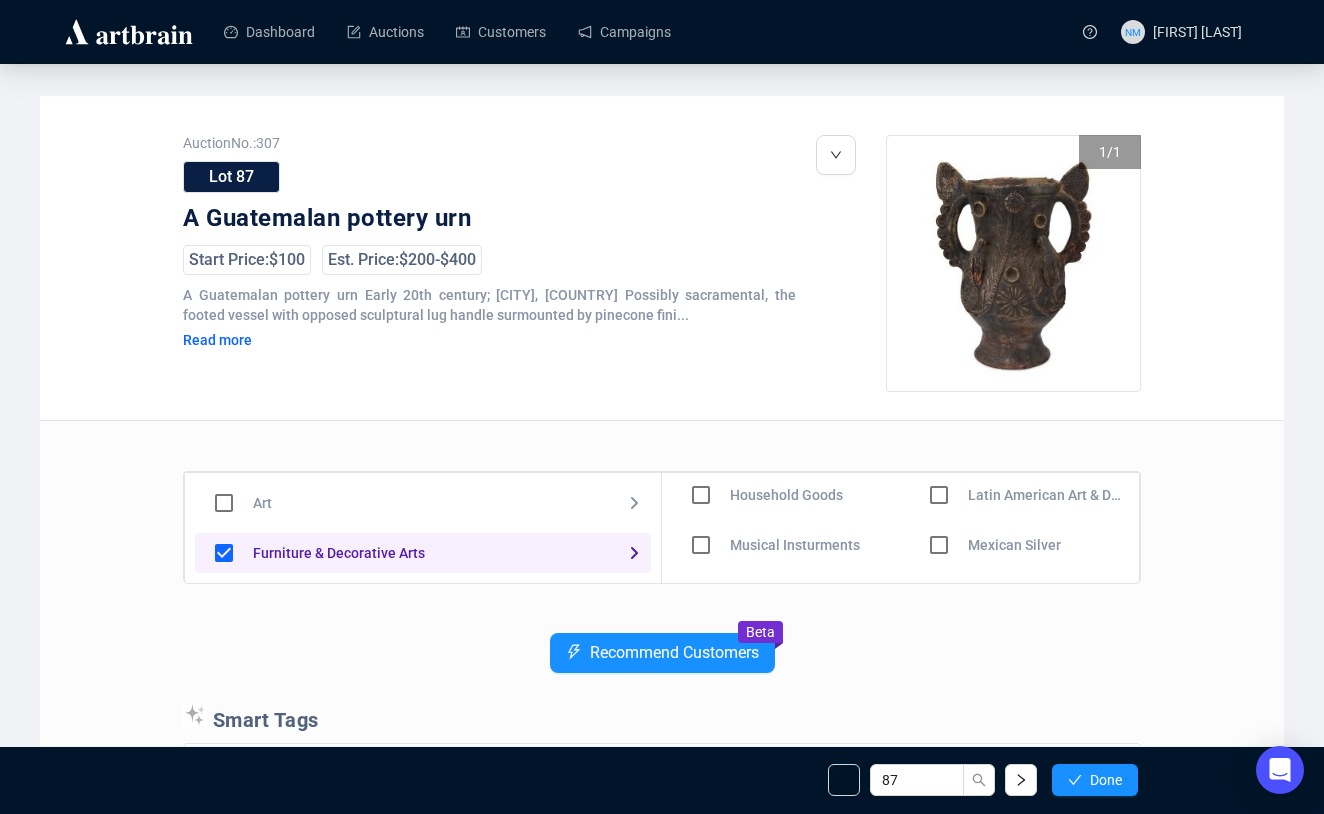 click at bounding box center [701, 445] 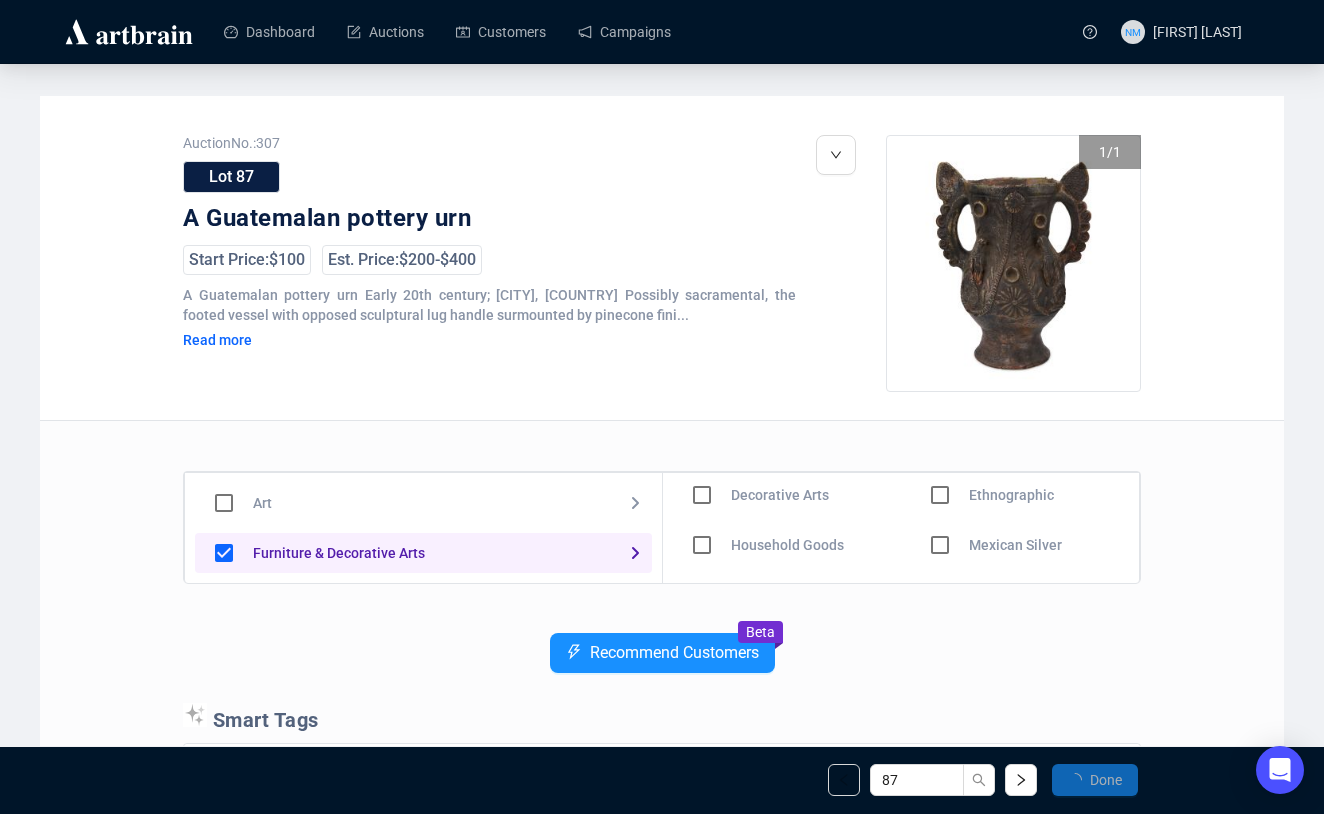 scroll, scrollTop: 158, scrollLeft: 0, axis: vertical 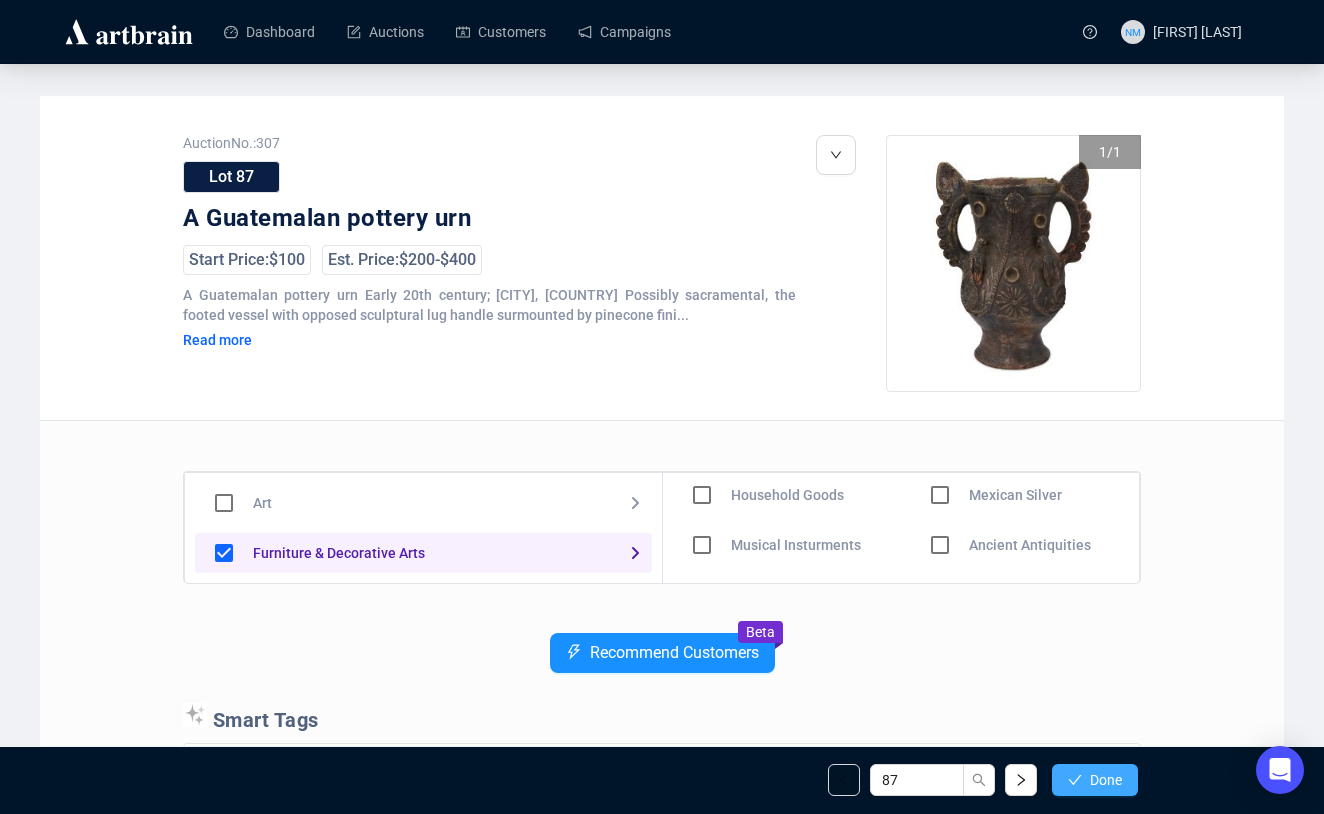 click on "Done" at bounding box center [1095, 780] 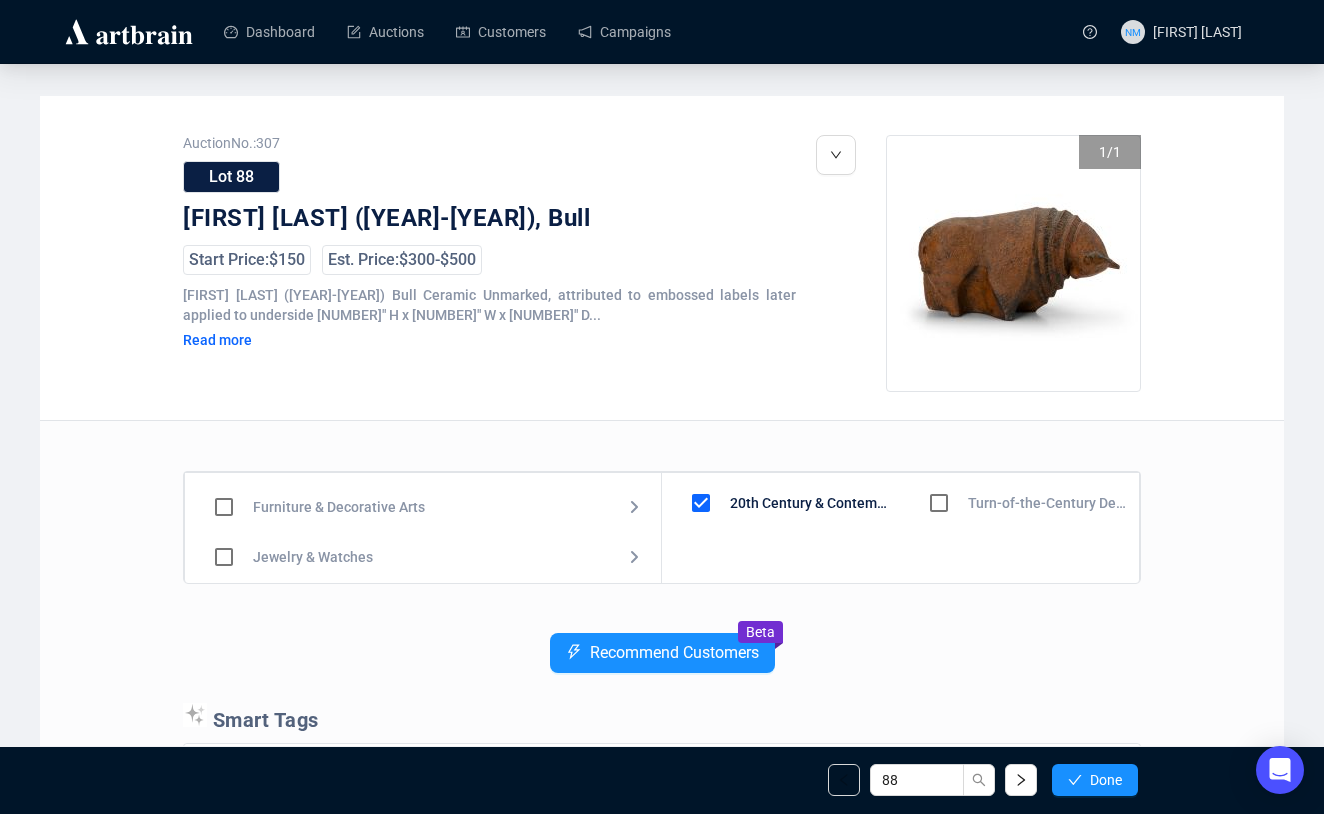 scroll, scrollTop: 0, scrollLeft: 0, axis: both 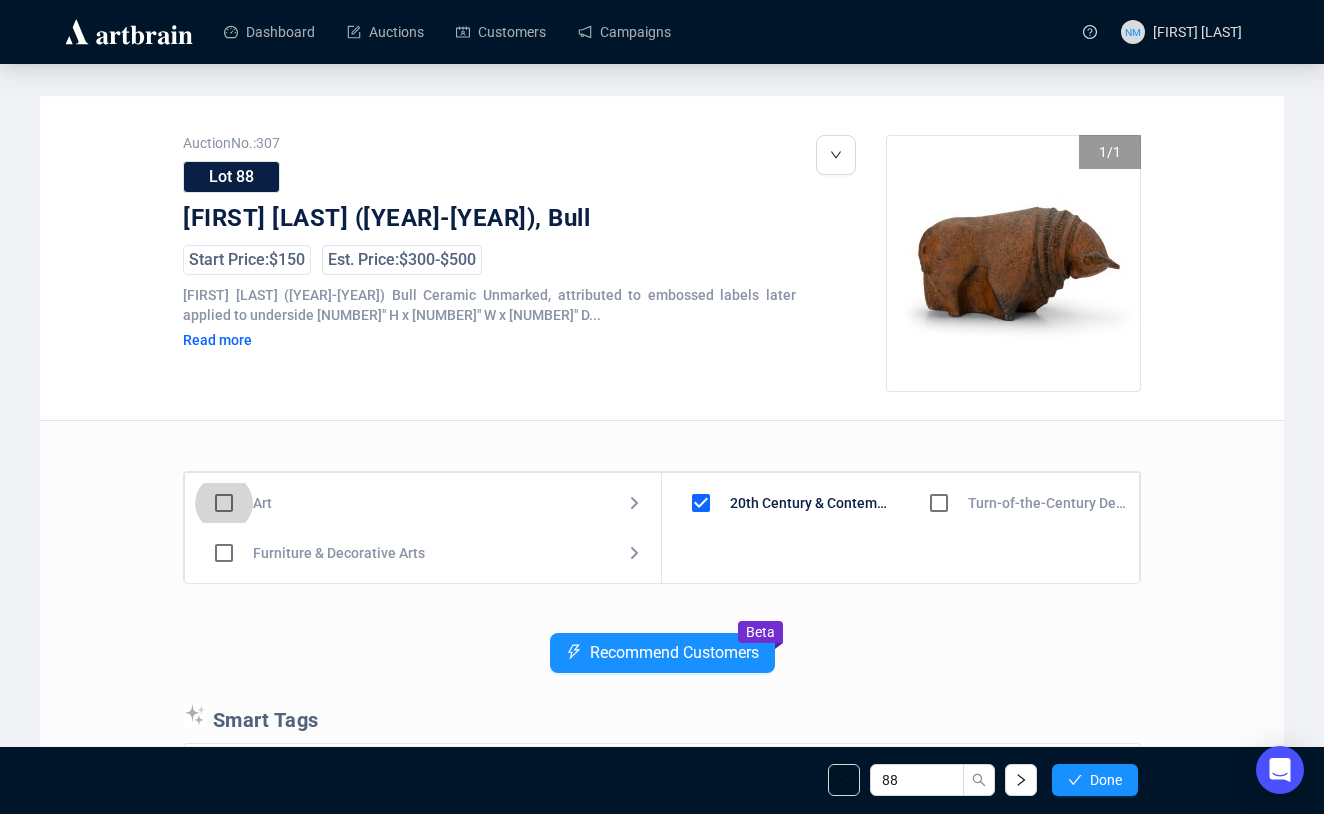 click at bounding box center (224, 503) 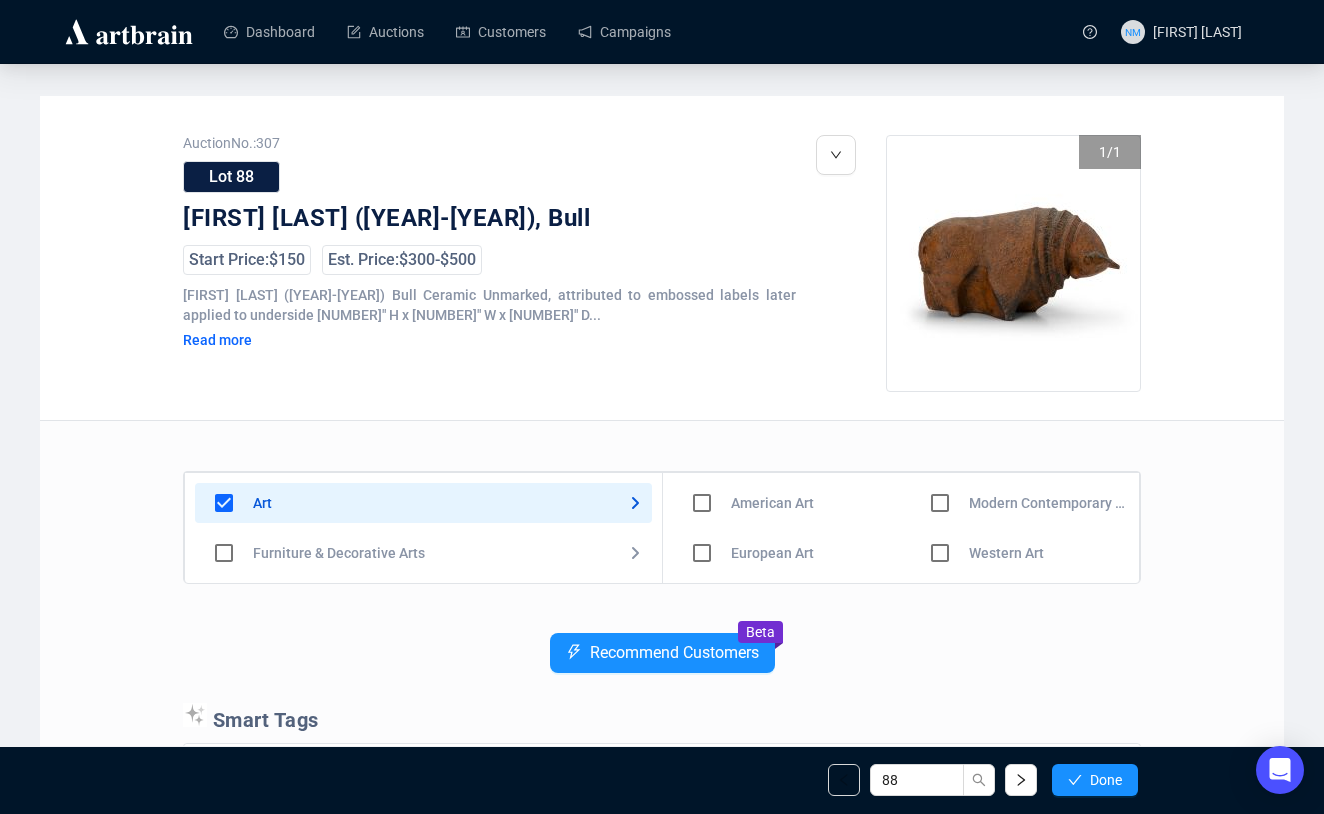click at bounding box center [702, 503] 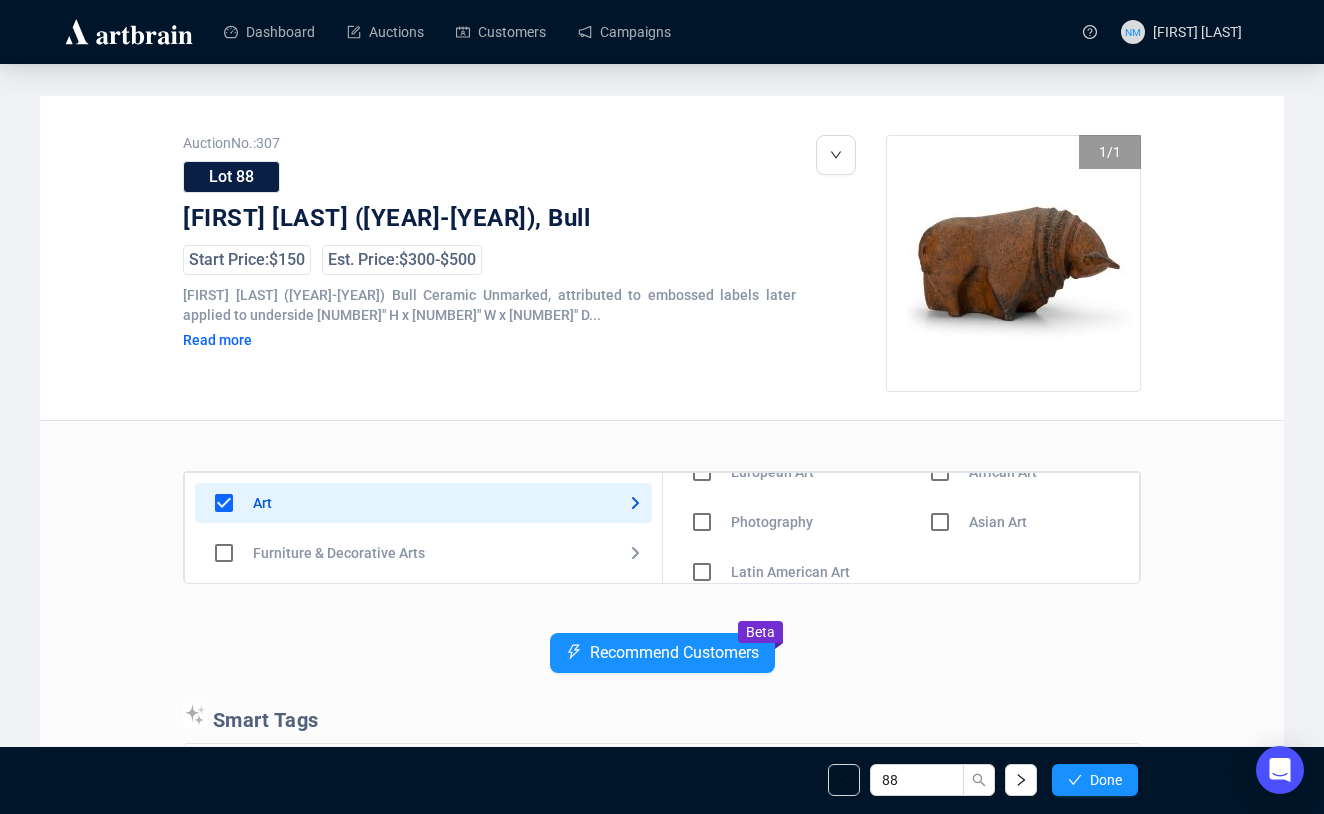 scroll, scrollTop: 140, scrollLeft: 0, axis: vertical 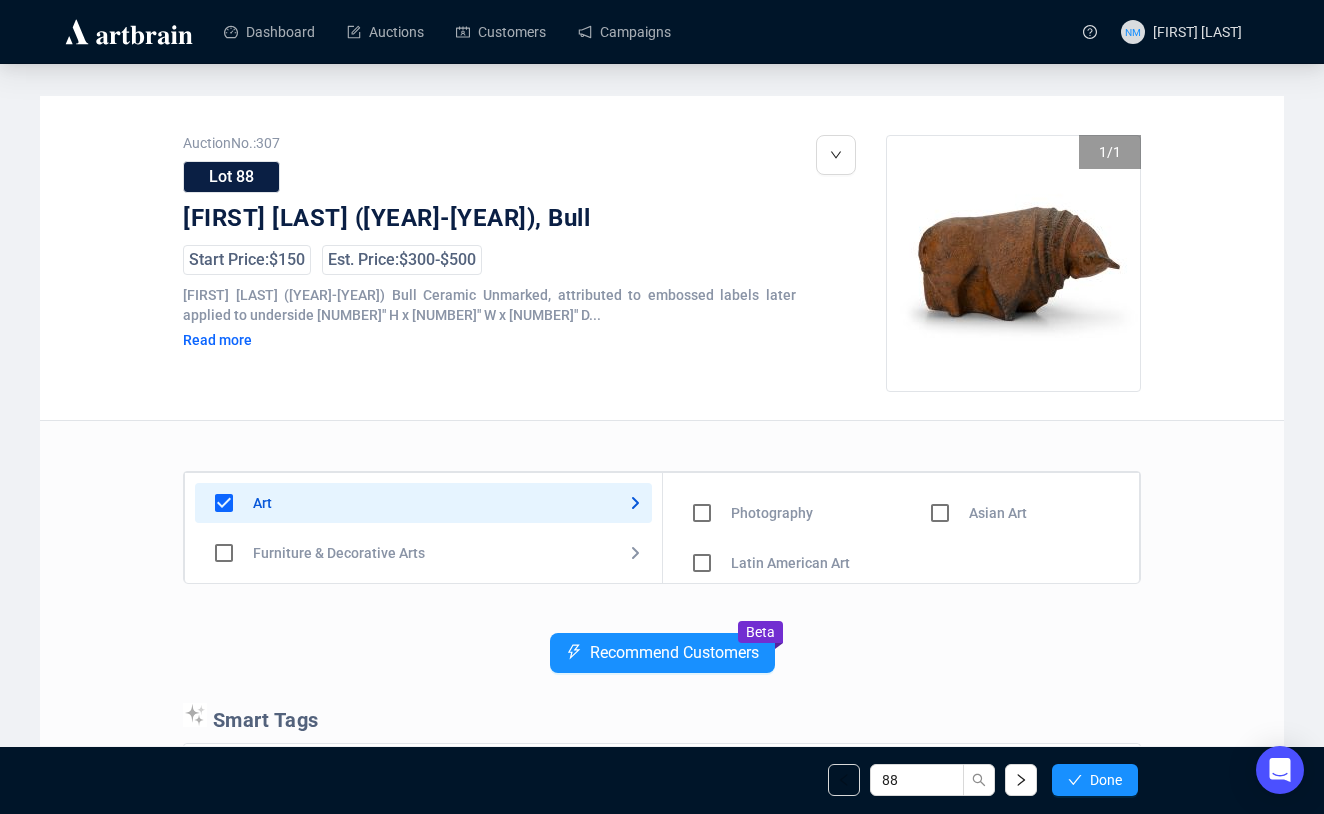 click at bounding box center (702, 413) 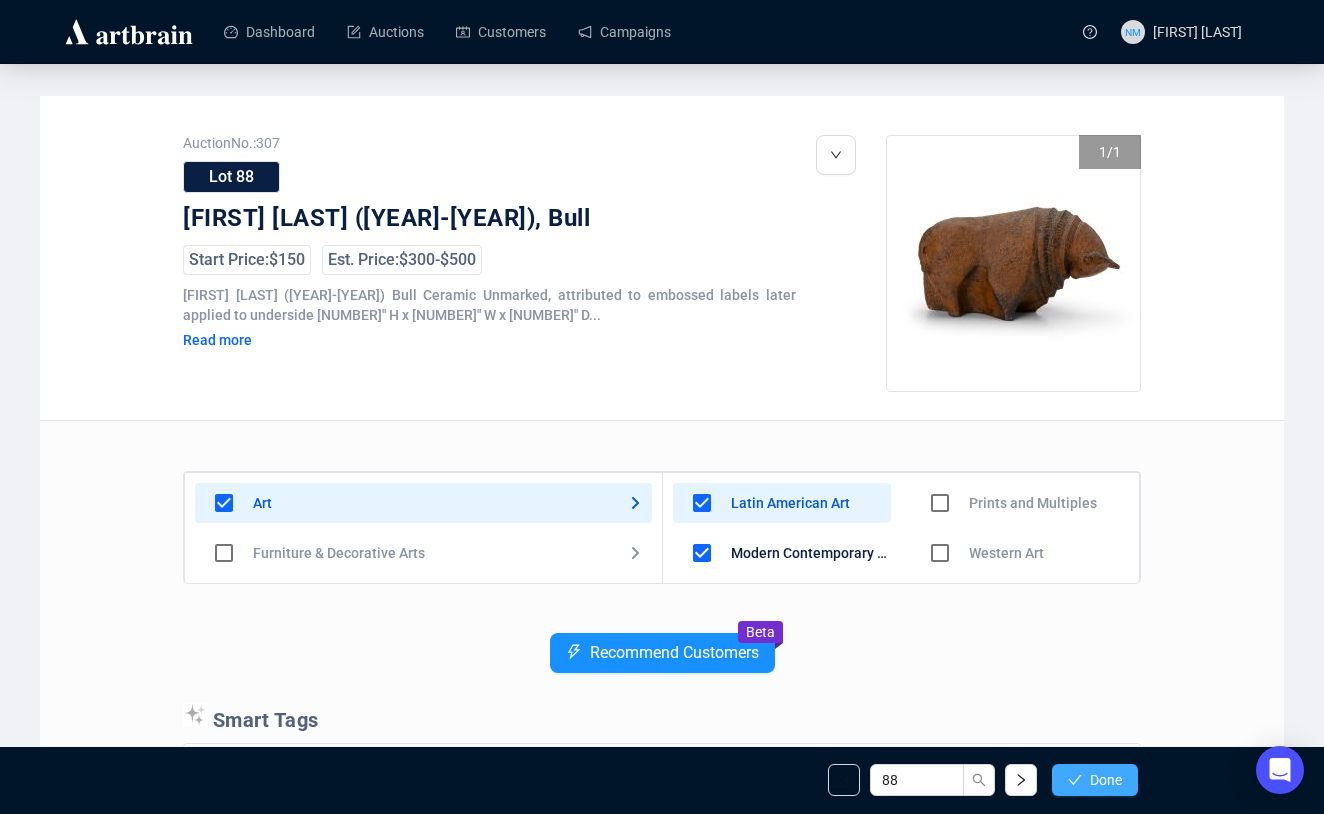 click on "Done" at bounding box center (1106, 780) 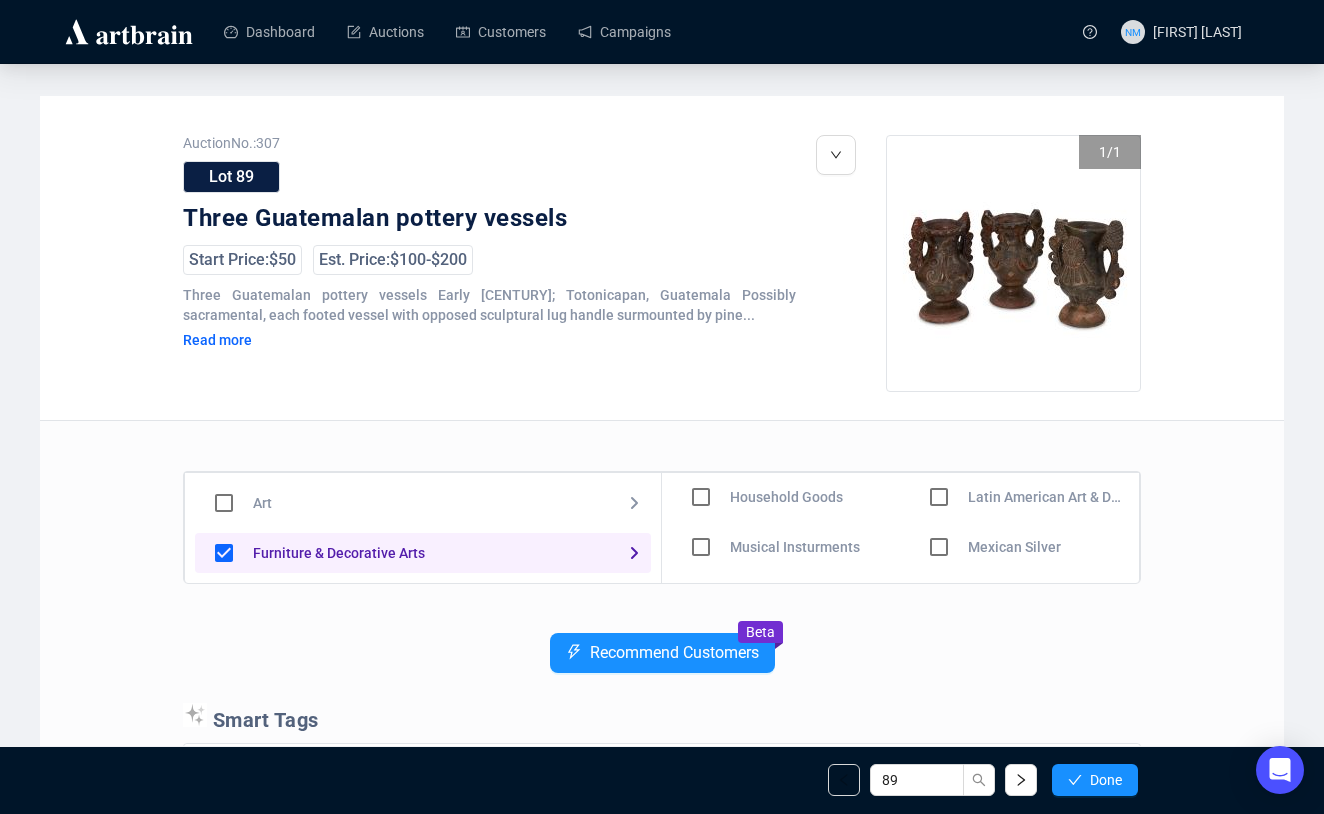 scroll, scrollTop: 101, scrollLeft: 0, axis: vertical 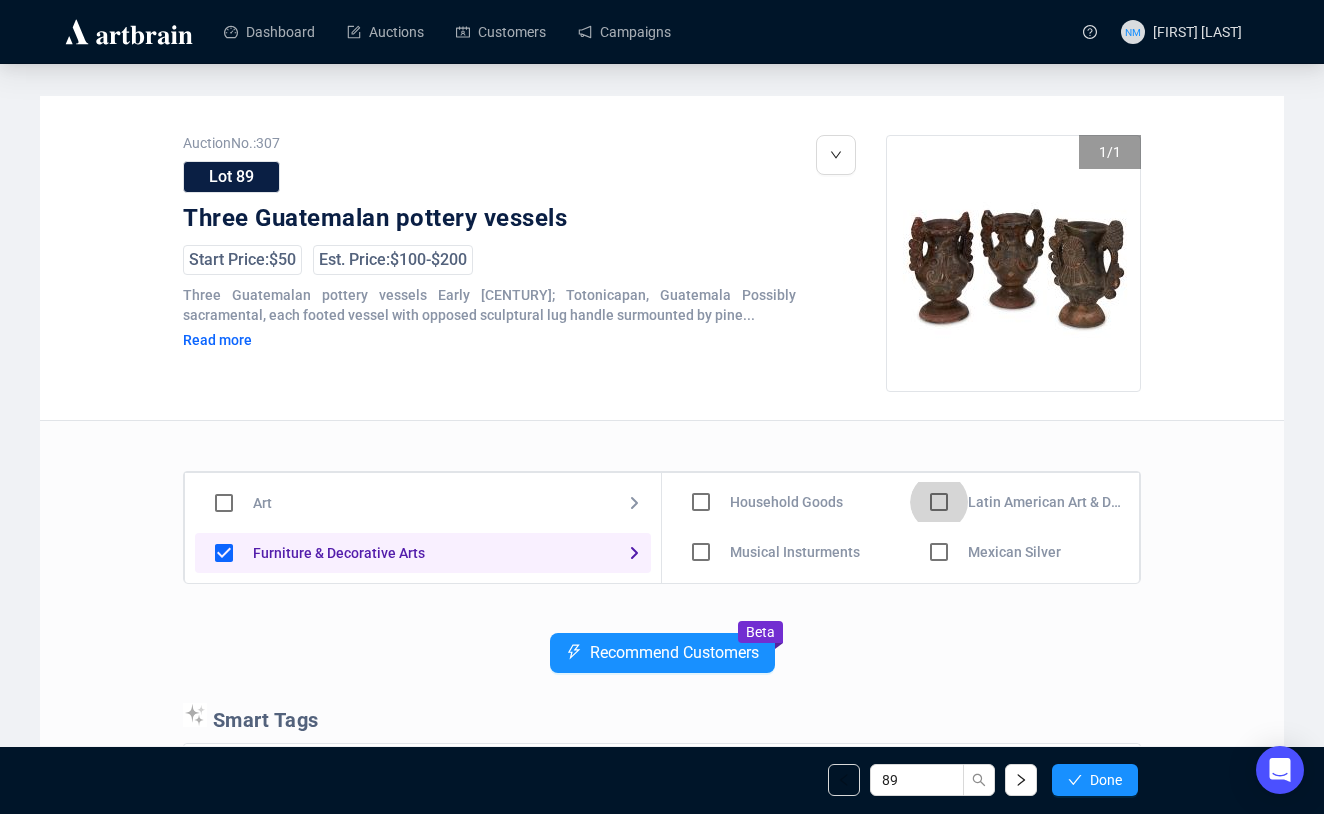 click at bounding box center (701, 452) 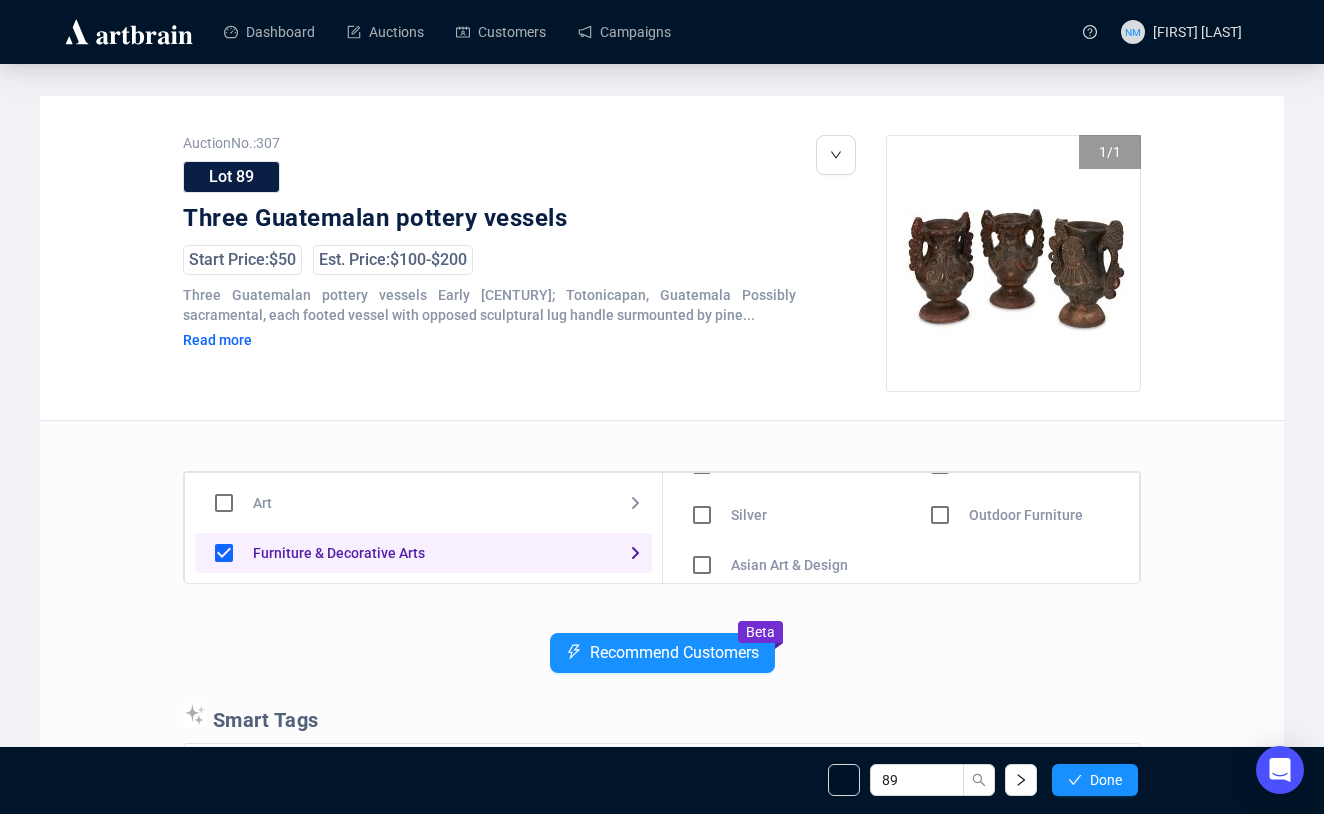 scroll, scrollTop: 240, scrollLeft: 0, axis: vertical 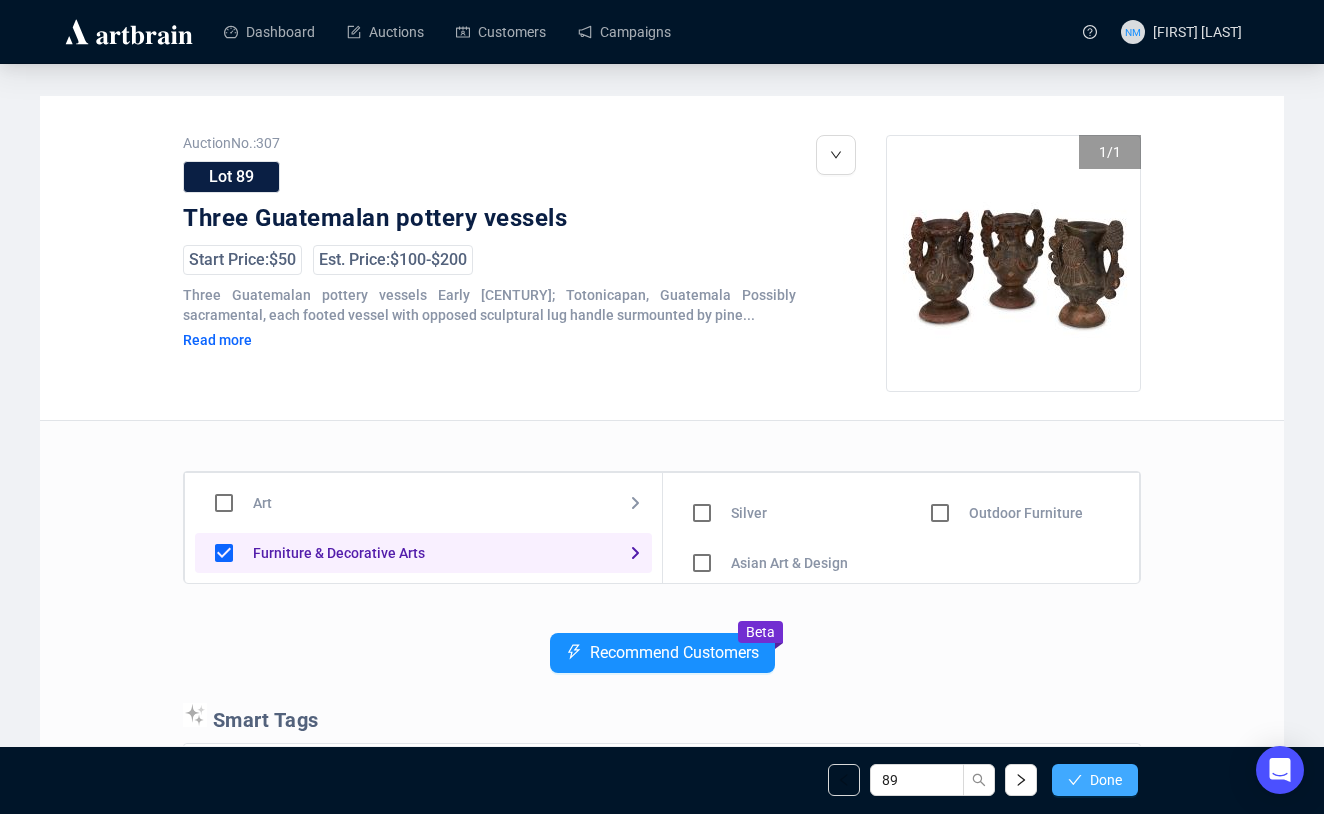 click on "Done" at bounding box center [1106, 780] 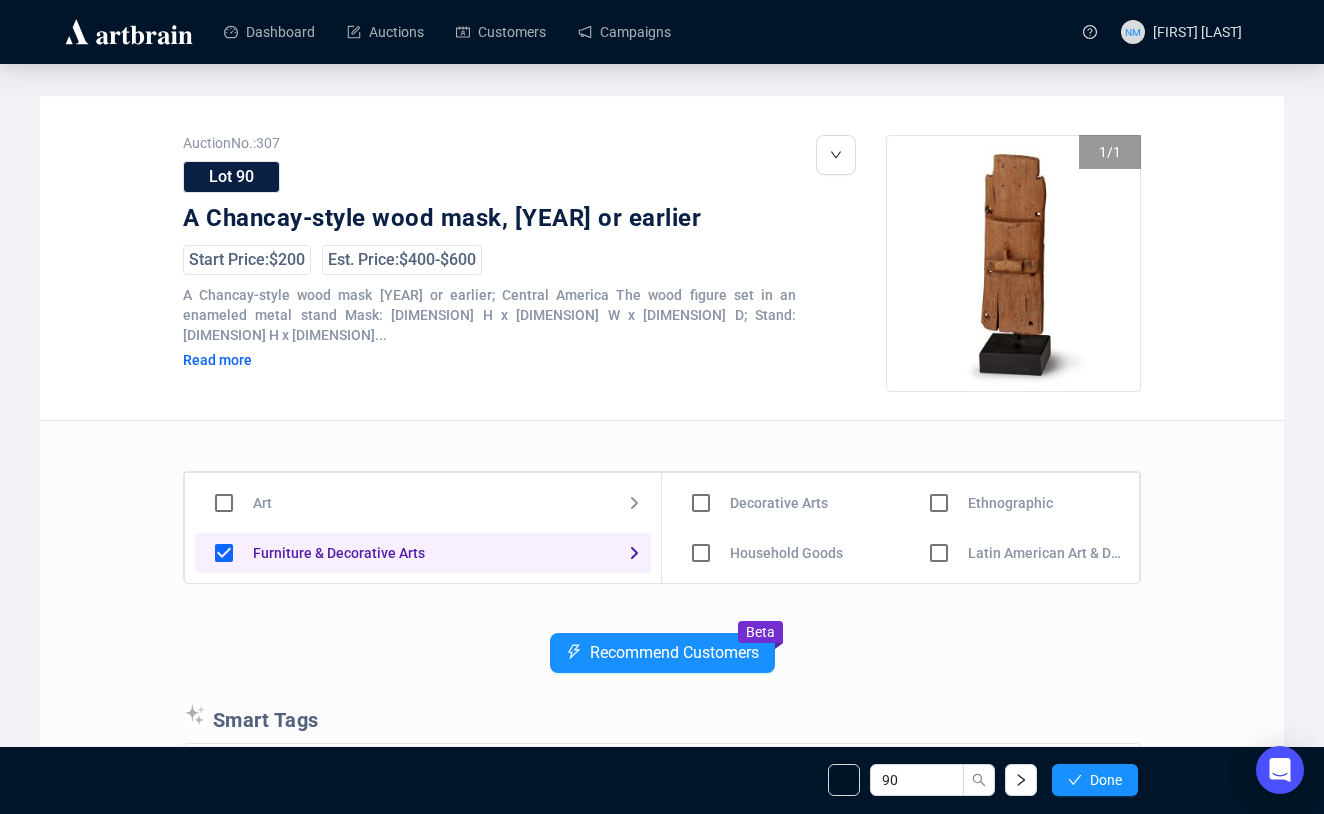 scroll, scrollTop: 52, scrollLeft: 0, axis: vertical 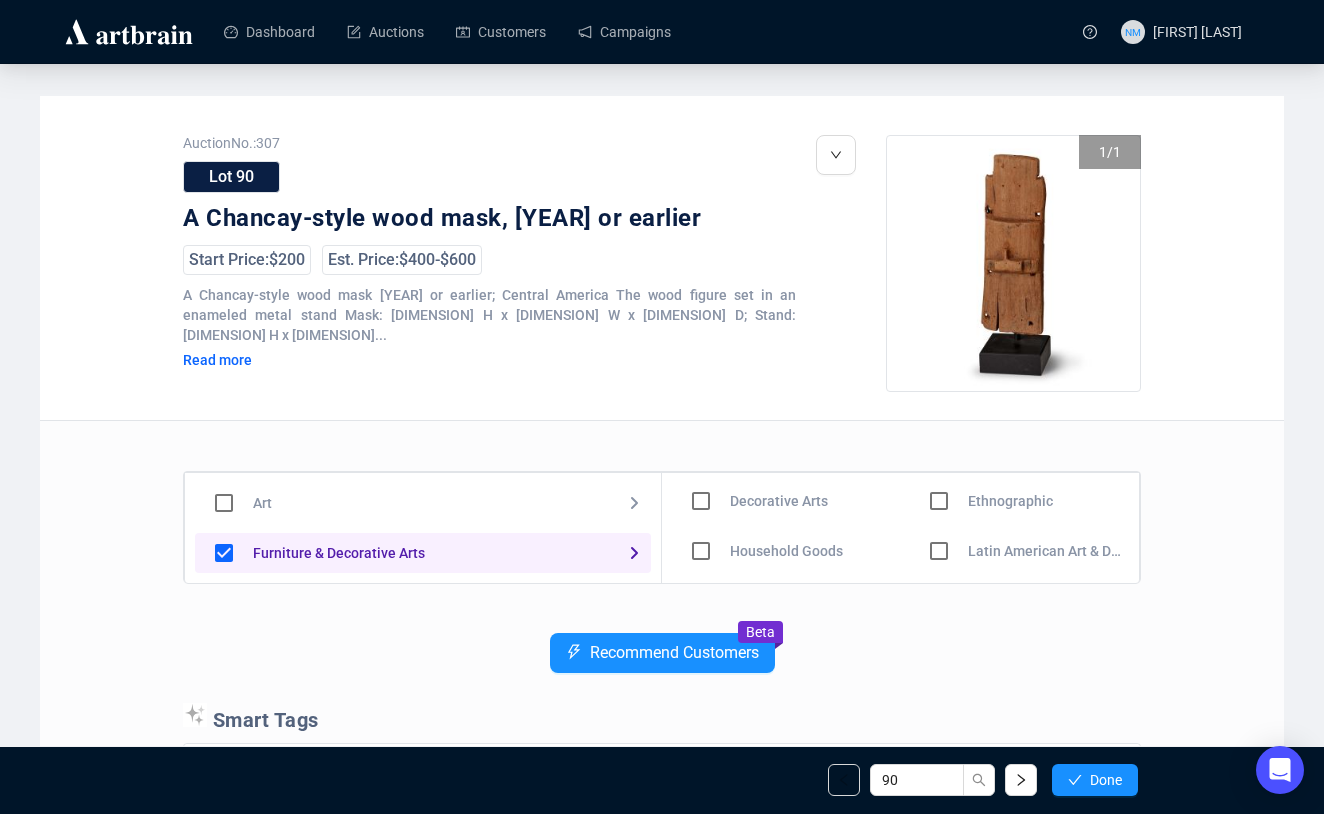 click at bounding box center (701, 501) 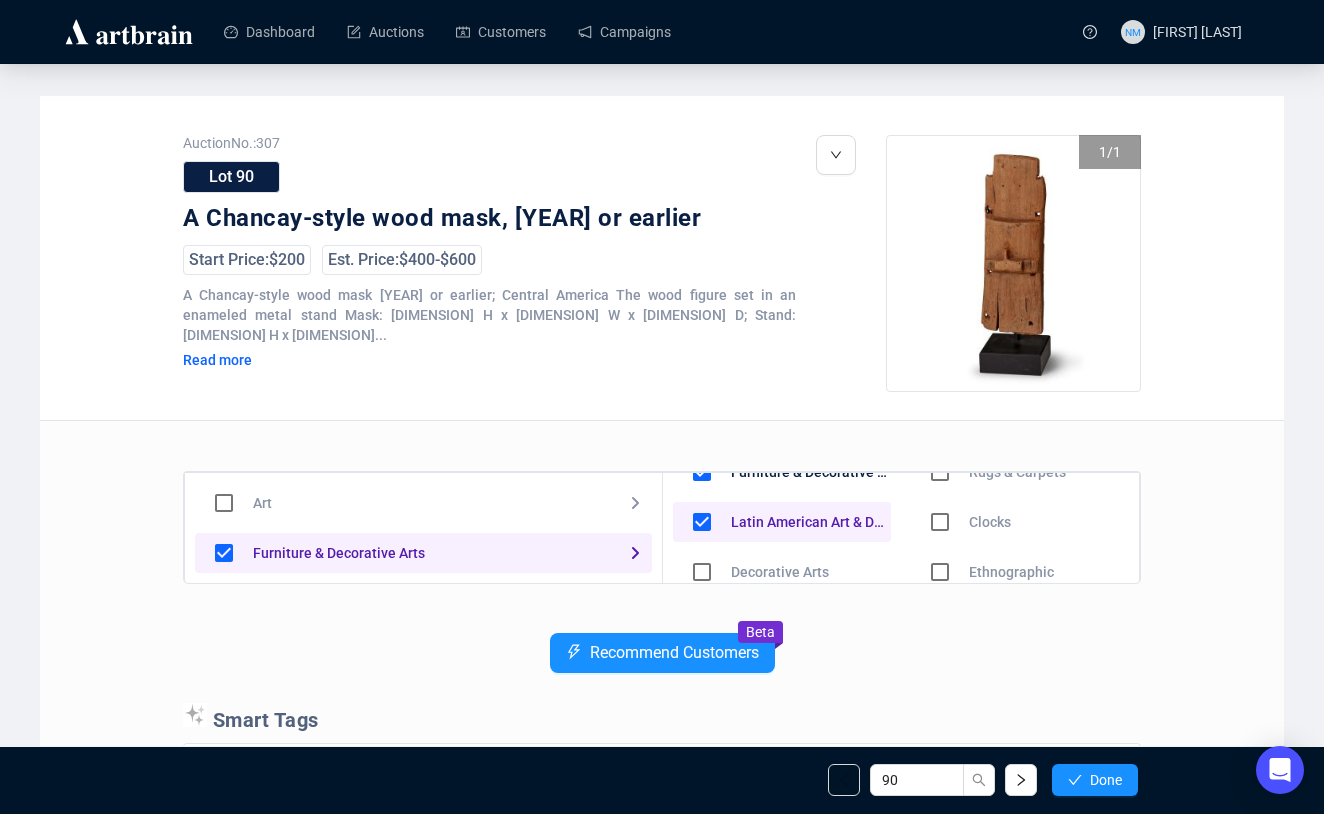 scroll, scrollTop: 0, scrollLeft: 0, axis: both 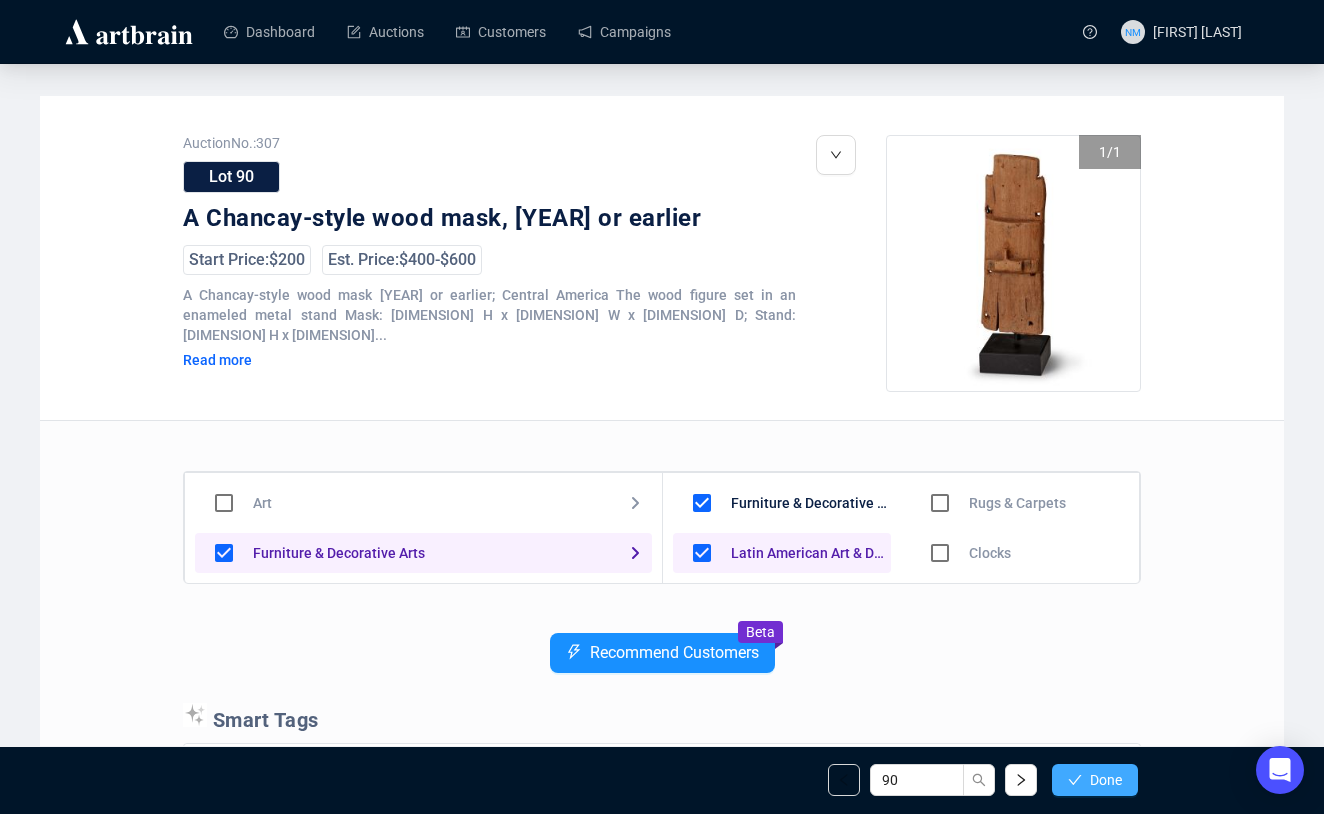 click on "Done" at bounding box center [1106, 780] 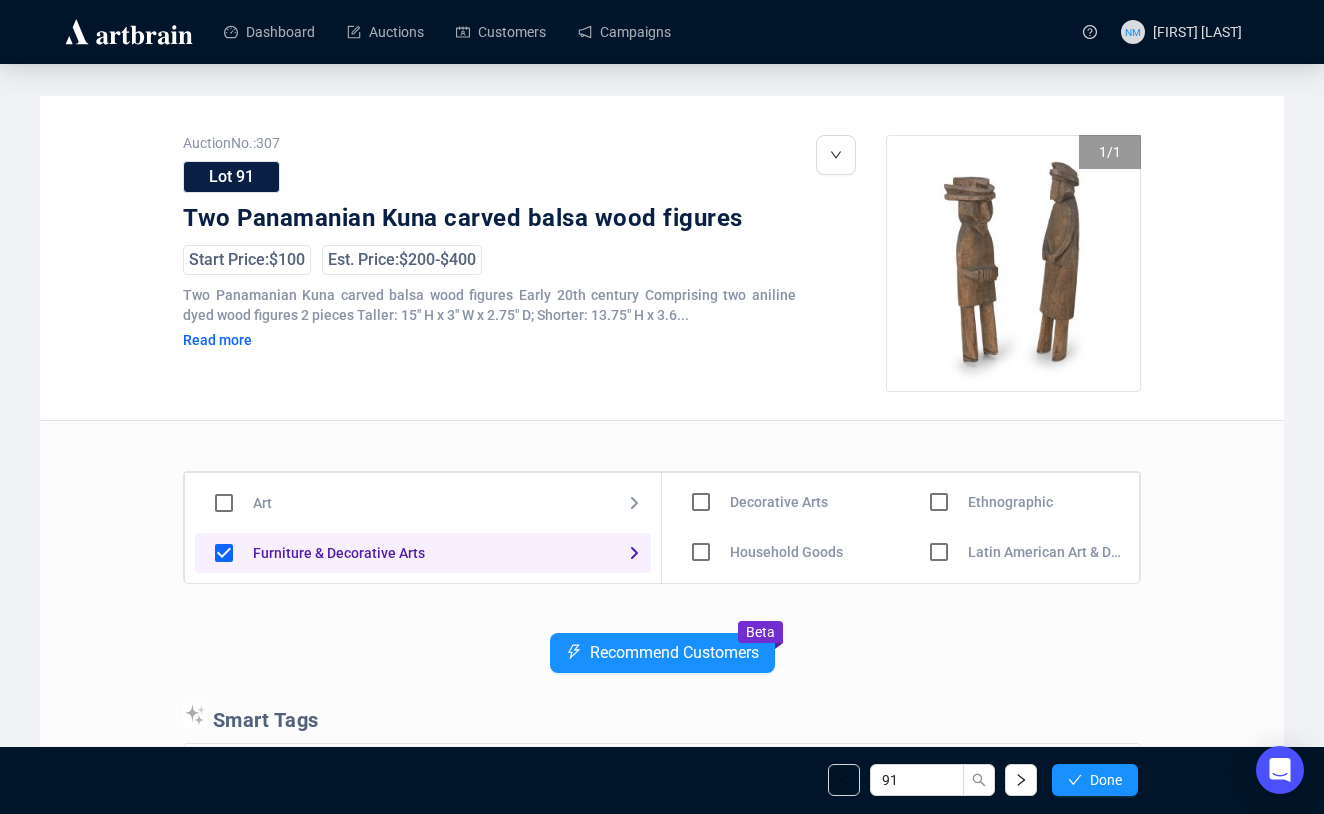 scroll, scrollTop: 79, scrollLeft: 0, axis: vertical 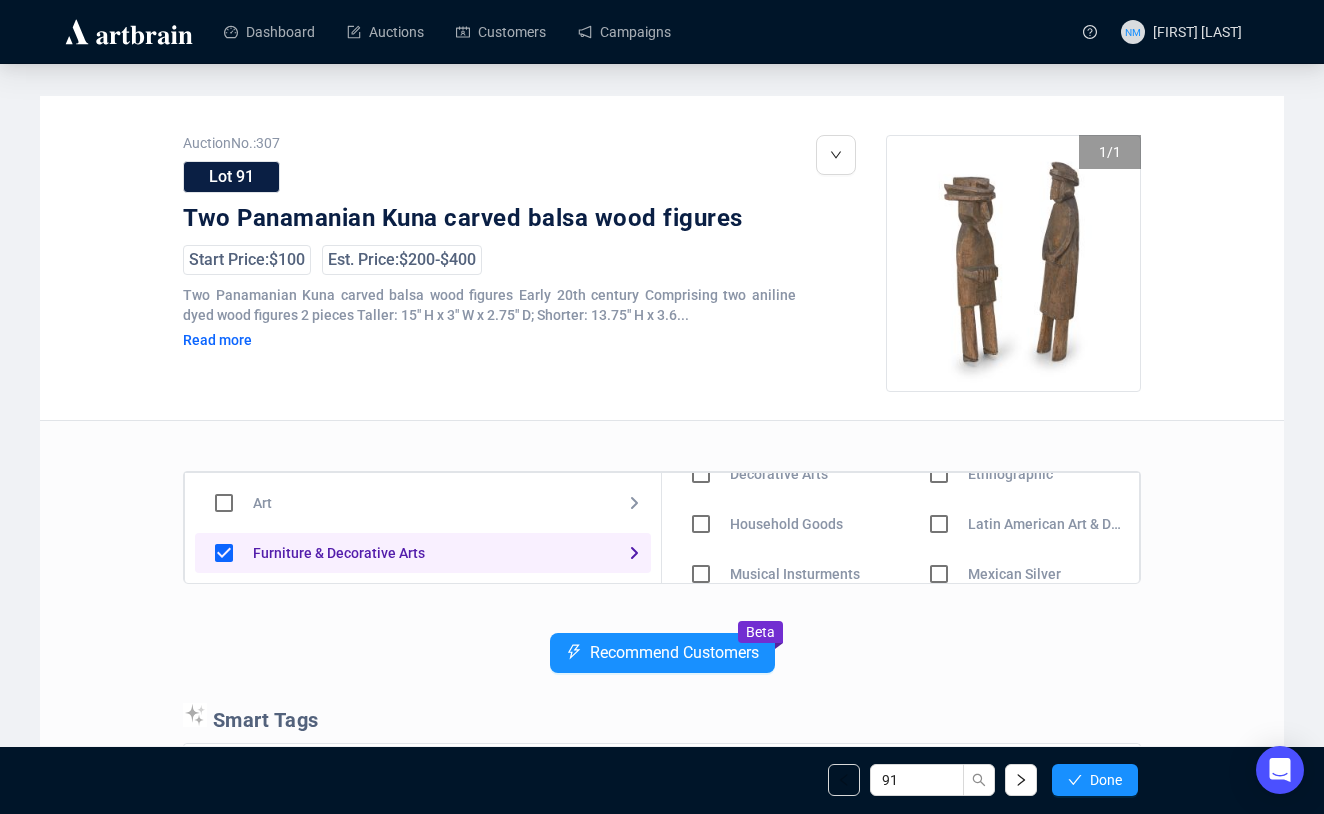 click at bounding box center [701, 474] 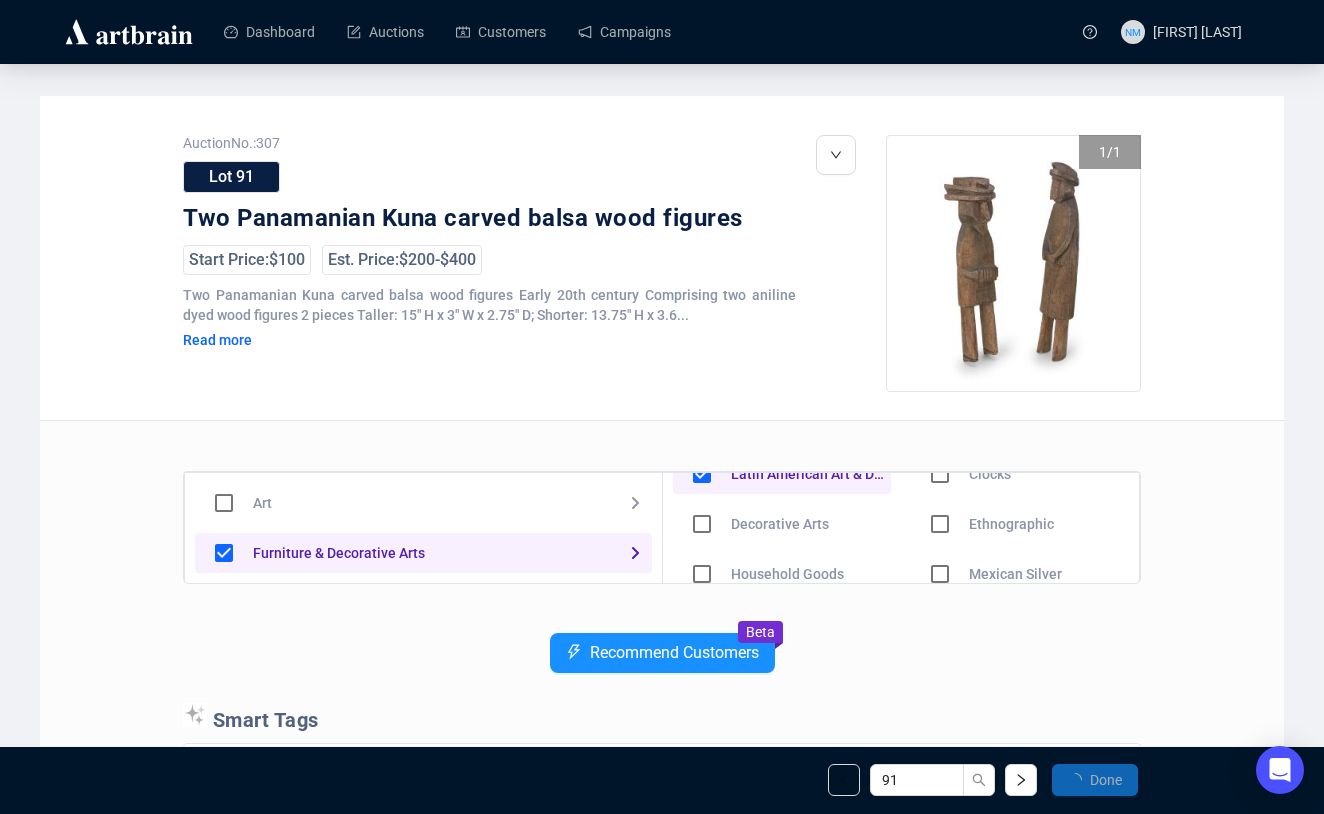 scroll, scrollTop: 129, scrollLeft: 0, axis: vertical 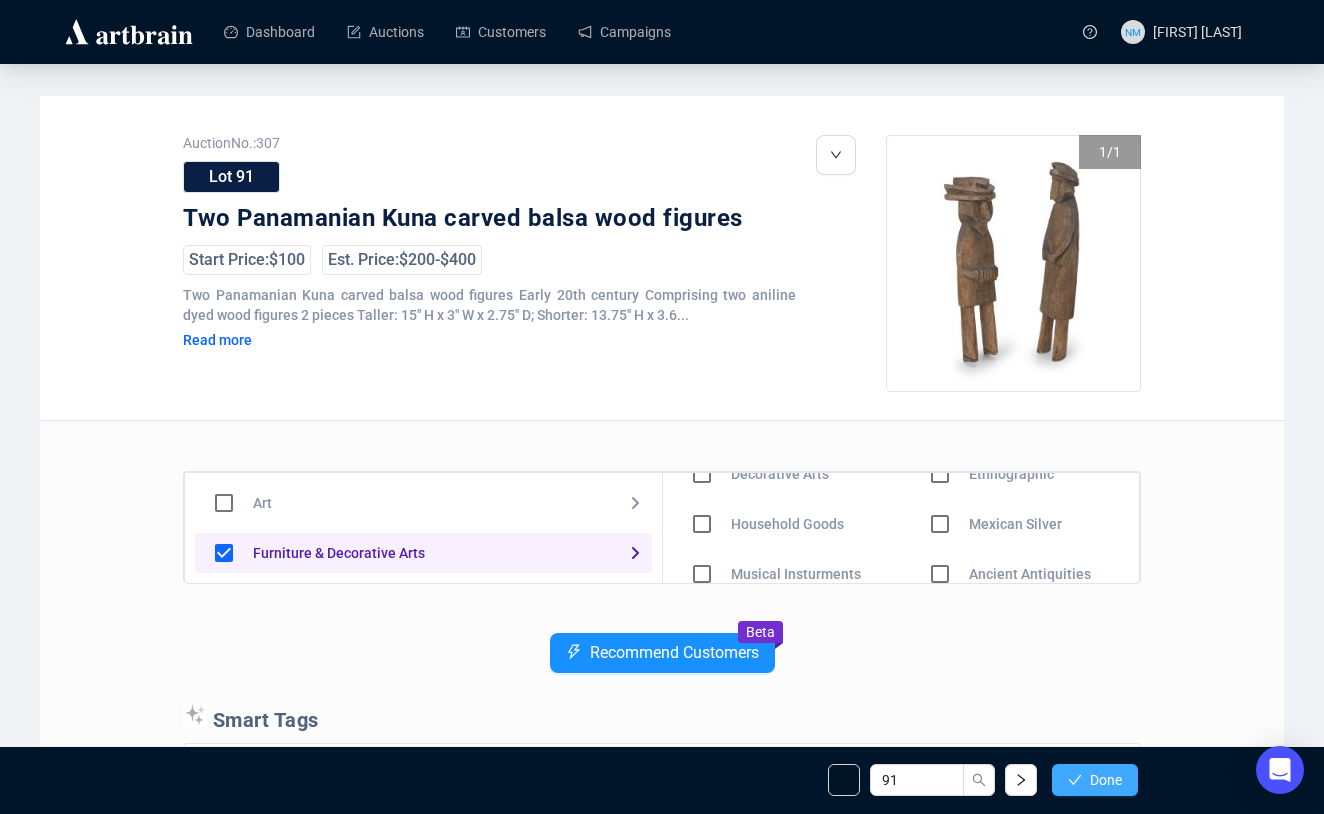 click on "Done" at bounding box center (1106, 780) 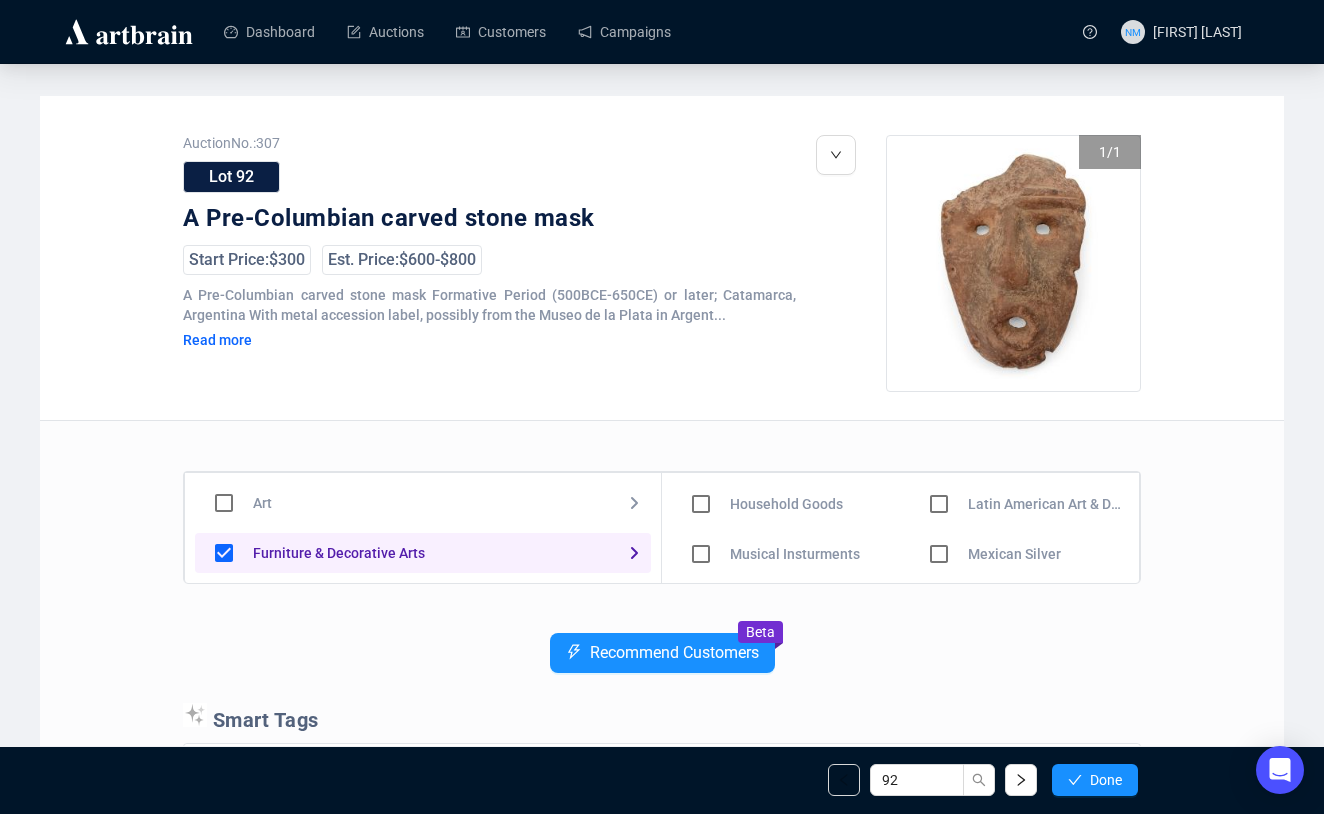 scroll, scrollTop: 118, scrollLeft: 0, axis: vertical 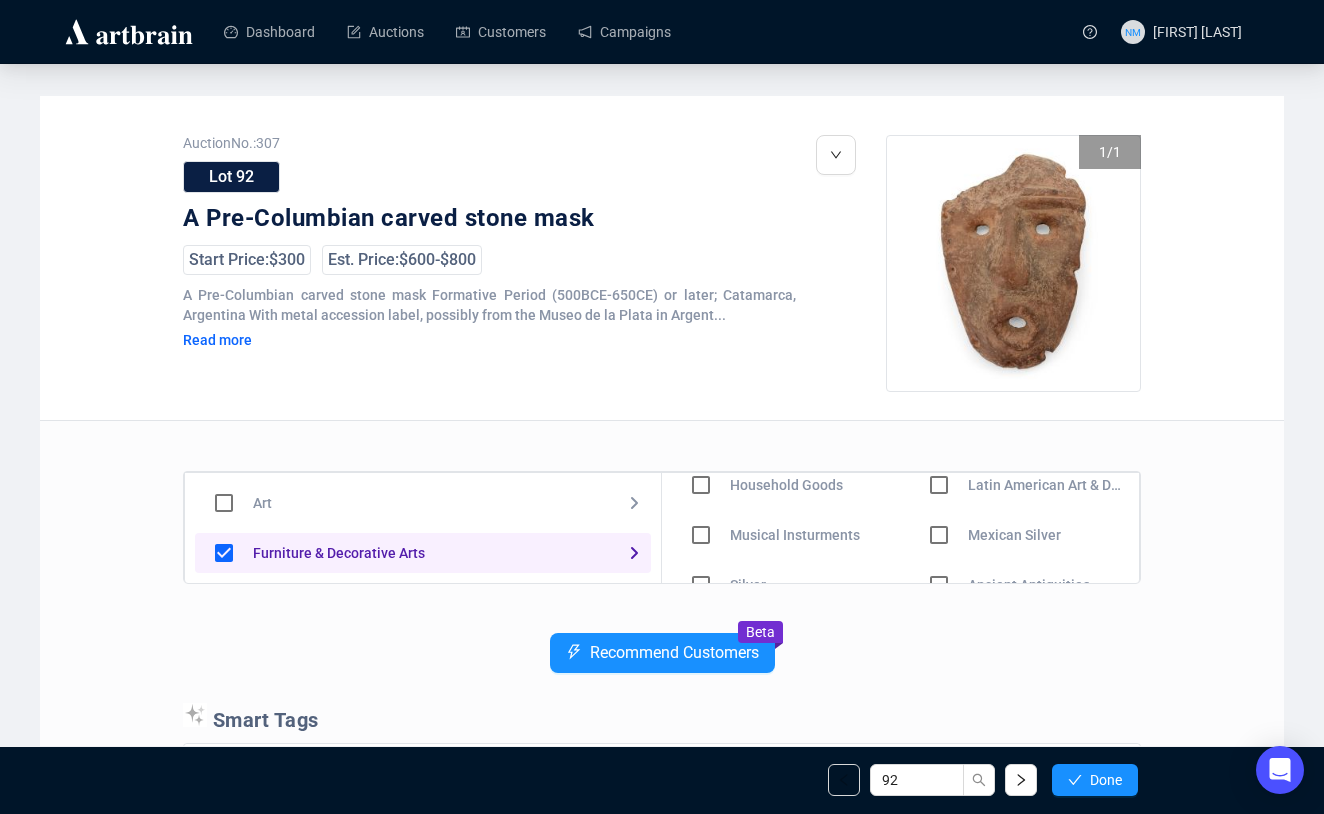 click at bounding box center (701, 435) 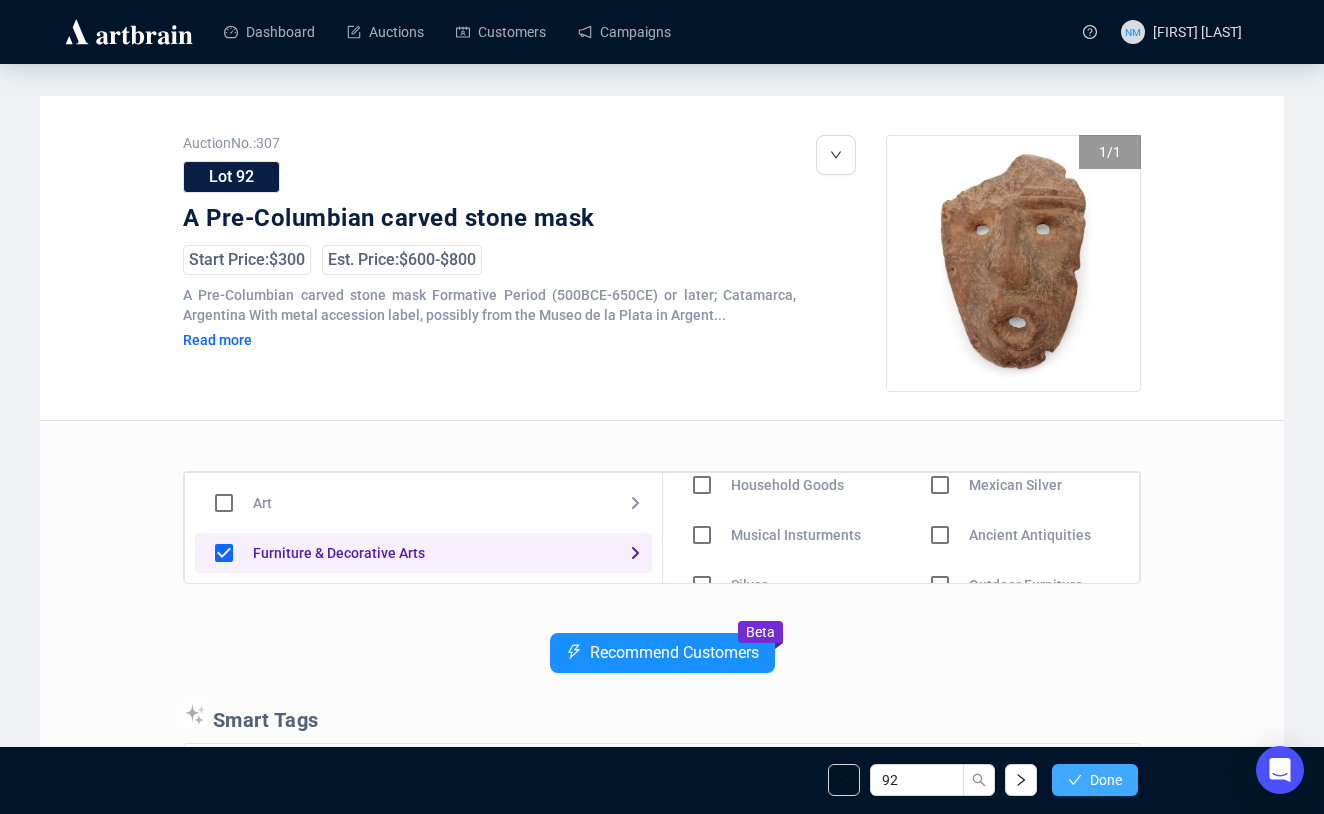 click on "Done" at bounding box center [1106, 780] 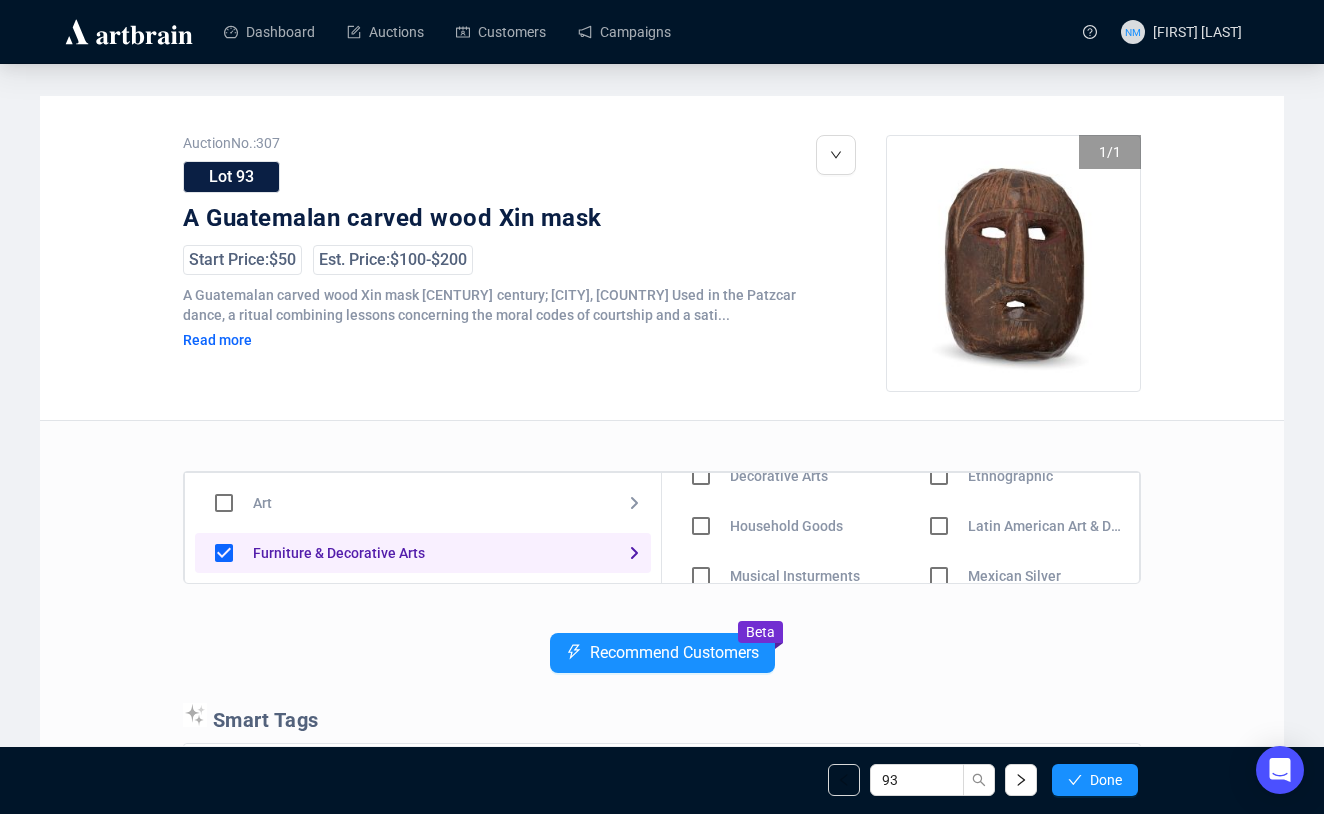 click at bounding box center (701, 476) 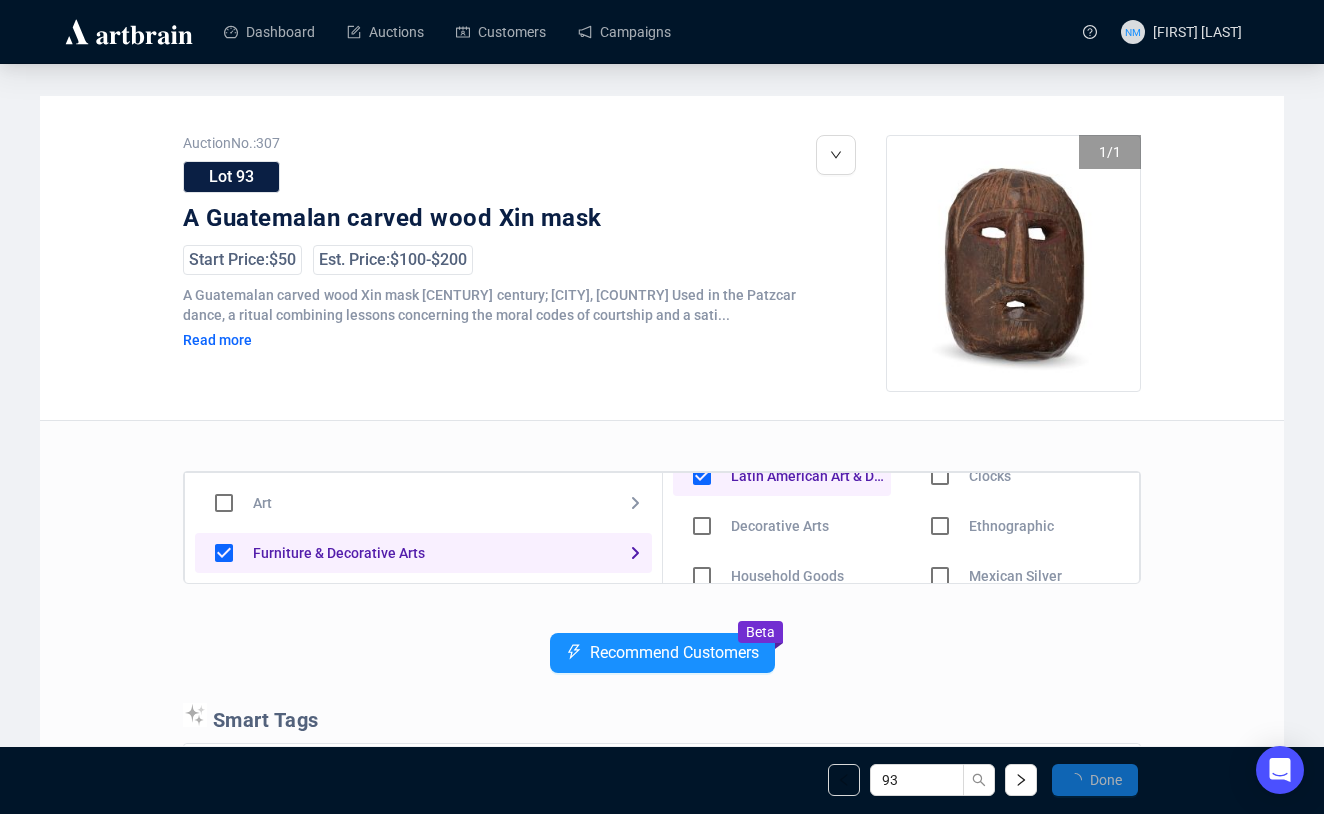 scroll, scrollTop: 127, scrollLeft: 0, axis: vertical 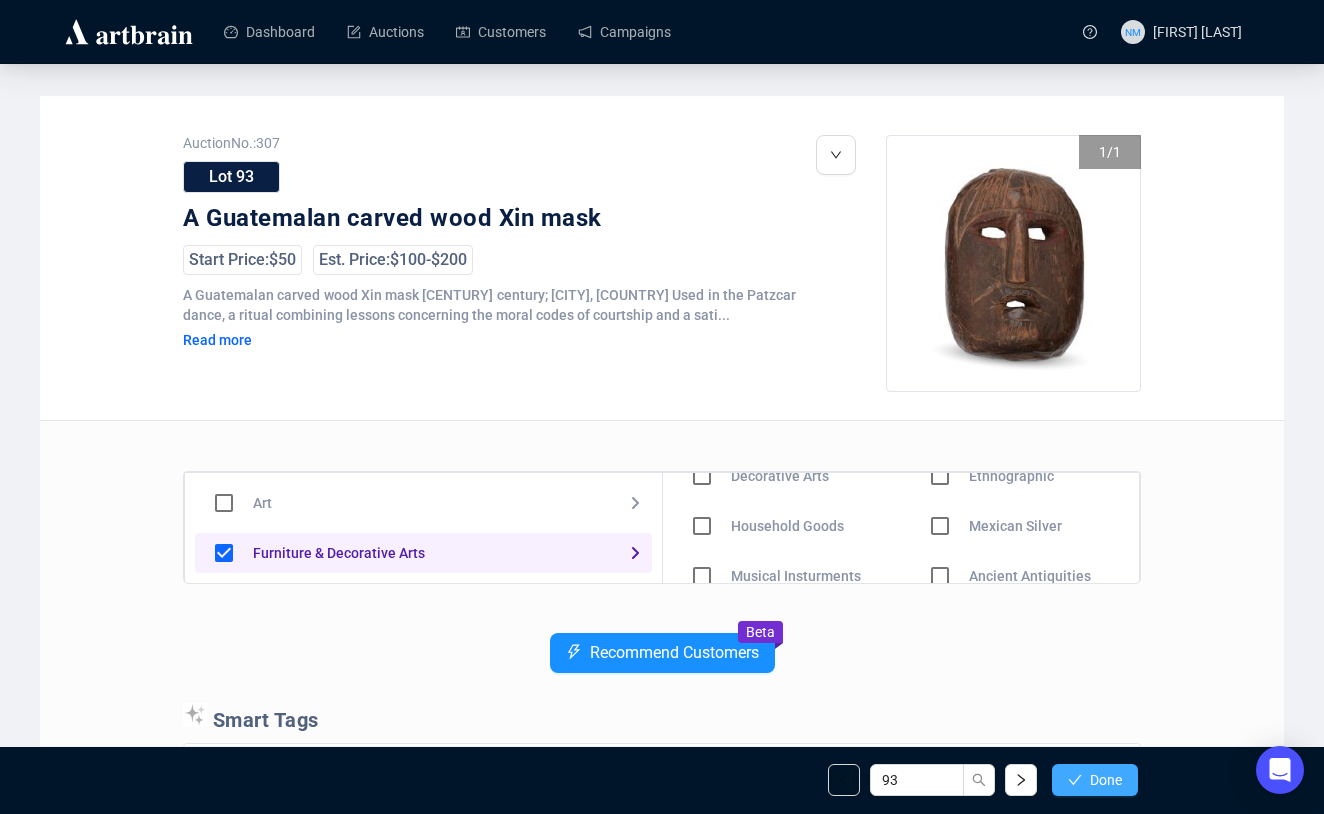 click on "Done" at bounding box center [1106, 780] 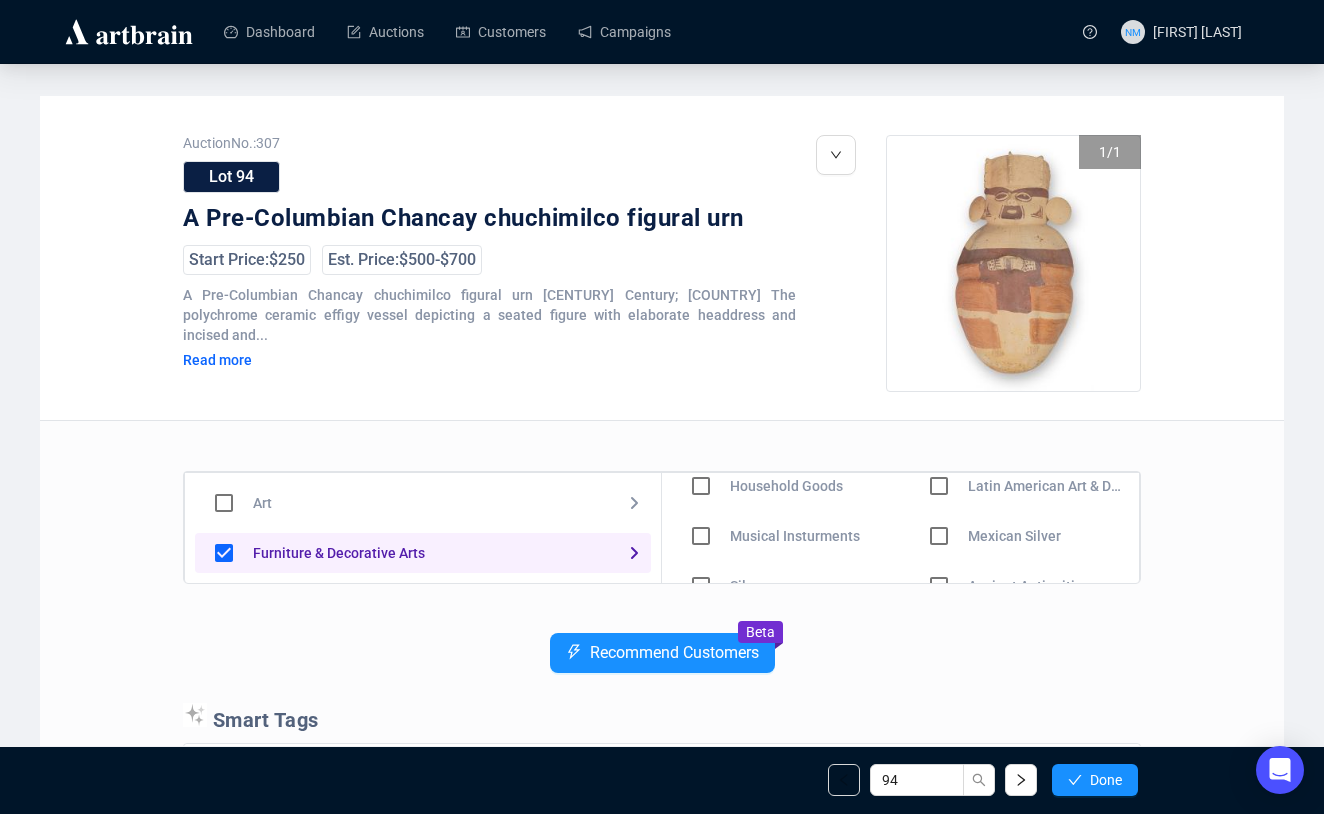 click at bounding box center (701, 436) 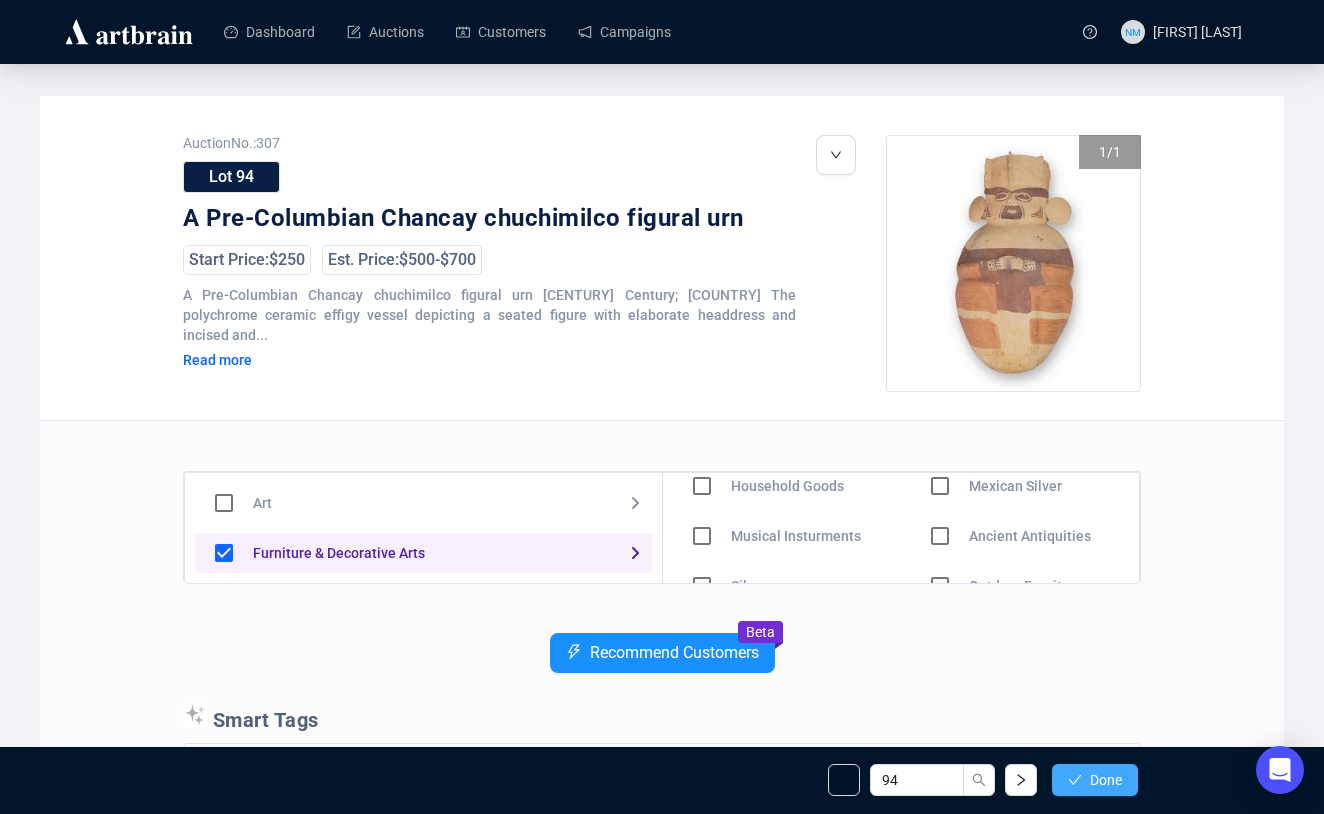click on "Done" at bounding box center (1106, 780) 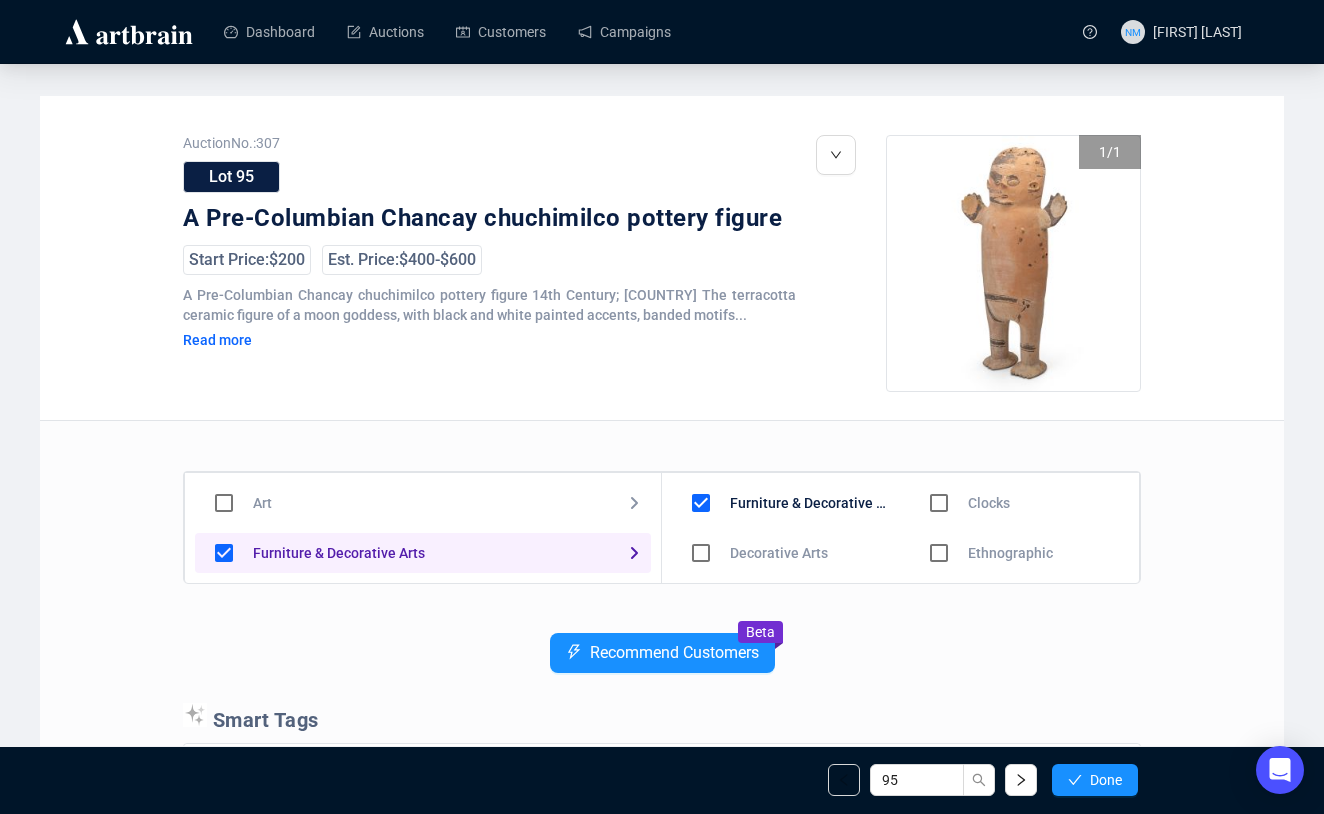 click on "Auction  No.:  307 Lot   95 A Pre-Columbian Chancay chuchimilco pottery figure Start Price:  $200 Est. Price:  $400  -  $600 A Pre-Columbian Chancay chuchimilco pottery figure 14th Century; Peru The terracotta ceramic figure of a moon goddess, with black and white painted accents, banded motifs...  Read more 1  /  1" at bounding box center (662, 258) 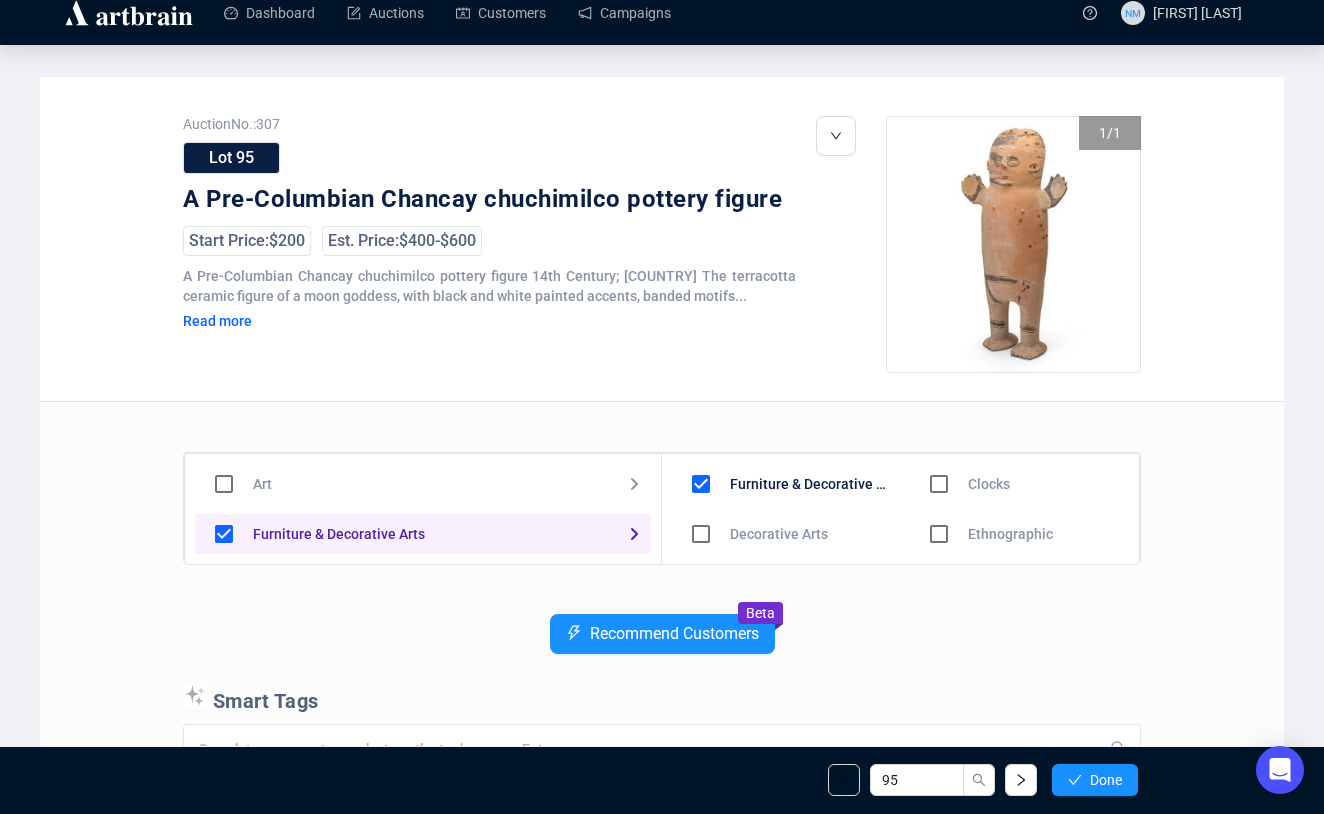 scroll, scrollTop: 0, scrollLeft: 0, axis: both 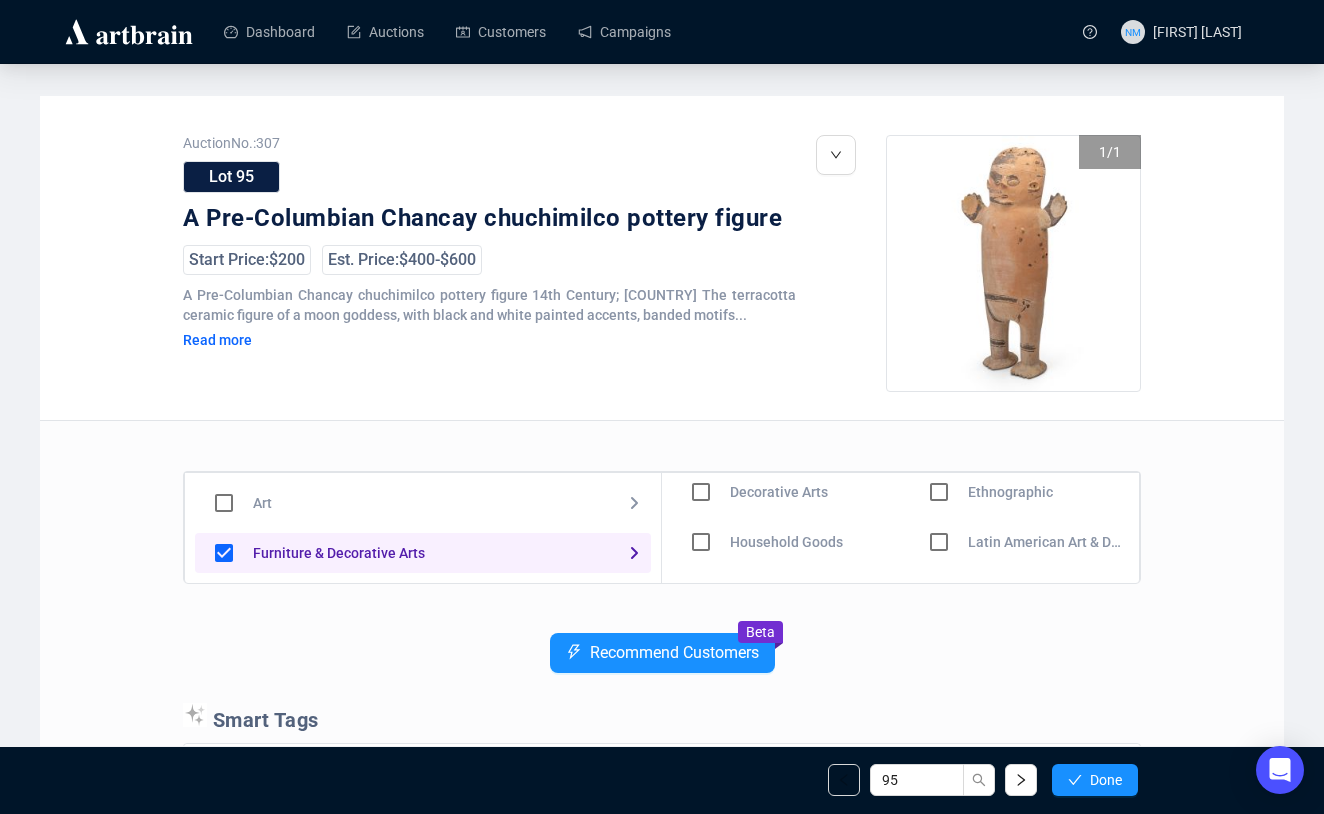 click at bounding box center [701, 492] 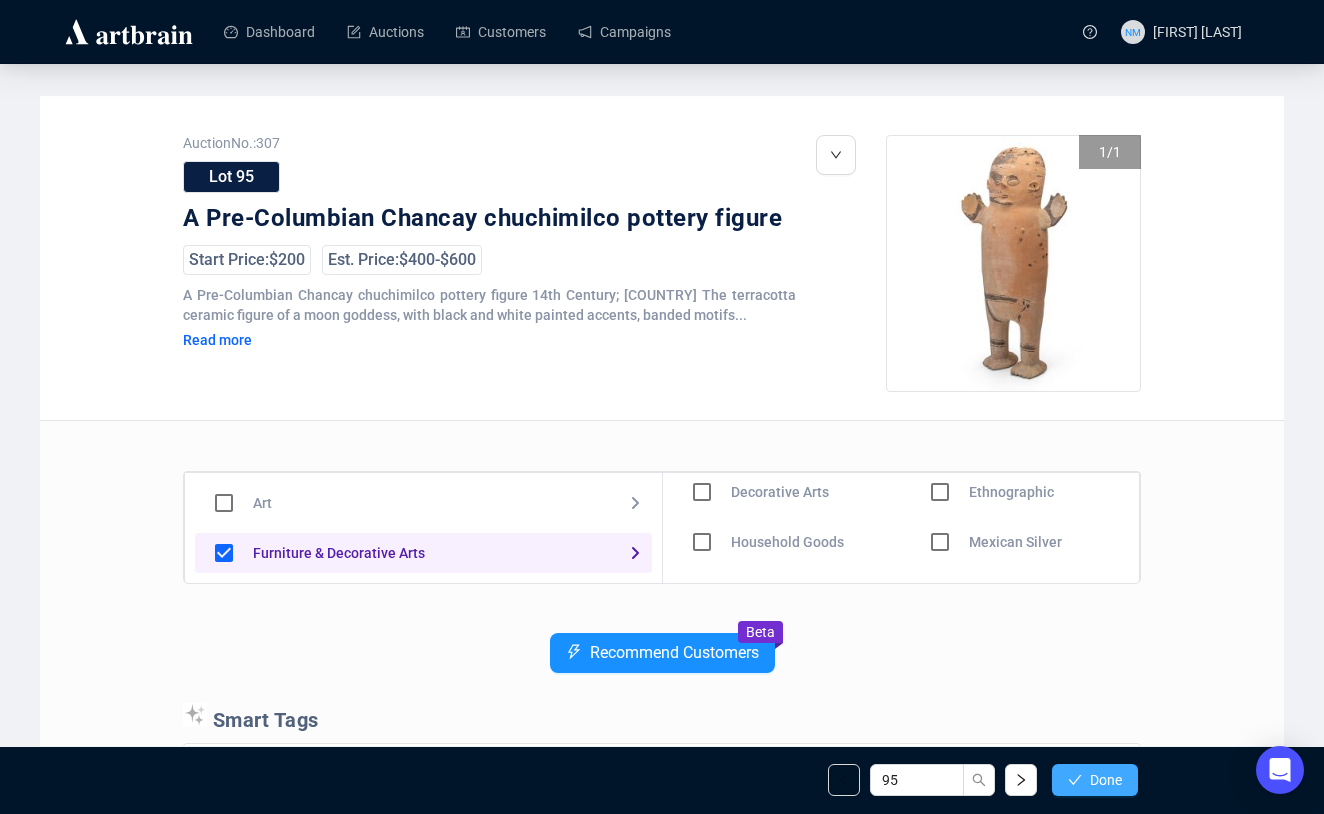 click on "Done" at bounding box center [1106, 780] 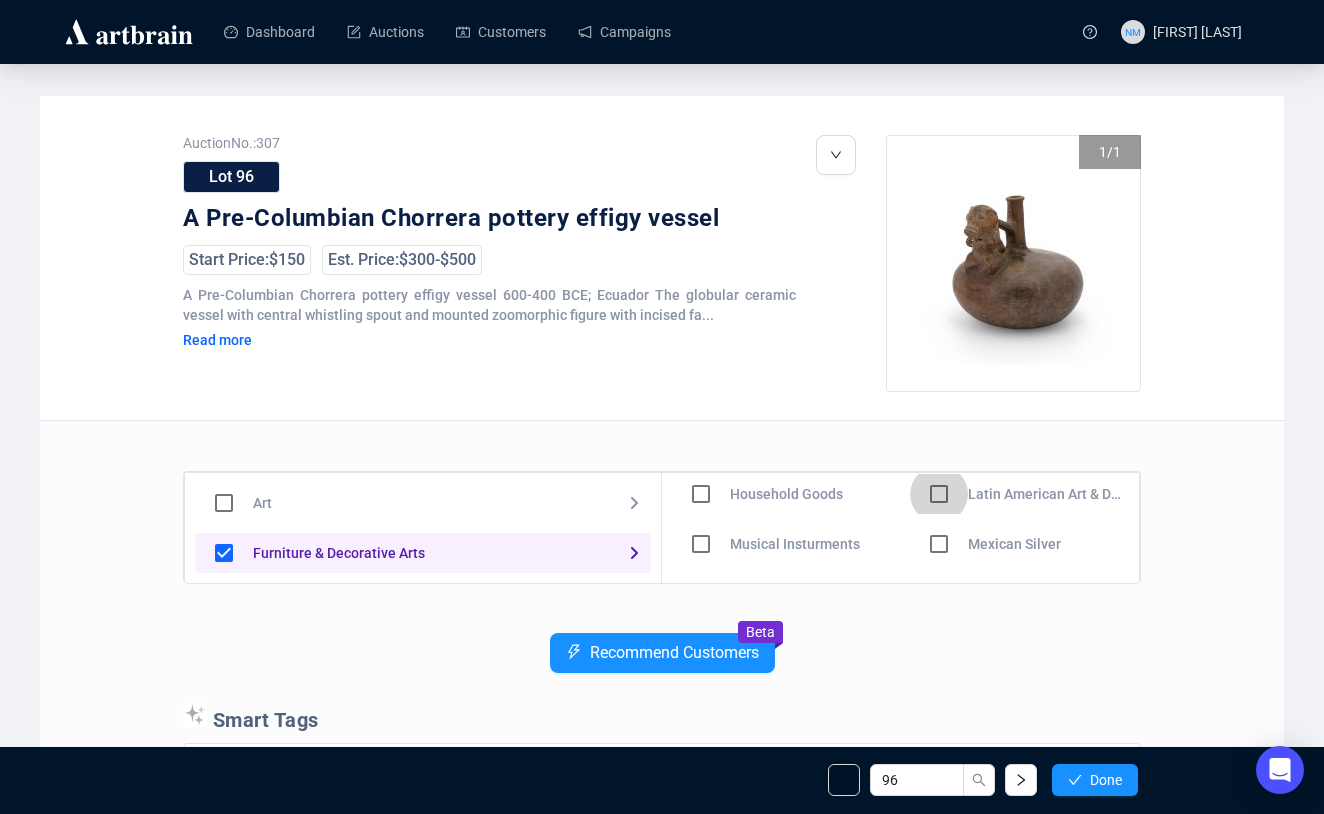 click at bounding box center (701, 444) 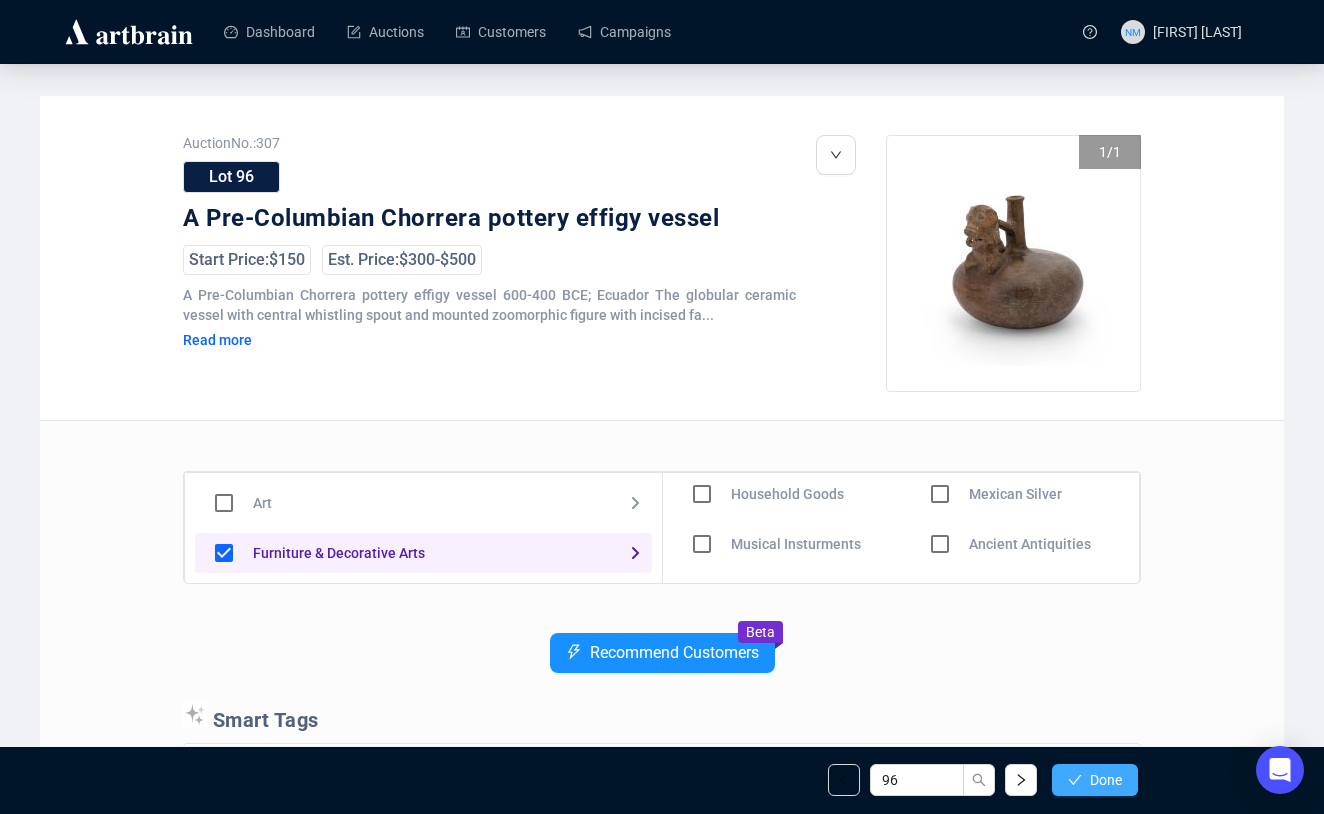 click at bounding box center (1075, 780) 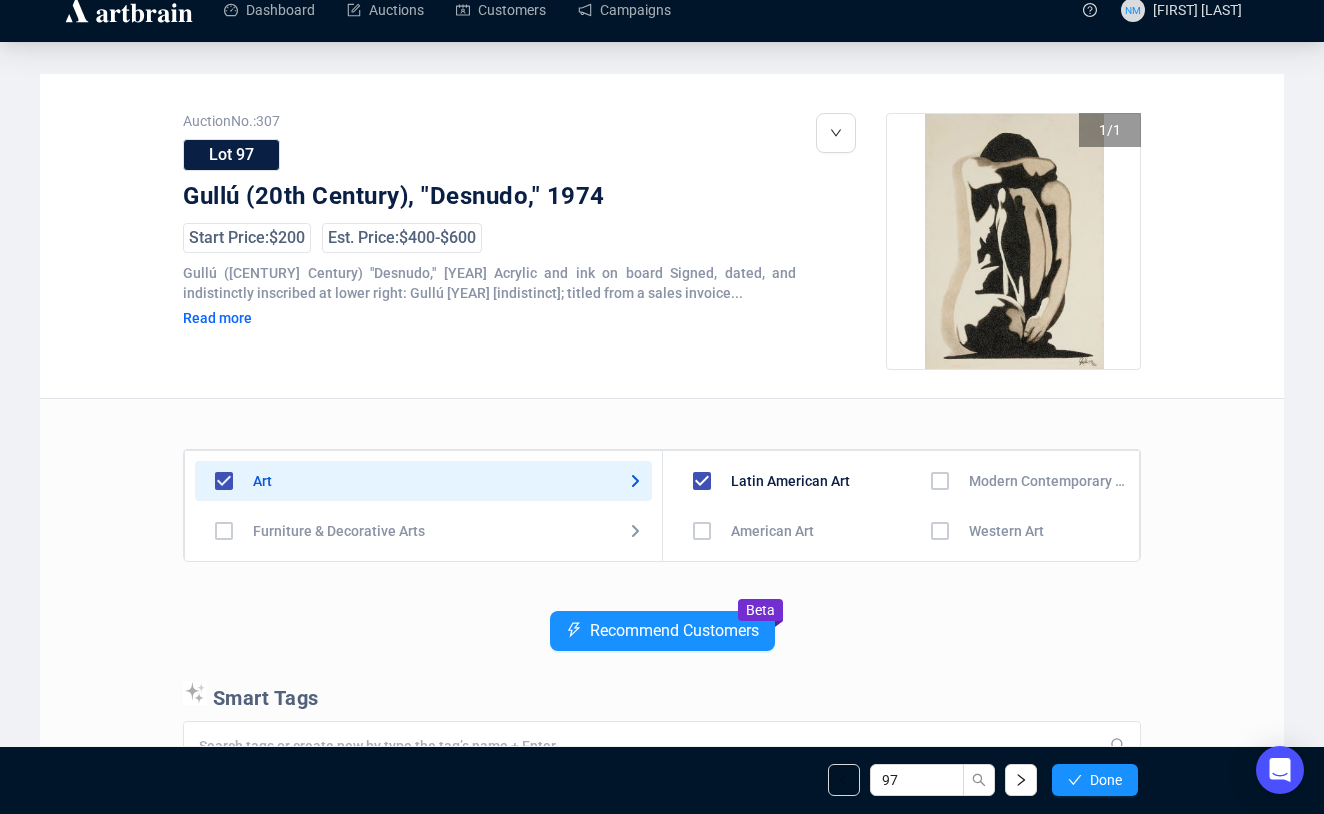 scroll, scrollTop: 34, scrollLeft: 0, axis: vertical 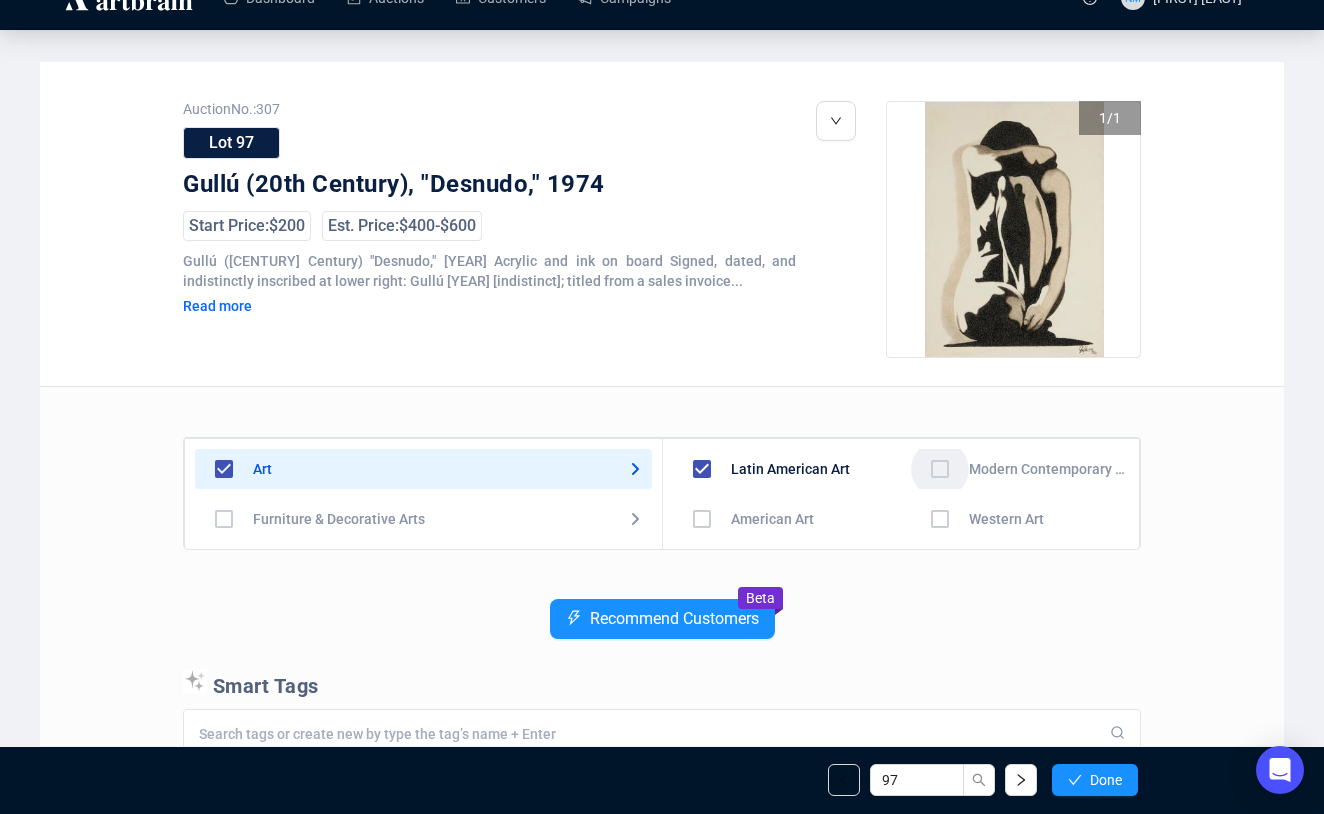 click at bounding box center [702, 519] 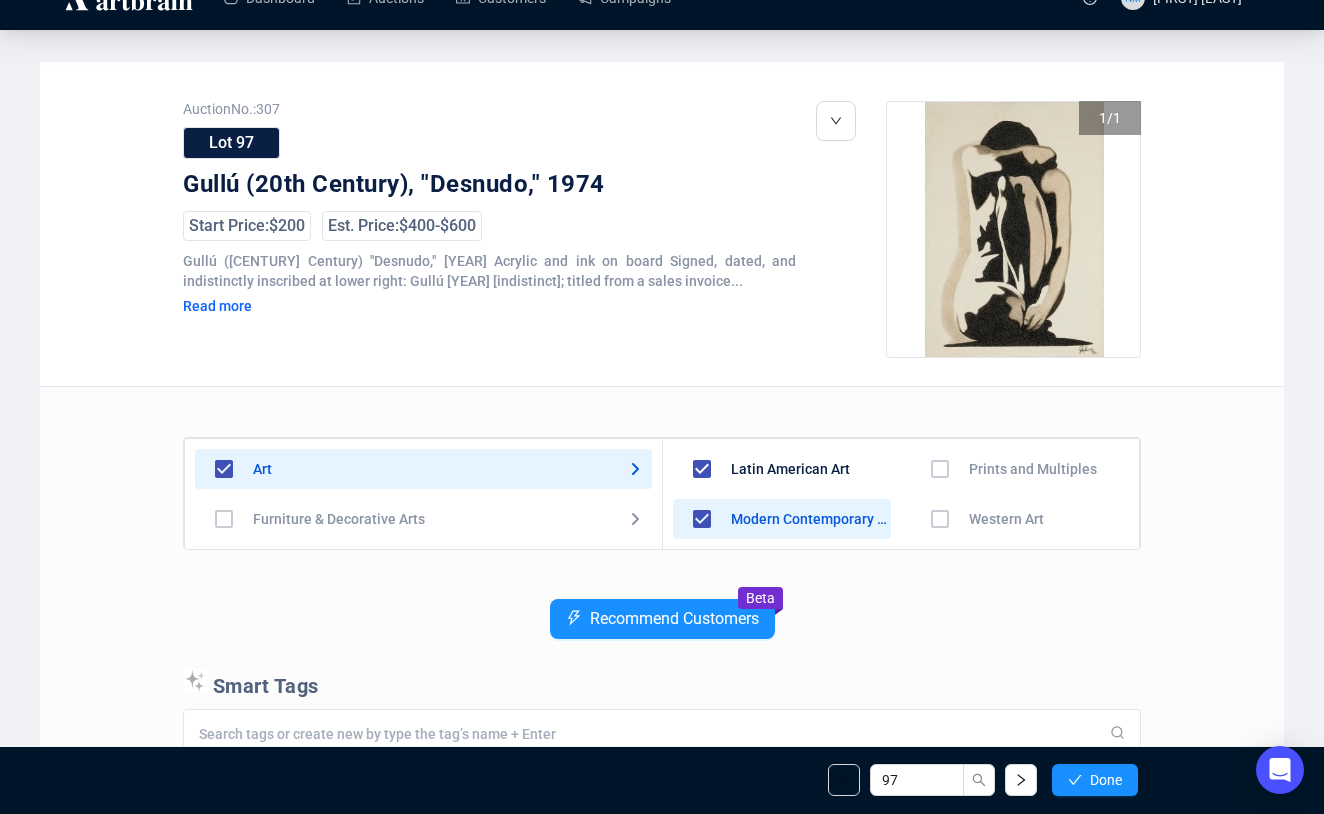 click at bounding box center (702, 569) 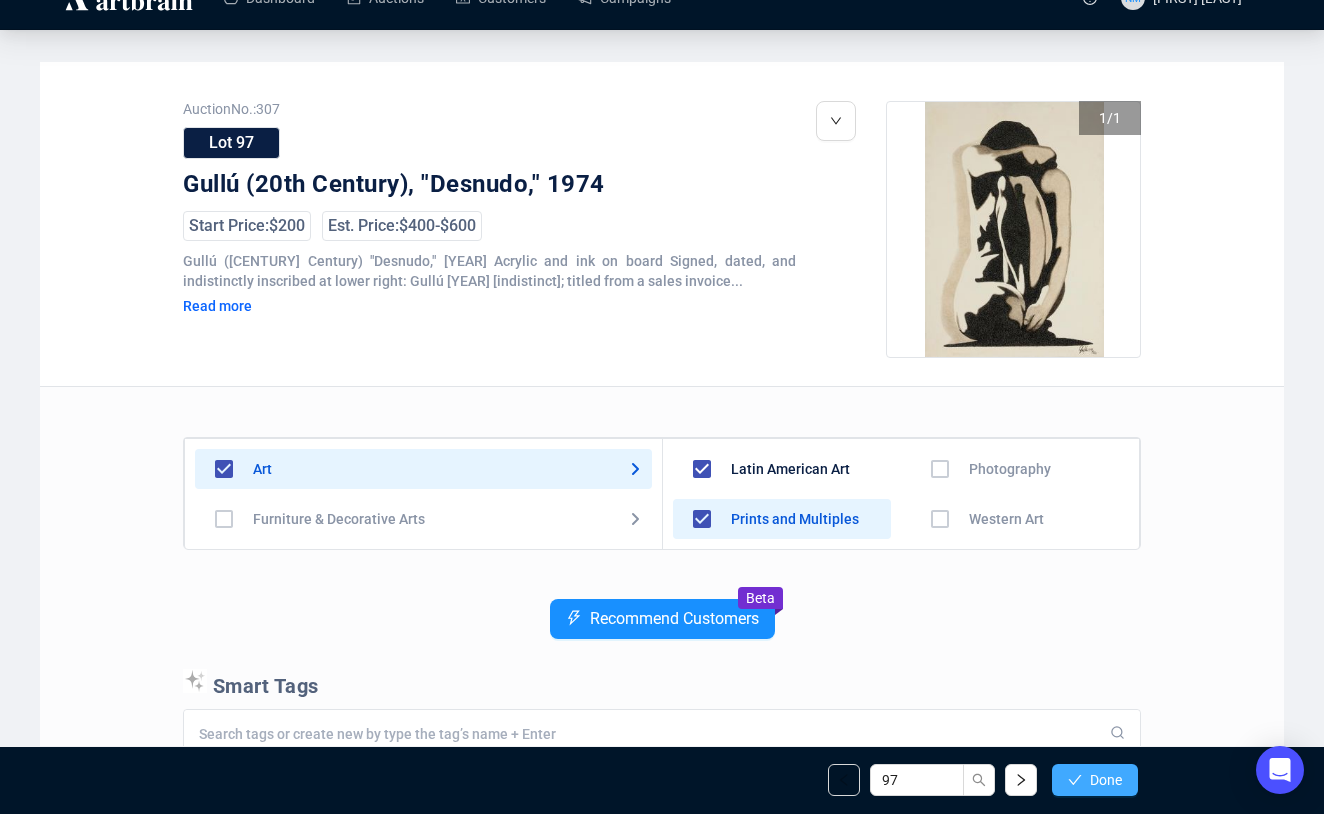 click on "Done" at bounding box center [1095, 780] 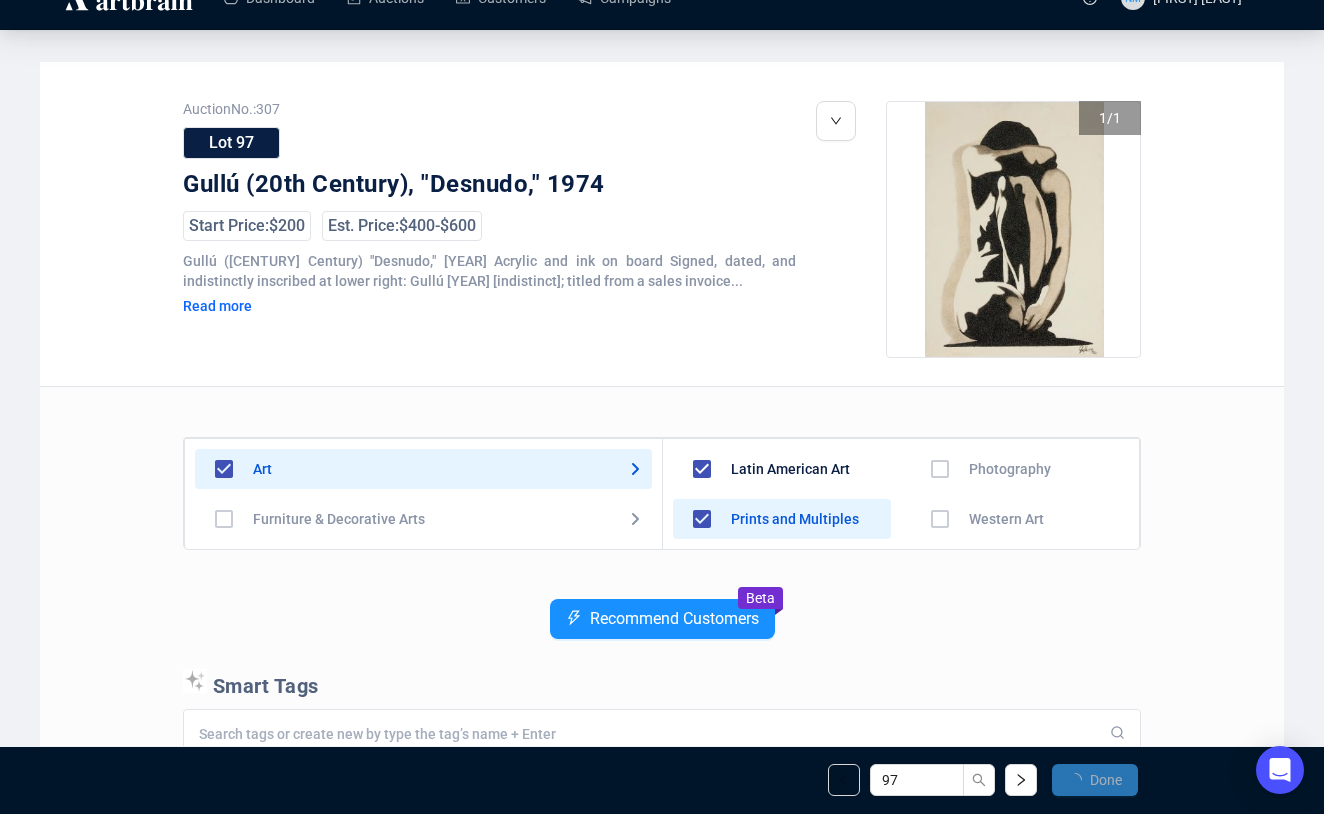 scroll, scrollTop: 0, scrollLeft: 0, axis: both 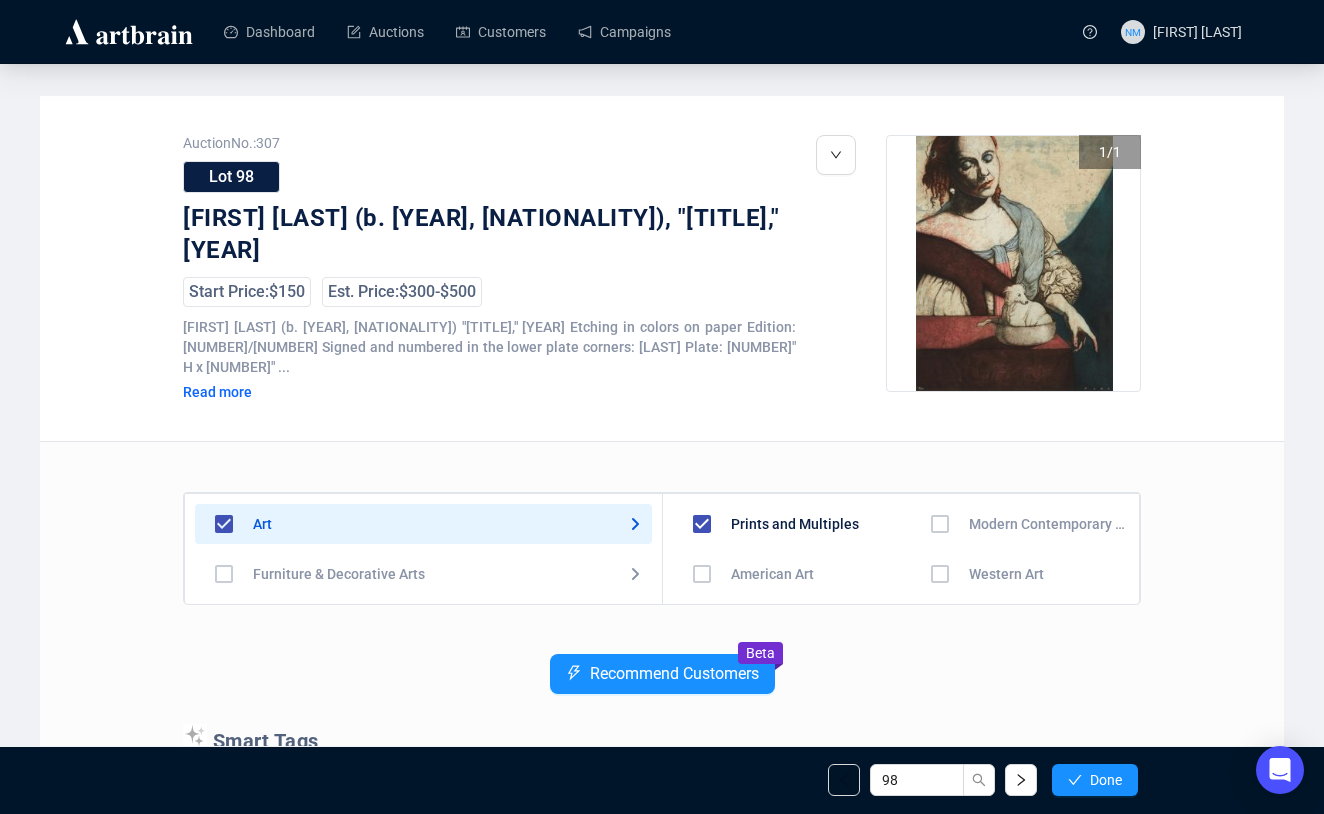 click at bounding box center (702, 574) 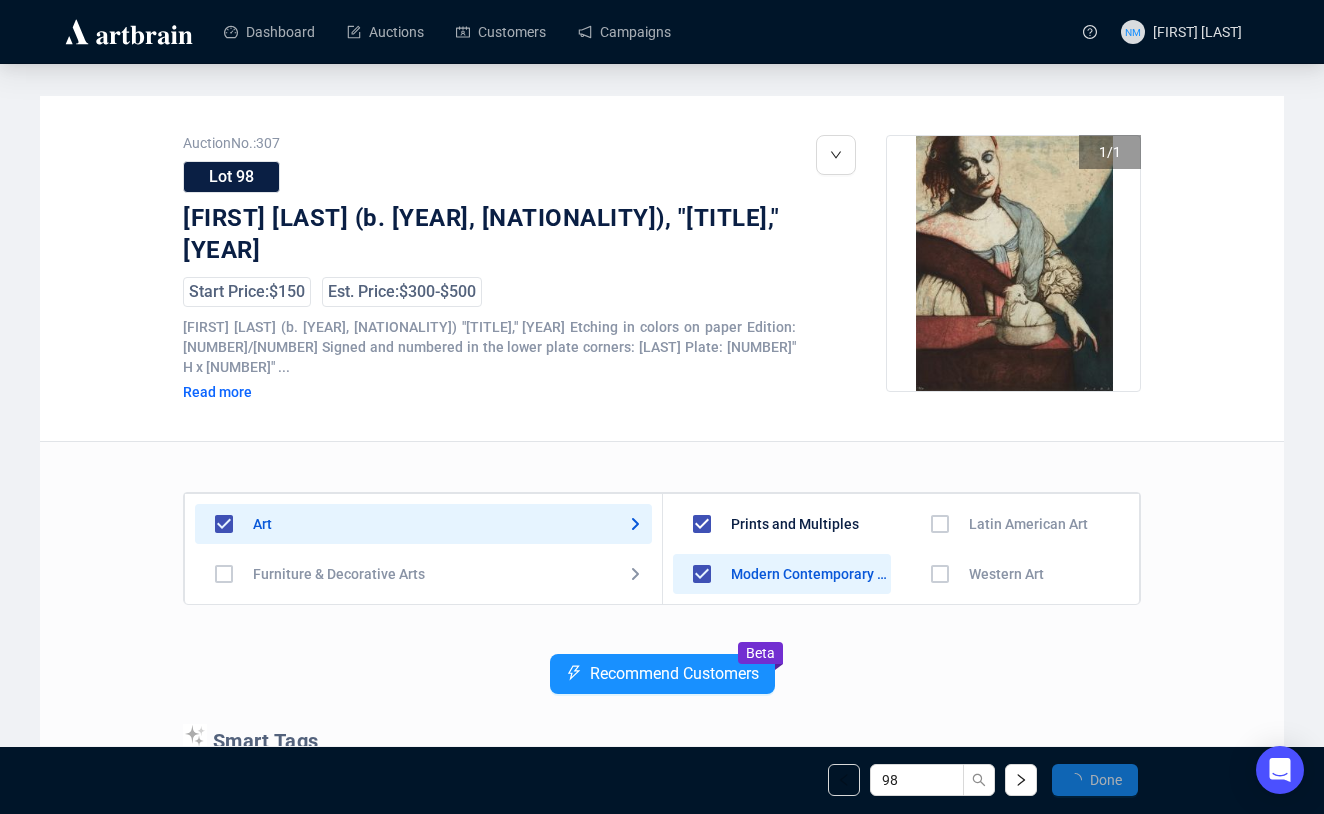 click at bounding box center (702, 624) 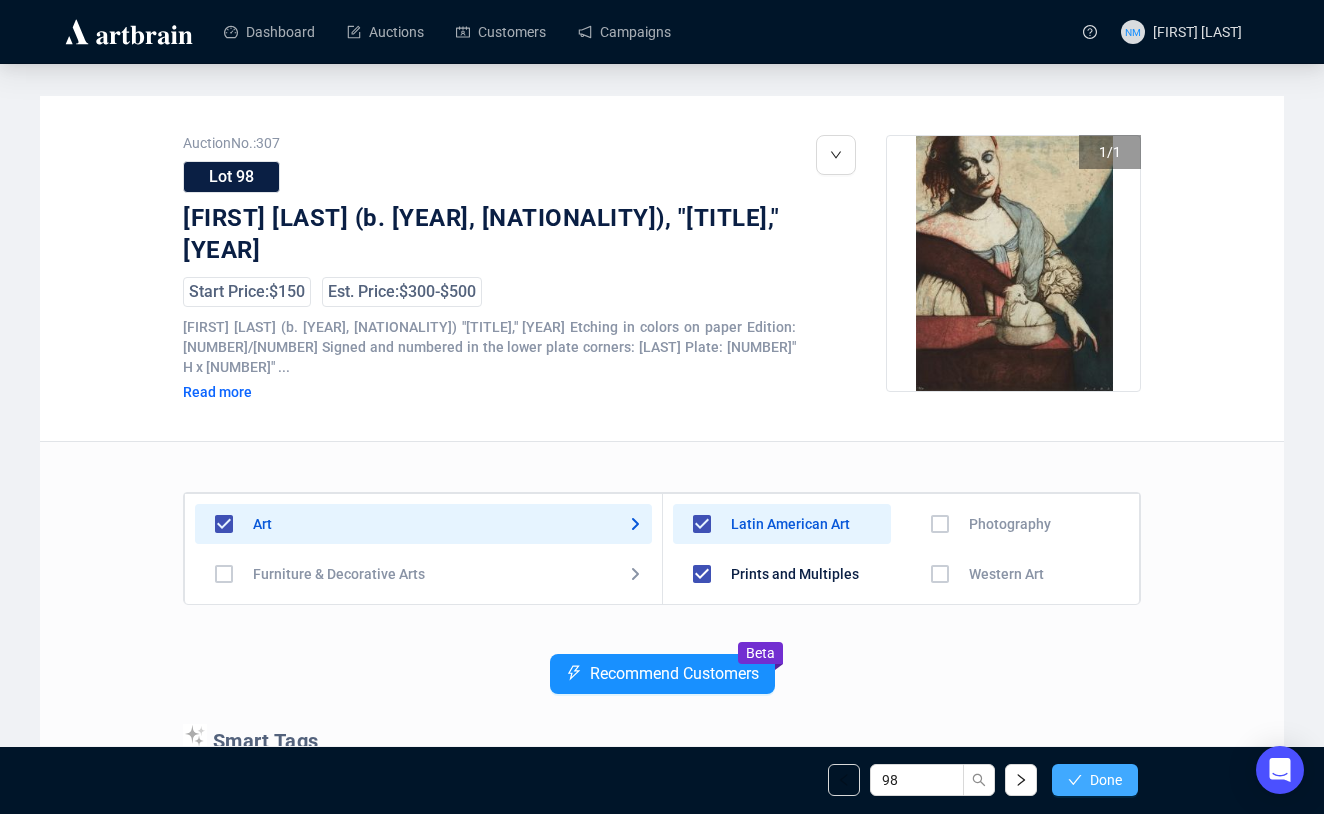 click on "Done" at bounding box center [1095, 780] 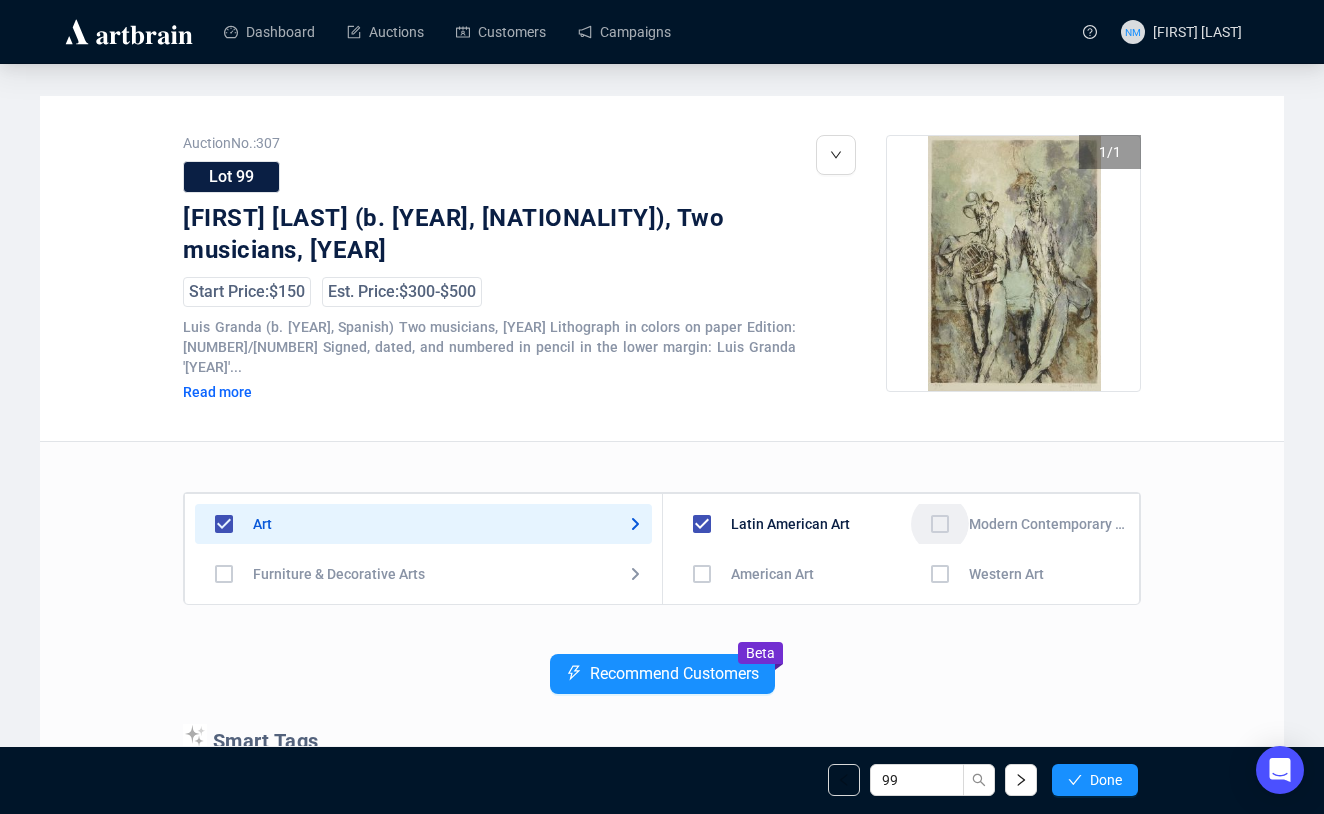 click at bounding box center (702, 574) 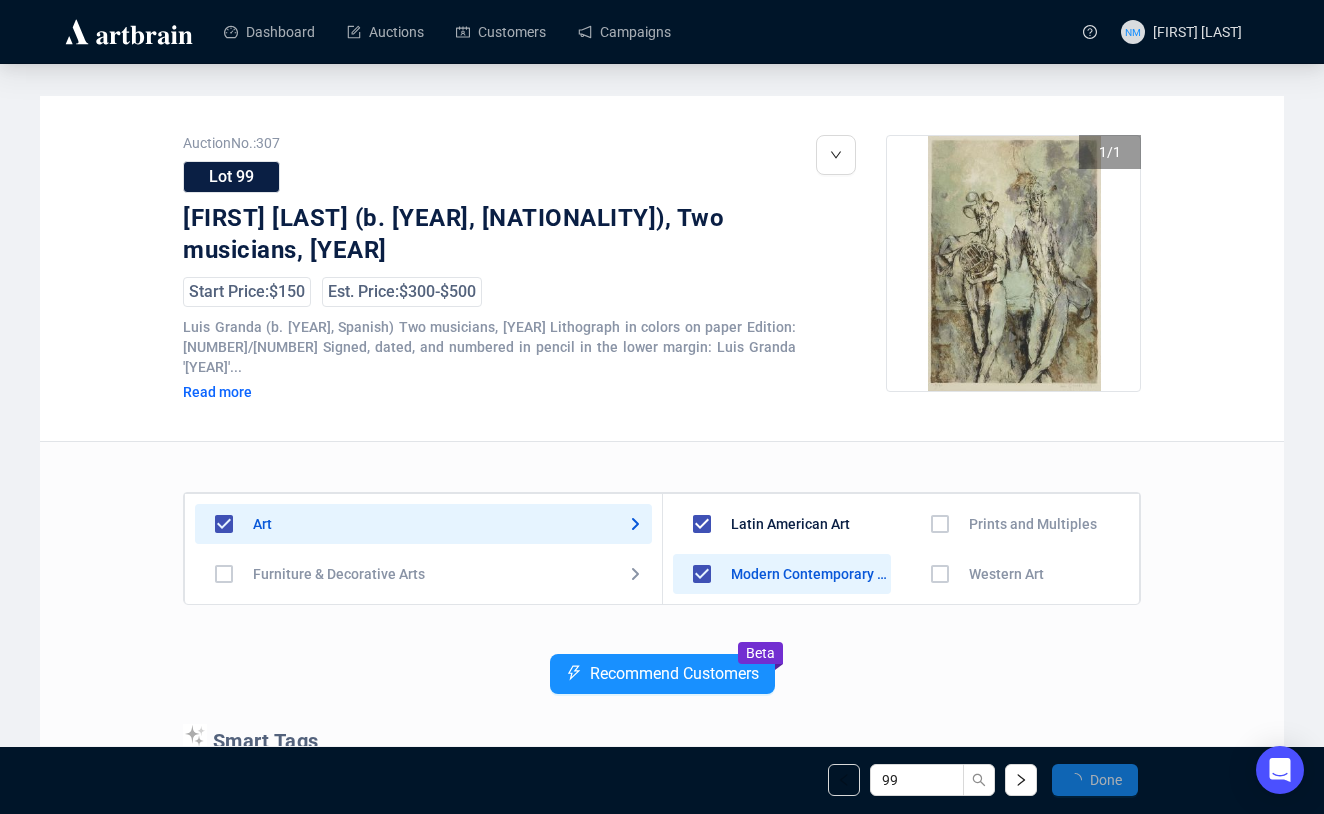 click at bounding box center [702, 624] 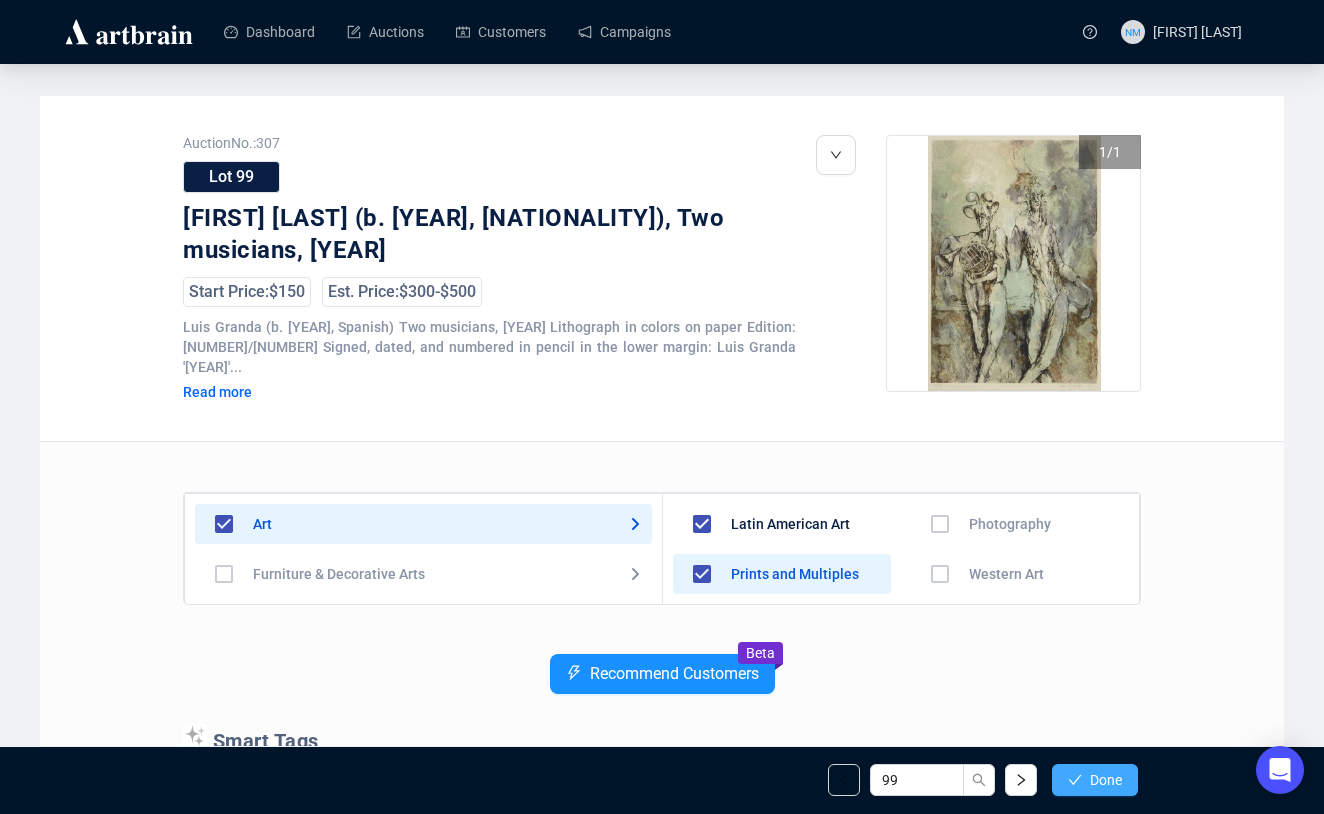 click on "Done" at bounding box center [1095, 780] 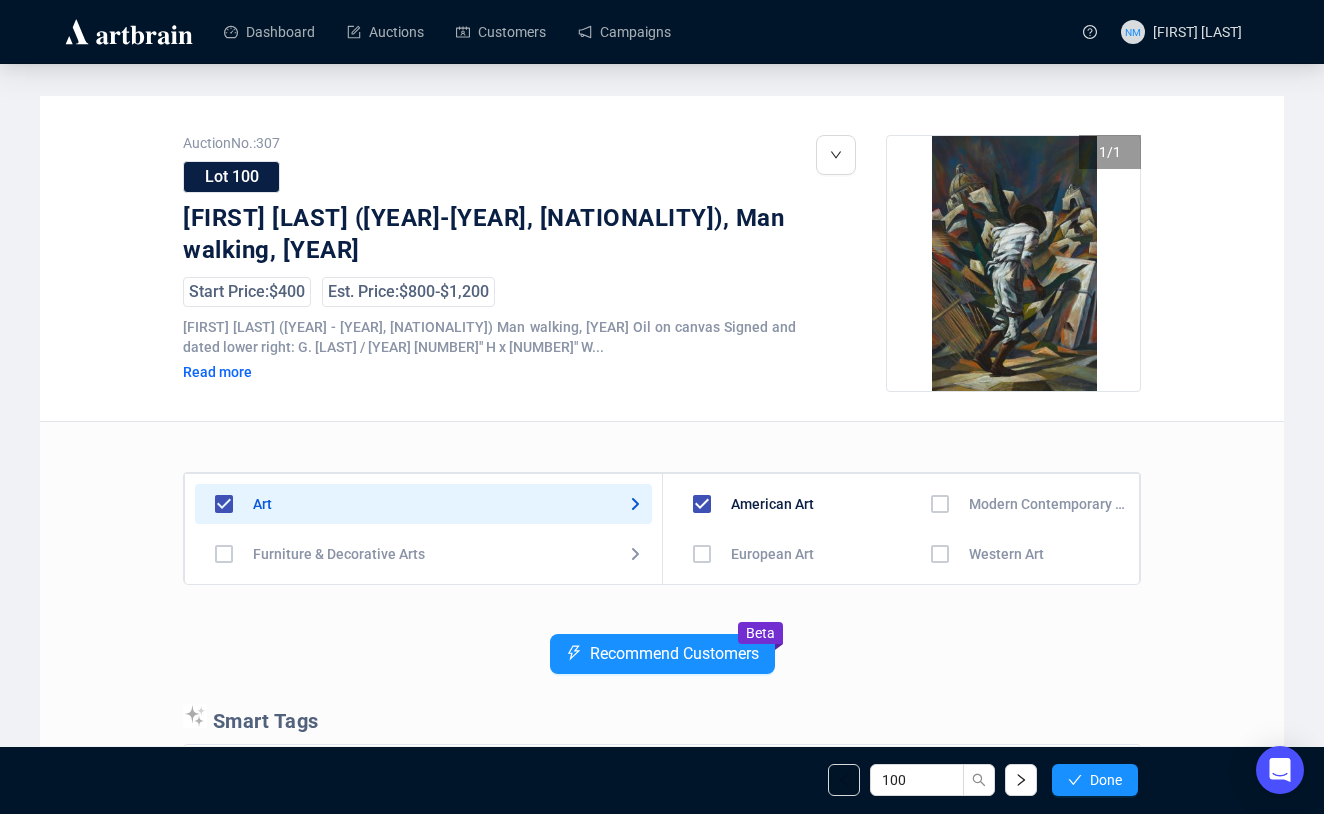 click on "Recommend Customers Beta" at bounding box center (662, 669) 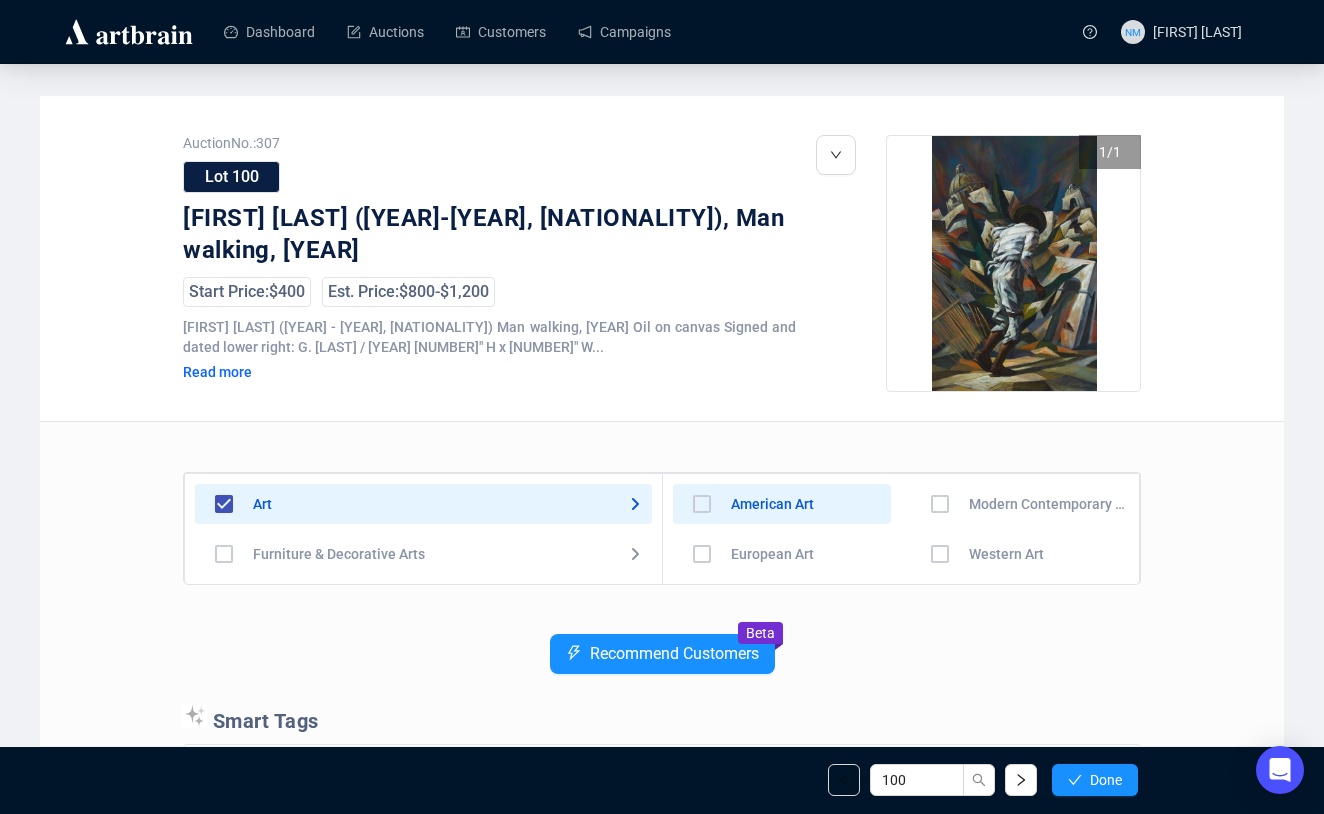 click at bounding box center (702, 504) 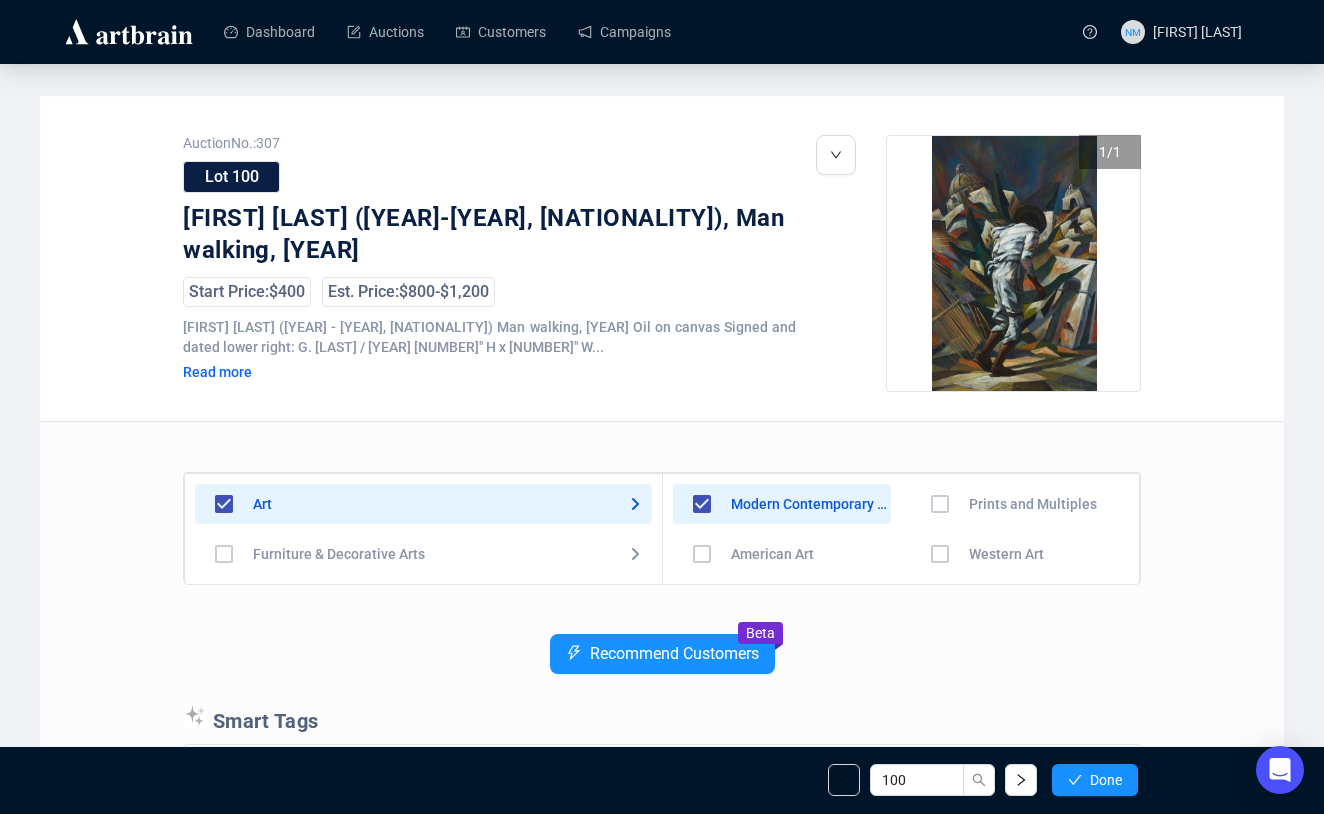 click at bounding box center [702, 554] 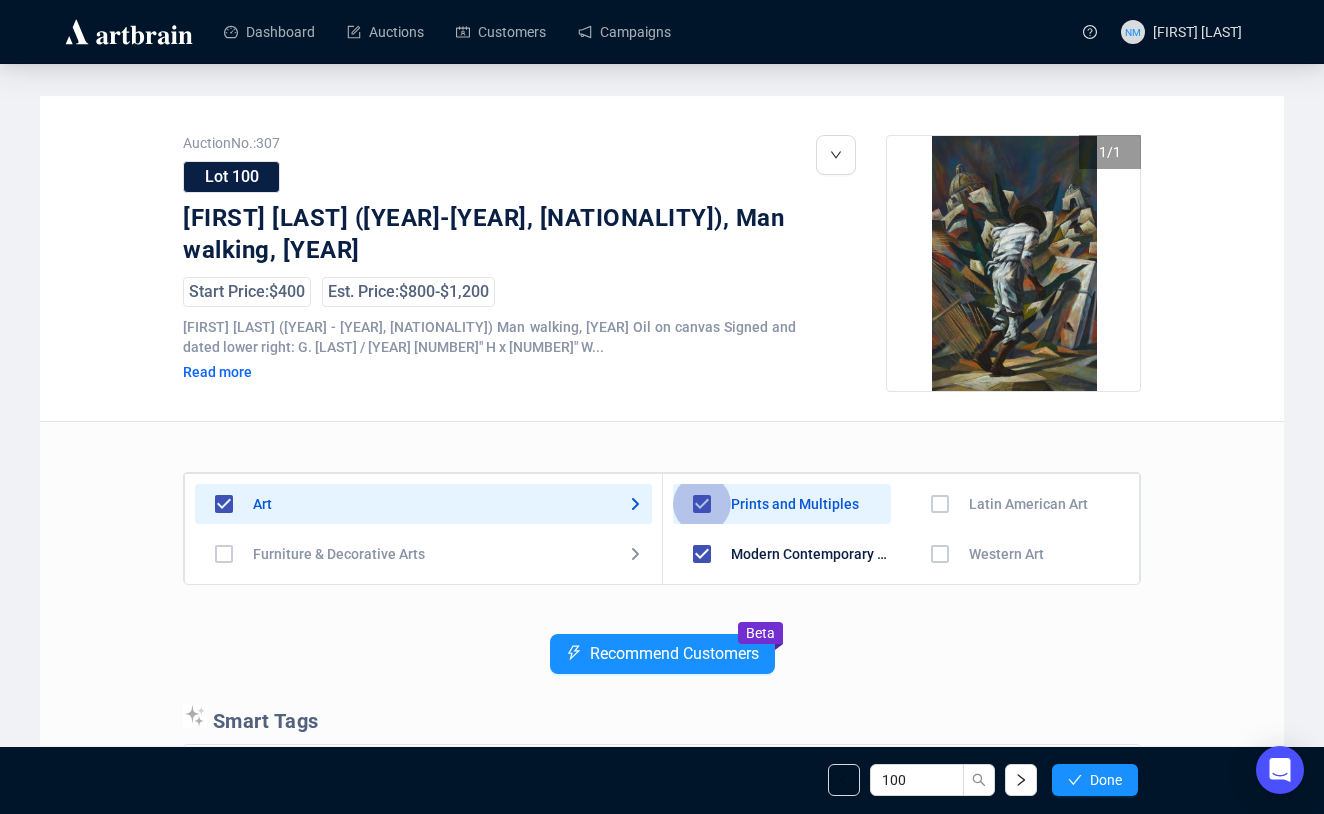 click at bounding box center (702, 504) 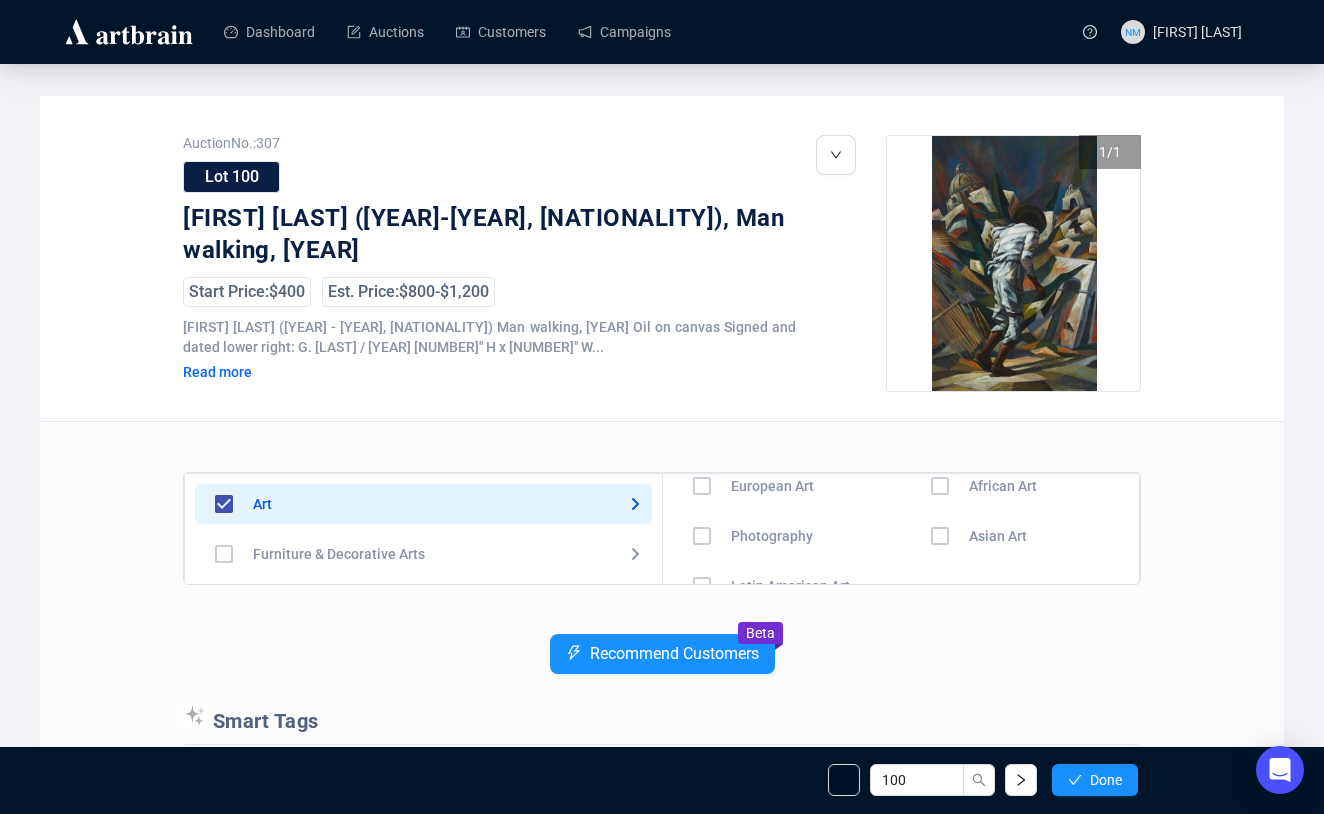 scroll, scrollTop: 140, scrollLeft: 0, axis: vertical 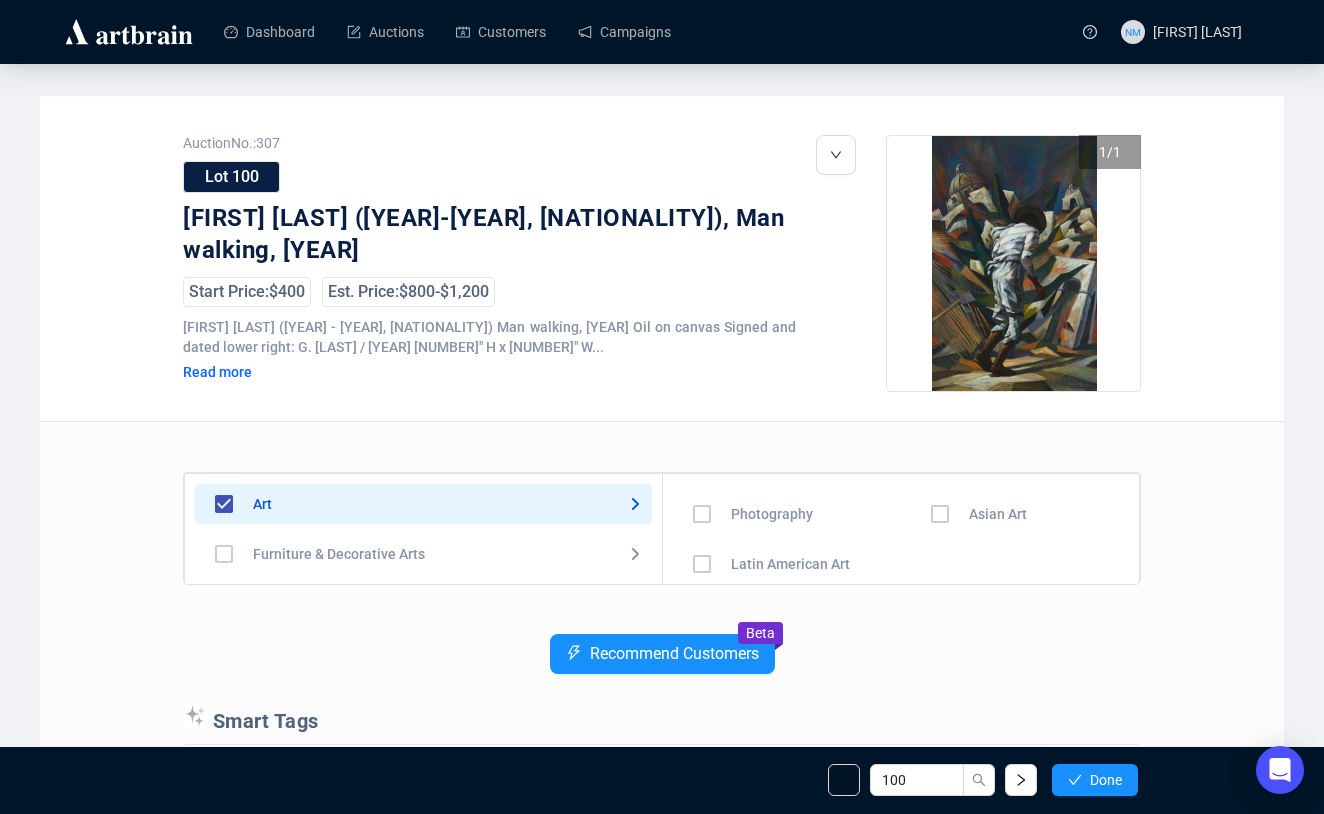 click at bounding box center [702, 414] 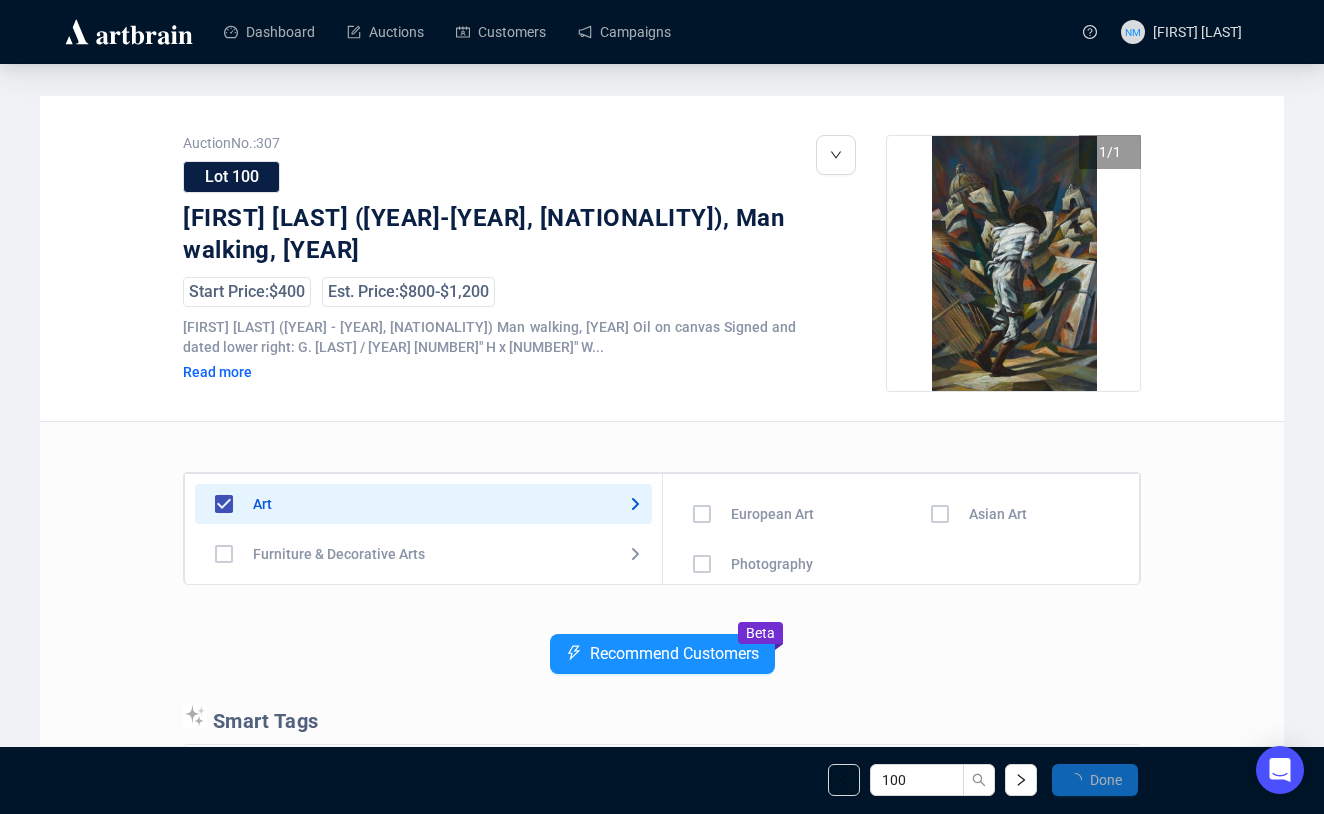 scroll, scrollTop: 0, scrollLeft: 0, axis: both 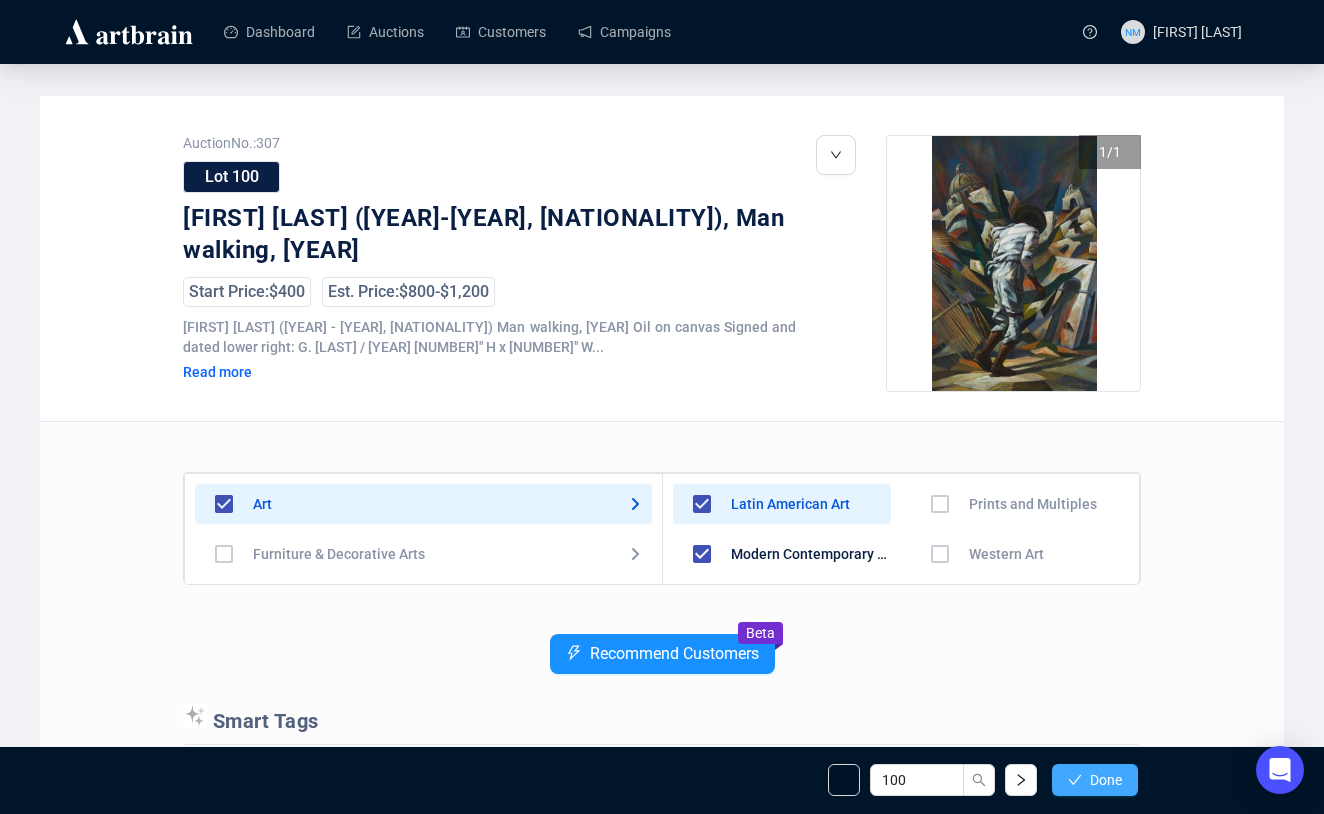 click on "Done" at bounding box center [1095, 780] 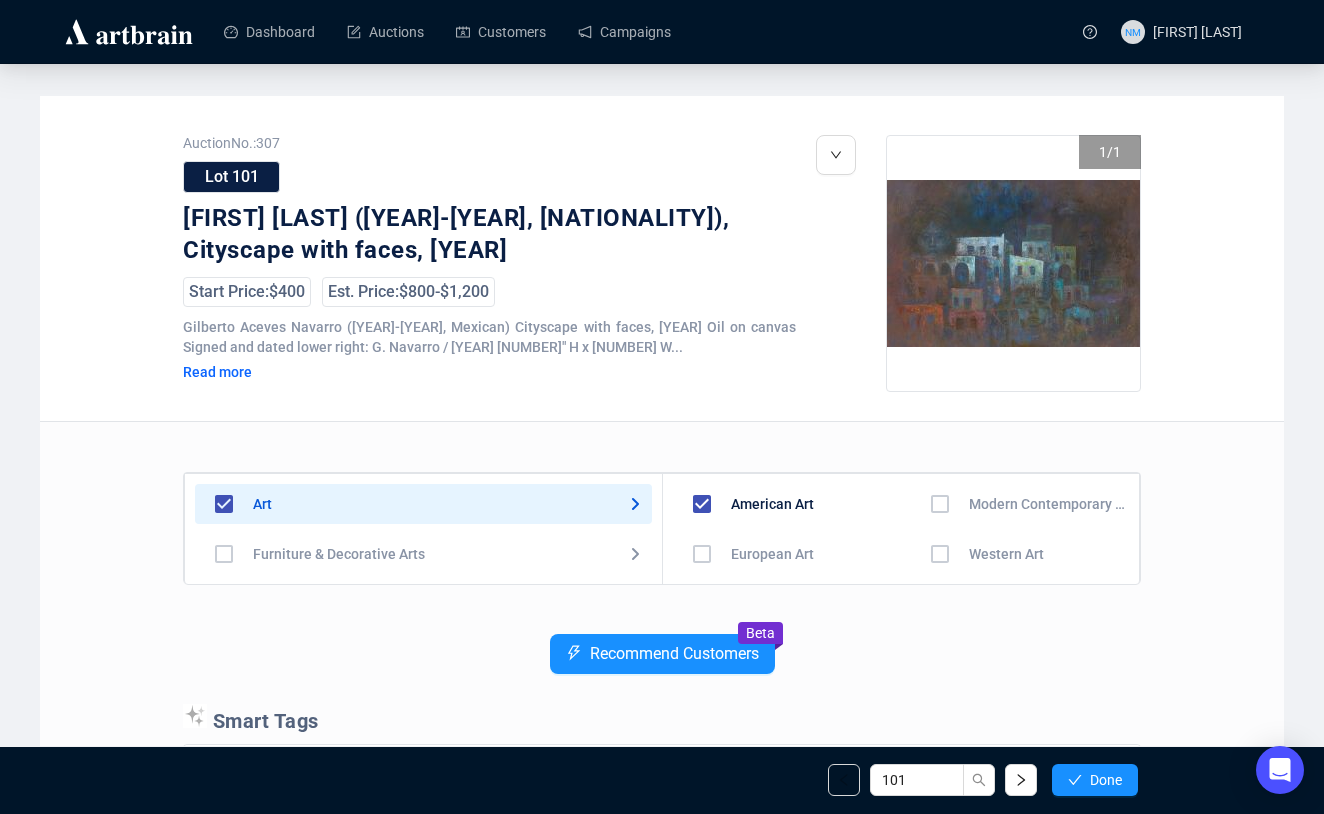 click at bounding box center (702, 504) 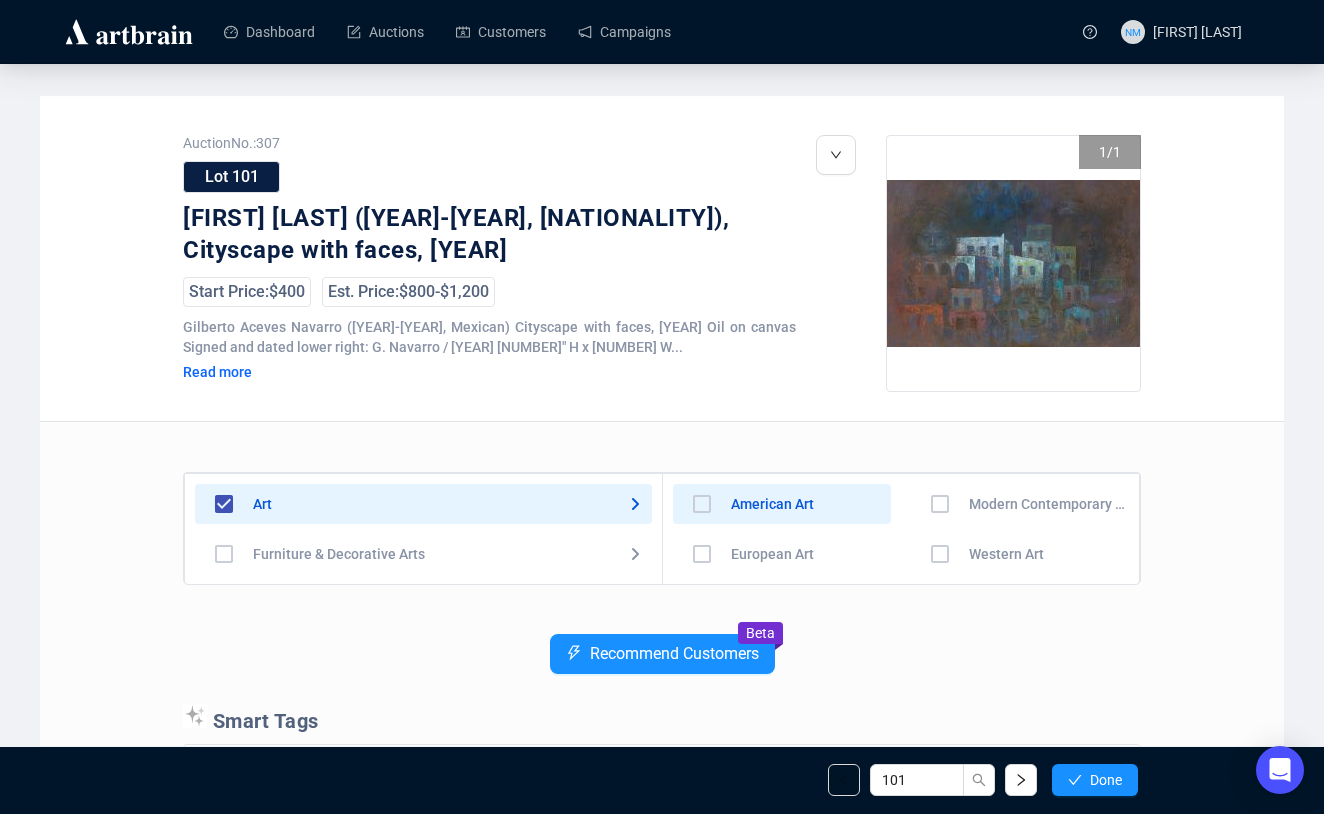 click at bounding box center (702, 504) 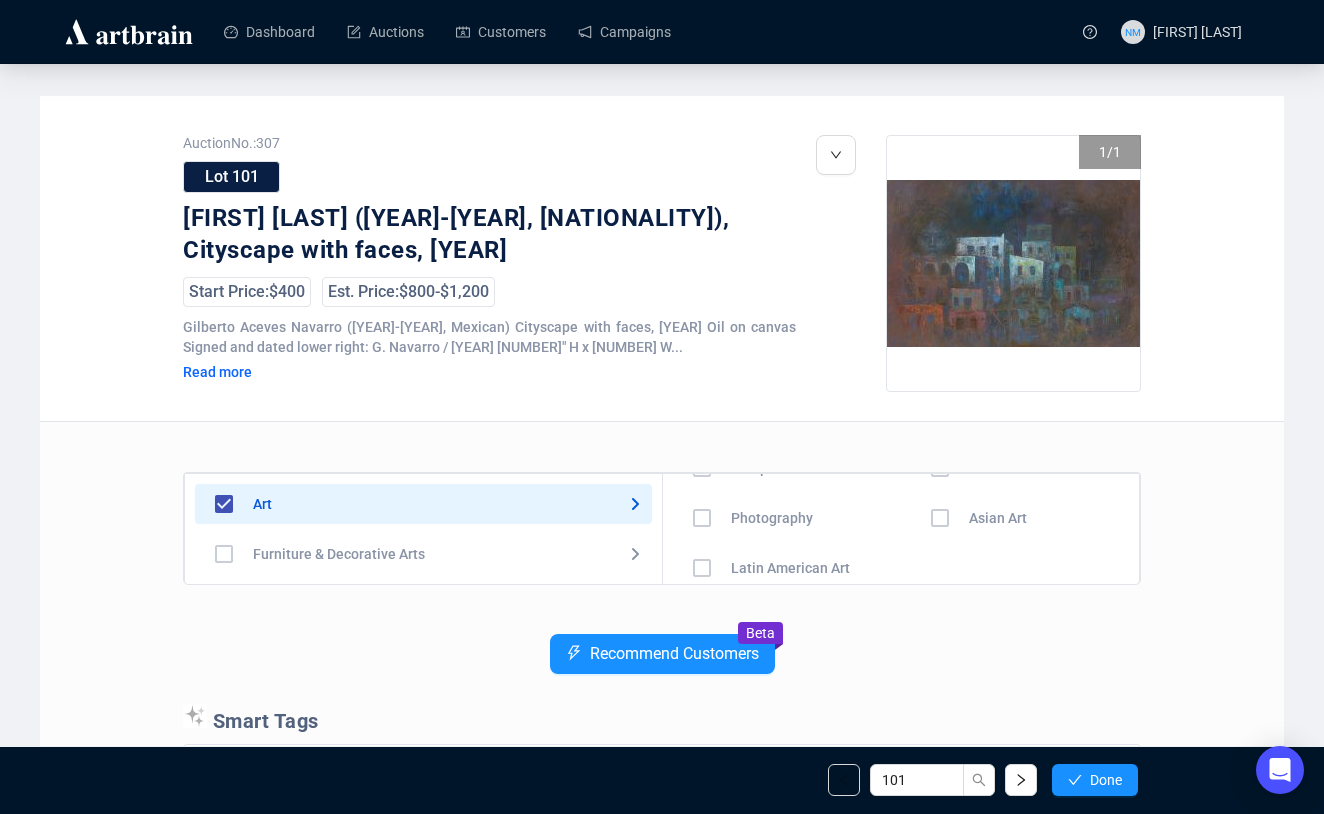 scroll, scrollTop: 140, scrollLeft: 0, axis: vertical 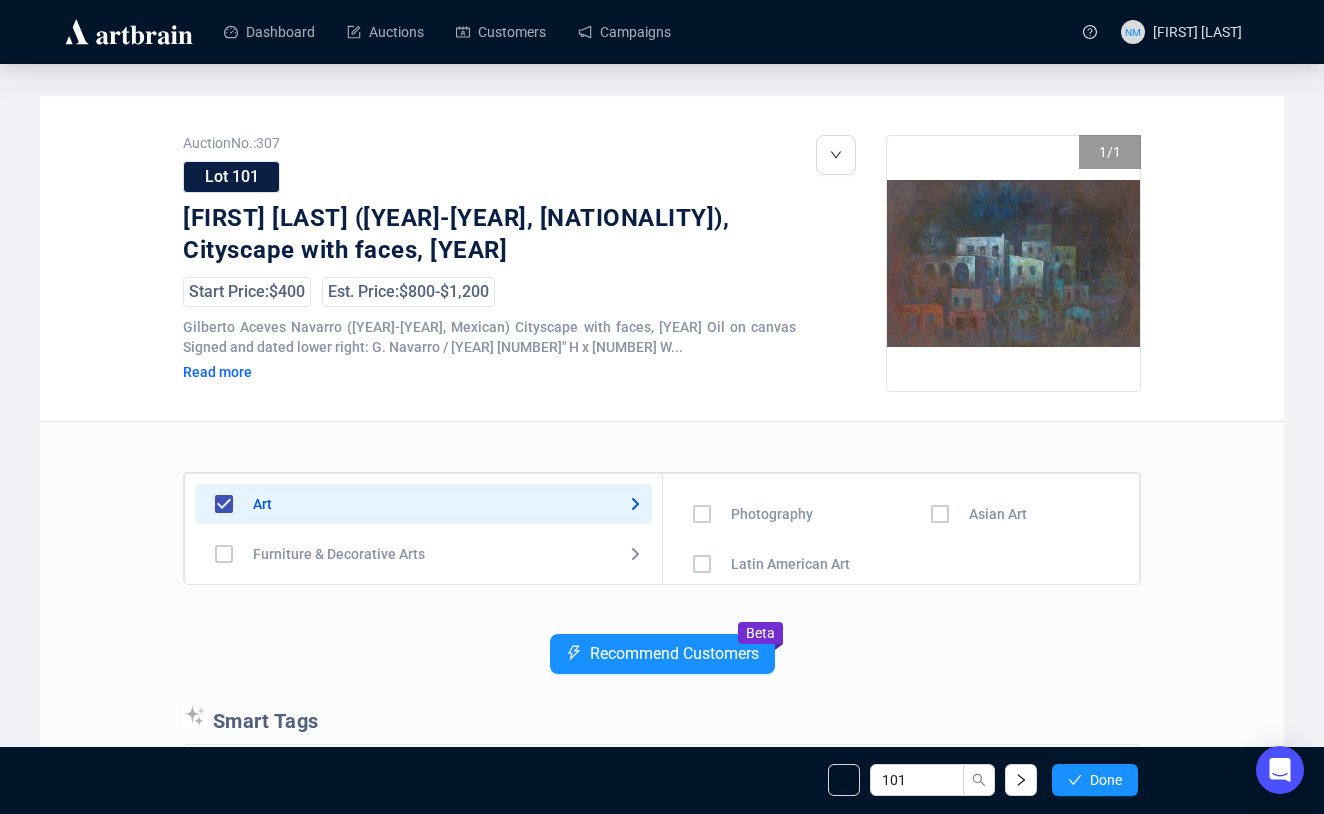 click at bounding box center [702, 414] 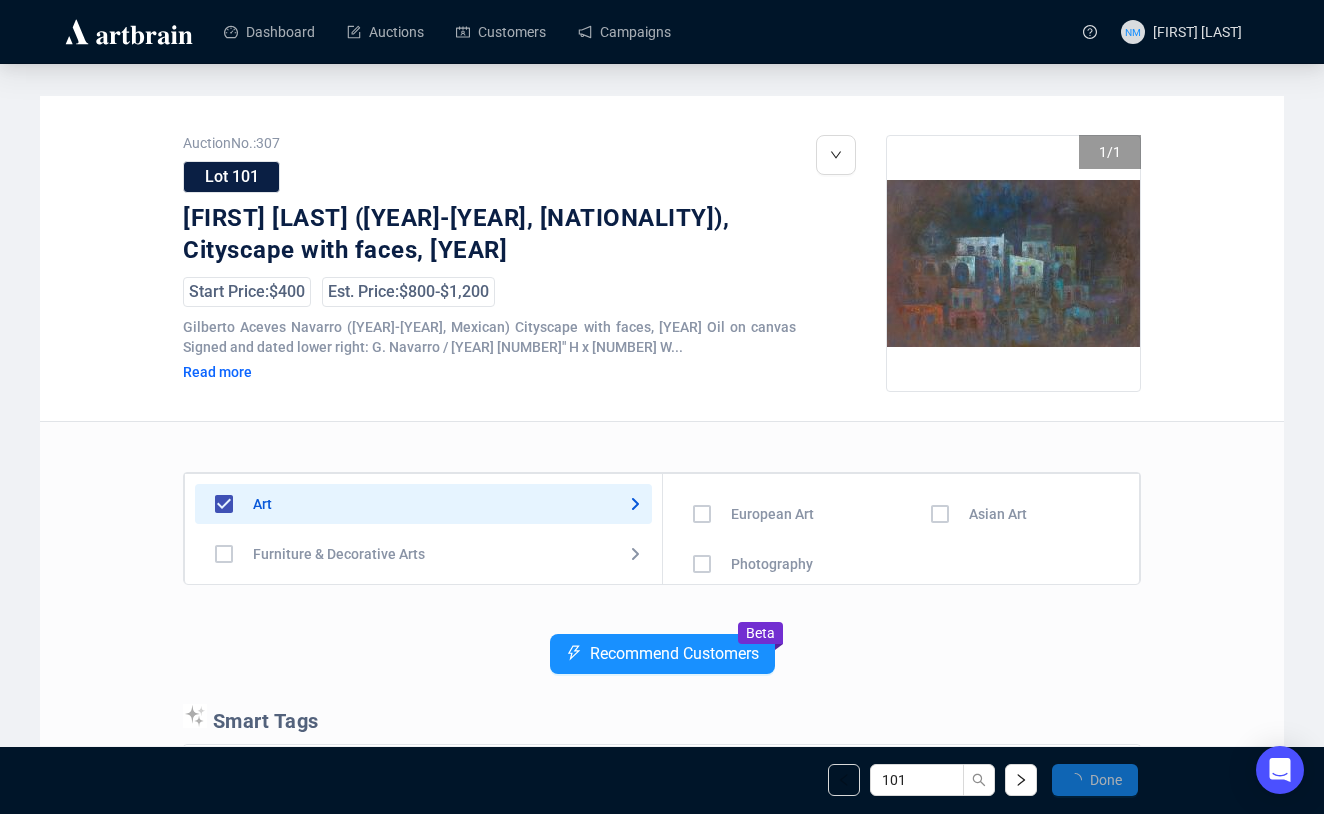 scroll, scrollTop: 0, scrollLeft: 0, axis: both 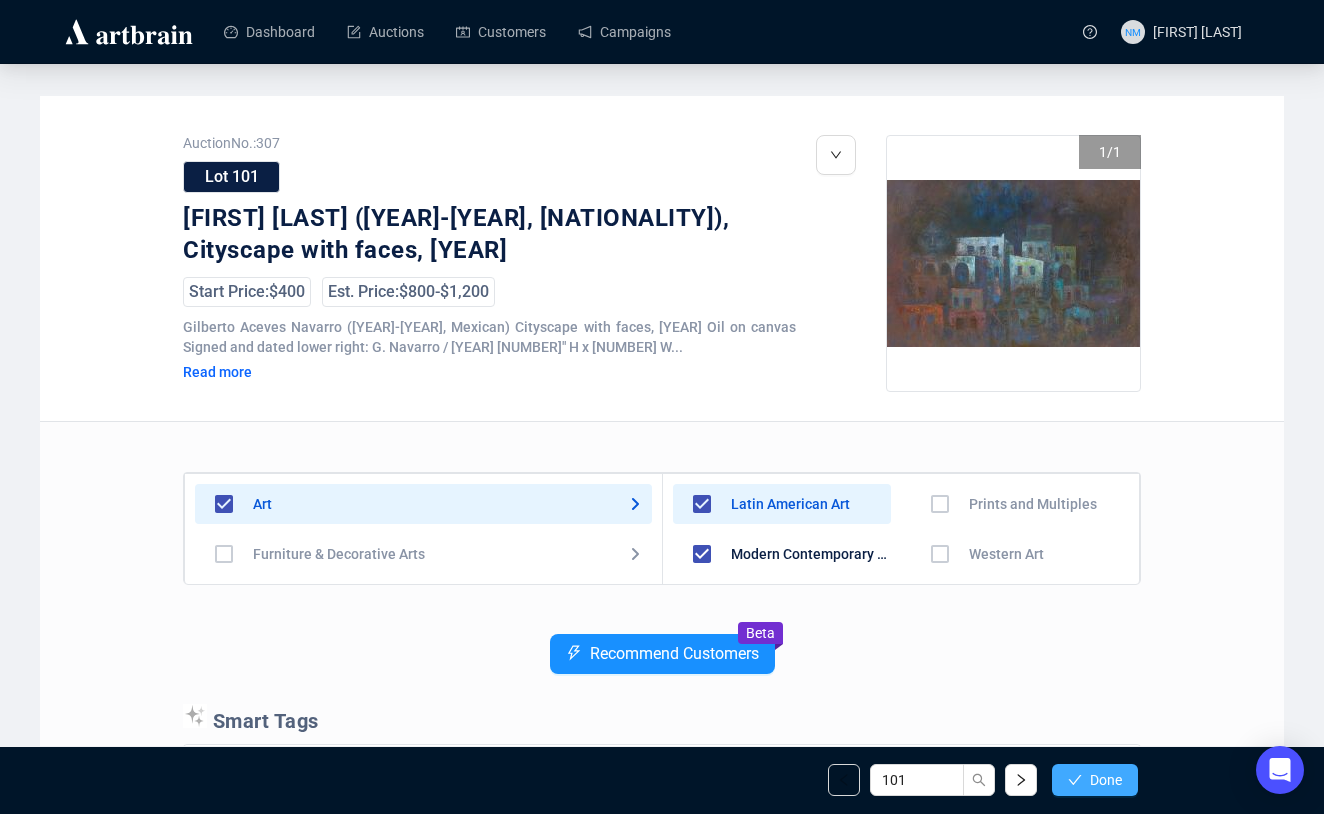 click on "Done" at bounding box center [1095, 780] 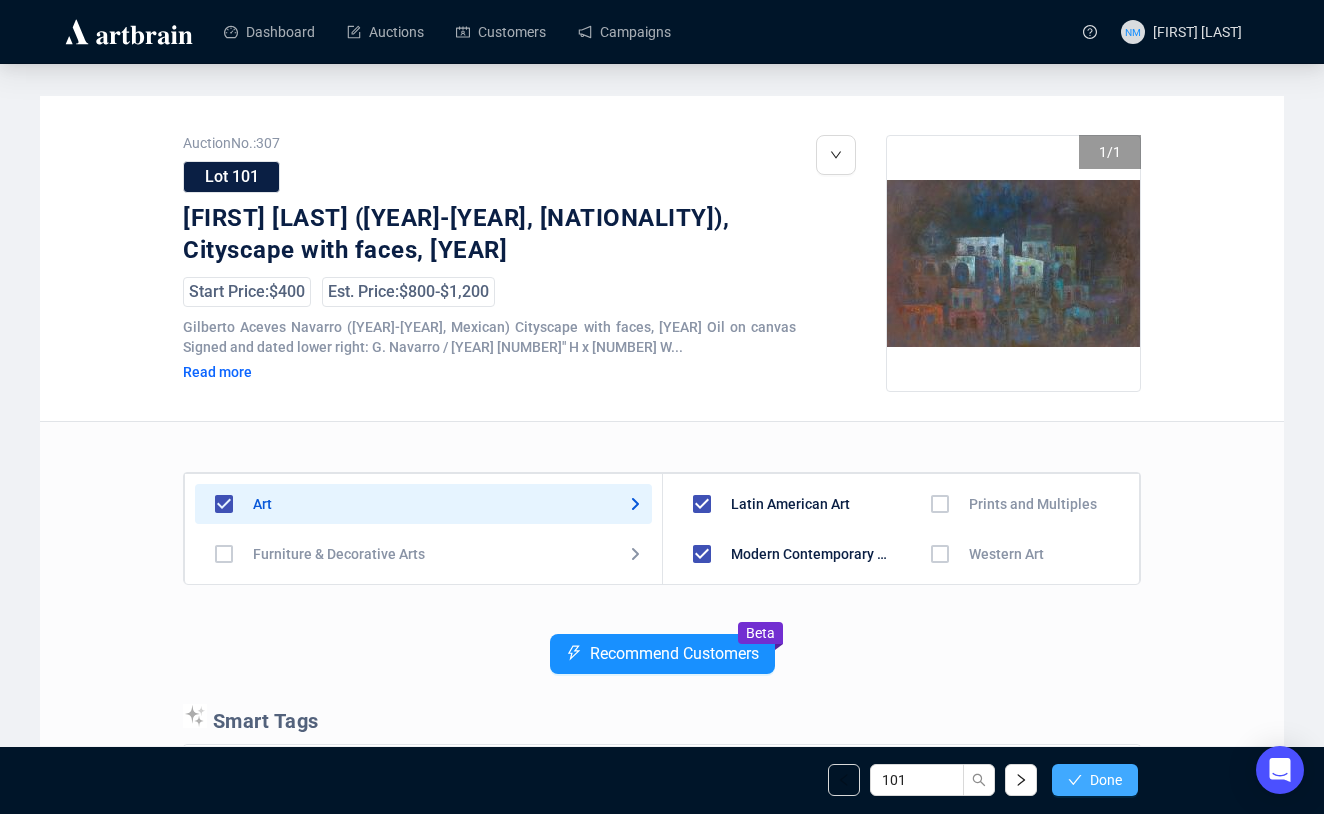 click on "Done" at bounding box center [1106, 780] 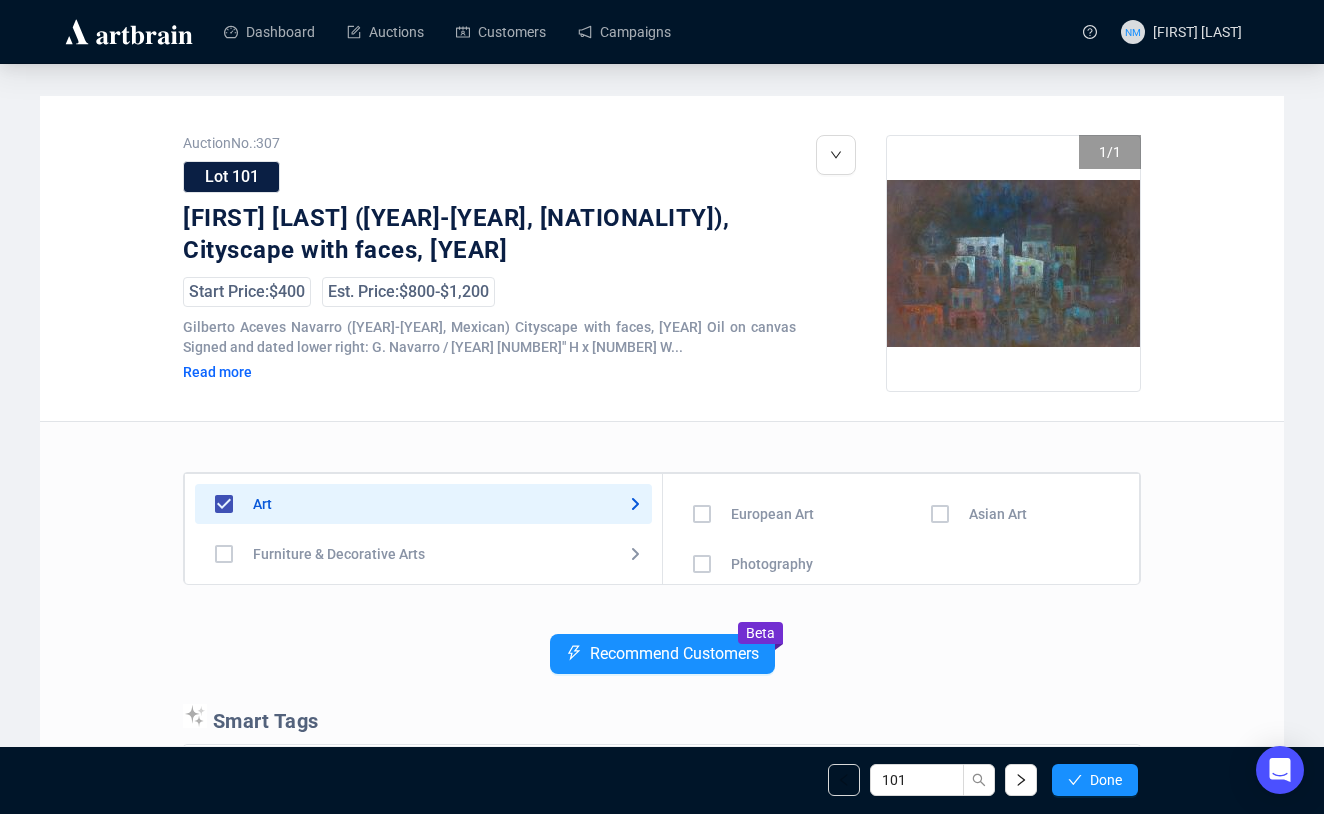 scroll, scrollTop: 0, scrollLeft: 0, axis: both 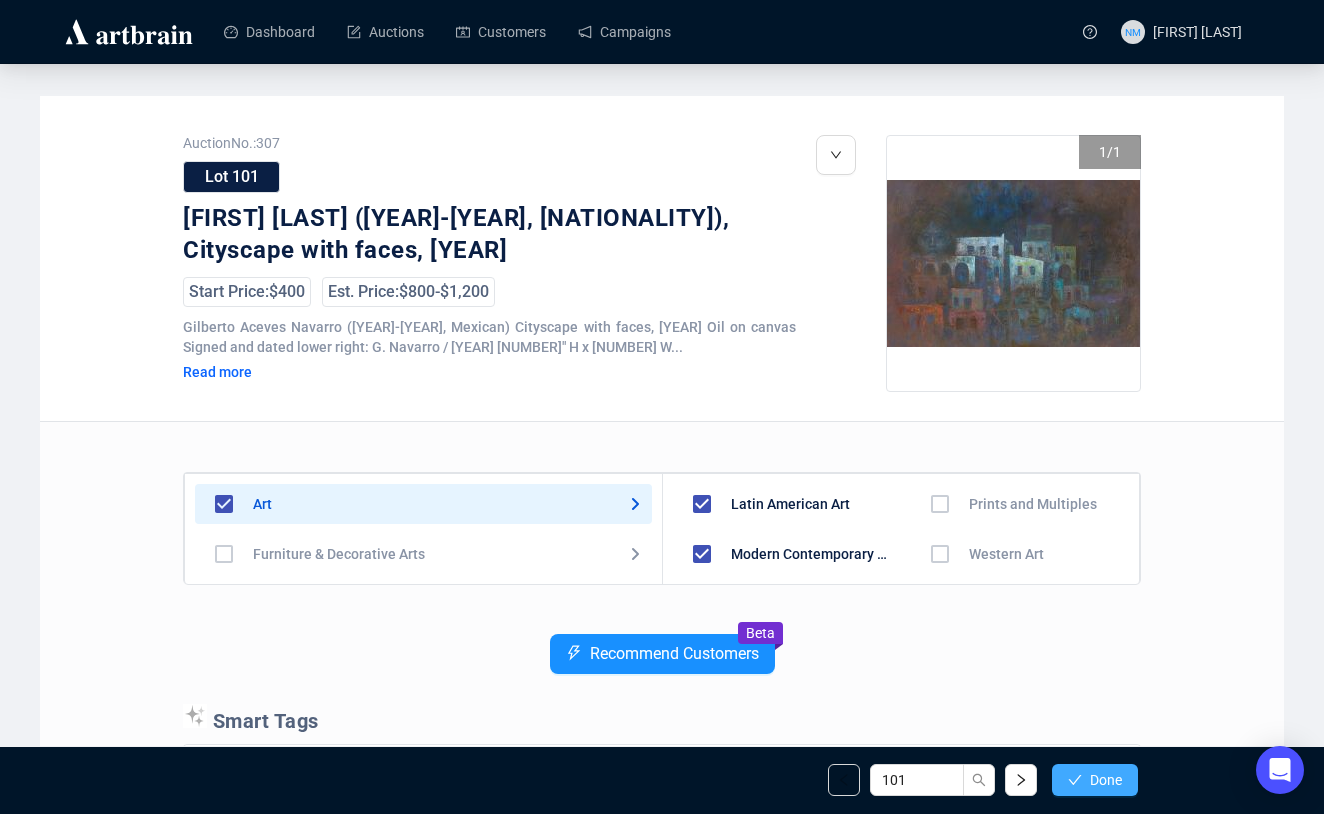click on "Done" at bounding box center (1095, 780) 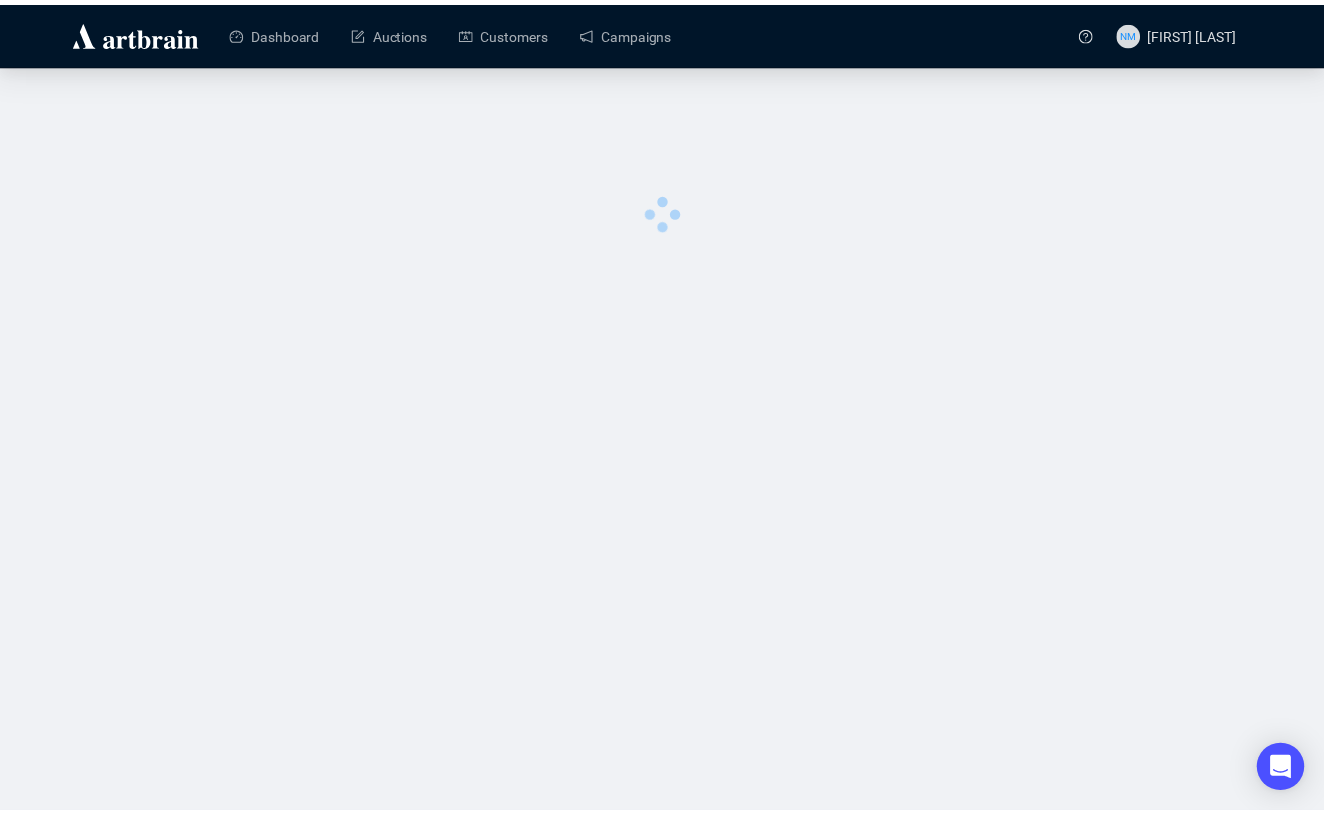 scroll, scrollTop: 0, scrollLeft: 0, axis: both 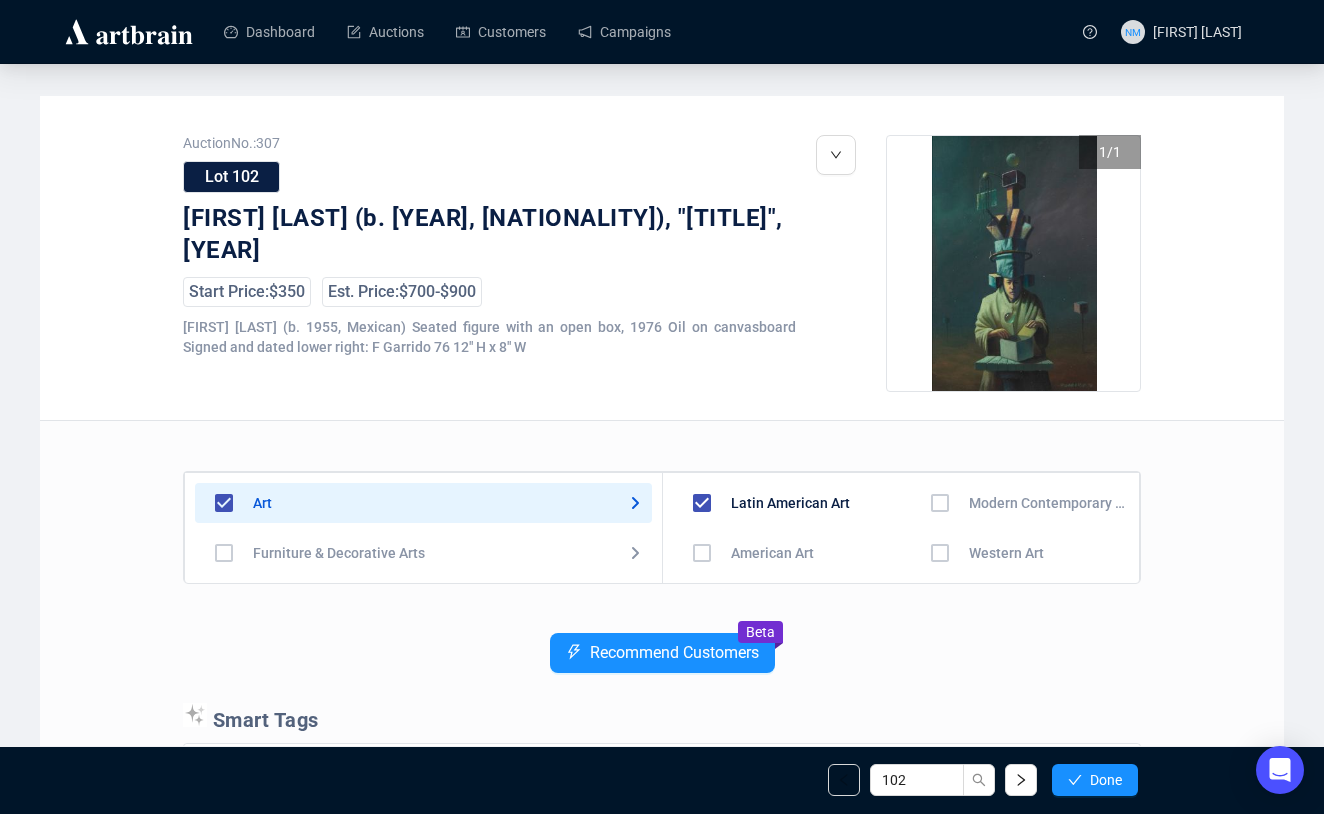 click at bounding box center [702, 553] 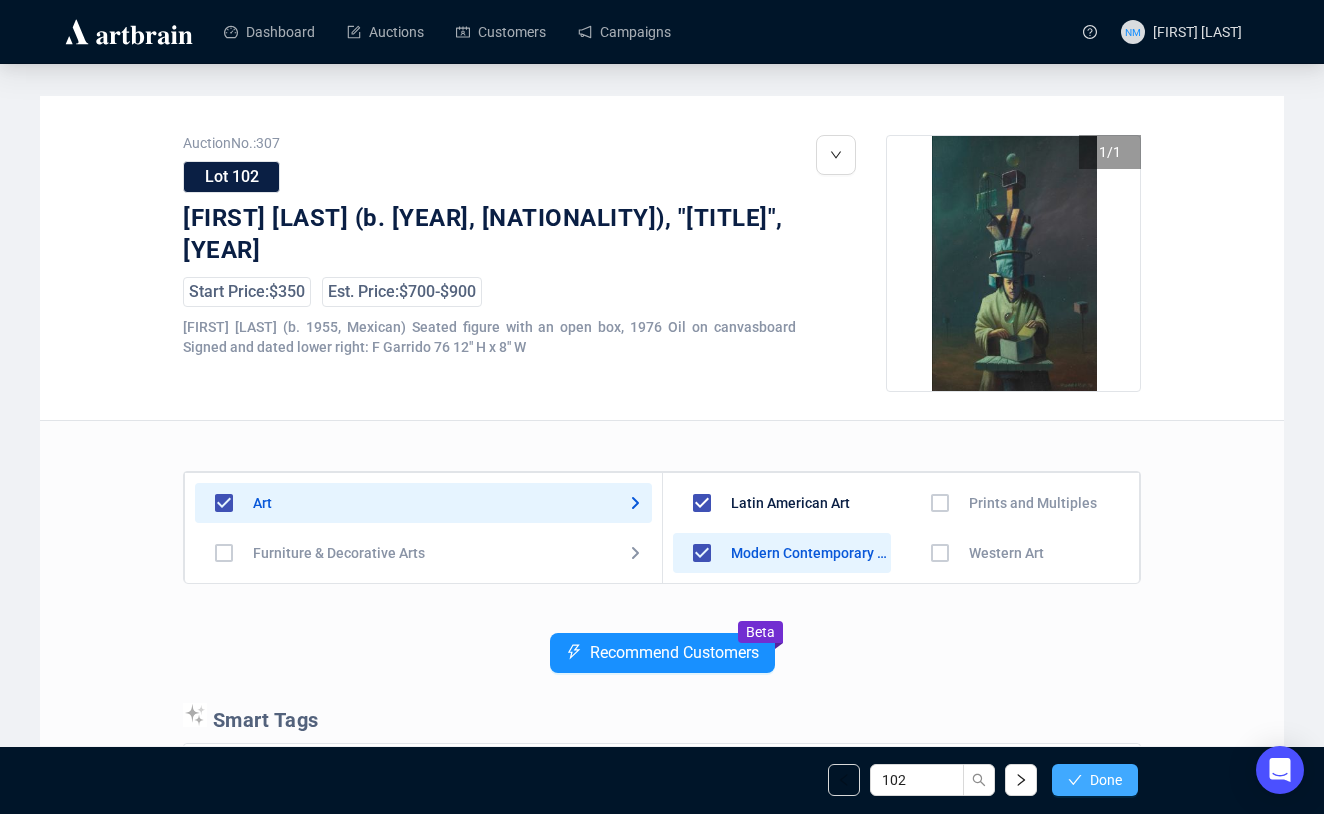 click on "Done" at bounding box center [1095, 780] 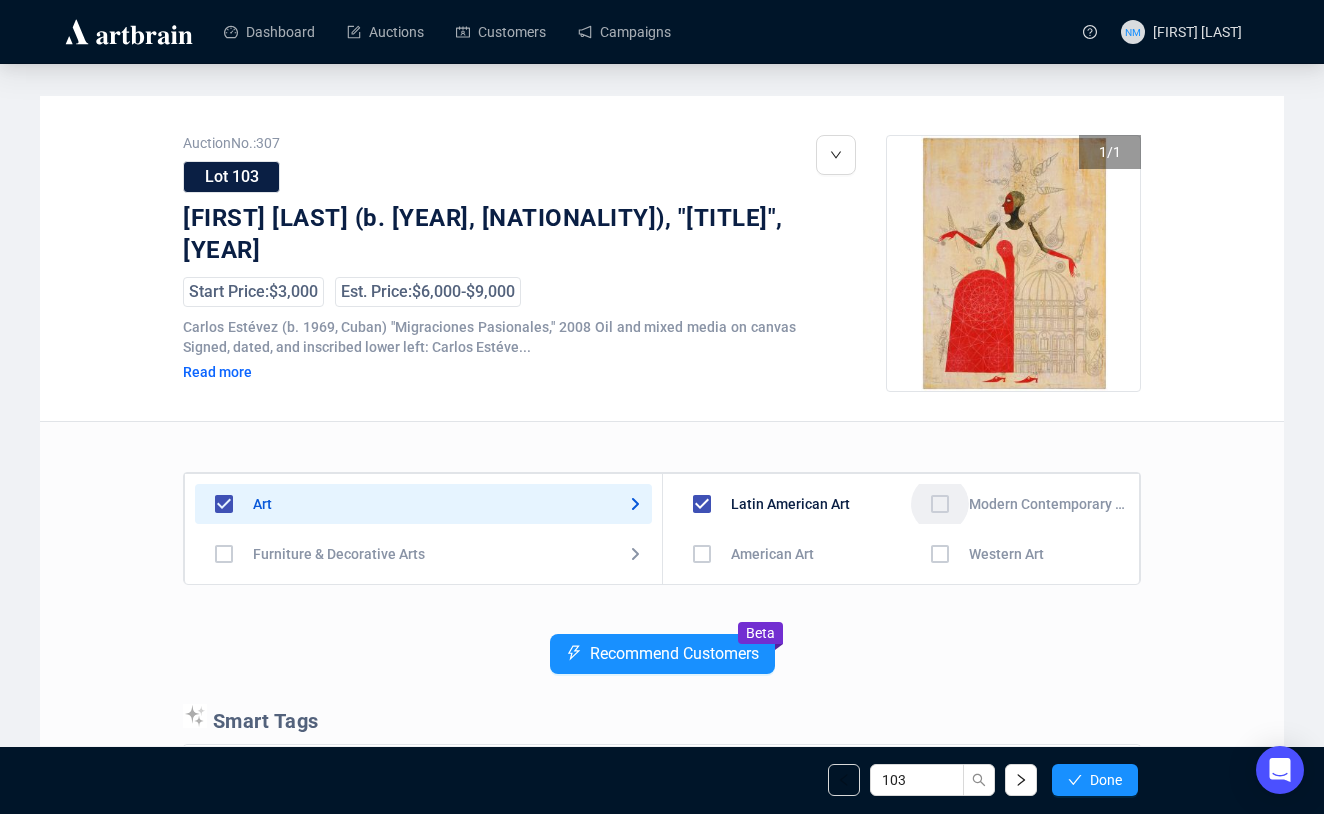 click at bounding box center [702, 554] 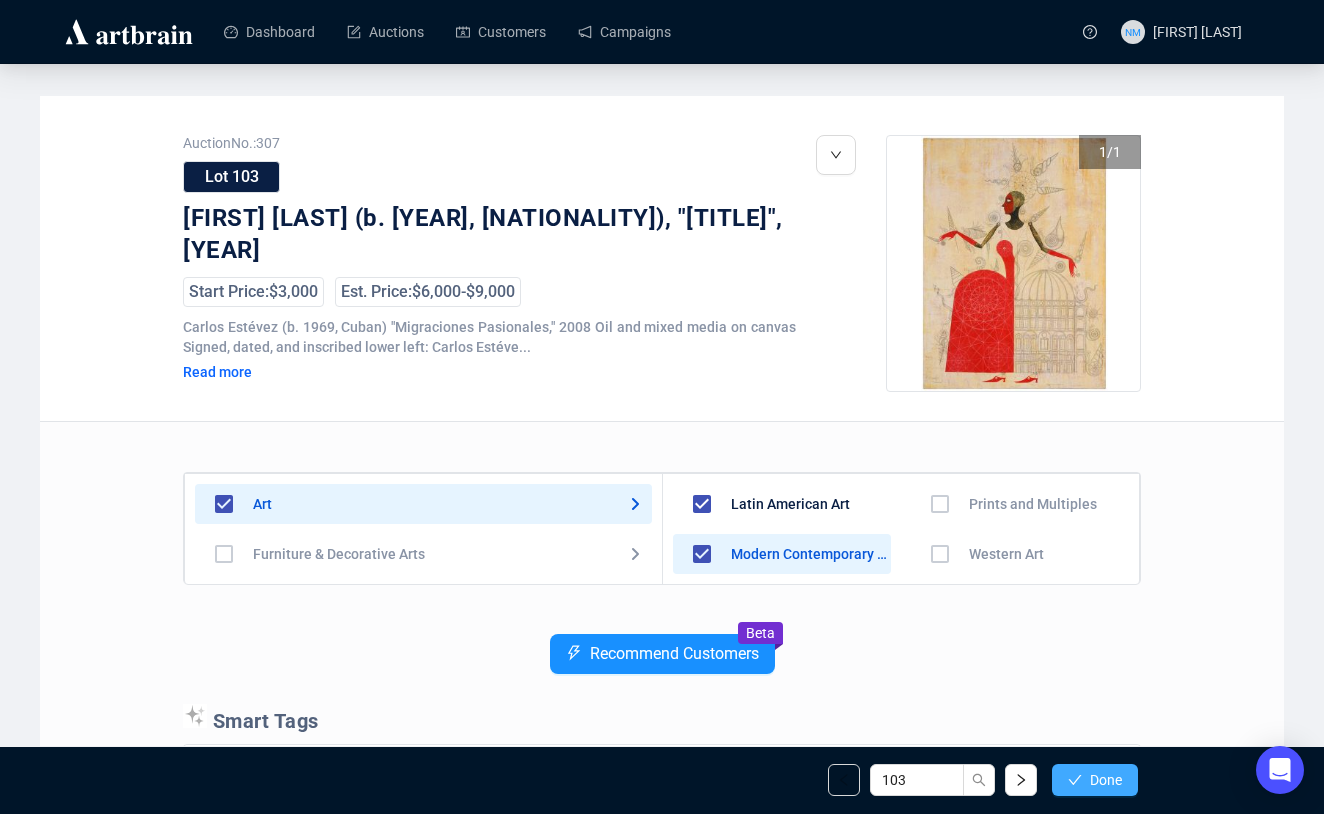 click on "Done" at bounding box center (1106, 780) 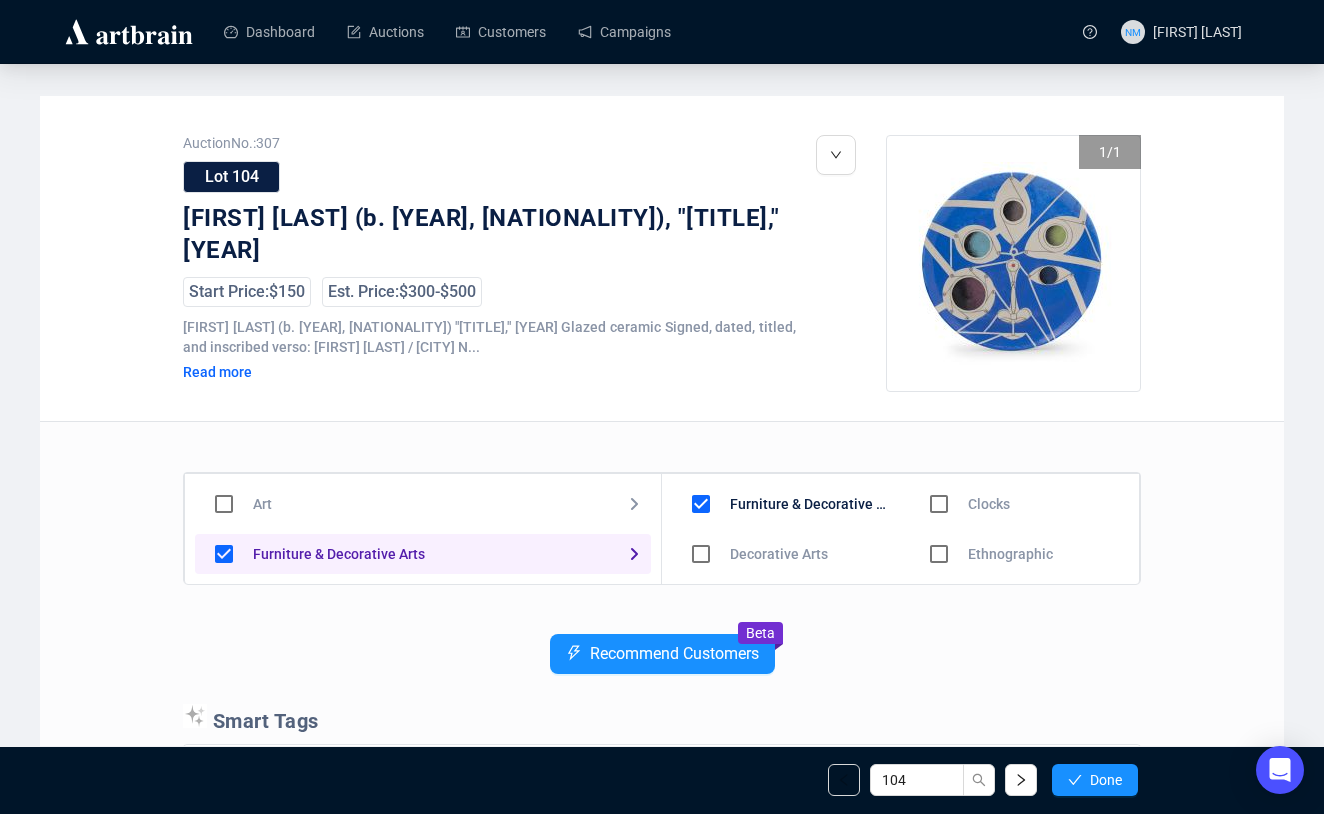 scroll, scrollTop: 240, scrollLeft: 0, axis: vertical 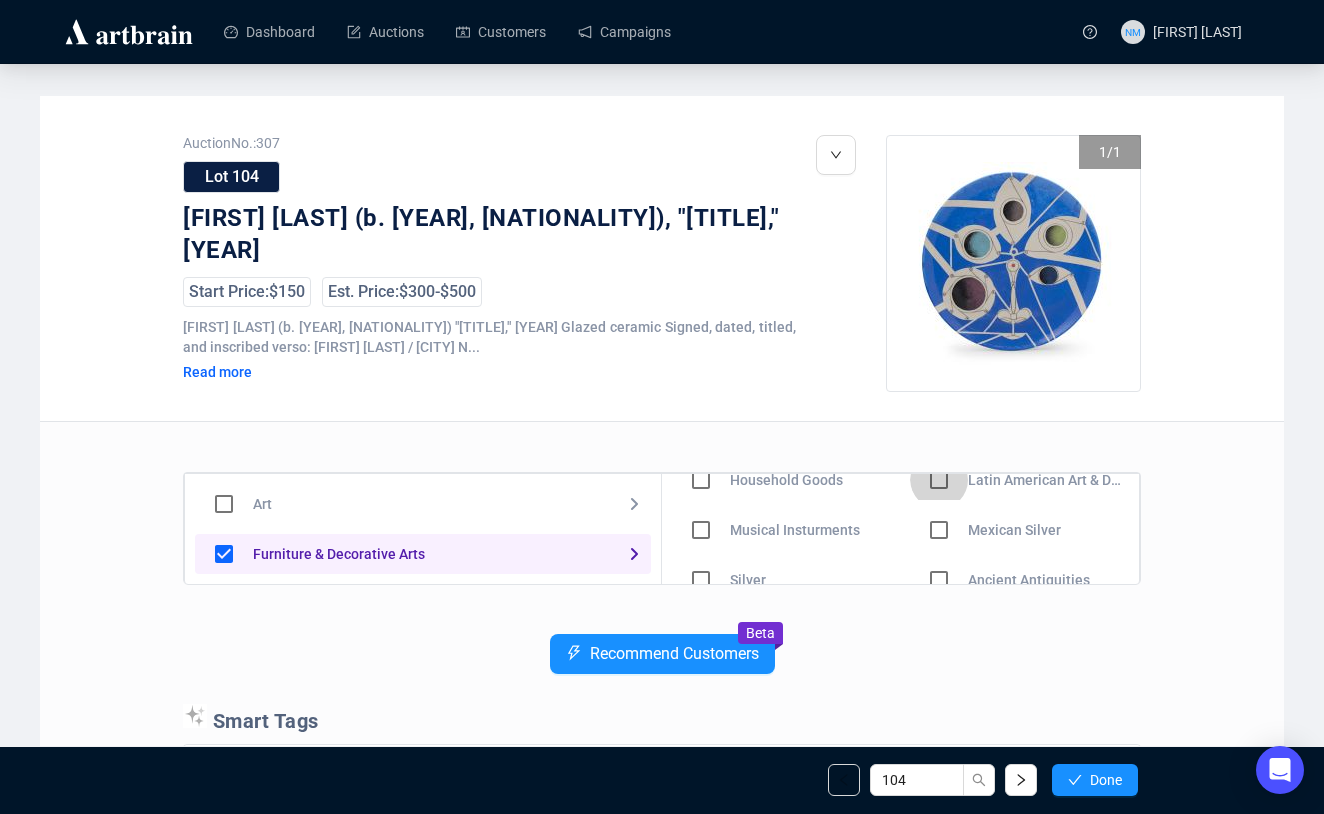 click at bounding box center (701, 430) 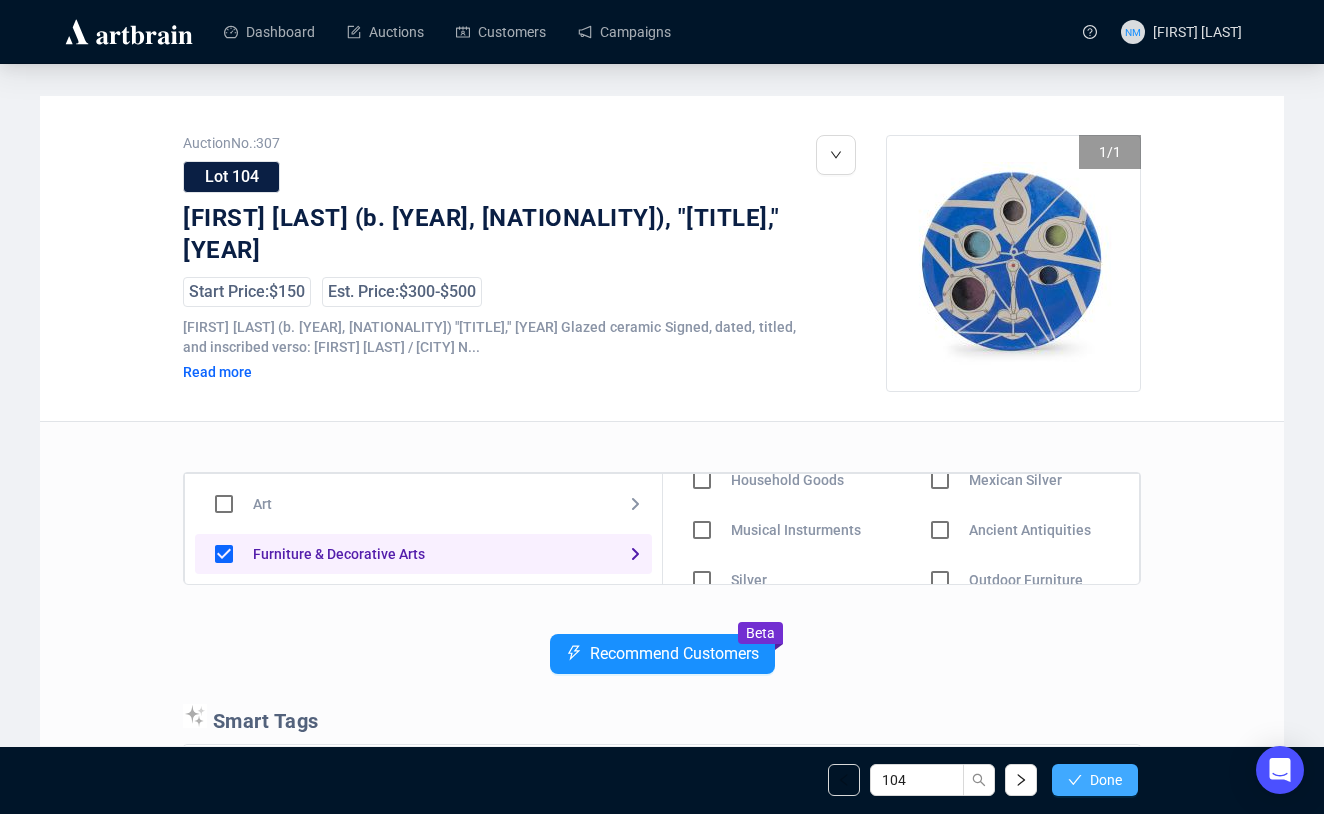 click on "Done" at bounding box center (1106, 780) 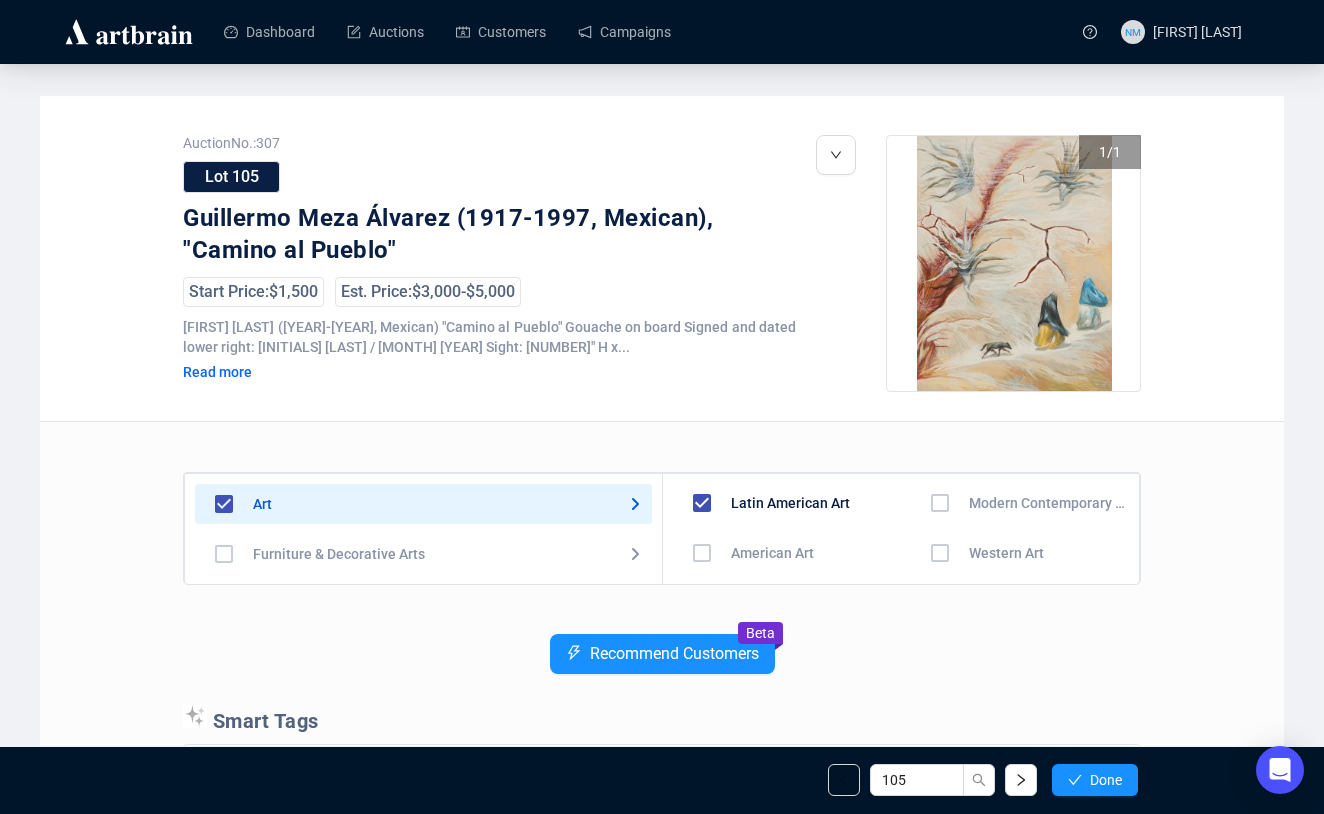scroll, scrollTop: 0, scrollLeft: 0, axis: both 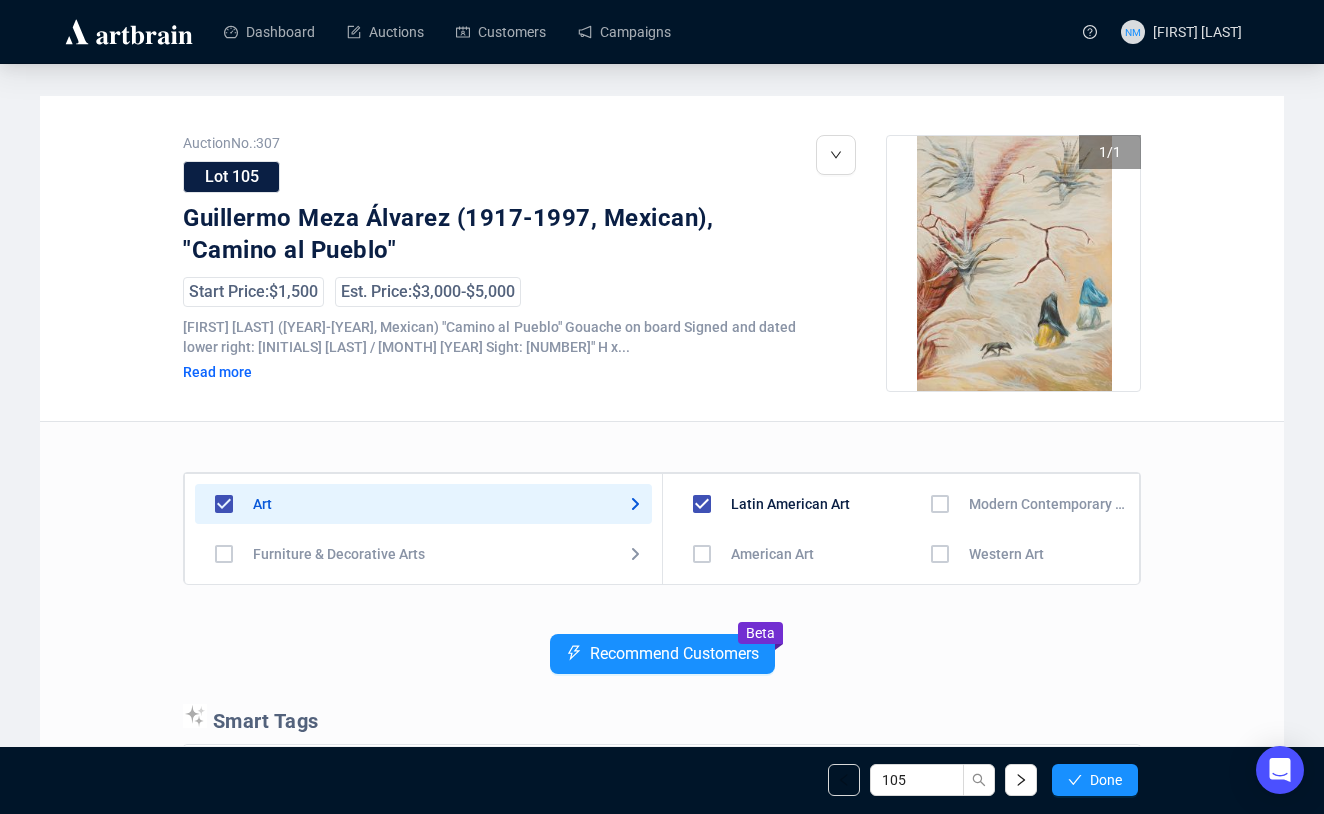 click at bounding box center [702, 554] 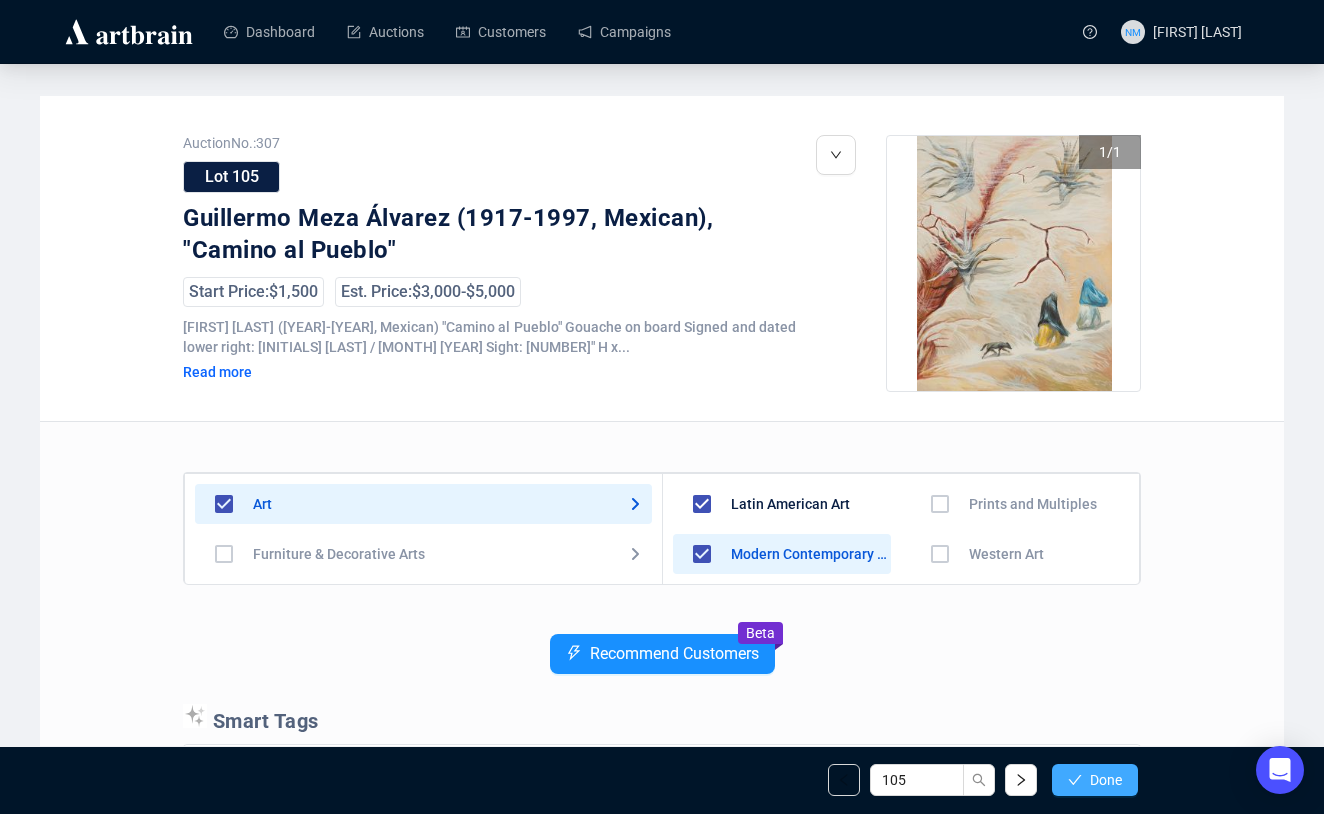 click on "Done" at bounding box center (1095, 780) 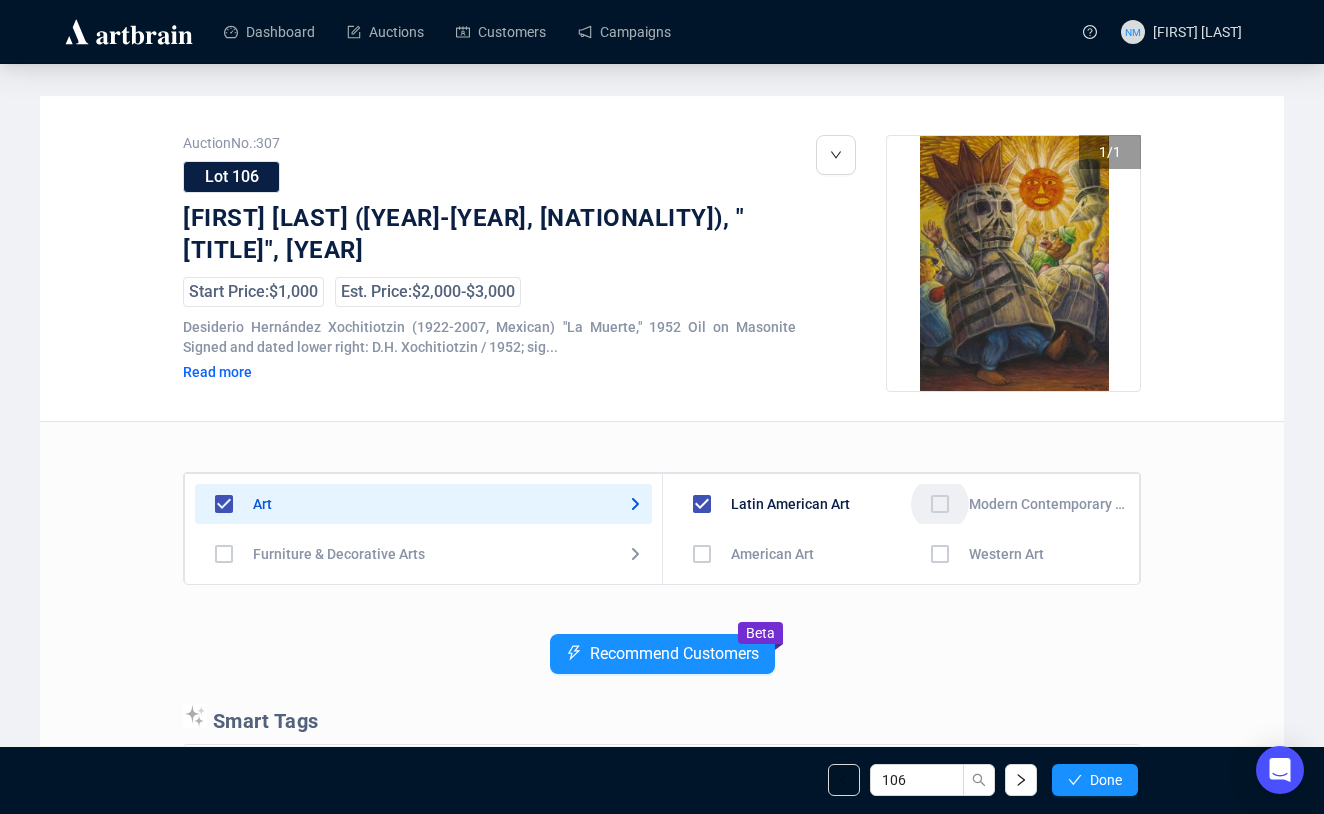 click at bounding box center (702, 554) 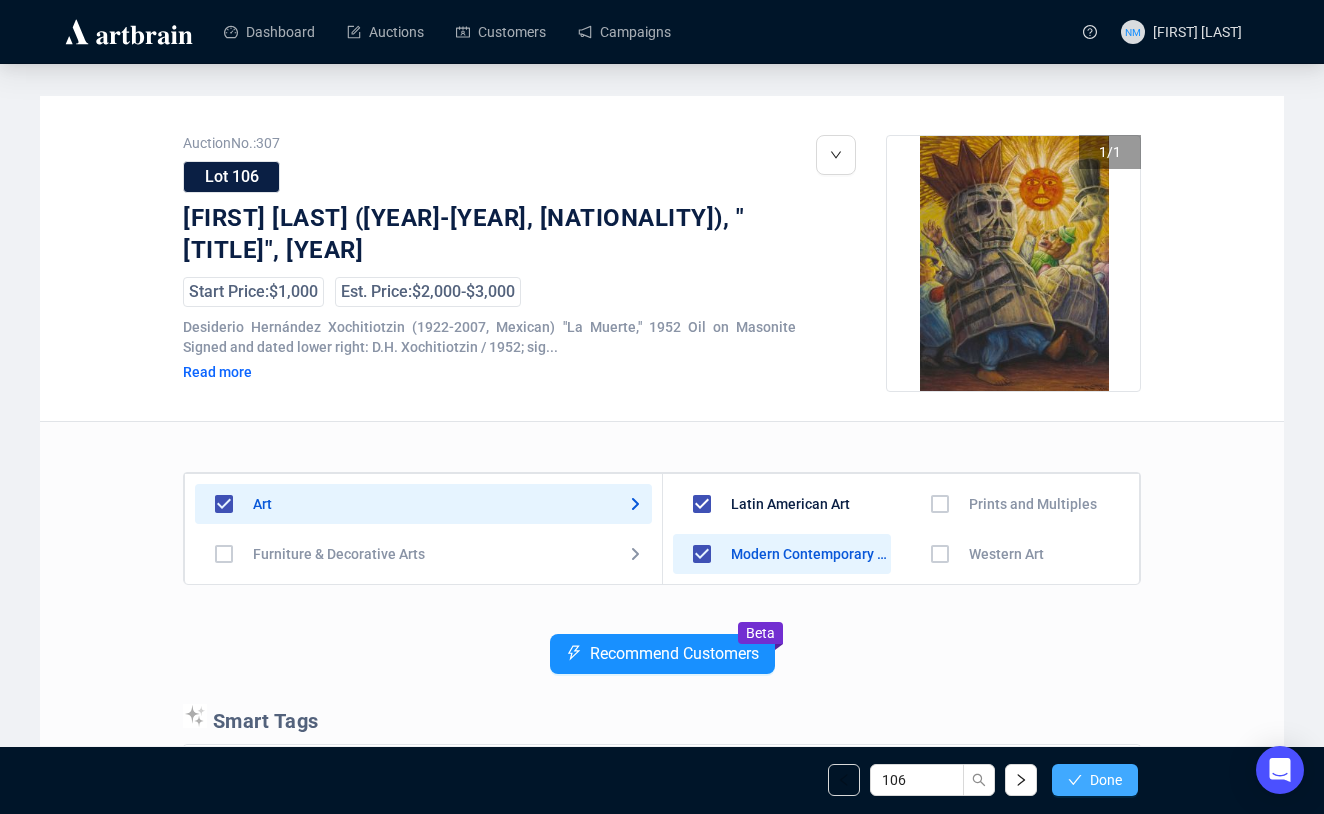 click on "Done" at bounding box center [1106, 780] 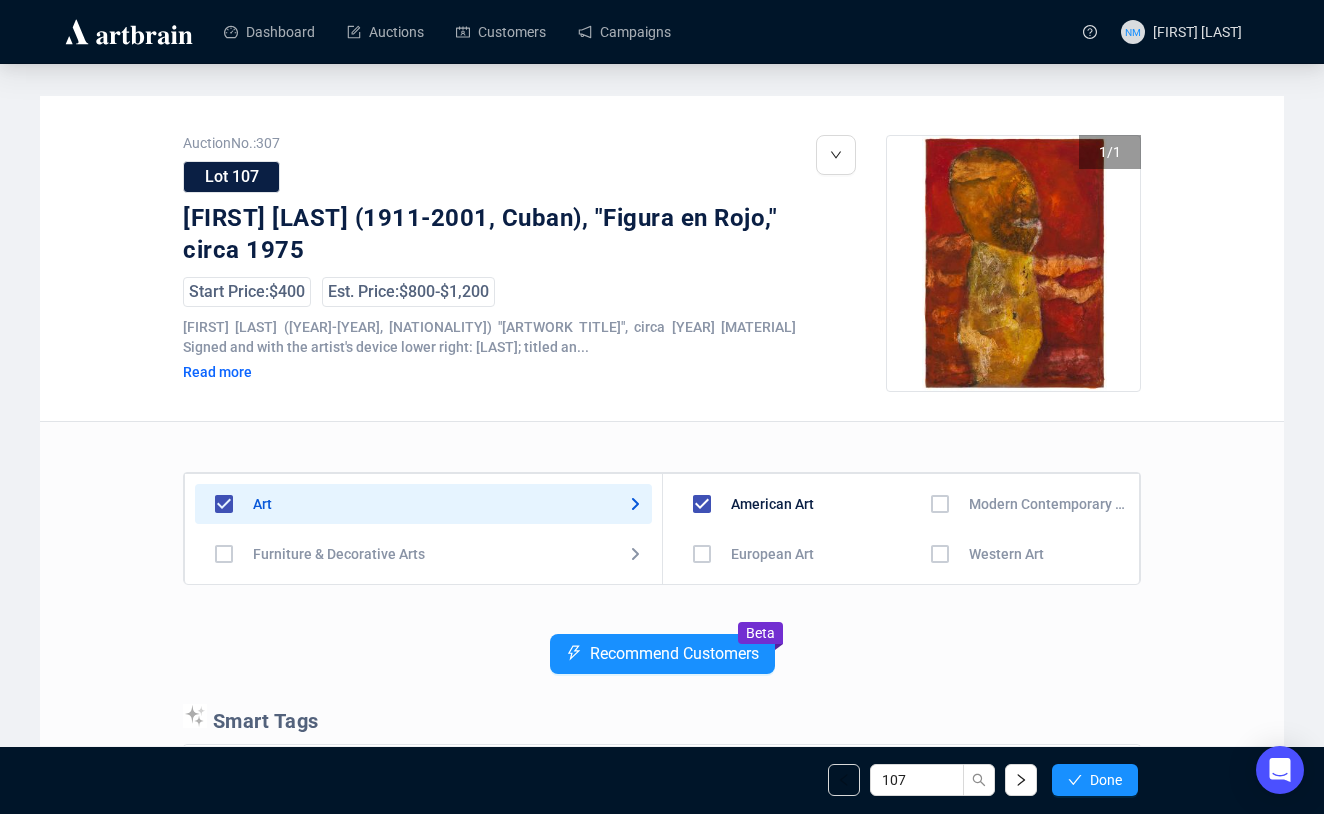 click on "Recommend Customers Beta" at bounding box center [662, 669] 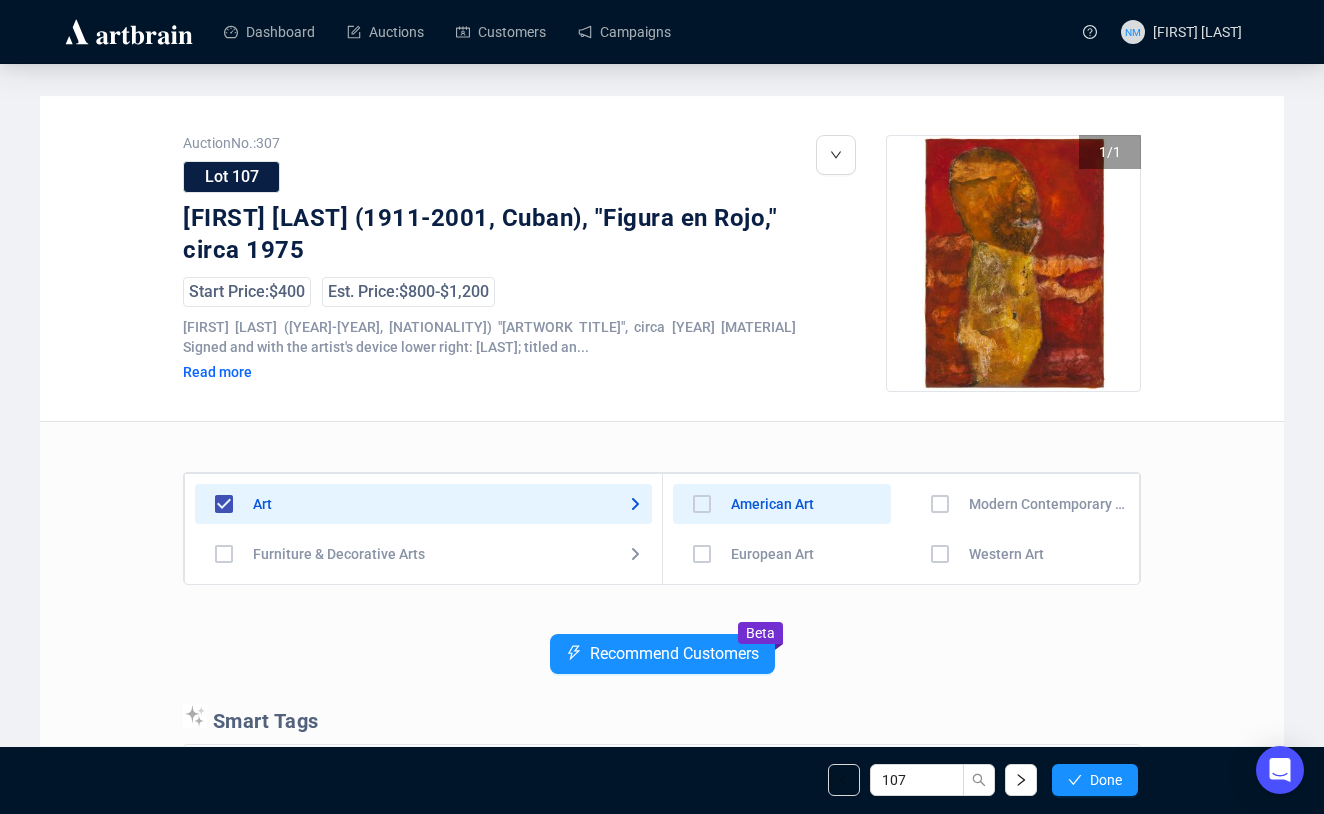 click at bounding box center (702, 504) 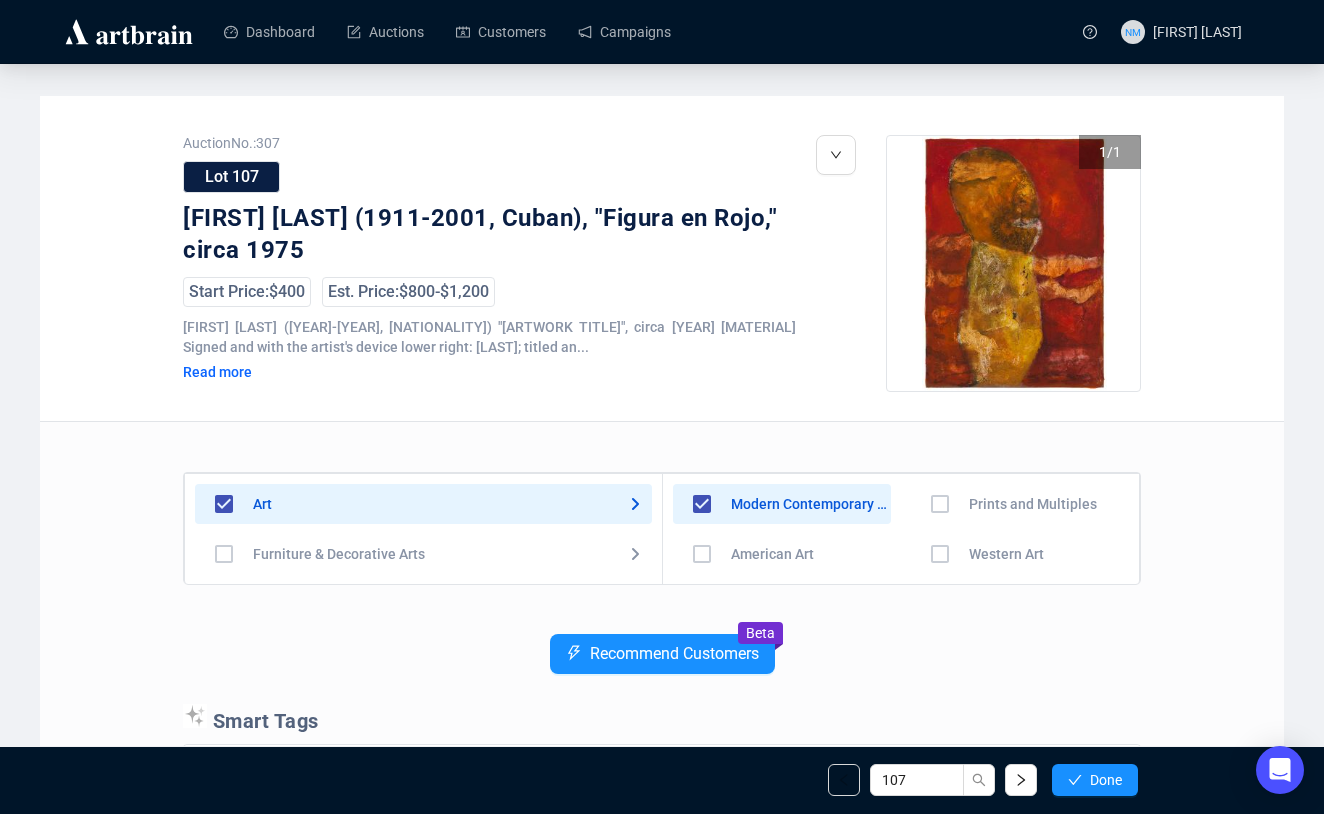 scroll, scrollTop: 140, scrollLeft: 0, axis: vertical 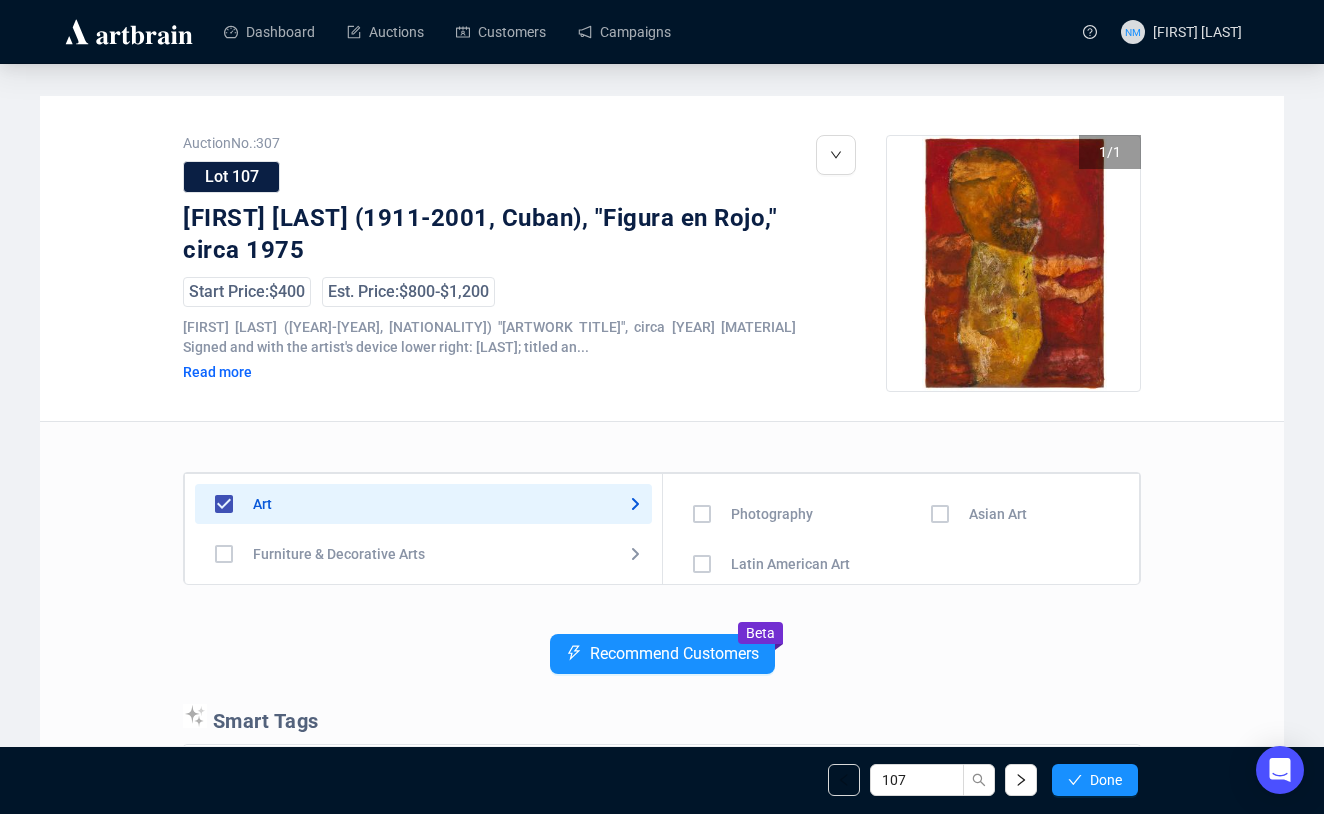 click at bounding box center [702, 414] 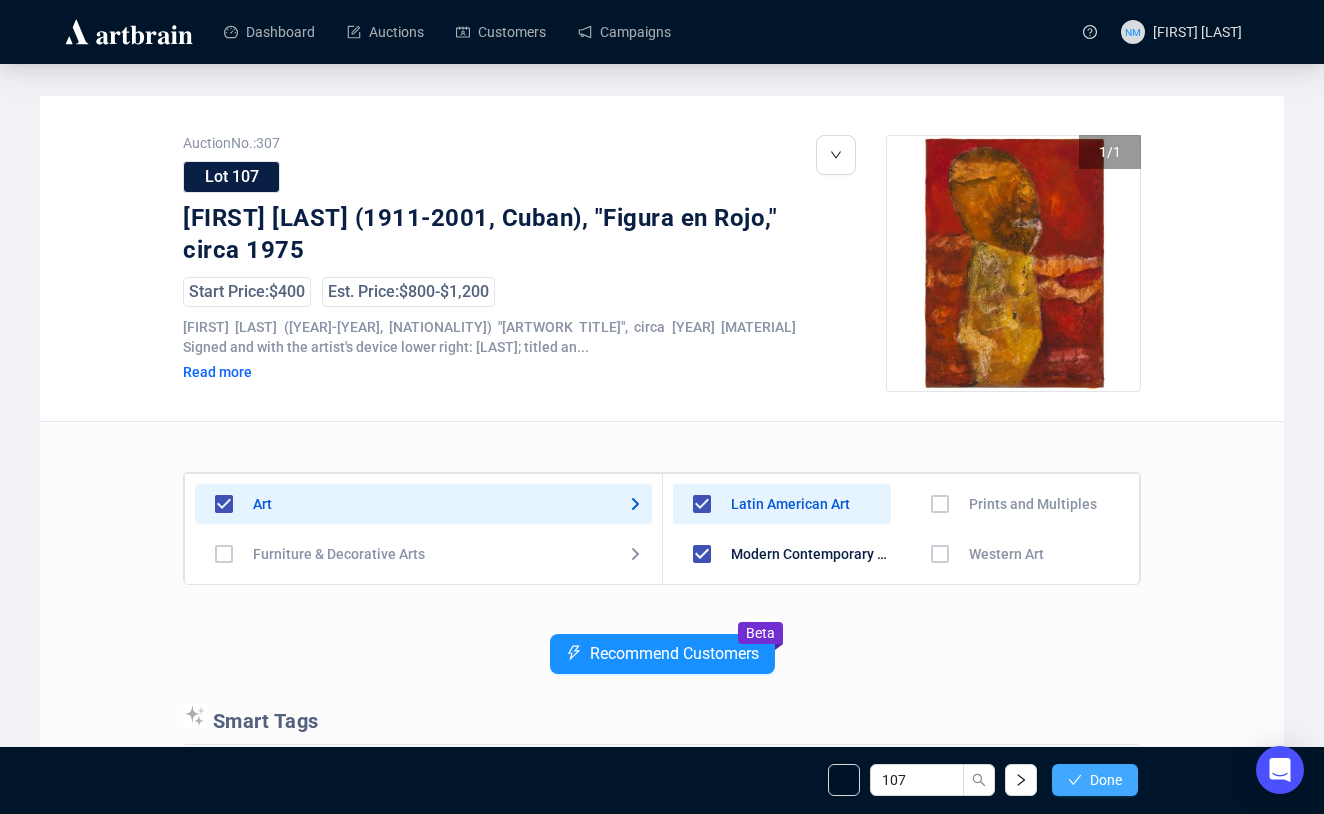 click on "Done" at bounding box center [1095, 780] 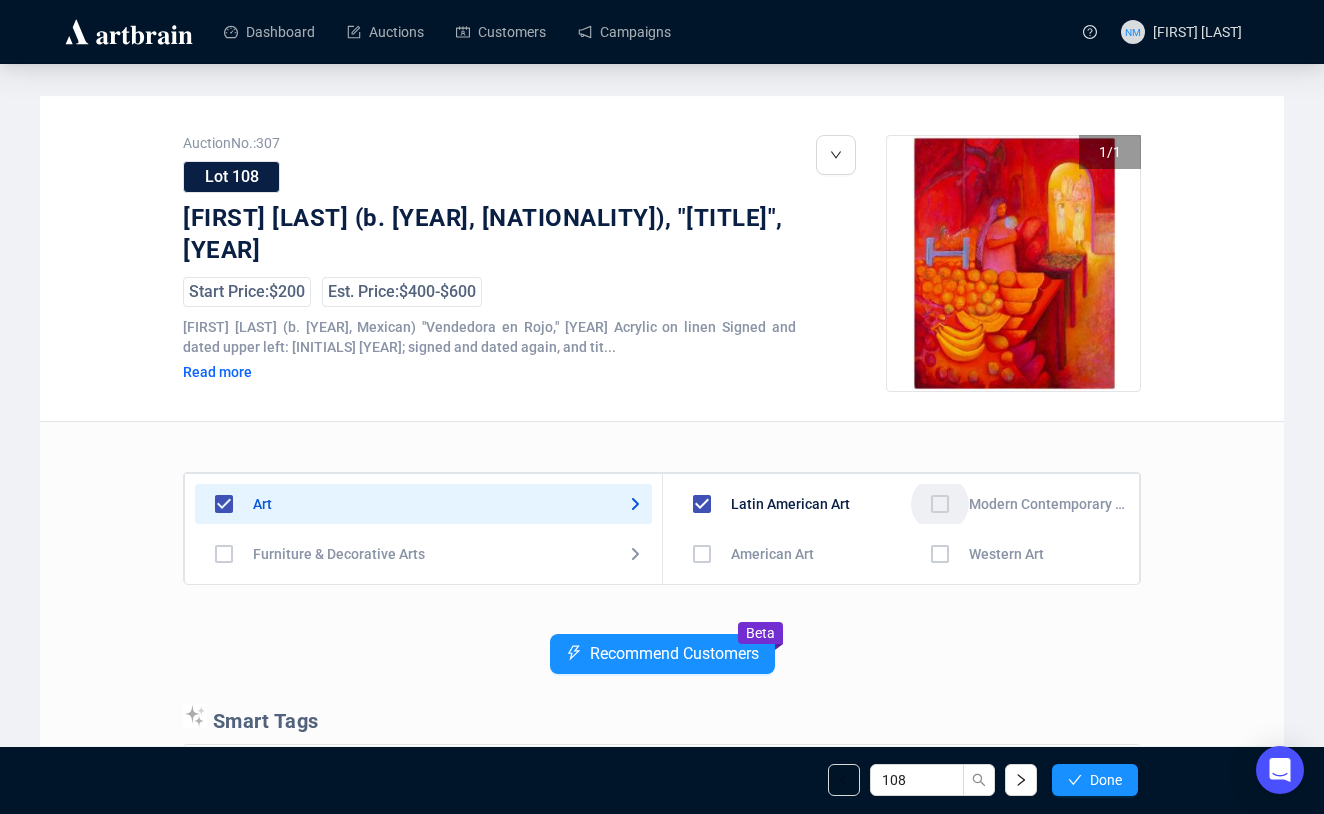 click at bounding box center [702, 554] 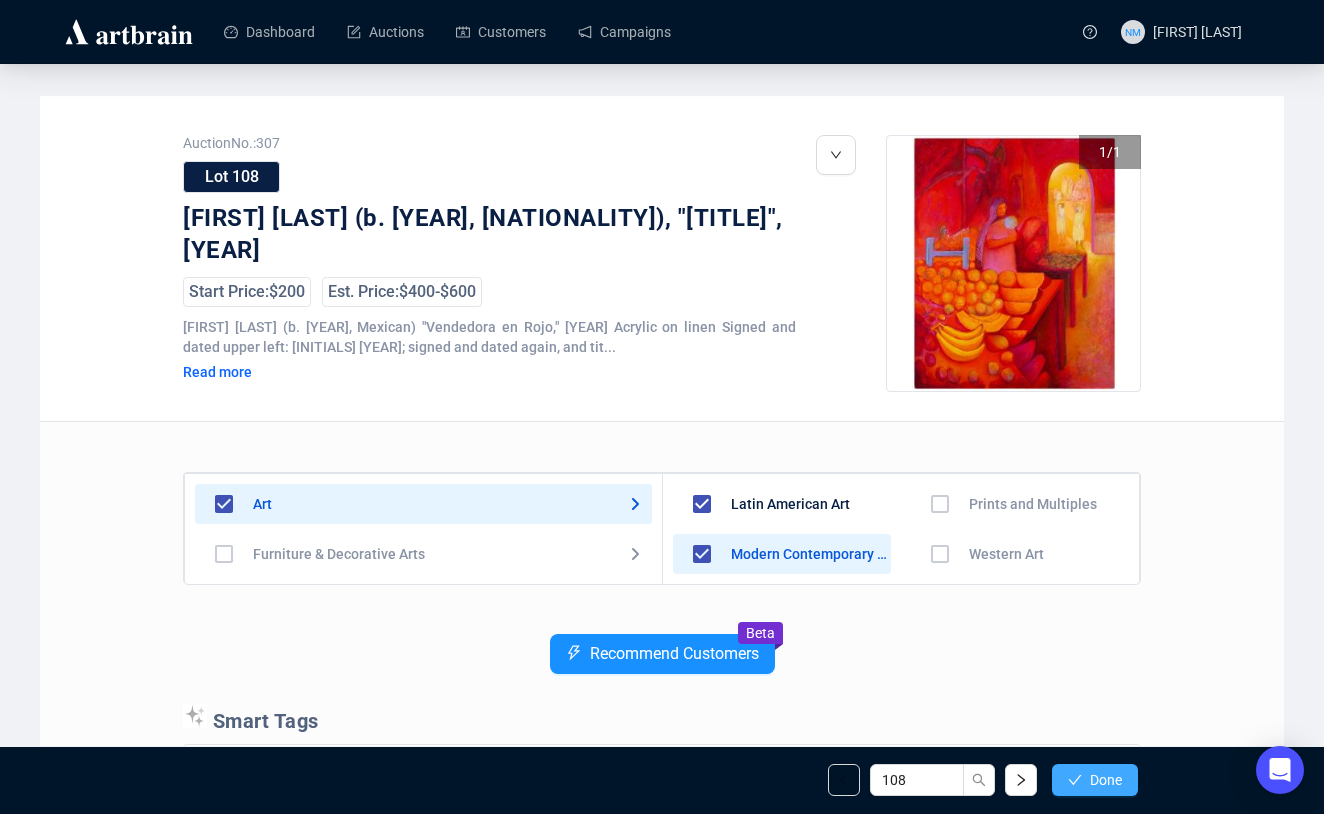 click on "Done" at bounding box center (1095, 780) 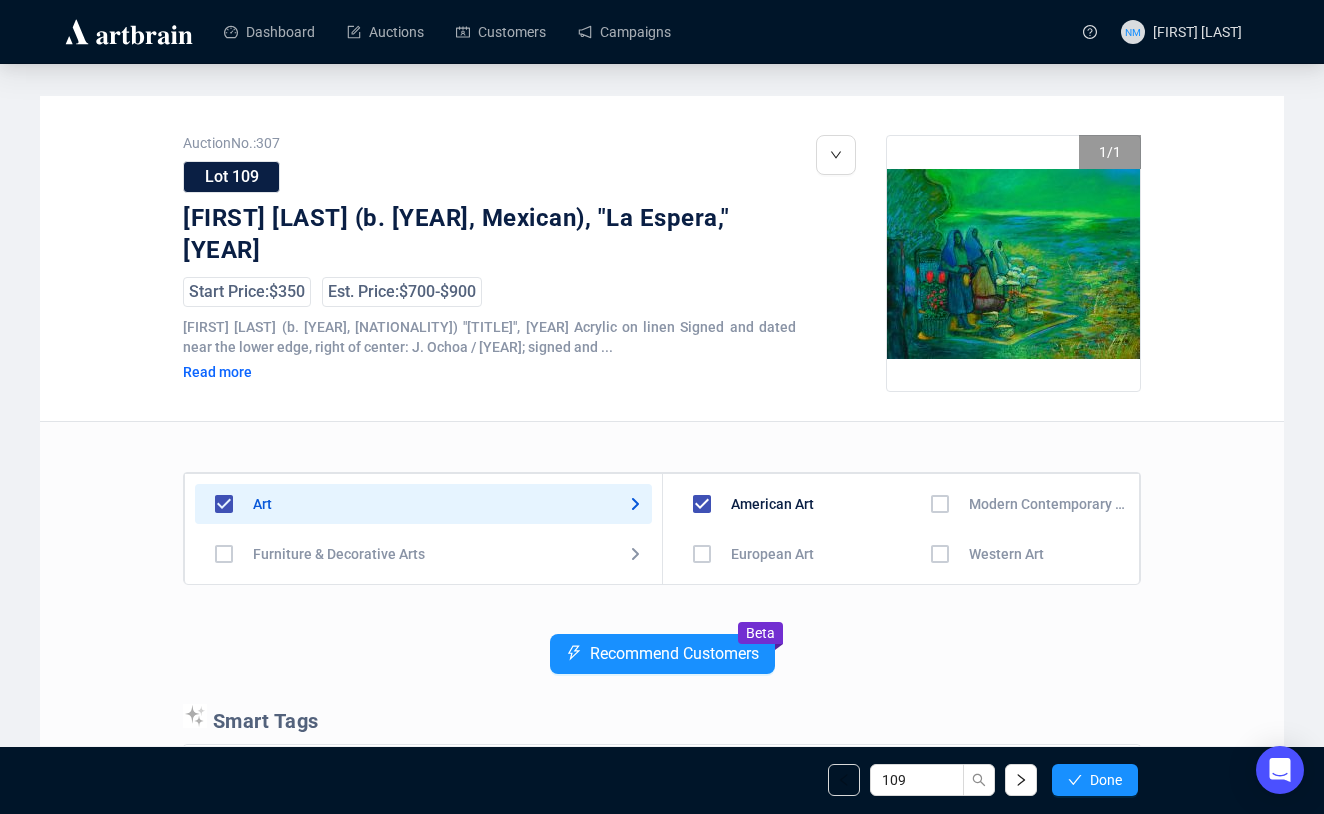 click at bounding box center (702, 504) 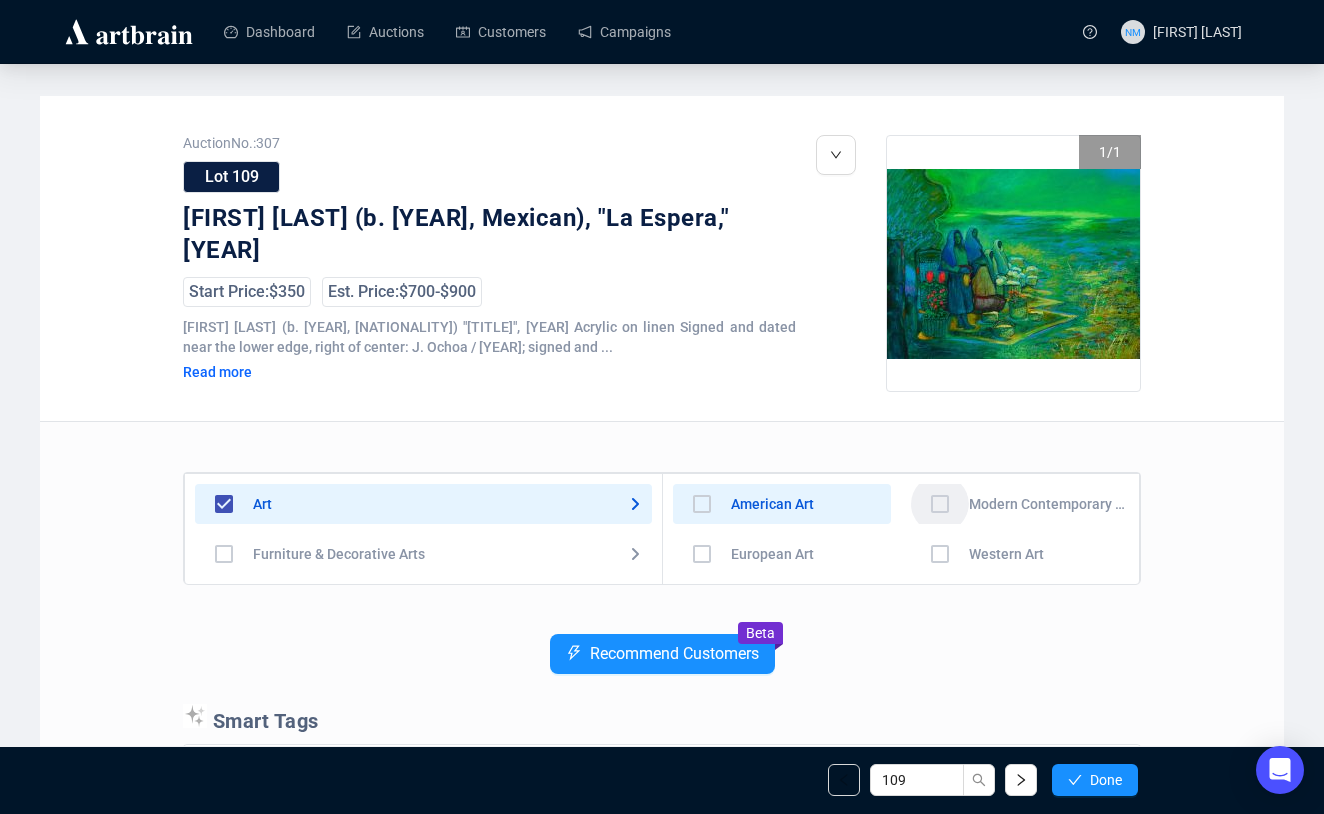 click at bounding box center [702, 504] 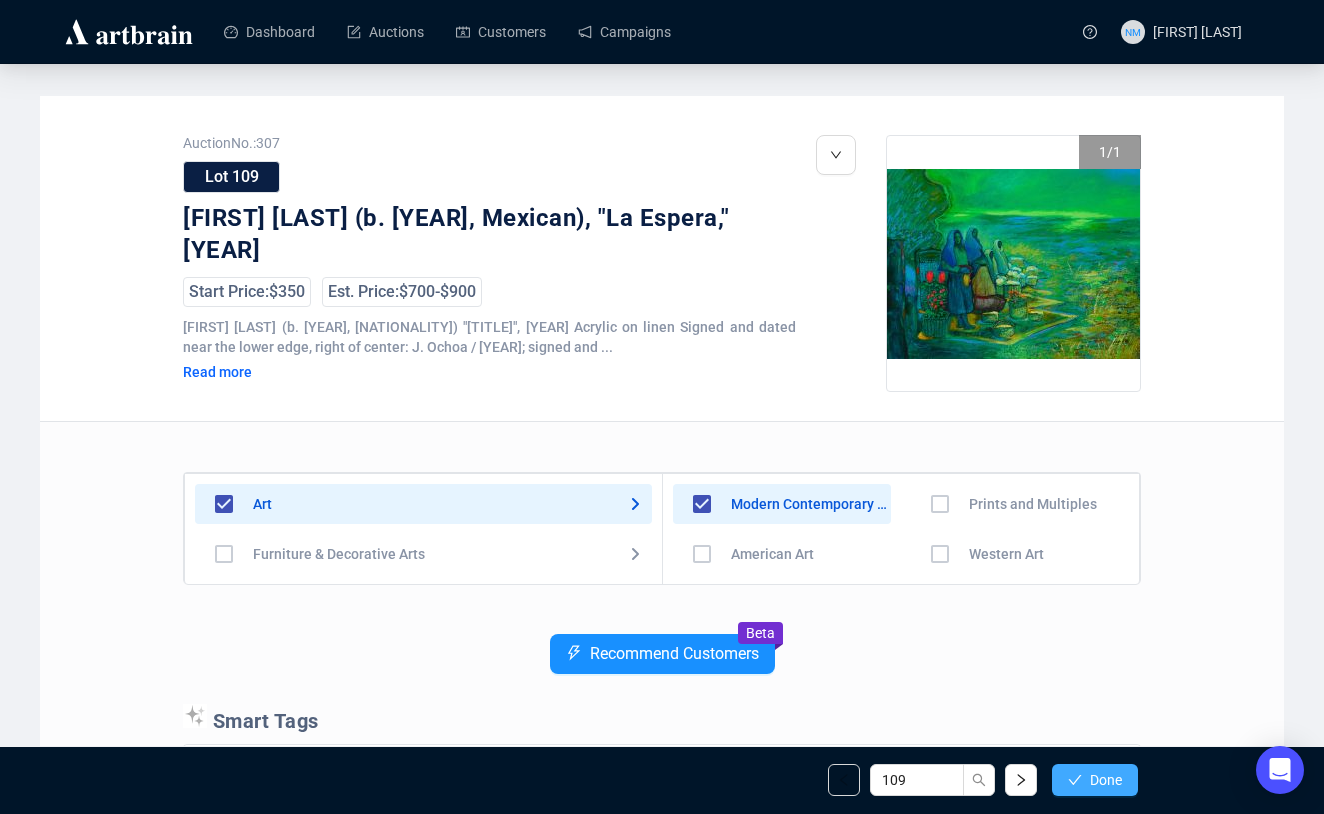 click on "Done" at bounding box center (1106, 780) 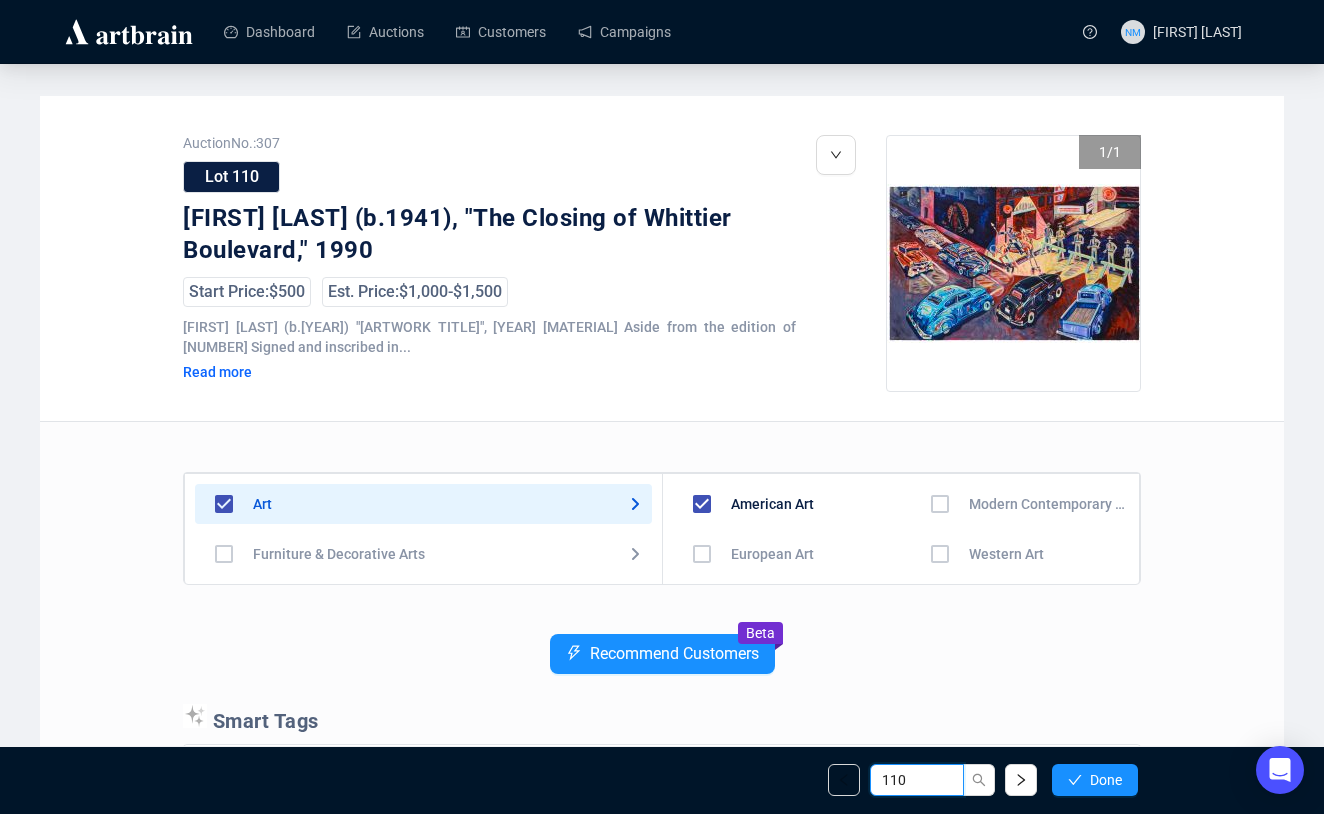 click on "110" at bounding box center (917, 780) 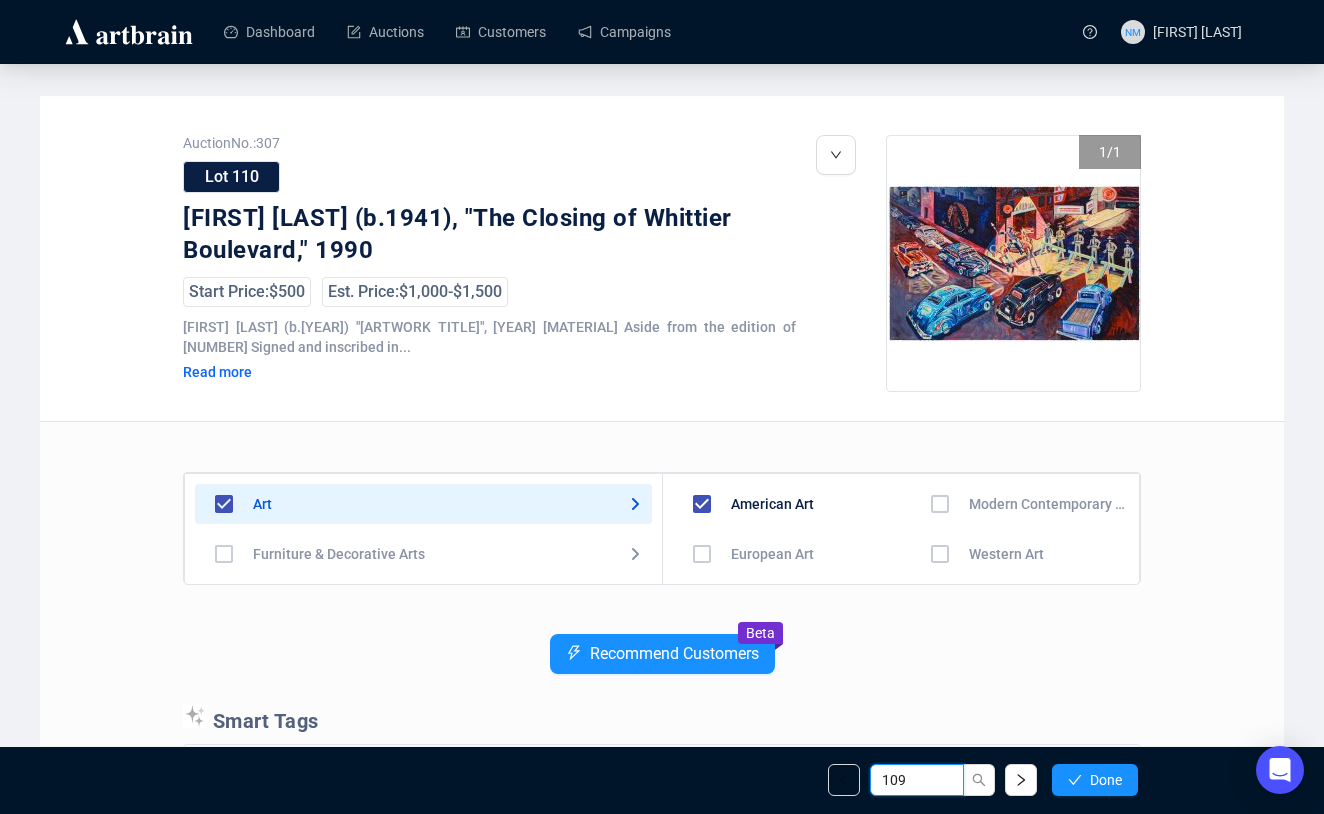 type on "109" 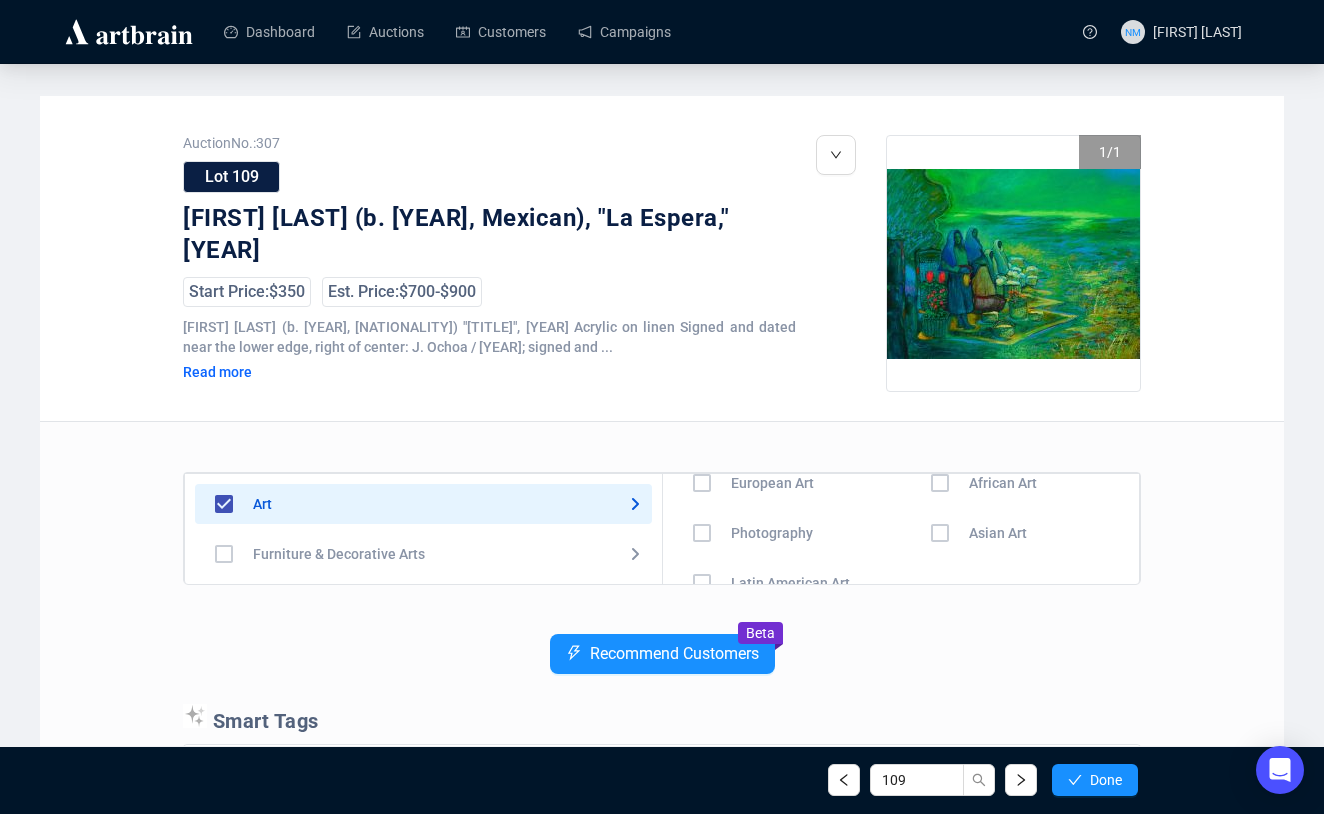 scroll, scrollTop: 140, scrollLeft: 0, axis: vertical 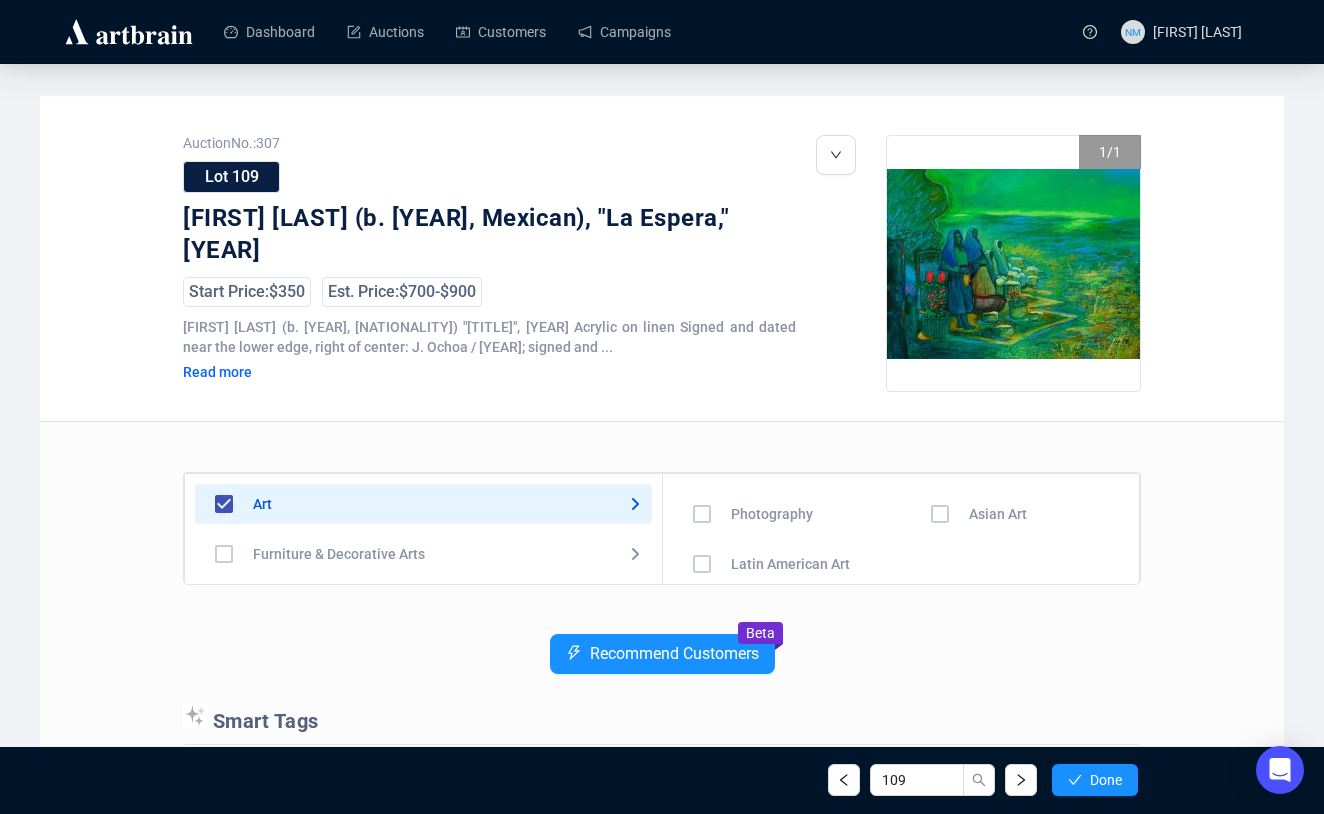click at bounding box center [702, 414] 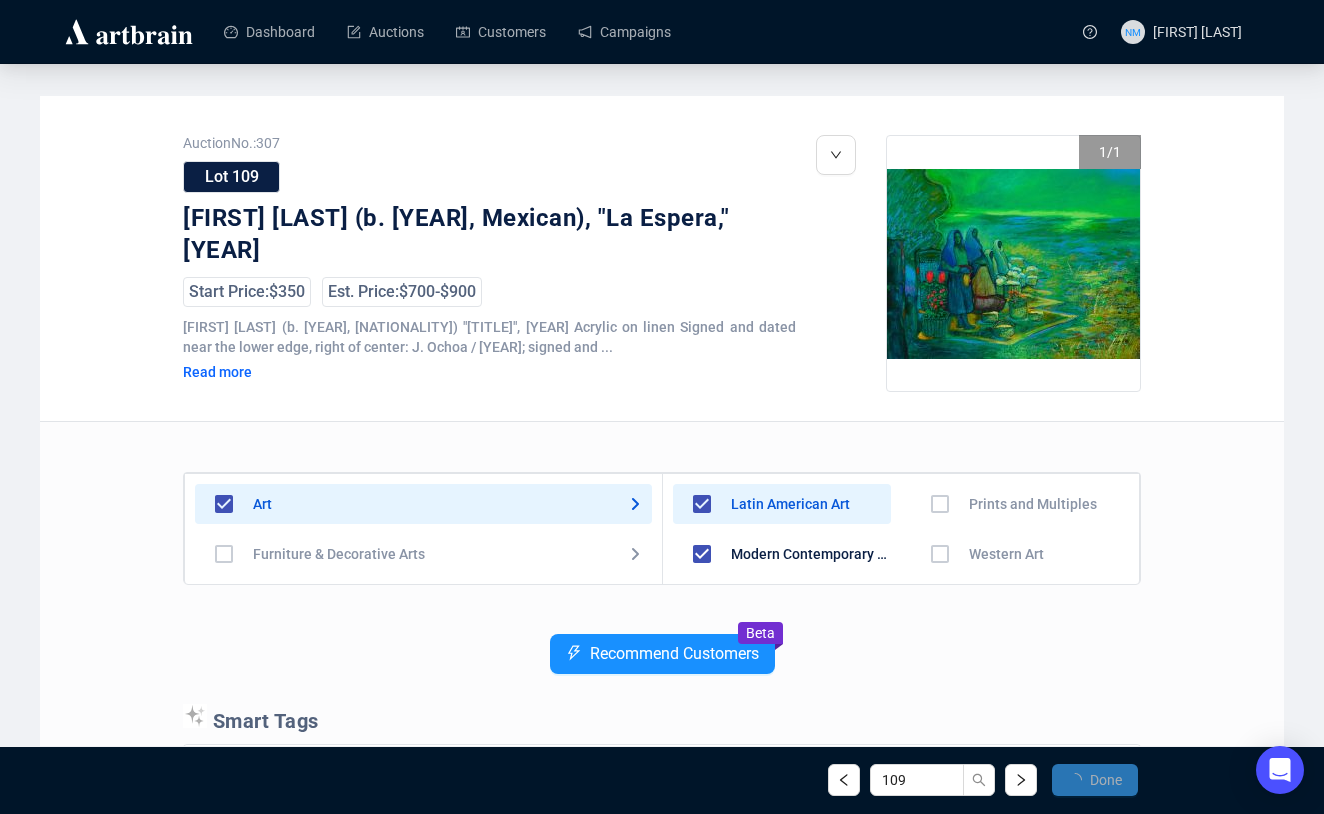 click on "Done" at bounding box center [1106, 780] 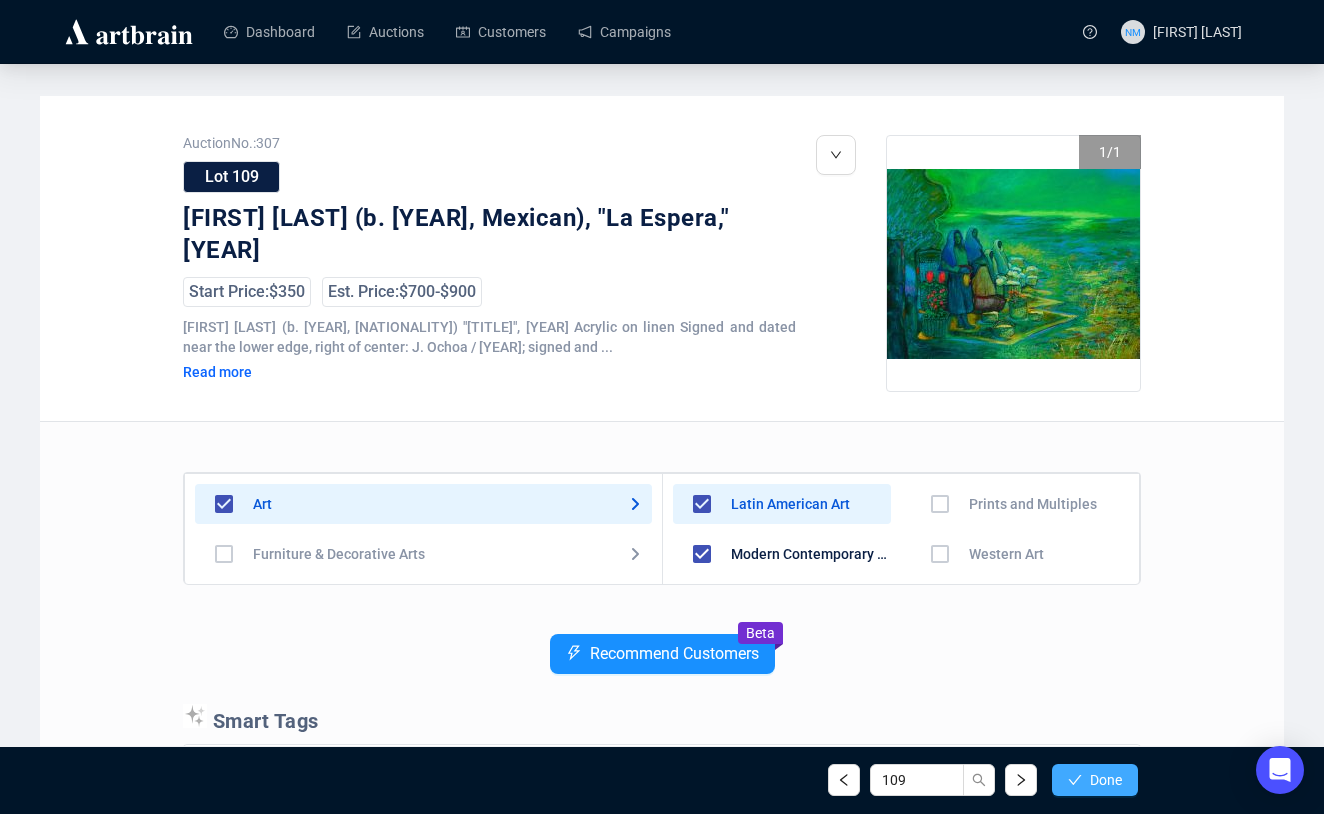 click on "Done" at bounding box center [1095, 780] 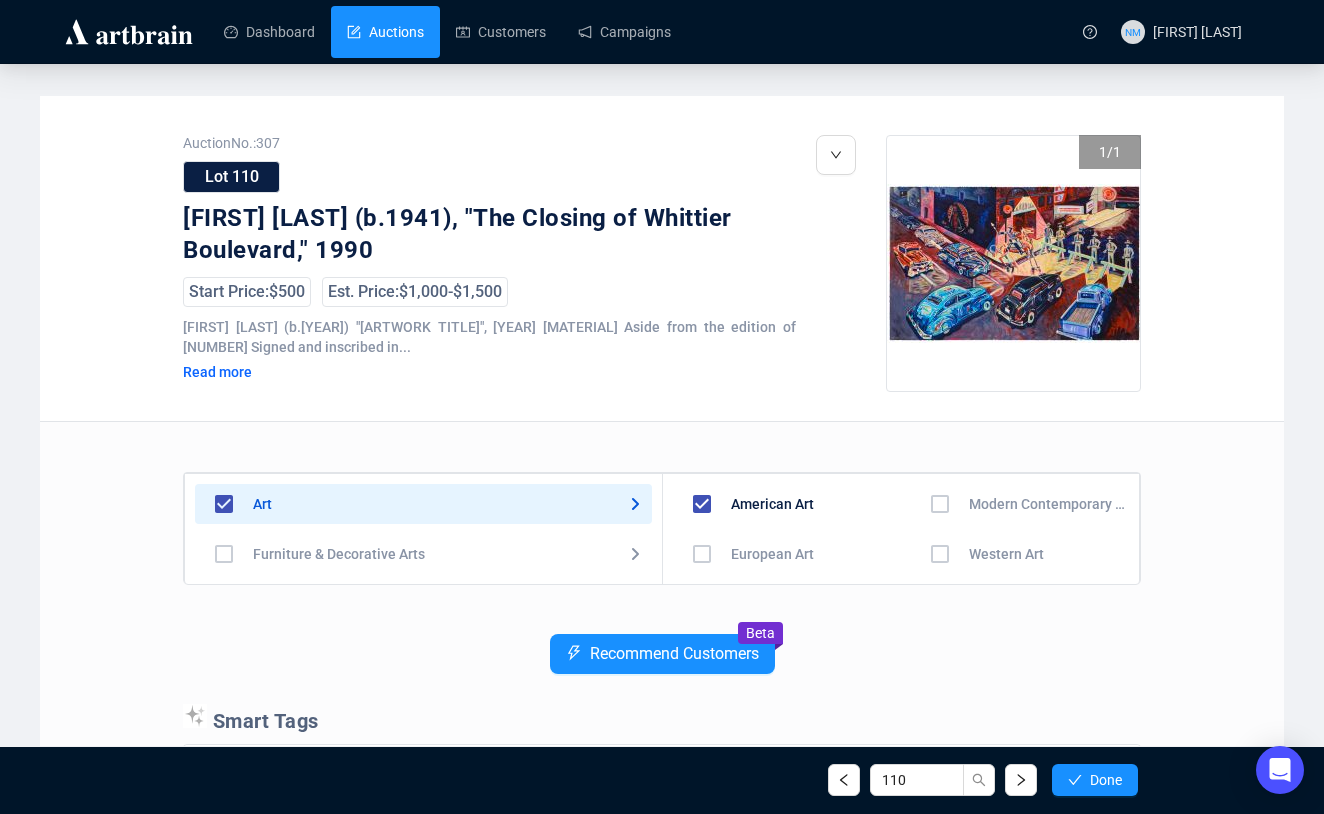 click on "Auctions" at bounding box center [385, 32] 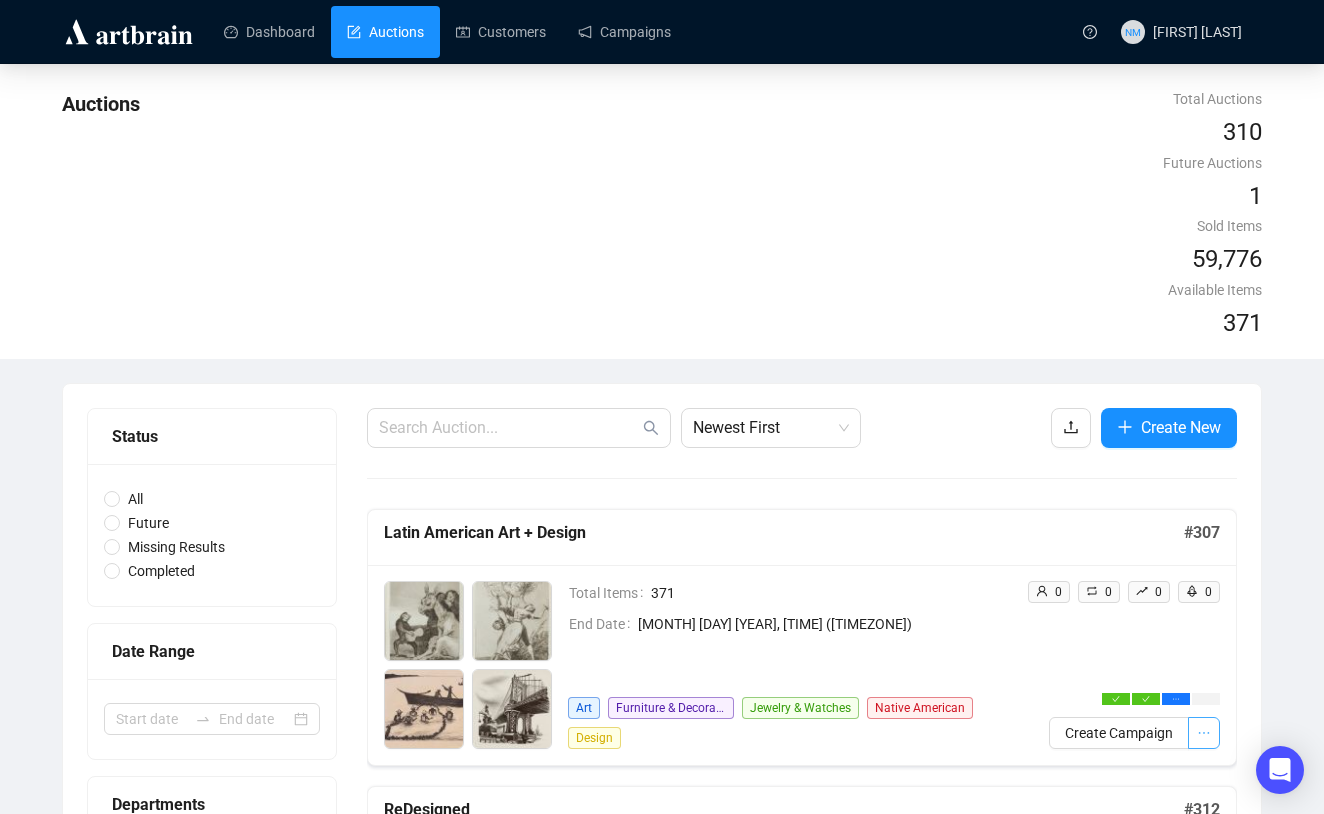 click at bounding box center [1204, 733] 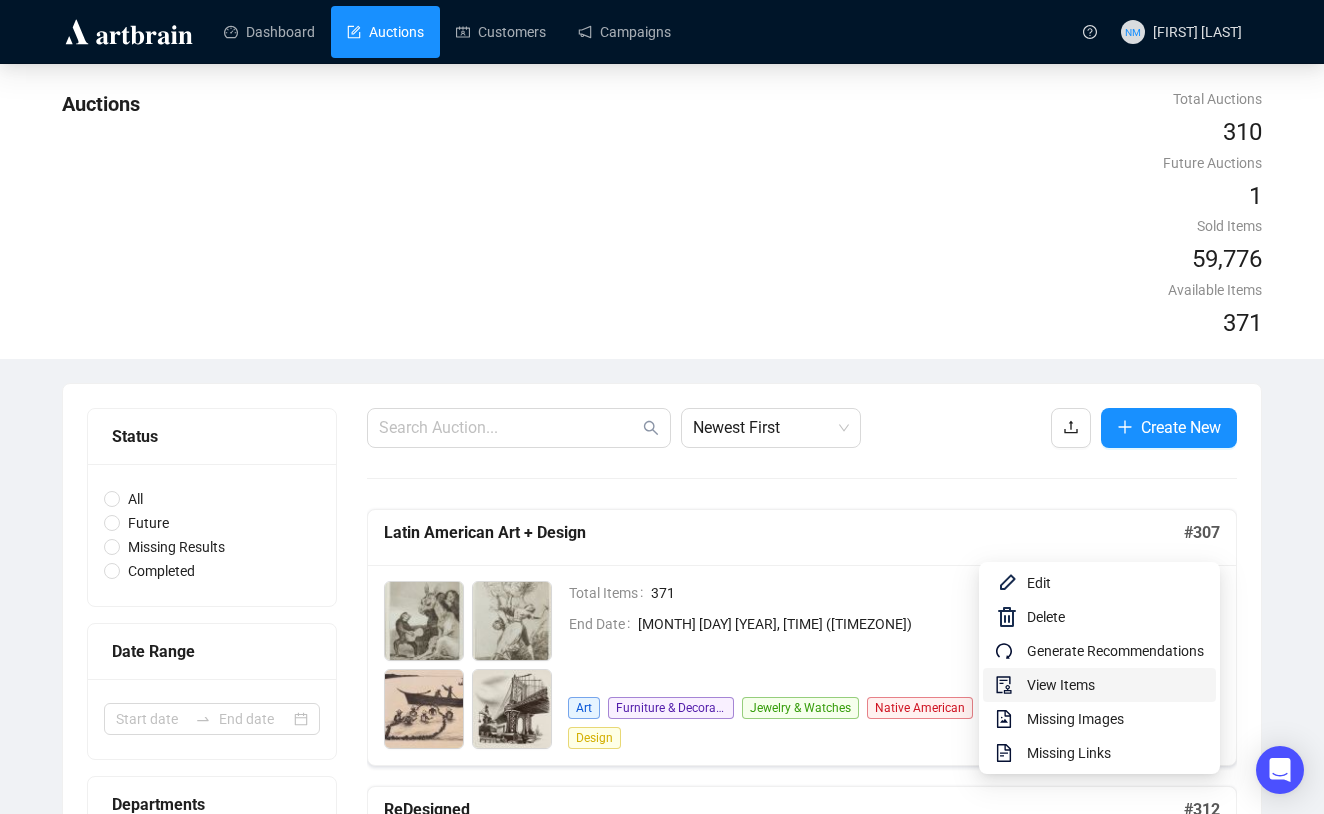 click on "View Items" at bounding box center (1115, 685) 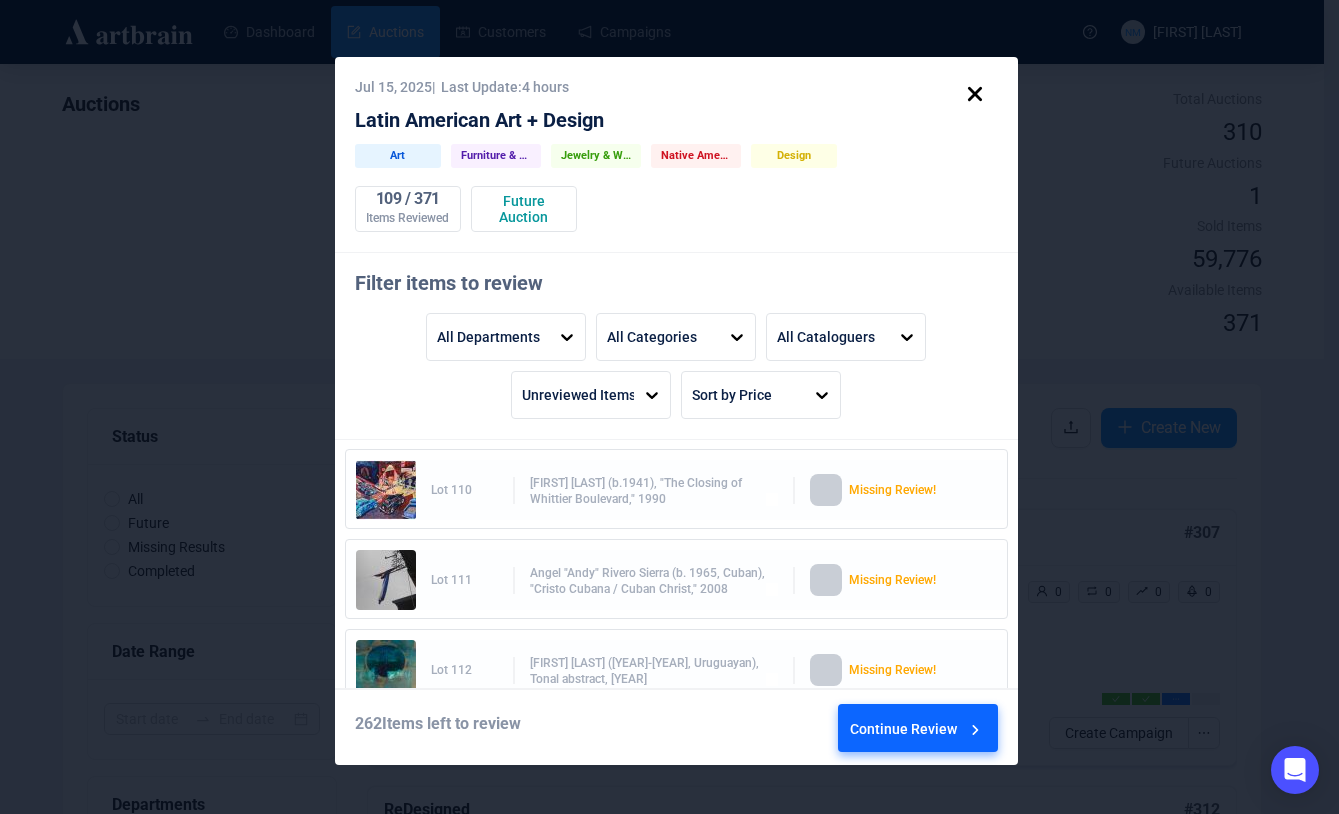 click on "Continue Review" at bounding box center [917, 732] 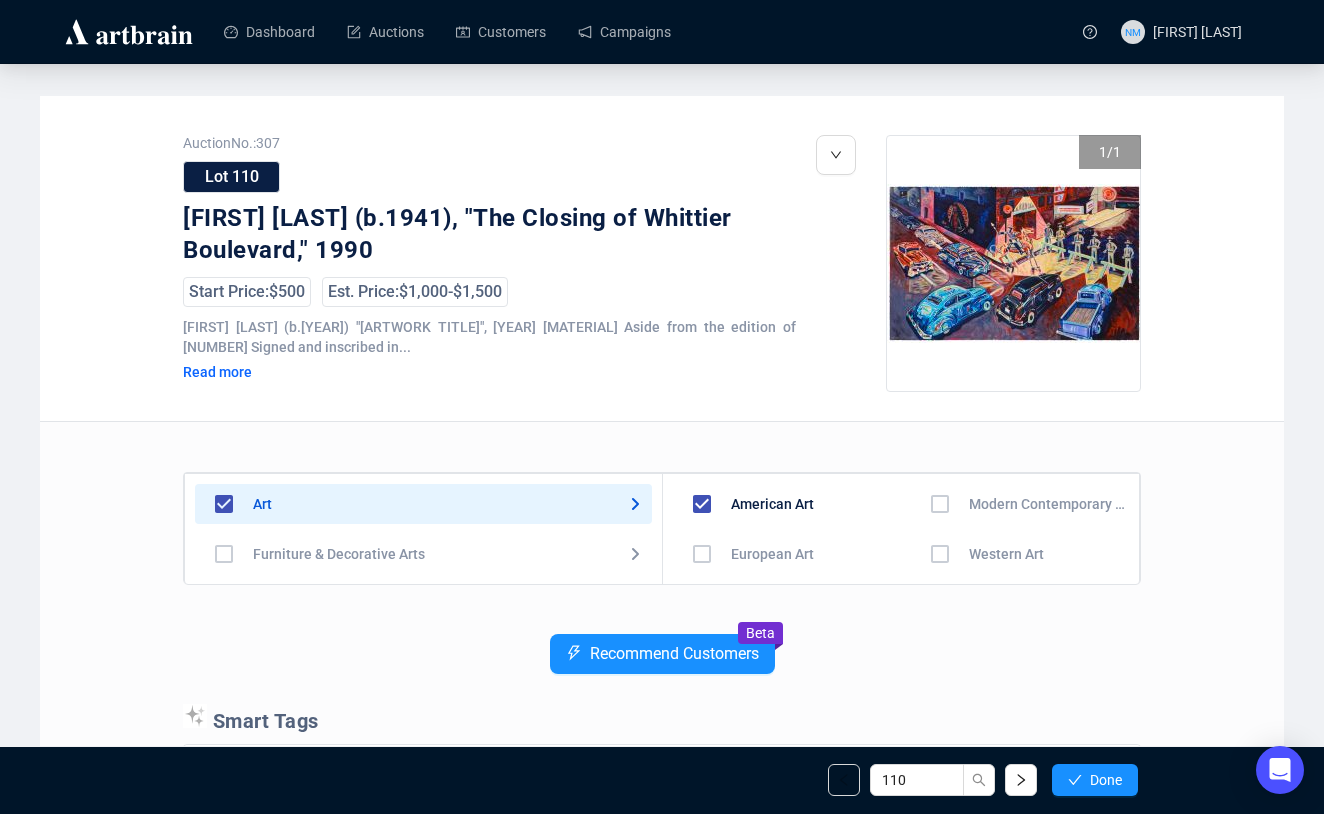 click on "Smart Tags" at bounding box center [662, 719] 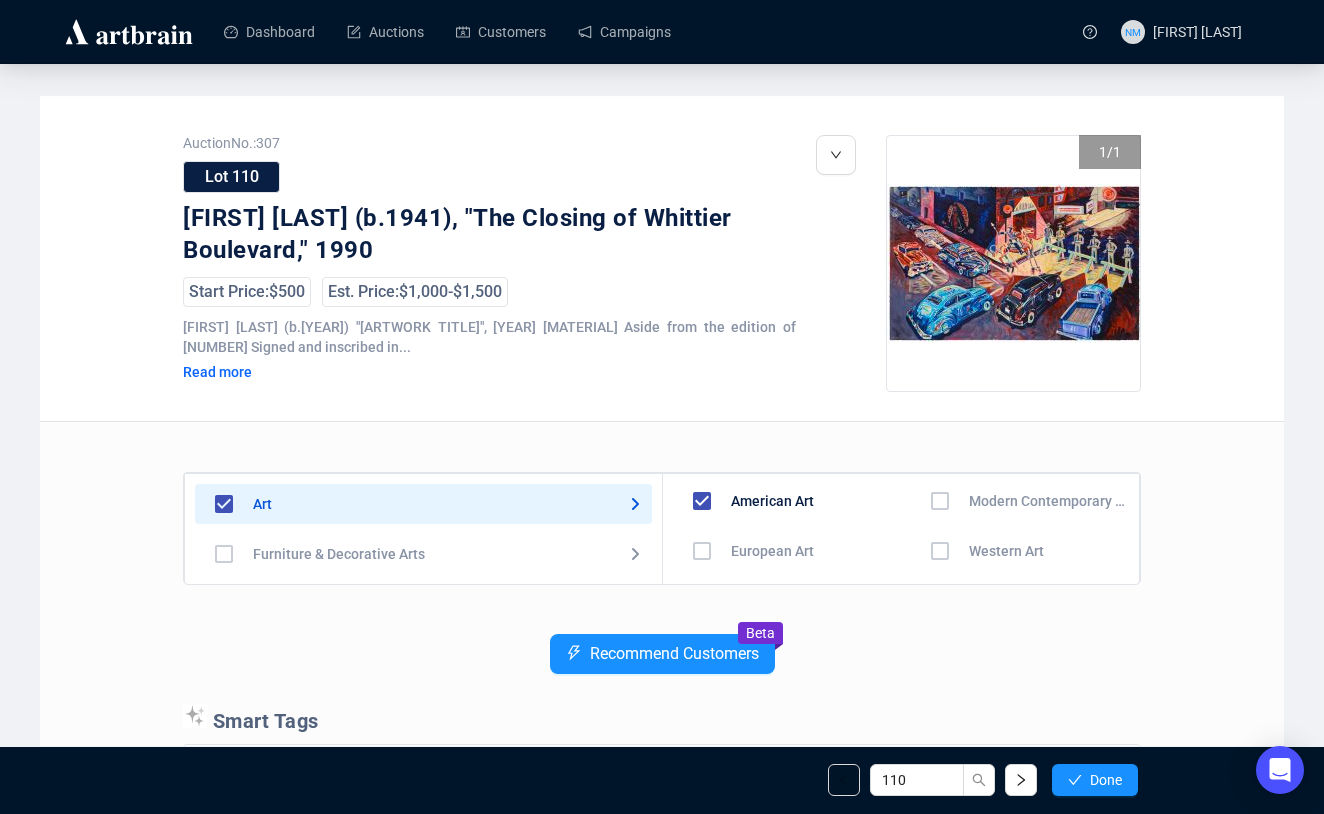 click at bounding box center [702, 501] 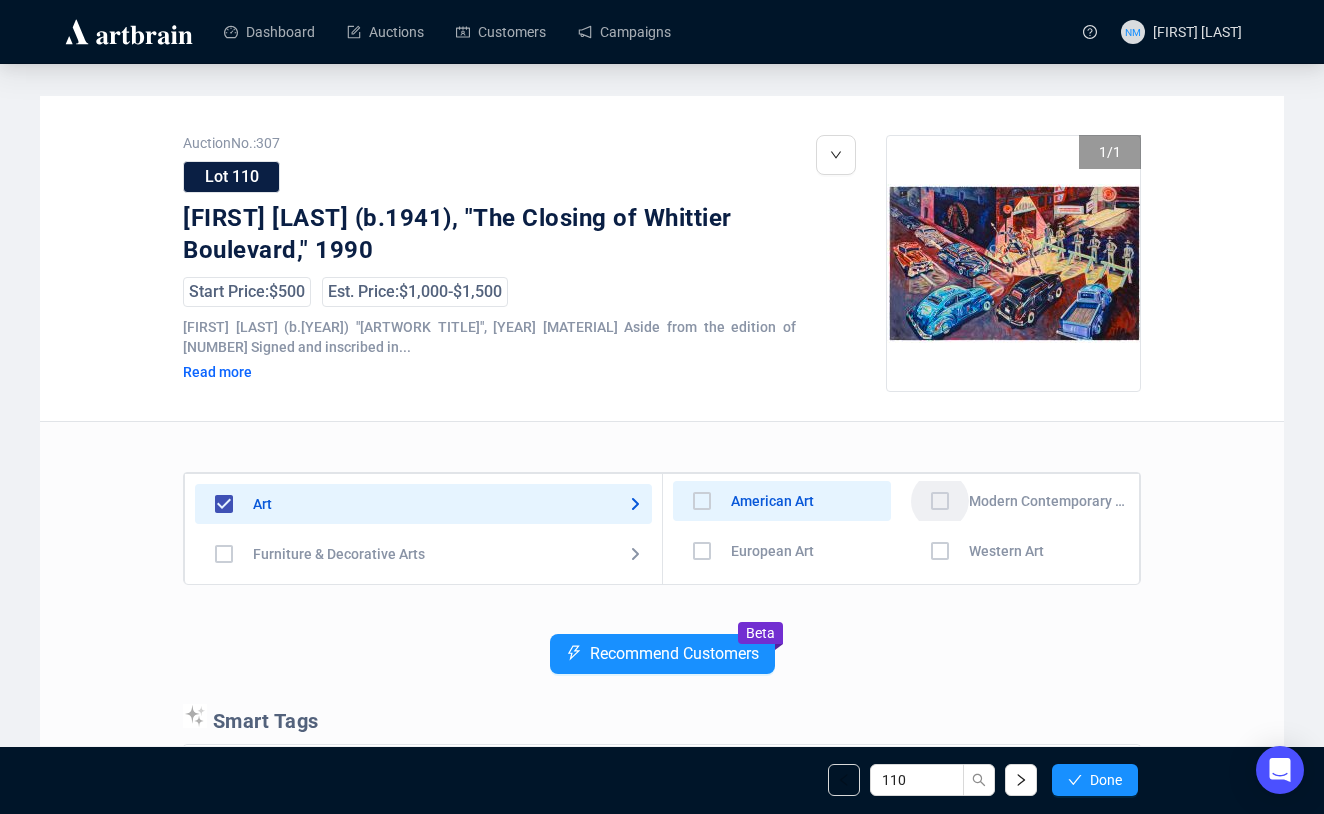 click at bounding box center (702, 501) 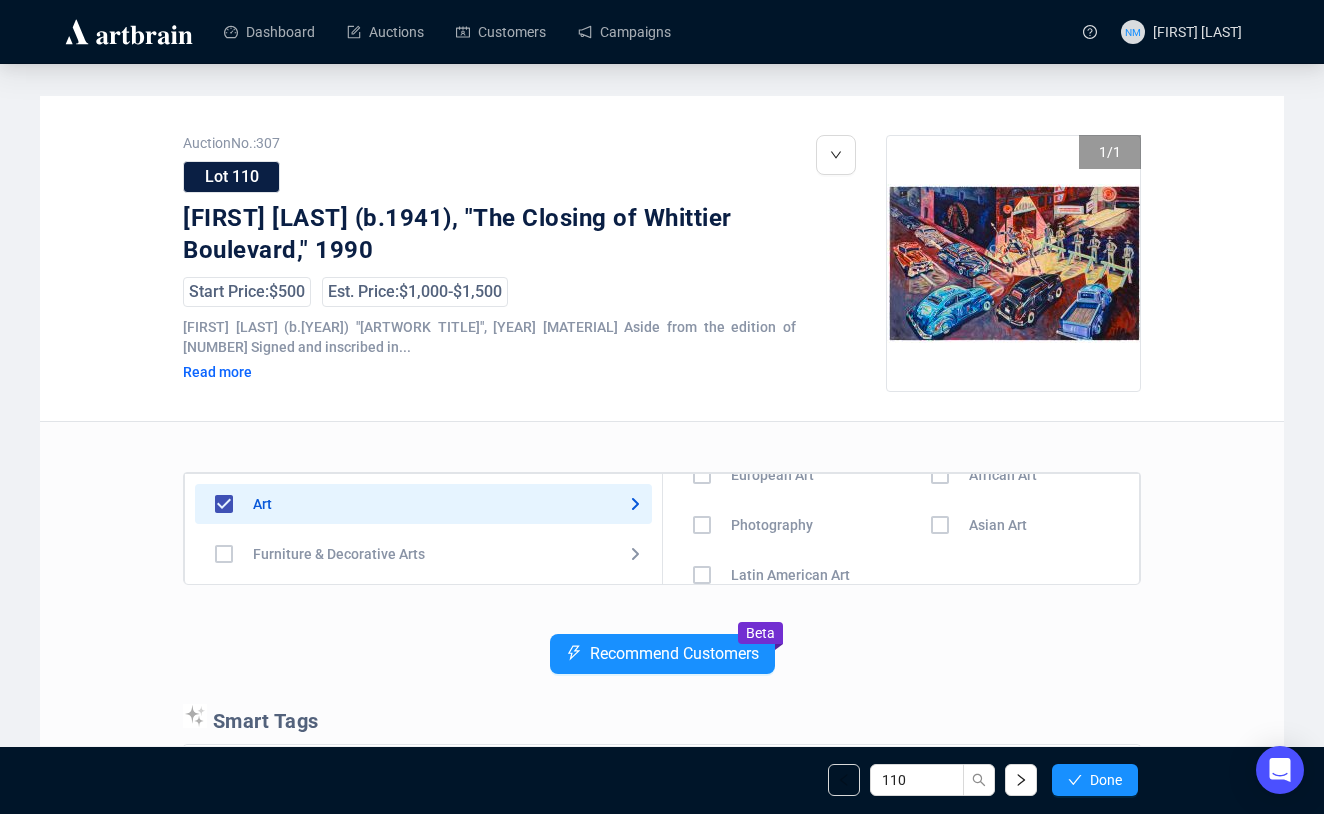 scroll, scrollTop: 140, scrollLeft: 0, axis: vertical 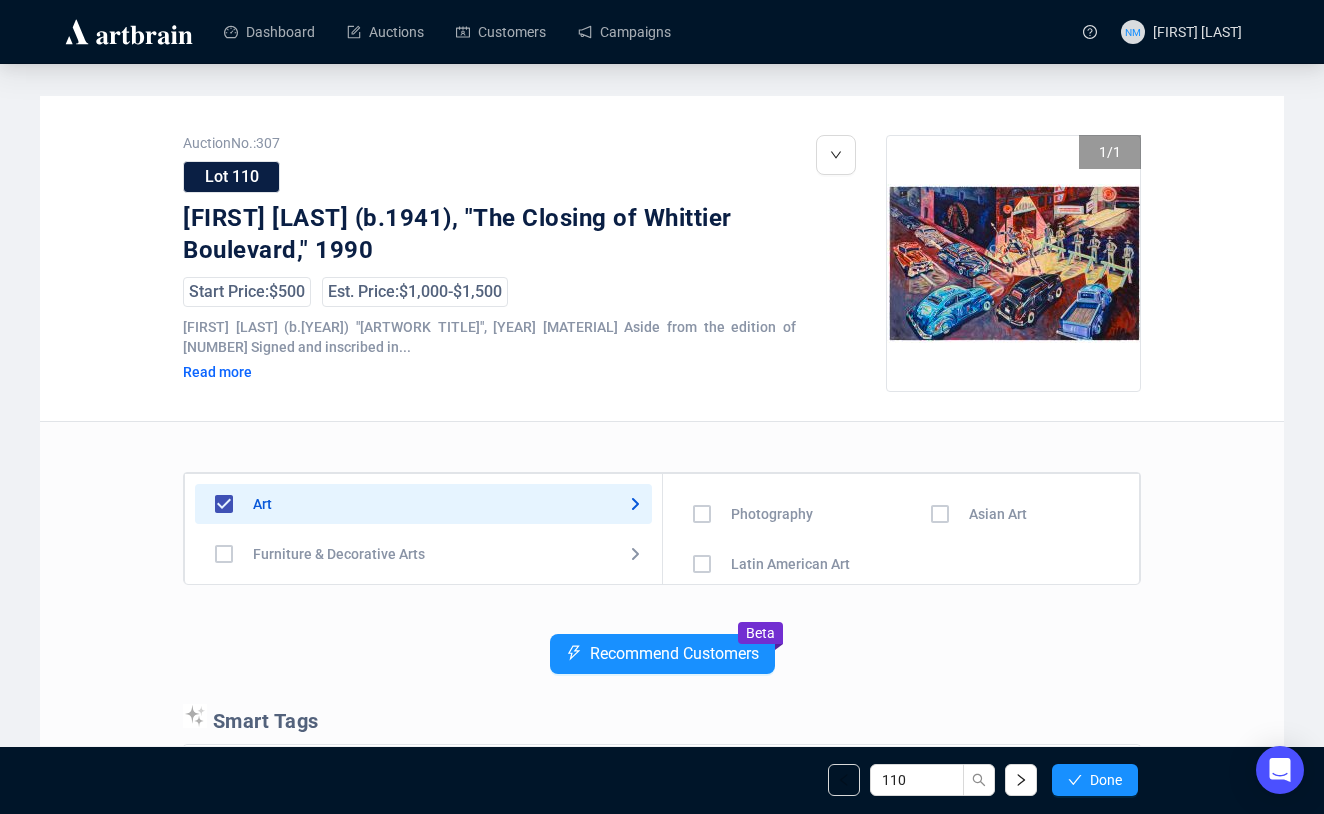click at bounding box center [702, 414] 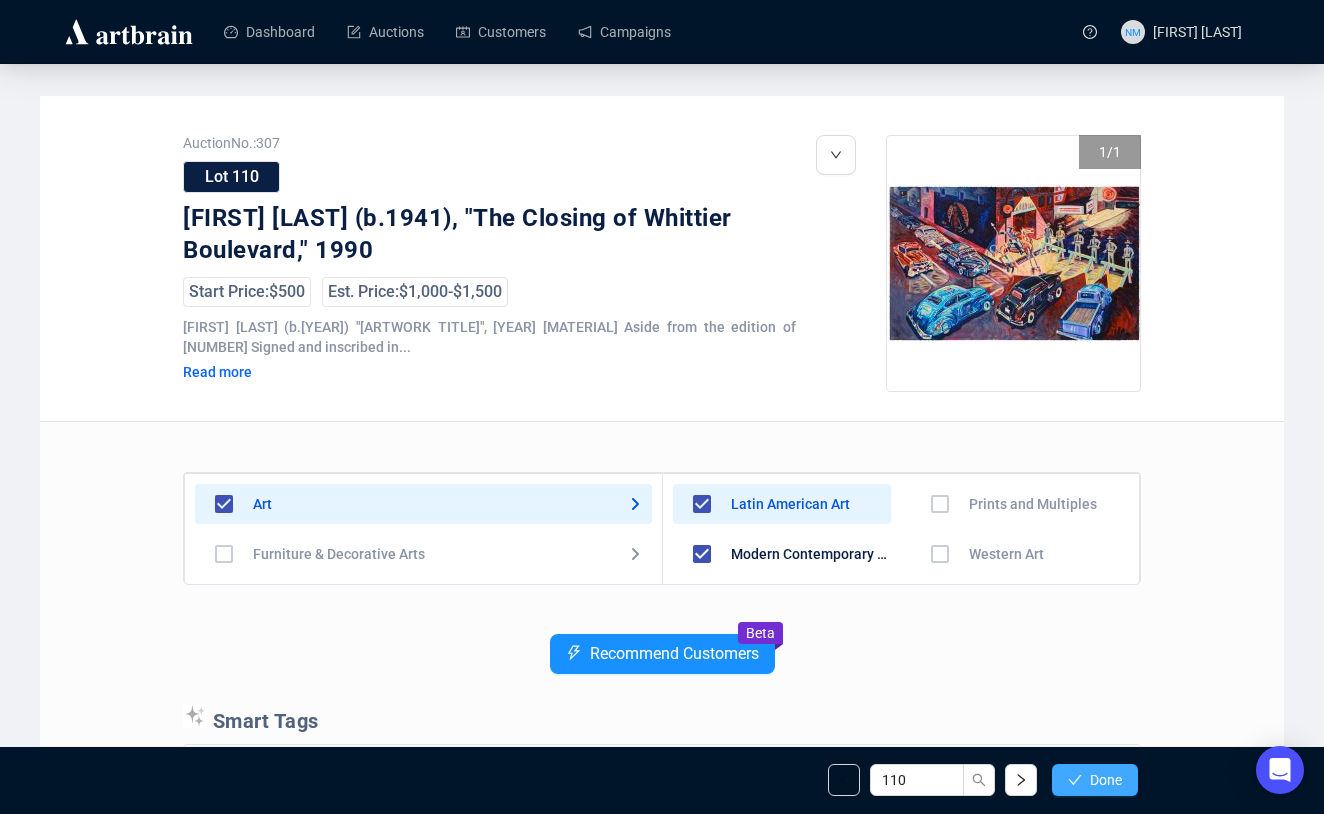 click on "Done" at bounding box center [1106, 780] 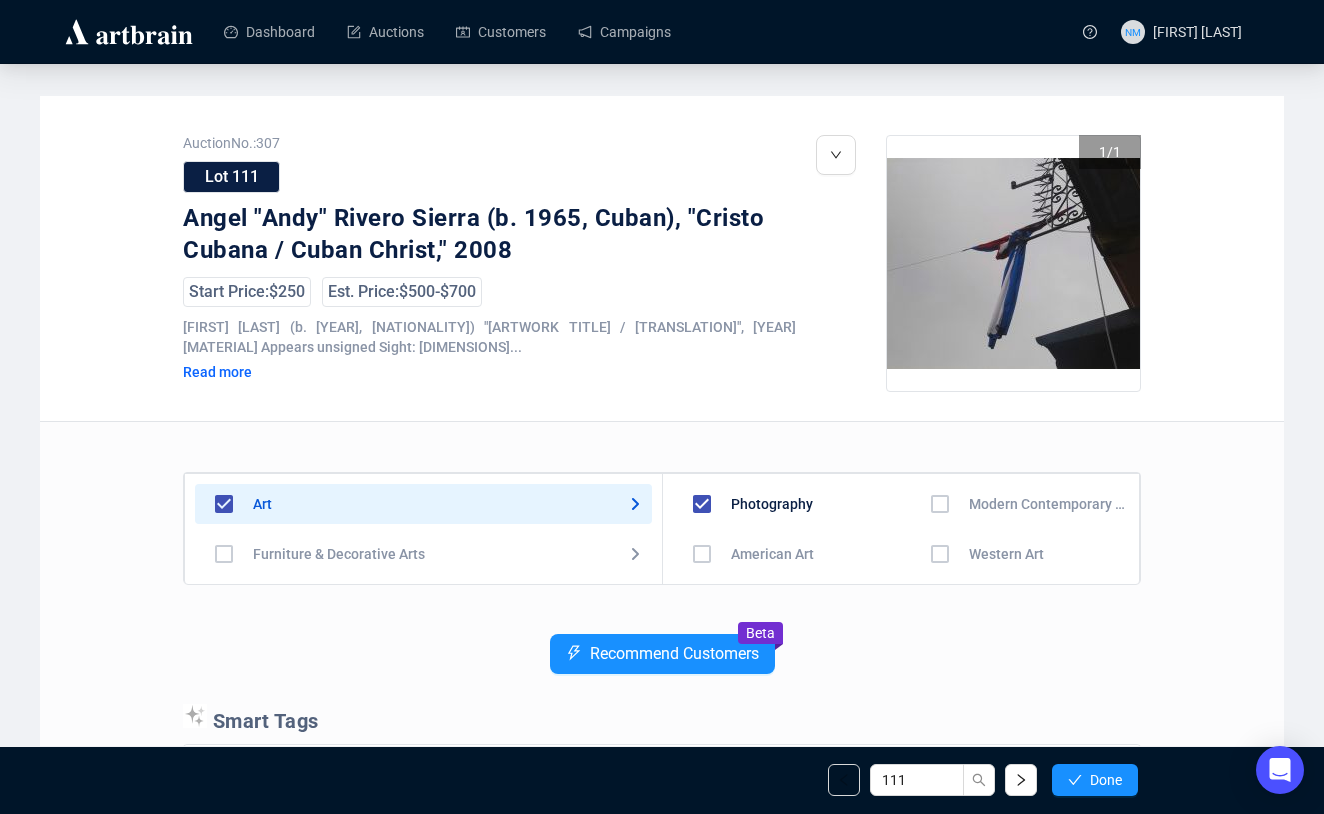 click at bounding box center (702, 554) 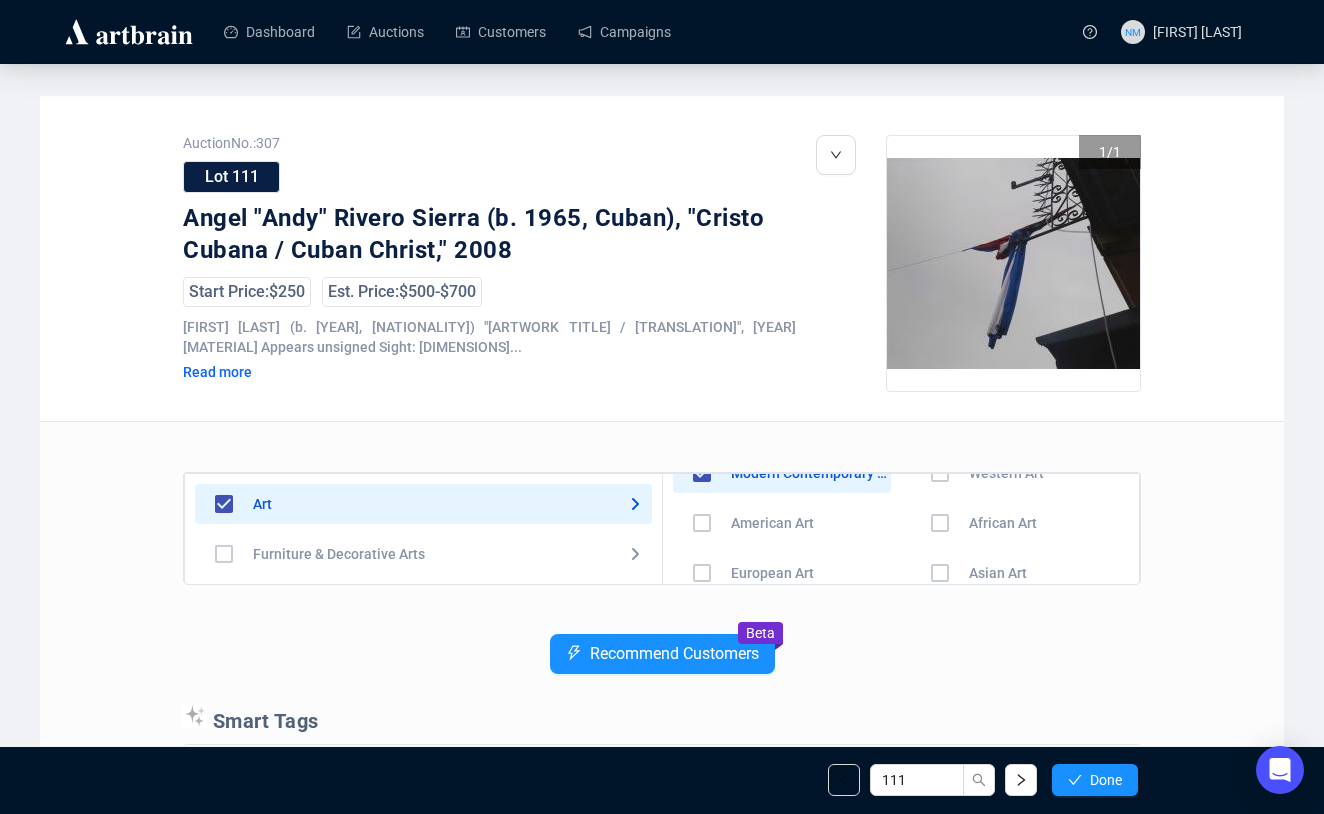 scroll, scrollTop: 140, scrollLeft: 0, axis: vertical 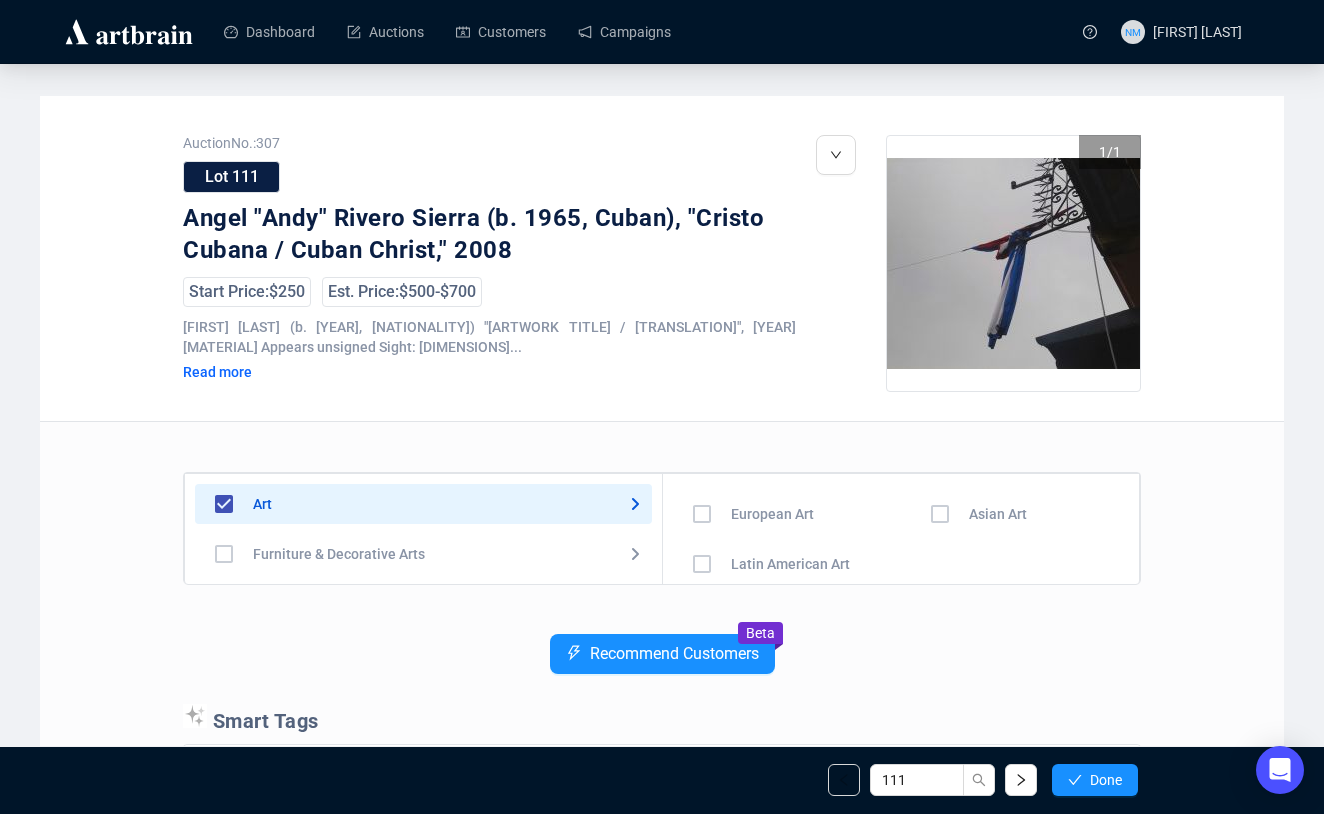 click at bounding box center (702, 464) 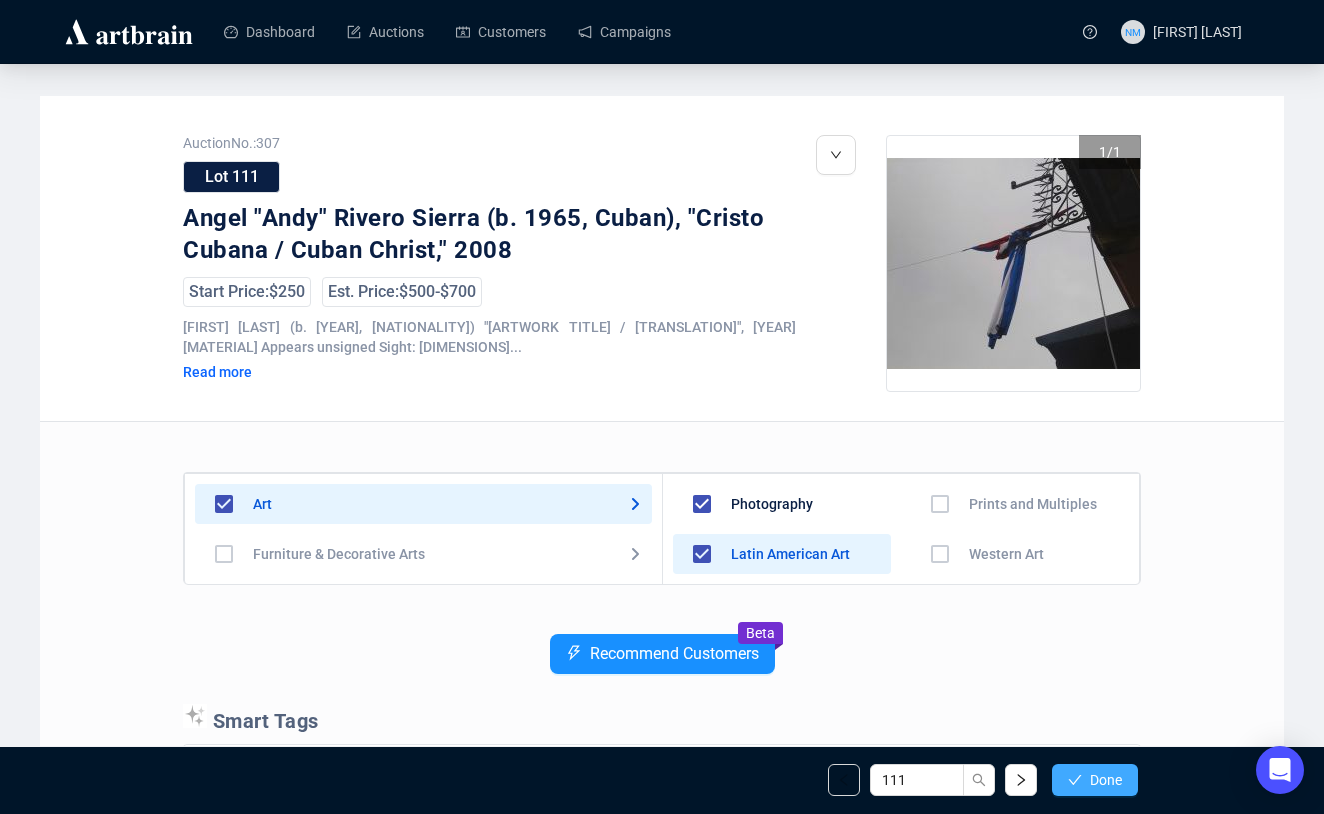 click on "Done" at bounding box center [1095, 780] 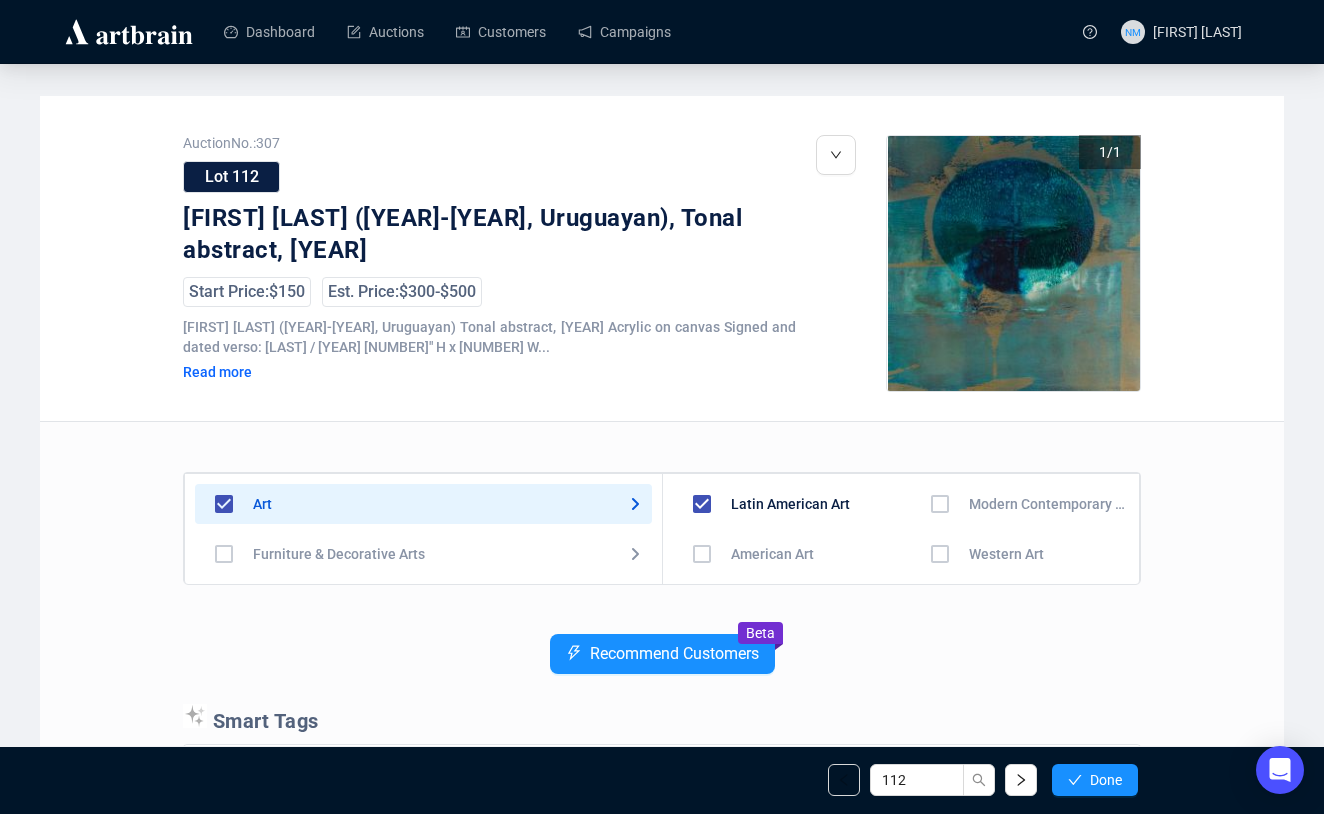 click at bounding box center [702, 554] 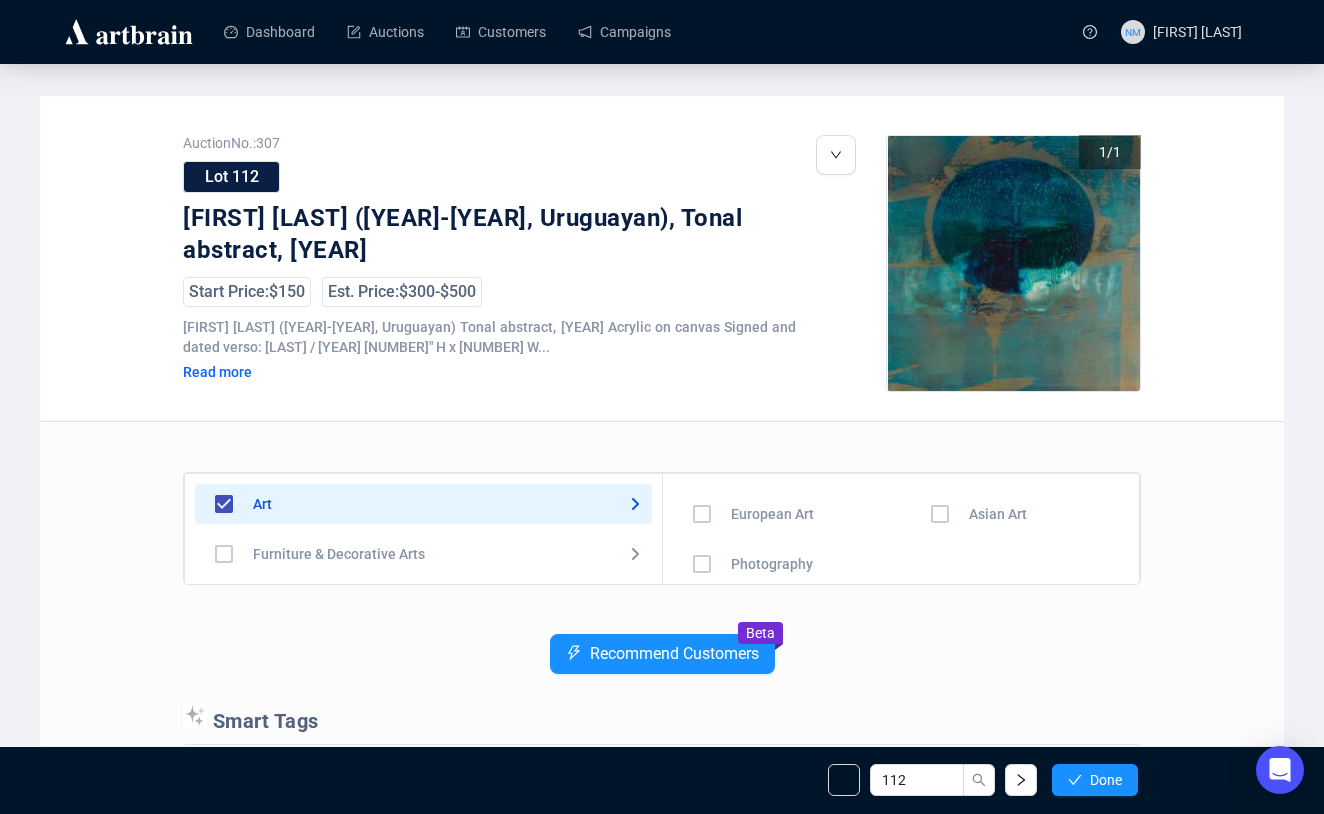 scroll, scrollTop: 0, scrollLeft: 0, axis: both 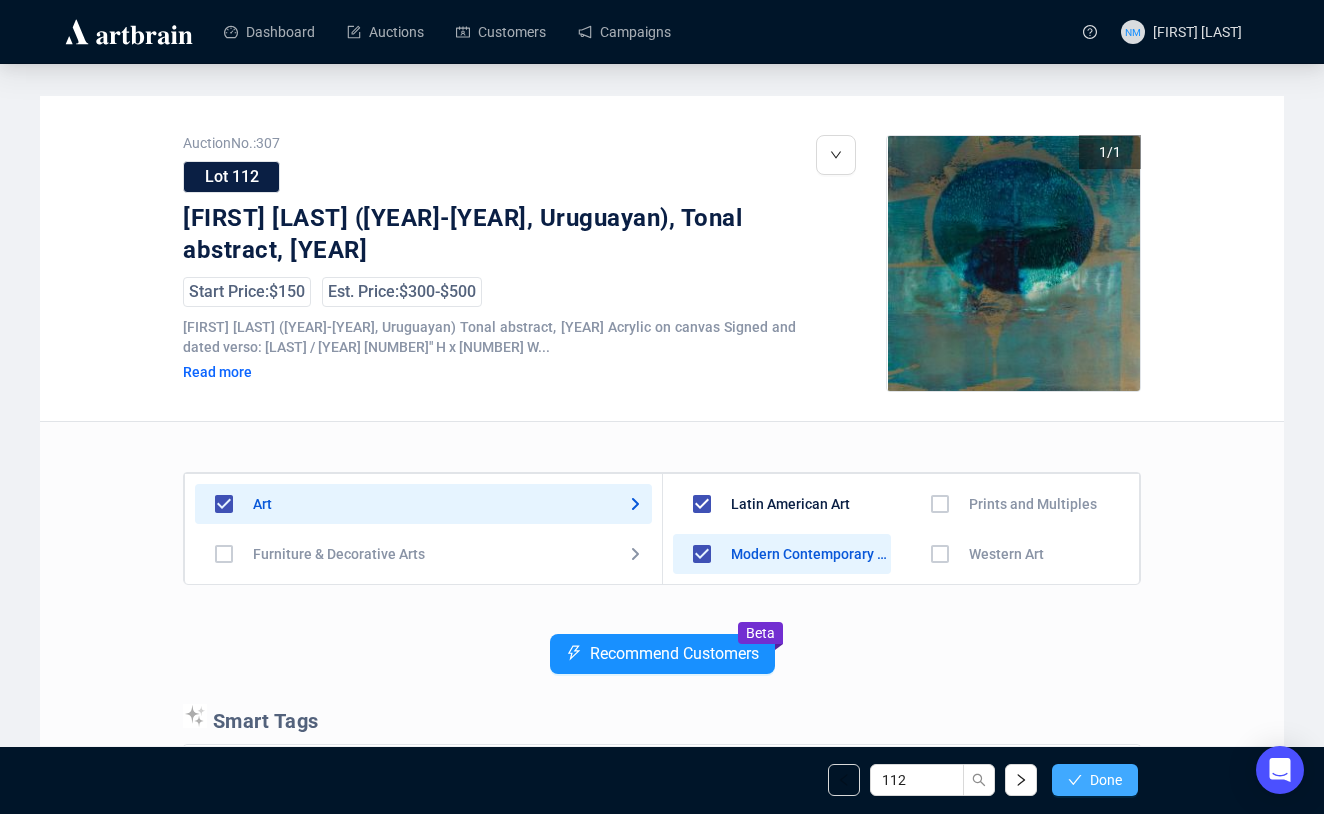 click on "Done" at bounding box center (1095, 780) 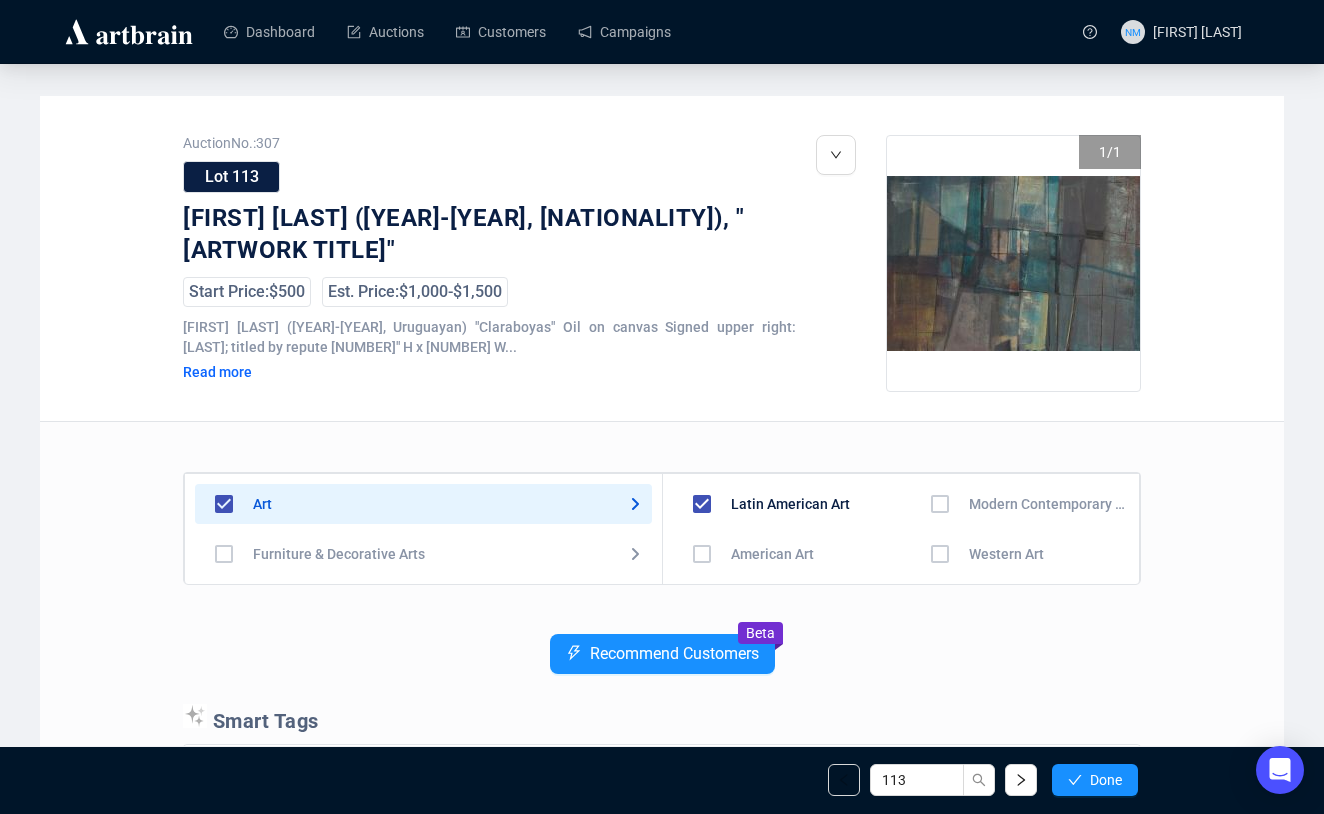 click at bounding box center [702, 554] 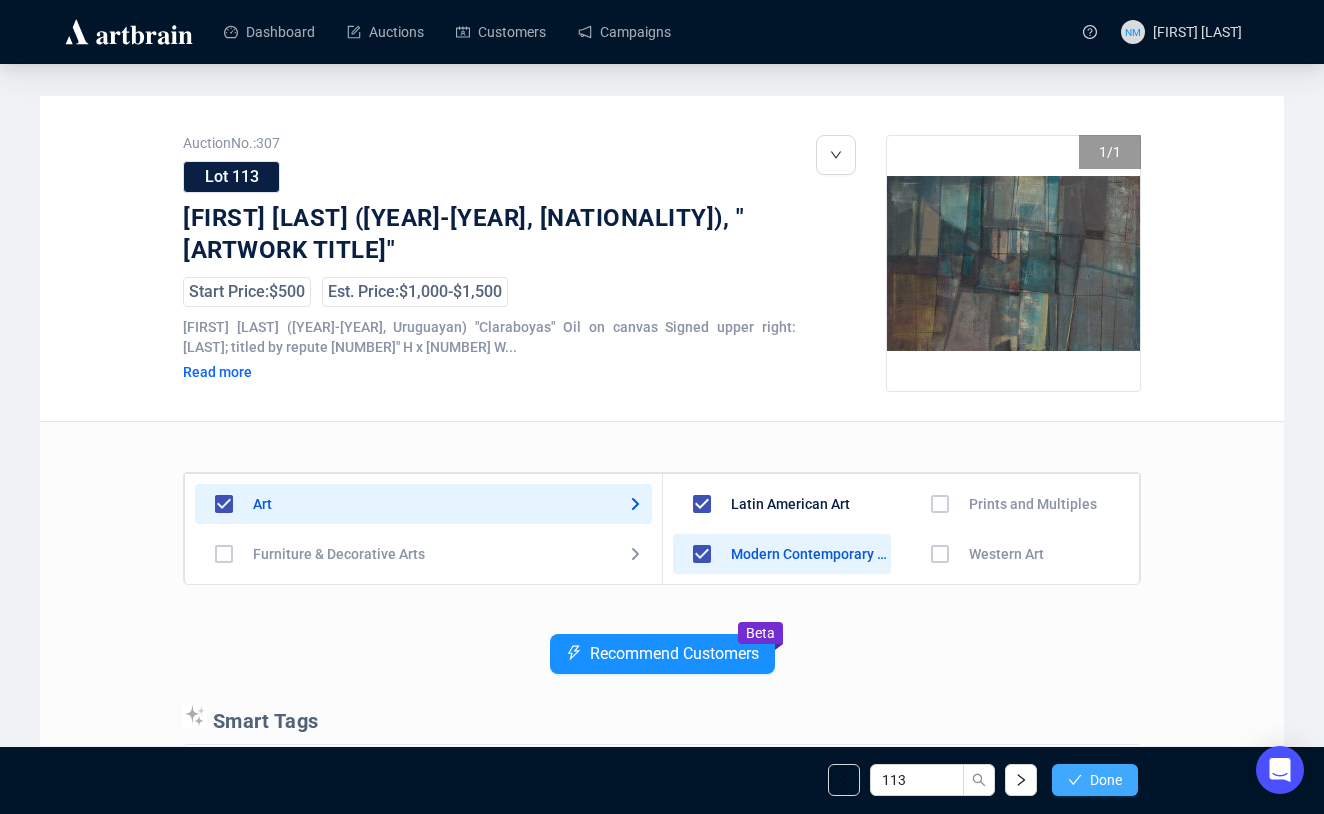 click on "Done" at bounding box center [1106, 780] 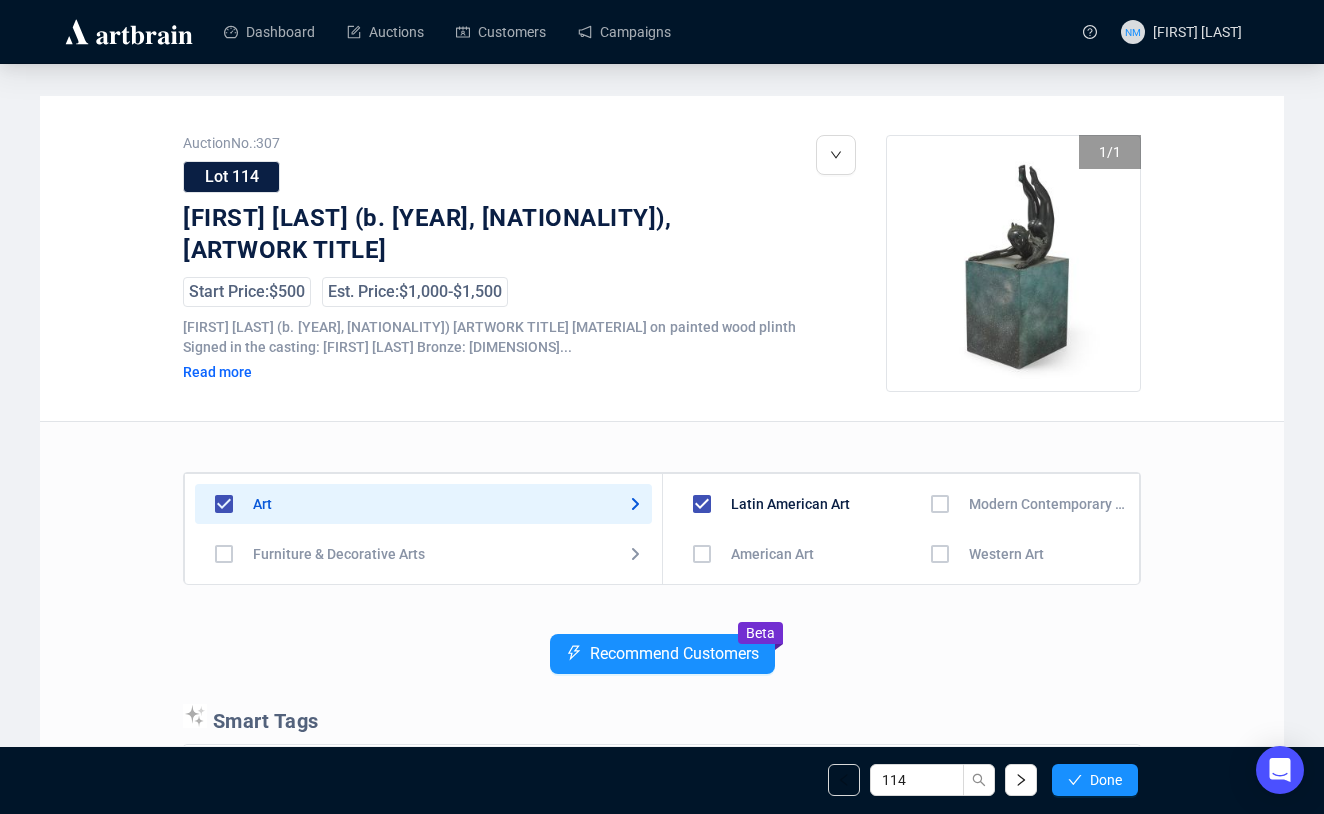 click at bounding box center [702, 554] 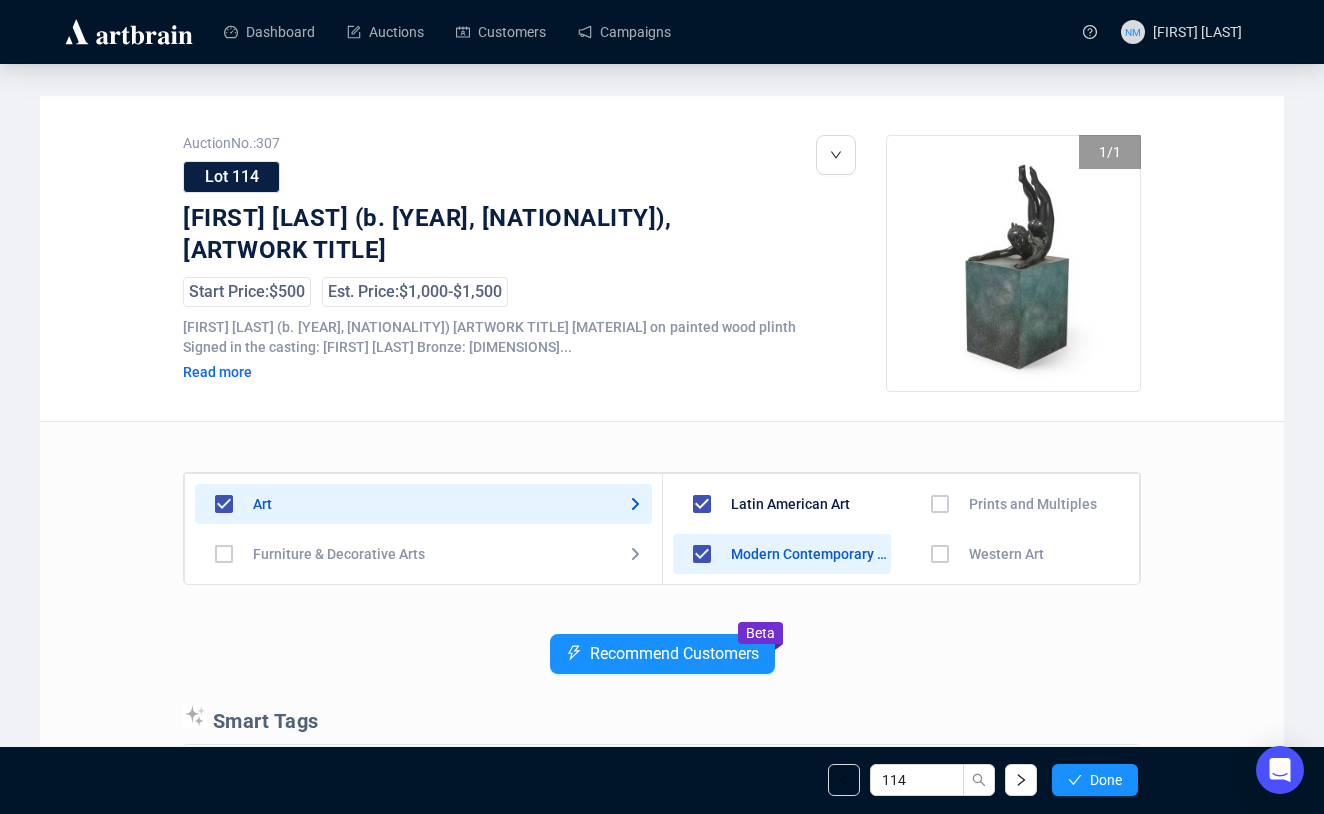 click at bounding box center [224, 554] 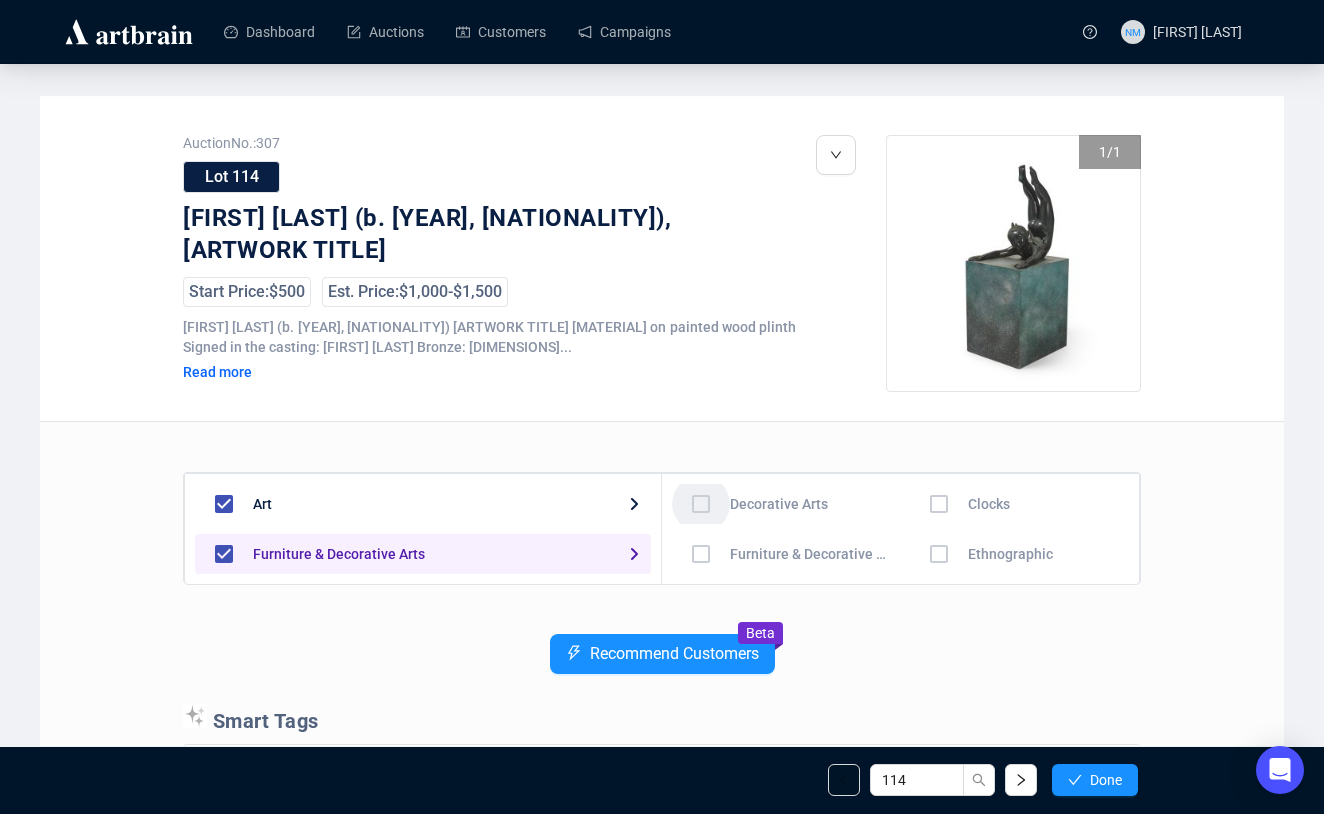 click at bounding box center [701, 504] 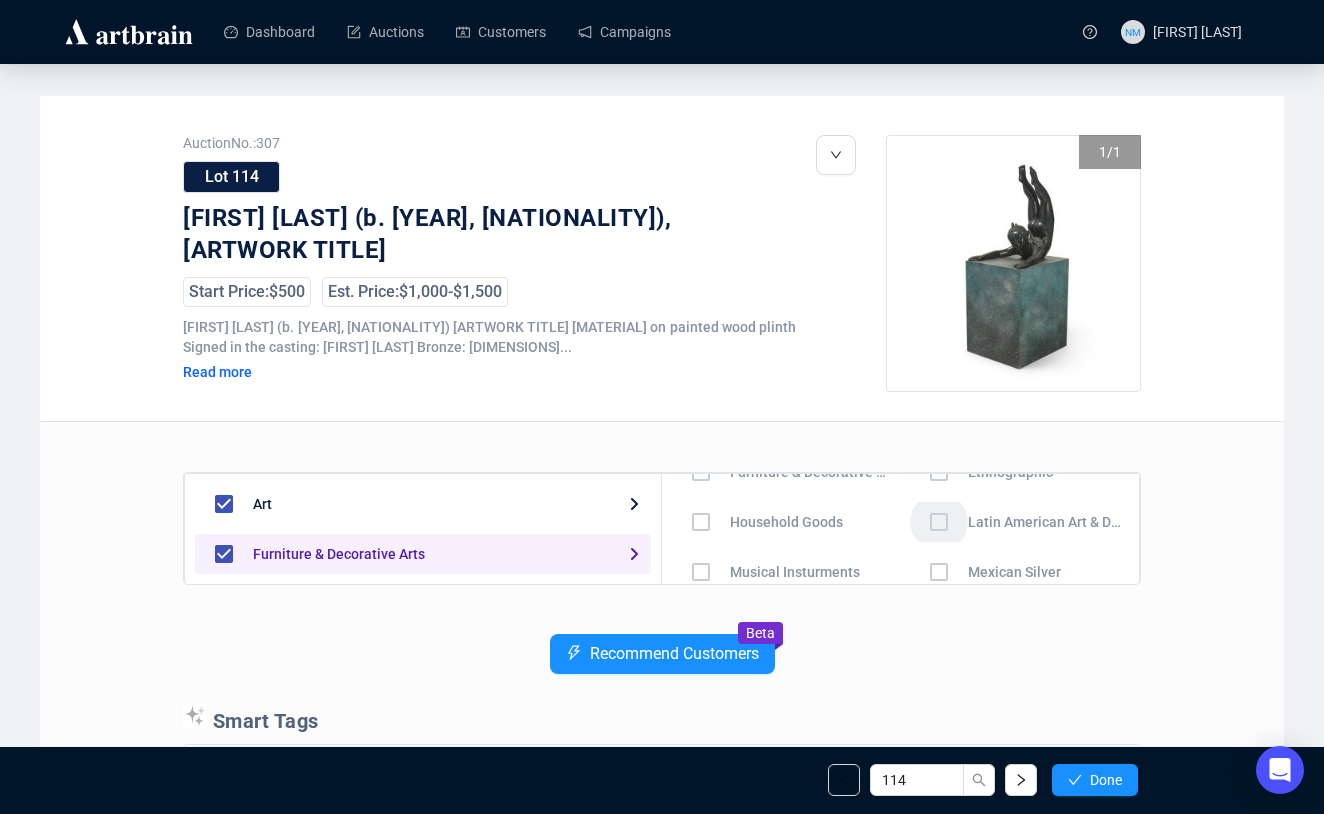 click at bounding box center [701, 472] 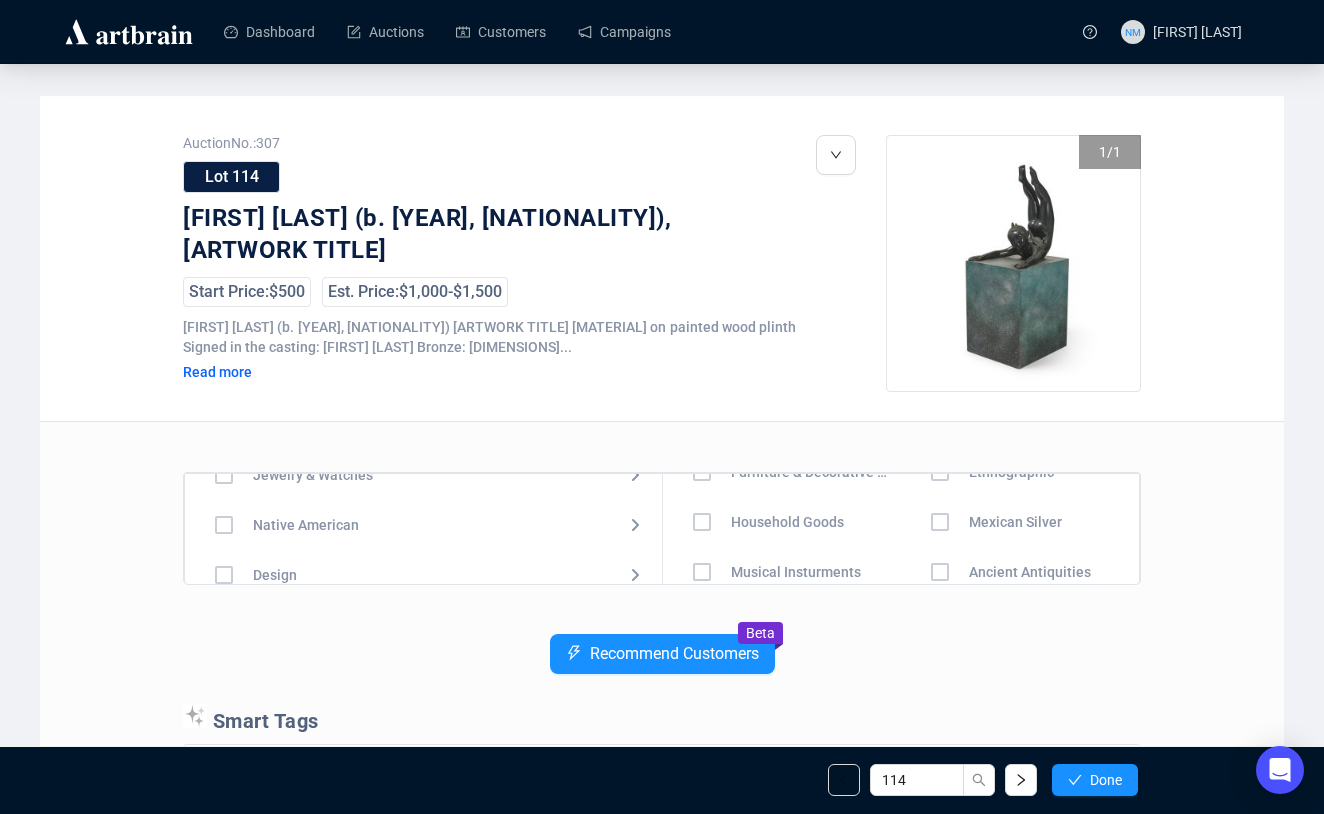 scroll, scrollTop: 154, scrollLeft: 0, axis: vertical 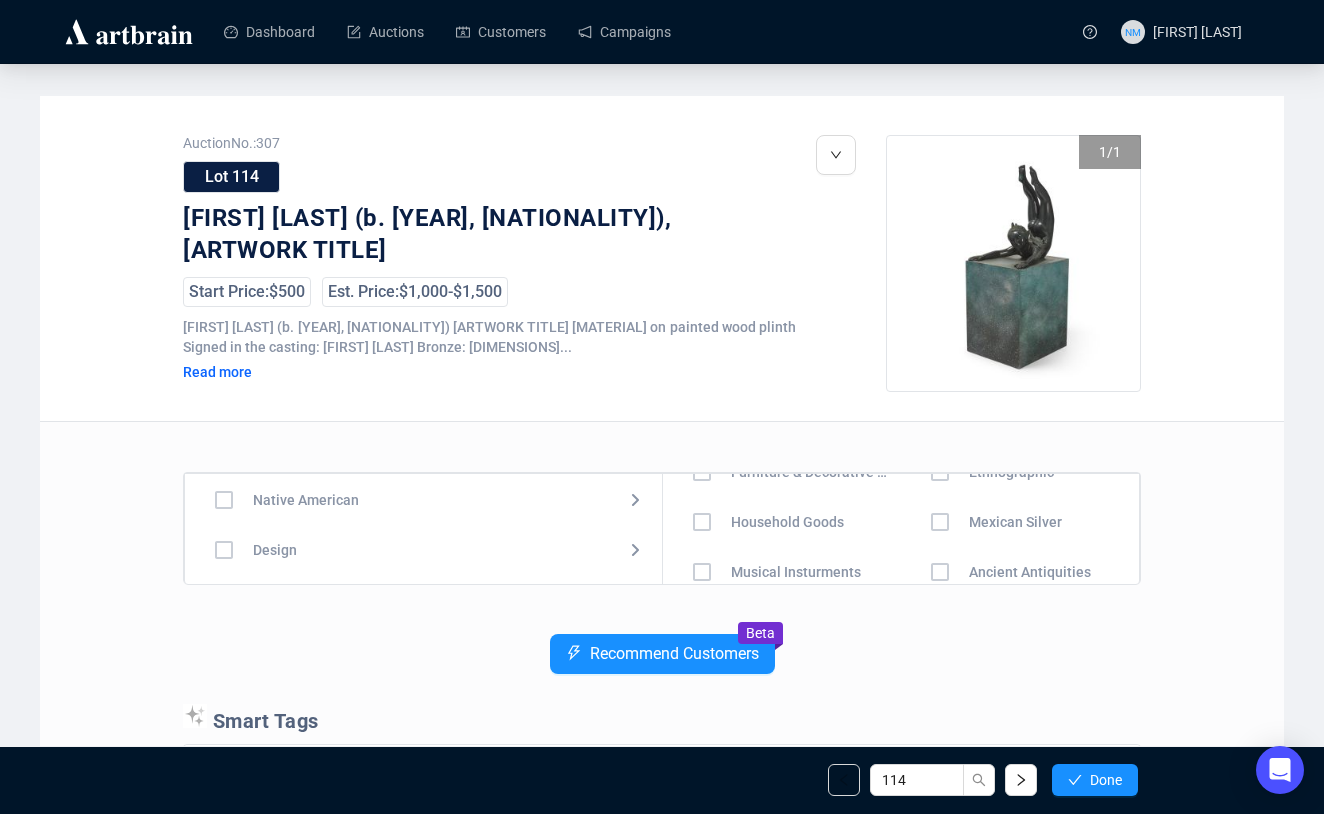 click at bounding box center (224, 450) 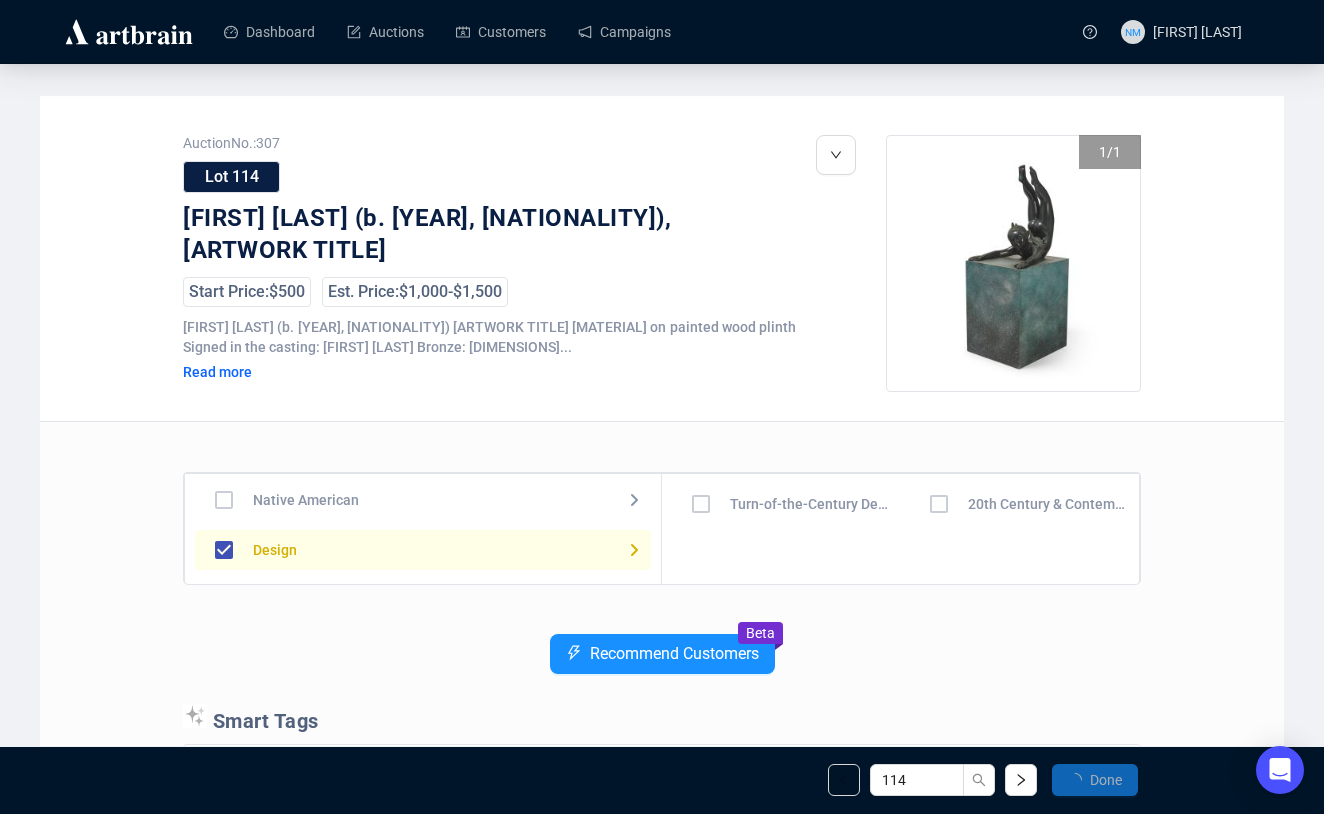 scroll, scrollTop: 0, scrollLeft: 0, axis: both 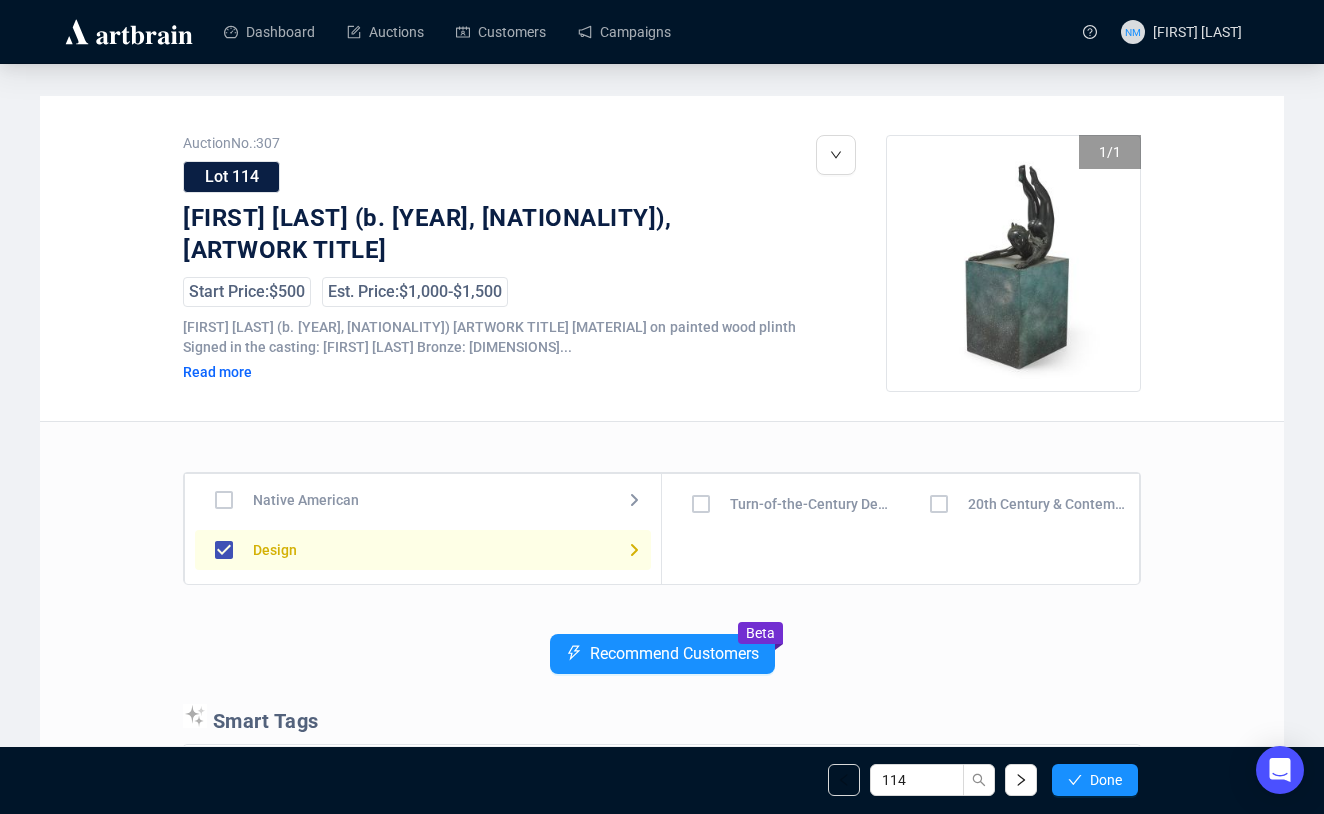 click at bounding box center [701, 504] 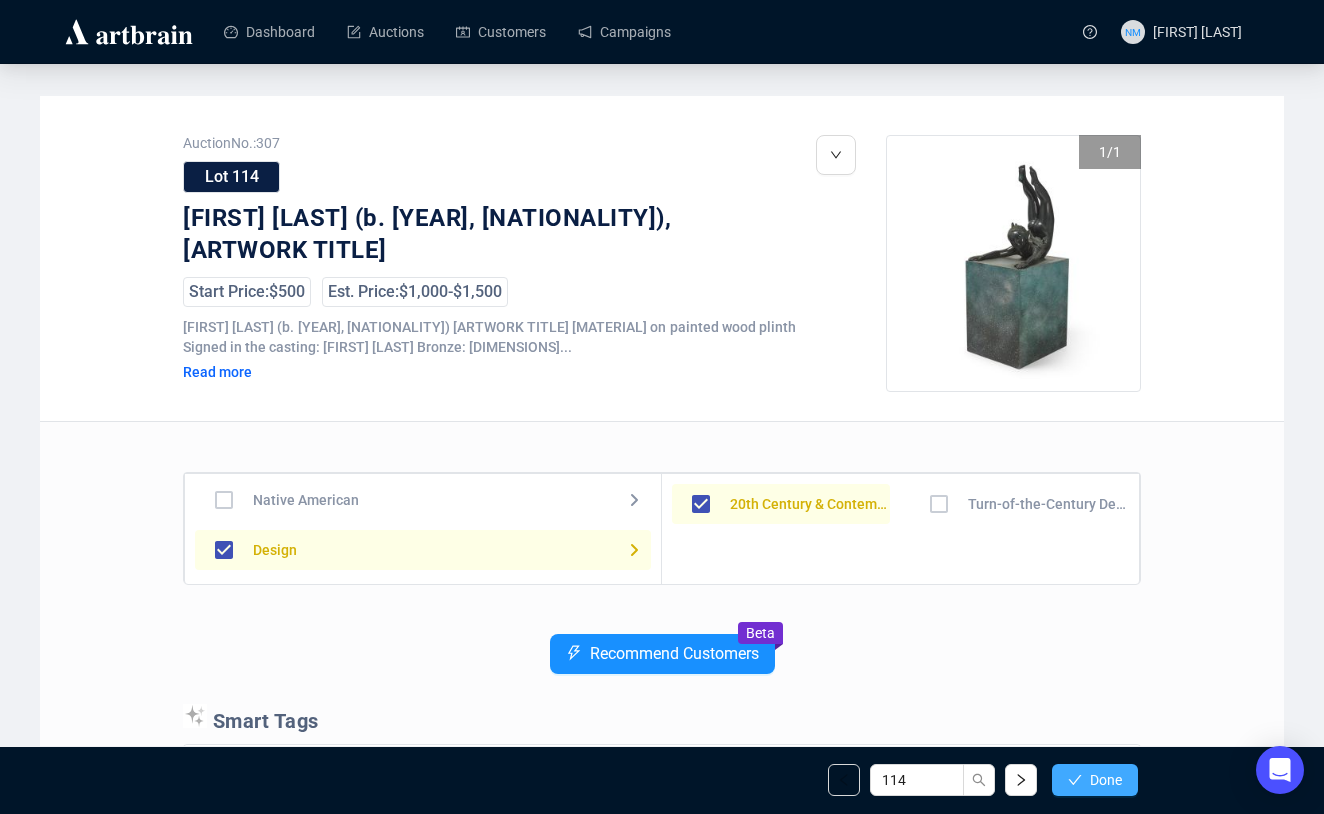 click on "Done" at bounding box center [1106, 780] 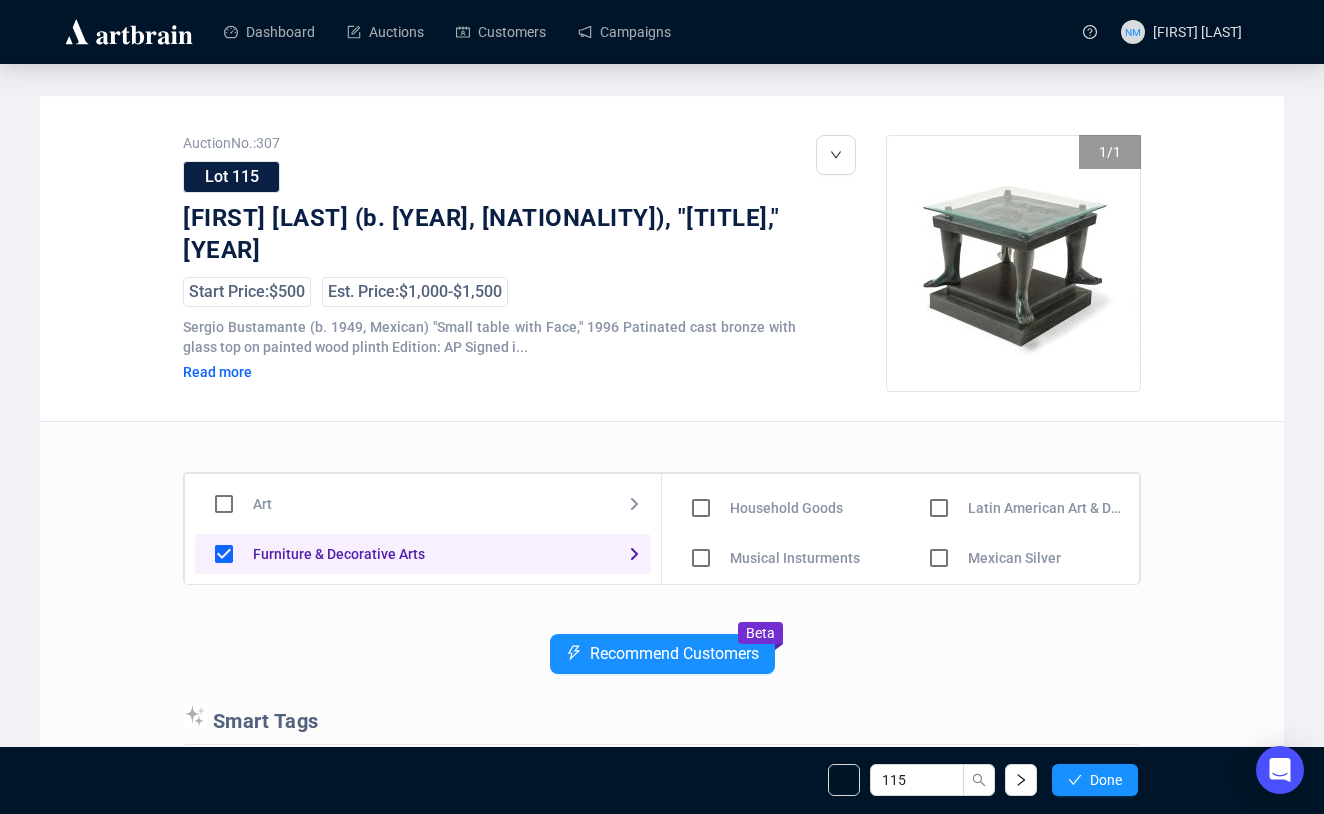 click at bounding box center (701, 458) 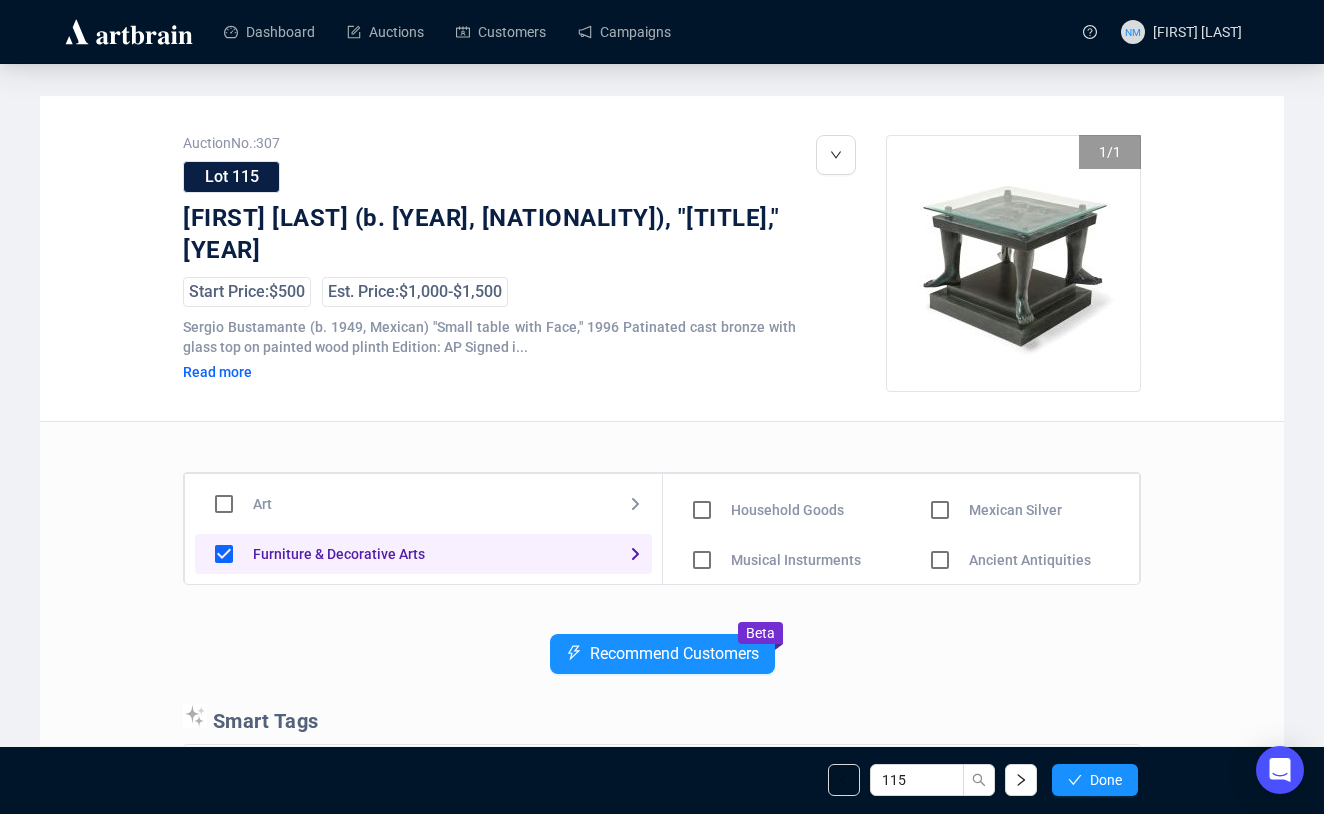 scroll, scrollTop: 178, scrollLeft: 0, axis: vertical 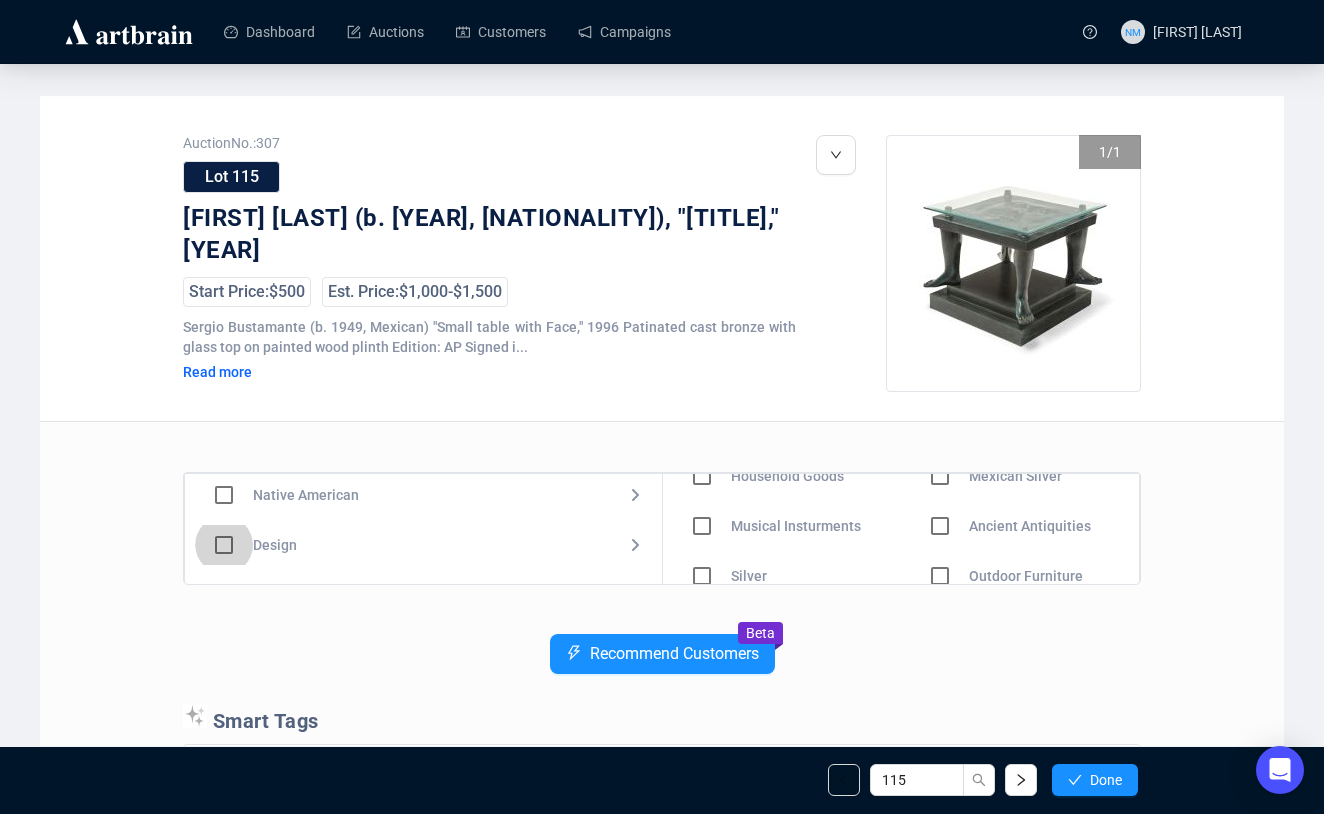click at bounding box center [224, 345] 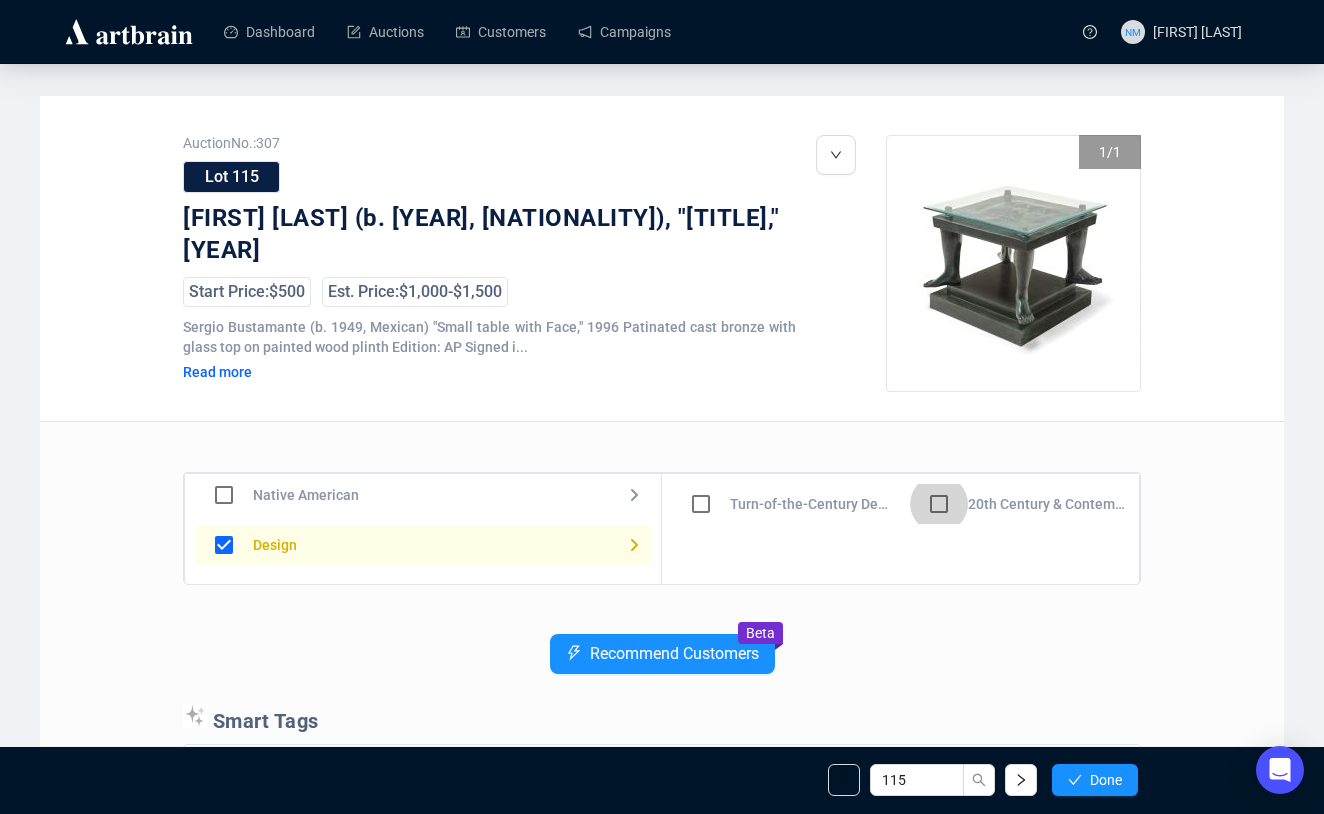 click at bounding box center (701, 504) 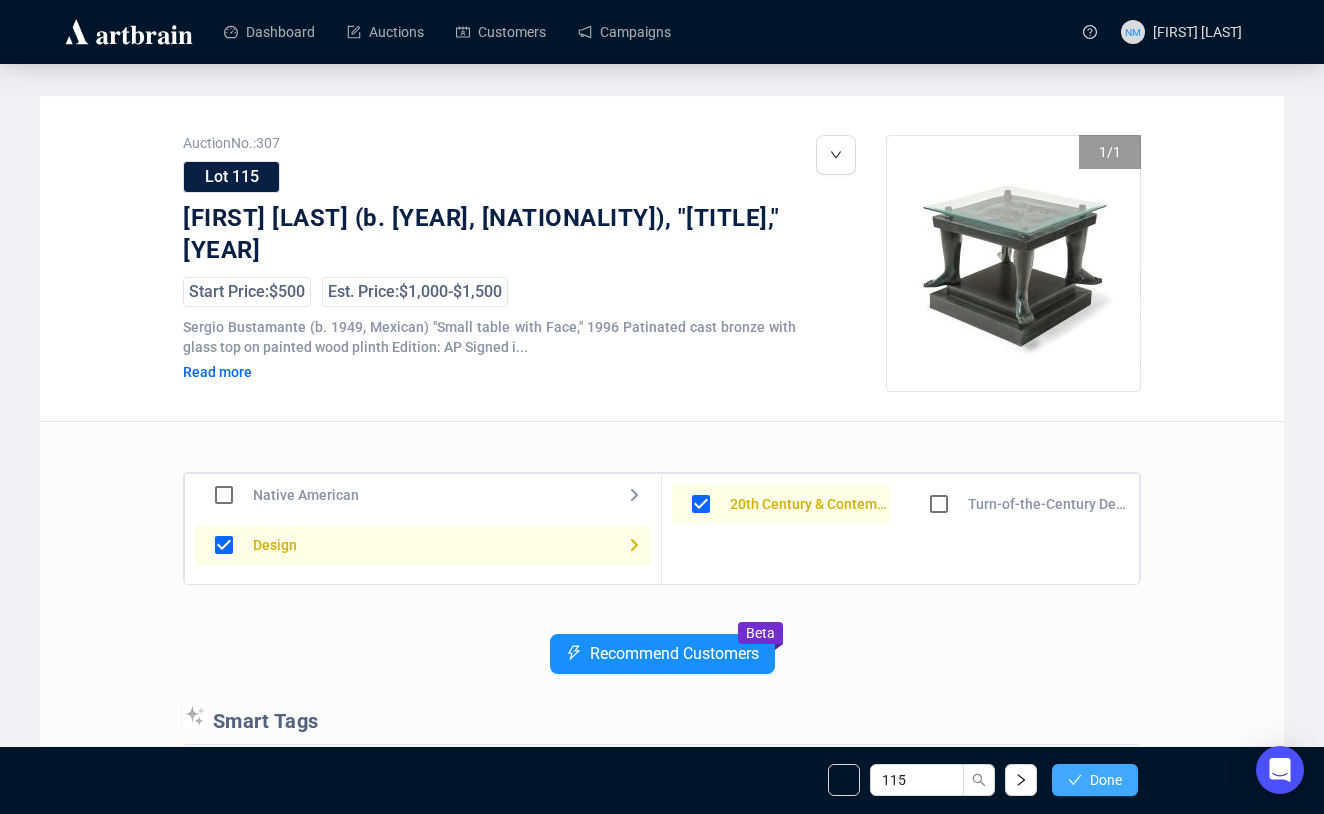 click on "Done" at bounding box center (1095, 780) 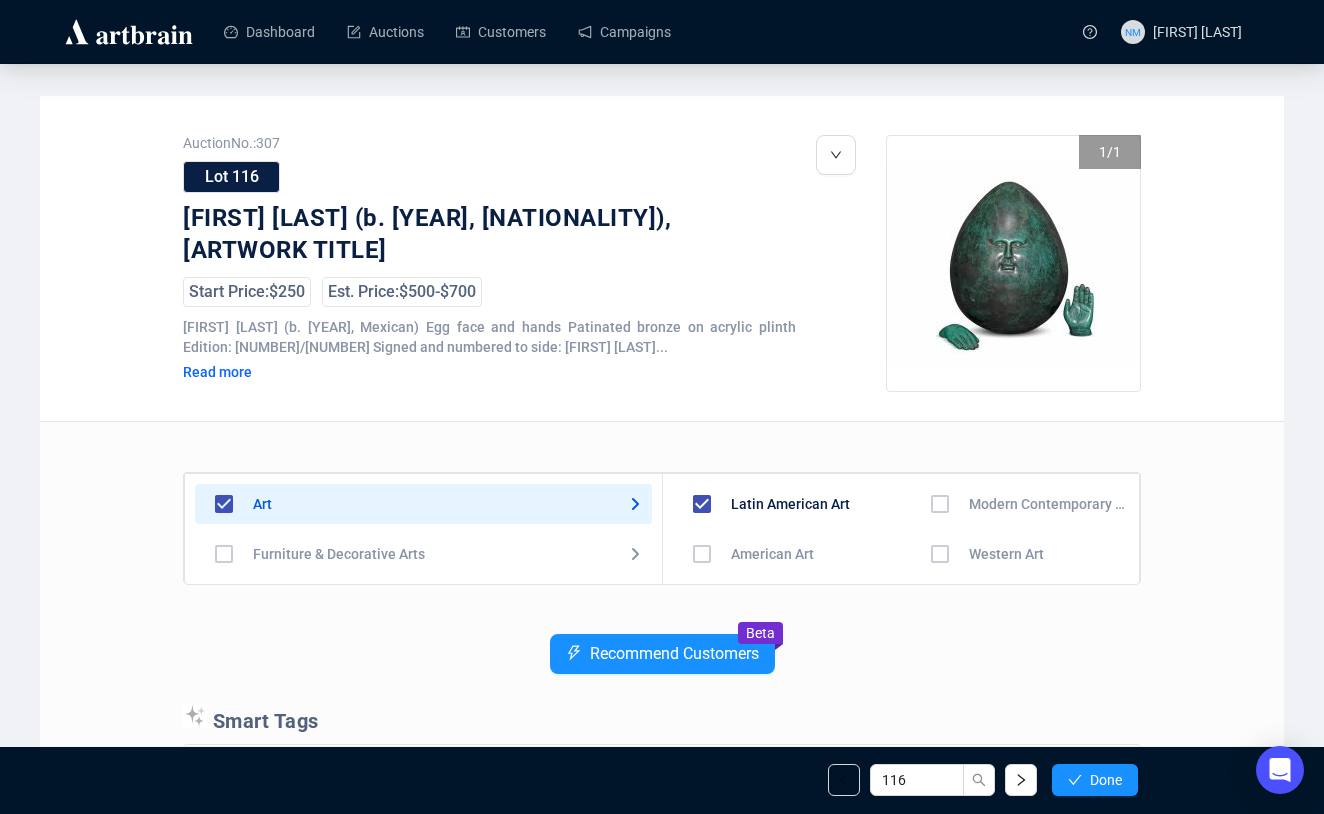 click at bounding box center [702, 554] 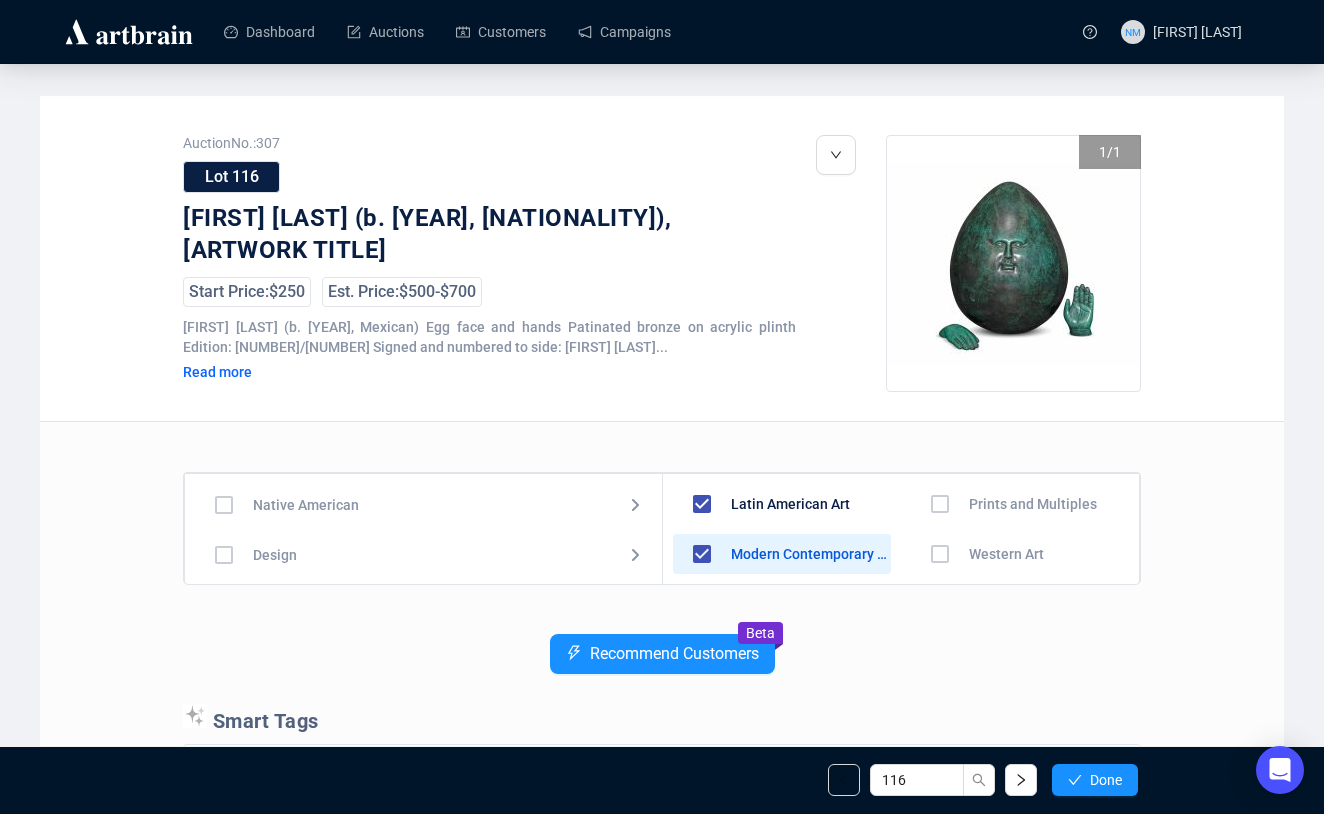 scroll, scrollTop: 162, scrollLeft: 0, axis: vertical 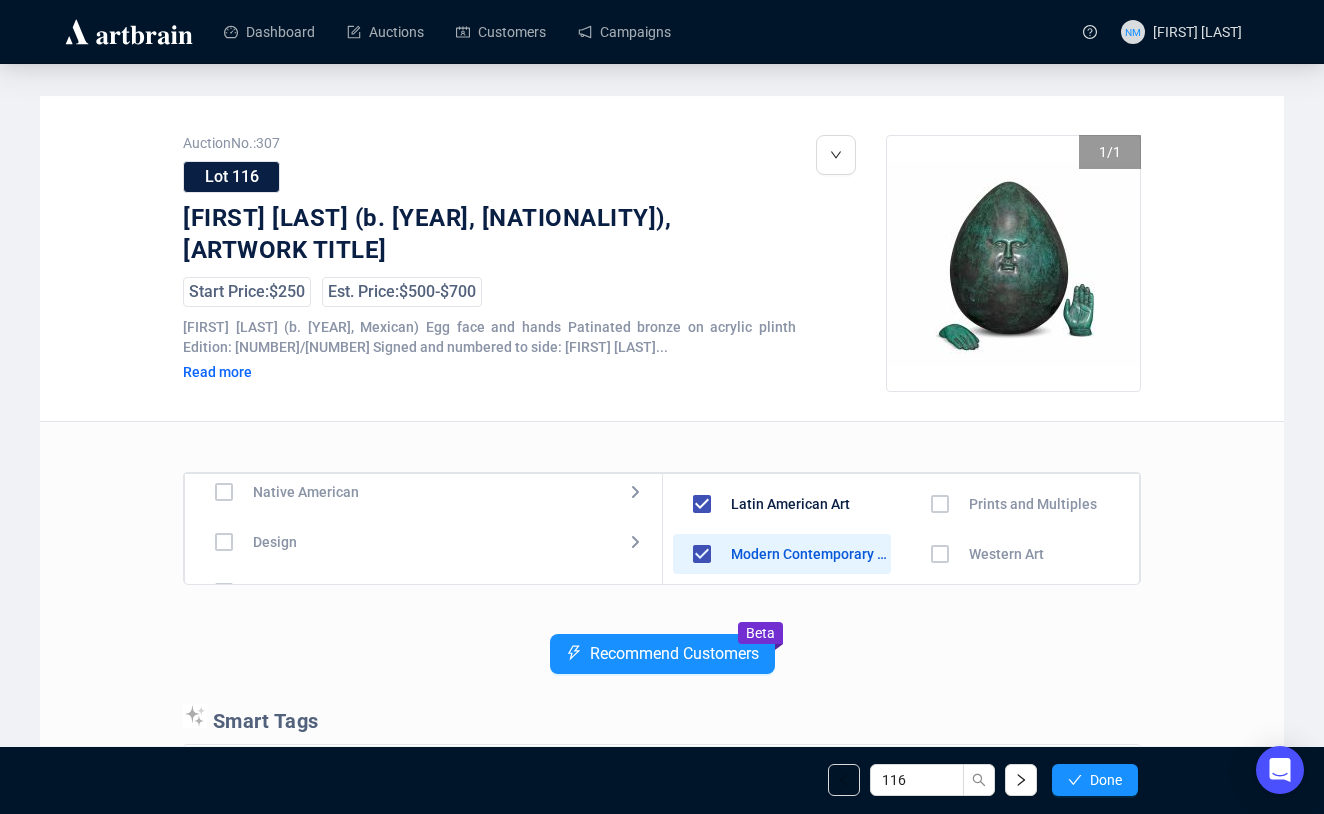 click at bounding box center [224, 392] 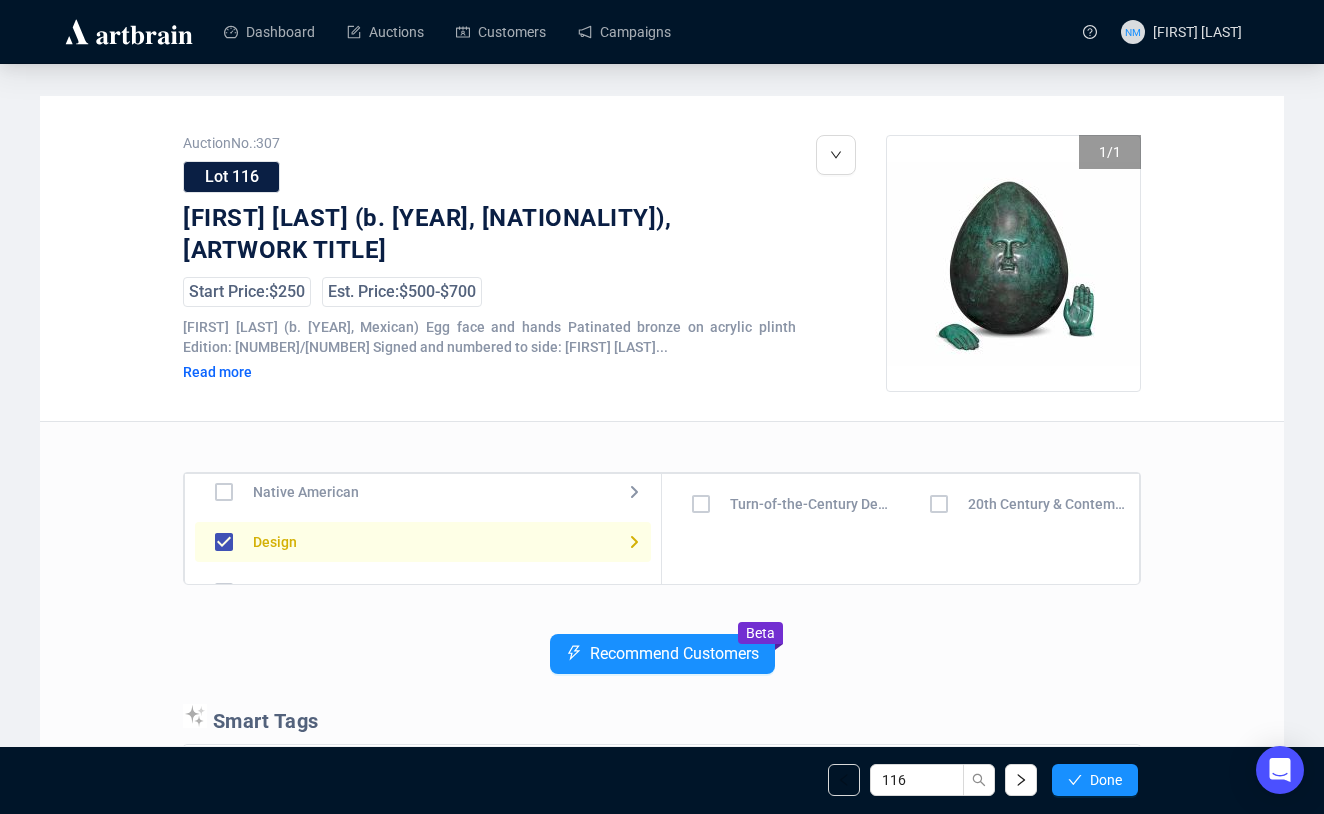 click at bounding box center (701, 504) 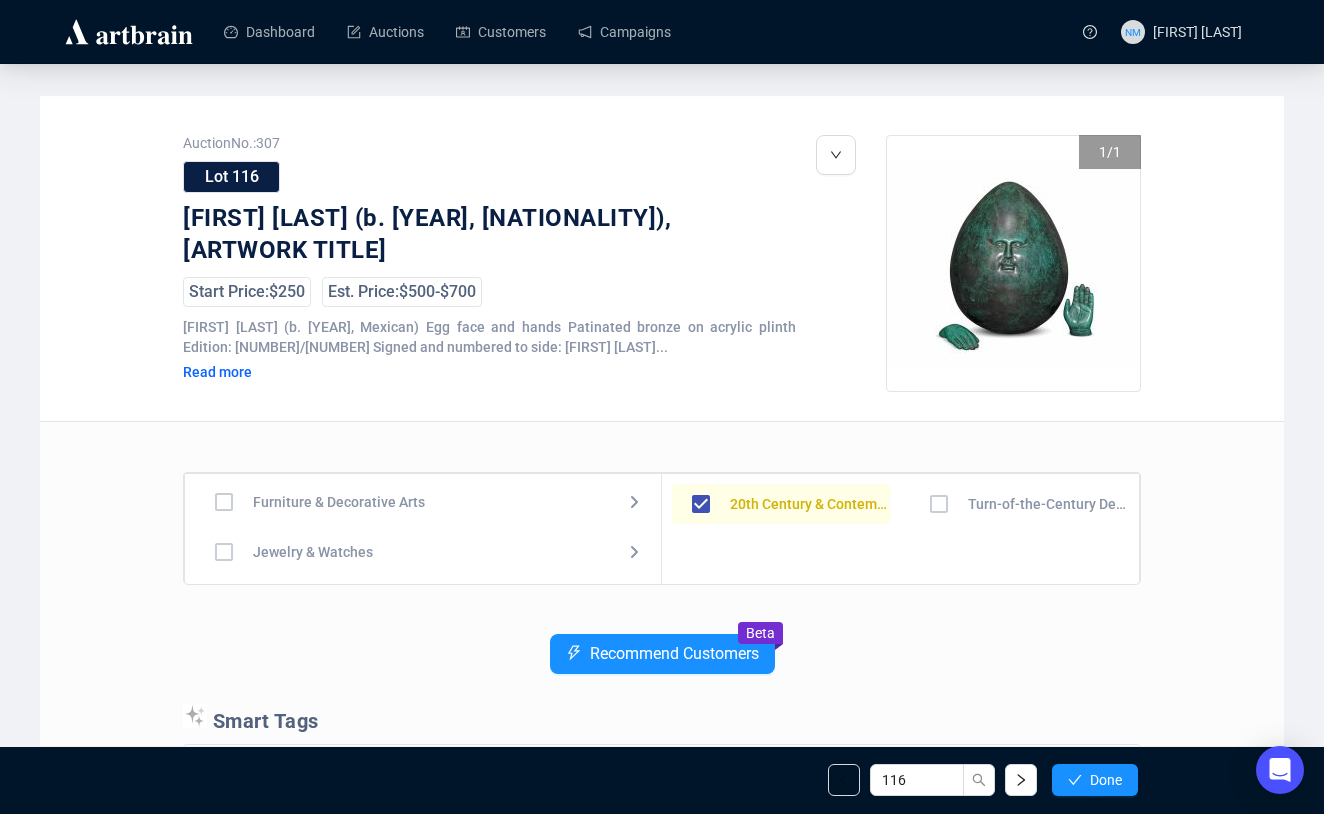 scroll, scrollTop: 49, scrollLeft: 0, axis: vertical 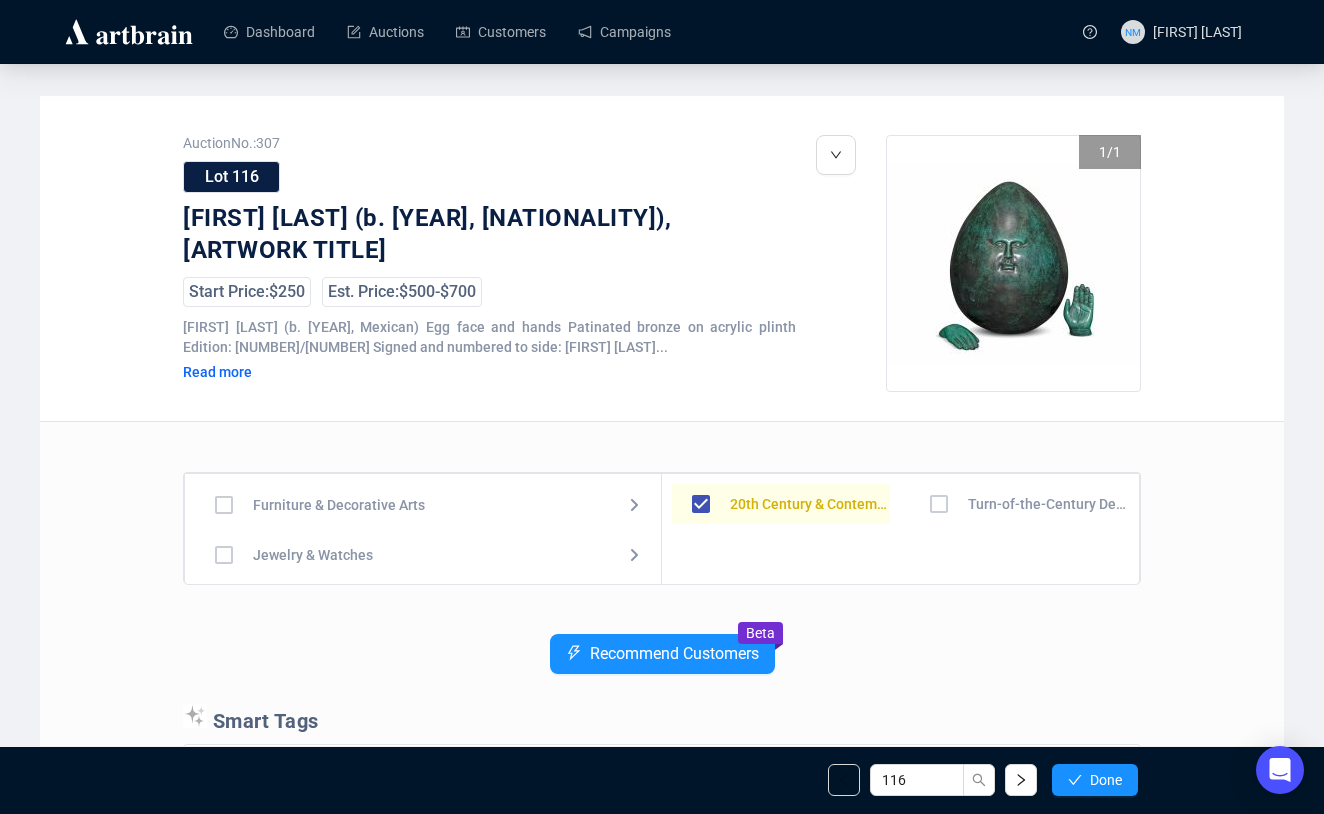 click at bounding box center [224, 505] 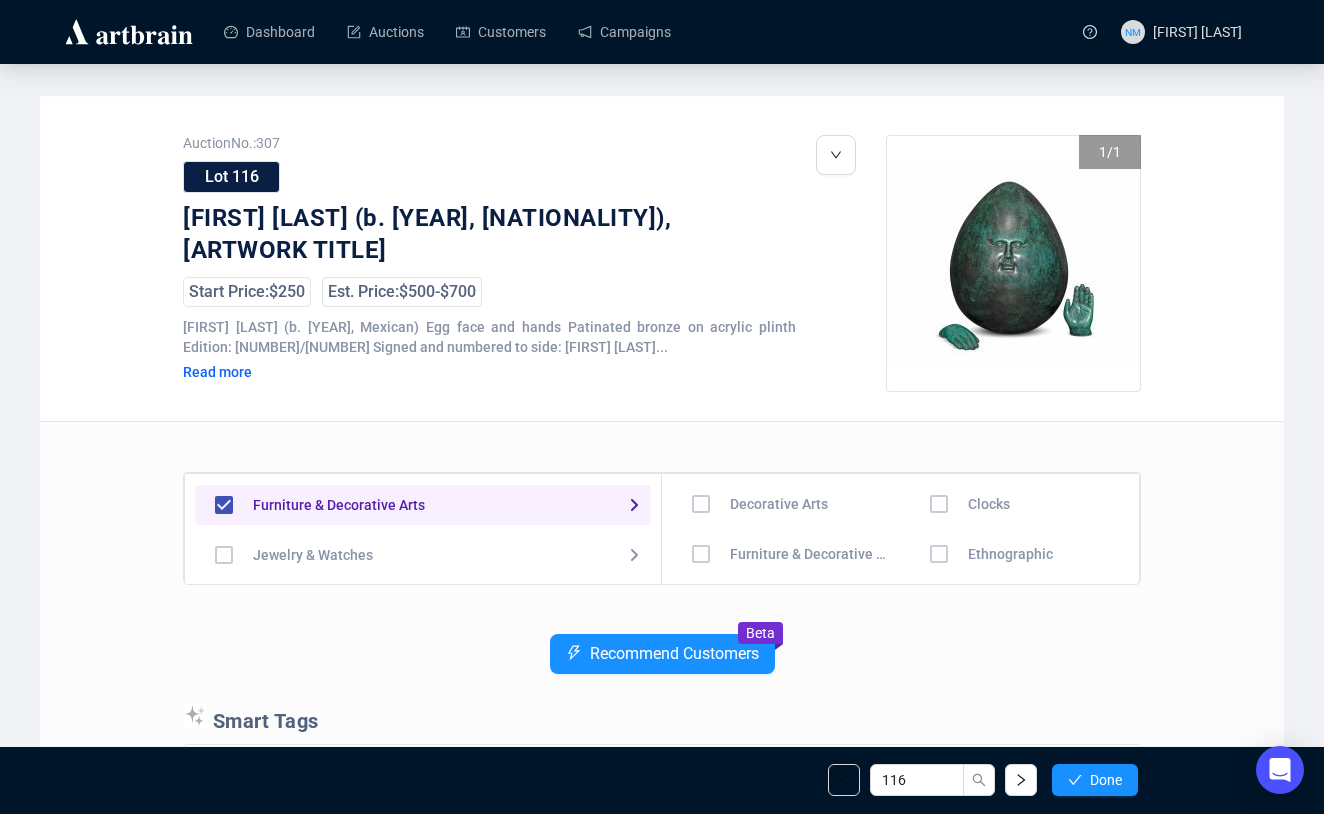 click at bounding box center (701, 504) 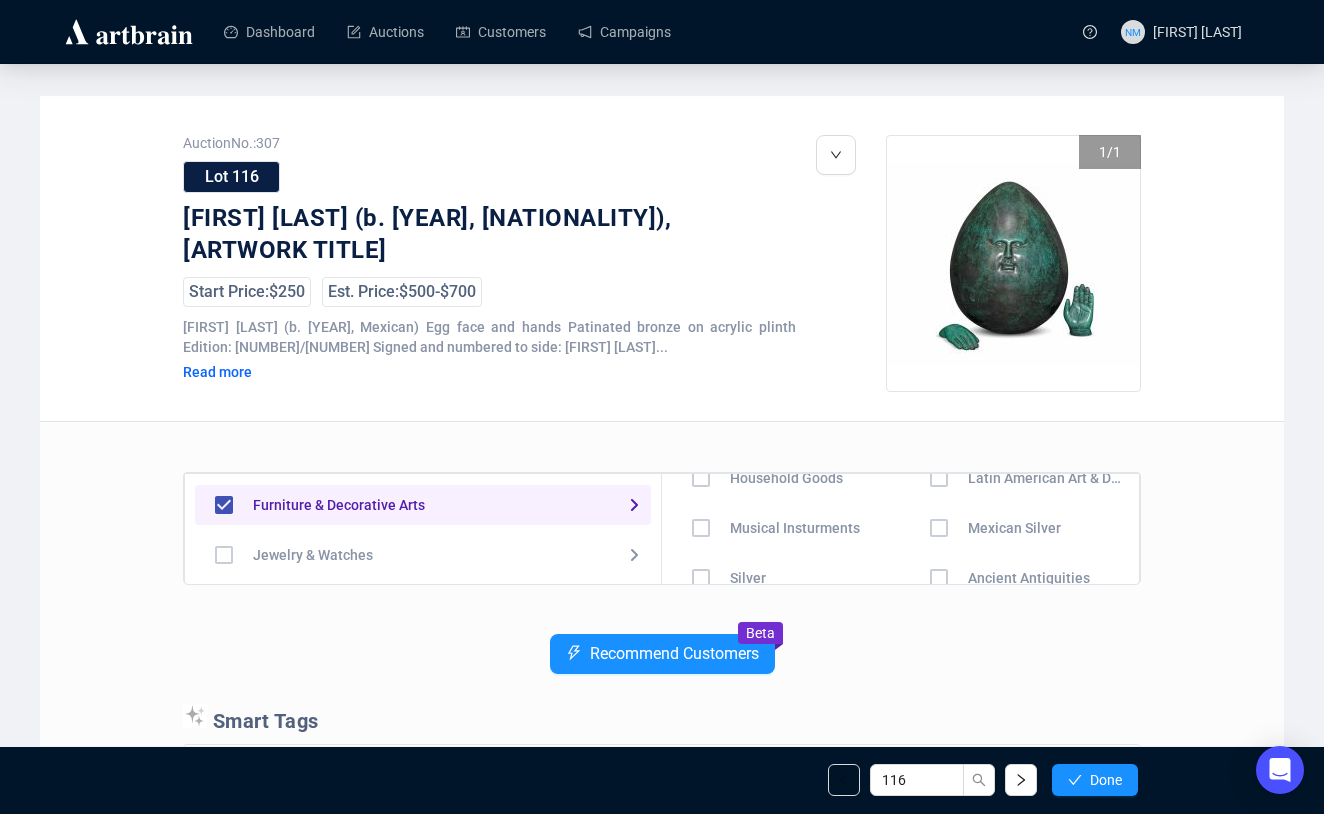 click at bounding box center [701, 428] 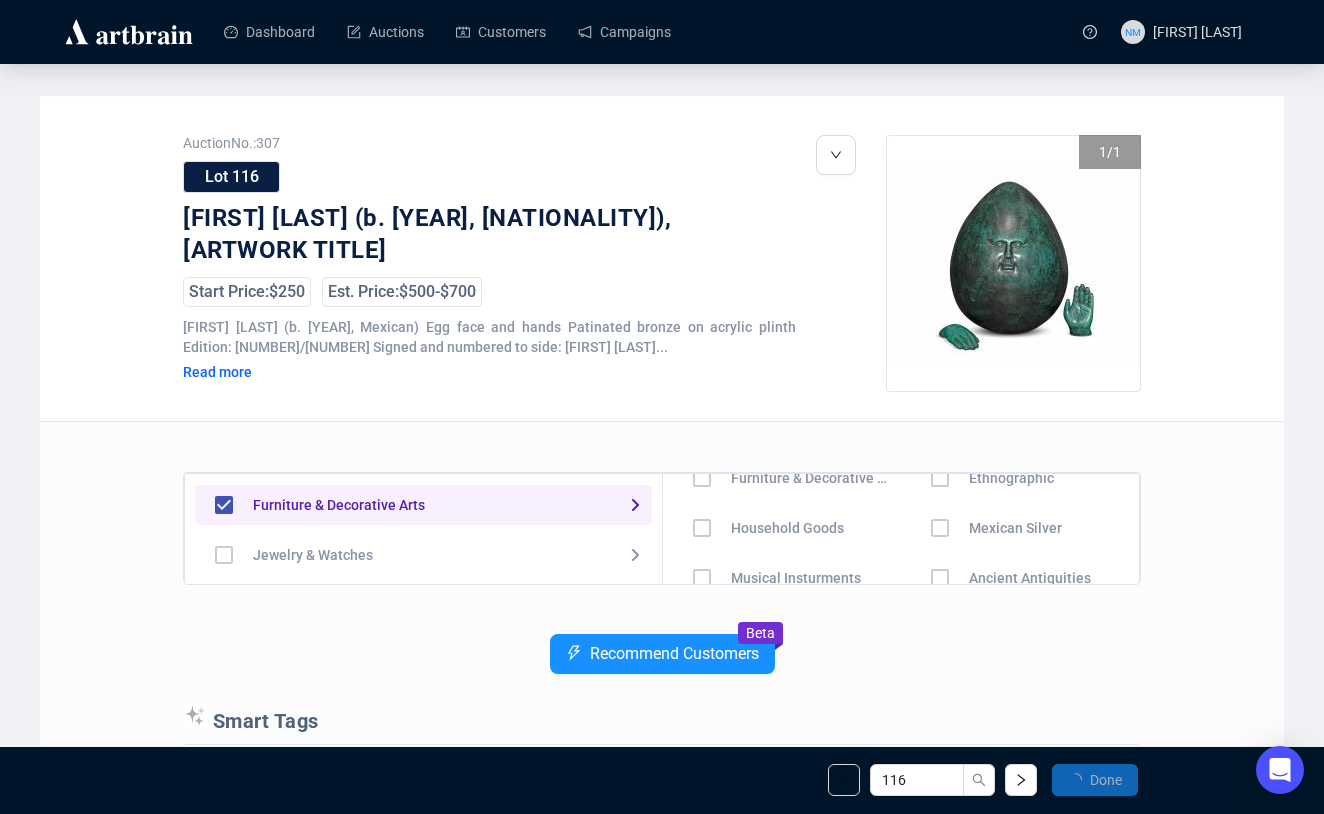 scroll, scrollTop: 176, scrollLeft: 0, axis: vertical 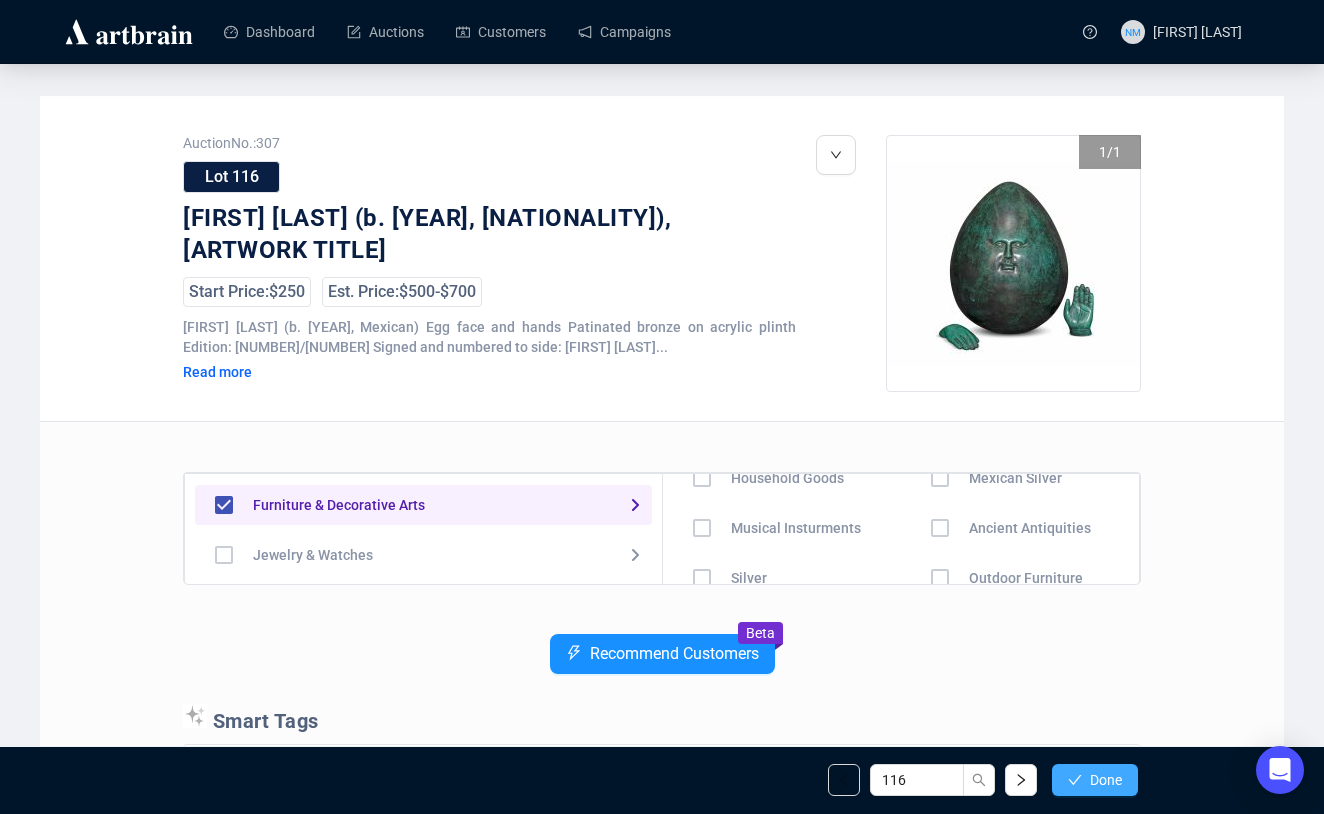 click on "Done" at bounding box center (1106, 780) 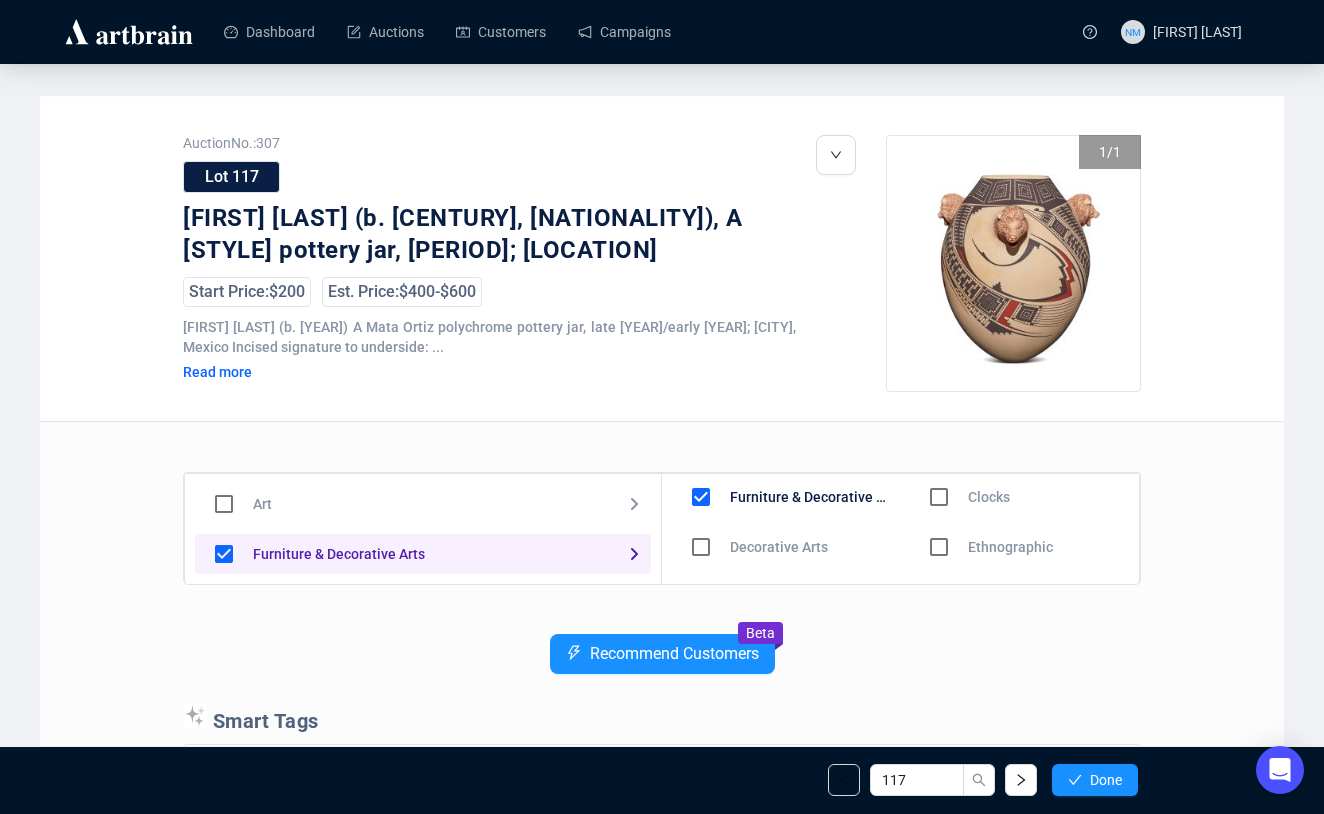 scroll, scrollTop: 0, scrollLeft: 0, axis: both 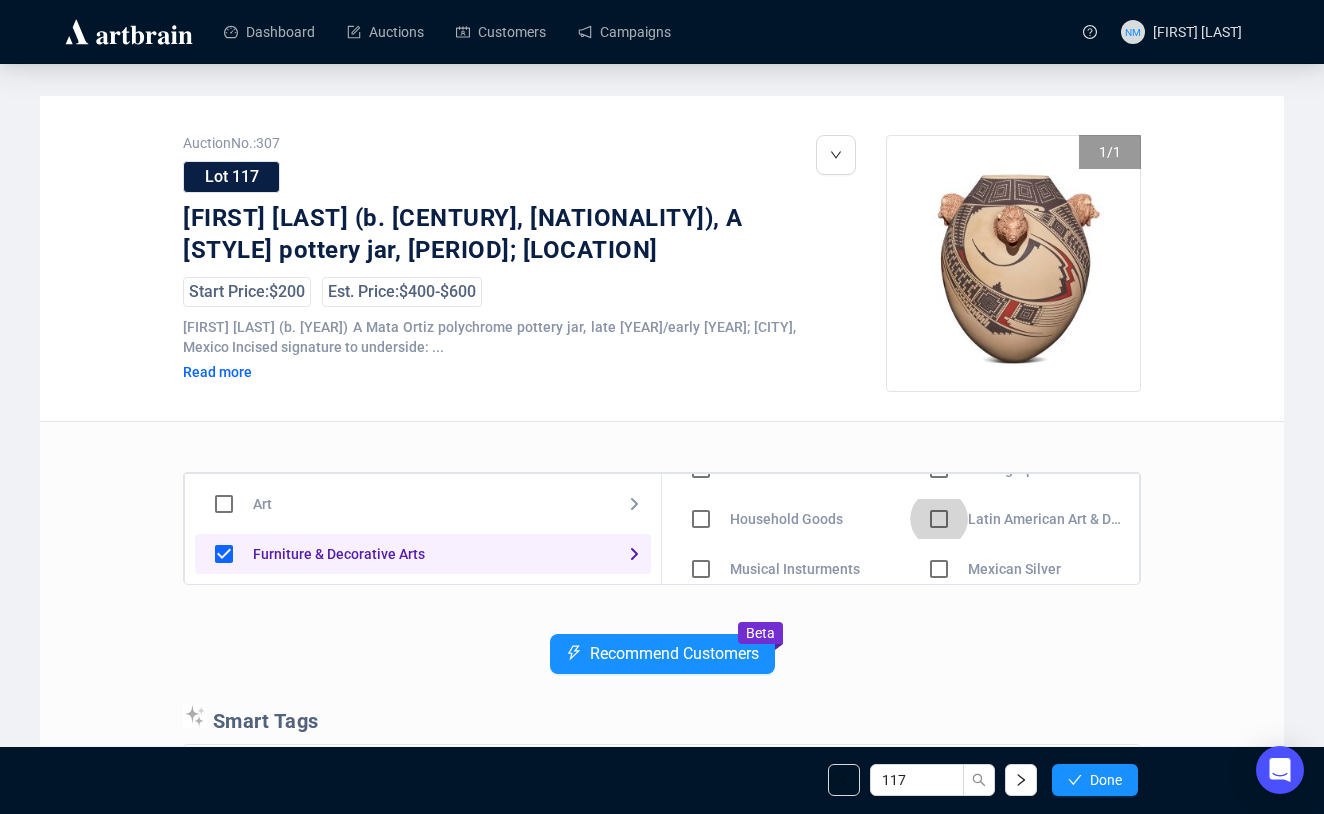 click at bounding box center [701, 469] 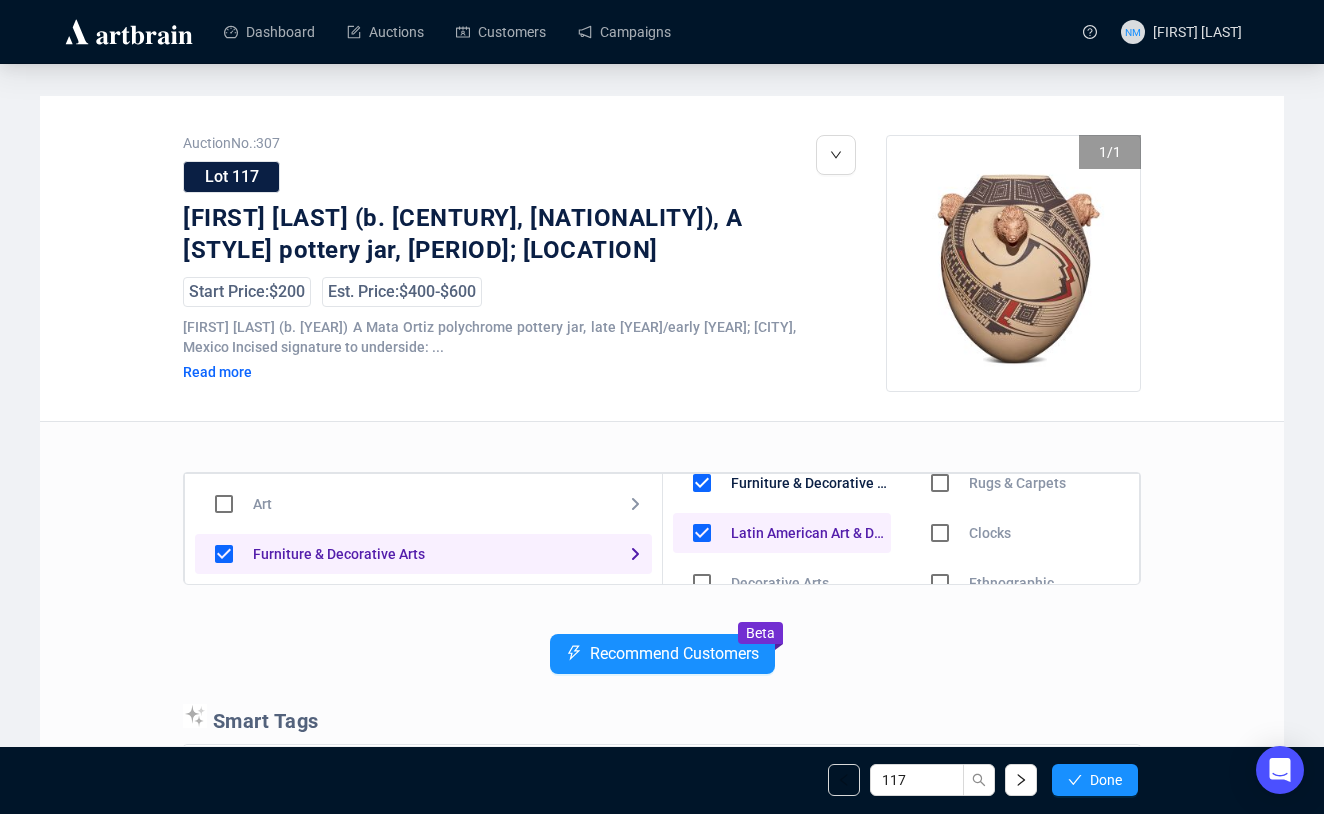 scroll, scrollTop: 22, scrollLeft: 0, axis: vertical 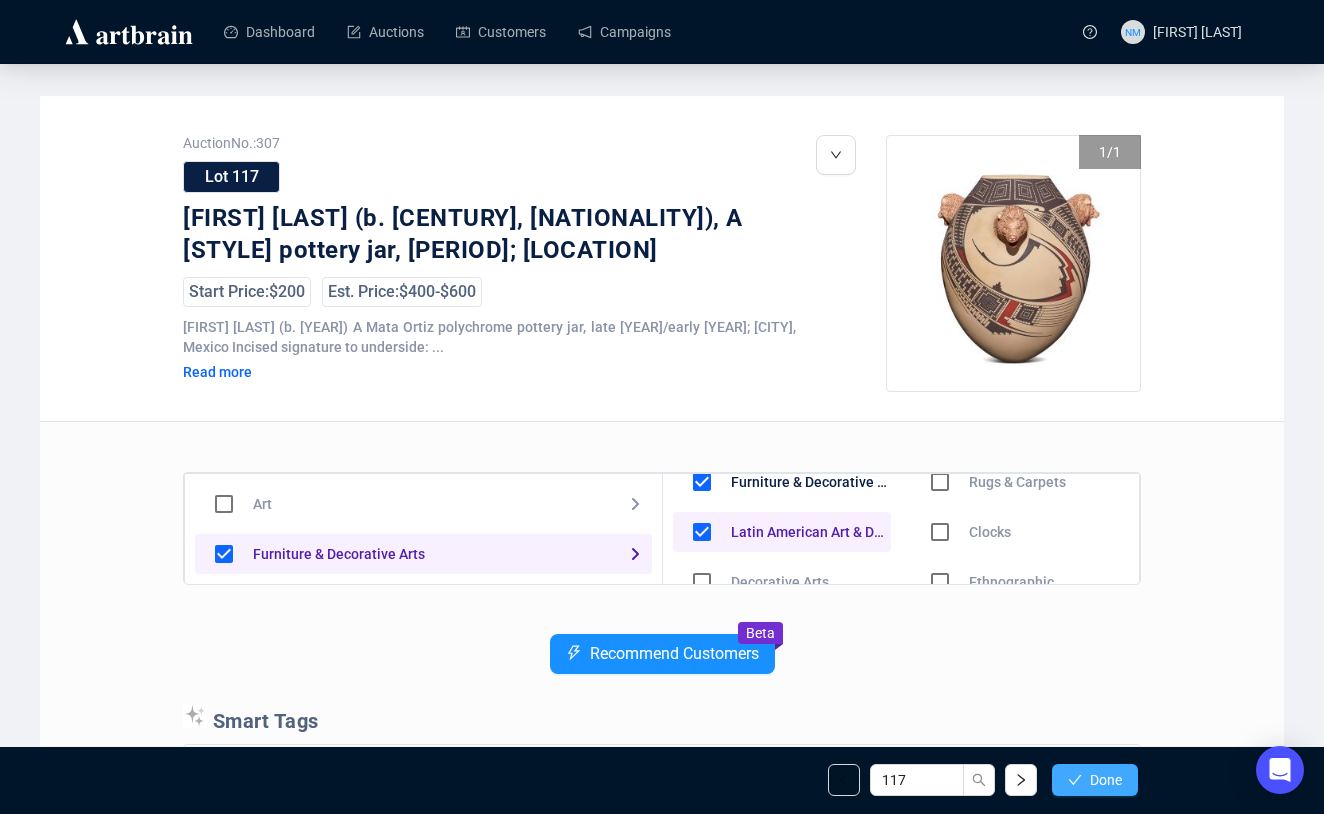 click on "Done" at bounding box center (1106, 780) 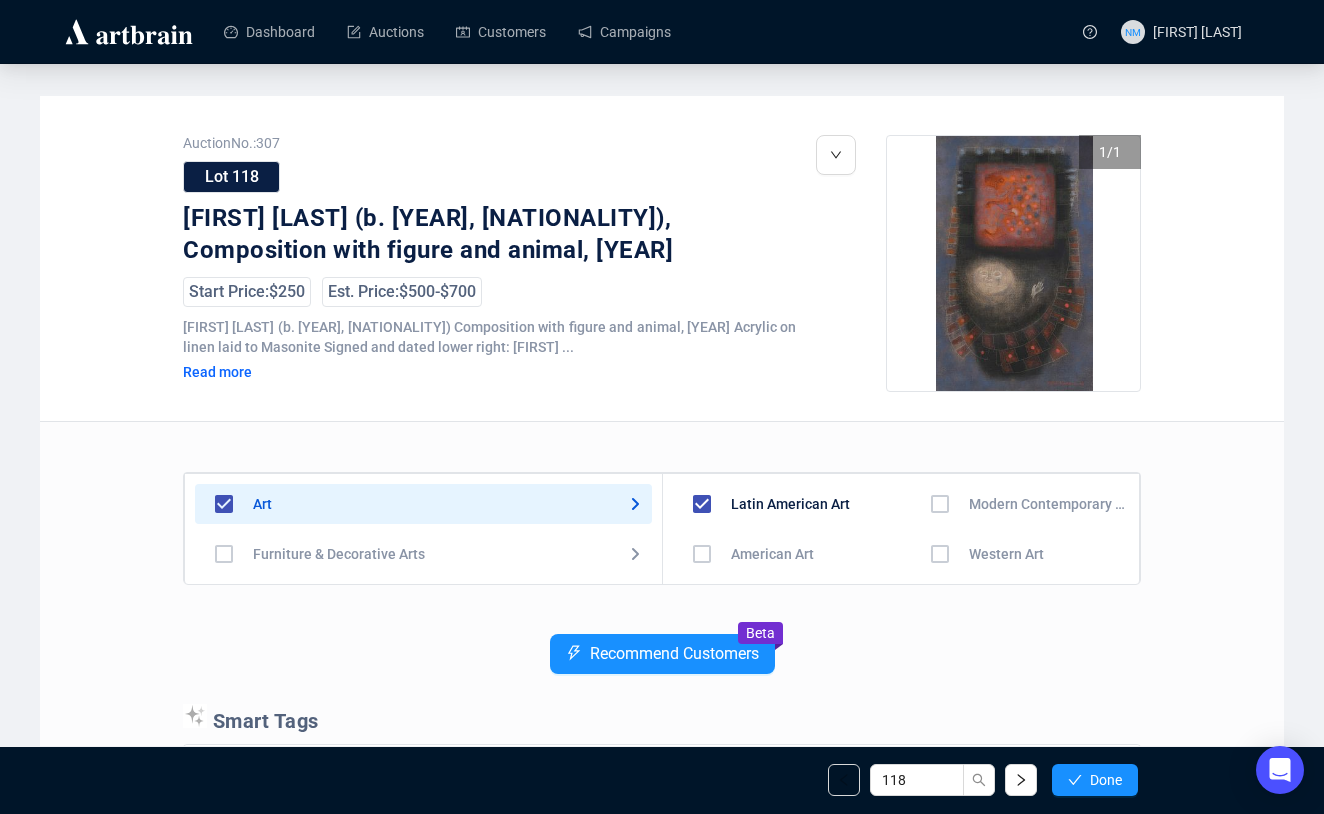 click at bounding box center (702, 554) 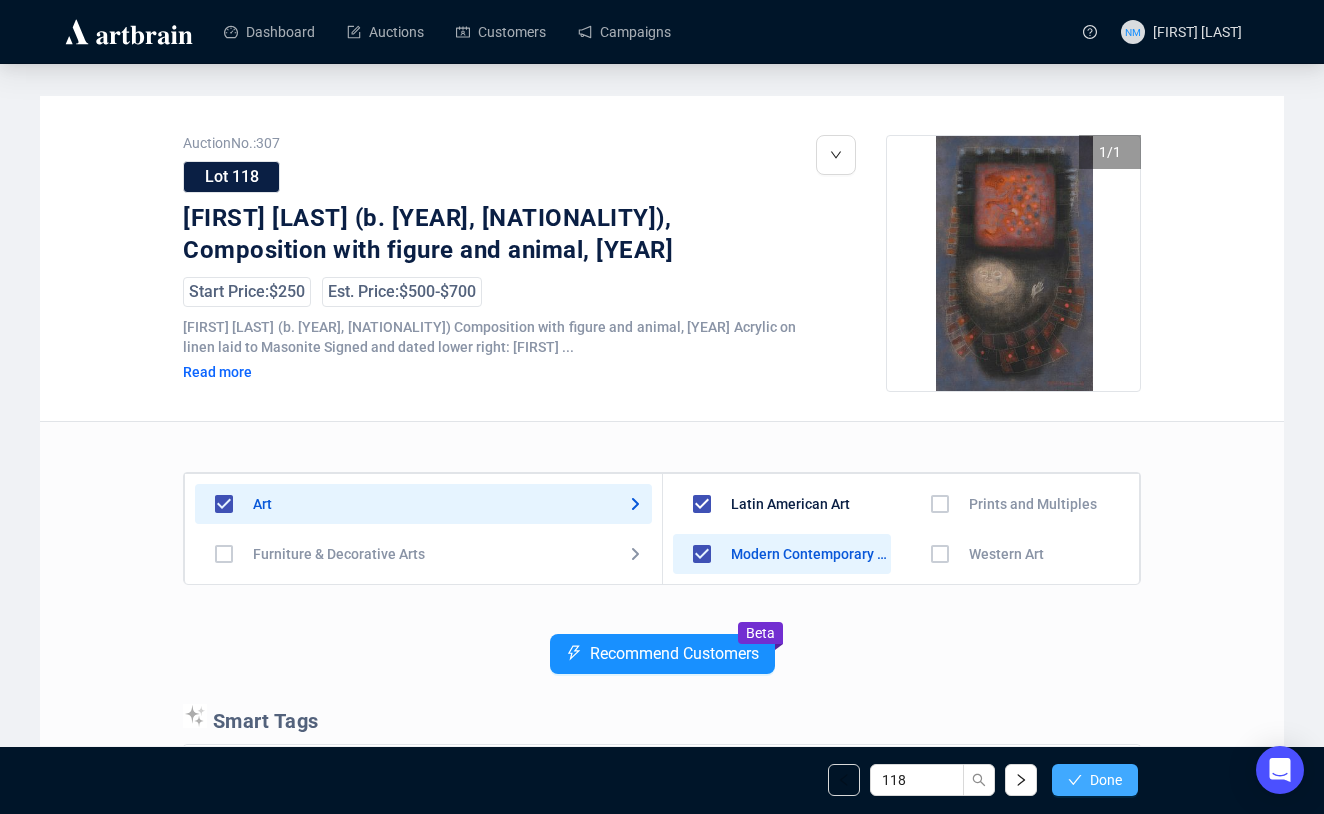 click on "Done" at bounding box center (1106, 780) 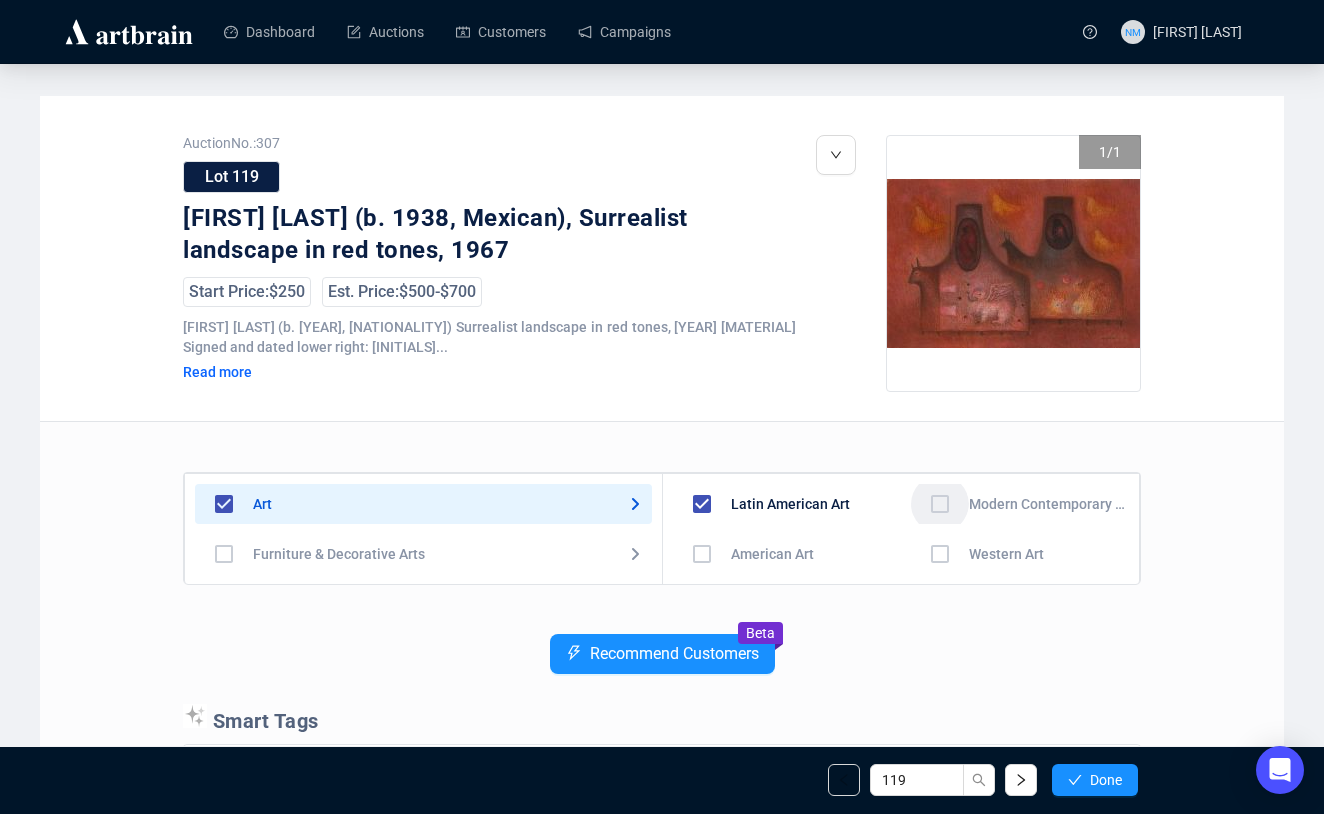 click at bounding box center (702, 554) 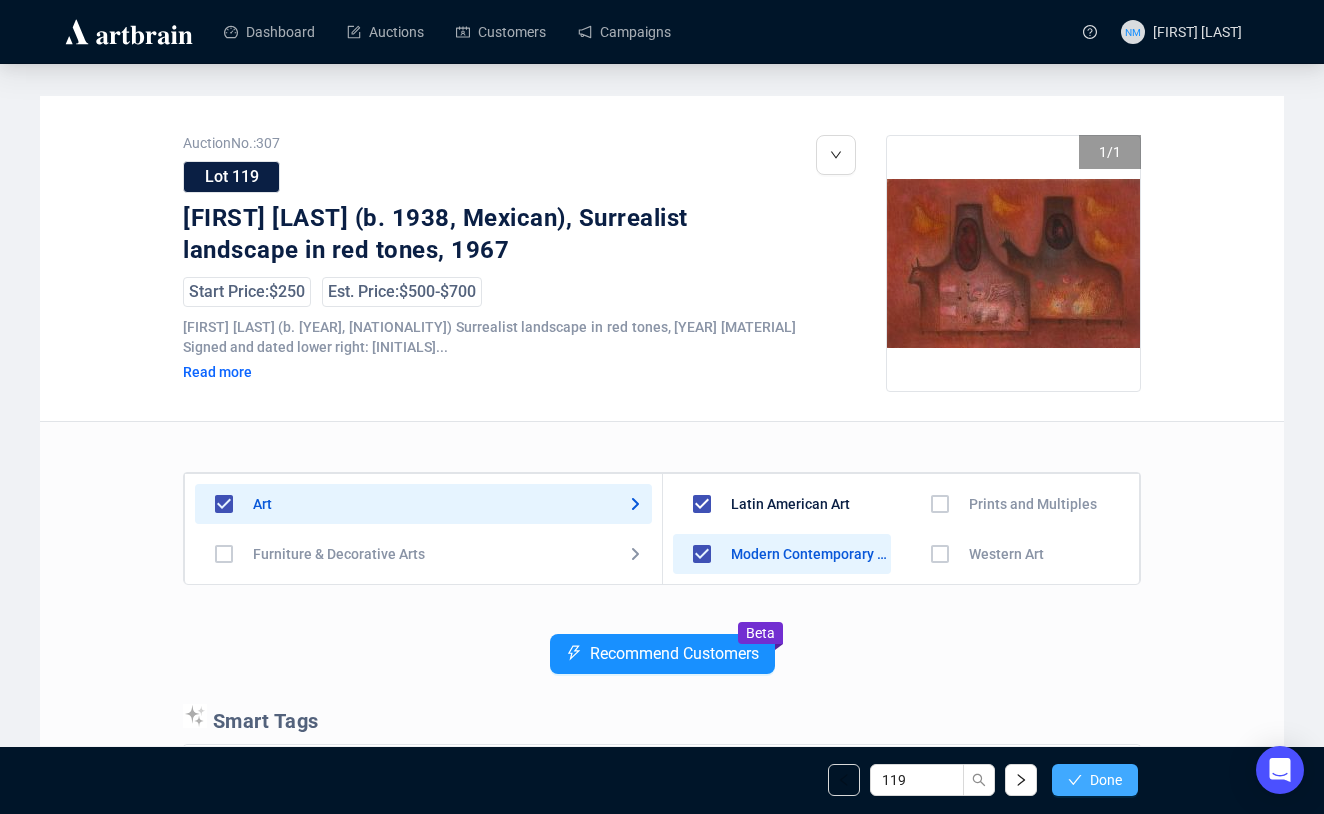 click on "Done" at bounding box center [1106, 780] 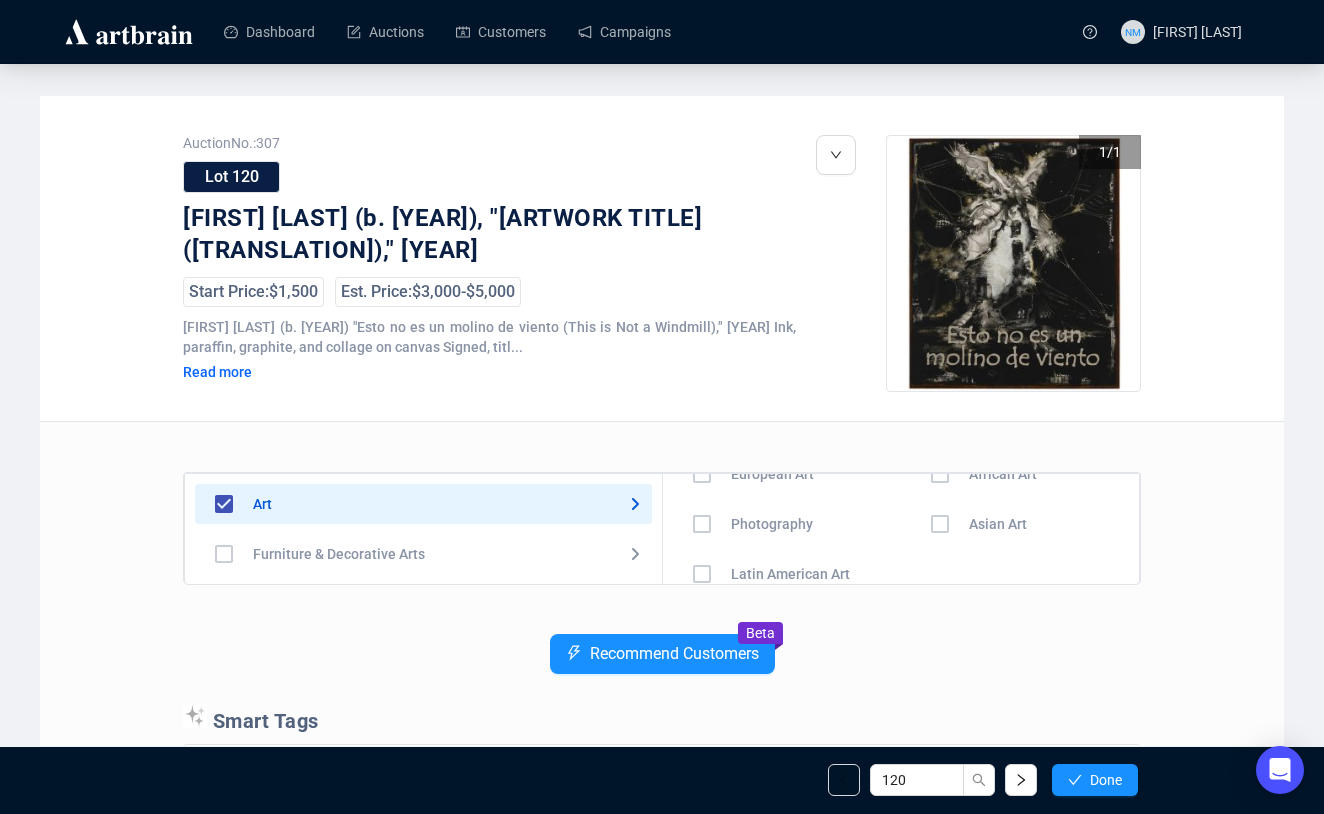scroll, scrollTop: 140, scrollLeft: 0, axis: vertical 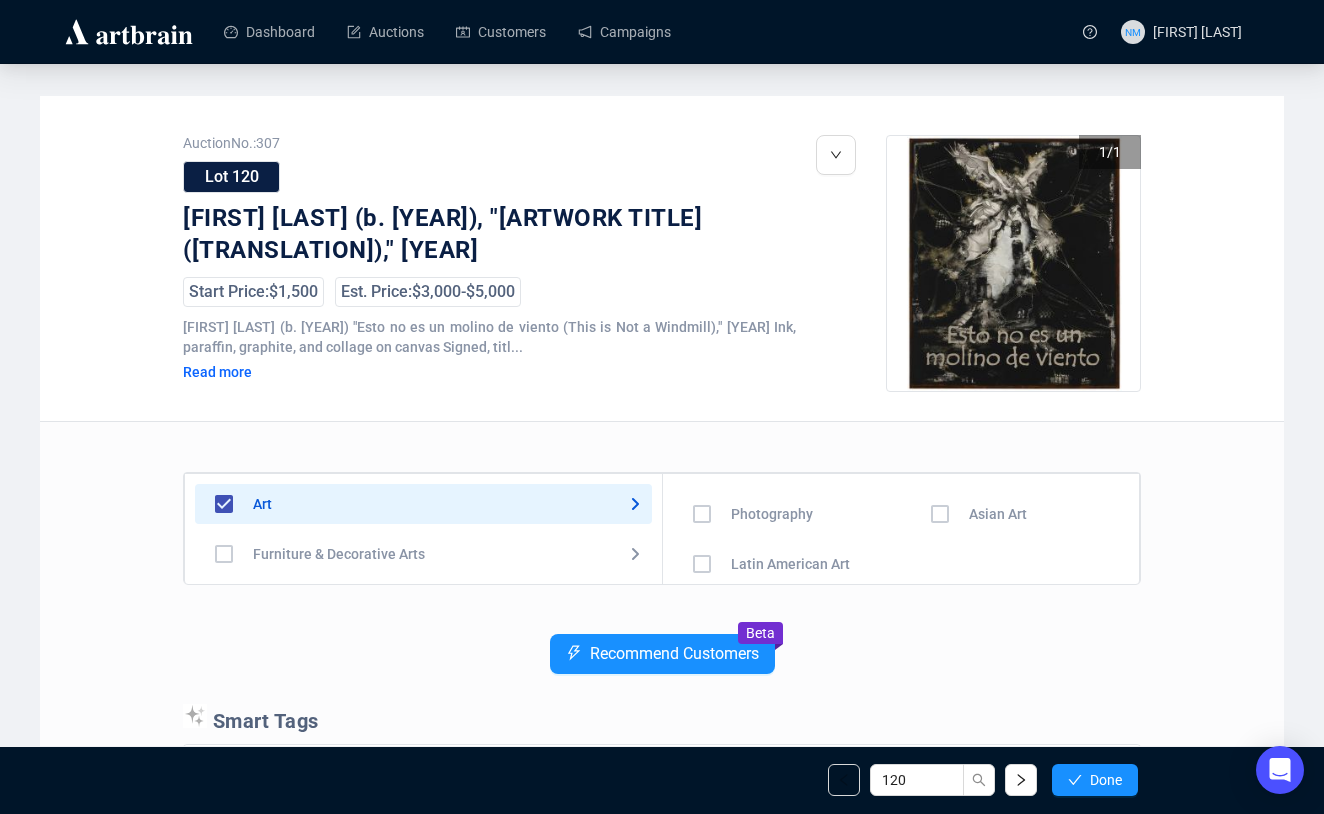 click at bounding box center (702, 414) 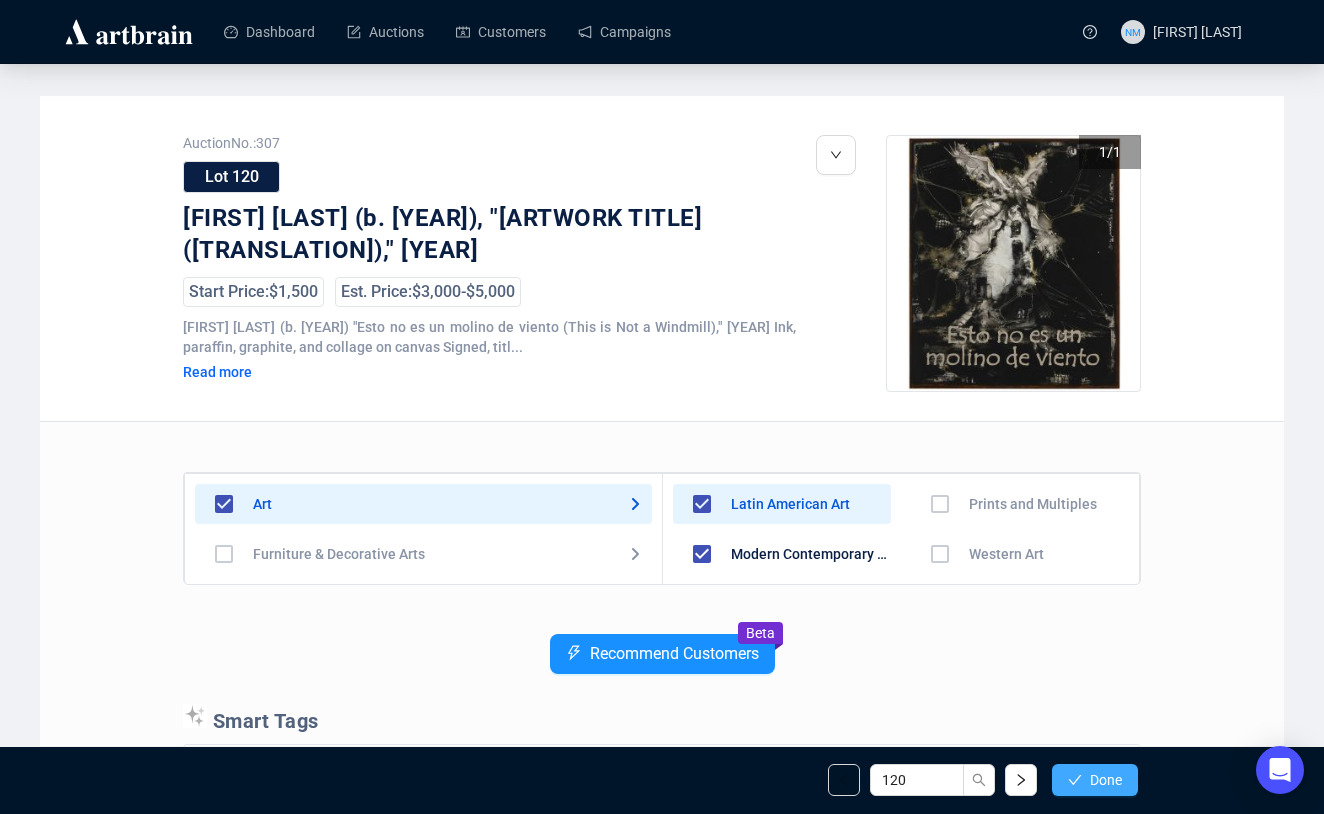 click on "Done" at bounding box center (1106, 780) 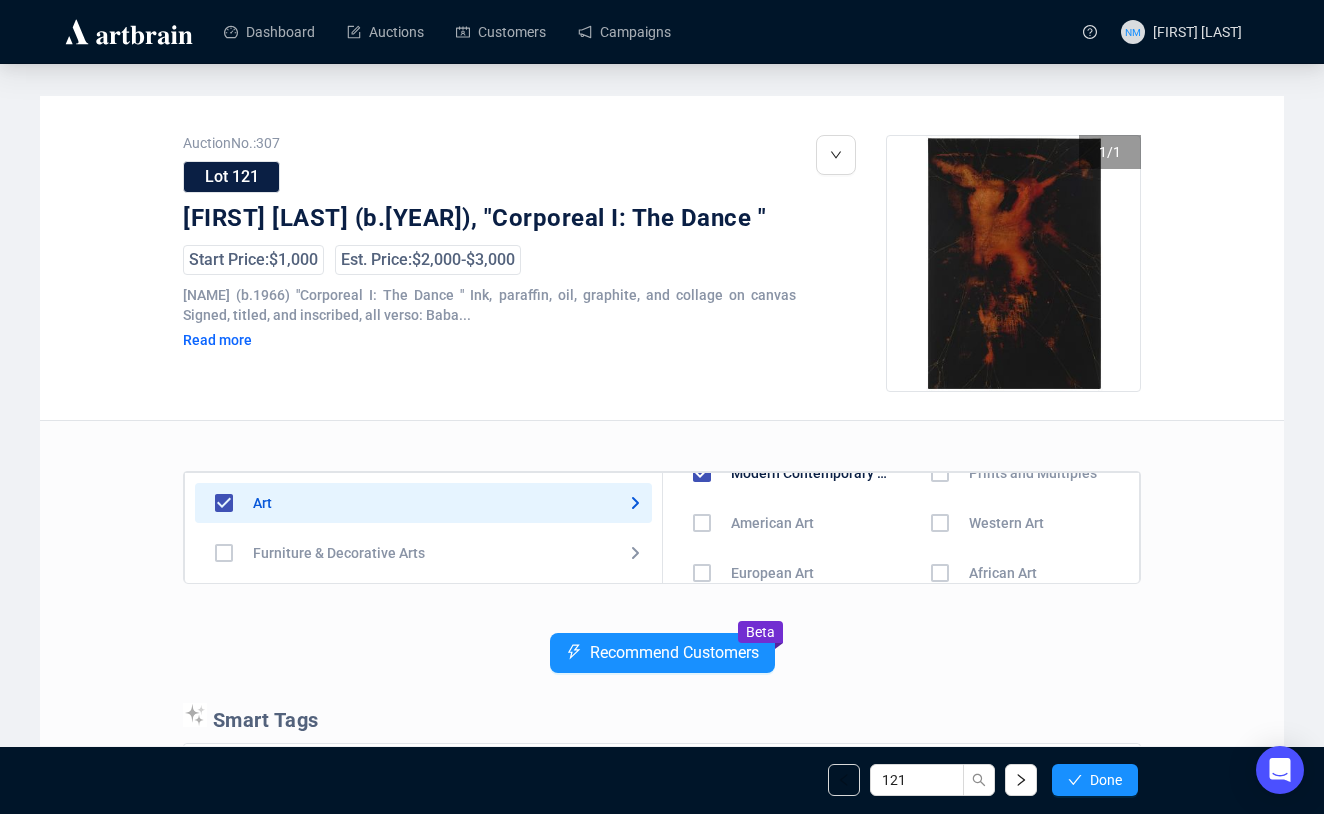 scroll, scrollTop: 0, scrollLeft: 0, axis: both 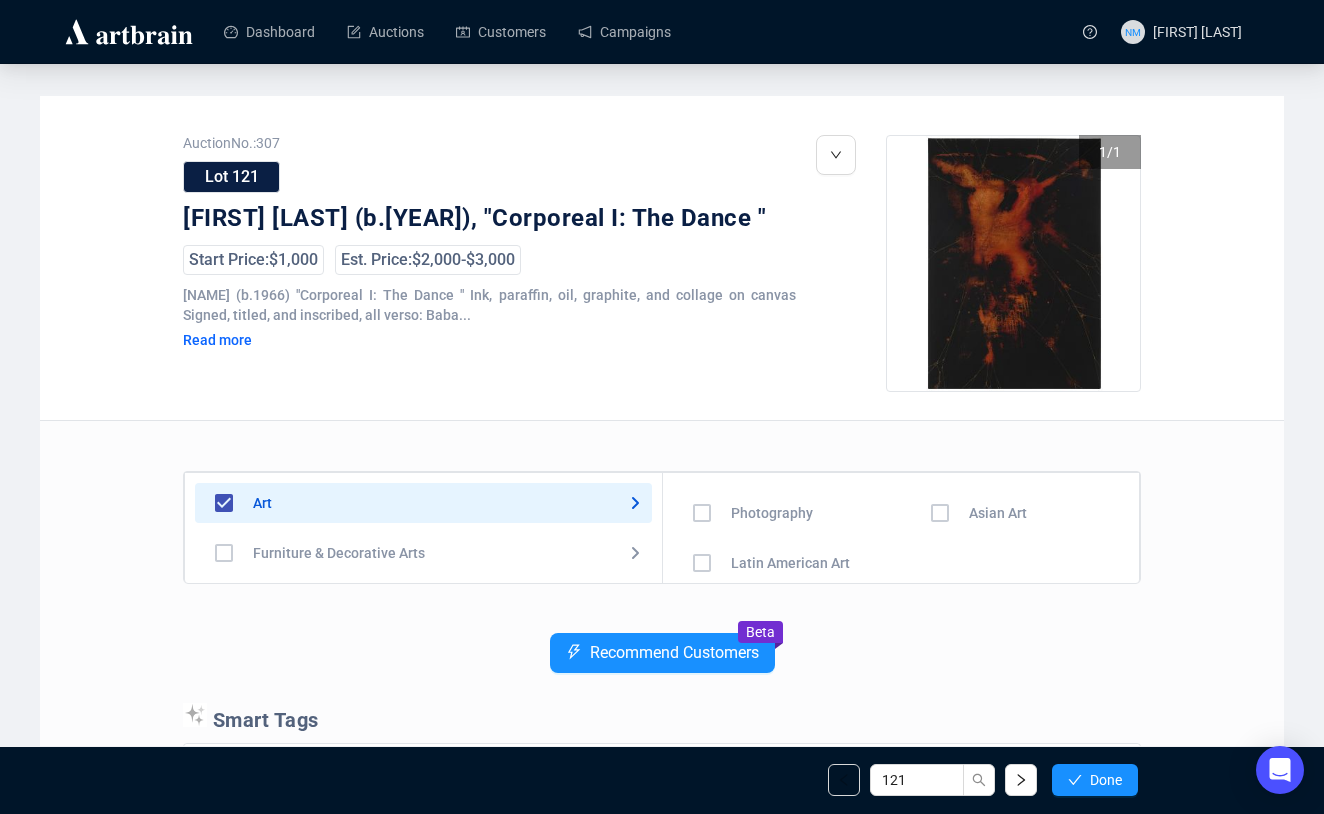 click at bounding box center [702, 413] 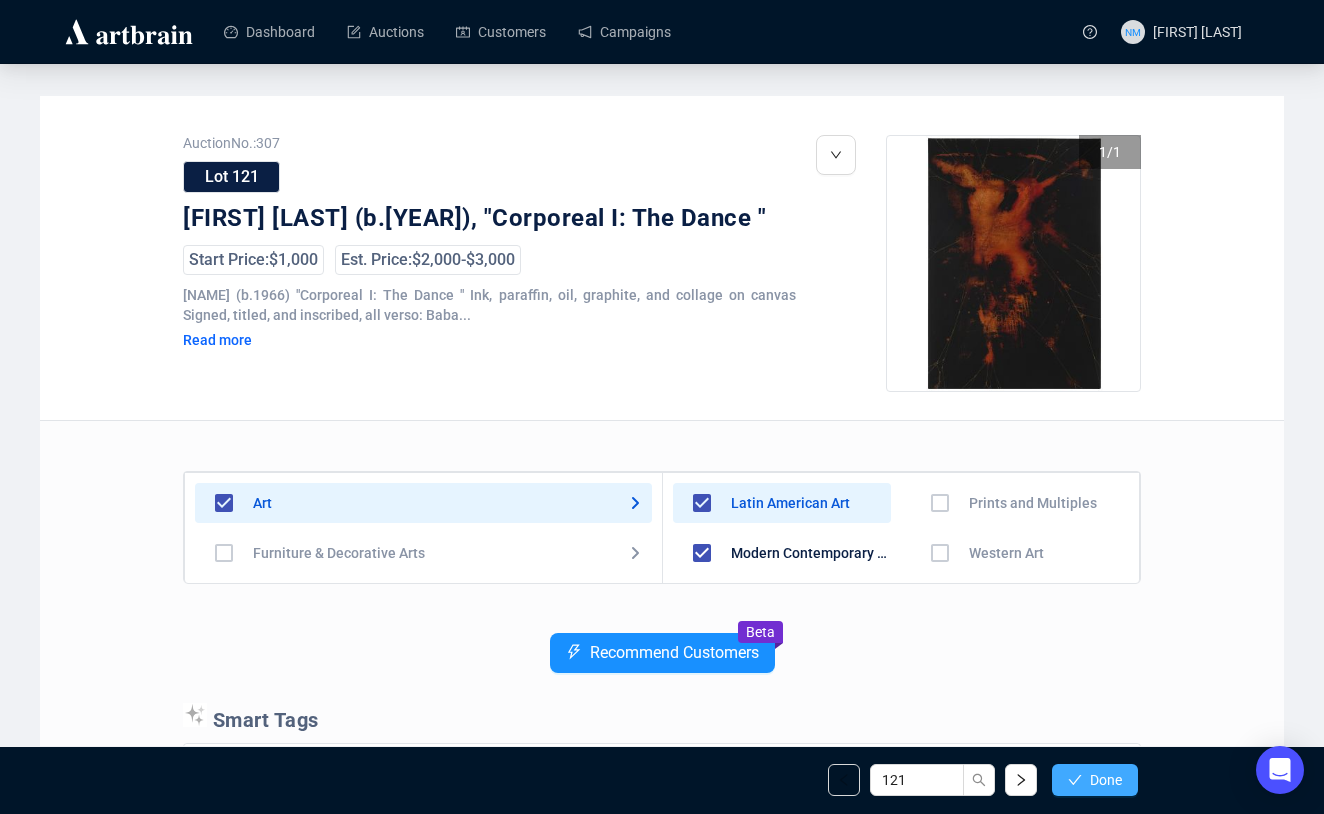 click on "Done" at bounding box center (1106, 780) 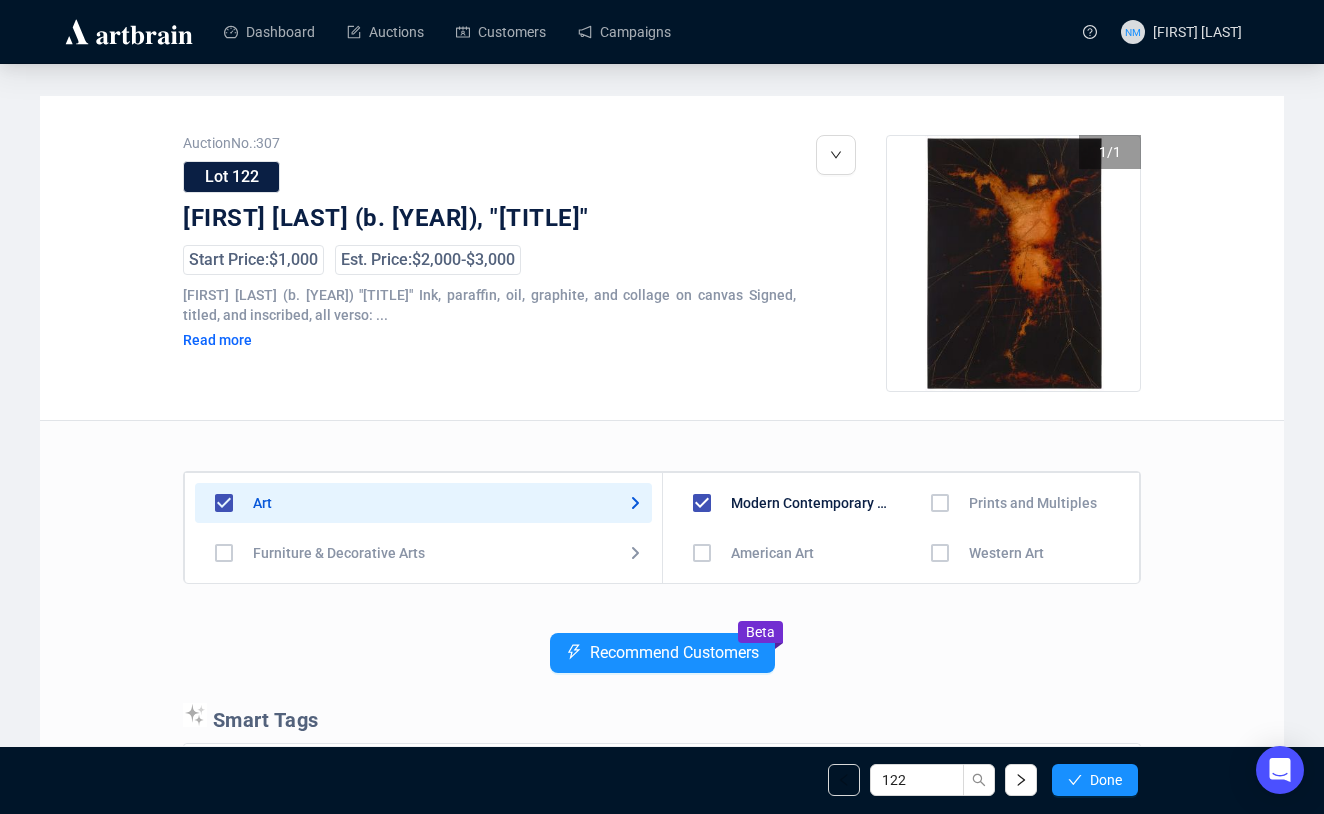 scroll, scrollTop: 140, scrollLeft: 0, axis: vertical 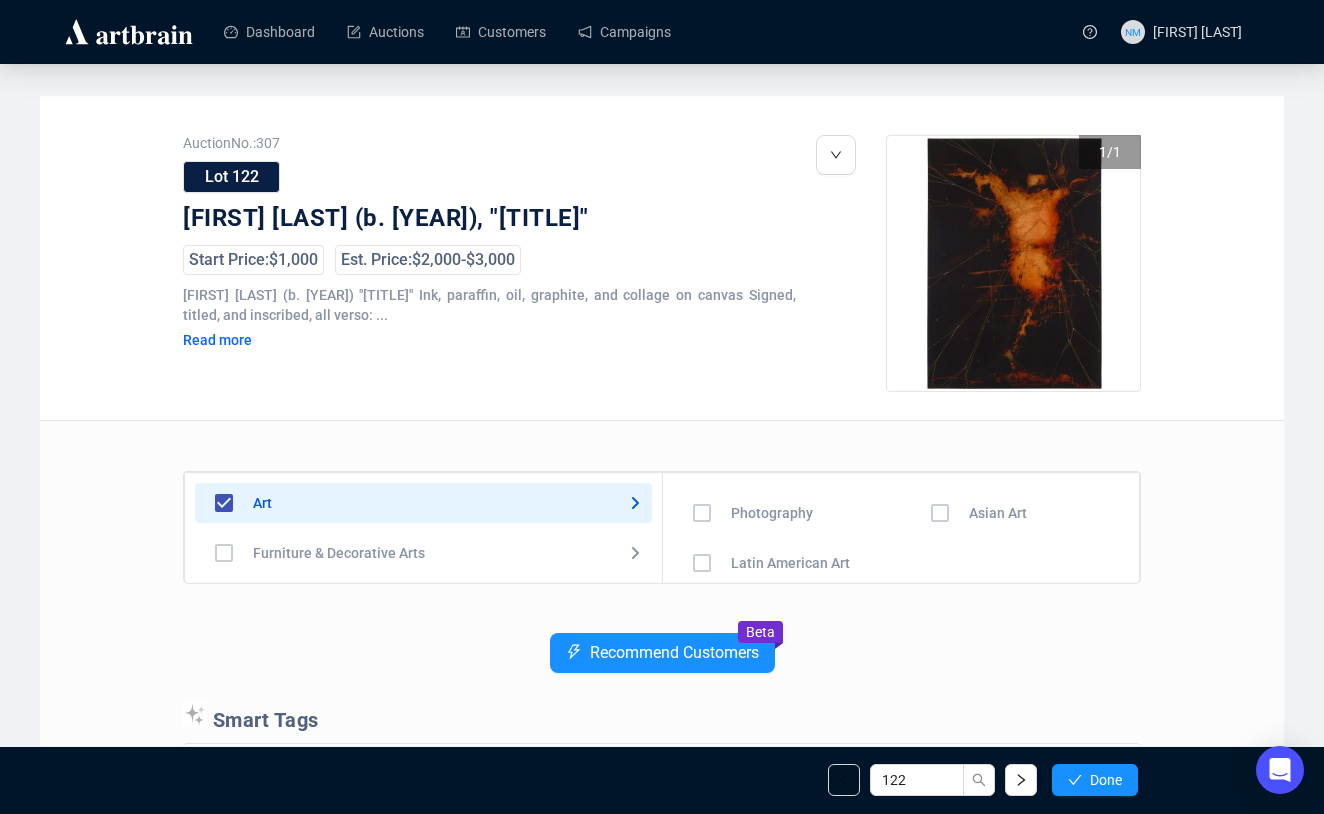 click at bounding box center (702, 413) 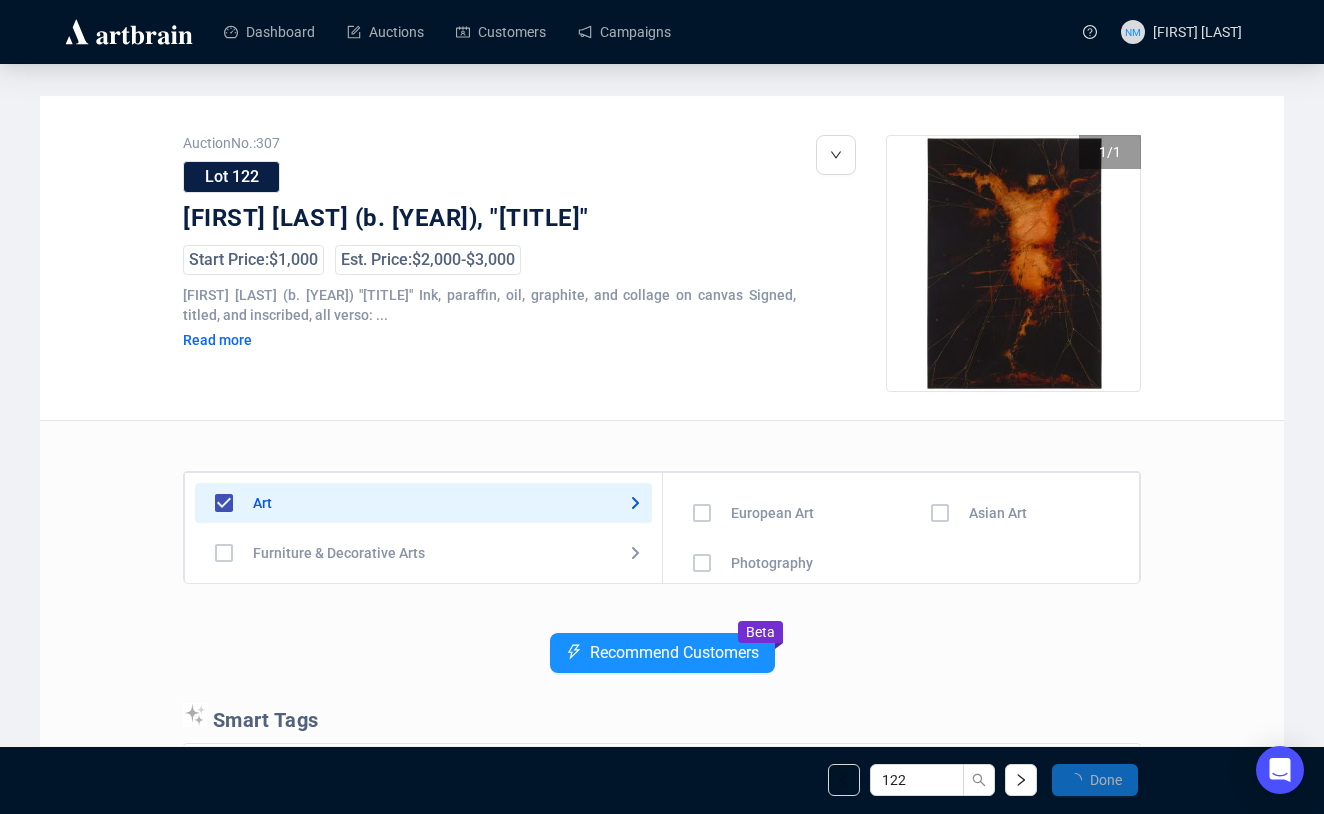 scroll, scrollTop: 0, scrollLeft: 0, axis: both 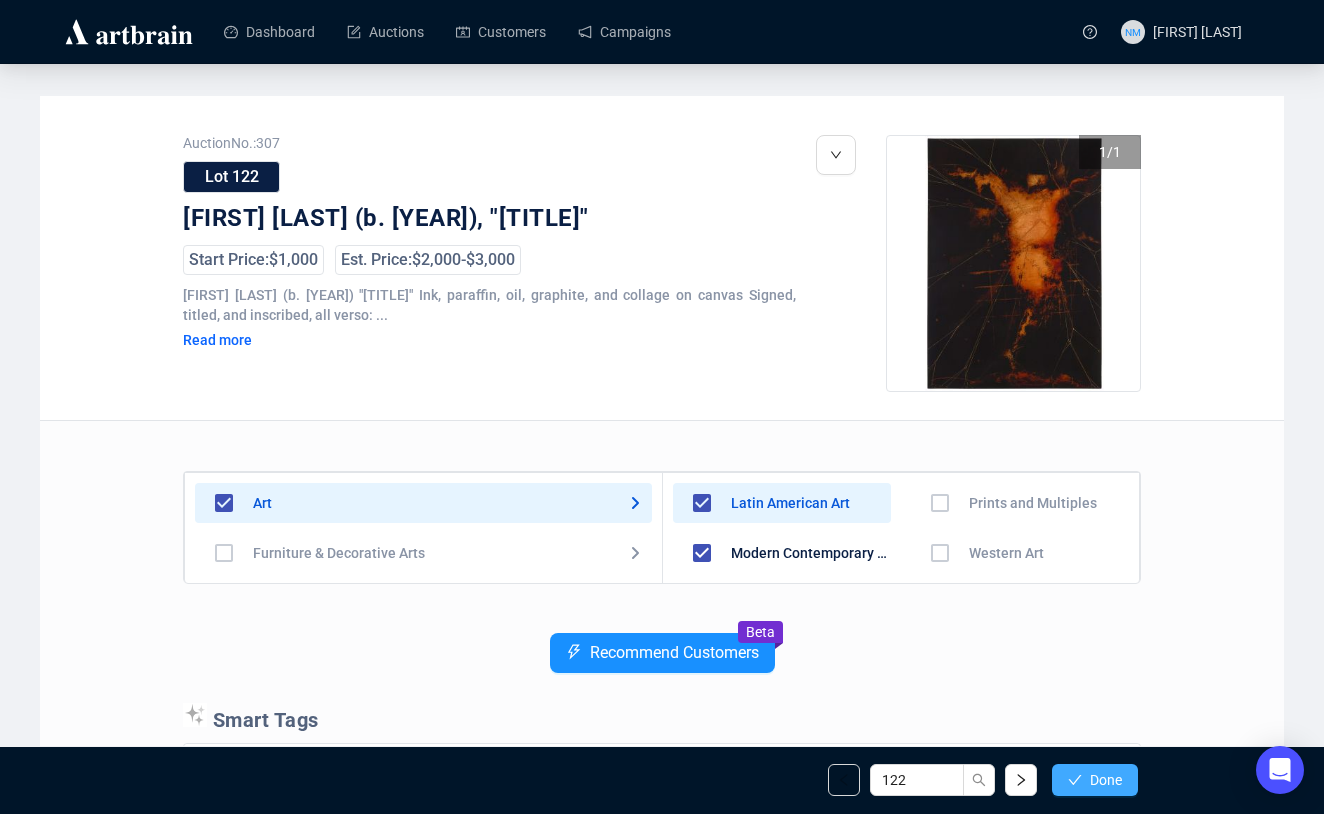 click on "Done" at bounding box center [1106, 780] 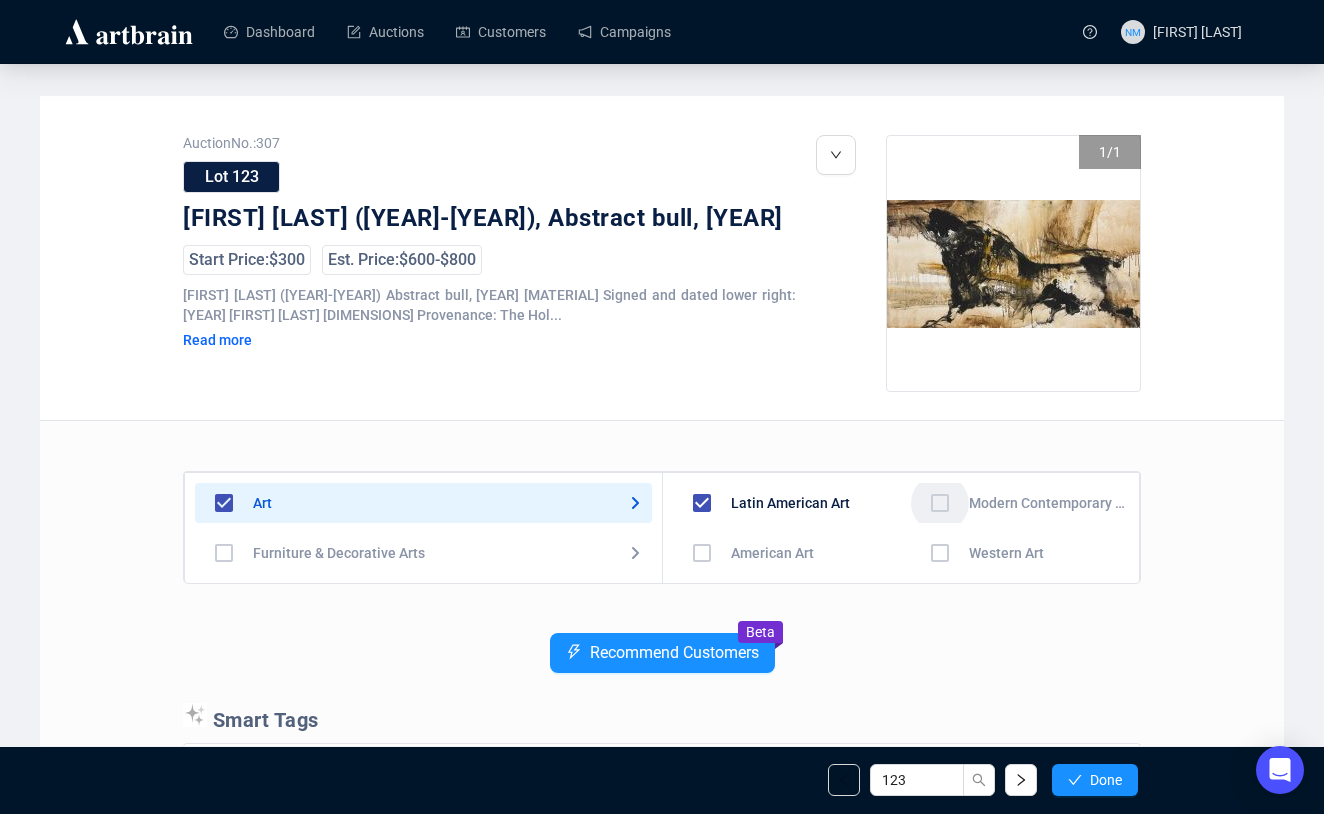 click at bounding box center [702, 553] 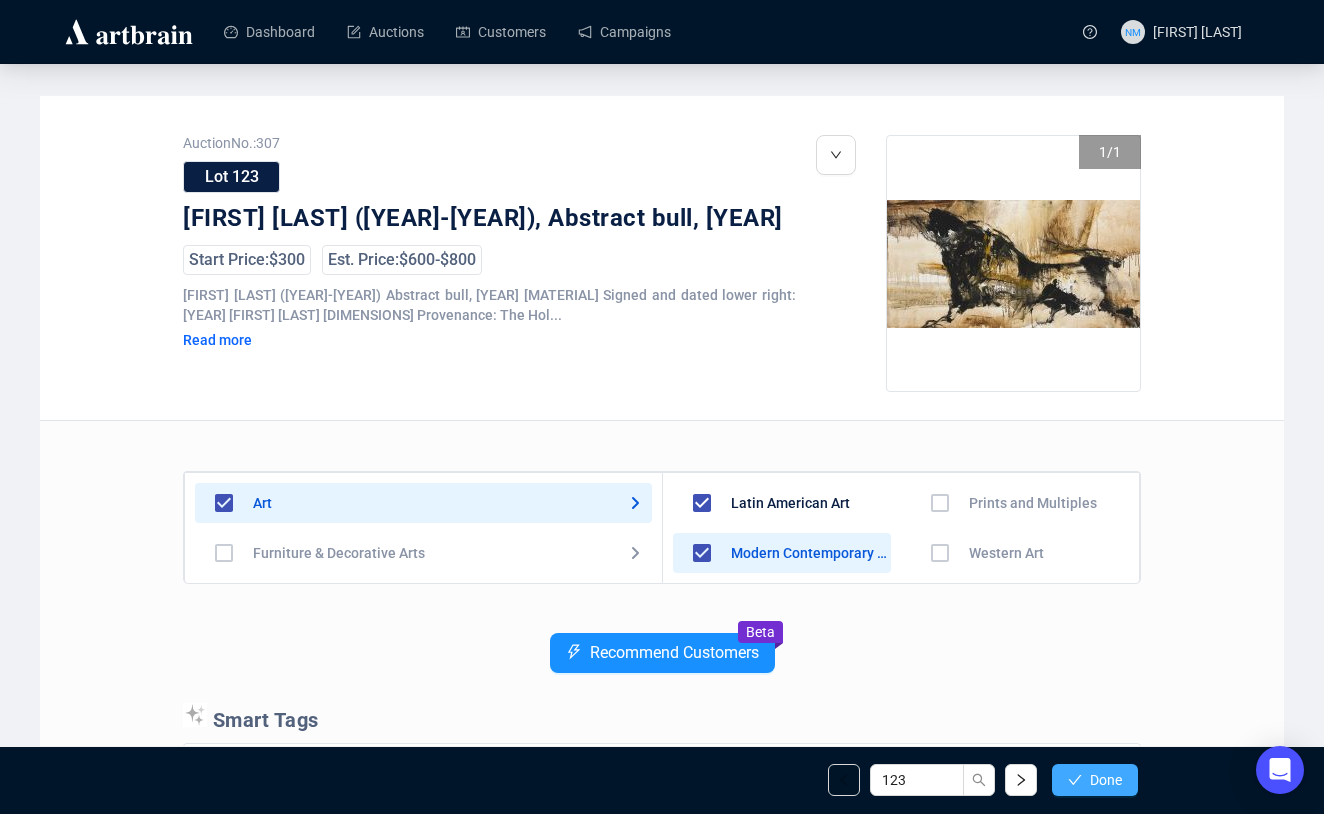click on "Done" at bounding box center [1106, 780] 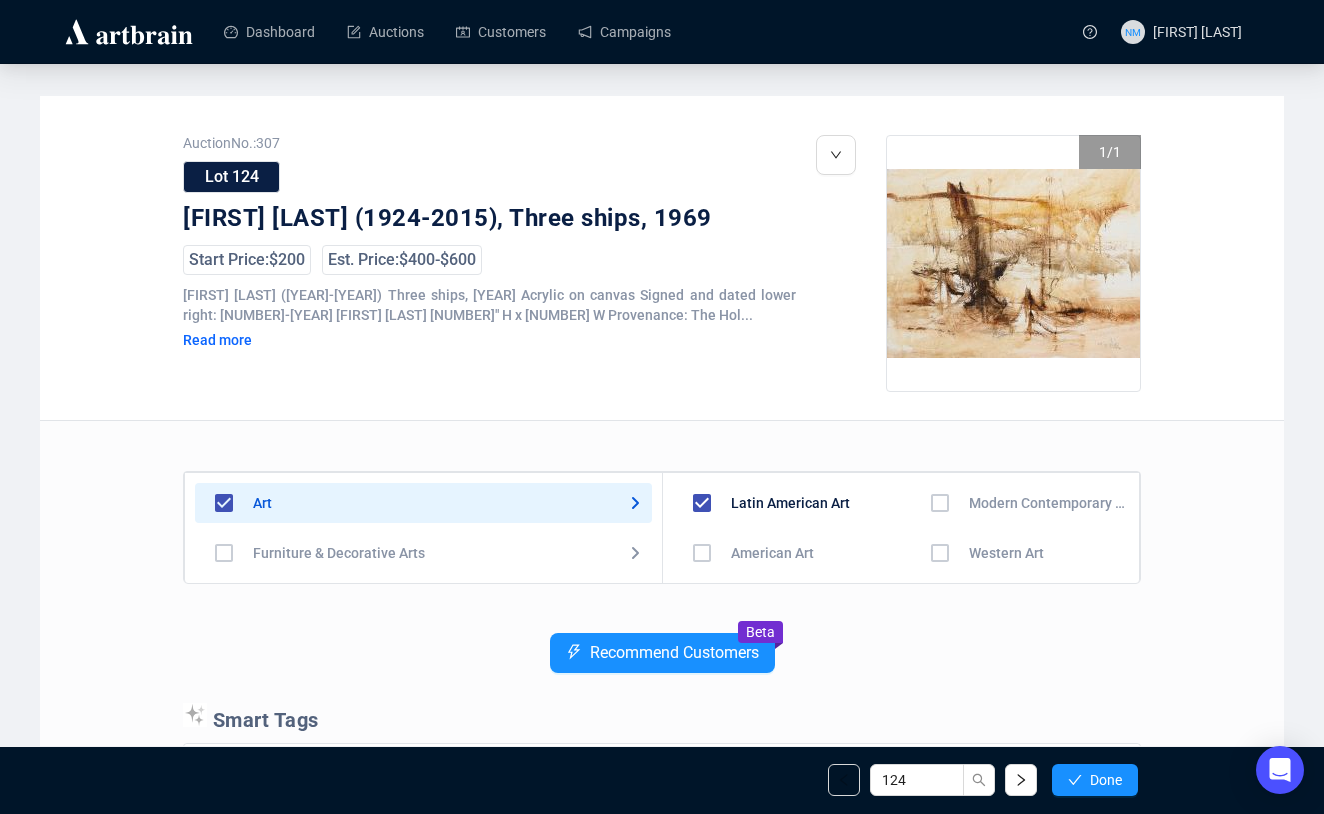 scroll, scrollTop: 1, scrollLeft: 0, axis: vertical 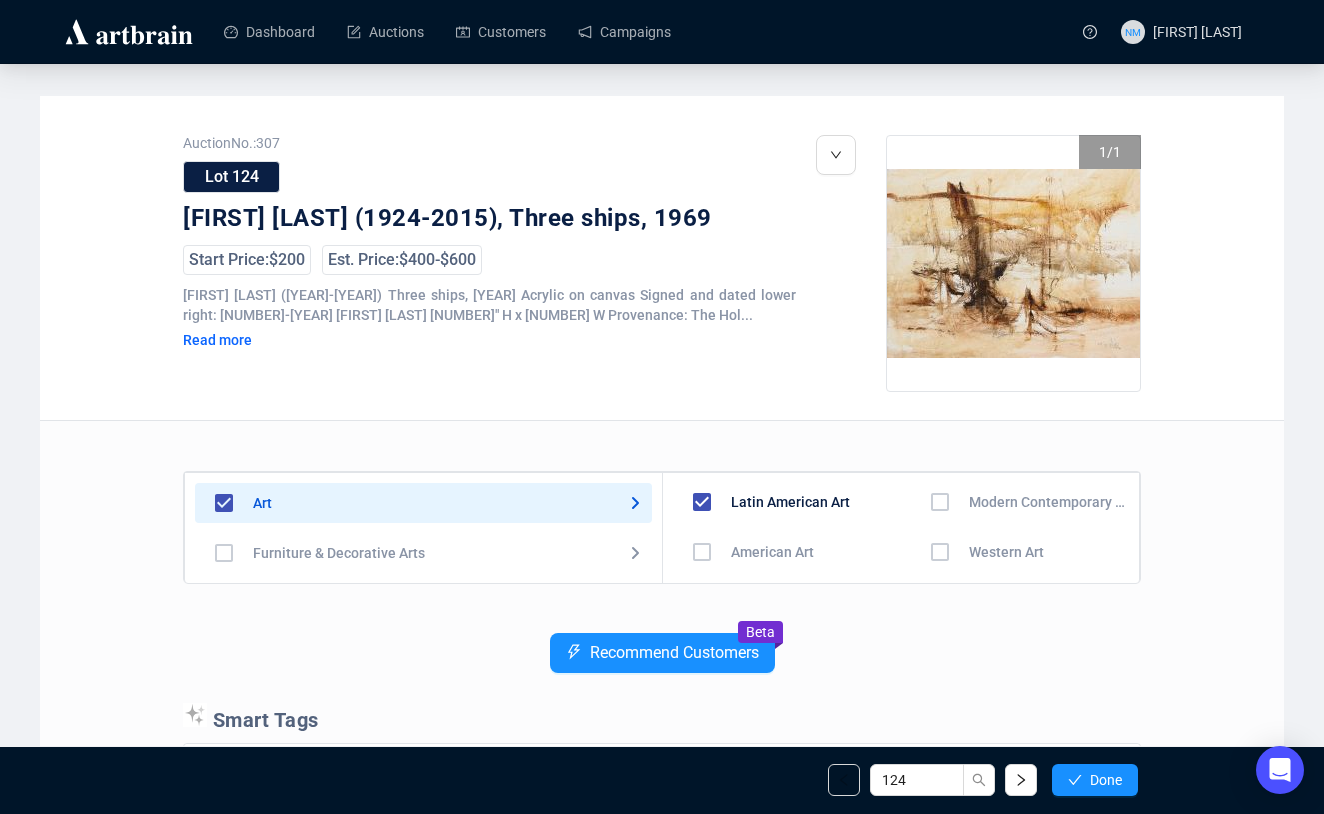 click on "Recommend Customers Beta" at bounding box center [662, 668] 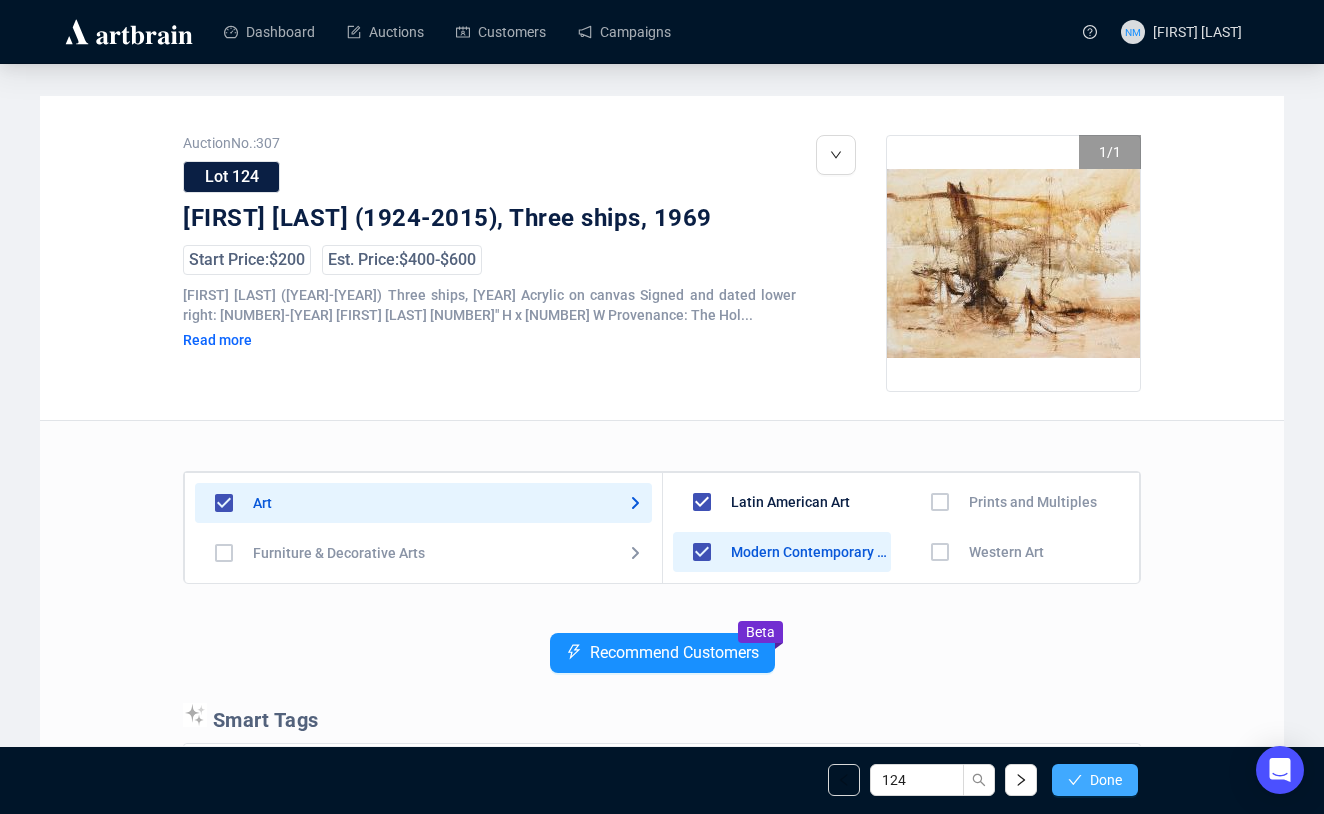click on "Done" at bounding box center [1106, 780] 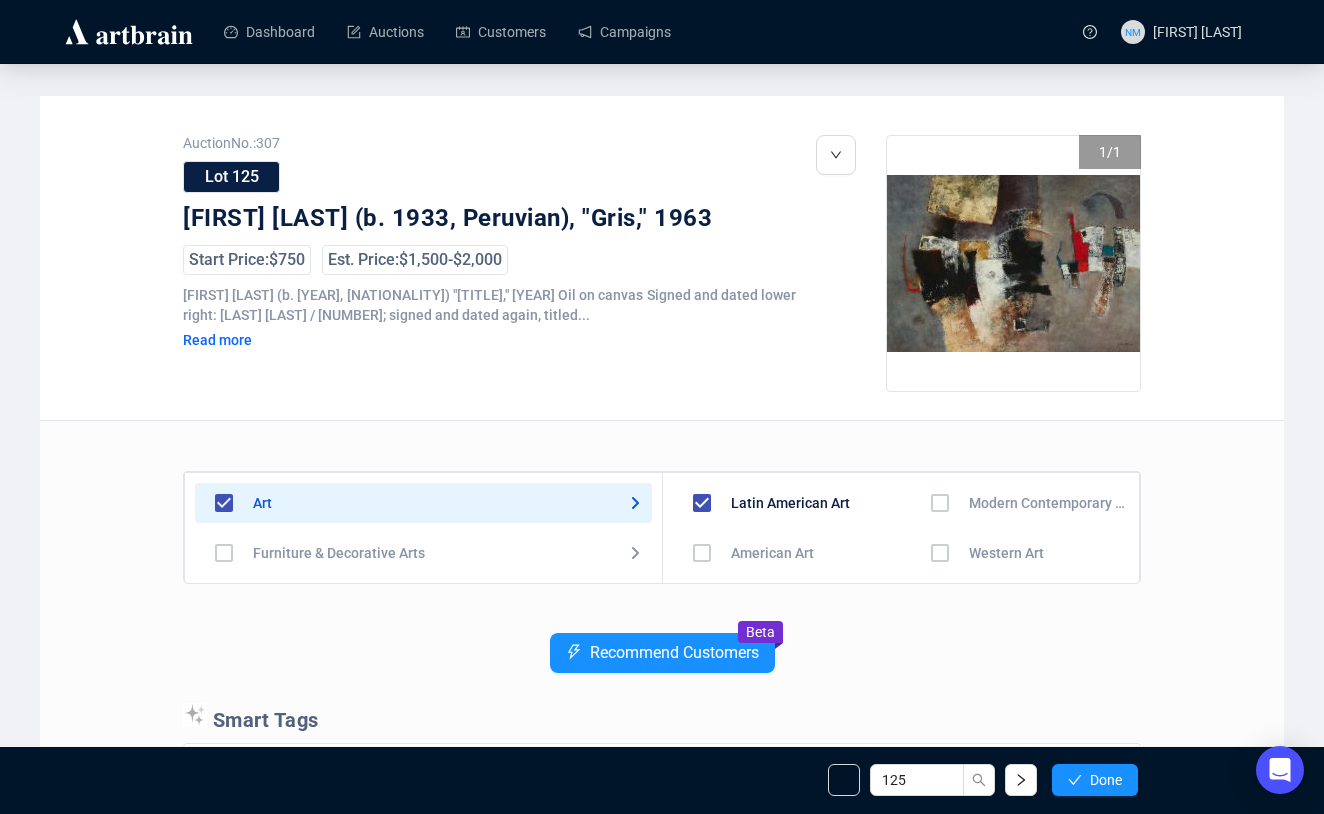 click at bounding box center (702, 553) 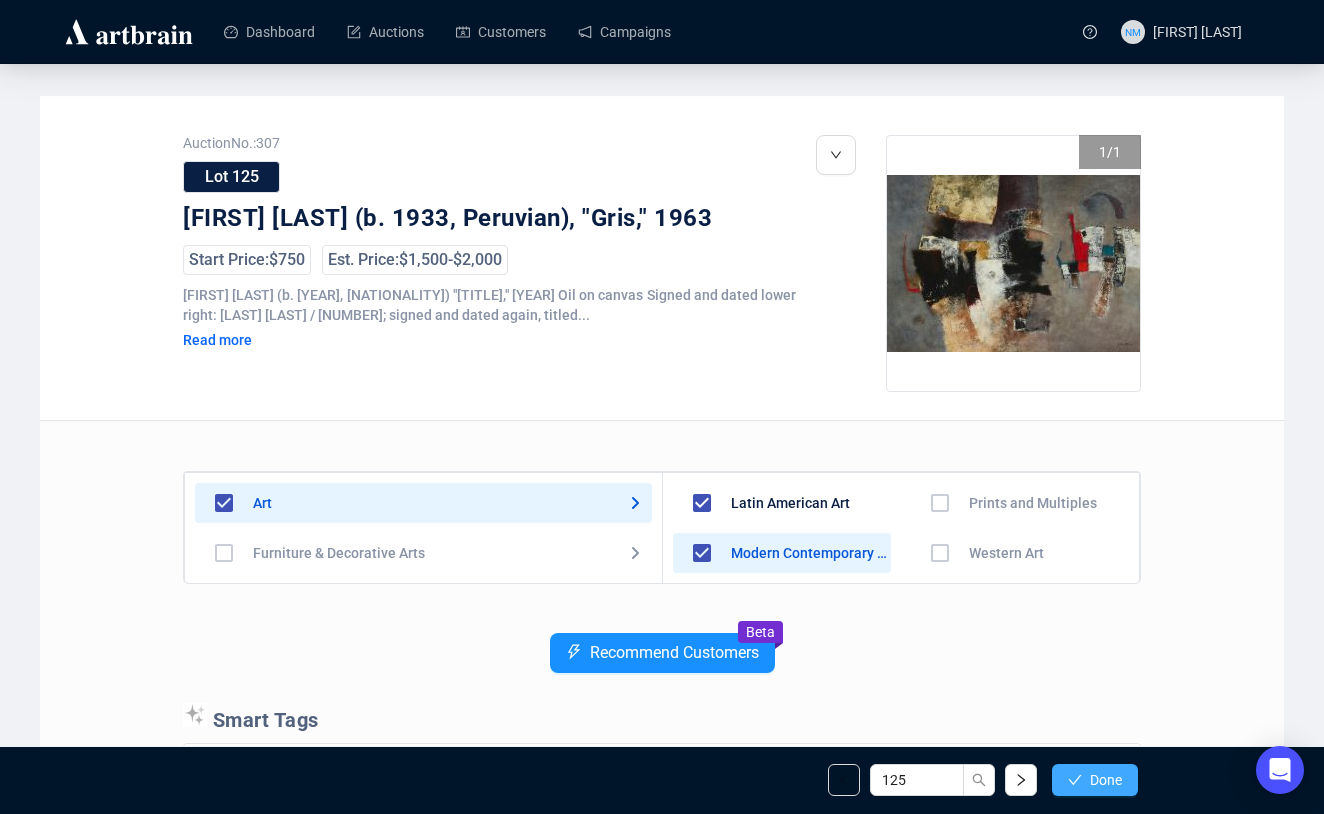 click on "Done" at bounding box center (1106, 780) 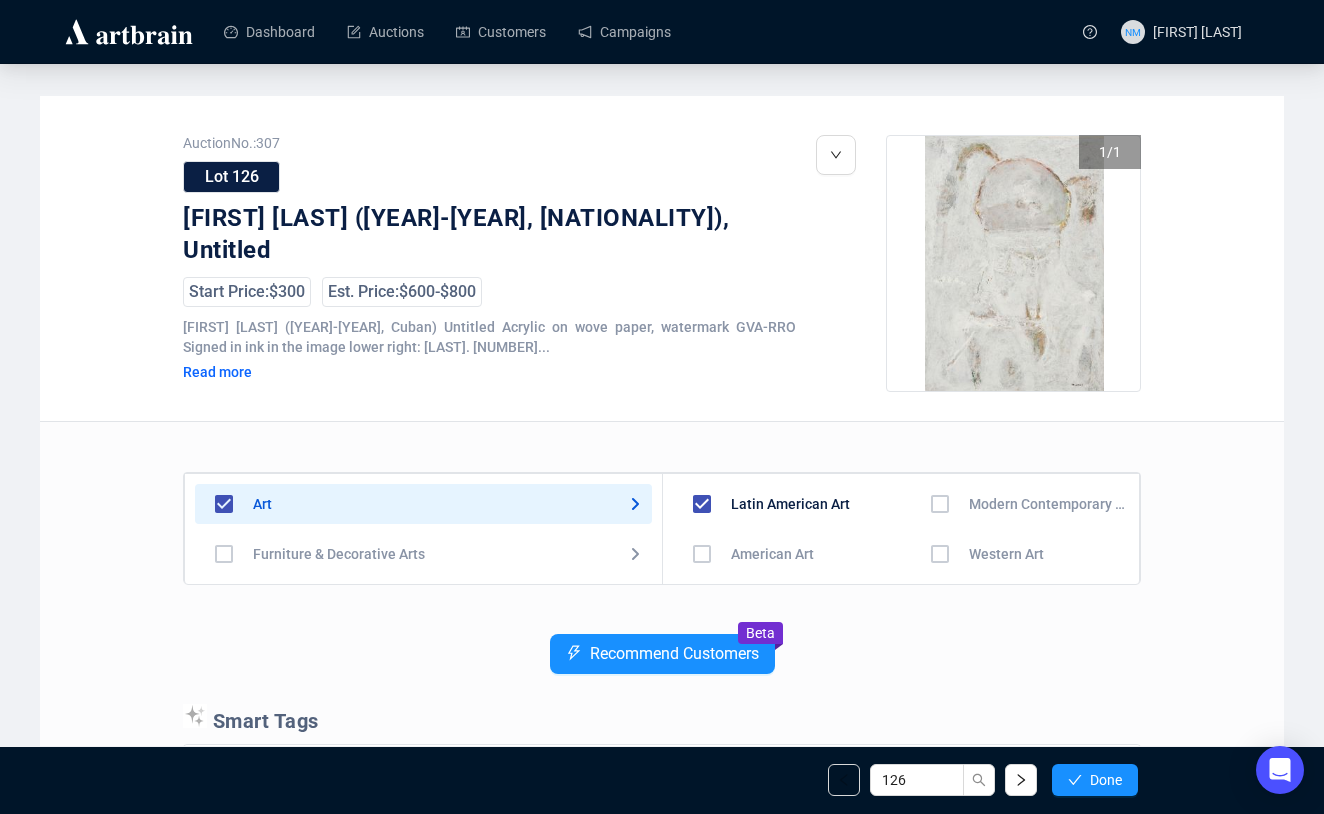 click at bounding box center (702, 554) 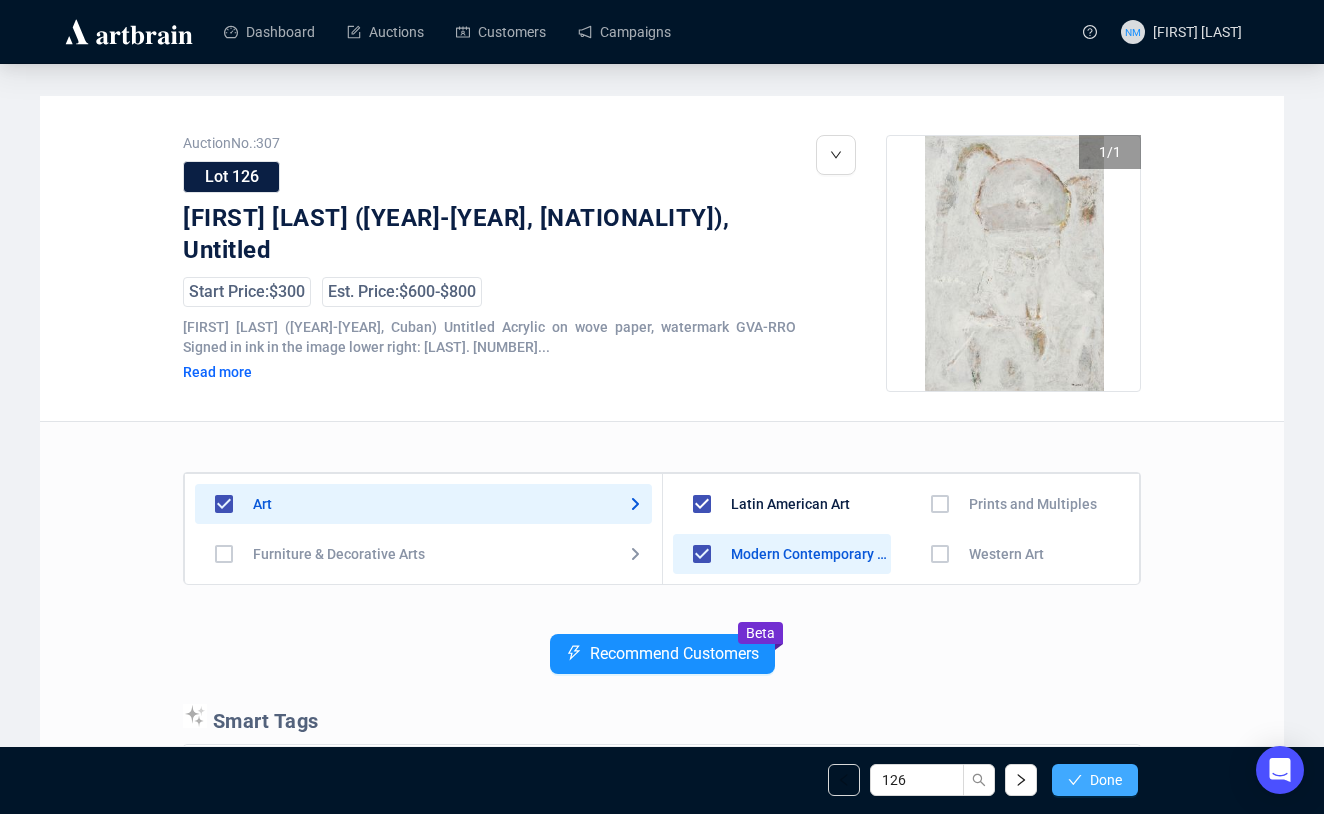 click on "Done" at bounding box center (1095, 780) 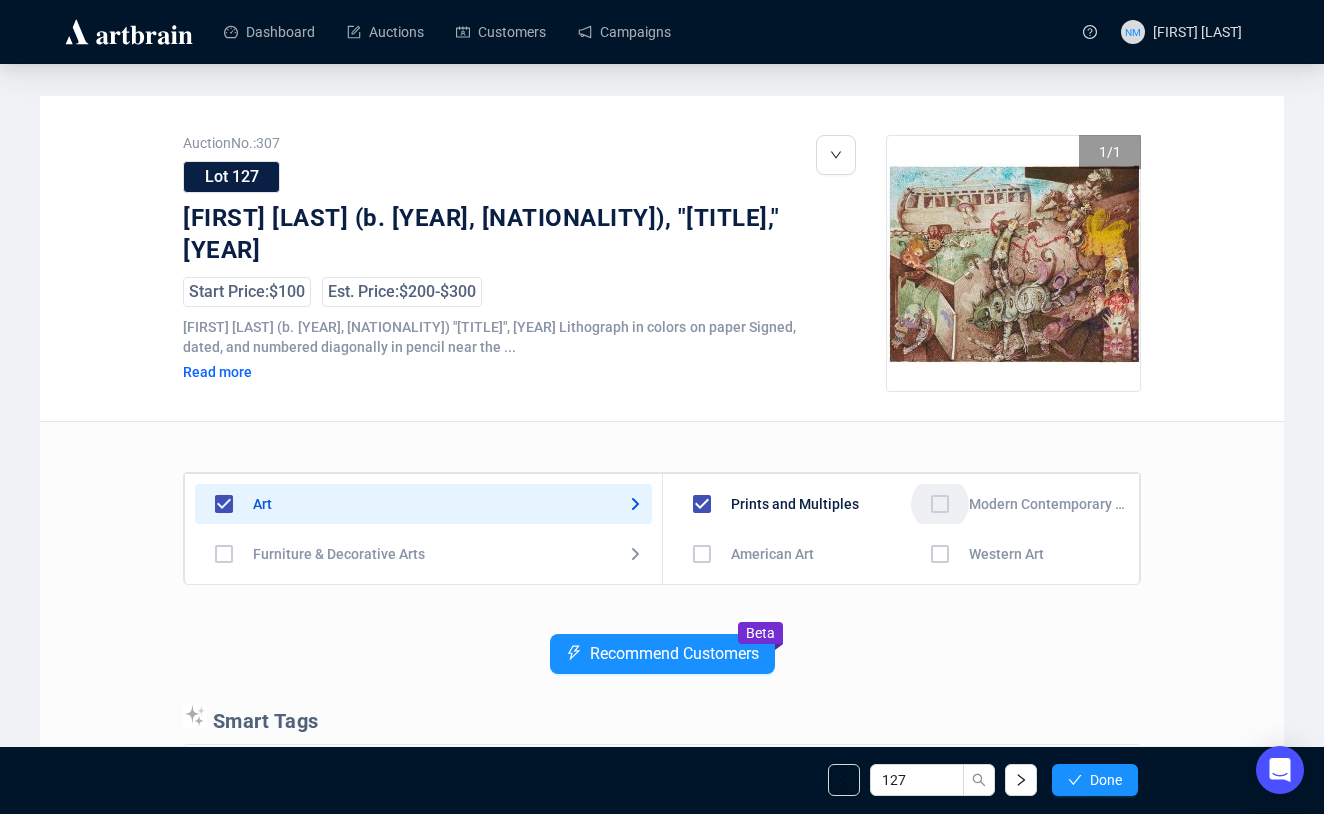 click at bounding box center [702, 554] 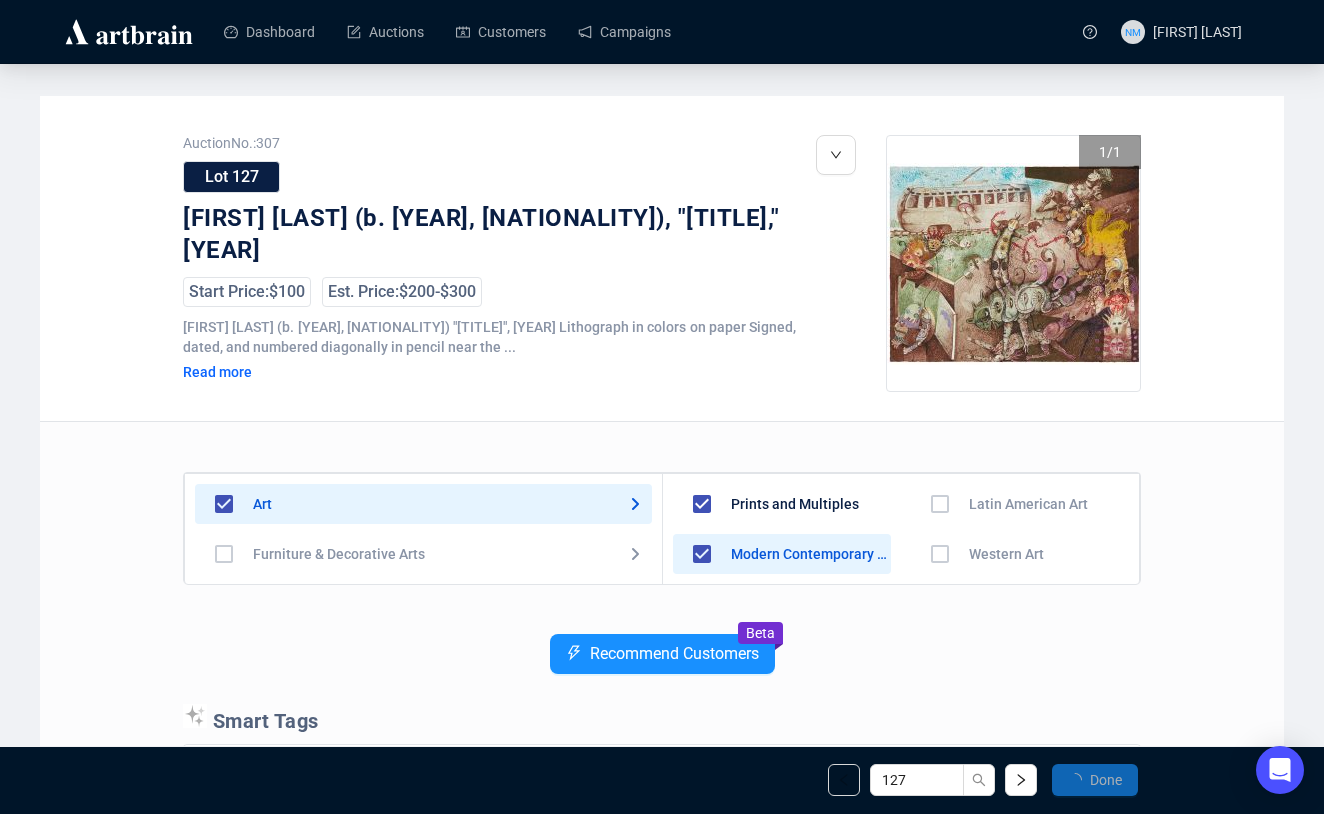 click at bounding box center [702, 604] 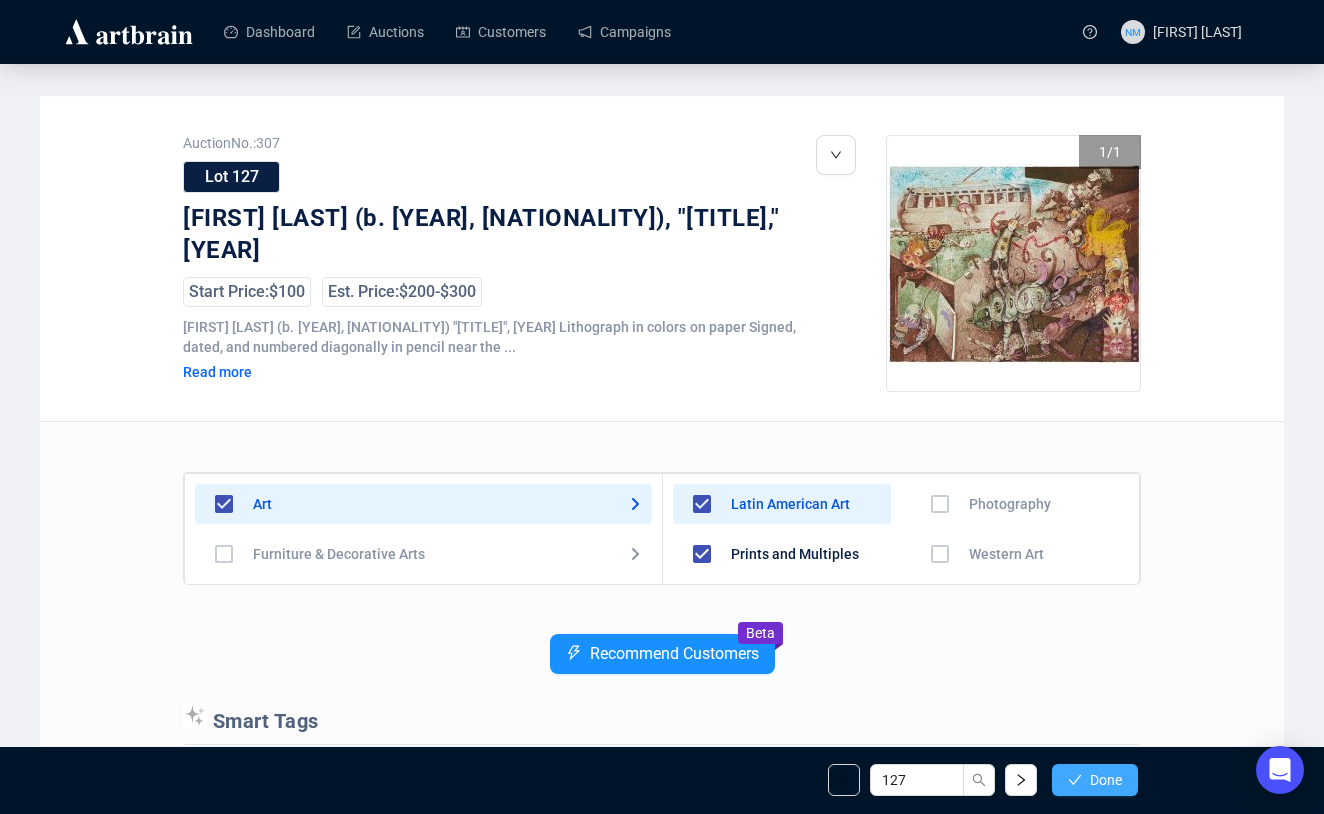 click on "Done" at bounding box center (1106, 780) 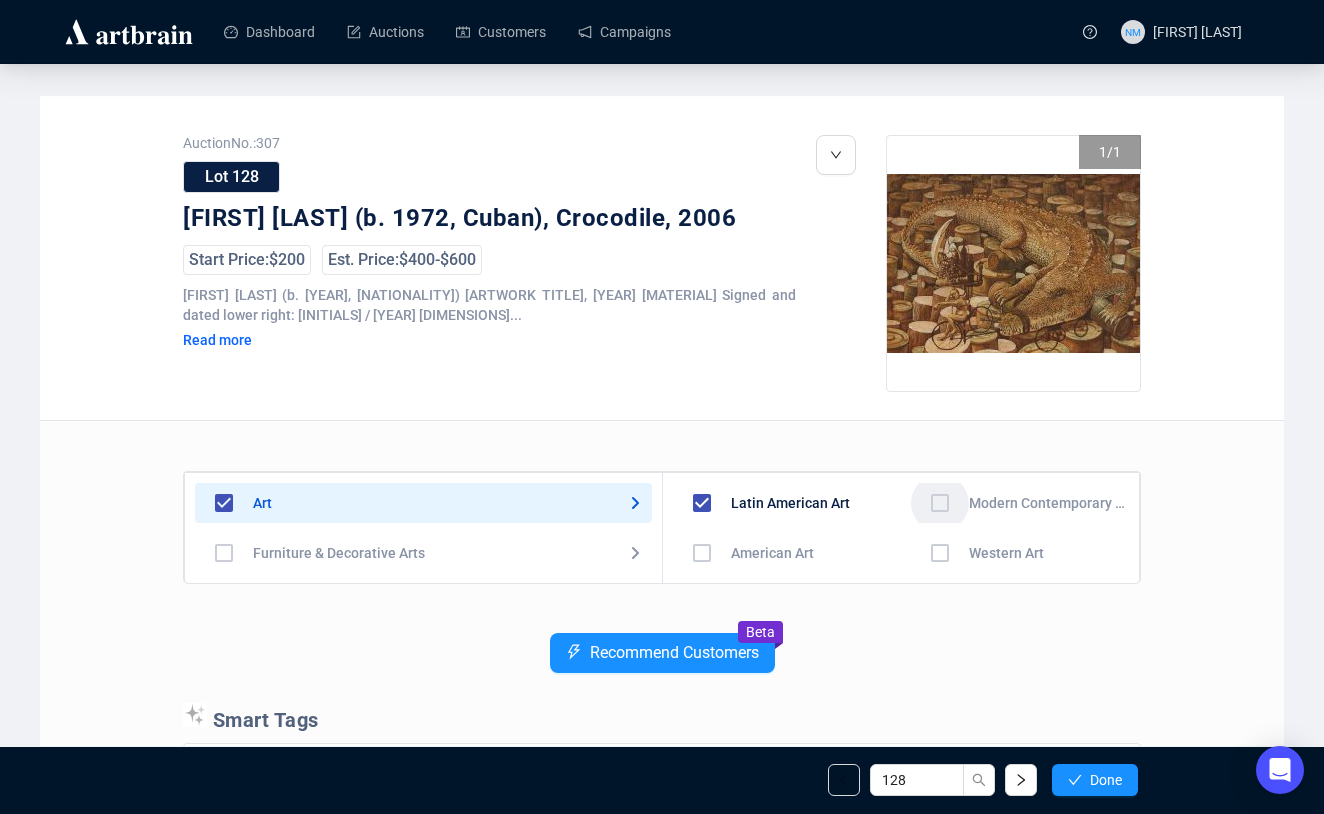 click at bounding box center [702, 553] 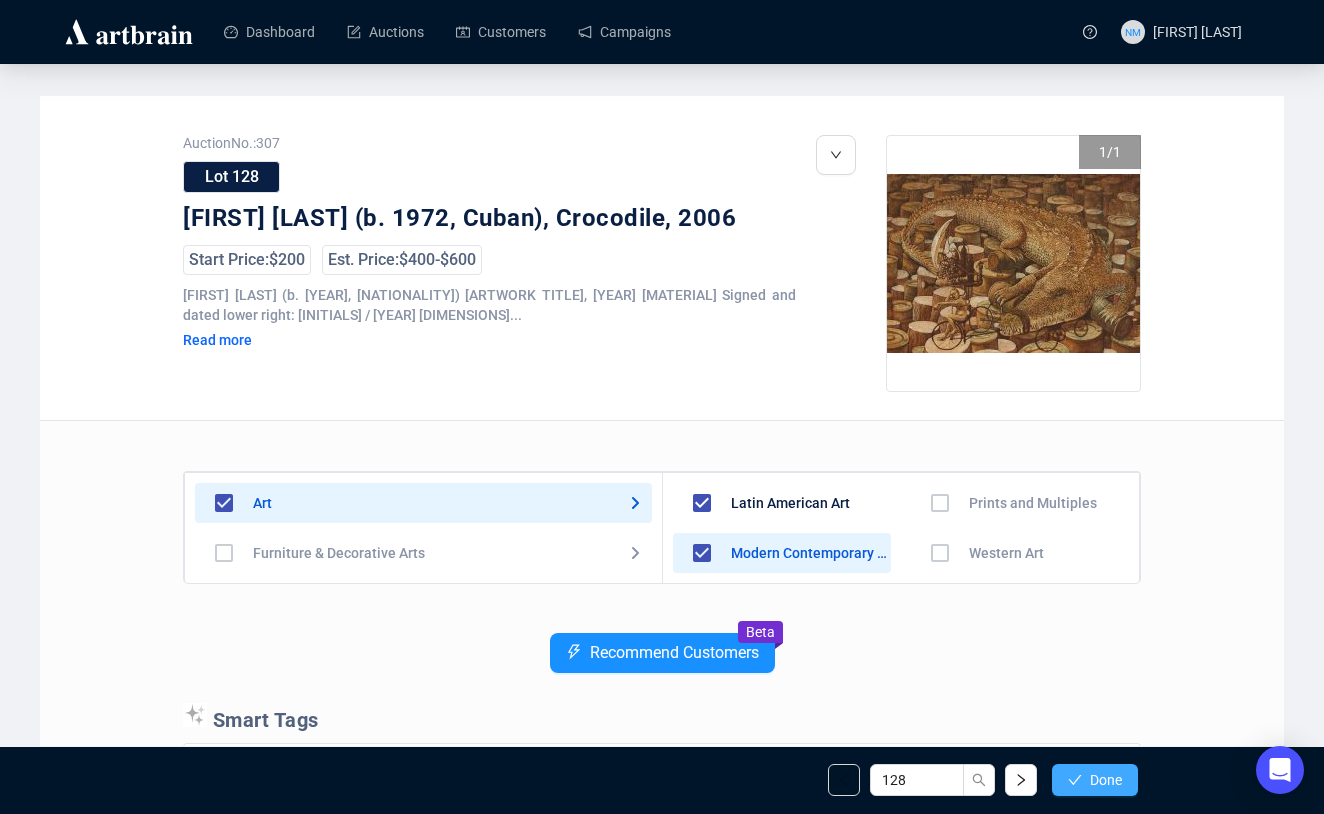 click on "Done" at bounding box center [1106, 780] 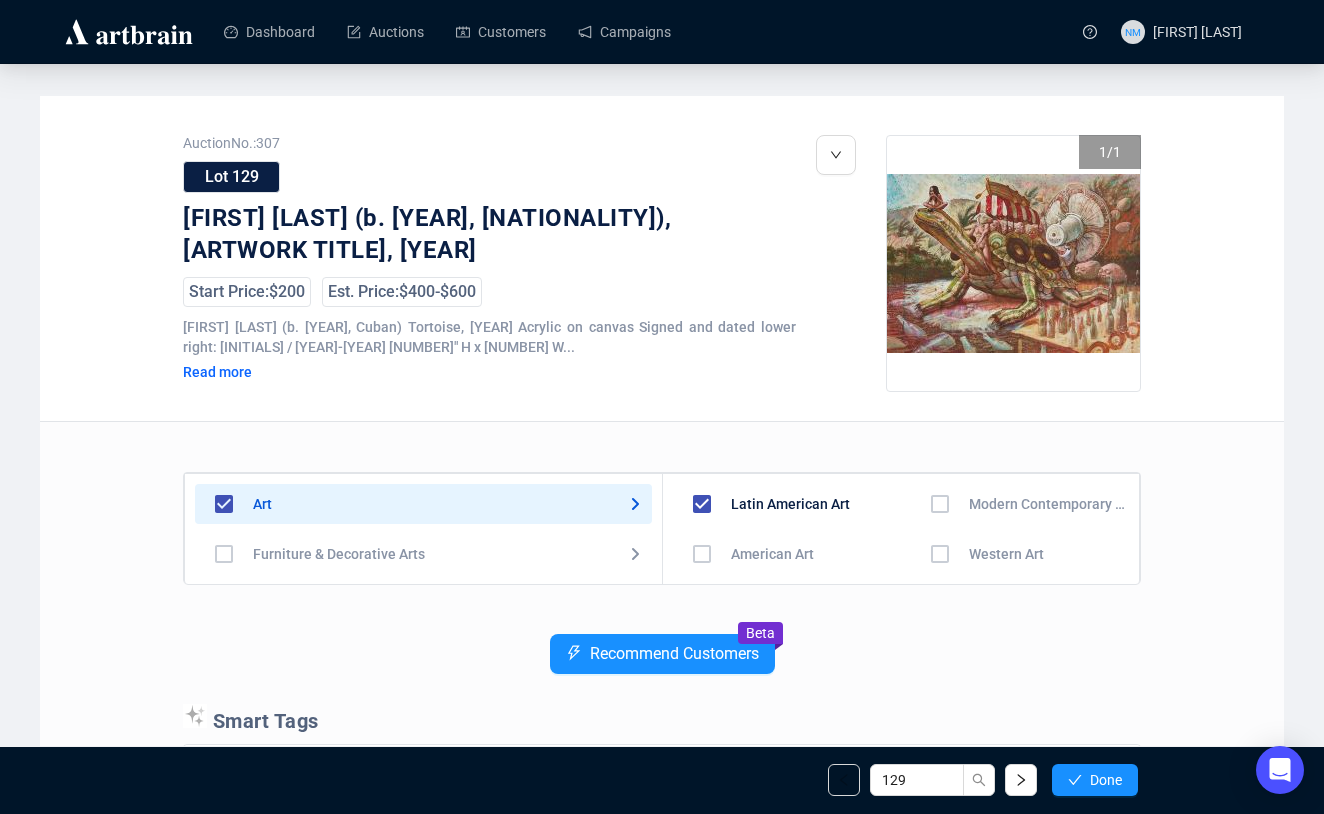 click at bounding box center (702, 554) 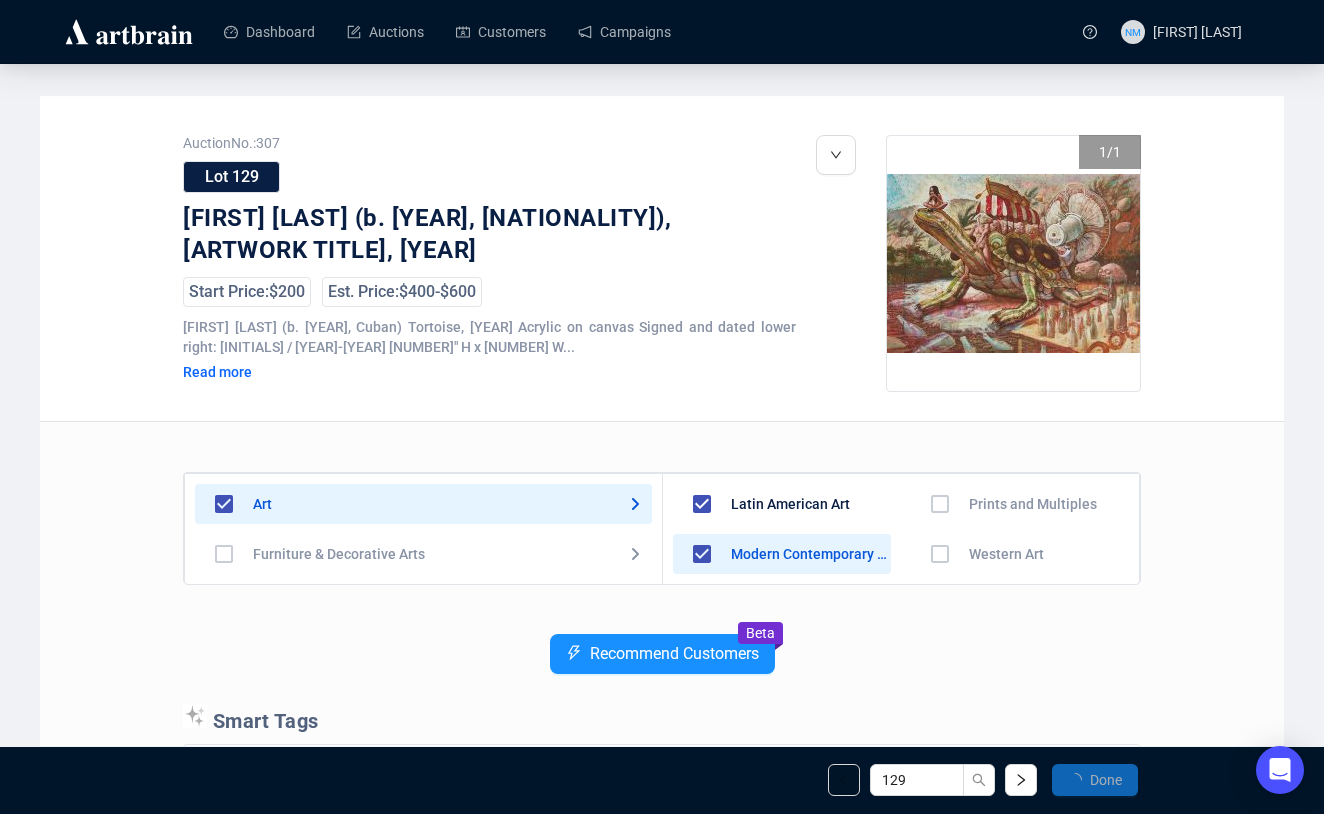 click at bounding box center (702, 604) 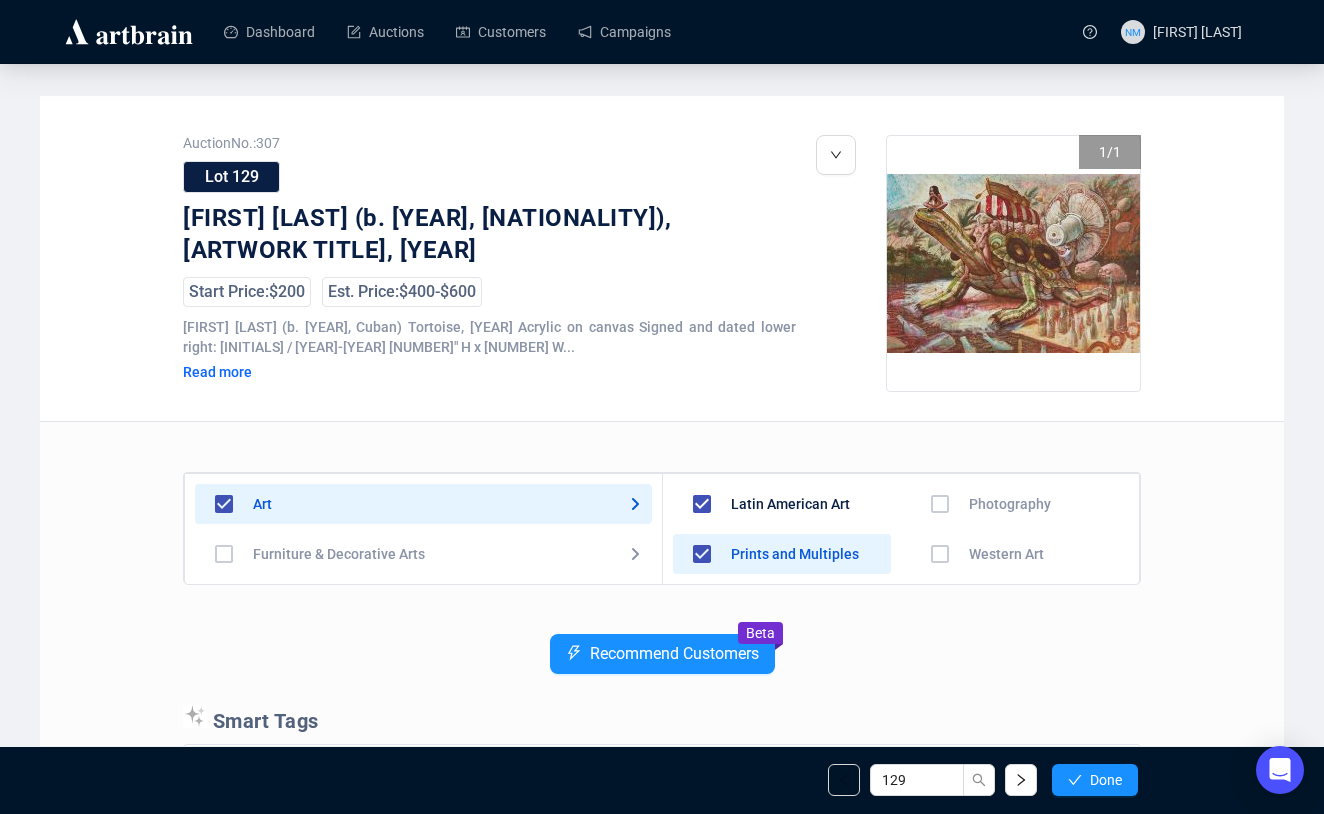 click at bounding box center [702, 504] 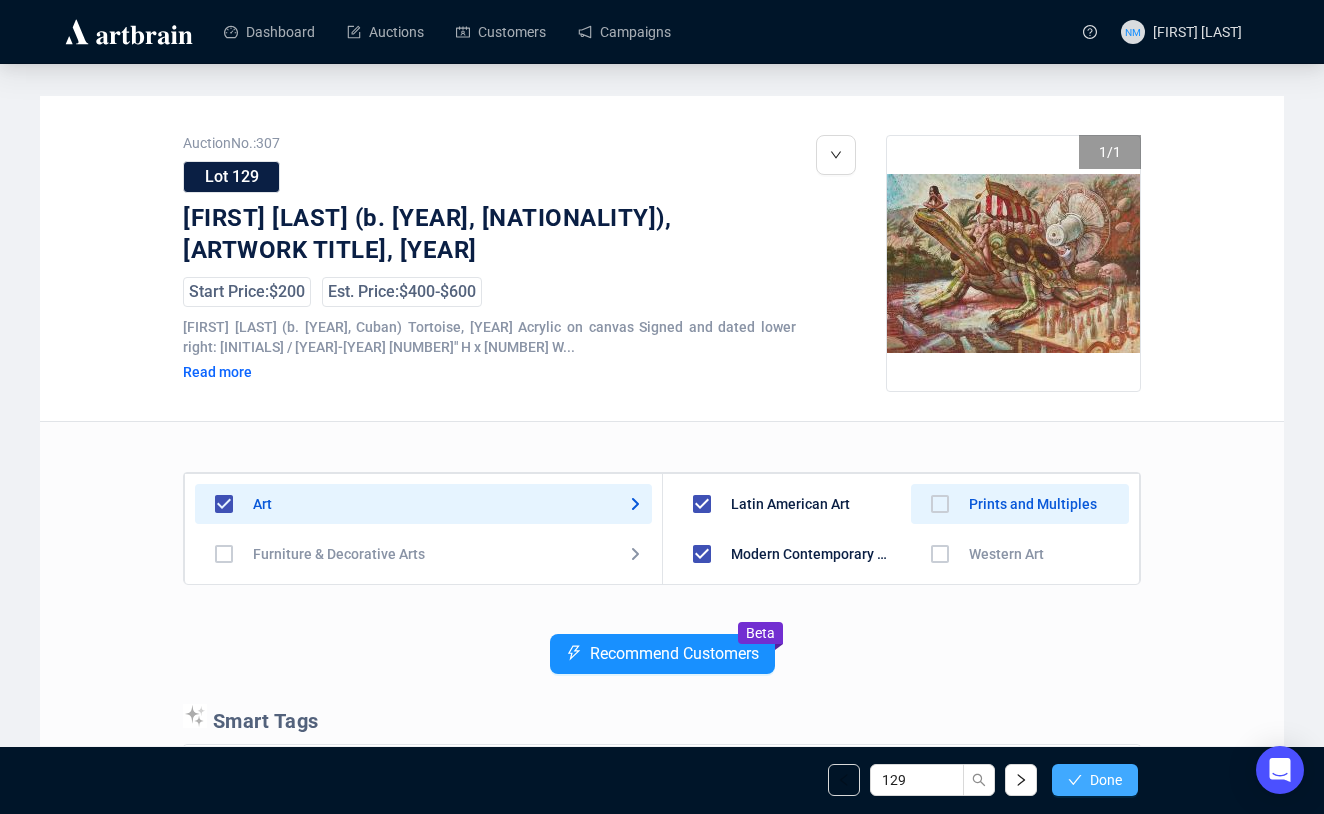 click on "Done" at bounding box center (1095, 780) 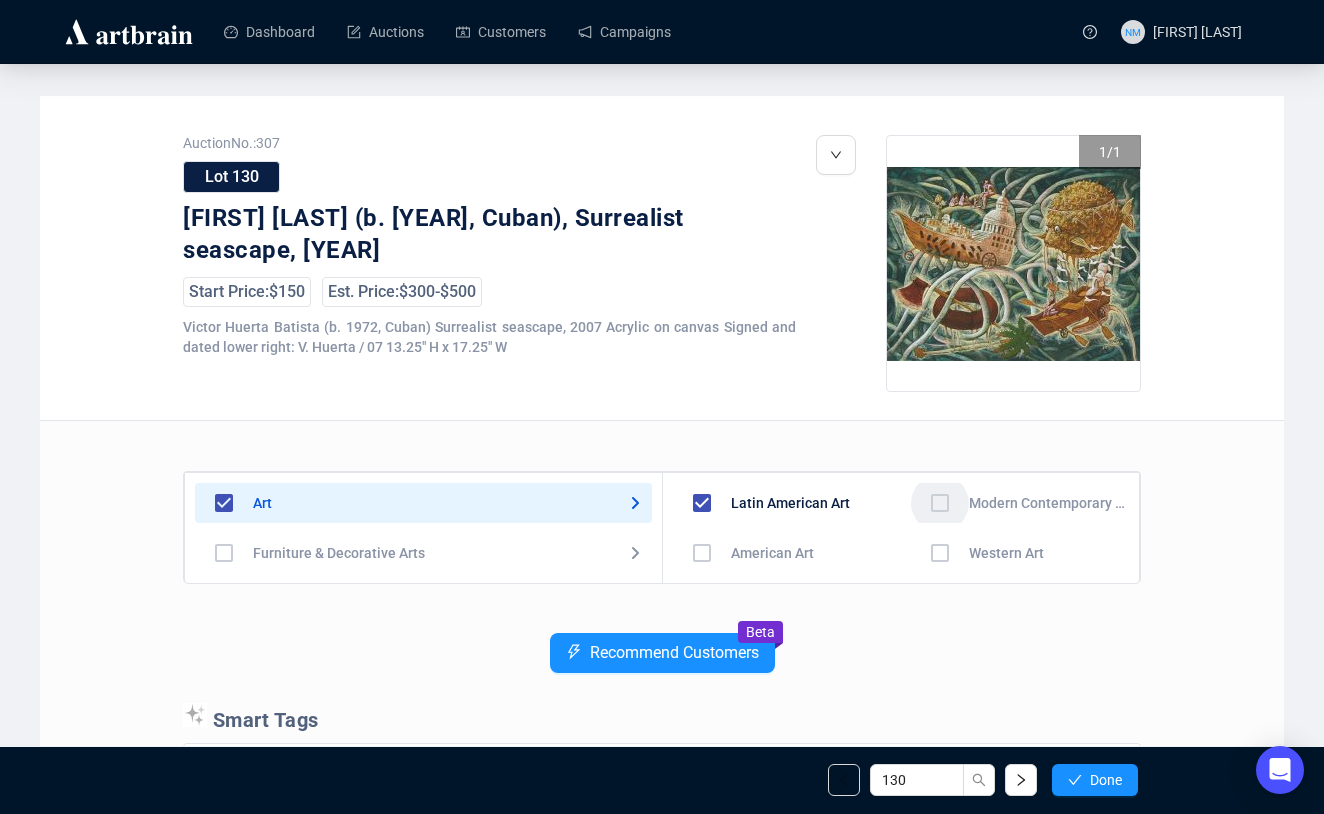 click at bounding box center (702, 553) 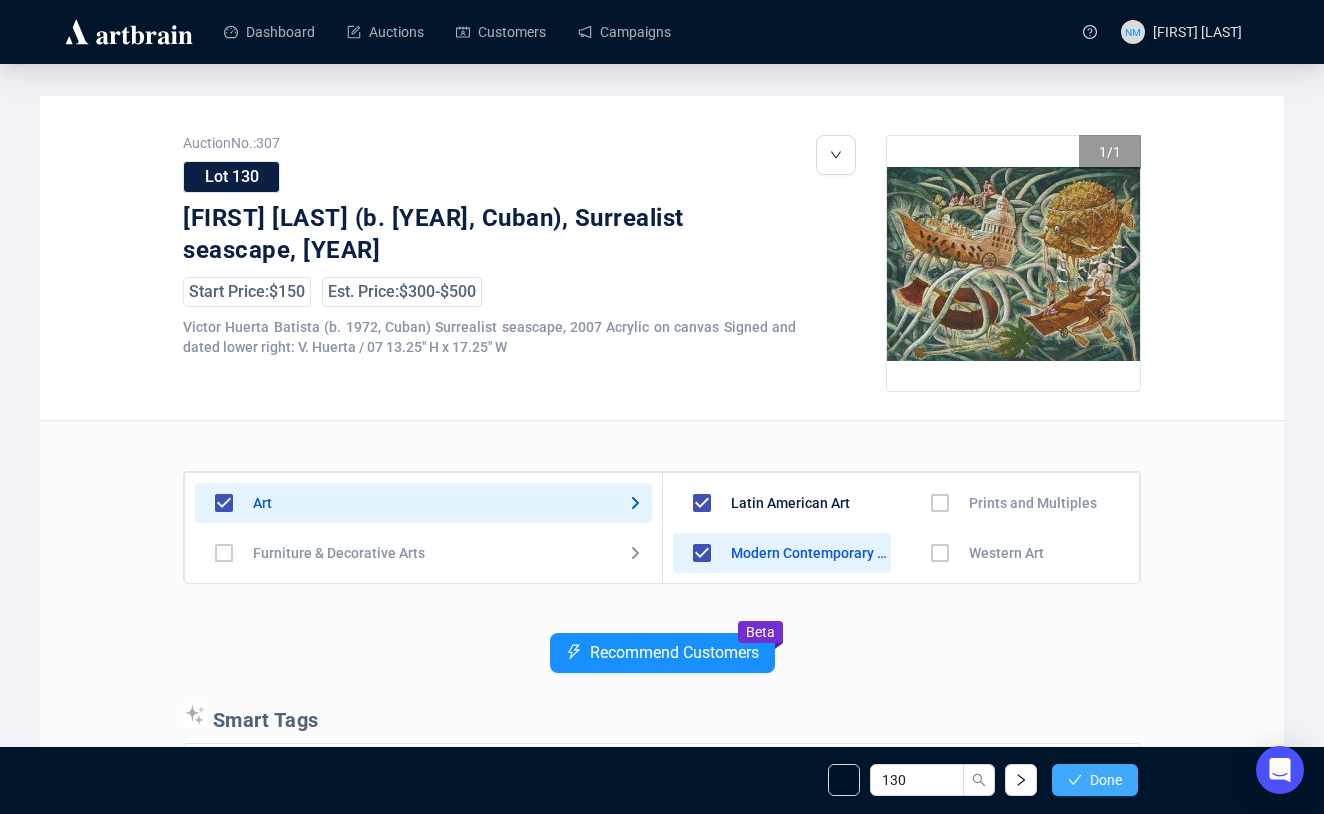 click on "Done" at bounding box center [1106, 780] 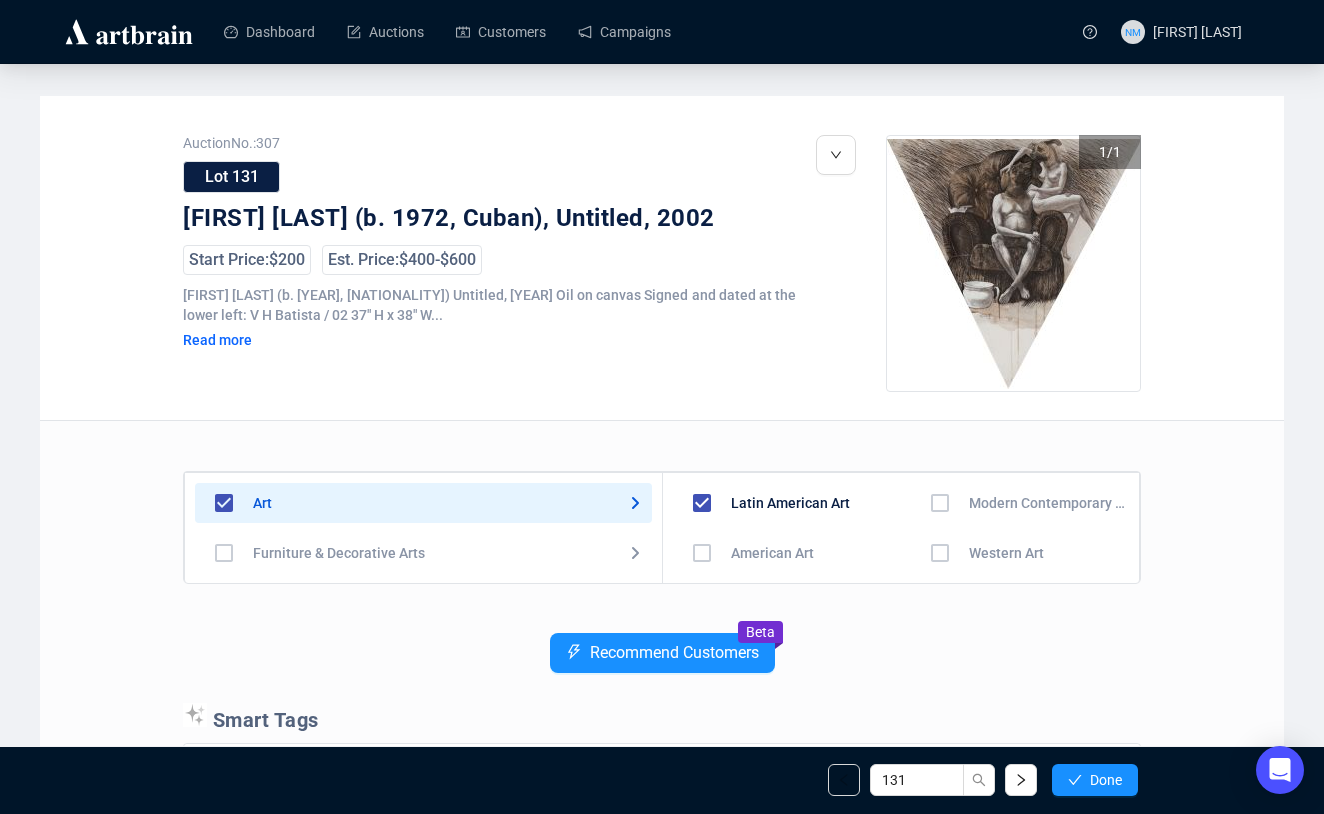 click at bounding box center (702, 553) 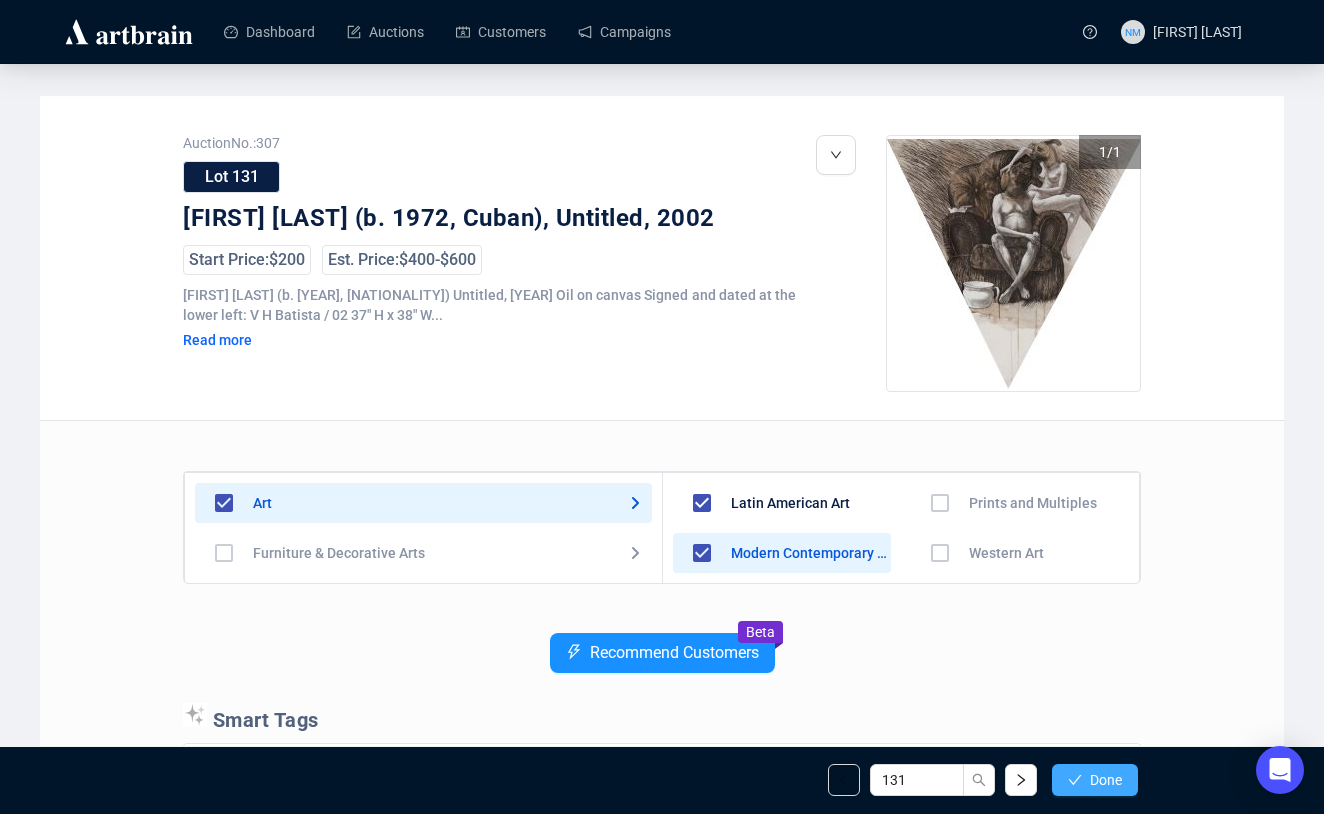 click on "Done" at bounding box center [1106, 780] 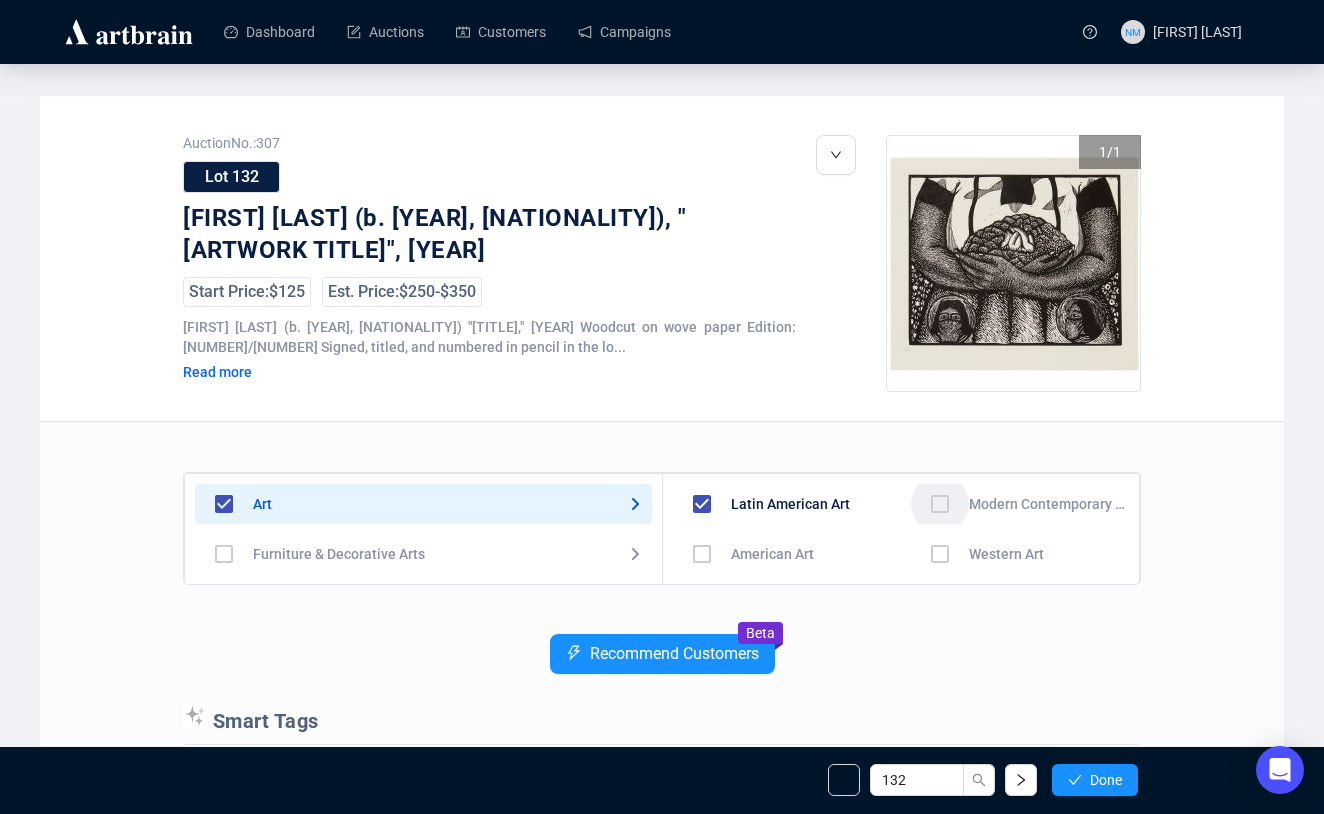 click at bounding box center [702, 554] 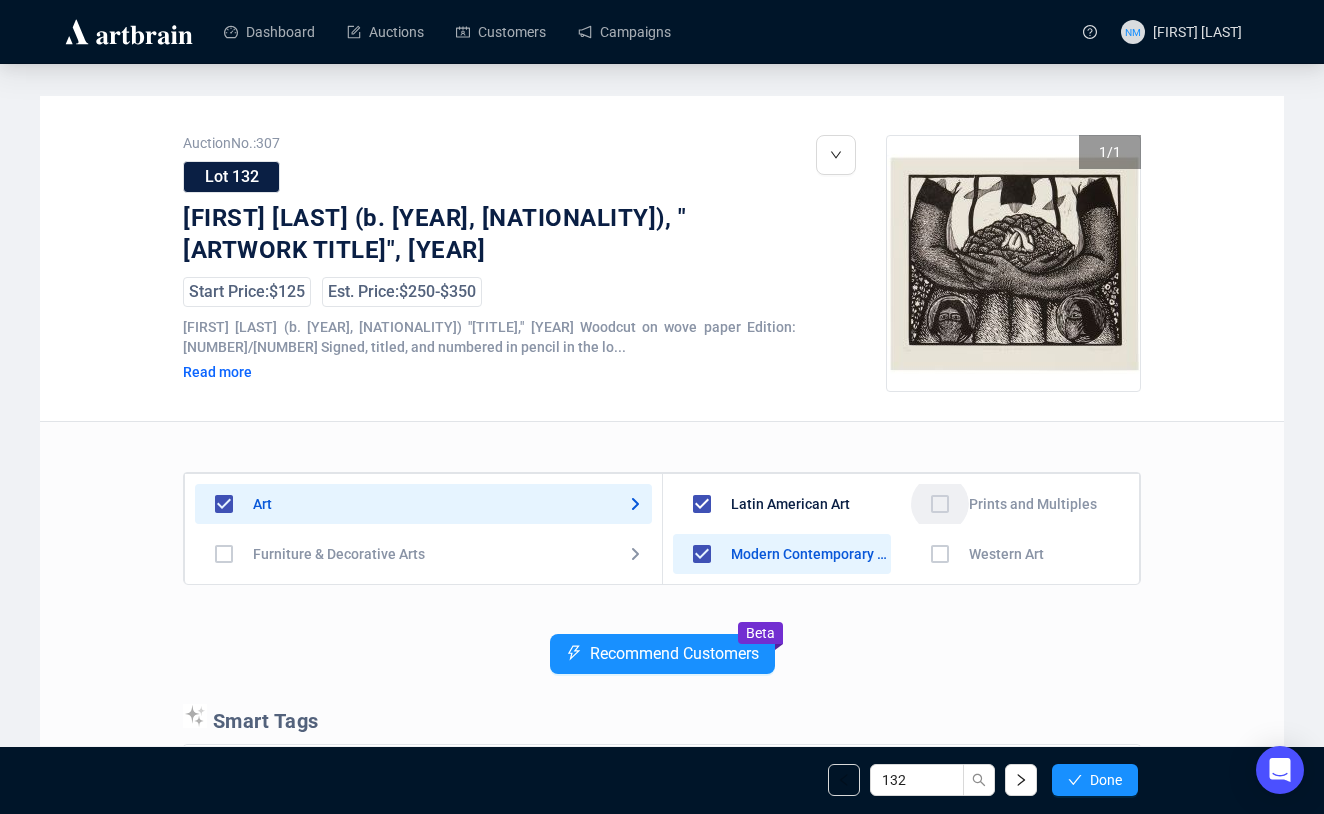 click at bounding box center [702, 604] 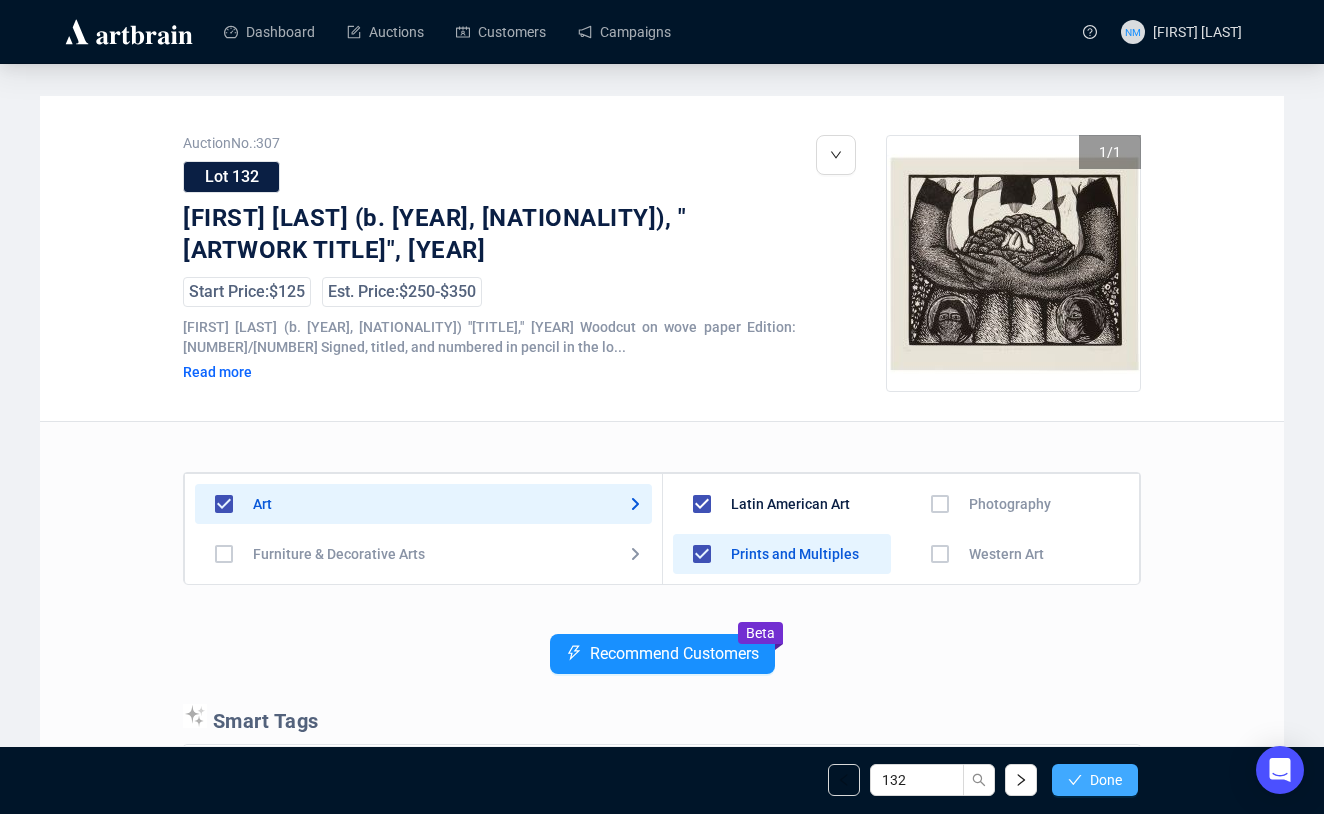 click on "Done" at bounding box center [1106, 780] 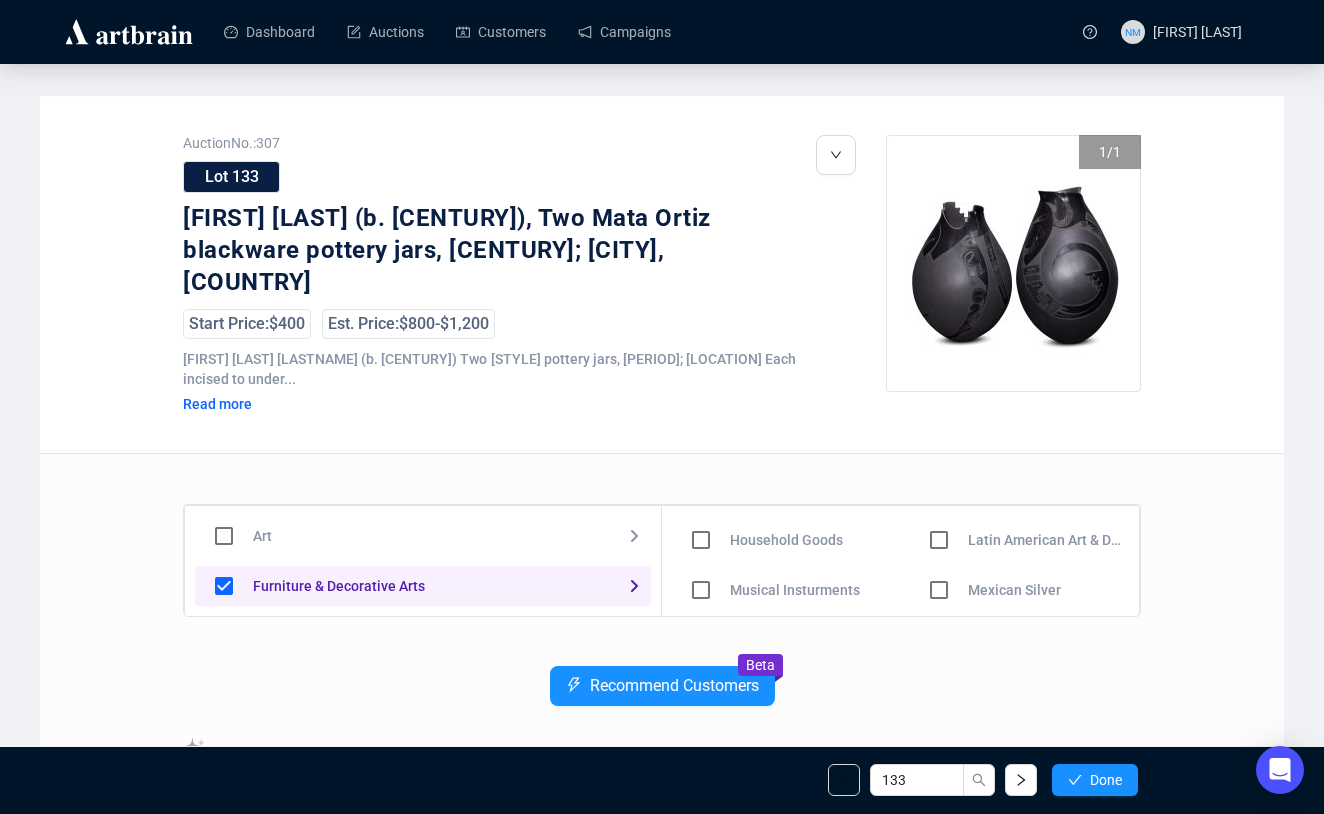 click at bounding box center [701, 490] 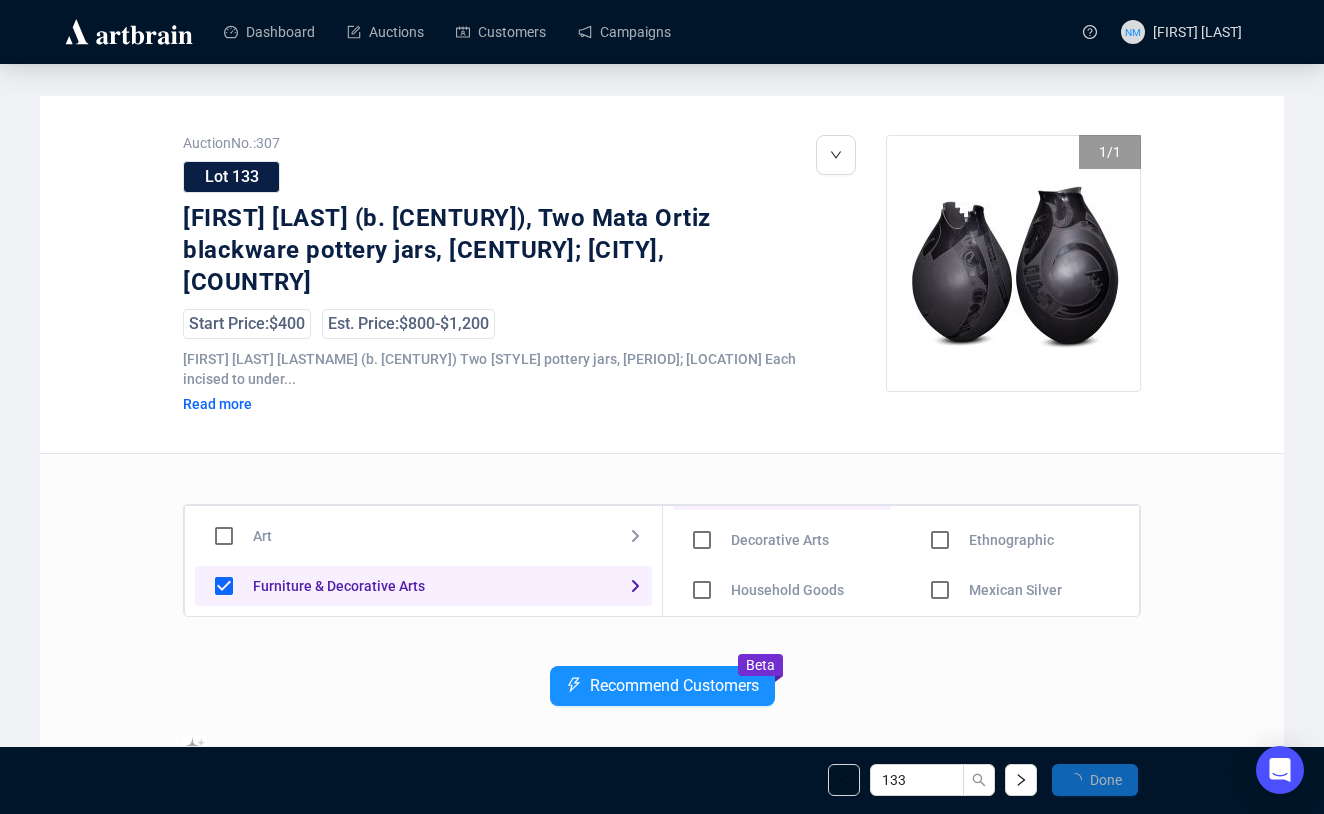 scroll, scrollTop: 146, scrollLeft: 0, axis: vertical 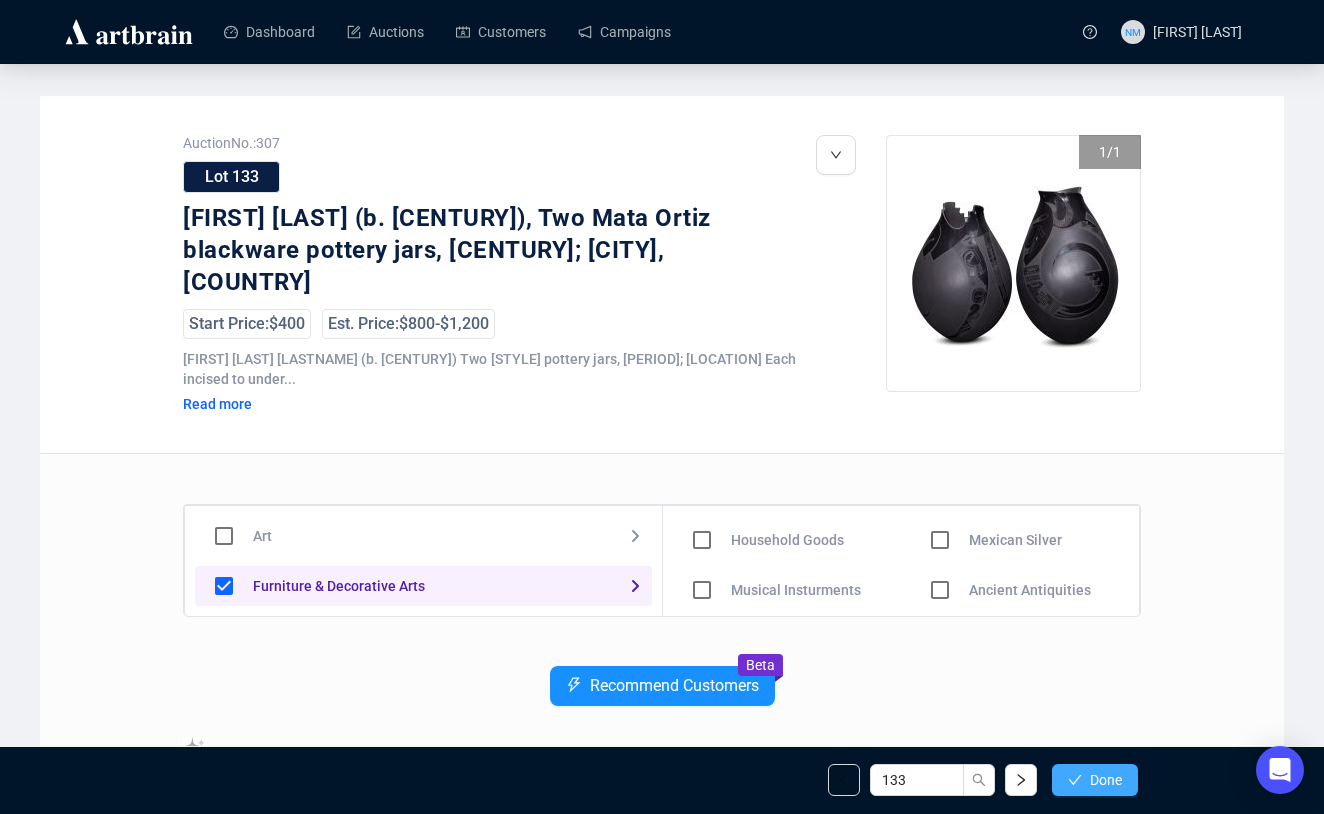 click on "Done" at bounding box center [1106, 780] 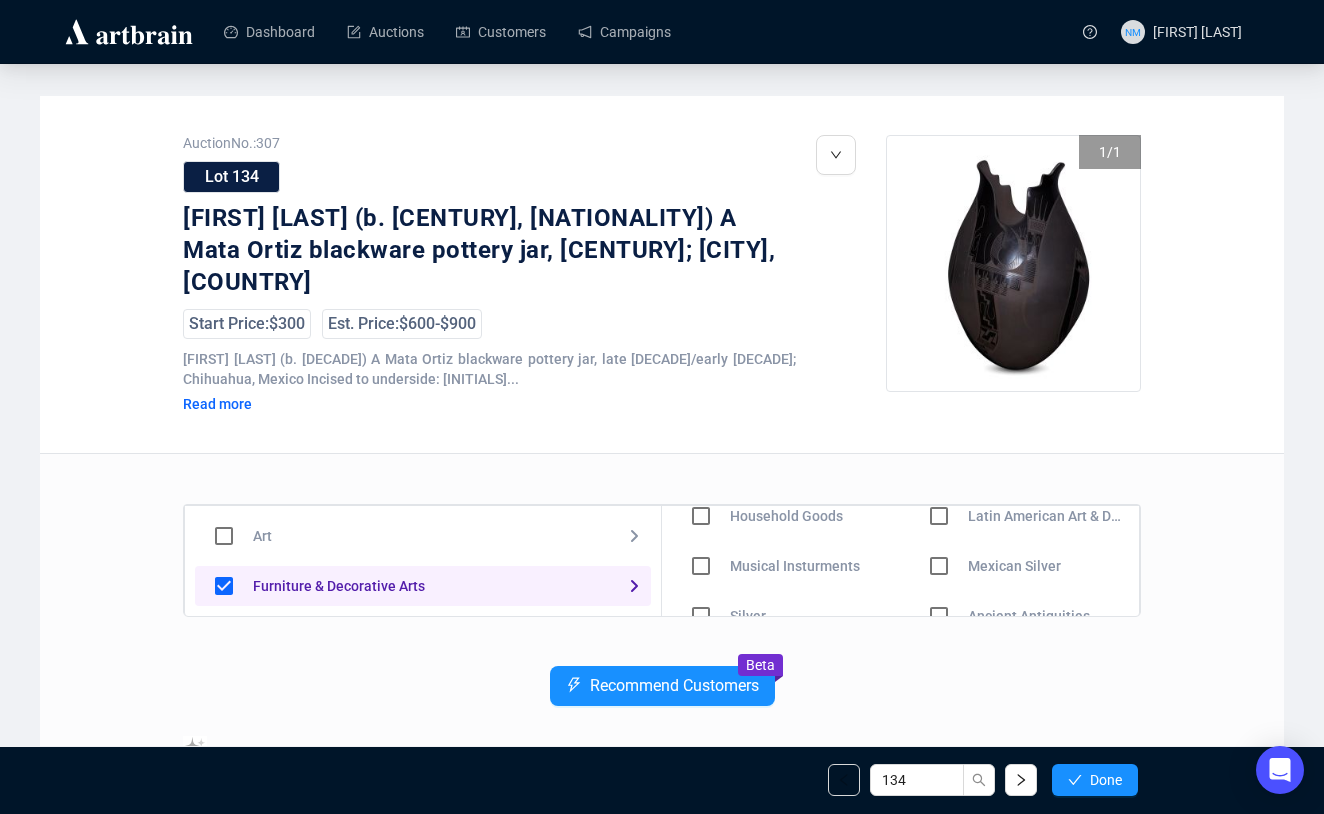 click at bounding box center (701, 466) 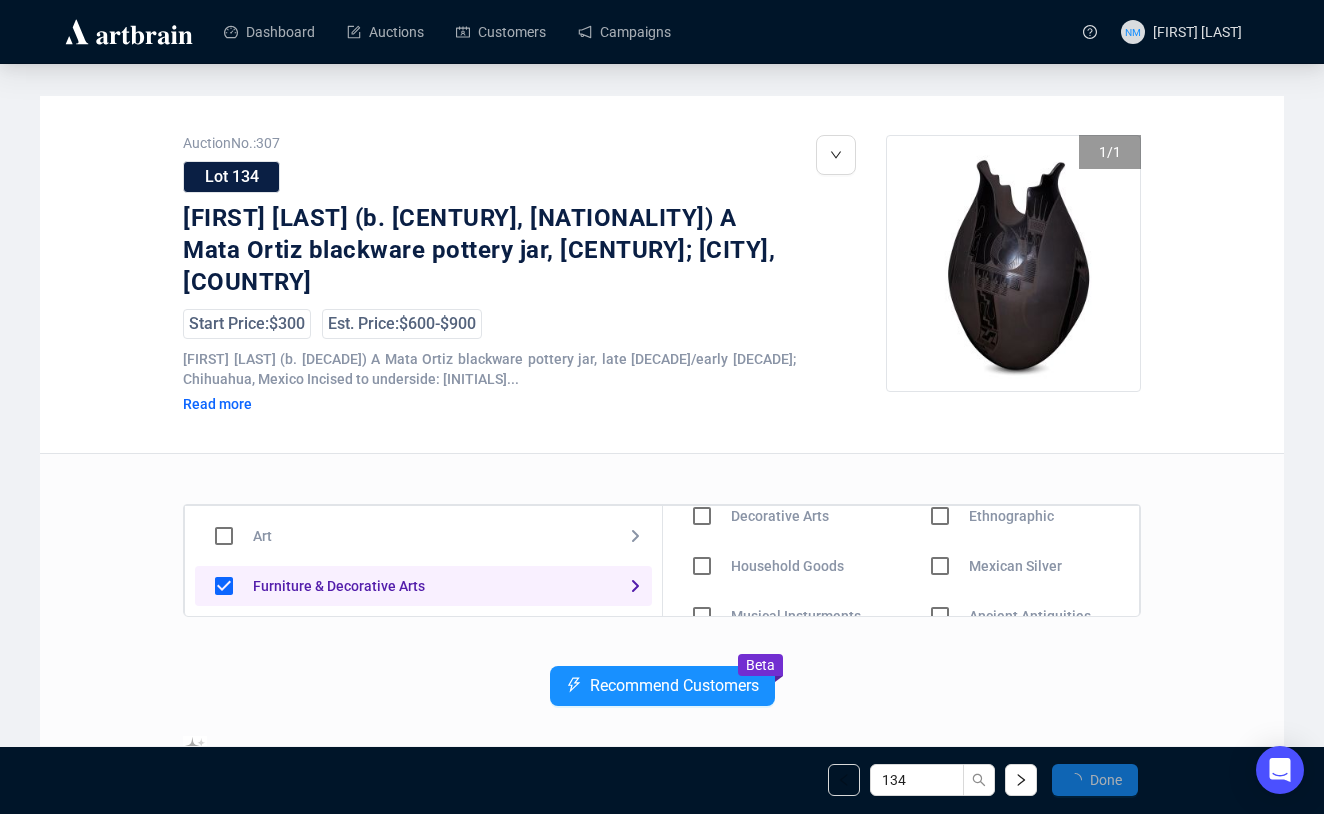 scroll, scrollTop: 170, scrollLeft: 0, axis: vertical 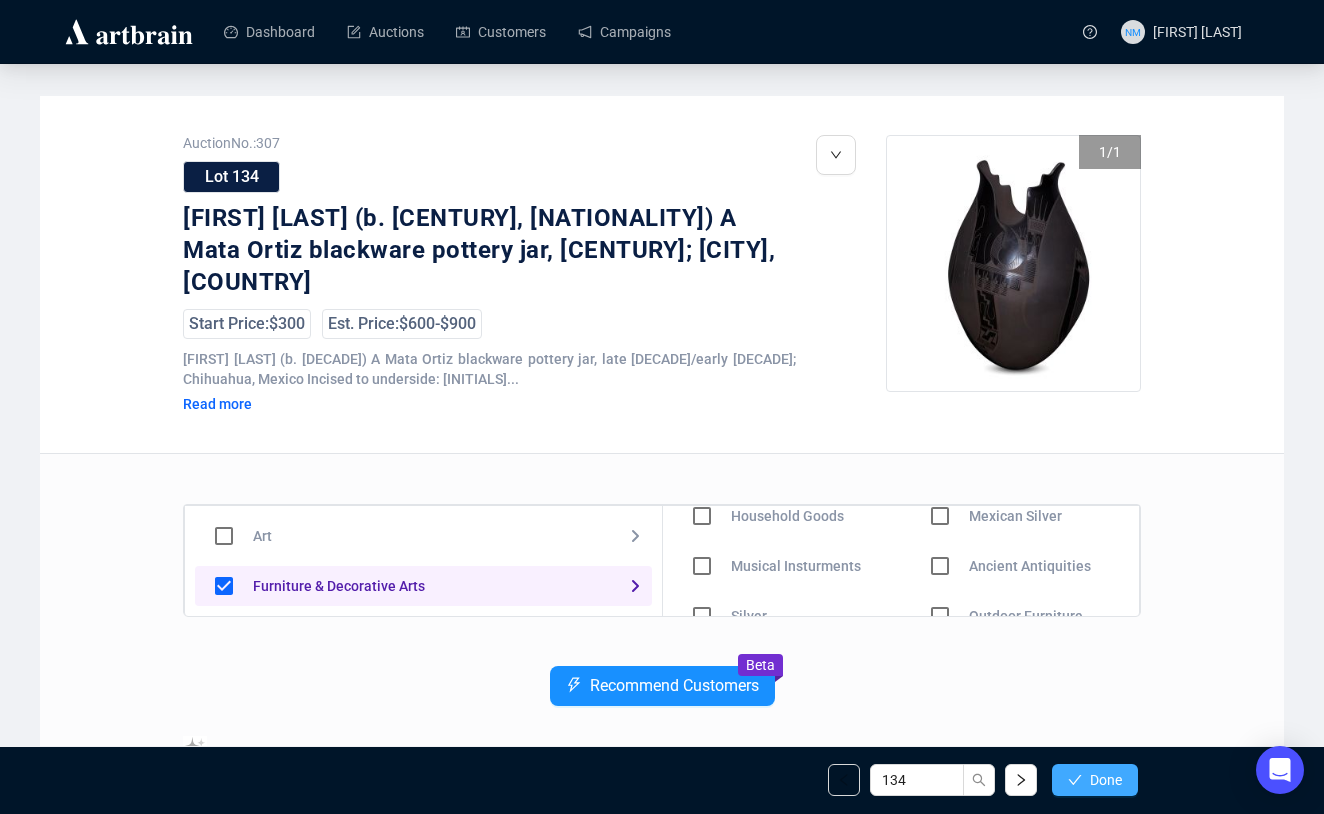 click on "Done" at bounding box center (1106, 780) 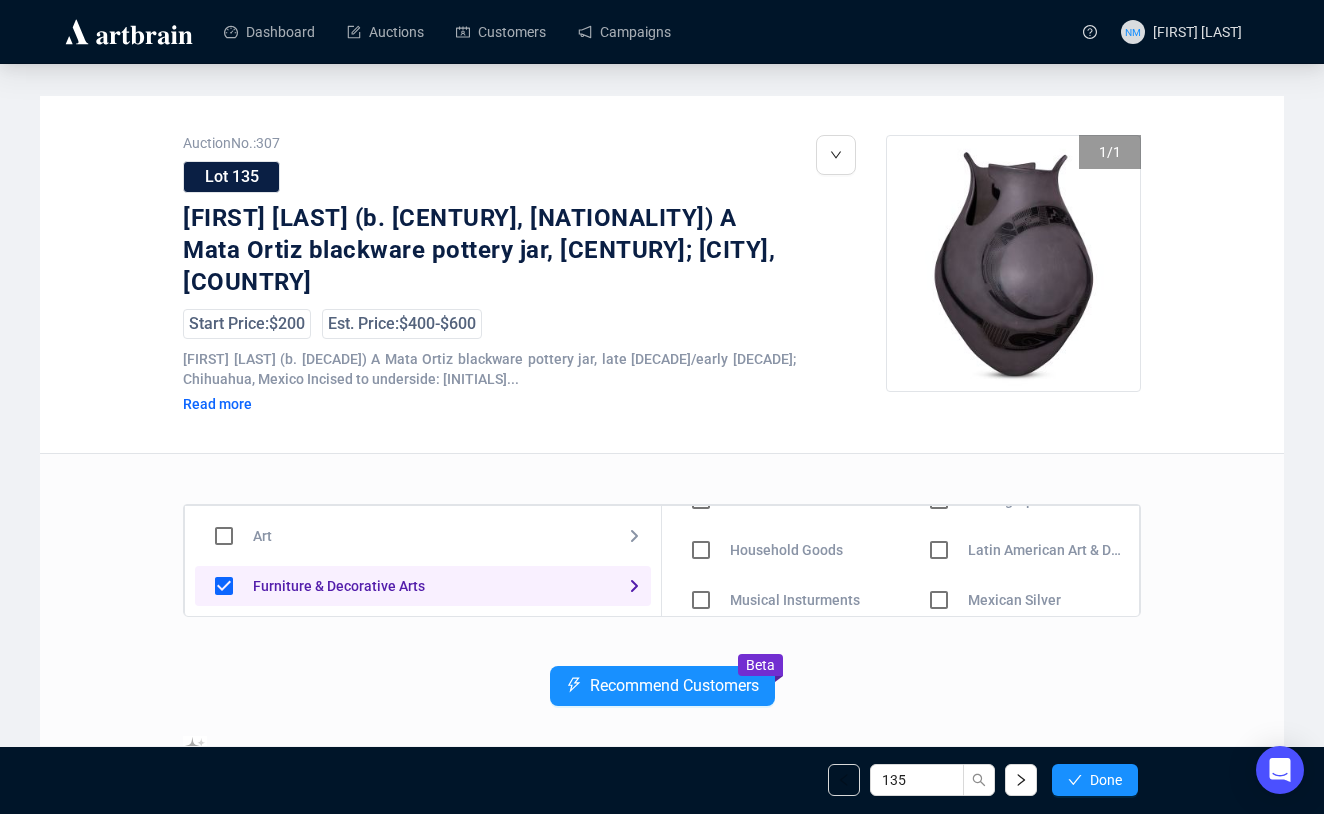 scroll, scrollTop: 110, scrollLeft: 0, axis: vertical 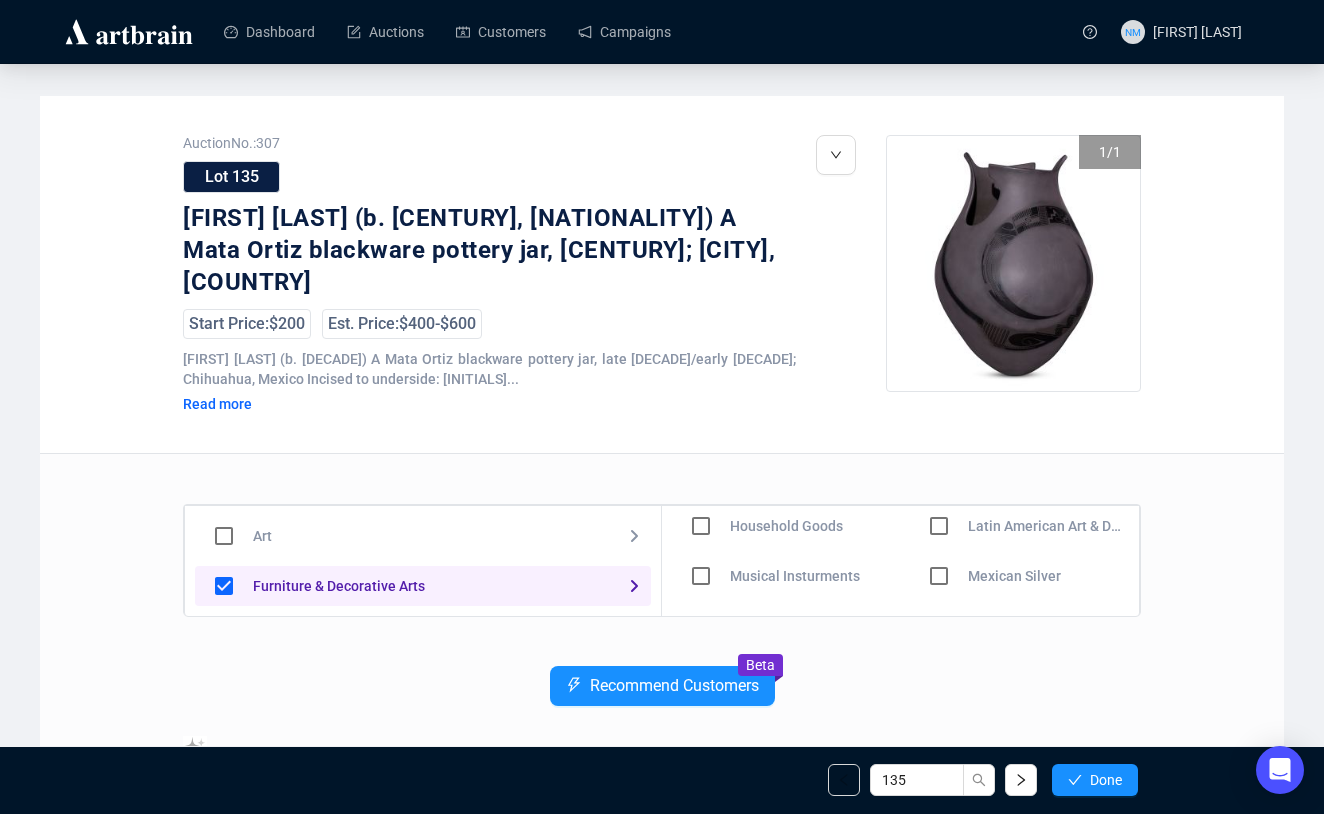 click at bounding box center (701, 476) 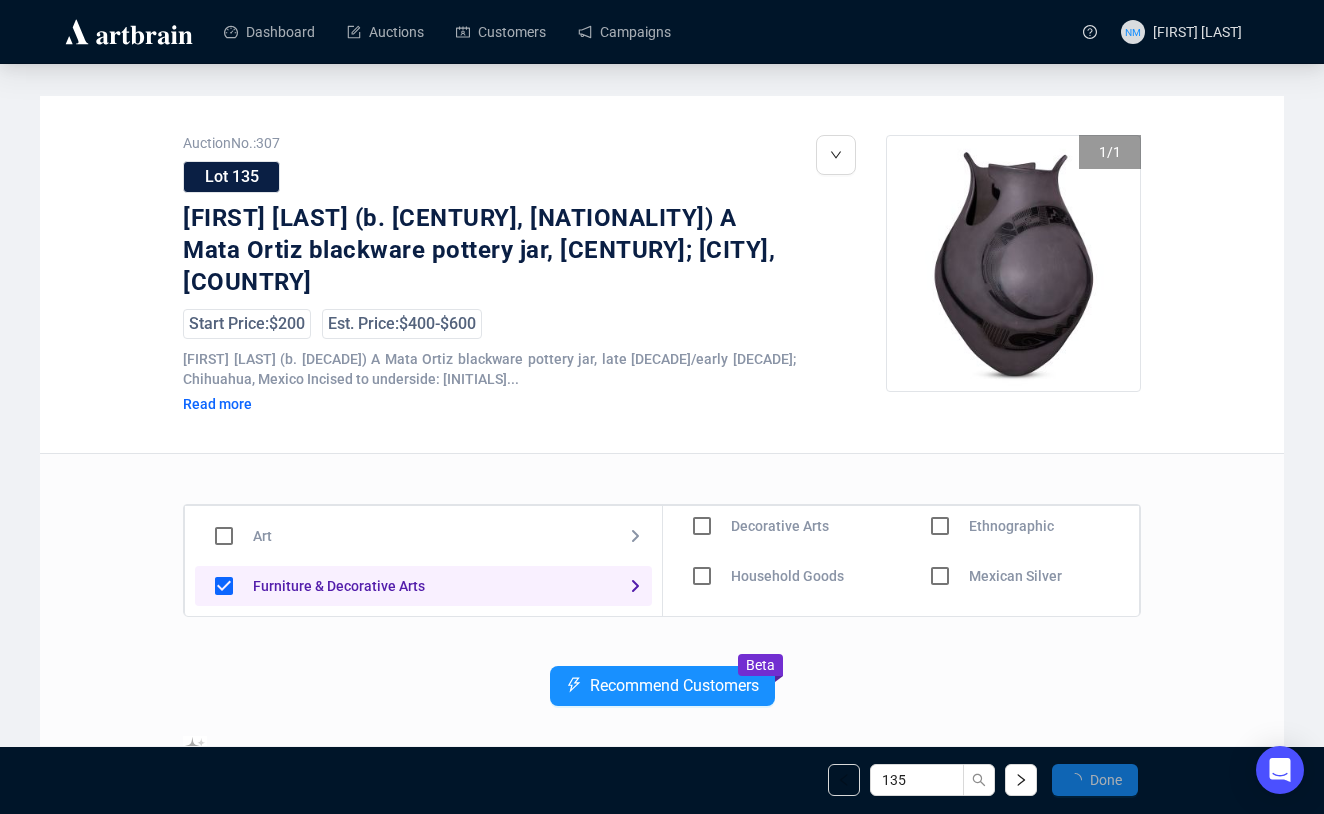 scroll, scrollTop: 160, scrollLeft: 0, axis: vertical 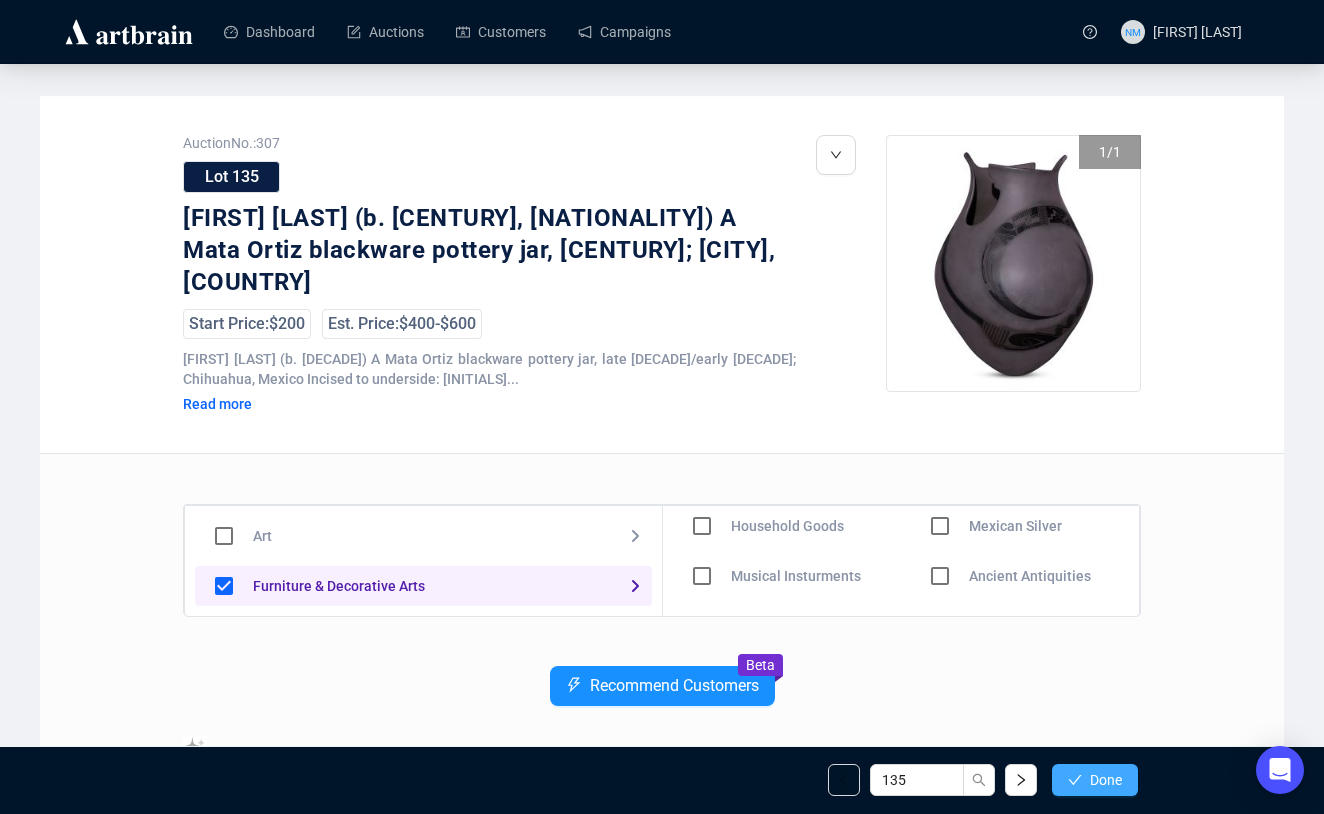 click on "Done" at bounding box center (1106, 780) 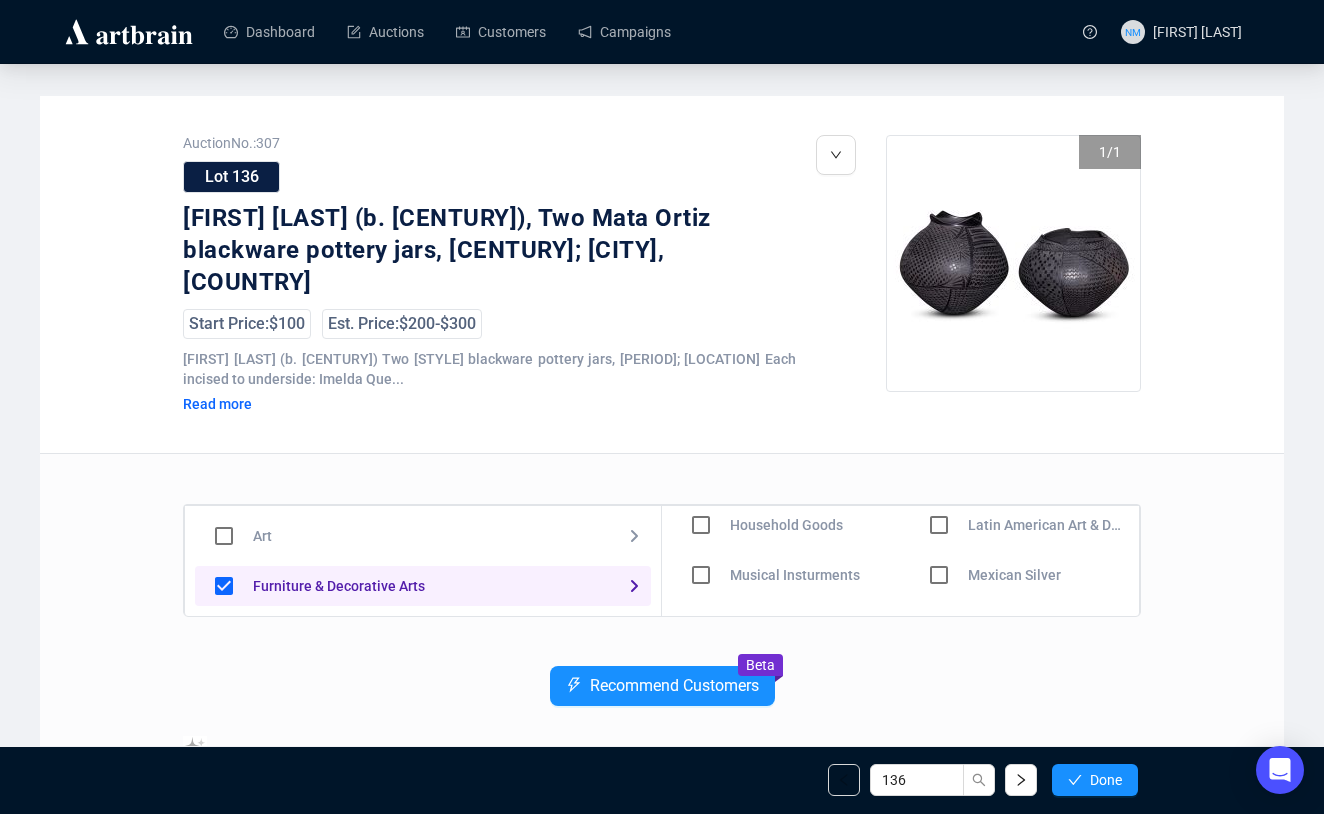 click at bounding box center [701, 475] 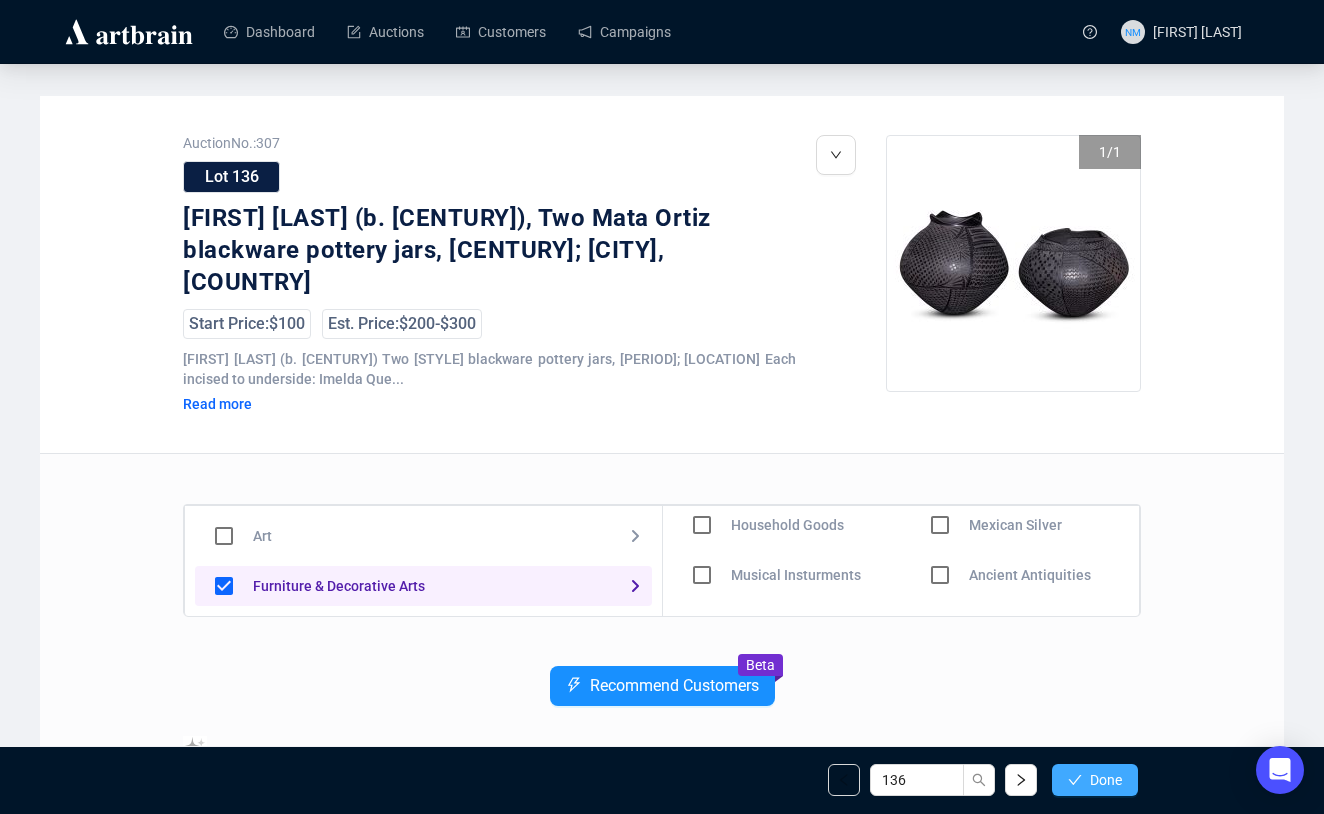 click on "Done" at bounding box center (1106, 780) 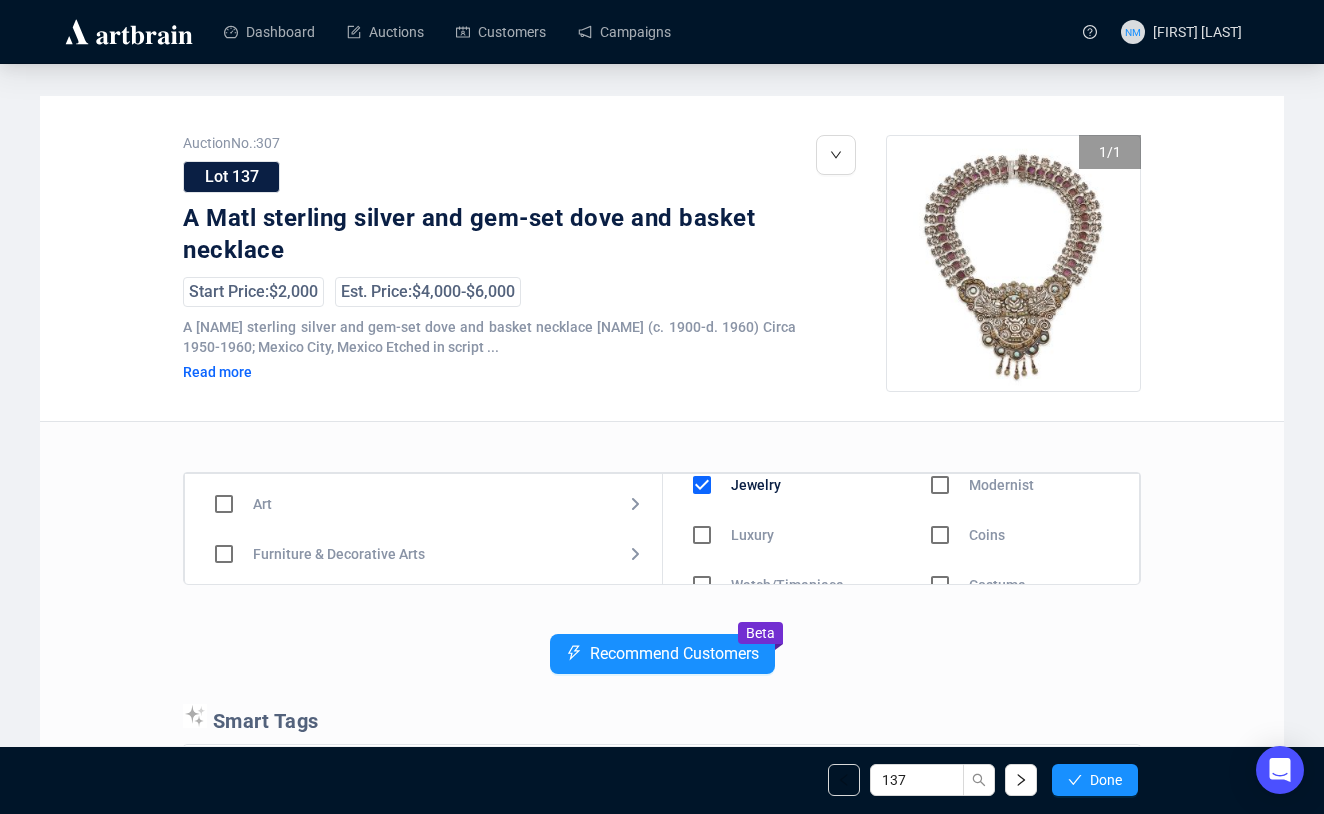 scroll, scrollTop: 0, scrollLeft: 0, axis: both 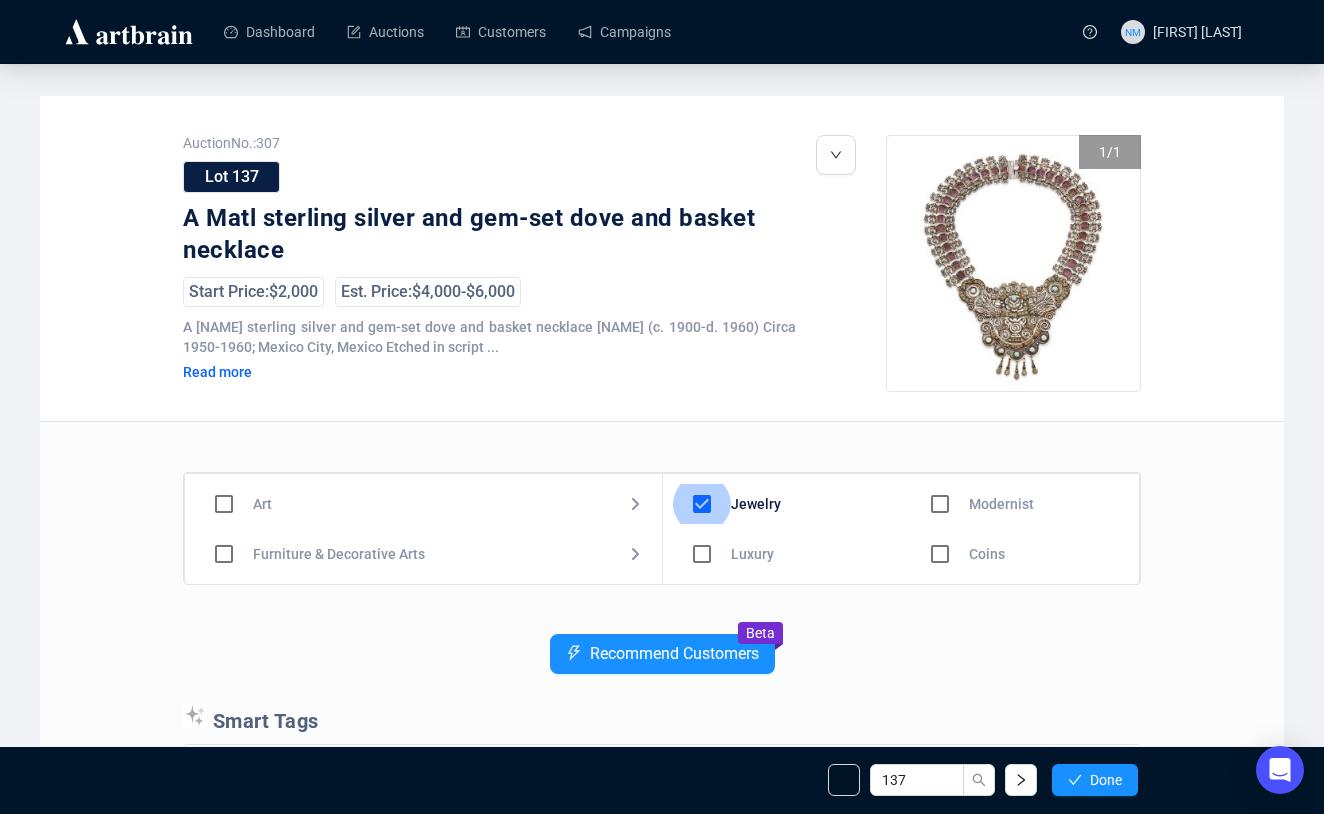 click at bounding box center [702, 504] 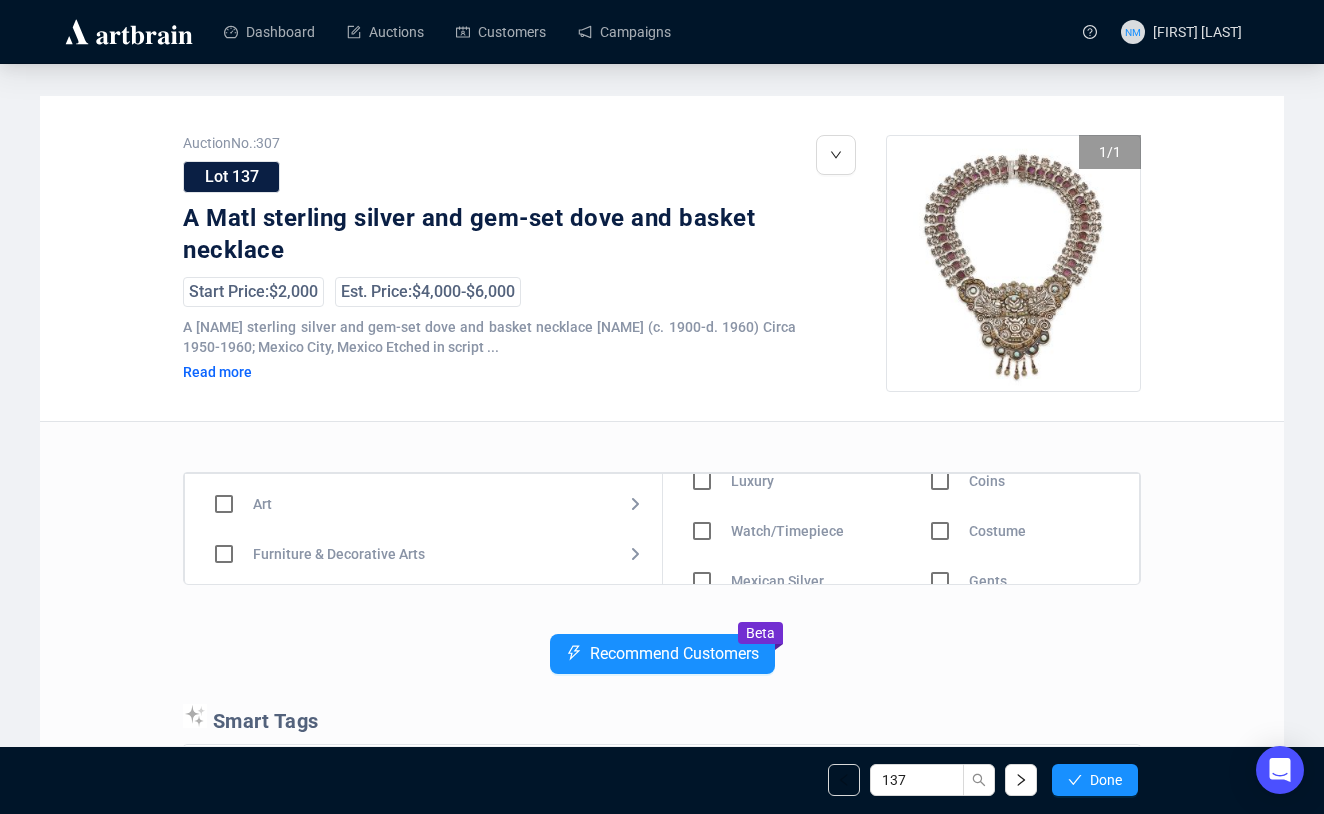 scroll, scrollTop: 90, scrollLeft: 0, axis: vertical 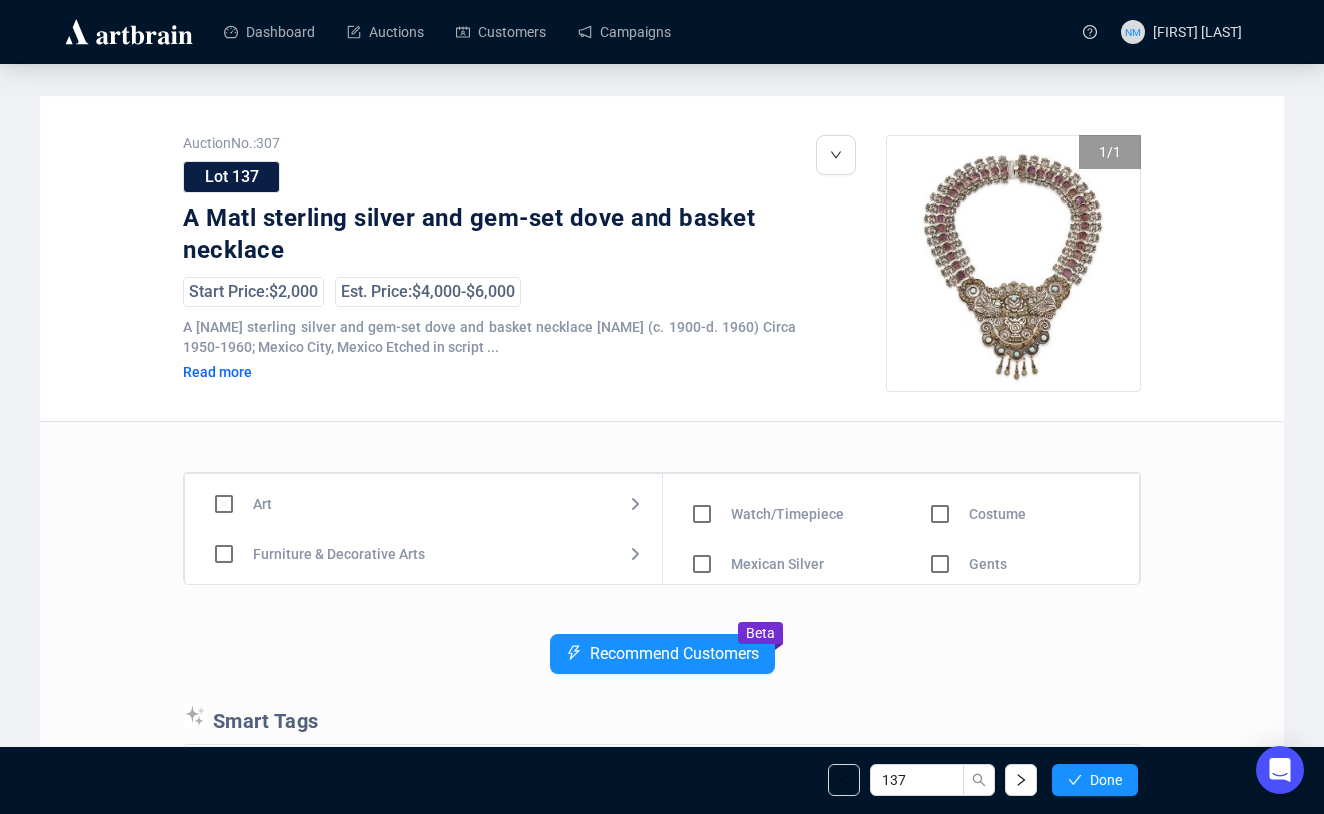 click at bounding box center (702, 414) 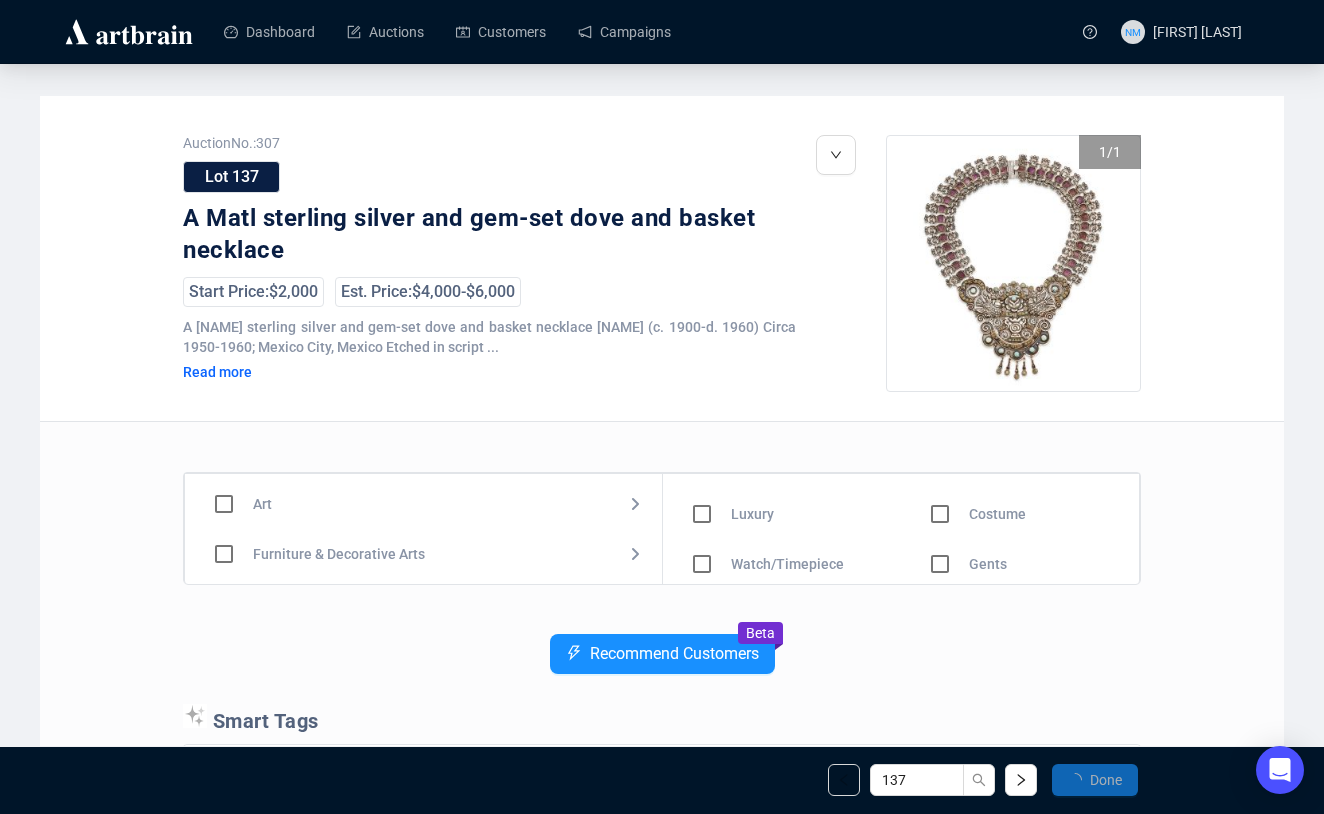 scroll, scrollTop: 0, scrollLeft: 0, axis: both 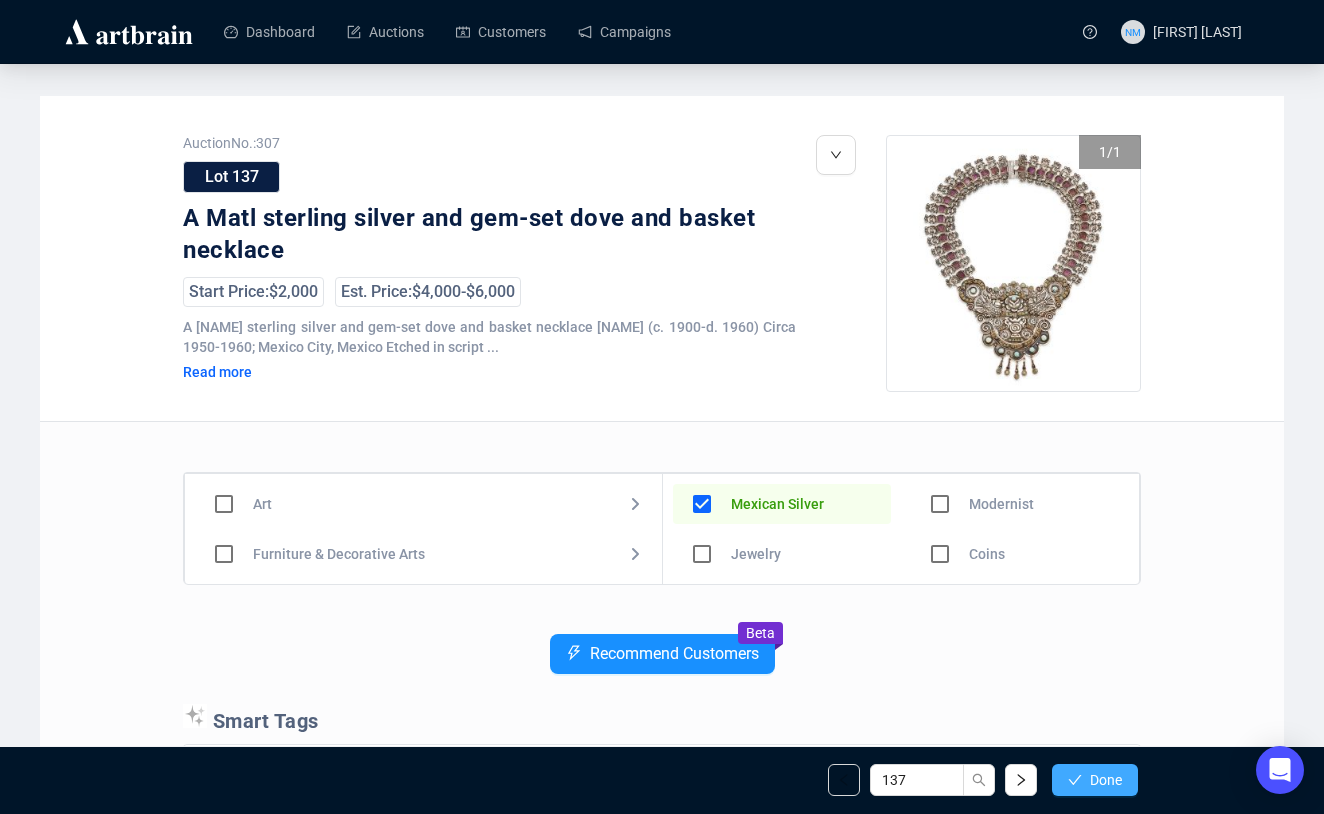 click on "Done" at bounding box center [1106, 780] 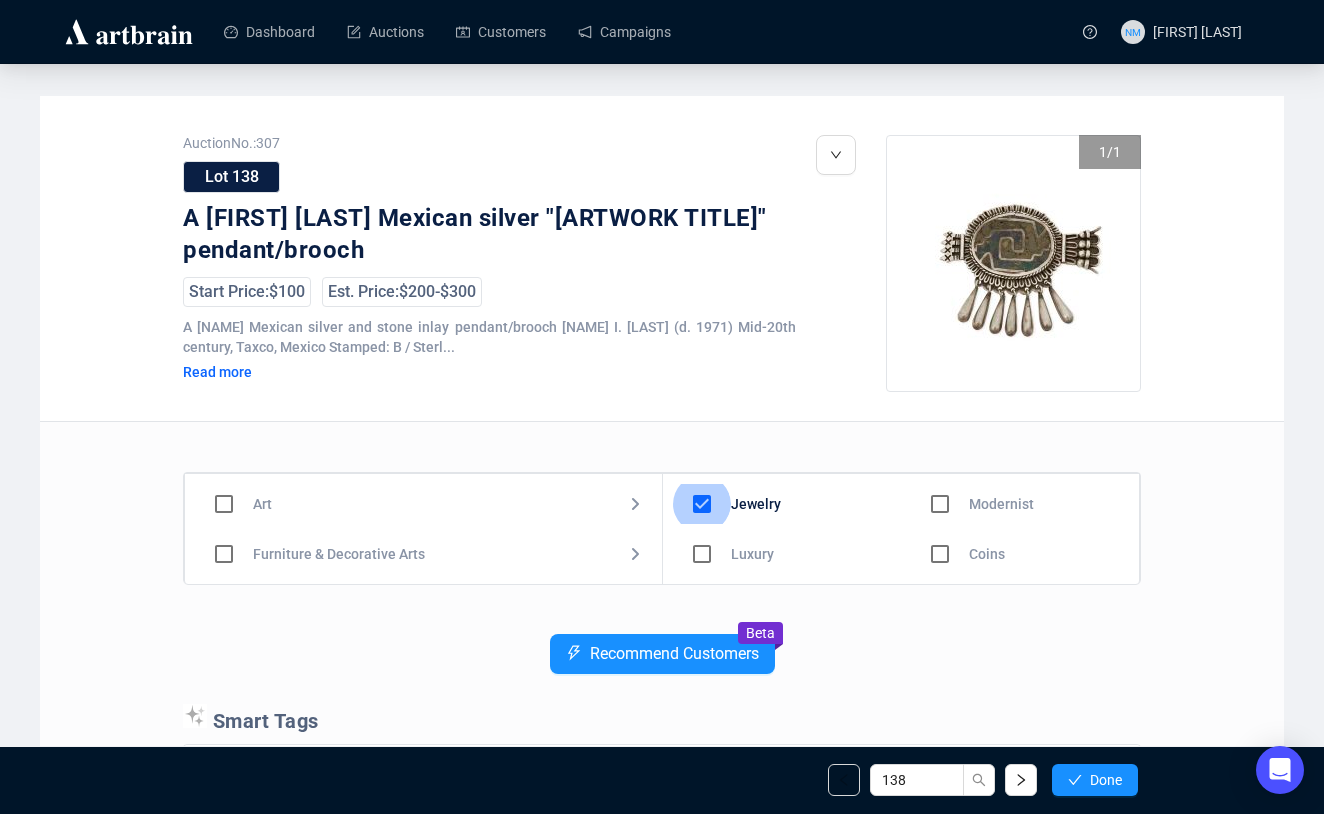click at bounding box center (702, 504) 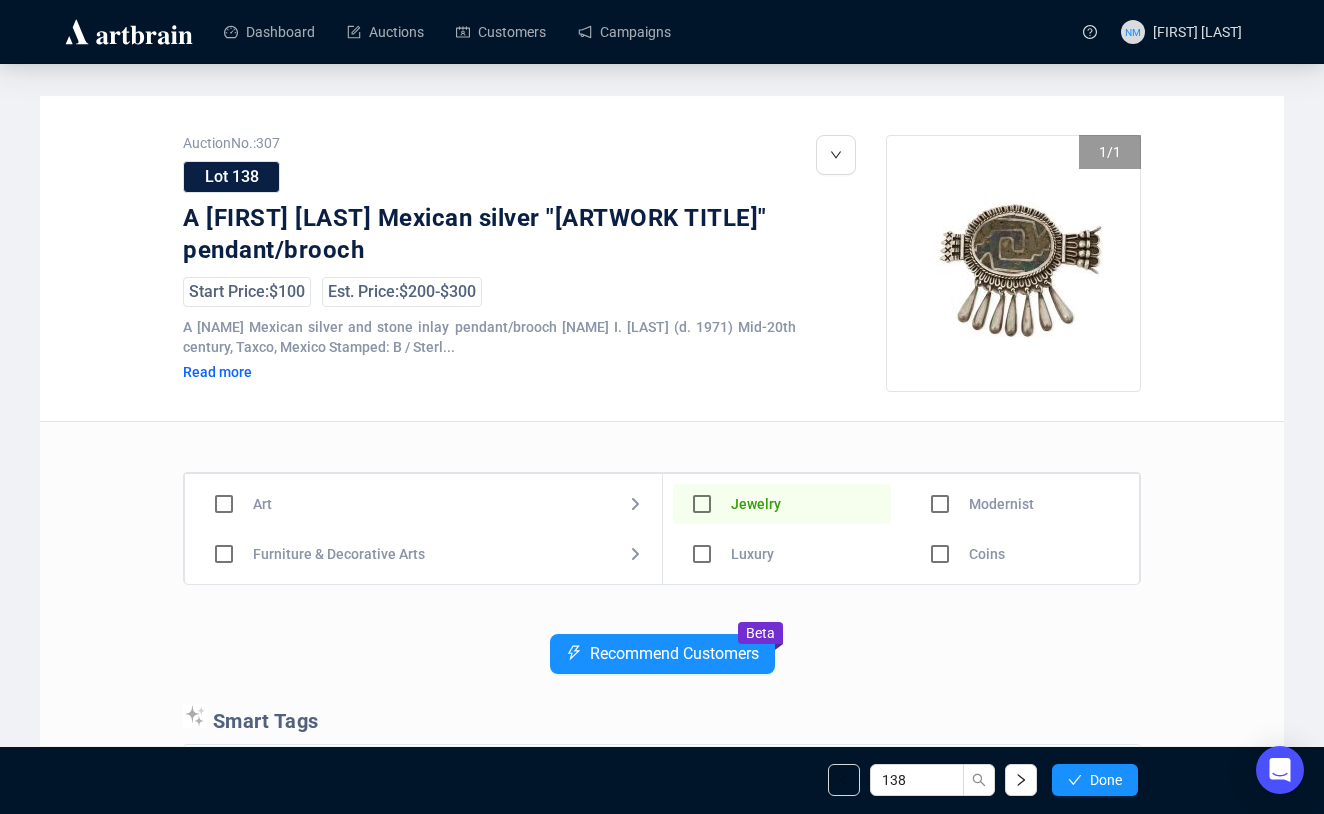 scroll, scrollTop: 90, scrollLeft: 0, axis: vertical 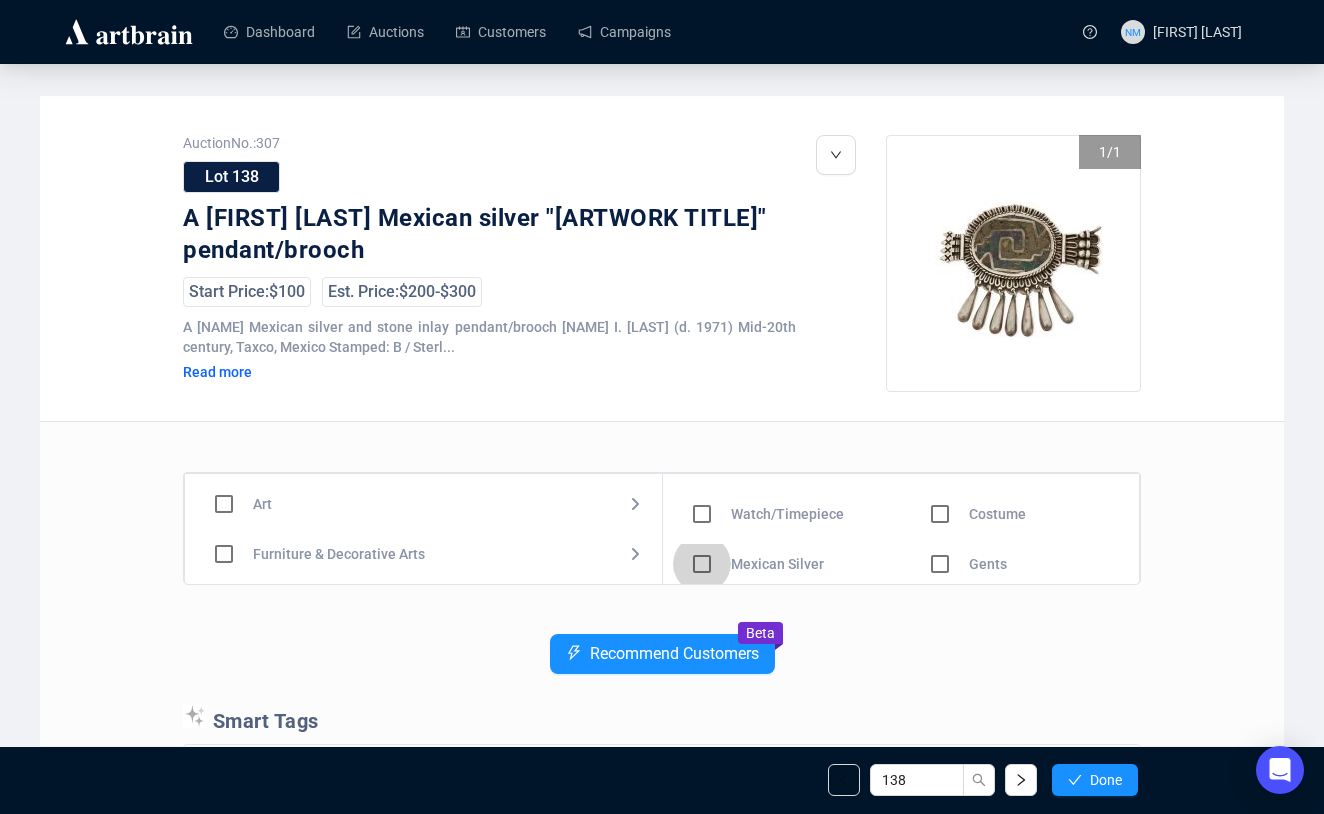 click at bounding box center (702, 414) 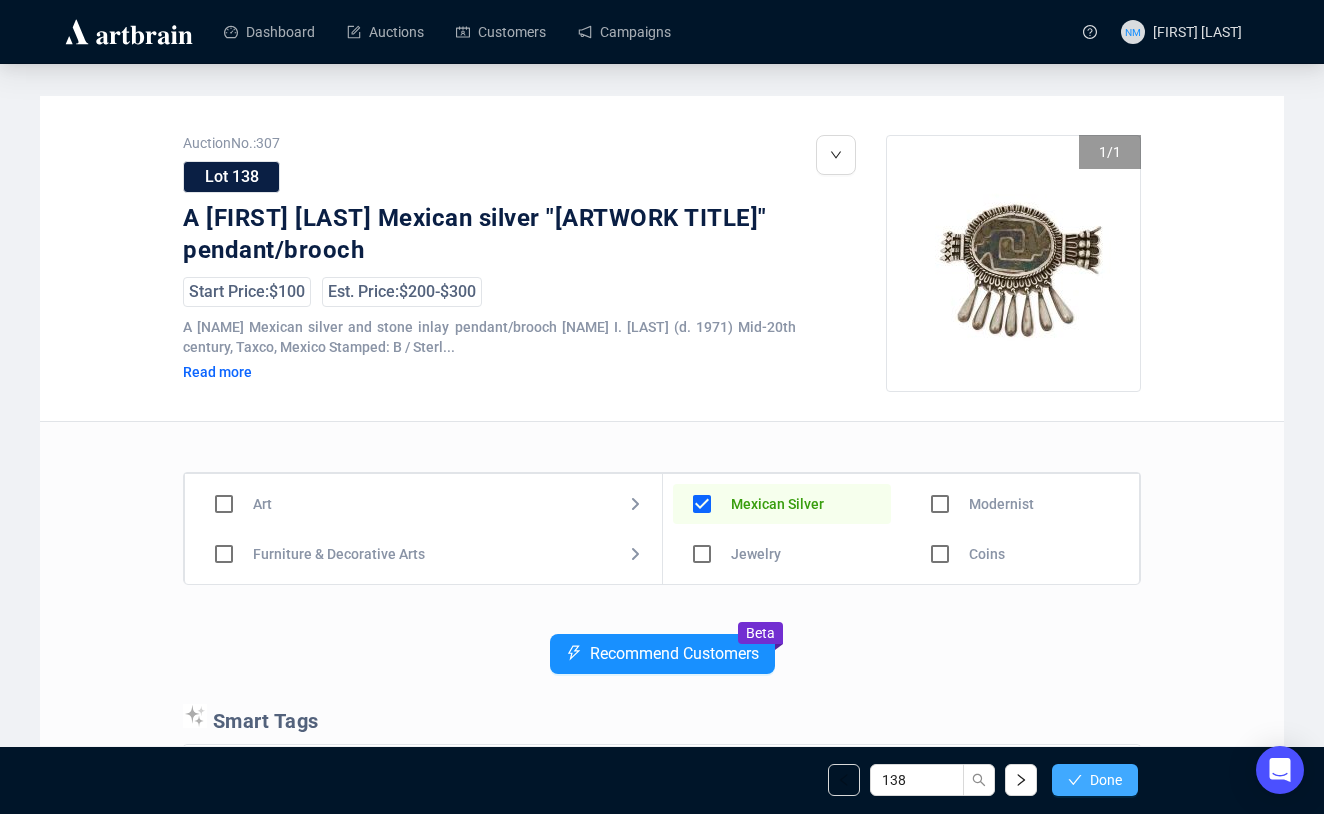 click on "Done" at bounding box center (1106, 780) 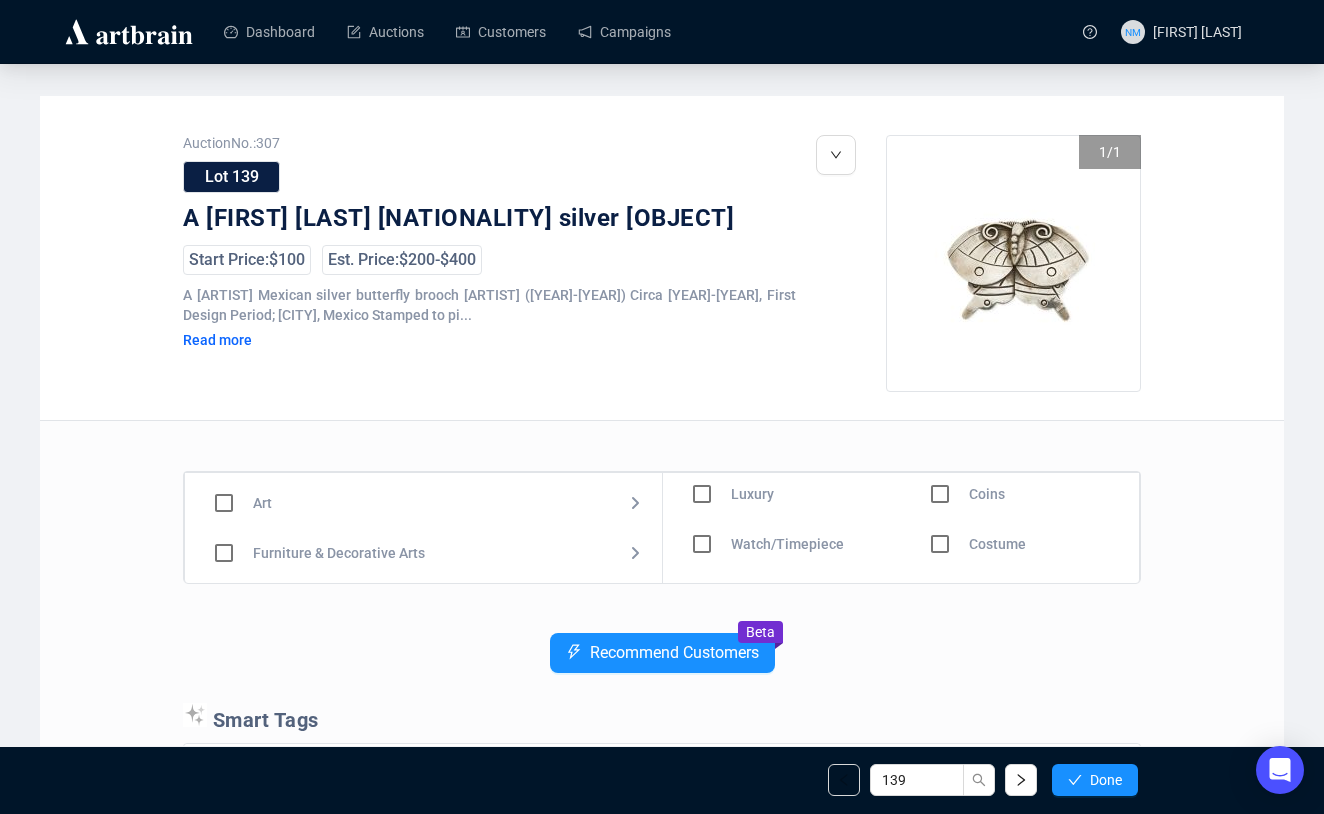 scroll, scrollTop: 90, scrollLeft: 0, axis: vertical 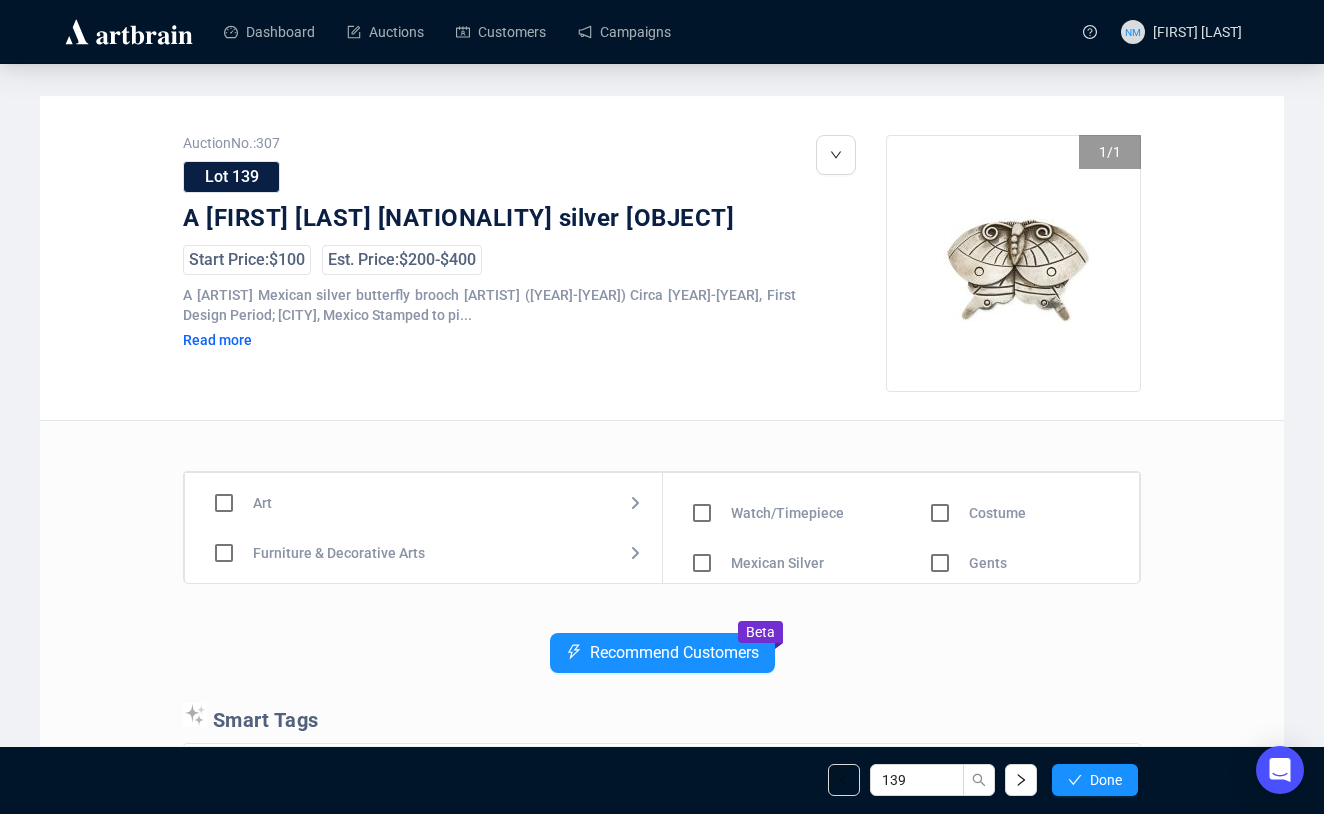 click at bounding box center (702, 463) 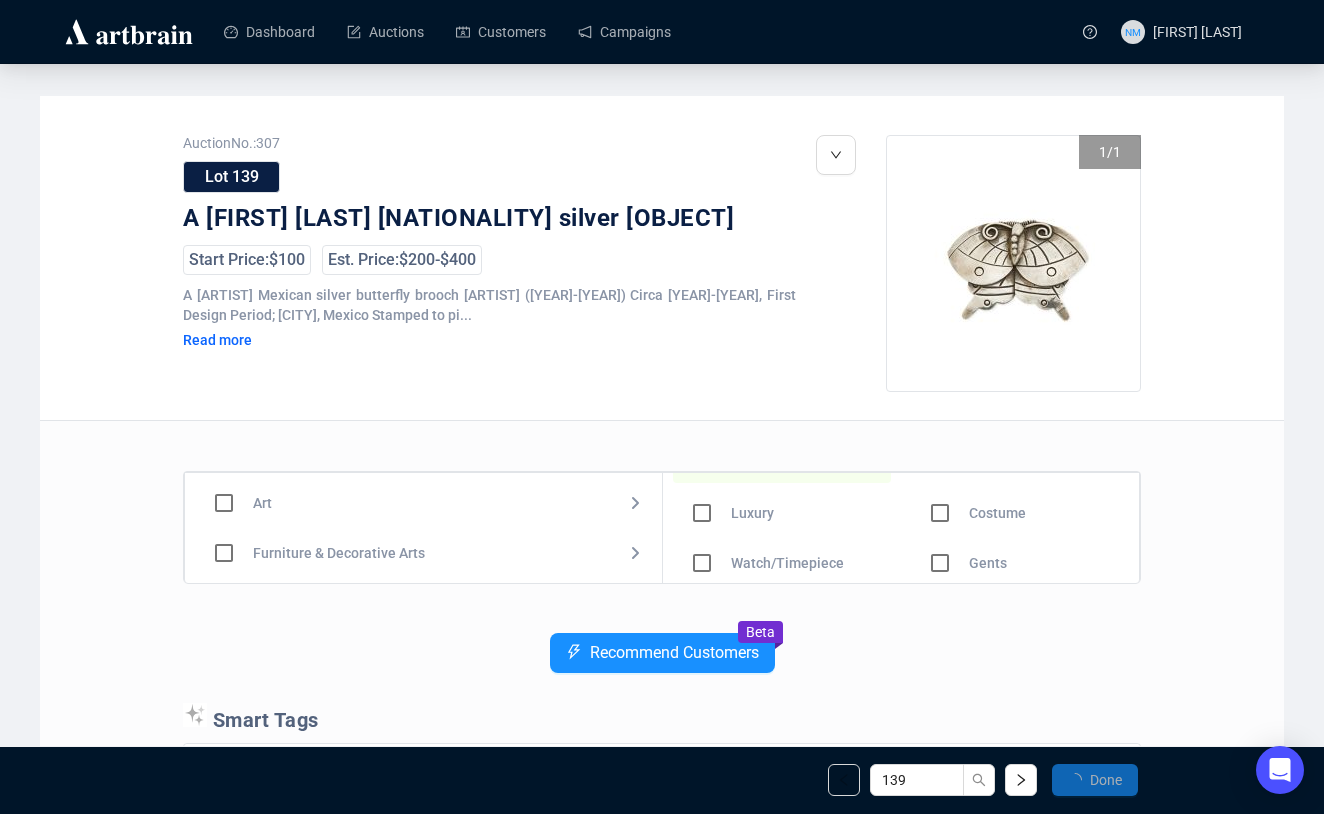 scroll, scrollTop: 0, scrollLeft: 0, axis: both 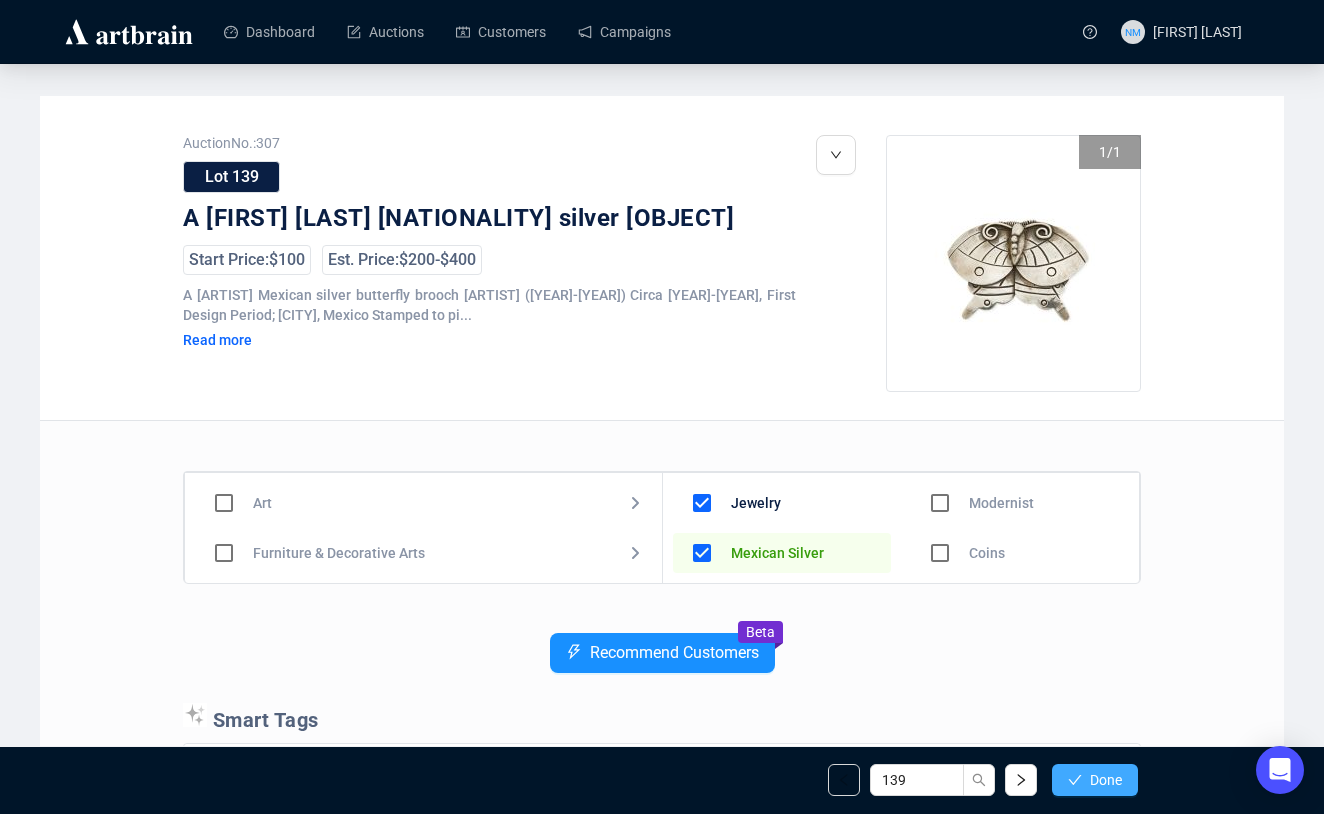click on "Done" at bounding box center (1106, 780) 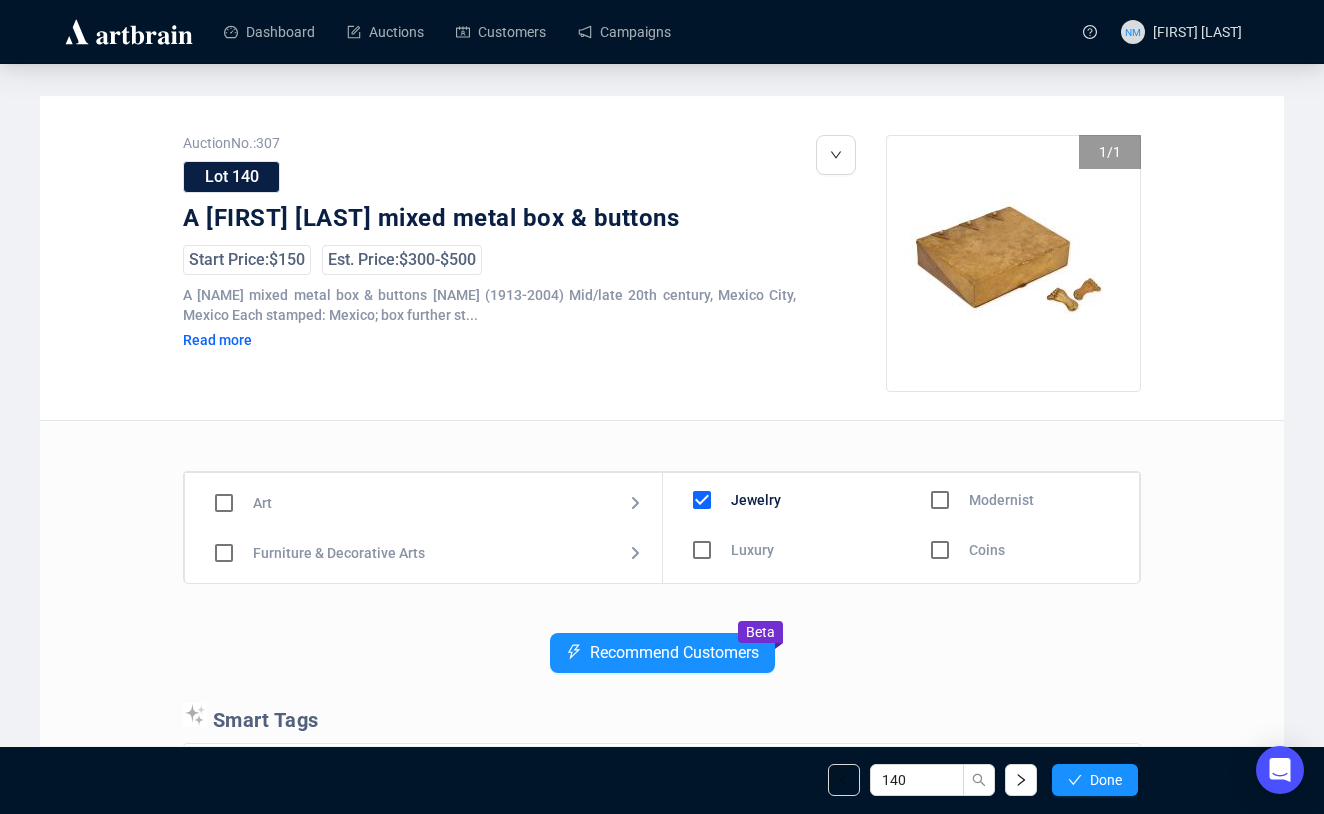 scroll, scrollTop: 8, scrollLeft: 0, axis: vertical 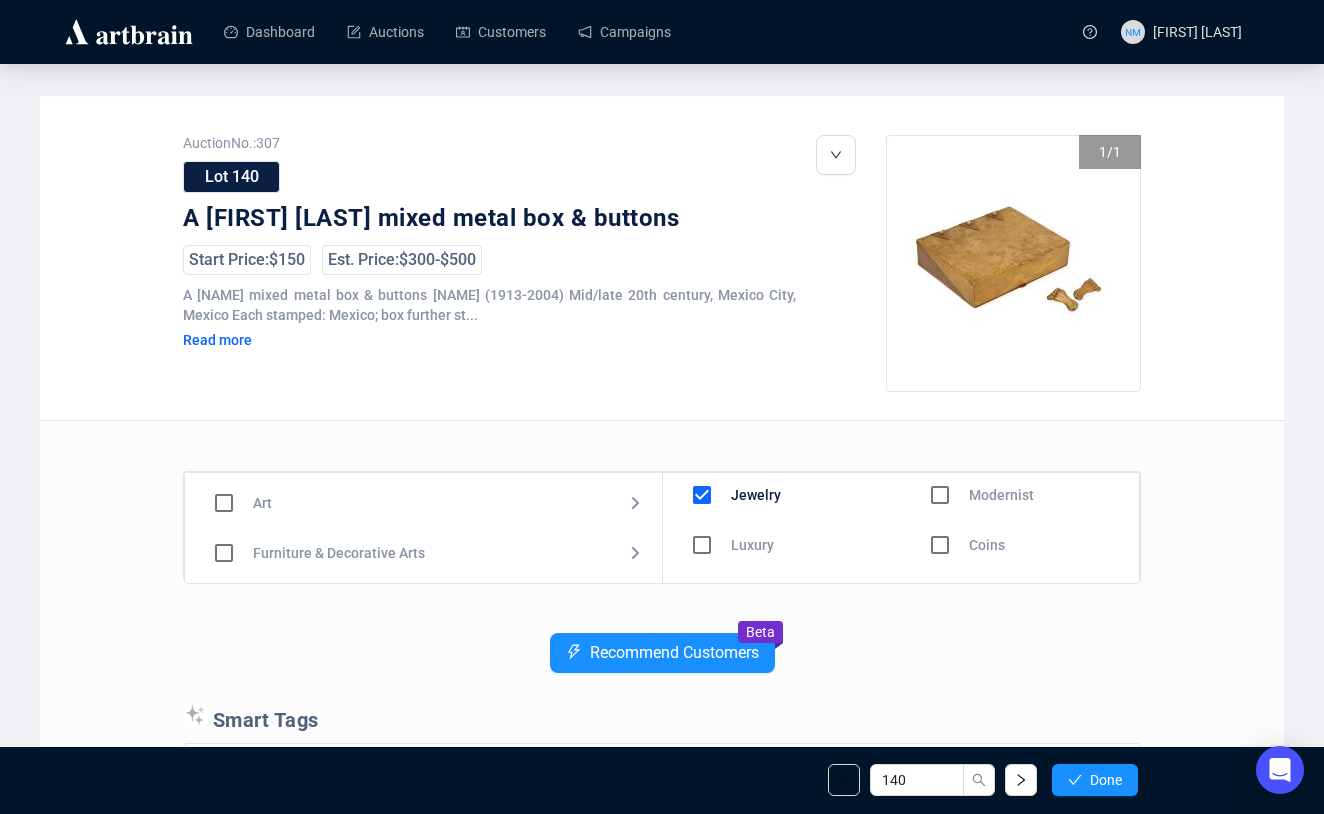 click at bounding box center (702, 495) 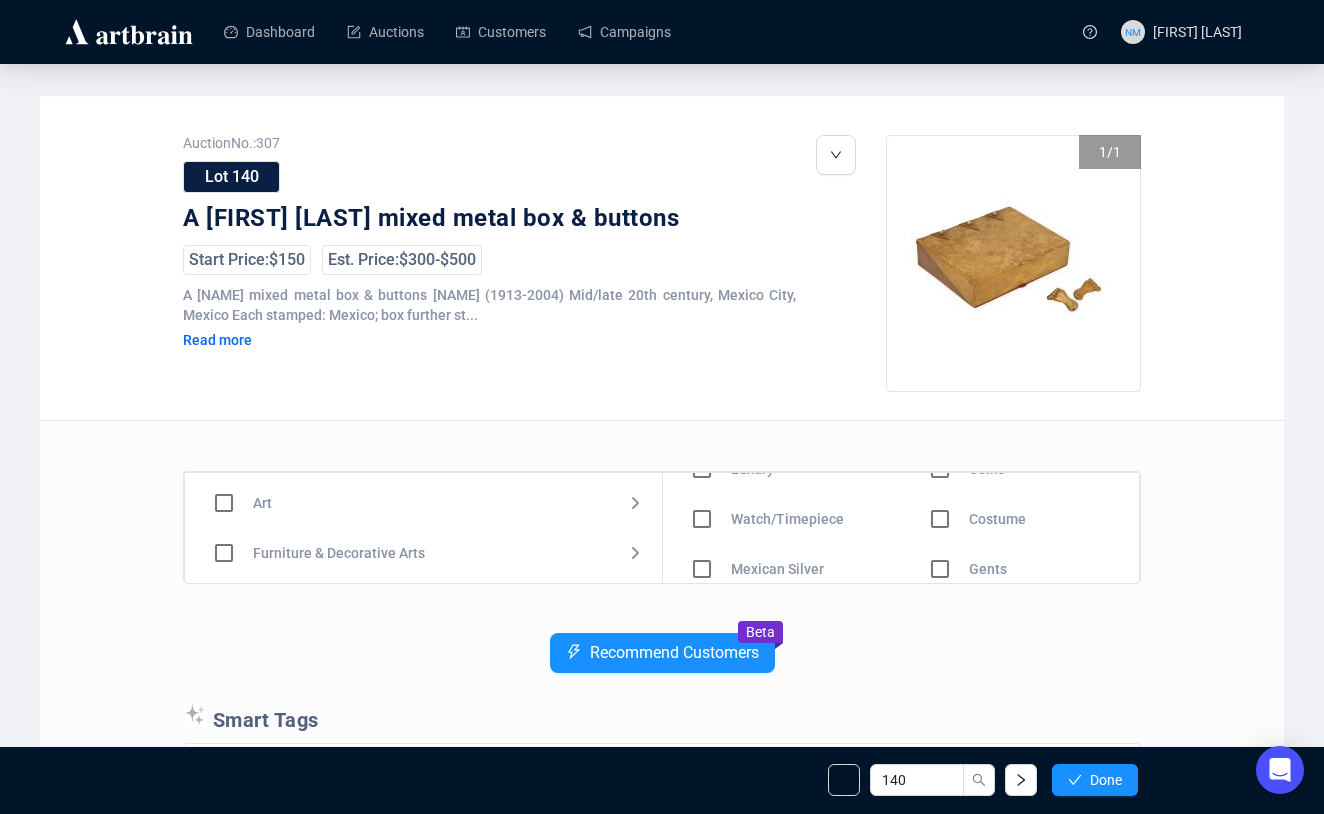 scroll, scrollTop: 90, scrollLeft: 0, axis: vertical 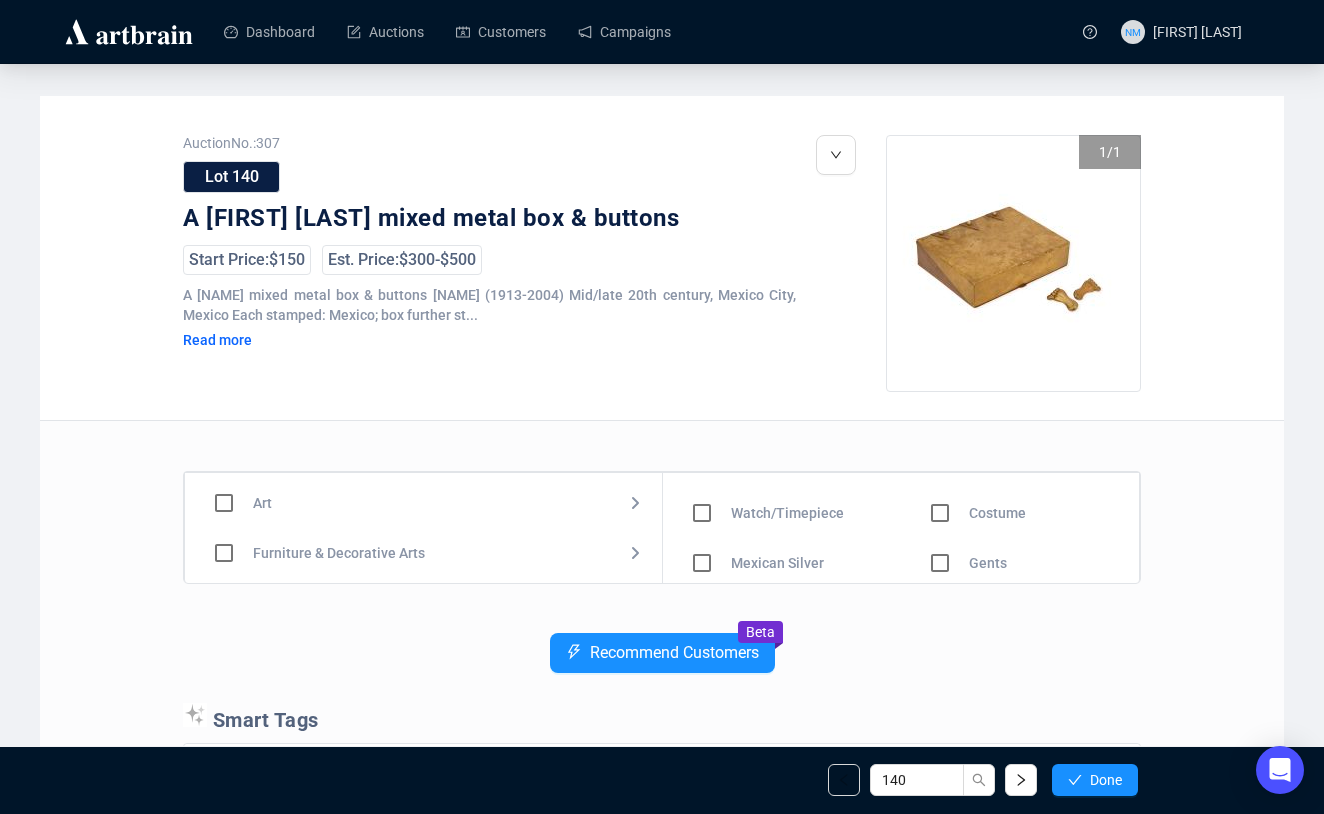 click at bounding box center (702, 413) 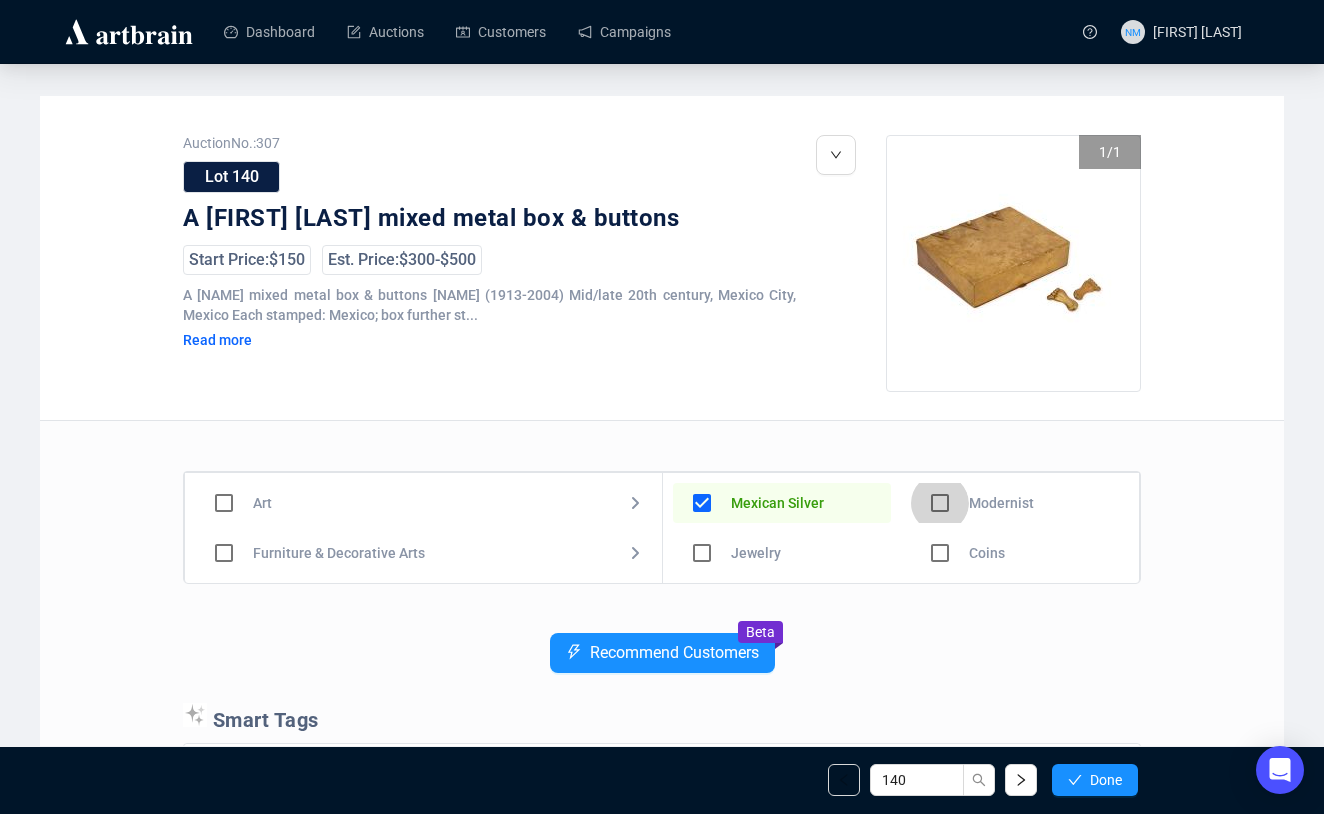 click at bounding box center (702, 553) 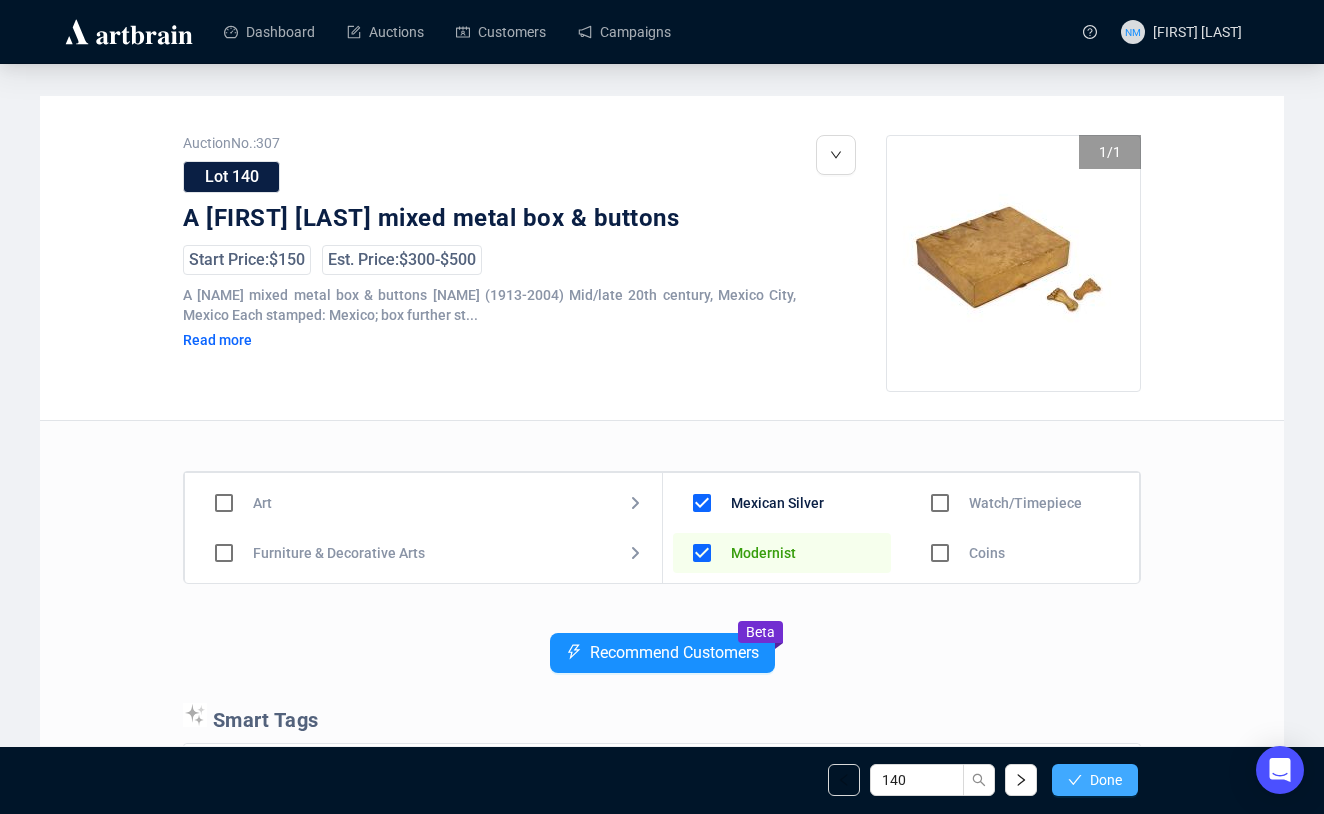 click on "Done" at bounding box center [1095, 780] 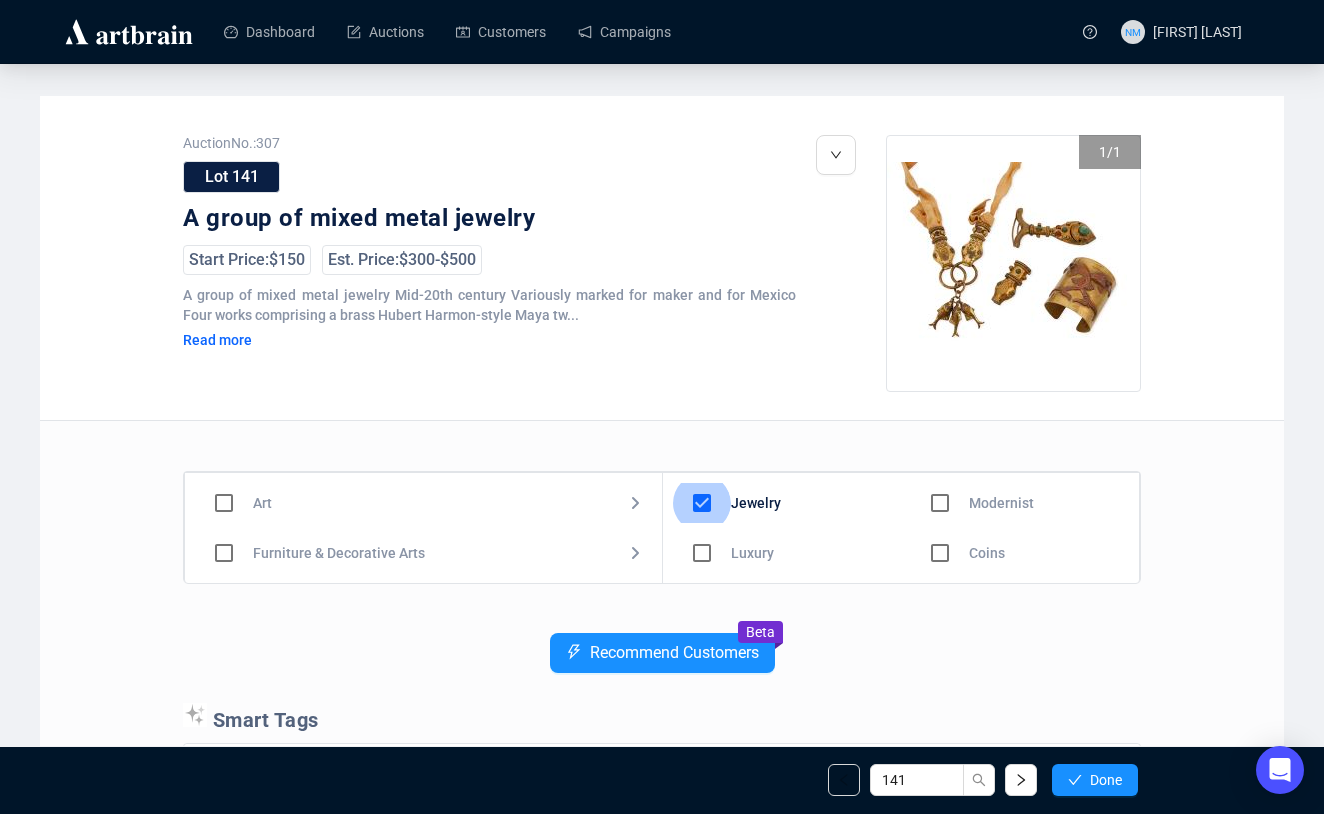 click at bounding box center [702, 503] 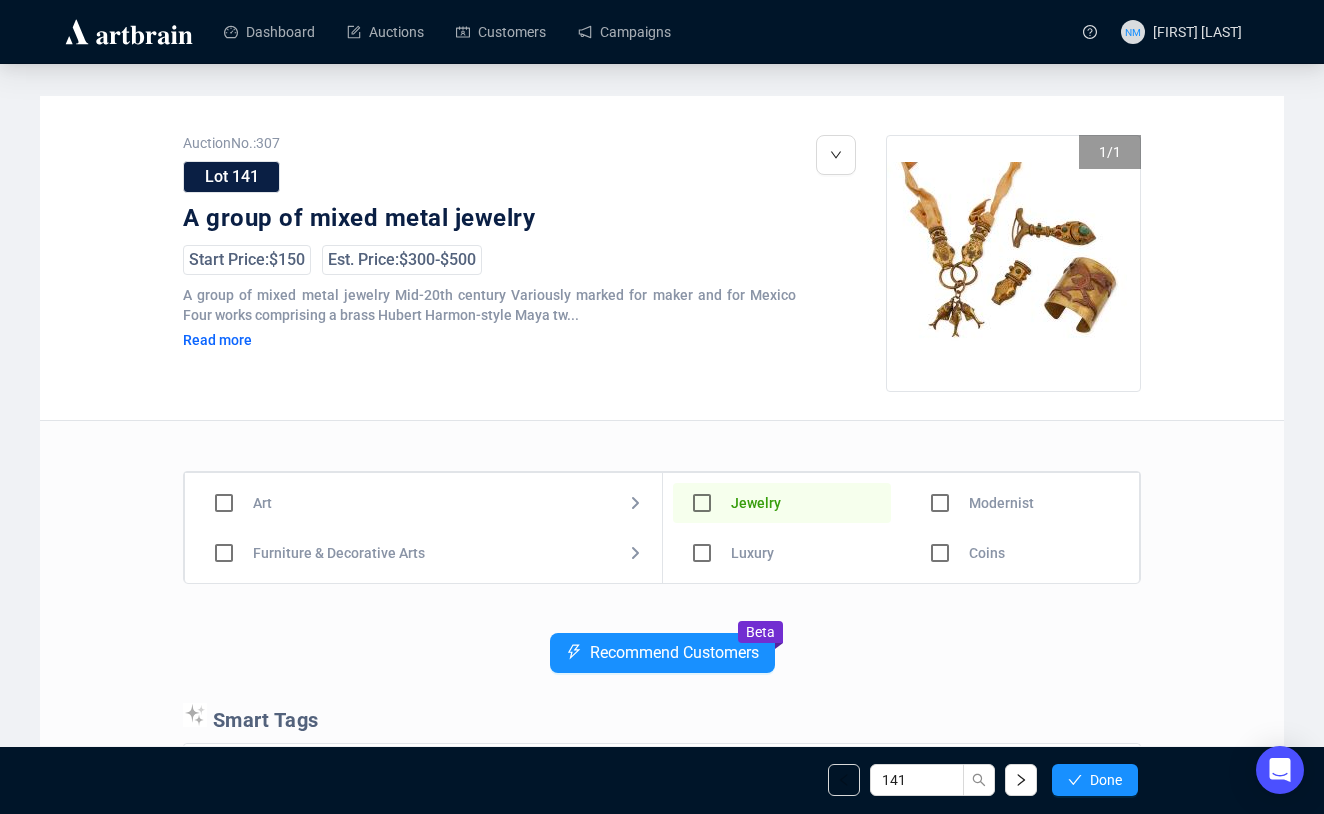 click at bounding box center [702, 503] 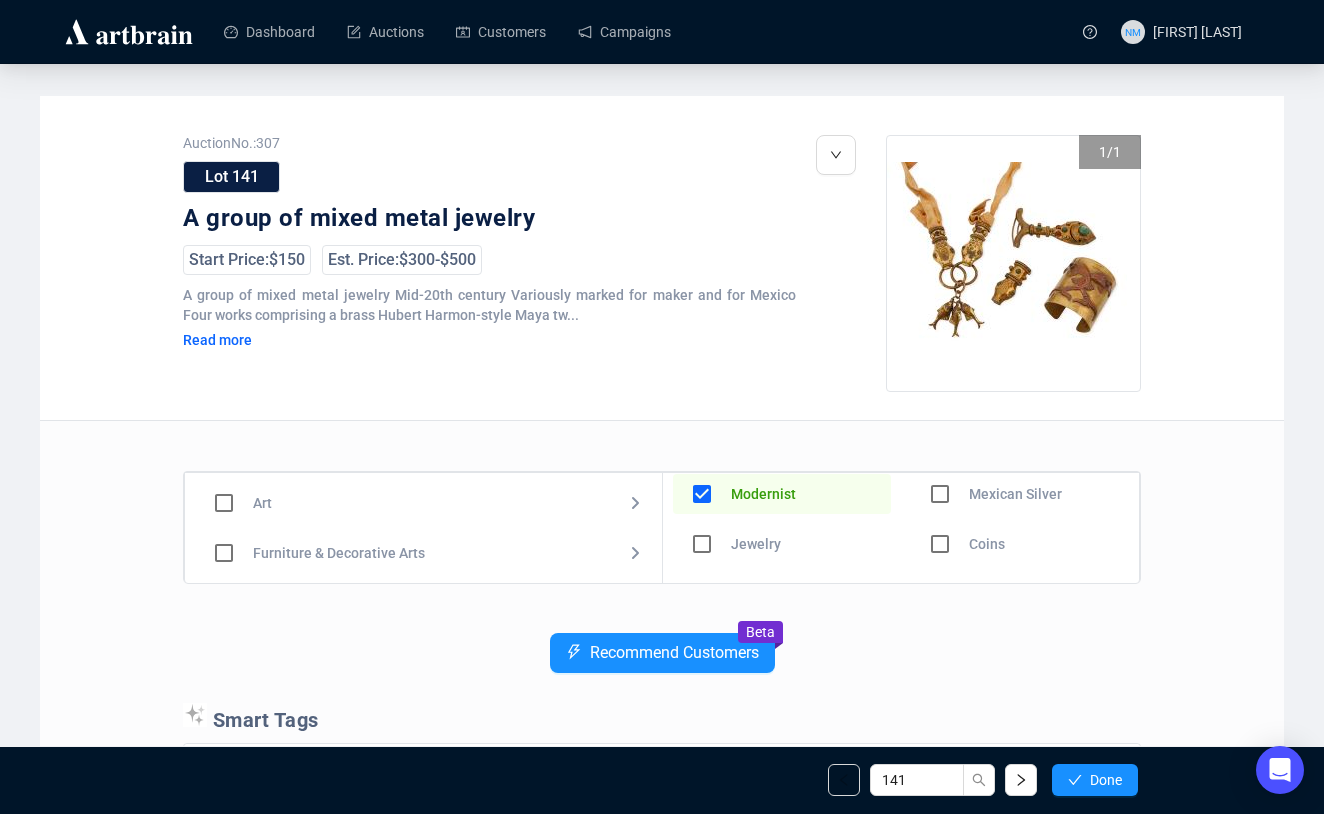 click at bounding box center [702, 544] 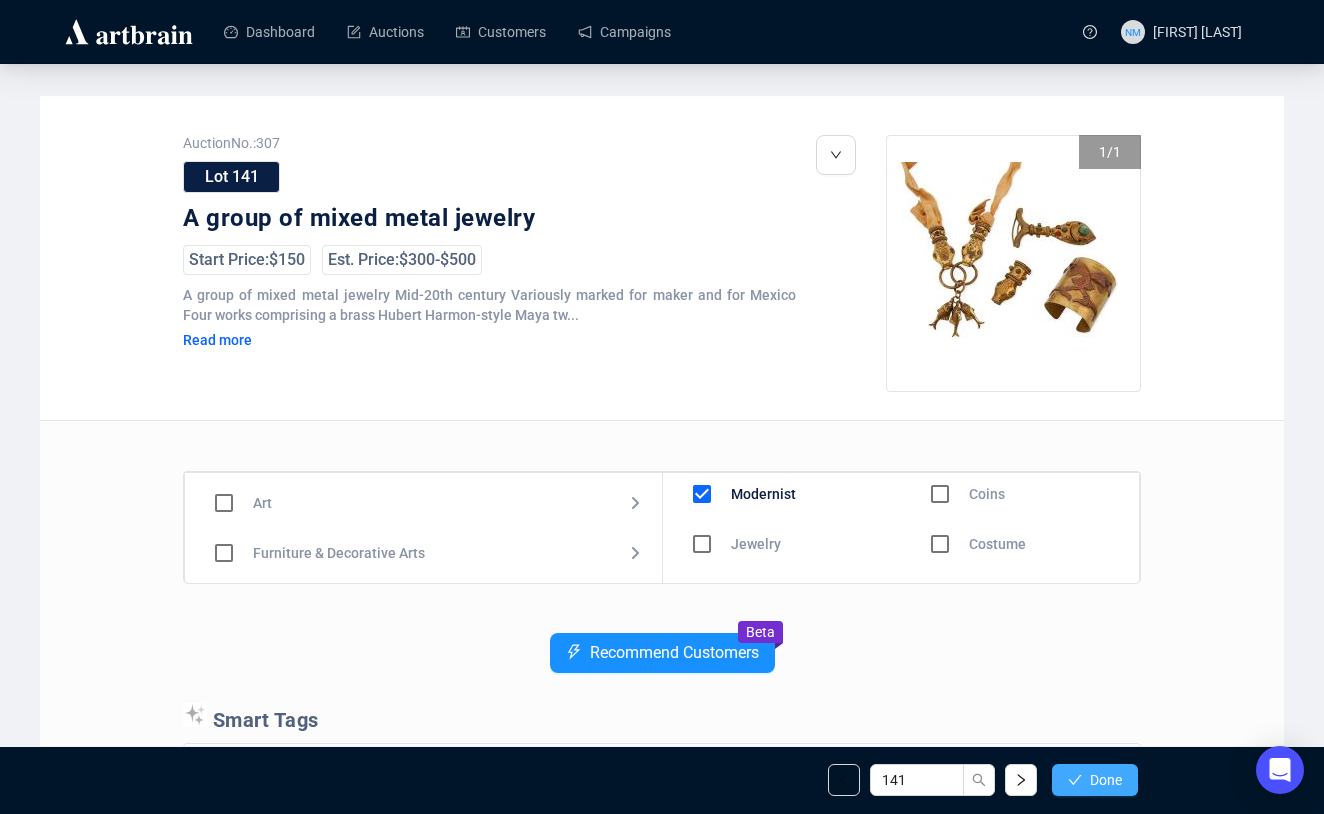 click on "Done" at bounding box center (1095, 780) 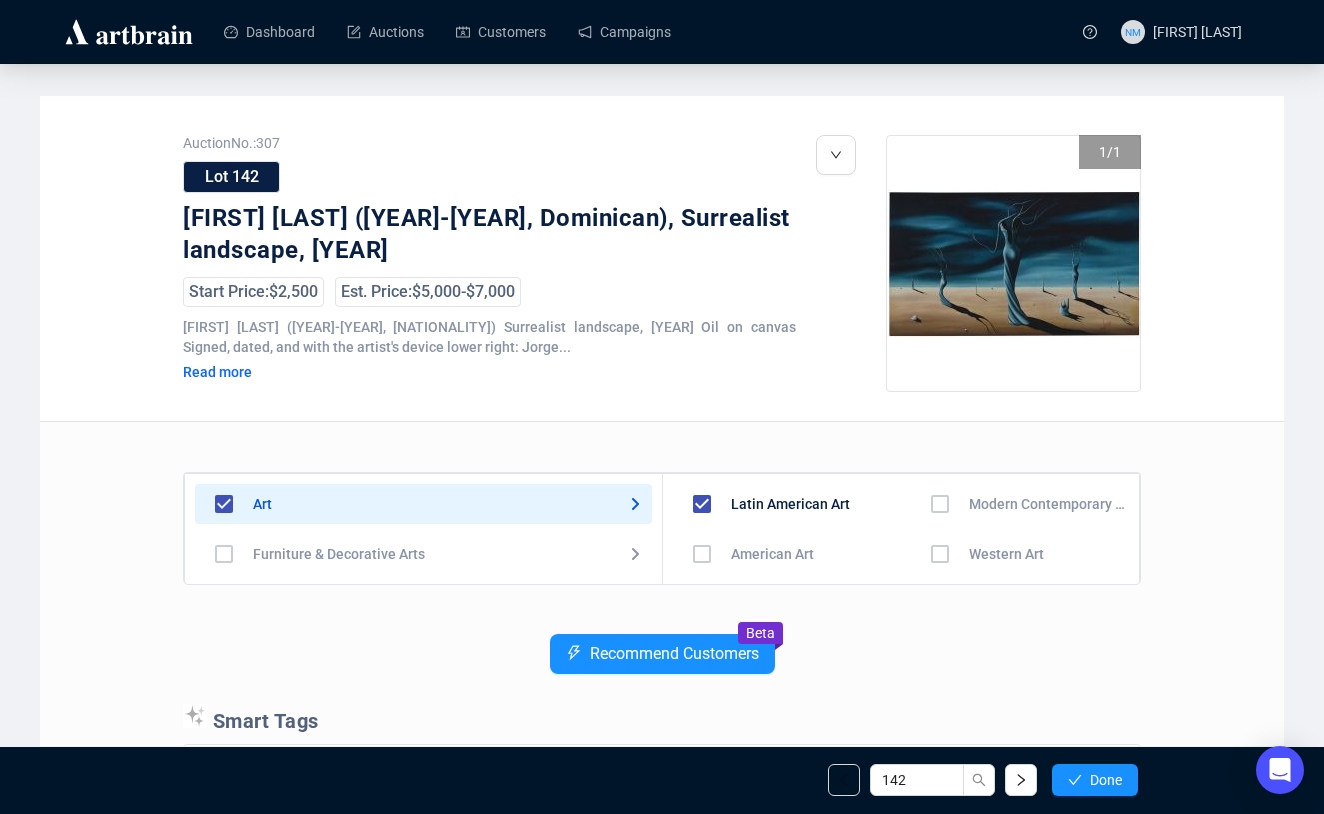 click at bounding box center (702, 554) 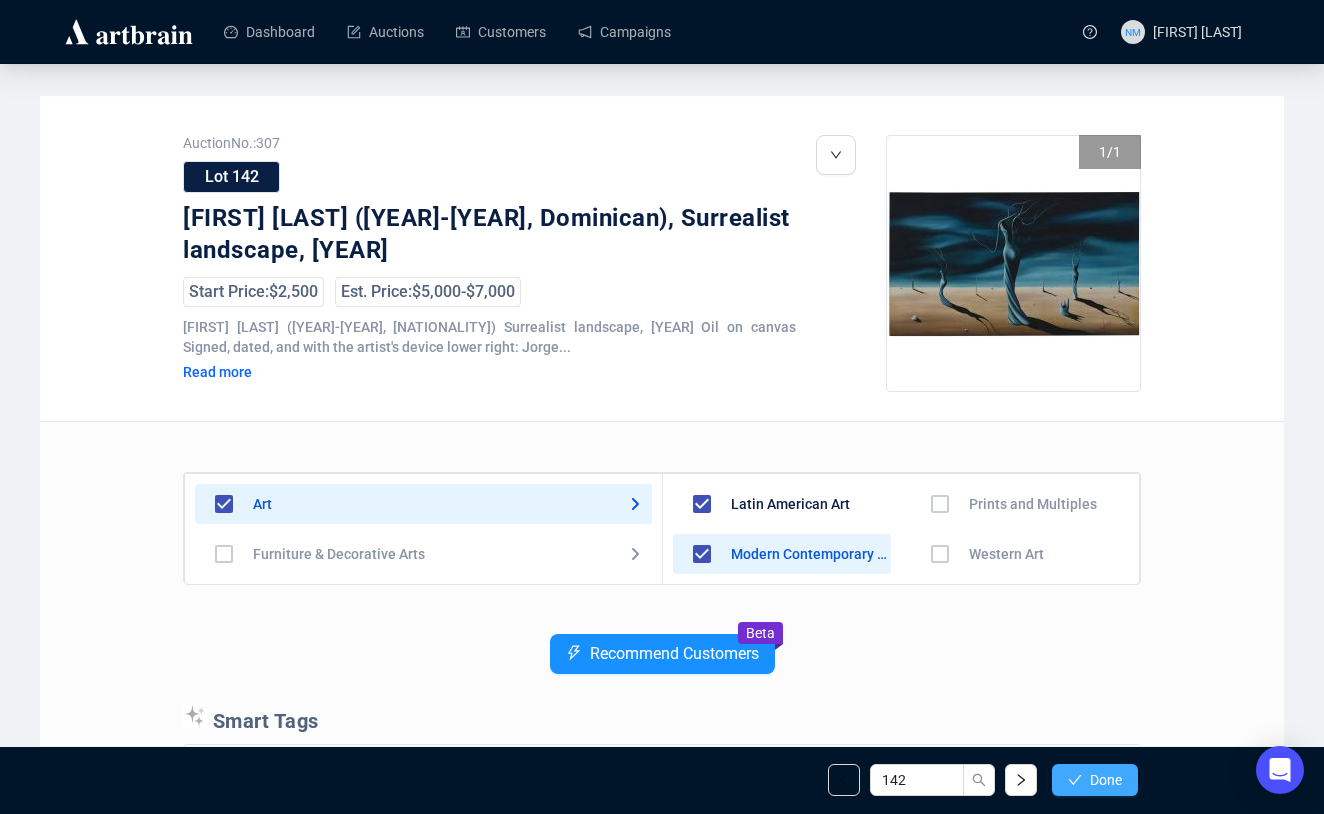 click on "Done" at bounding box center (1106, 780) 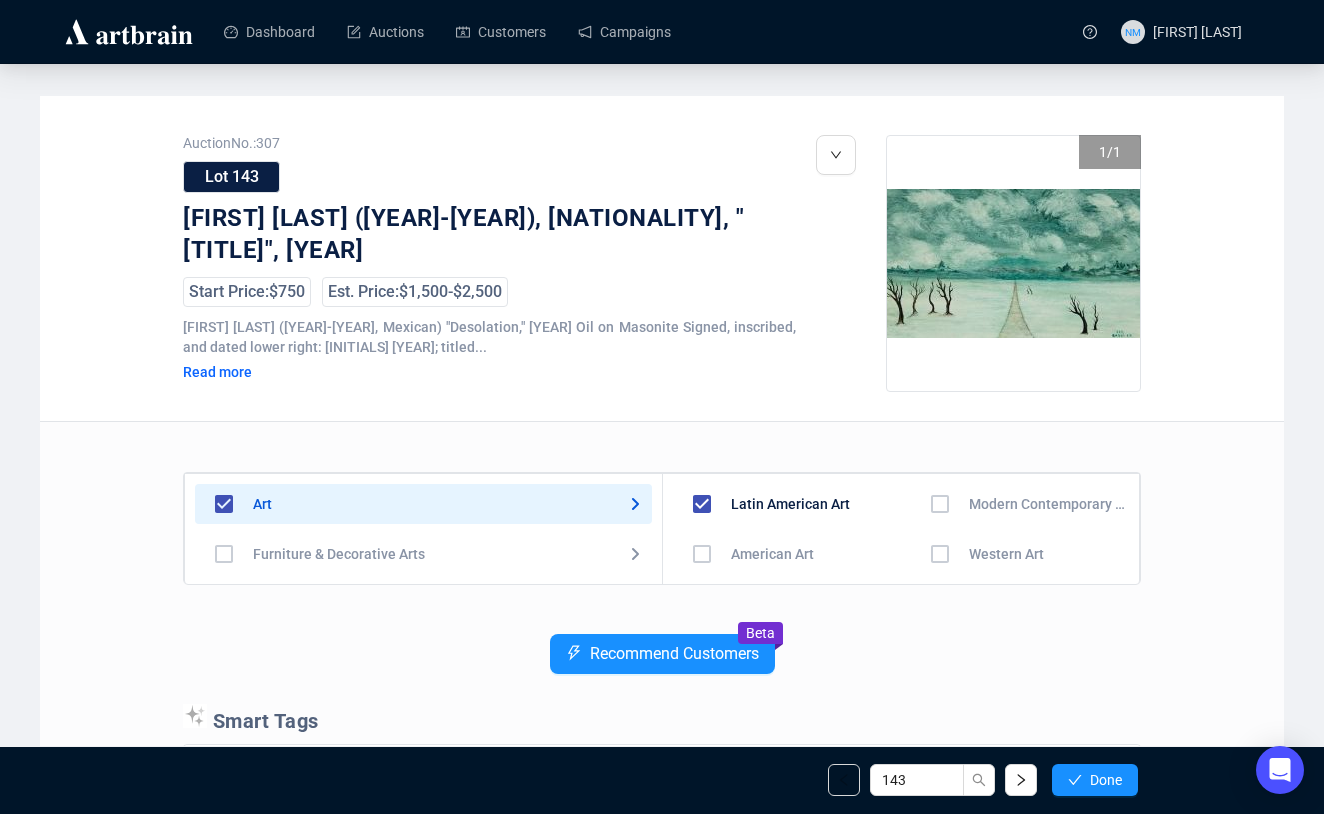 click at bounding box center [702, 554] 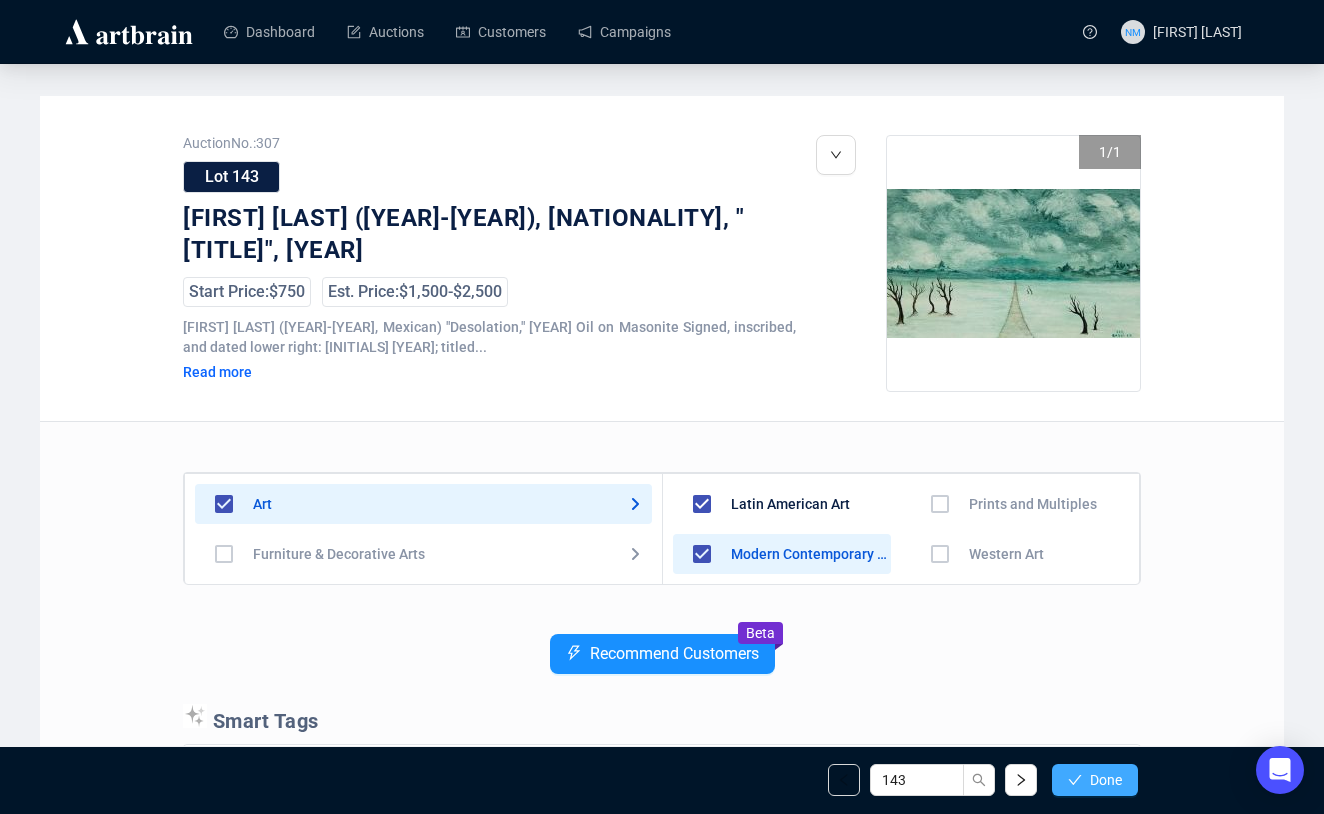 click on "Done" at bounding box center (1095, 780) 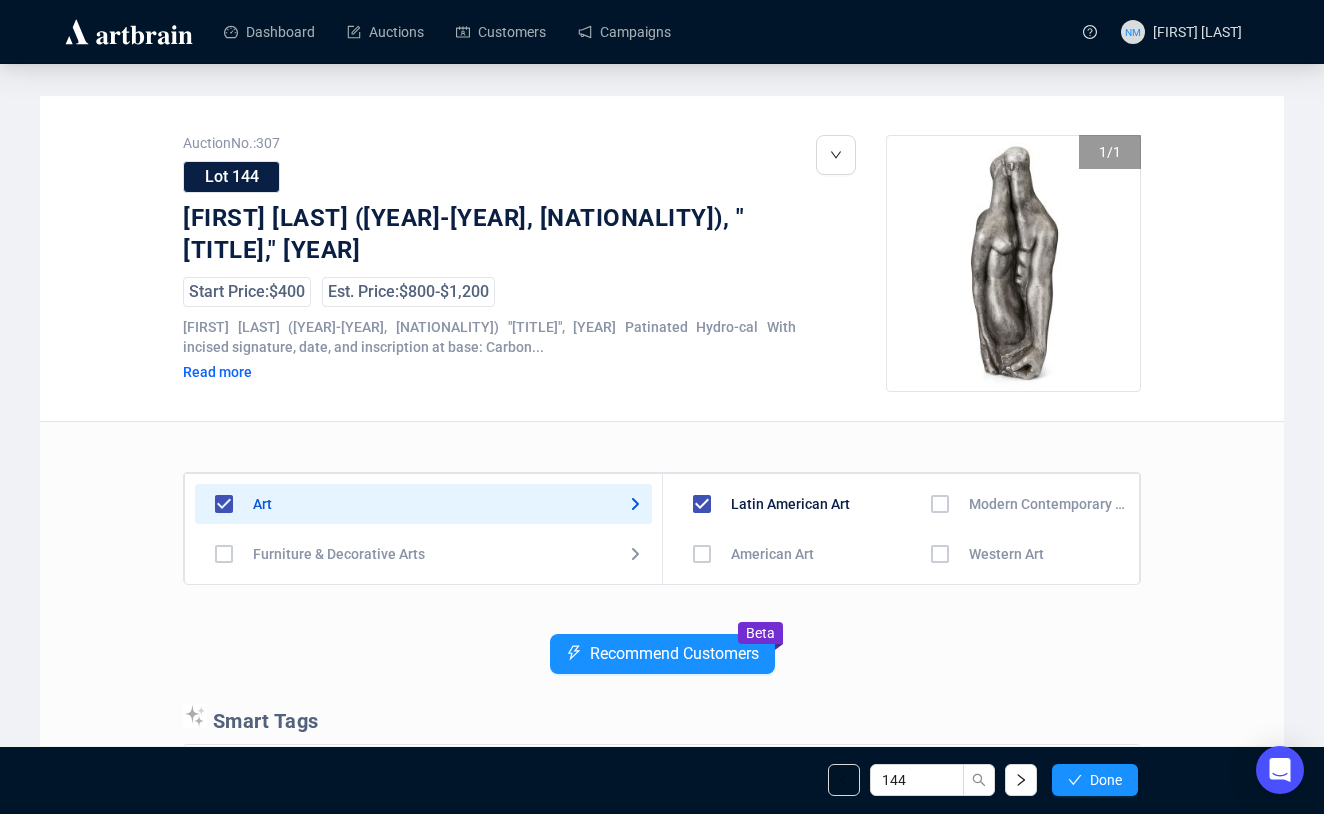 click at bounding box center [702, 554] 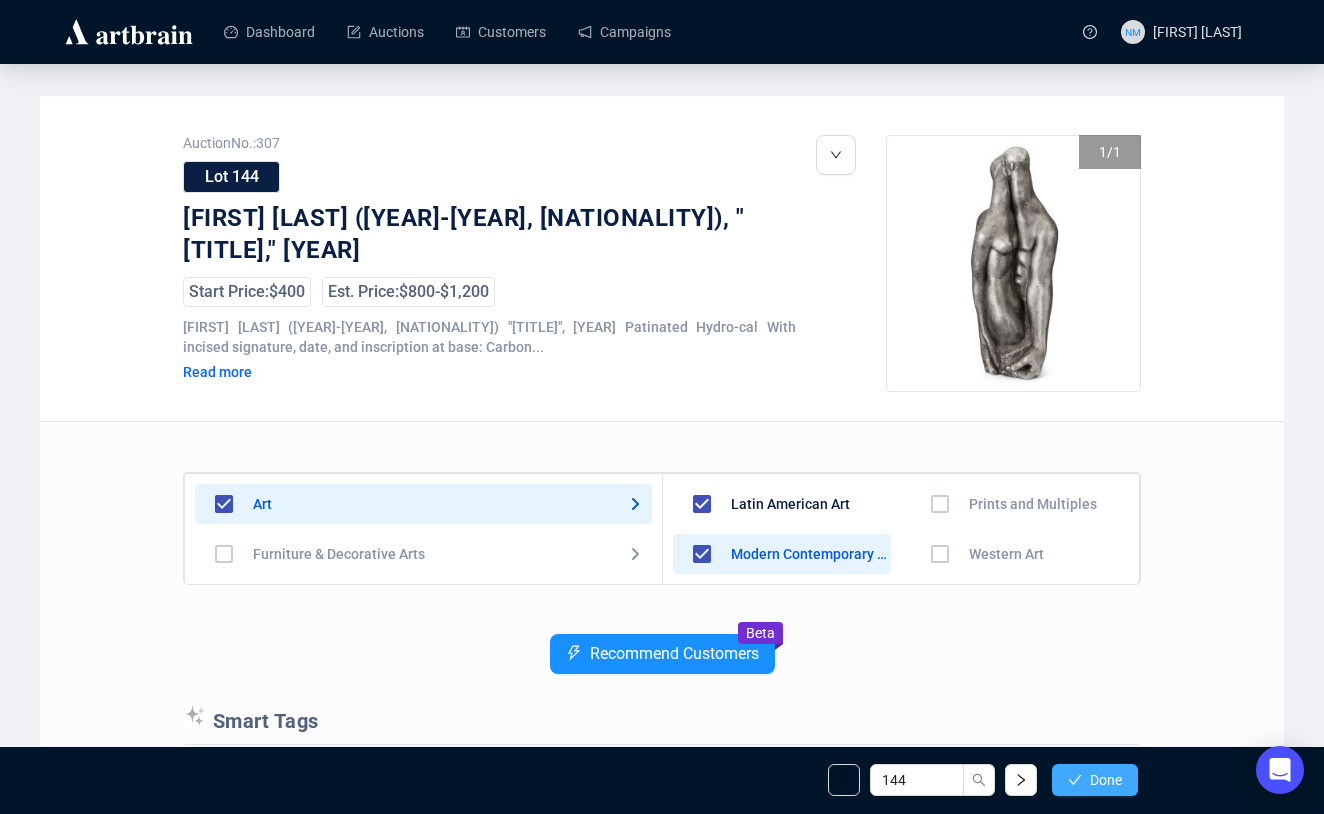 click on "Done" at bounding box center (1095, 780) 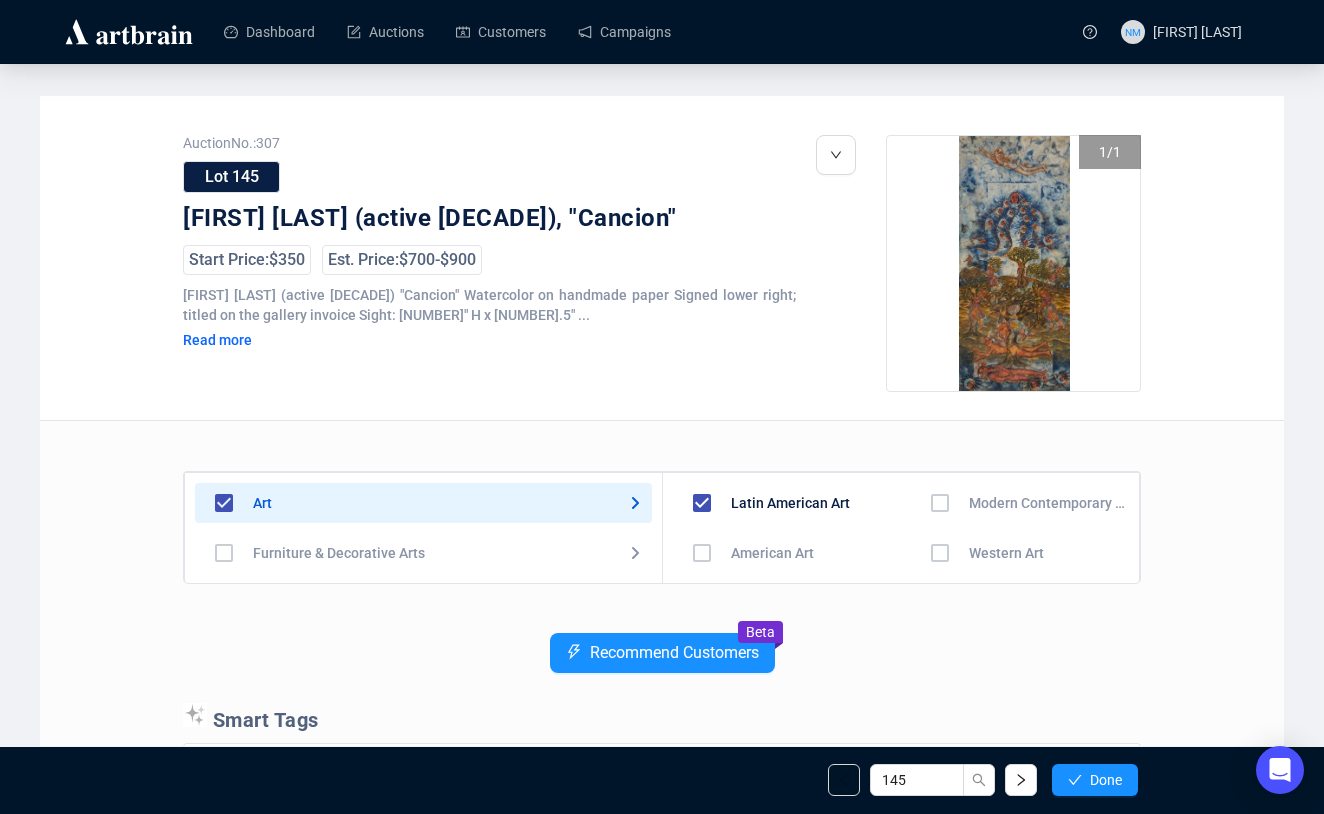 click at bounding box center (702, 553) 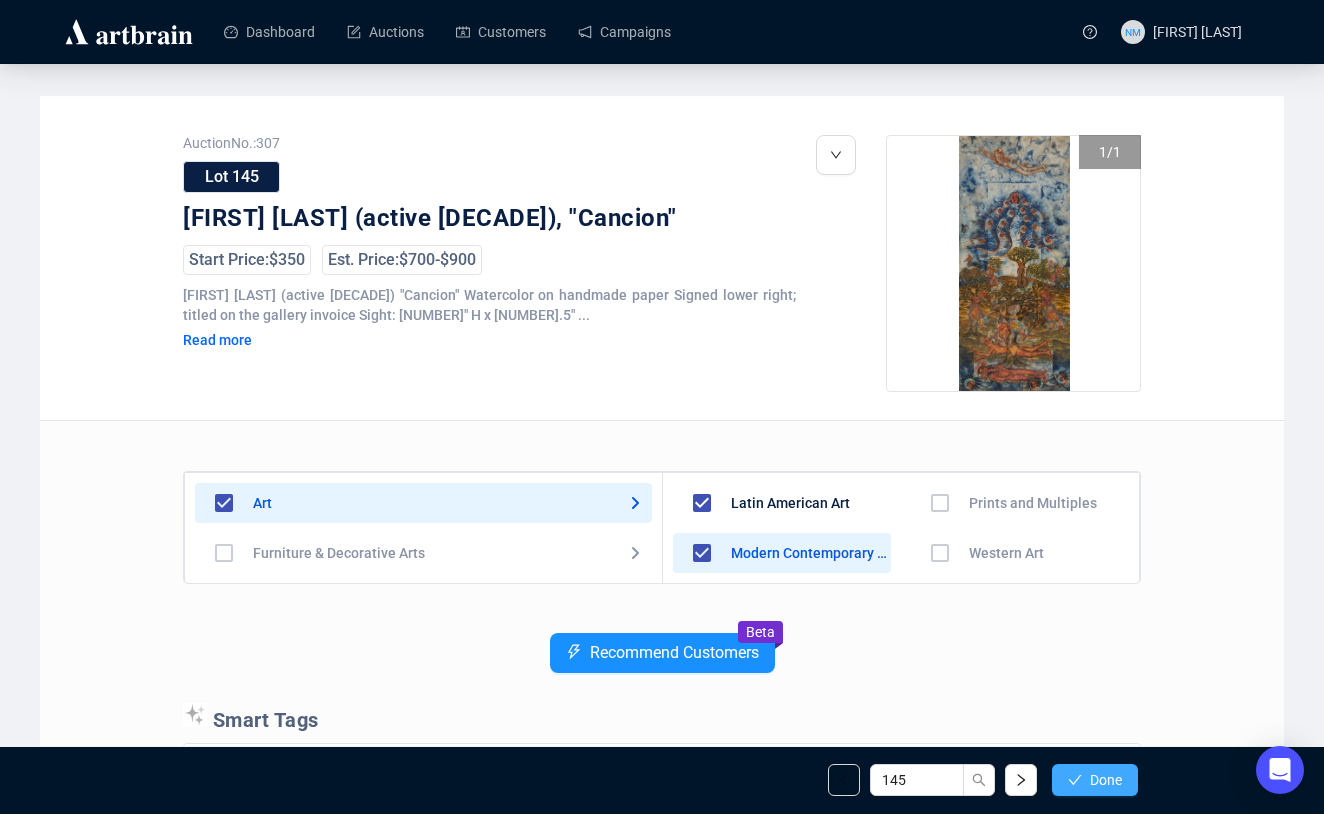 click on "Done" at bounding box center [1106, 780] 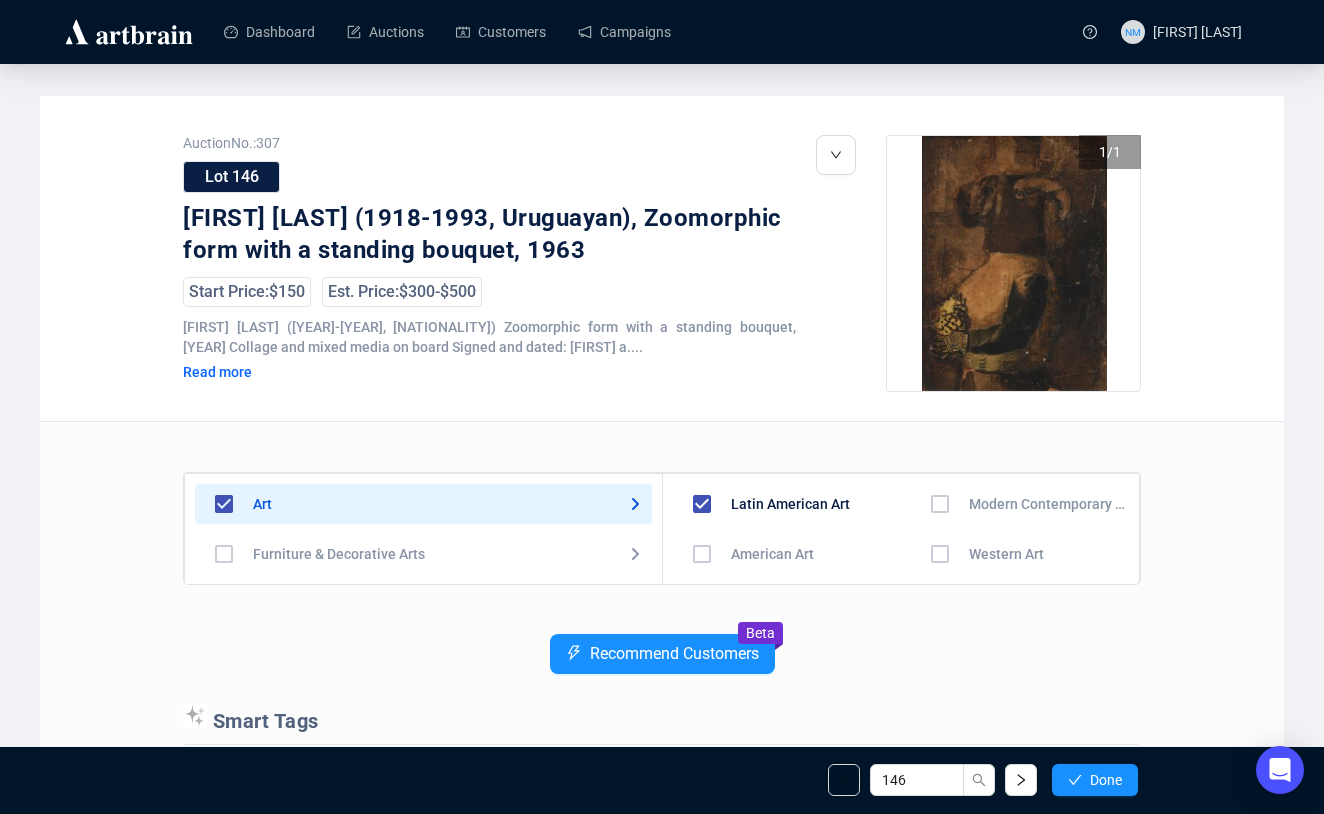click at bounding box center [702, 554] 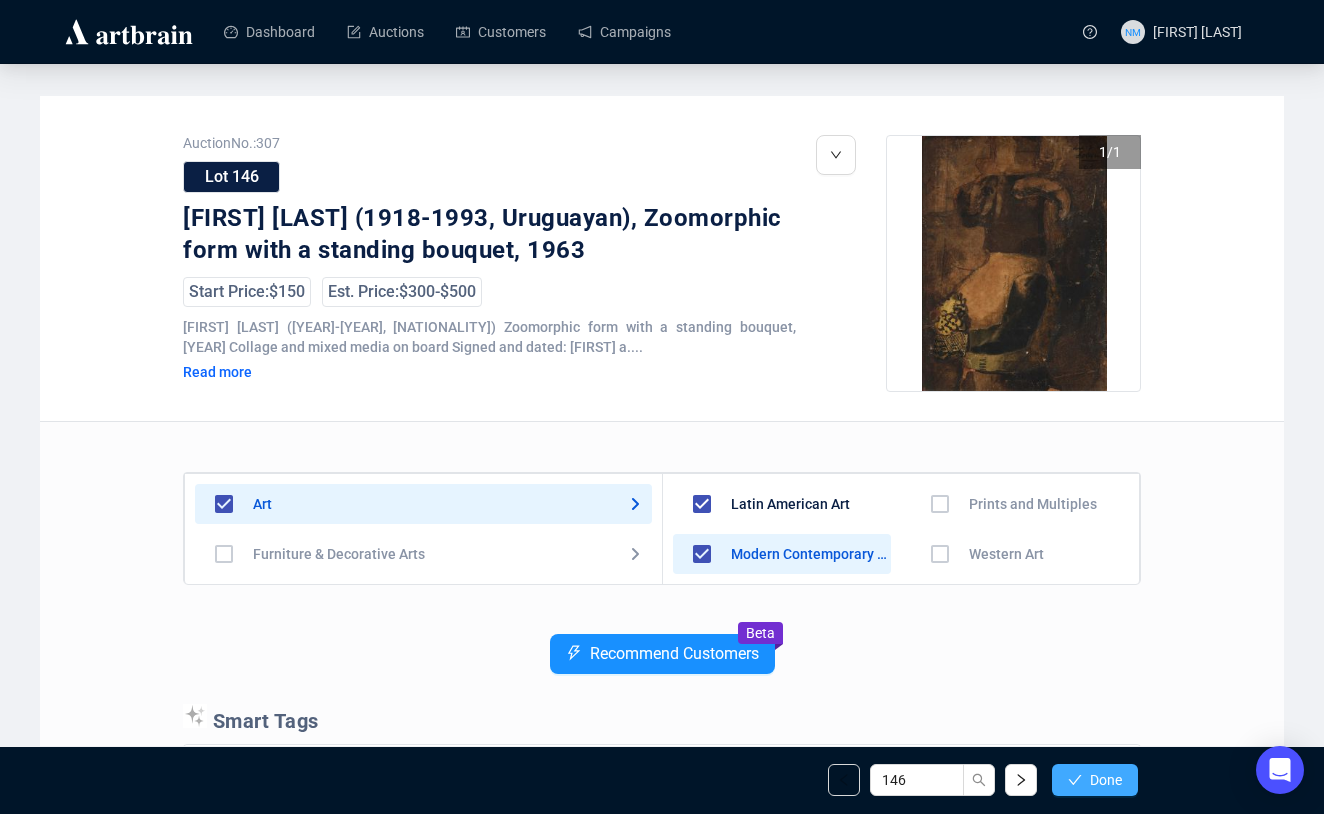 click on "Done" at bounding box center [1095, 780] 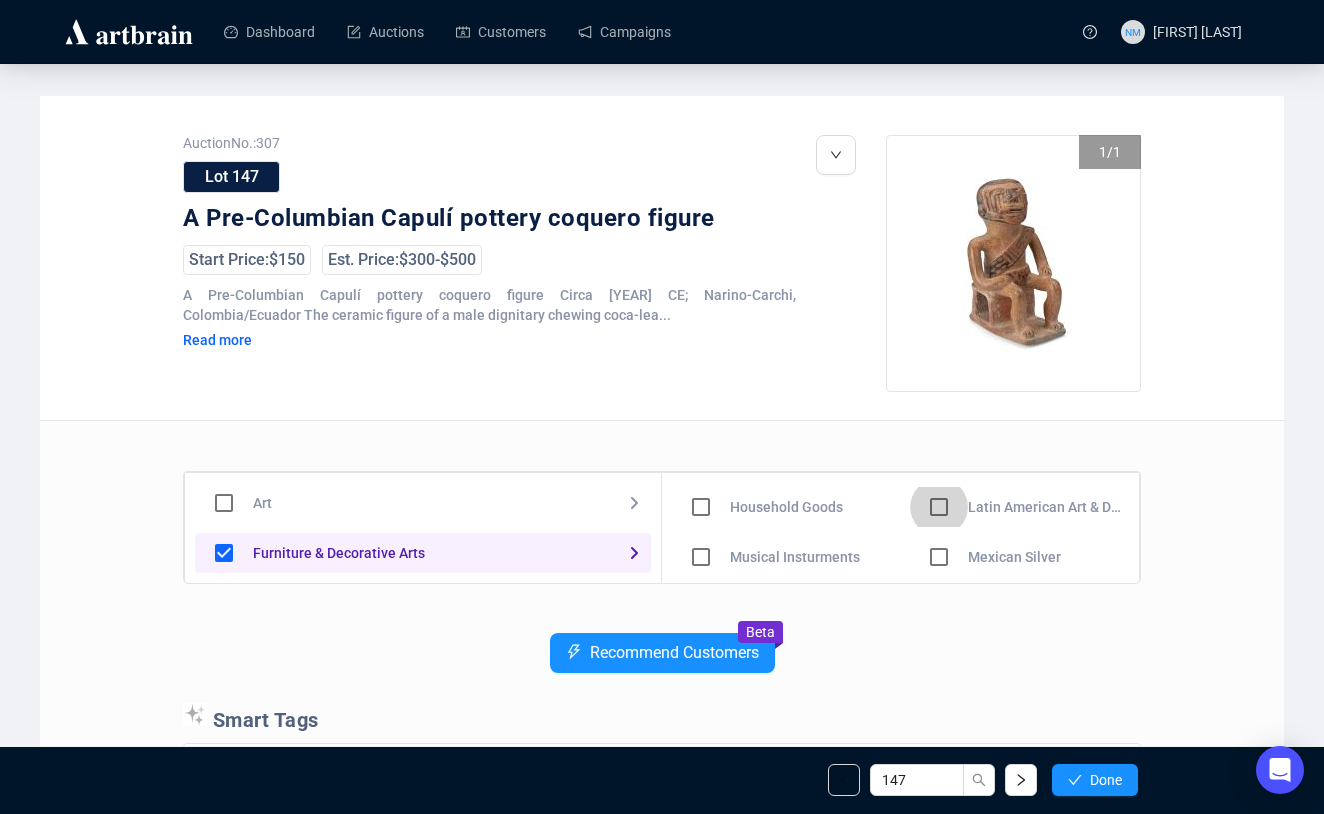 click at bounding box center (701, 457) 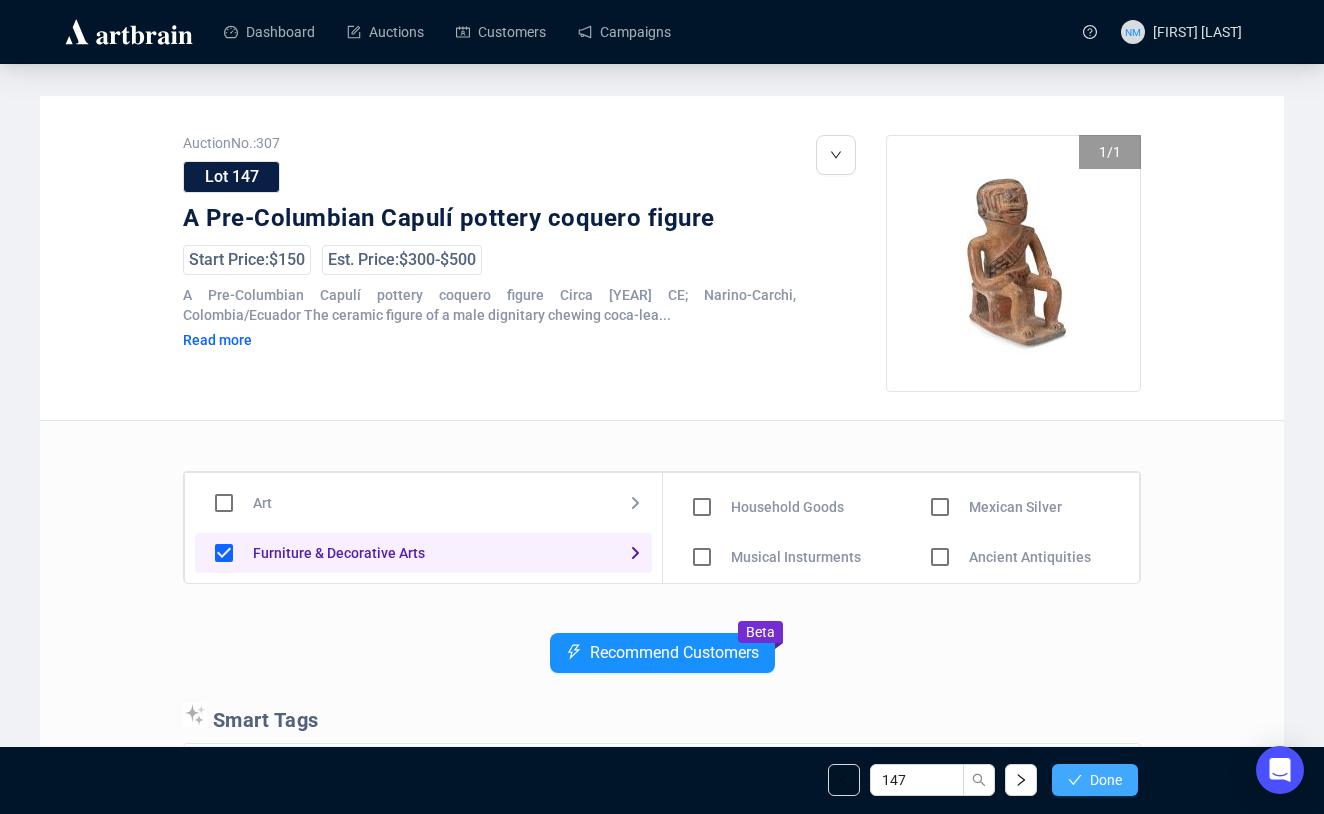 click on "Done" at bounding box center (1095, 780) 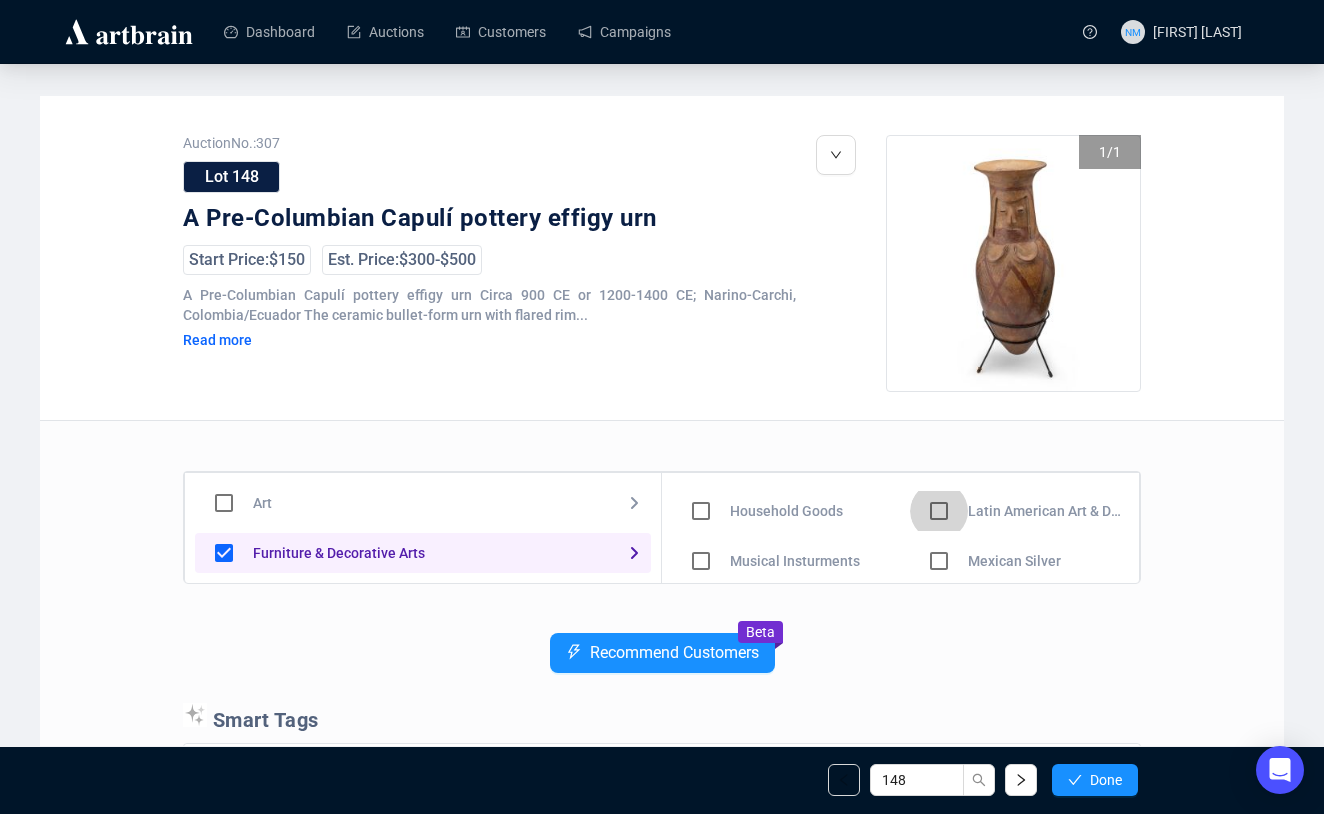 click at bounding box center (701, 461) 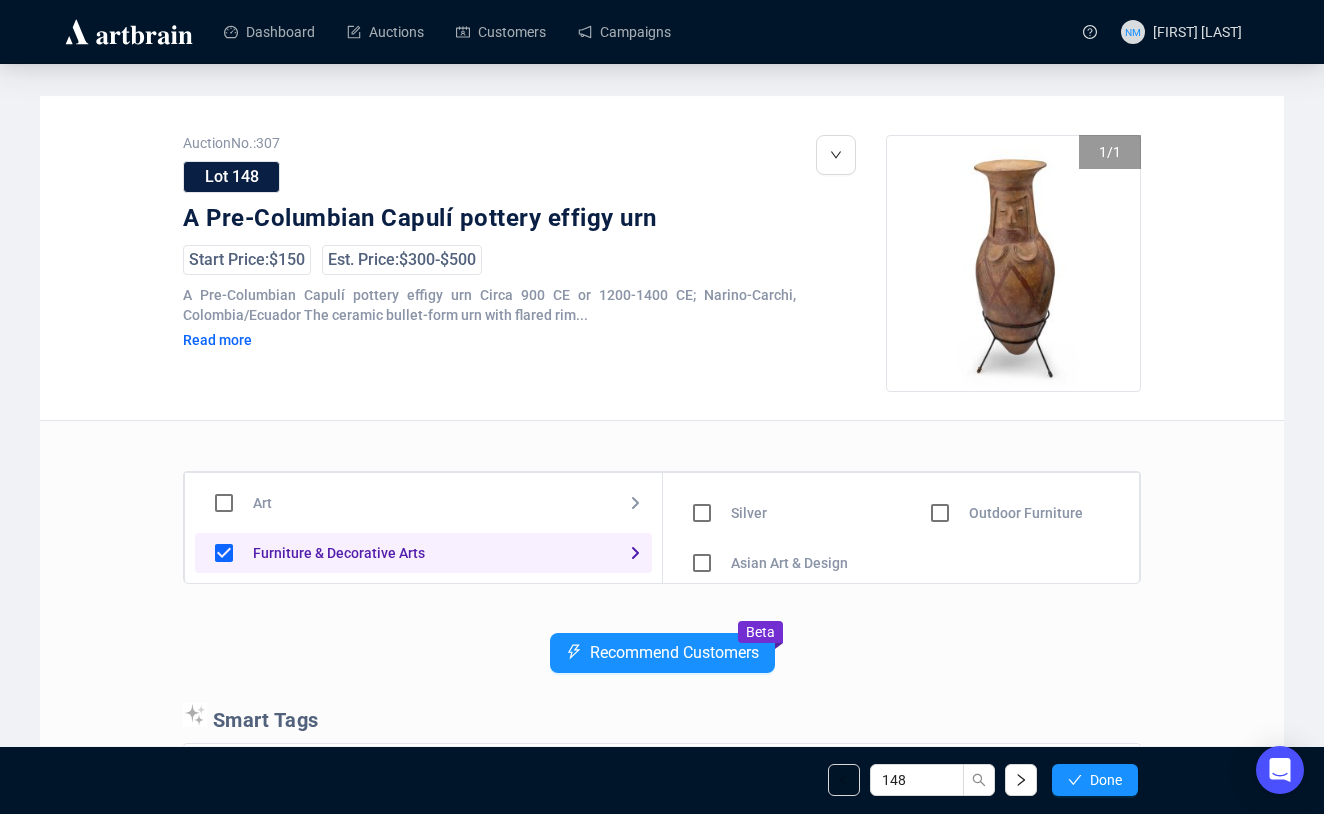 scroll, scrollTop: 179, scrollLeft: 0, axis: vertical 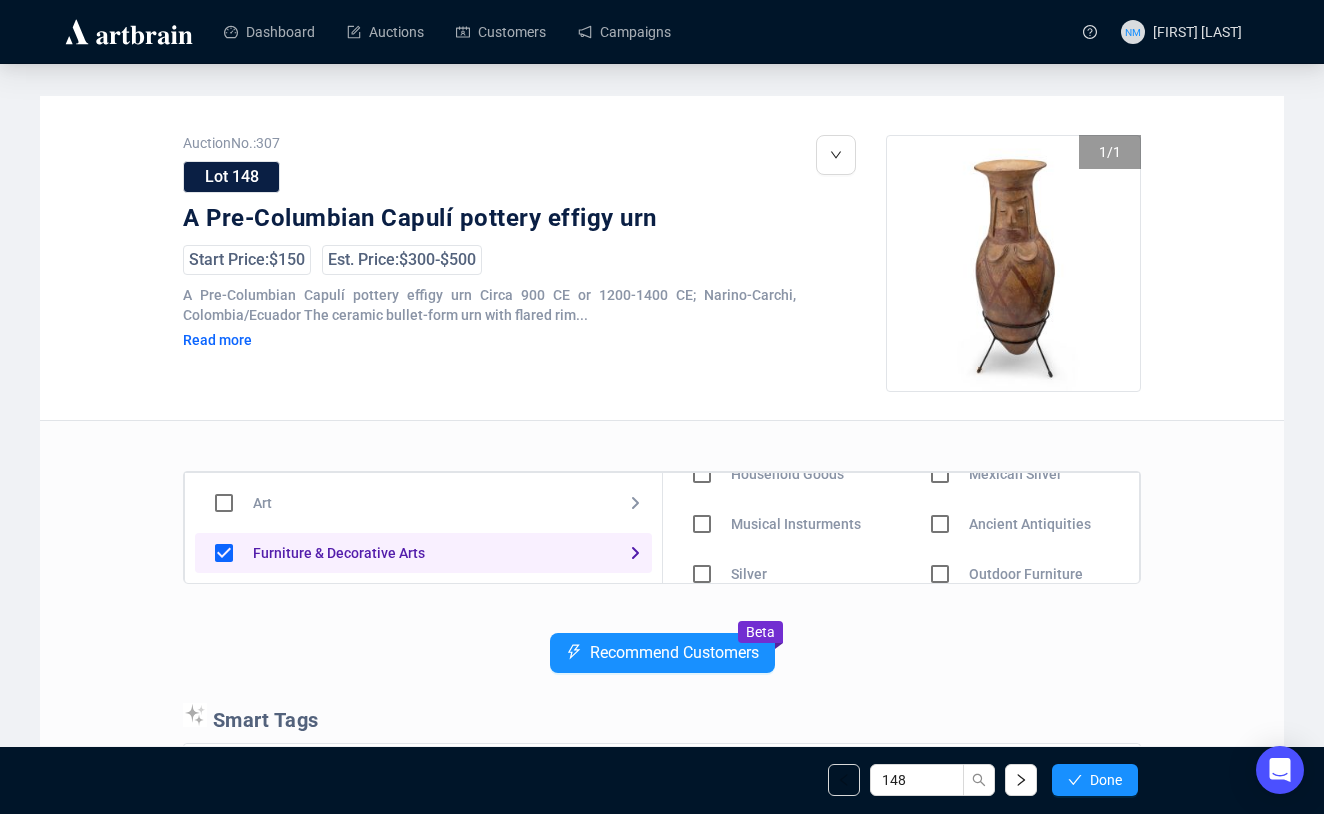 click at bounding box center (702, 424) 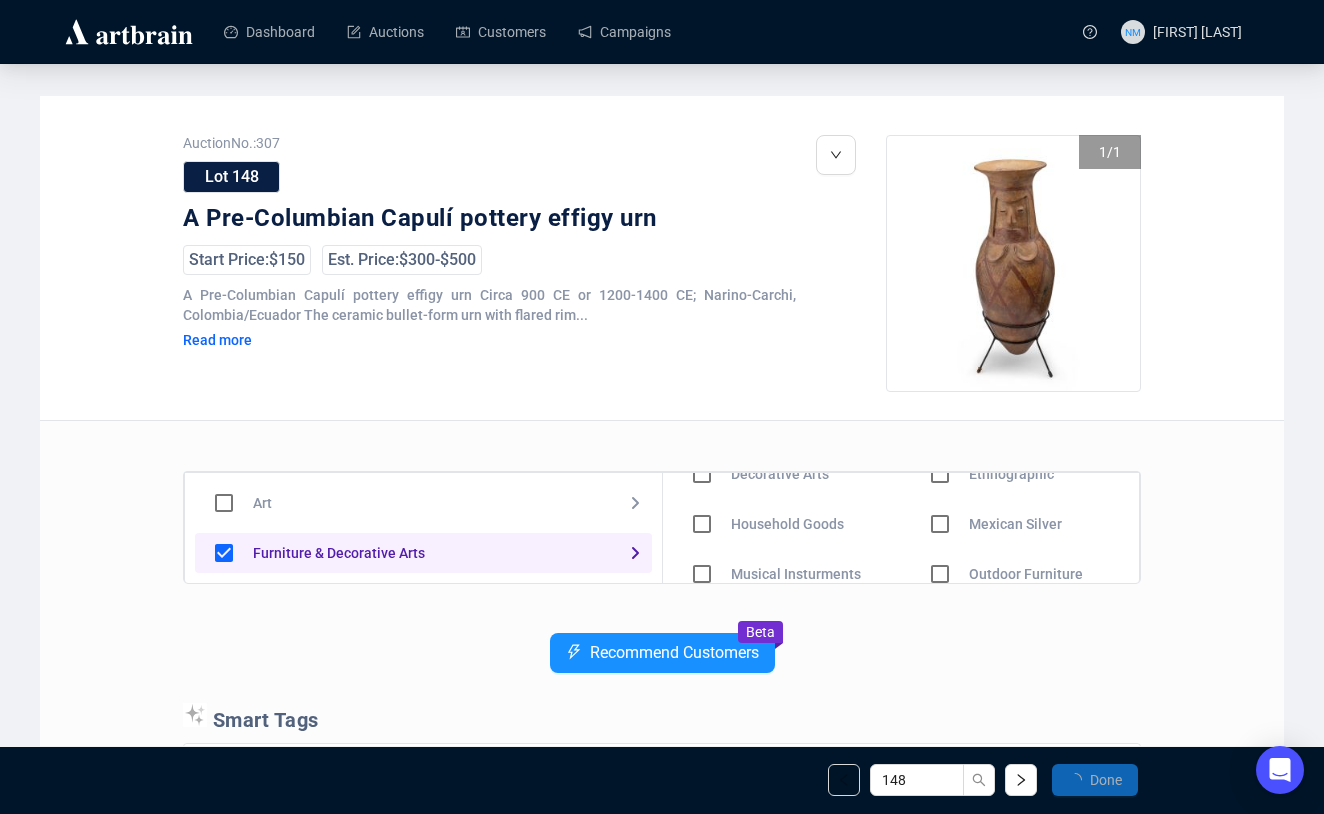 scroll, scrollTop: 229, scrollLeft: 0, axis: vertical 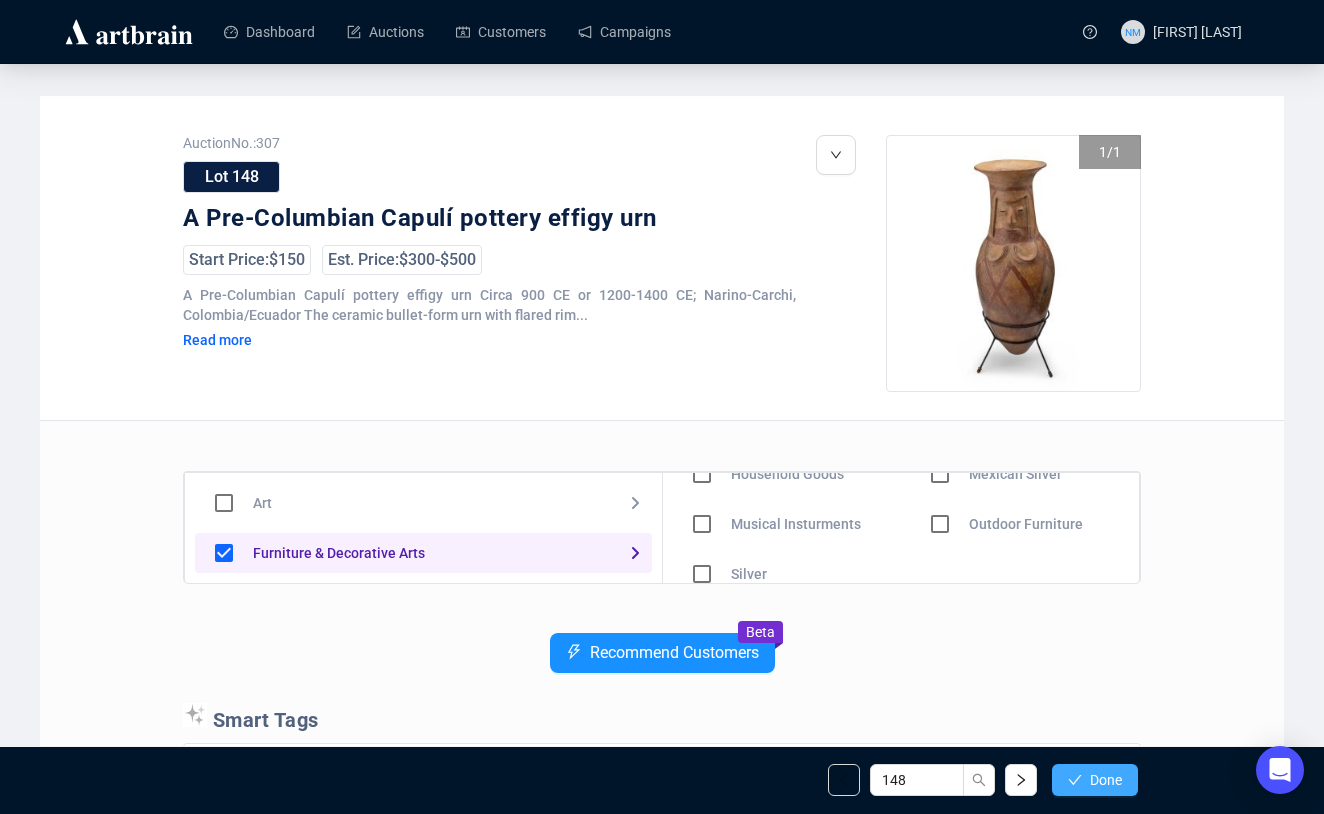 click on "Done" at bounding box center [1106, 780] 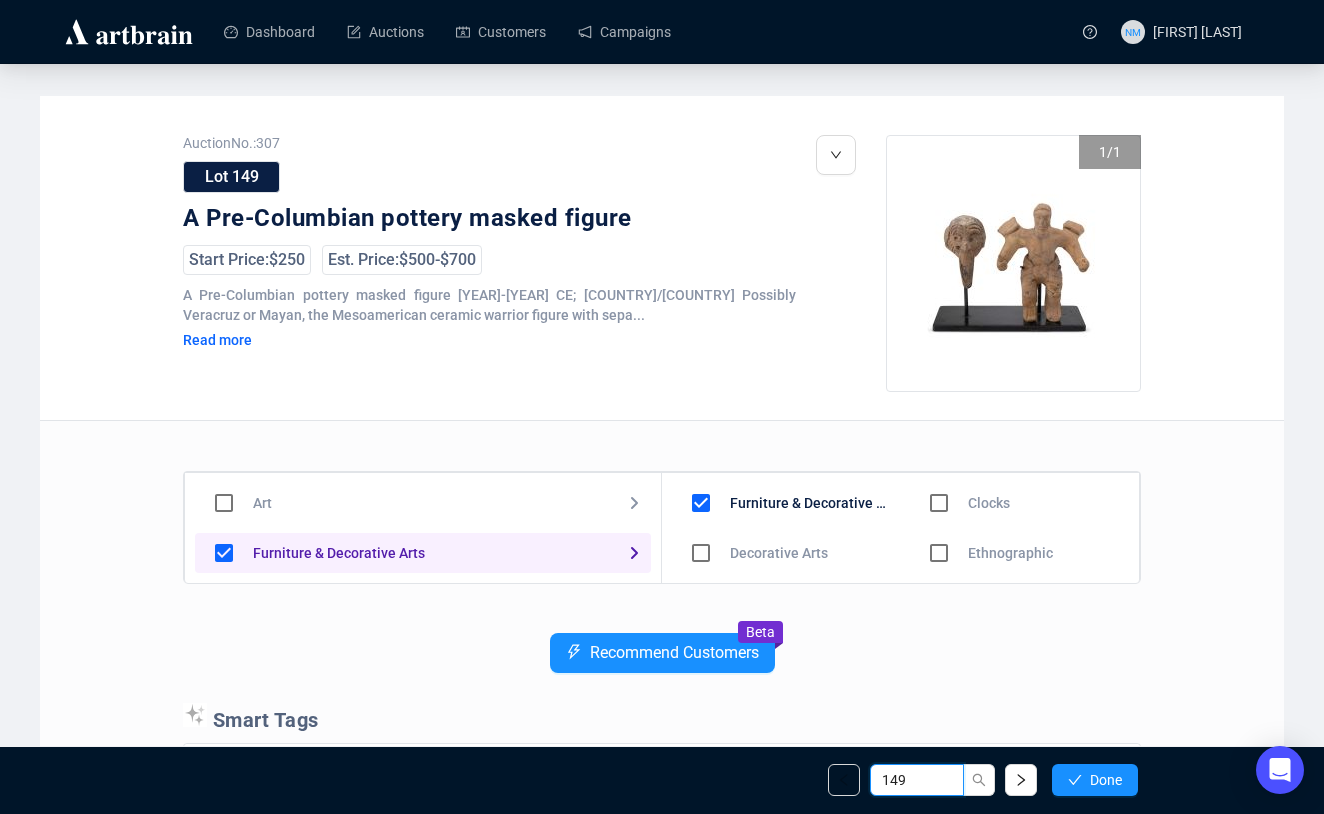 click on "149" at bounding box center [917, 780] 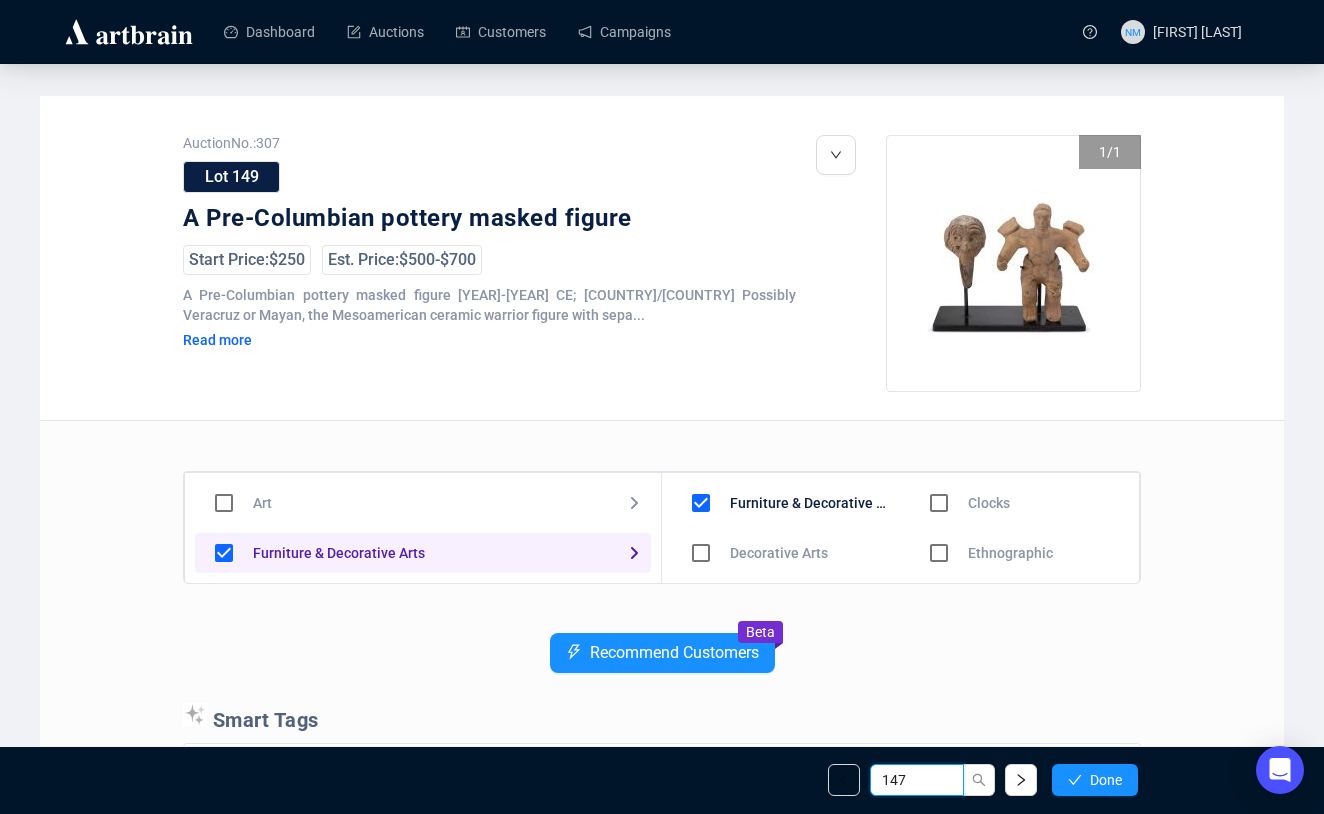 type on "147" 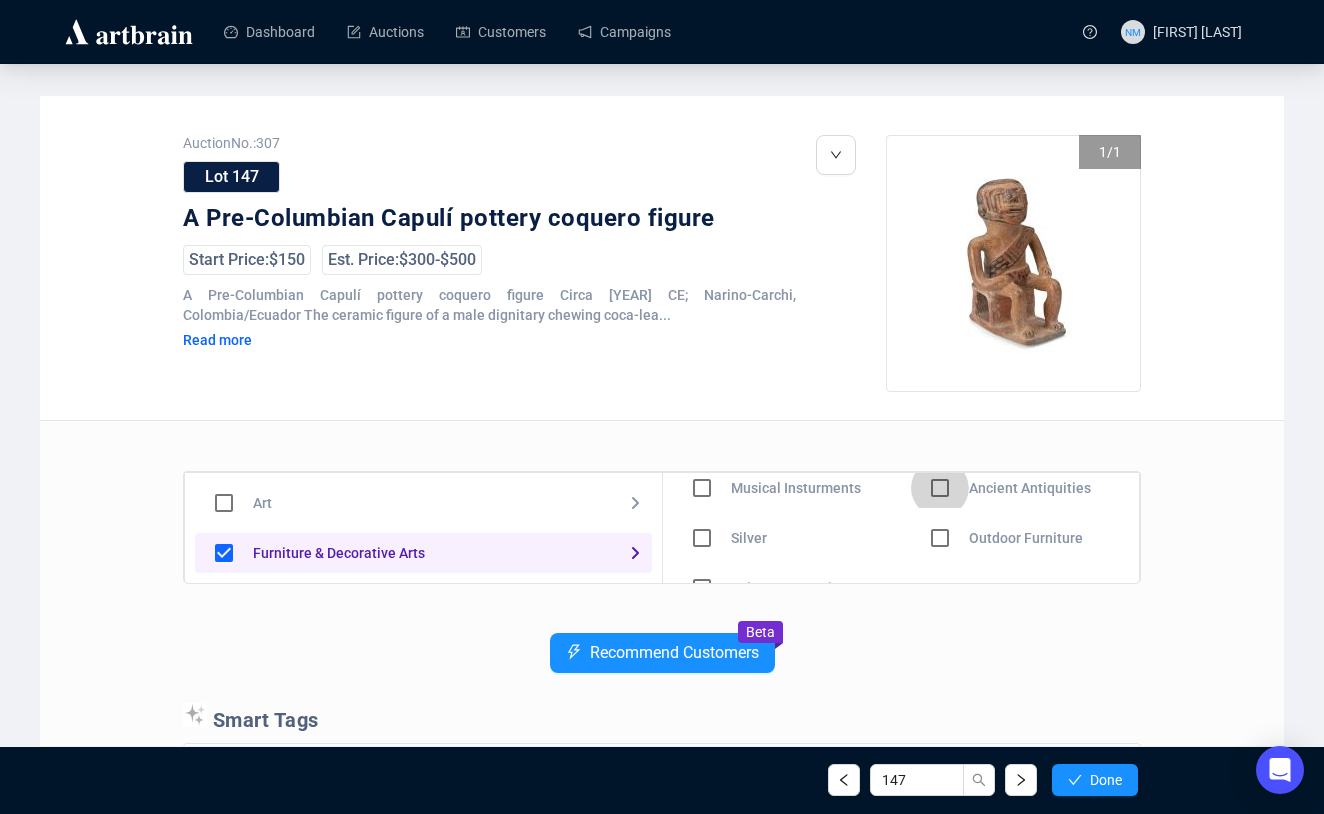 click at bounding box center [702, 388] 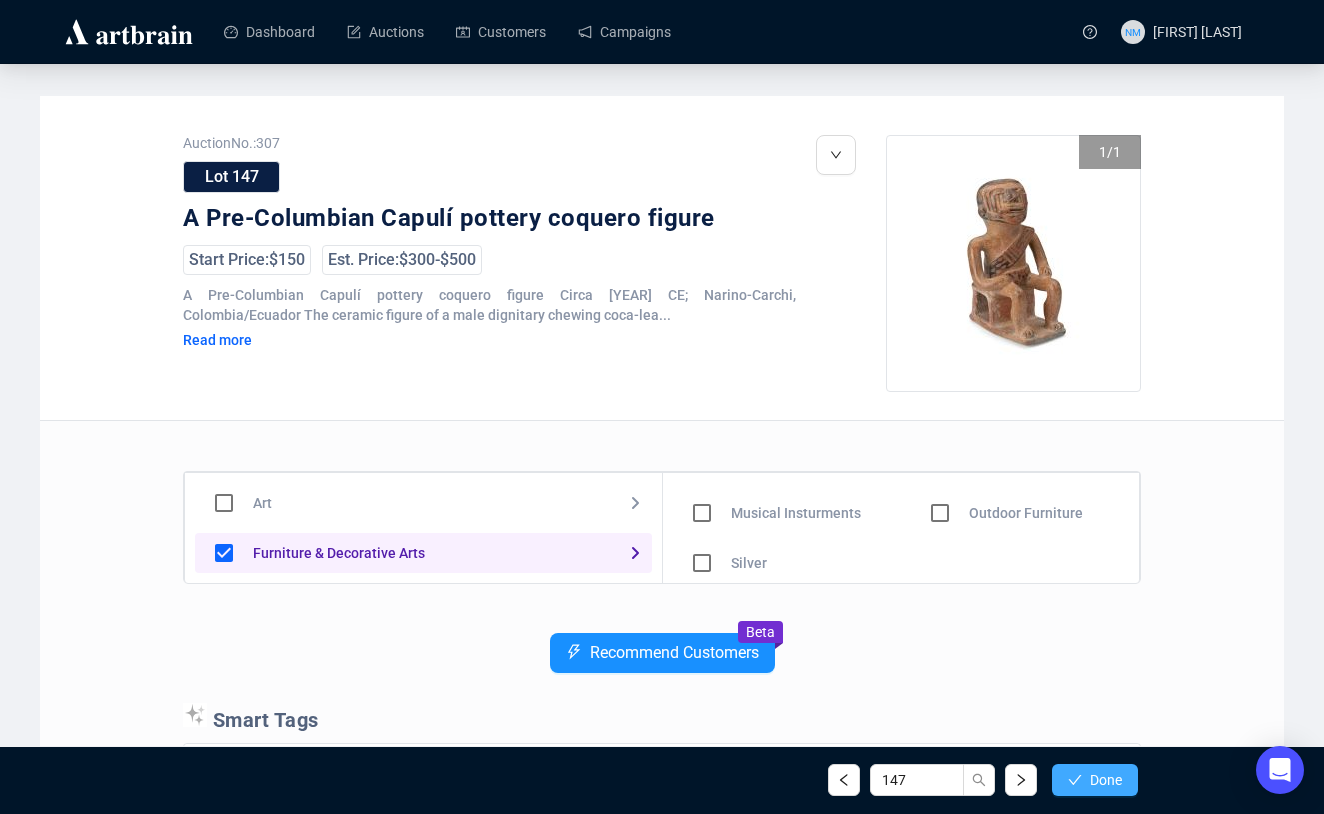 click on "Done" at bounding box center (1106, 780) 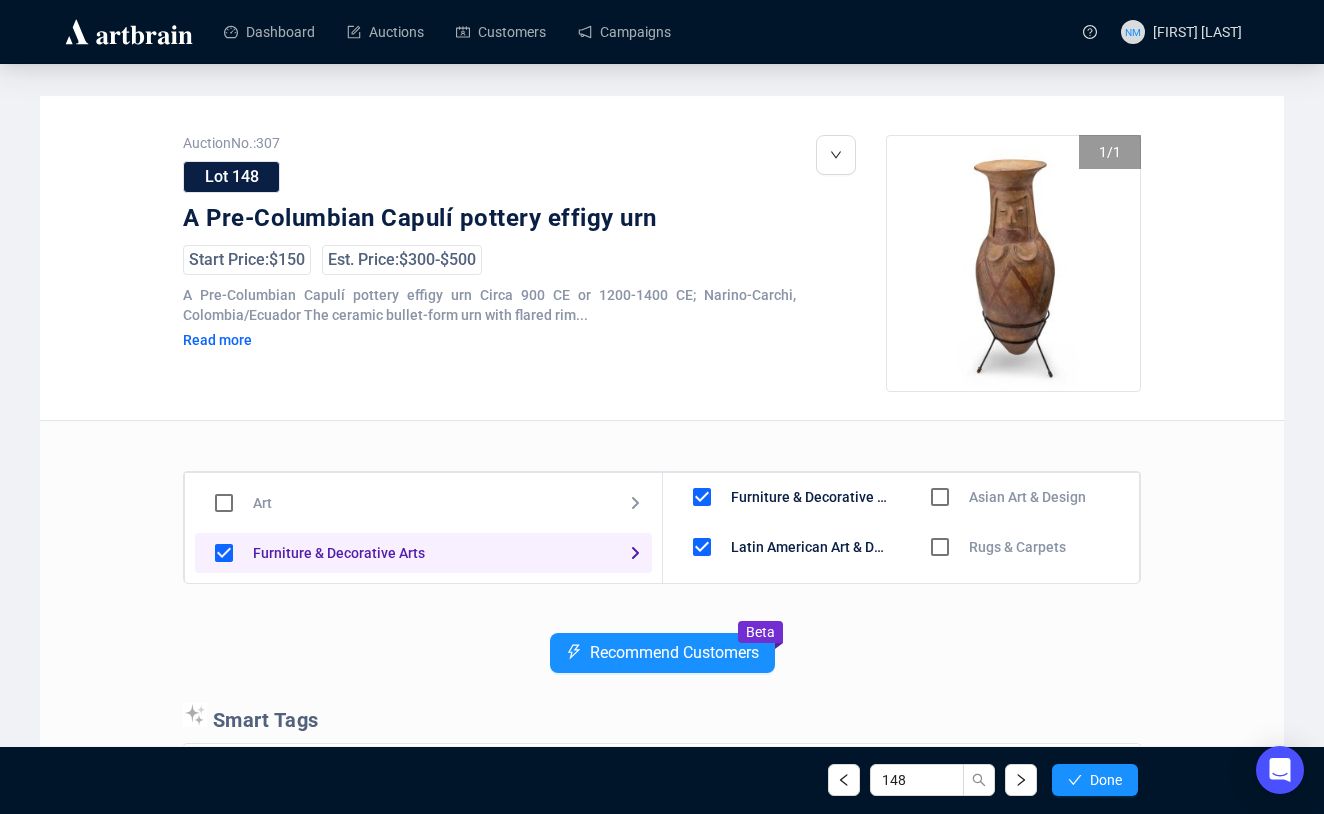 scroll, scrollTop: 4, scrollLeft: 0, axis: vertical 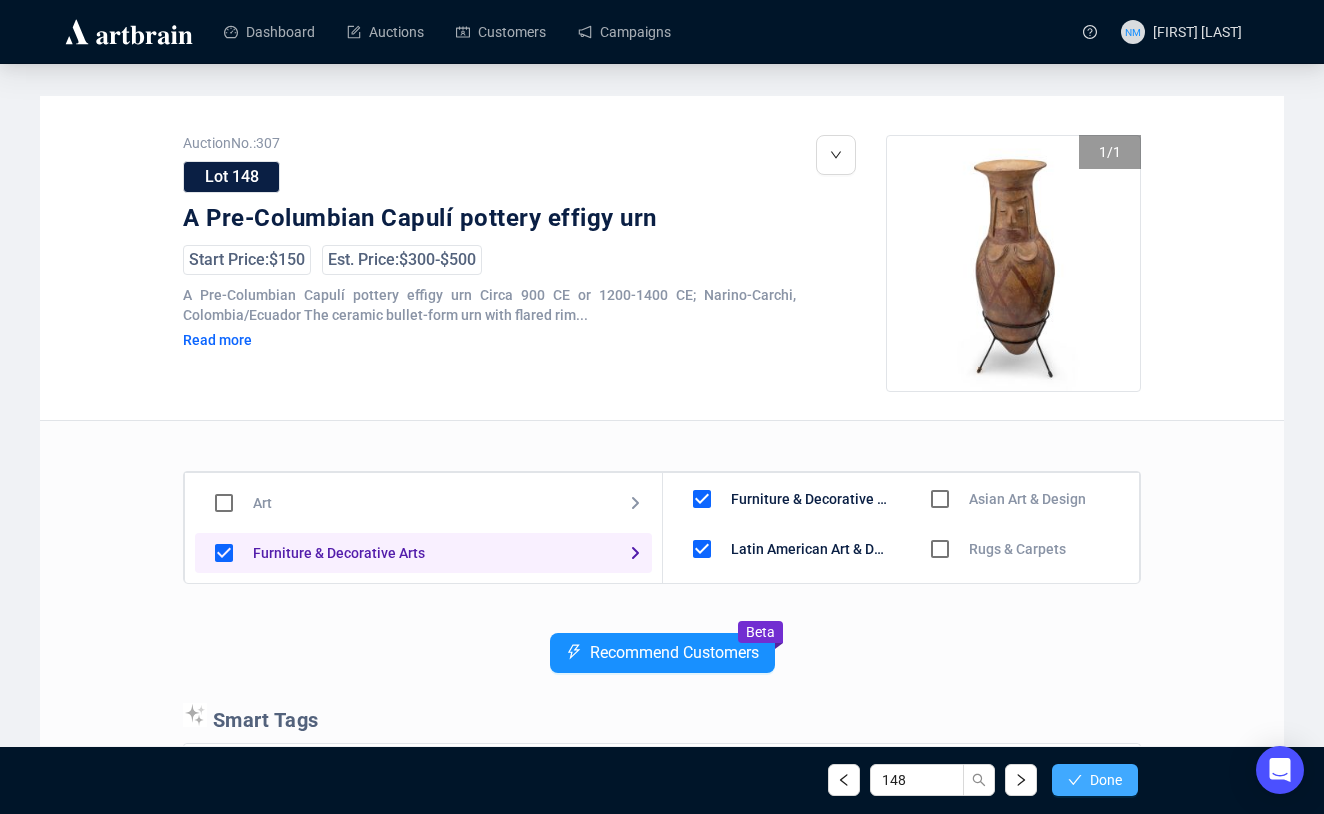 click on "Done" at bounding box center [1106, 780] 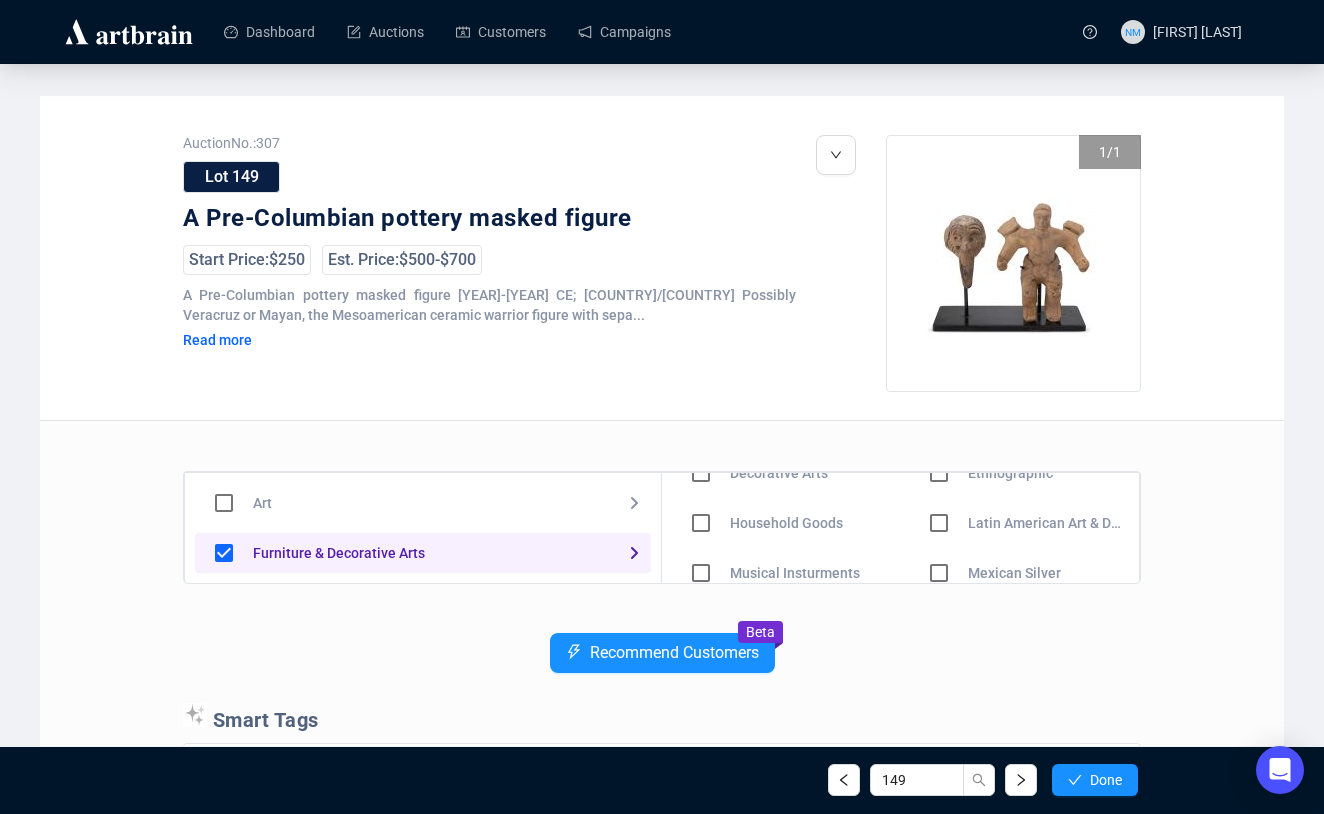 click at bounding box center [701, 473] 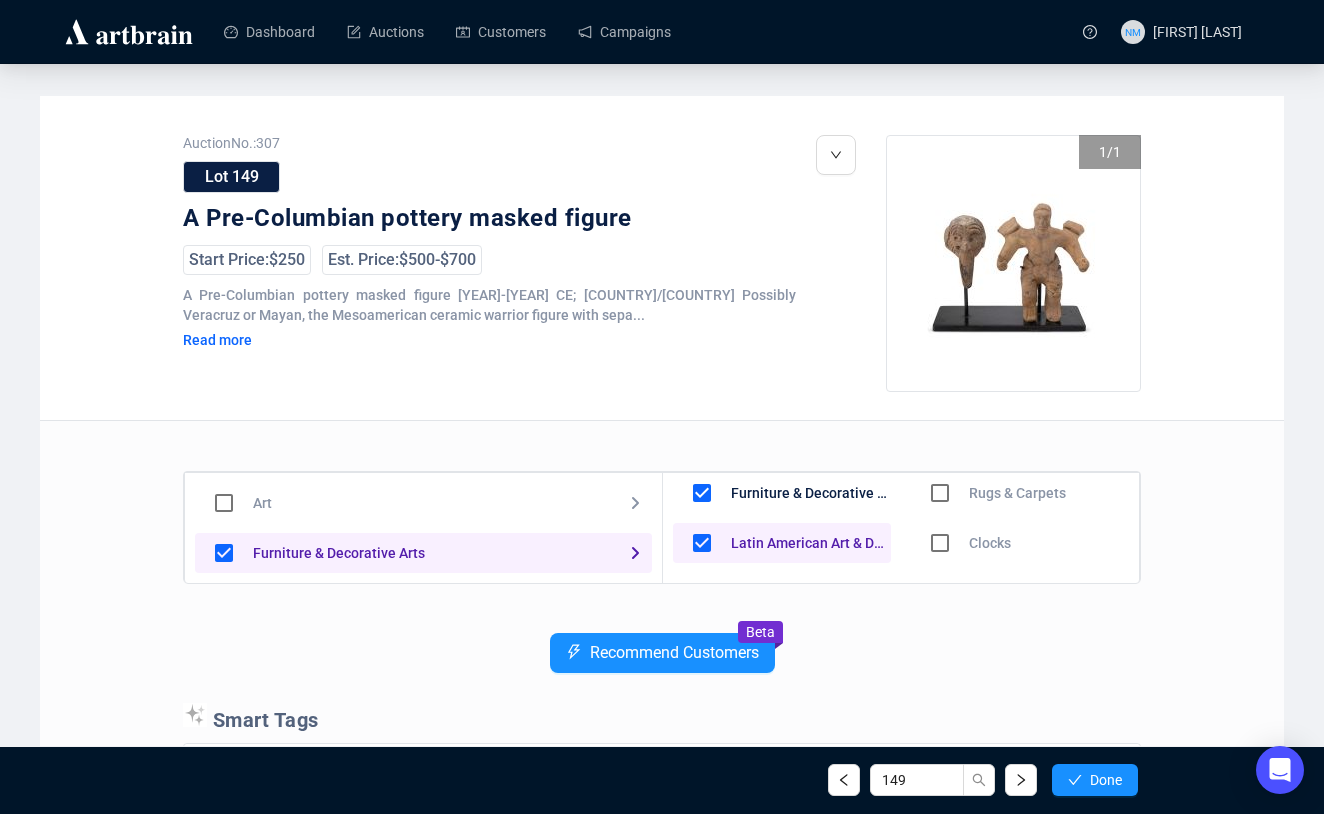 scroll, scrollTop: 0, scrollLeft: 0, axis: both 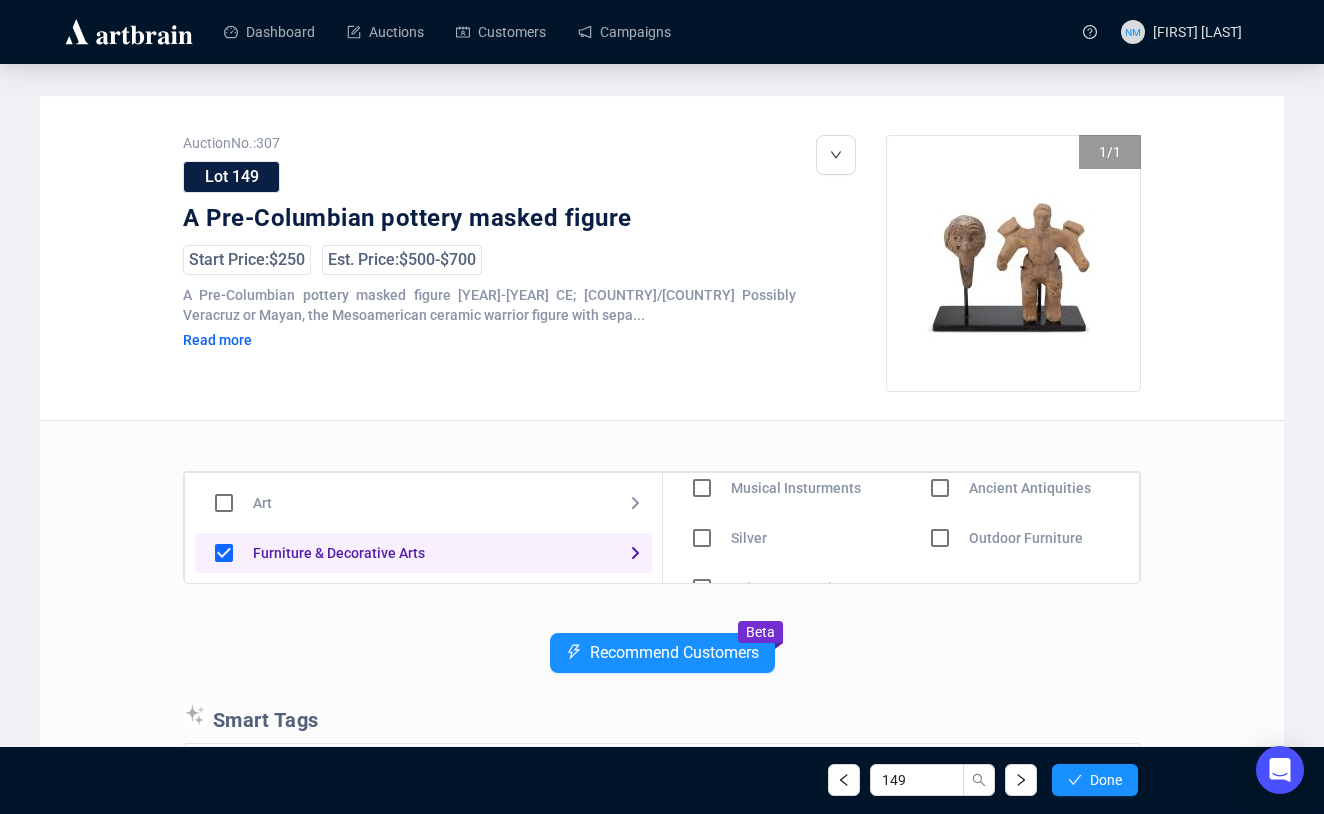 click at bounding box center [702, 388] 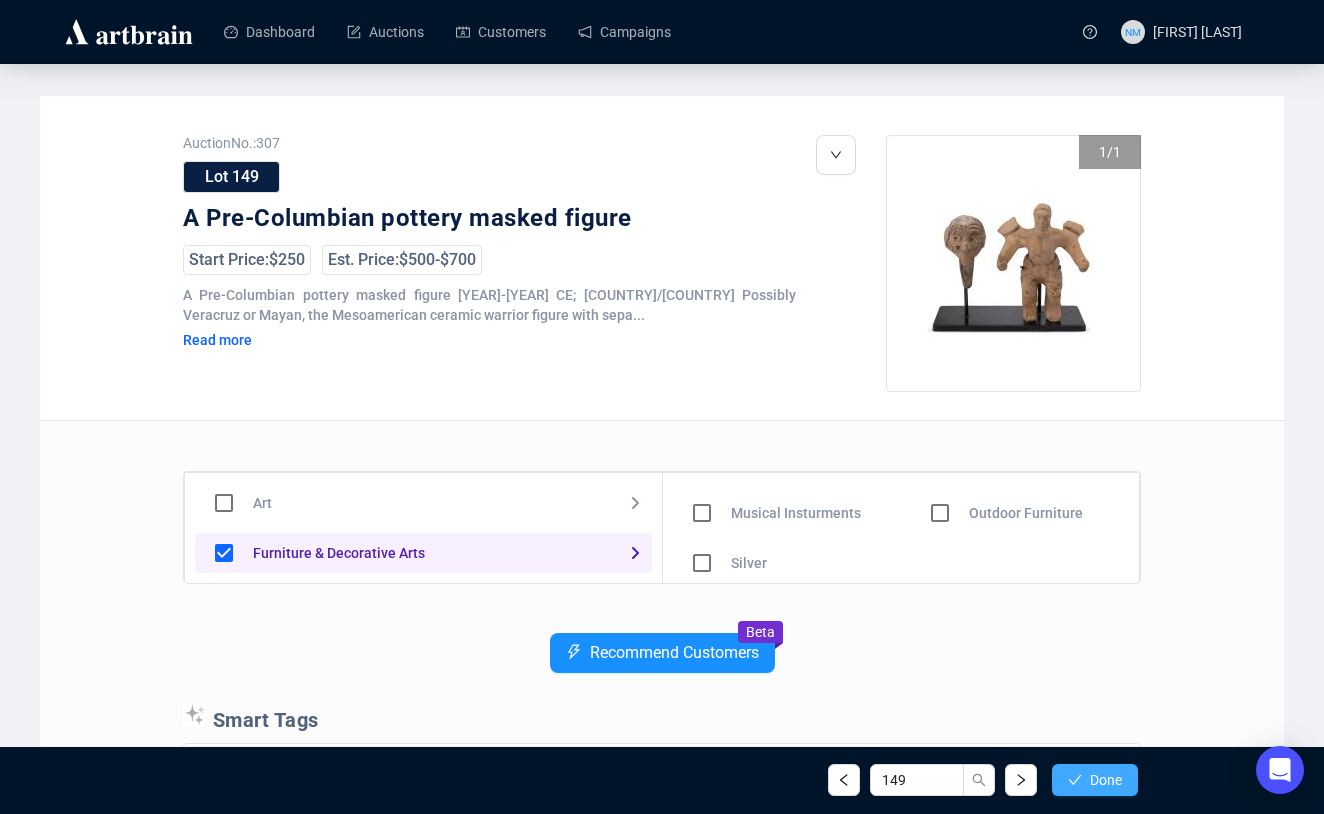 click on "Done" at bounding box center (1106, 780) 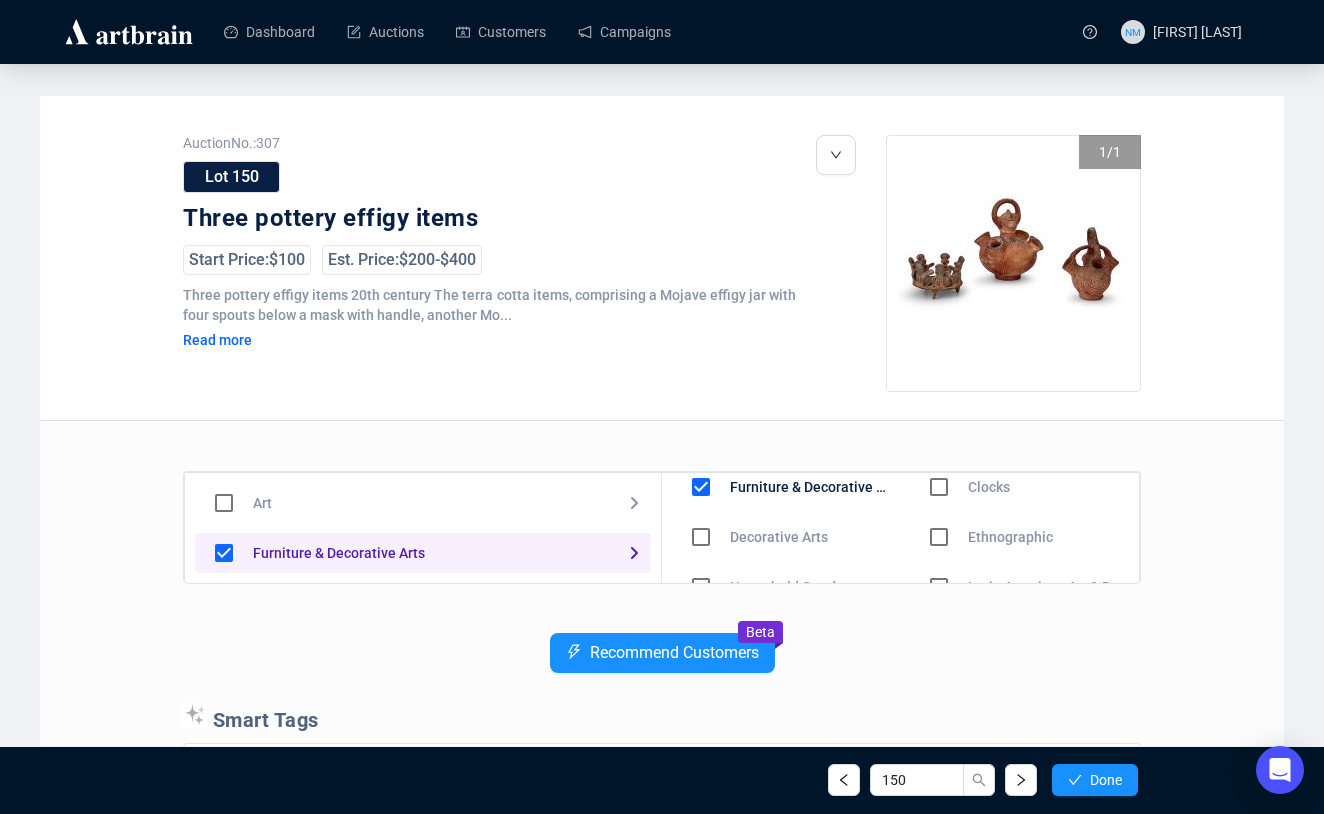 scroll, scrollTop: 0, scrollLeft: 0, axis: both 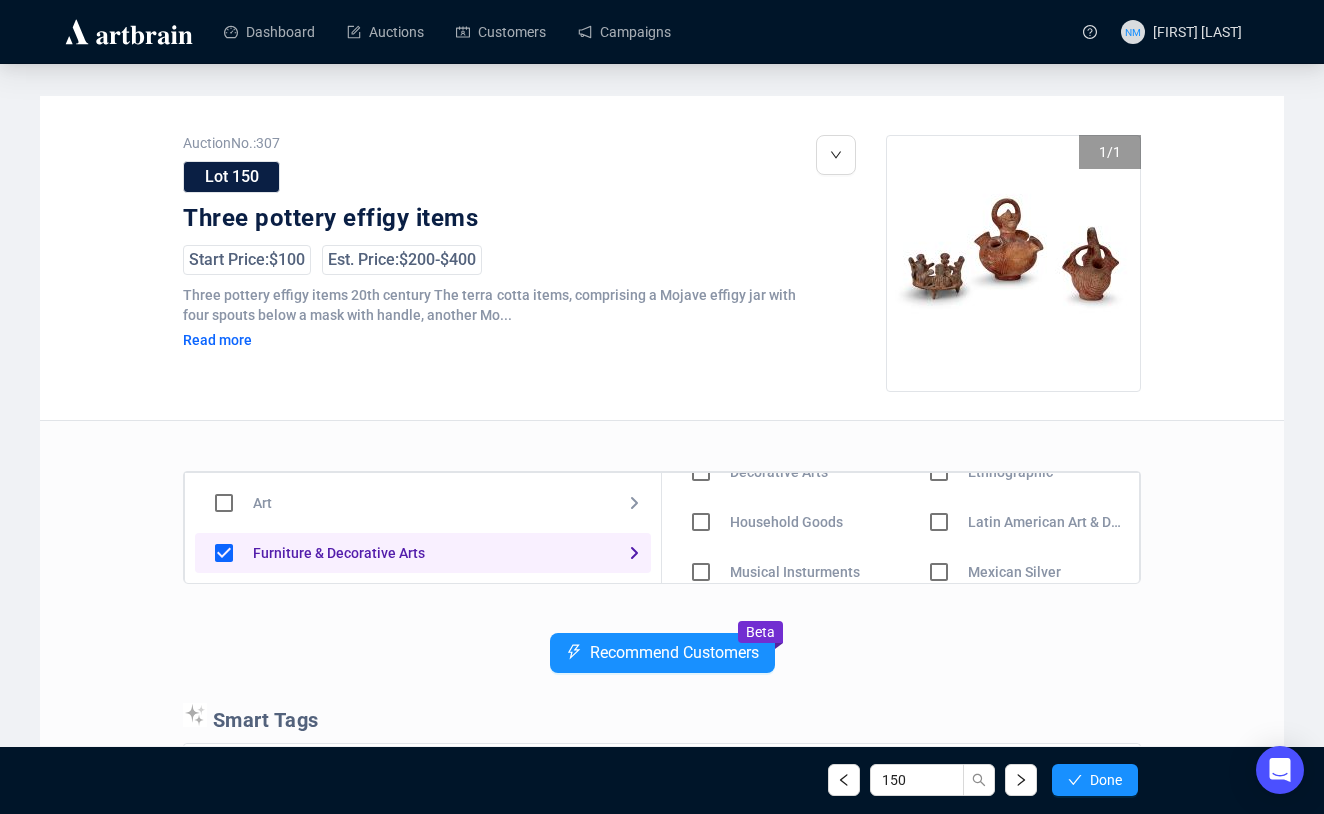 click at bounding box center (701, 472) 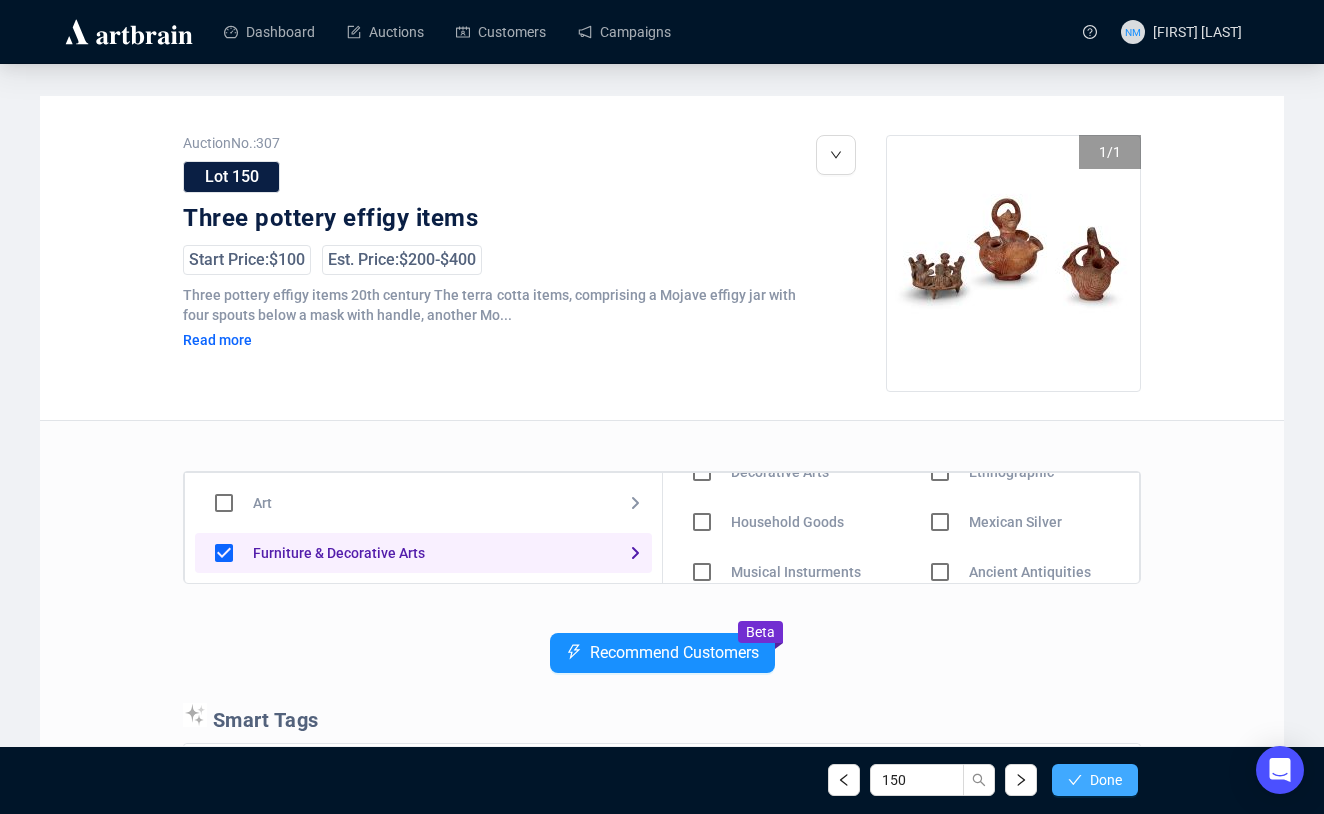 click on "Done" at bounding box center [1106, 780] 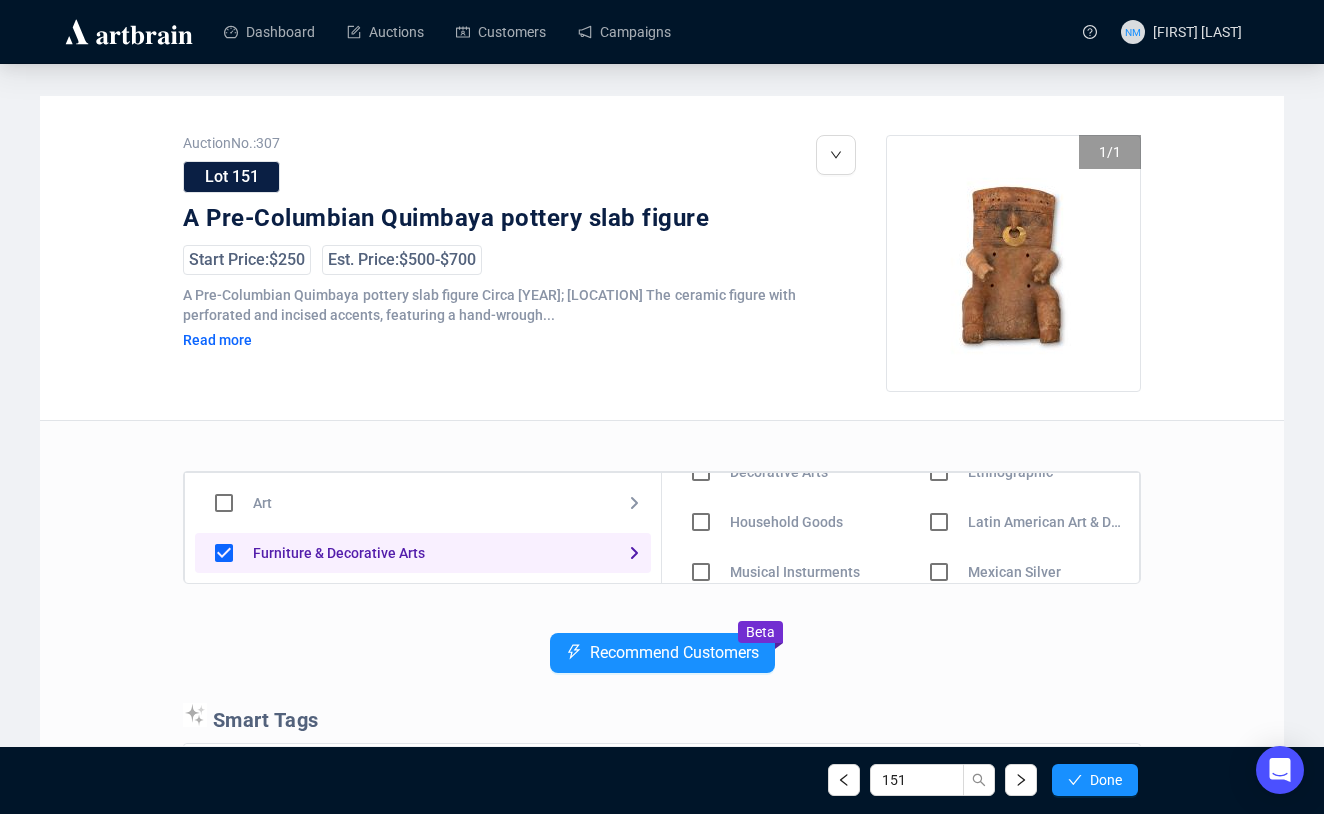click at bounding box center [701, 472] 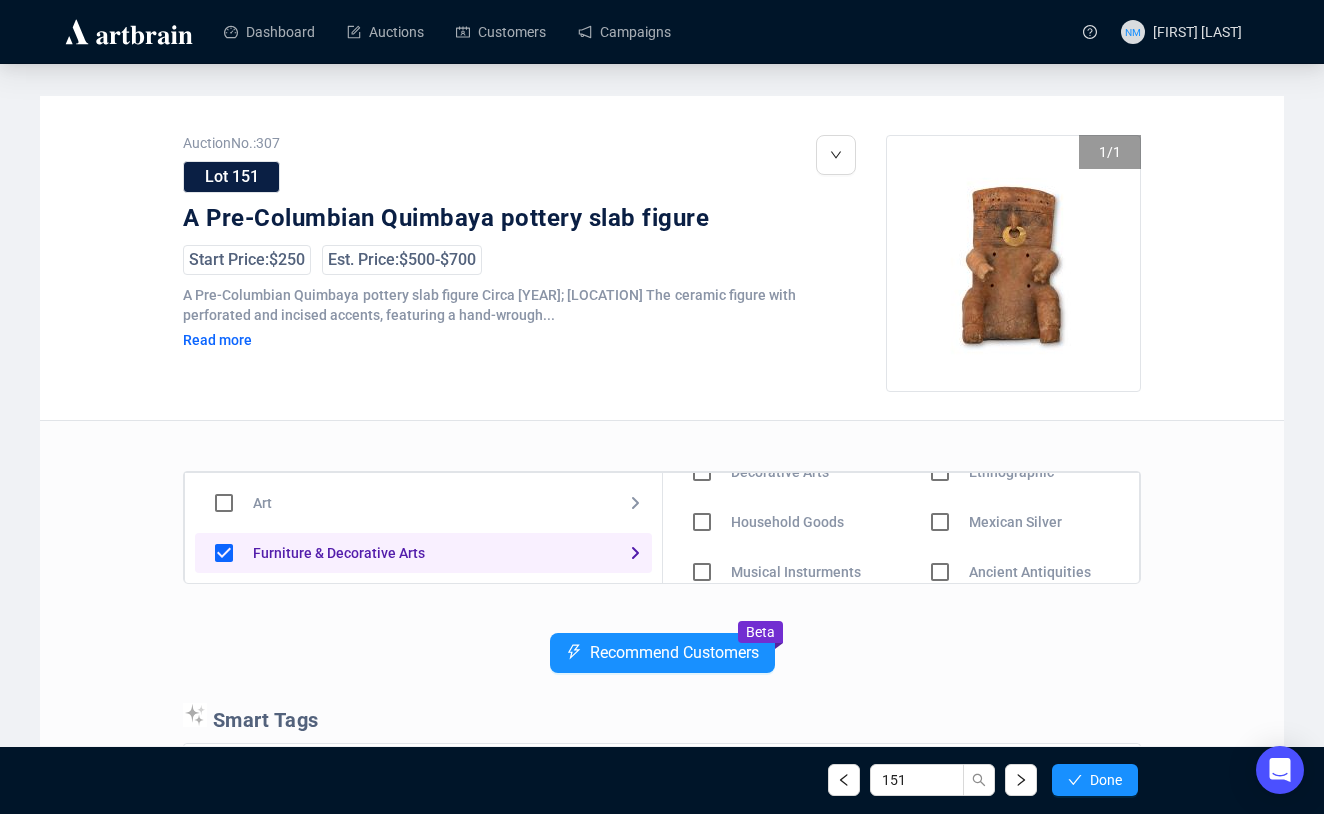 click at bounding box center [702, 472] 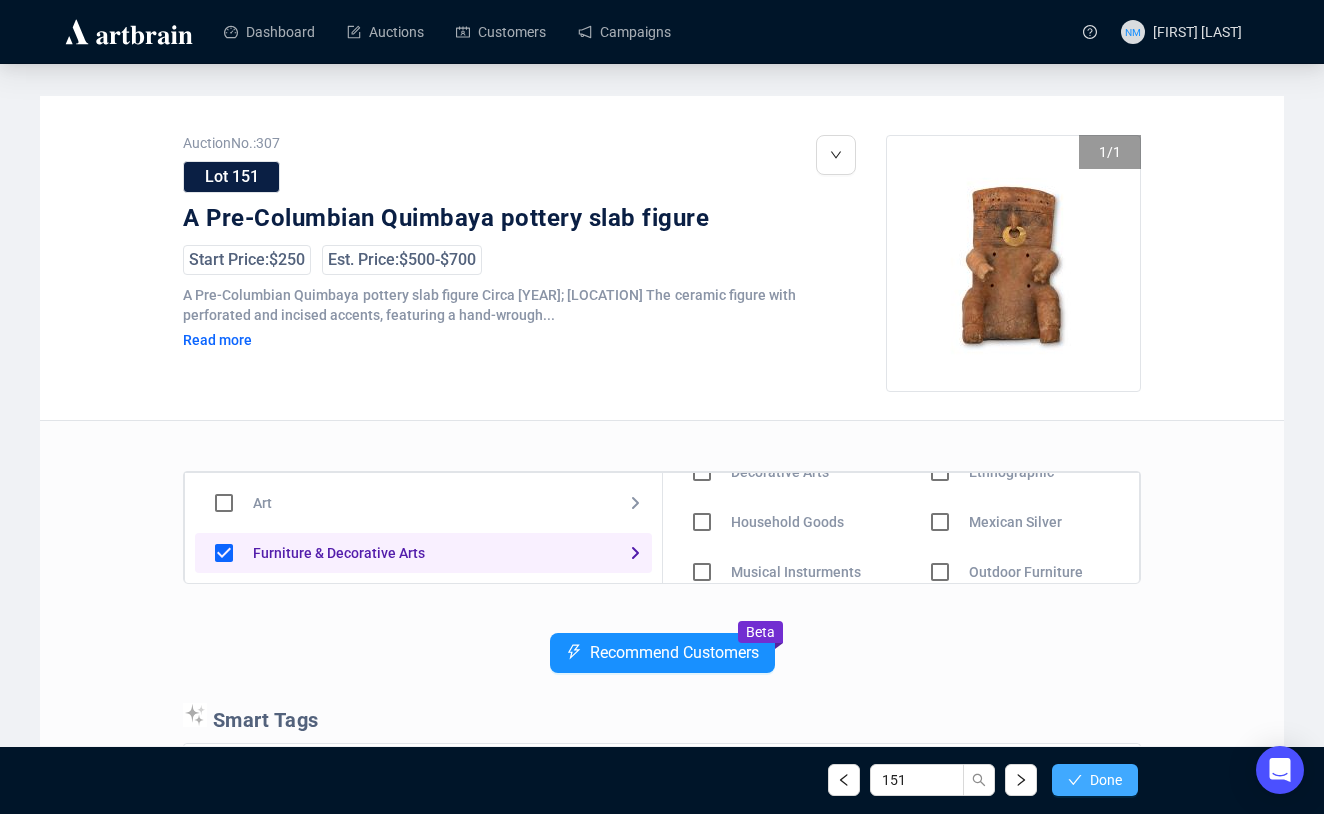 click on "Done" at bounding box center [1106, 780] 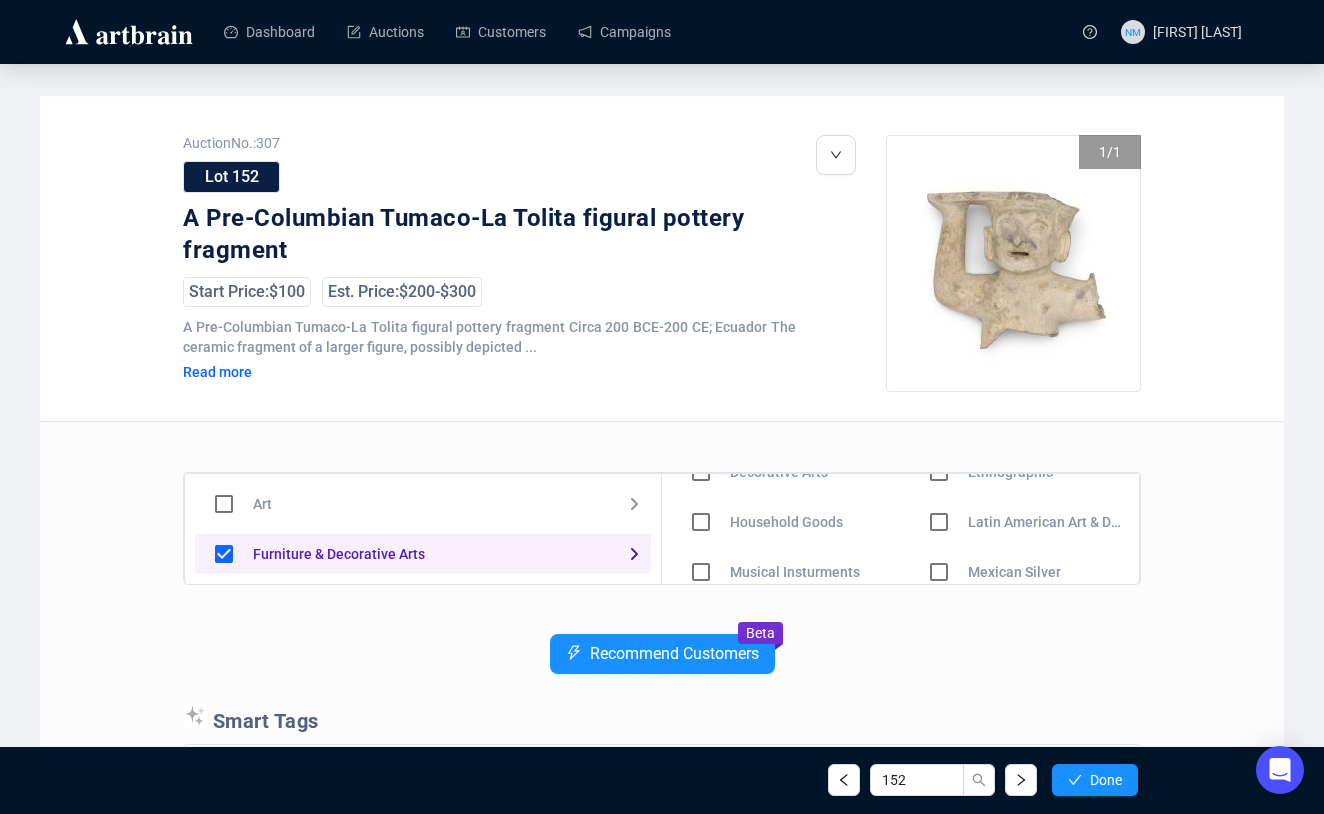click at bounding box center [701, 472] 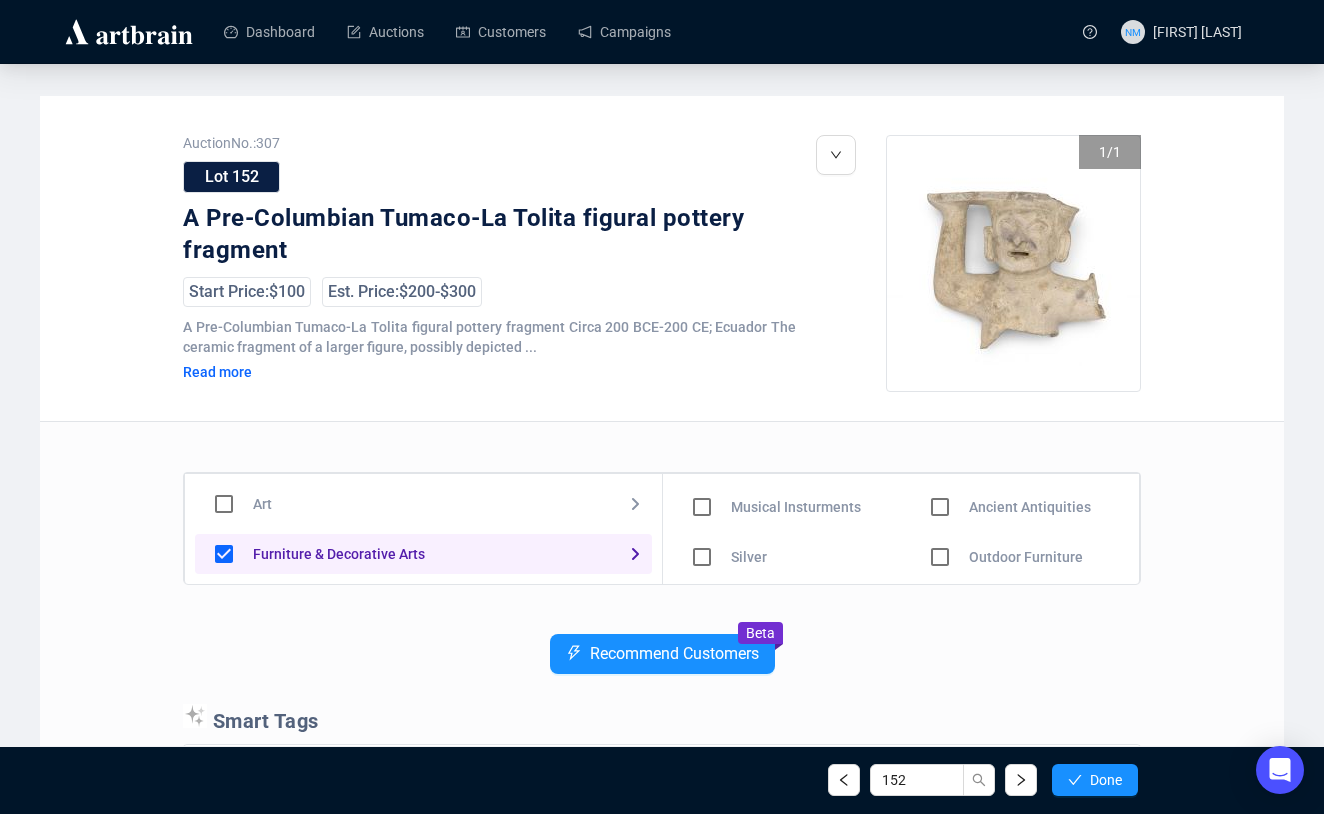 scroll, scrollTop: 203, scrollLeft: 0, axis: vertical 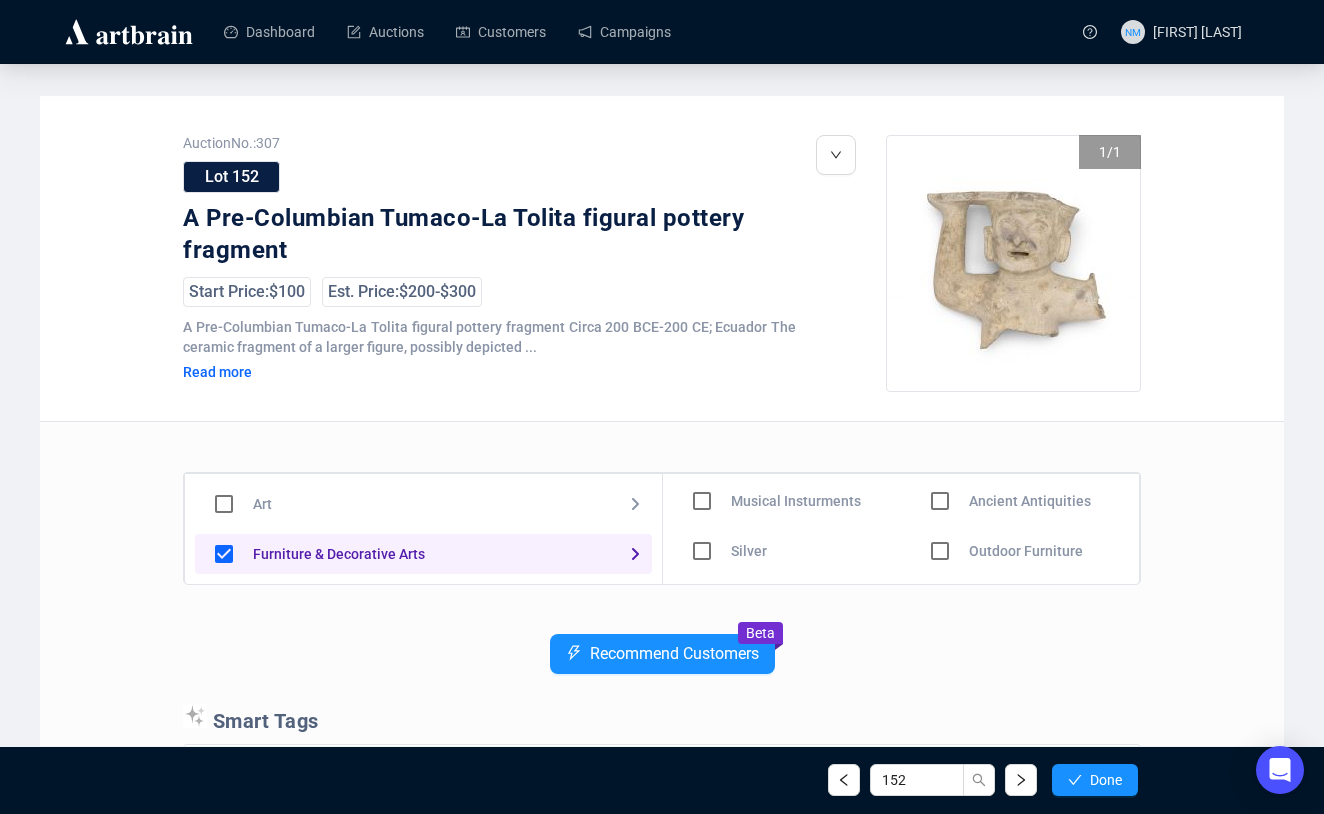 click at bounding box center (702, 401) 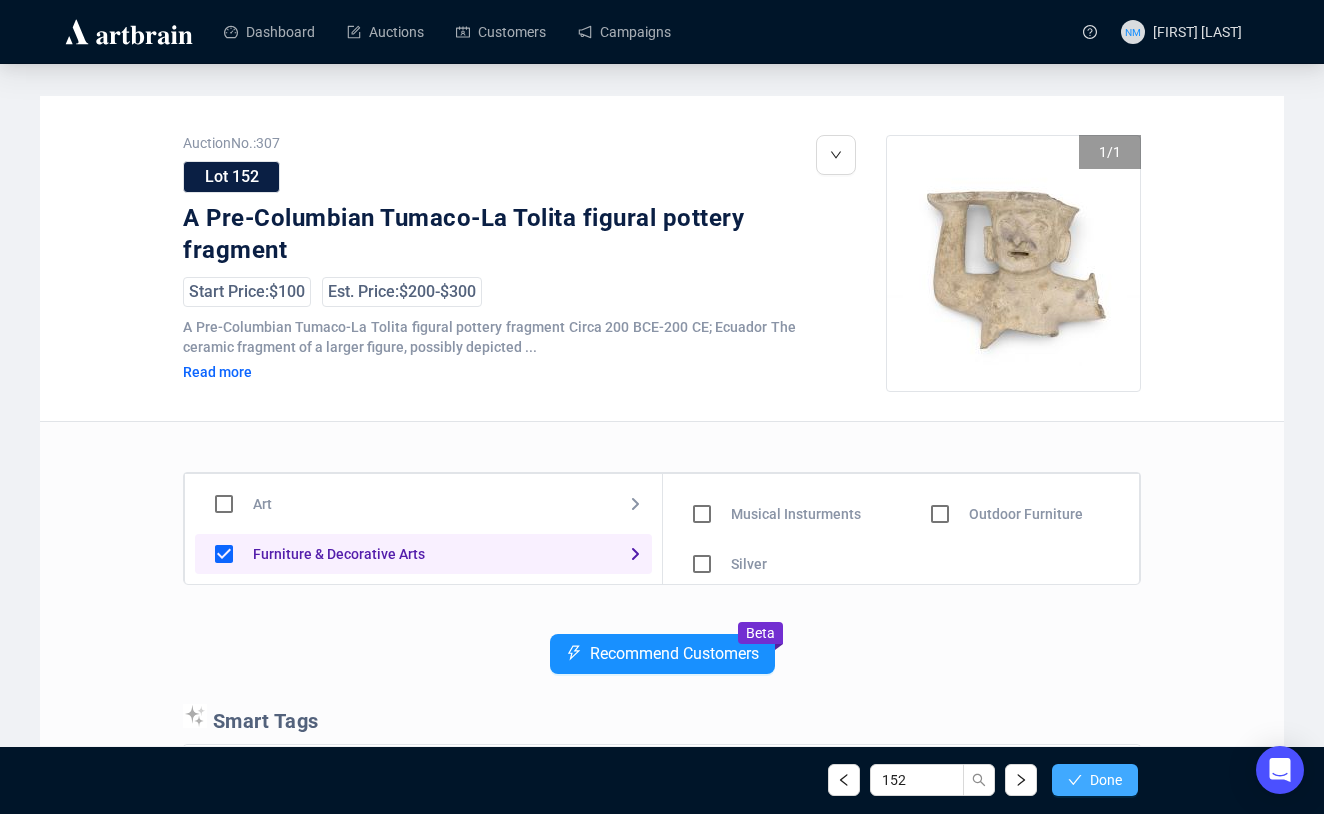 click on "Done" at bounding box center [1106, 780] 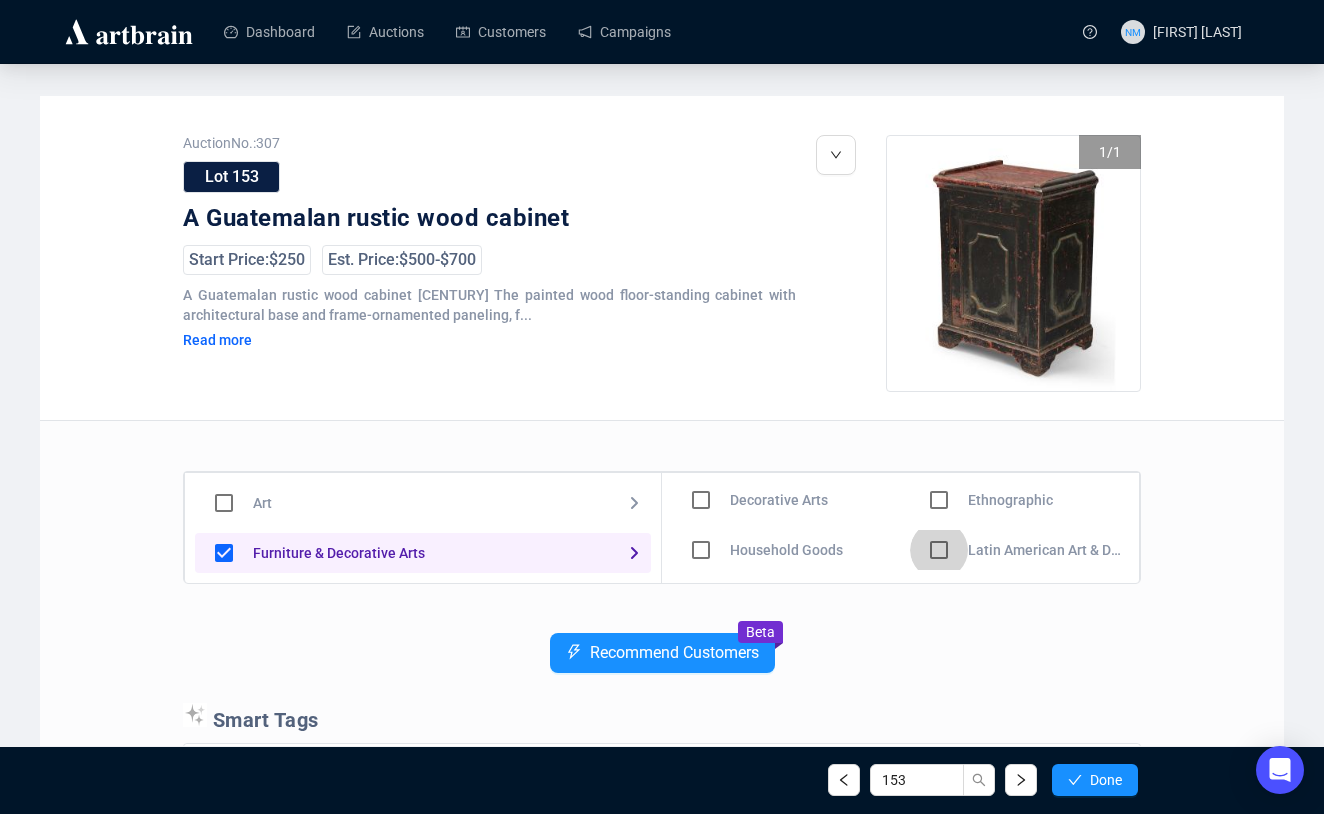 click at bounding box center [701, 500] 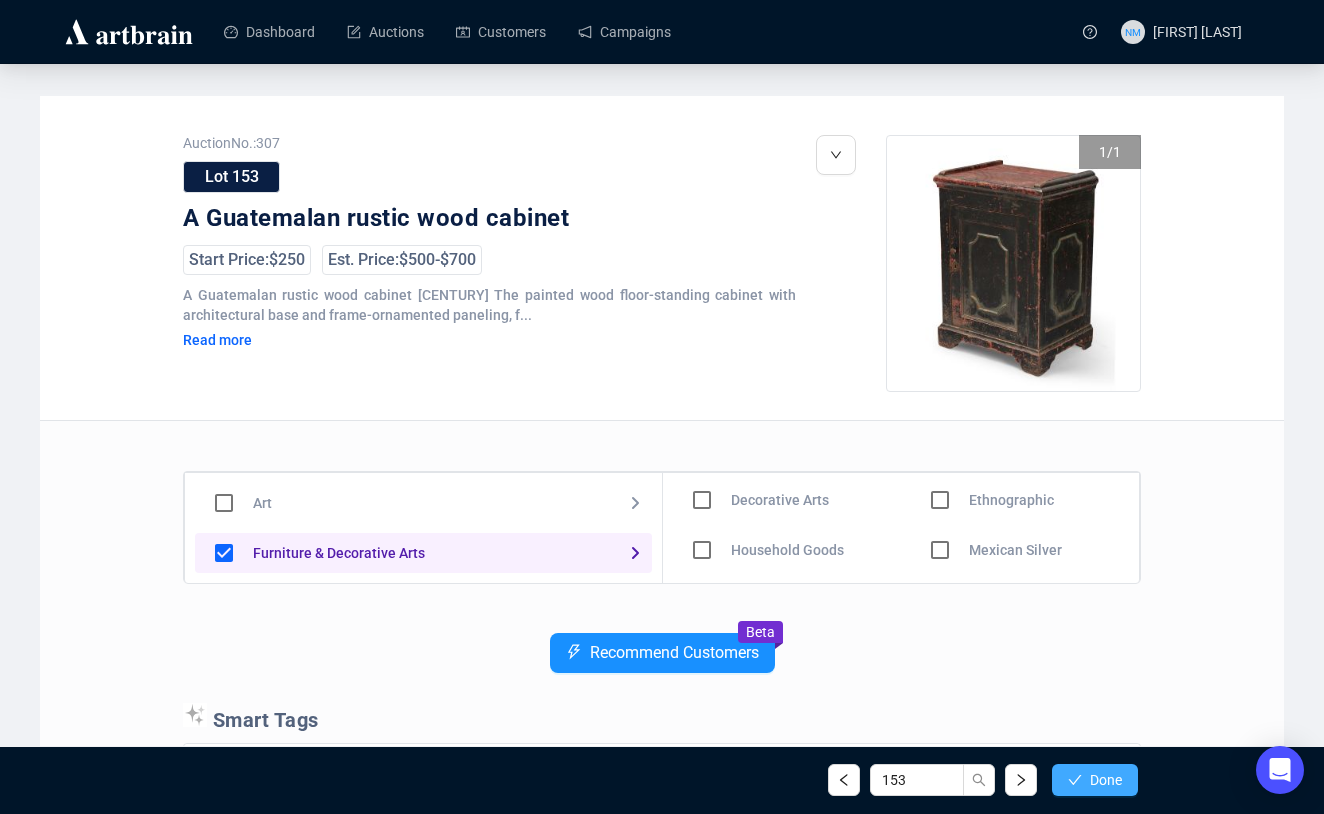 click on "Done" at bounding box center [1106, 780] 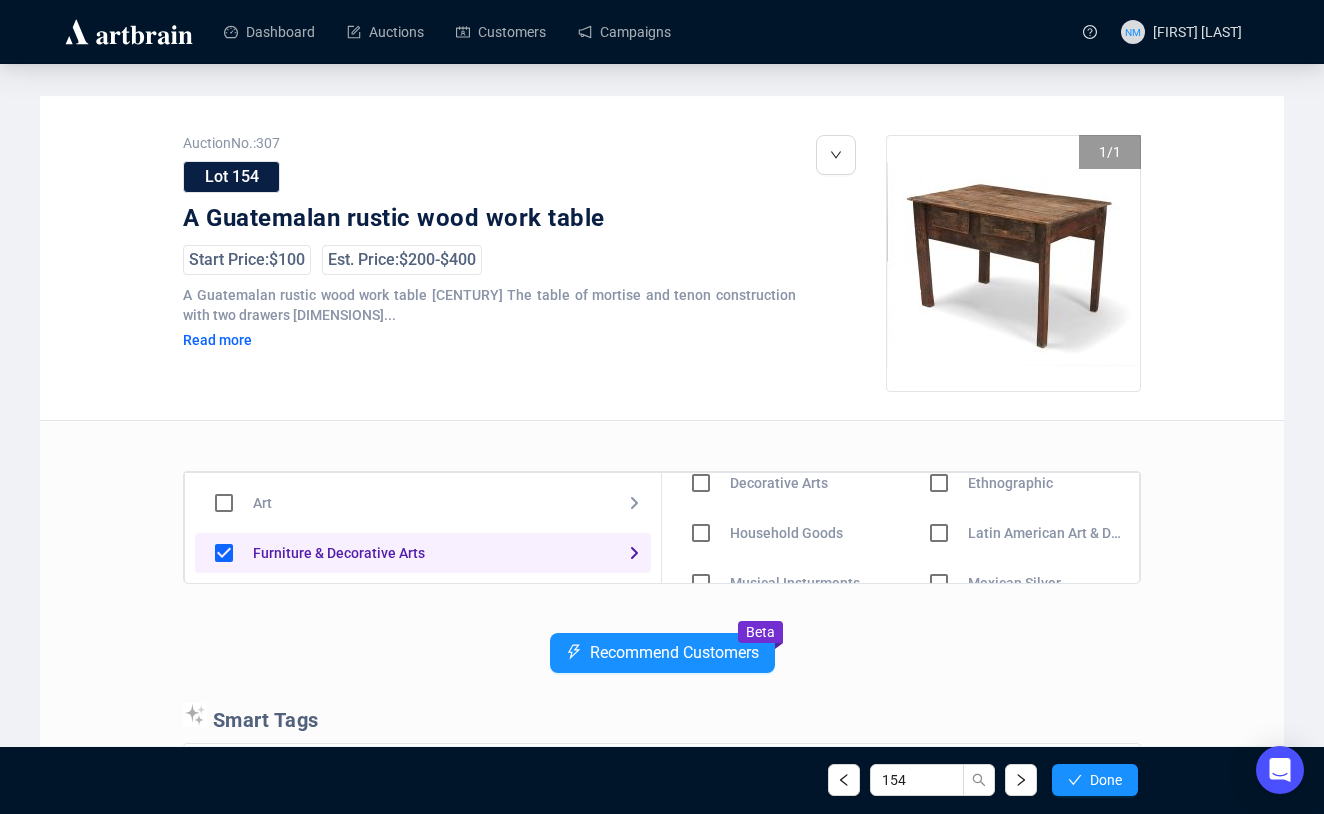 click at bounding box center (701, 483) 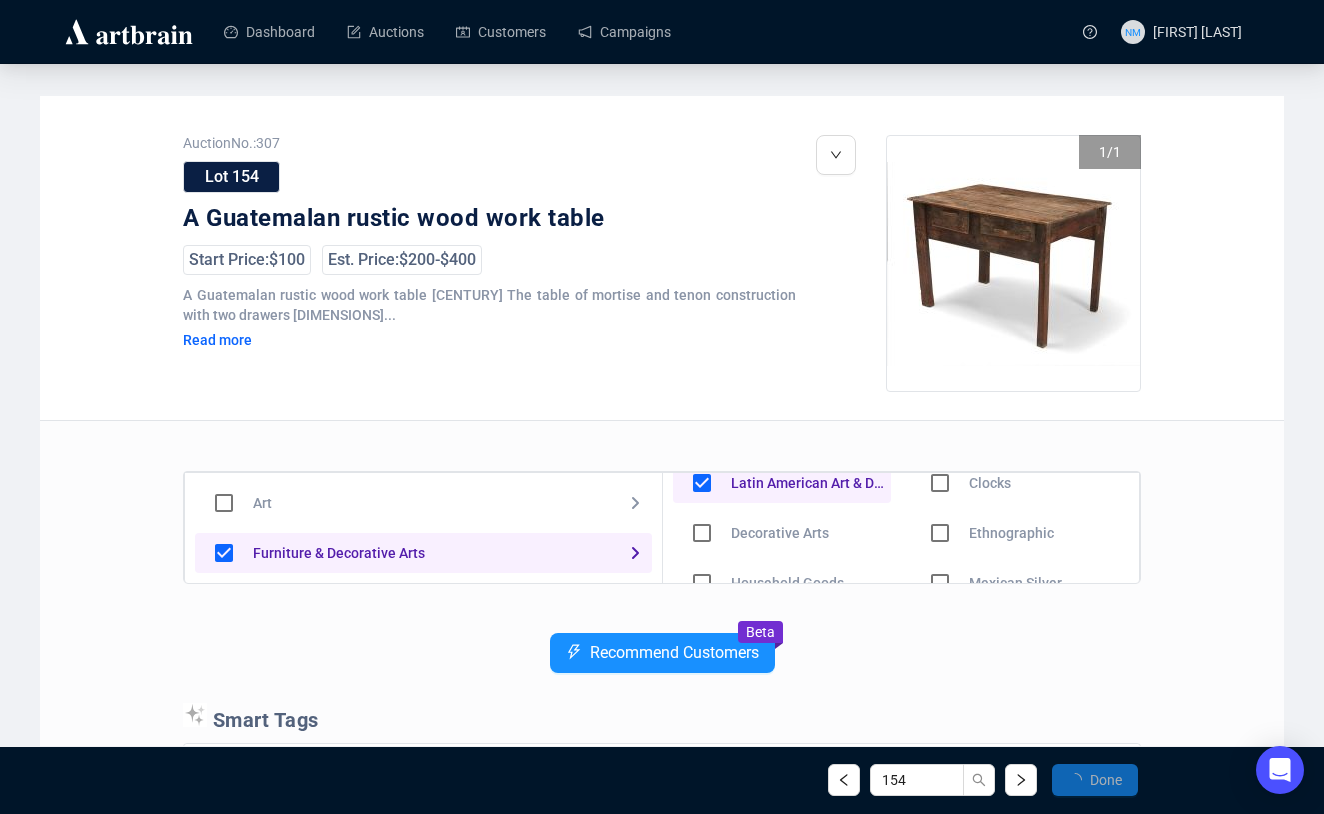 scroll, scrollTop: 120, scrollLeft: 0, axis: vertical 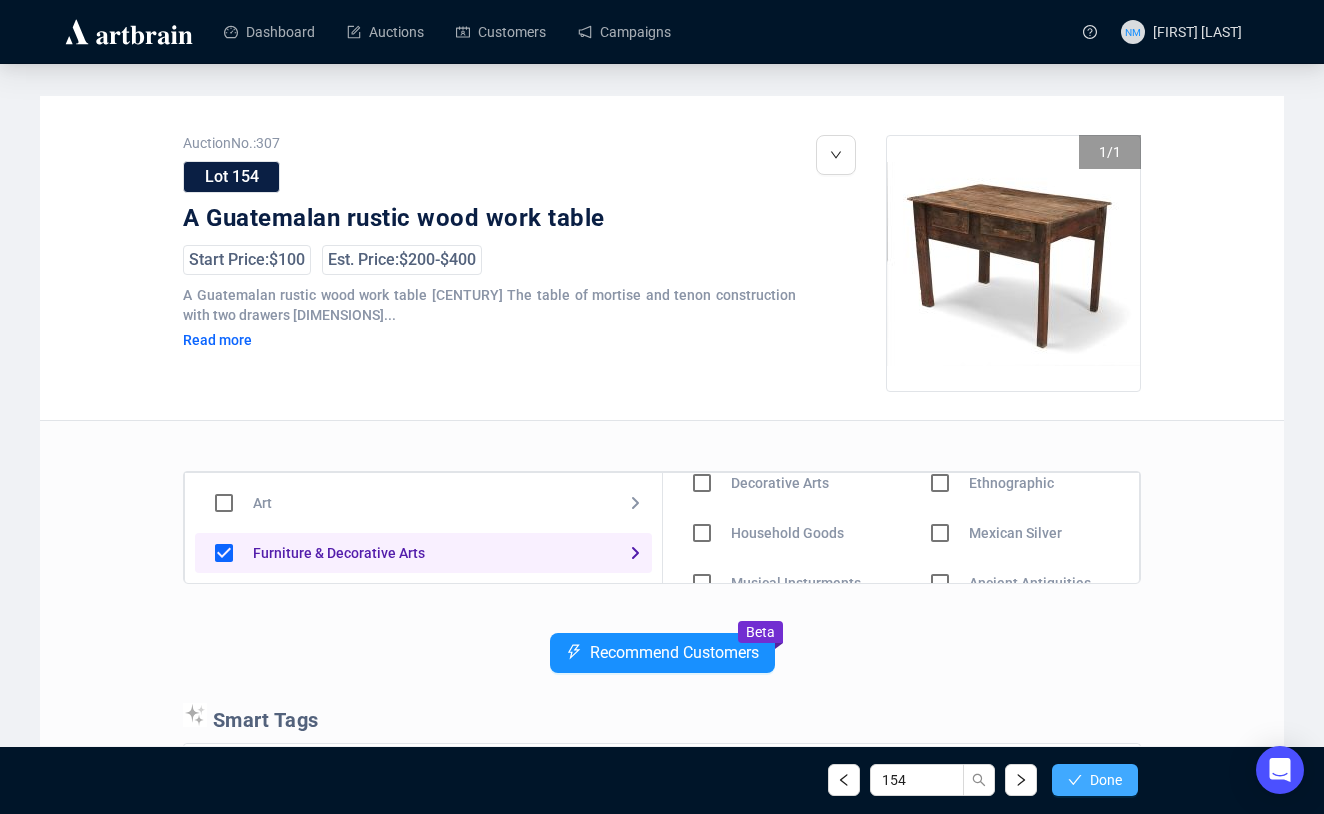 click on "Done" at bounding box center (1106, 780) 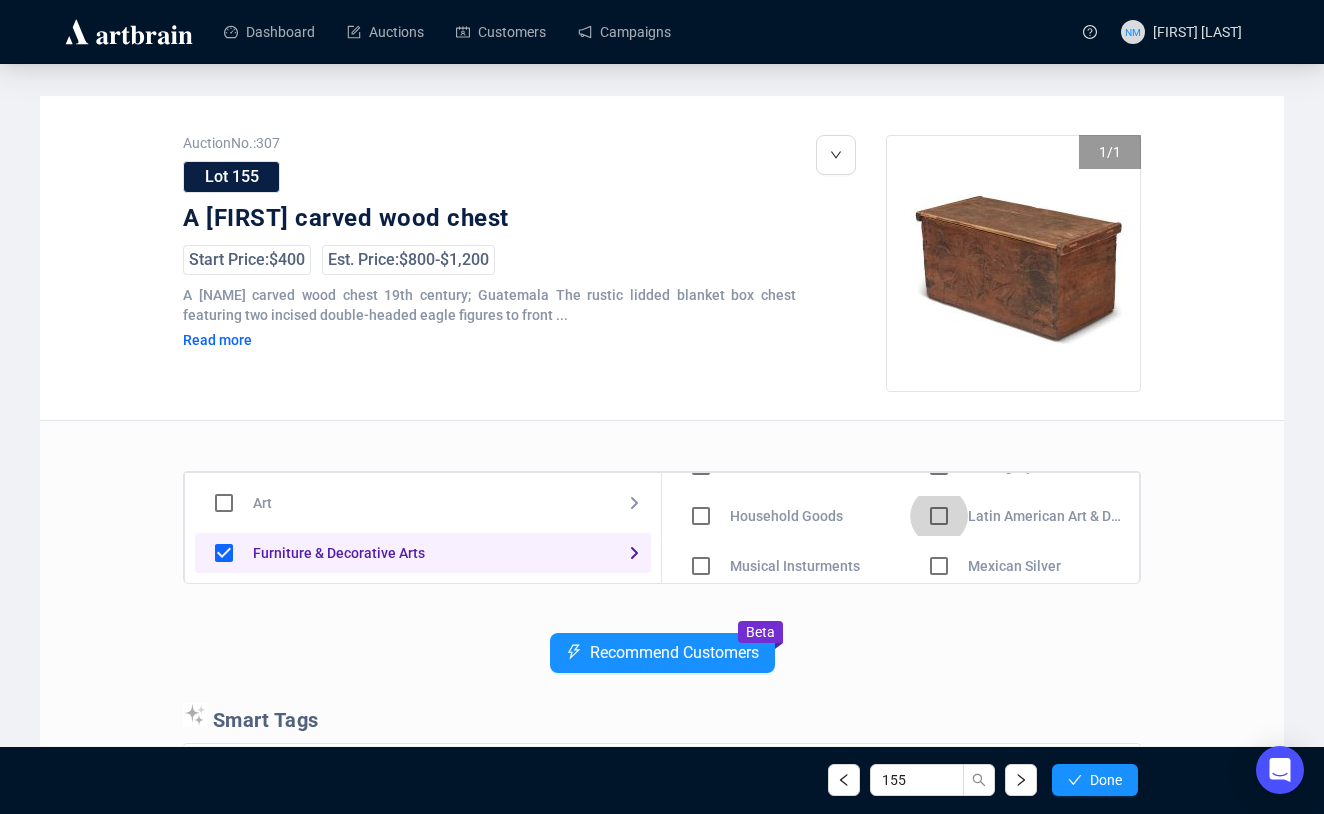 click at bounding box center (701, 466) 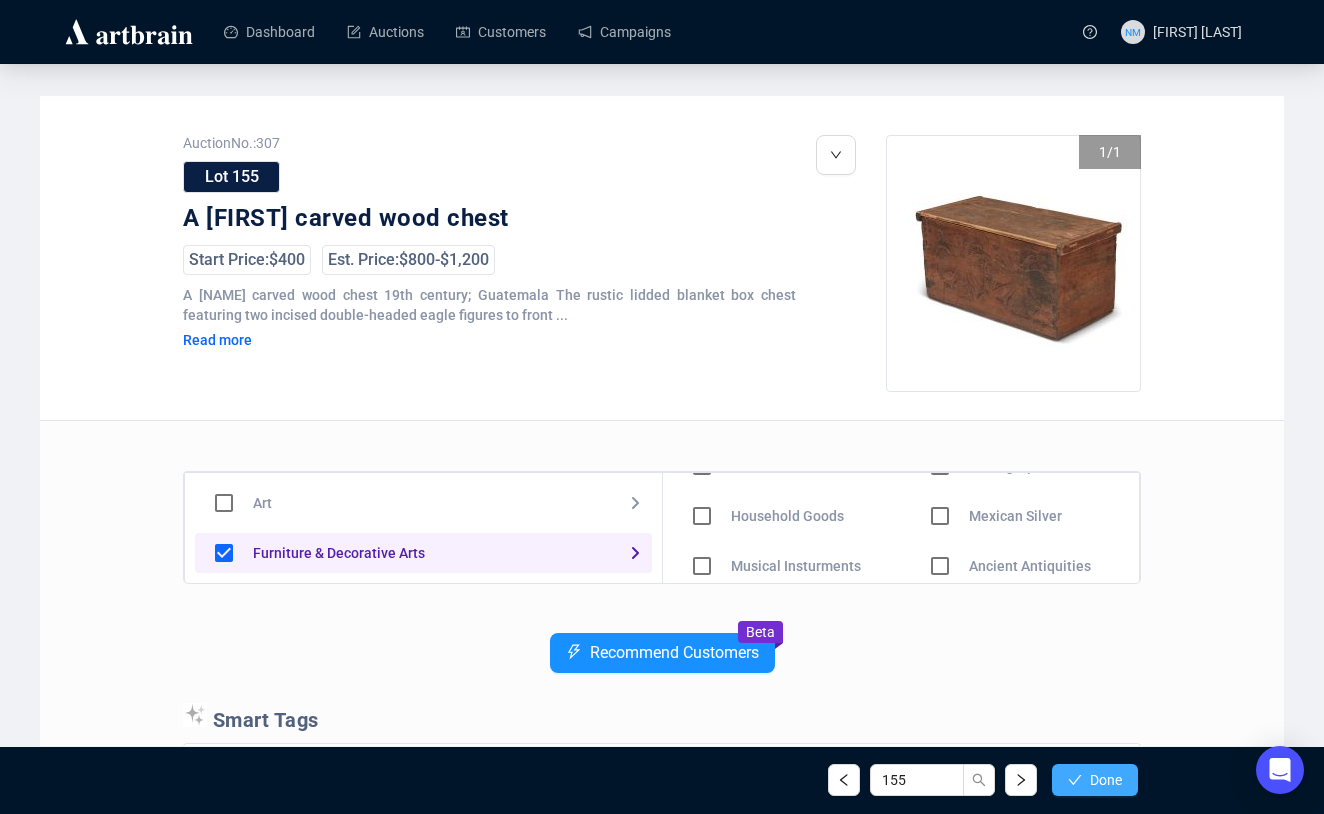 click on "Done" at bounding box center (1106, 780) 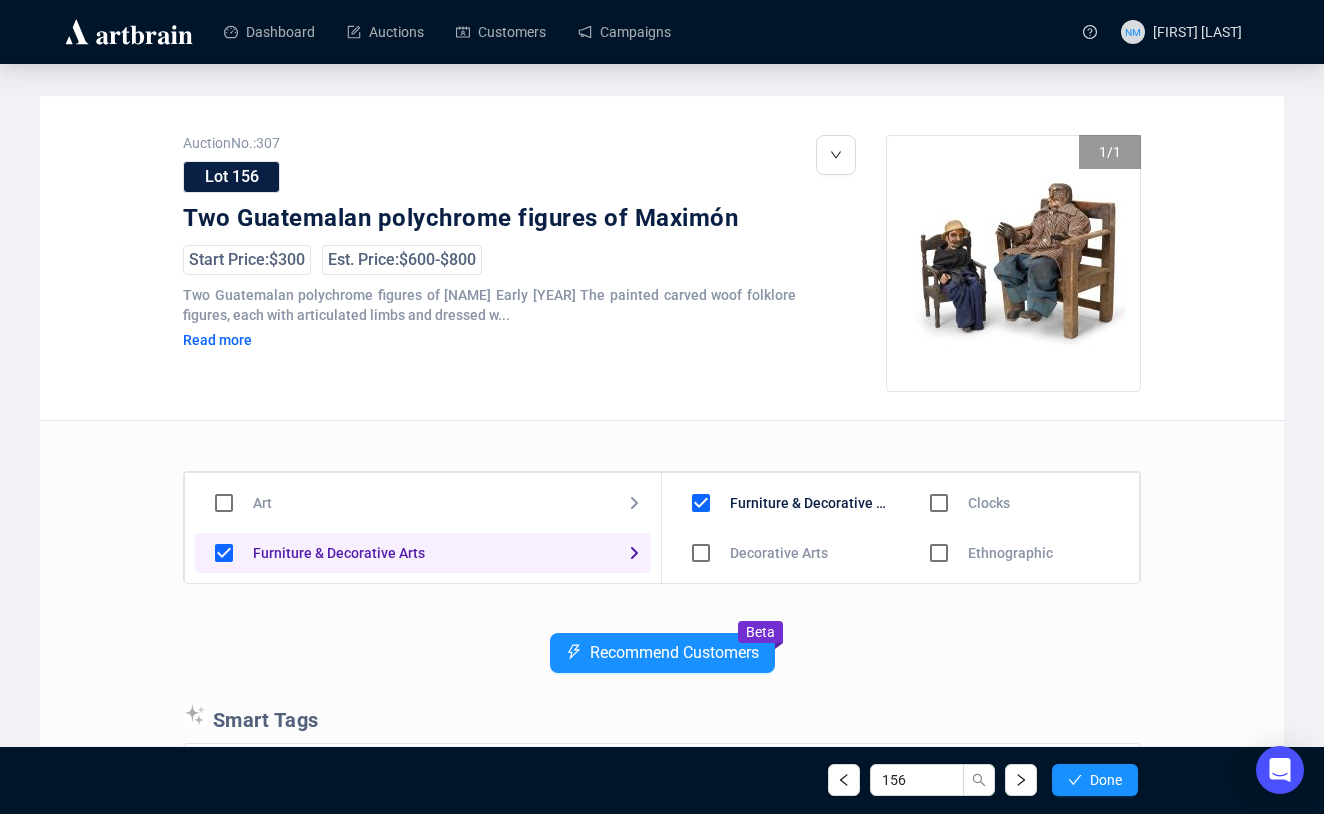 click on "Art
Furniture & Decorative Arts
Jewelry & Watches
Native American
Design
Motor Vehicles
Test
Other
Furniture & Decorative Arts Decorative Arts Household Goods Musical Insturments Silver Asian Art & Design Rugs & Carpets Clocks Ethnographic Latin American Art & Design Mexican Silver Ancient Antiquities Outdoor Furniture Recommend Customers Beta
Smart Tags
Guatemalan +
Maximón +
wood +
figures +
hat +
folklore figure +
limb +
wood chair +
cigarette butt +
fabric clothing +
chair +
2 +
10 +
20 +
19 +
14 +
12.75 +
7.5 +" at bounding box center [662, 853] 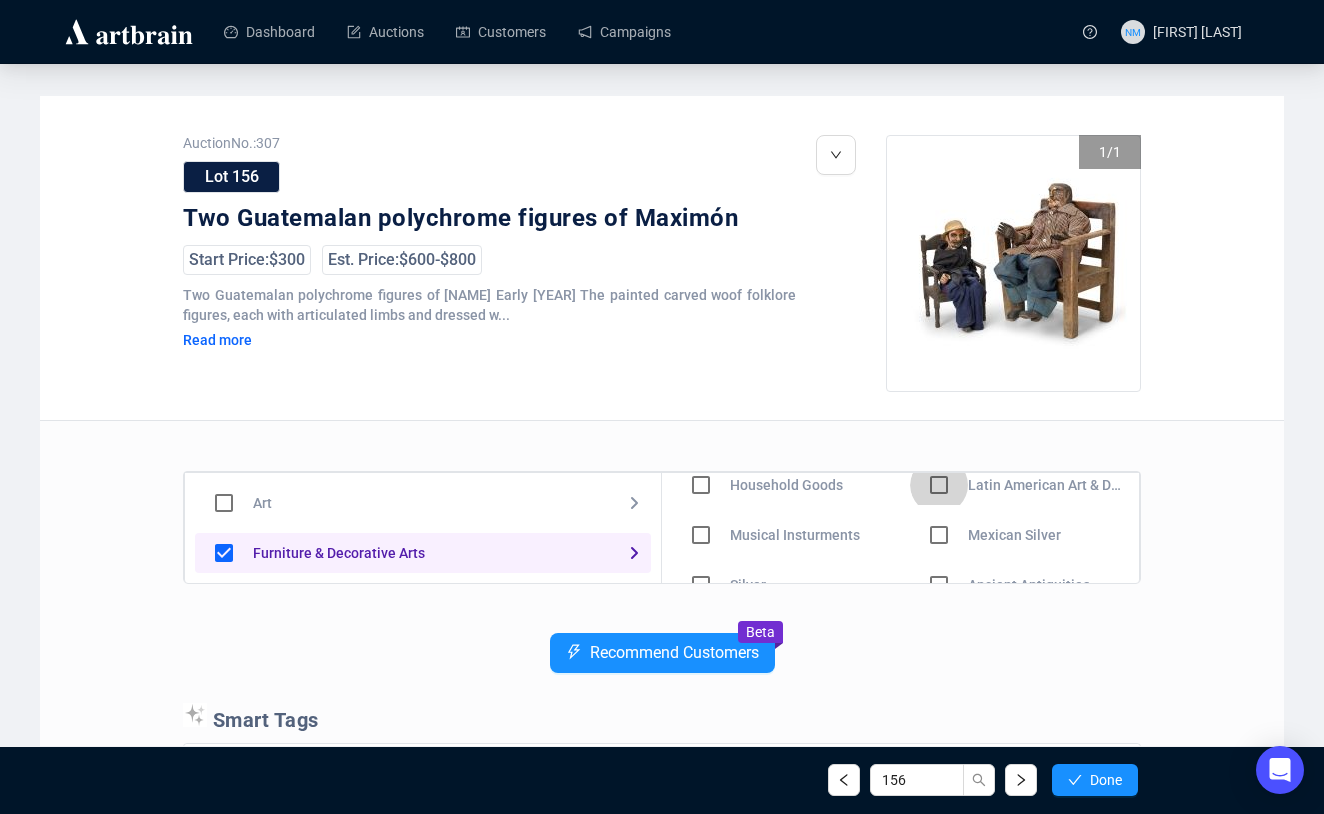 click at bounding box center [701, 435] 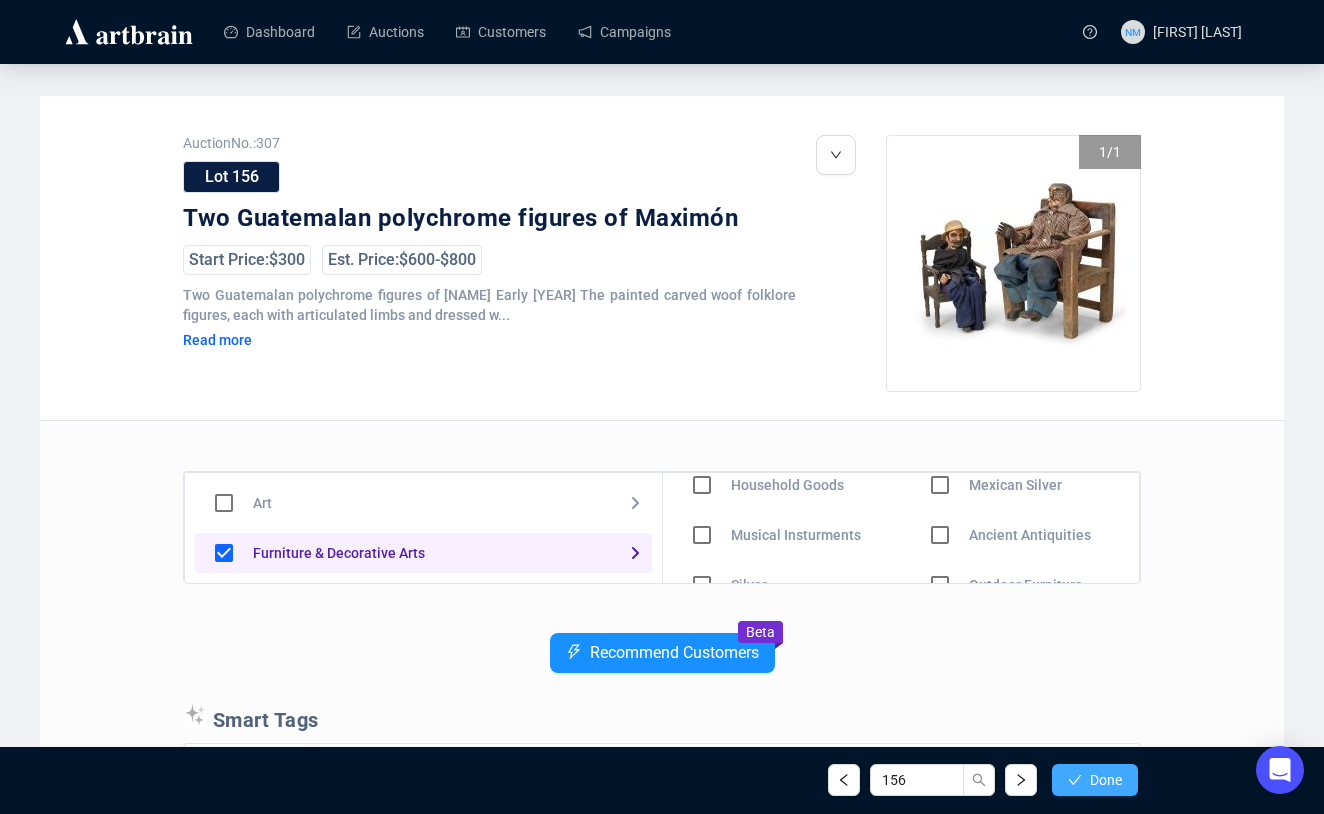 click on "Done" at bounding box center (1106, 780) 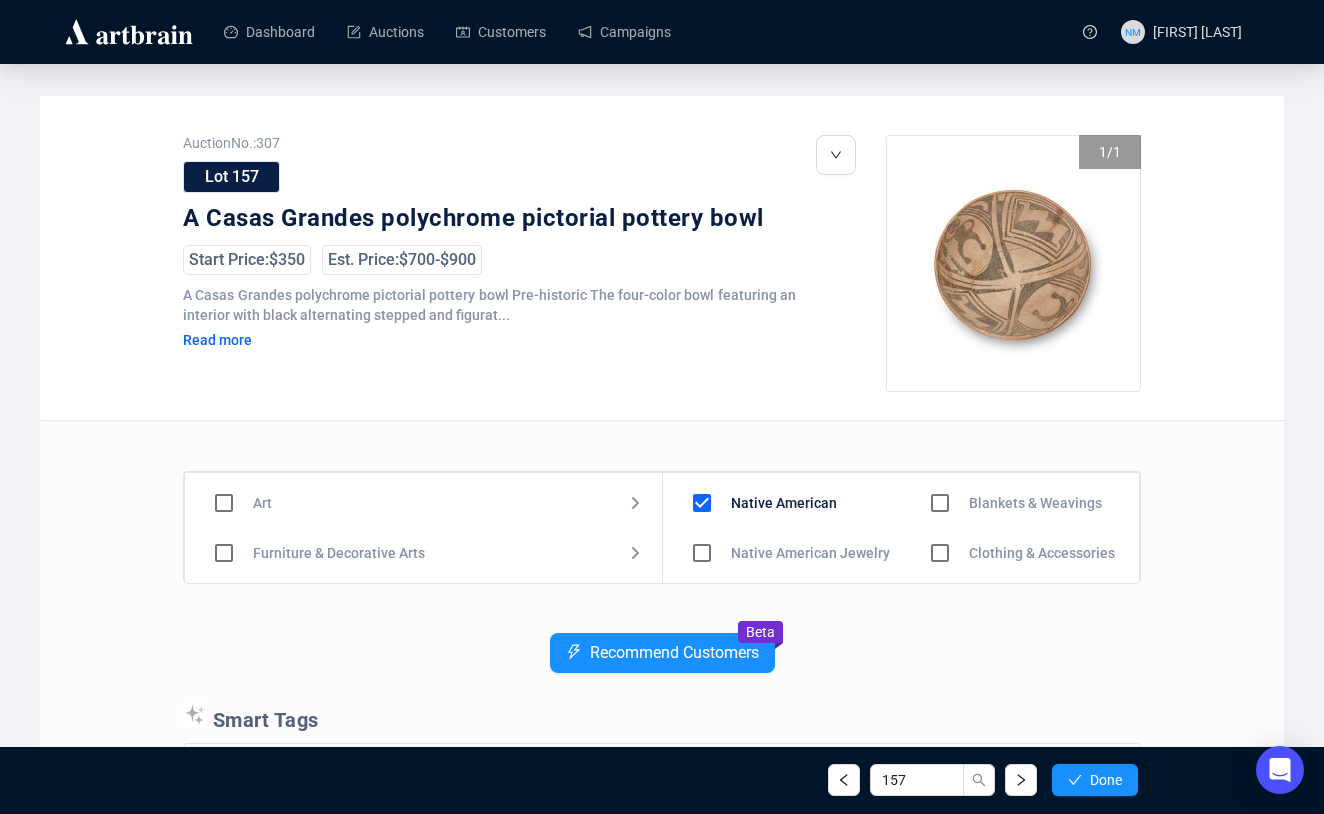 click at bounding box center [702, 503] 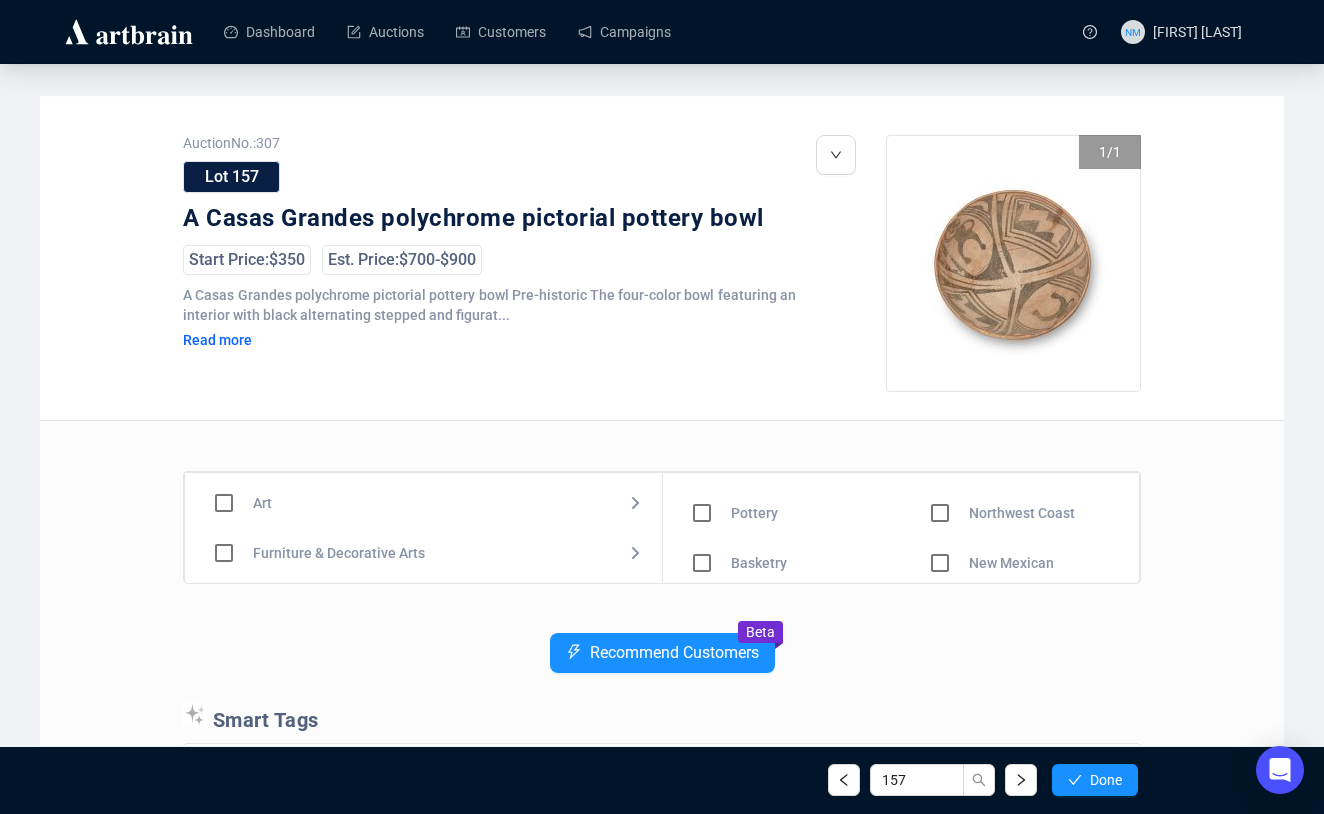 scroll, scrollTop: 0, scrollLeft: 0, axis: both 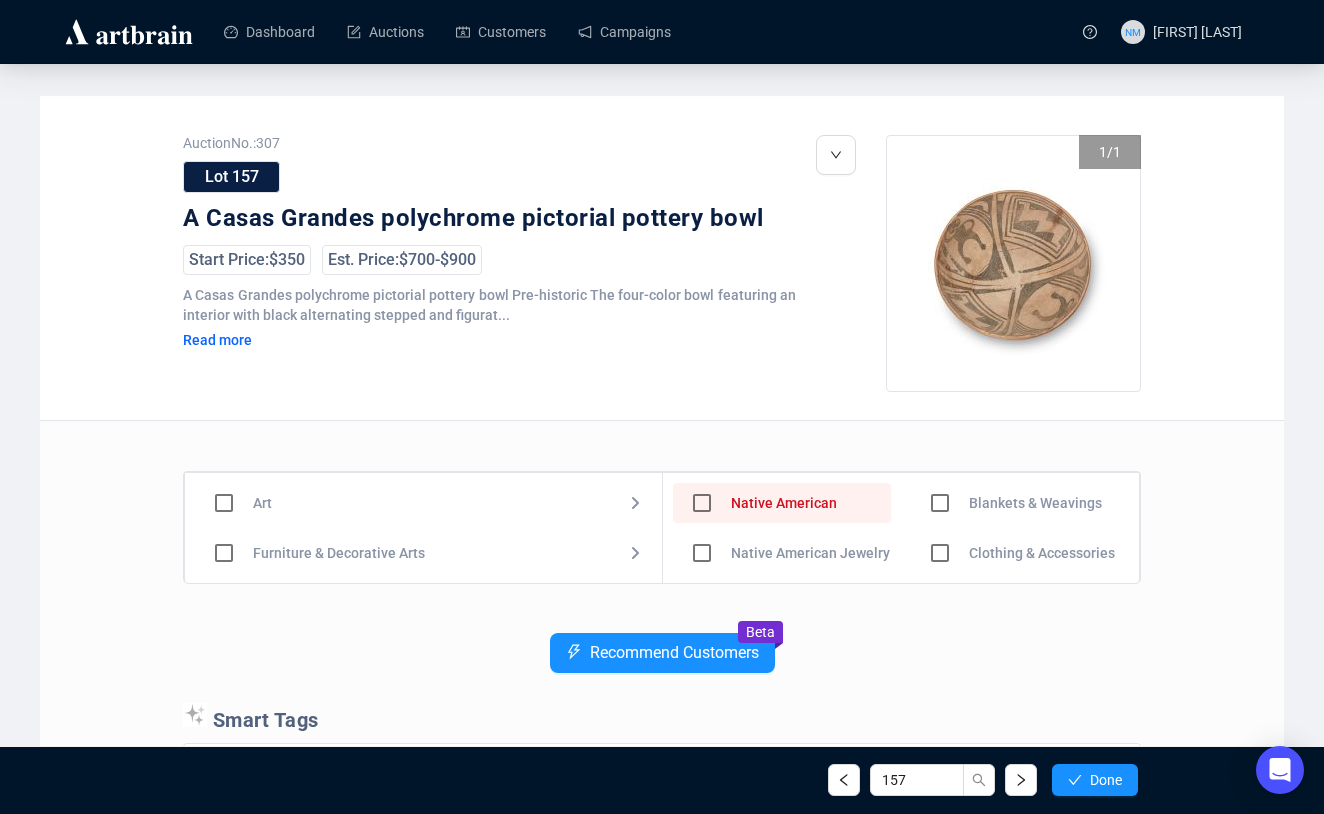 click at bounding box center (702, 503) 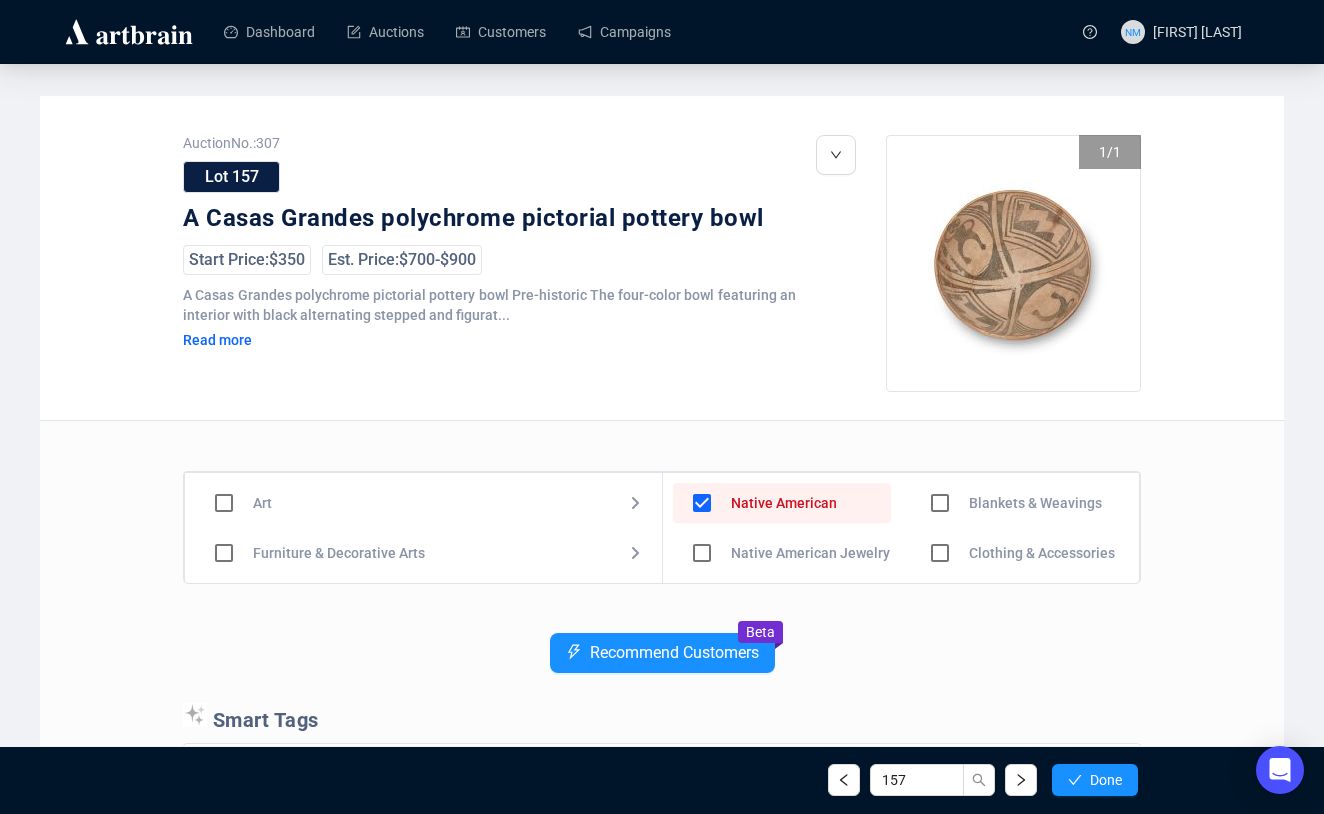 click at bounding box center [224, 503] 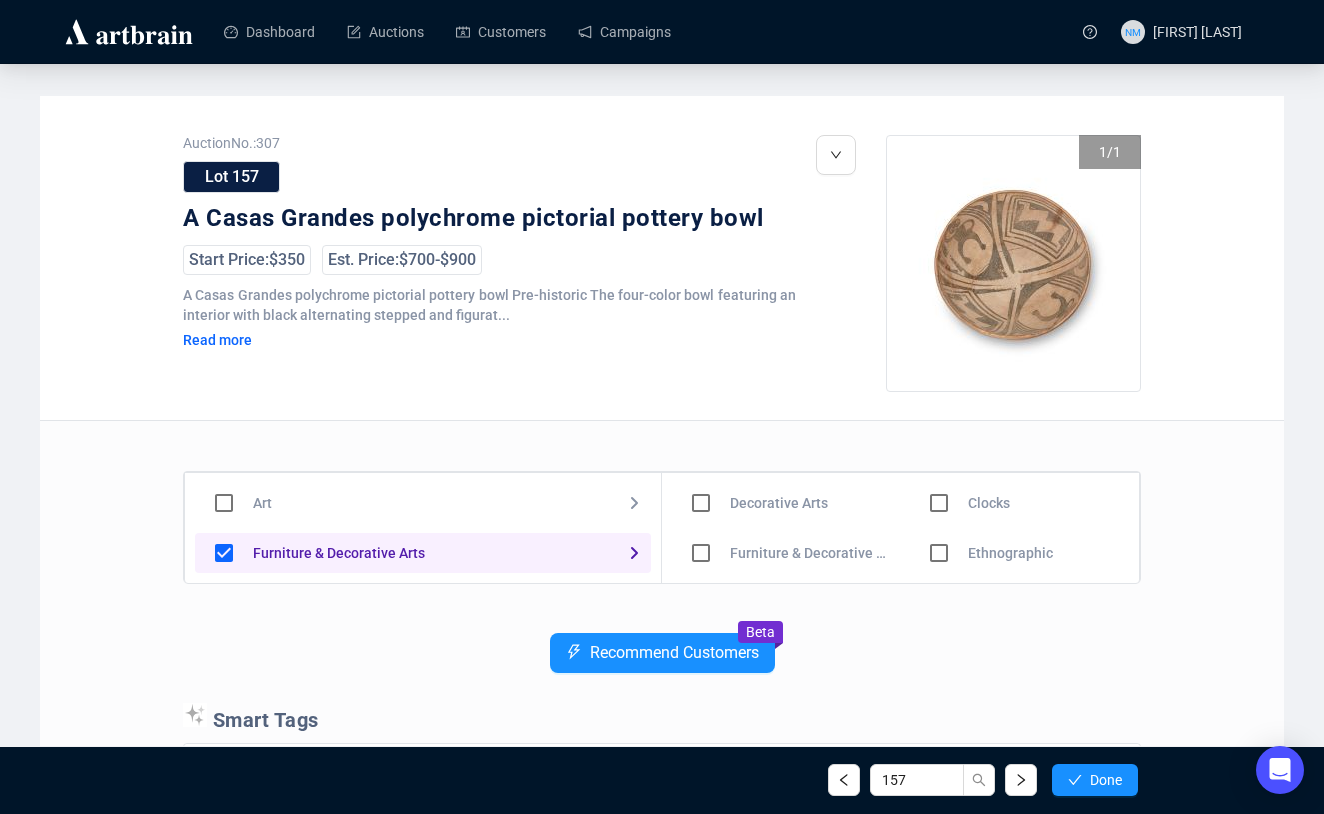 scroll, scrollTop: 0, scrollLeft: 0, axis: both 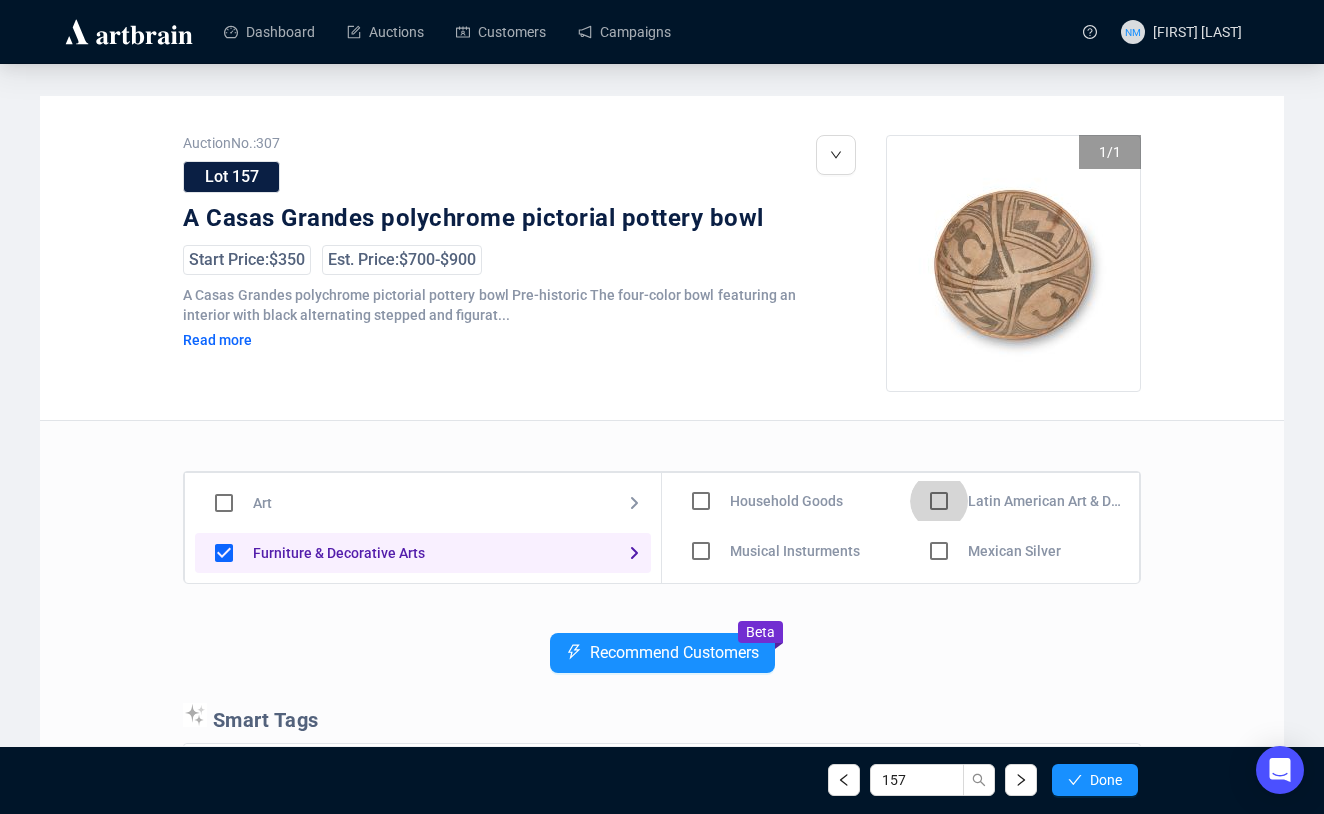 click at bounding box center (701, 401) 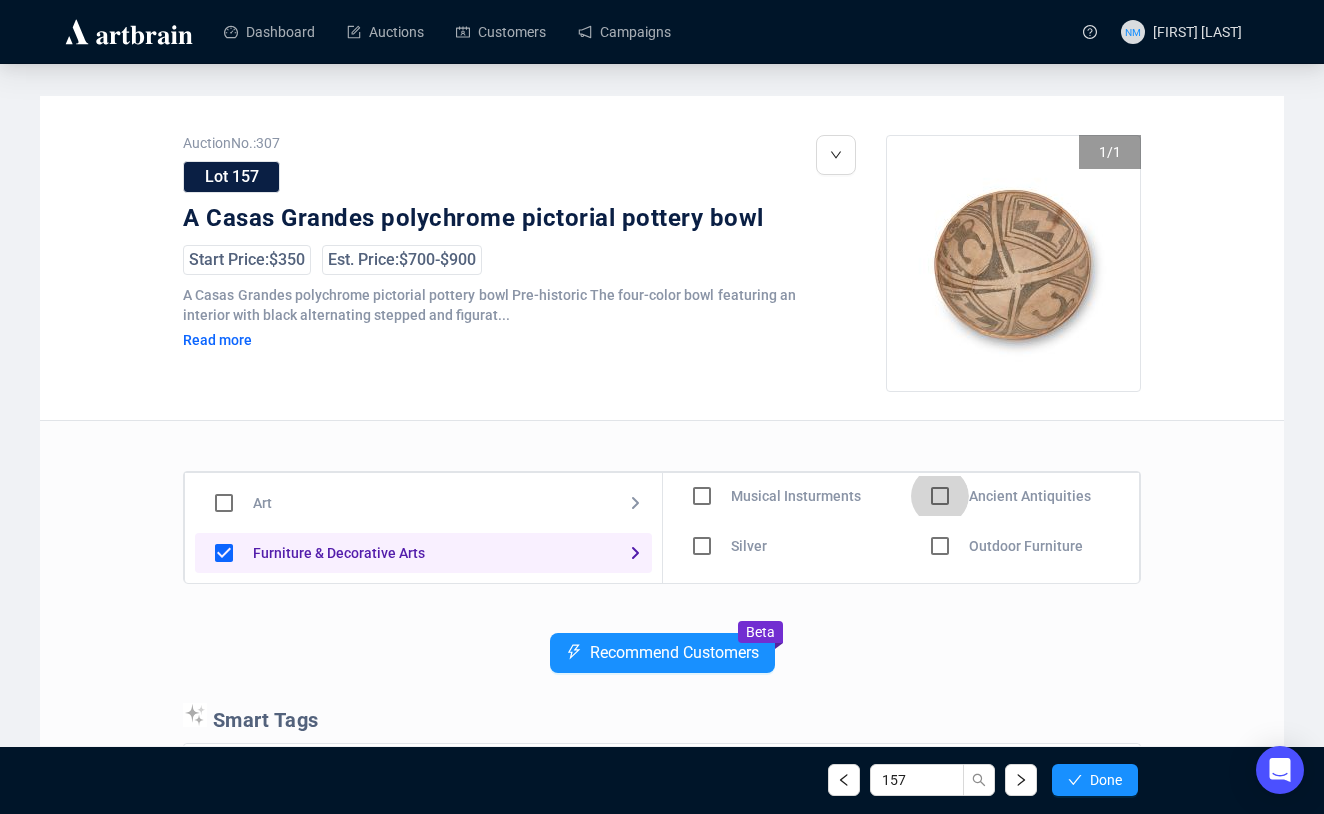 click at bounding box center [702, 346] 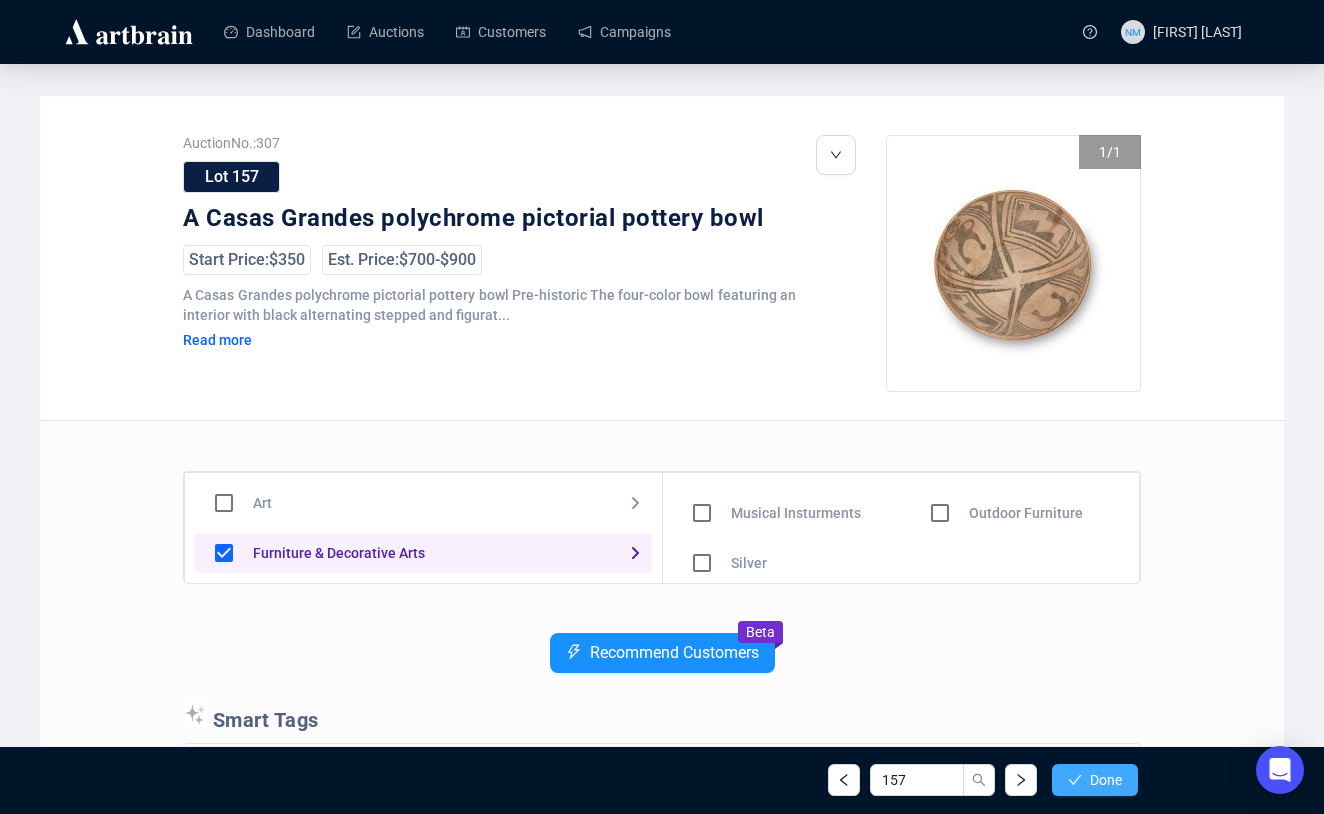 click on "Done" at bounding box center [1095, 780] 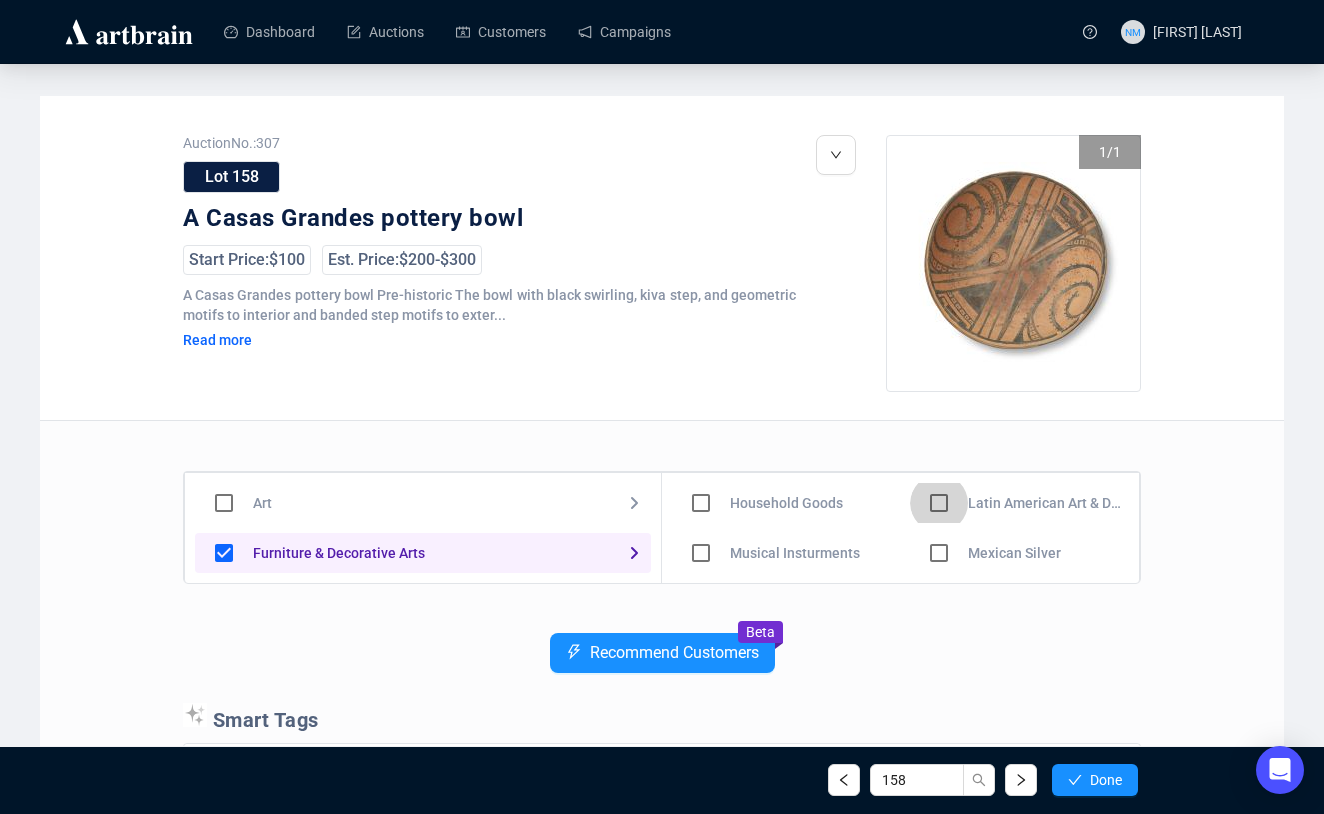 click at bounding box center [701, 453] 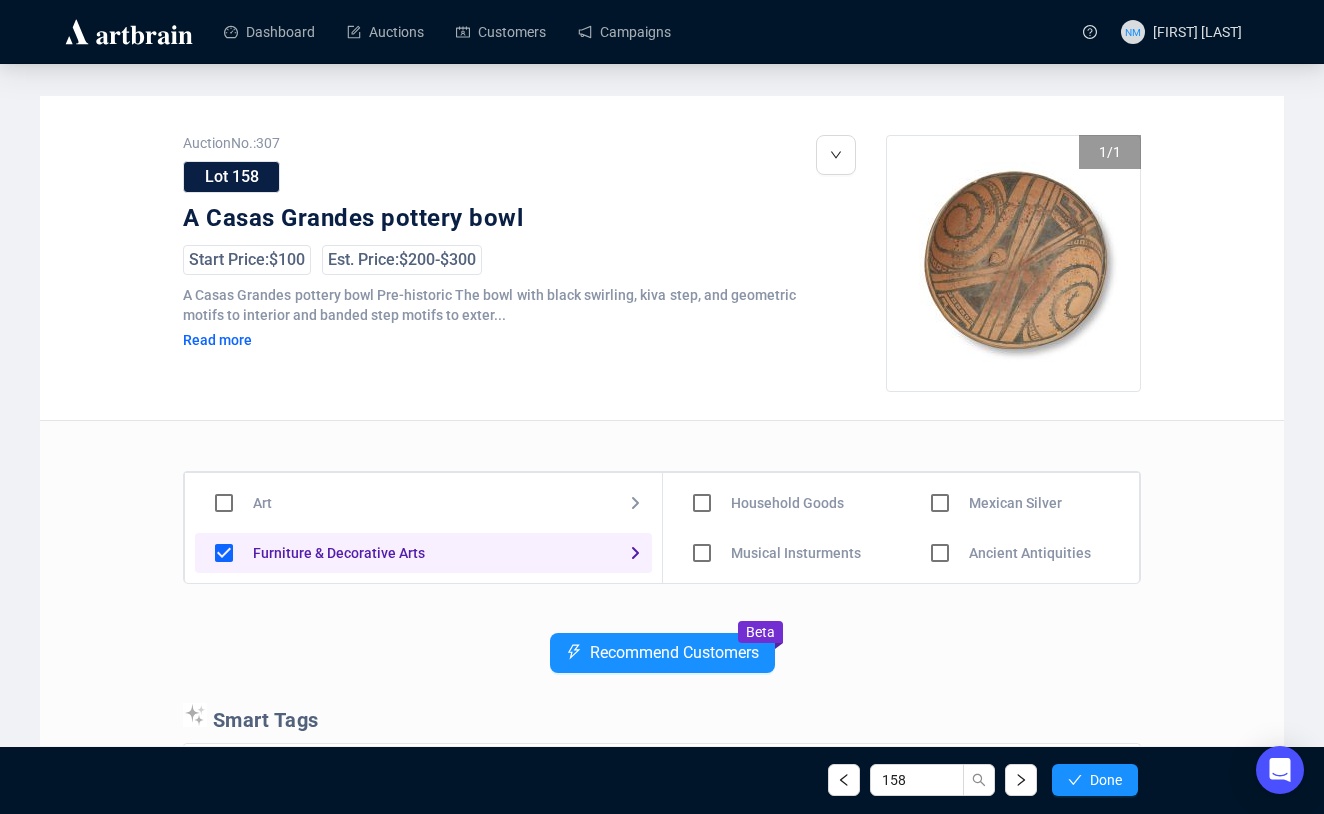 click at bounding box center [702, 453] 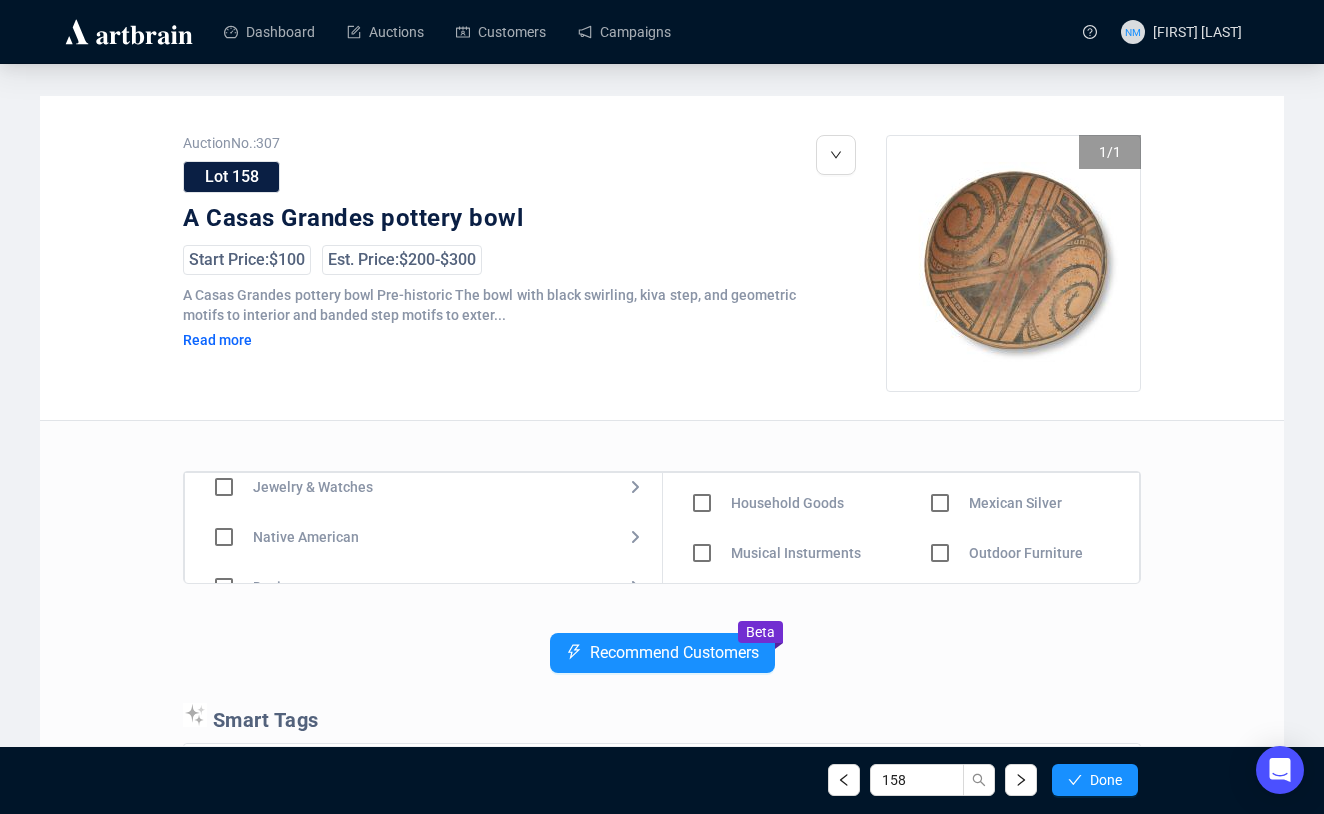 scroll, scrollTop: 126, scrollLeft: 0, axis: vertical 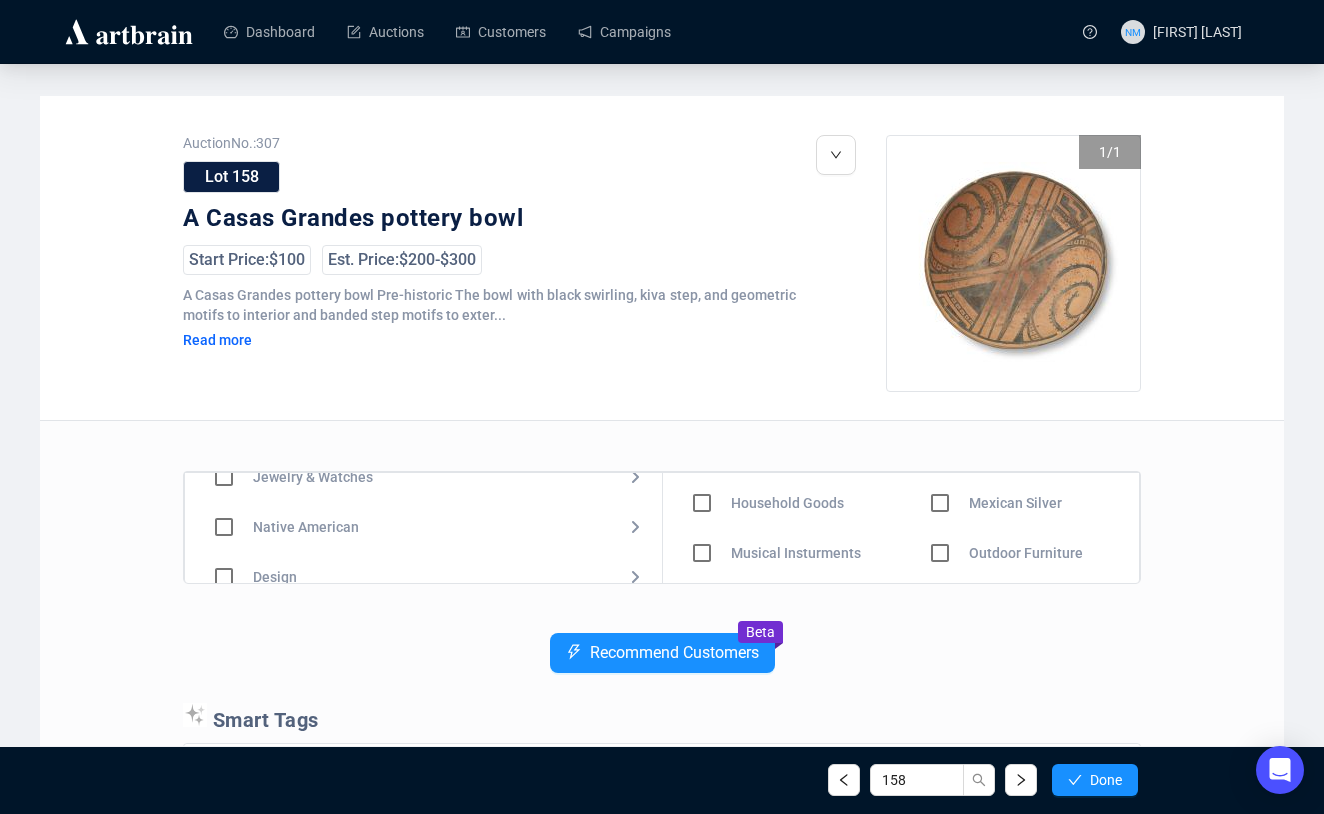 click at bounding box center (224, 377) 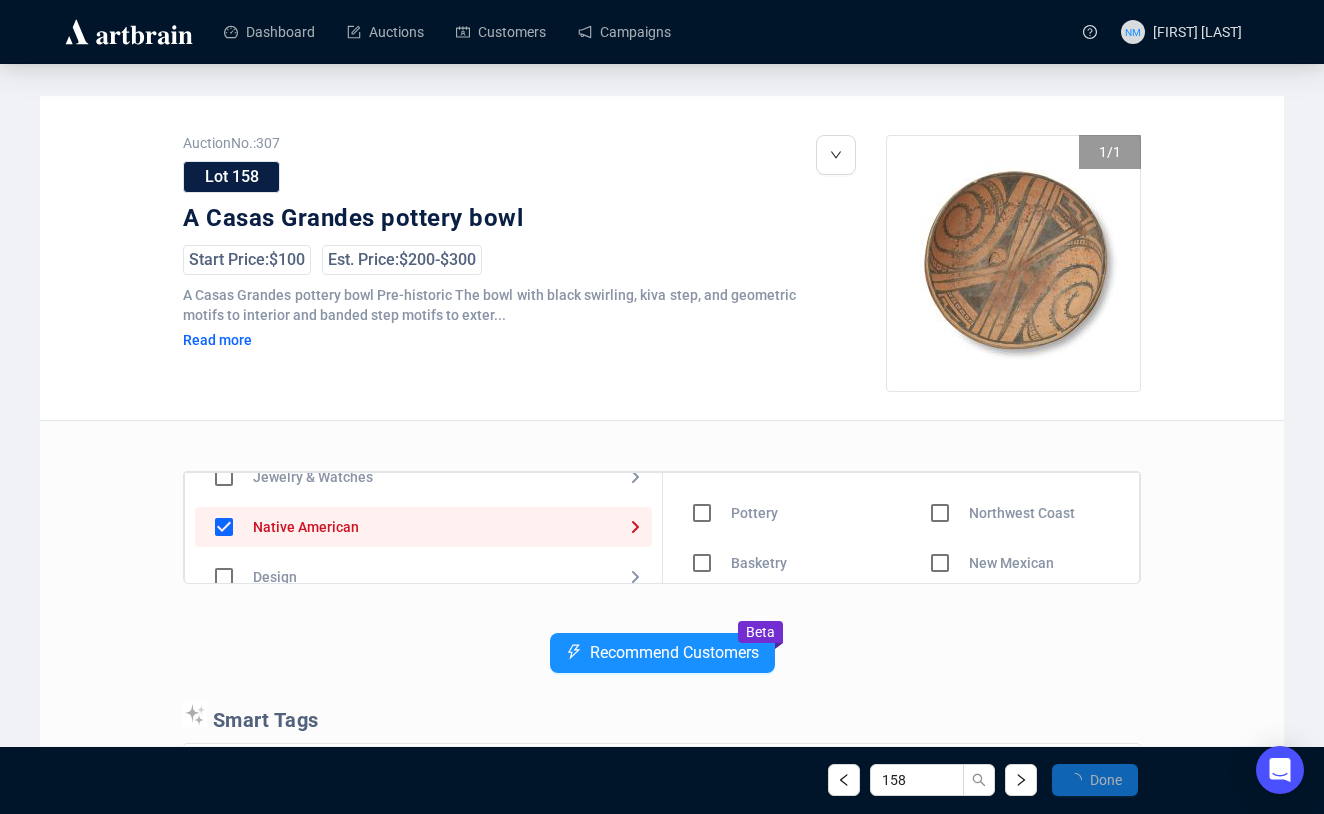 scroll, scrollTop: 140, scrollLeft: 0, axis: vertical 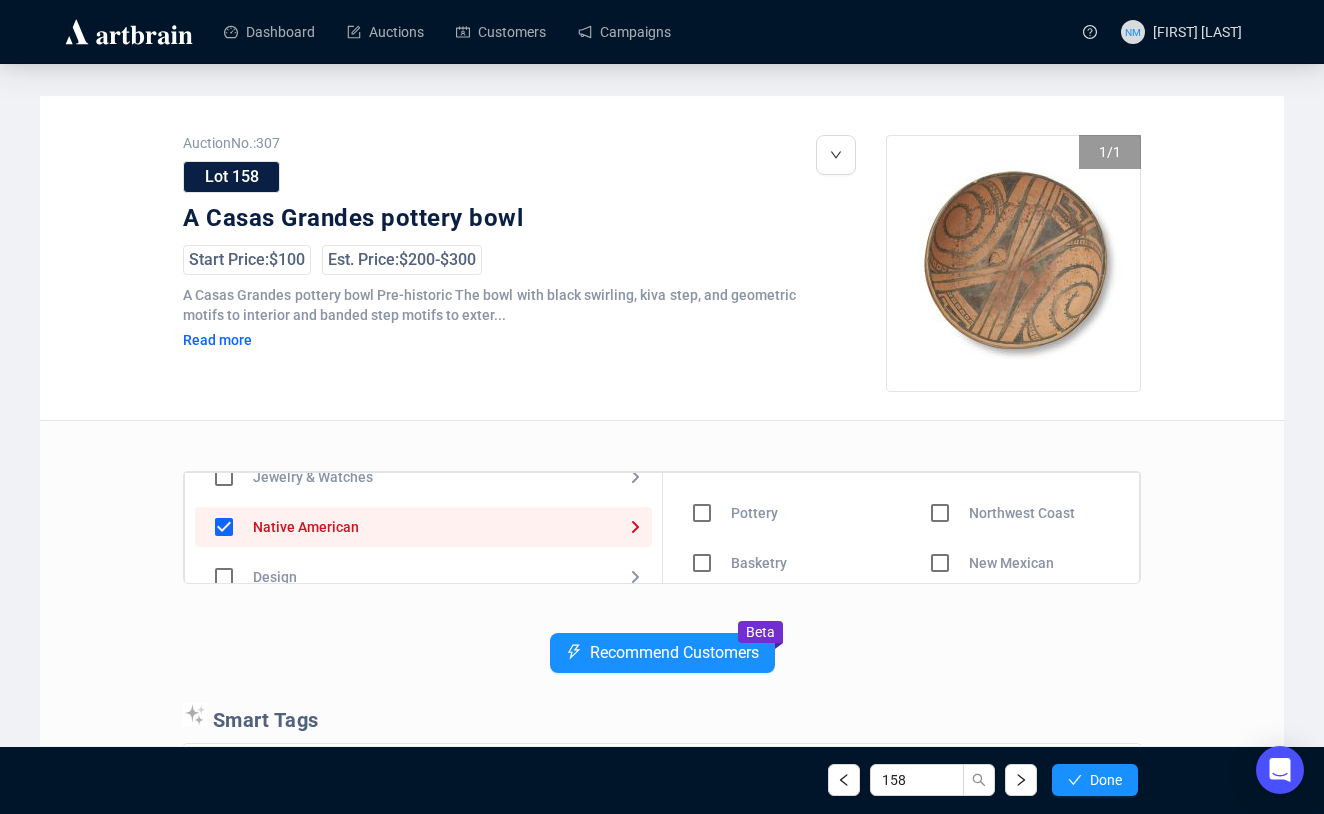 drag, startPoint x: 1123, startPoint y: 557, endPoint x: 1121, endPoint y: 425, distance: 132.01515 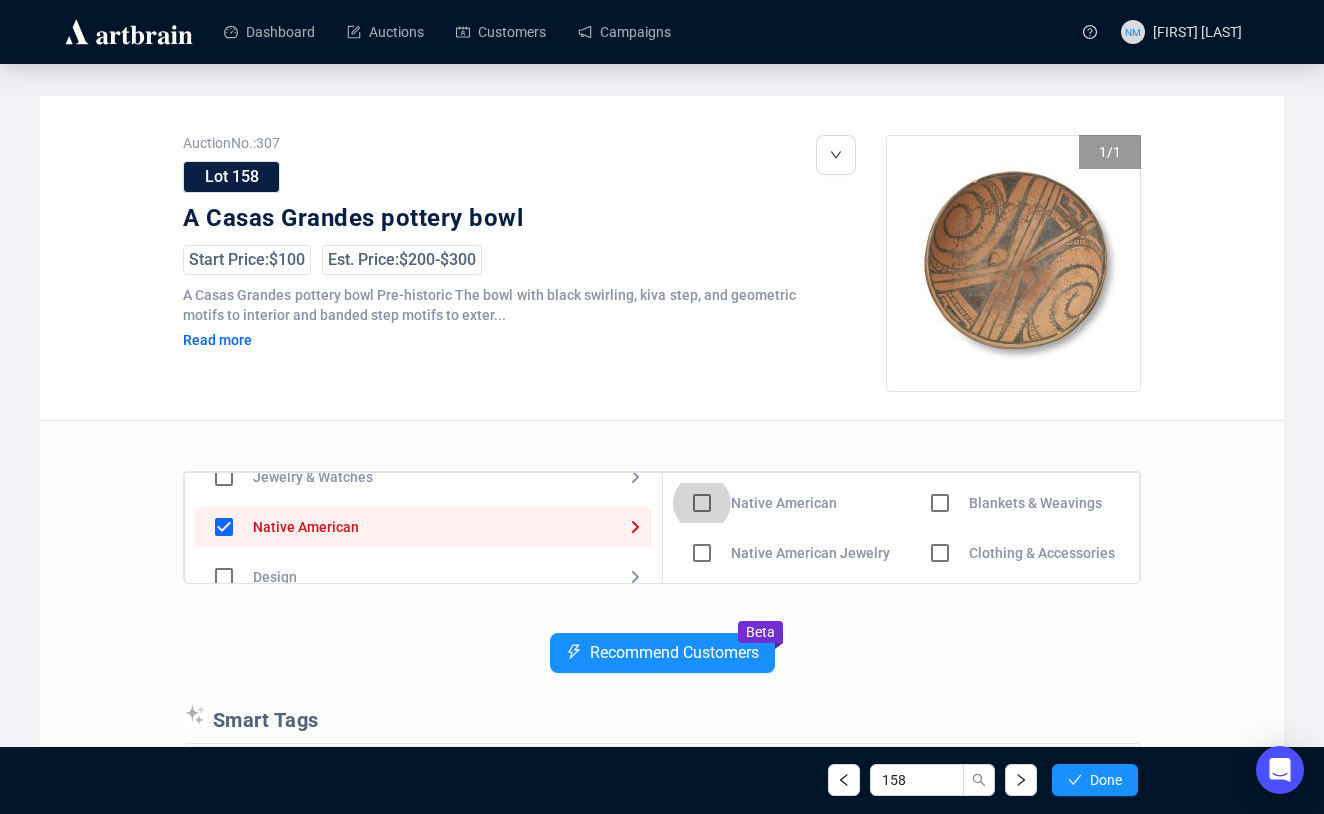 click at bounding box center [702, 503] 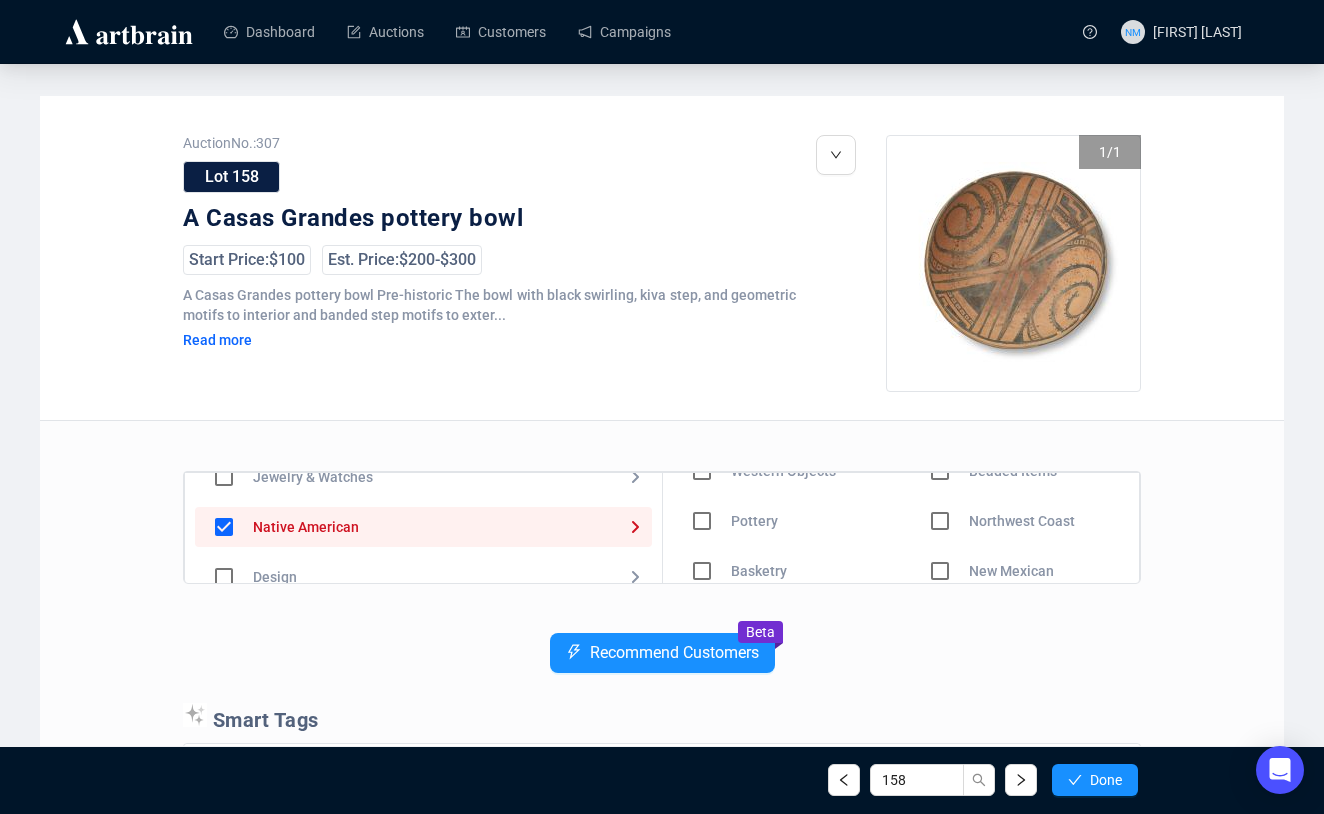 scroll, scrollTop: 140, scrollLeft: 0, axis: vertical 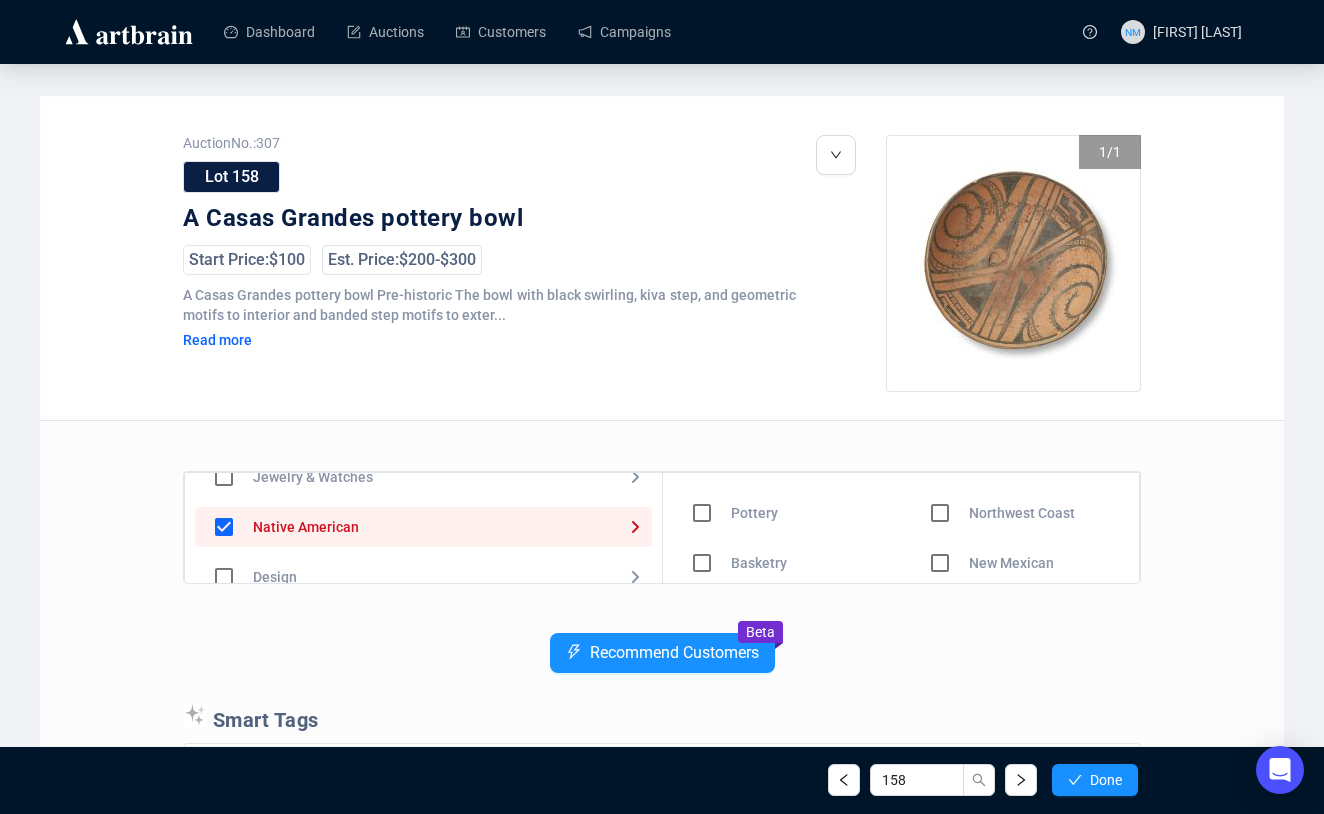click at bounding box center [702, 413] 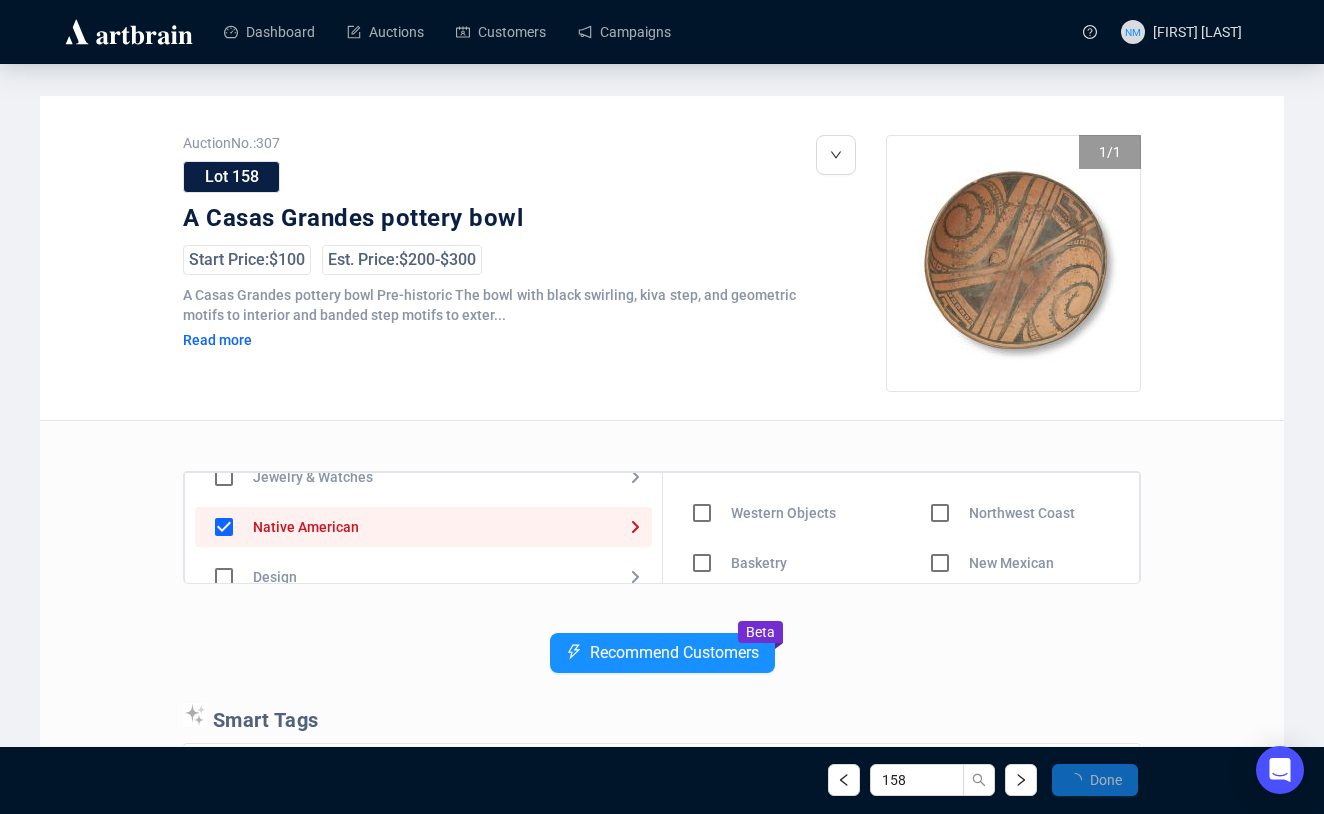 scroll, scrollTop: 40, scrollLeft: 0, axis: vertical 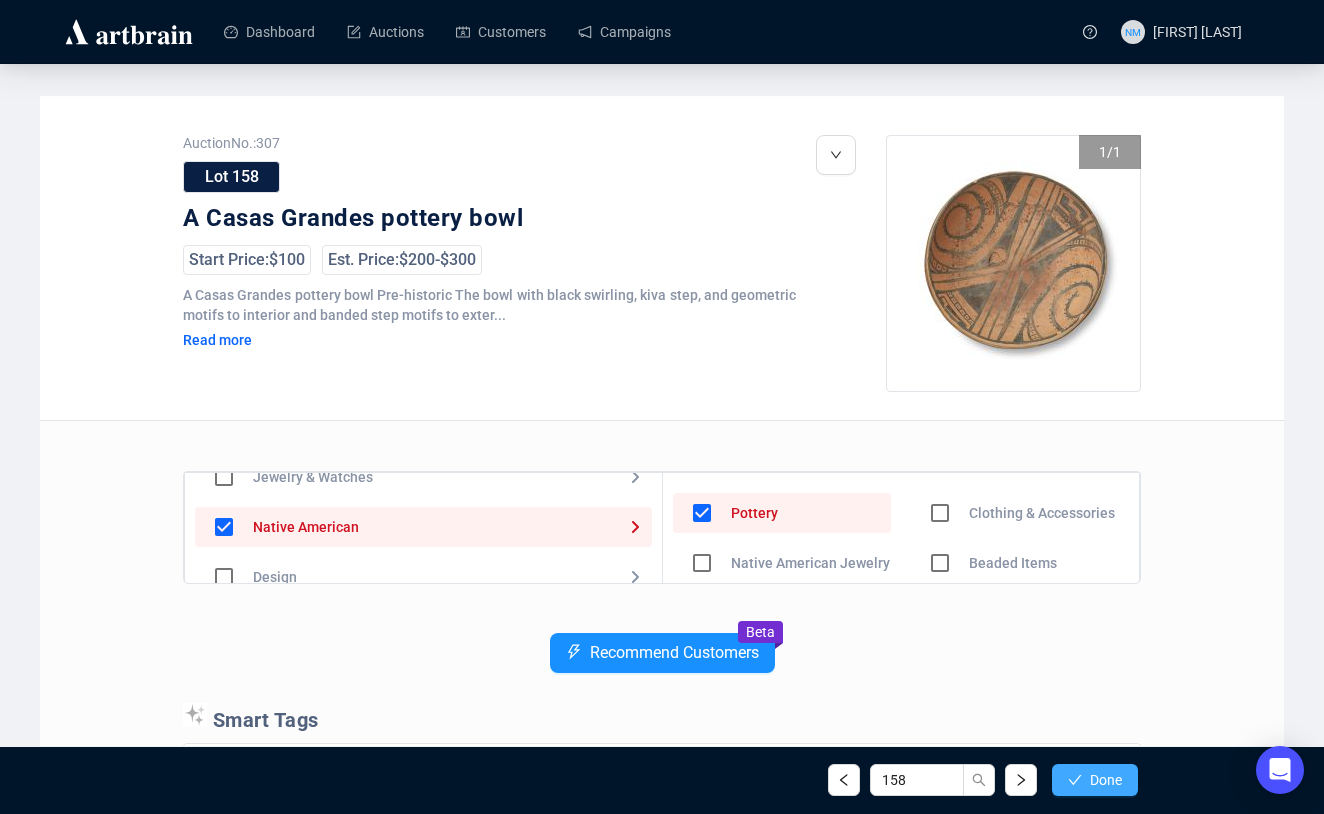 click on "Done" at bounding box center (1095, 780) 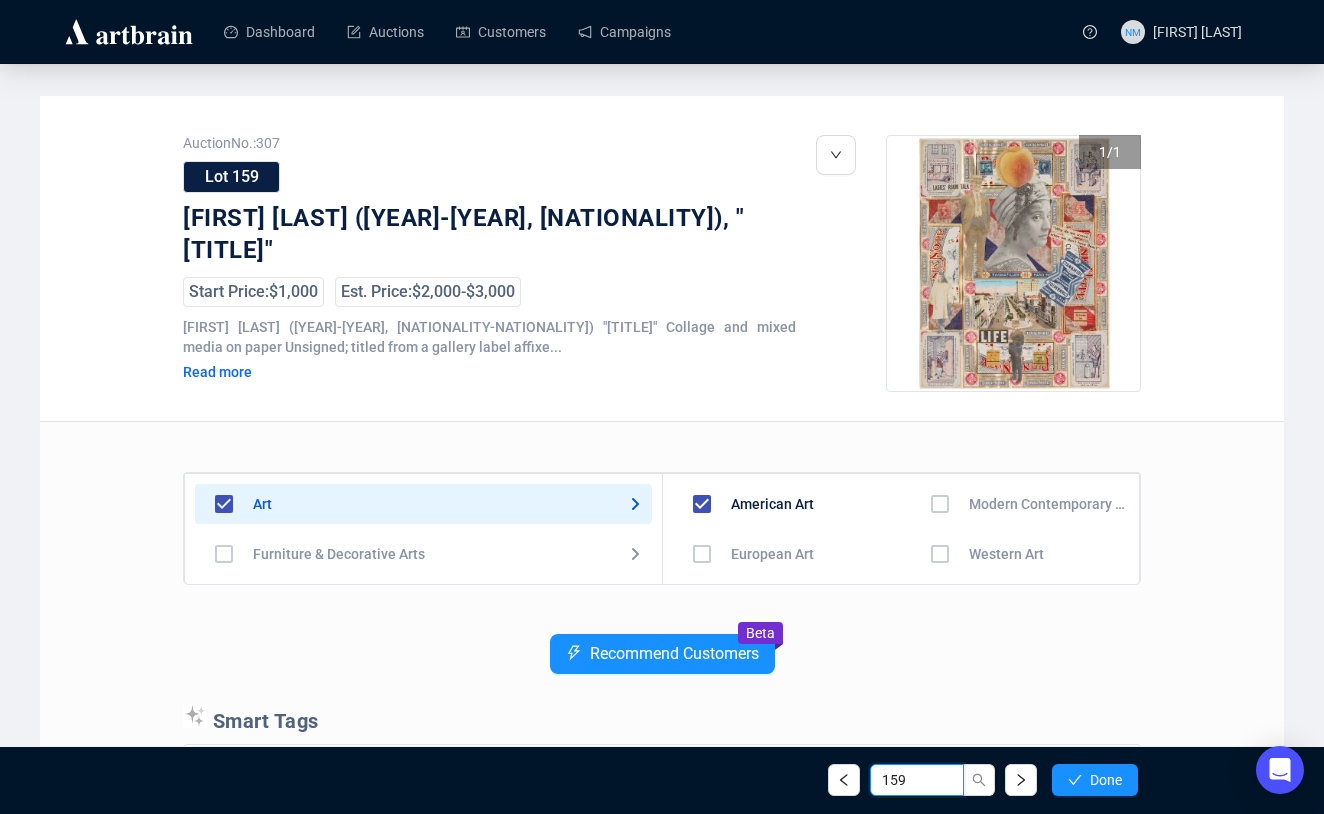click on "159" at bounding box center (917, 780) 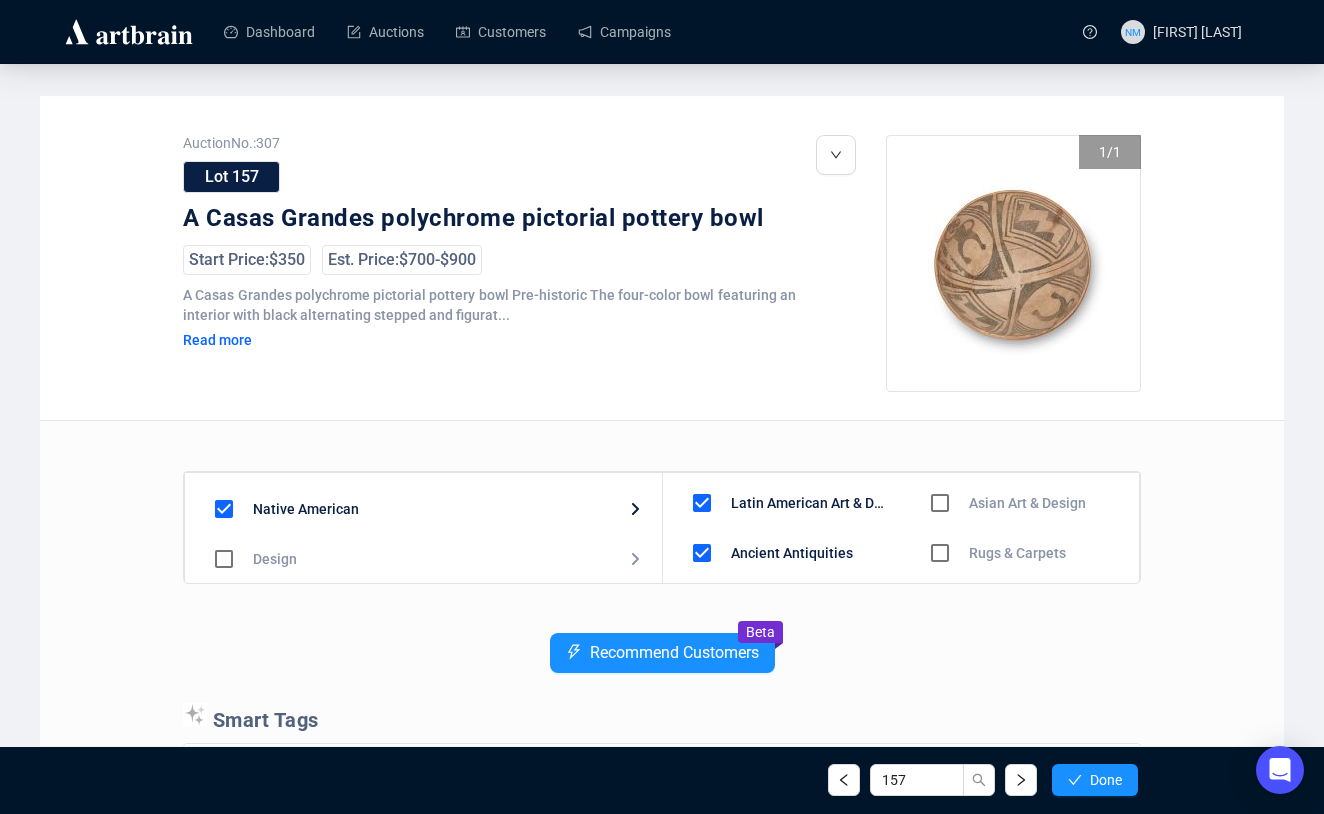 scroll, scrollTop: 161, scrollLeft: 0, axis: vertical 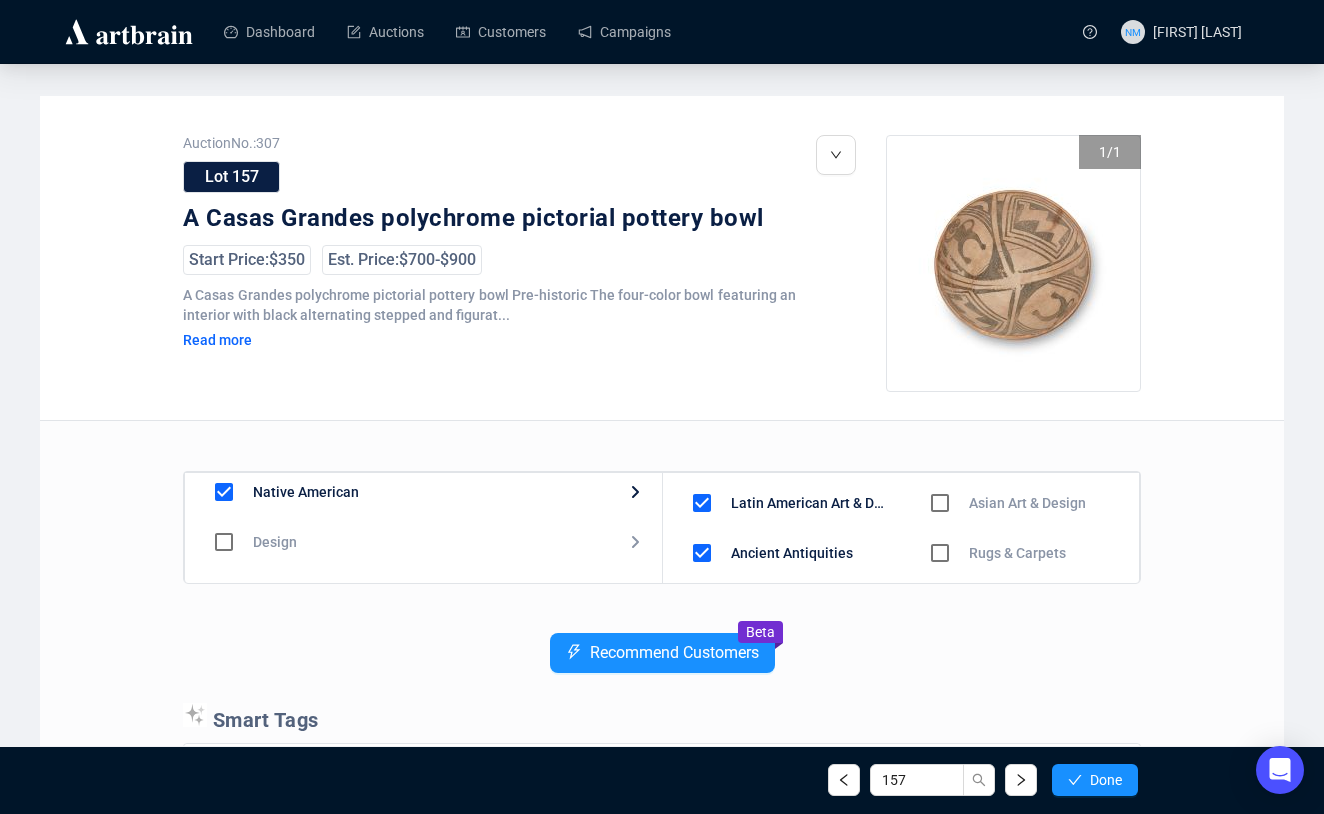 click on "Native American" at bounding box center [489, 317] 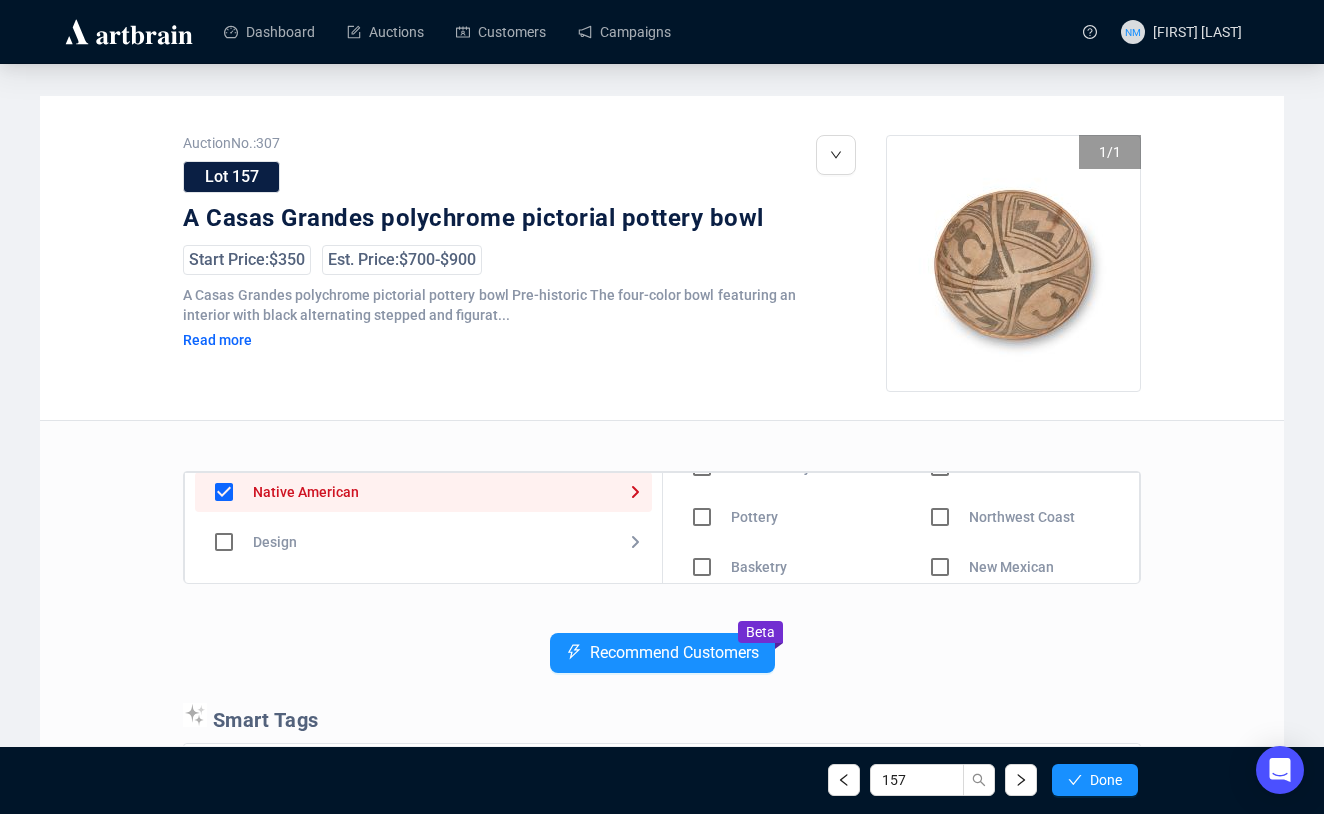 scroll, scrollTop: 140, scrollLeft: 0, axis: vertical 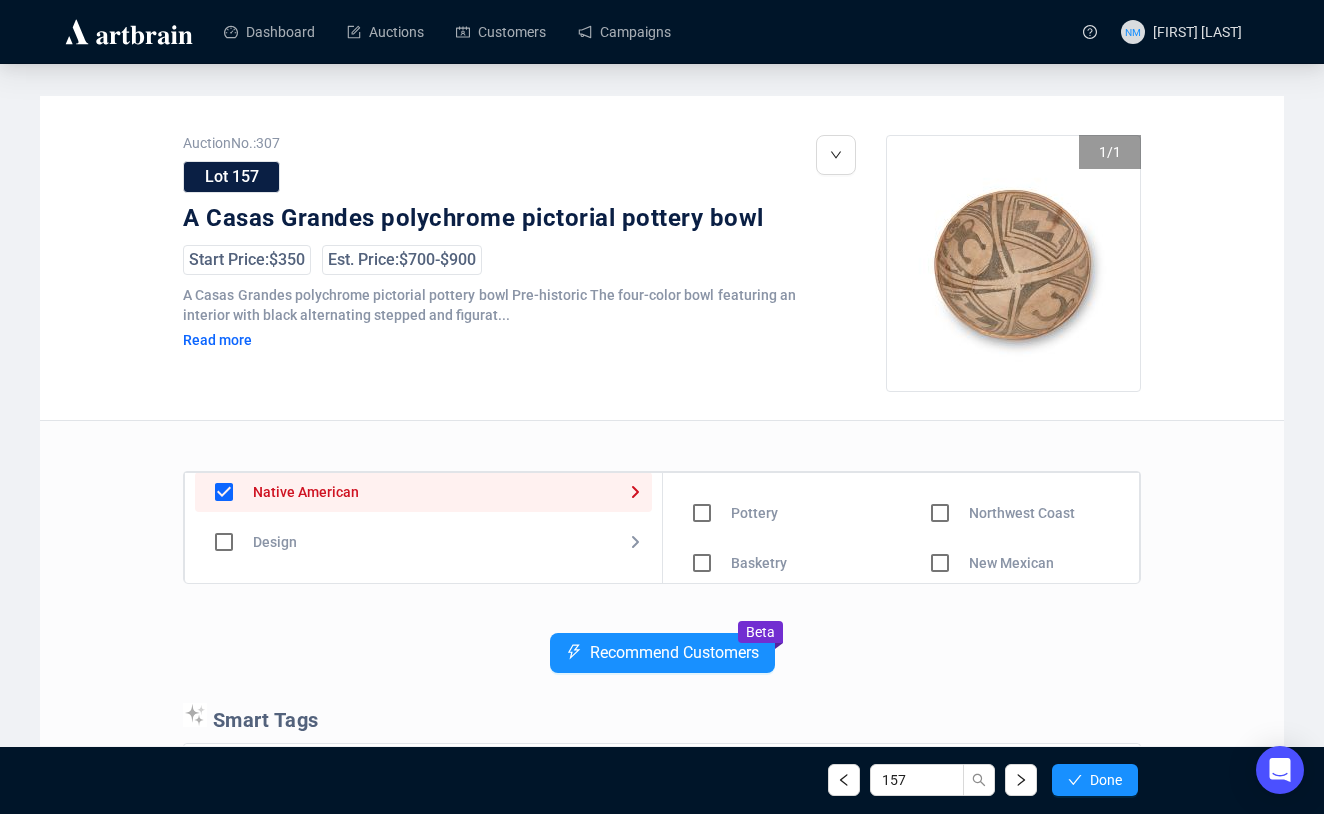 click at bounding box center [702, 413] 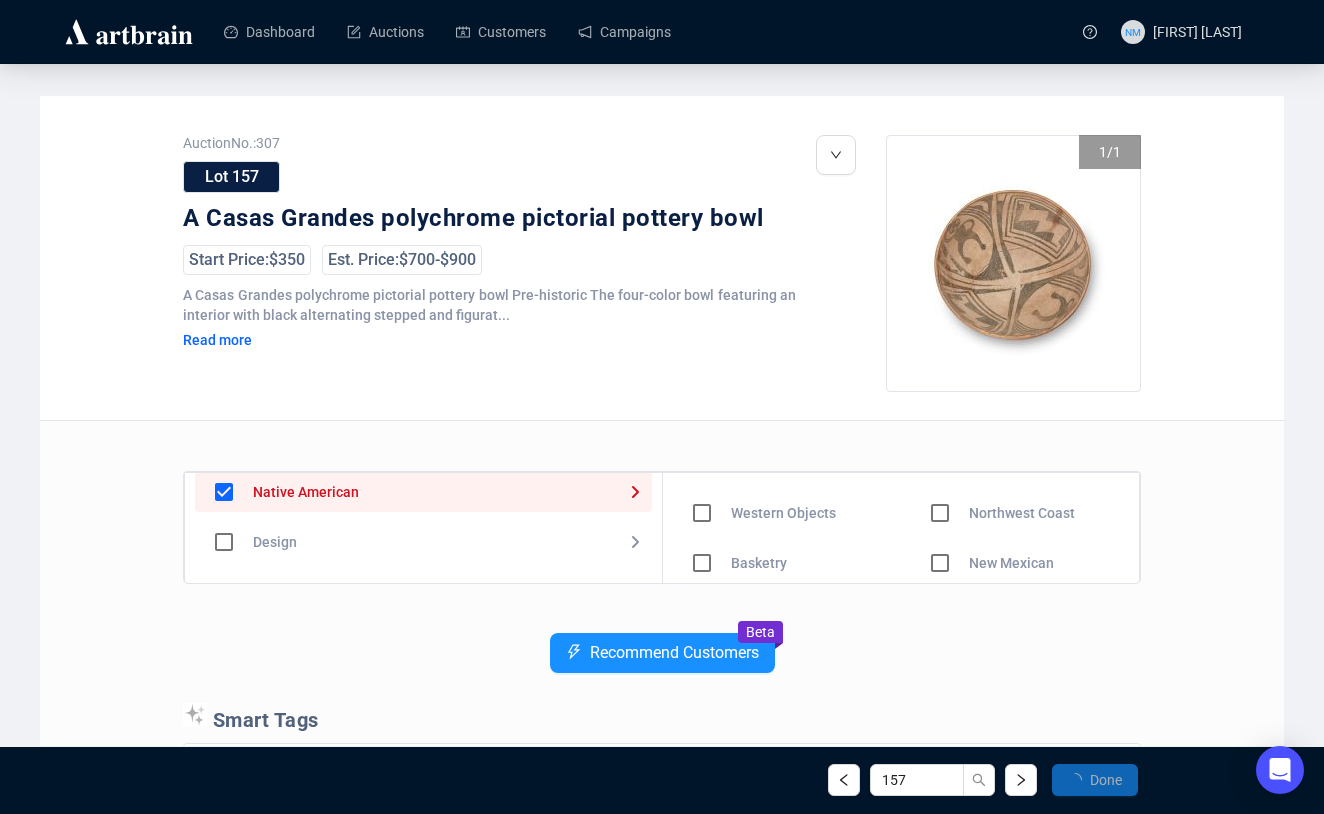 scroll, scrollTop: 40, scrollLeft: 0, axis: vertical 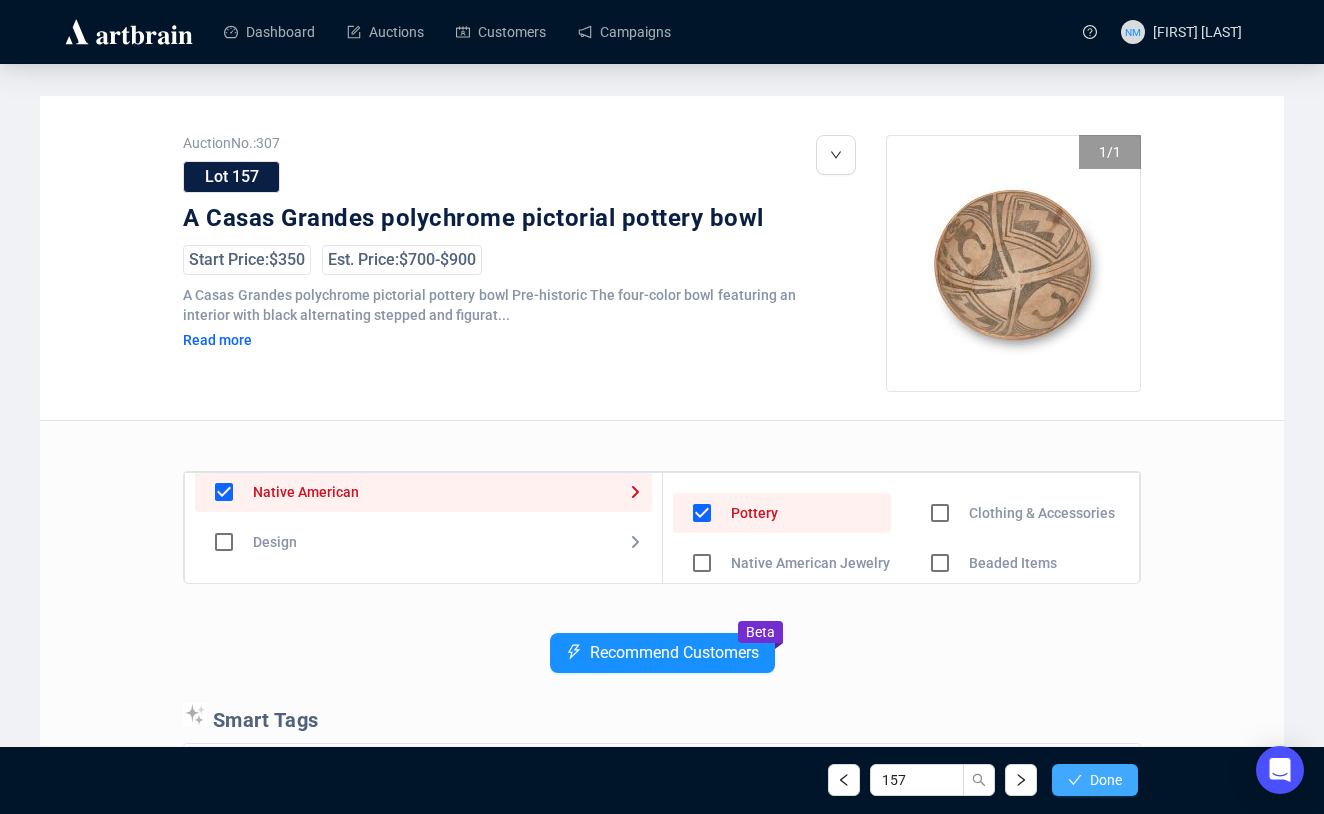 click at bounding box center [1075, 780] 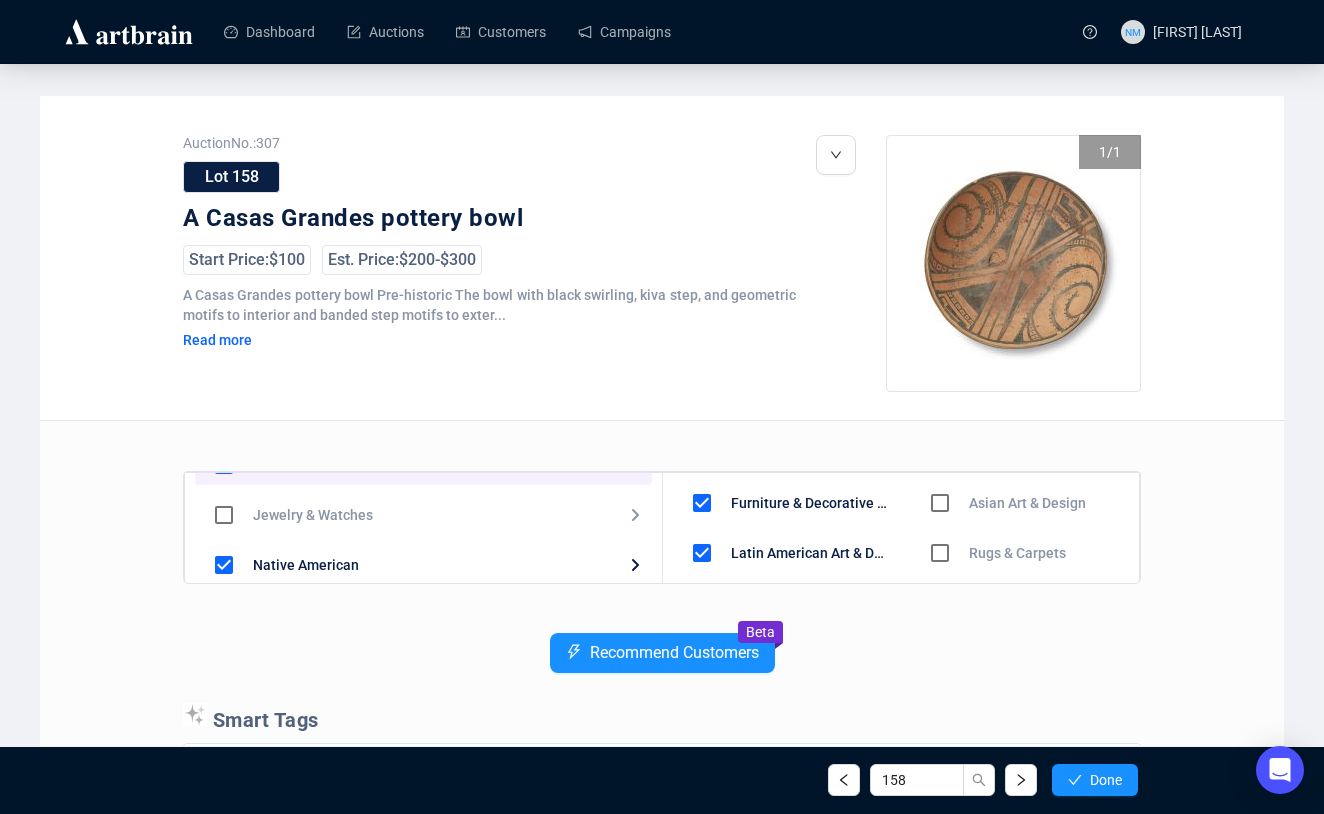 scroll, scrollTop: 96, scrollLeft: 0, axis: vertical 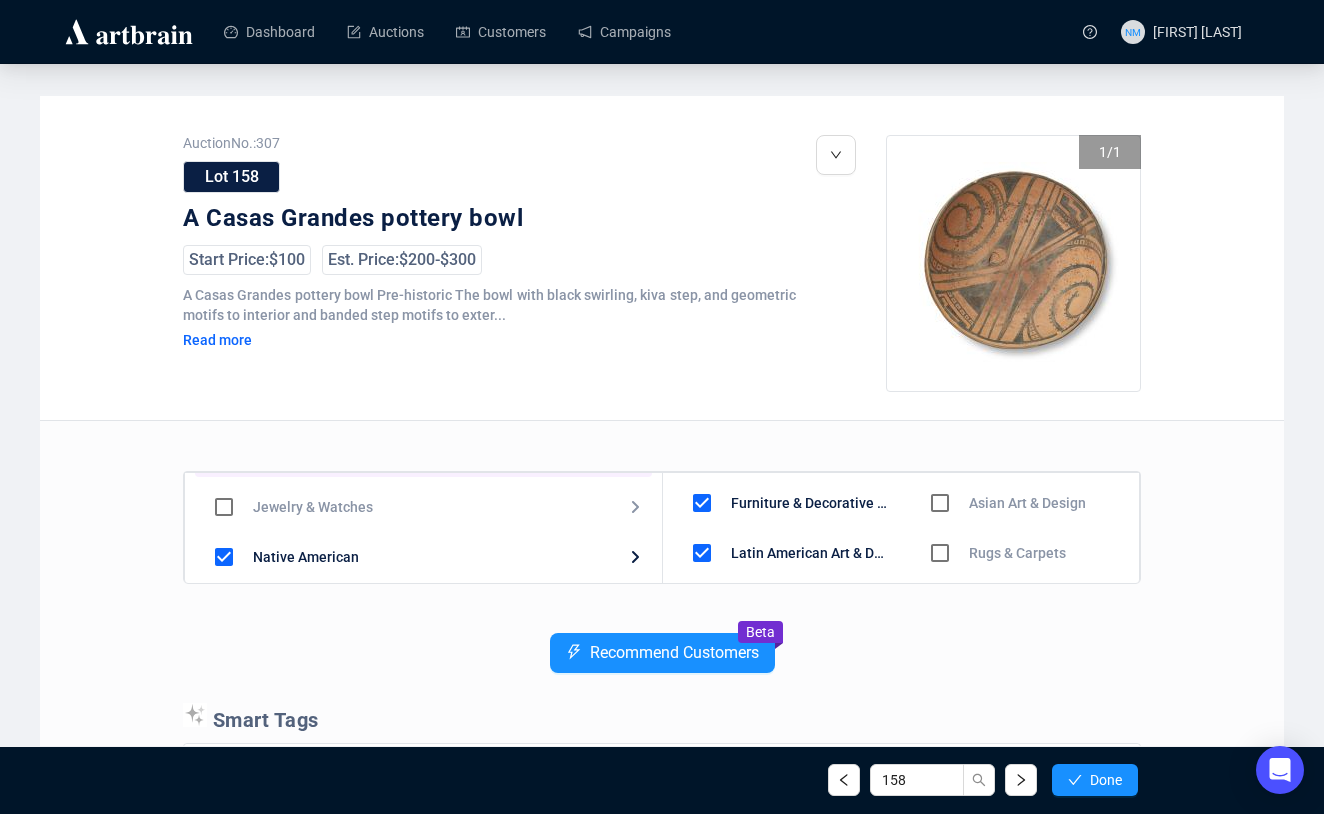 click on "Native American" at bounding box center [489, 317] 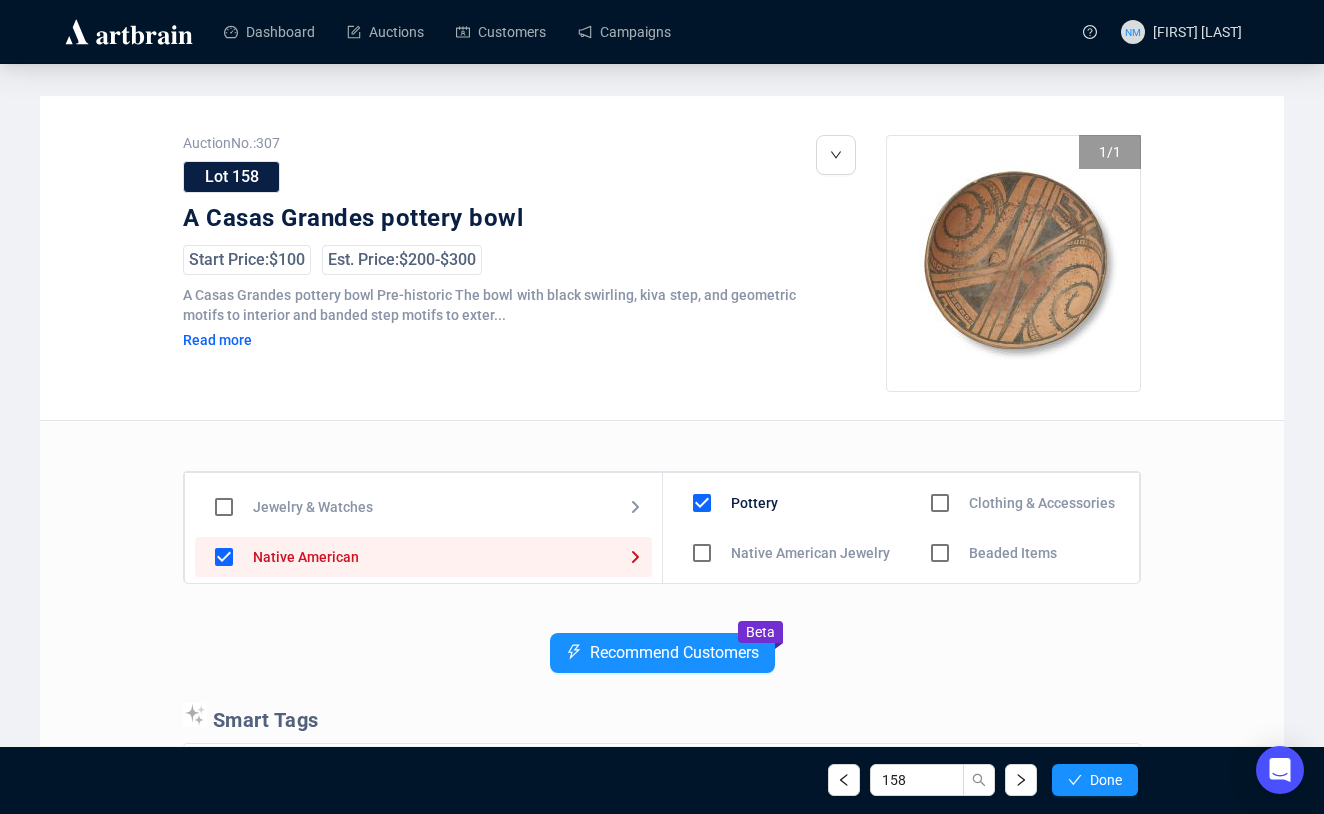 scroll, scrollTop: 58, scrollLeft: 0, axis: vertical 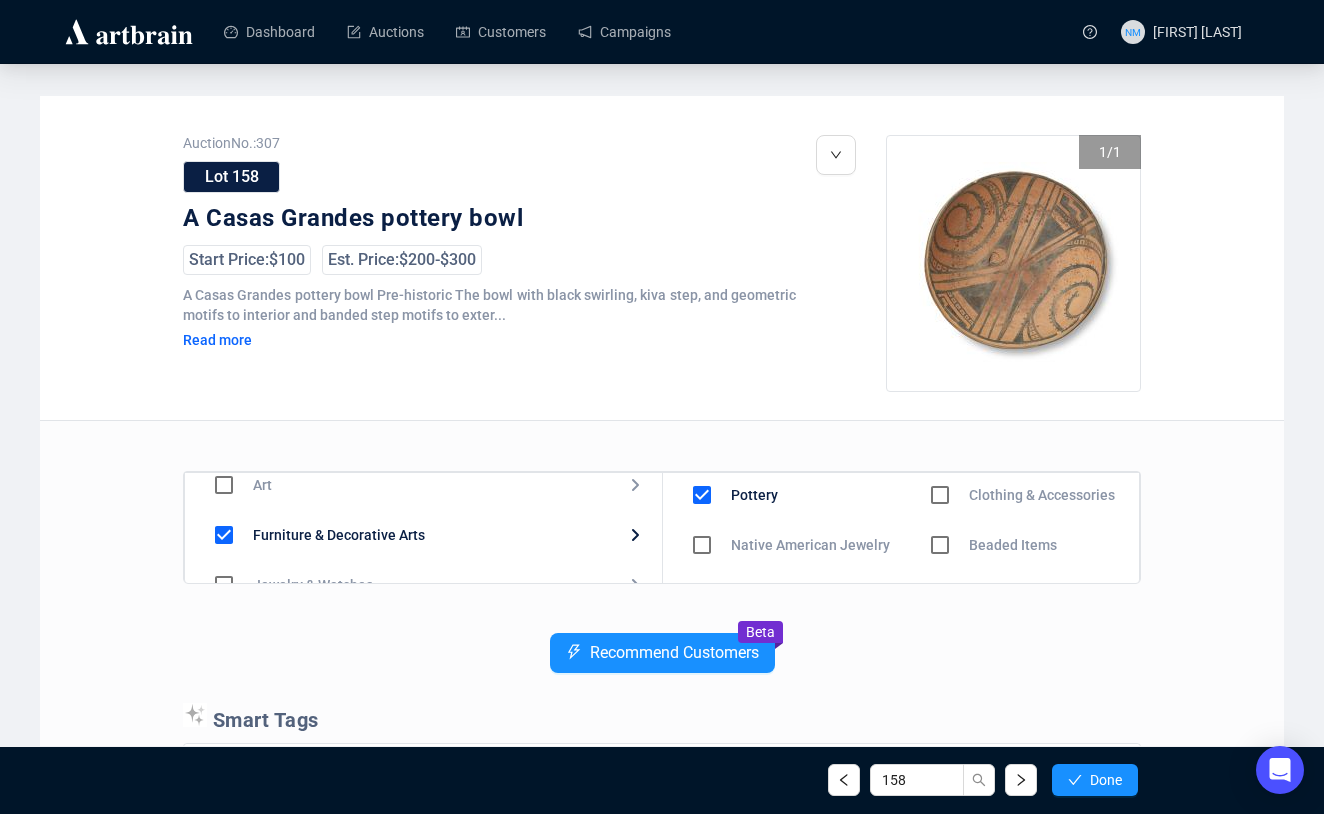 click at bounding box center (635, 485) 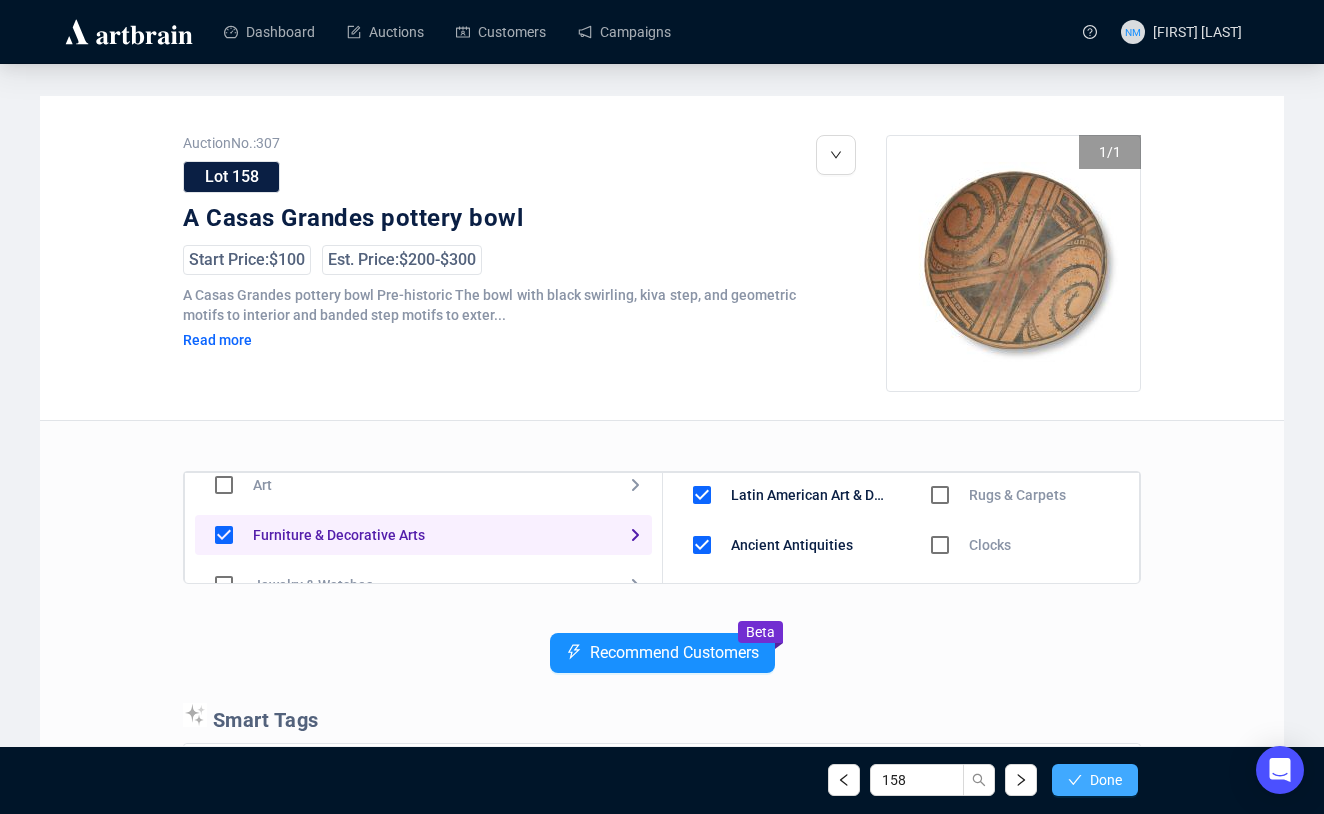 click on "Done" at bounding box center (1095, 780) 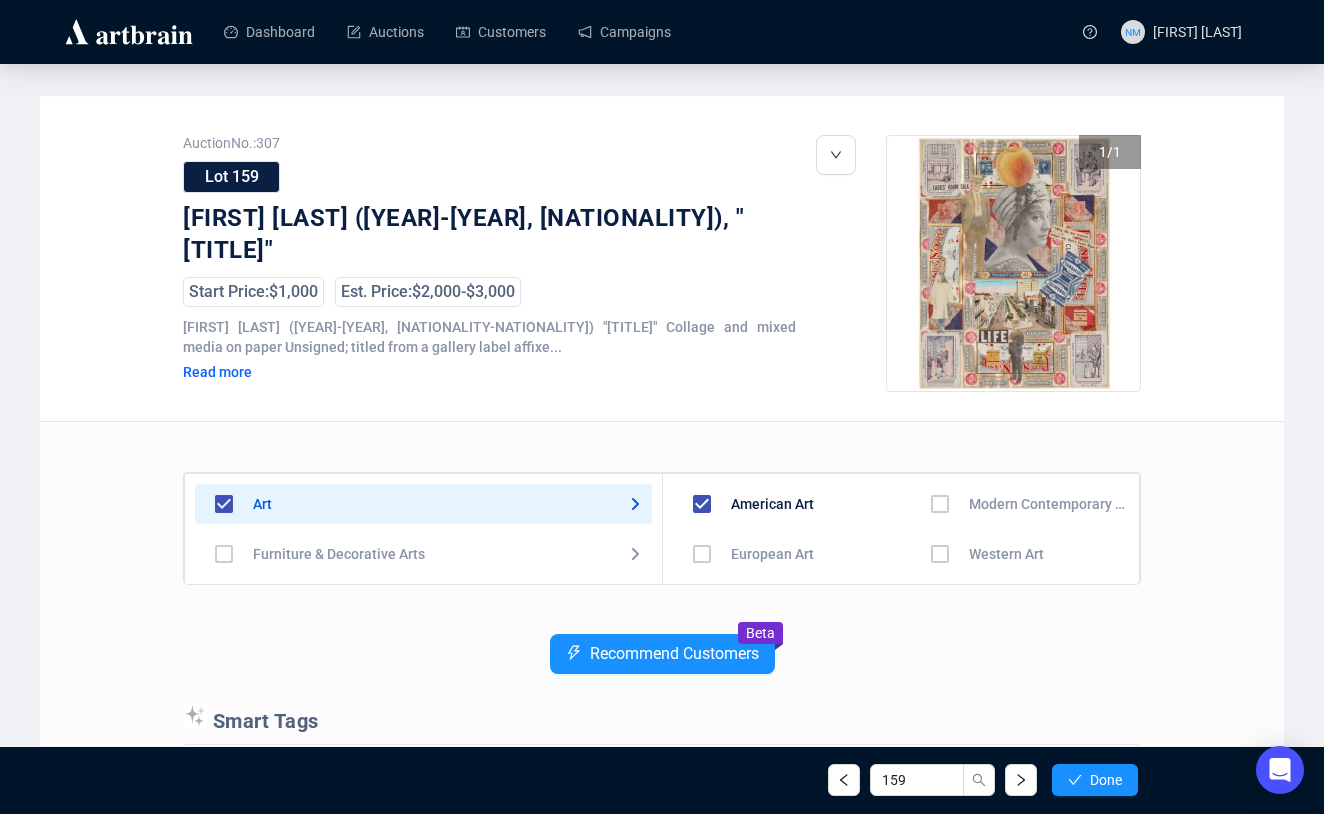 click at bounding box center [702, 504] 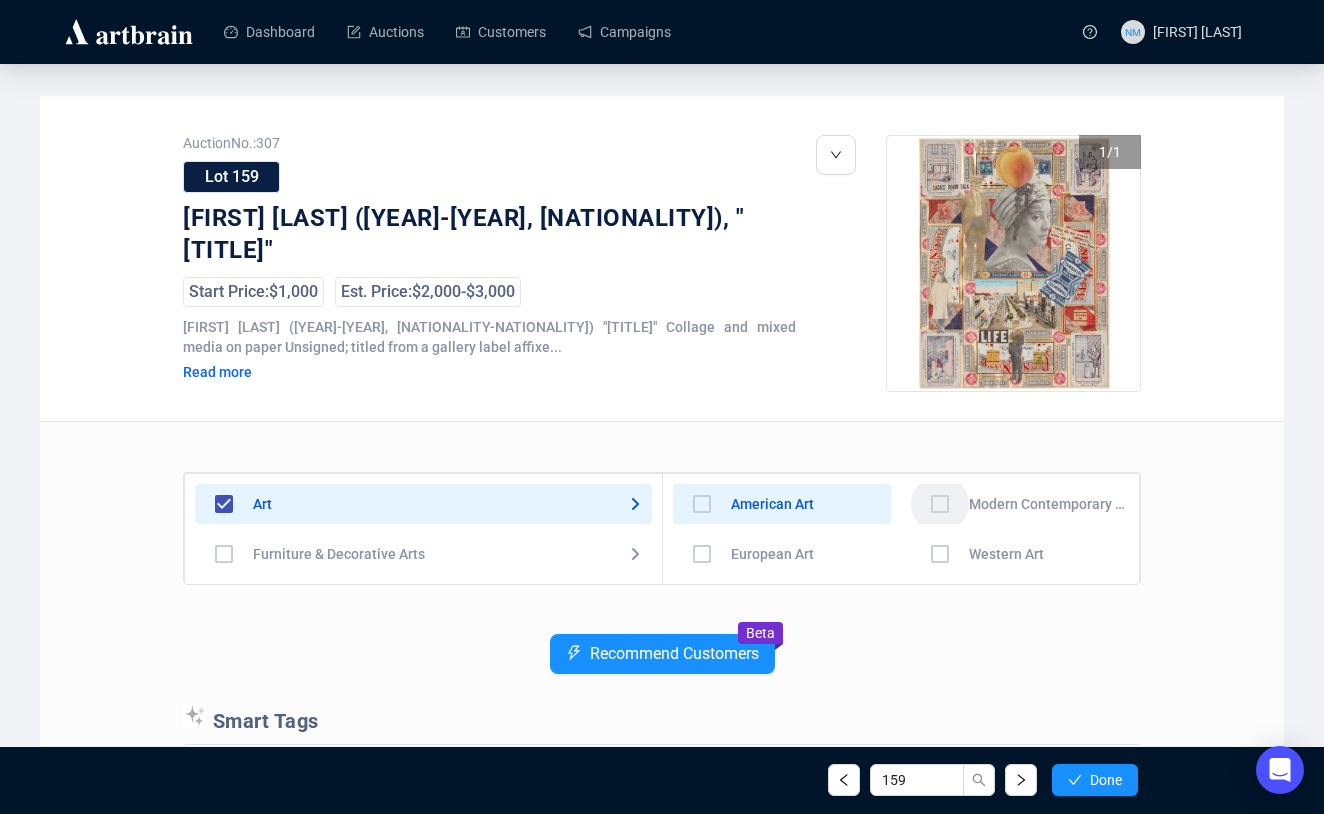 click at bounding box center (702, 504) 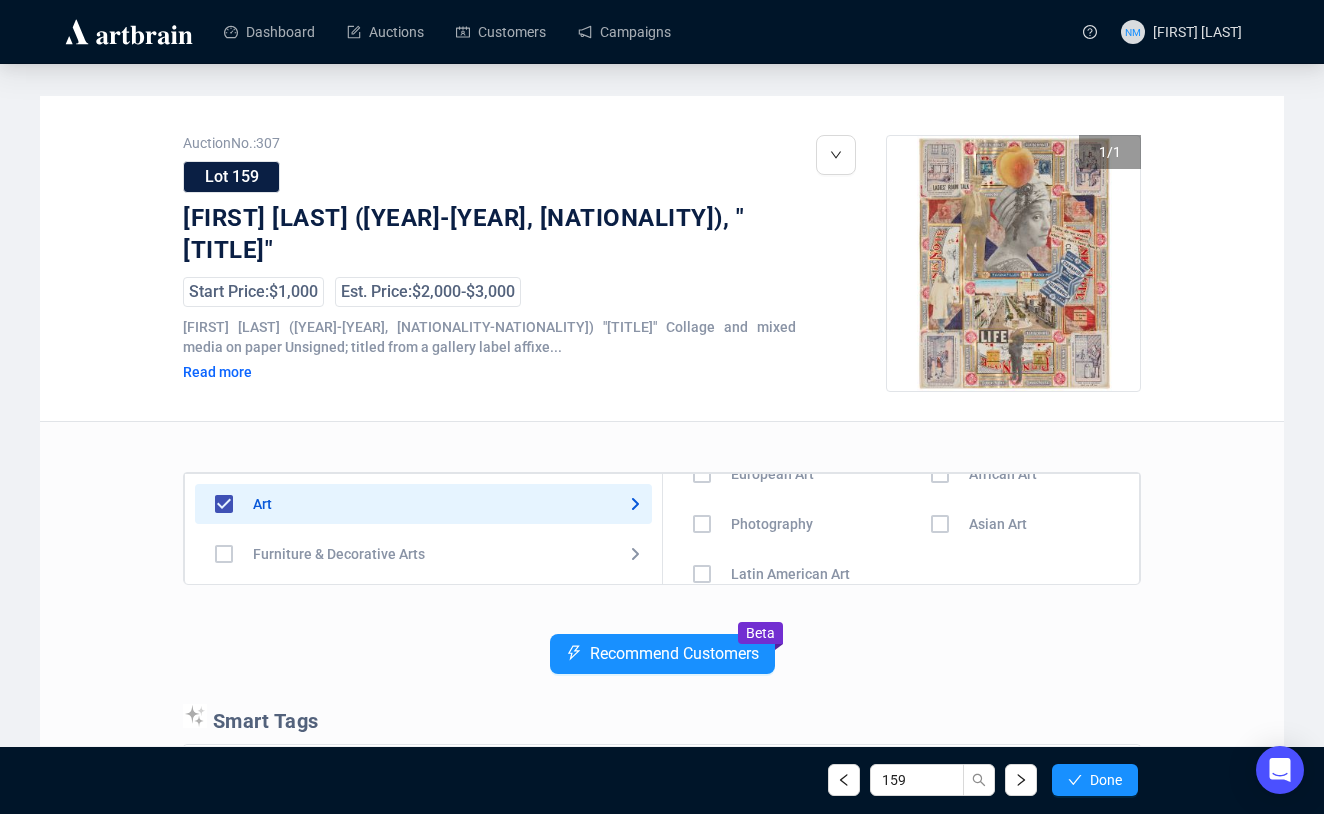 scroll, scrollTop: 140, scrollLeft: 0, axis: vertical 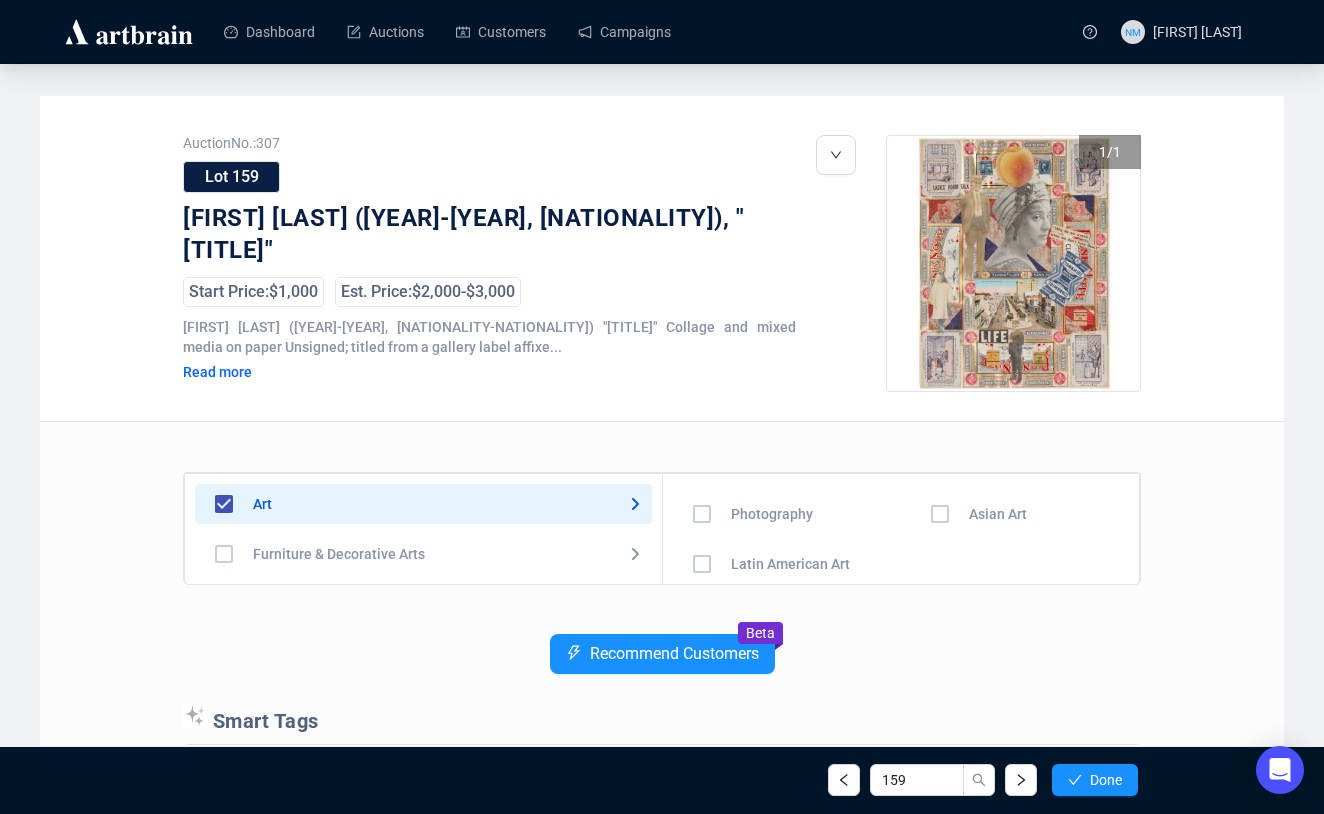 click at bounding box center [702, 414] 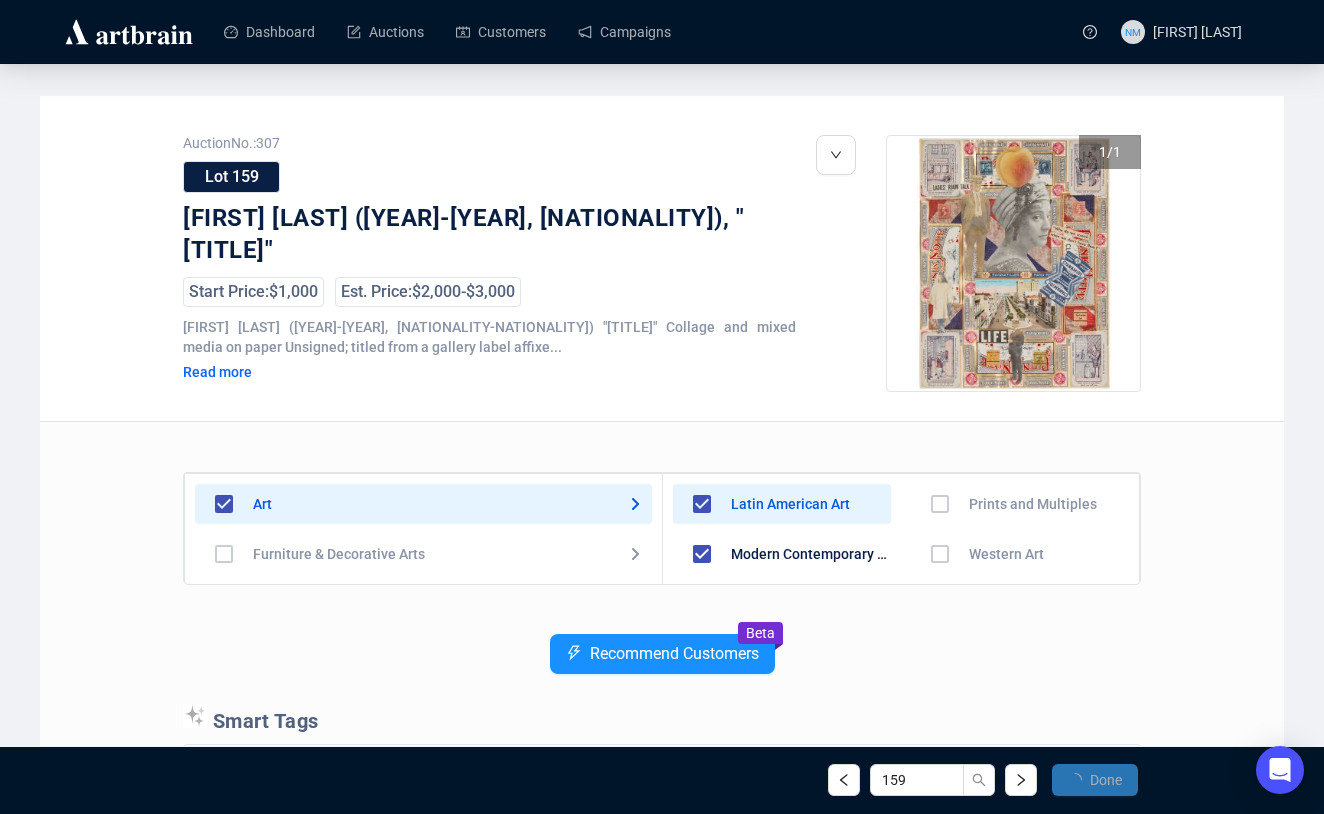 click on "Done" at bounding box center (1106, 780) 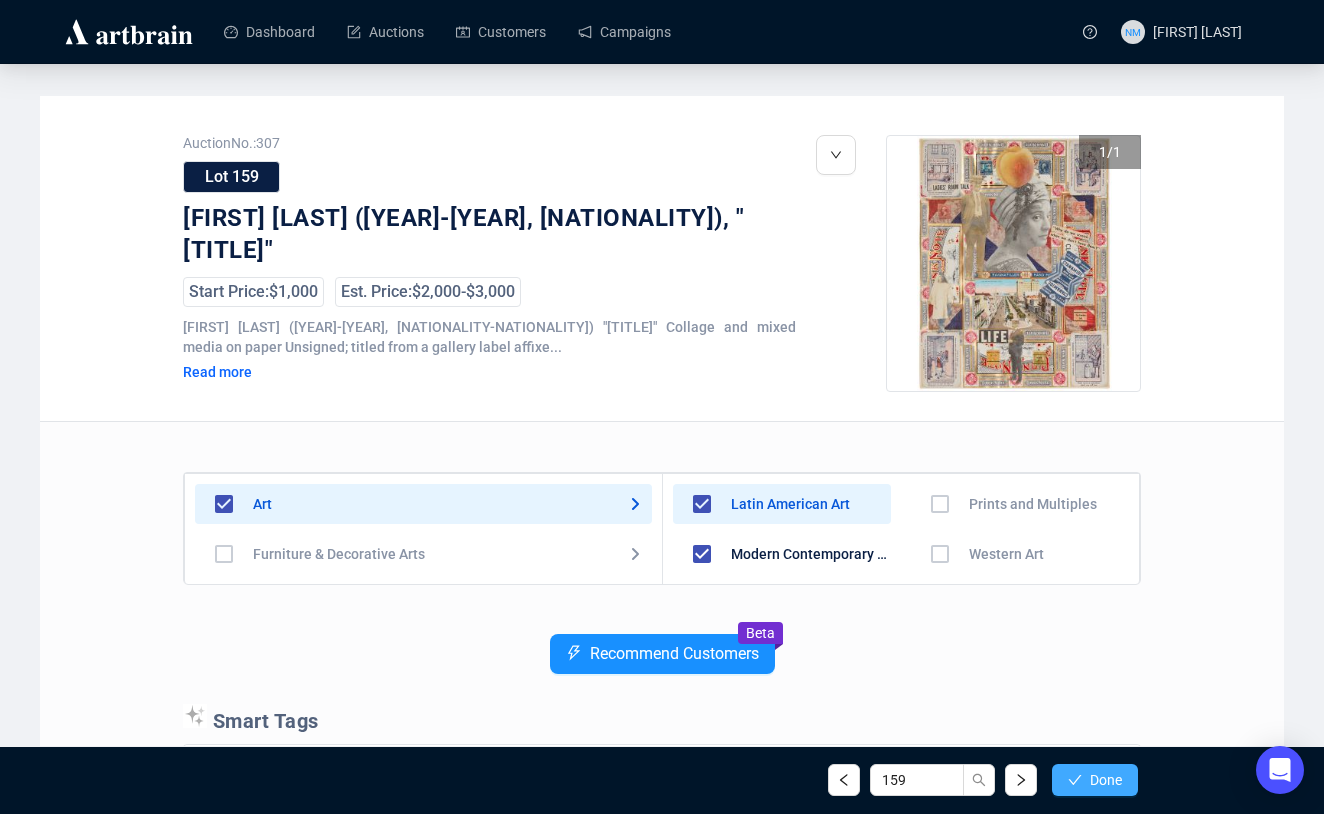 click on "Done" at bounding box center [1106, 780] 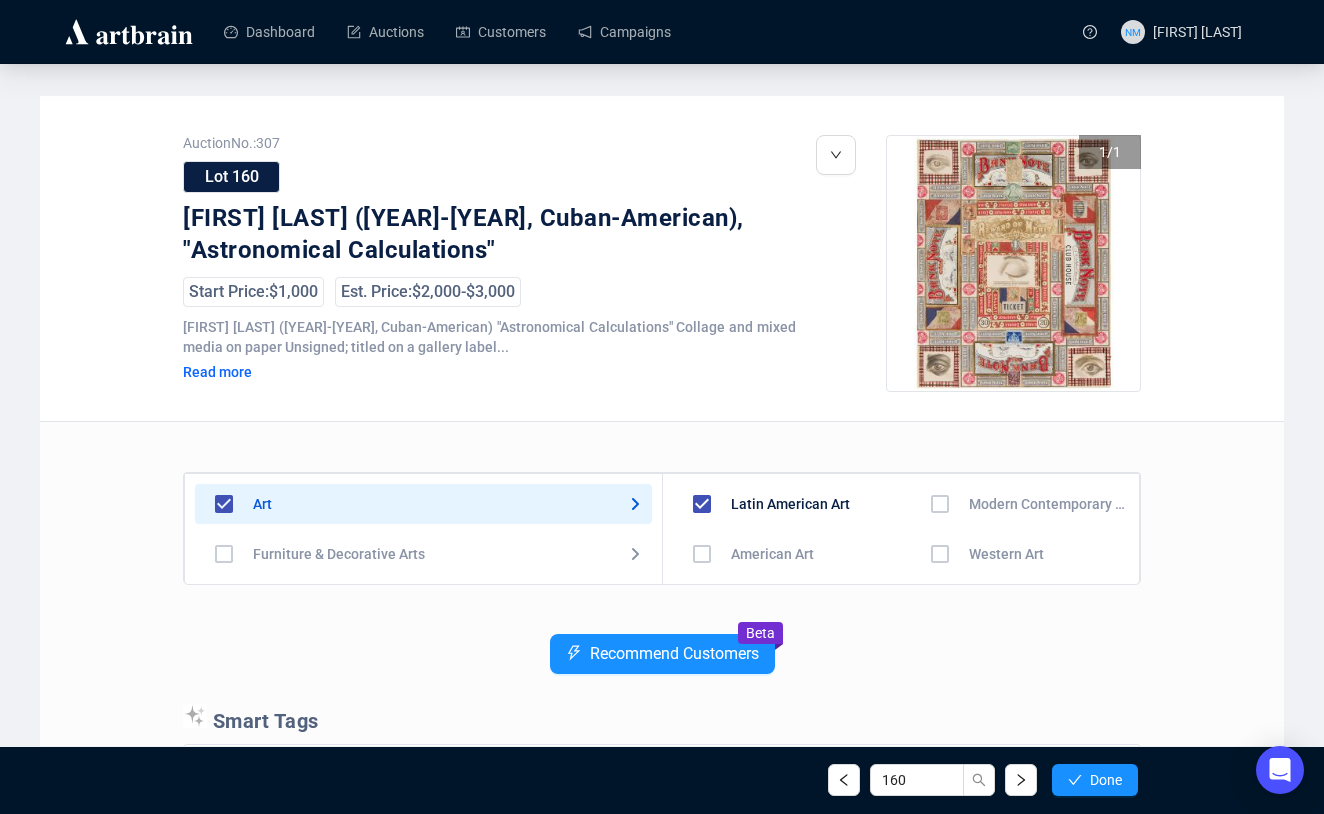 click at bounding box center (702, 554) 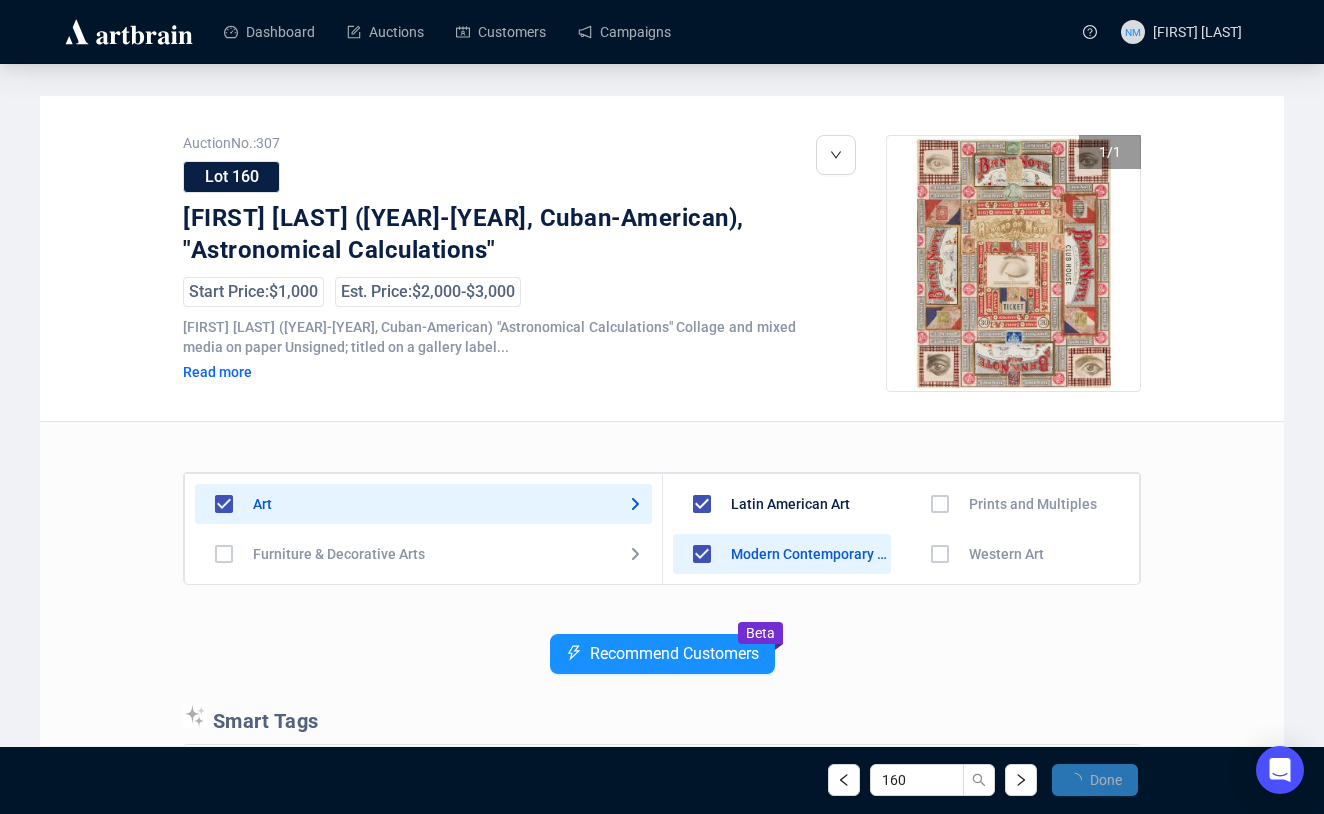 click on "Done" at bounding box center (1106, 780) 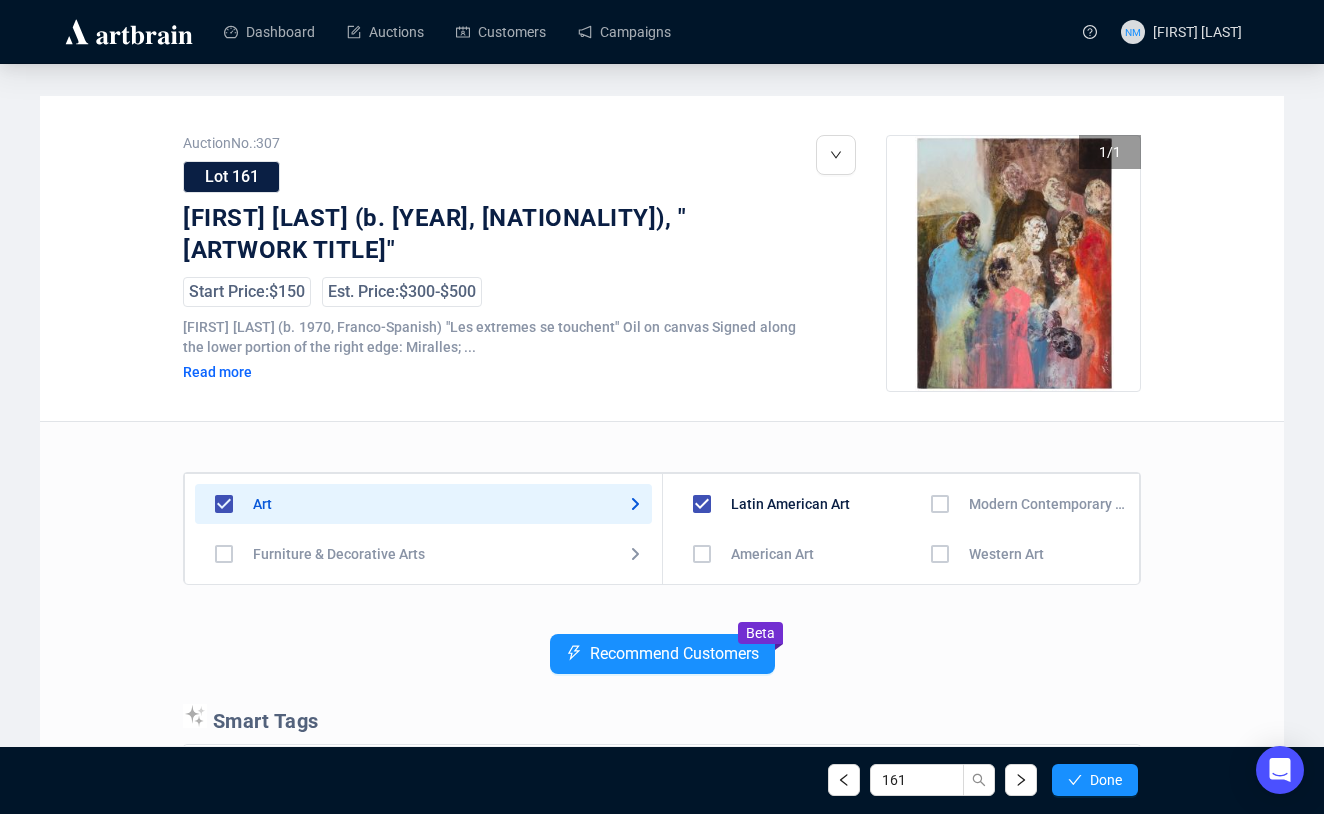 click on "Auction No.: [NUMBER] Lot [NUMBER] [FIRST] [LAST] (b. [YEAR], Franco-Spanish), "Les extremes se touchent" Start Price: [PRICE] Est. Price: [PRICE] - [PRICE] [FIRST] [LAST] (b. [YEAR], Franco-Spanish) "Les extremes se touchent" Oil on canvas Signed along the lower portion of the right edge: [LAST]; ... Read more 1 / 1 Art Furniture & Decorative Arts Jewelry & Watches Native American Design Motor Vehicles Test Other Latin American Art American Art European Art Photography Prints and Multiples Modern Contemporary Art Western Art African Art Asian Art Recommend Customers Beta Smart Tags [FIRST] [LAST] + Franco-Spanish + Les extremes se touchent + oil + artist label + [NUMBER] + [NUMBER] + [YEAR] +" at bounding box center (662, 691) 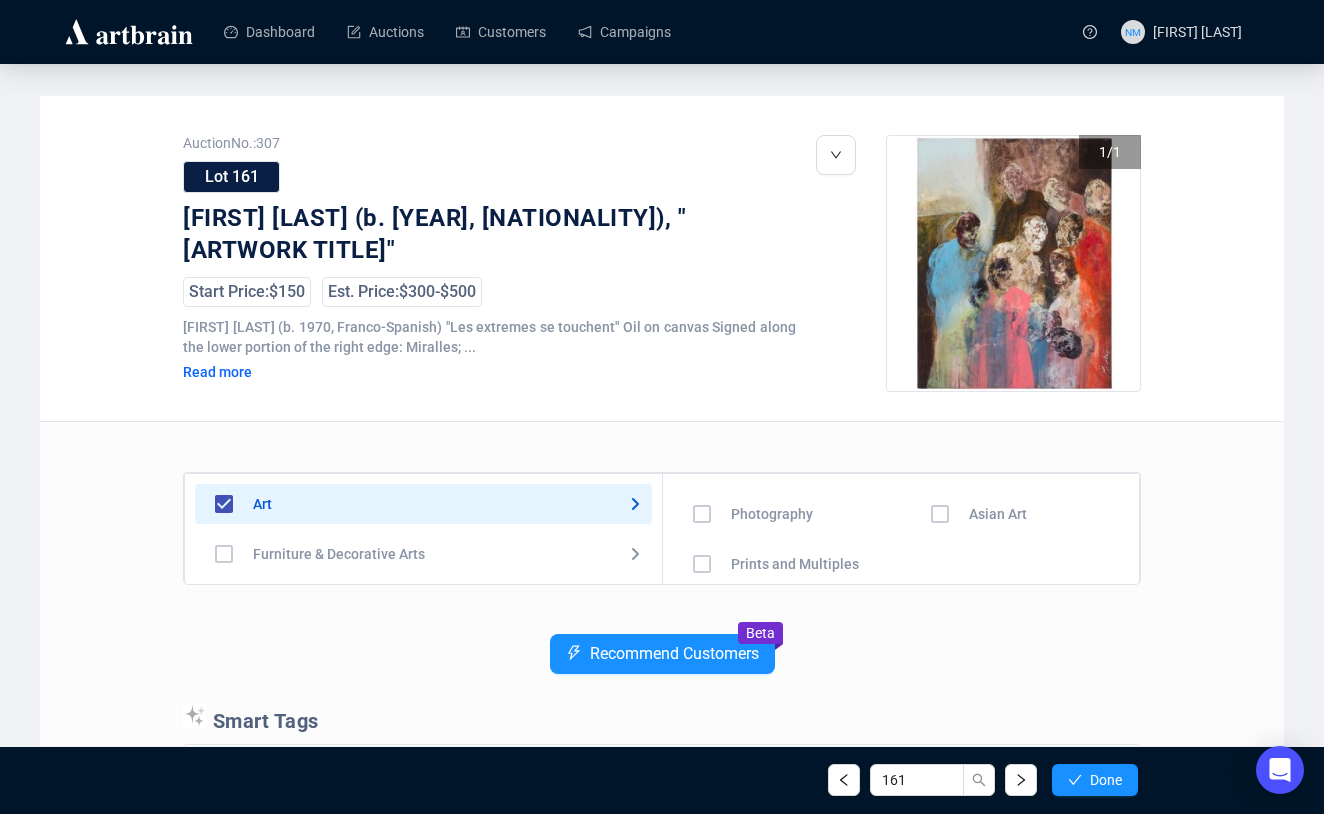 scroll, scrollTop: 62, scrollLeft: 0, axis: vertical 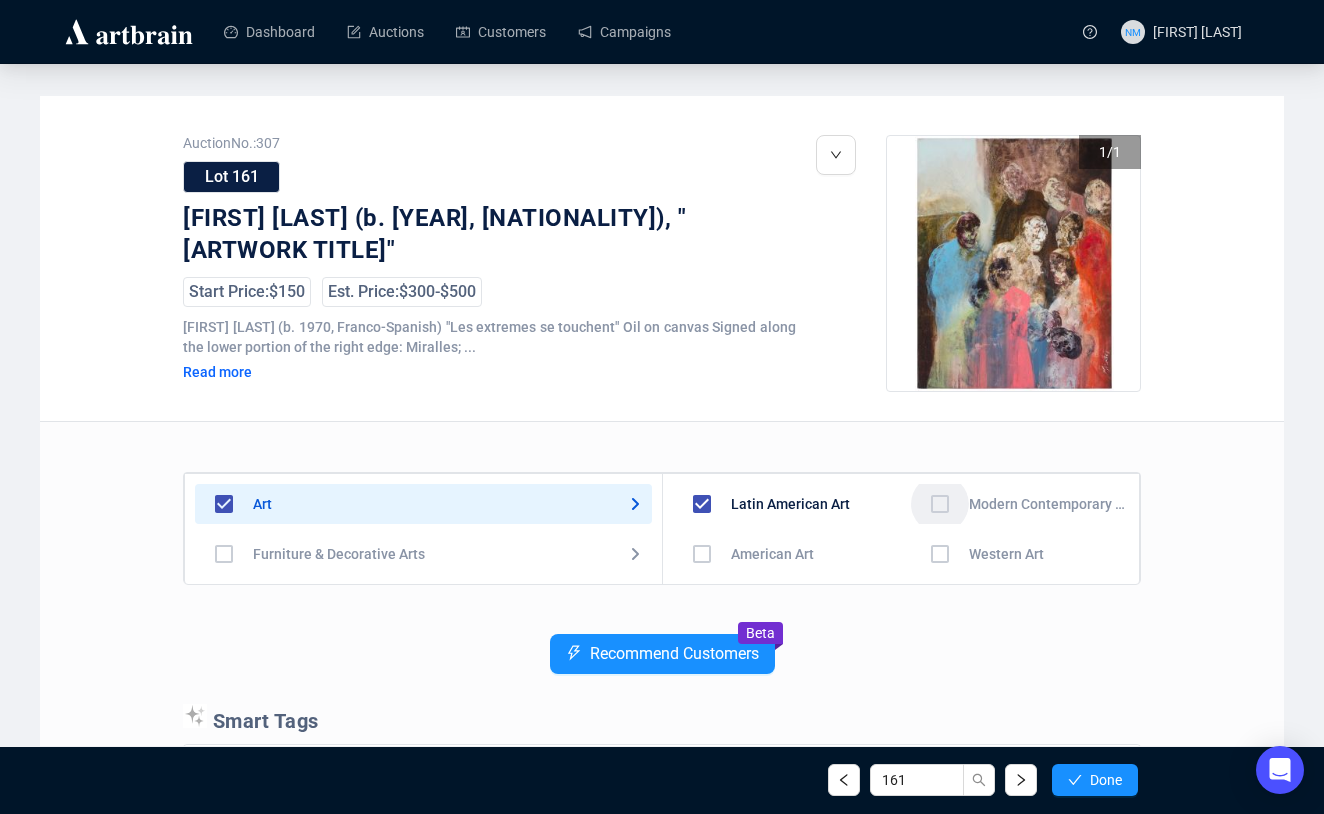 click at bounding box center [702, 554] 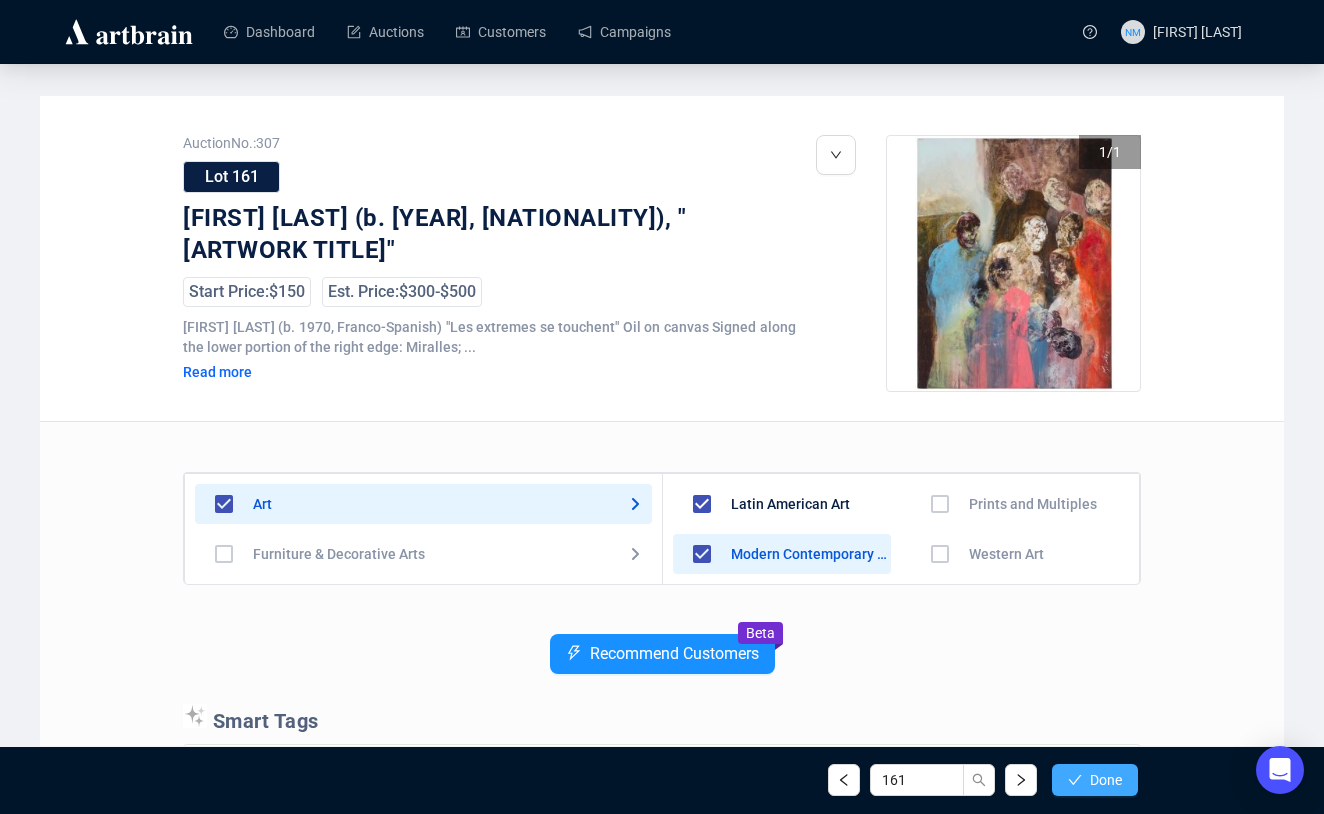 click on "Done" at bounding box center (1106, 780) 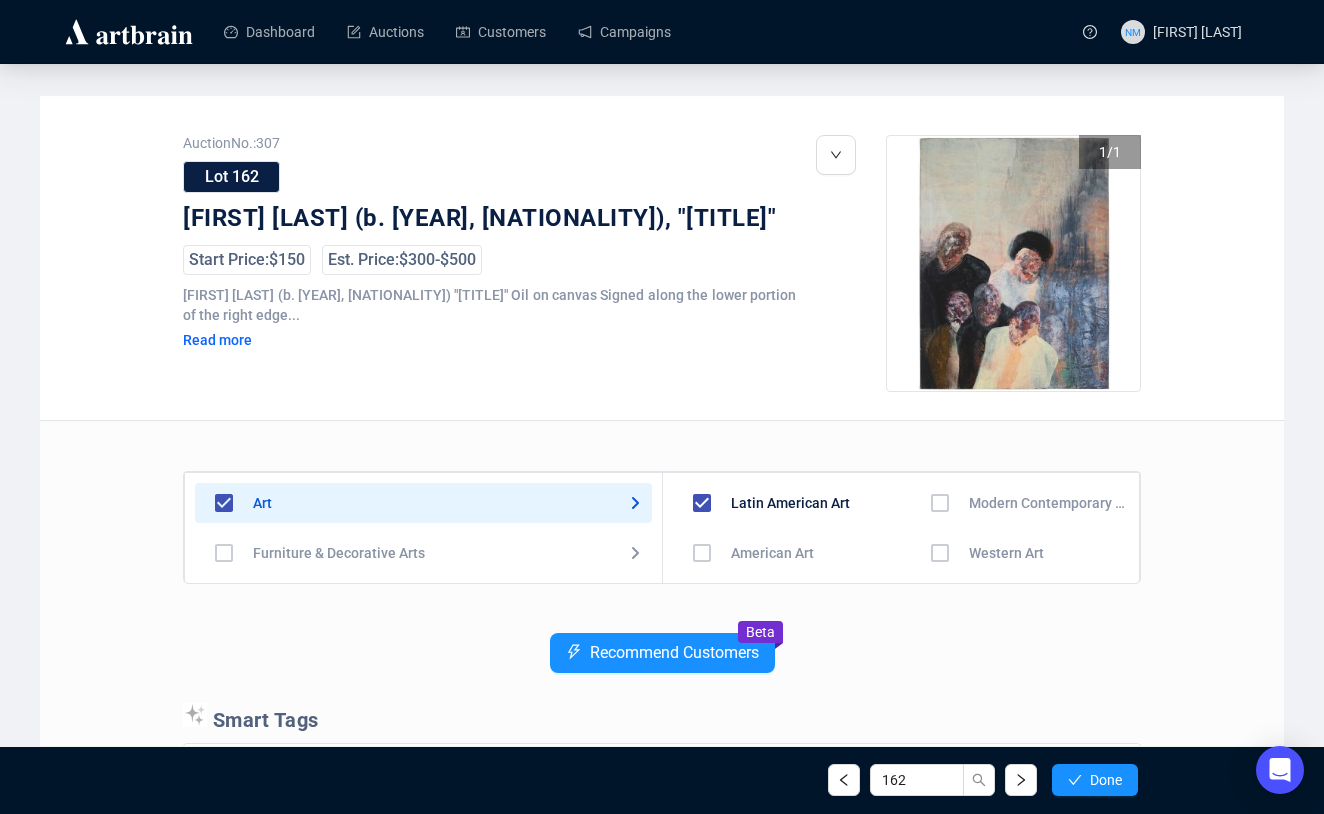 click at bounding box center (702, 553) 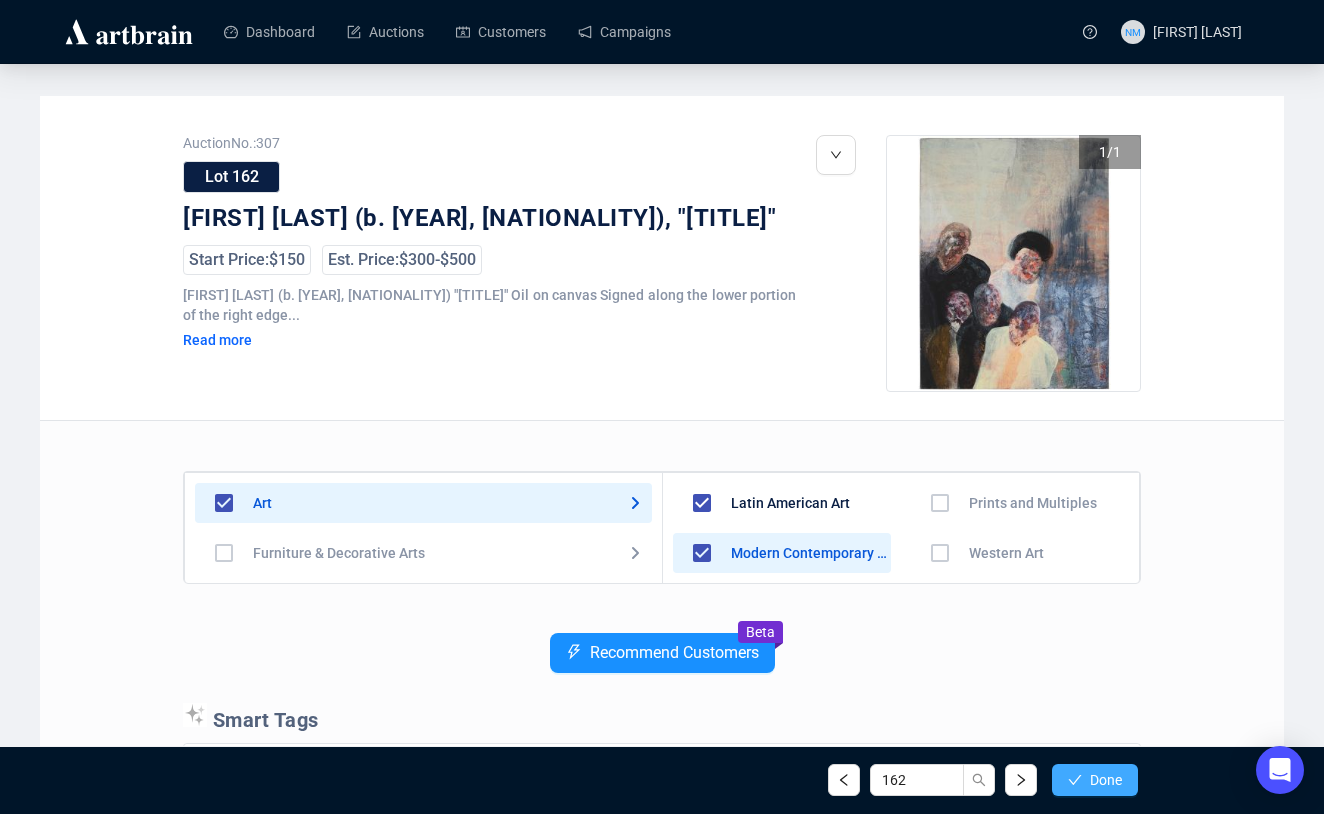 click on "Done" at bounding box center [1095, 780] 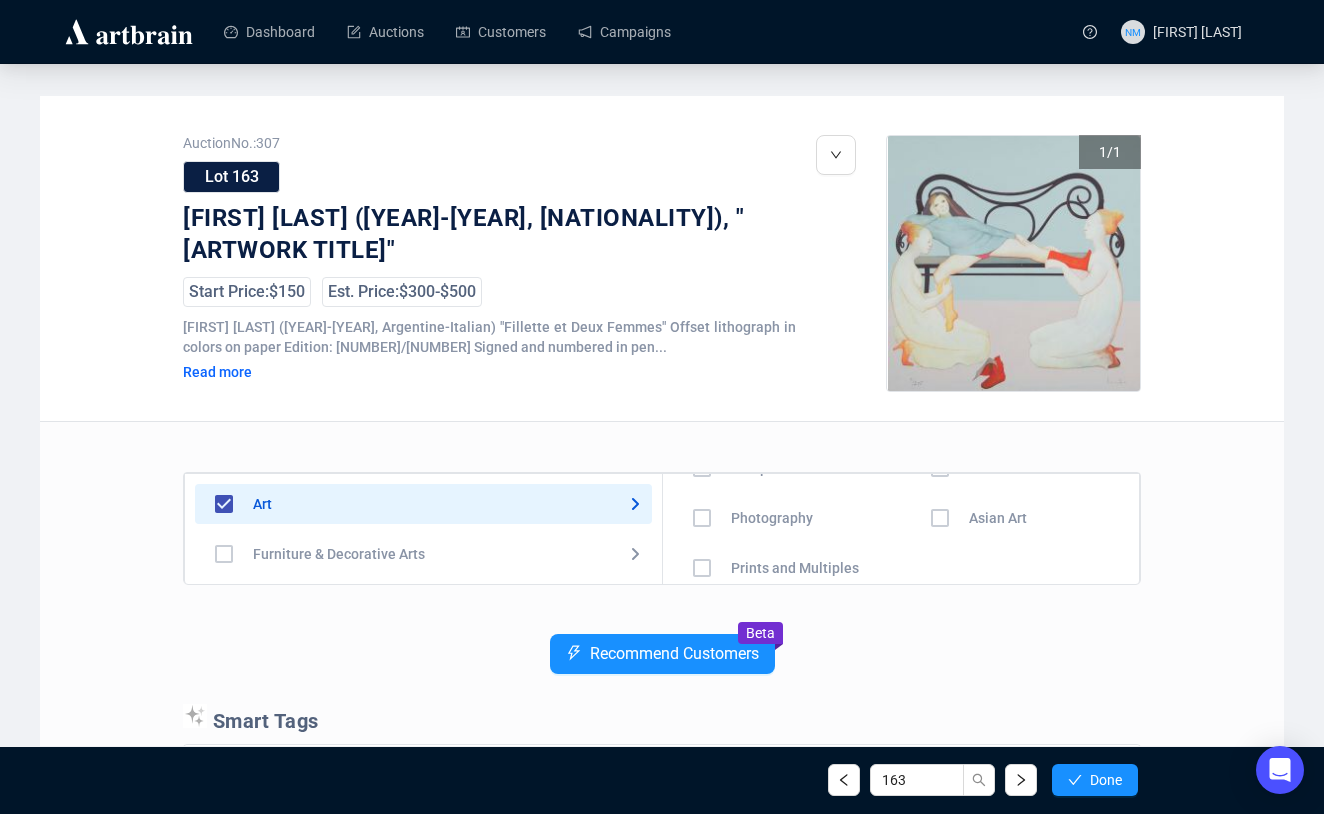 scroll, scrollTop: 140, scrollLeft: 0, axis: vertical 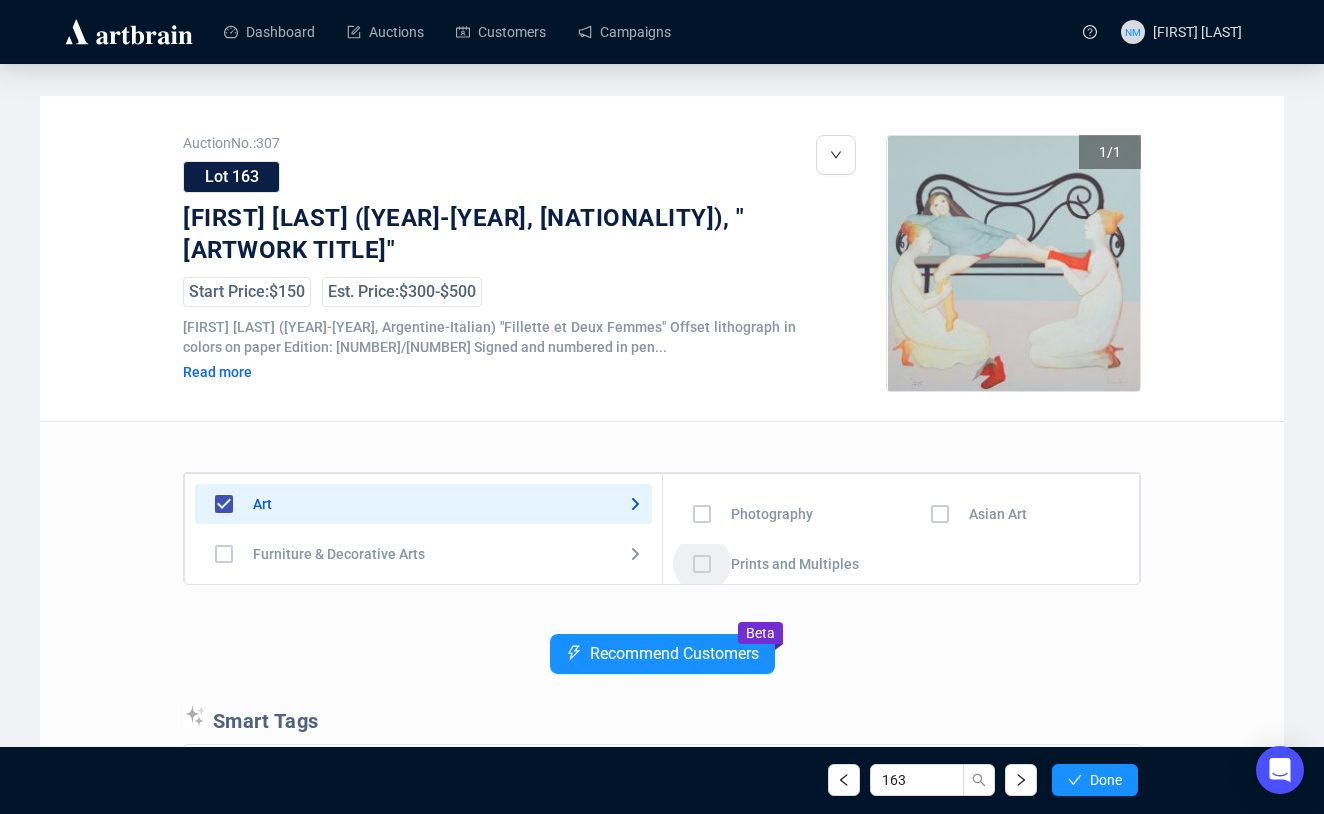 click at bounding box center (702, 414) 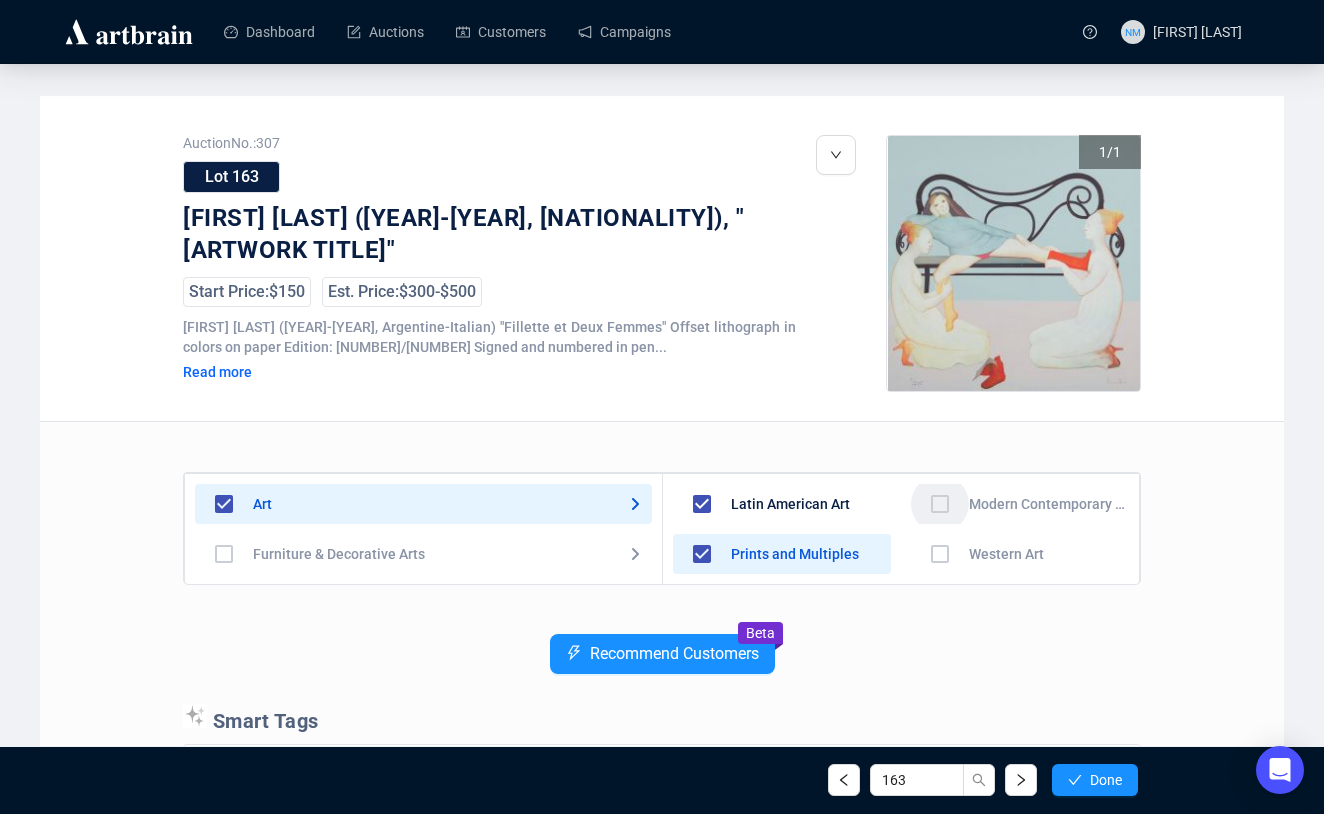 click at bounding box center (702, 604) 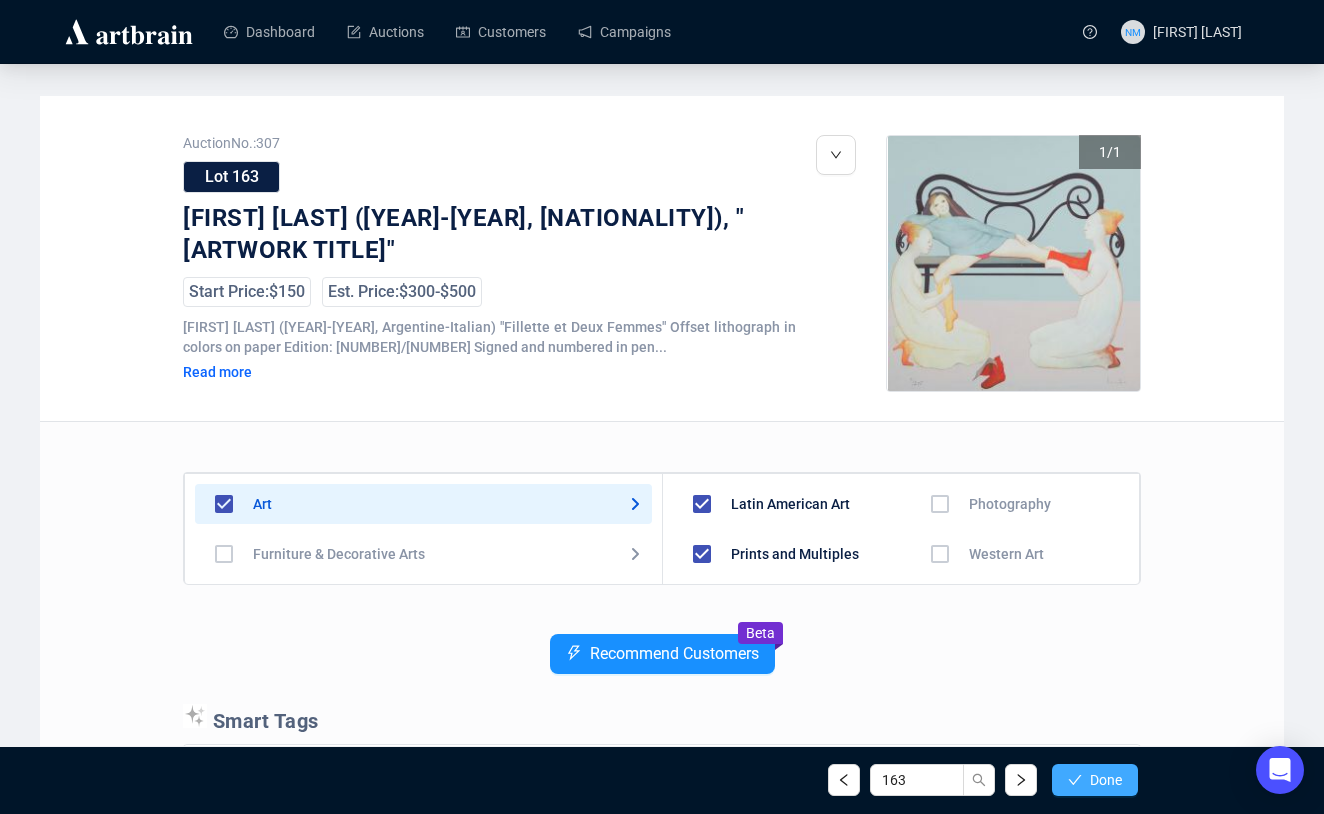 click on "Done" at bounding box center [1095, 780] 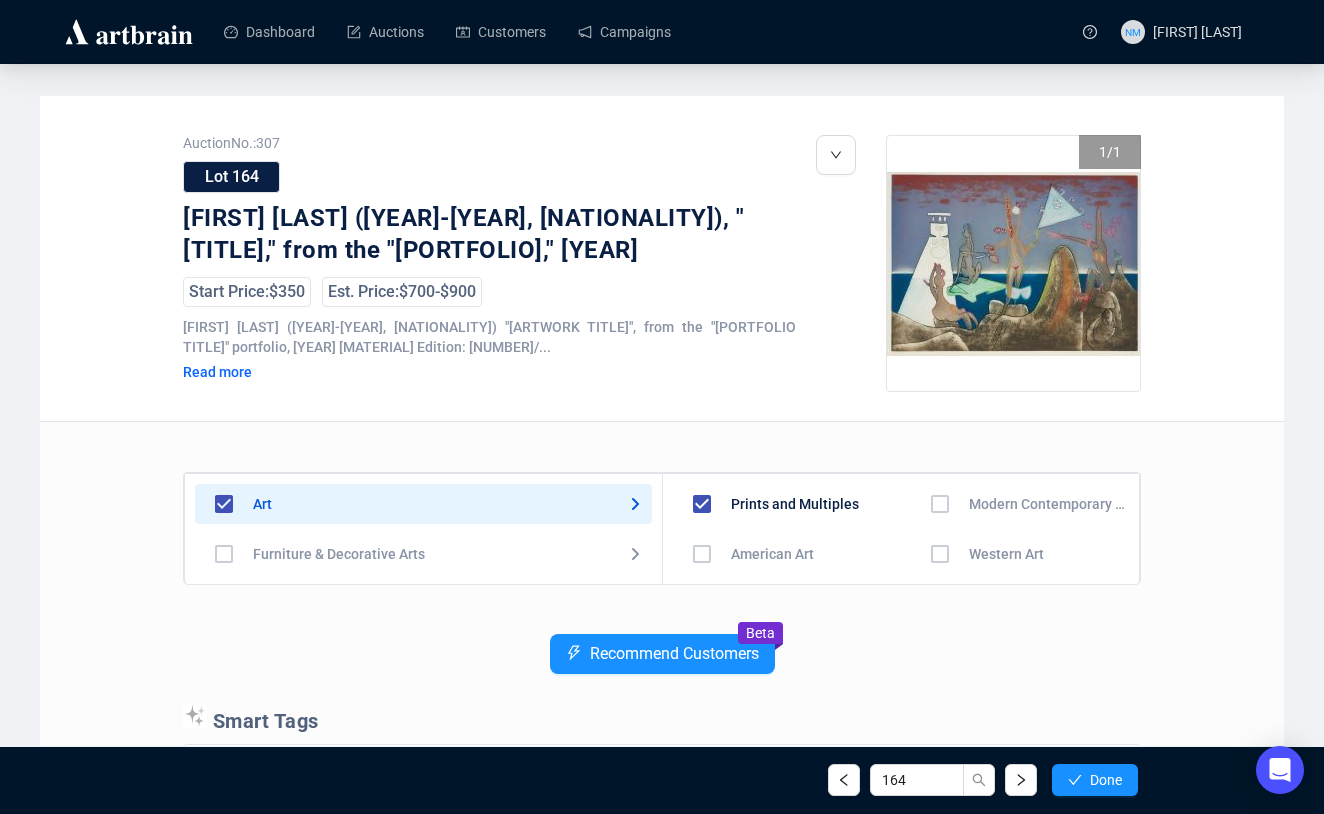click at bounding box center [702, 554] 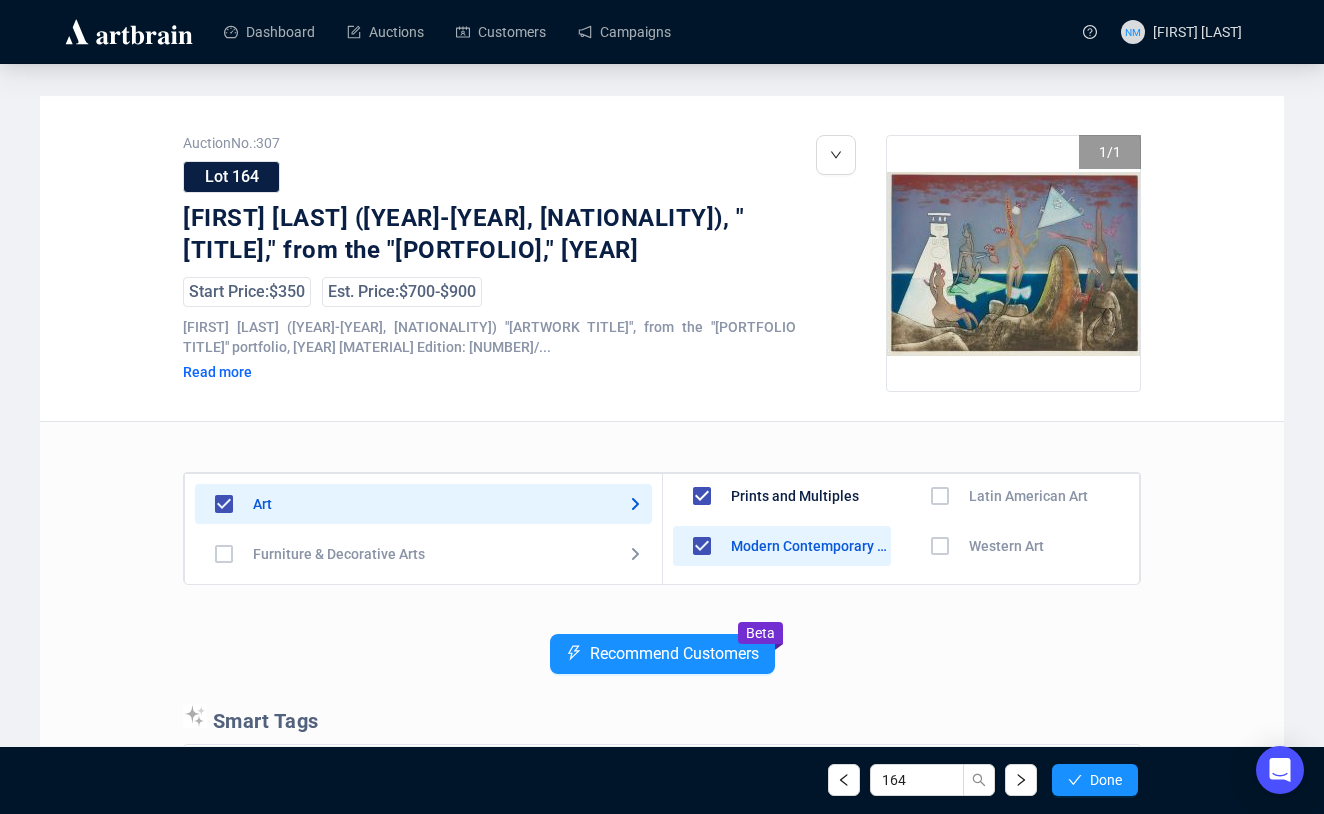 scroll, scrollTop: 0, scrollLeft: 0, axis: both 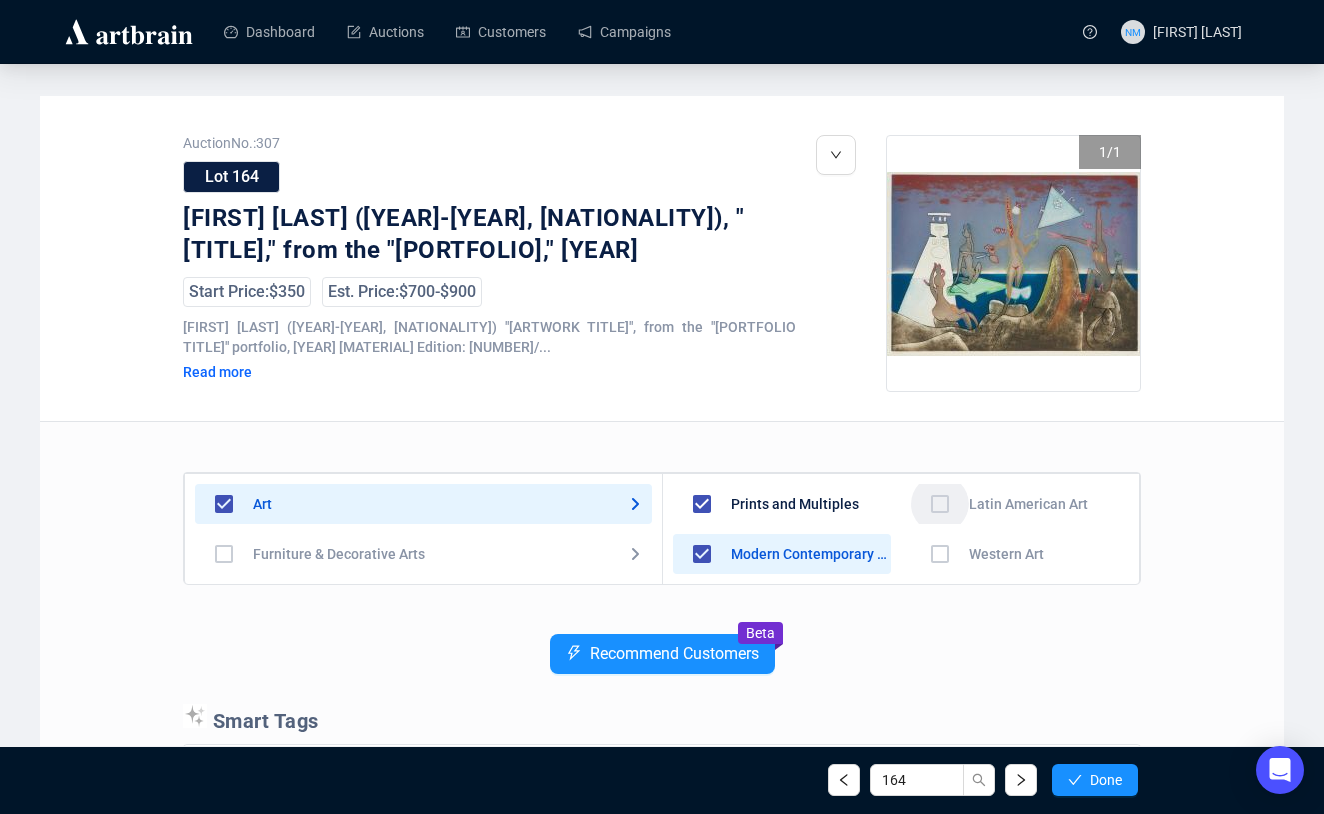 click at bounding box center [702, 604] 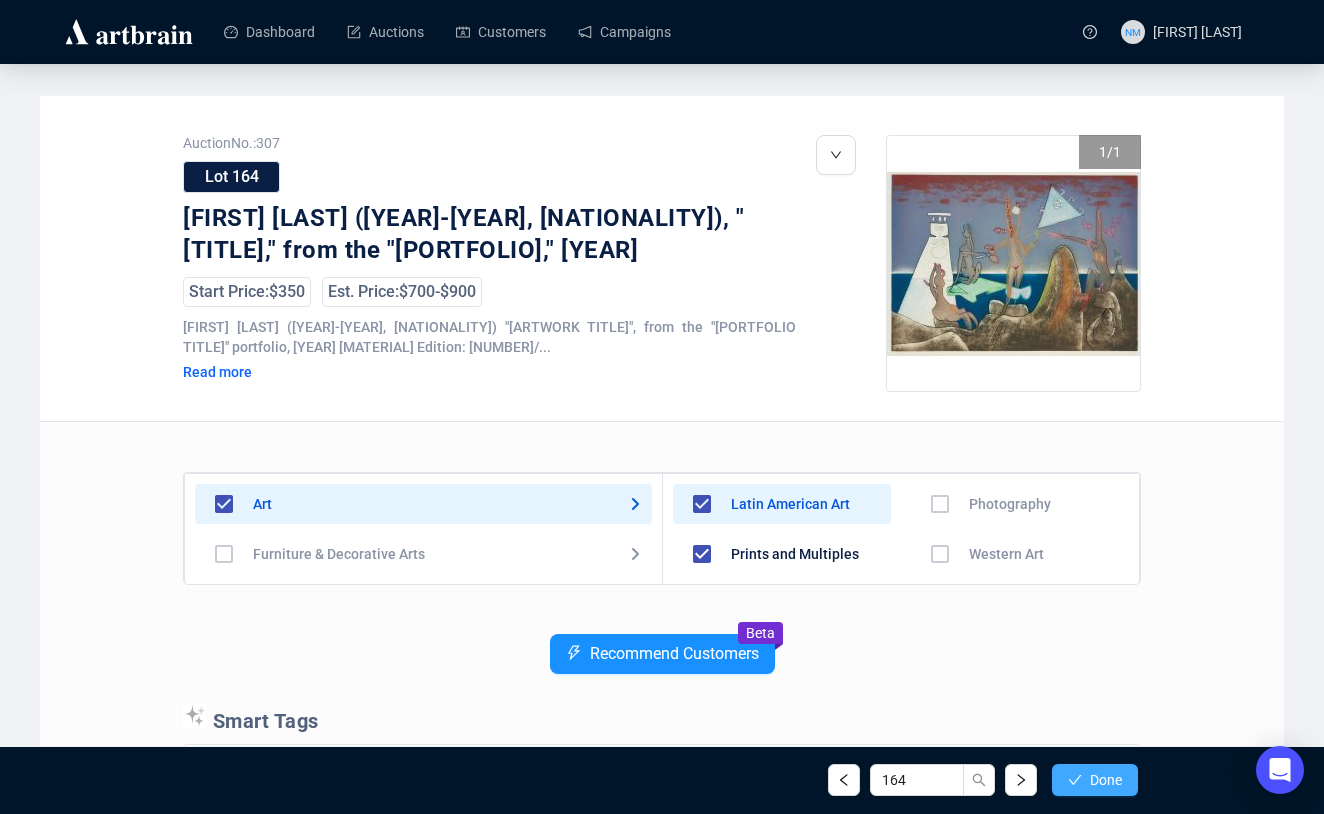 click on "Done" at bounding box center [1106, 780] 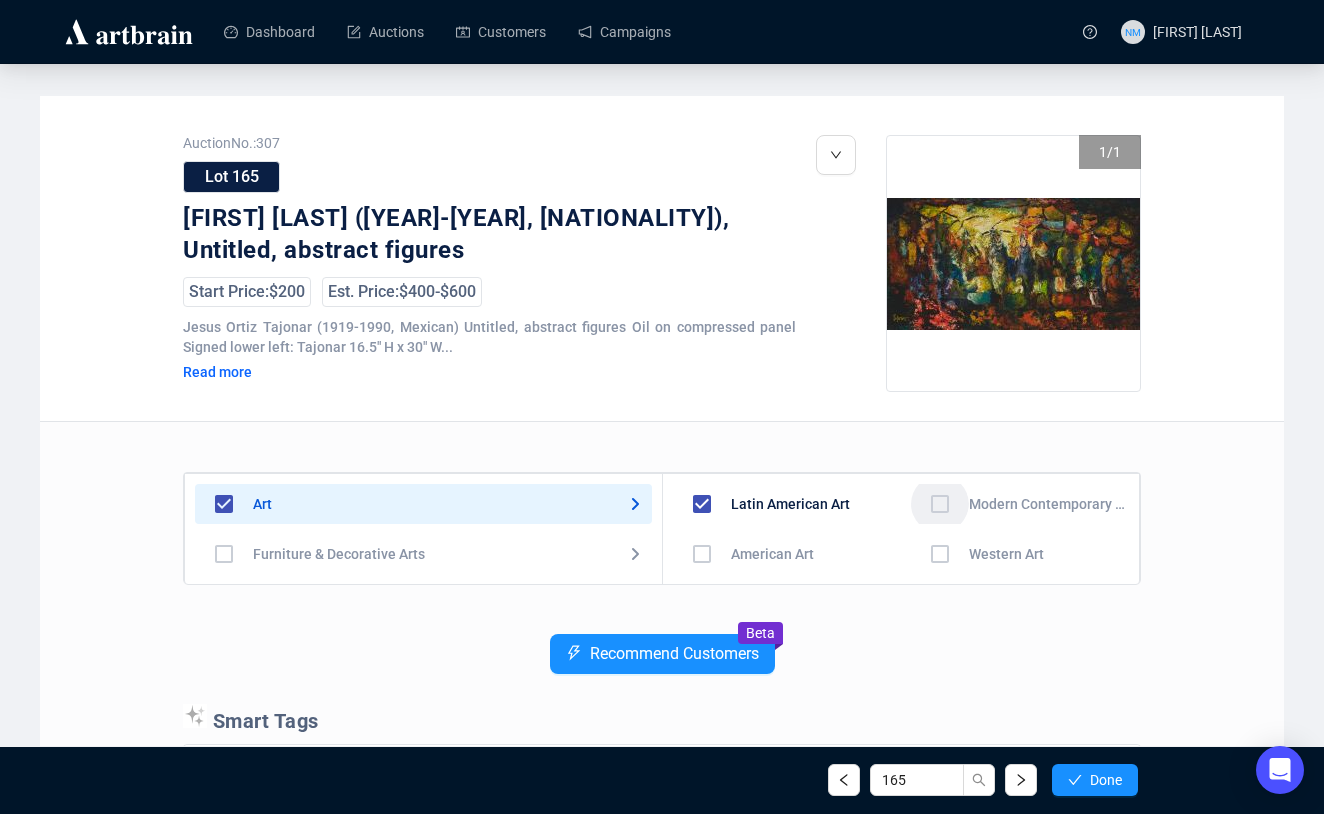 click at bounding box center [702, 554] 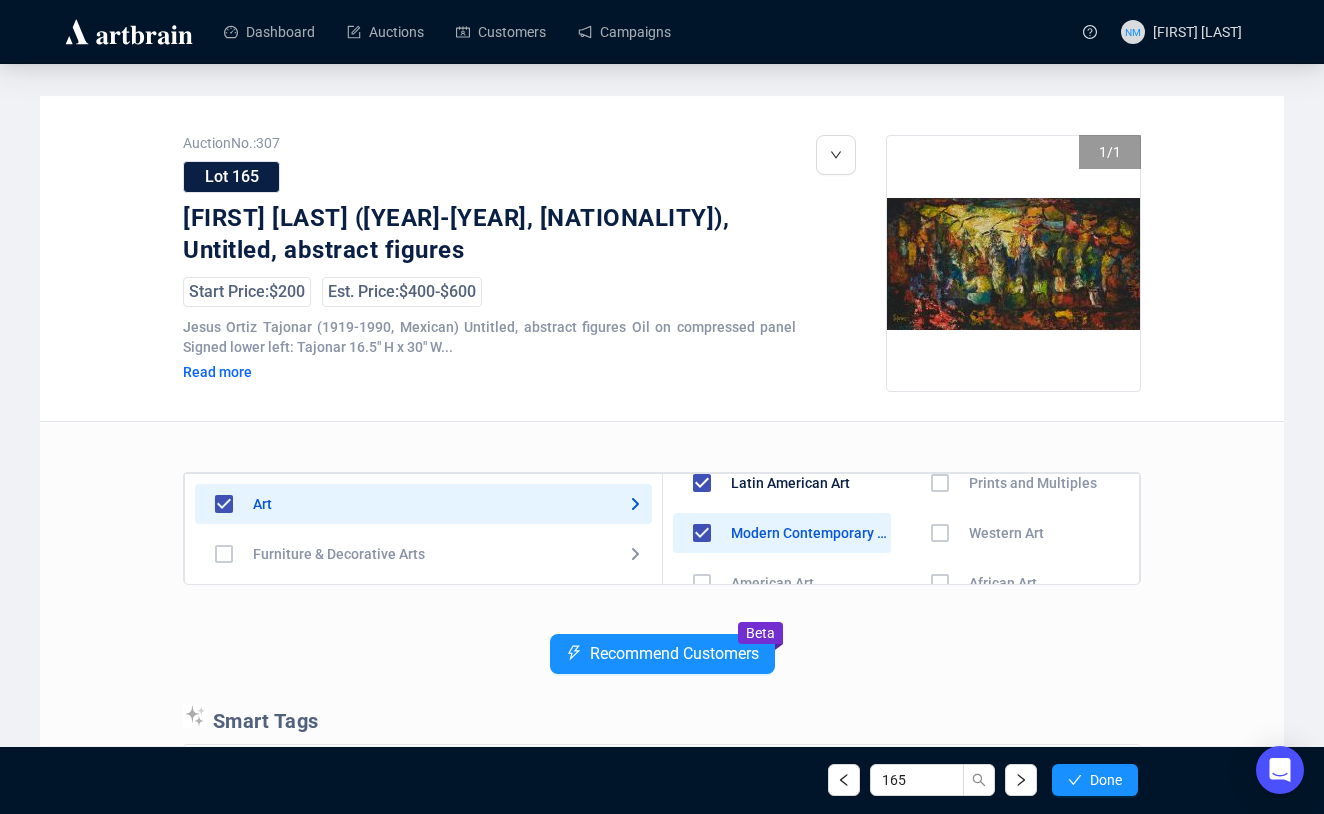 scroll, scrollTop: 0, scrollLeft: 0, axis: both 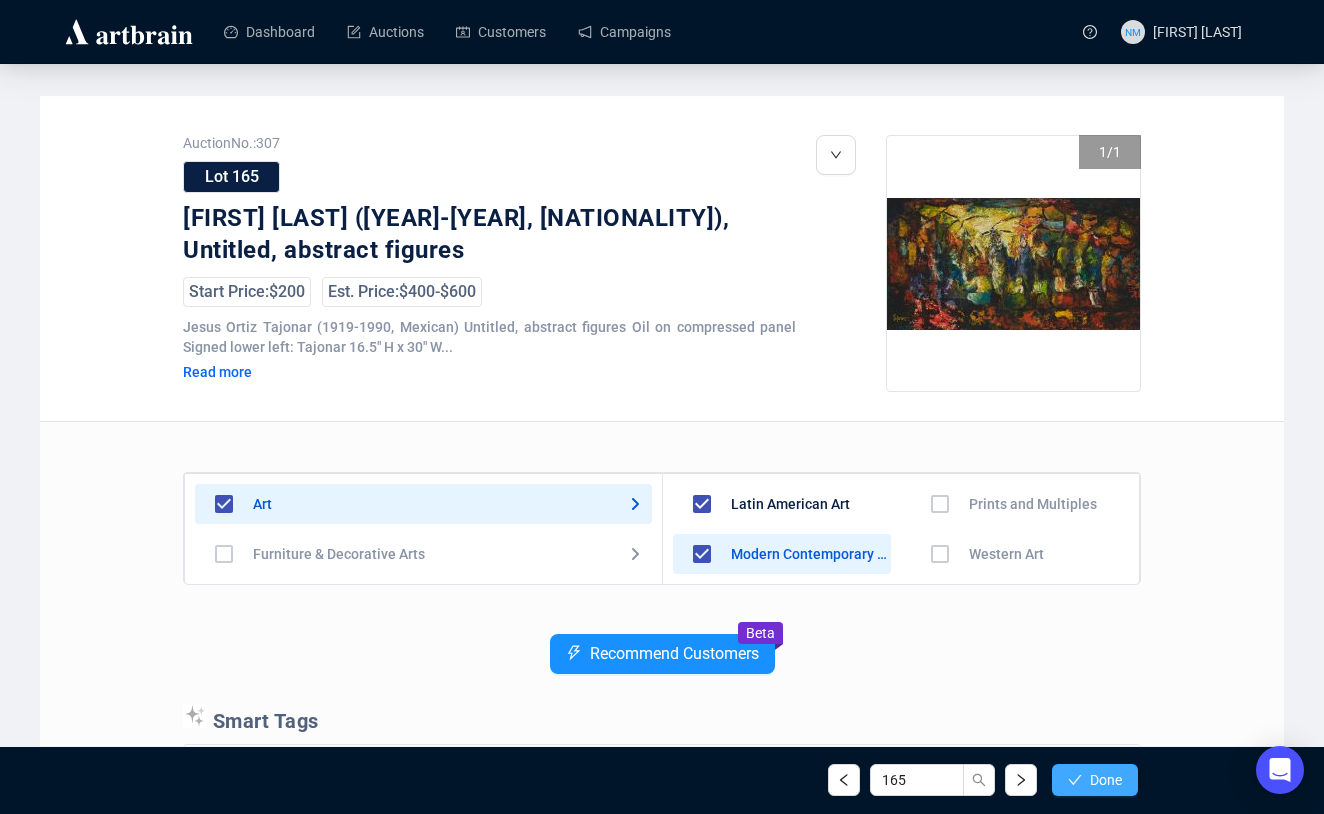 click on "Done" at bounding box center (1106, 780) 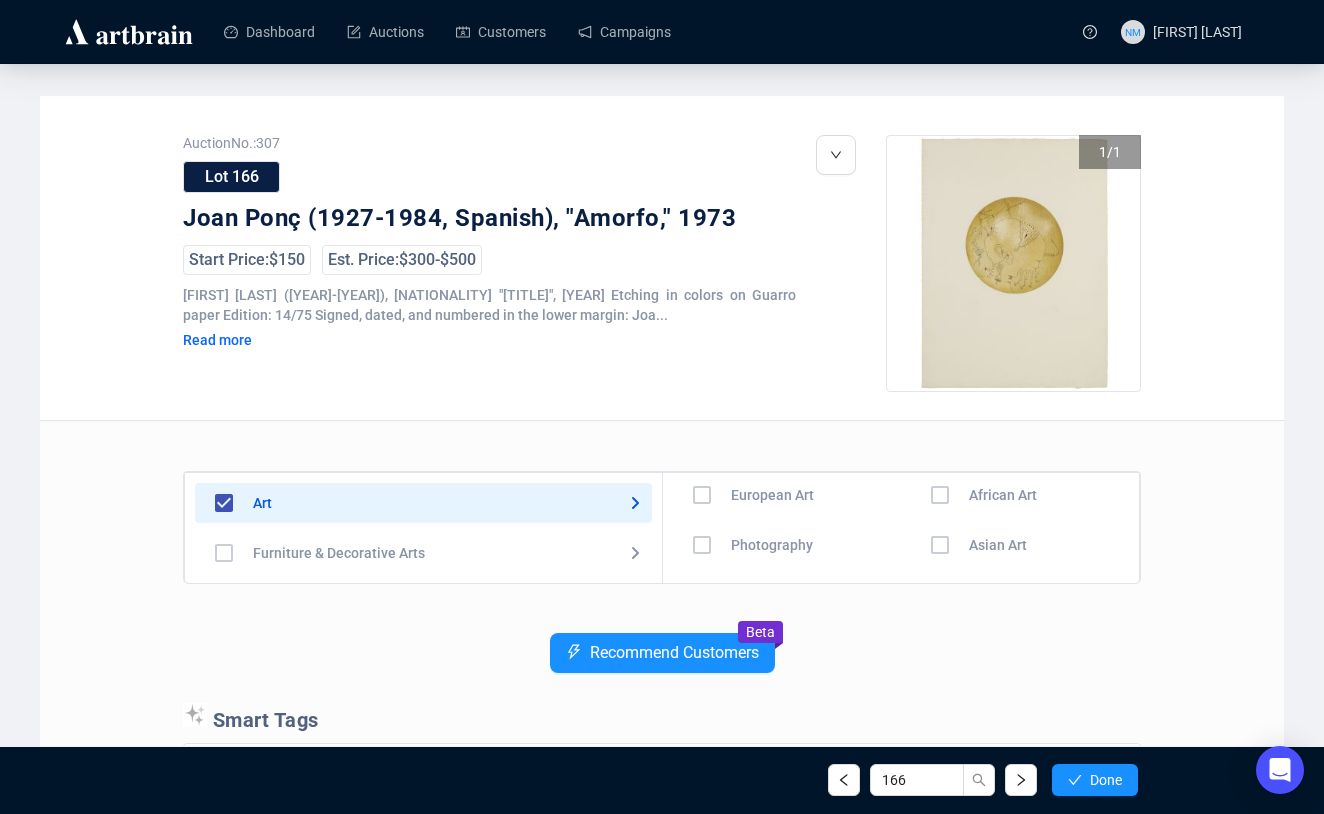 scroll, scrollTop: 140, scrollLeft: 0, axis: vertical 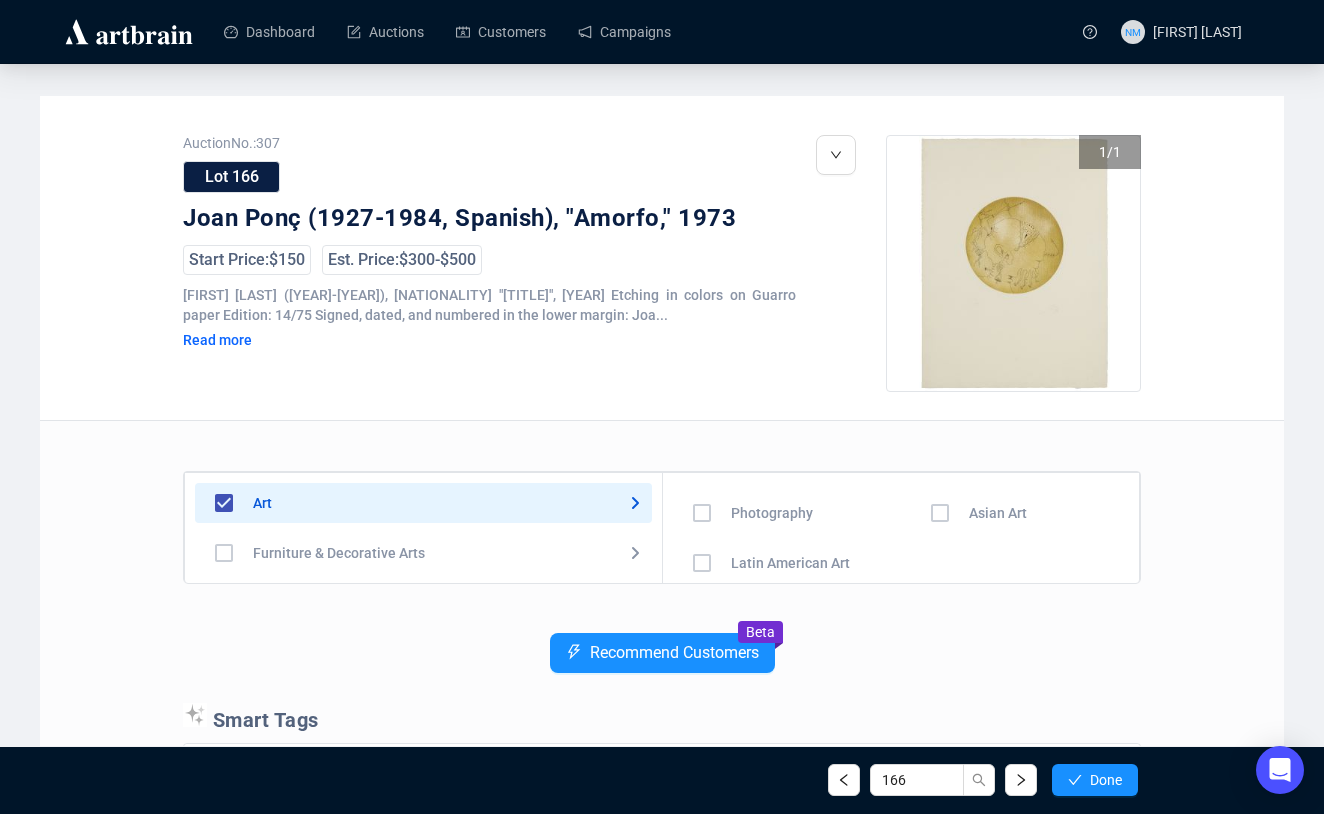 drag, startPoint x: 1139, startPoint y: 558, endPoint x: 1138, endPoint y: 535, distance: 23.021729 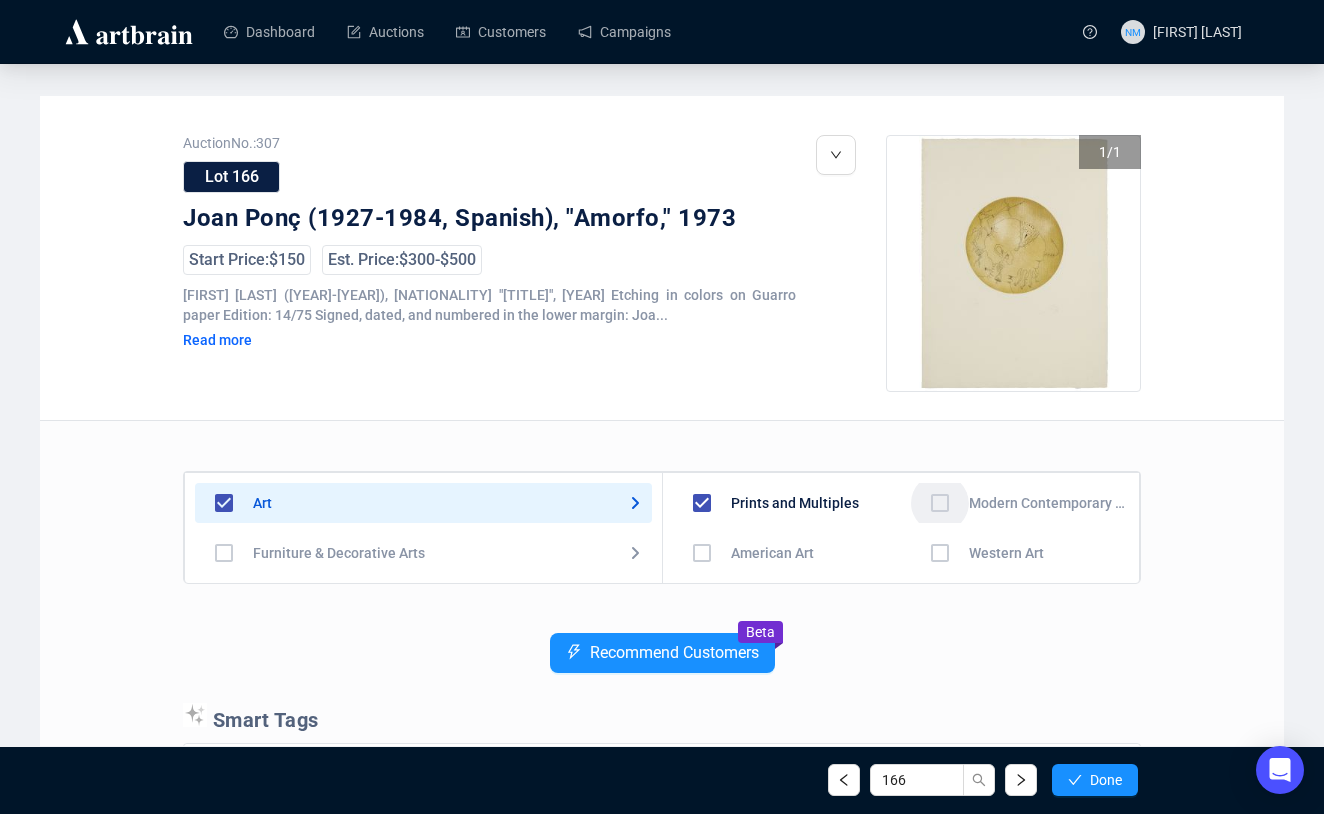 click at bounding box center [702, 553] 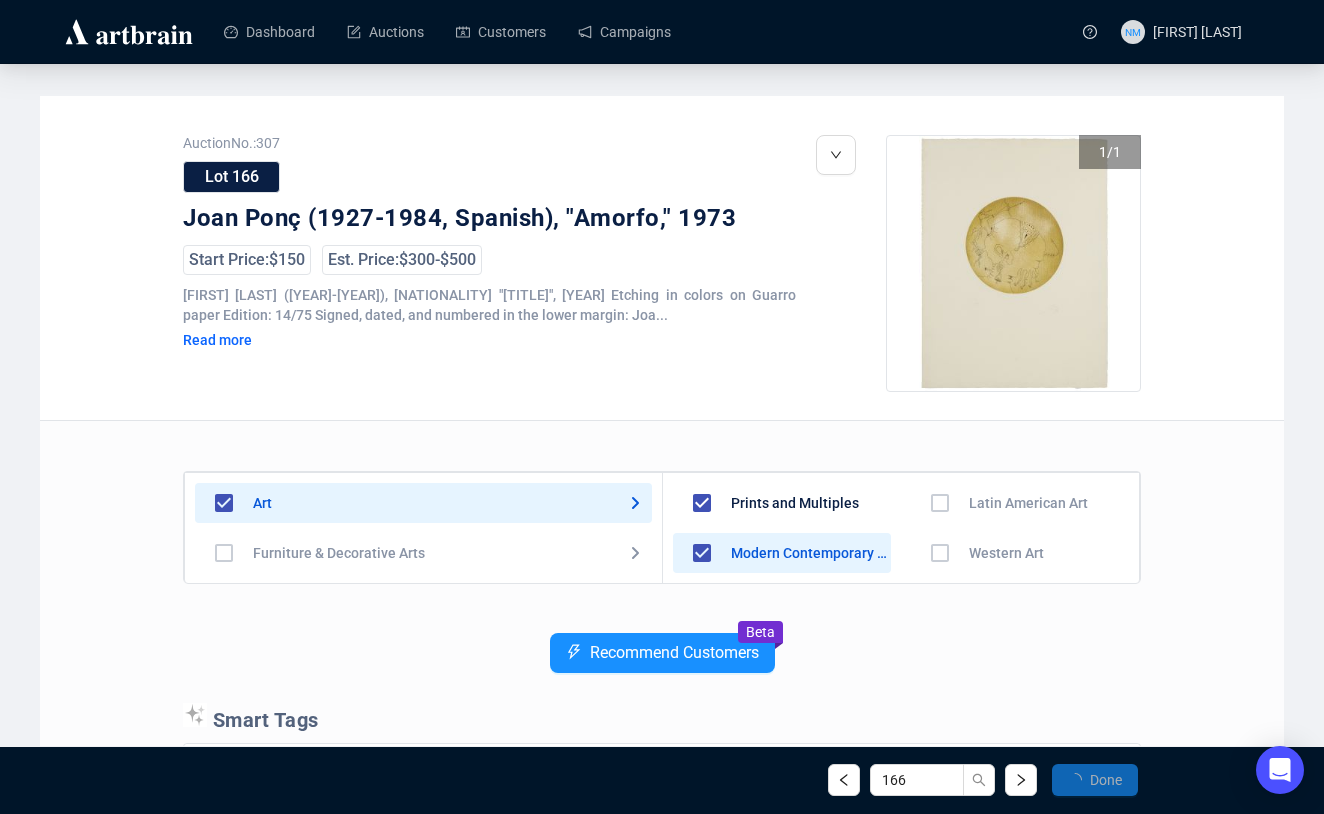 click at bounding box center [702, 603] 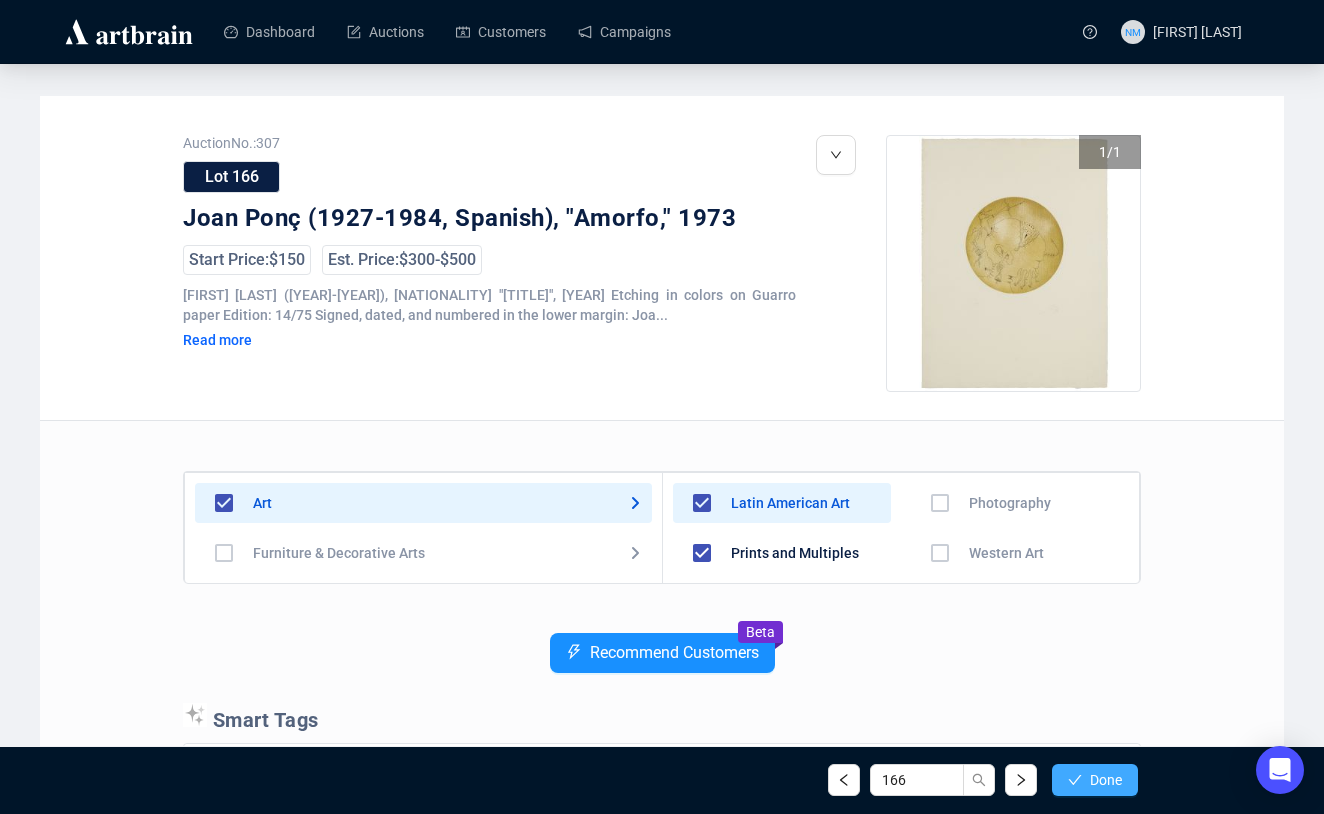 click on "Done" at bounding box center [1106, 780] 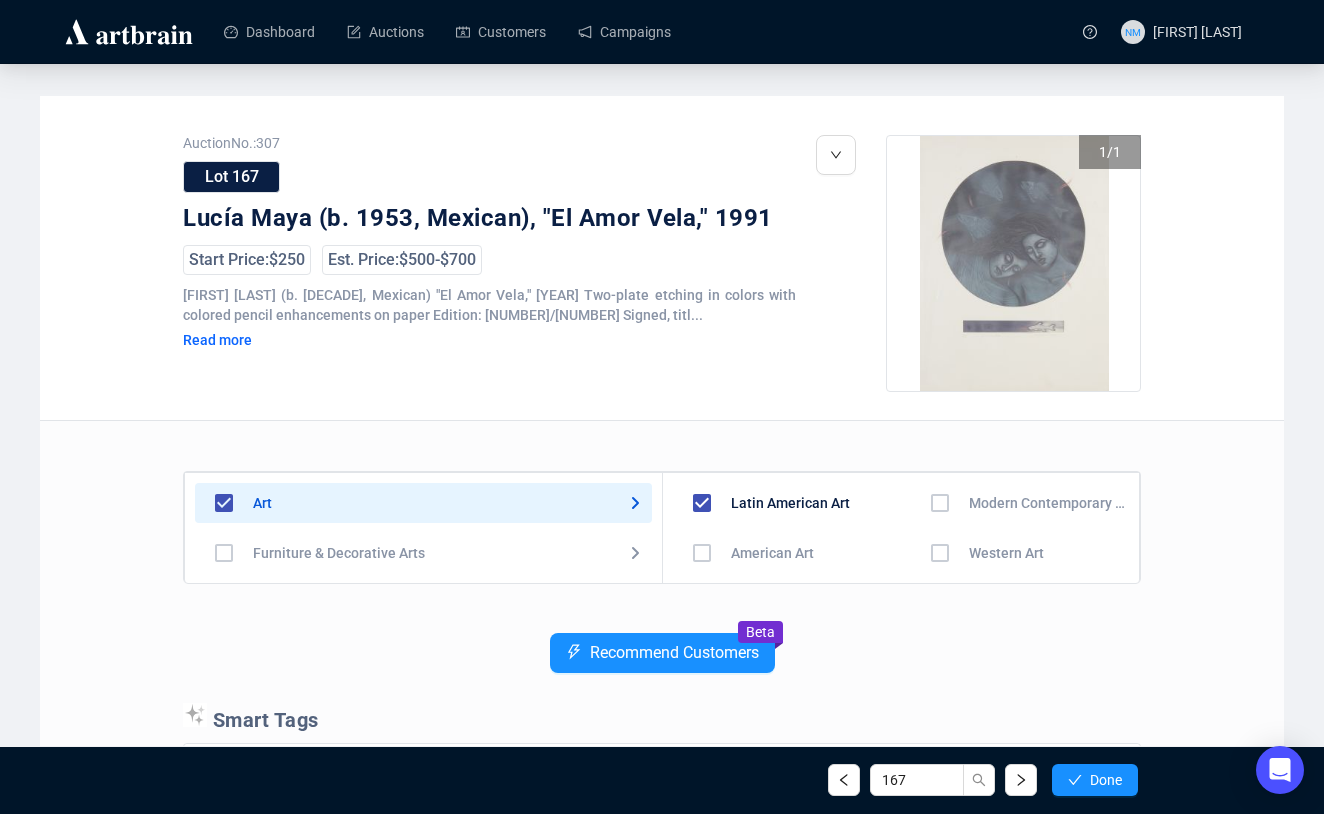 click at bounding box center (702, 553) 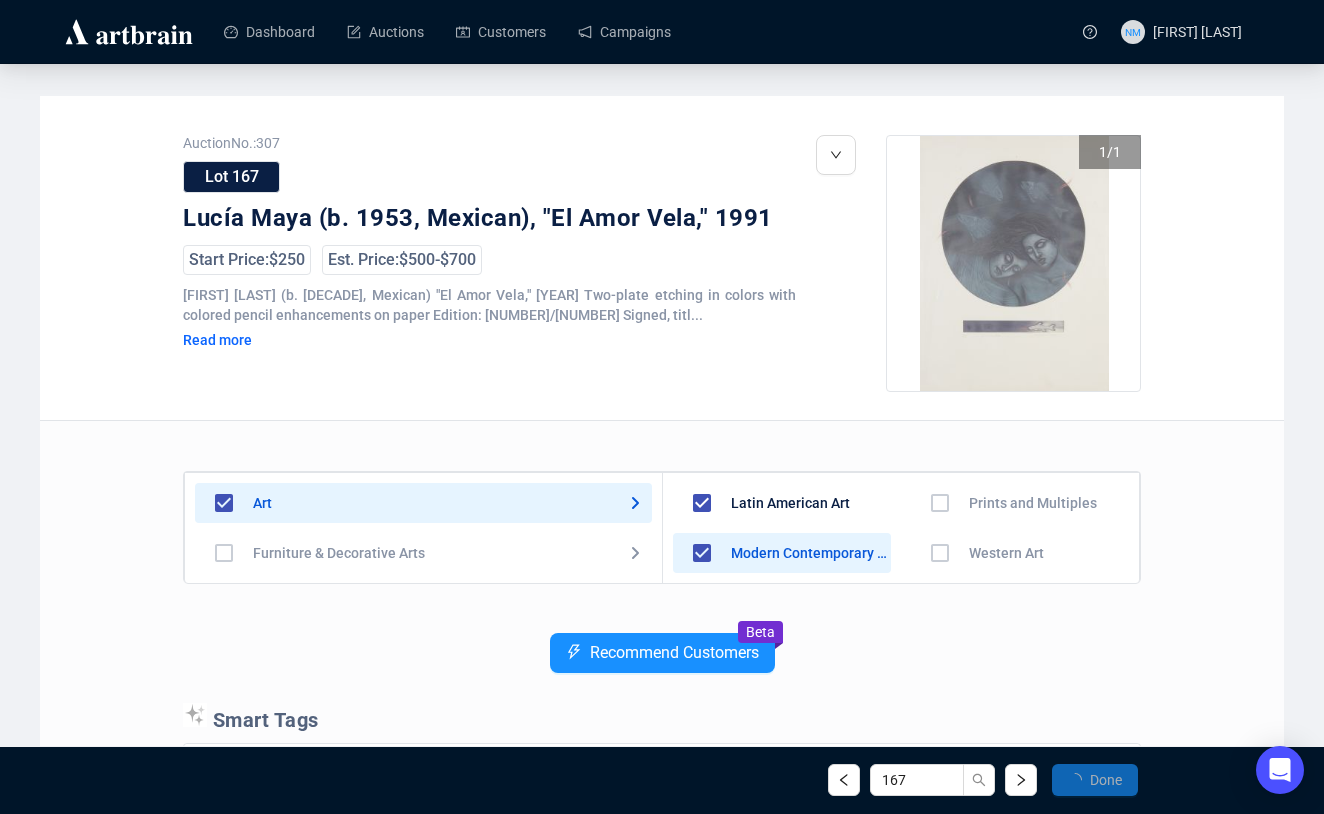 click at bounding box center [702, 603] 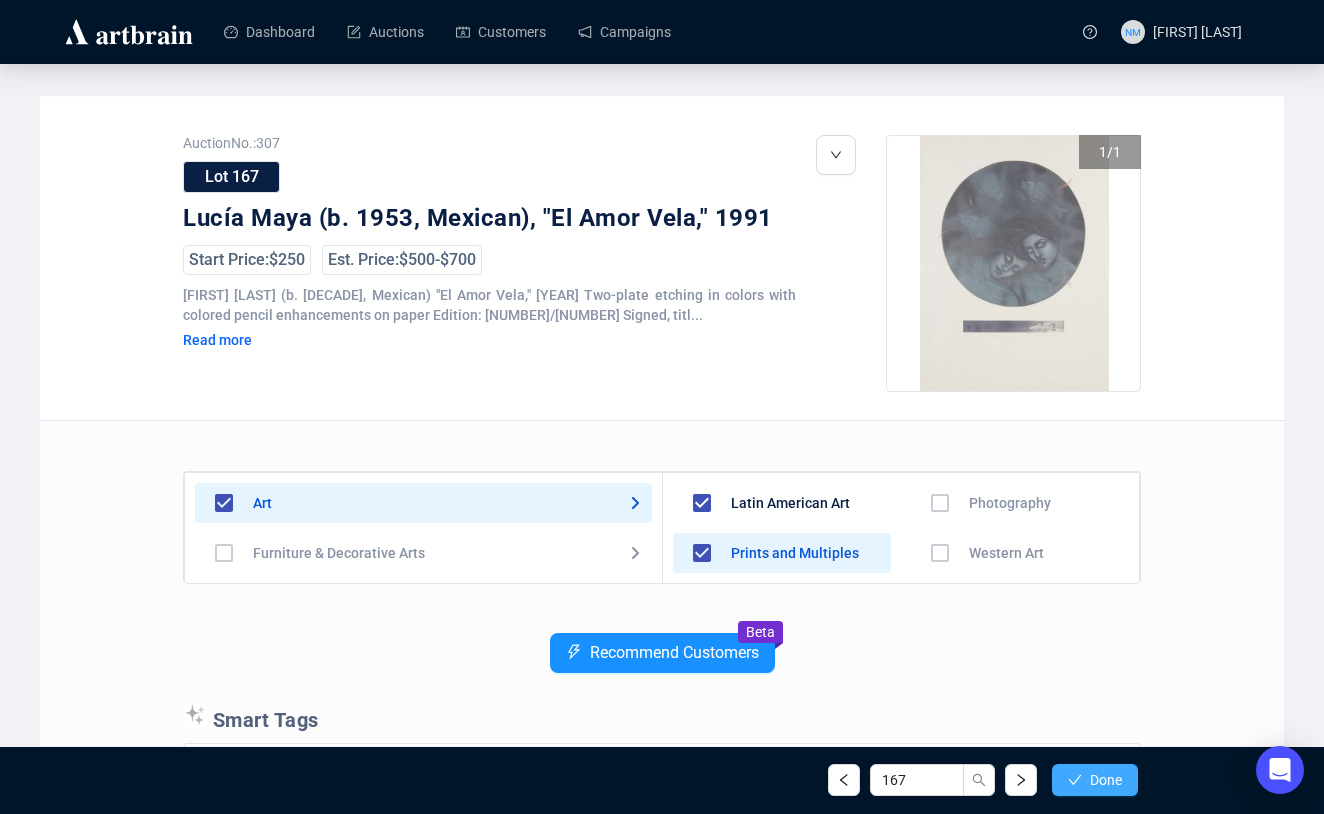 click on "Done" at bounding box center [1106, 780] 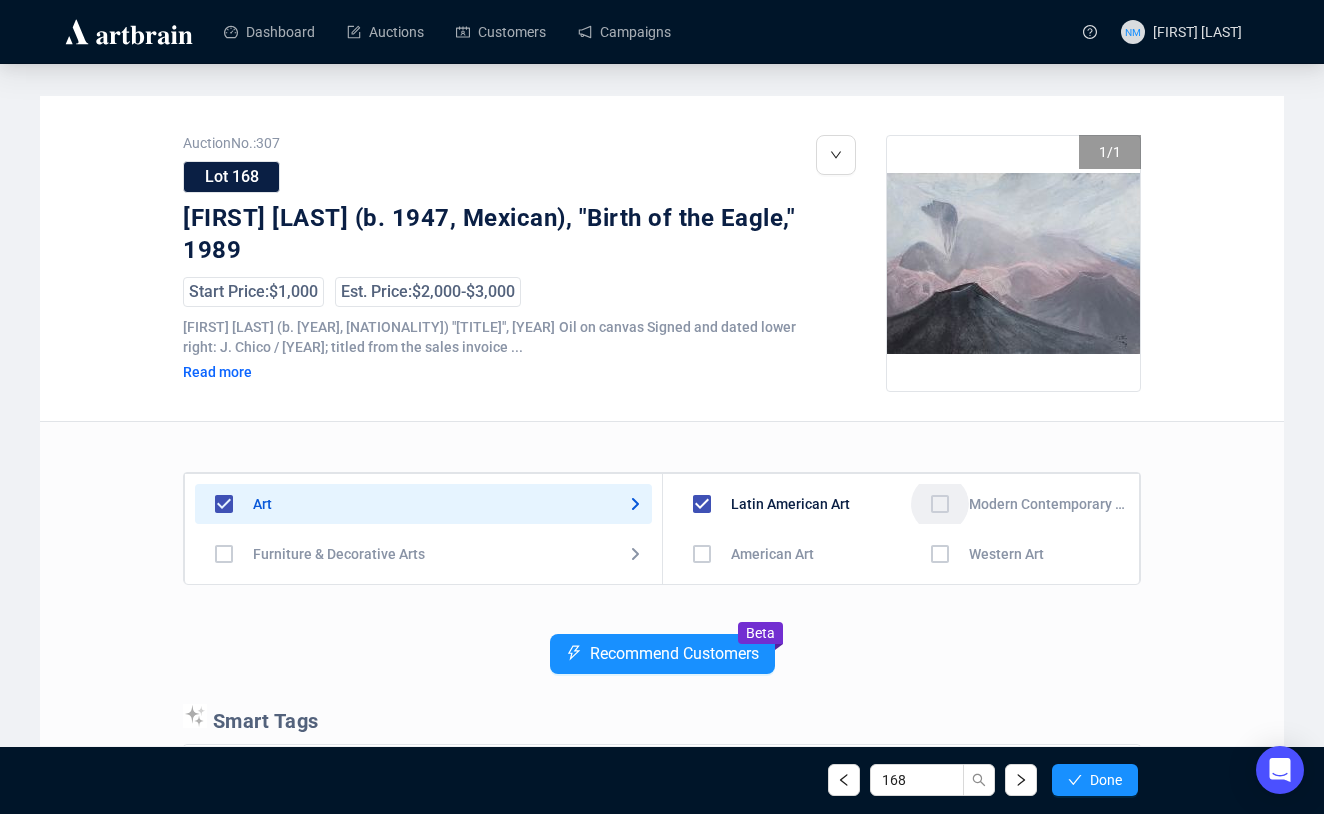 click at bounding box center [702, 554] 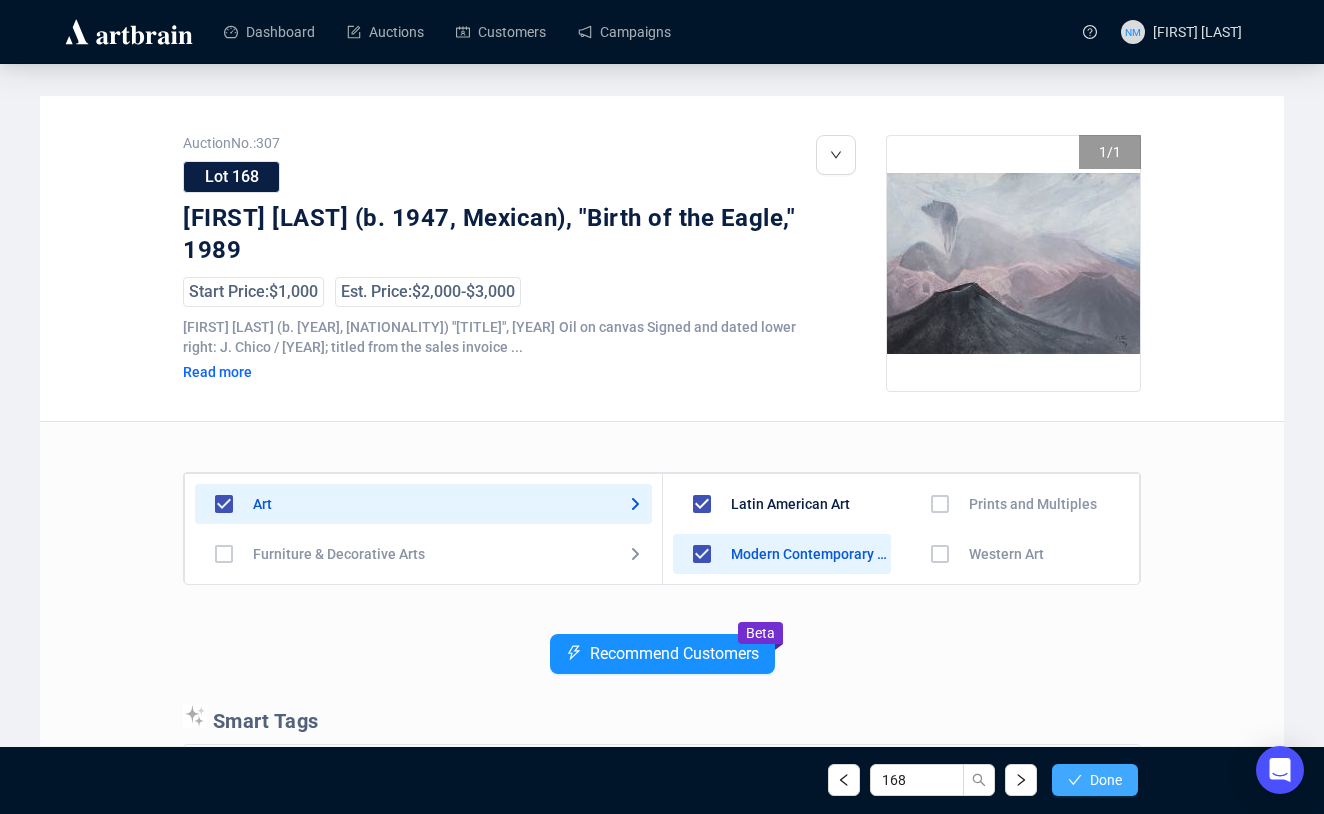 click on "Done" at bounding box center [1106, 780] 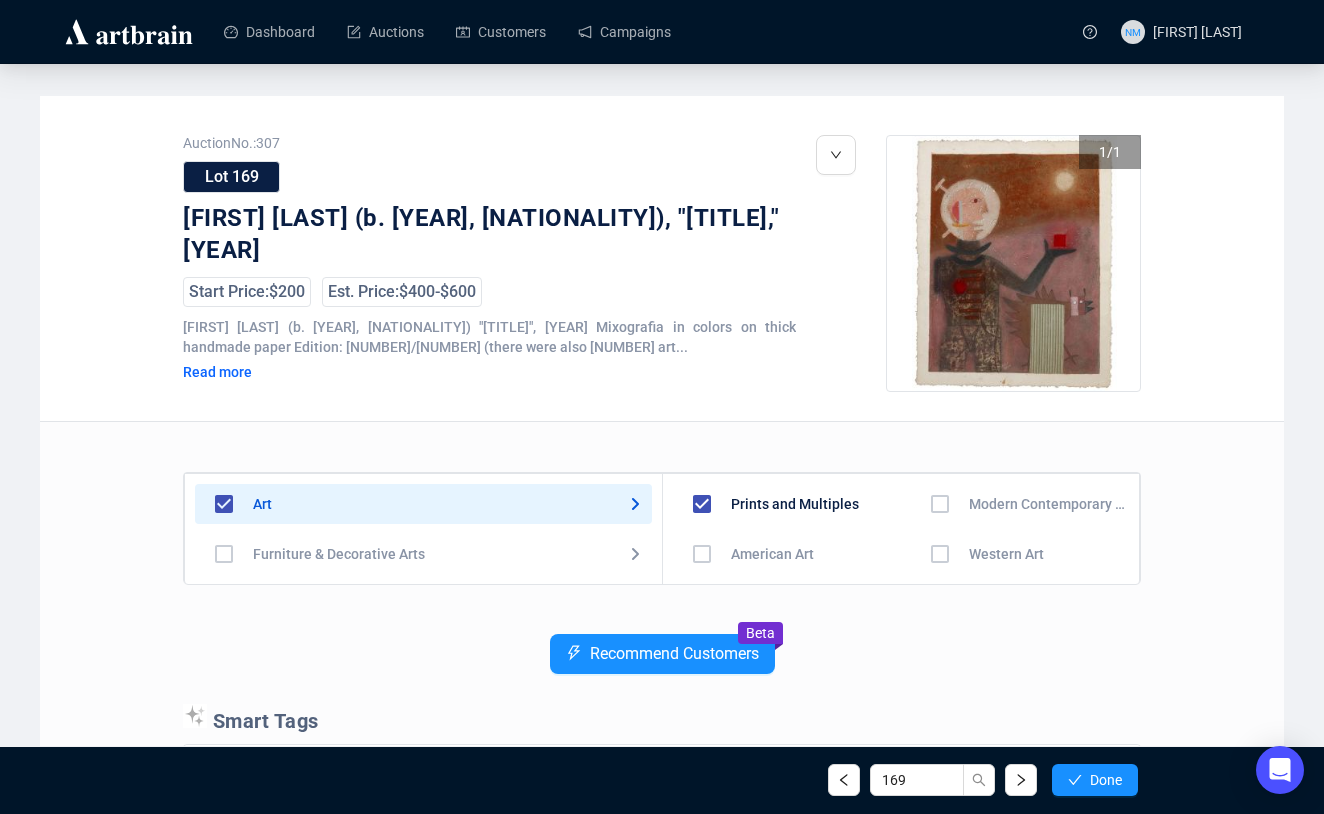 click at bounding box center [702, 554] 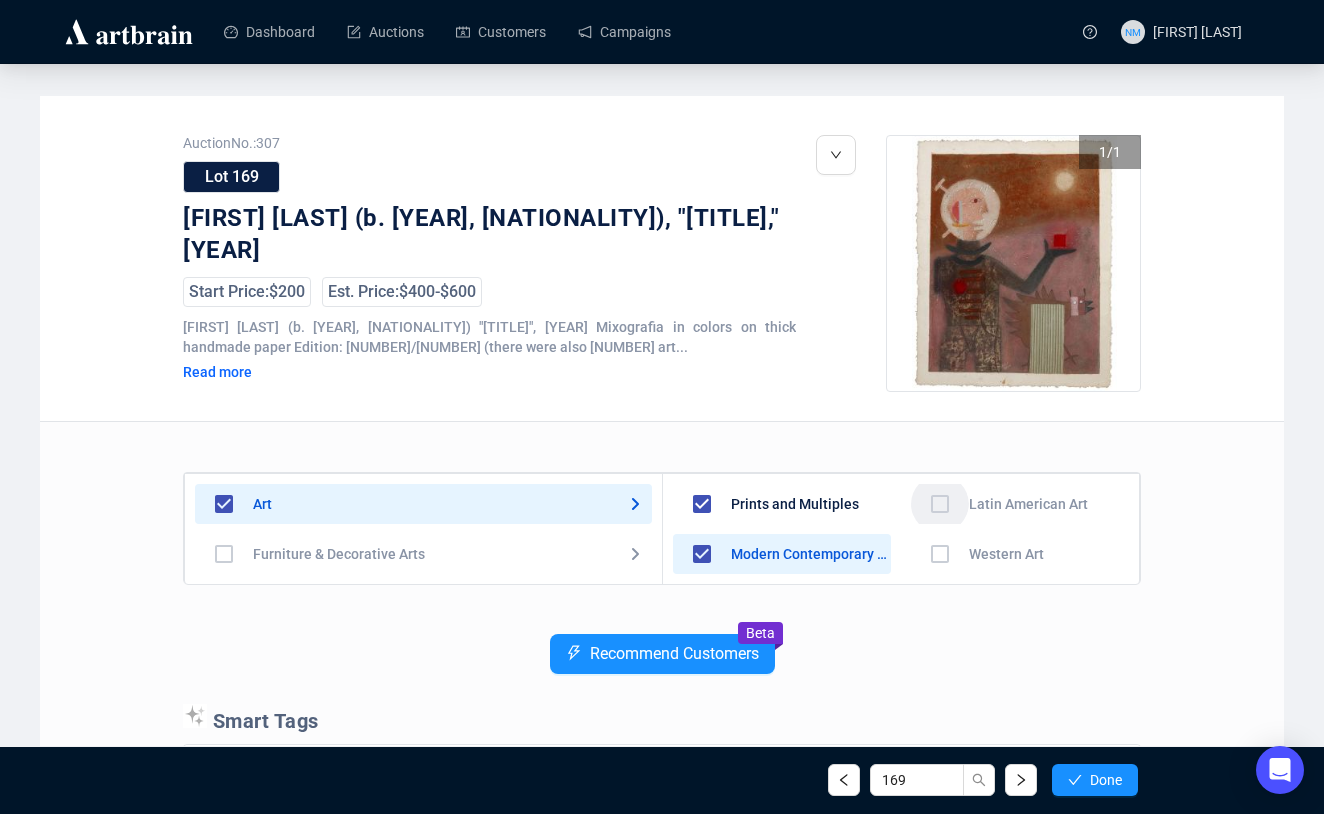 click at bounding box center (702, 604) 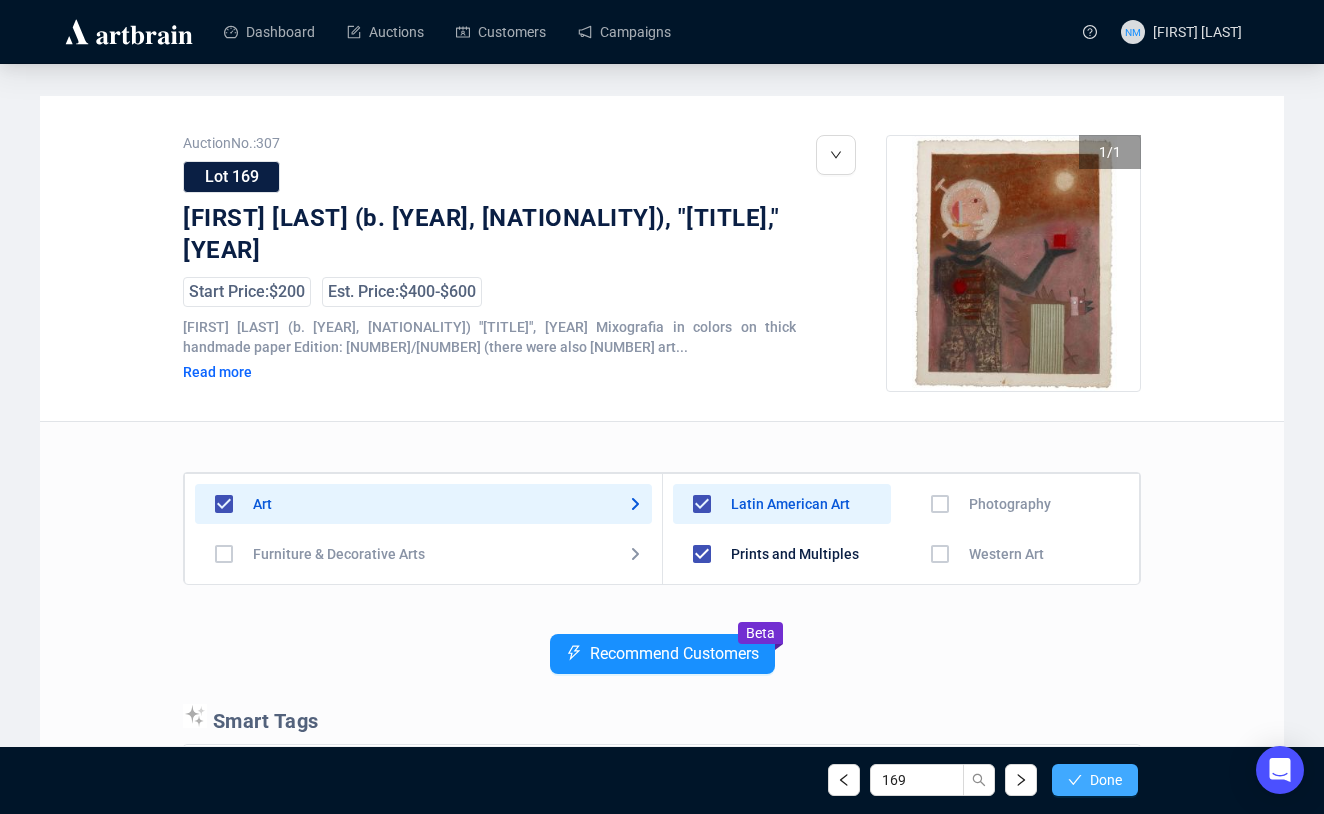 click on "Done" at bounding box center [1106, 780] 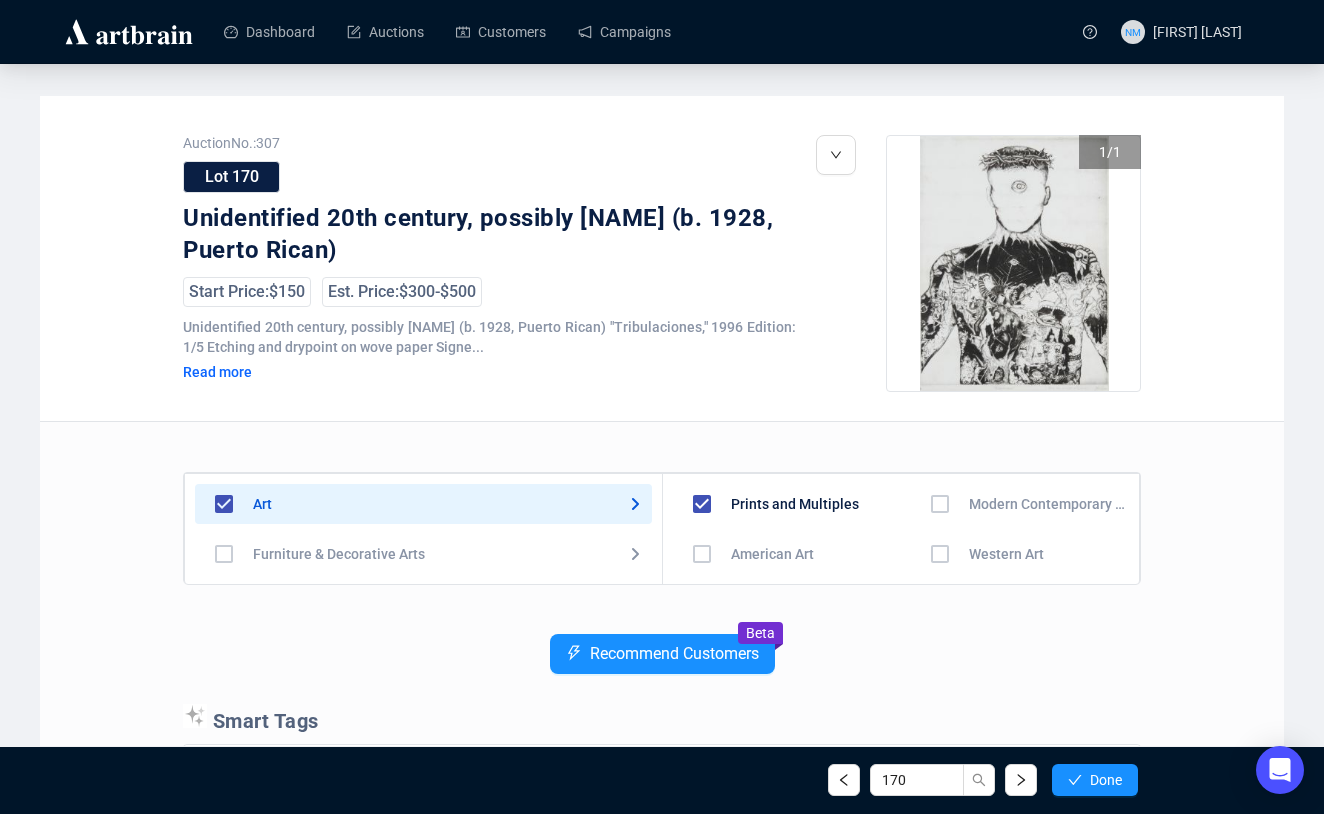 click at bounding box center (702, 554) 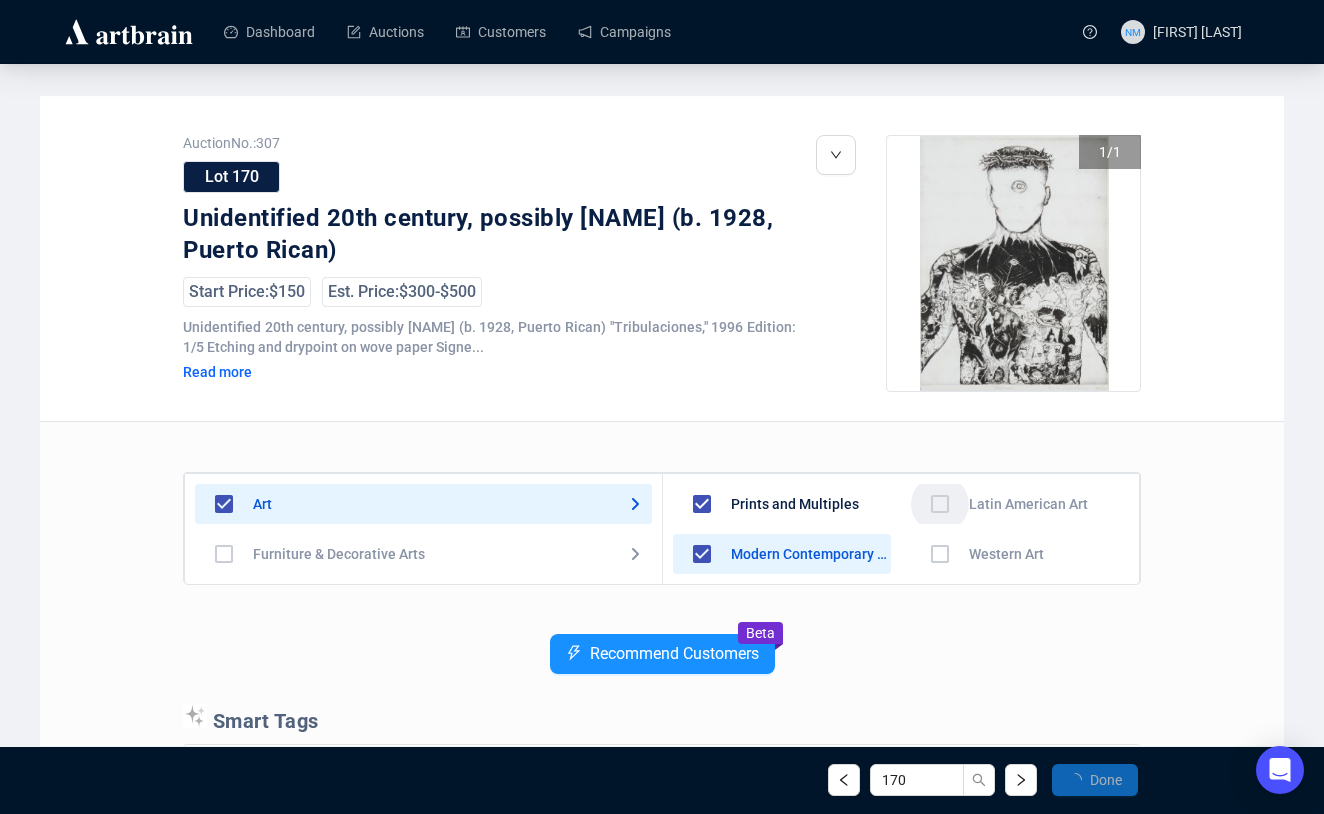 click at bounding box center [702, 604] 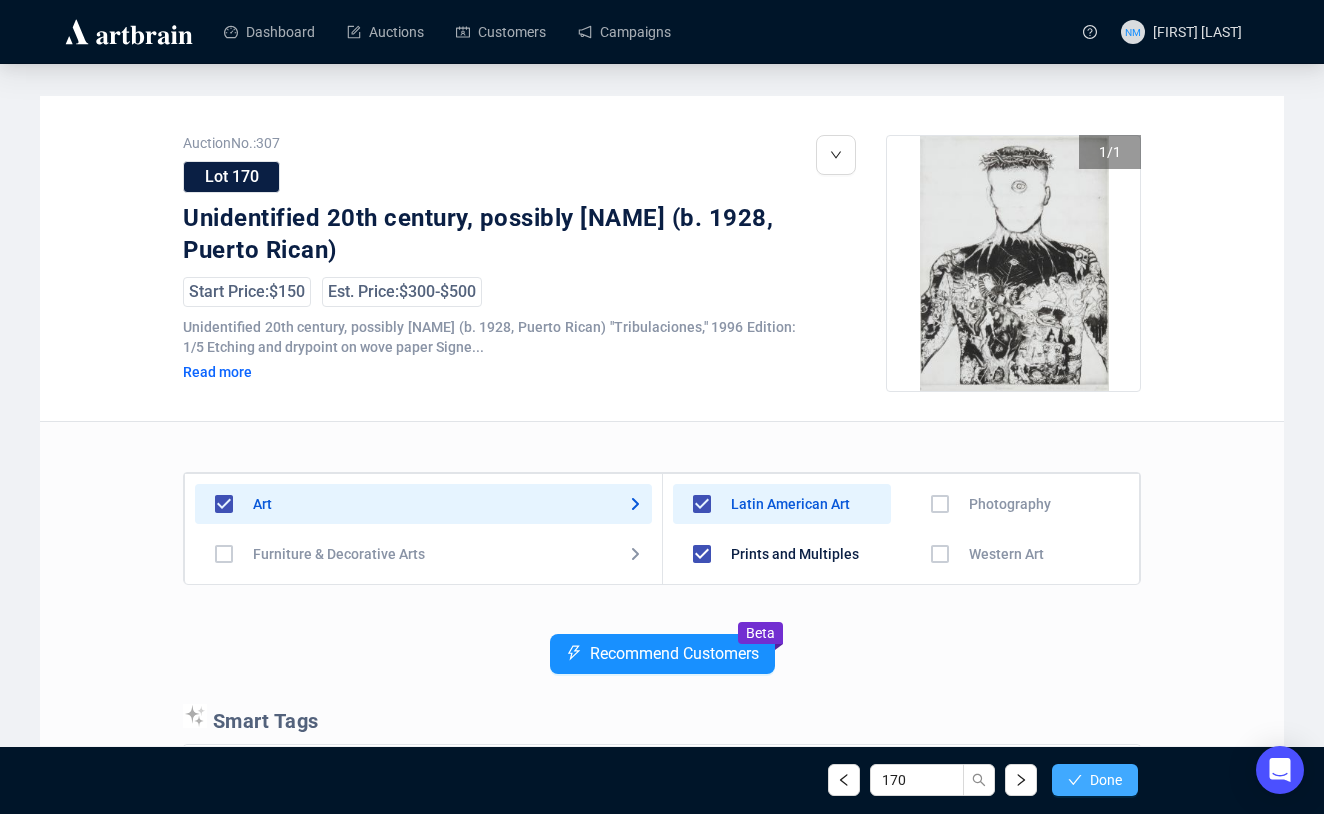 click on "Done" at bounding box center (1095, 780) 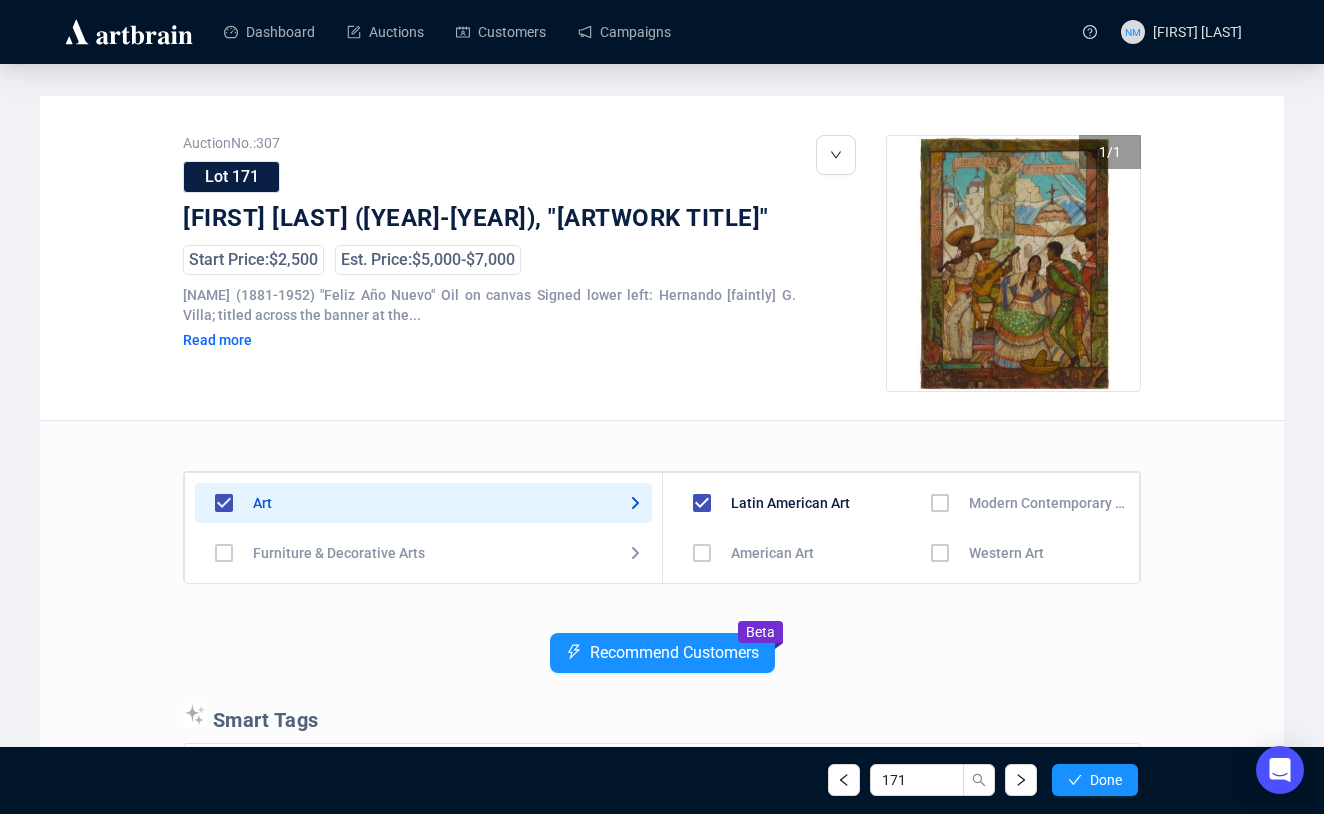 click at bounding box center [702, 553] 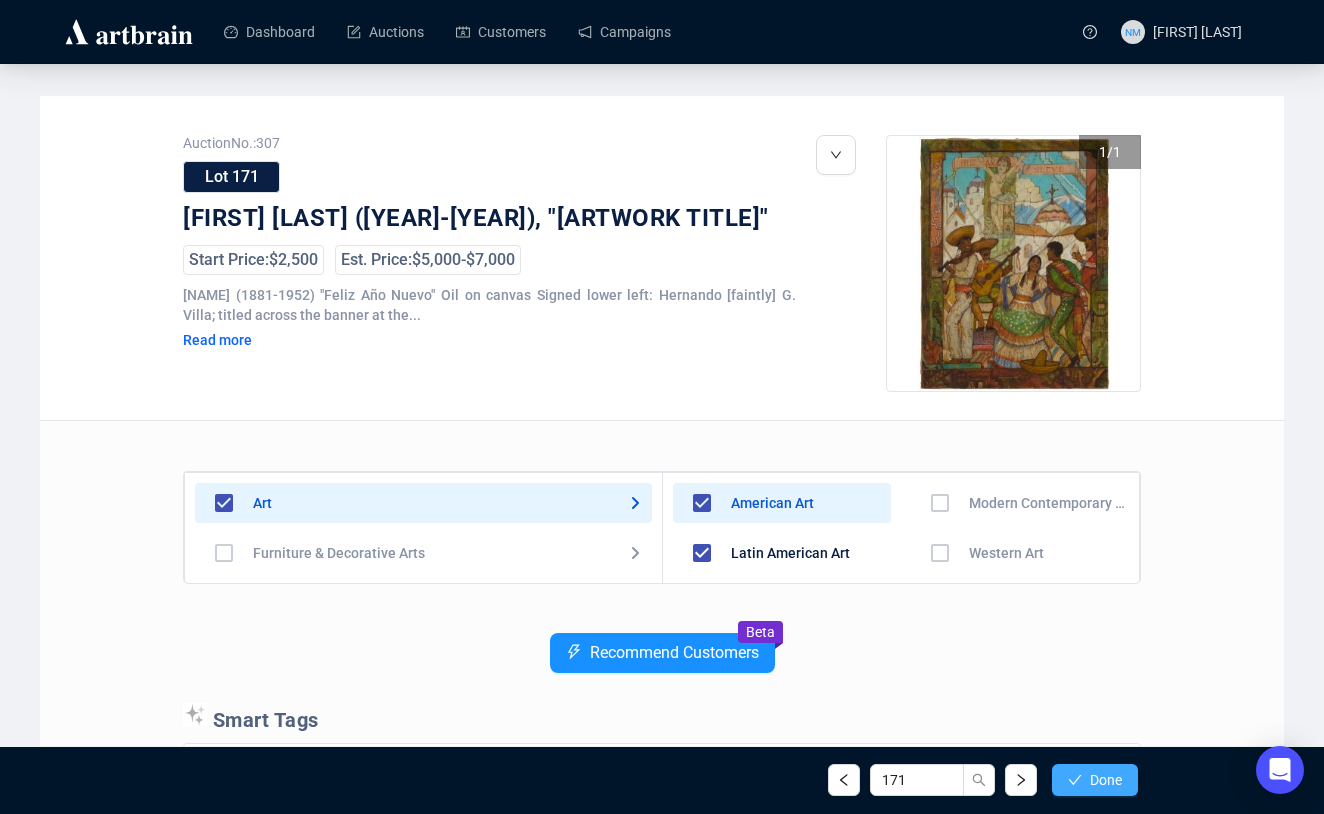 click on "Done" at bounding box center [1106, 780] 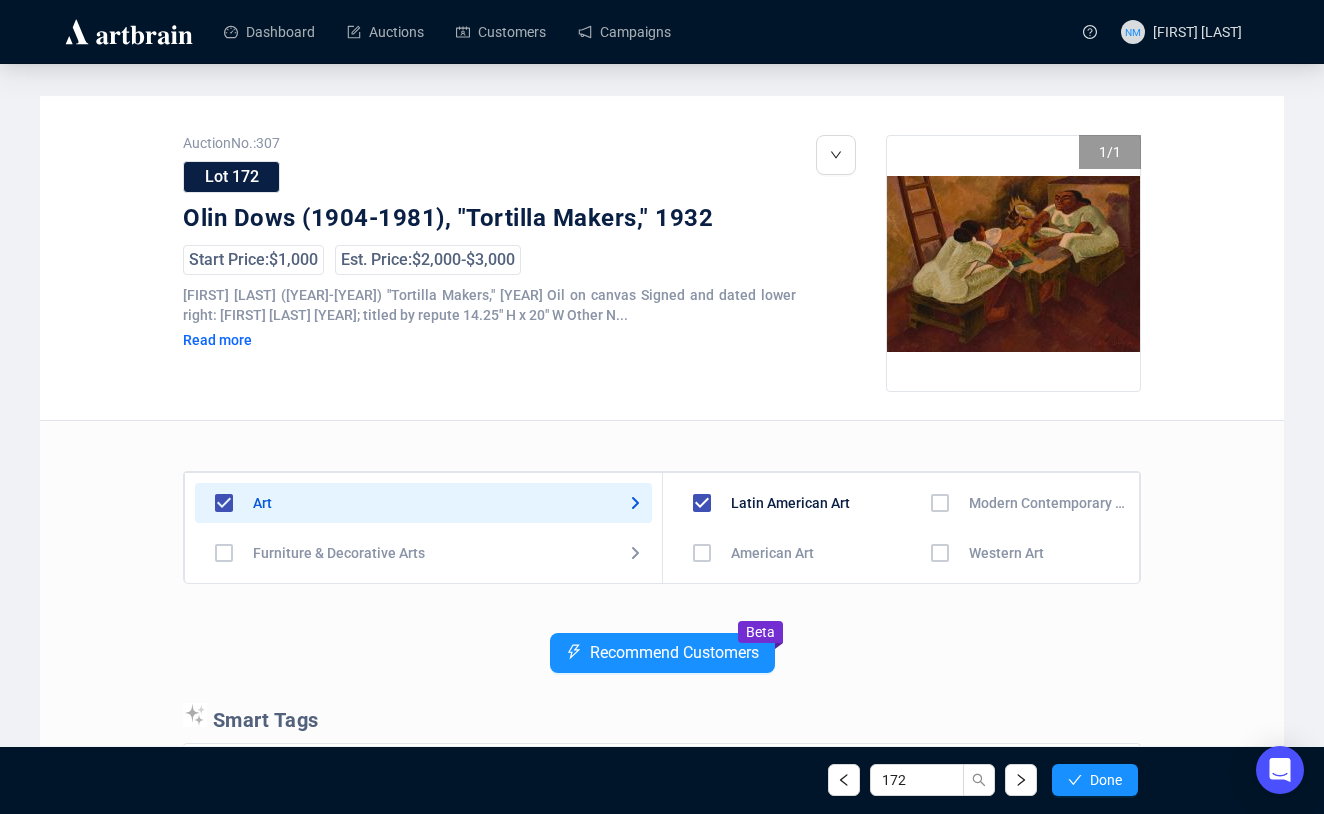 click at bounding box center (702, 553) 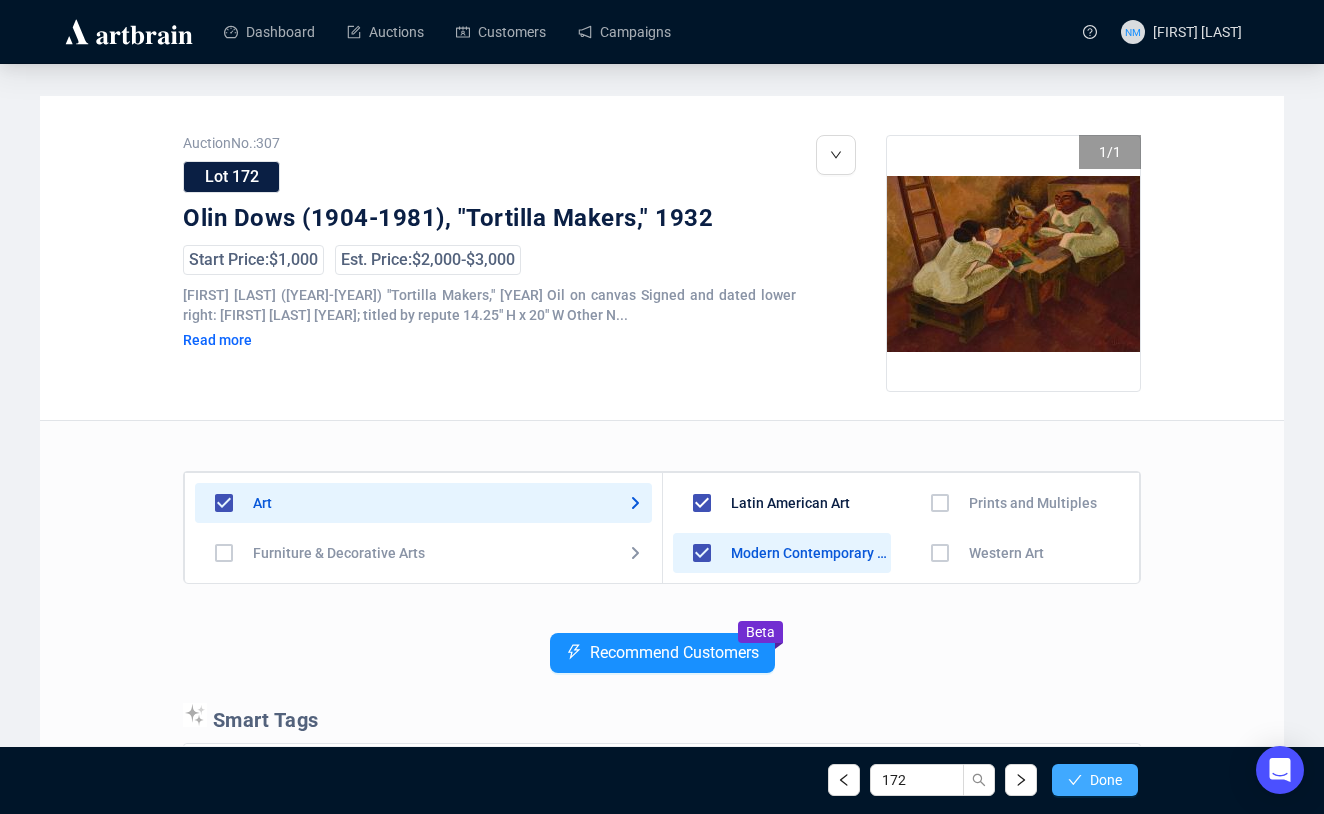 click on "Done" at bounding box center [1106, 780] 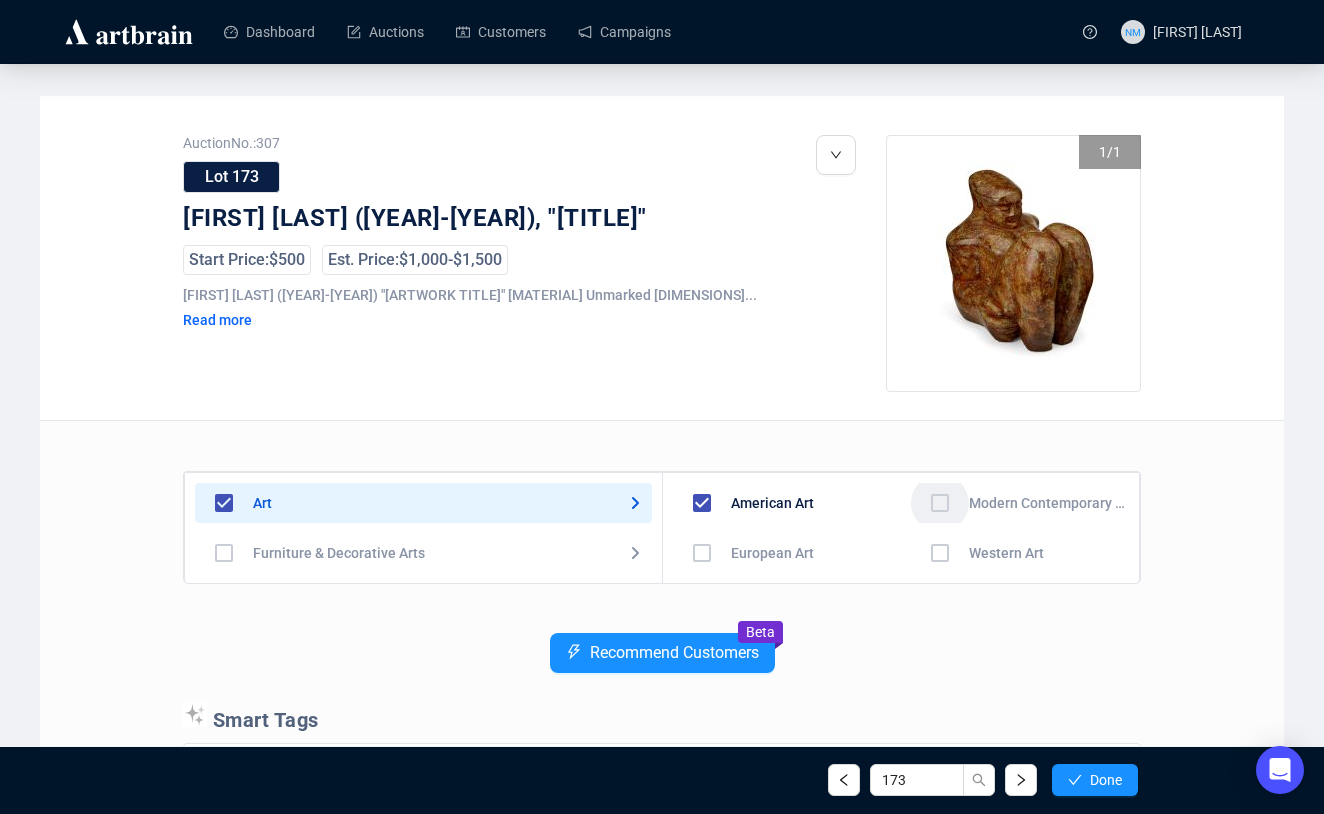 click at bounding box center (702, 553) 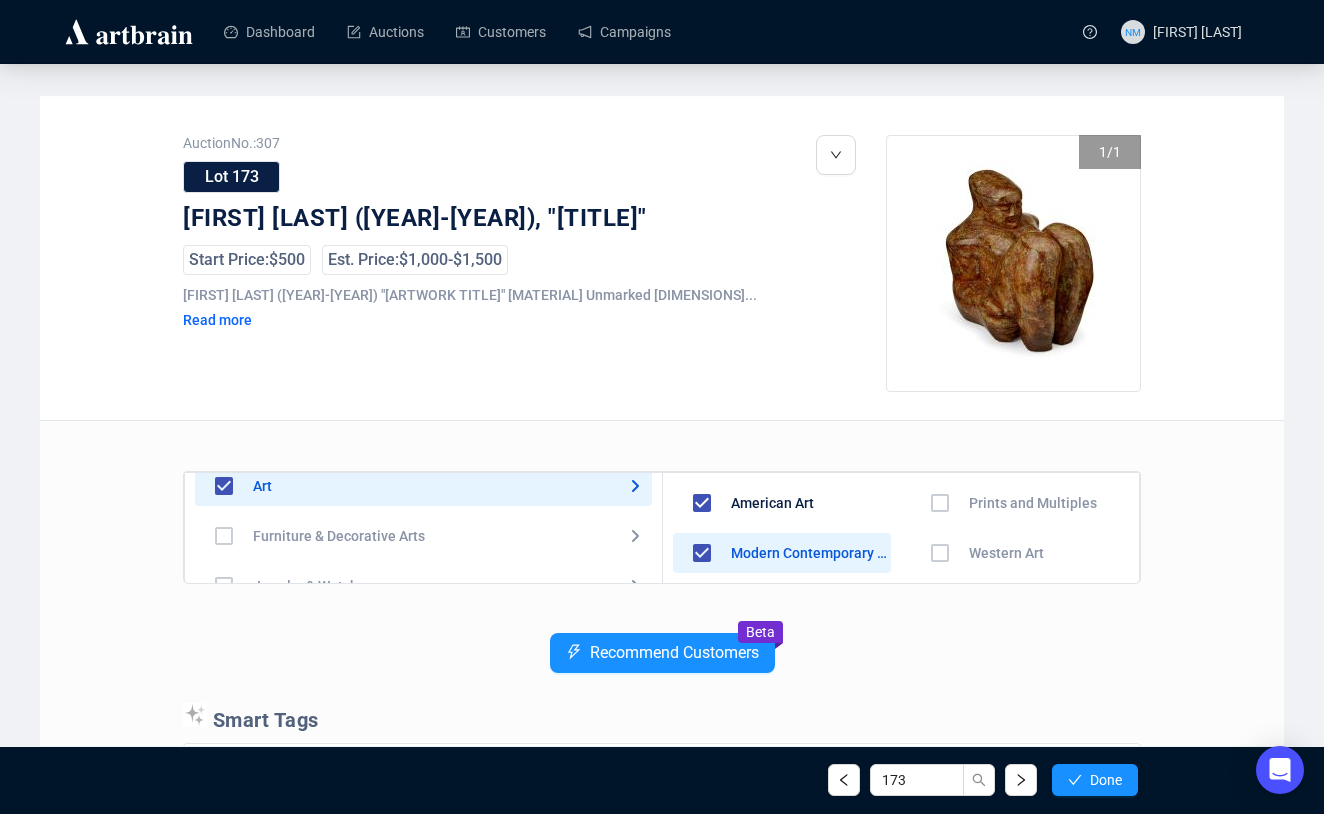 scroll, scrollTop: 0, scrollLeft: 0, axis: both 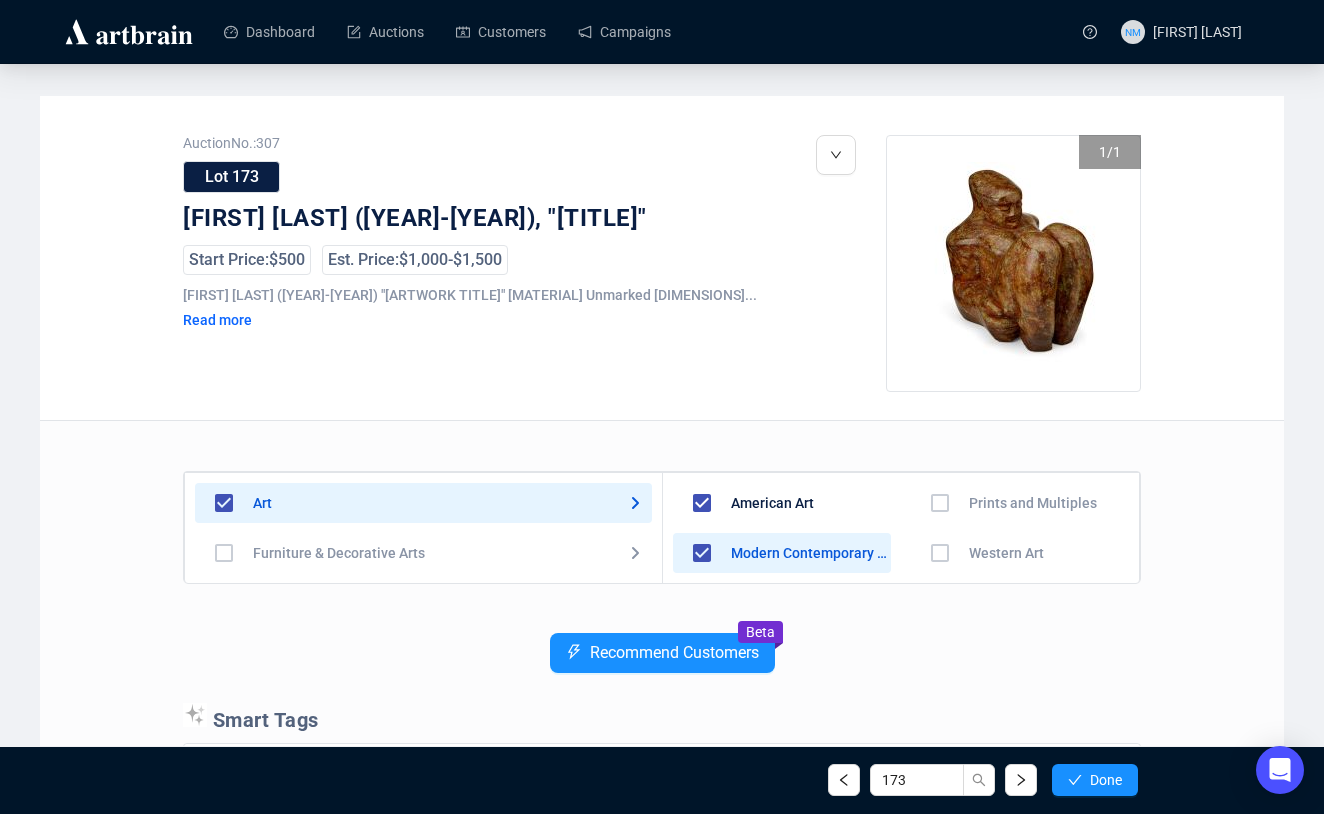 click at bounding box center [224, 553] 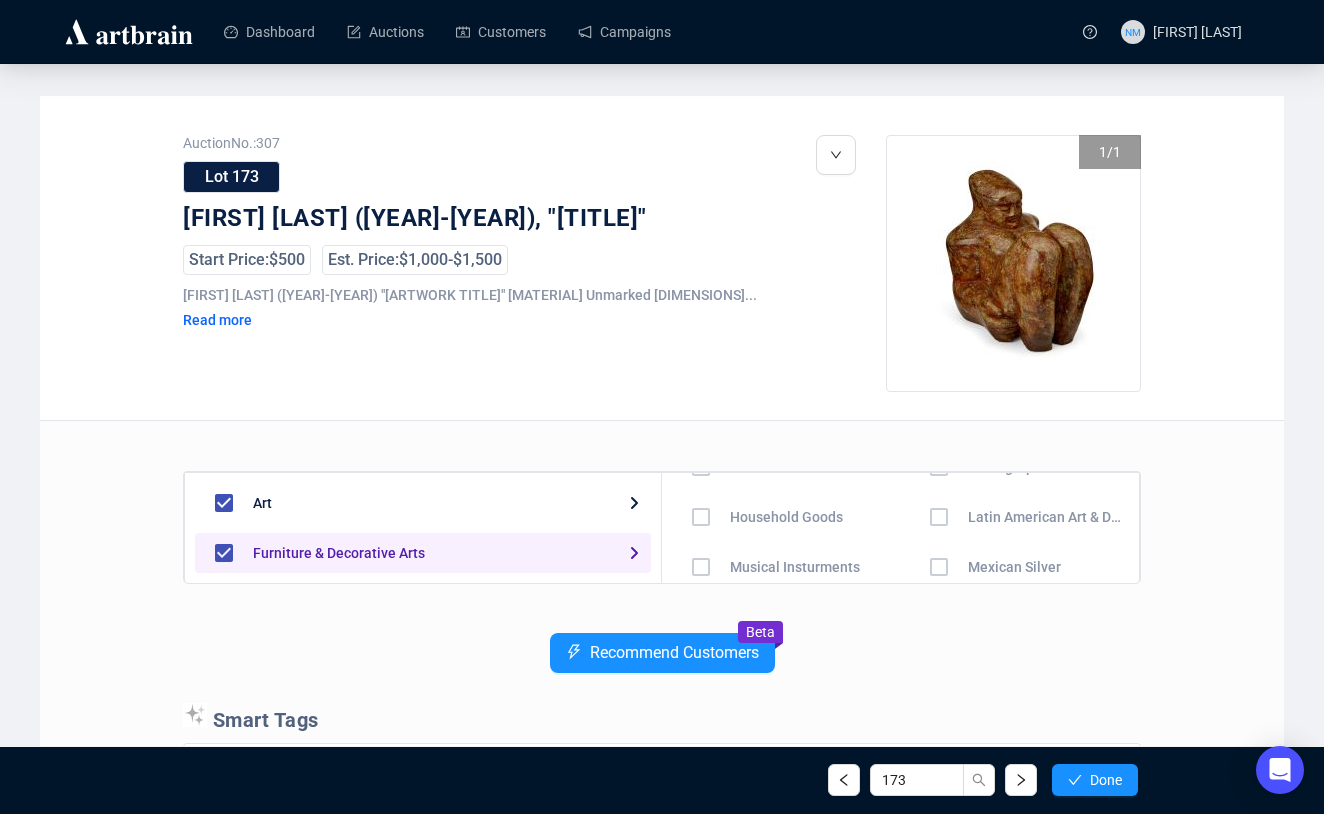 click at bounding box center [701, 417] 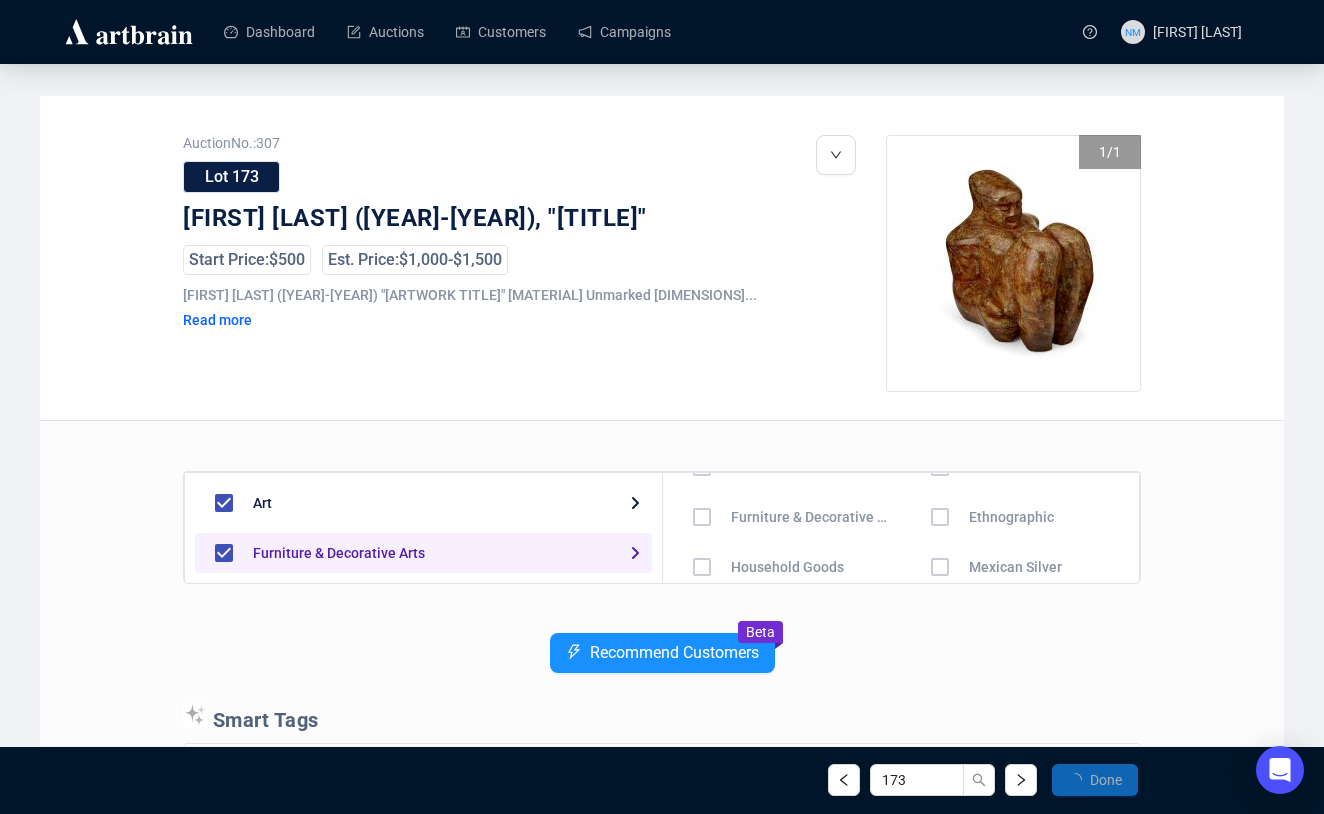 scroll, scrollTop: 136, scrollLeft: 0, axis: vertical 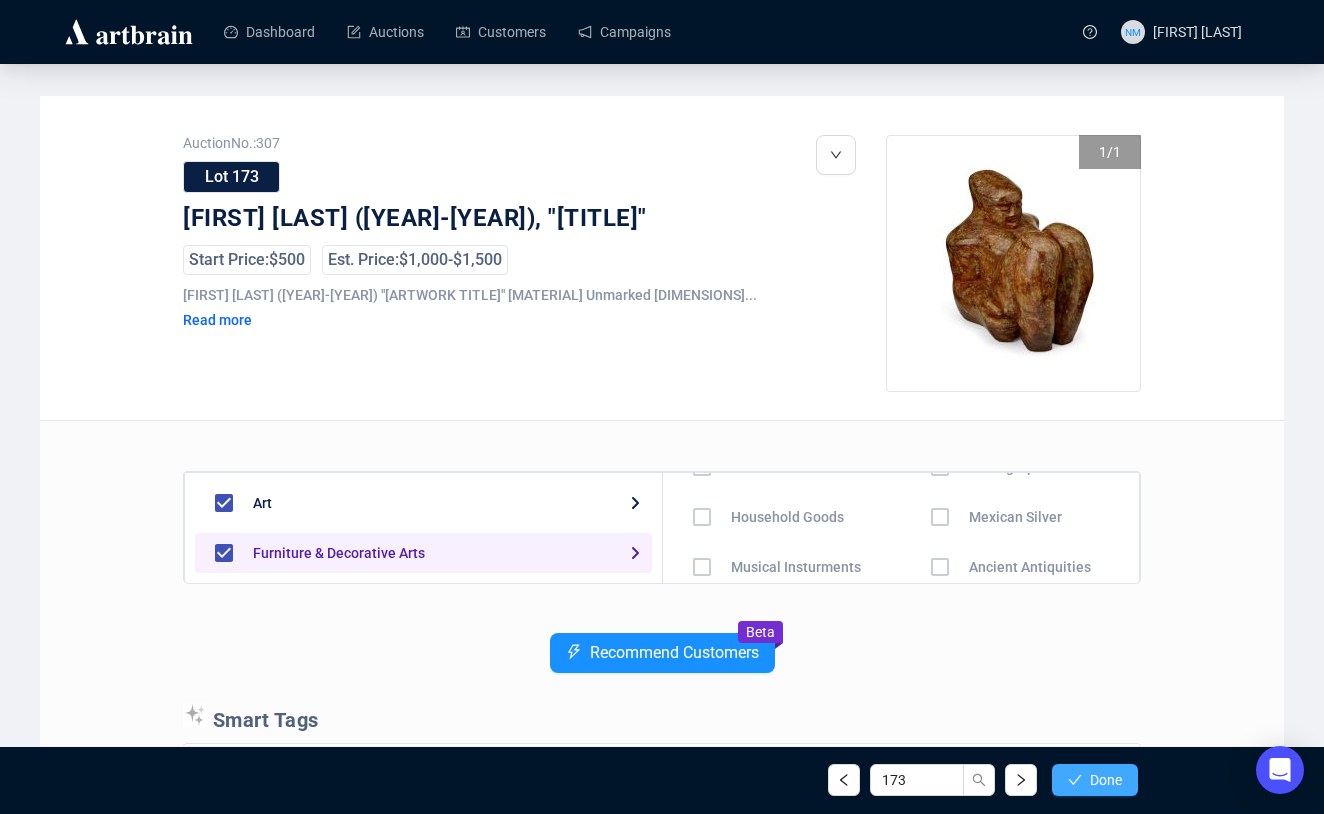 click on "Done" at bounding box center [1095, 780] 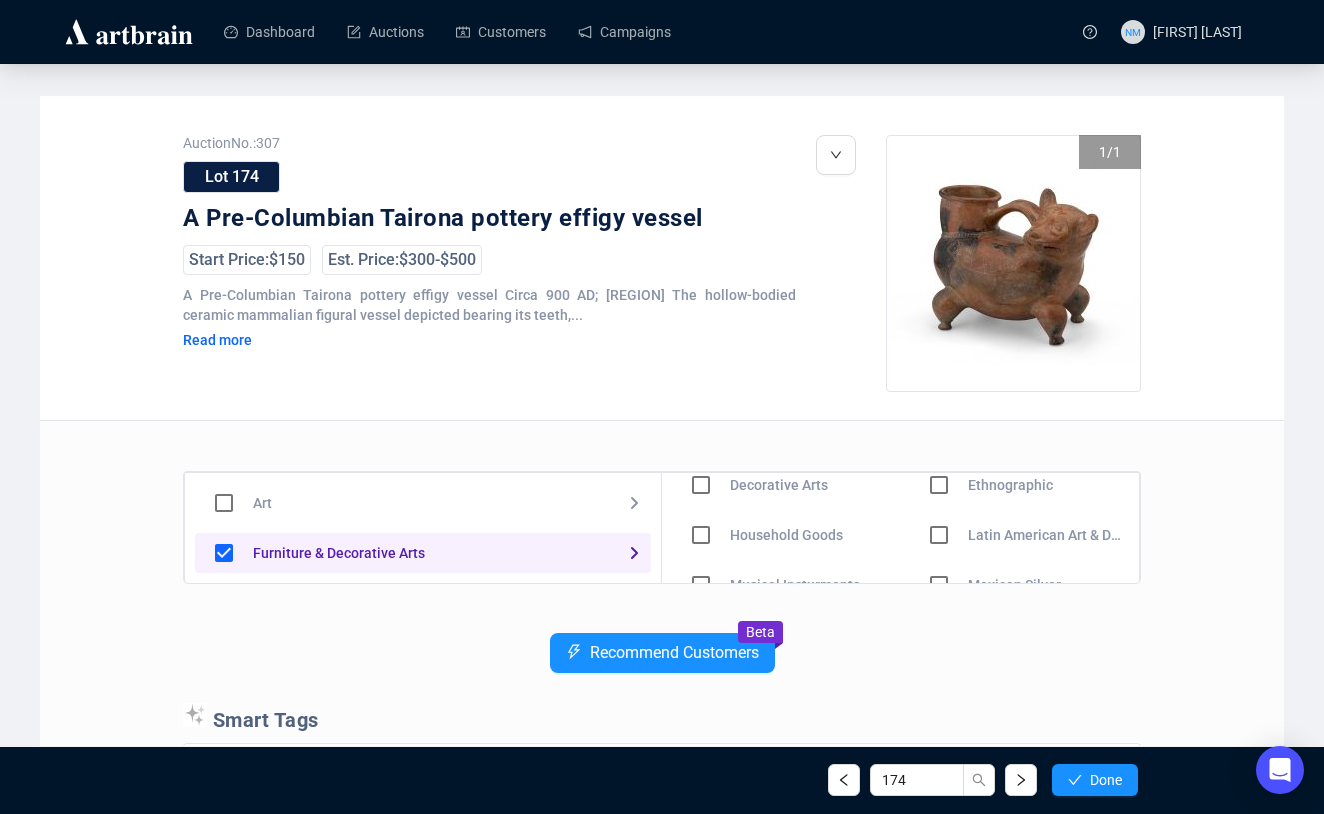 scroll, scrollTop: 66, scrollLeft: 0, axis: vertical 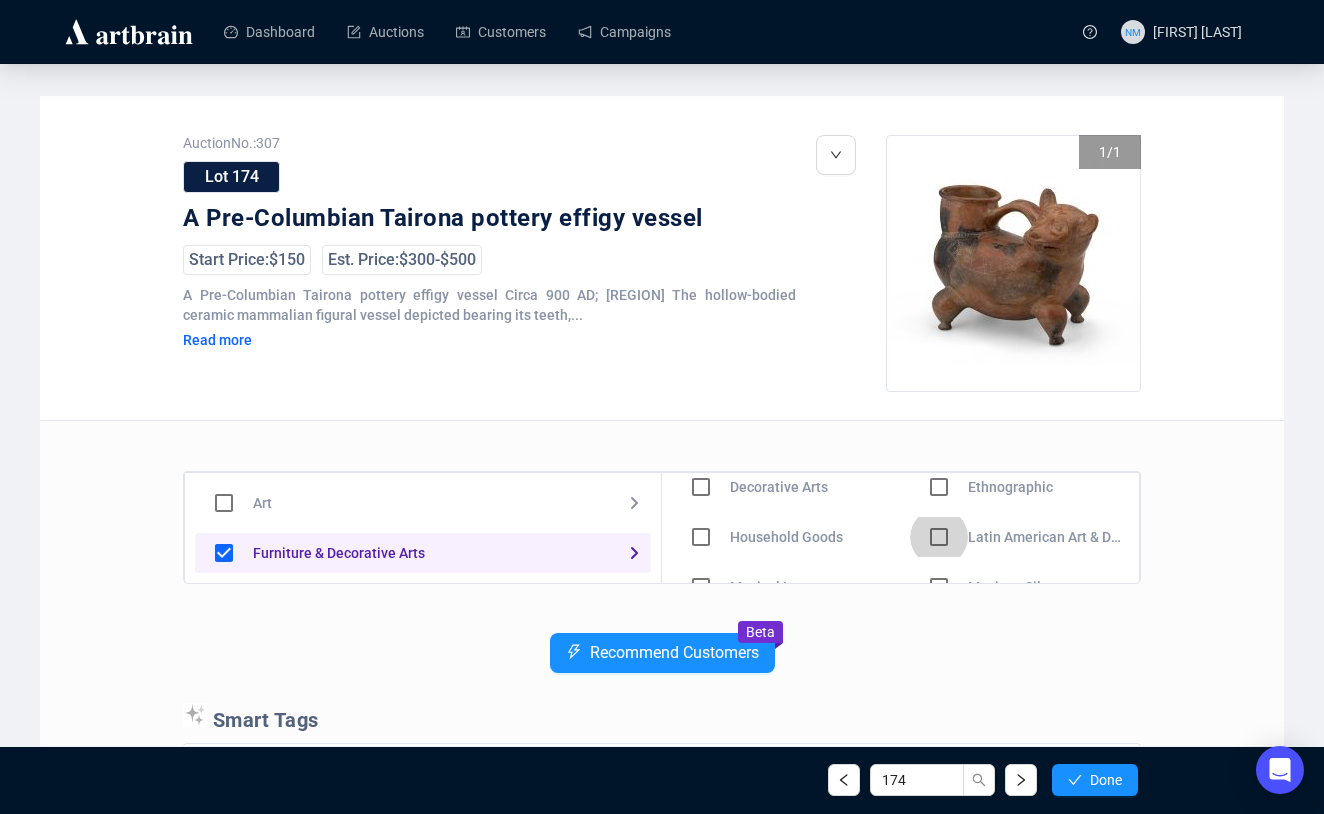 click at bounding box center [701, 487] 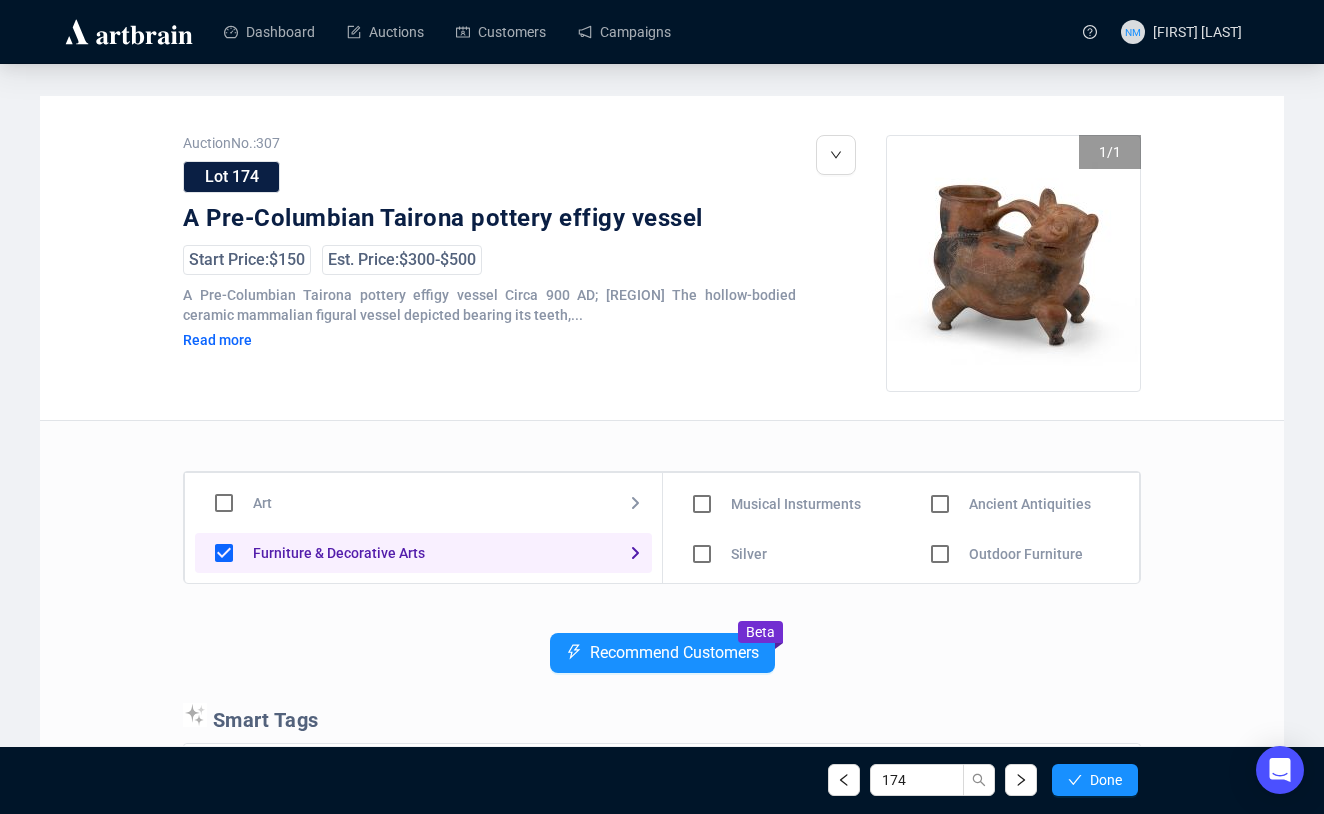click at bounding box center (702, 404) 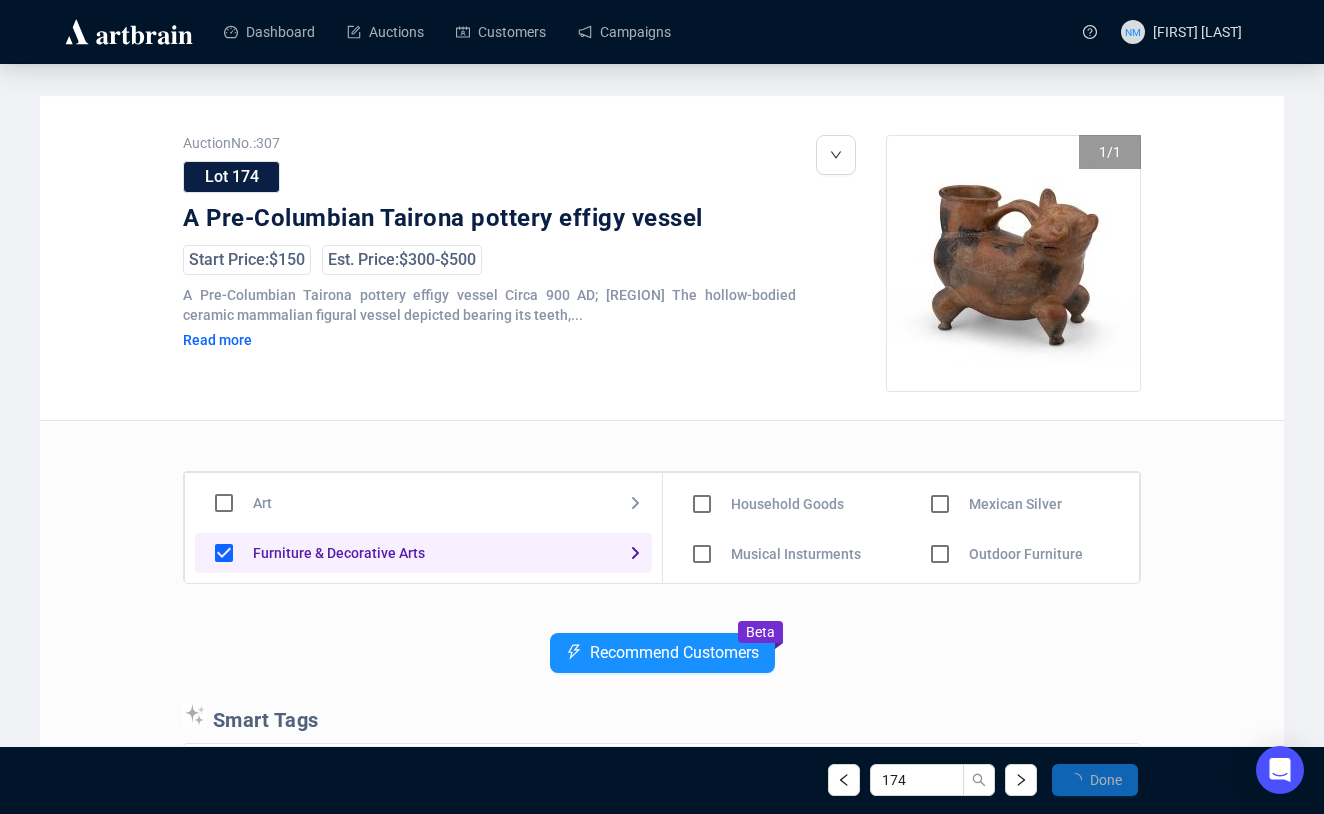 scroll, scrollTop: 240, scrollLeft: 0, axis: vertical 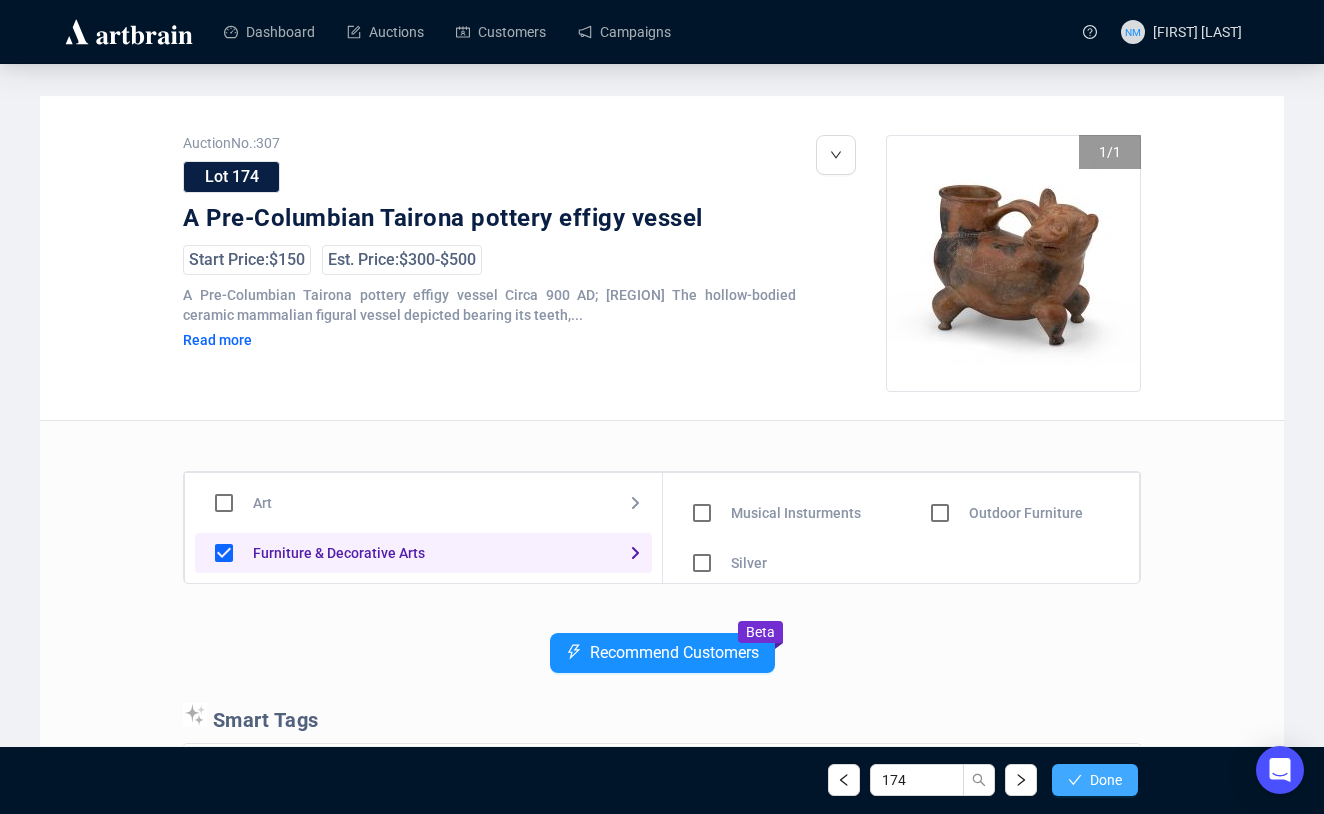 click on "Done" at bounding box center [1106, 780] 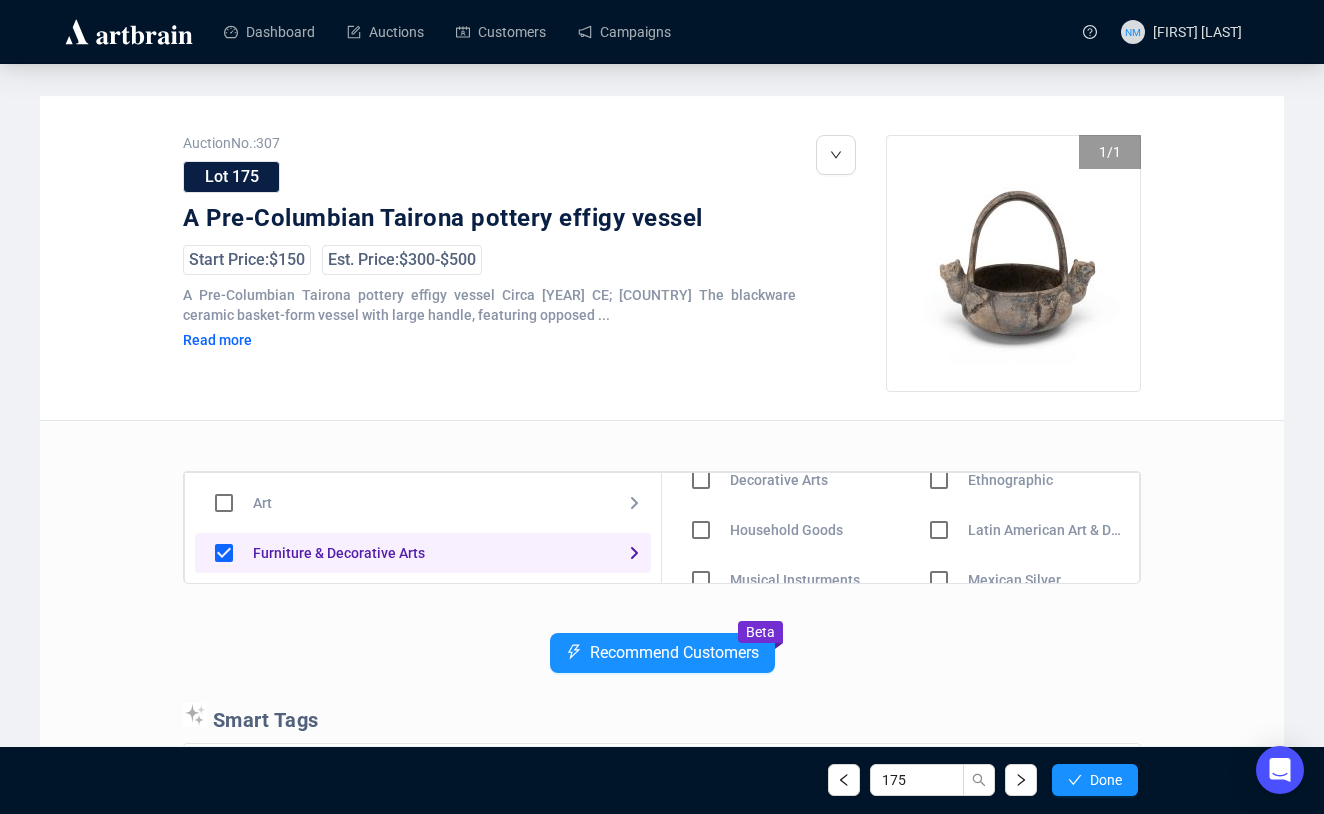 click at bounding box center (701, 480) 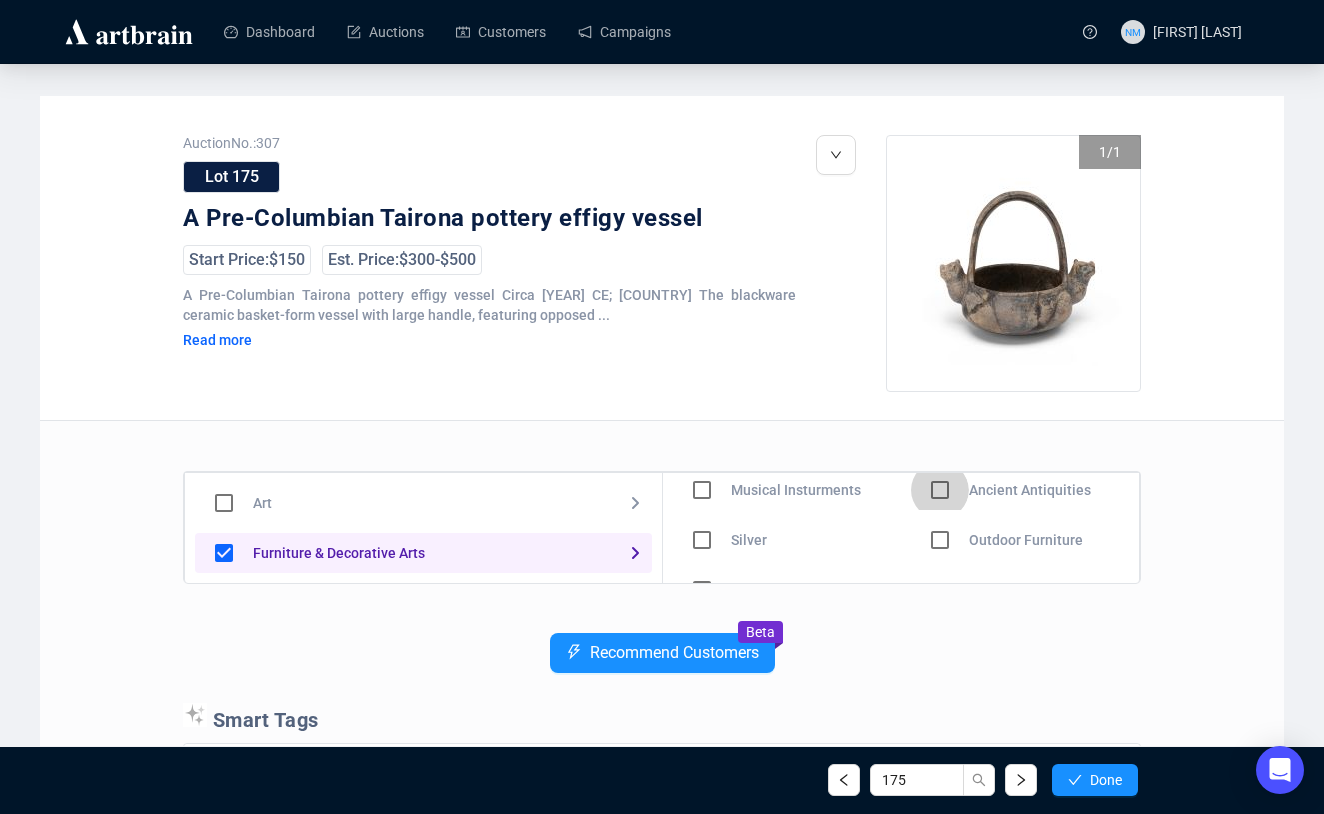 click at bounding box center (702, 390) 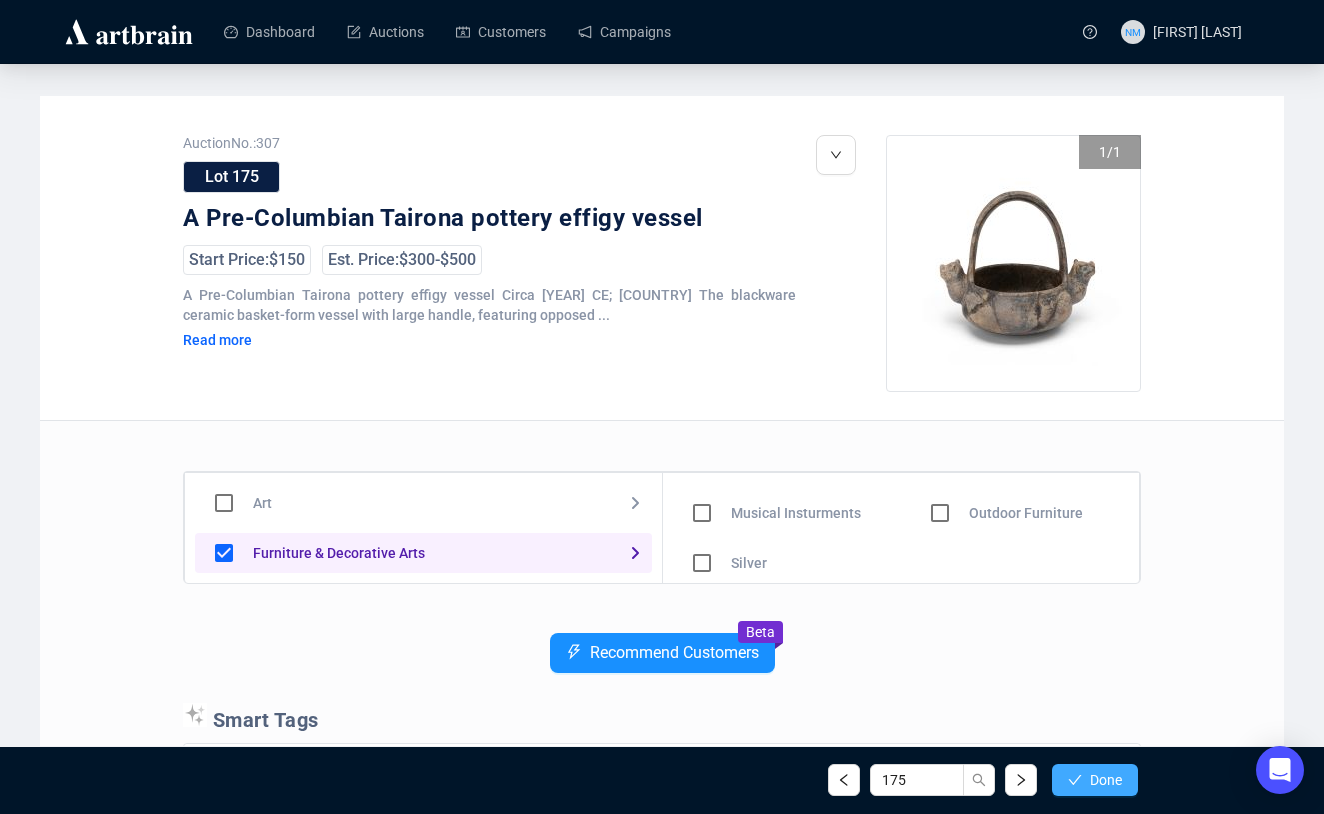 click on "Done" at bounding box center [1095, 780] 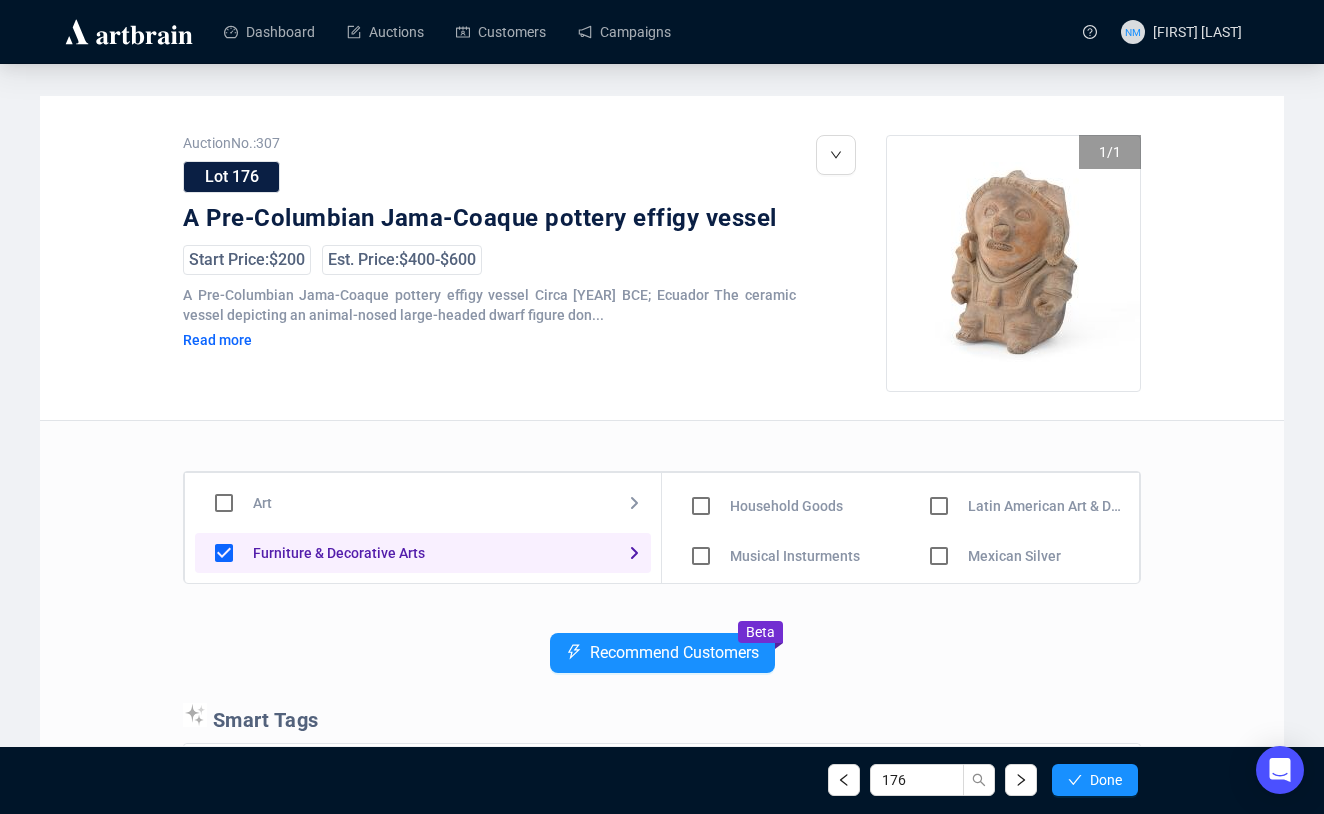 click at bounding box center [701, 456] 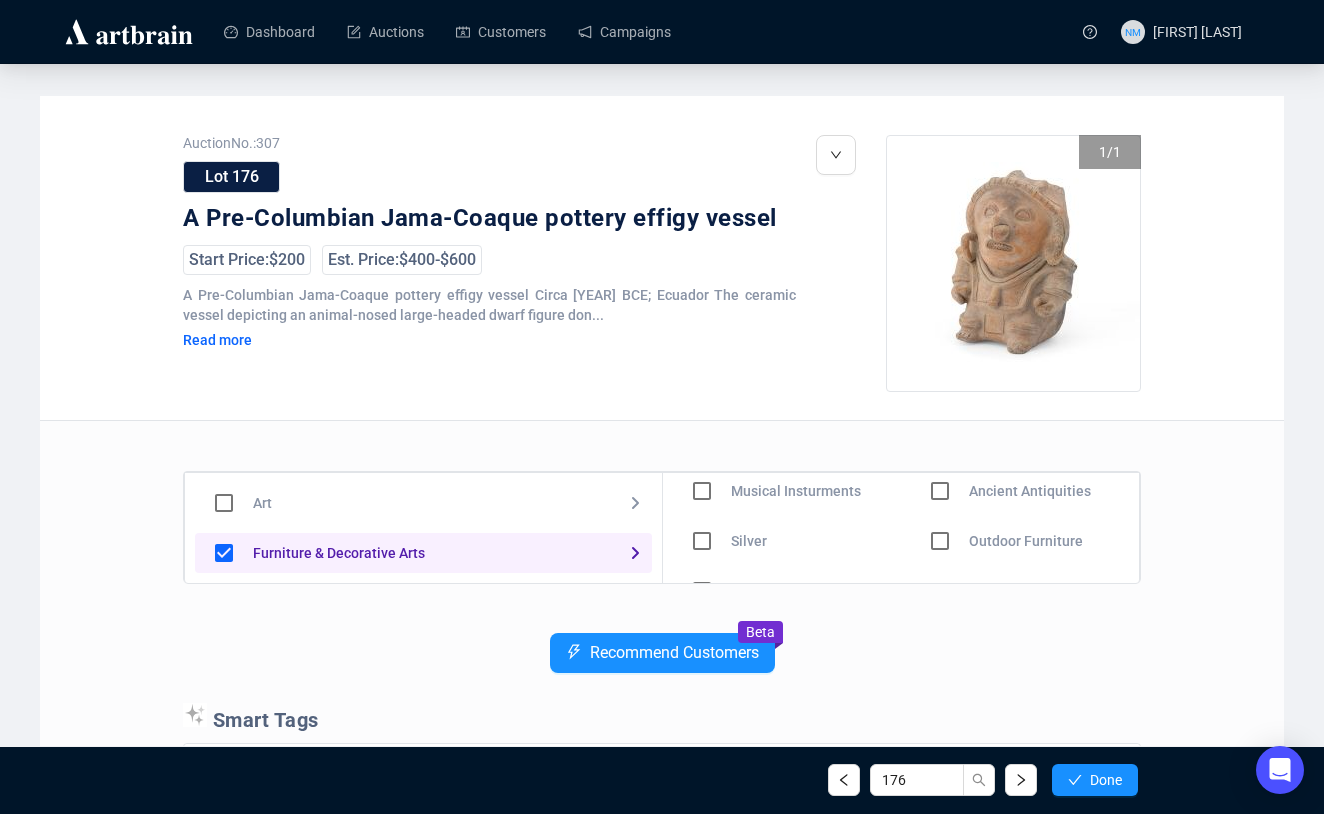 click at bounding box center [702, 391] 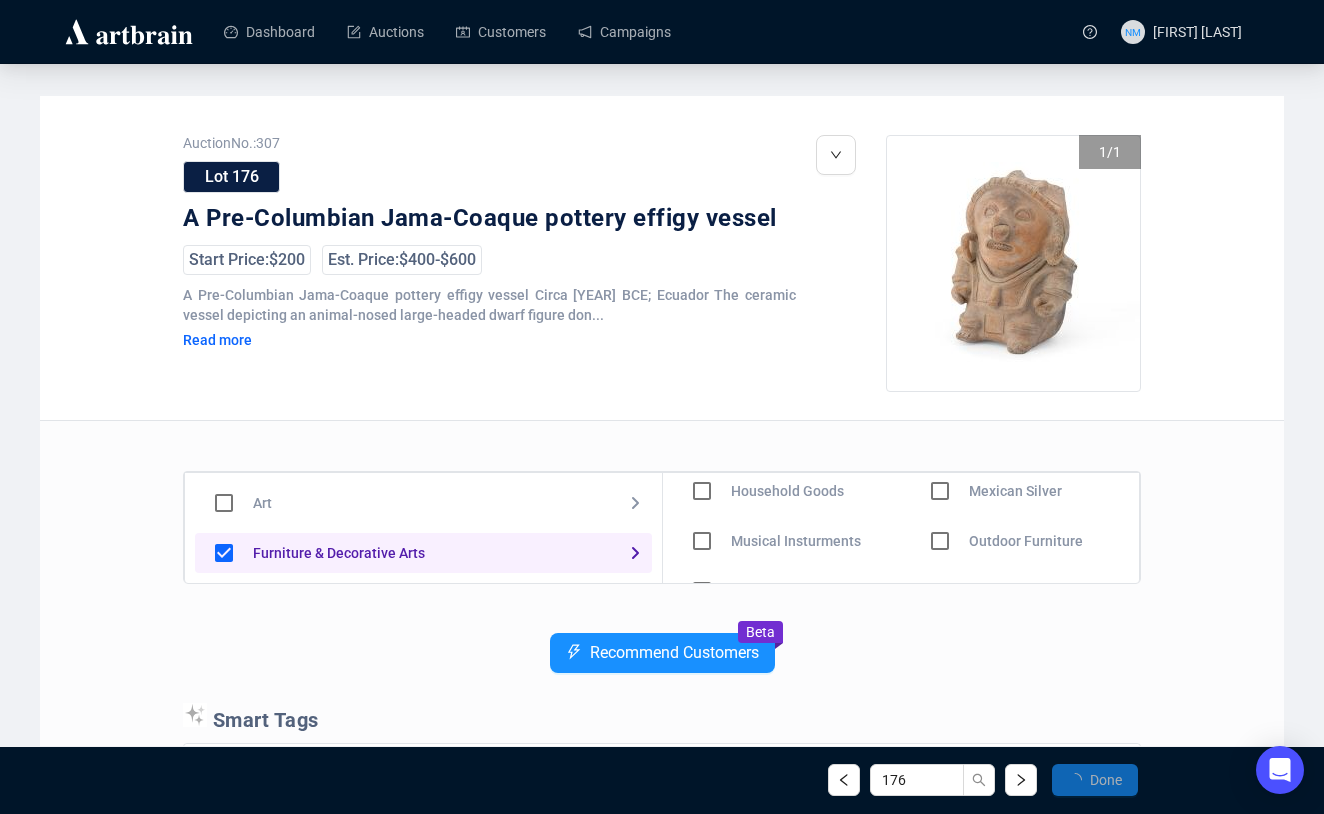 scroll, scrollTop: 240, scrollLeft: 0, axis: vertical 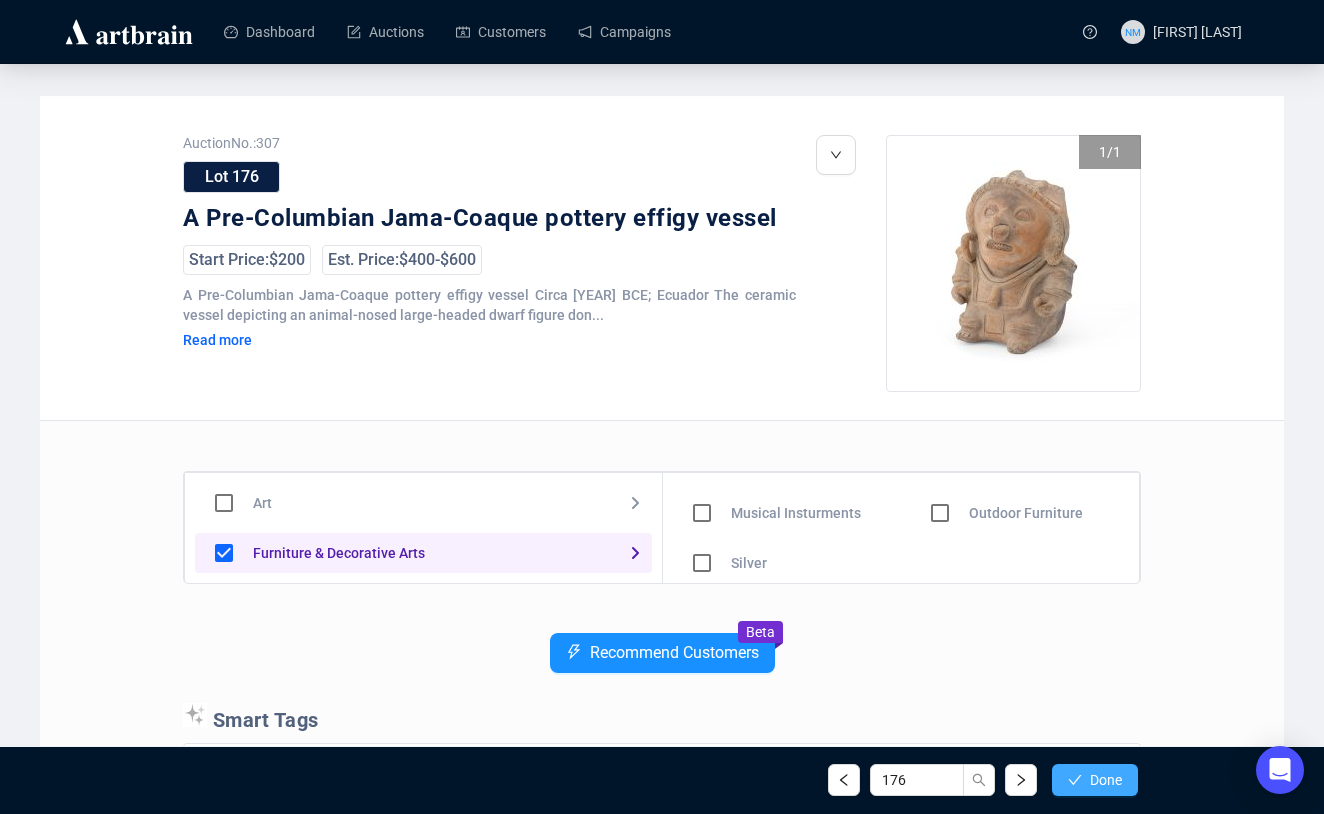 click on "Done" at bounding box center [1095, 780] 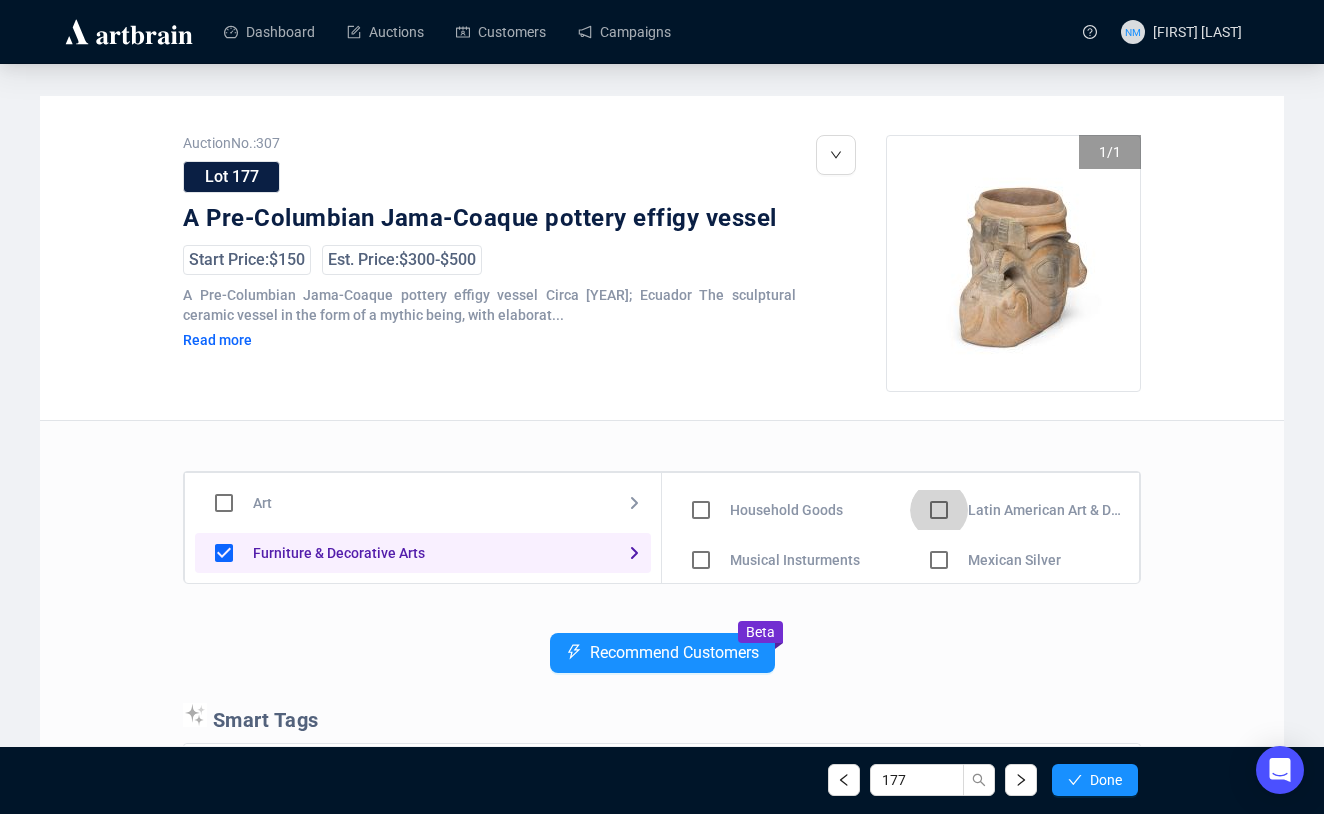 click at bounding box center (701, 460) 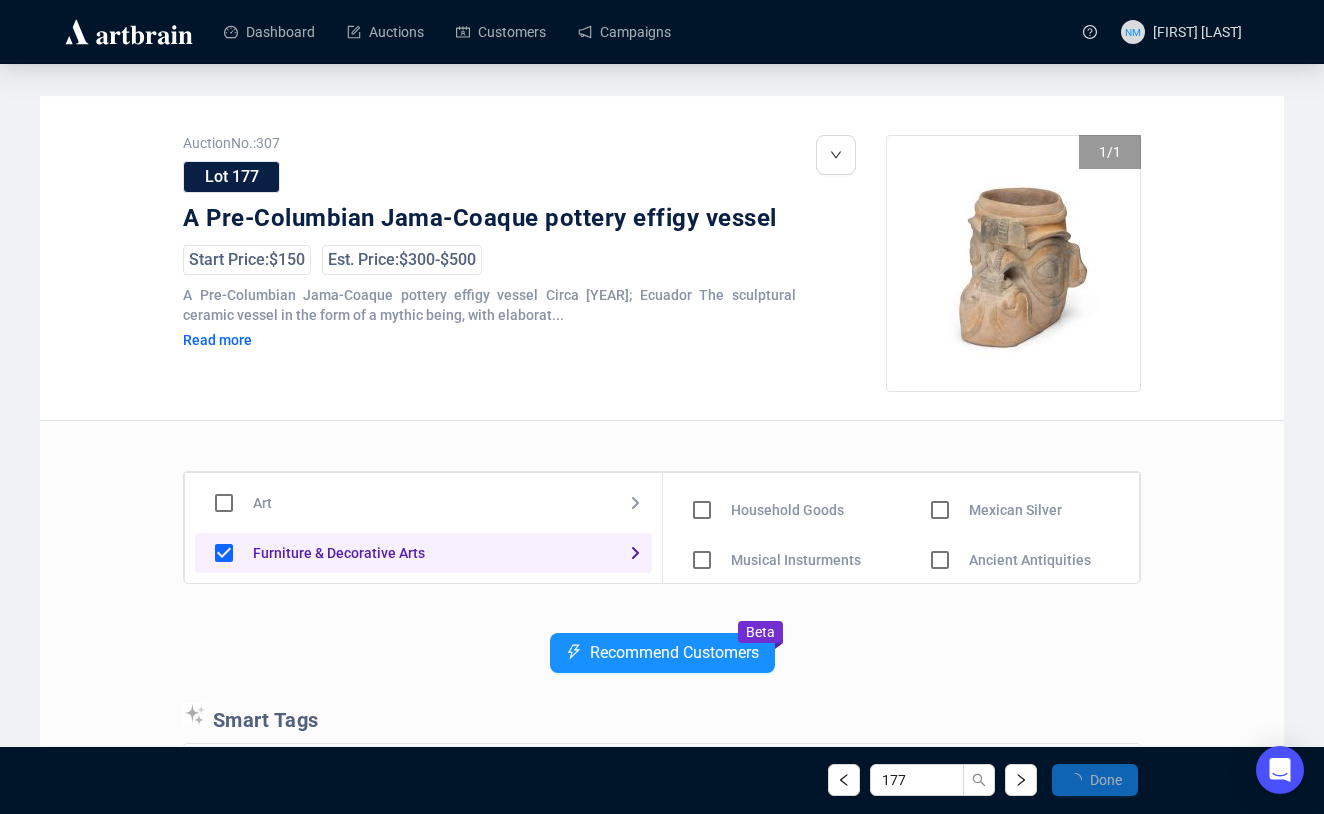 click at bounding box center [702, 460] 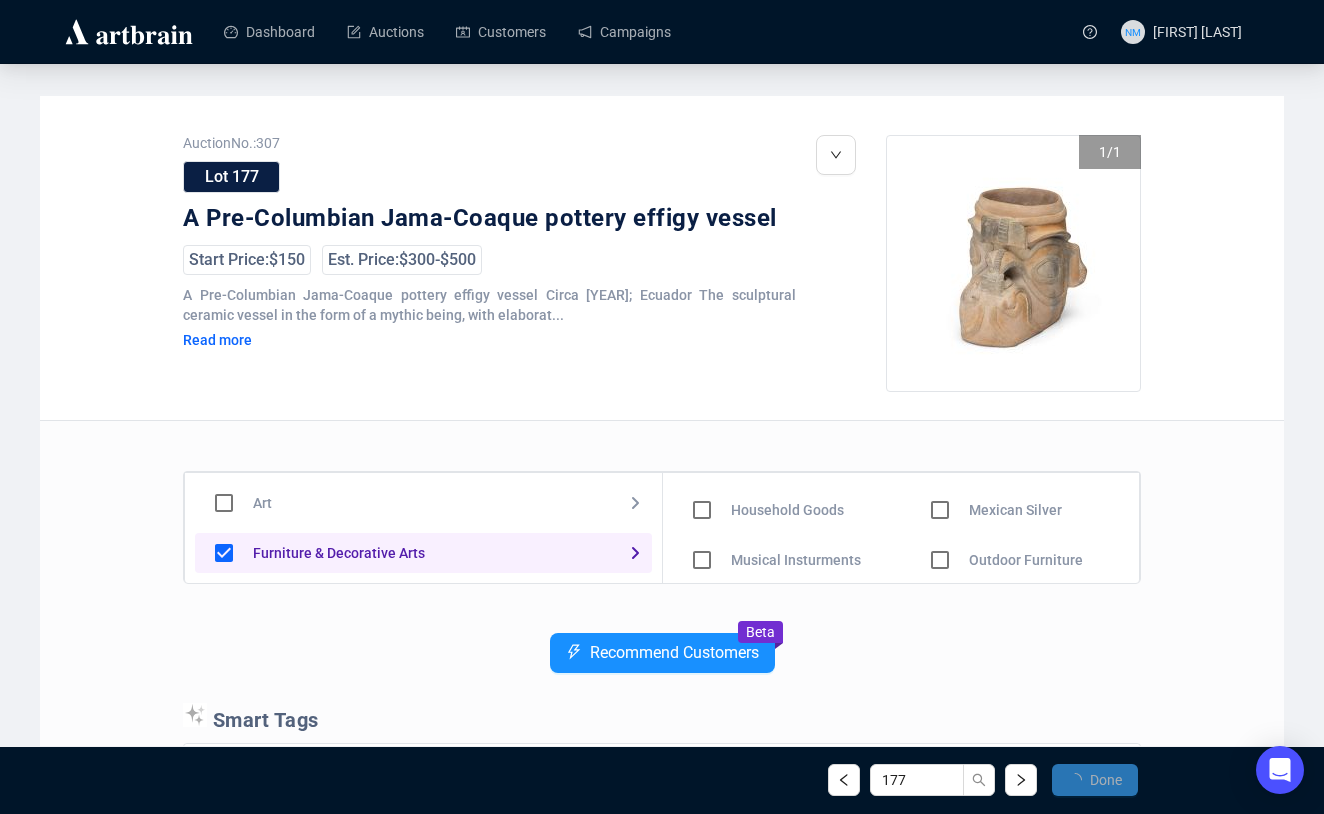 click on "Done" at bounding box center [1095, 780] 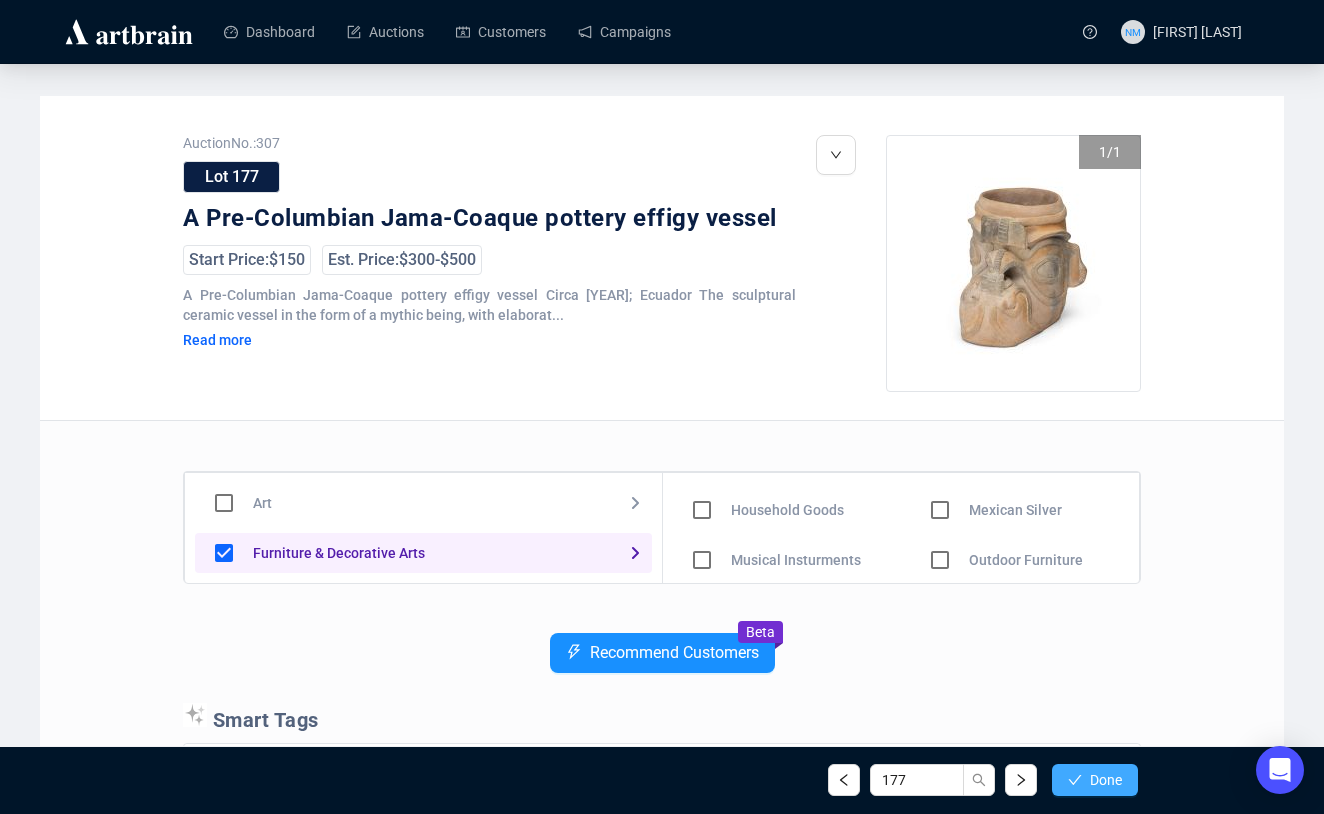 click on "Done" at bounding box center [1106, 780] 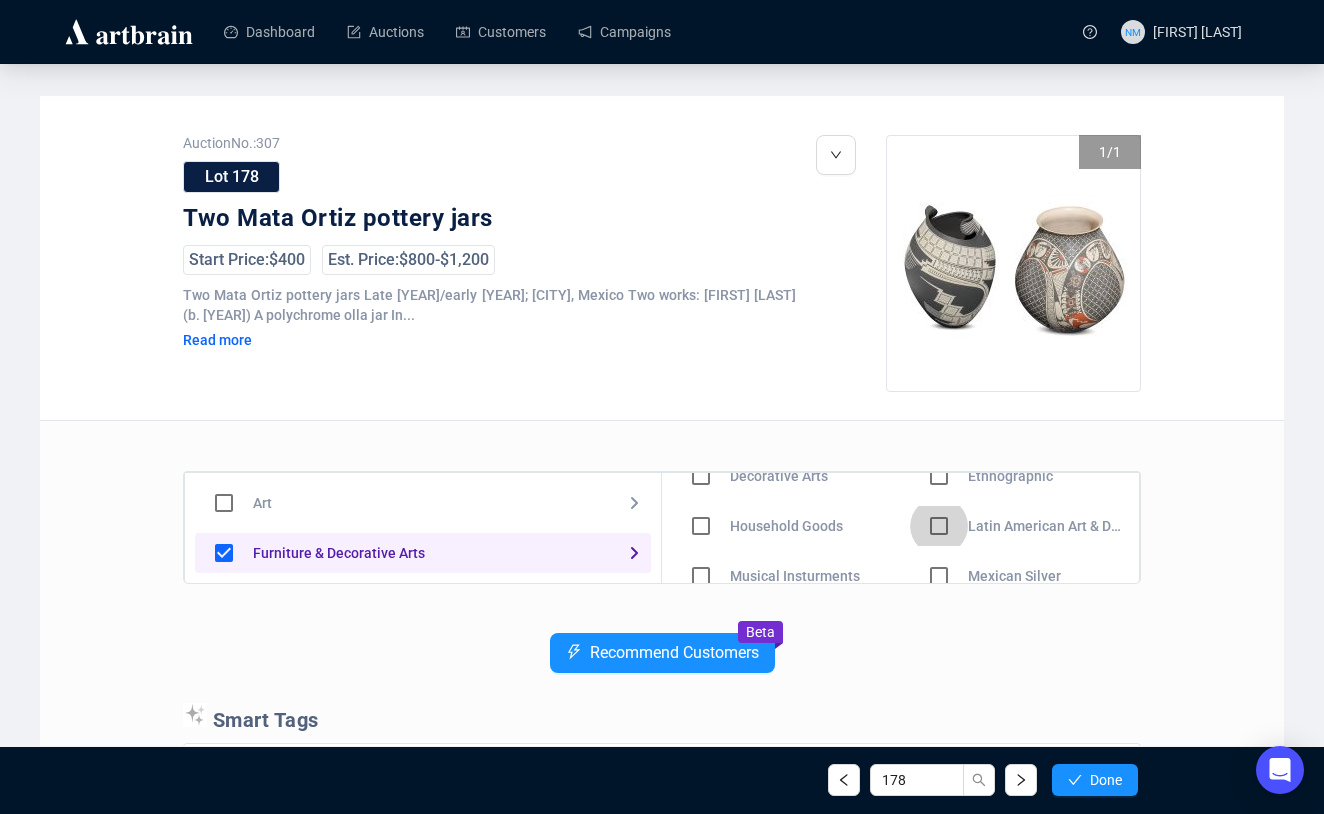 click at bounding box center (701, 476) 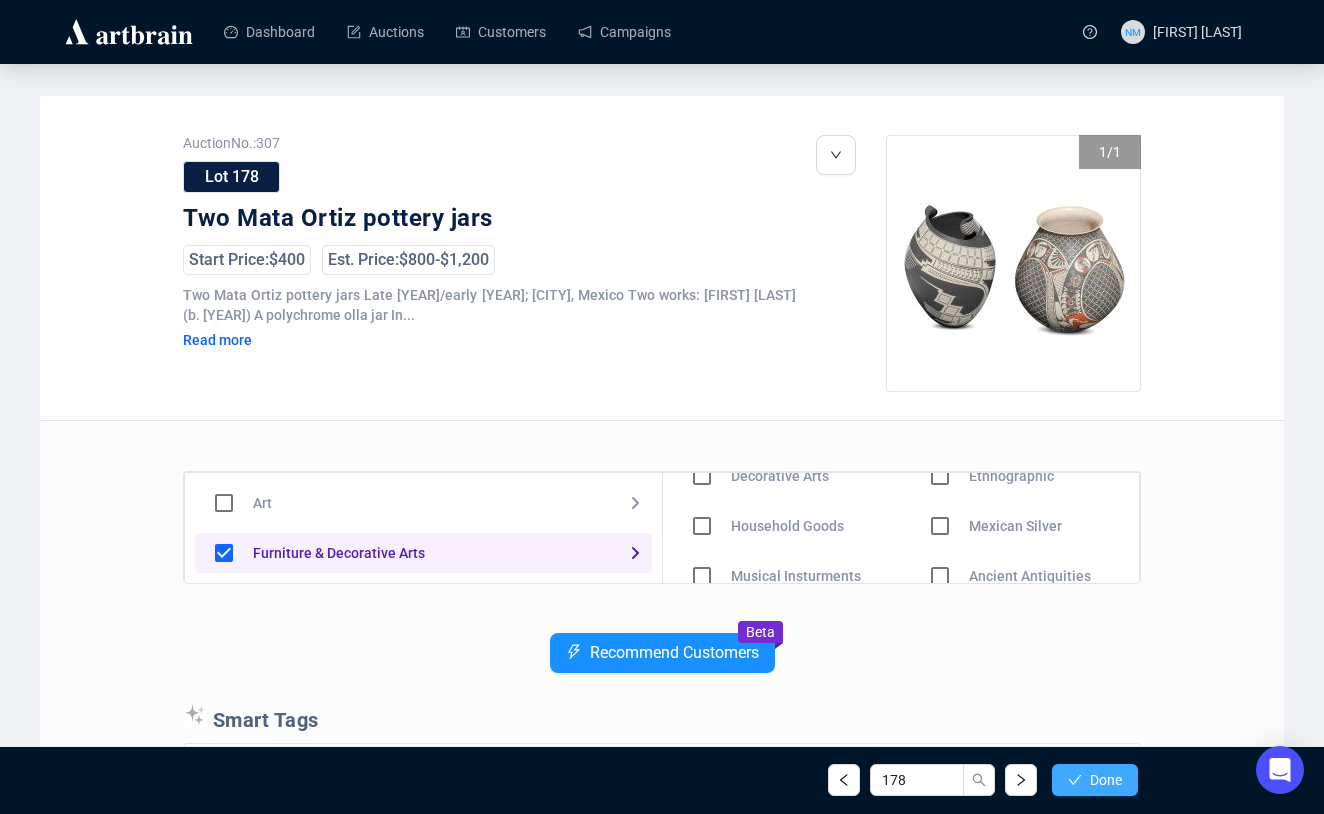 click on "Done" at bounding box center [1106, 780] 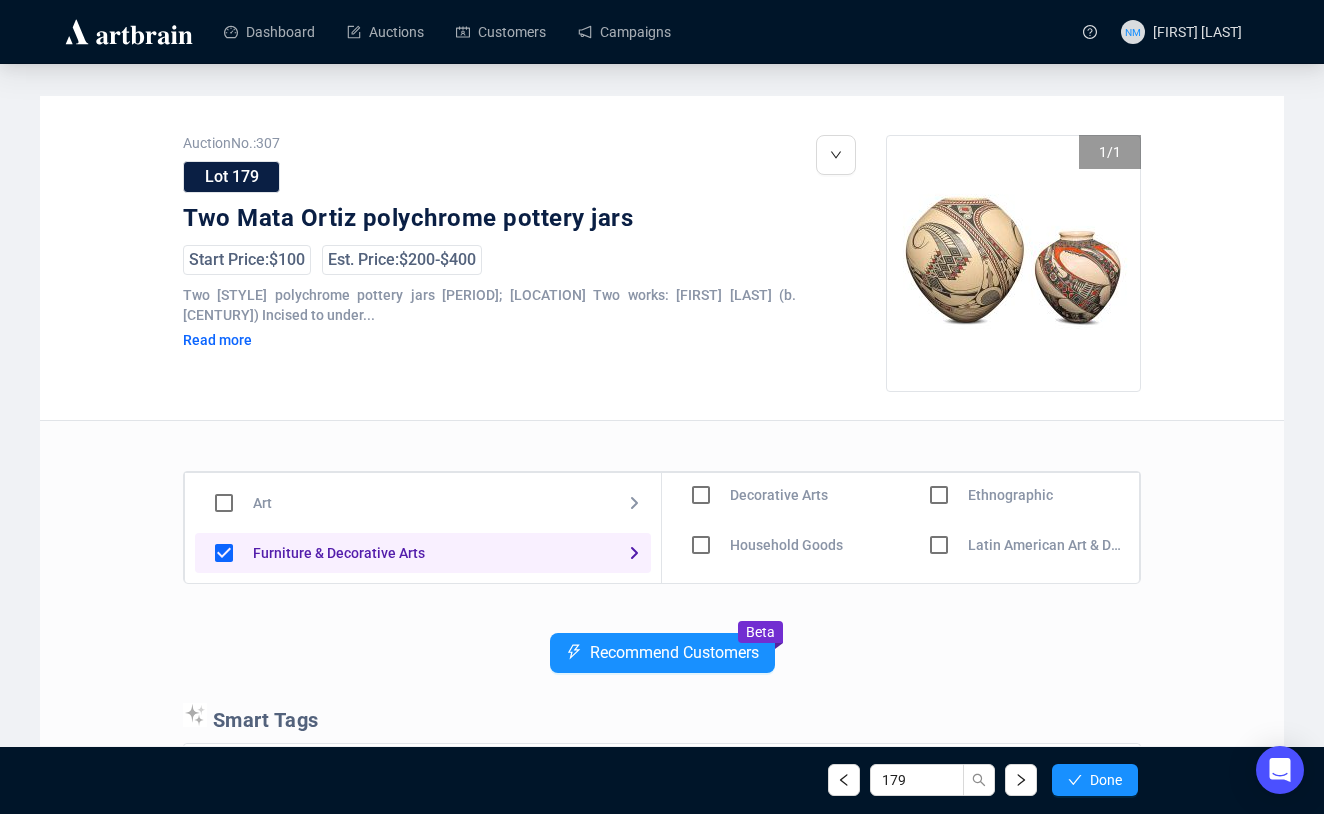 click at bounding box center [701, 495] 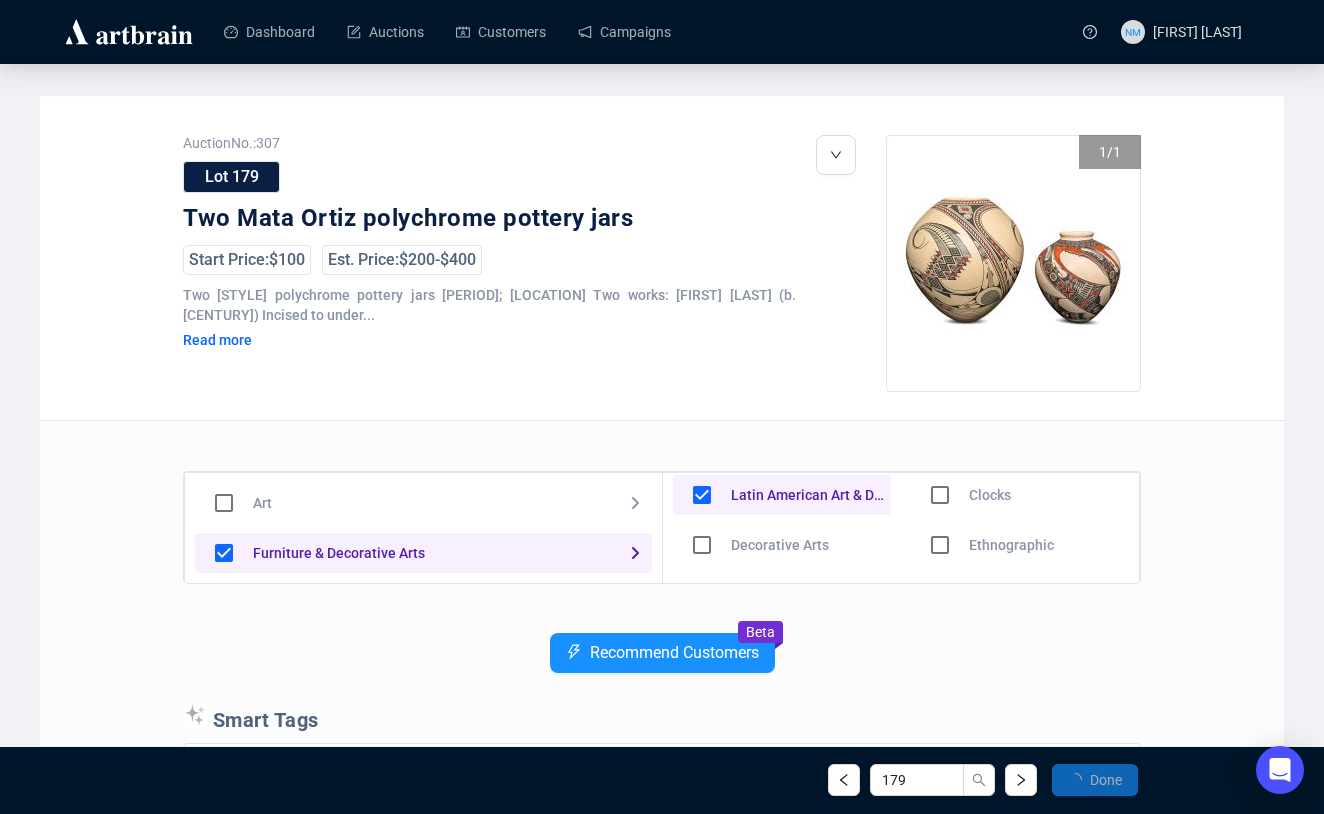 scroll, scrollTop: 108, scrollLeft: 0, axis: vertical 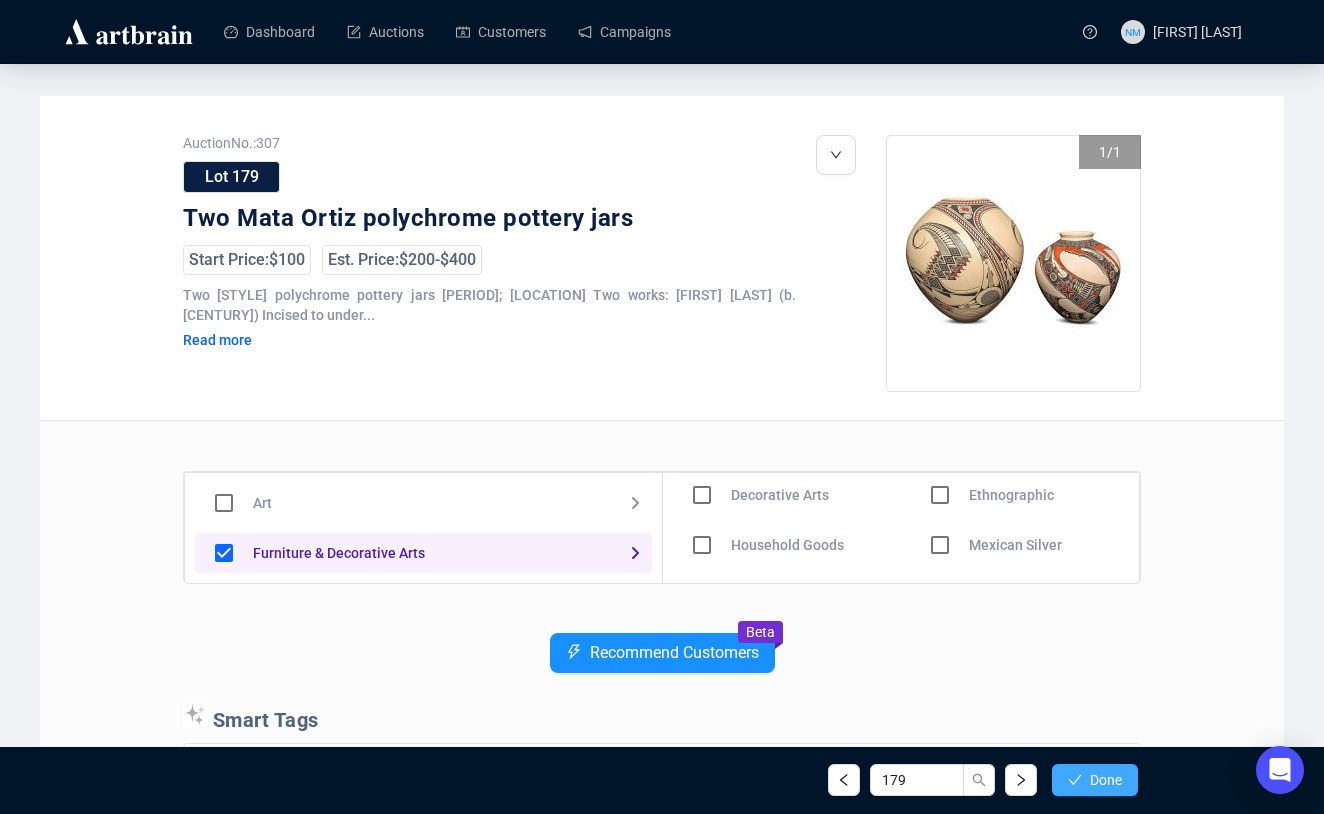 click on "Done" at bounding box center [1106, 780] 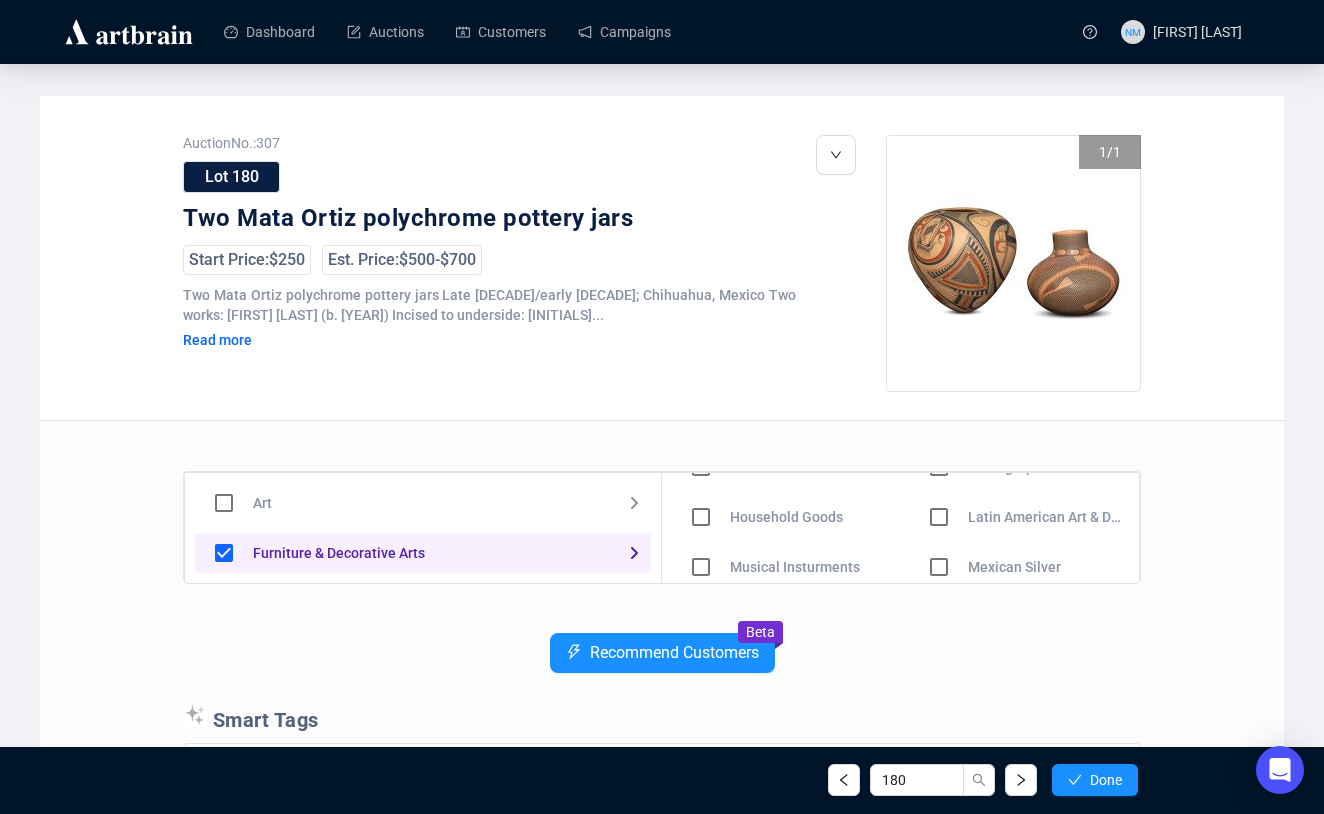 click at bounding box center (701, 467) 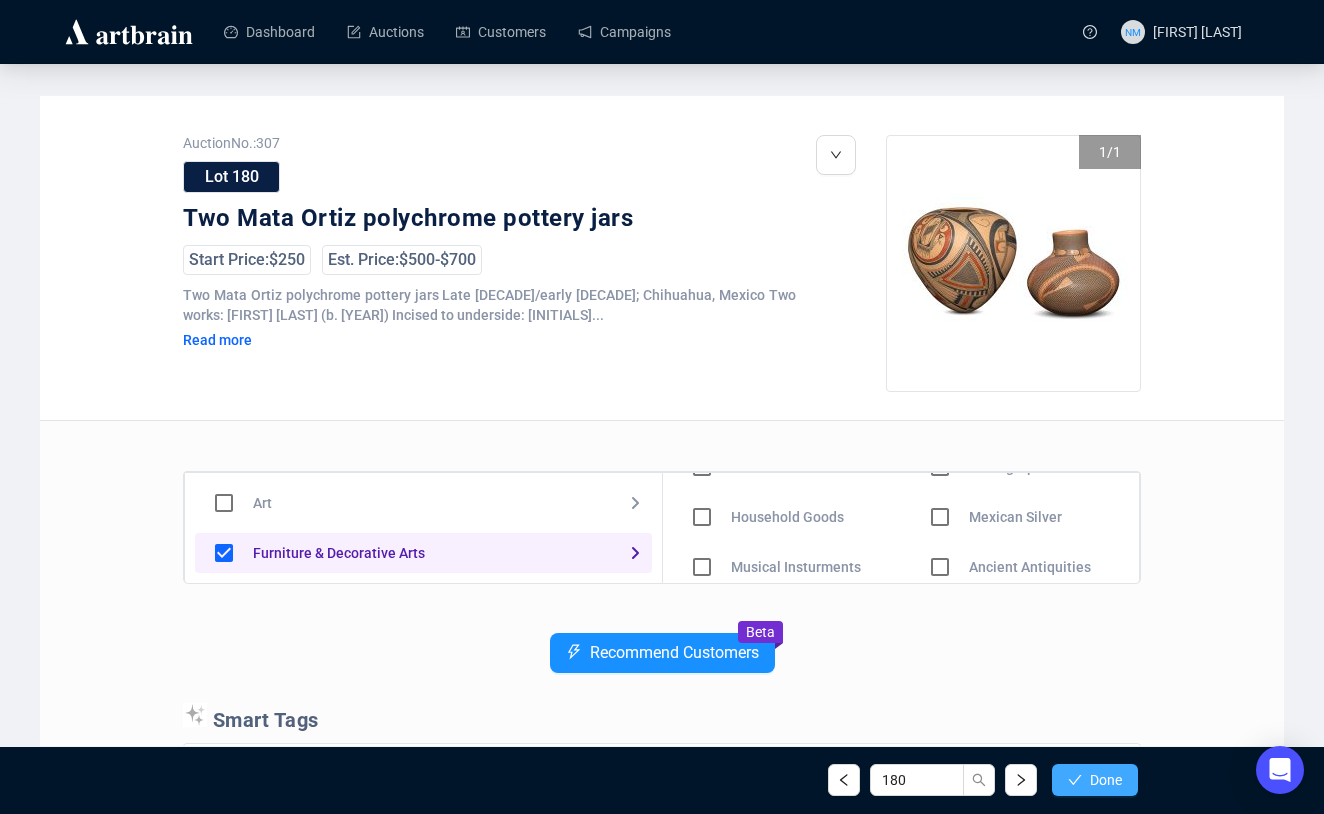 click on "Done" at bounding box center (1106, 780) 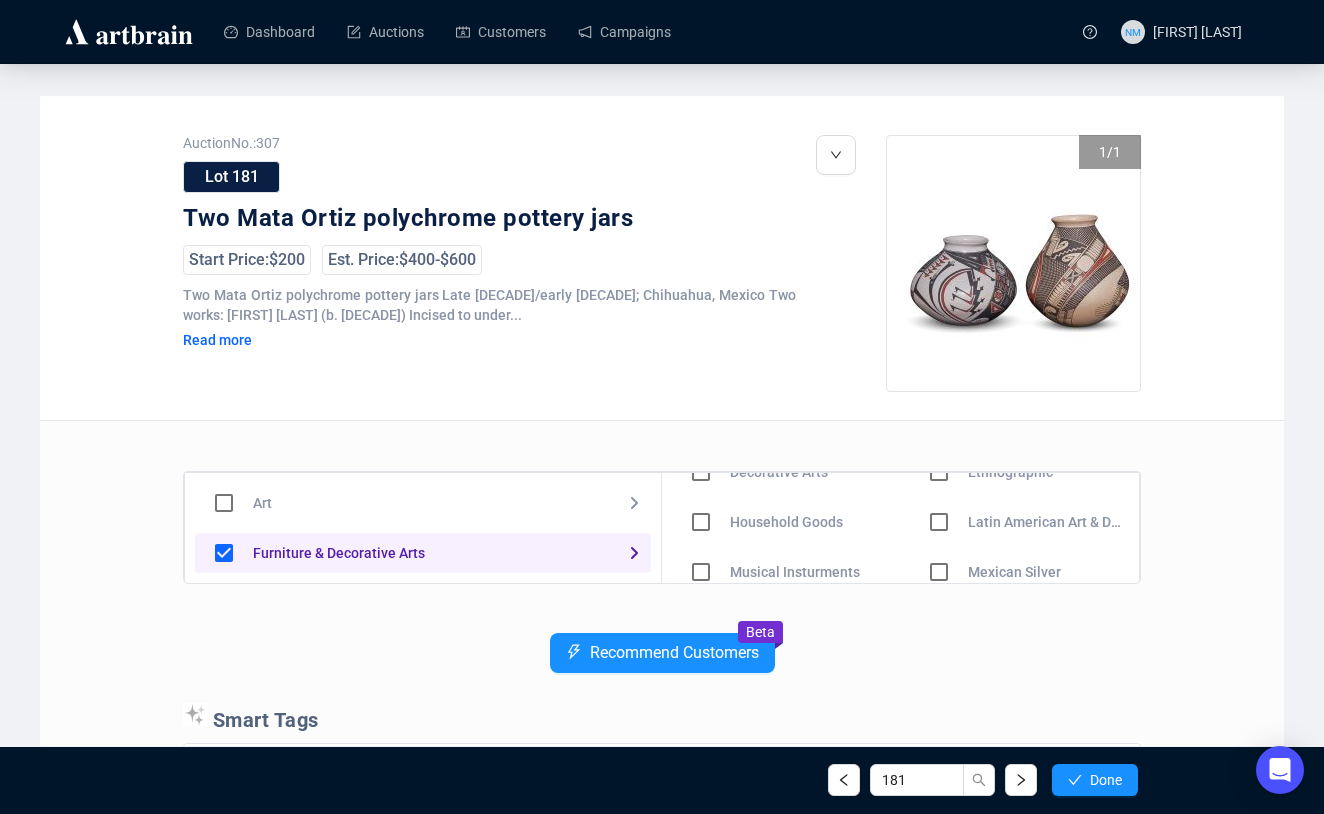 click at bounding box center (701, 472) 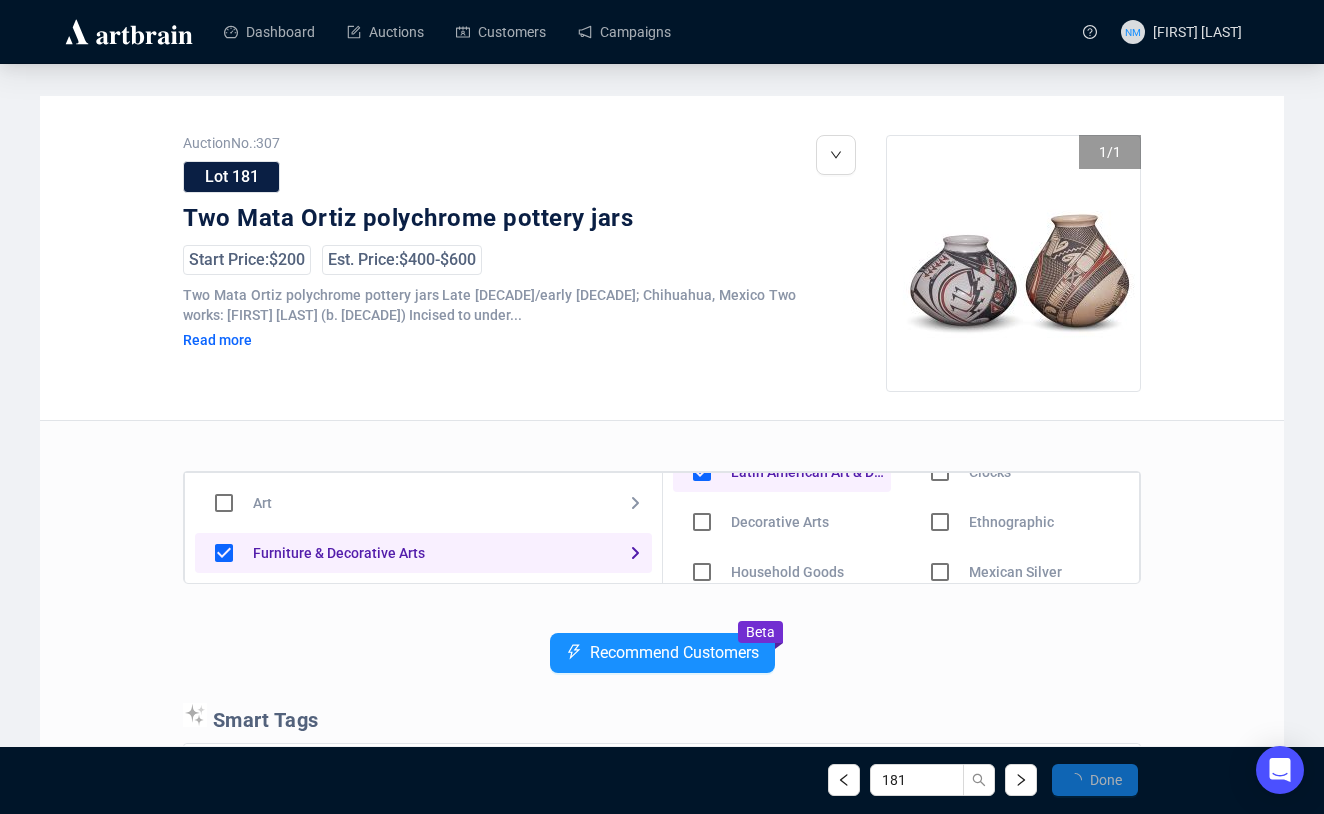 scroll, scrollTop: 131, scrollLeft: 0, axis: vertical 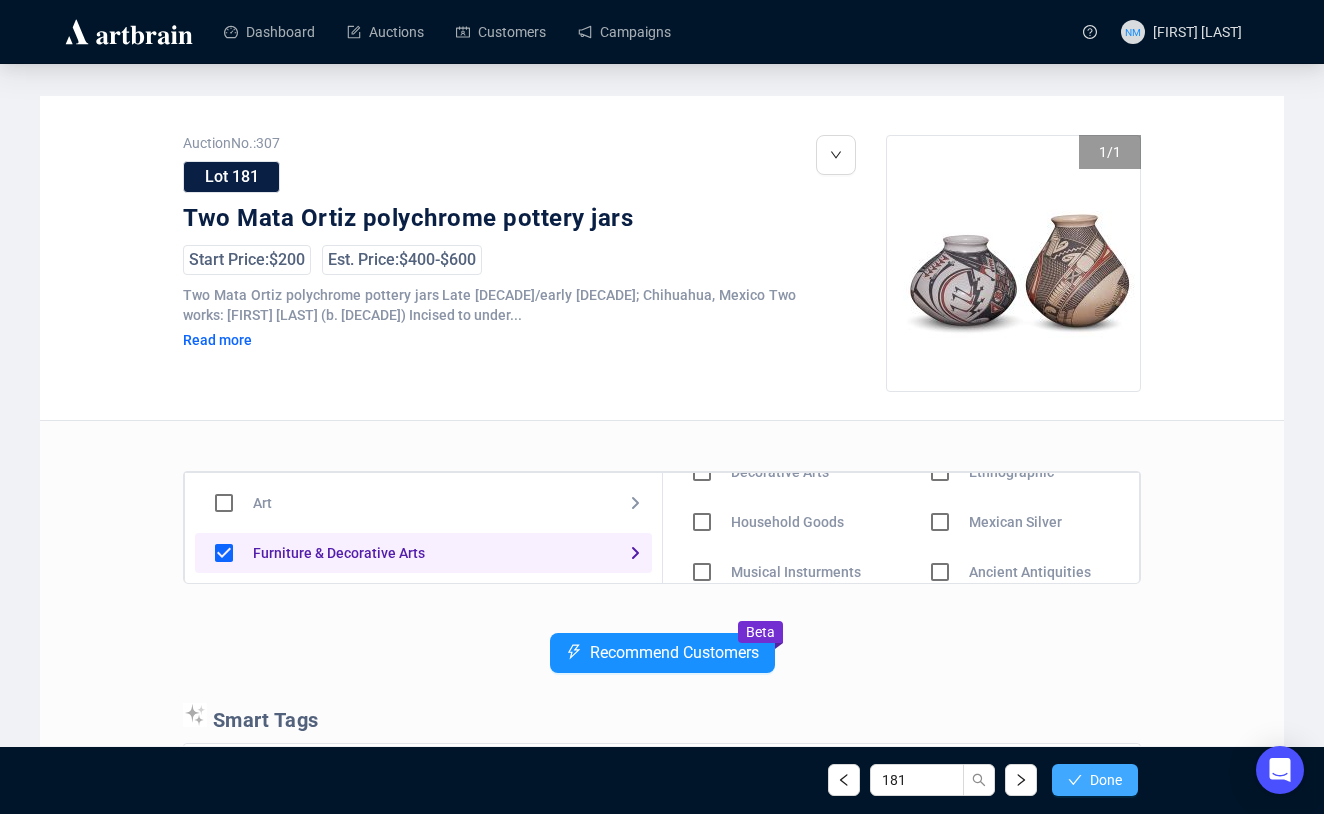 click on "Done" at bounding box center (1106, 780) 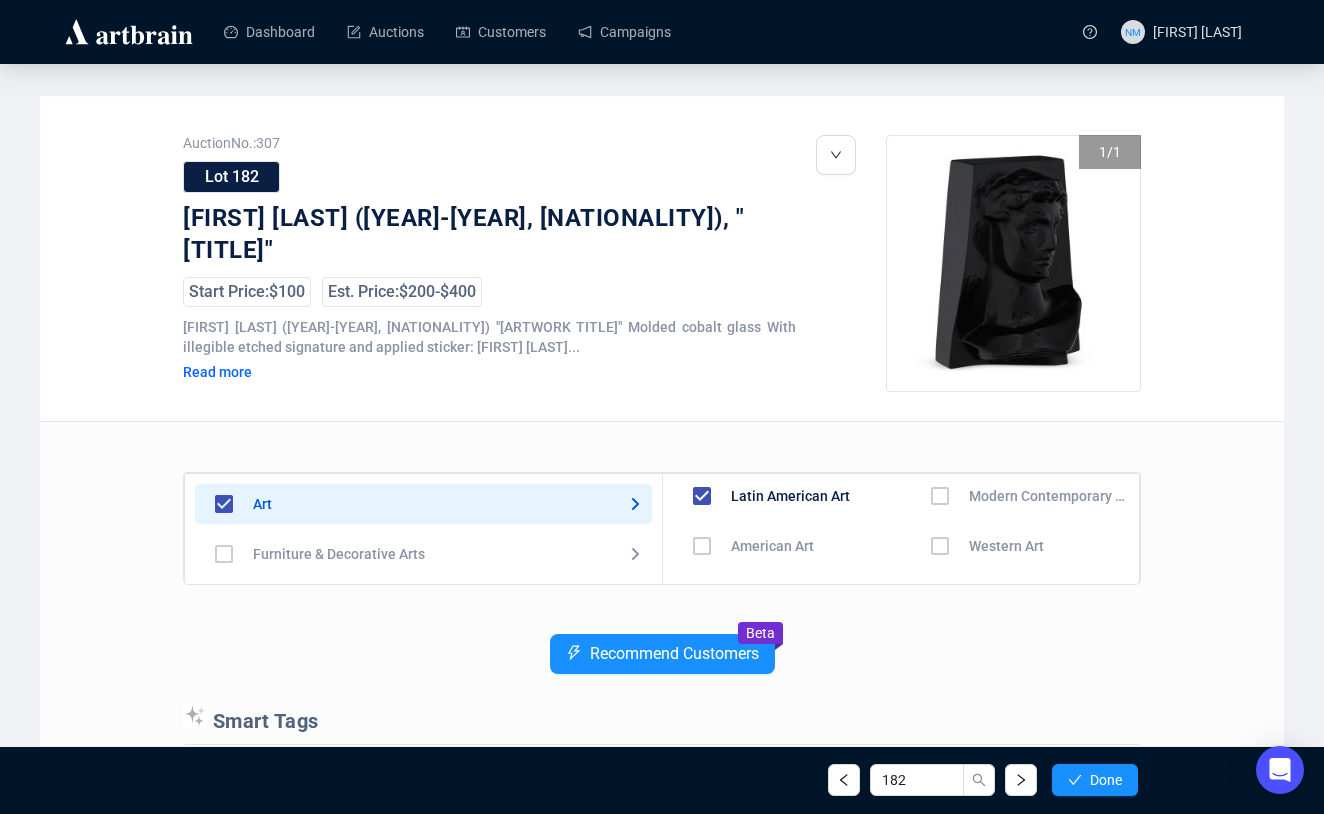 scroll, scrollTop: 0, scrollLeft: 0, axis: both 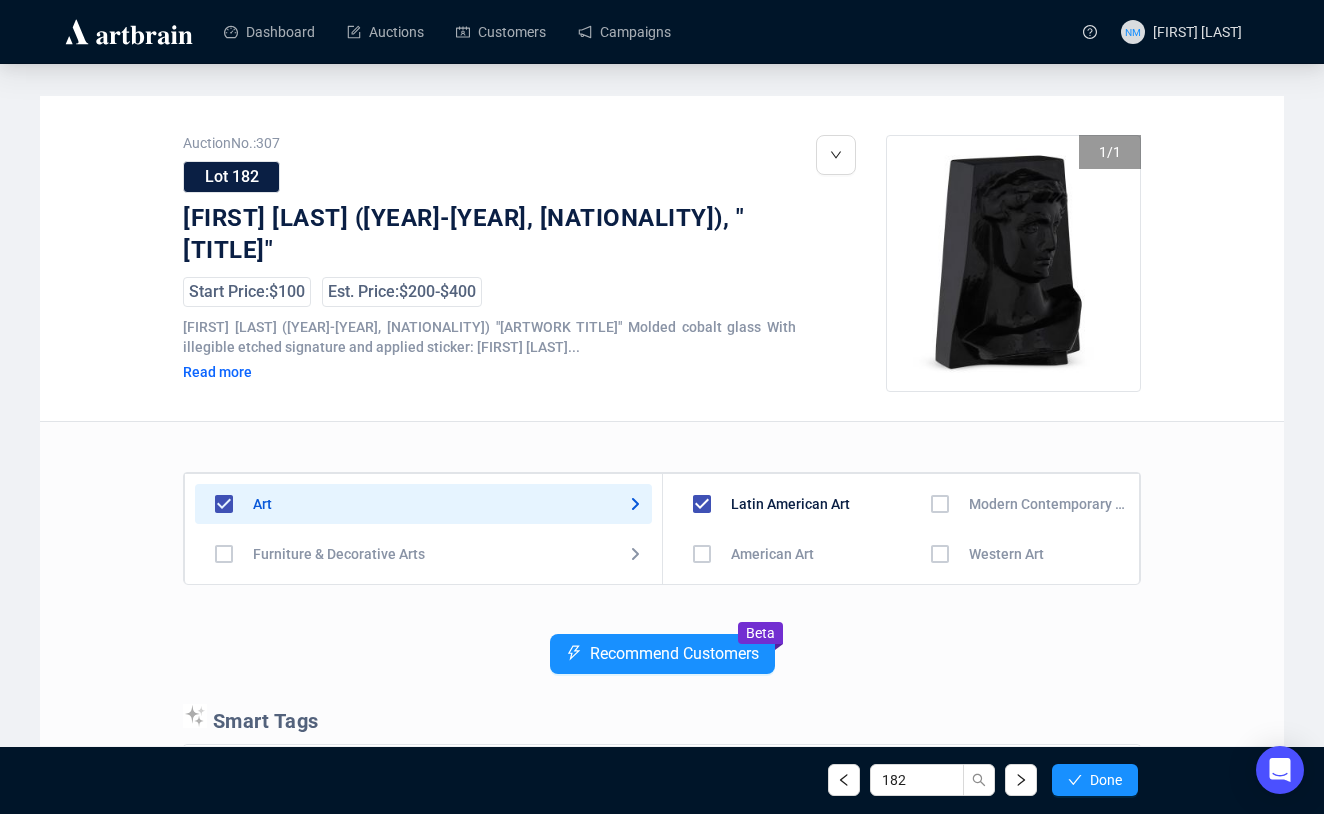 click at bounding box center [702, 554] 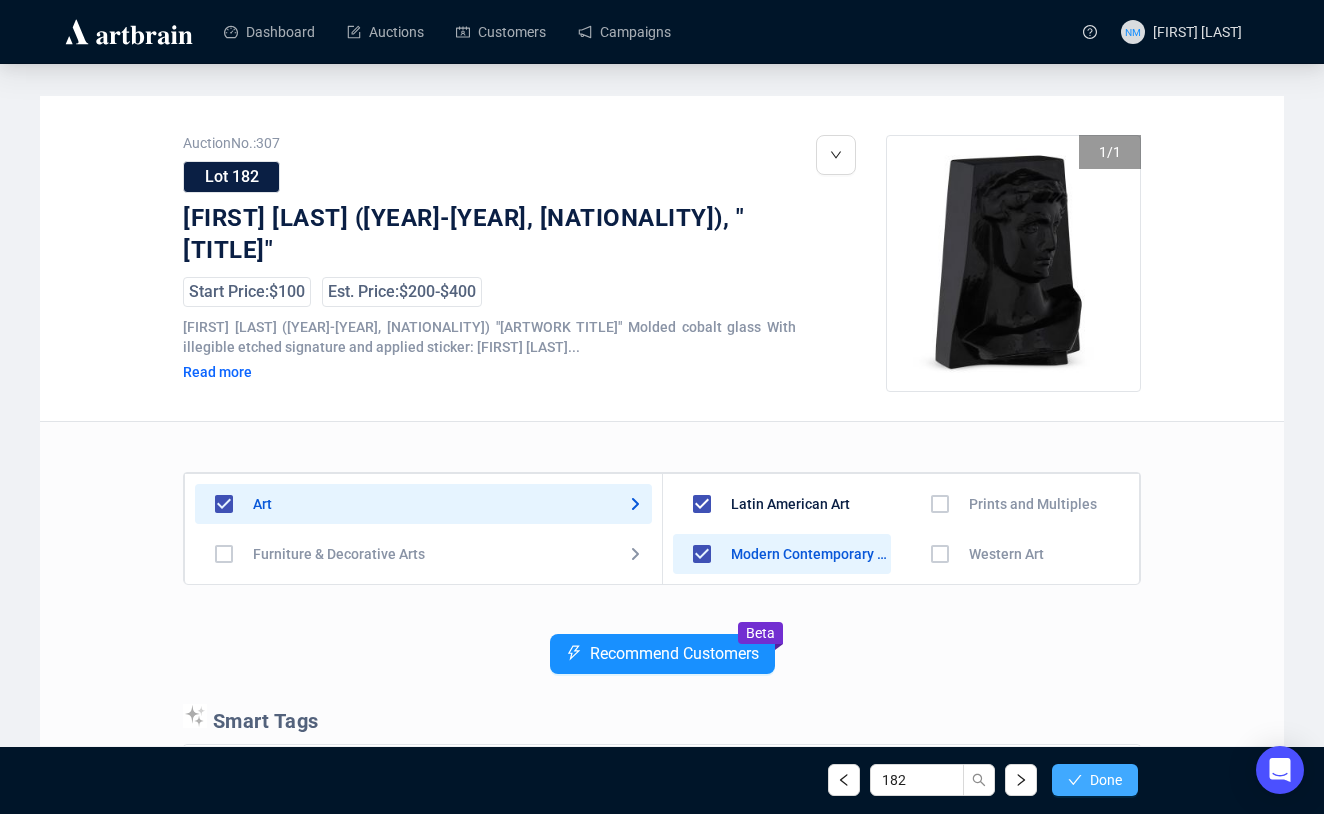 click on "Done" at bounding box center [1095, 780] 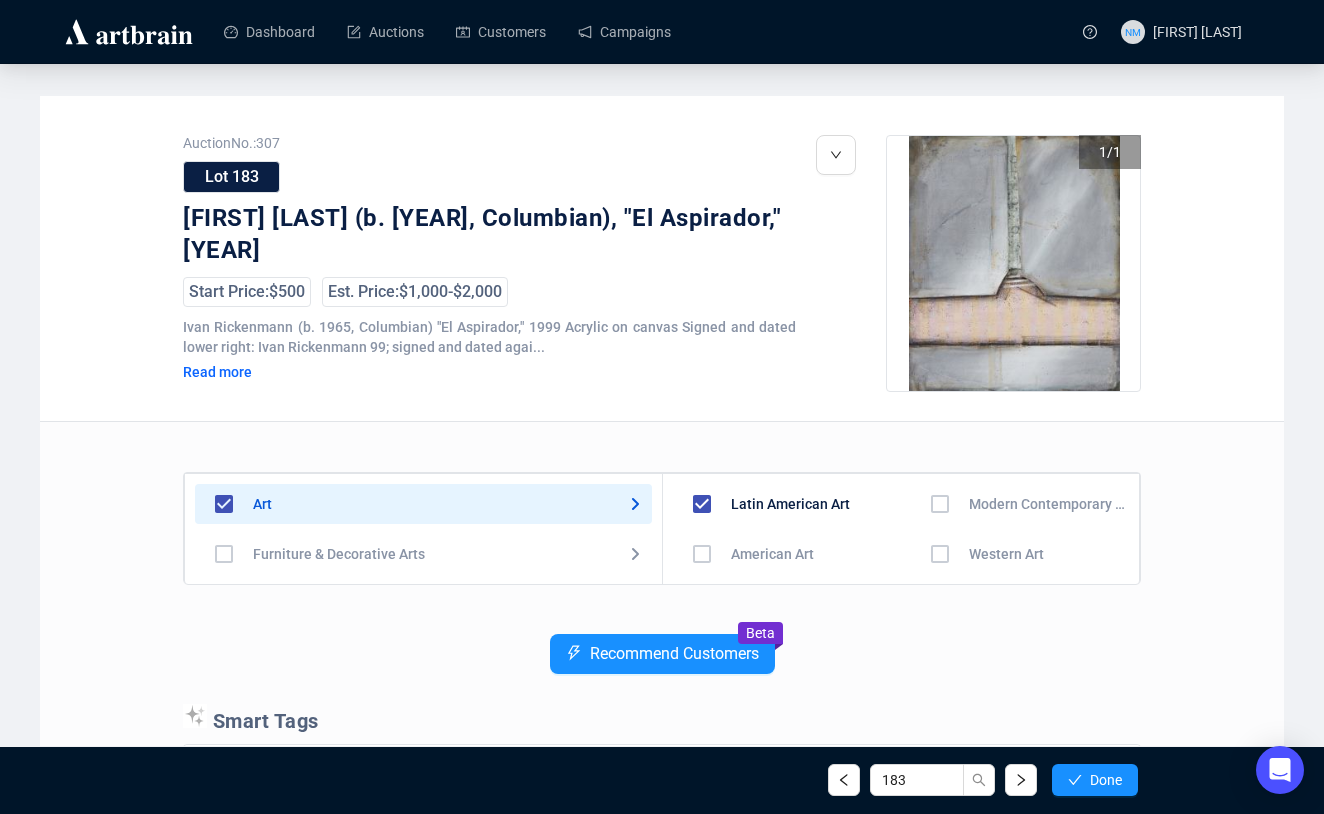 click at bounding box center (702, 554) 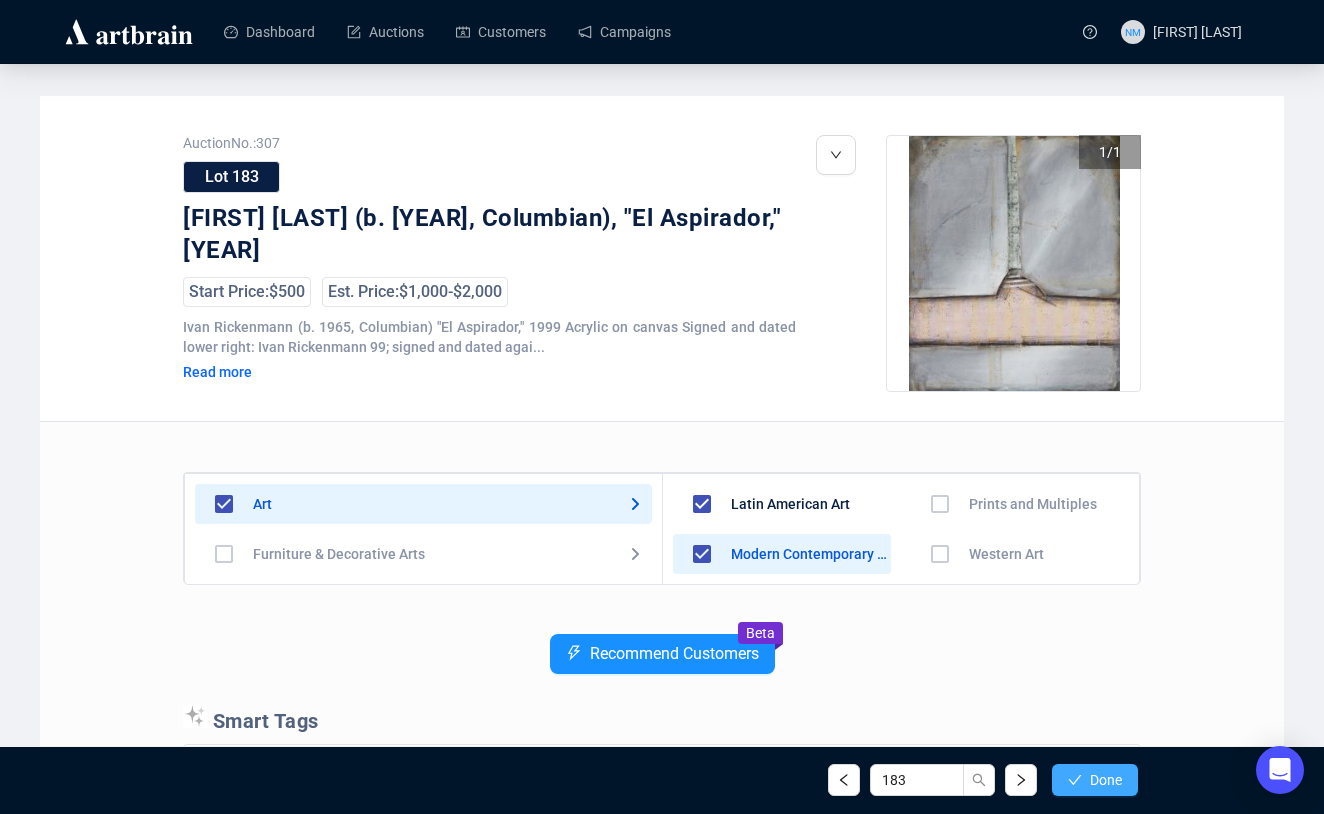 click on "Done" at bounding box center (1095, 780) 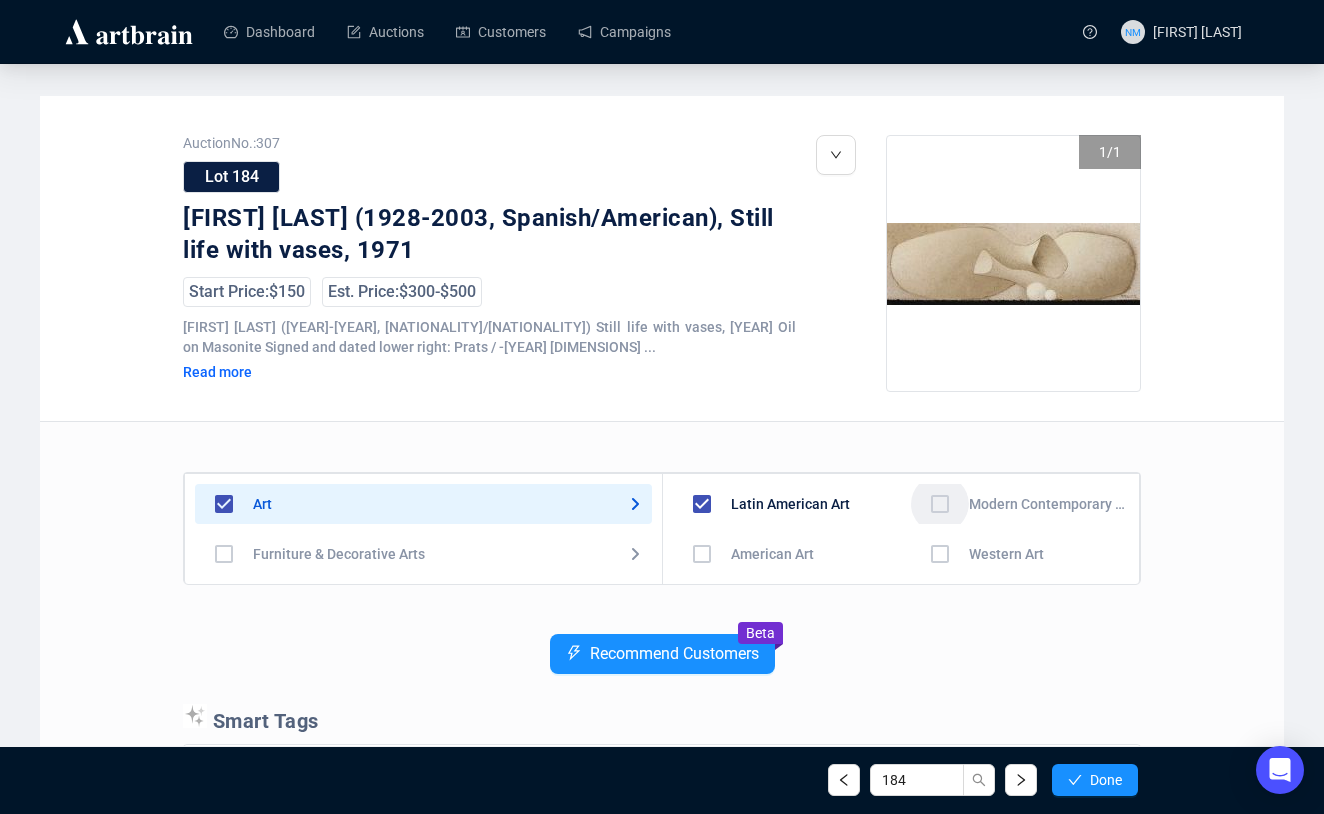 click at bounding box center (702, 554) 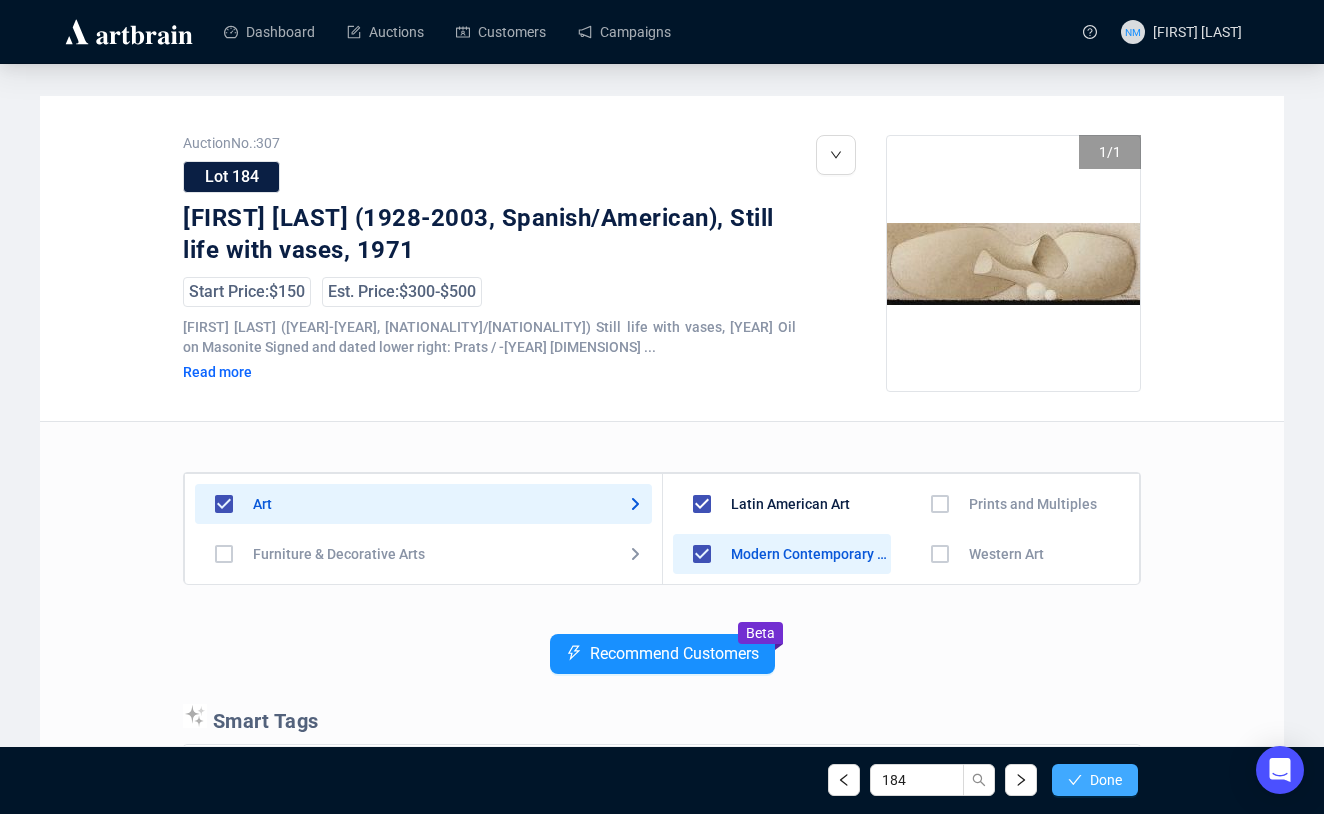 click on "Done" at bounding box center [1106, 780] 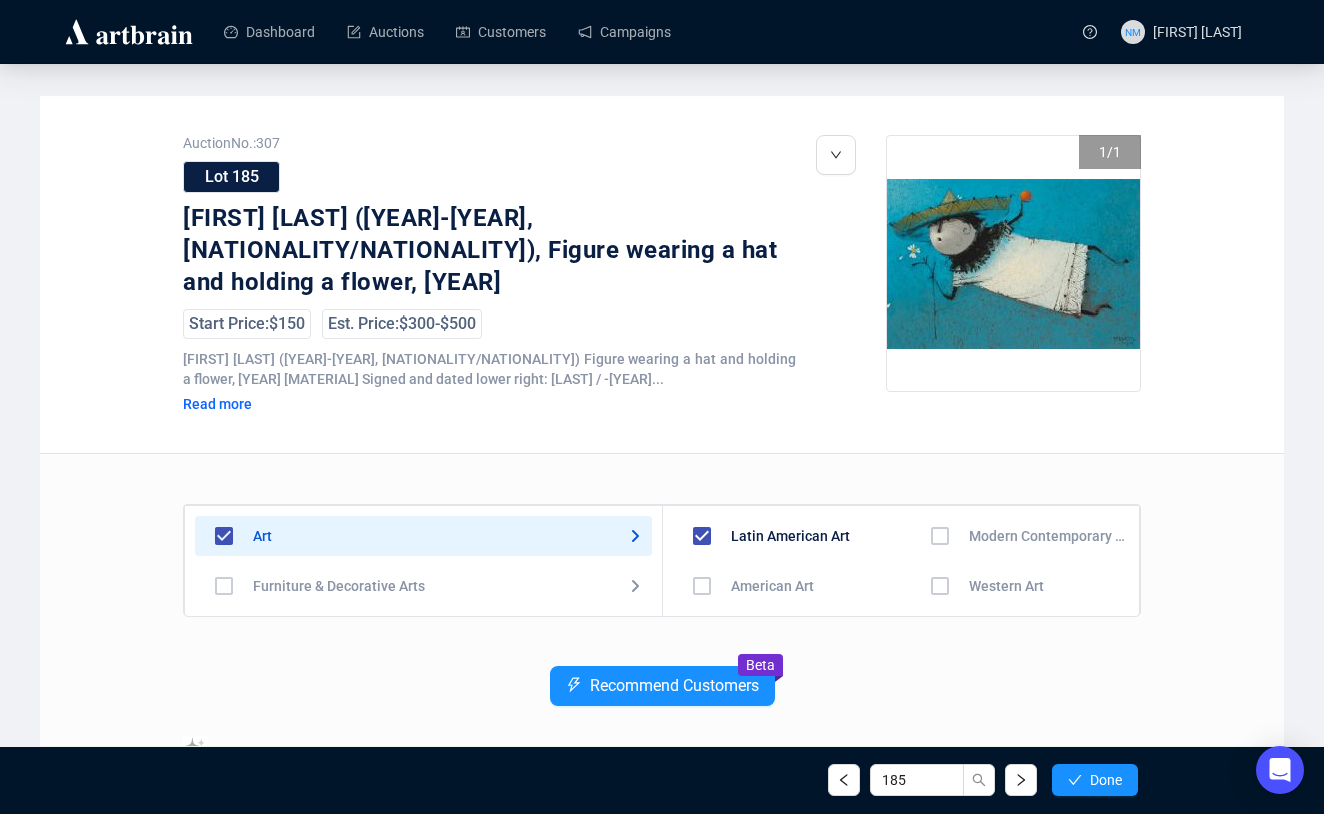click at bounding box center [702, 586] 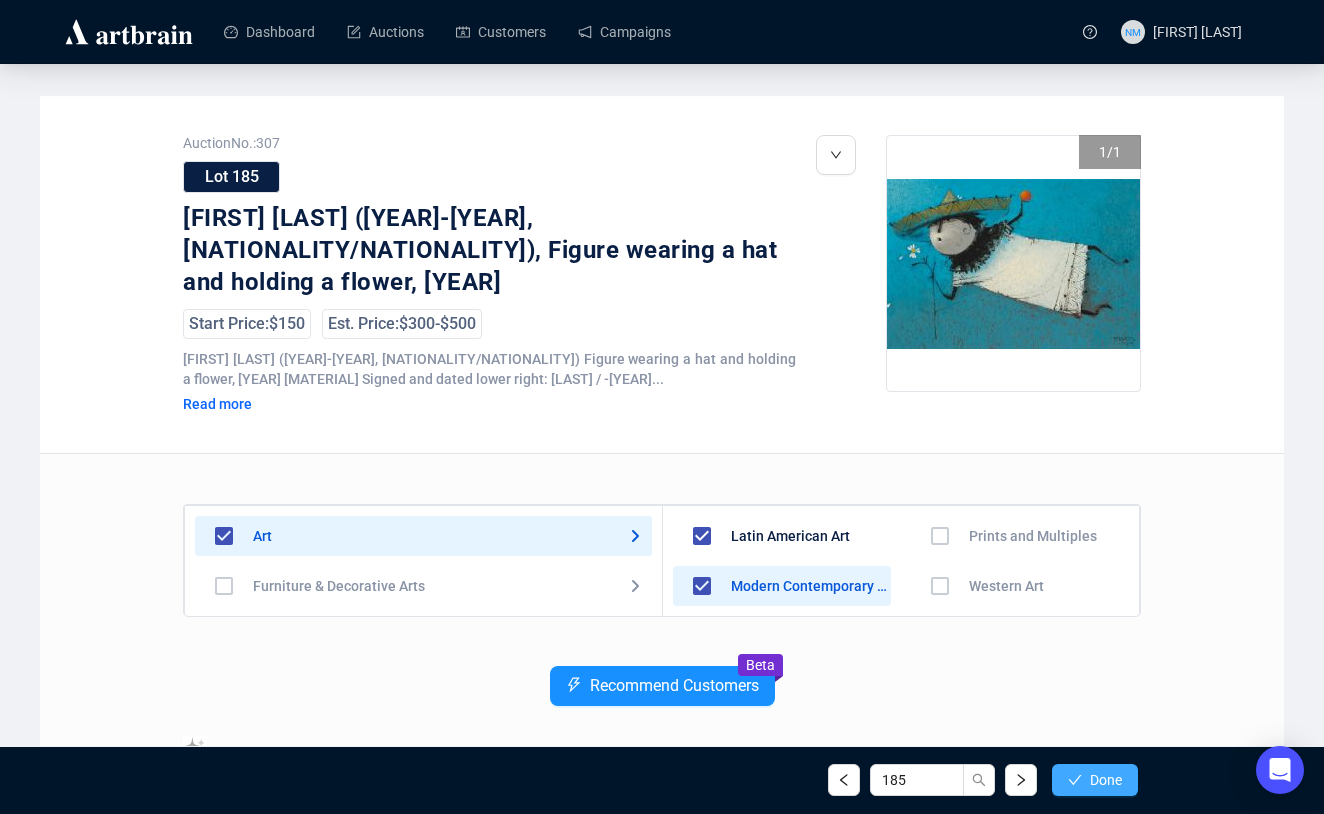 click on "Done" at bounding box center [1106, 780] 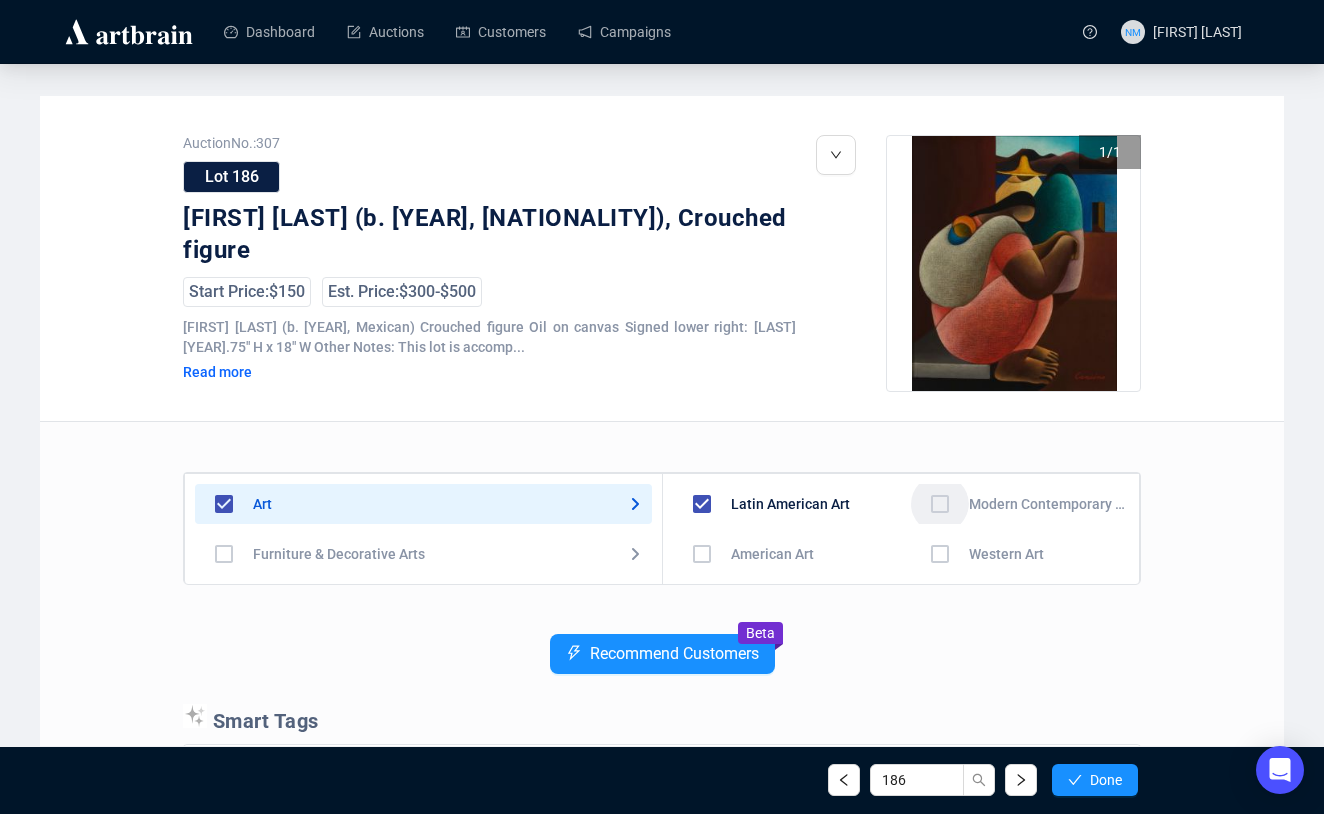 click at bounding box center [702, 554] 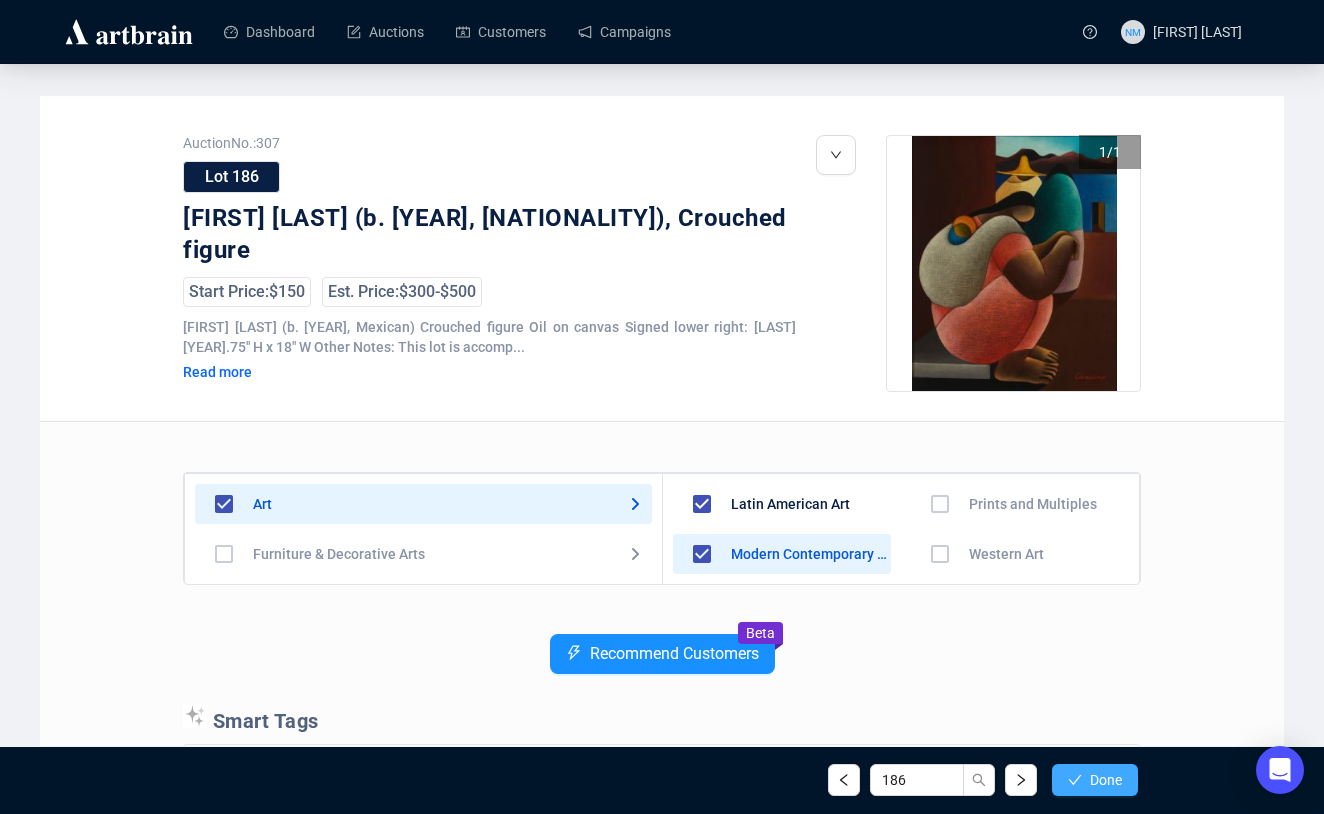 click on "Done" at bounding box center [1106, 780] 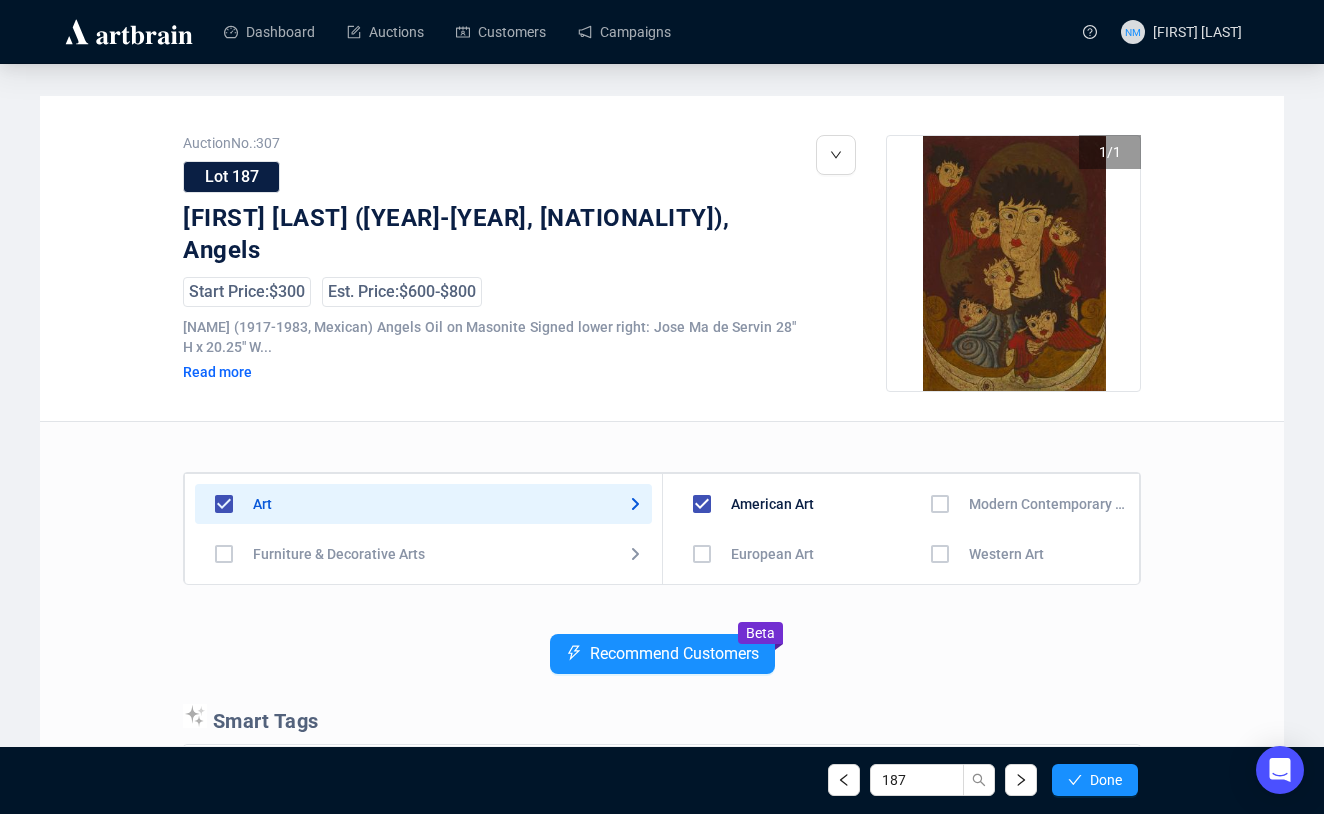 click at bounding box center [702, 554] 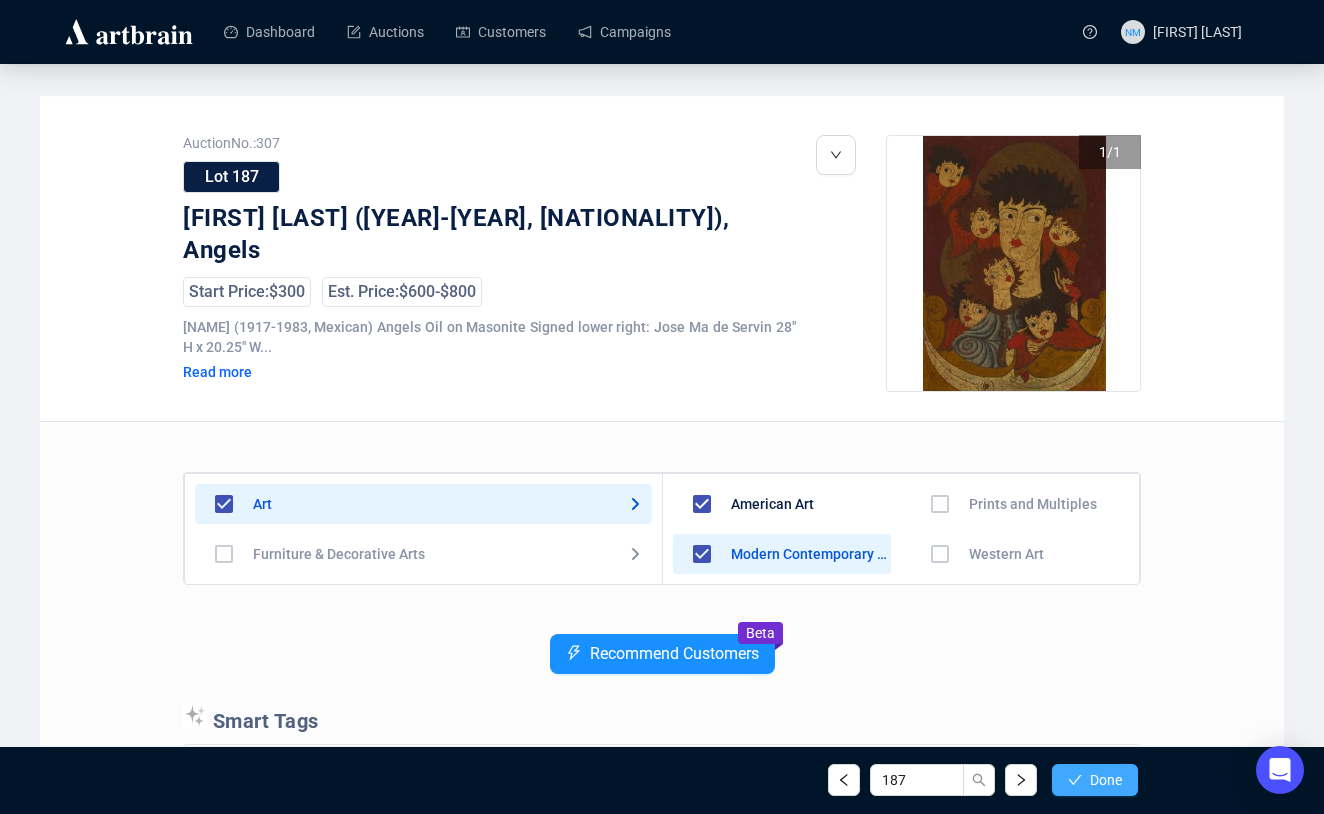 click on "Done" at bounding box center [1095, 780] 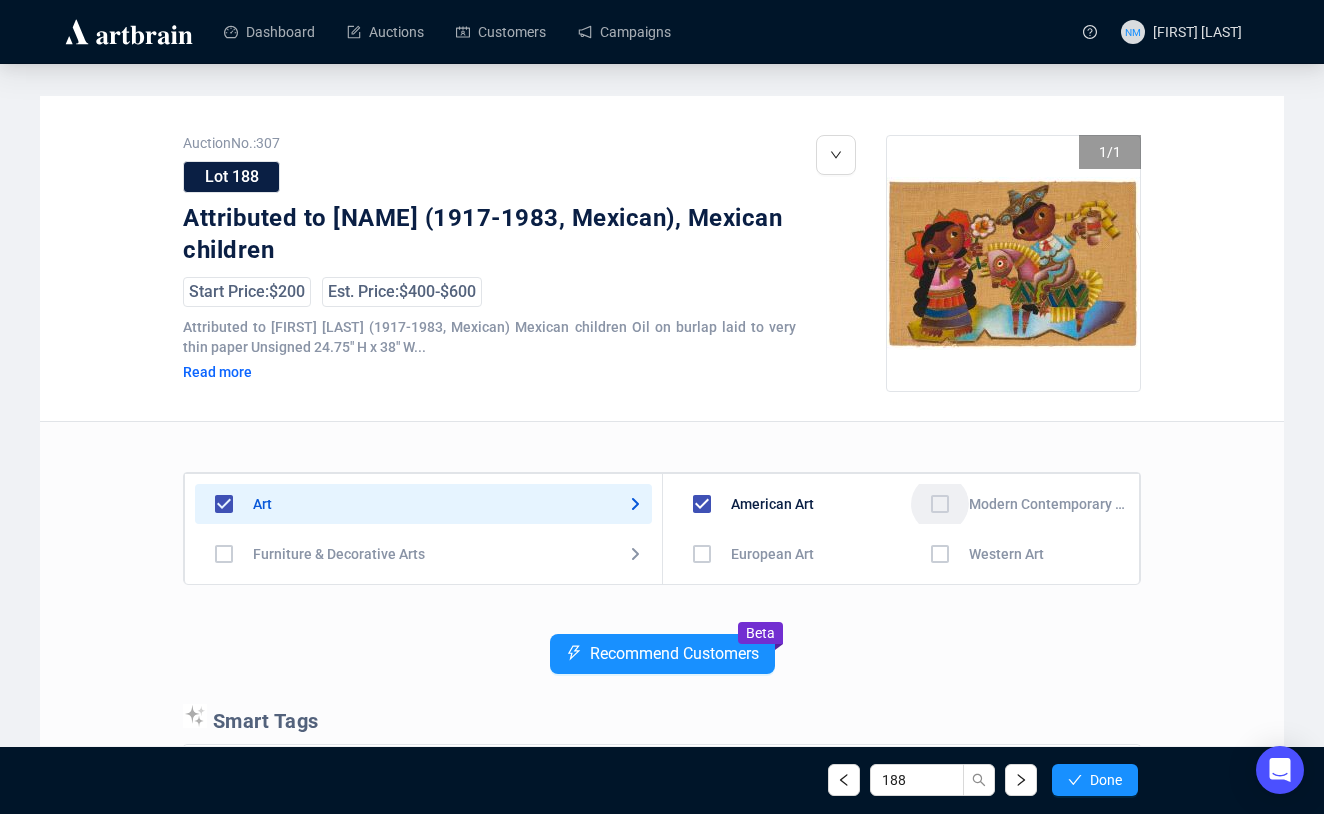 click at bounding box center (702, 554) 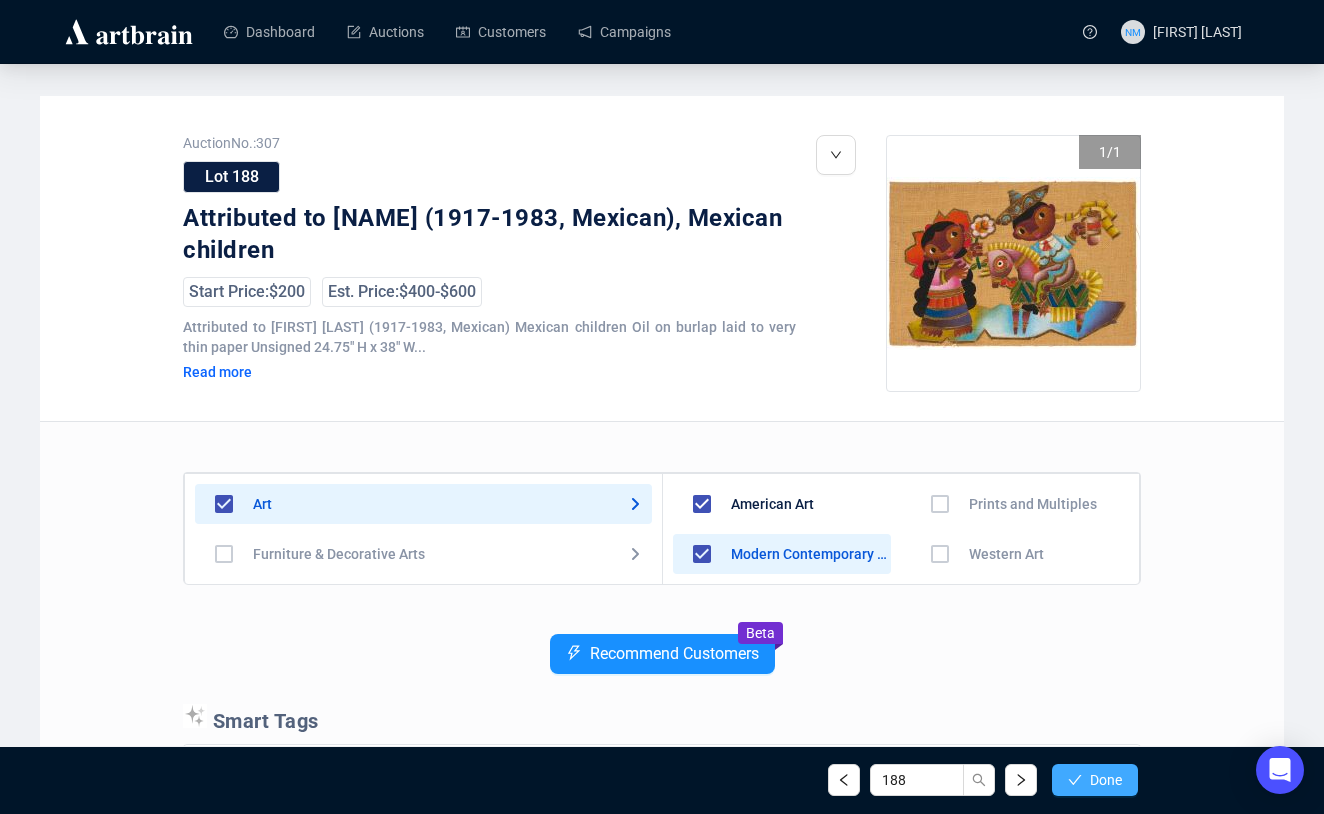 click on "Done" at bounding box center (1106, 780) 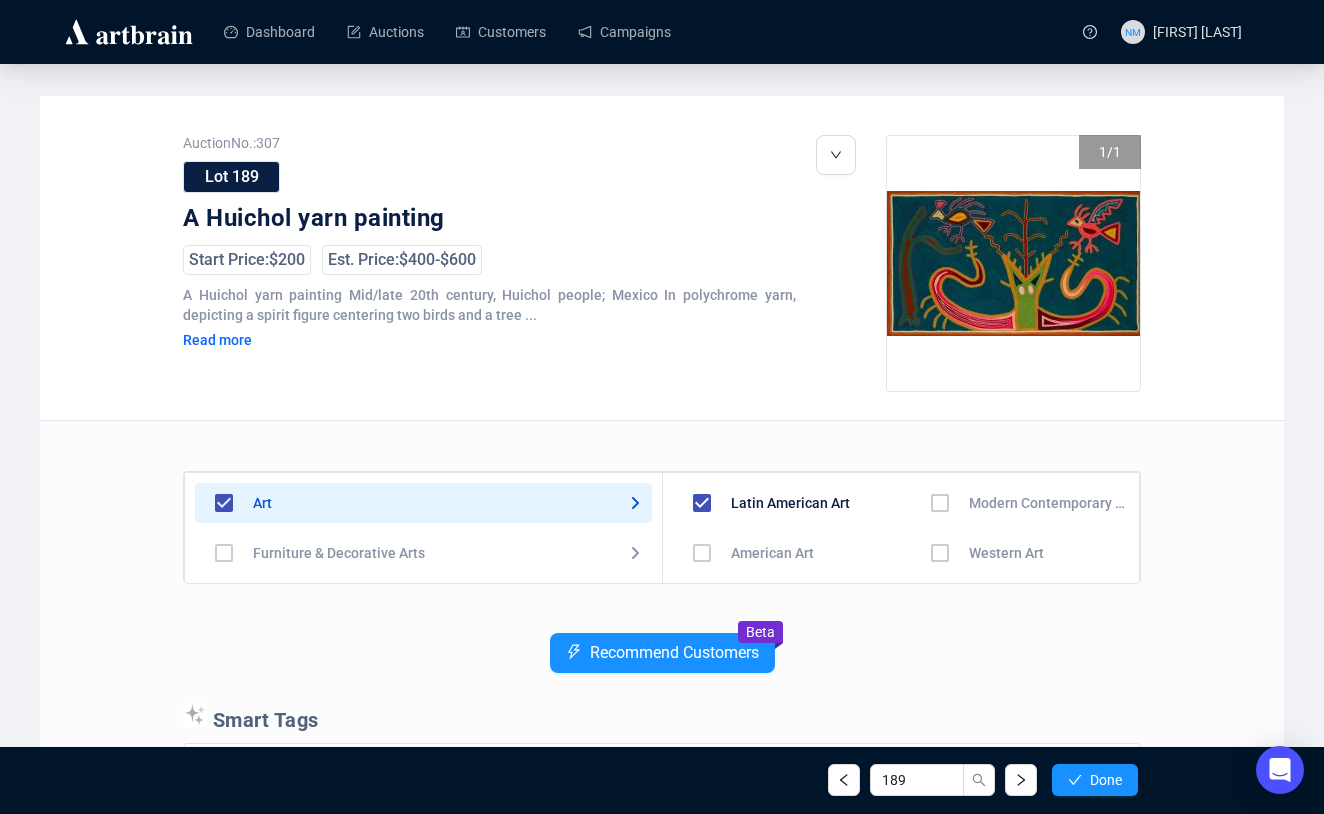click at bounding box center [702, 553] 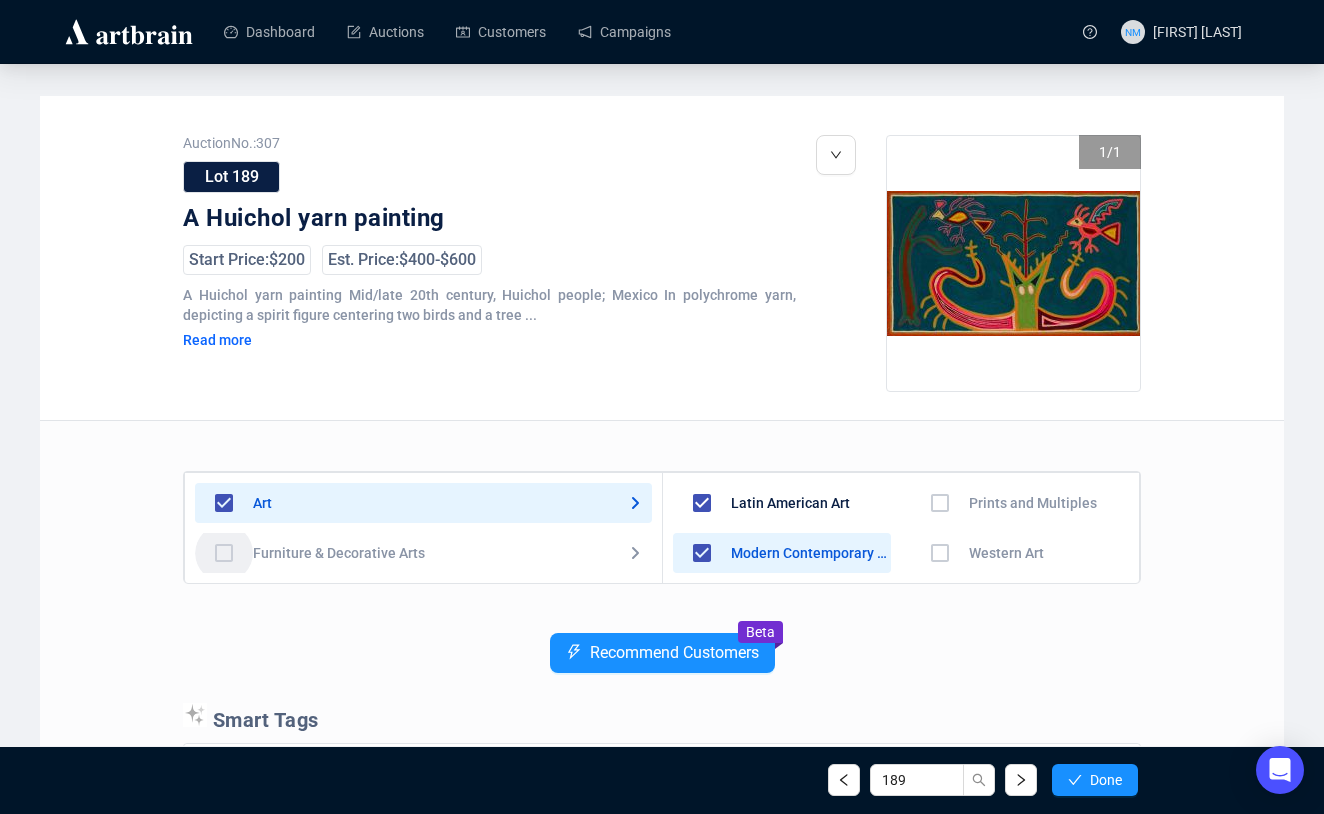 click at bounding box center (224, 553) 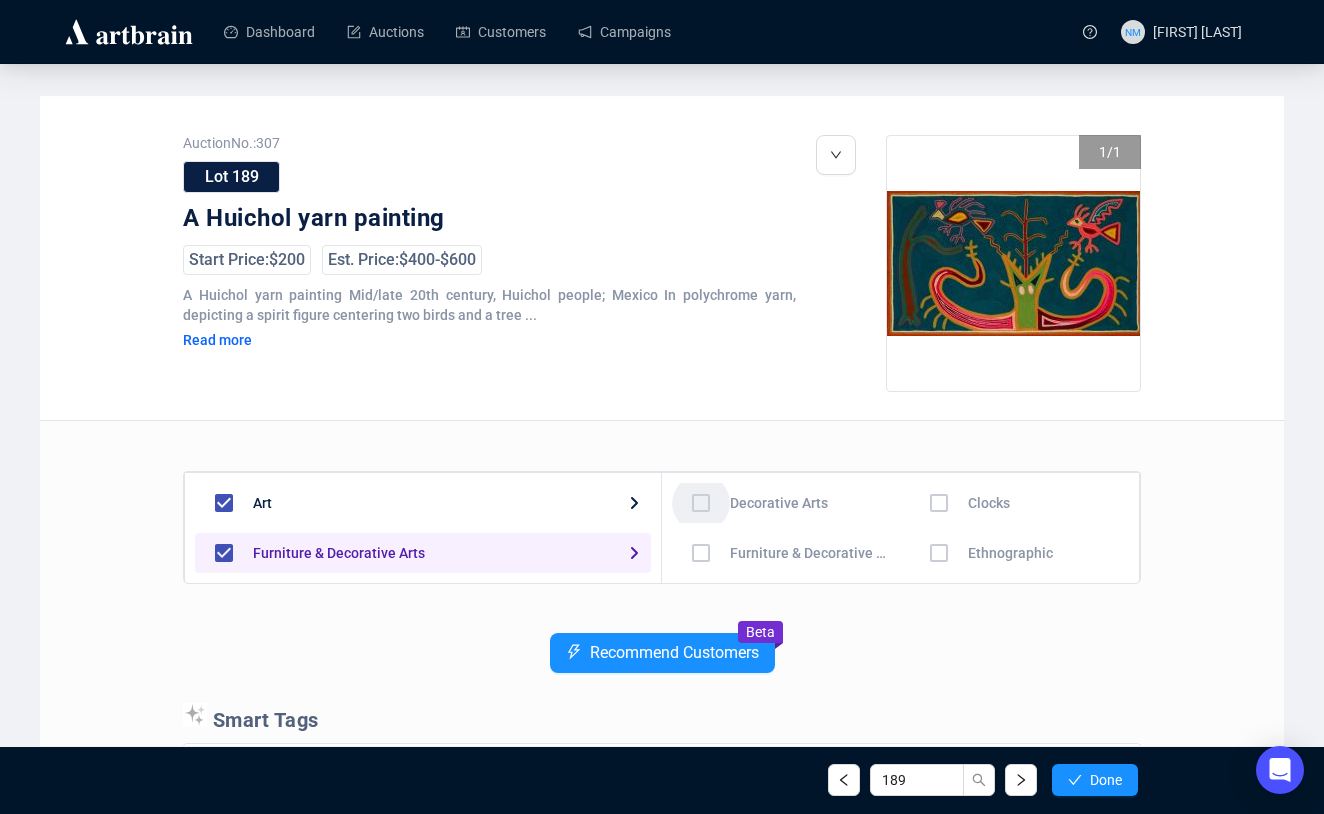 click at bounding box center (701, 503) 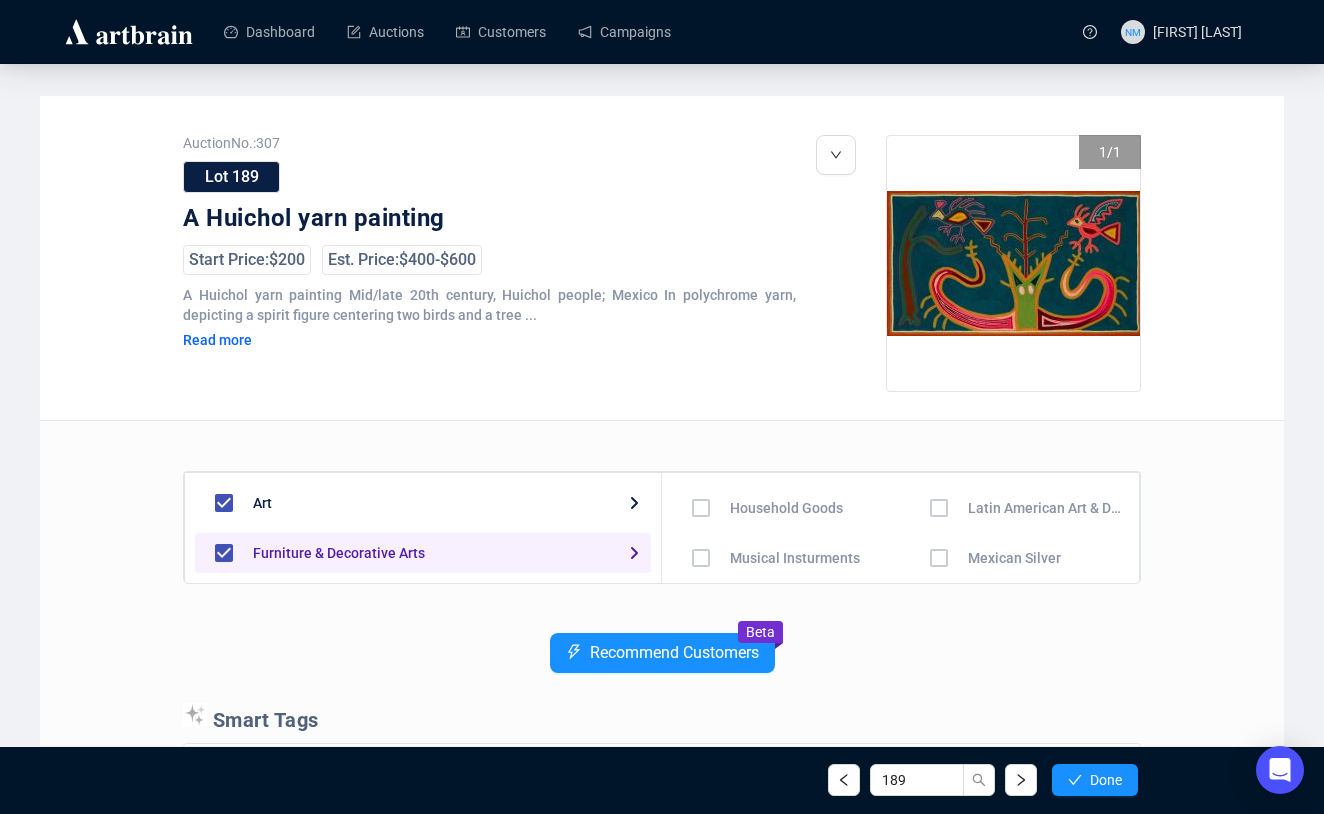 click at bounding box center (701, 458) 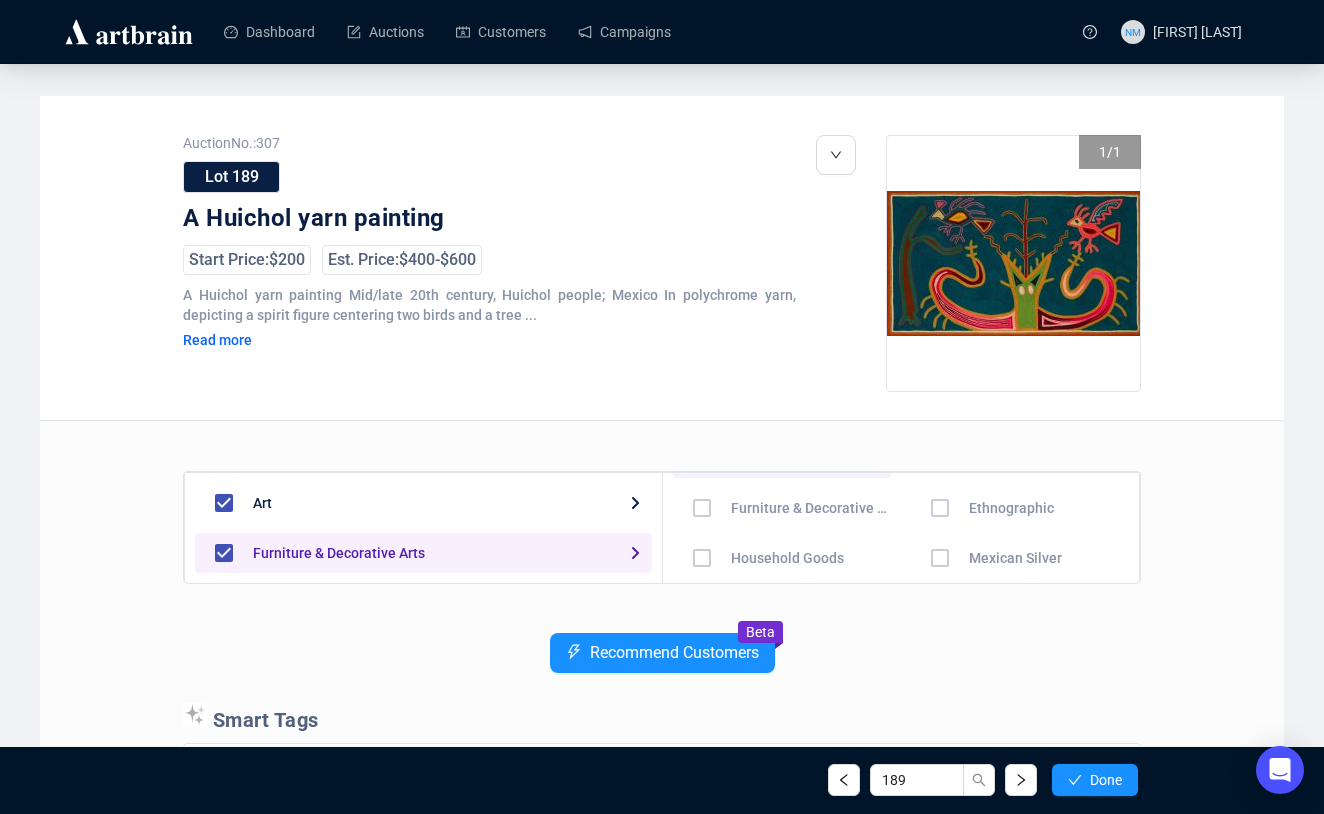 scroll, scrollTop: 145, scrollLeft: 0, axis: vertical 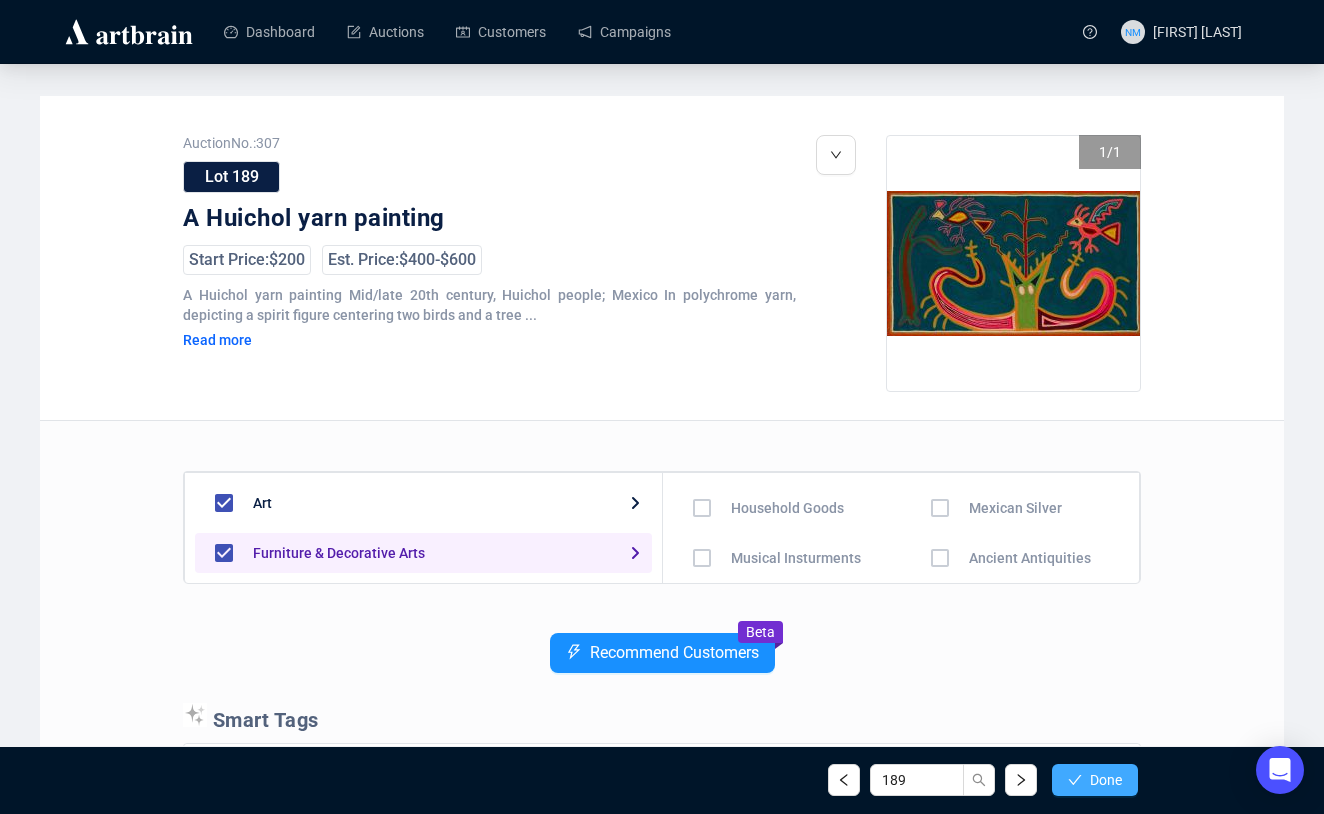 click on "Done" at bounding box center (1106, 780) 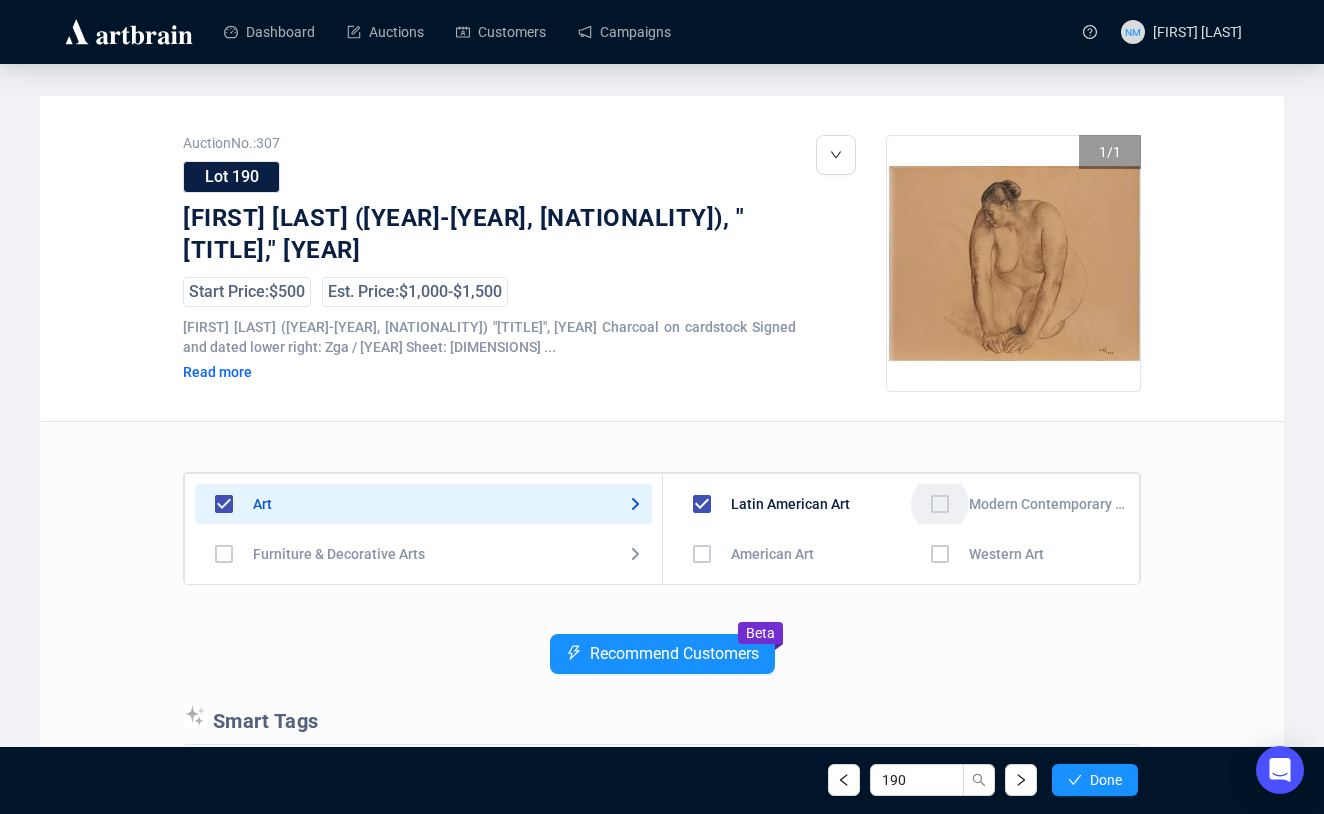 click at bounding box center (702, 554) 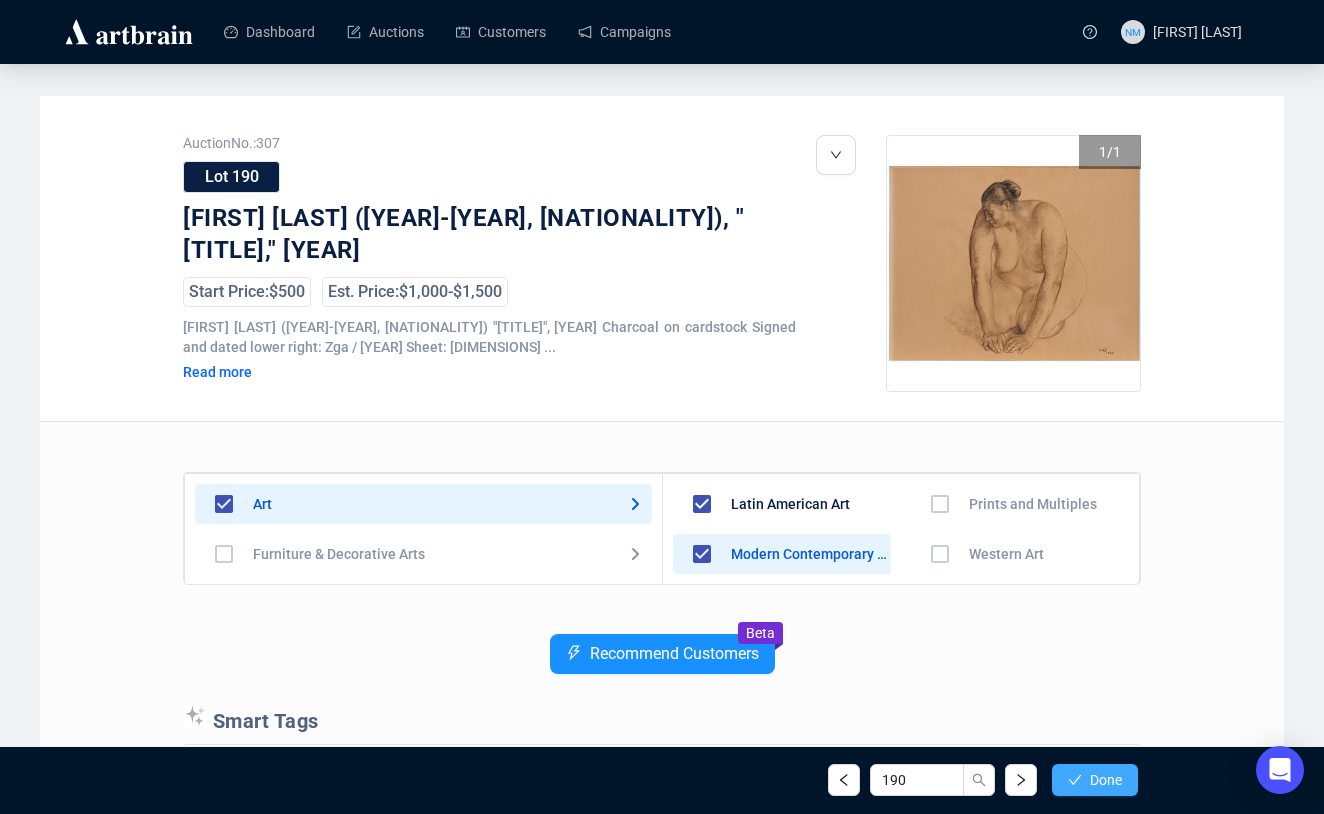 click on "Done" at bounding box center (1106, 780) 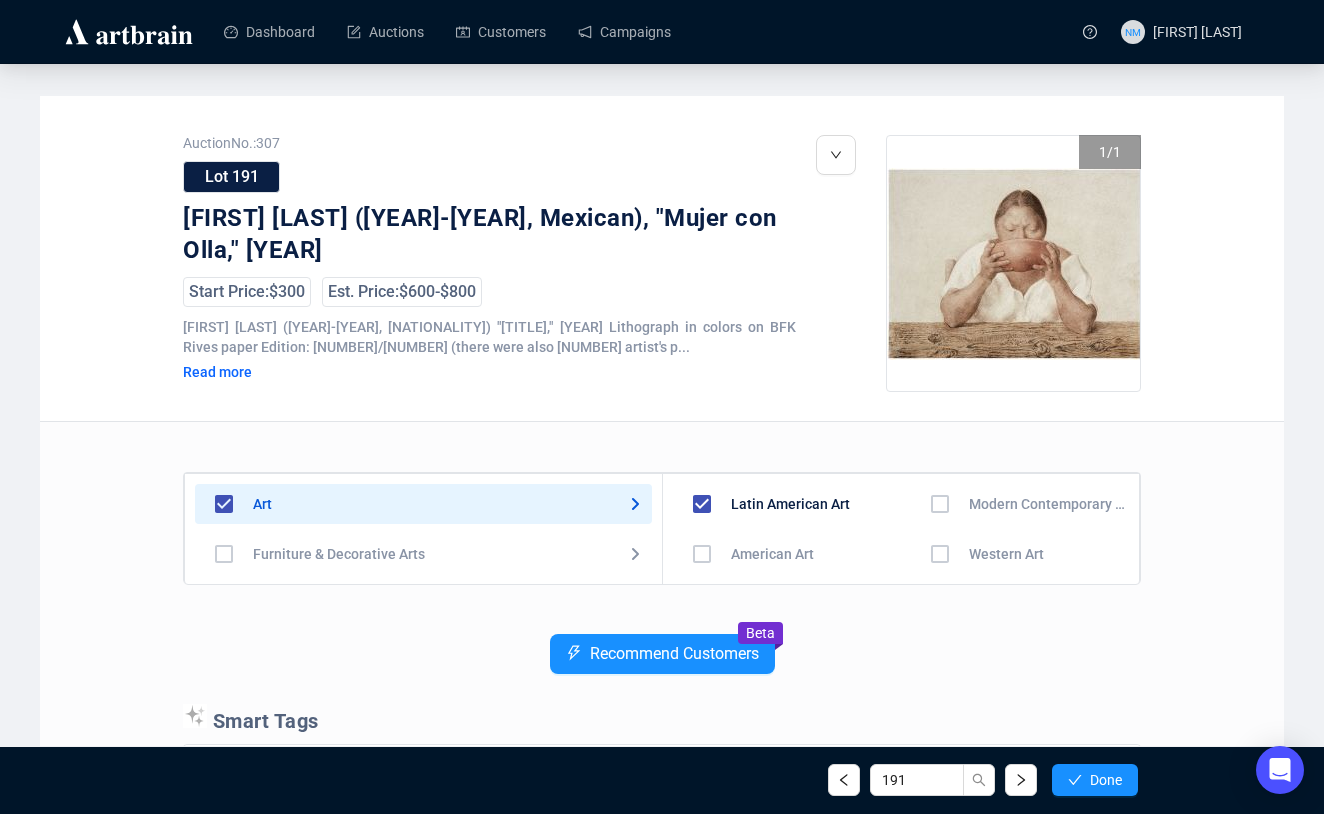 click at bounding box center [702, 554] 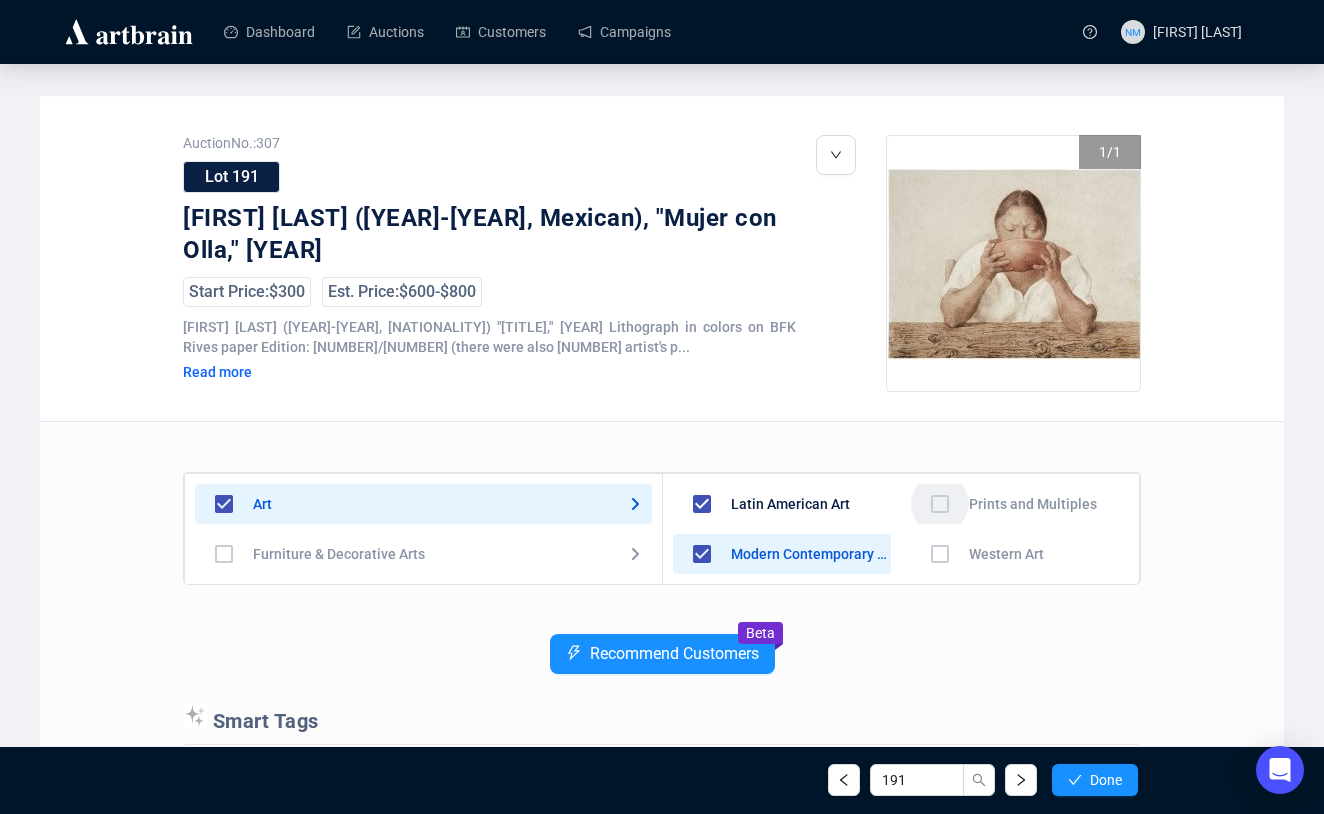 click at bounding box center [702, 604] 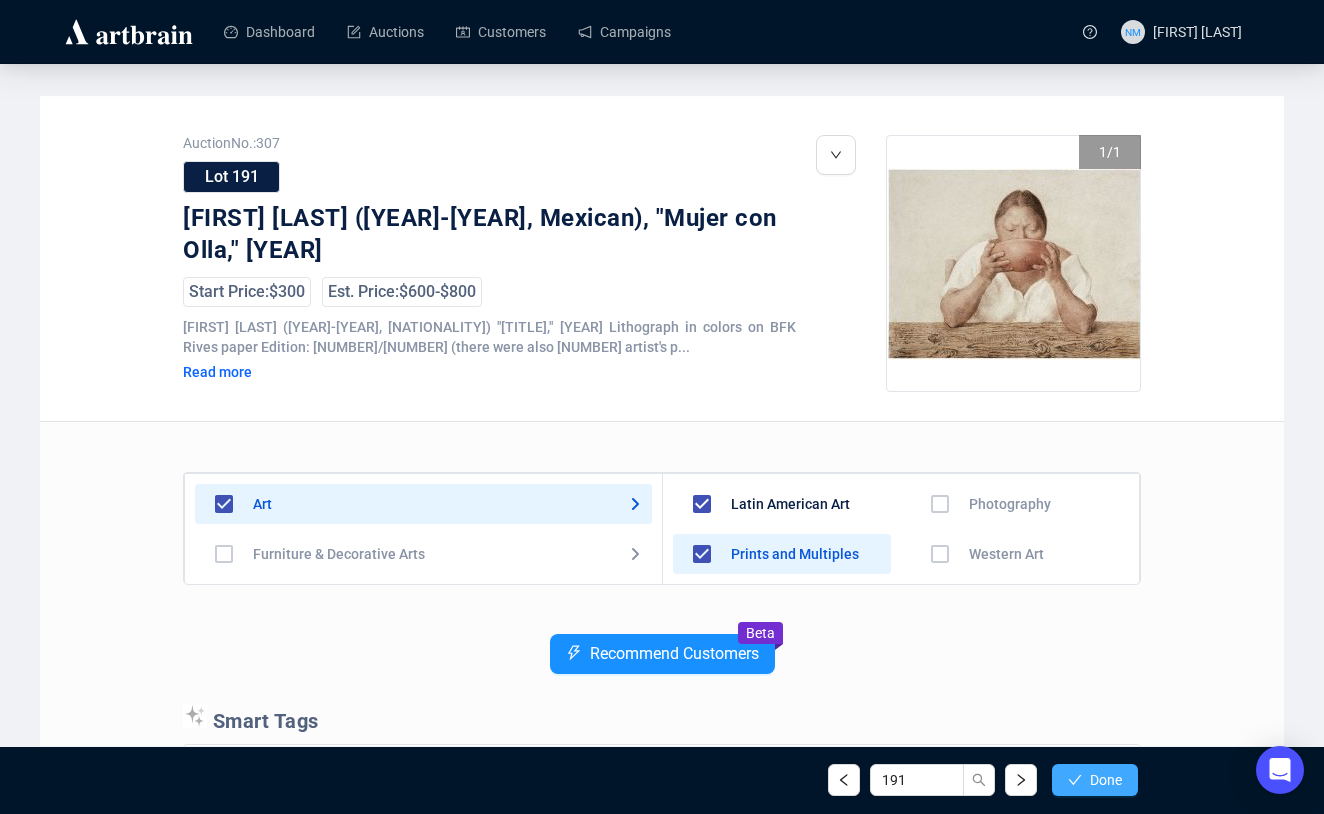 click on "Done" at bounding box center [1106, 780] 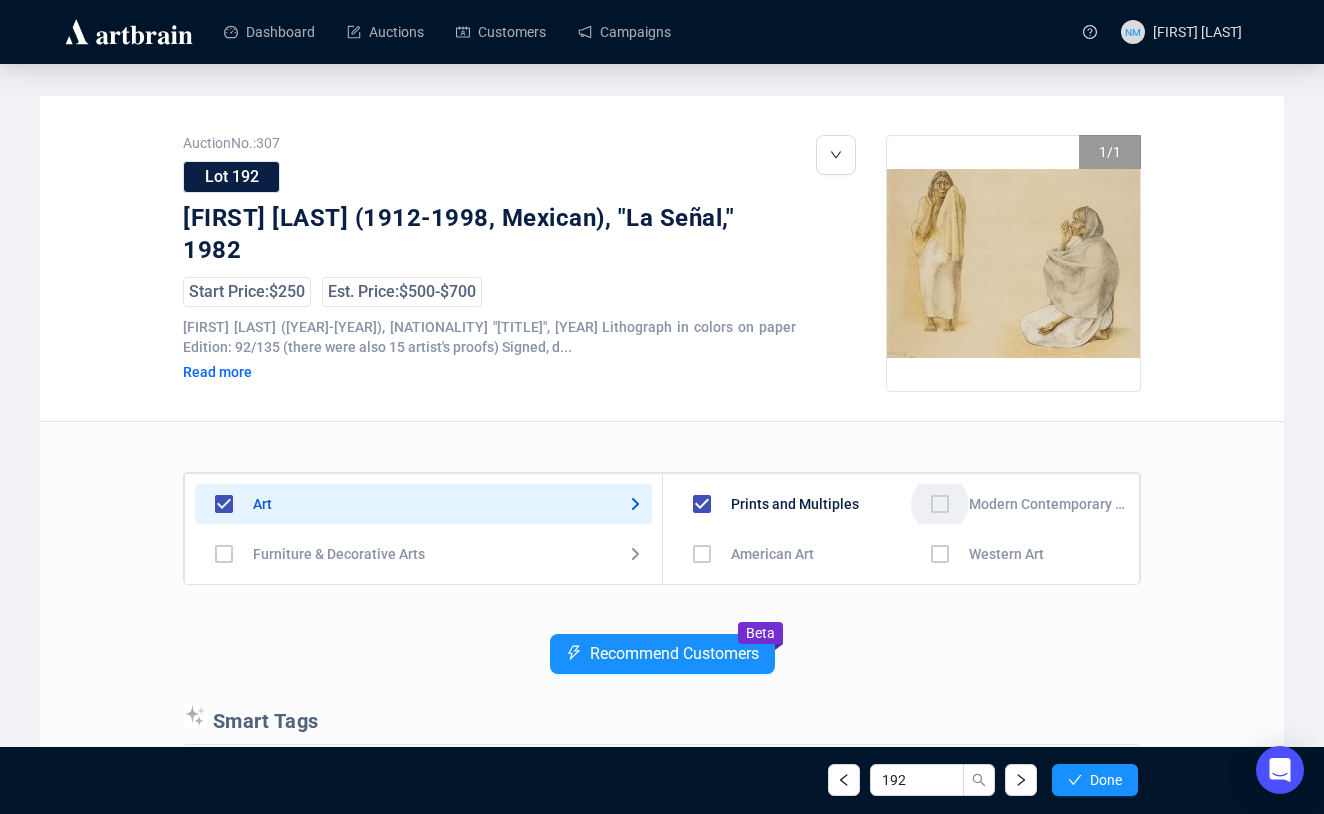 click at bounding box center [702, 554] 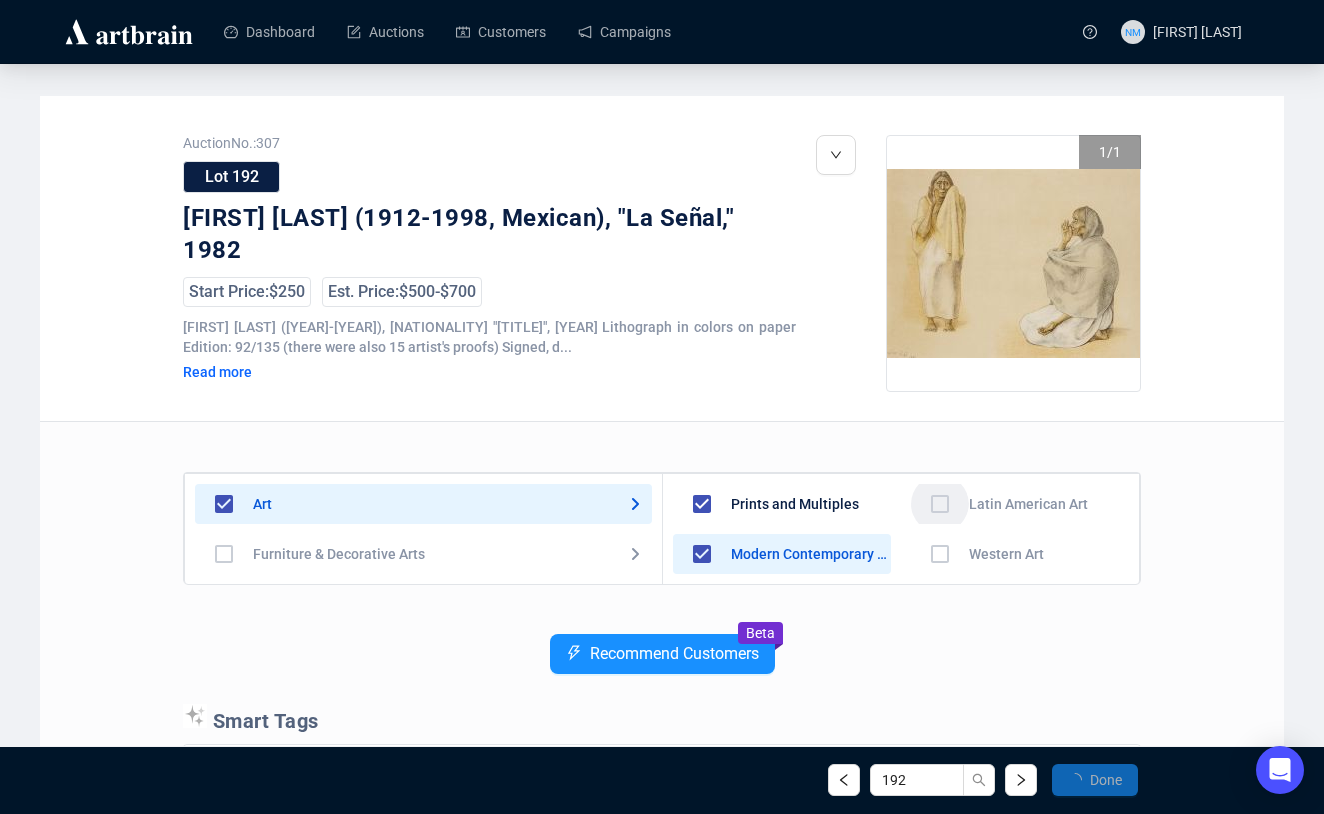 click at bounding box center [702, 604] 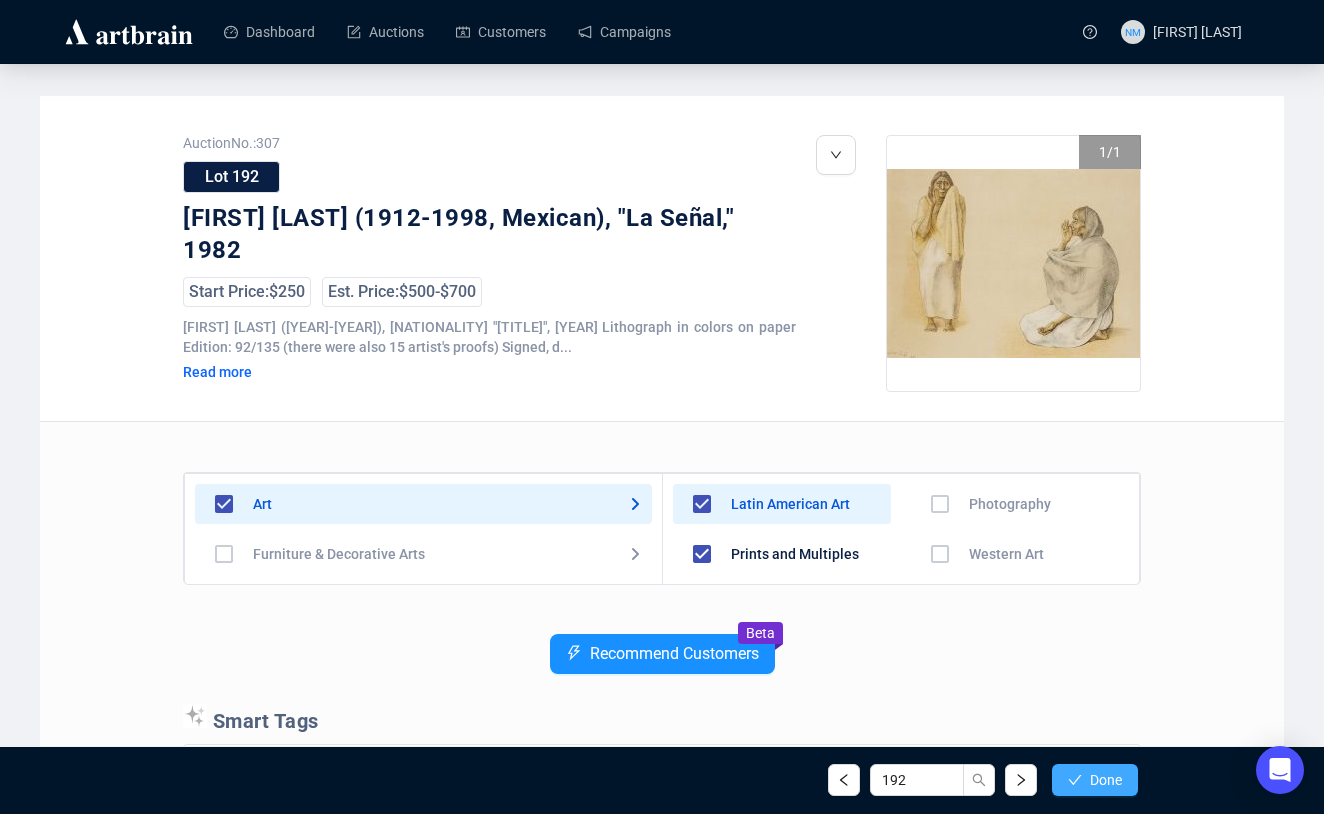 click on "Done" at bounding box center (1095, 780) 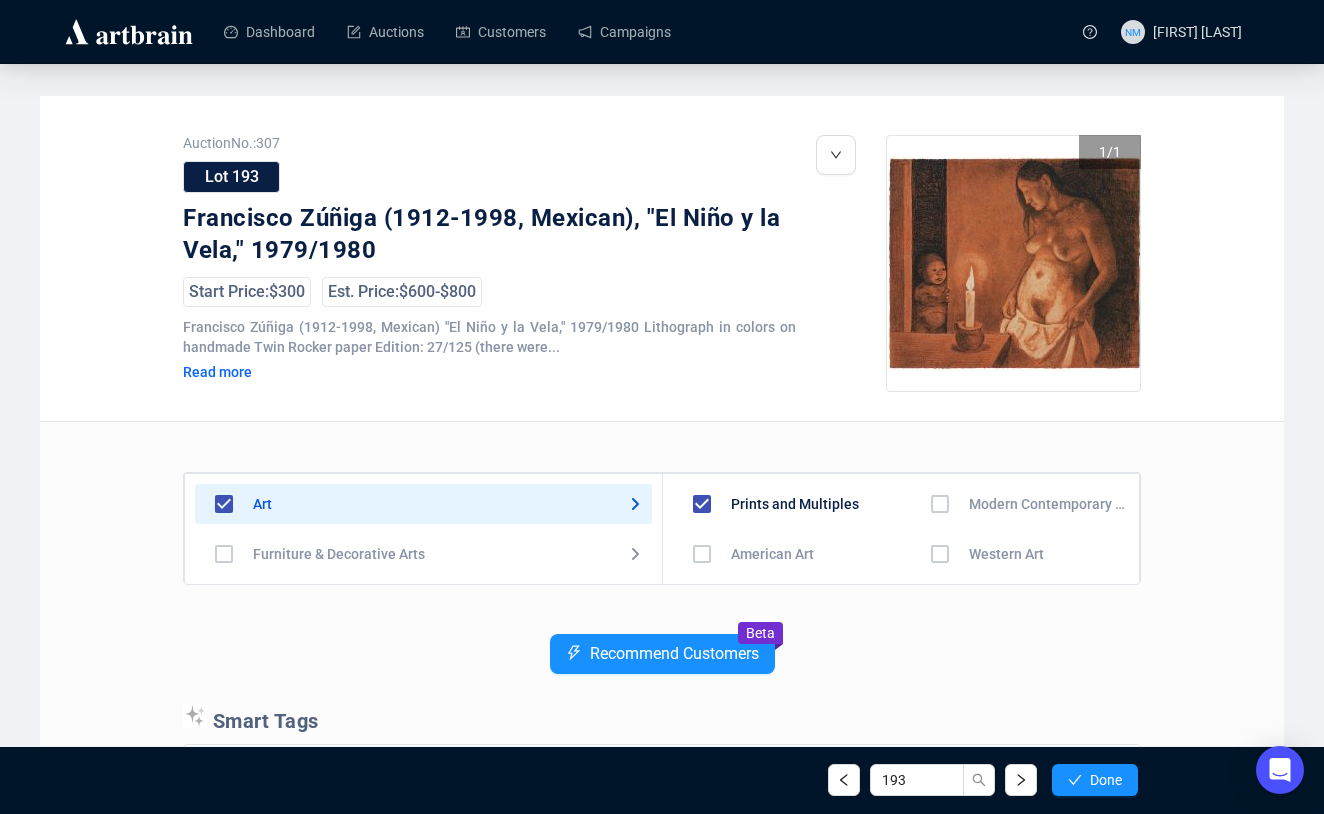 click at bounding box center (702, 554) 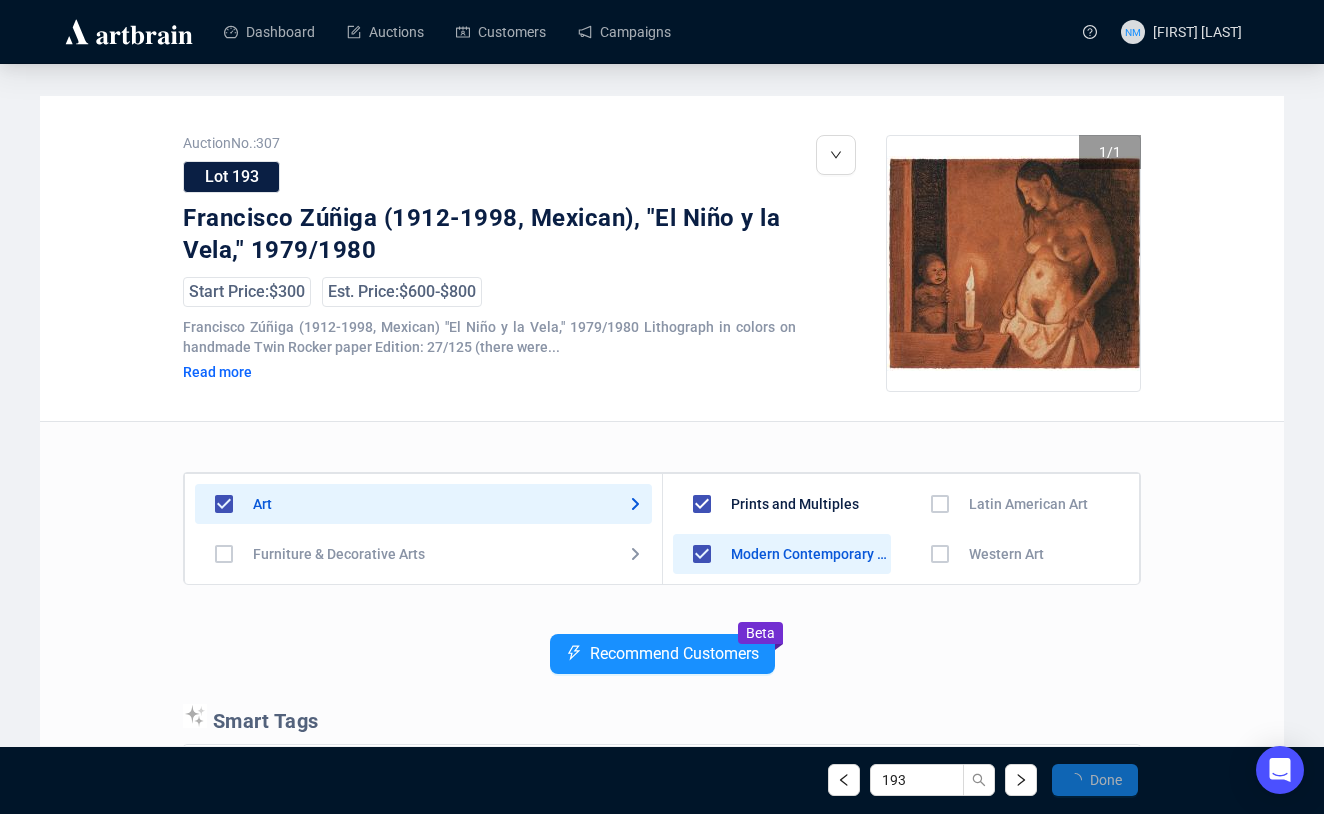 click at bounding box center (702, 604) 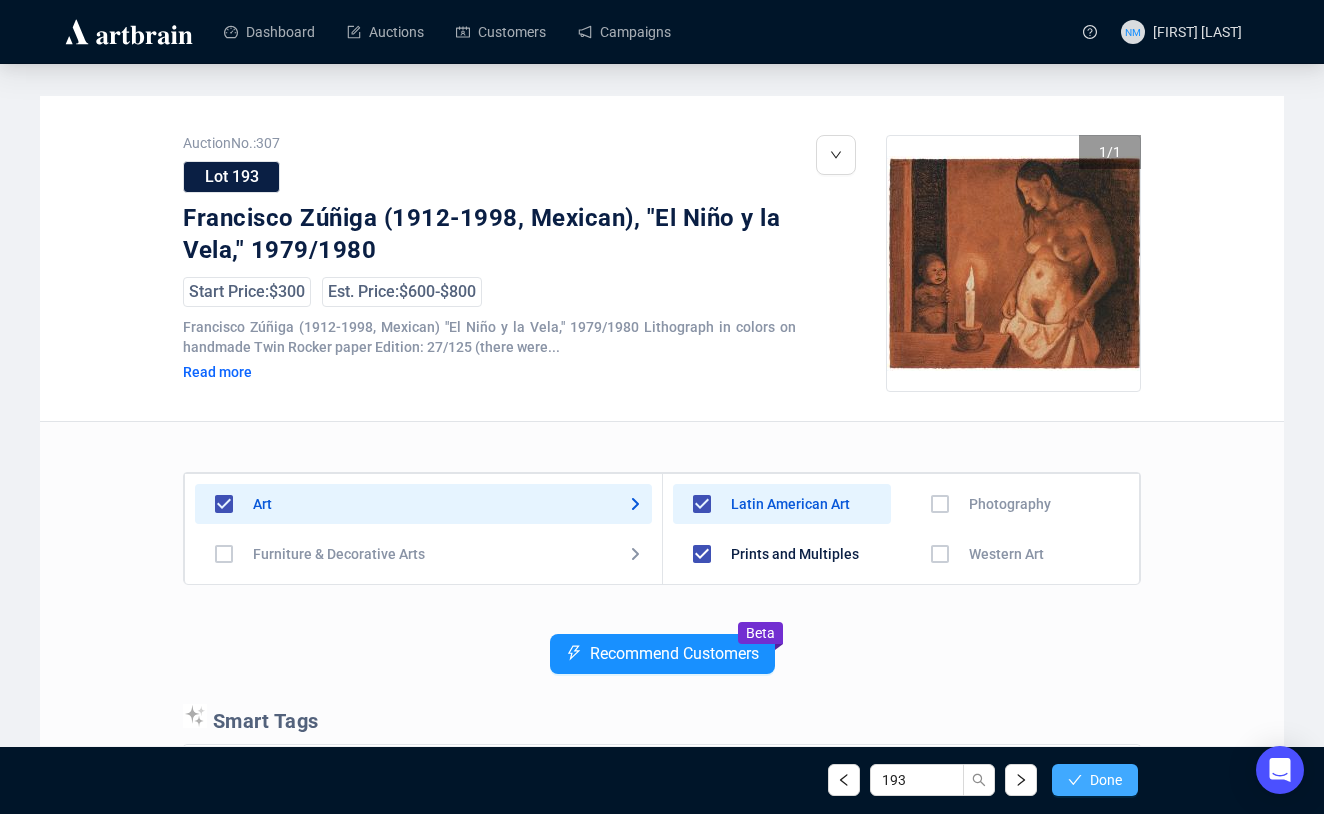 click on "Done" at bounding box center [1095, 780] 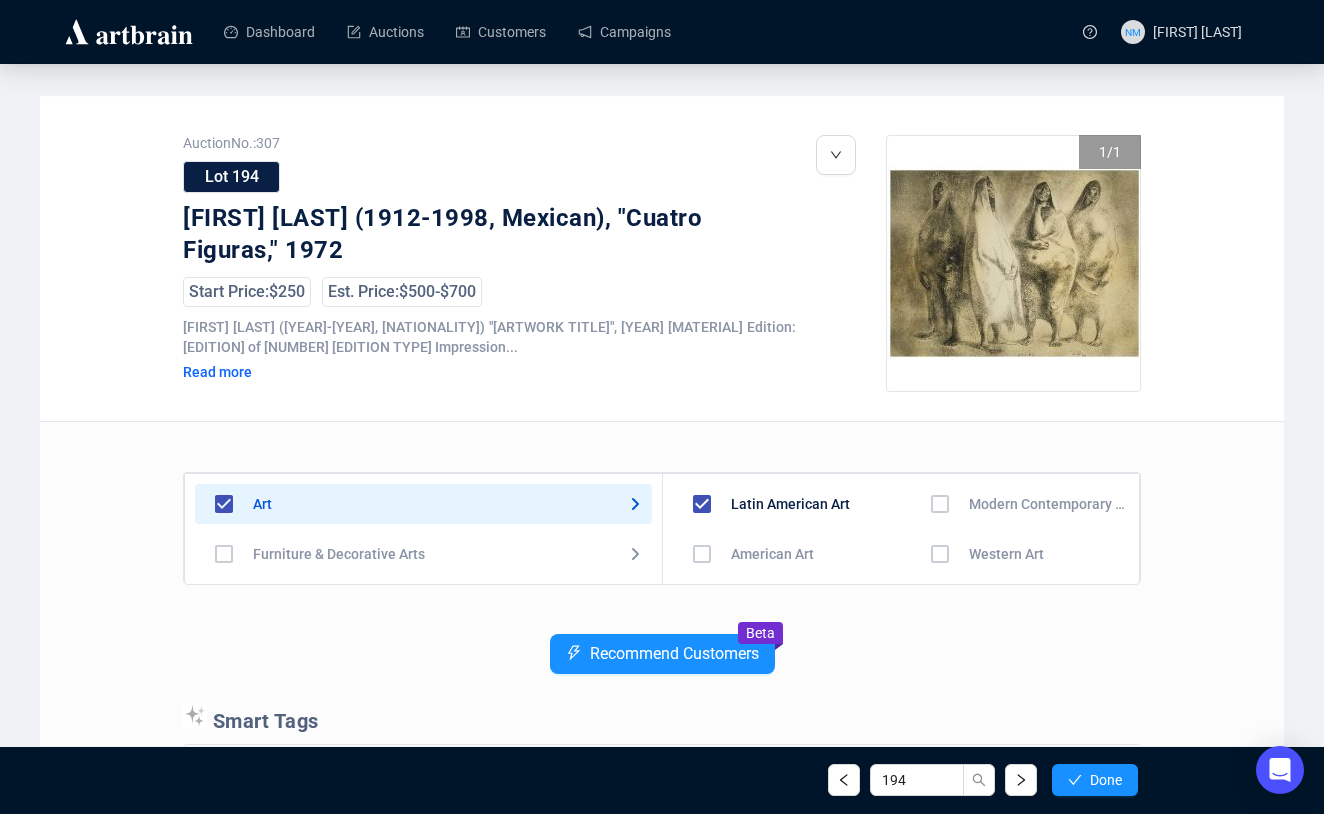 click at bounding box center (702, 554) 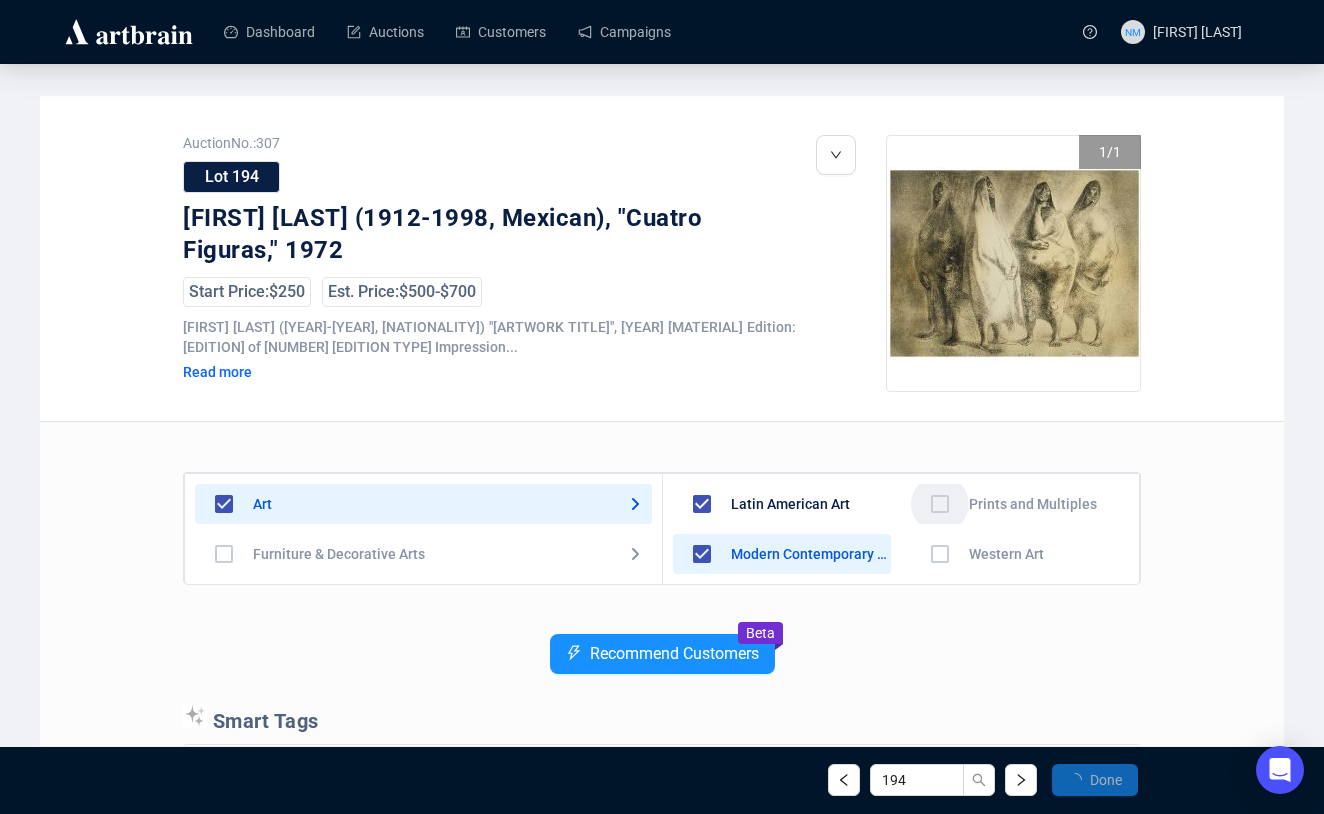 click at bounding box center (702, 604) 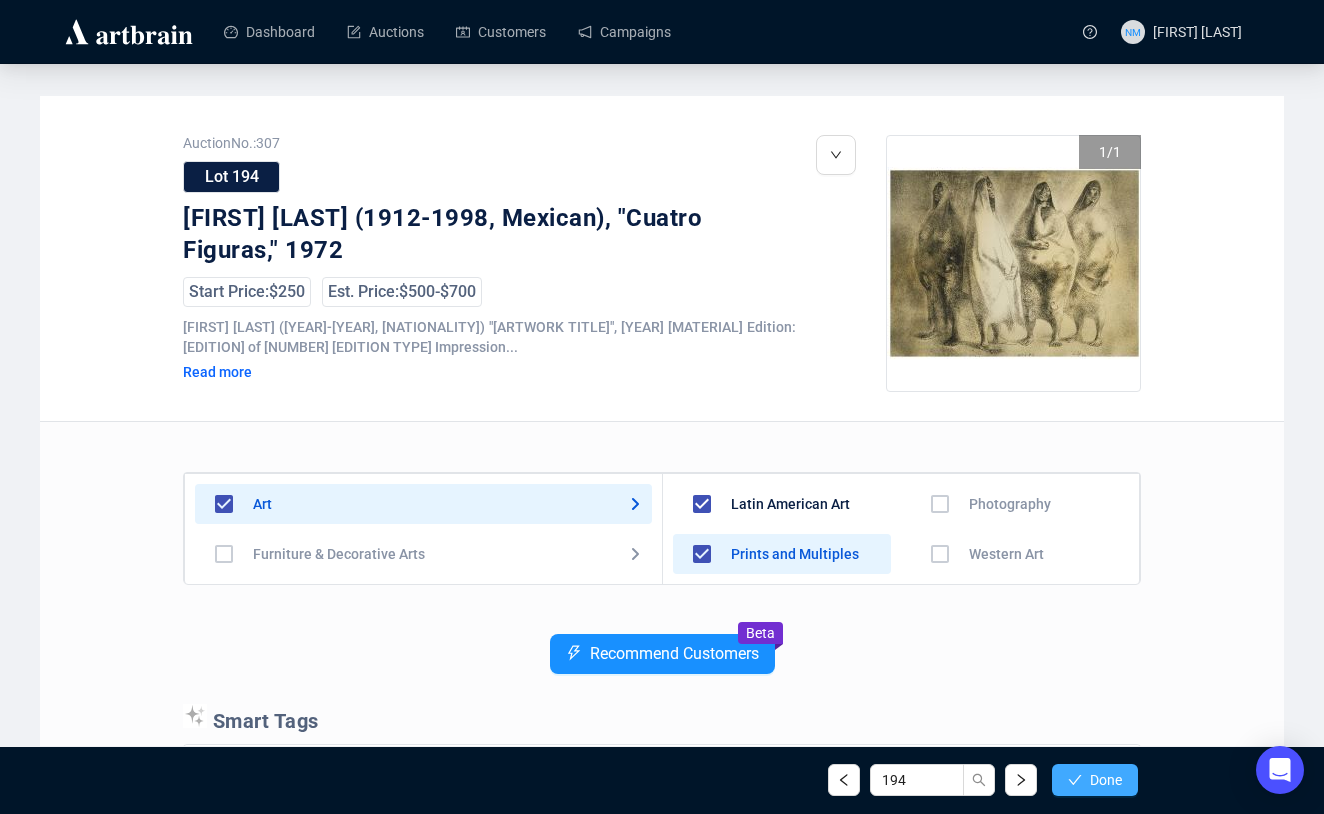 click on "Done" at bounding box center (1106, 780) 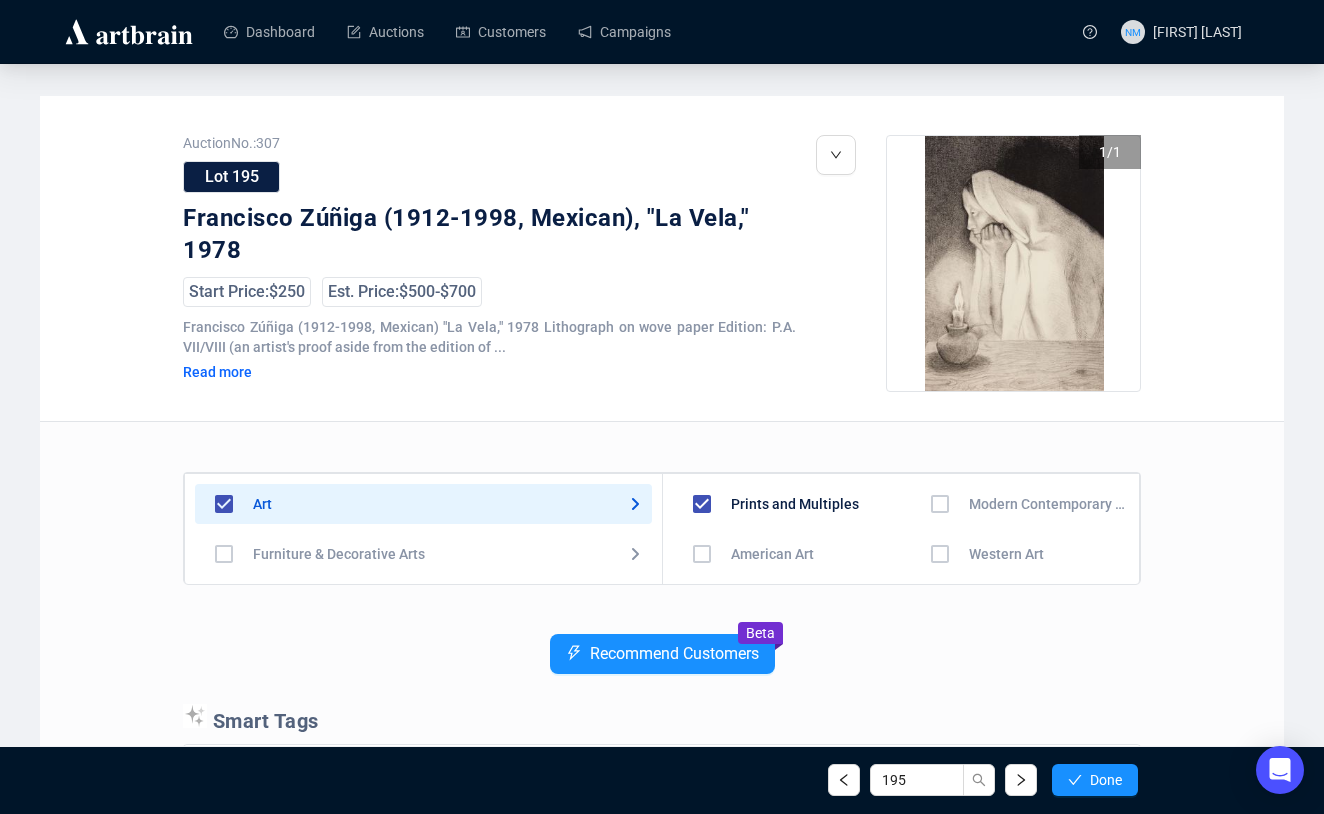 click on "Smart Tags Francisco Zúñiga + Mexican + artists + [YEAR]s + sculpture + Esmeralda + art + Watercolor + lithograph + bronze + painting + [LOCATION] + La Vela + wove paper Edition + [LOCATION] + prntr. + proof + Sculptor + VII/VIII + Sight: [DIMENSIONS] + pencil + blindstamp + workshop + lesson + Pub + culture + tutelage + Zúñiga [NUMBER] + Kyron + S.A. + Zga [YEAR] + medium + Brewster Edition +" at bounding box center [662, 854] 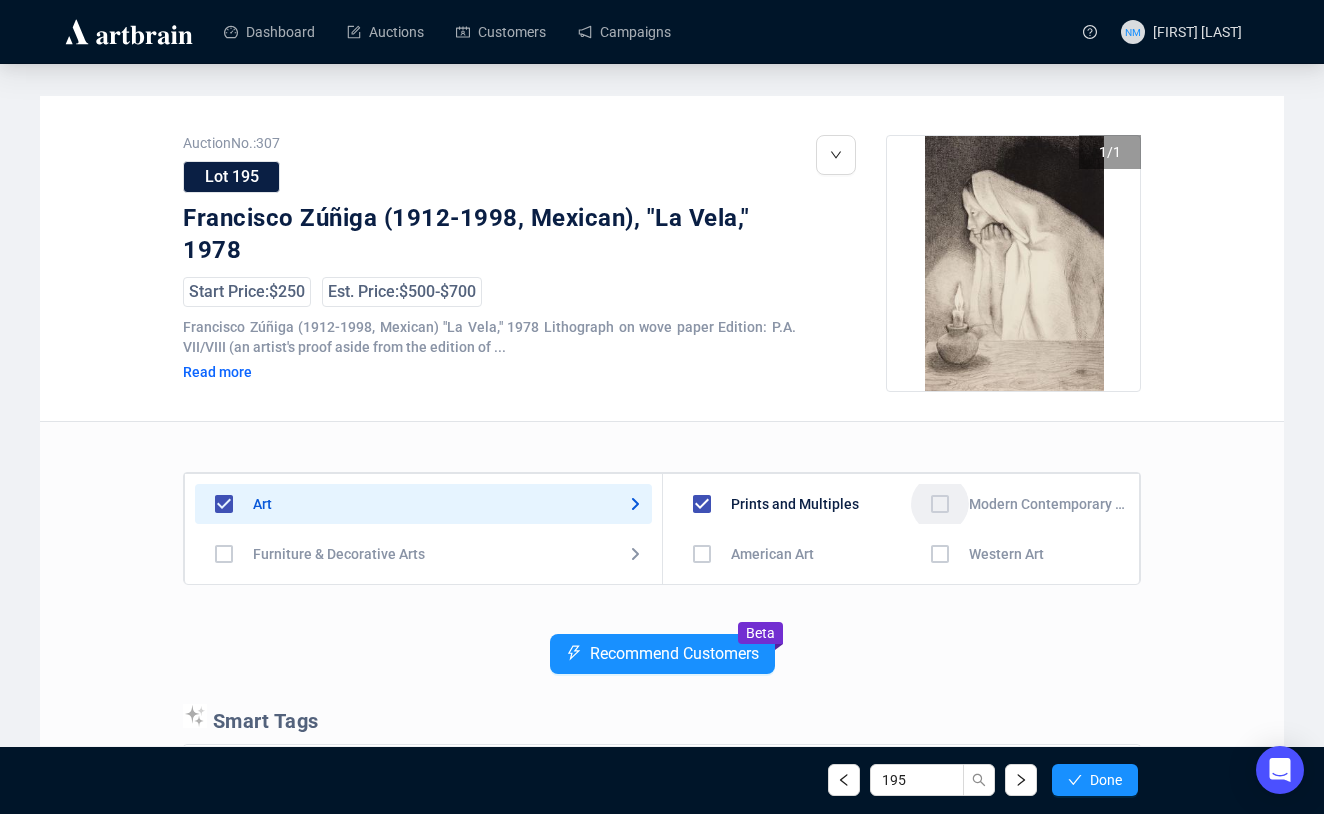 click at bounding box center [702, 554] 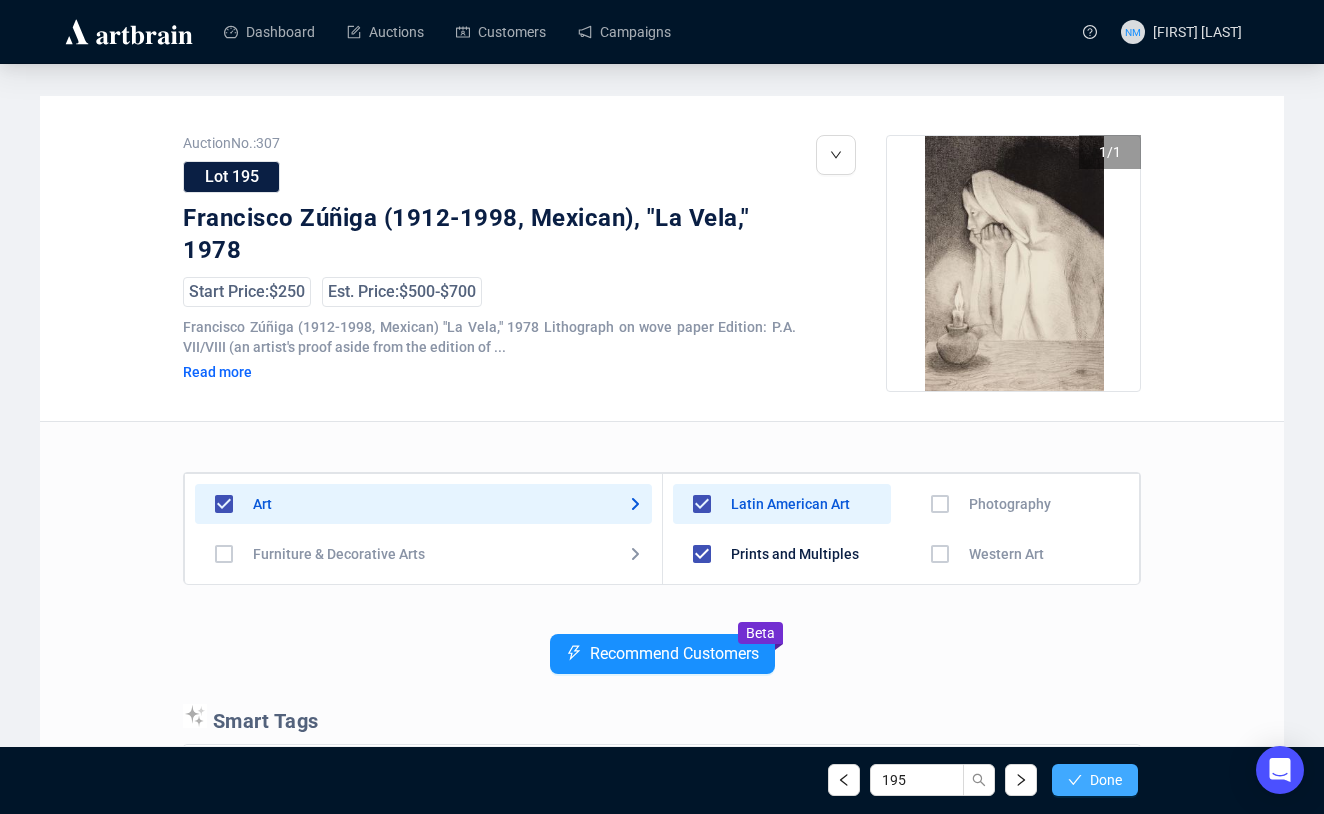 click on "Done" at bounding box center (1106, 780) 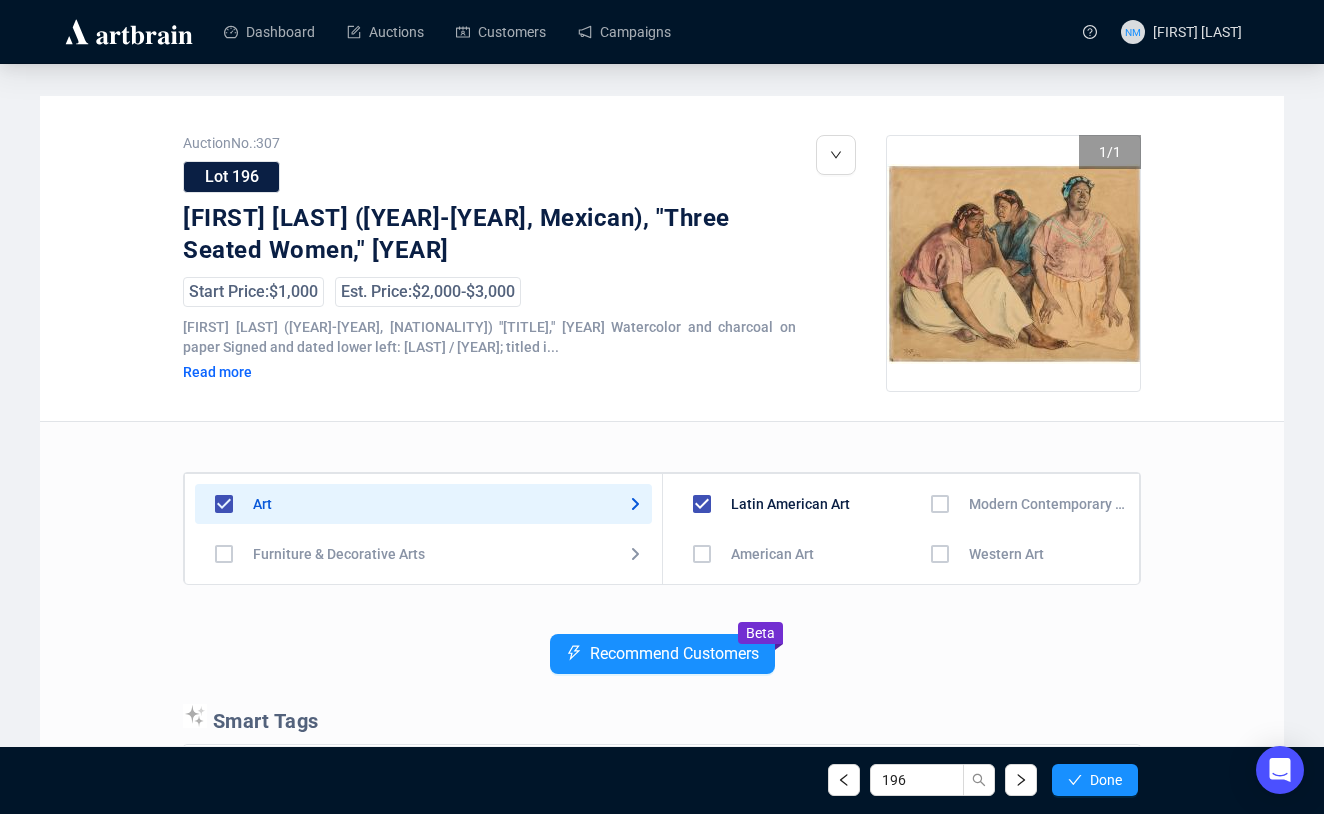 click at bounding box center [702, 554] 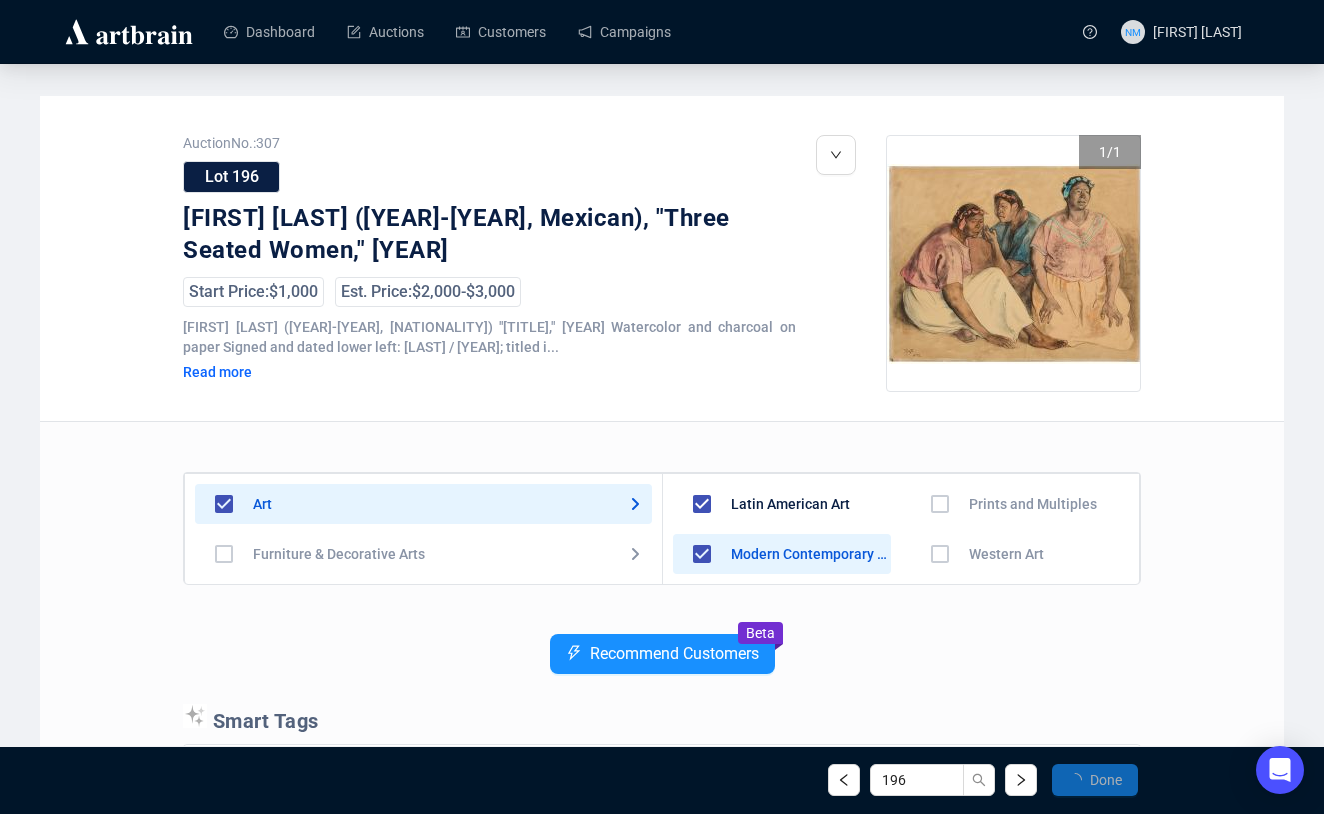 click at bounding box center (702, 604) 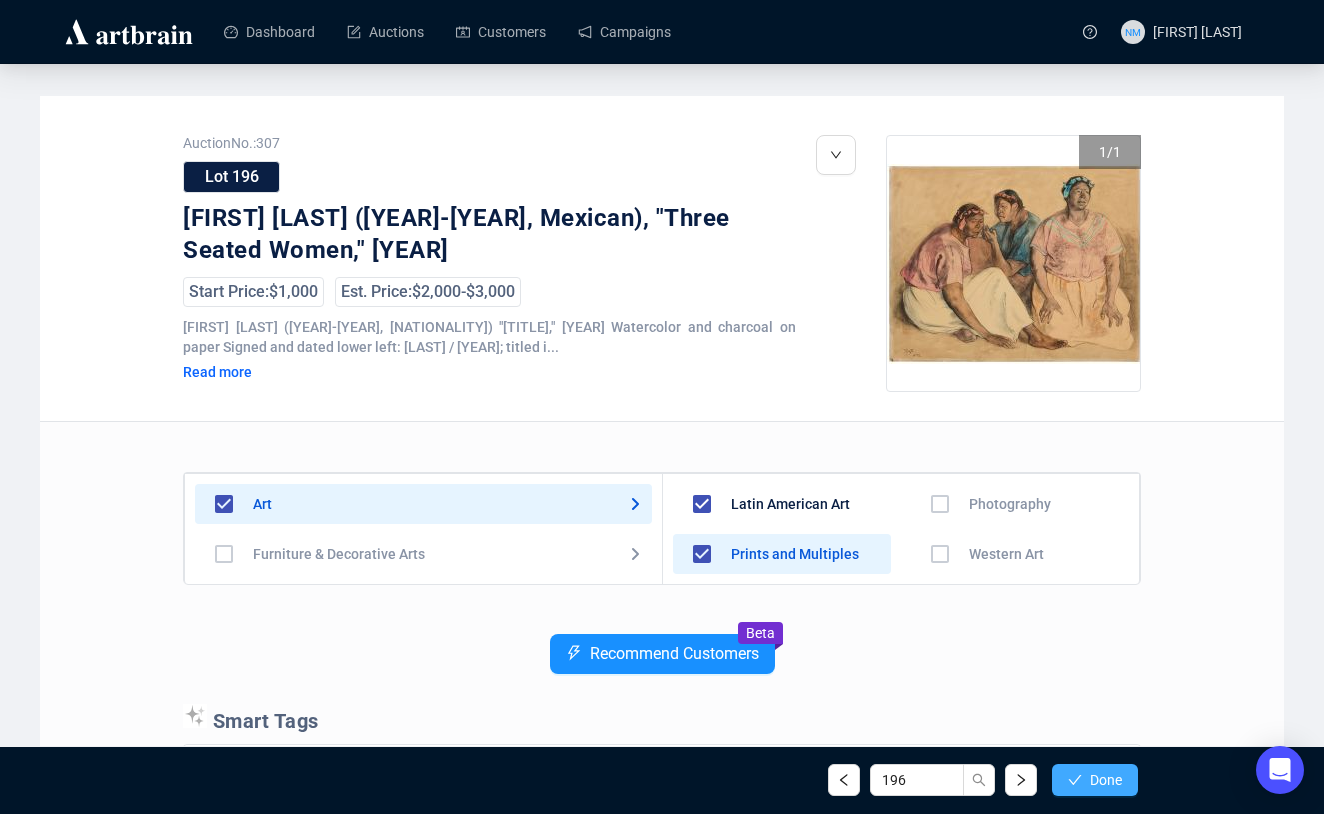 click on "Done" at bounding box center [1106, 780] 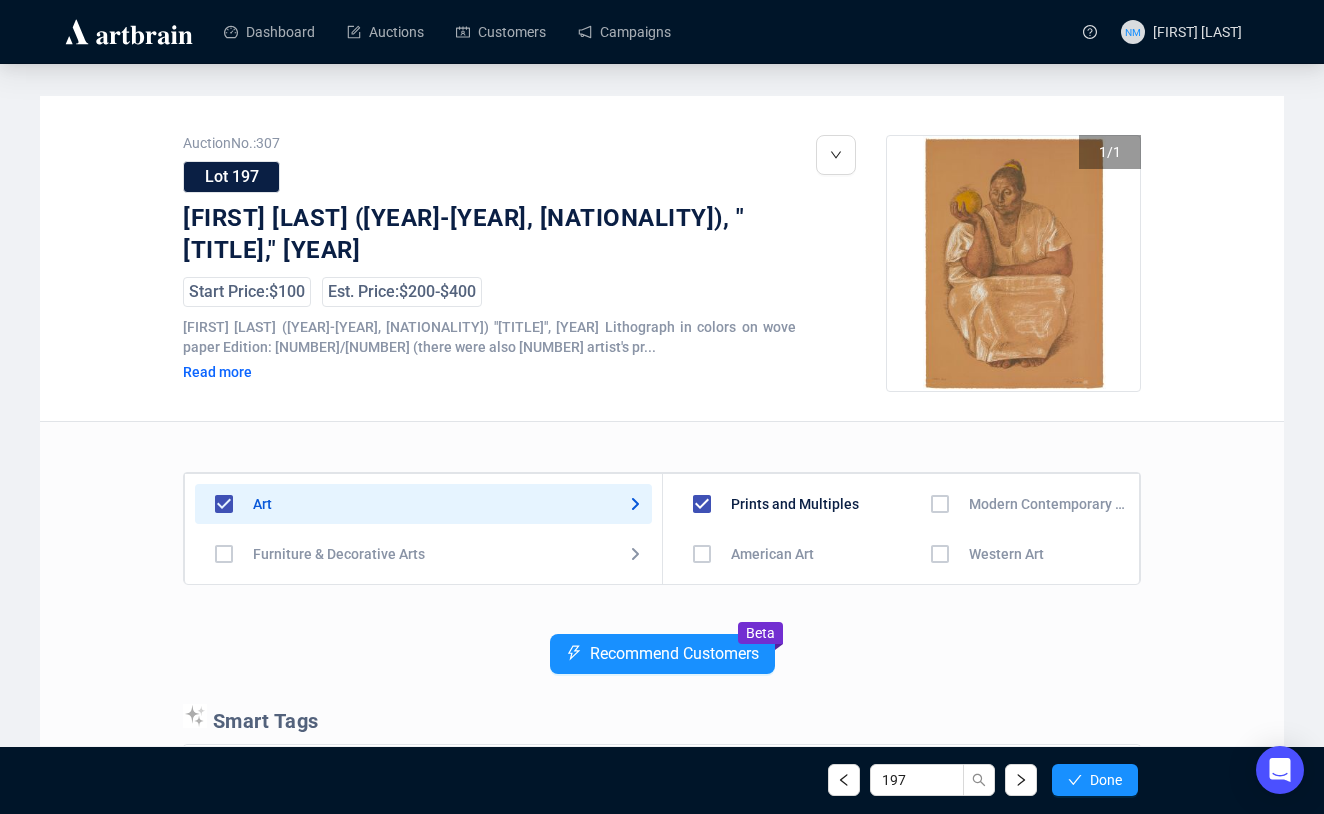 click on "Recommend Customers Beta" at bounding box center (662, 669) 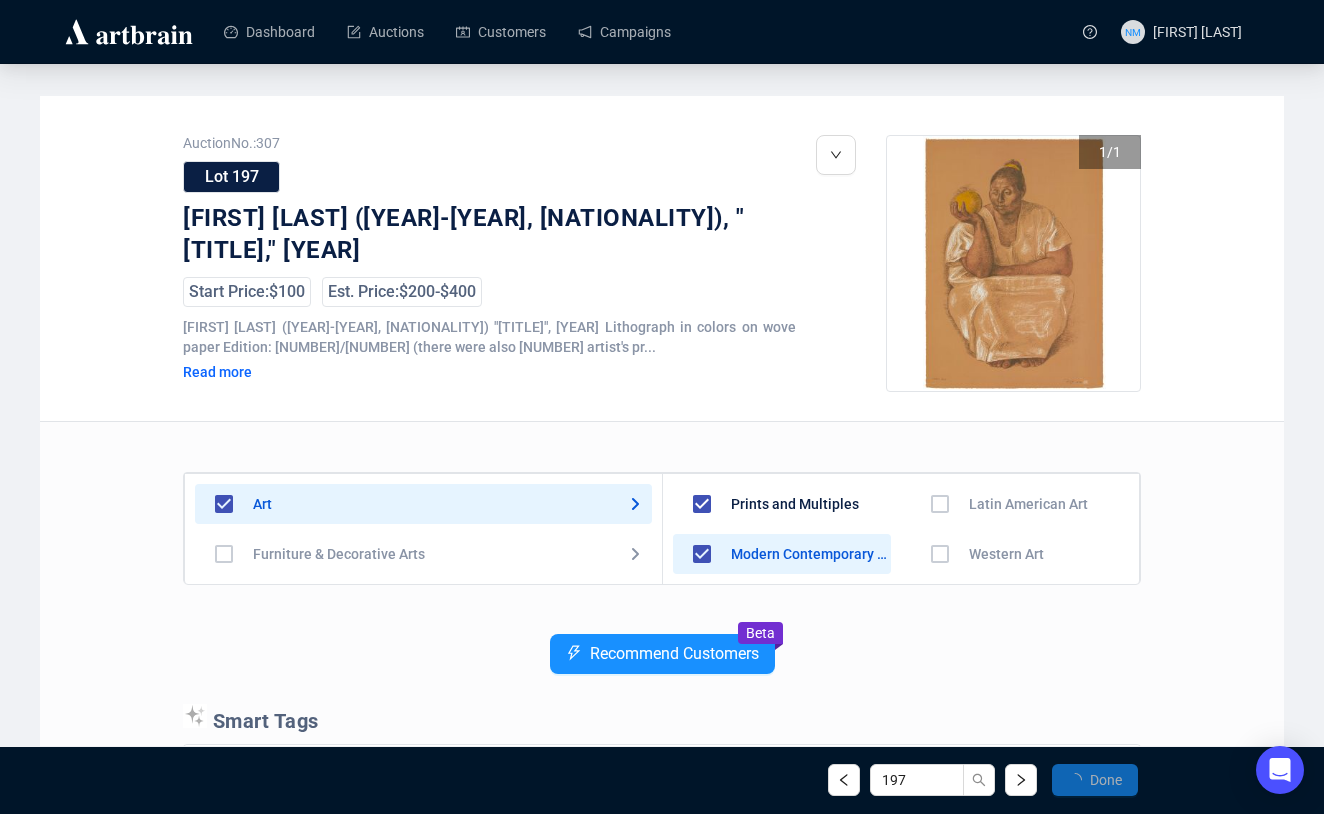 click at bounding box center [702, 604] 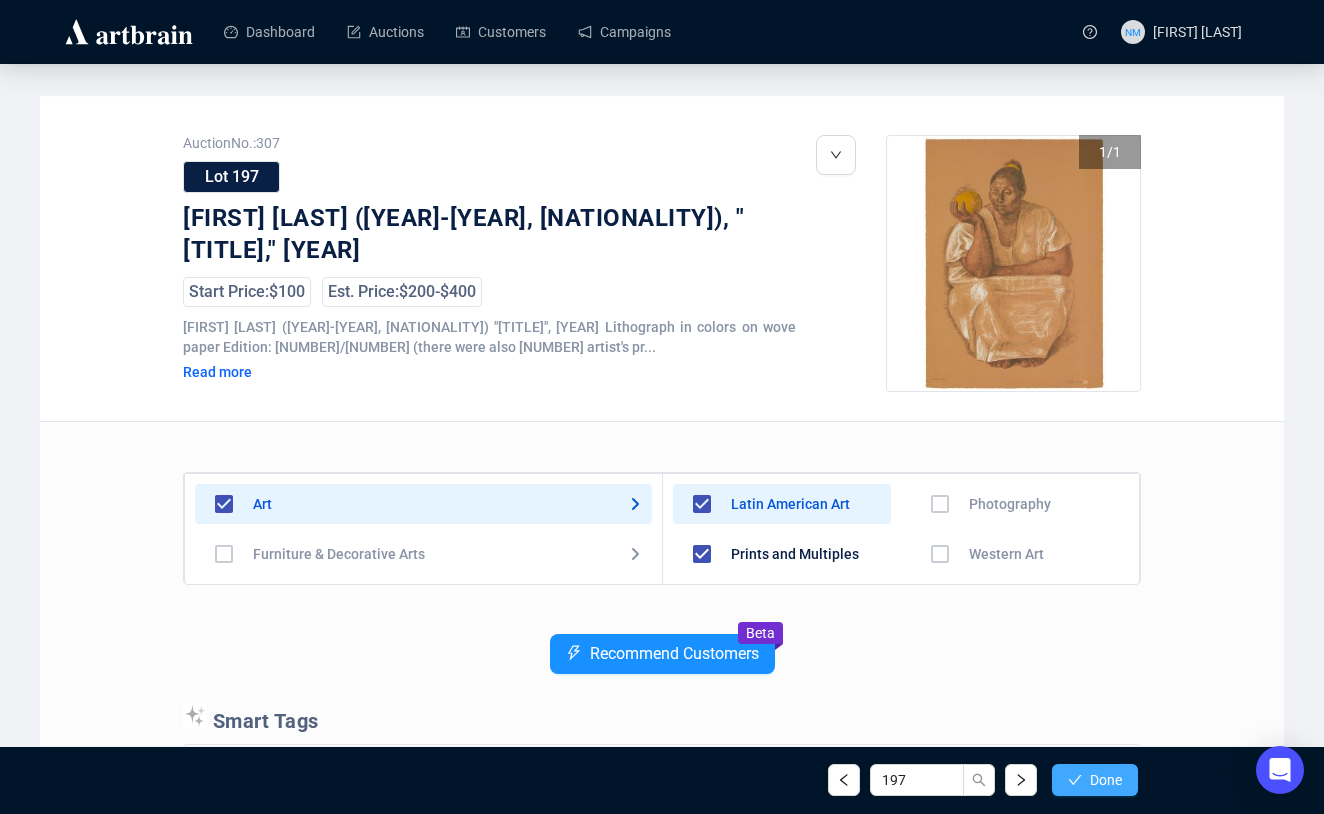 click on "Done" at bounding box center (1095, 780) 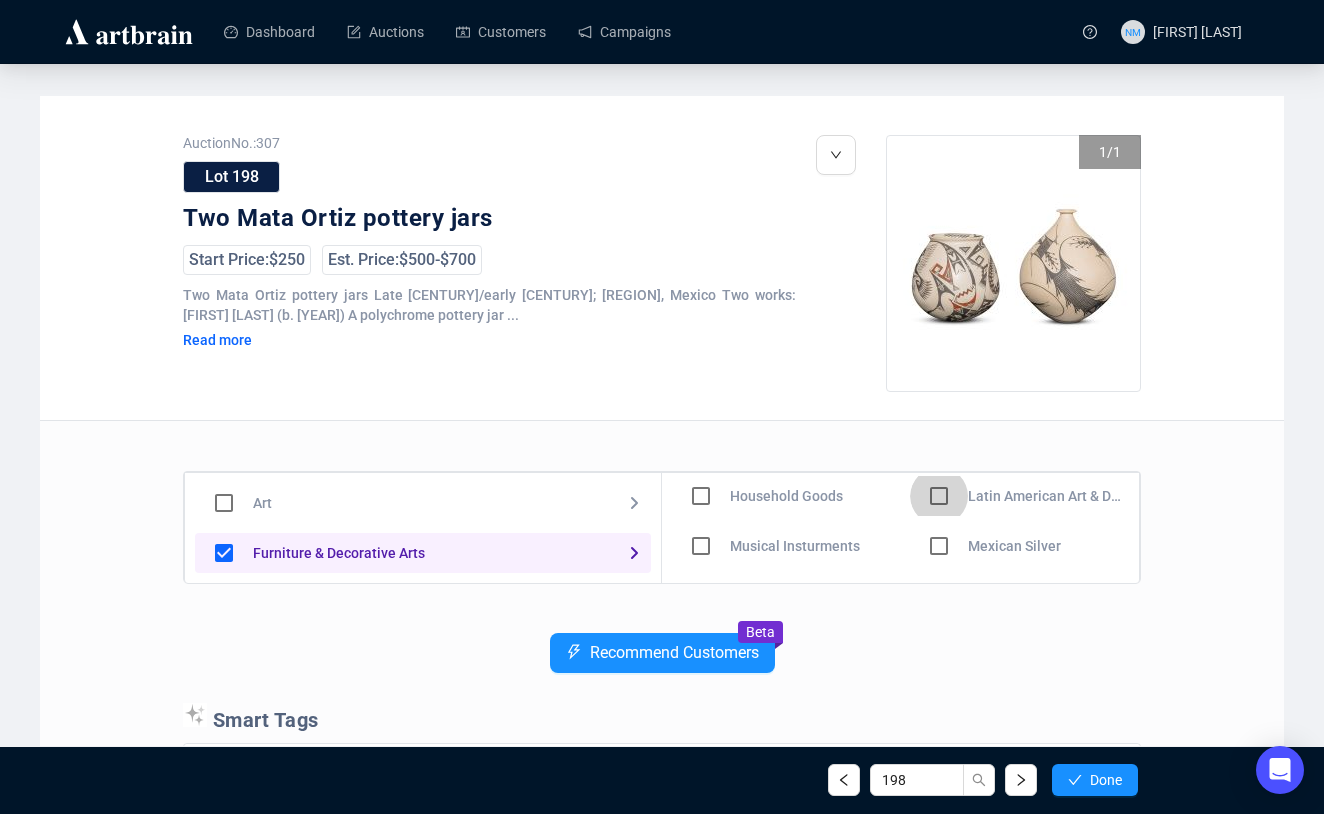 click at bounding box center [701, 446] 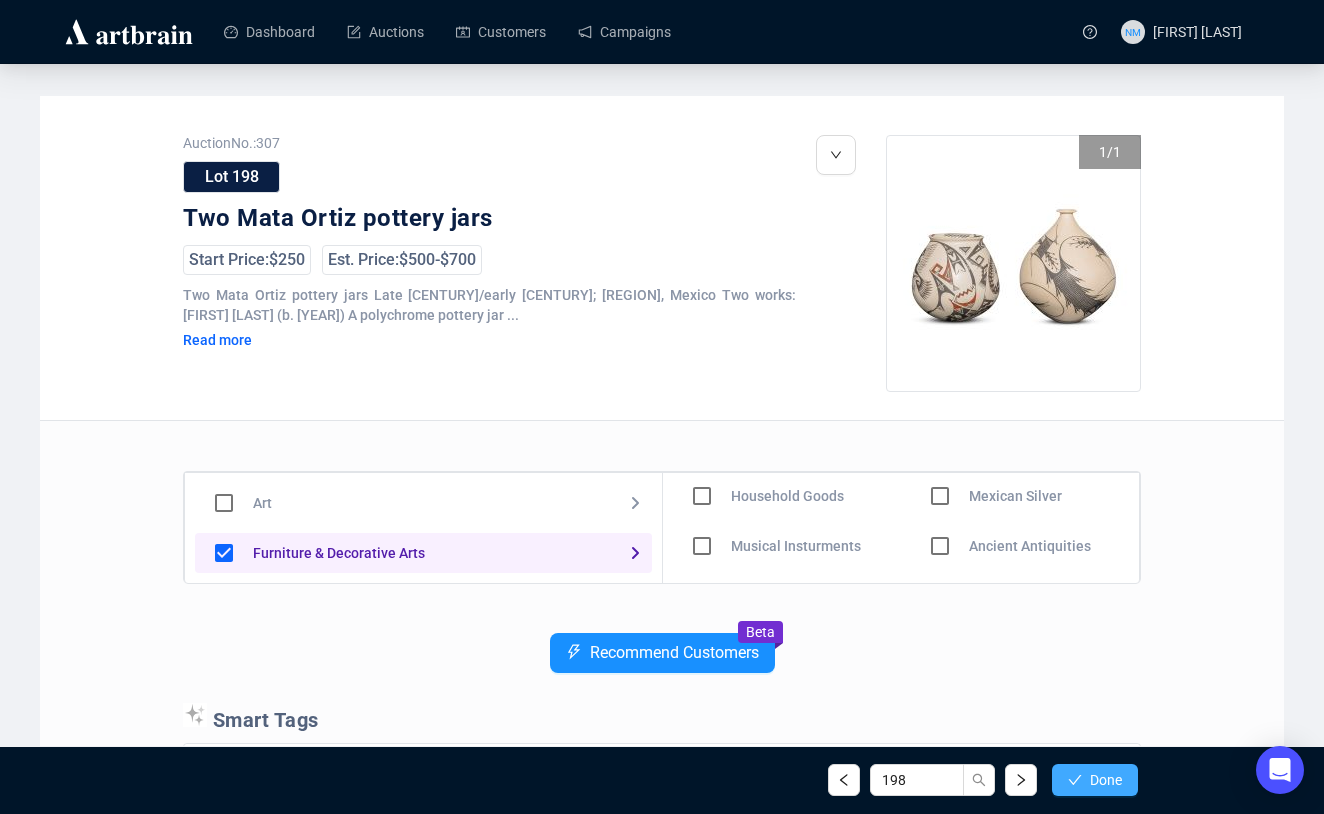 click on "Done" at bounding box center [1095, 780] 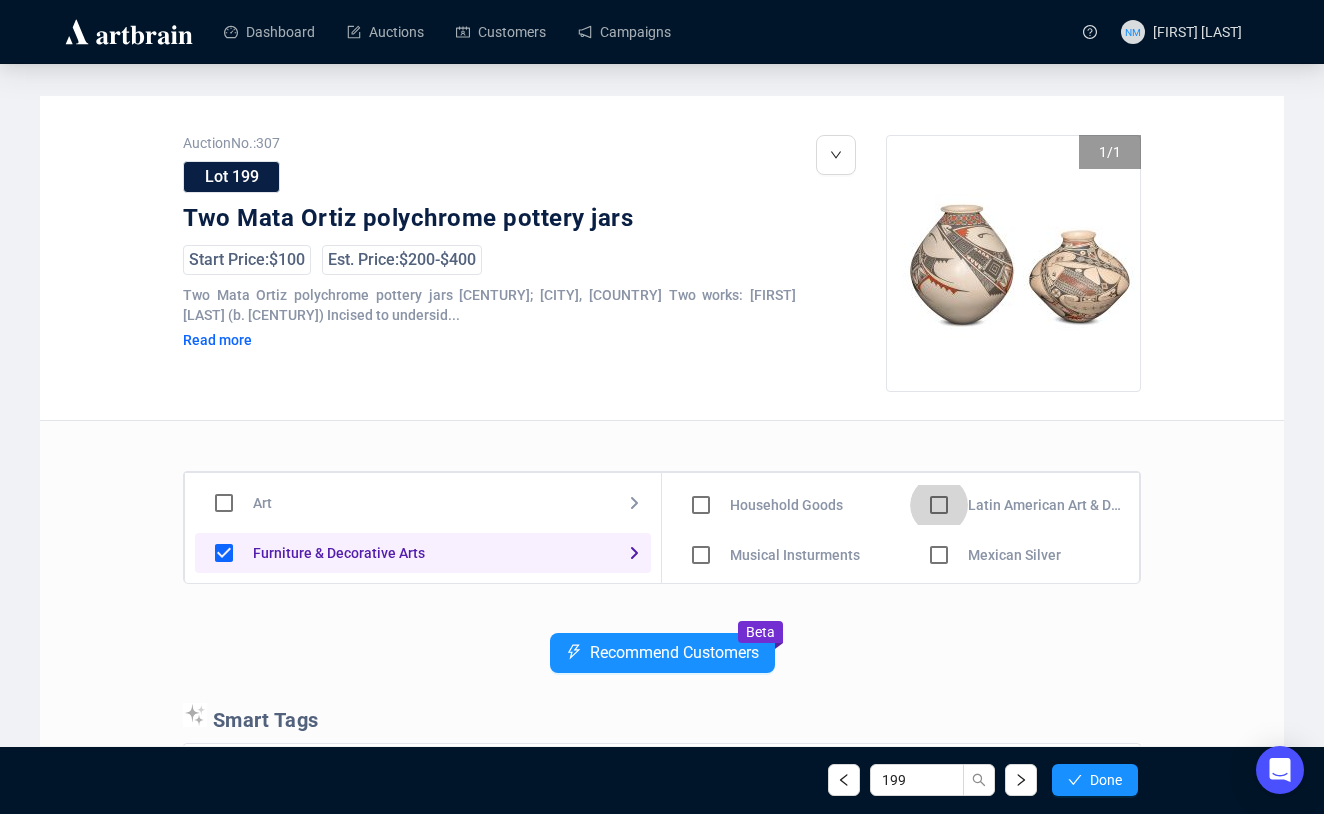 click at bounding box center (701, 455) 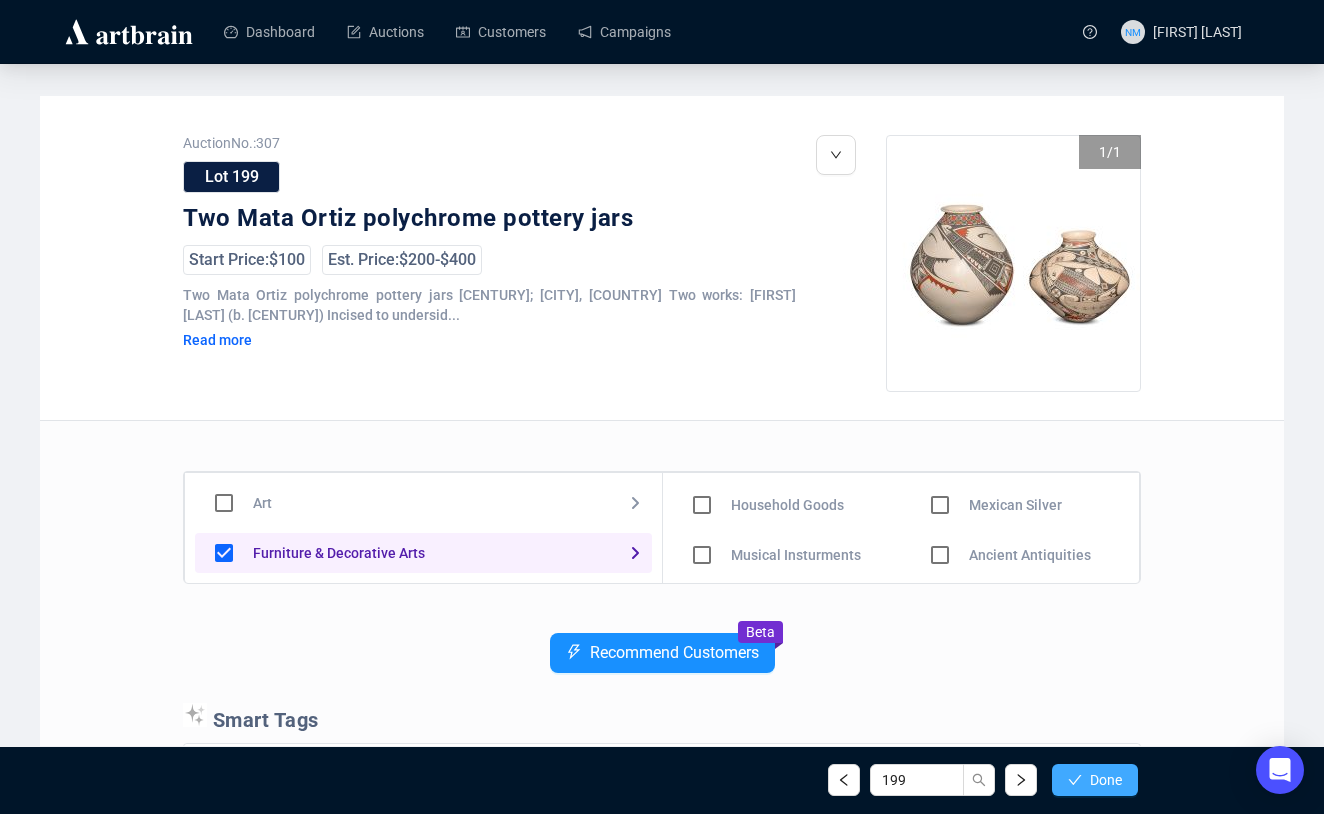 click on "Done" at bounding box center (1106, 780) 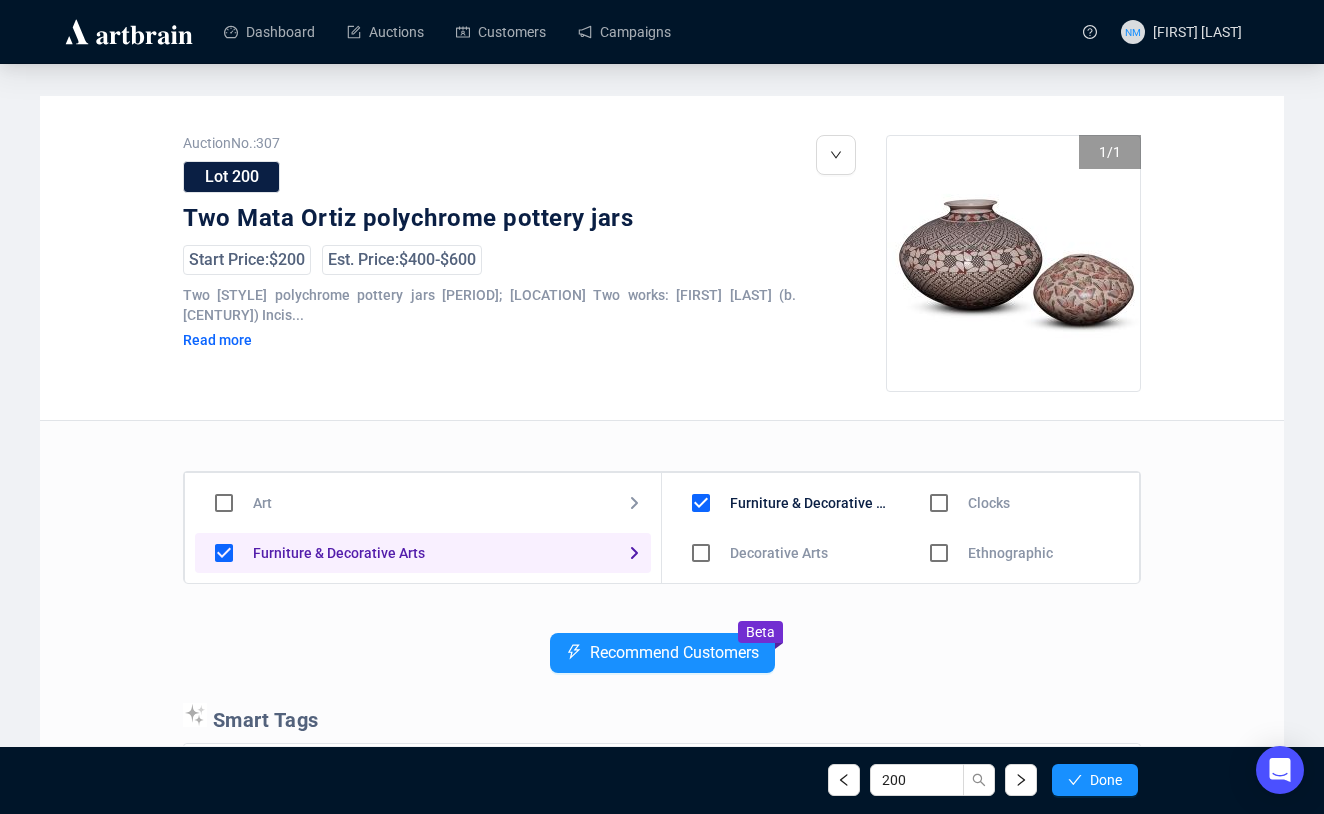 click on "Auction No.: [NUMBER] Lot [NUMBER] Two [STYLE] polychrome pottery jars Start Price: $[PRICE] Est. Price: $[PRICE] - $[PRICE] Two [STYLE] polychrome pottery jars [PERIOD]; [LOCATION] Two works: [FIRST] [LAST] (b. [CENTURY]) Incis... Read more 1 / 1" at bounding box center [662, 258] 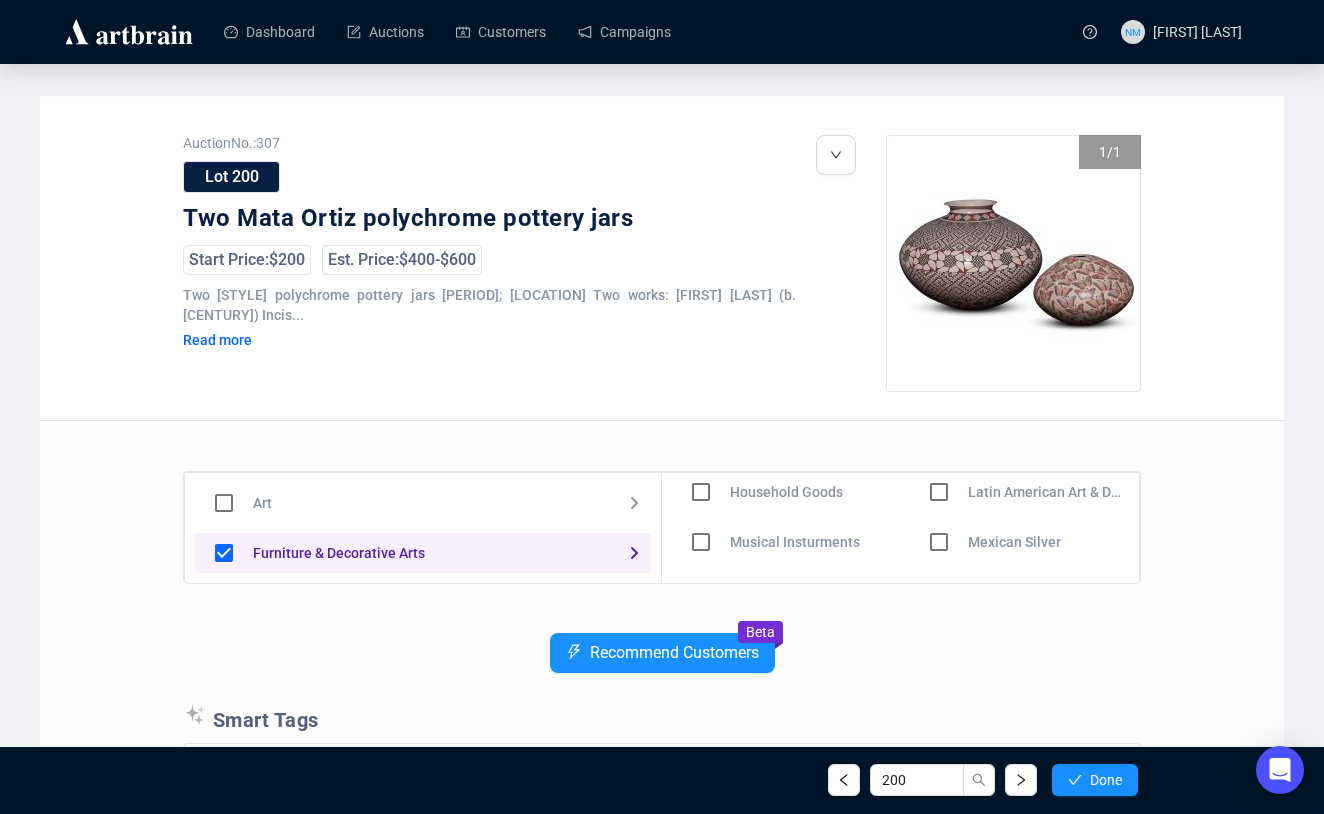 click at bounding box center (701, 442) 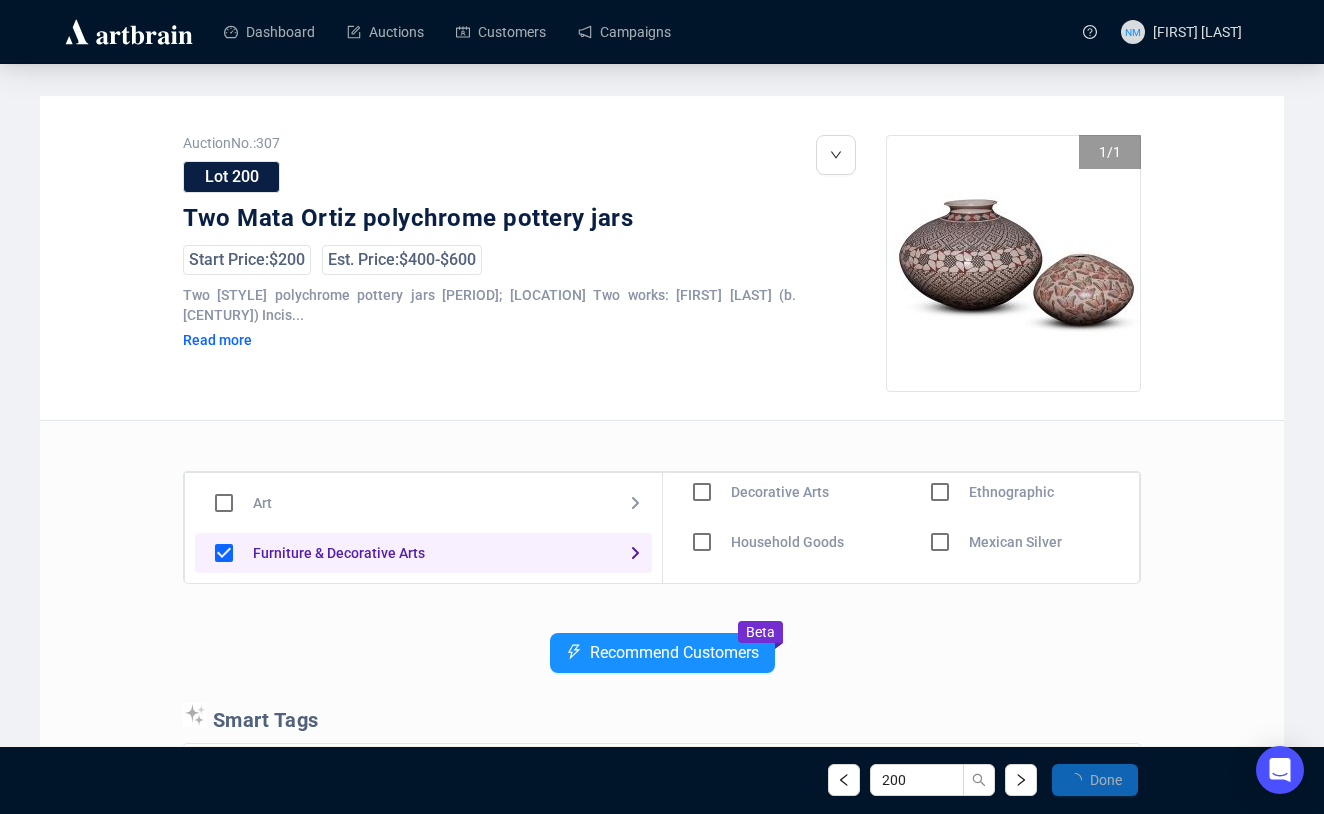 scroll, scrollTop: 161, scrollLeft: 0, axis: vertical 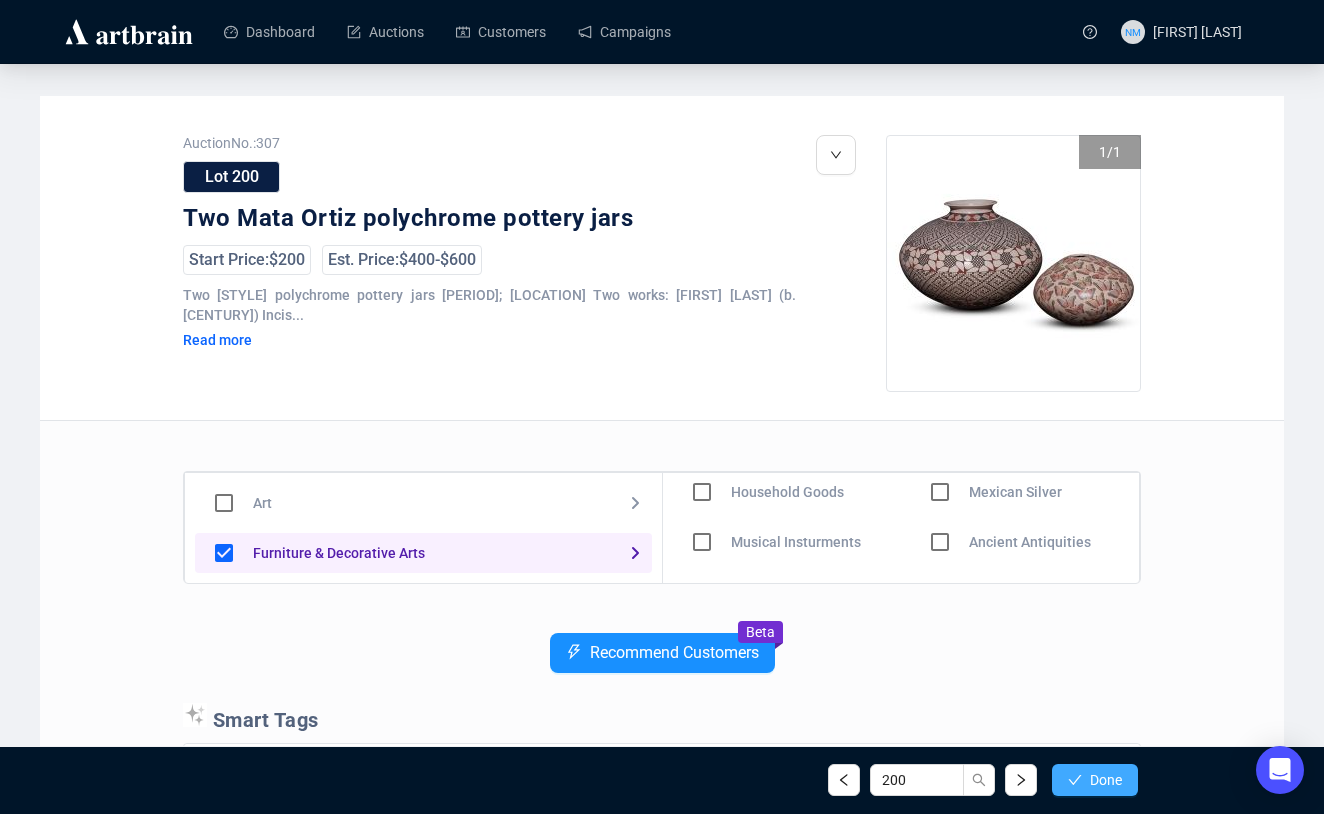 click on "Done" at bounding box center (1106, 780) 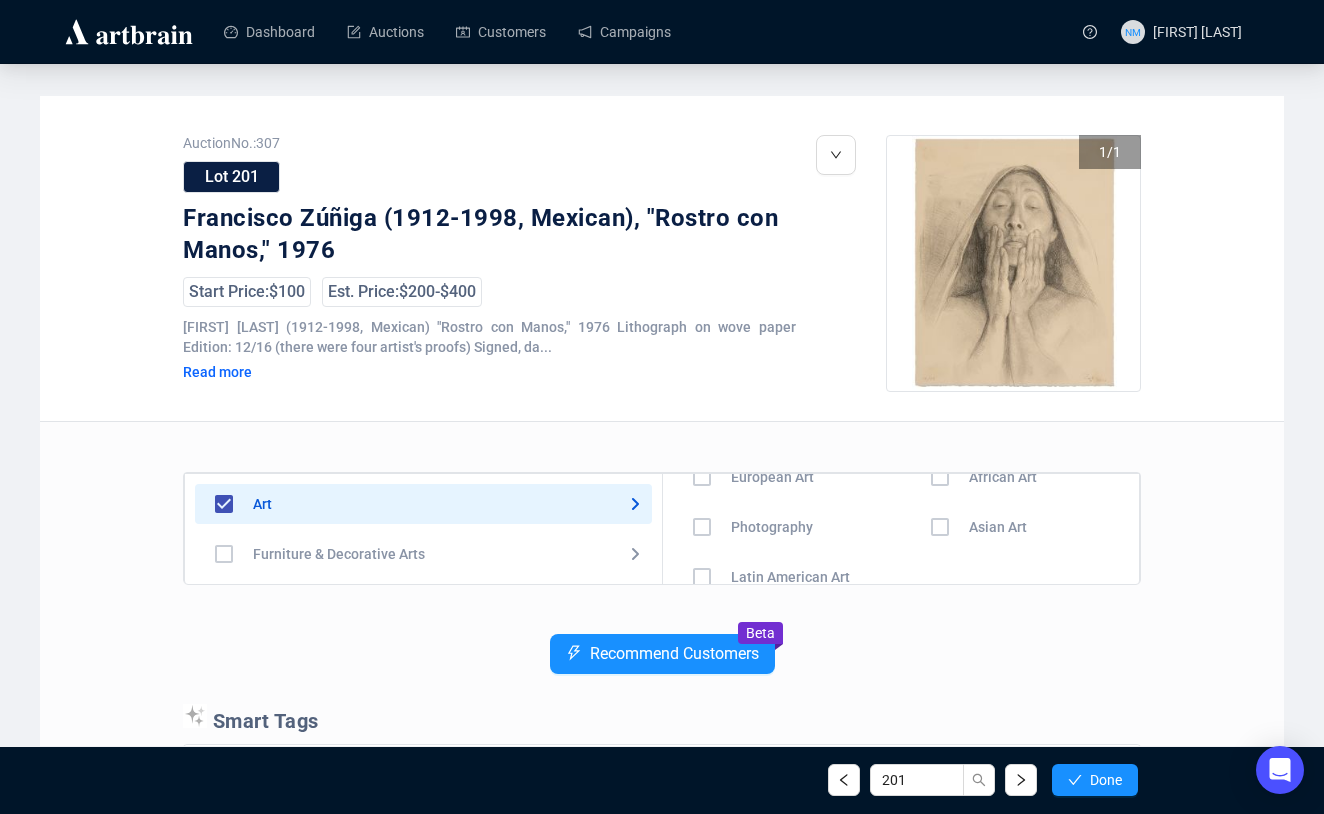 scroll, scrollTop: 140, scrollLeft: 0, axis: vertical 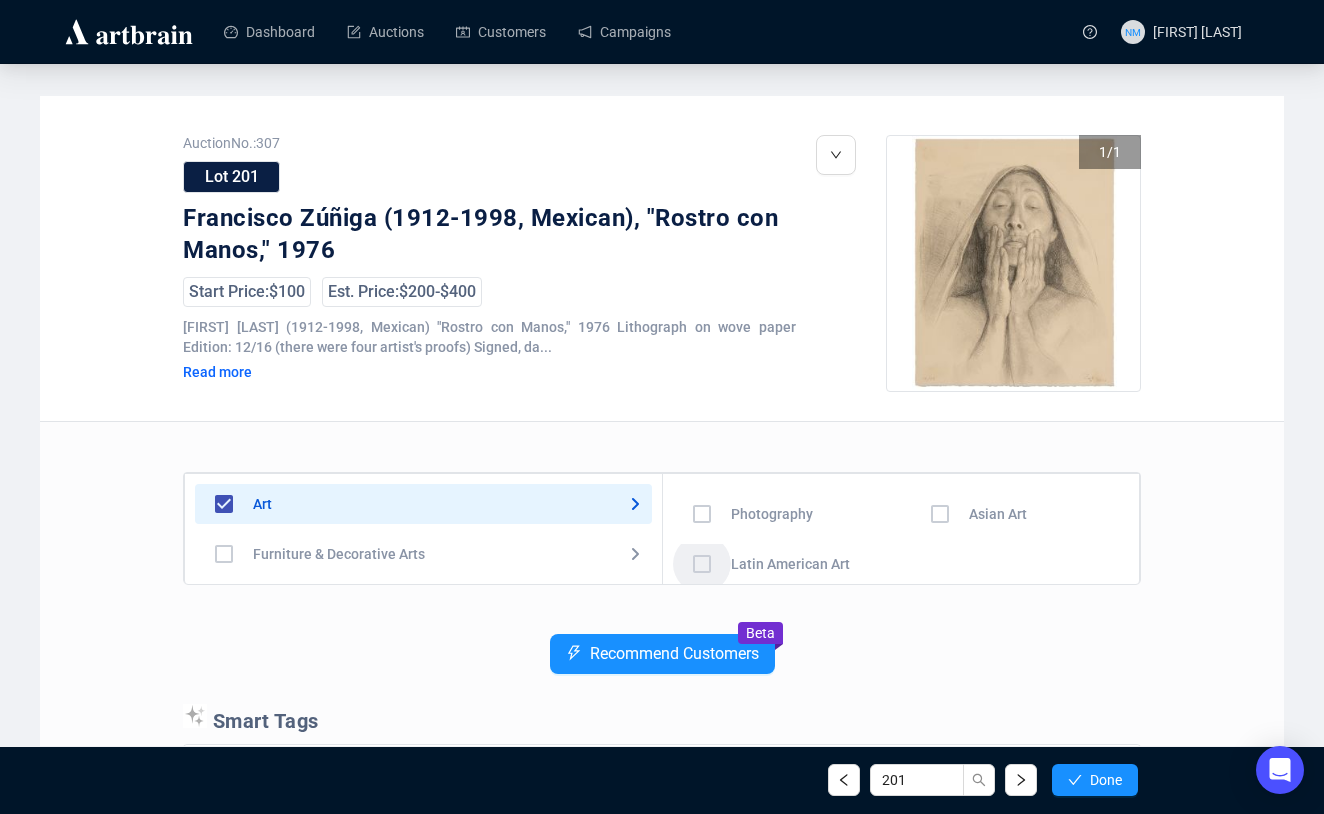 click at bounding box center (702, 414) 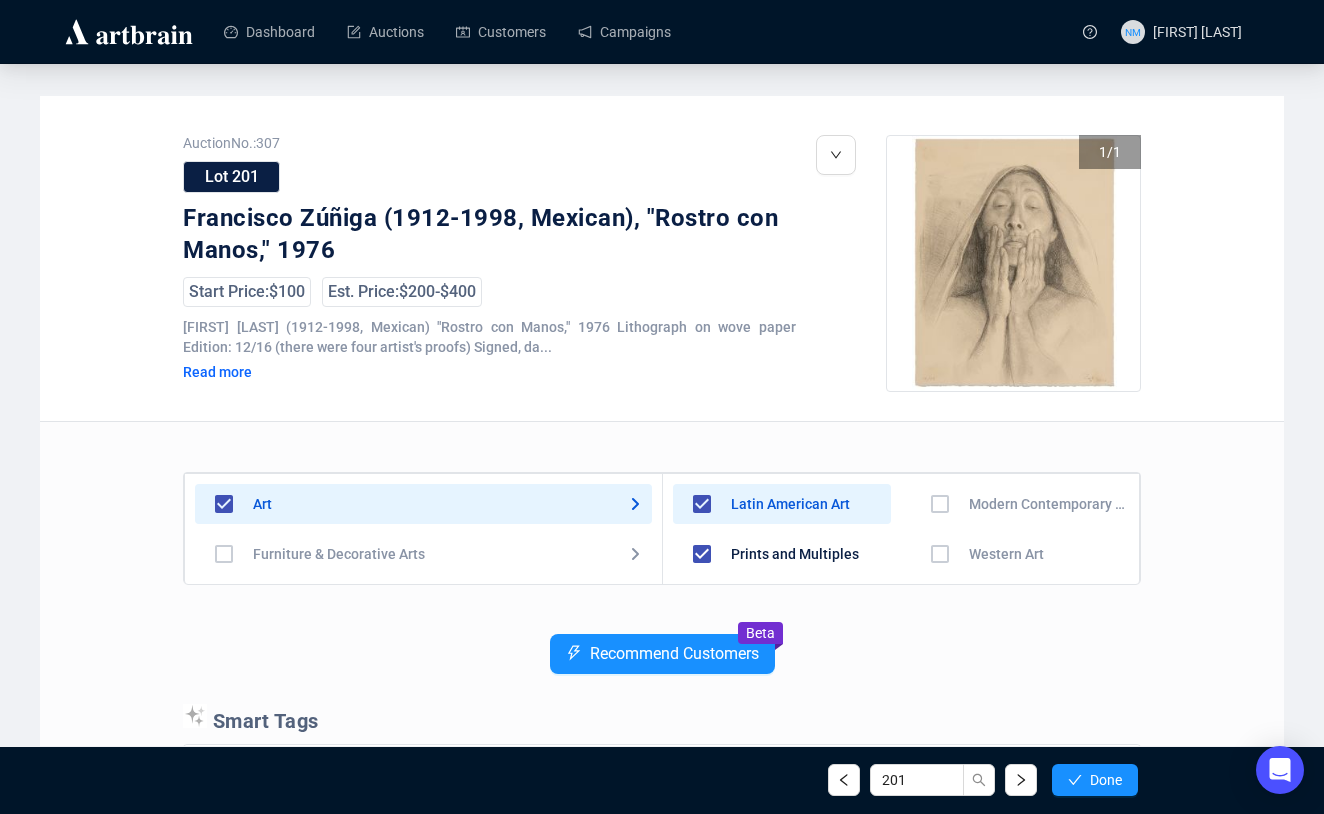 click at bounding box center [702, 604] 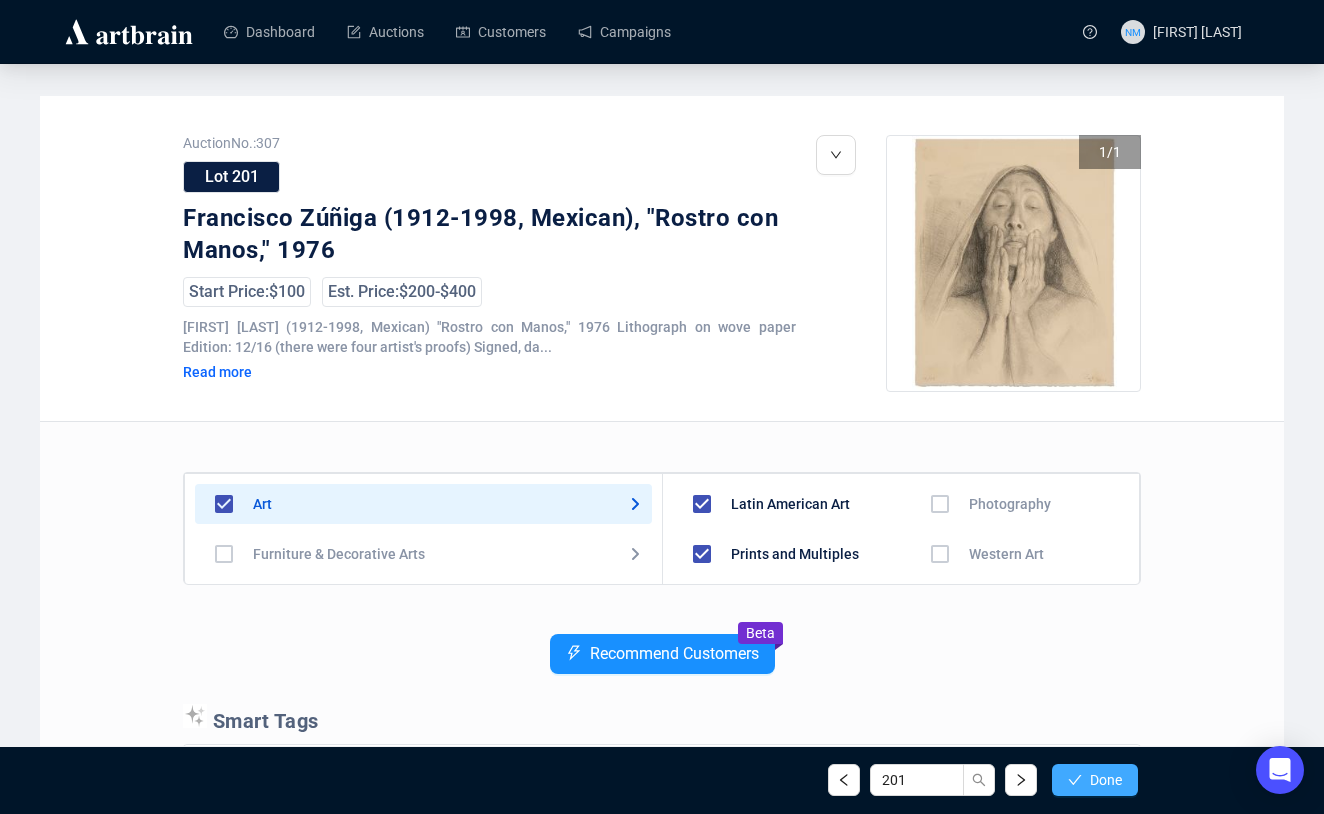 click on "Done" at bounding box center (1095, 780) 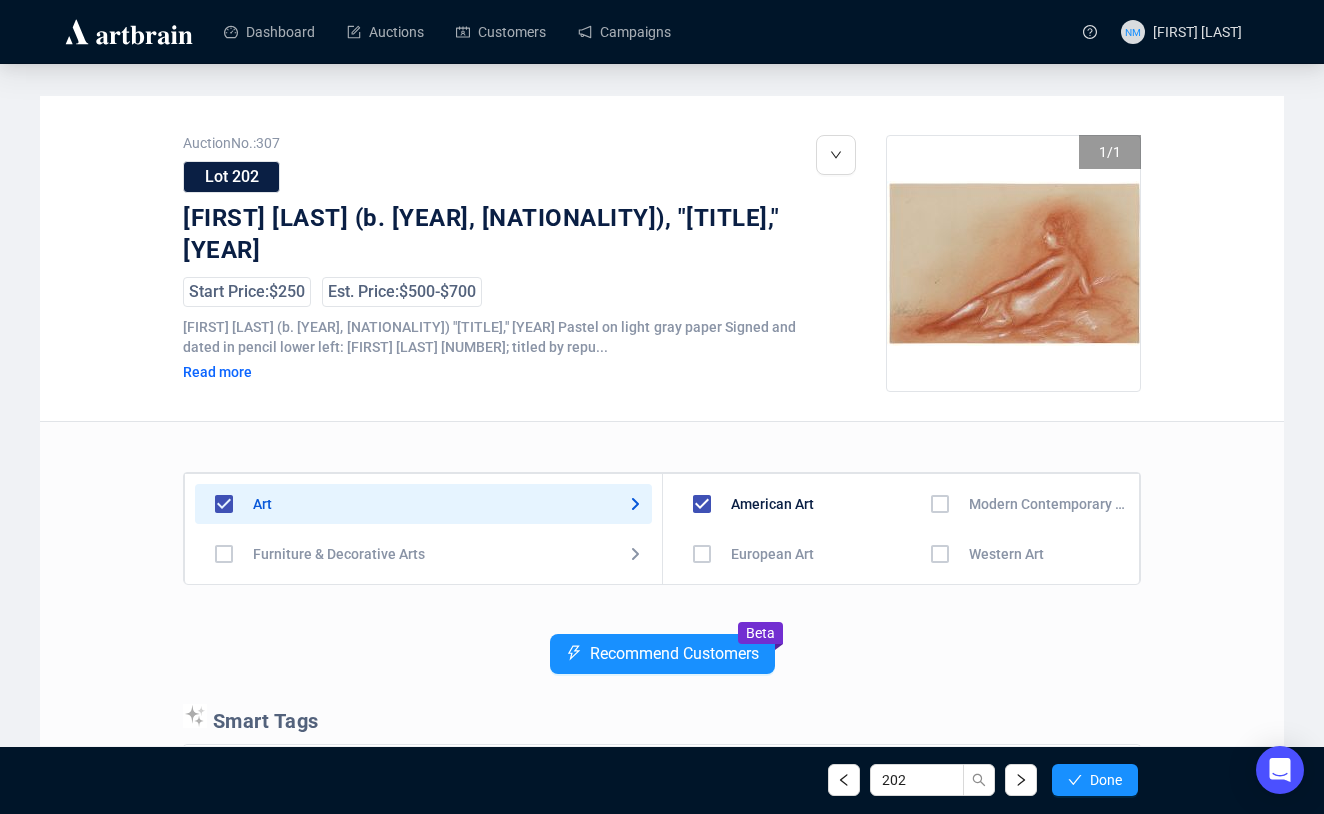 click at bounding box center [702, 504] 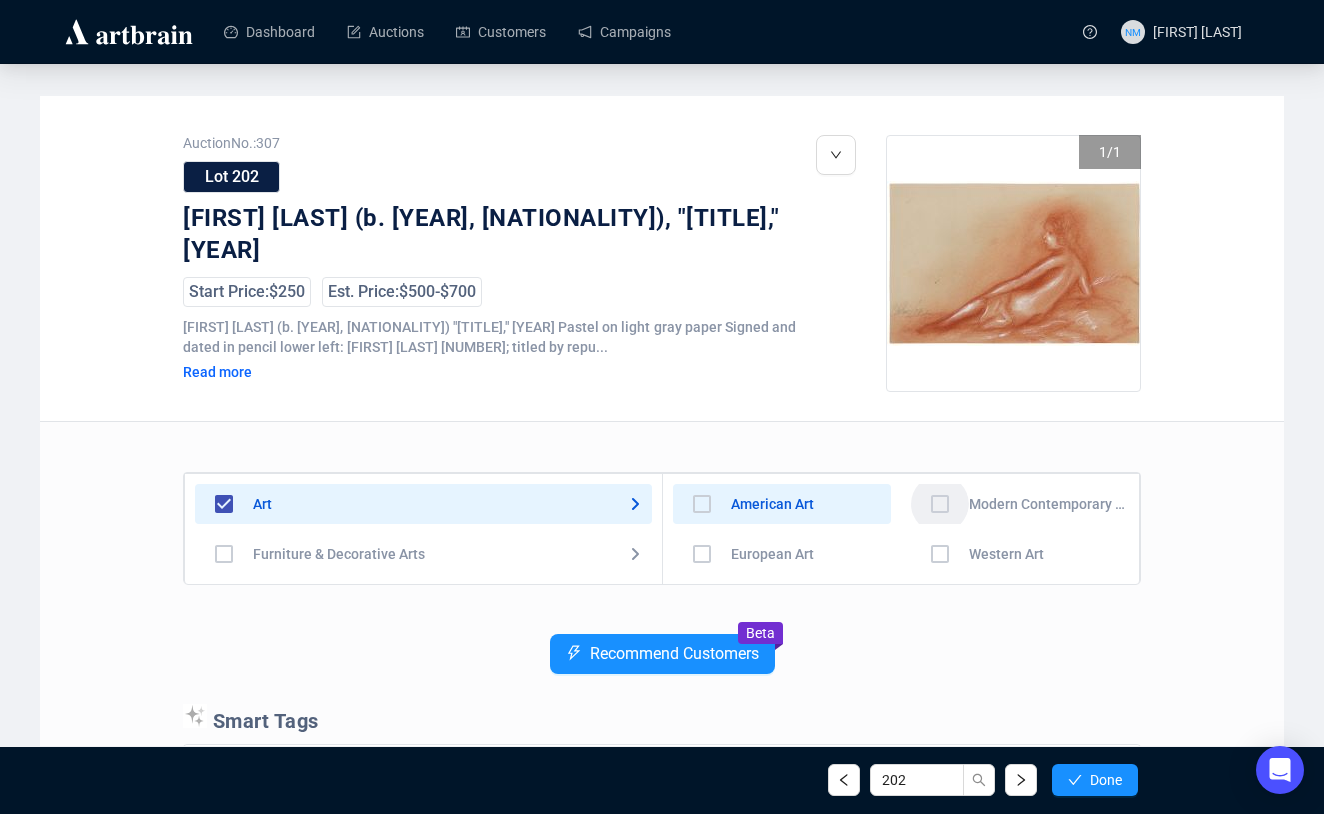 click at bounding box center [702, 504] 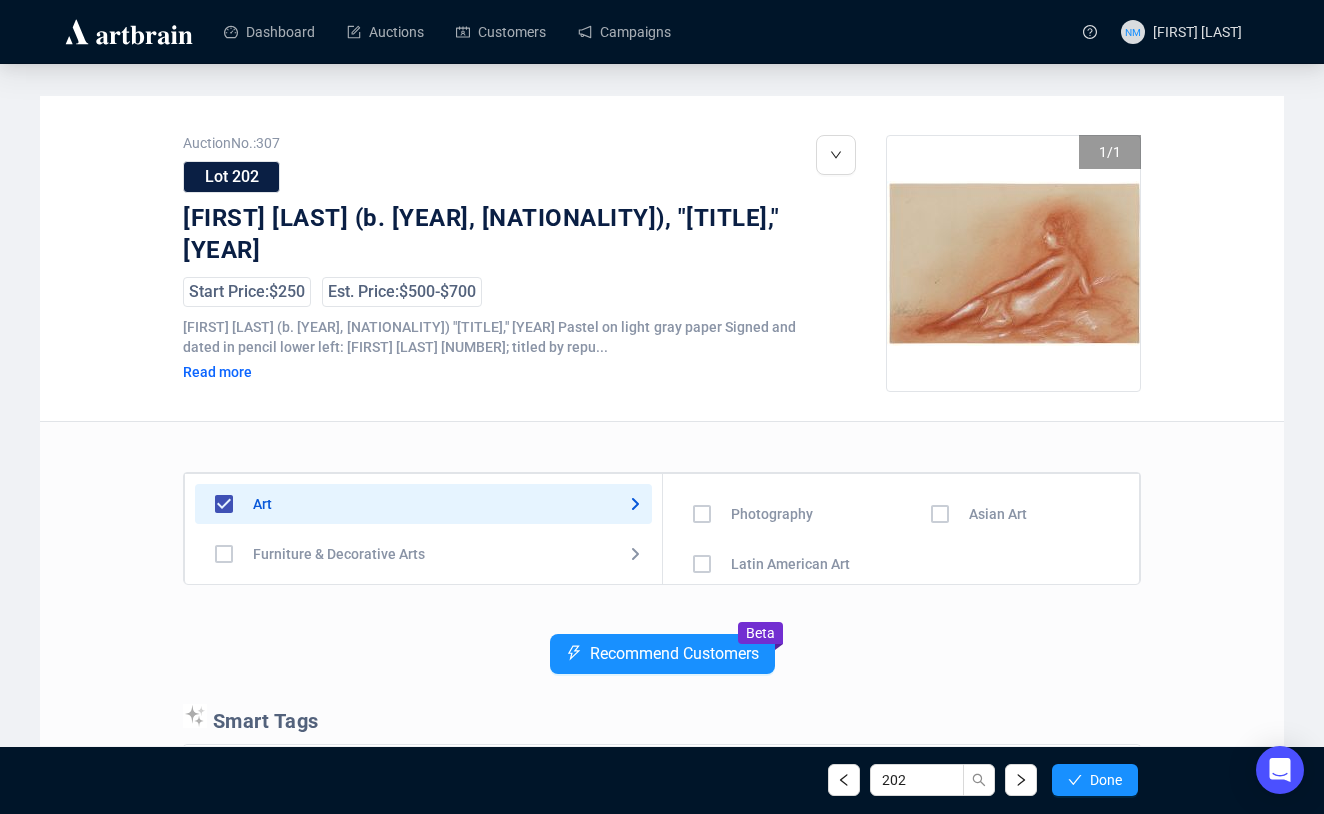 scroll, scrollTop: 0, scrollLeft: 0, axis: both 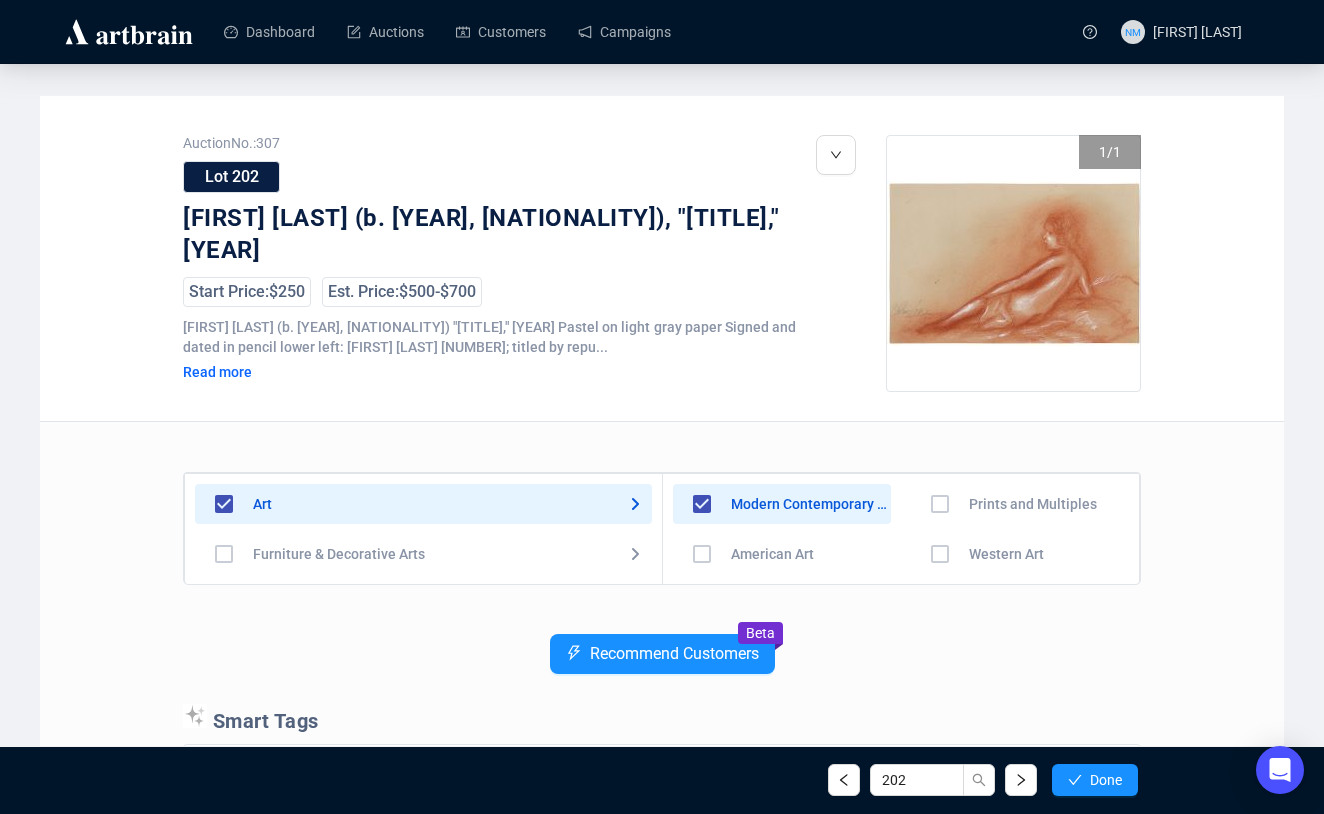 click on "Prints and Multiples Western Art African Art Asian Art" at bounding box center [1020, 529] 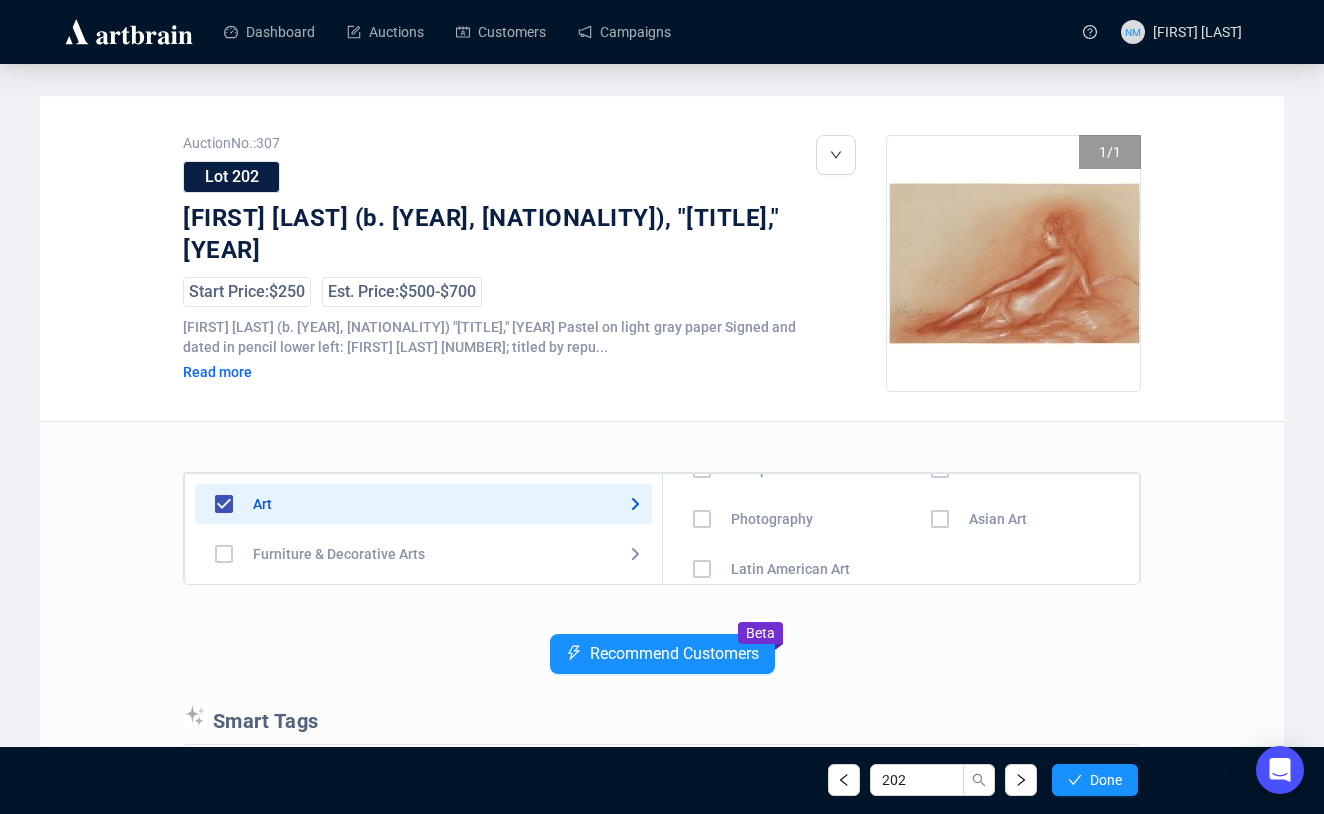 scroll, scrollTop: 137, scrollLeft: 0, axis: vertical 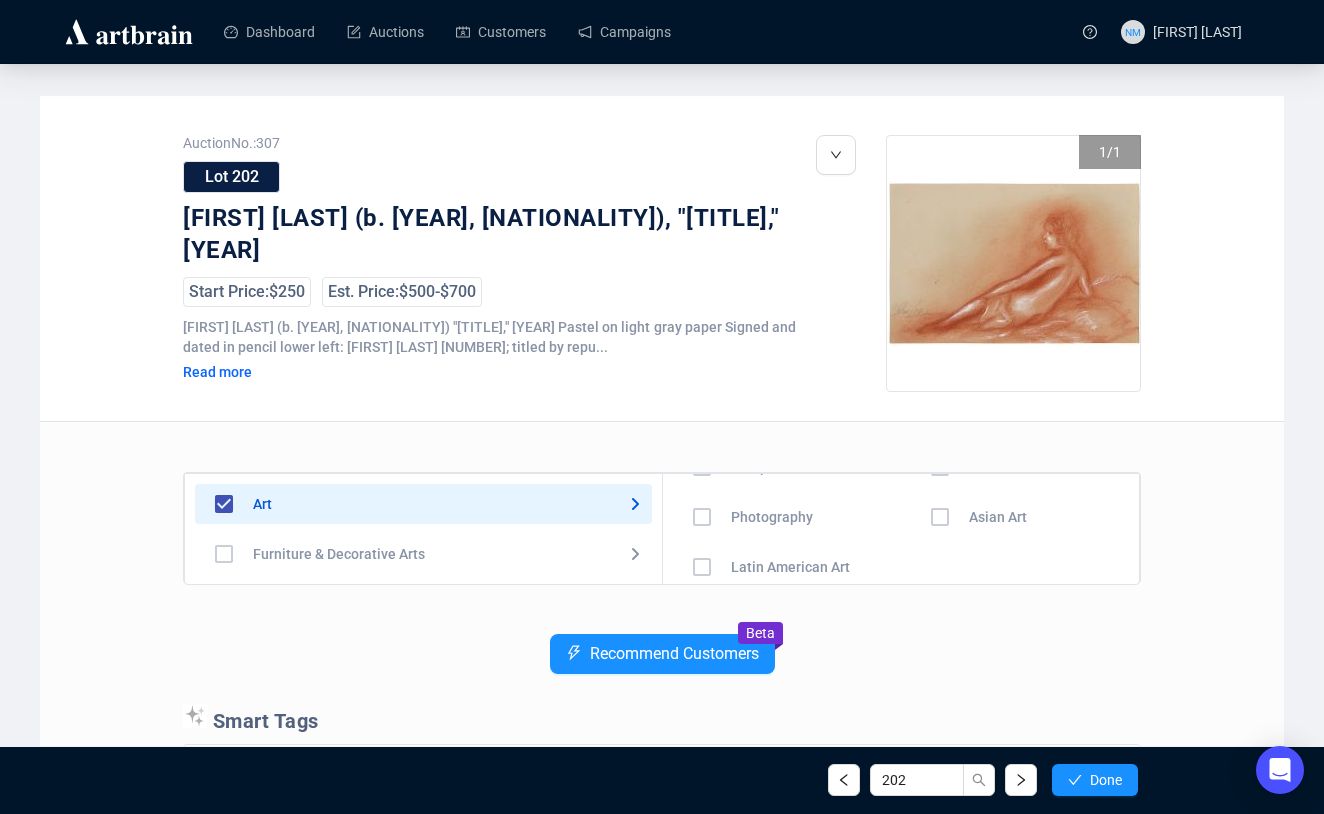 click at bounding box center [702, 417] 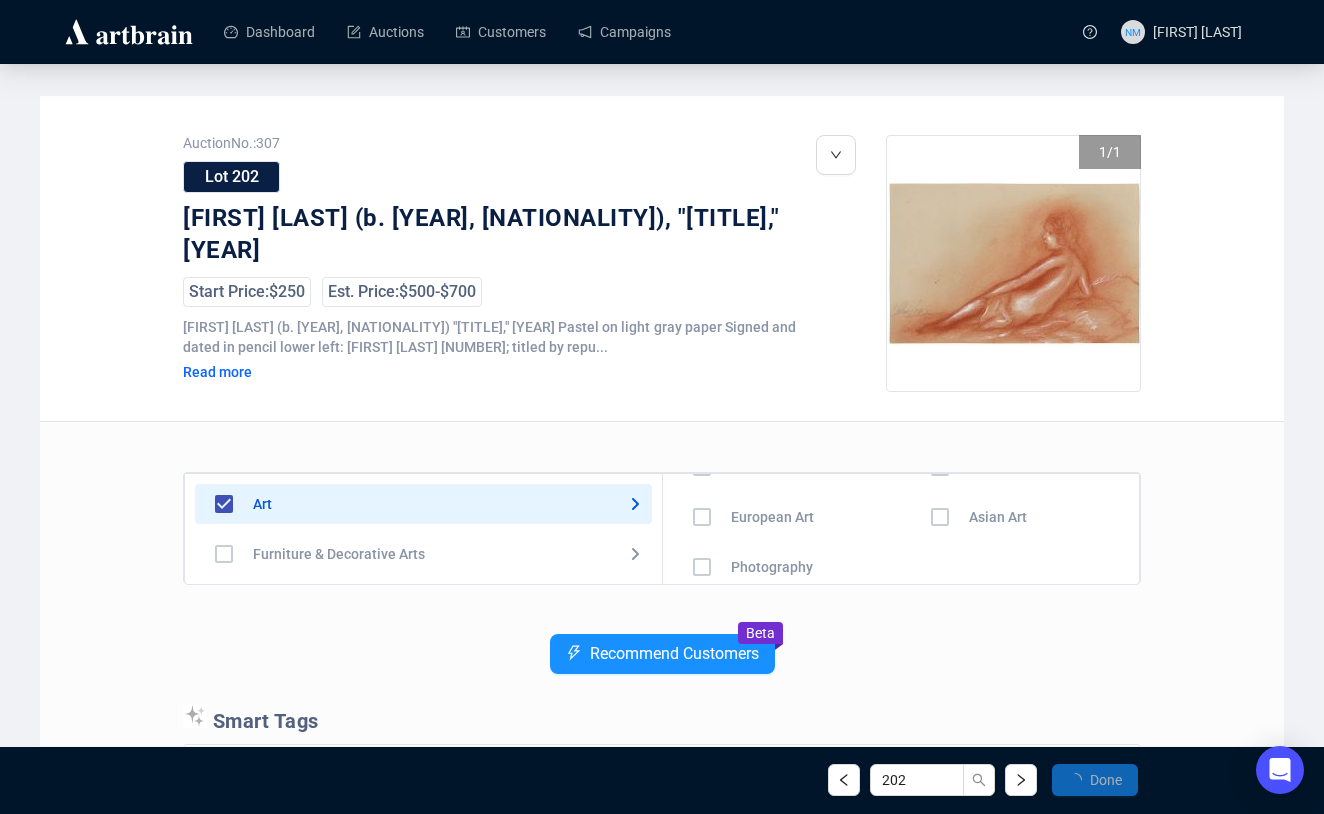 scroll, scrollTop: 0, scrollLeft: 0, axis: both 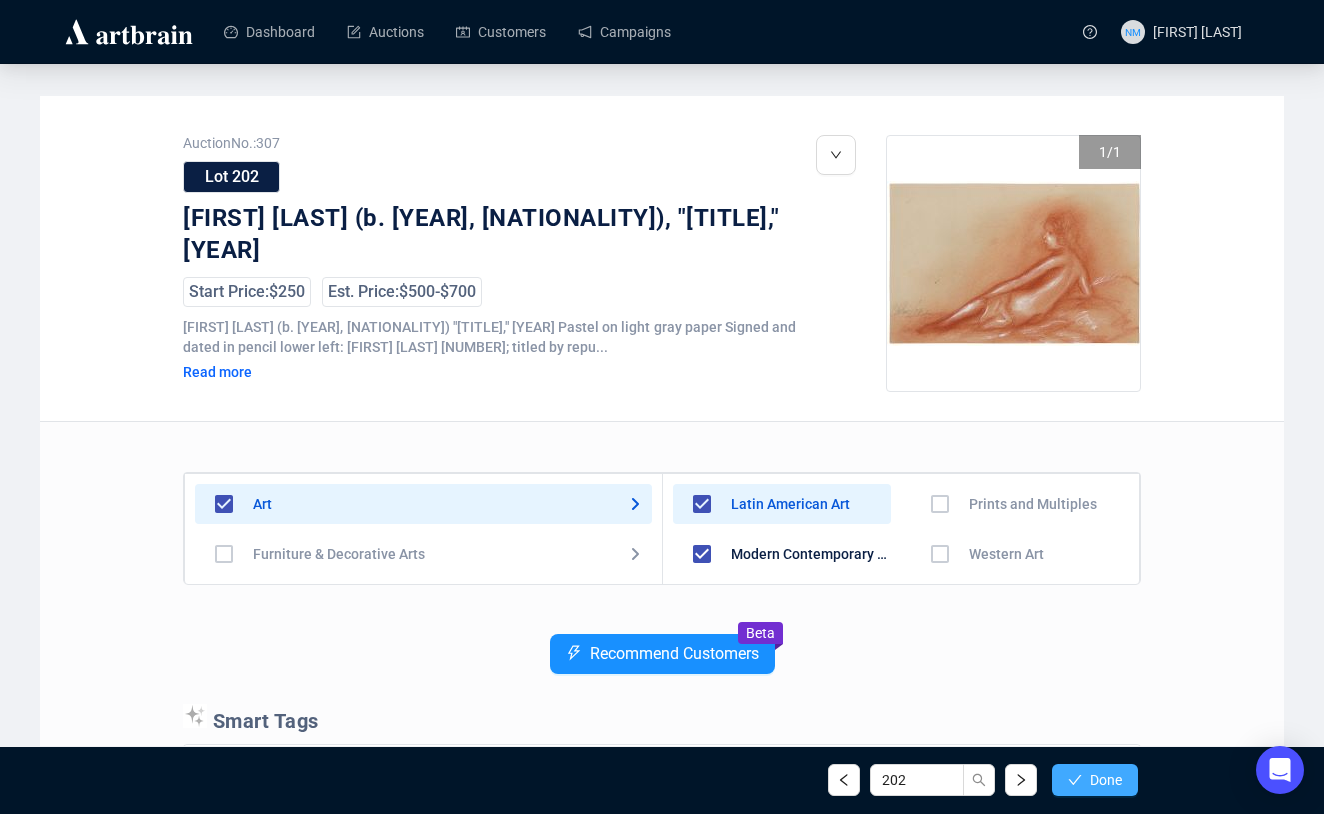 click on "Done" at bounding box center (1106, 780) 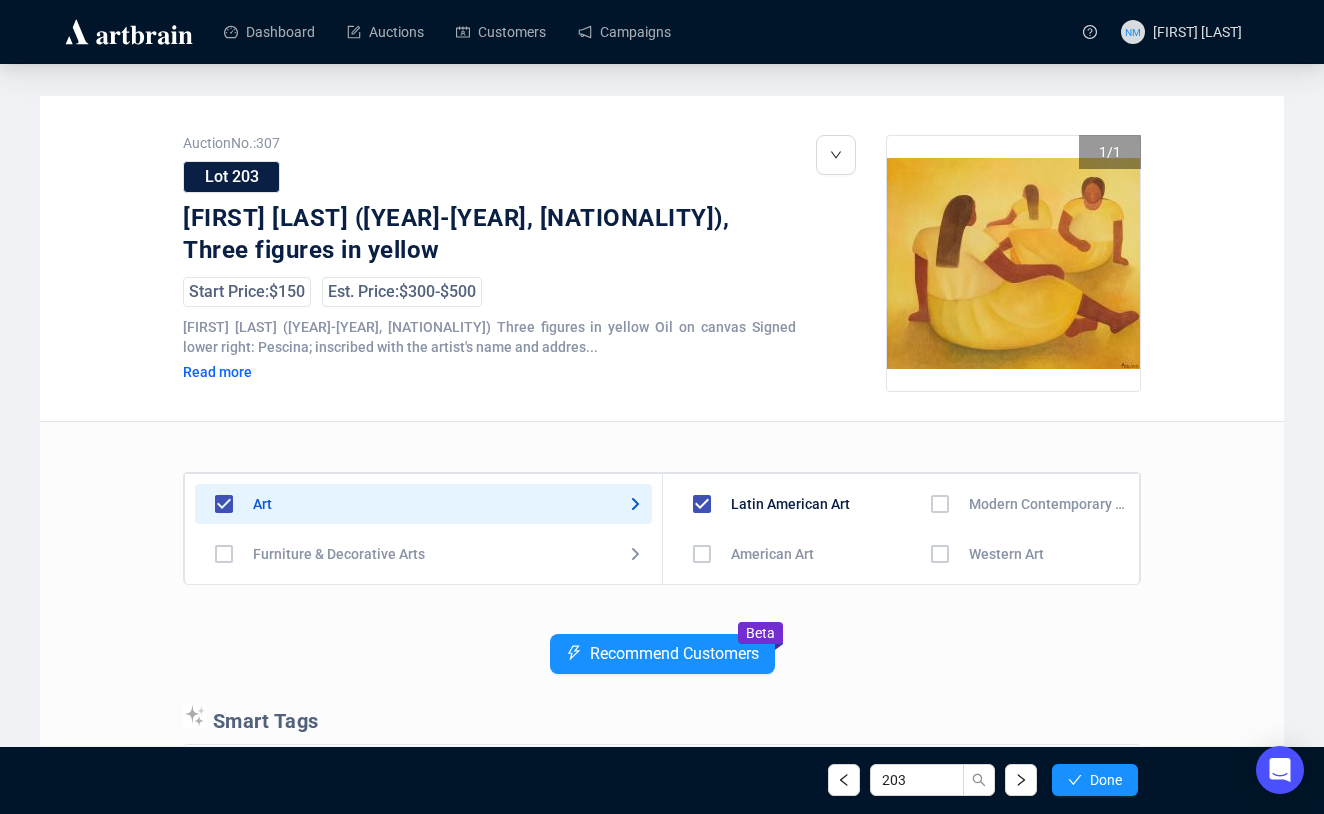 click at bounding box center [702, 554] 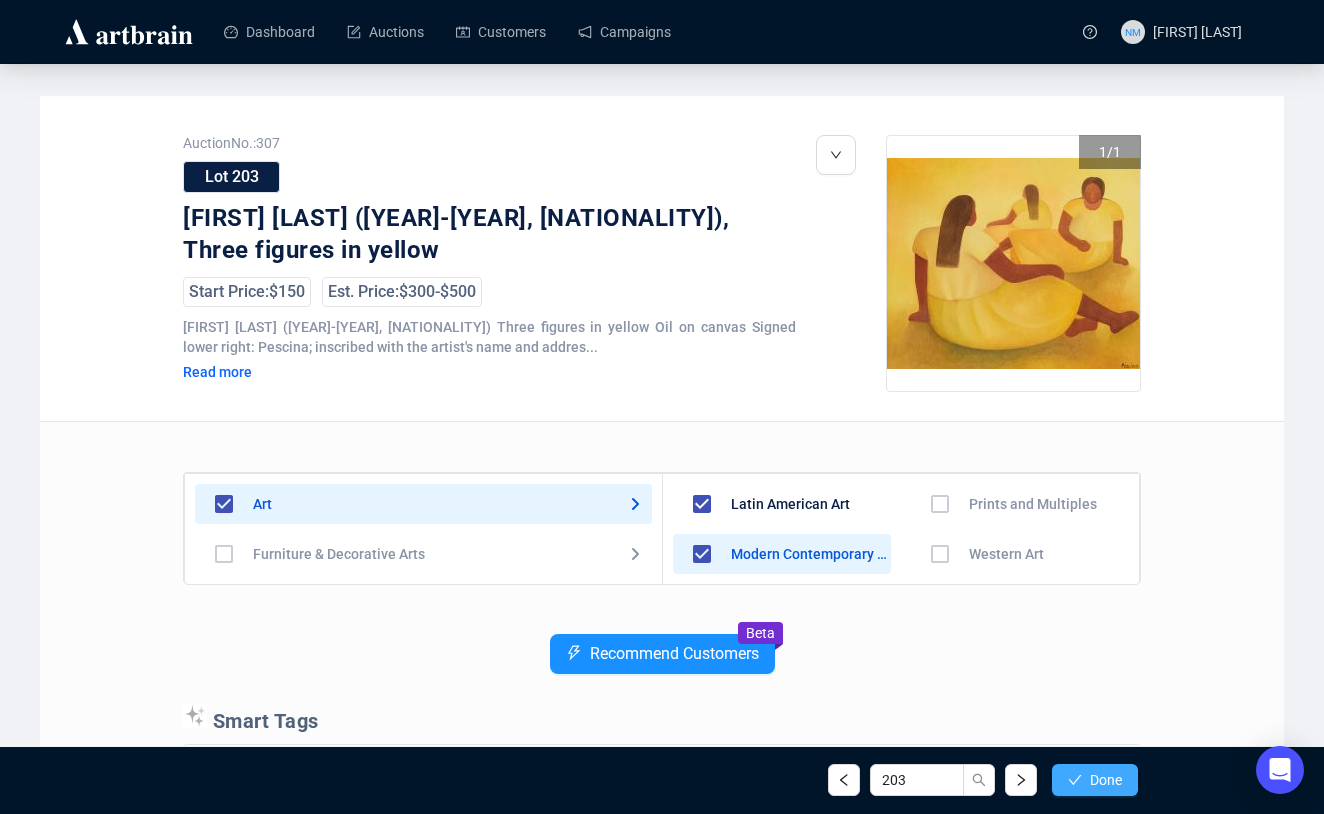 click on "Done" at bounding box center (1106, 780) 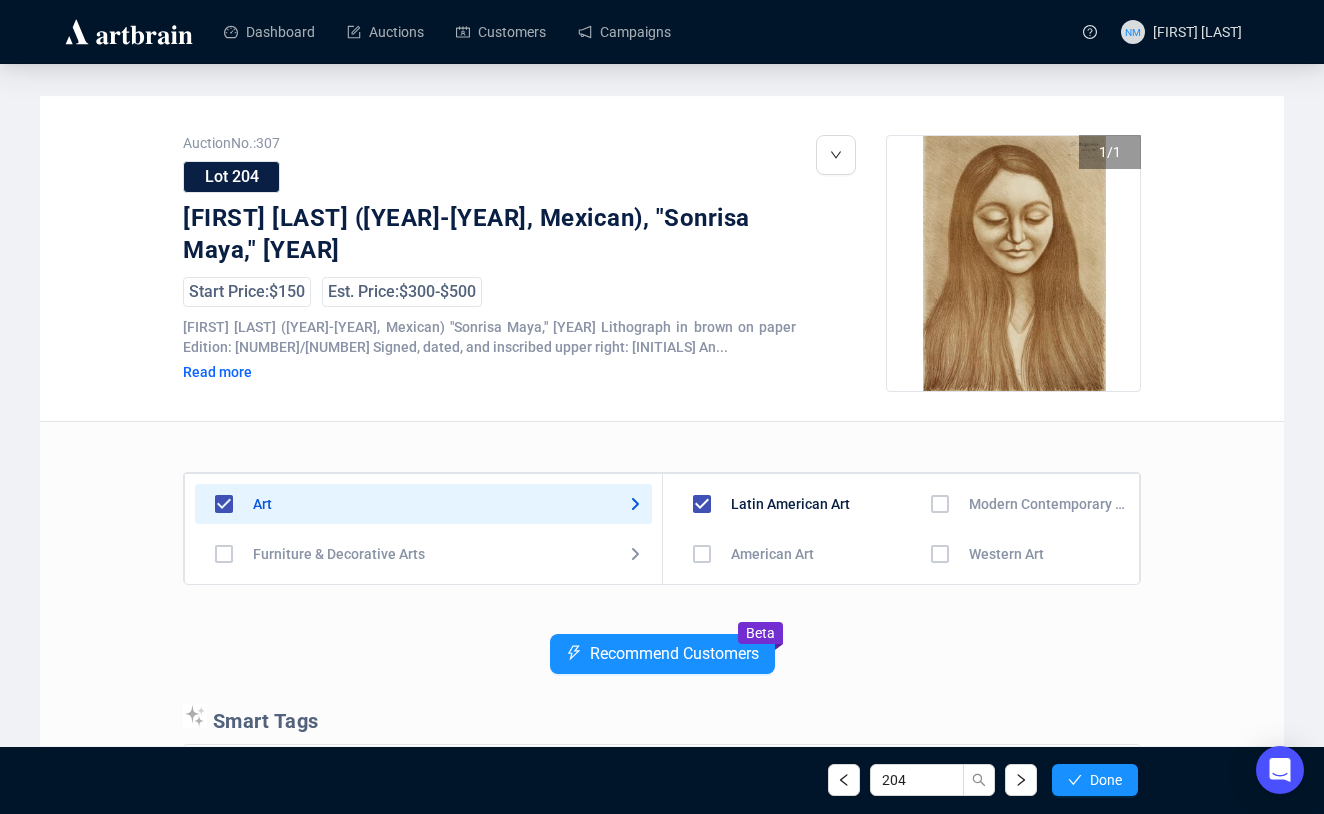 click at bounding box center [702, 554] 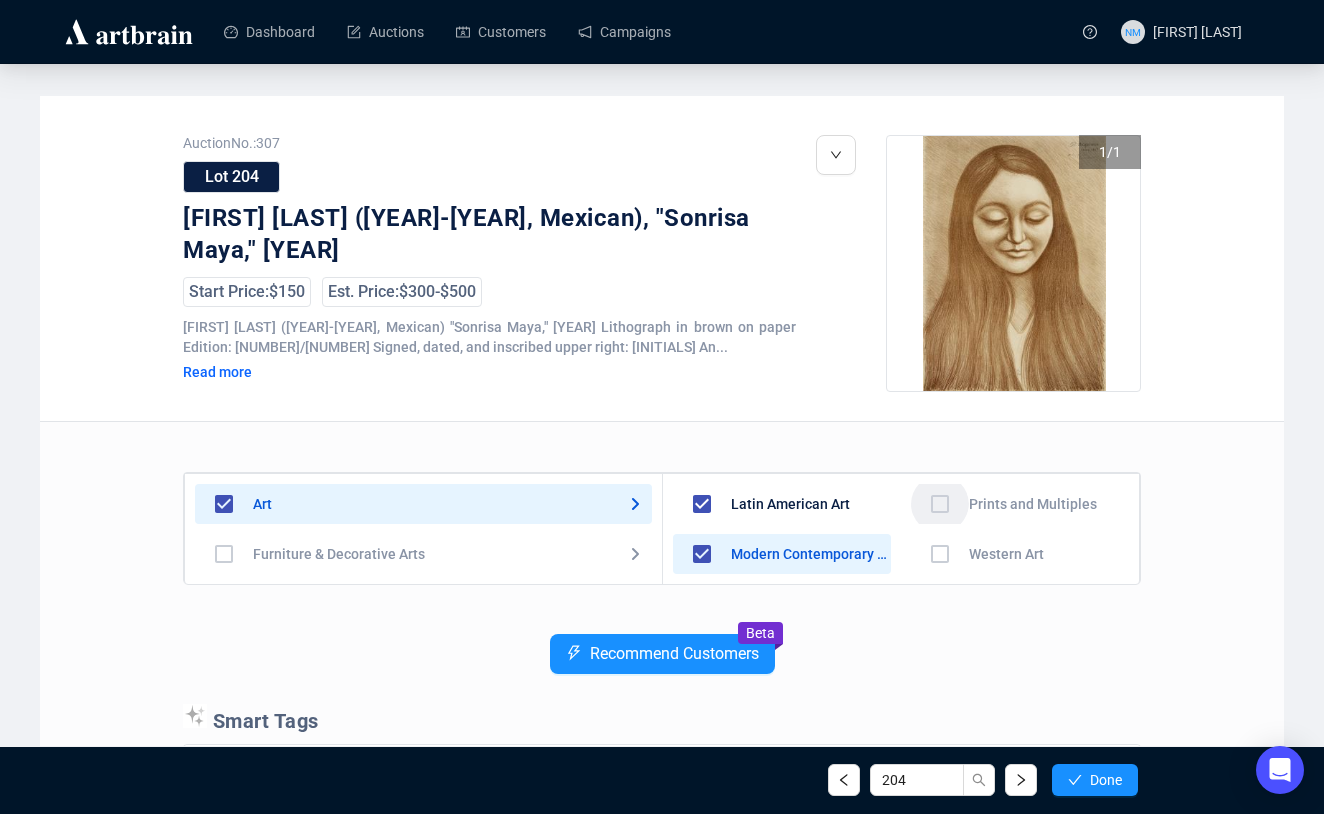 click at bounding box center [702, 604] 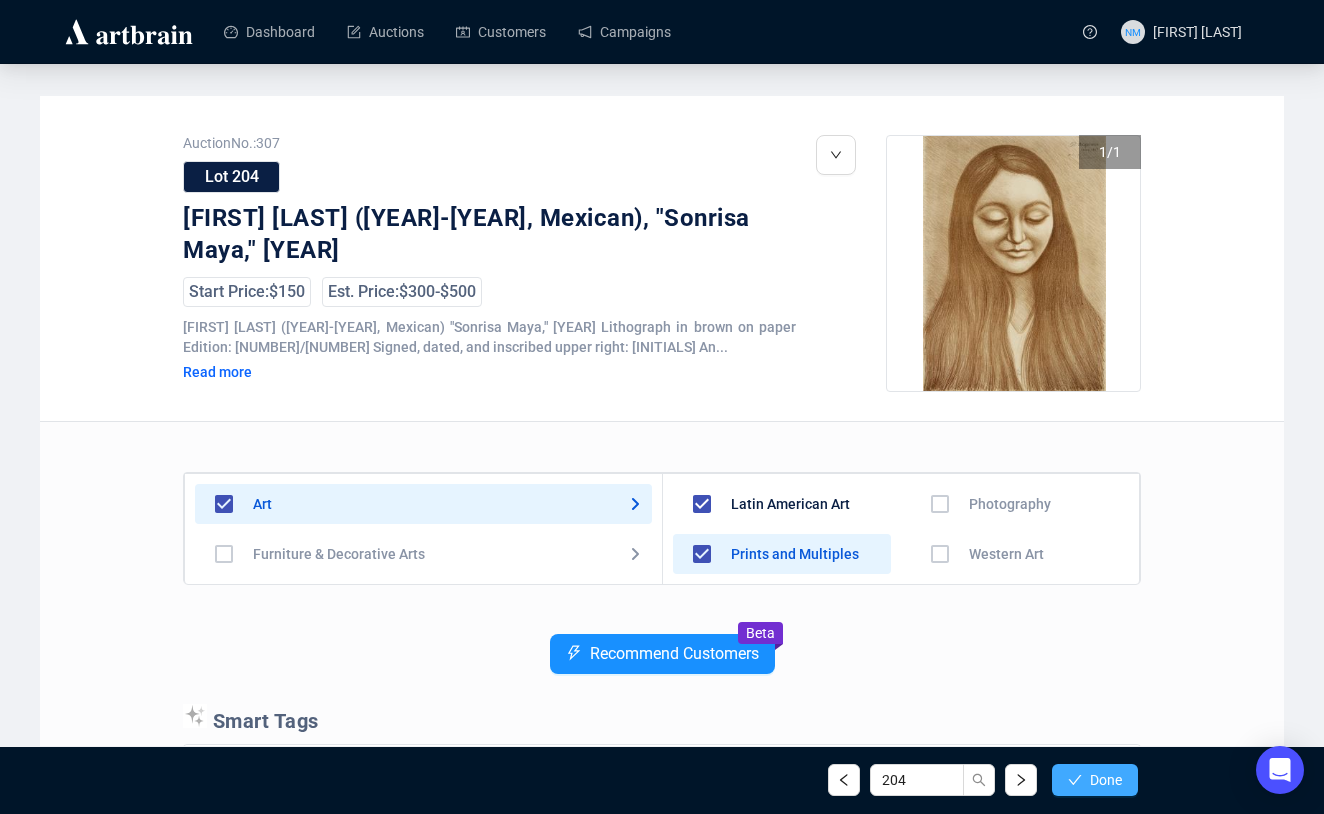 click on "Done" at bounding box center [1106, 780] 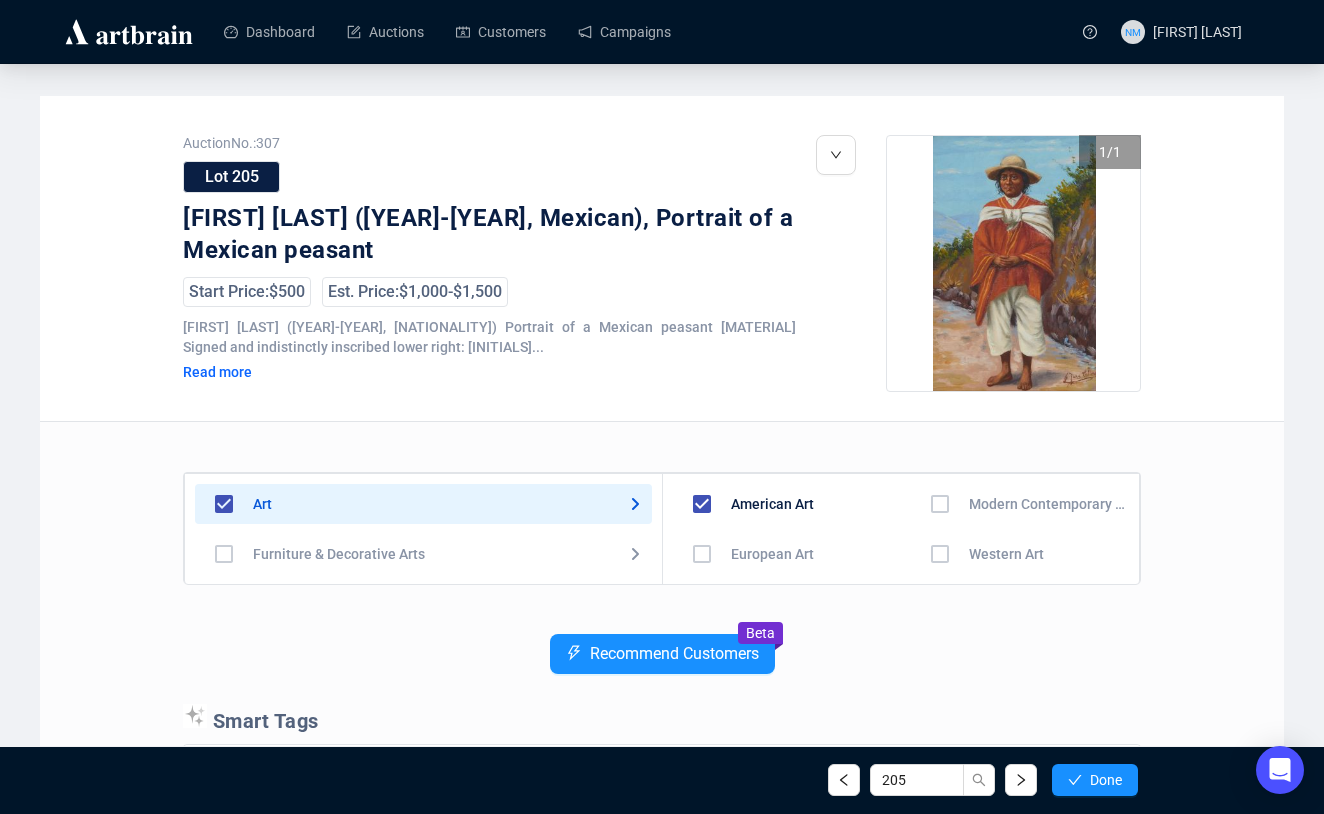 click at bounding box center [702, 504] 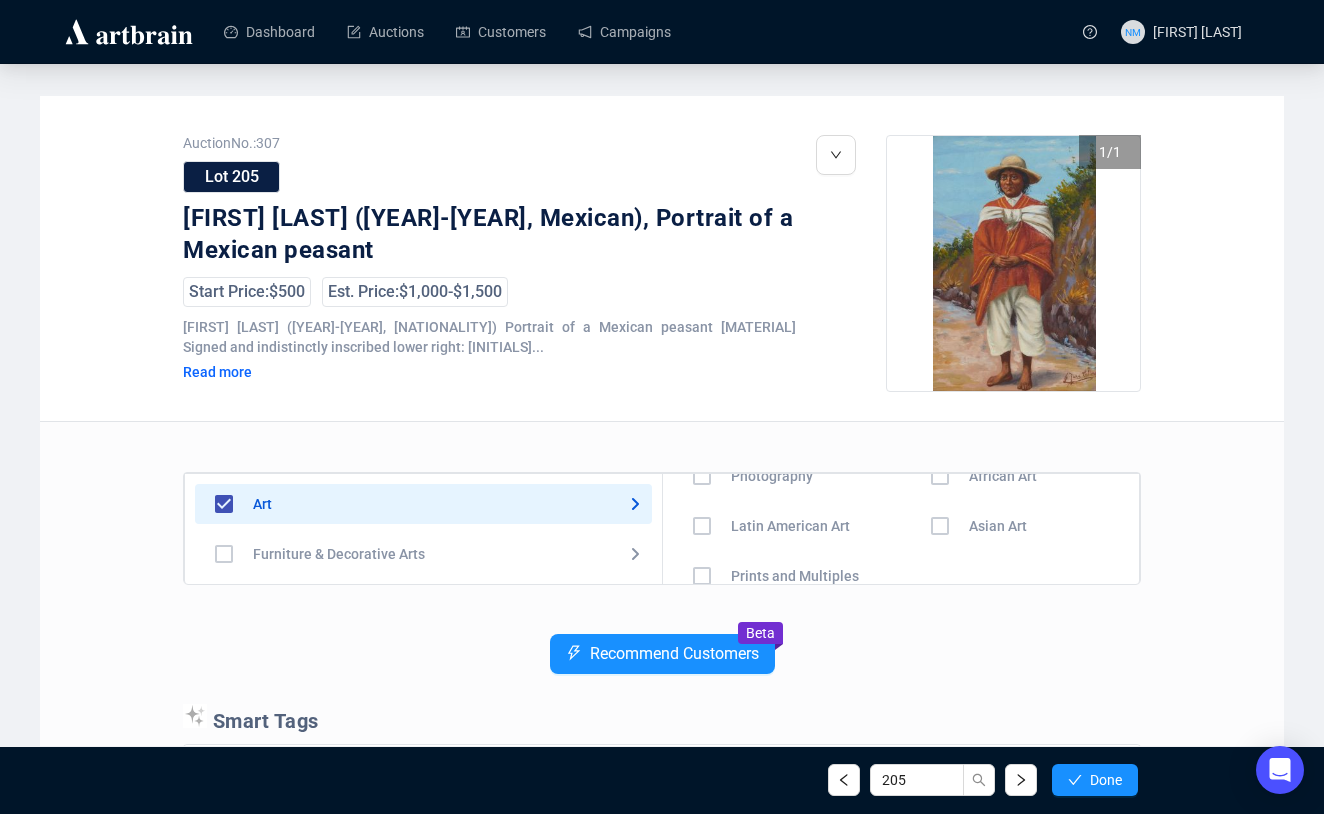scroll, scrollTop: 140, scrollLeft: 0, axis: vertical 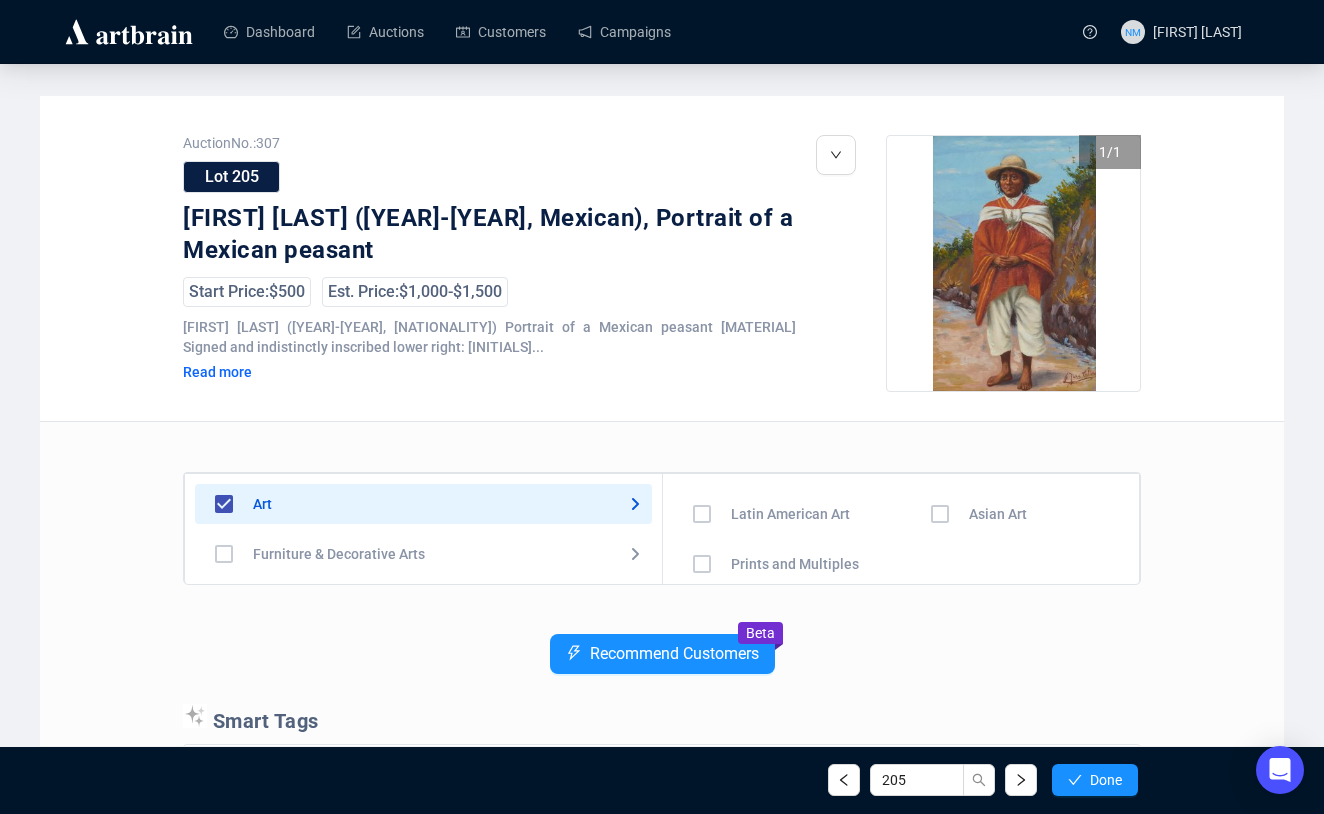 click at bounding box center (702, 364) 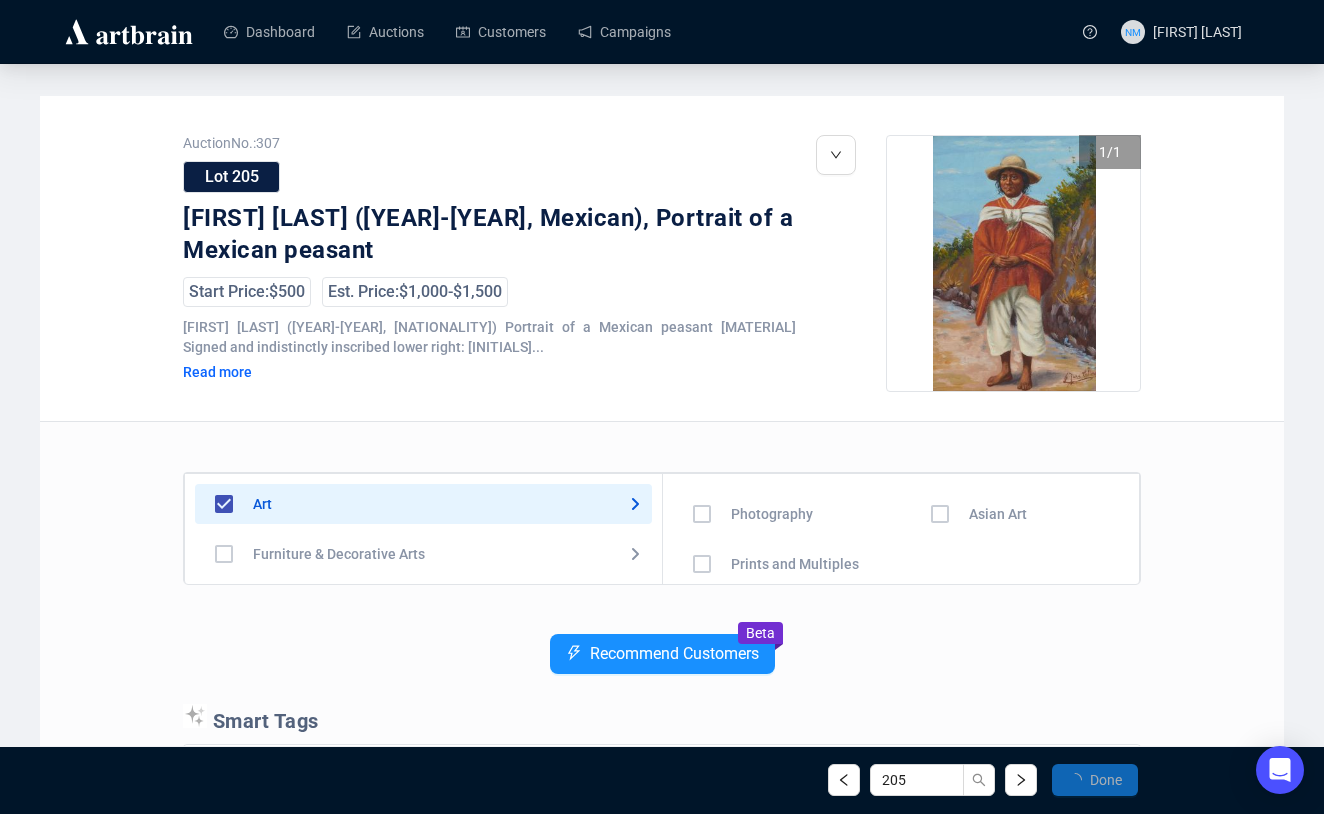 scroll, scrollTop: 0, scrollLeft: 0, axis: both 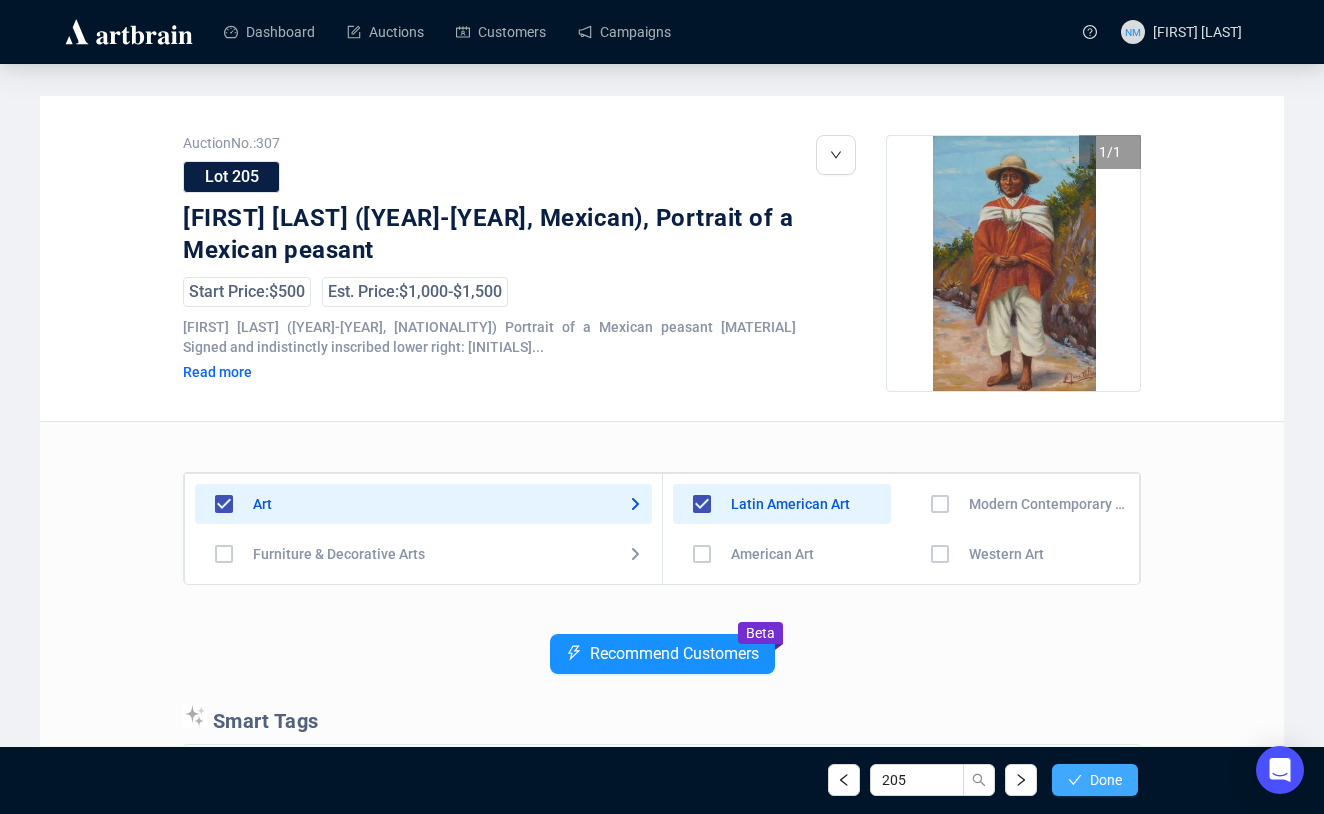 click on "Done" at bounding box center (1095, 780) 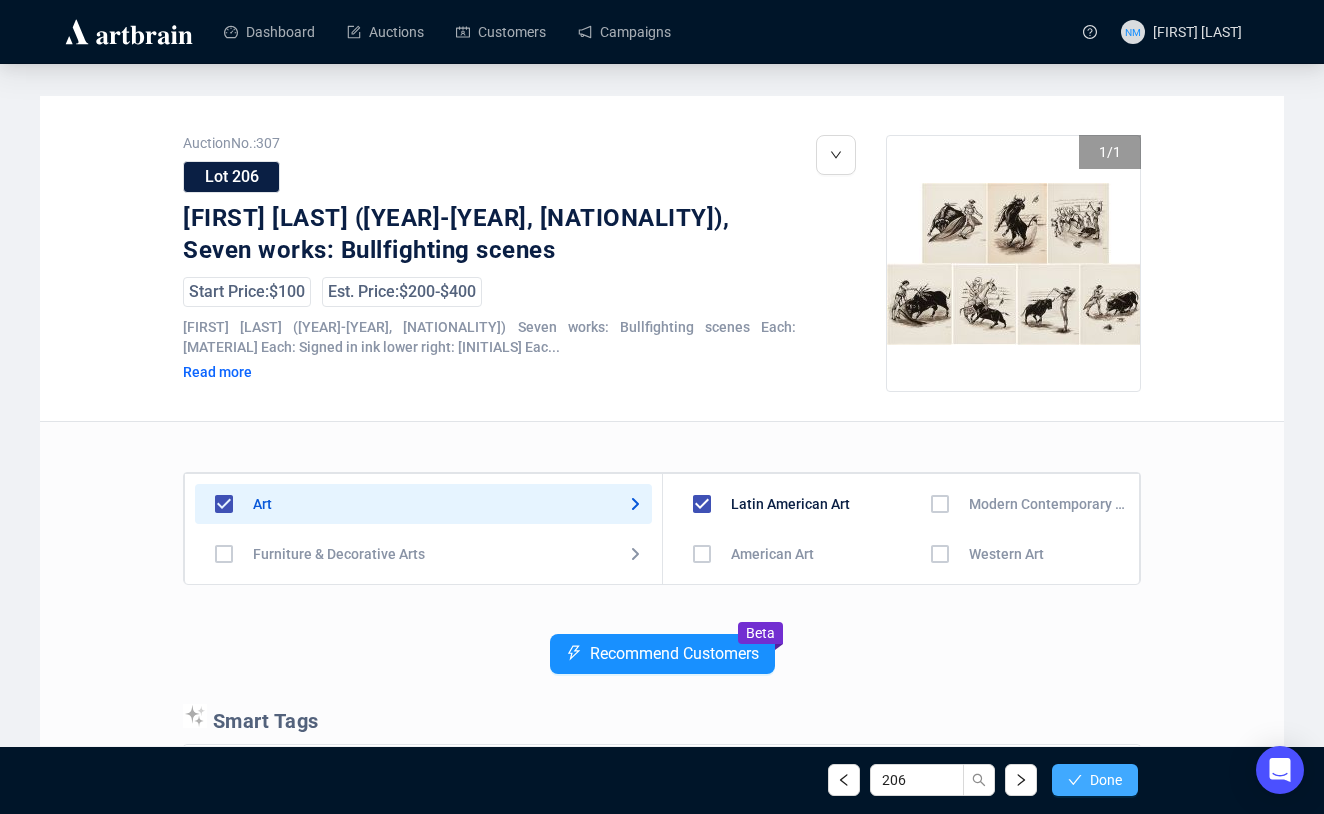 click on "Done" at bounding box center [1106, 780] 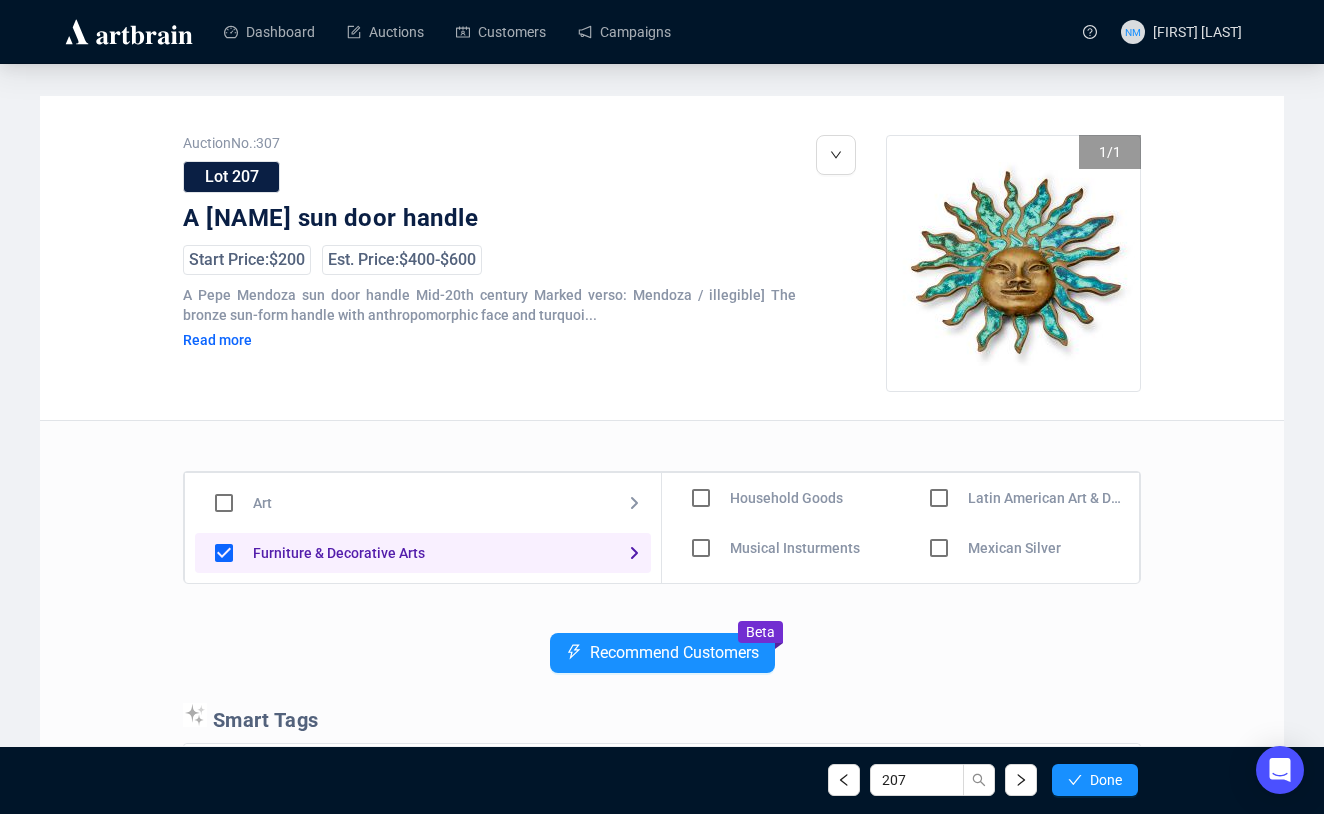 click at bounding box center [701, 448] 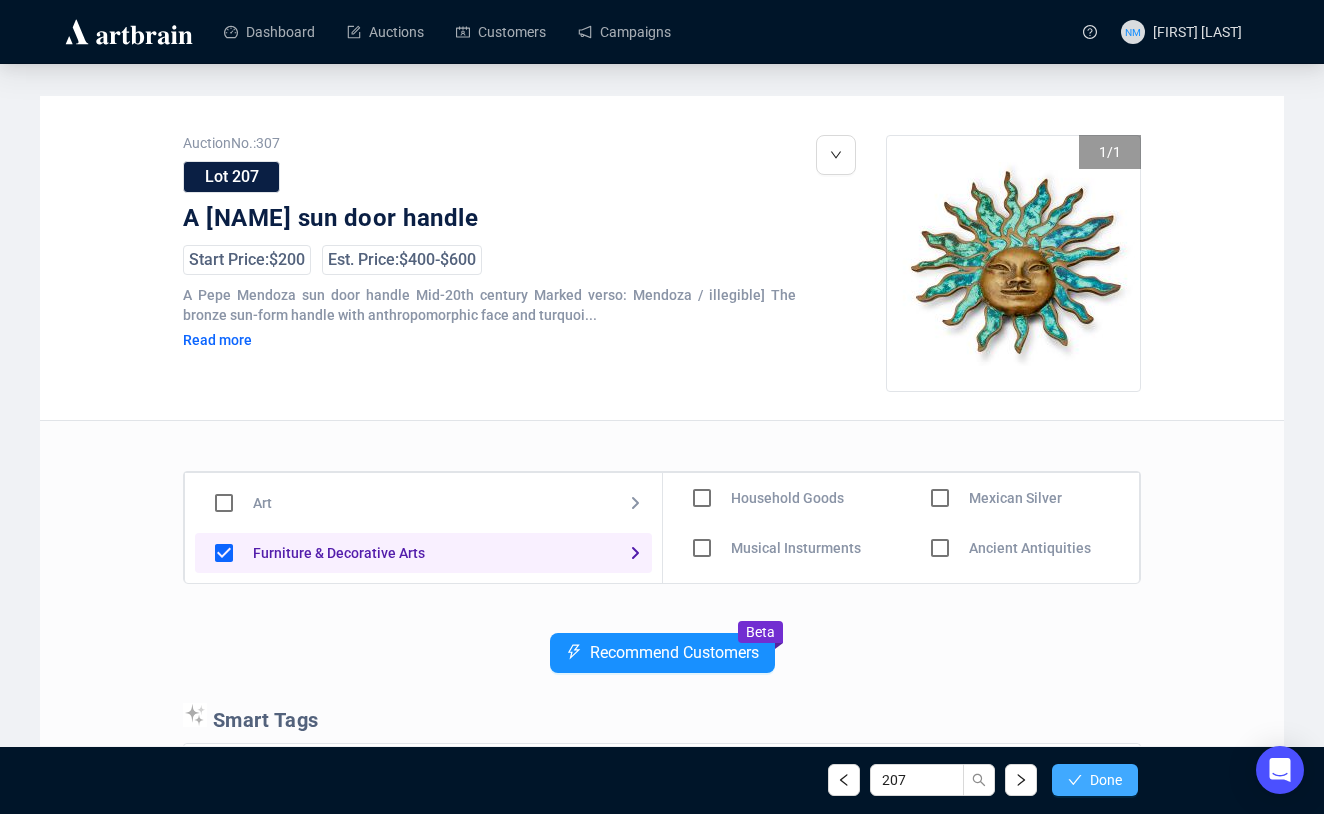 click on "Done" at bounding box center [1095, 780] 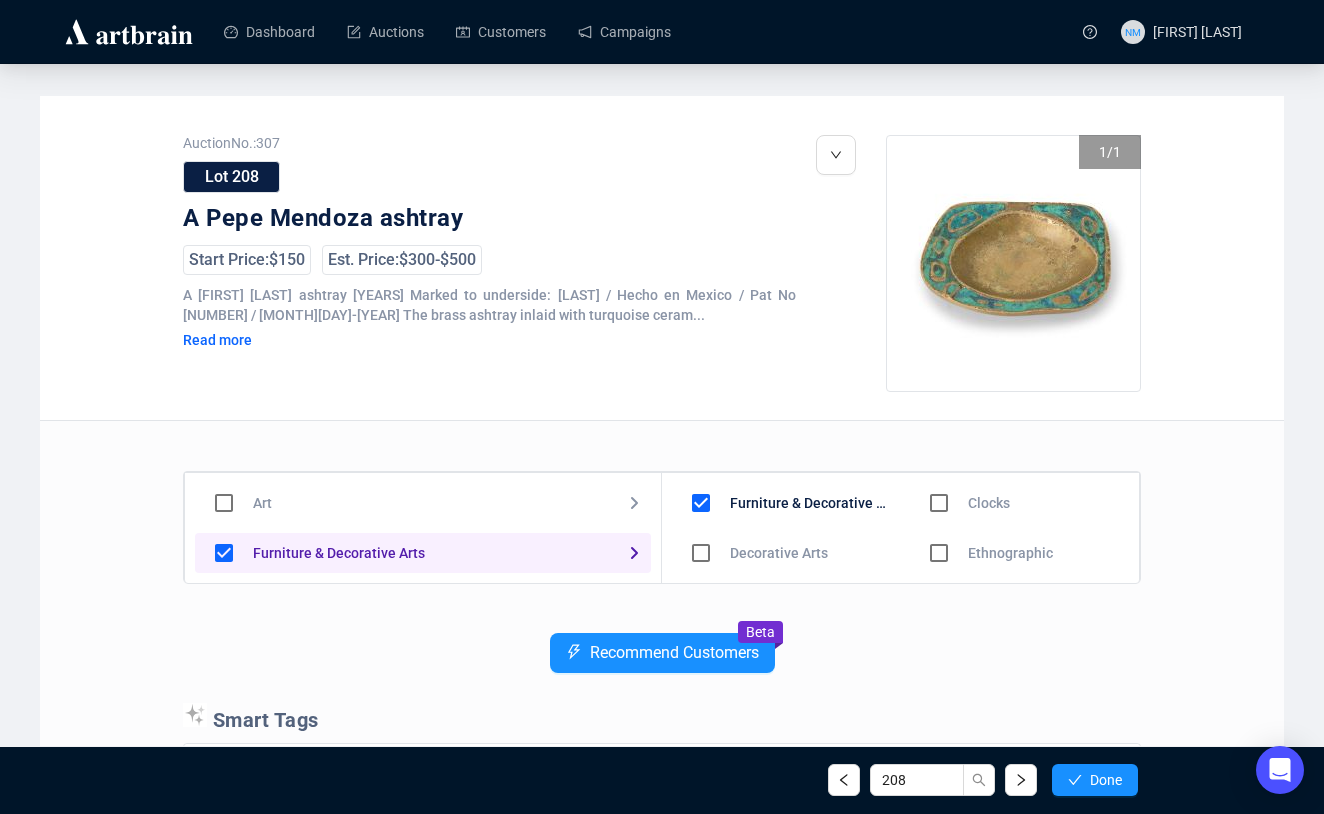 click on "Clocks Ethnographic Latin American Art & Design Mexican Silver Ancient Antiquities Outdoor Furniture" at bounding box center [1019, 528] 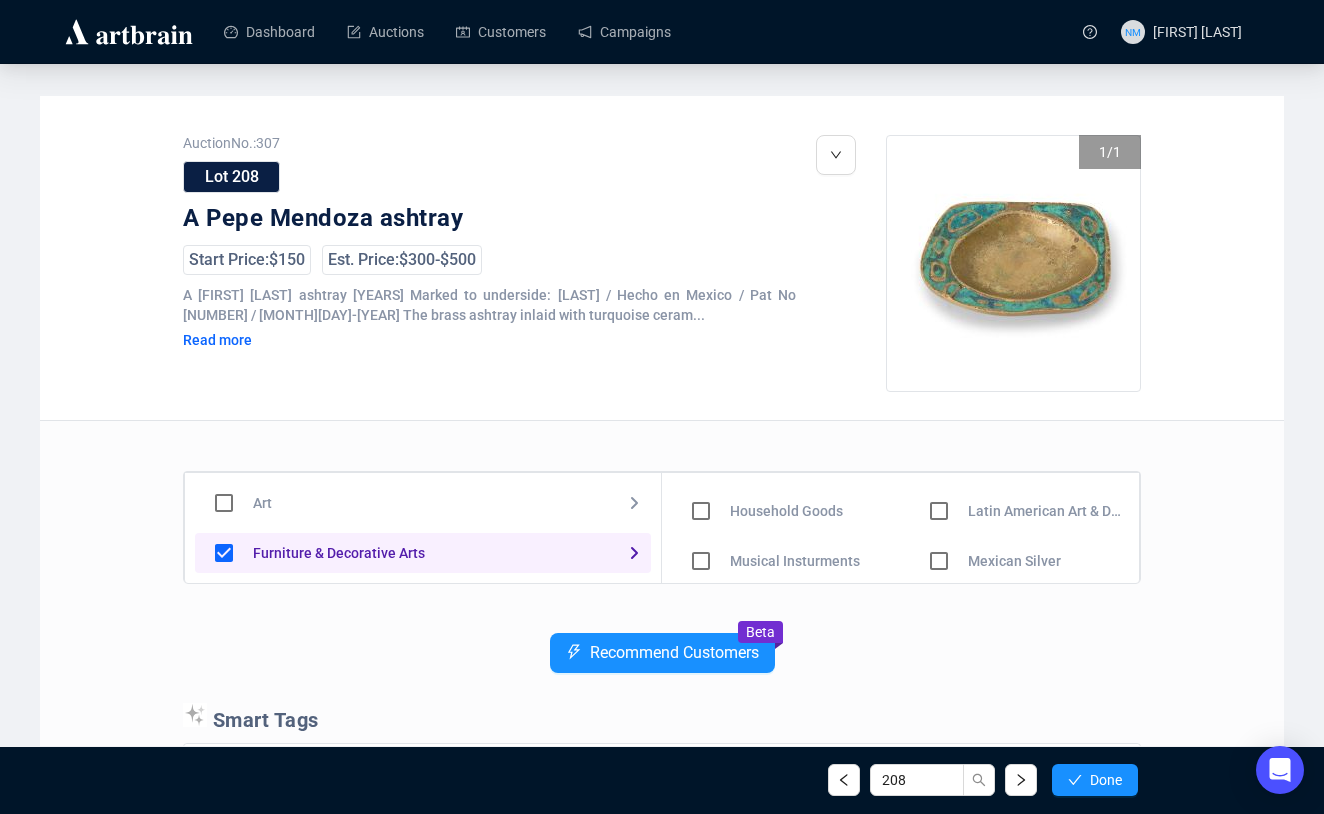 click at bounding box center [701, 461] 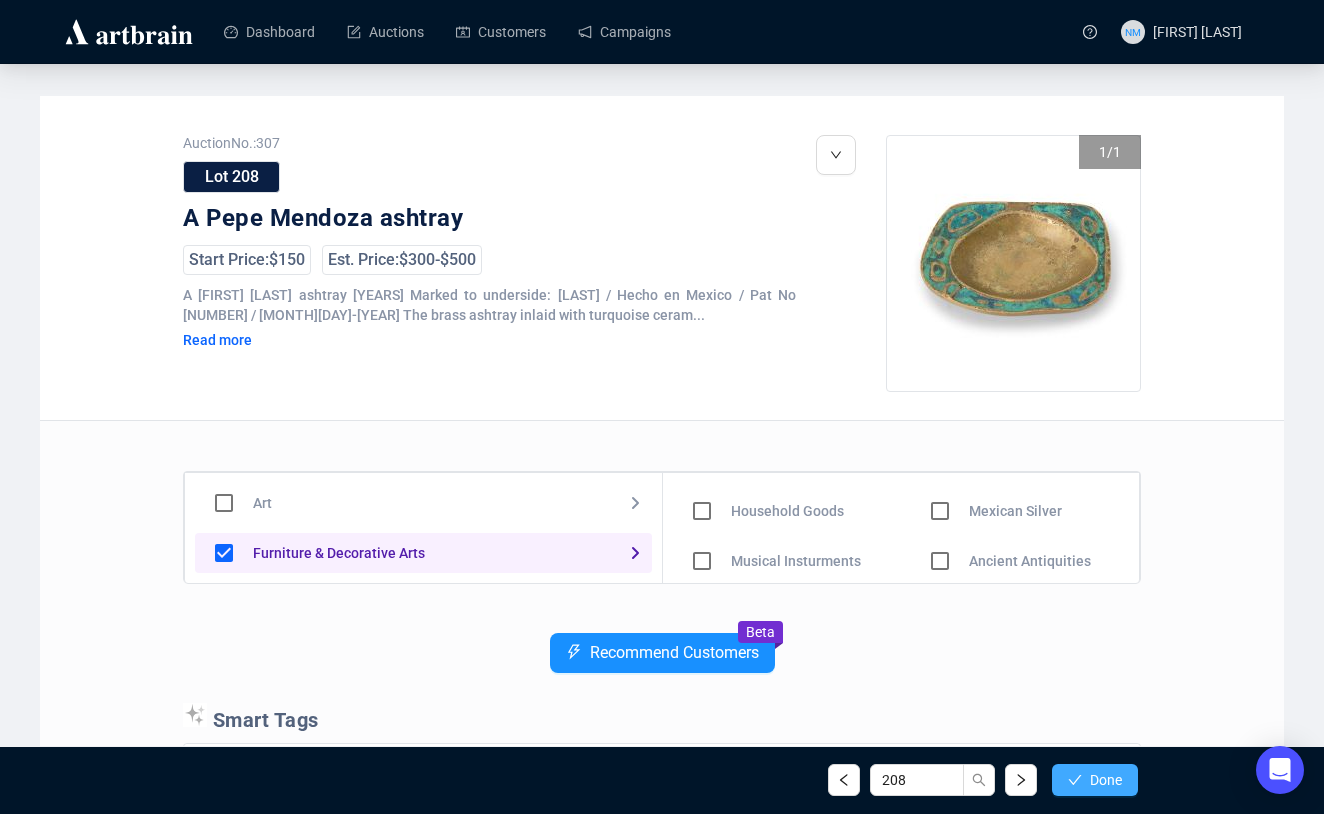 click on "Done" at bounding box center (1095, 780) 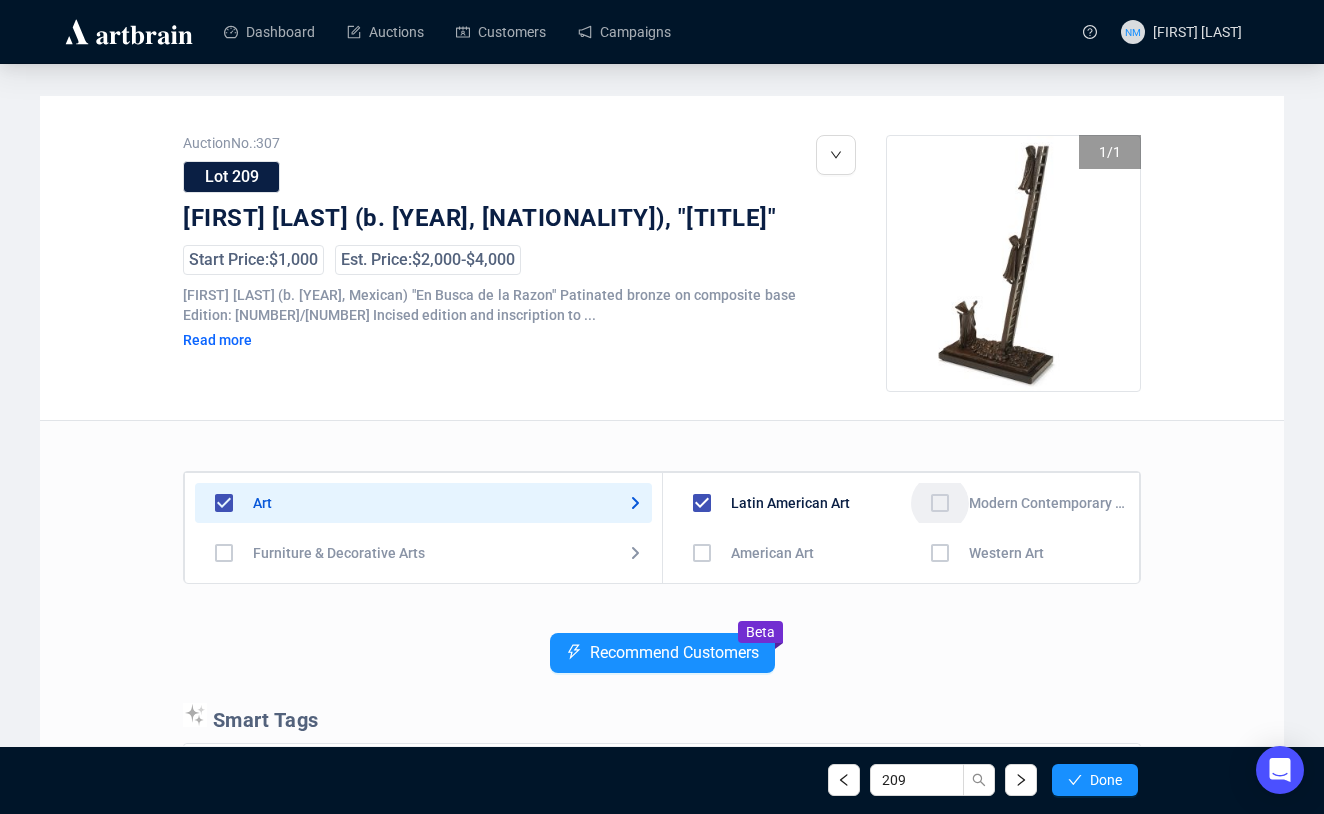 click at bounding box center [702, 553] 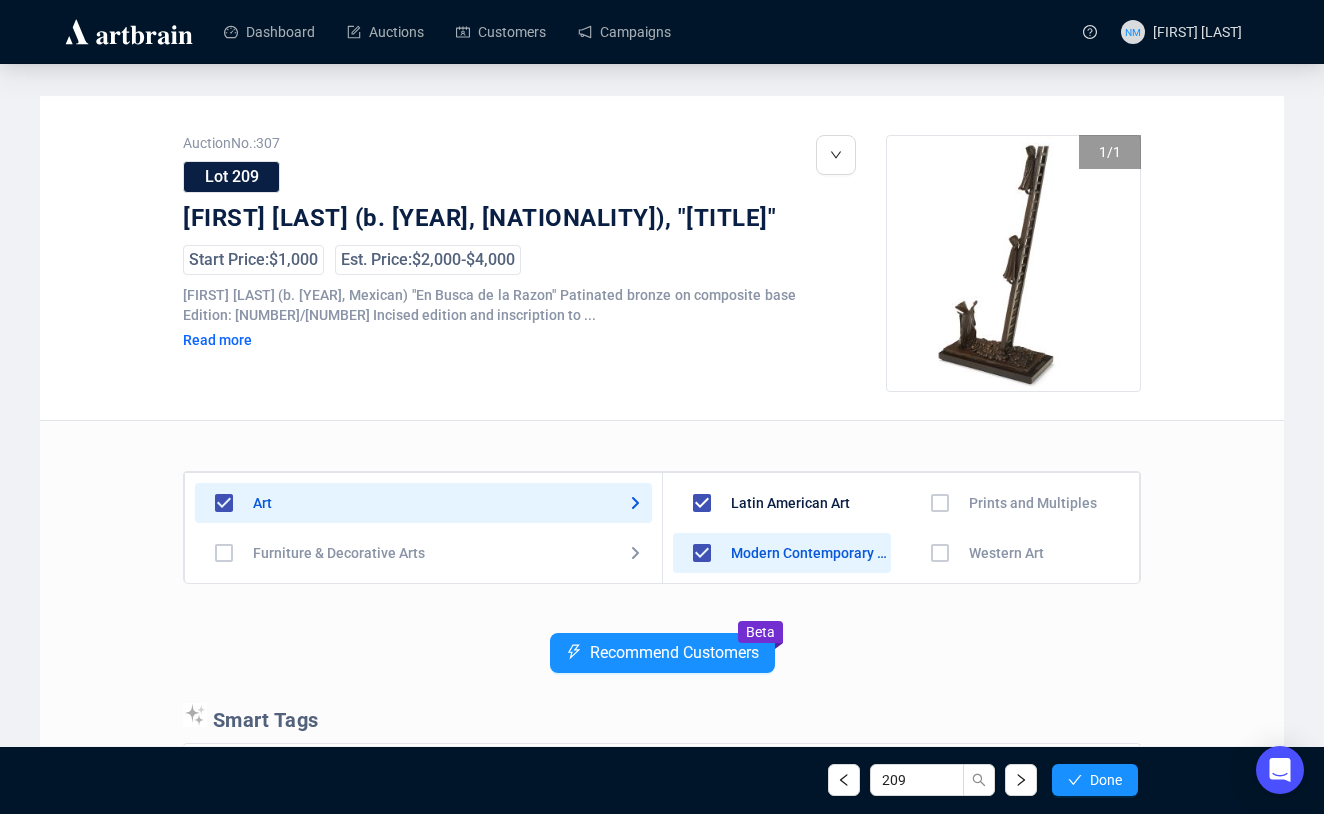 scroll, scrollTop: 0, scrollLeft: 0, axis: both 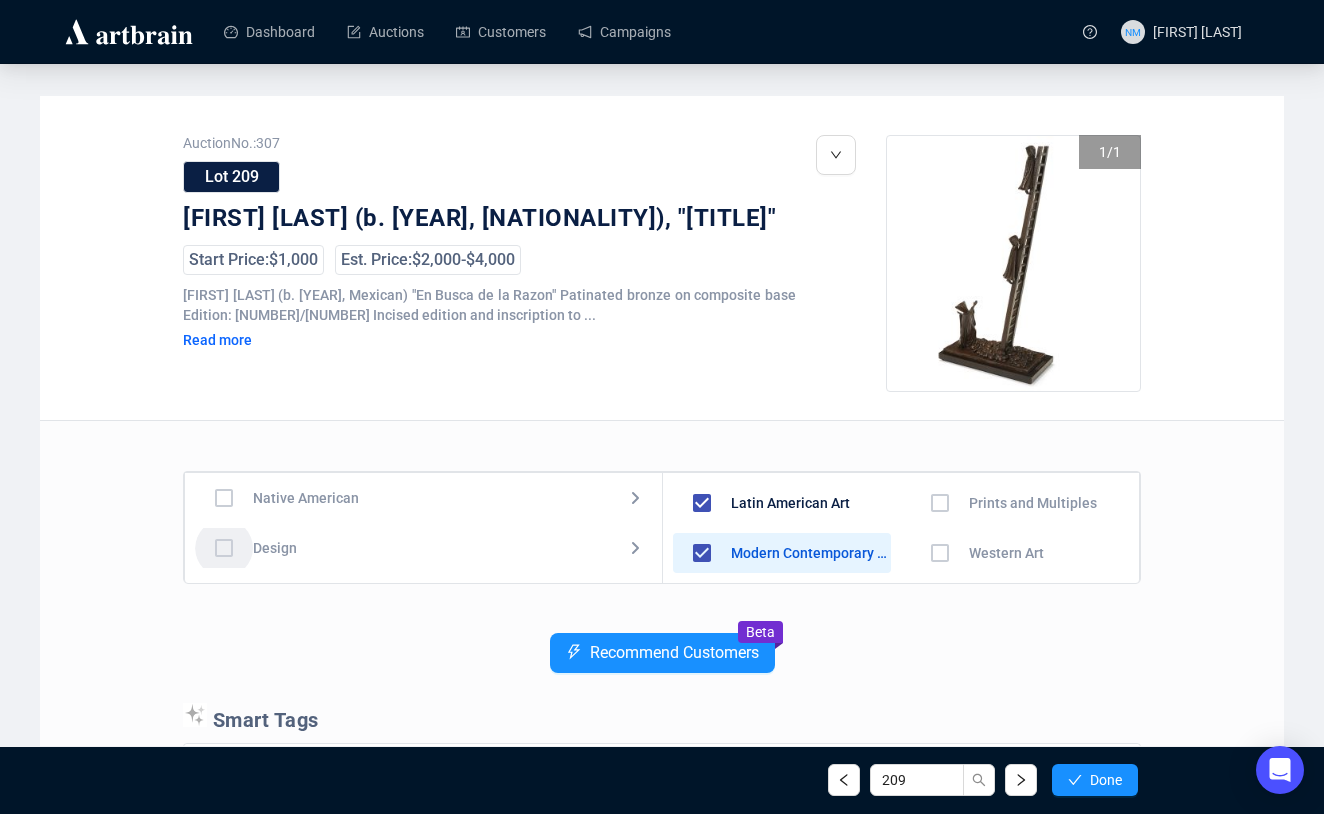 click at bounding box center (224, 398) 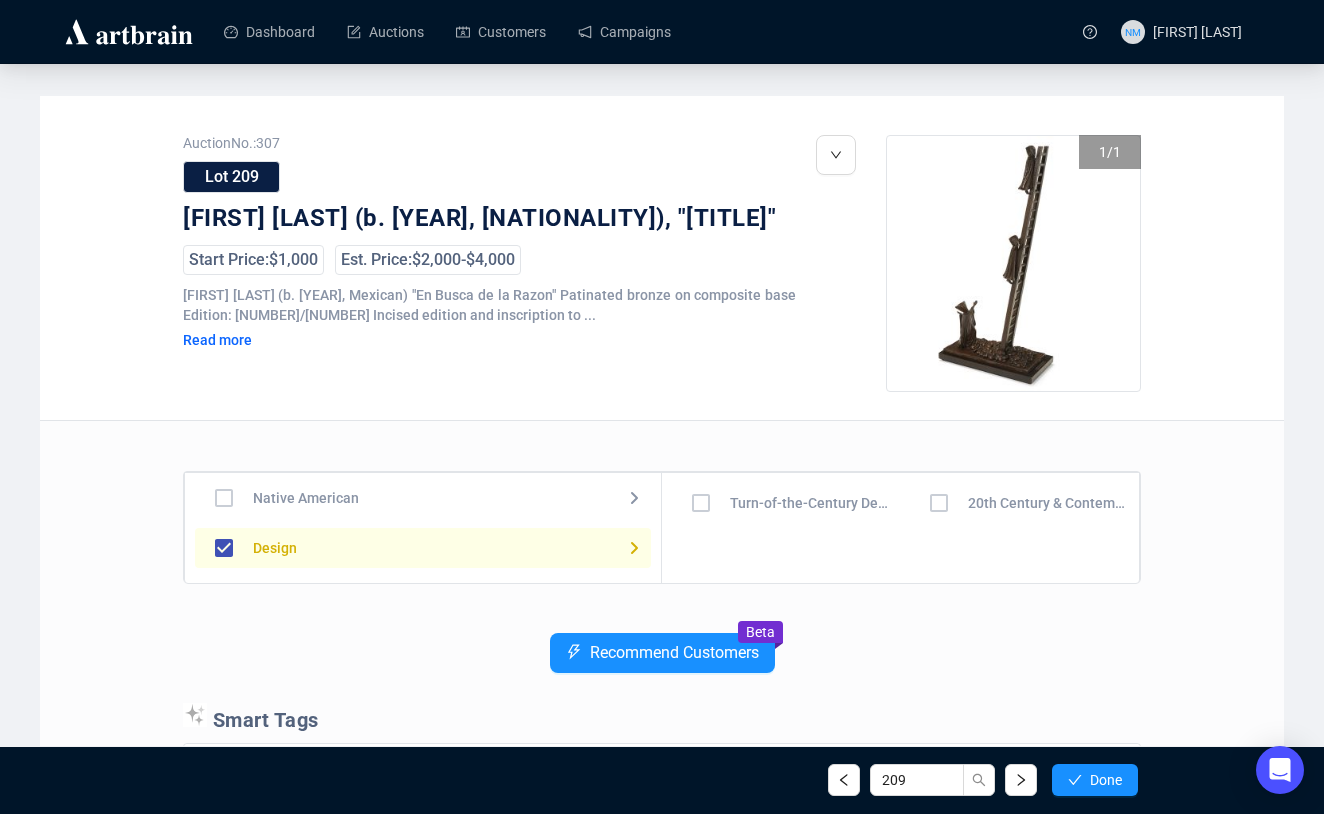 click at bounding box center [701, 503] 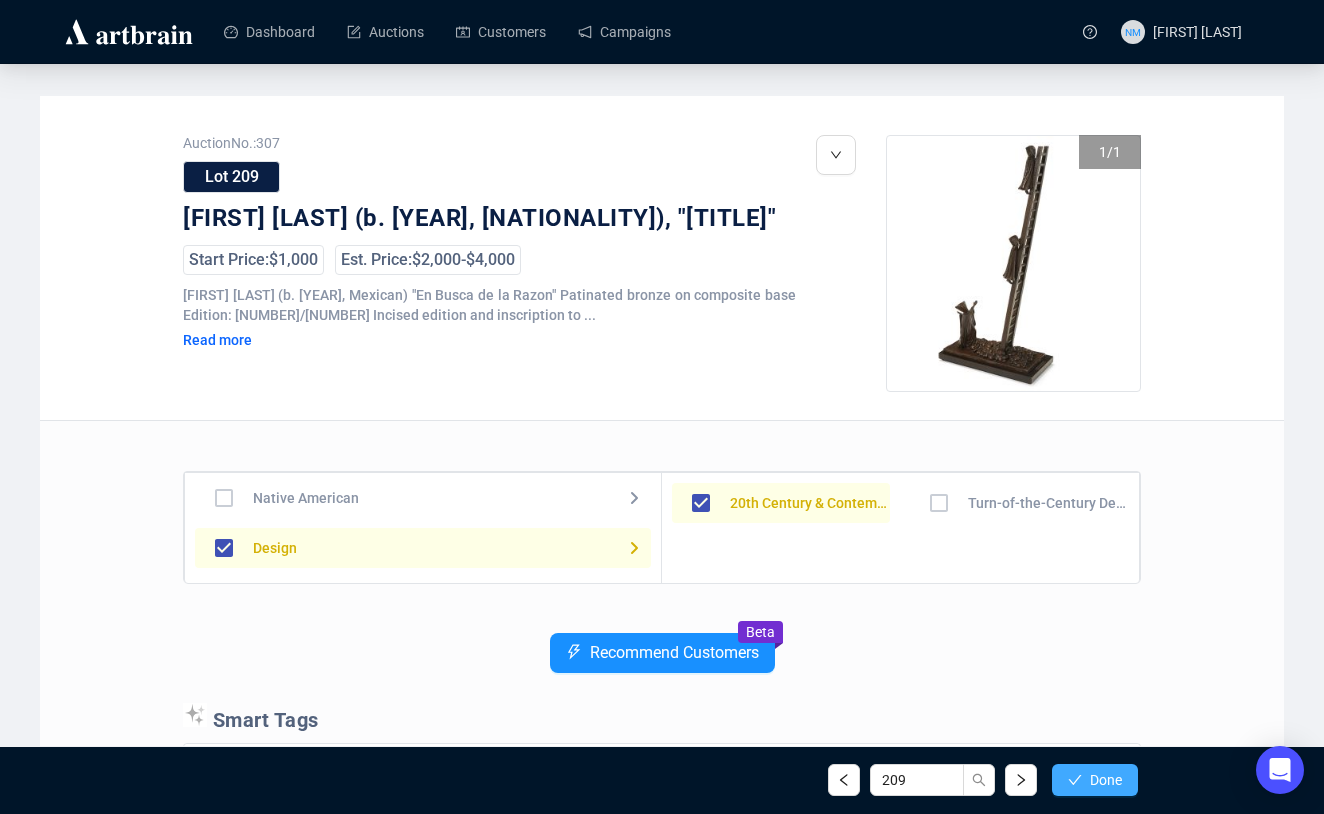 click on "Done" at bounding box center [1106, 780] 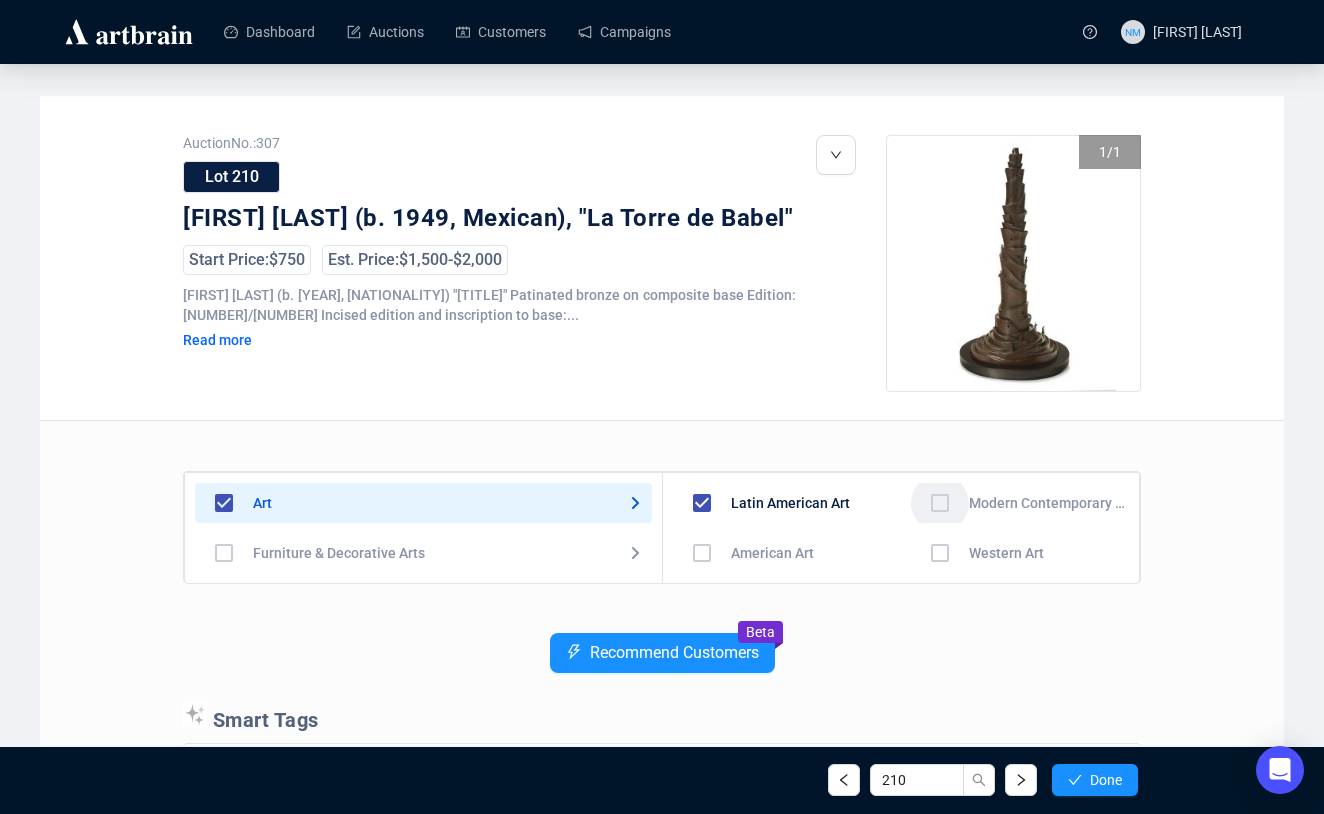 click at bounding box center (702, 553) 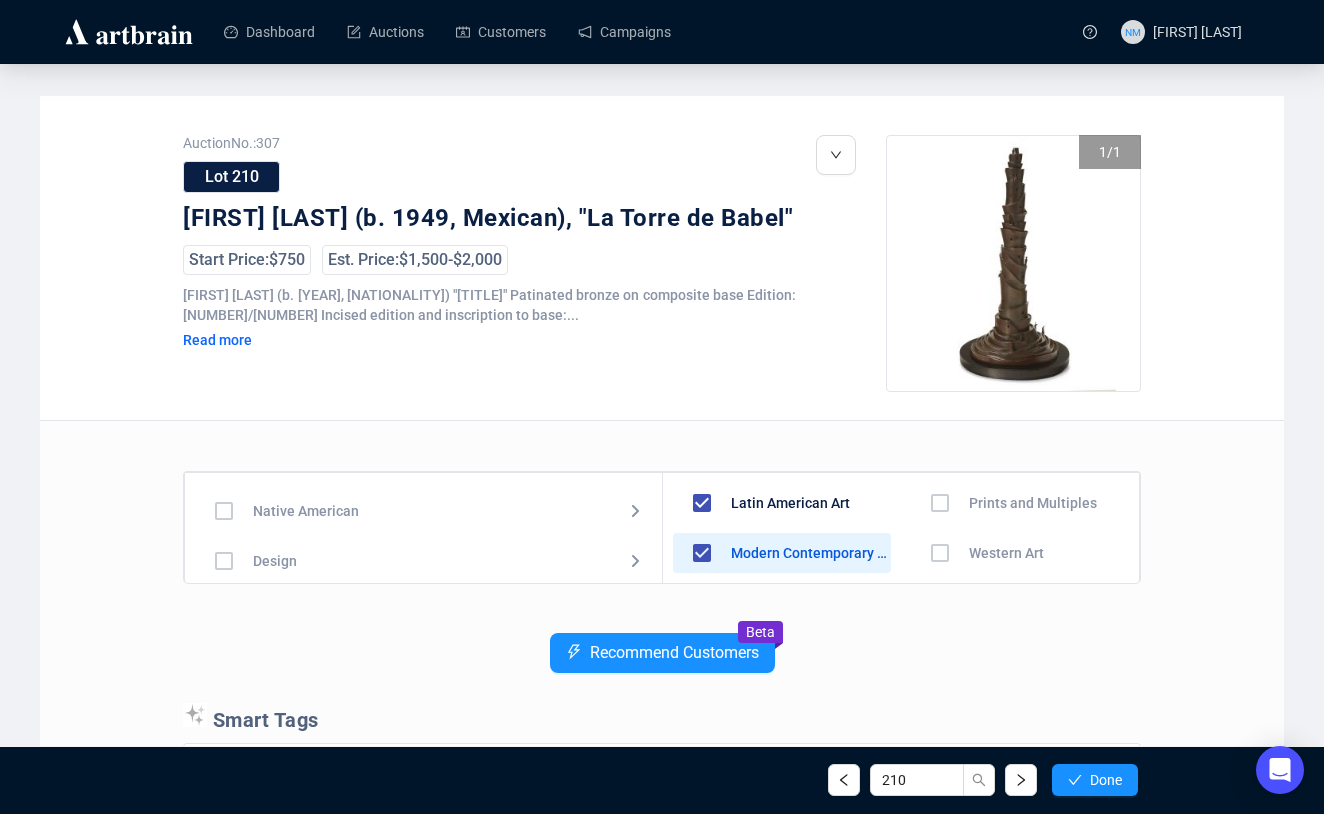 scroll, scrollTop: 161, scrollLeft: 0, axis: vertical 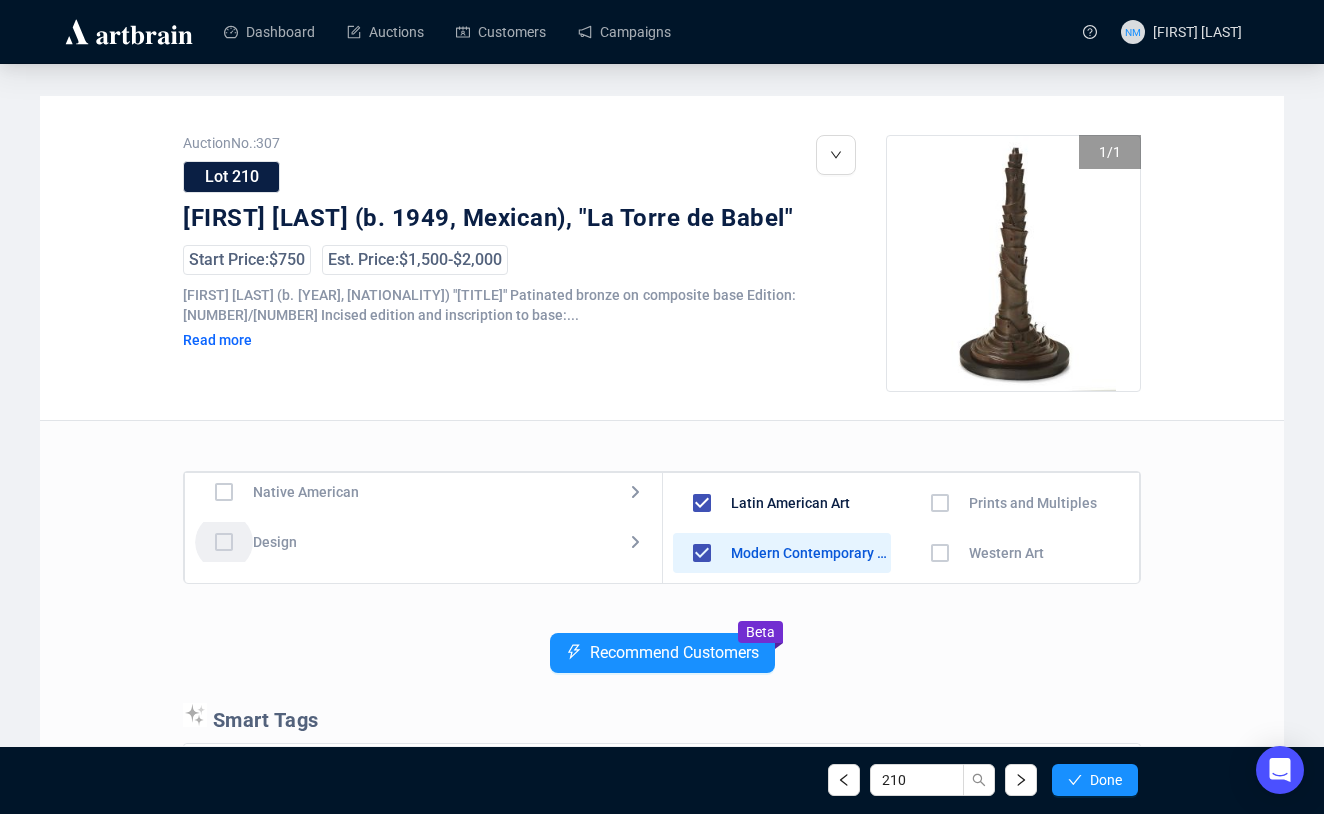 click at bounding box center (224, 392) 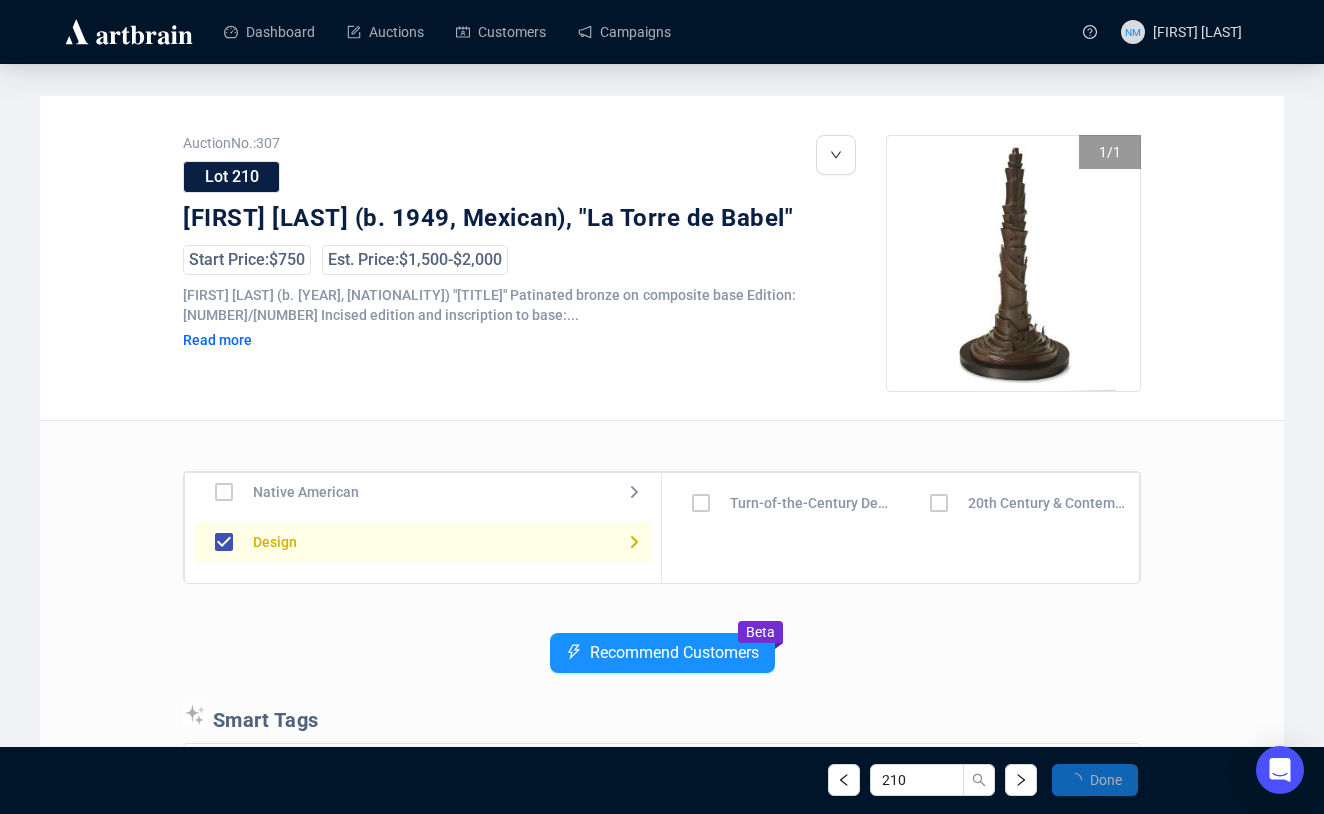 click at bounding box center [701, 503] 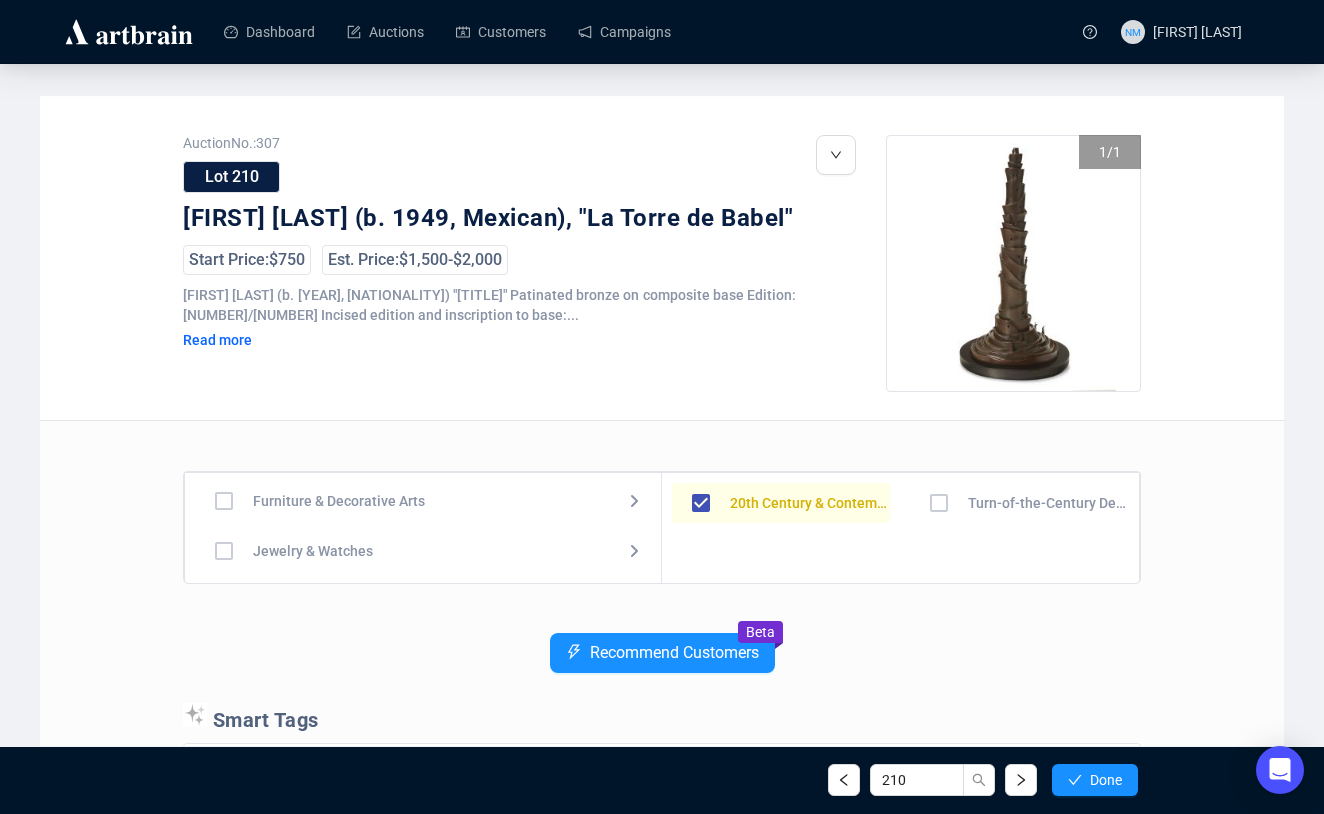 scroll, scrollTop: 0, scrollLeft: 0, axis: both 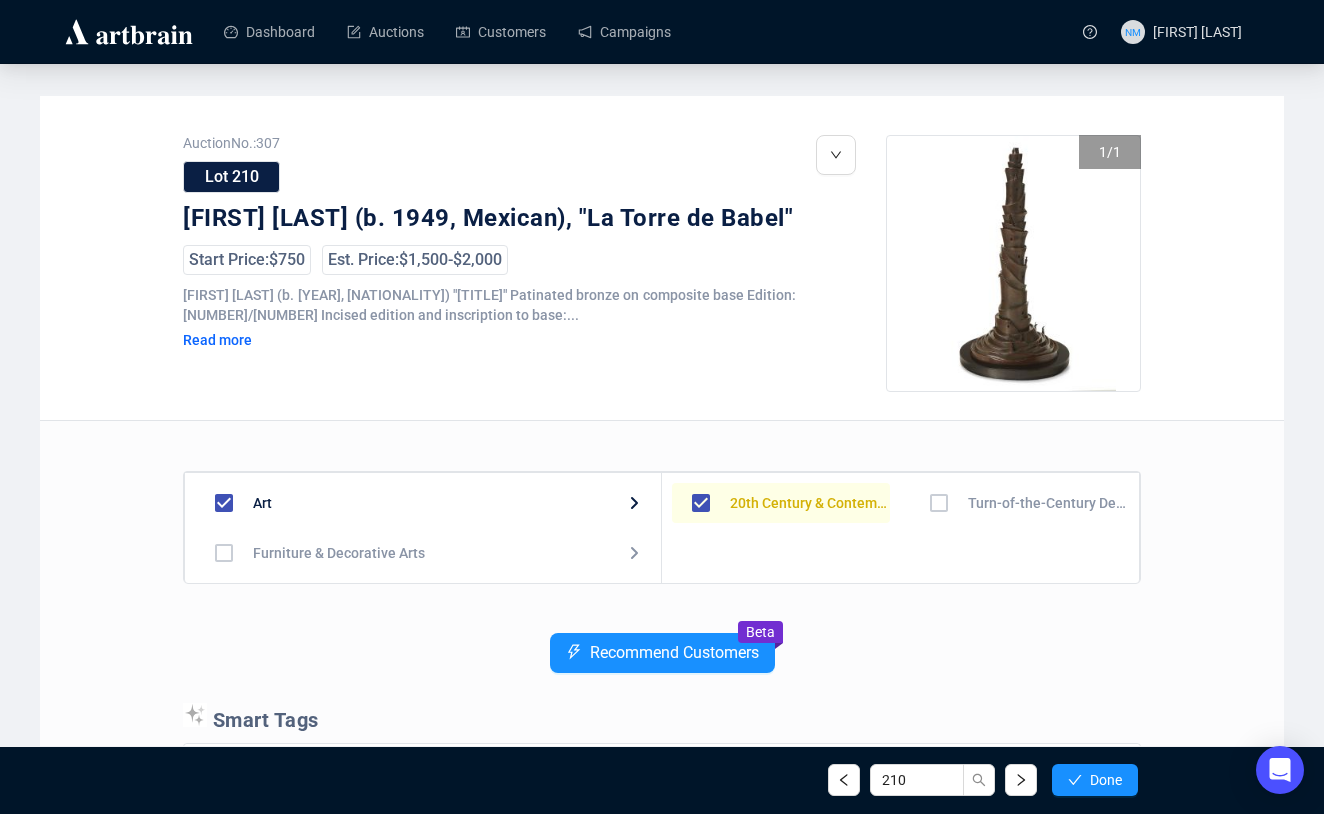 click at bounding box center (224, 553) 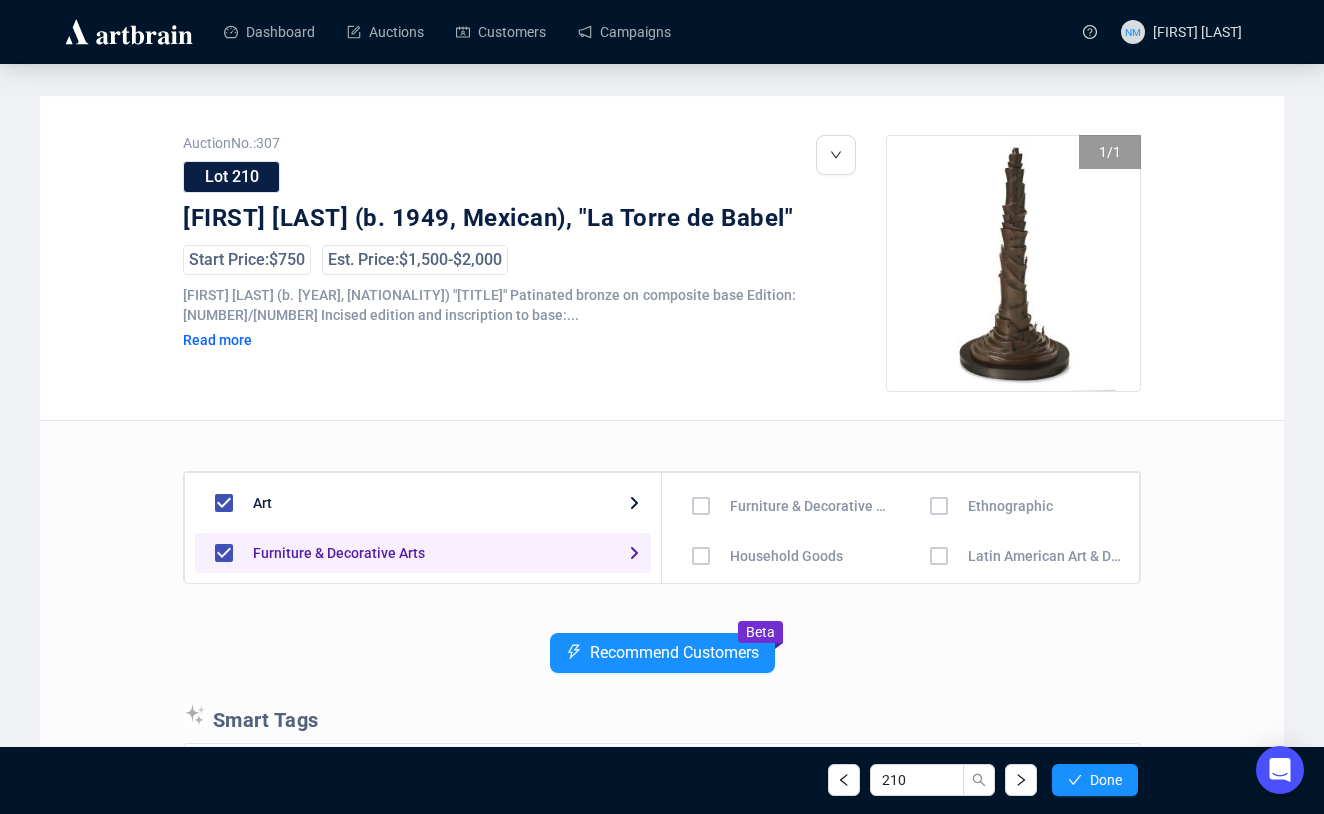 scroll, scrollTop: 0, scrollLeft: 0, axis: both 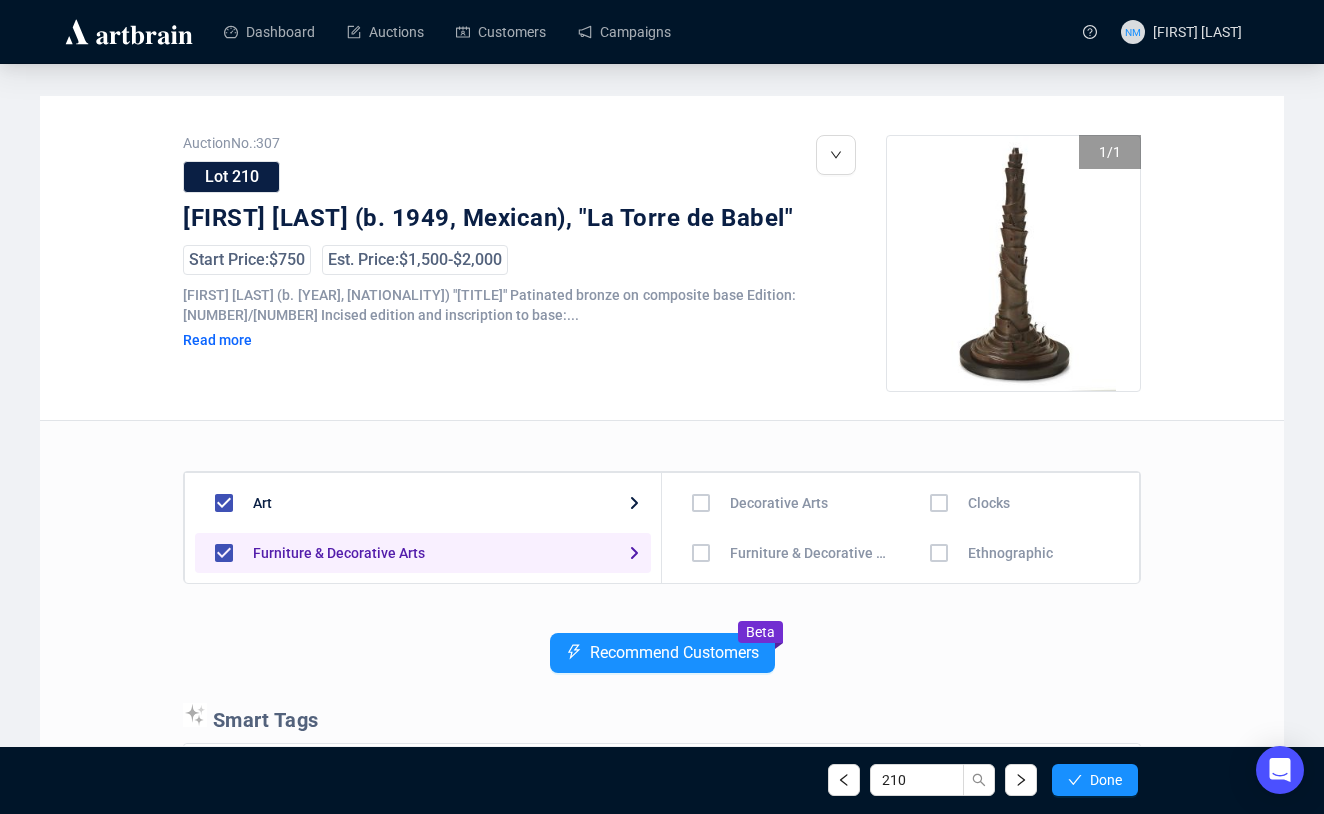 click at bounding box center (701, 503) 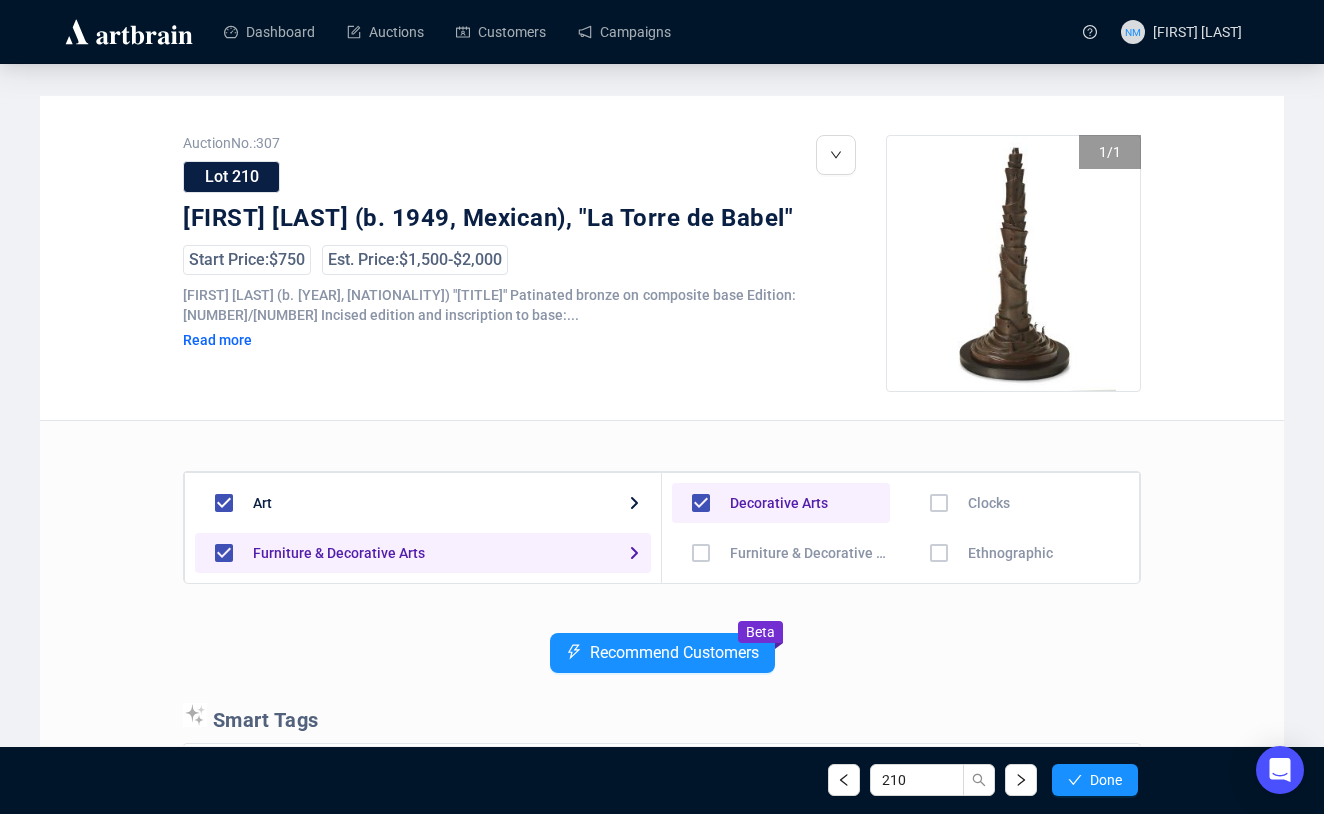 scroll, scrollTop: 0, scrollLeft: 0, axis: both 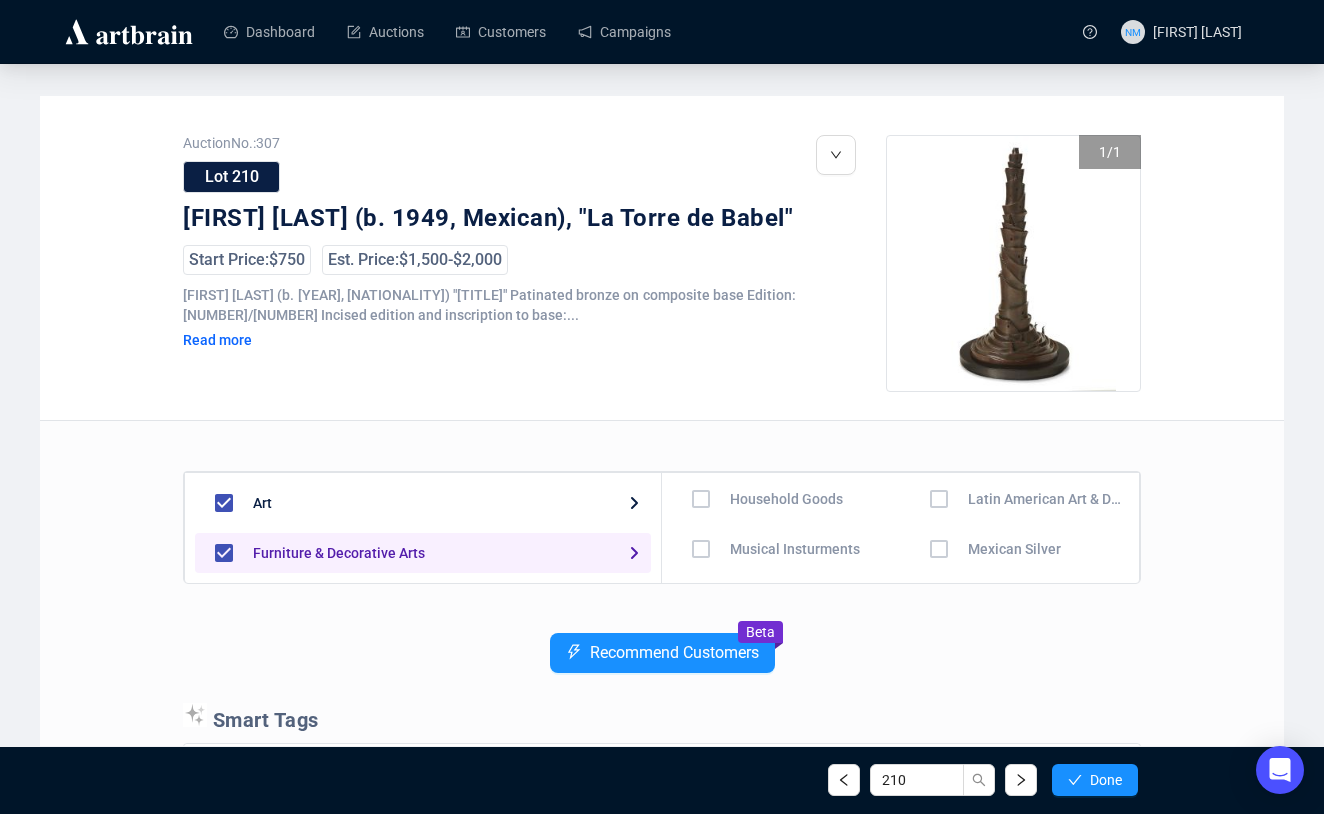click at bounding box center [701, 449] 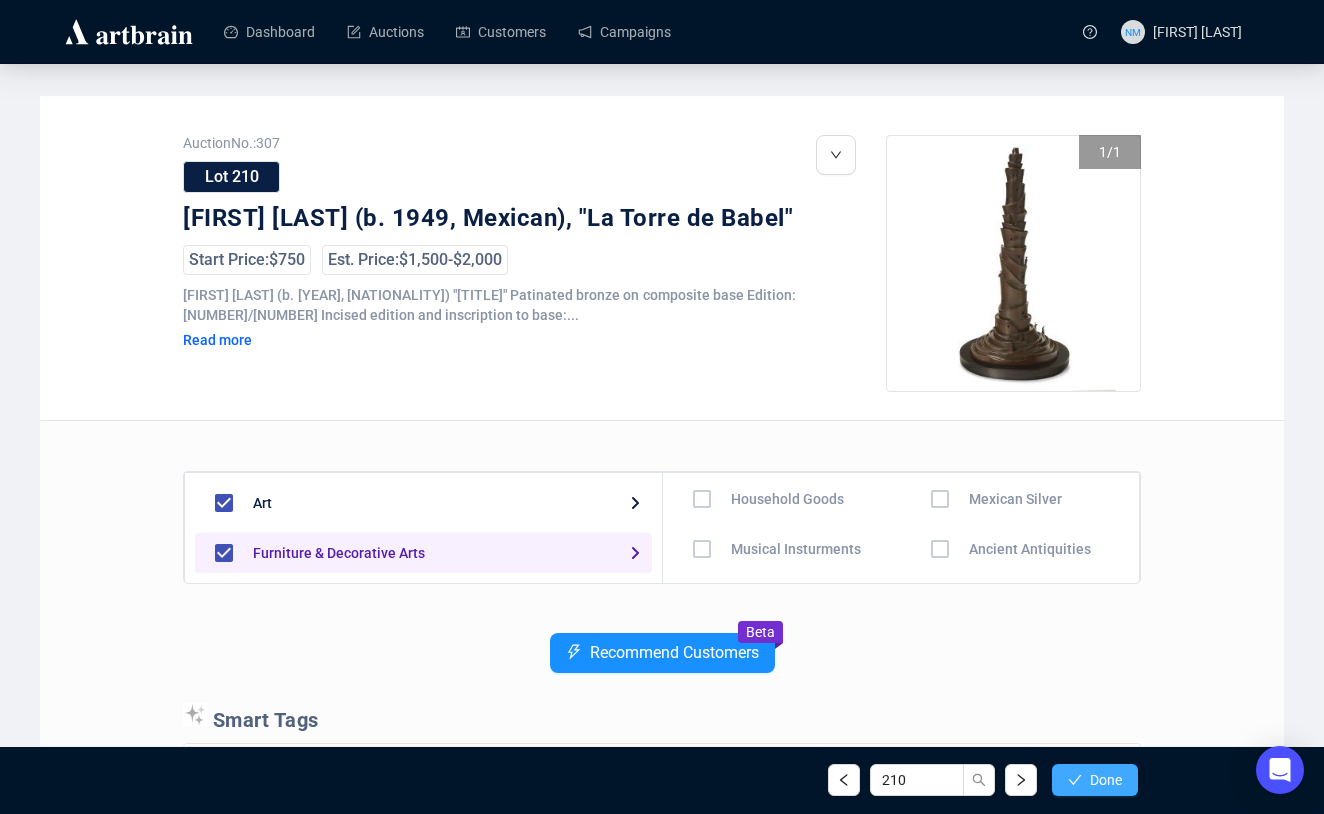 click on "Done" at bounding box center [1106, 780] 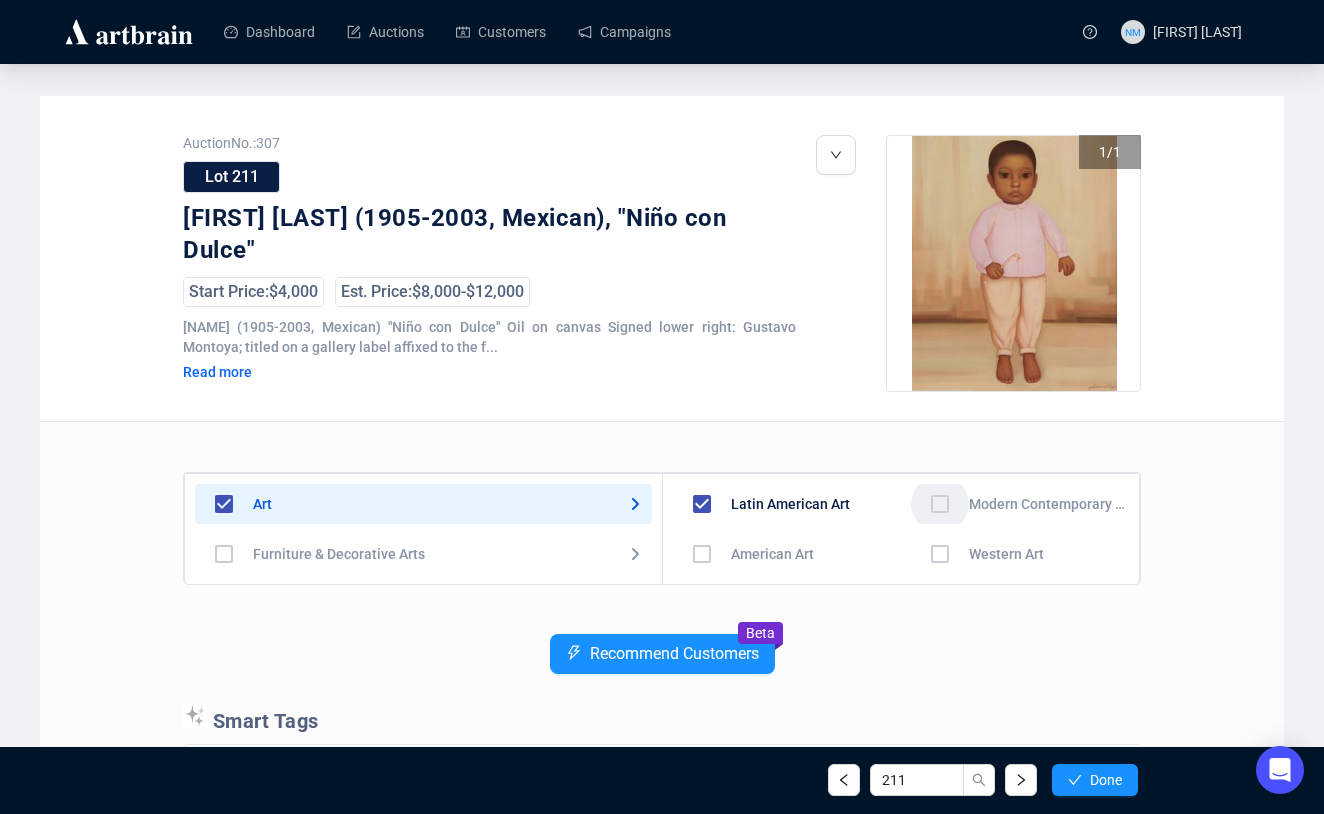click at bounding box center (702, 554) 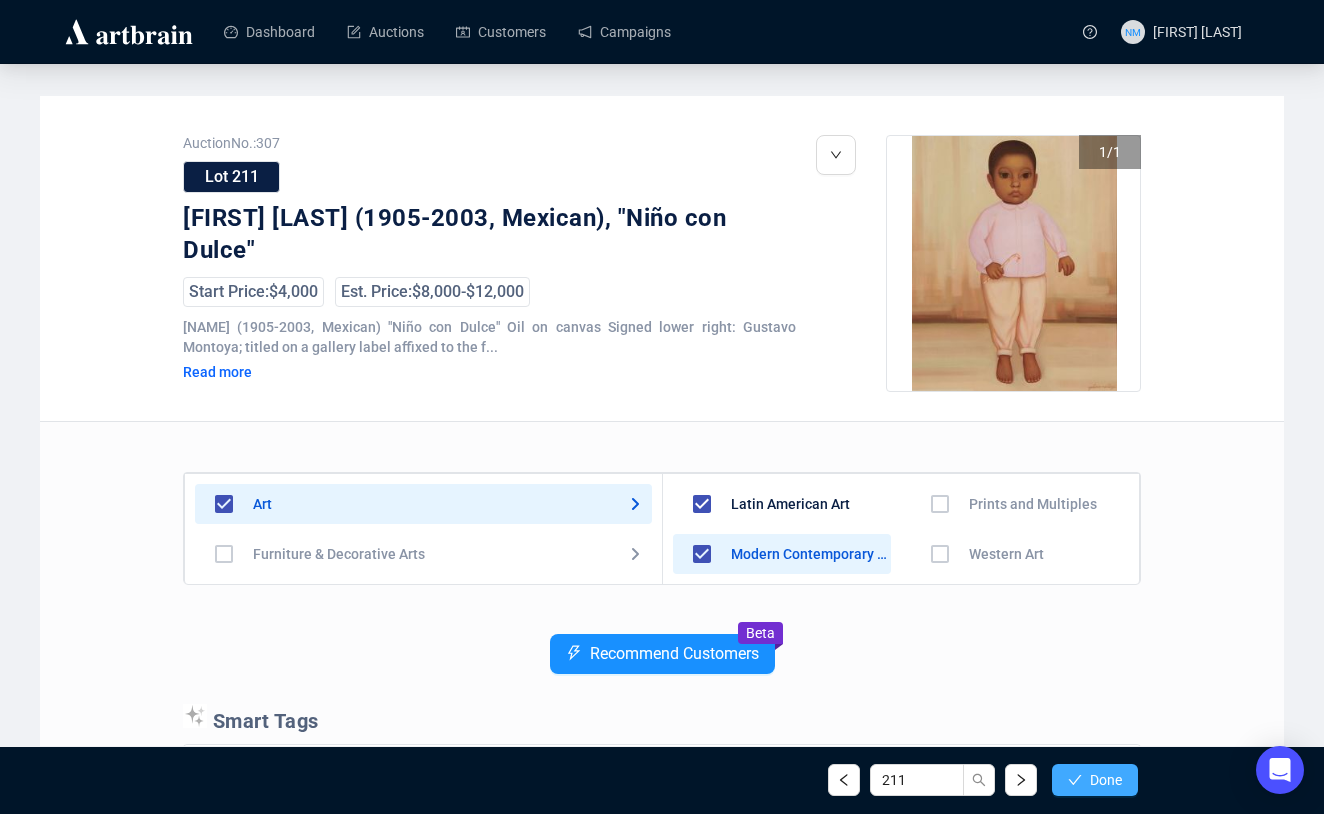 click on "Done" at bounding box center (1106, 780) 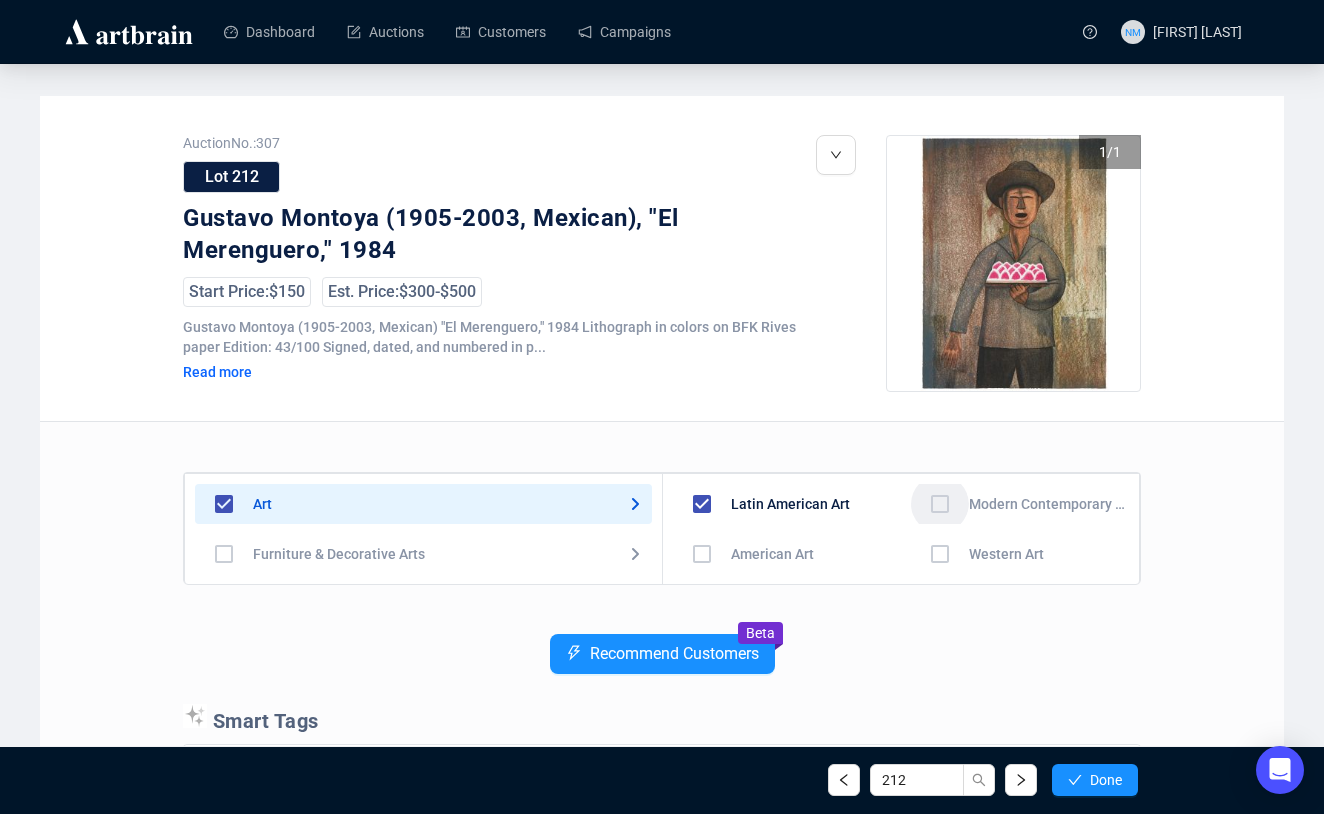 click at bounding box center [702, 554] 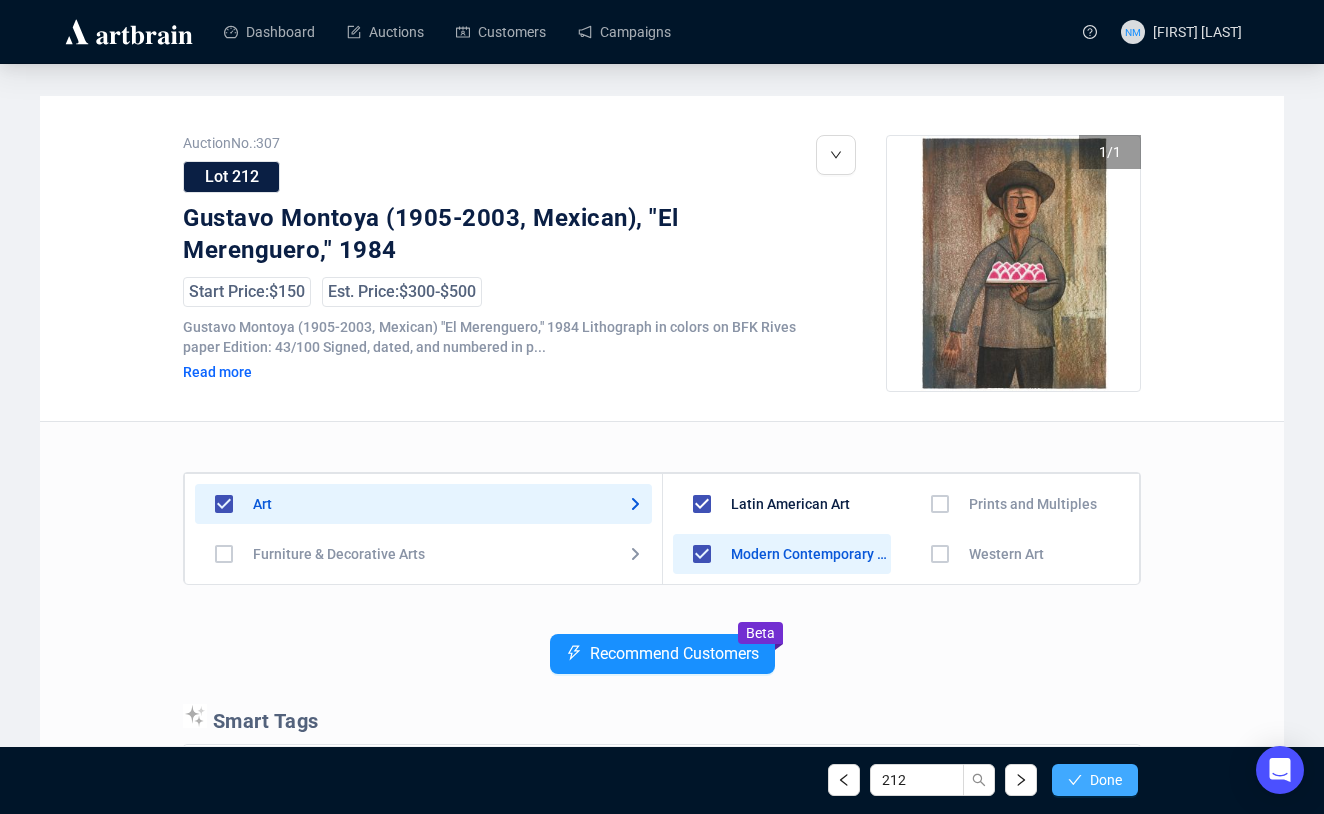 click on "Done" at bounding box center [1106, 780] 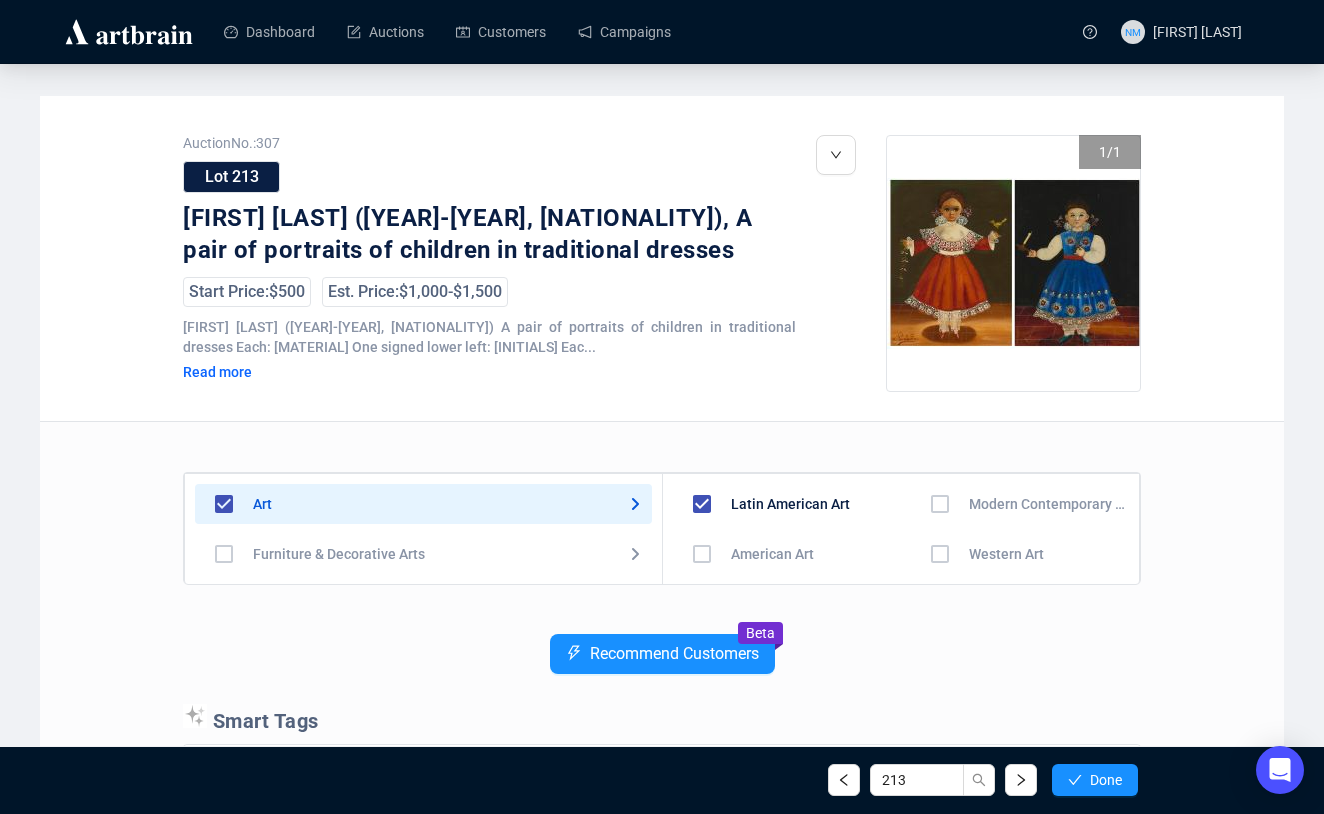 click at bounding box center [702, 554] 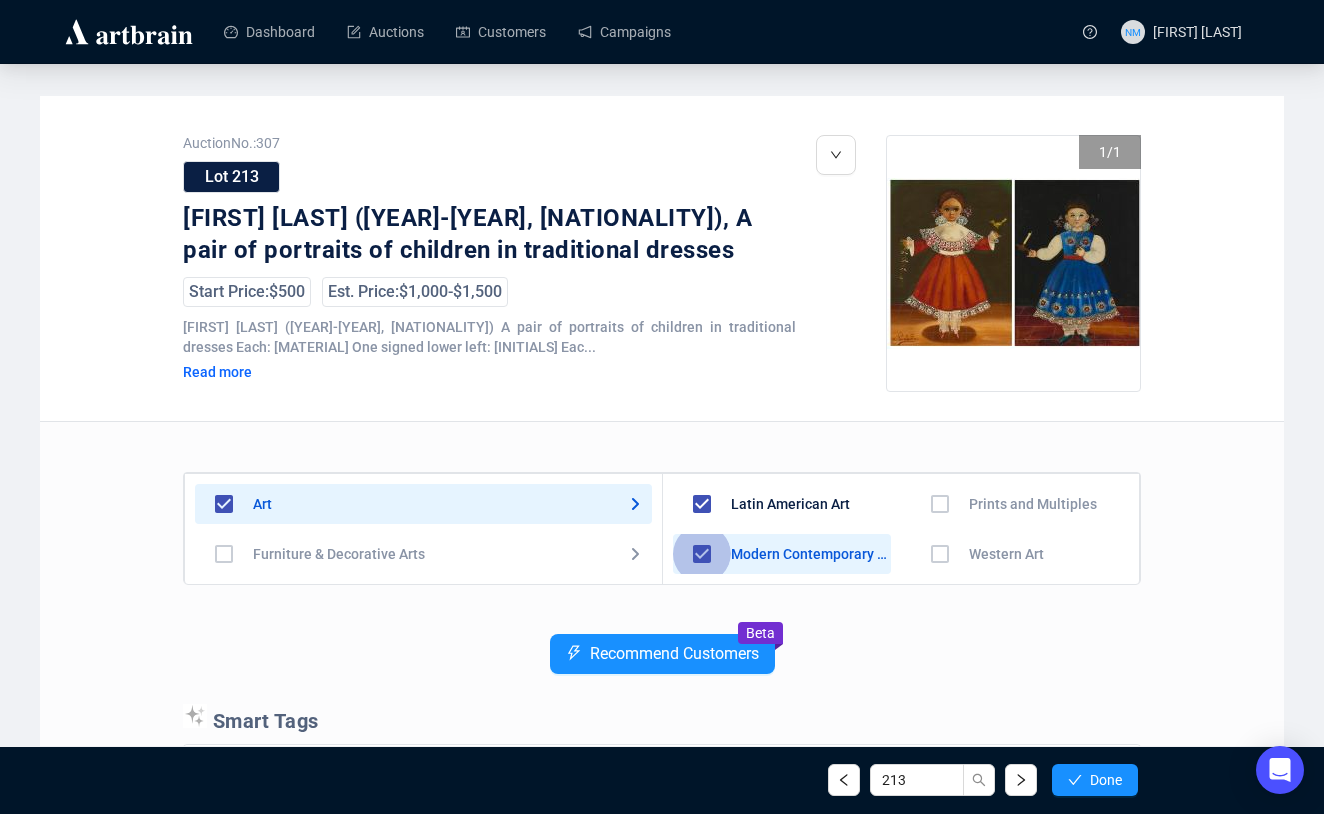 click at bounding box center (702, 504) 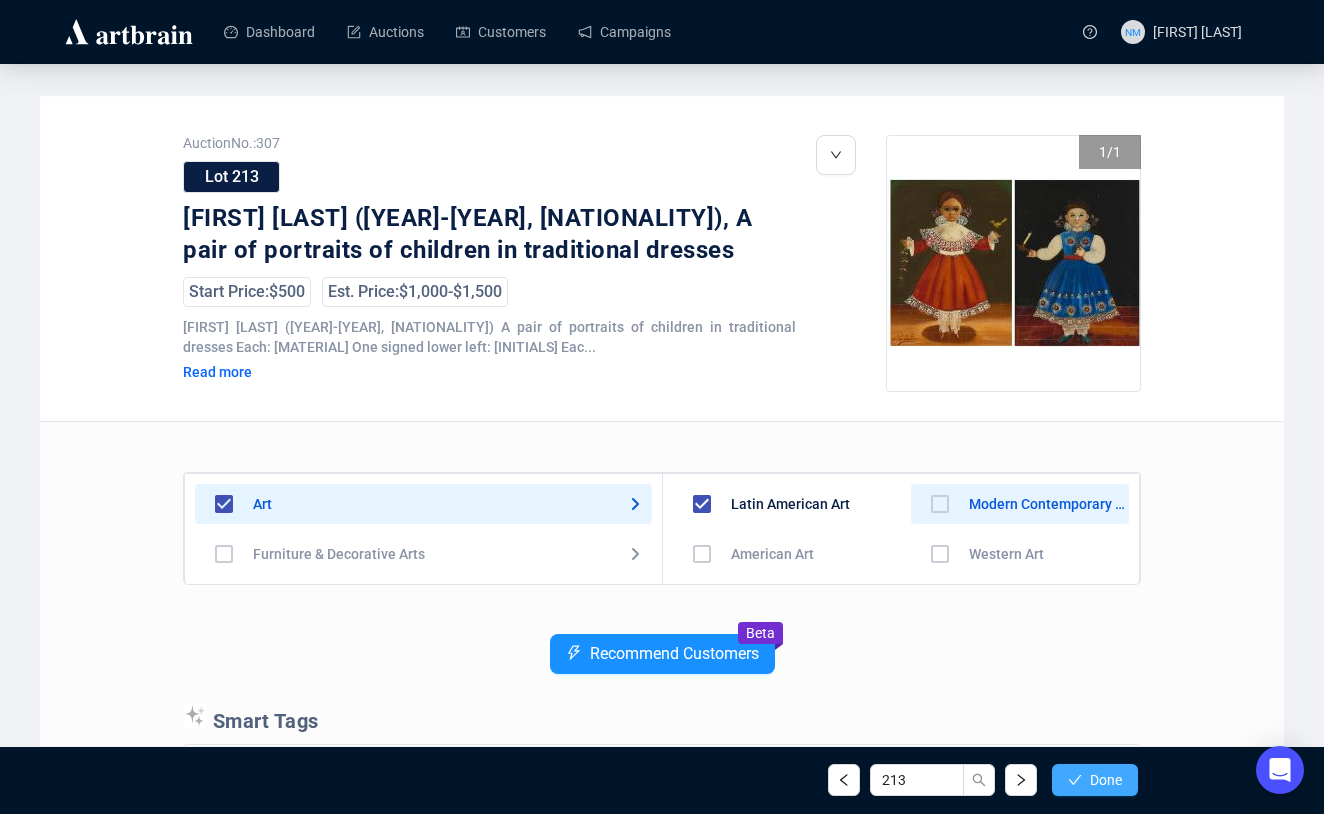 click on "Done" at bounding box center (1106, 780) 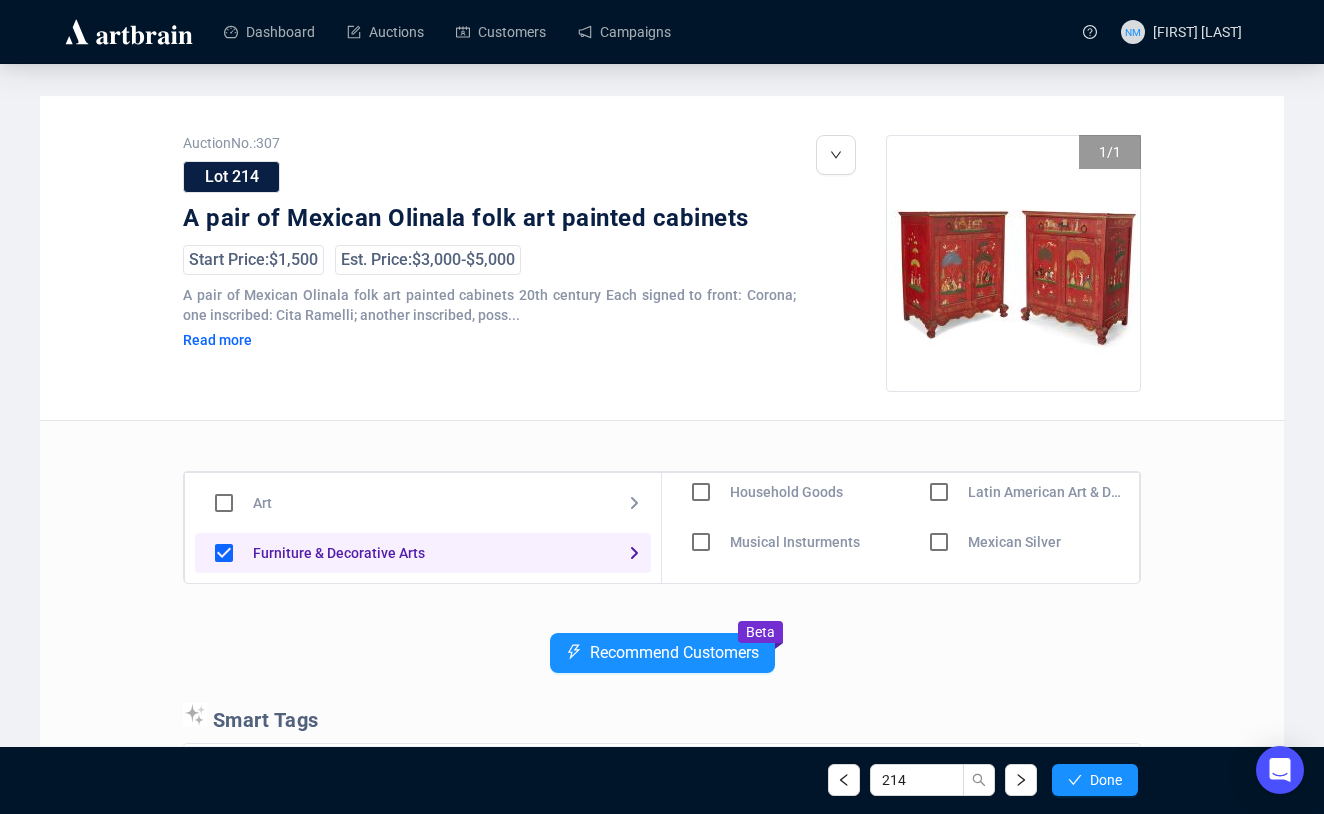 click at bounding box center (701, 442) 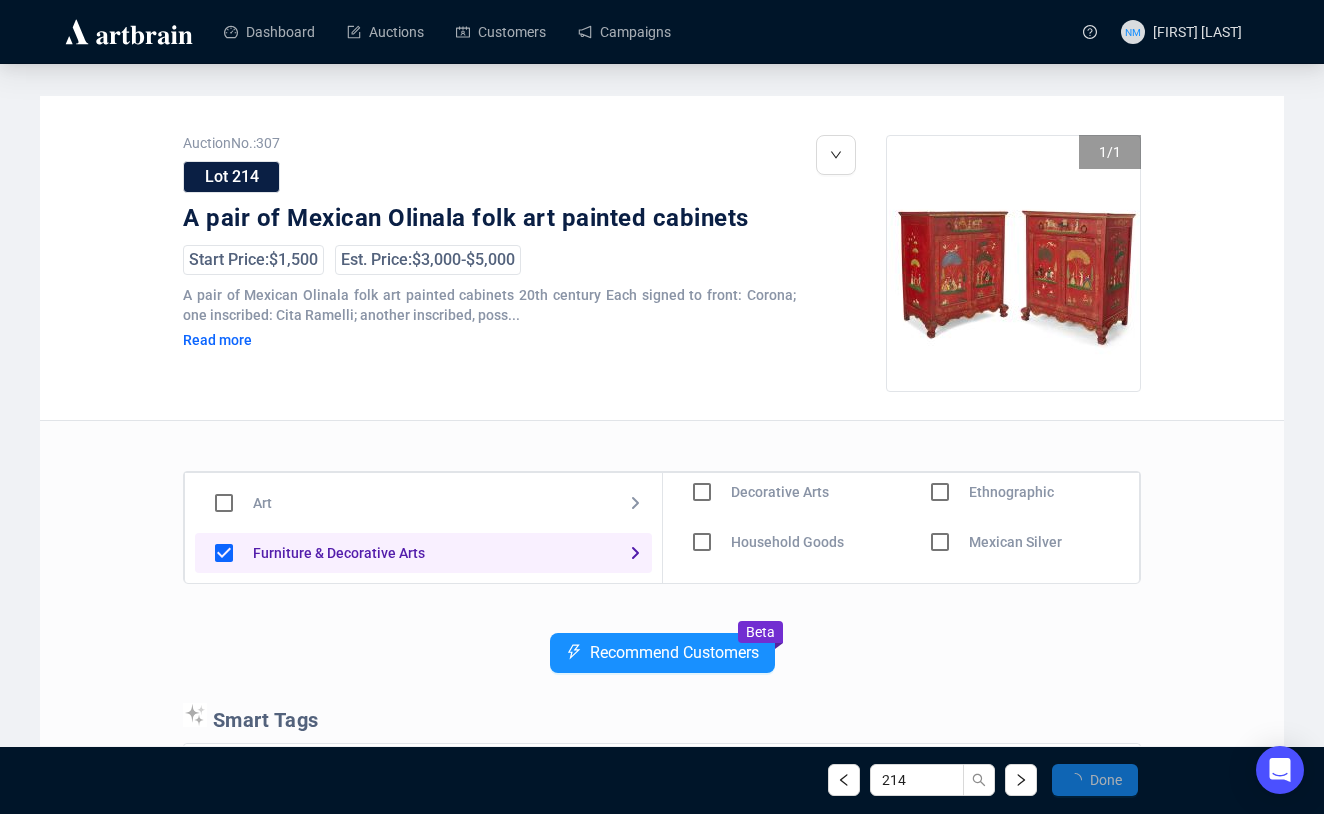 scroll, scrollTop: 161, scrollLeft: 0, axis: vertical 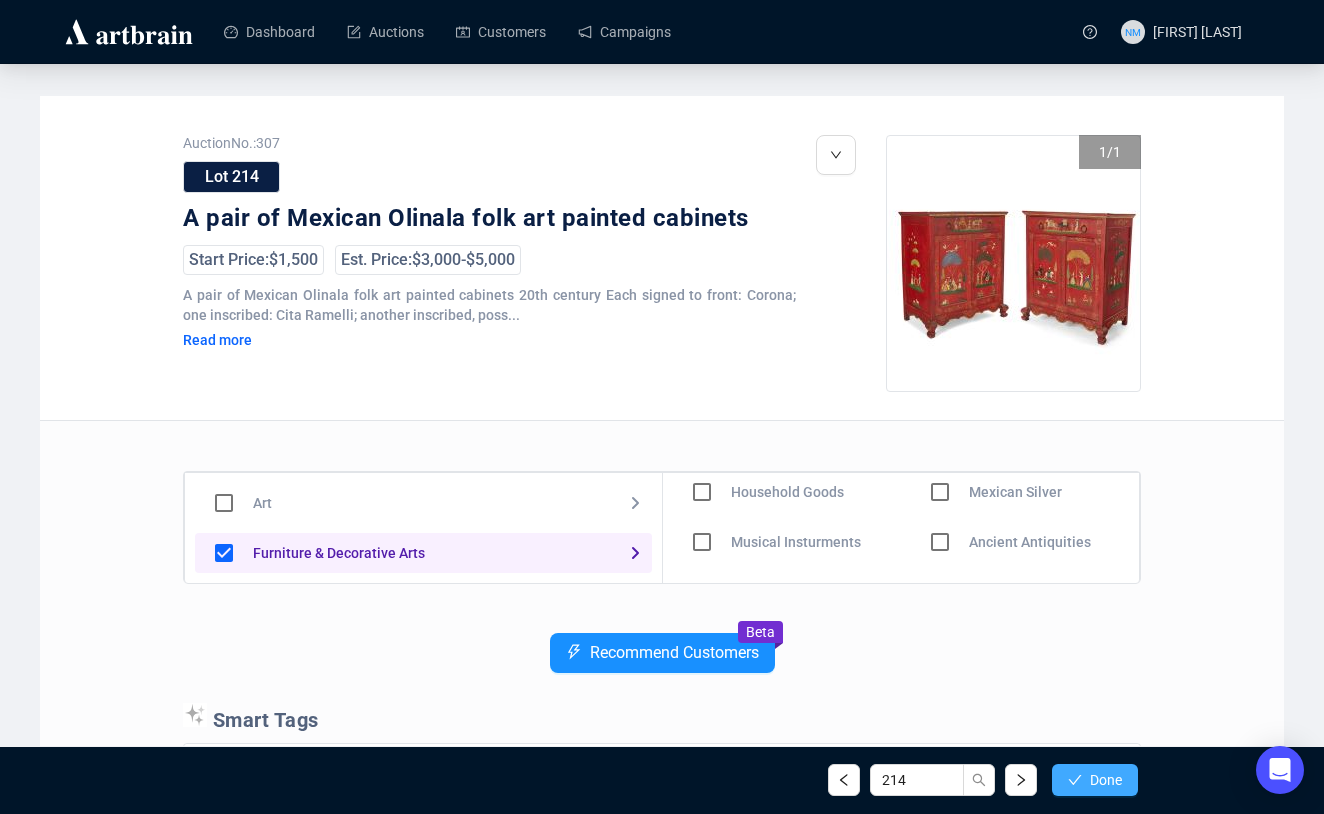 click on "Done" at bounding box center (1106, 780) 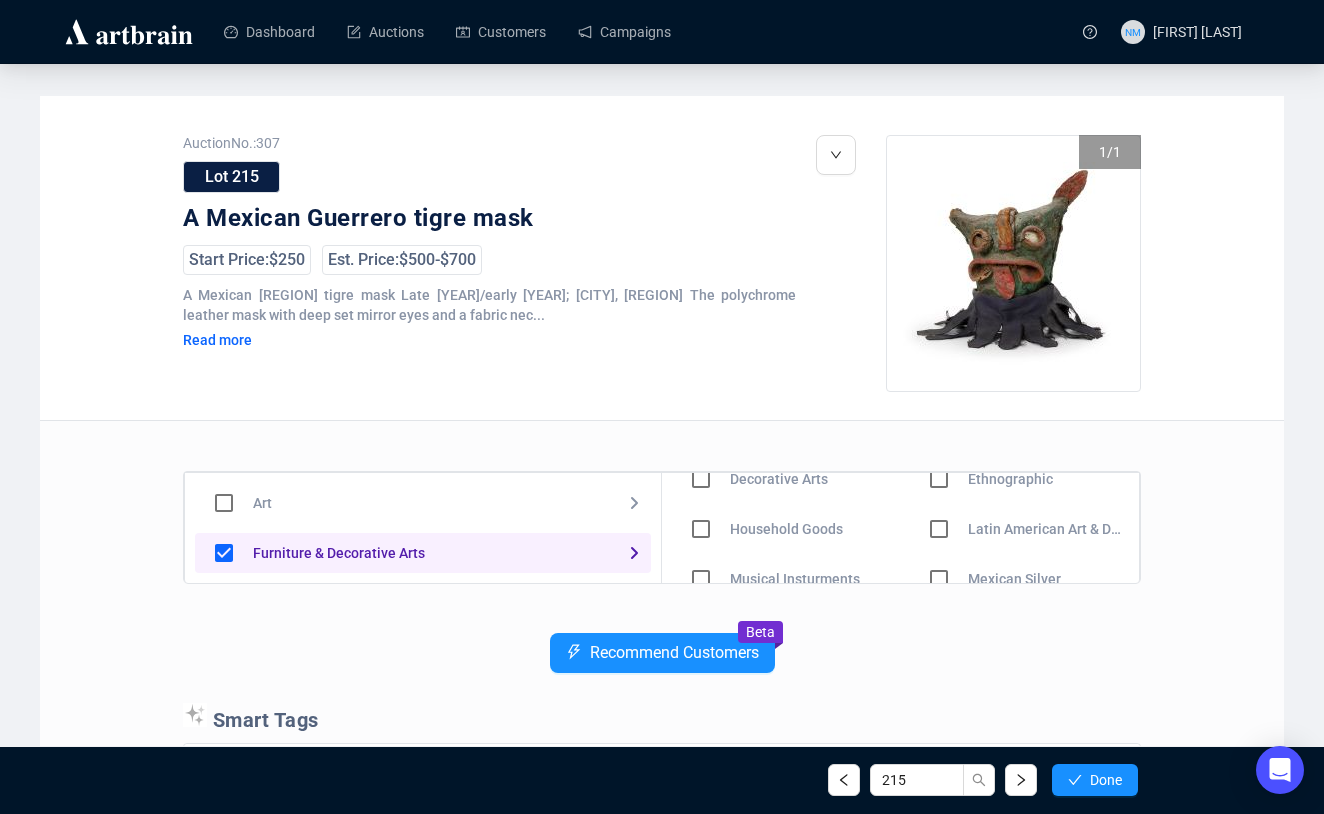 click at bounding box center [701, 479] 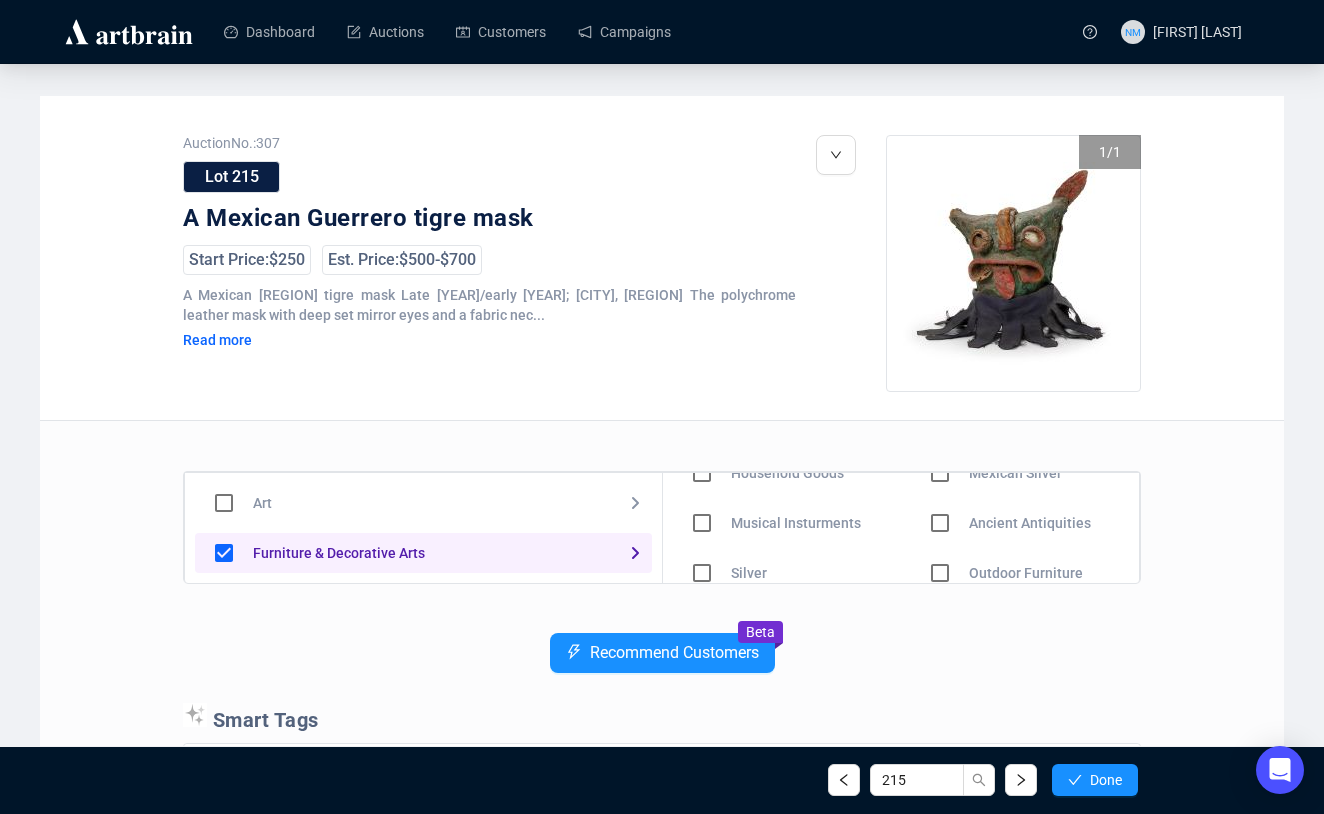 scroll, scrollTop: 181, scrollLeft: 0, axis: vertical 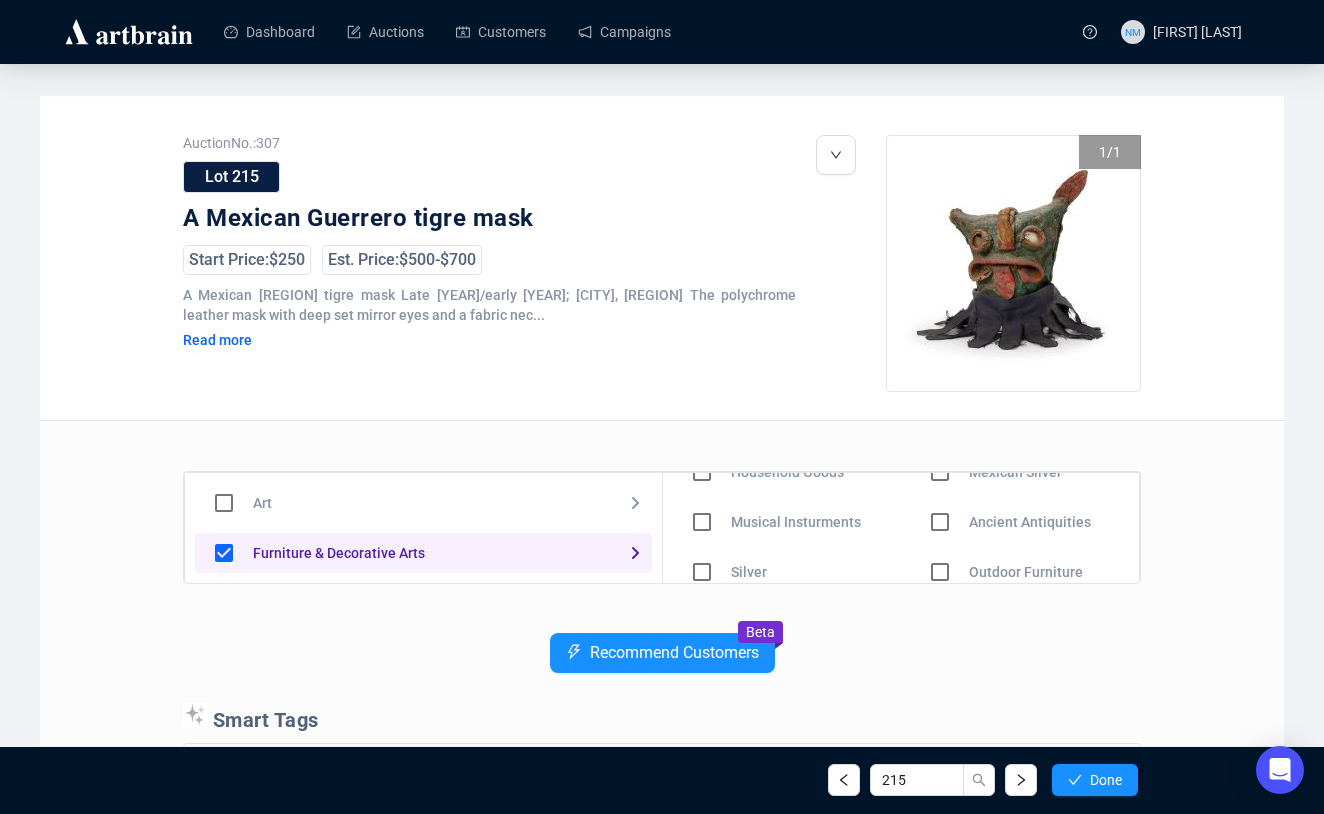 click on "215 Done" at bounding box center (662, 780) 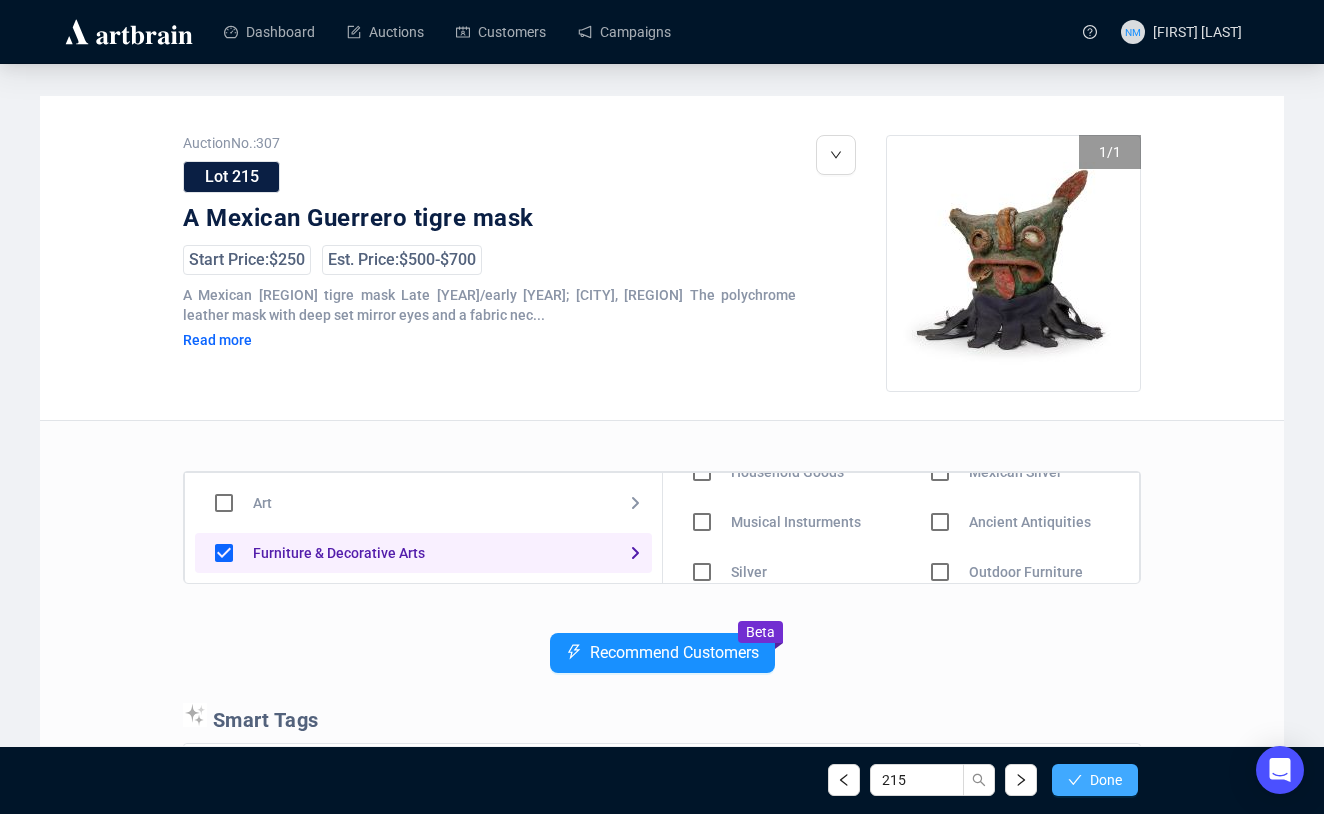 click on "Done" at bounding box center [1095, 780] 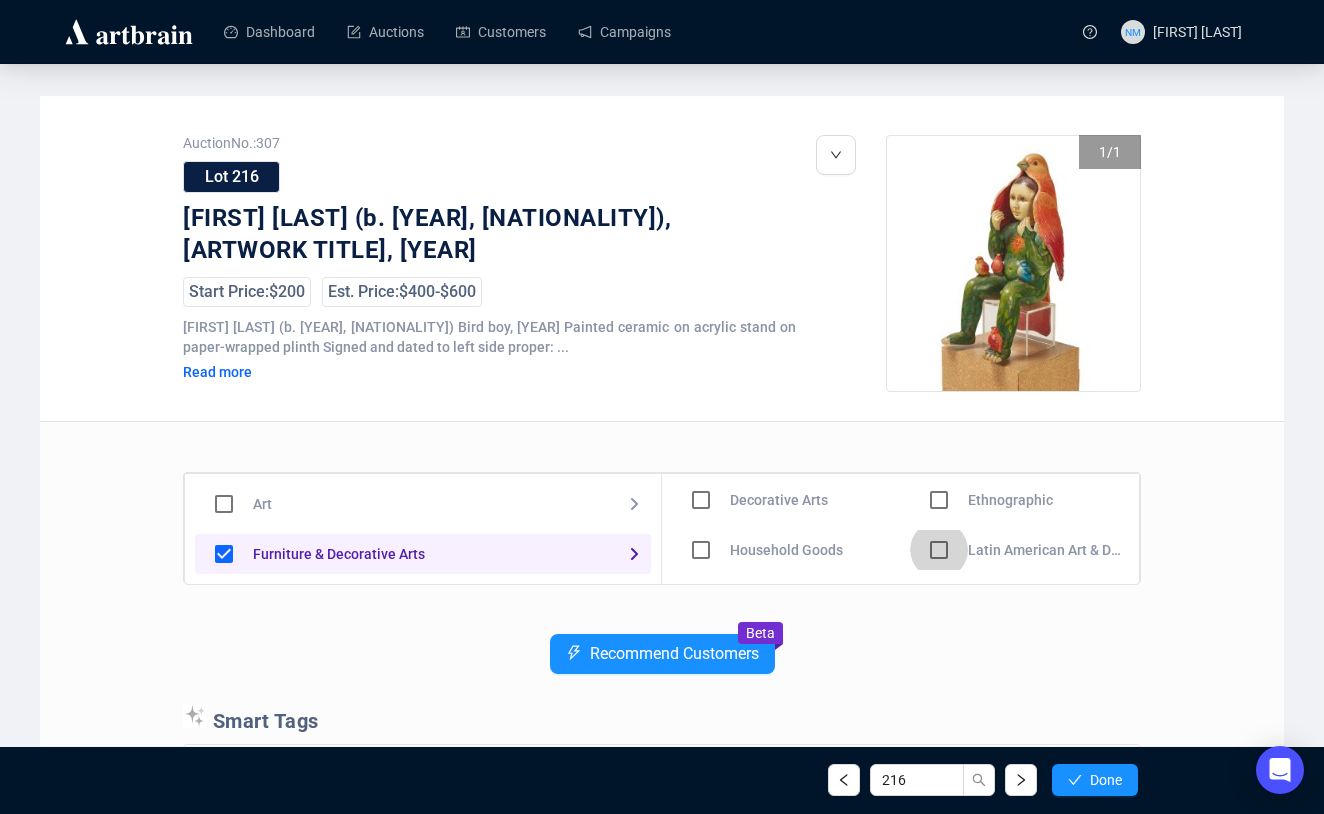click at bounding box center (701, 500) 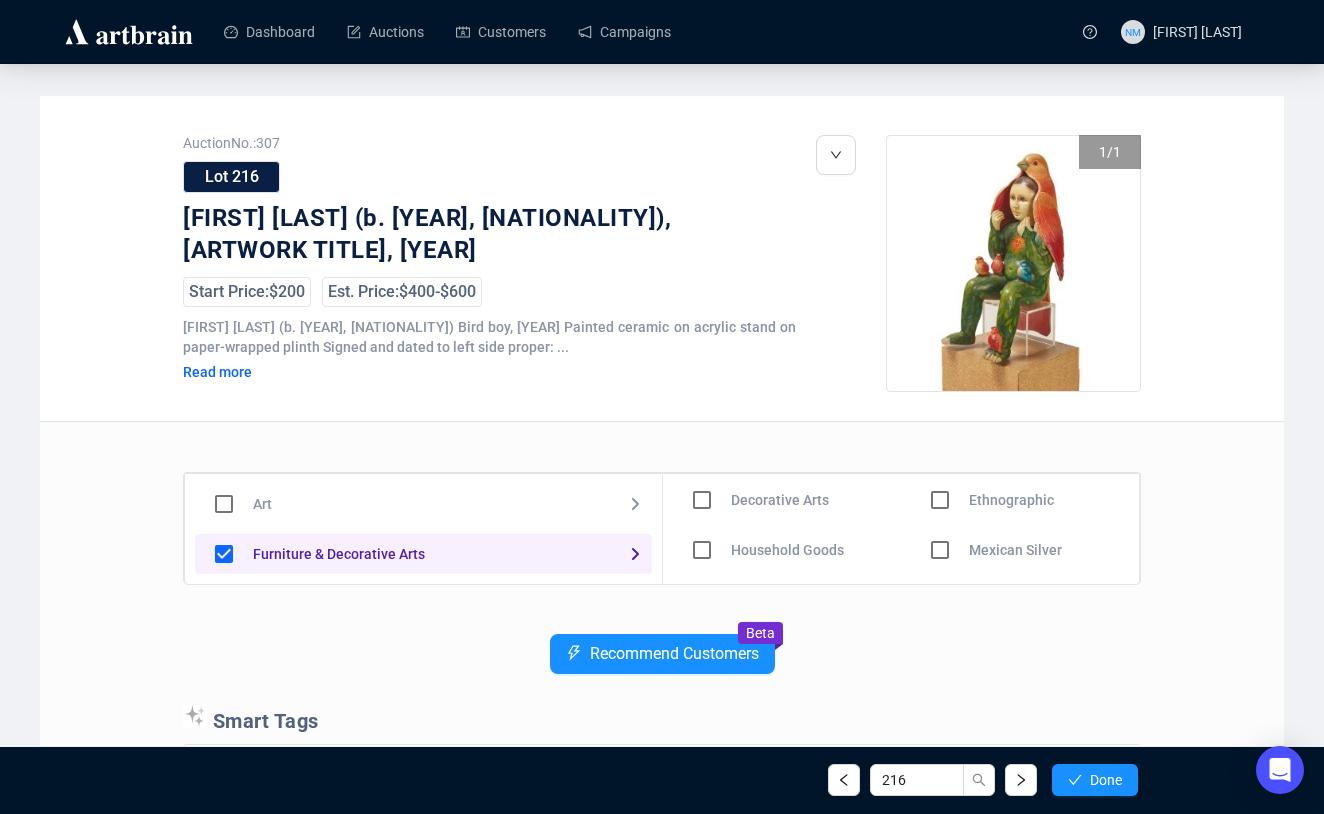 click at bounding box center (224, 504) 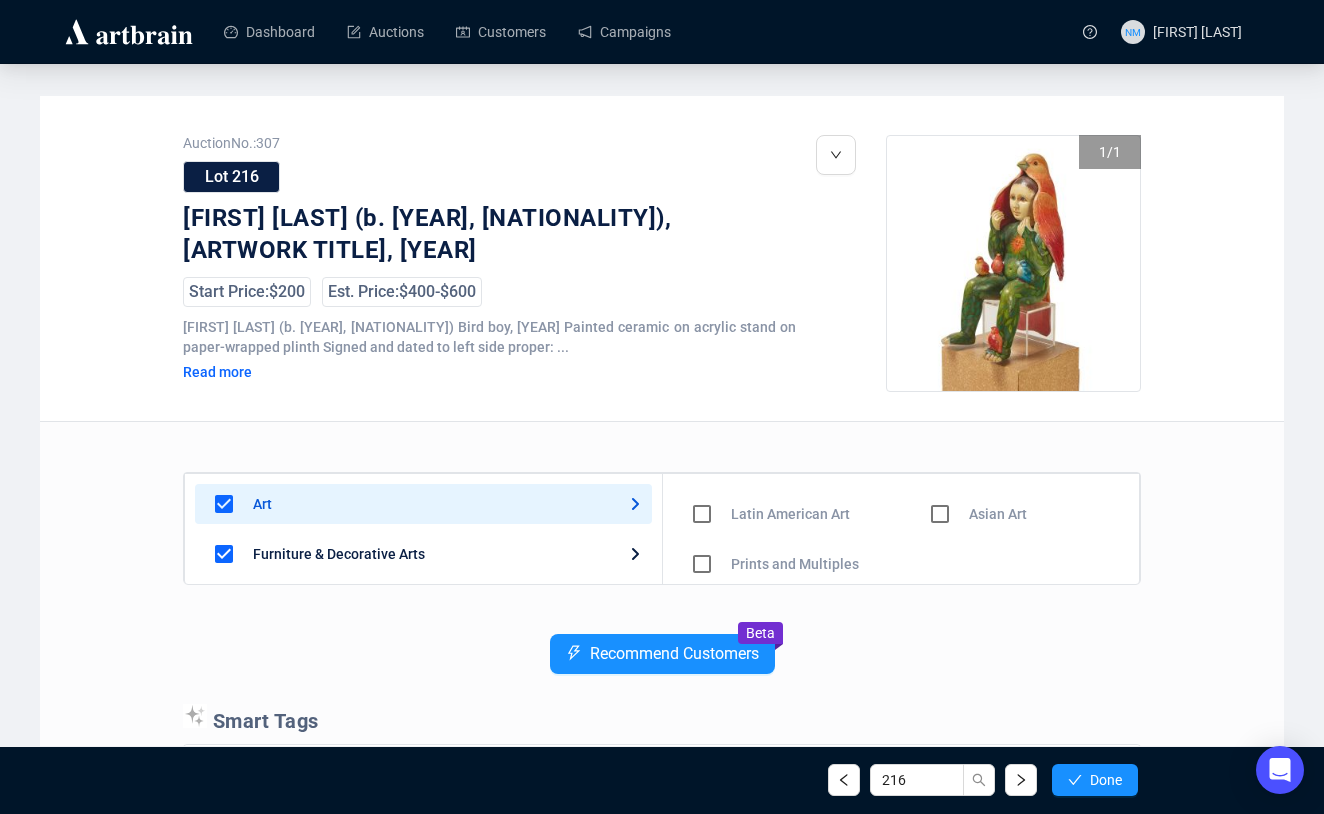 scroll, scrollTop: 0, scrollLeft: 0, axis: both 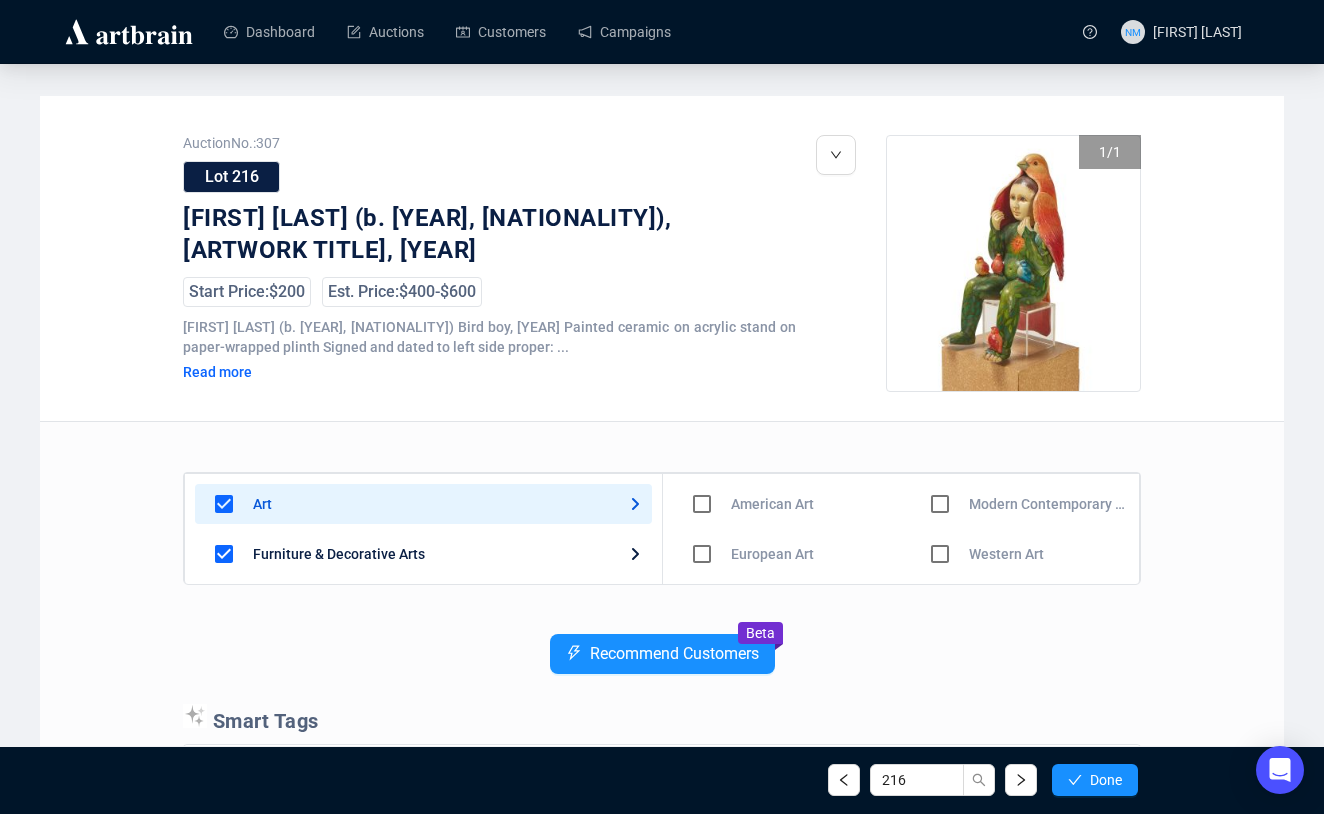 click at bounding box center [702, 504] 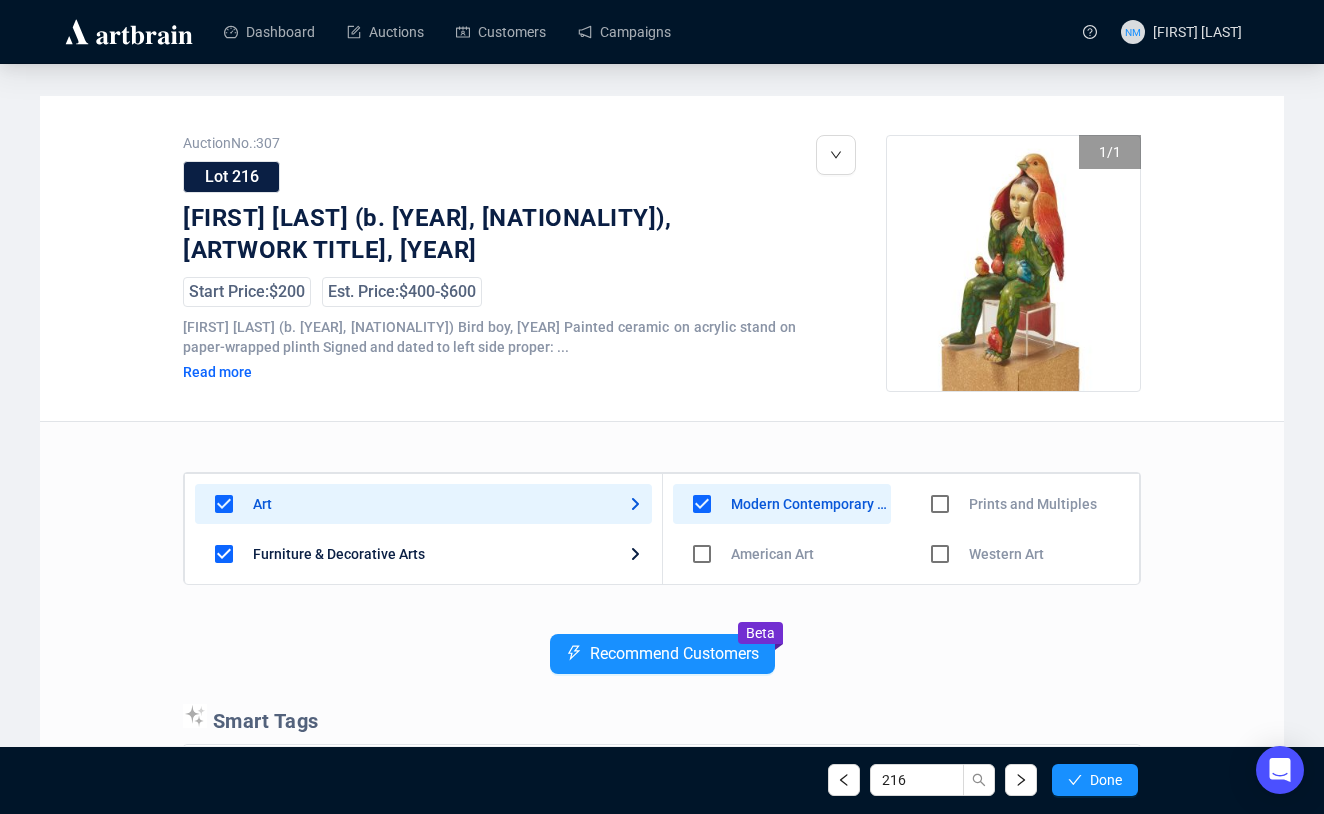 click at bounding box center [702, 554] 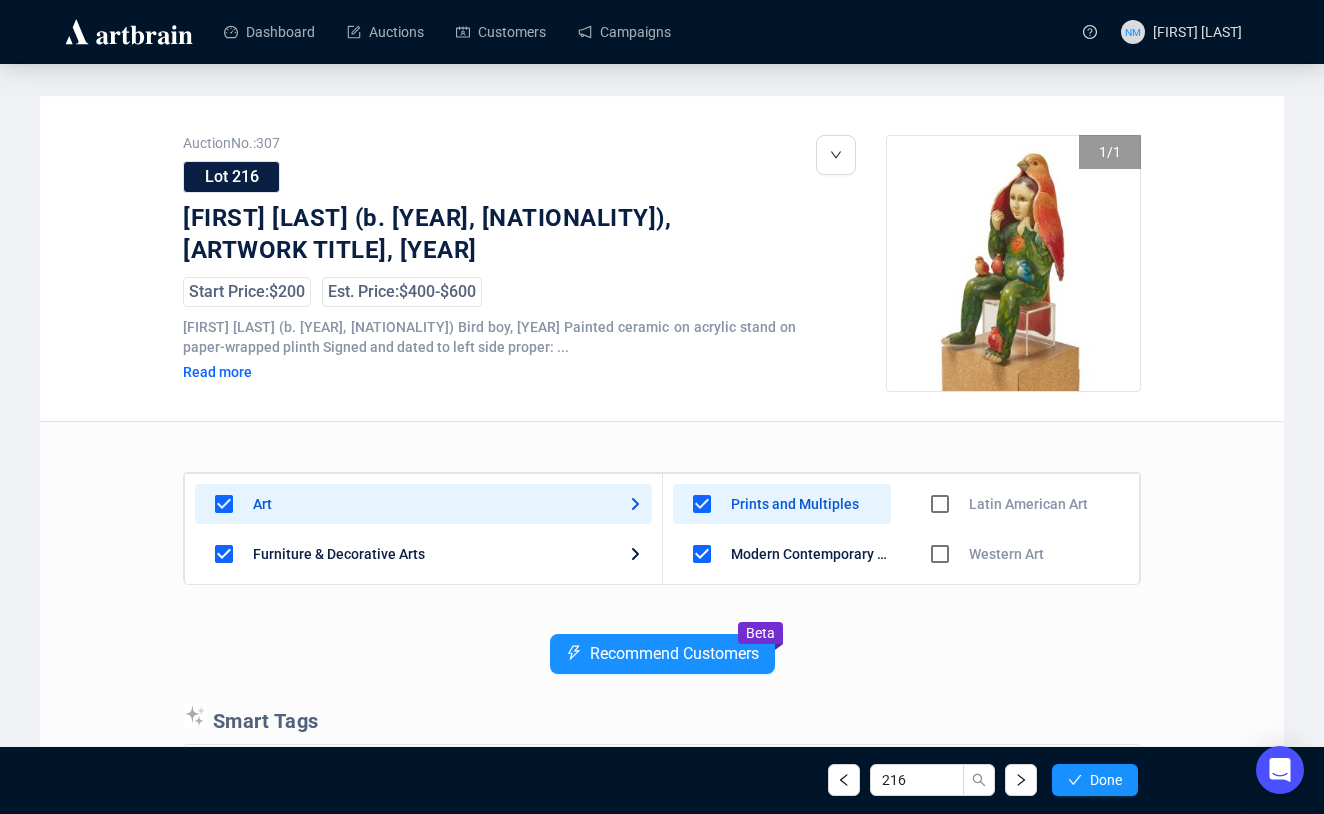 click at bounding box center (702, 504) 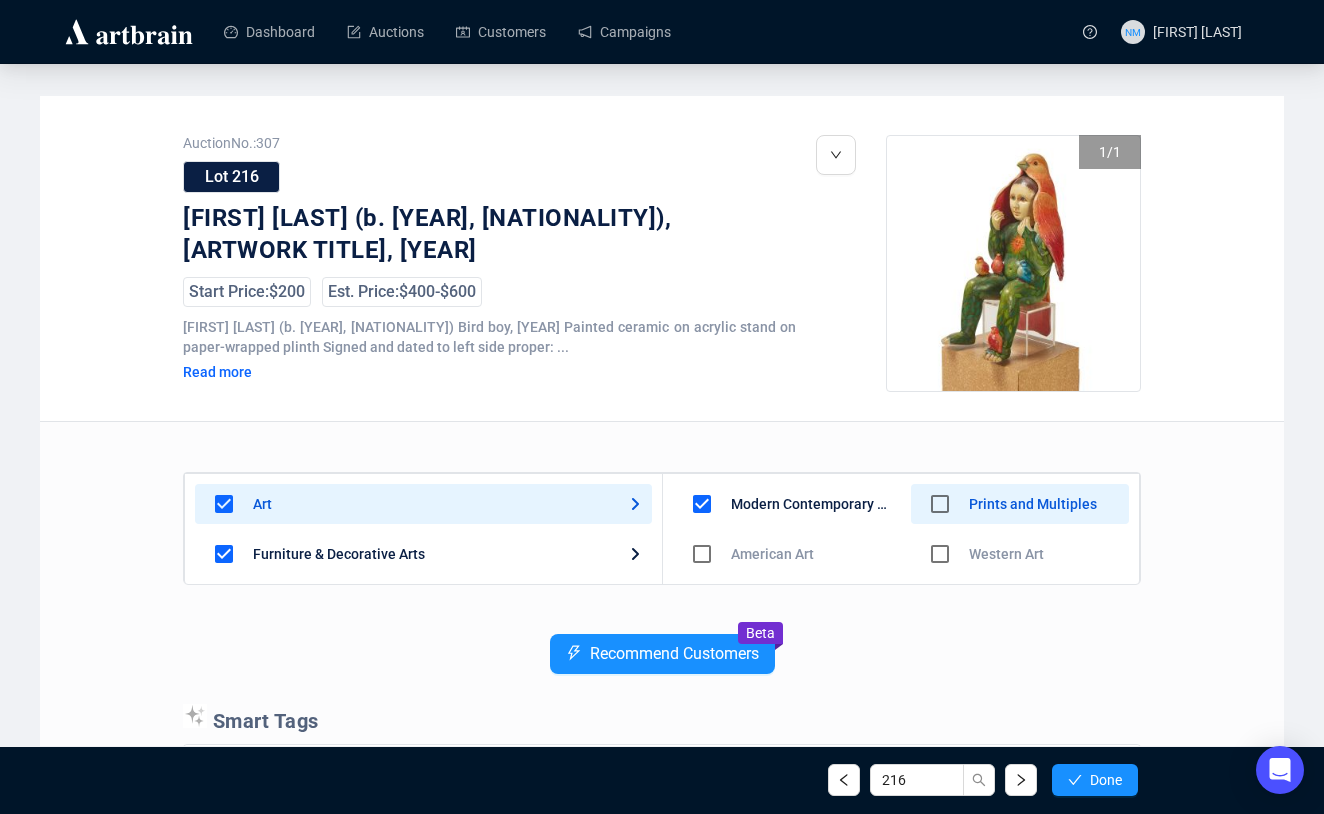 click on "Read more" at bounding box center [298, 372] 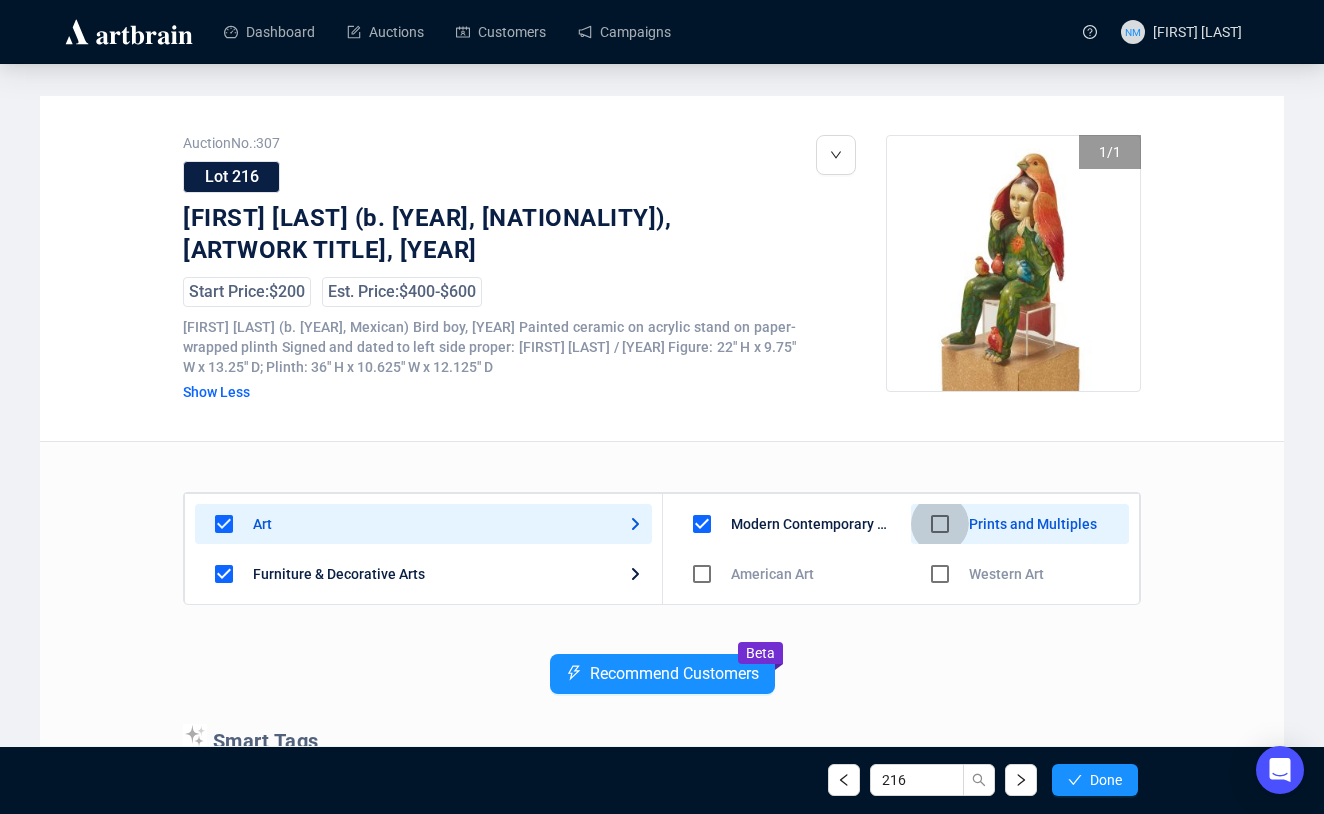 click at bounding box center (702, 574) 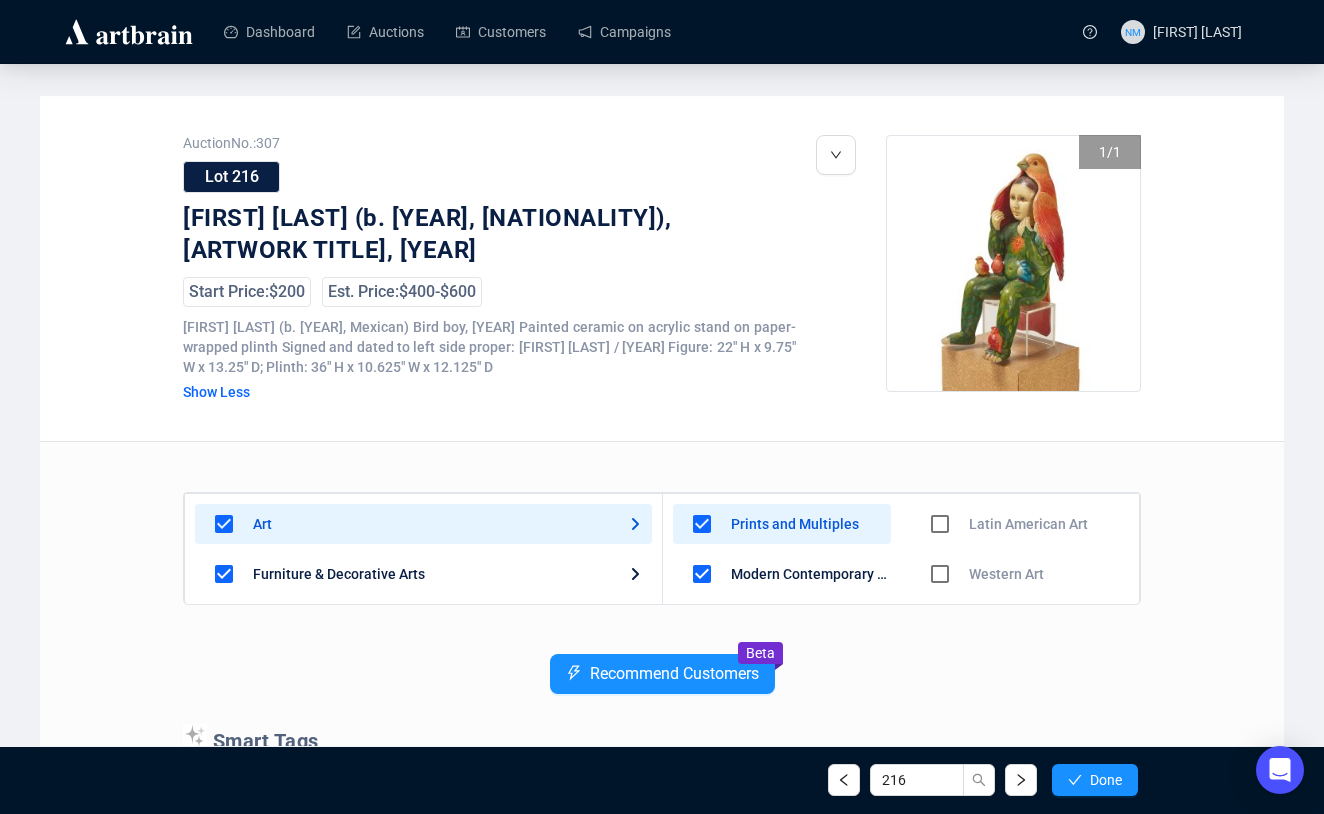 click at bounding box center [702, 624] 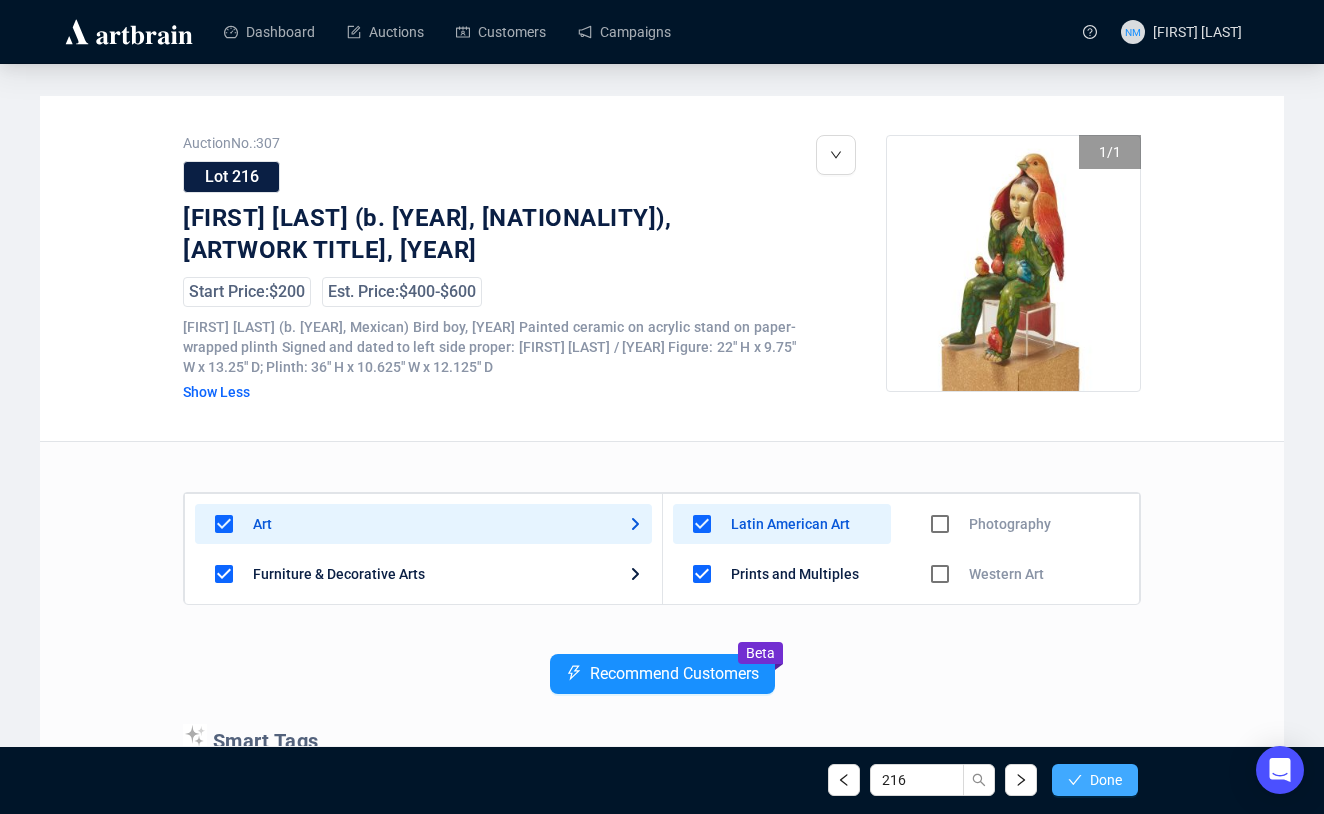 click on "Done" at bounding box center (1106, 780) 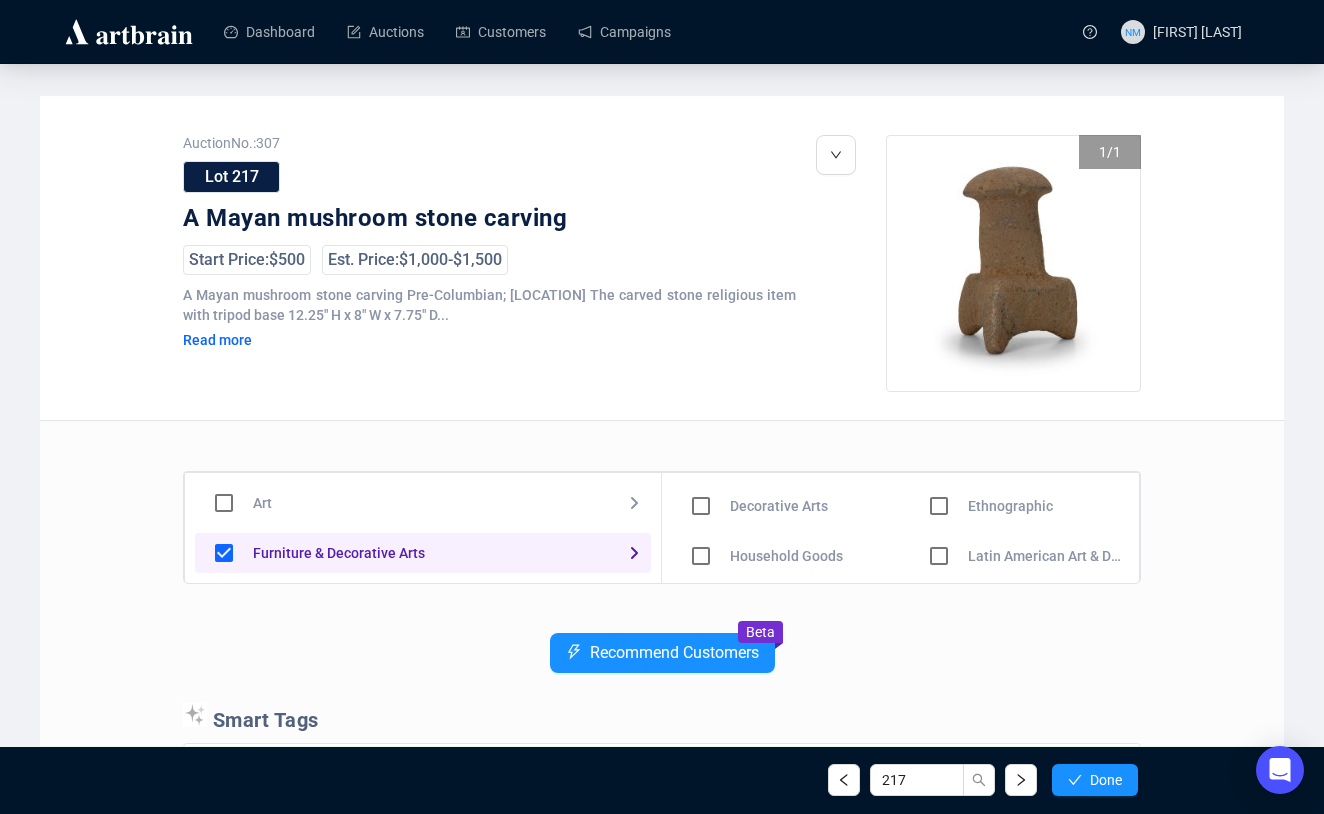 scroll, scrollTop: 22, scrollLeft: 0, axis: vertical 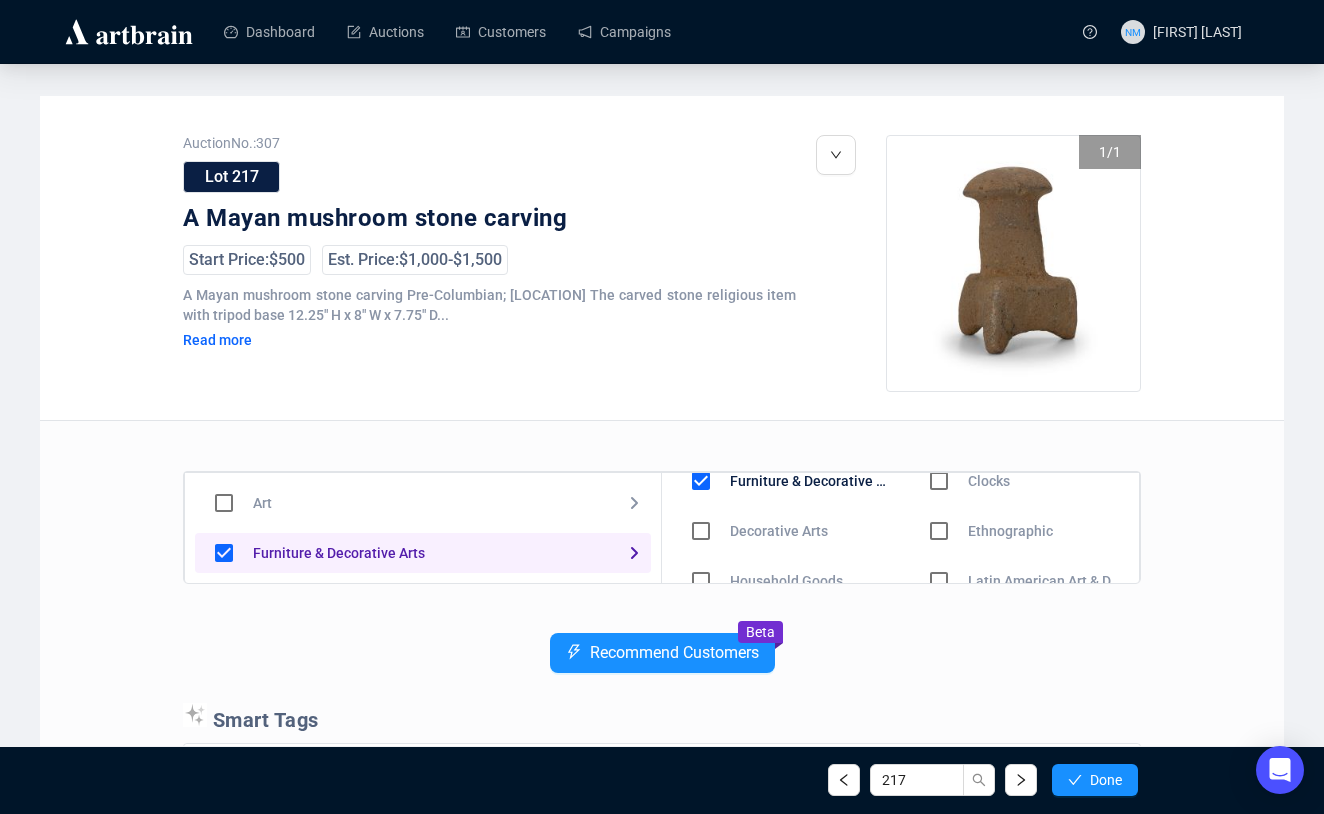 click at bounding box center (701, 531) 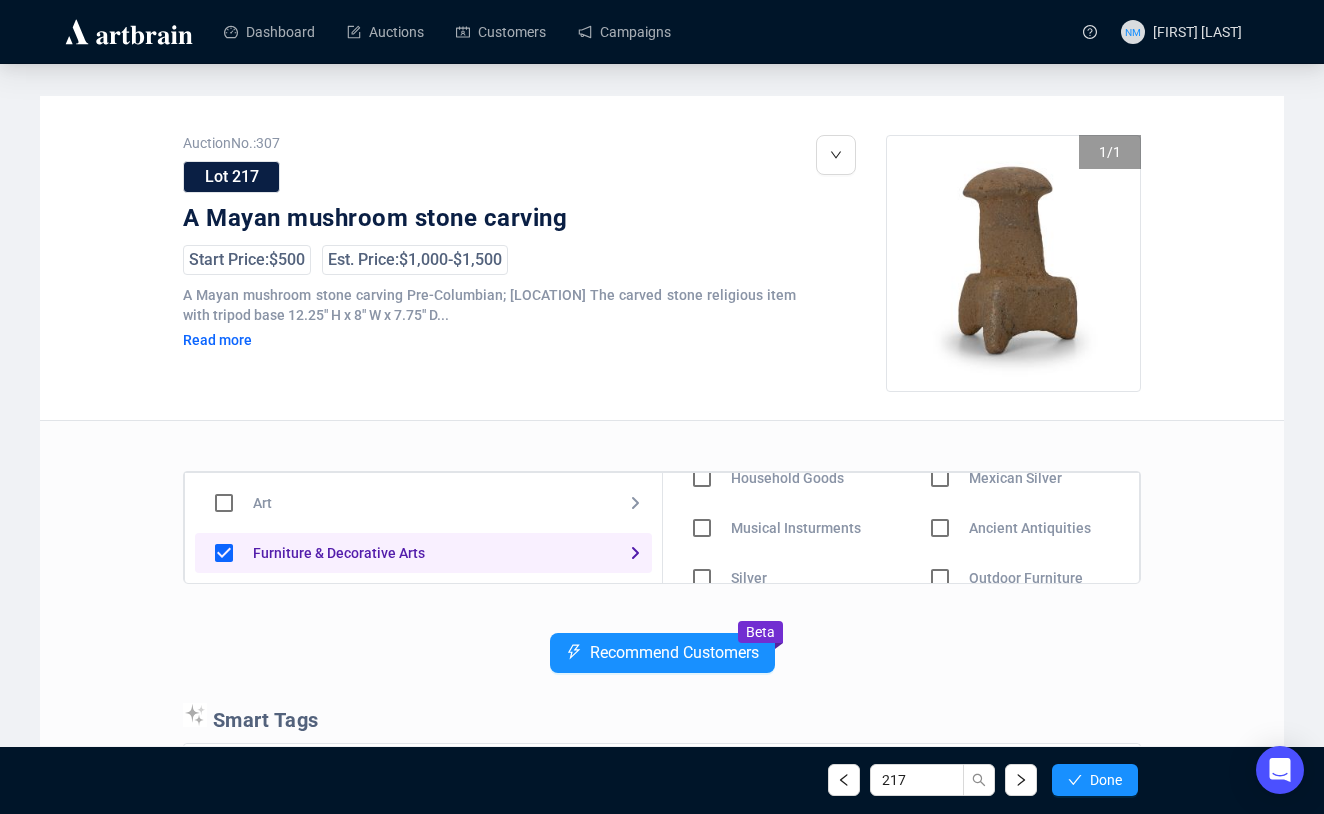 click at bounding box center (702, 428) 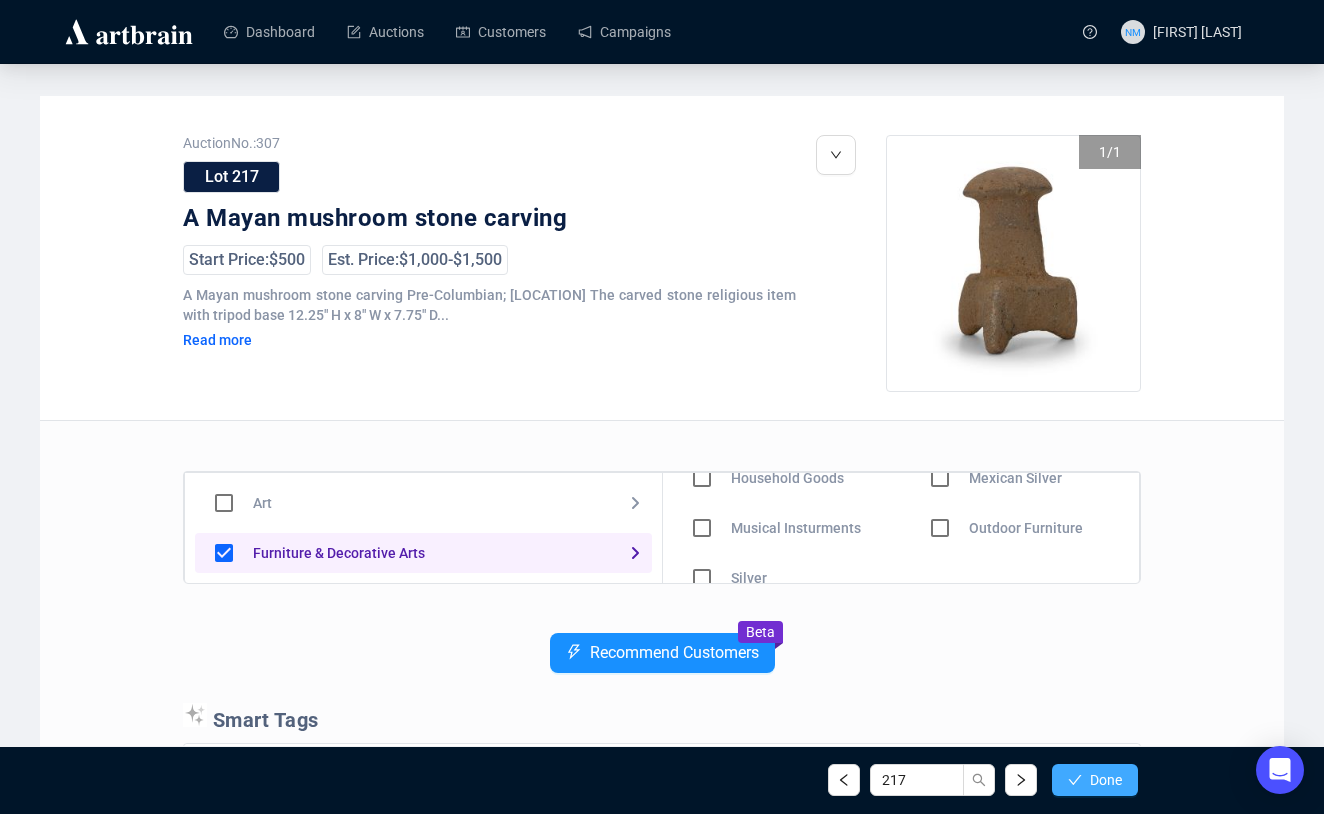 click on "Done" at bounding box center (1106, 780) 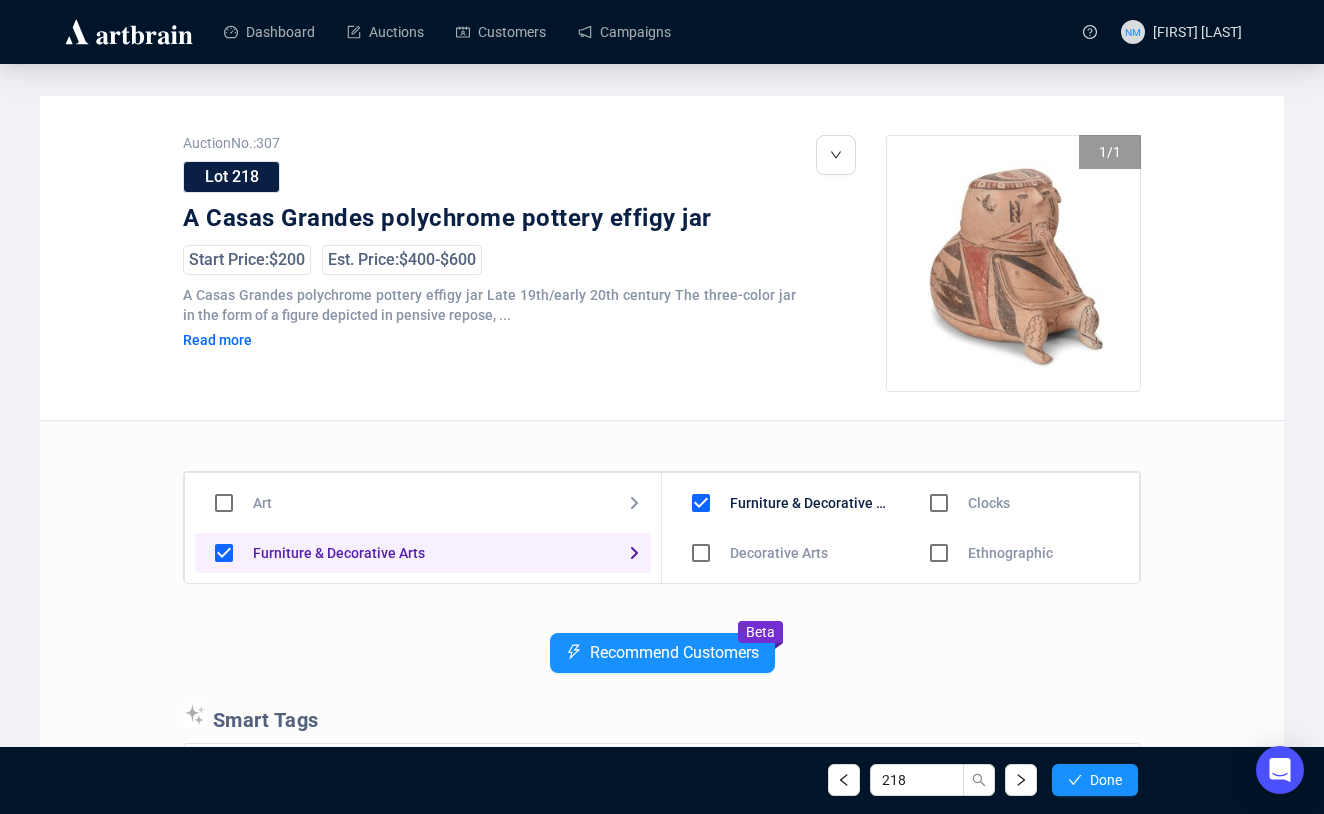 scroll, scrollTop: 0, scrollLeft: 0, axis: both 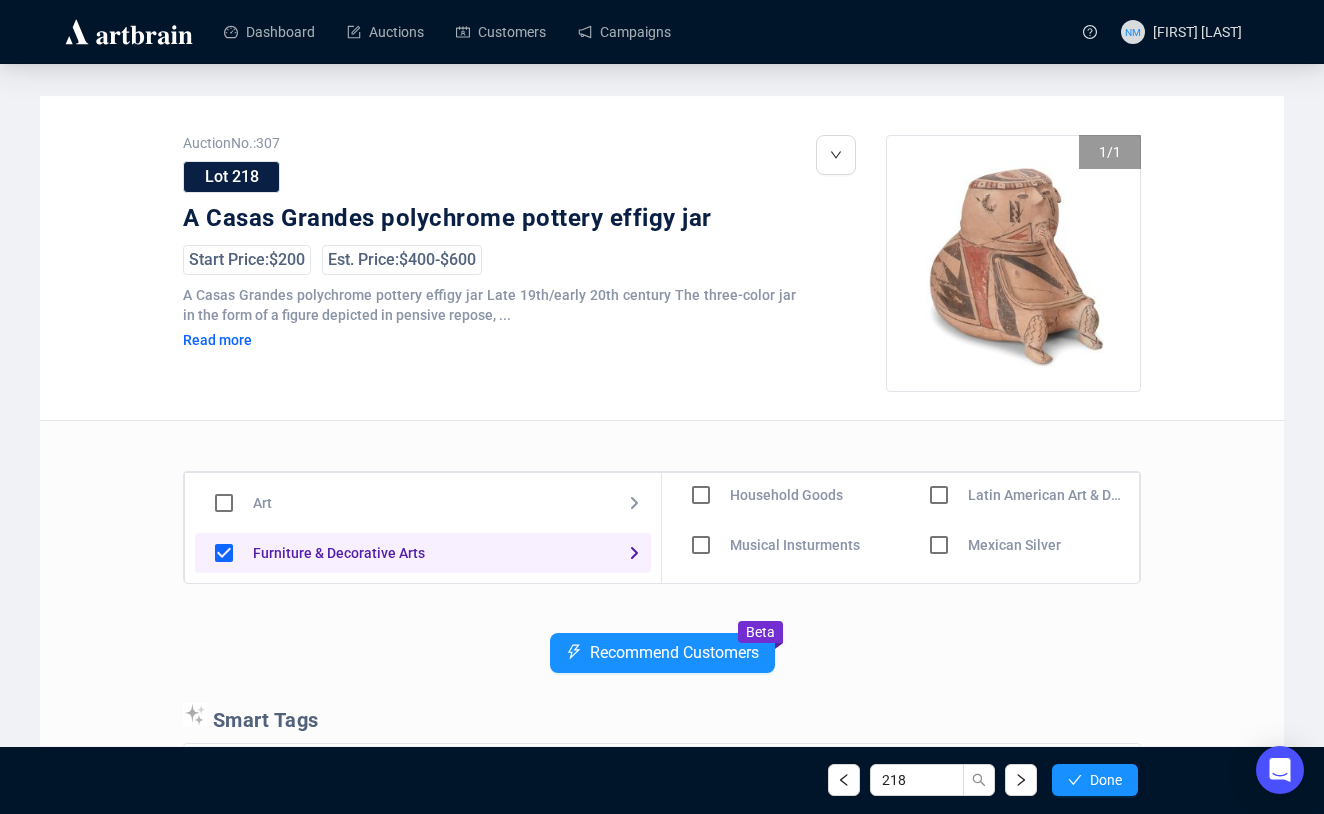 click at bounding box center (701, 445) 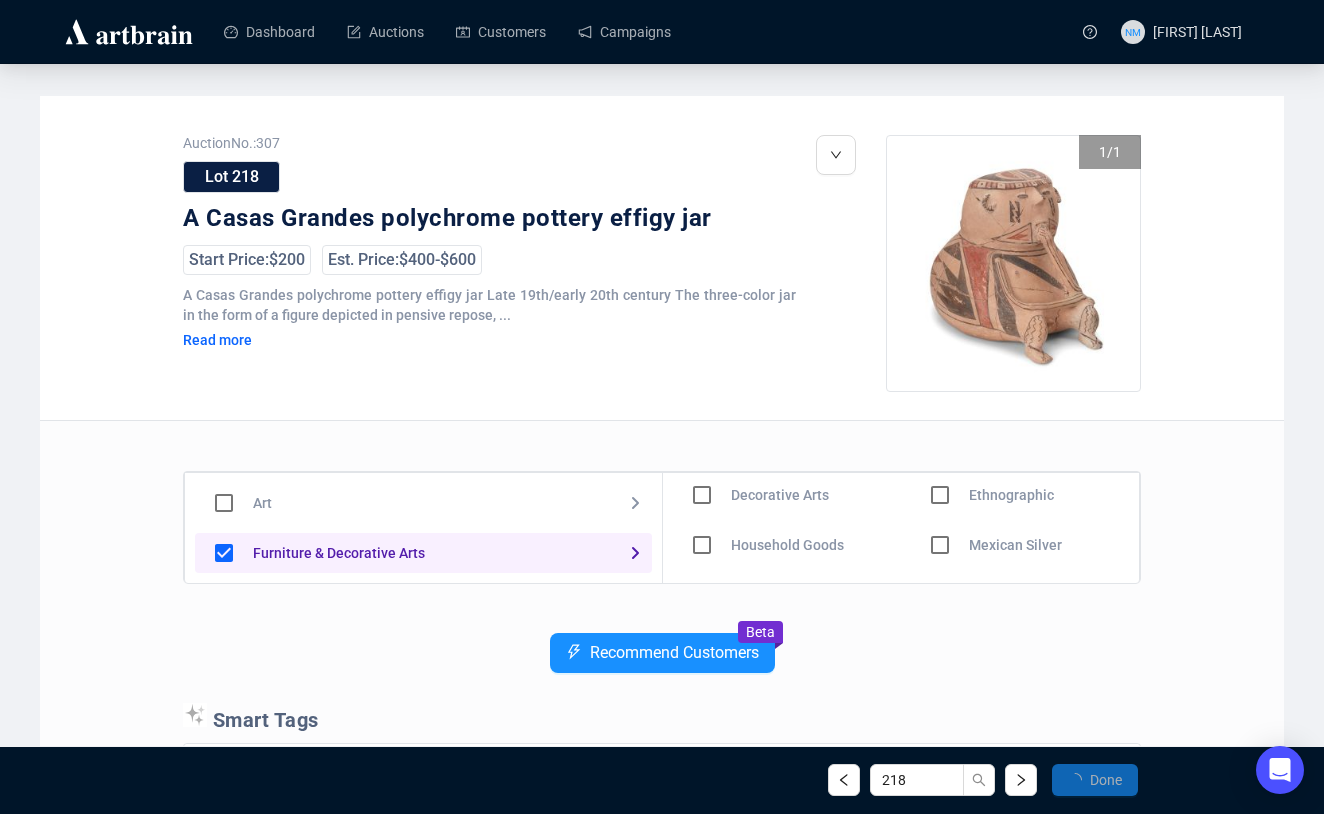 scroll, scrollTop: 158, scrollLeft: 0, axis: vertical 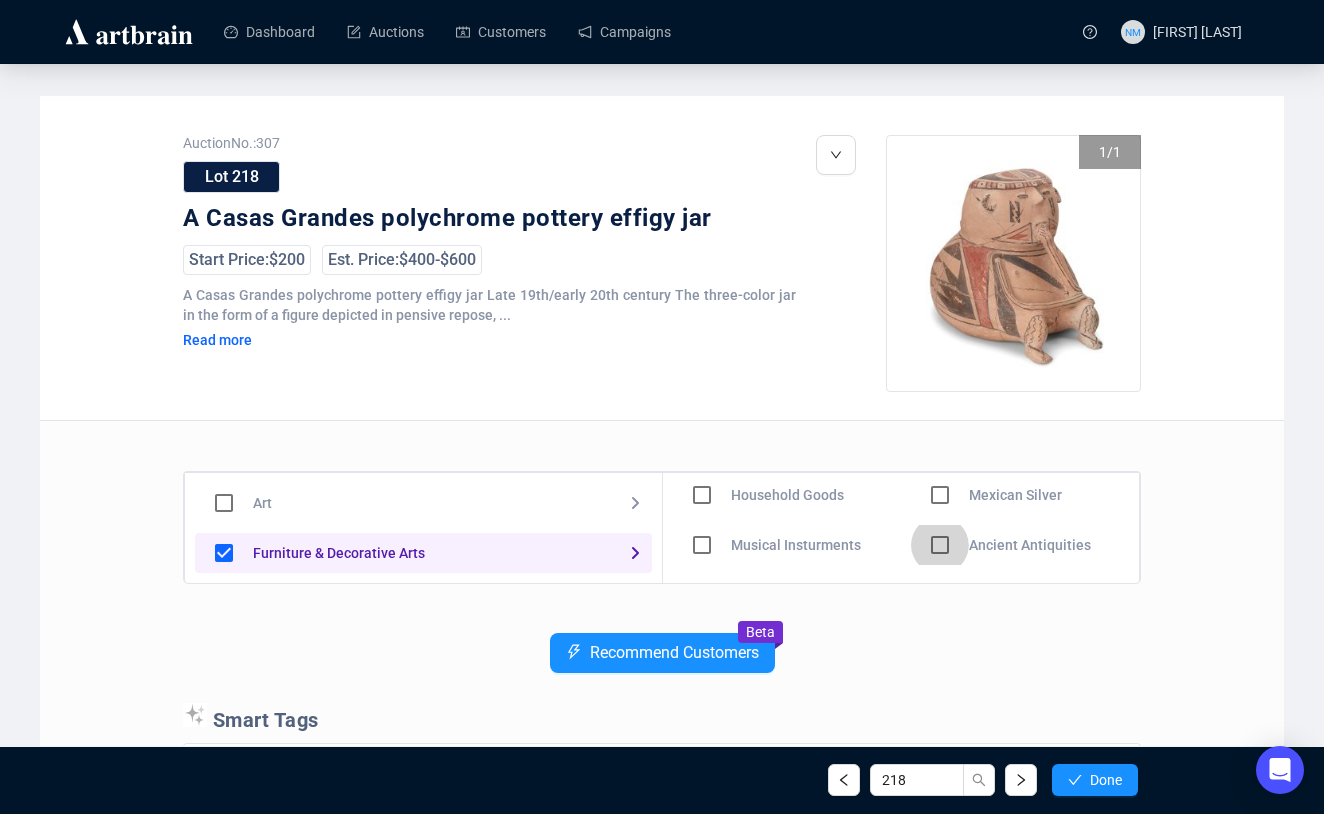 click at bounding box center [702, 445] 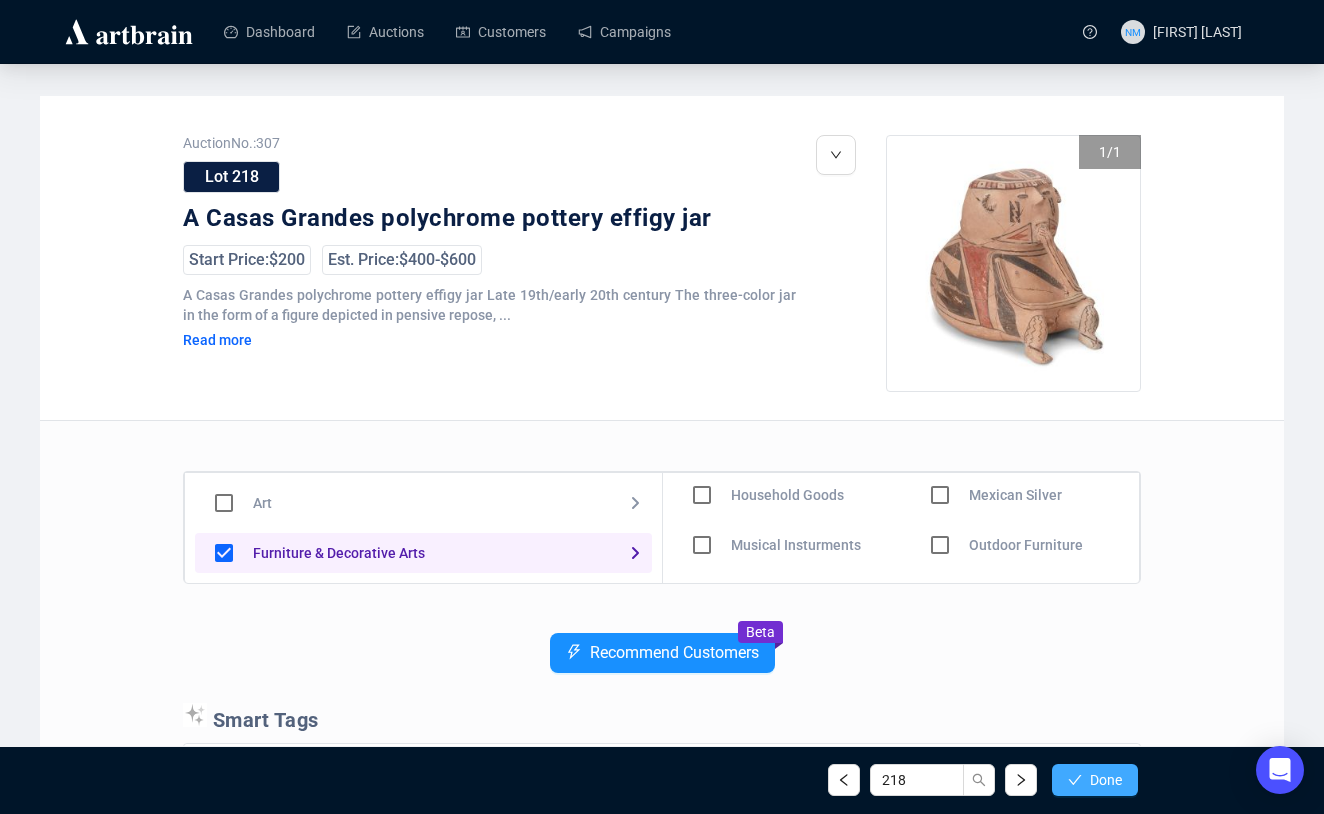 click on "Done" at bounding box center (1106, 780) 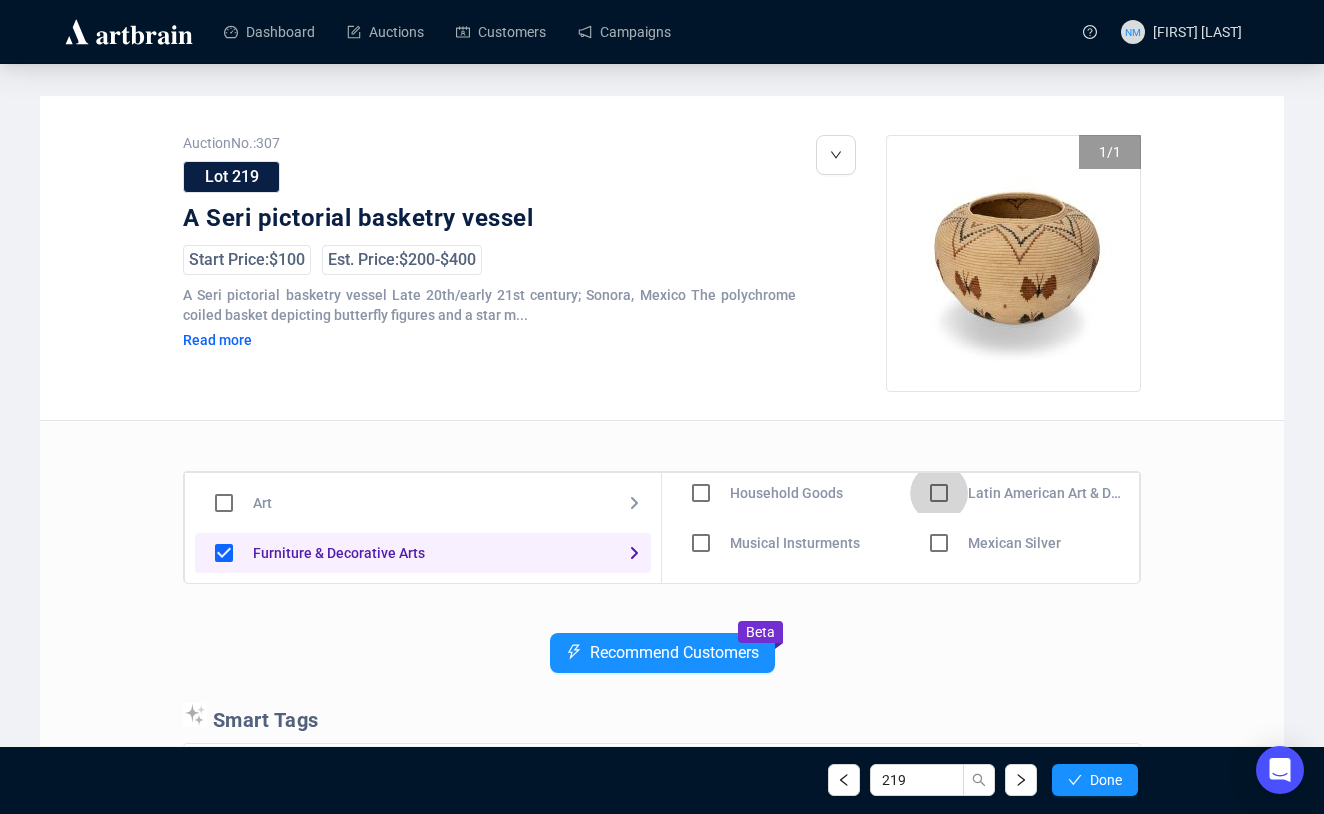 click at bounding box center [701, 443] 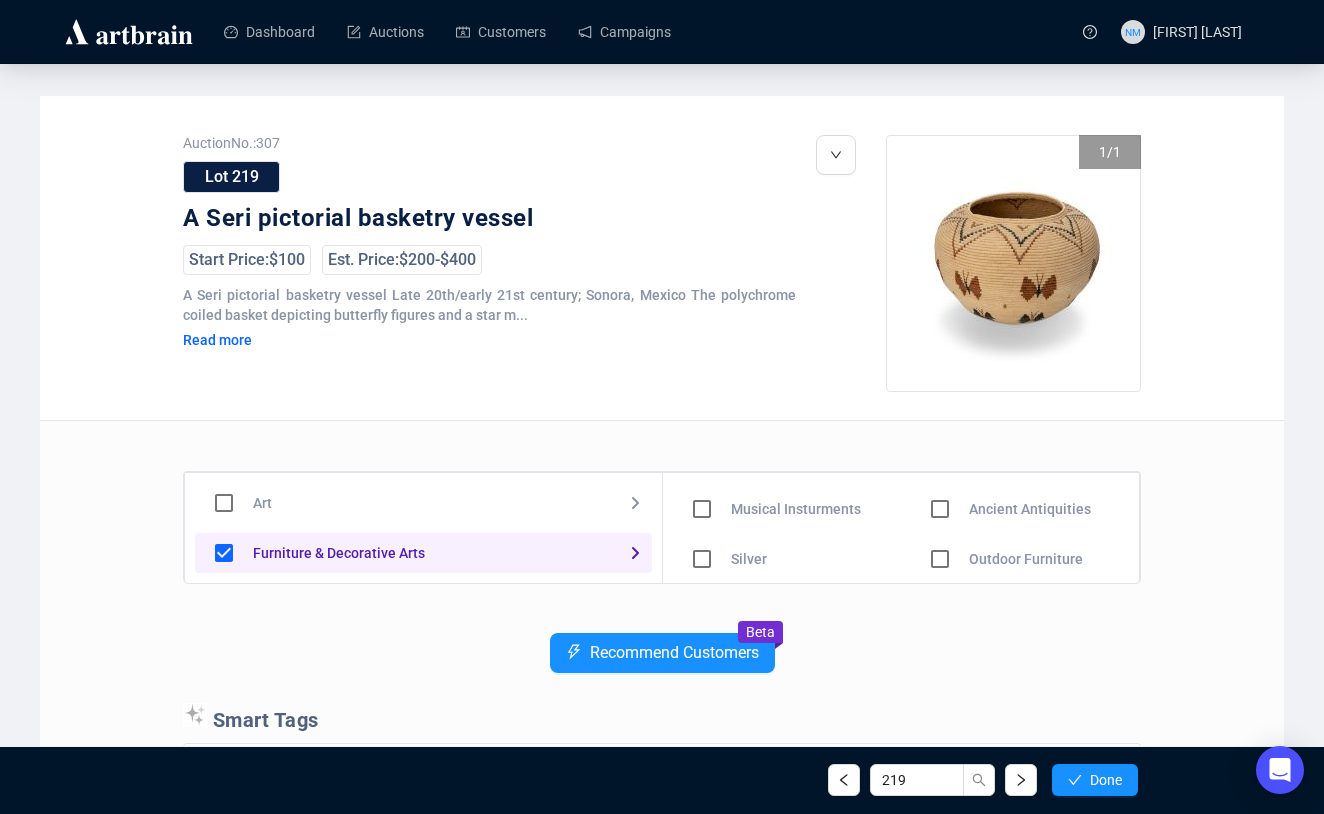 scroll, scrollTop: 180, scrollLeft: 0, axis: vertical 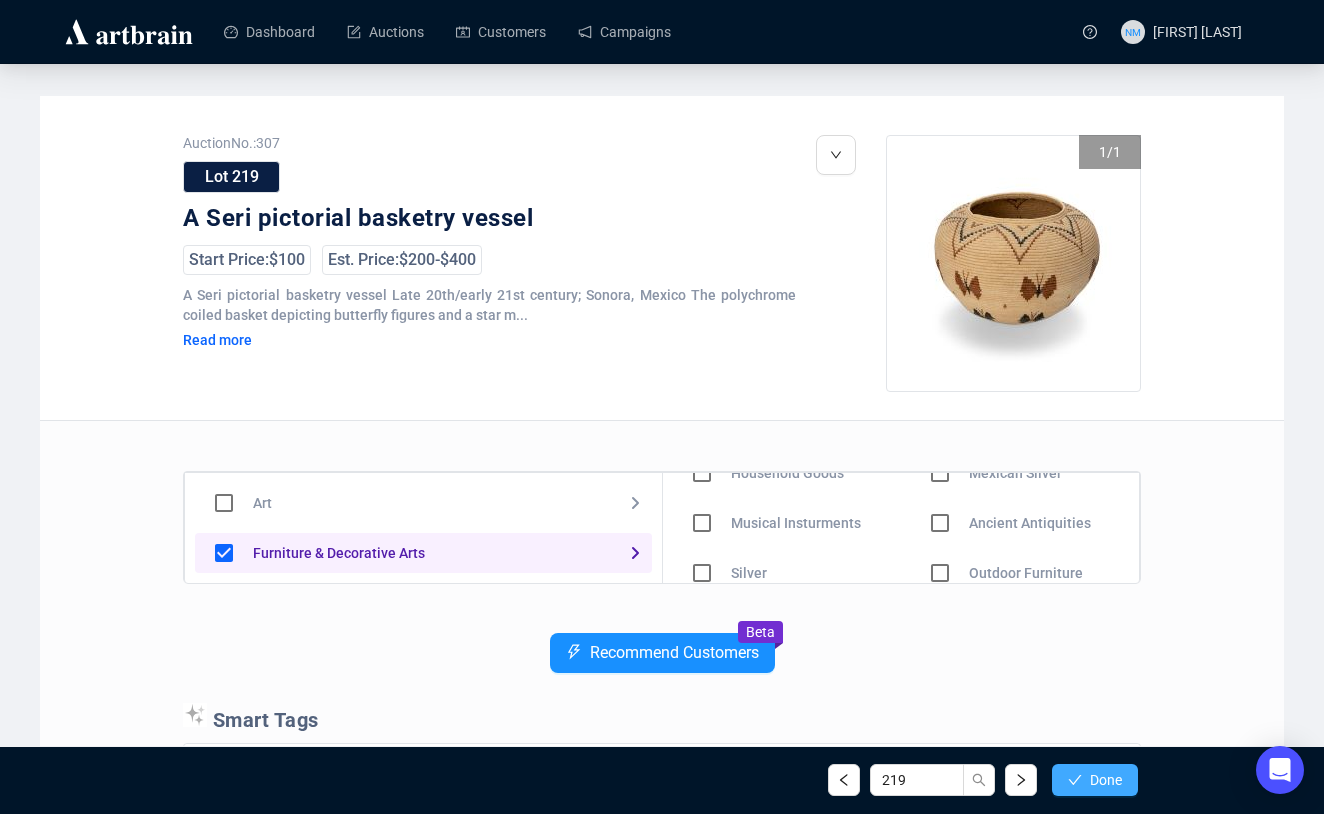 click on "Done" at bounding box center [1106, 780] 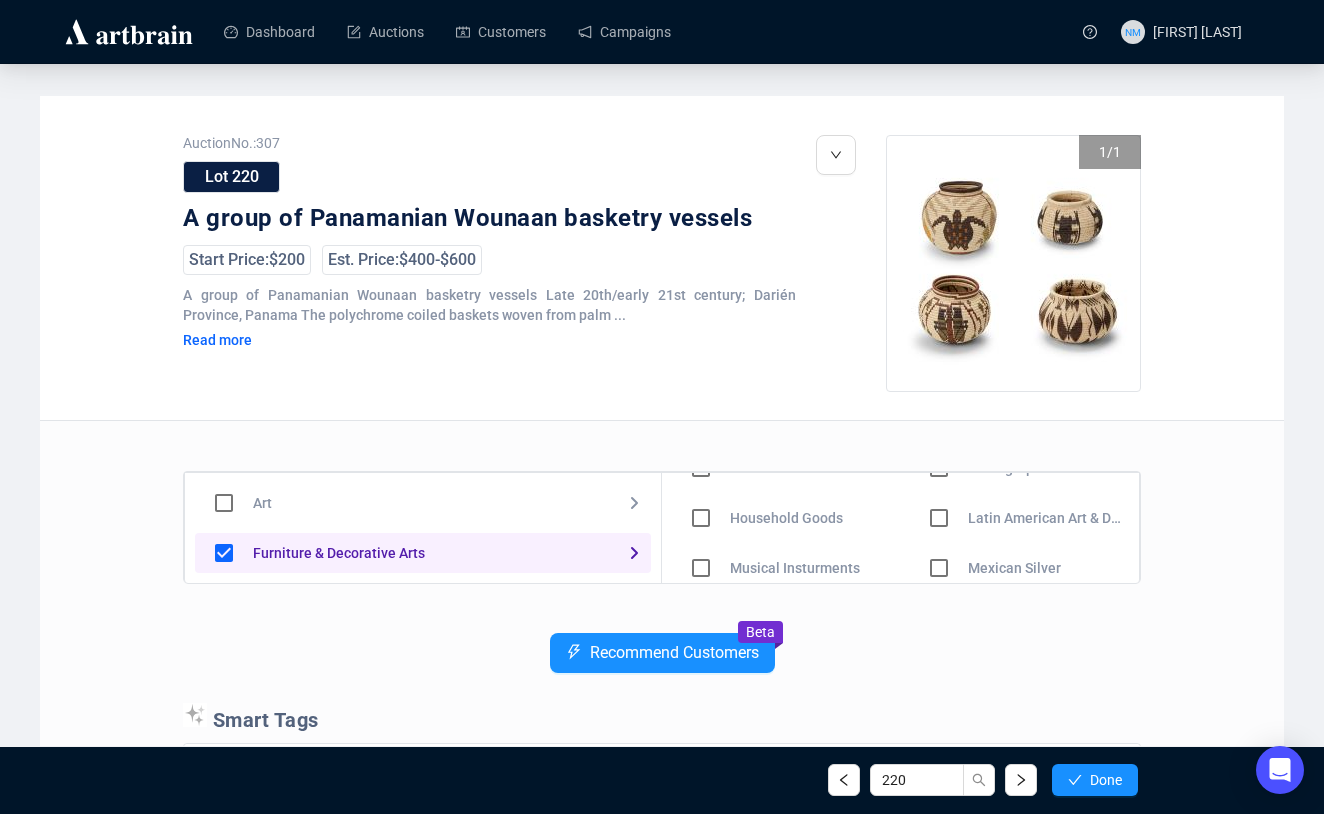 click at bounding box center (701, 468) 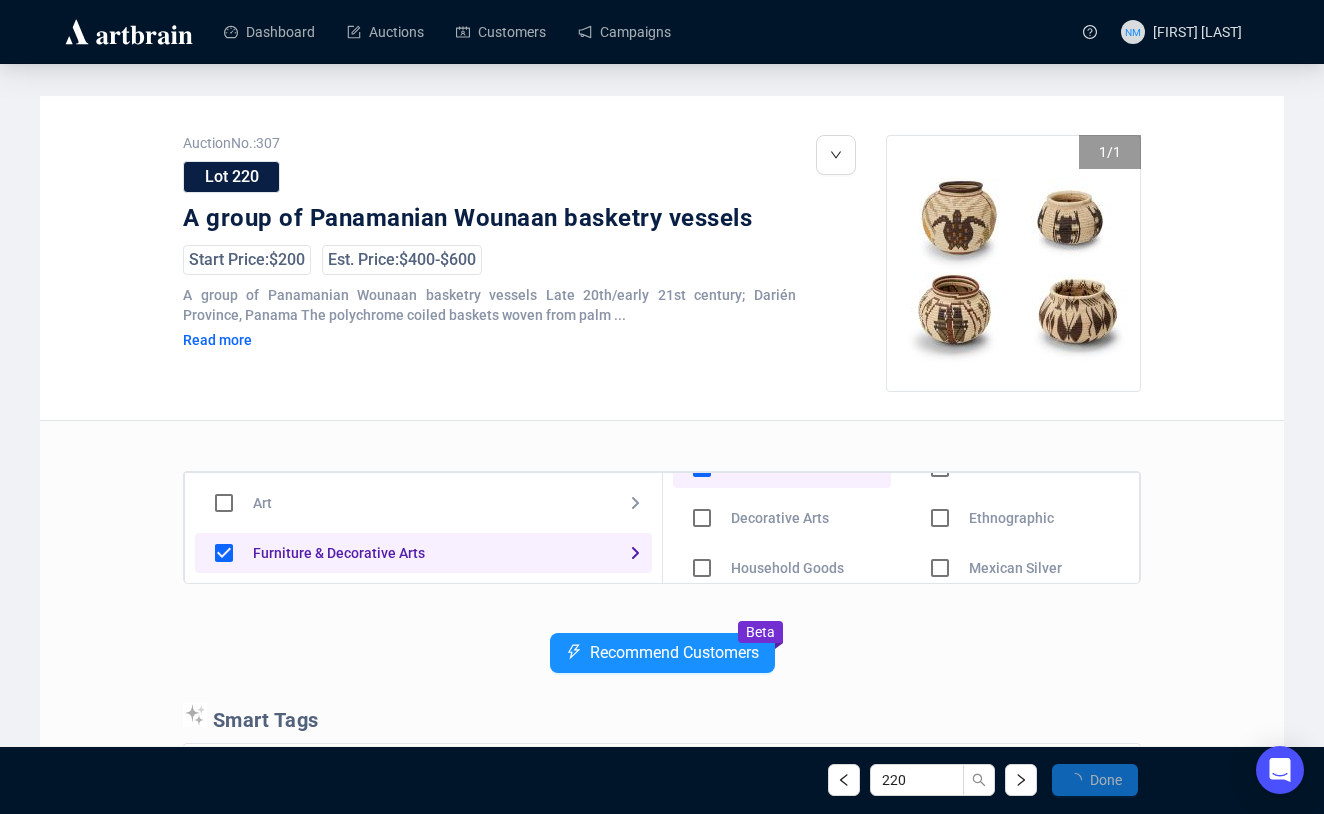 scroll, scrollTop: 135, scrollLeft: 0, axis: vertical 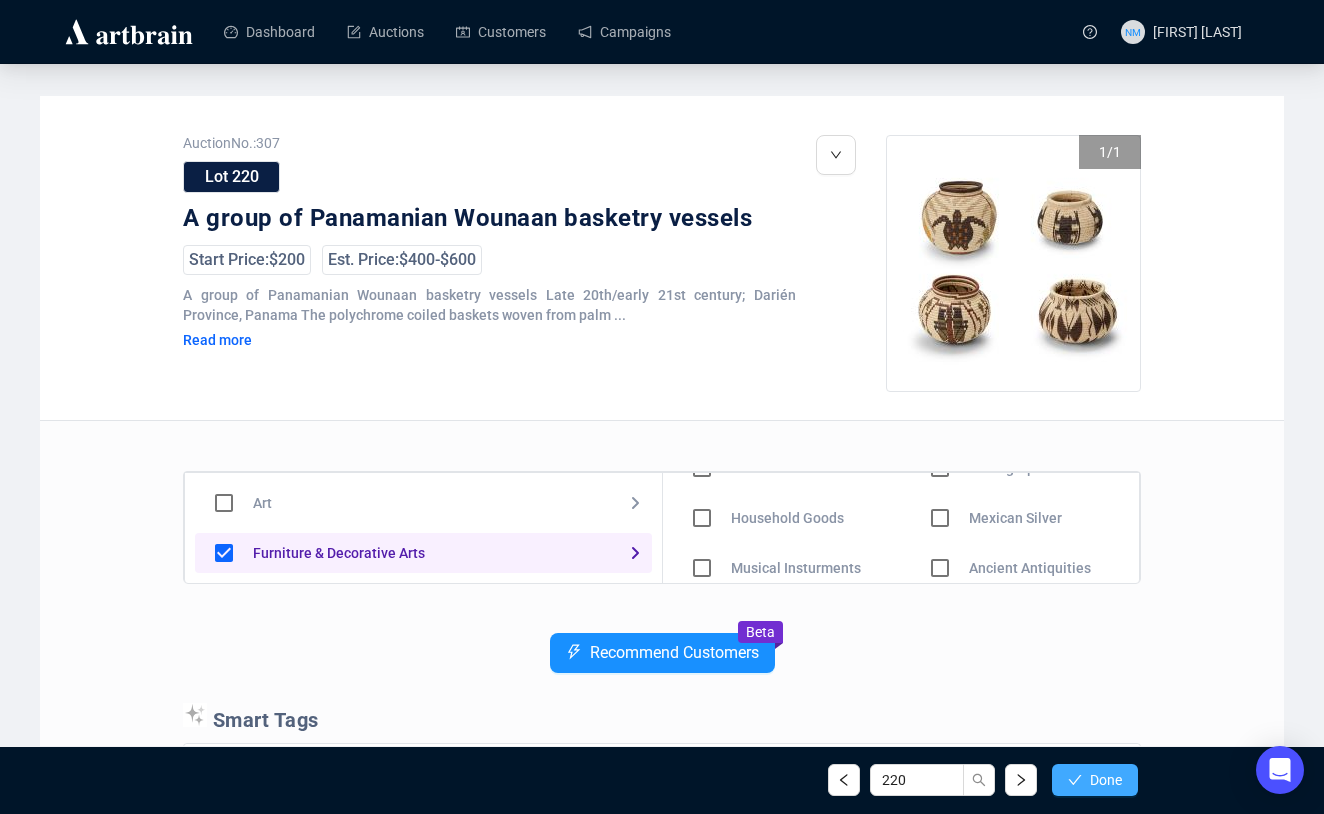 click on "Done" at bounding box center (1106, 780) 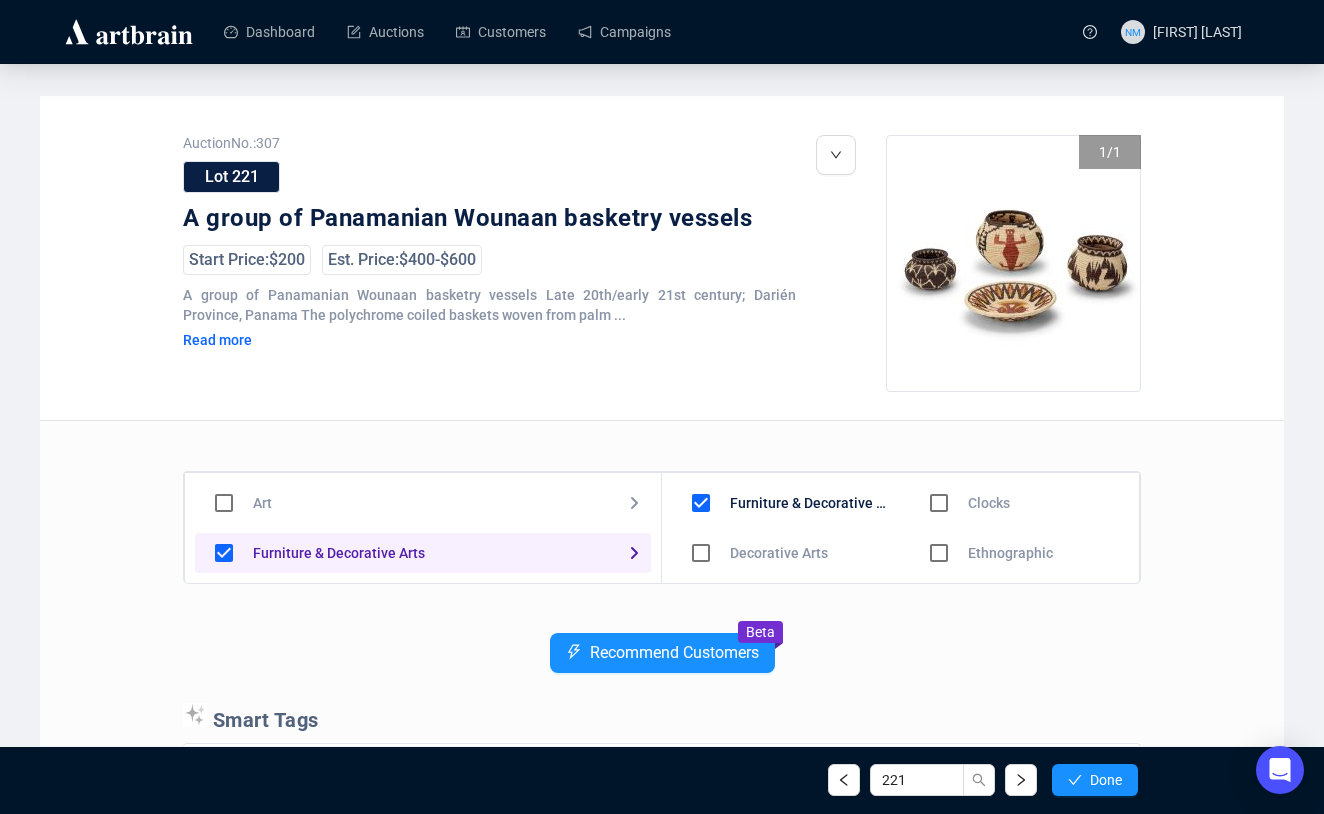 click on "Art
Furniture & Decorative Arts
Jewelry & Watches
Native American
Design
Motor Vehicles
Test
Other
Furniture & Decorative Arts Decorative Arts Household Goods Musical Insturments Silver Asian Art & Design Rugs & Carpets Clocks Ethnographic Latin American Art & Design Mexican Silver Ancient Antiquities Outdoor Furniture Recommend Customers Beta
Smart Tags
basketry vessel +
Panamanian +
Wounaan +
basket +
palm frond fiber +
fauna +
Panama +
Darién Province +
bowl +
rainforest floral +
bird +
butterfly +
Dia. +
lizard +
5 +
4 +
20 +
1.625 +
7.375 +
21 +
6.25 +" at bounding box center [662, 853] 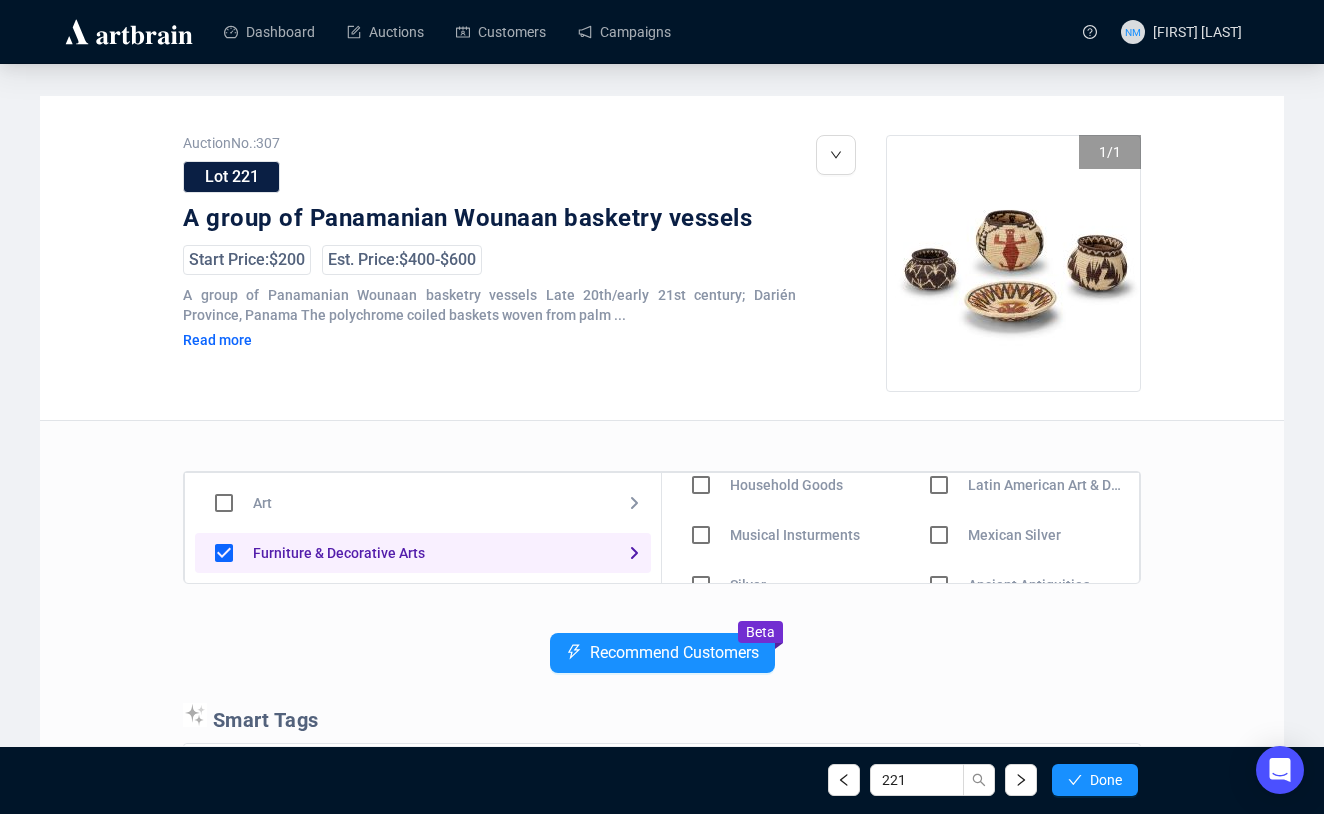 click at bounding box center [701, 435] 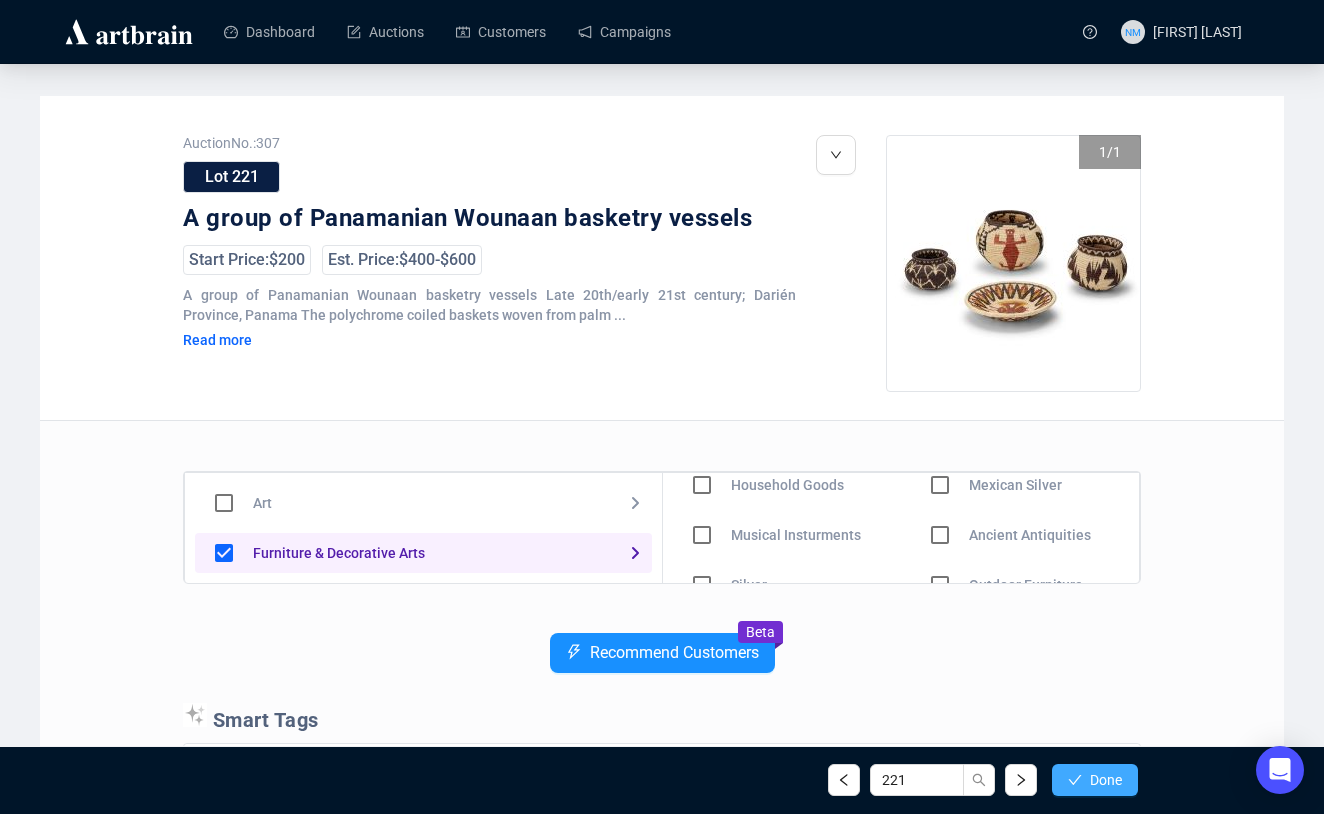 click on "Done" at bounding box center [1106, 780] 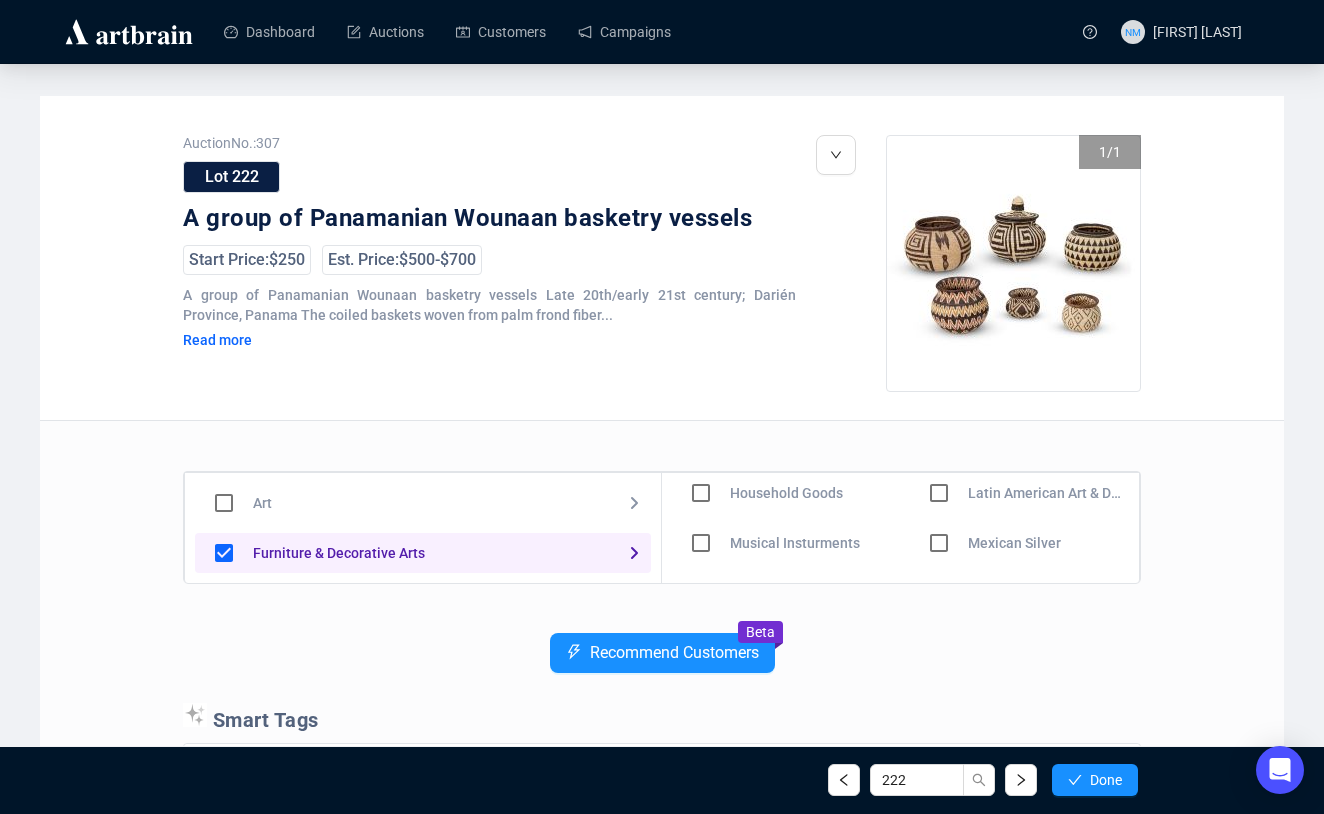 click at bounding box center [701, 443] 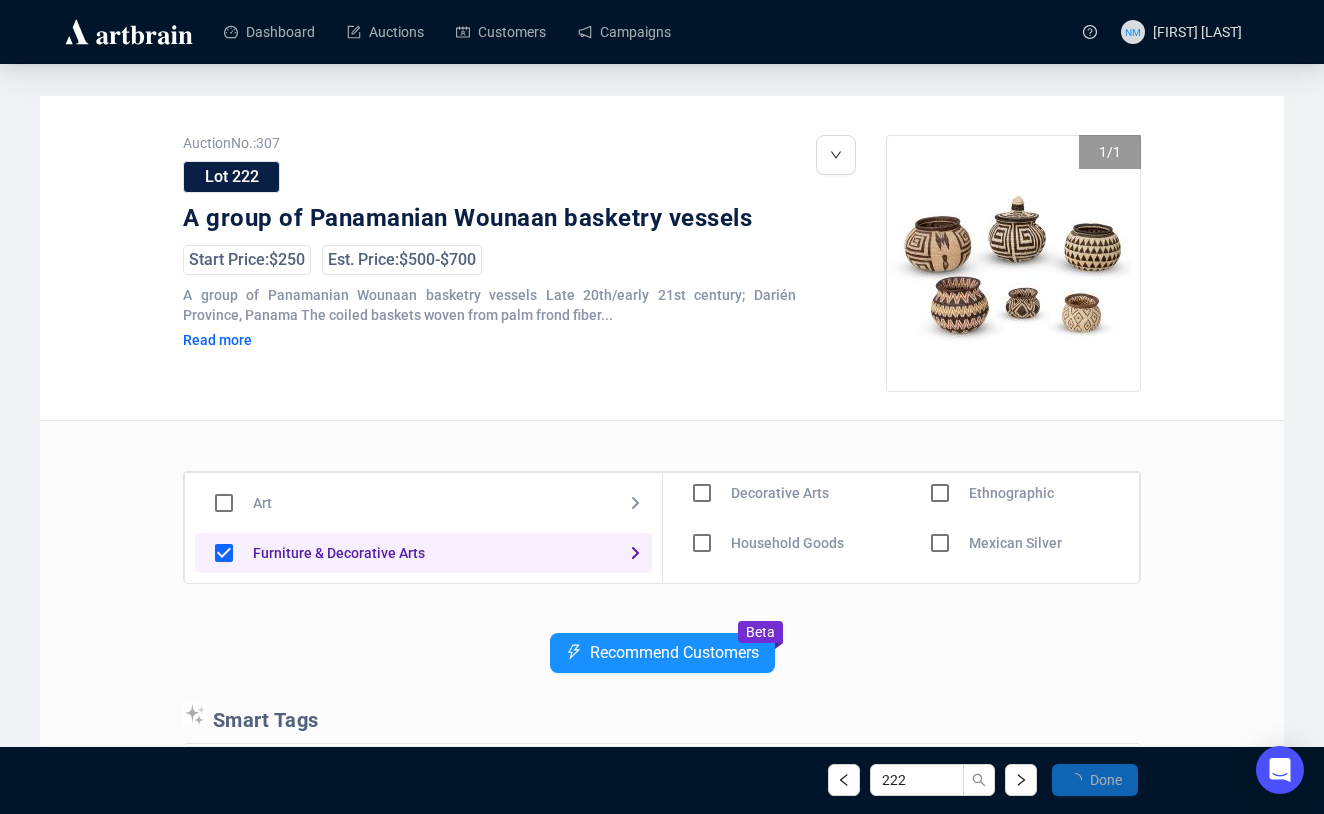scroll, scrollTop: 160, scrollLeft: 0, axis: vertical 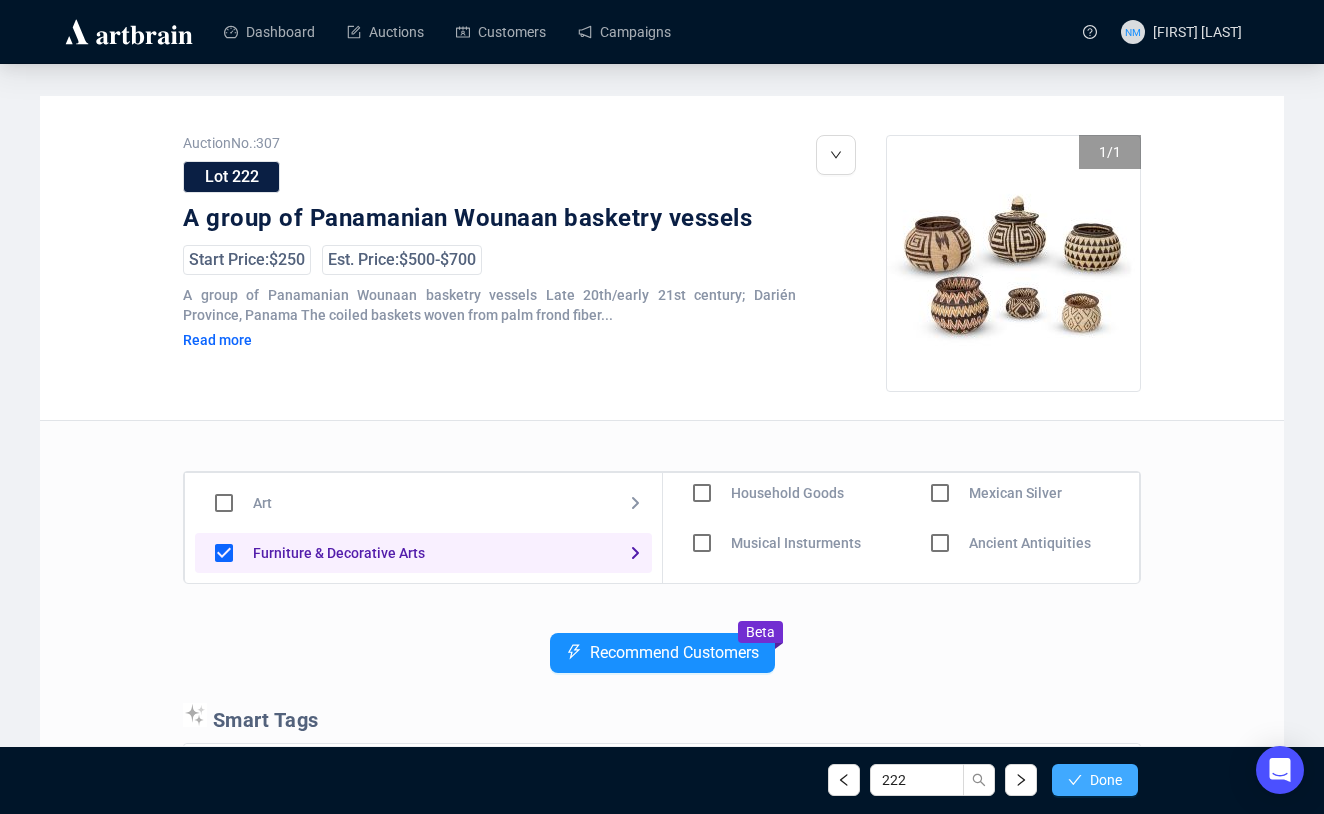 click on "Done" at bounding box center [1106, 780] 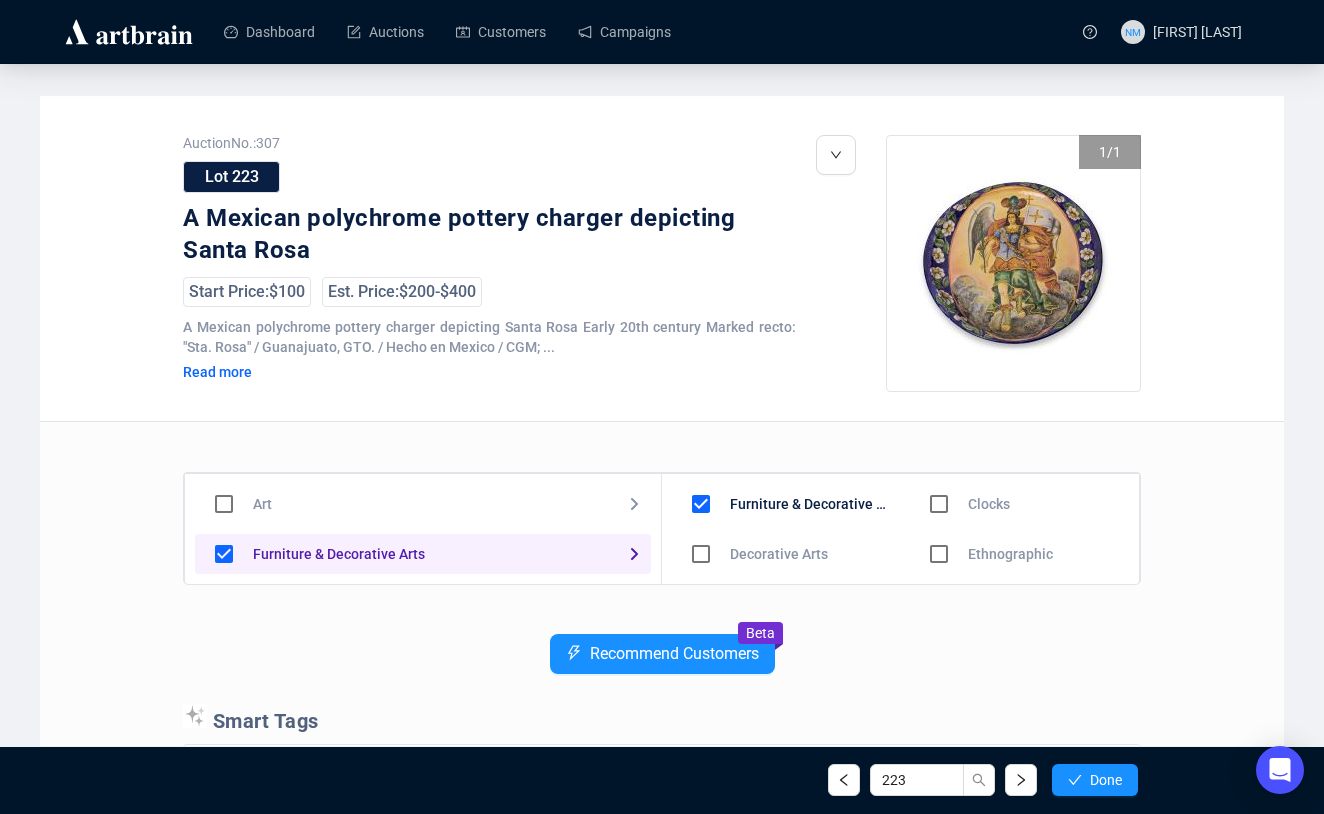 scroll, scrollTop: 0, scrollLeft: 0, axis: both 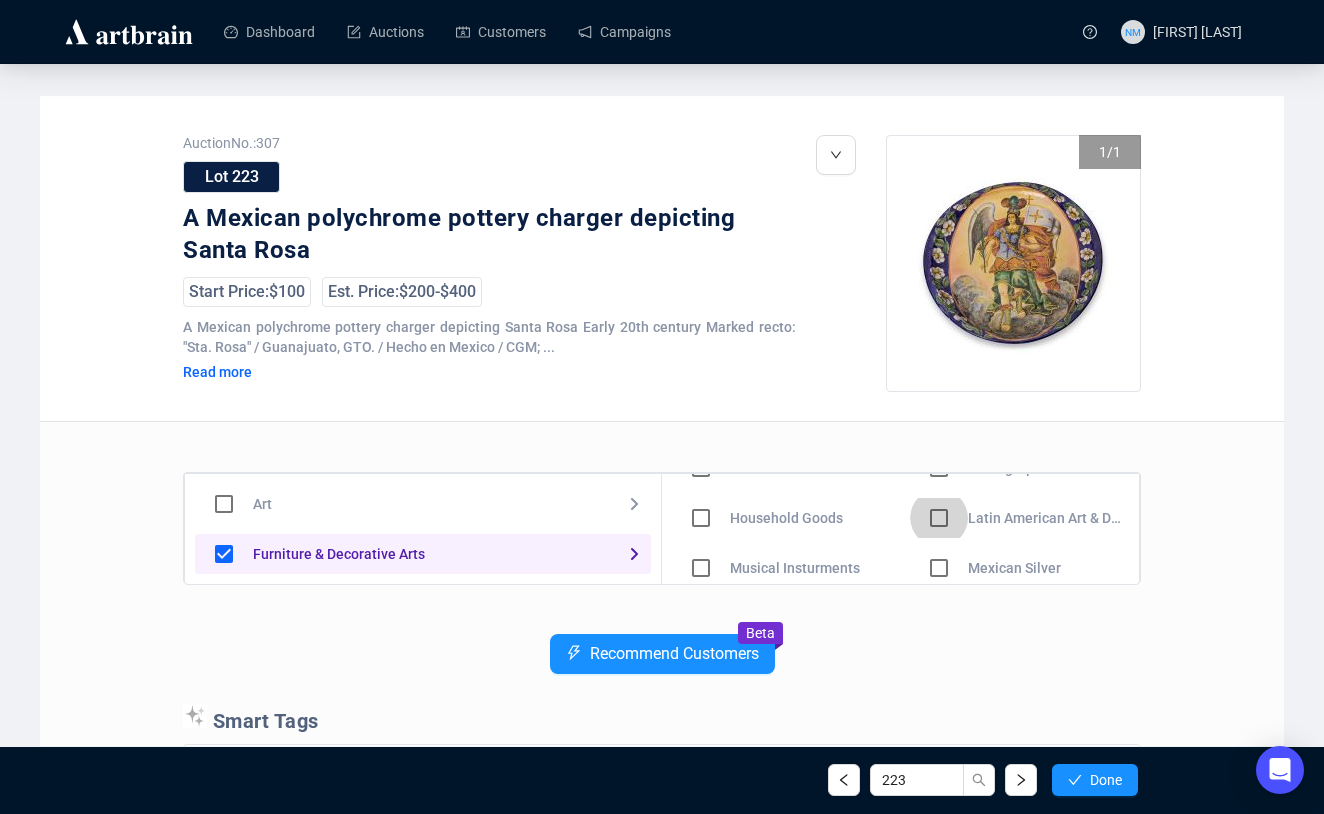 click at bounding box center [701, 468] 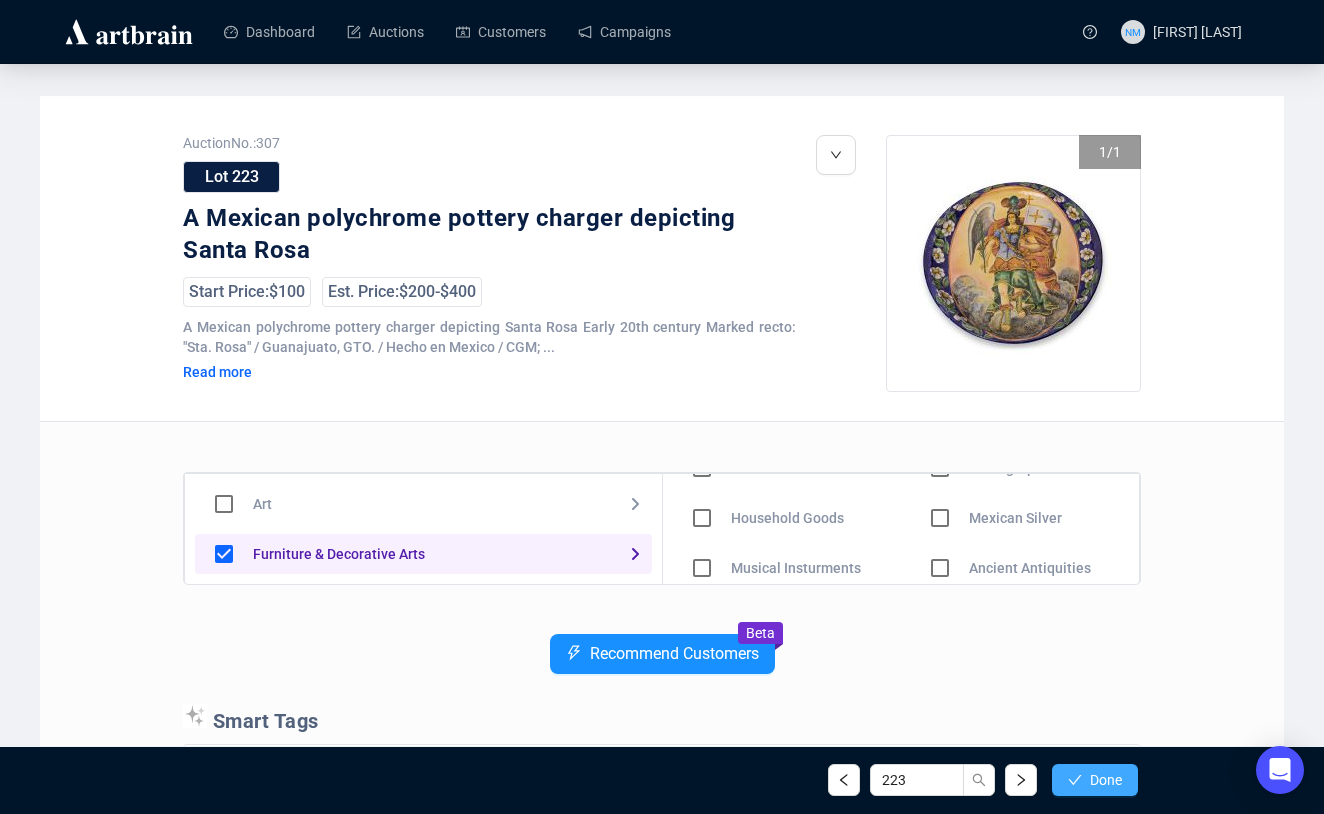 click on "Done" at bounding box center (1106, 780) 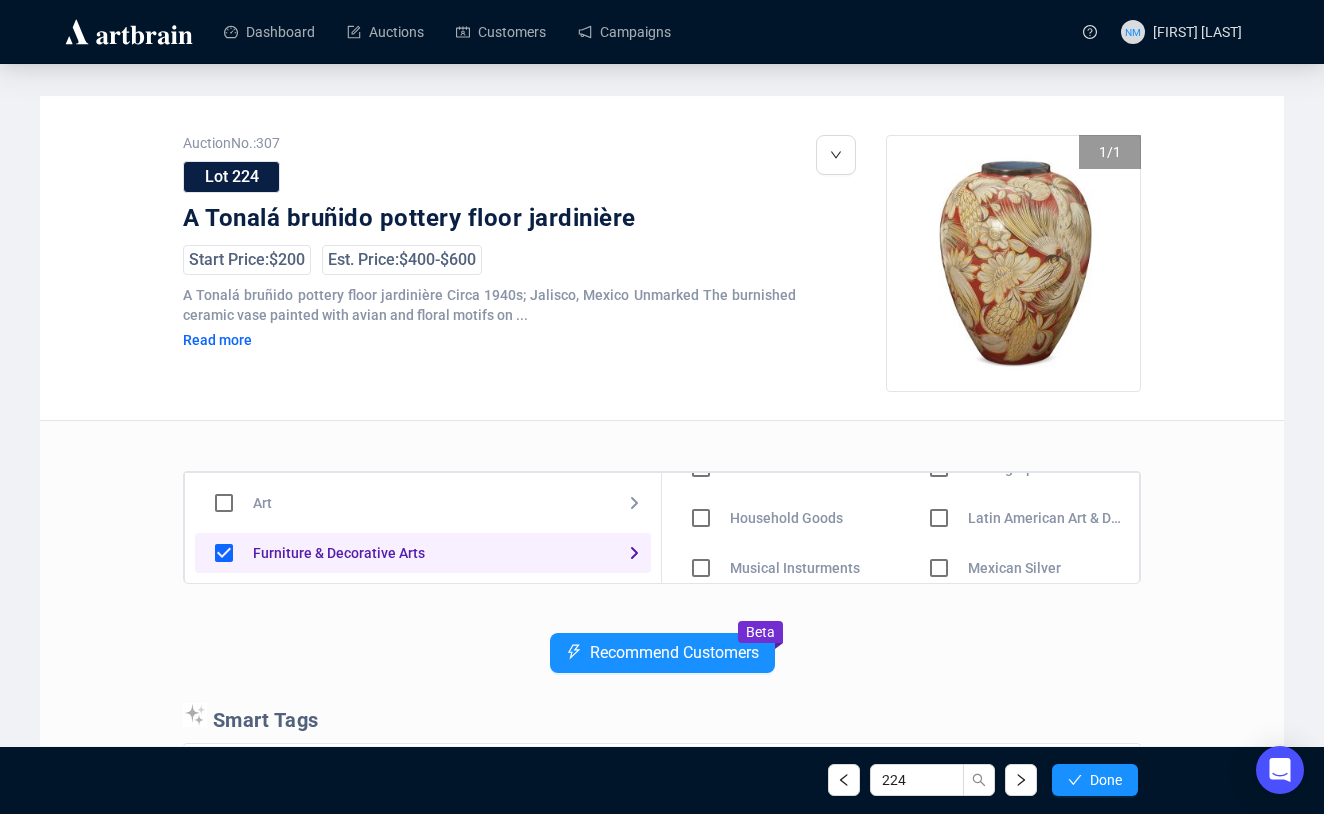 scroll, scrollTop: 97, scrollLeft: 0, axis: vertical 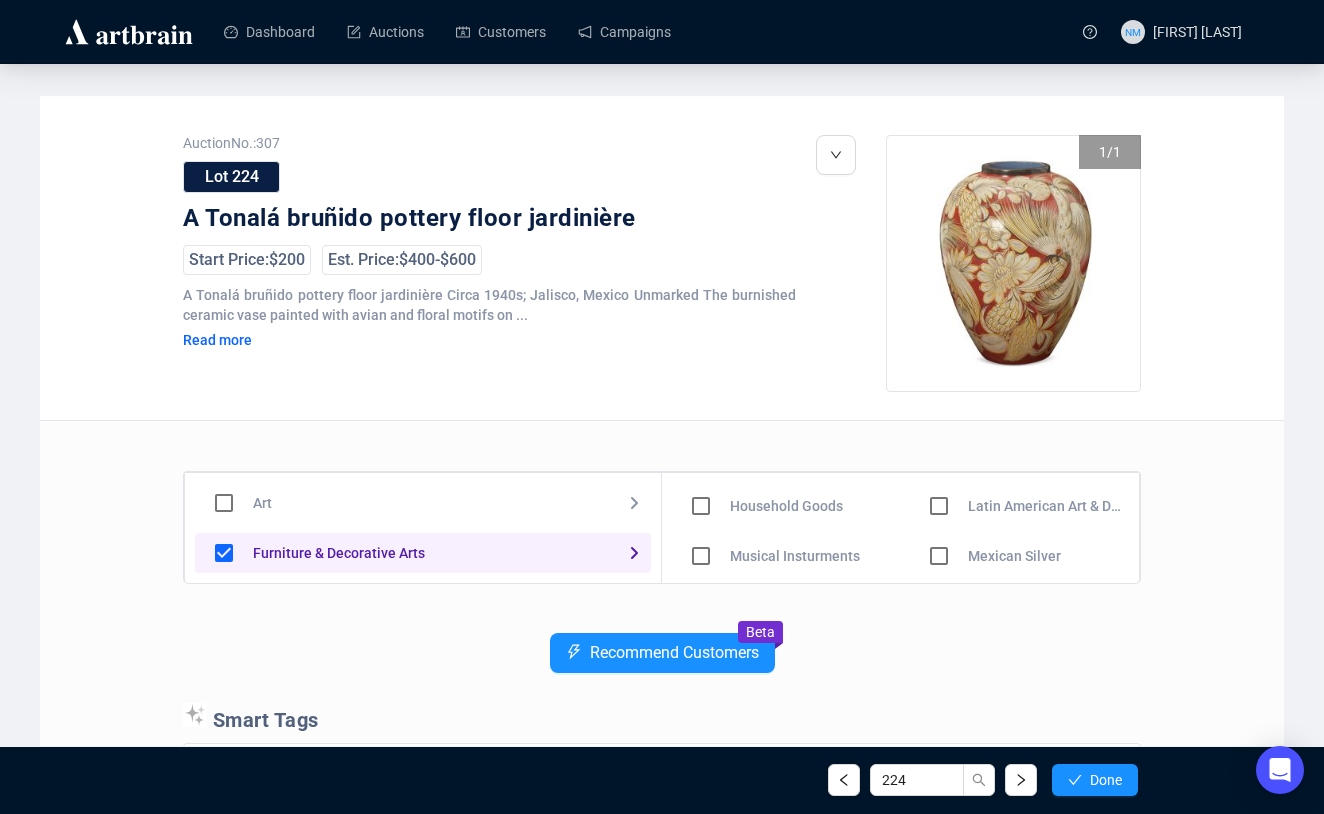 click at bounding box center (701, 456) 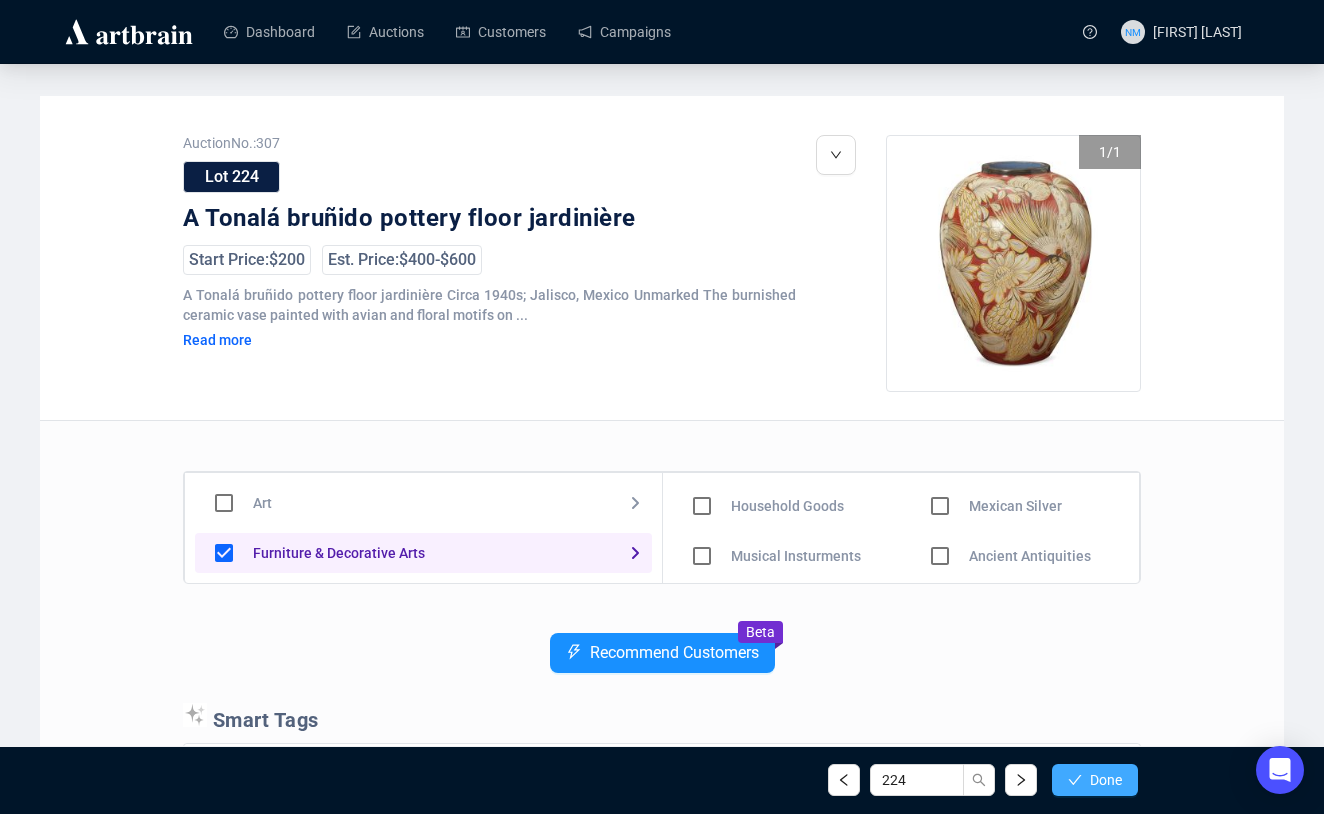 click on "Done" at bounding box center [1106, 780] 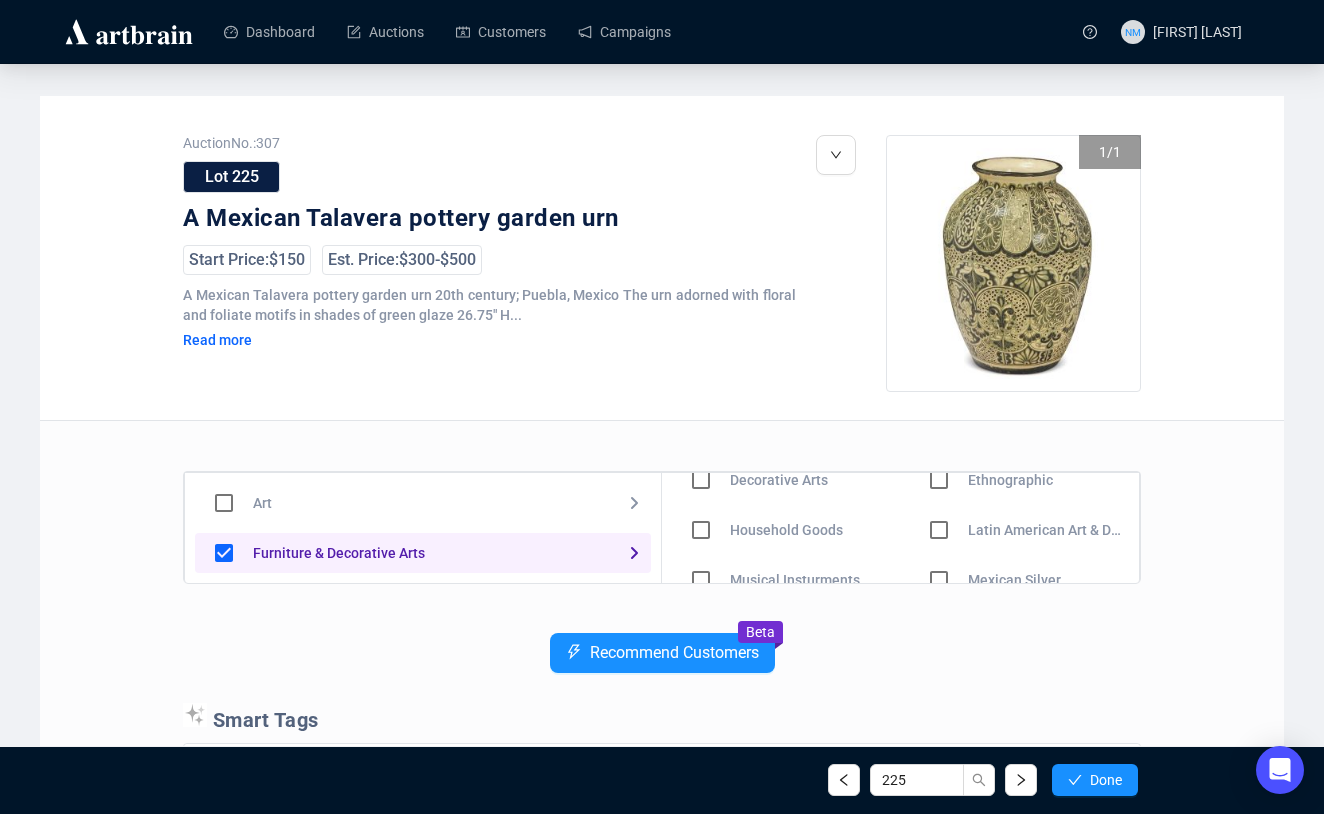 scroll, scrollTop: 100, scrollLeft: 0, axis: vertical 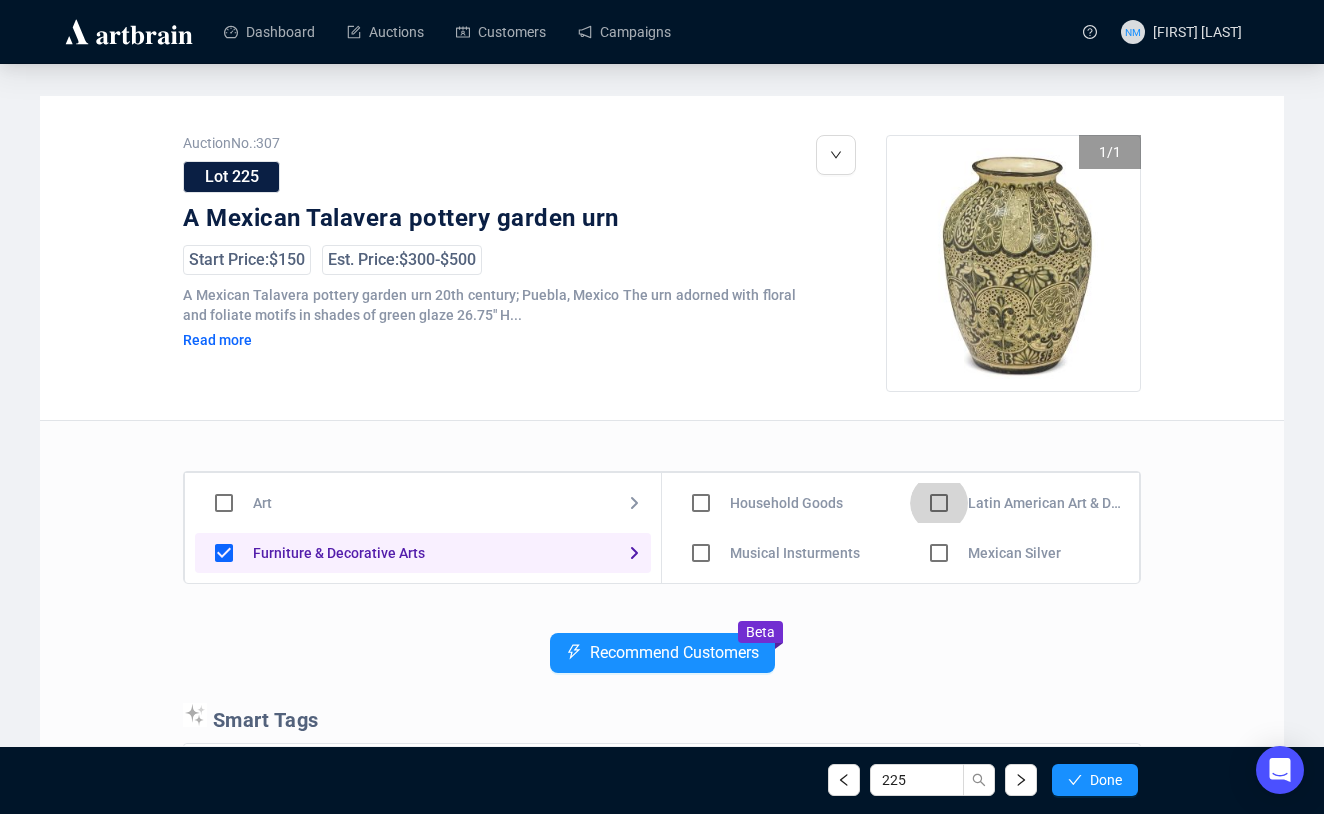 click at bounding box center (701, 453) 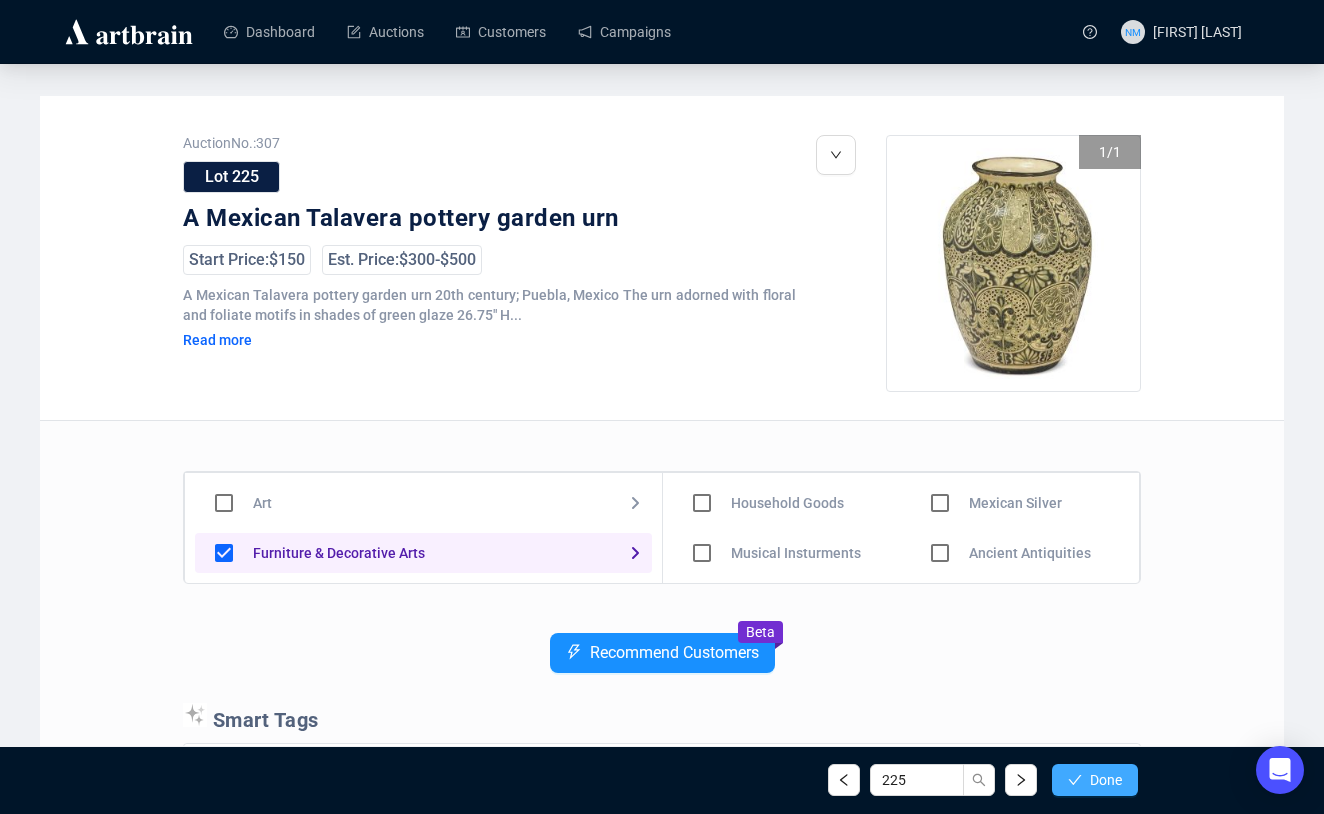 click on "Done" at bounding box center [1106, 780] 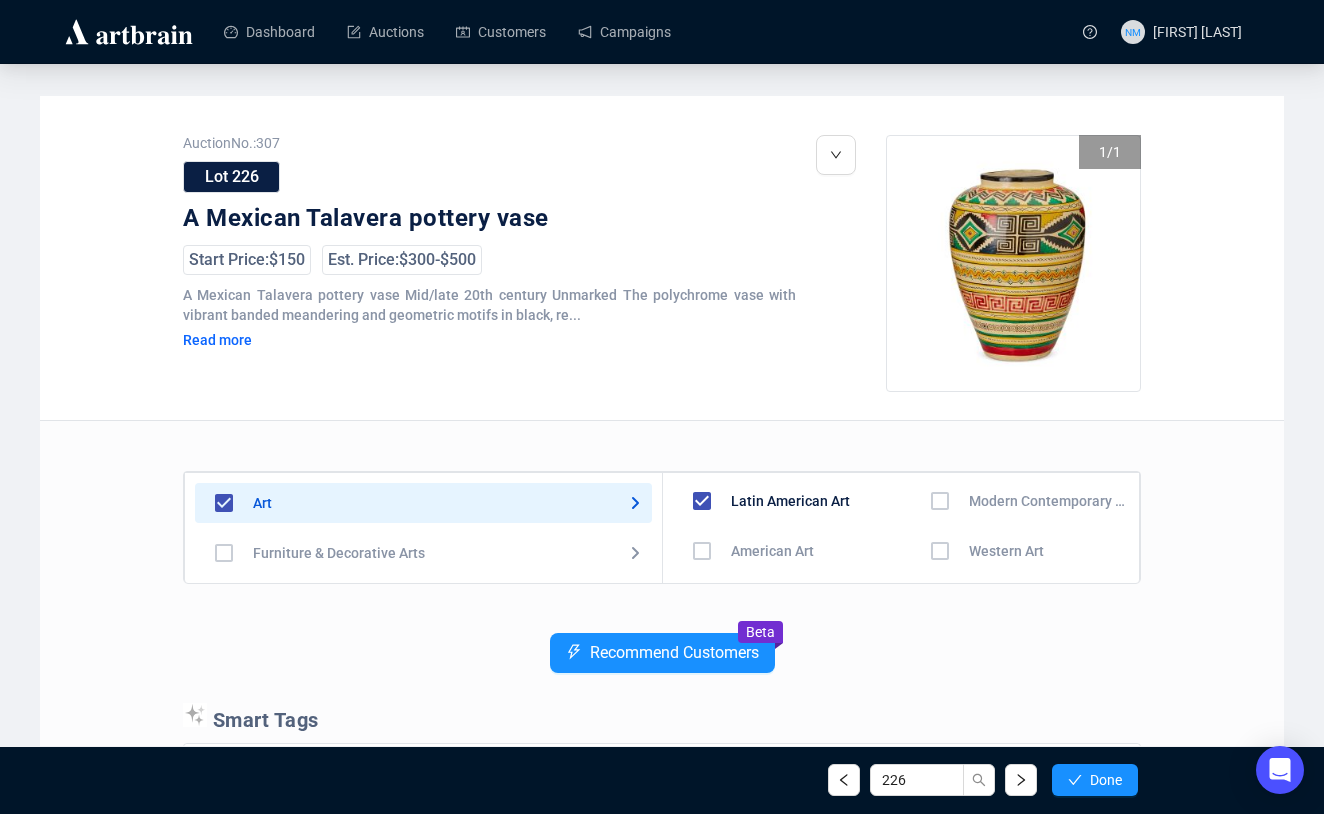 scroll, scrollTop: 0, scrollLeft: 0, axis: both 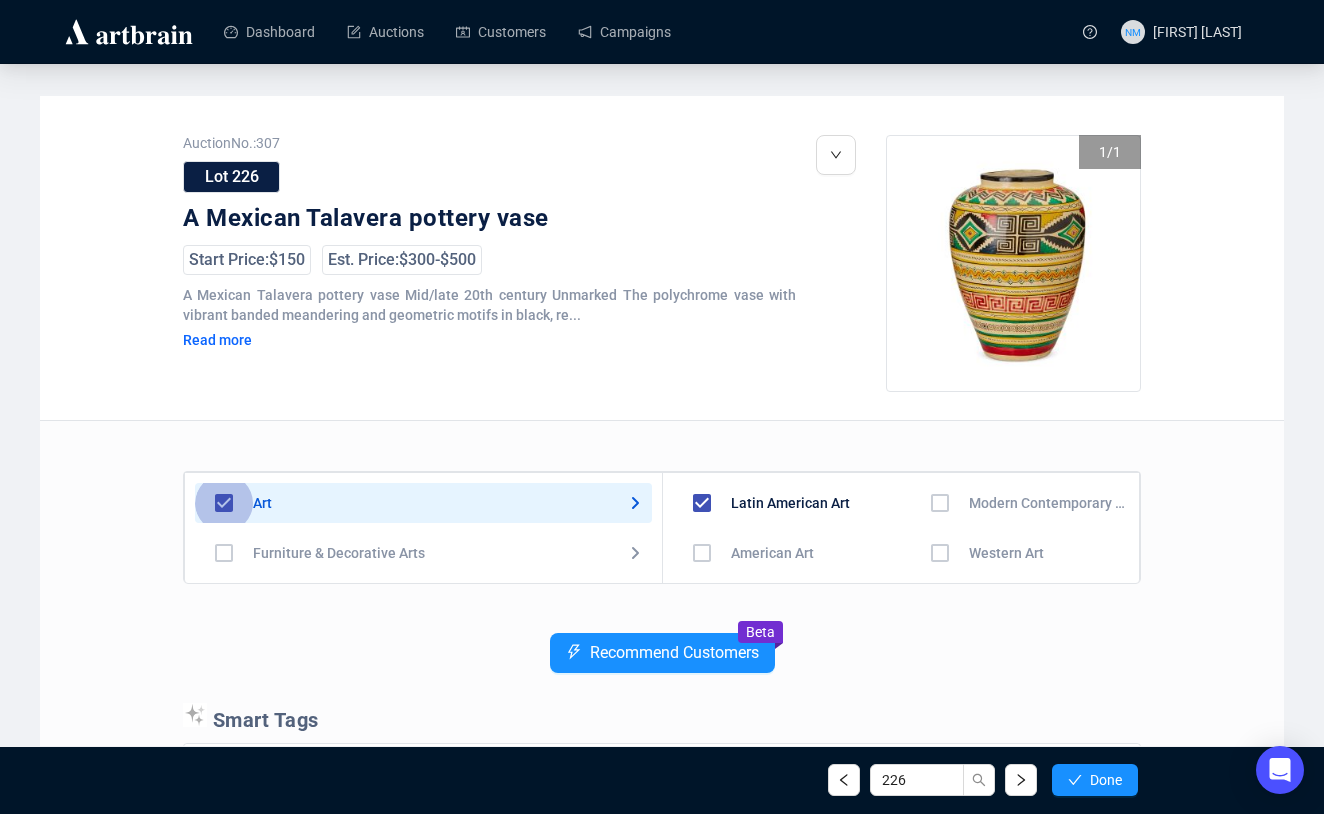 click at bounding box center [224, 503] 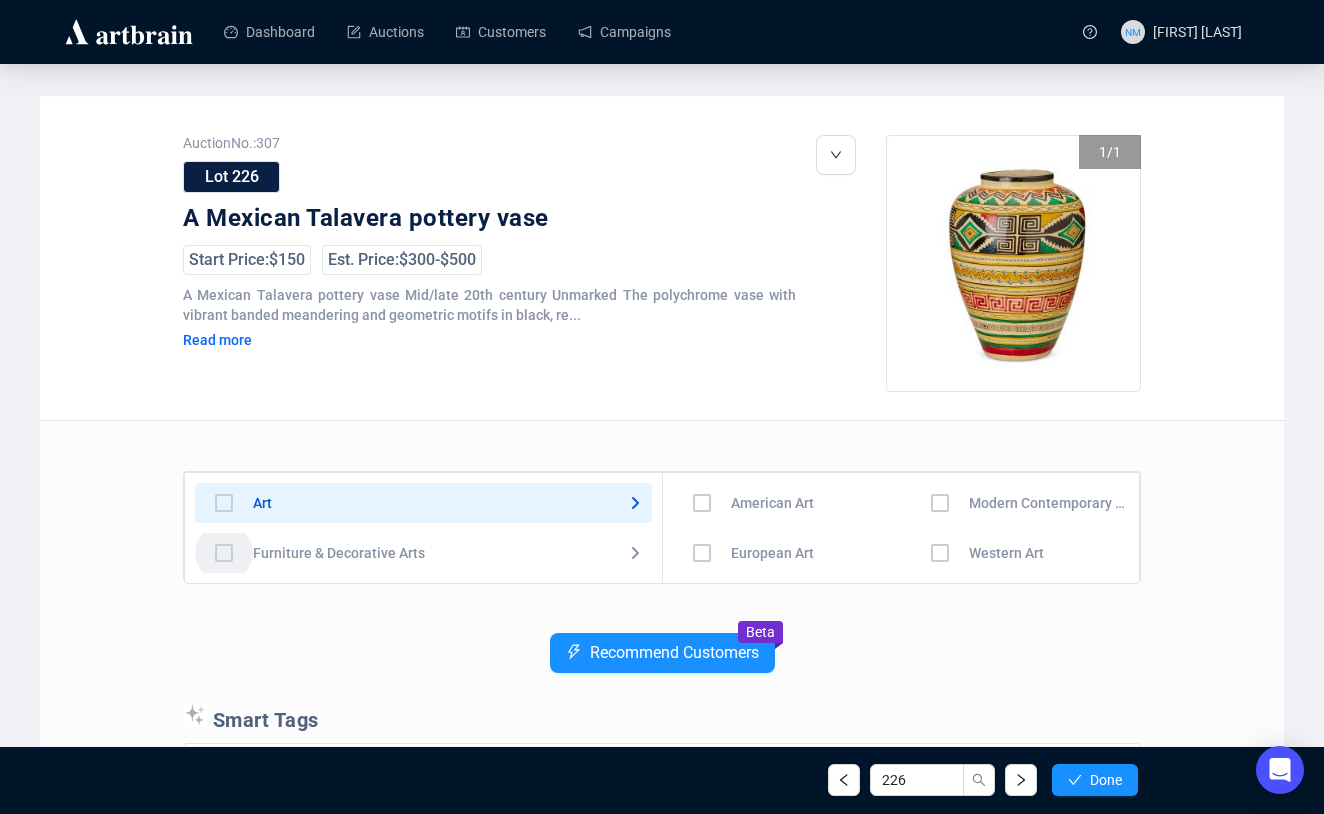 click at bounding box center (224, 503) 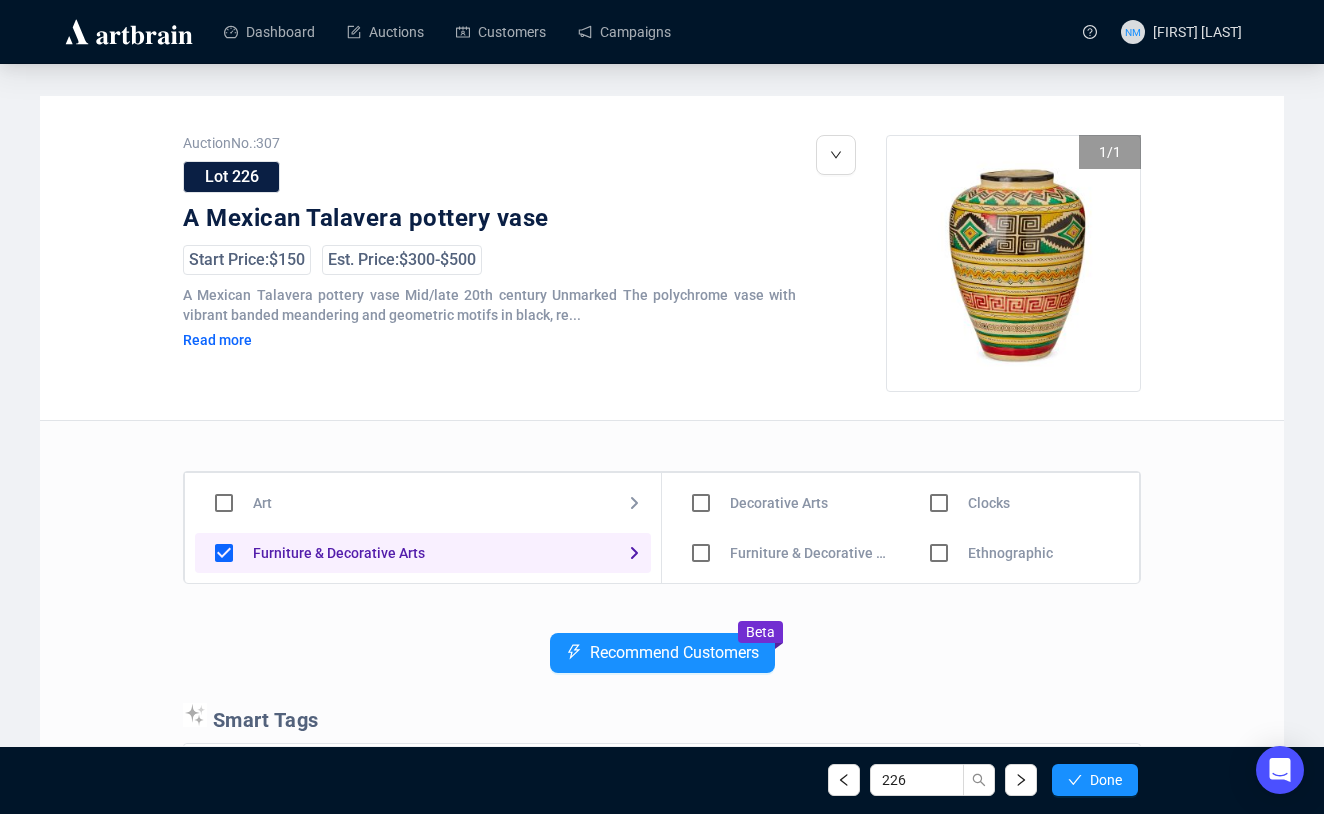 click at bounding box center [701, 503] 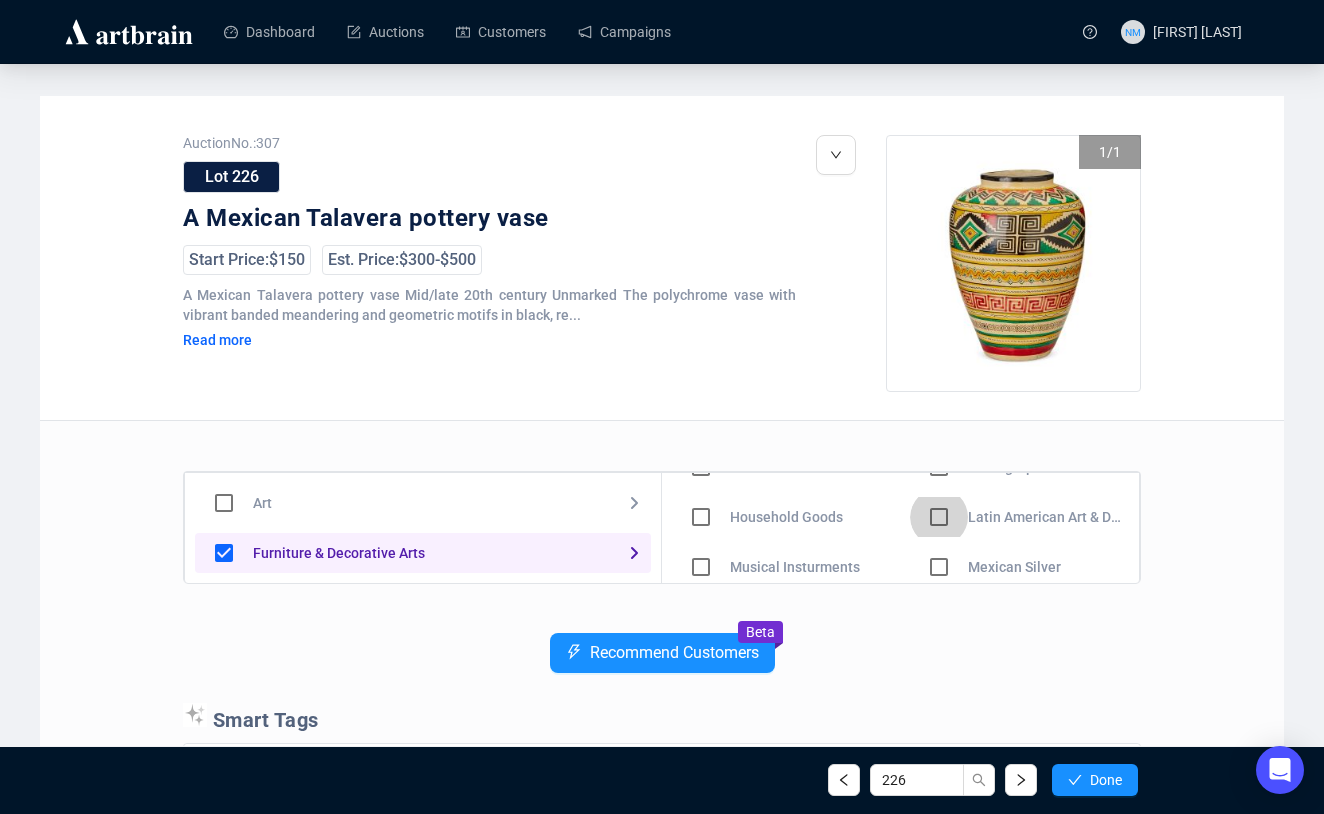 click at bounding box center (701, 467) 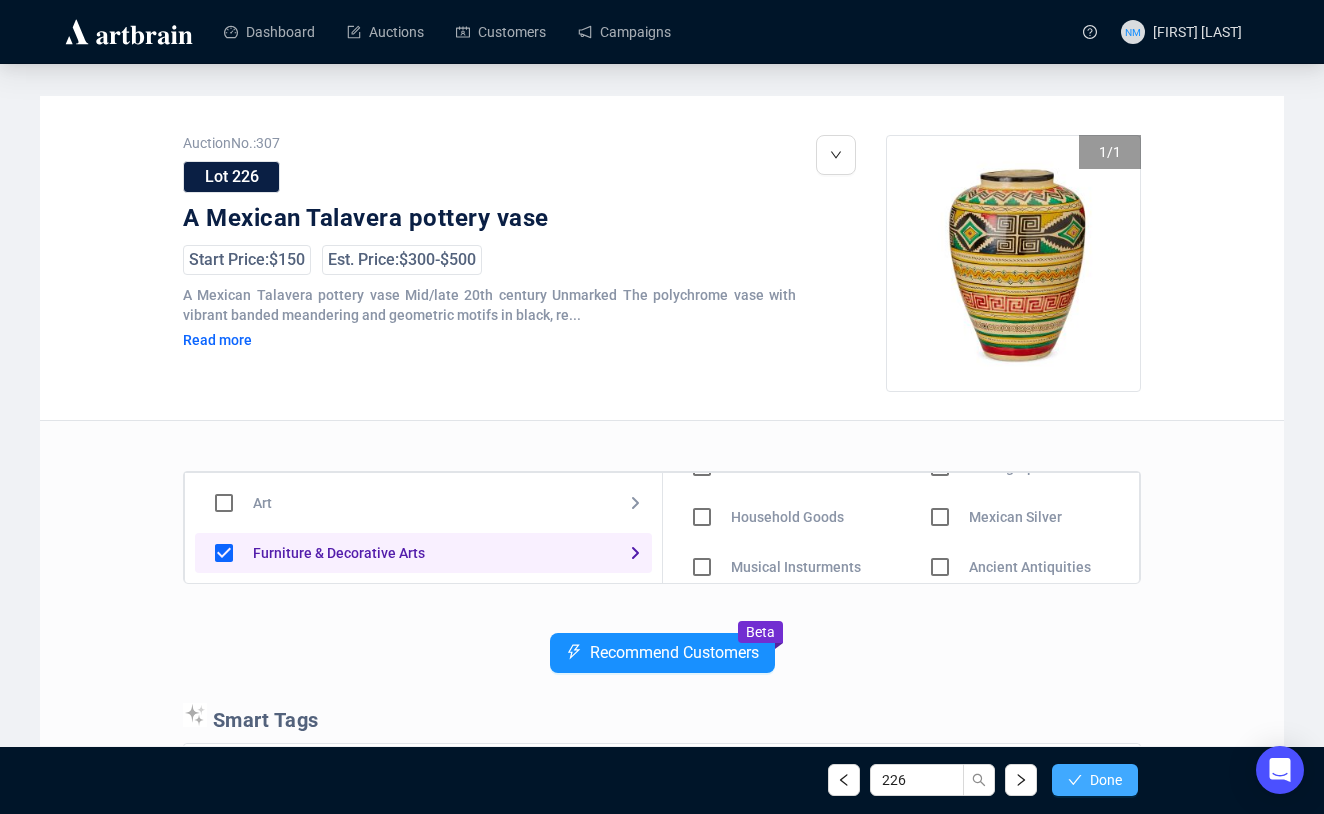 click on "Done" at bounding box center [1106, 780] 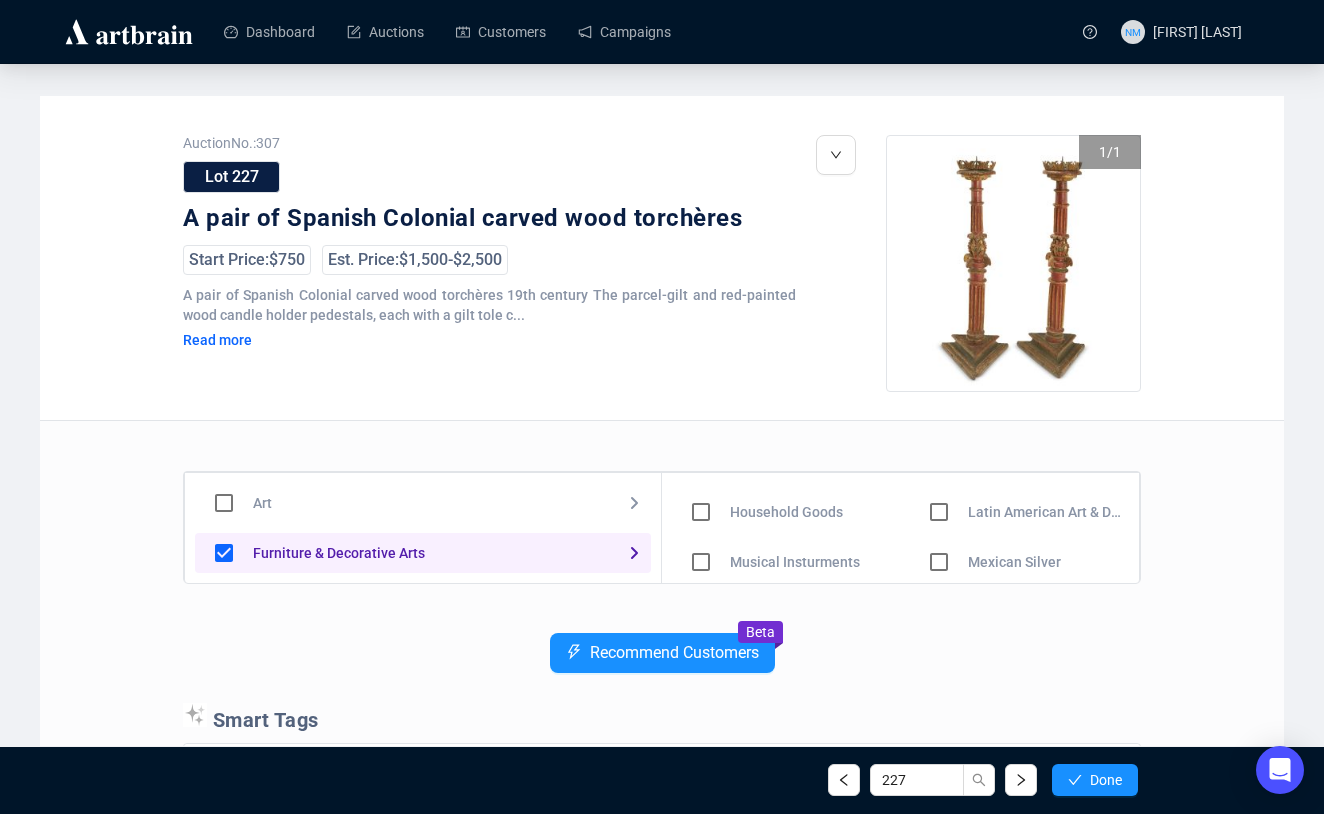 click at bounding box center (701, 462) 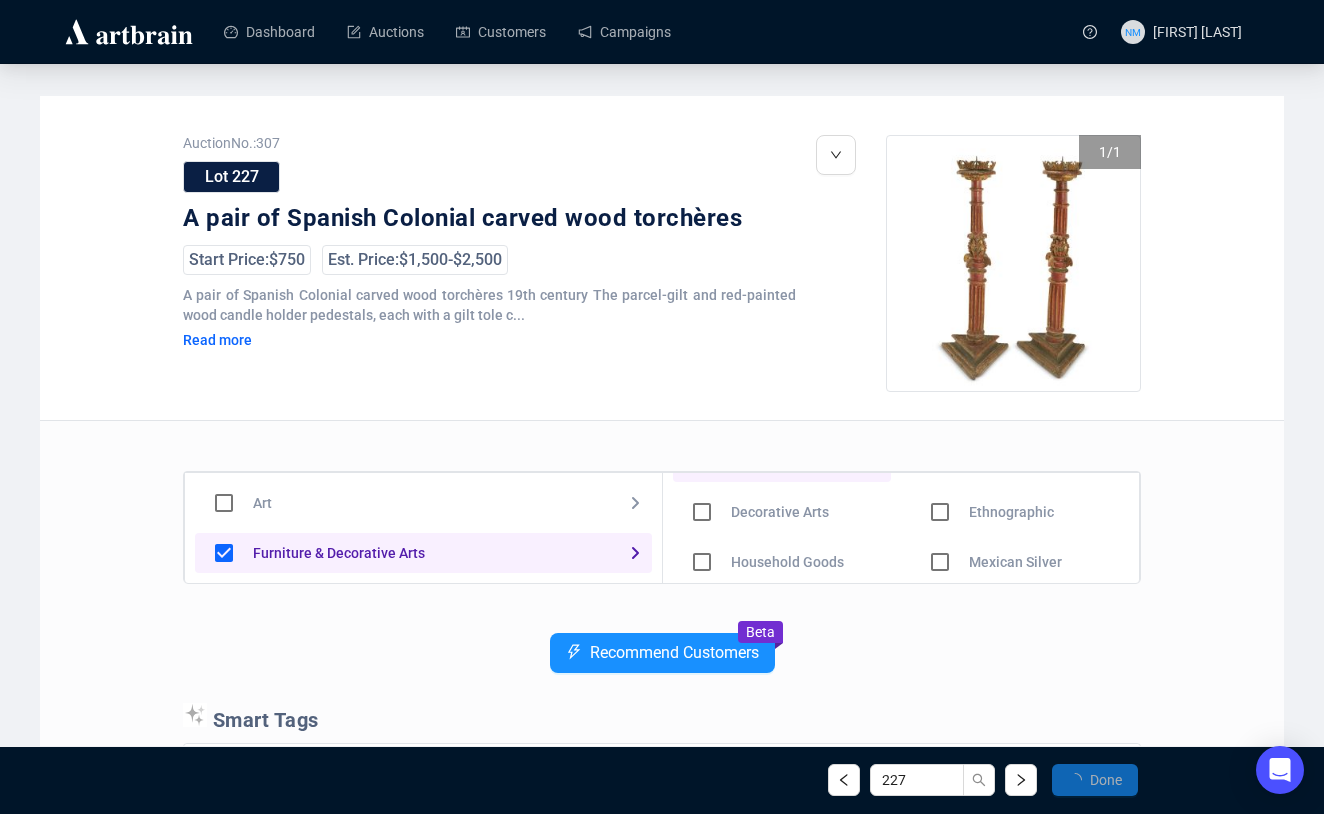 scroll, scrollTop: 141, scrollLeft: 0, axis: vertical 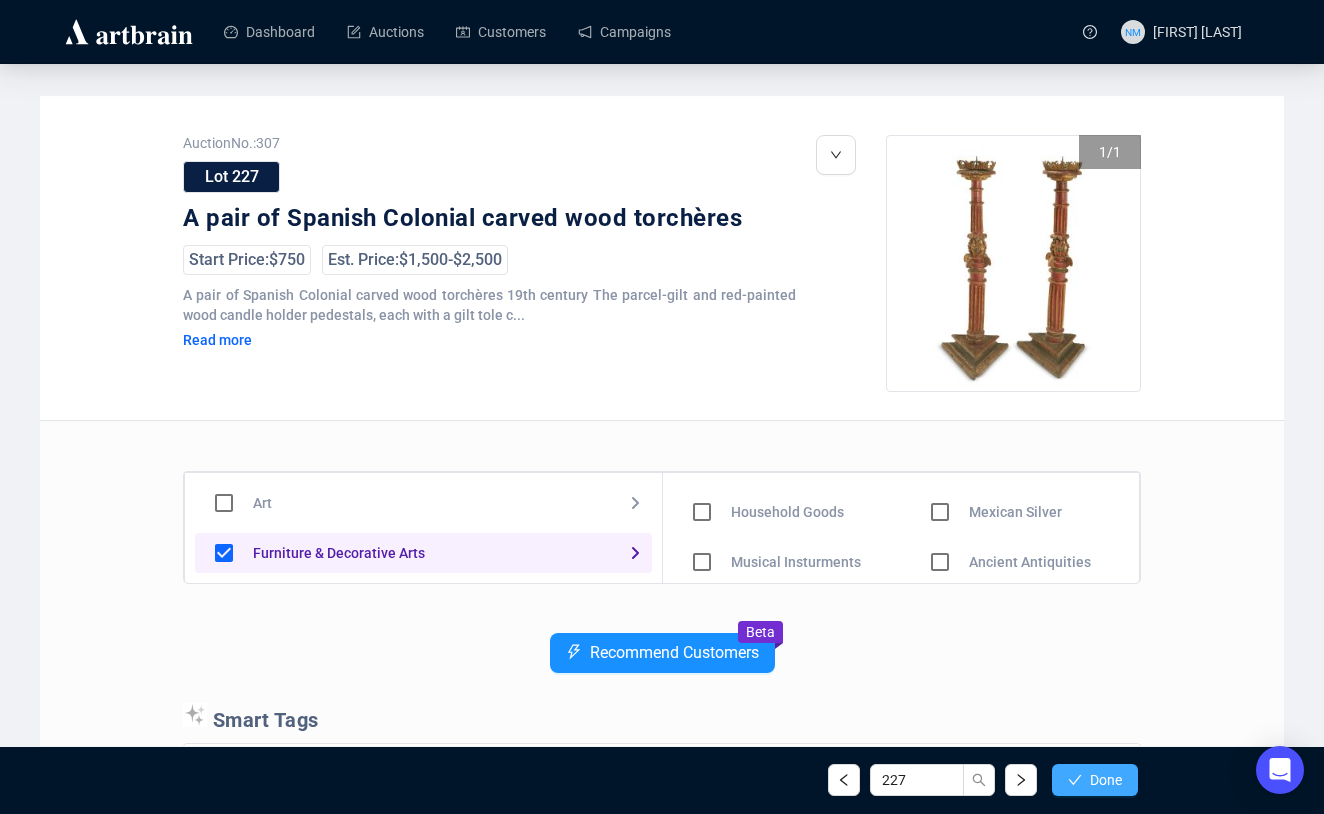 click on "Done" at bounding box center [1106, 780] 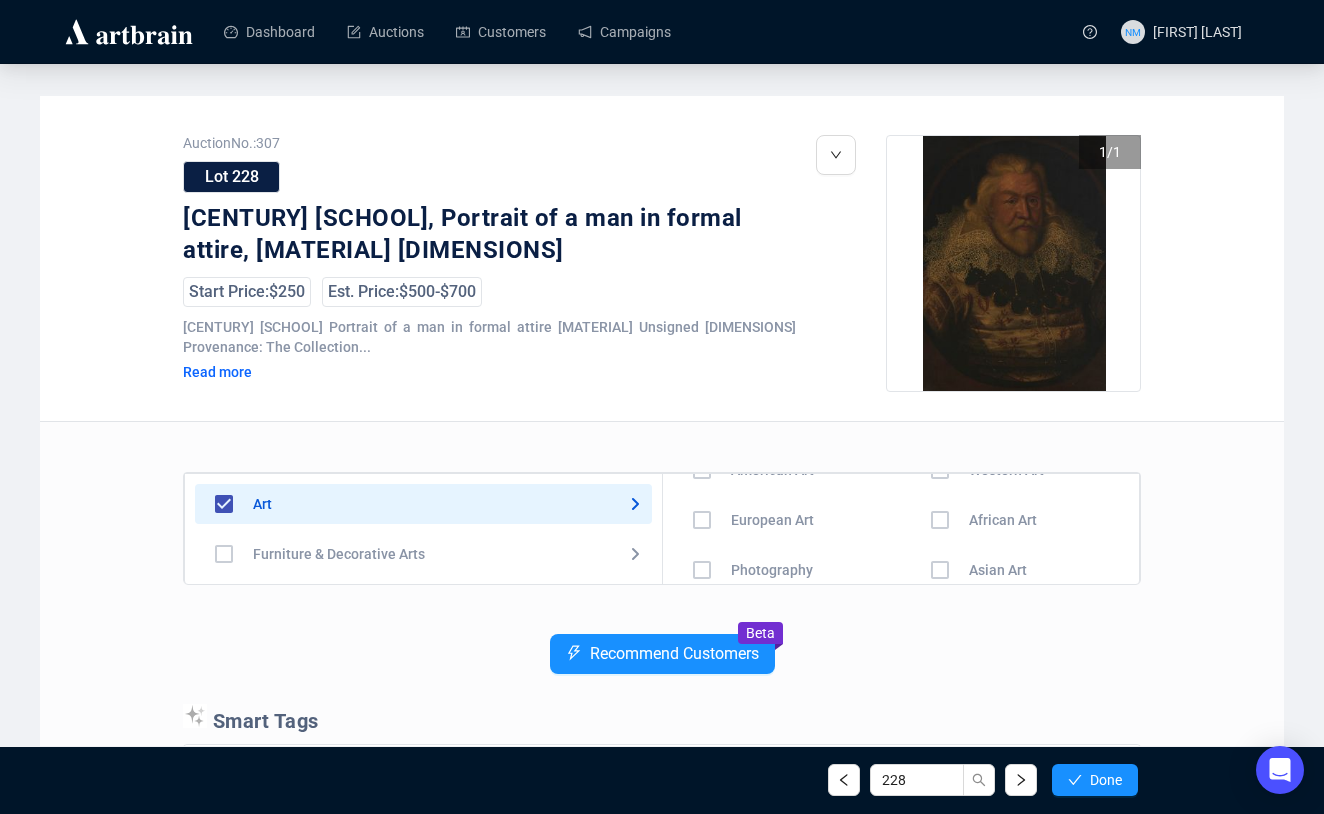 scroll, scrollTop: 86, scrollLeft: 0, axis: vertical 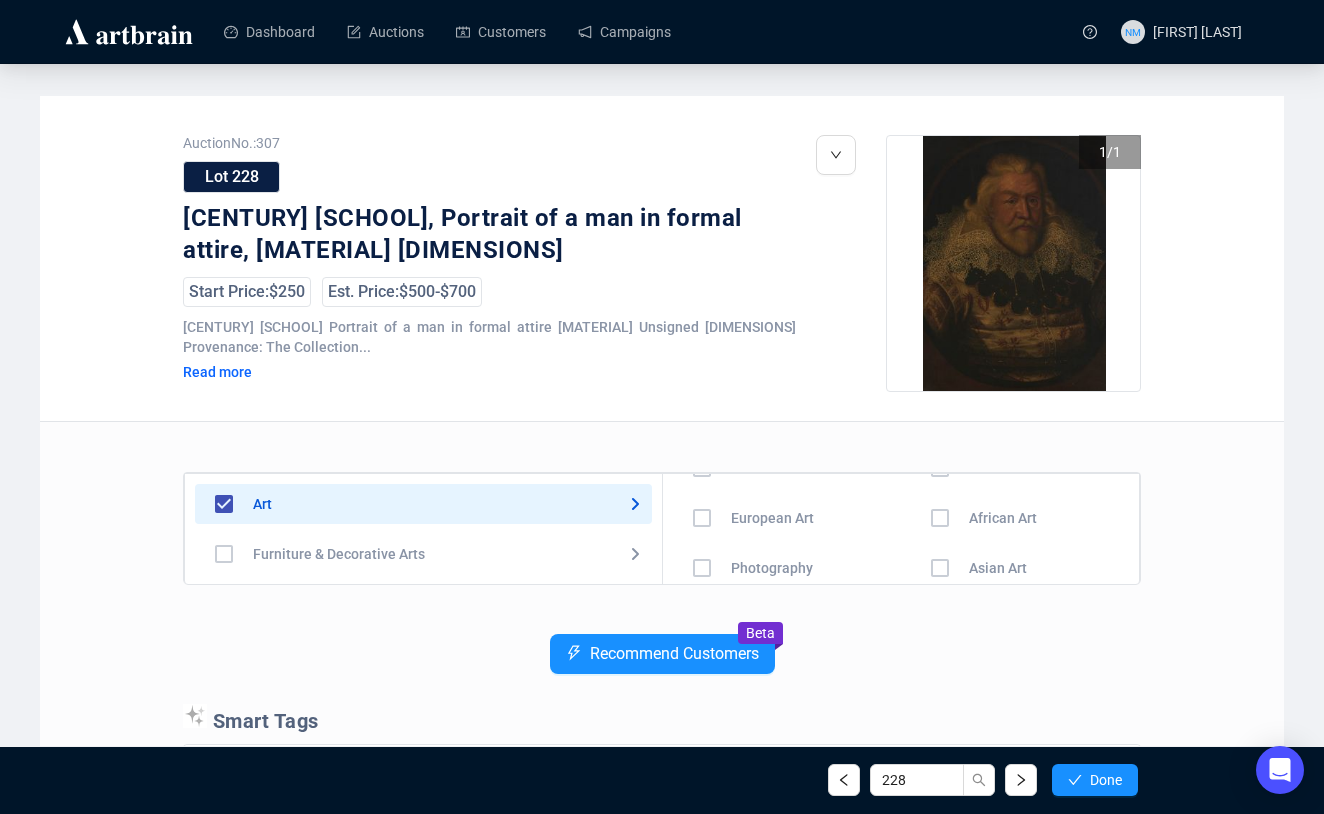 click at bounding box center [702, 468] 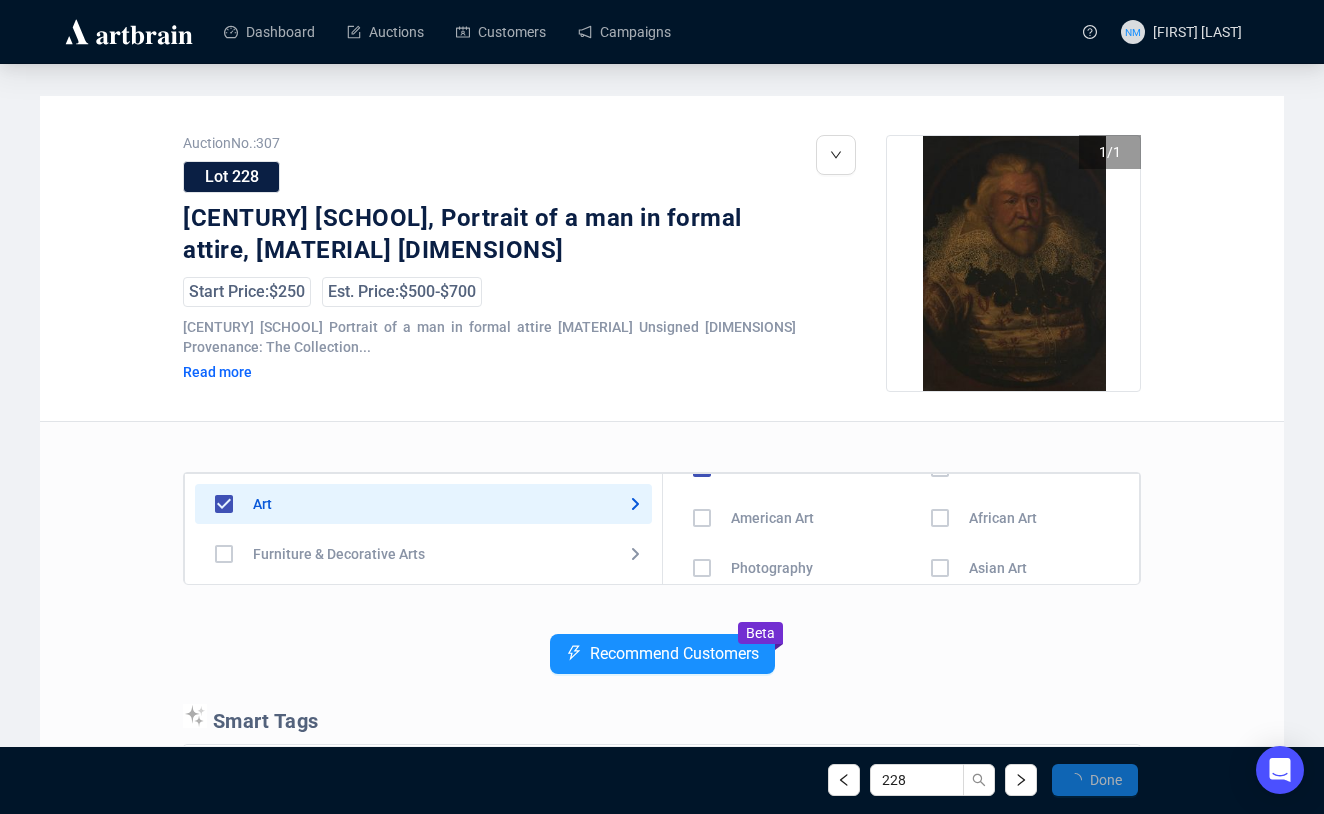 scroll, scrollTop: 0, scrollLeft: 0, axis: both 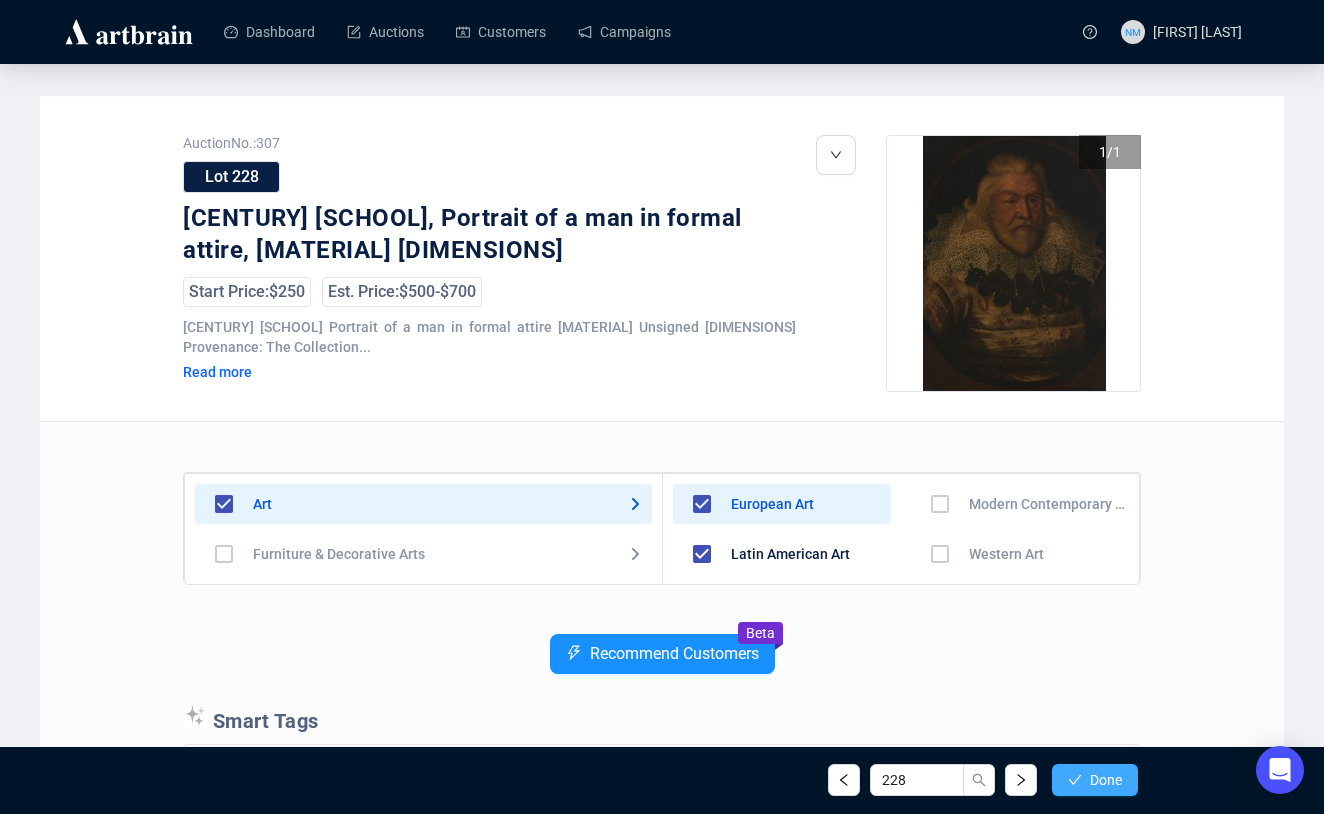 click on "Done" at bounding box center [1095, 780] 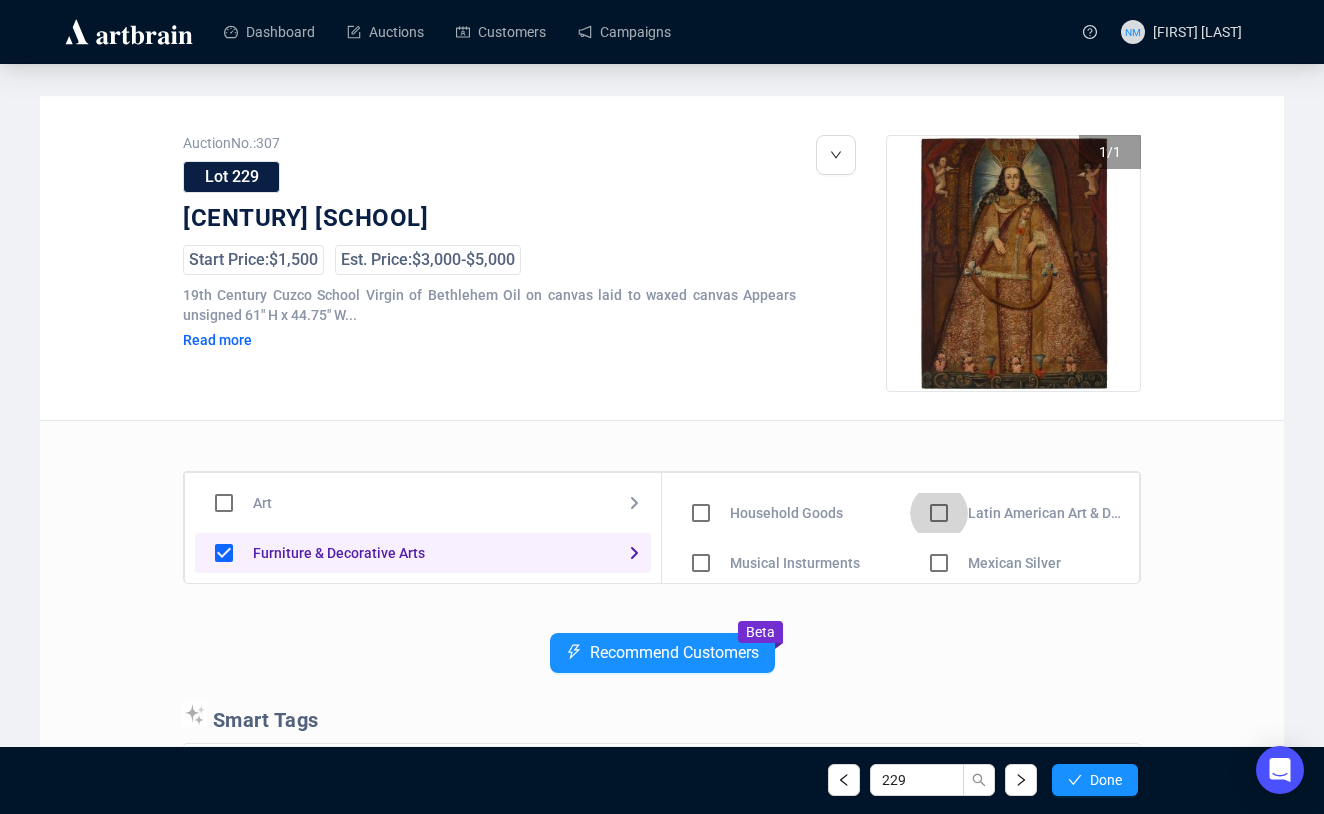 click at bounding box center (701, 463) 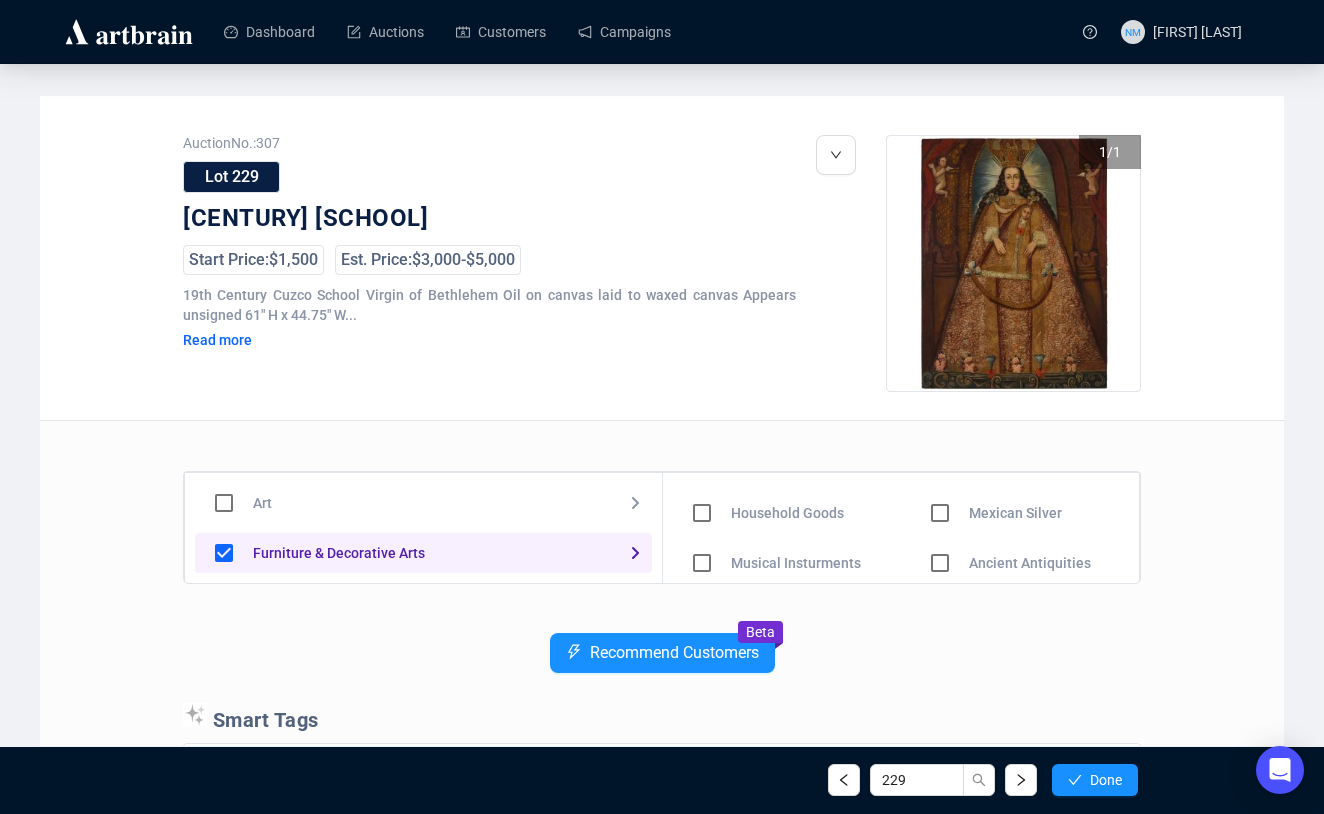 click at bounding box center (224, 503) 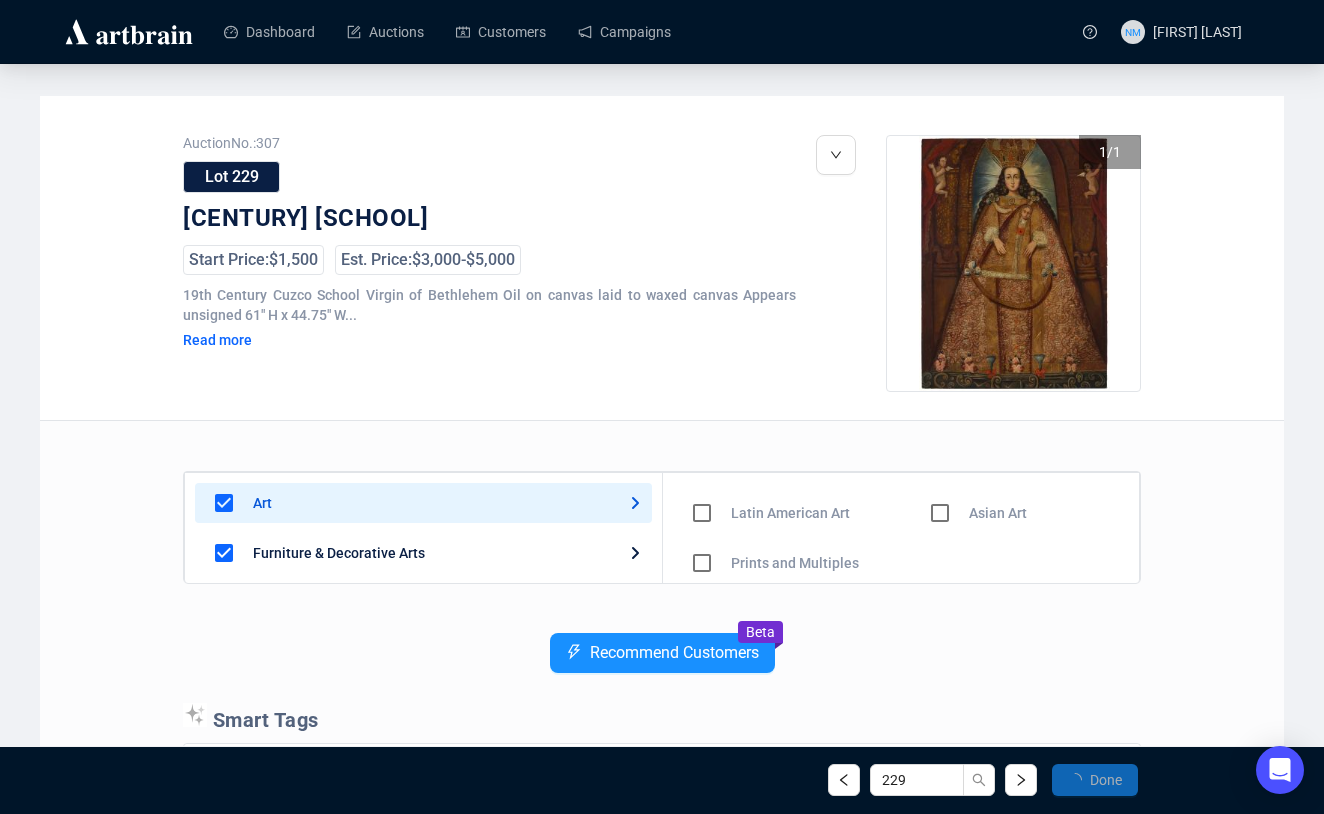 scroll, scrollTop: 140, scrollLeft: 0, axis: vertical 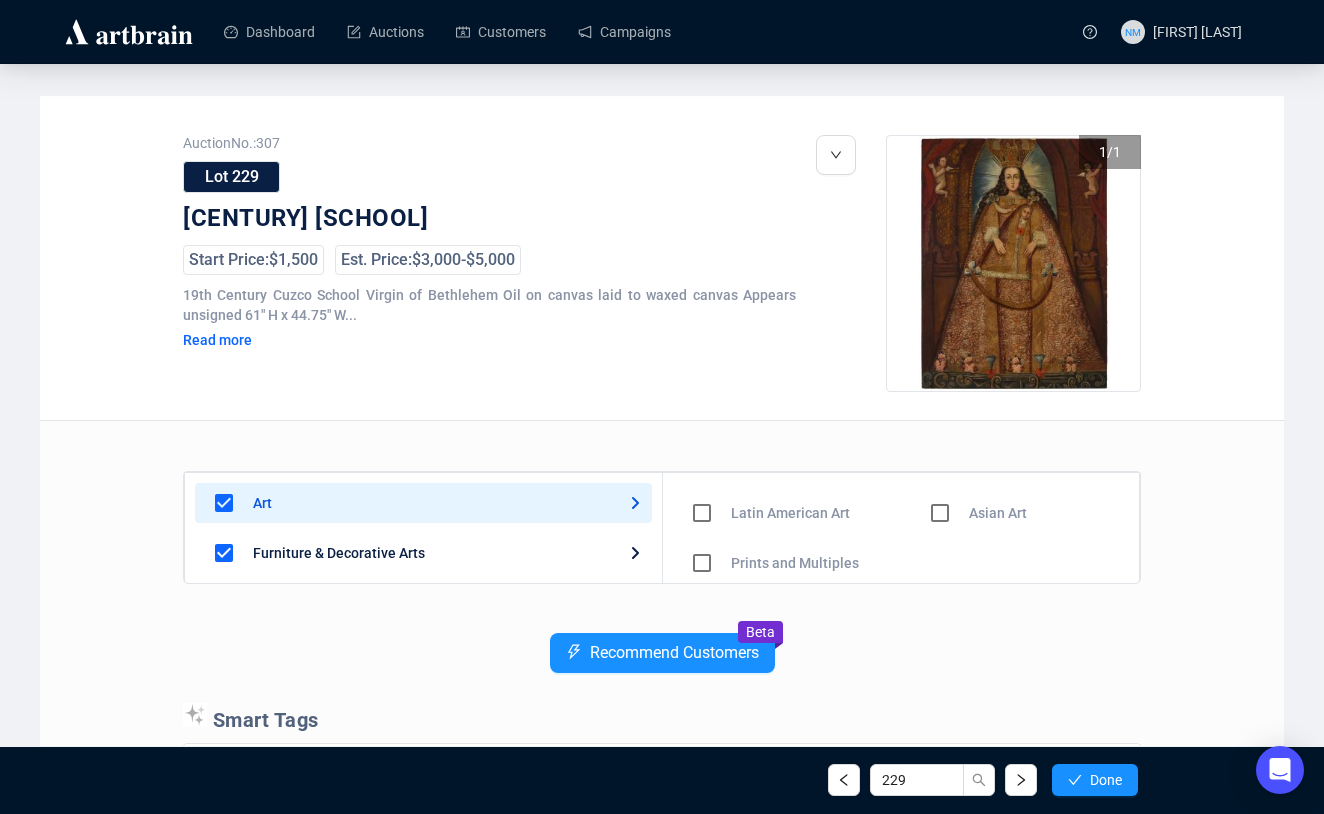 click at bounding box center [702, 363] 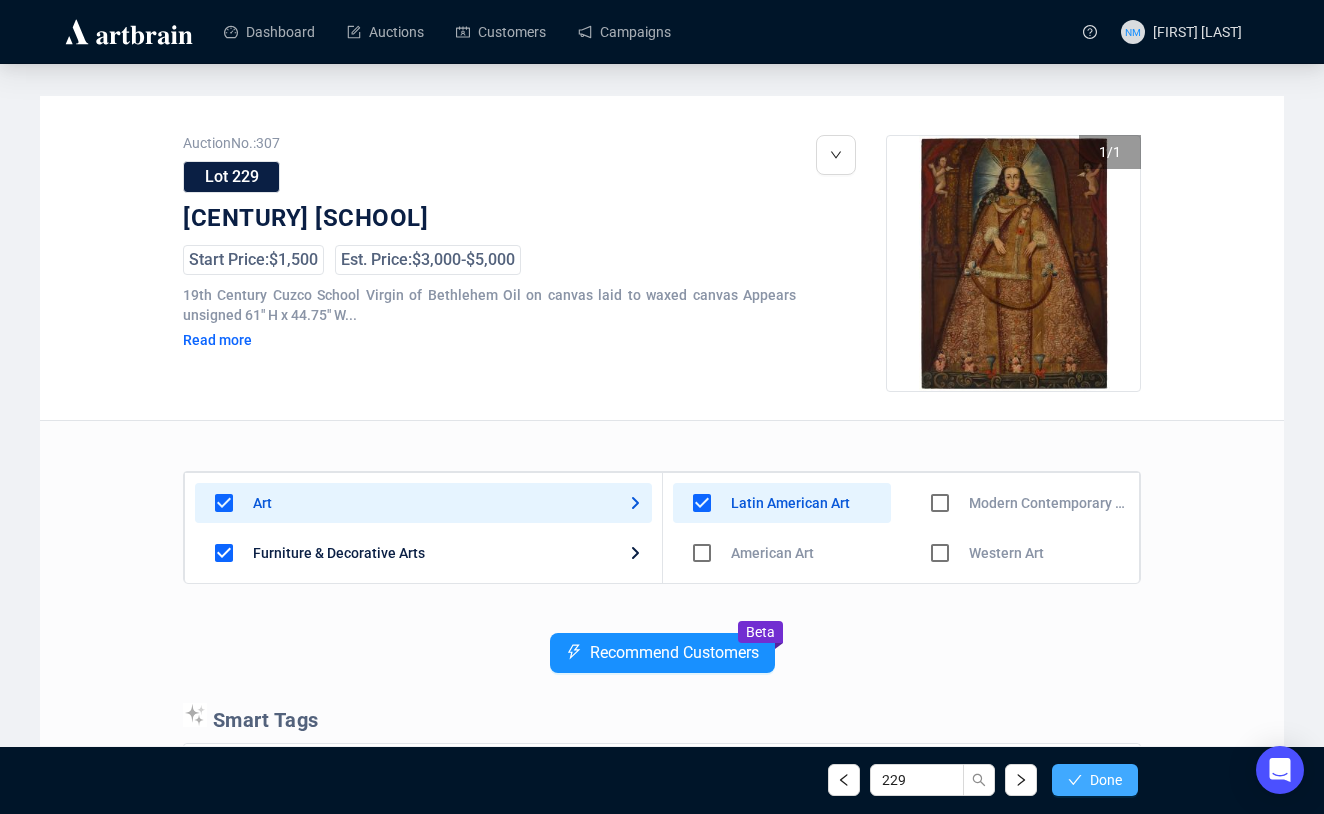 click on "Done" at bounding box center [1106, 780] 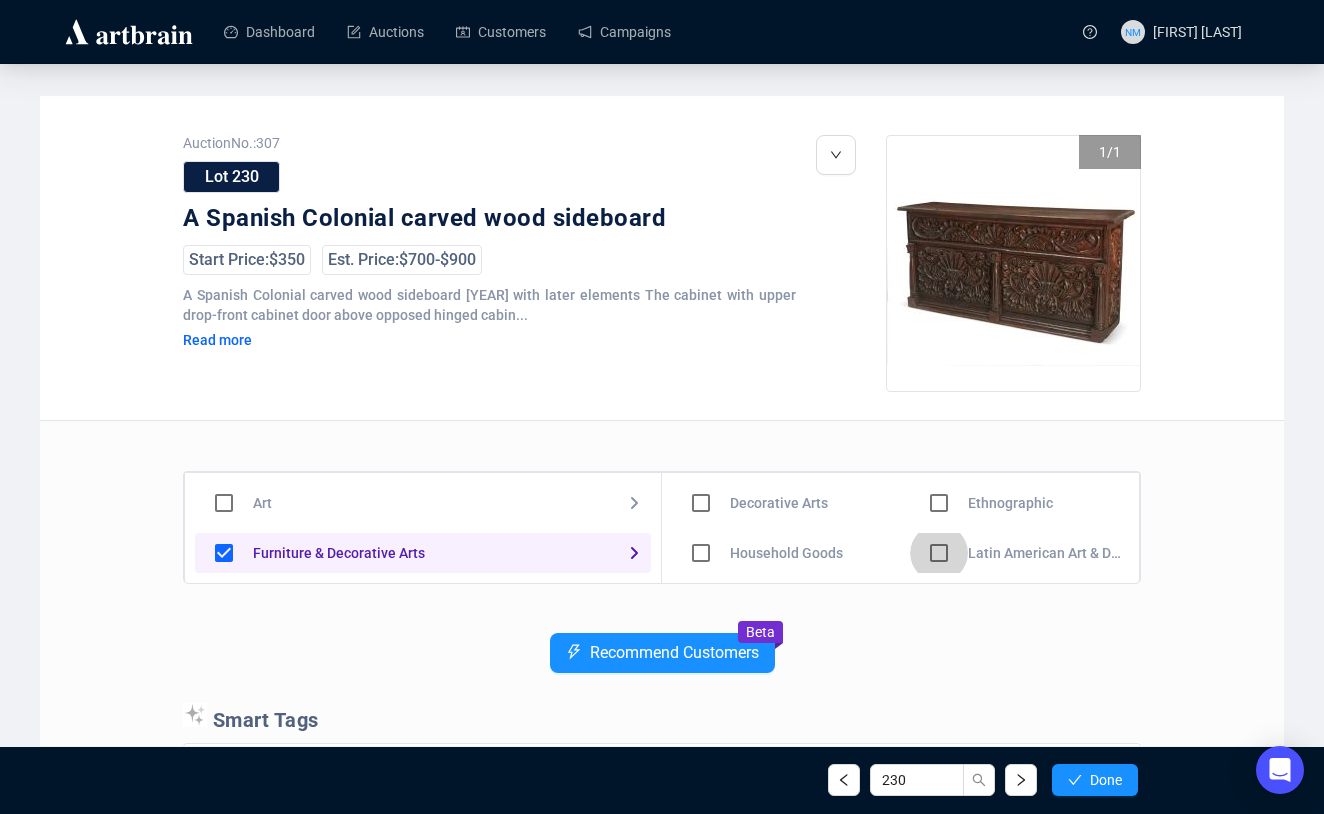 click at bounding box center (701, 503) 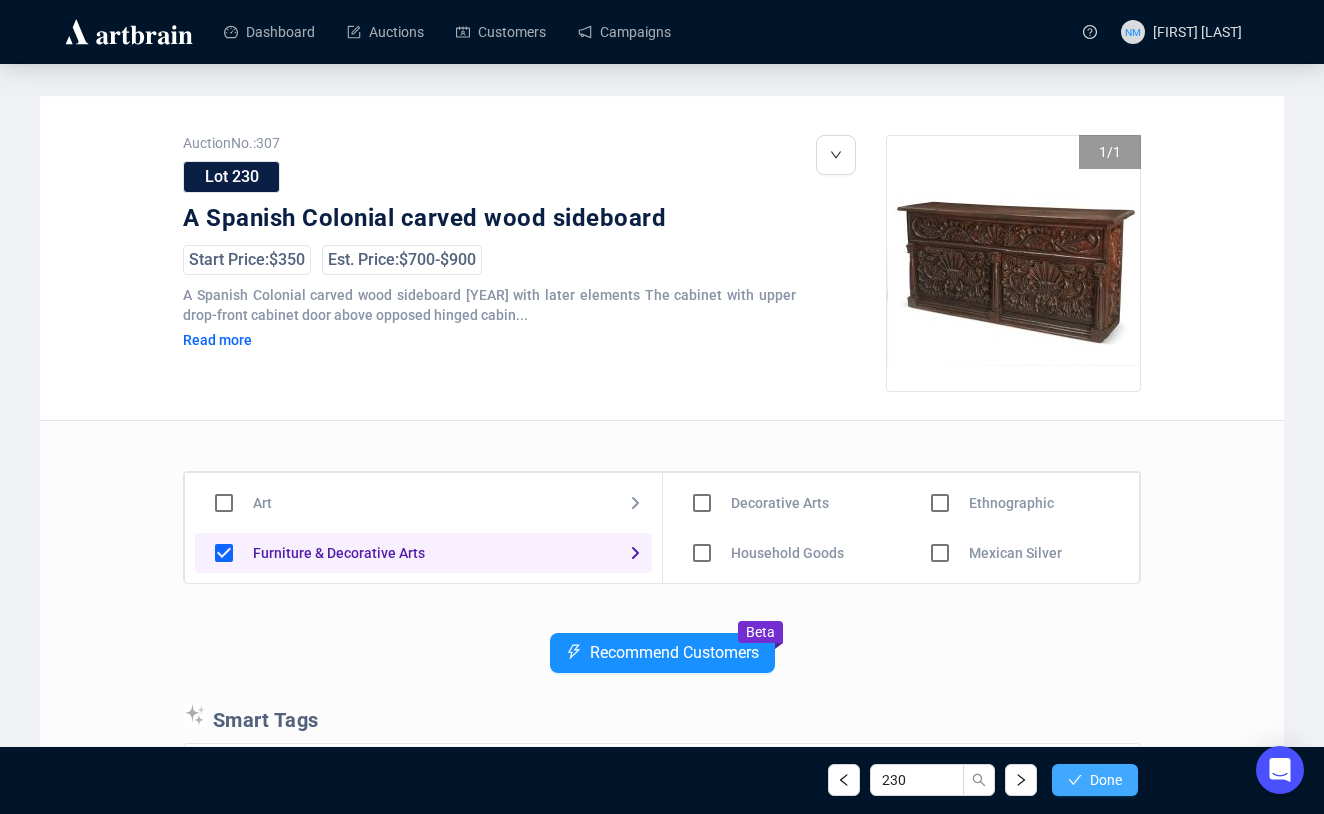 click on "Done" at bounding box center [1106, 780] 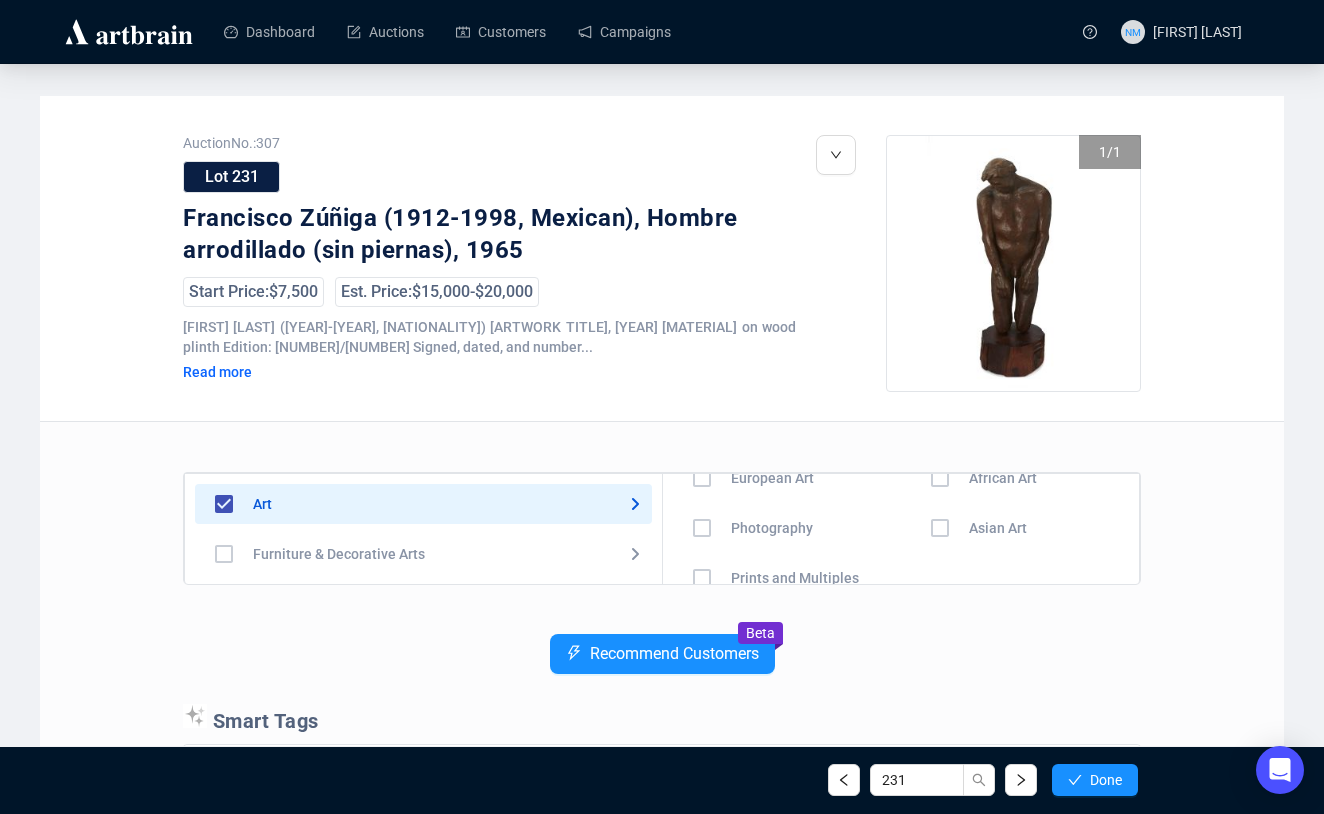 scroll, scrollTop: 124, scrollLeft: 0, axis: vertical 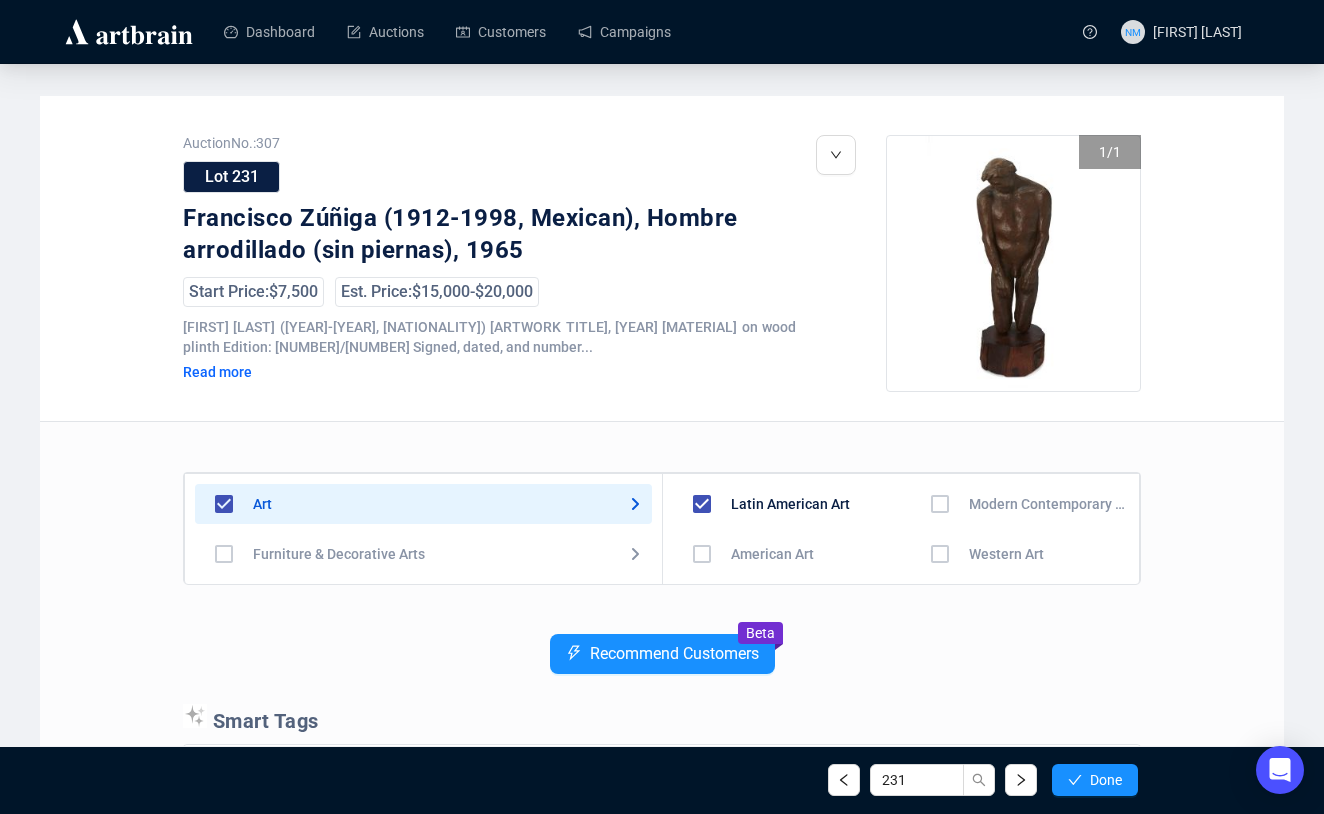 click at bounding box center (702, 554) 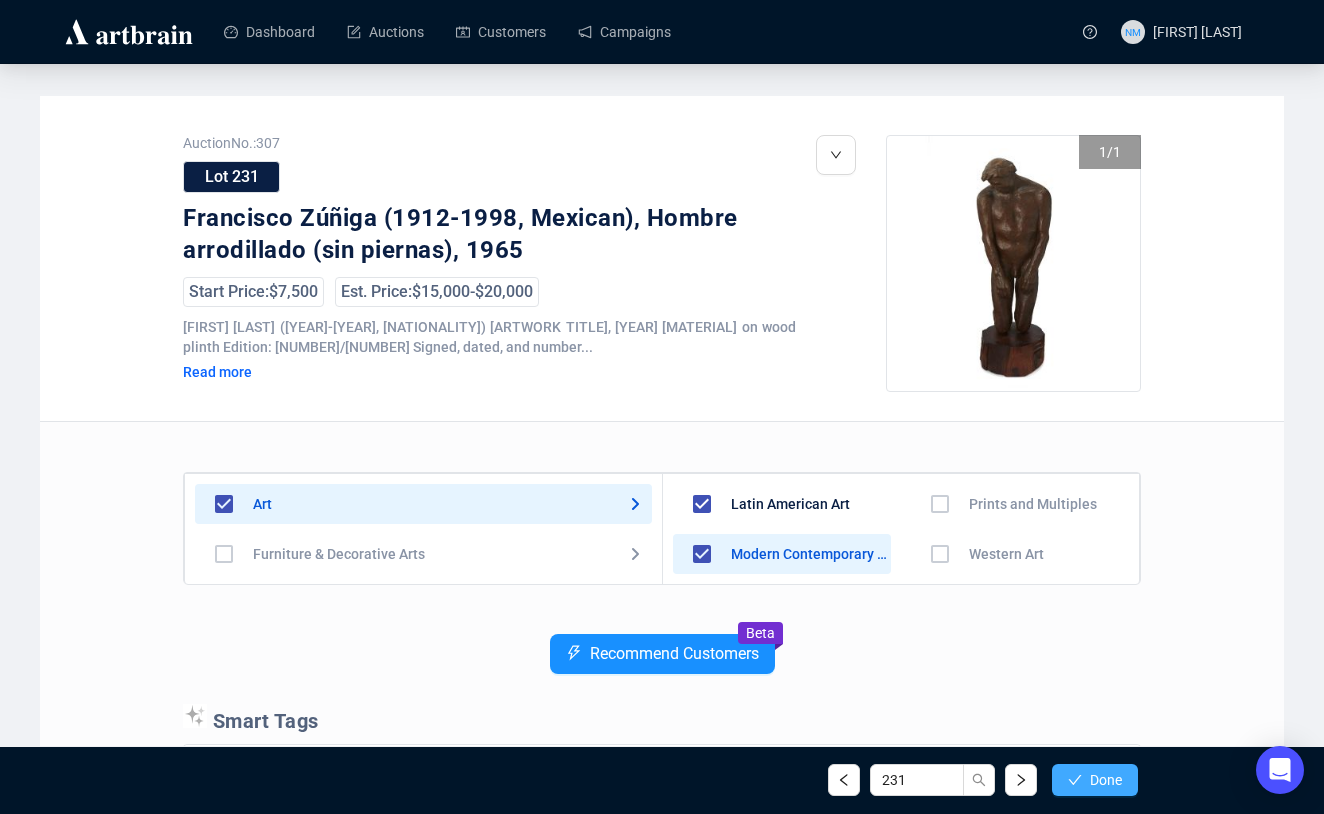 click on "Done" at bounding box center [1095, 780] 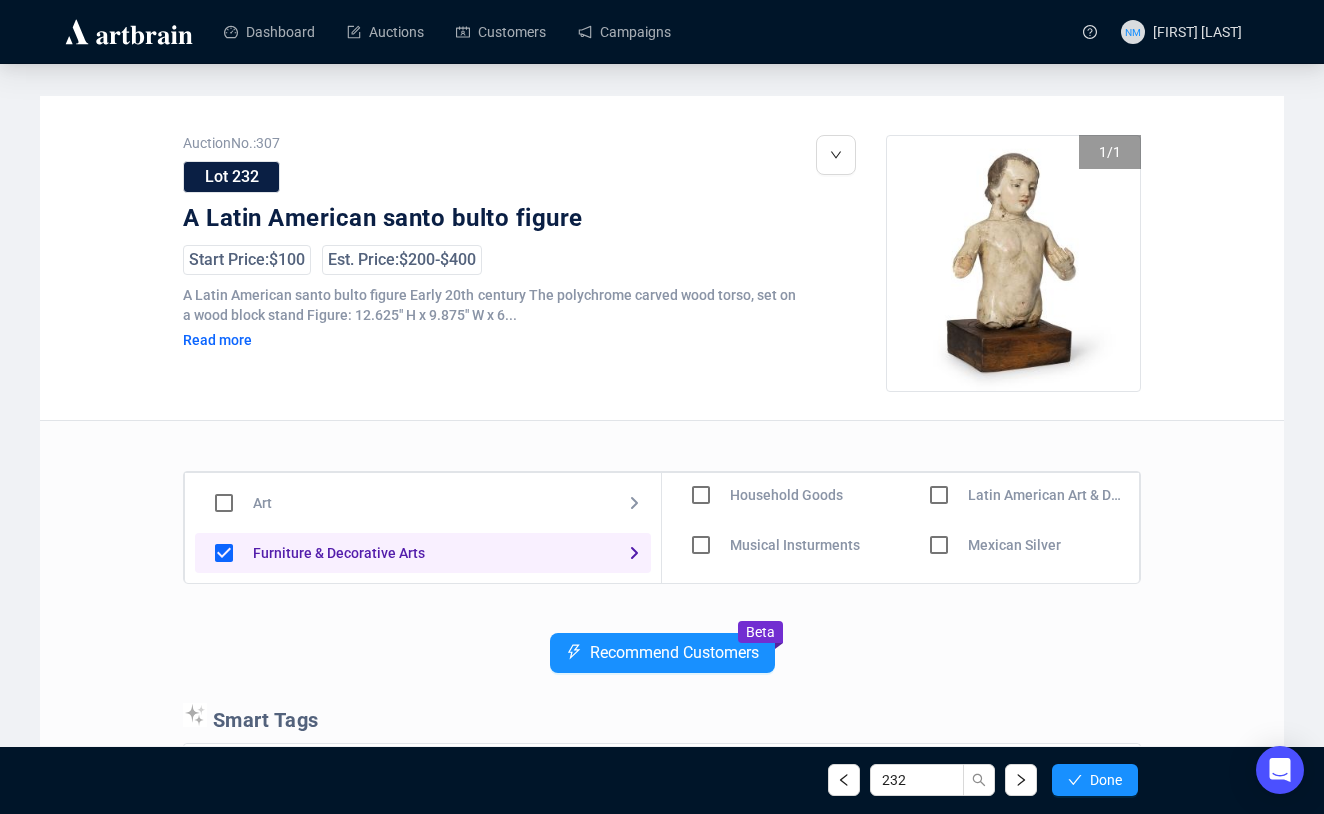 click at bounding box center (701, 445) 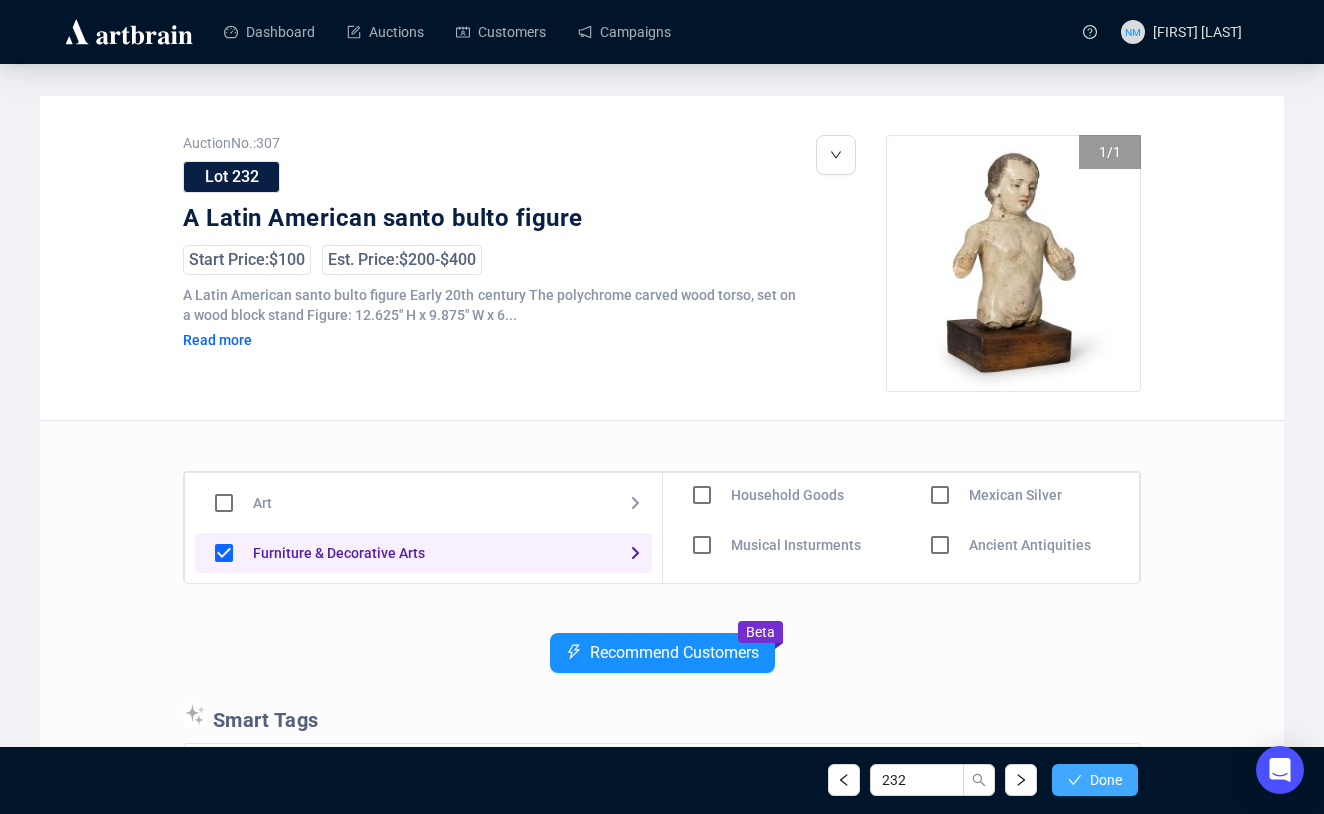 click on "Done" at bounding box center (1095, 780) 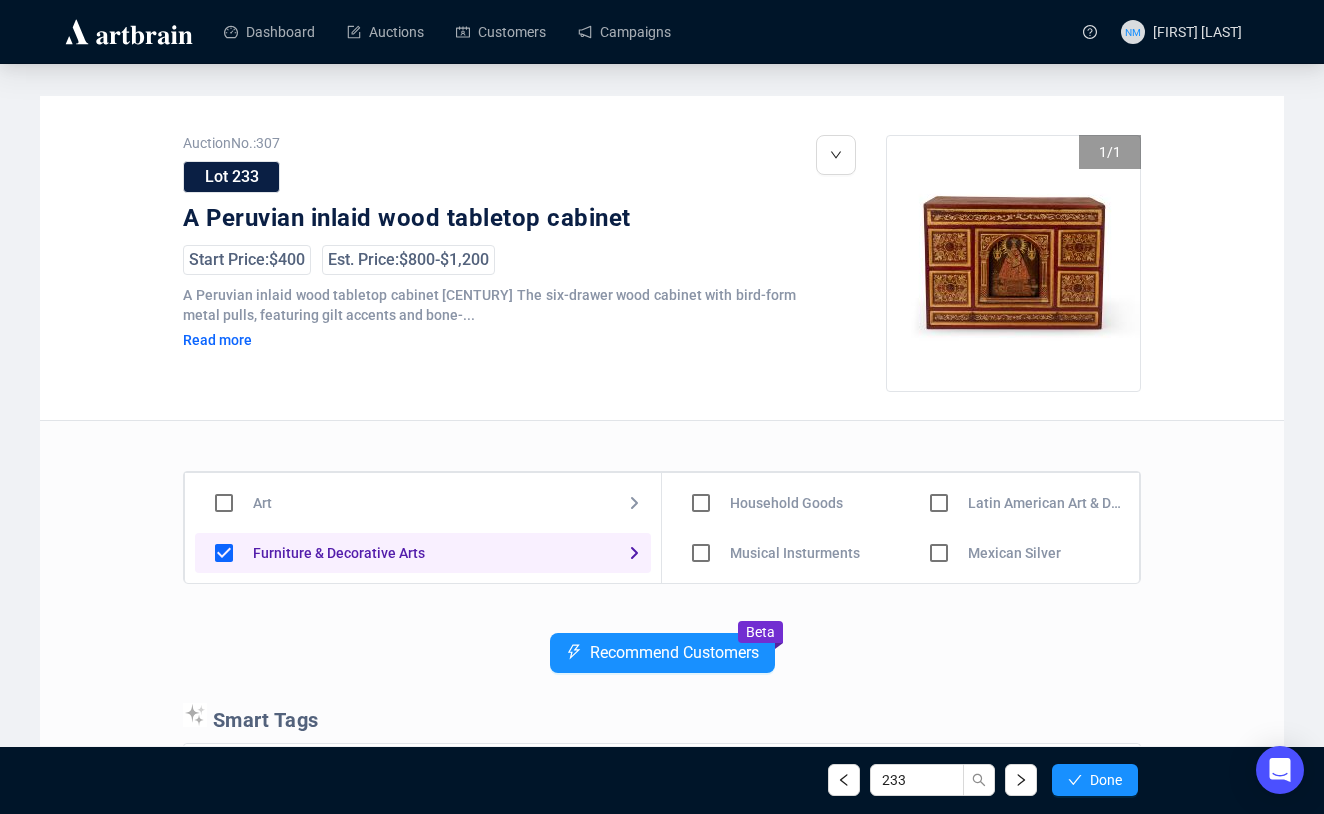 click at bounding box center [701, 453] 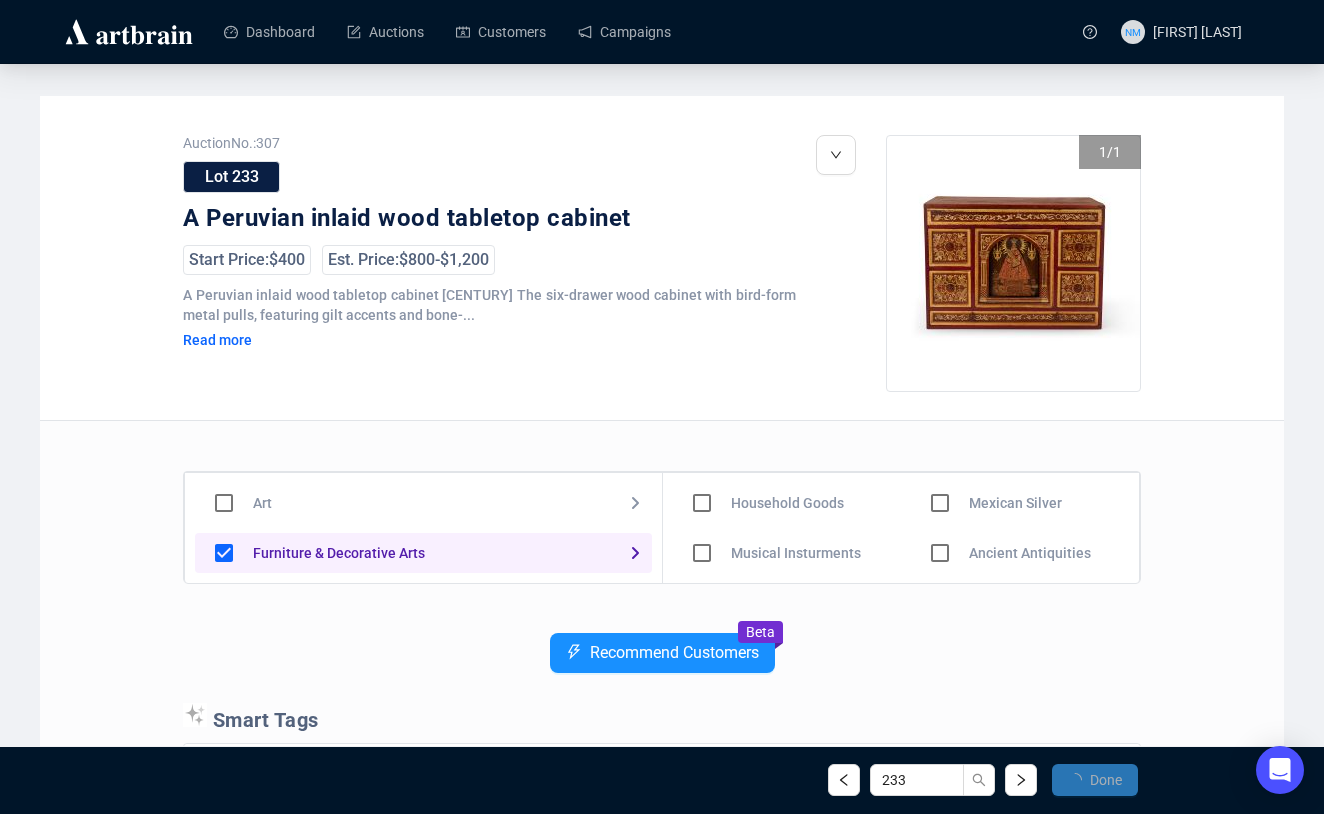 click on "Done" at bounding box center (1095, 780) 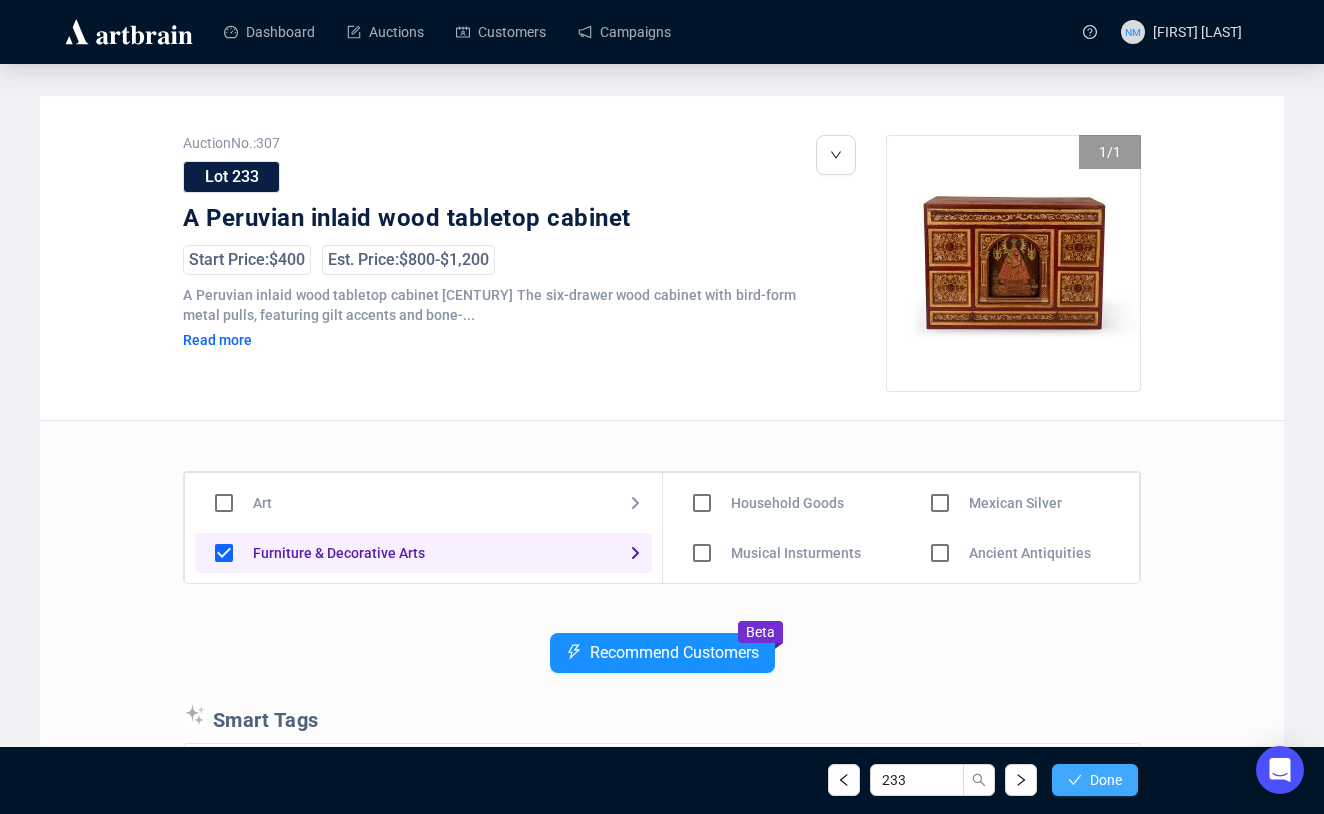 click on "Done" at bounding box center (1095, 780) 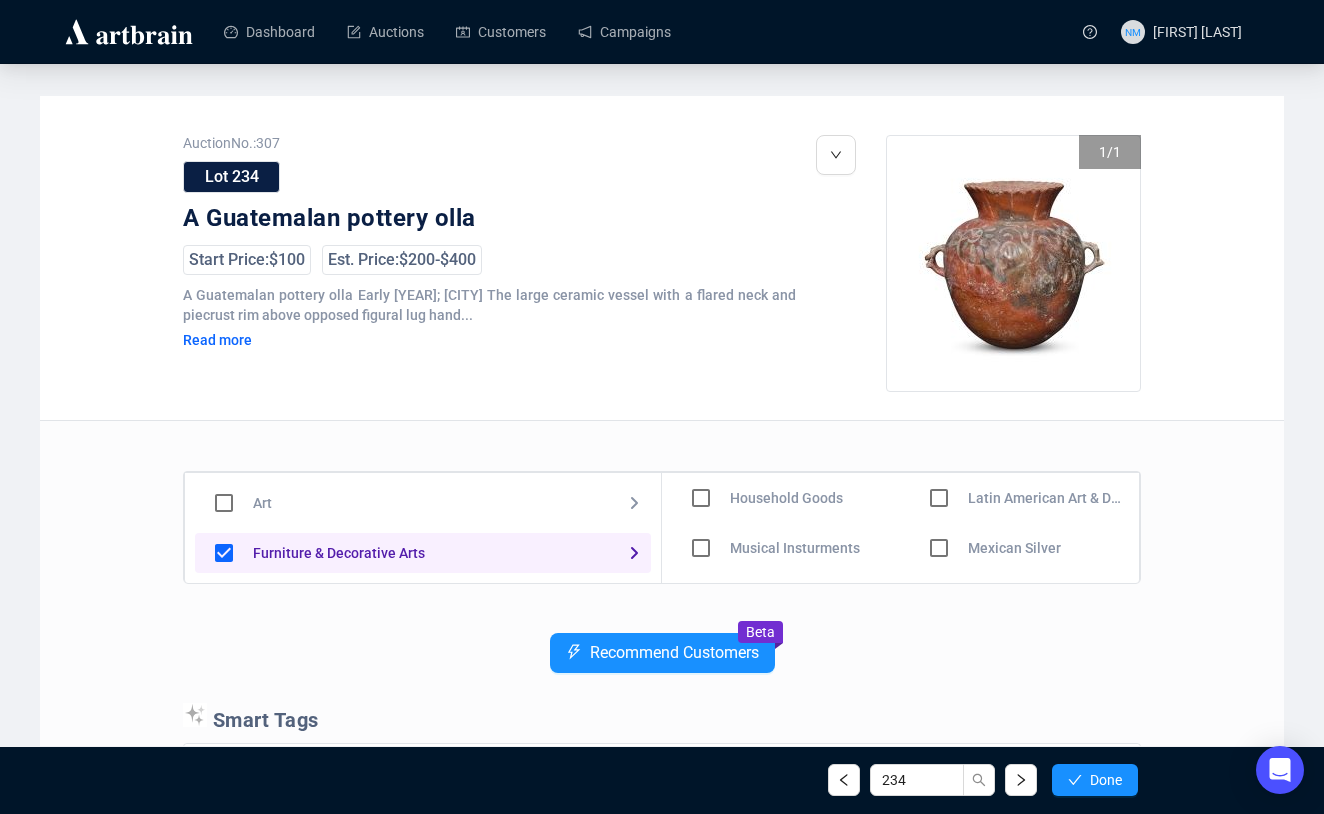 click at bounding box center (701, 448) 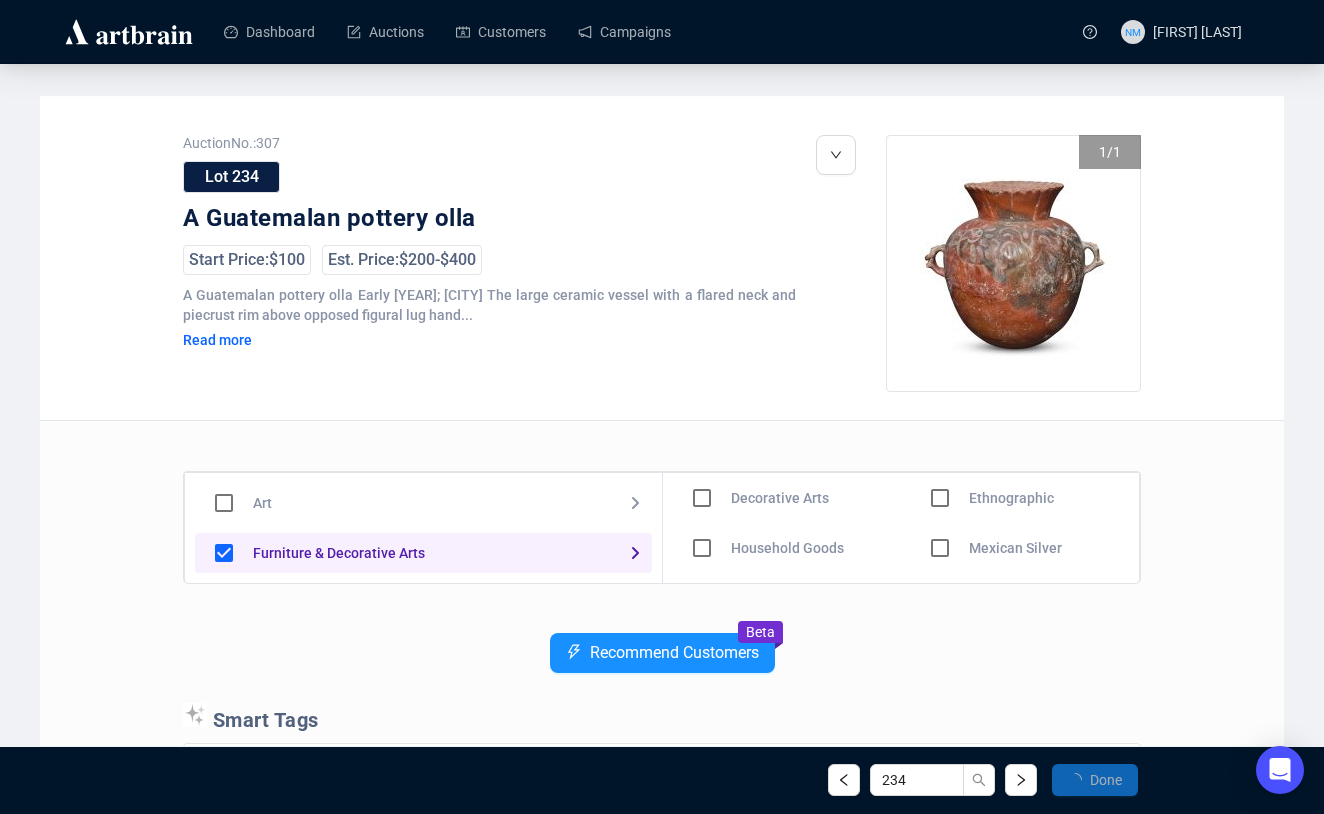scroll, scrollTop: 155, scrollLeft: 0, axis: vertical 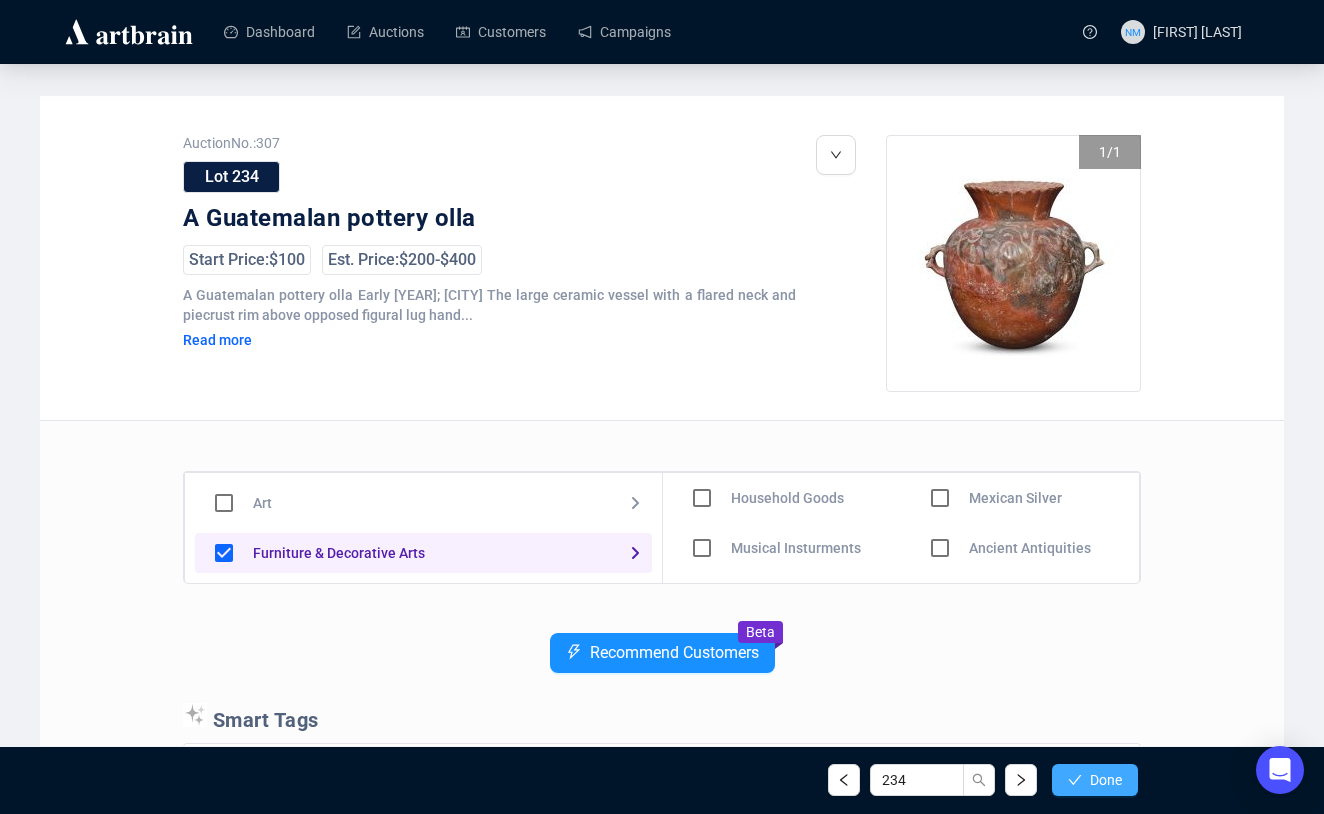 click on "Done" at bounding box center [1106, 780] 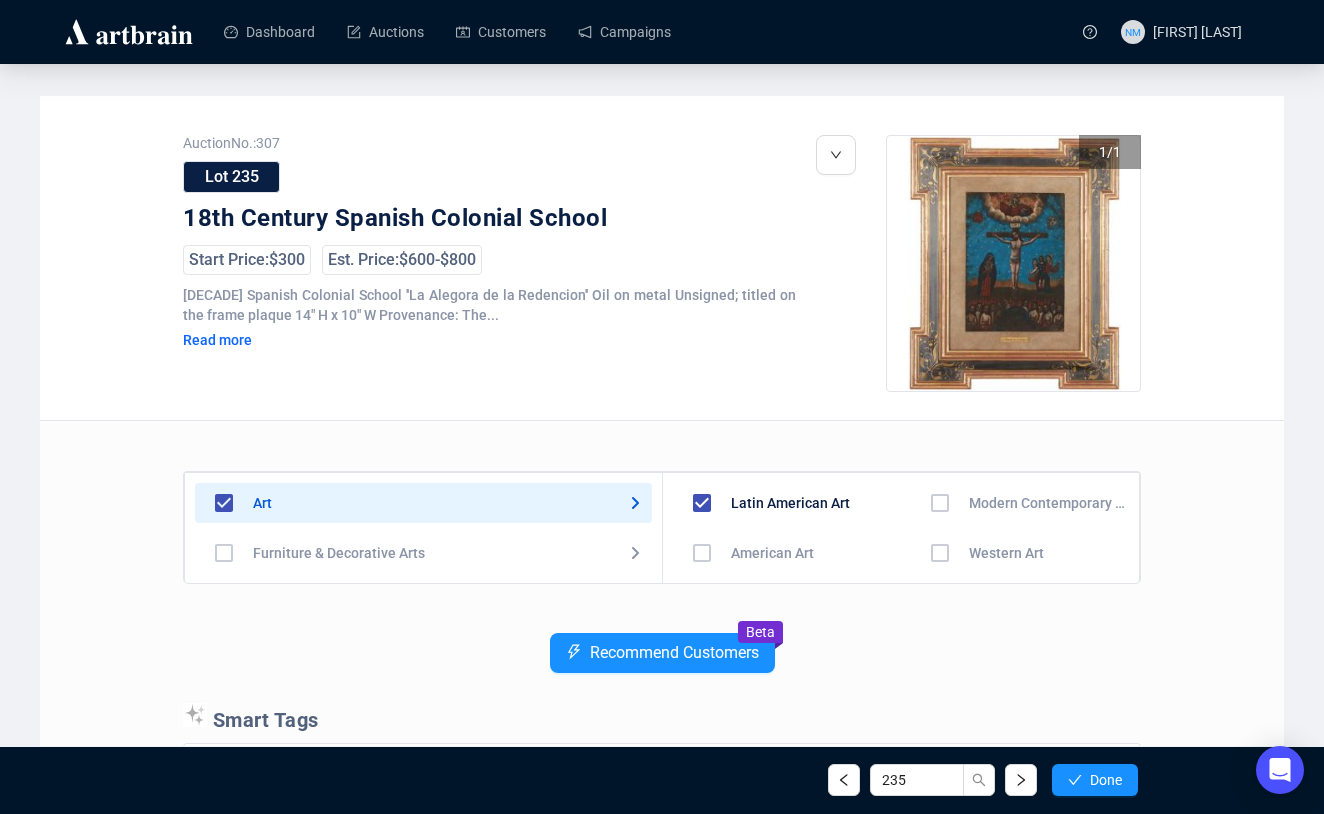scroll, scrollTop: 6, scrollLeft: 0, axis: vertical 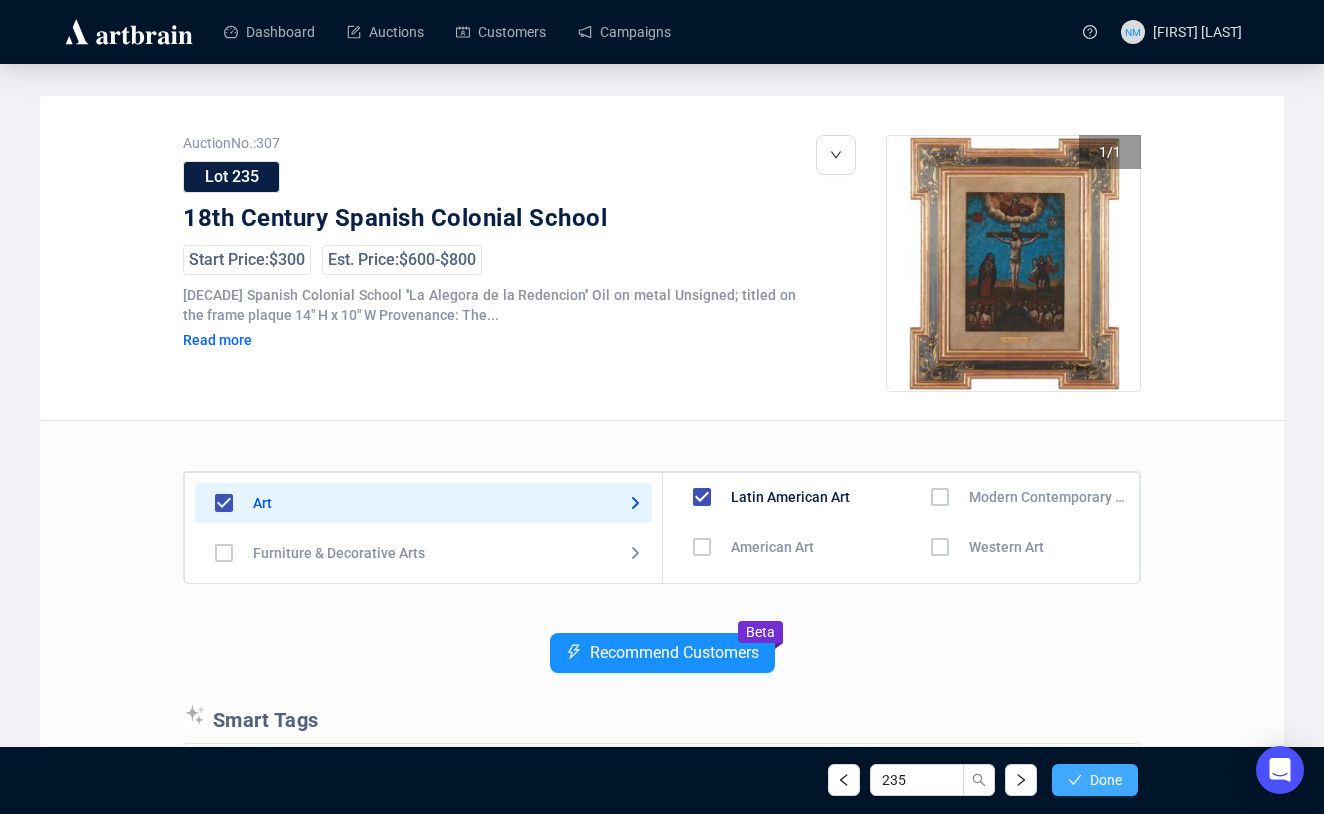 click on "Done" at bounding box center (1106, 780) 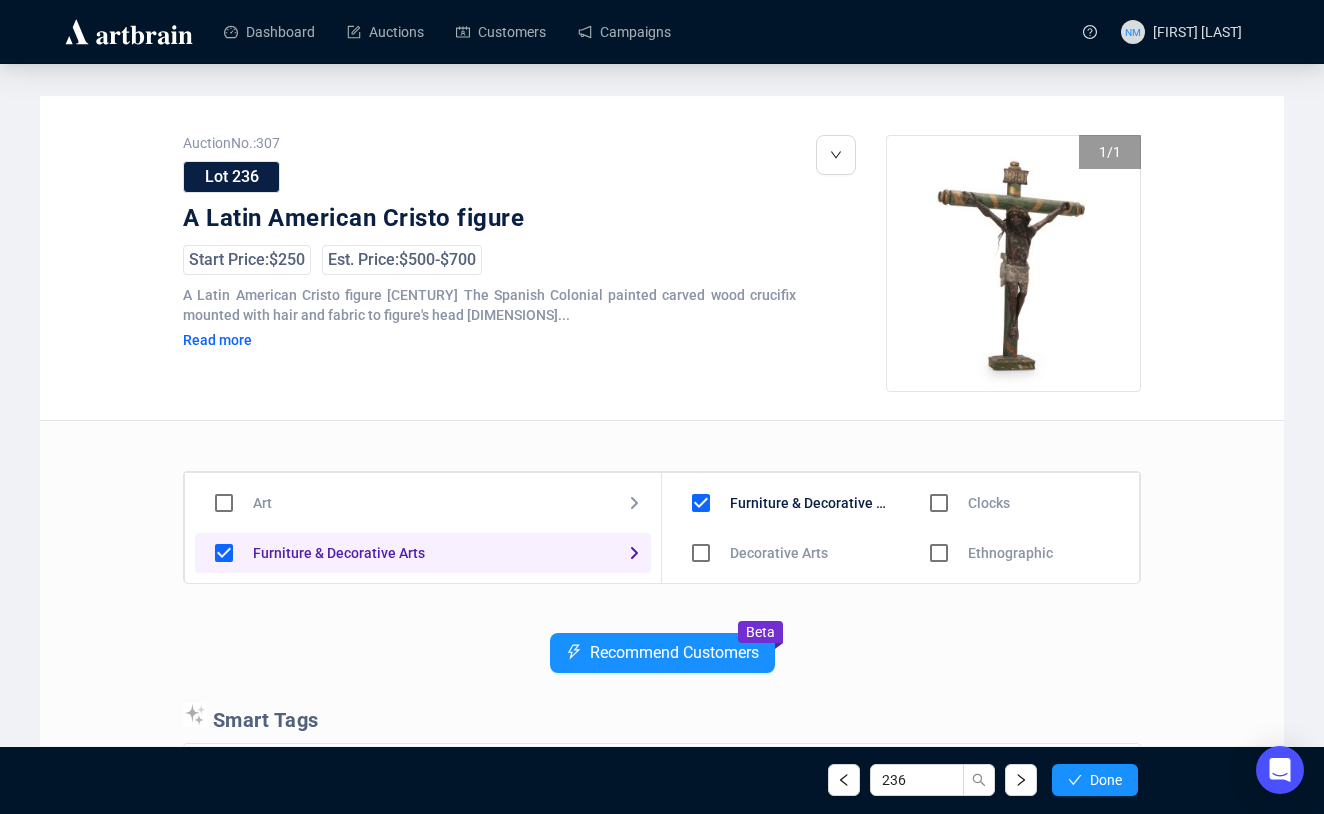 click on "Art
Furniture & Decorative Arts
Jewelry & Watches
Native American
Design
Motor Vehicles
Test
Other
Furniture & Decorative Arts Decorative Arts Household Goods Musical Insturments Silver Asian Art & Design Rugs & Carpets Clocks Ethnographic Latin American Art & Design Mexican Silver Ancient Antiquities Outdoor Furniture Recommend Customers Beta
Smart Tags
Latin American +
Cristo +
Spanish Colonial +
American +
wood +
hair +
wood crucifix +
fabric +
20.25 +
27.5 +
6.5 +
19 +" at bounding box center (662, 853) 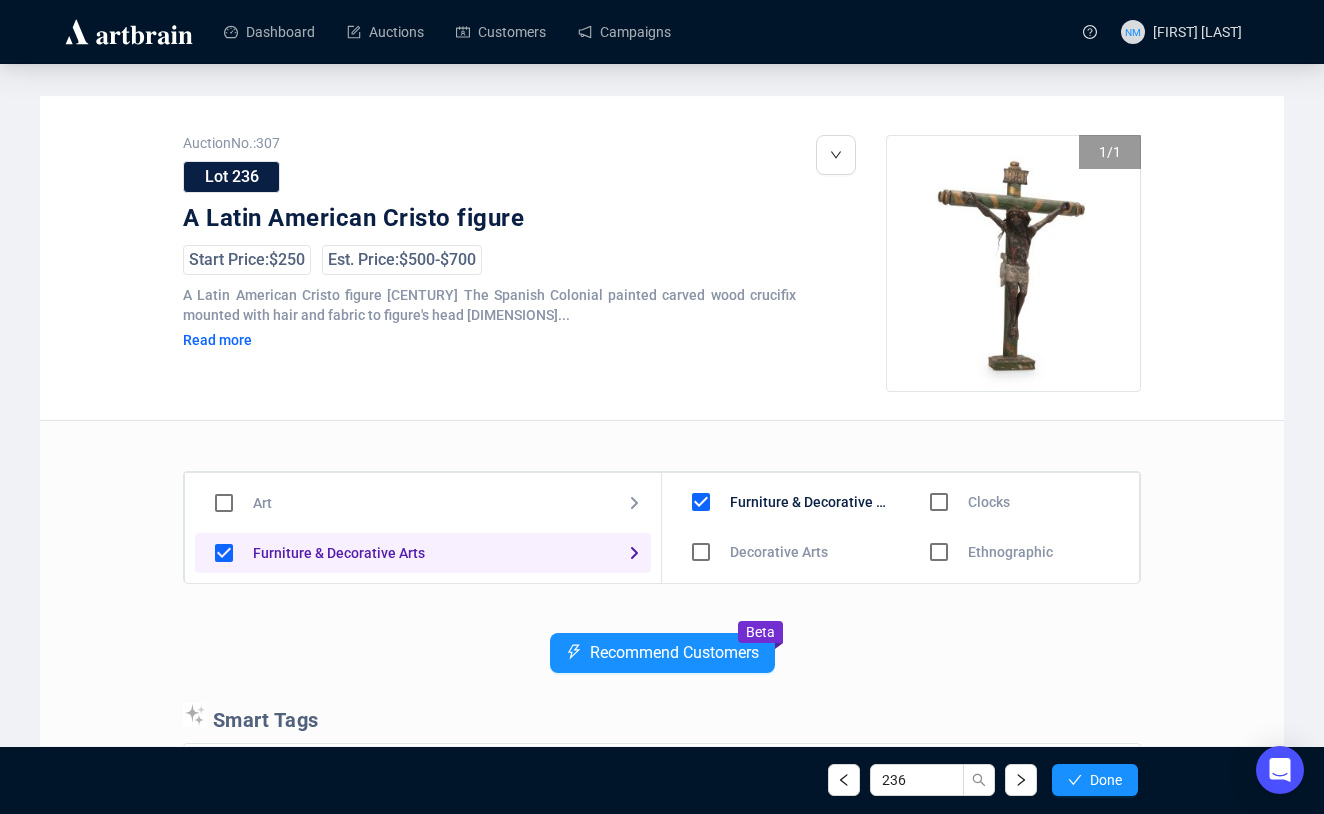 scroll, scrollTop: 0, scrollLeft: 0, axis: both 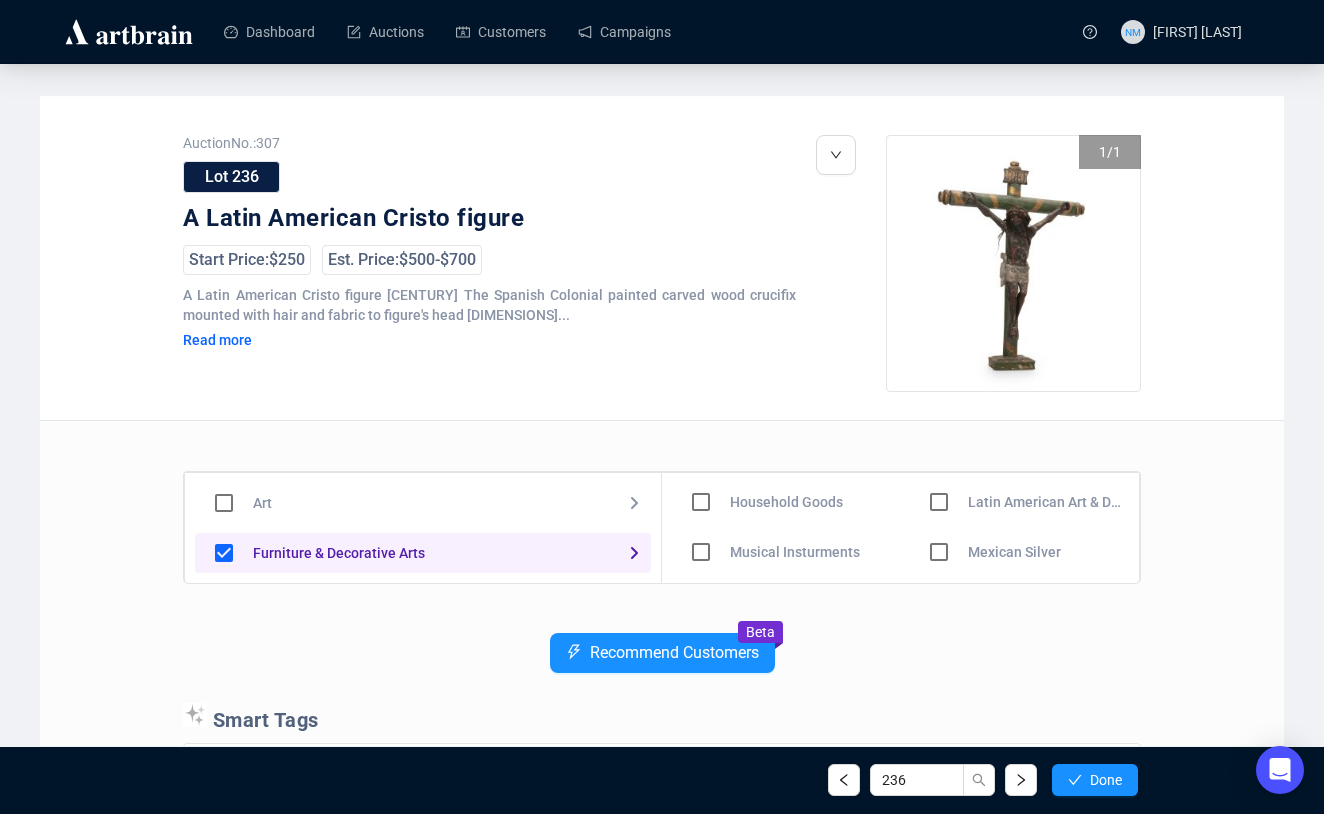 click at bounding box center [701, 452] 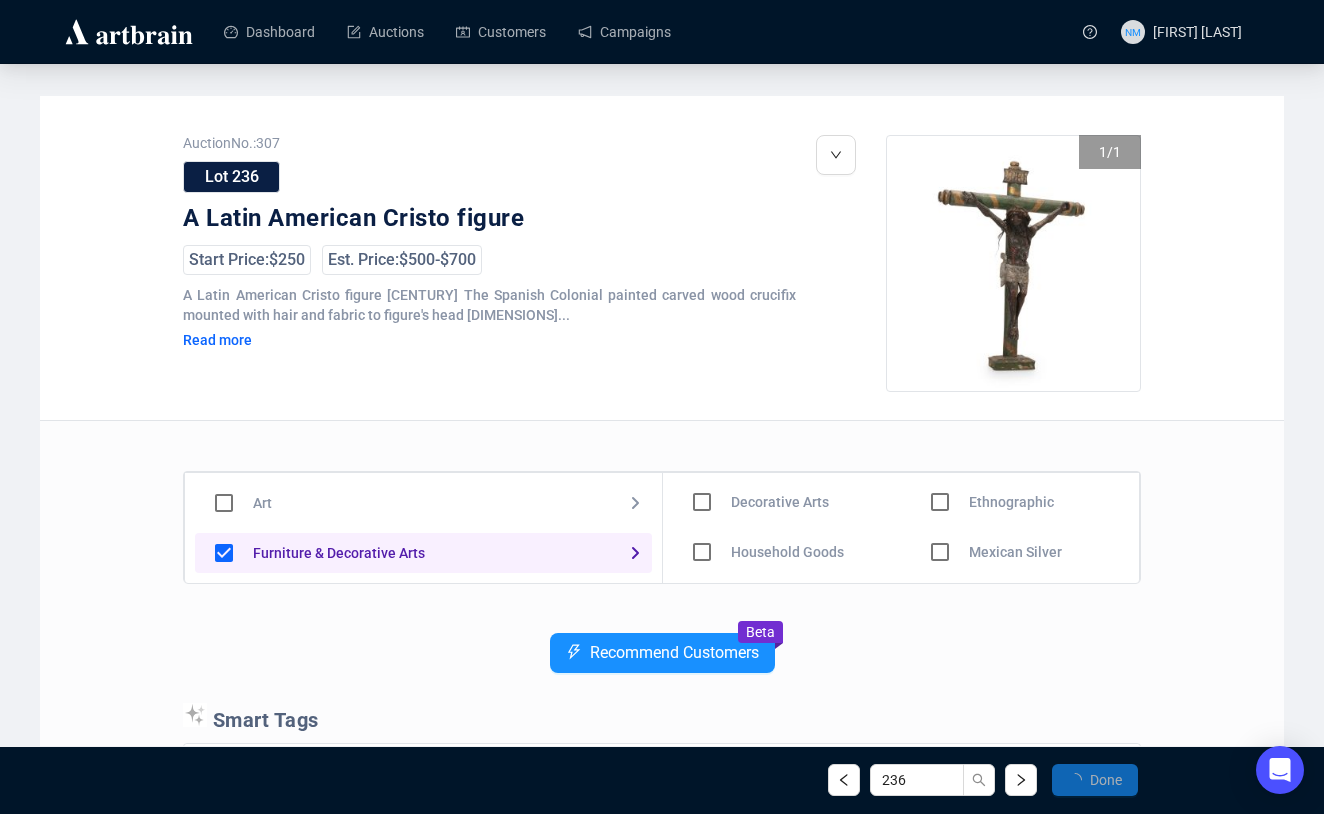 scroll, scrollTop: 151, scrollLeft: 0, axis: vertical 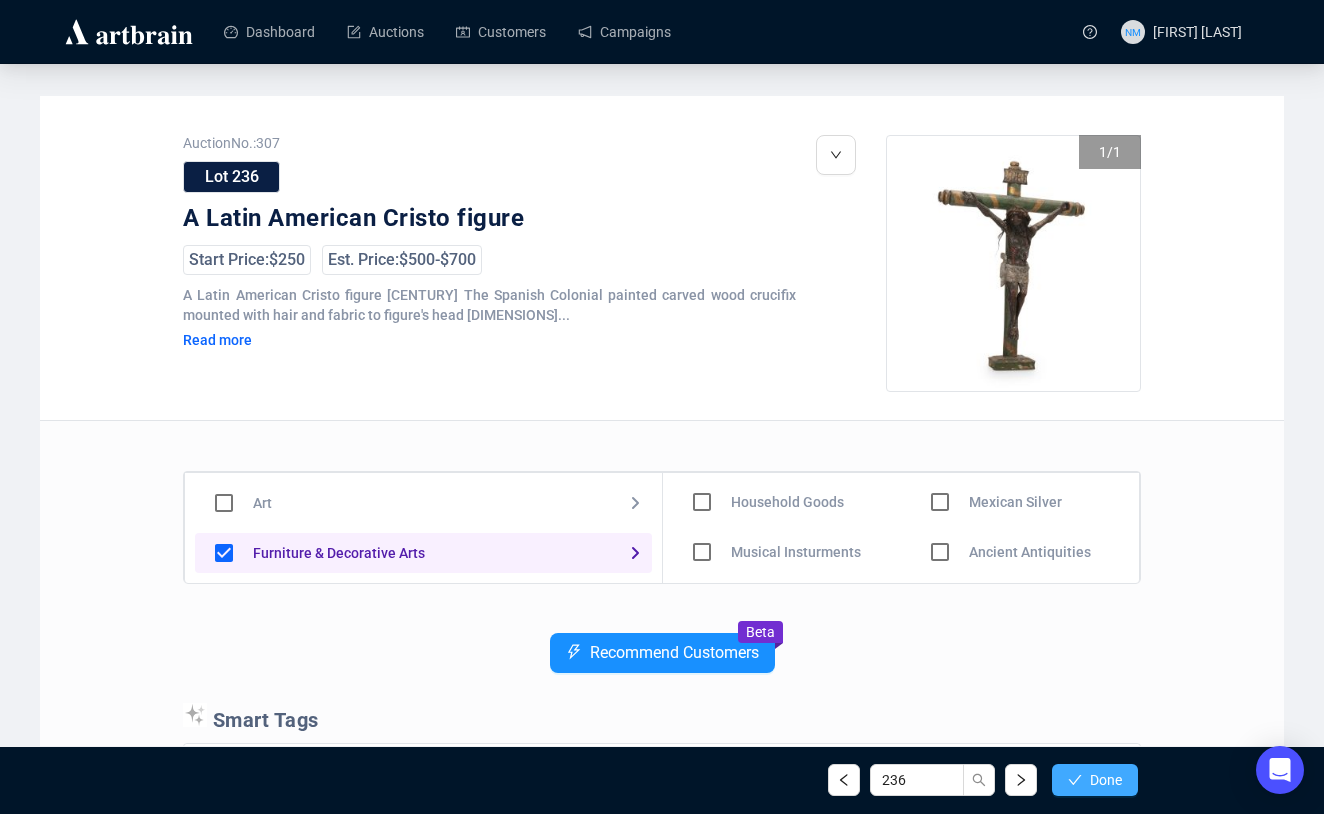 click on "Done" at bounding box center [1106, 780] 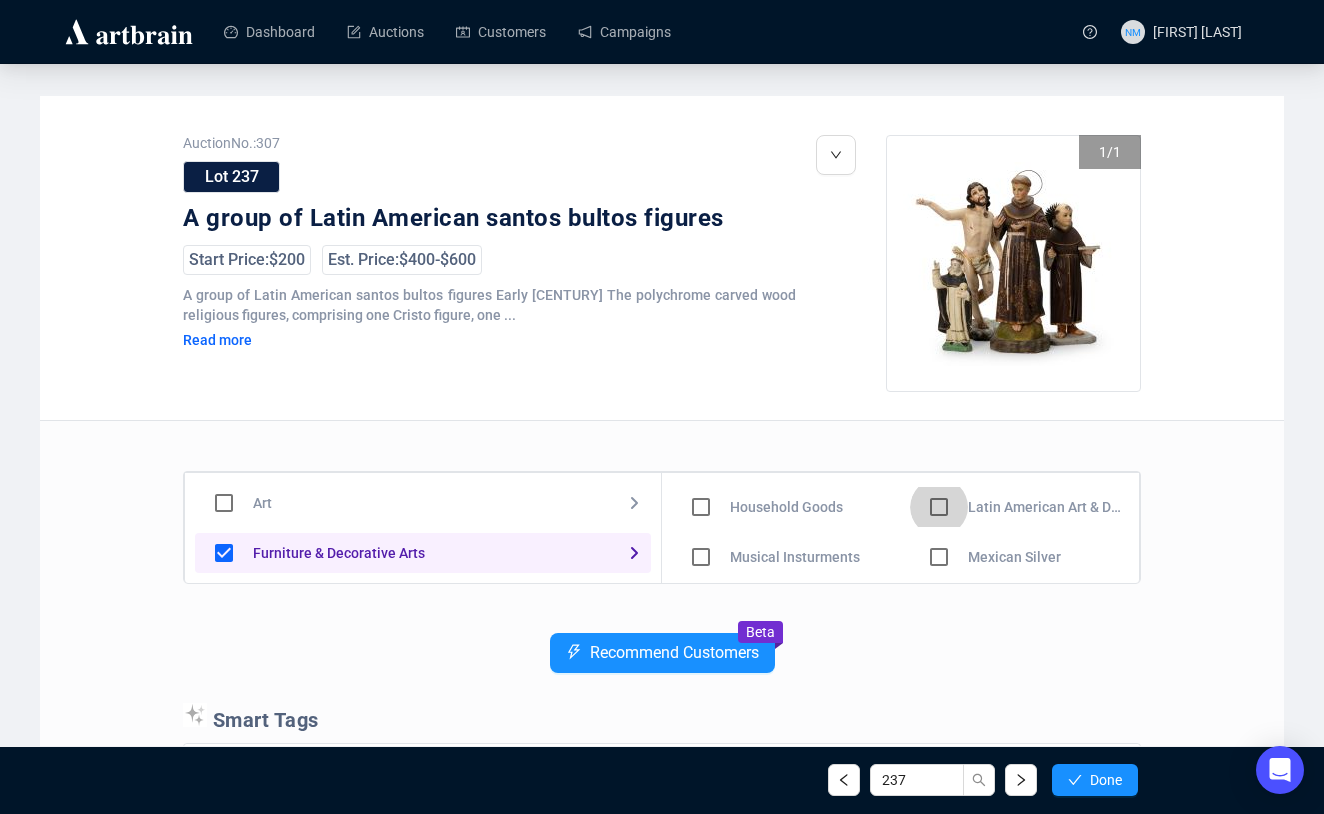 click at bounding box center [701, 457] 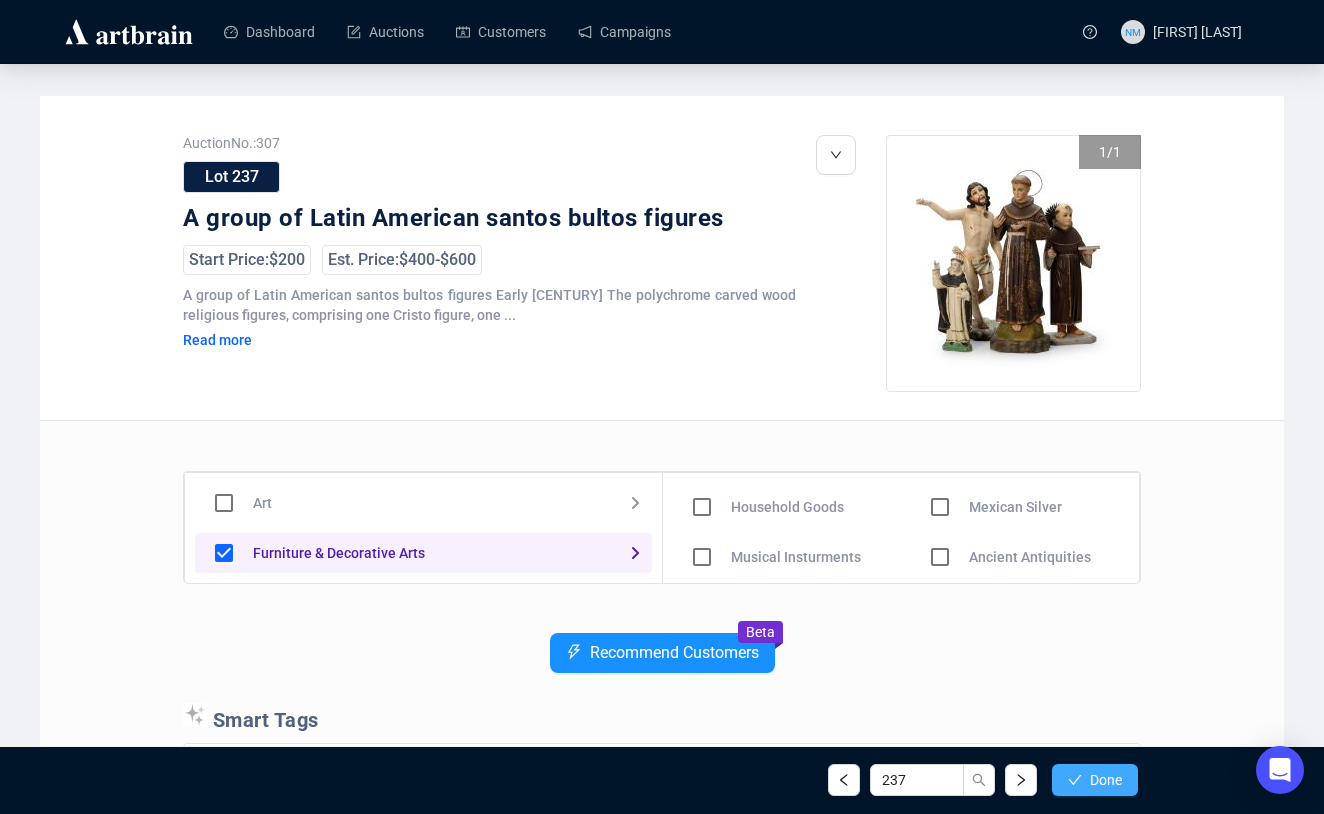 click on "Done" at bounding box center (1106, 780) 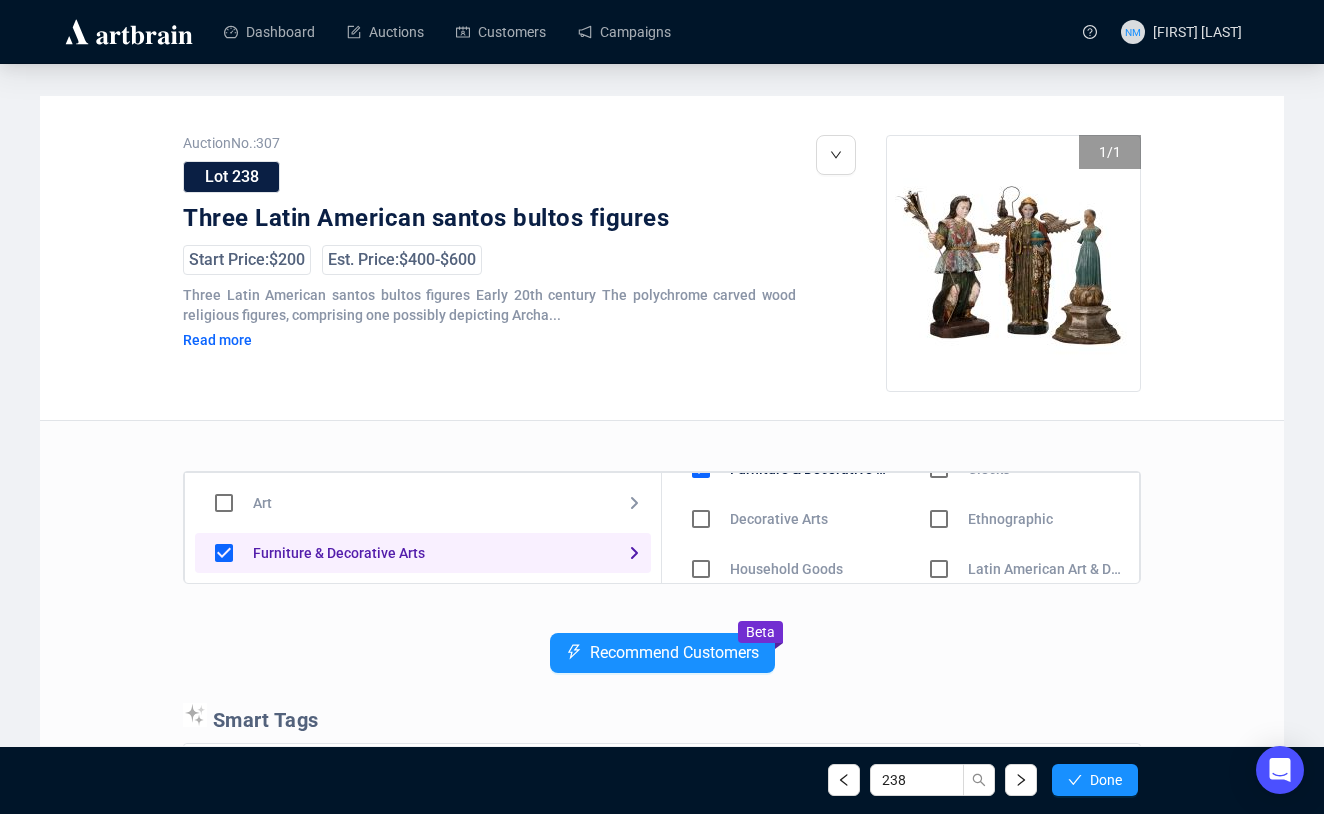 scroll, scrollTop: 0, scrollLeft: 0, axis: both 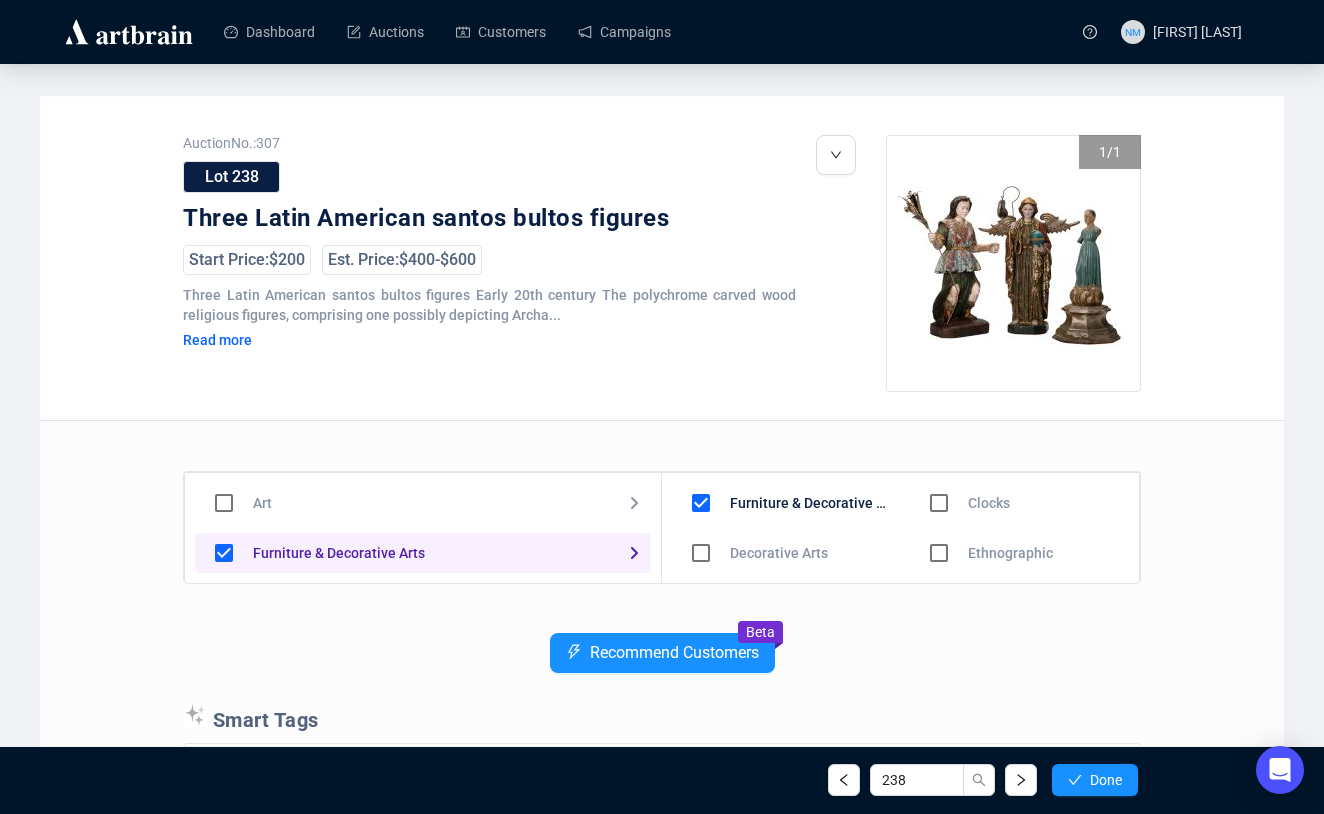click on "Recommend Customers Beta" at bounding box center (662, 668) 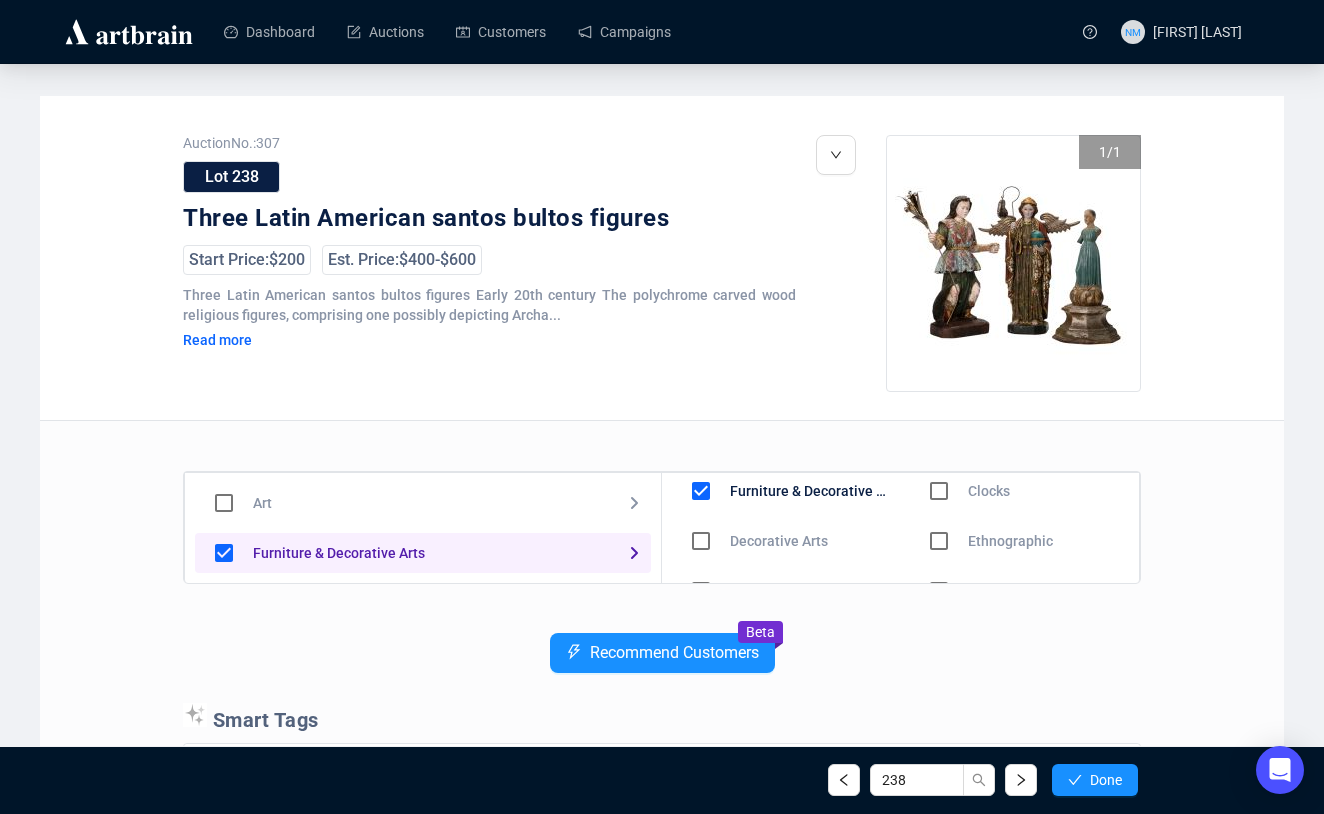 scroll, scrollTop: 0, scrollLeft: 0, axis: both 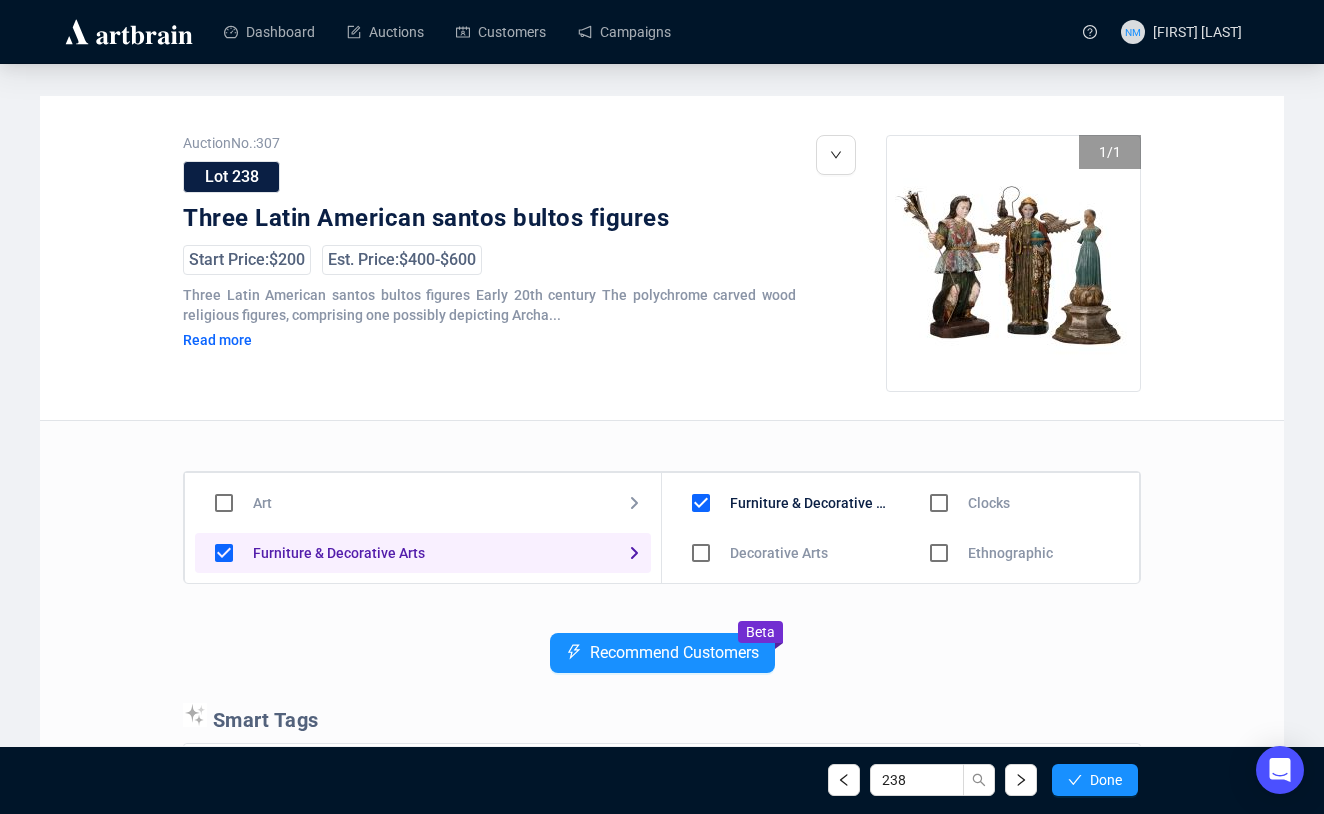 click on "Recommend Customers Beta" at bounding box center (662, 668) 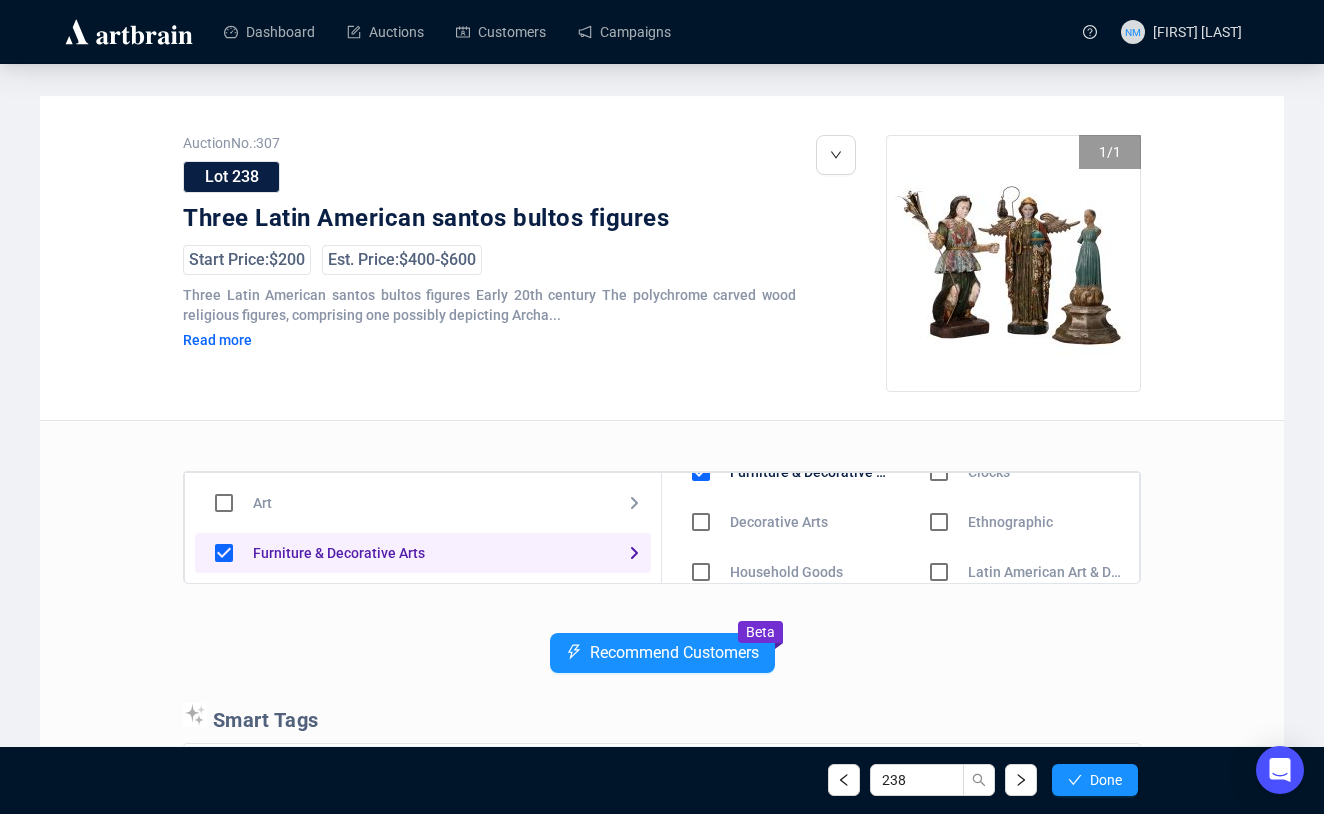 scroll, scrollTop: 56, scrollLeft: 0, axis: vertical 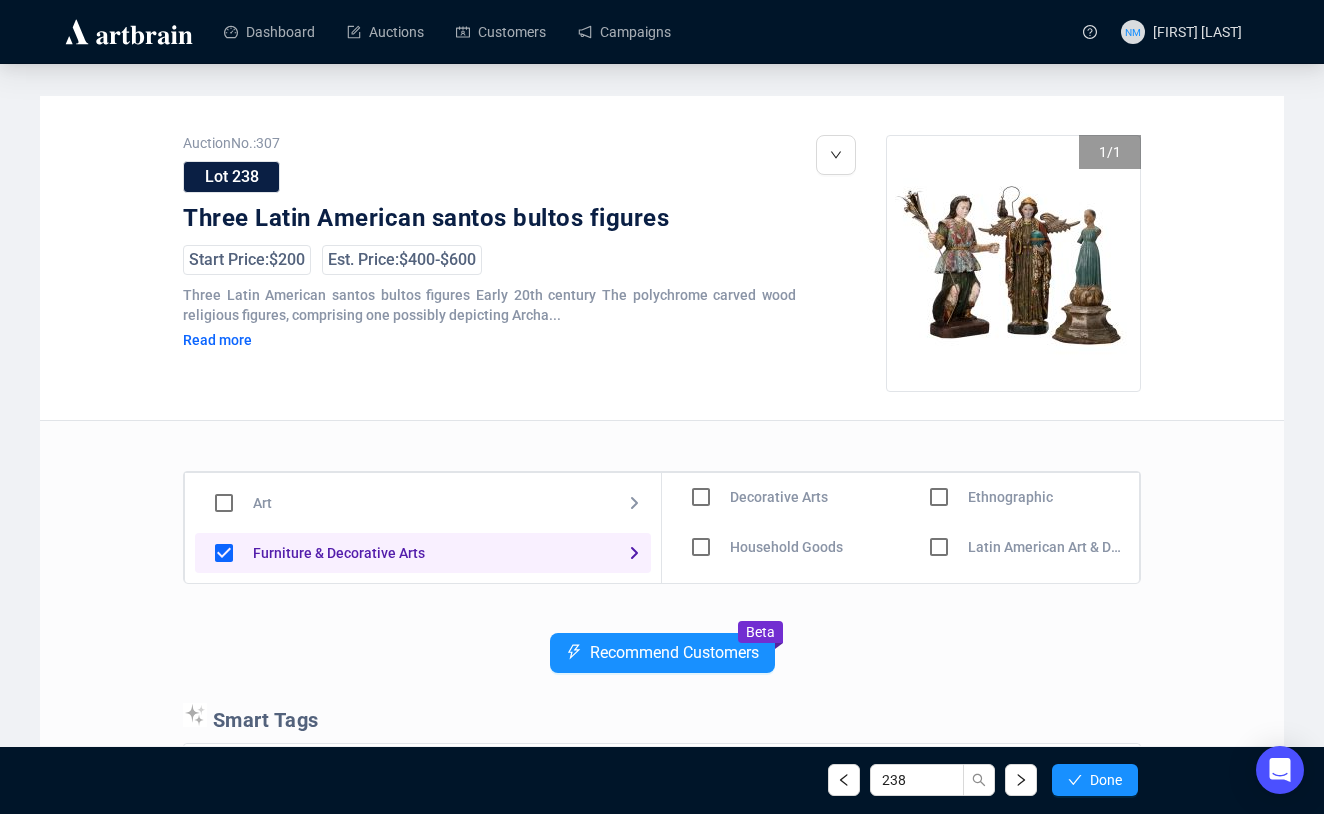 click at bounding box center [701, 497] 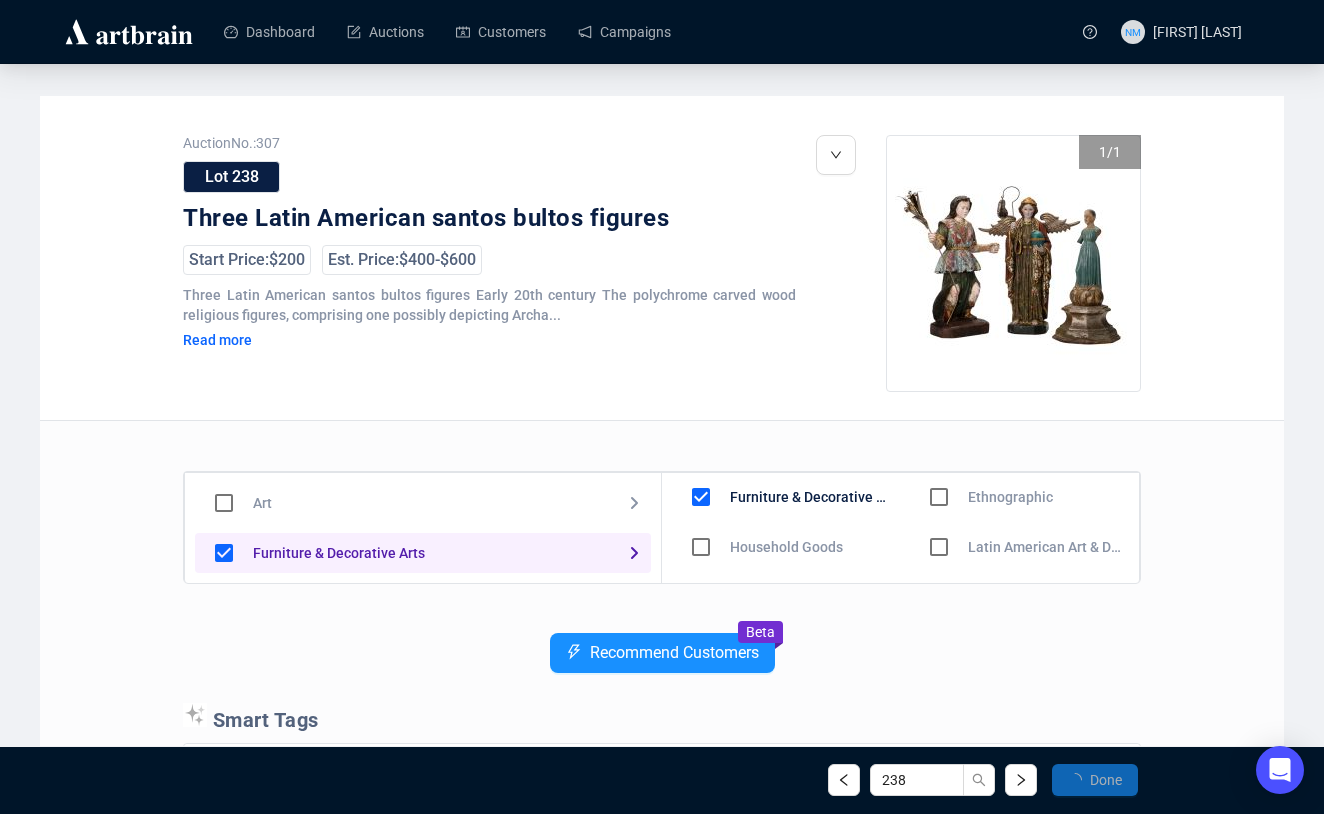 scroll, scrollTop: 6, scrollLeft: 0, axis: vertical 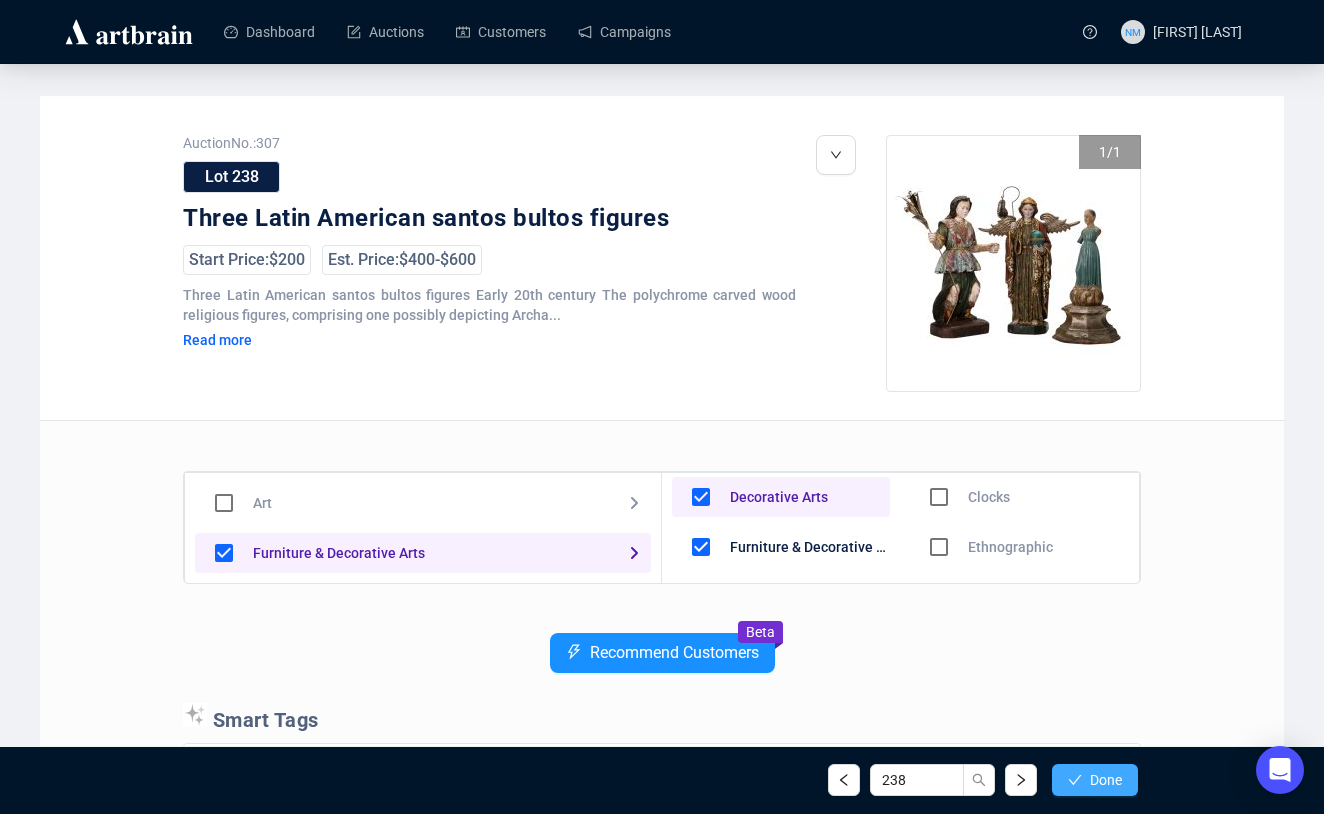 click on "Done" at bounding box center (1095, 780) 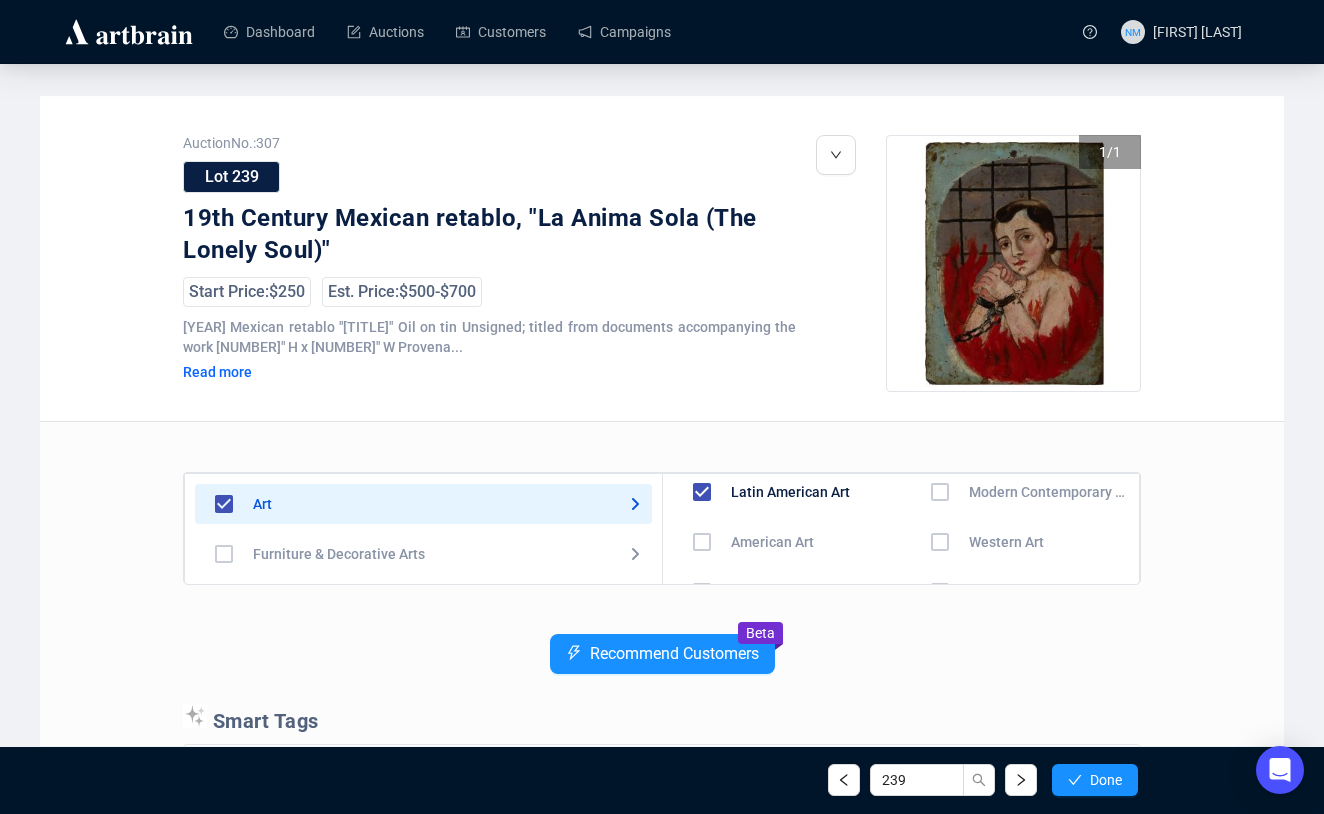 scroll, scrollTop: 0, scrollLeft: 0, axis: both 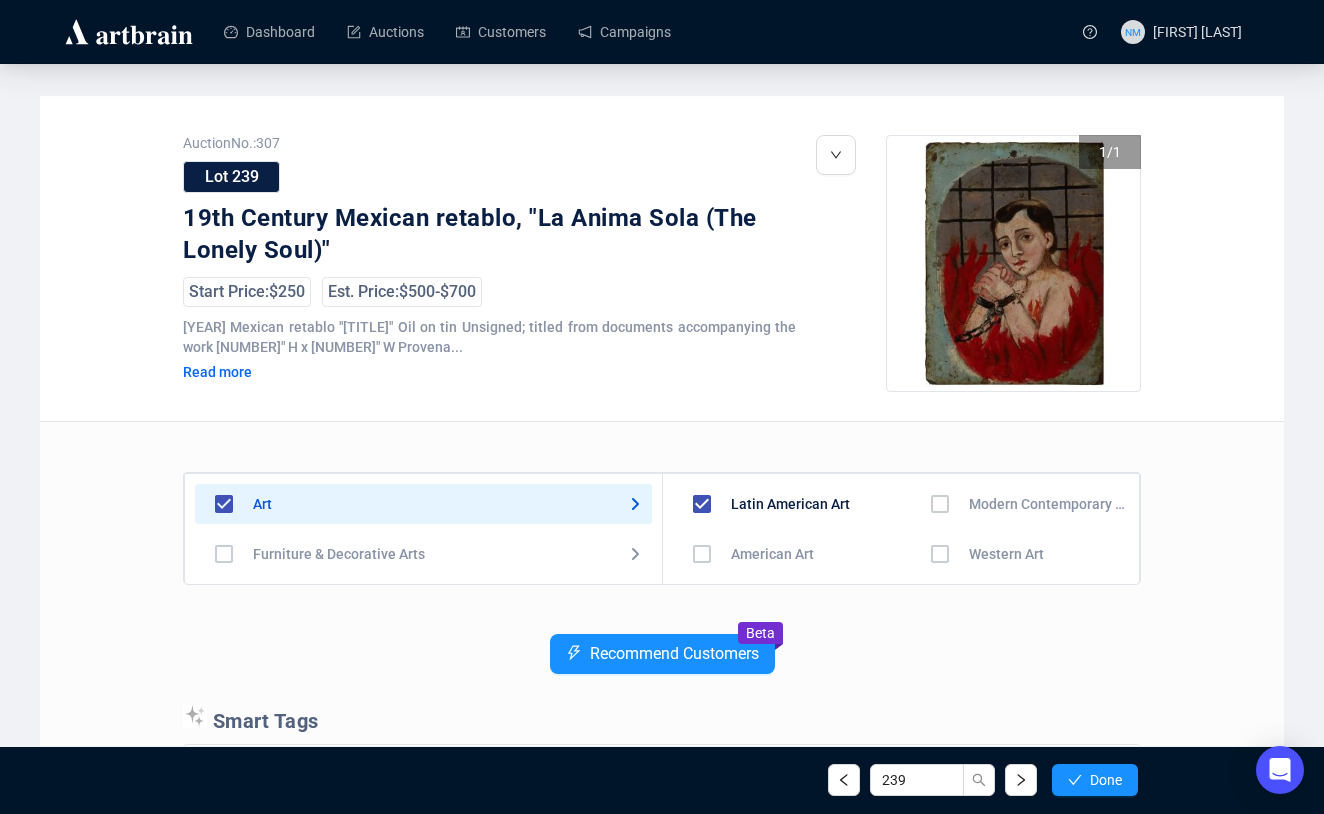 click at bounding box center [224, 554] 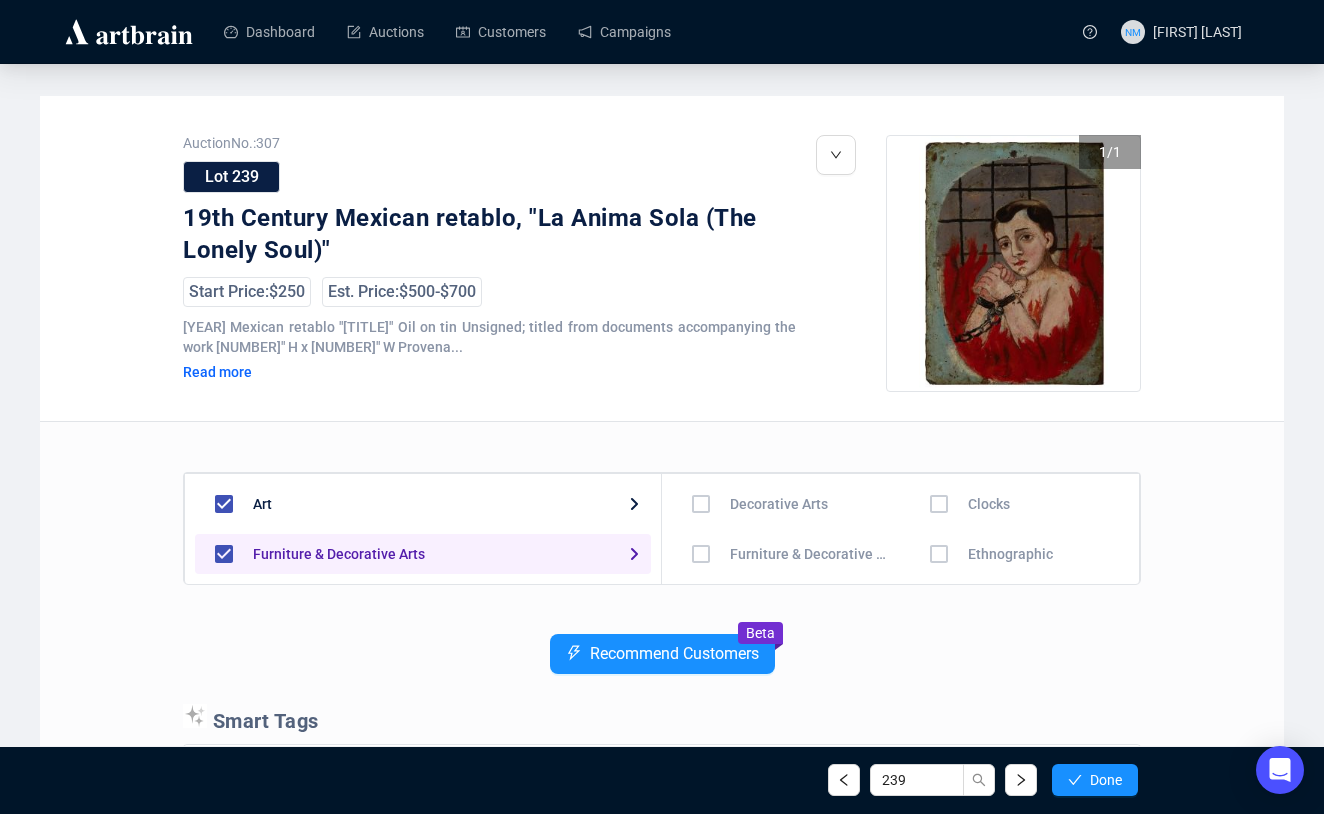 click at bounding box center [701, 504] 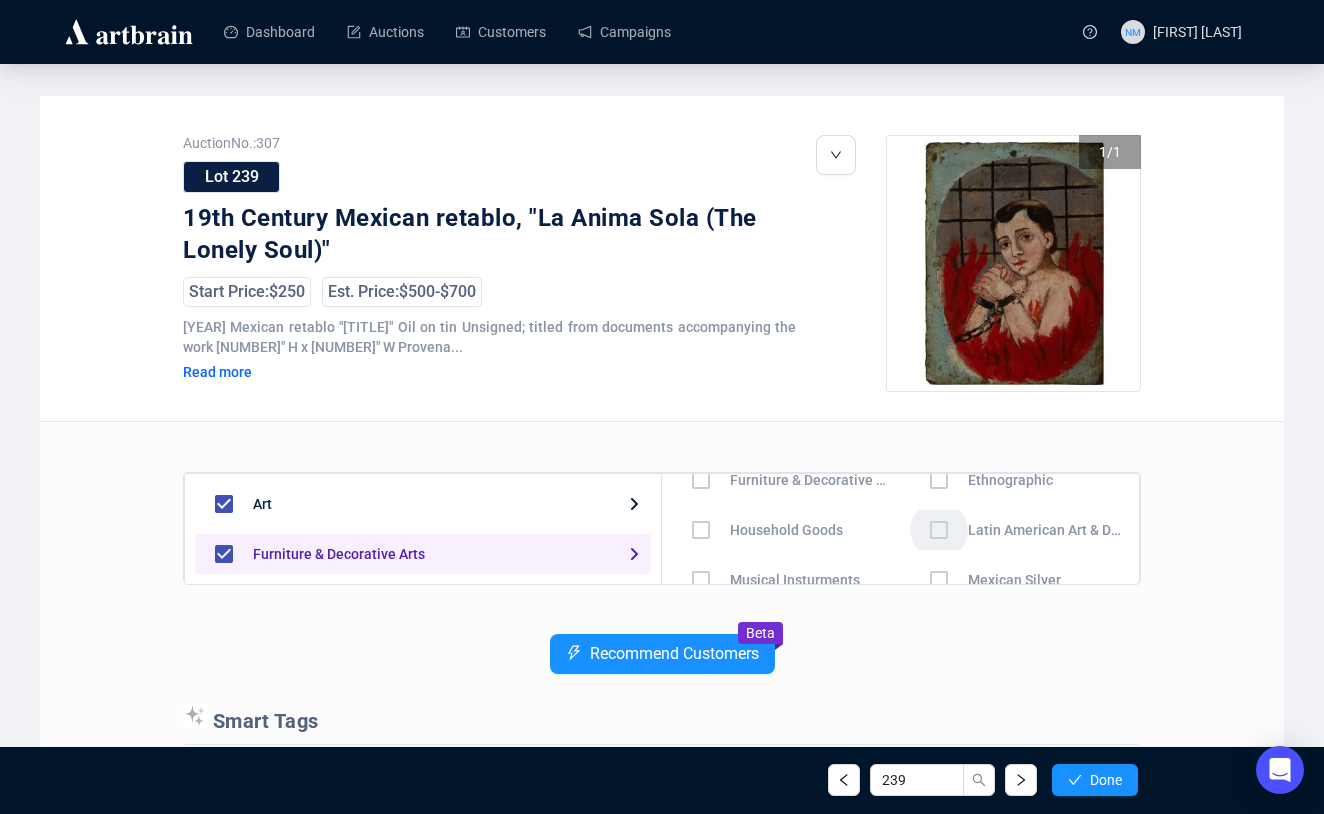 click at bounding box center [701, 480] 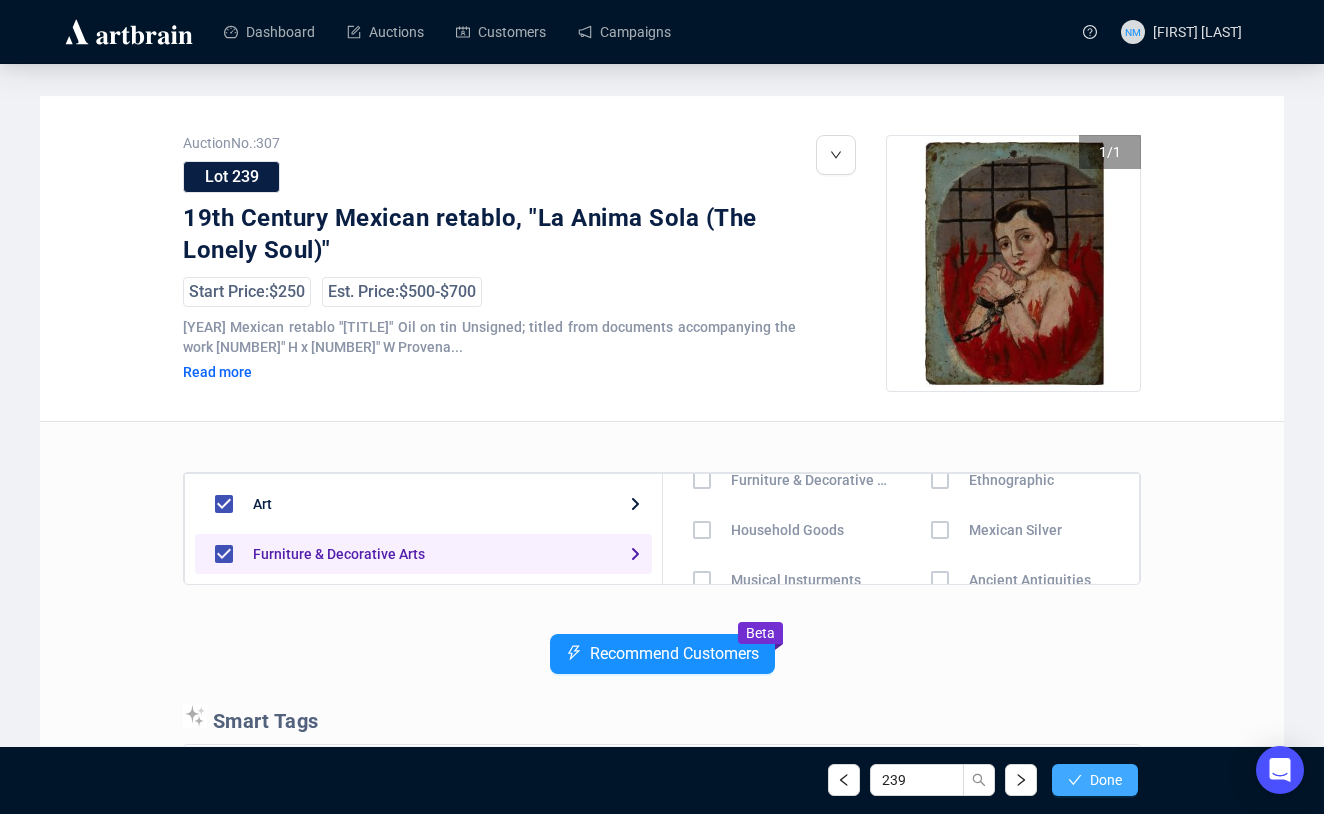 click on "Done" at bounding box center (1106, 780) 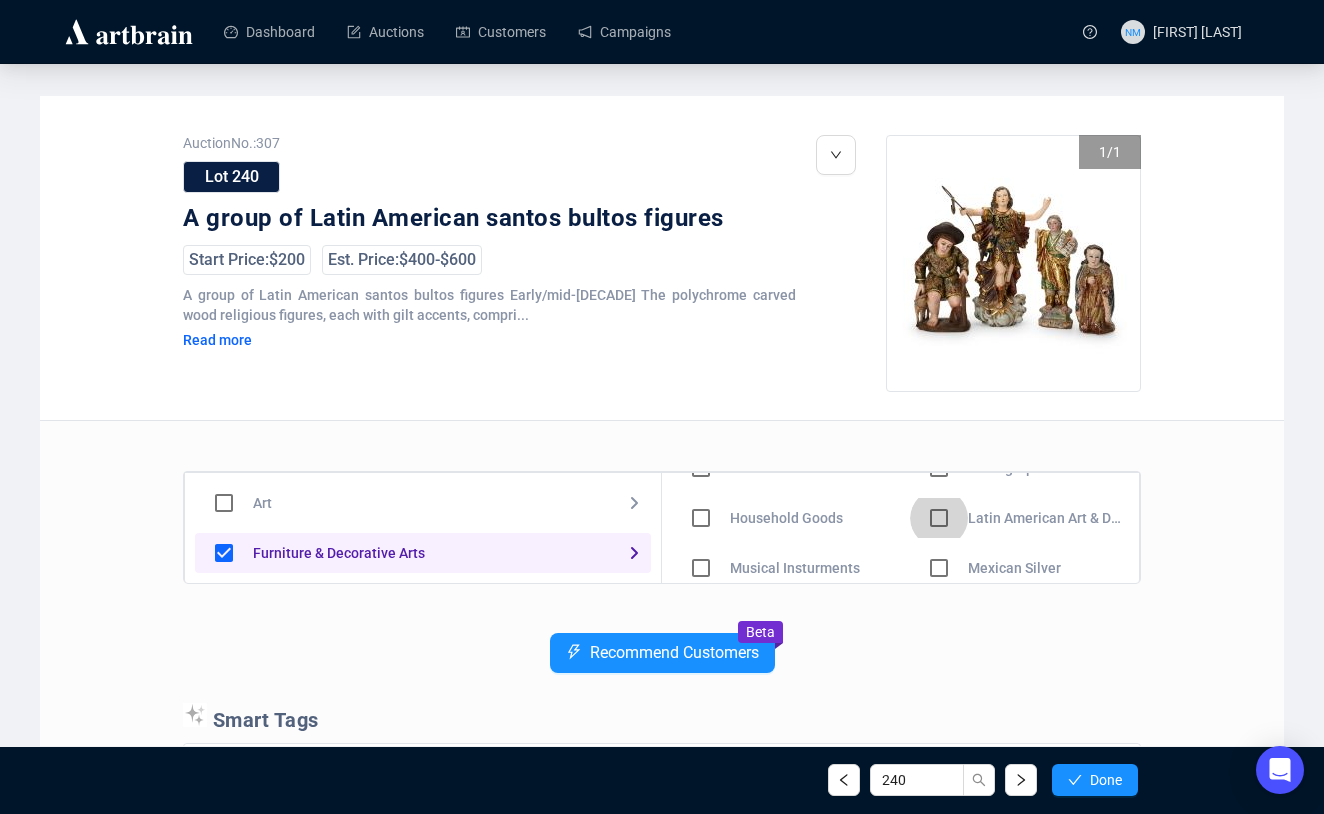 click at bounding box center (701, 468) 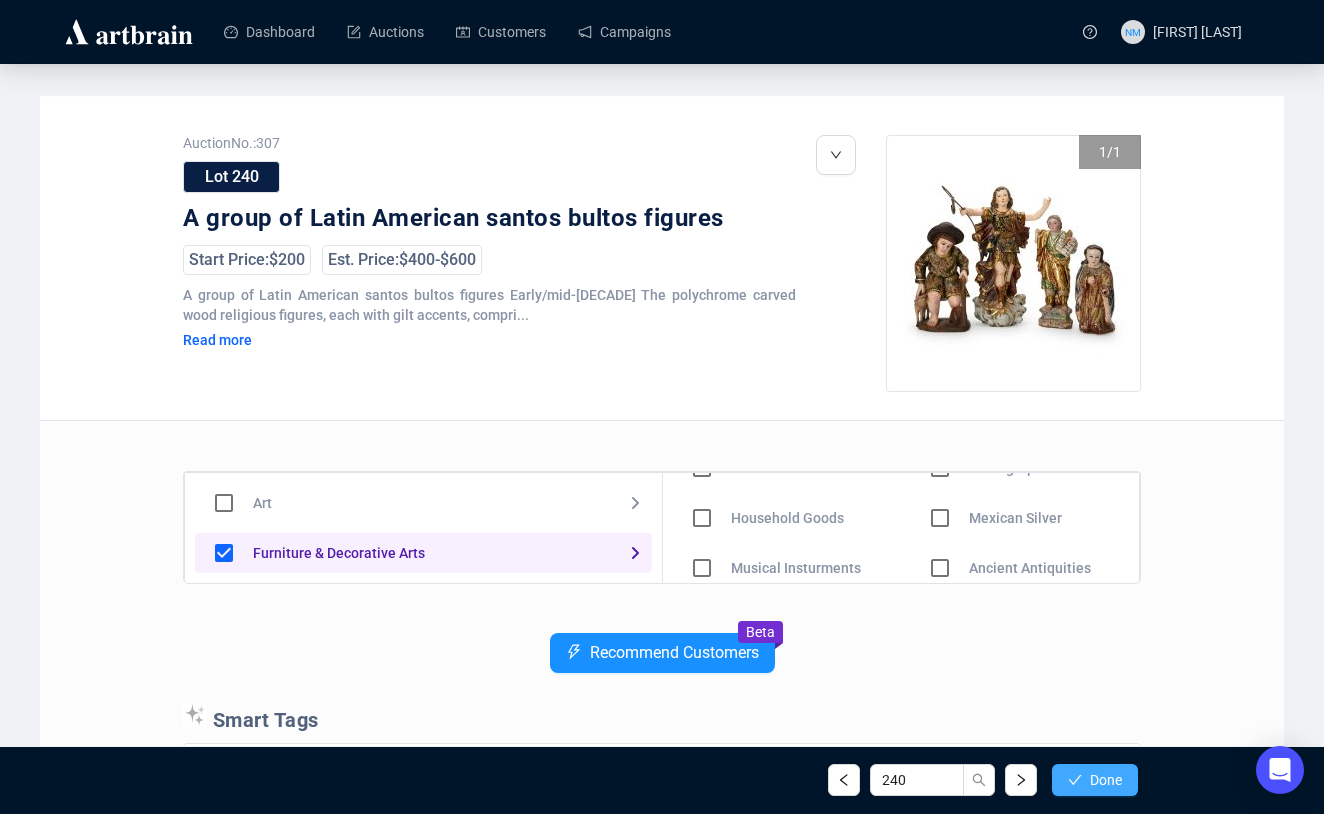 click on "Done" at bounding box center (1095, 780) 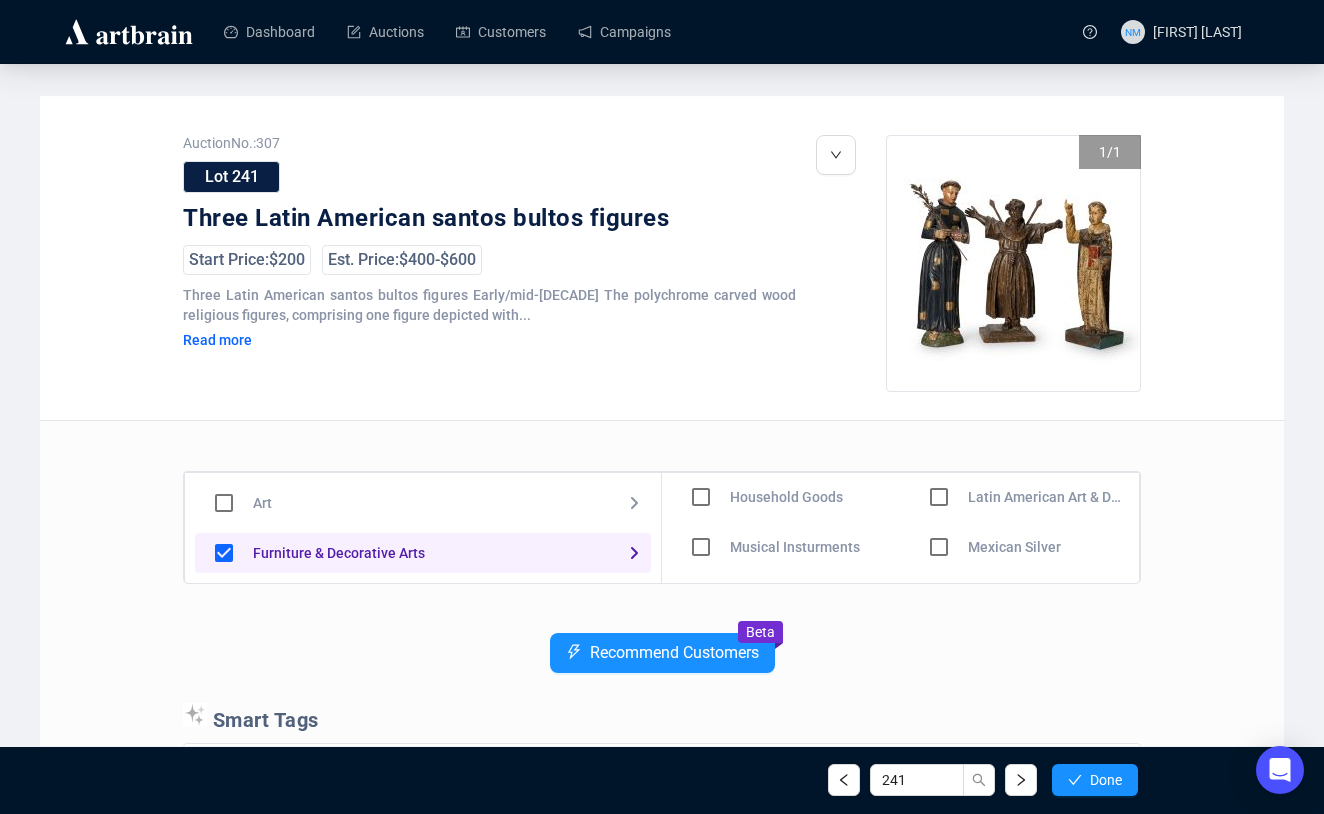 click at bounding box center (701, 447) 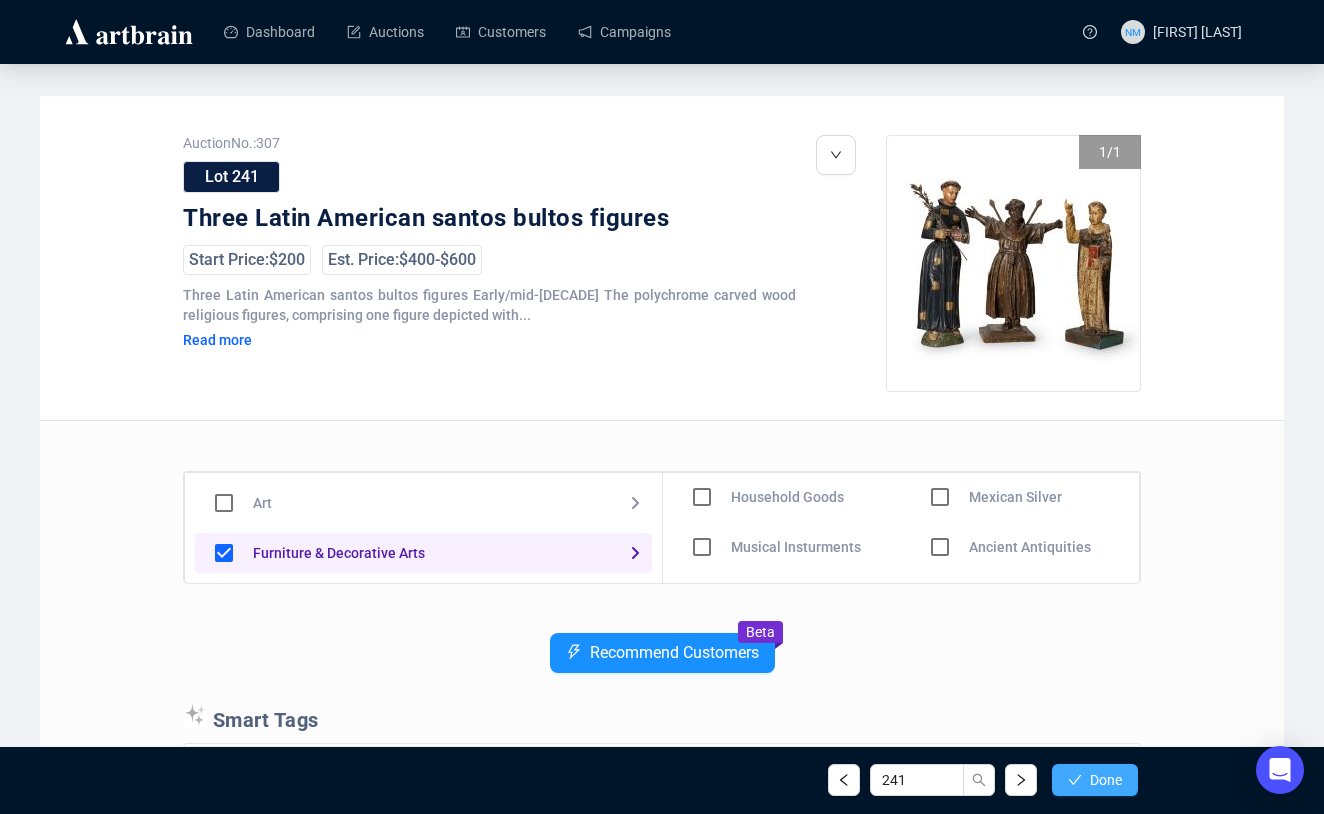 click on "Done" at bounding box center [1095, 780] 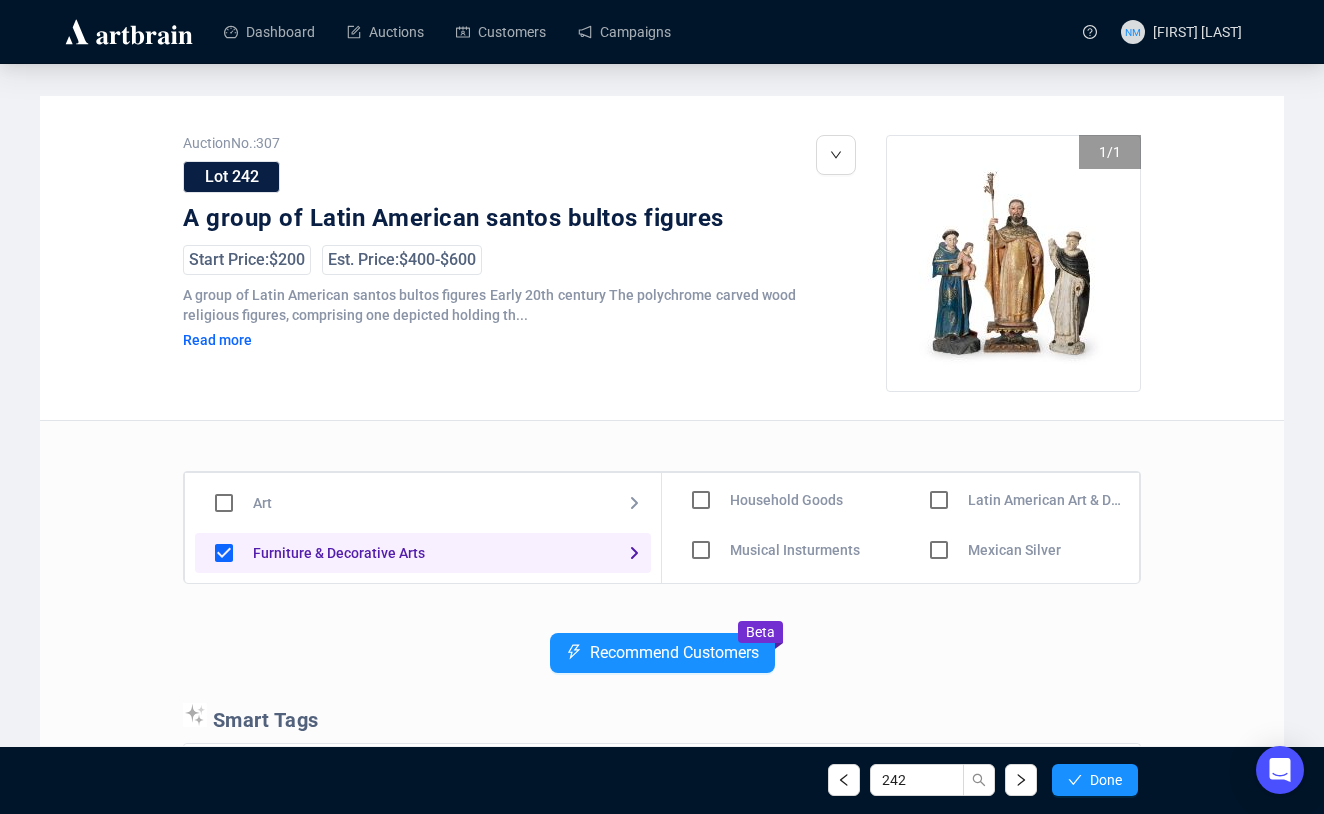 click at bounding box center (701, 450) 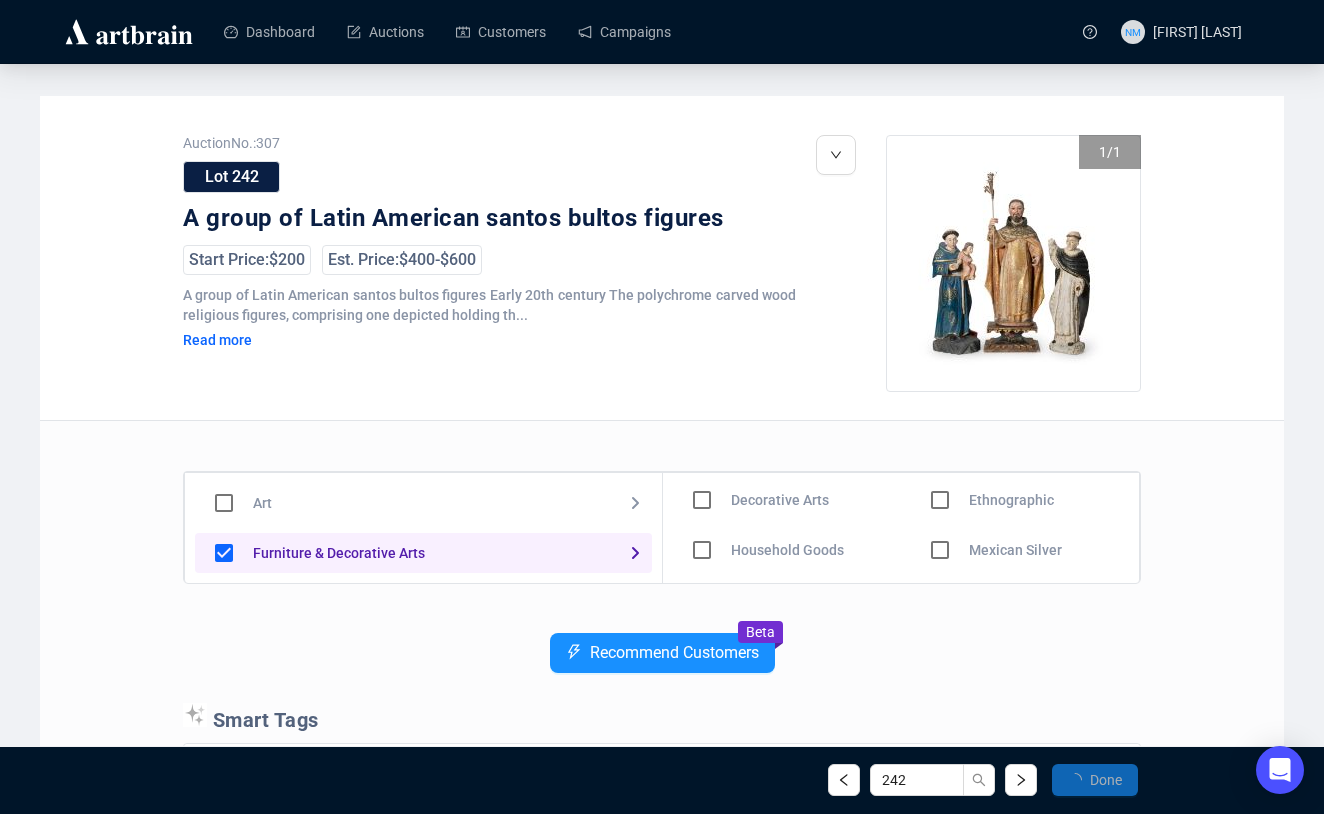 scroll, scrollTop: 153, scrollLeft: 0, axis: vertical 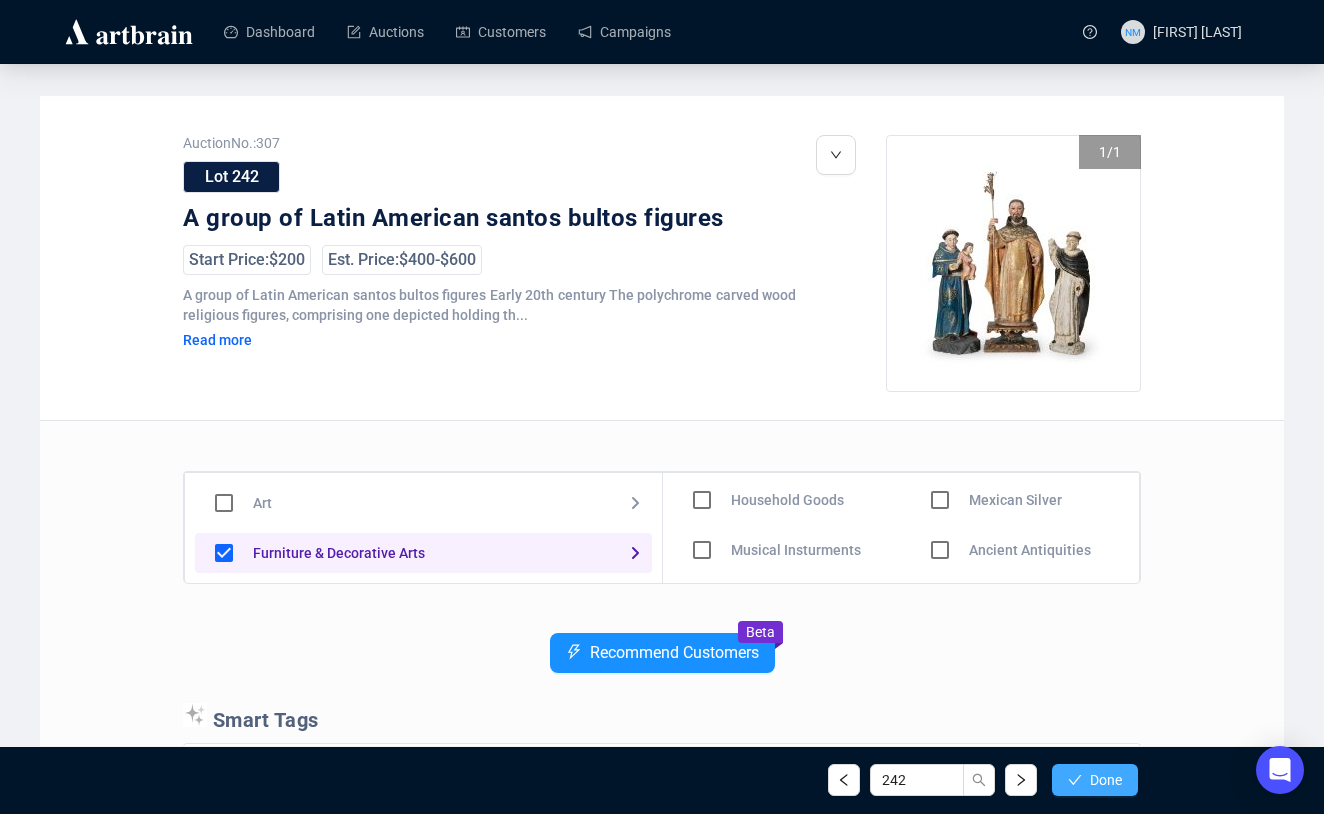 click on "Done" at bounding box center [1106, 780] 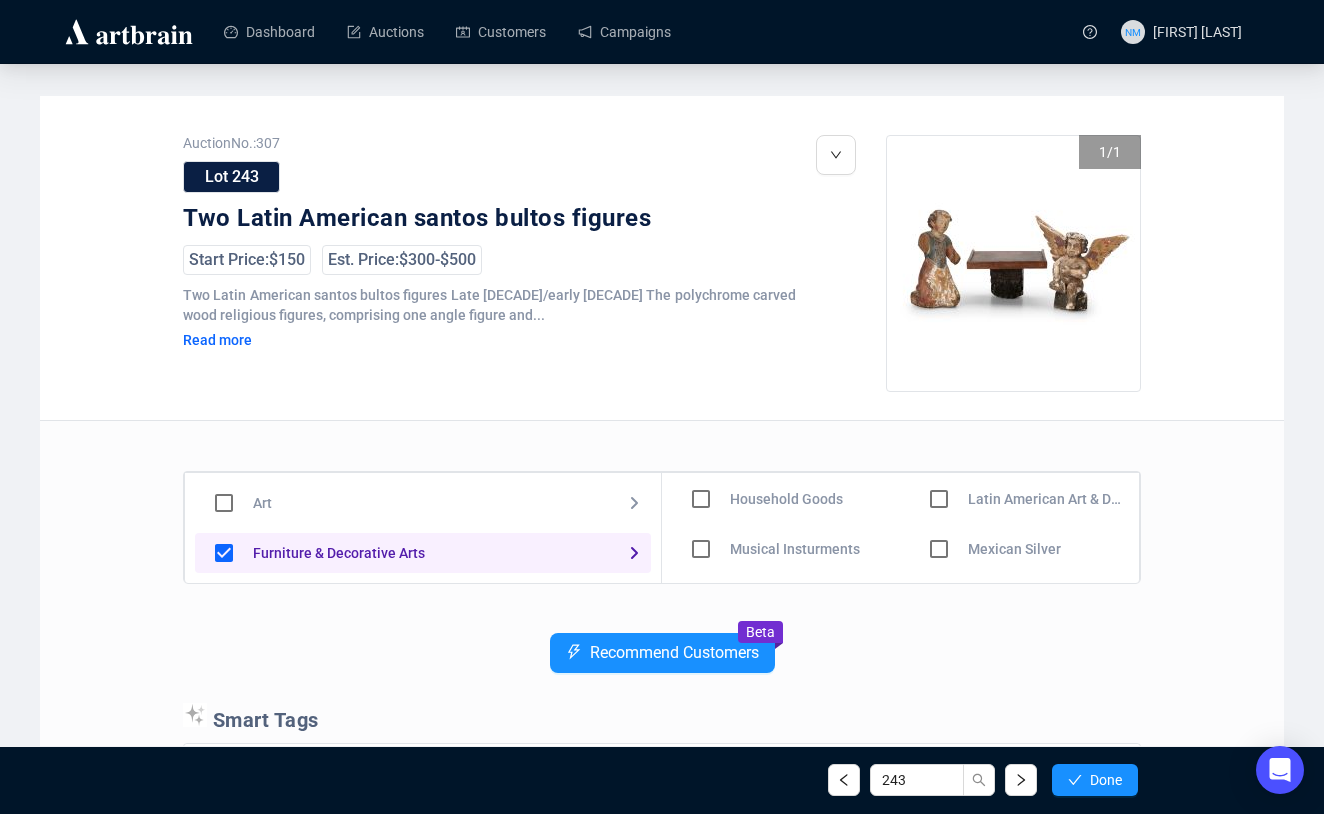click at bounding box center [701, 449] 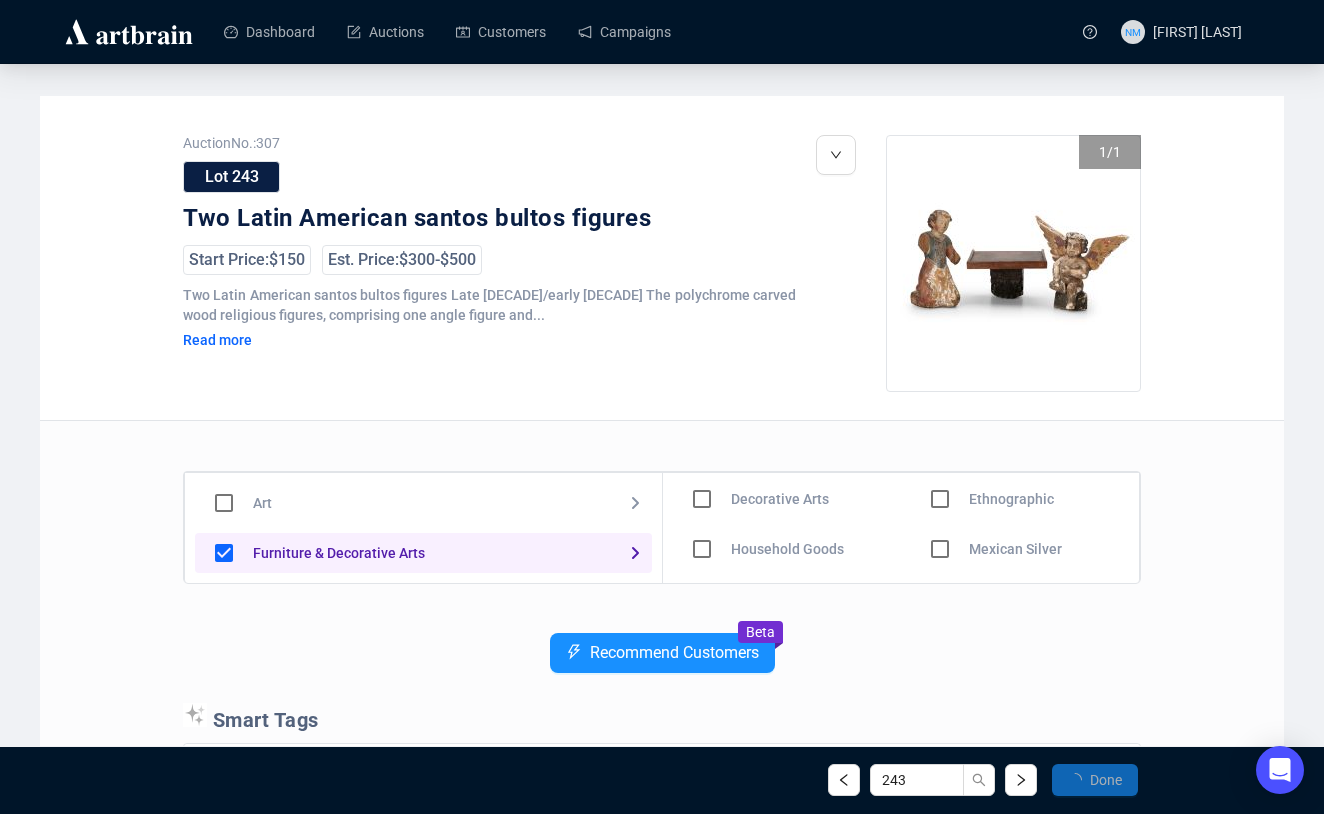 scroll, scrollTop: 154, scrollLeft: 0, axis: vertical 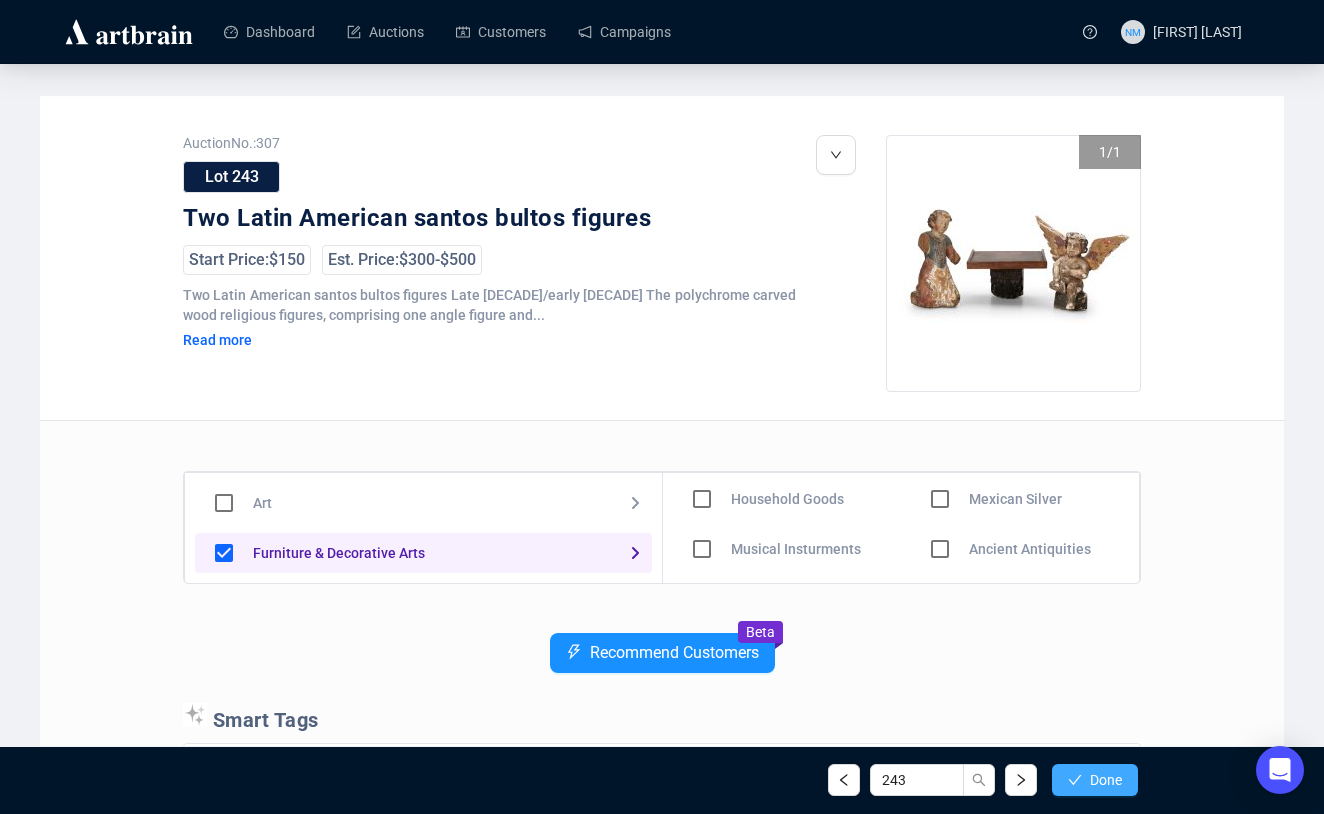 click on "Done" at bounding box center [1095, 780] 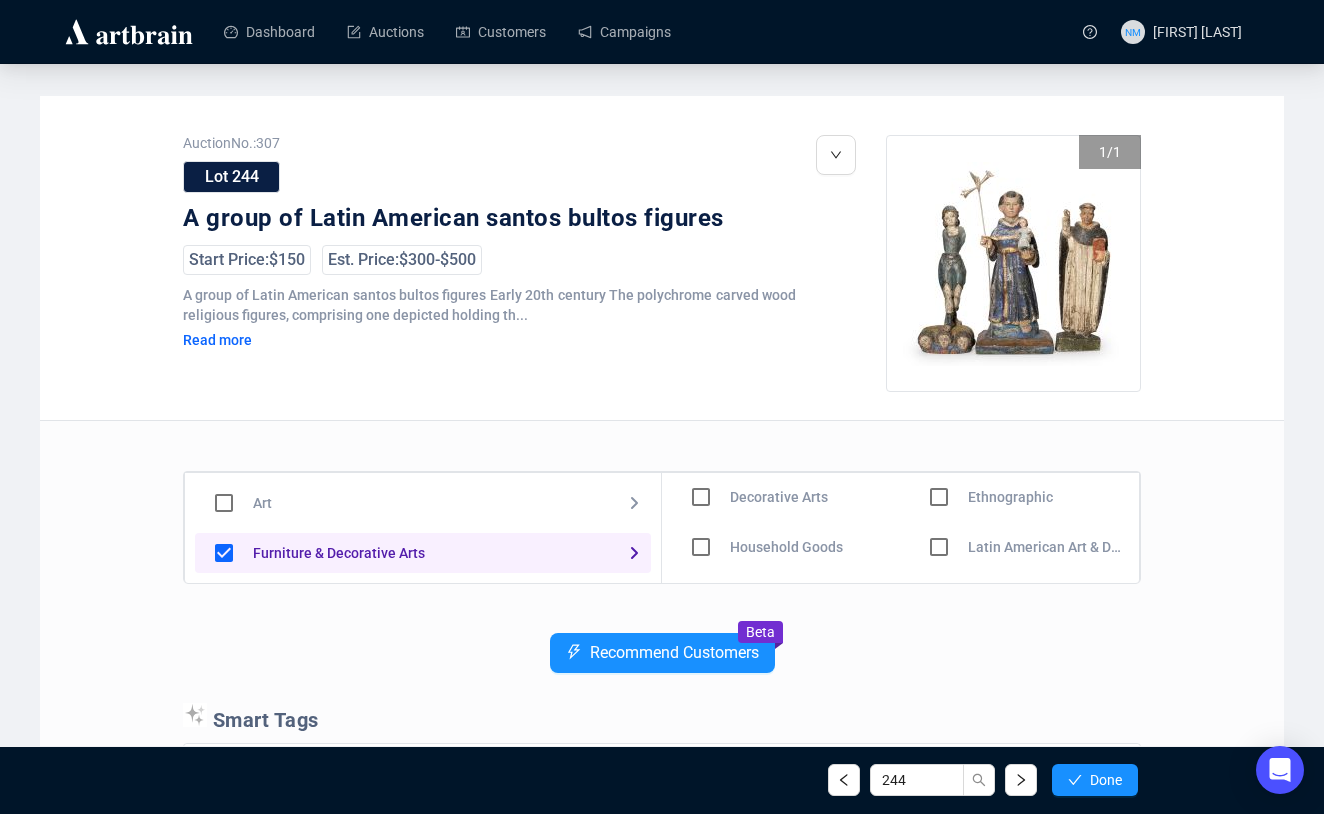 scroll, scrollTop: 61, scrollLeft: 0, axis: vertical 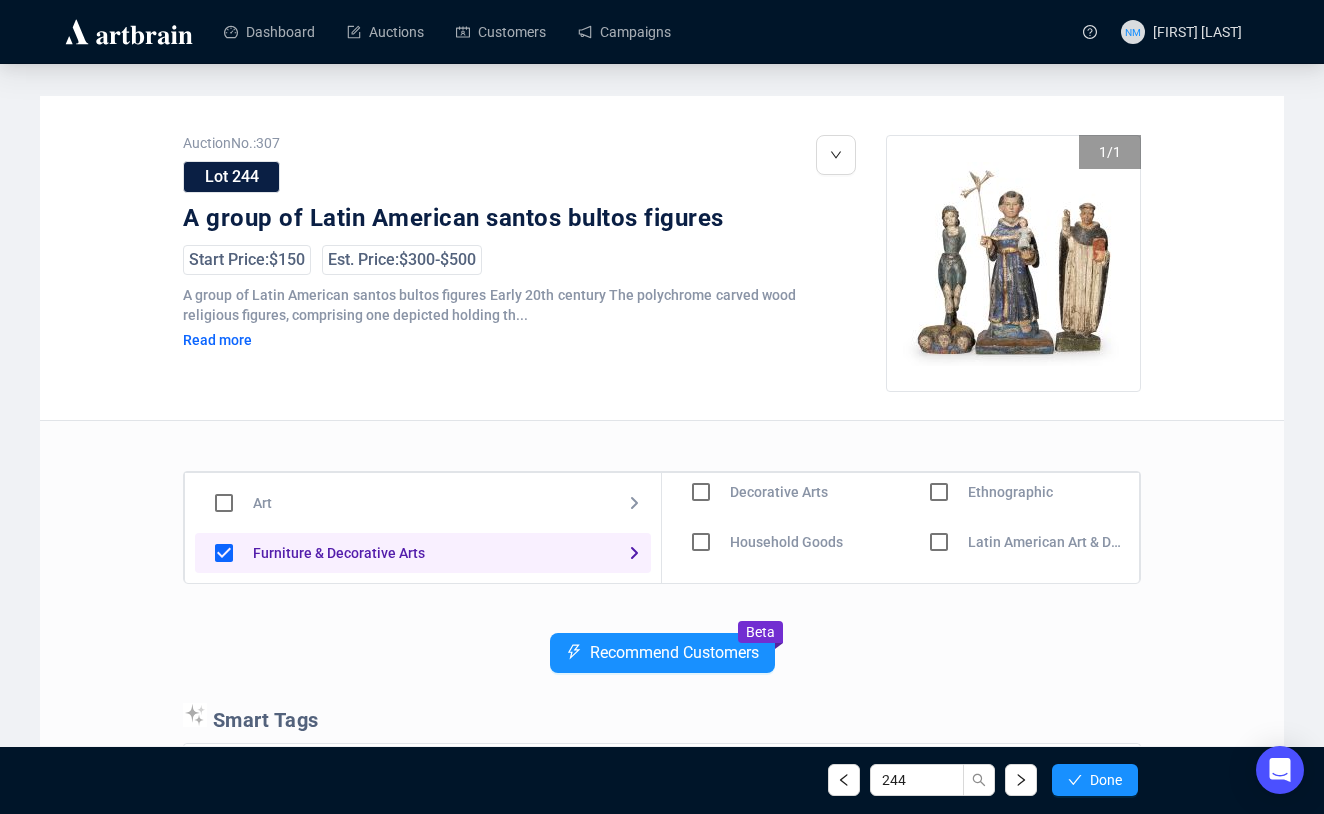 click at bounding box center (701, 492) 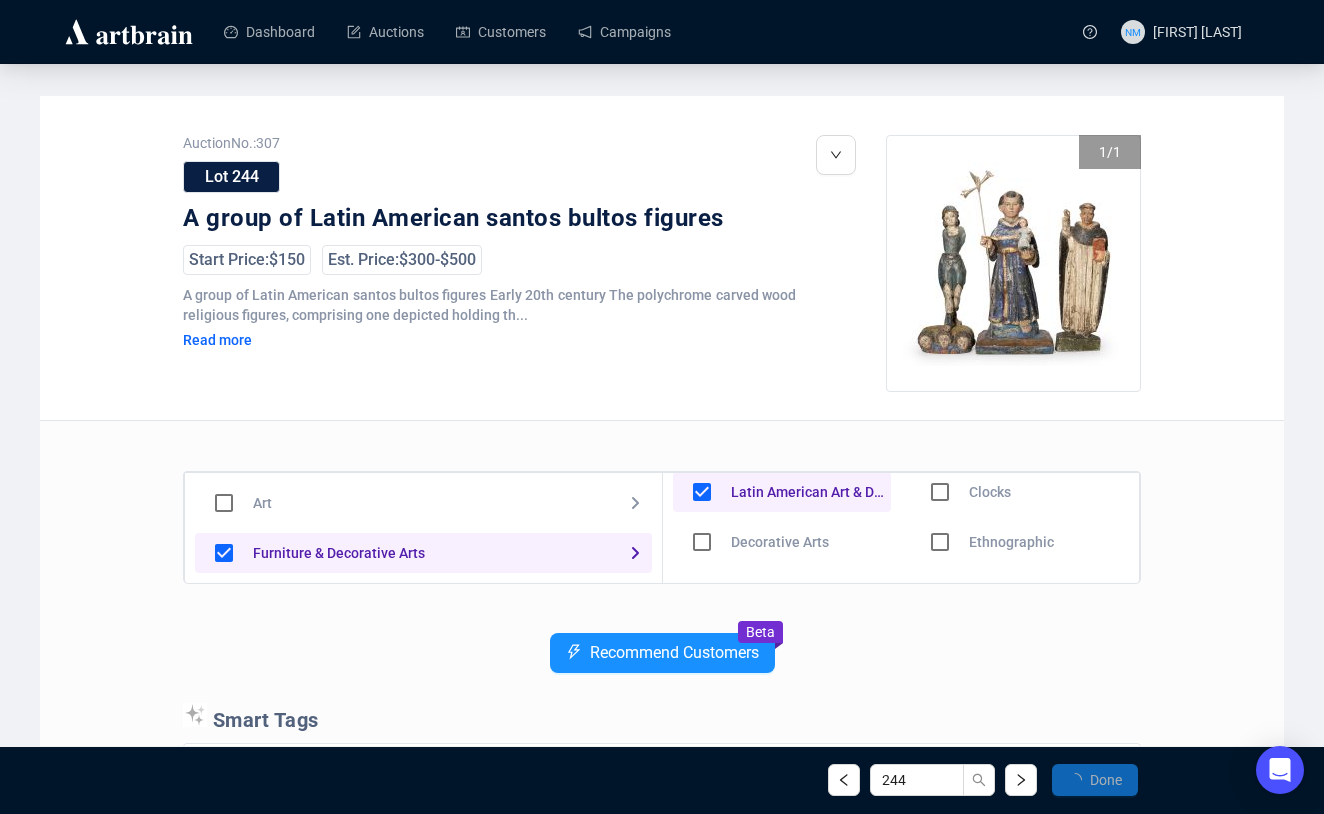 scroll, scrollTop: 111, scrollLeft: 0, axis: vertical 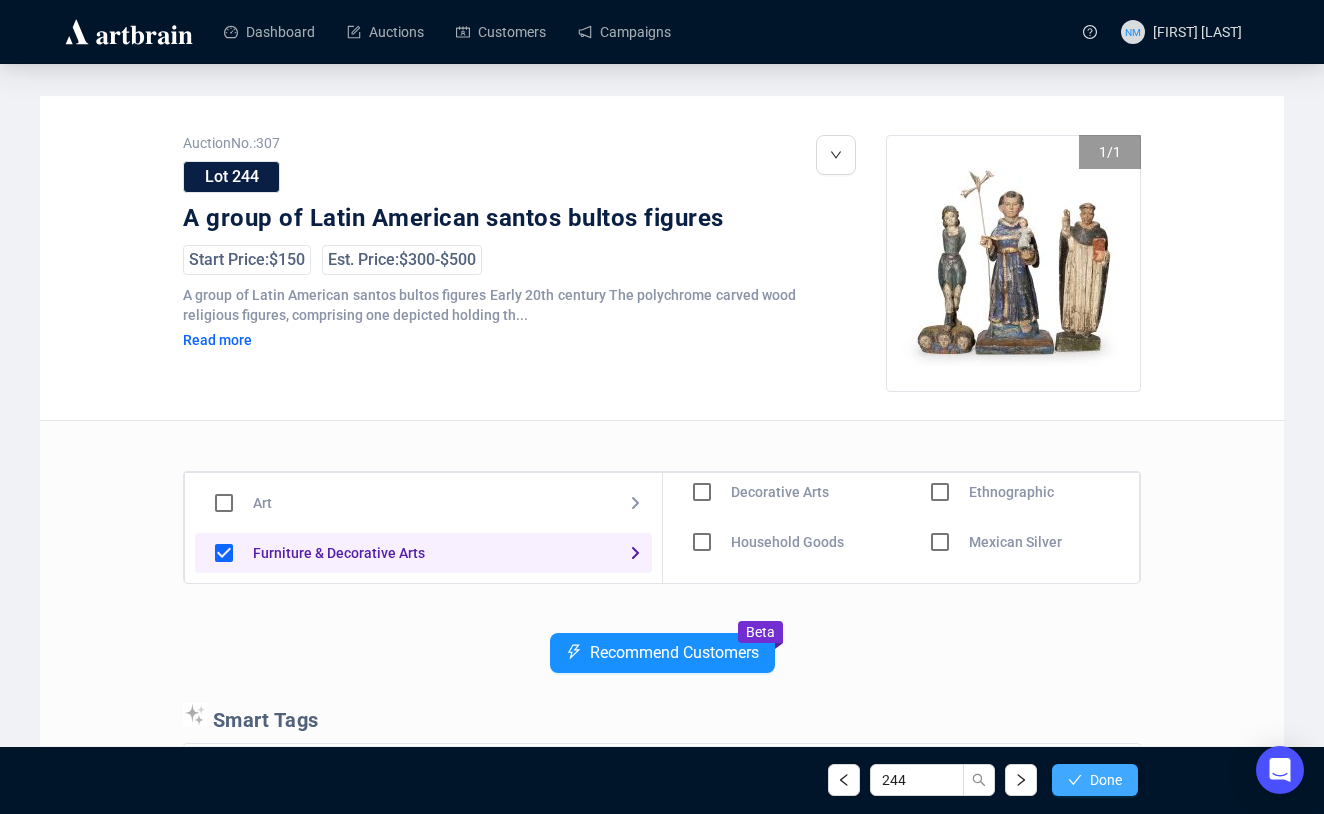 click on "Done" at bounding box center [1106, 780] 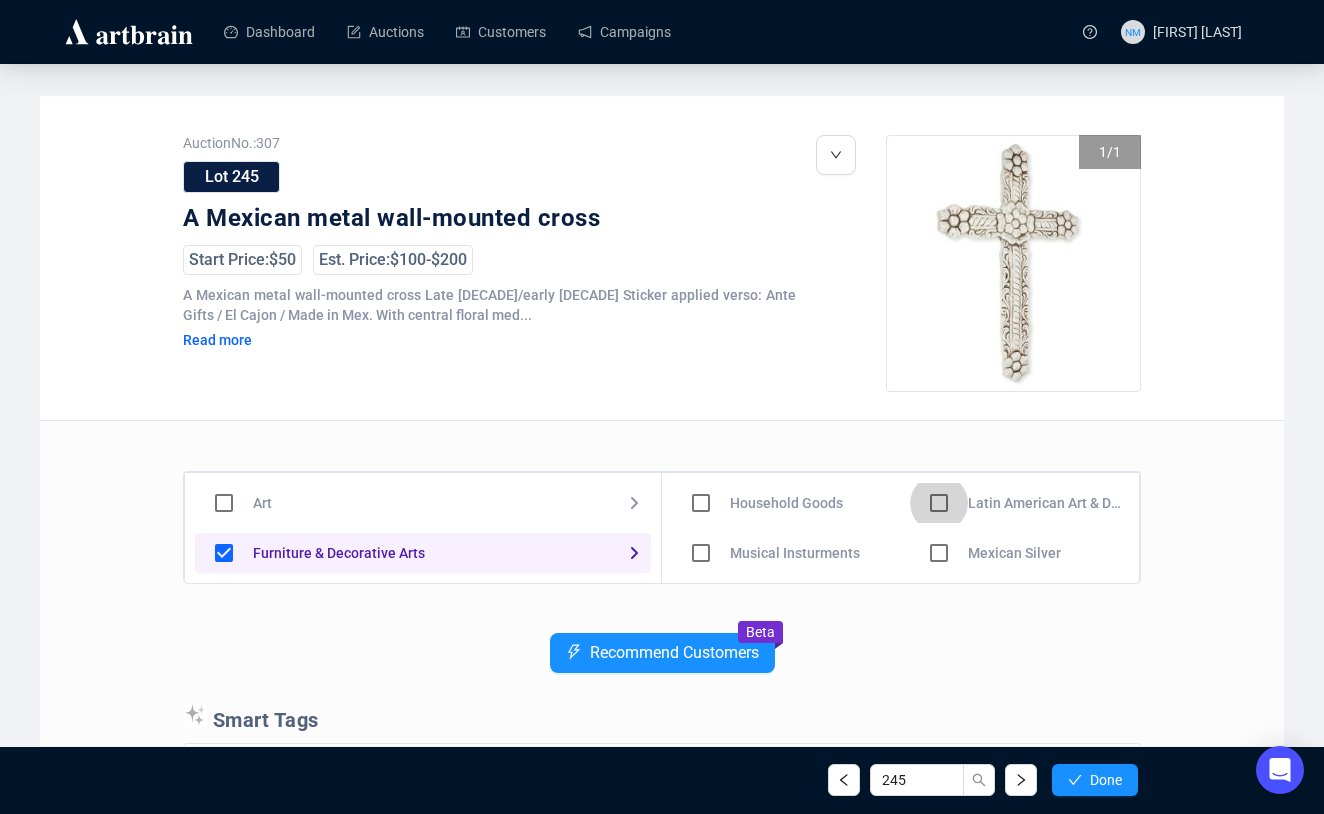 click at bounding box center [701, 453] 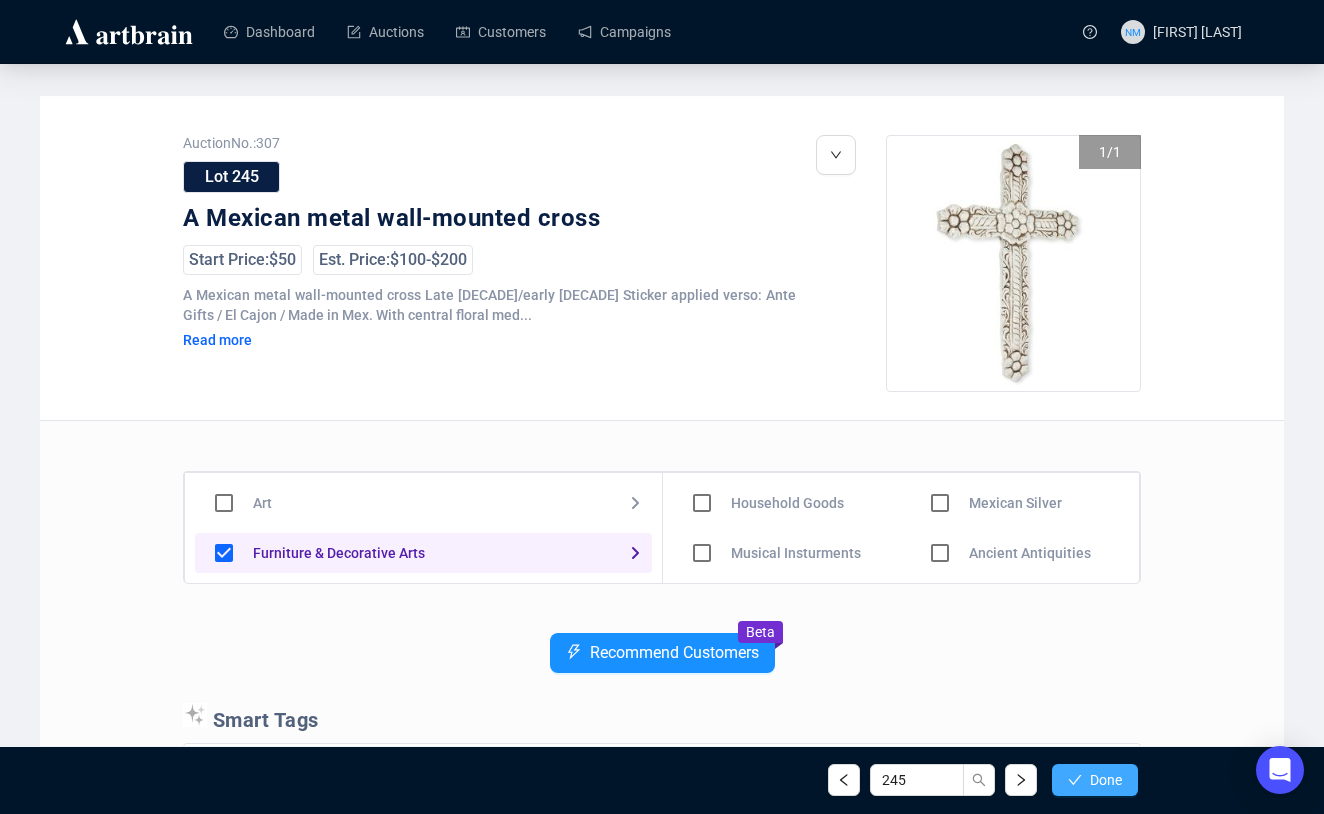 click on "Done" at bounding box center (1106, 780) 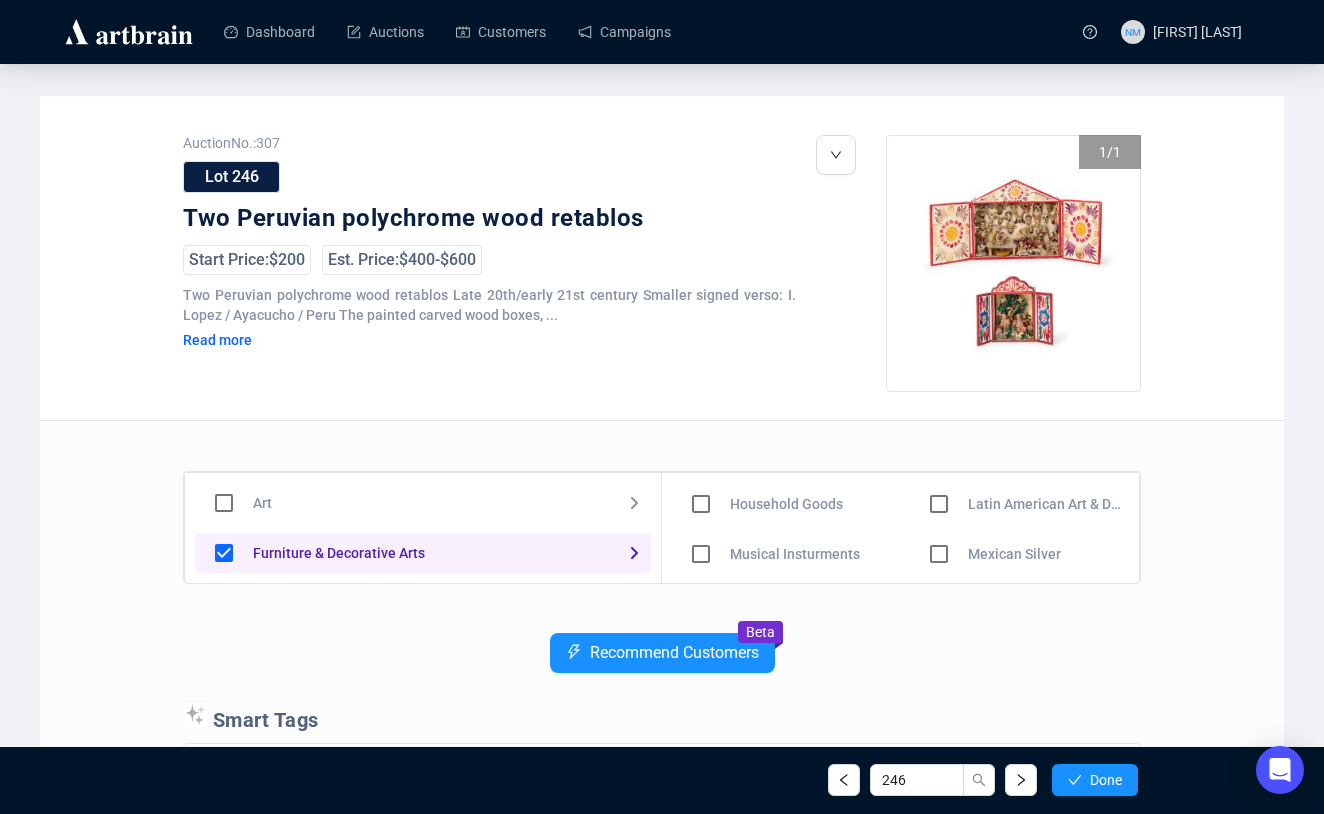 click at bounding box center (701, 454) 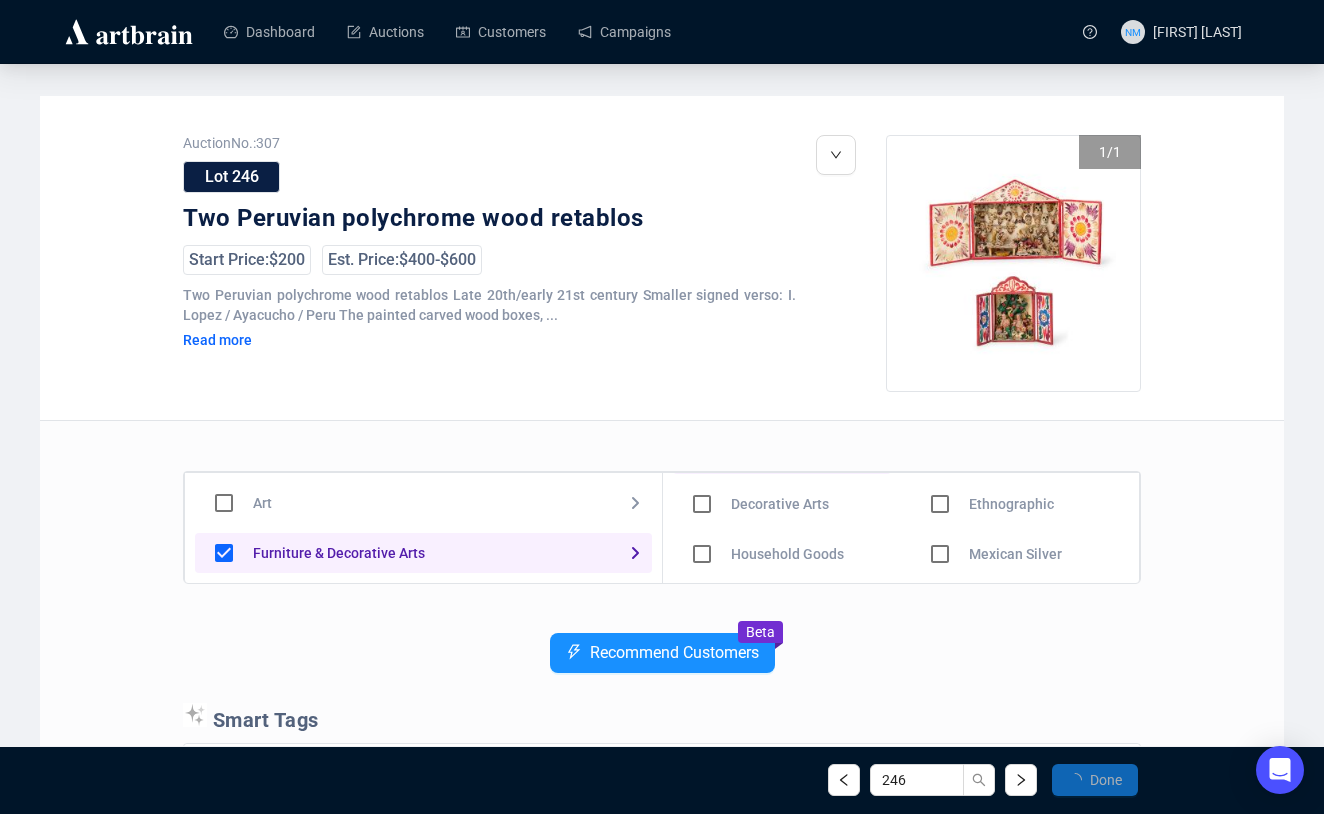 scroll, scrollTop: 149, scrollLeft: 0, axis: vertical 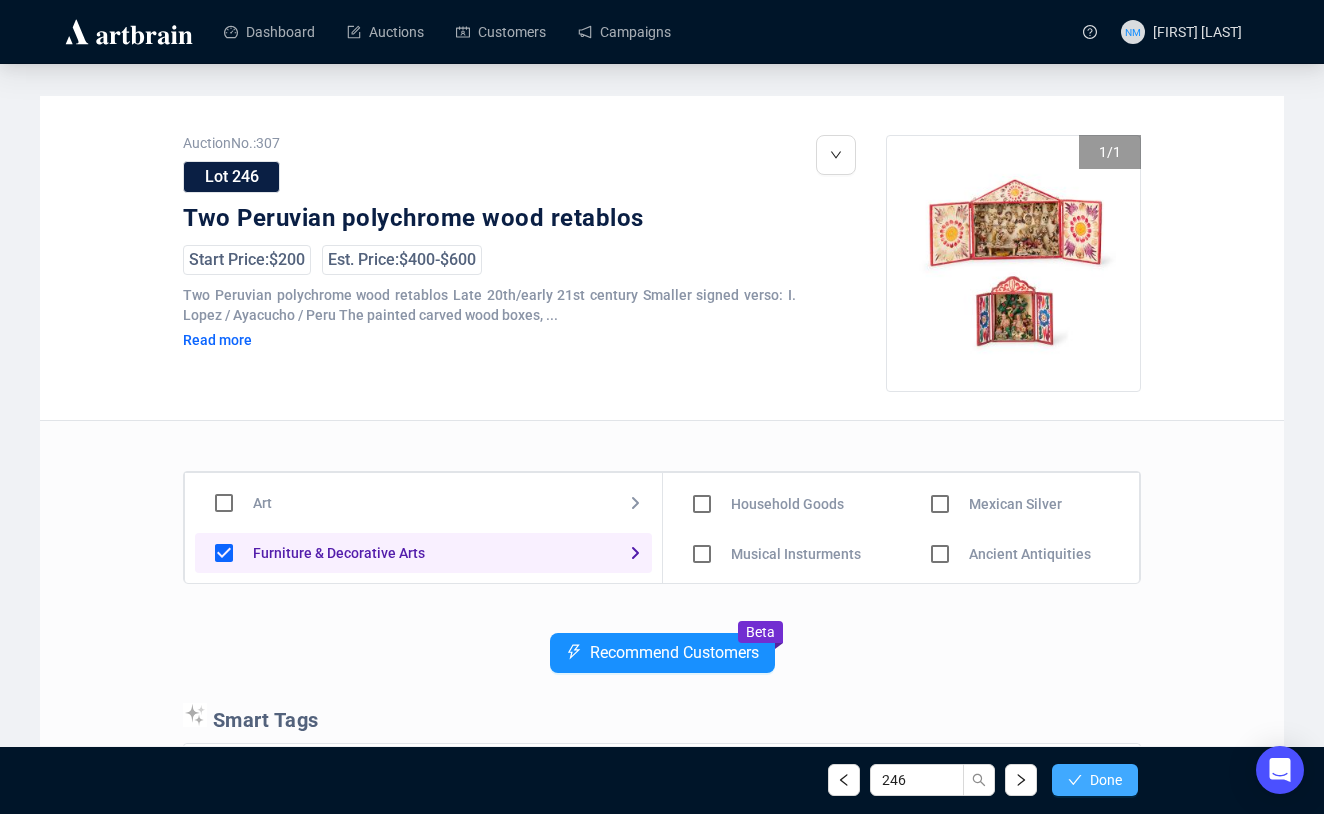 click on "Done" at bounding box center (1095, 780) 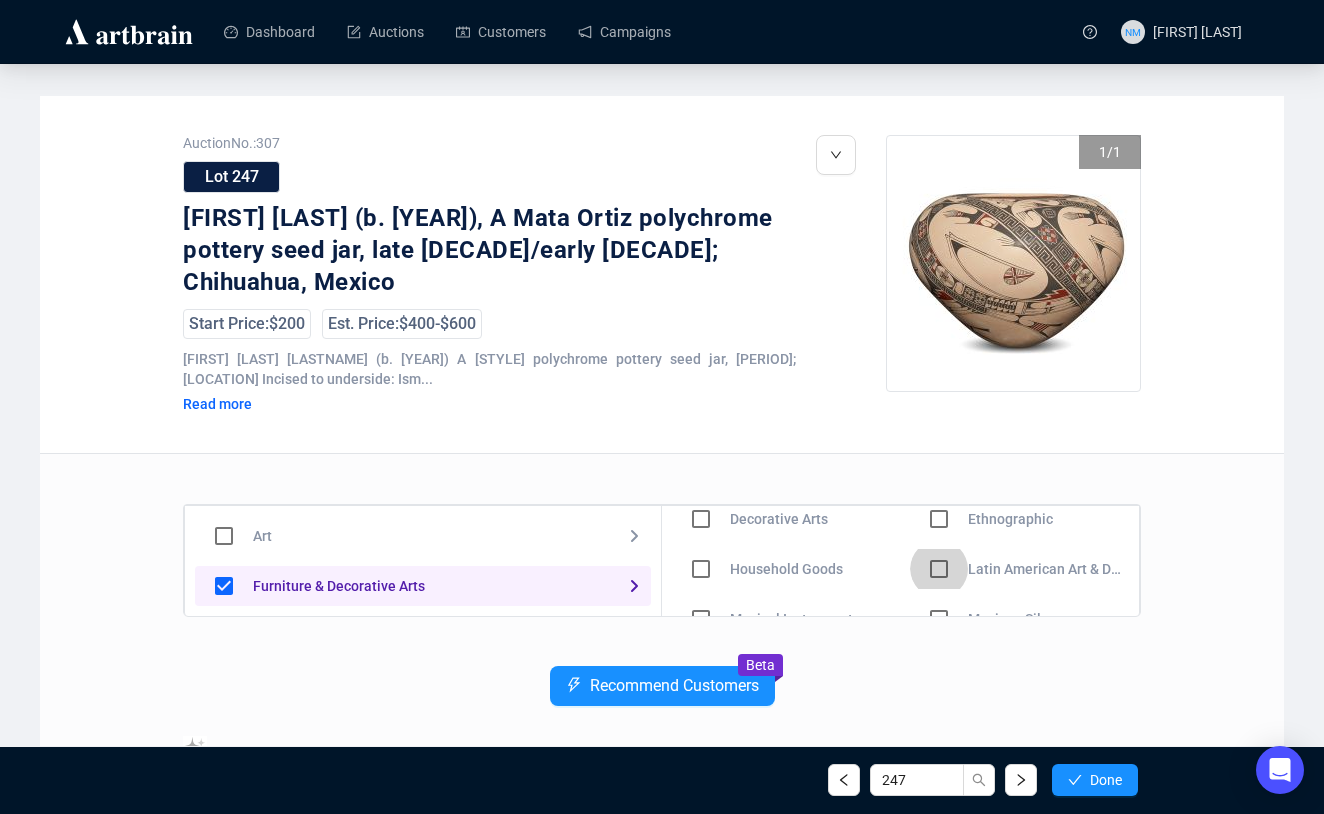 click at bounding box center [701, 519] 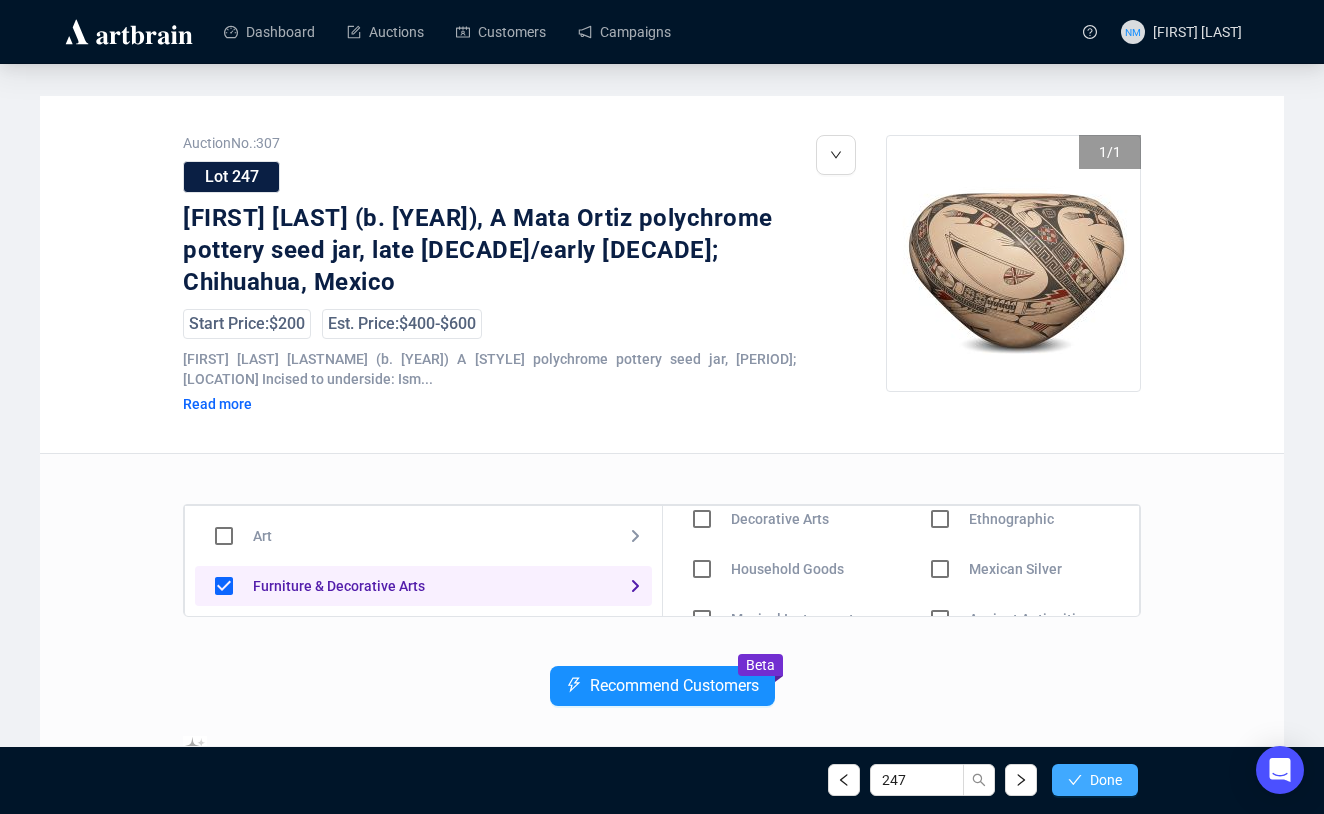 click on "Done" at bounding box center [1106, 780] 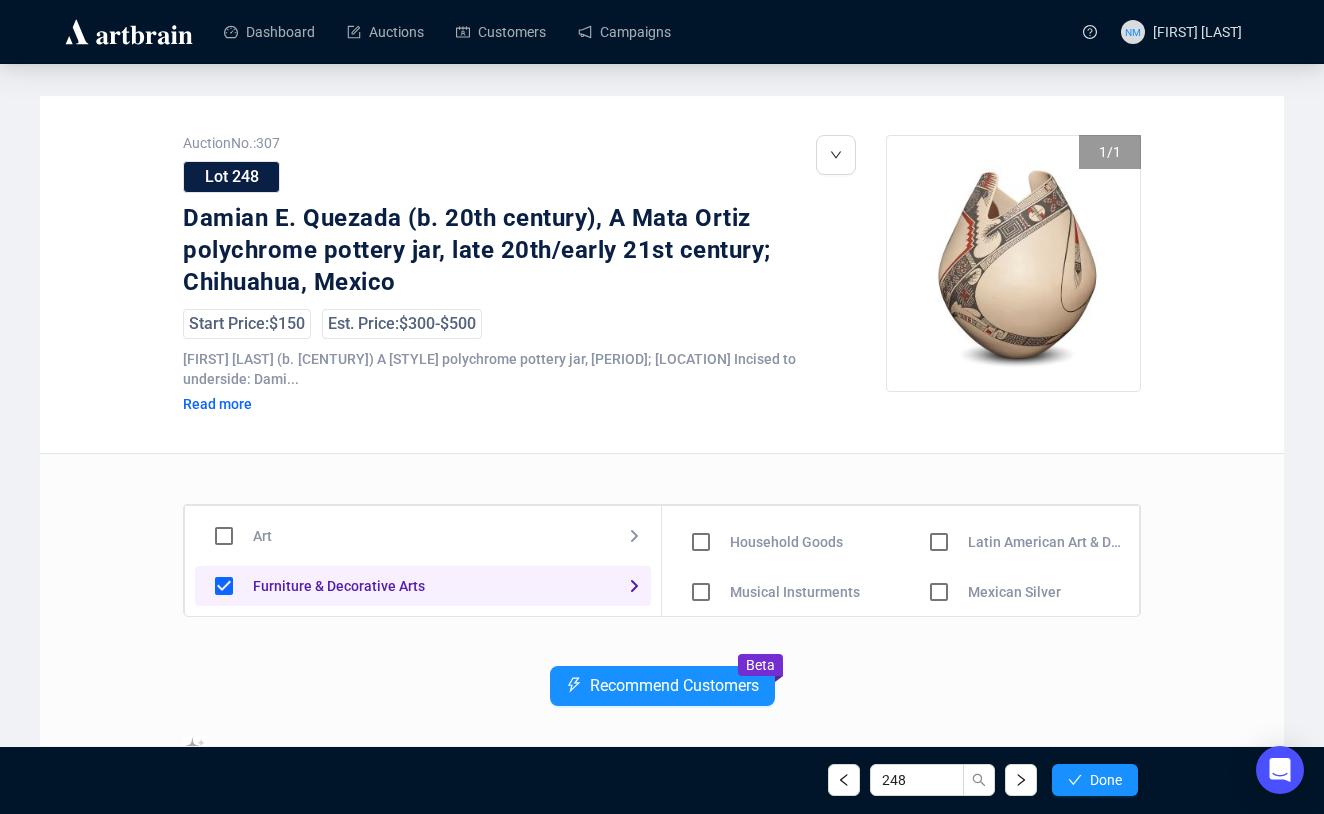 click at bounding box center [701, 492] 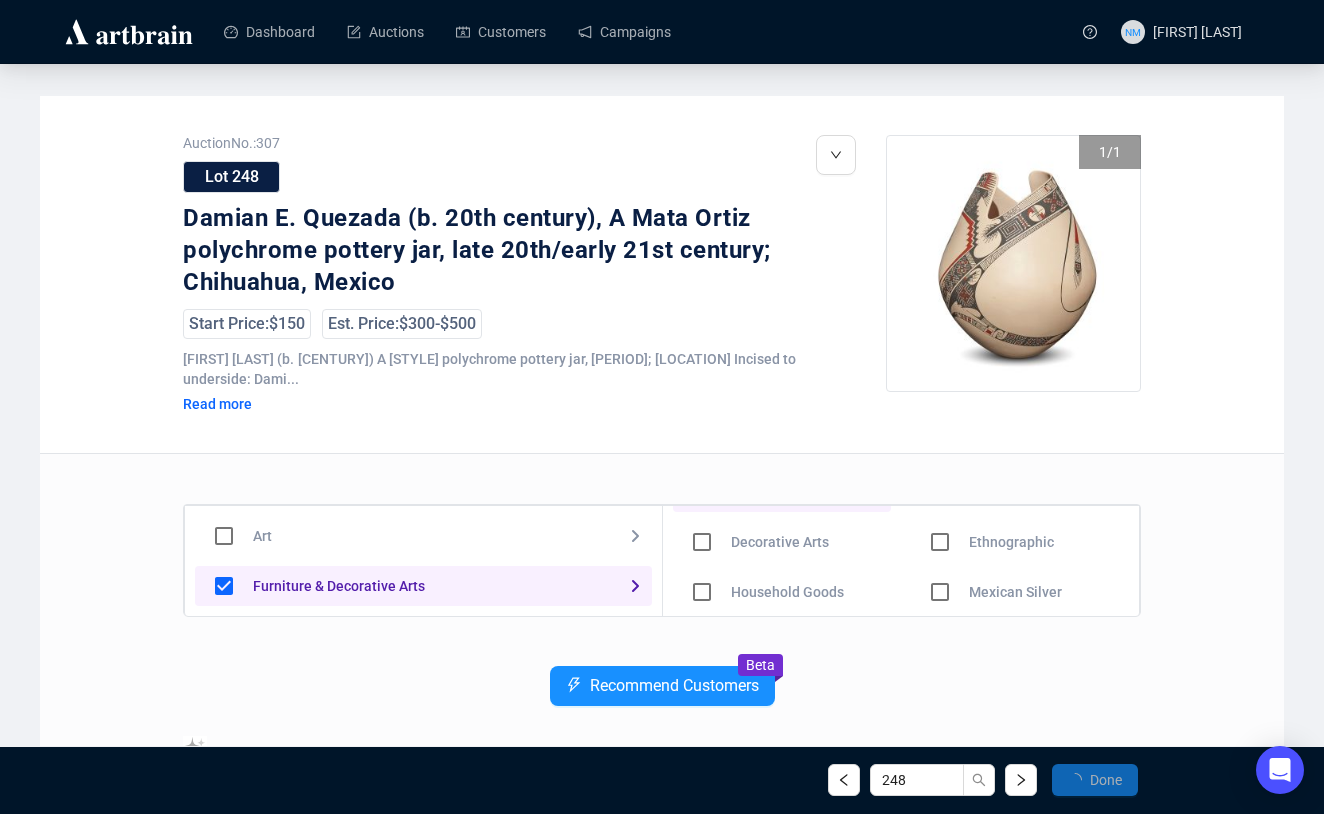 scroll, scrollTop: 144, scrollLeft: 0, axis: vertical 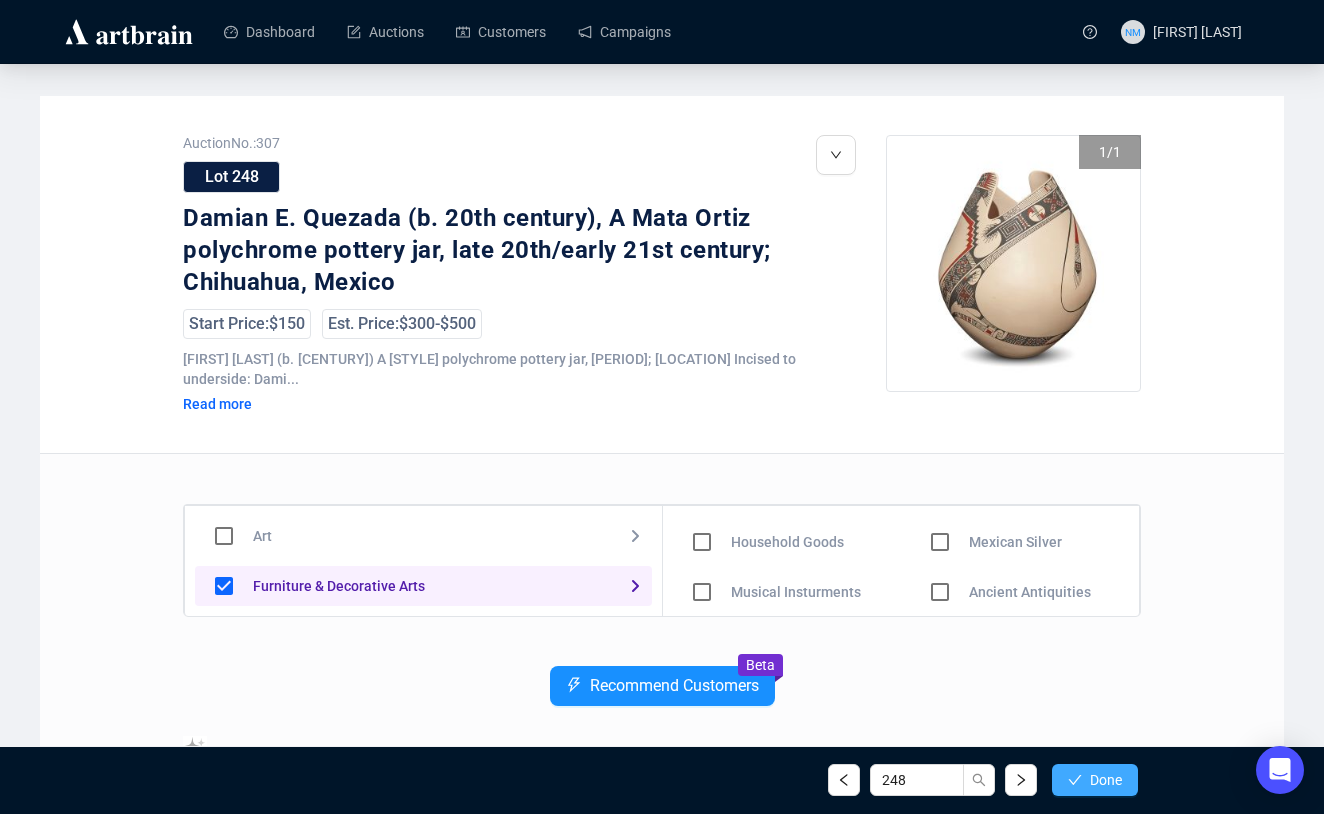 click on "Done" at bounding box center (1095, 780) 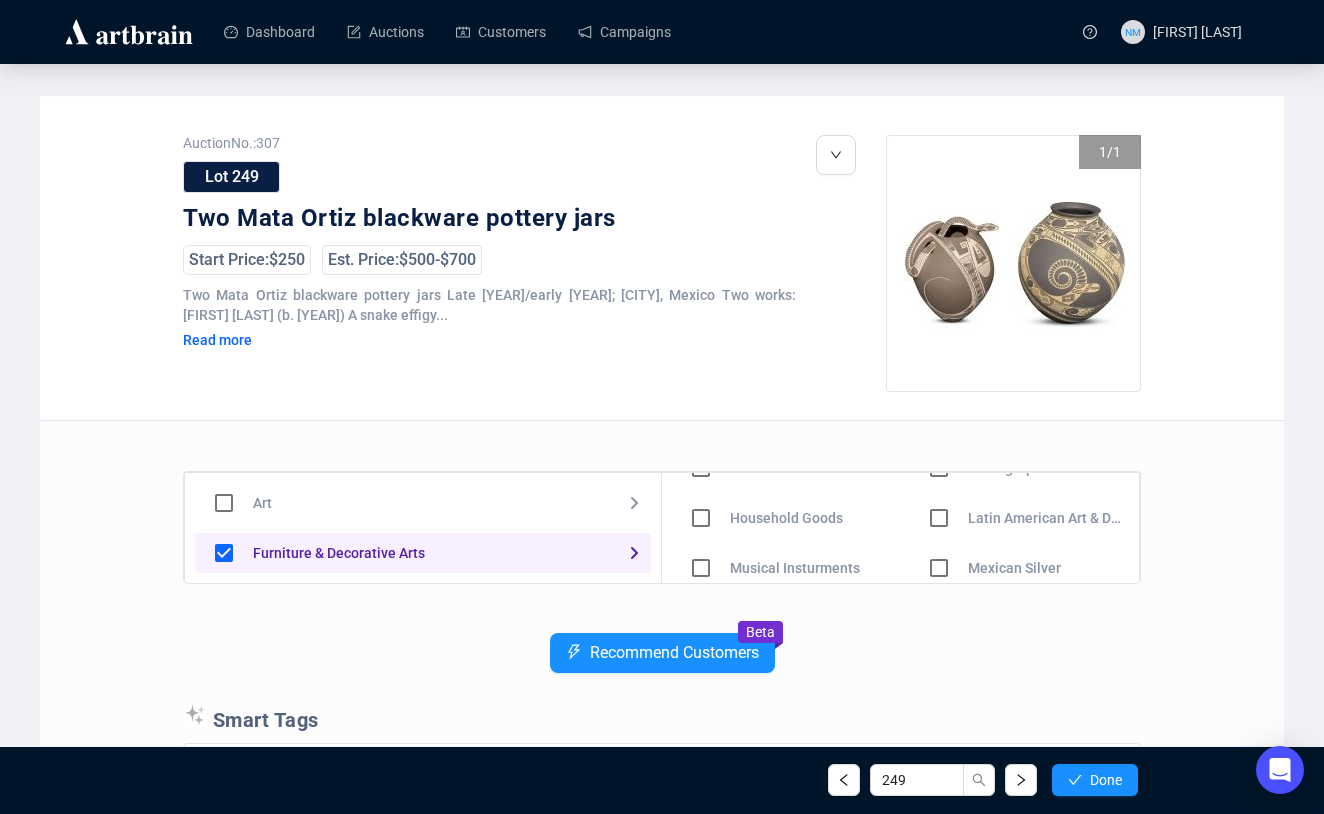 scroll, scrollTop: 103, scrollLeft: 0, axis: vertical 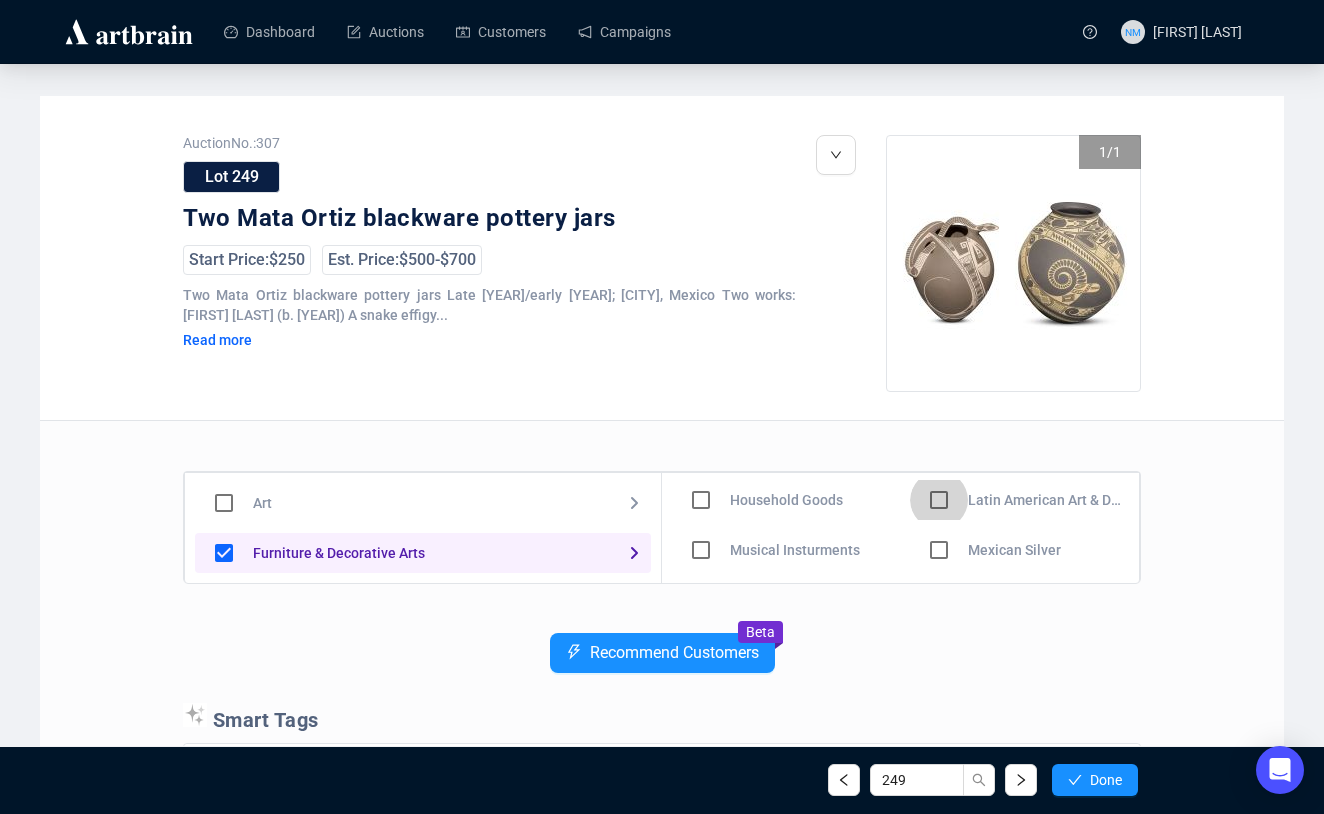 click at bounding box center (701, 450) 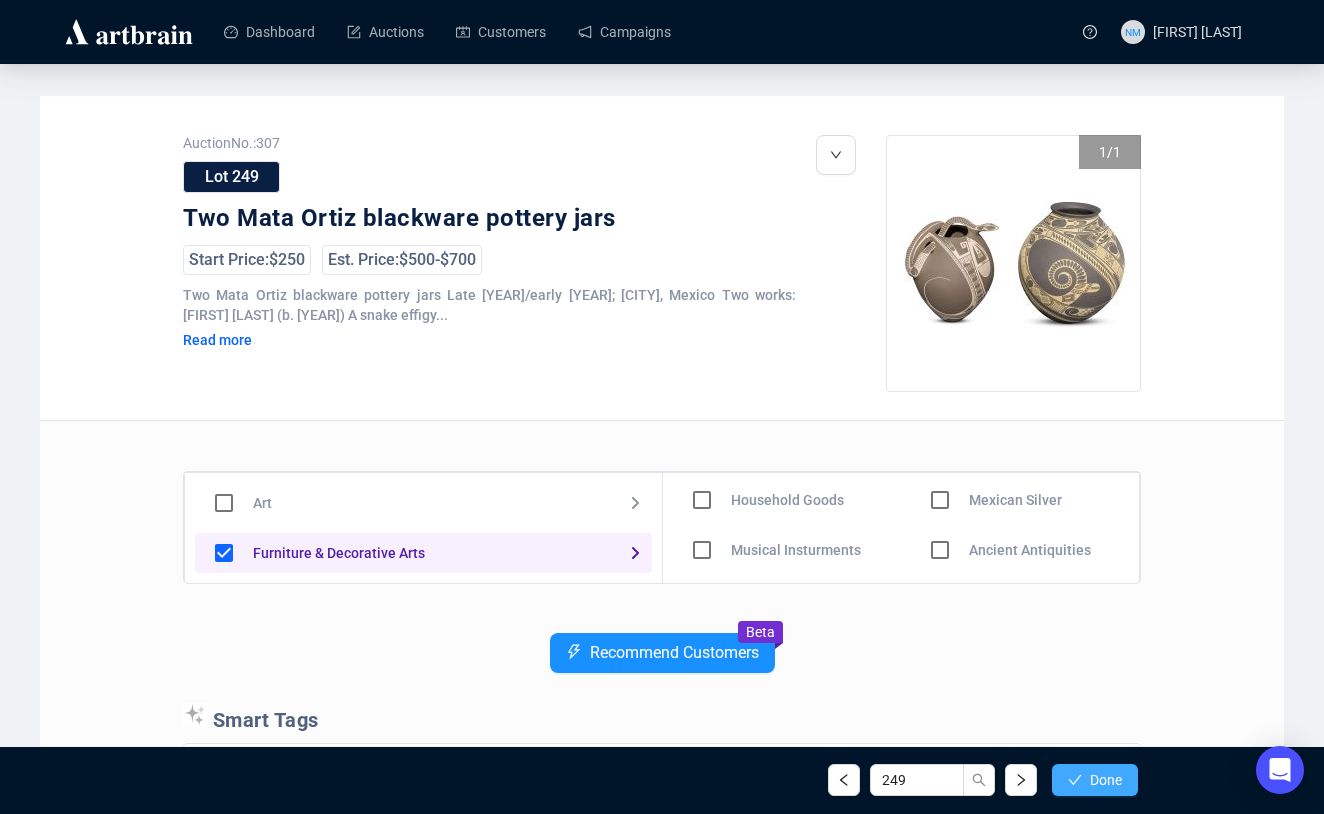 click on "Done" at bounding box center [1106, 780] 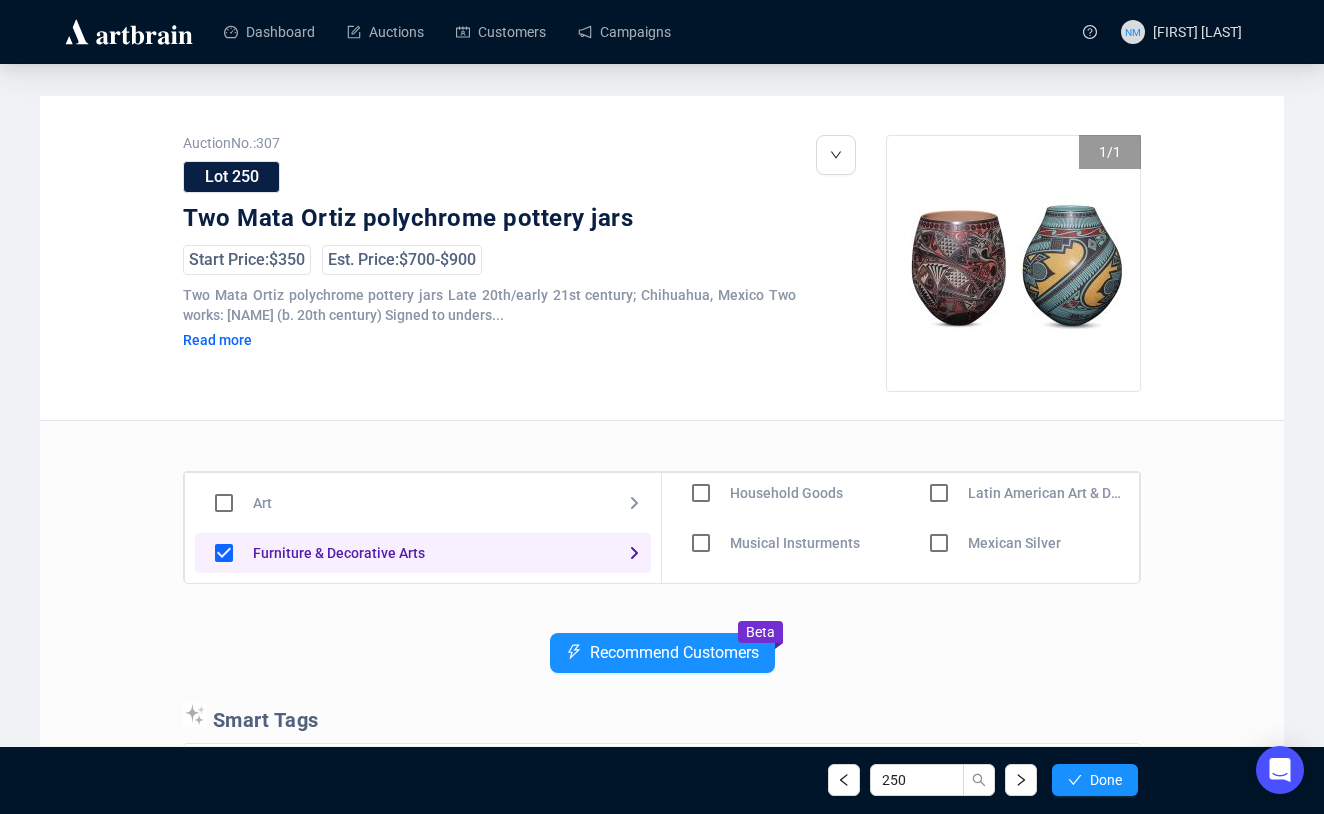 click at bounding box center [701, 443] 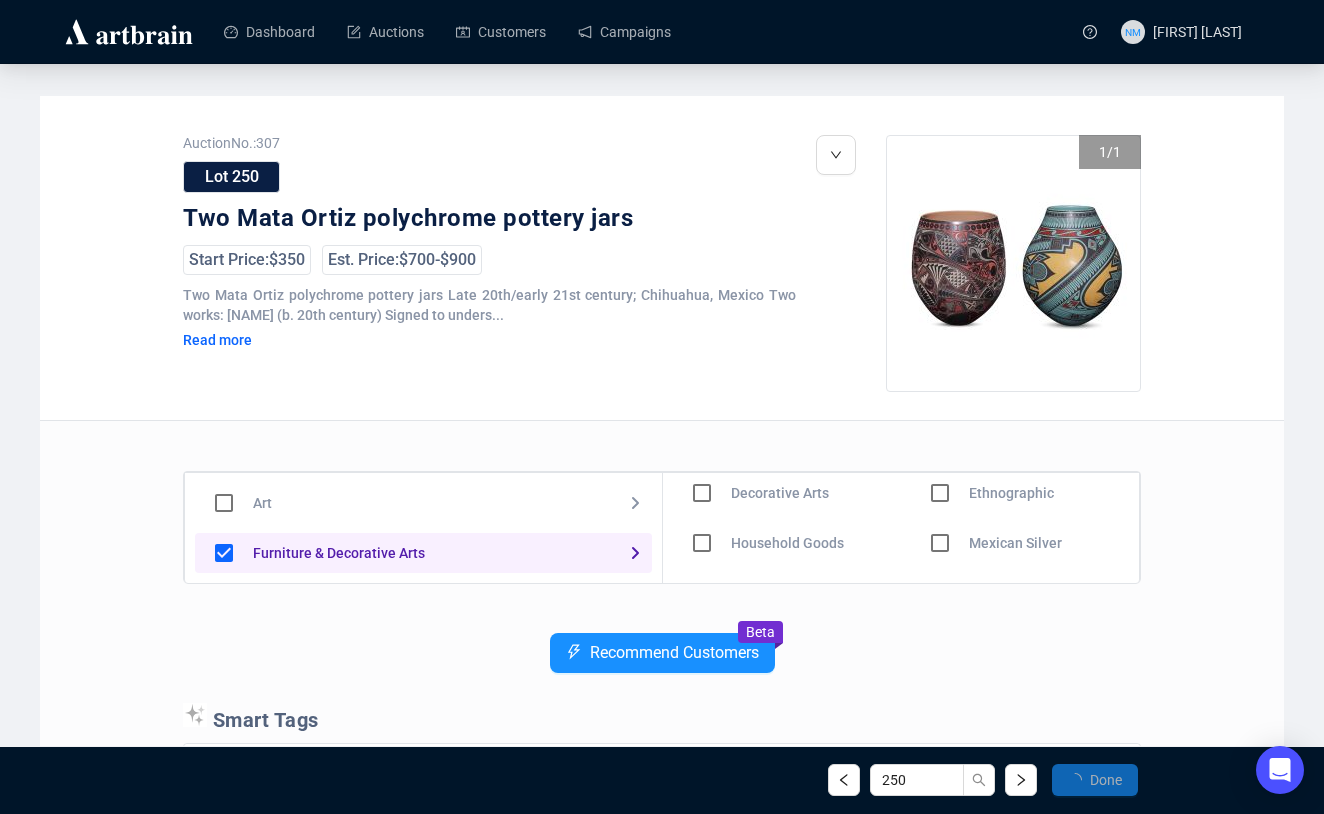 scroll, scrollTop: 160, scrollLeft: 0, axis: vertical 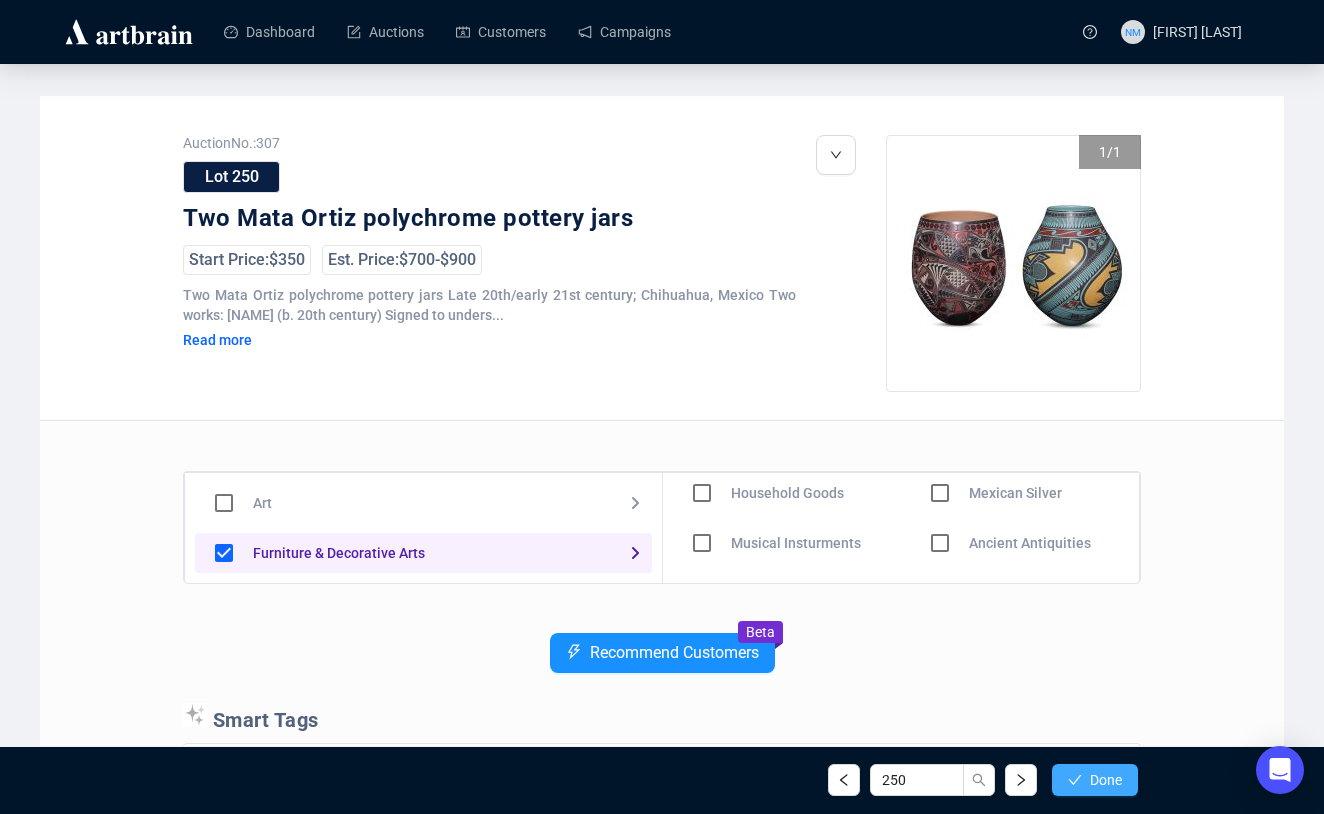 click on "Done" at bounding box center [1095, 780] 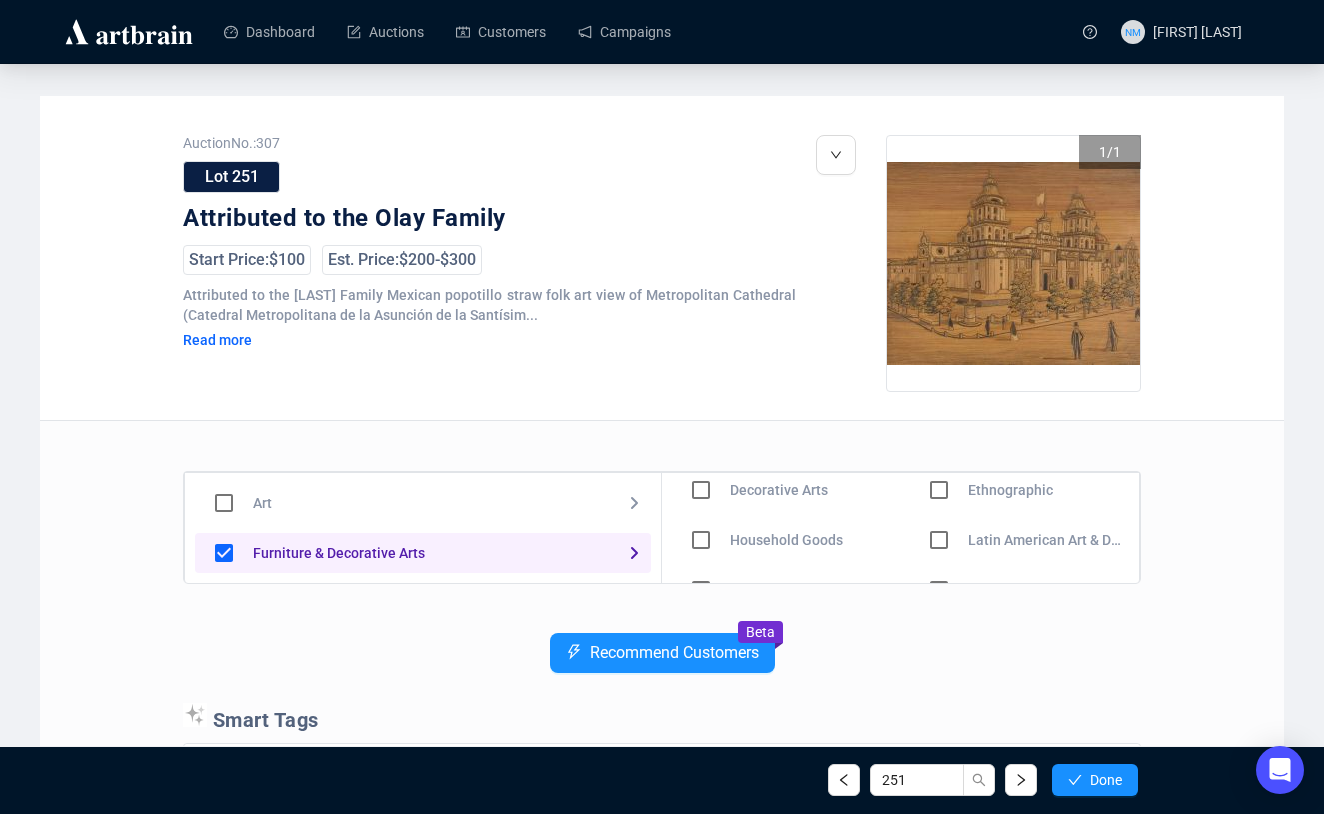 scroll, scrollTop: 90, scrollLeft: 0, axis: vertical 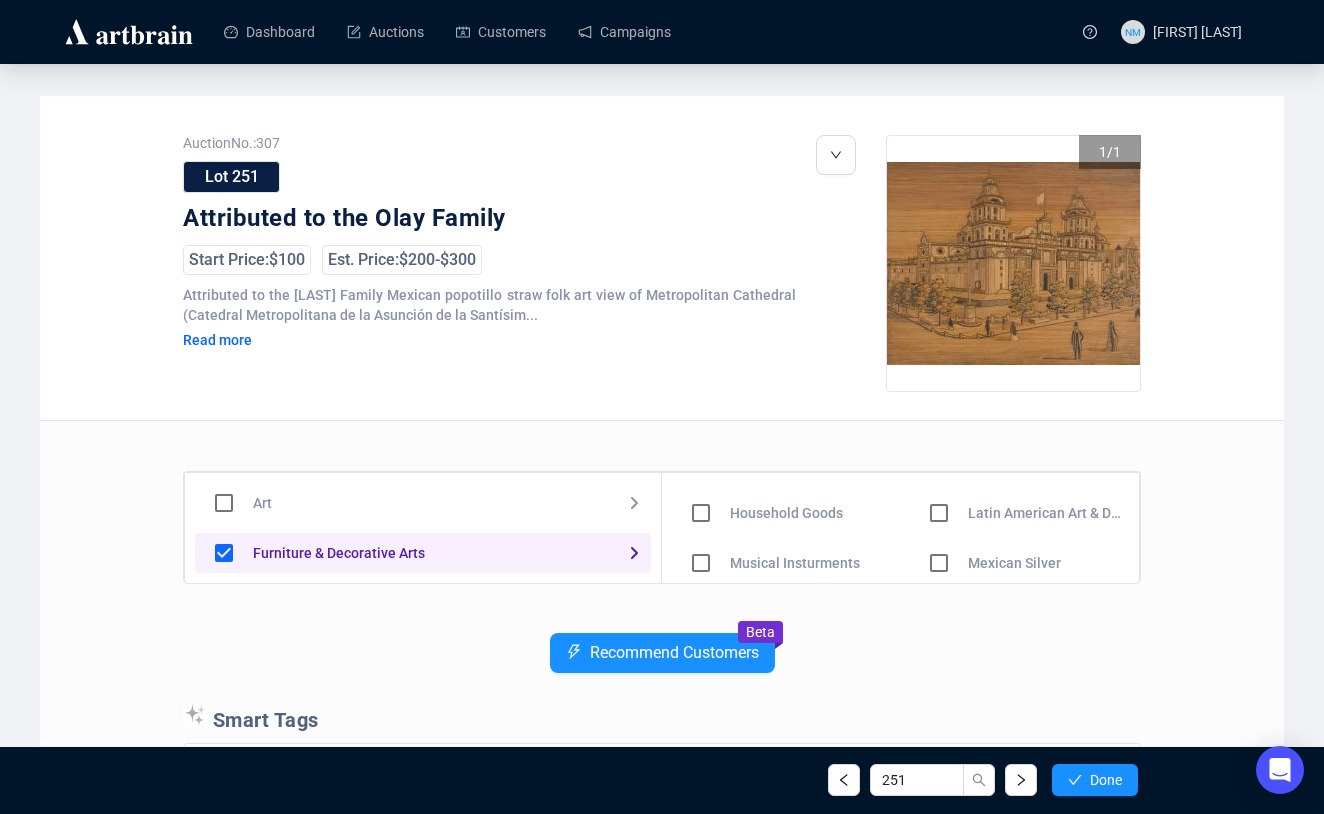 click at bounding box center (701, 463) 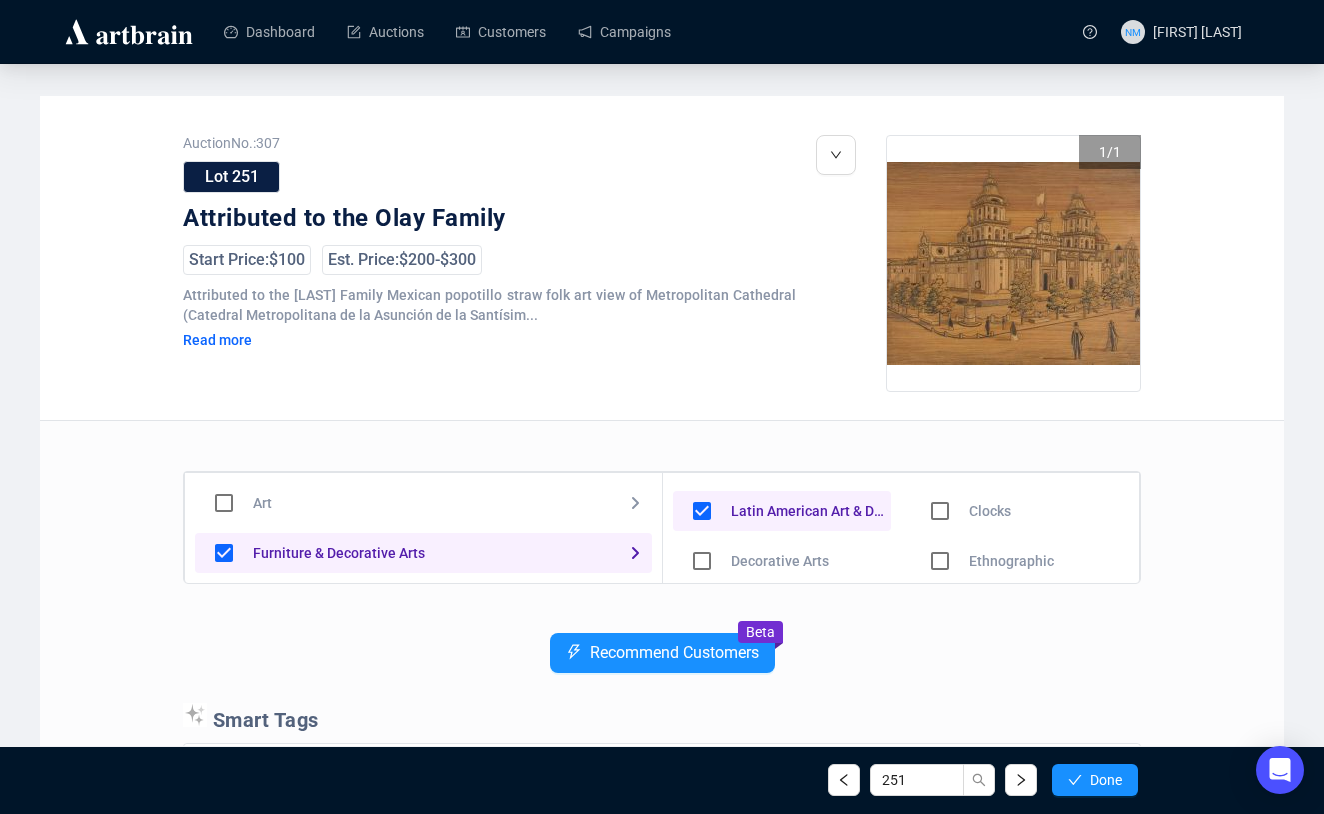 scroll, scrollTop: 0, scrollLeft: 0, axis: both 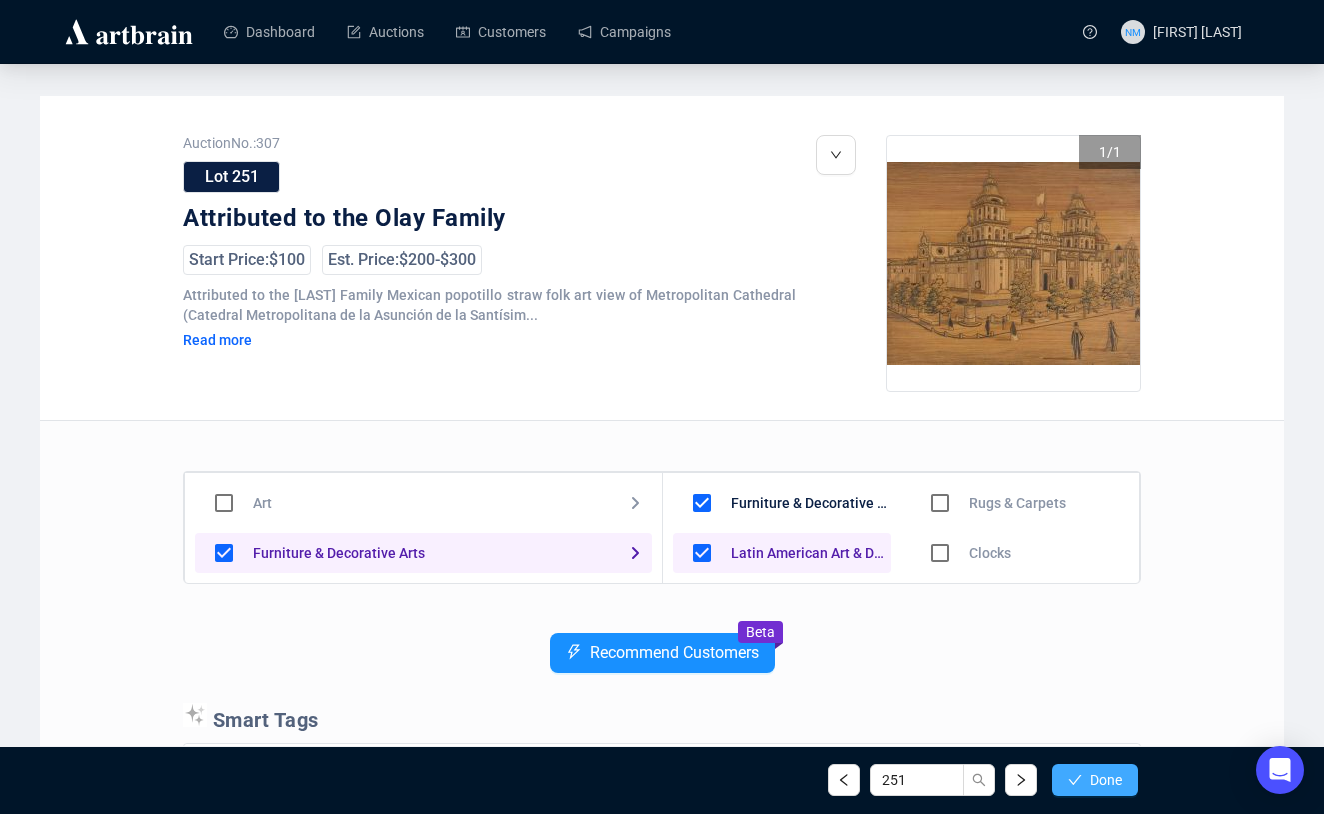 click on "Done" at bounding box center (1106, 780) 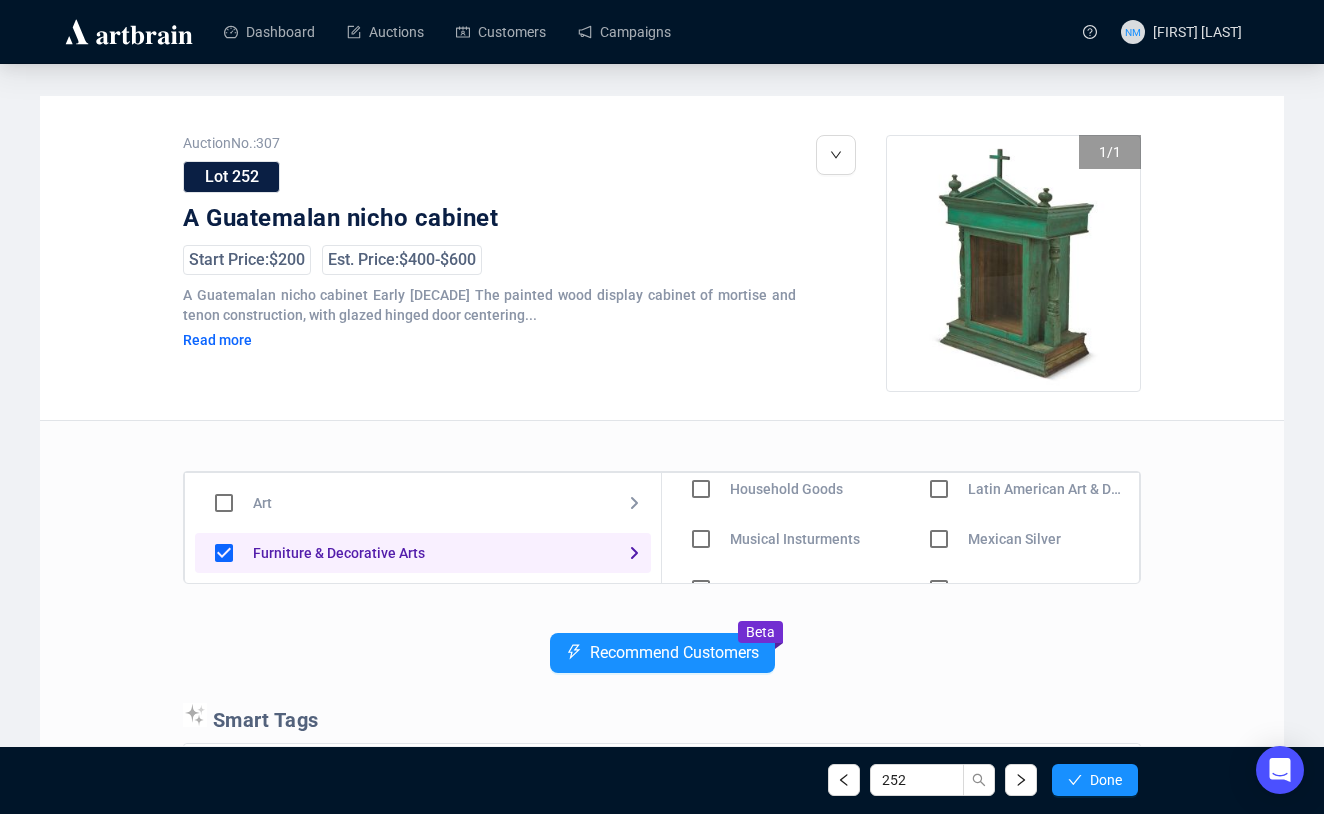 click at bounding box center [701, 439] 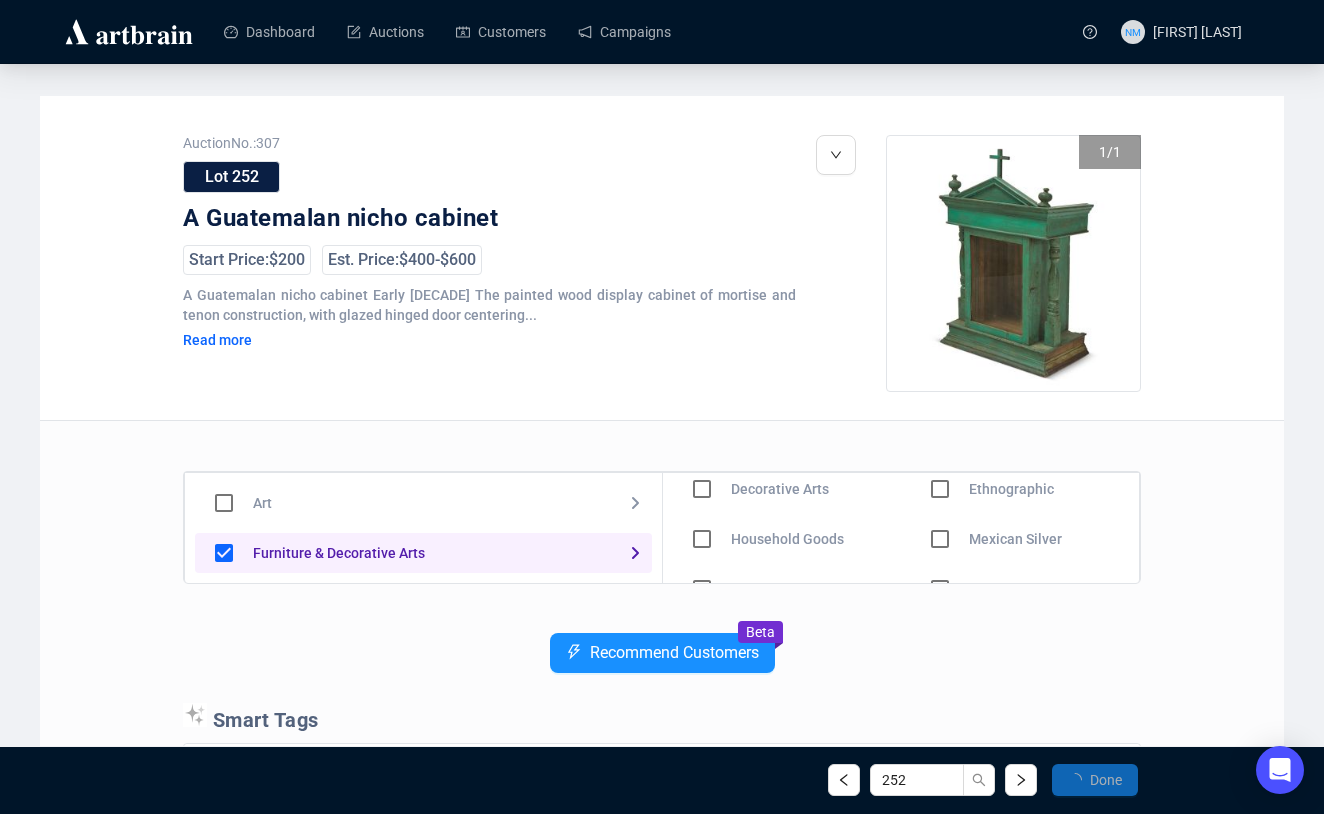 scroll, scrollTop: 164, scrollLeft: 0, axis: vertical 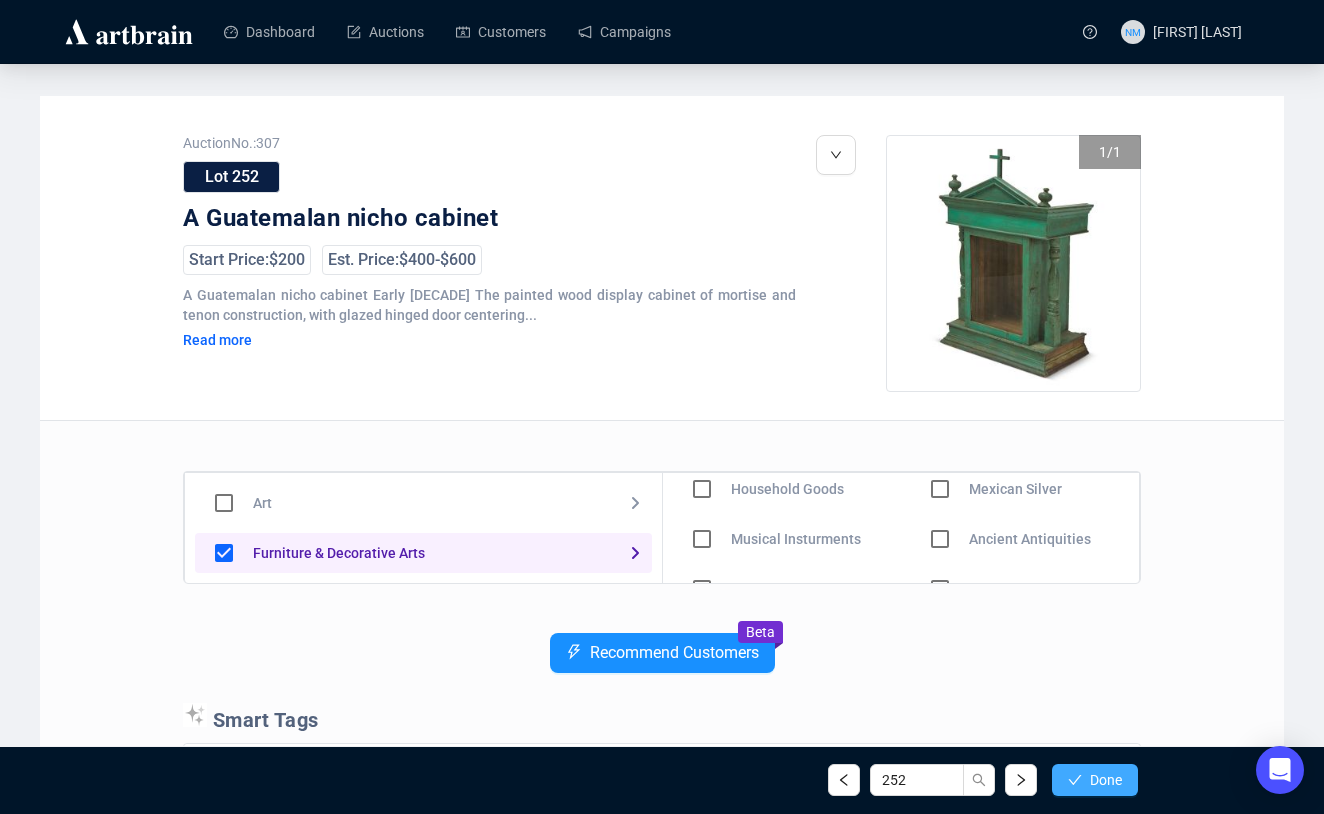 click on "Done" at bounding box center [1106, 780] 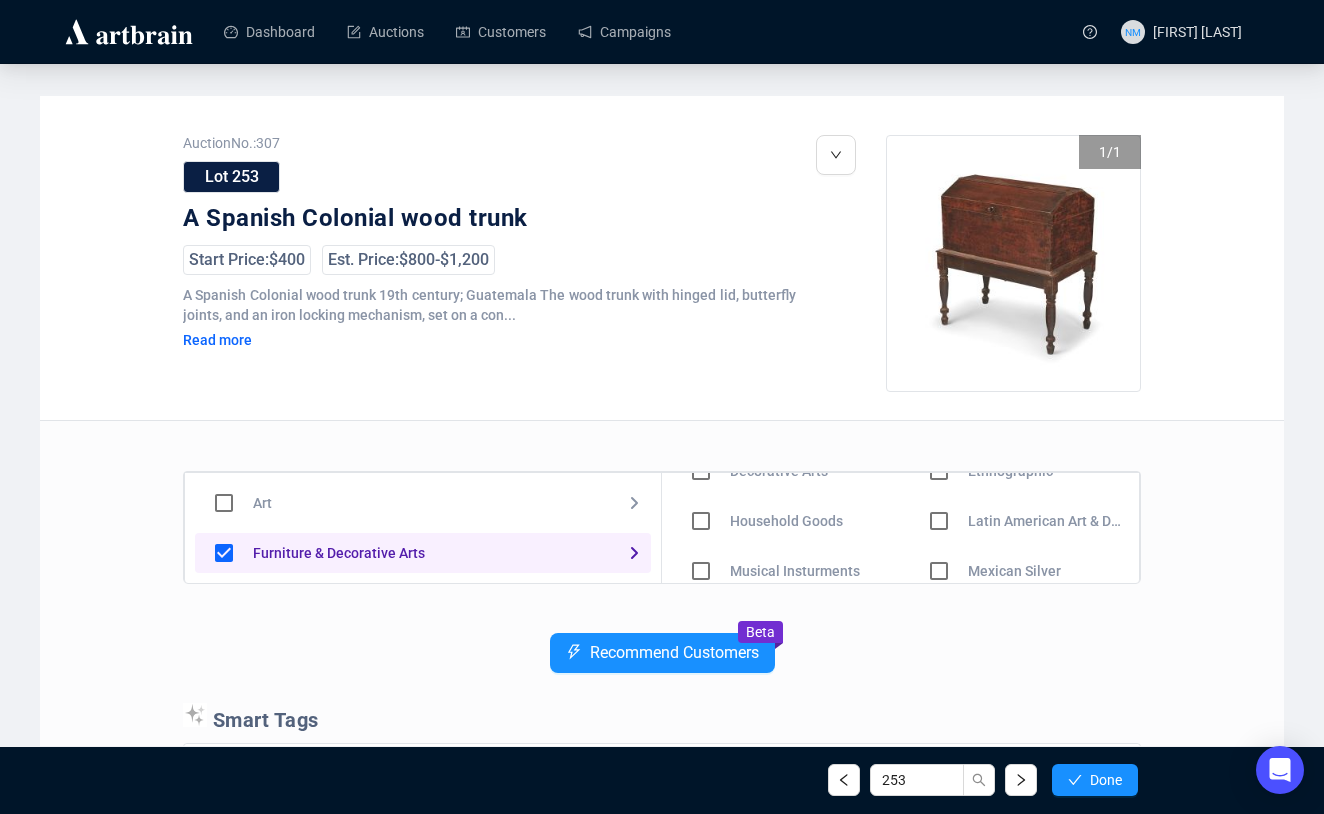 scroll, scrollTop: 98, scrollLeft: 0, axis: vertical 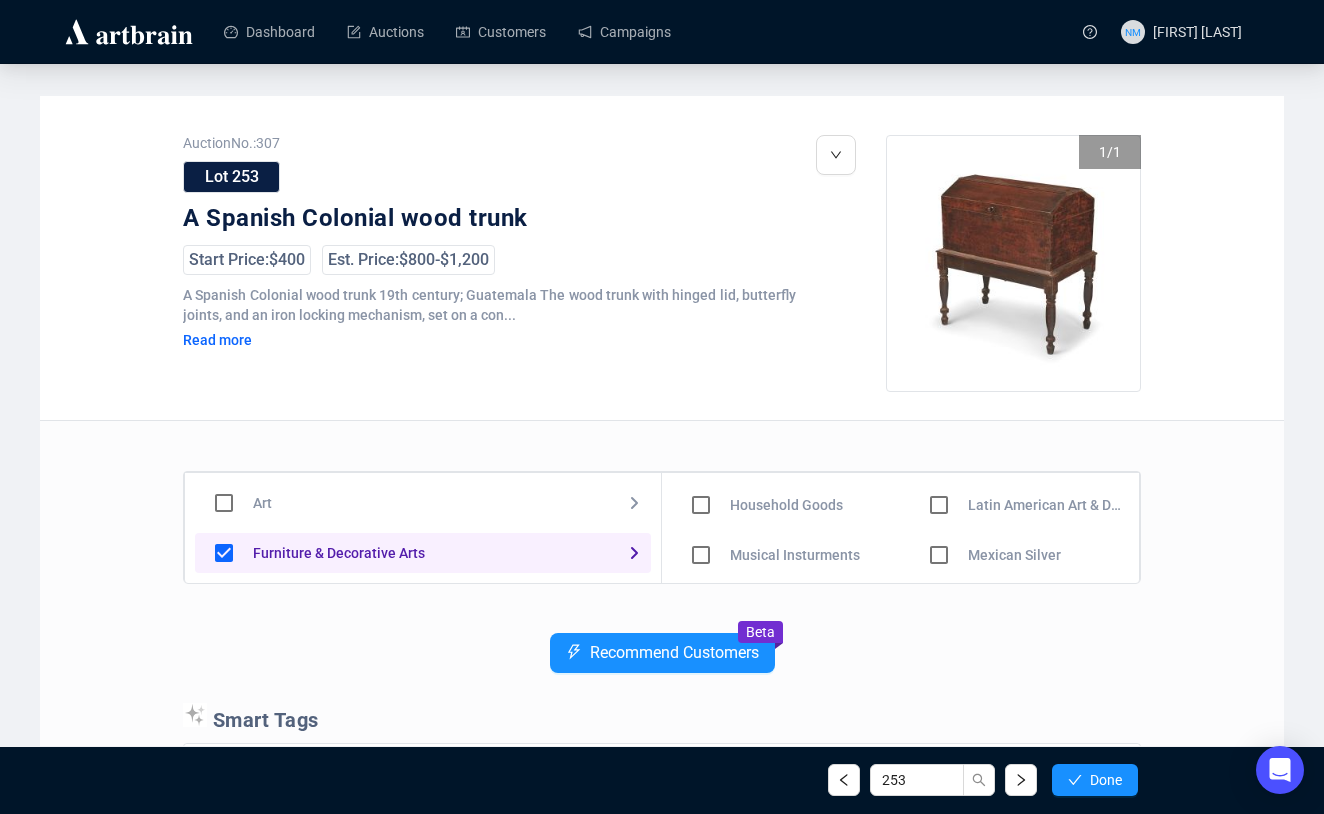 click at bounding box center [701, 455] 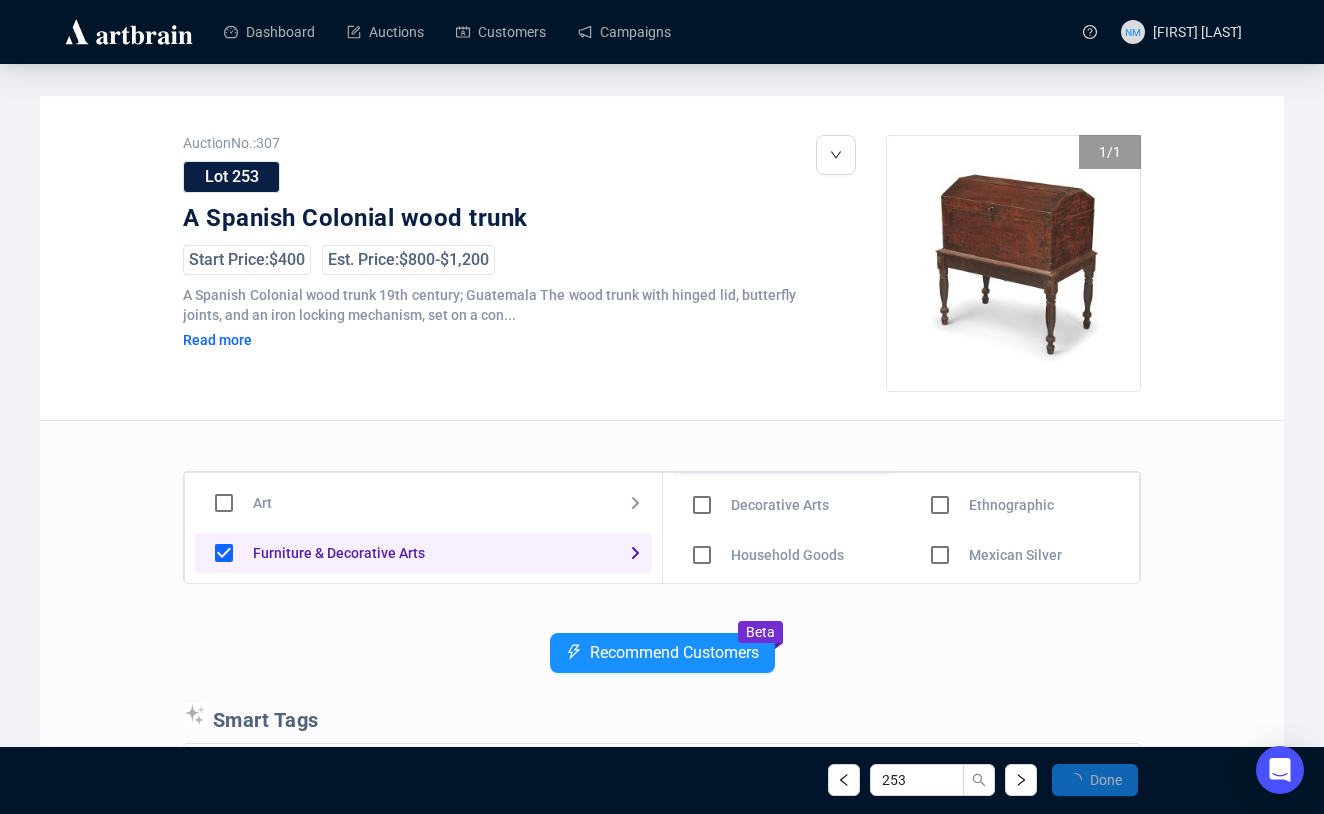 scroll, scrollTop: 148, scrollLeft: 0, axis: vertical 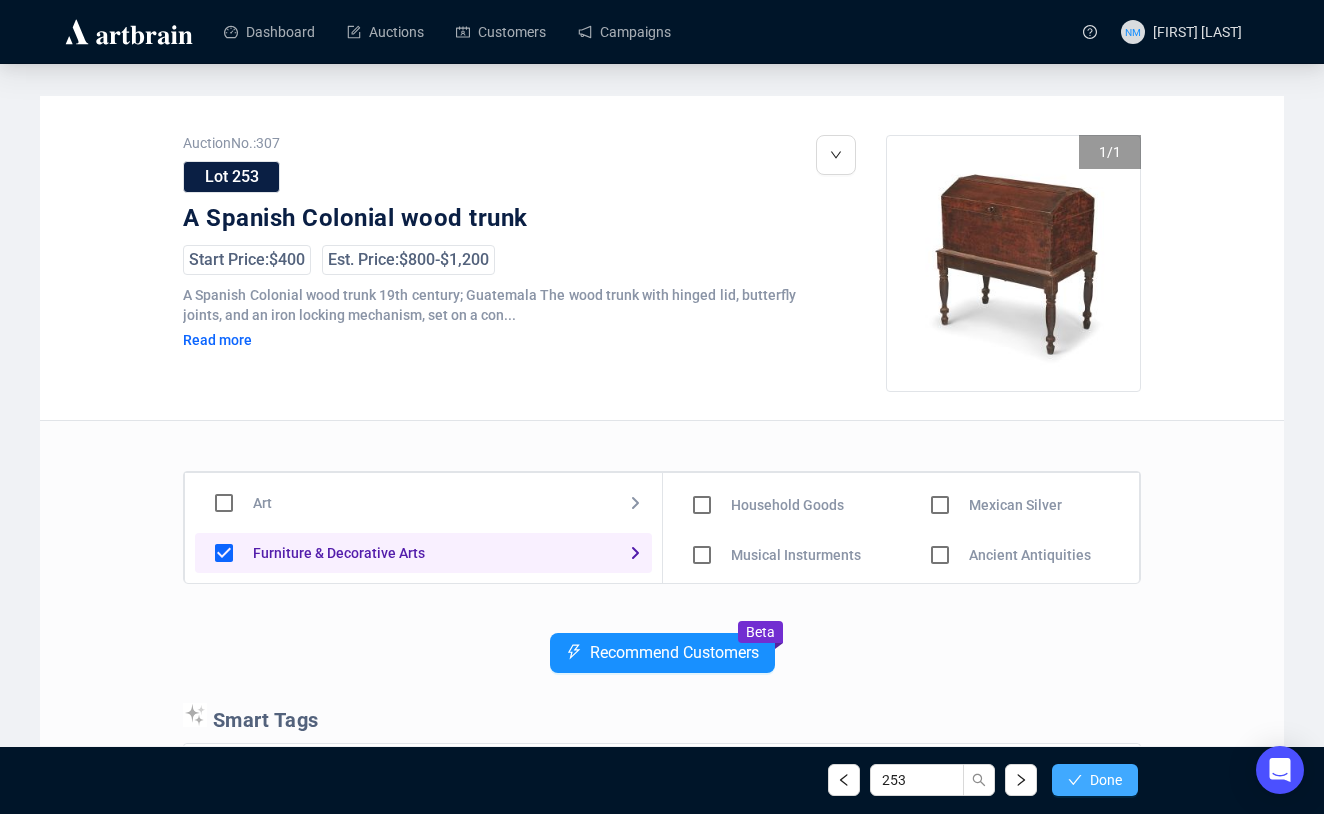 click on "Done" at bounding box center [1106, 780] 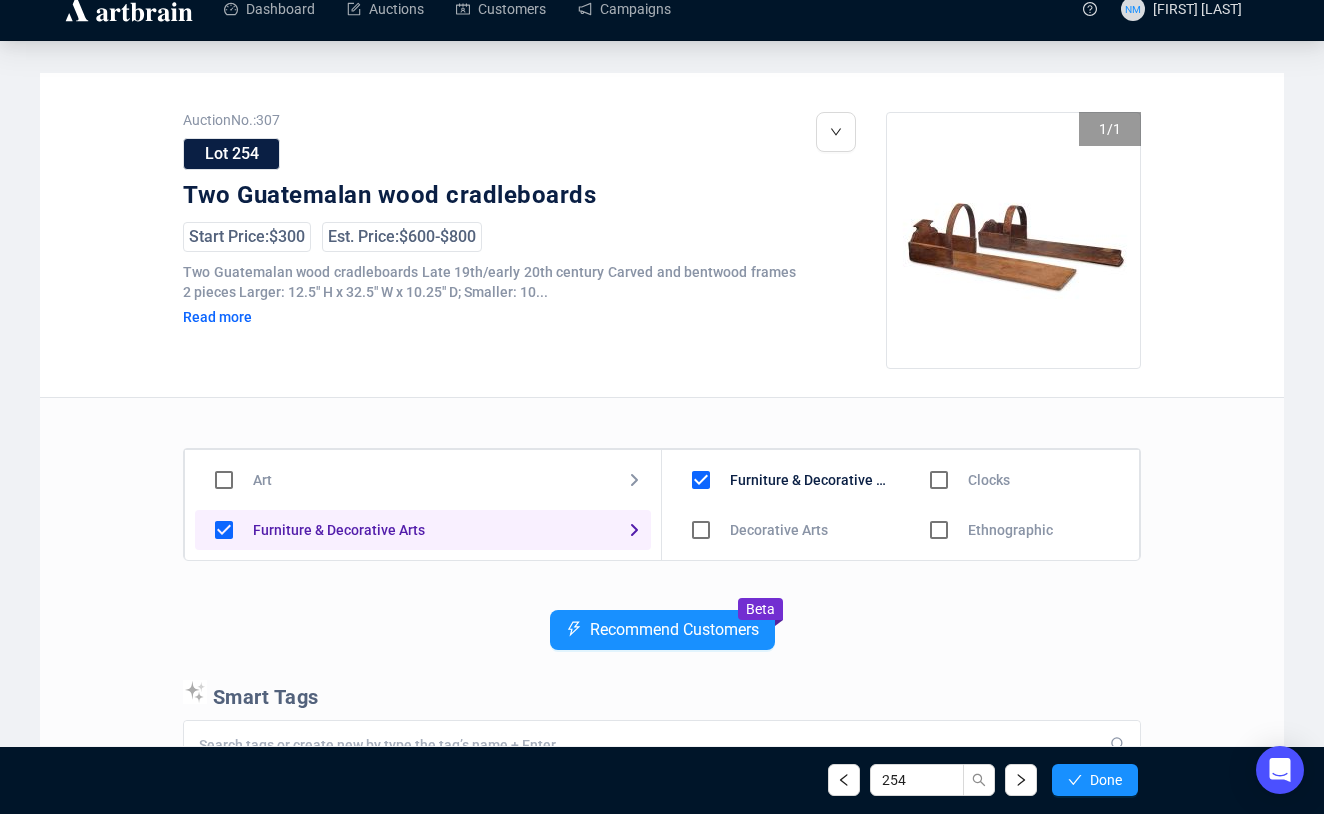 scroll, scrollTop: 25, scrollLeft: 0, axis: vertical 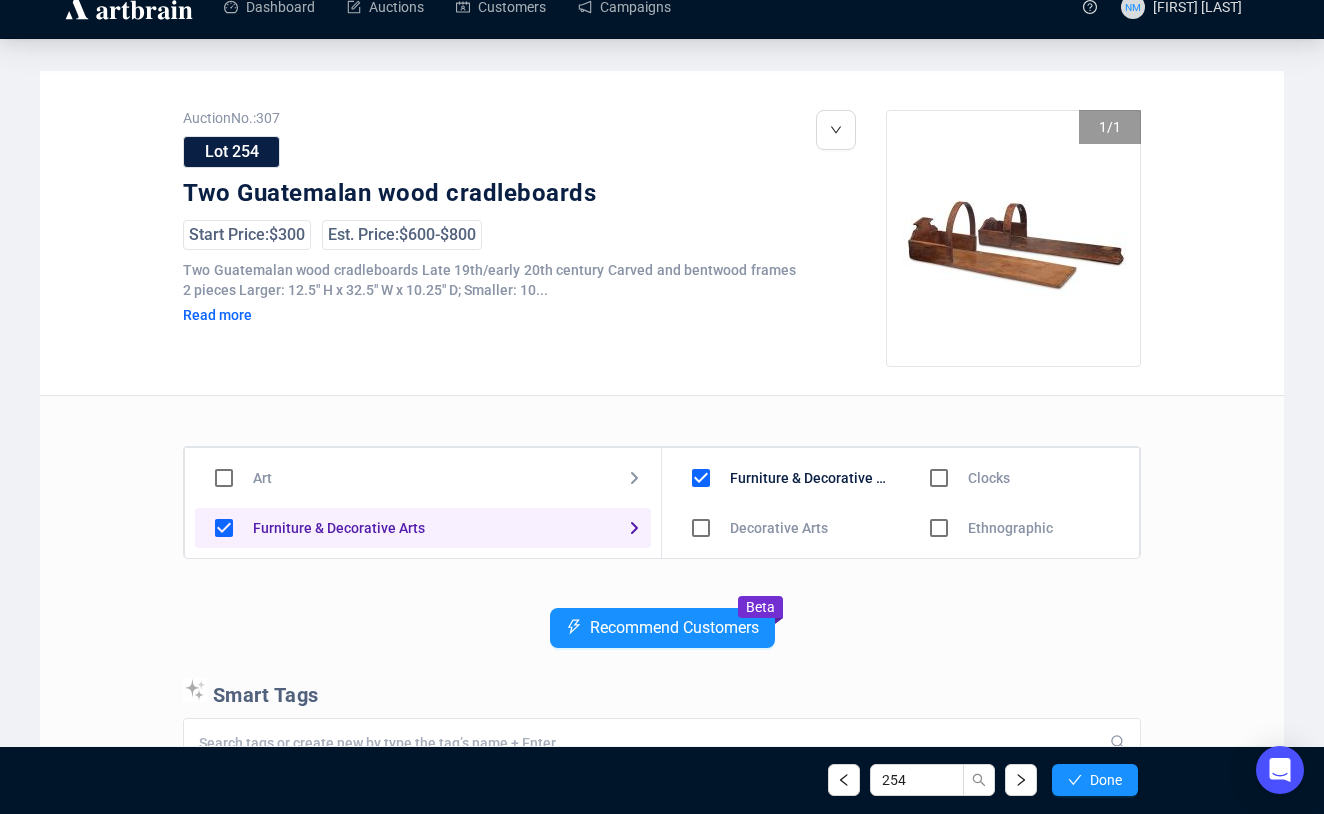 click on "Recommend Customers Beta" at bounding box center (662, 643) 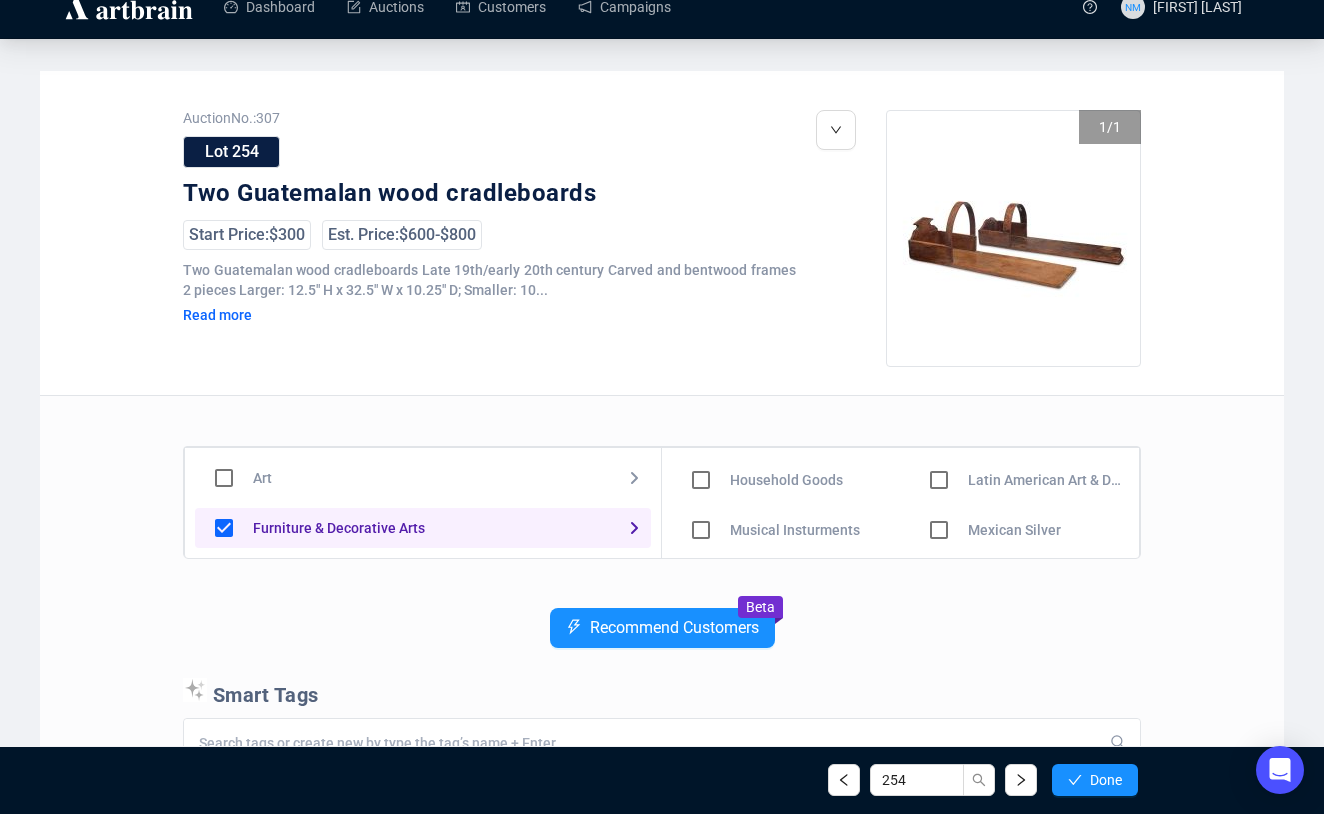 click at bounding box center (701, 430) 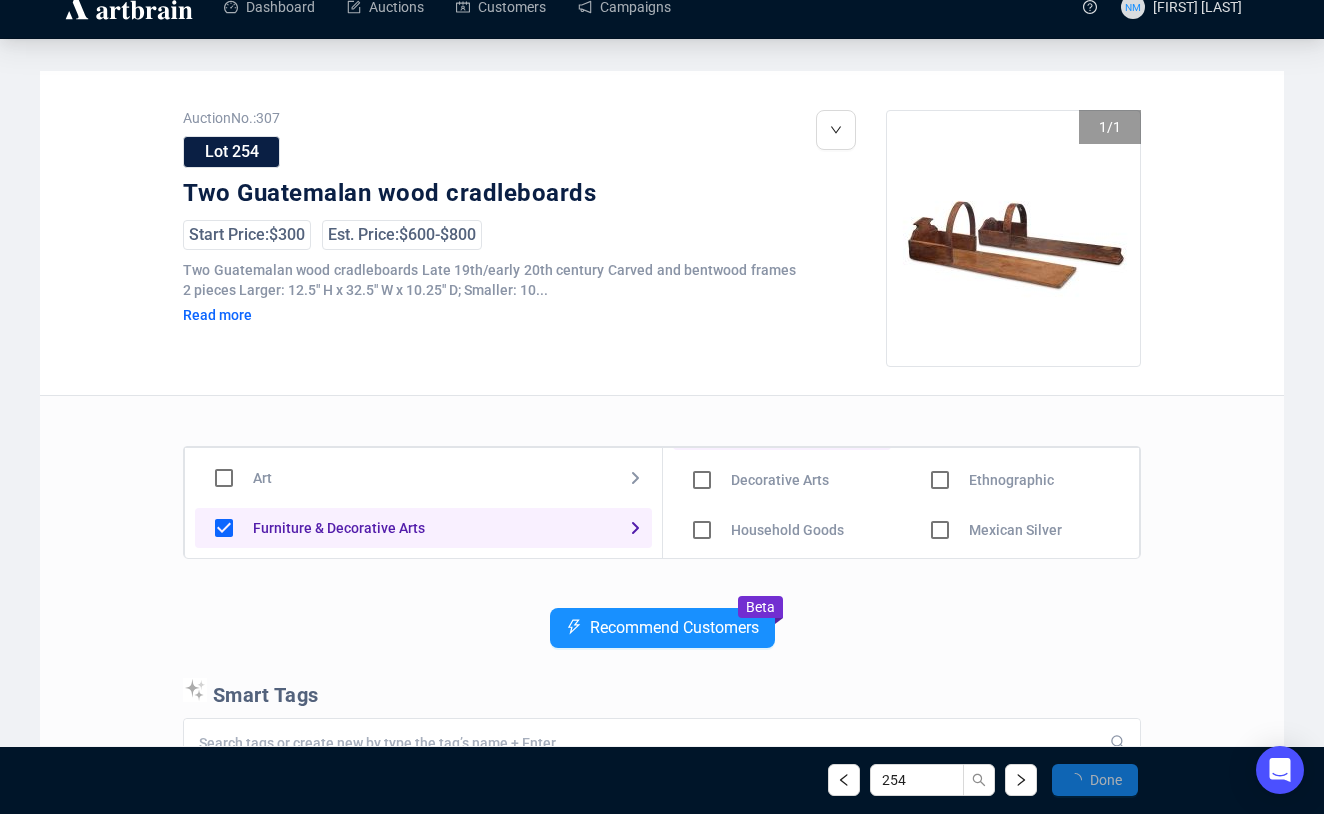 scroll, scrollTop: 148, scrollLeft: 0, axis: vertical 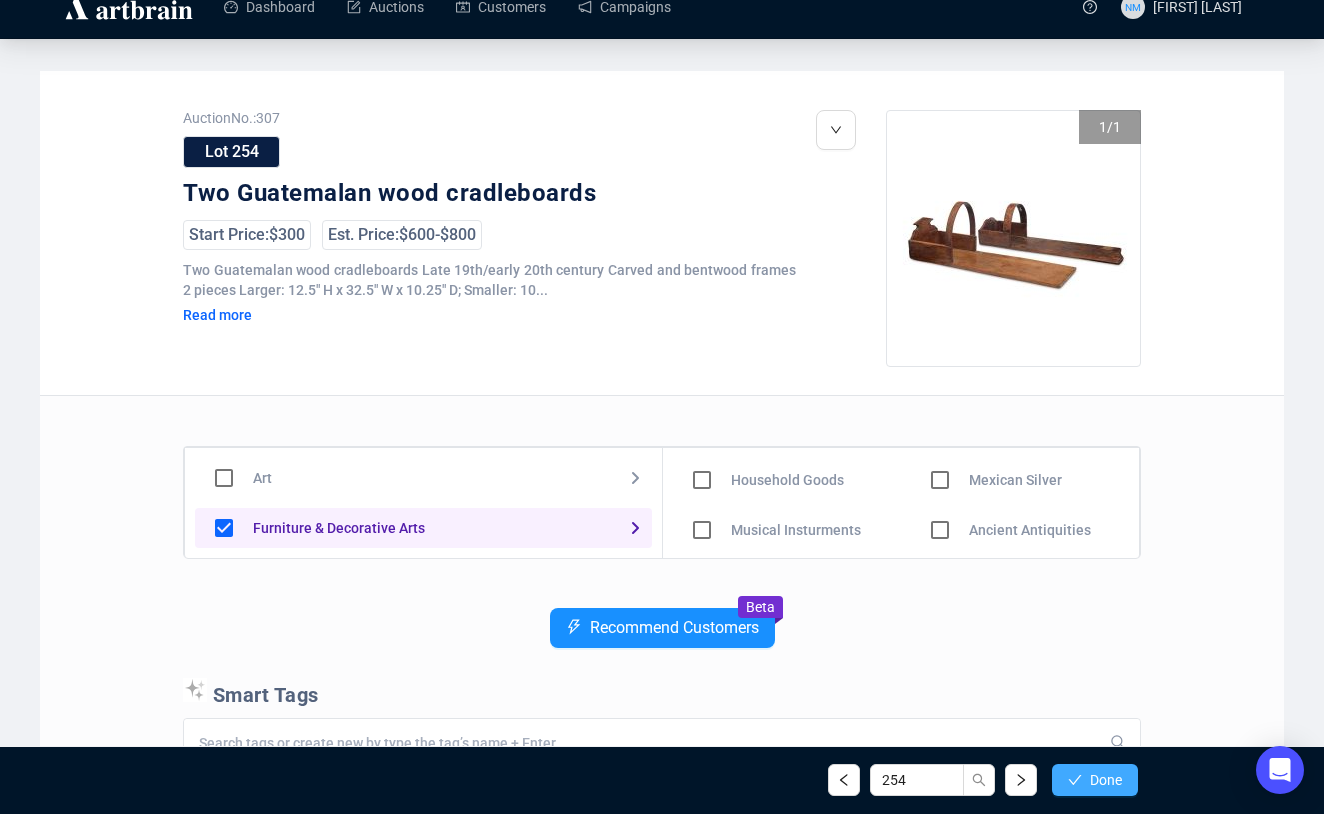 click on "Done" at bounding box center (1106, 780) 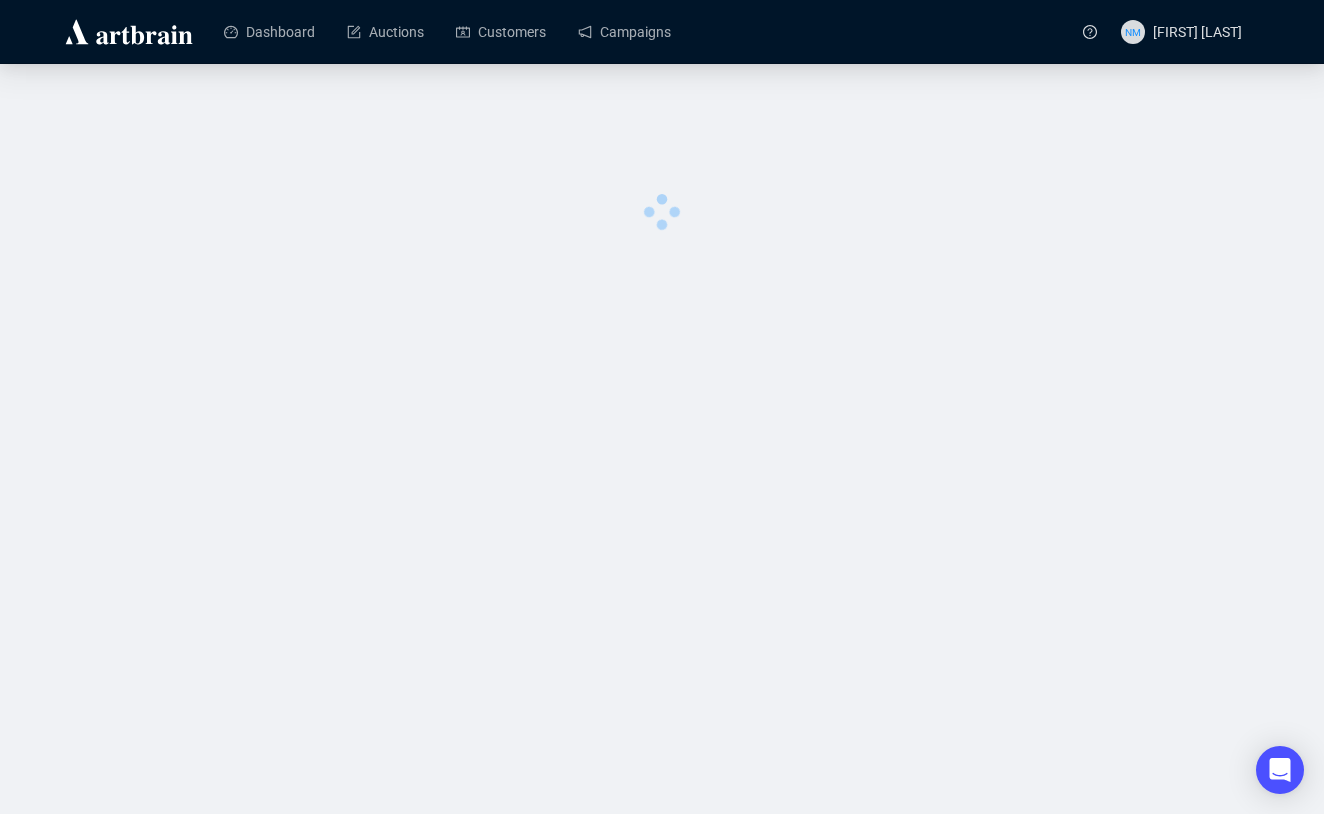 scroll, scrollTop: 0, scrollLeft: 0, axis: both 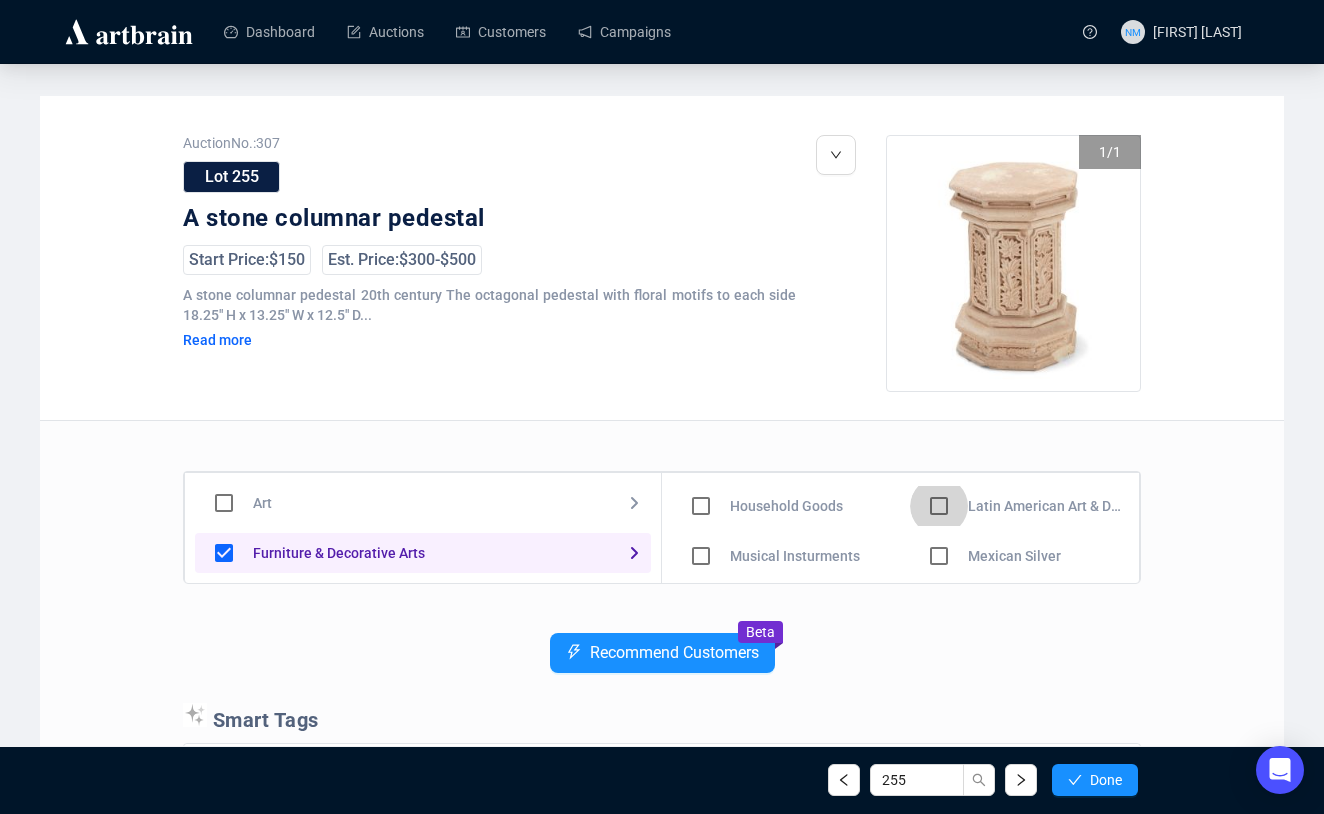 click at bounding box center (701, 456) 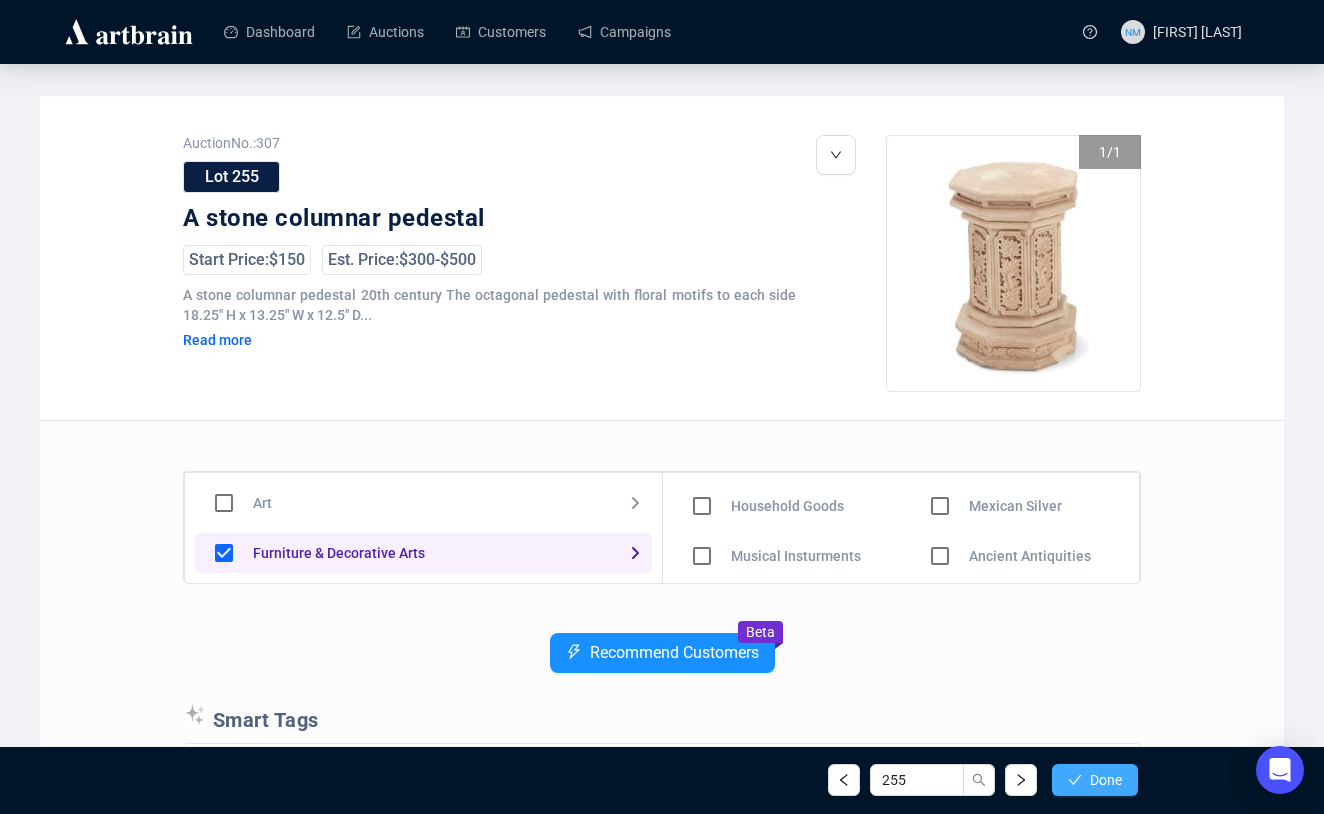 click on "Done" at bounding box center [1095, 780] 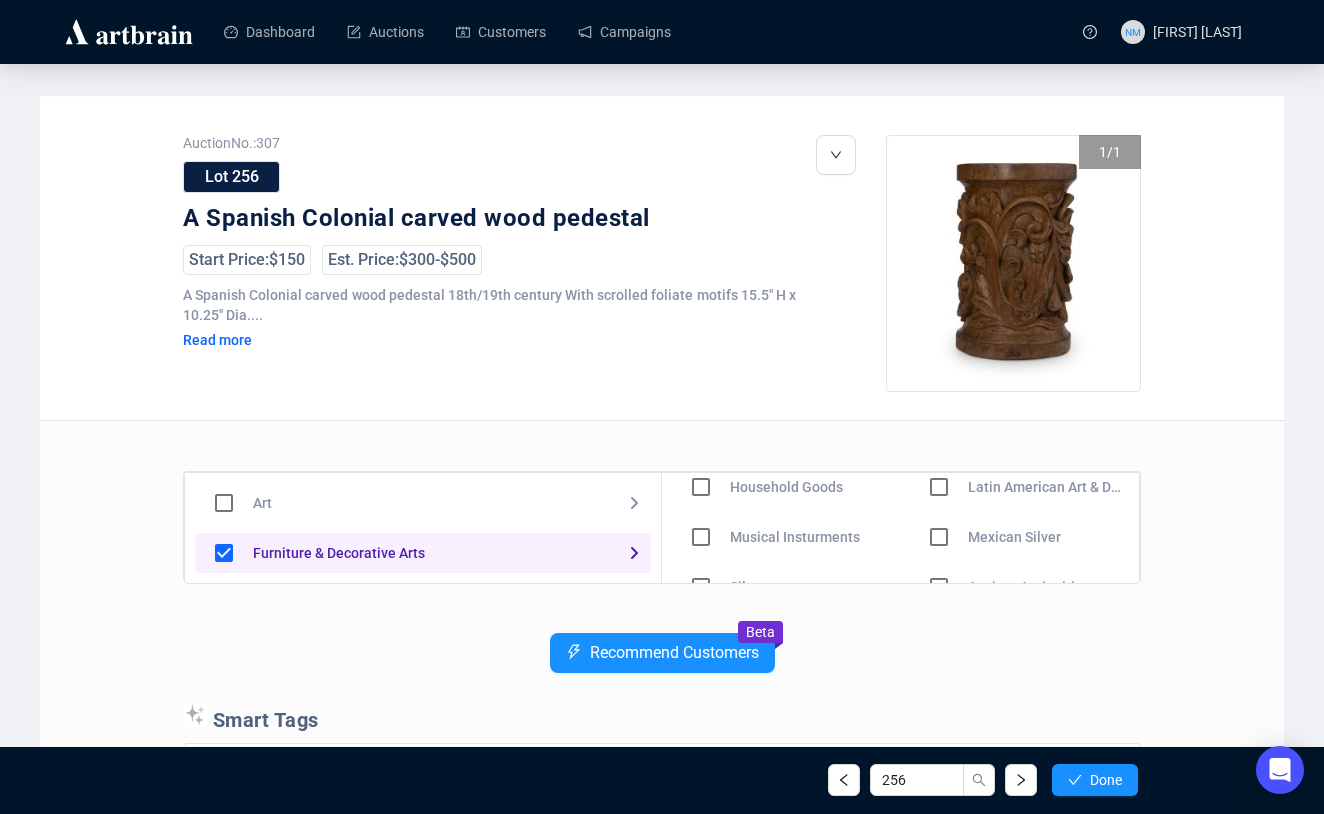 click at bounding box center [701, 437] 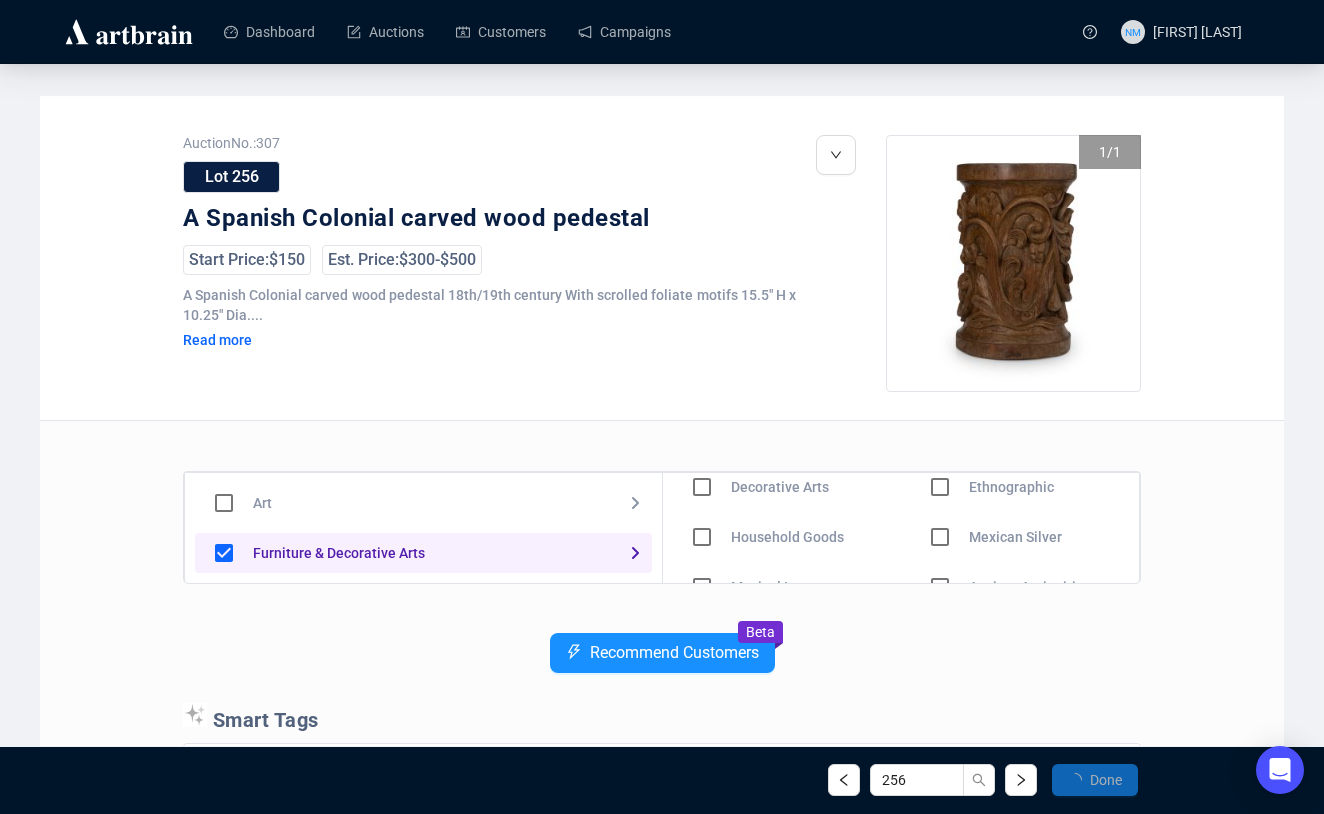 scroll, scrollTop: 166, scrollLeft: 0, axis: vertical 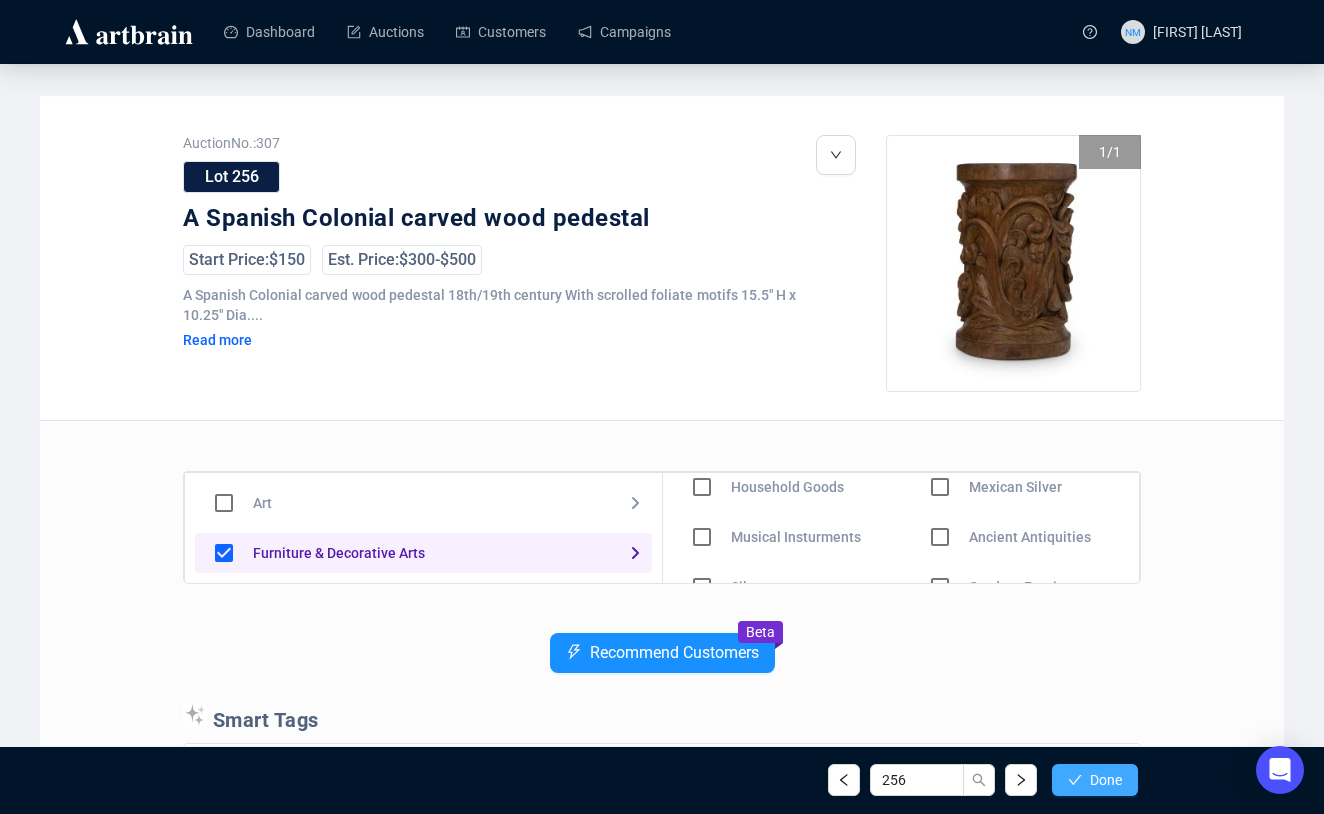 click on "Done" at bounding box center [1106, 780] 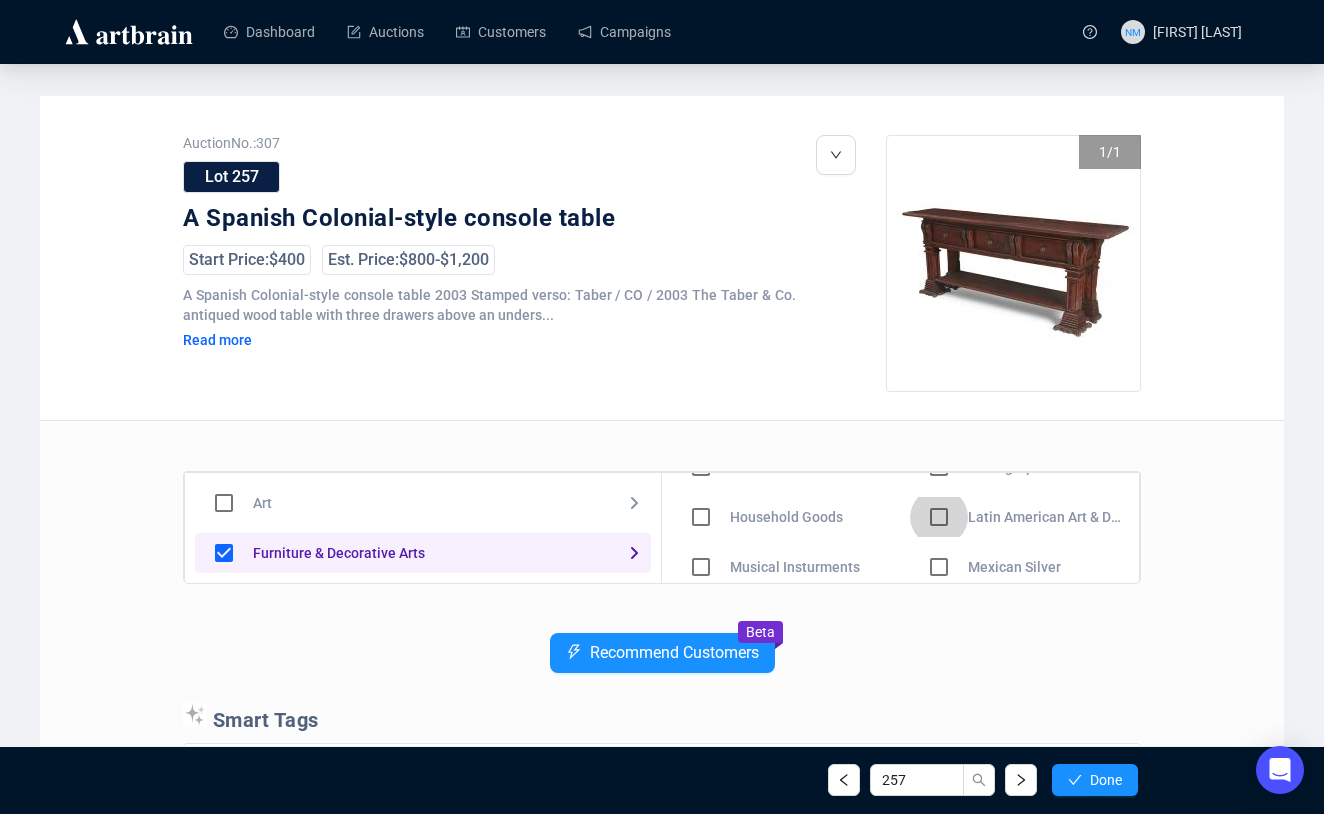 click at bounding box center (701, 467) 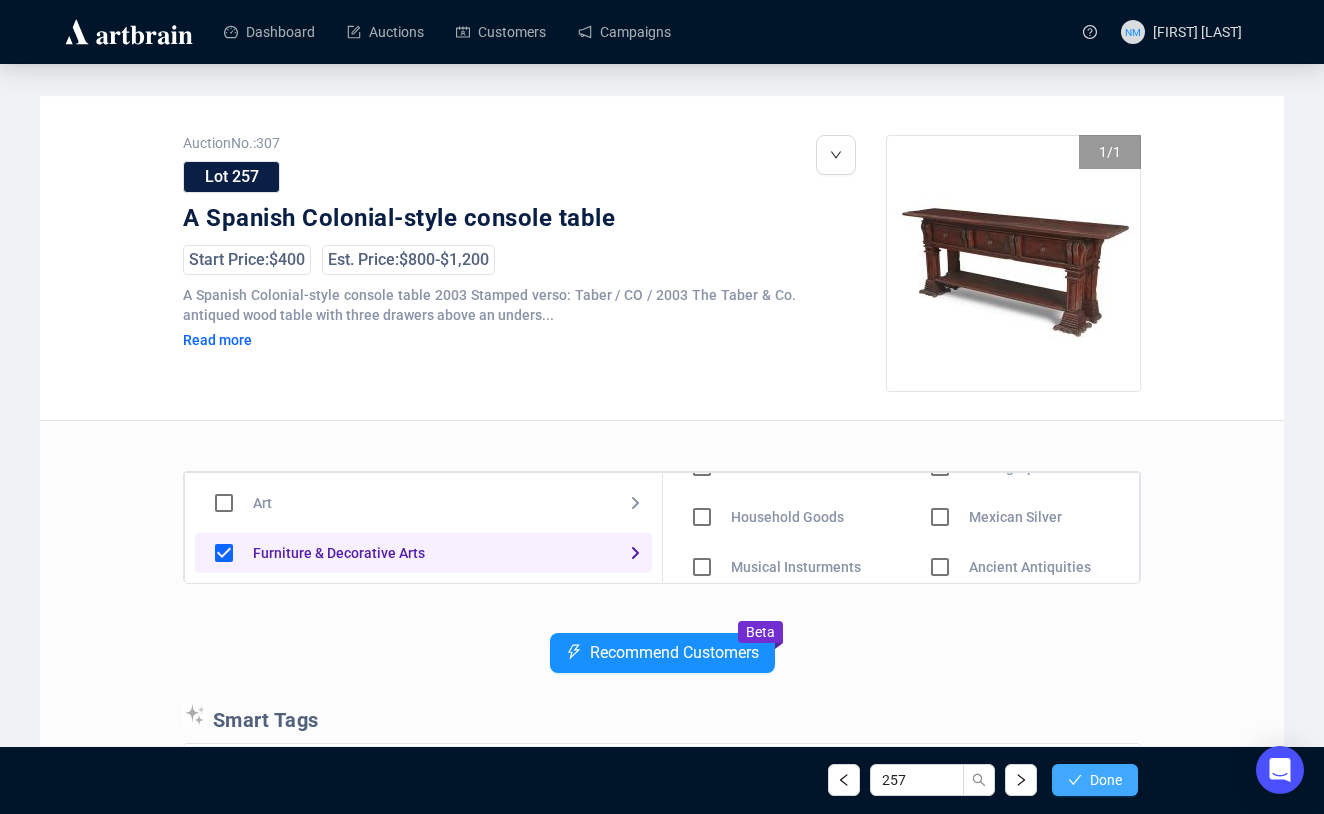 click on "Done" at bounding box center (1106, 780) 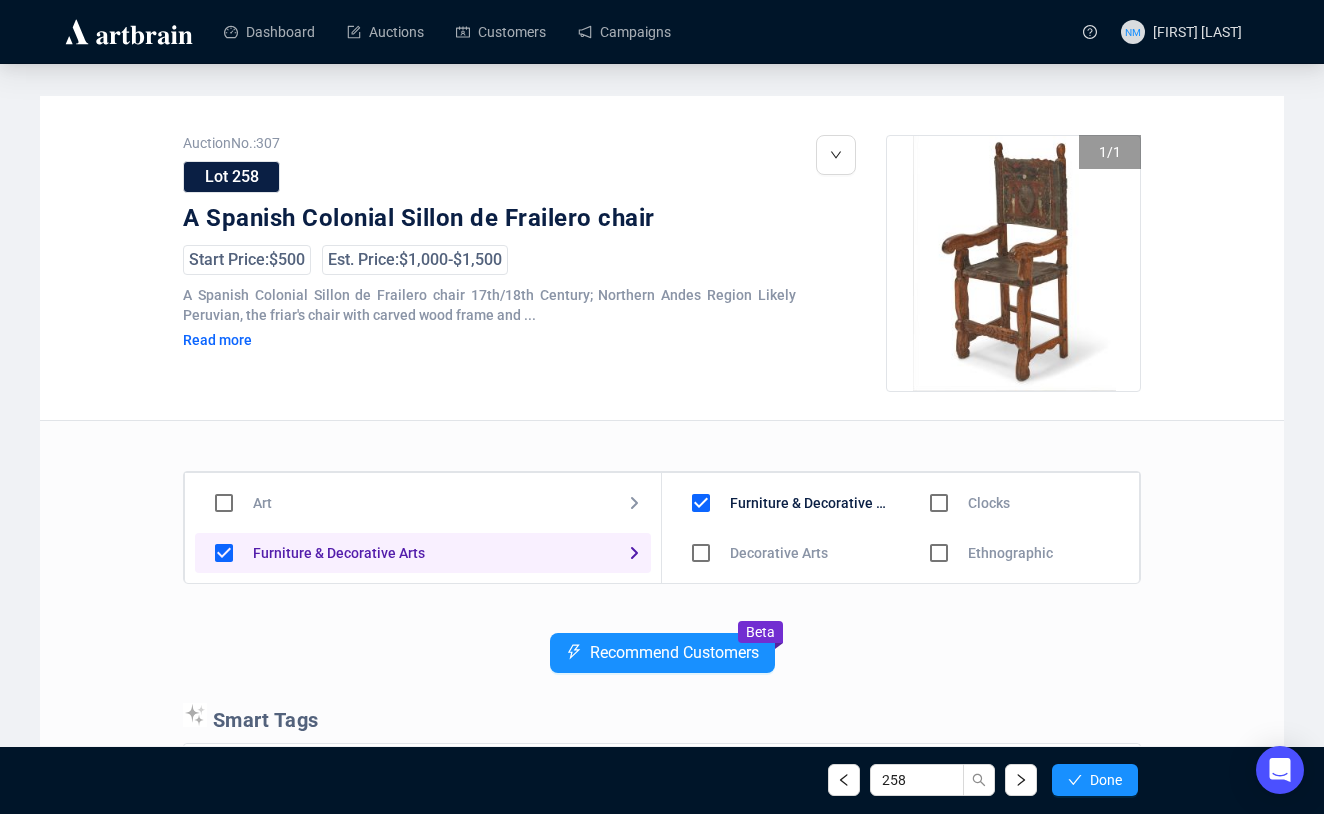 click on "Auction  No.:  307 Lot   258 A Spanish Colonial Sillon de Frailero chair Start Price:  $500 Est. Price:  $1,000  -  $1,500 A Spanish Colonial Sillon de Frailero chair 17th/18th Century; Northern Andes Region Likely Peruvian, the friar's chair with carved wood frame and ...  Read more 1  /  1 Art
Furniture & Decorative Arts
Jewelry & Watches
Native American
Design
Motor Vehicles
Test
Other
Furniture & Decorative Arts Decorative Arts Household Goods Musical Insturments Silver Asian Art & Design Rugs & Carpets Clocks Ethnographic Latin American Art & Design Mexican Silver Ancient Antiquities Outdoor Furniture Recommend Customers Beta
Smart Tags
chair +
Spanish Colonial Sillon de Frailero +
wood +
Spanish Colonial +
leather +
figures +
DE +
wood frame +
leather seat +
friar +
Peruvian +
Northern Andes Region +
+" at bounding box center (662, 690) 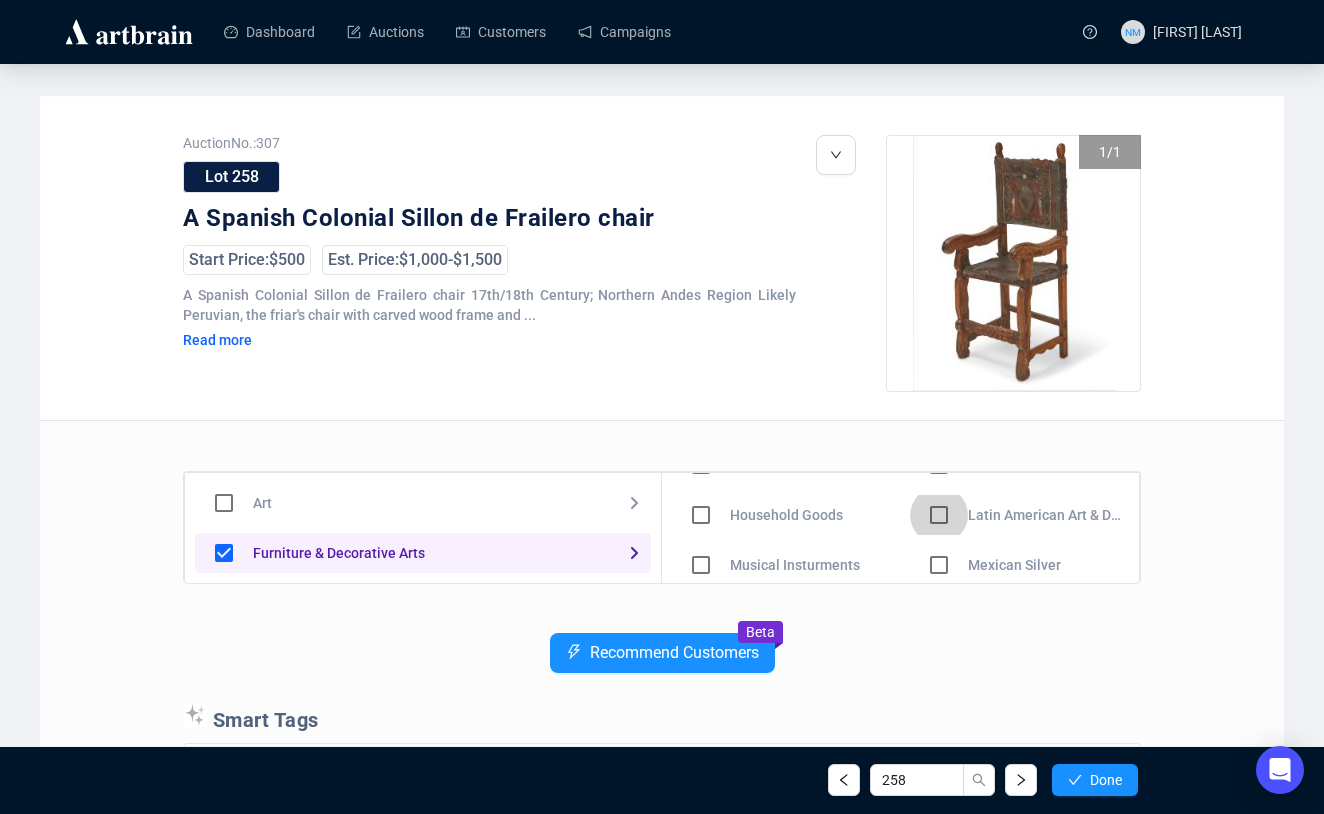 click at bounding box center [701, 465] 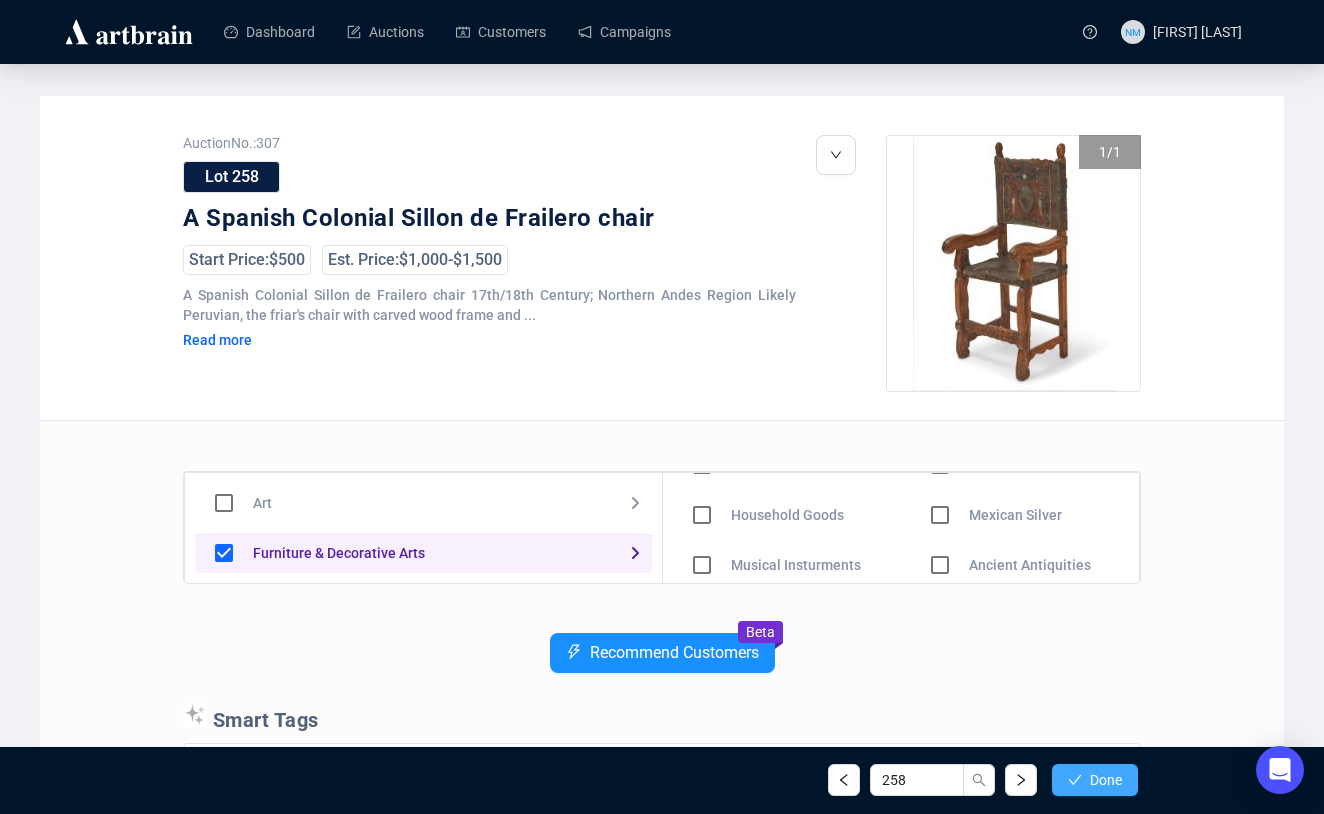 click on "Done" at bounding box center [1106, 780] 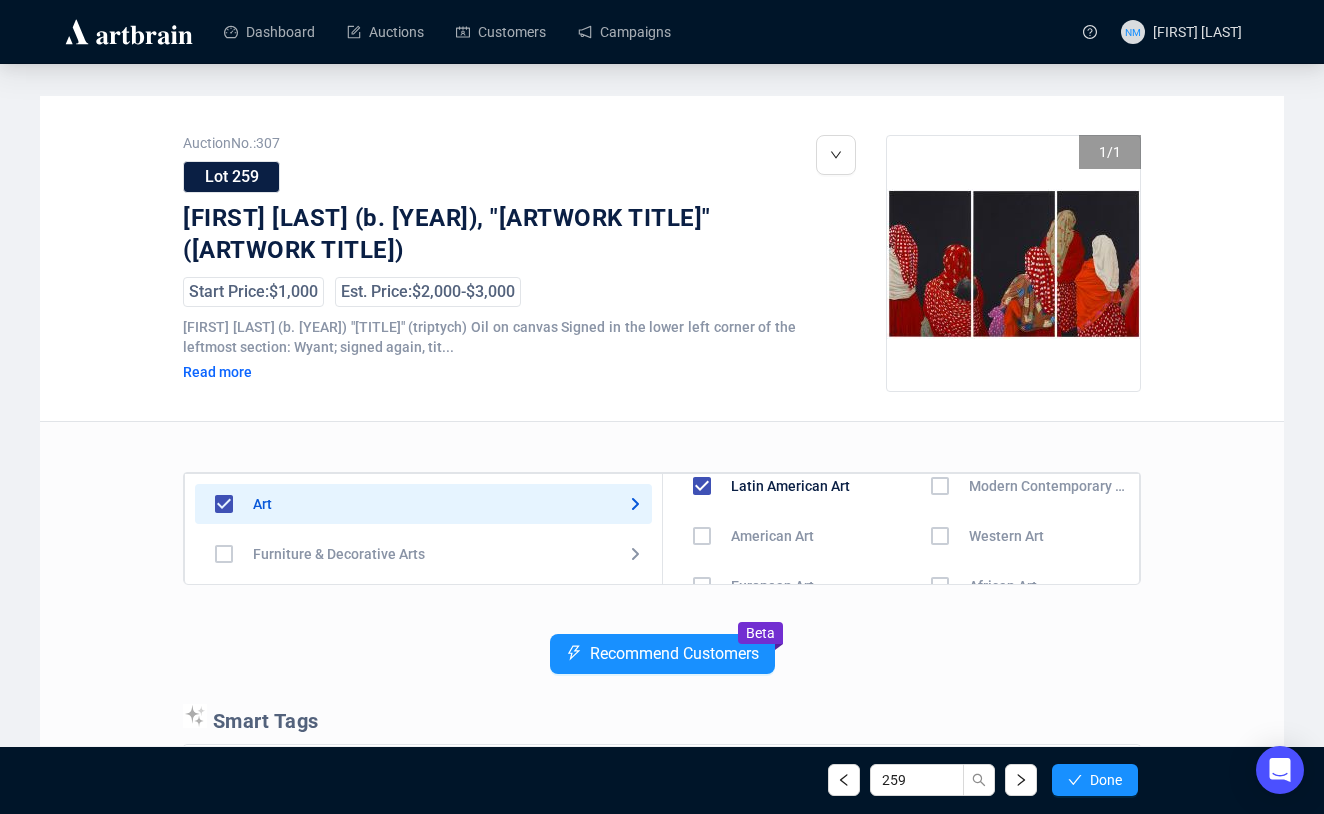 scroll, scrollTop: 0, scrollLeft: 0, axis: both 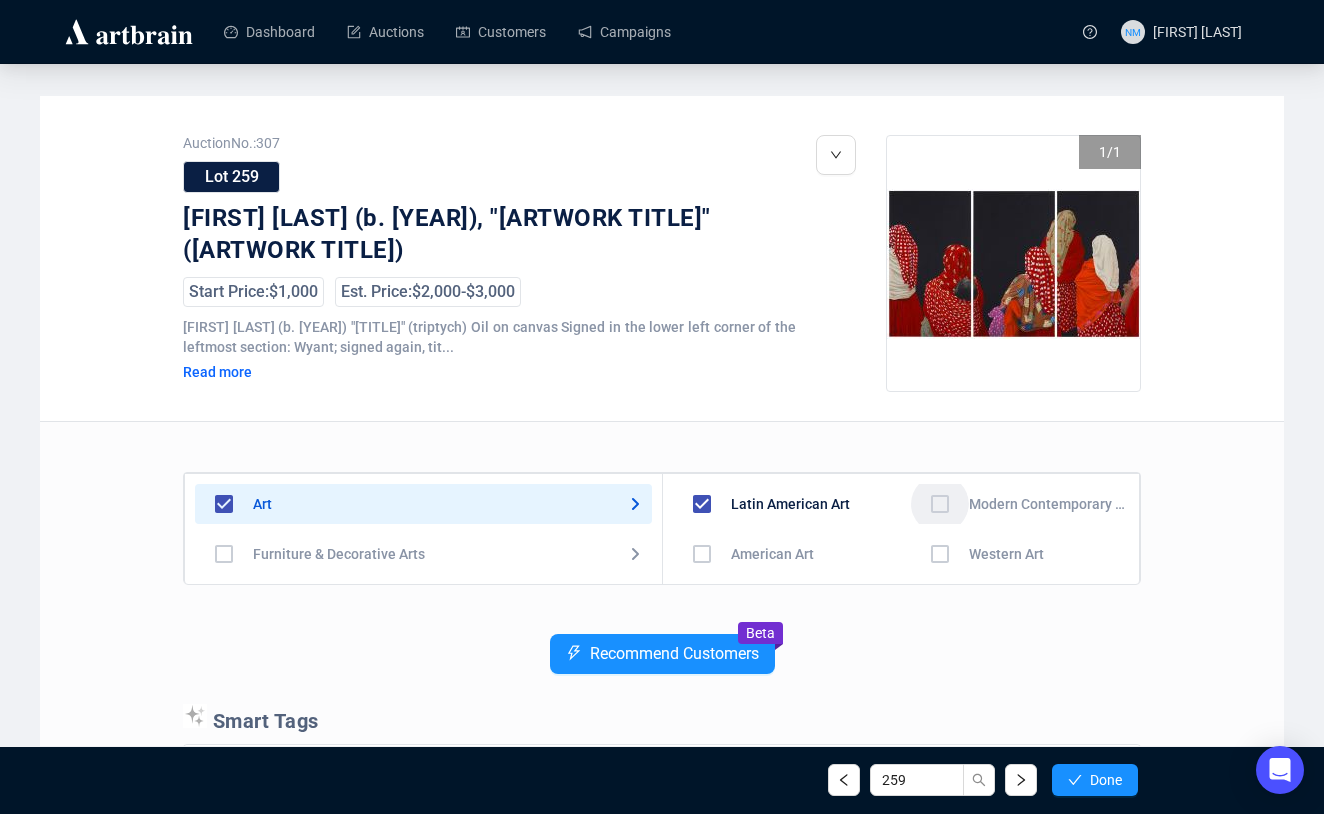 click at bounding box center [702, 554] 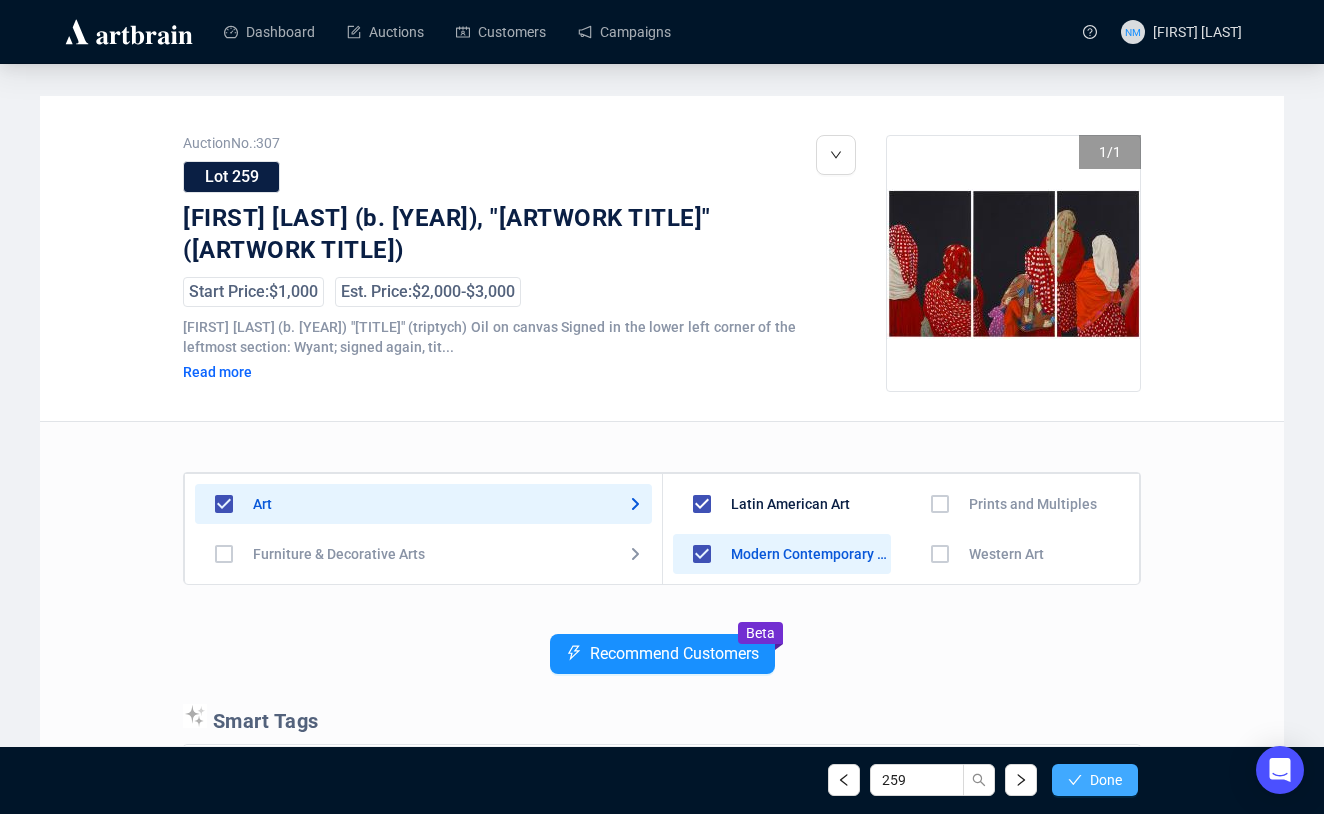click on "Done" at bounding box center [1106, 780] 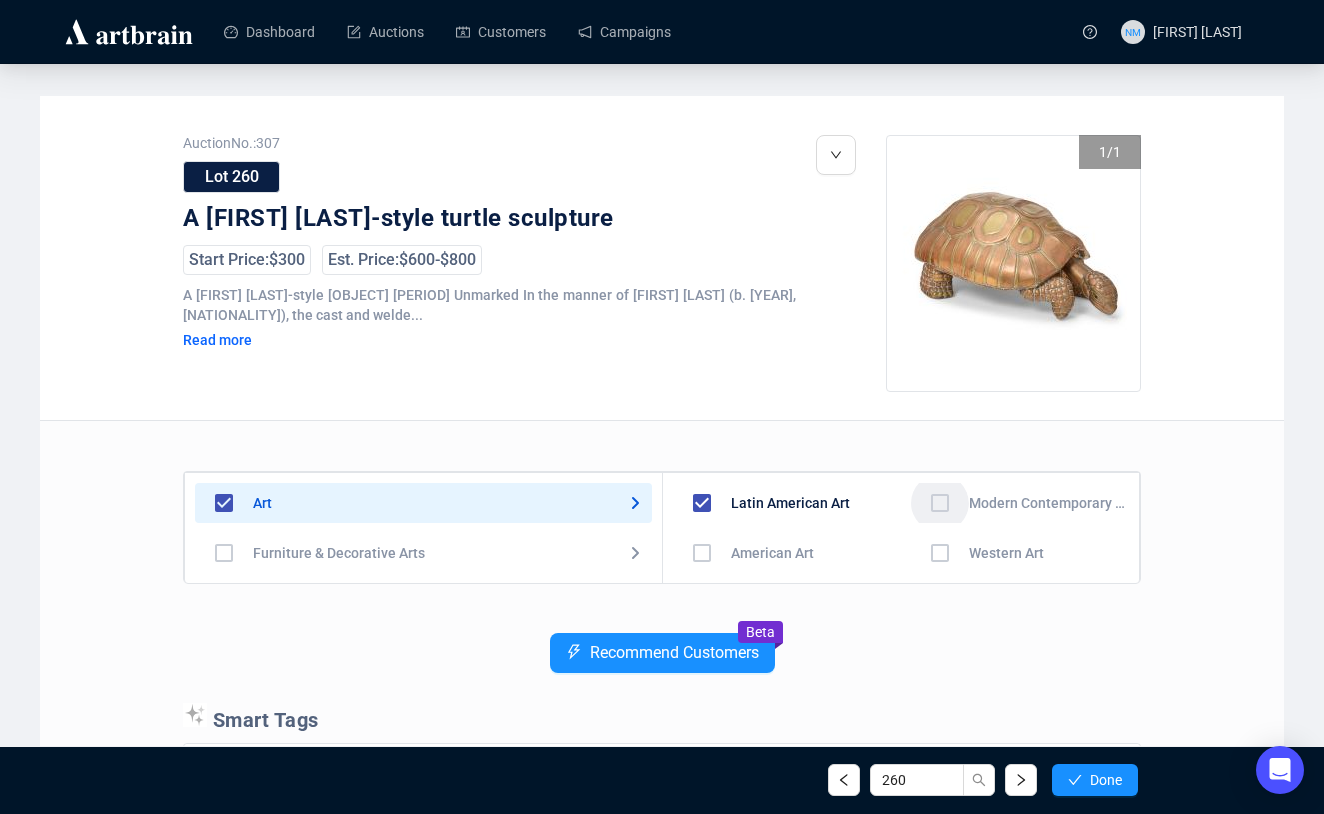 click at bounding box center [702, 553] 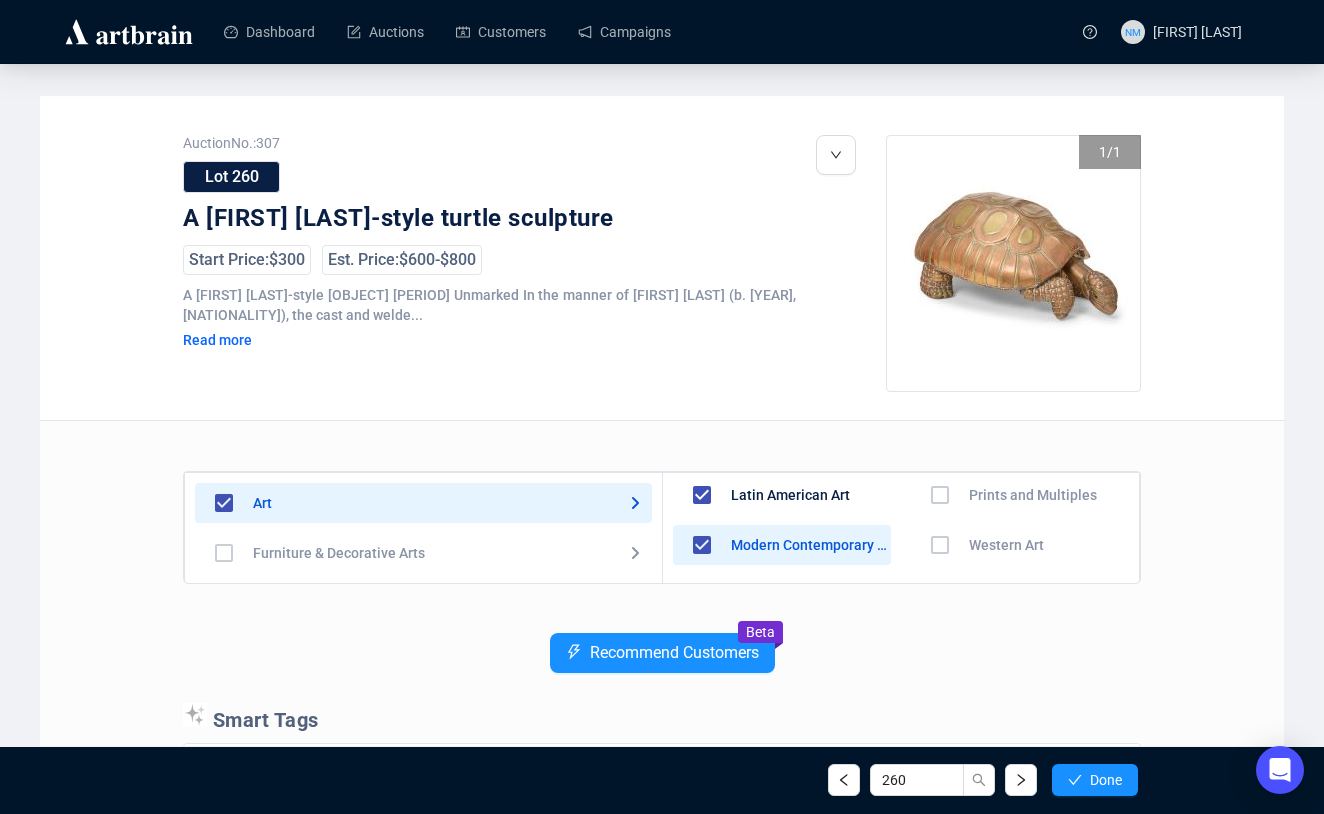 scroll, scrollTop: 0, scrollLeft: 0, axis: both 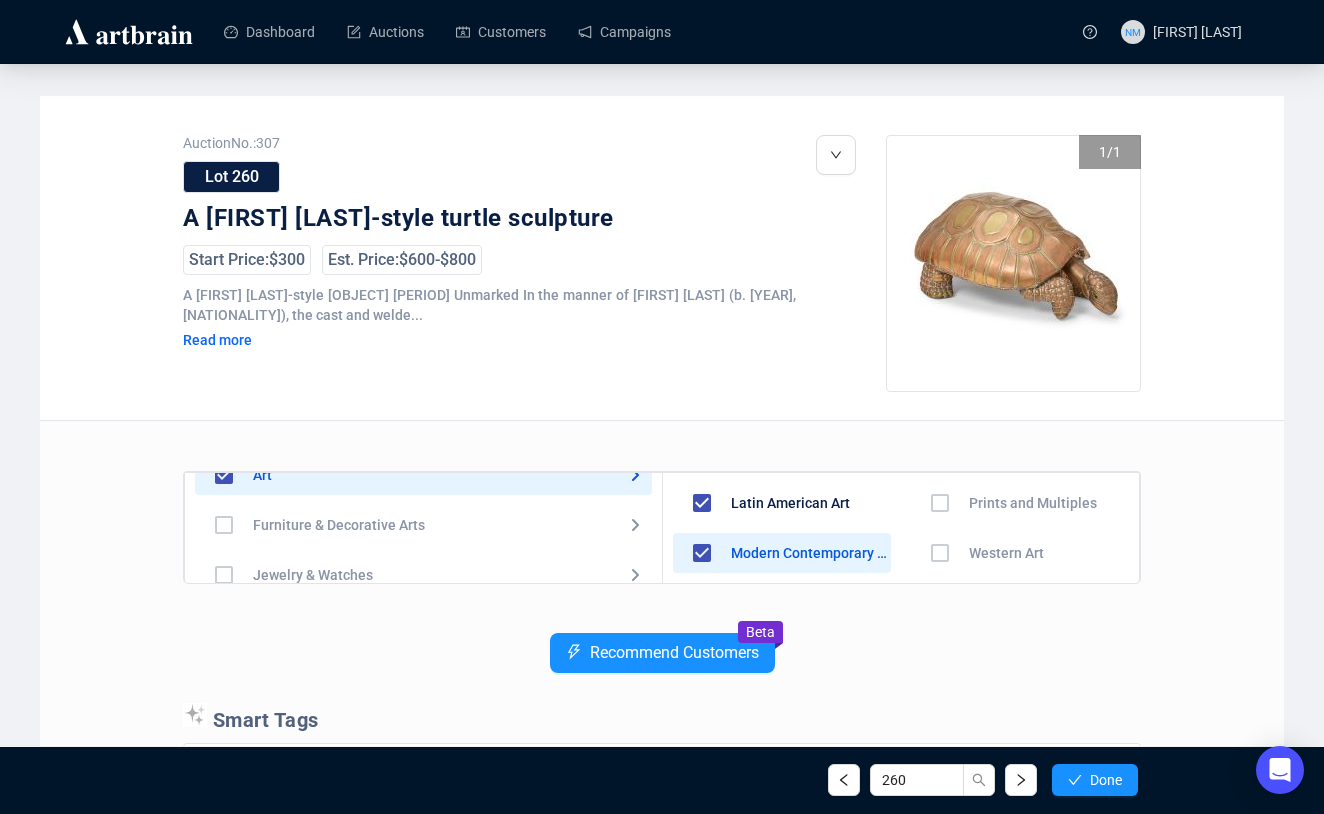 click on "Furniture & Decorative Arts" at bounding box center (489, 317) 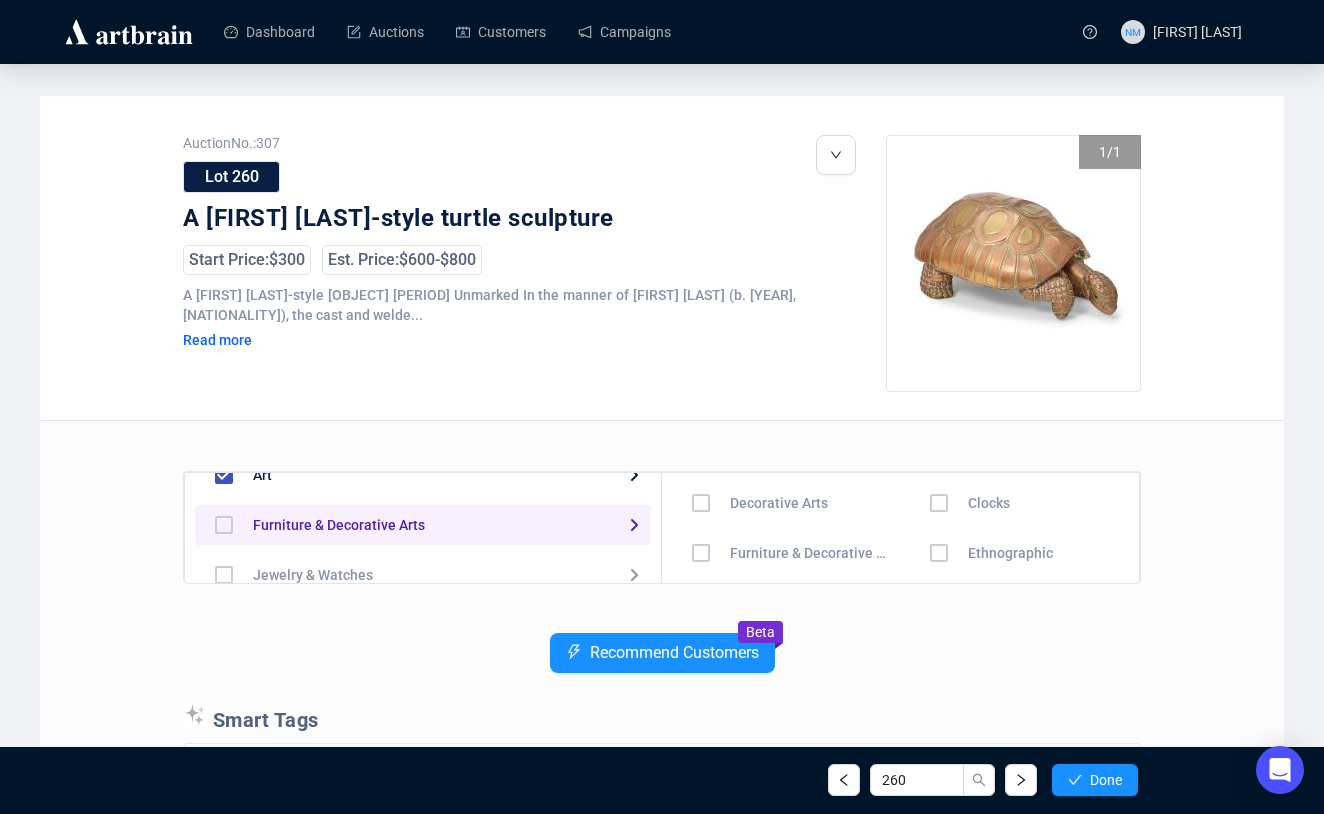 click at bounding box center (224, 525) 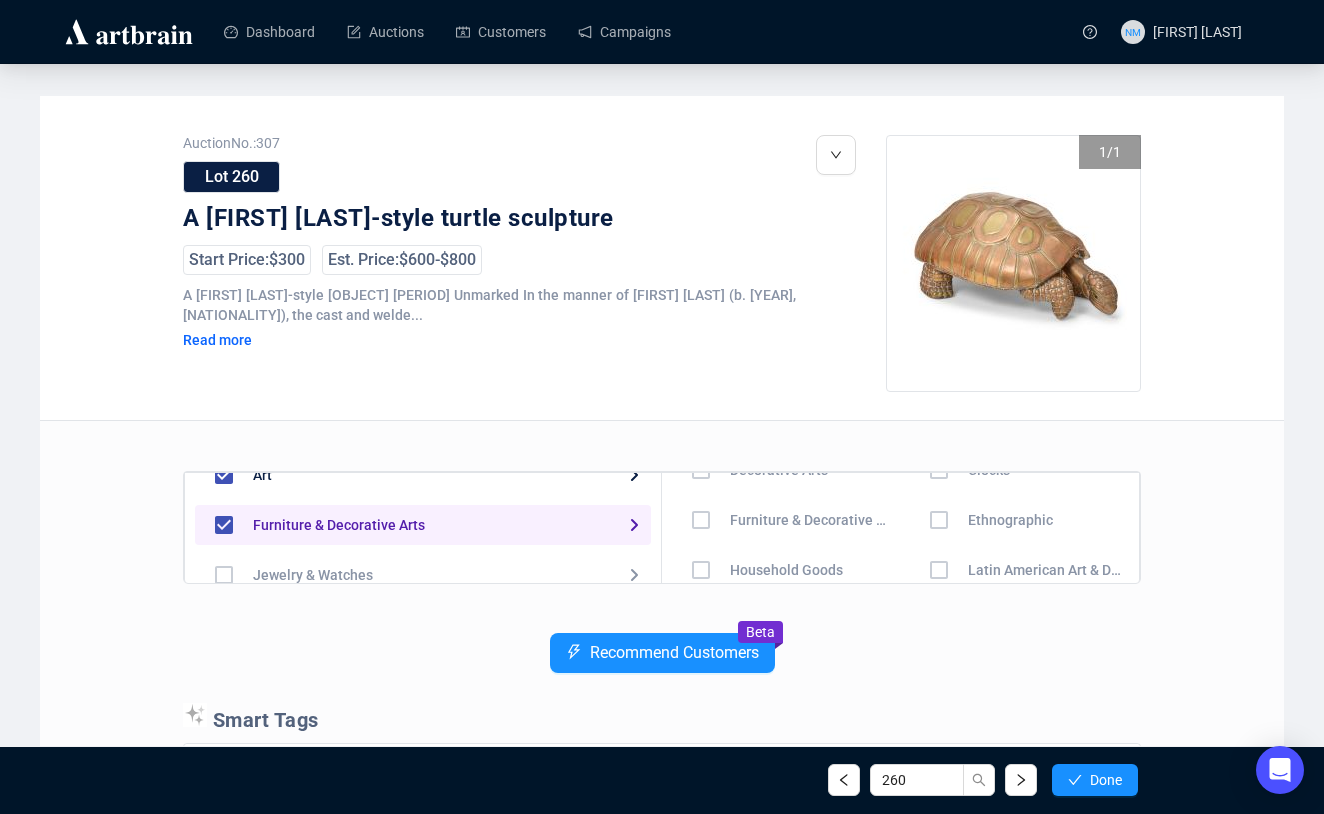 scroll, scrollTop: 0, scrollLeft: 0, axis: both 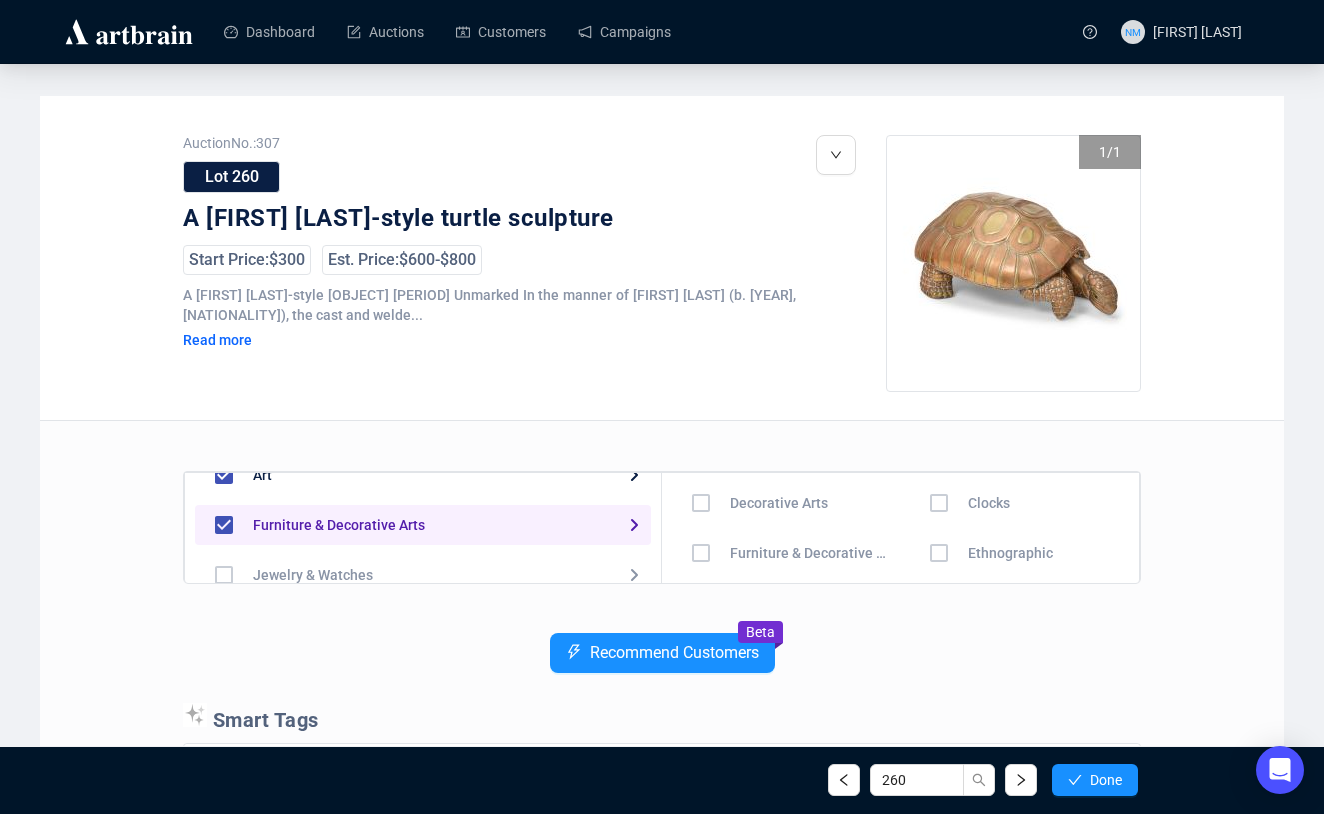 click at bounding box center [701, 503] 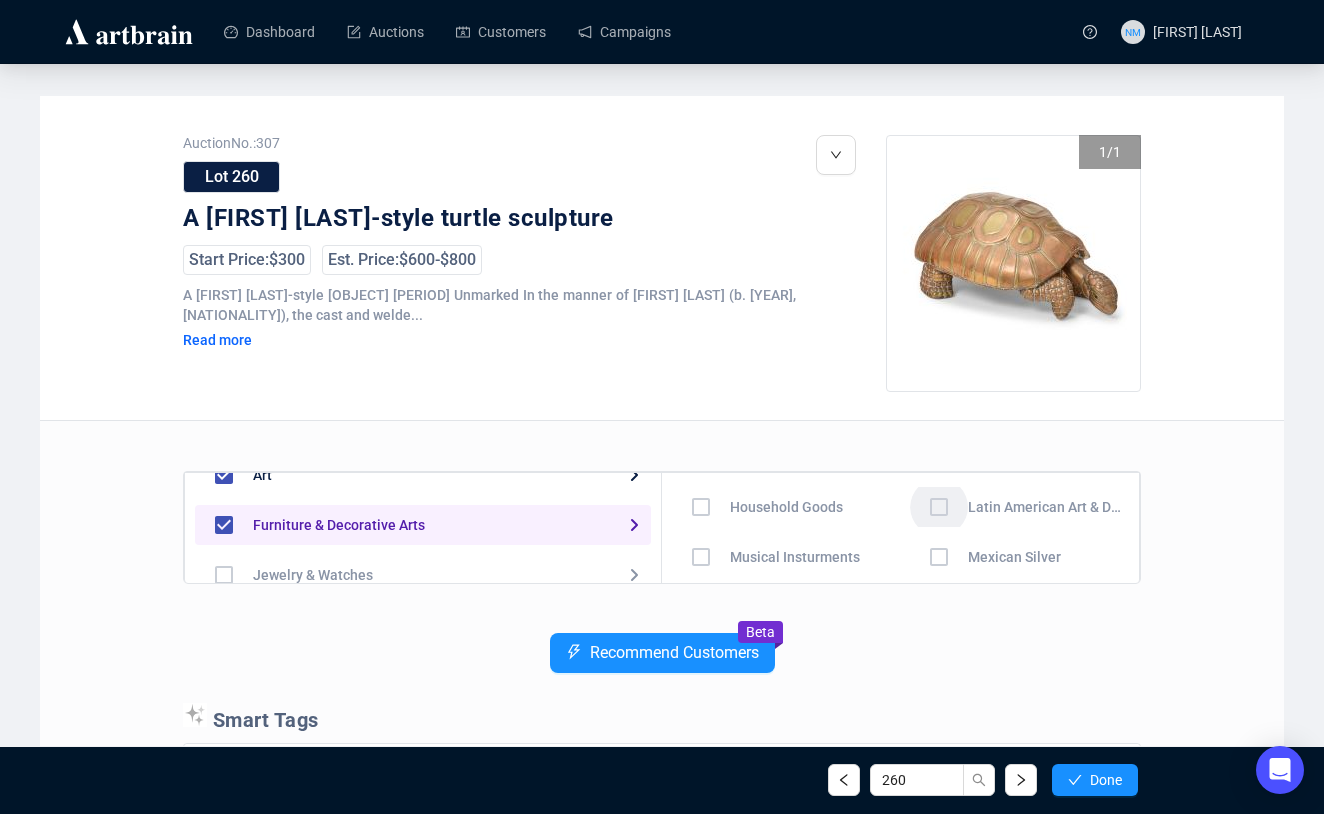click at bounding box center [701, 457] 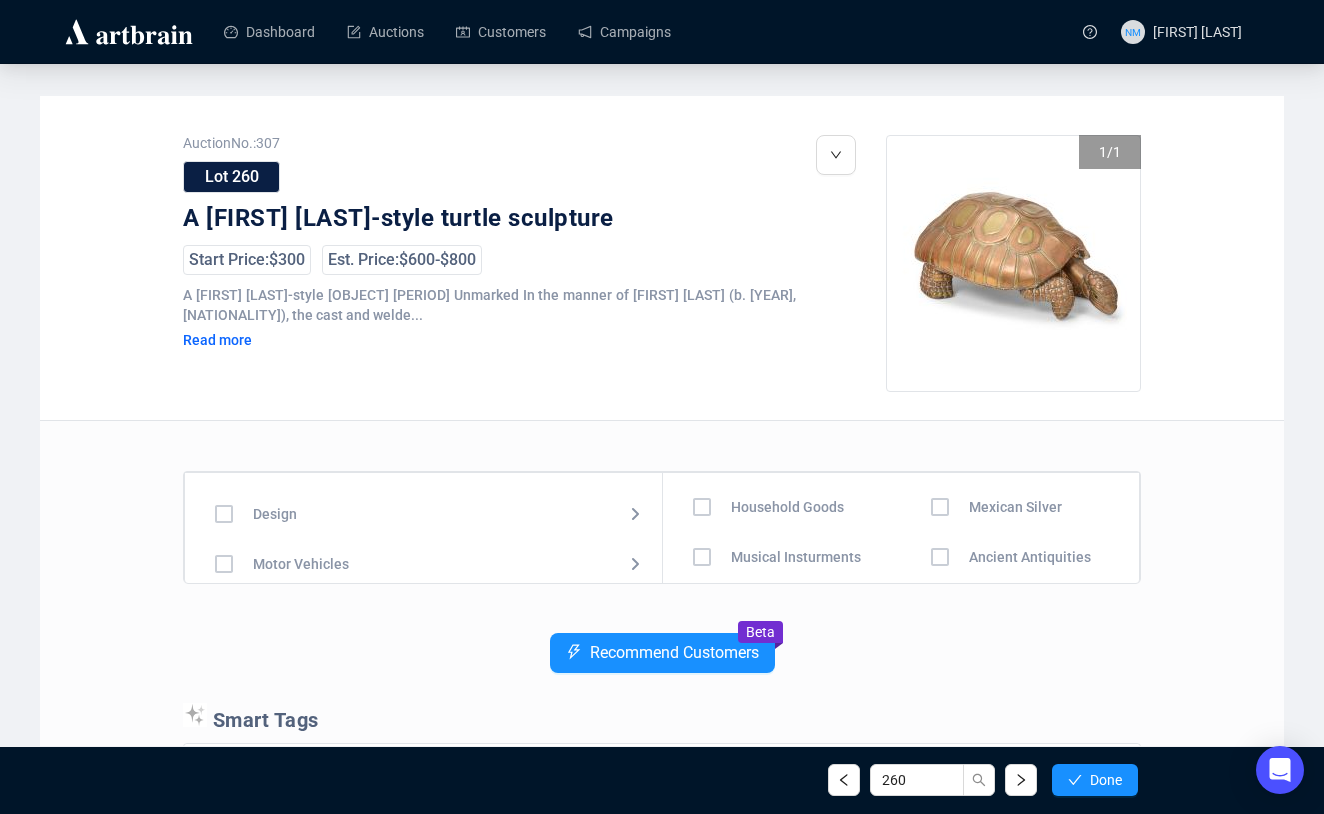 scroll, scrollTop: 192, scrollLeft: 0, axis: vertical 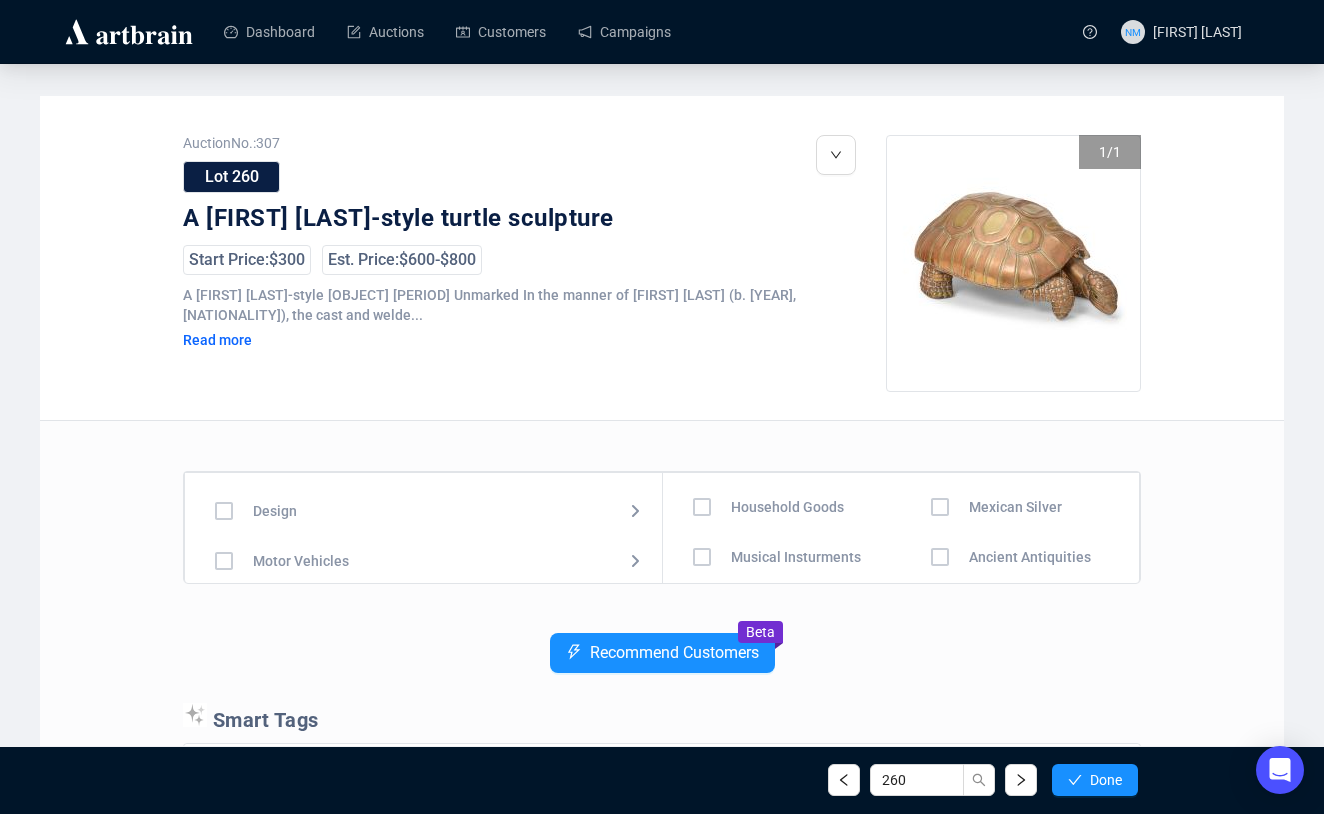 click at bounding box center (224, 411) 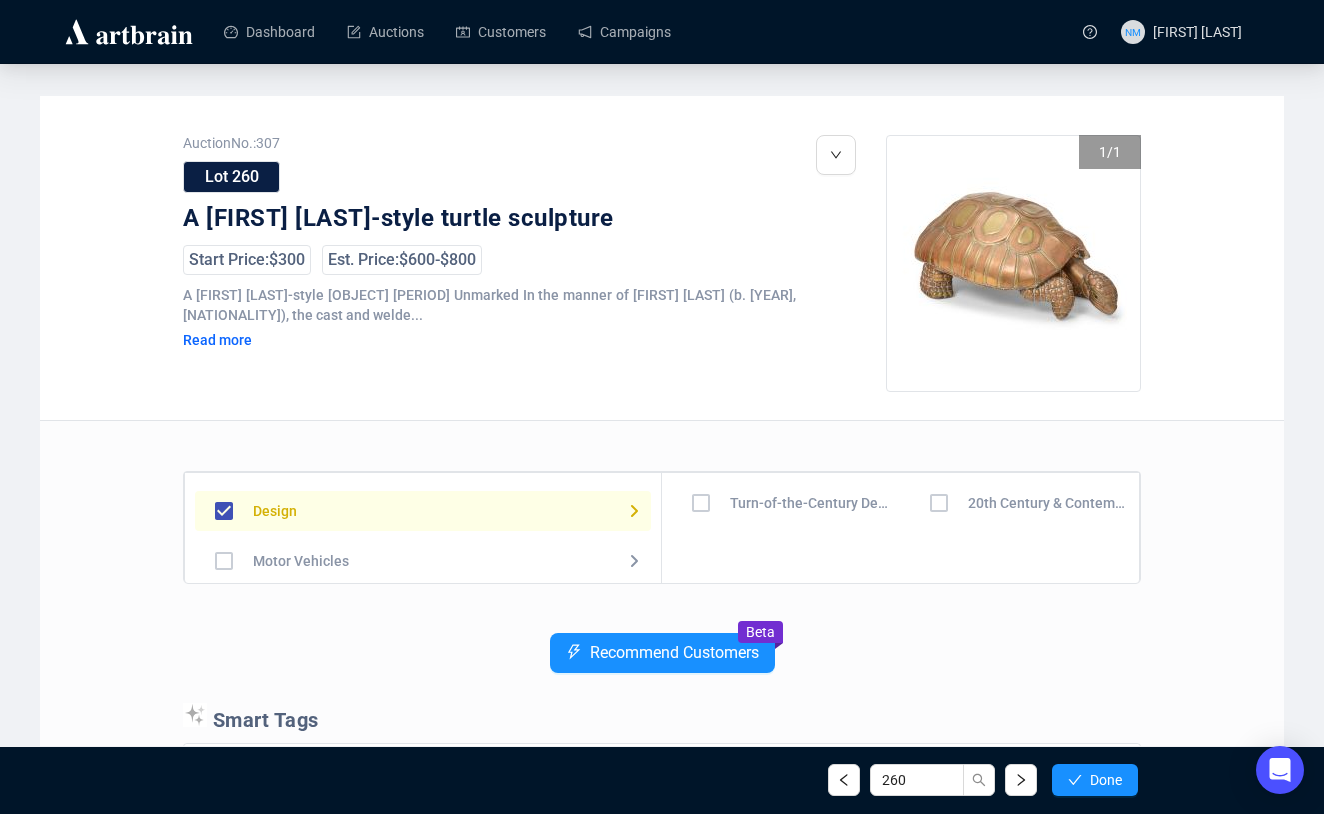 click at bounding box center [701, 503] 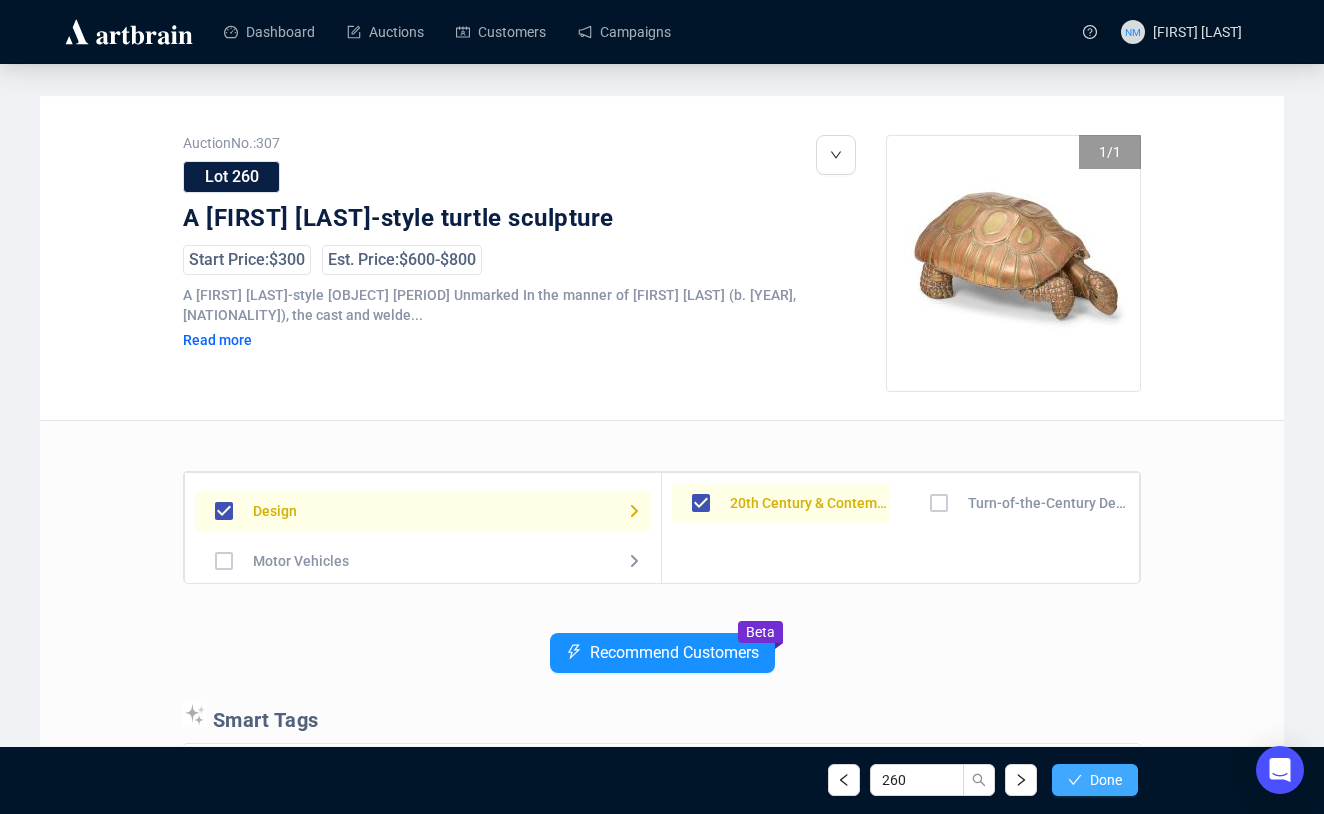 click on "Done" at bounding box center (1106, 780) 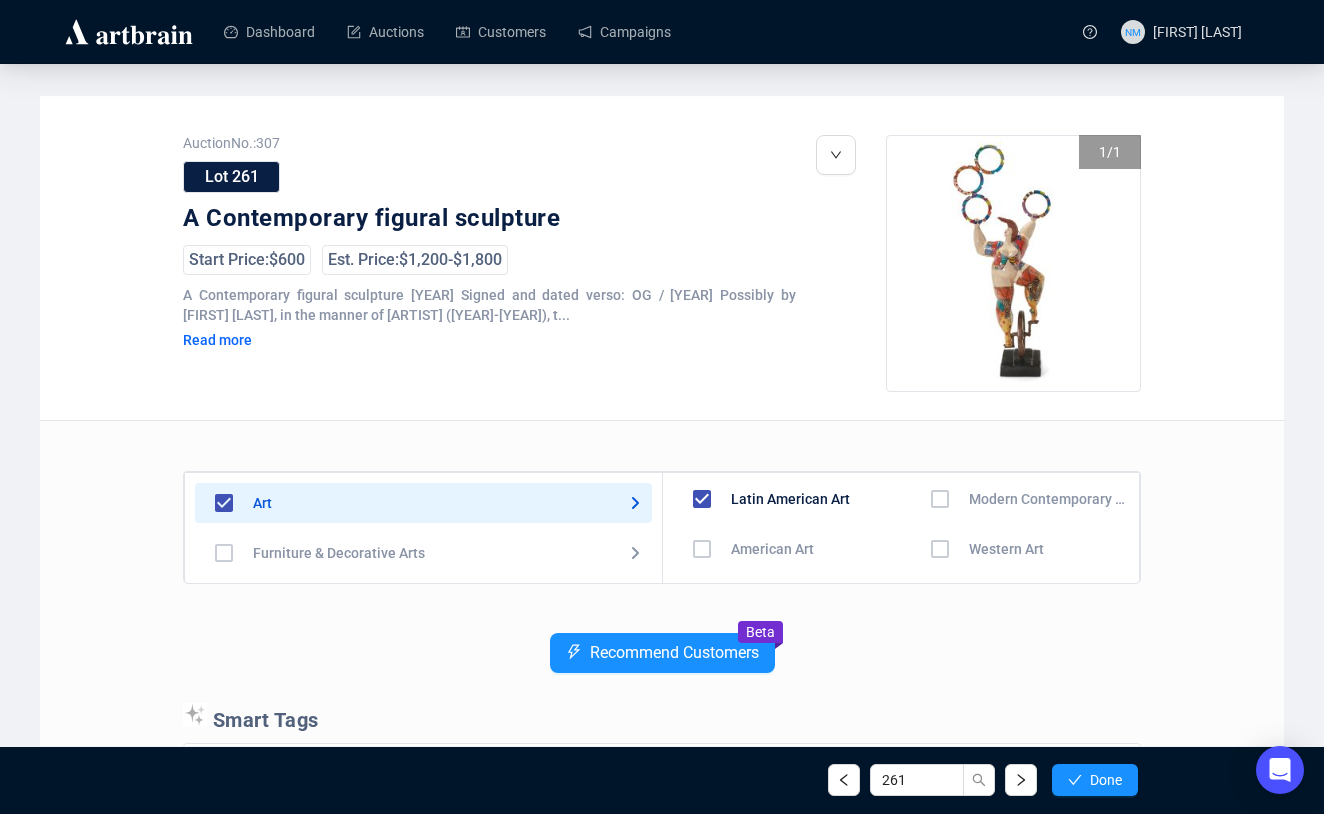 scroll, scrollTop: 0, scrollLeft: 0, axis: both 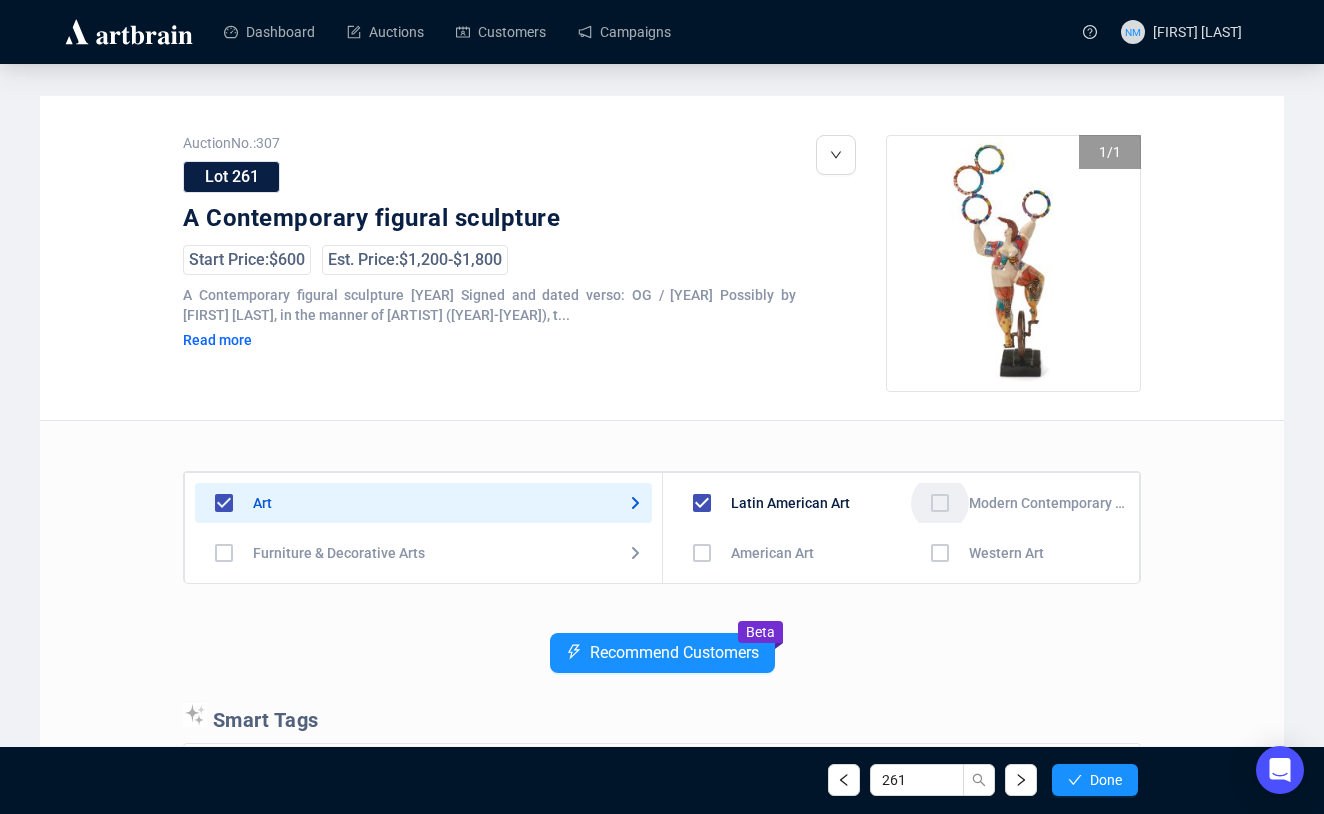 click at bounding box center [702, 553] 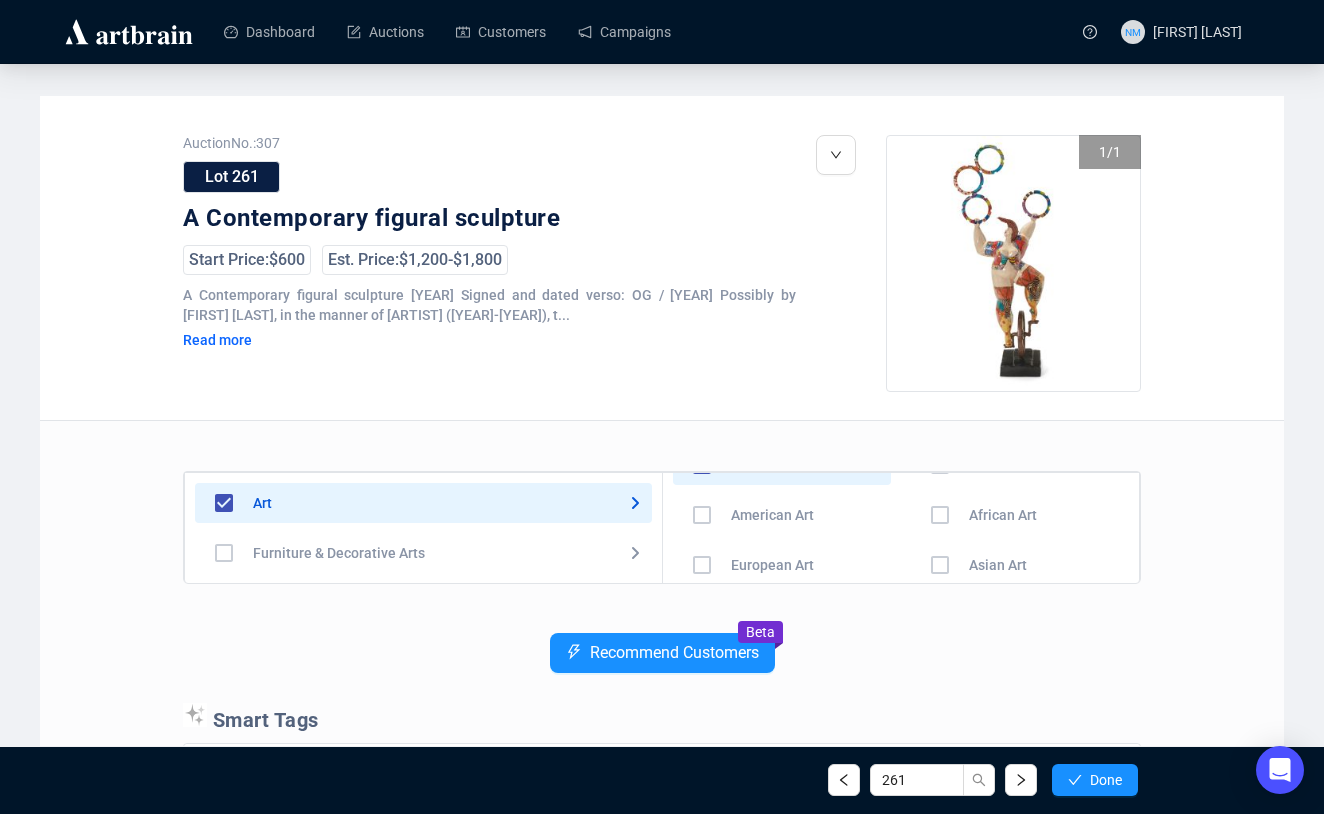 scroll, scrollTop: 100, scrollLeft: 0, axis: vertical 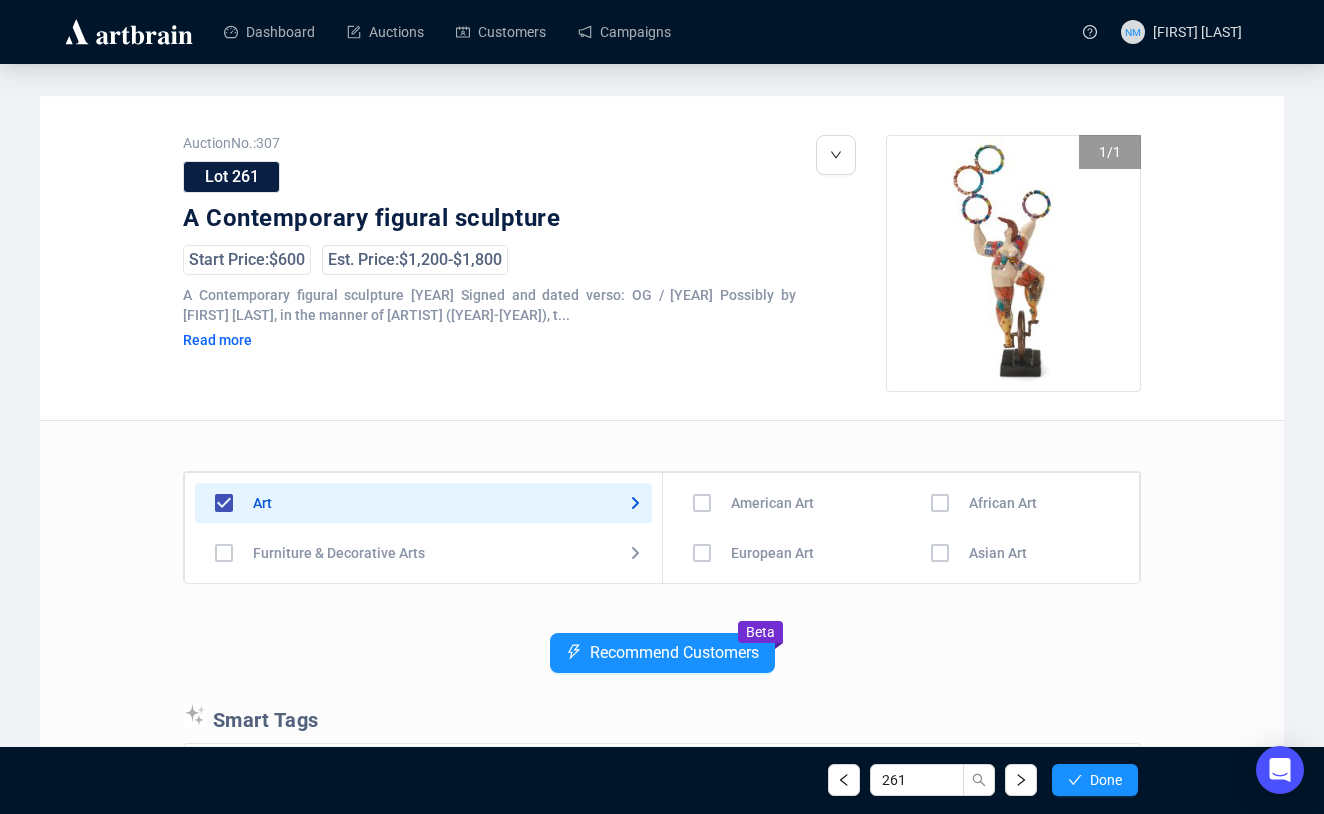 click at bounding box center (224, 553) 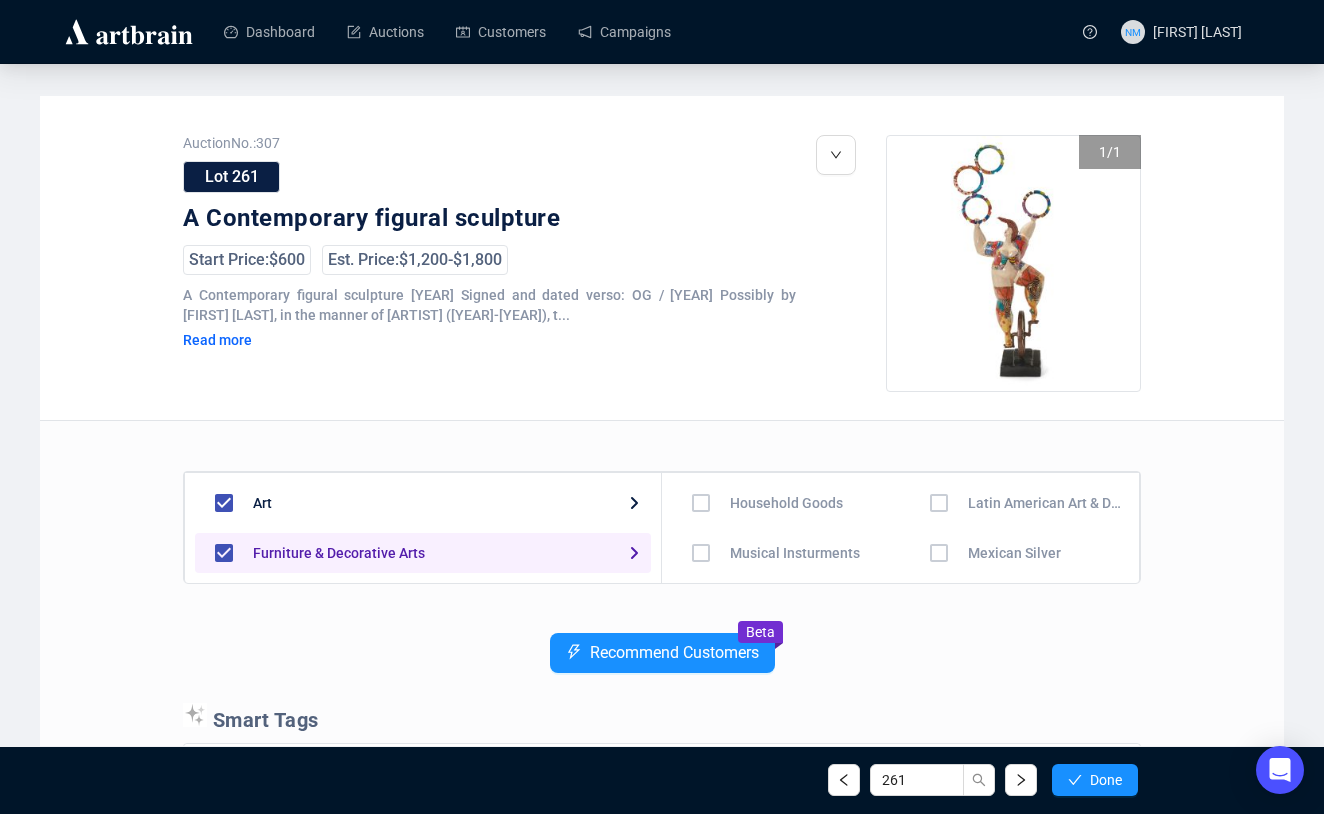 scroll, scrollTop: 0, scrollLeft: 0, axis: both 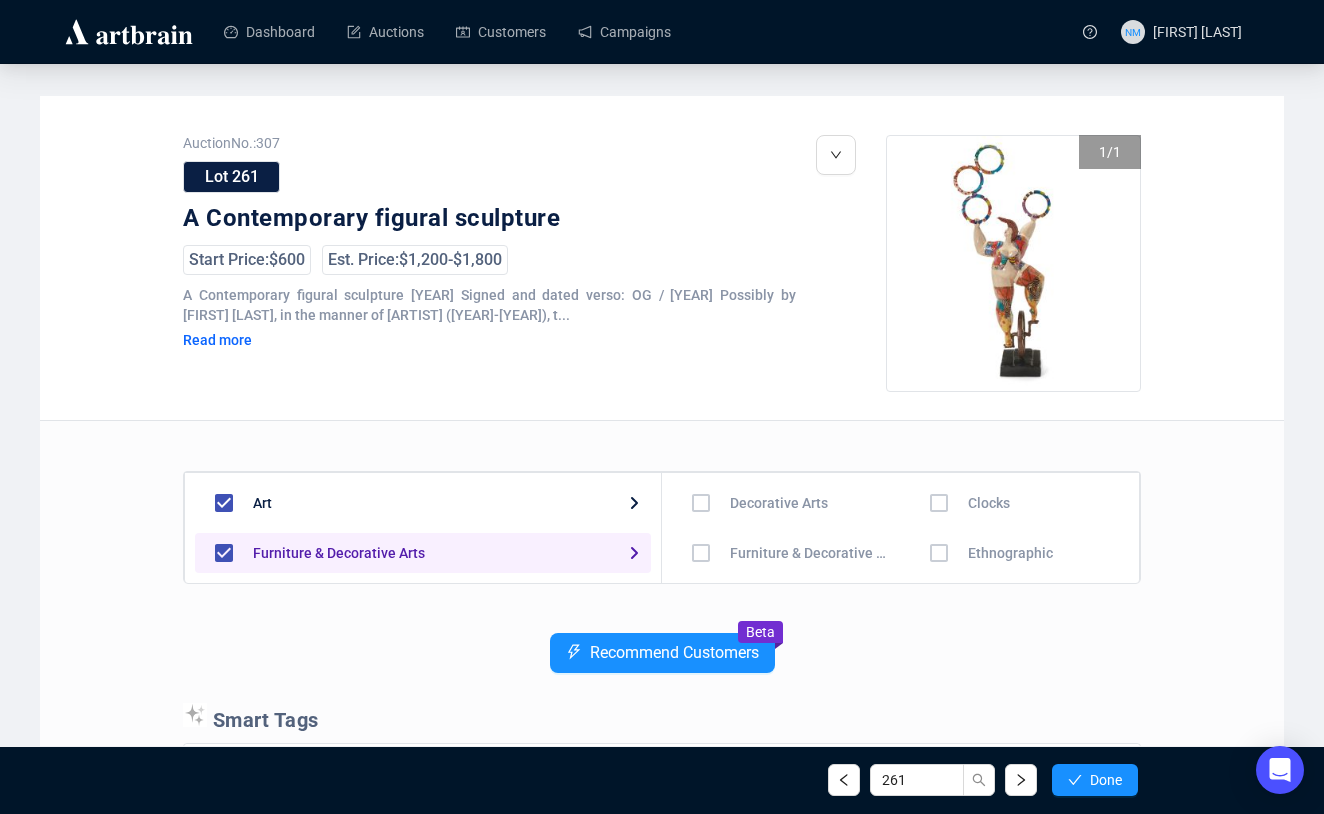 click at bounding box center [701, 503] 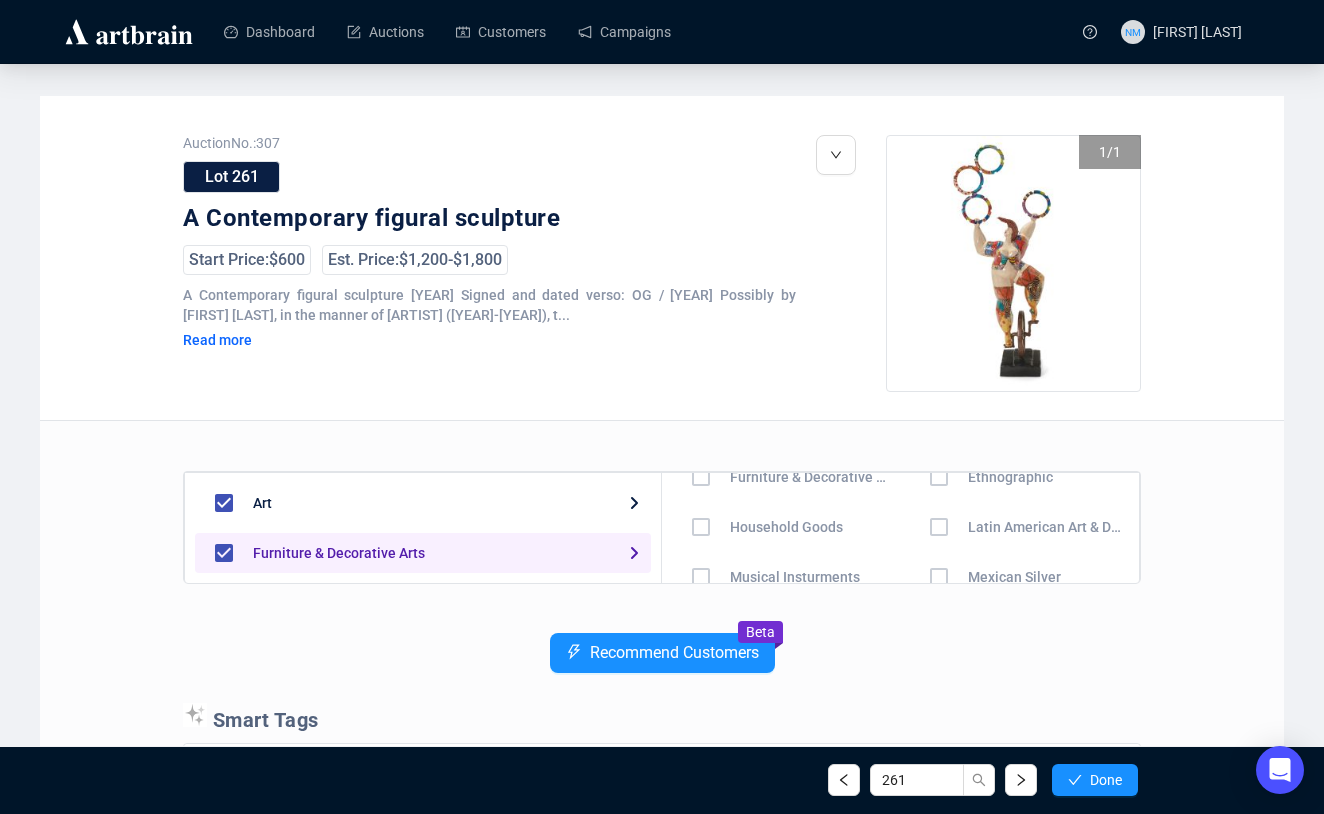 click at bounding box center [701, 477] 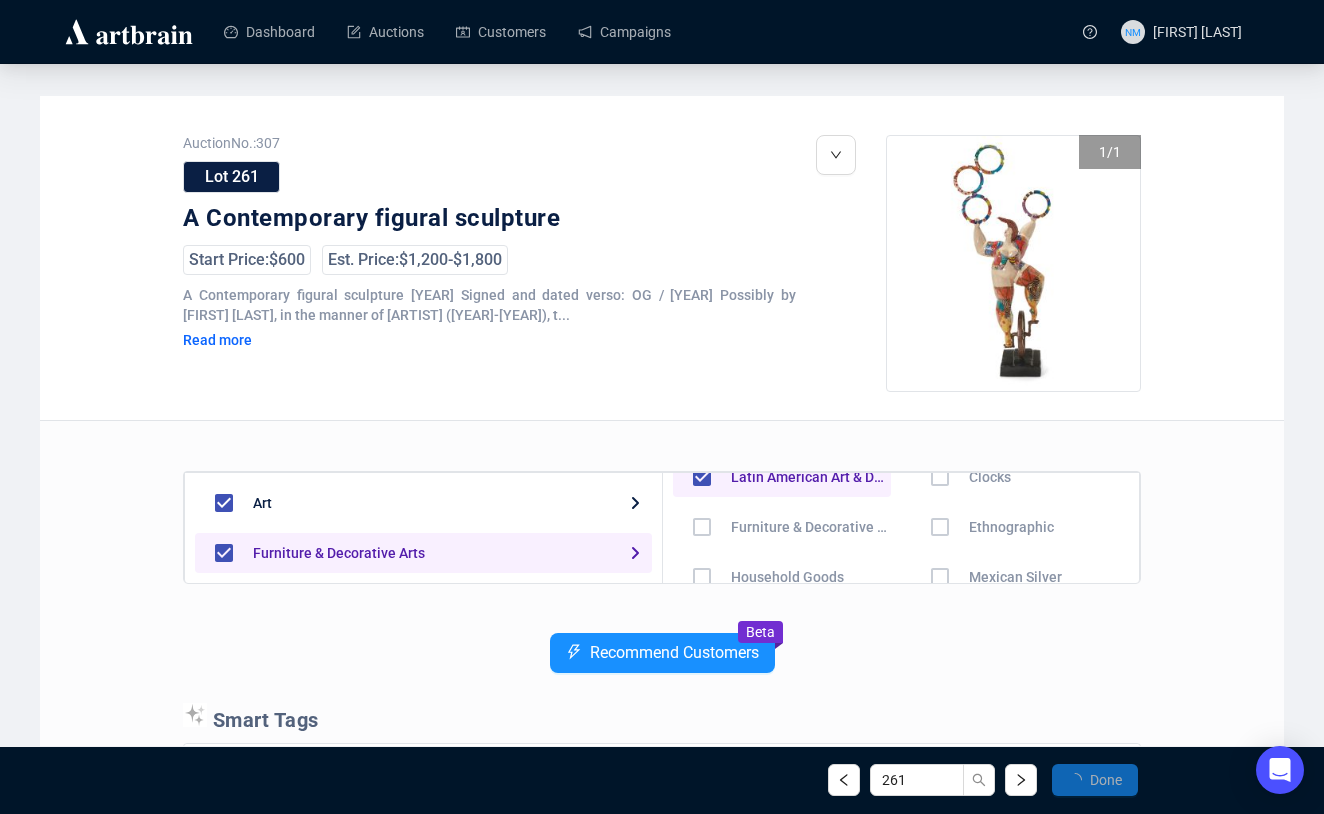 scroll, scrollTop: 126, scrollLeft: 0, axis: vertical 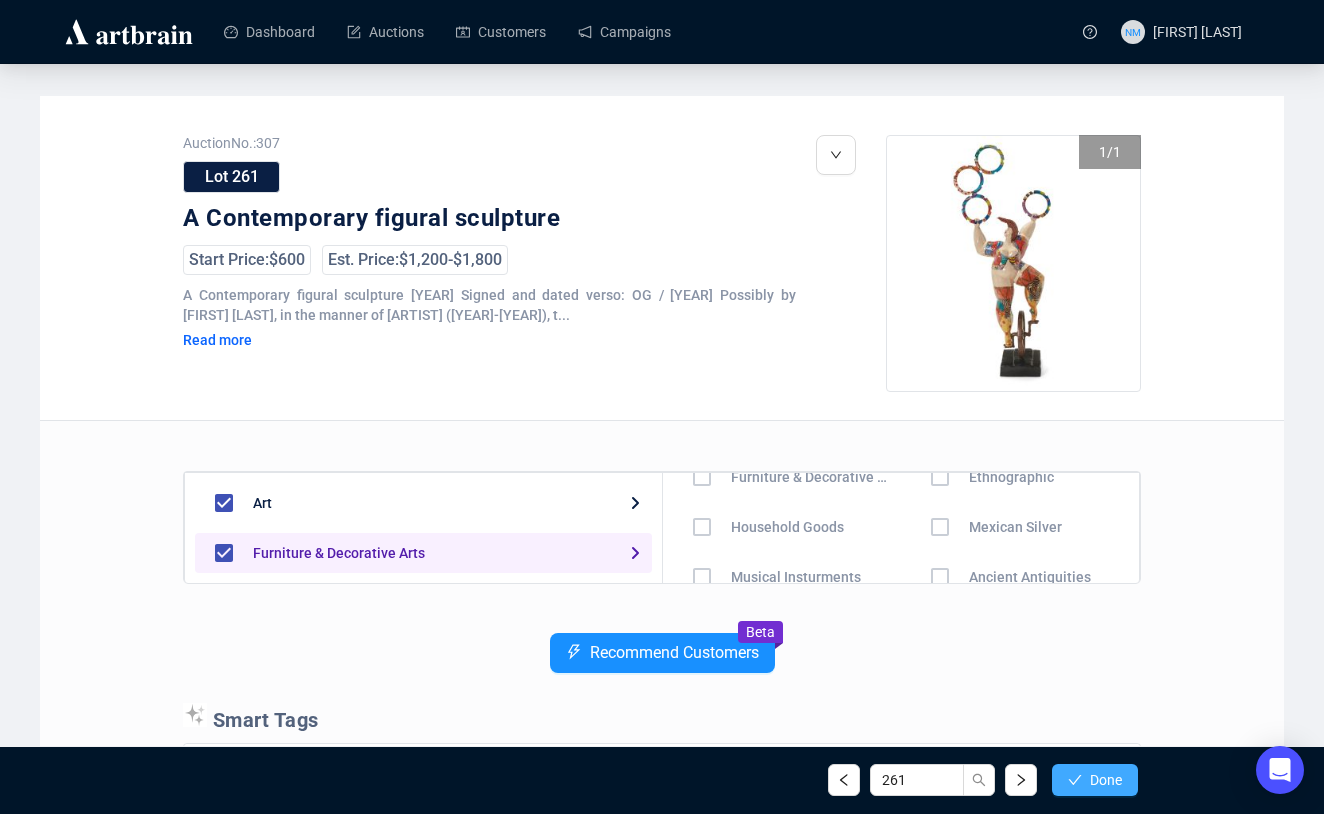 click on "Done" at bounding box center (1106, 780) 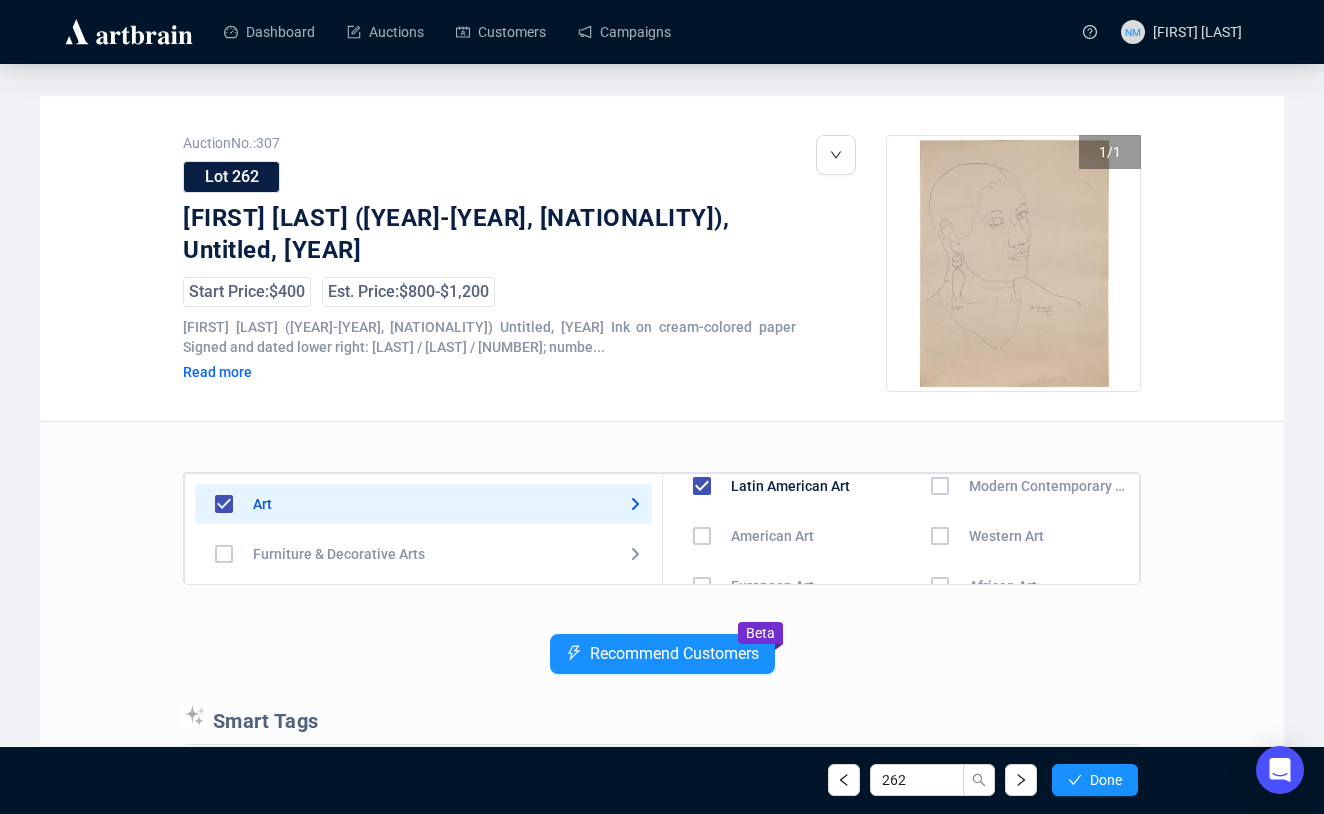 scroll, scrollTop: 0, scrollLeft: 0, axis: both 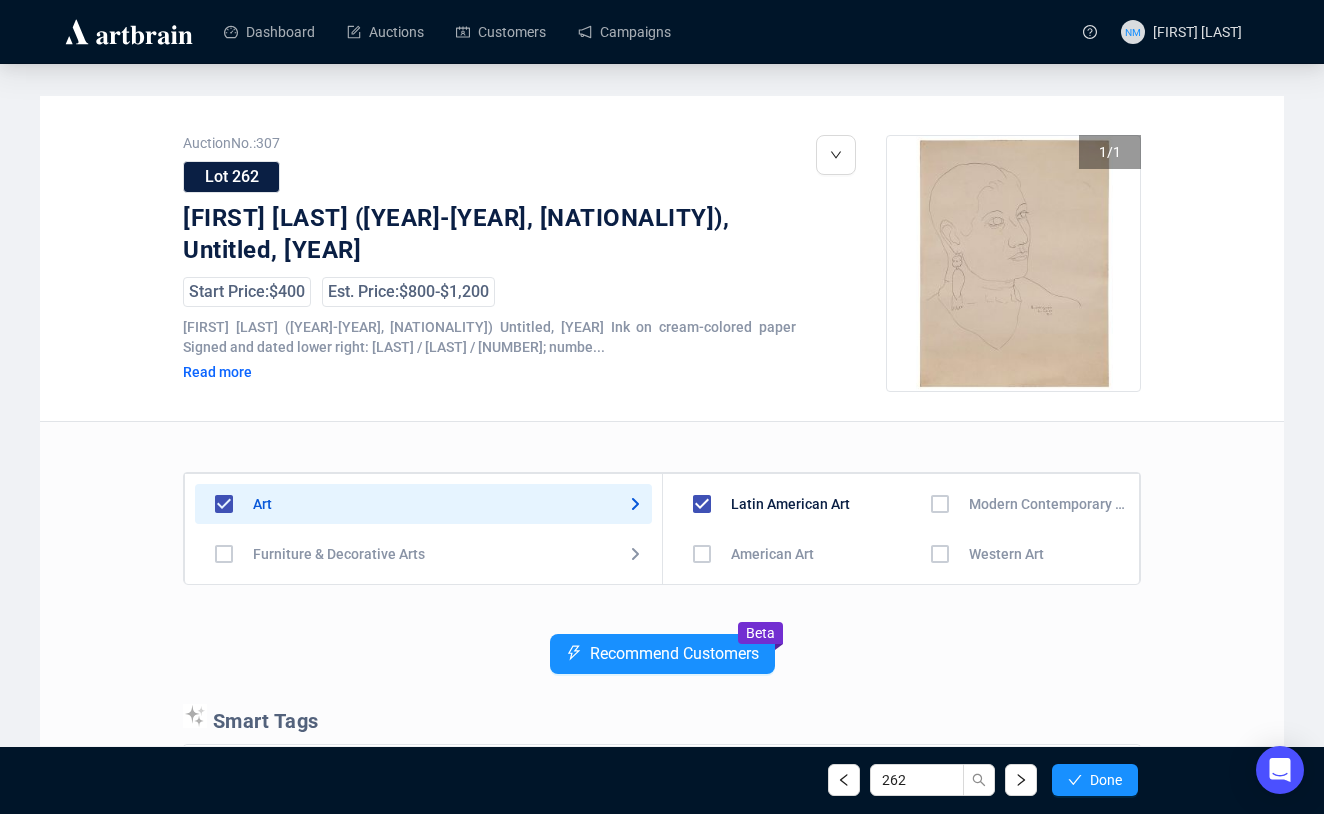 click at bounding box center [702, 554] 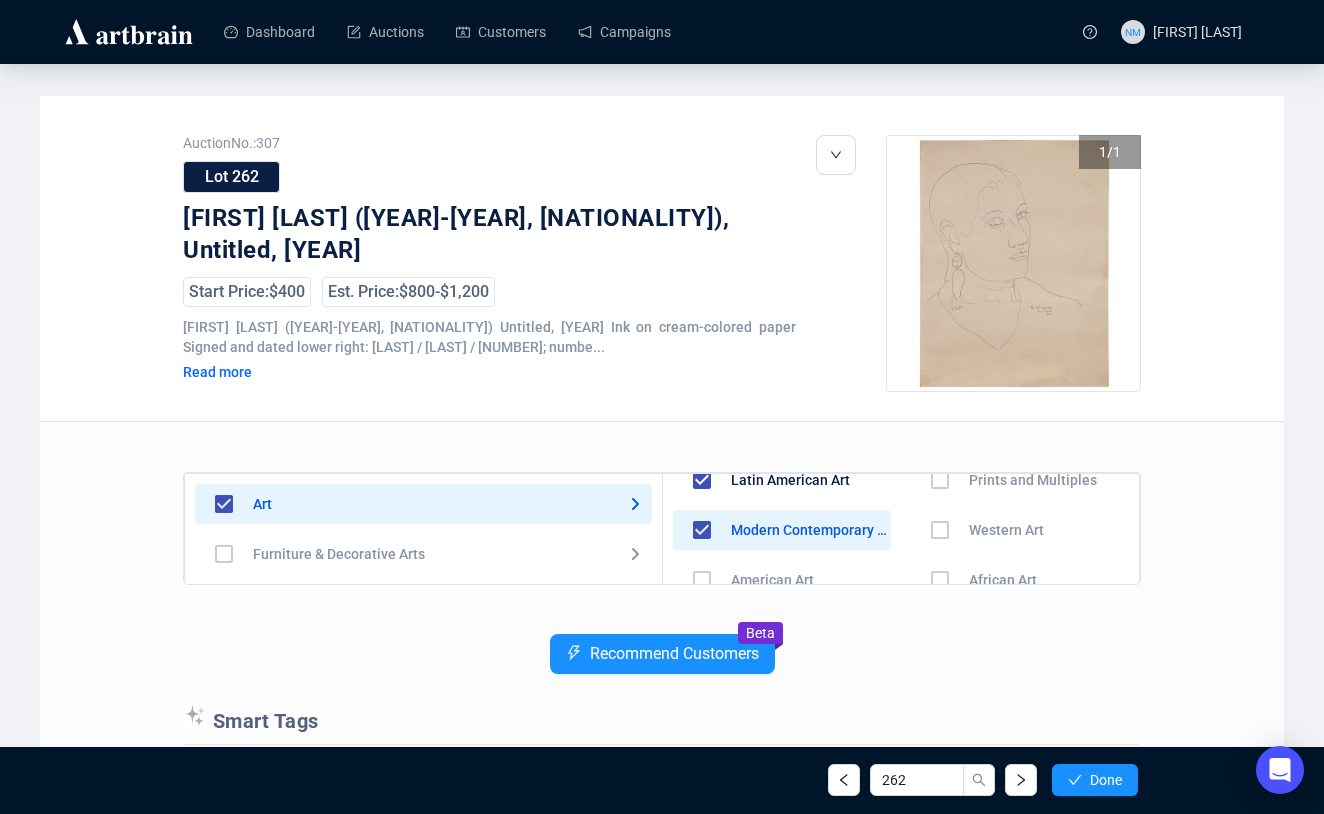 scroll, scrollTop: 2, scrollLeft: 0, axis: vertical 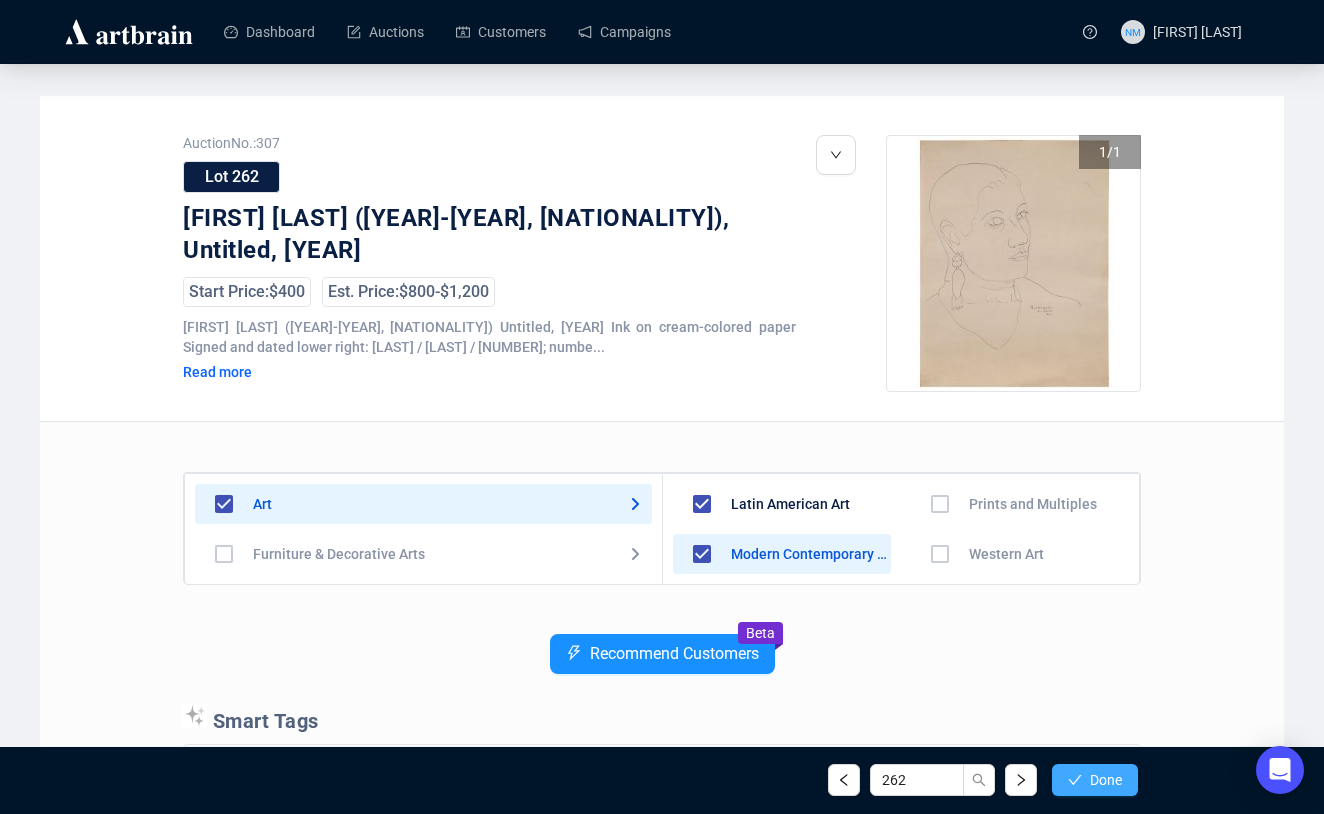 click on "Done" at bounding box center (1095, 780) 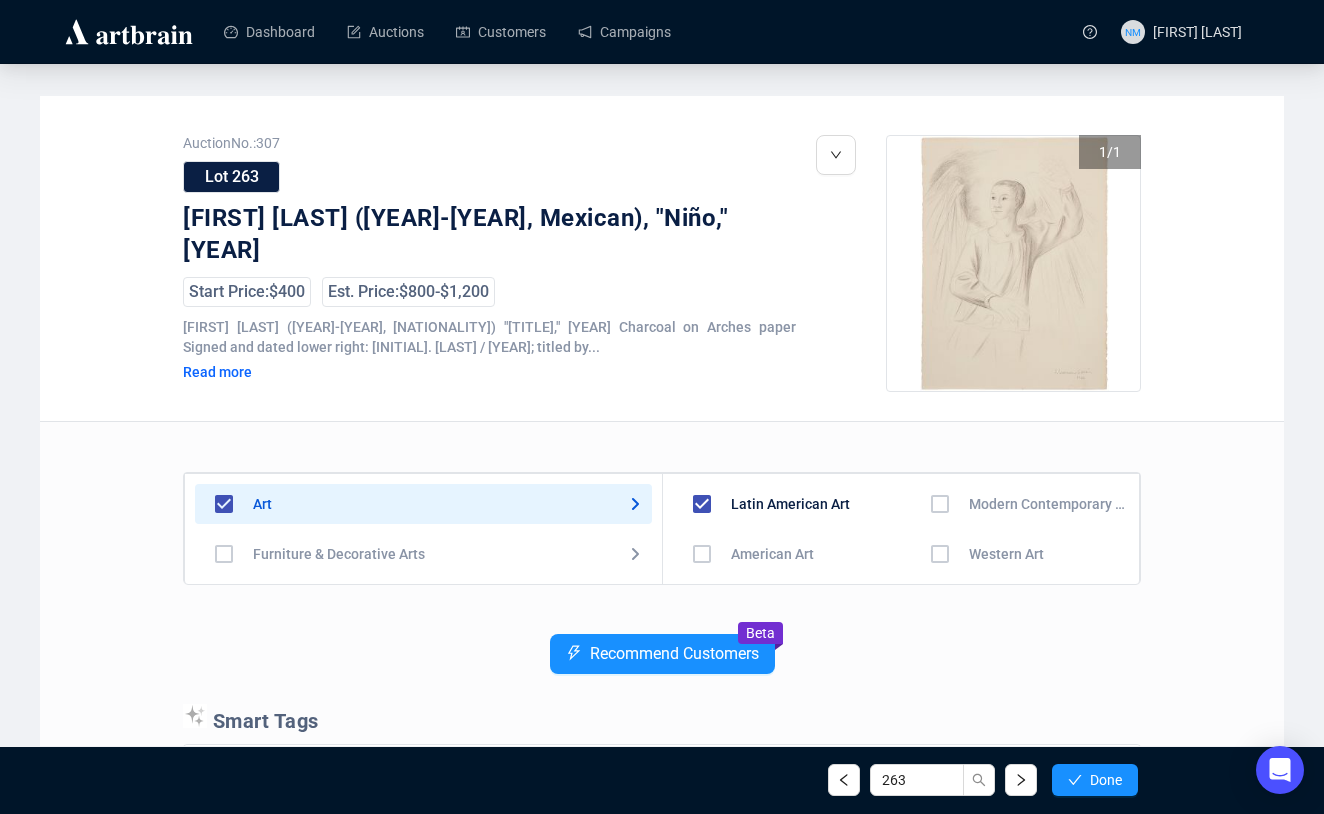 click at bounding box center [702, 554] 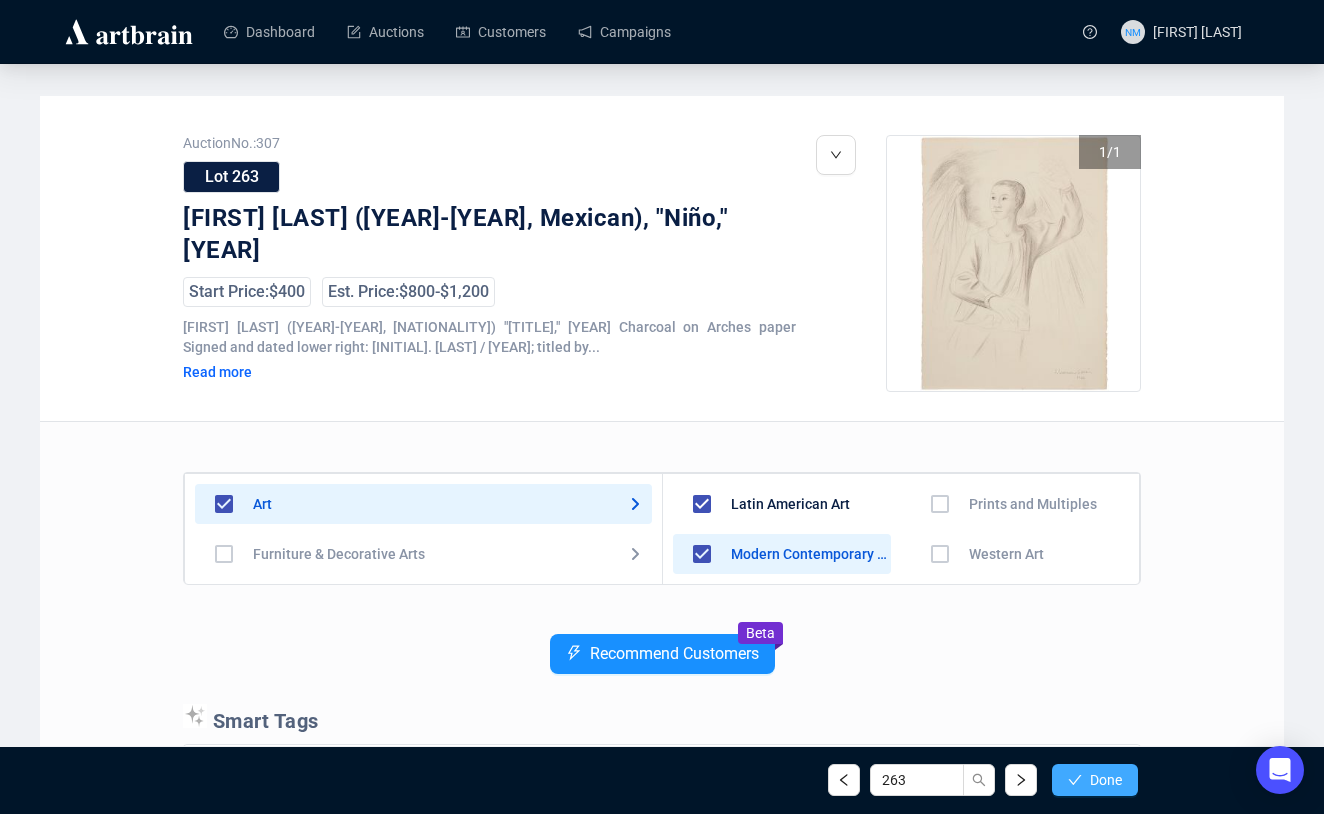 click on "Done" at bounding box center [1106, 780] 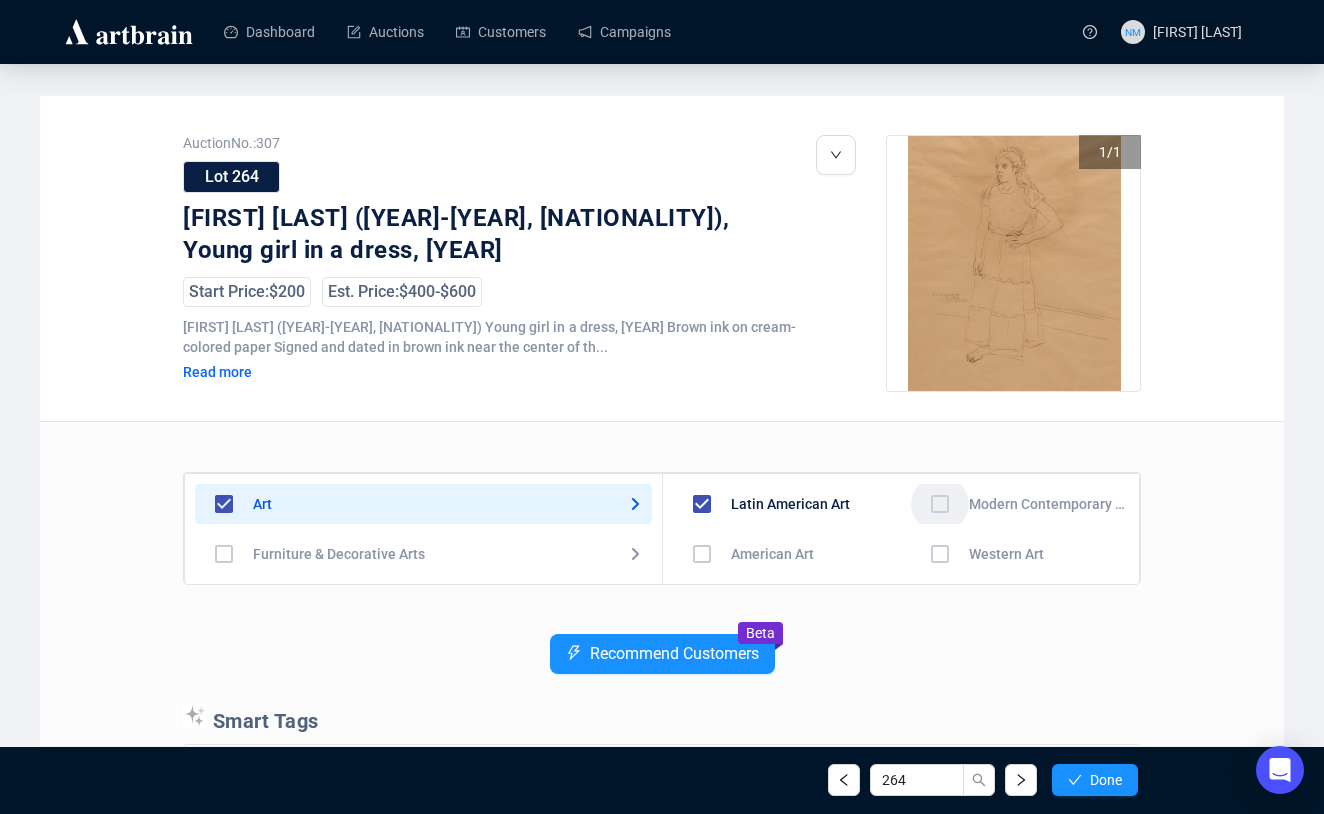 click at bounding box center [702, 554] 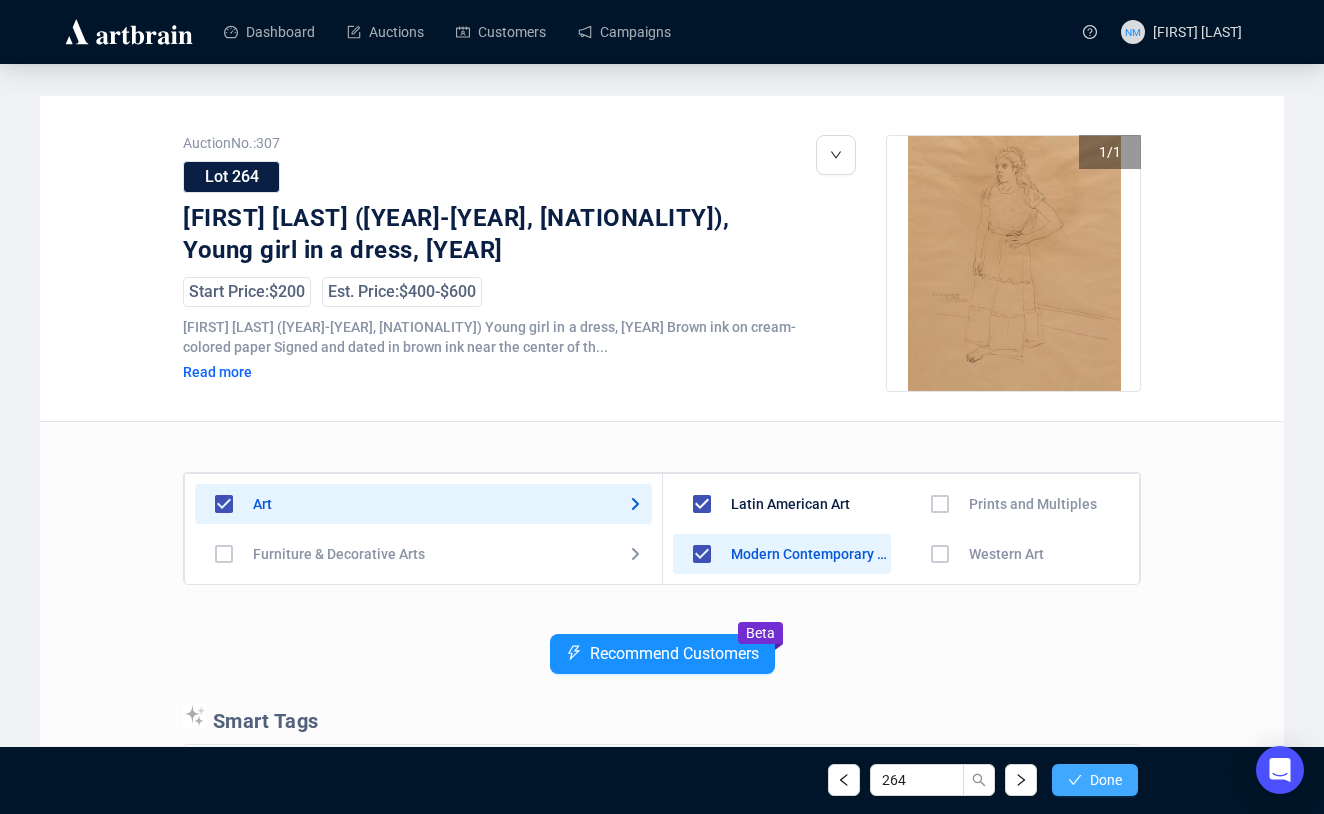 click on "Done" at bounding box center [1095, 780] 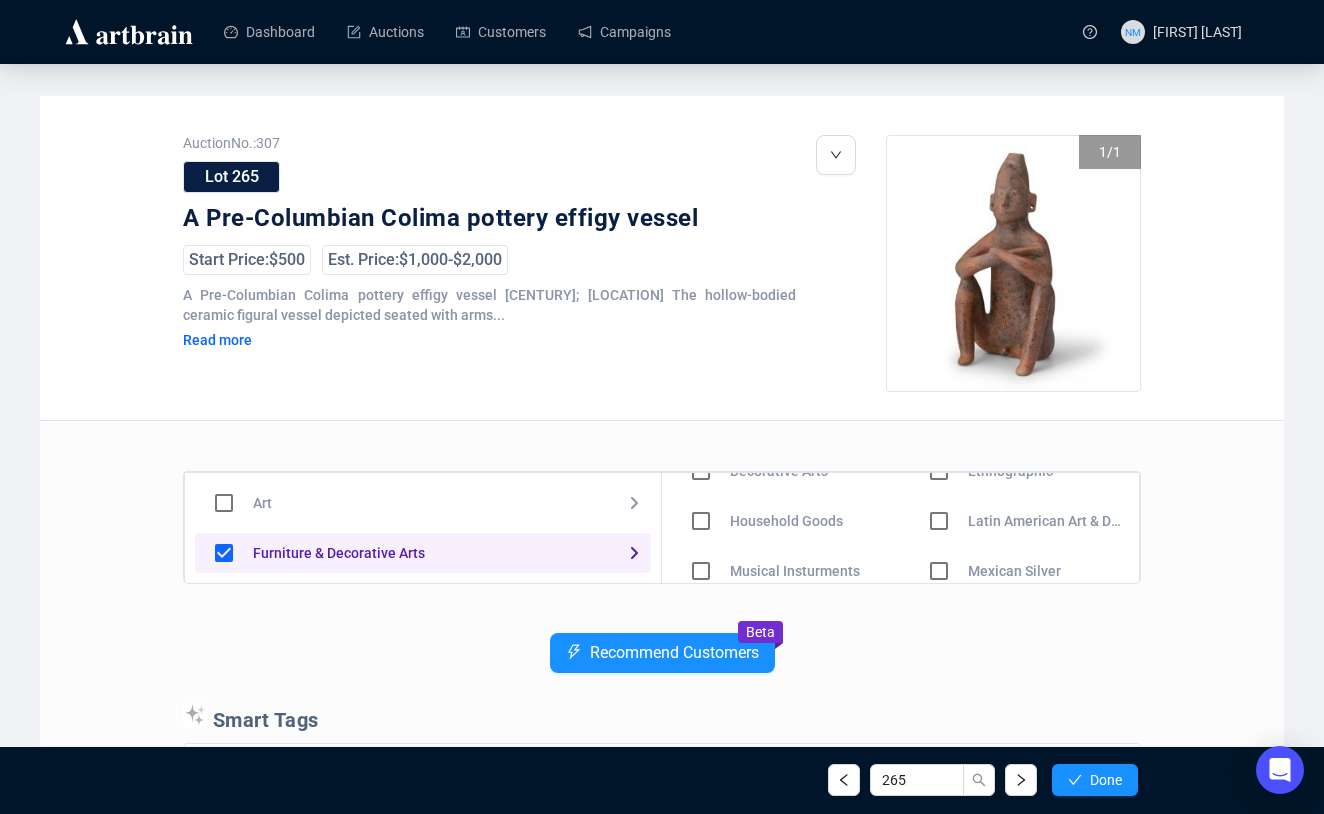 scroll, scrollTop: 87, scrollLeft: 0, axis: vertical 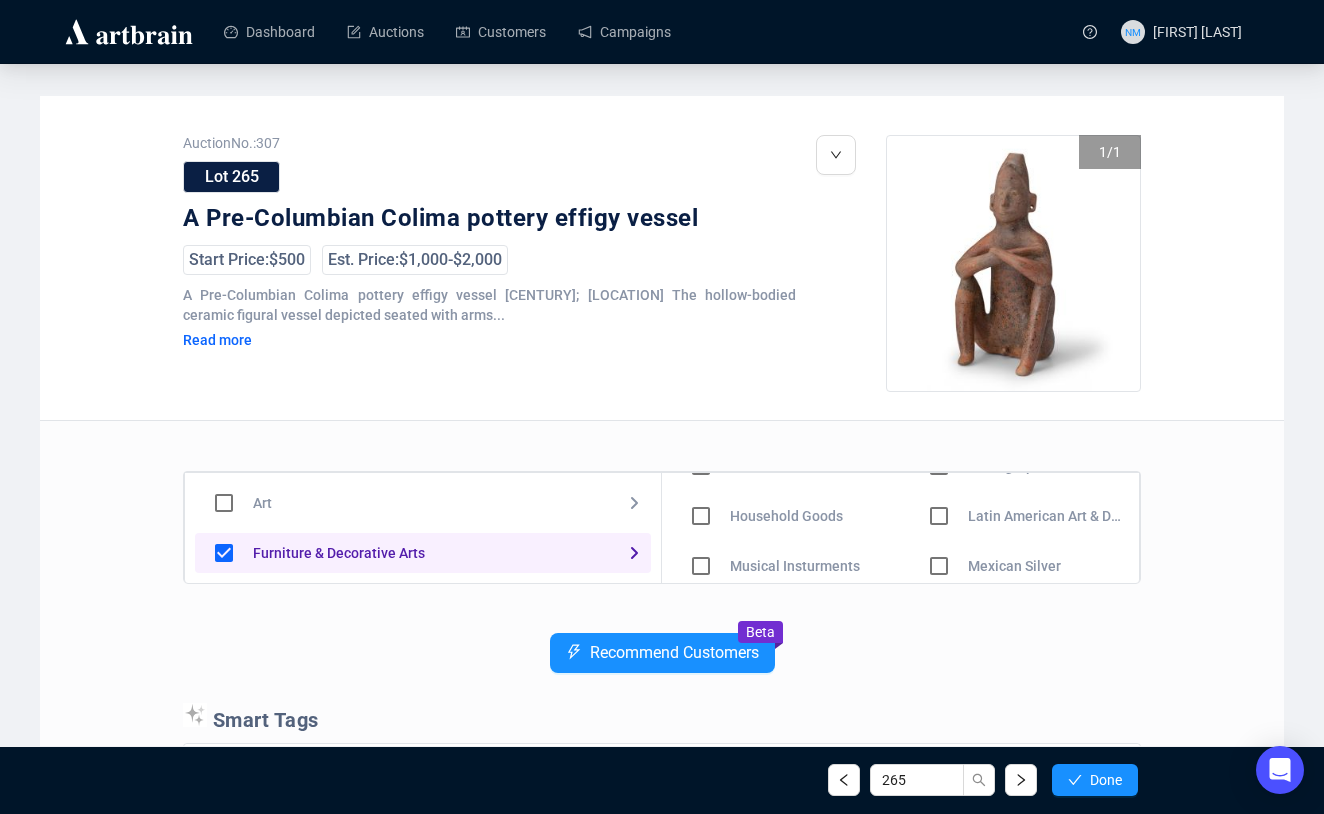 click at bounding box center [701, 466] 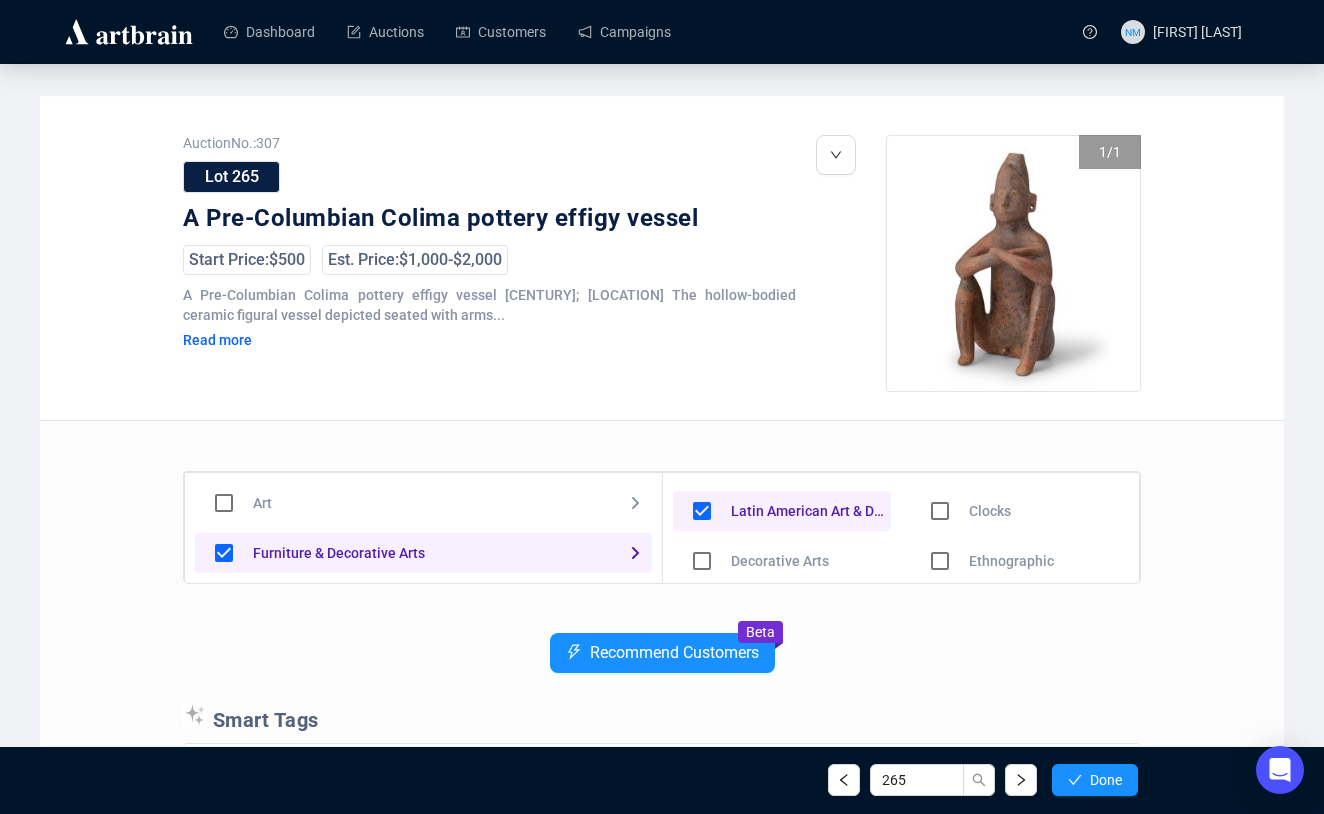scroll, scrollTop: 0, scrollLeft: 0, axis: both 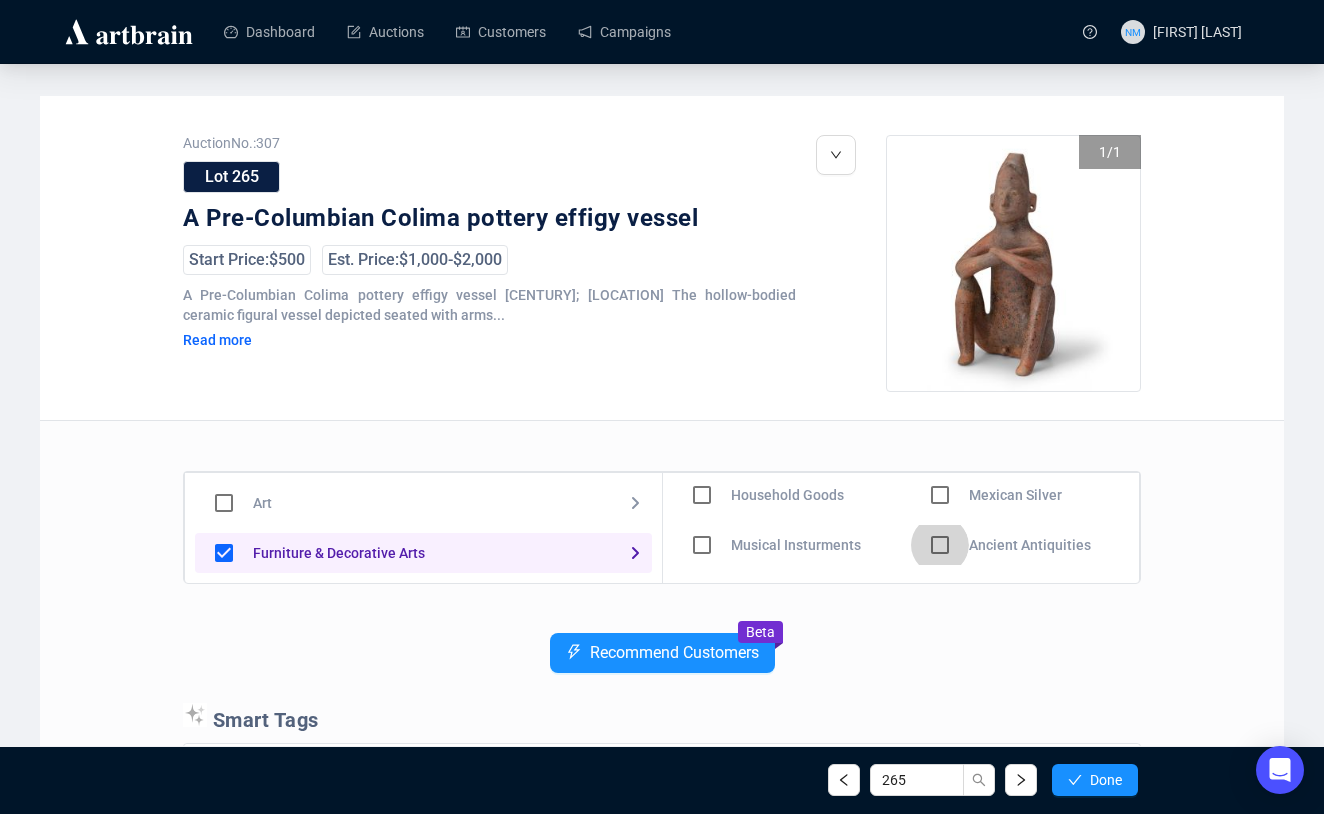 click at bounding box center [702, 445] 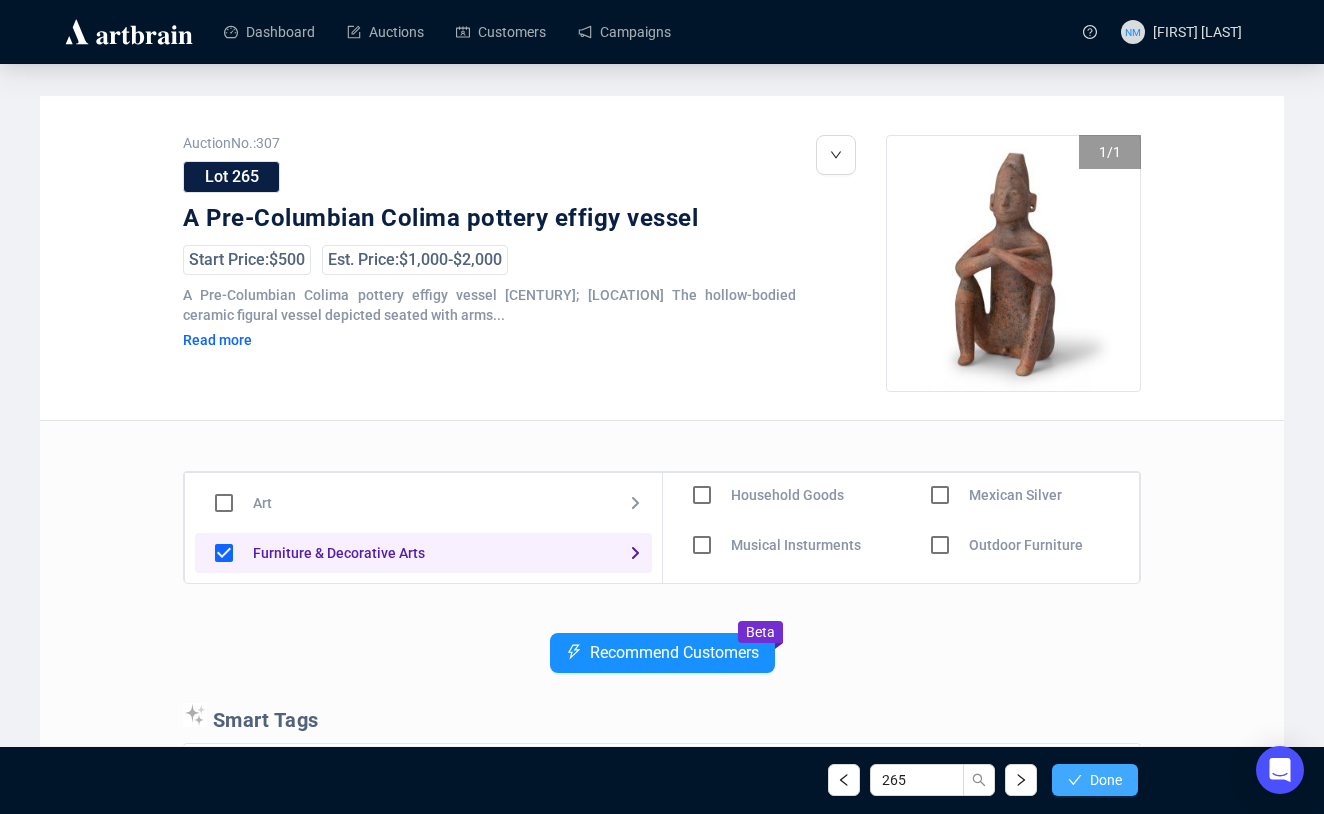 click on "Done" at bounding box center (1095, 780) 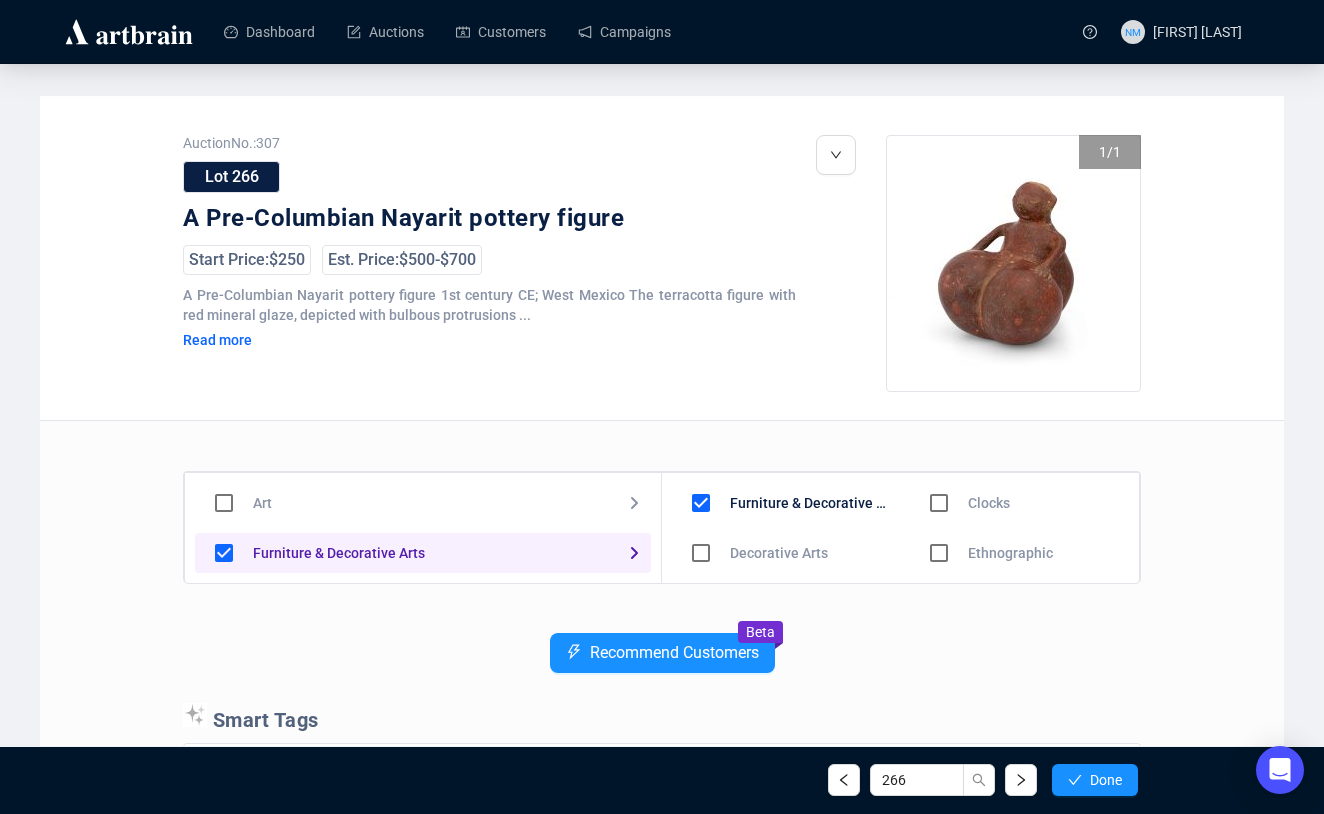 click on "Read more" at bounding box center [298, 340] 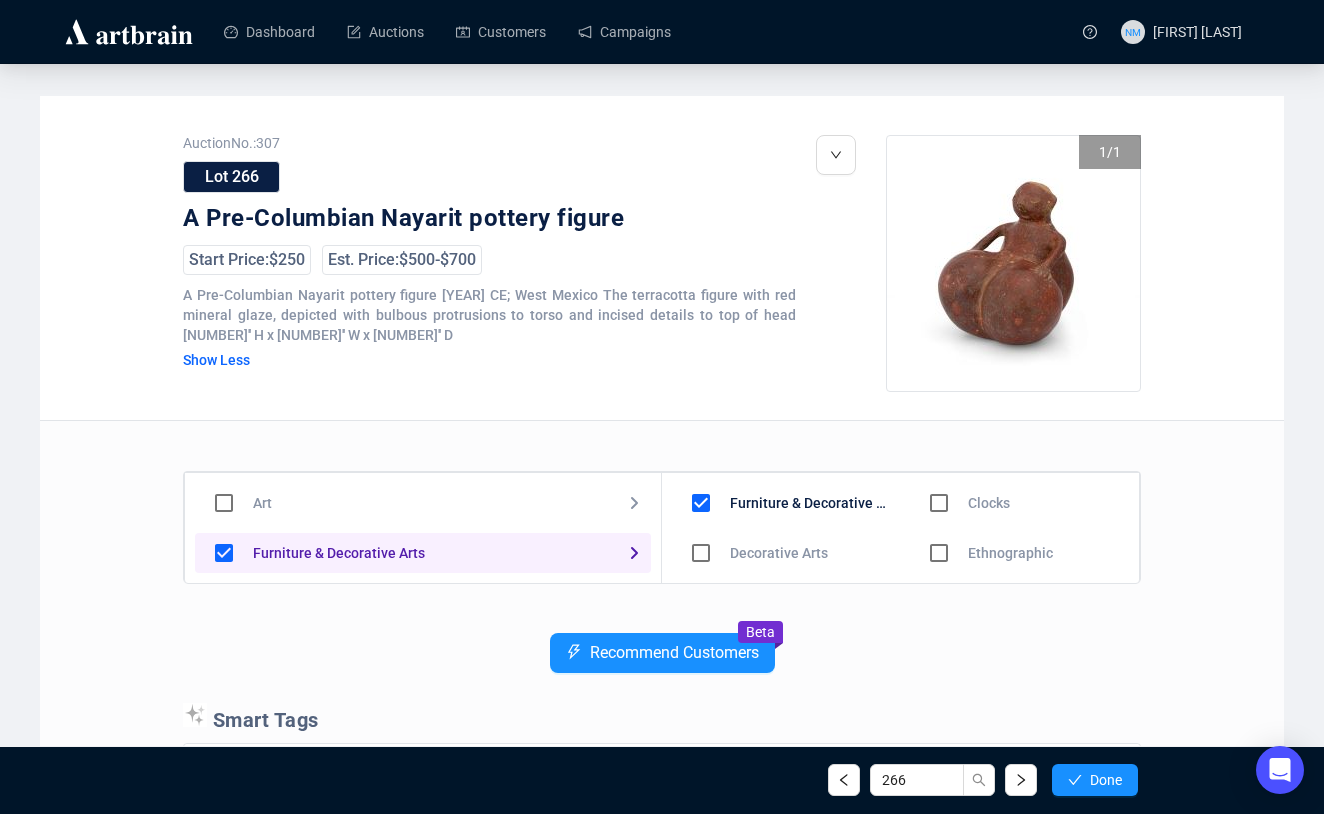 click on "Auction No.: [NUMBER] Lot [NUMBER] A Pre-Columbian Nayarit pottery figure Start Price: $[PRICE] Est. Price: $[PRICE] - $[PRICE] A Pre-Columbian Nayarit pottery figure [CENTURY]; [LOCATION] The terracotta figure with red mineral glaze, depicted with bulbous protrusions to torso and incised details to top of head [DIMENSIONS] Show Less 1 / 1" at bounding box center [662, 277] 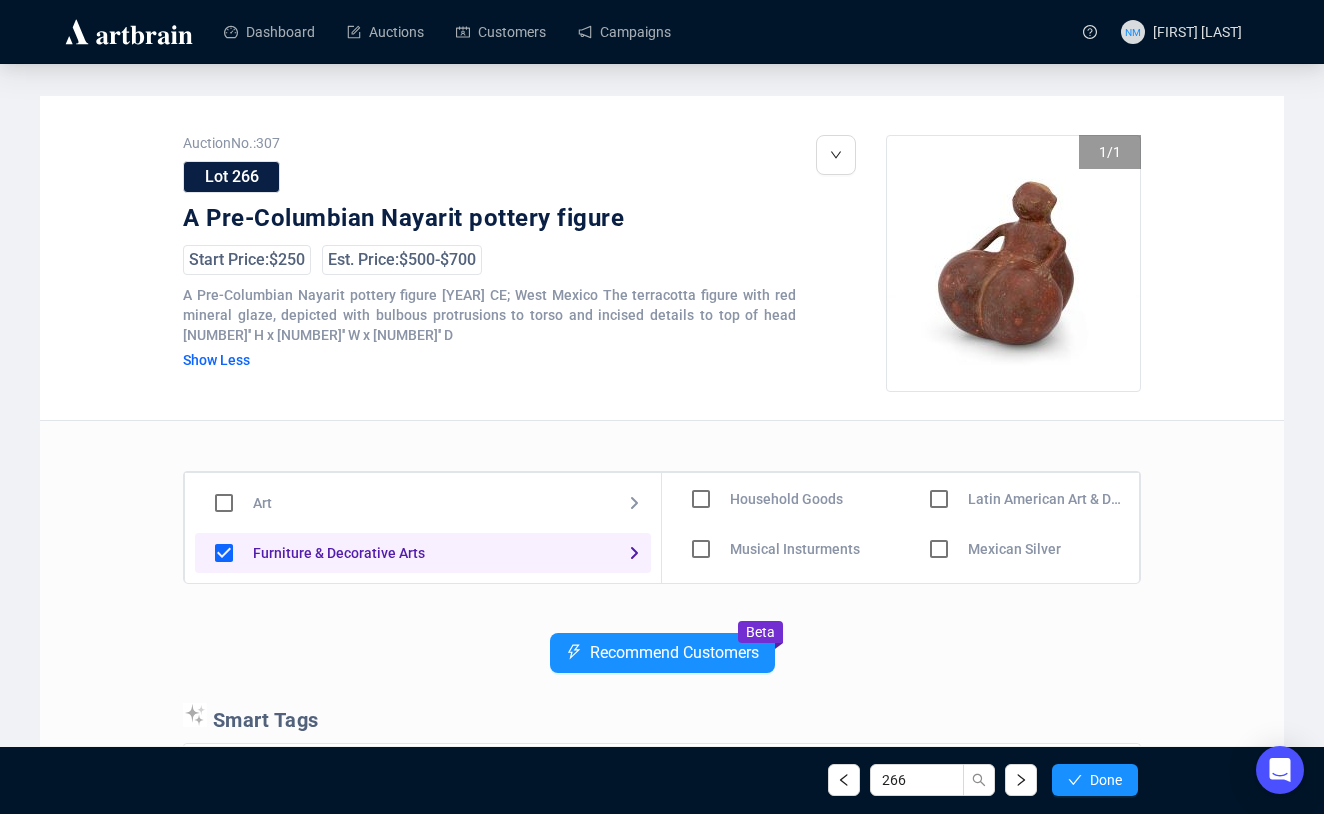 click at bounding box center [701, 449] 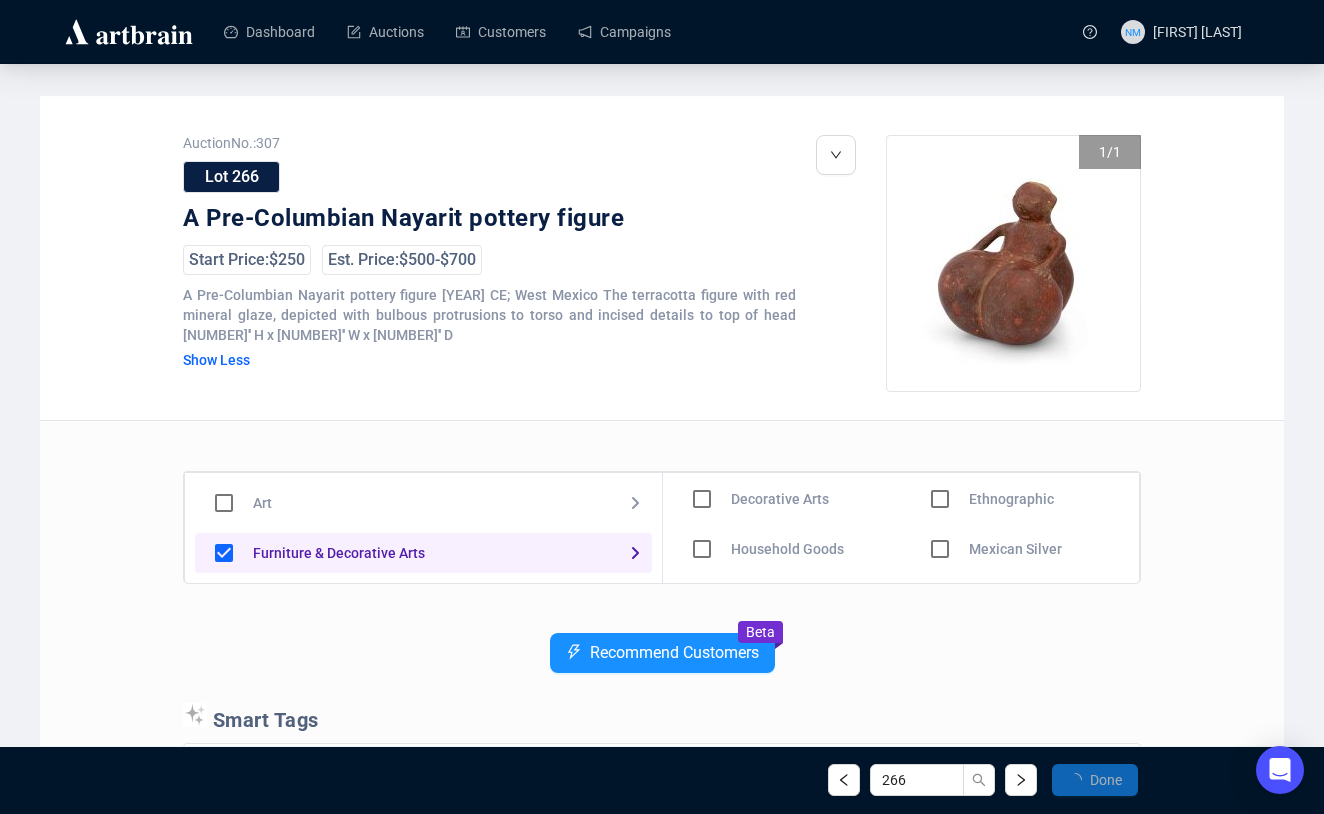 scroll, scrollTop: 154, scrollLeft: 0, axis: vertical 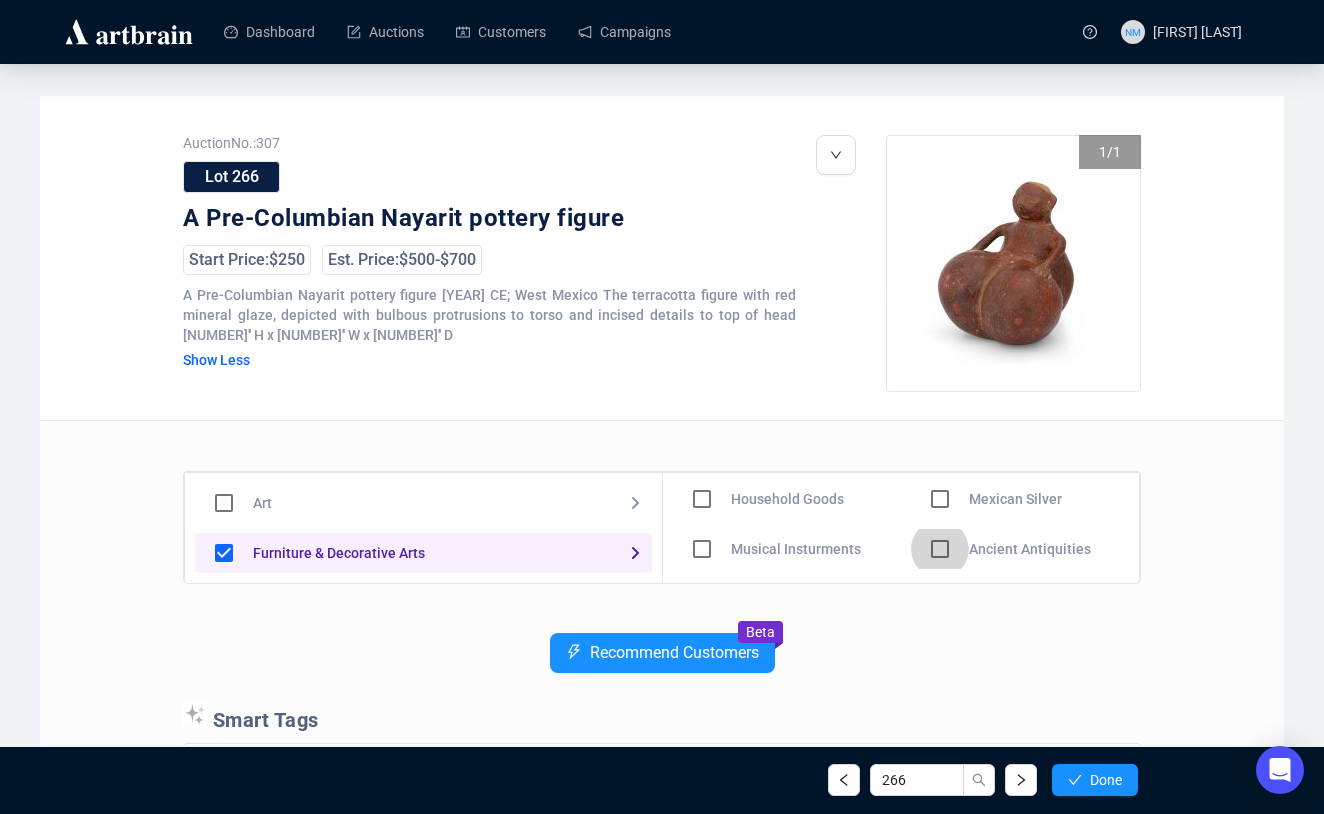 click at bounding box center (702, 449) 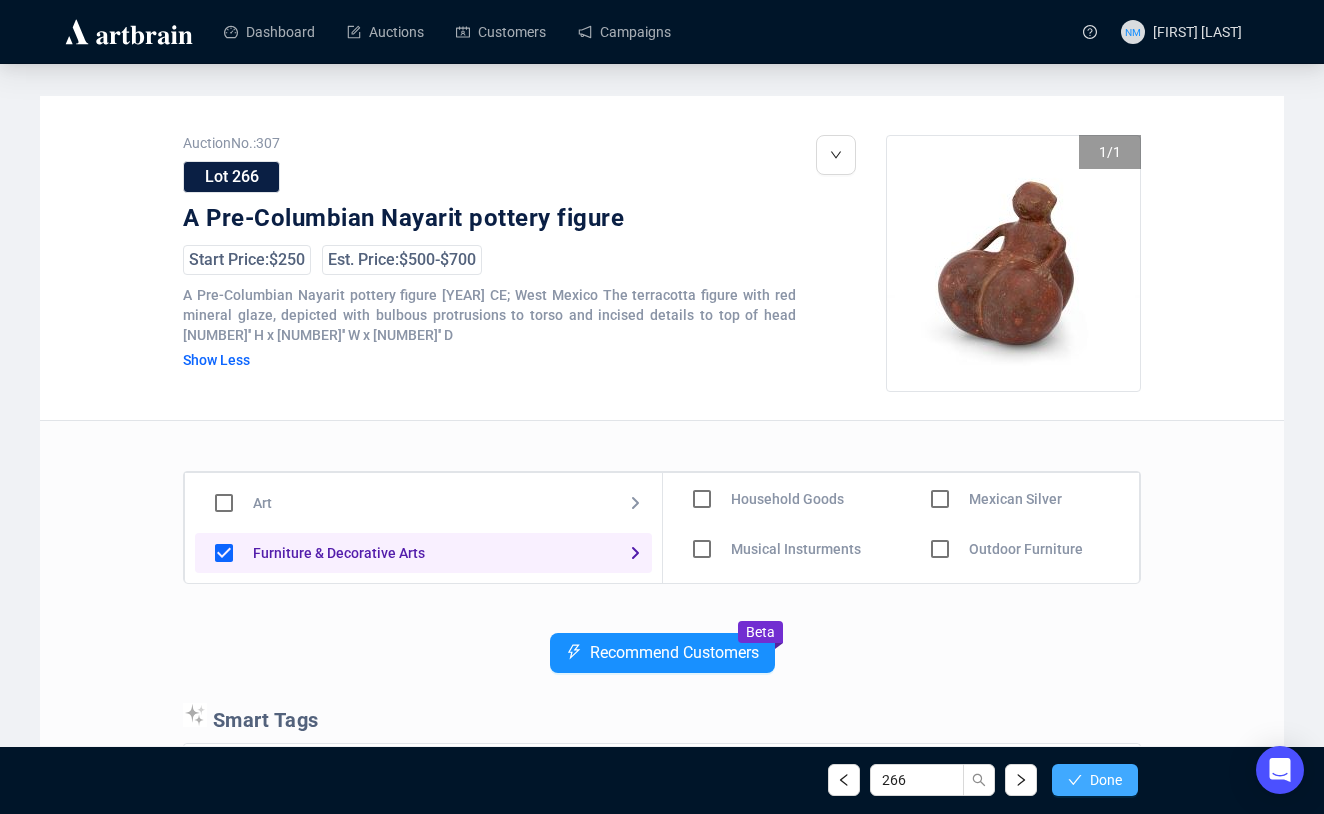click on "Done" at bounding box center [1106, 780] 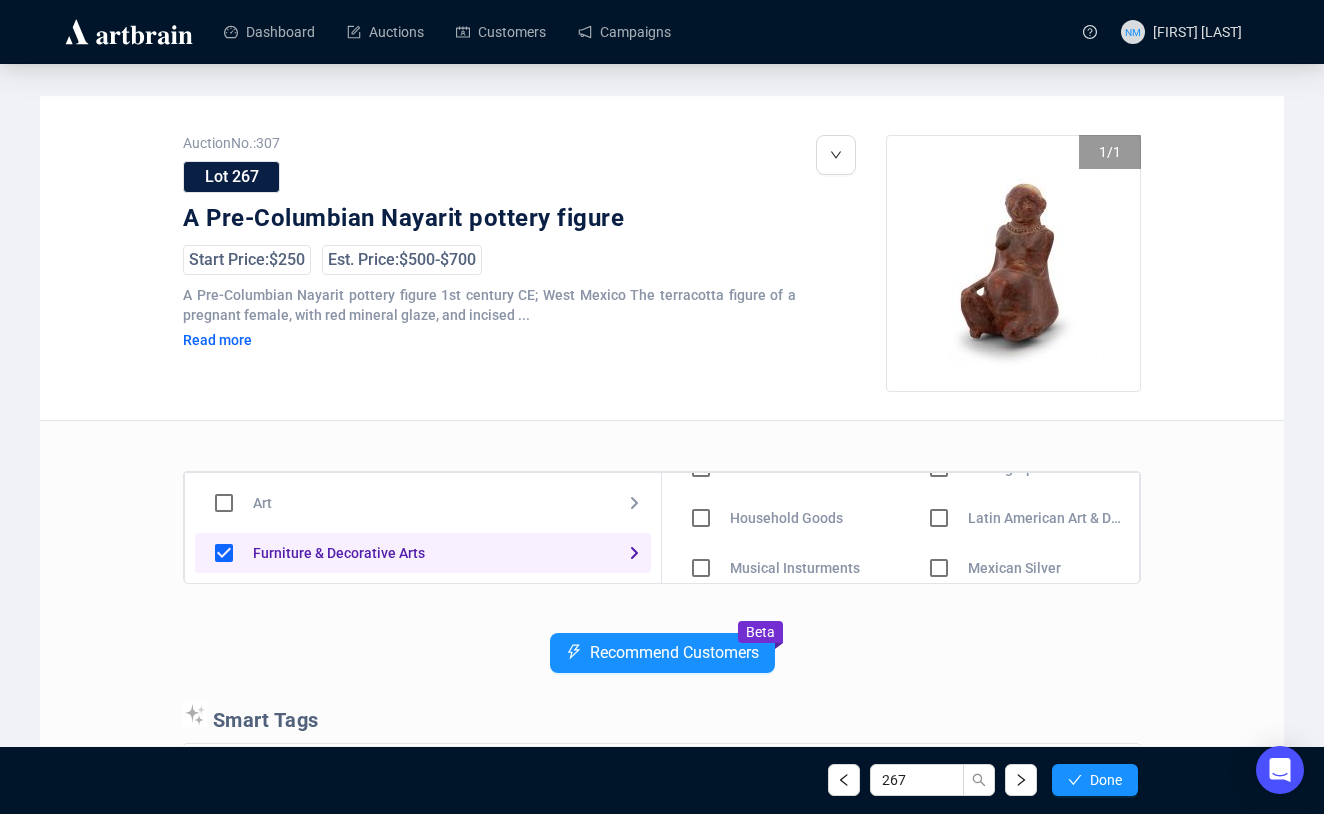 scroll, scrollTop: 100, scrollLeft: 0, axis: vertical 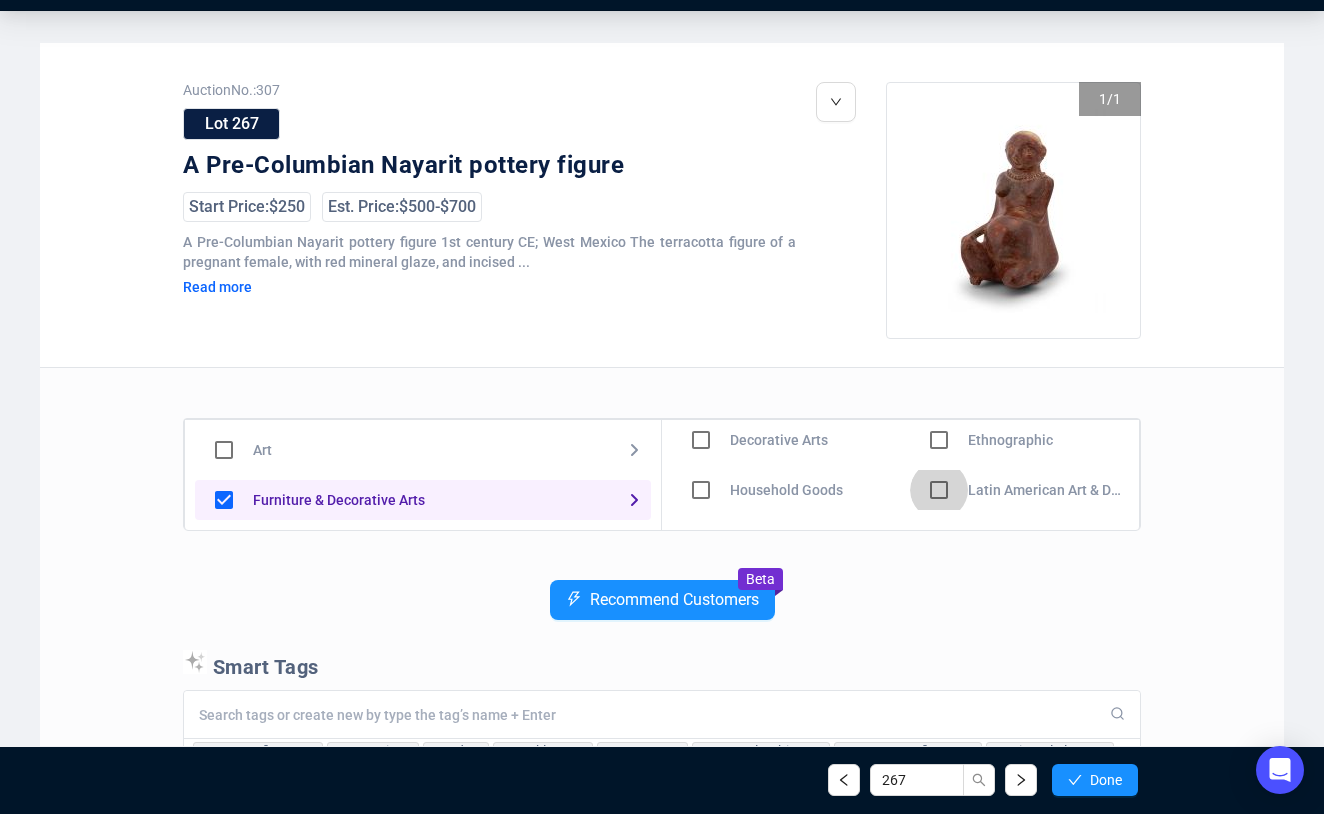 click at bounding box center (701, 440) 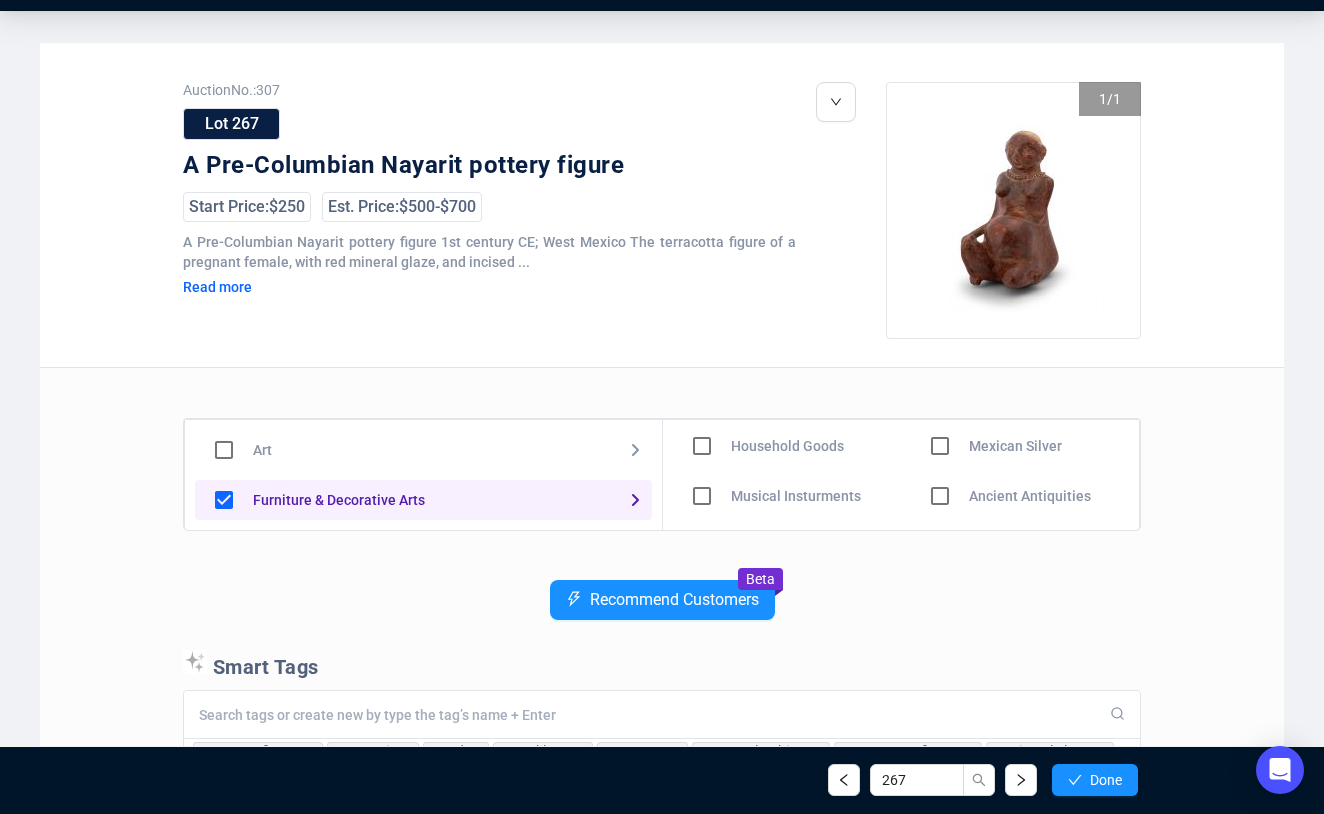 click at bounding box center (702, 396) 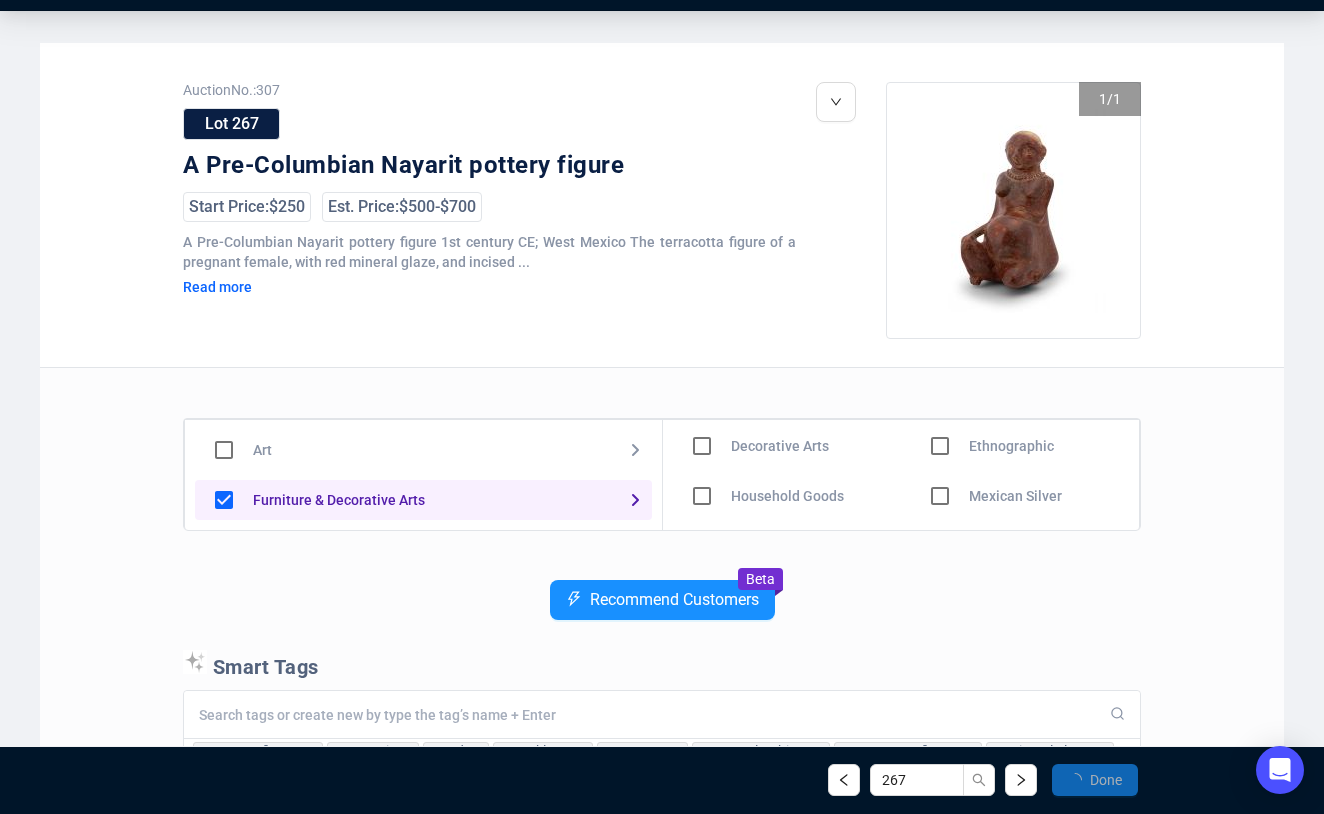scroll, scrollTop: 204, scrollLeft: 0, axis: vertical 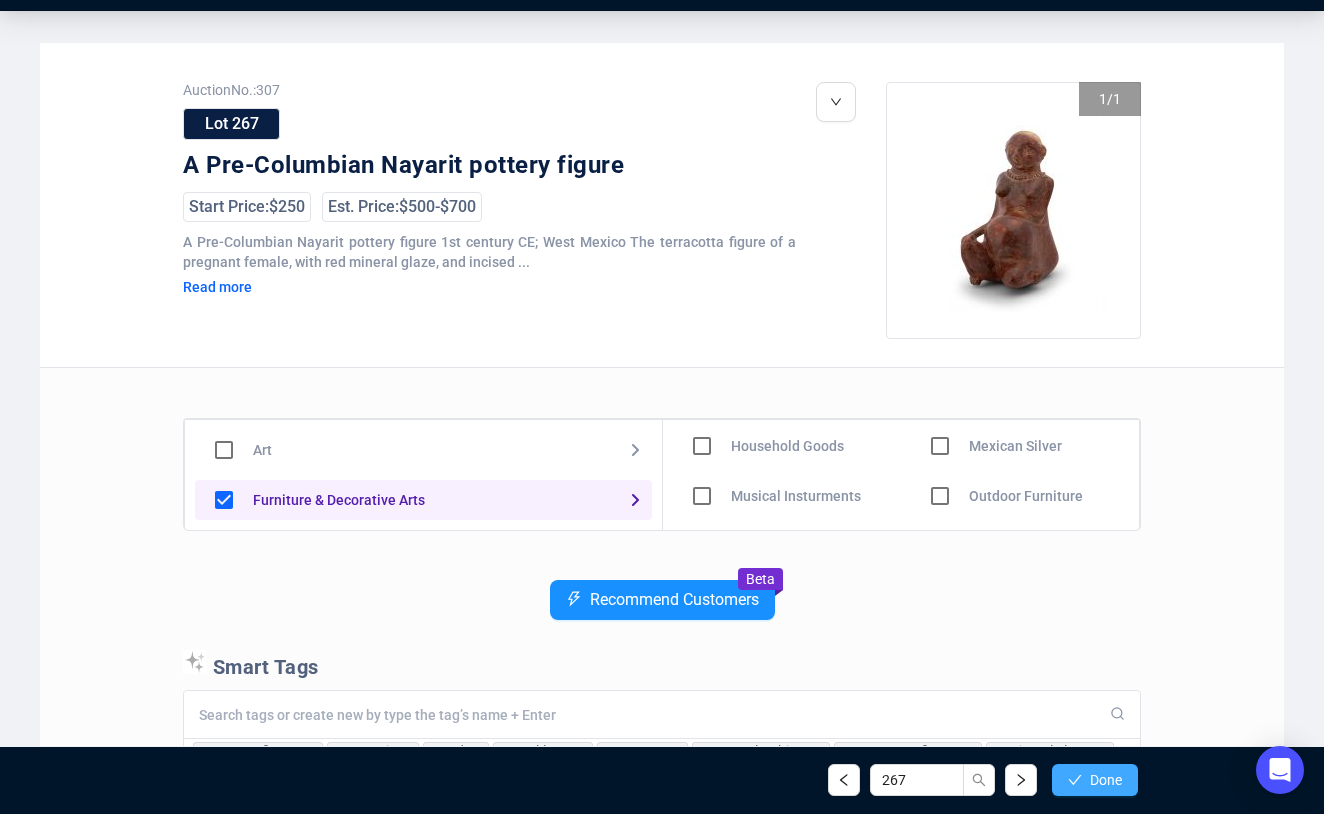 click on "Done" at bounding box center (1106, 780) 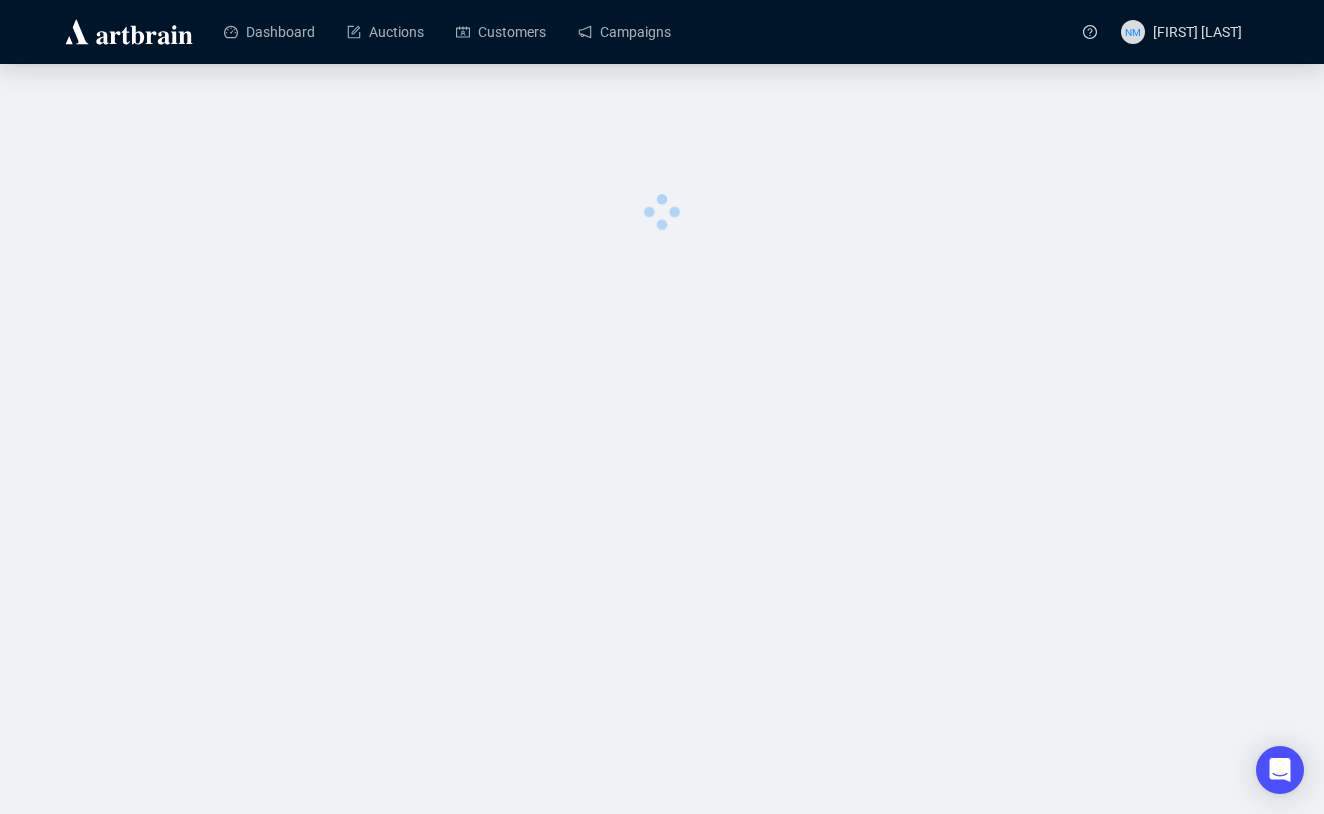scroll, scrollTop: 0, scrollLeft: 0, axis: both 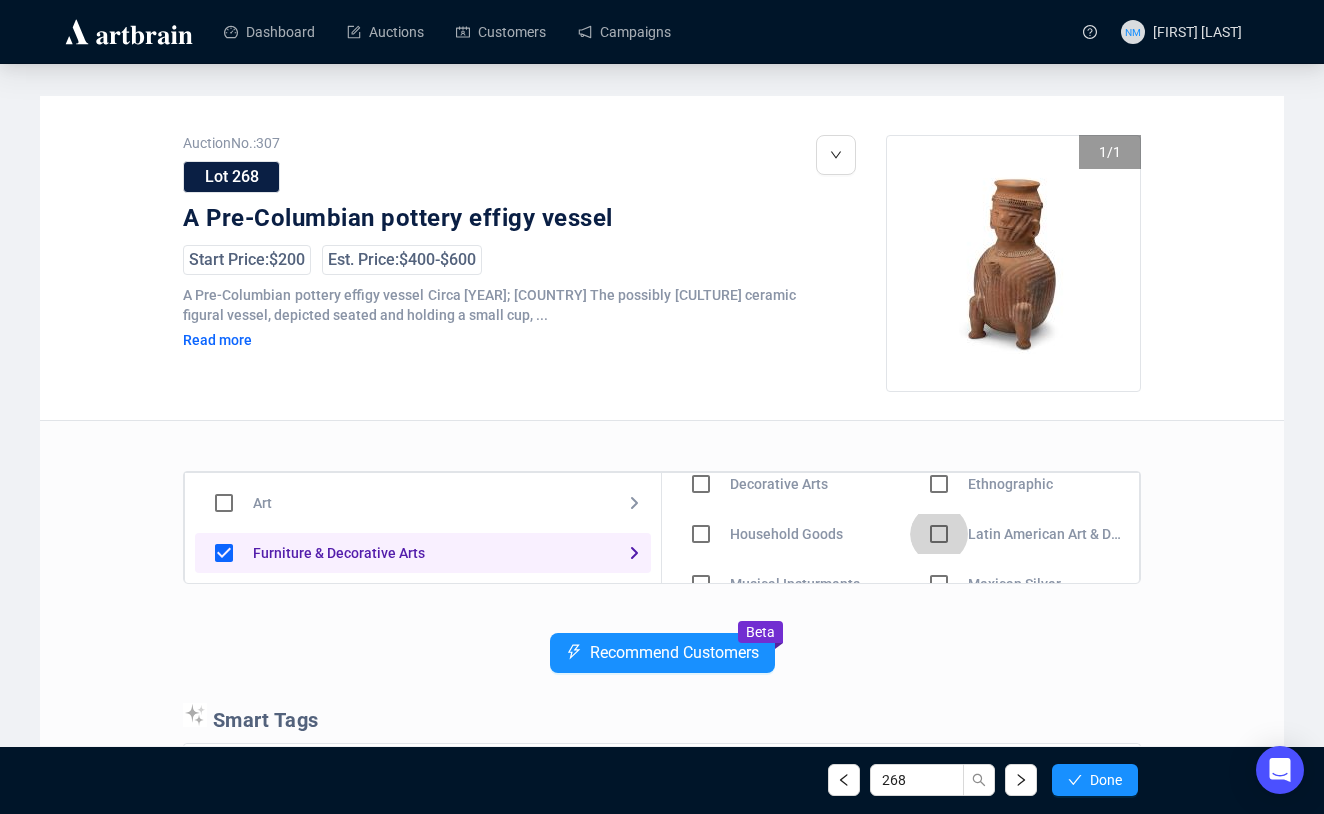 click at bounding box center (701, 484) 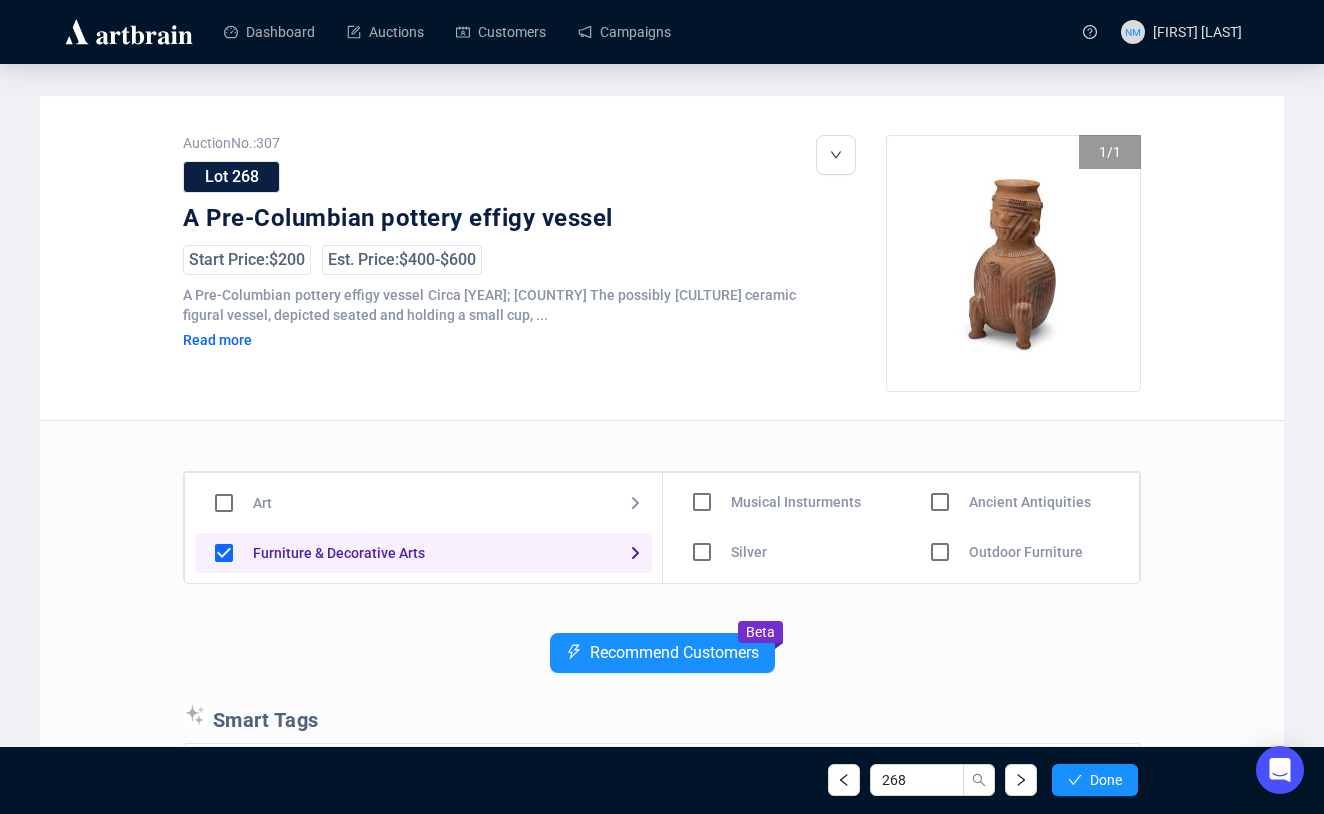 click at bounding box center [702, 402] 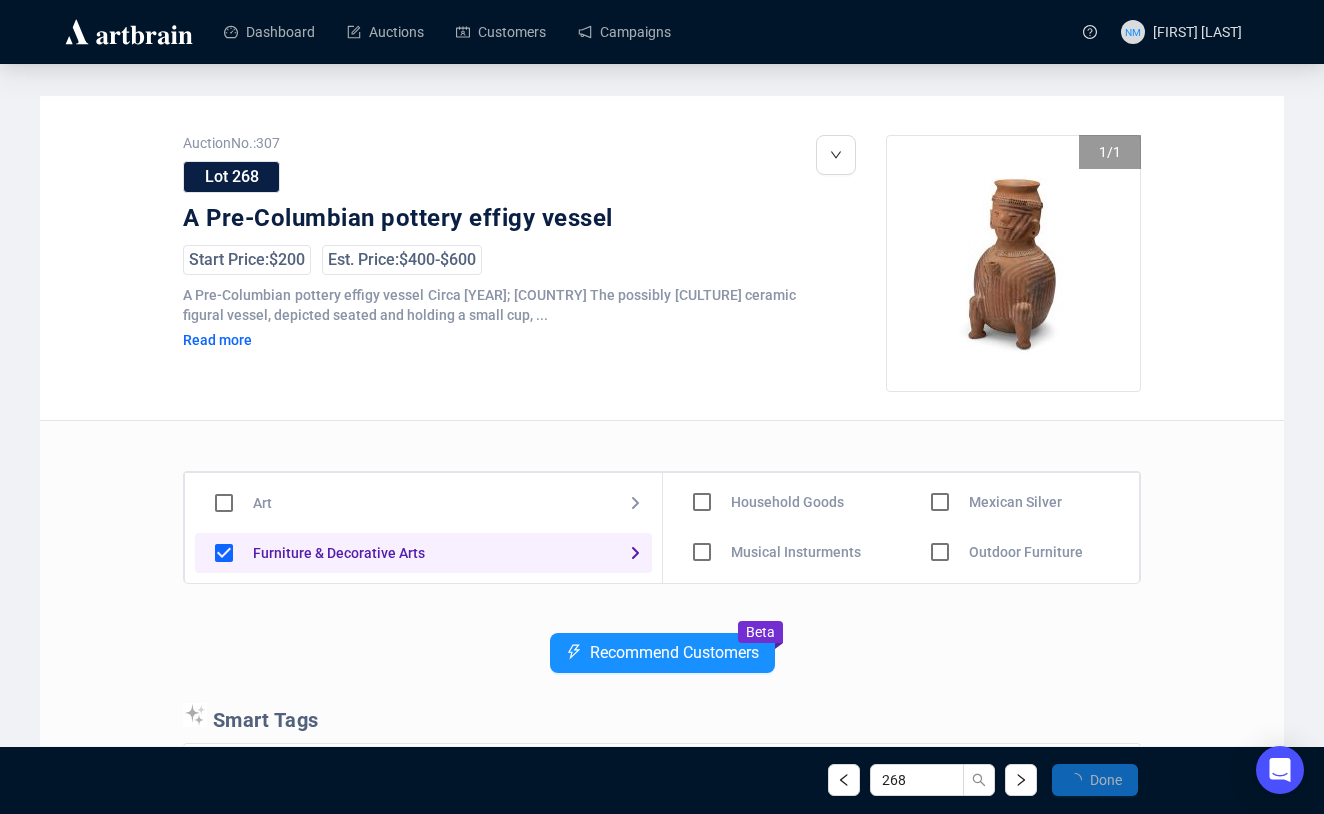 scroll, scrollTop: 240, scrollLeft: 0, axis: vertical 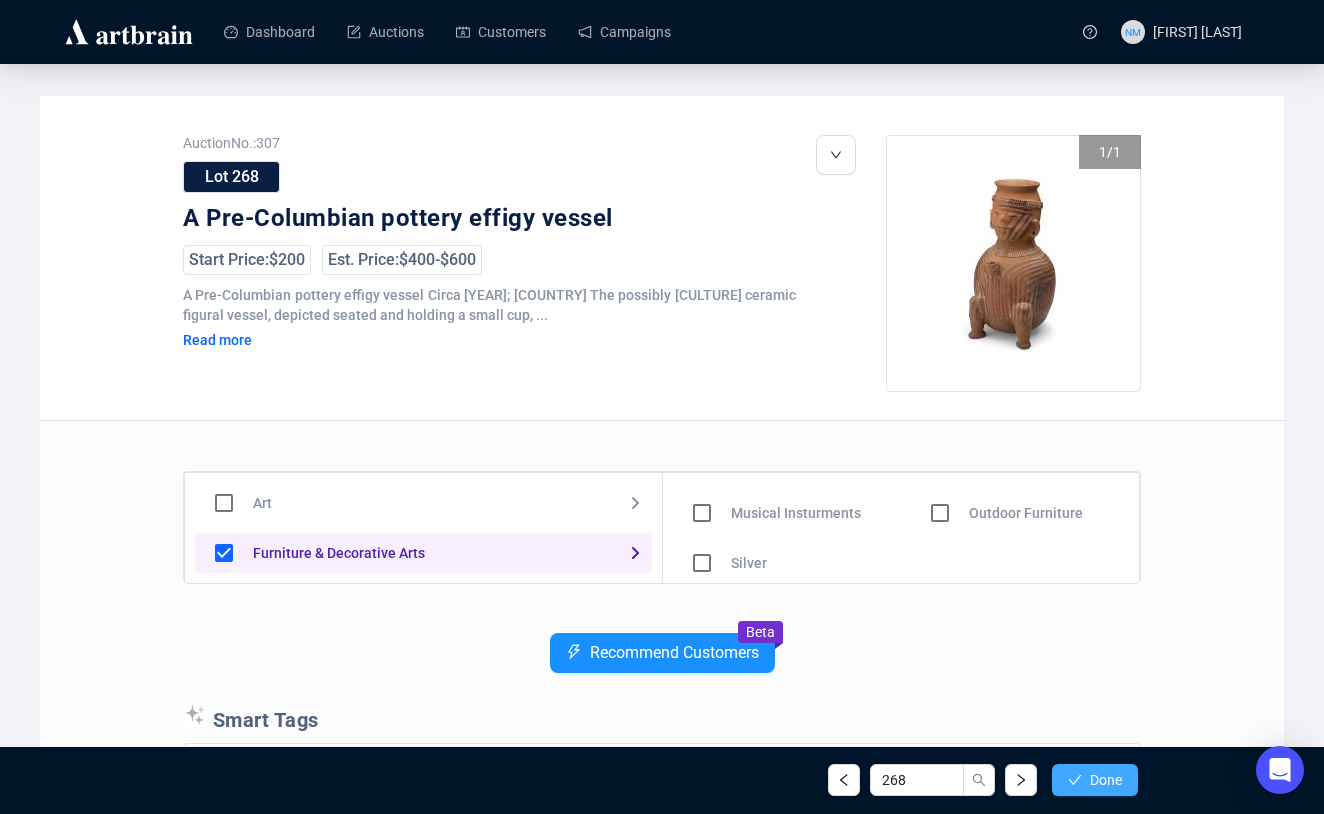 click on "Done" at bounding box center (1095, 780) 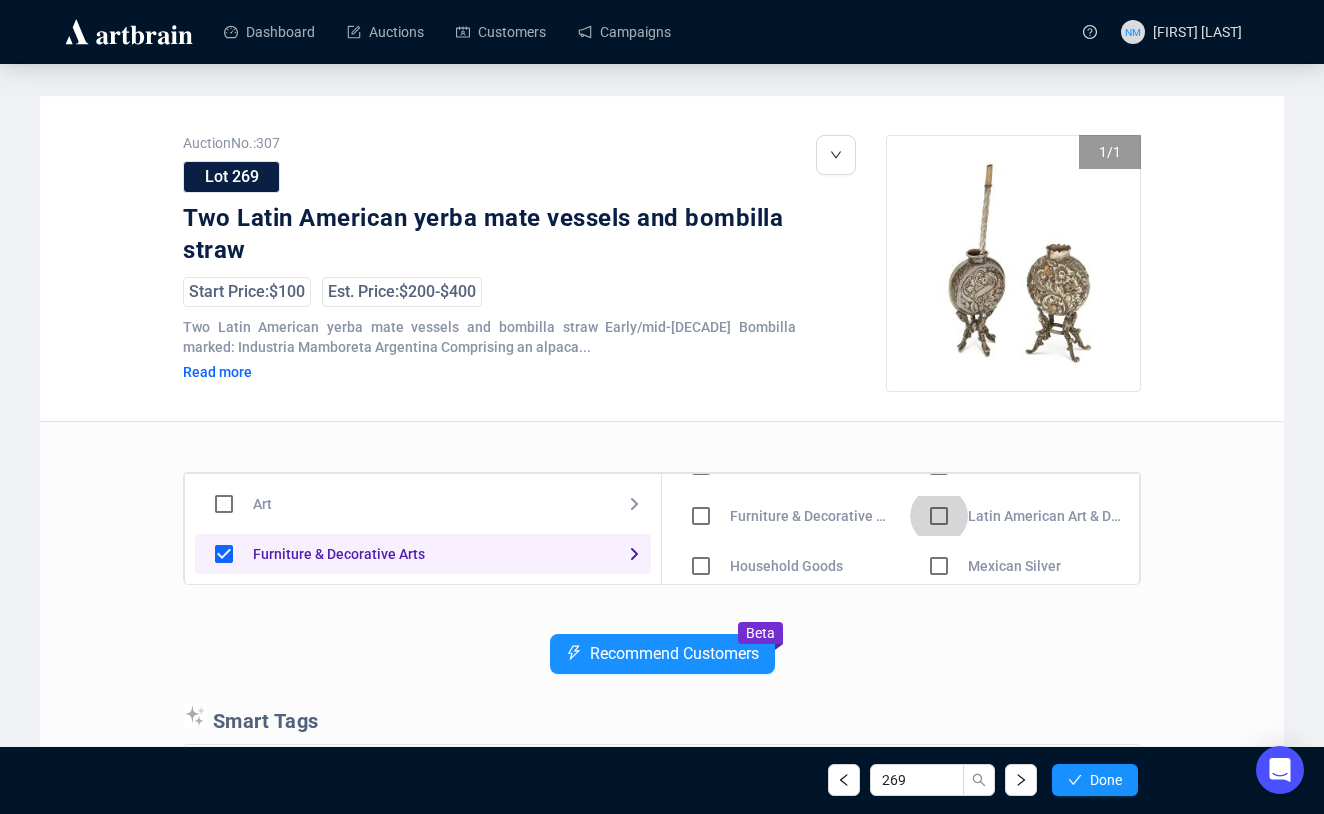 click at bounding box center (701, 466) 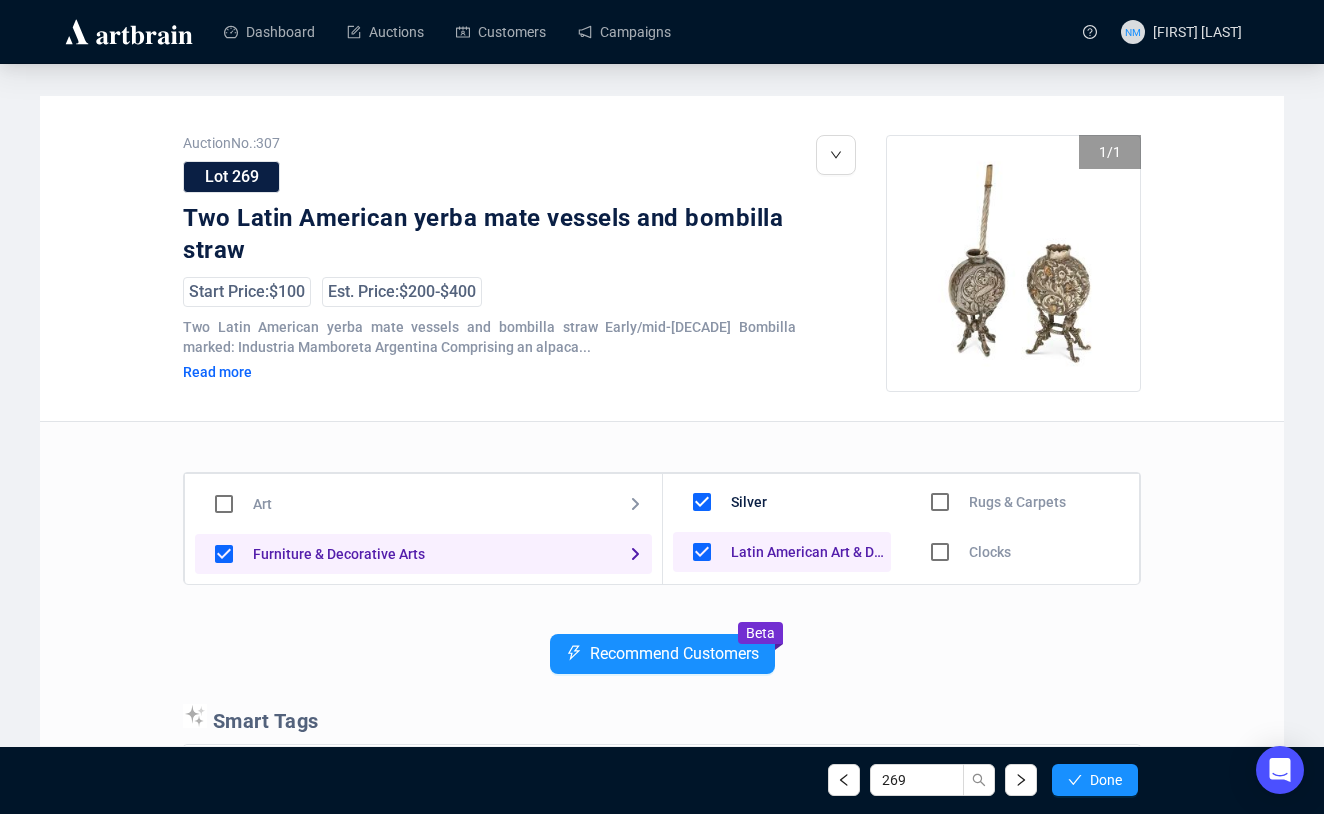 scroll, scrollTop: 0, scrollLeft: 0, axis: both 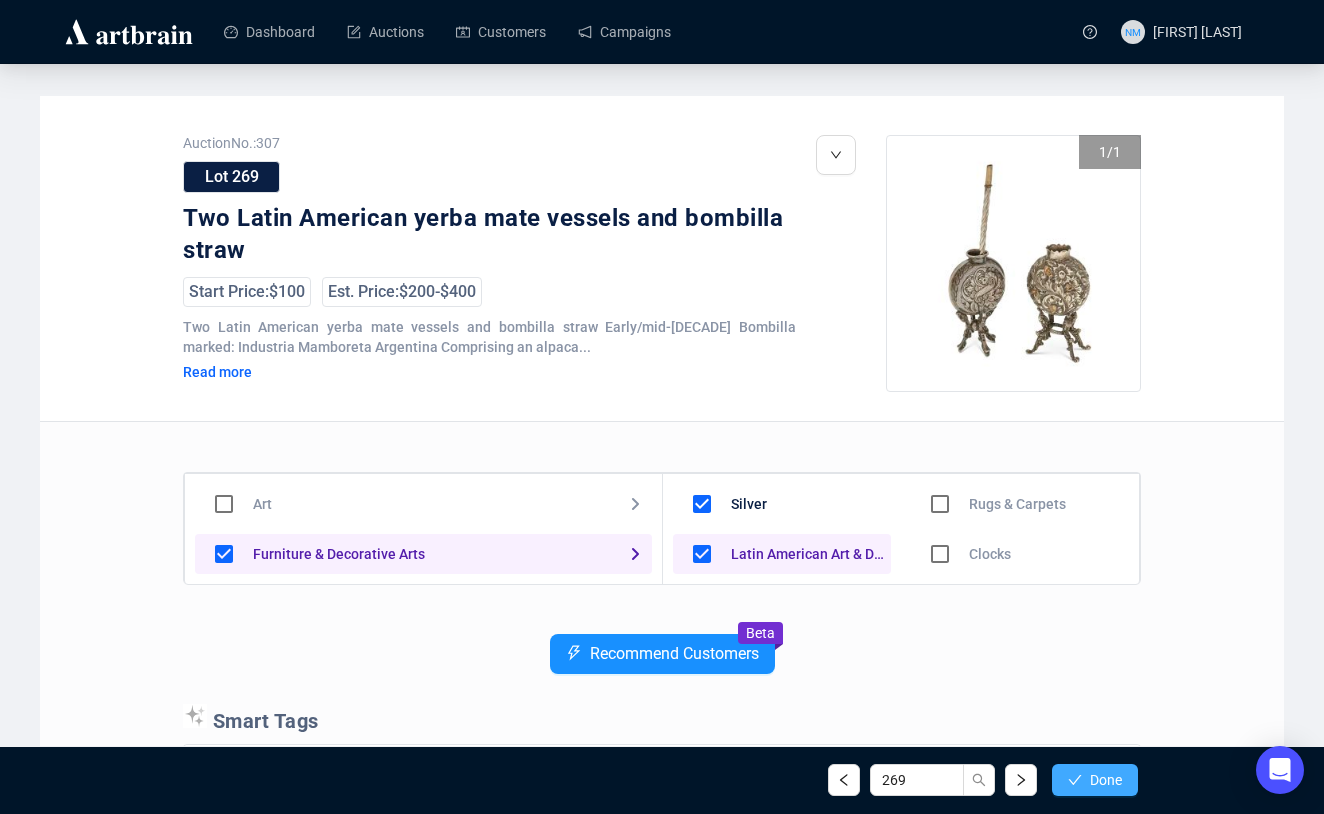 click on "Done" at bounding box center [1095, 780] 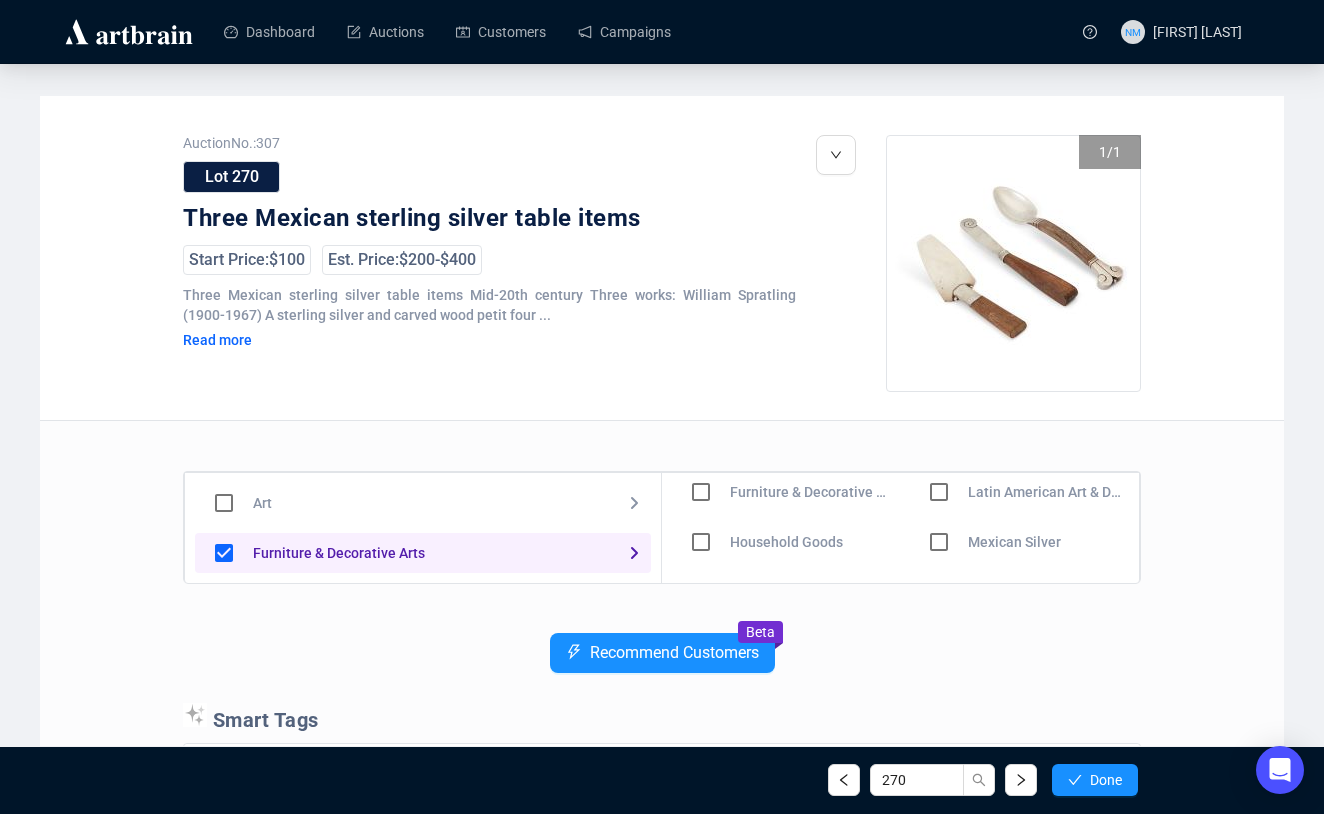 scroll, scrollTop: 125, scrollLeft: 0, axis: vertical 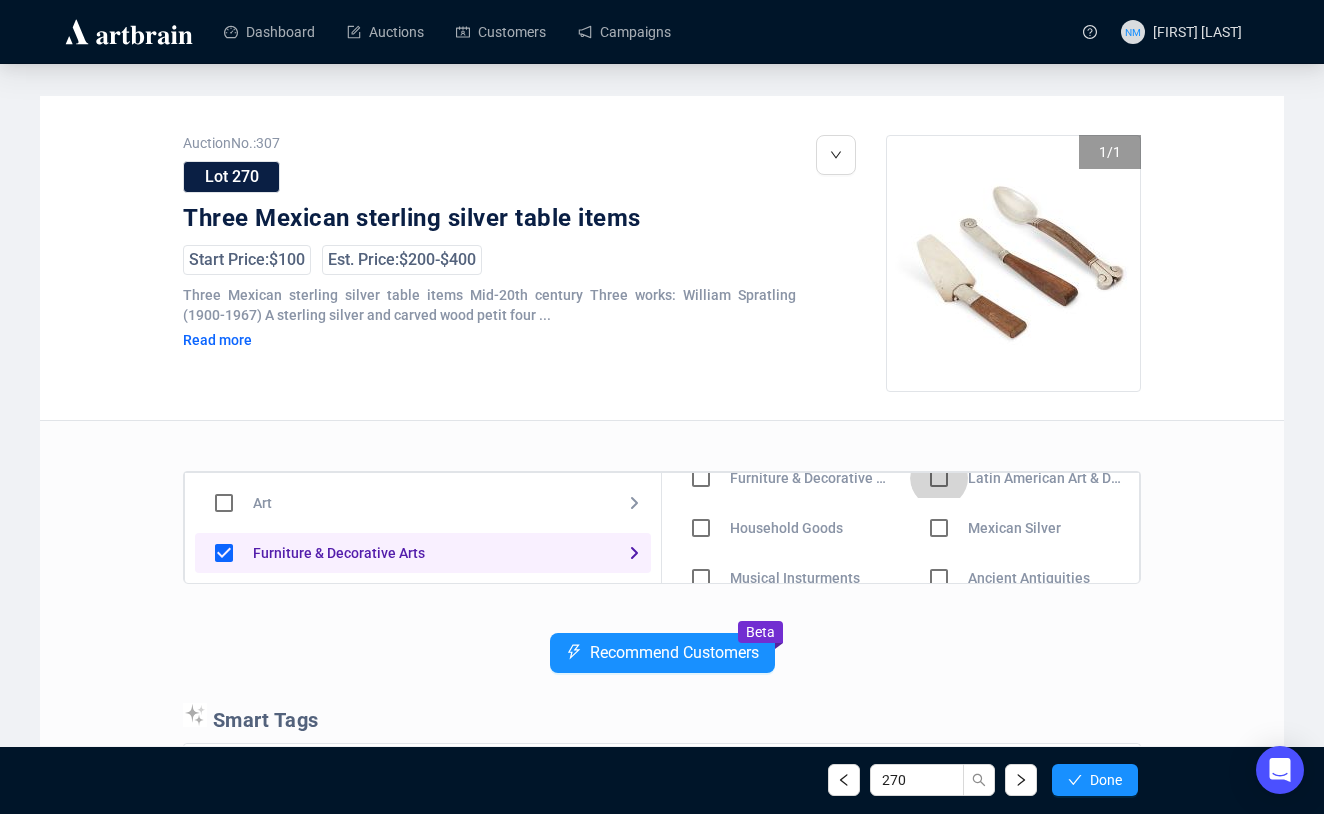 click at bounding box center (701, 428) 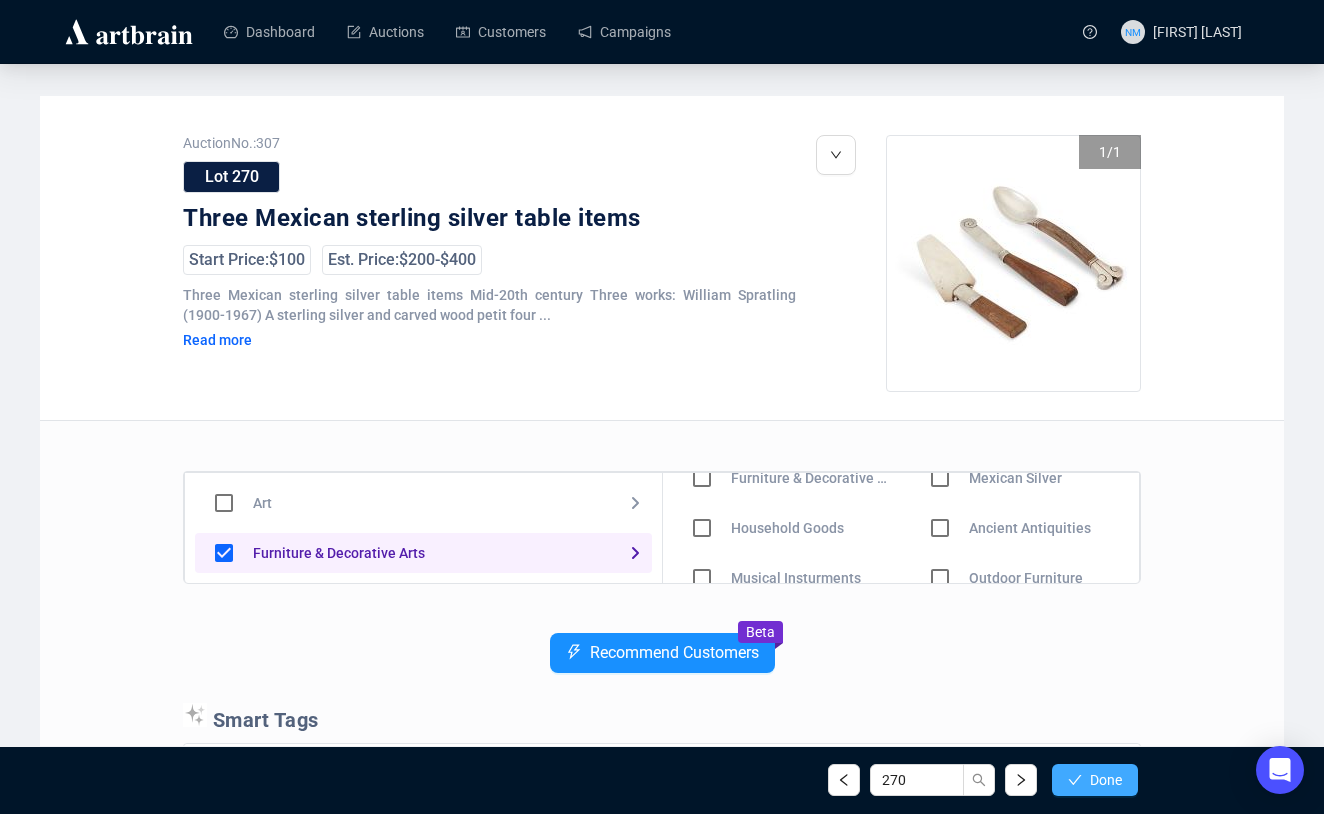 click on "Done" at bounding box center (1095, 780) 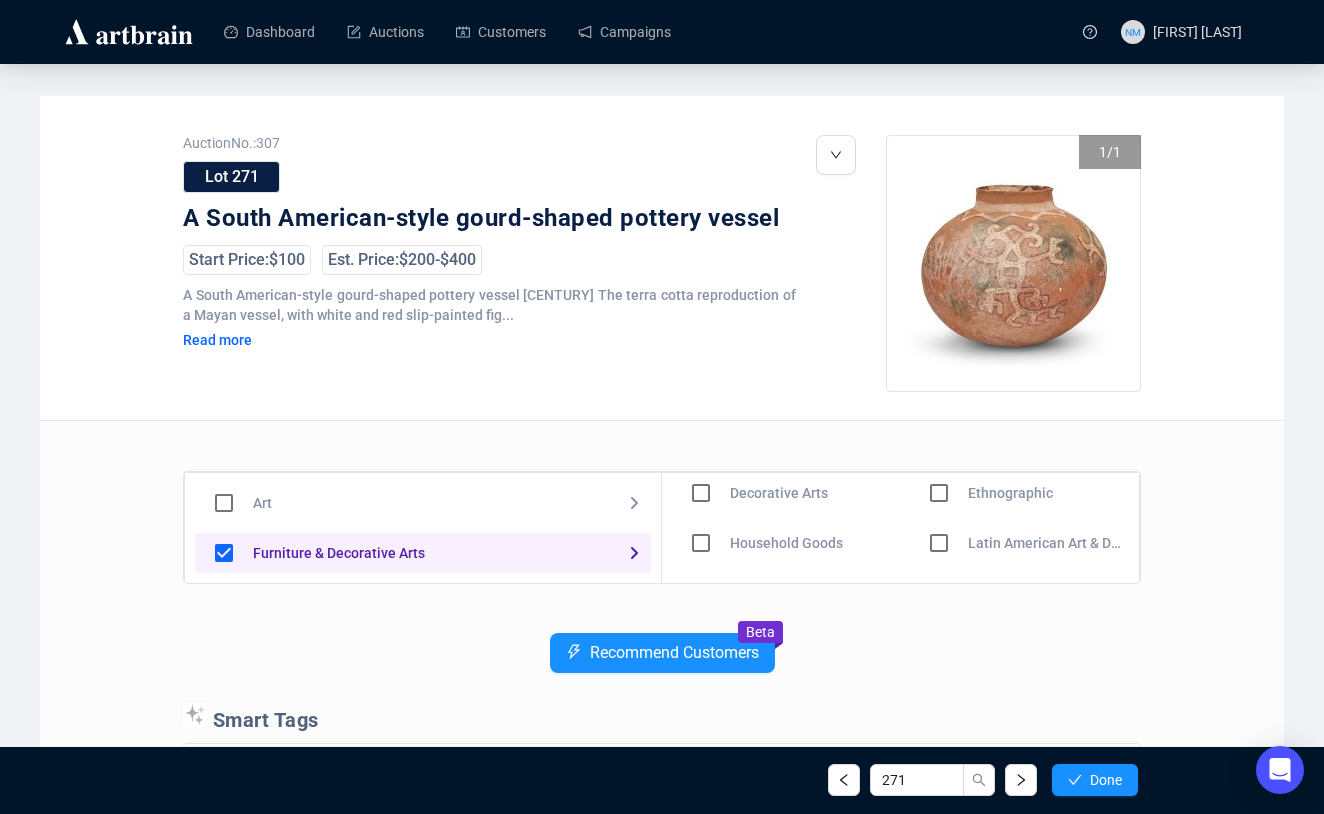 click at bounding box center (701, 493) 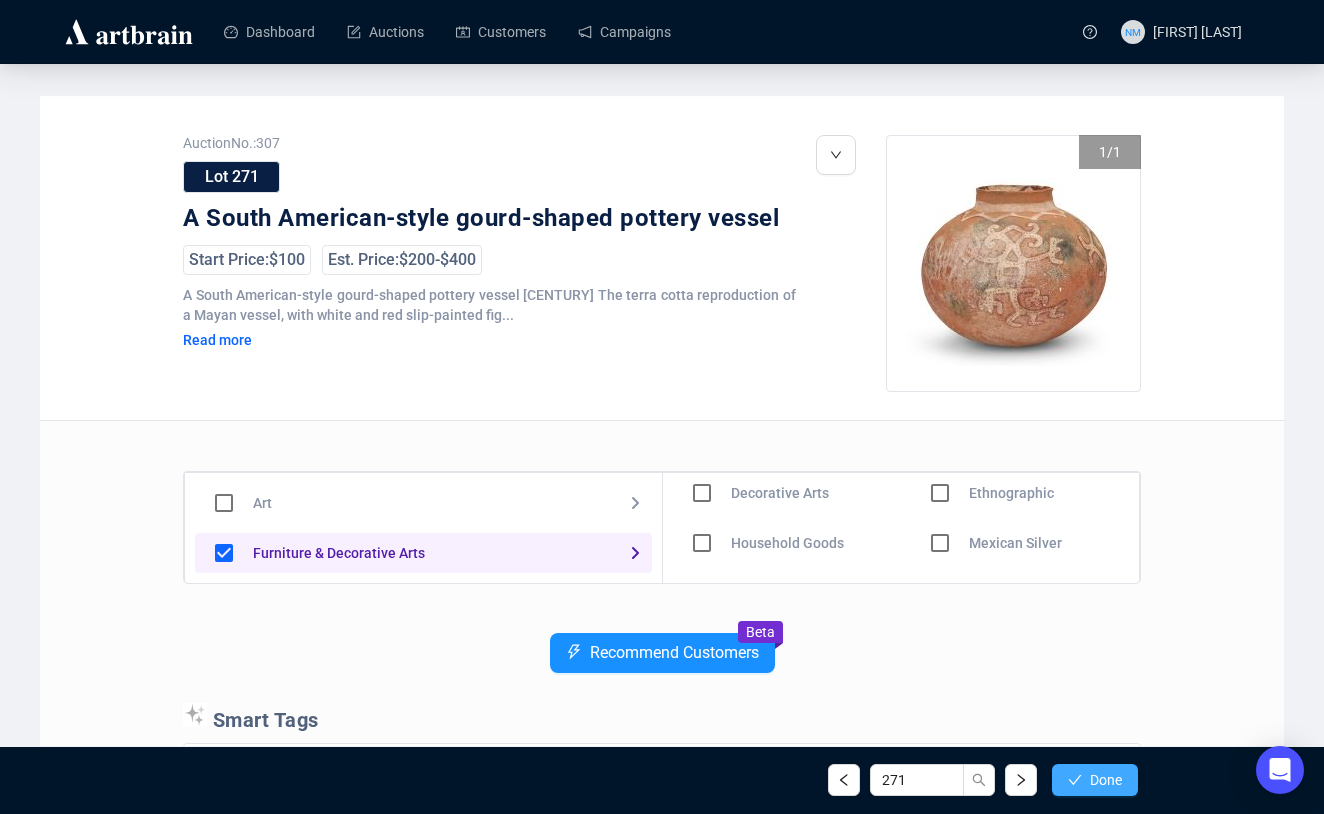 click on "Done" at bounding box center (1106, 780) 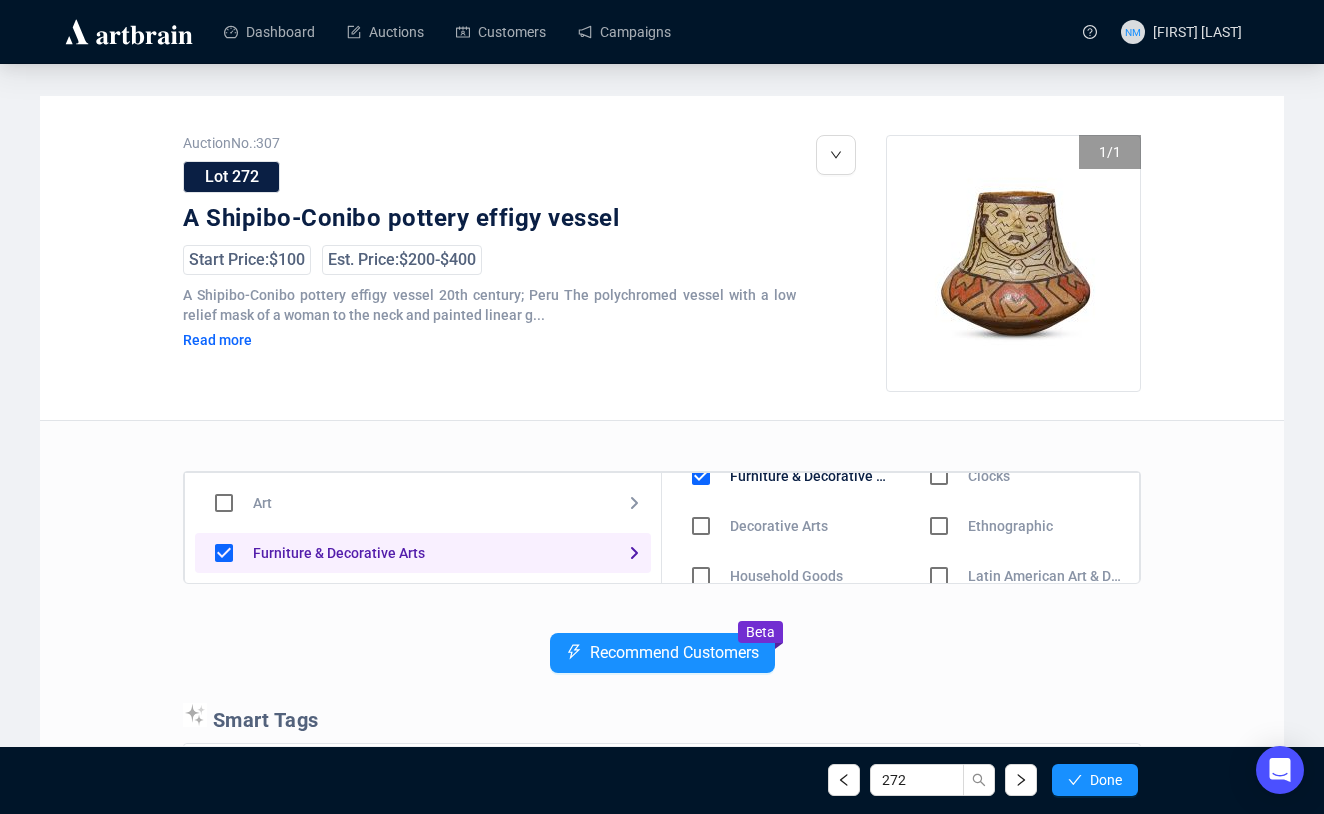 scroll, scrollTop: 0, scrollLeft: 0, axis: both 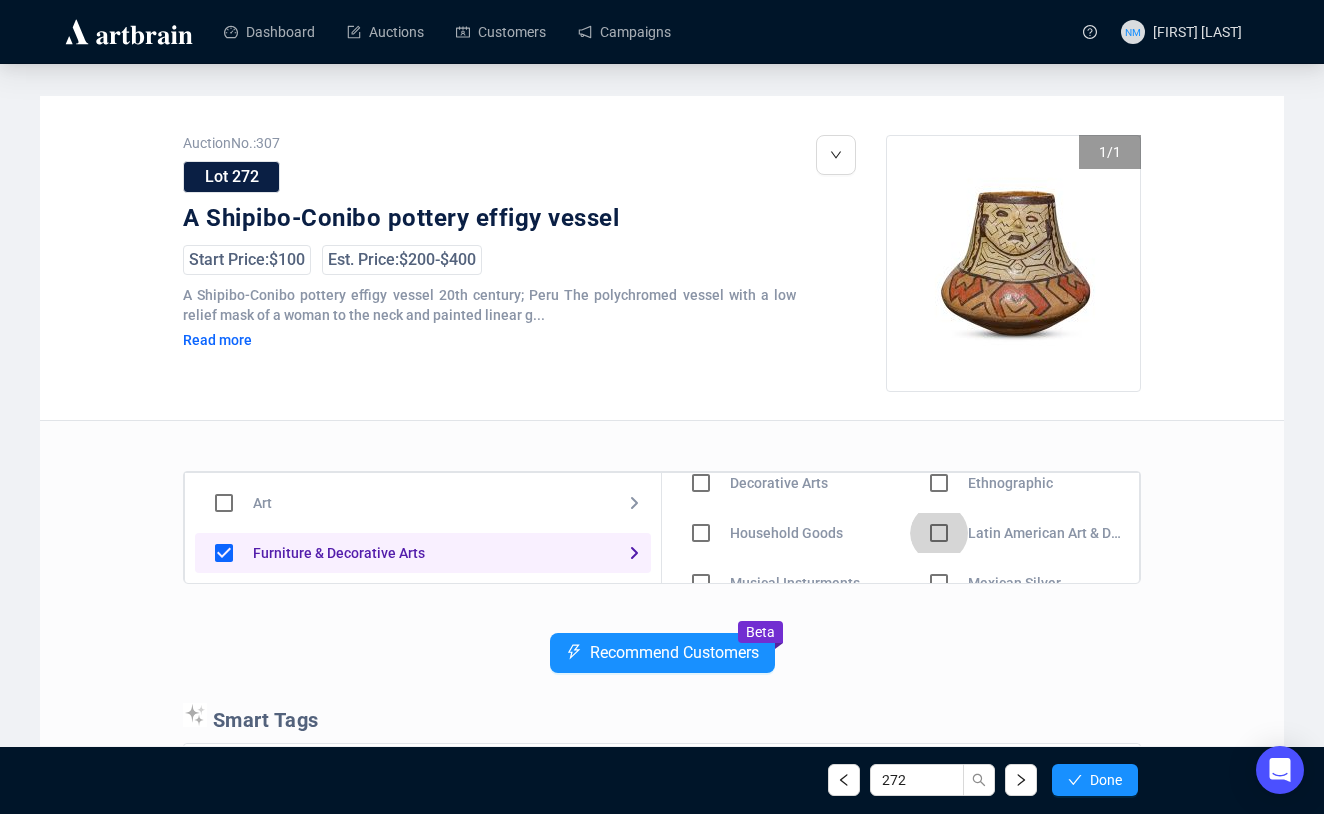 click at bounding box center (701, 483) 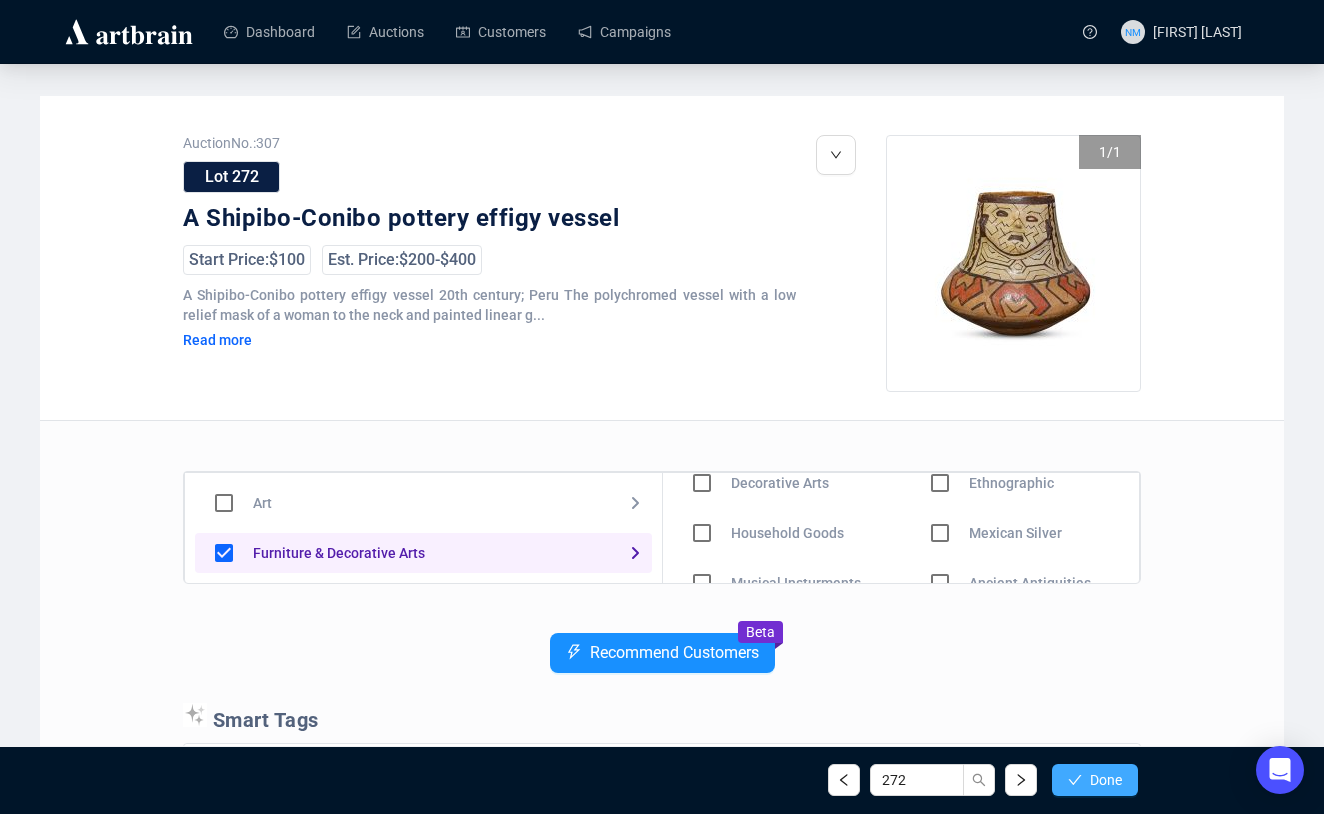 click on "Done" at bounding box center [1106, 780] 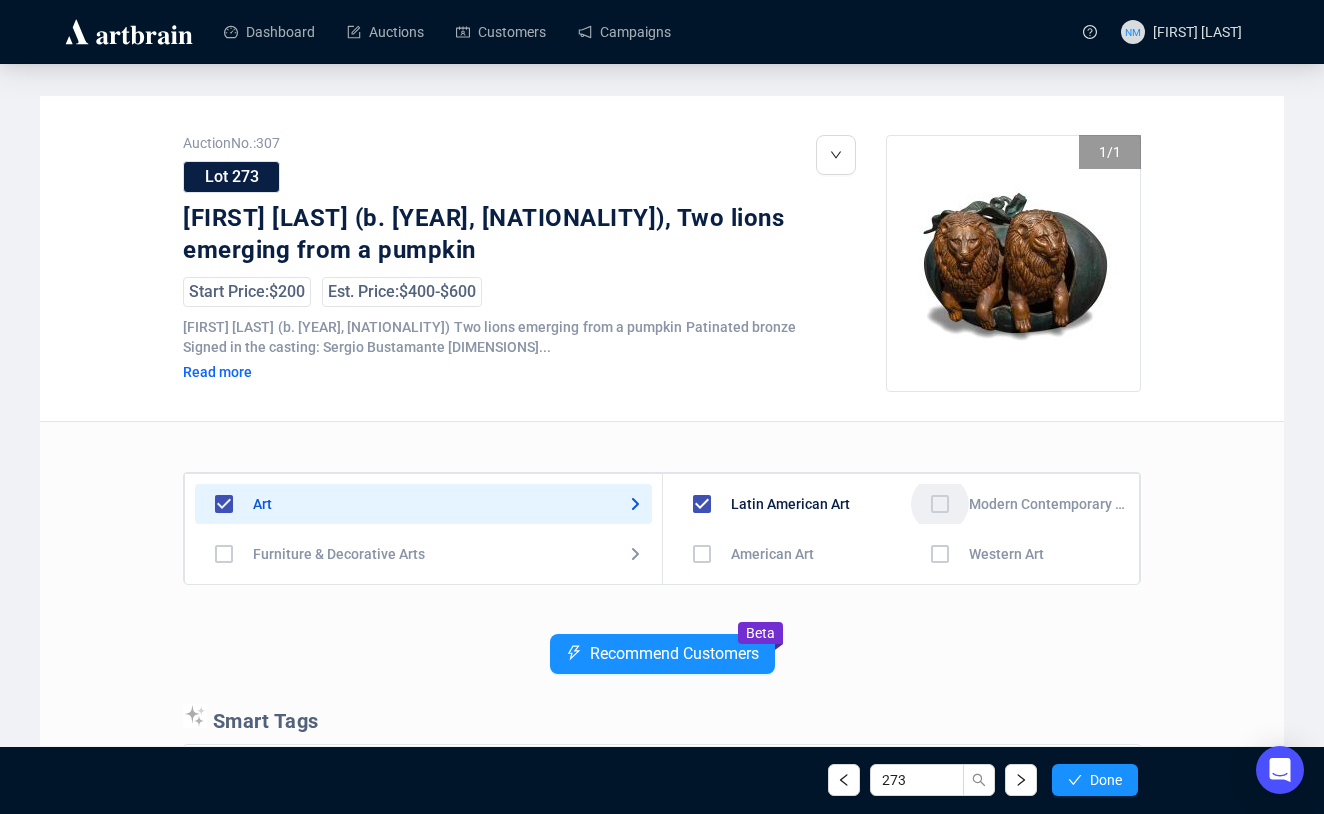 click at bounding box center [702, 554] 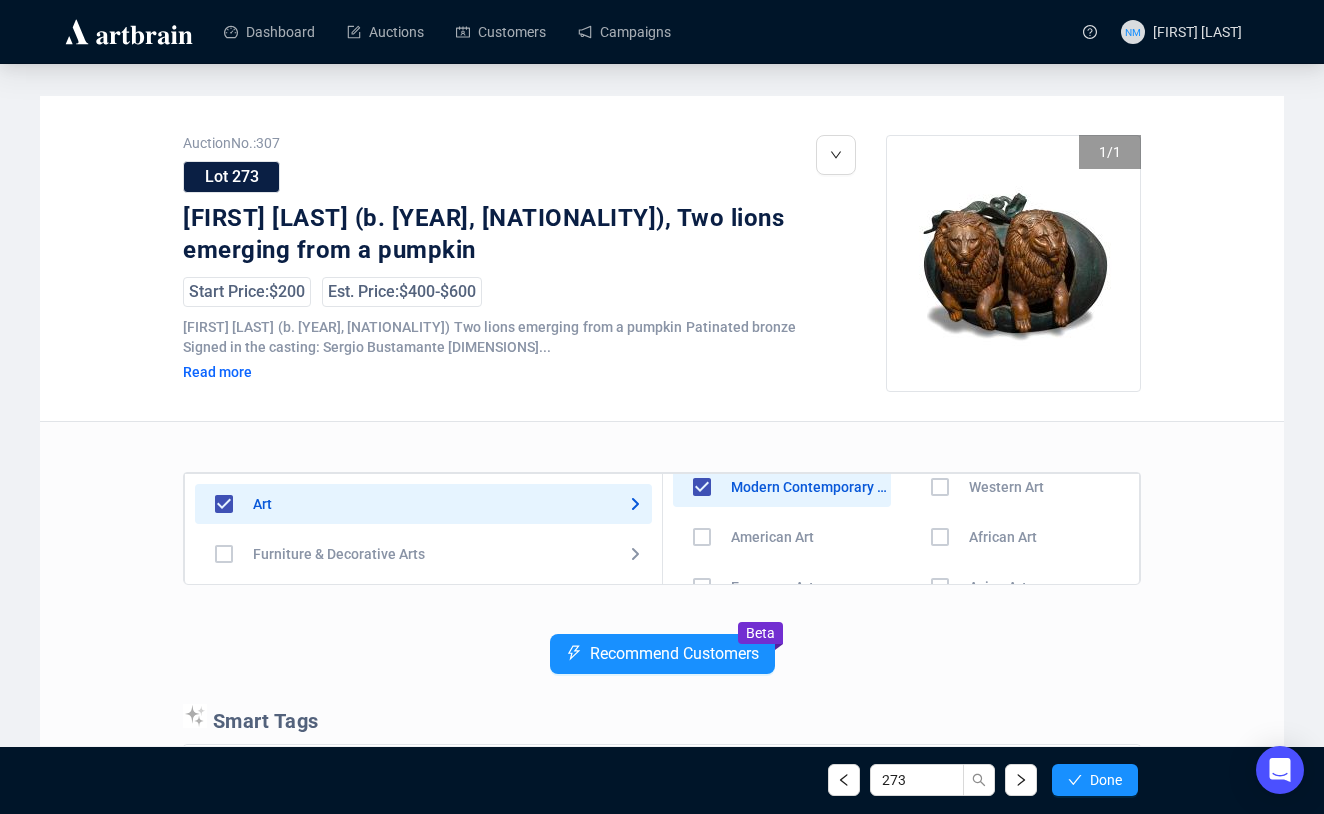 scroll, scrollTop: 63, scrollLeft: 0, axis: vertical 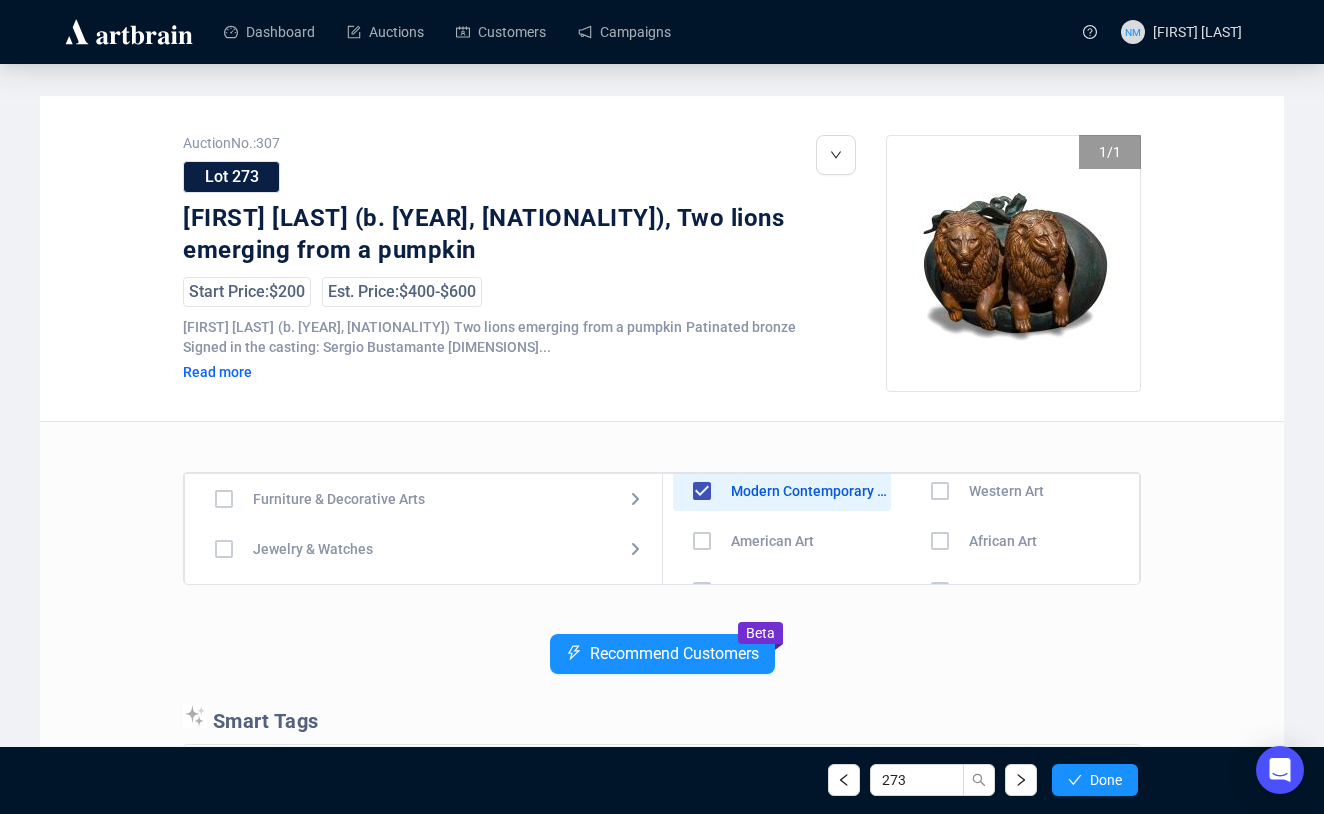 click at bounding box center [224, 499] 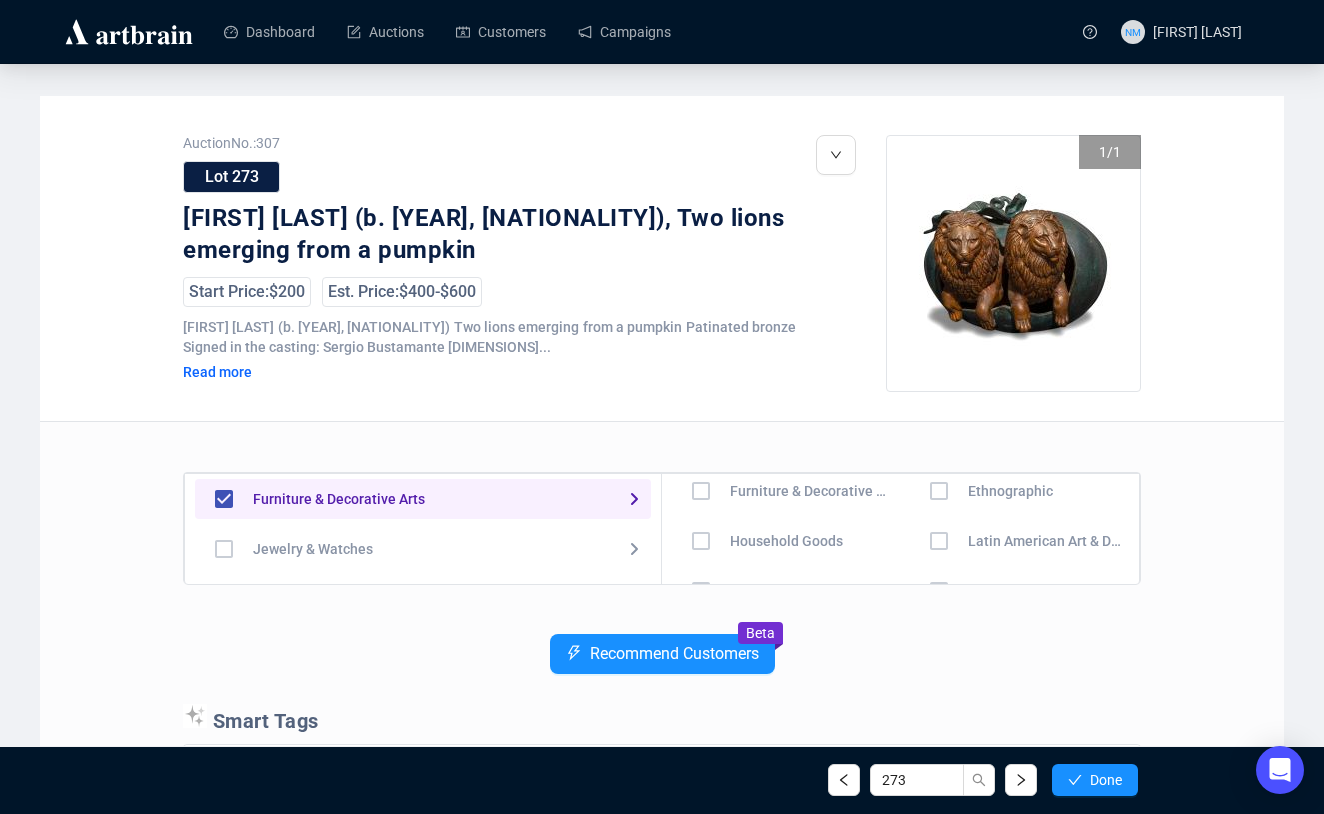 click at bounding box center (701, 441) 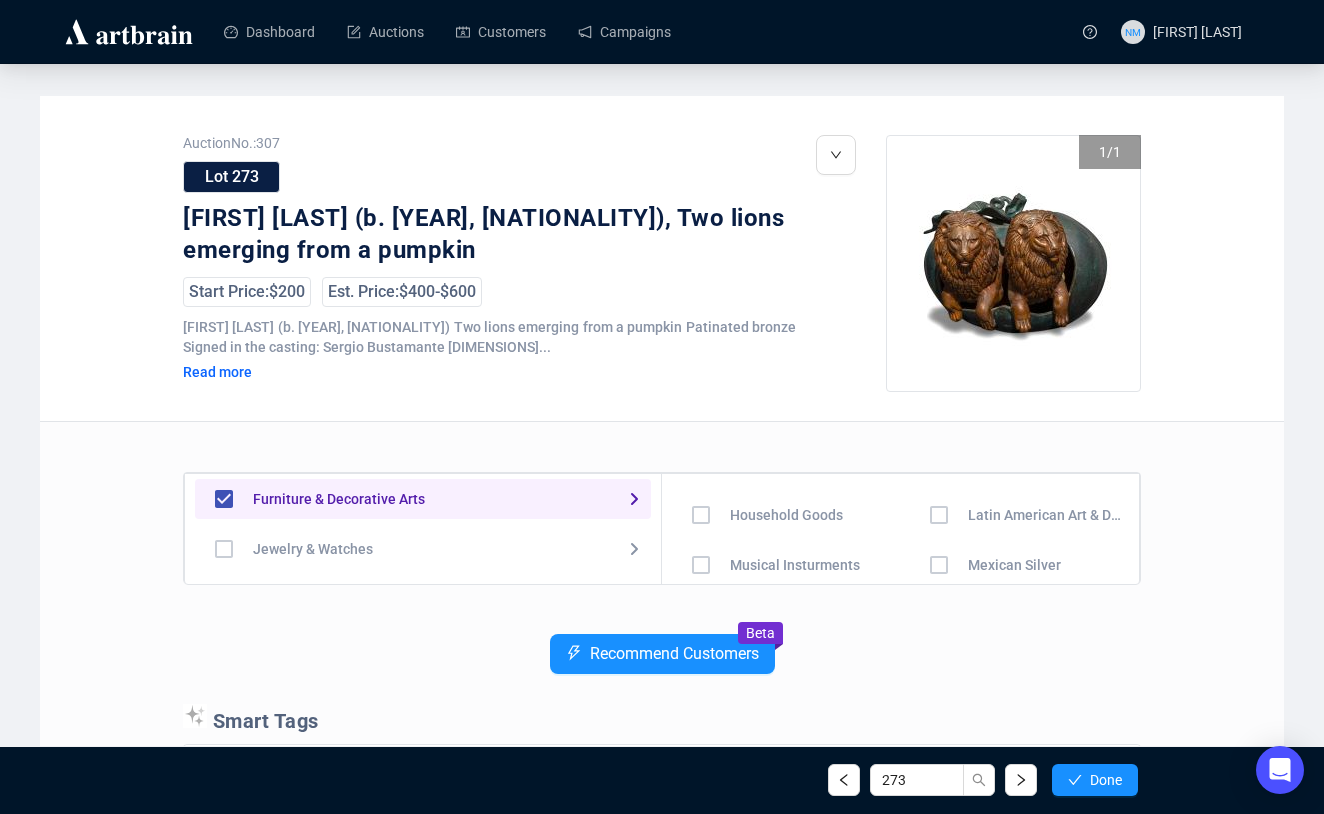 click at bounding box center [701, 465] 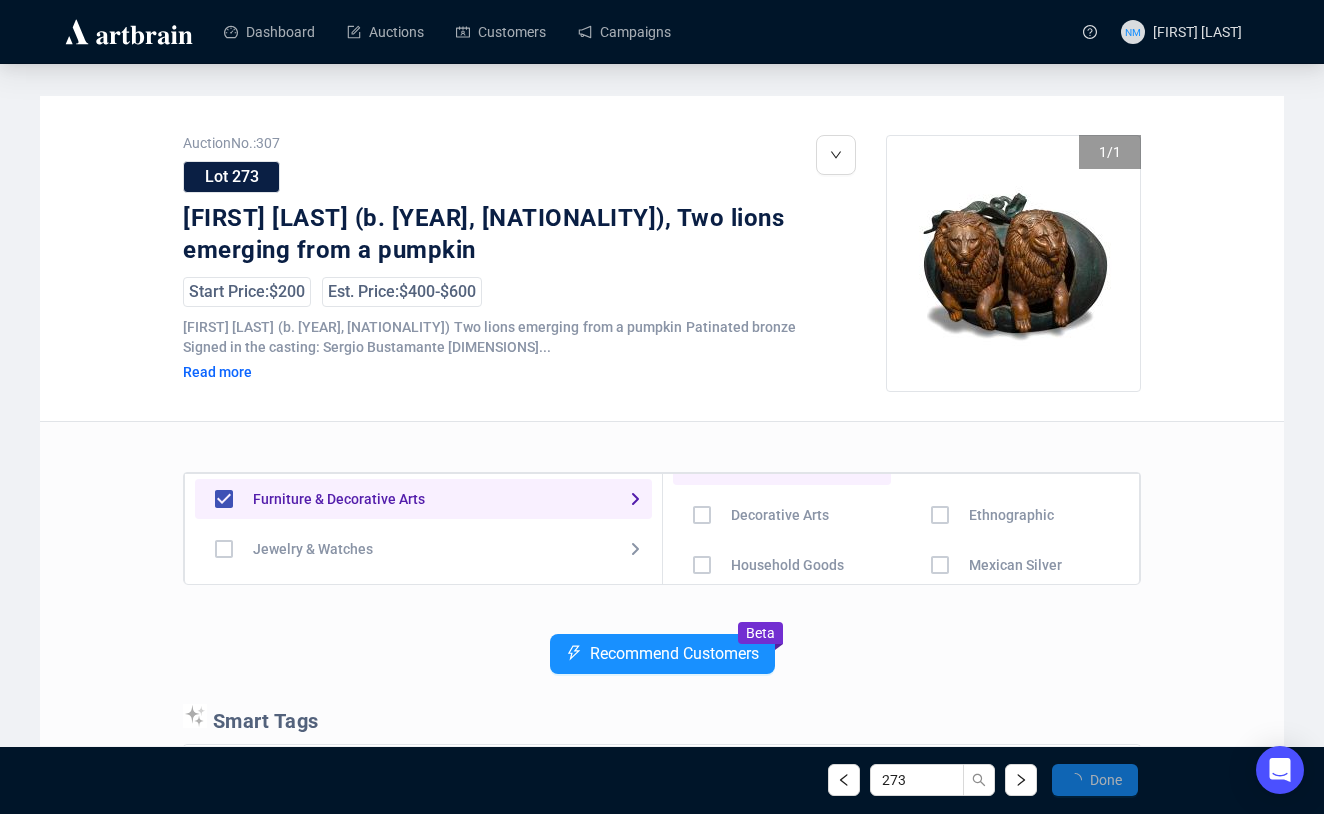 scroll, scrollTop: 139, scrollLeft: 0, axis: vertical 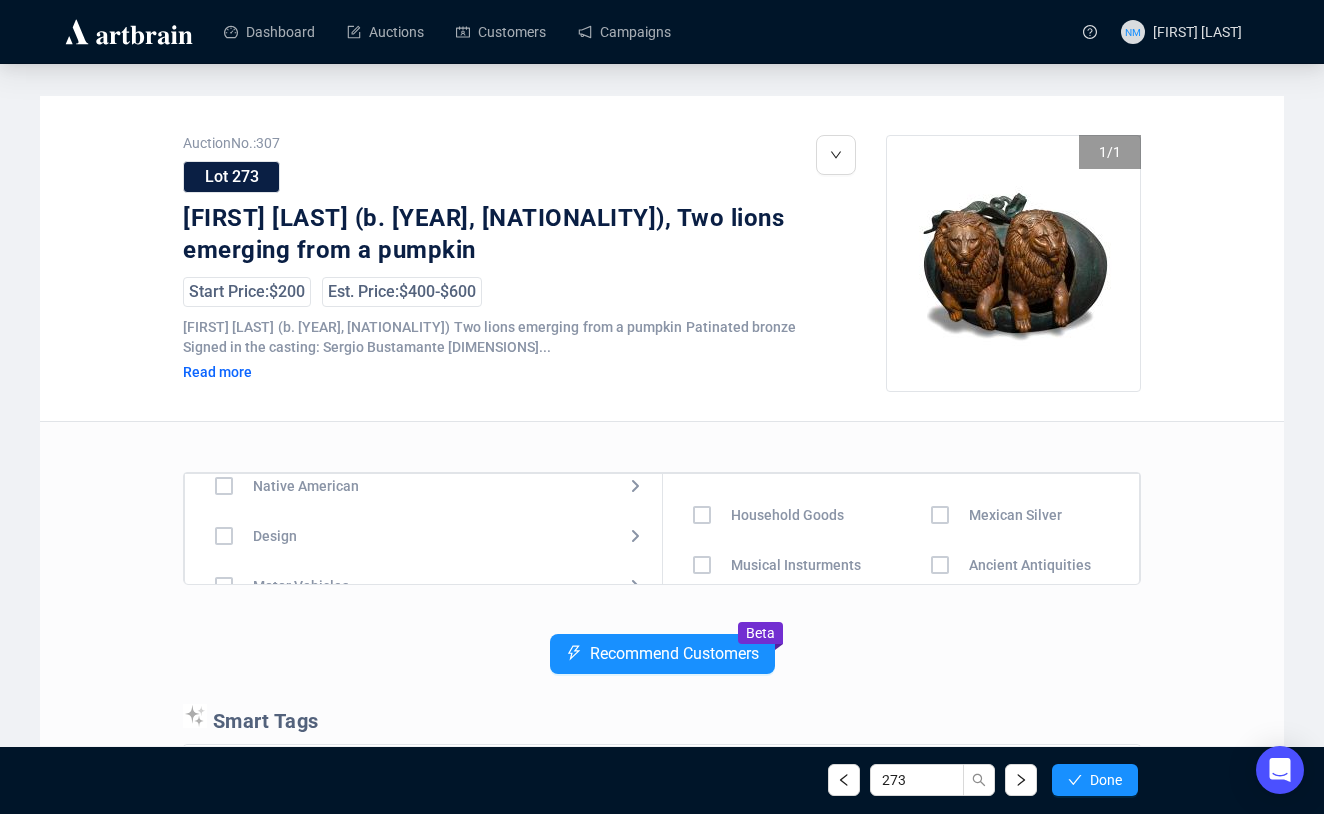 click at bounding box center [224, 436] 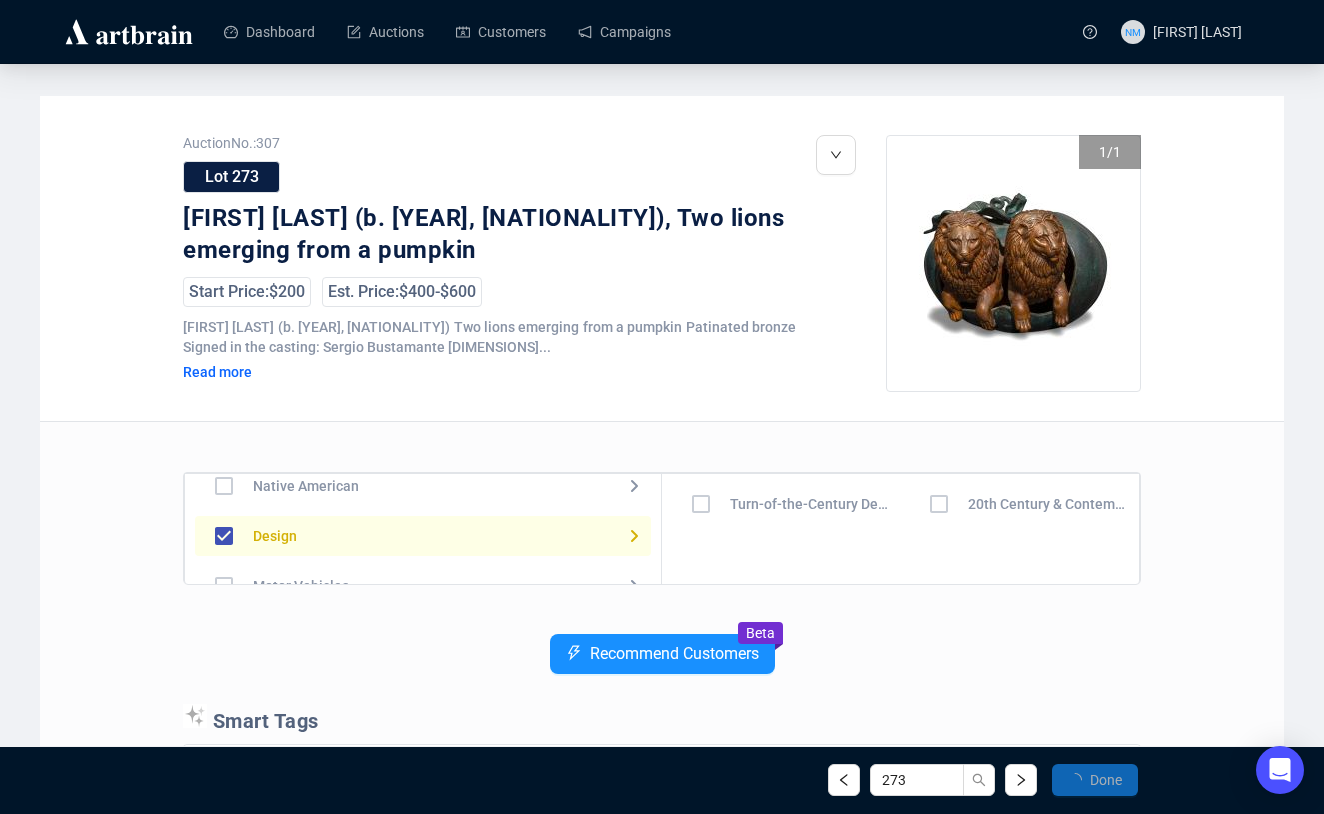 scroll, scrollTop: 0, scrollLeft: 0, axis: both 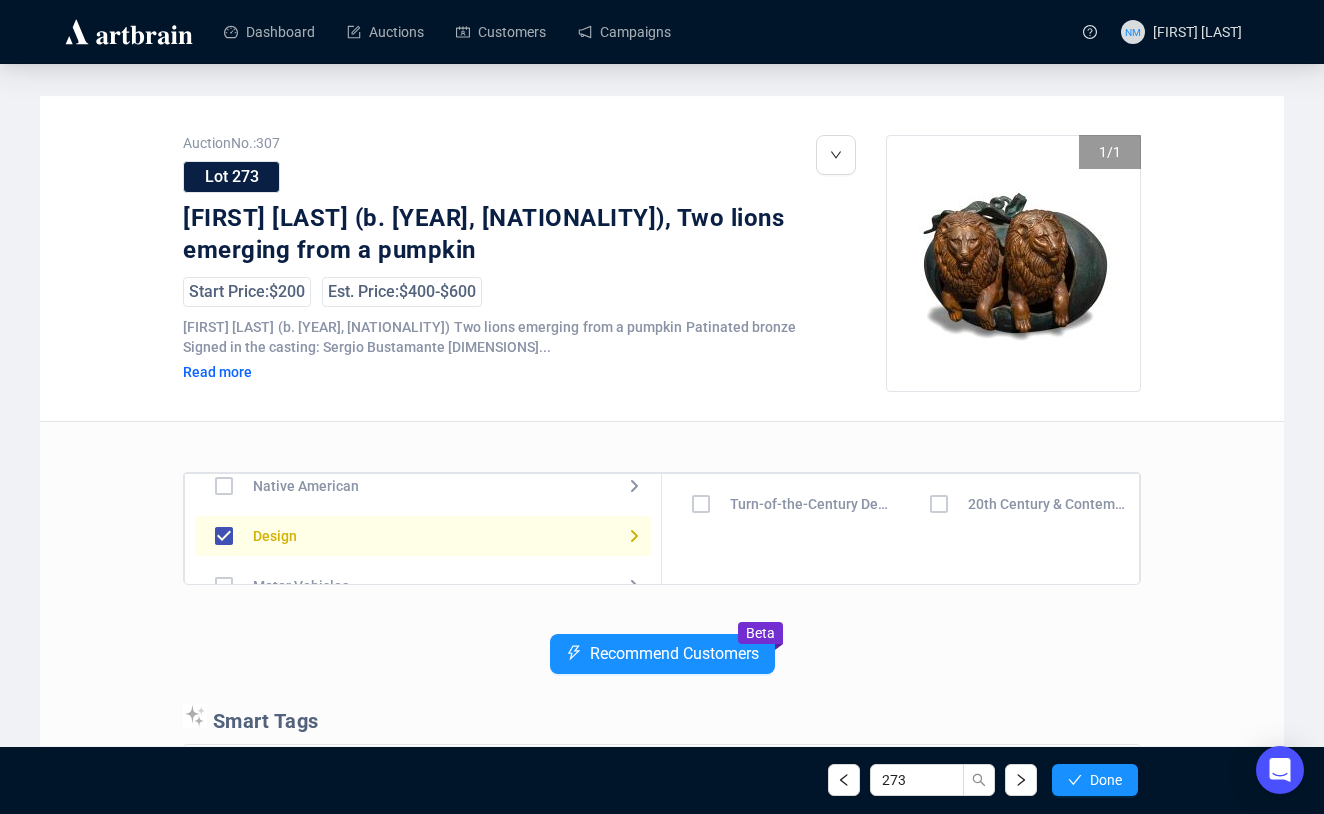 click at bounding box center [701, 504] 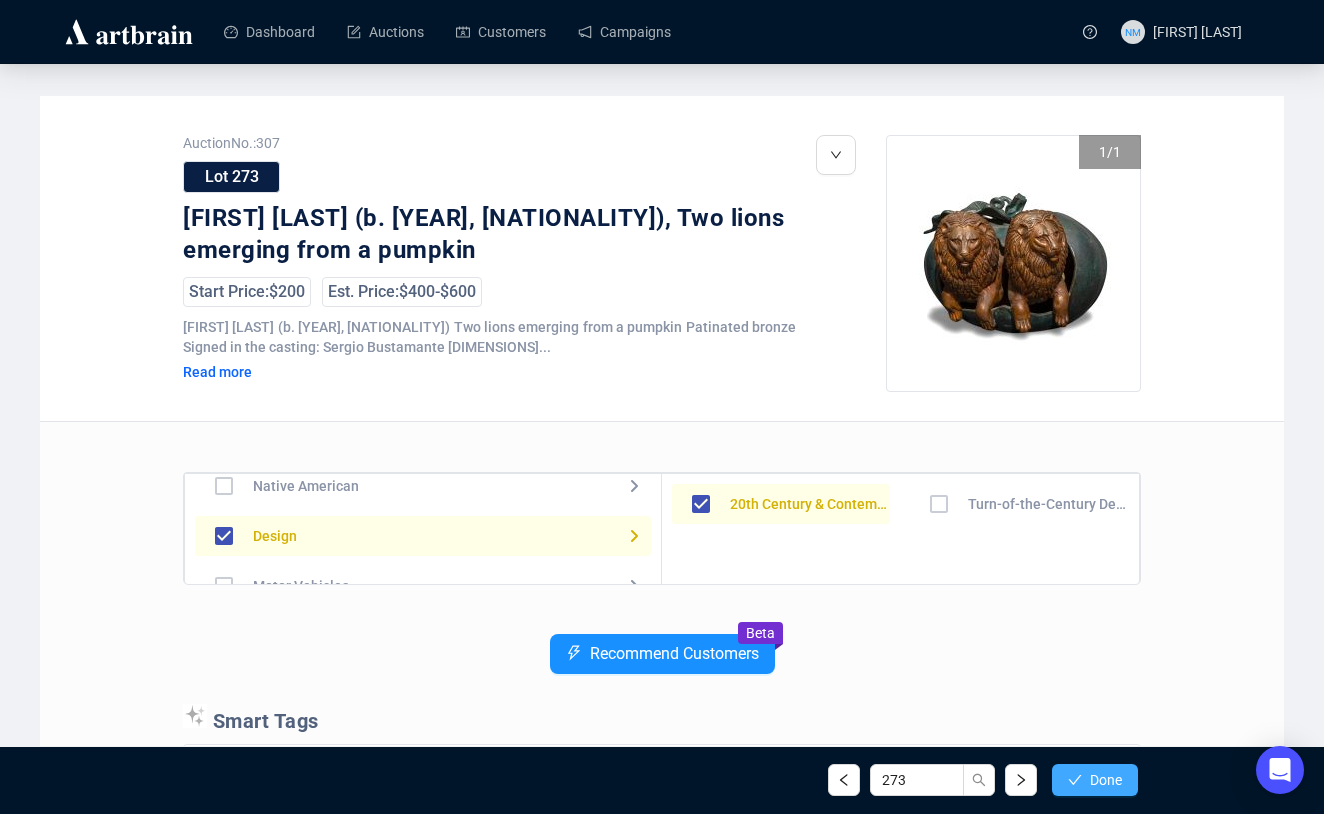 click on "Done" at bounding box center (1106, 780) 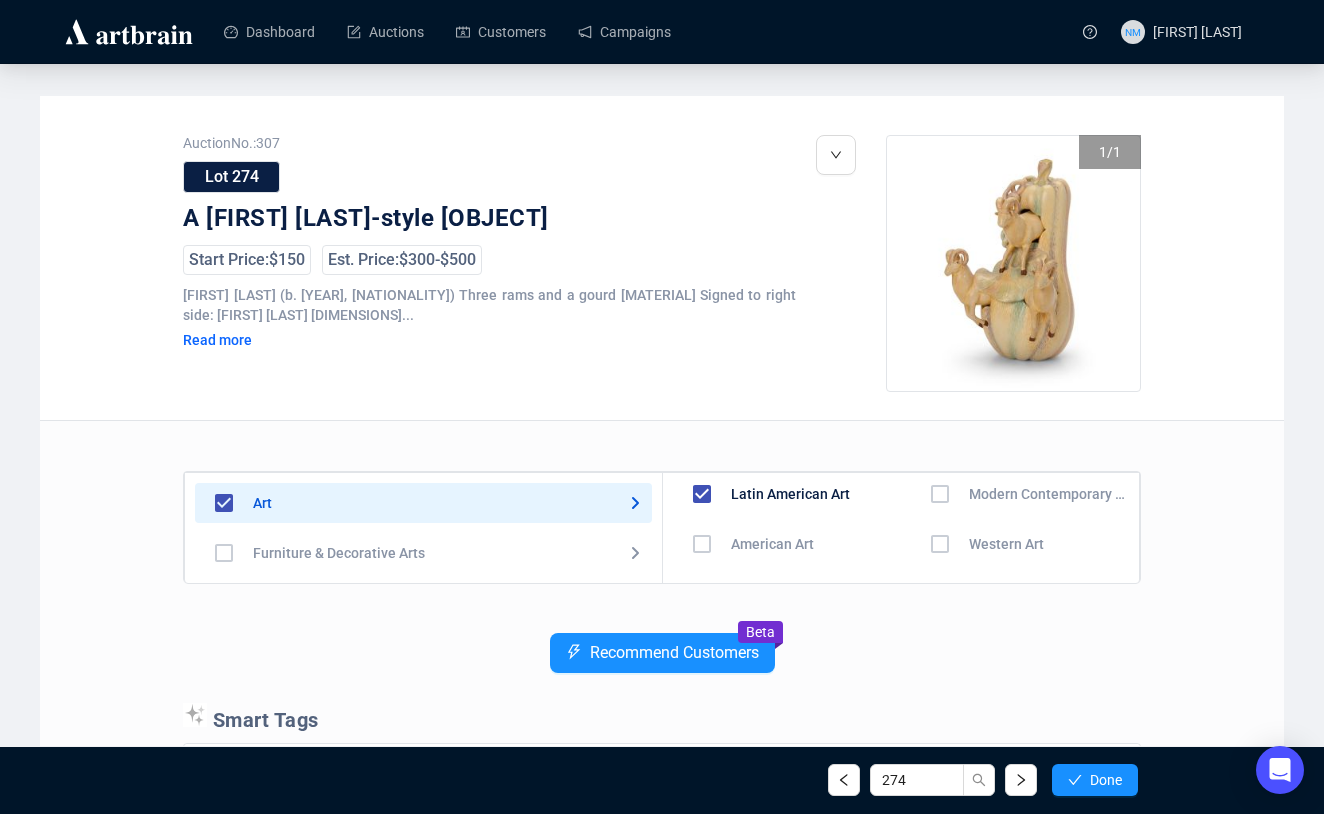 scroll, scrollTop: 0, scrollLeft: 0, axis: both 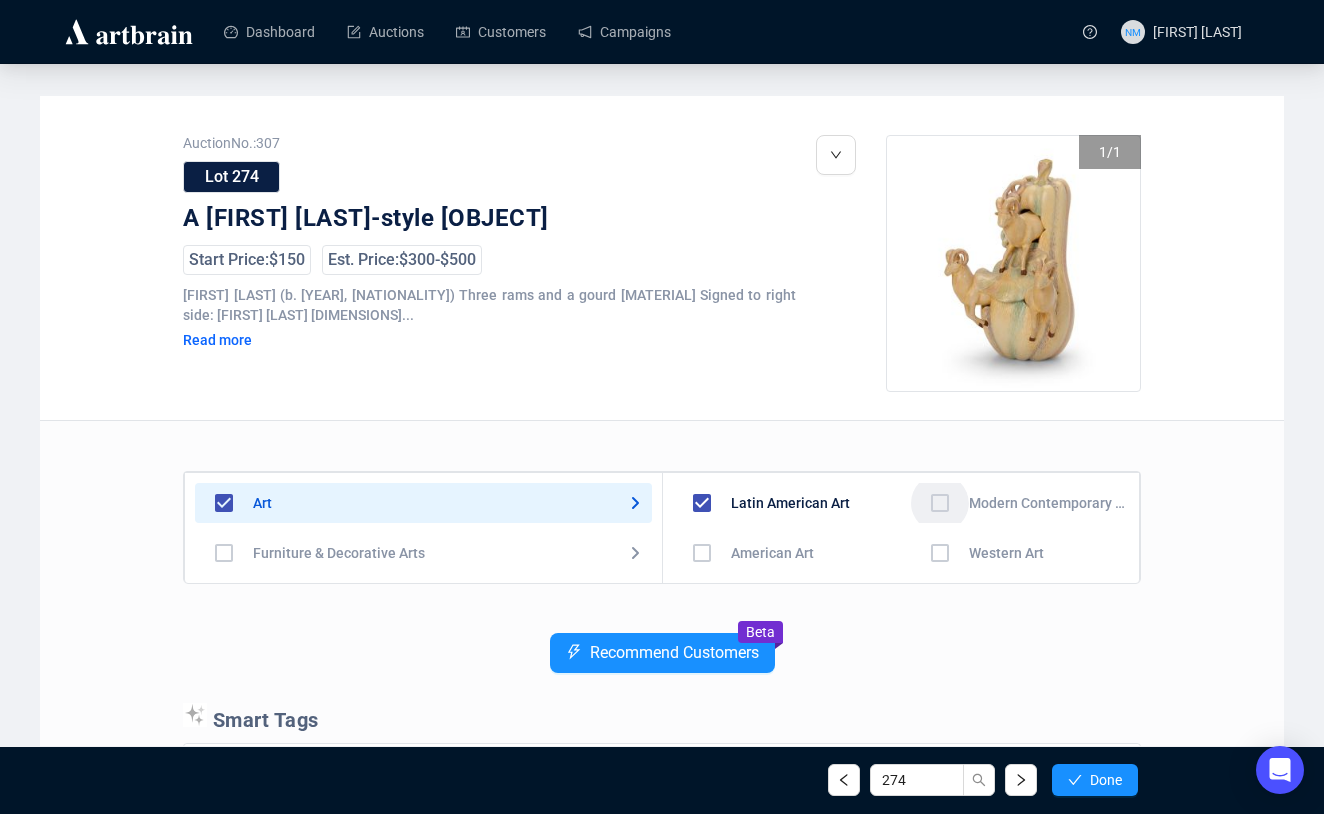click at bounding box center [702, 553] 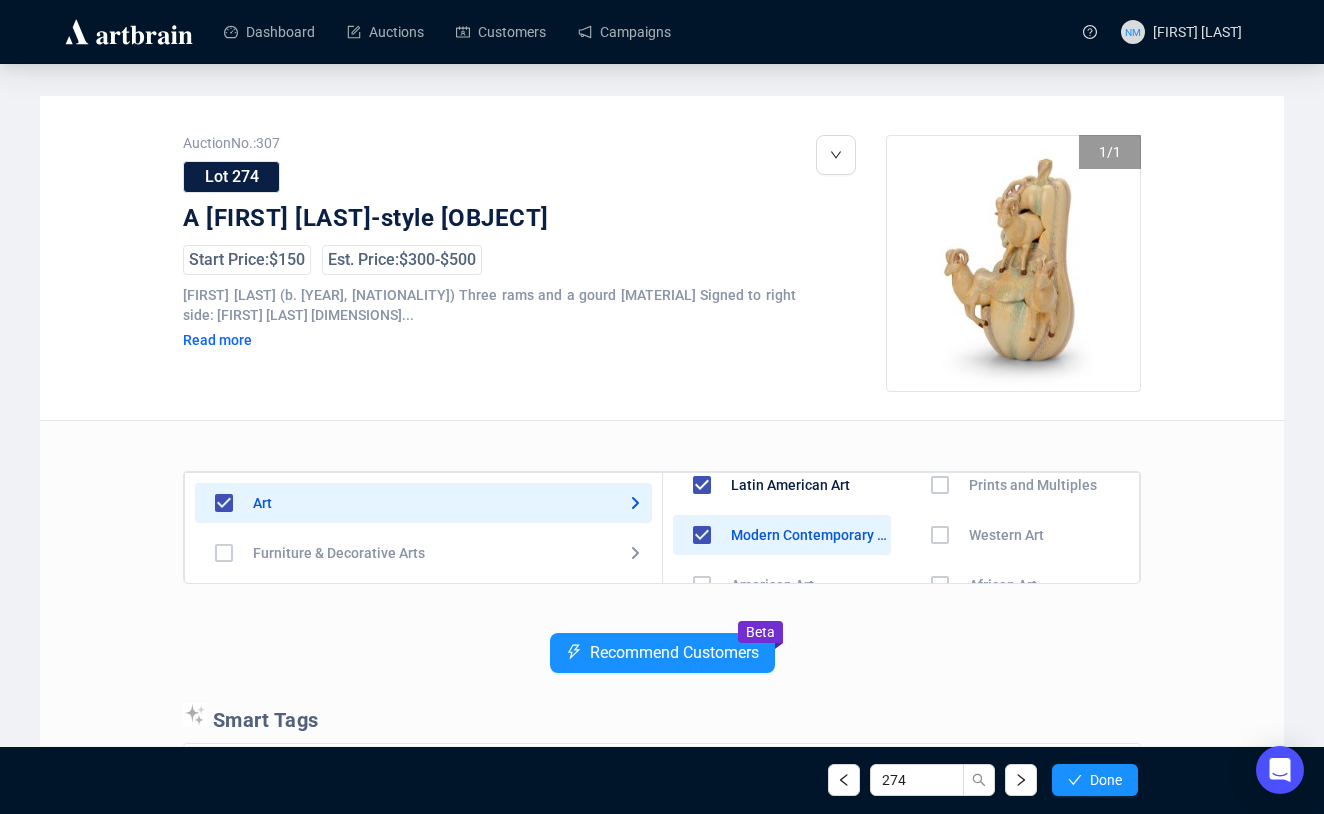 scroll, scrollTop: 0, scrollLeft: 0, axis: both 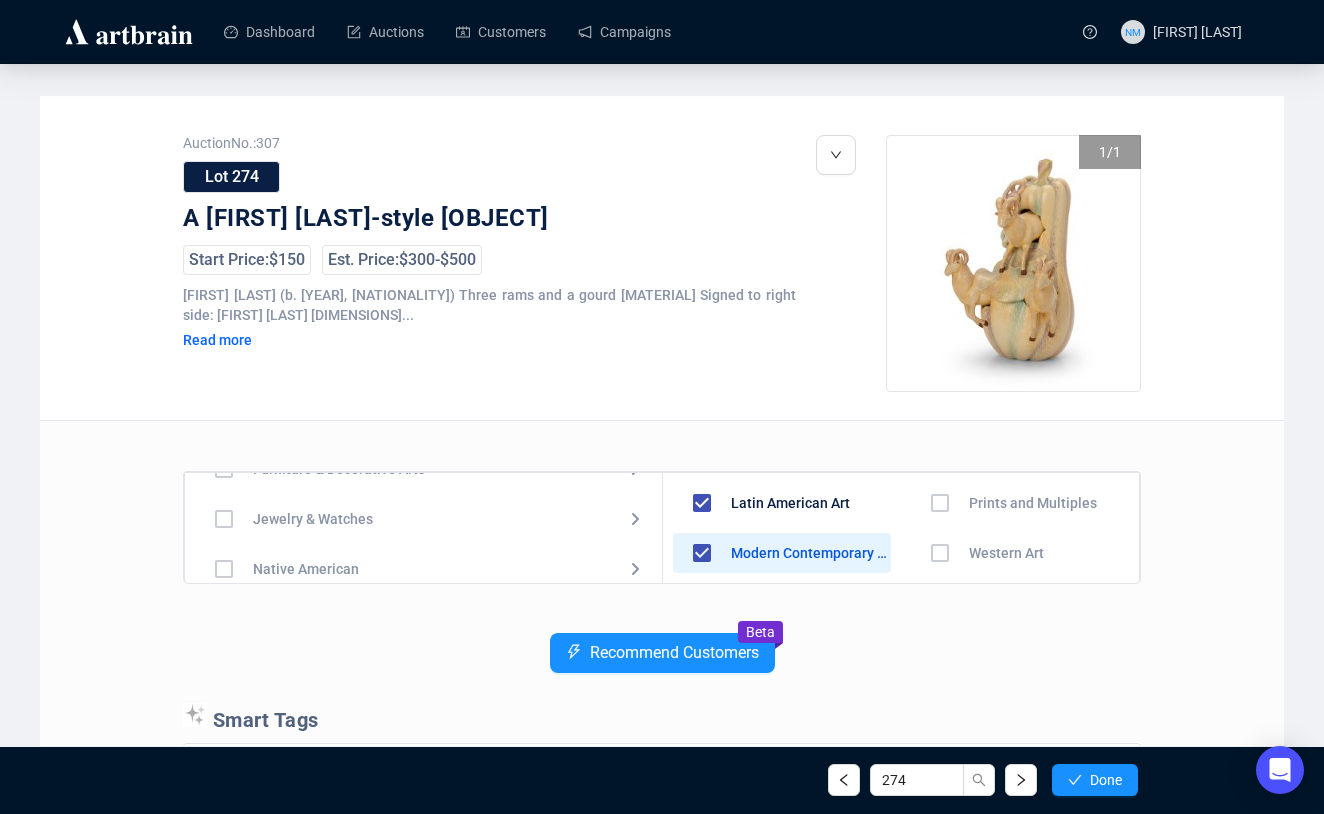 click at bounding box center [224, 469] 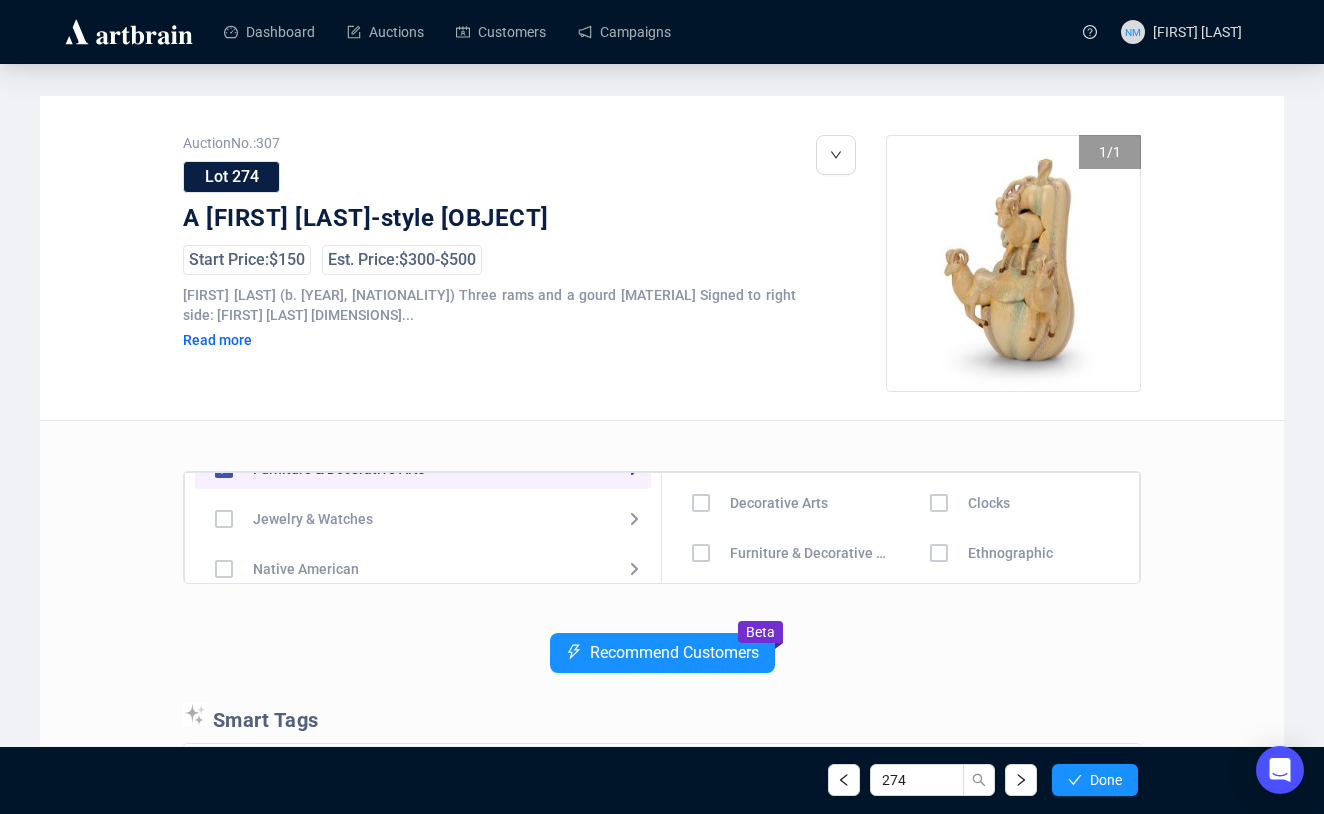 click at bounding box center [701, 503] 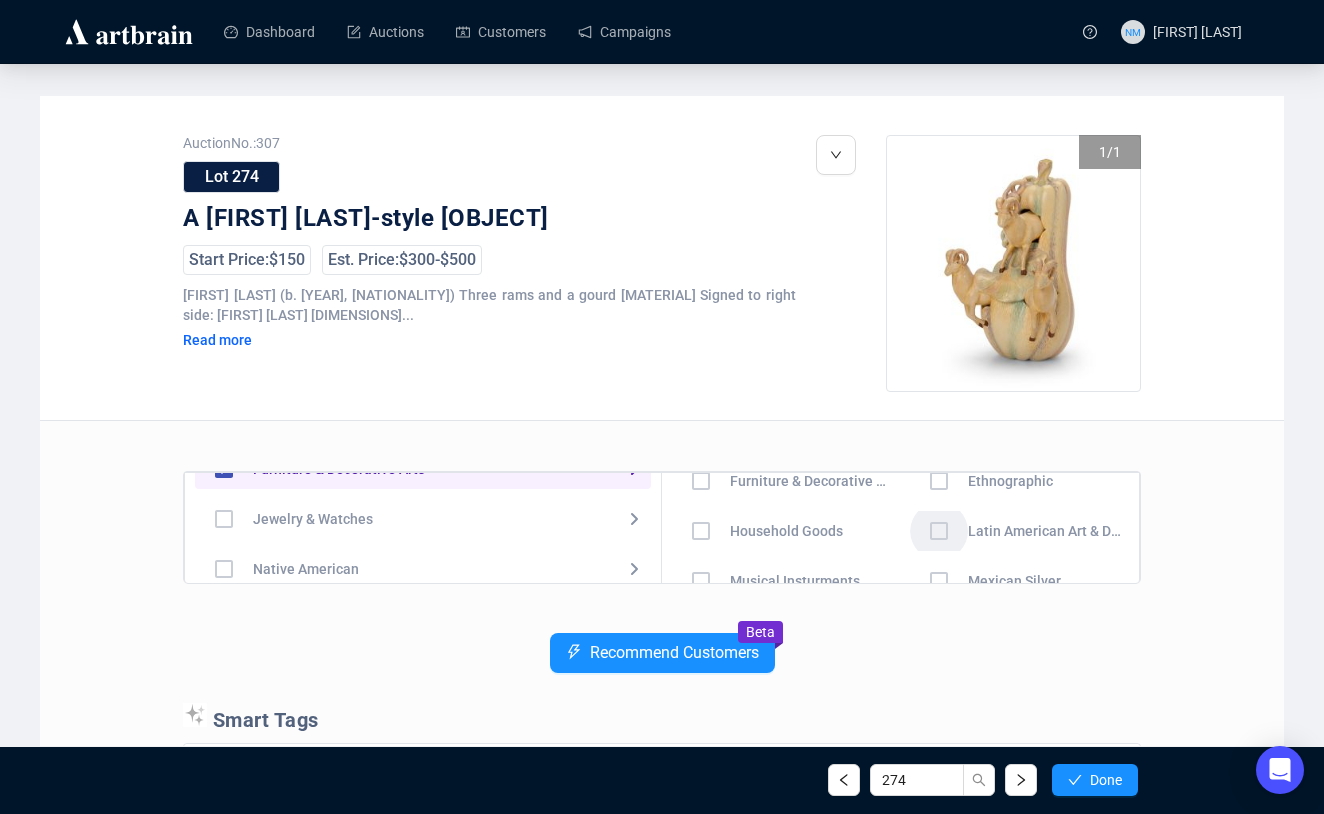 click at bounding box center (701, 481) 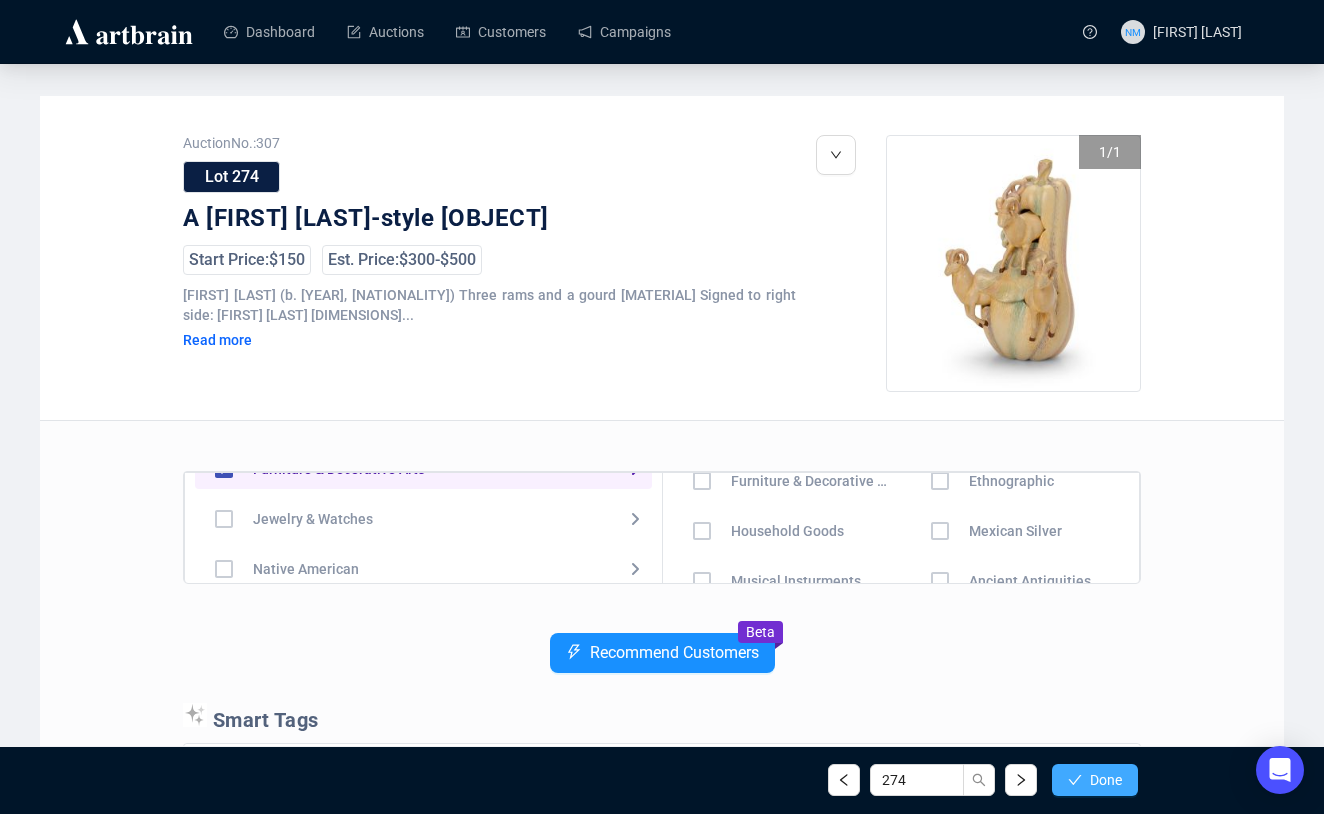 click on "Done" at bounding box center (1106, 780) 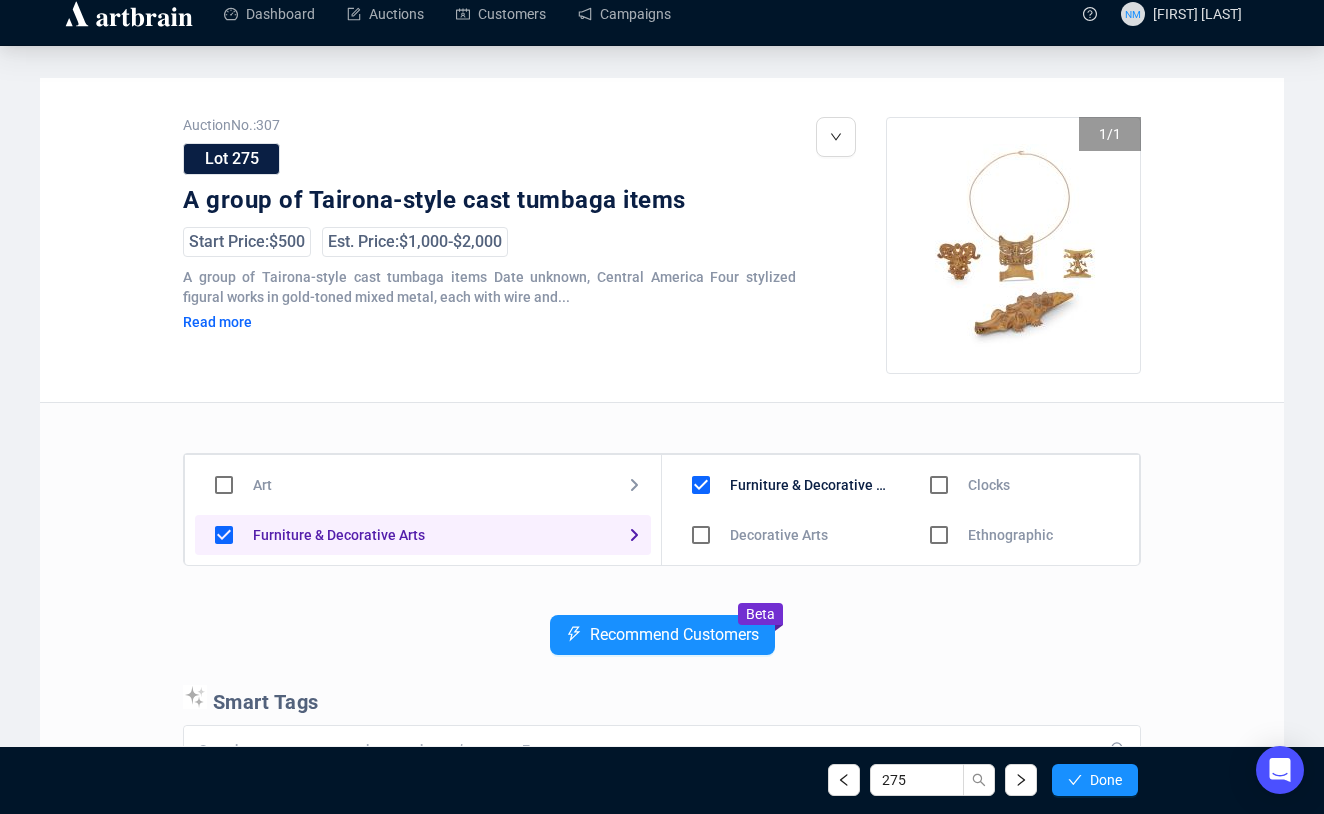 scroll, scrollTop: 23, scrollLeft: 0, axis: vertical 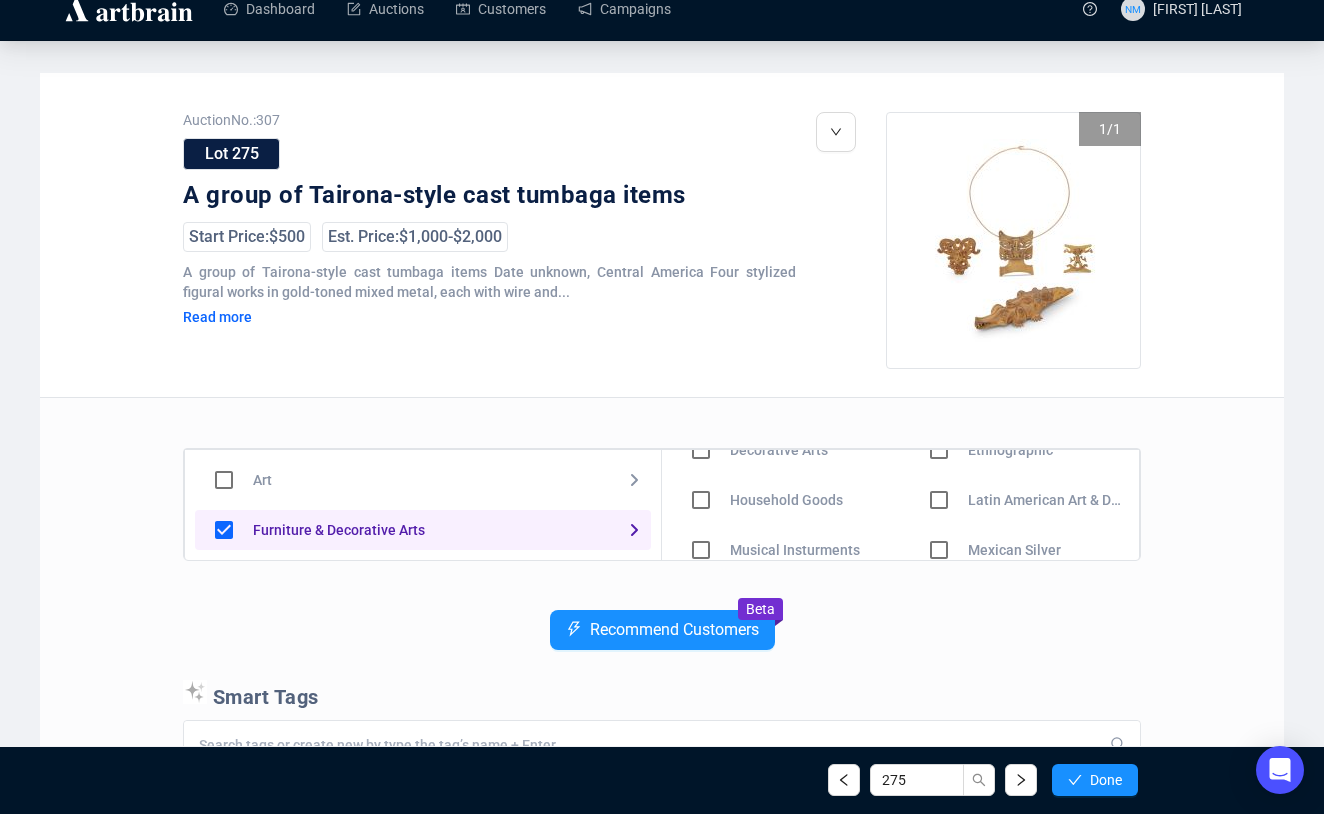 click at bounding box center [701, 450] 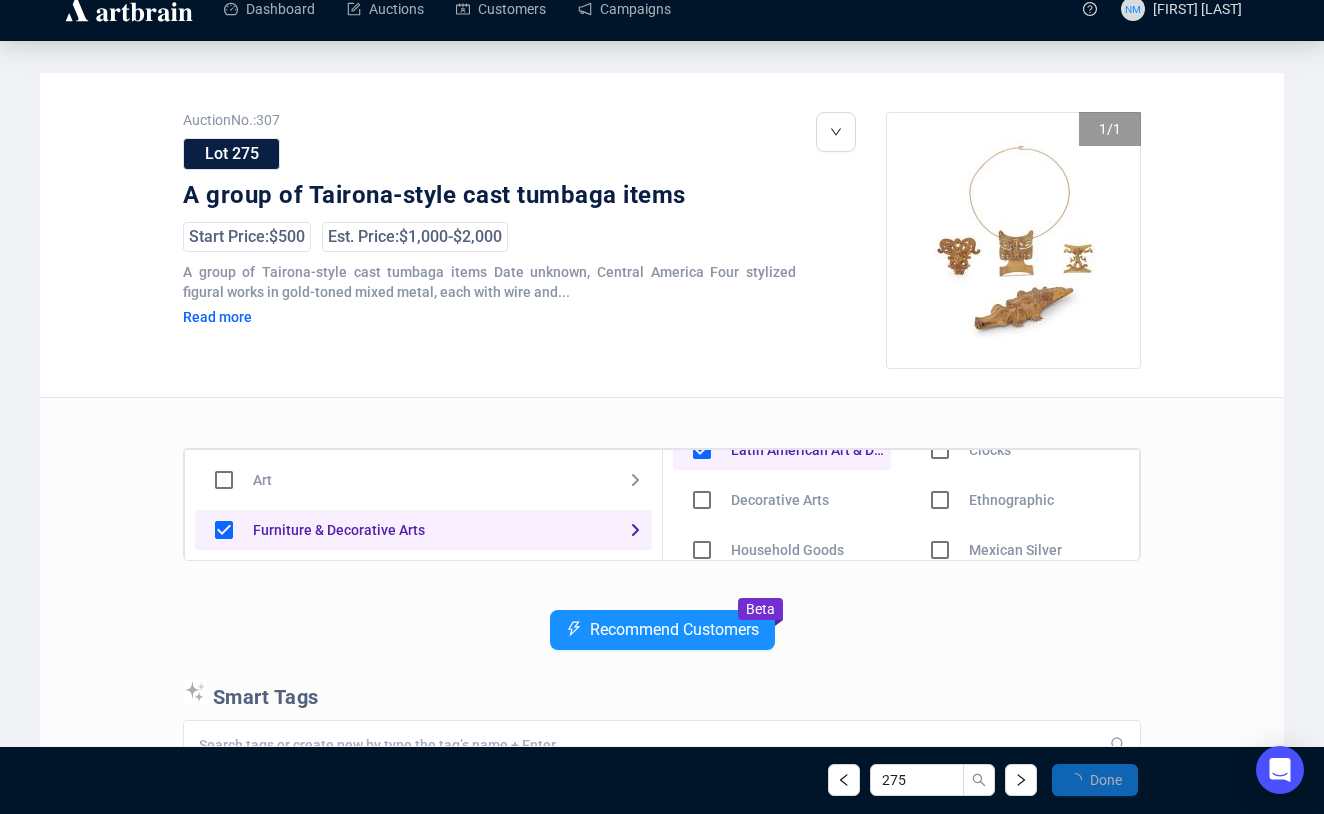 scroll, scrollTop: 130, scrollLeft: 0, axis: vertical 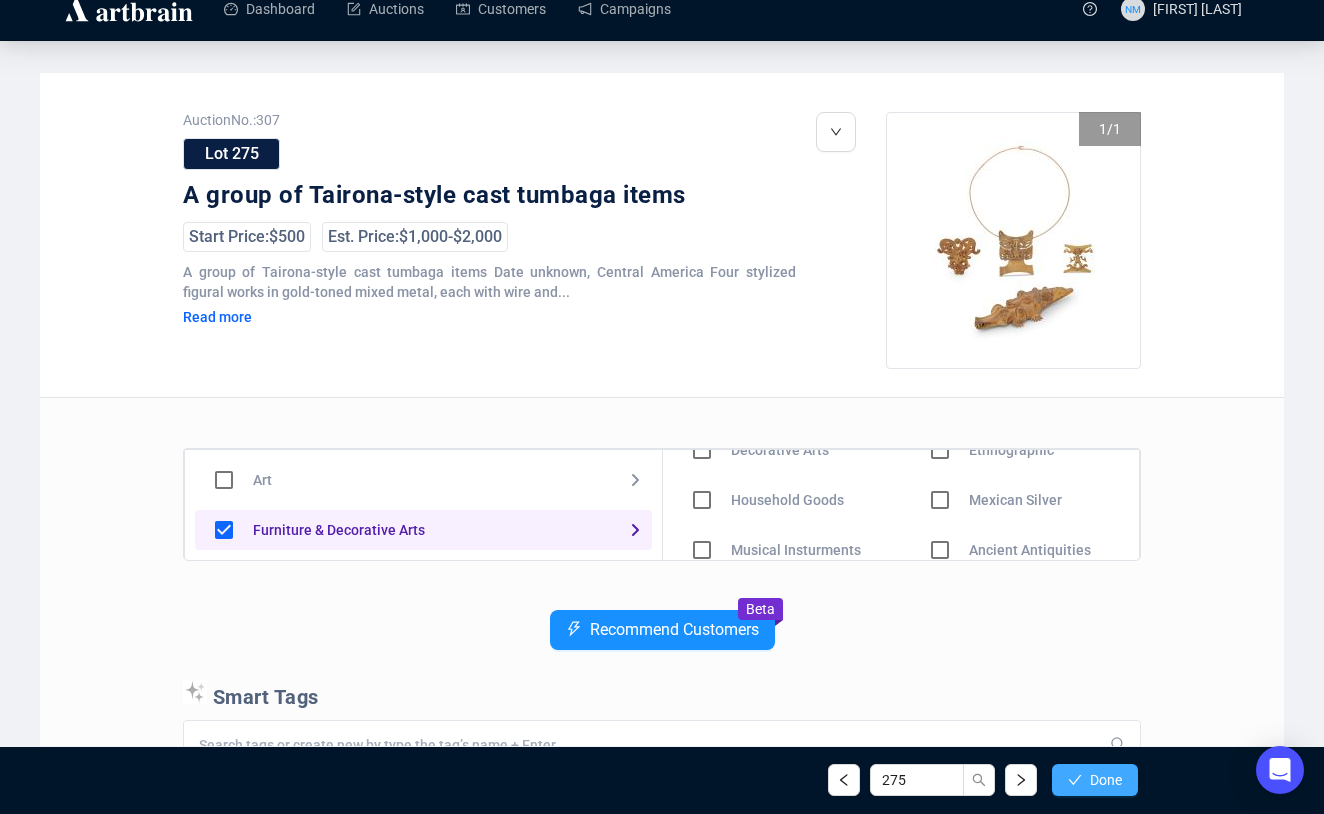 click on "Done" at bounding box center [1106, 780] 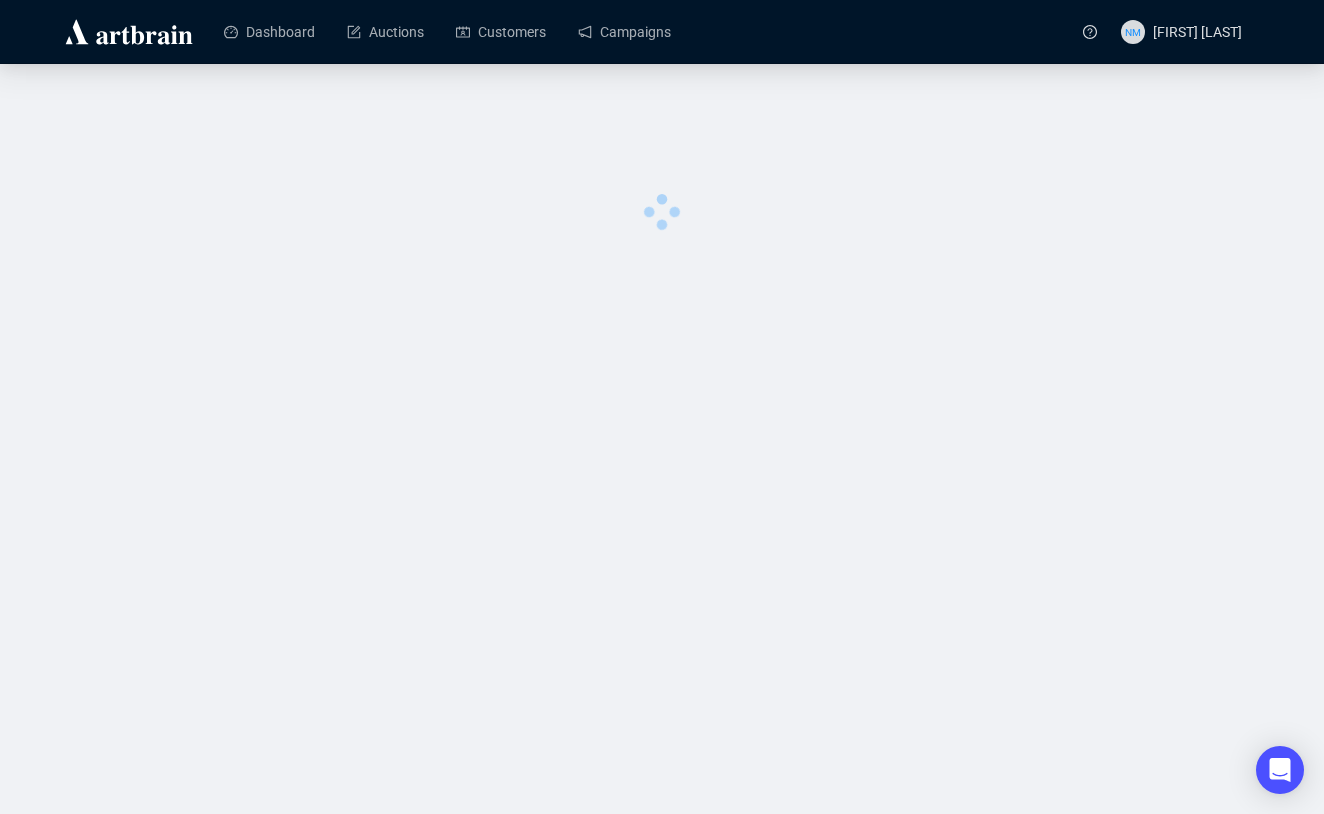 scroll, scrollTop: 0, scrollLeft: 0, axis: both 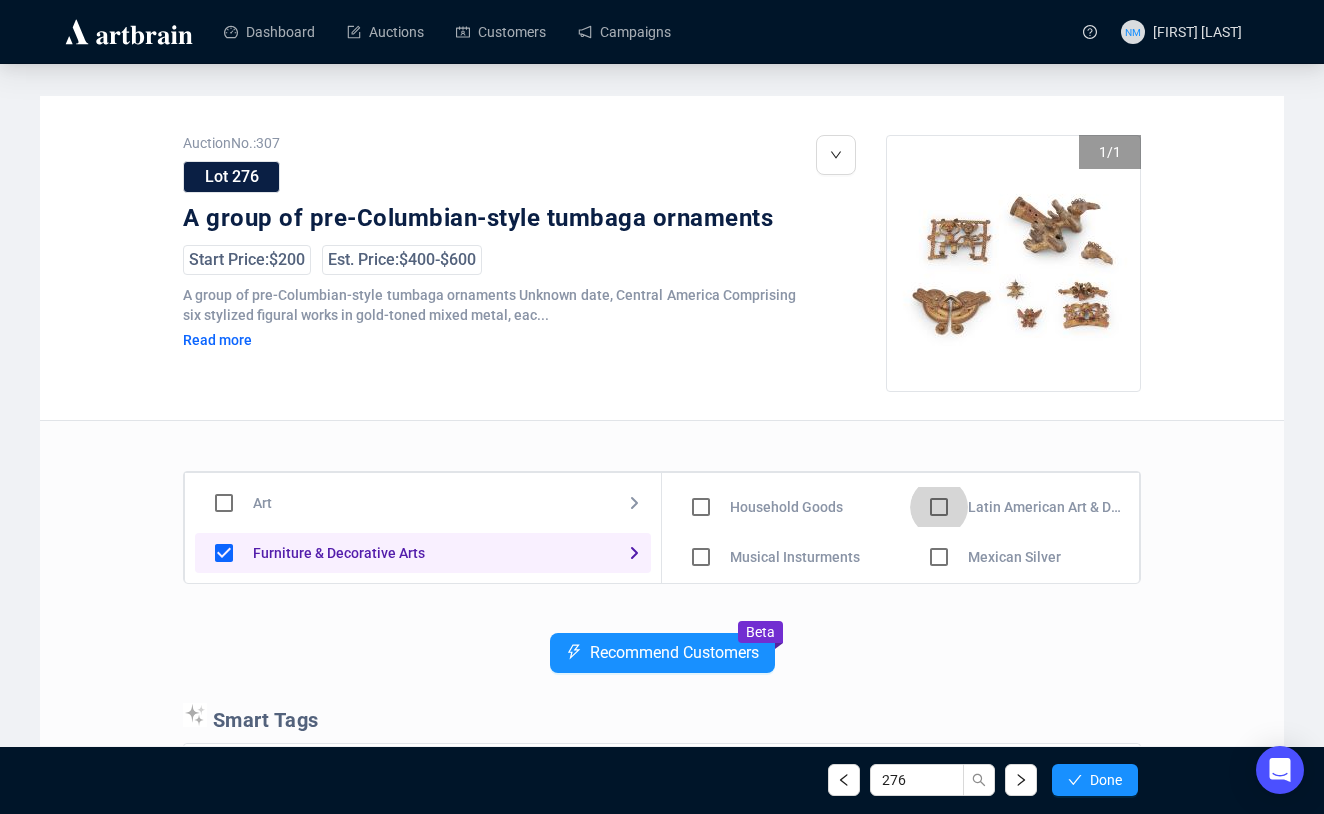 click at bounding box center (701, 457) 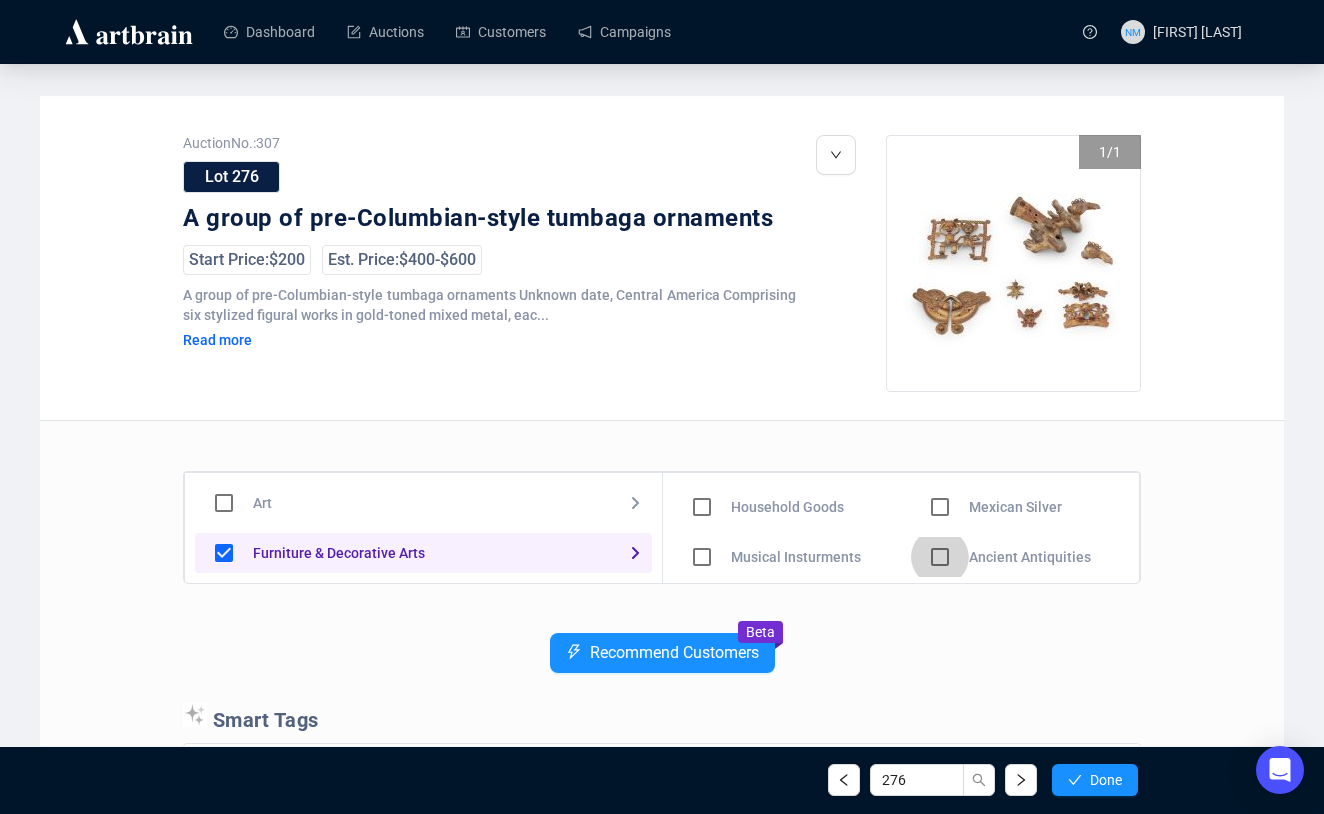click at bounding box center (702, 457) 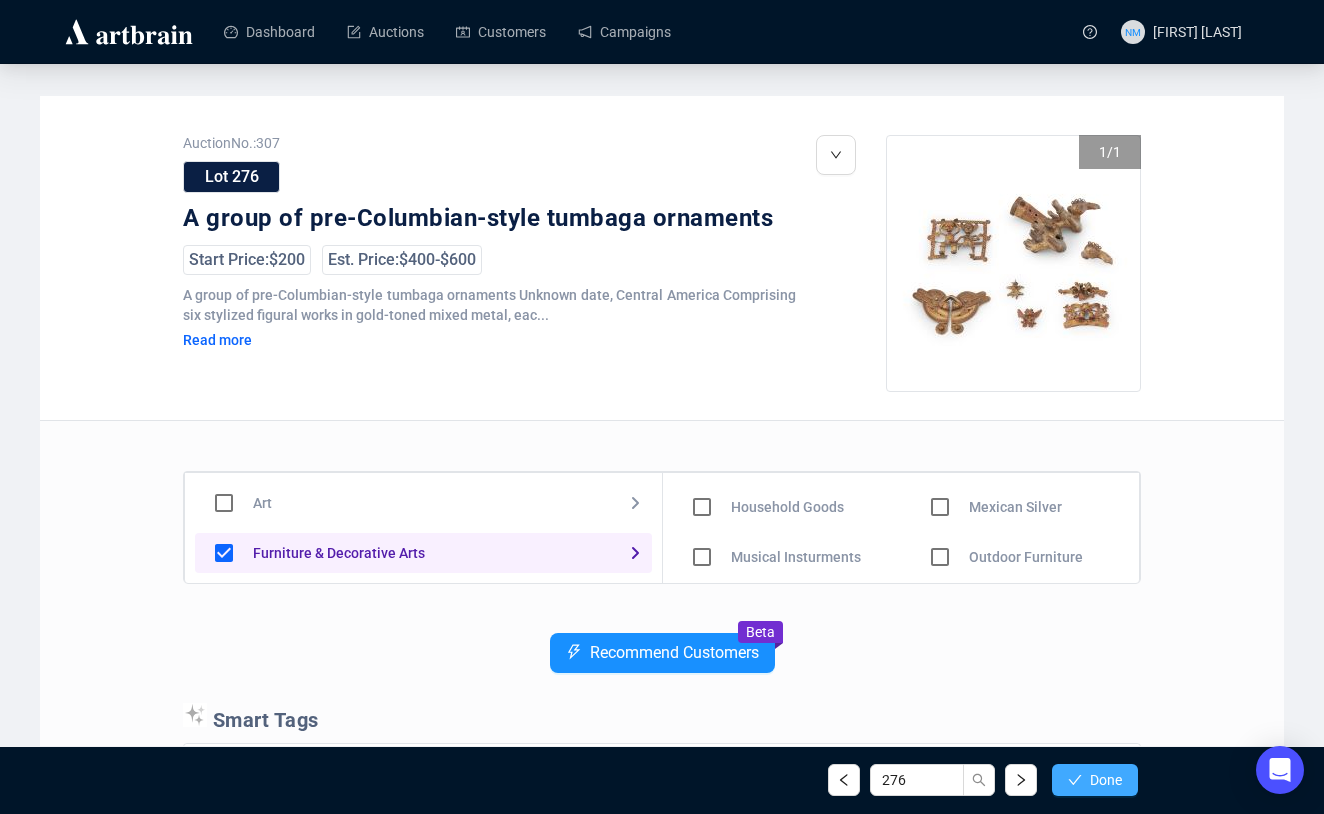 click on "Done" at bounding box center [1095, 780] 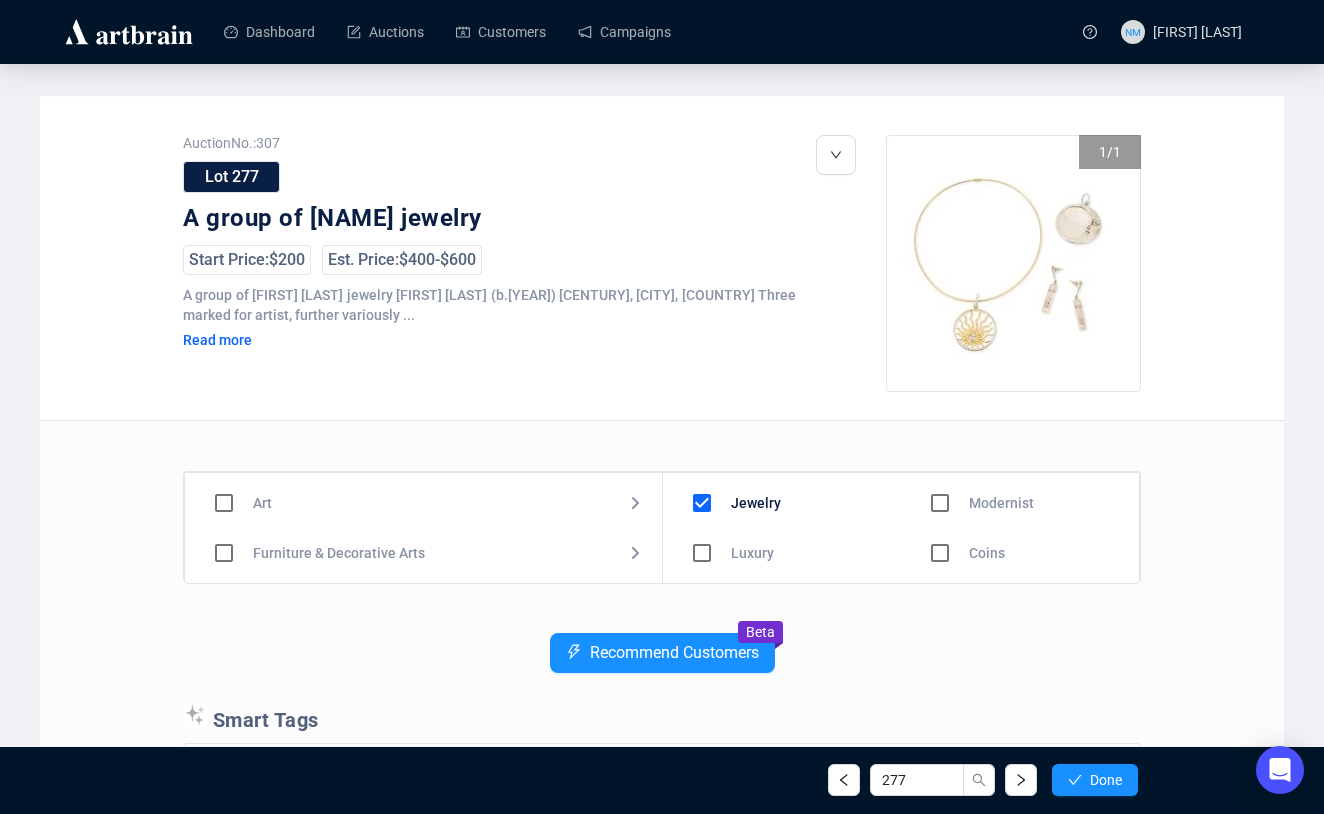 drag, startPoint x: 1123, startPoint y: 489, endPoint x: 1123, endPoint y: 501, distance: 12 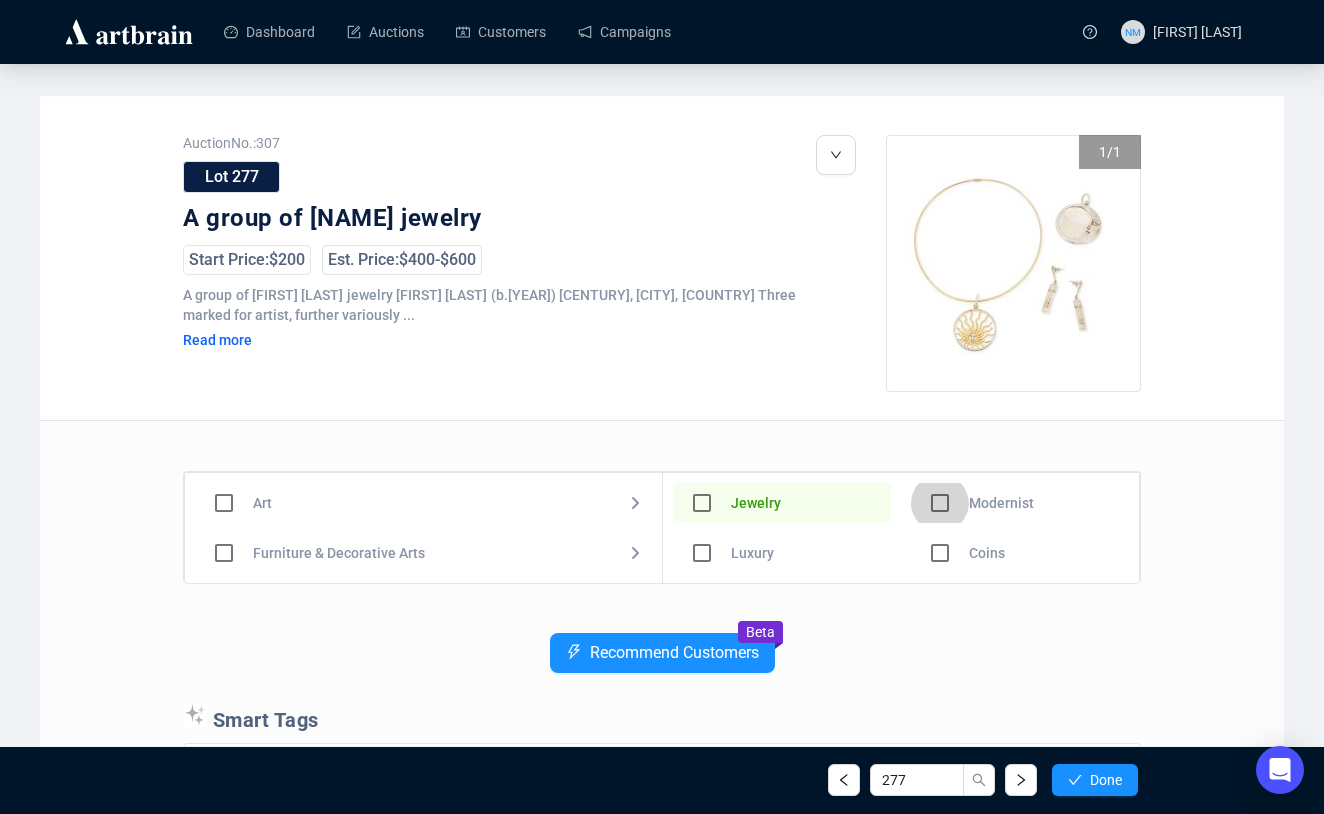 click at bounding box center (702, 503) 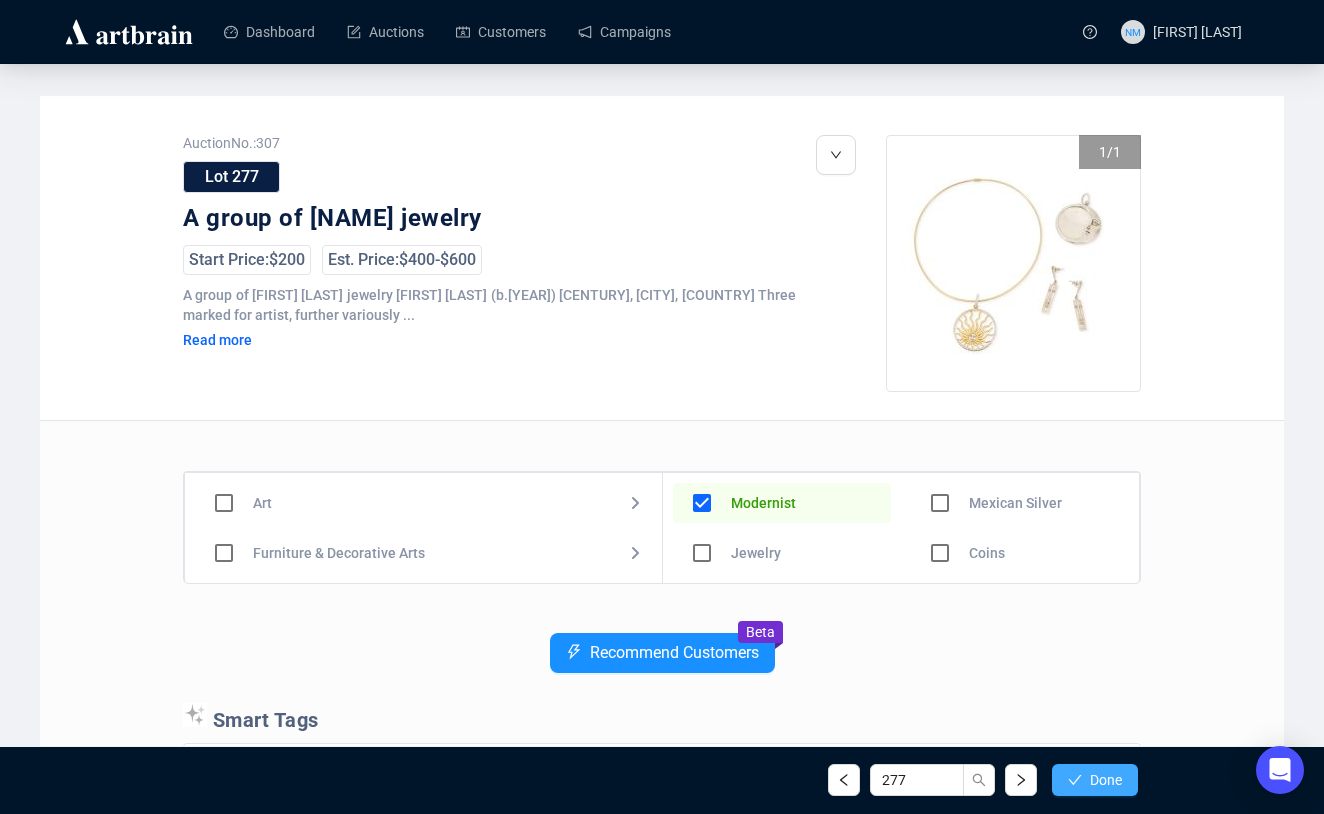click on "Done" at bounding box center [1106, 780] 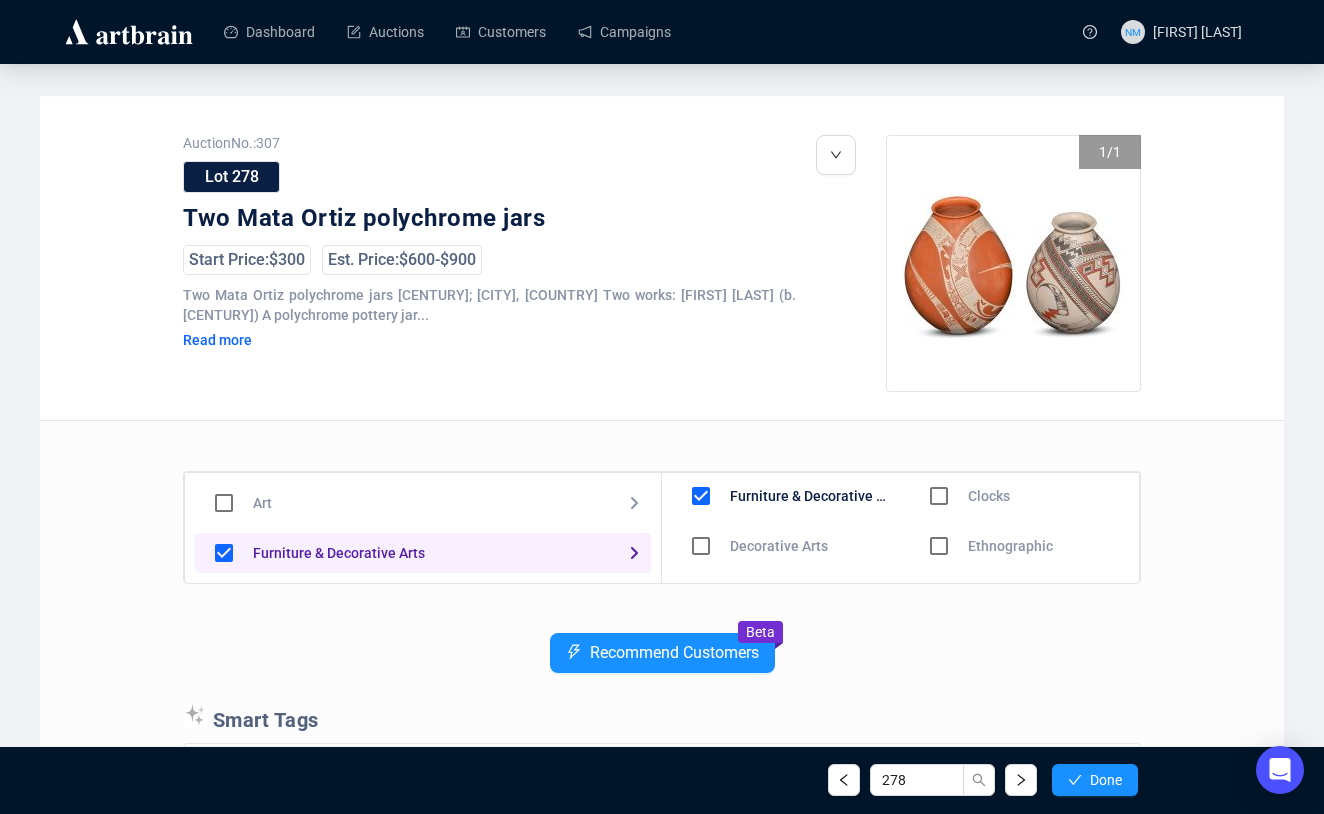 scroll, scrollTop: 0, scrollLeft: 0, axis: both 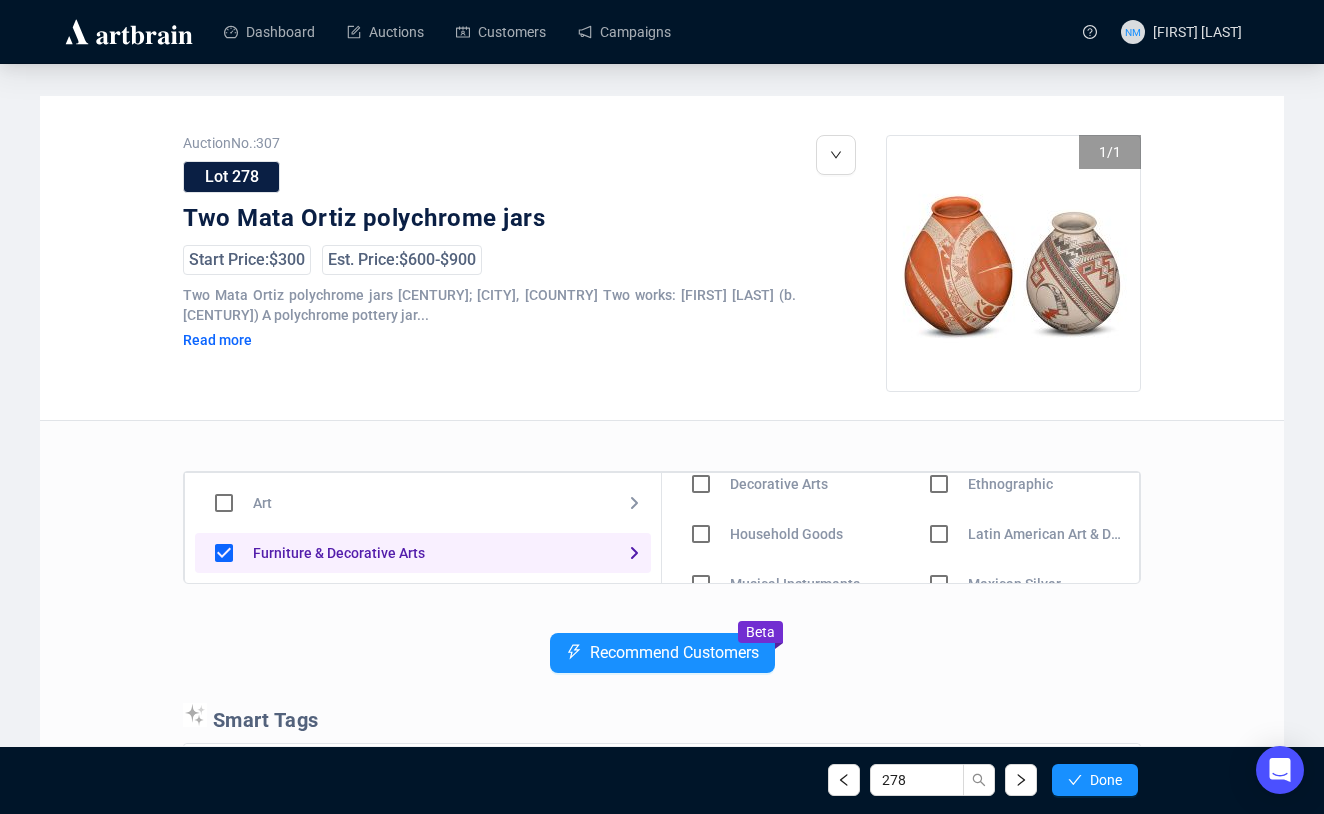 click at bounding box center [701, 484] 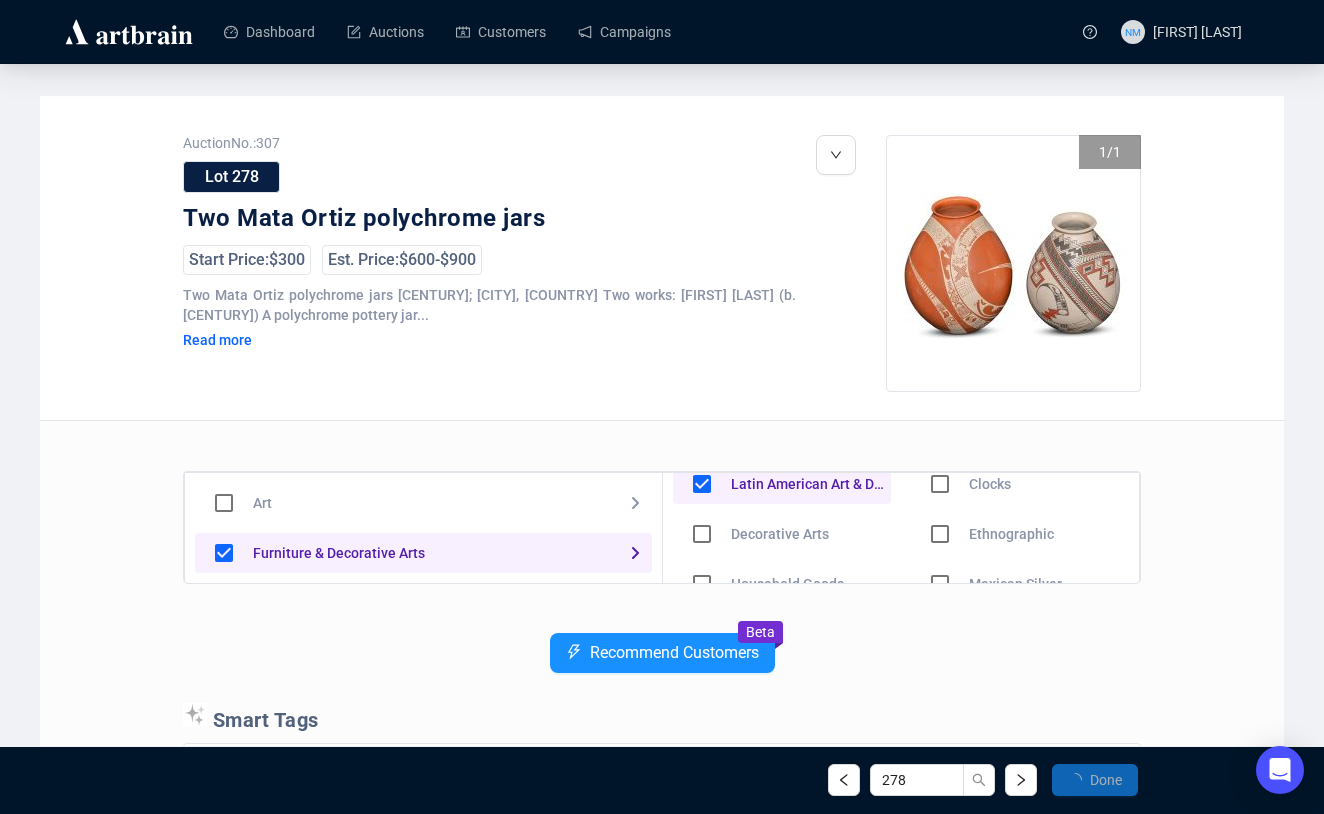 scroll, scrollTop: 119, scrollLeft: 0, axis: vertical 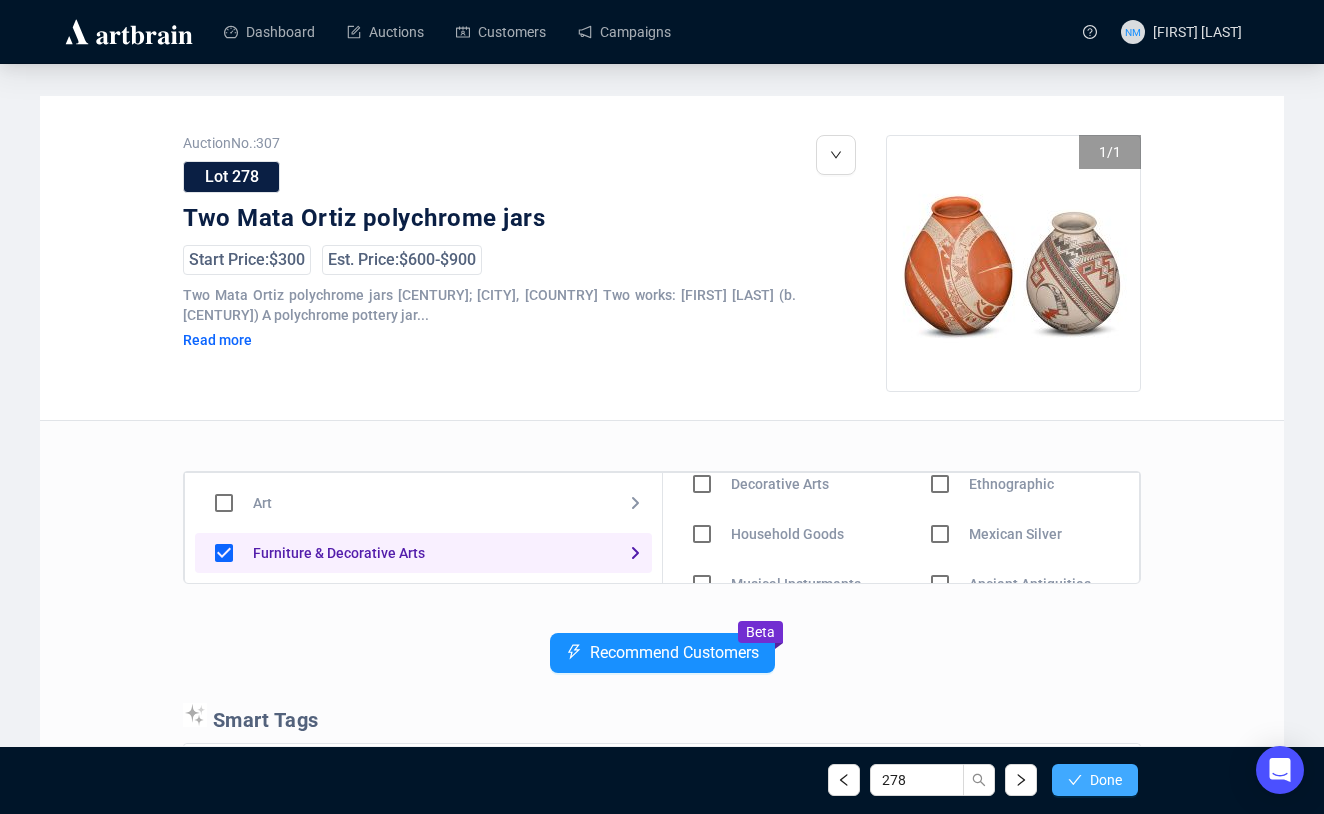 click on "Done" at bounding box center [1106, 780] 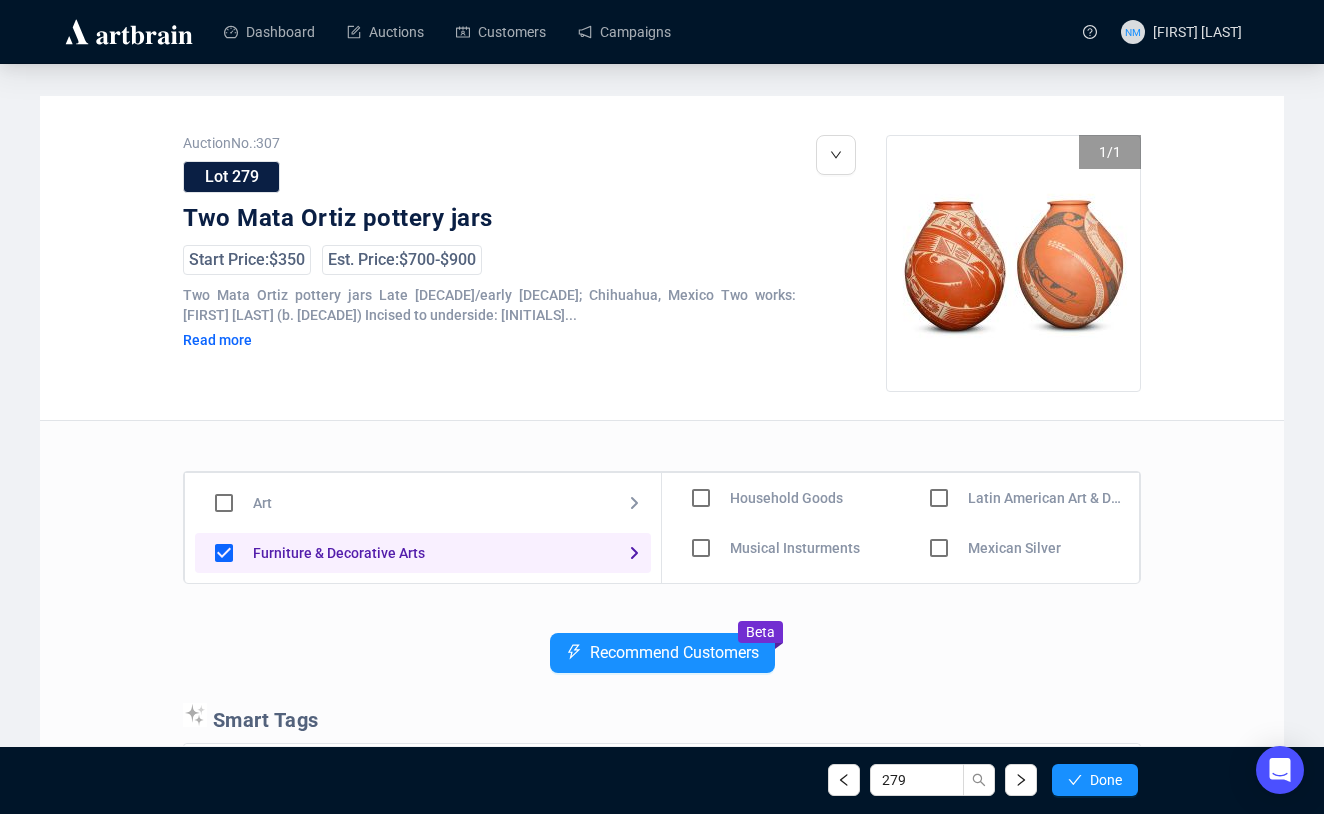 click at bounding box center [701, 448] 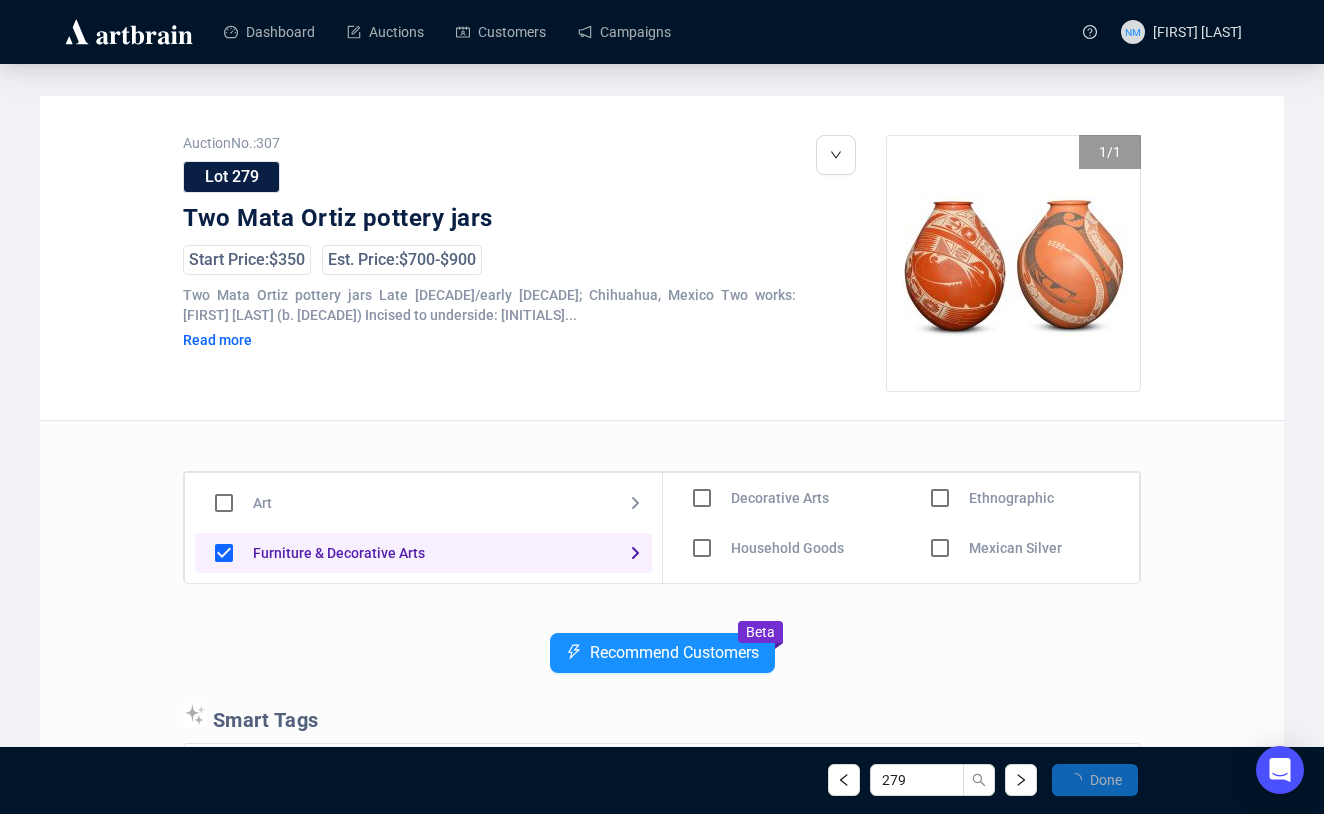 scroll, scrollTop: 155, scrollLeft: 0, axis: vertical 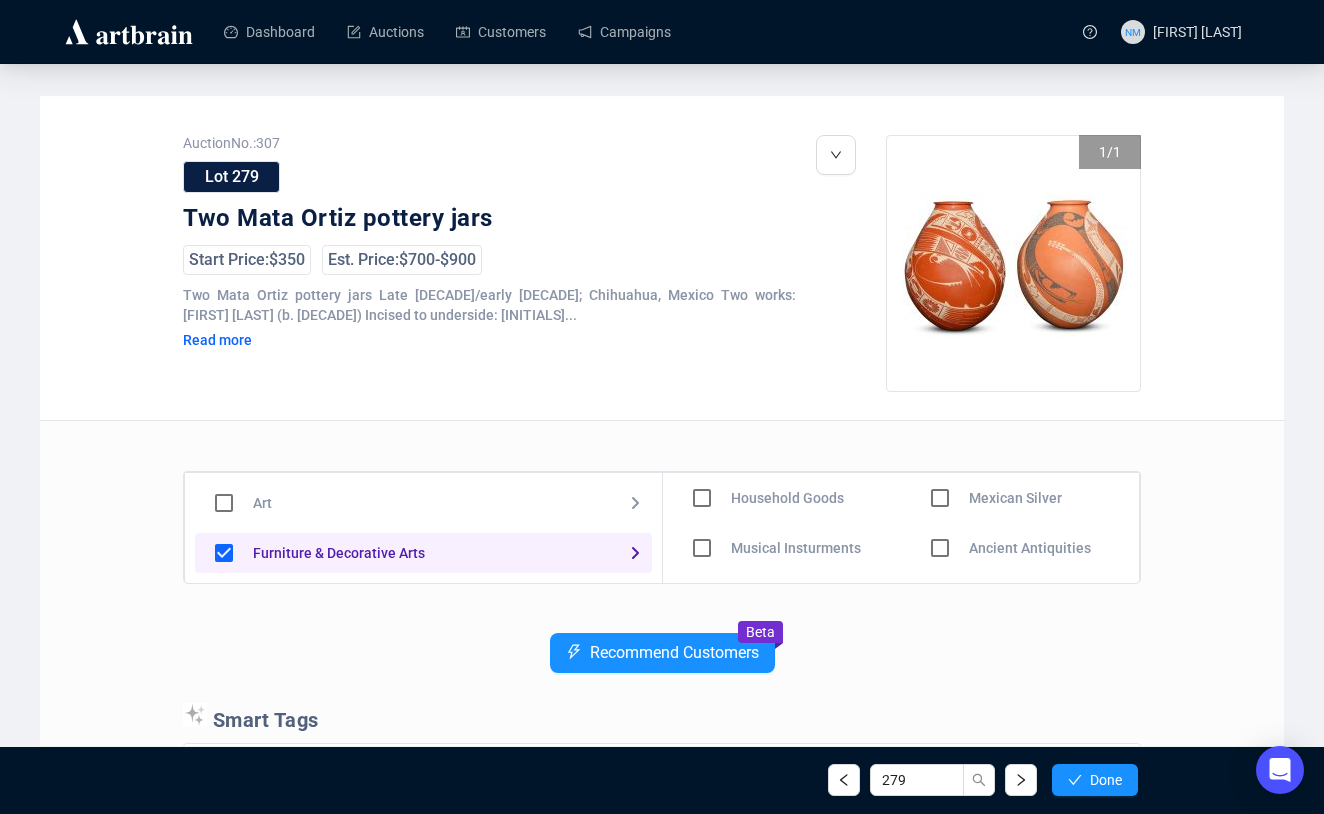 click on "279 Done" at bounding box center (662, 780) 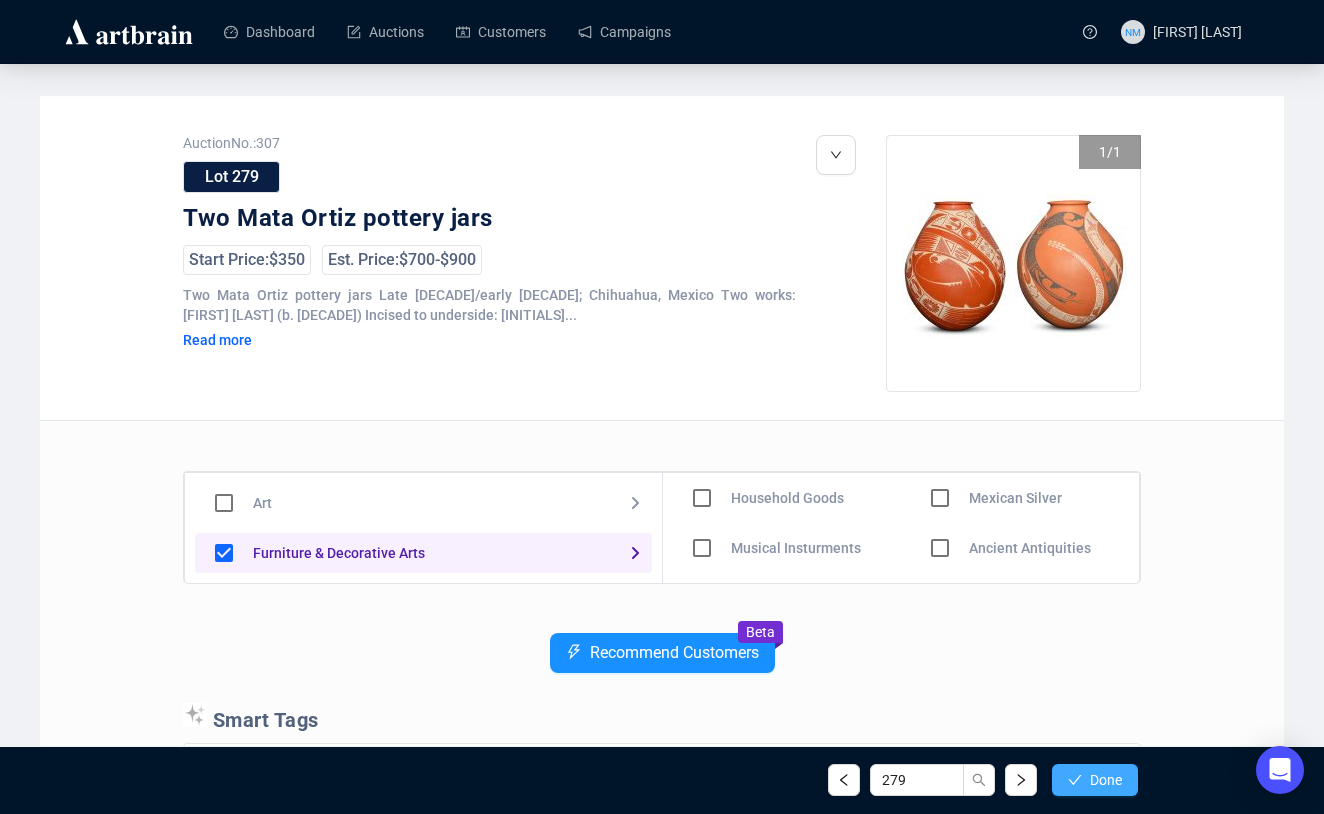 click on "Done" at bounding box center (1106, 780) 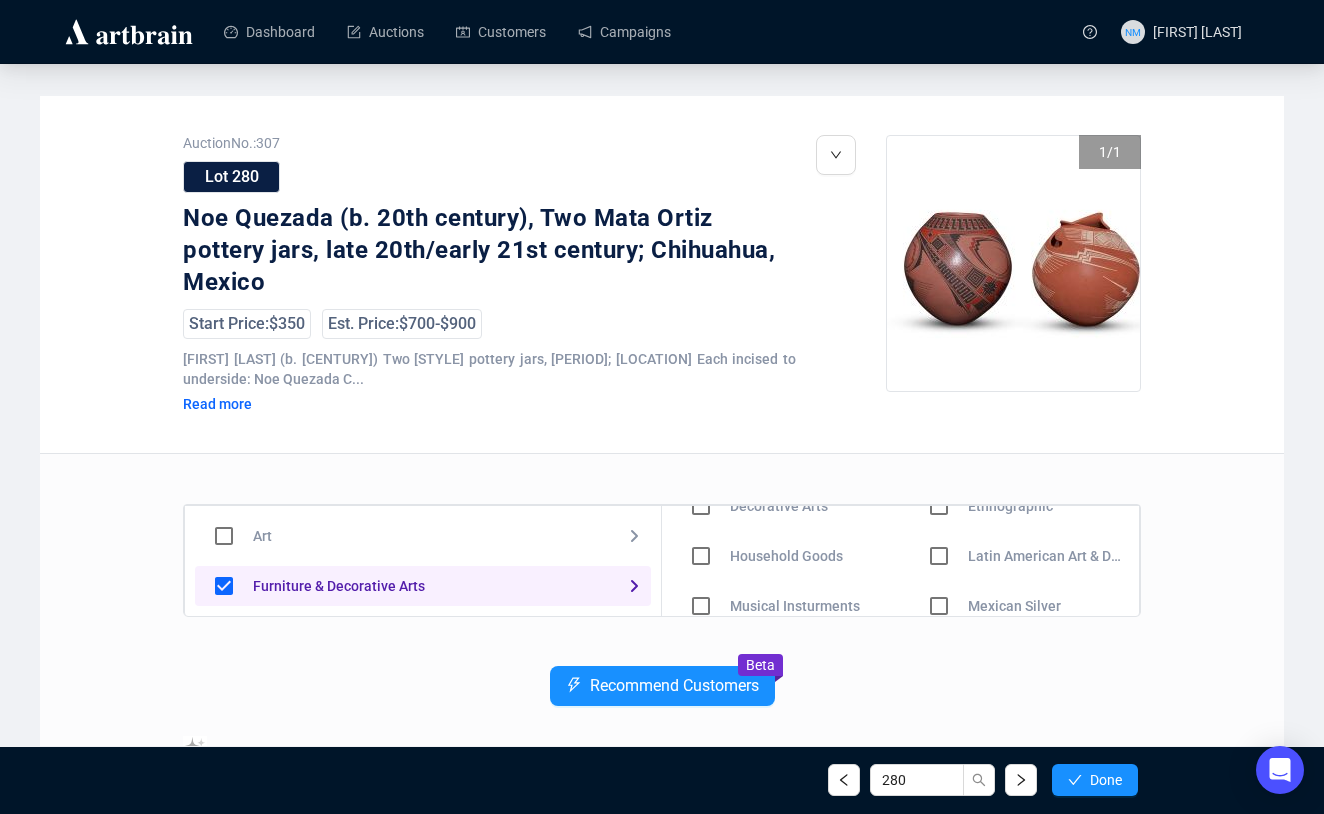click at bounding box center [701, 506] 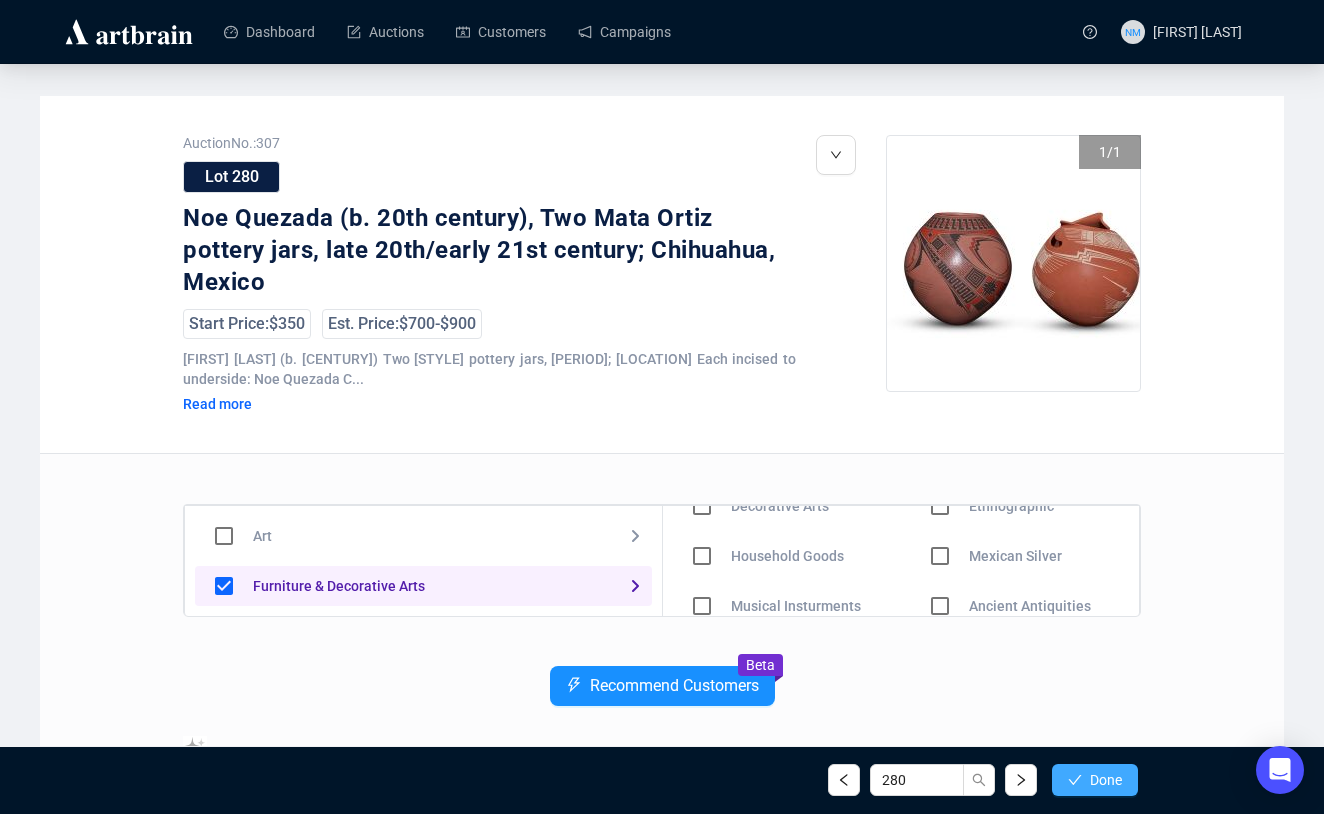 click on "Done" at bounding box center [1095, 780] 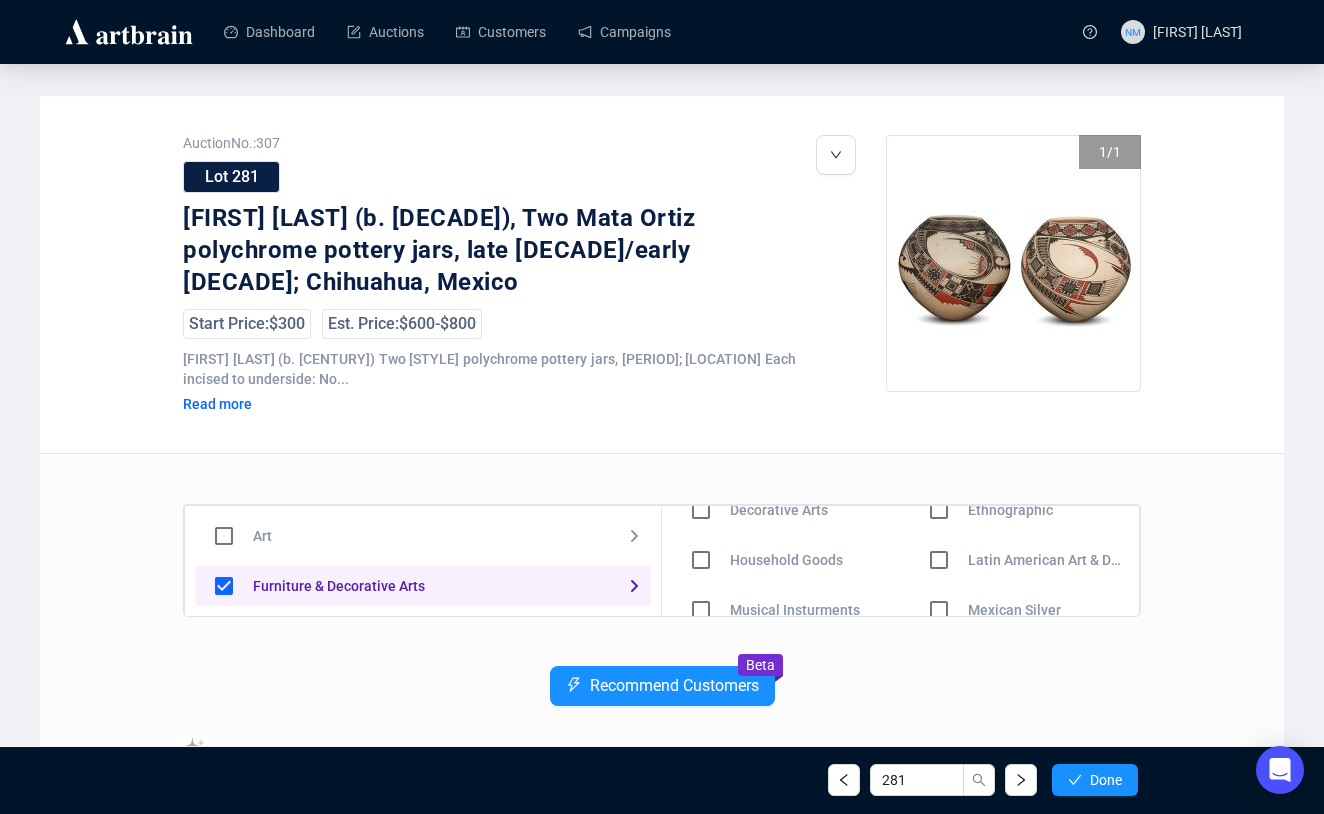 click at bounding box center (701, 510) 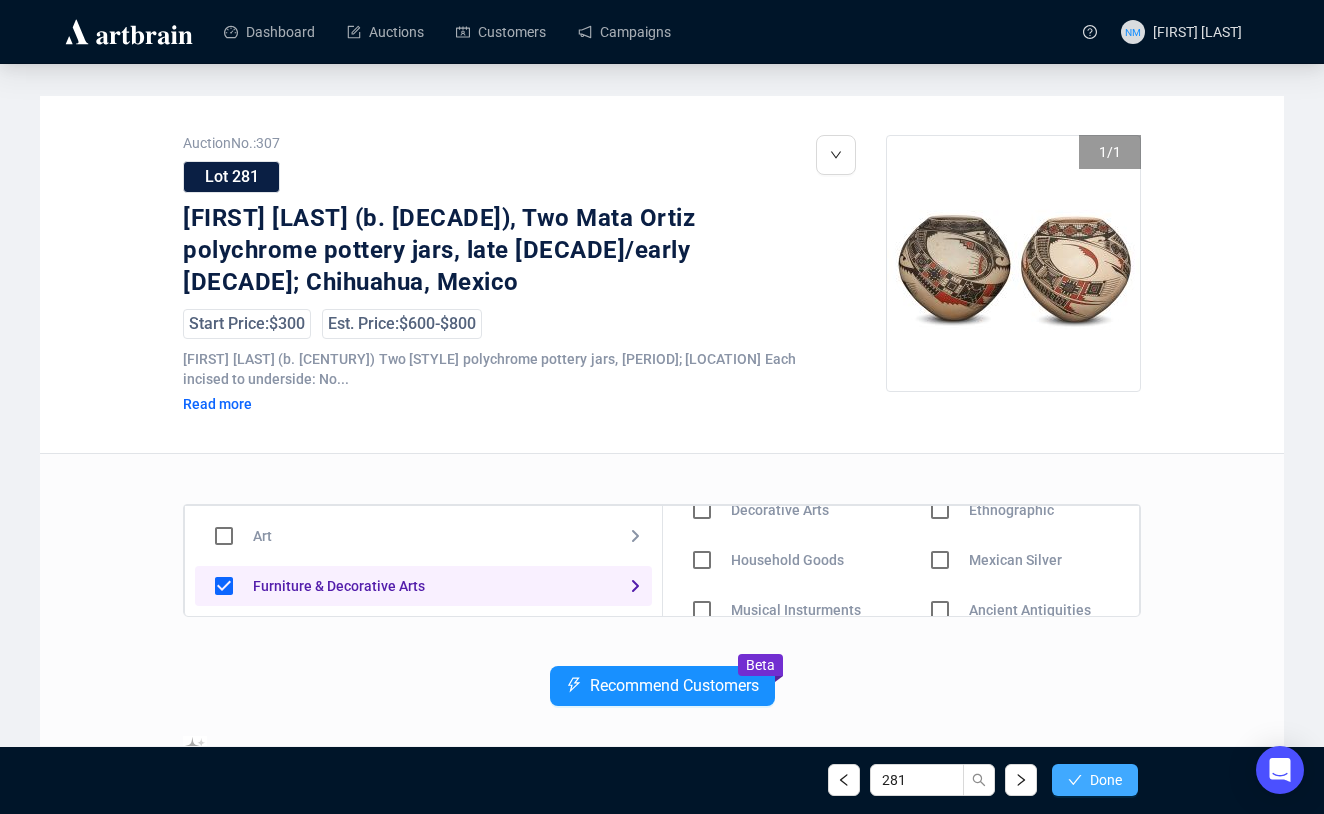 click on "Done" at bounding box center (1106, 780) 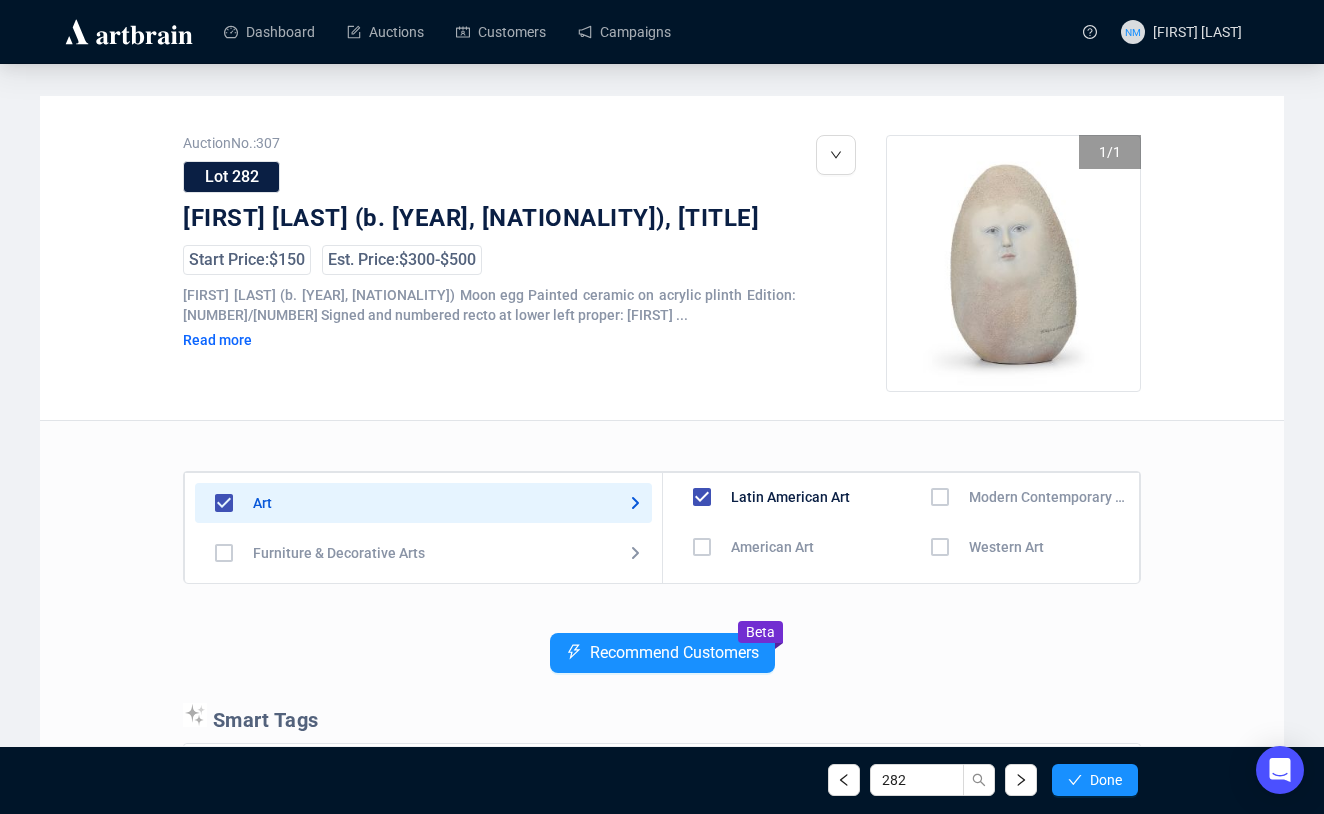 scroll, scrollTop: 0, scrollLeft: 0, axis: both 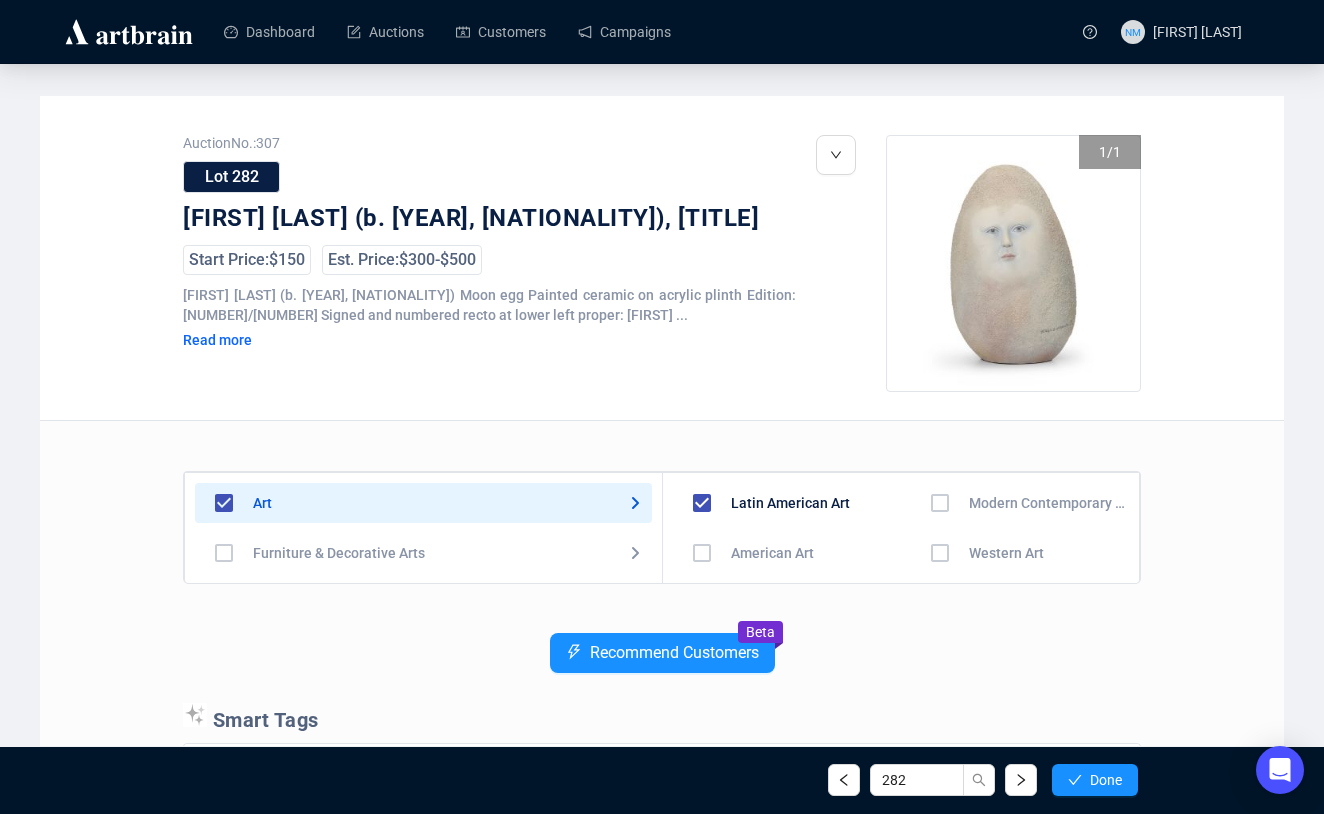 click at bounding box center (702, 553) 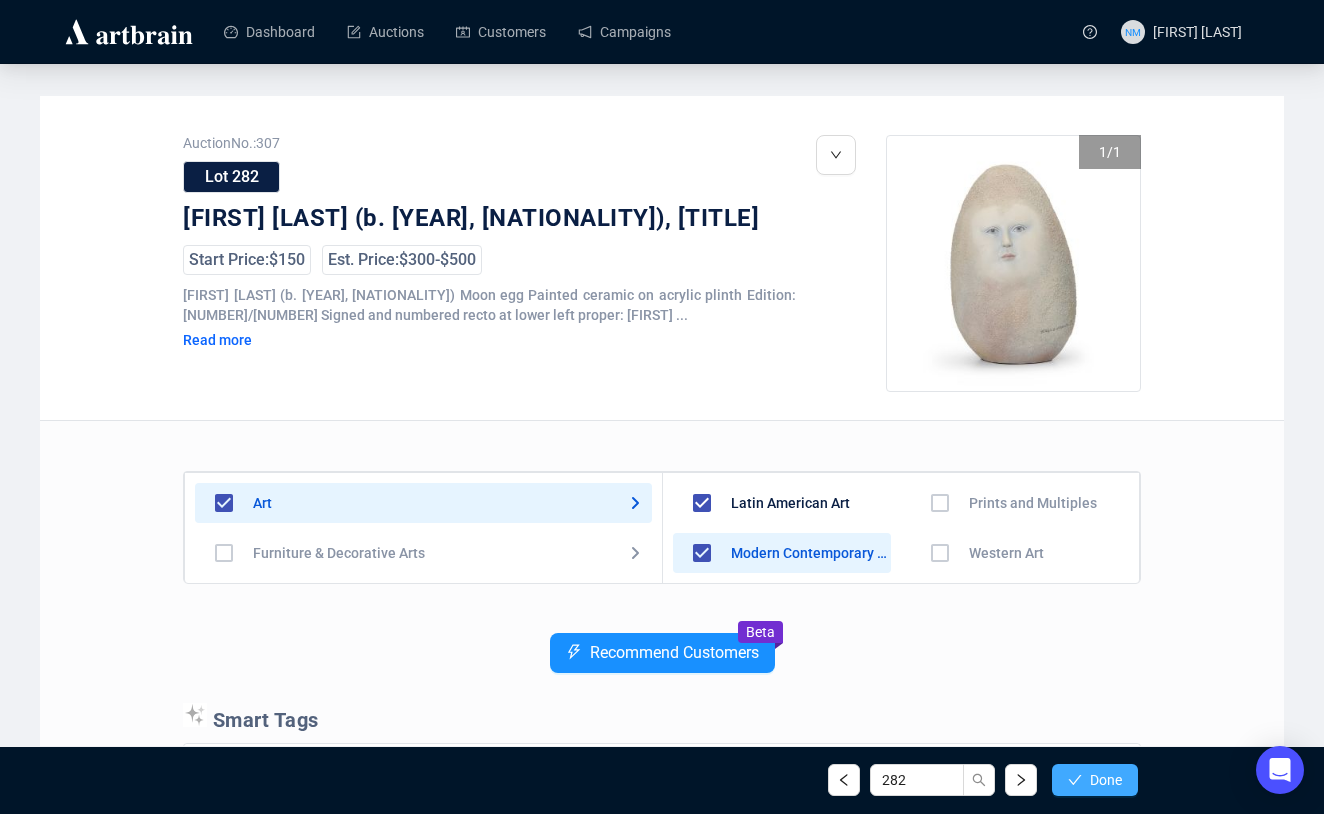 click on "Done" at bounding box center [1106, 780] 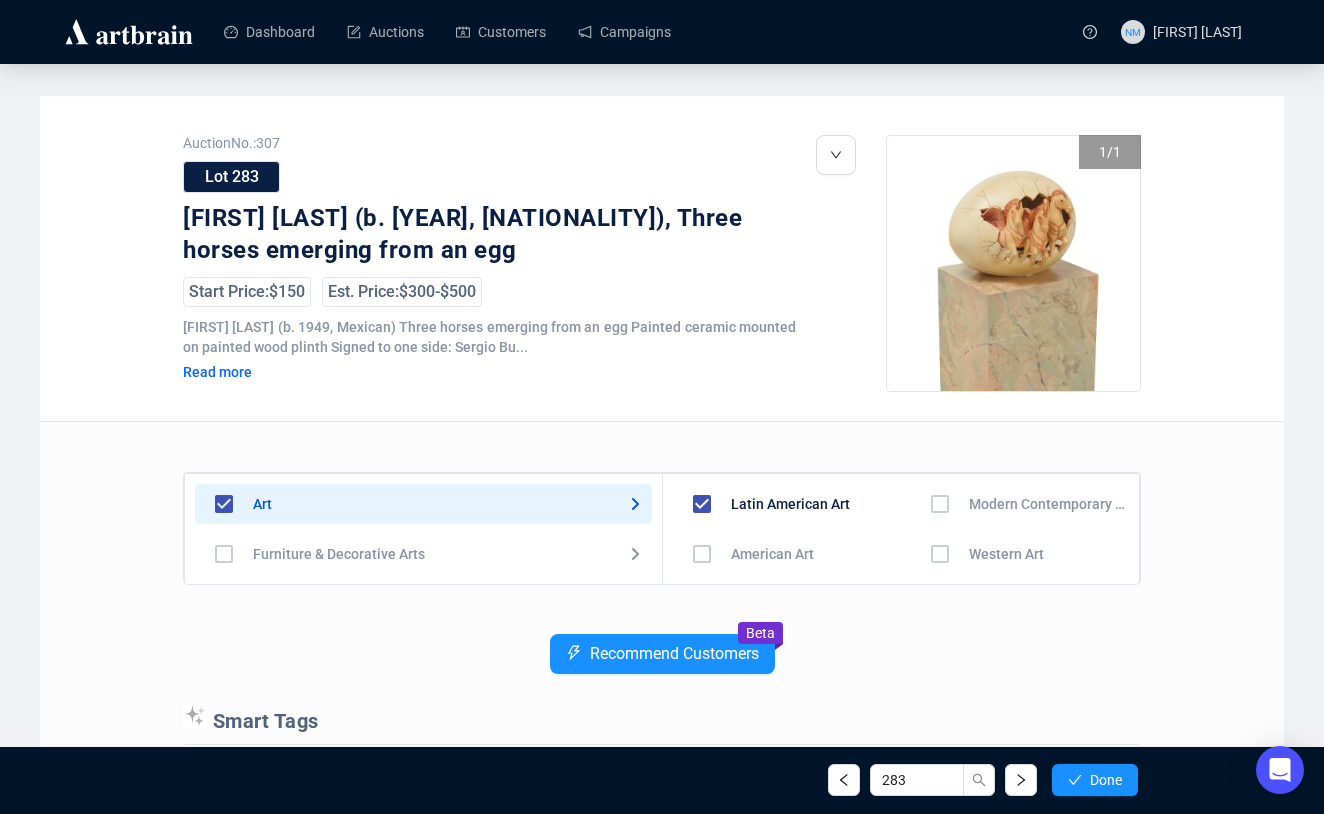 click at bounding box center (702, 554) 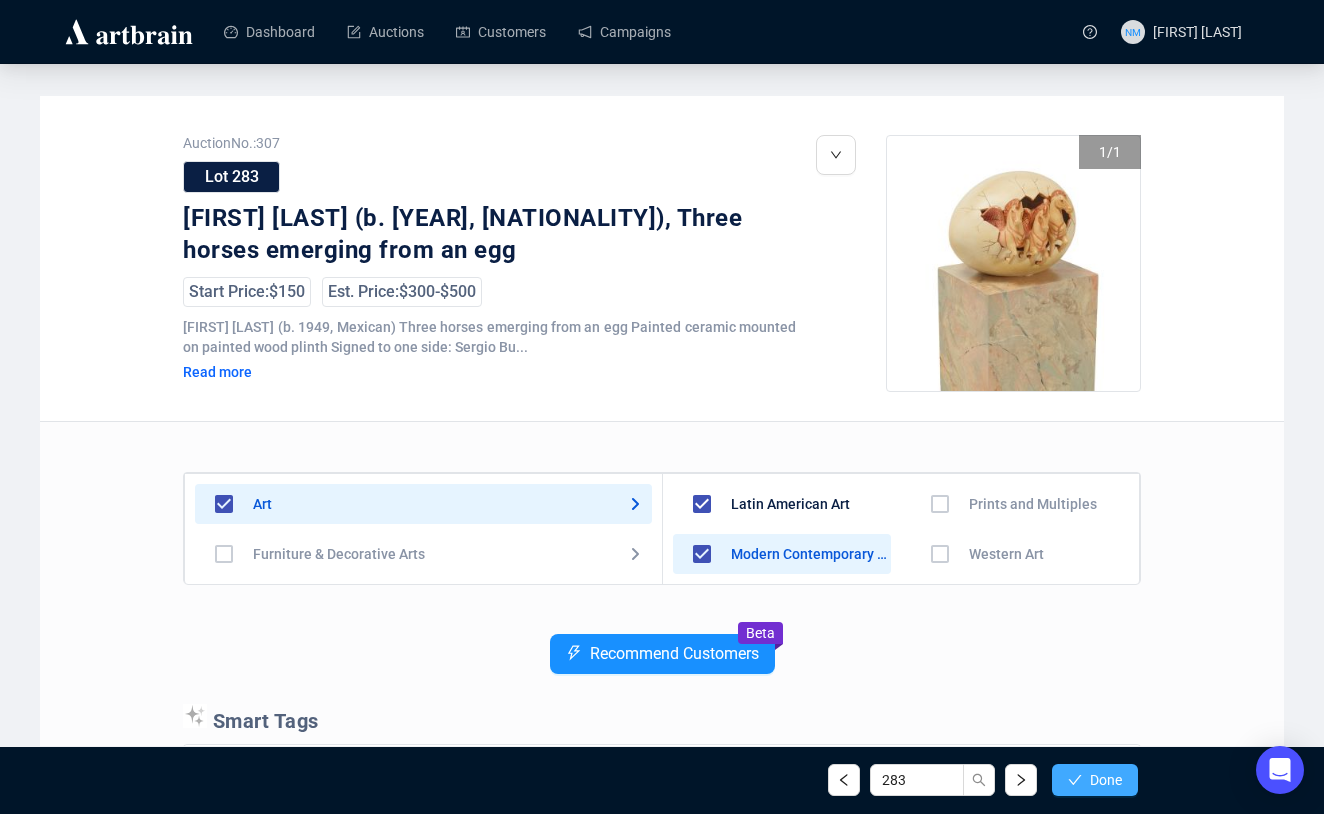 click on "Done" at bounding box center [1106, 780] 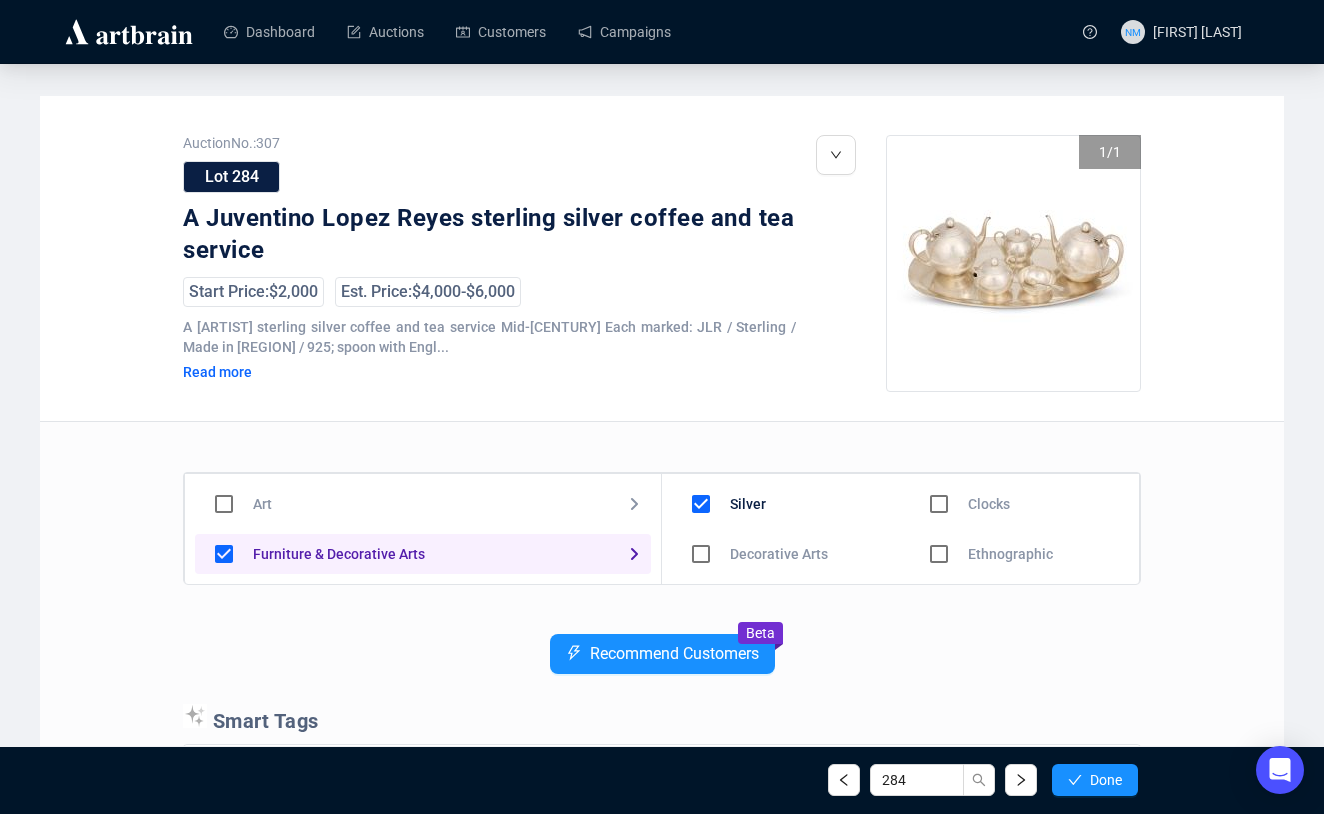 click at bounding box center (701, 554) 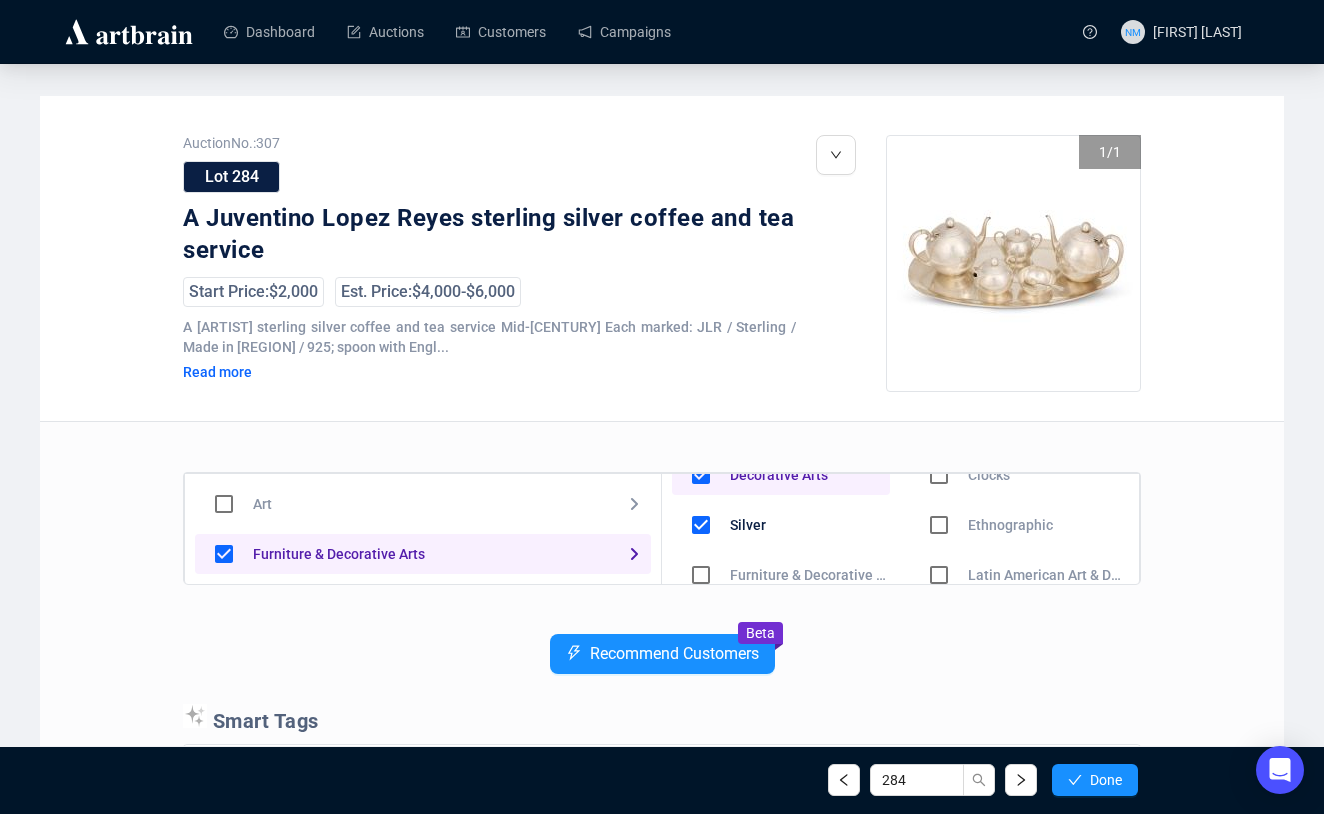 scroll, scrollTop: 31, scrollLeft: 0, axis: vertical 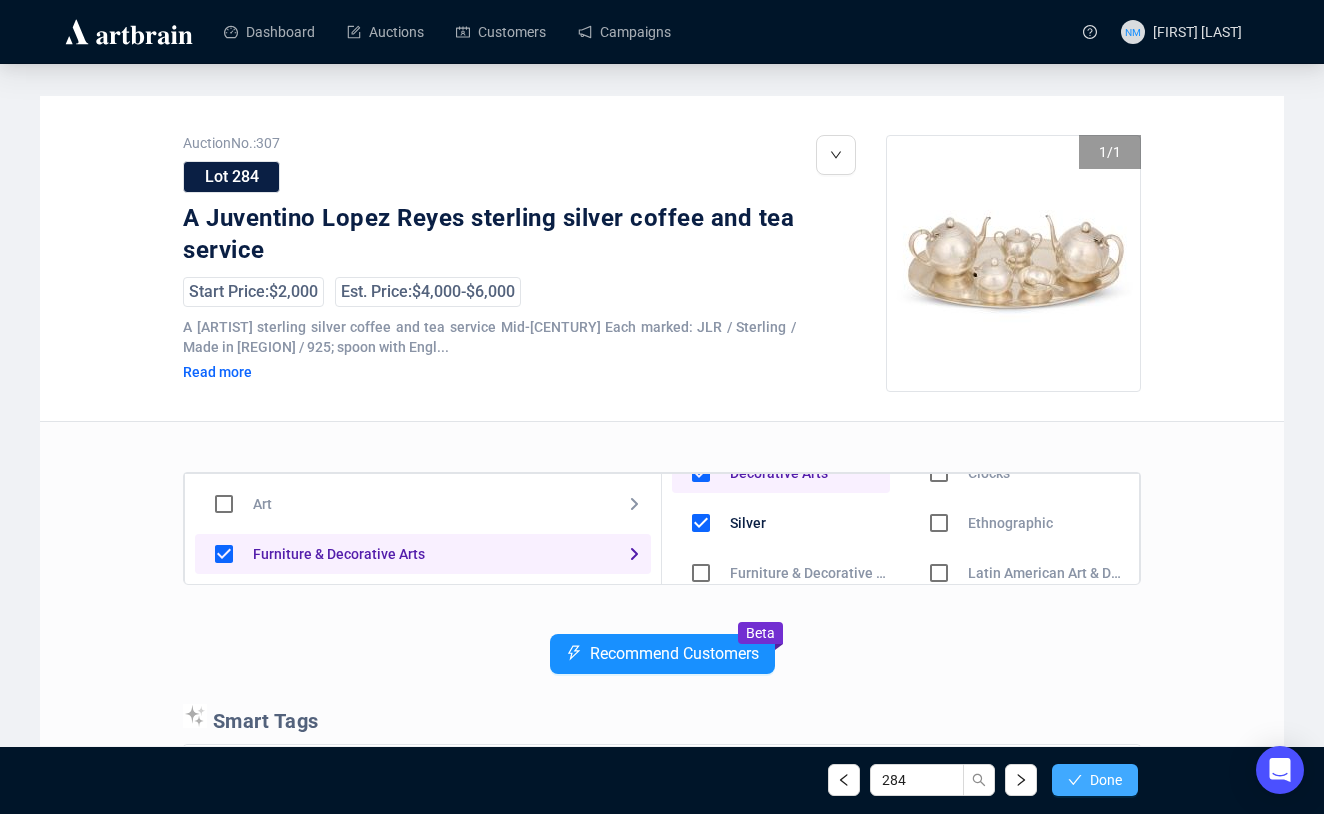 click on "Done" at bounding box center [1106, 780] 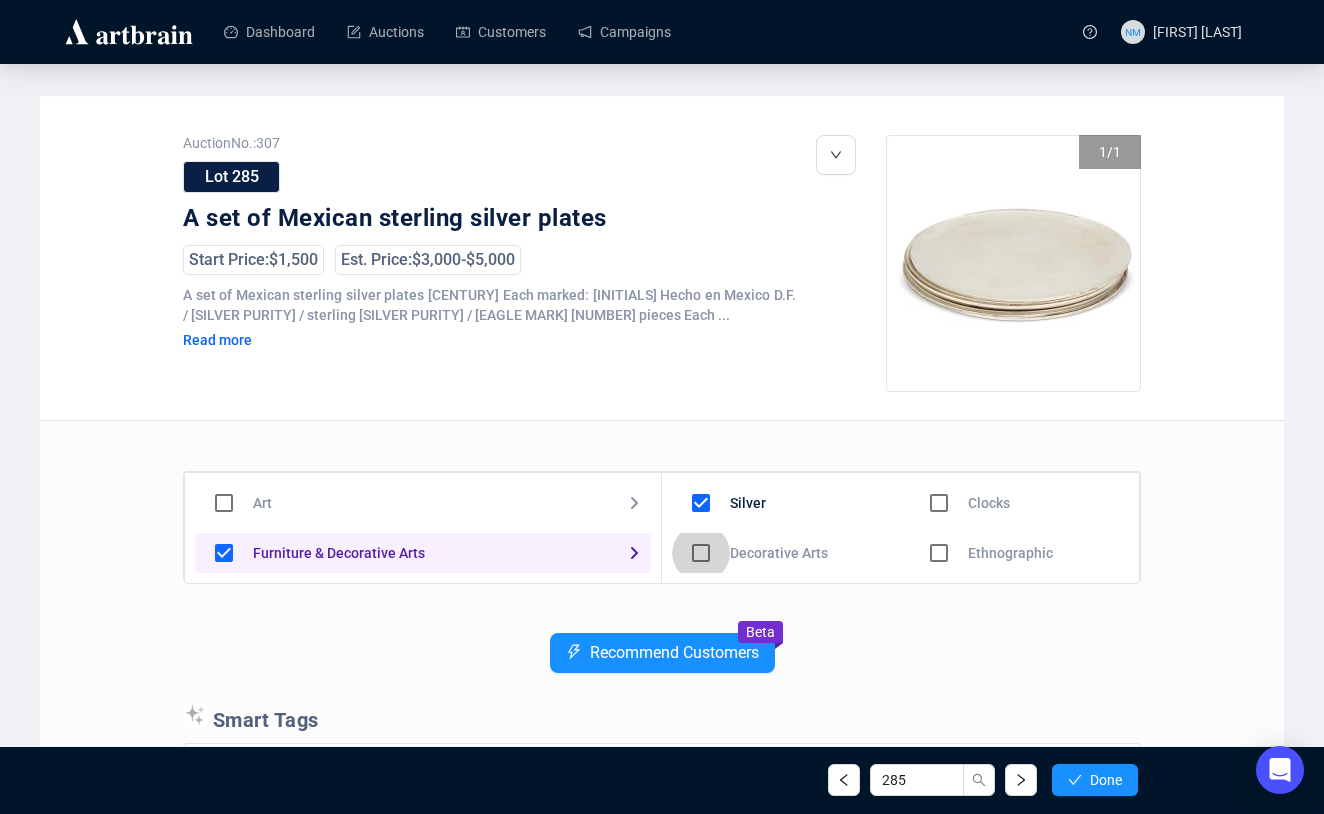 click at bounding box center [701, 553] 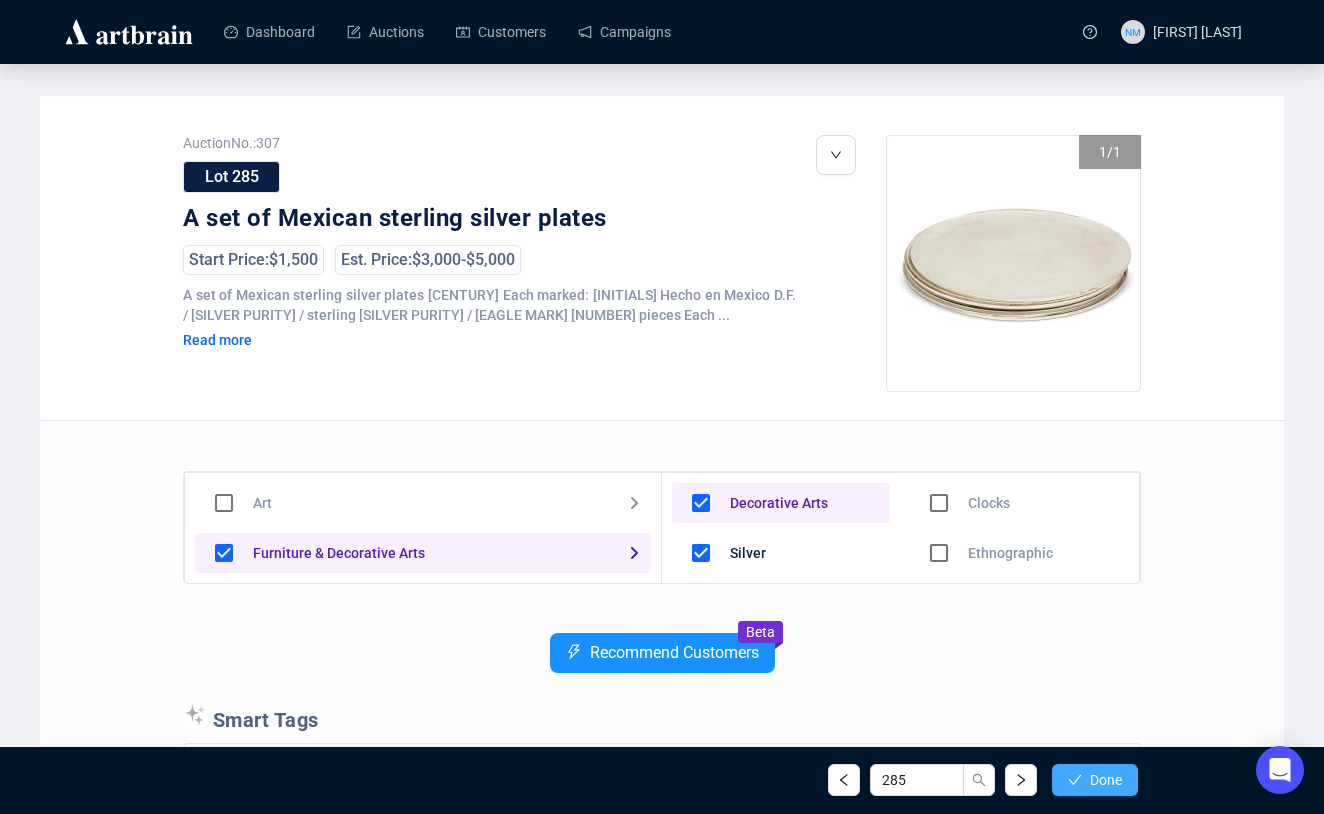 click on "Done" at bounding box center (1106, 780) 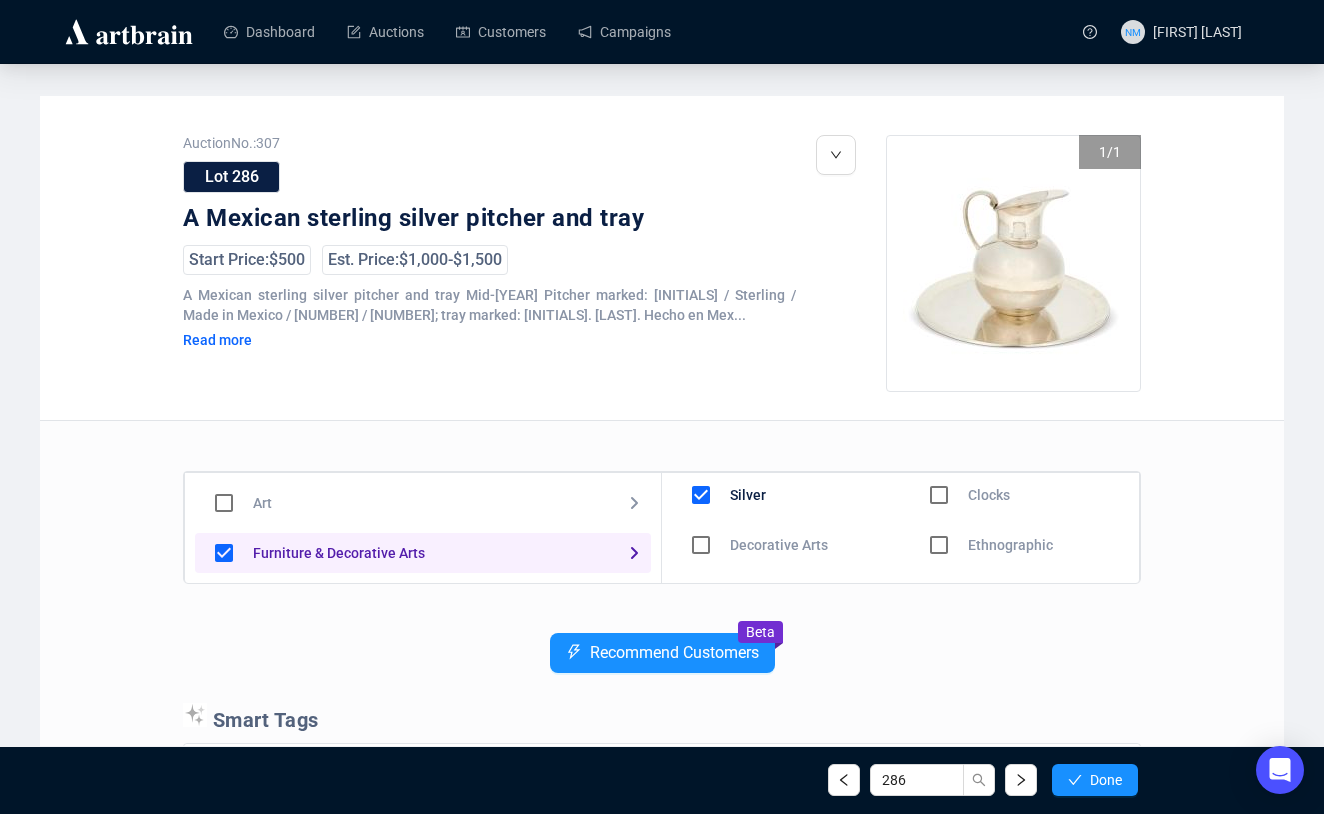 scroll, scrollTop: 6, scrollLeft: 0, axis: vertical 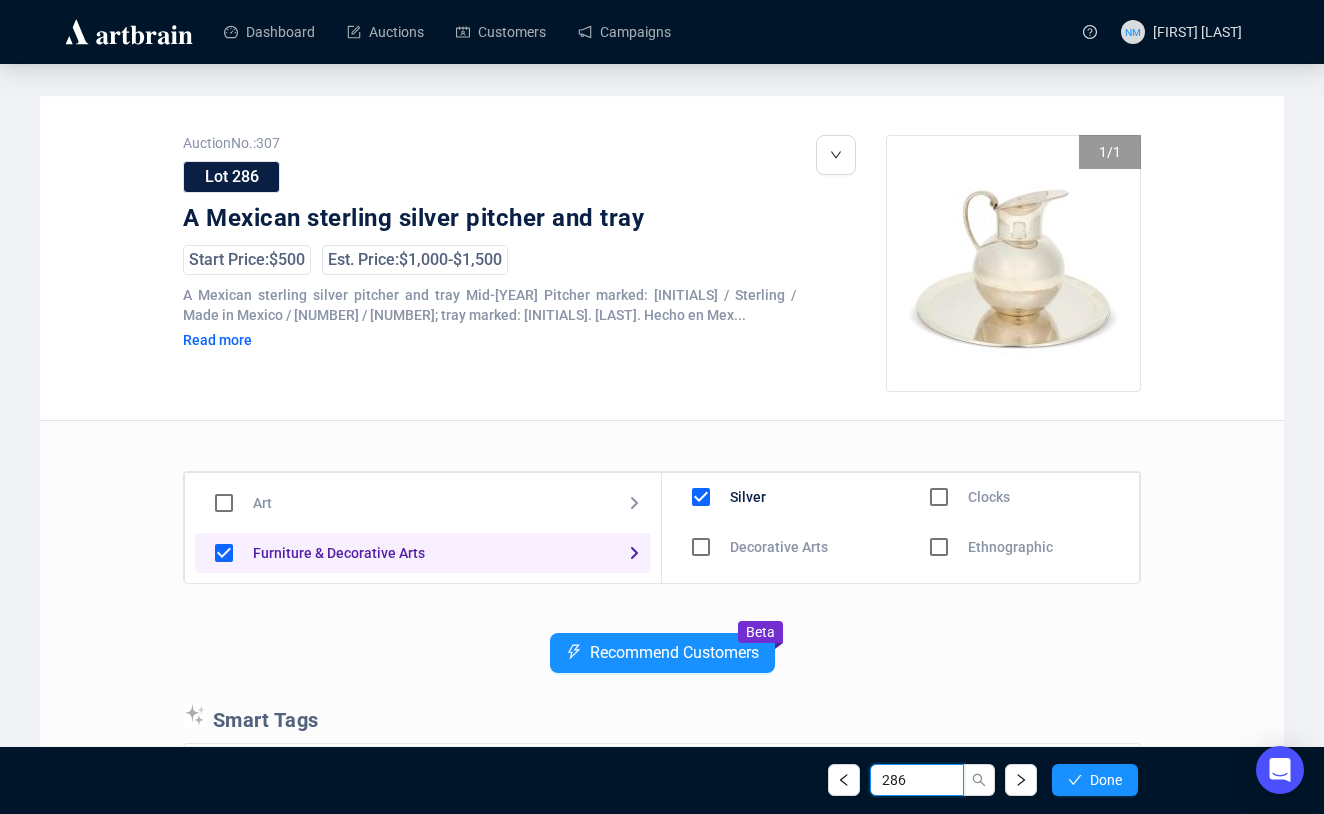 click on "286" at bounding box center (917, 780) 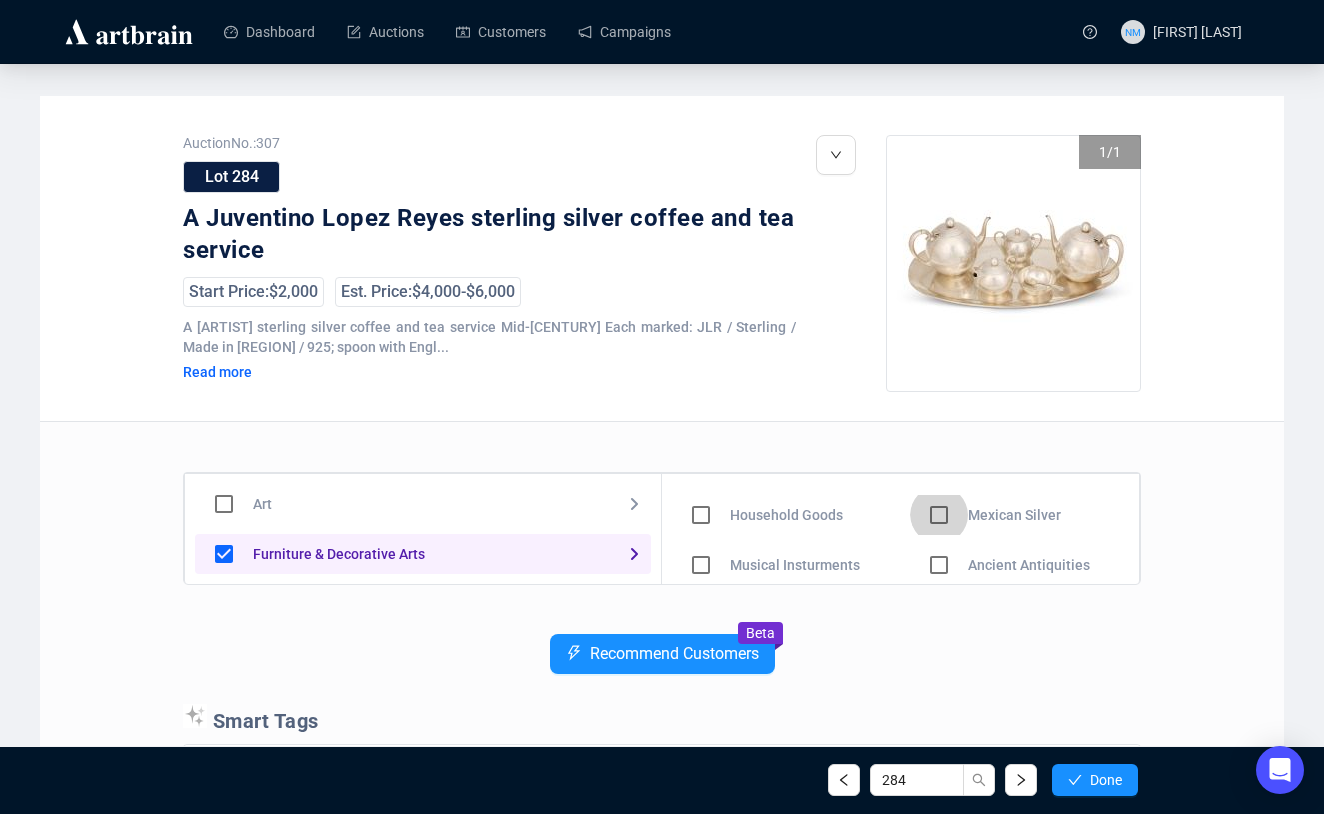 click at bounding box center [701, 465] 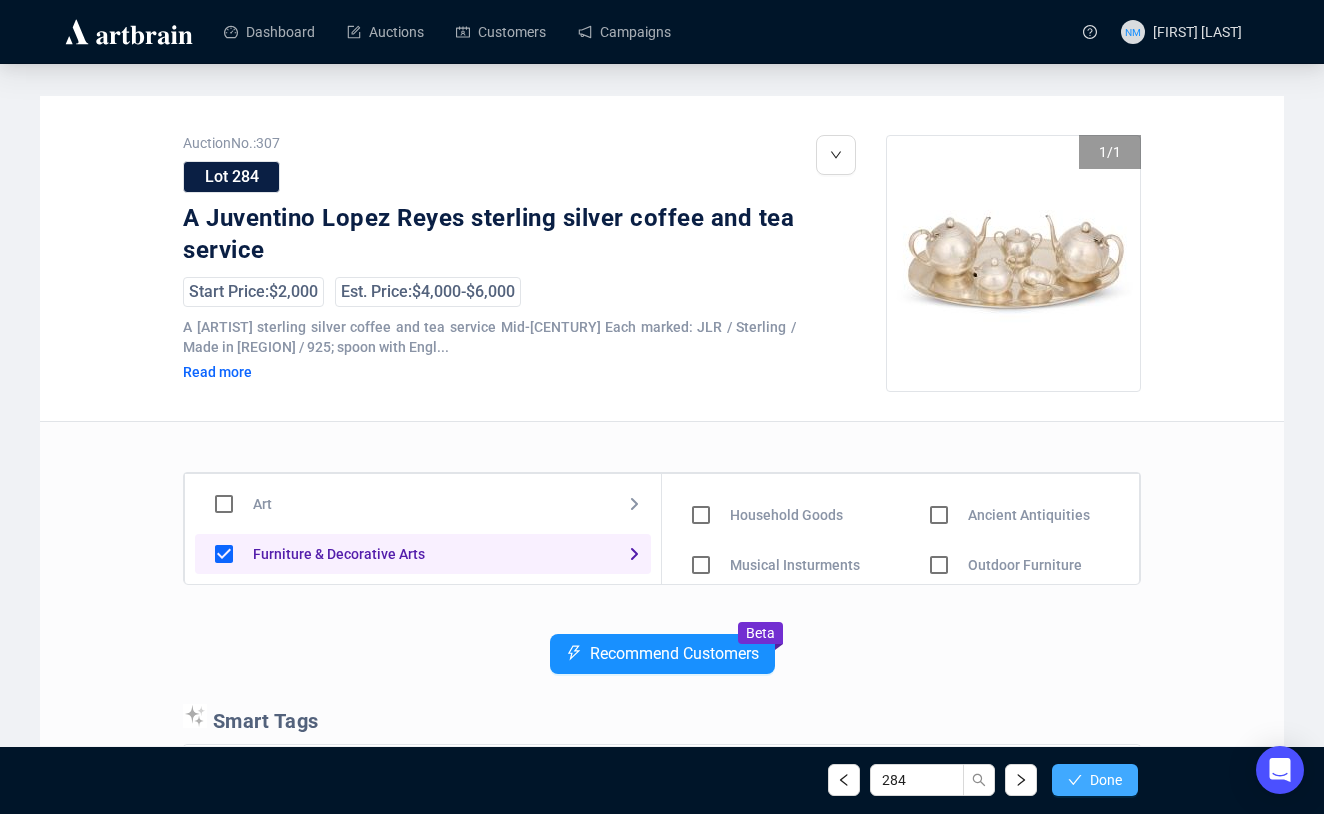 click on "Done" at bounding box center (1106, 780) 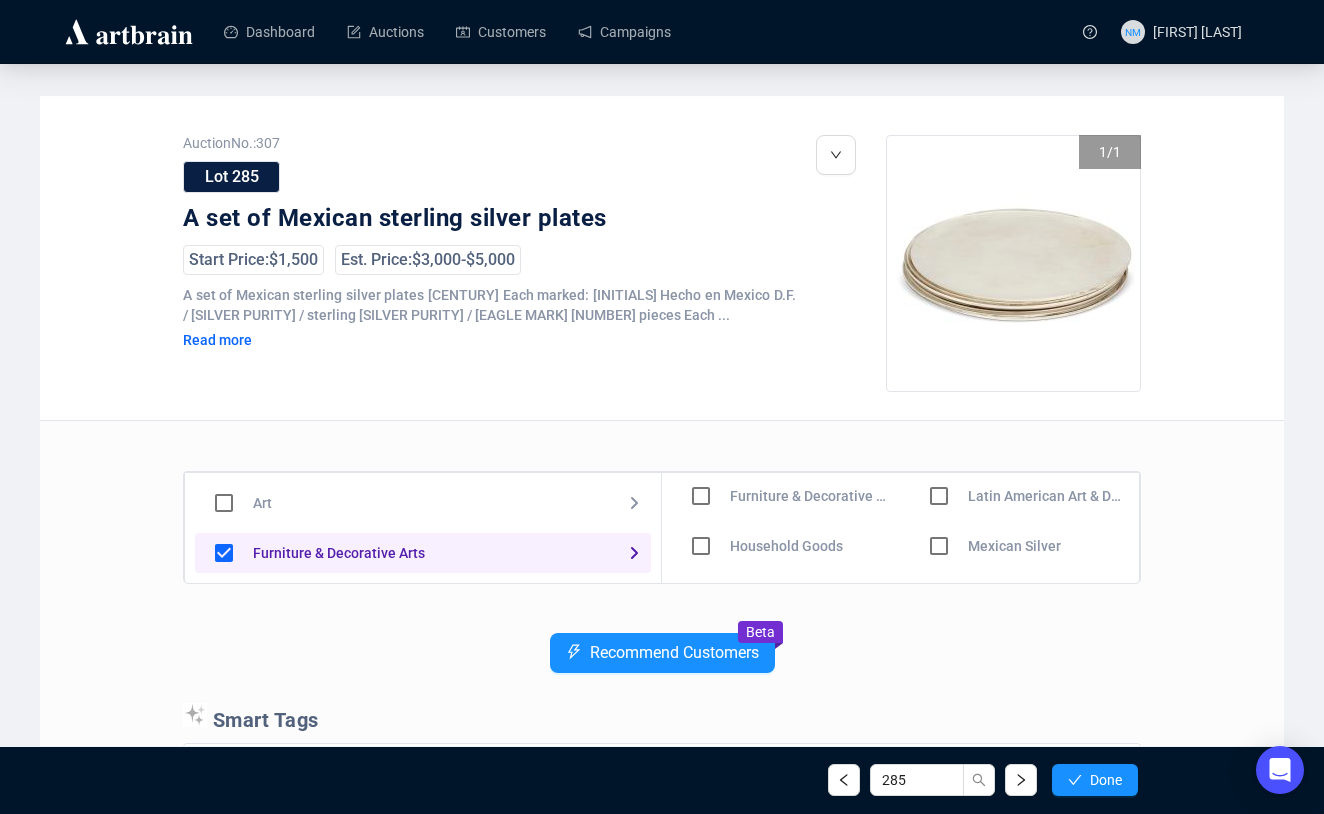 click at bounding box center (701, 496) 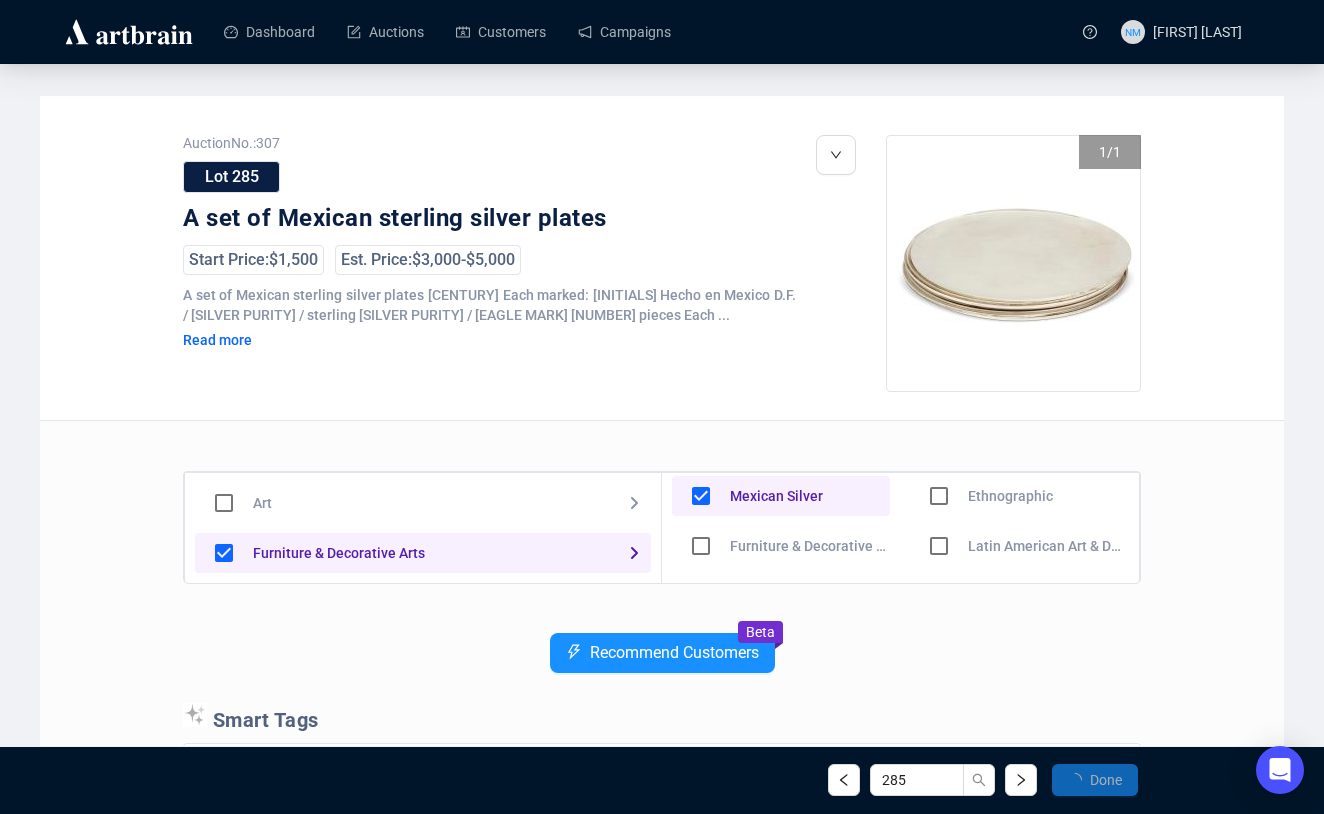 scroll, scrollTop: 157, scrollLeft: 0, axis: vertical 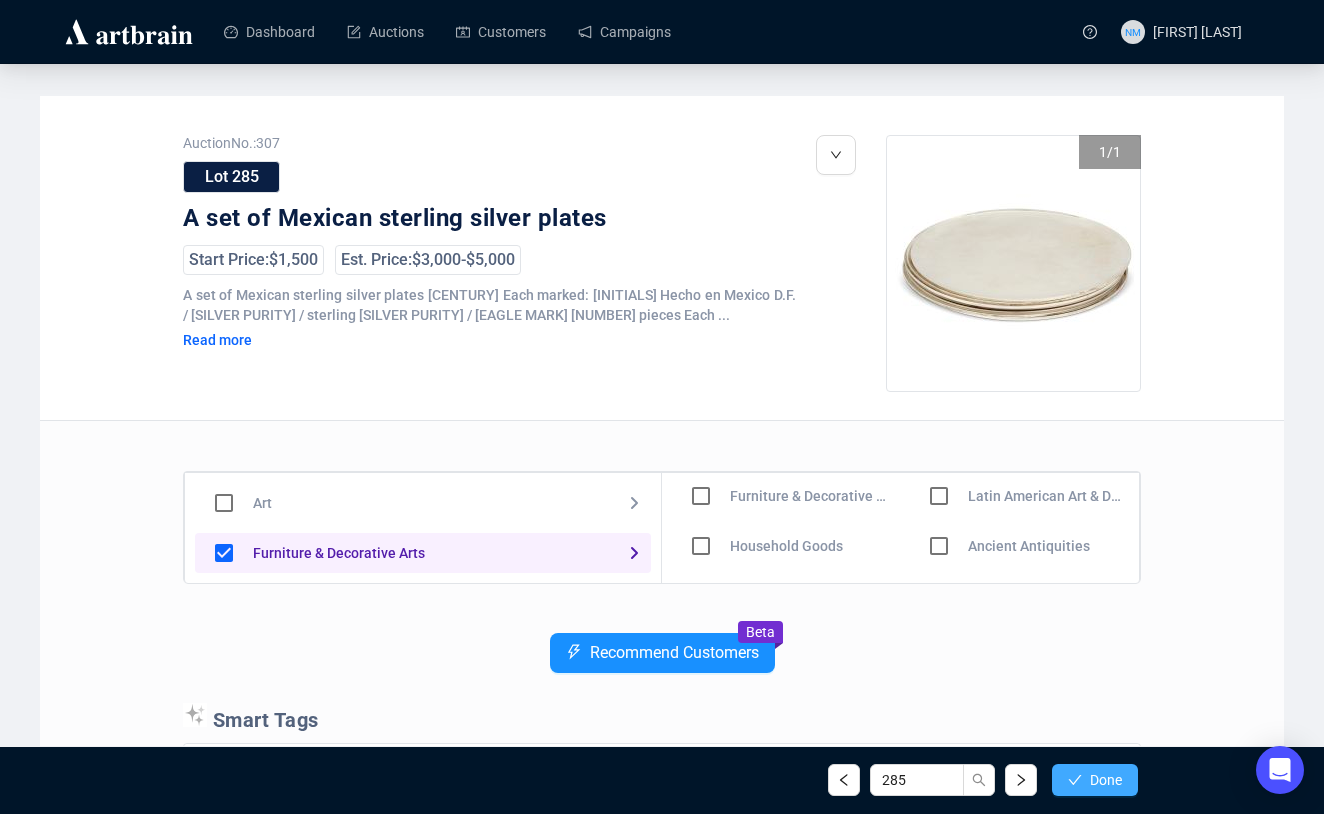 click on "Done" at bounding box center (1106, 780) 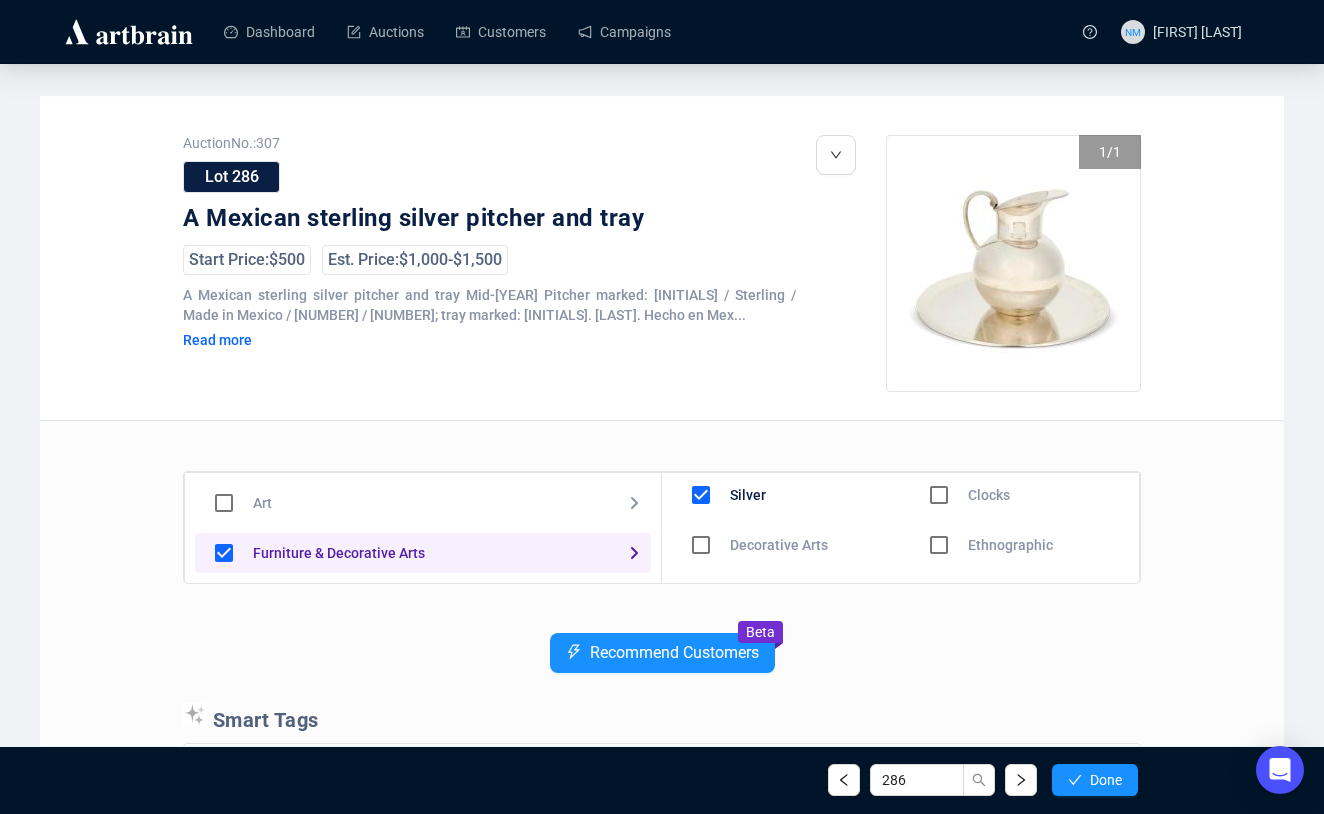 scroll, scrollTop: 46, scrollLeft: 0, axis: vertical 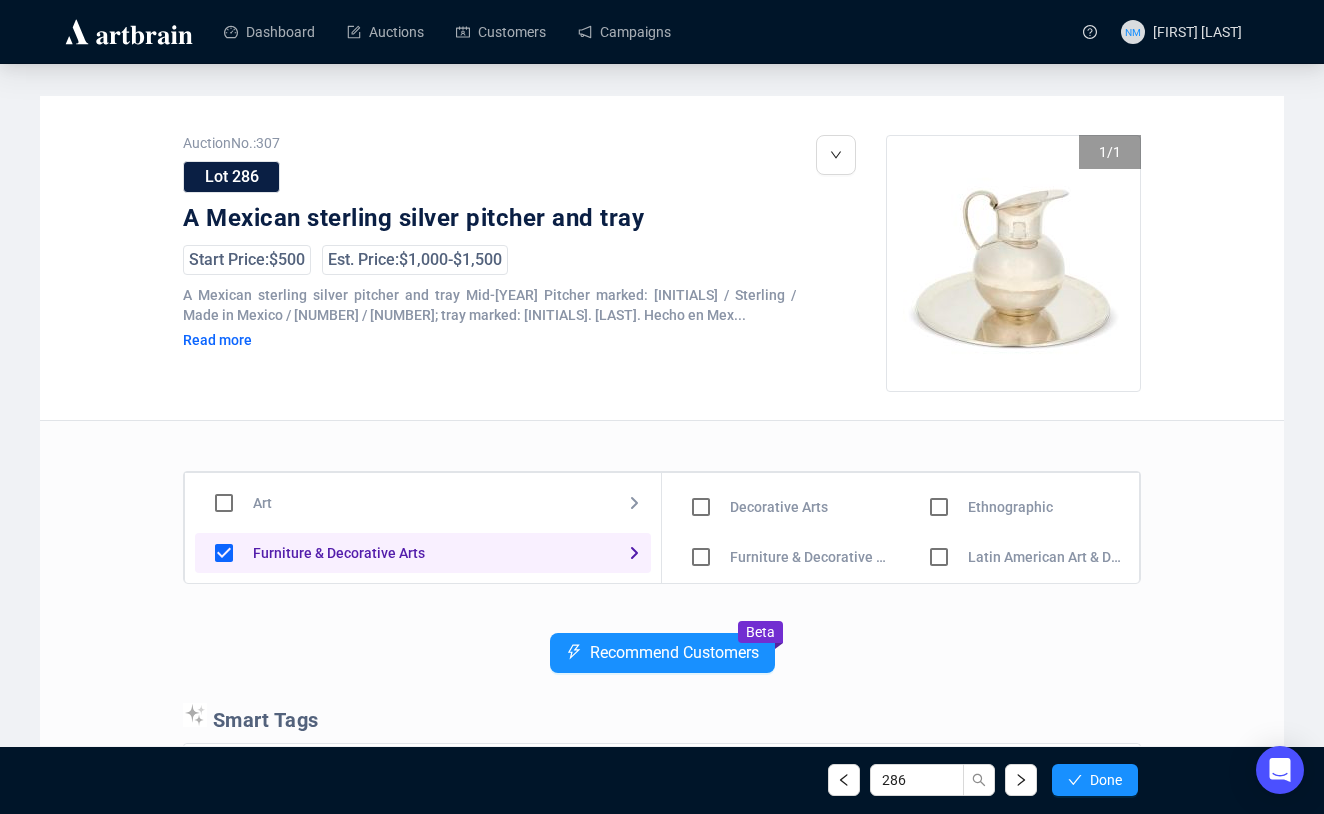 click at bounding box center [701, 507] 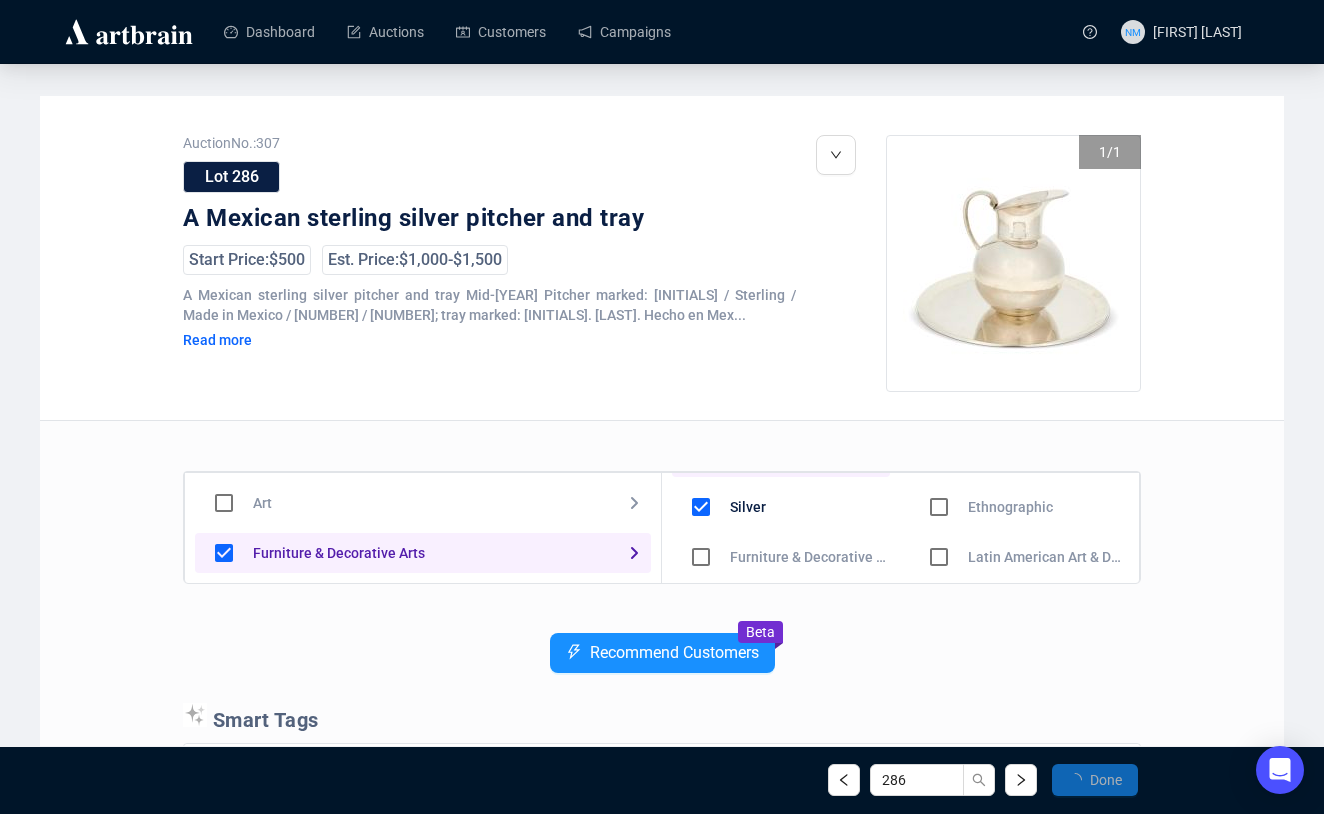 scroll, scrollTop: 0, scrollLeft: 0, axis: both 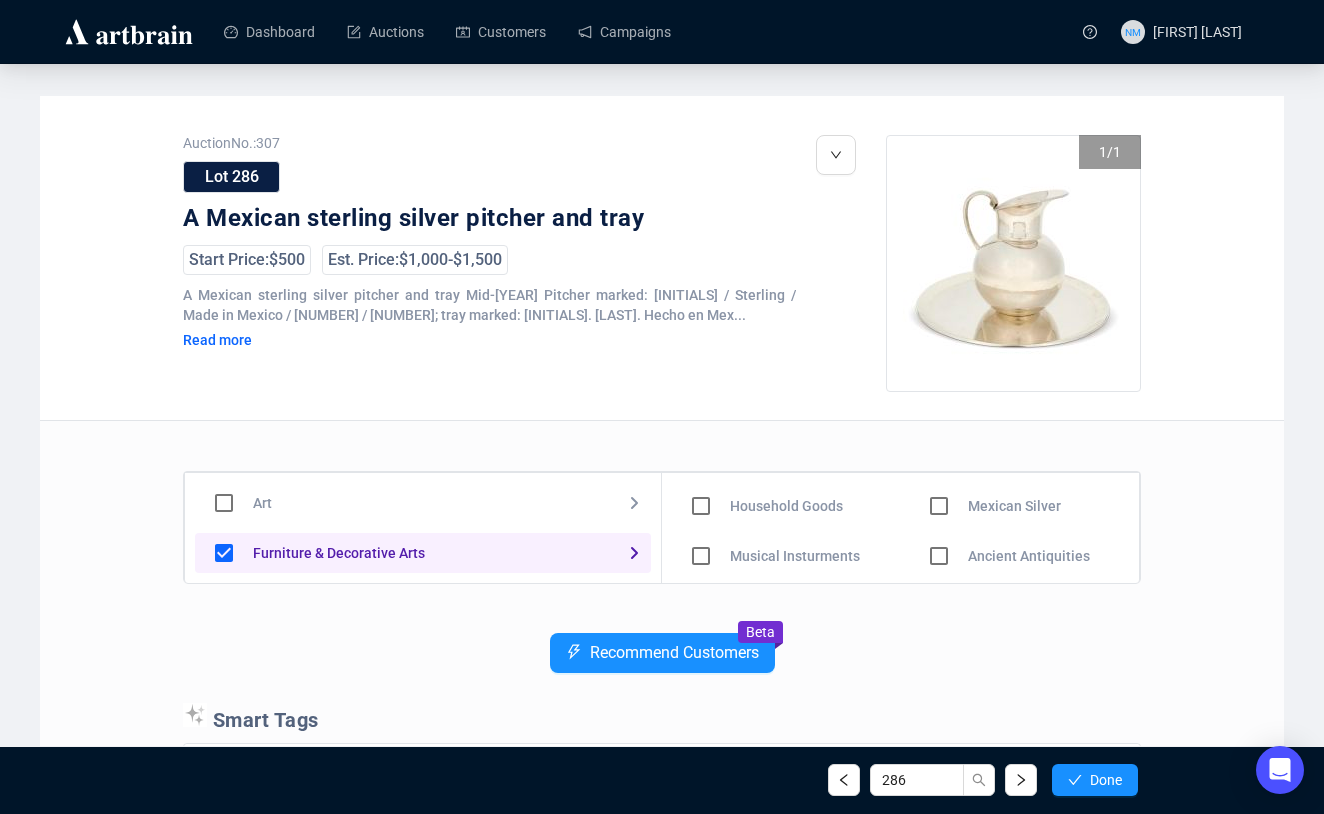 click at bounding box center (701, 456) 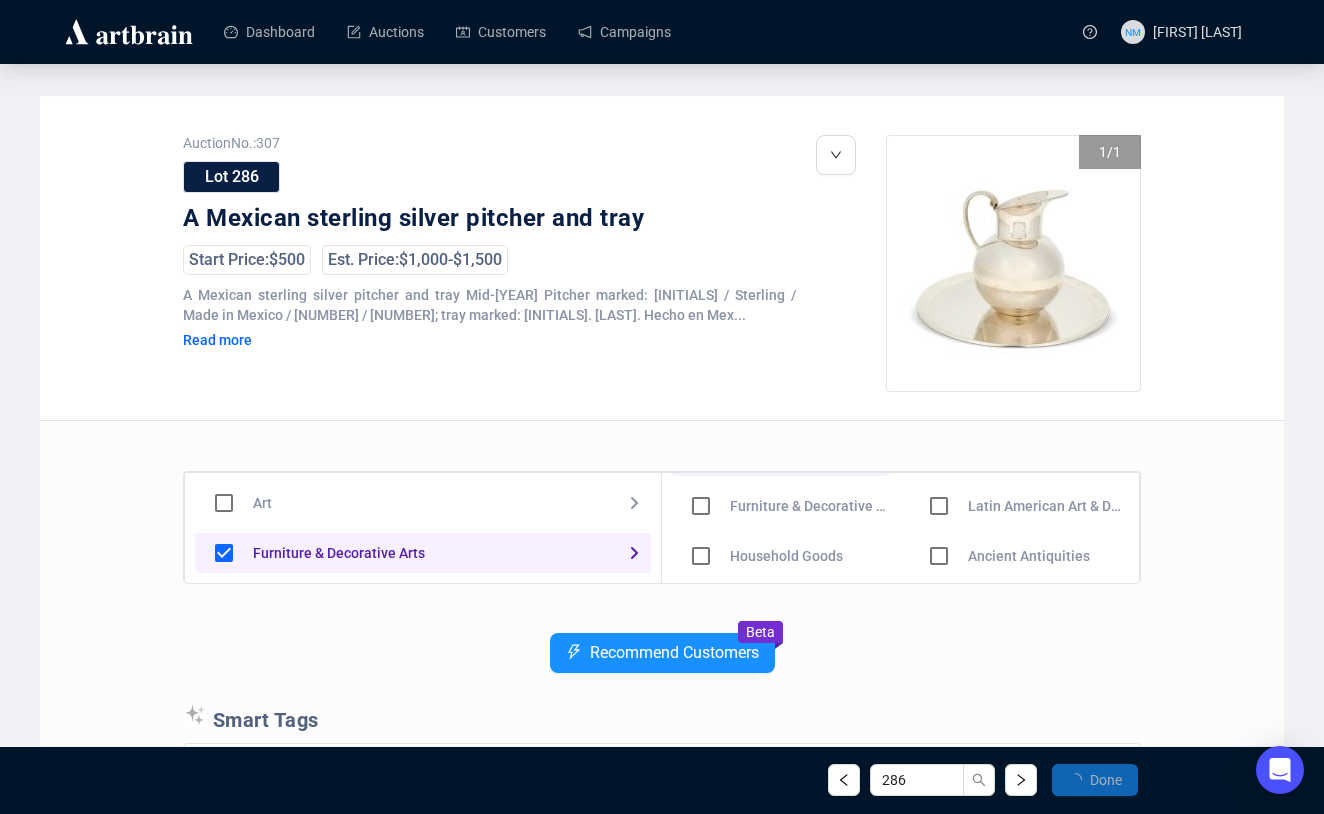 scroll, scrollTop: 197, scrollLeft: 0, axis: vertical 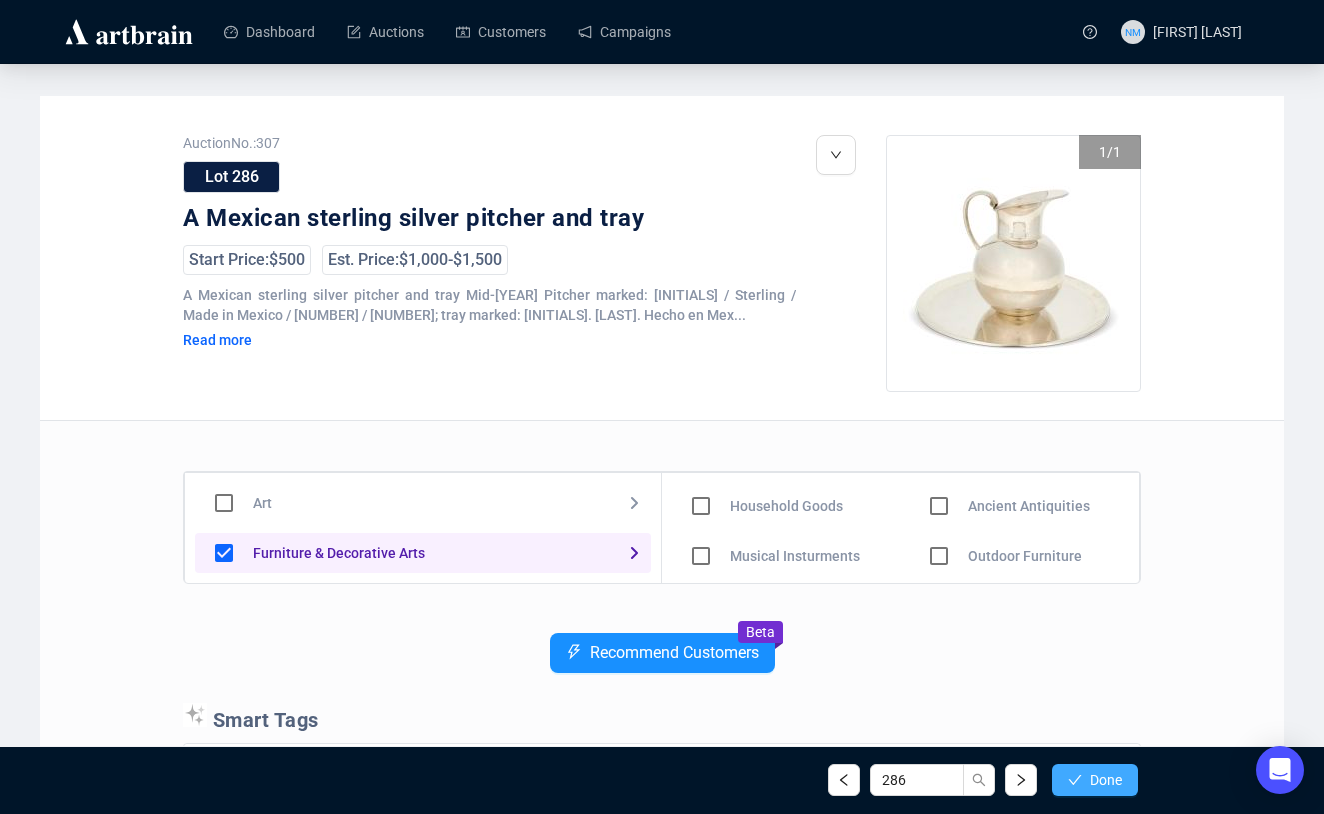 click on "Done" at bounding box center (1106, 780) 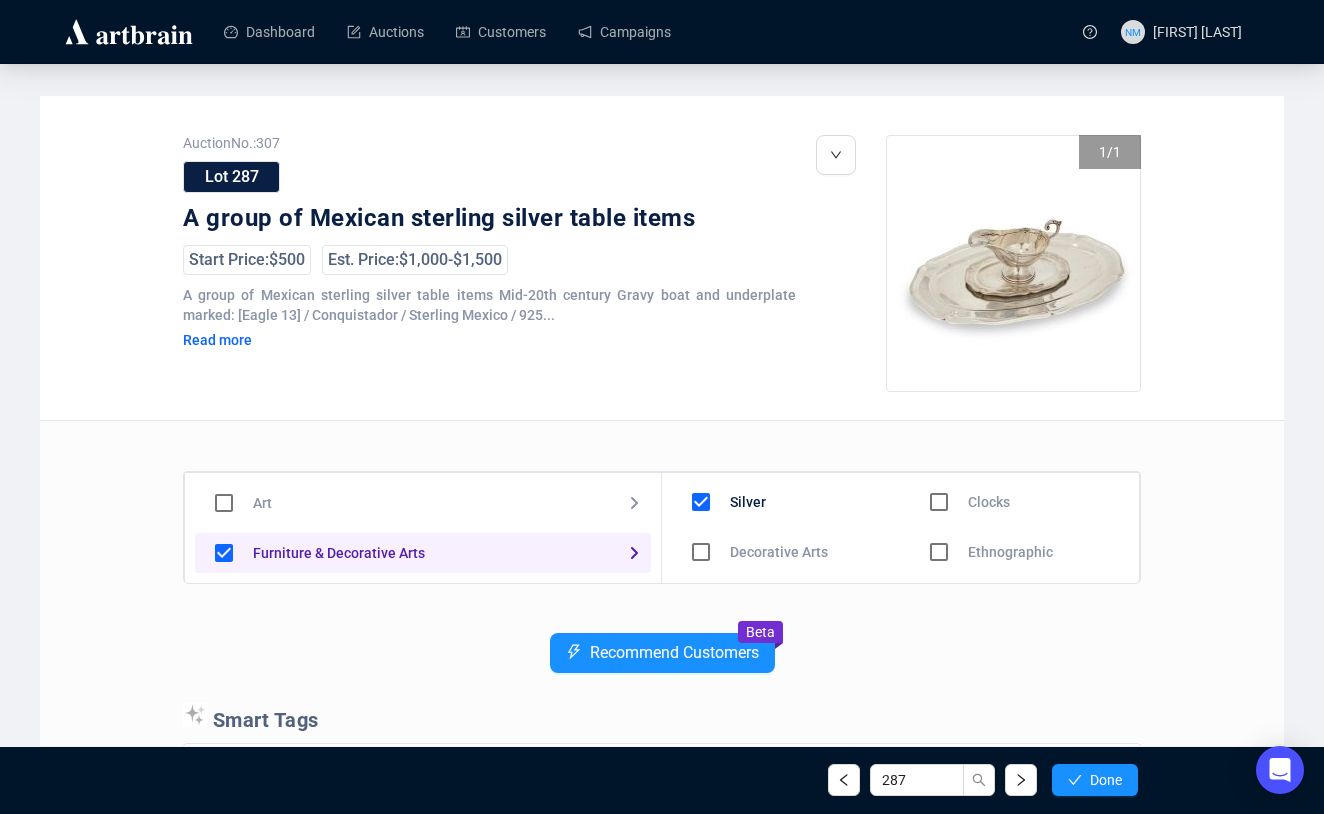 scroll, scrollTop: 0, scrollLeft: 0, axis: both 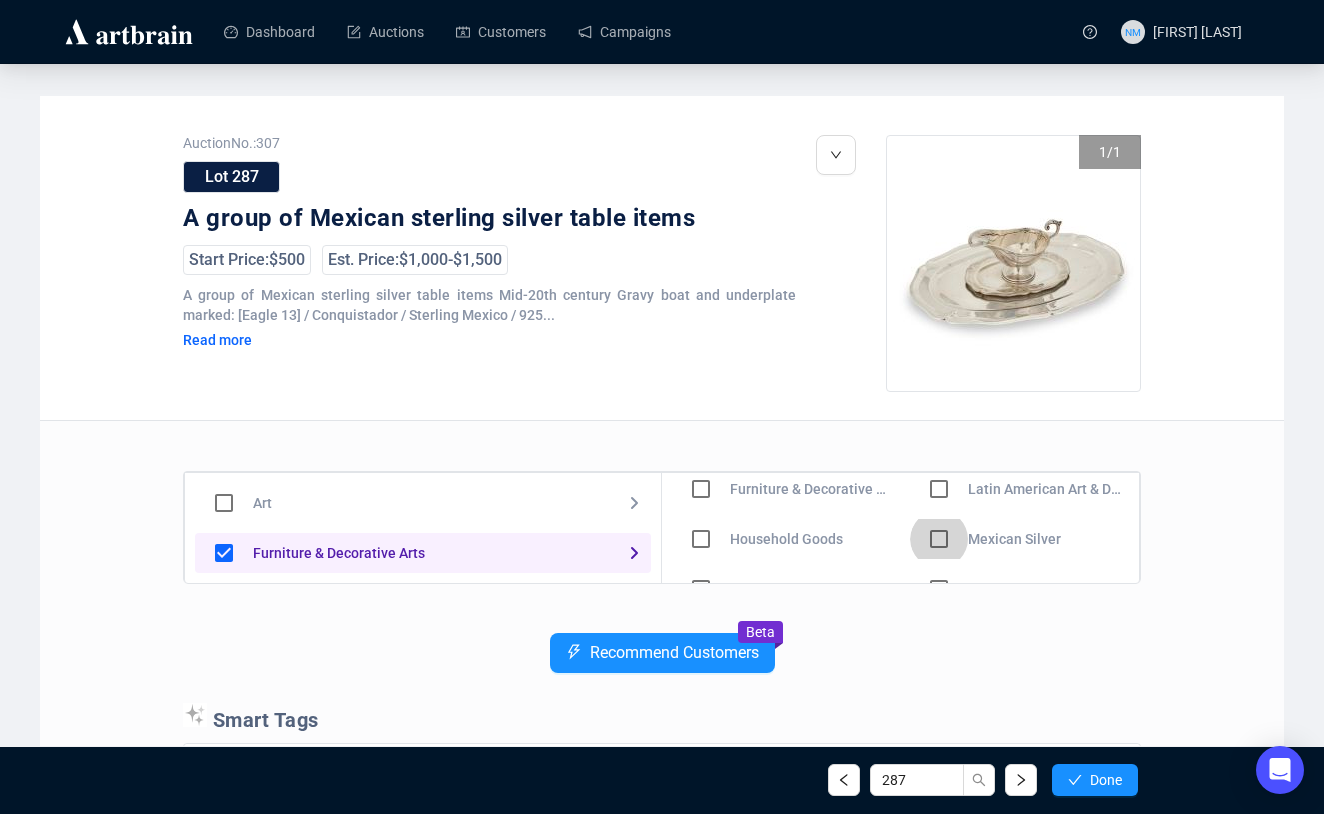 click at bounding box center (701, 439) 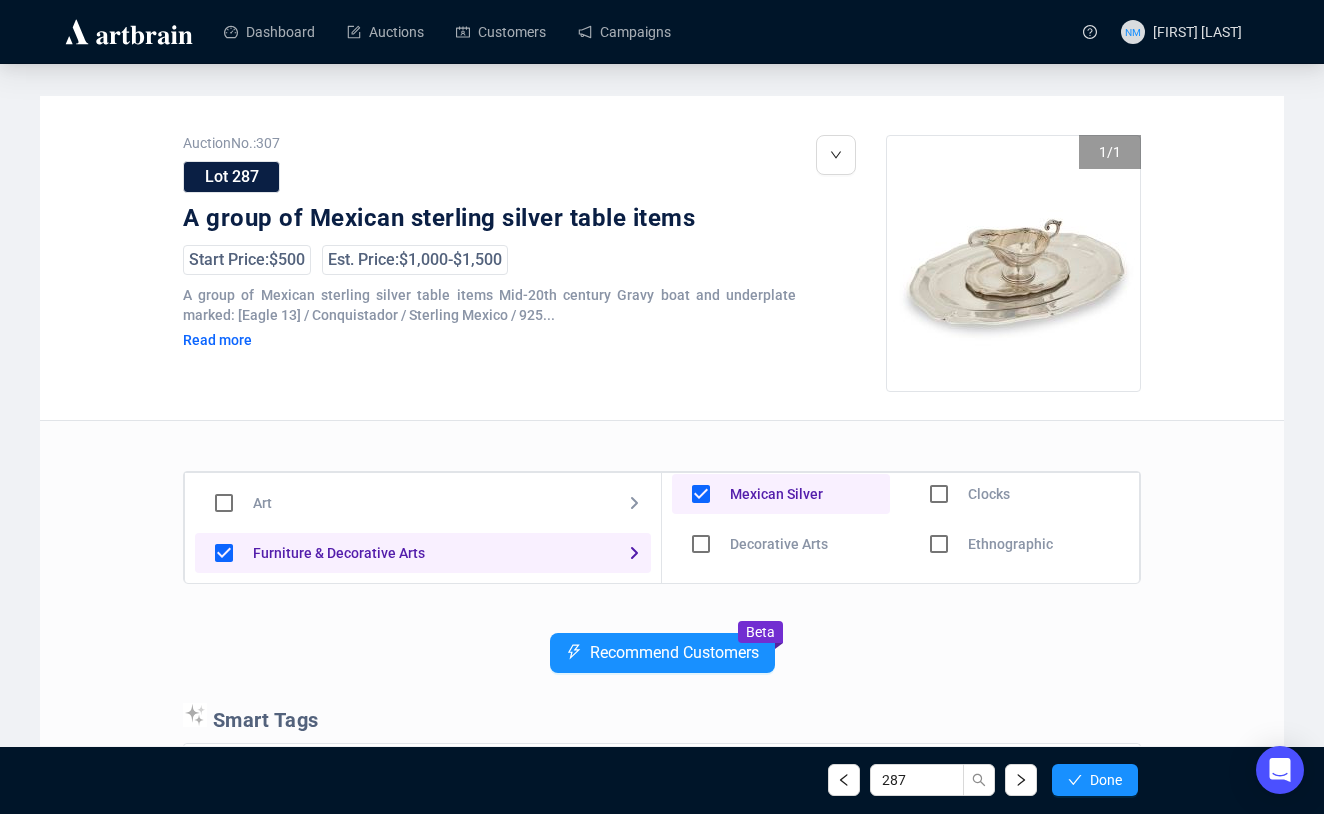 scroll, scrollTop: 62, scrollLeft: 0, axis: vertical 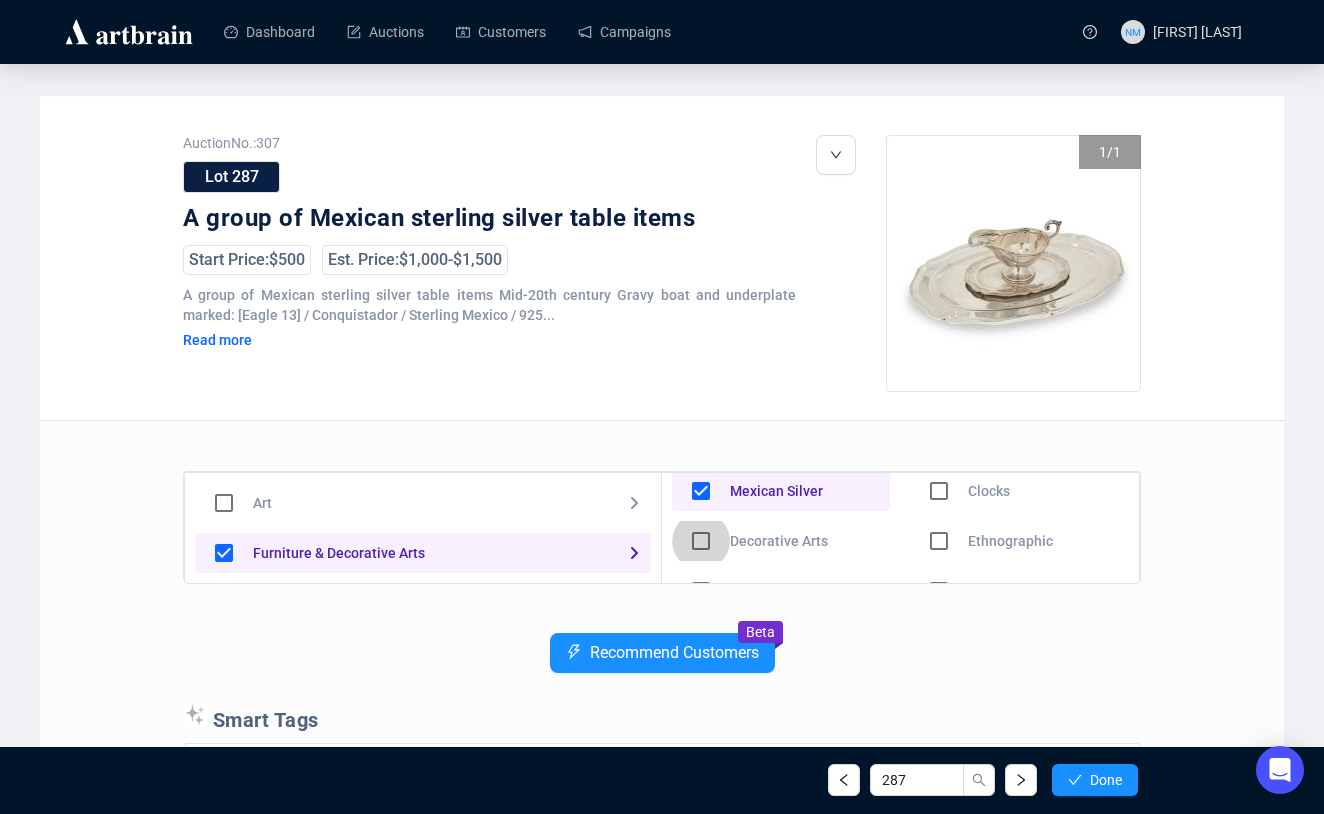 click at bounding box center (701, 541) 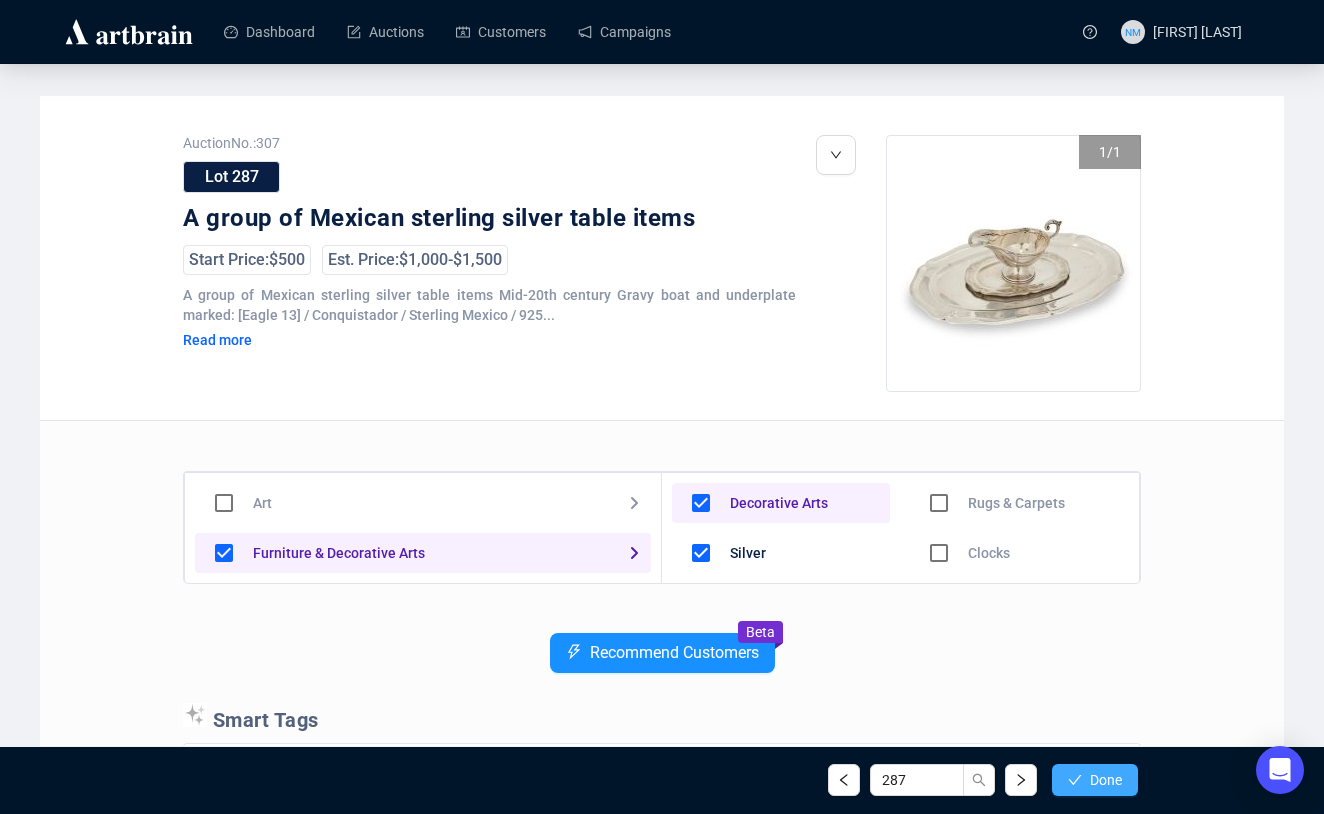 click on "Done" at bounding box center [1106, 780] 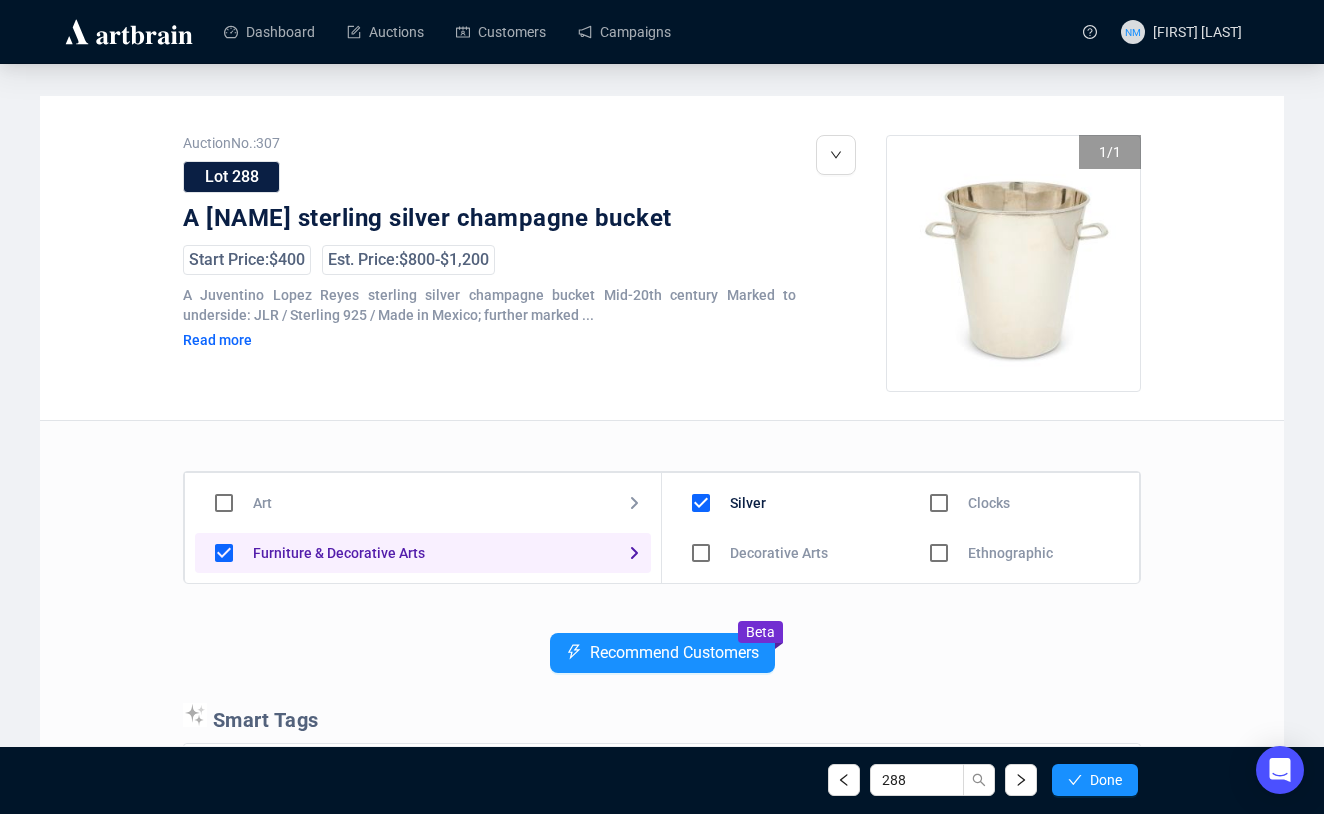 click at bounding box center (701, 553) 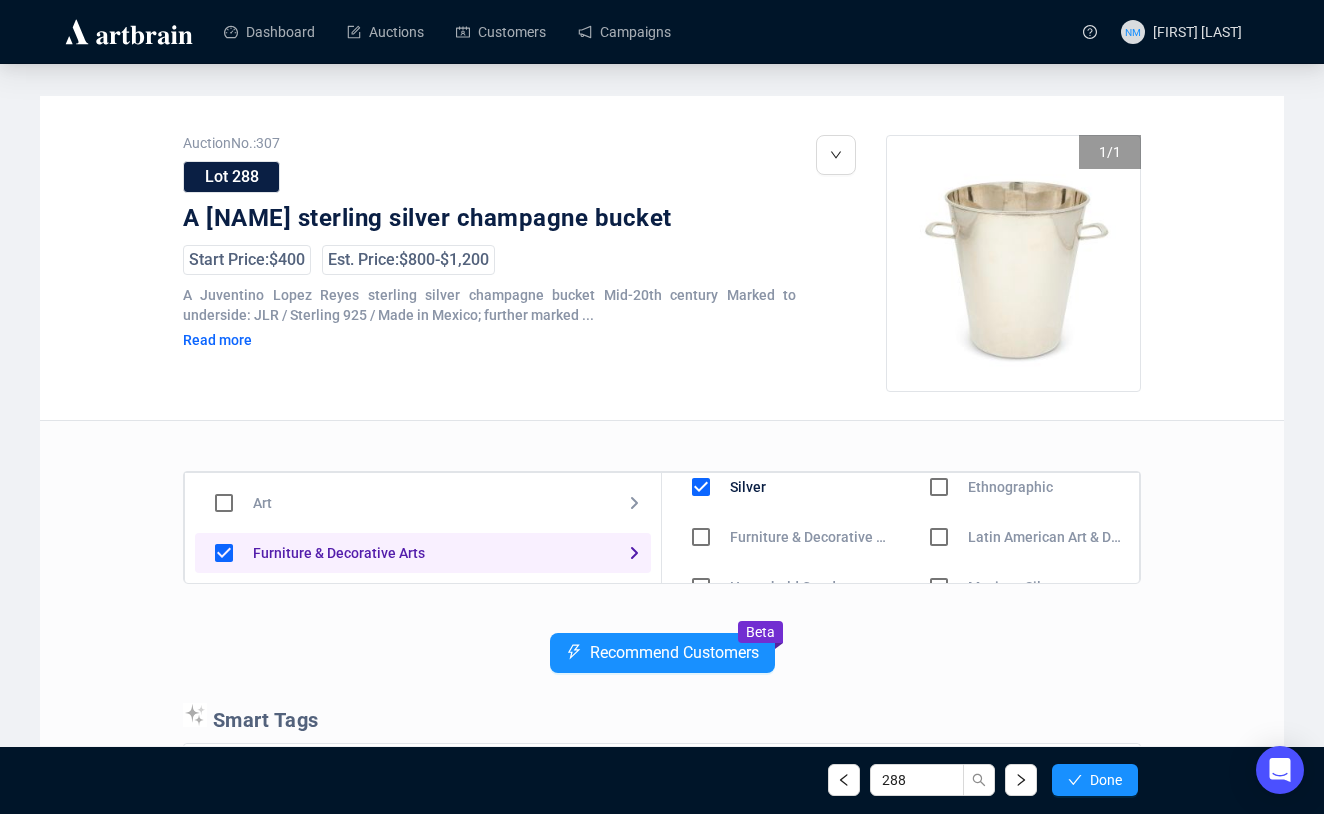 scroll, scrollTop: 74, scrollLeft: 0, axis: vertical 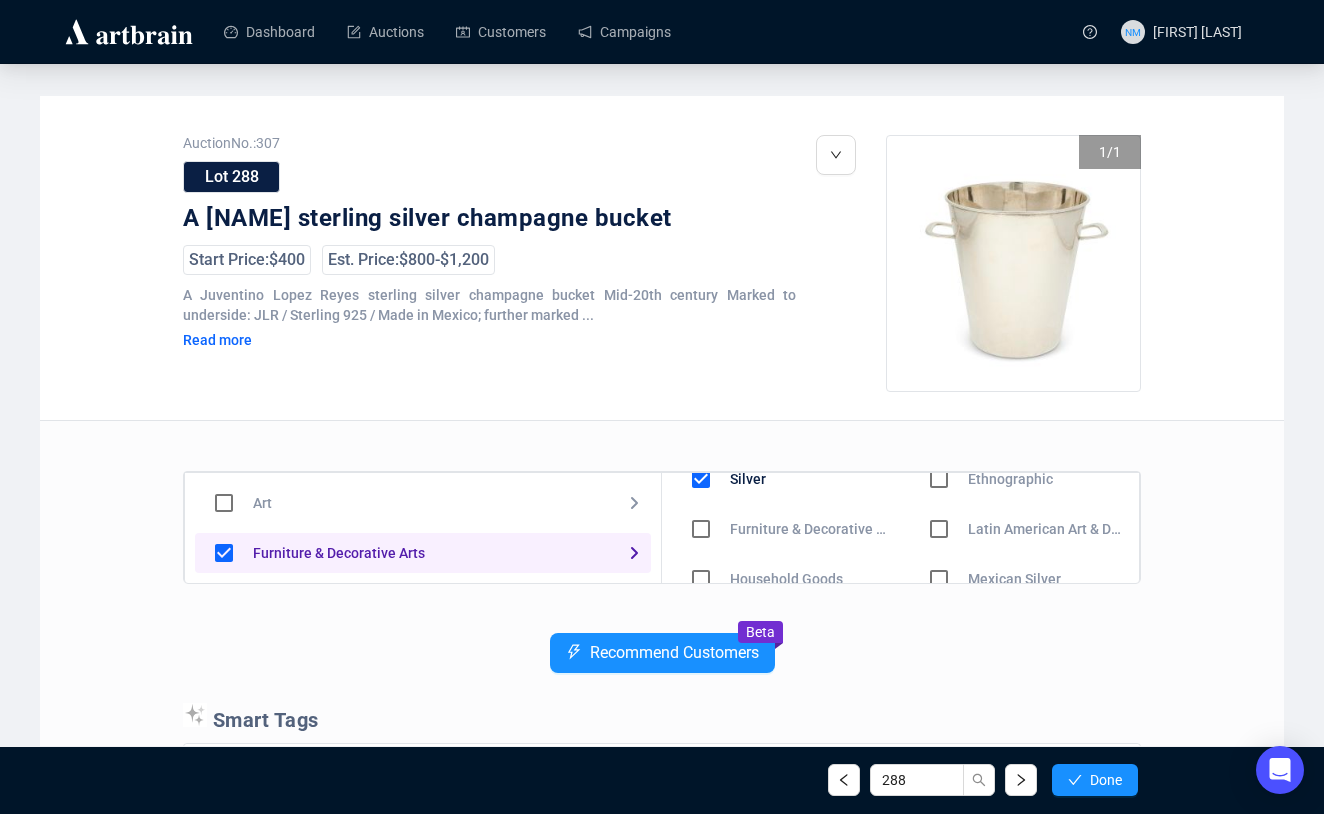 click at bounding box center [701, 529] 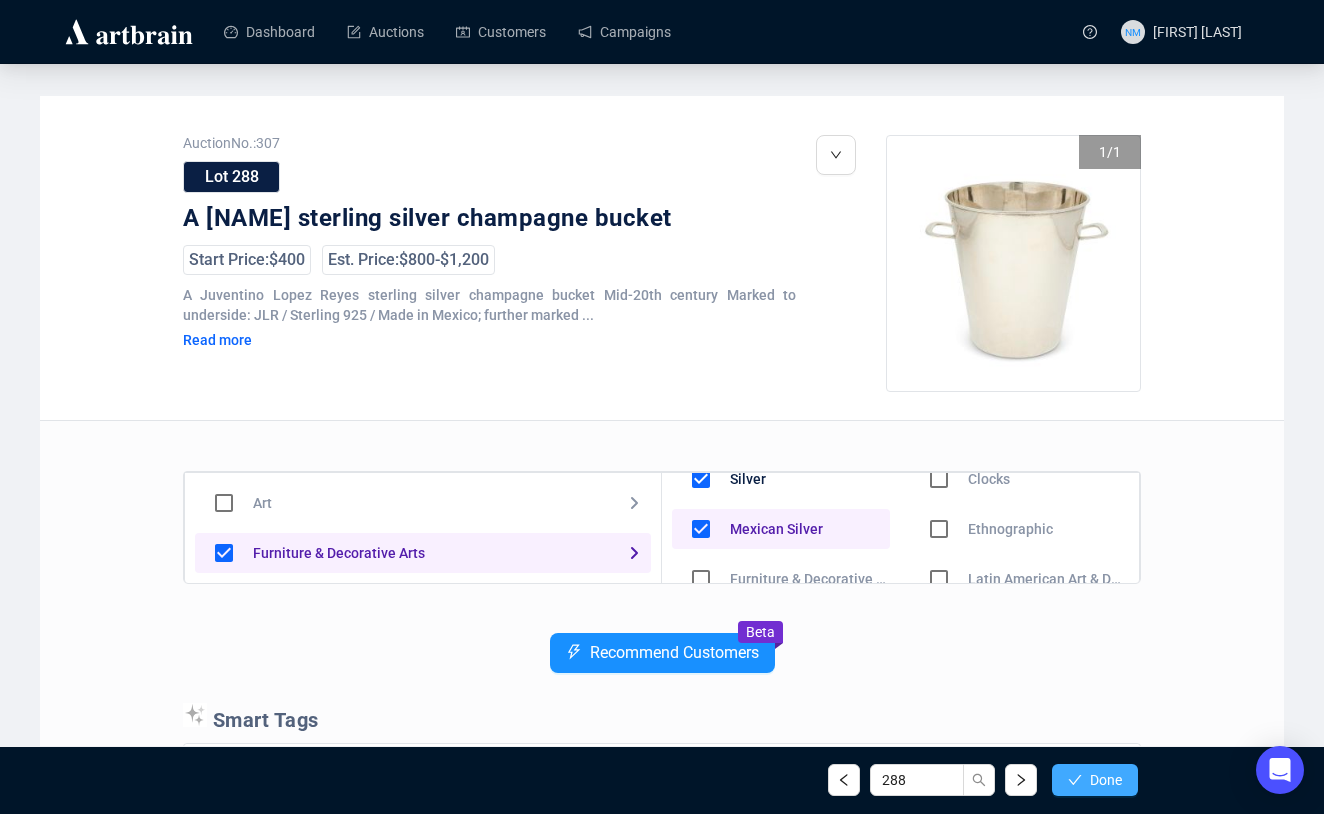 click on "Done" at bounding box center (1106, 780) 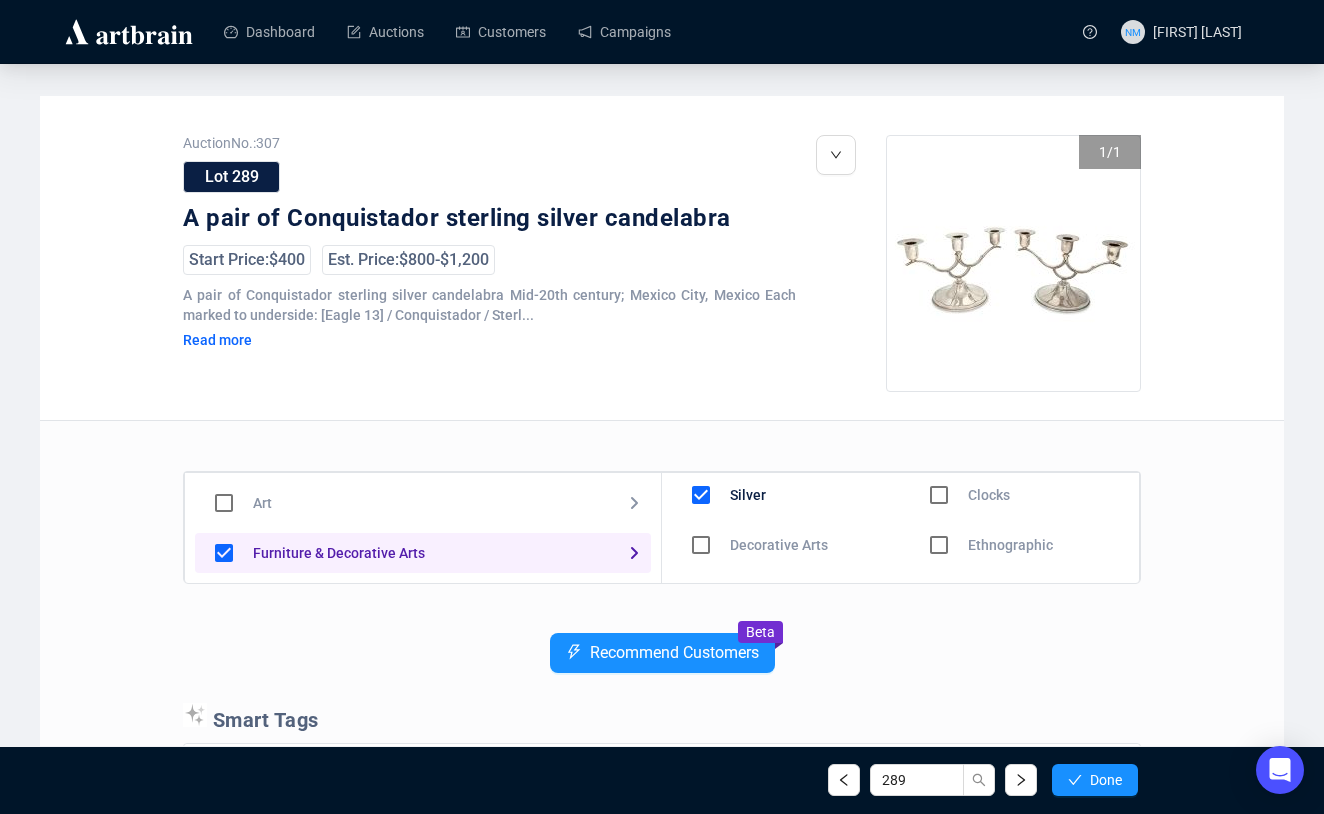 scroll, scrollTop: 0, scrollLeft: 0, axis: both 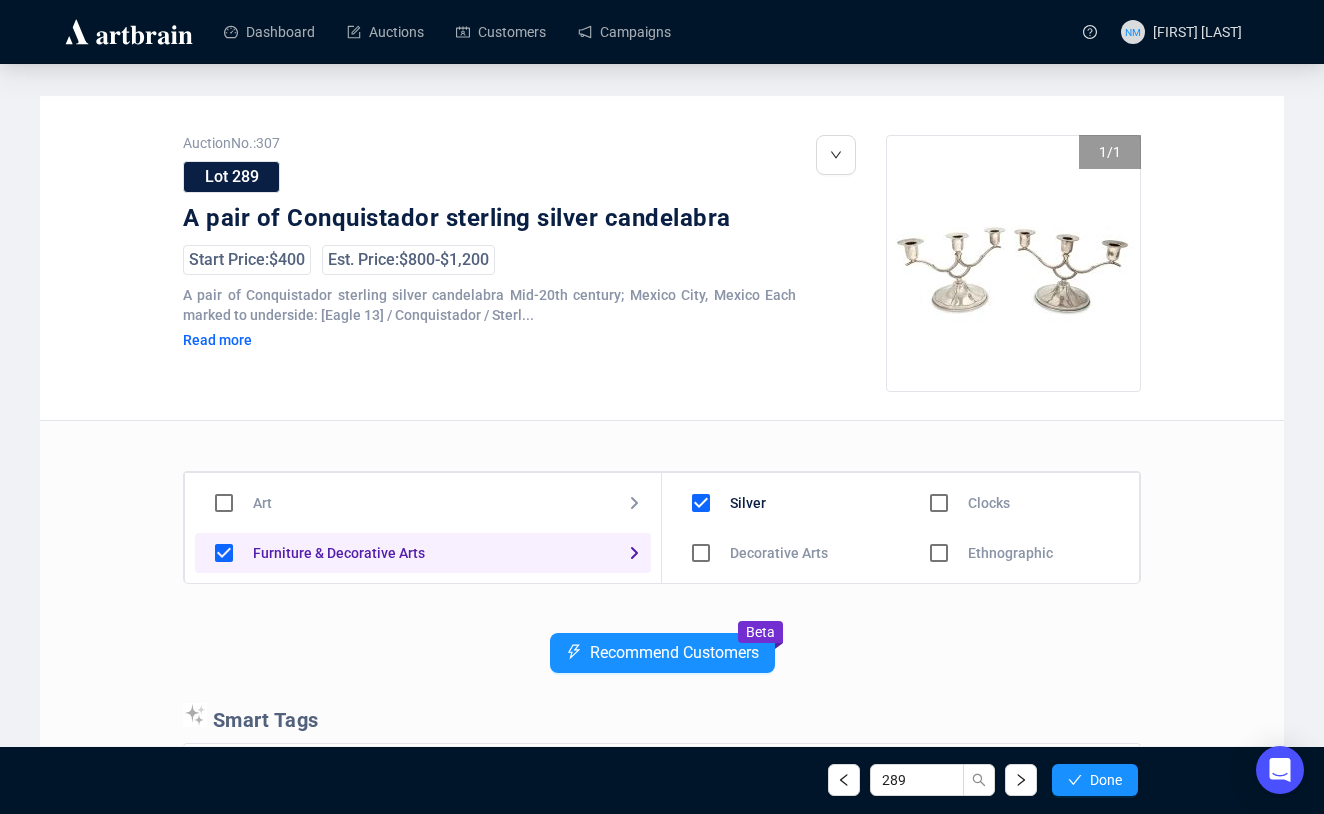 click at bounding box center (701, 553) 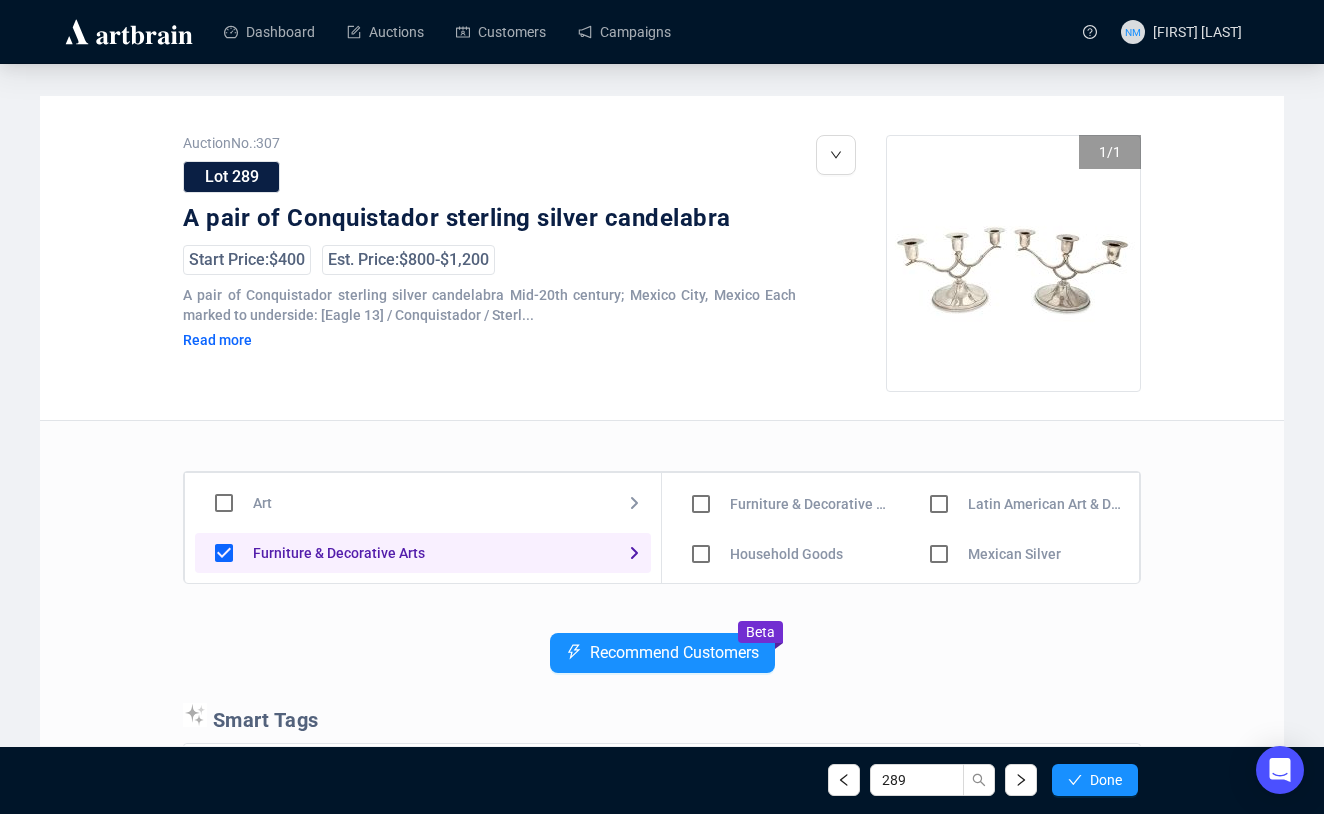 scroll, scrollTop: 114, scrollLeft: 0, axis: vertical 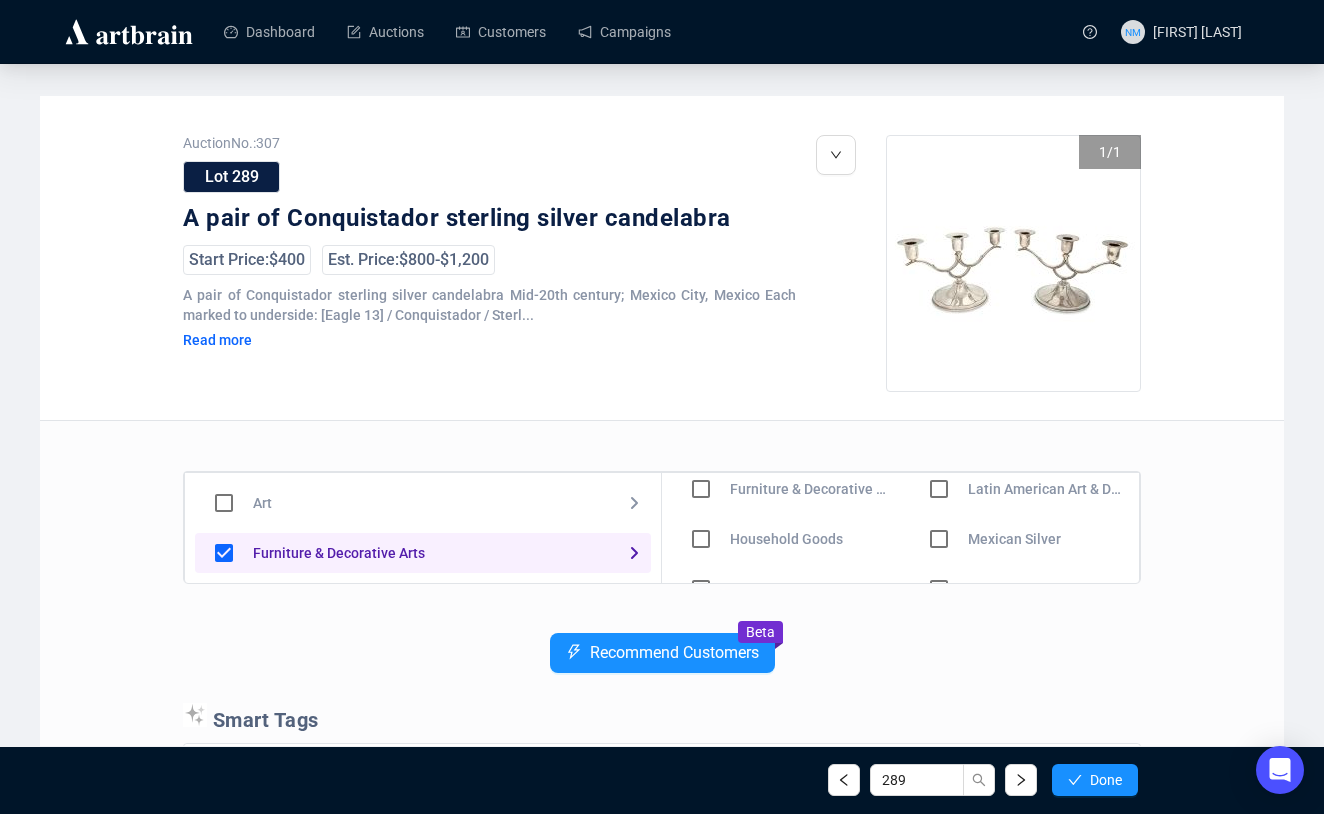 click at bounding box center [701, 489] 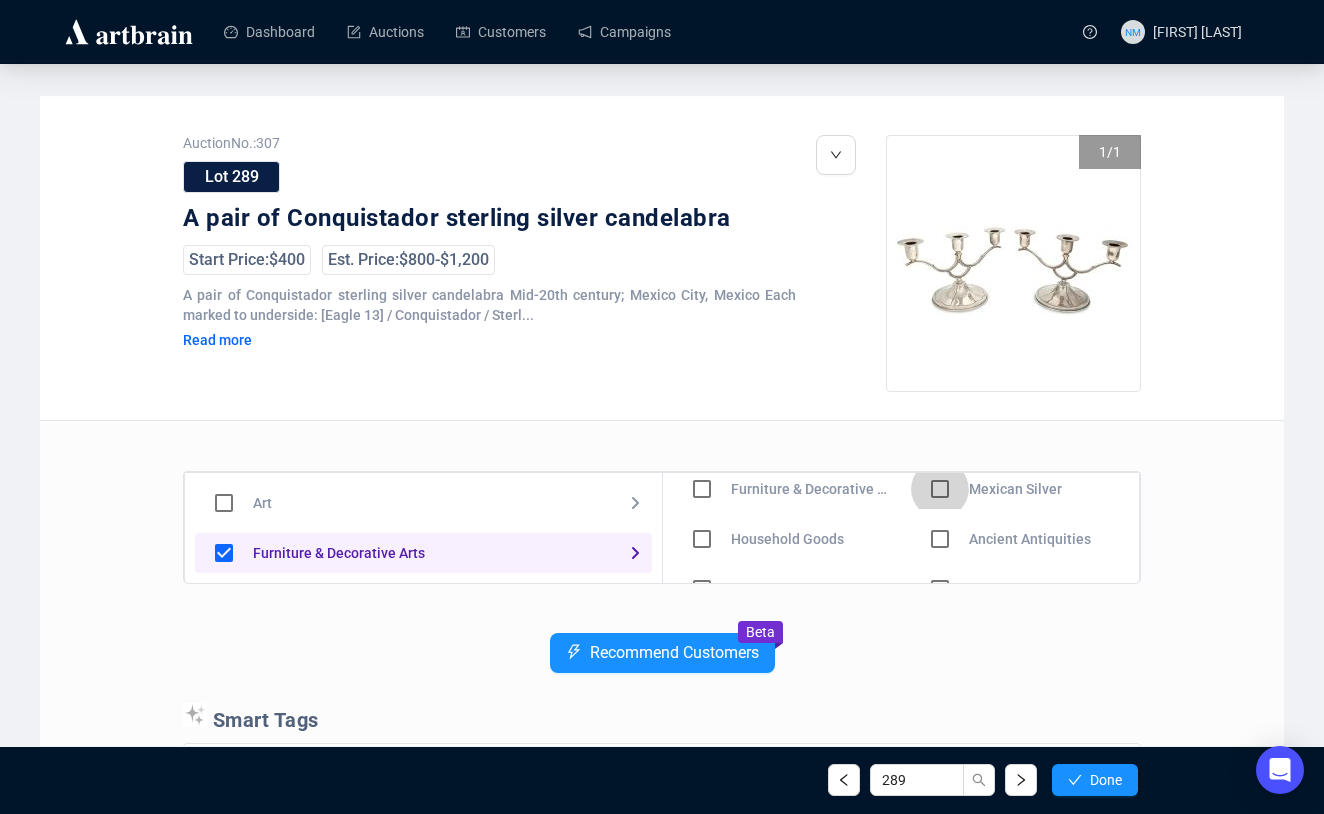 click at bounding box center [702, 489] 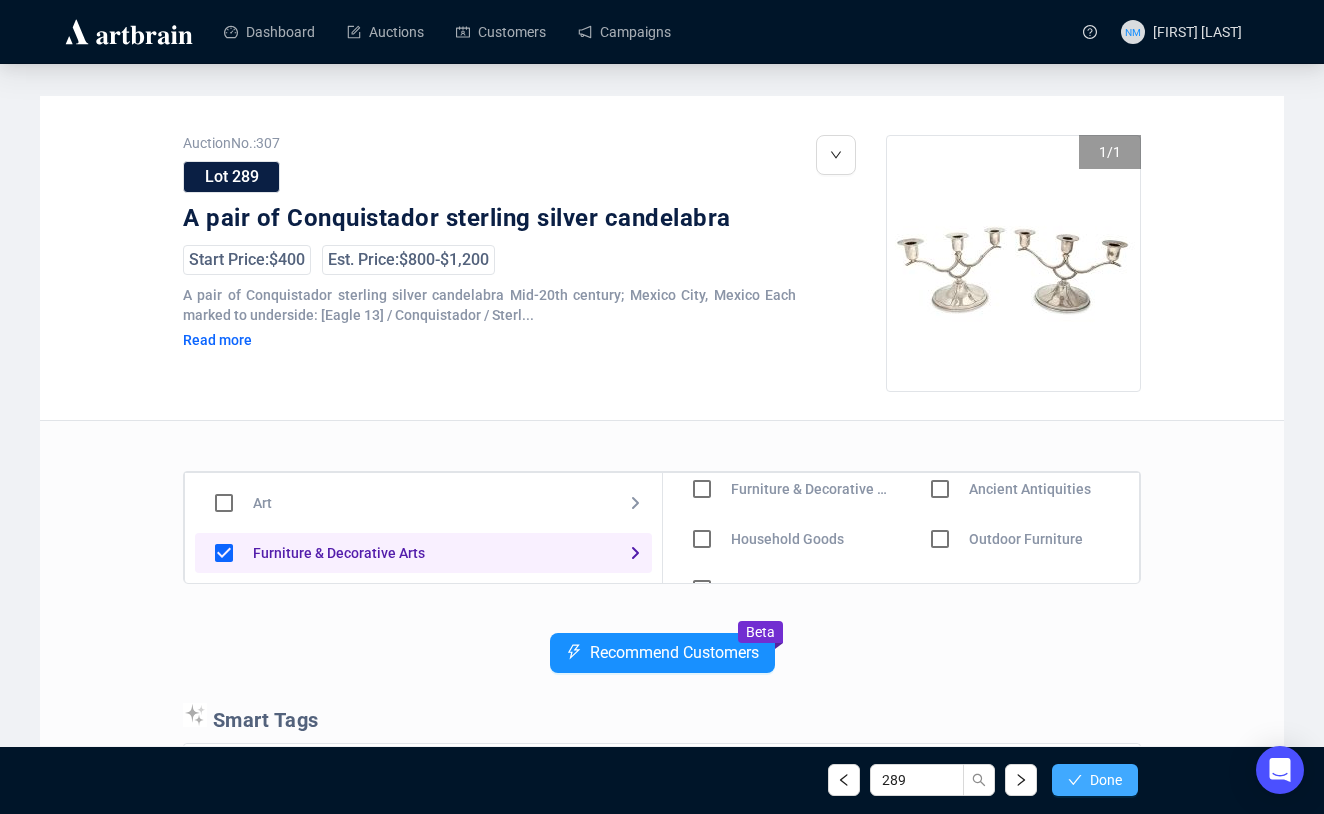 click on "Done" at bounding box center (1106, 780) 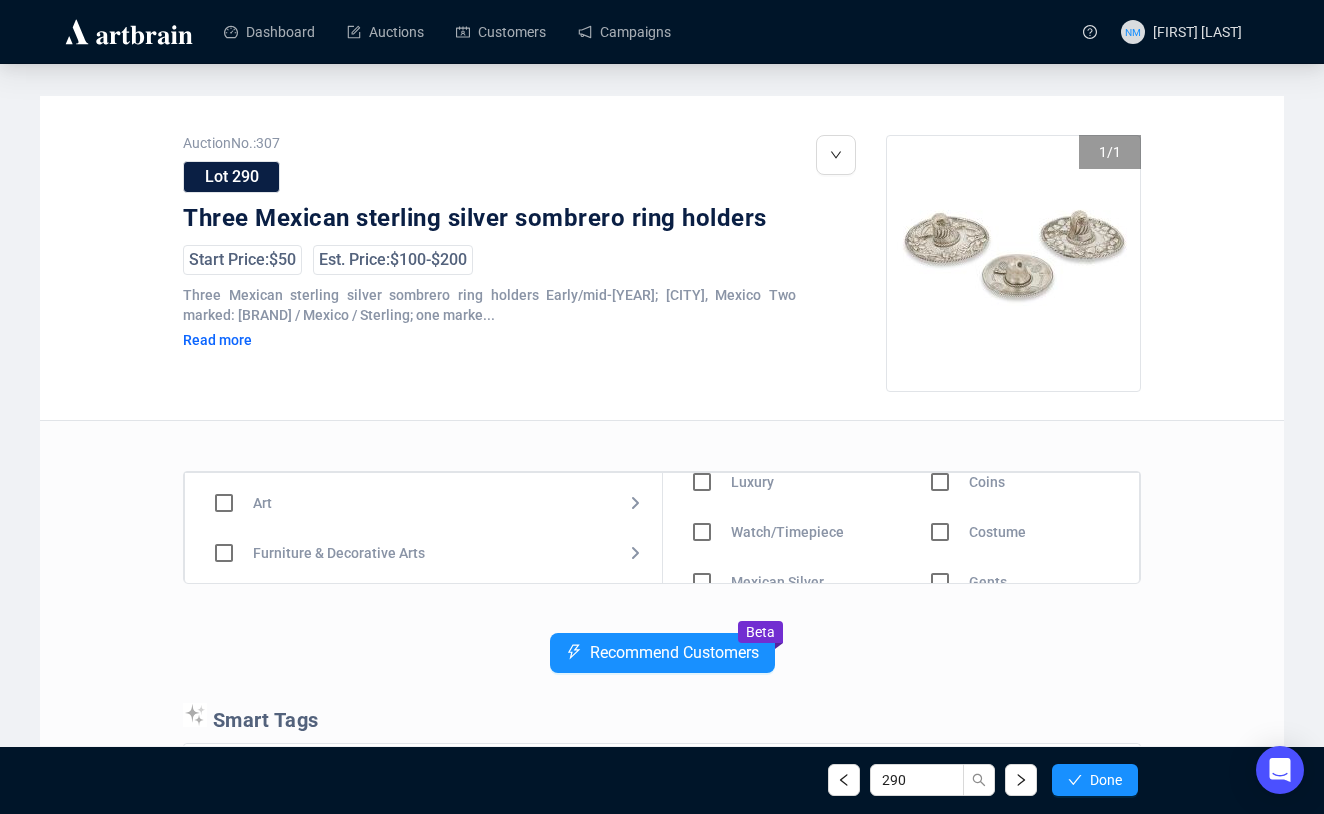 scroll, scrollTop: 90, scrollLeft: 0, axis: vertical 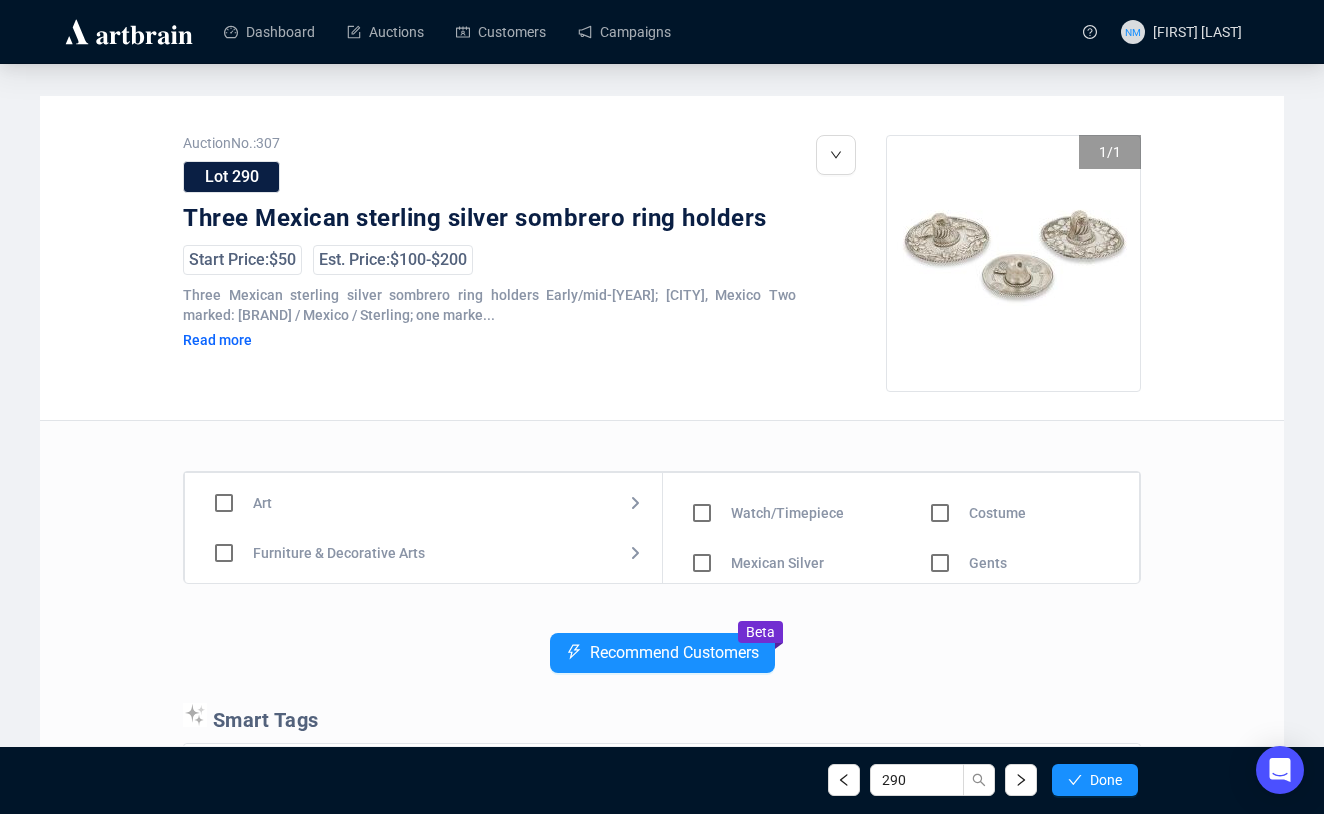 click at bounding box center (702, 463) 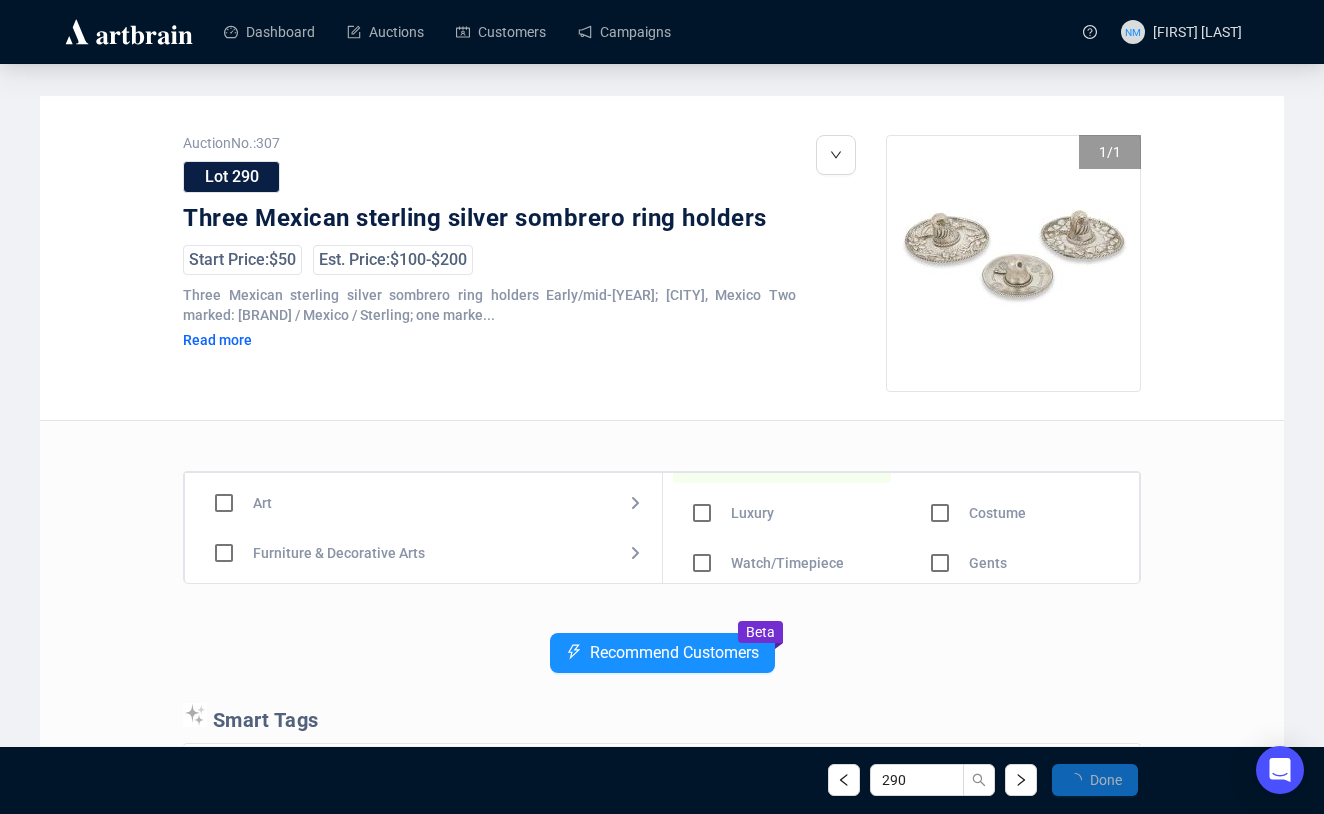 scroll, scrollTop: 0, scrollLeft: 0, axis: both 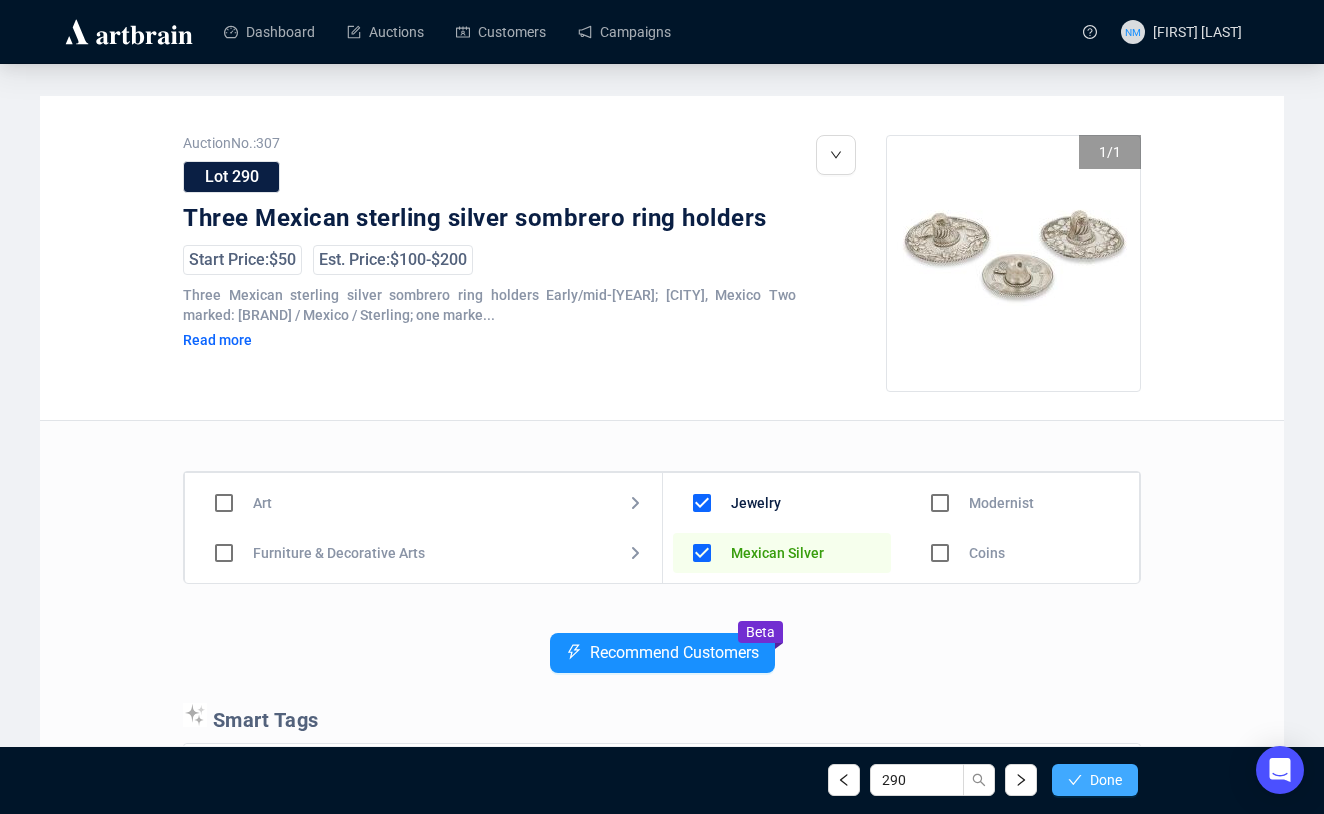 click on "Done" at bounding box center [1095, 780] 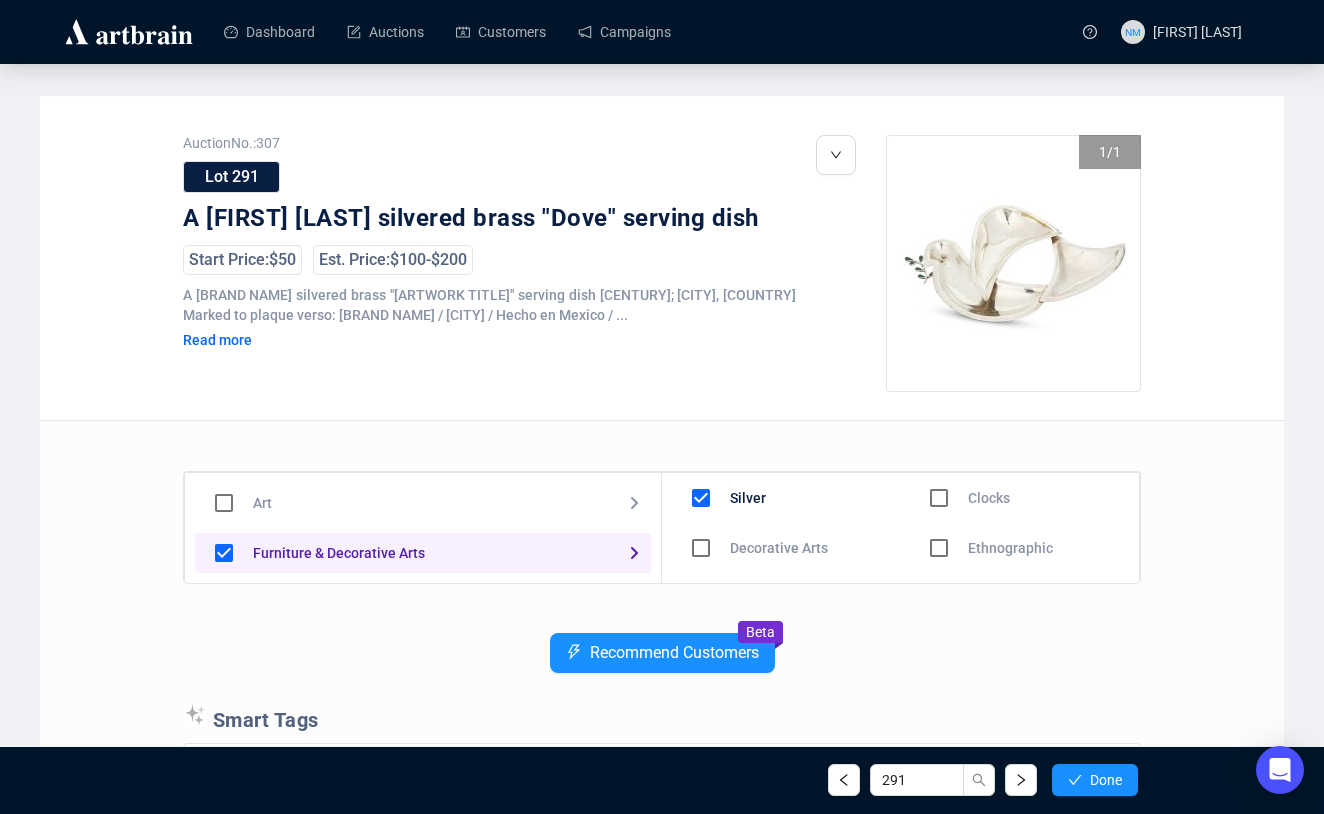 scroll, scrollTop: 9, scrollLeft: 0, axis: vertical 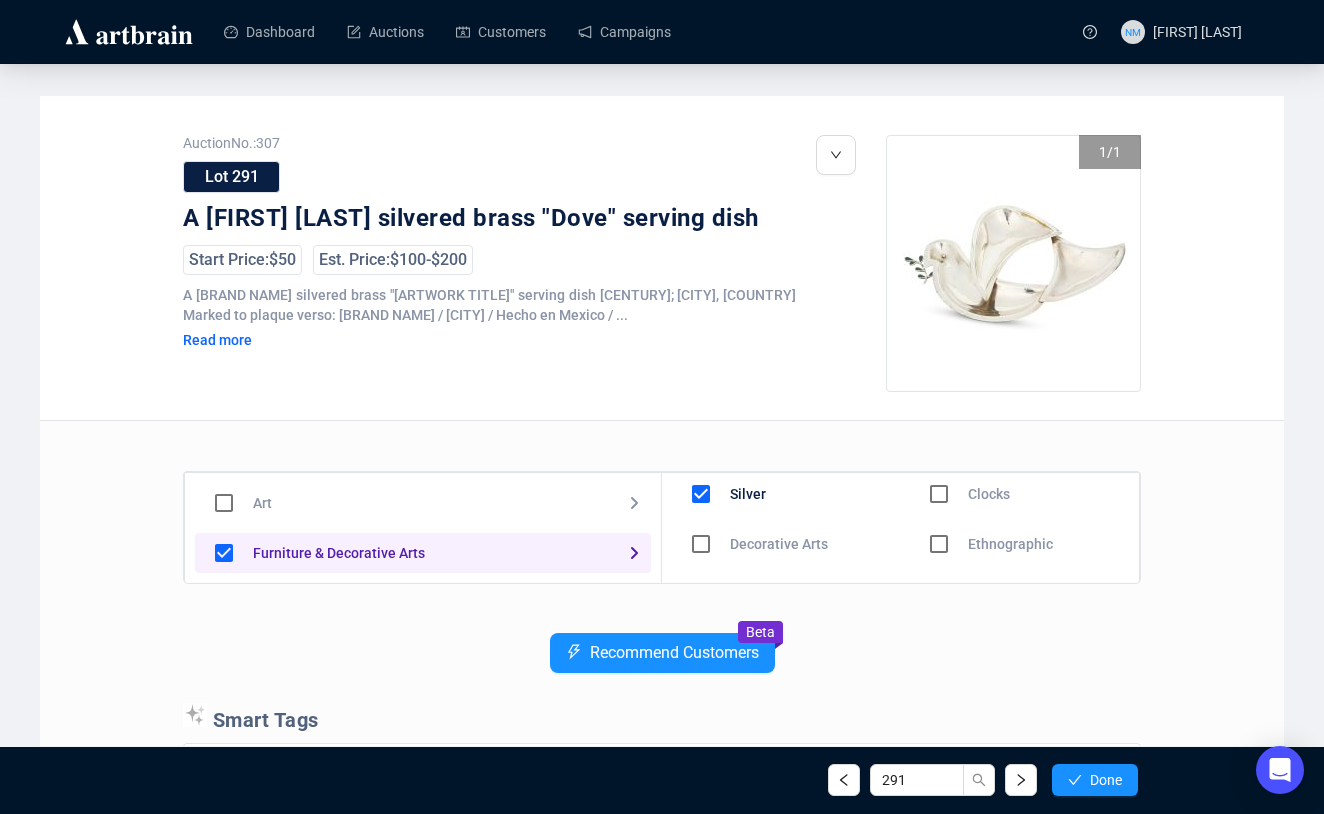click at bounding box center (701, 544) 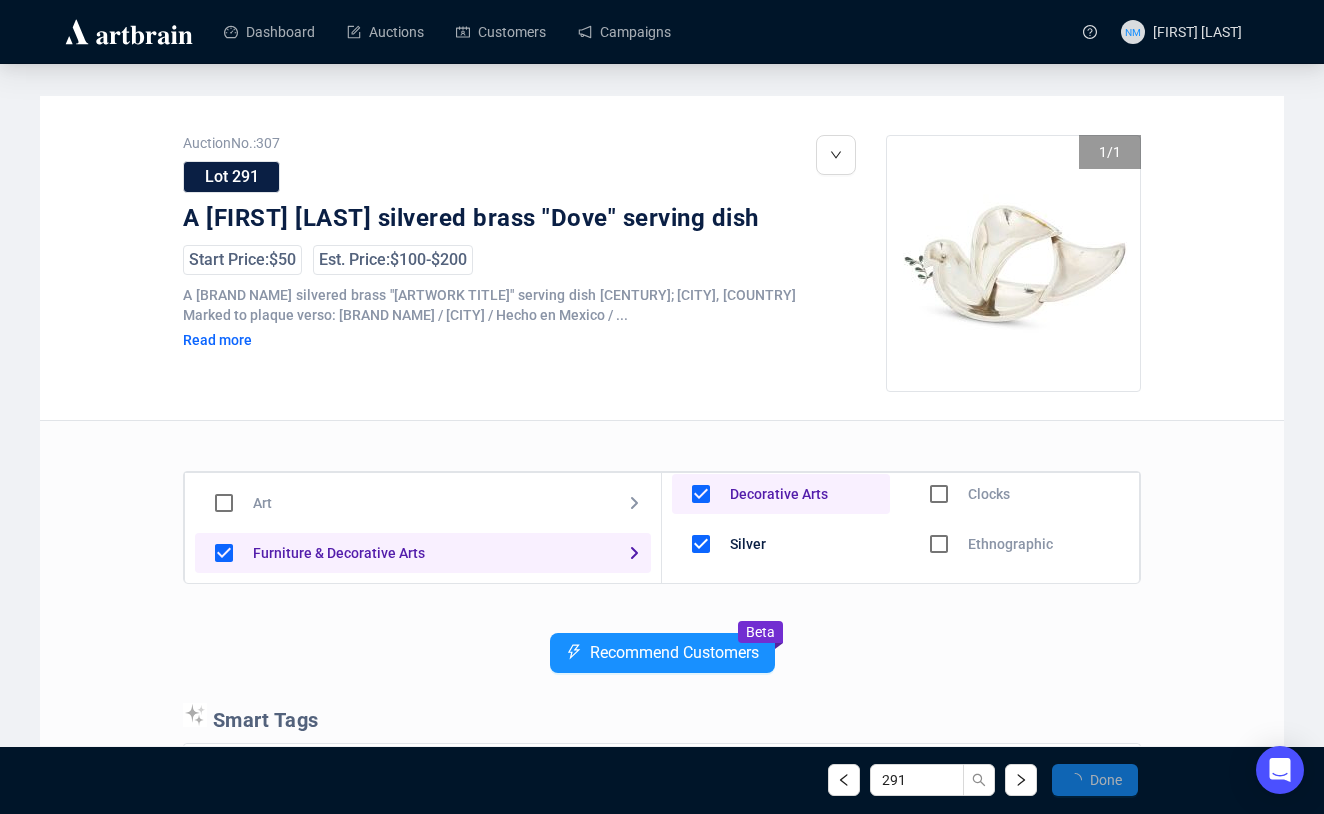 scroll, scrollTop: 0, scrollLeft: 0, axis: both 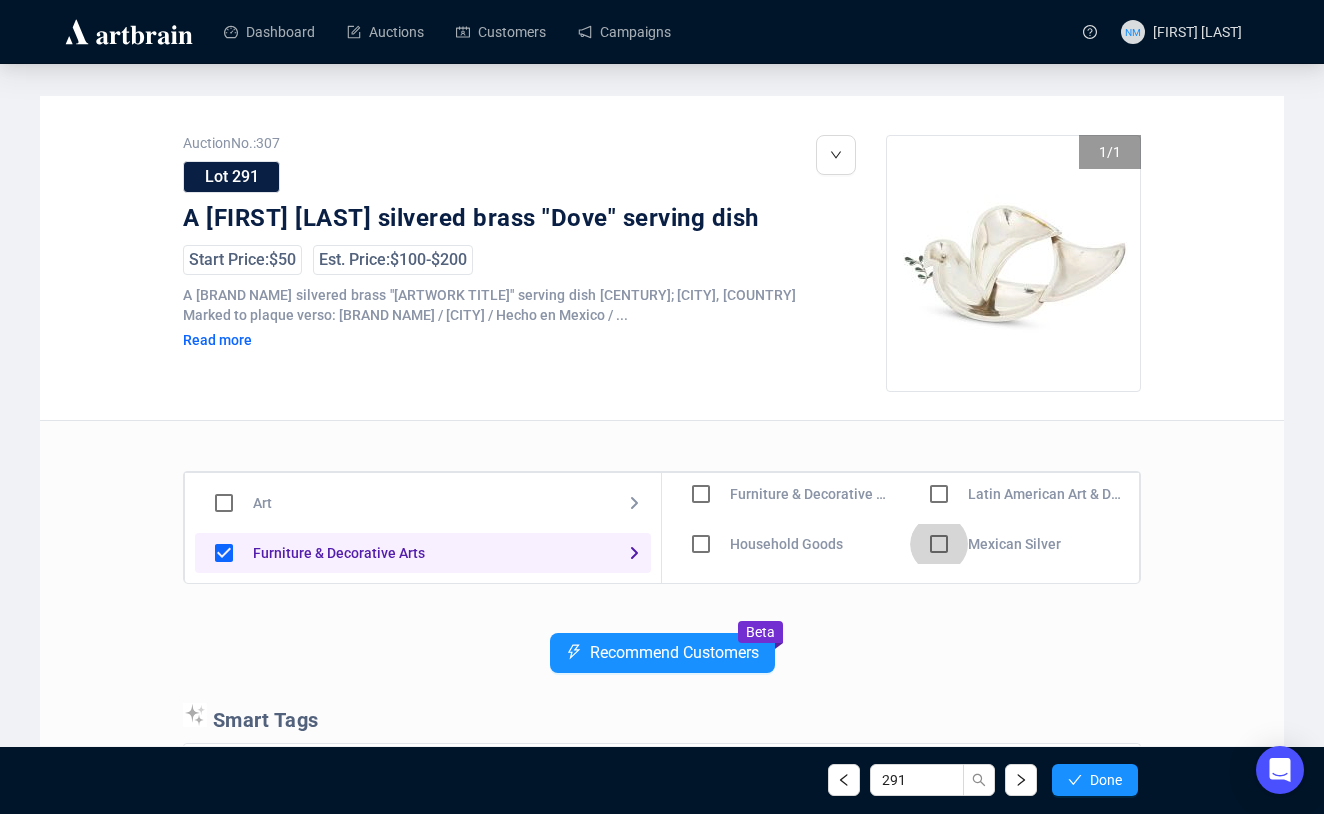 click at bounding box center [701, 494] 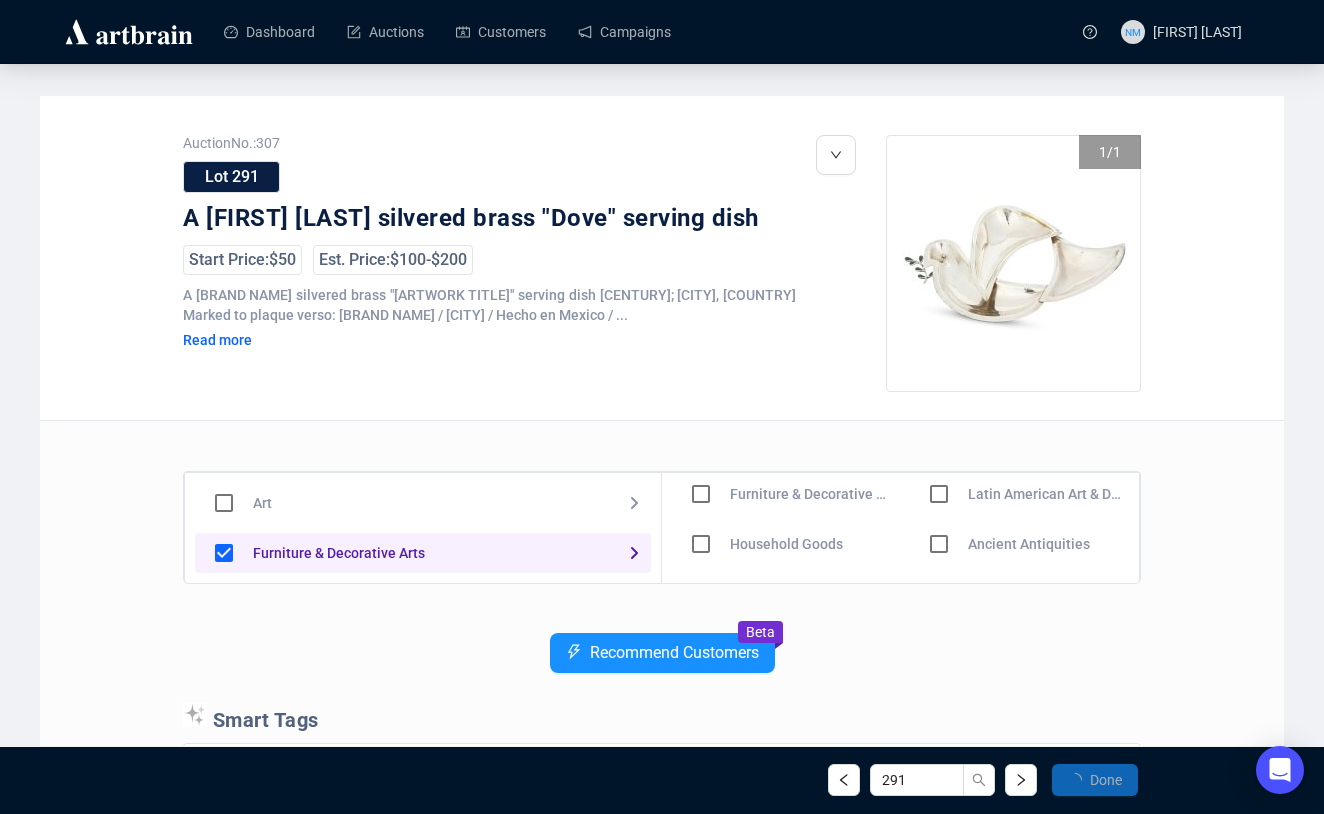 click at bounding box center (701, 494) 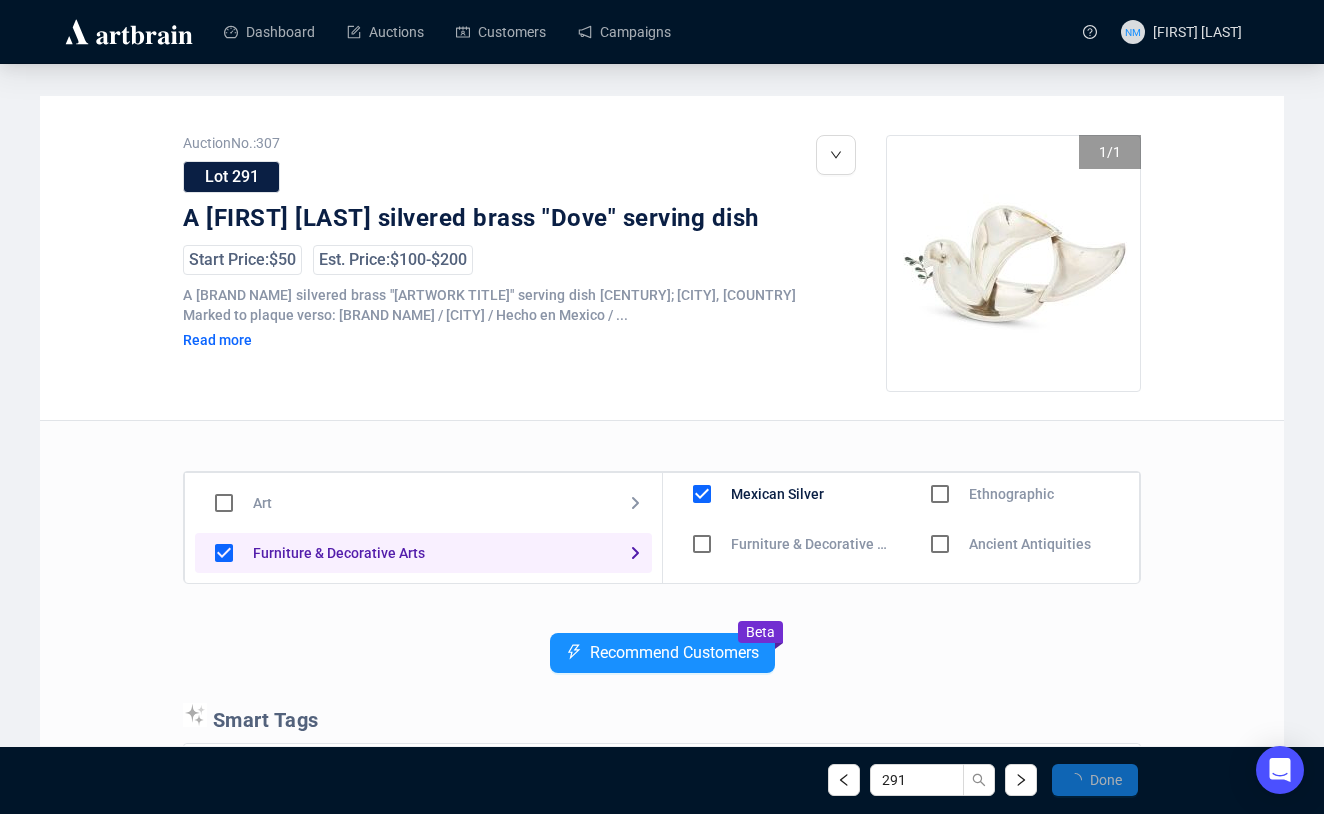 scroll, scrollTop: 209, scrollLeft: 0, axis: vertical 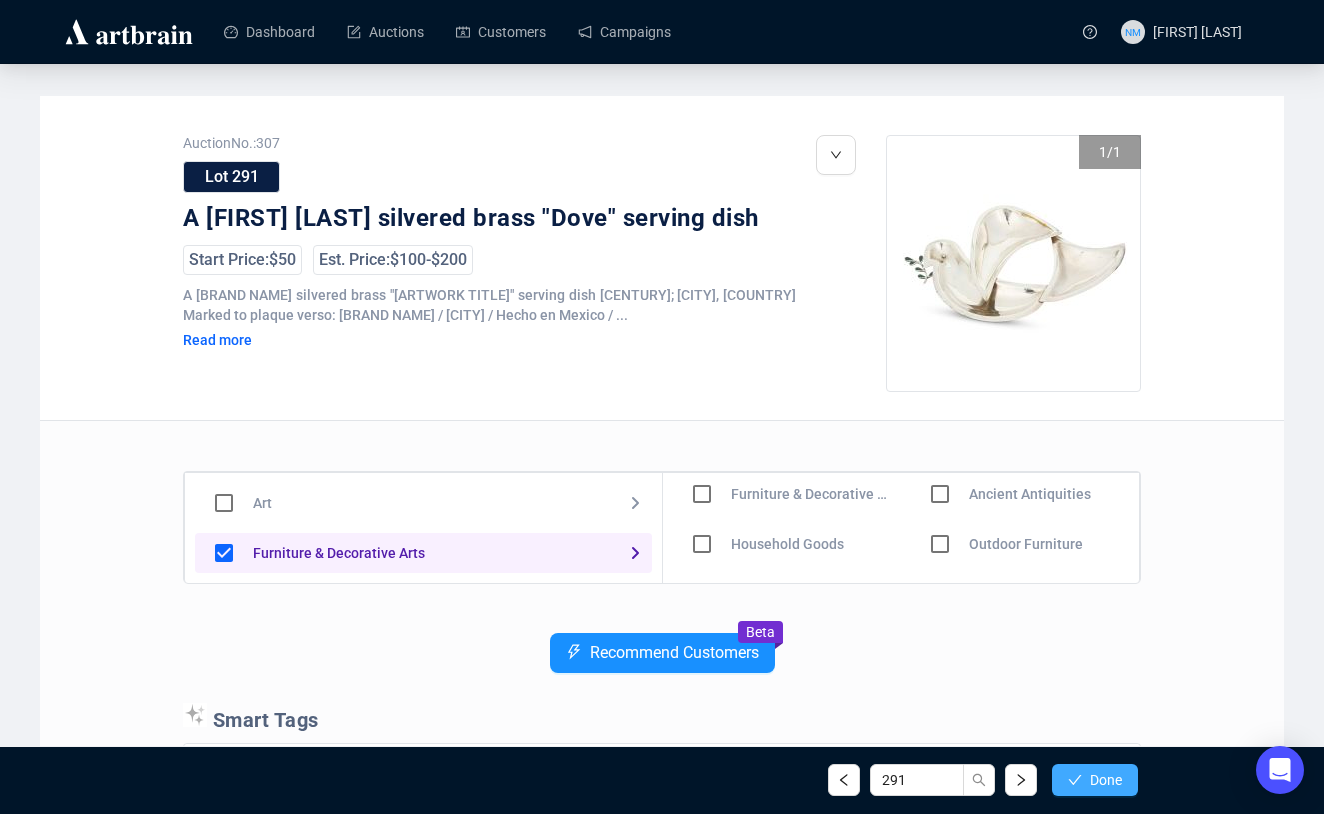 click on "Done" at bounding box center [1095, 780] 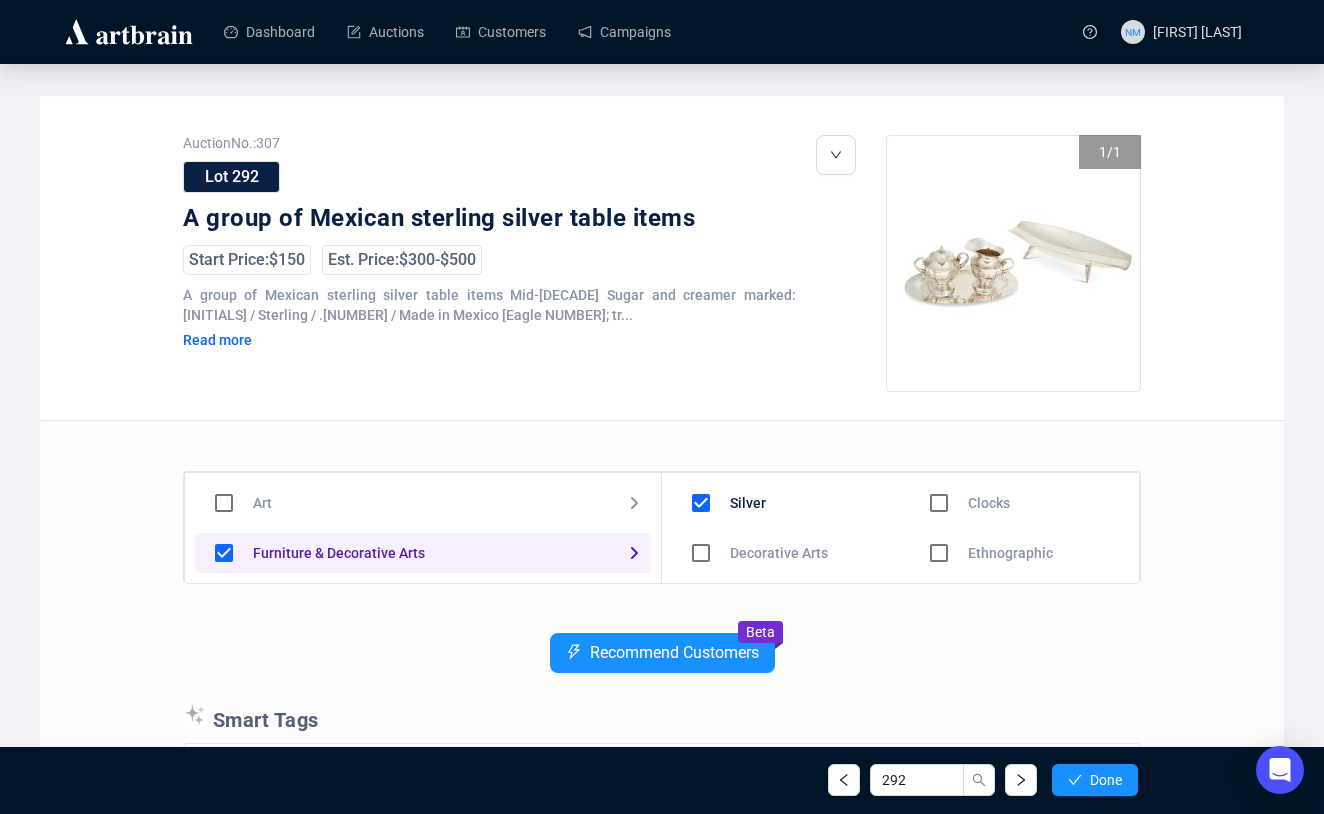 click at bounding box center [701, 553] 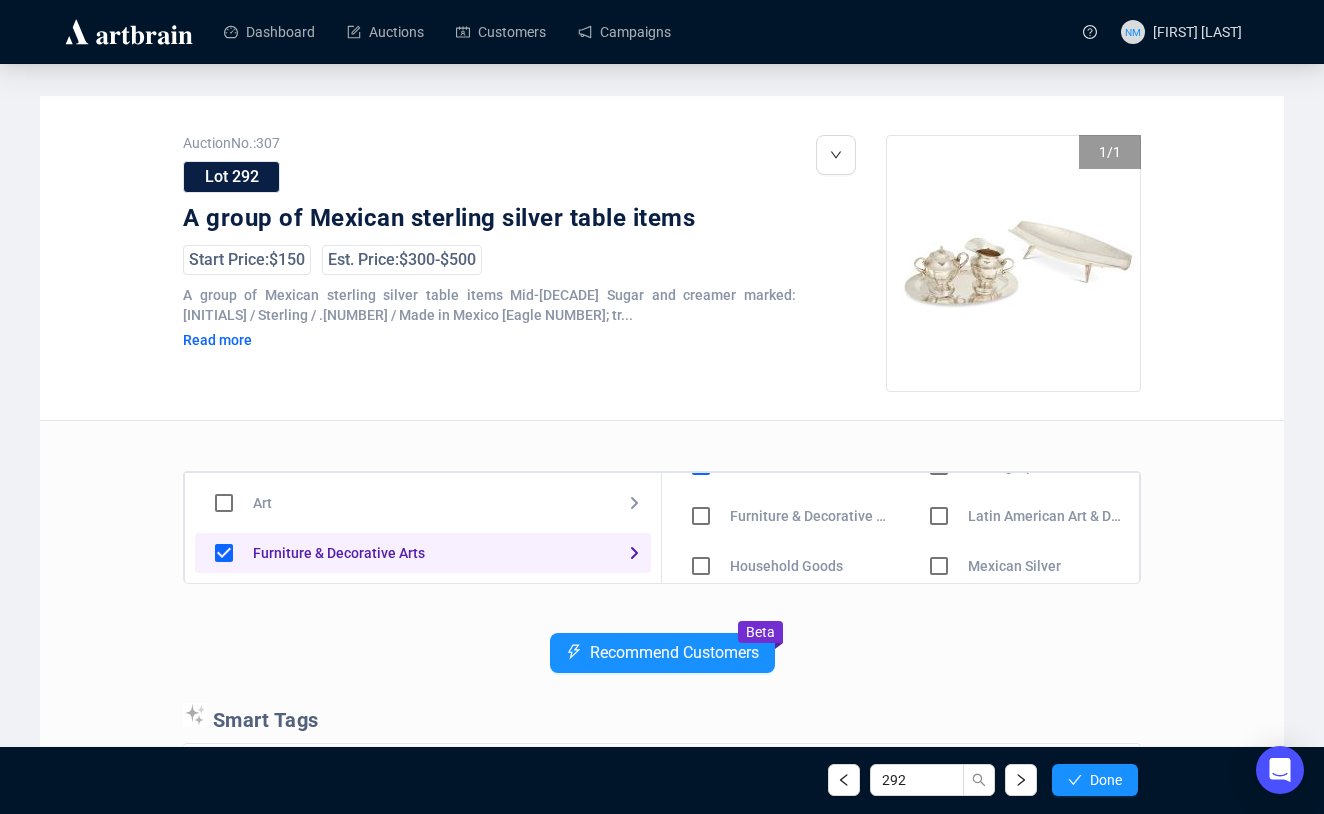 scroll, scrollTop: 90, scrollLeft: 0, axis: vertical 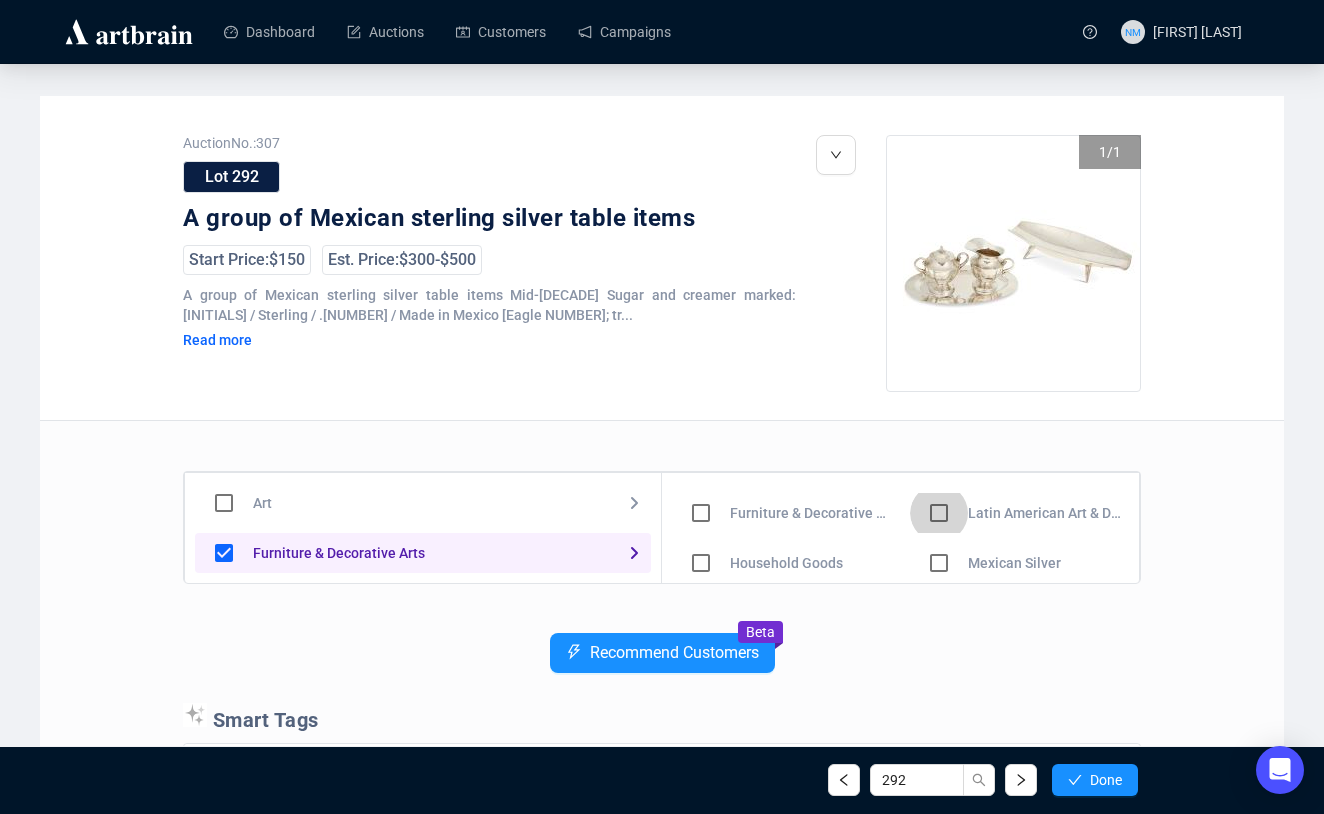 click at bounding box center (701, 513) 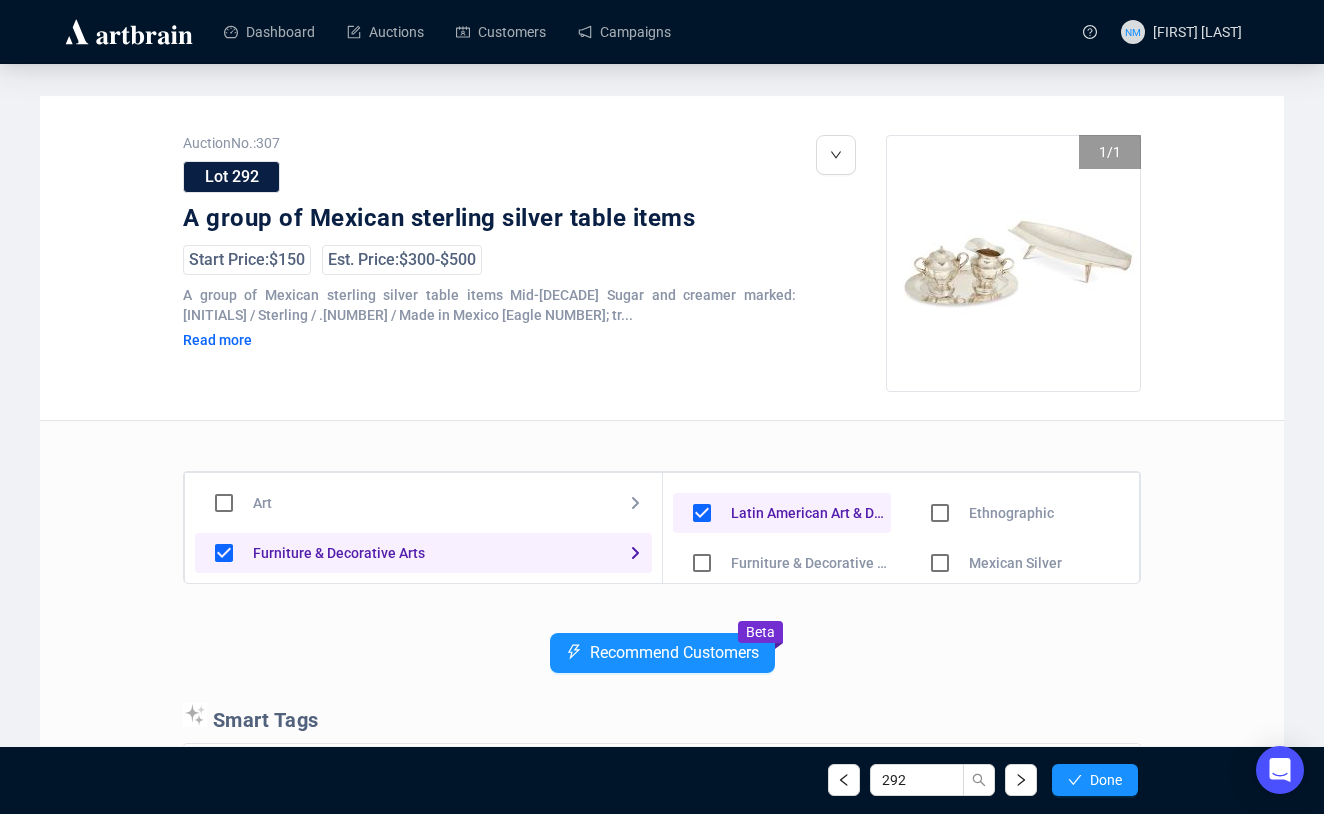 click at bounding box center [702, 563] 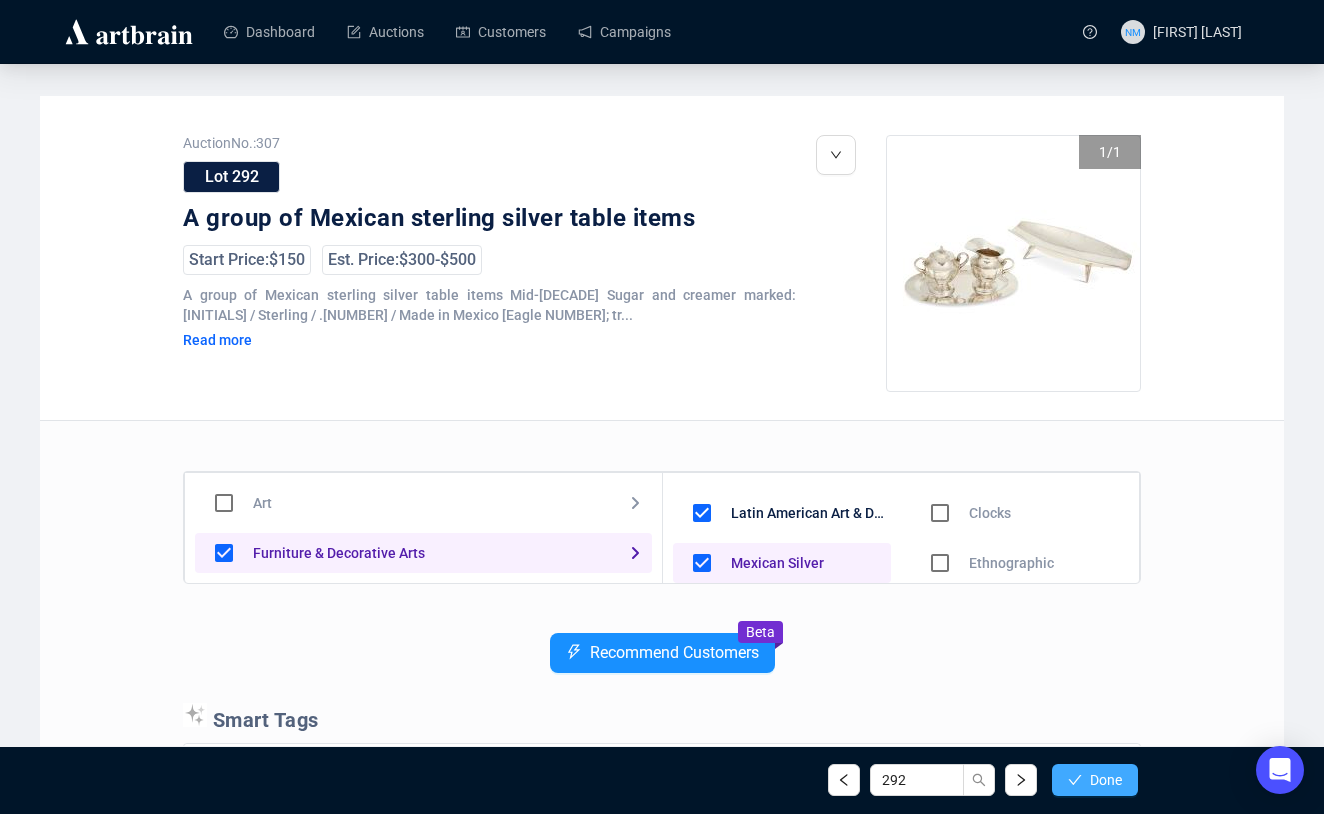 click on "Done" at bounding box center [1106, 780] 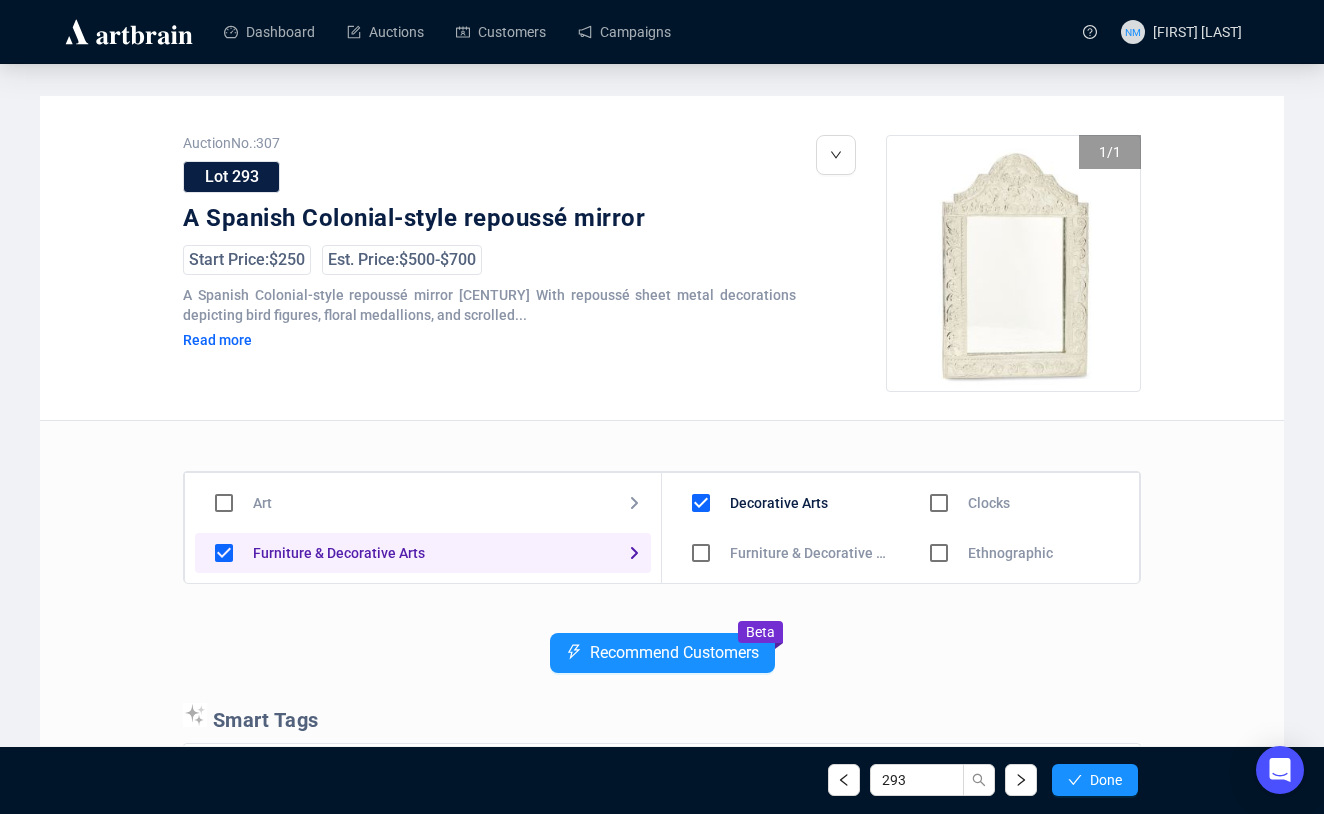click on "Art
Furniture & Decorative Arts
Jewelry & Watches
Native American
Design
Motor Vehicles
Test
Other
Decorative Arts Furniture & Decorative Arts Household Goods Musical Insturments Silver Asian Art & Design Rugs & Carpets Clocks Ethnographic Latin American Art & Design Mexican Silver Ancient Antiquities Outdoor Furniture" at bounding box center (662, 277) 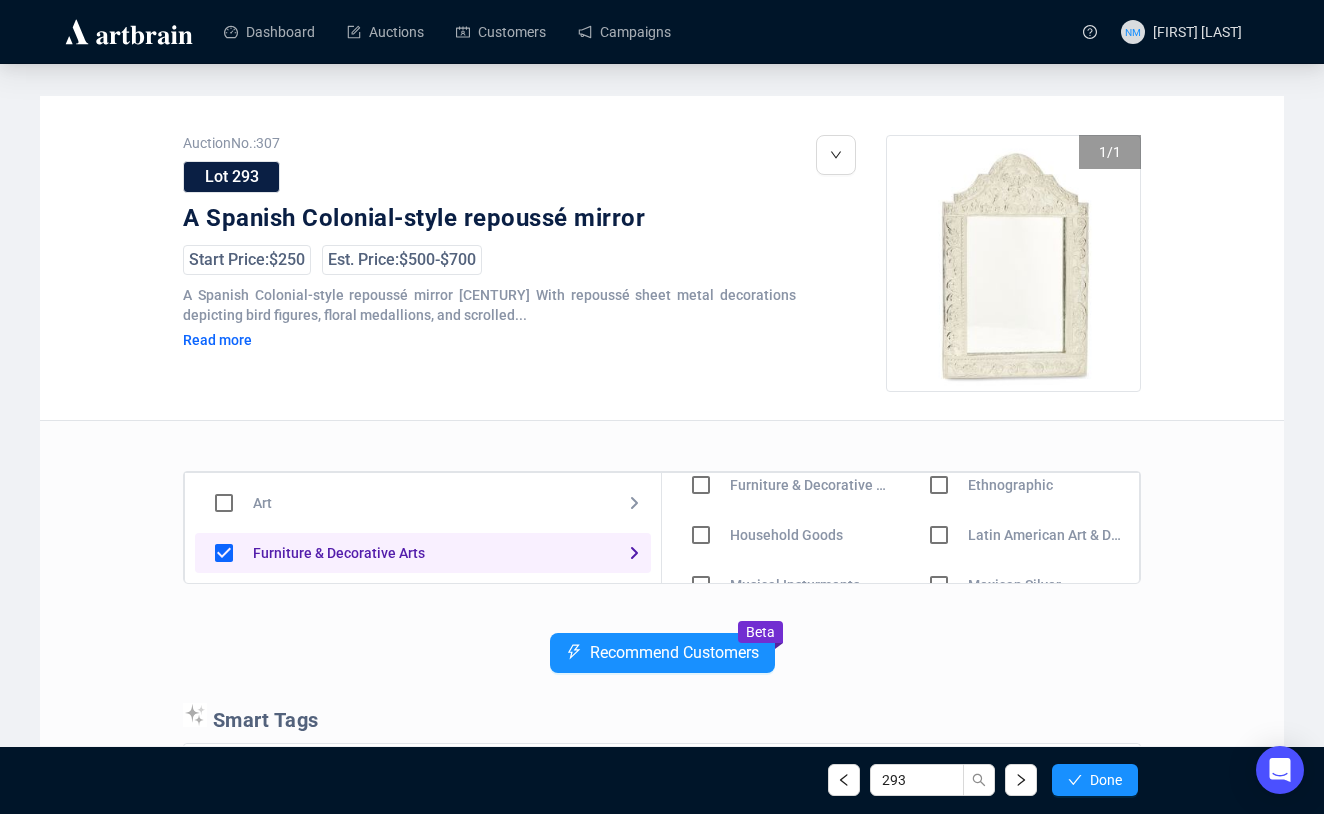 click at bounding box center (701, 485) 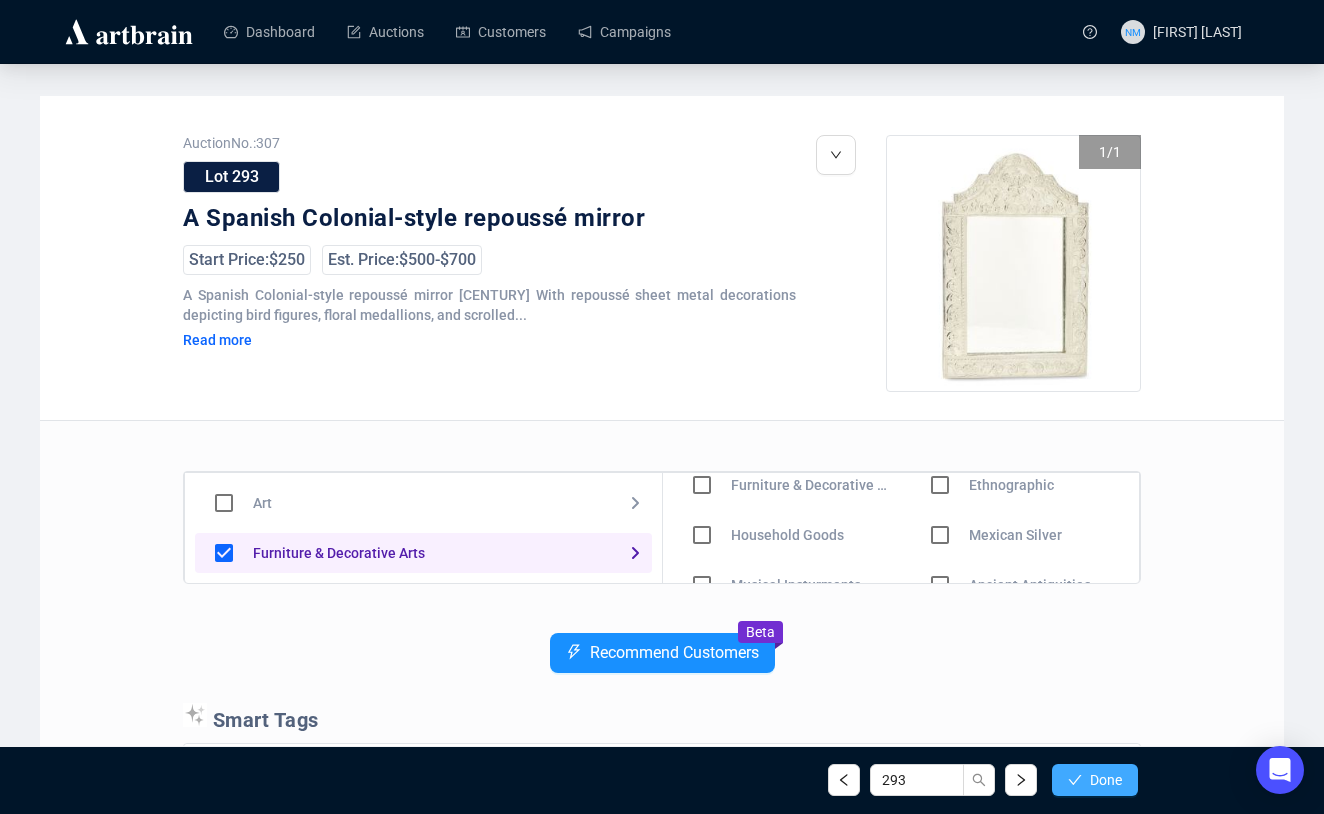 click on "Done" at bounding box center [1106, 780] 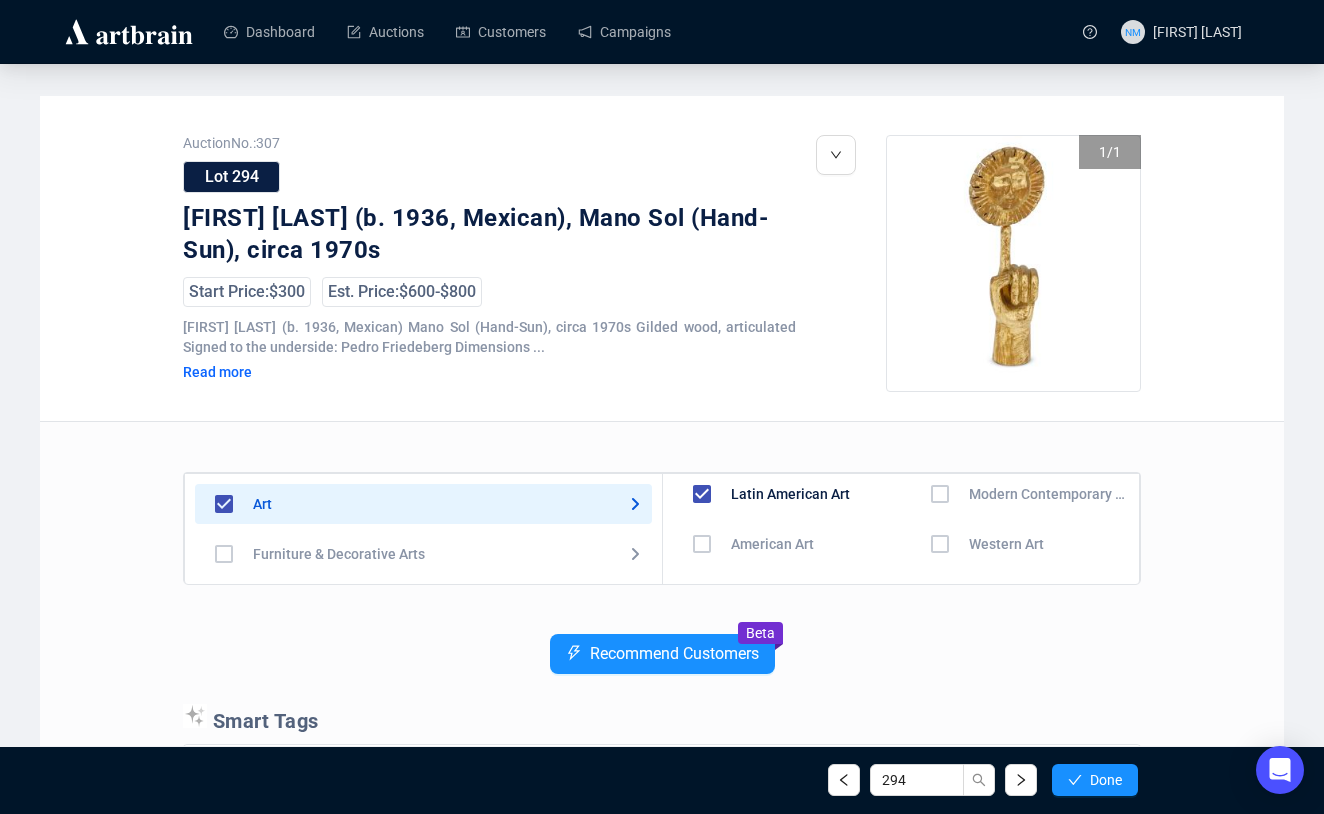 scroll, scrollTop: 0, scrollLeft: 0, axis: both 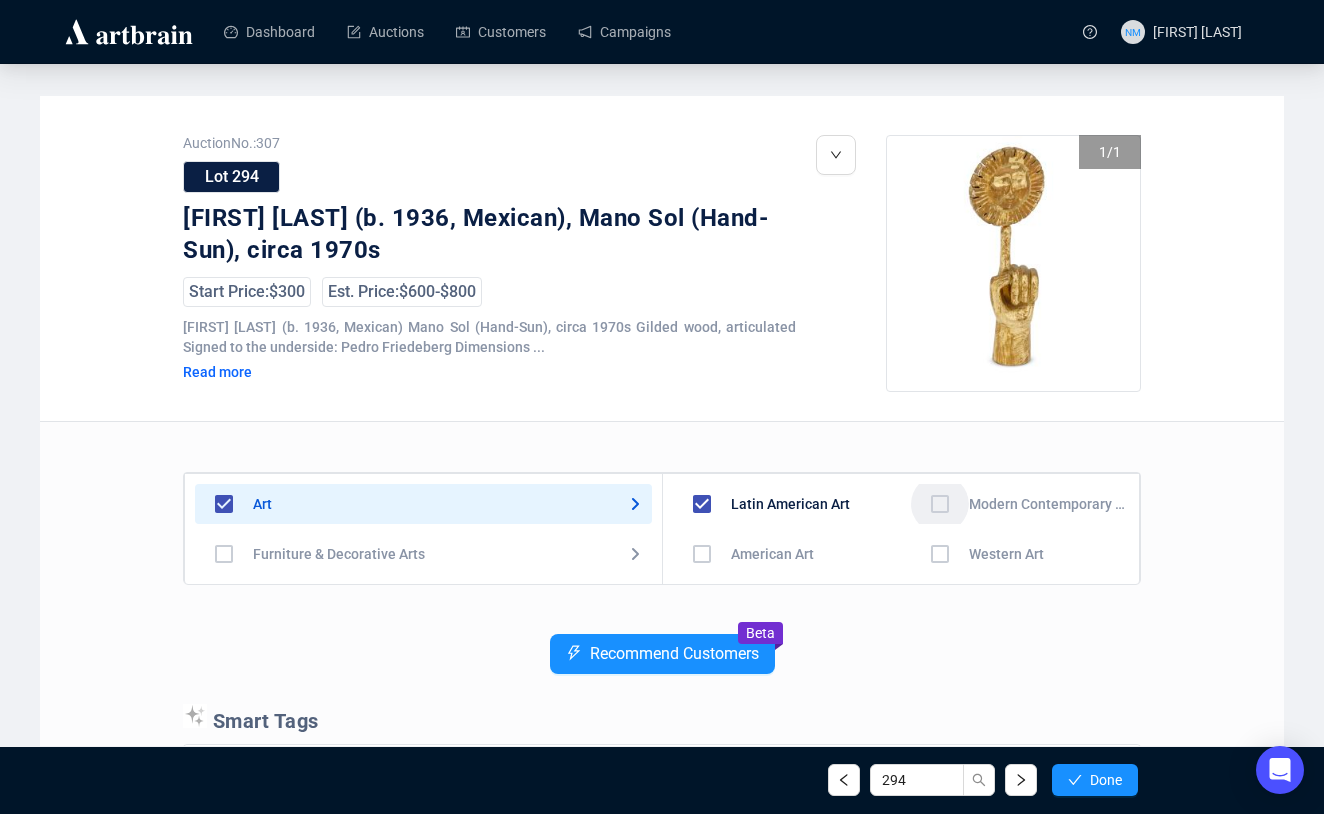 click at bounding box center [702, 554] 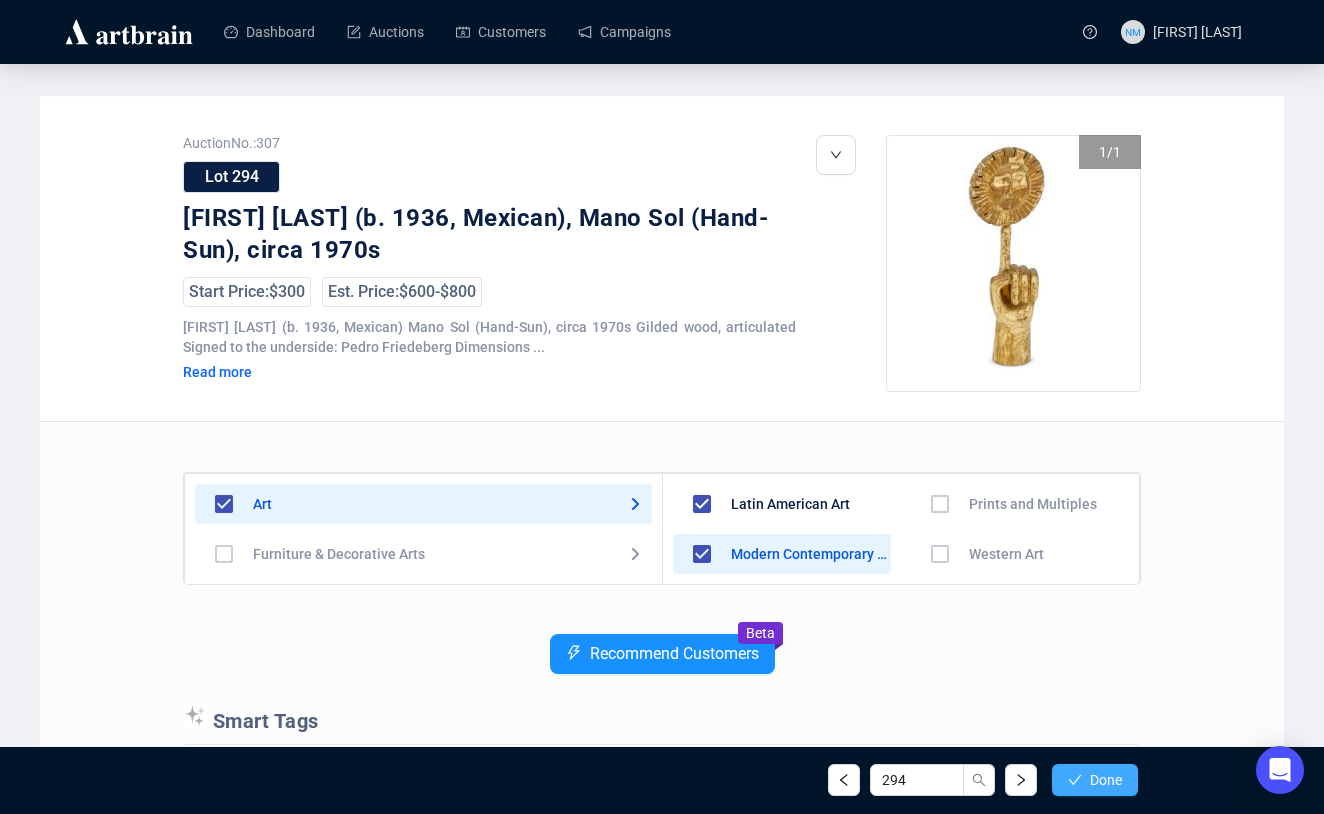 click on "Done" at bounding box center (1095, 780) 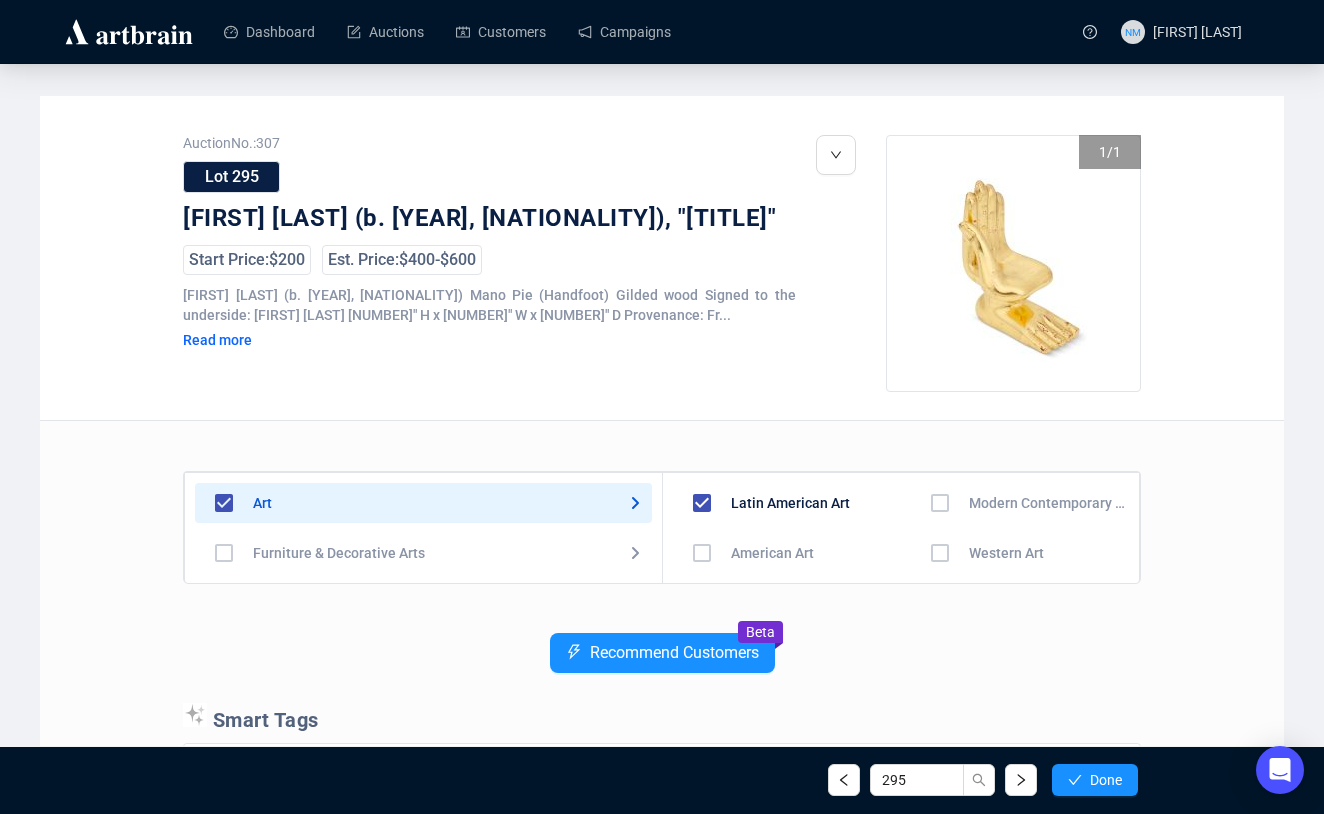 drag, startPoint x: 1140, startPoint y: 492, endPoint x: 1136, endPoint y: 518, distance: 26.305893 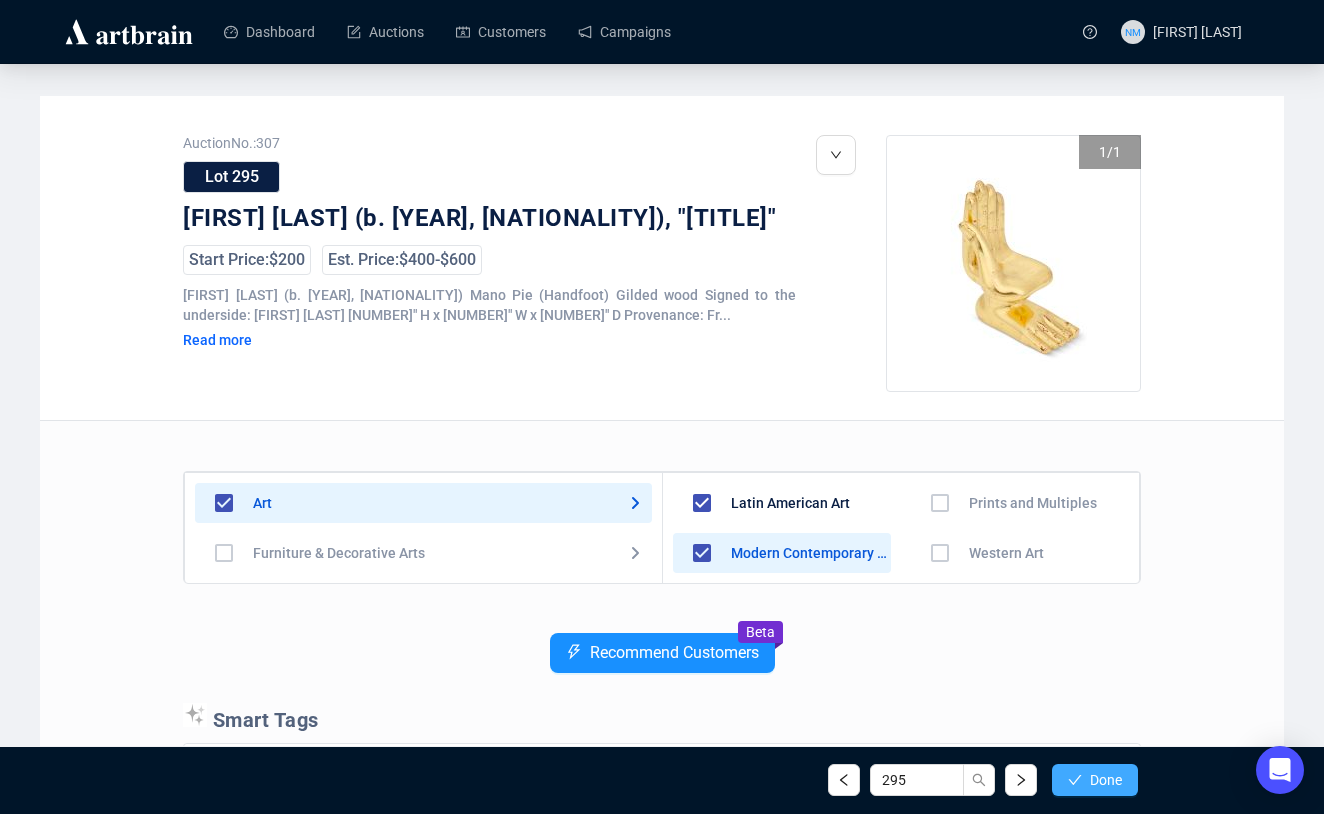 click on "Done" at bounding box center (1106, 780) 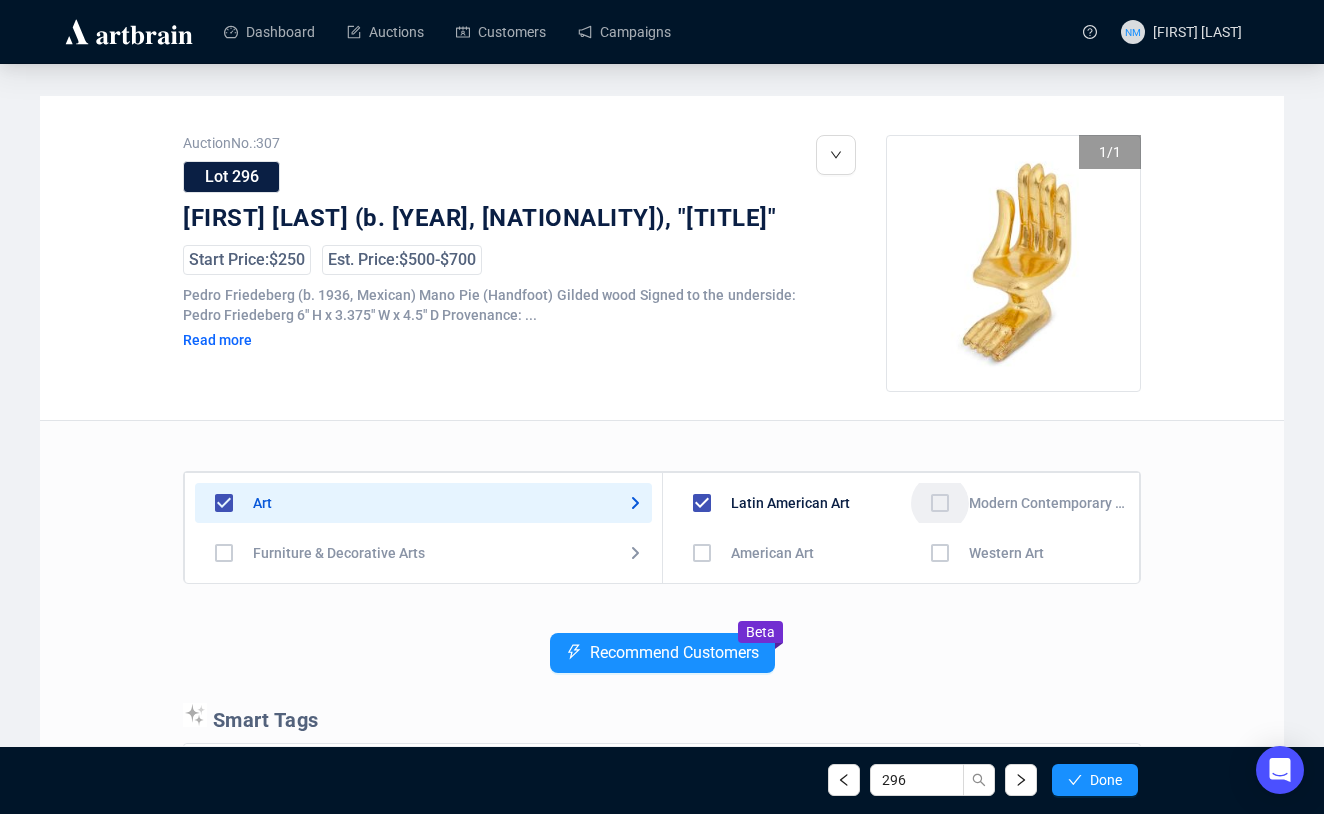 click at bounding box center (702, 553) 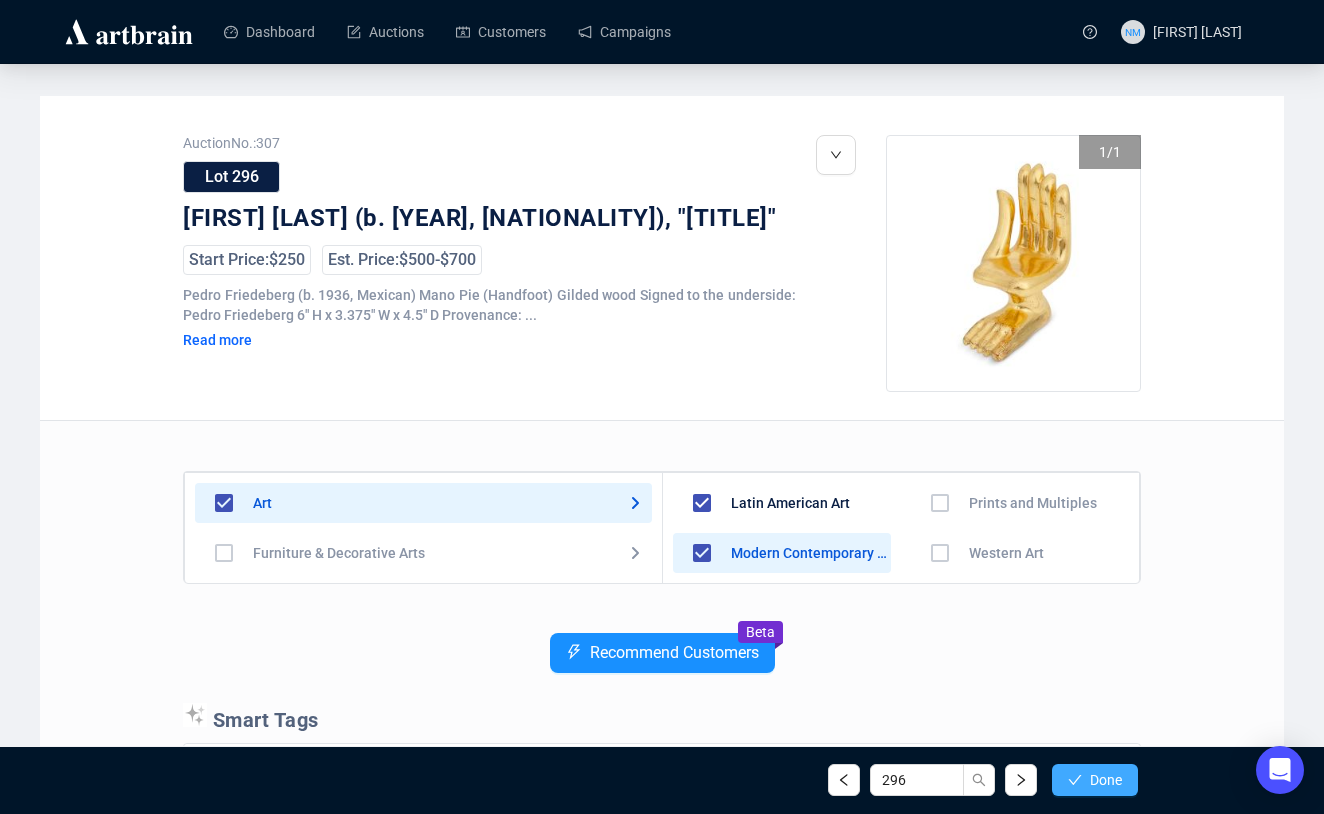 click on "Done" at bounding box center (1106, 780) 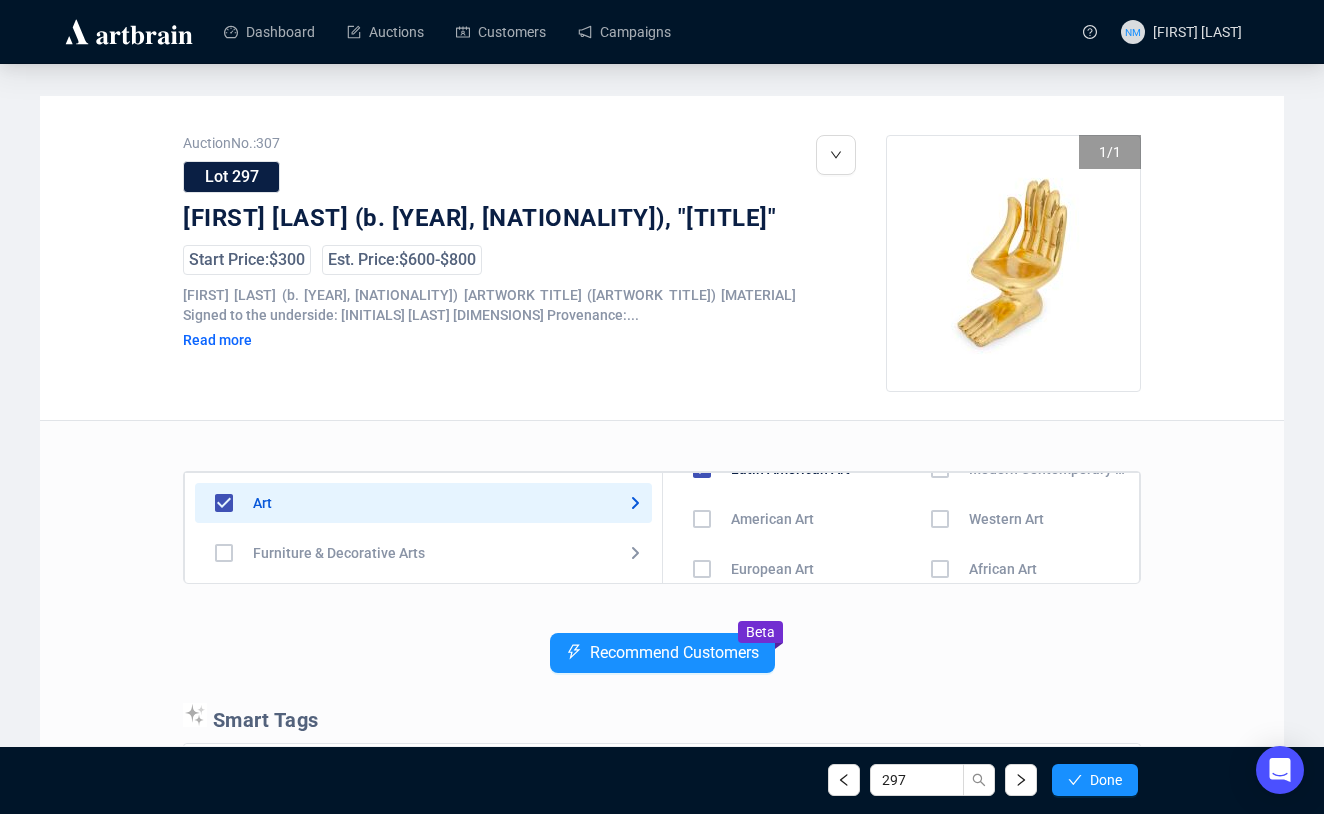 scroll, scrollTop: 0, scrollLeft: 0, axis: both 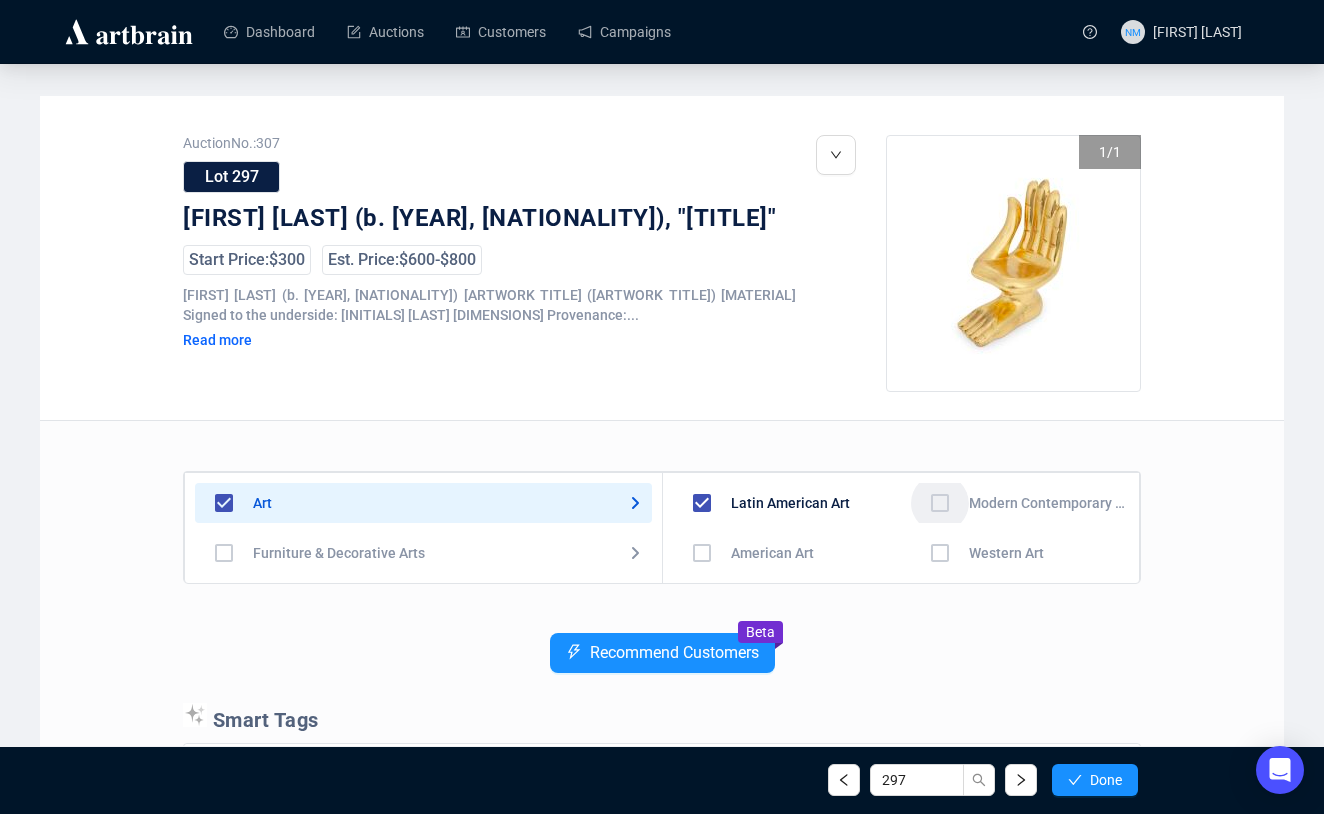 click at bounding box center (702, 553) 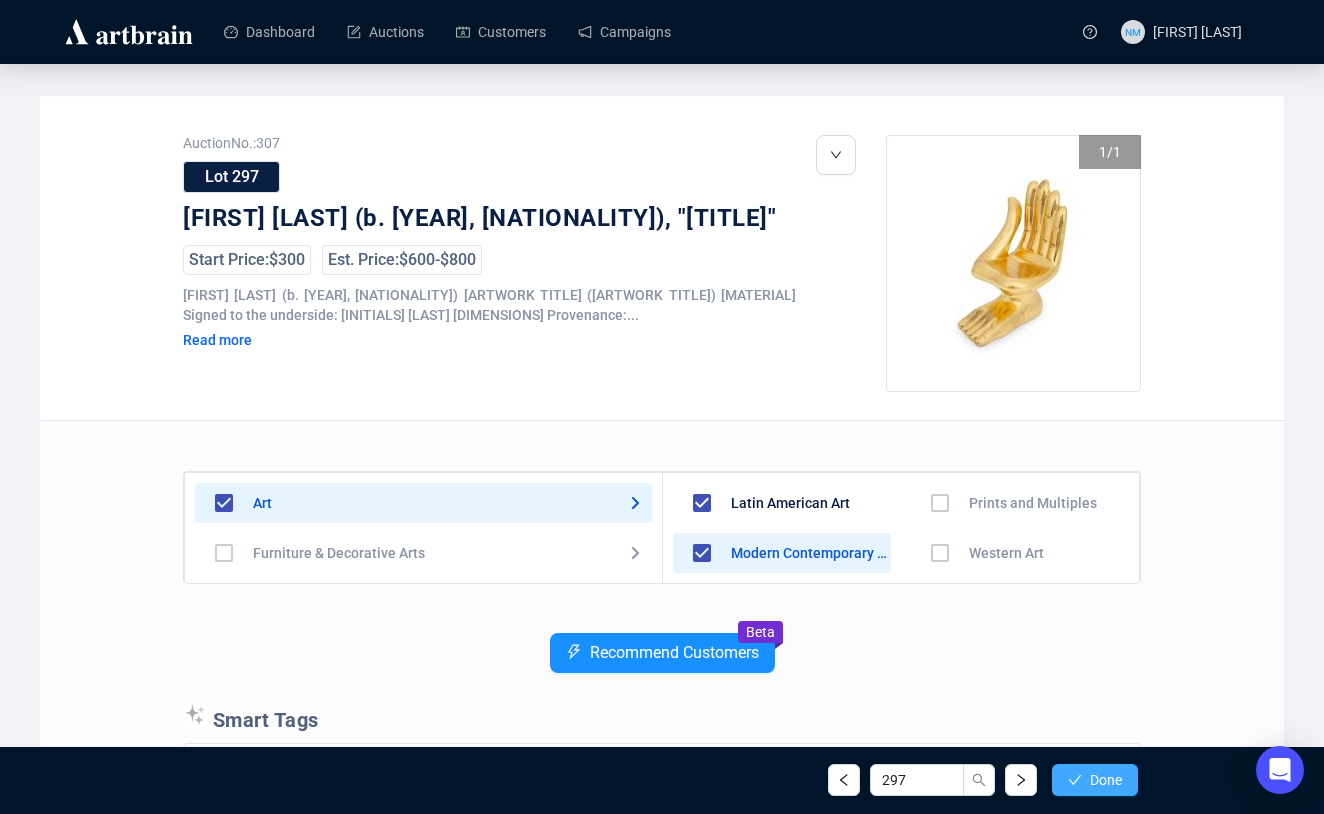 click on "Done" at bounding box center (1106, 780) 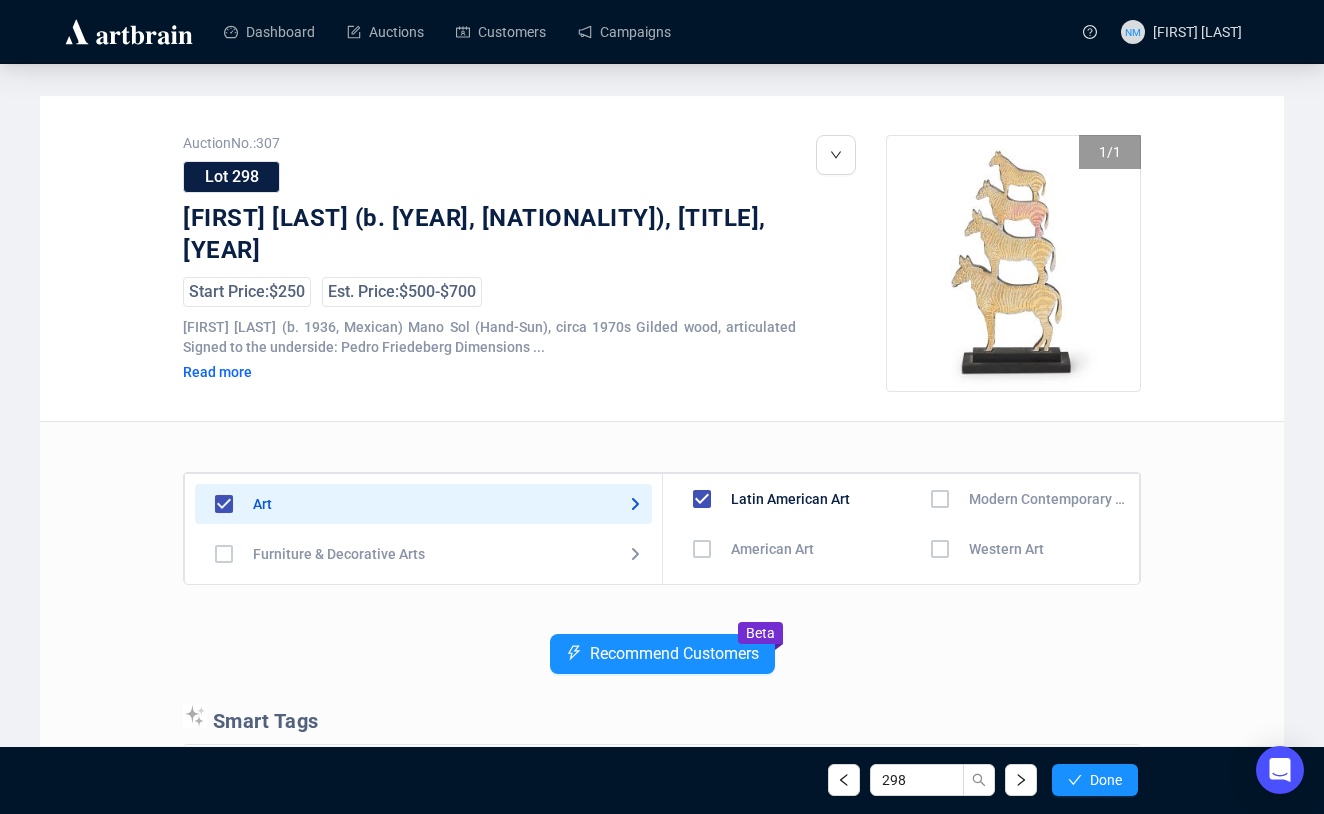scroll, scrollTop: 2, scrollLeft: 0, axis: vertical 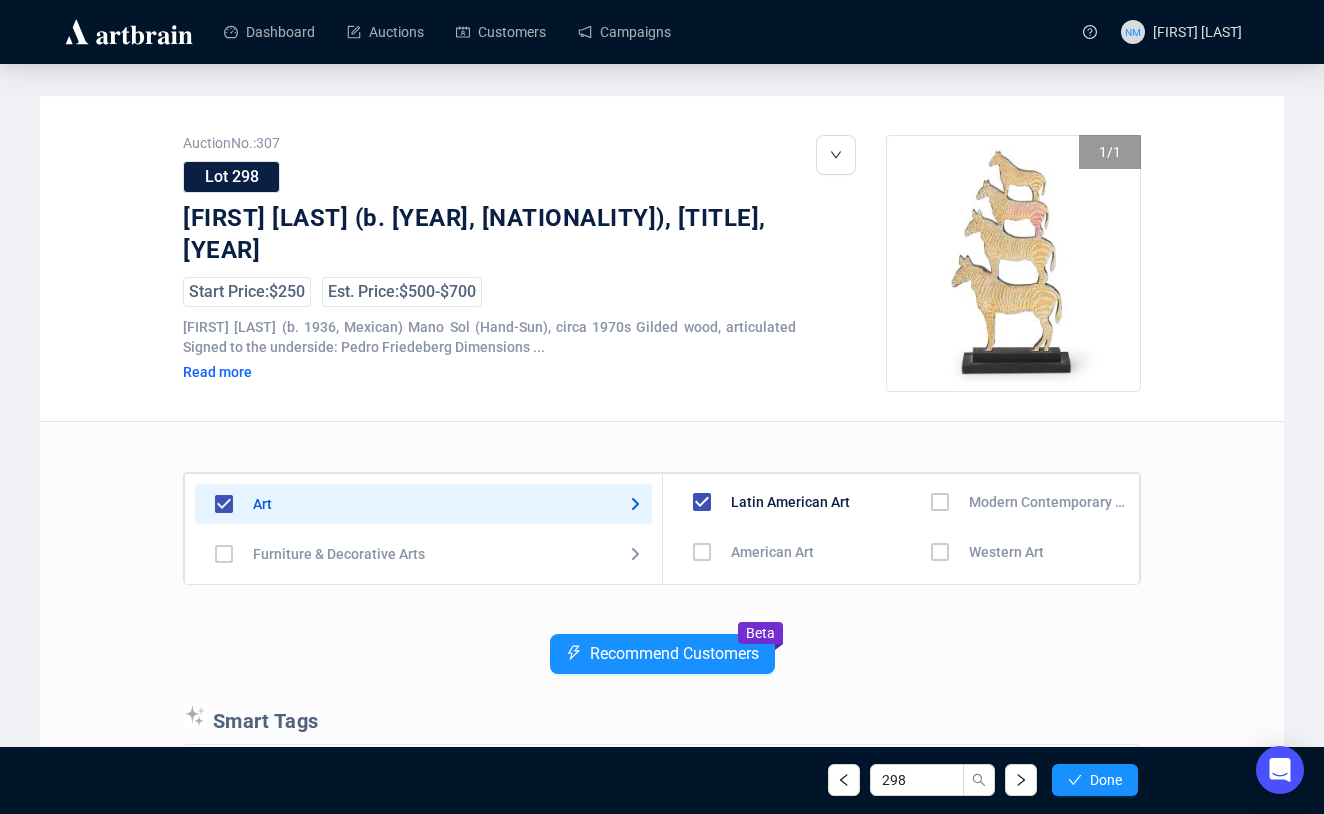 click at bounding box center (702, 552) 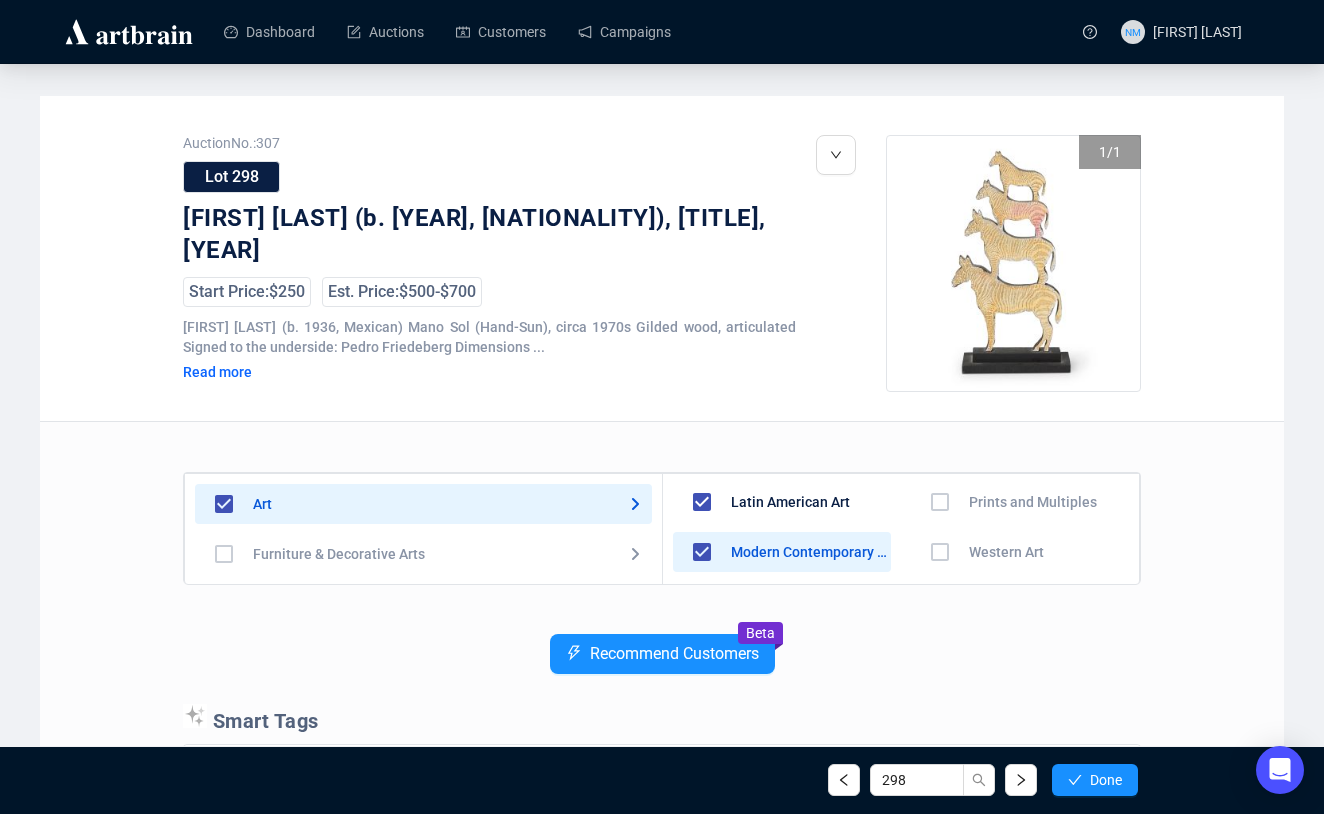 scroll, scrollTop: 34, scrollLeft: 0, axis: vertical 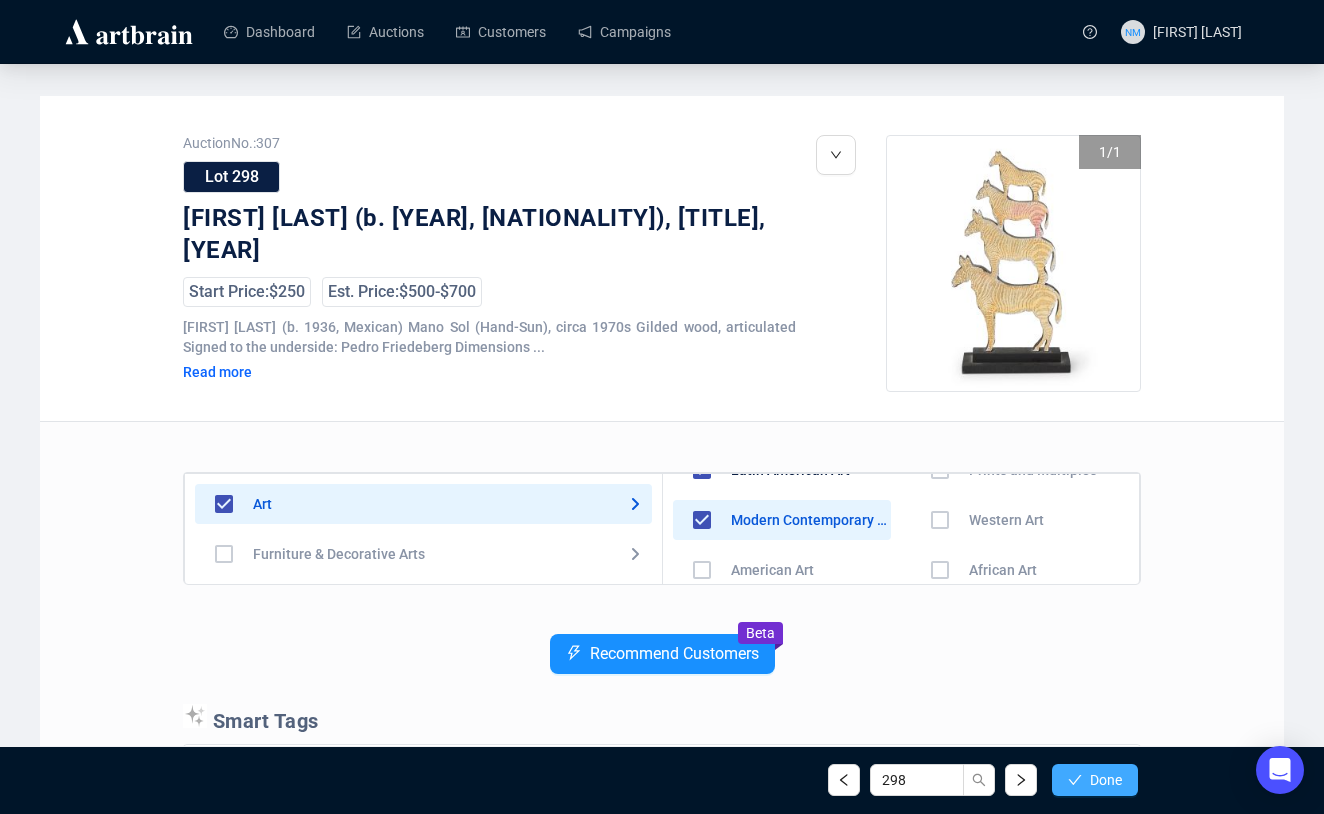 click on "Done" at bounding box center (1106, 780) 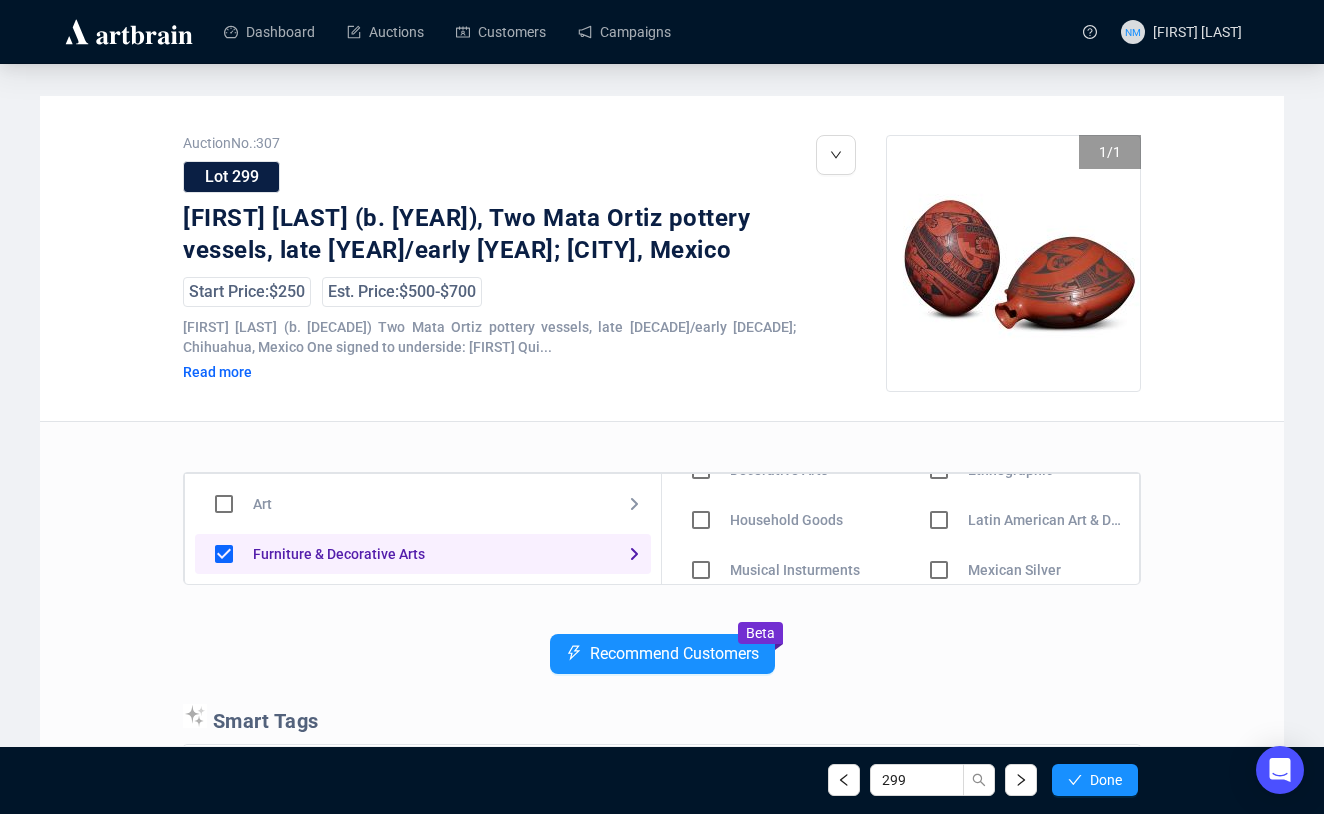 click at bounding box center (701, 470) 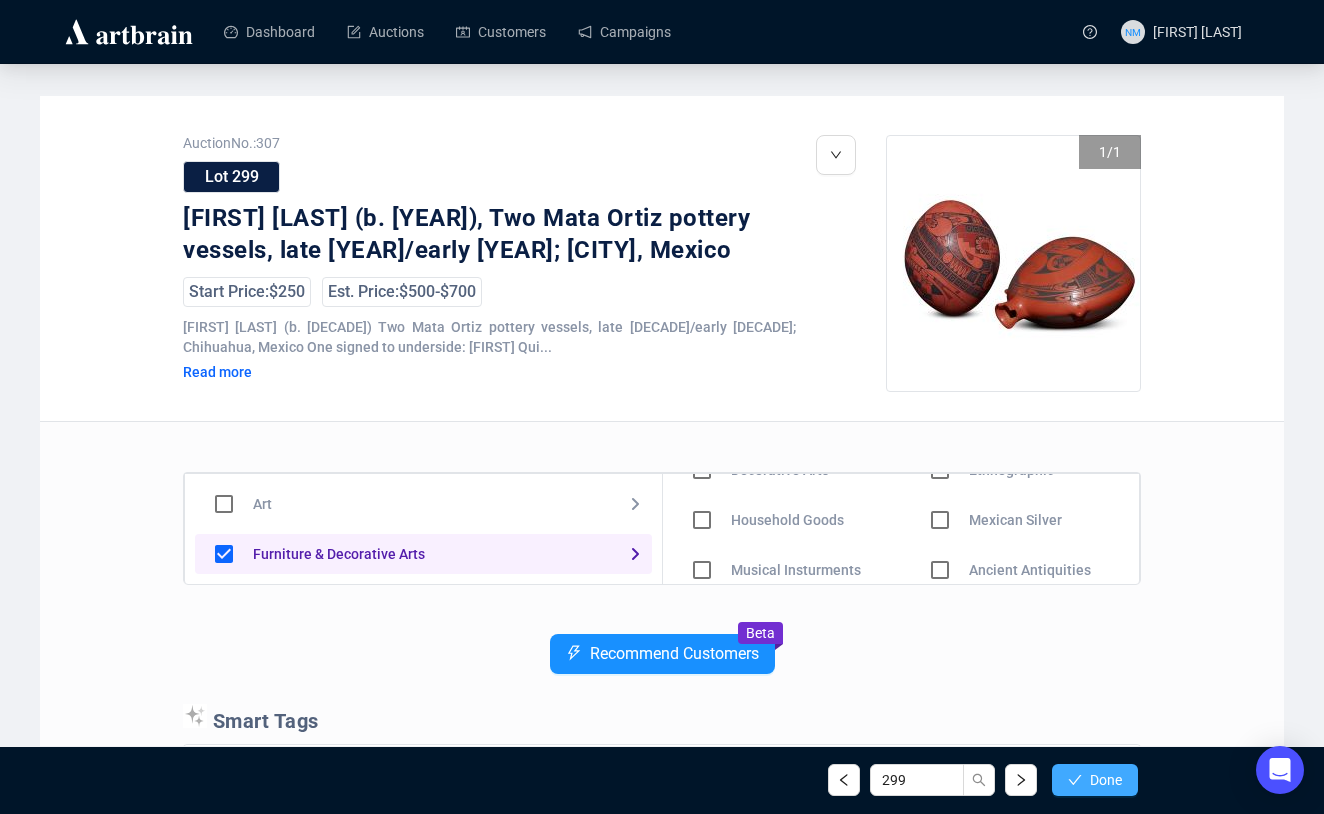 click on "Done" at bounding box center (1106, 780) 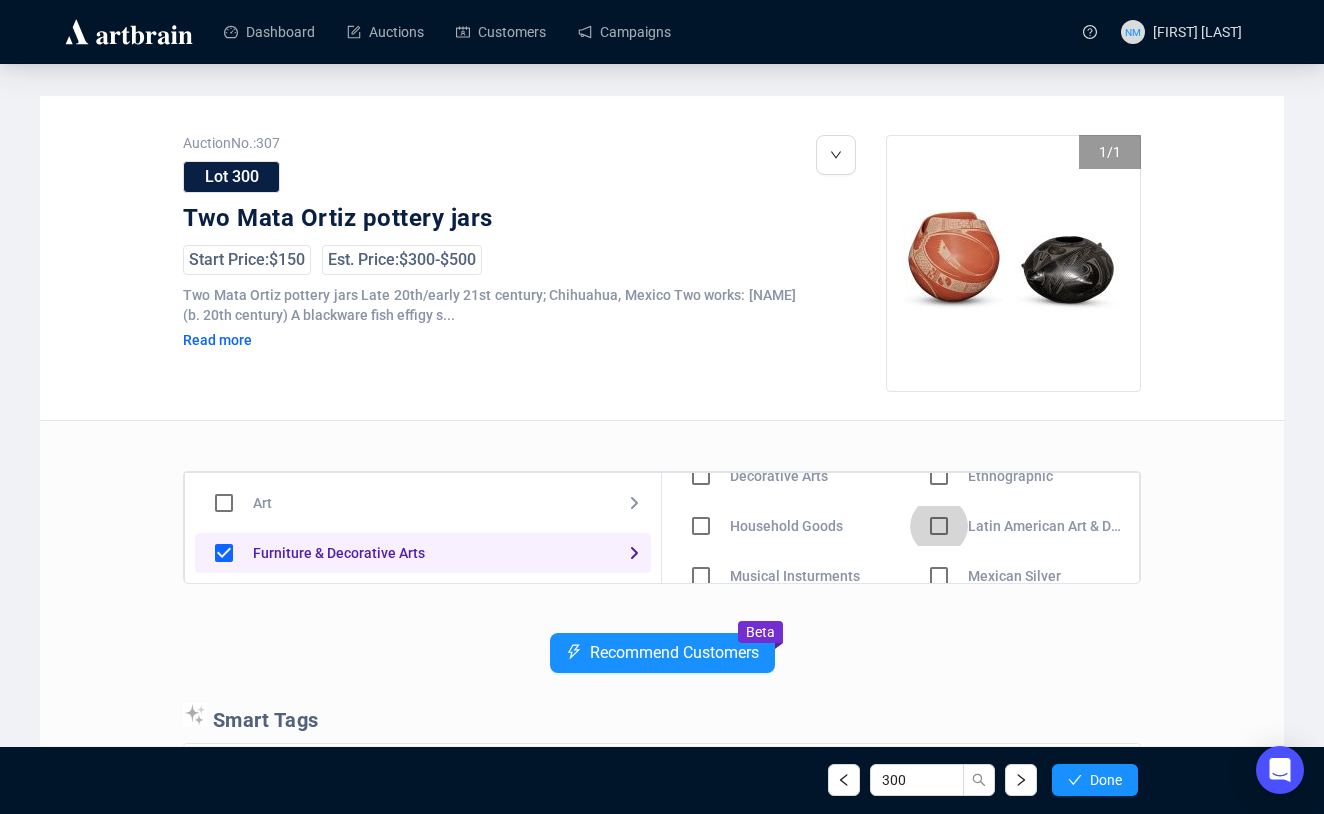 click at bounding box center [701, 476] 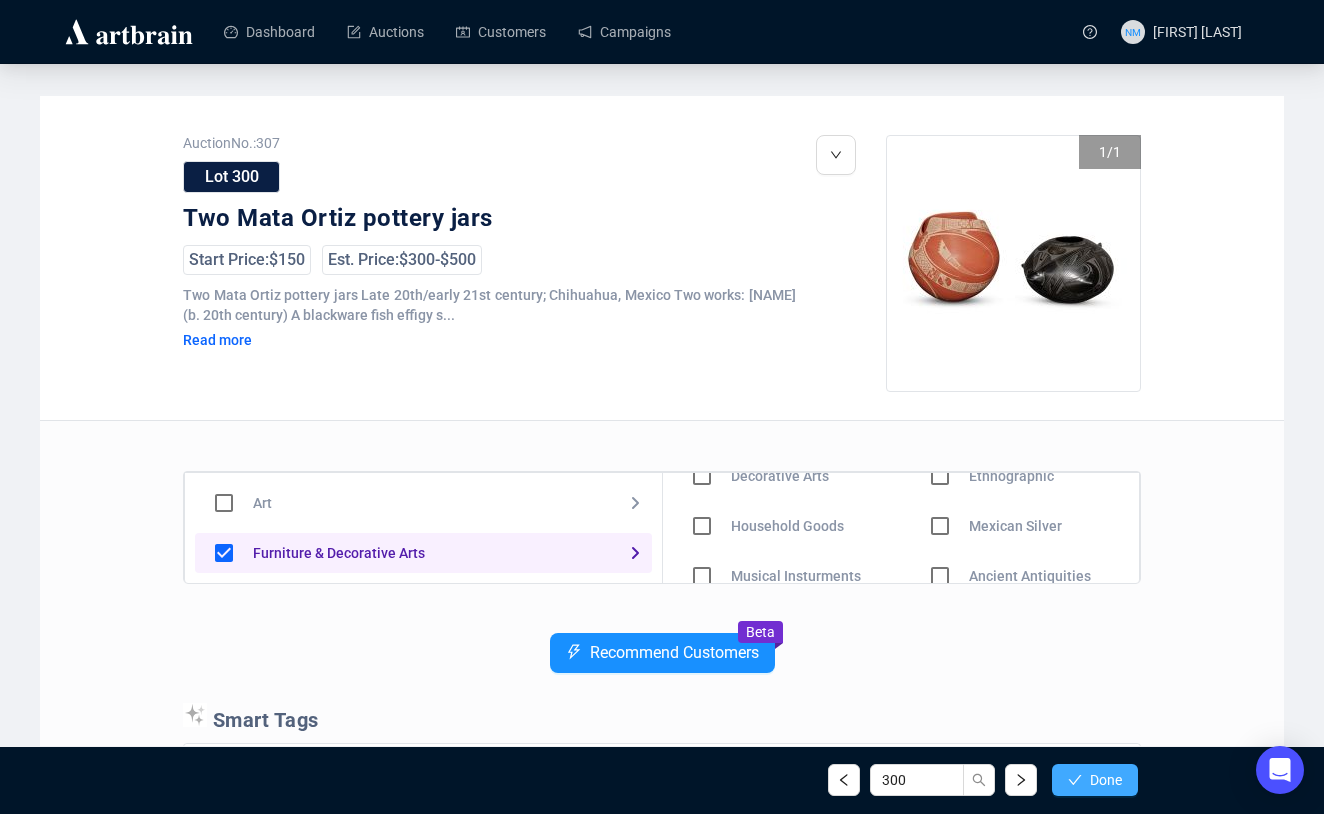 click on "Done" at bounding box center [1095, 780] 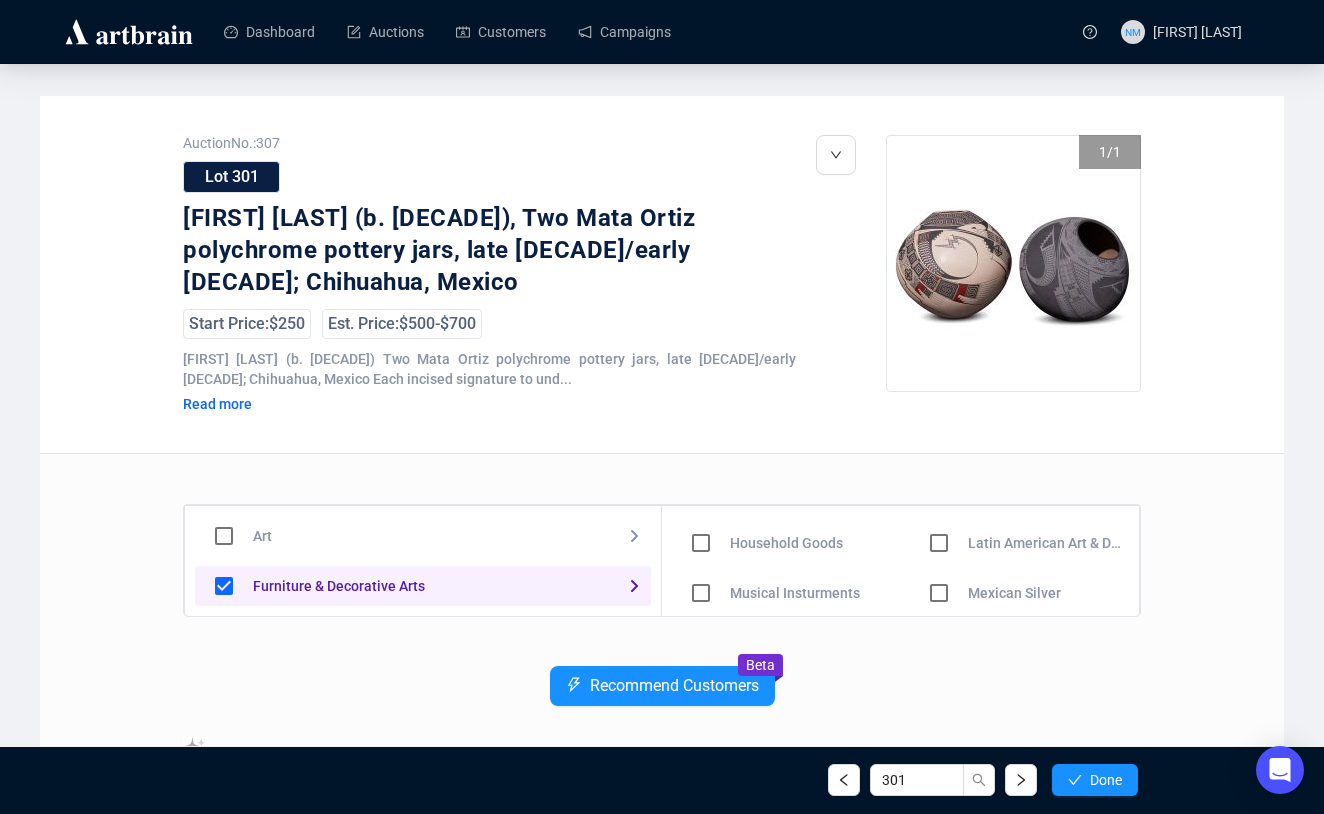 click at bounding box center [701, 493] 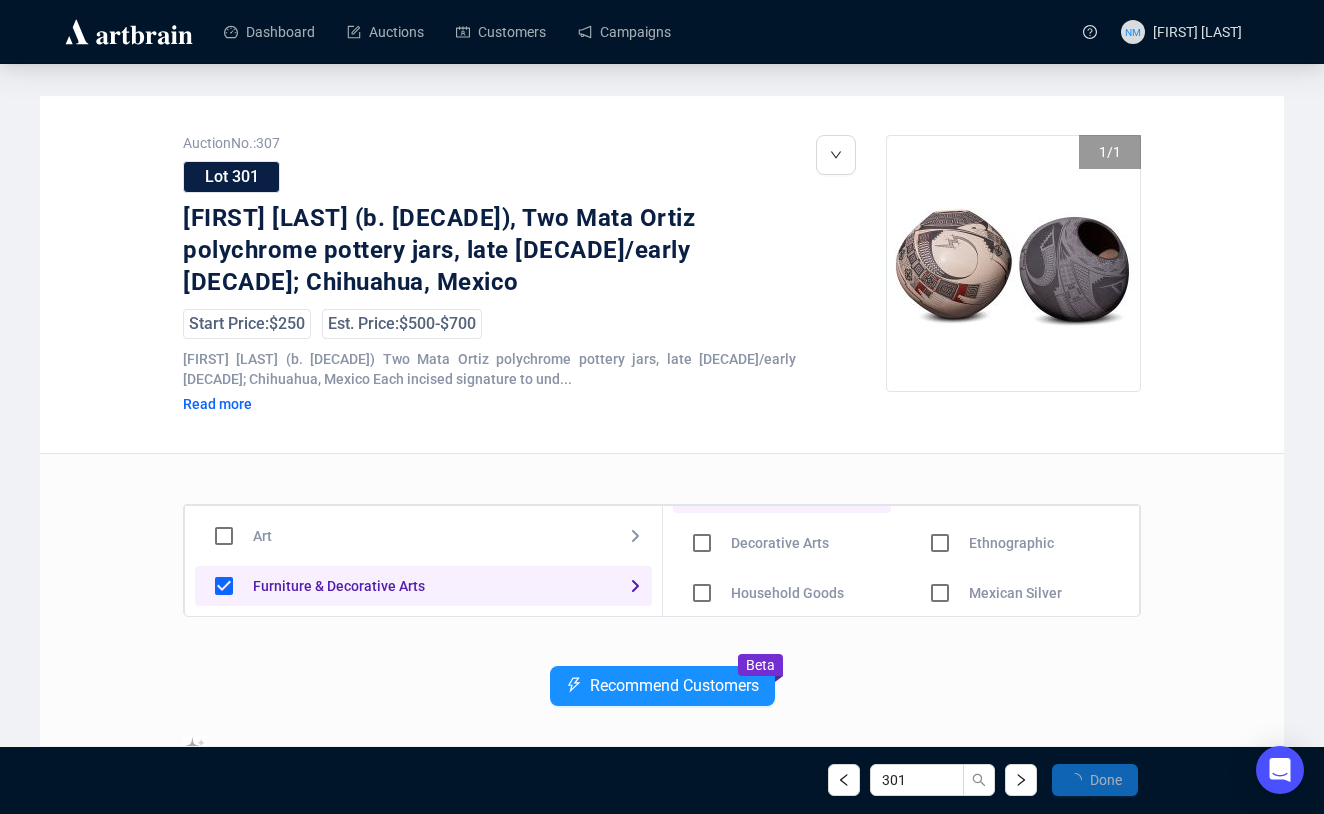 scroll, scrollTop: 143, scrollLeft: 0, axis: vertical 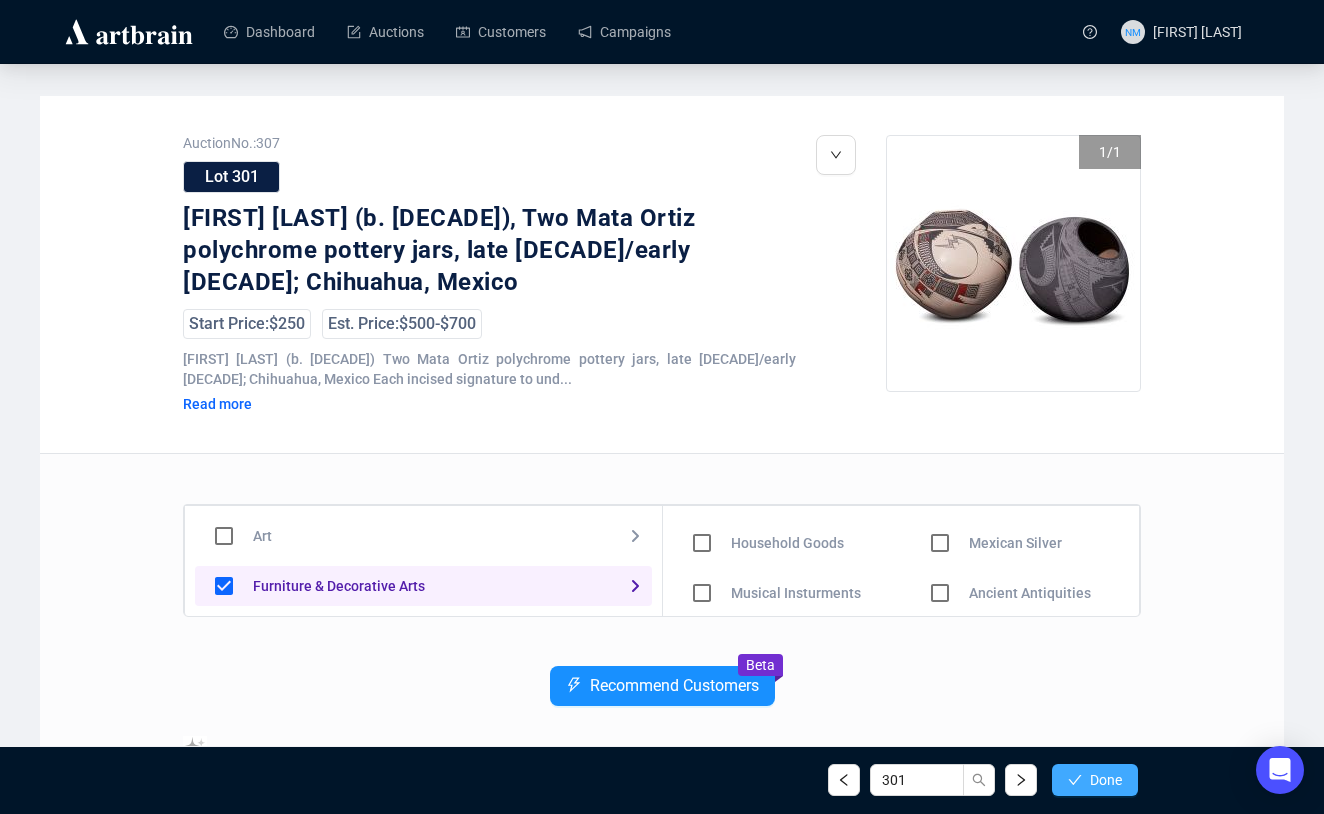 click on "Done" at bounding box center (1106, 780) 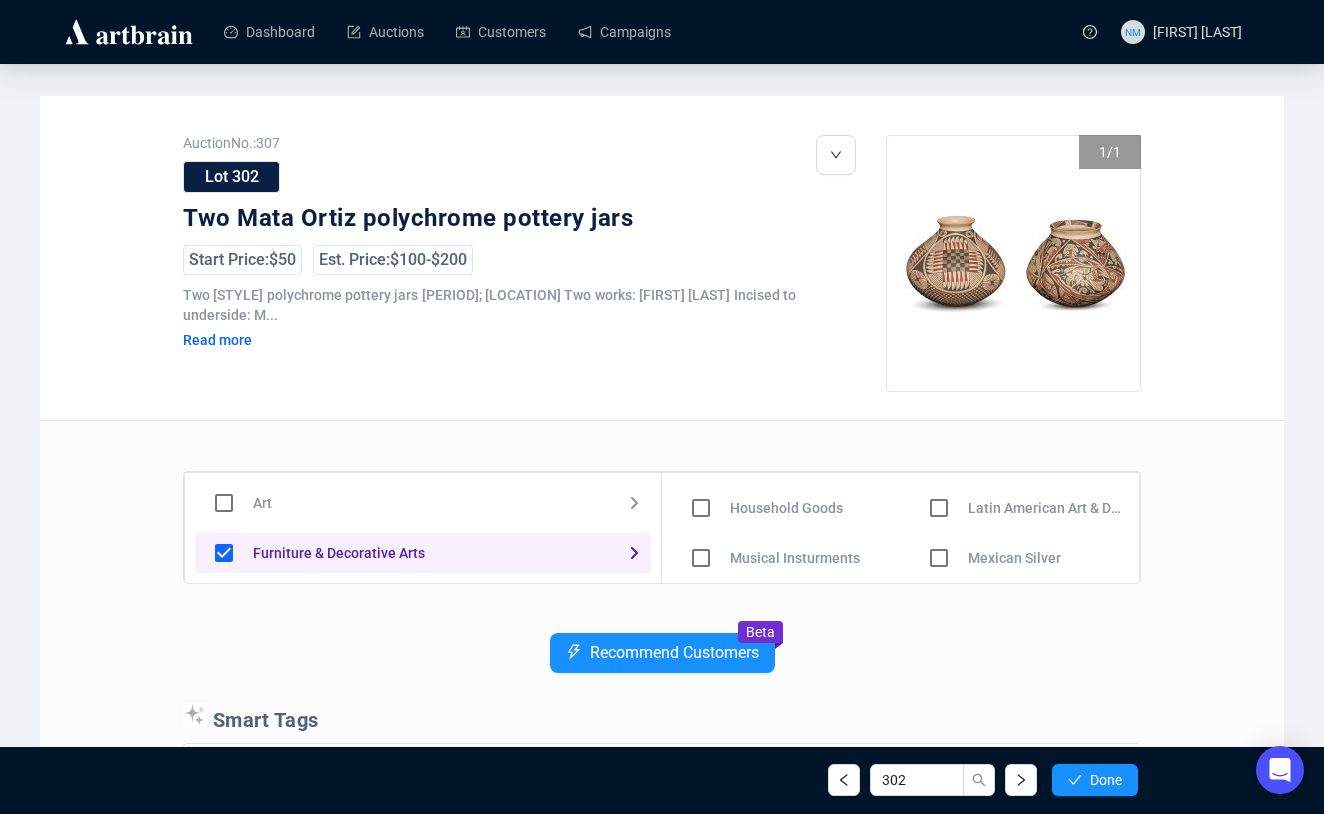 click at bounding box center [701, 458] 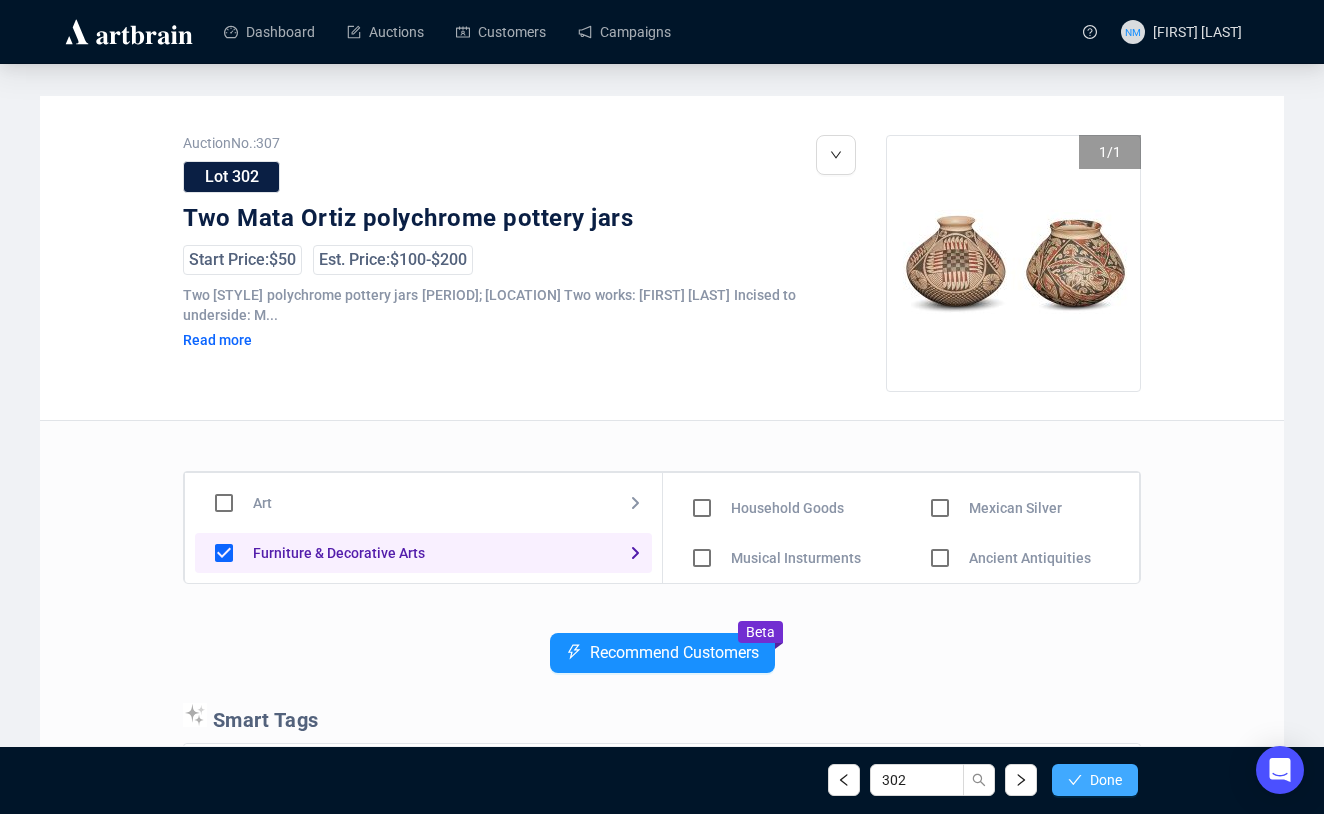 click on "Done" at bounding box center (1095, 780) 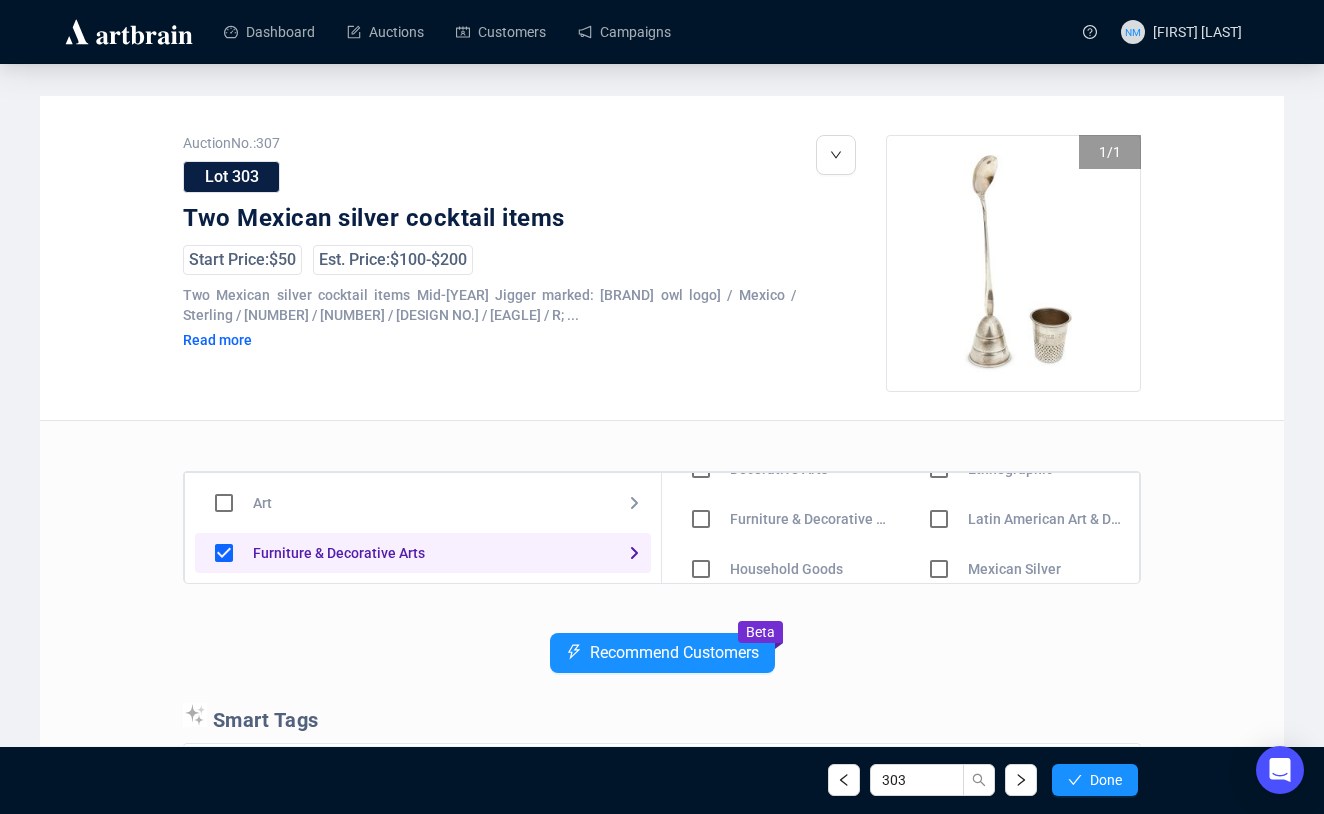 scroll, scrollTop: 87, scrollLeft: 0, axis: vertical 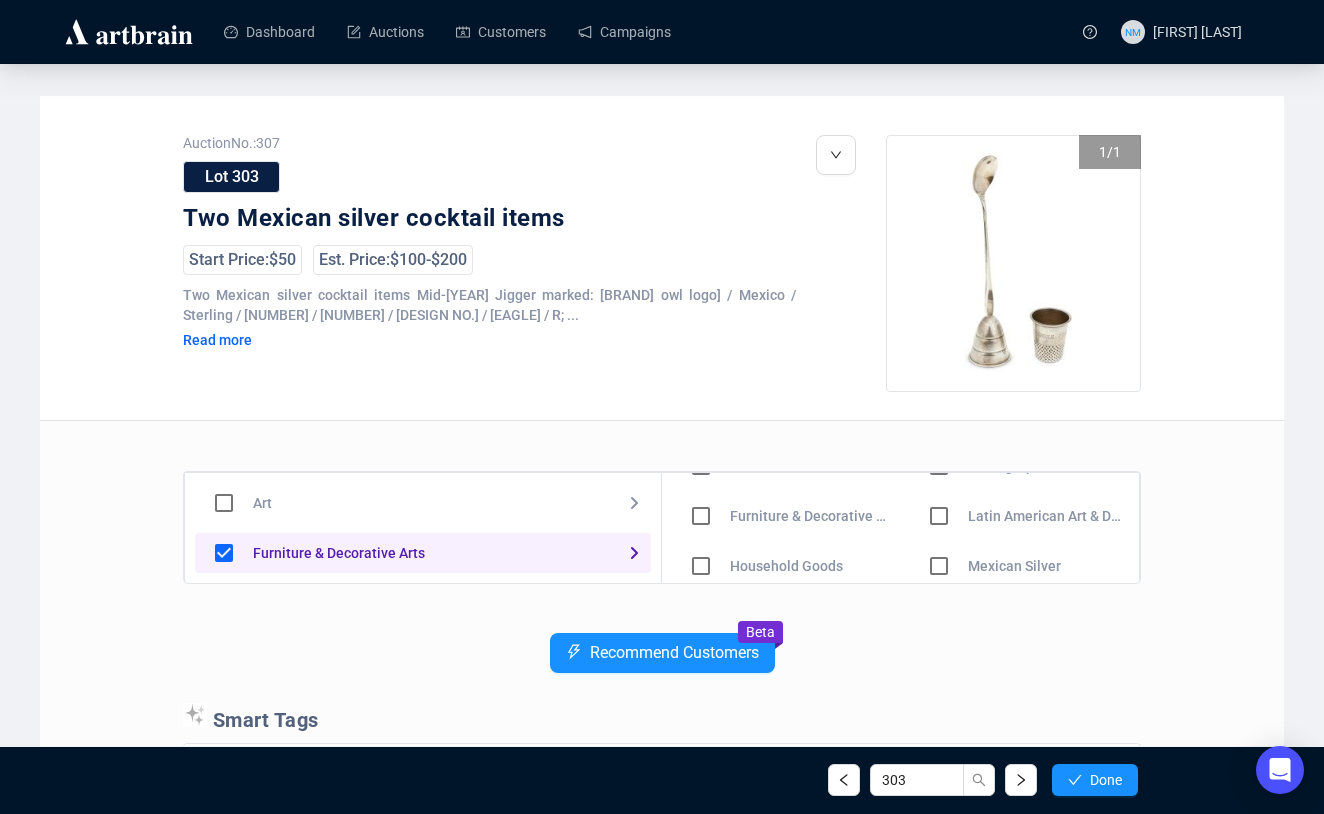 click at bounding box center (701, 466) 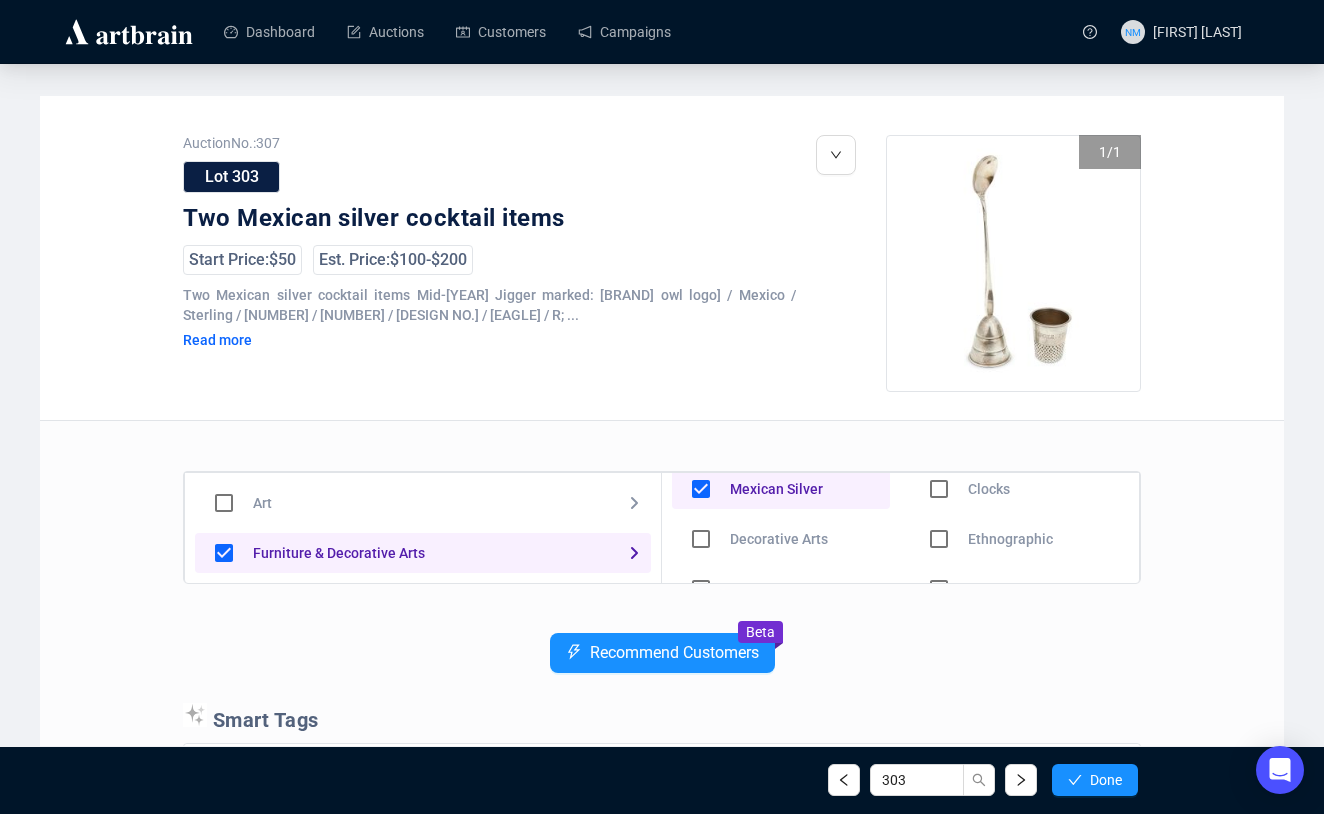 scroll, scrollTop: 83, scrollLeft: 0, axis: vertical 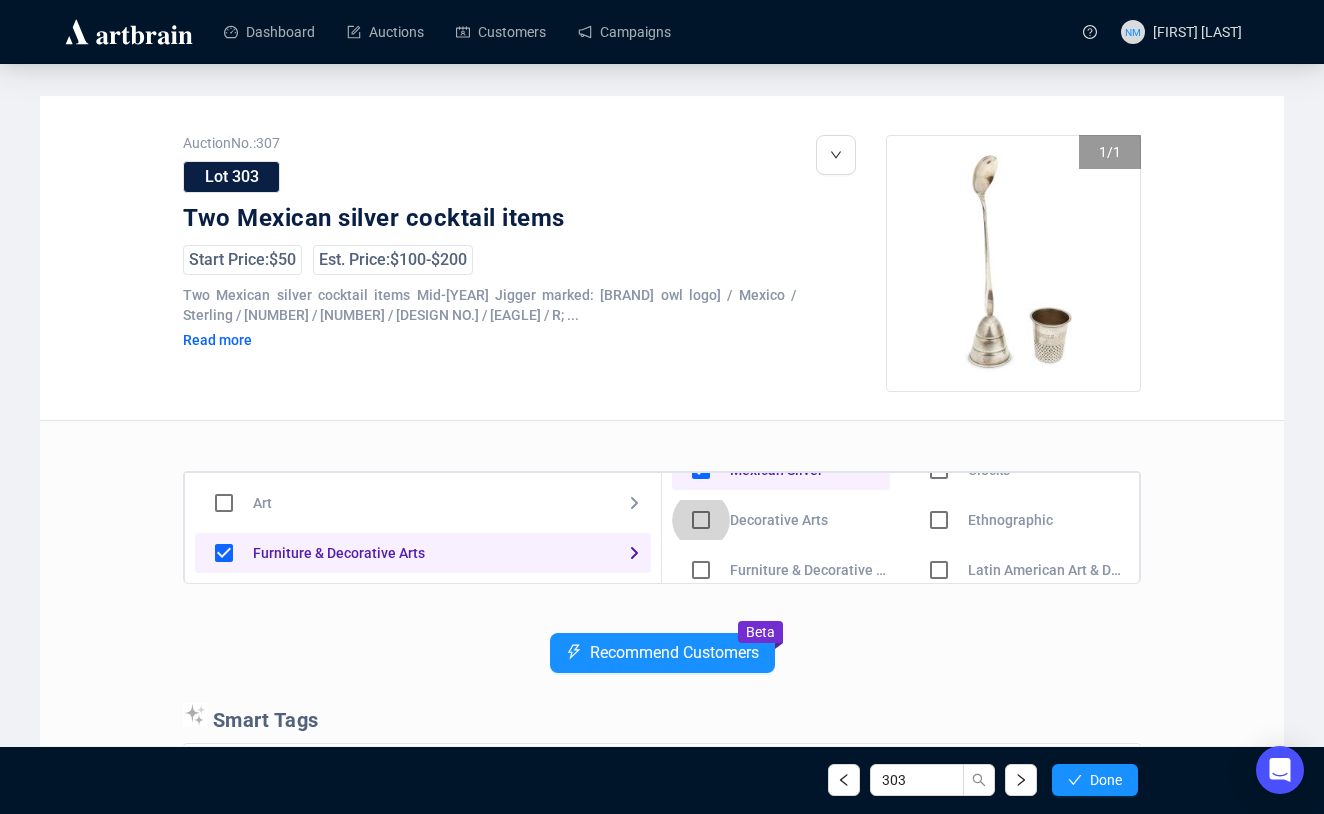 click at bounding box center (701, 520) 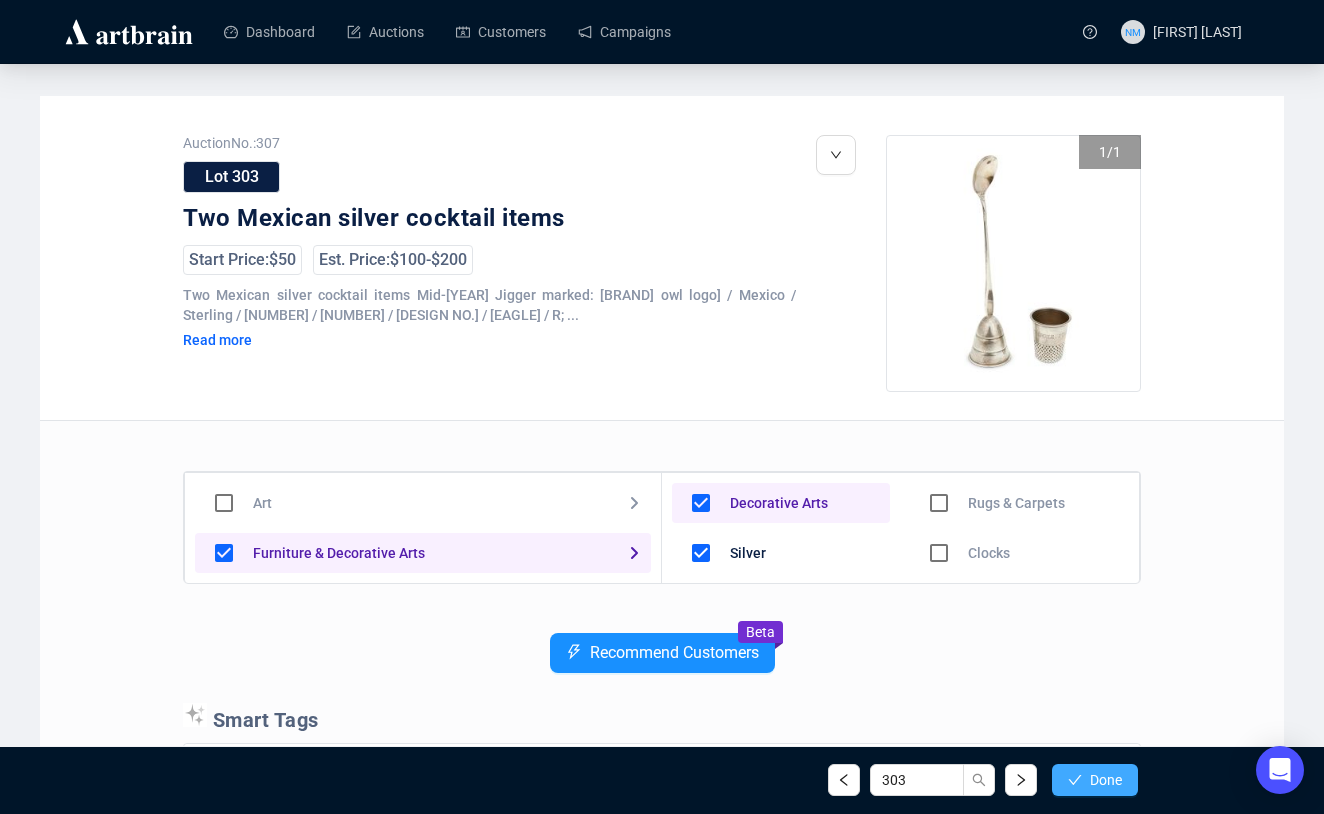 click on "Done" at bounding box center (1095, 780) 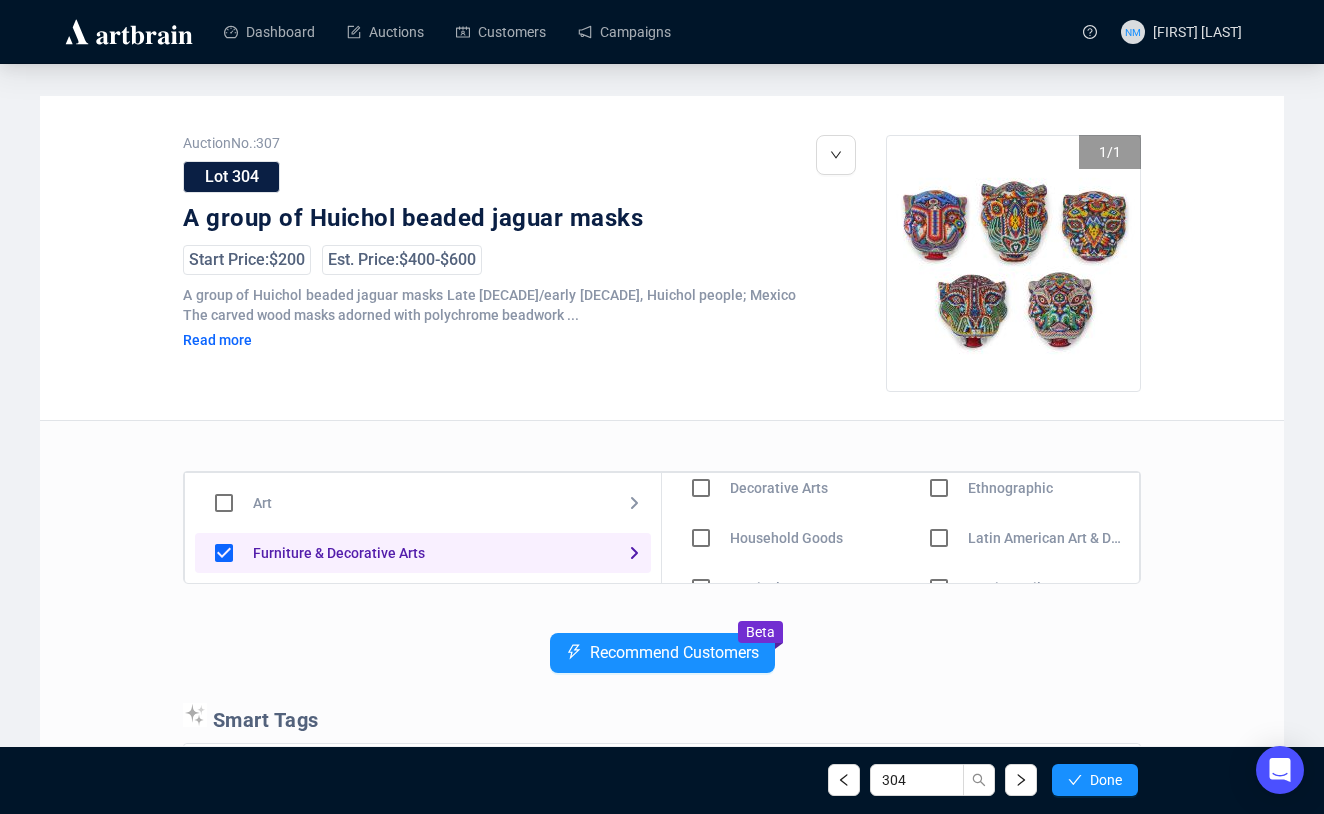 scroll, scrollTop: 68, scrollLeft: 0, axis: vertical 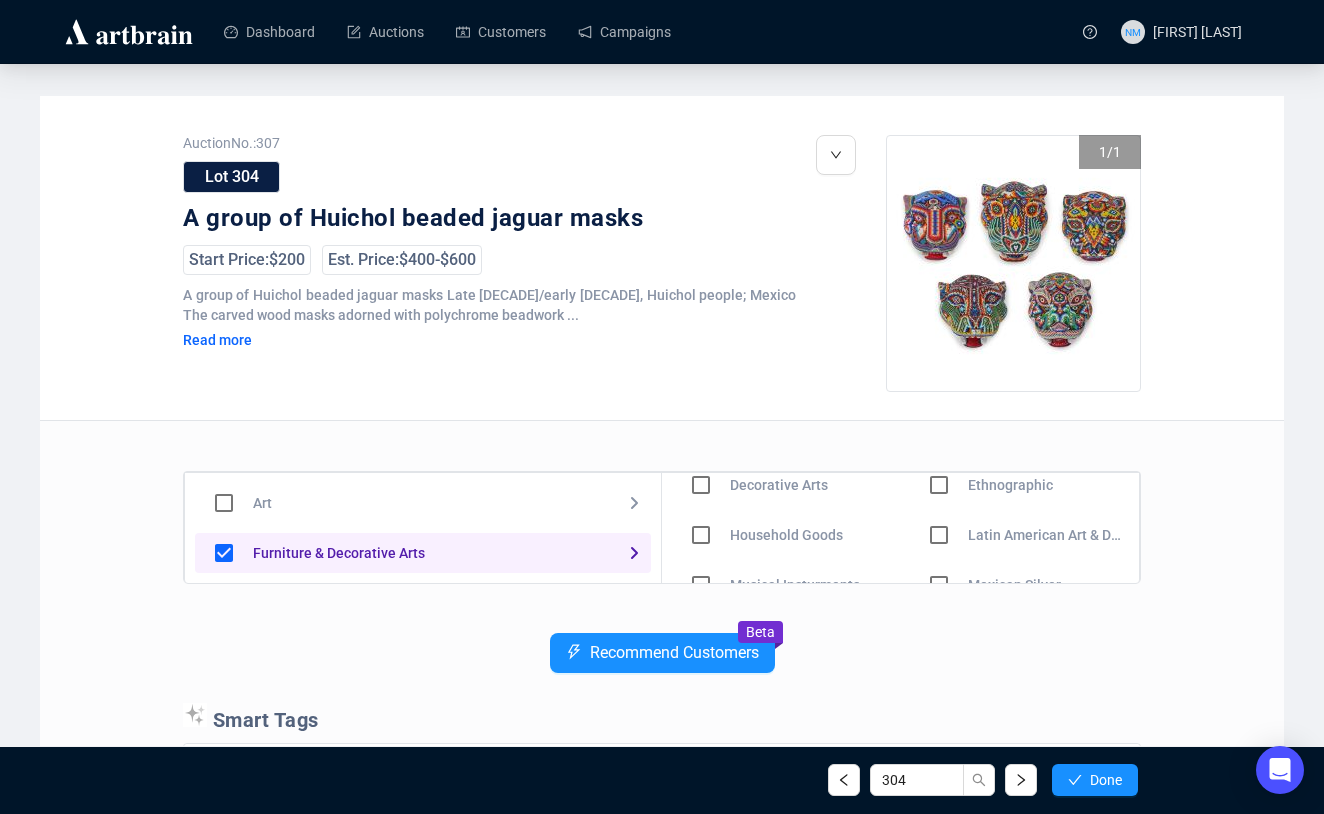 click at bounding box center [701, 485] 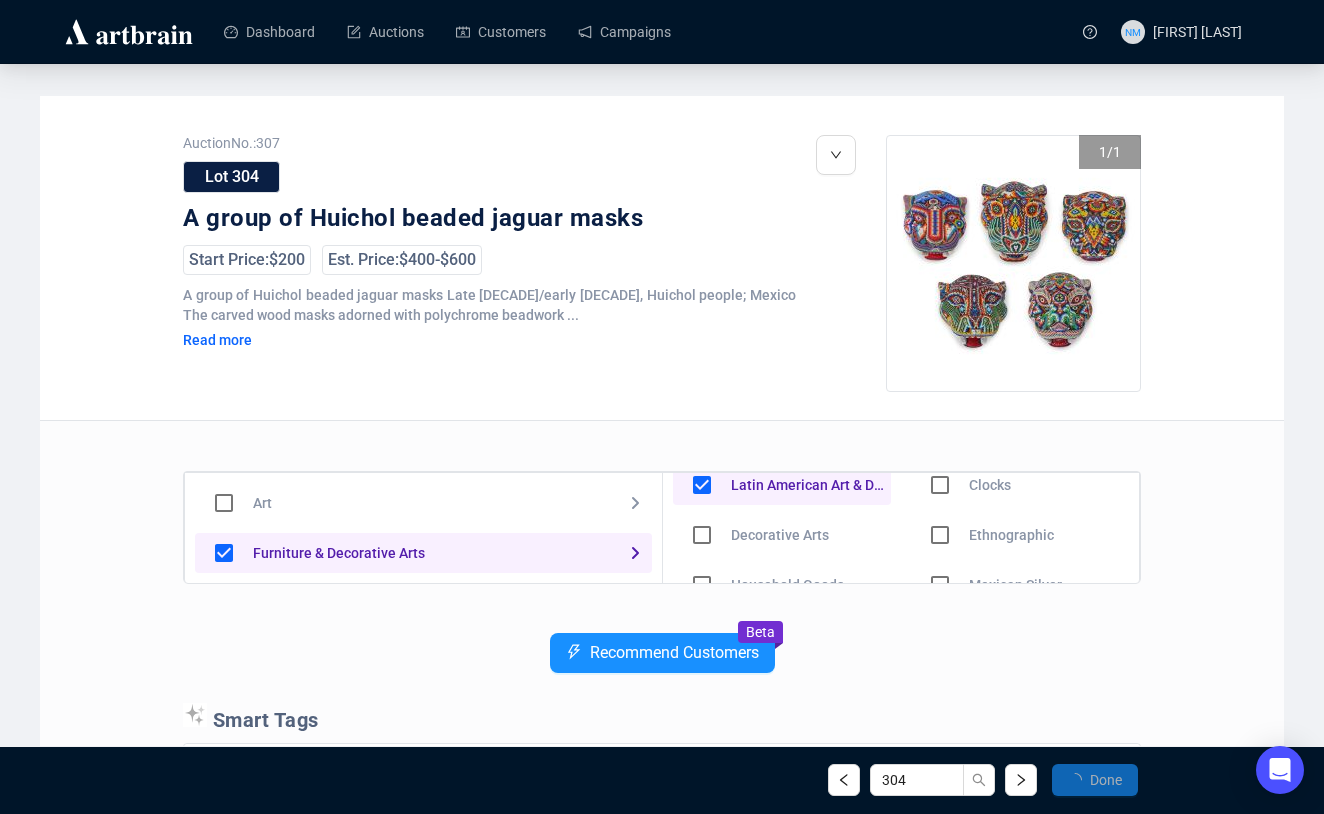 scroll, scrollTop: 118, scrollLeft: 0, axis: vertical 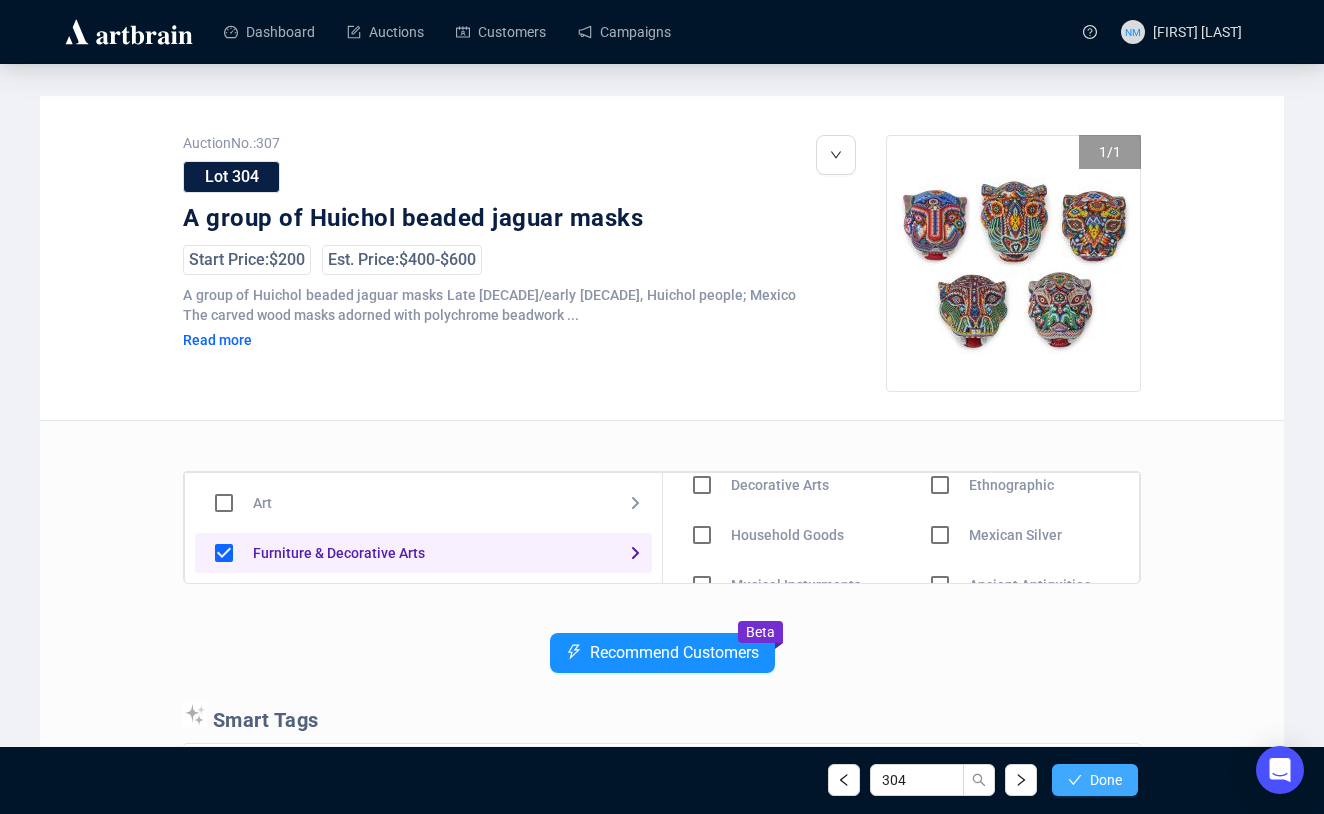 click on "Done" at bounding box center [1106, 780] 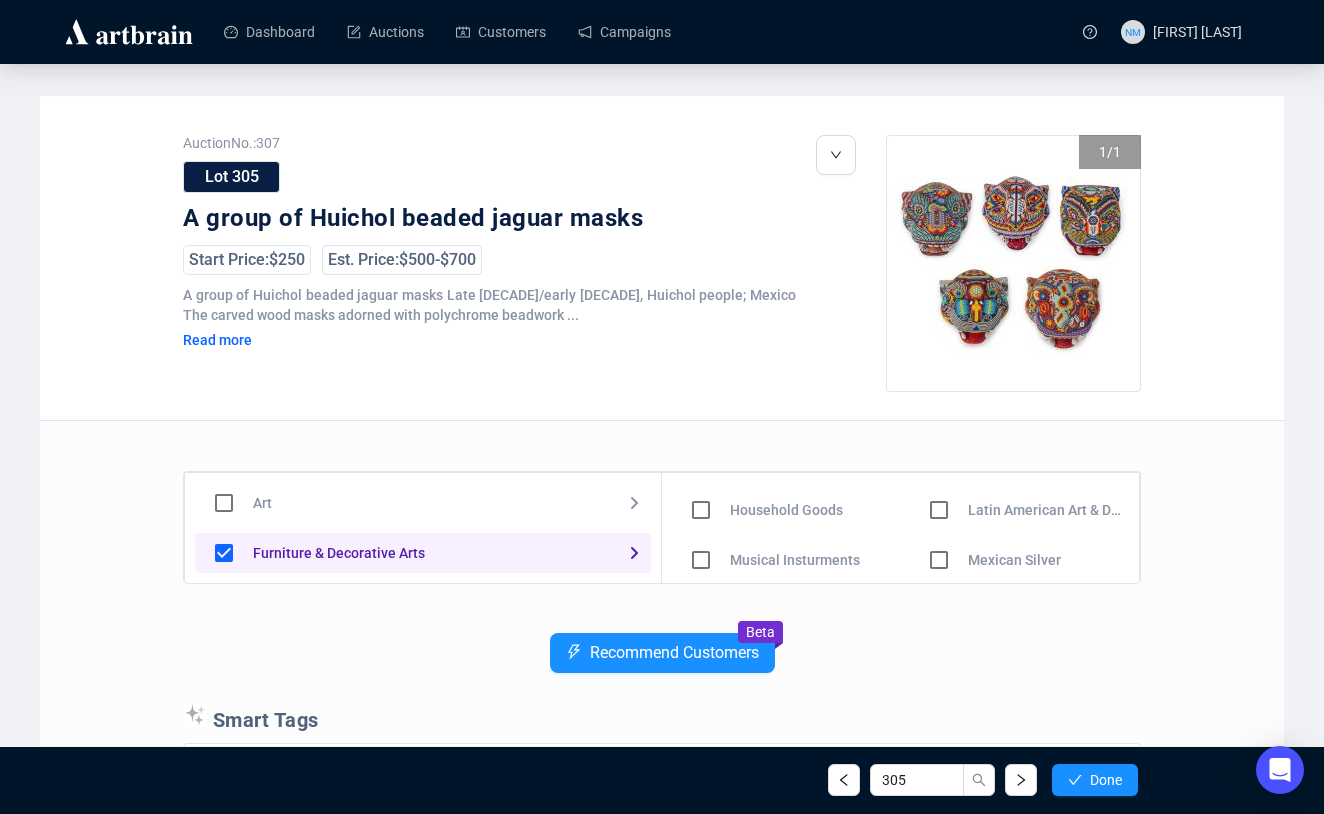 click at bounding box center (701, 460) 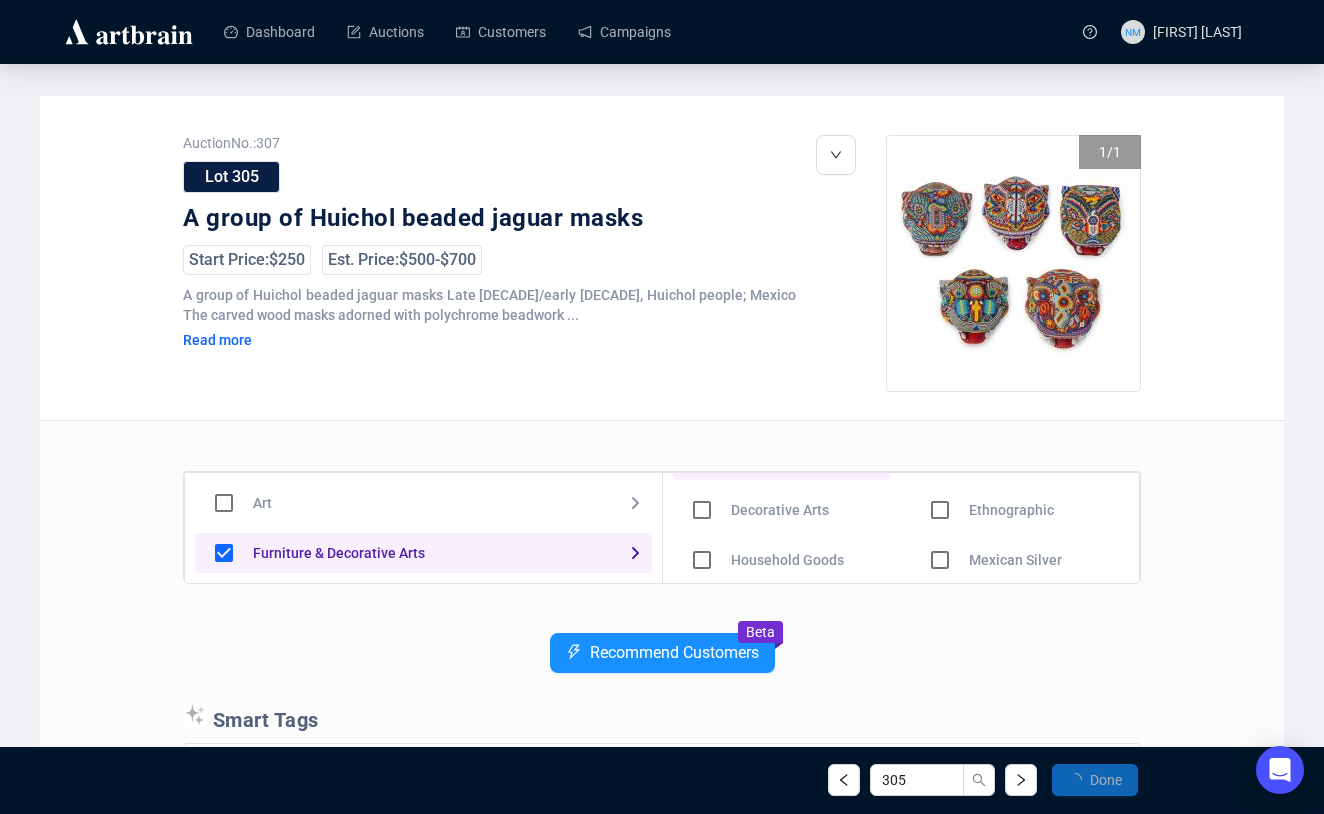 scroll, scrollTop: 143, scrollLeft: 0, axis: vertical 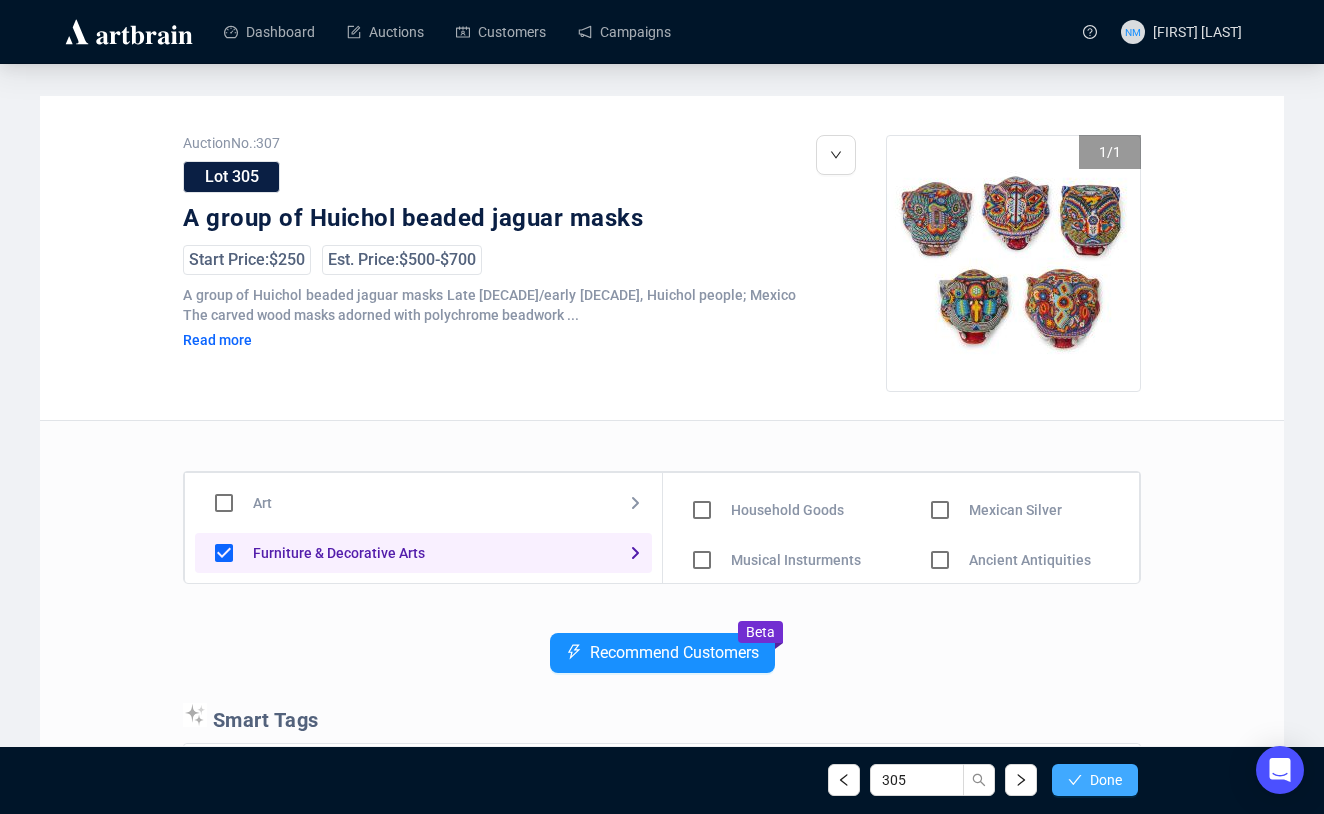 click on "Done" at bounding box center (1095, 780) 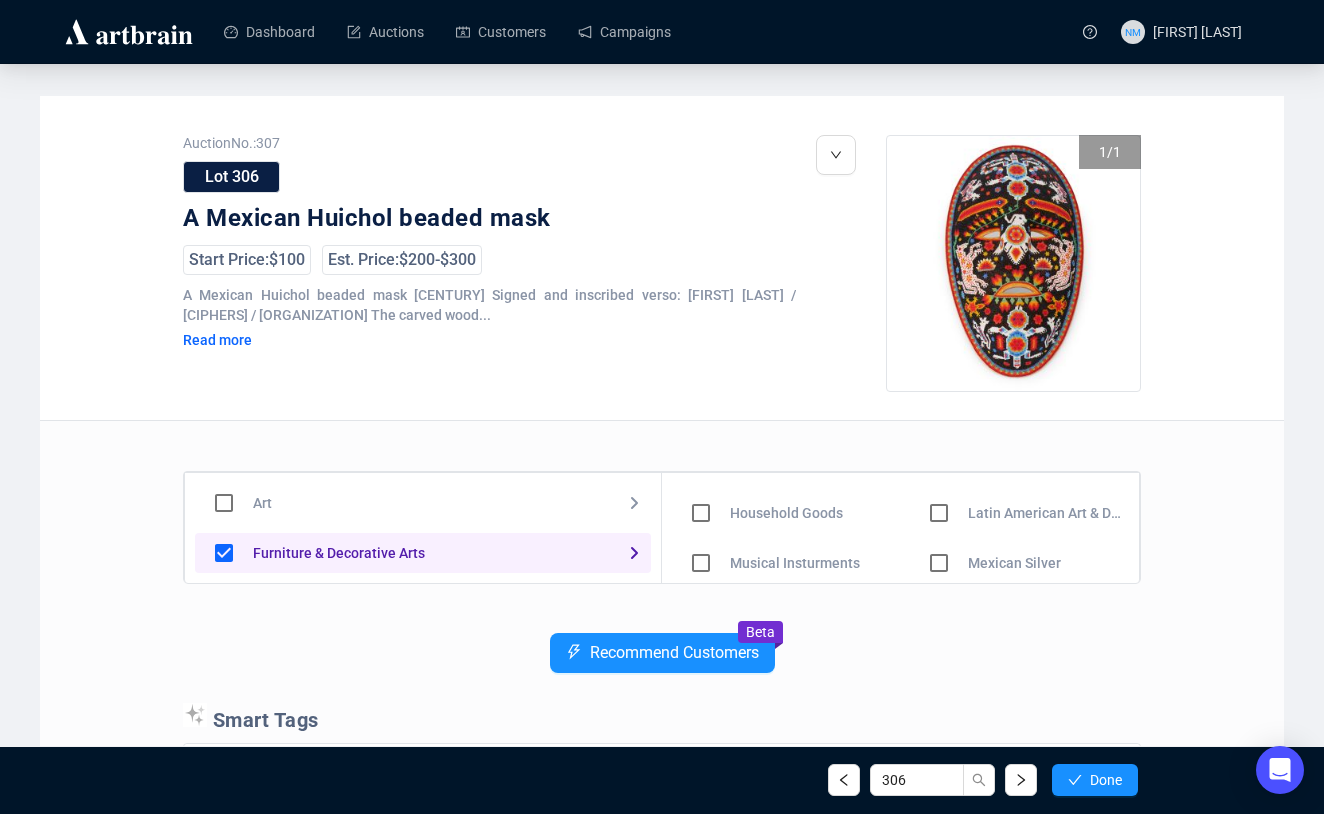 click at bounding box center (701, 463) 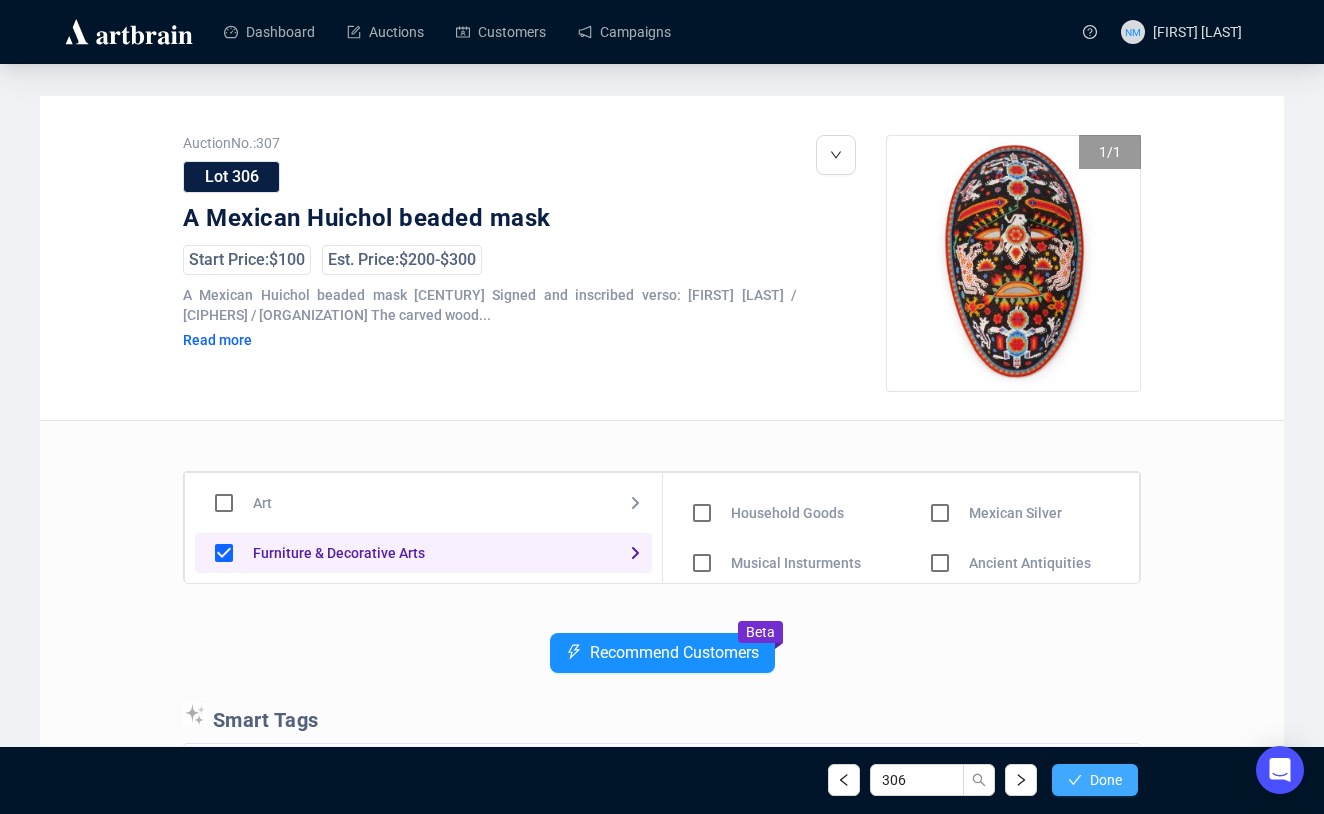 click on "Done" at bounding box center [1106, 780] 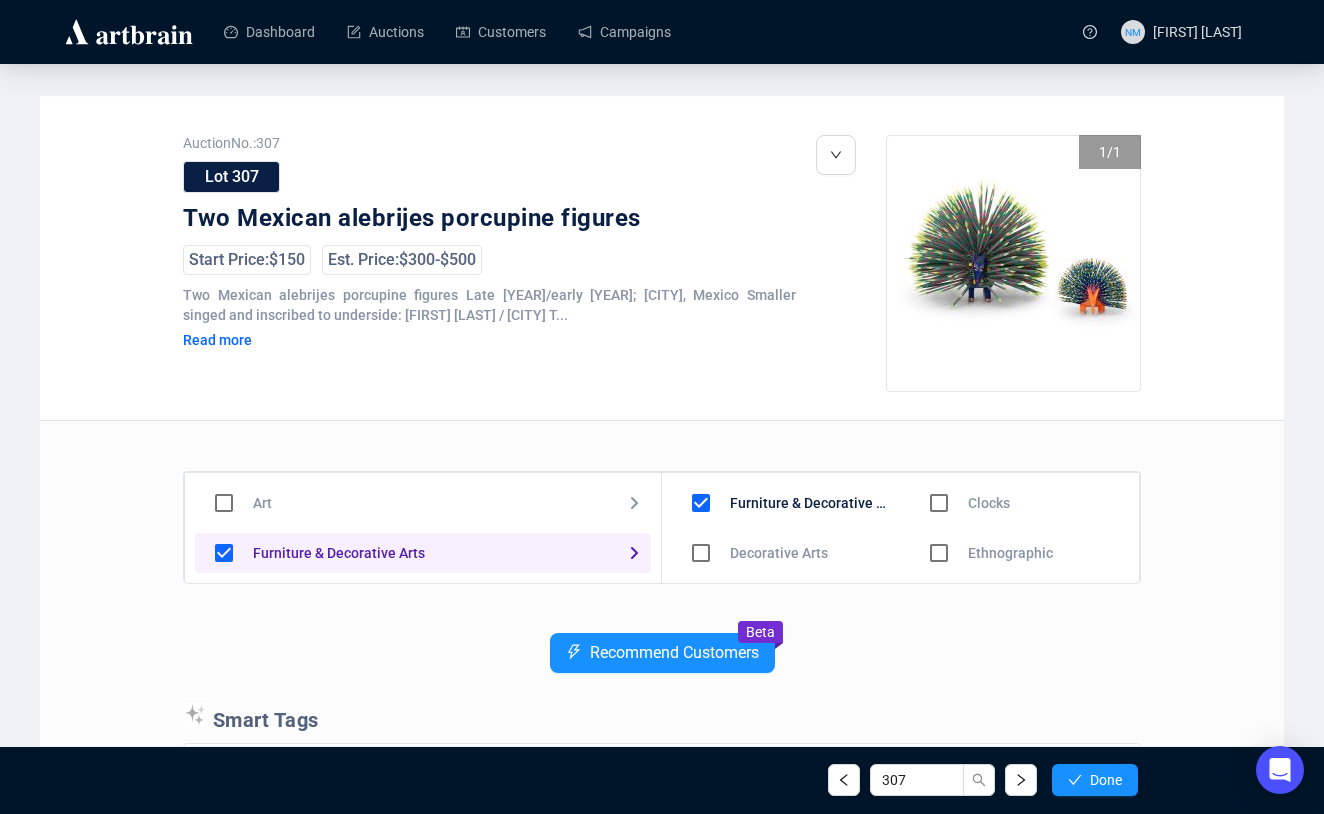 drag, startPoint x: 1128, startPoint y: 472, endPoint x: 1133, endPoint y: 499, distance: 27.45906 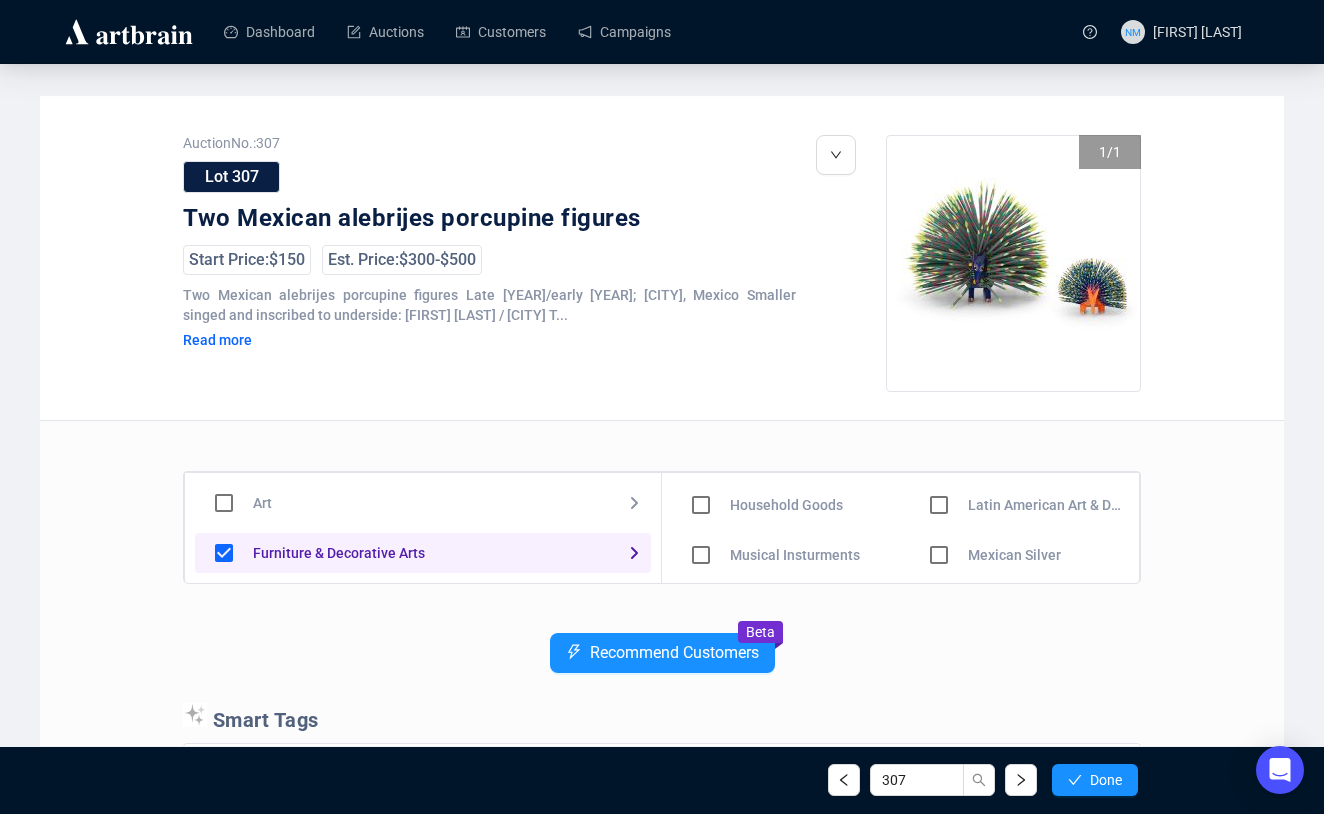 click at bounding box center [701, 455] 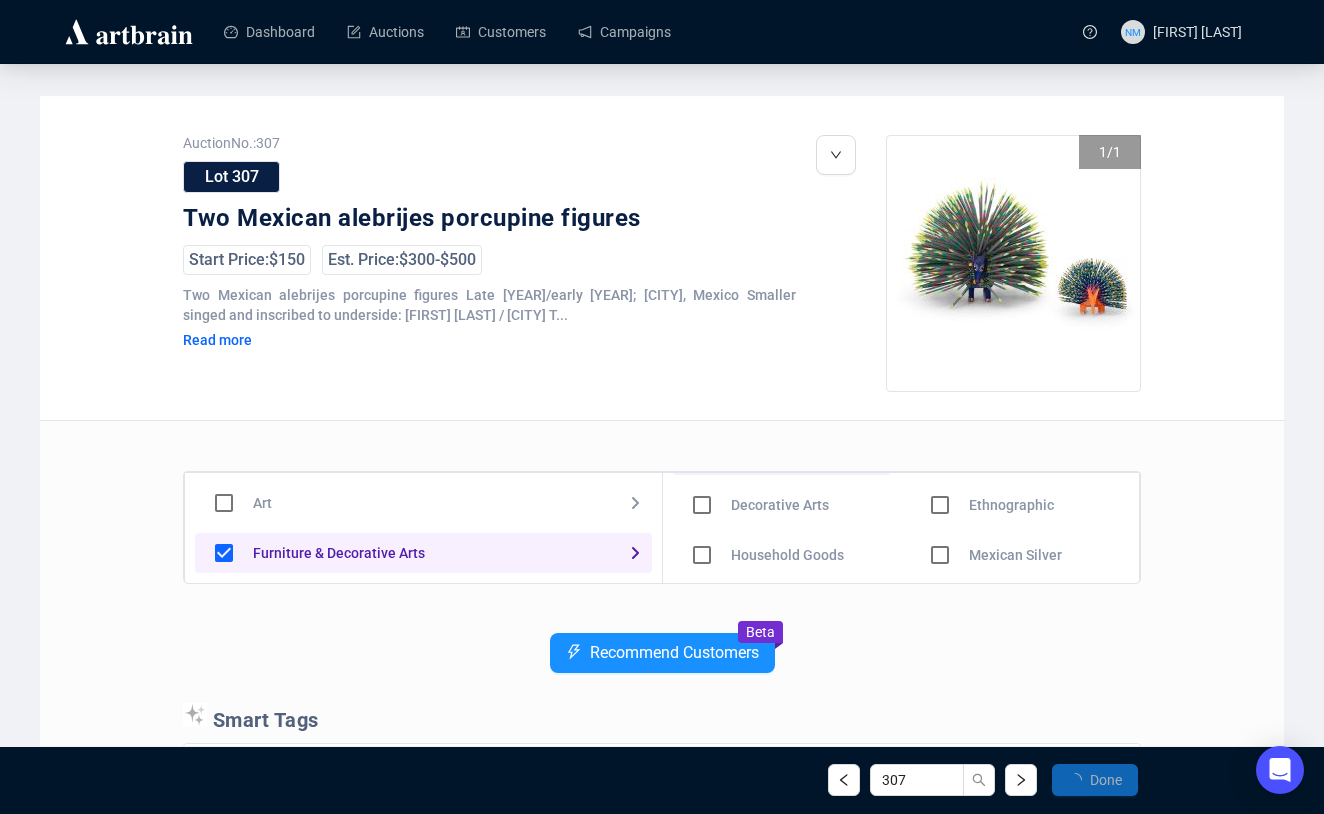 scroll, scrollTop: 148, scrollLeft: 0, axis: vertical 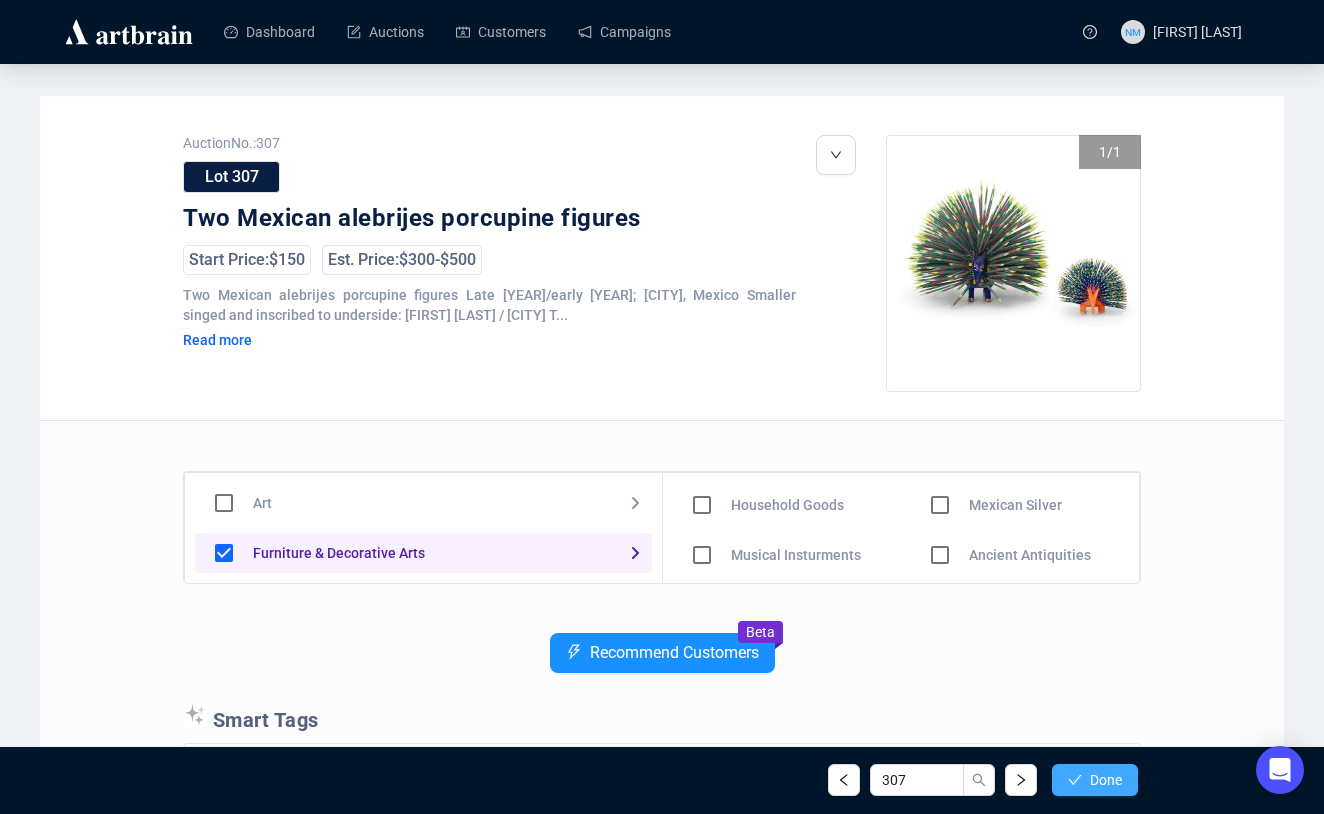 click on "Done" at bounding box center [1106, 780] 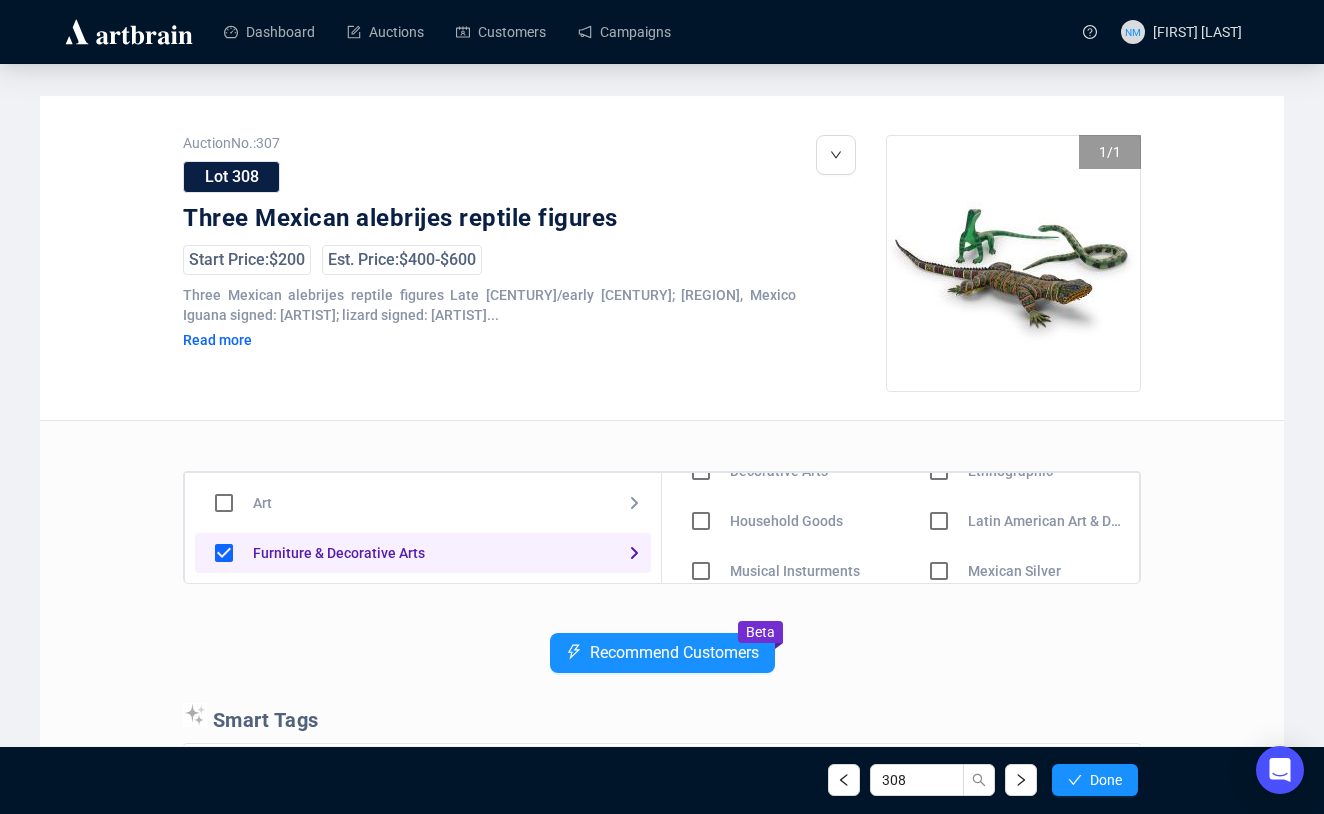 click at bounding box center [701, 471] 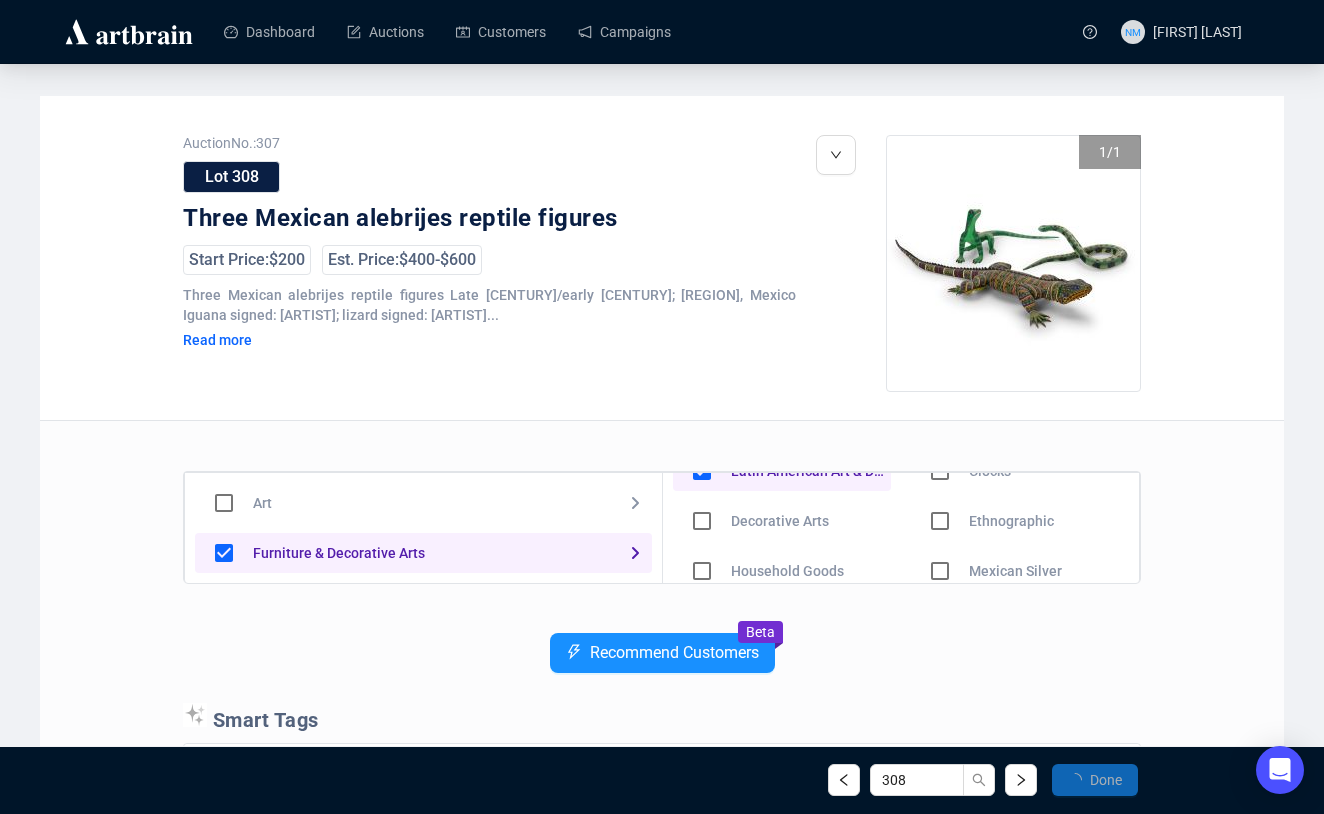 scroll, scrollTop: 132, scrollLeft: 0, axis: vertical 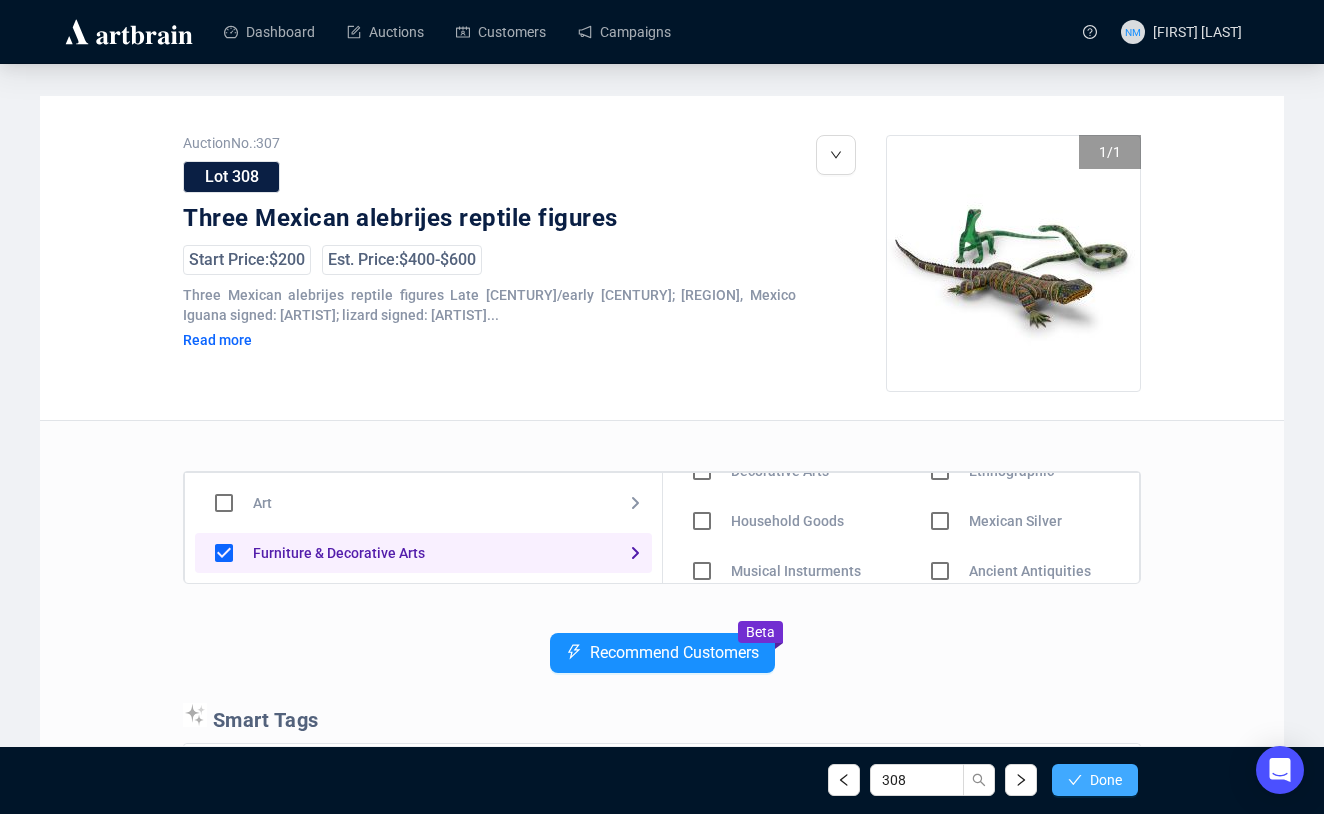 click on "Done" at bounding box center [1106, 780] 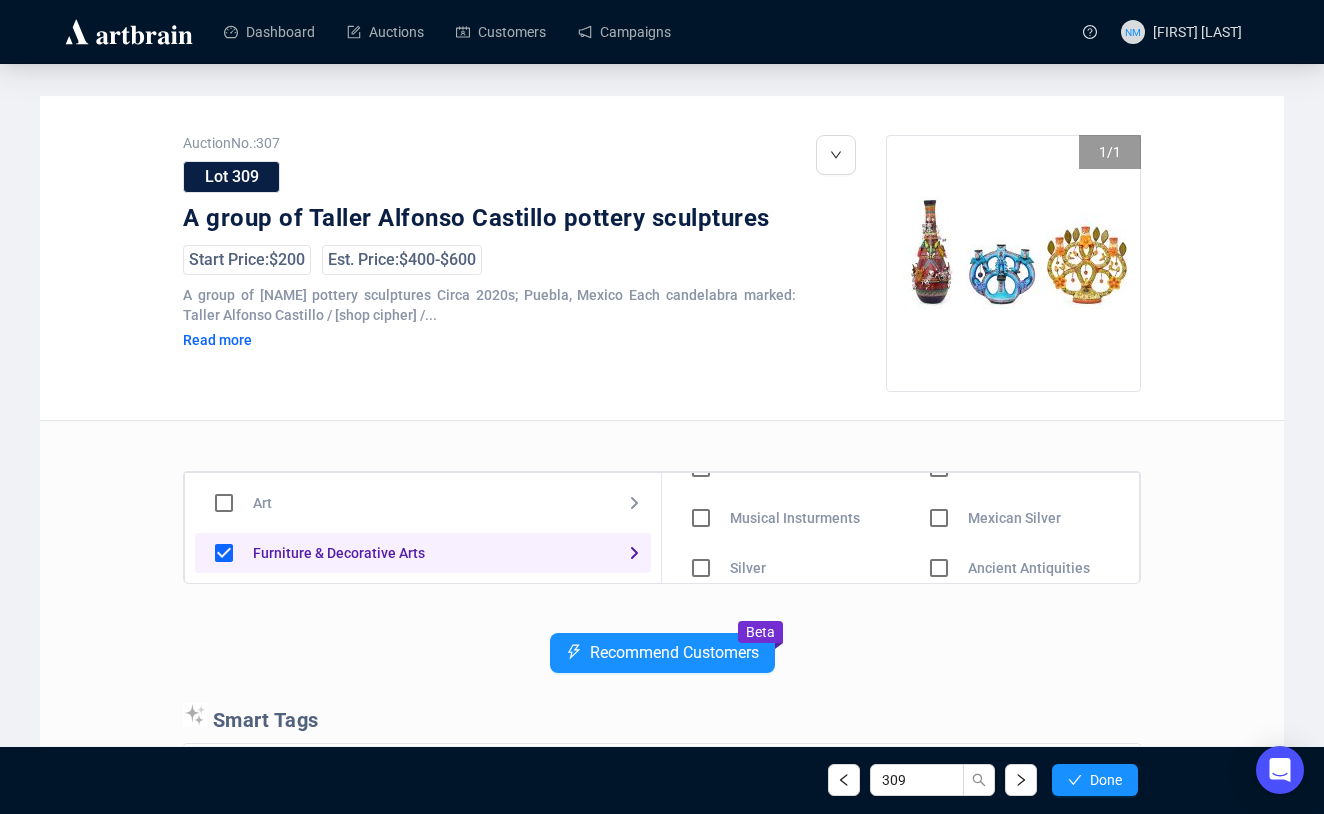 click at bounding box center (701, 418) 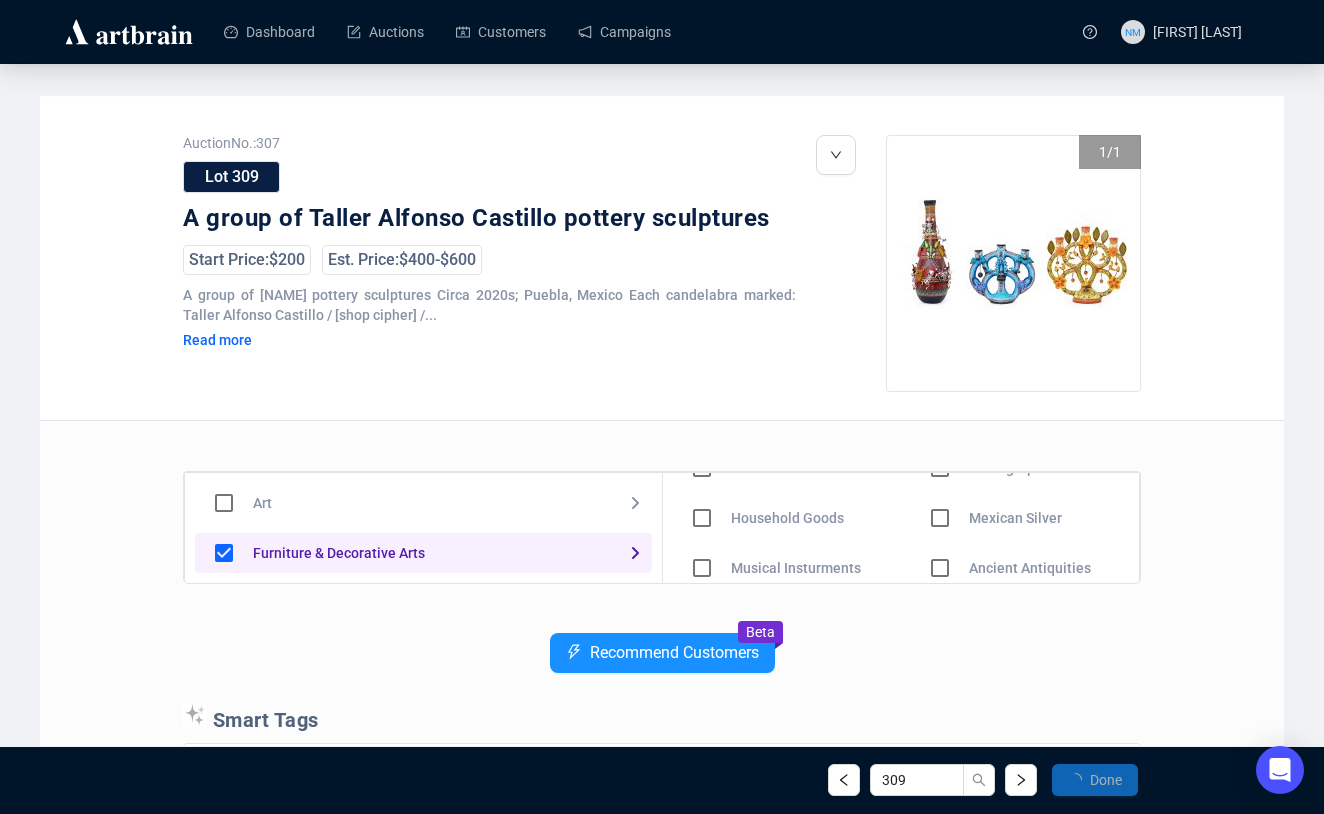 scroll, scrollTop: 185, scrollLeft: 0, axis: vertical 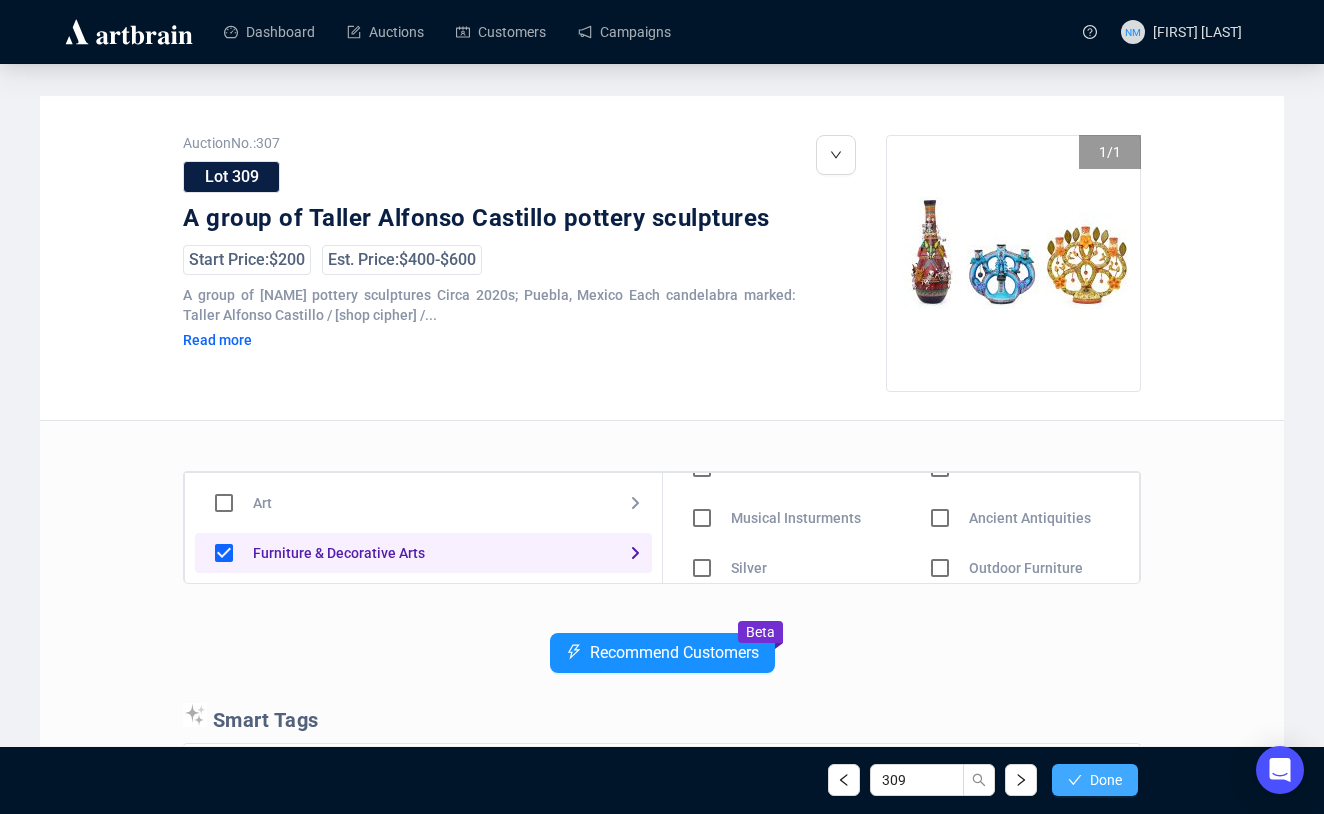 click on "Done" at bounding box center [1106, 780] 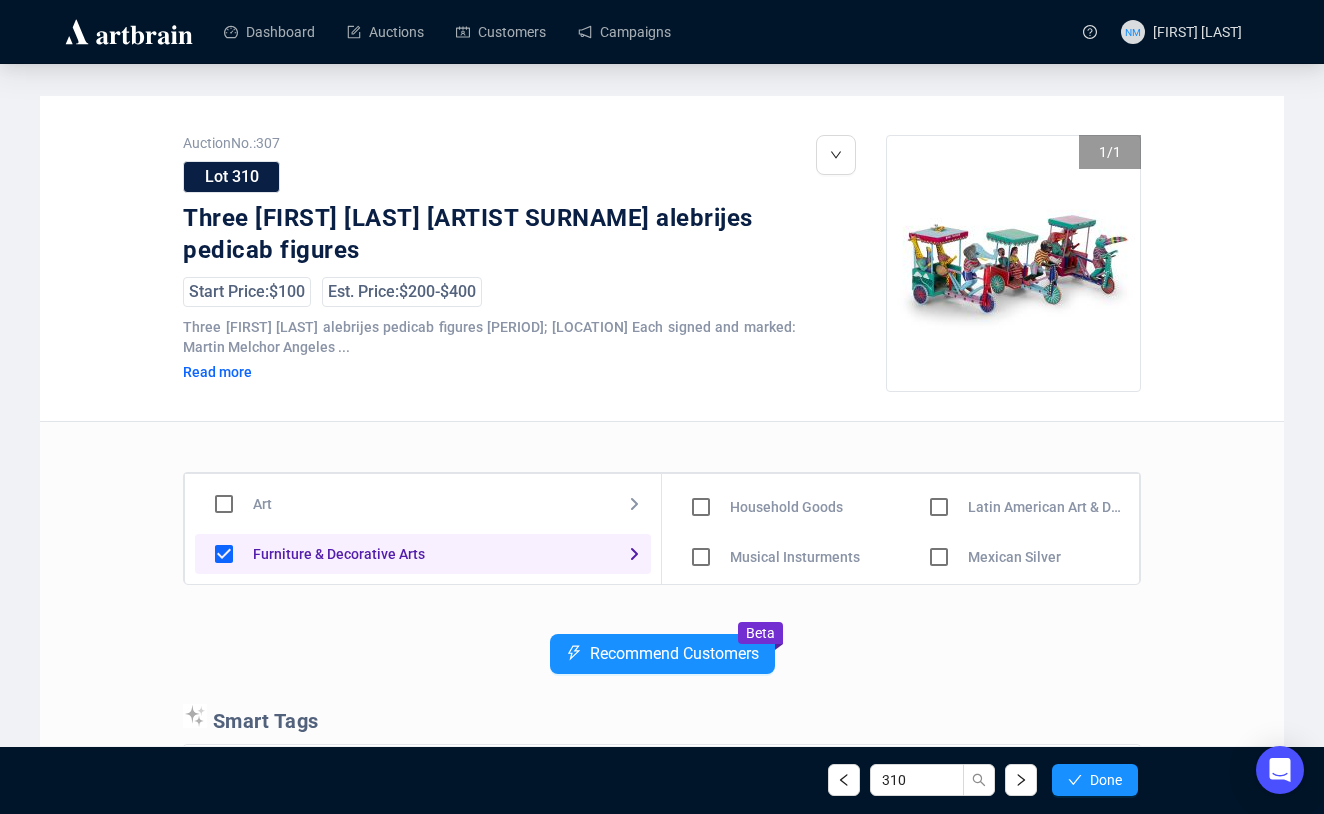 scroll, scrollTop: 105, scrollLeft: 0, axis: vertical 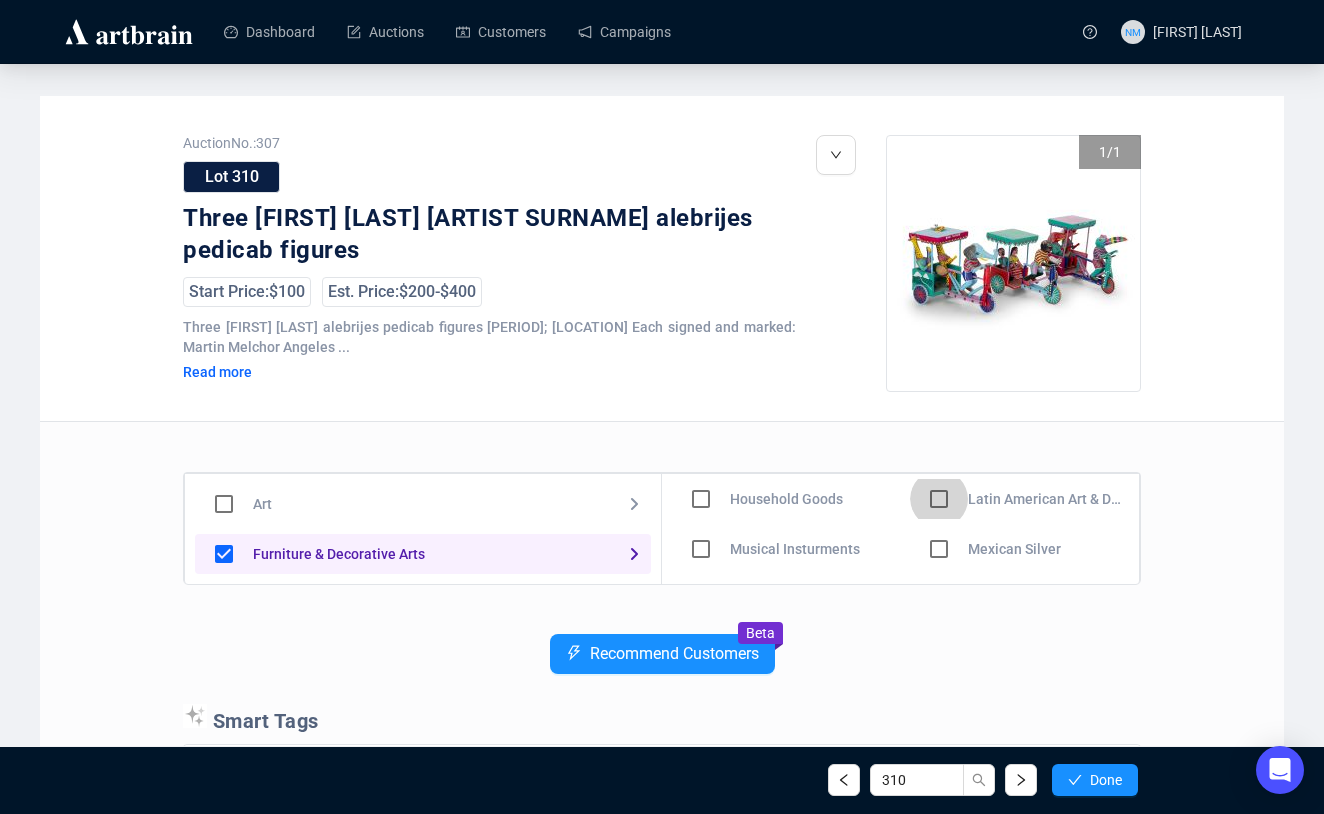 click at bounding box center [701, 449] 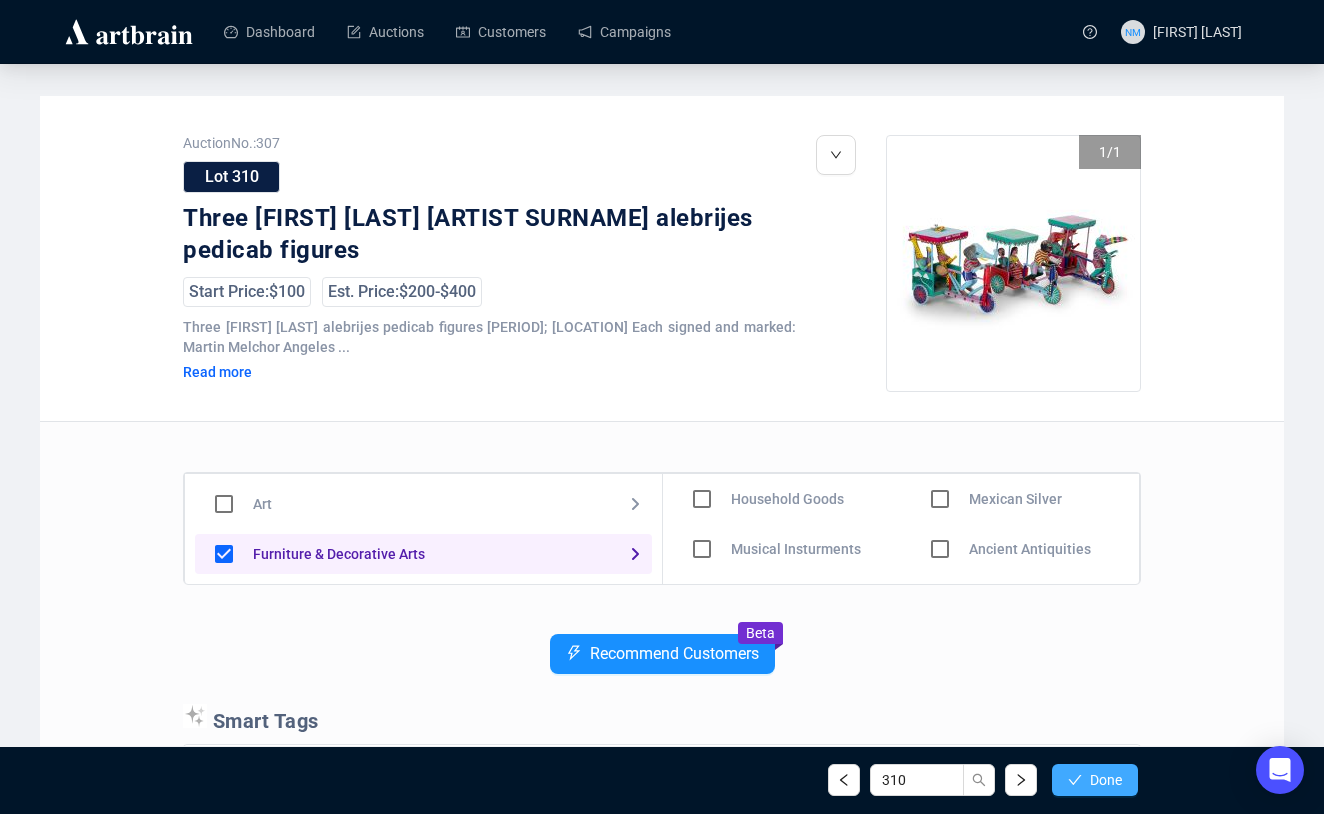 click on "Done" at bounding box center (1106, 780) 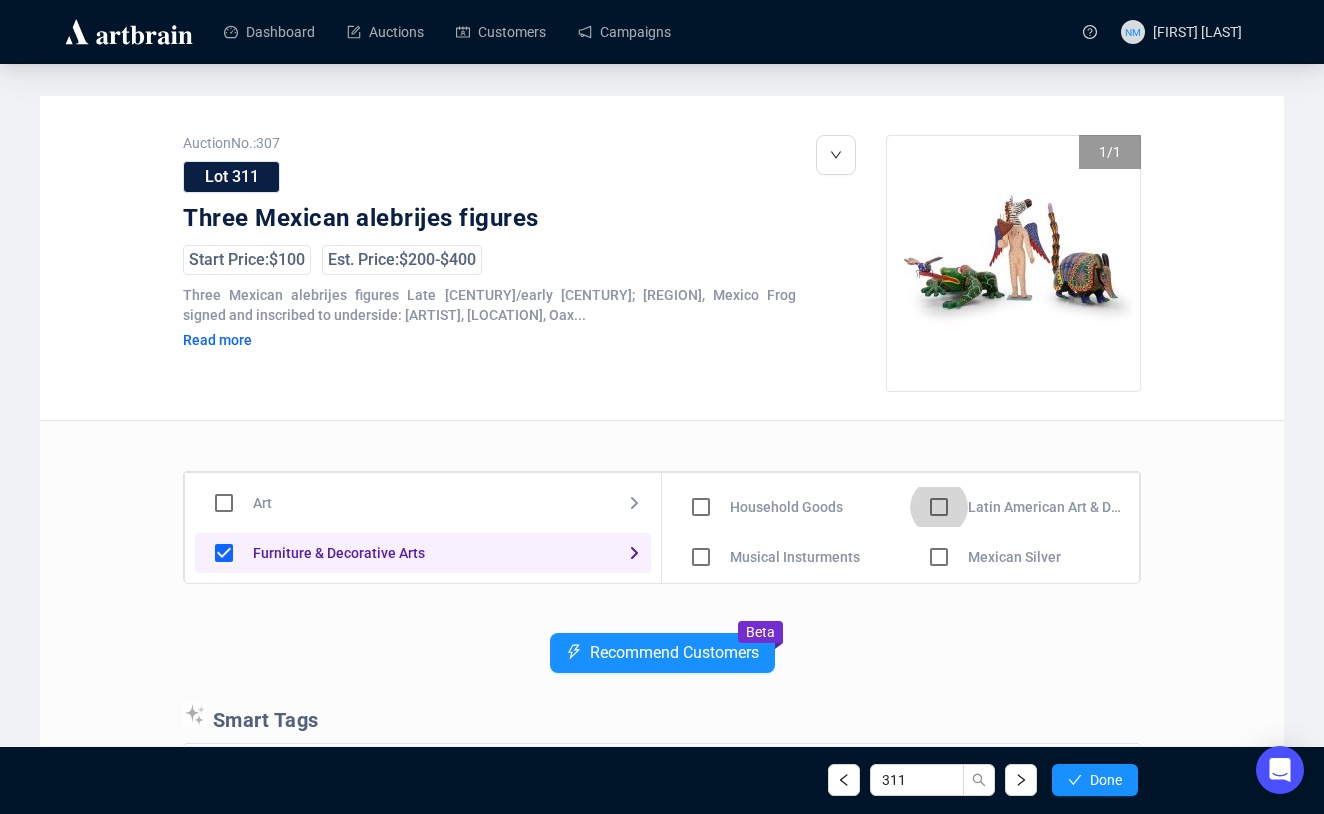click at bounding box center [701, 457] 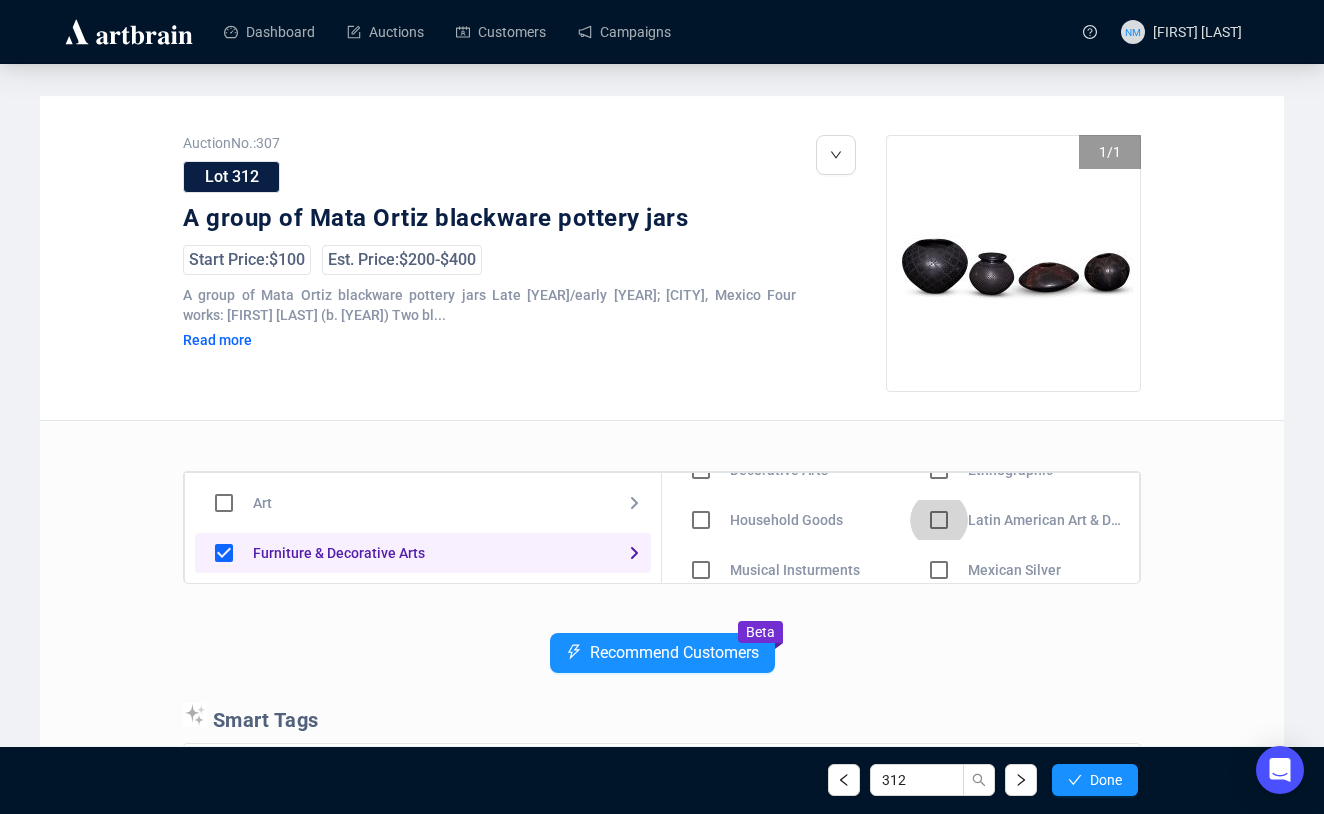 click at bounding box center (701, 470) 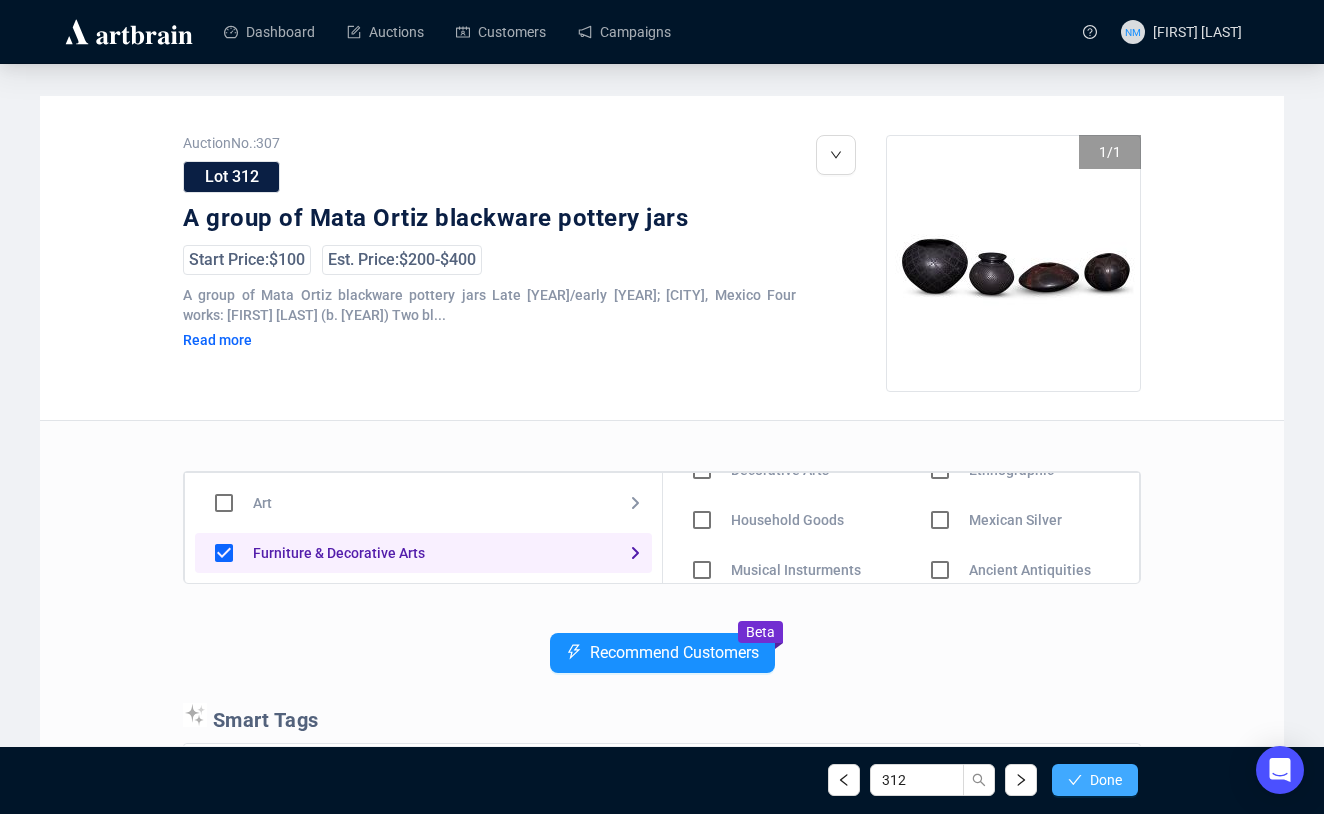 click on "Done" at bounding box center [1106, 780] 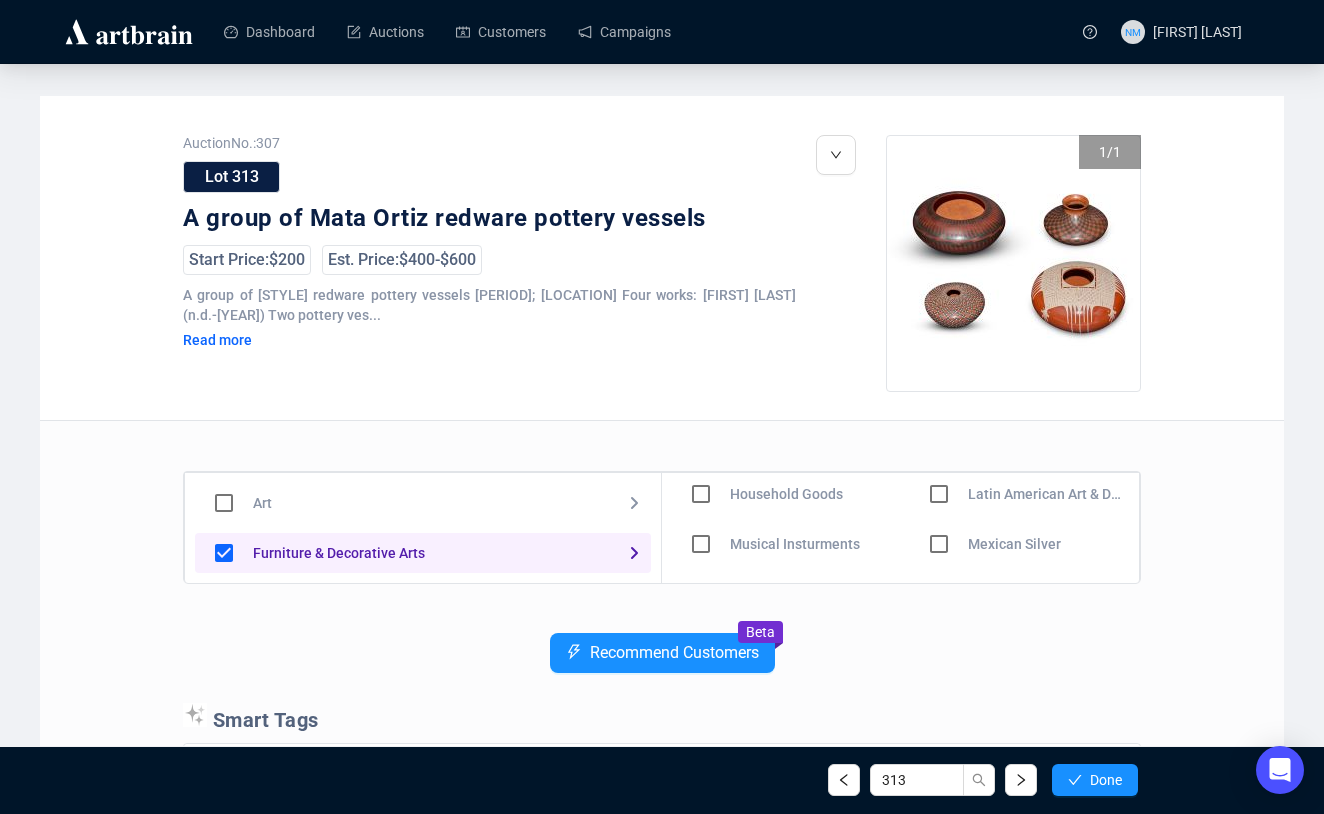 scroll, scrollTop: 117, scrollLeft: 0, axis: vertical 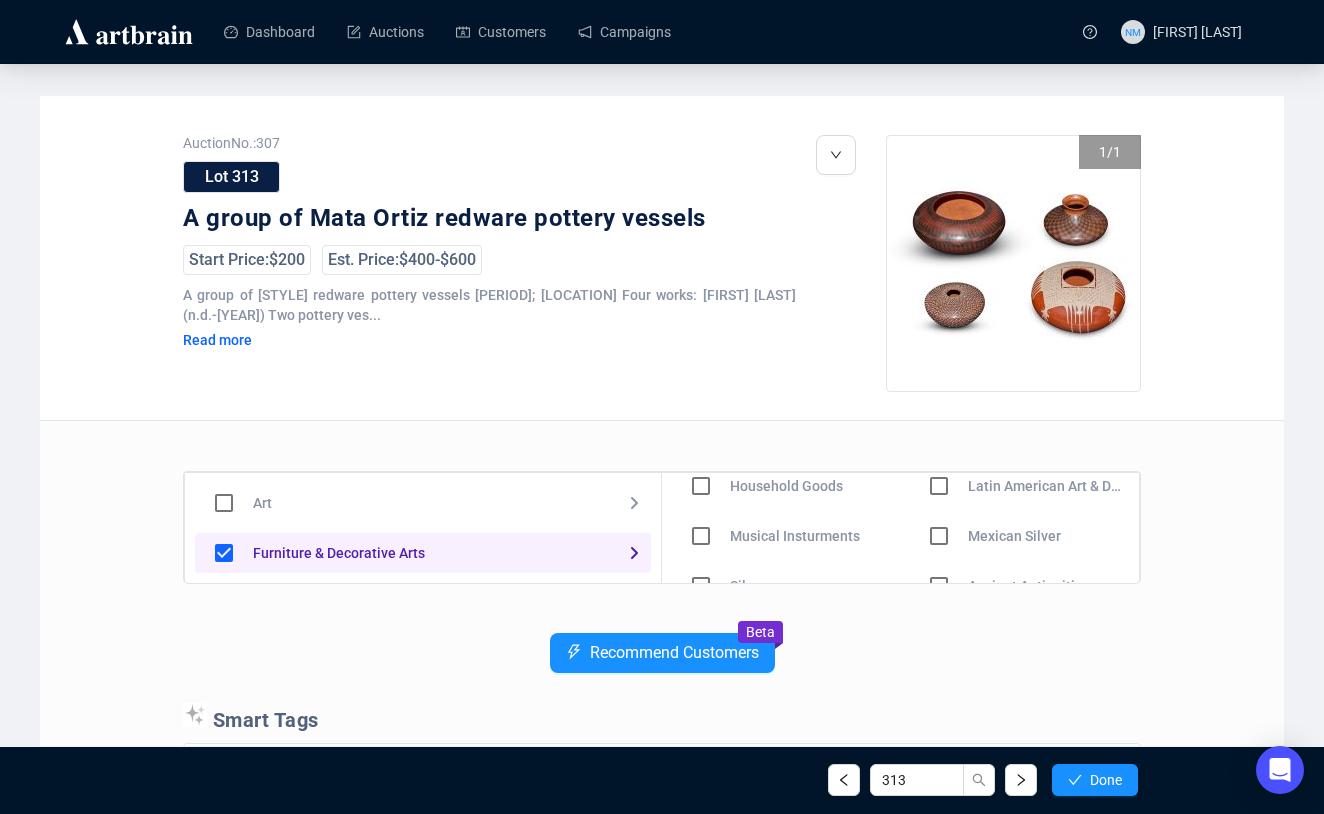 click at bounding box center [701, 436] 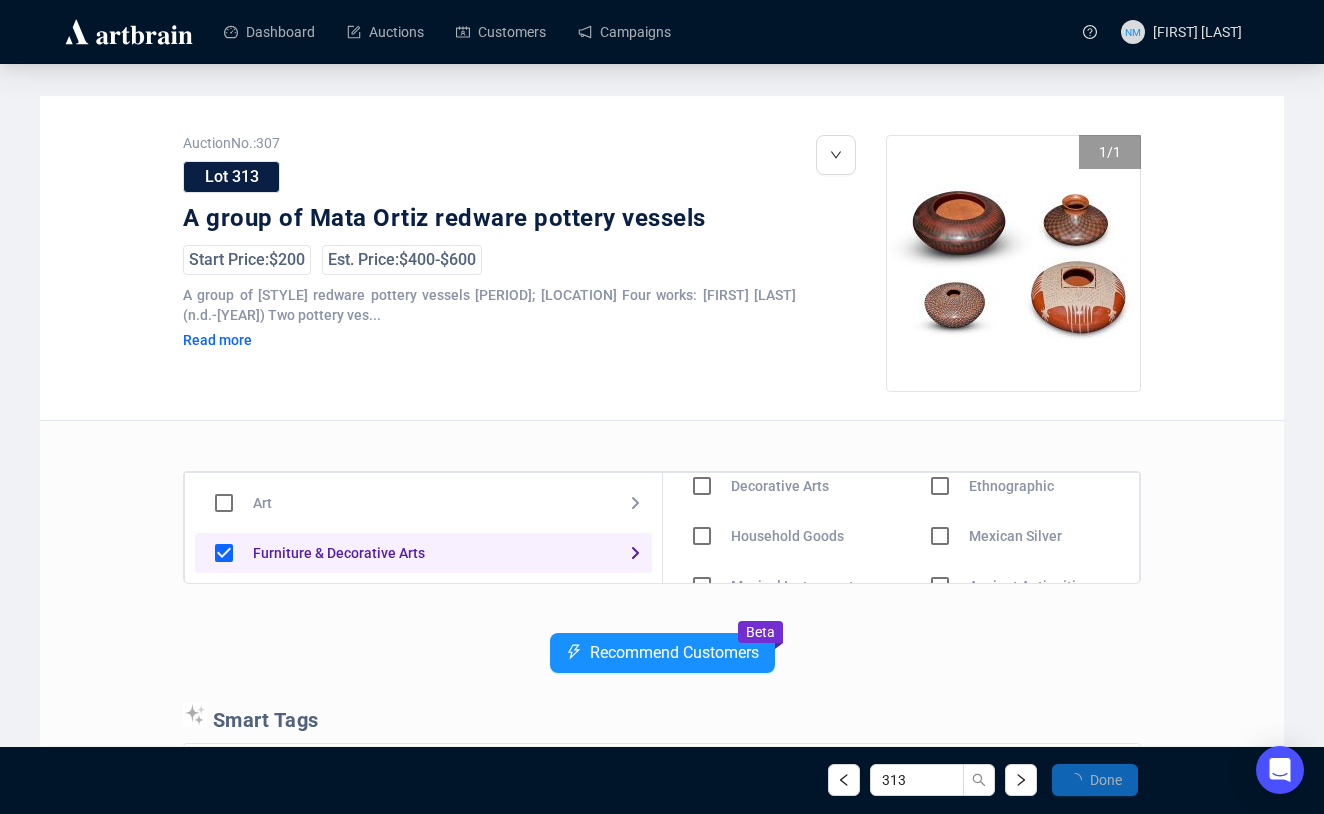 scroll, scrollTop: 167, scrollLeft: 0, axis: vertical 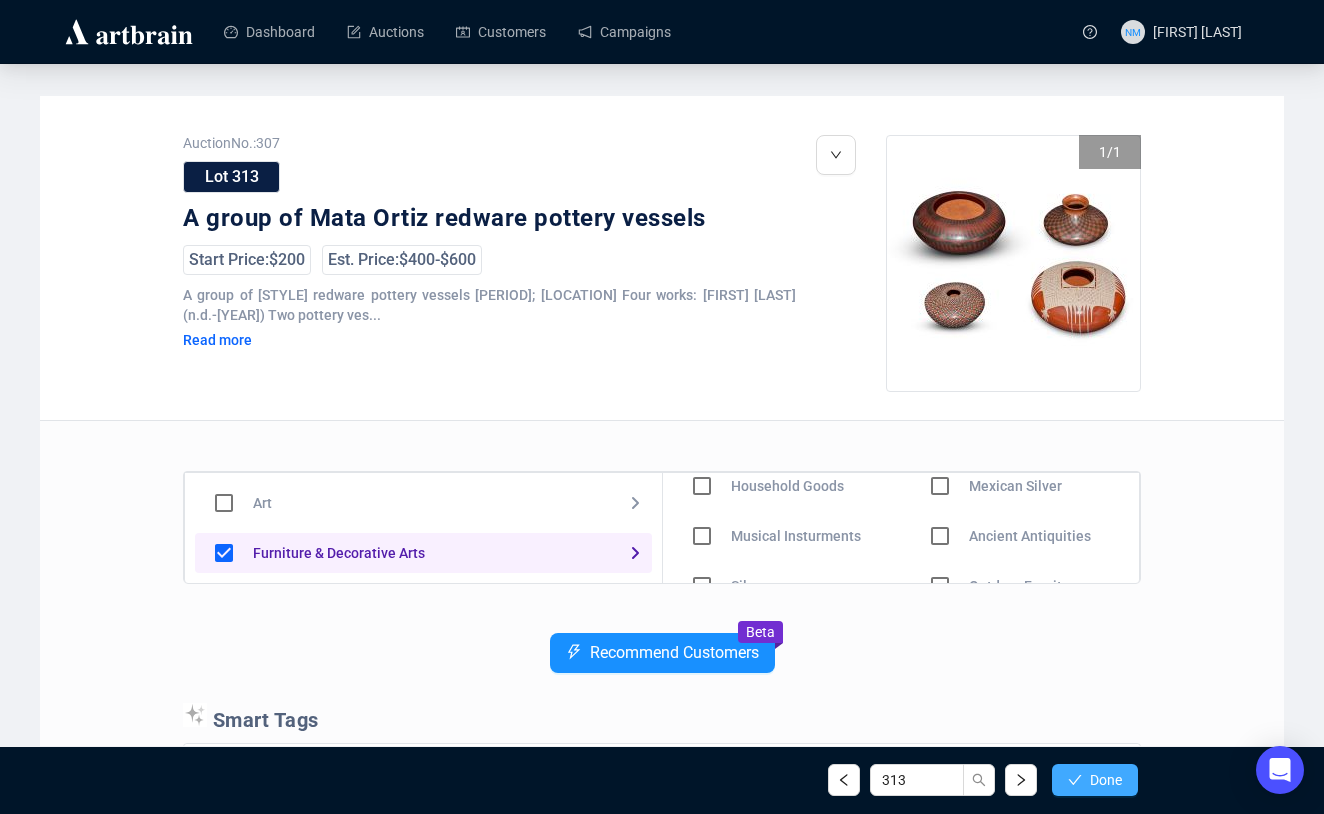 click on "Done" at bounding box center [1095, 780] 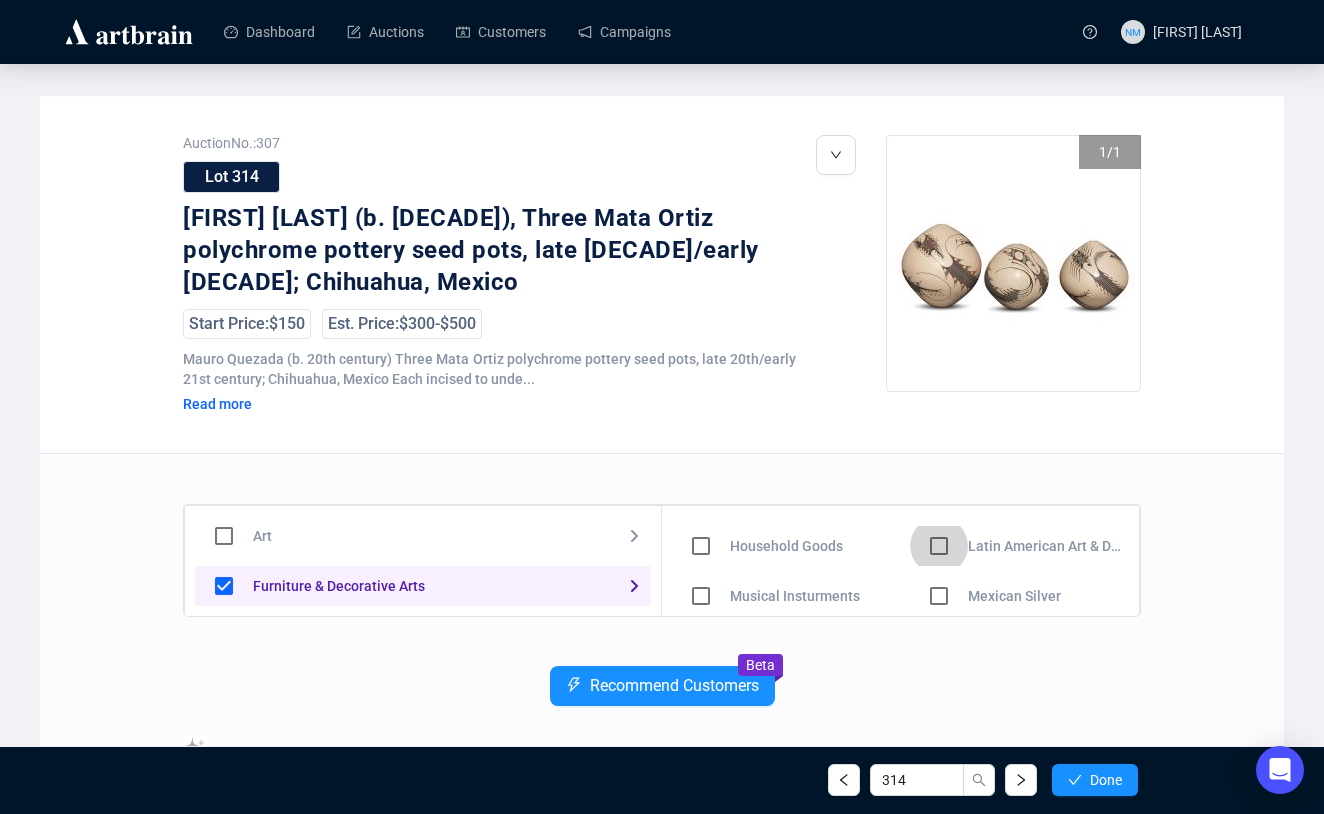 click at bounding box center (701, 496) 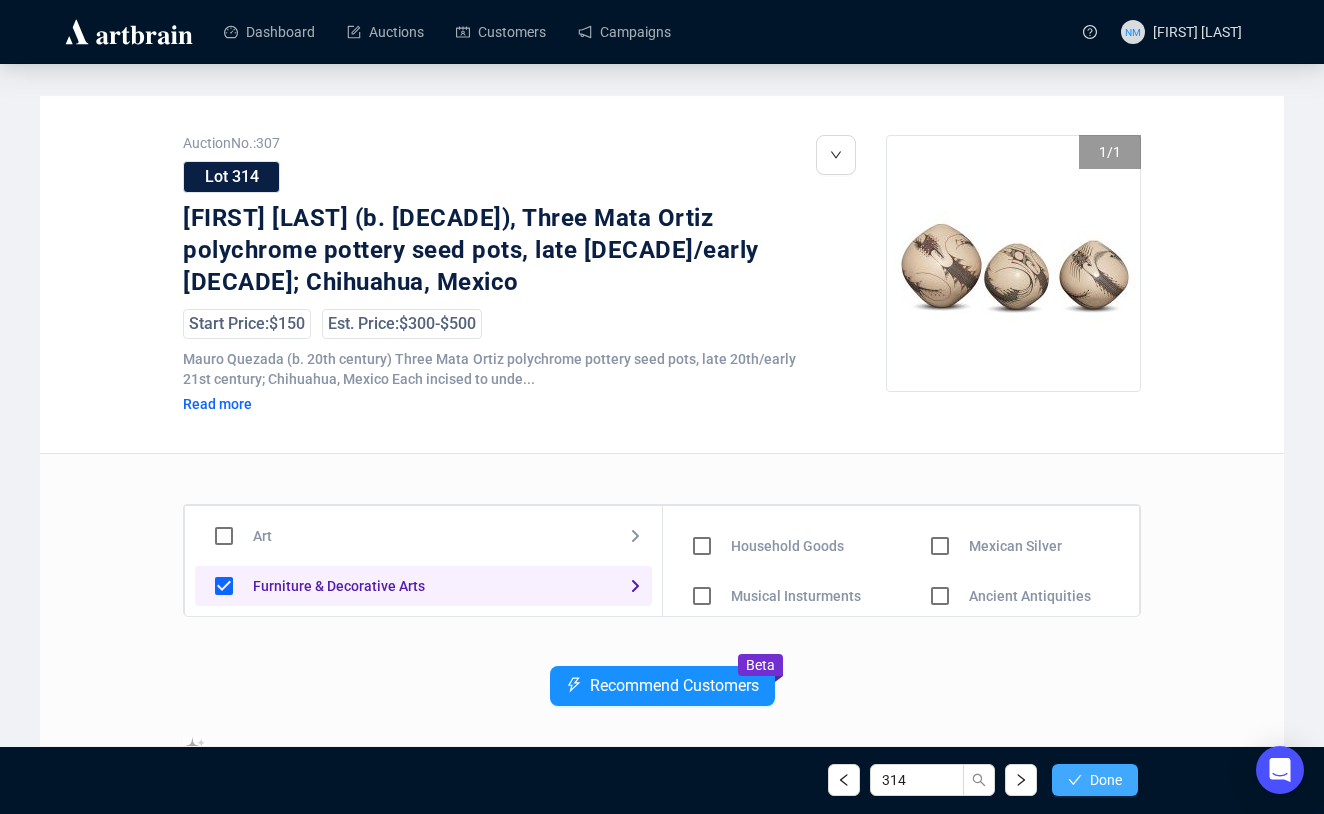 click on "Done" at bounding box center (1095, 780) 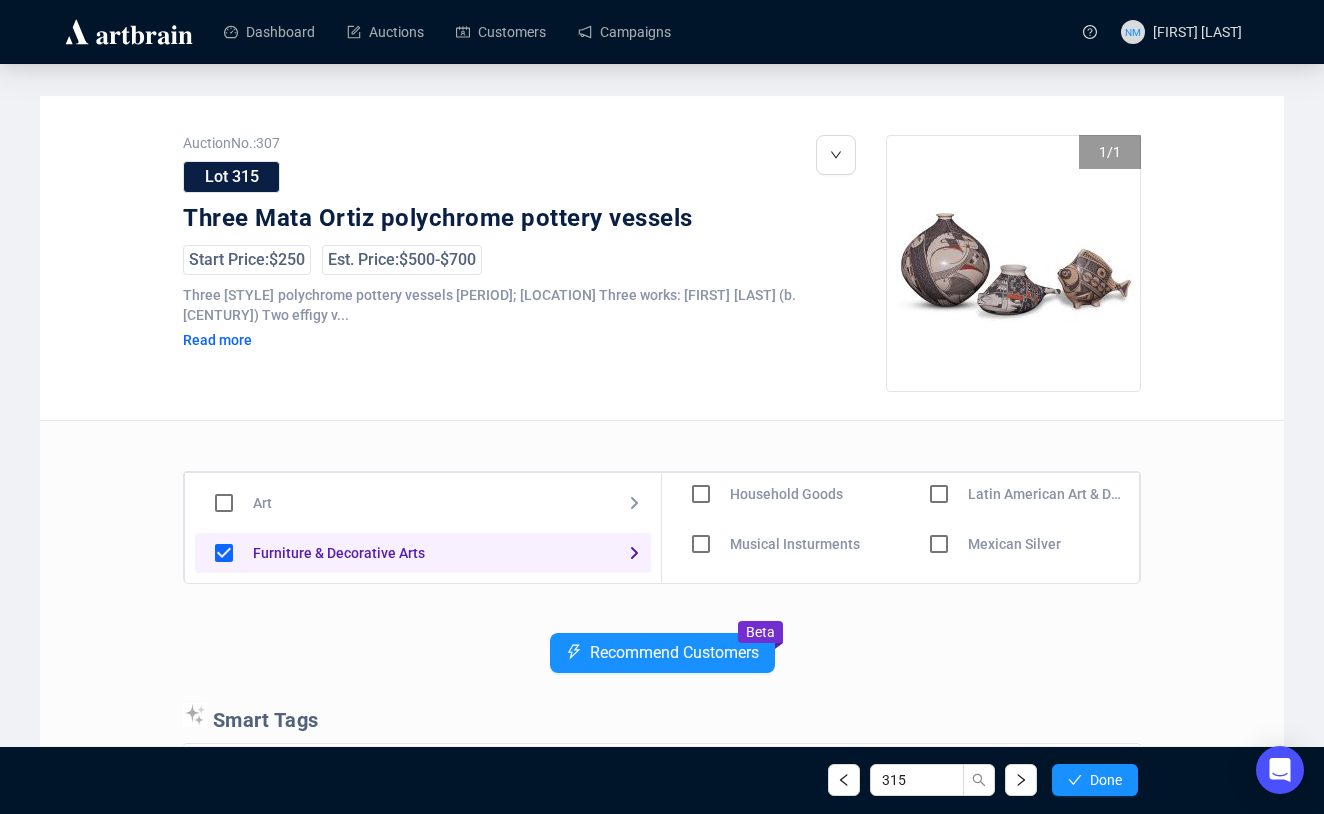 click at bounding box center (701, 444) 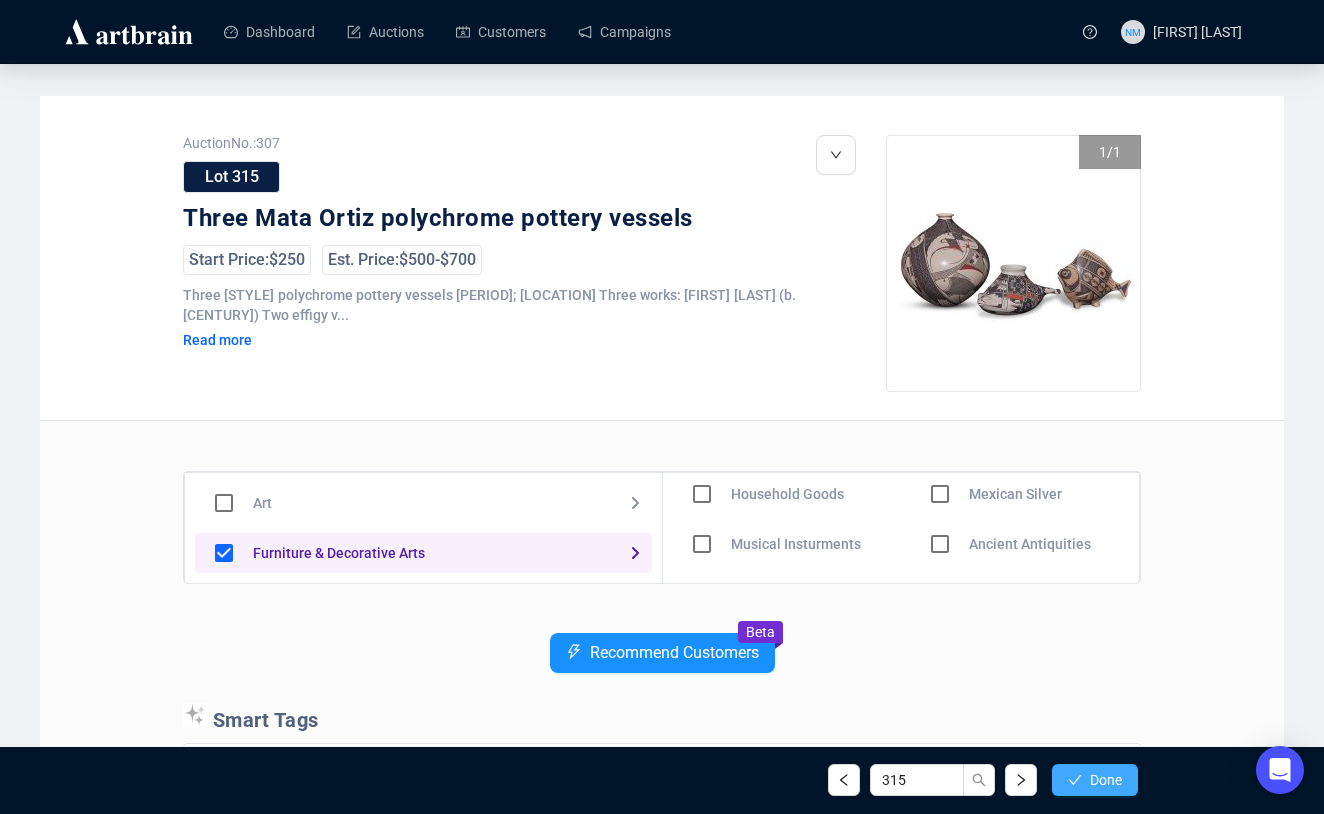 click on "Done" at bounding box center [1106, 780] 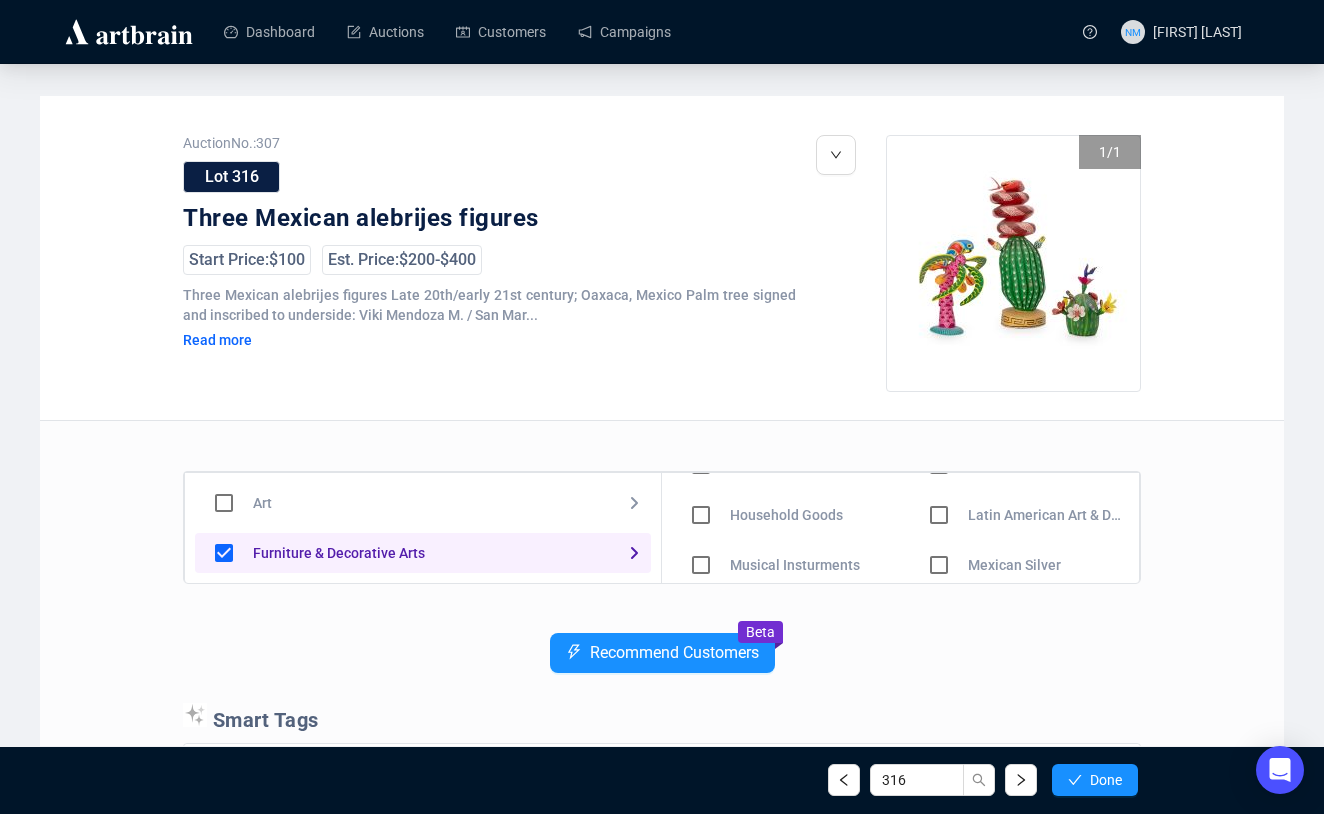 scroll, scrollTop: 99, scrollLeft: 0, axis: vertical 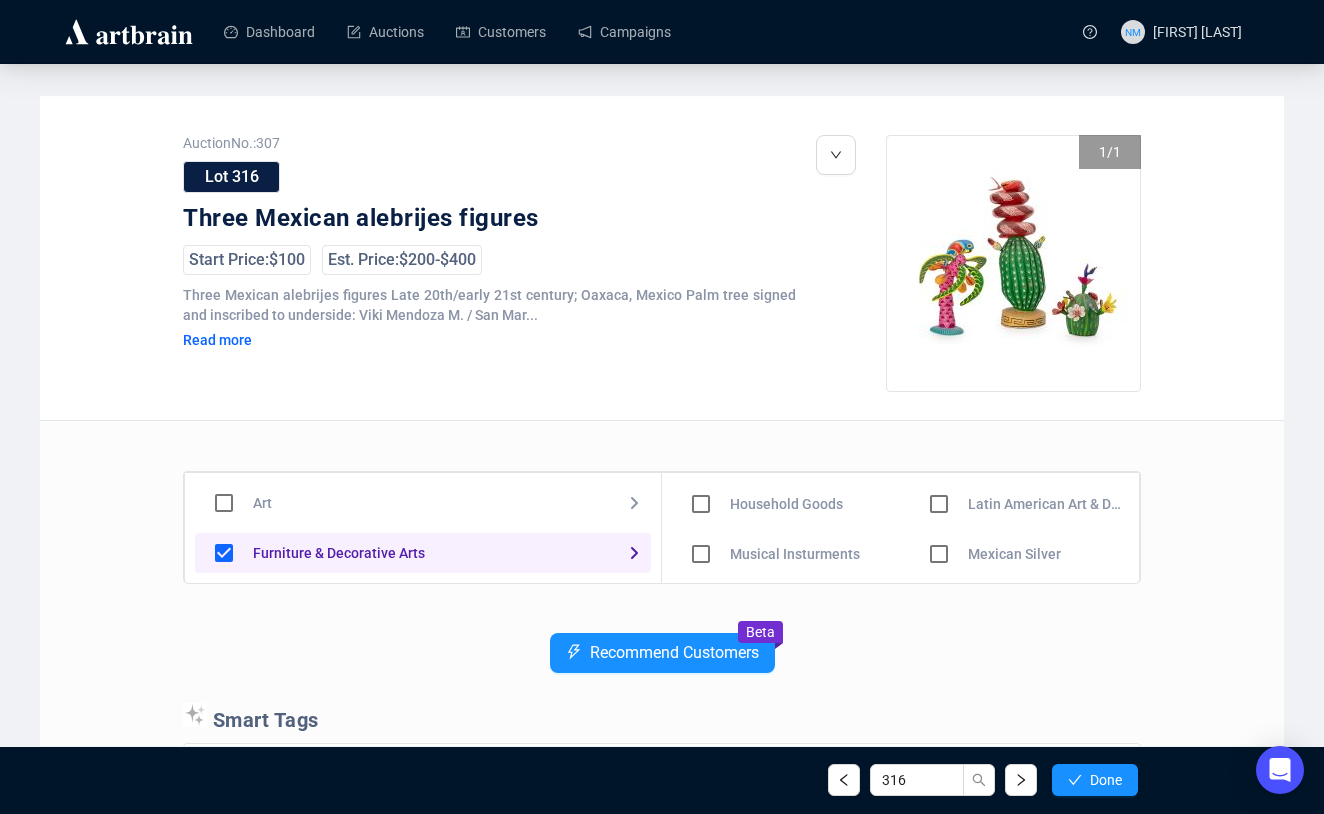 click at bounding box center (701, 454) 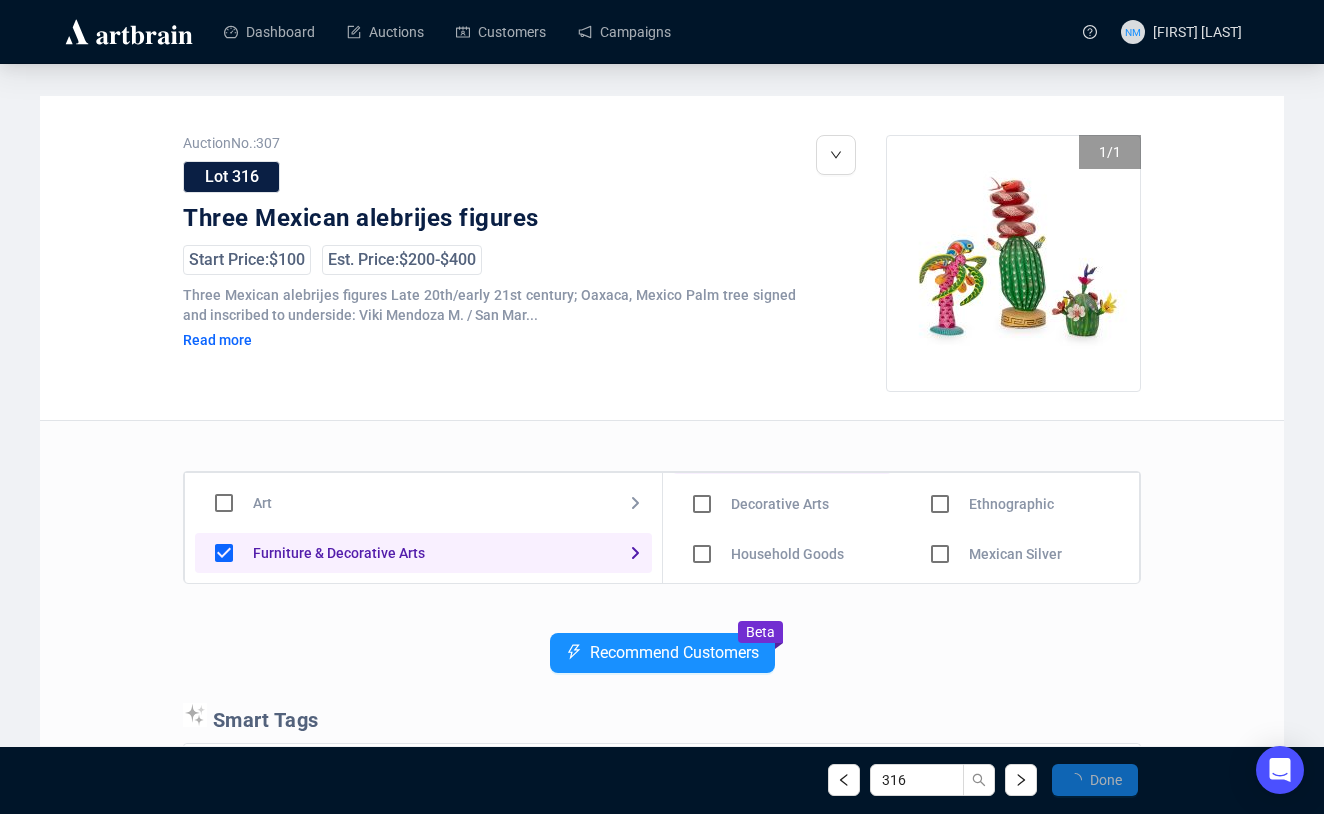scroll, scrollTop: 149, scrollLeft: 0, axis: vertical 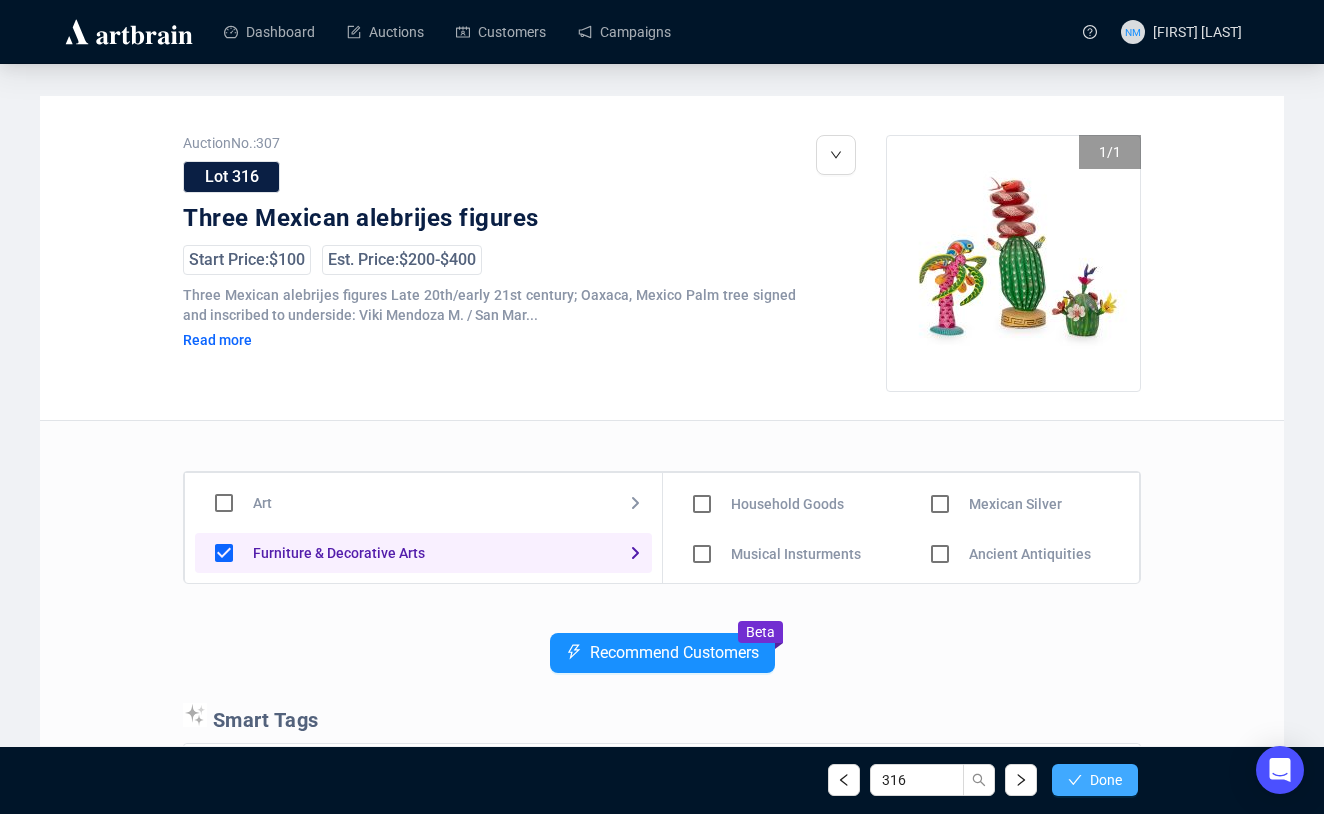 click on "Done" at bounding box center [1106, 780] 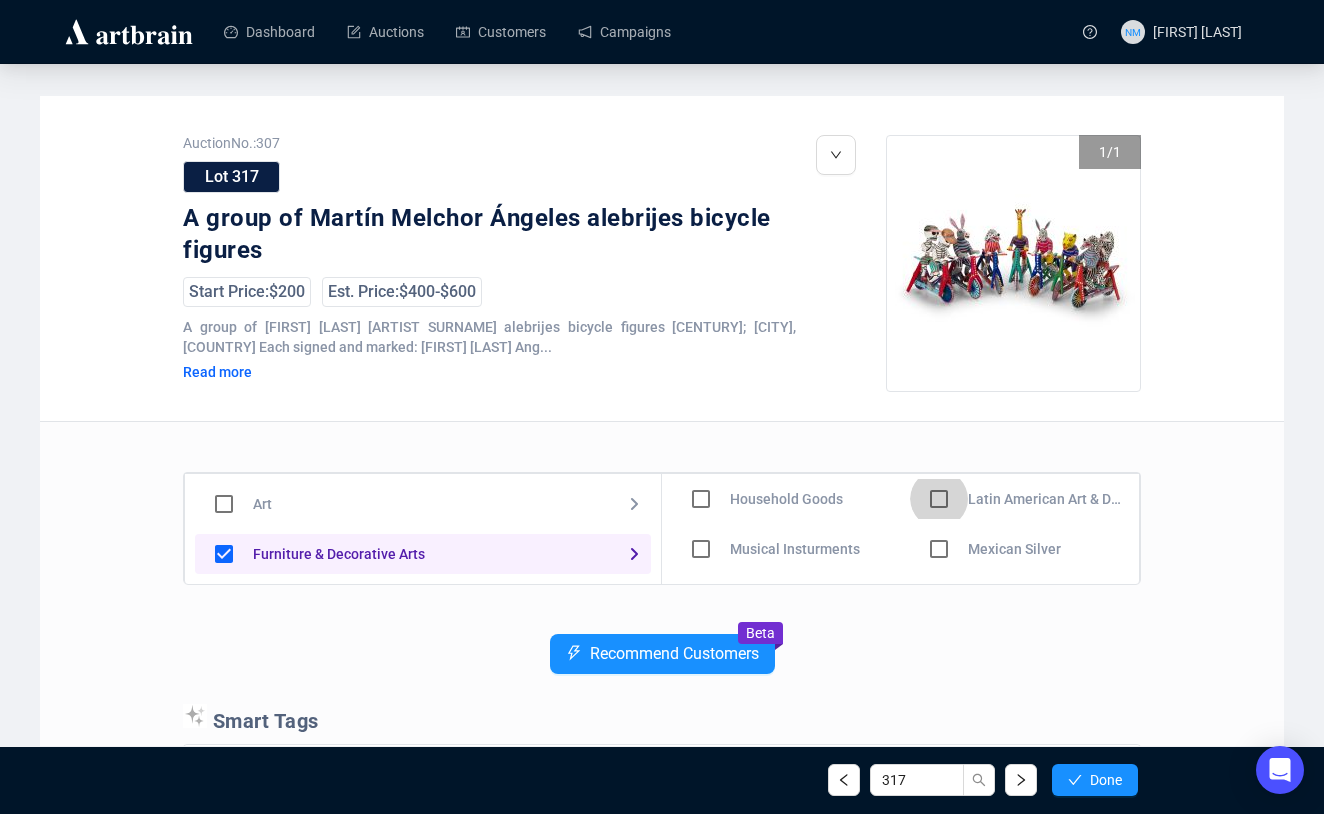click at bounding box center (701, 449) 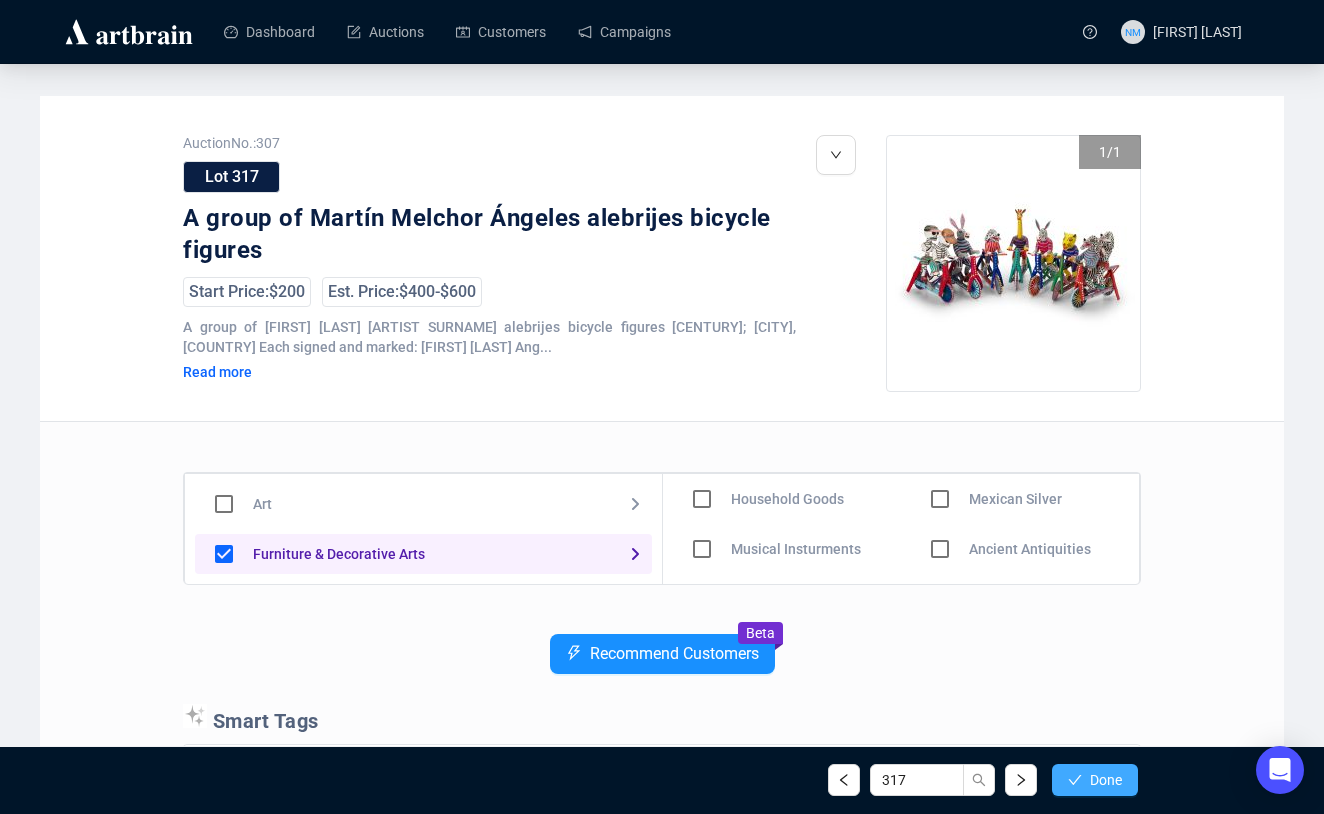 click on "Done" at bounding box center (1106, 780) 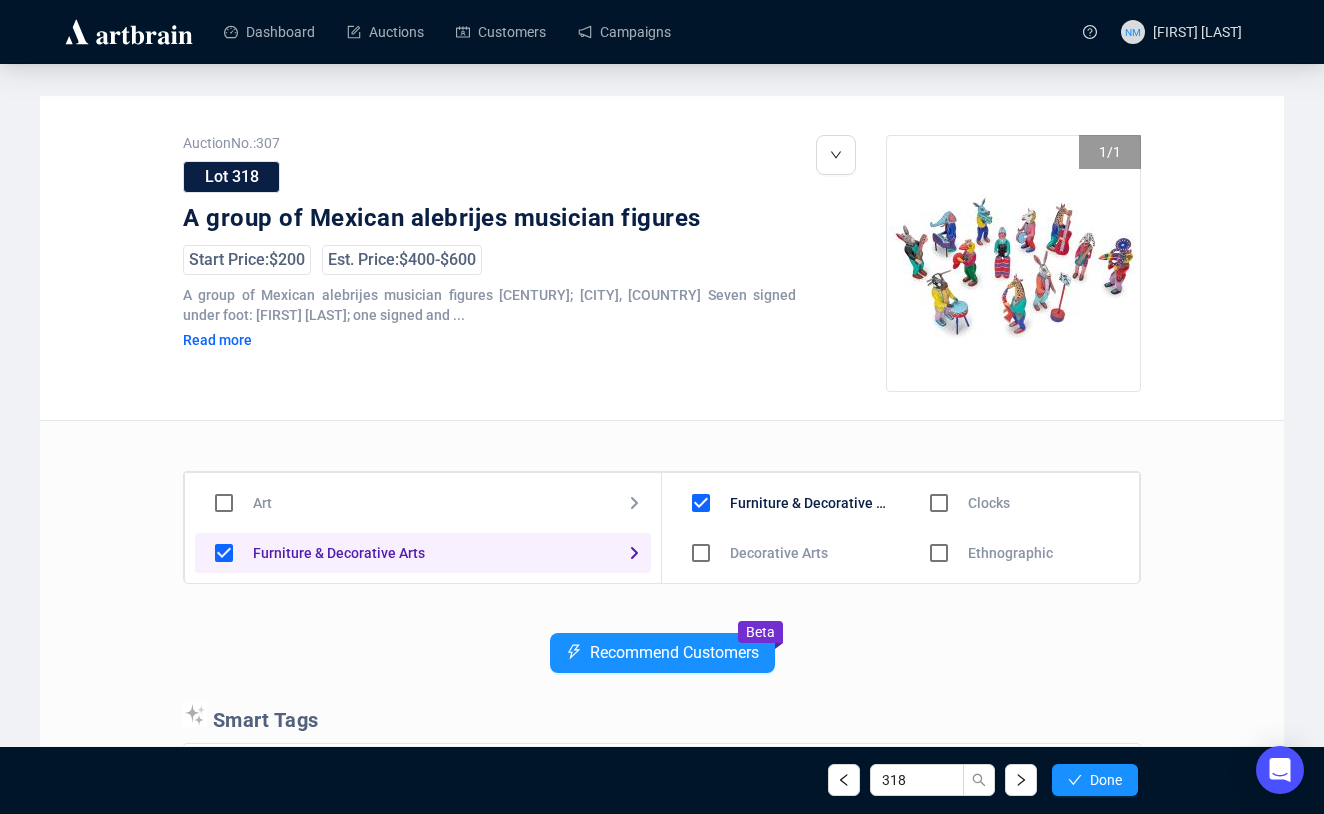 scroll, scrollTop: 240, scrollLeft: 0, axis: vertical 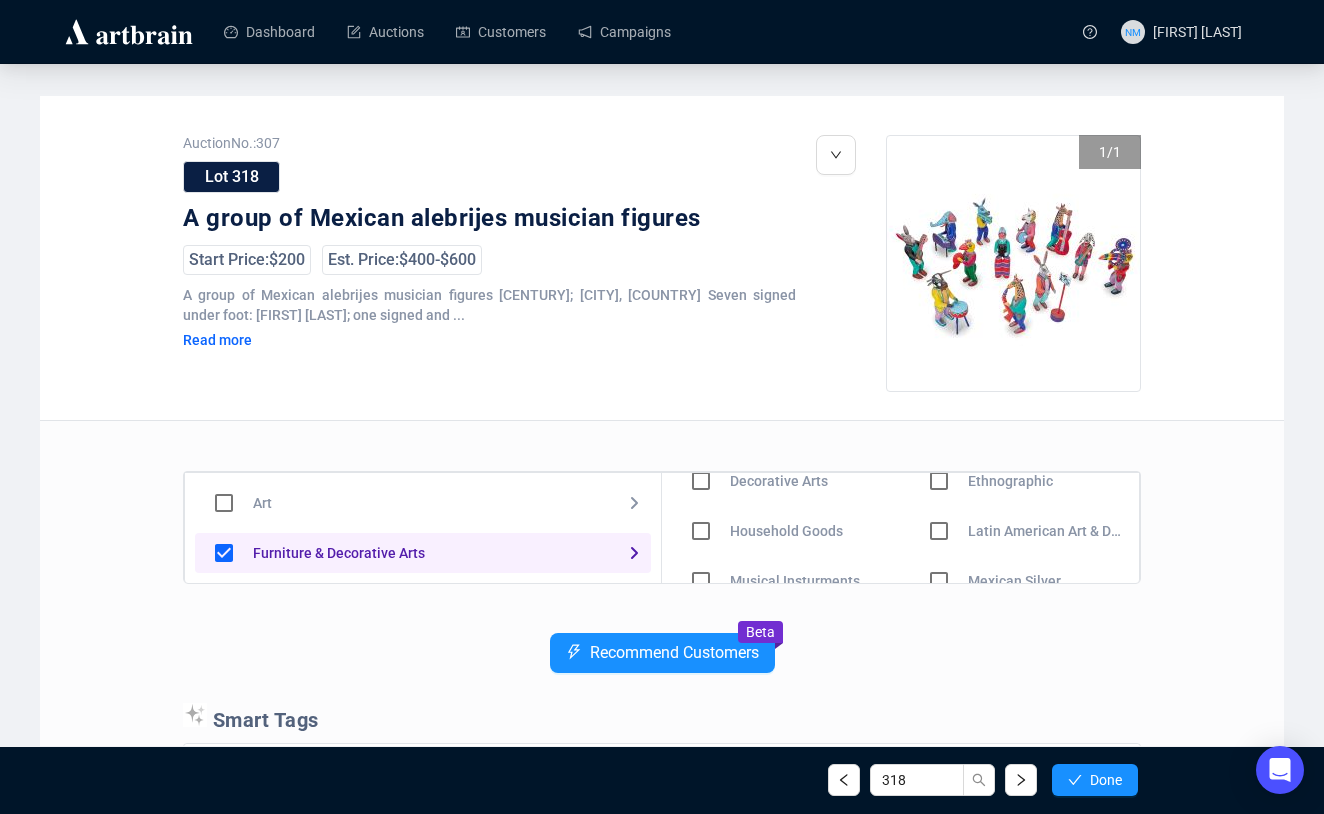 click at bounding box center [701, 481] 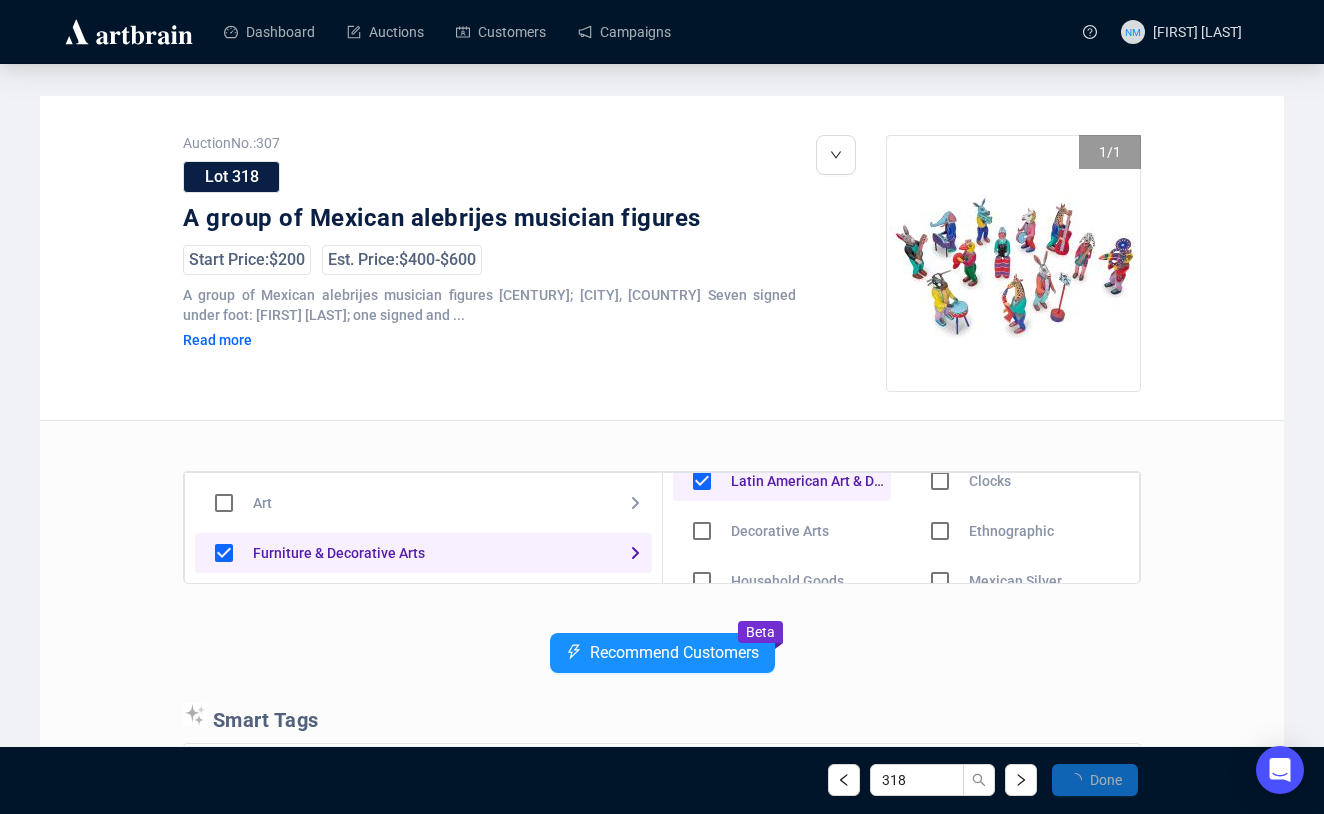 scroll, scrollTop: 122, scrollLeft: 0, axis: vertical 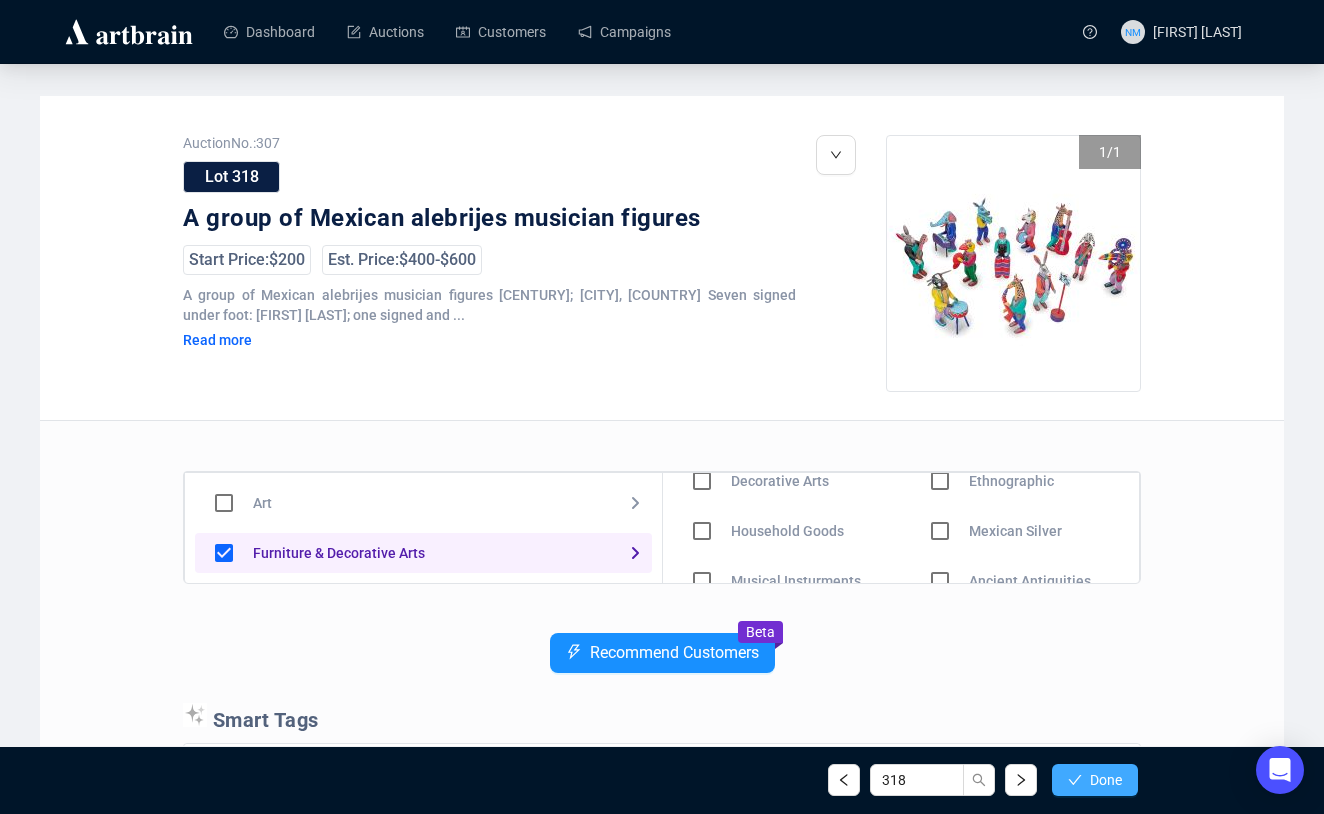 click on "Done" at bounding box center (1106, 780) 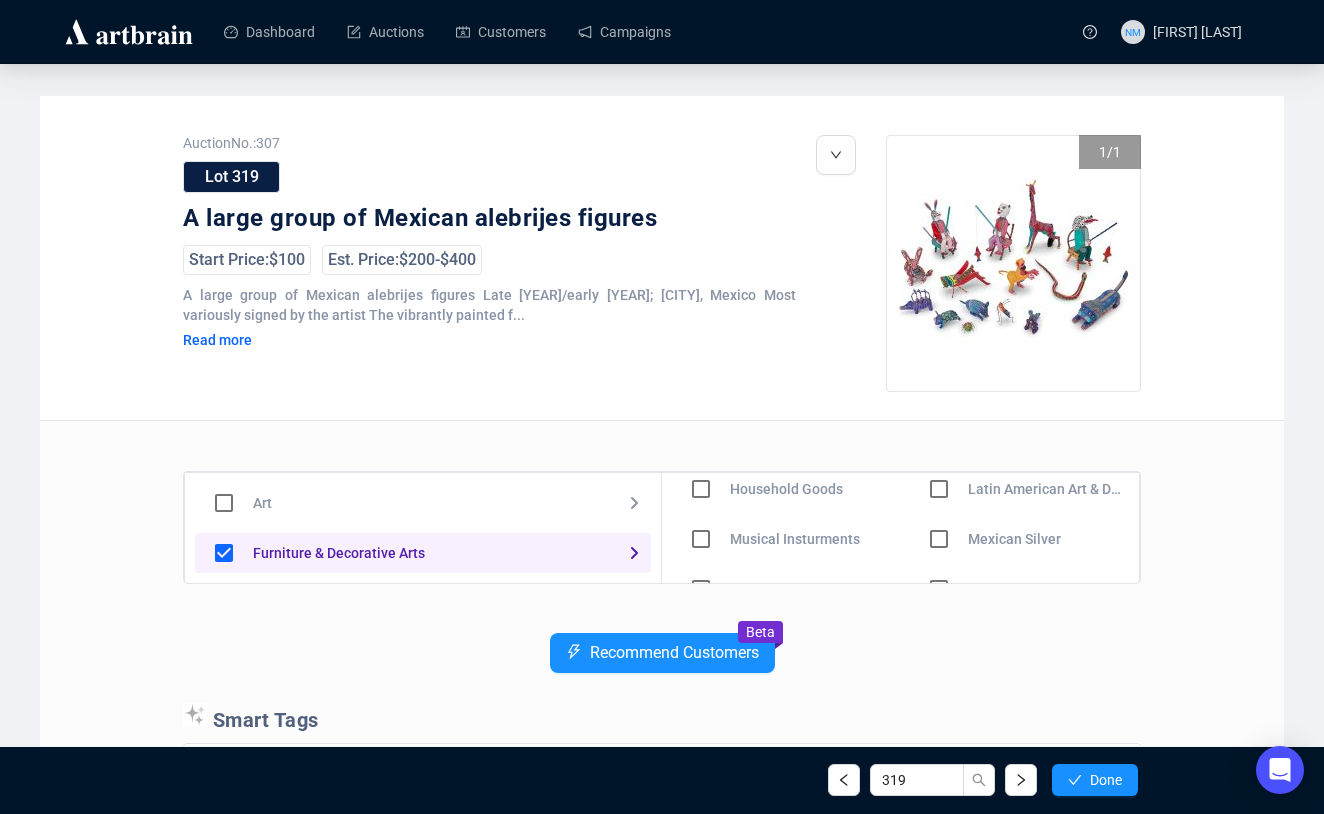 click at bounding box center [701, 439] 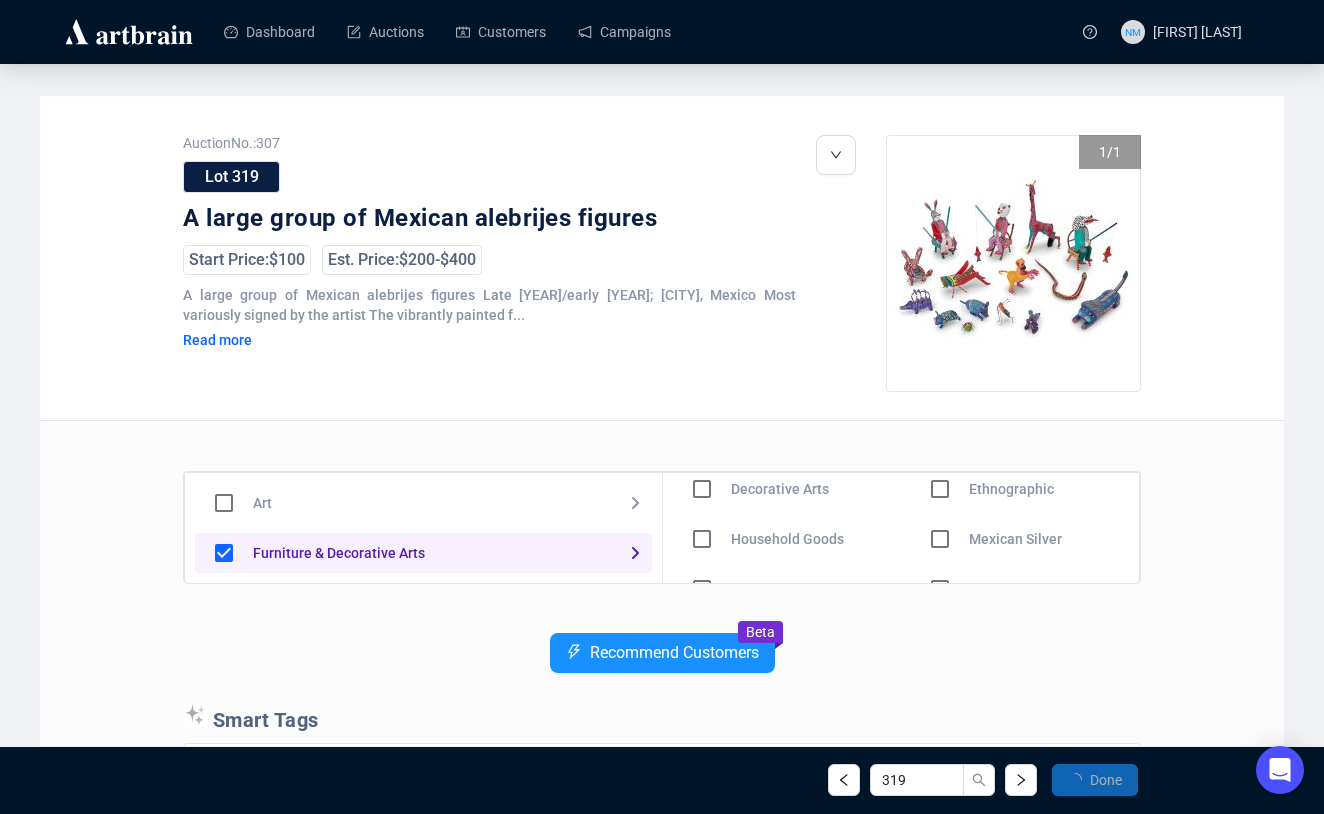 scroll, scrollTop: 164, scrollLeft: 0, axis: vertical 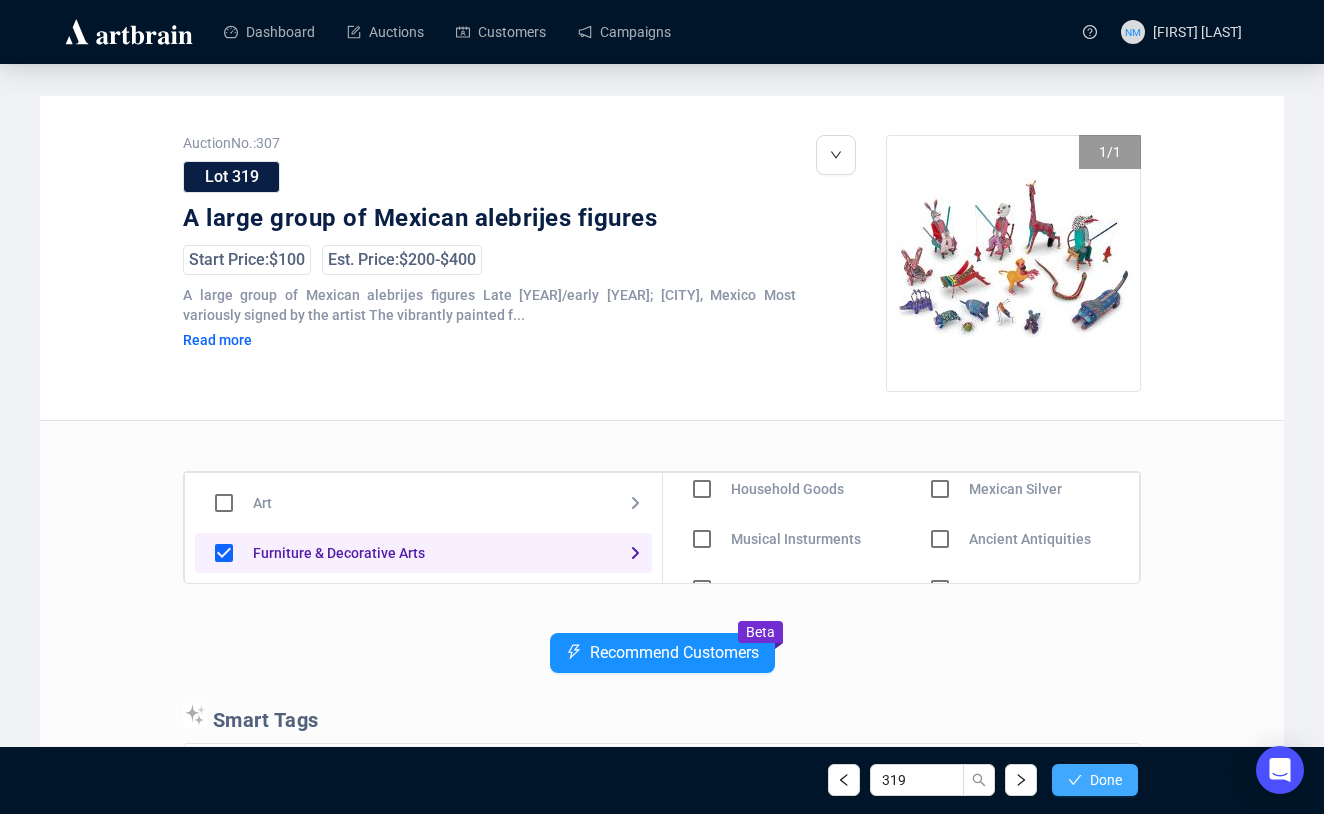 click on "Done" at bounding box center (1106, 780) 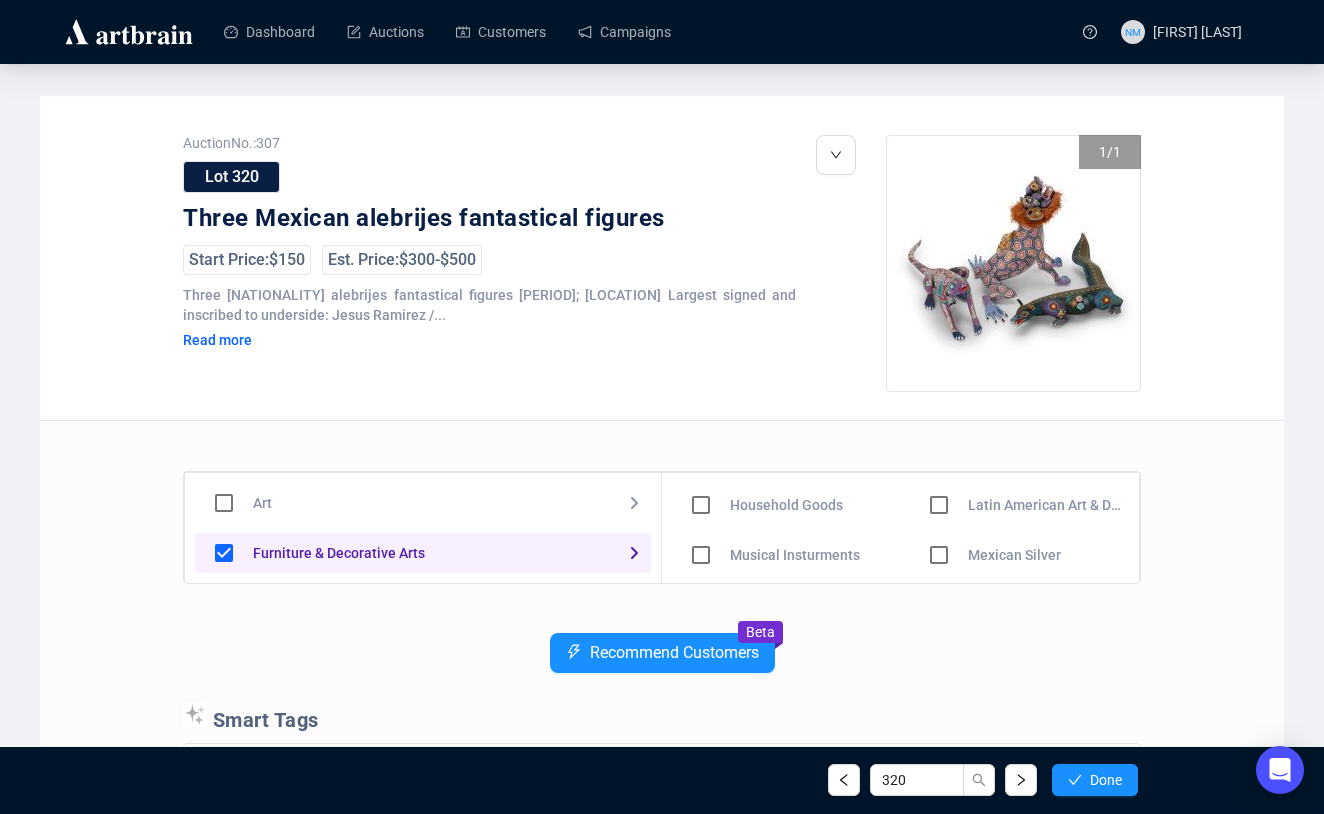 scroll, scrollTop: 110, scrollLeft: 0, axis: vertical 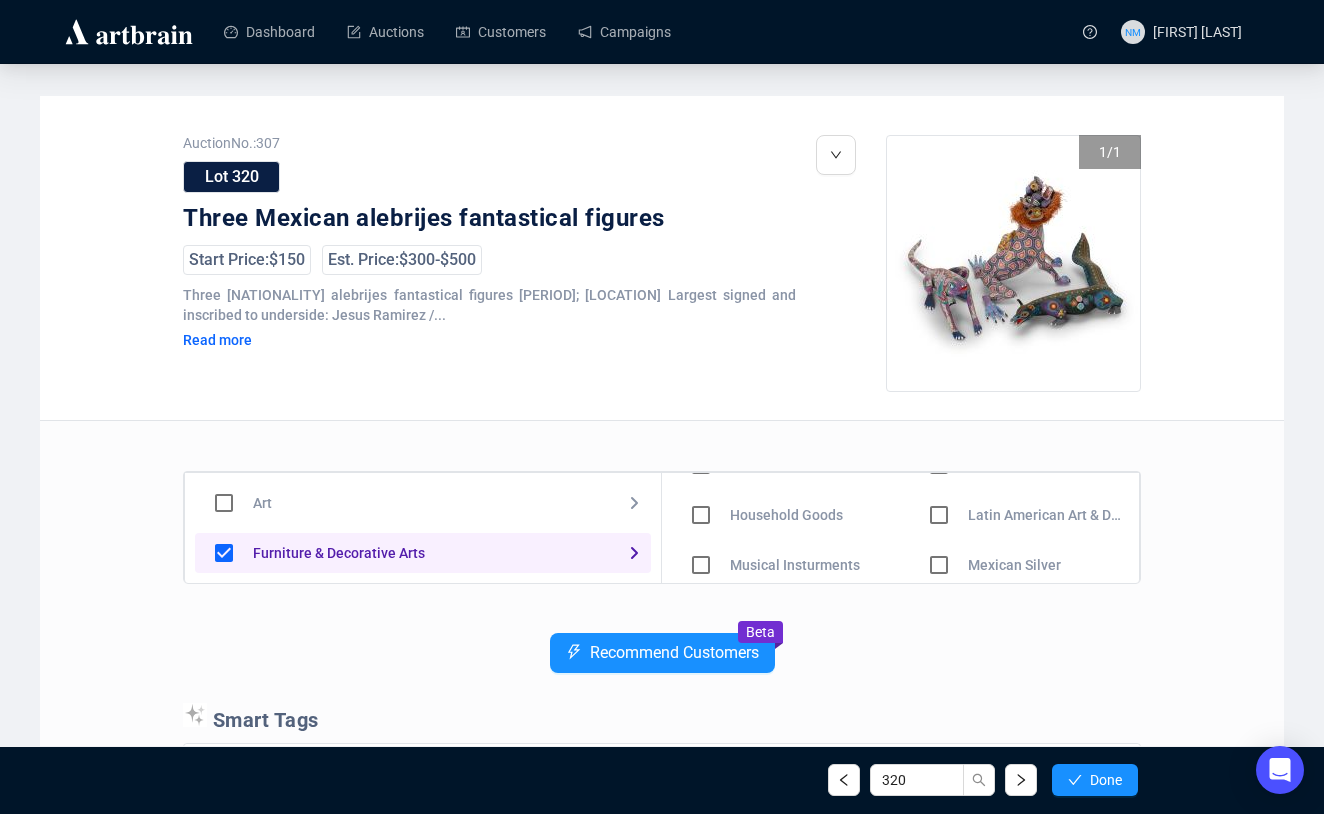 click at bounding box center (701, 465) 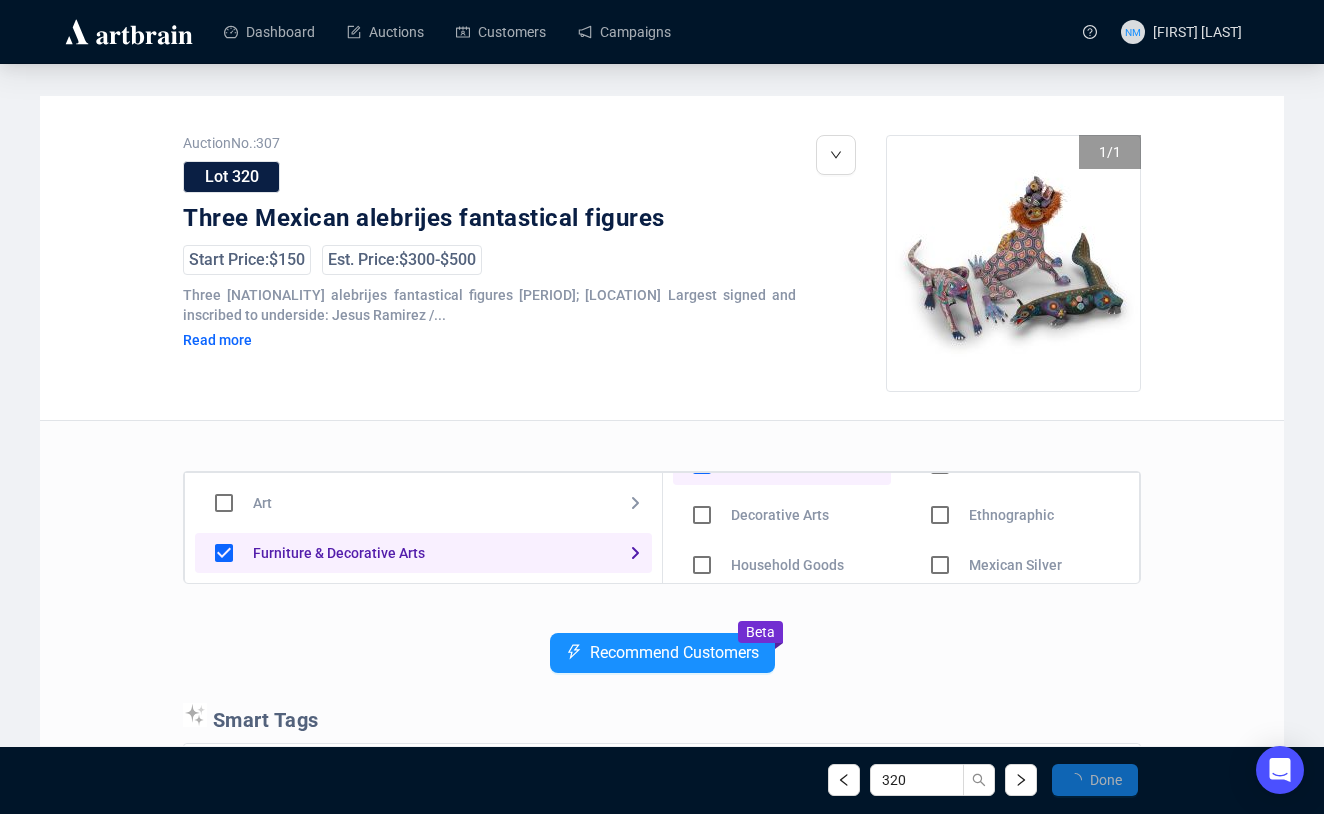 scroll, scrollTop: 138, scrollLeft: 0, axis: vertical 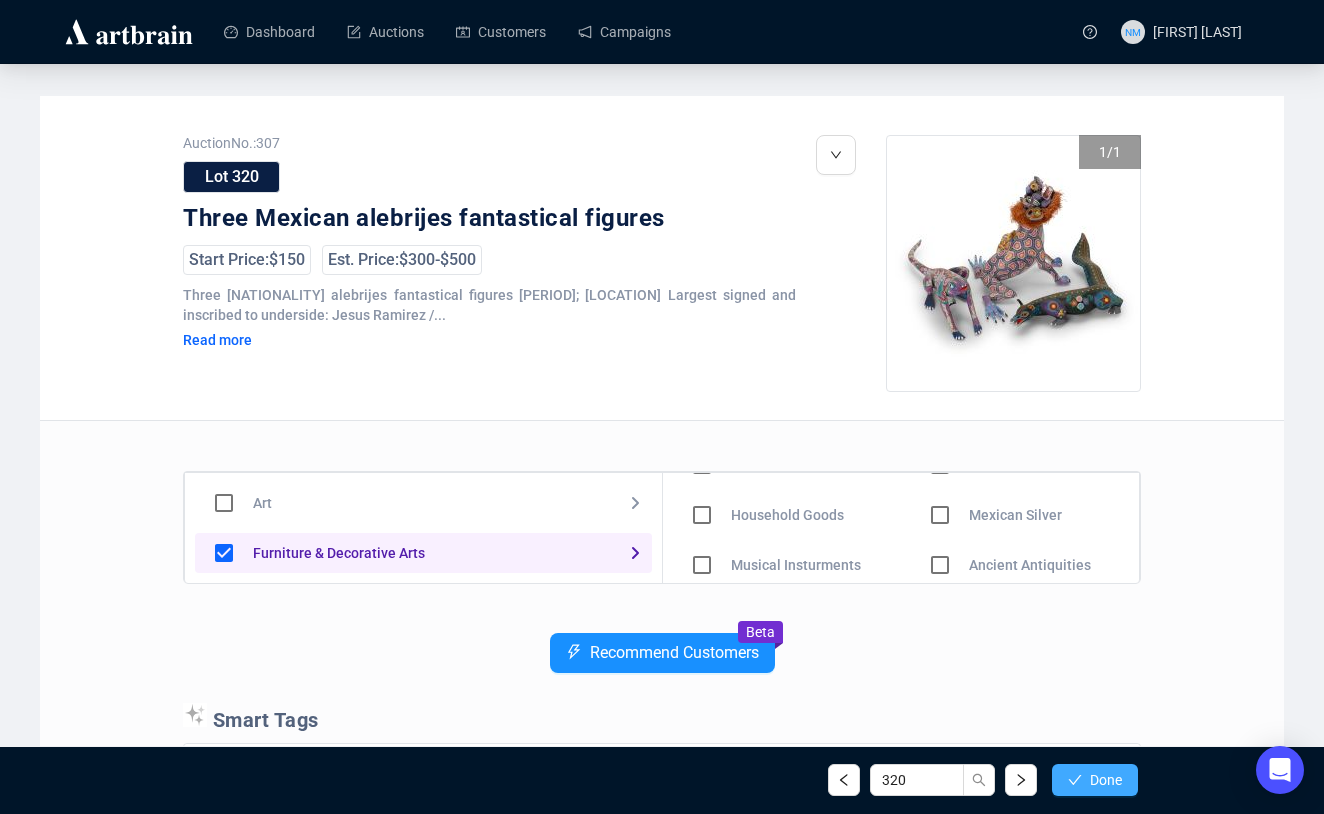 click on "Done" at bounding box center [1095, 780] 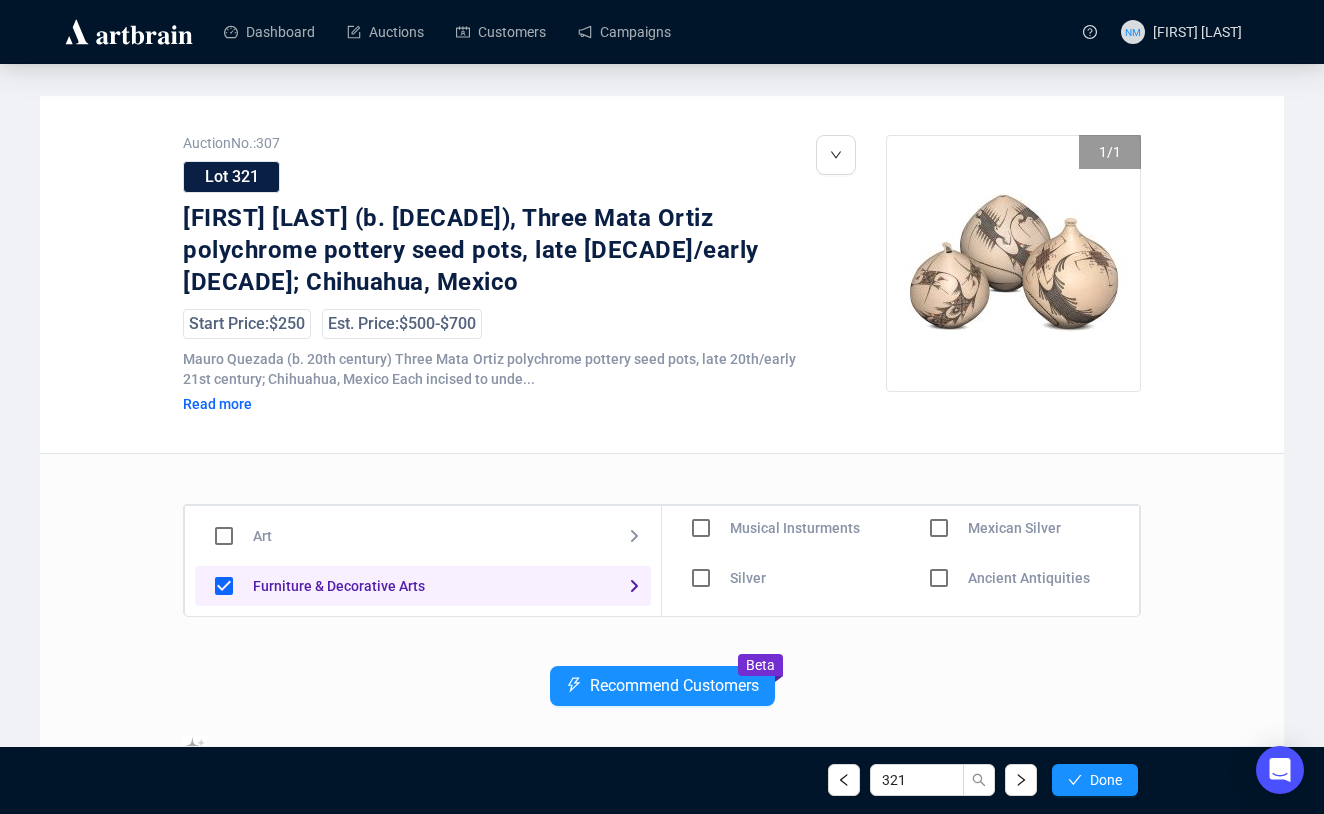 scroll, scrollTop: 103, scrollLeft: 0, axis: vertical 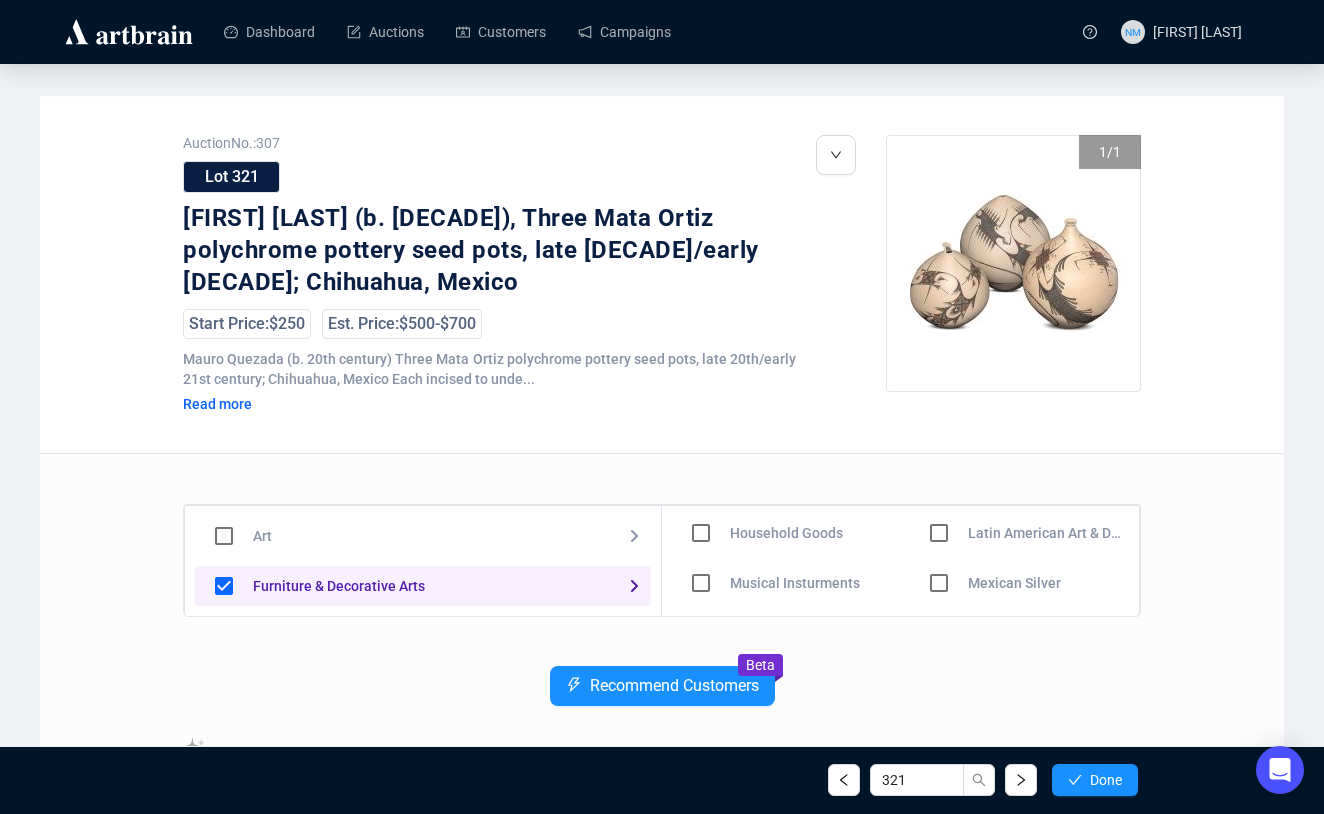 click at bounding box center [701, 483] 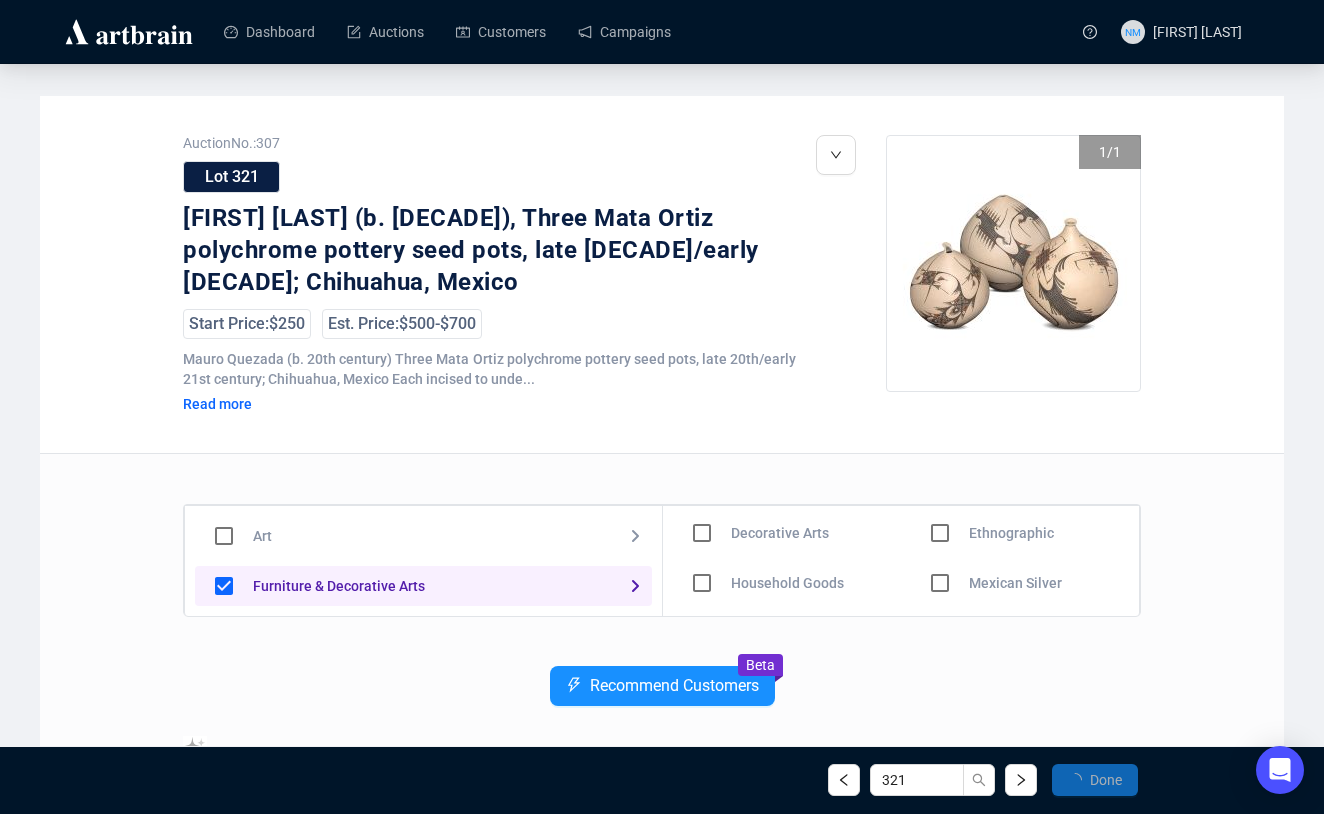 scroll, scrollTop: 153, scrollLeft: 0, axis: vertical 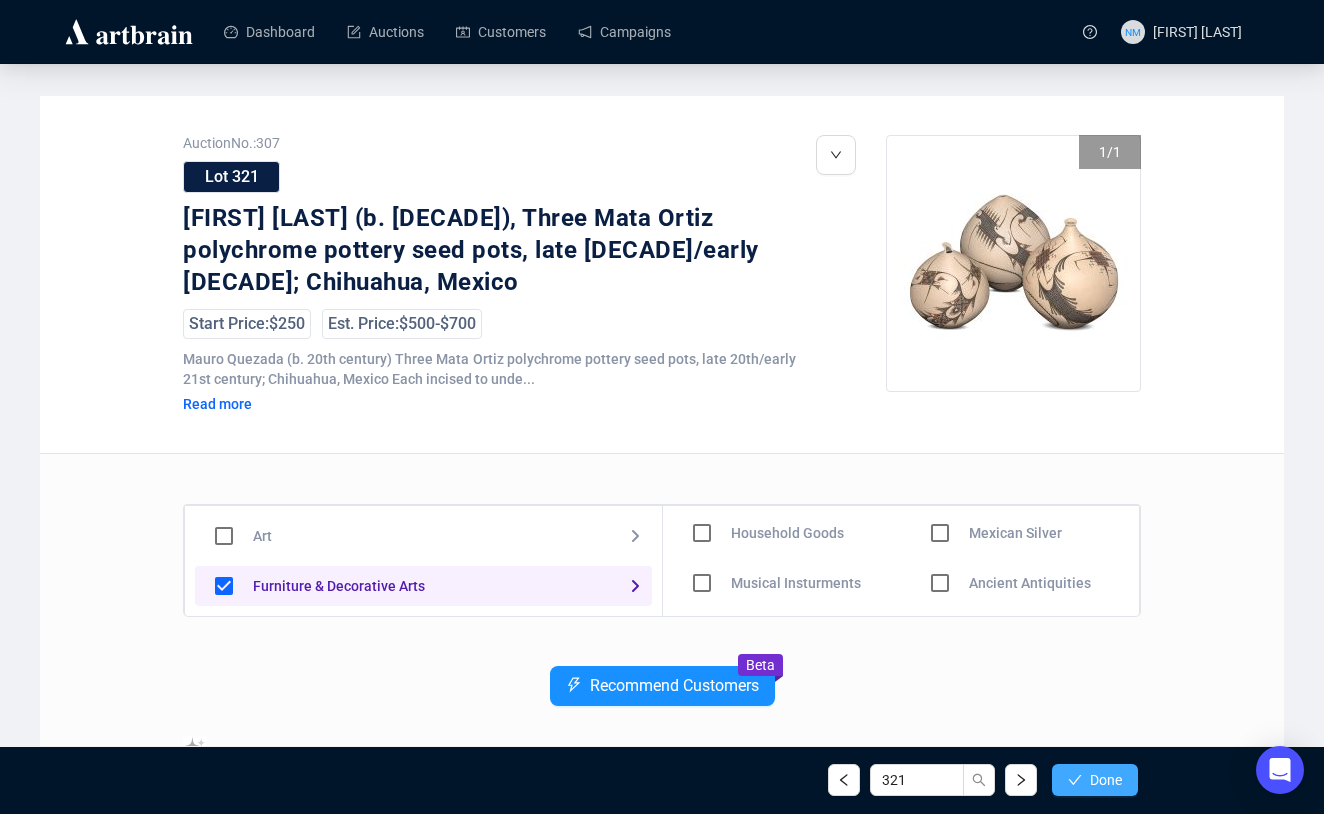 click on "Done" at bounding box center [1106, 780] 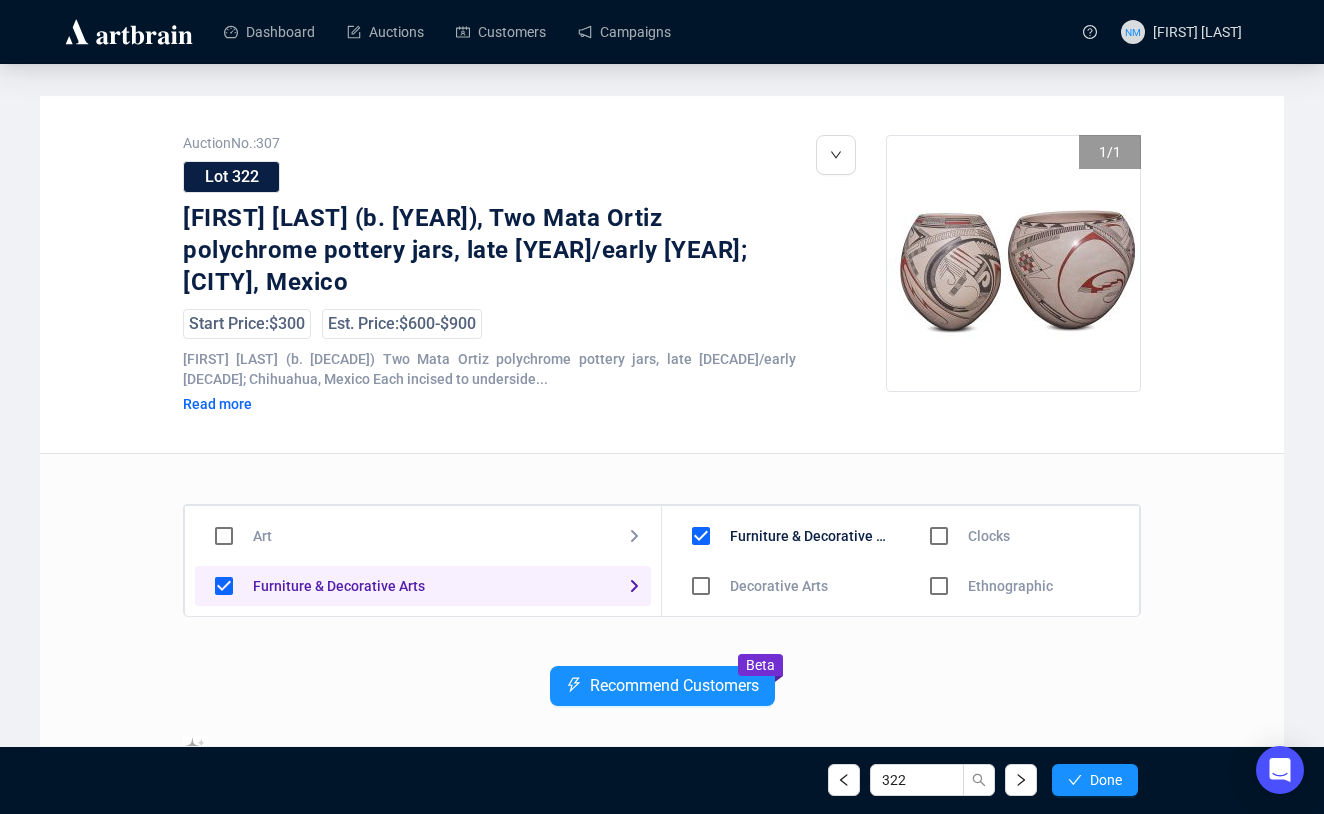 scroll, scrollTop: 0, scrollLeft: 0, axis: both 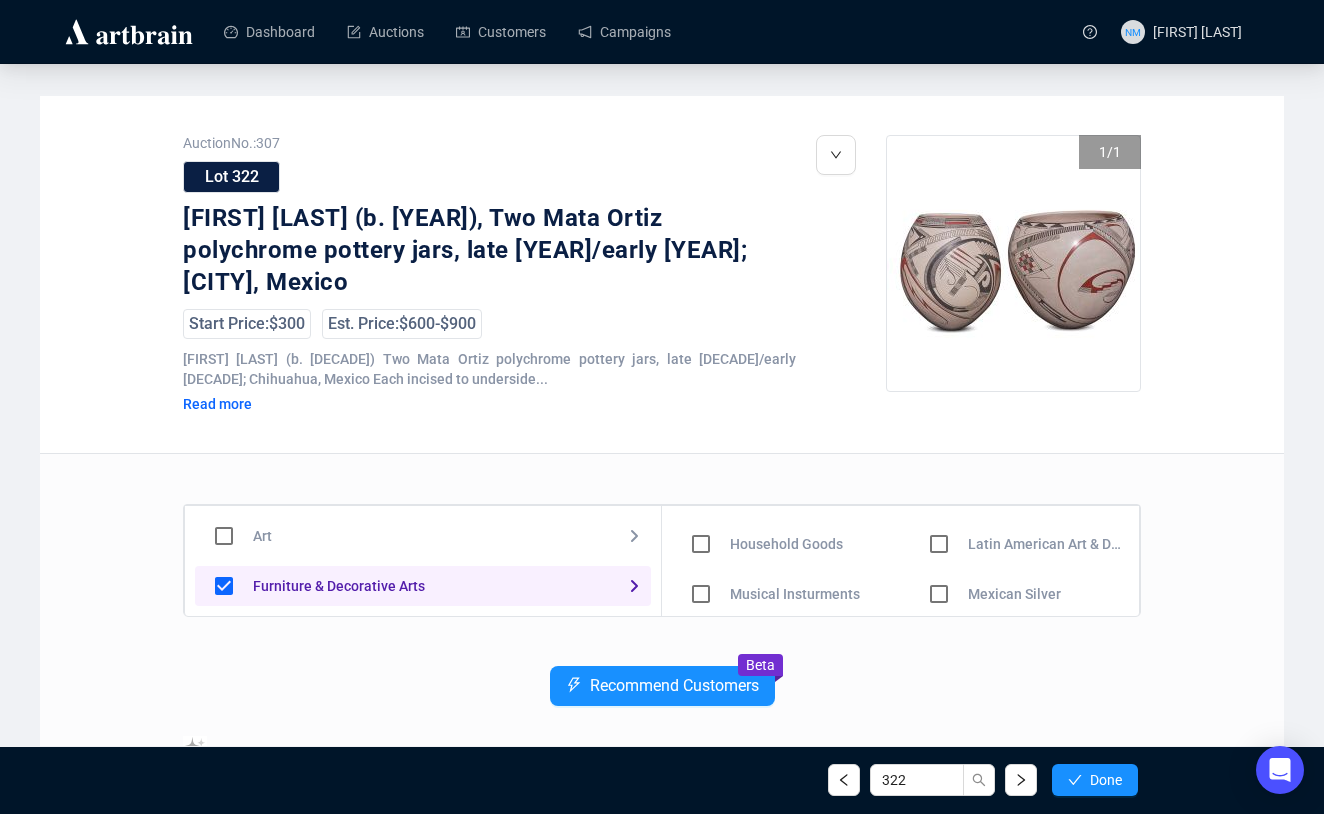 click at bounding box center (701, 494) 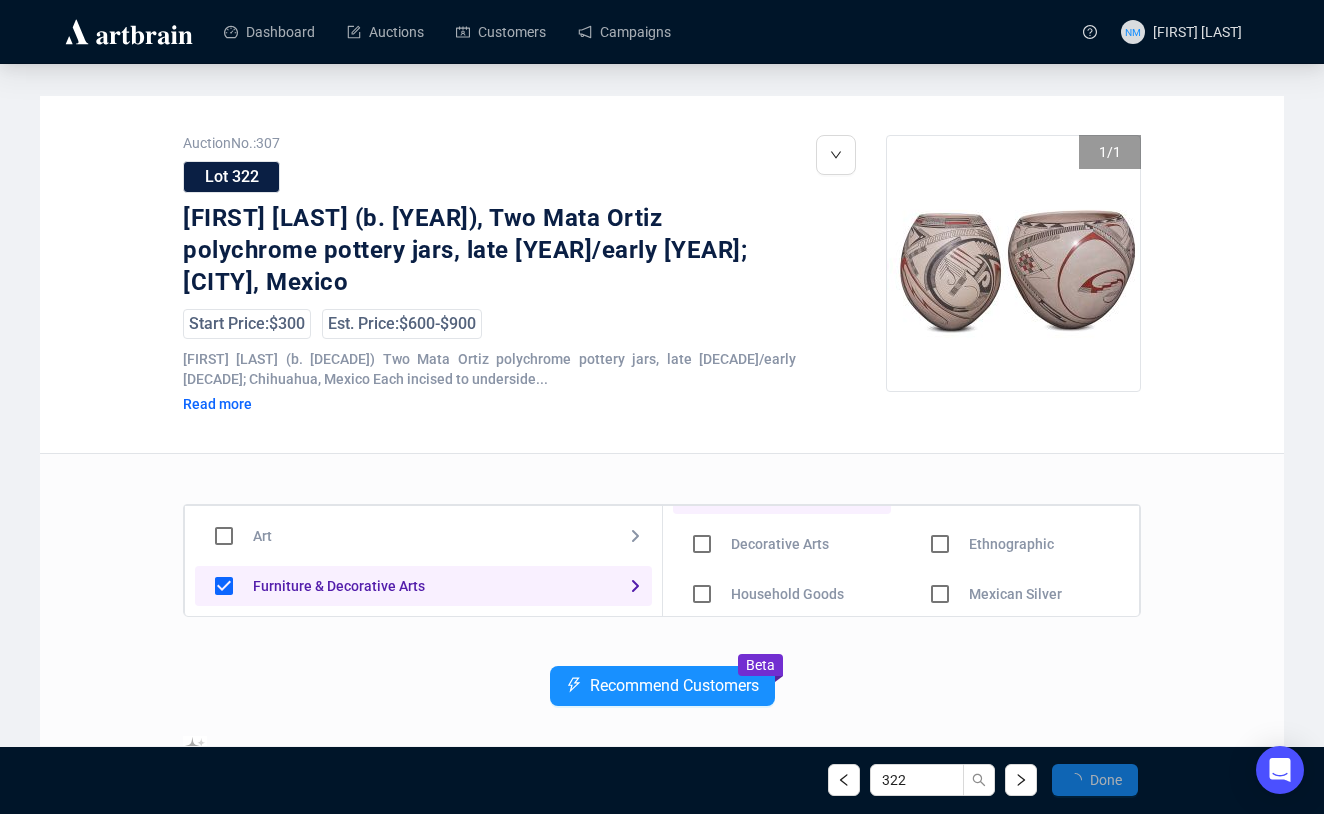 scroll, scrollTop: 142, scrollLeft: 0, axis: vertical 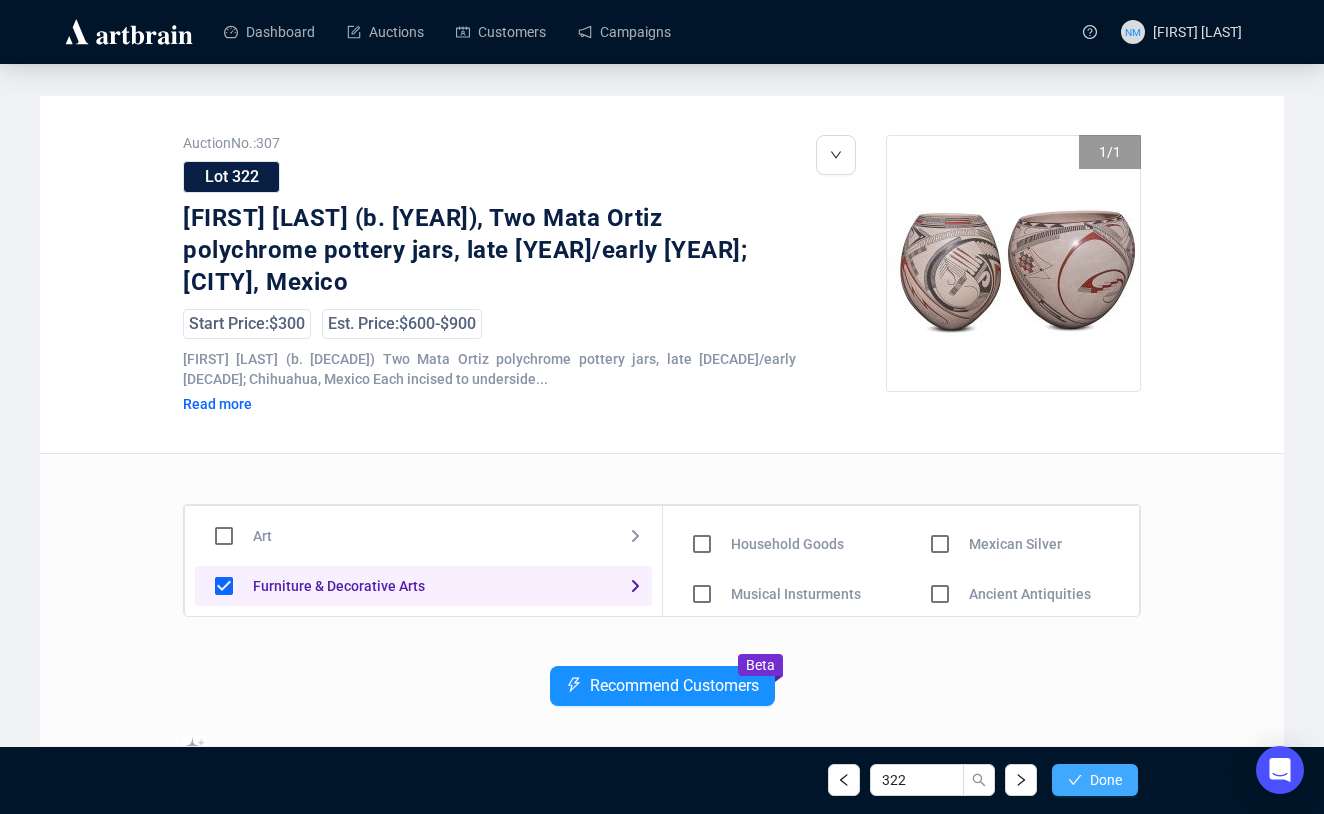 click on "Done" at bounding box center [1095, 780] 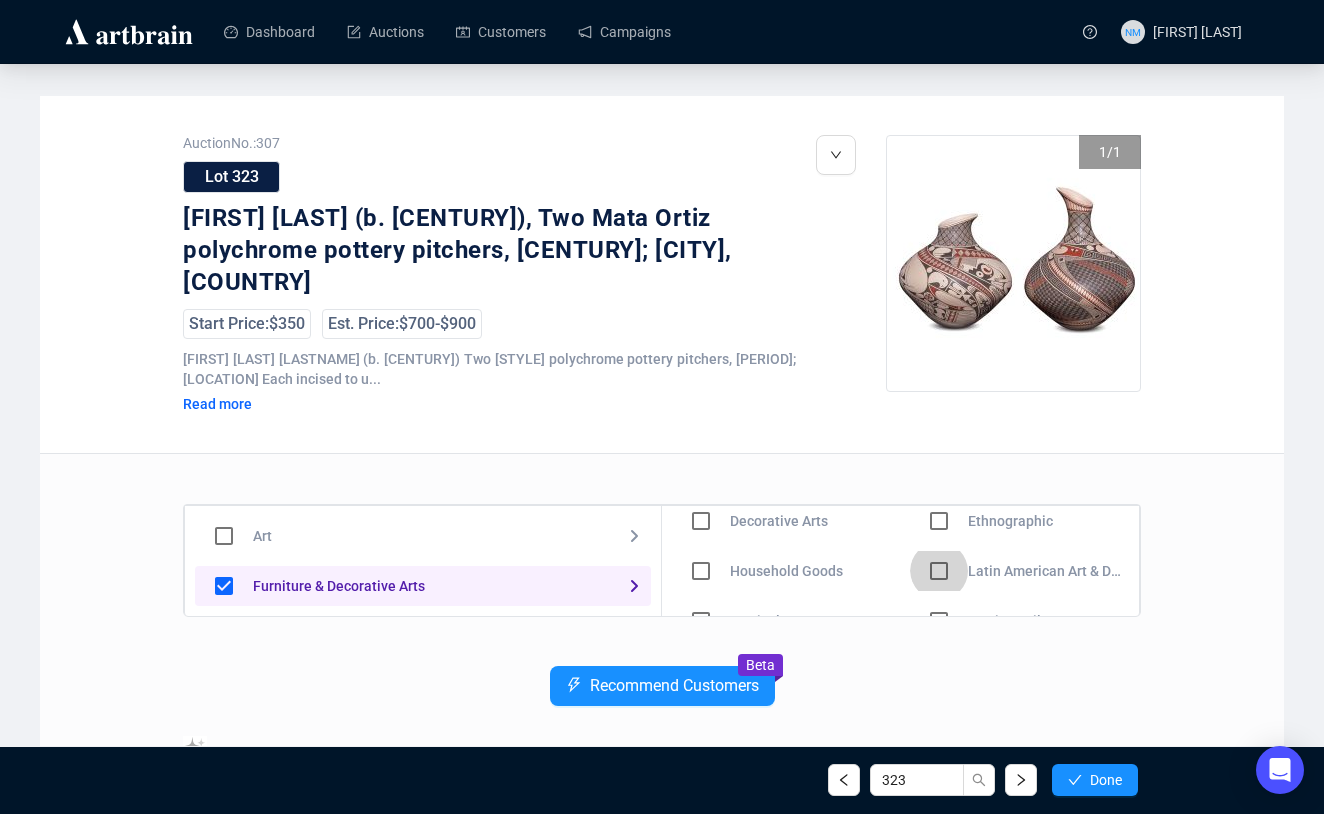 click at bounding box center (701, 521) 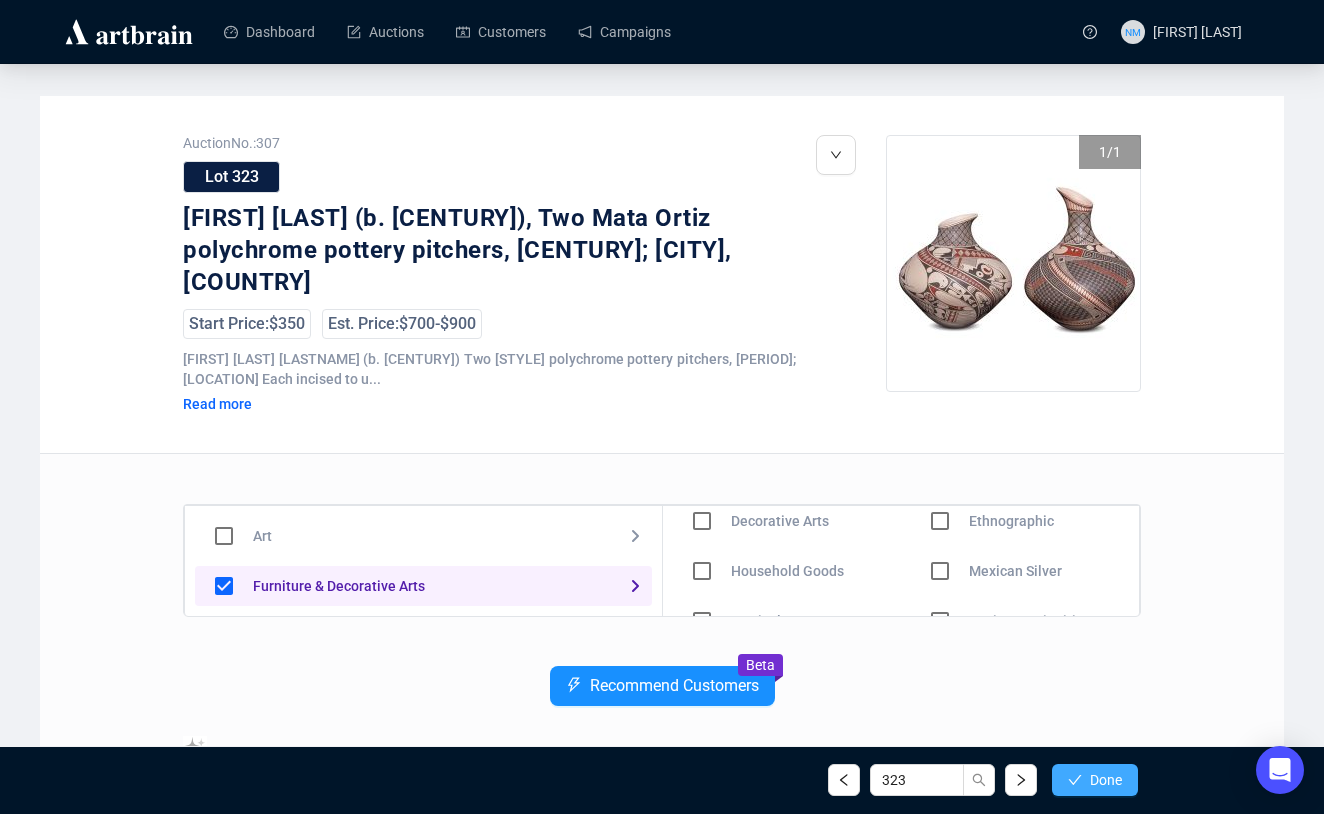 click on "Done" at bounding box center (1106, 780) 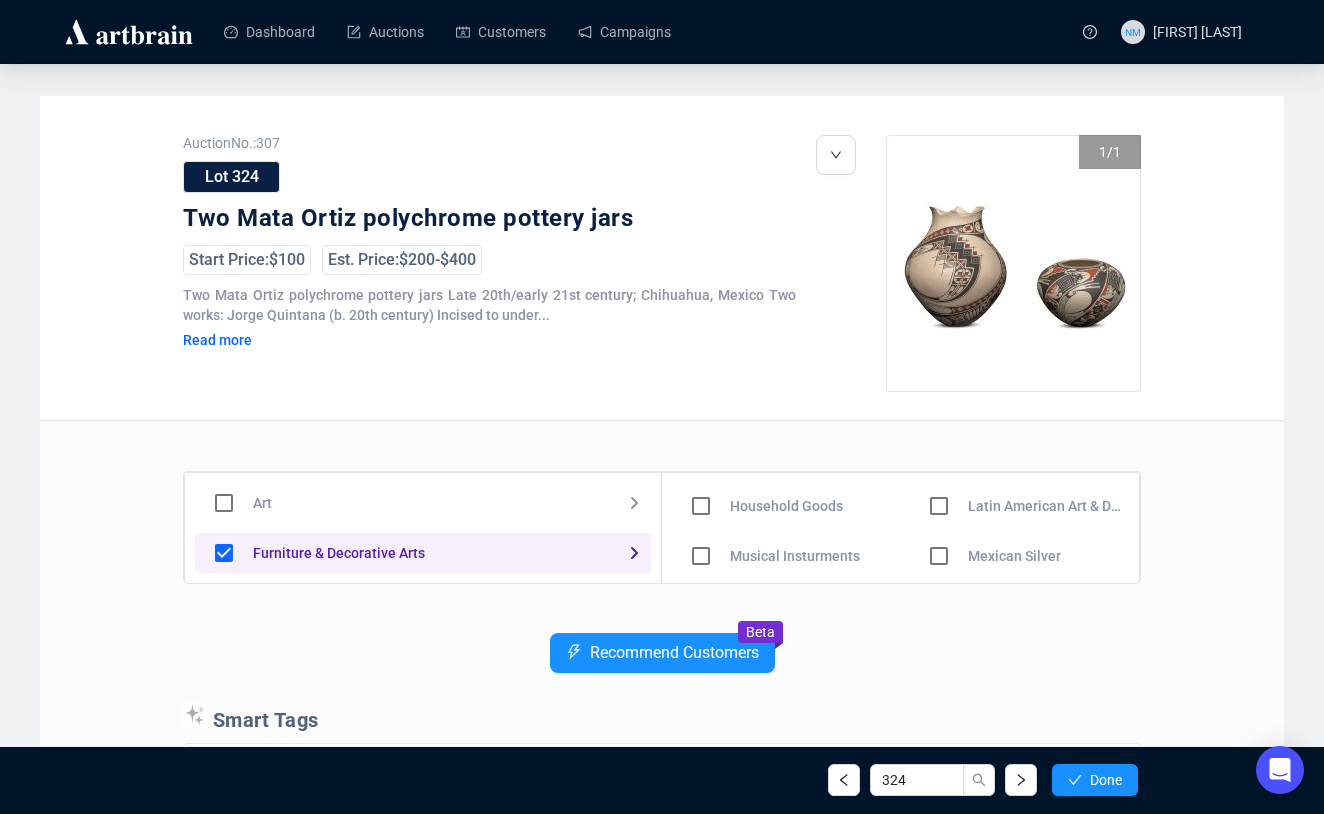 scroll, scrollTop: 111, scrollLeft: 0, axis: vertical 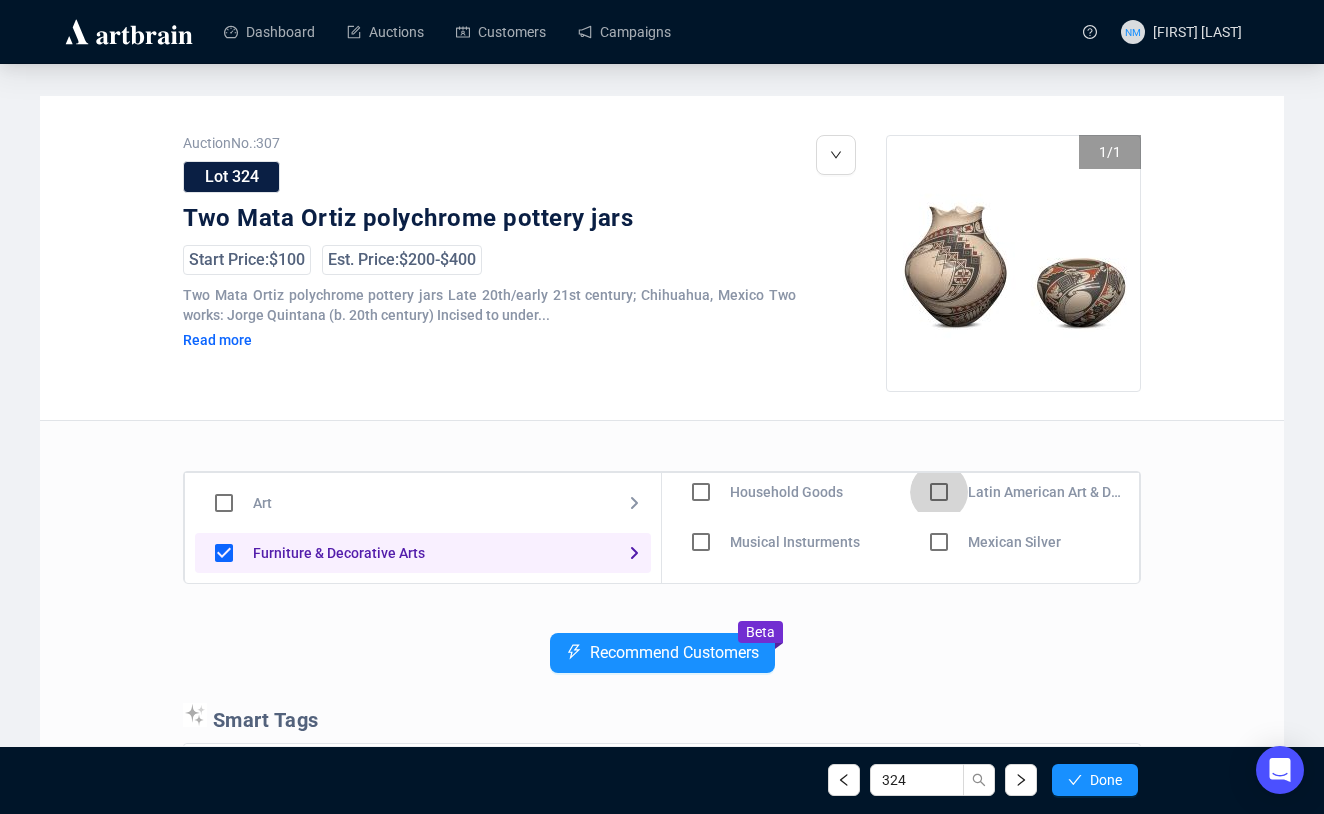 click at bounding box center (701, 442) 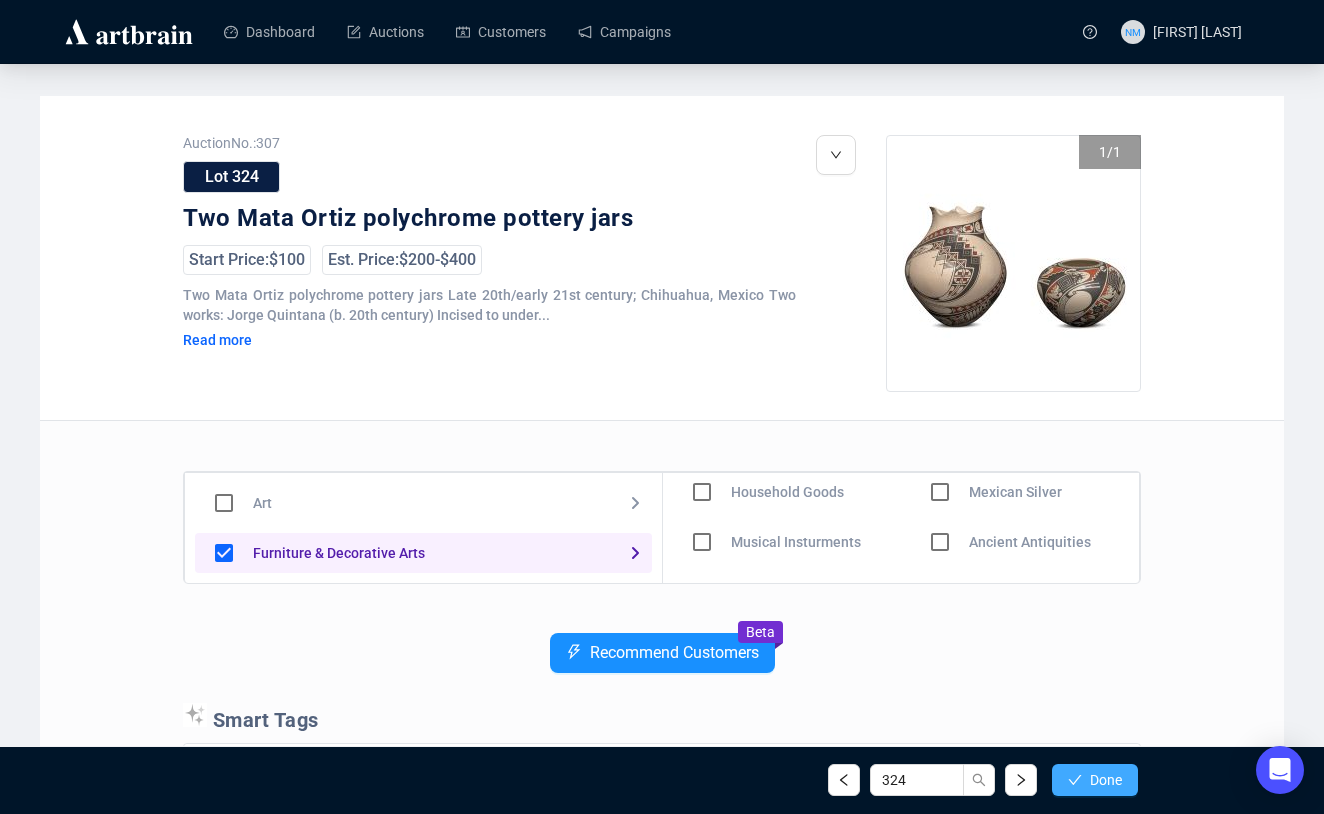 click on "Done" at bounding box center (1106, 780) 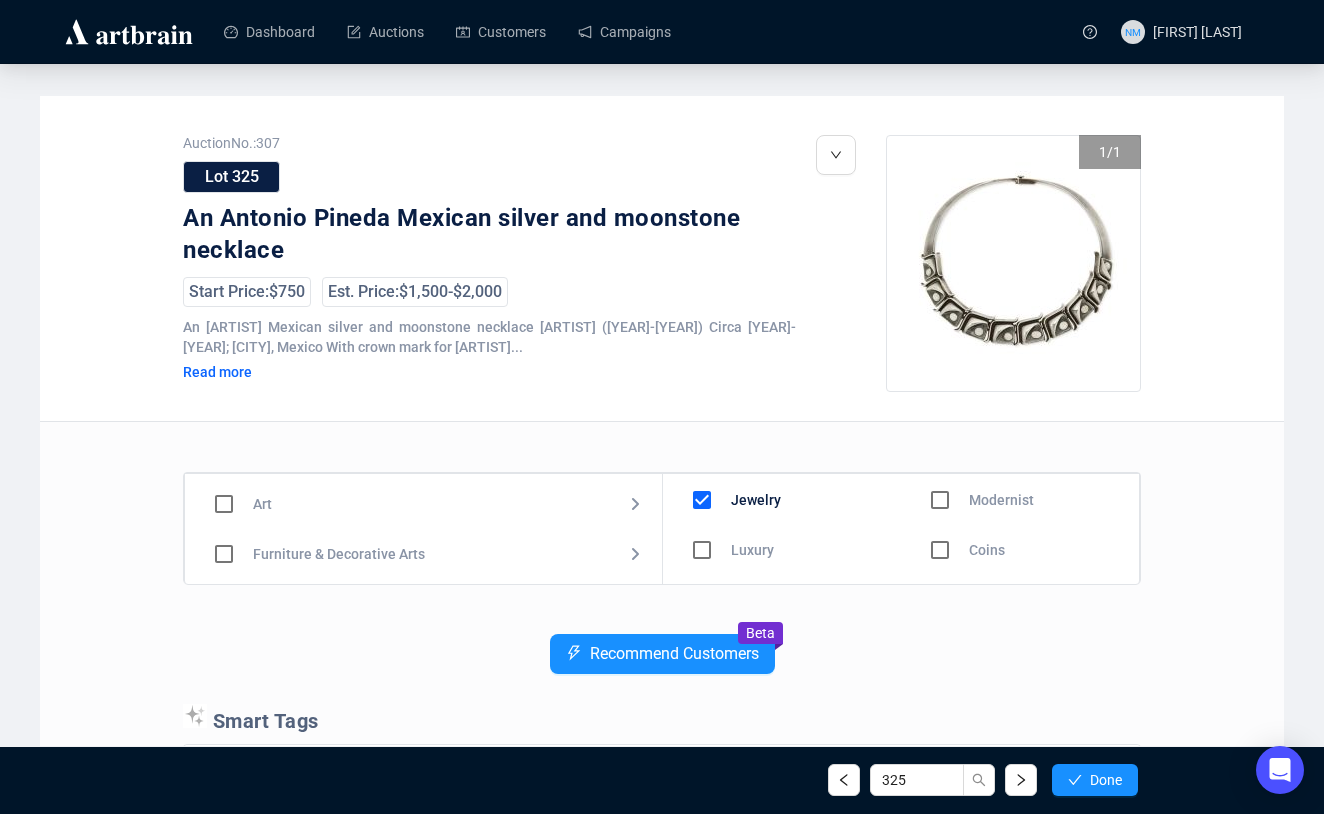 scroll, scrollTop: 0, scrollLeft: 0, axis: both 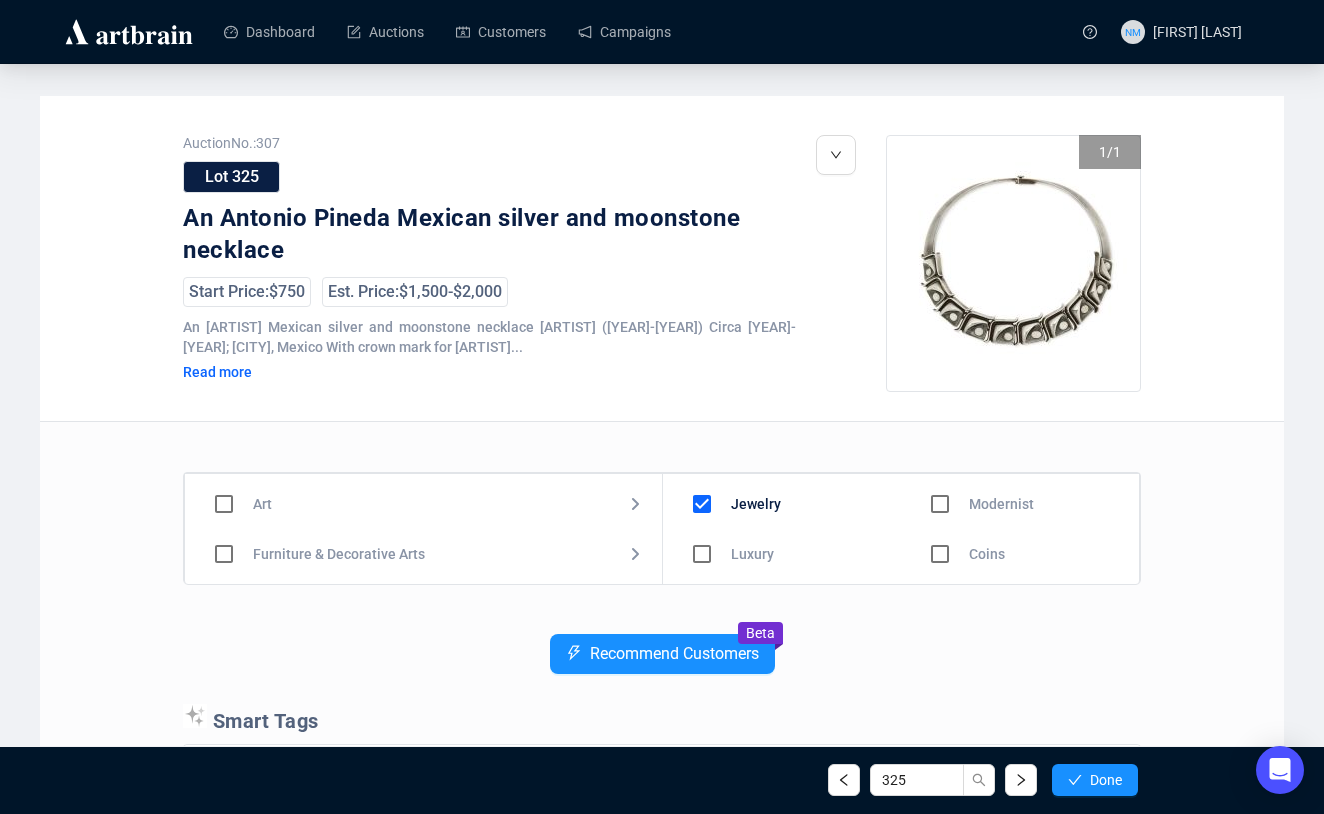 click at bounding box center (702, 504) 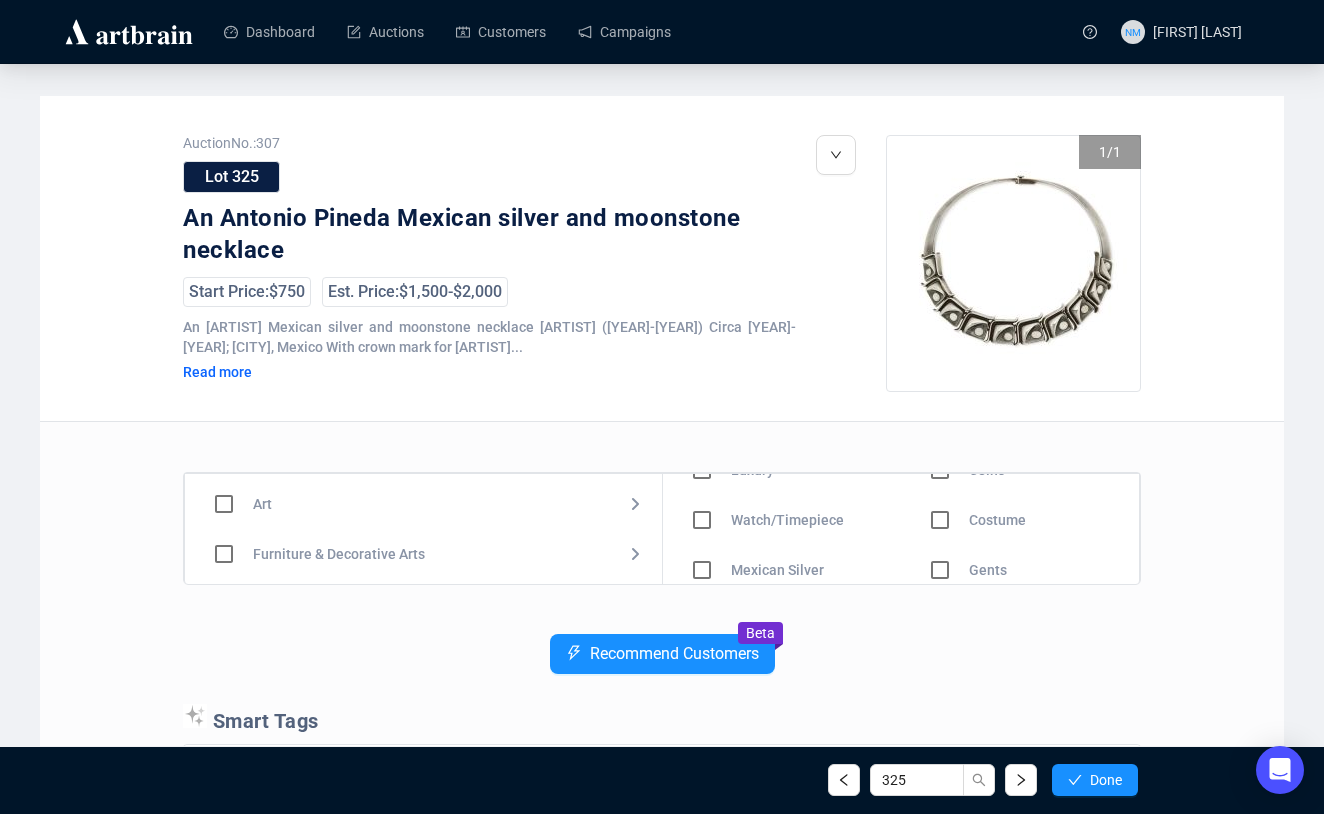 scroll, scrollTop: 90, scrollLeft: 0, axis: vertical 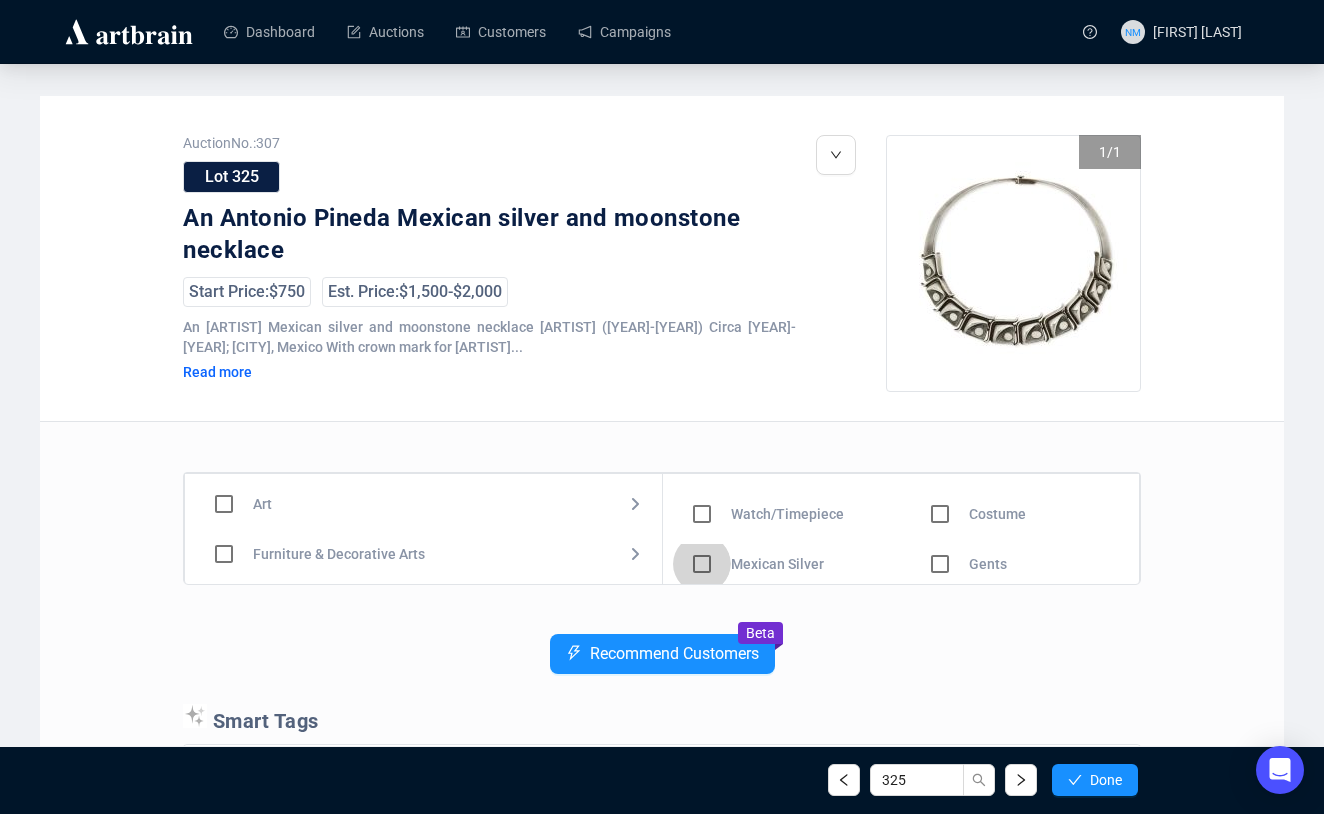 click at bounding box center [702, 414] 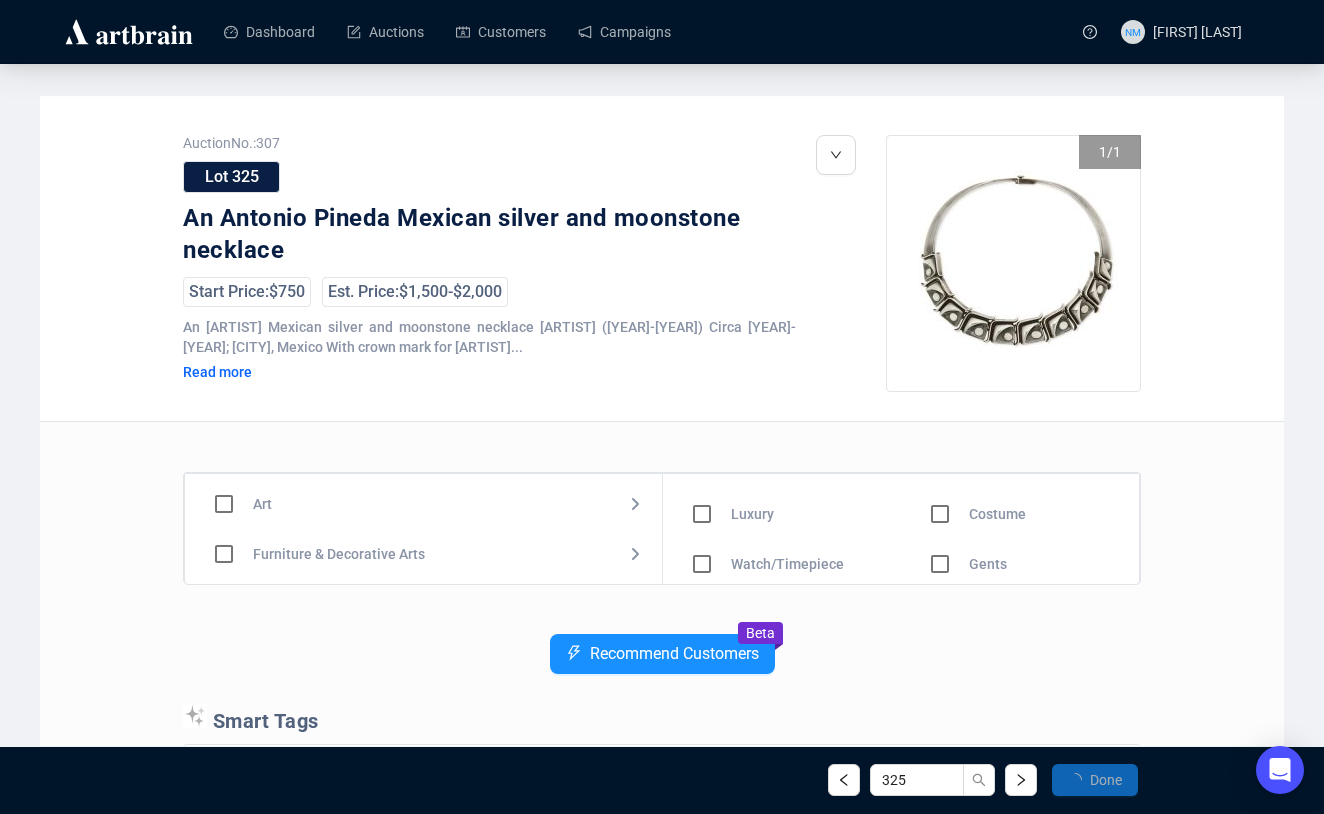 scroll, scrollTop: 0, scrollLeft: 0, axis: both 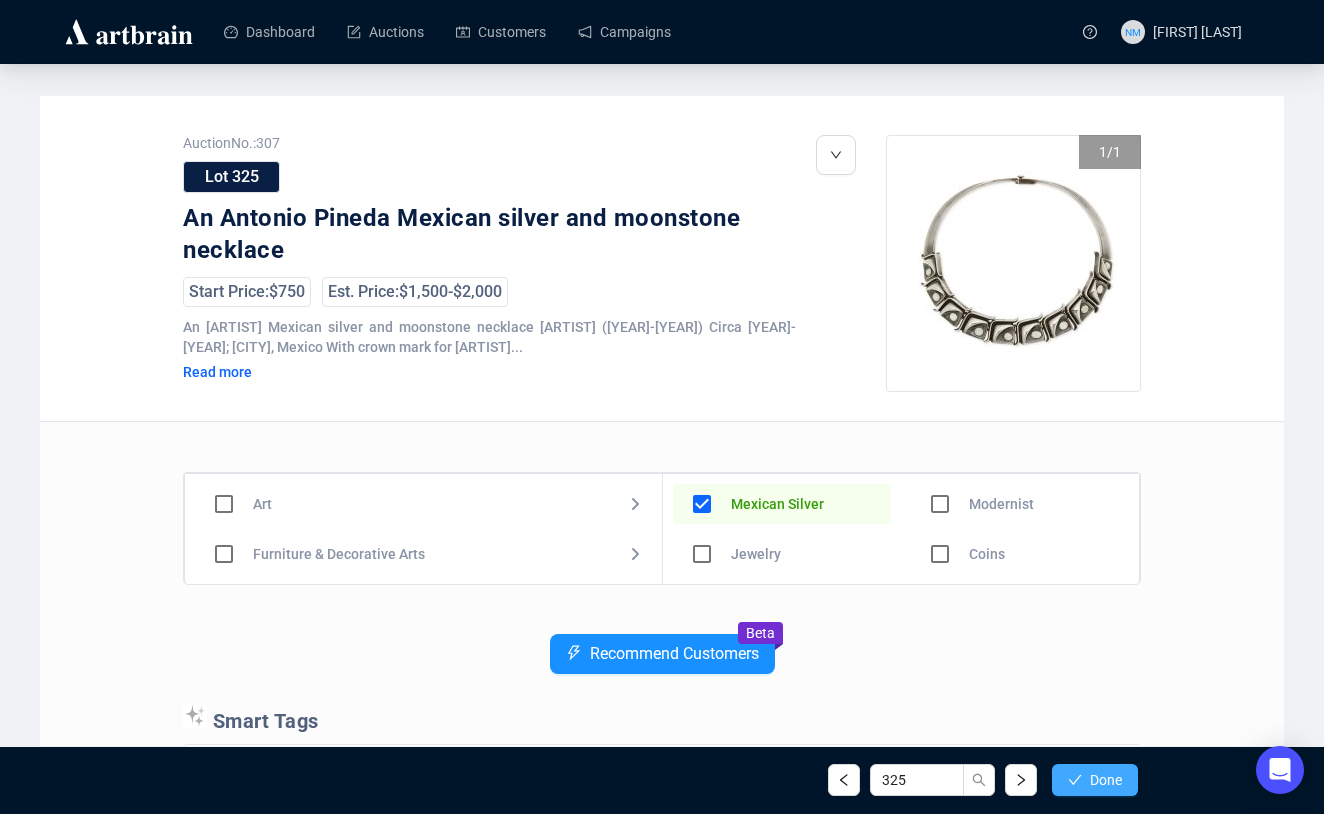 click on "Done" at bounding box center (1106, 780) 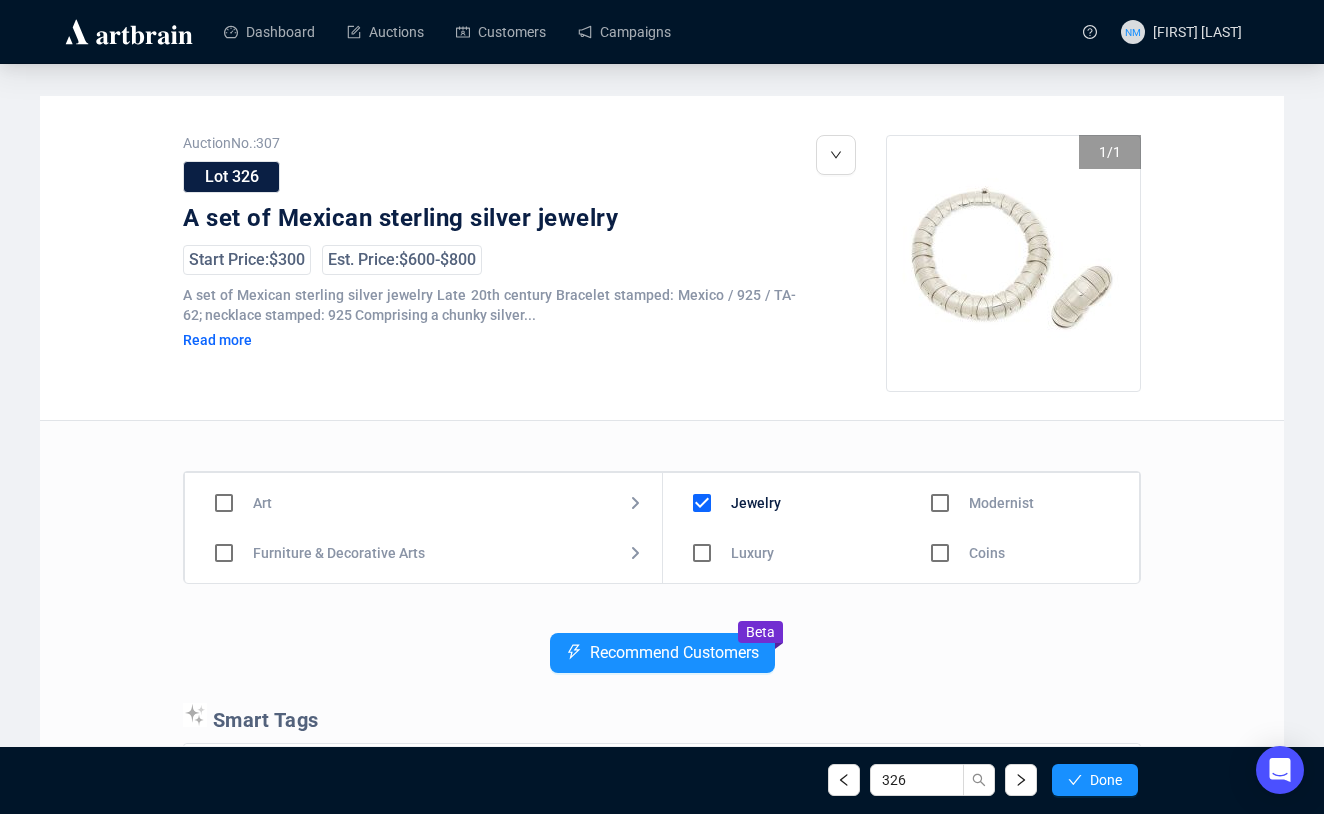 click at bounding box center [702, 503] 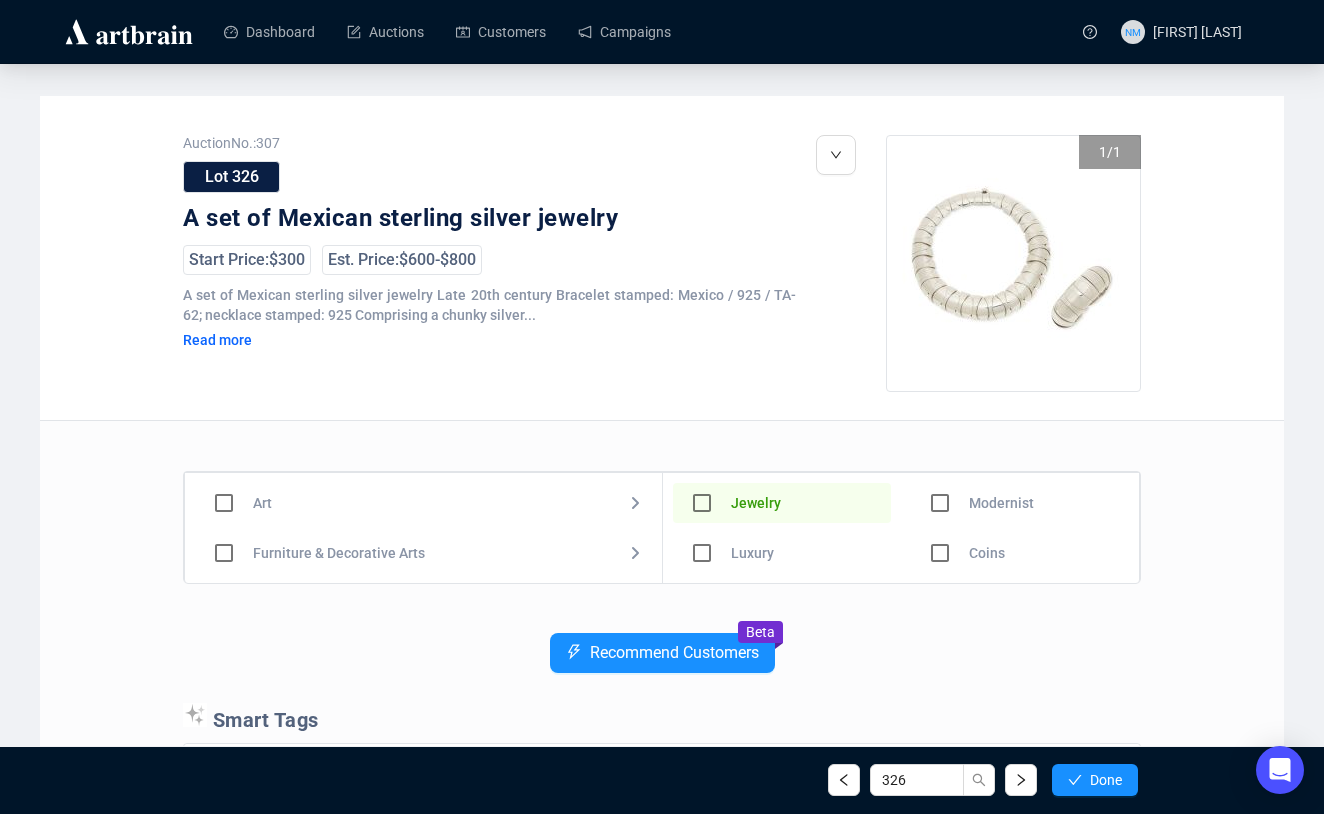scroll, scrollTop: 90, scrollLeft: 0, axis: vertical 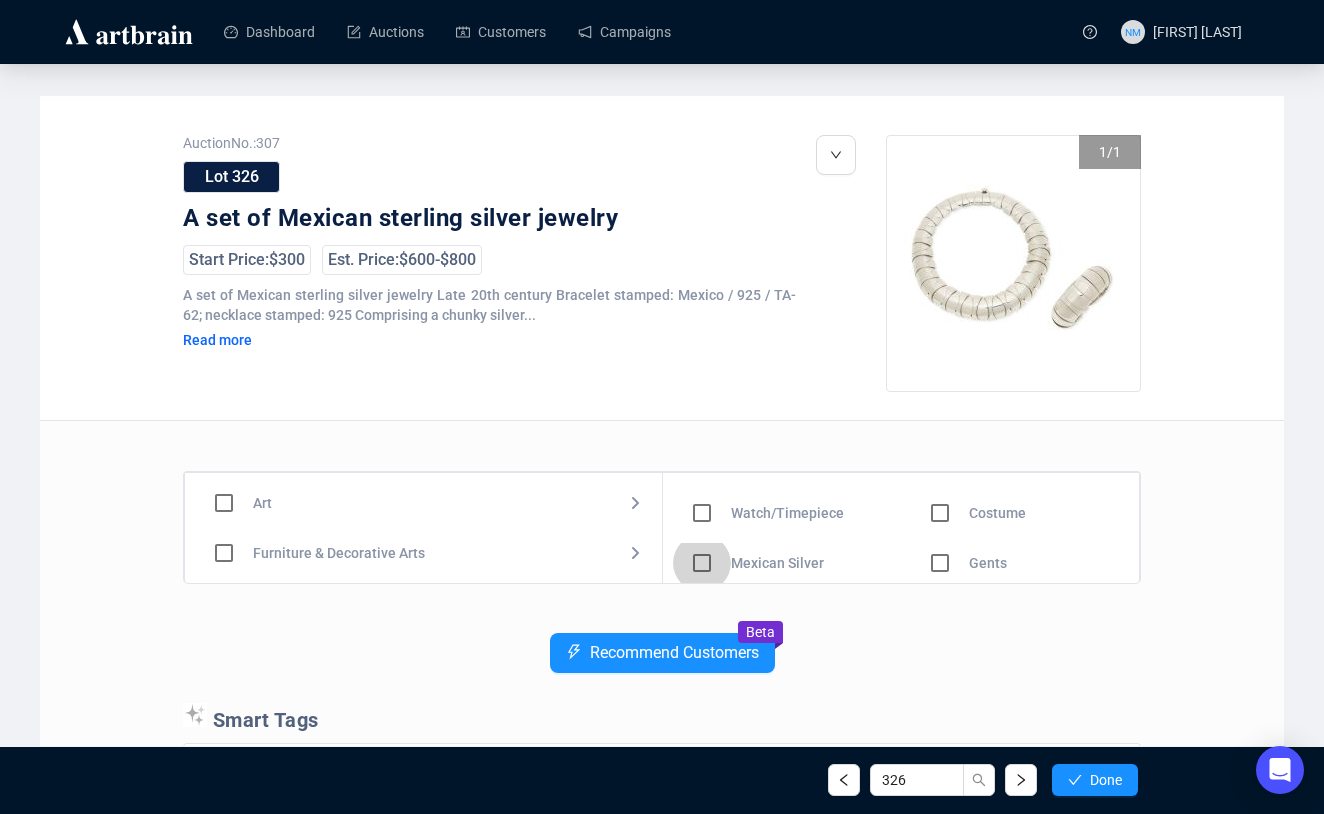 click at bounding box center (702, 413) 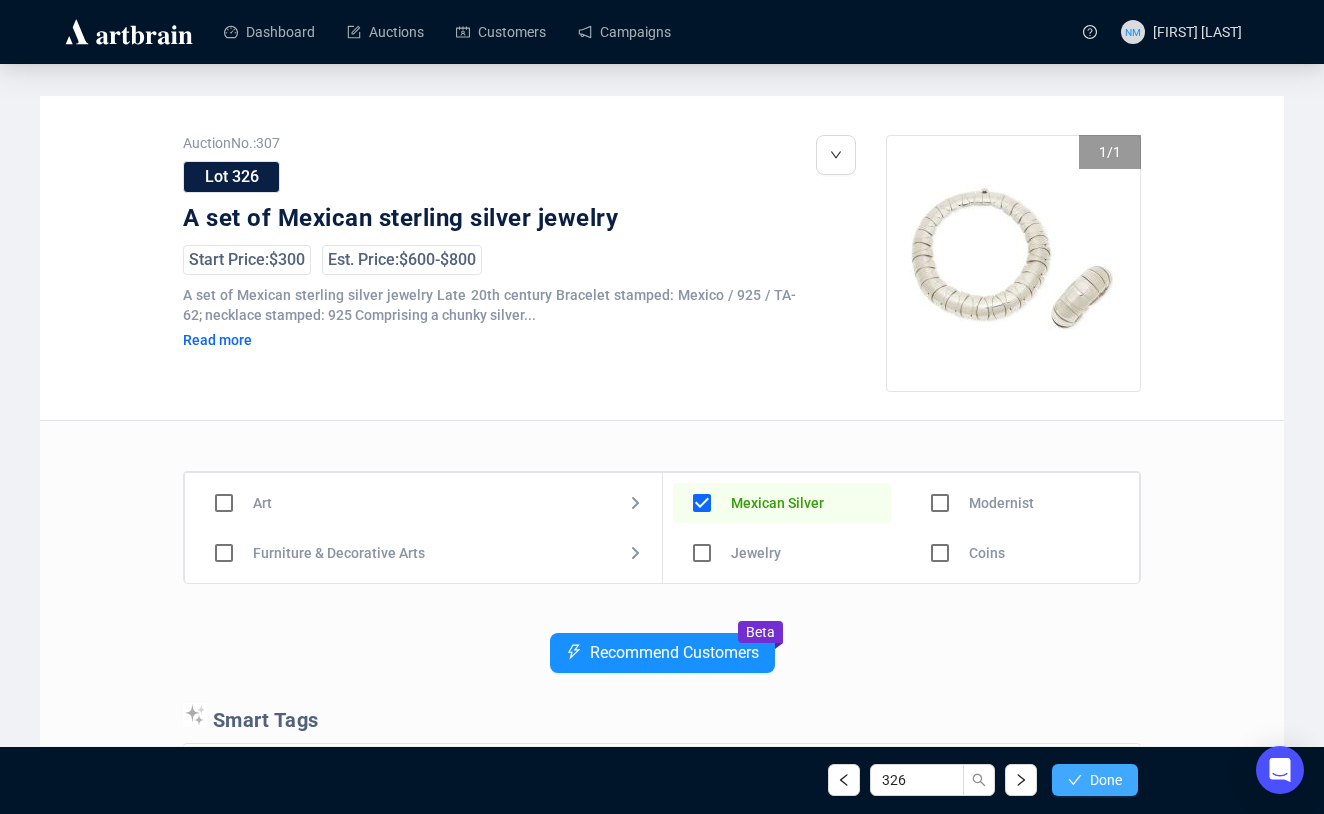 click on "Done" at bounding box center (1106, 780) 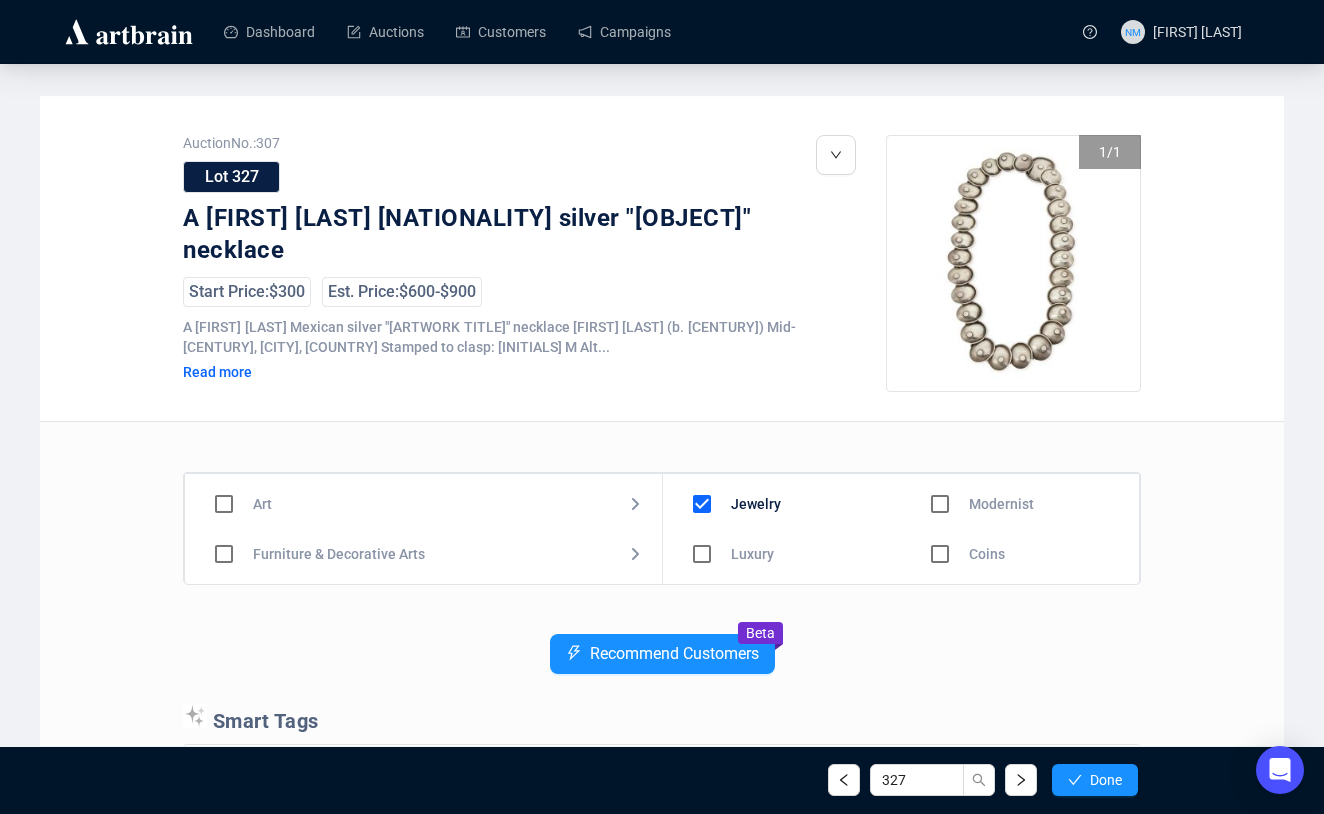 click at bounding box center (702, 504) 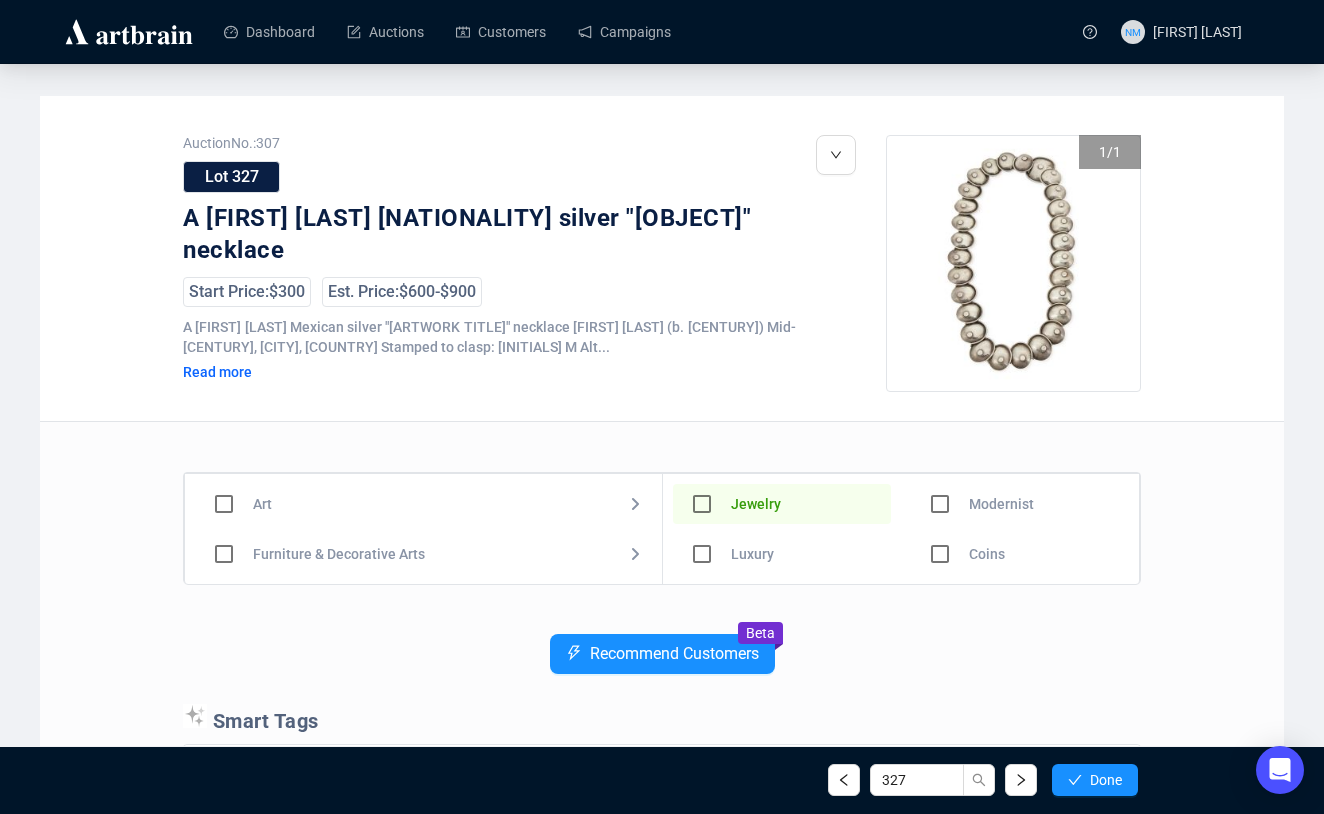 scroll, scrollTop: 89, scrollLeft: 0, axis: vertical 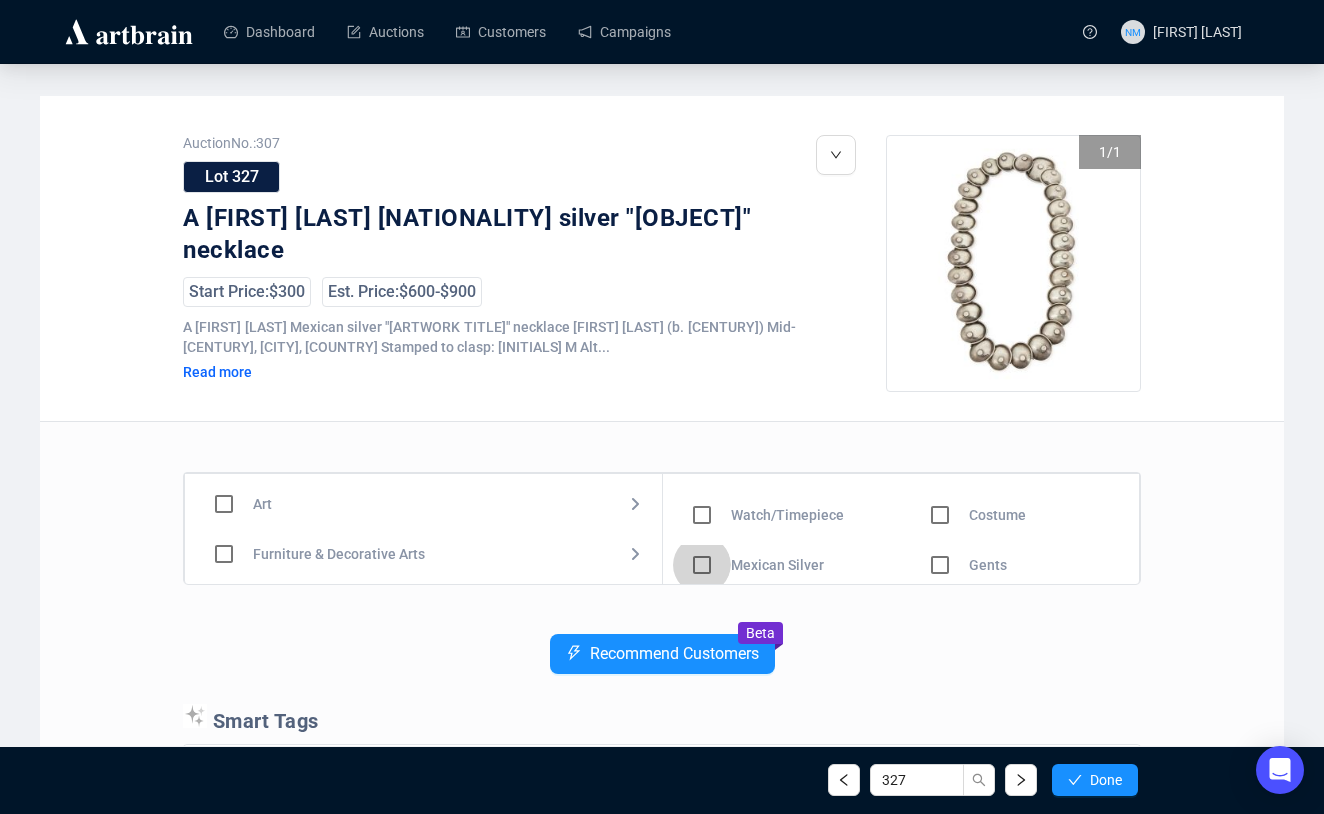 click at bounding box center [702, 415] 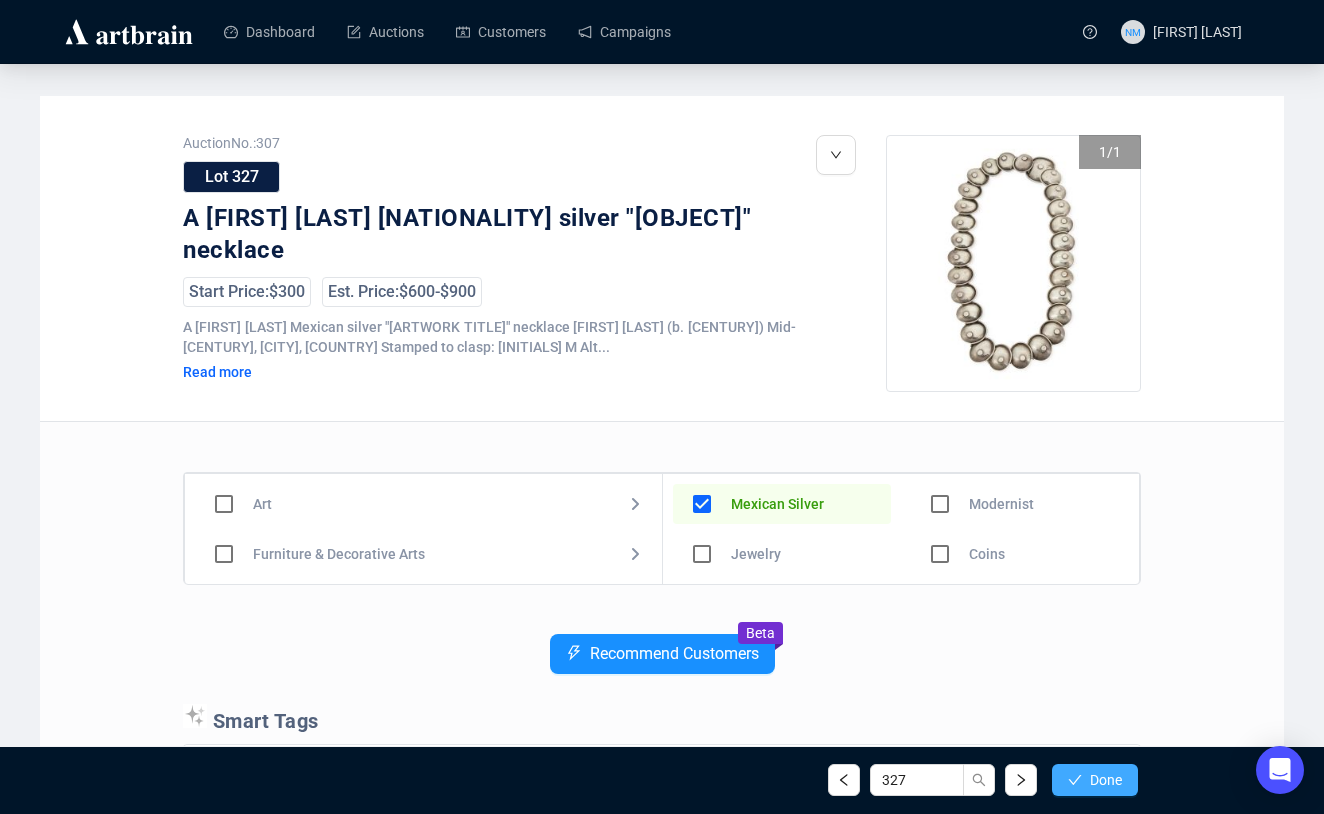 click on "Done" at bounding box center (1106, 780) 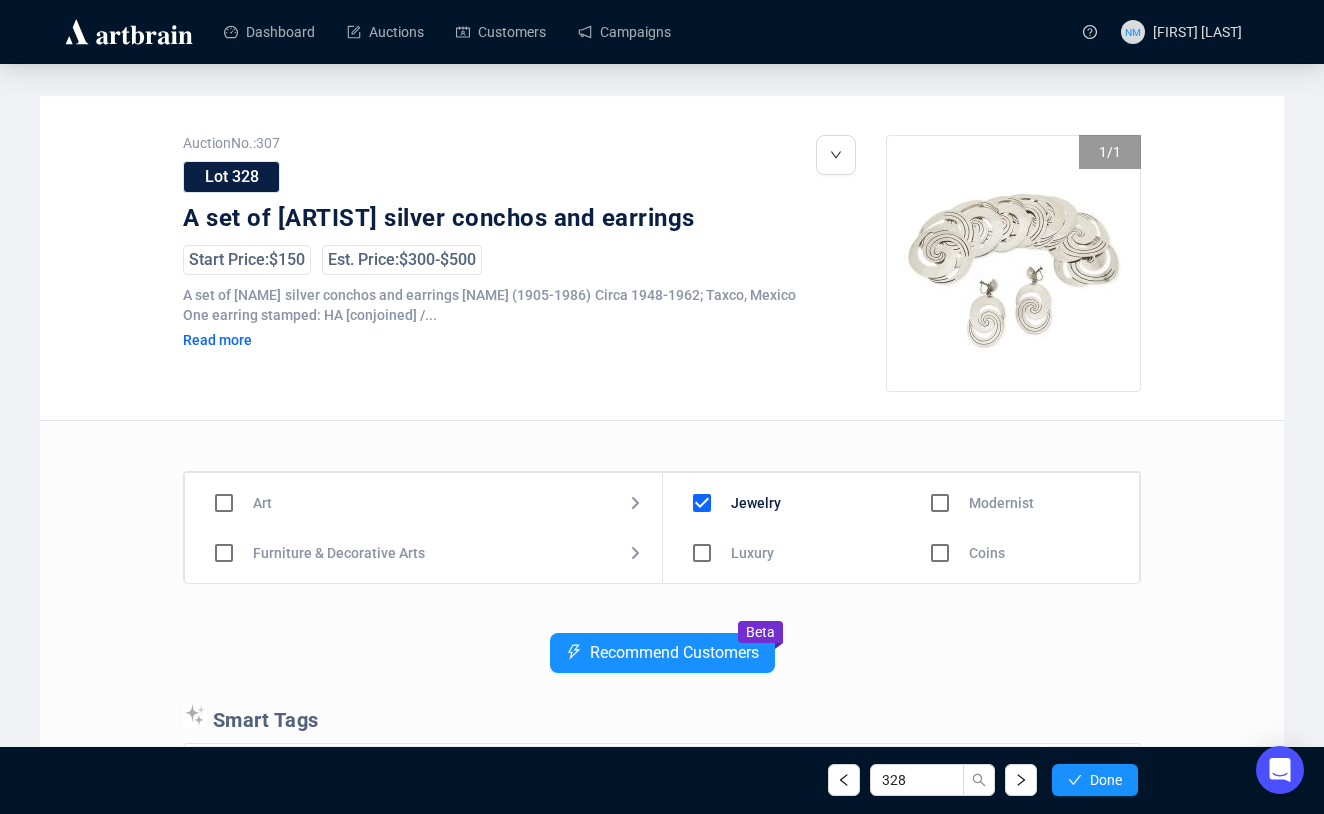 click at bounding box center (702, 503) 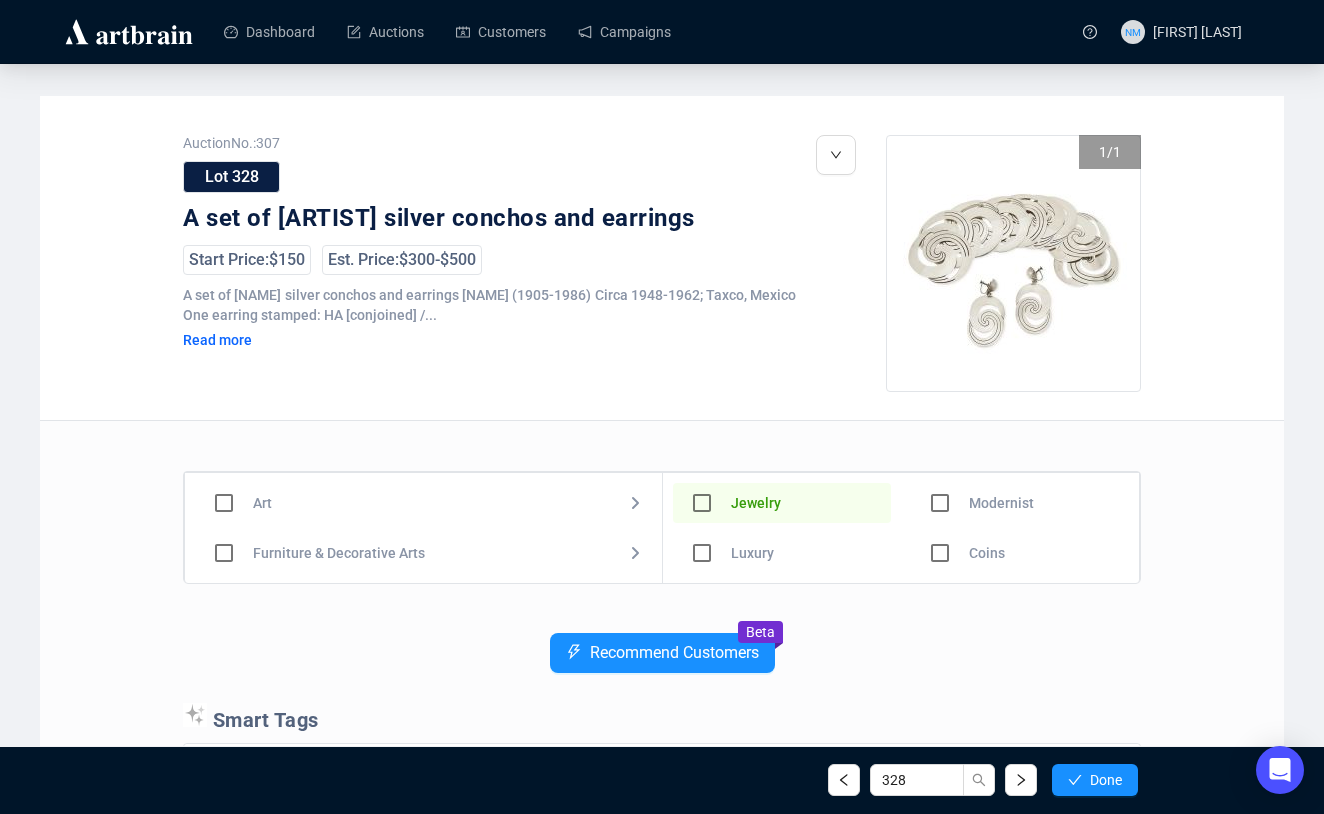 scroll, scrollTop: 90, scrollLeft: 0, axis: vertical 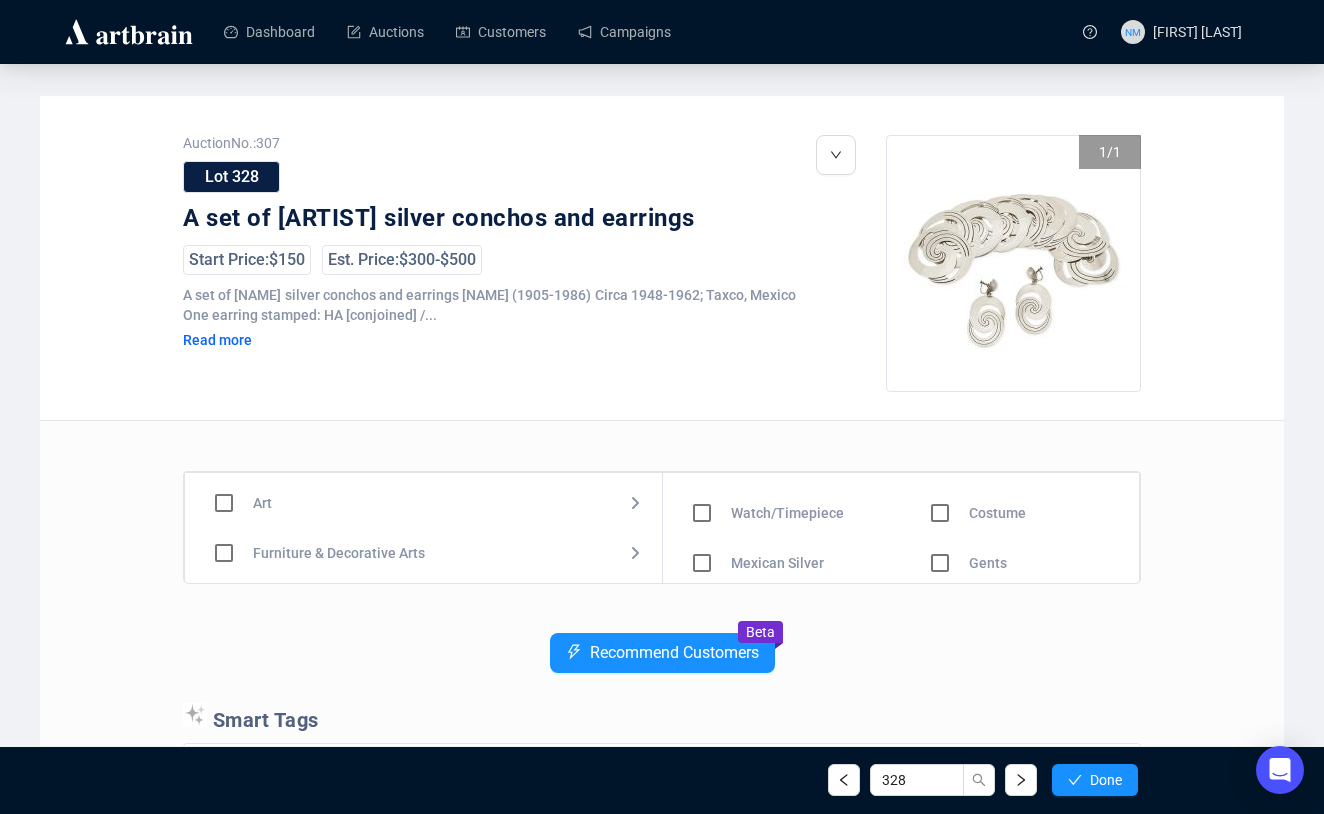 click at bounding box center (702, 413) 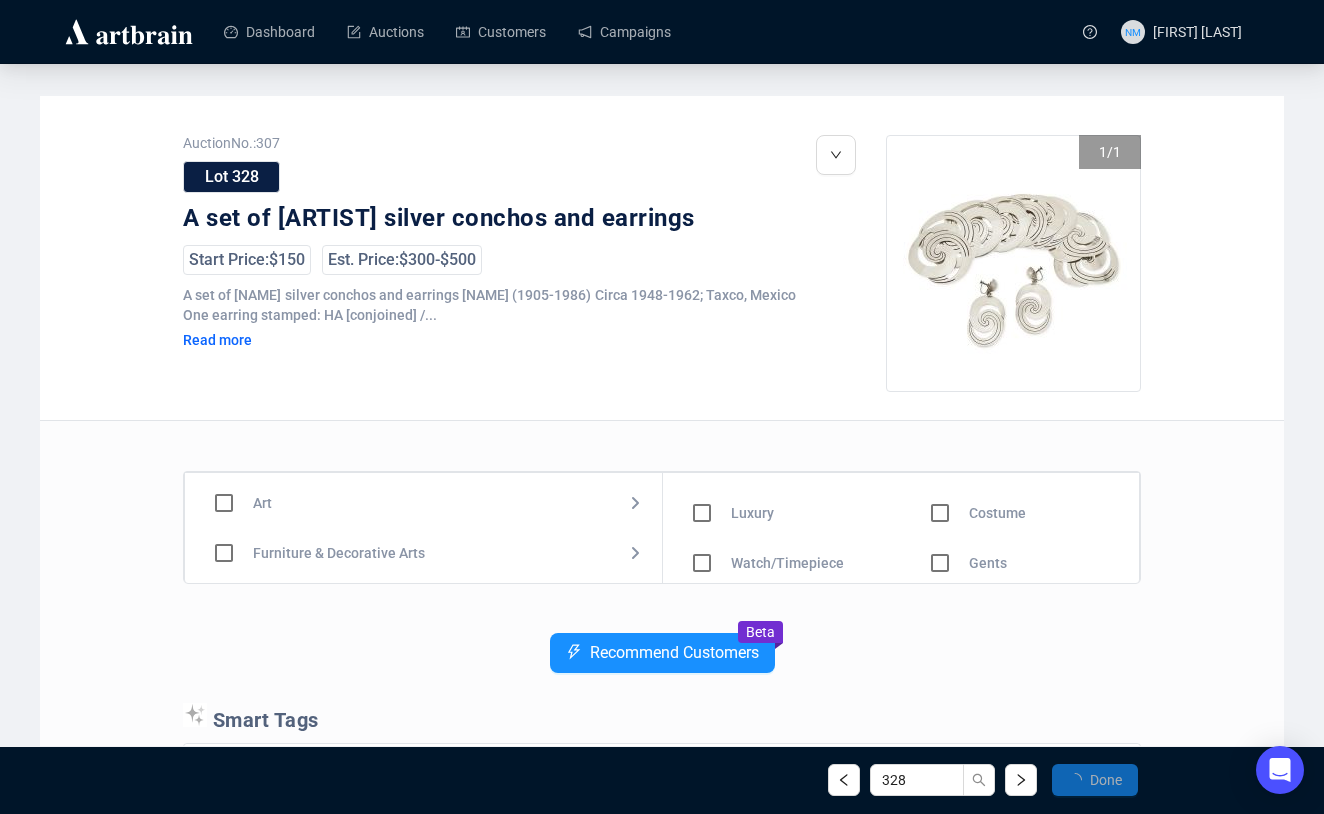 scroll, scrollTop: 0, scrollLeft: 0, axis: both 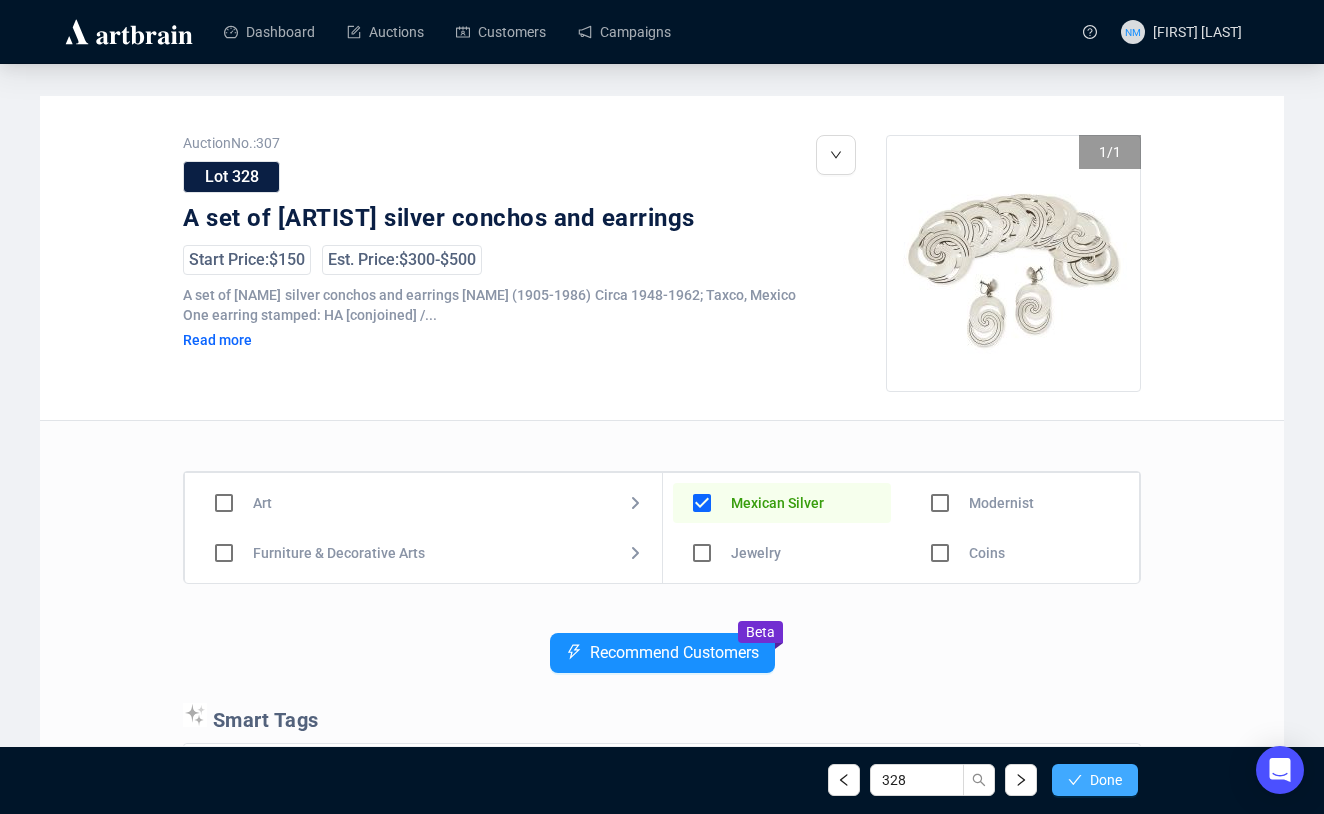 click on "Done" at bounding box center (1095, 780) 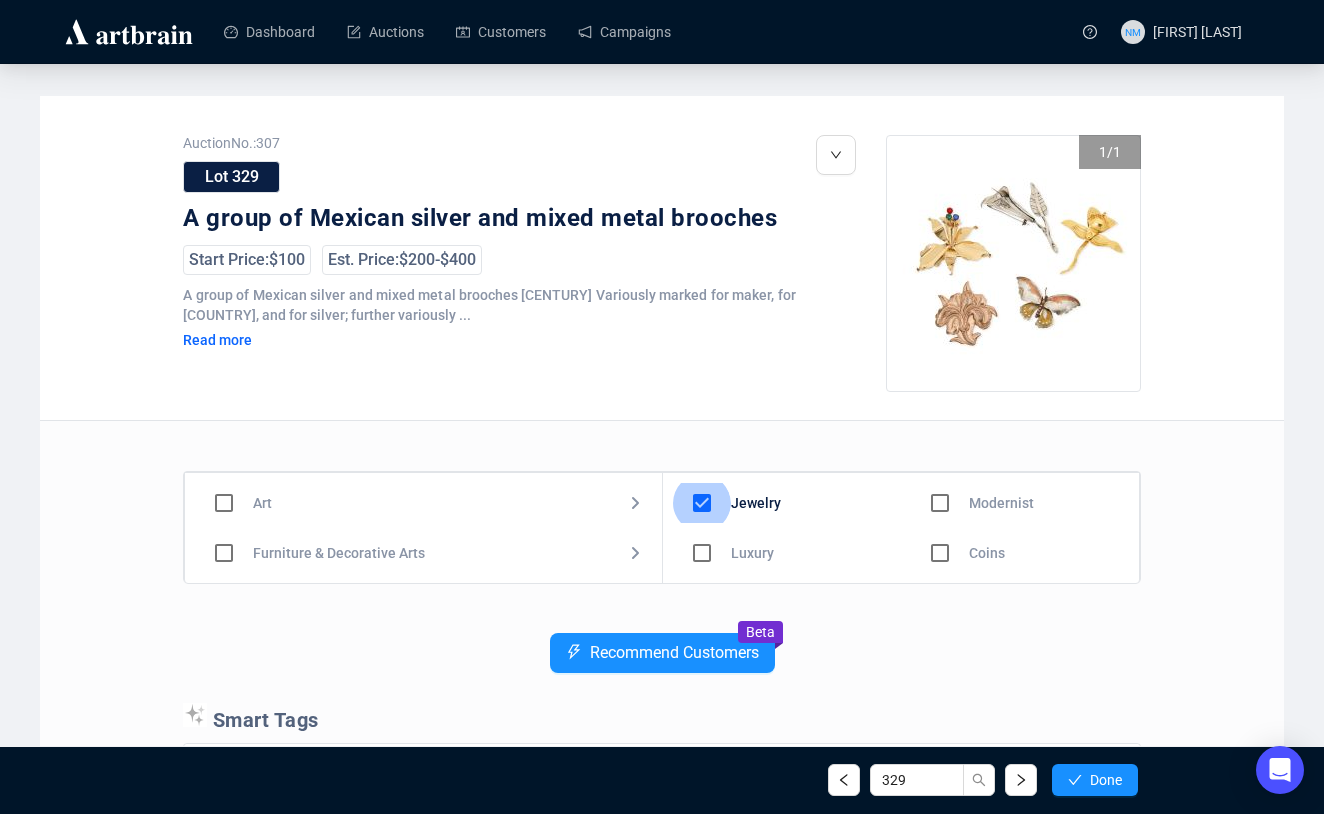 click at bounding box center [702, 503] 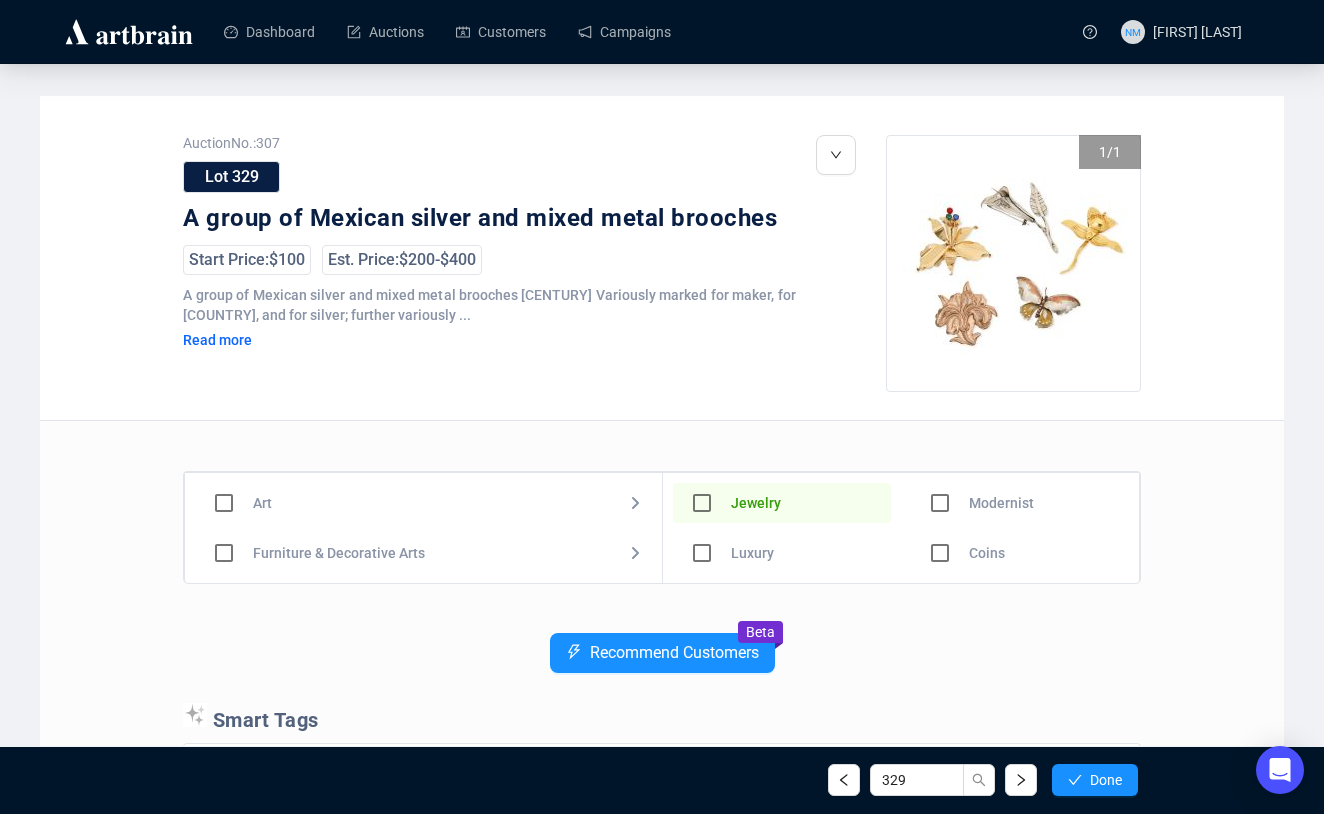 scroll, scrollTop: 90, scrollLeft: 0, axis: vertical 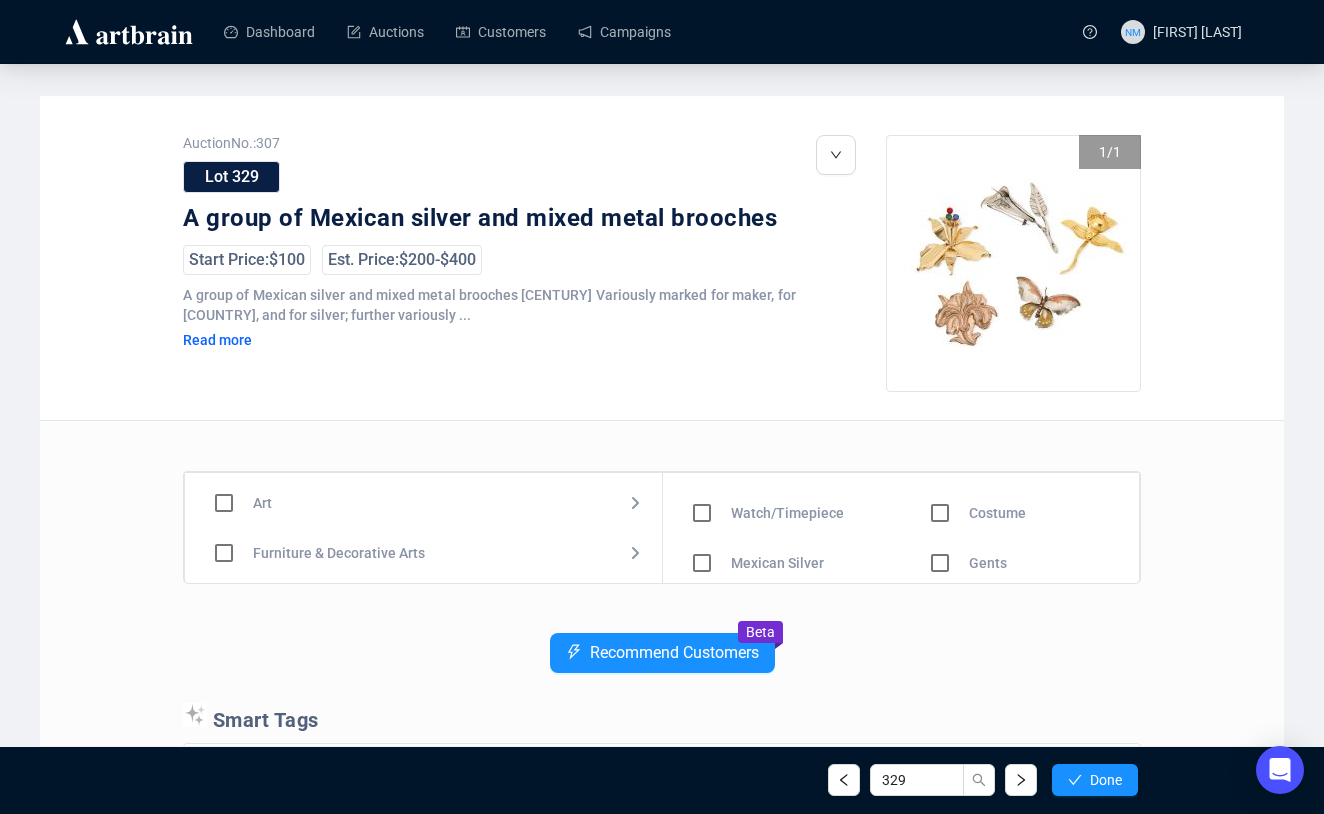 click at bounding box center (702, 413) 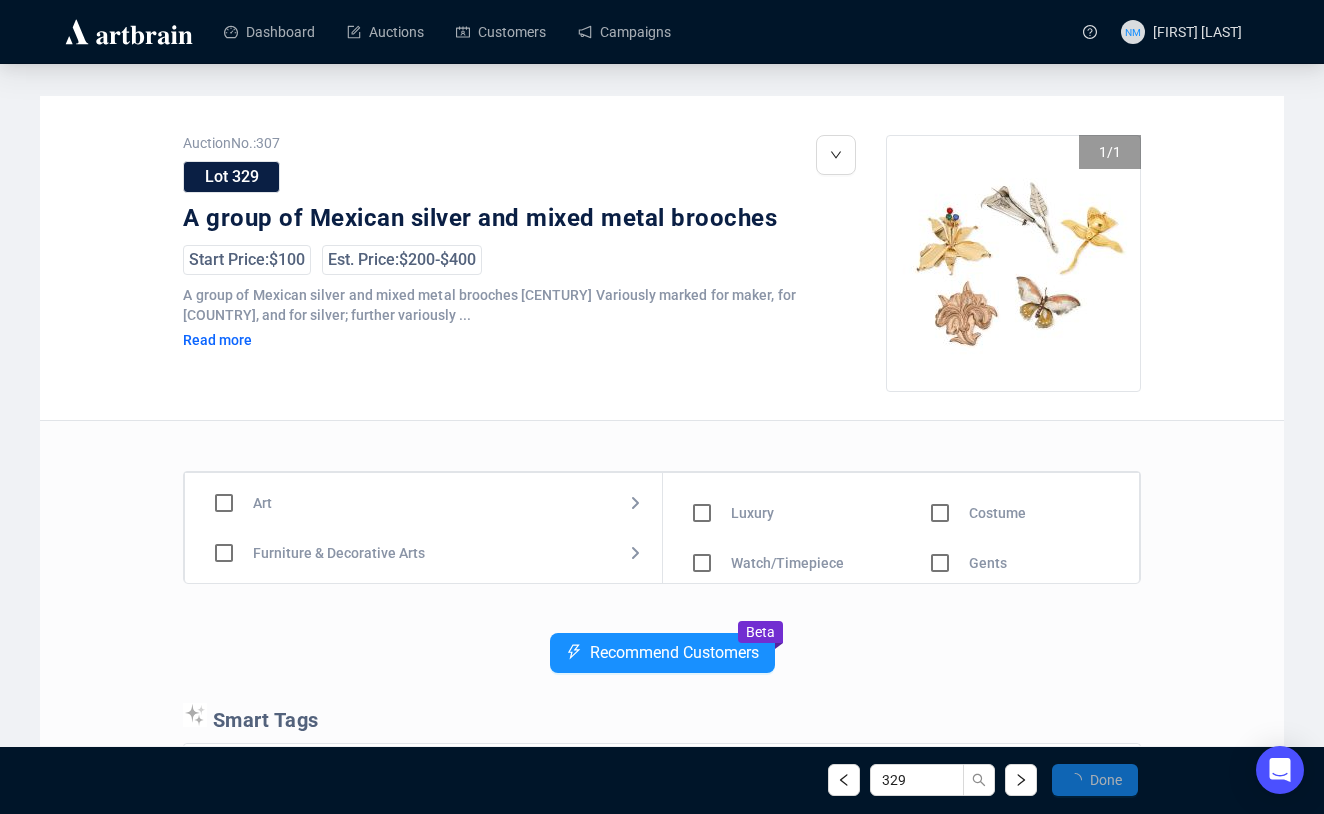 scroll, scrollTop: 0, scrollLeft: 0, axis: both 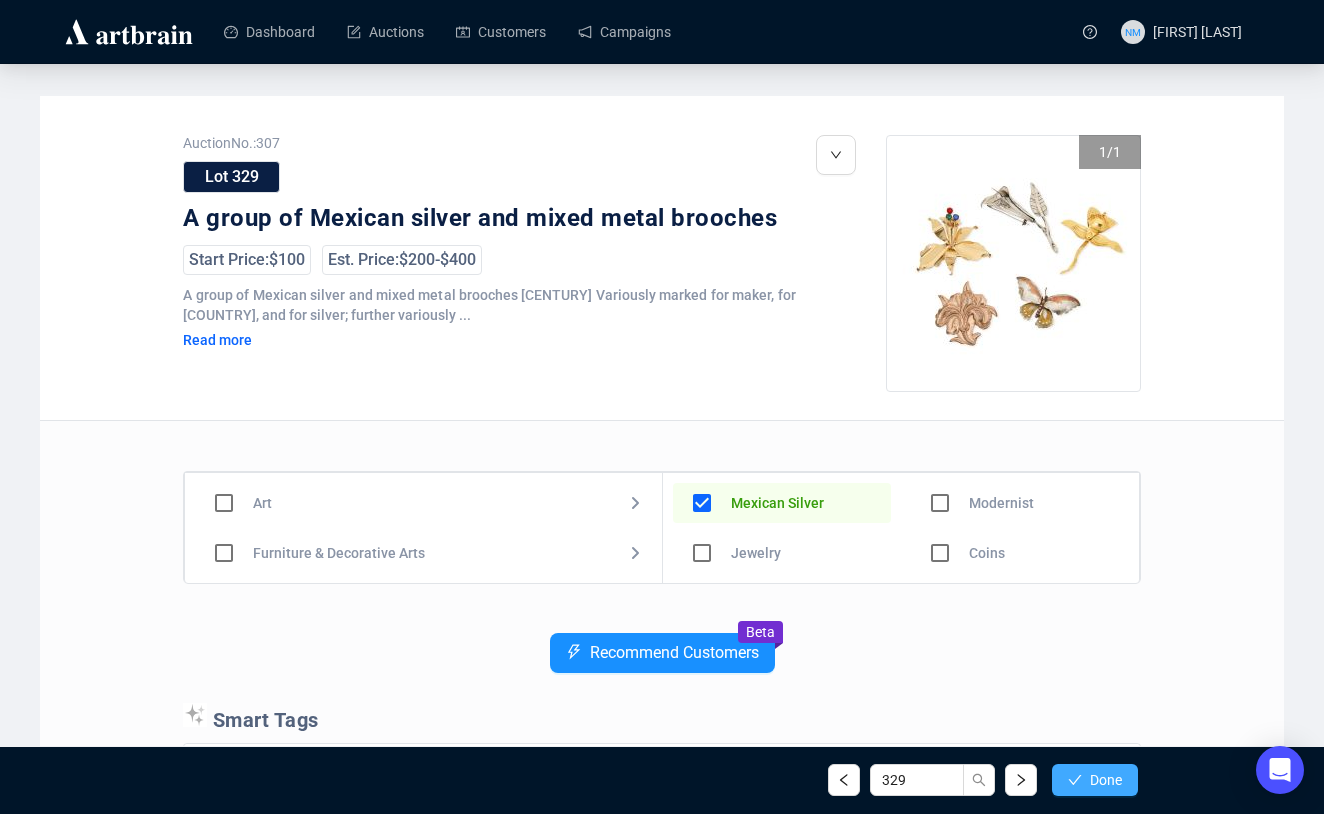 click on "Done" at bounding box center (1106, 780) 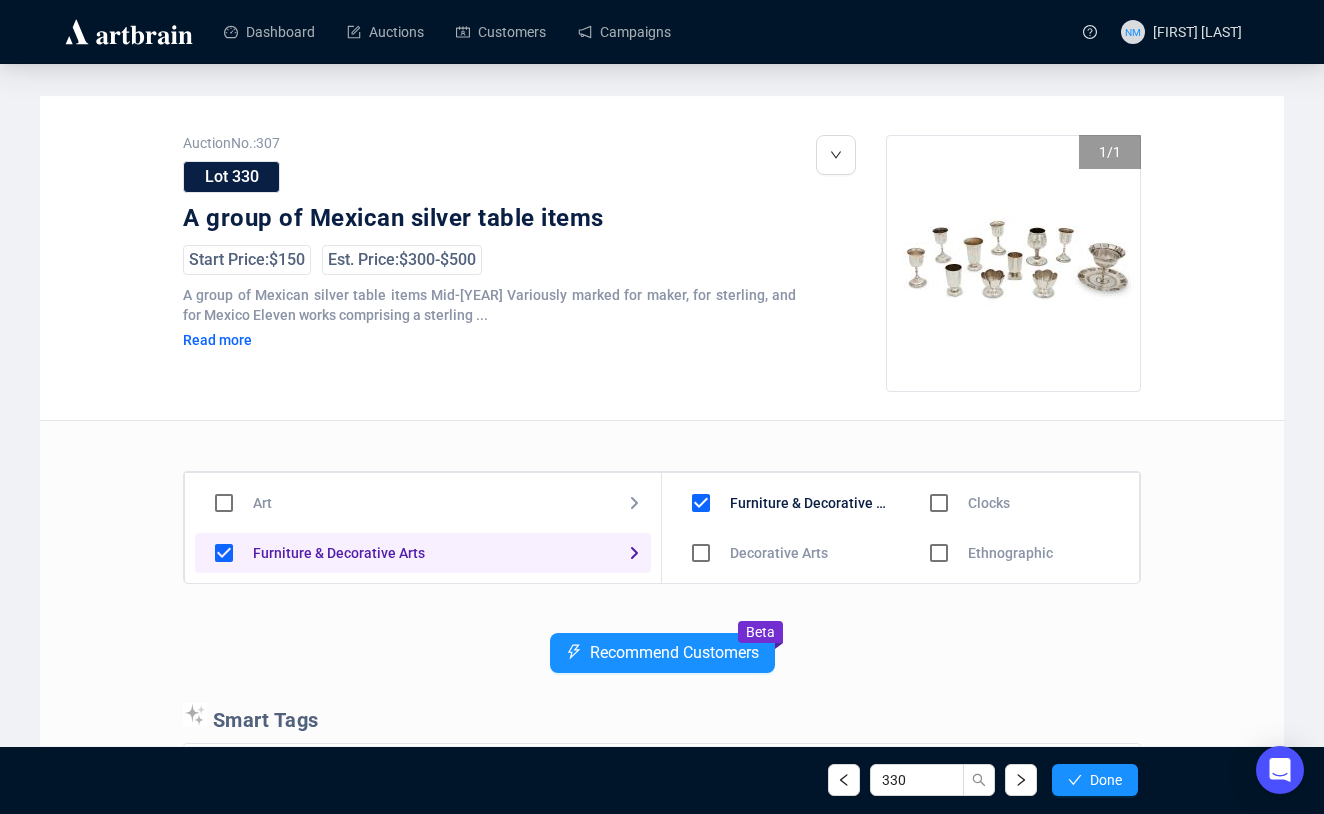 click at bounding box center (701, 503) 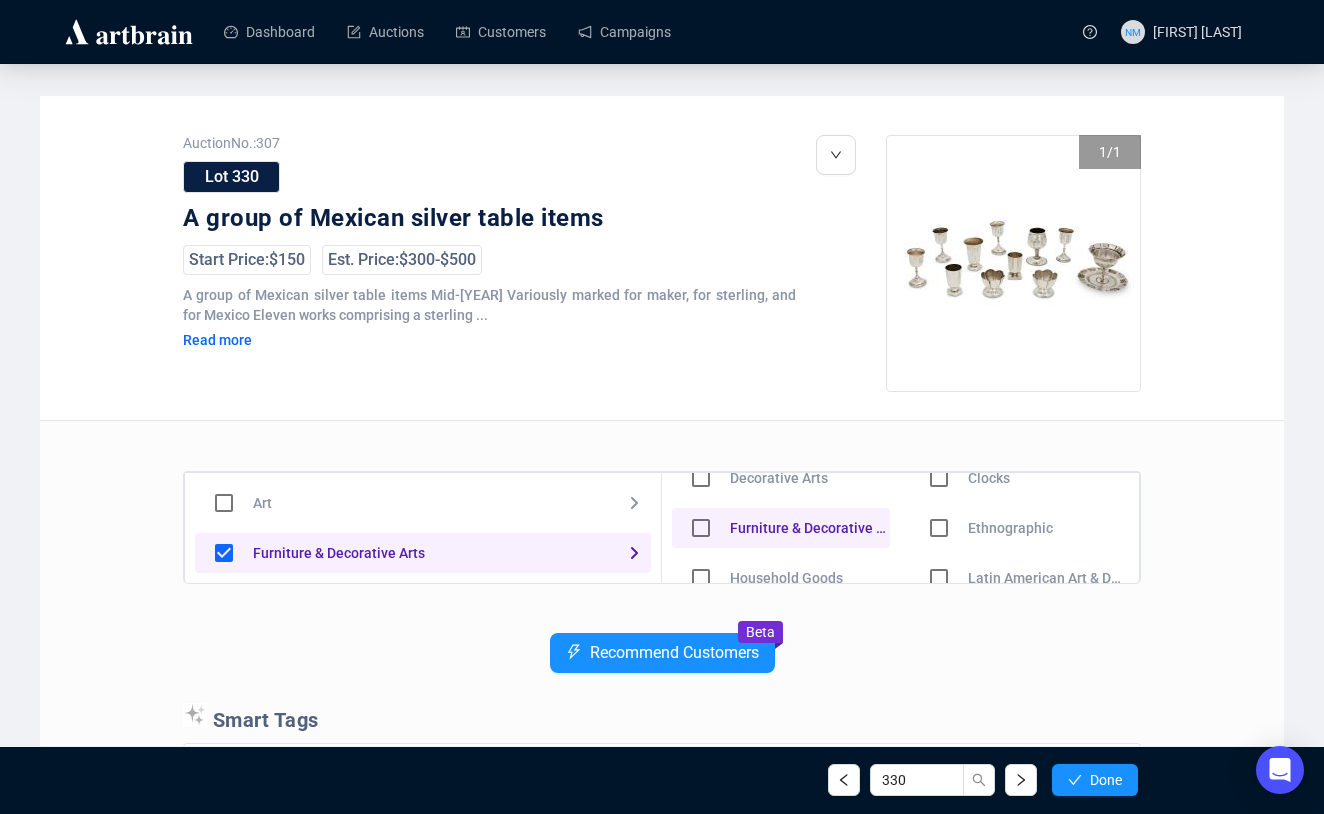 scroll, scrollTop: 0, scrollLeft: 0, axis: both 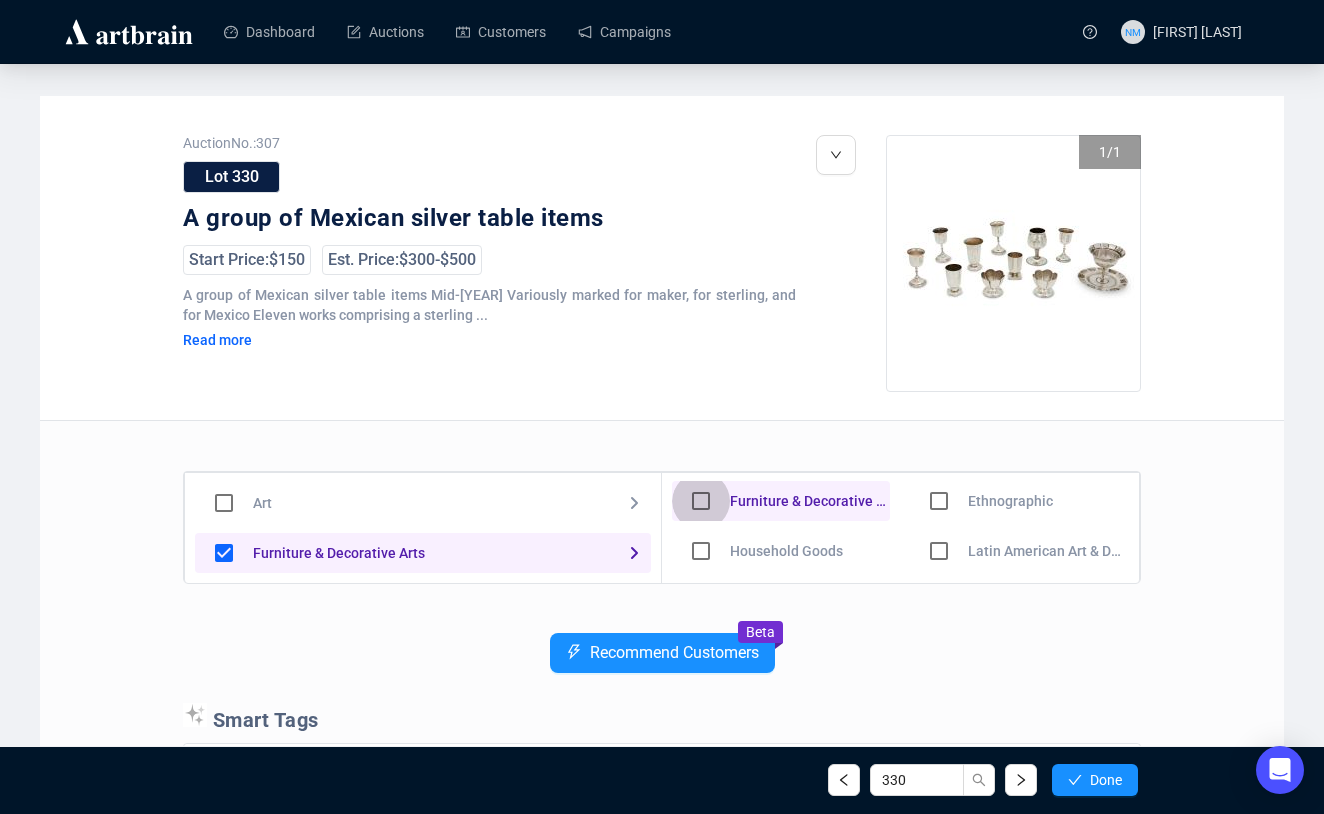 click at bounding box center [701, 451] 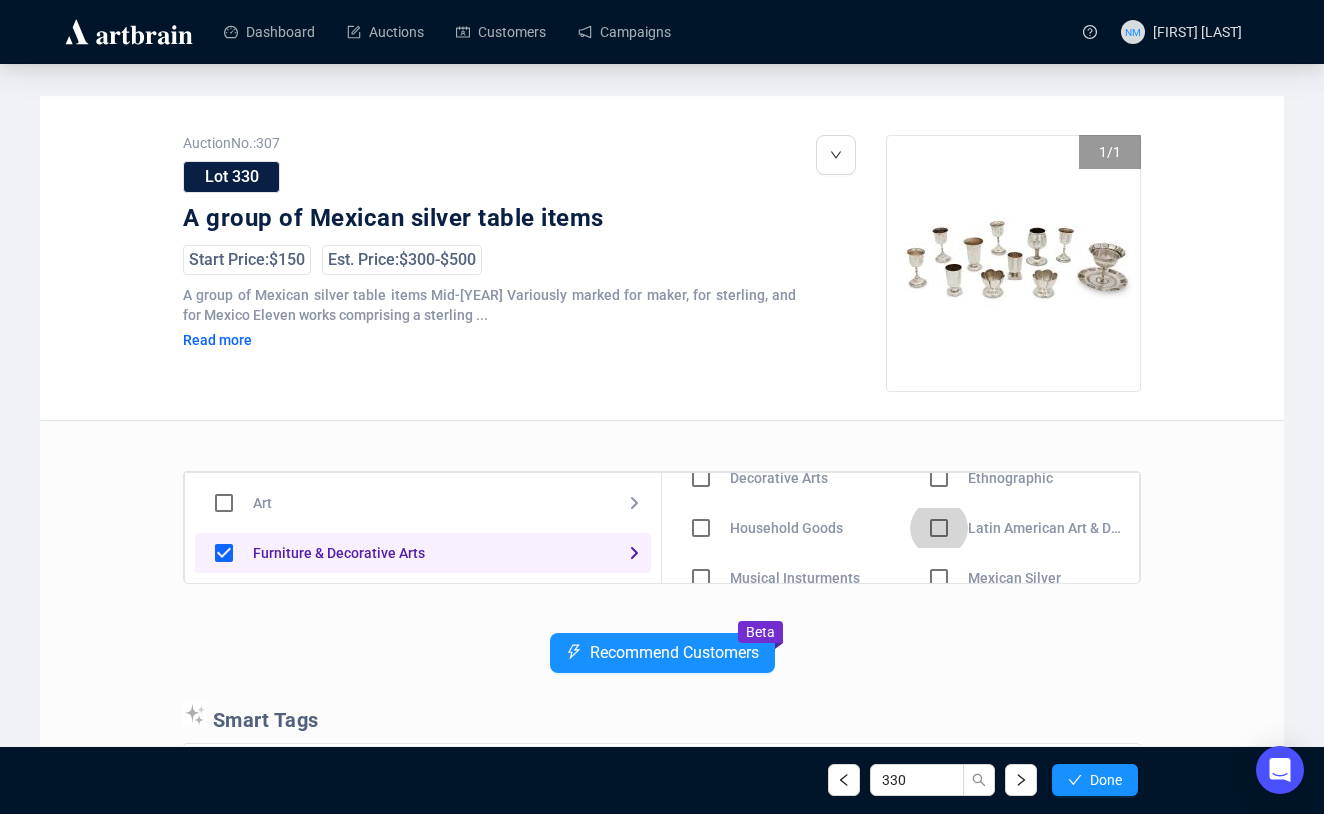 click at bounding box center (701, 478) 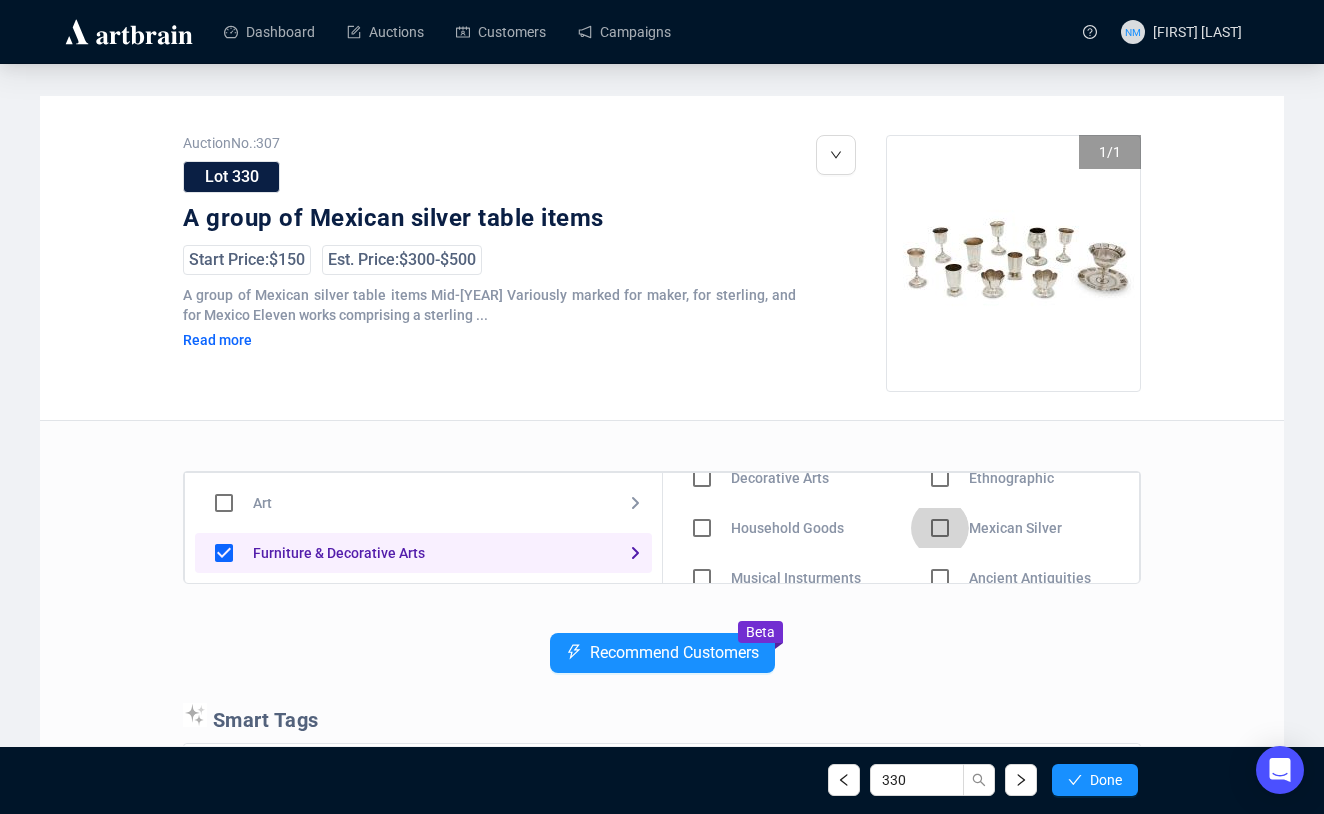 click at bounding box center (702, 478) 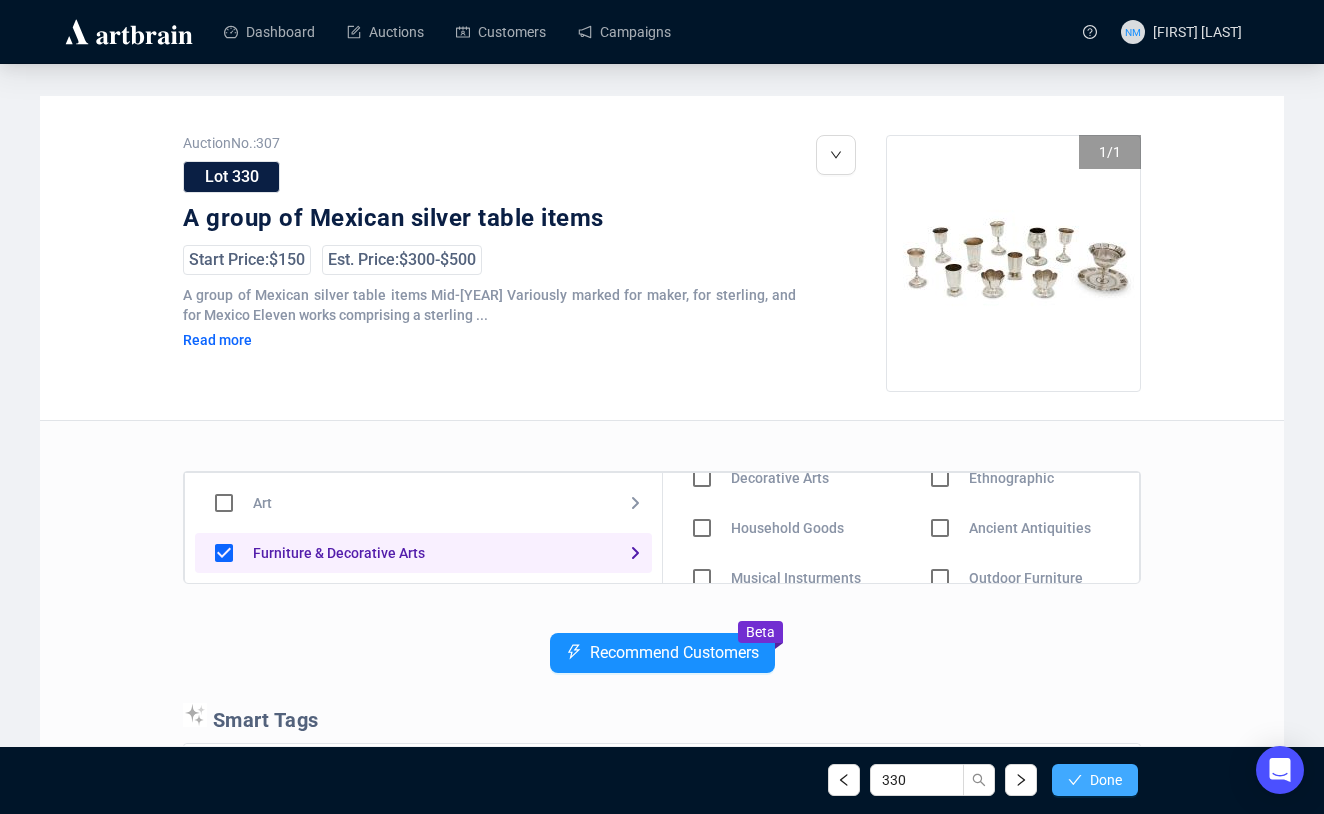 click on "Done" at bounding box center (1095, 780) 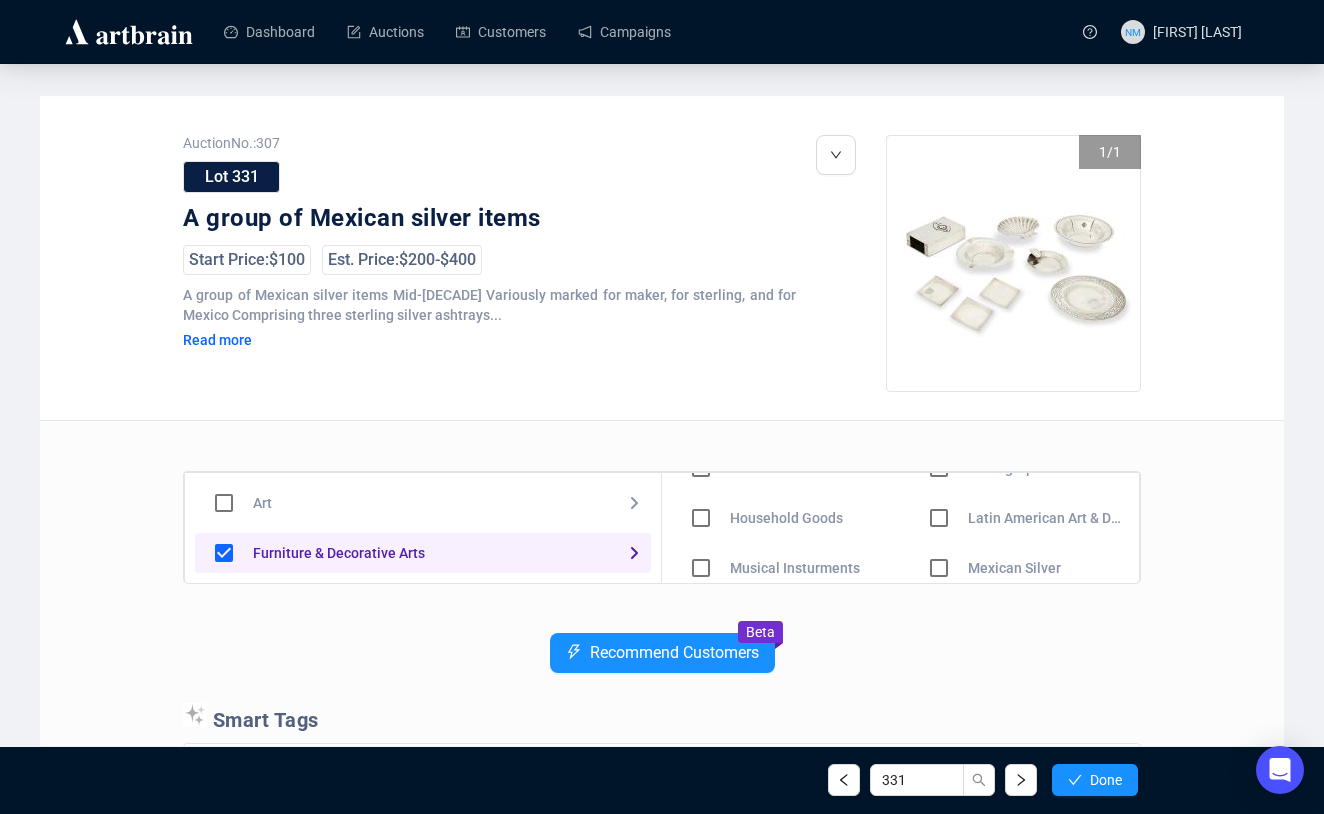 click at bounding box center [701, 468] 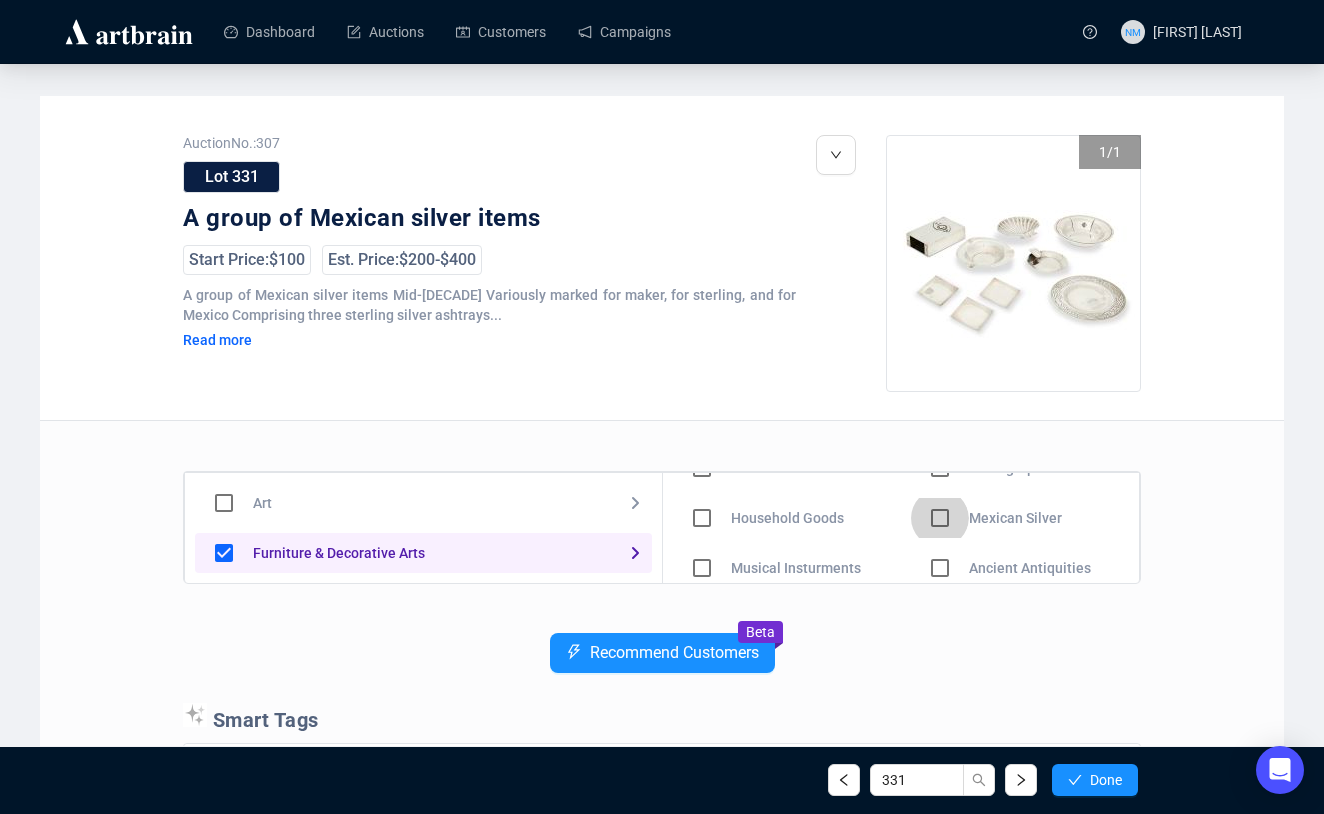 click at bounding box center [702, 468] 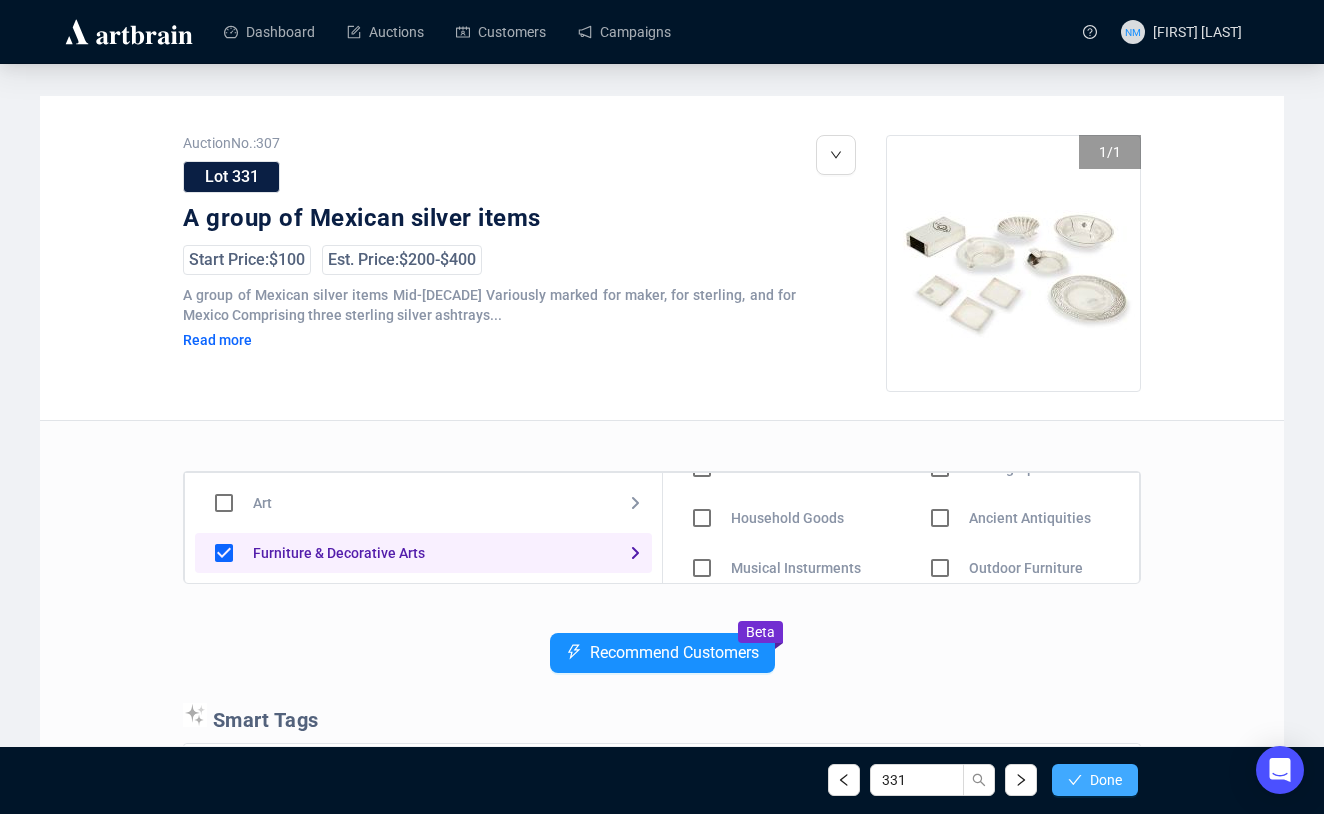 click on "Done" at bounding box center [1106, 780] 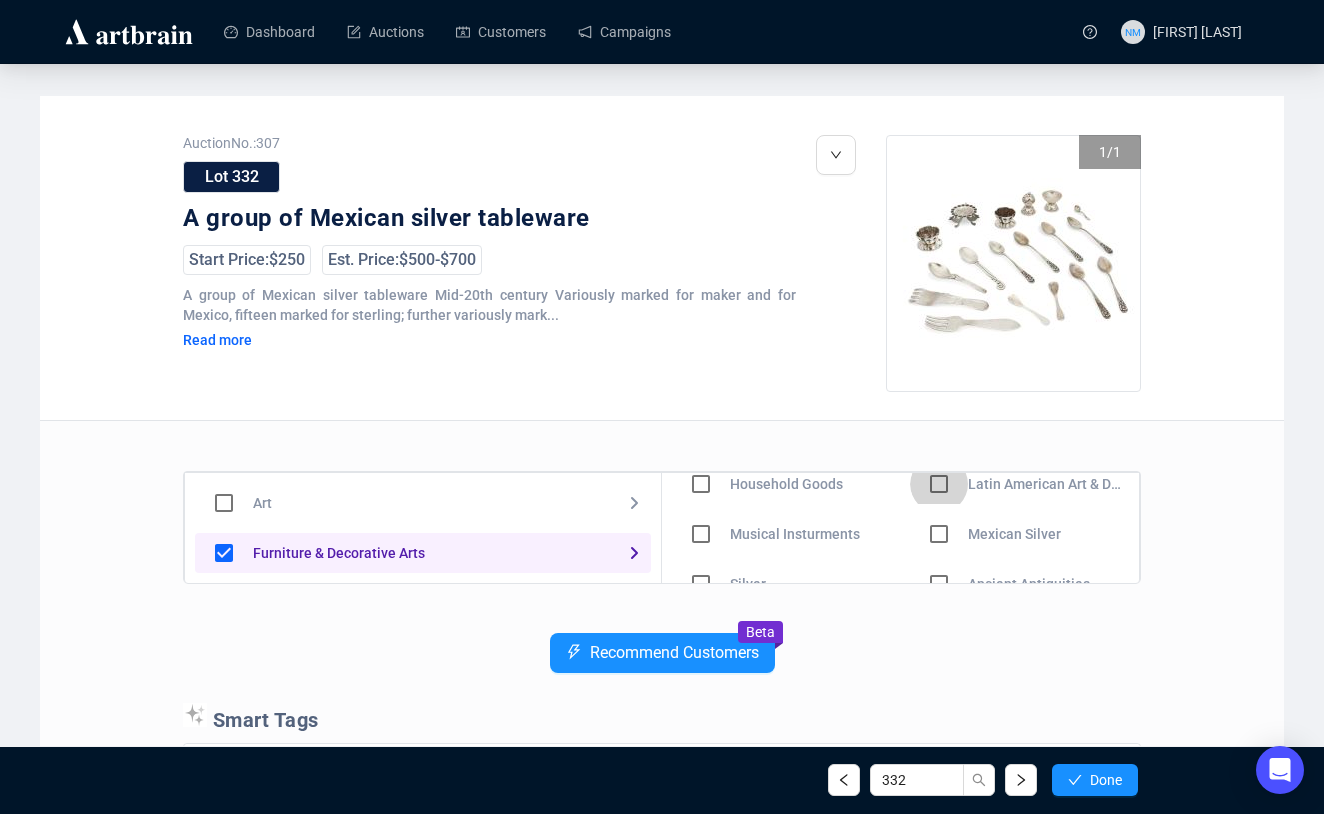 click at bounding box center (701, 434) 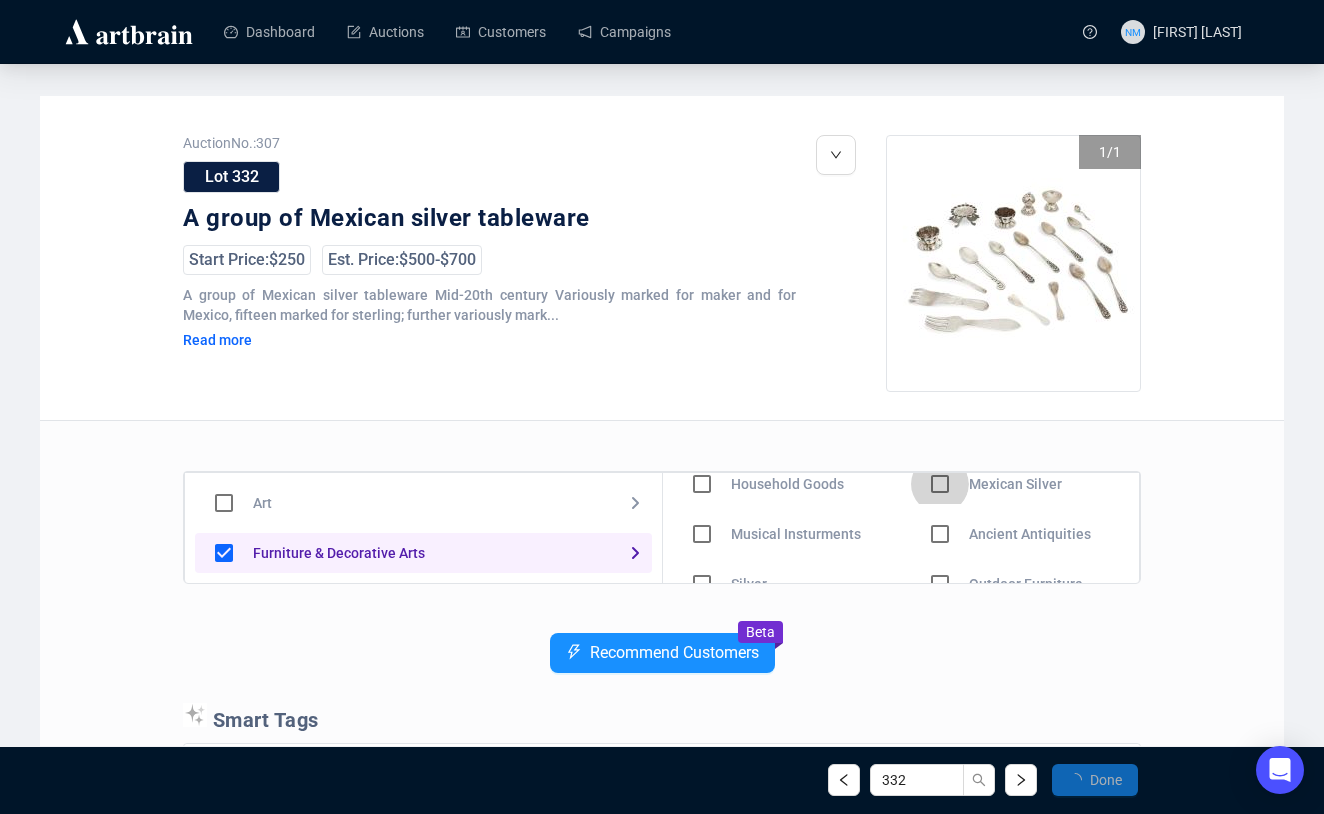 click at bounding box center [702, 434] 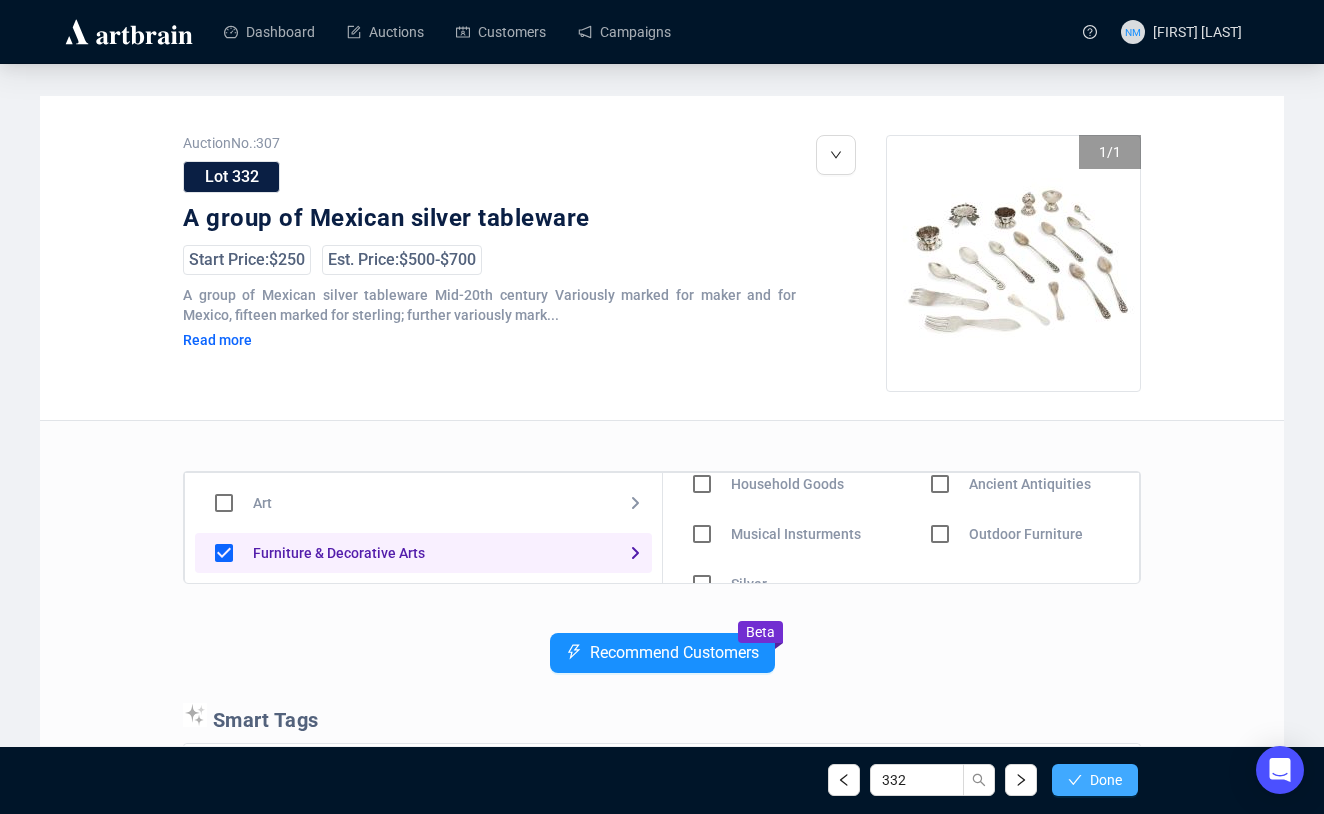click on "Done" at bounding box center (1106, 780) 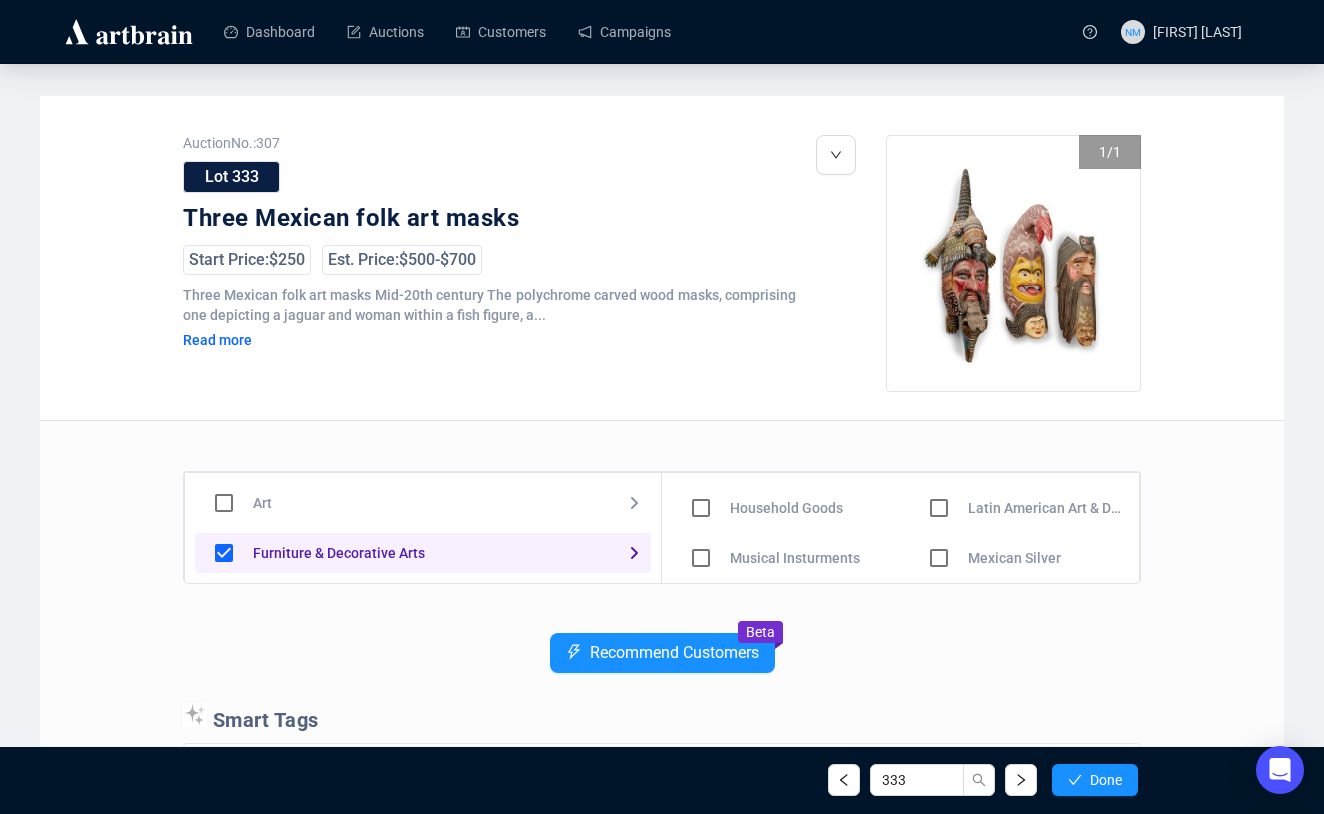 scroll, scrollTop: 105, scrollLeft: 0, axis: vertical 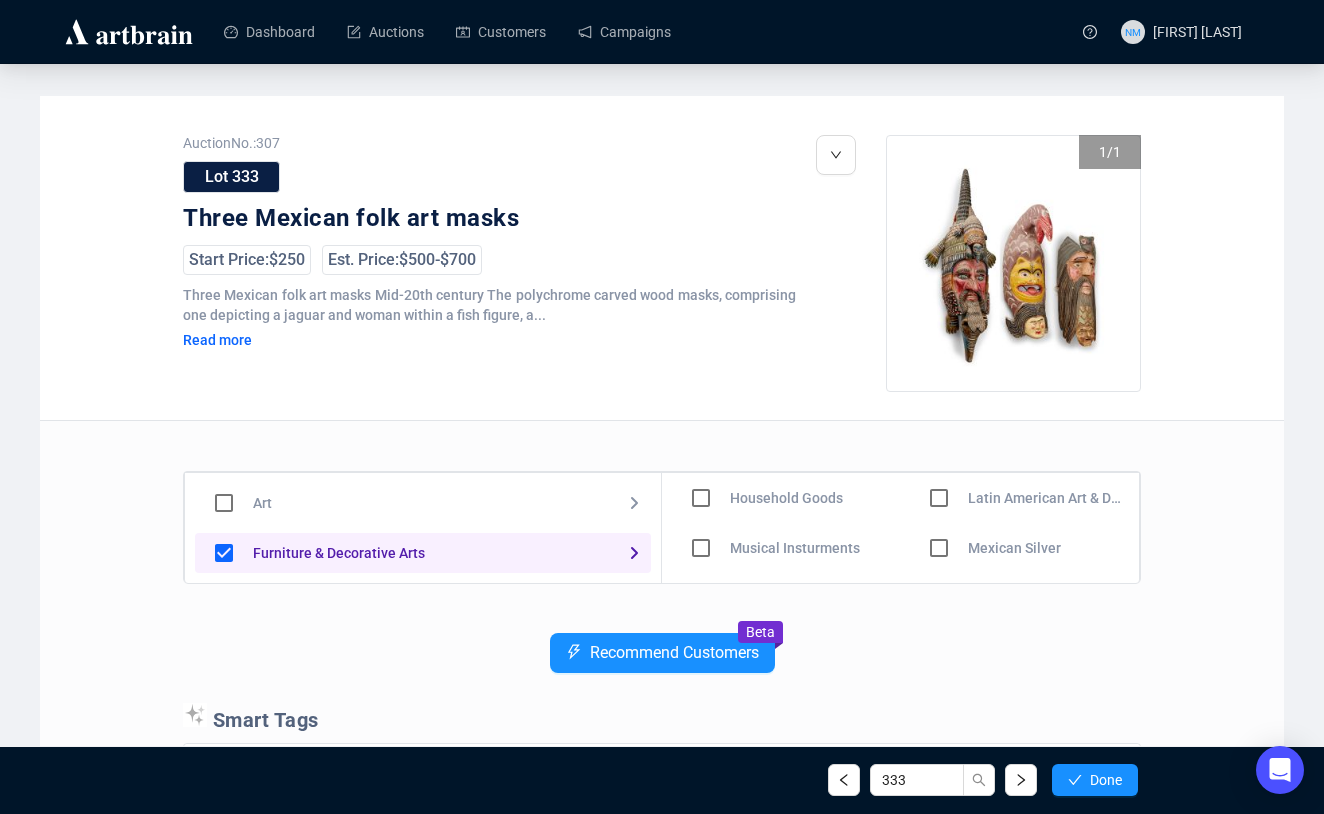 click at bounding box center (701, 448) 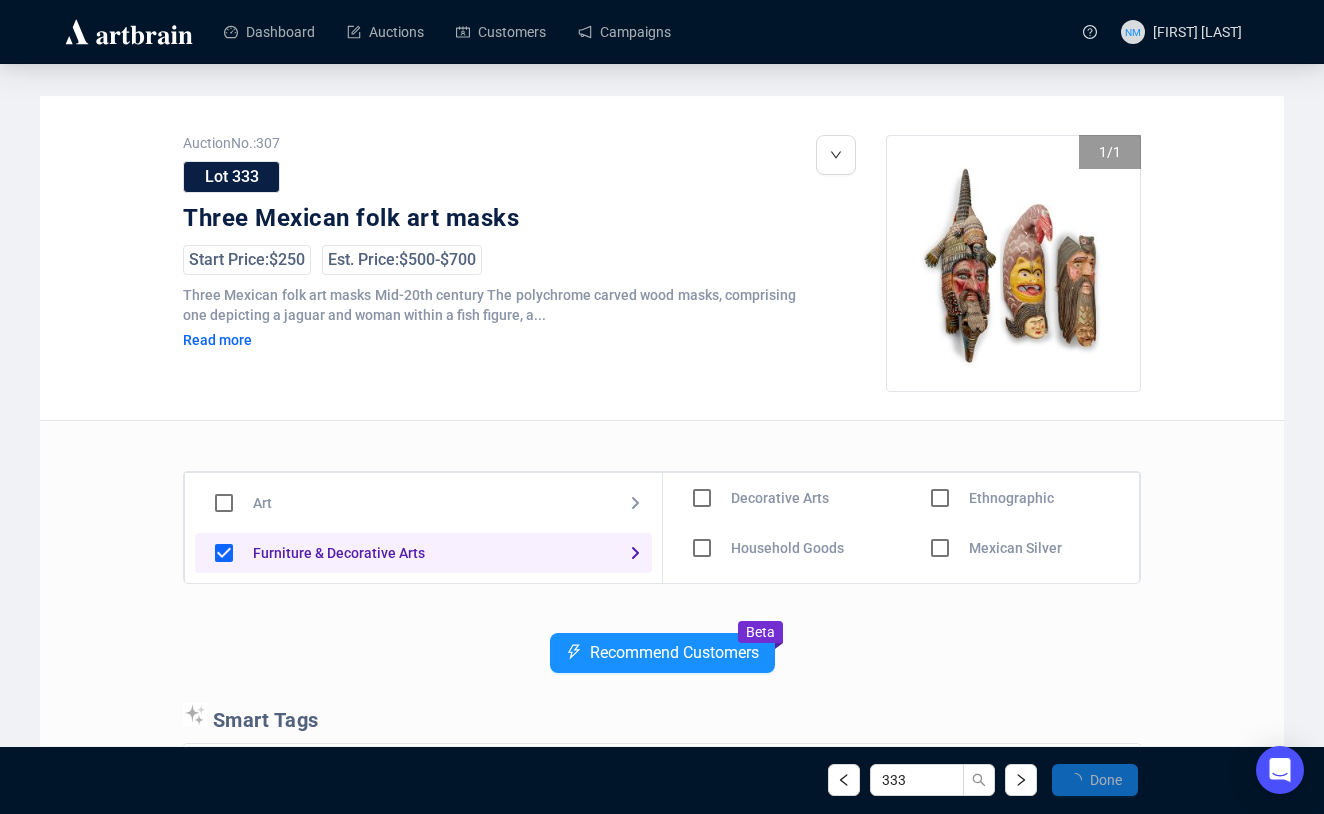 scroll, scrollTop: 155, scrollLeft: 0, axis: vertical 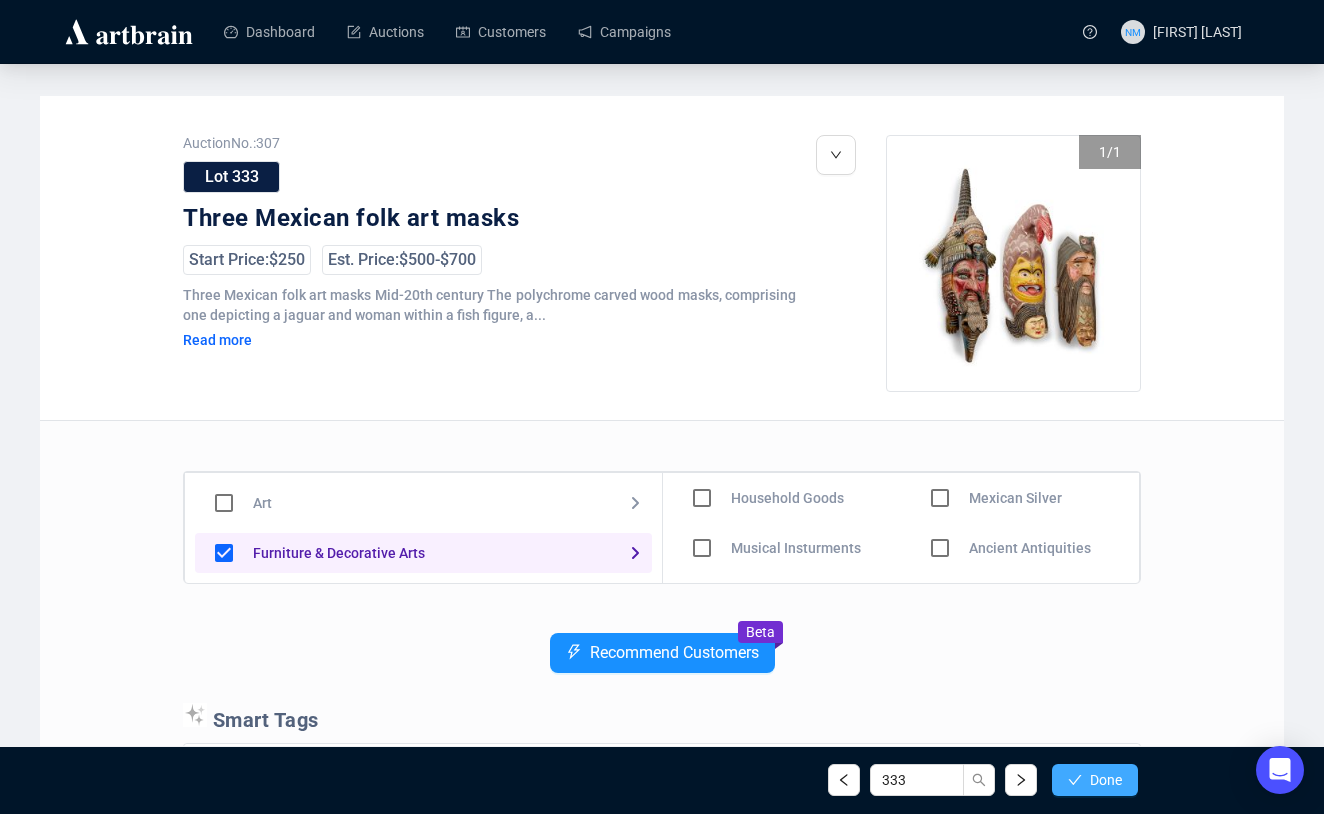 click on "Done" at bounding box center (1106, 780) 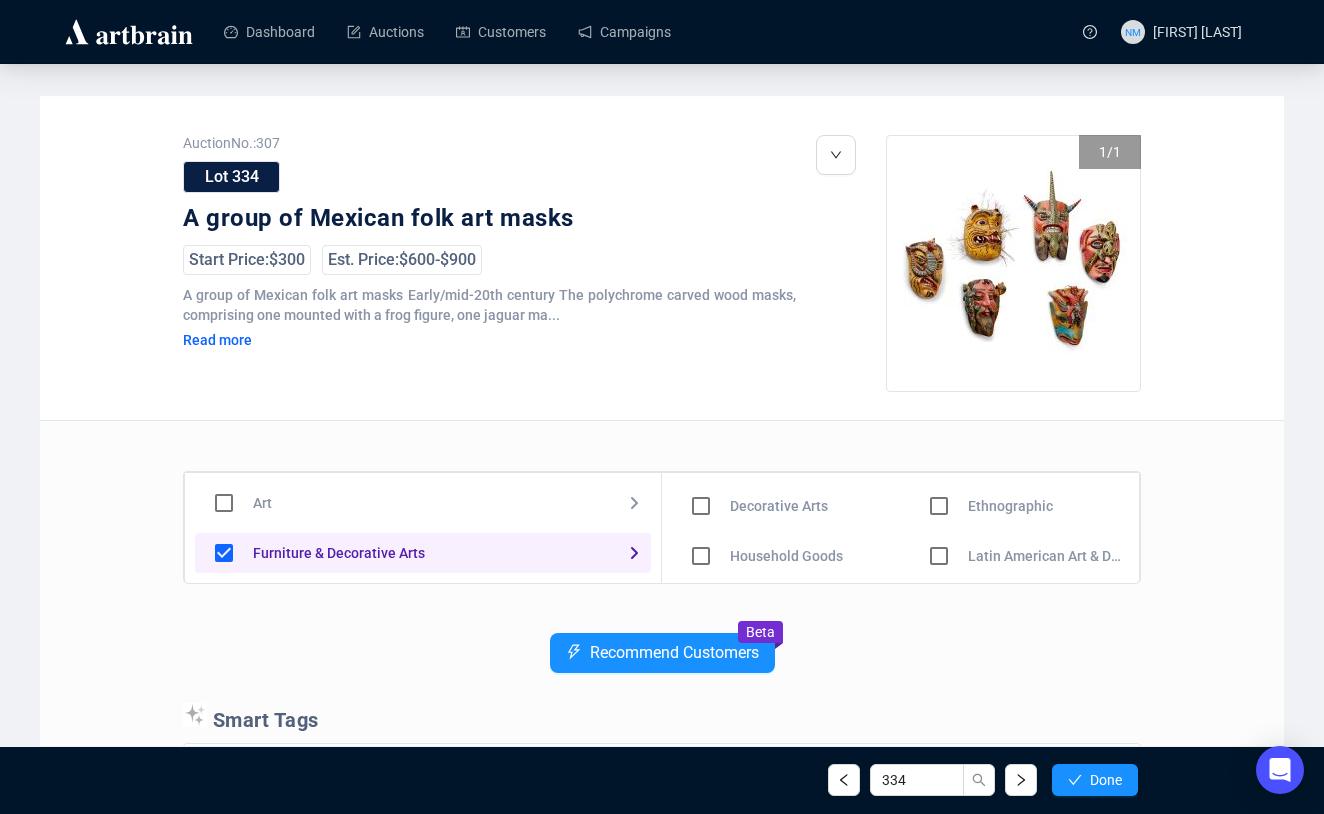 scroll, scrollTop: 19, scrollLeft: 0, axis: vertical 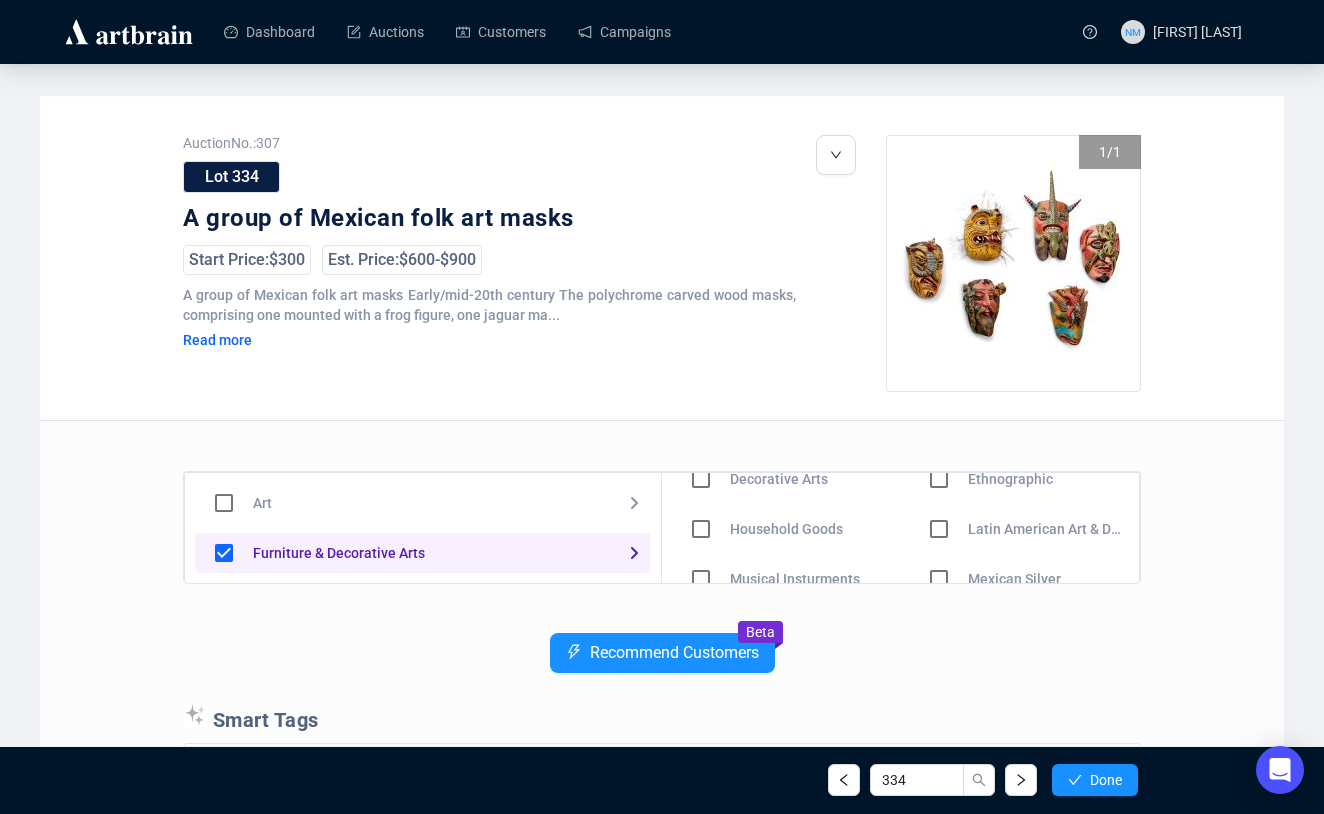 click at bounding box center [701, 479] 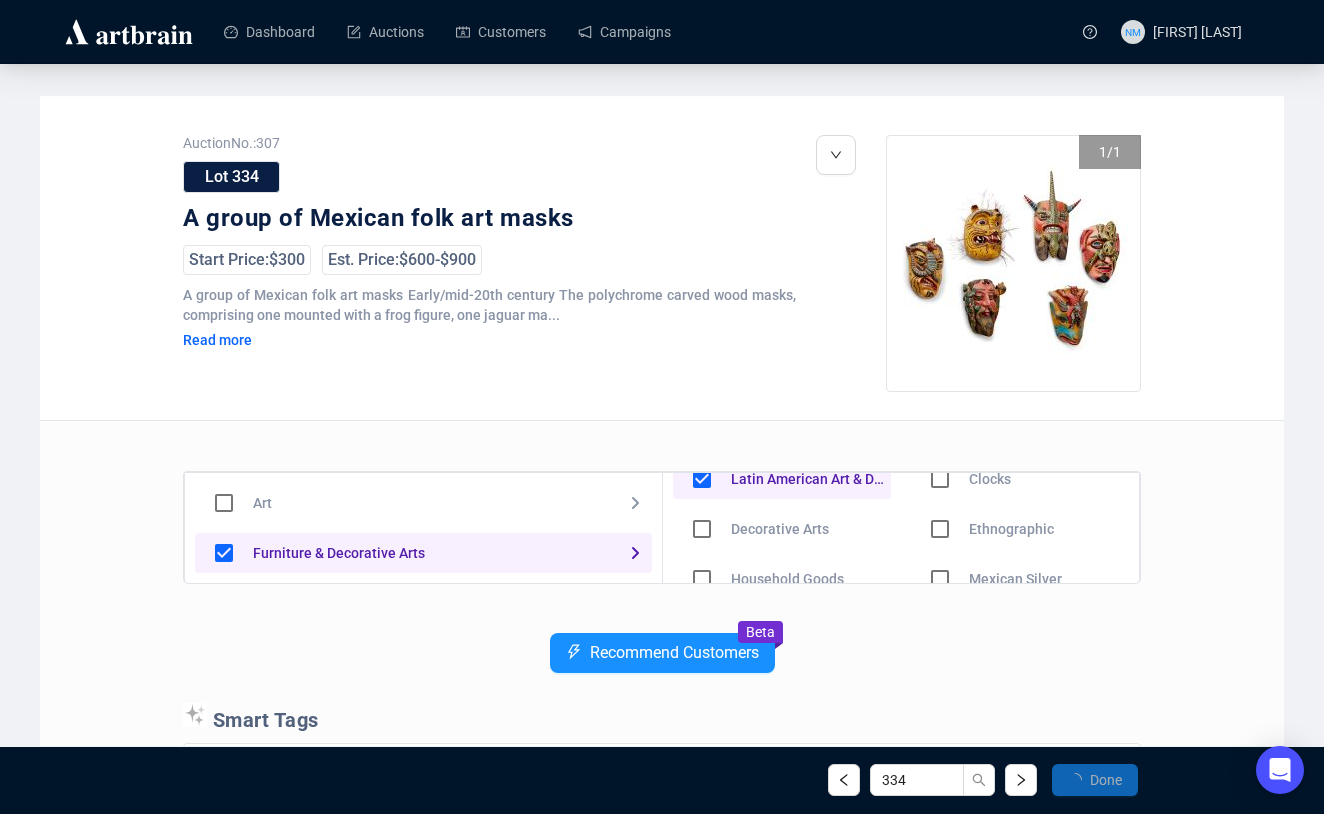scroll, scrollTop: 124, scrollLeft: 0, axis: vertical 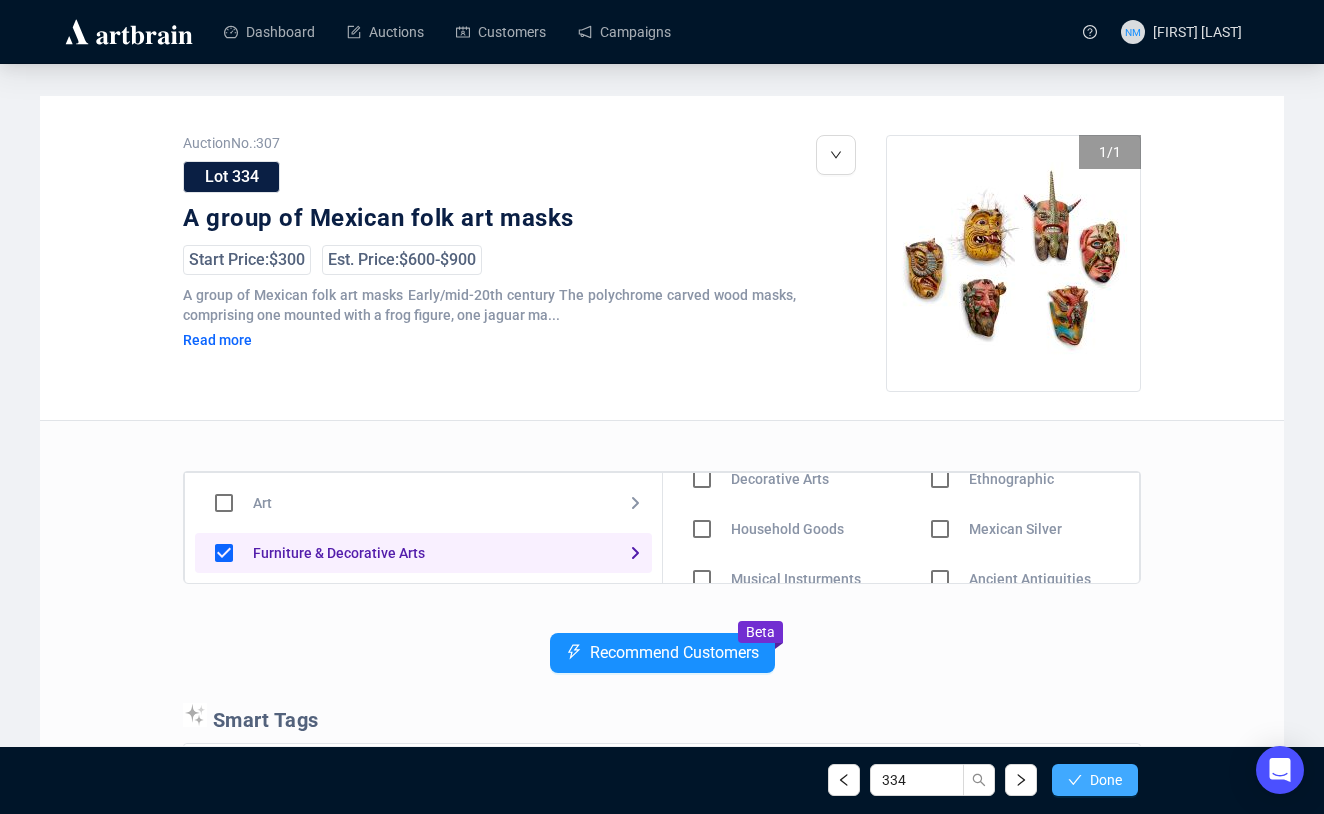 click on "Done" at bounding box center [1106, 780] 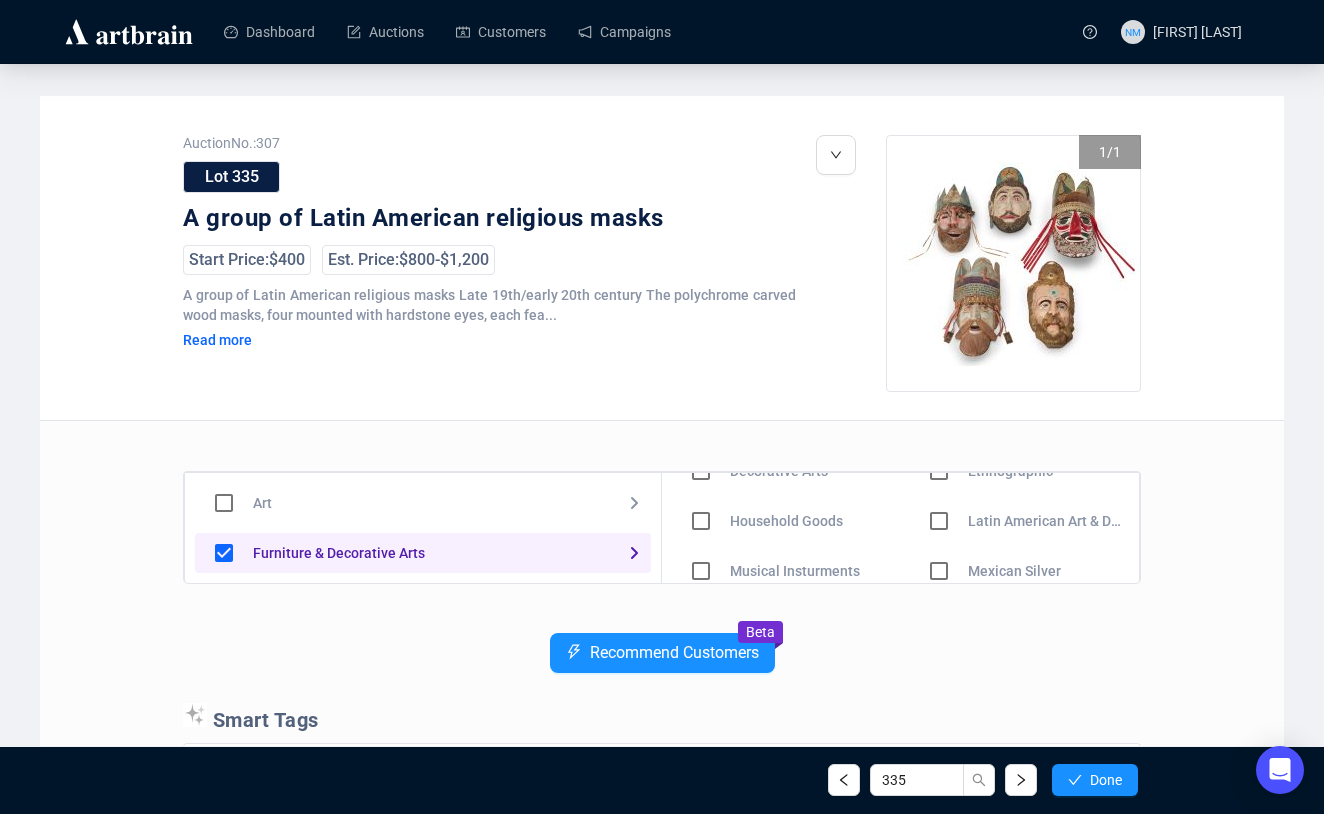 click at bounding box center (701, 471) 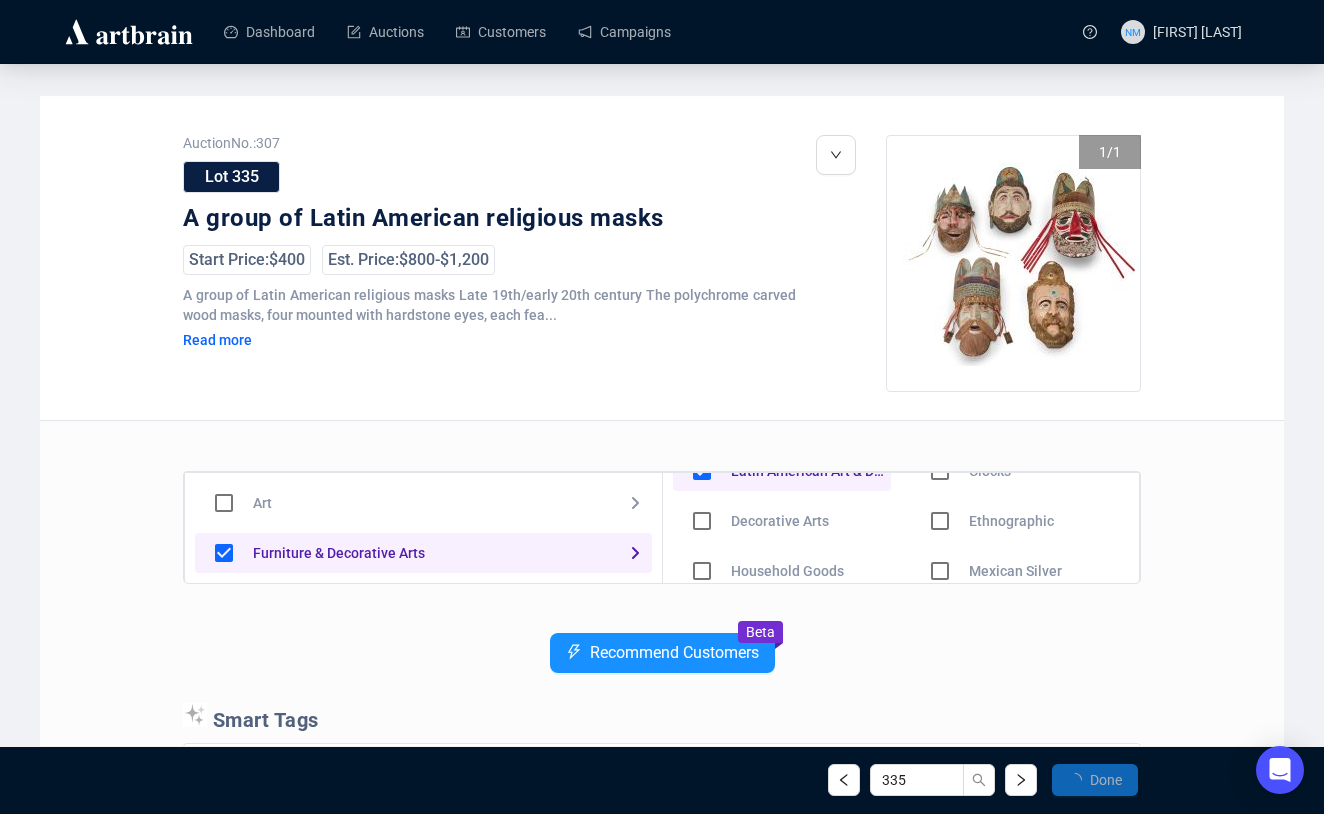 scroll, scrollTop: 132, scrollLeft: 0, axis: vertical 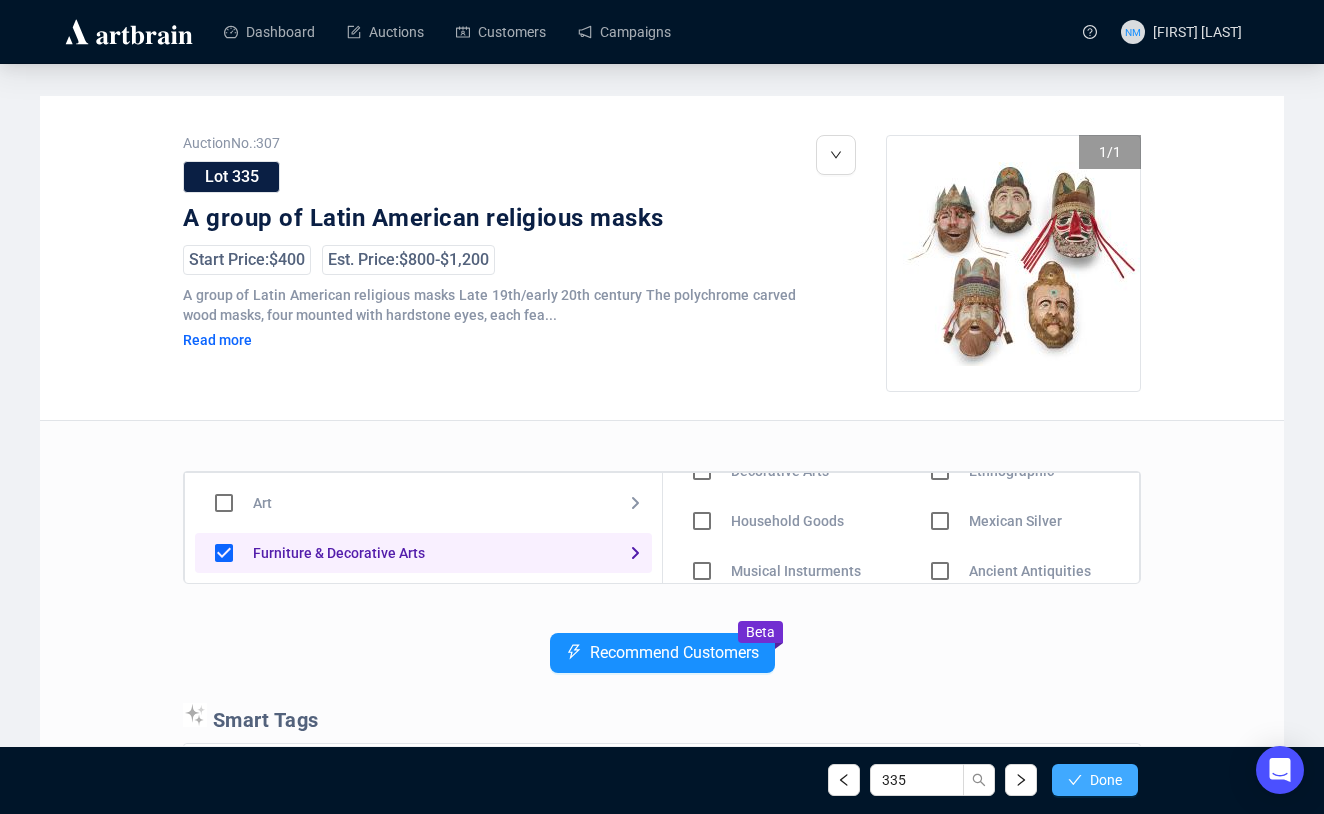 click on "Done" at bounding box center (1095, 780) 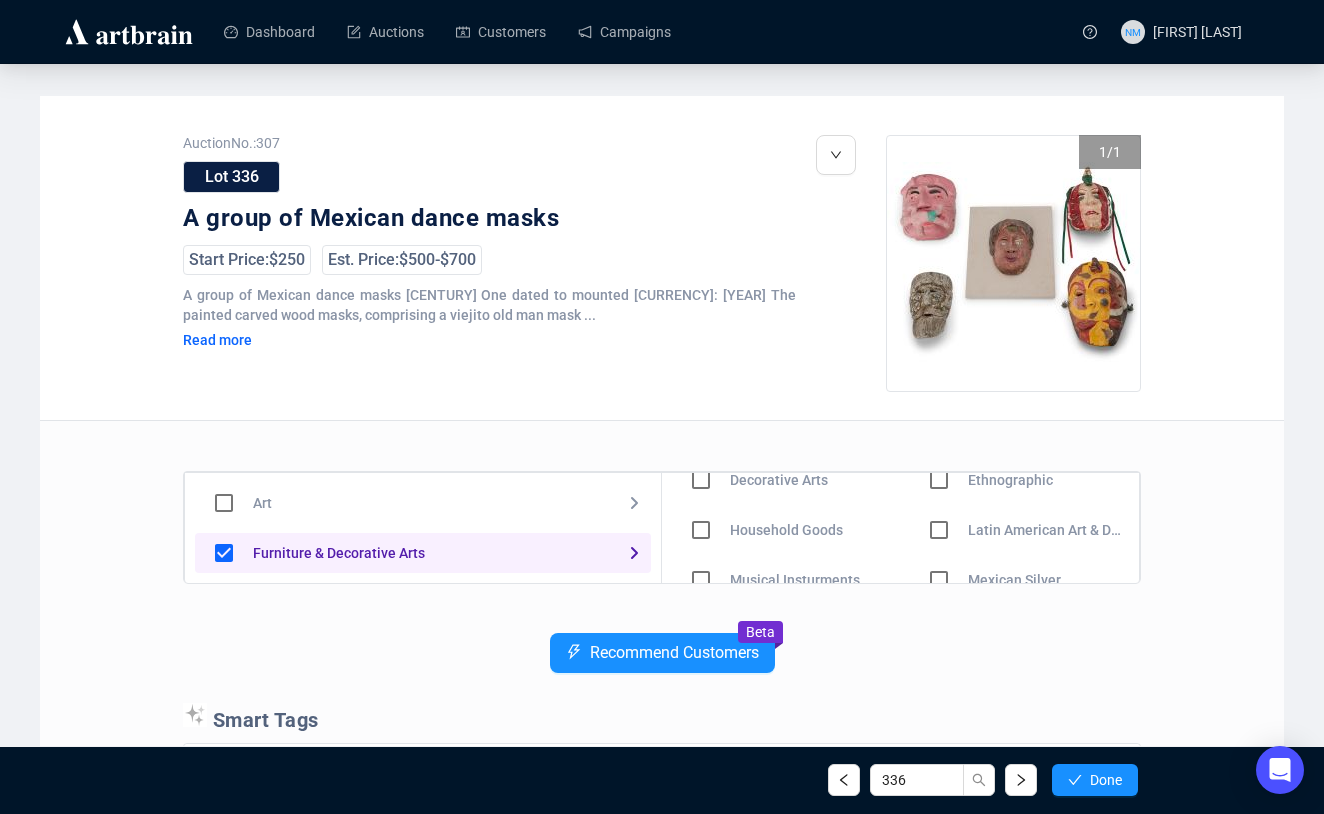 click at bounding box center [701, 480] 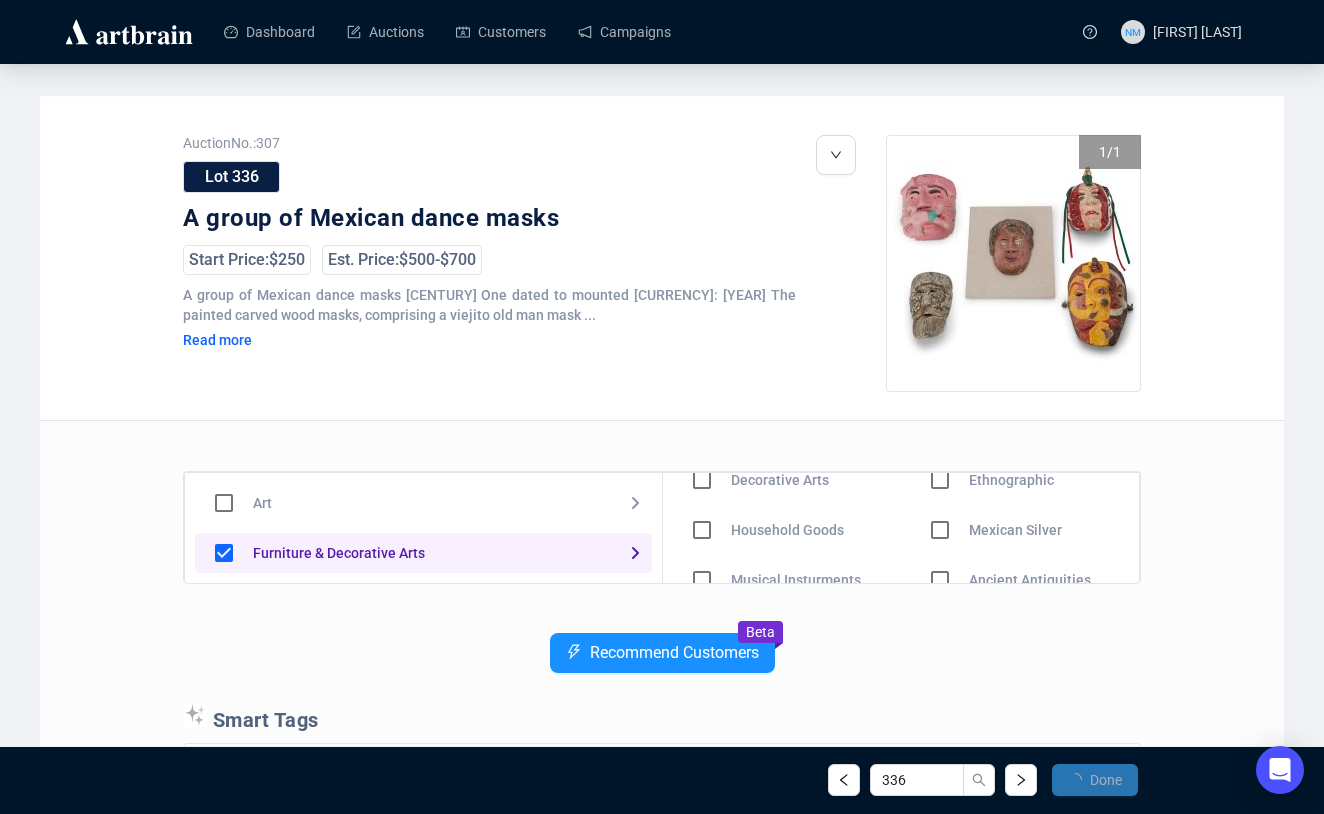 click on "Done" at bounding box center [1106, 780] 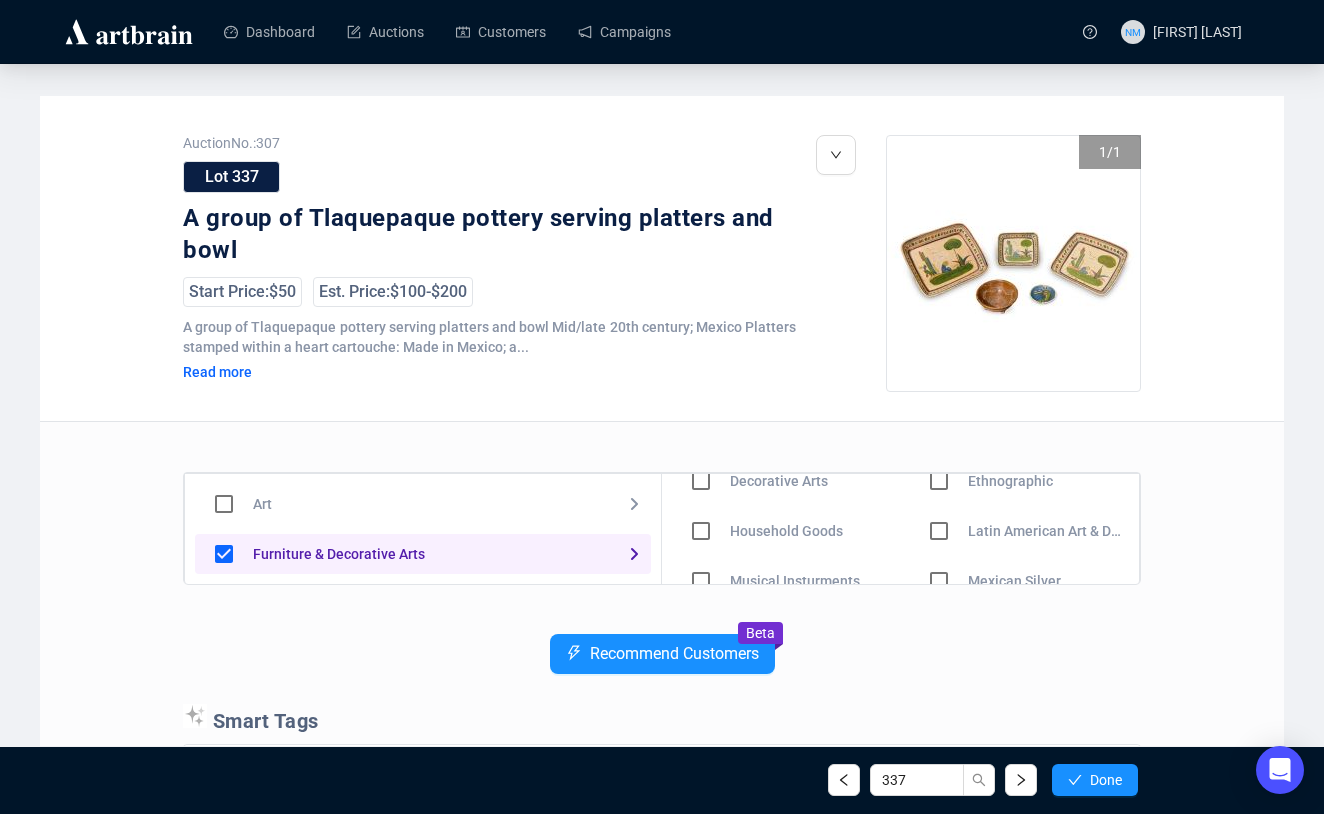 click at bounding box center (701, 481) 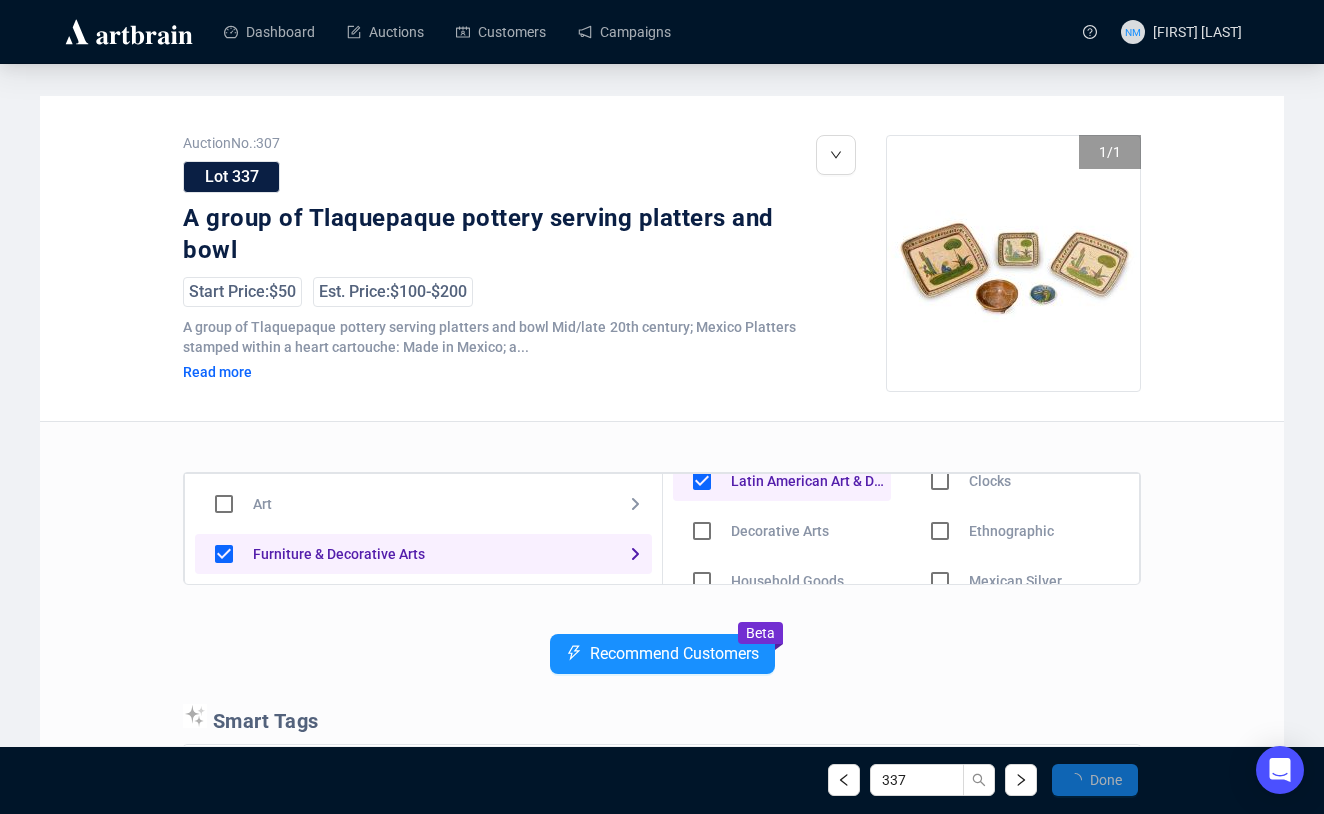 scroll, scrollTop: 123, scrollLeft: 0, axis: vertical 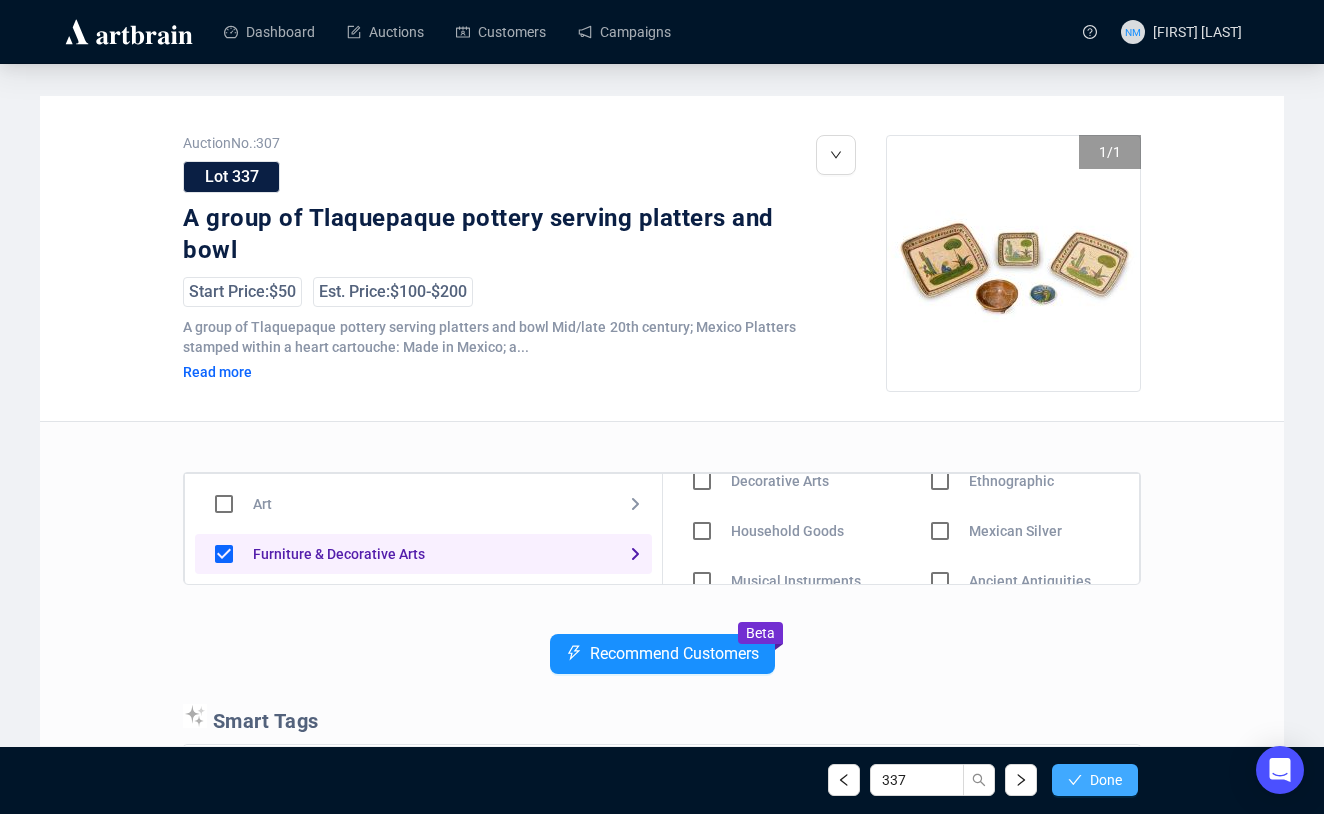 click on "Done" at bounding box center [1106, 780] 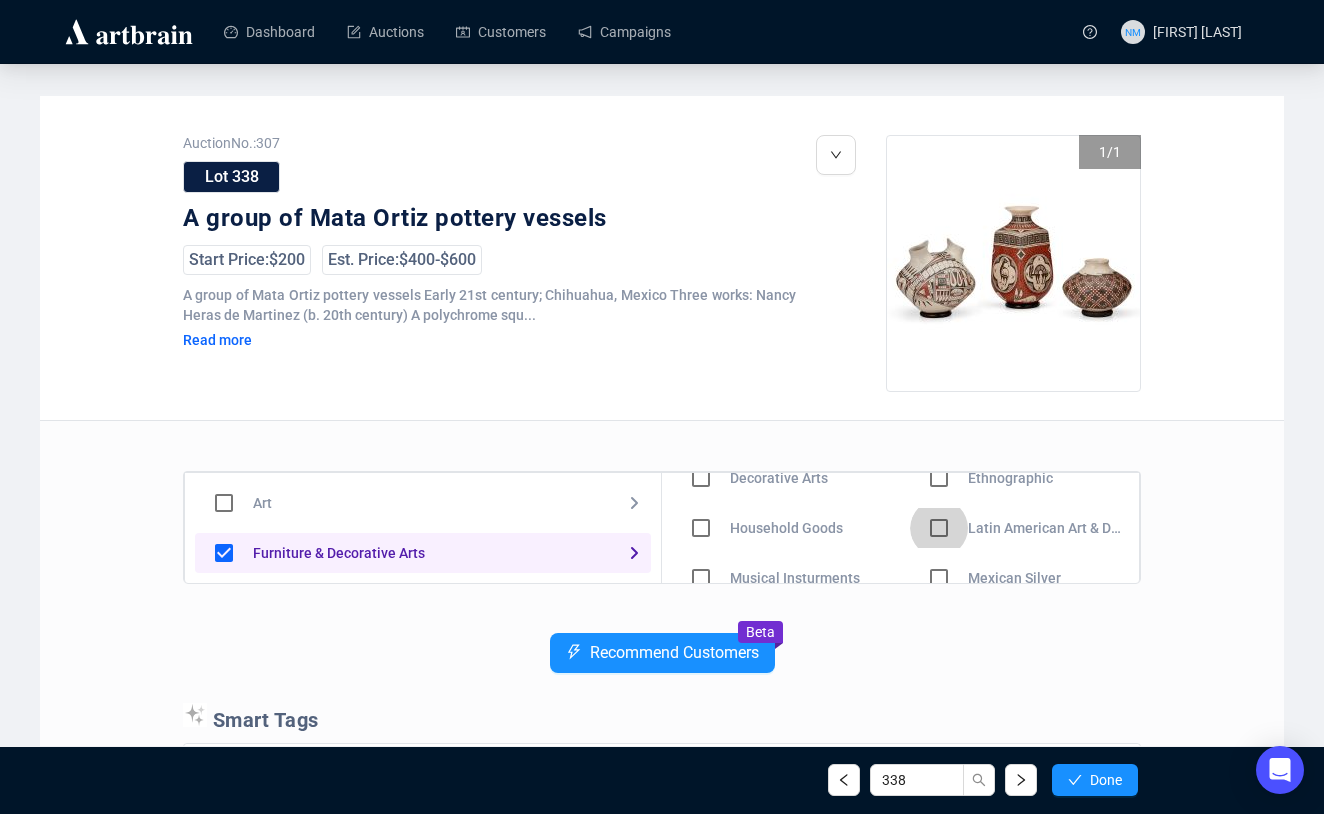 click at bounding box center [701, 478] 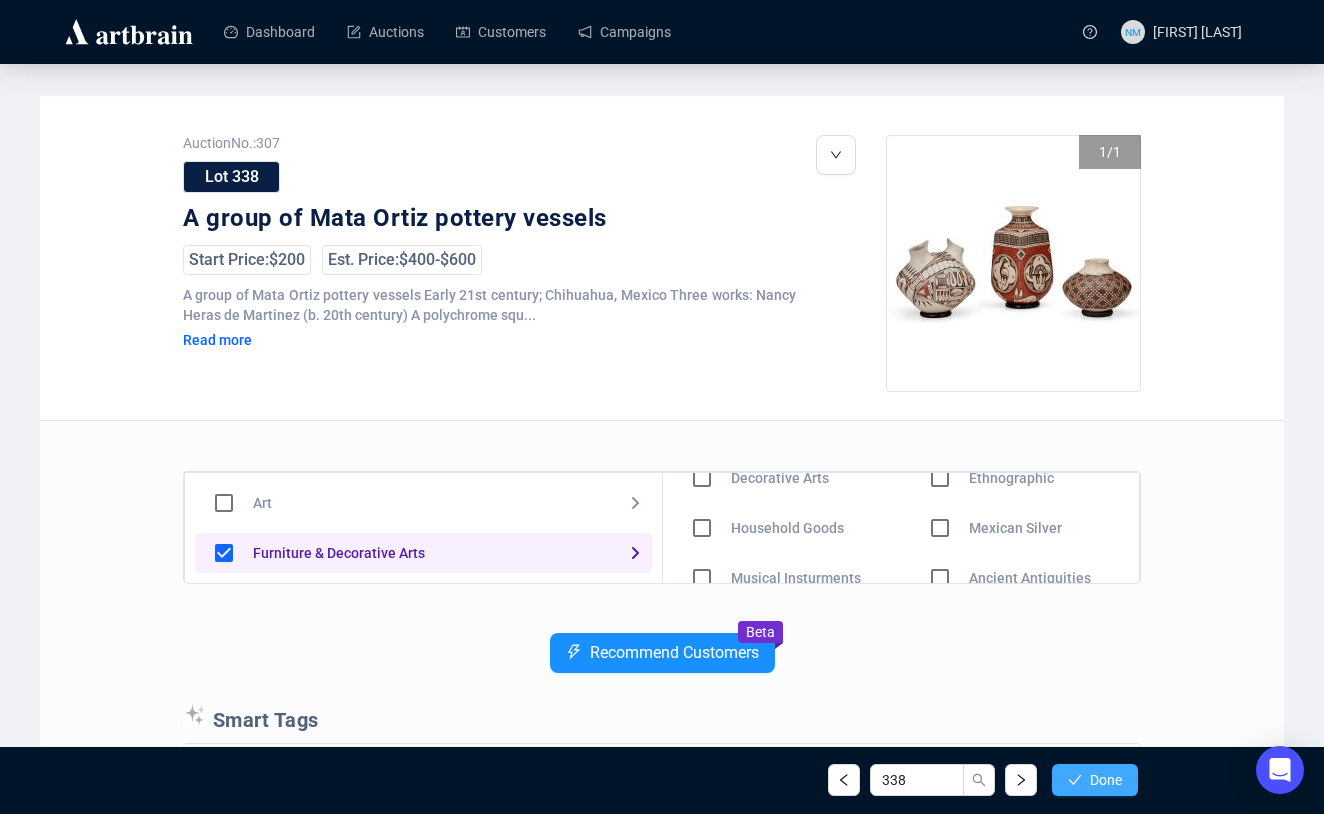 click on "Done" at bounding box center (1106, 780) 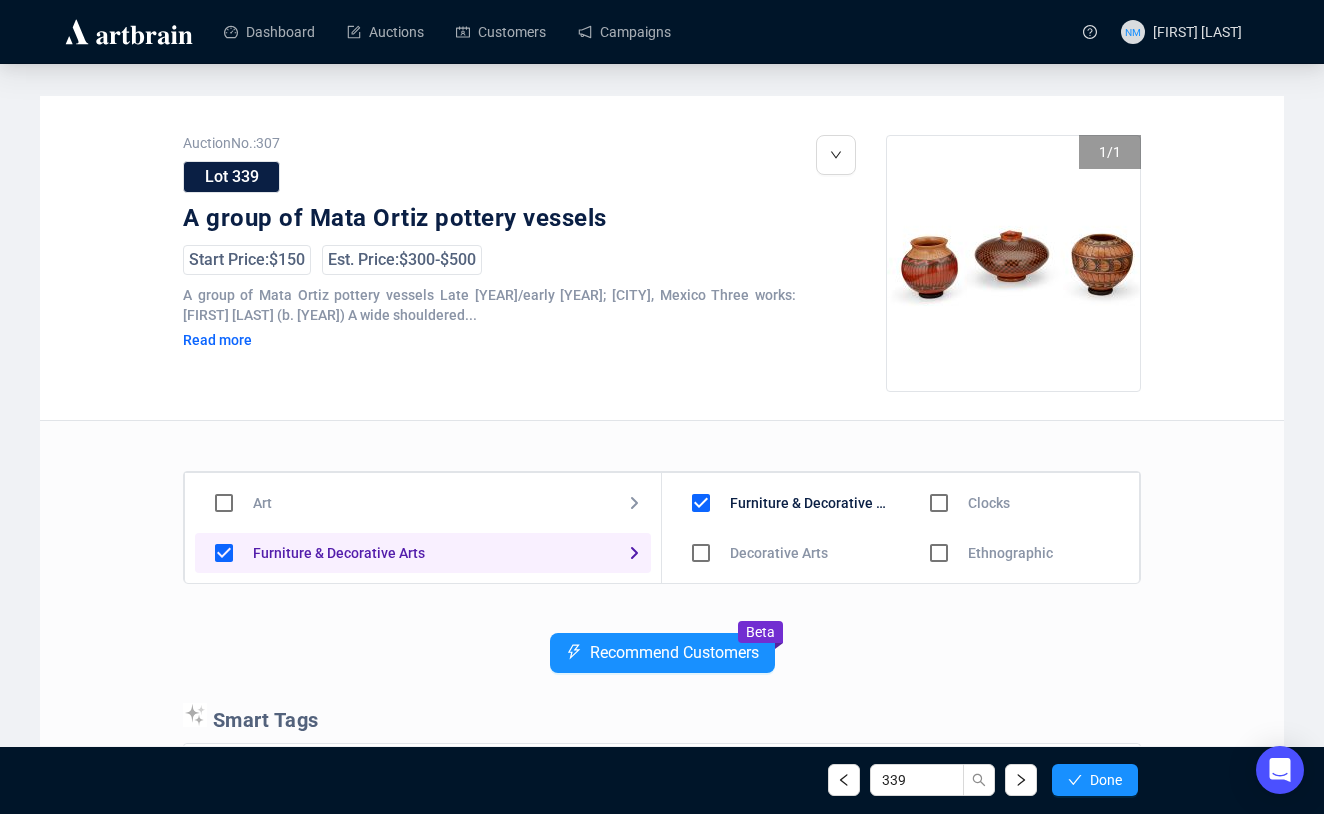 scroll, scrollTop: 33, scrollLeft: 0, axis: vertical 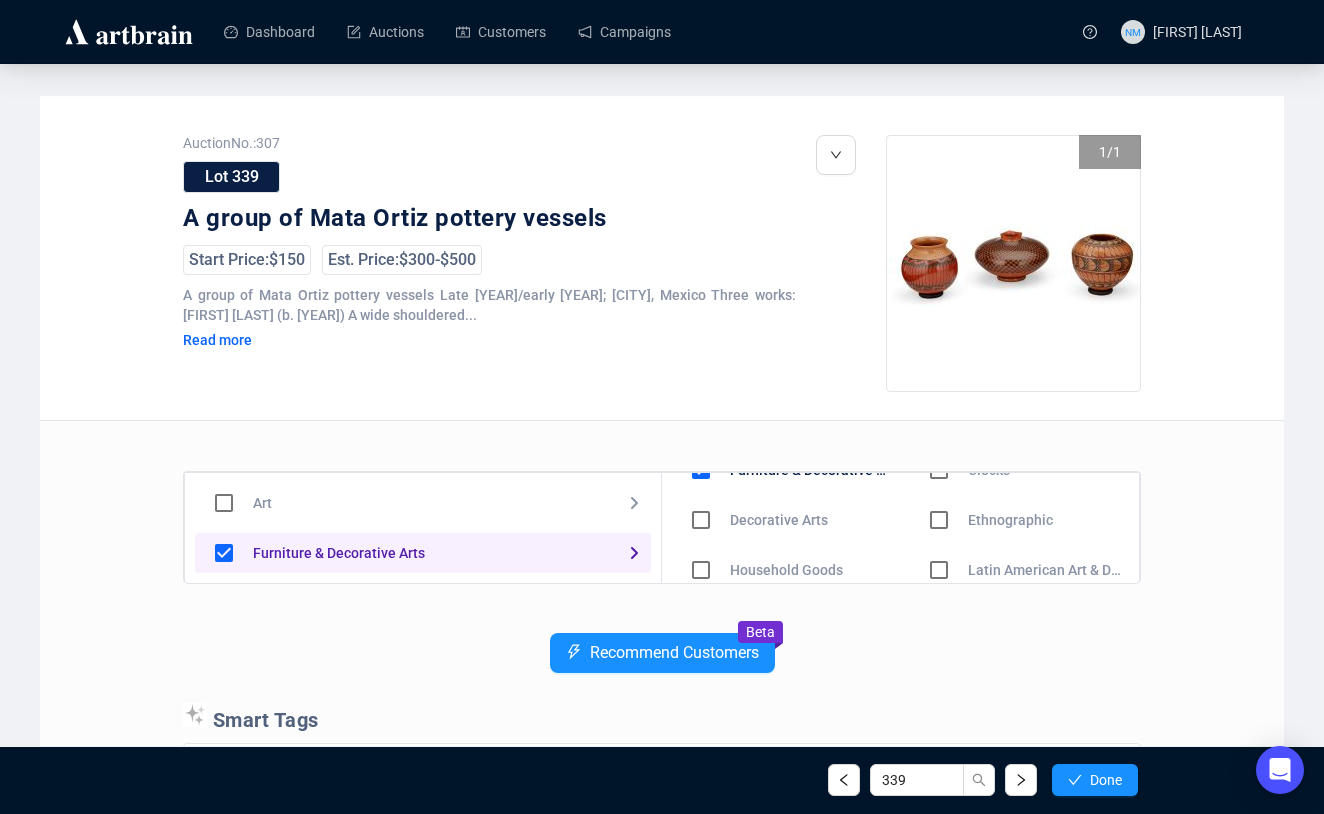 click at bounding box center (701, 520) 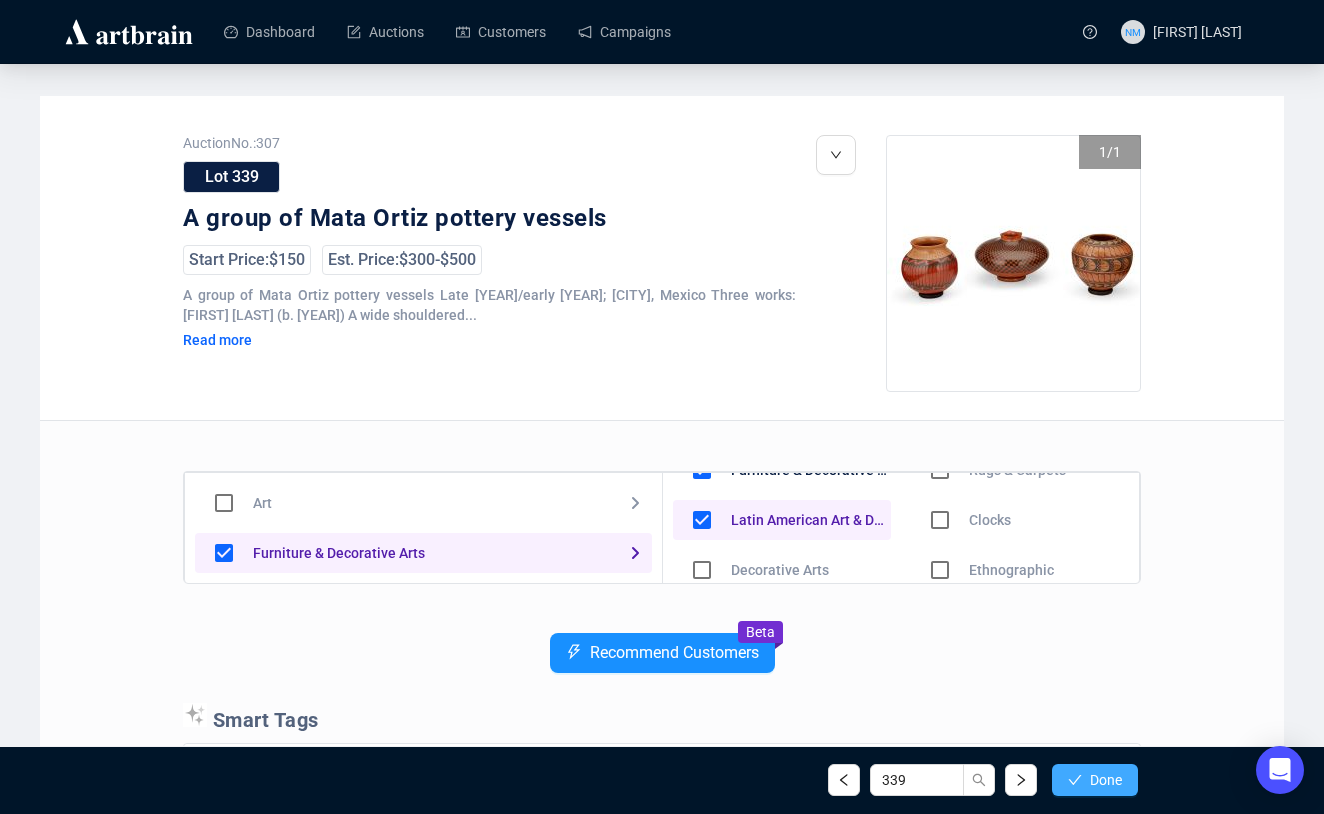click on "Done" at bounding box center (1106, 780) 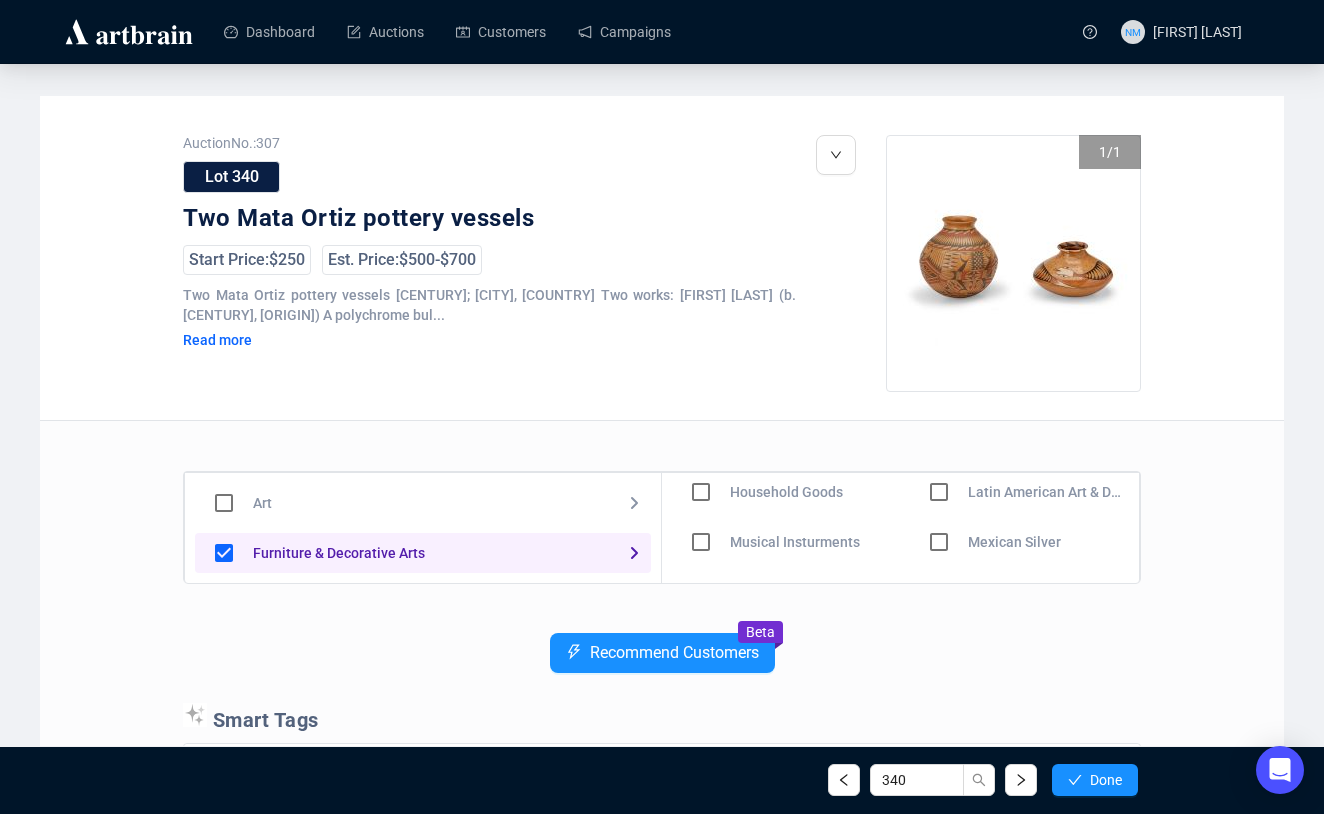 click at bounding box center [701, 442] 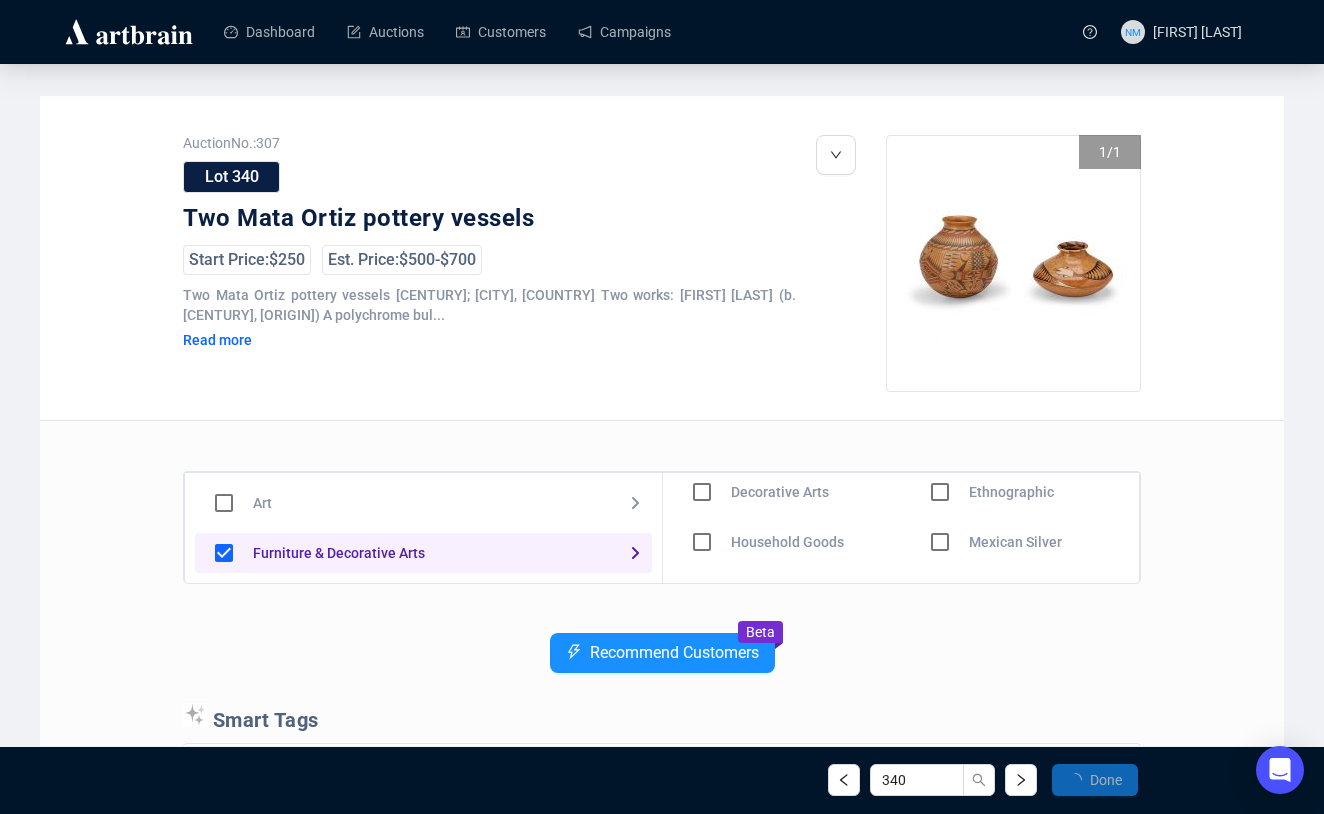 scroll, scrollTop: 161, scrollLeft: 0, axis: vertical 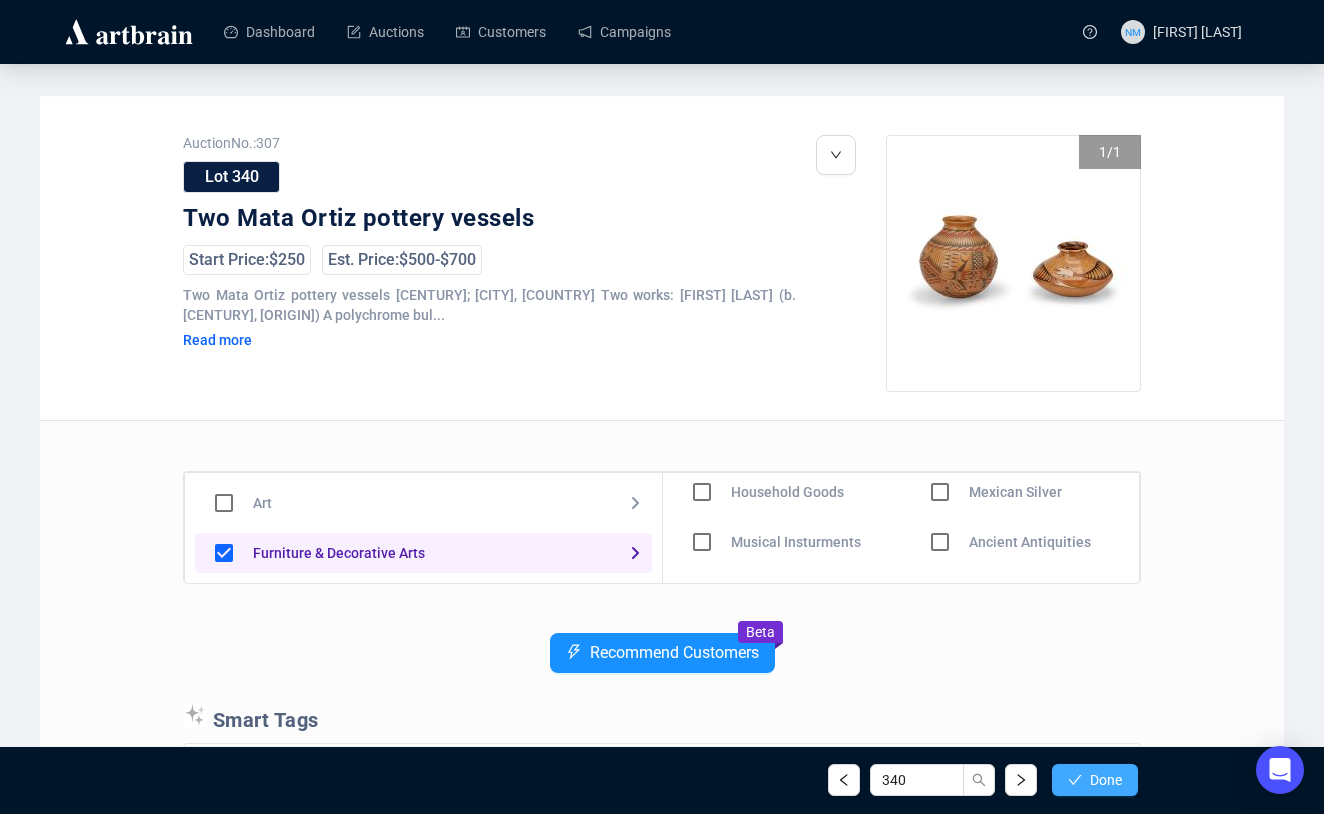 click on "Done" at bounding box center [1106, 780] 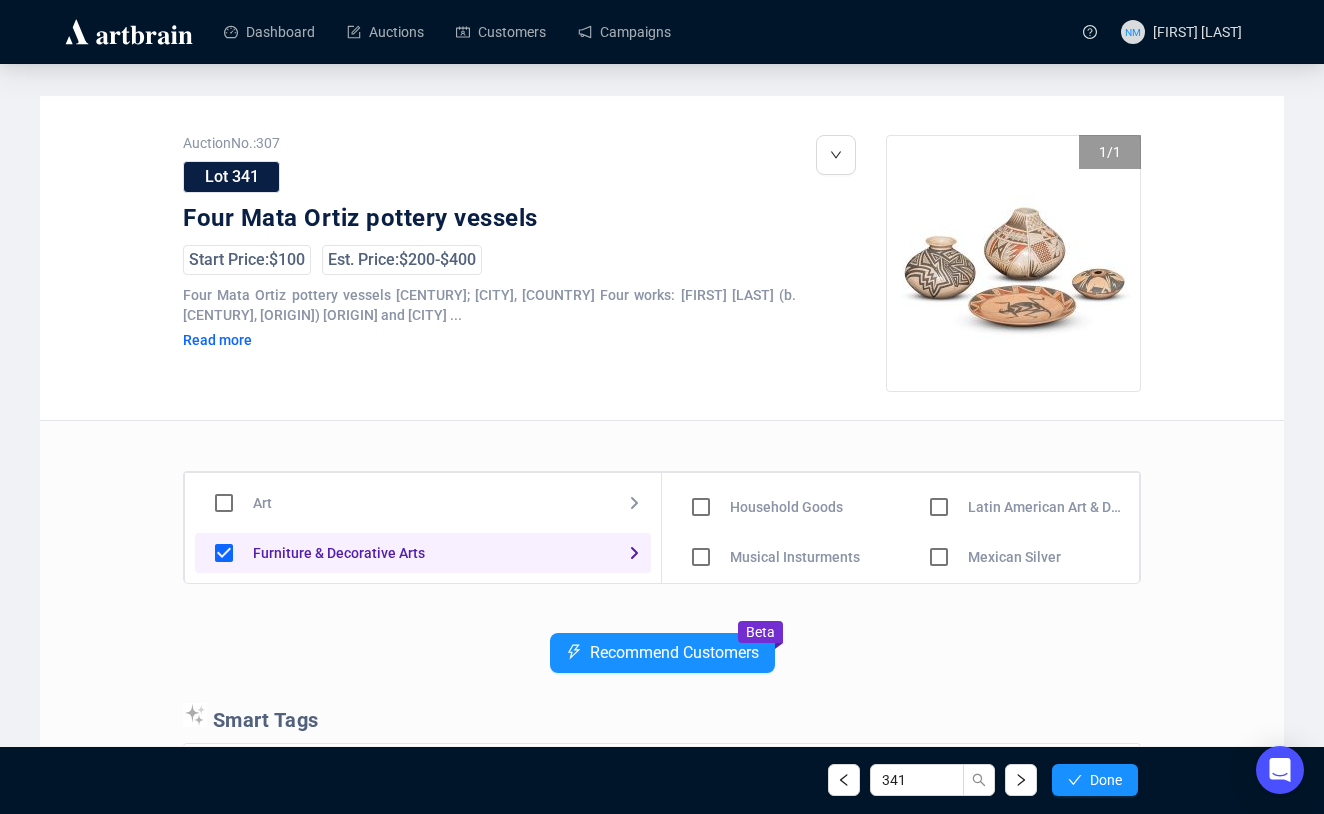 click at bounding box center [701, 457] 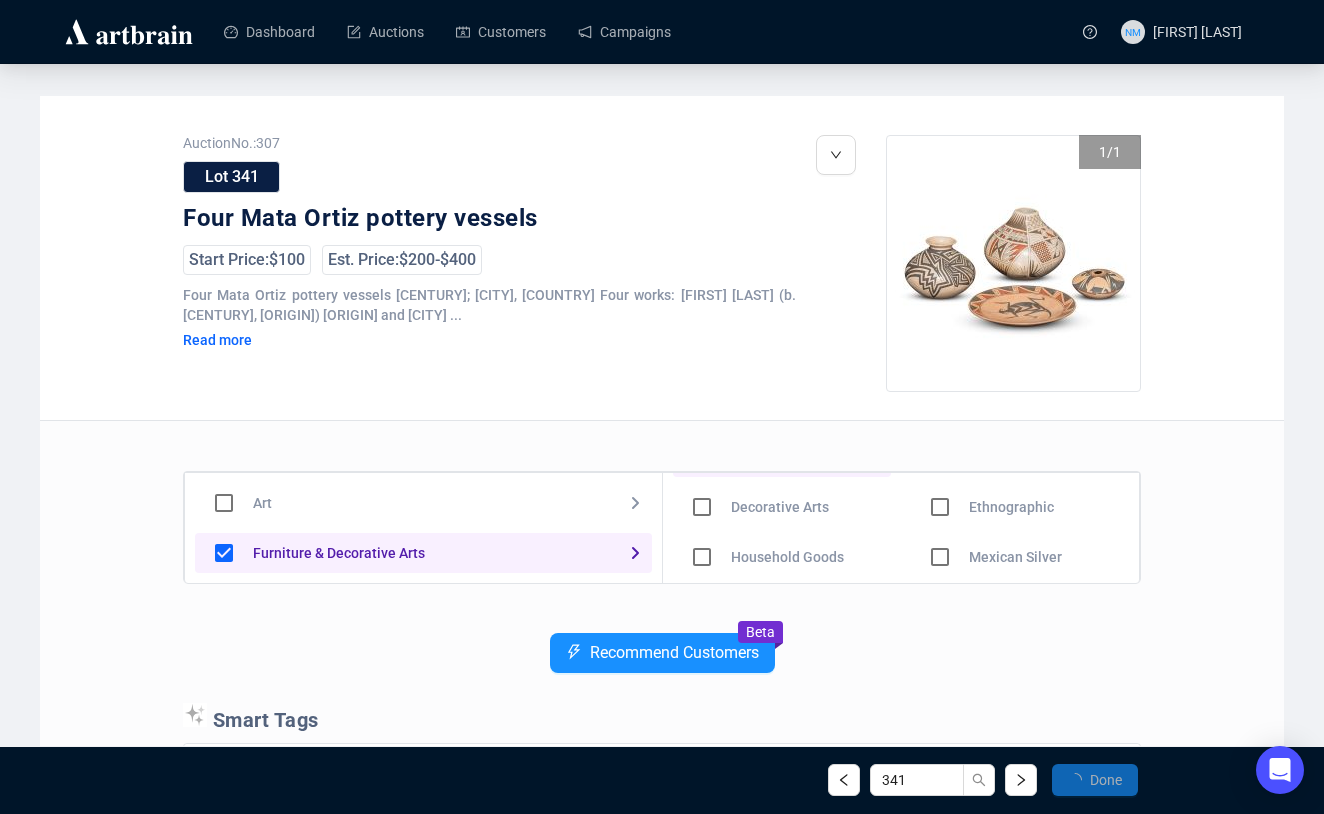 scroll, scrollTop: 146, scrollLeft: 0, axis: vertical 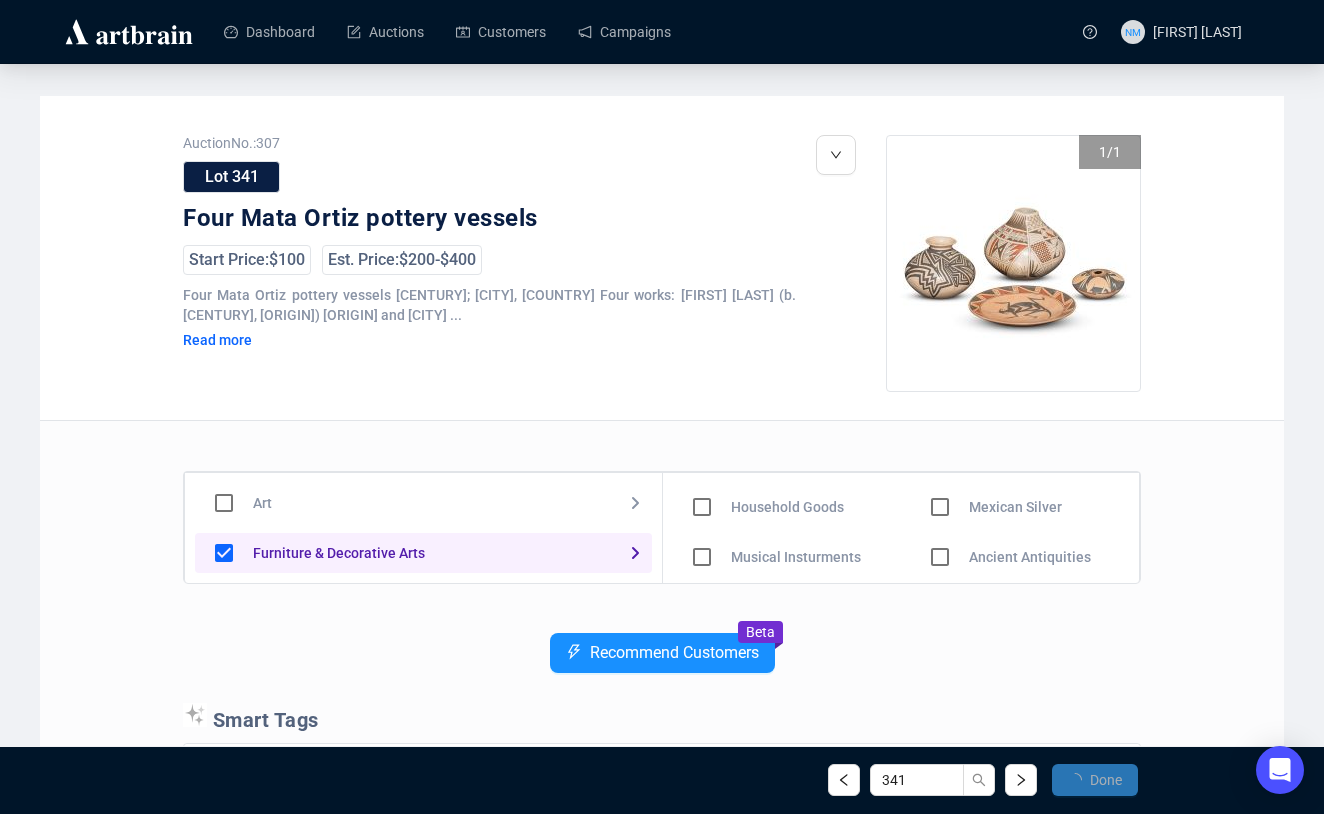 click on "Done" at bounding box center (1106, 780) 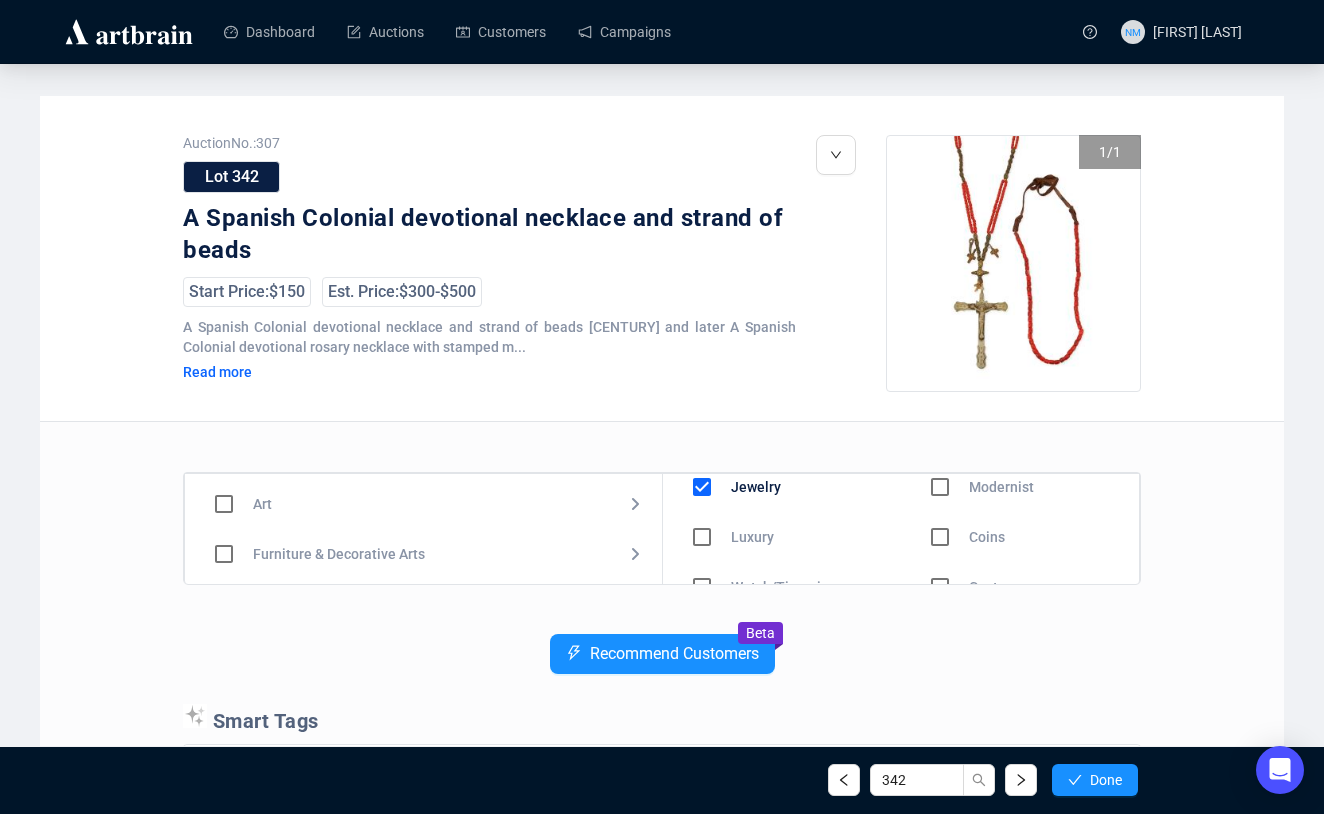 scroll, scrollTop: 15, scrollLeft: 0, axis: vertical 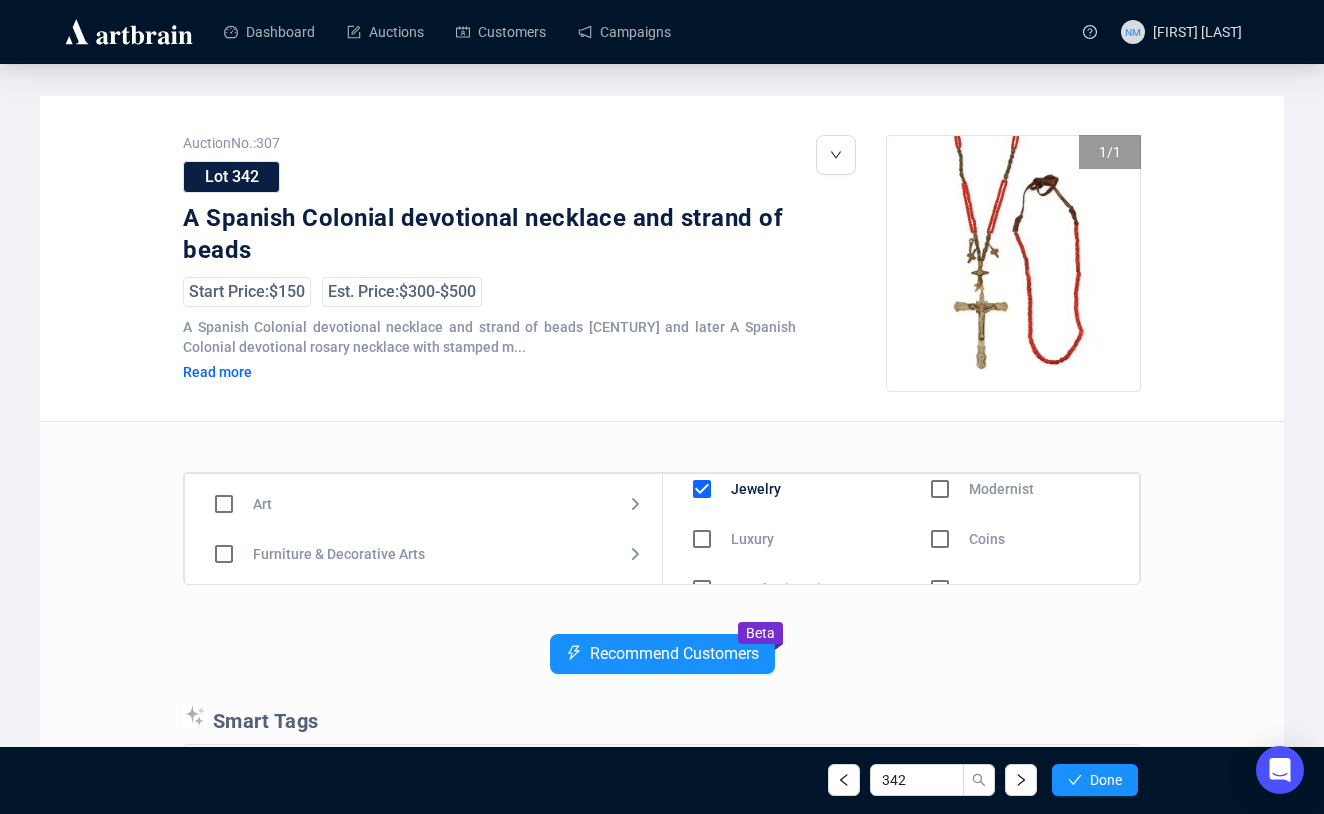 drag, startPoint x: 1129, startPoint y: 501, endPoint x: 1115, endPoint y: 516, distance: 20.518284 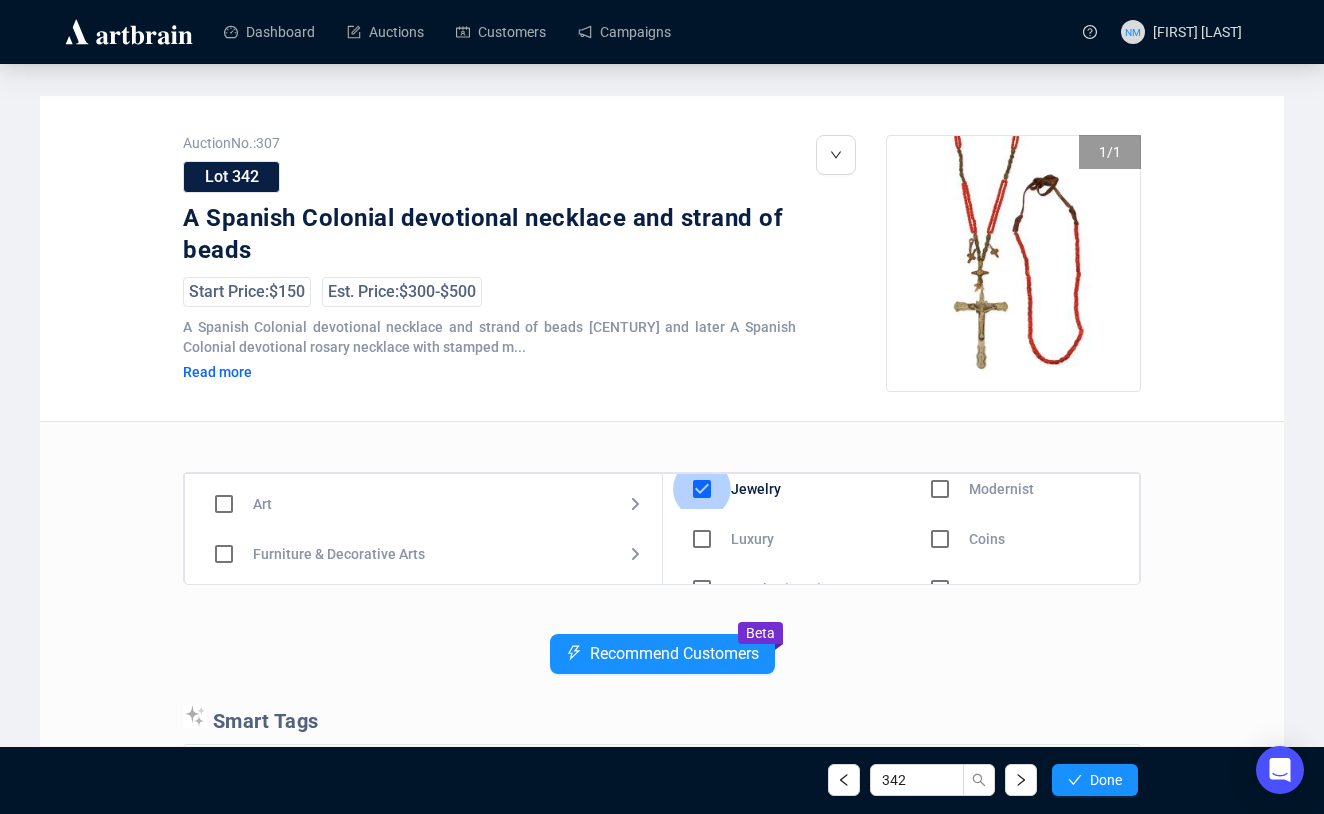 click at bounding box center [702, 489] 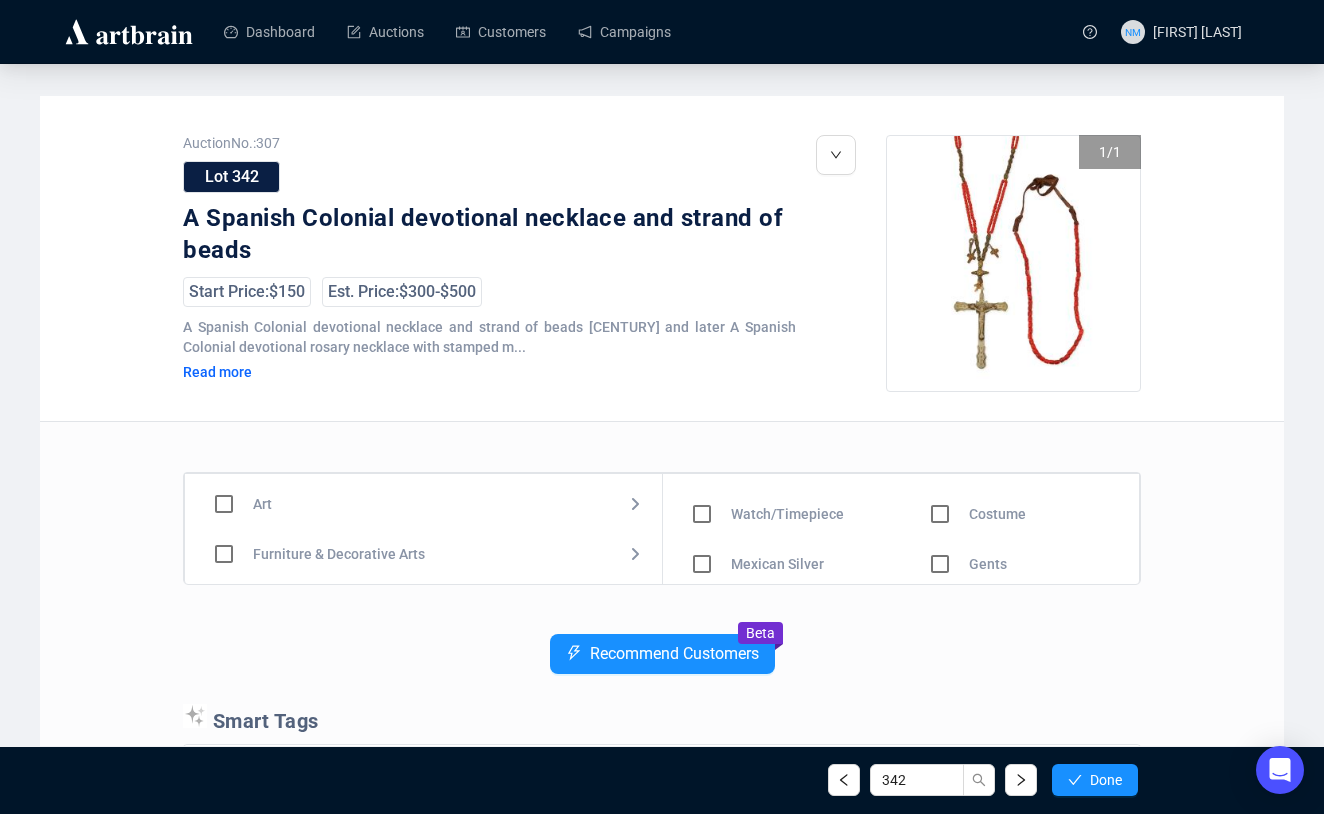 scroll, scrollTop: 0, scrollLeft: 0, axis: both 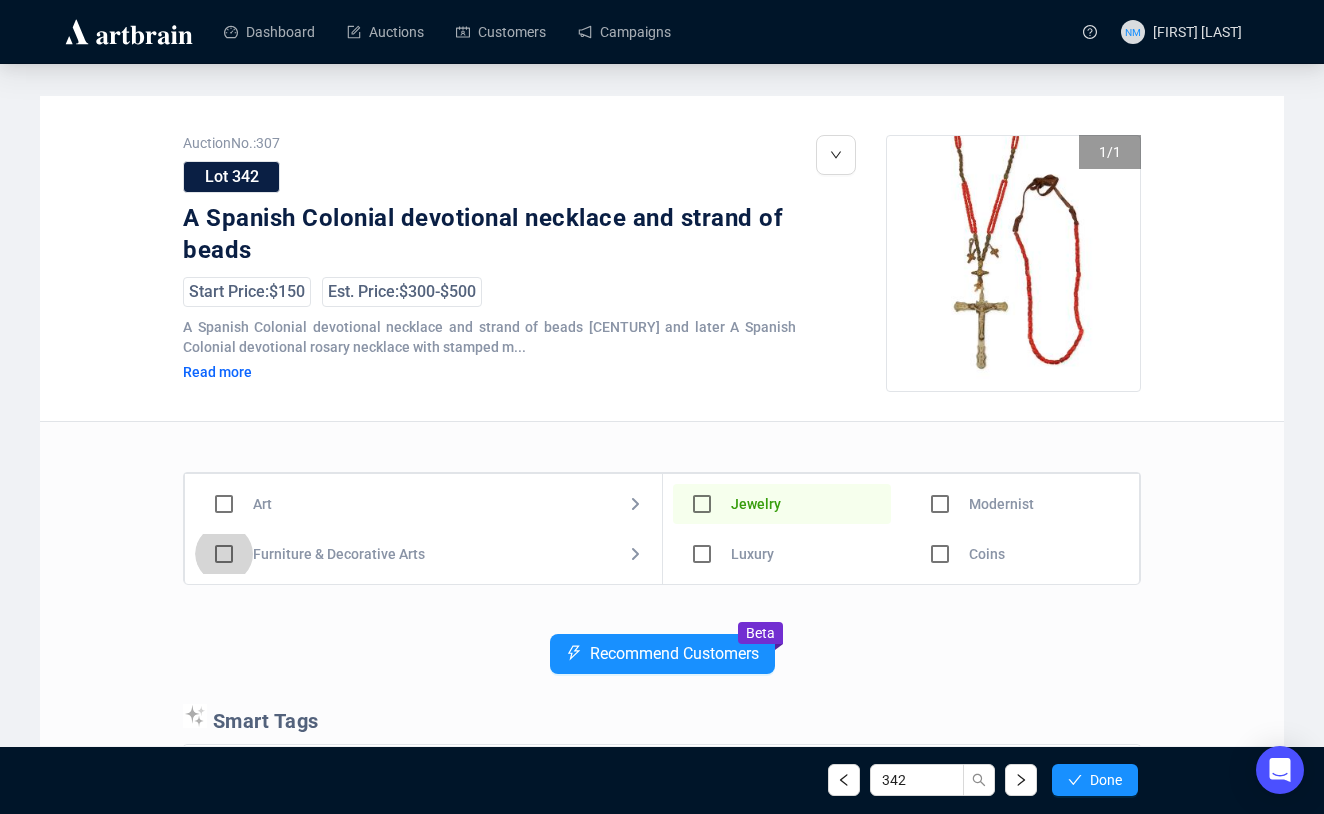 click at bounding box center [224, 504] 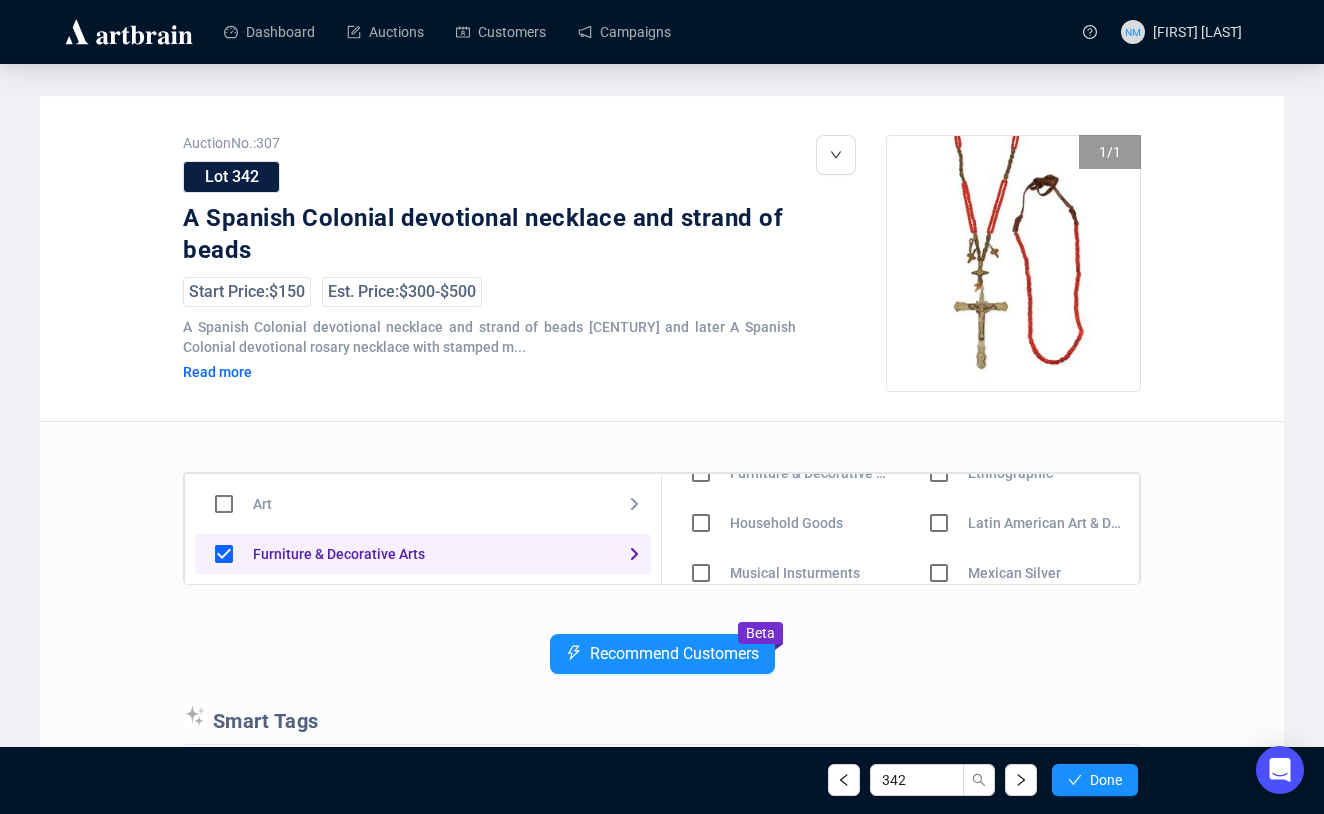 scroll, scrollTop: 110, scrollLeft: 0, axis: vertical 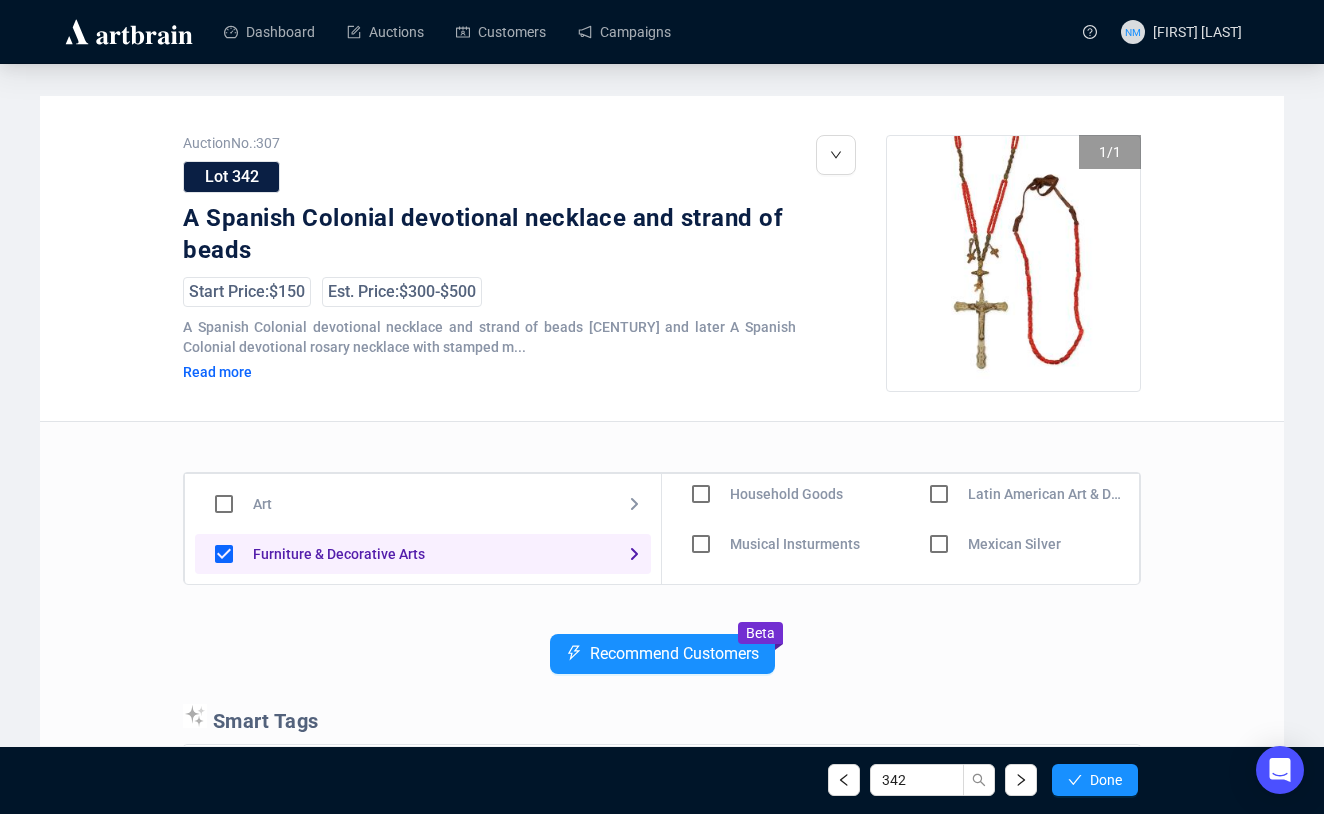 click at bounding box center (701, 394) 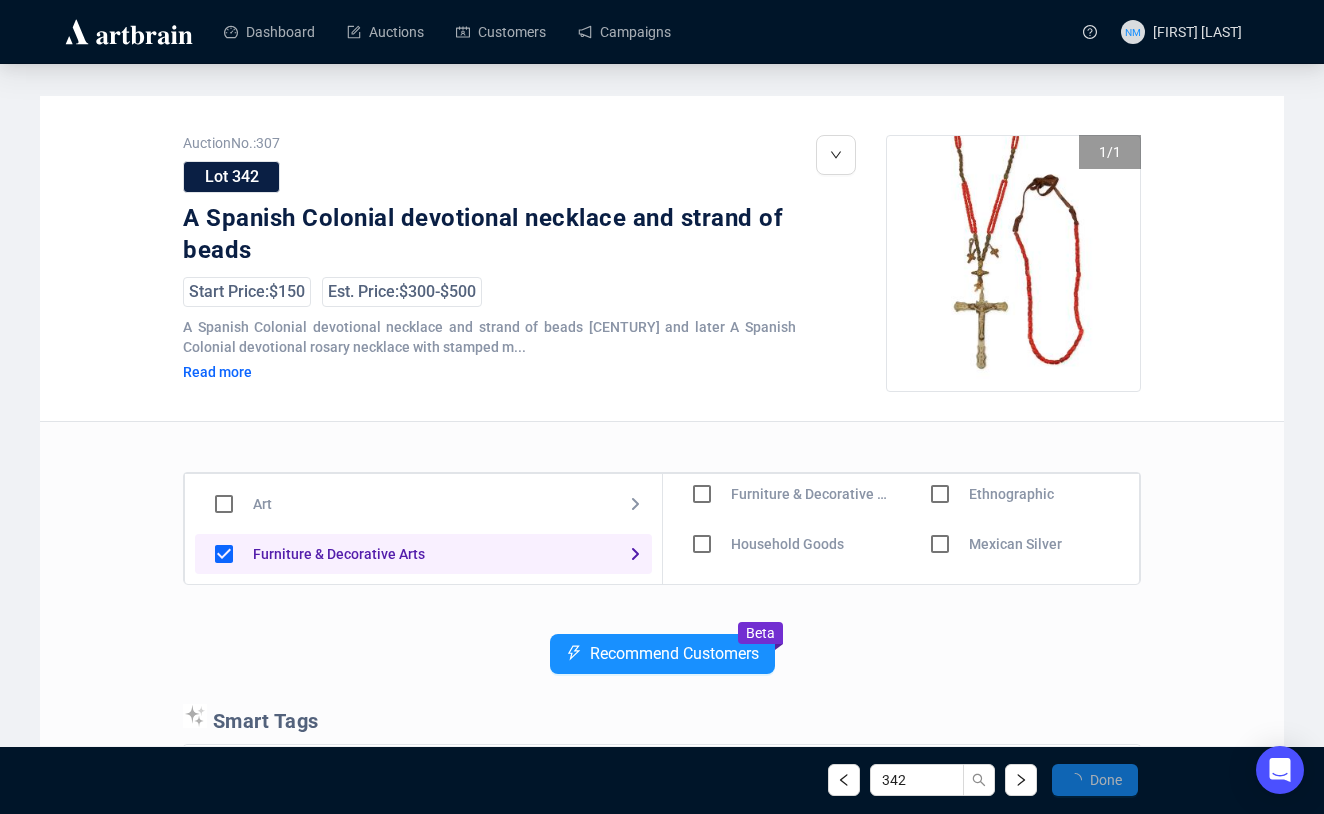scroll, scrollTop: 160, scrollLeft: 0, axis: vertical 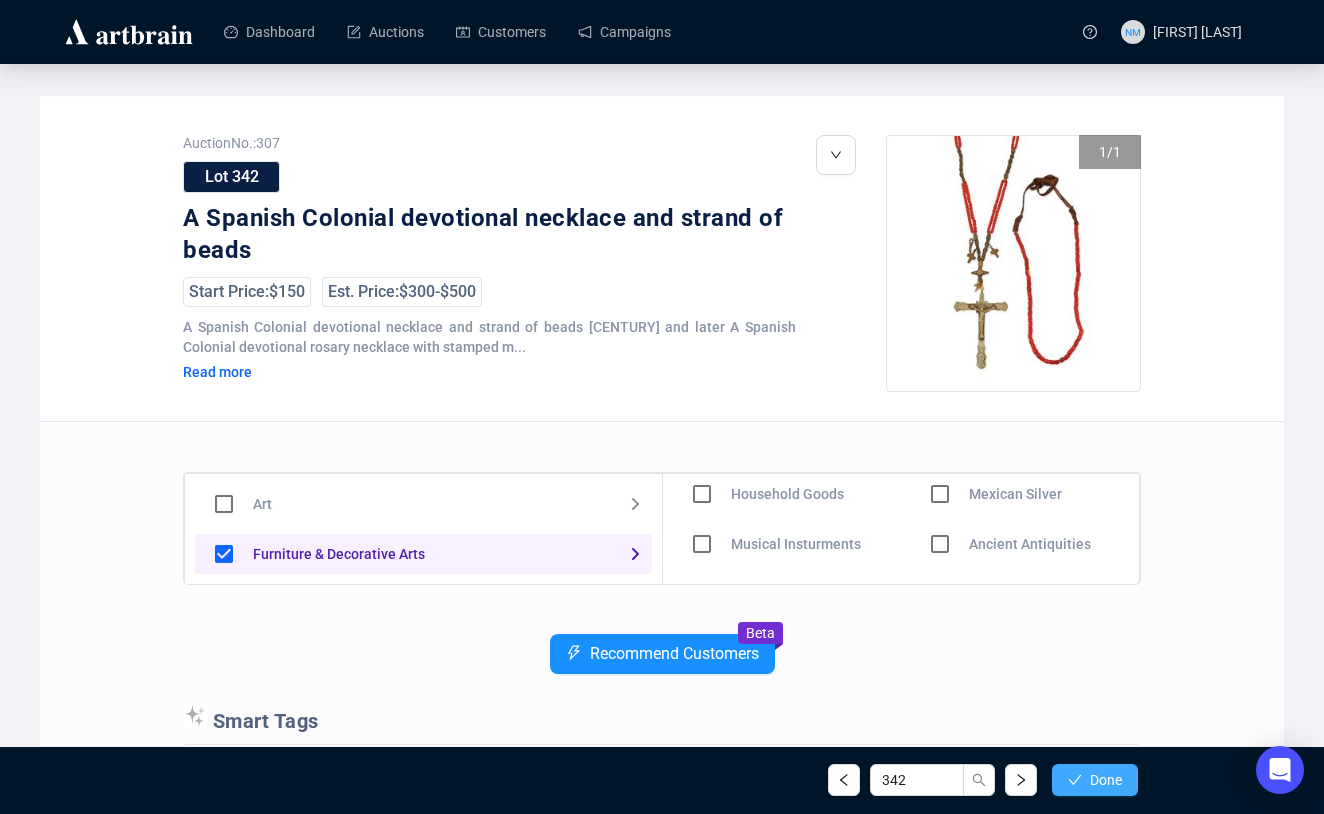 click on "Done" at bounding box center [1095, 780] 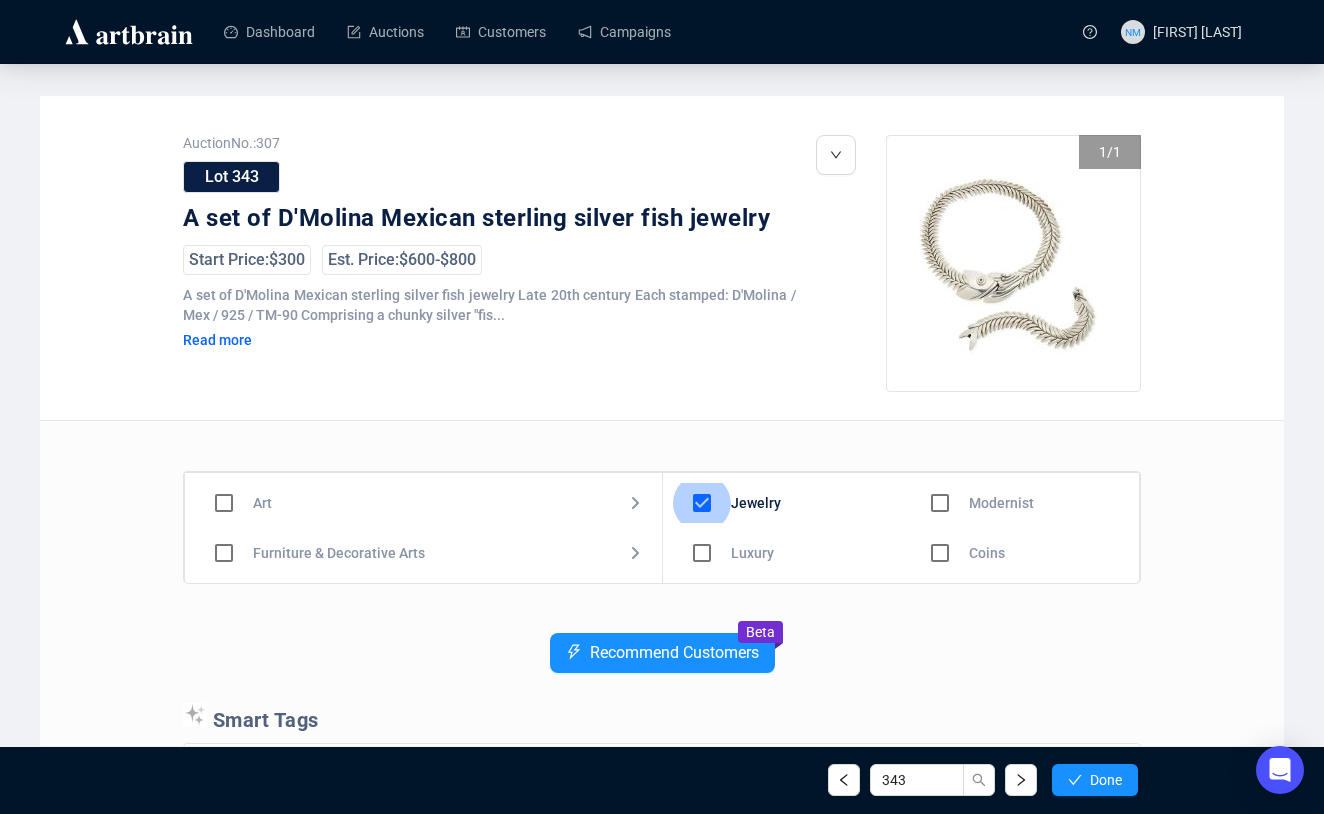 click at bounding box center [702, 503] 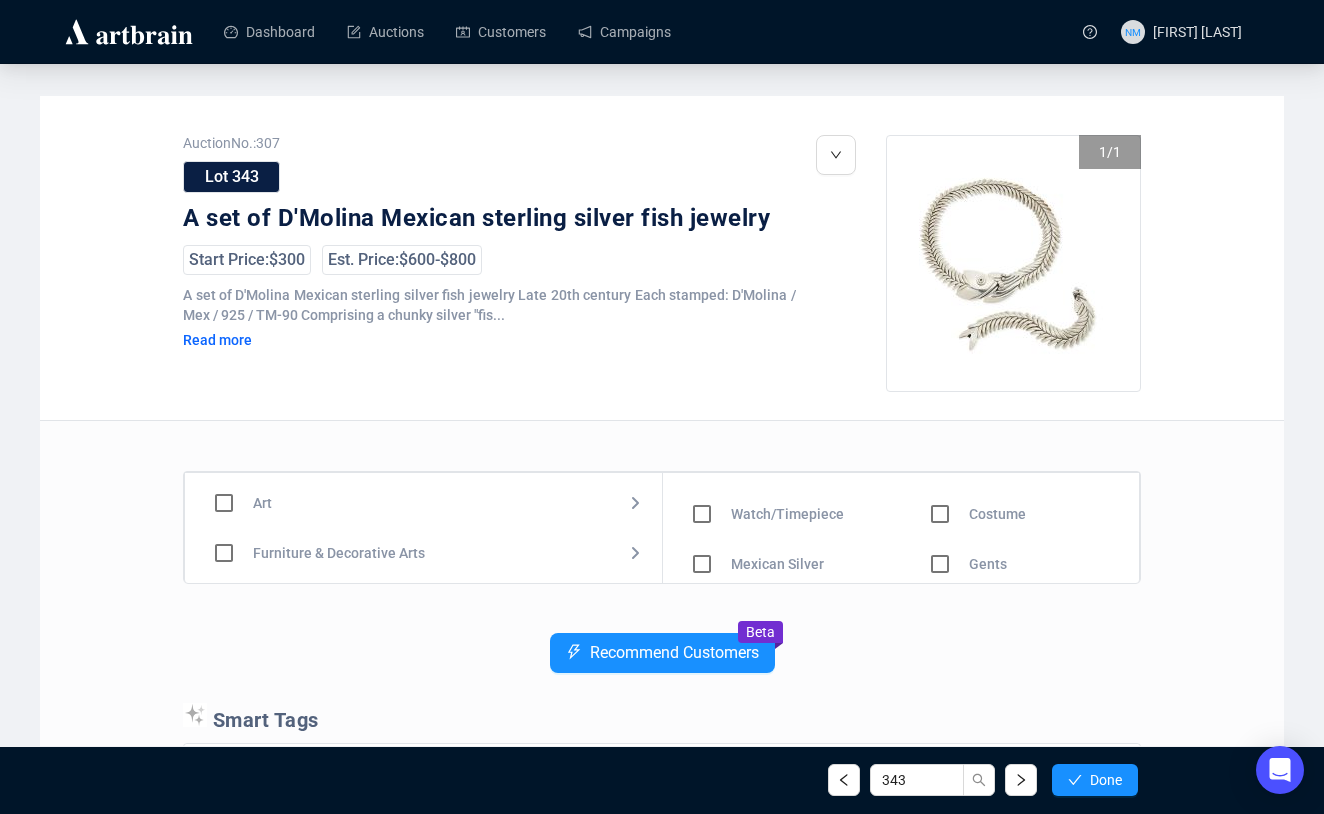 scroll, scrollTop: 90, scrollLeft: 0, axis: vertical 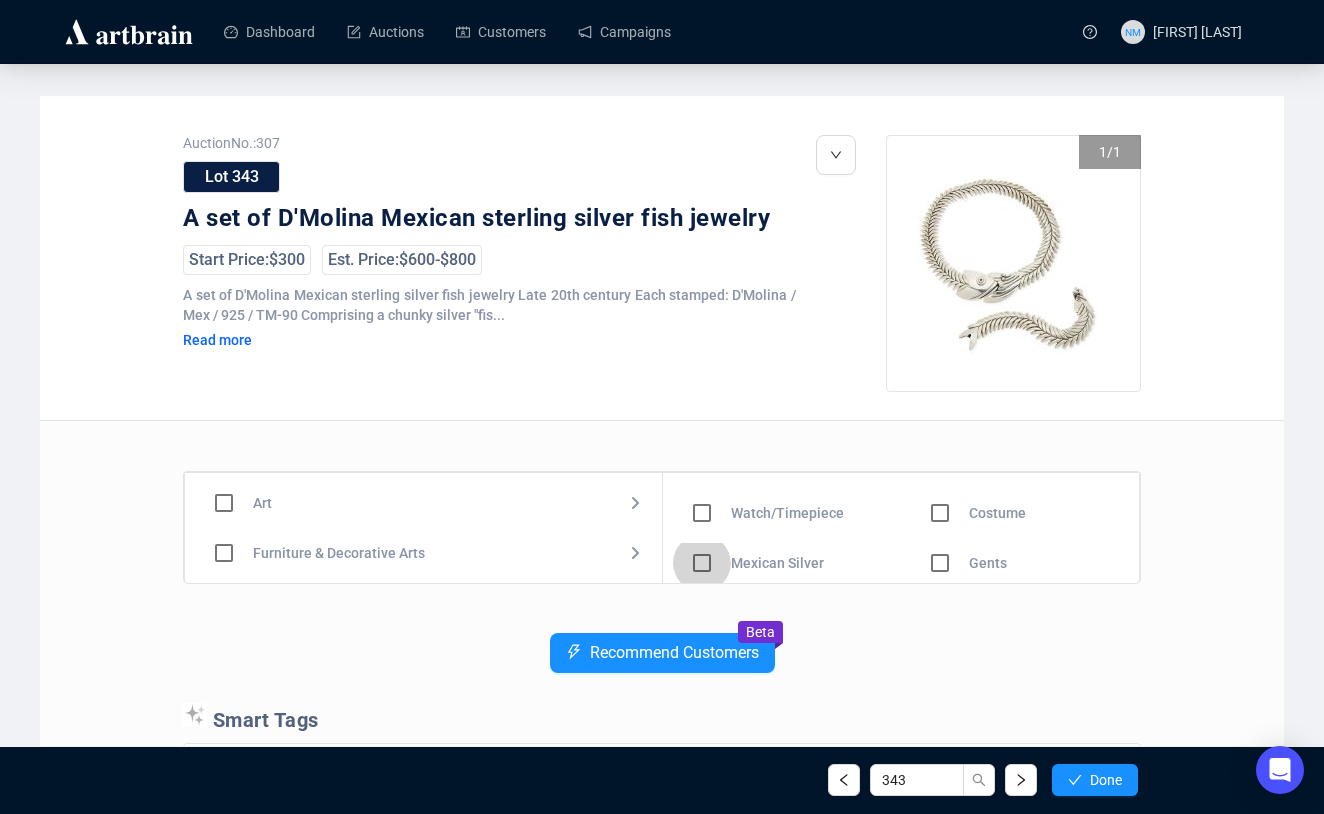 click at bounding box center [702, 413] 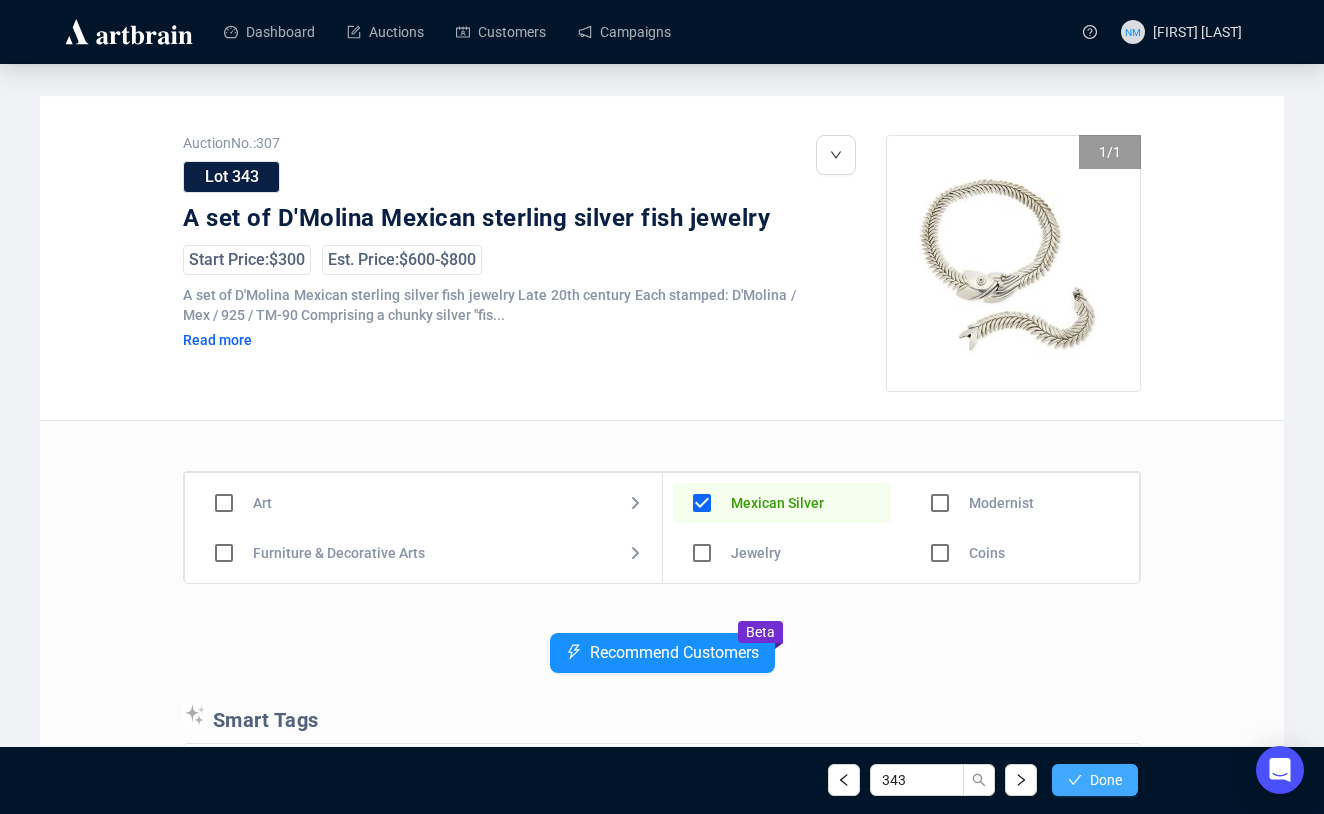 click on "Done" at bounding box center (1106, 780) 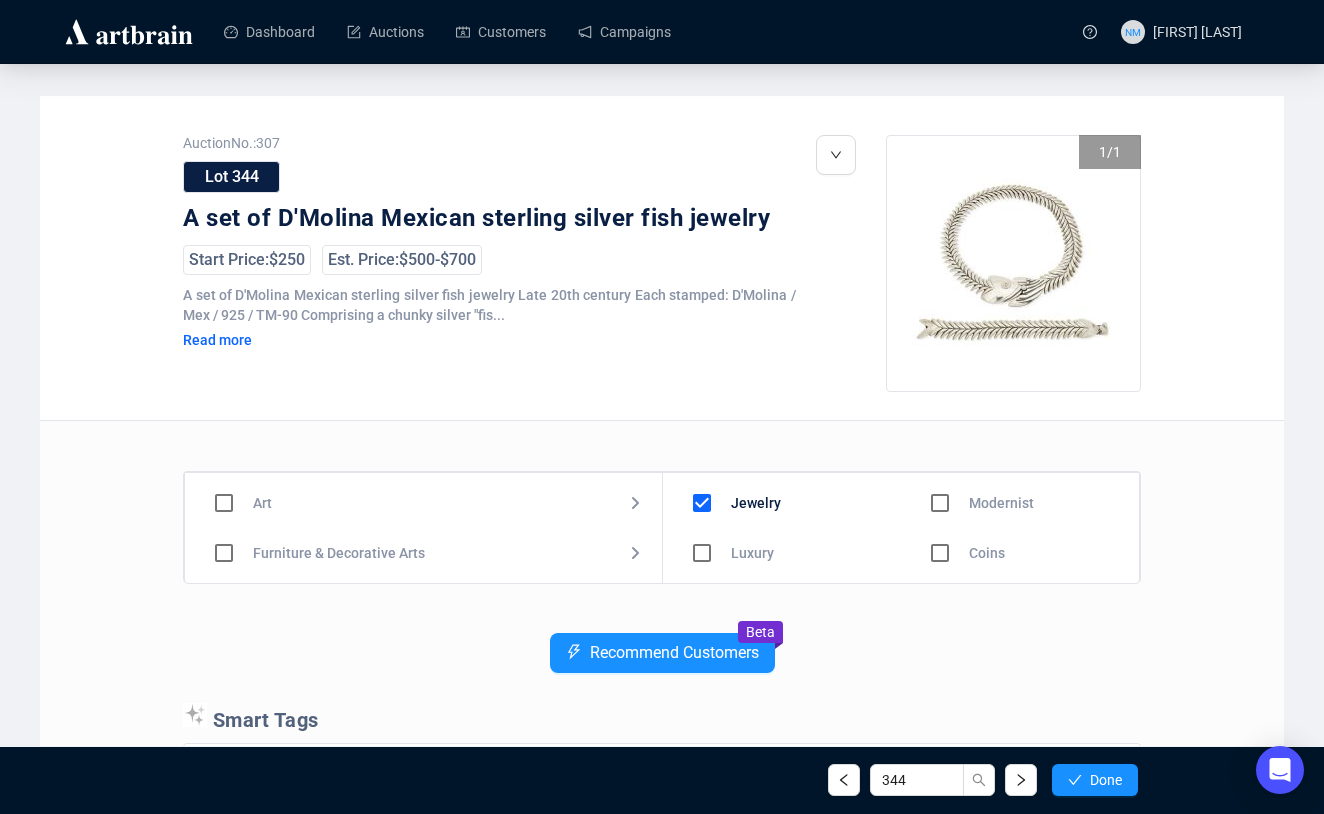 click at bounding box center [702, 503] 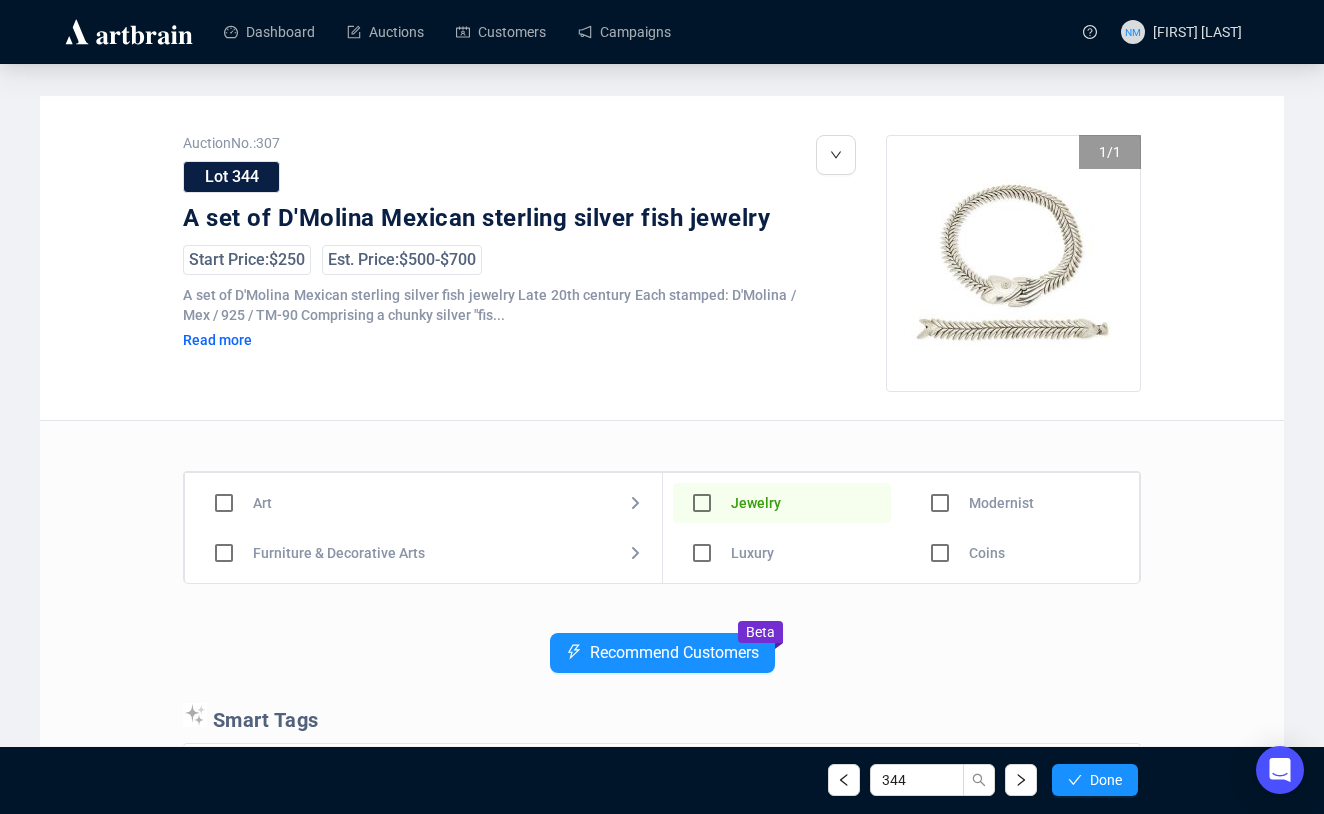 scroll, scrollTop: 90, scrollLeft: 0, axis: vertical 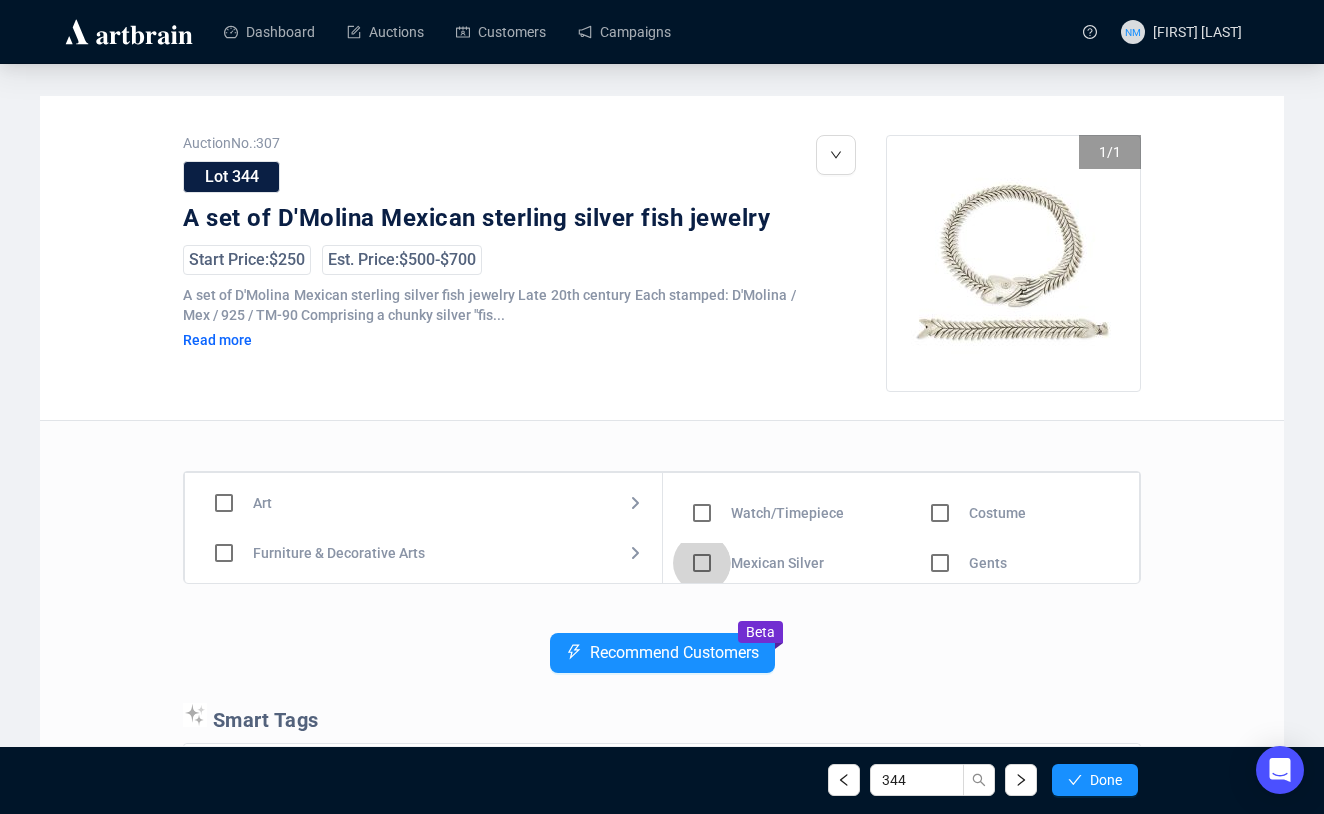 click at bounding box center [702, 413] 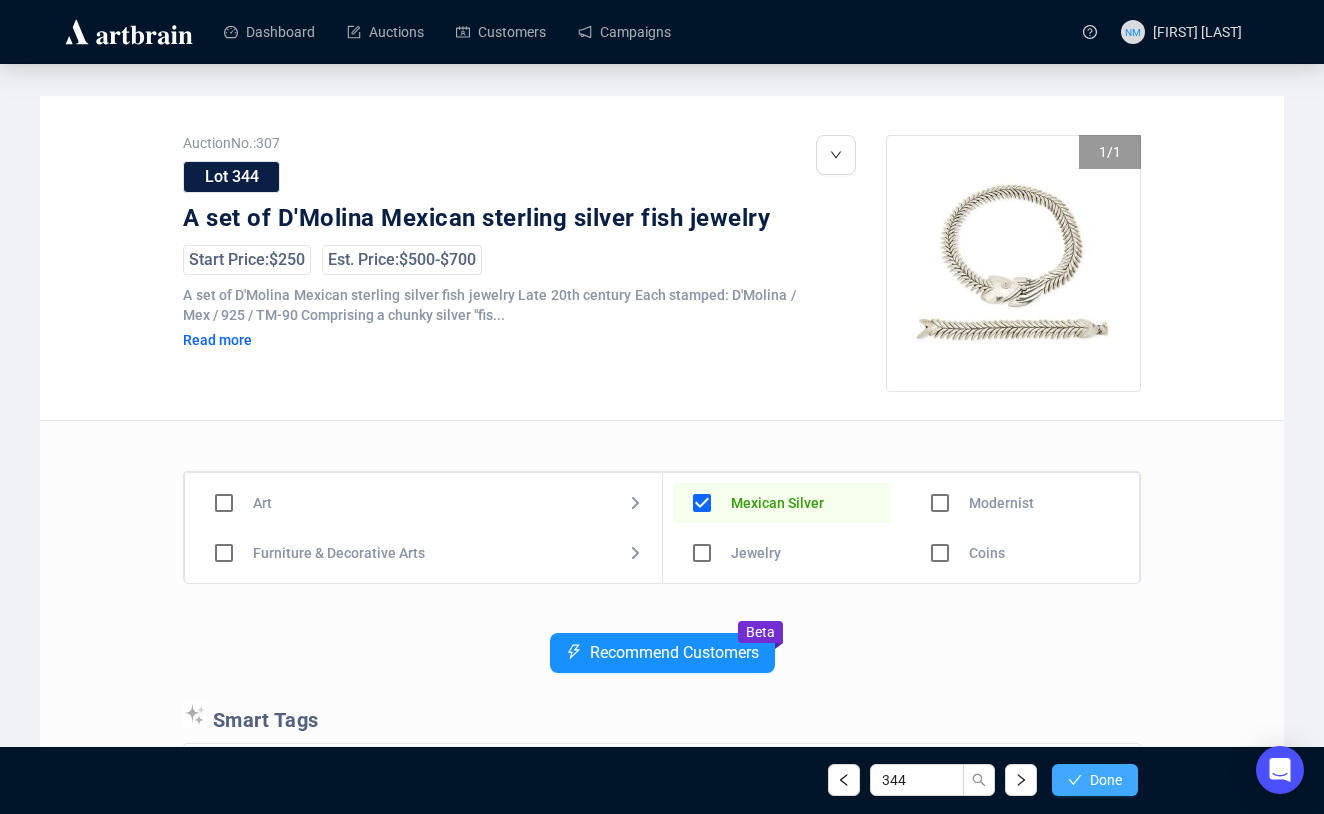 click on "Done" at bounding box center (1106, 780) 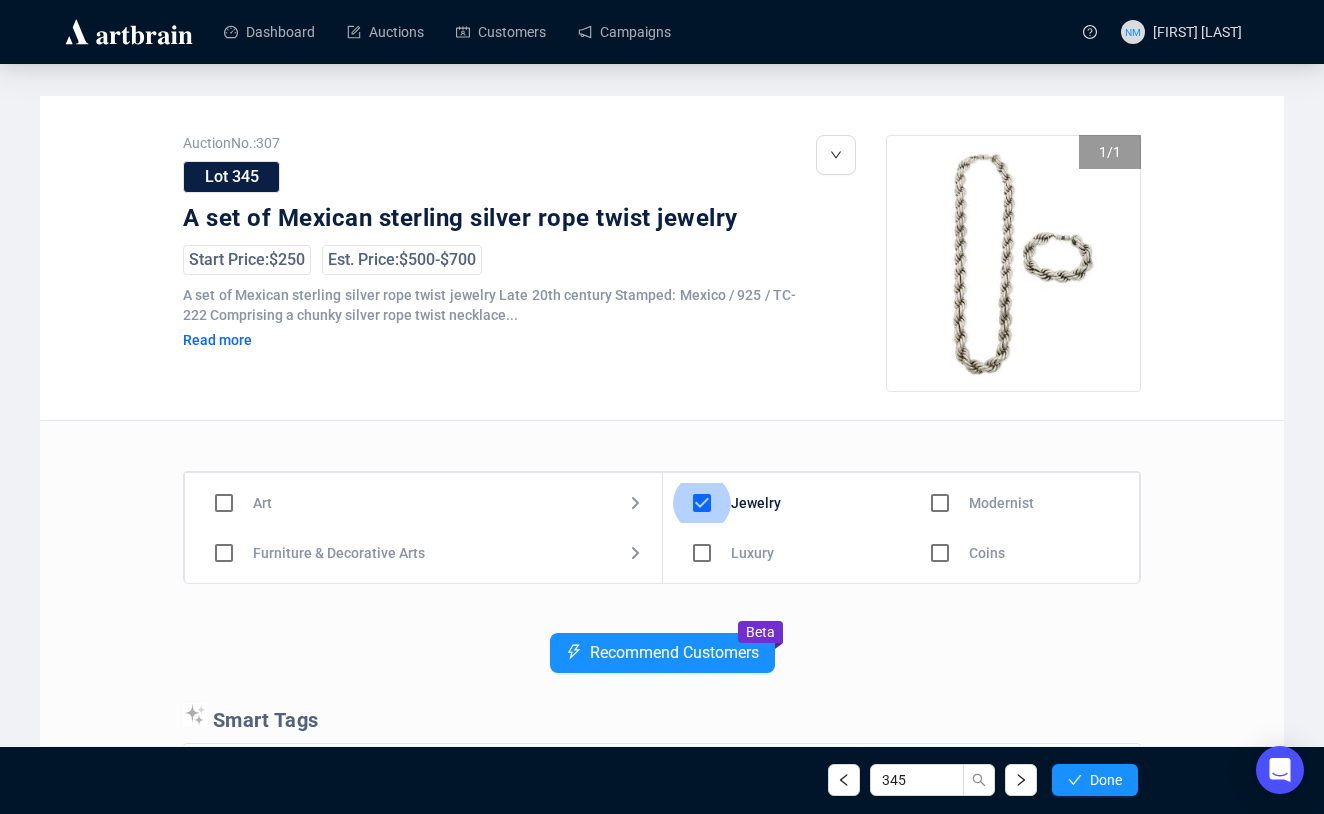 click at bounding box center [702, 503] 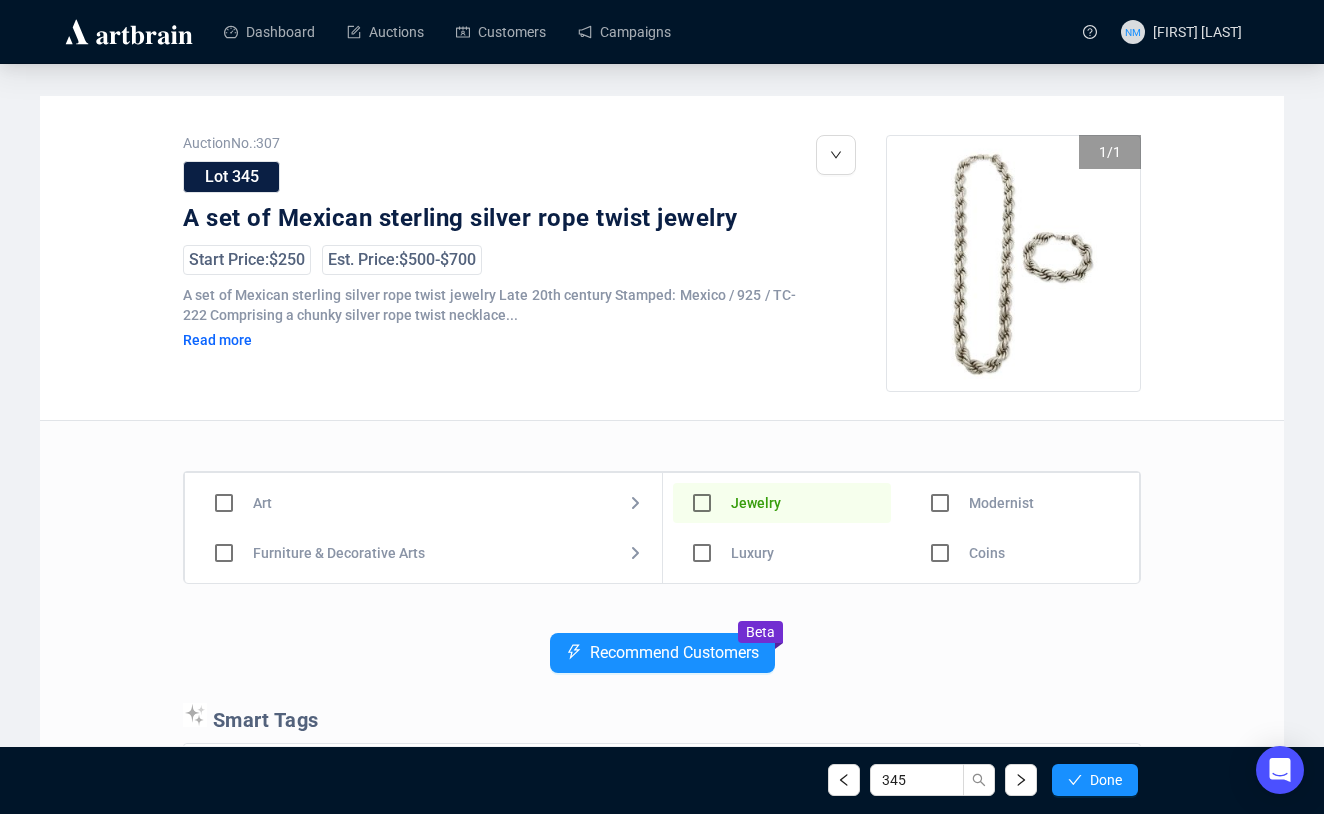scroll, scrollTop: 90, scrollLeft: 0, axis: vertical 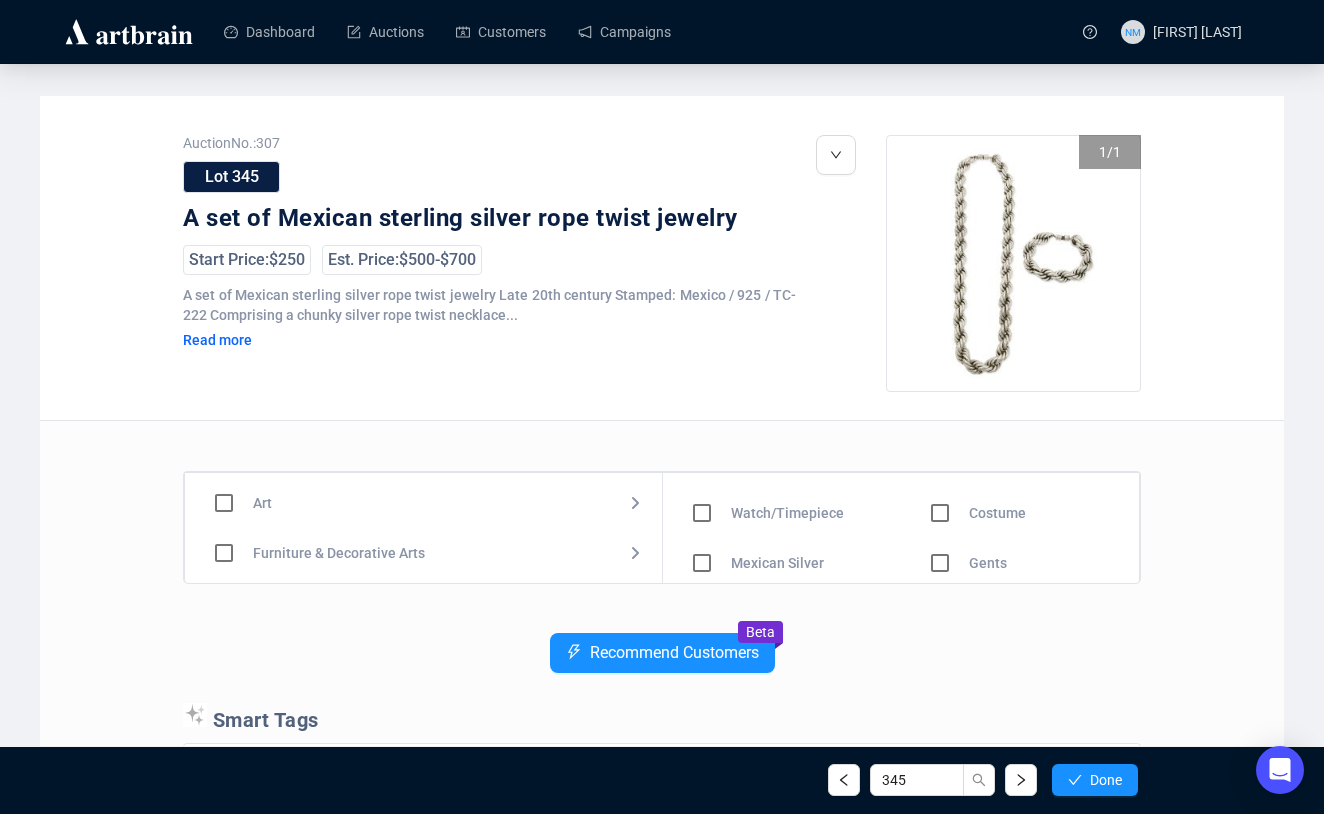 click at bounding box center [702, 413] 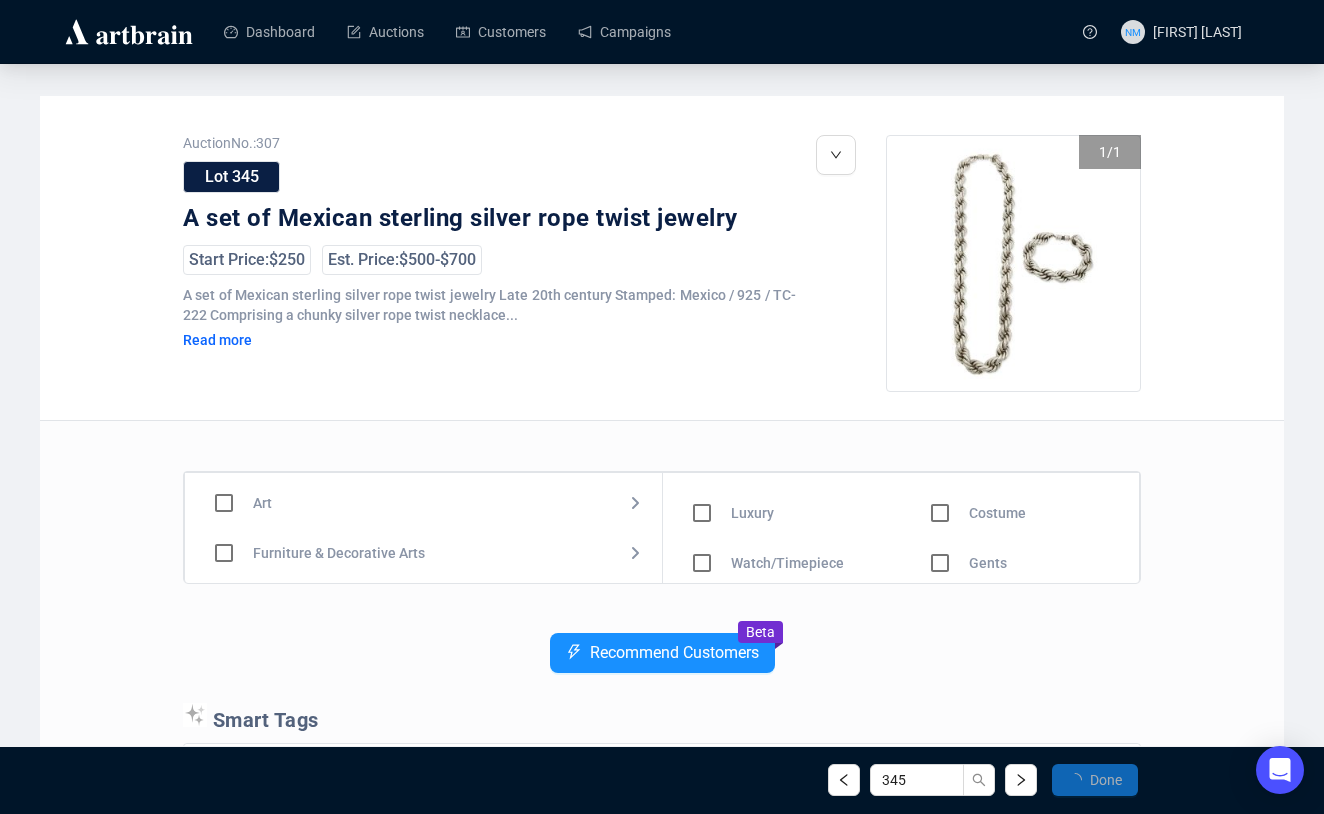 scroll, scrollTop: 0, scrollLeft: 0, axis: both 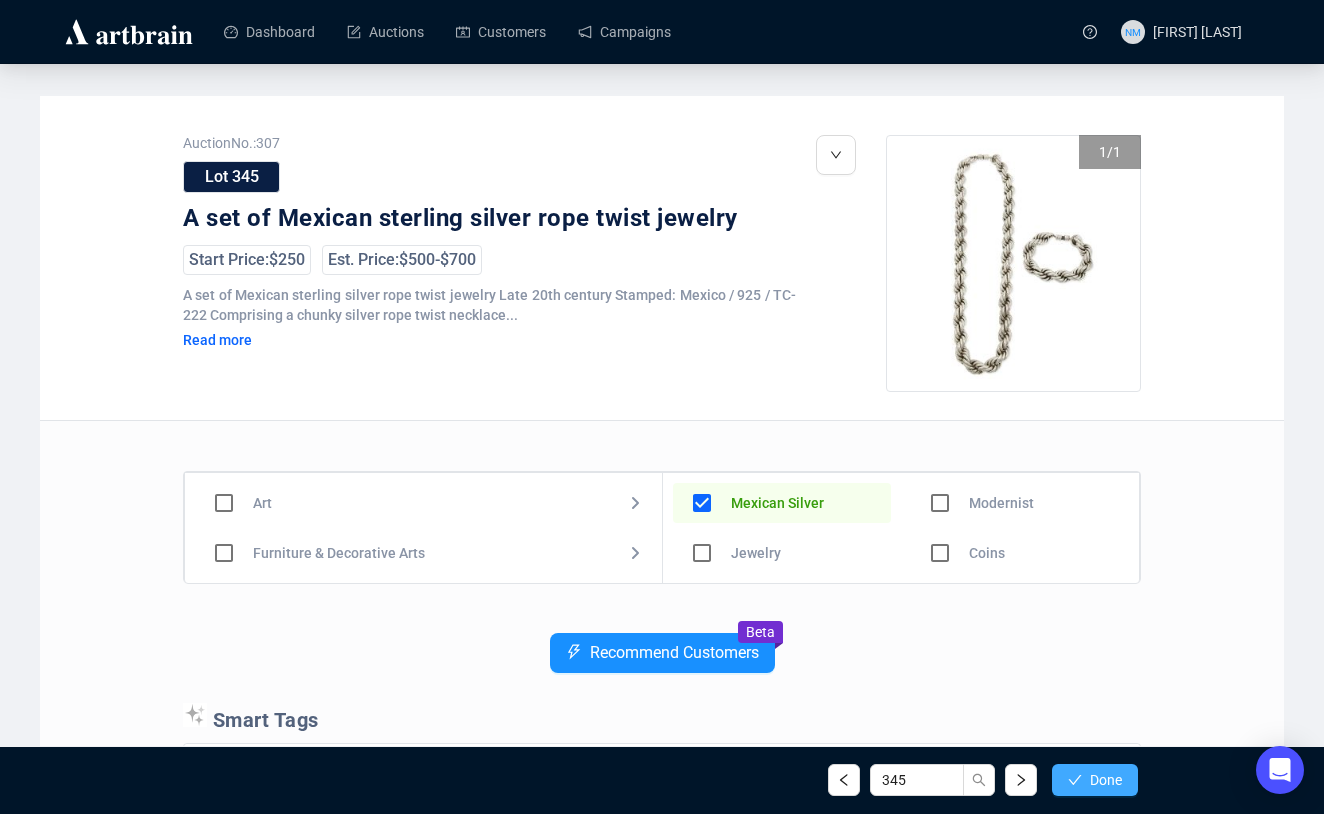 click on "Done" at bounding box center (1106, 780) 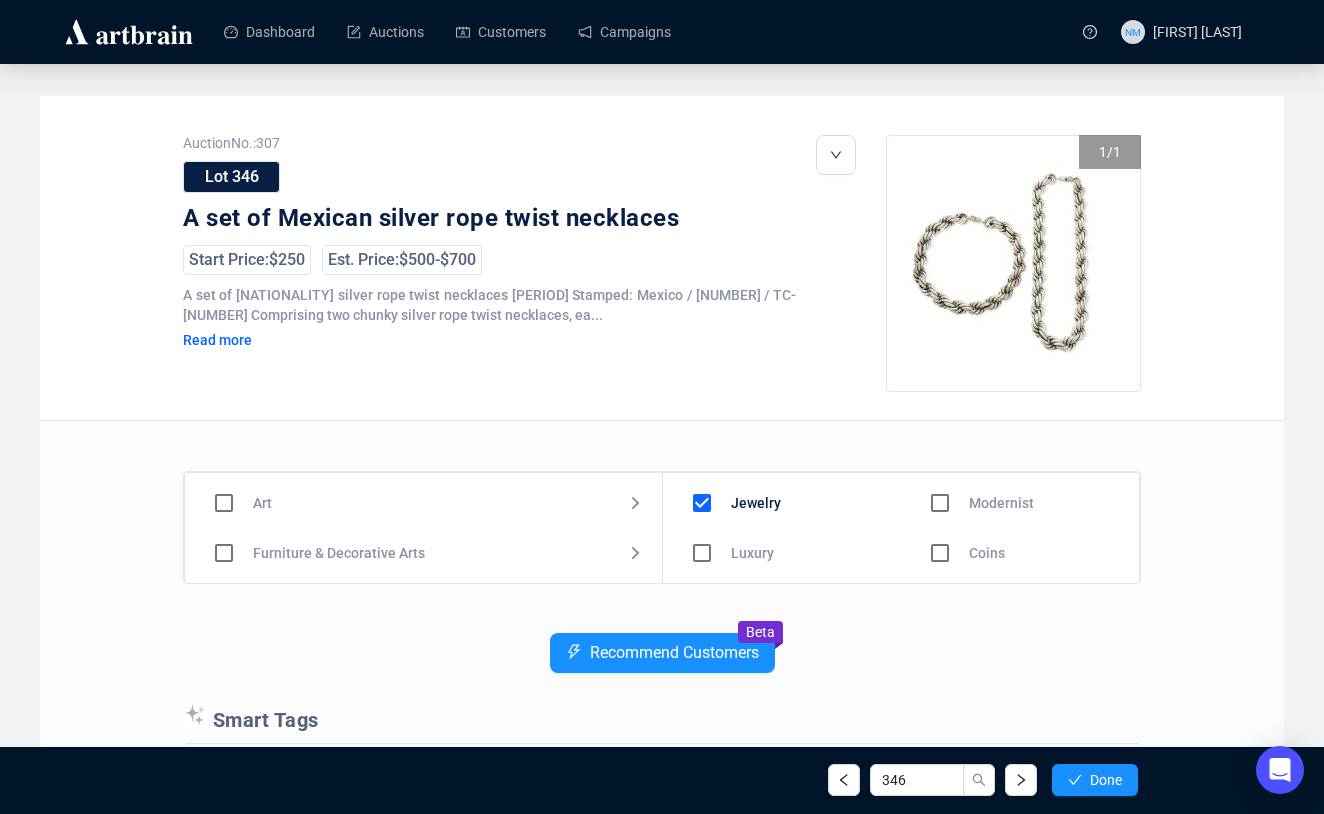 click at bounding box center [702, 503] 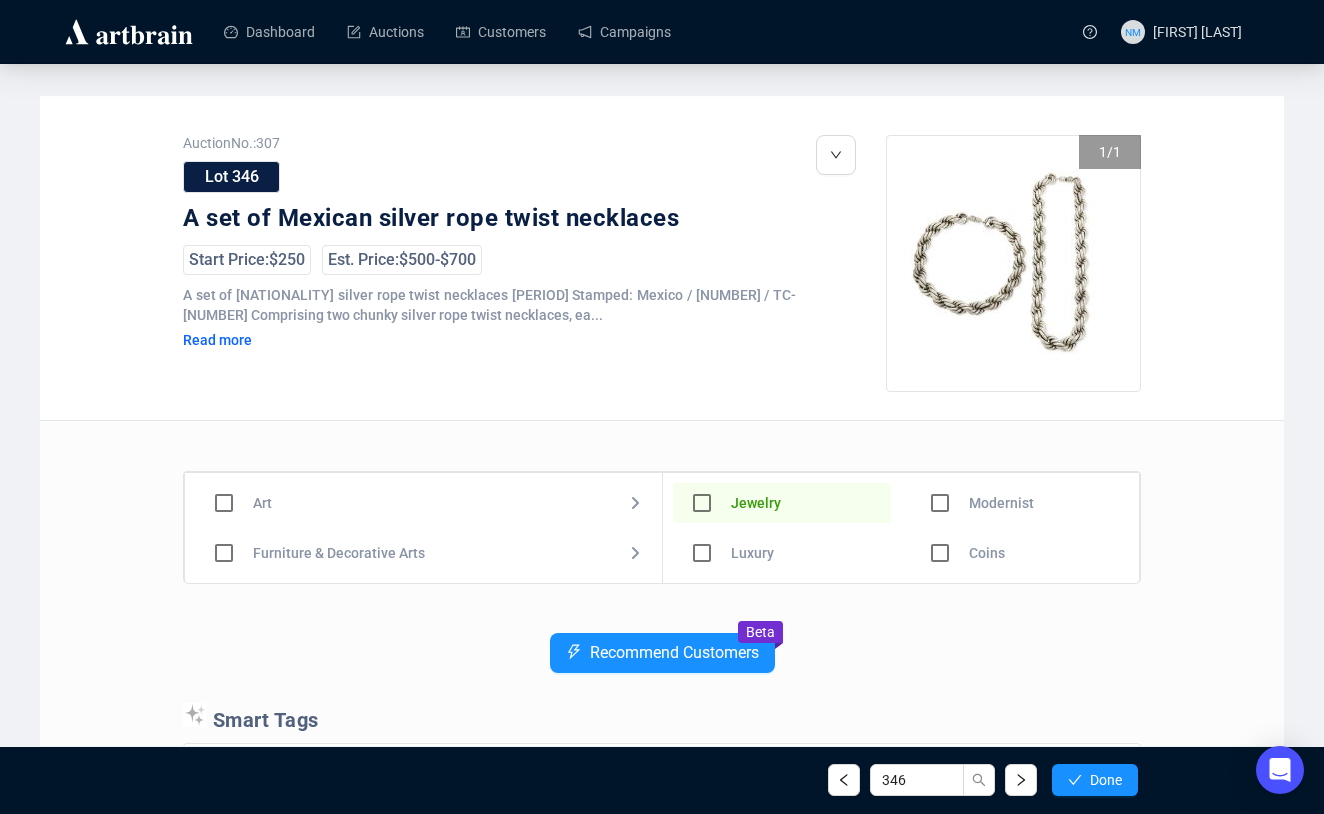 scroll, scrollTop: 90, scrollLeft: 0, axis: vertical 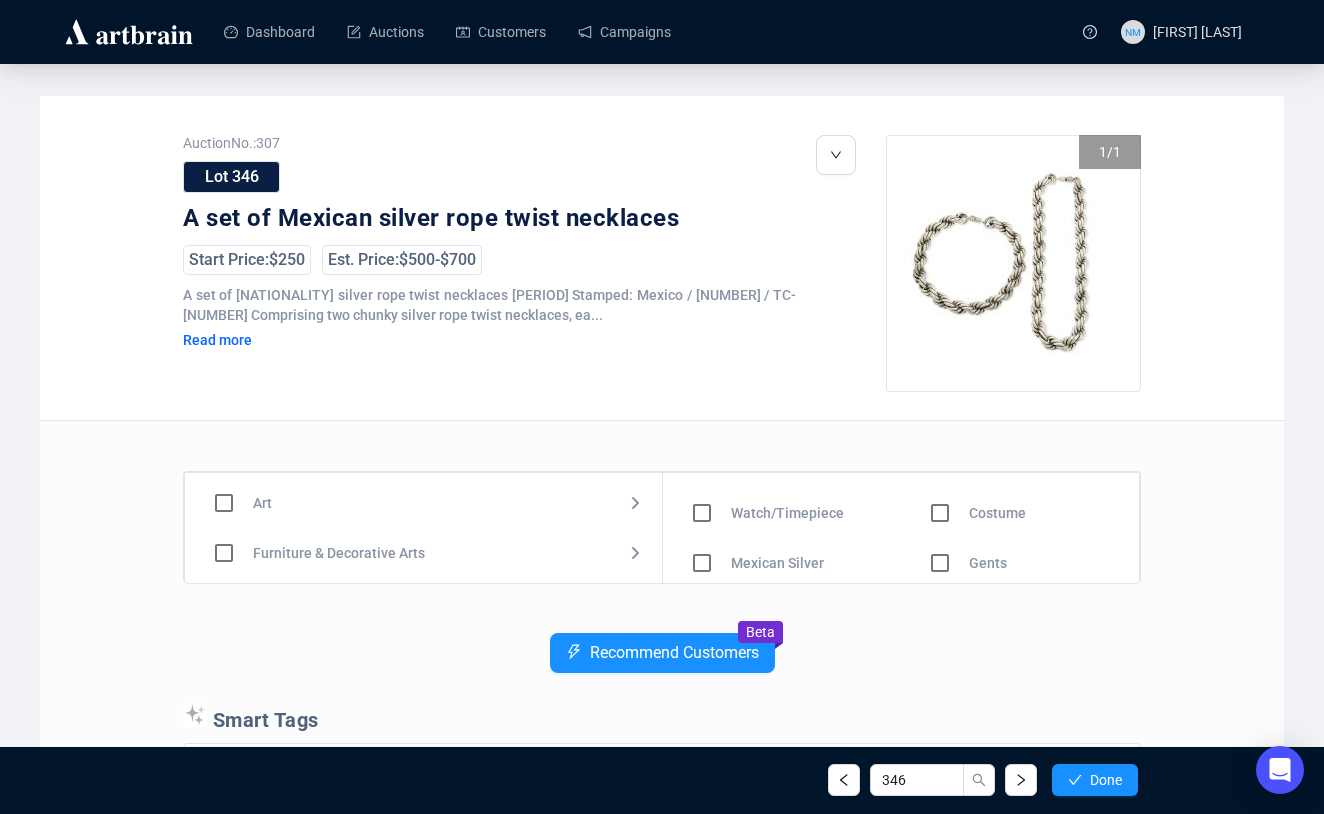 click at bounding box center (702, 413) 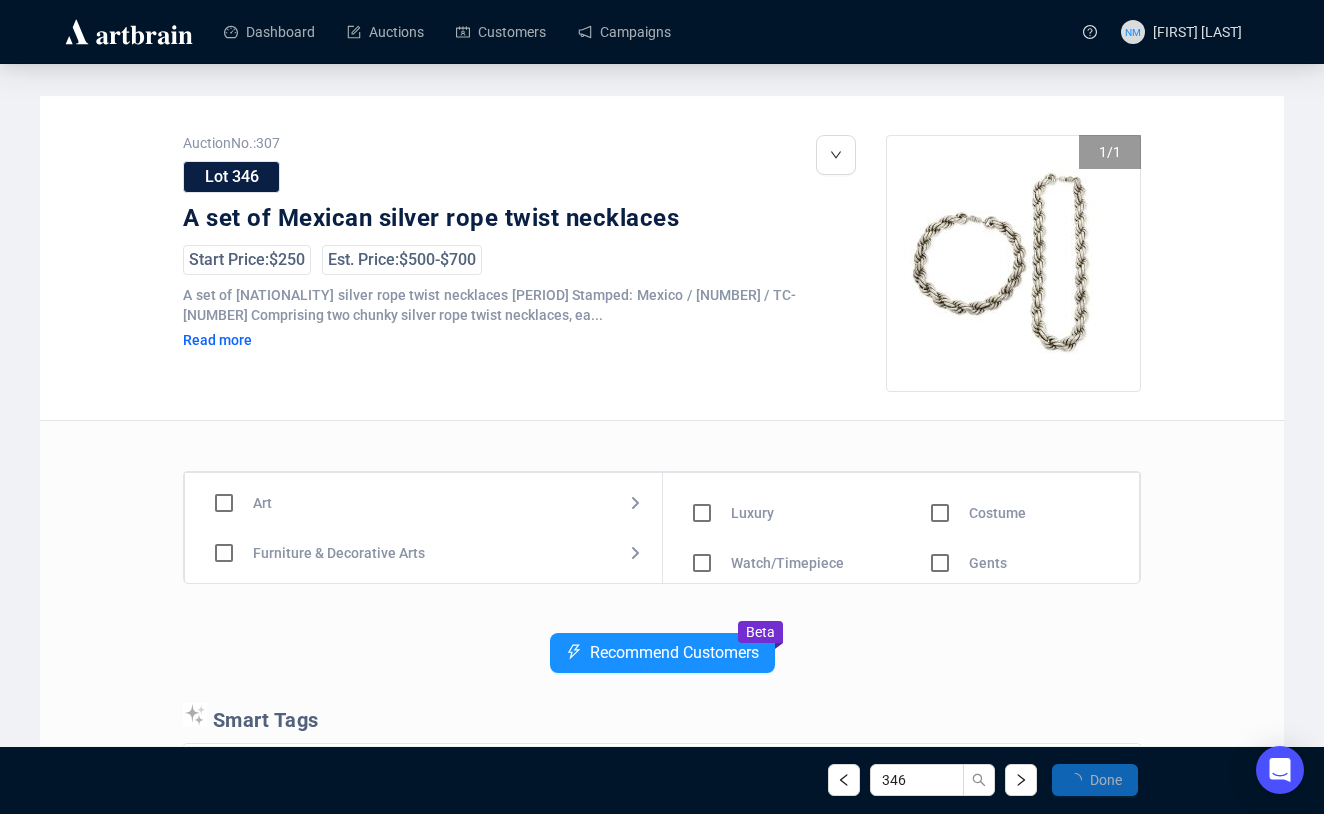 scroll, scrollTop: 0, scrollLeft: 0, axis: both 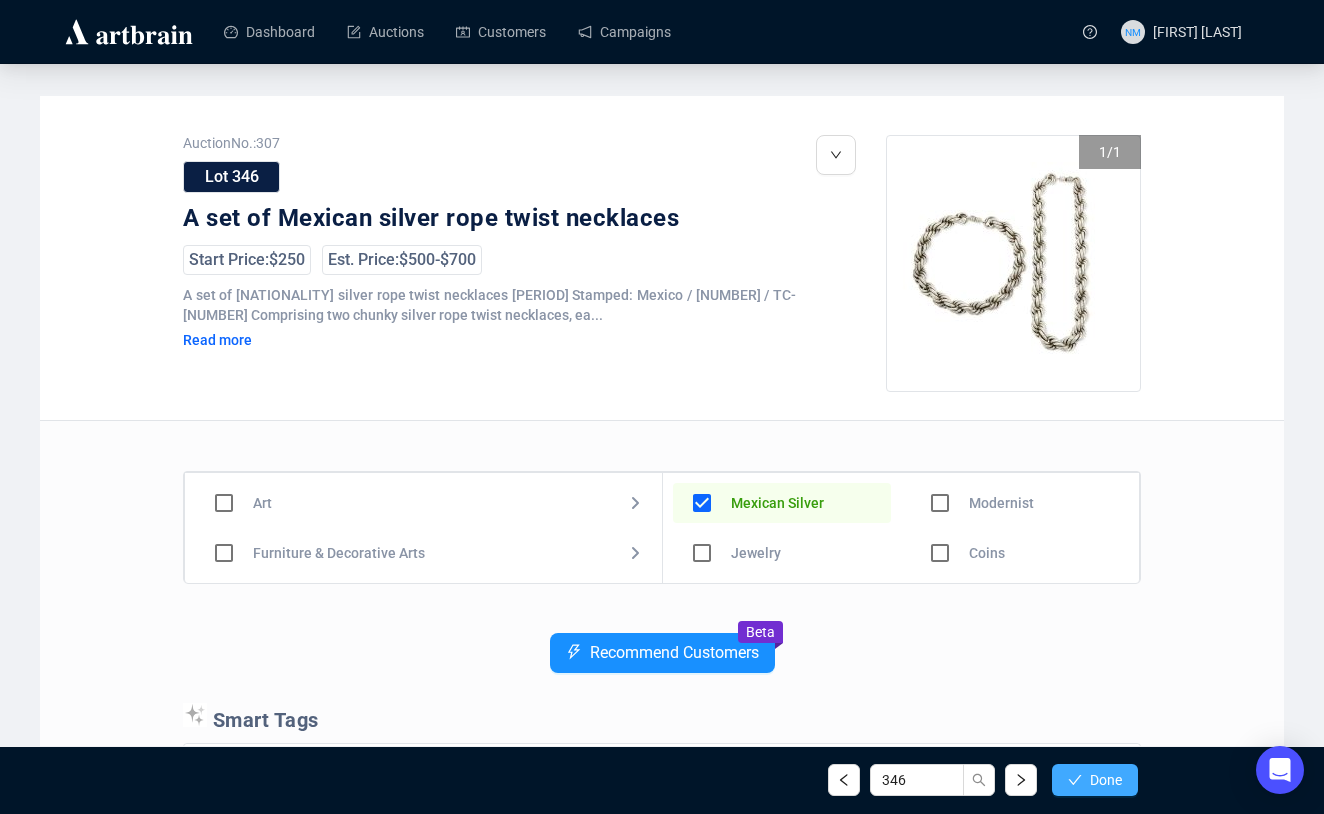 click on "Done" at bounding box center [1106, 780] 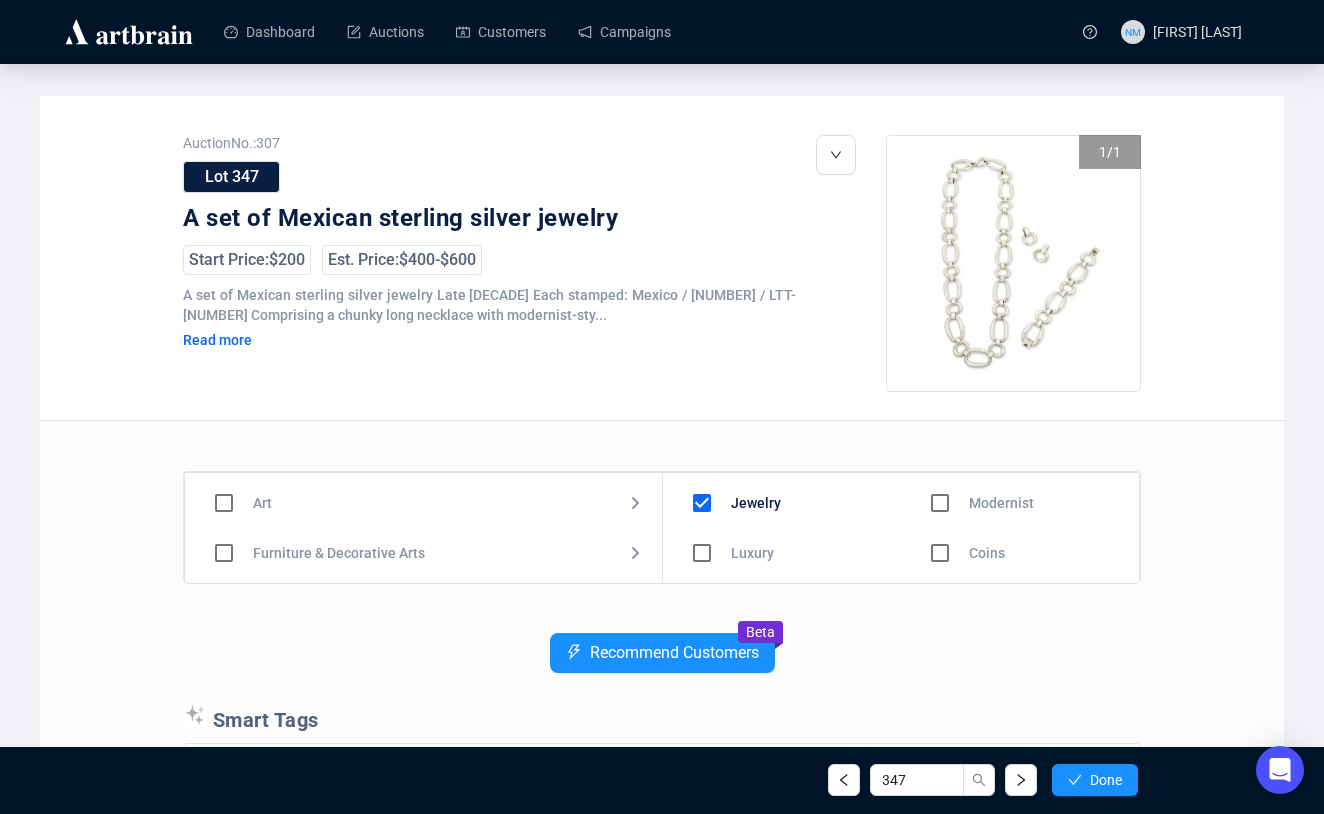 click at bounding box center (702, 503) 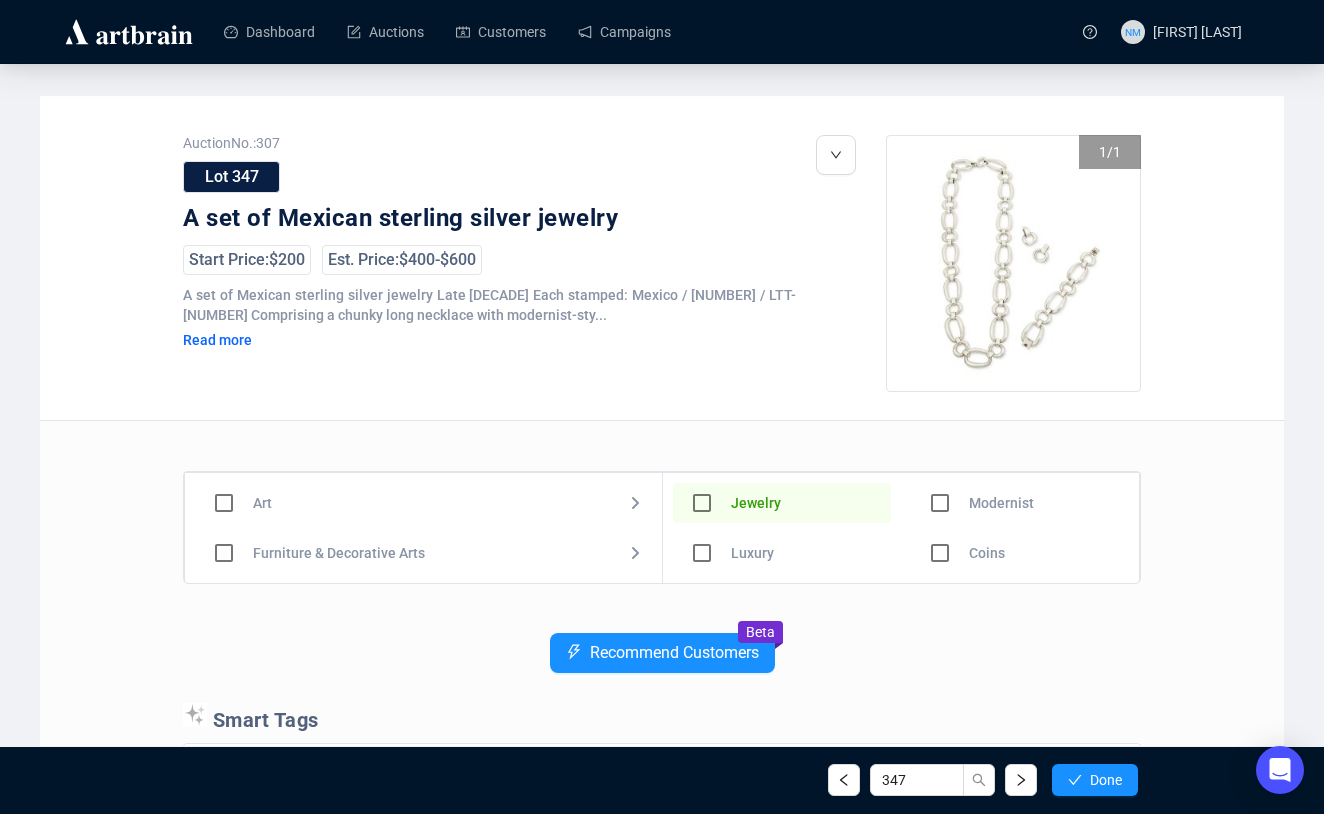scroll, scrollTop: 90, scrollLeft: 0, axis: vertical 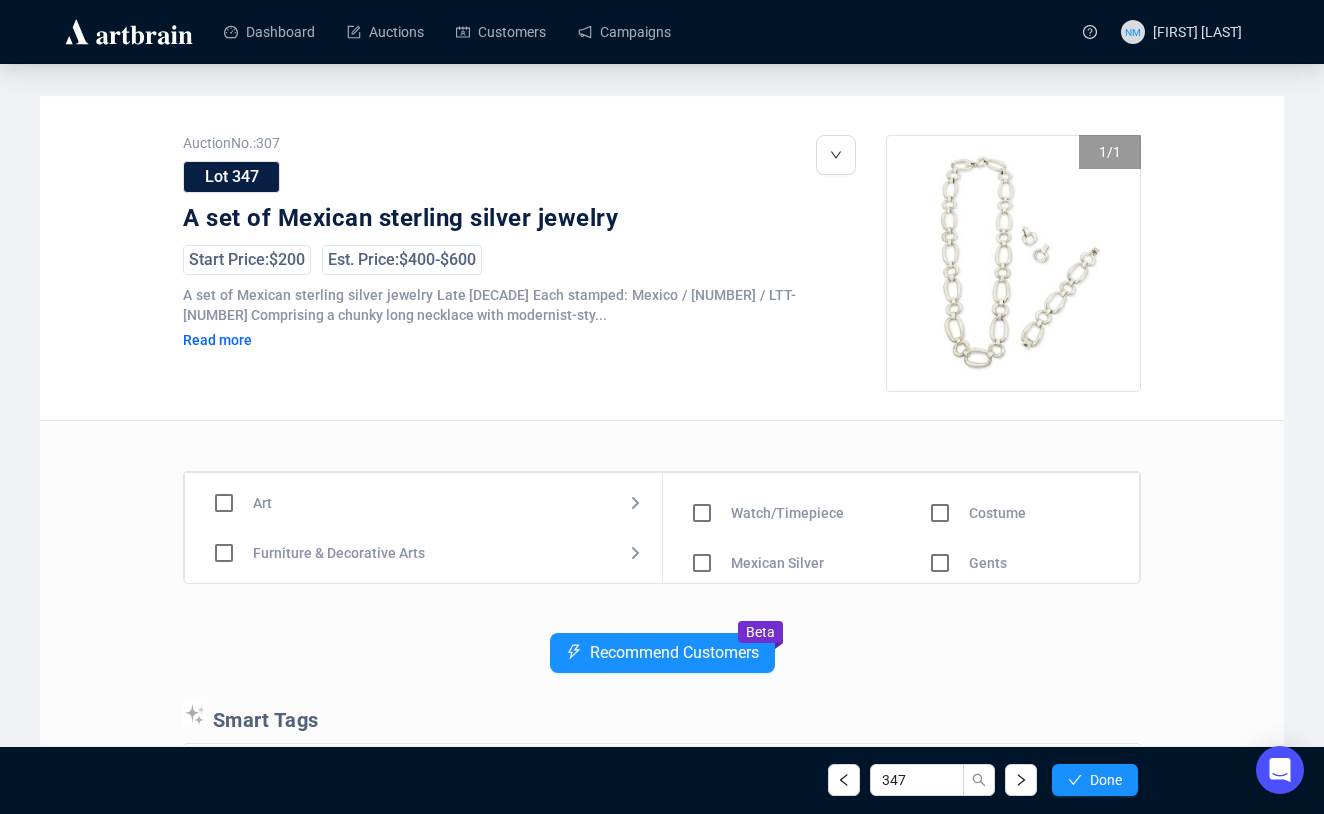 click at bounding box center [702, 413] 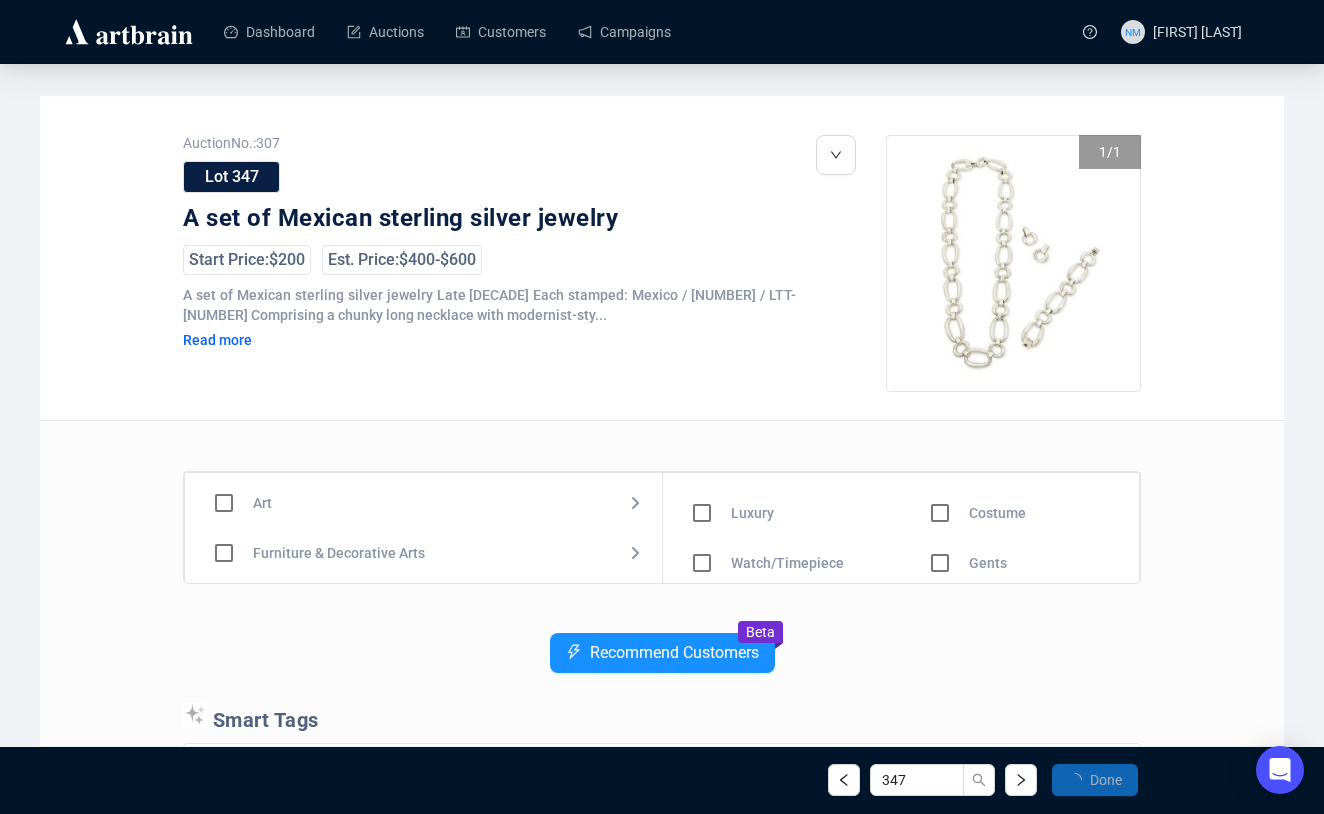 scroll, scrollTop: 0, scrollLeft: 0, axis: both 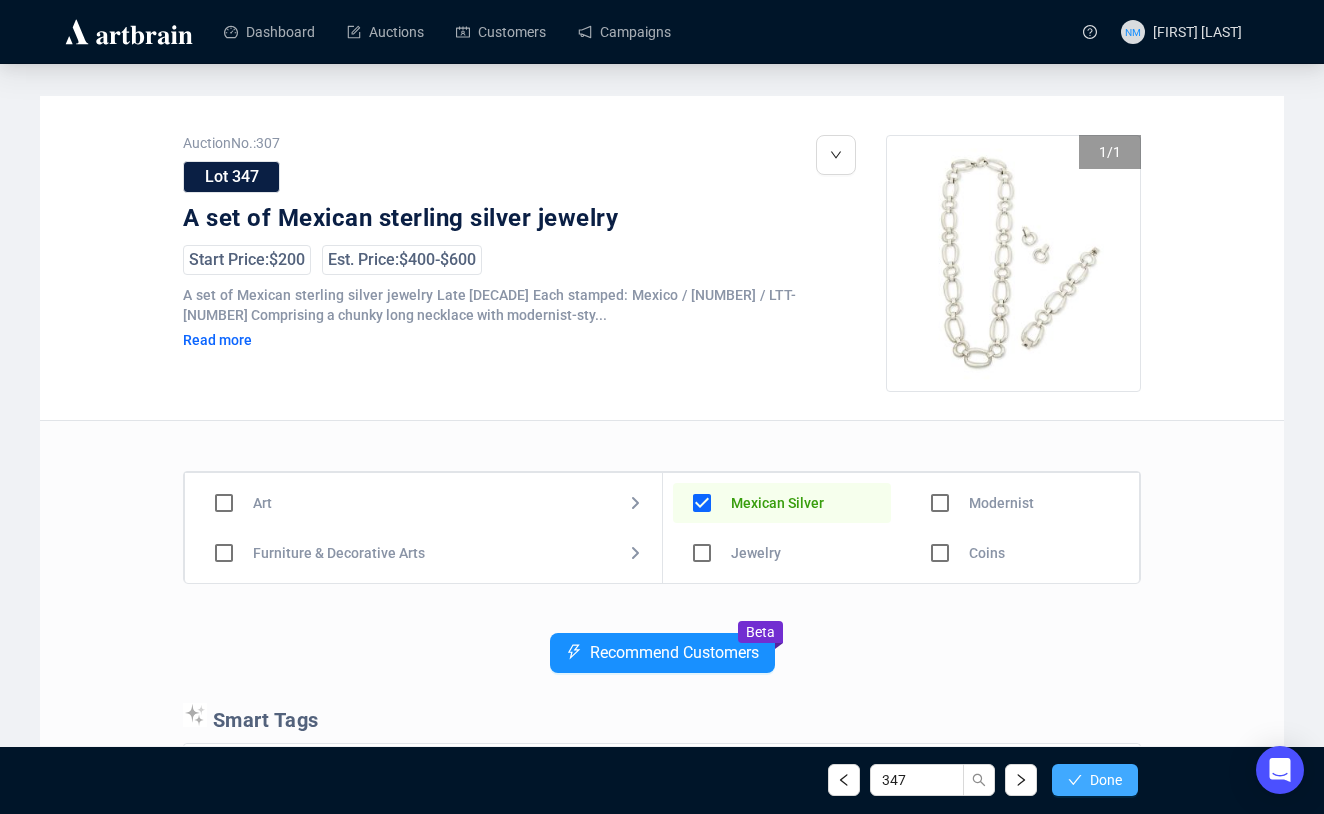 click on "Done" at bounding box center (1106, 780) 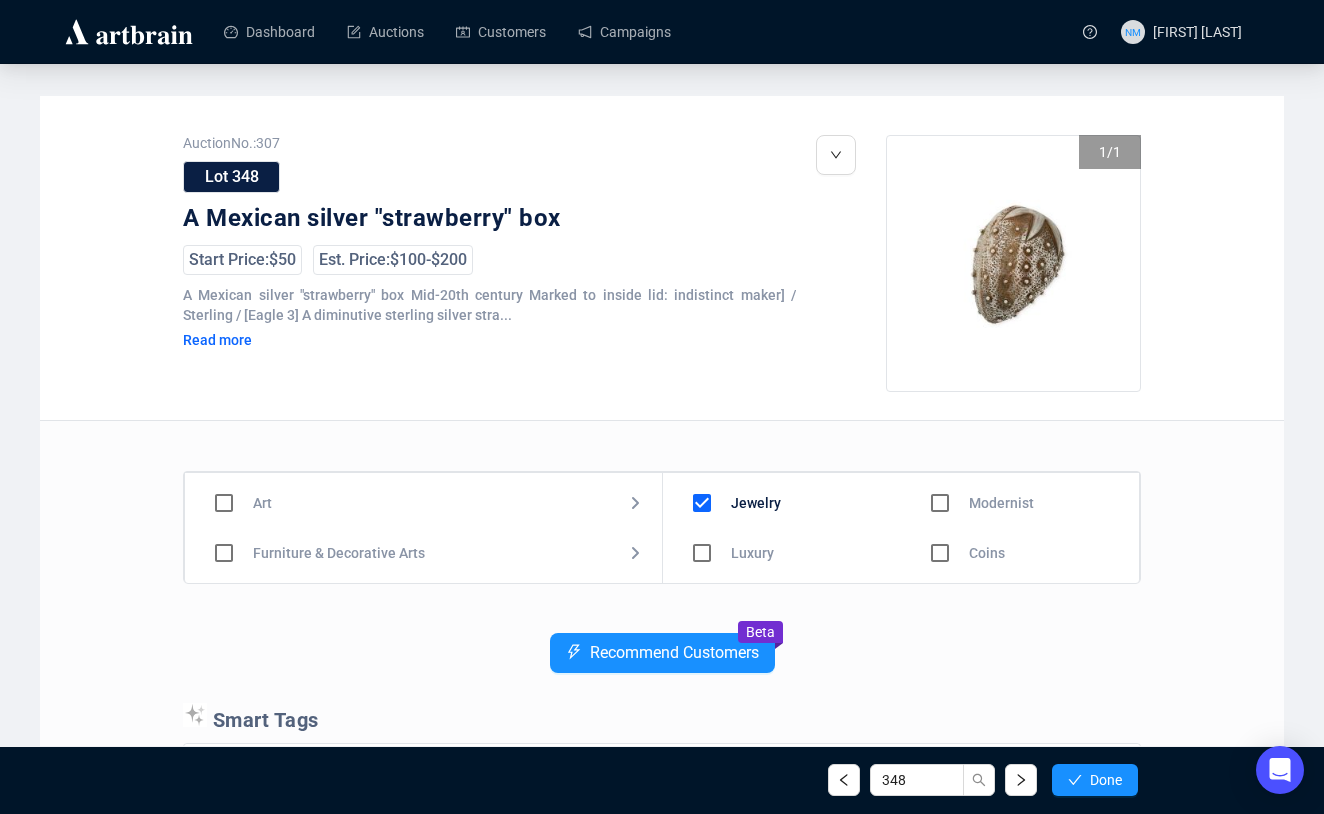 click at bounding box center [702, 503] 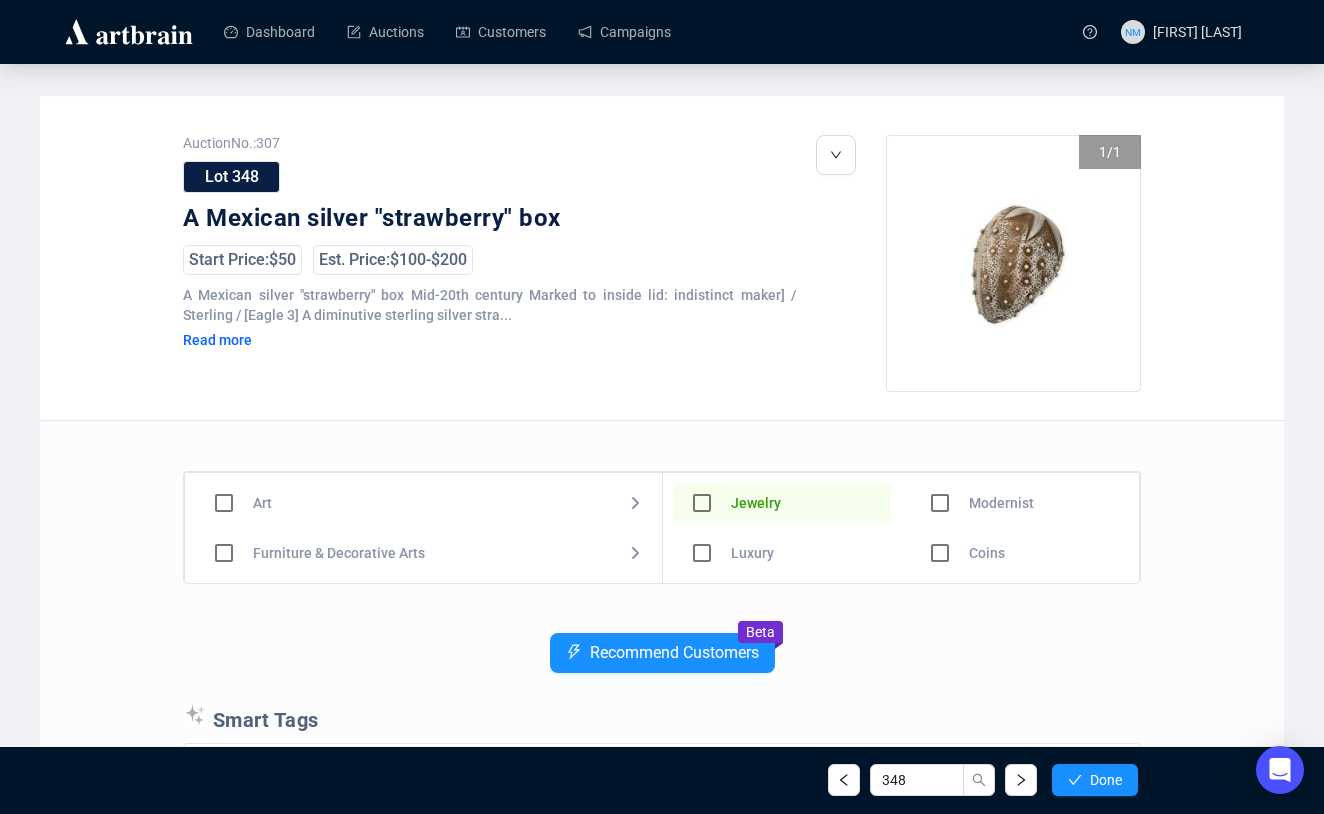 scroll, scrollTop: 90, scrollLeft: 0, axis: vertical 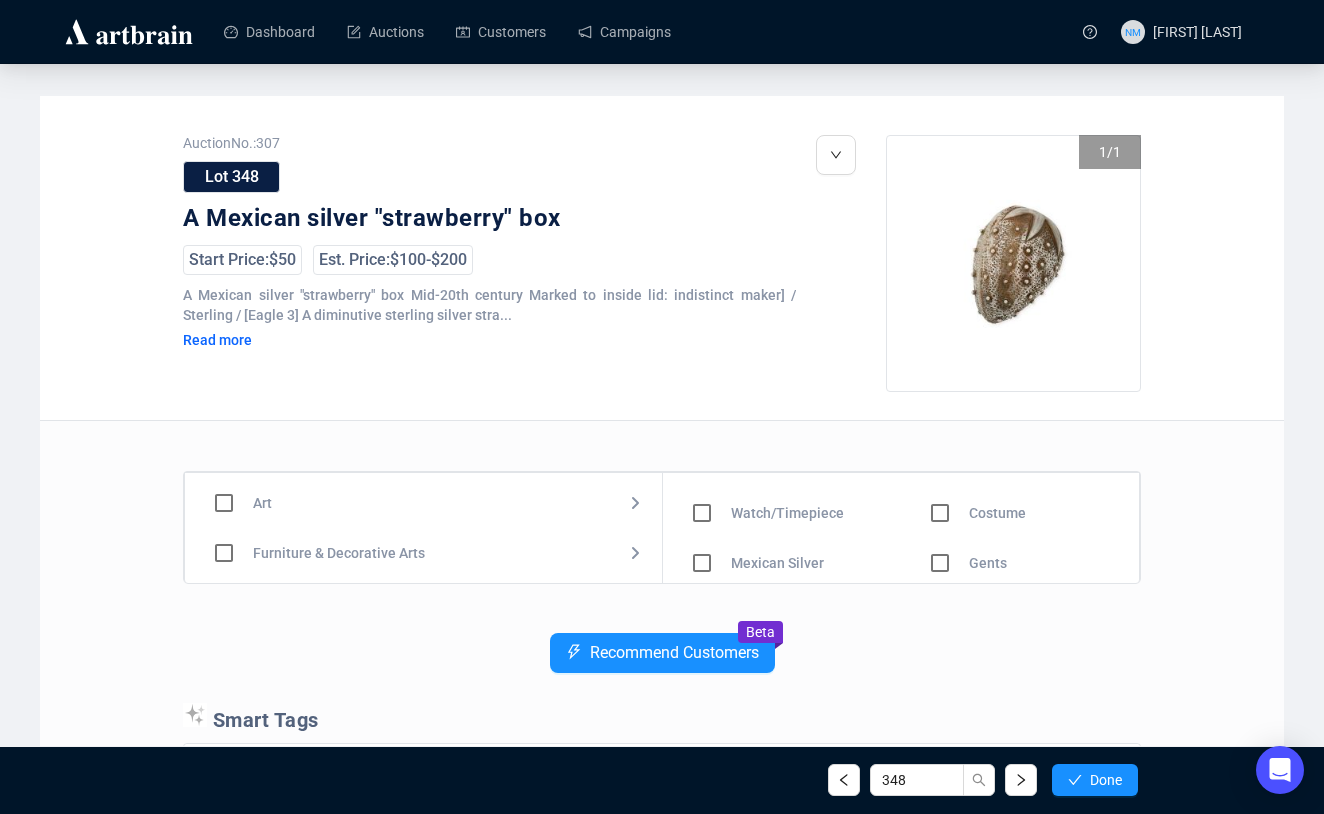 click at bounding box center (702, 413) 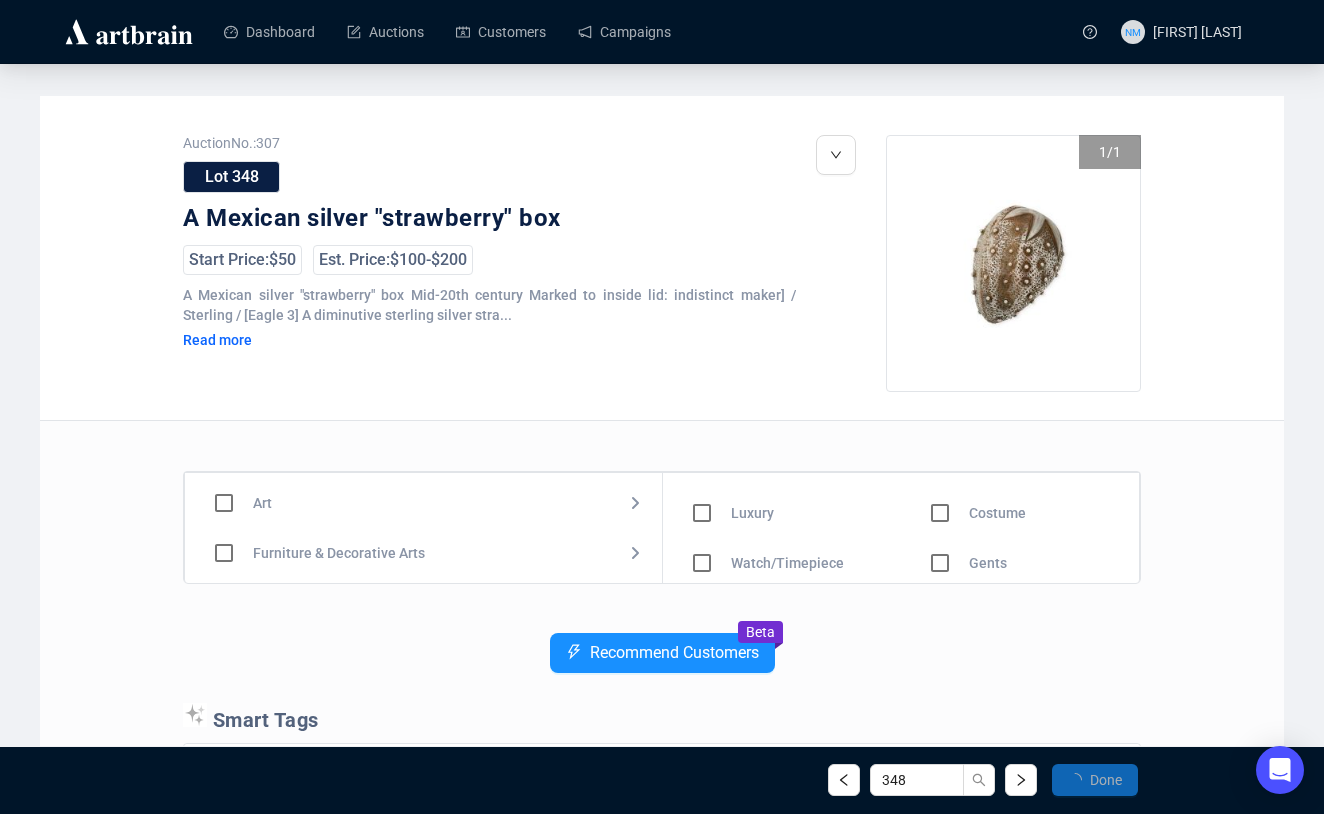 scroll, scrollTop: 0, scrollLeft: 0, axis: both 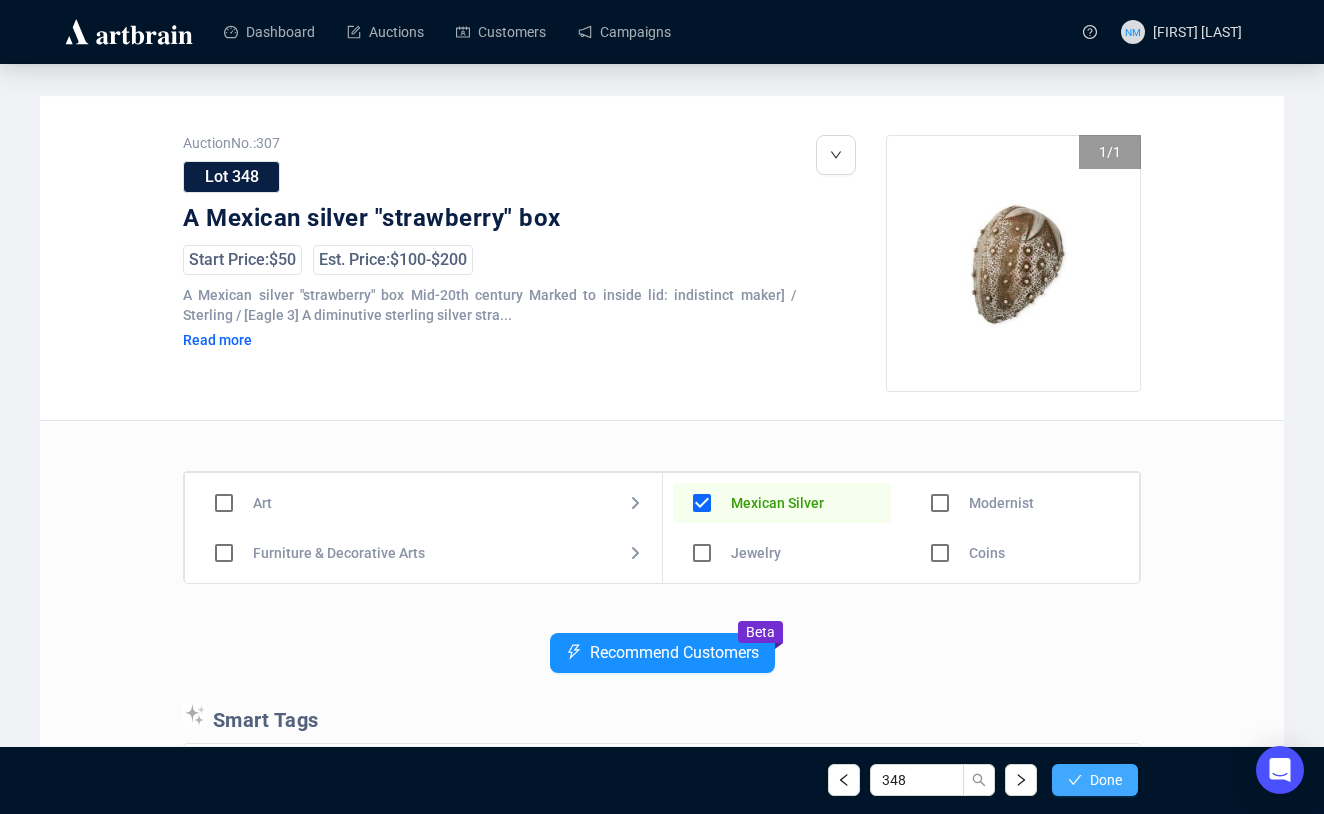 click on "Done" at bounding box center [1095, 780] 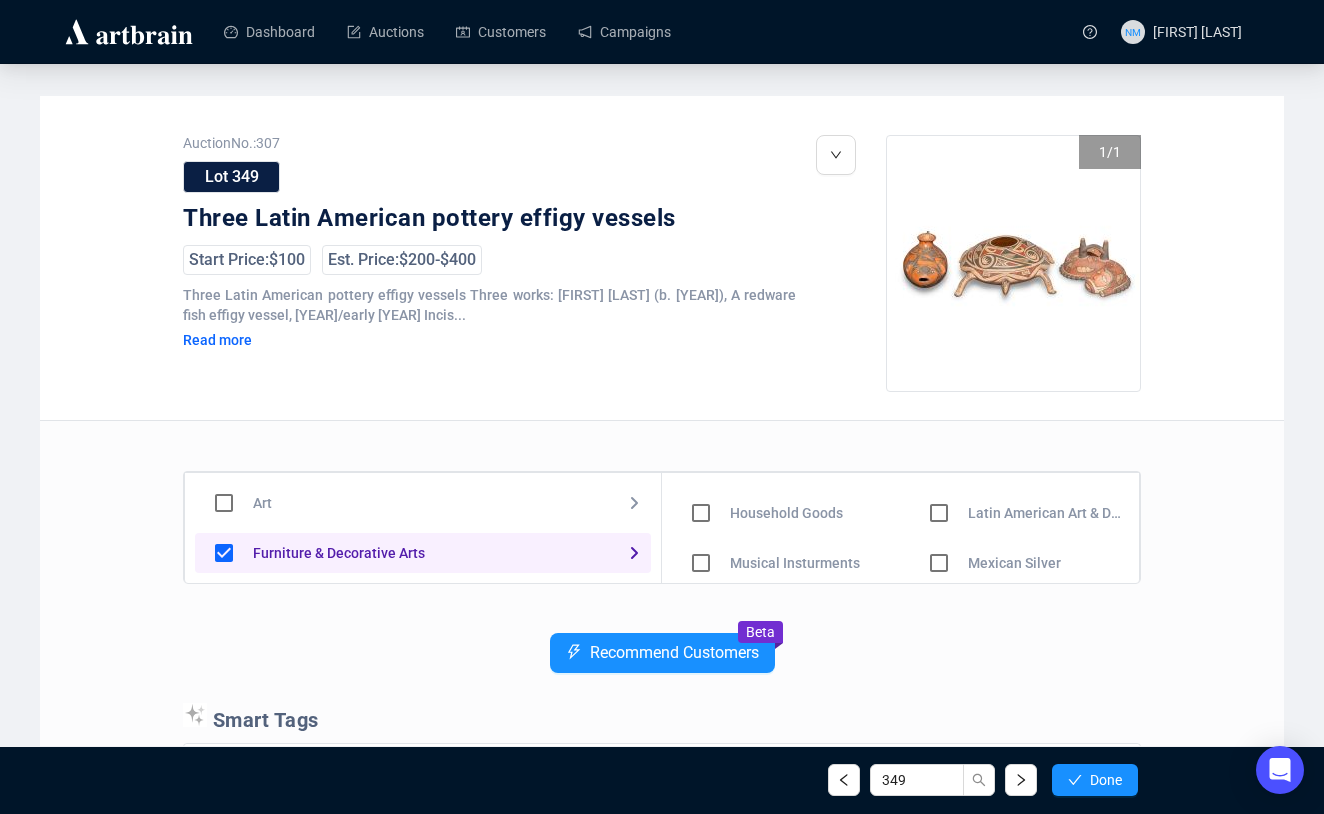 scroll, scrollTop: 114, scrollLeft: 0, axis: vertical 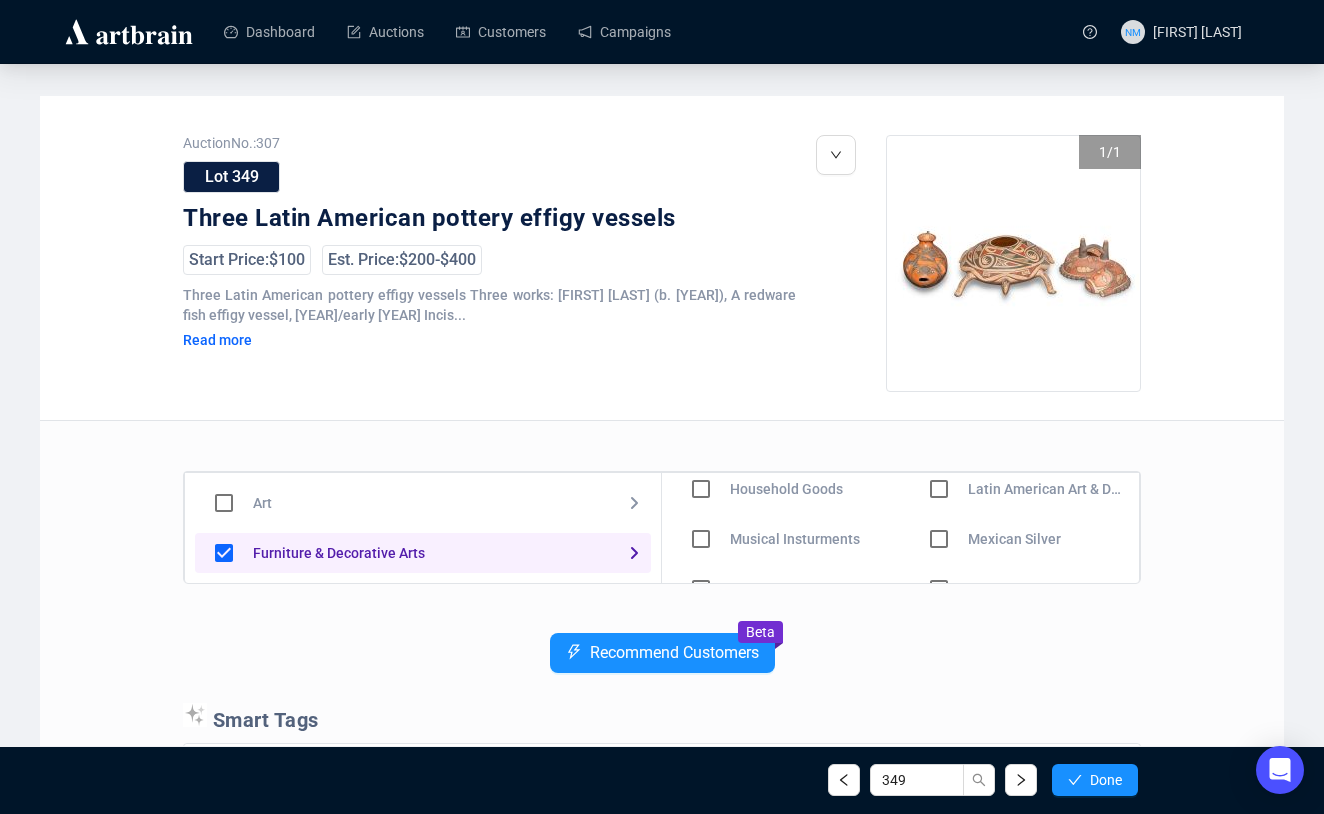 click at bounding box center (701, 439) 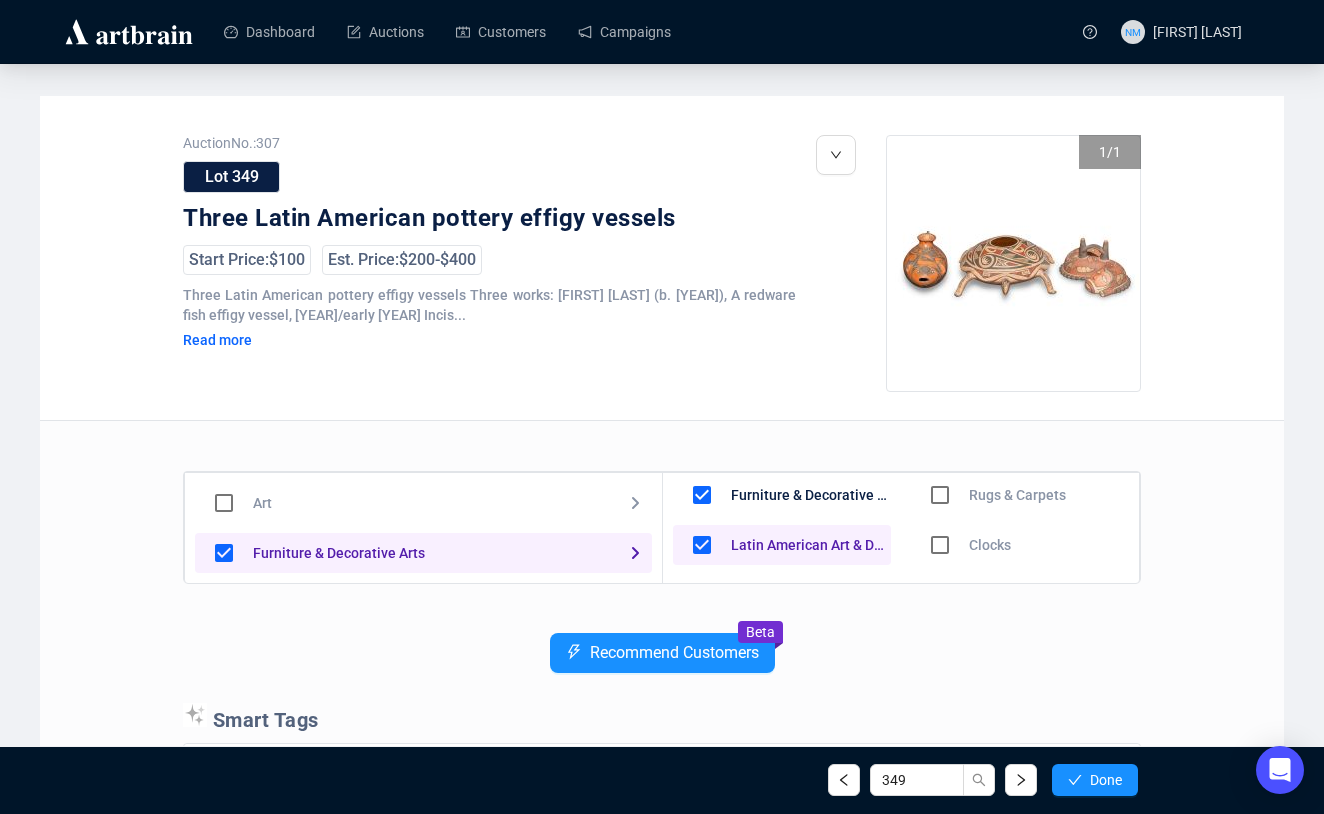 scroll, scrollTop: 9, scrollLeft: 0, axis: vertical 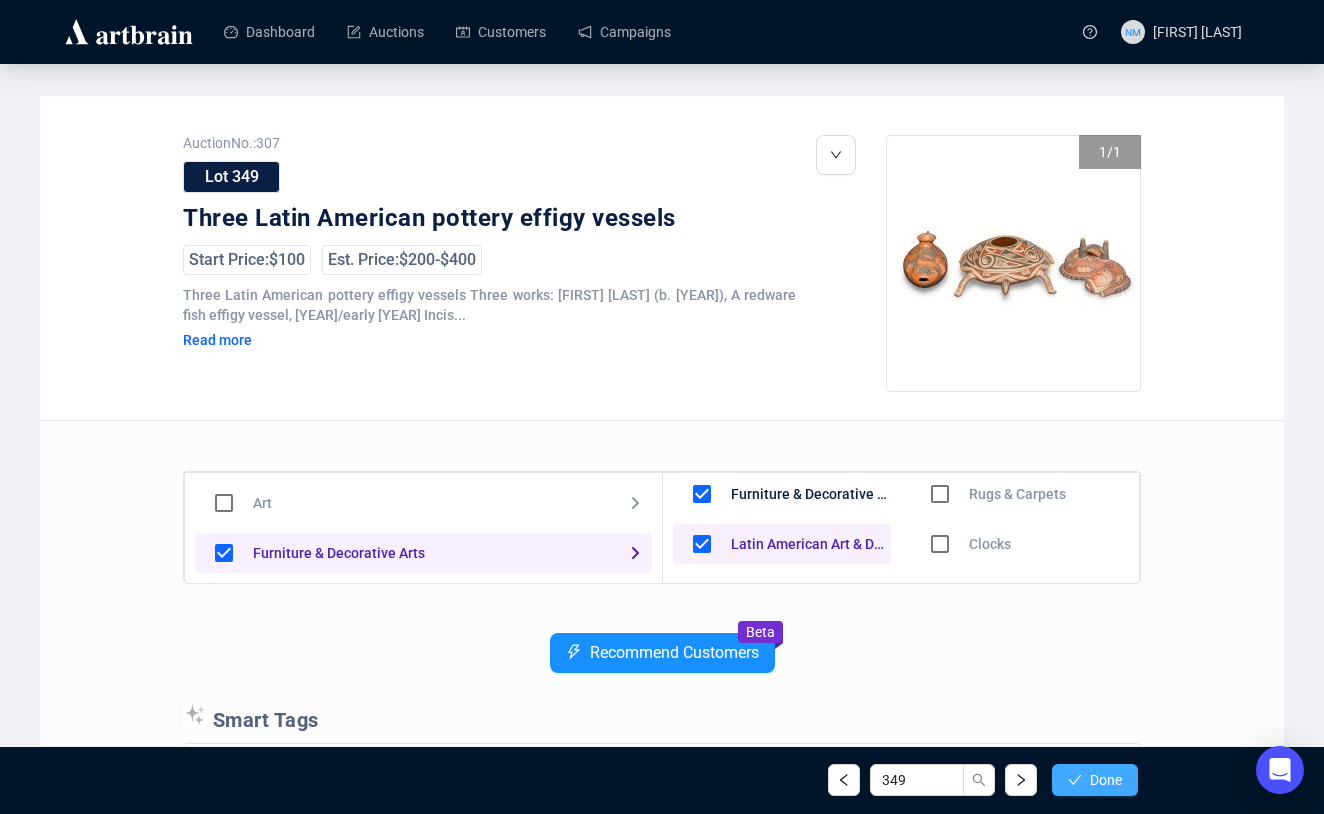 click on "Done" at bounding box center [1106, 780] 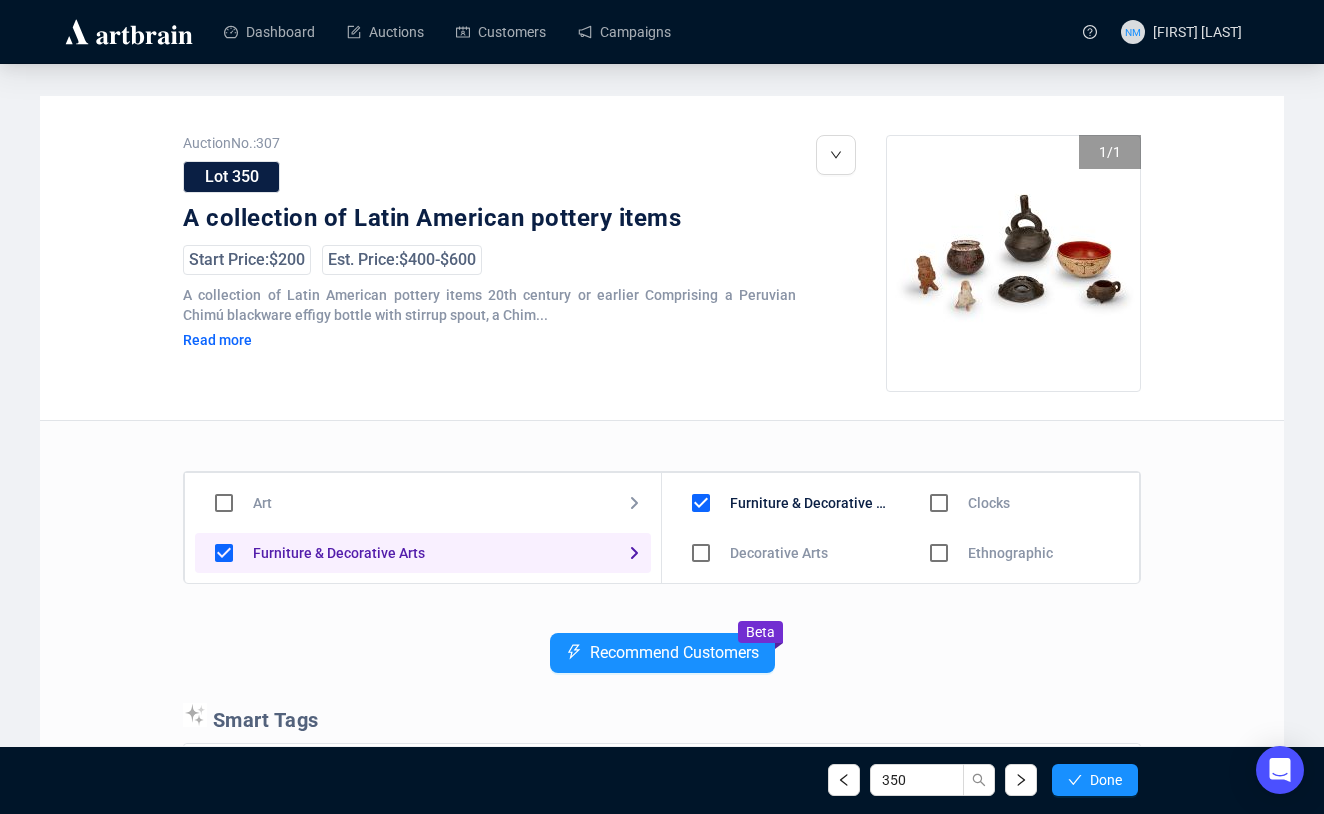 click at bounding box center (701, 503) 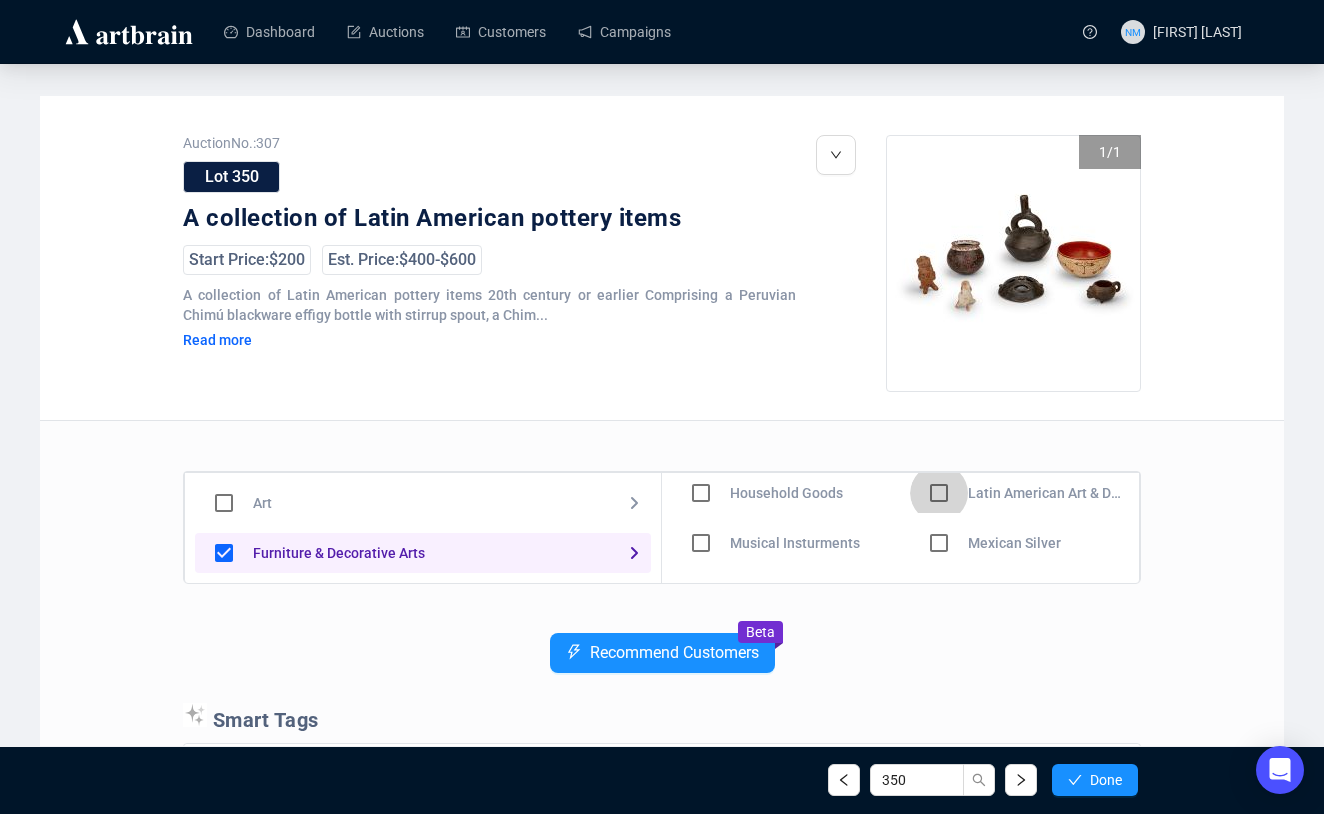 click at bounding box center (701, 393) 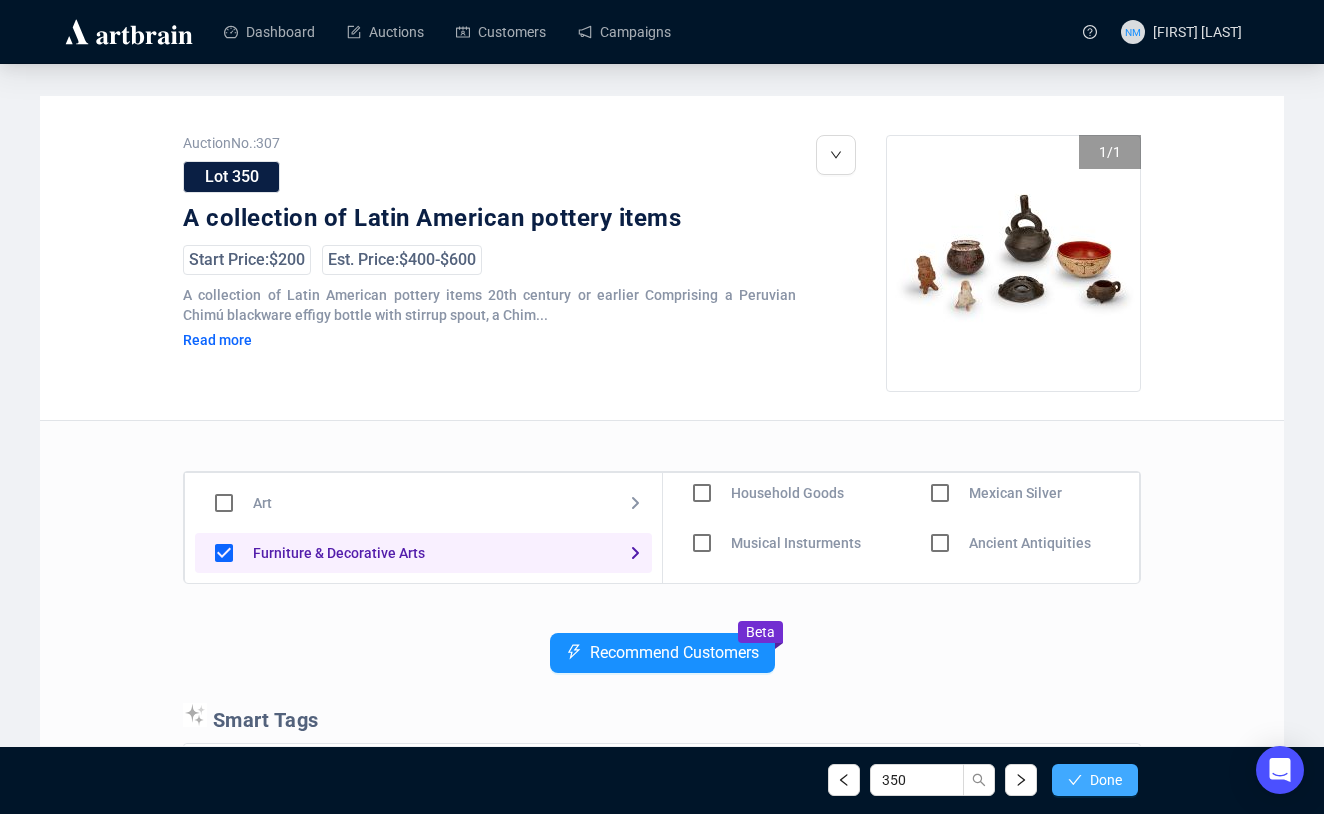 click on "Done" at bounding box center (1106, 780) 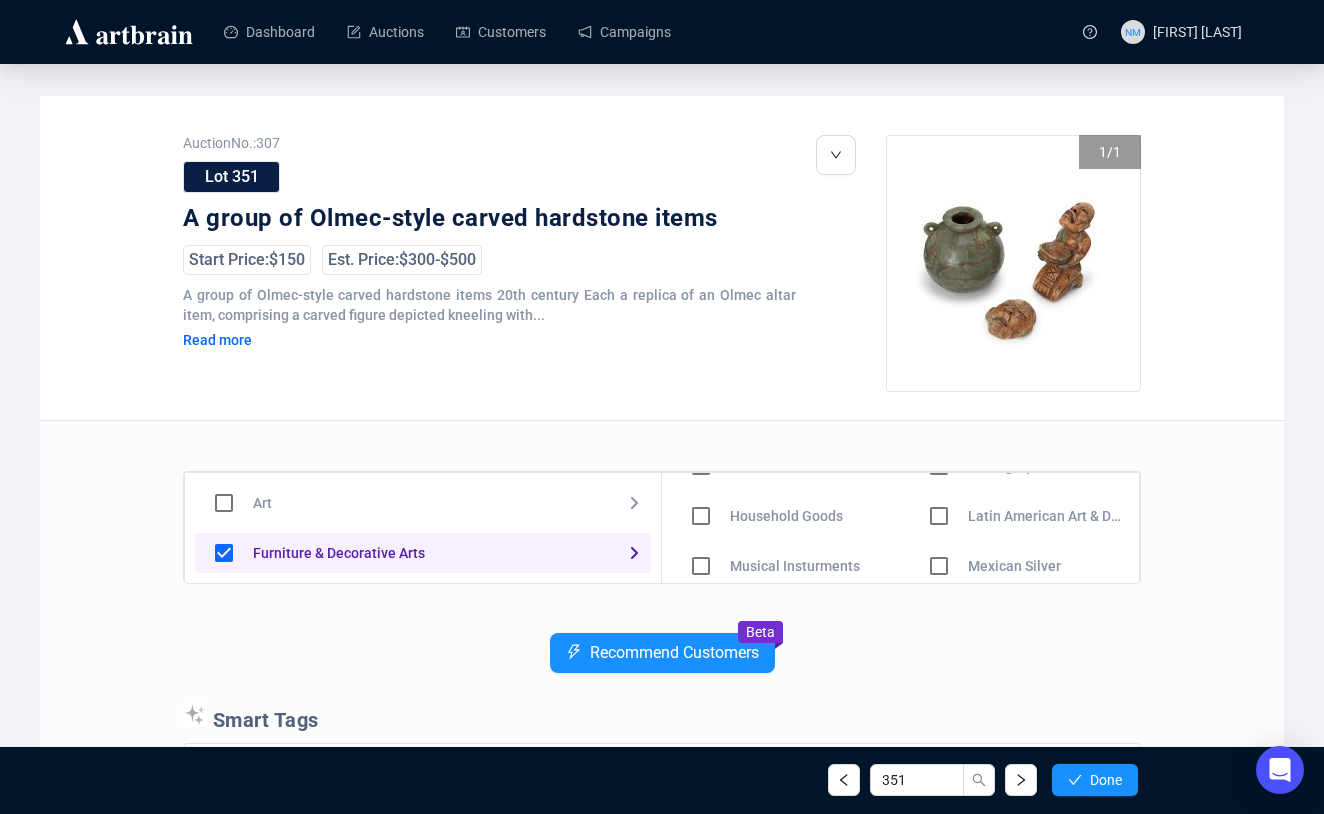 click at bounding box center [701, 466] 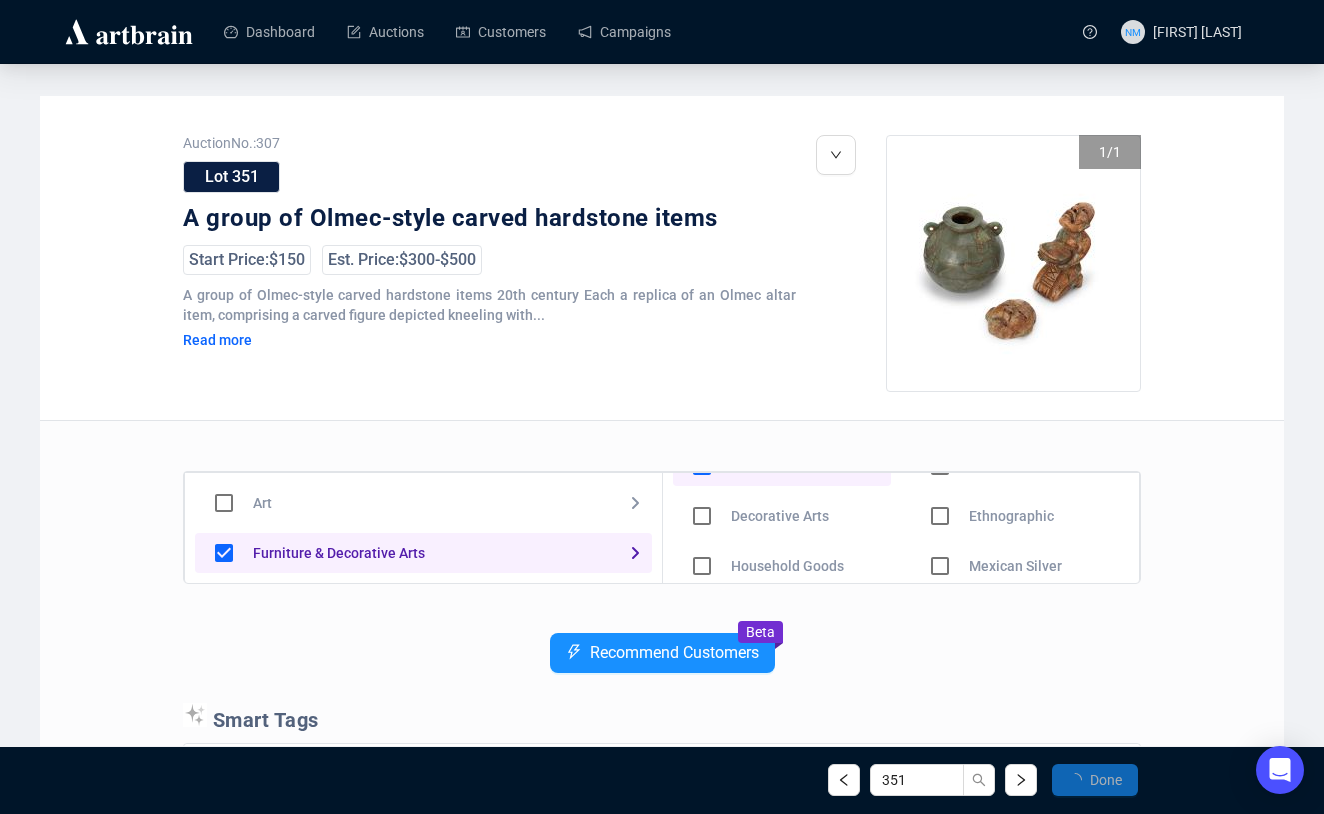 scroll, scrollTop: 137, scrollLeft: 0, axis: vertical 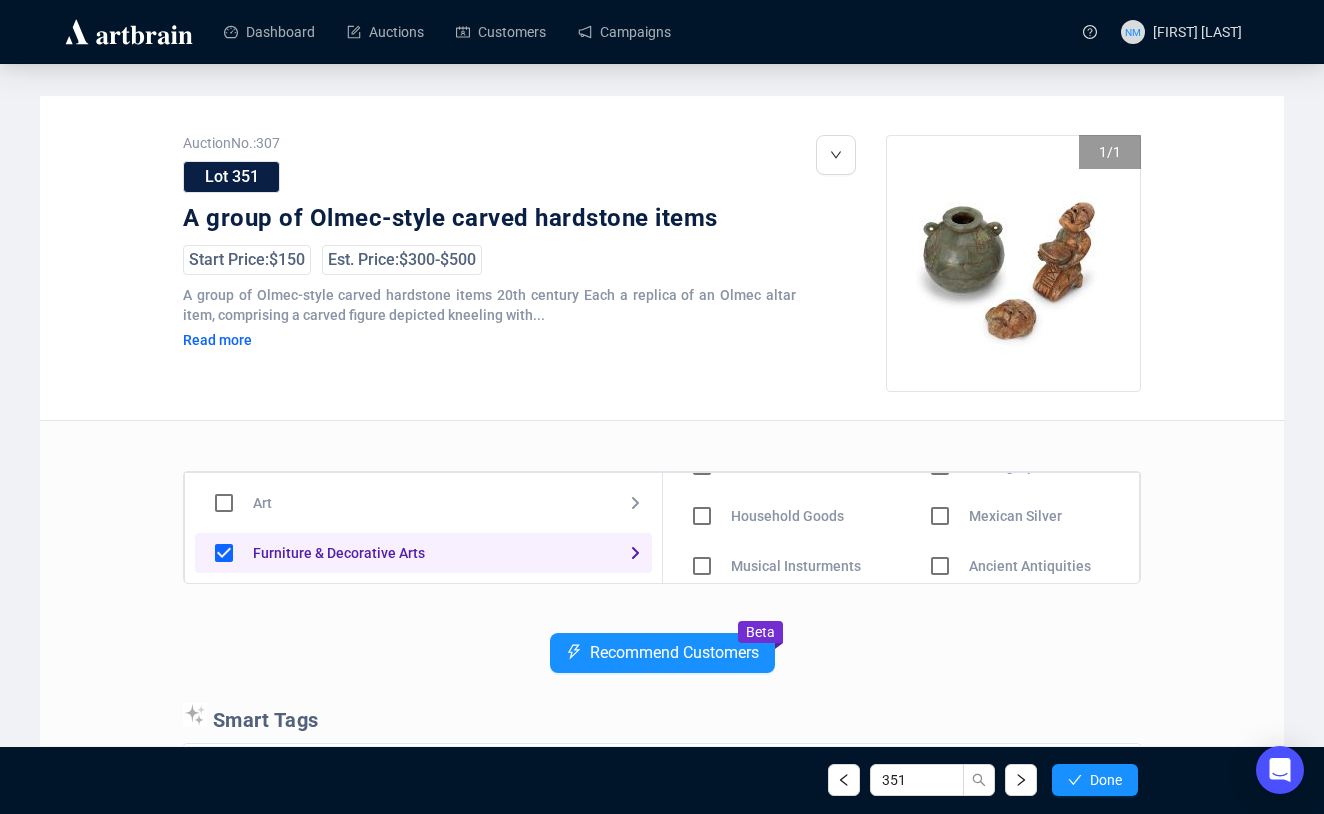 click on "351 Done" at bounding box center [662, 780] 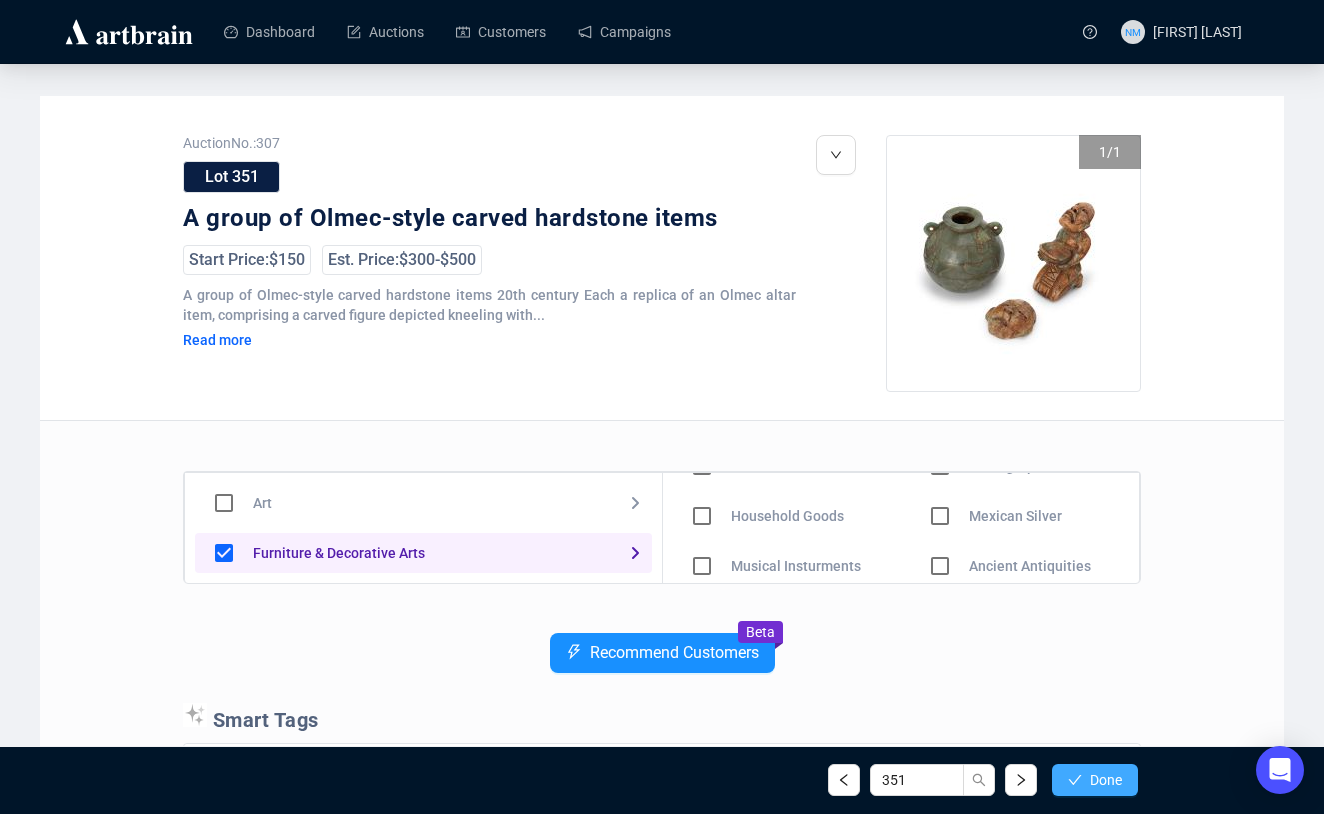click on "Done" at bounding box center [1095, 780] 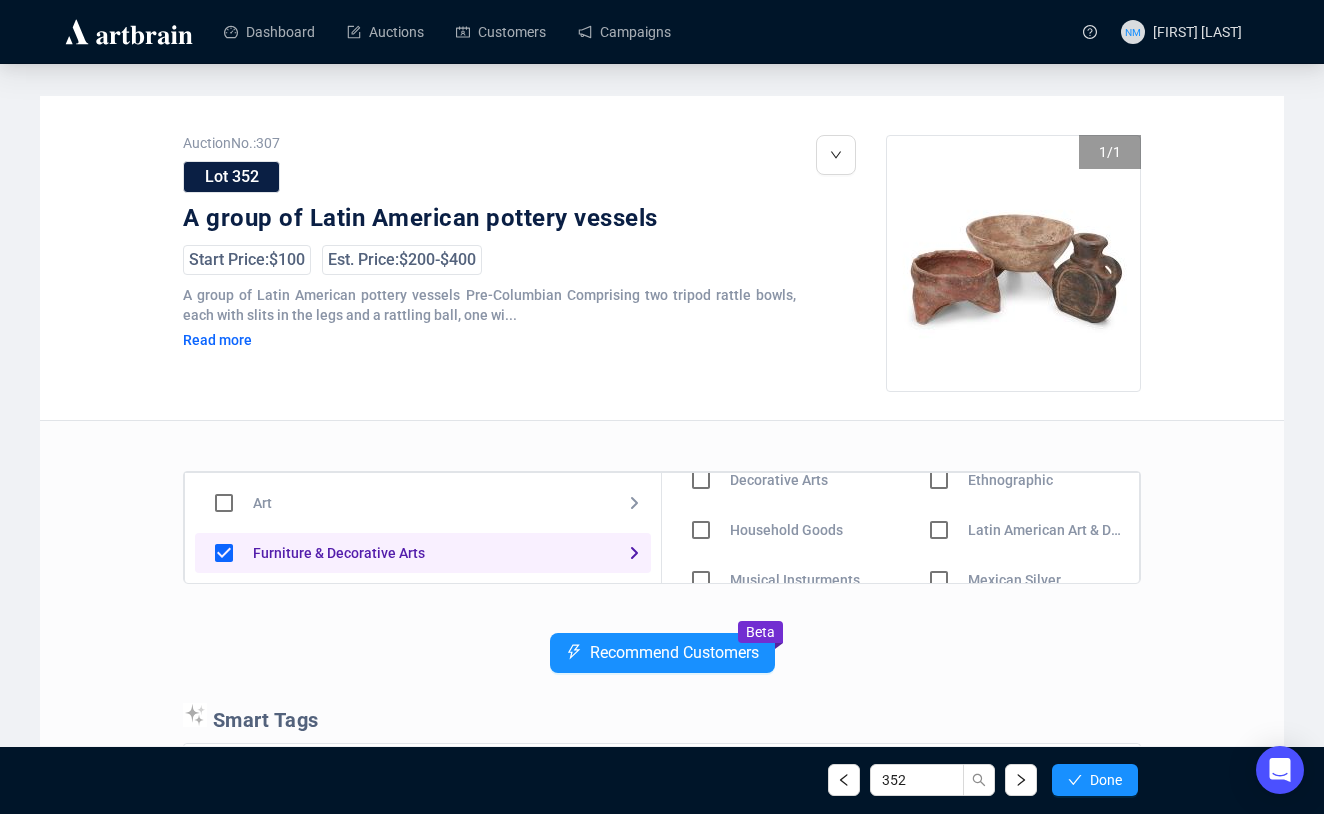 click at bounding box center (701, 480) 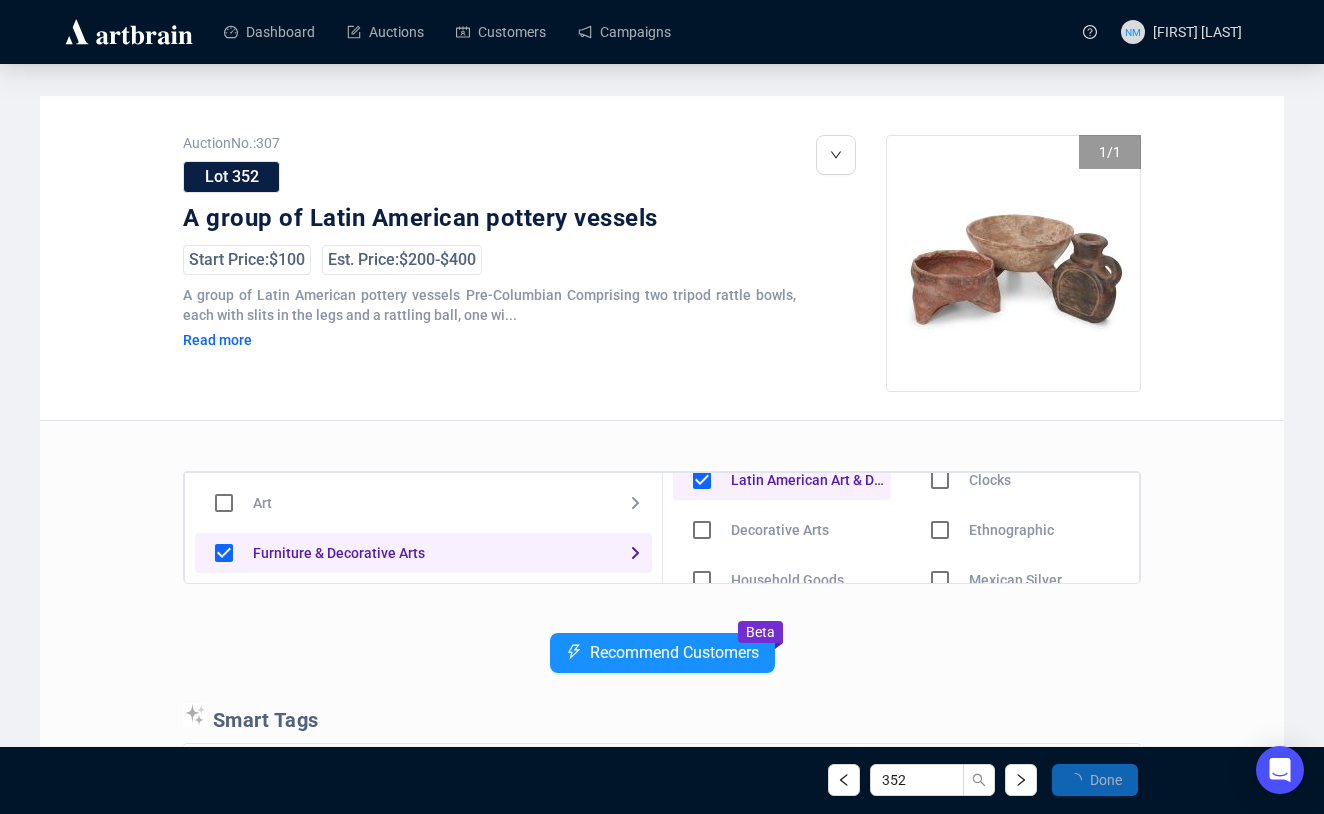 scroll, scrollTop: 123, scrollLeft: 0, axis: vertical 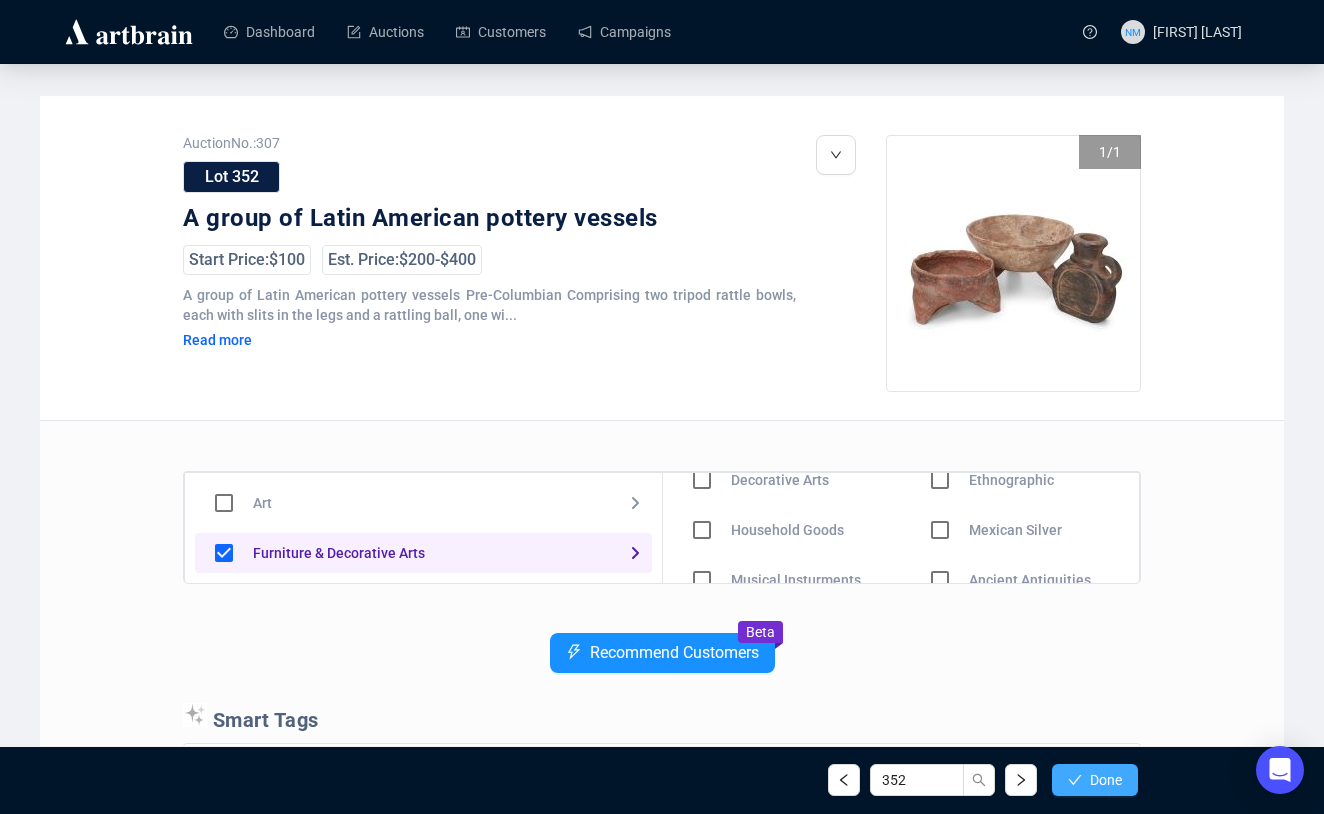 click on "Done" at bounding box center [1095, 780] 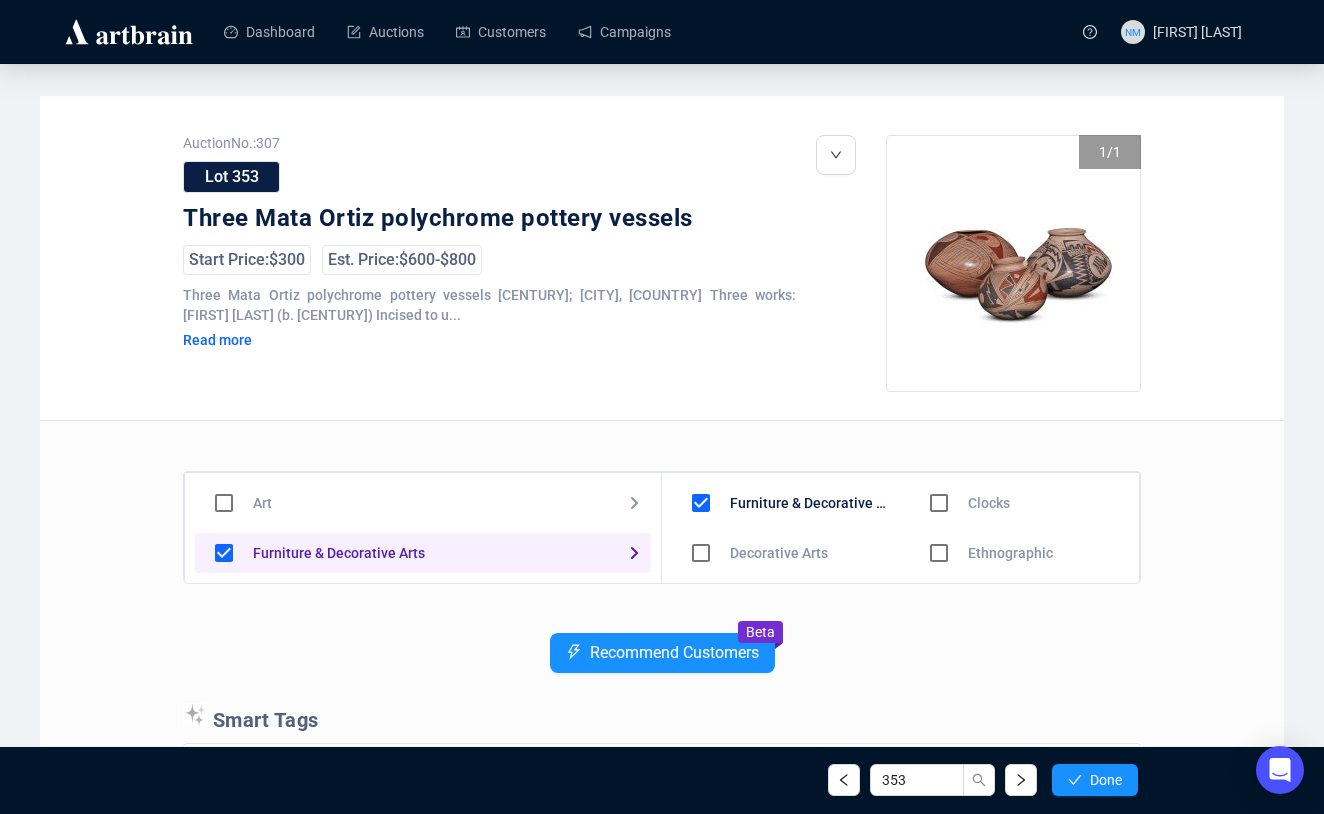 click at bounding box center (701, 503) 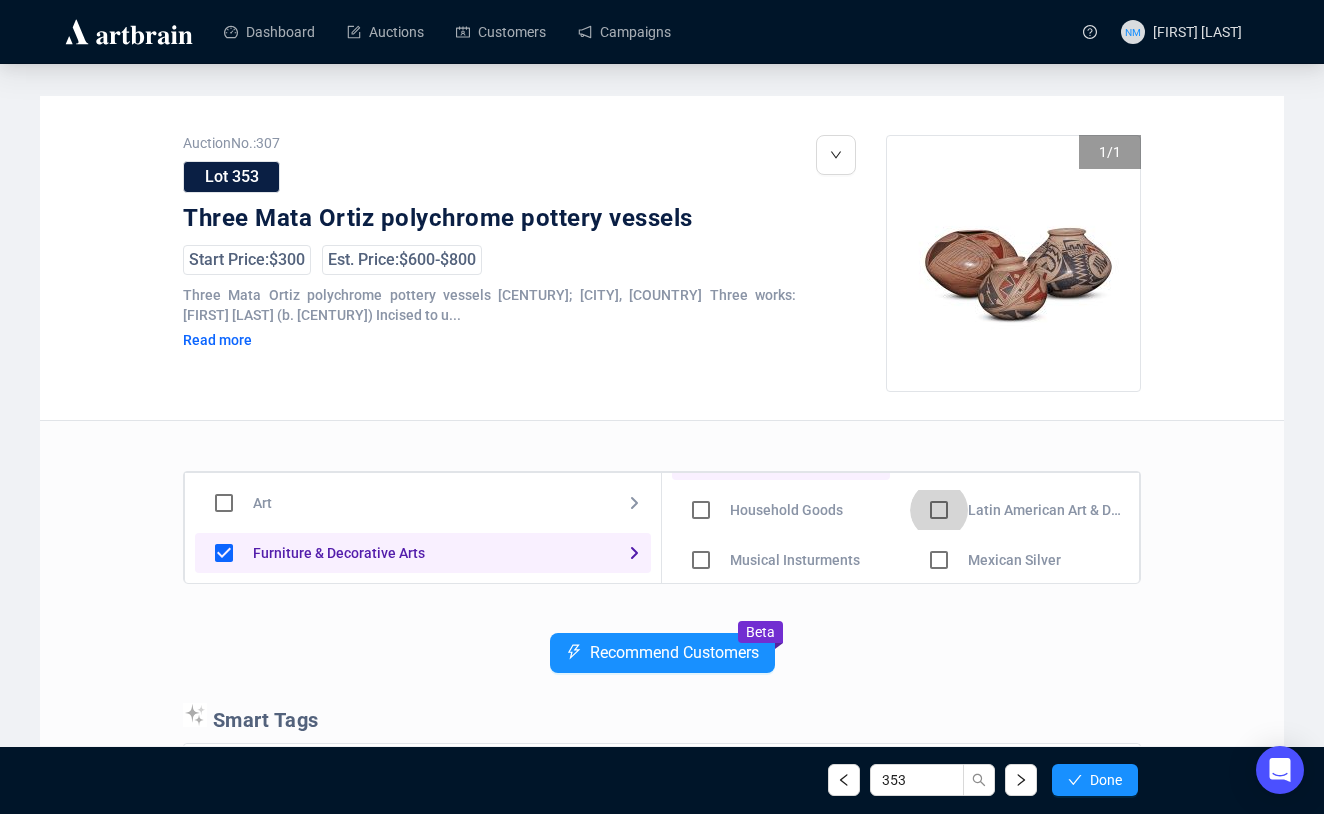 click at bounding box center (701, 410) 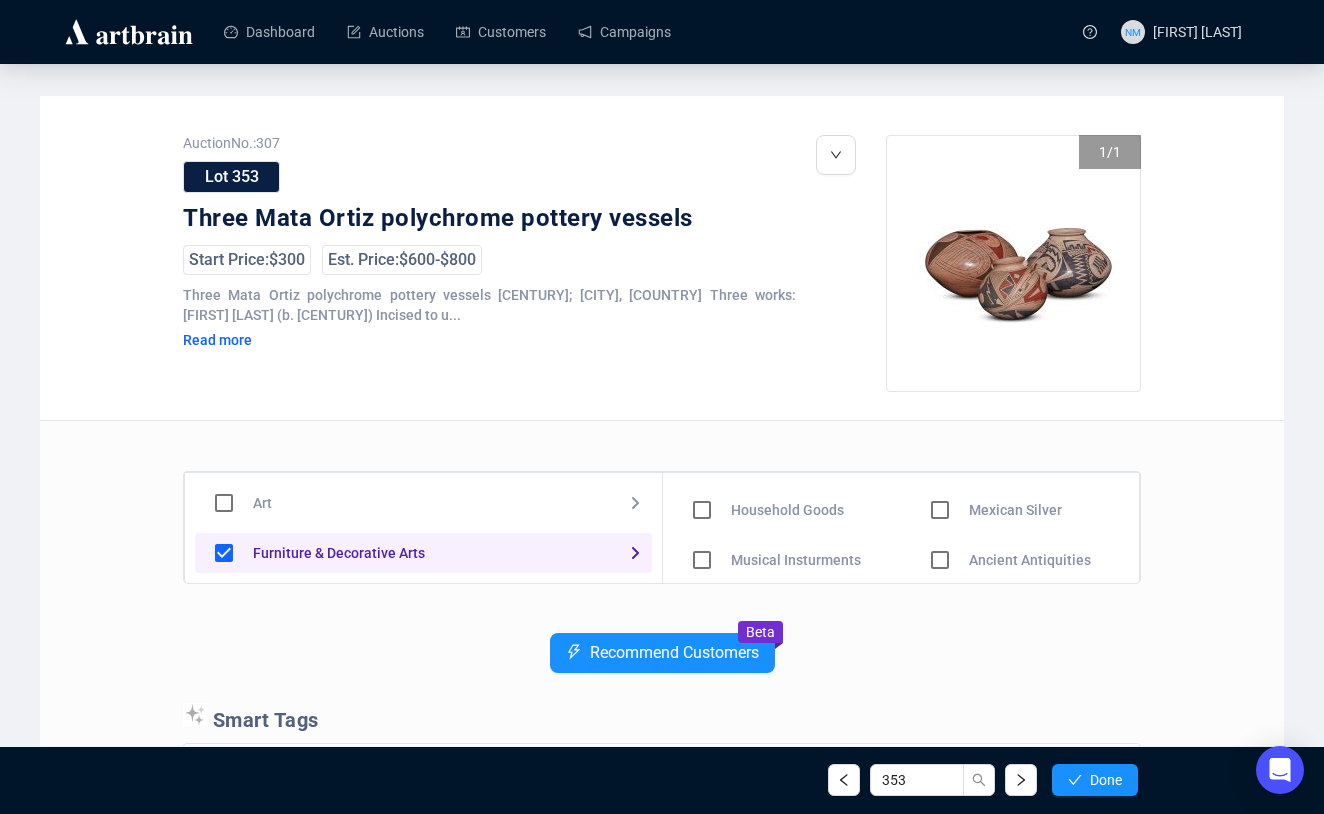 scroll, scrollTop: 0, scrollLeft: 0, axis: both 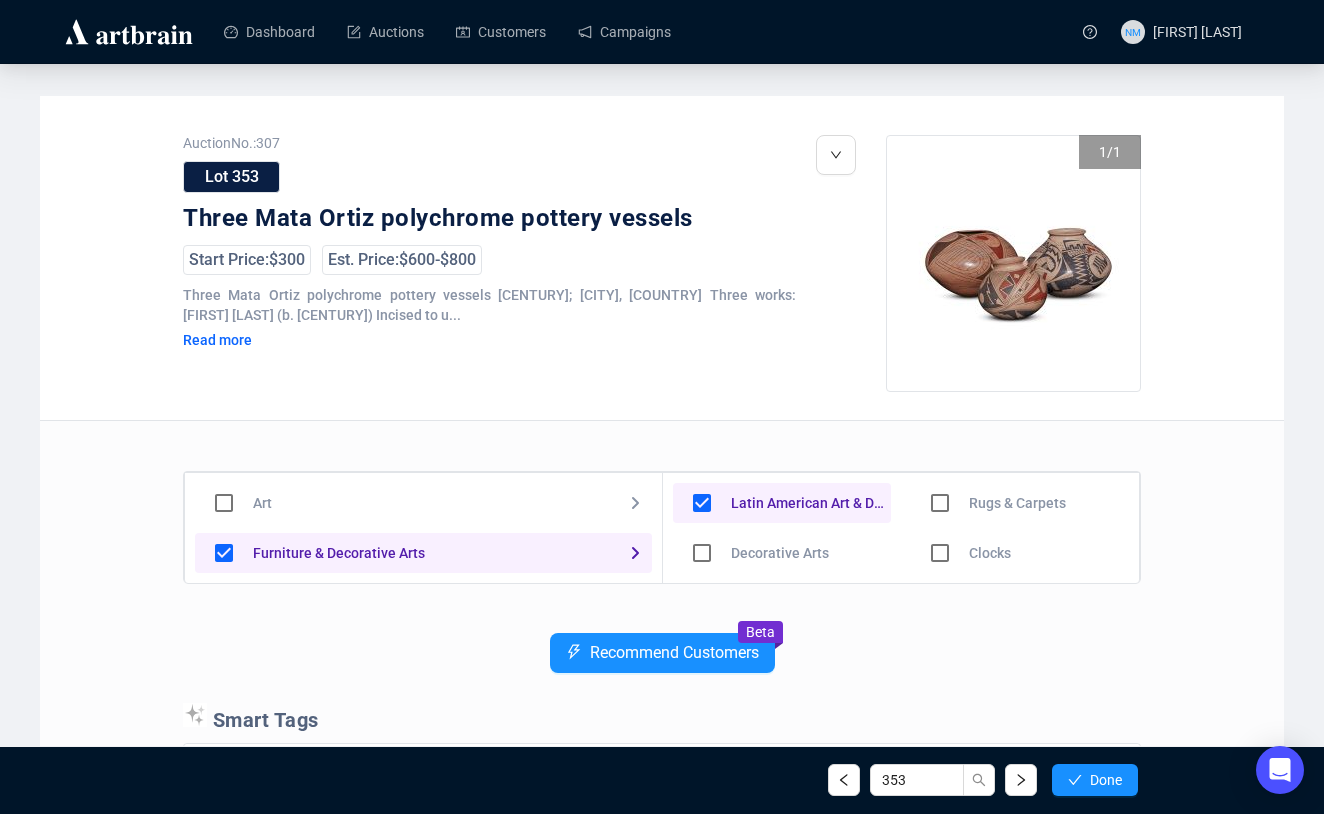 click at bounding box center (702, 553) 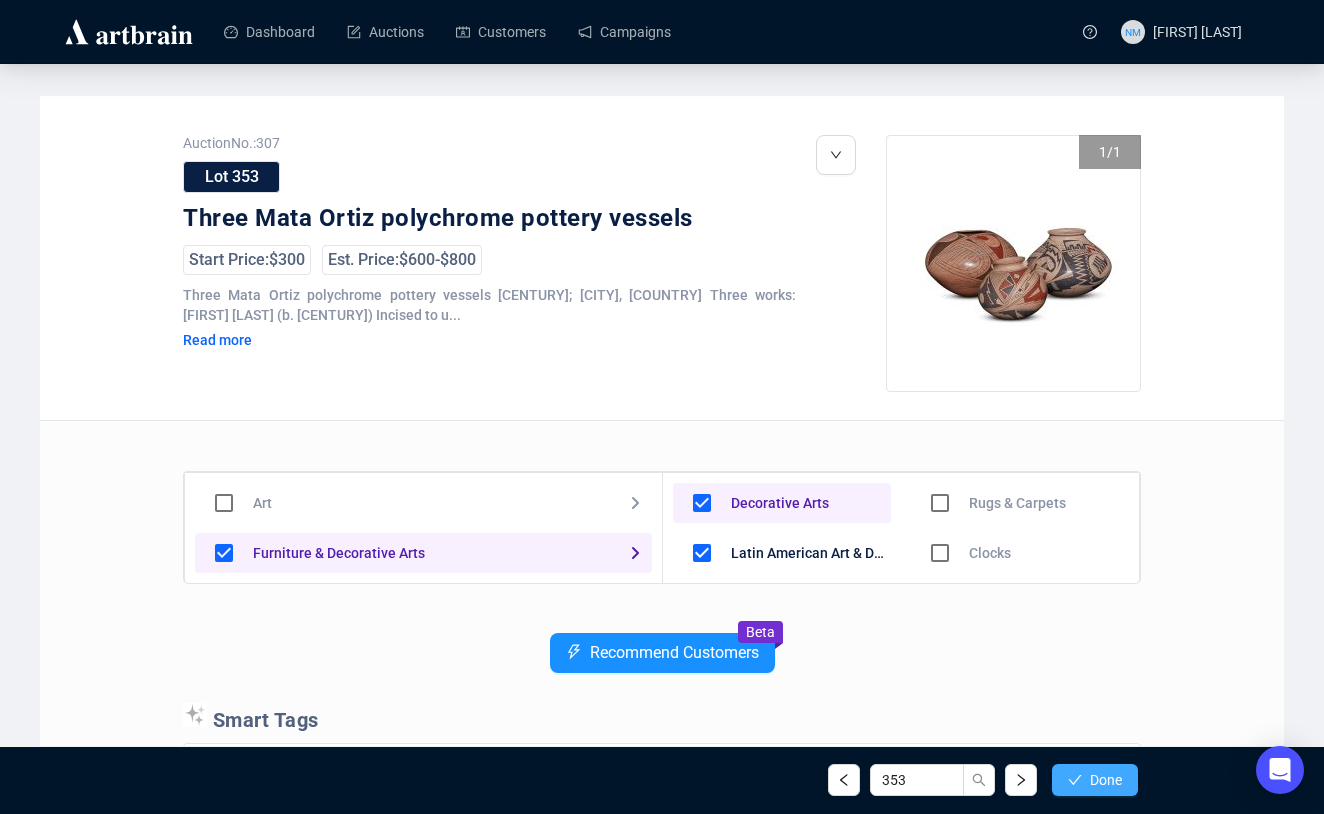 click on "Done" at bounding box center (1095, 780) 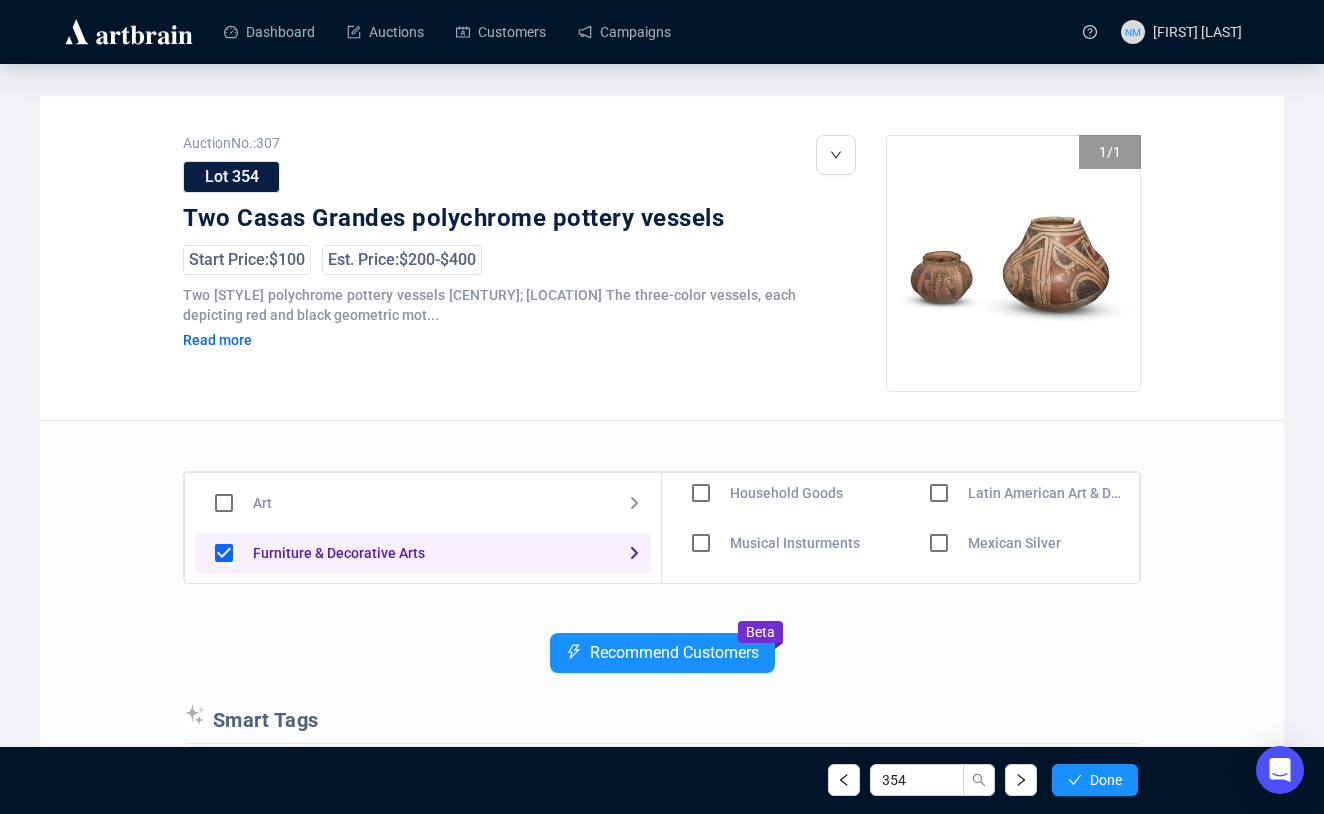 click at bounding box center [701, 443] 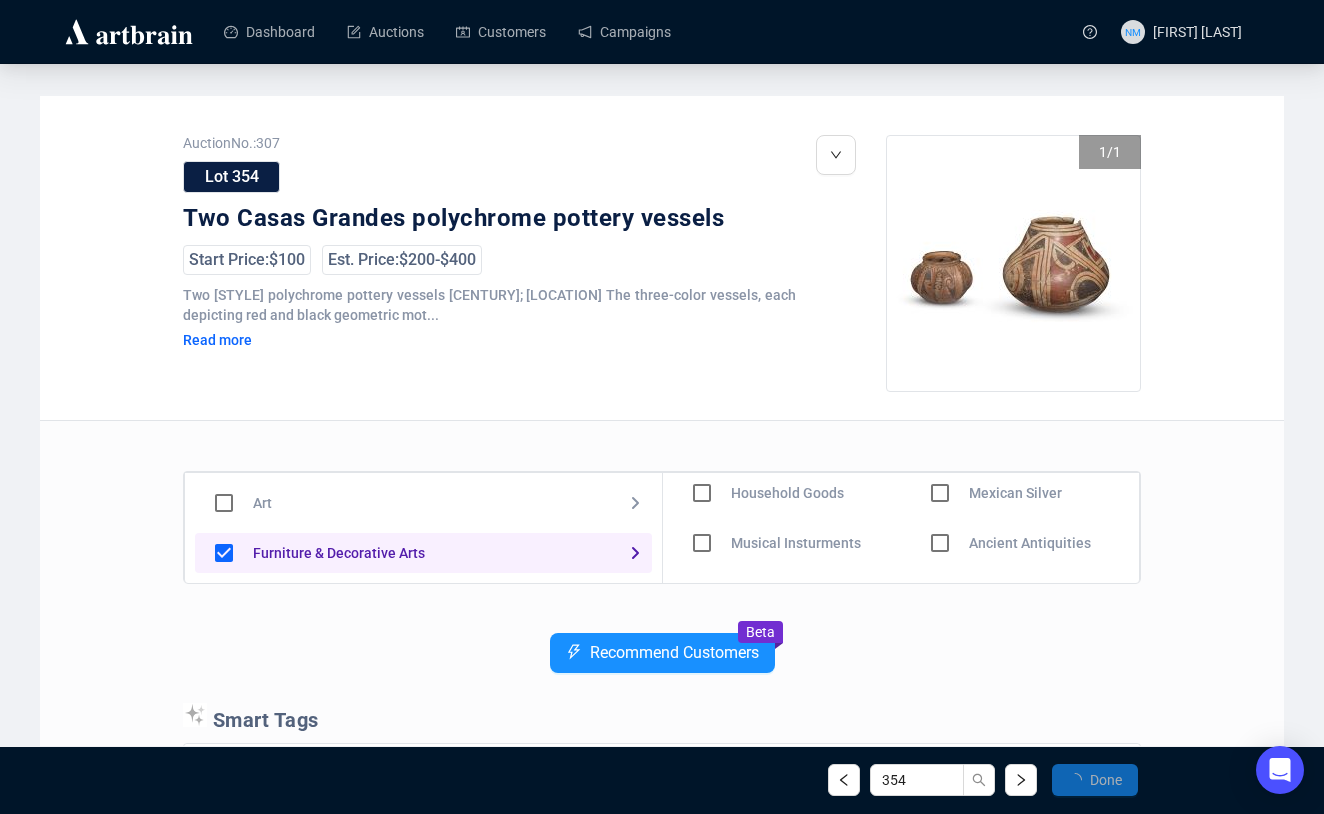 scroll, scrollTop: 110, scrollLeft: 0, axis: vertical 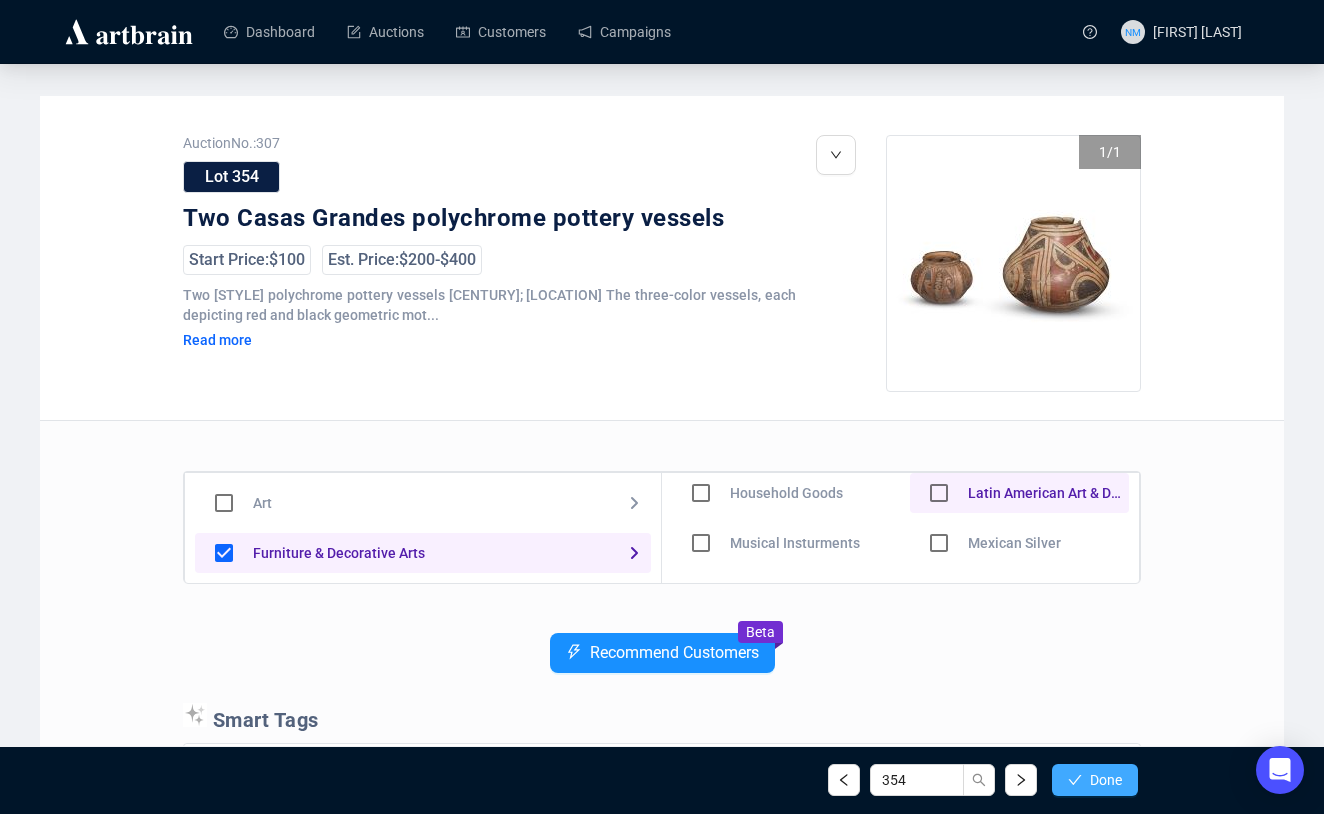 click at bounding box center [1075, 780] 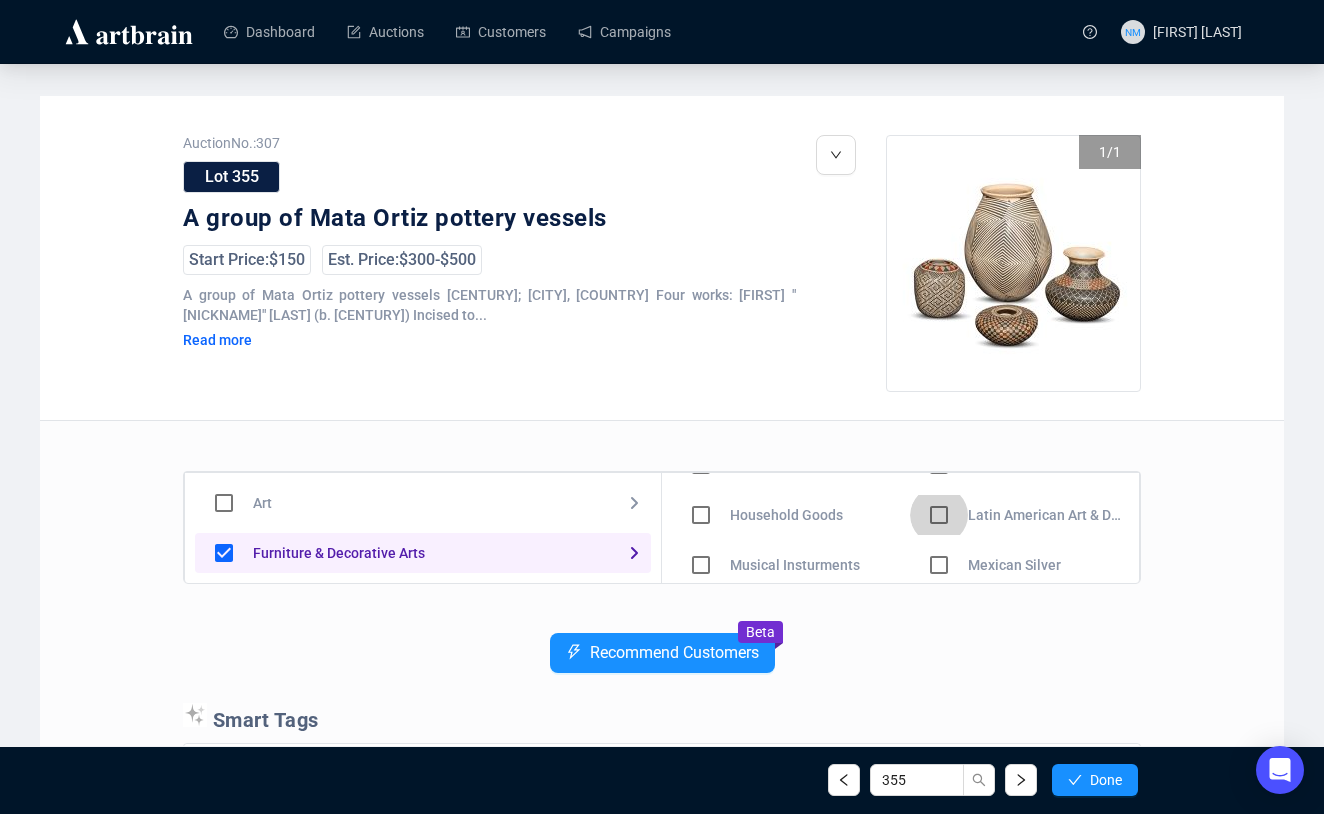 click at bounding box center [701, 465] 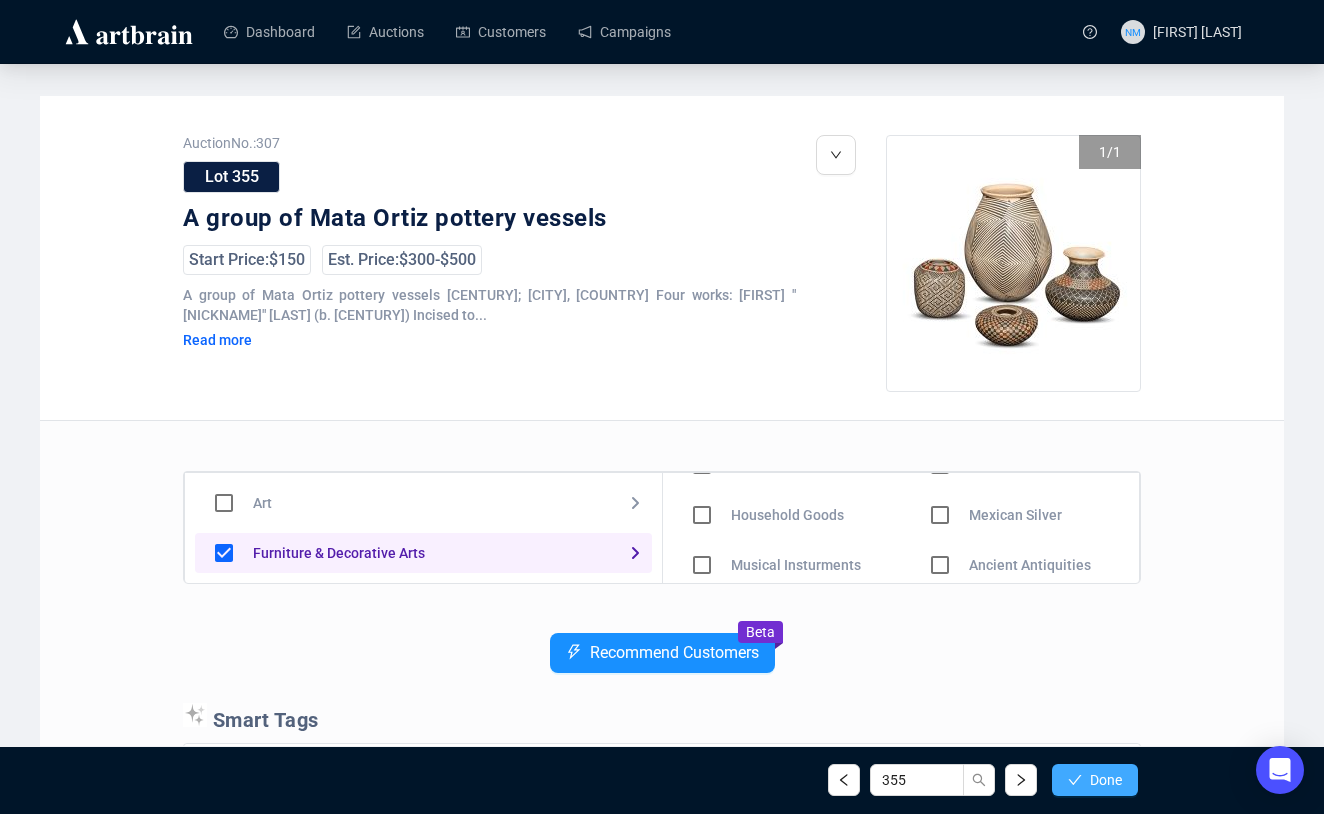 click on "Done" at bounding box center [1095, 780] 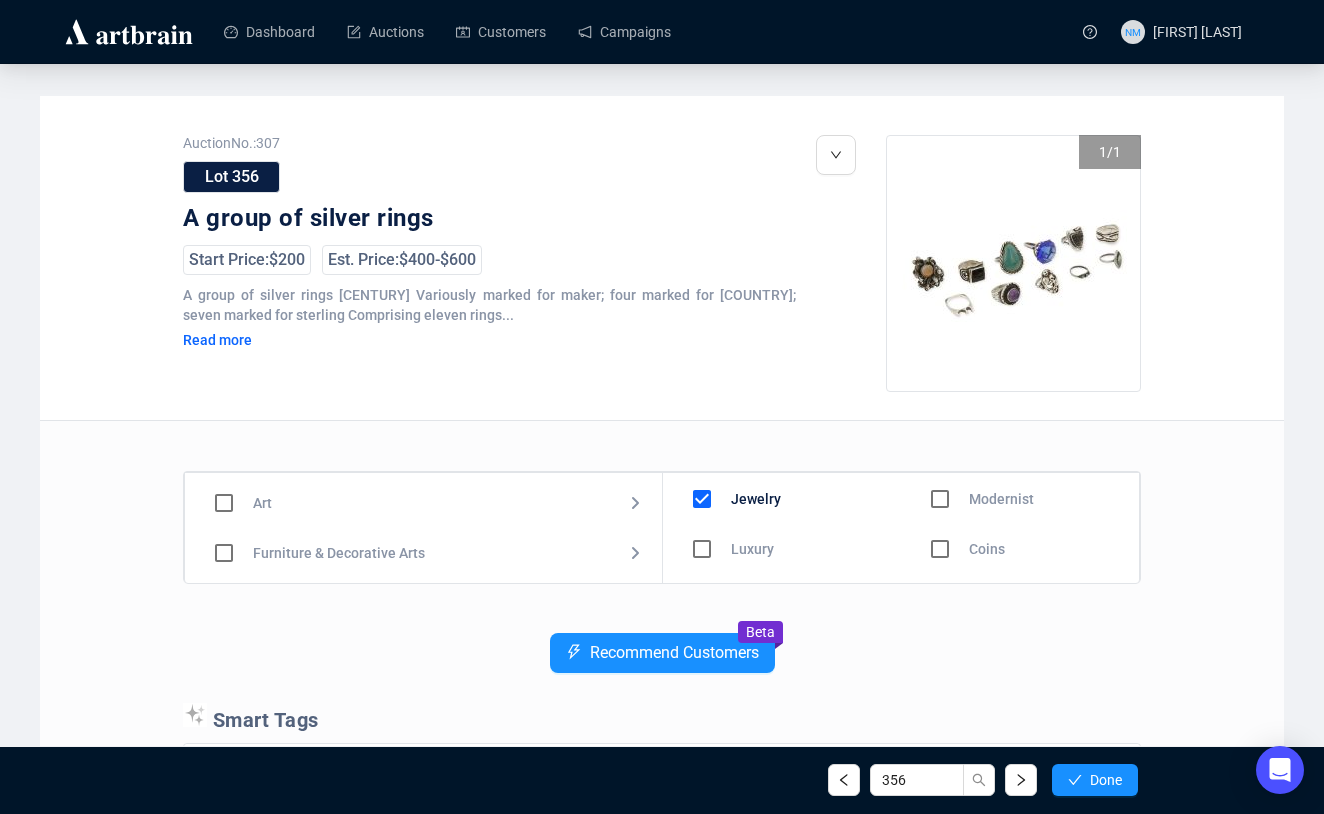 scroll, scrollTop: 2, scrollLeft: 0, axis: vertical 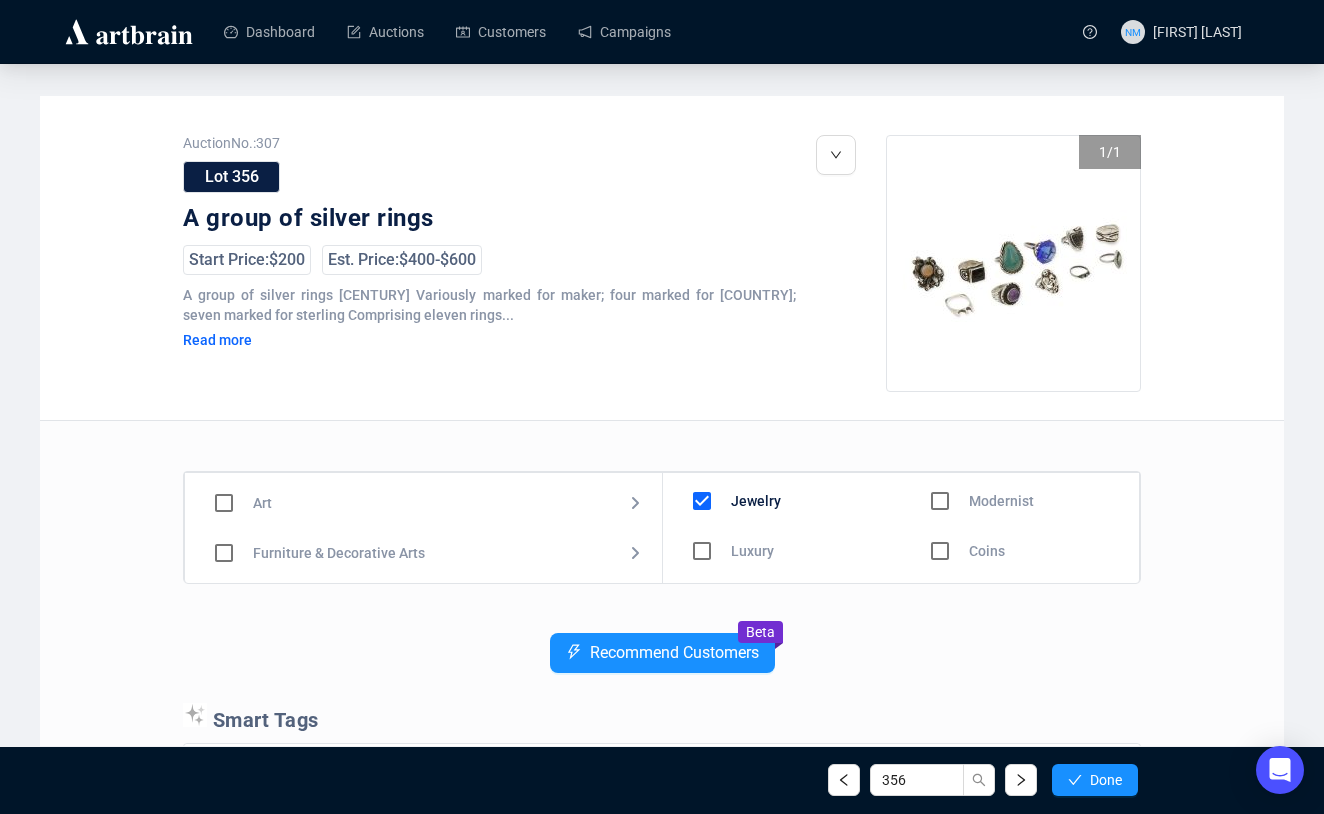 click at bounding box center (702, 501) 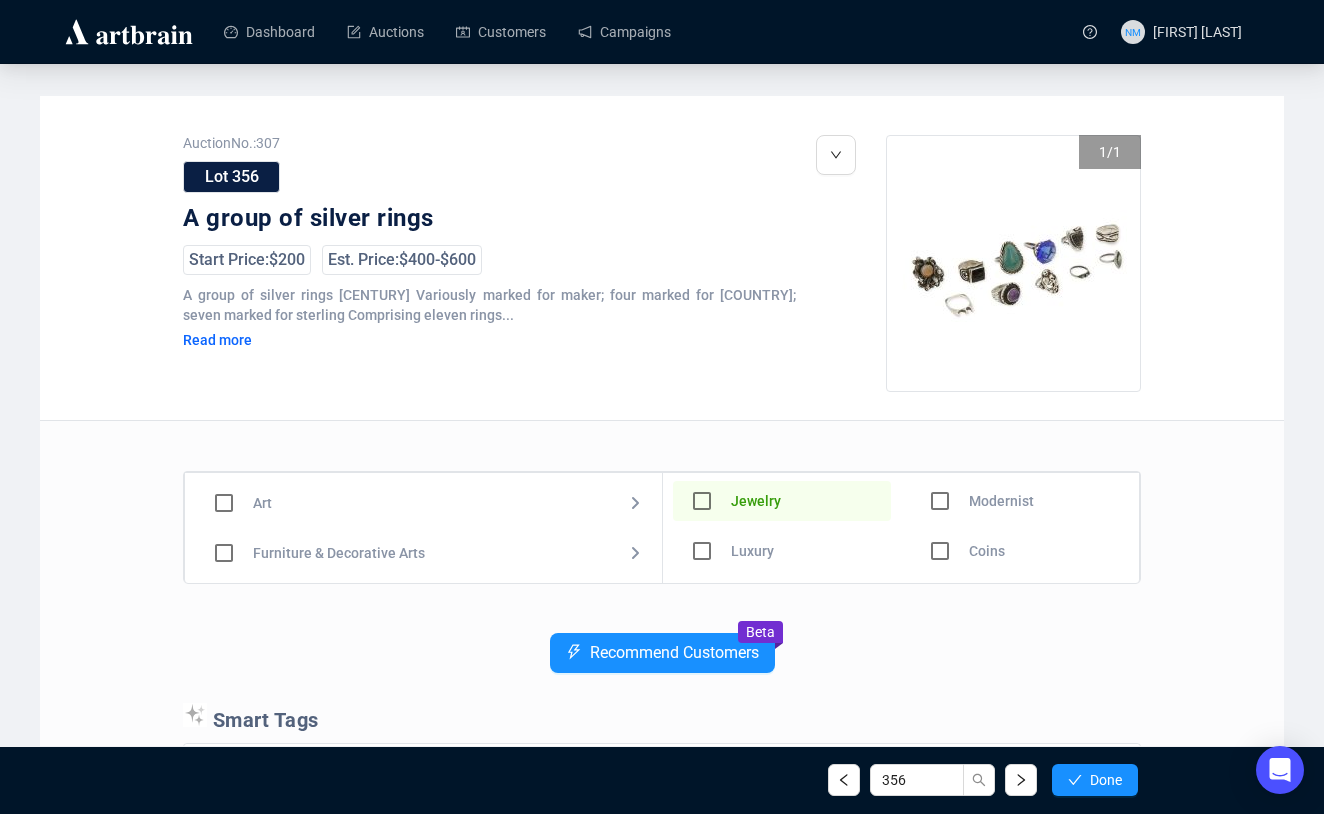 scroll, scrollTop: 90, scrollLeft: 0, axis: vertical 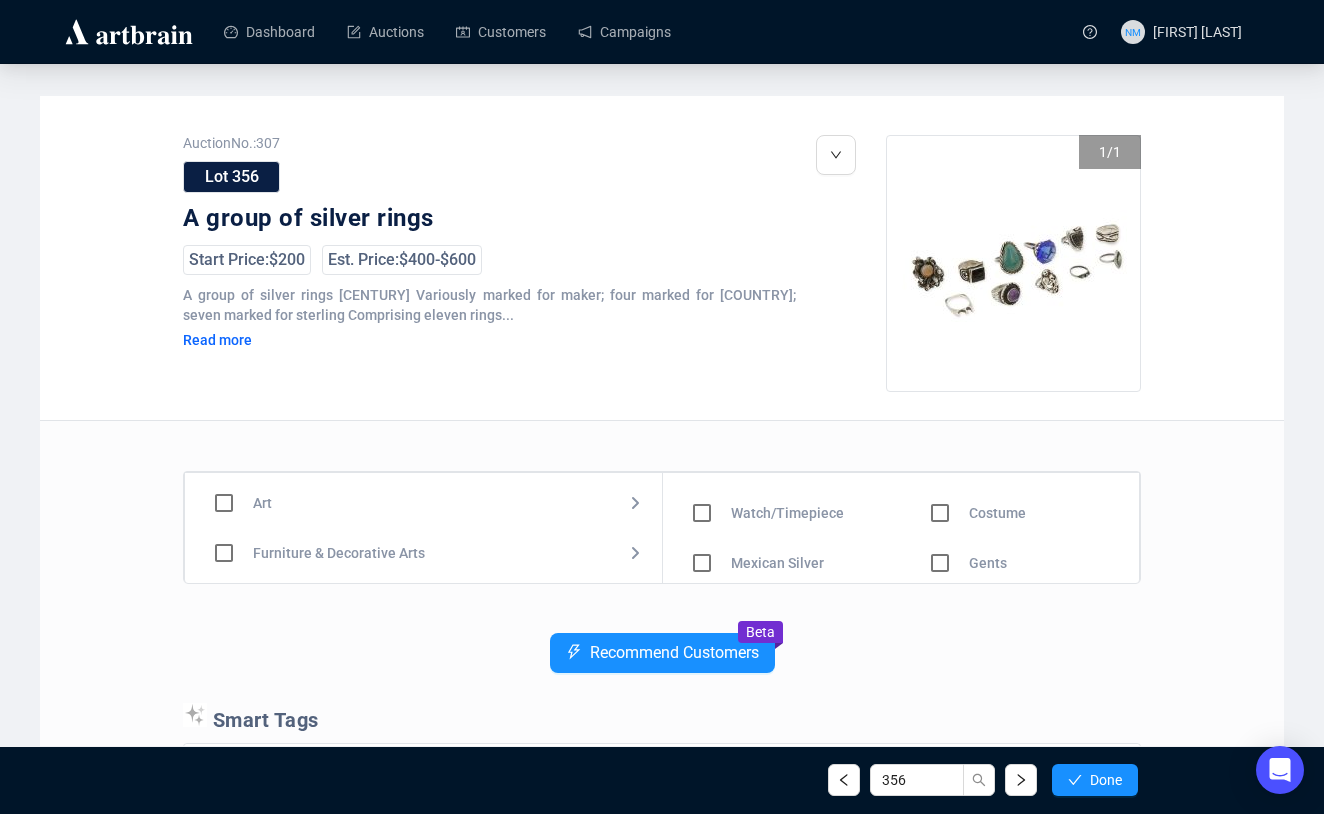 click at bounding box center [702, 413] 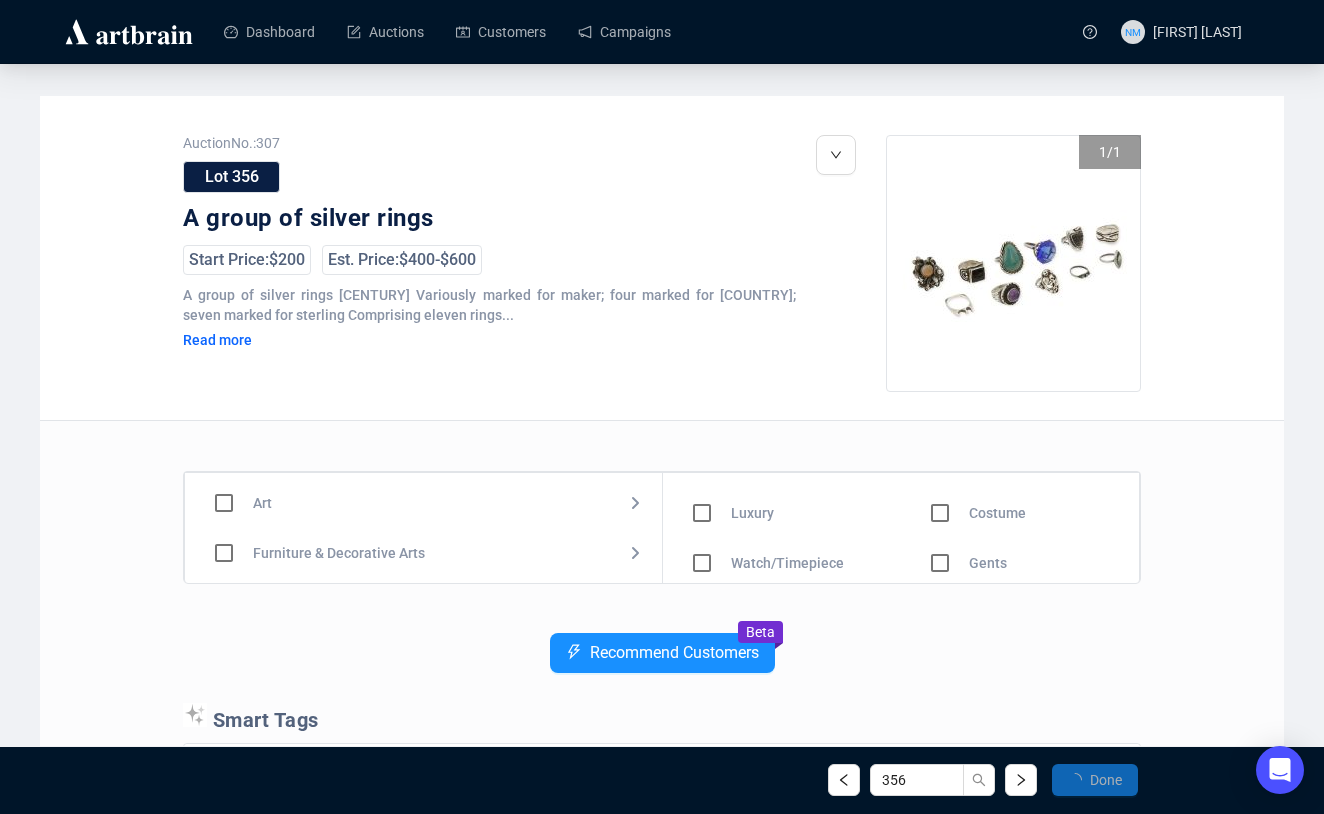 scroll, scrollTop: 0, scrollLeft: 0, axis: both 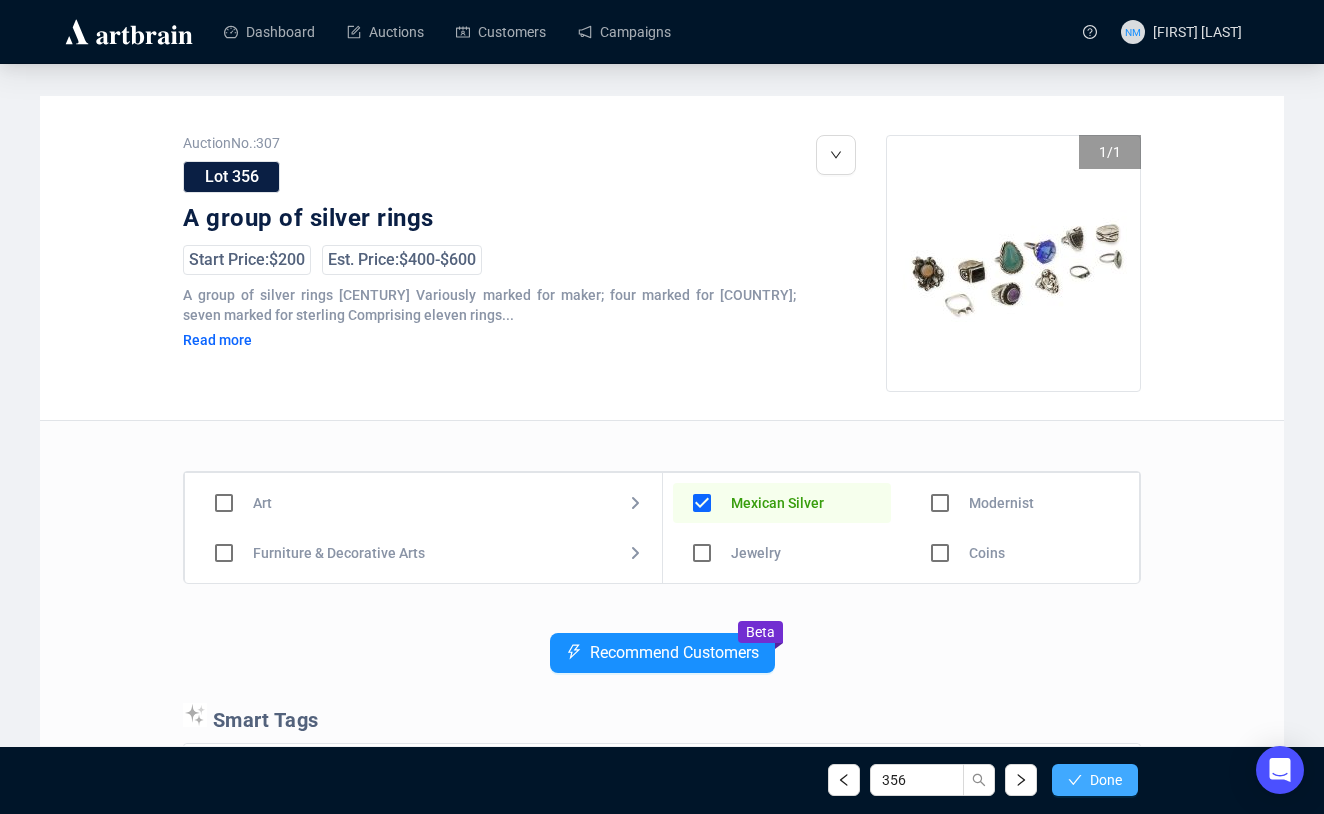 click at bounding box center (1075, 780) 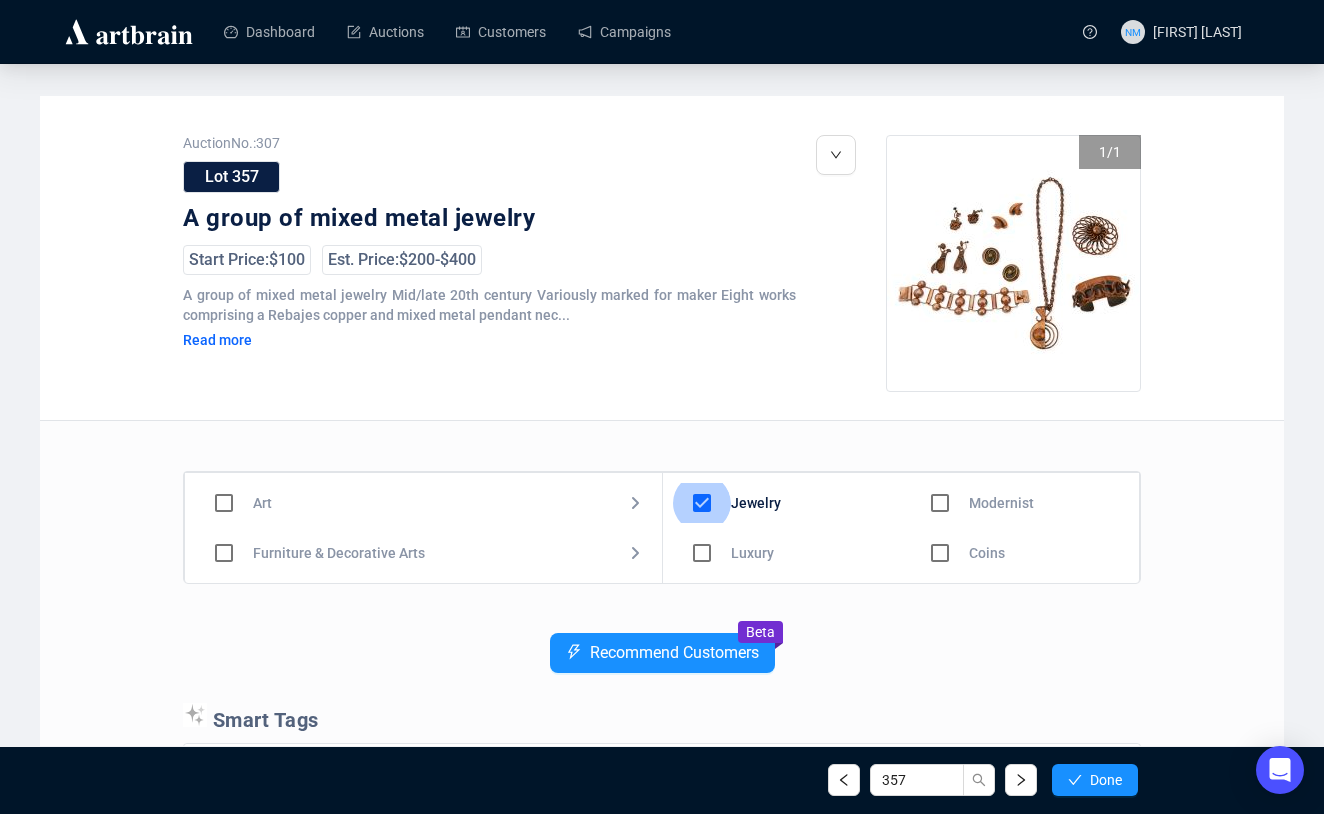 click at bounding box center [702, 503] 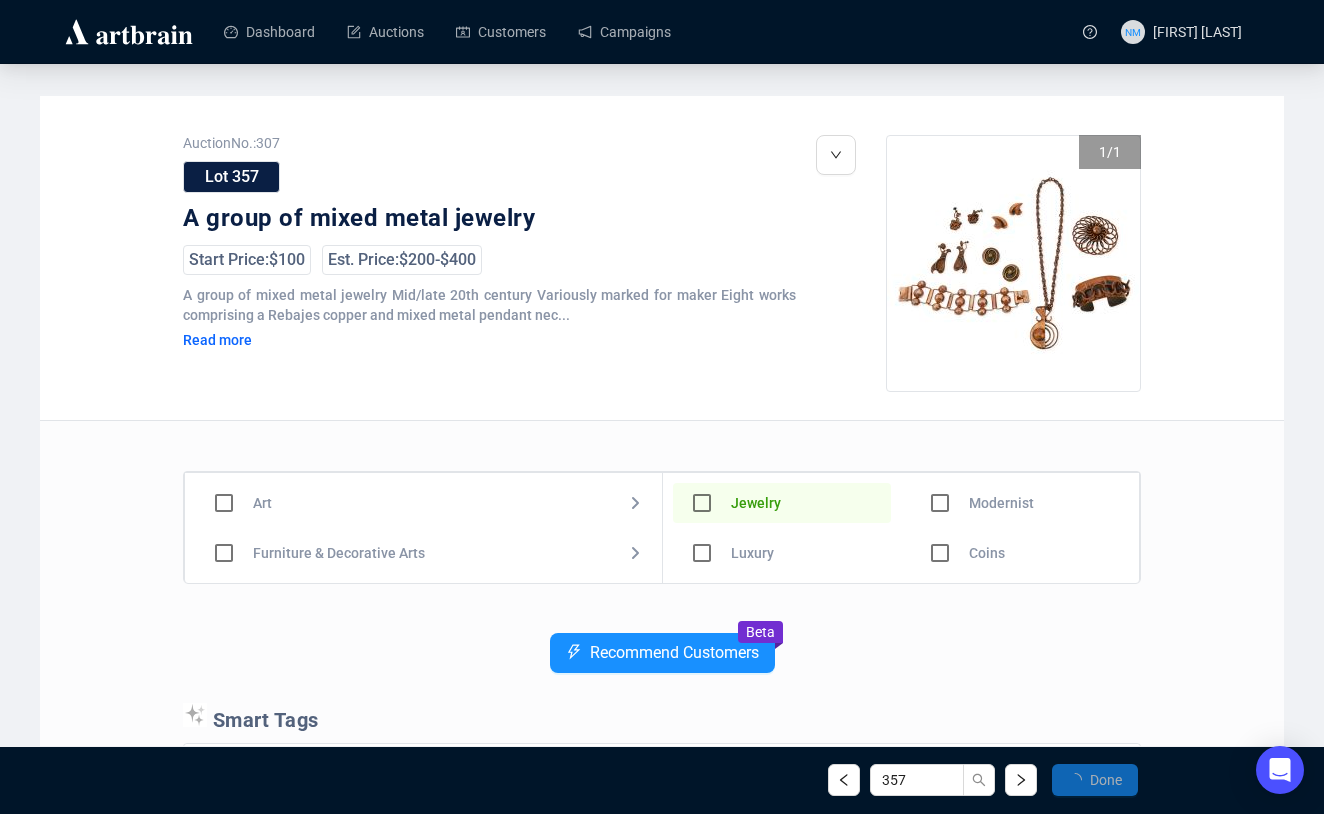 click at bounding box center (702, 503) 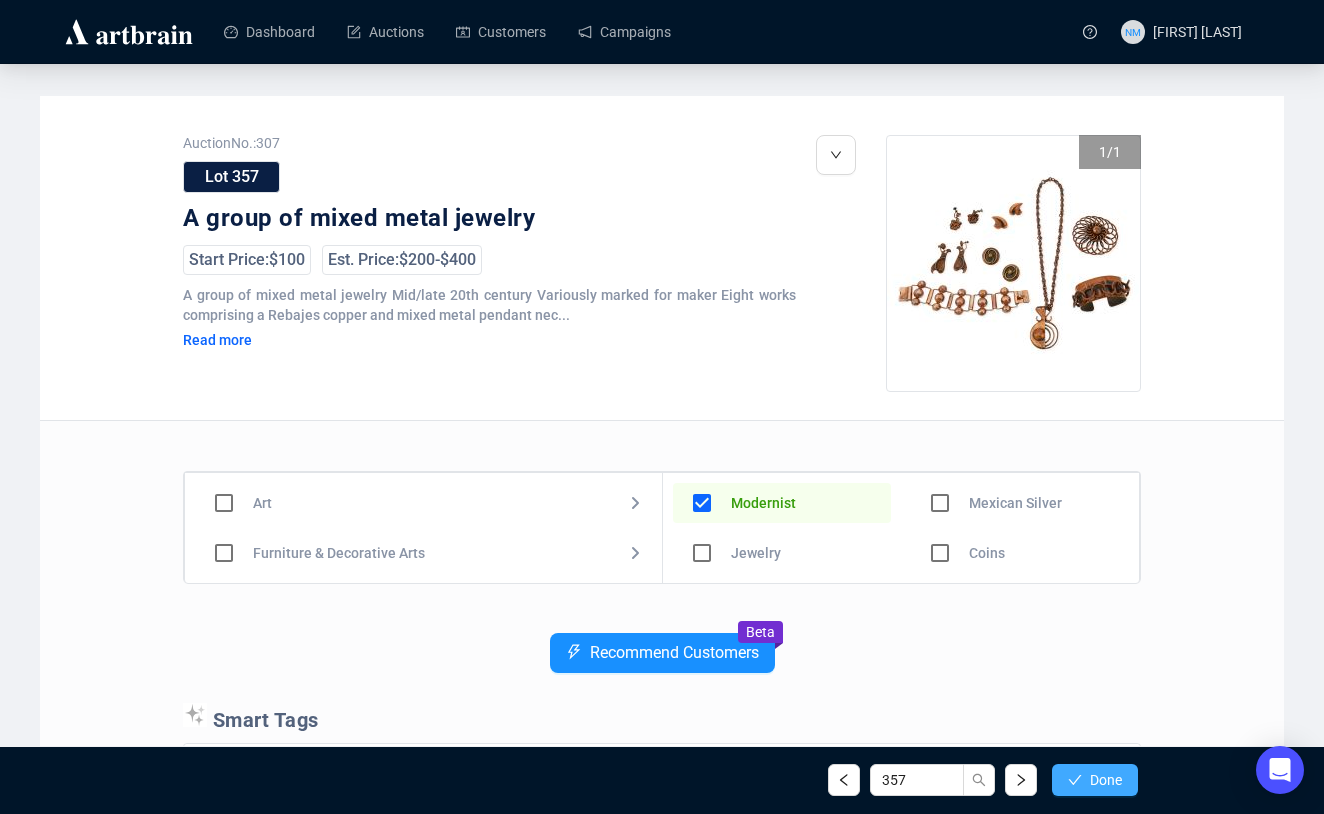 click on "Done" at bounding box center [1106, 780] 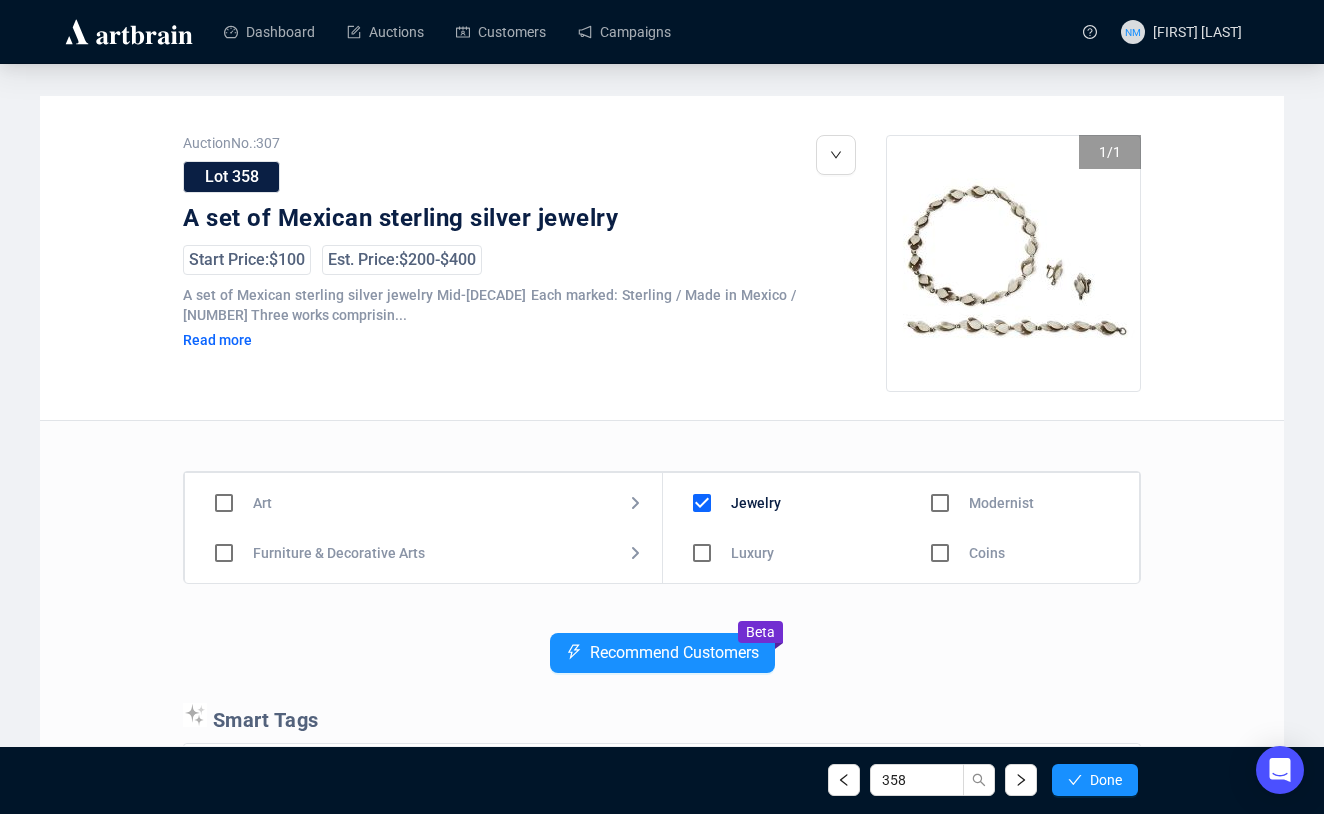 click at bounding box center [702, 503] 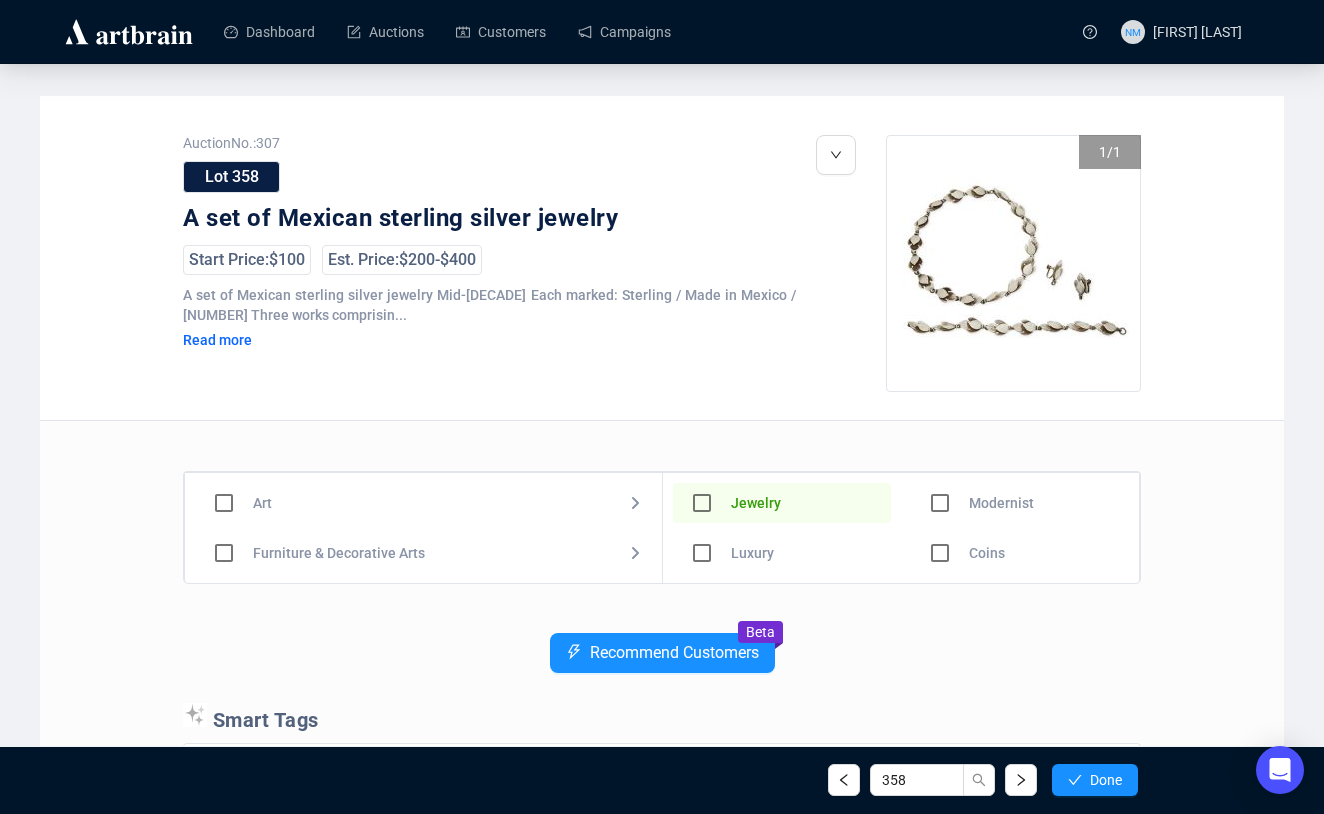 scroll, scrollTop: 90, scrollLeft: 0, axis: vertical 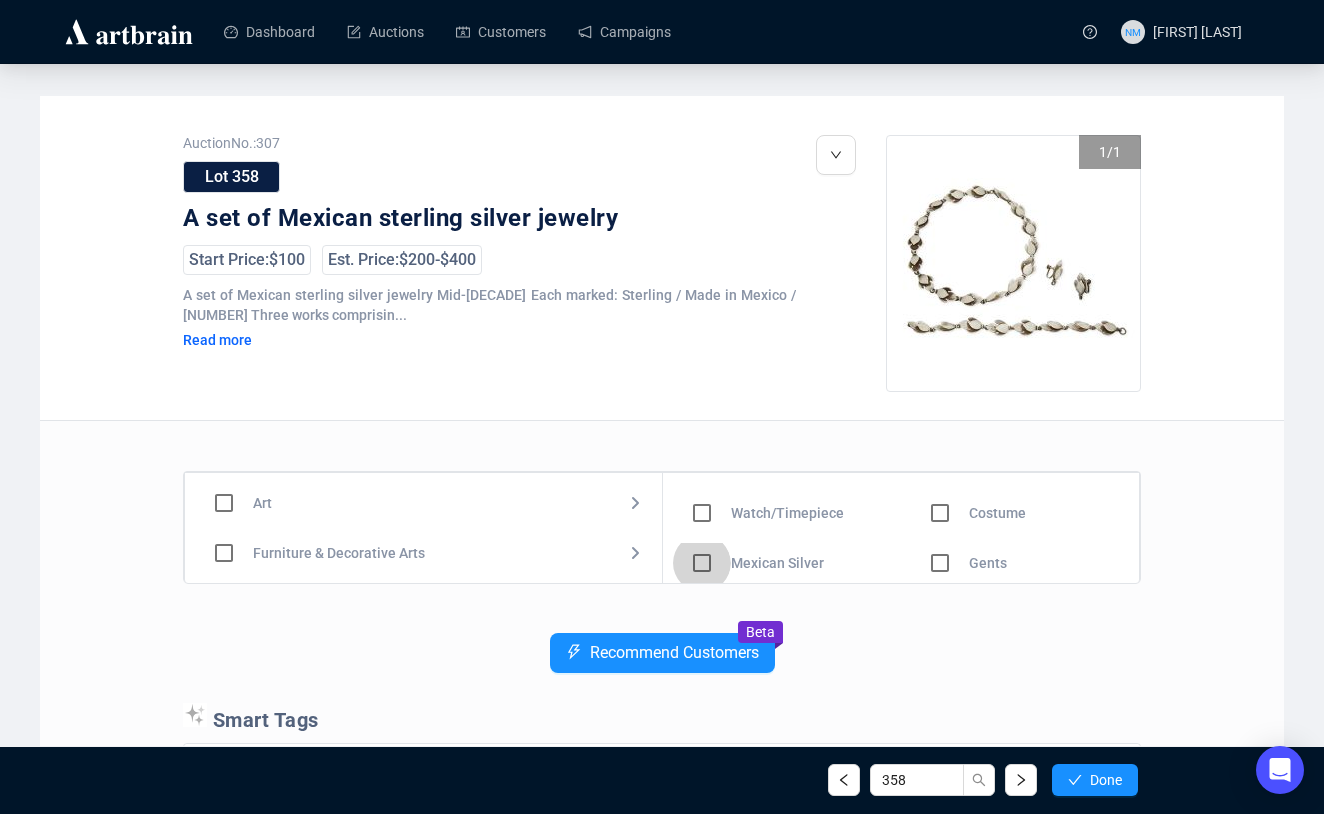 click at bounding box center [702, 413] 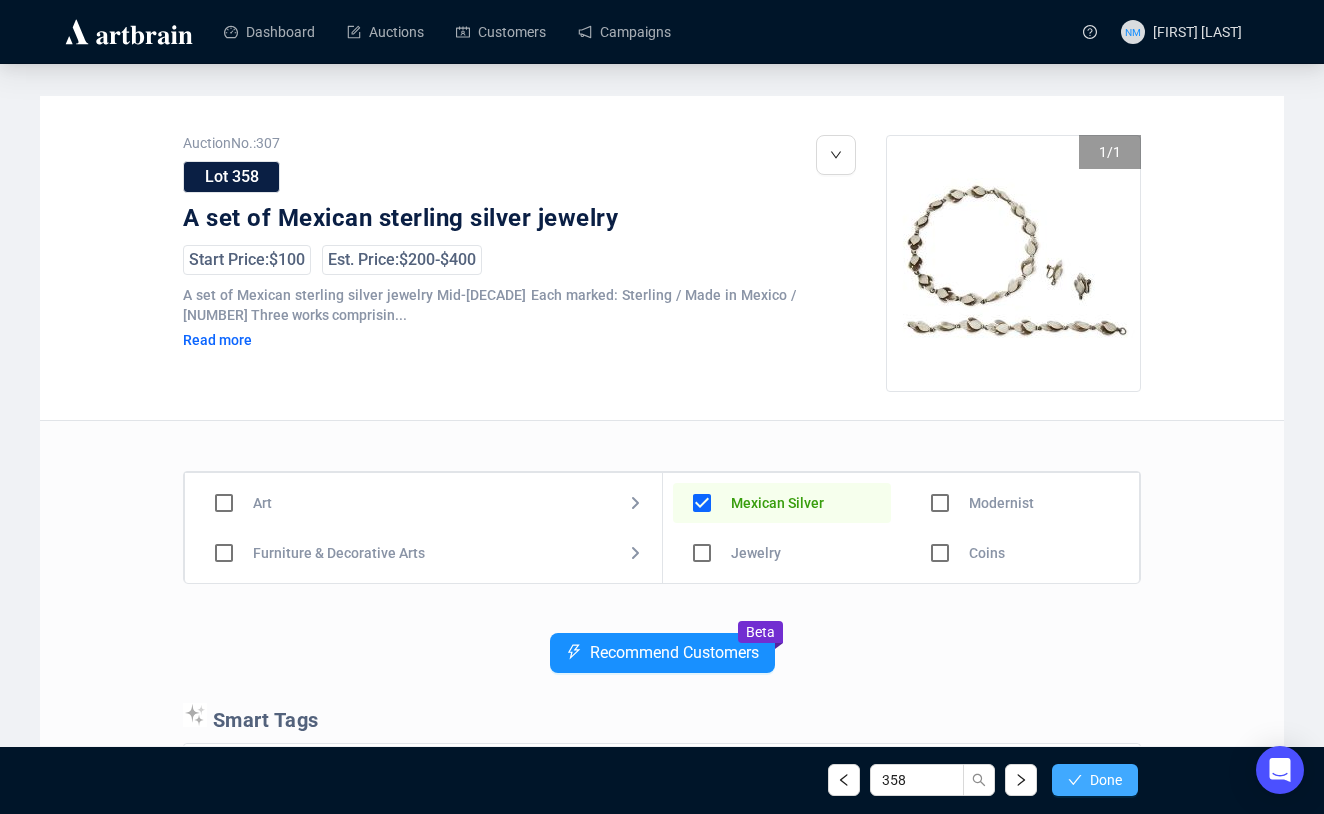 click on "Done" at bounding box center (1095, 780) 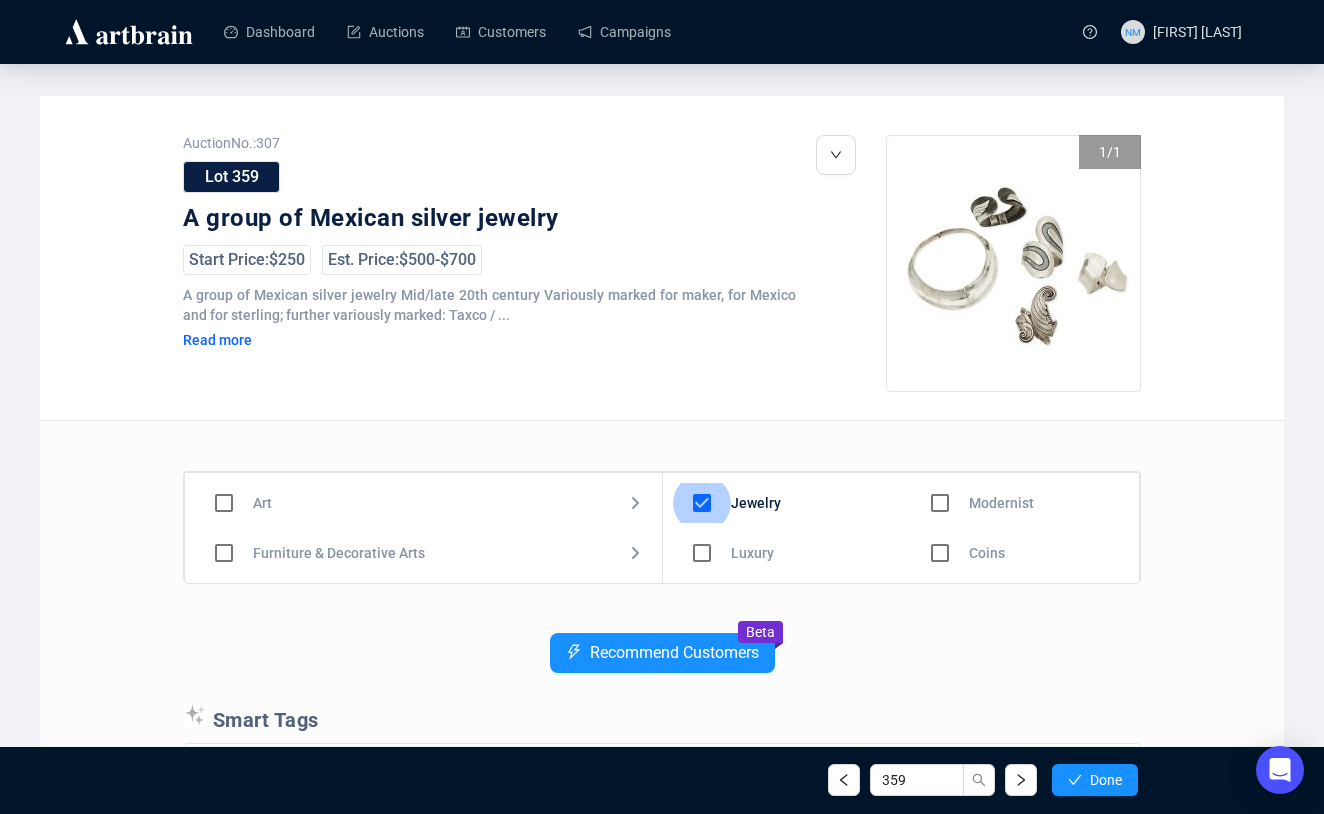 click at bounding box center (702, 503) 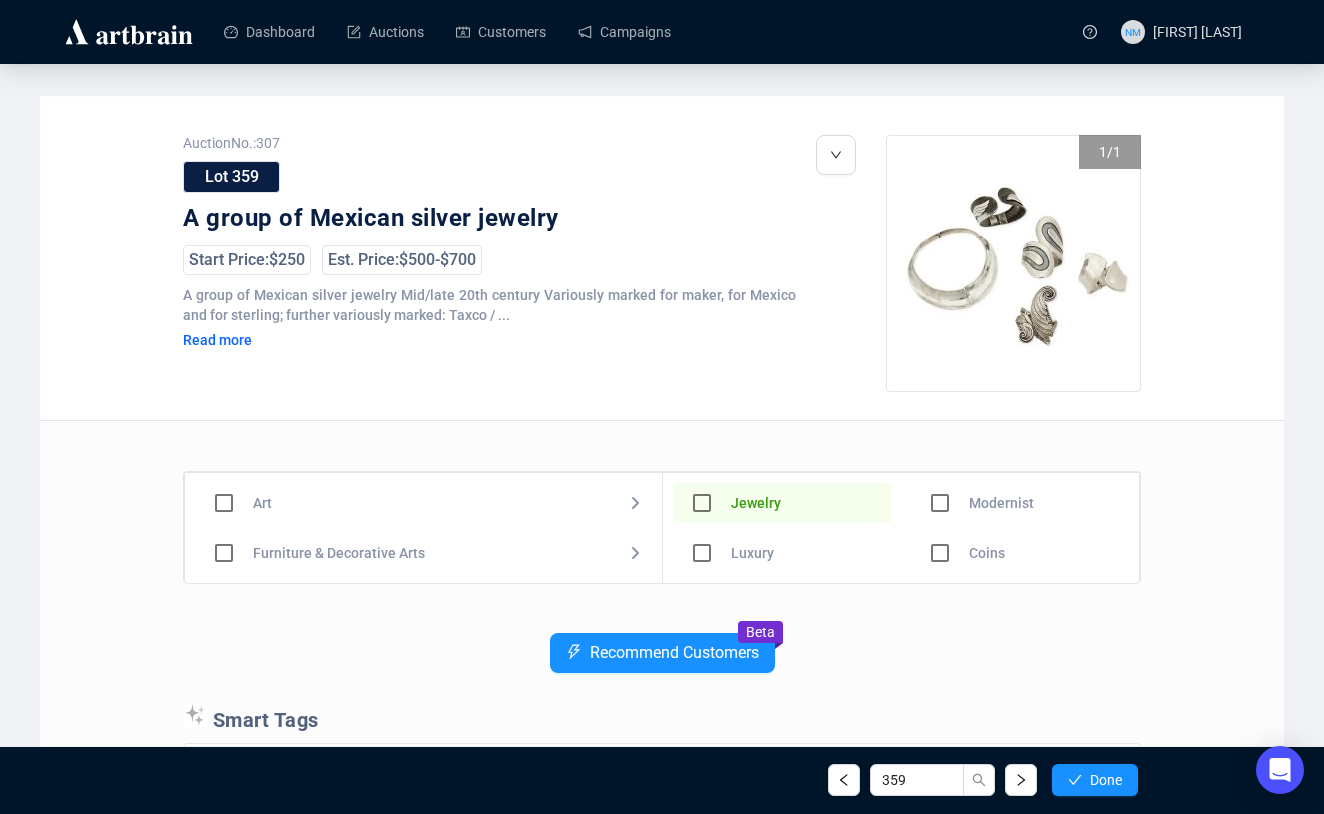 scroll, scrollTop: 90, scrollLeft: 0, axis: vertical 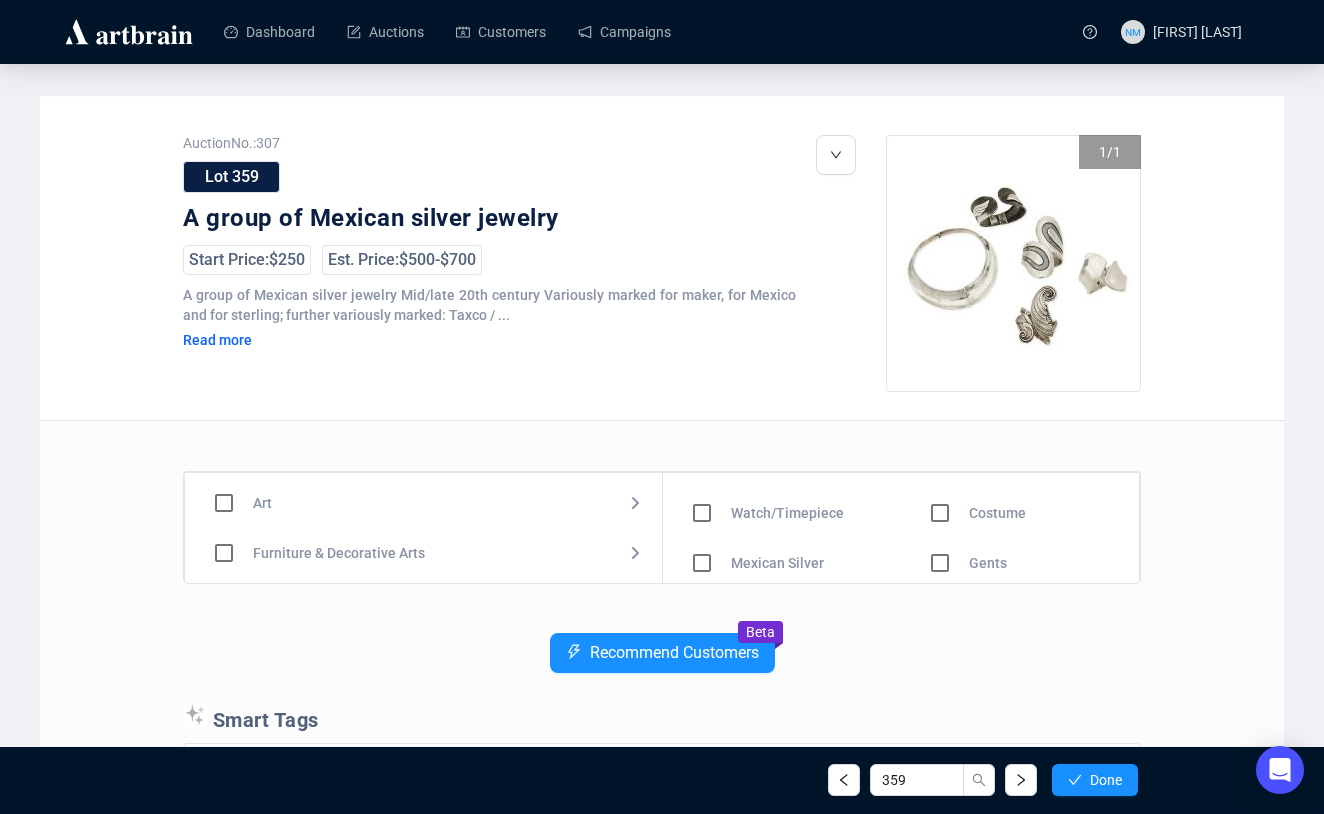 click at bounding box center [702, 413] 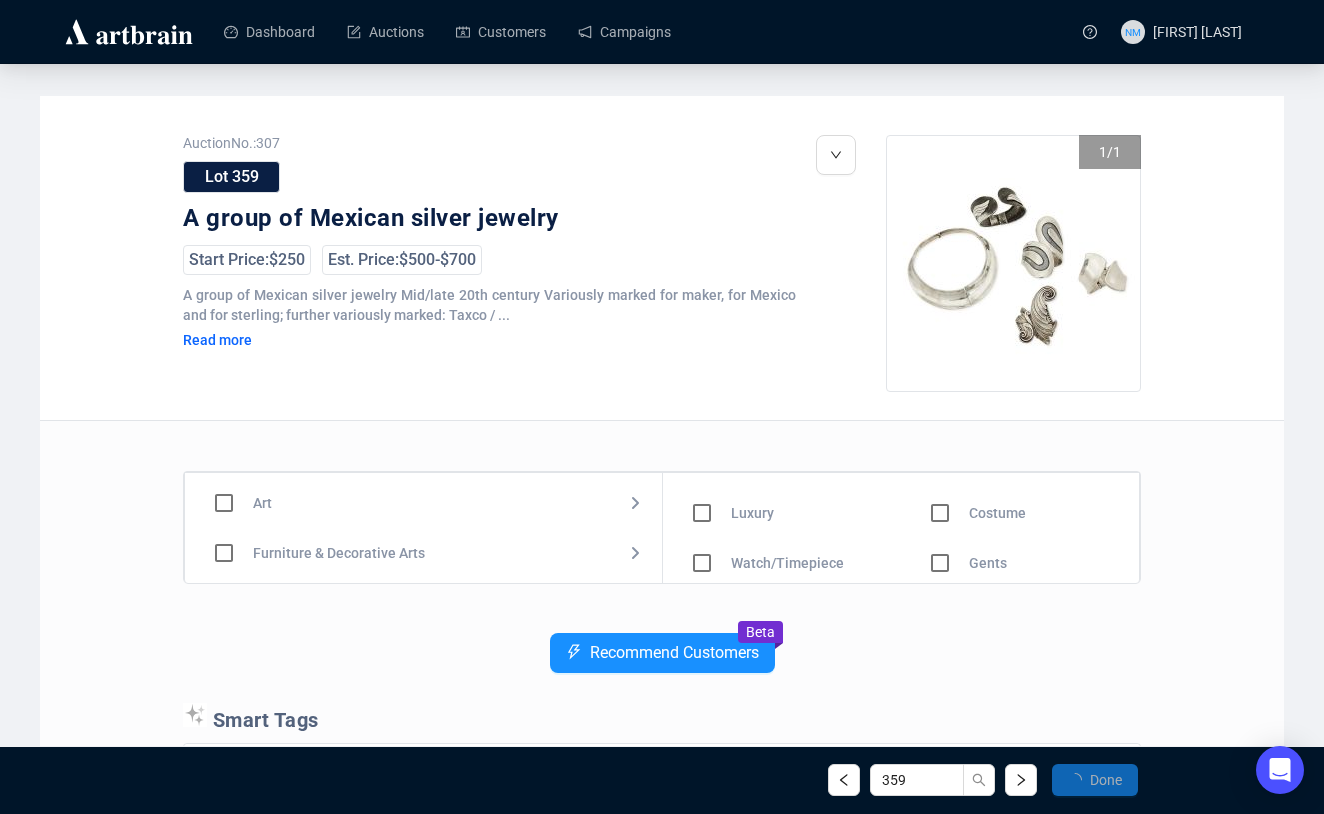scroll, scrollTop: 0, scrollLeft: 0, axis: both 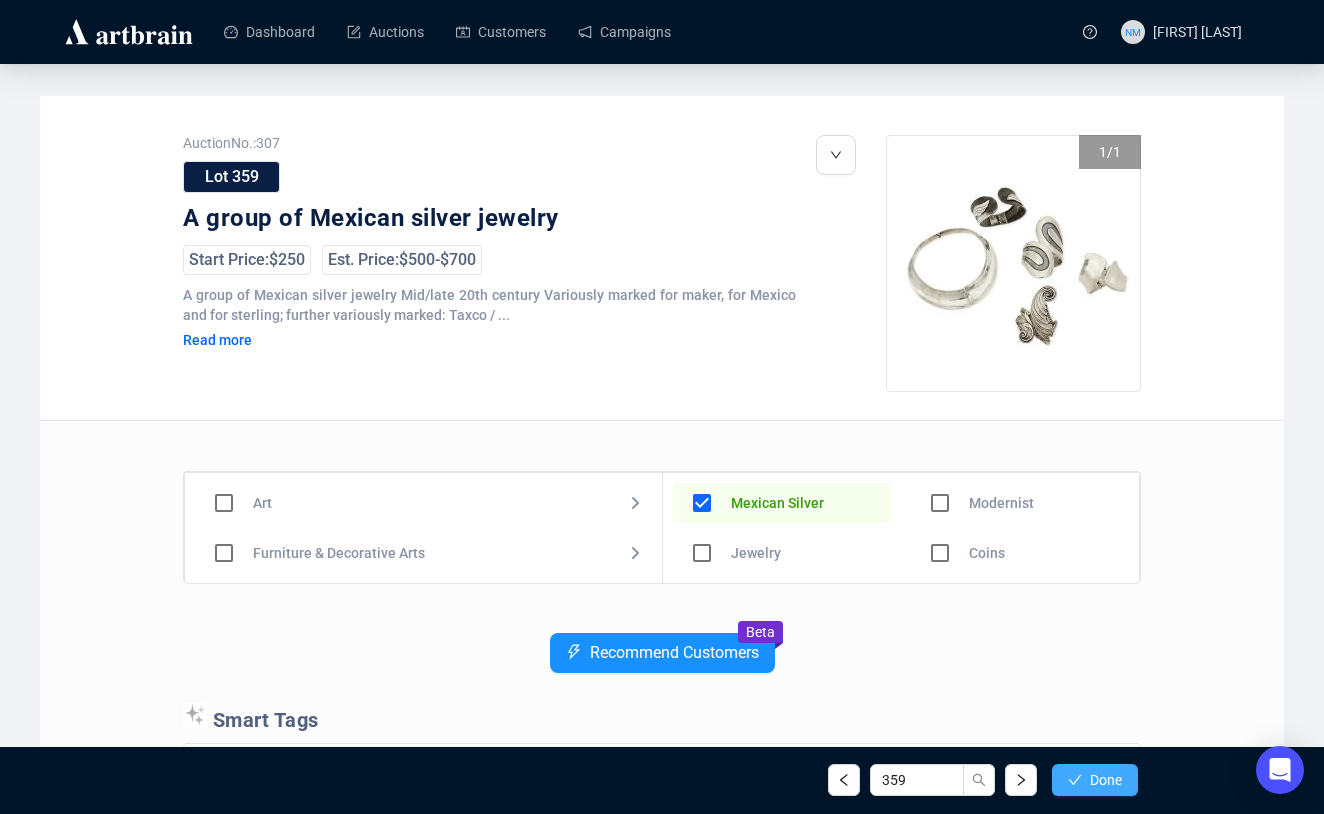 click on "Done" at bounding box center (1095, 780) 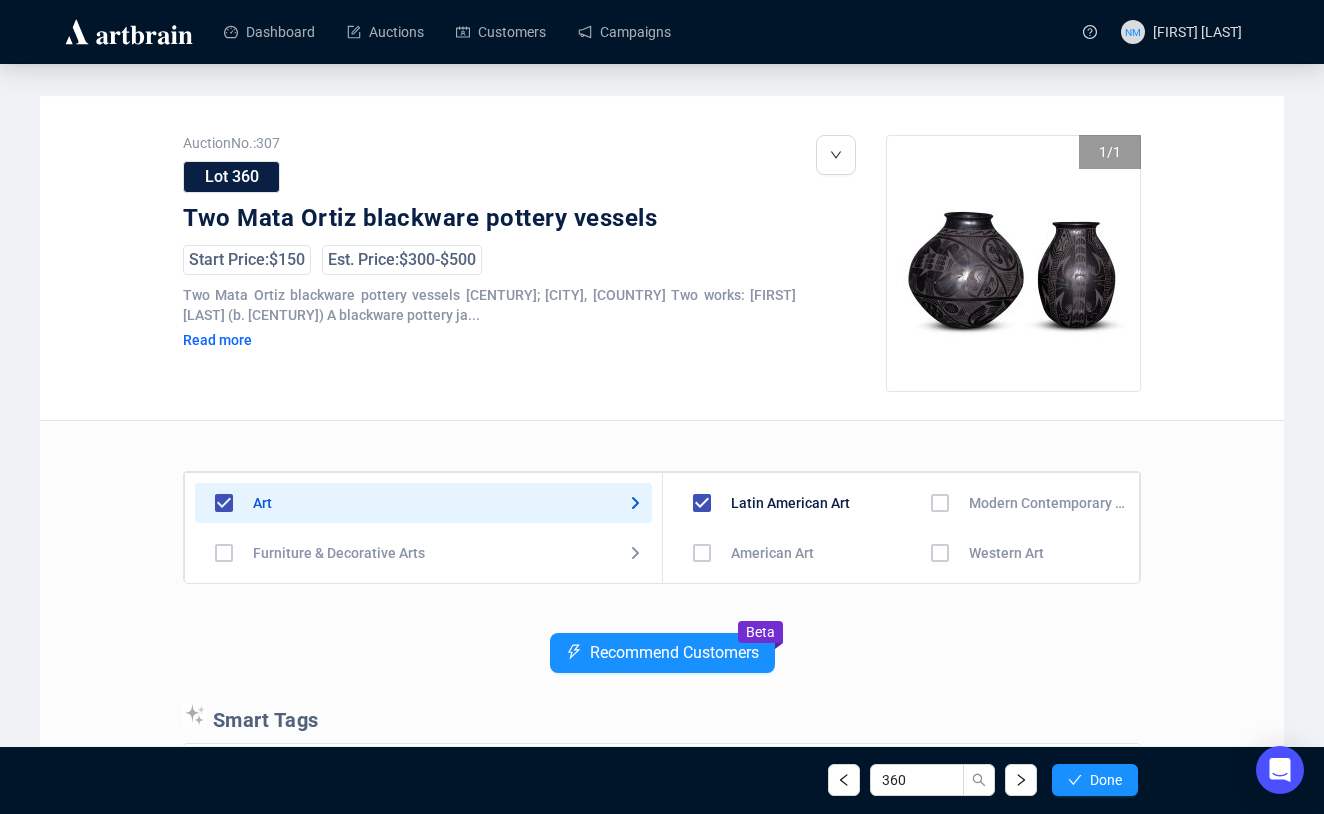 click at bounding box center (702, 503) 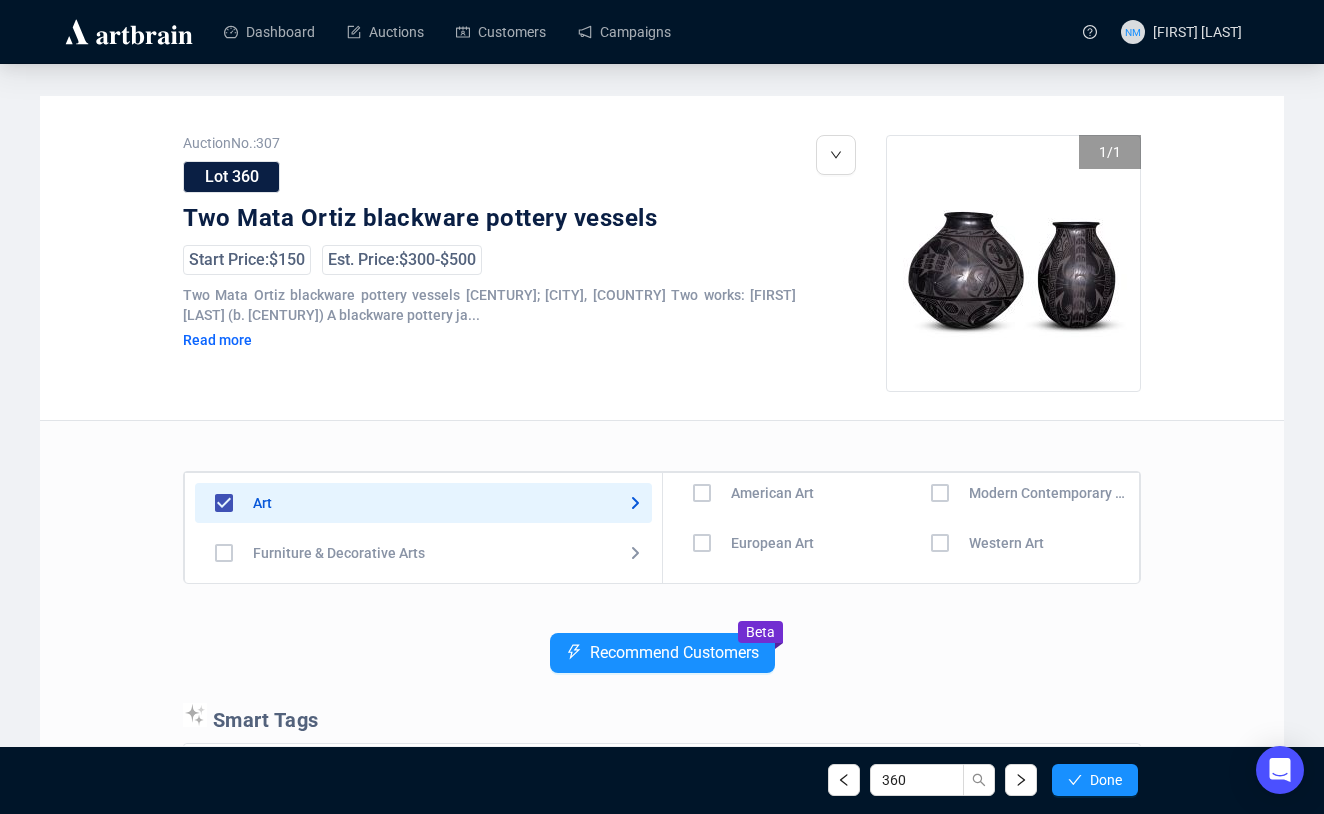 scroll, scrollTop: 0, scrollLeft: 0, axis: both 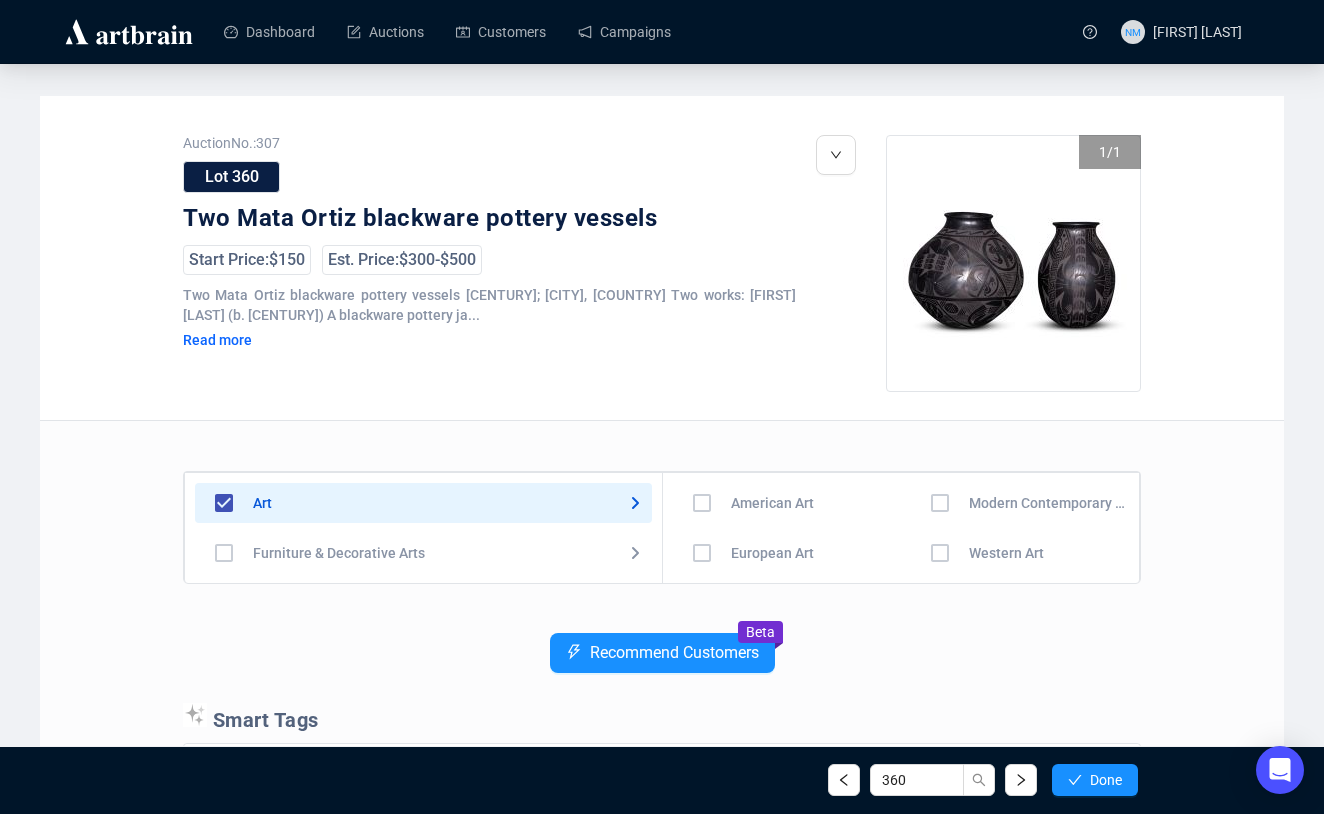 click at bounding box center (224, 503) 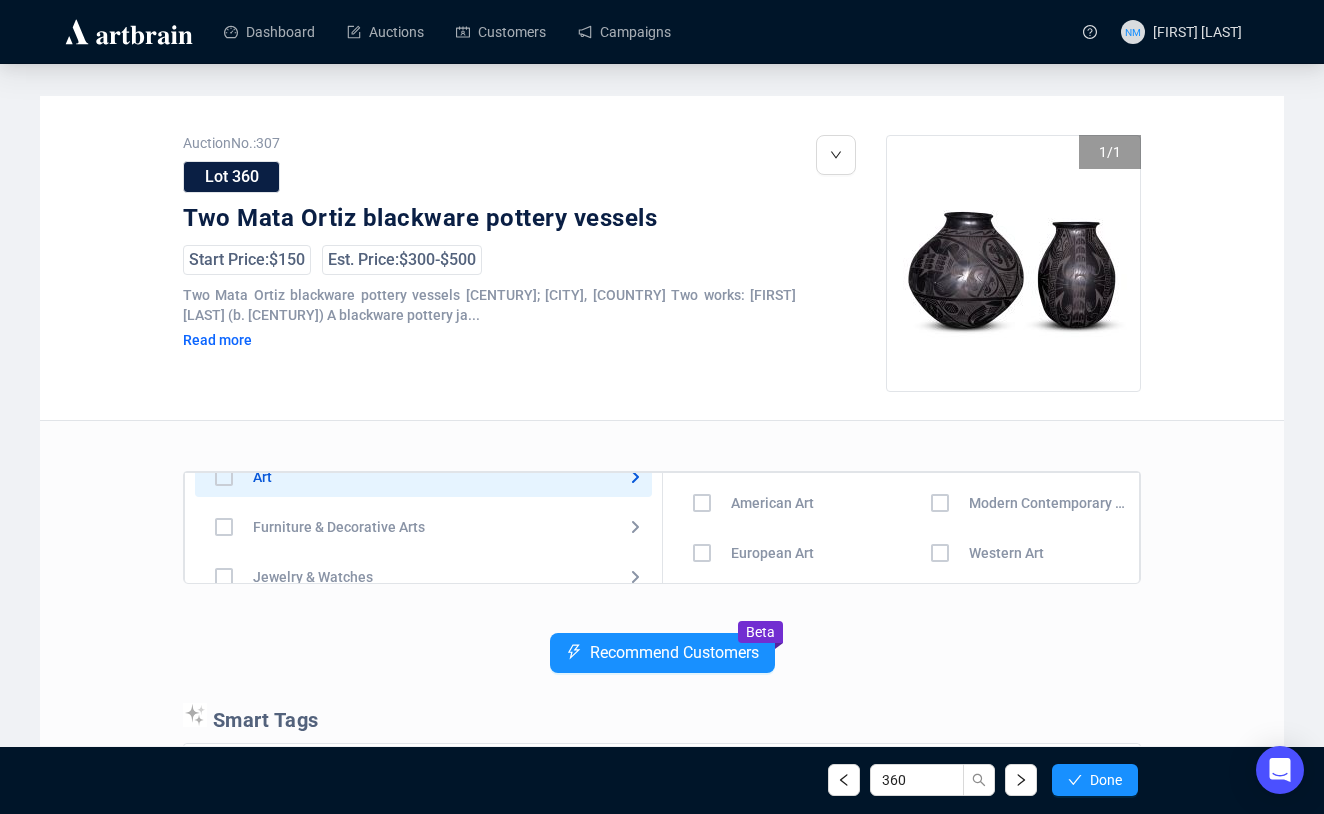 scroll, scrollTop: 43, scrollLeft: 0, axis: vertical 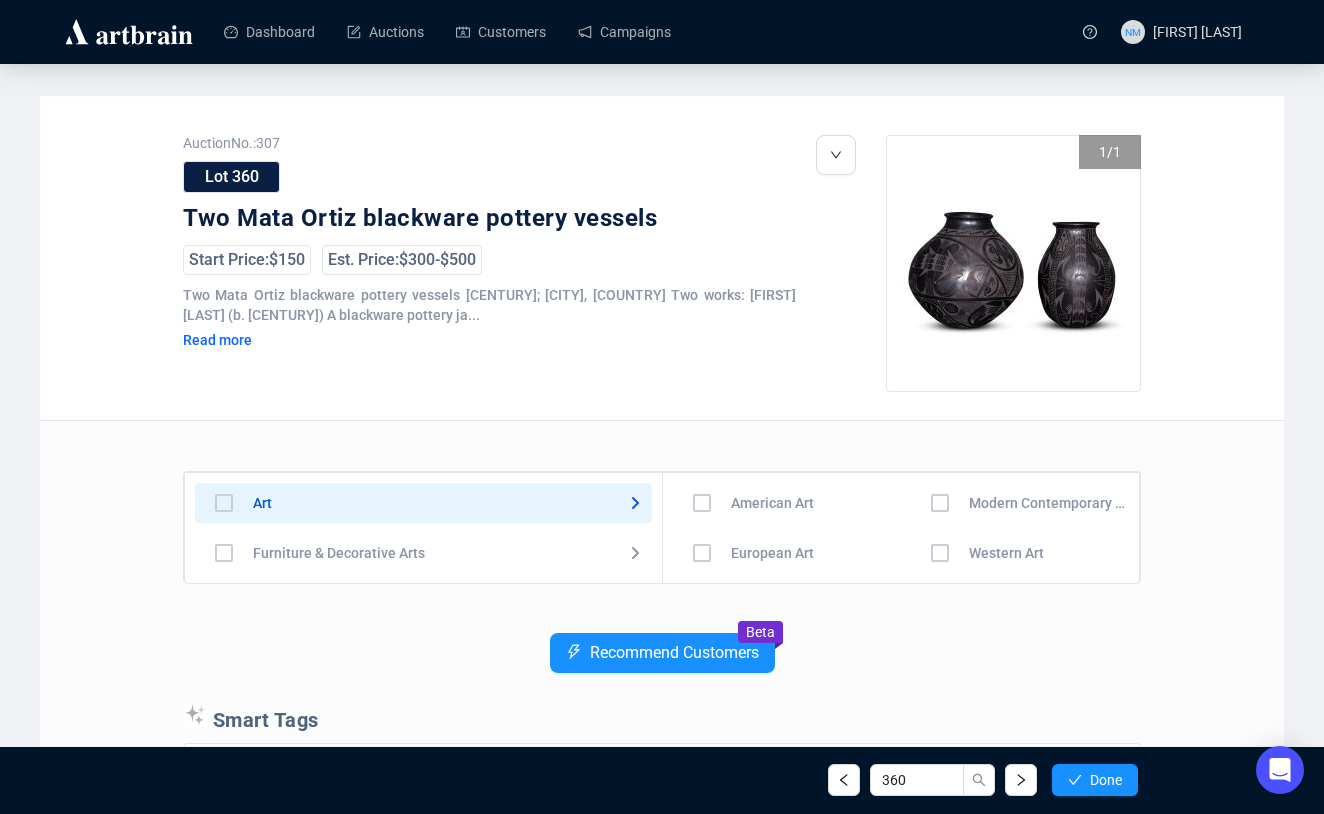 click at bounding box center (224, 503) 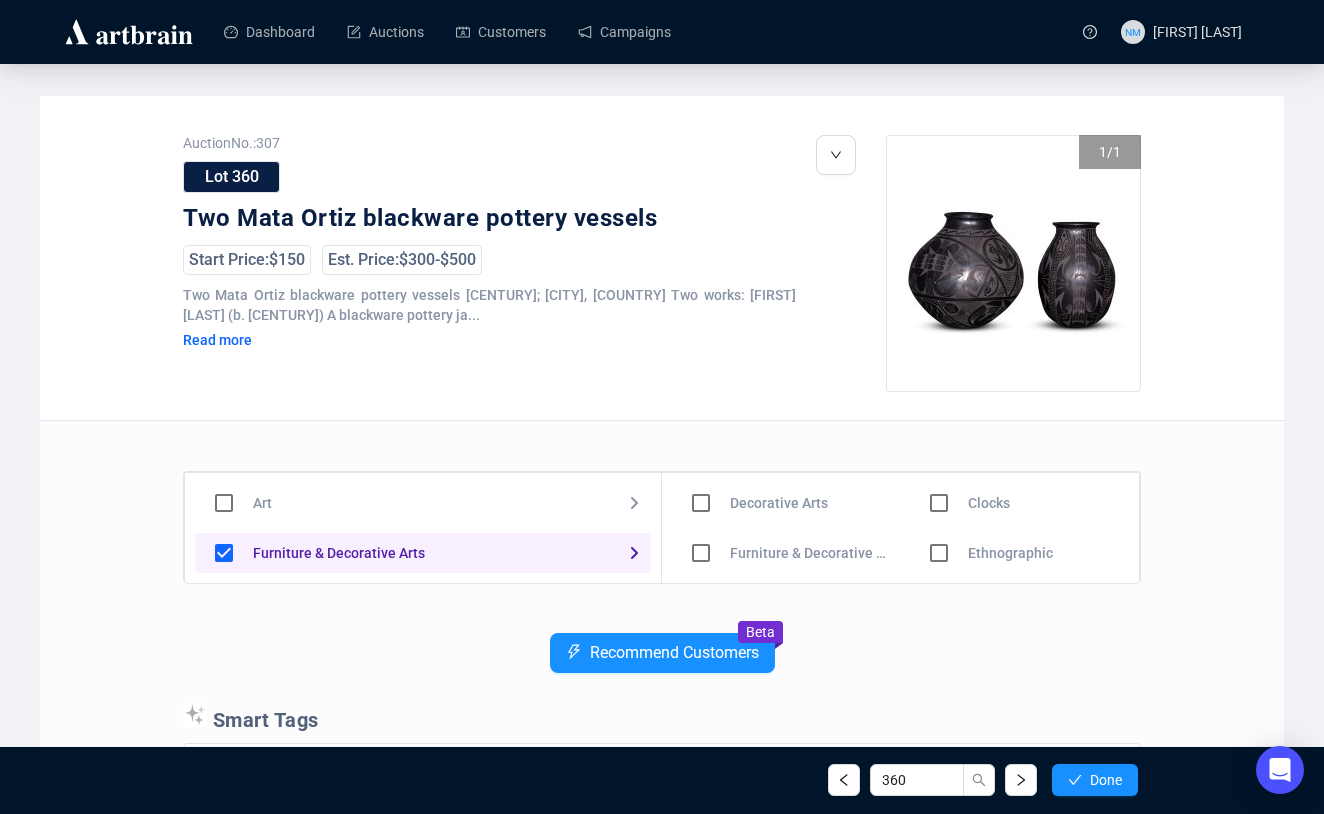 click at bounding box center (701, 503) 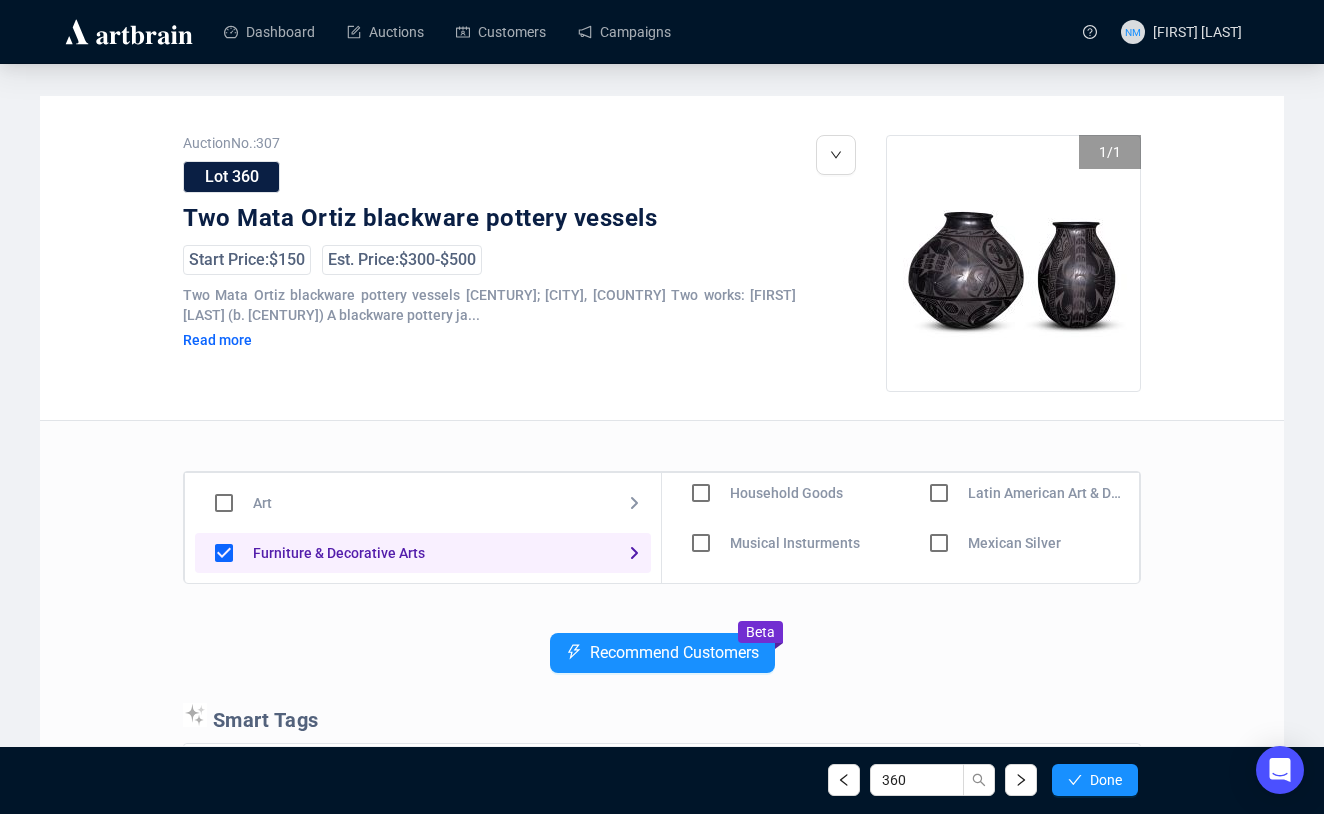click at bounding box center [701, 443] 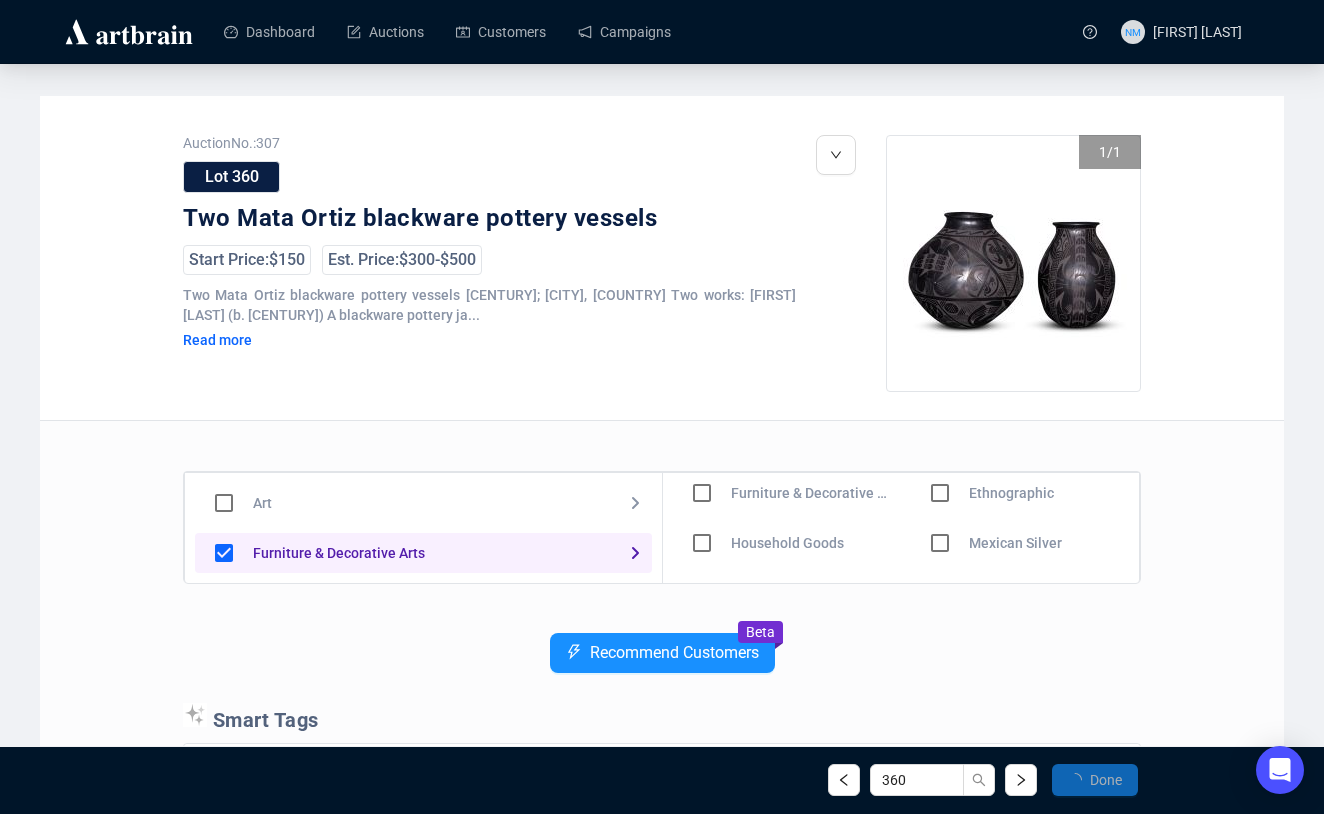 scroll, scrollTop: 160, scrollLeft: 0, axis: vertical 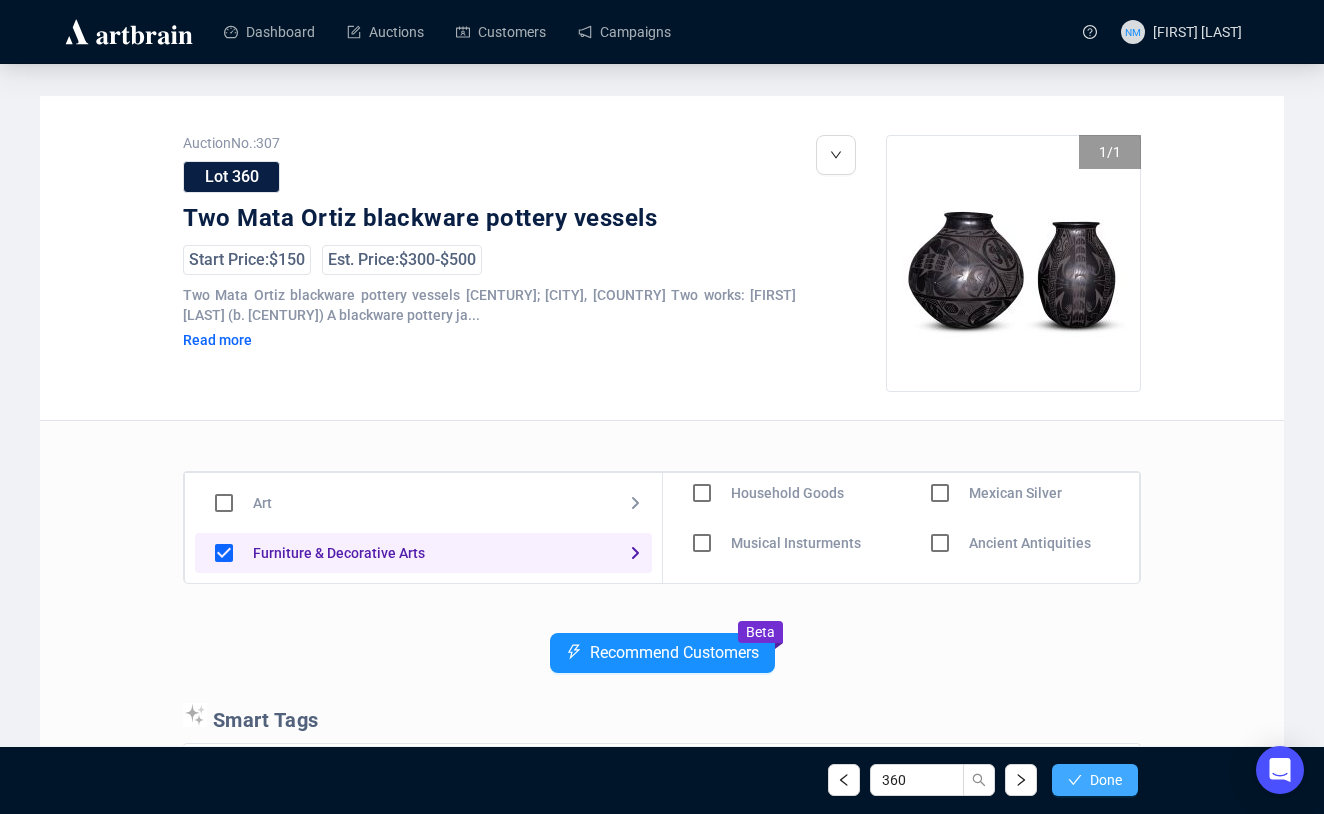 click on "Done" at bounding box center [1095, 780] 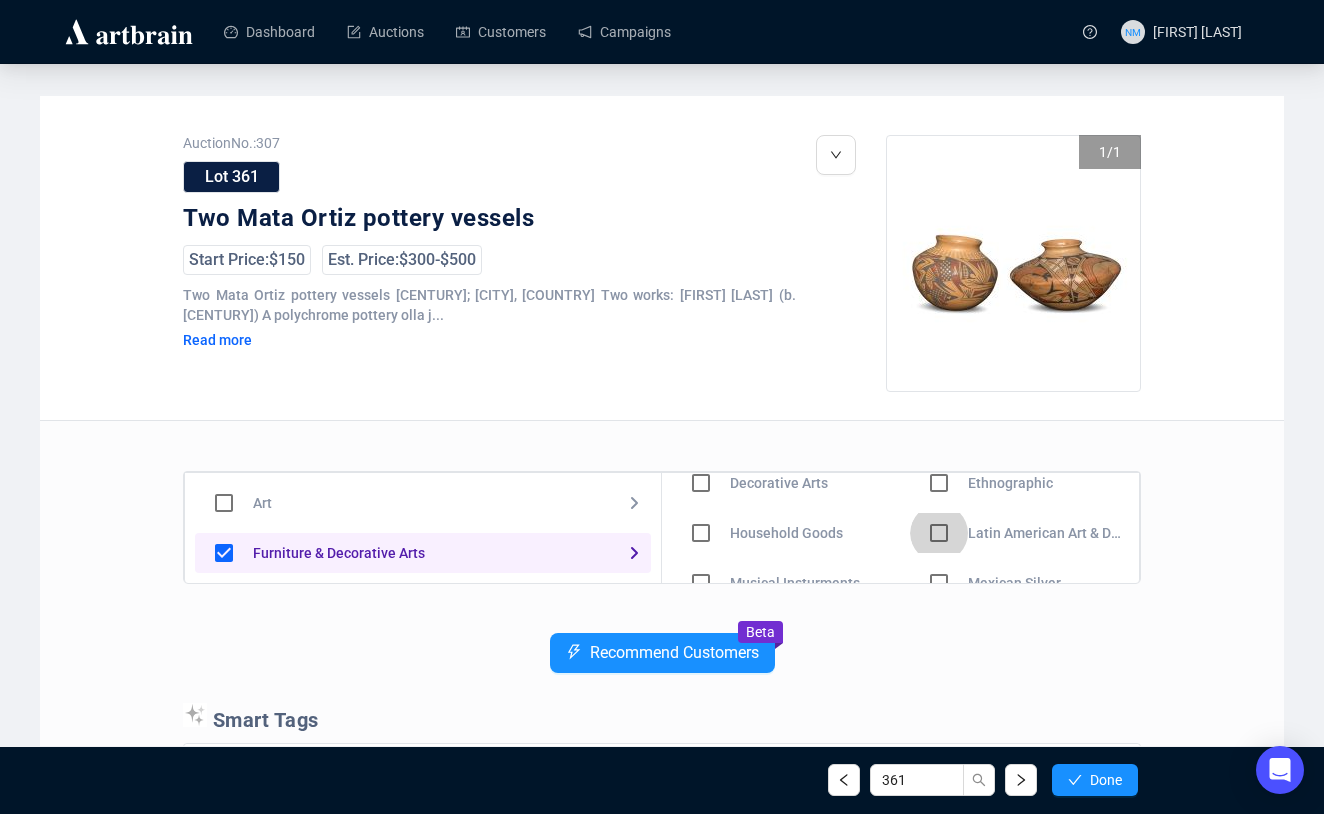 click at bounding box center (701, 483) 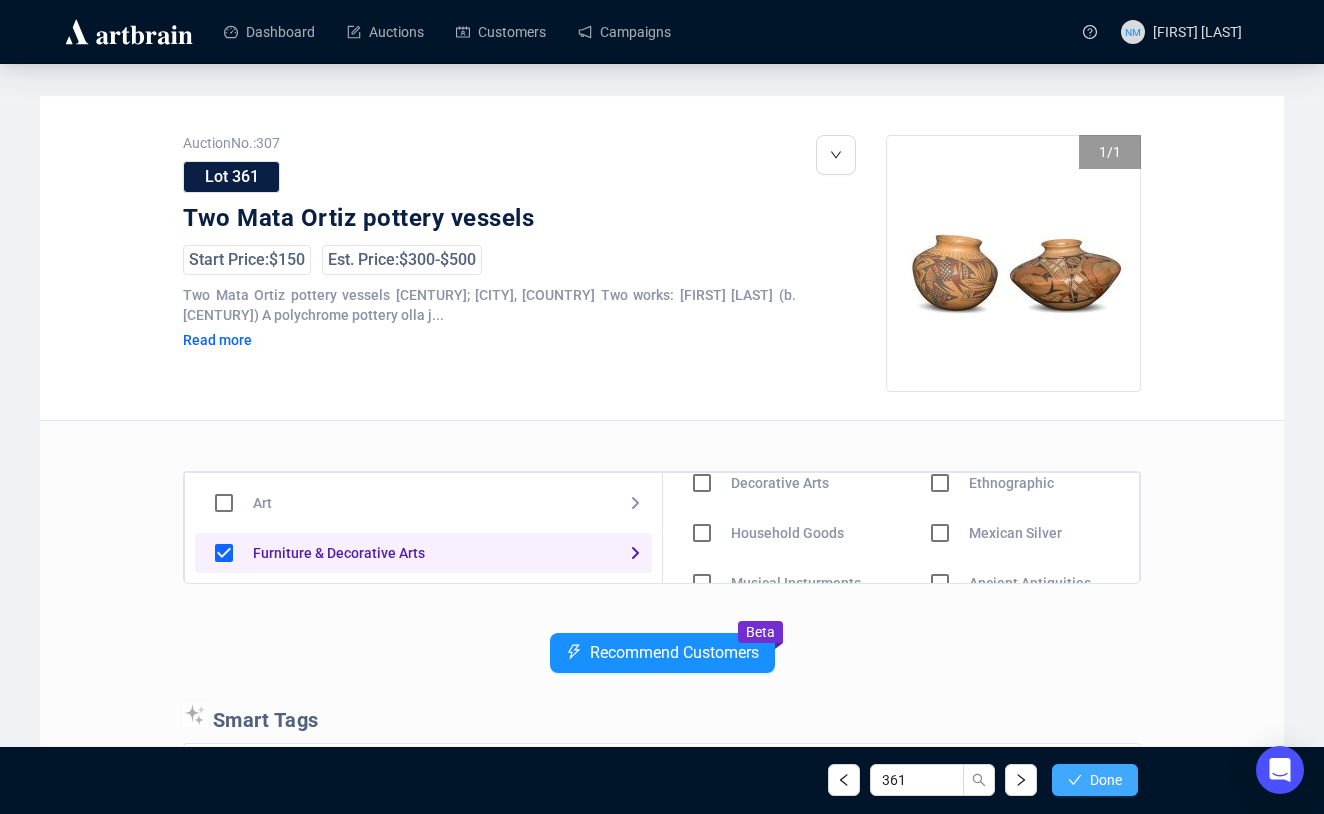 click on "Done" at bounding box center [1095, 780] 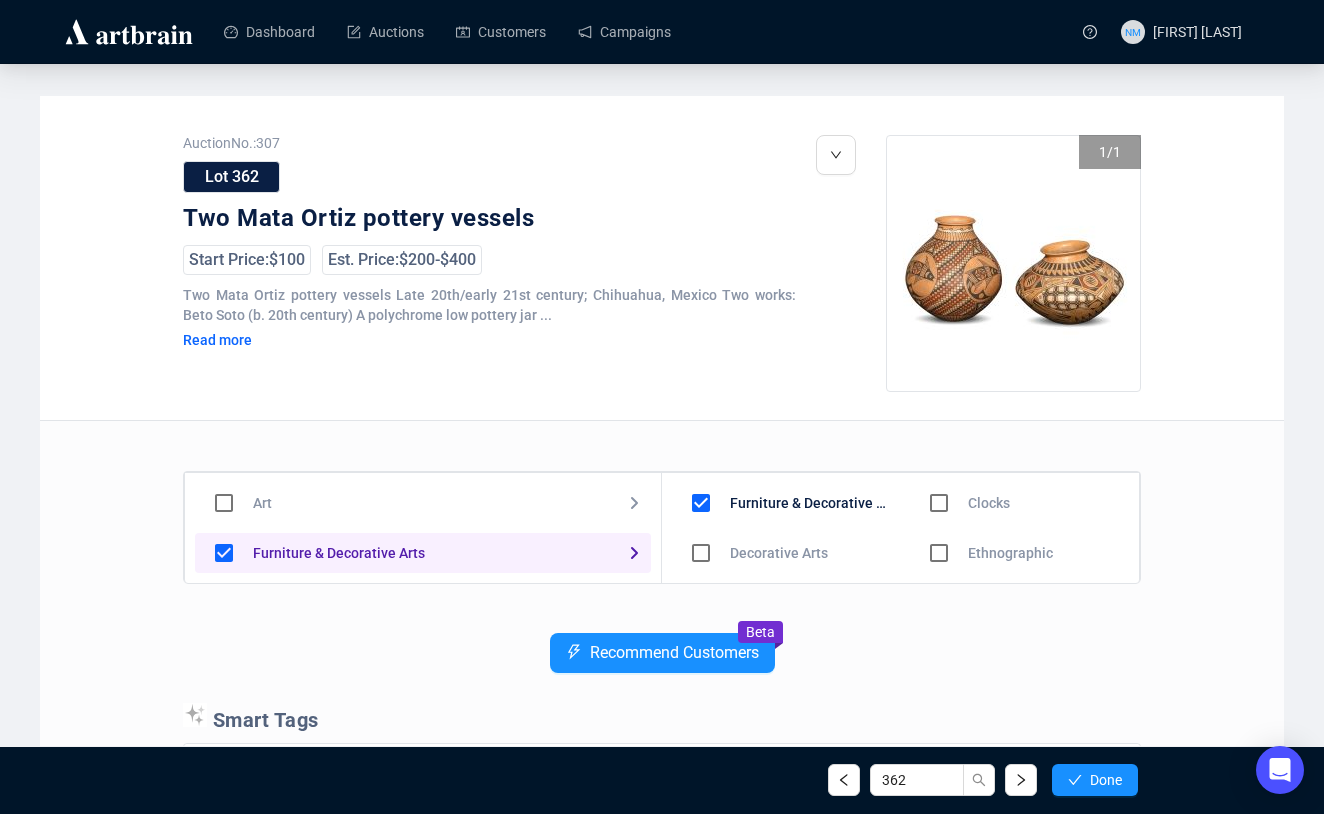 scroll, scrollTop: 0, scrollLeft: 0, axis: both 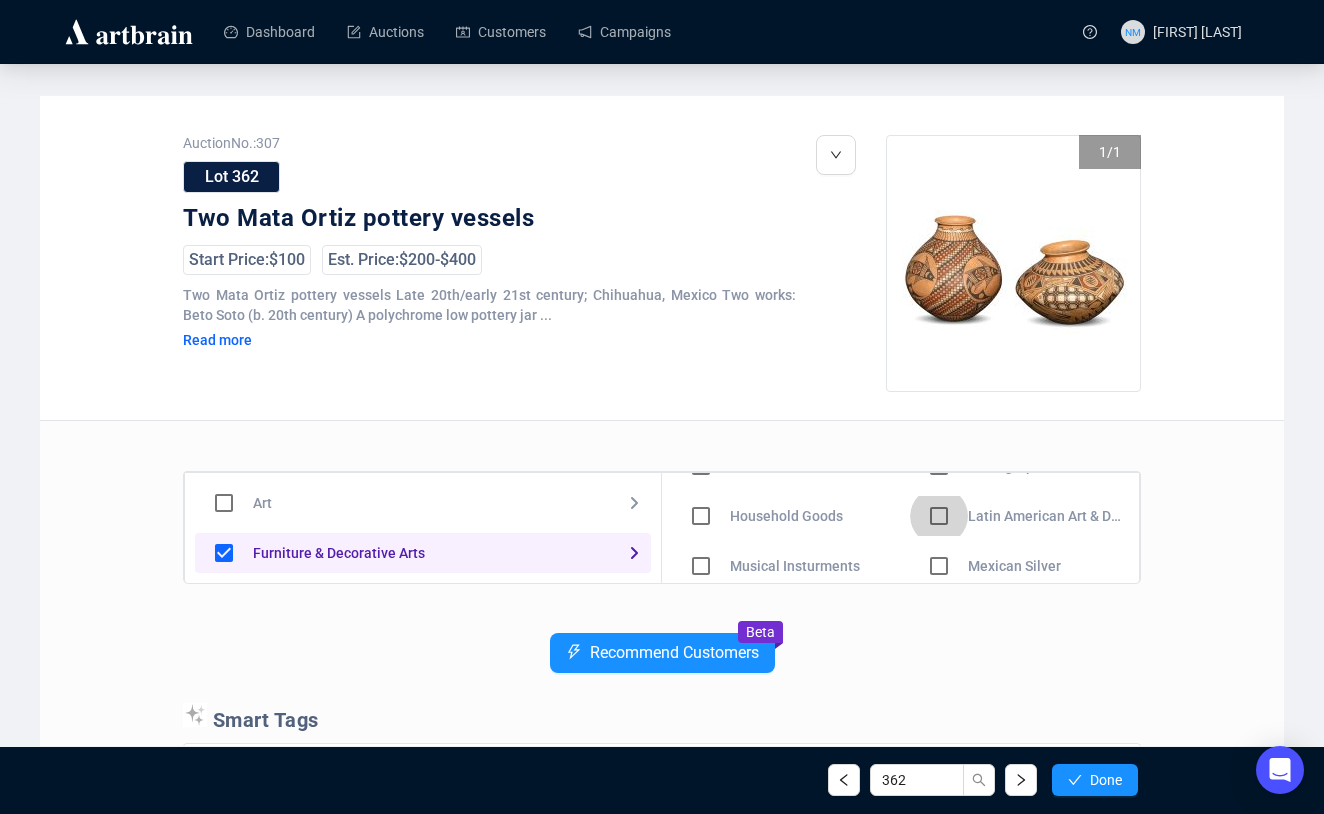 click at bounding box center (701, 466) 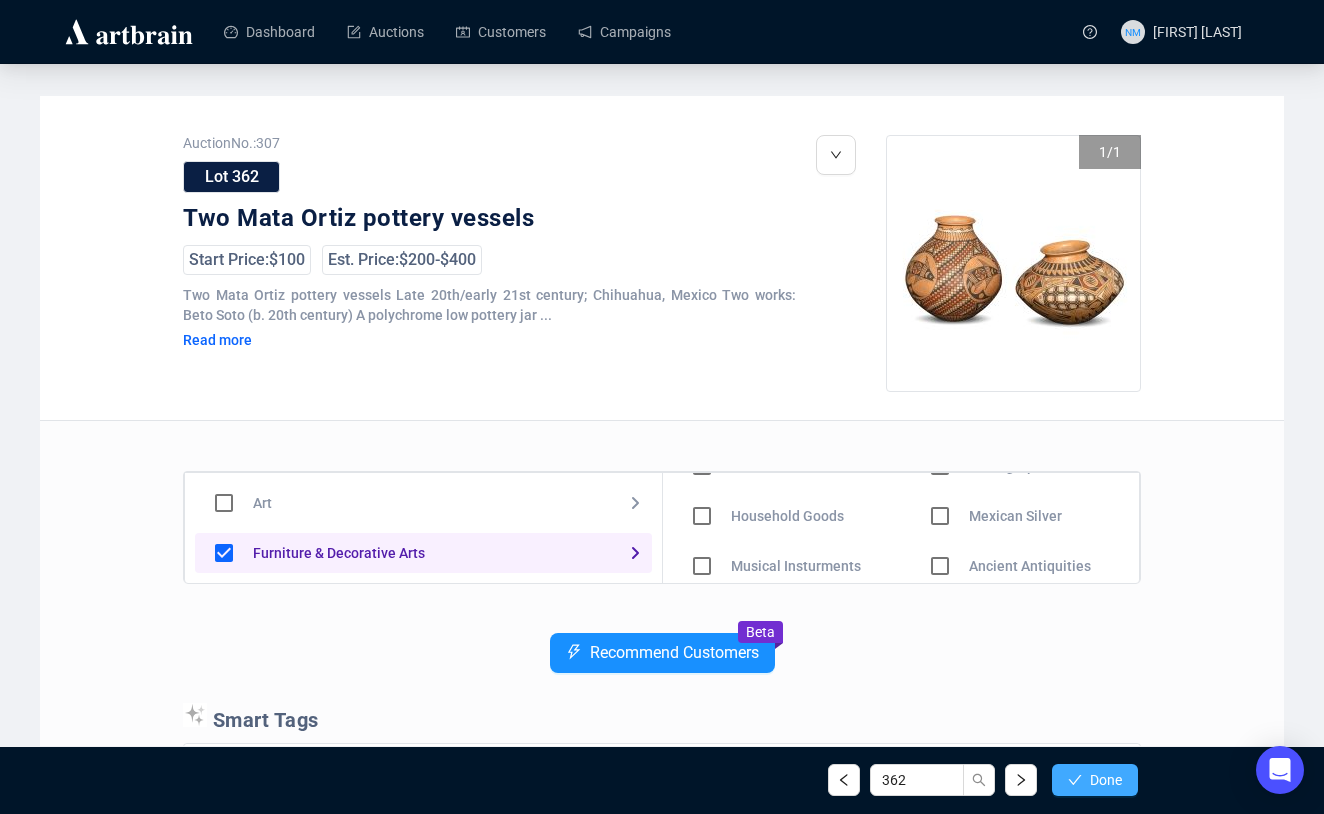 click on "Done" at bounding box center (1106, 780) 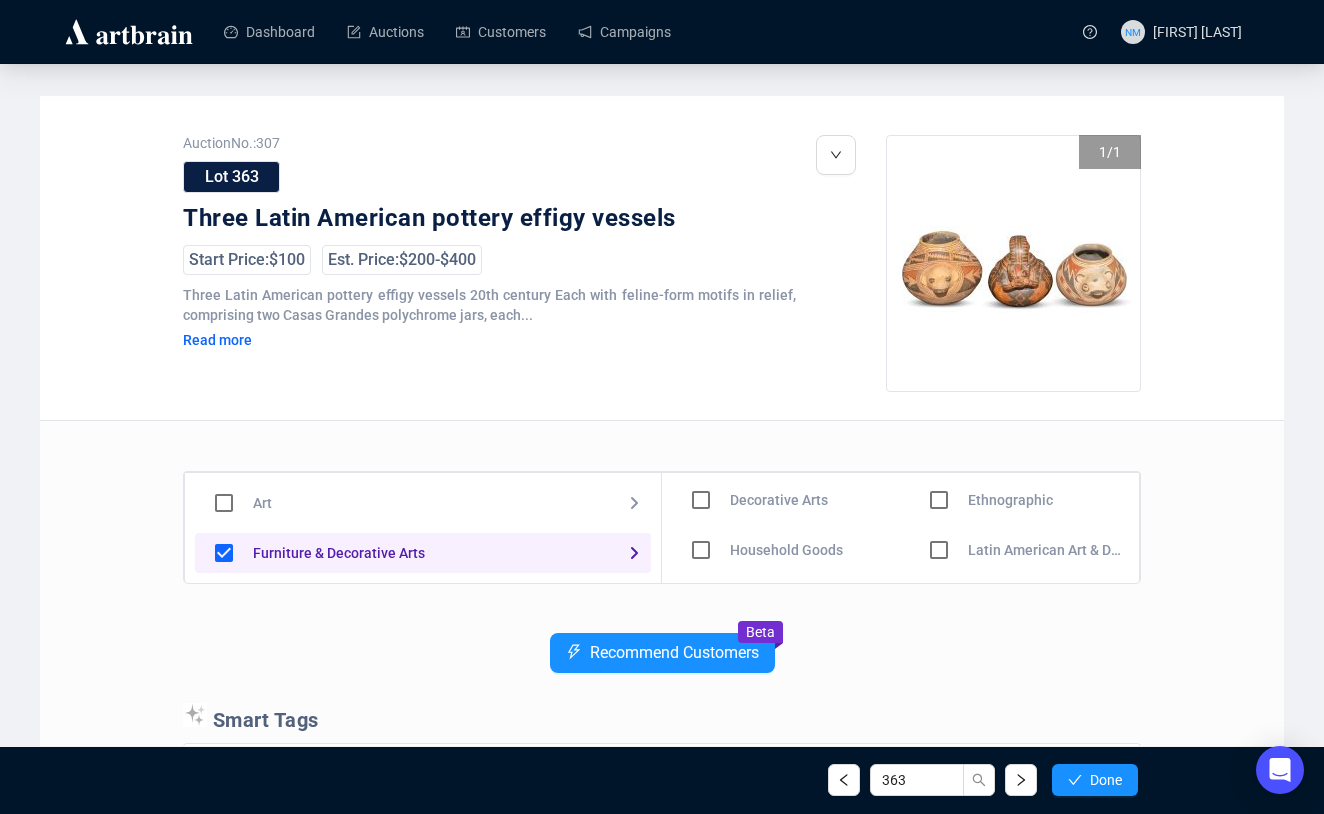 click at bounding box center (701, 500) 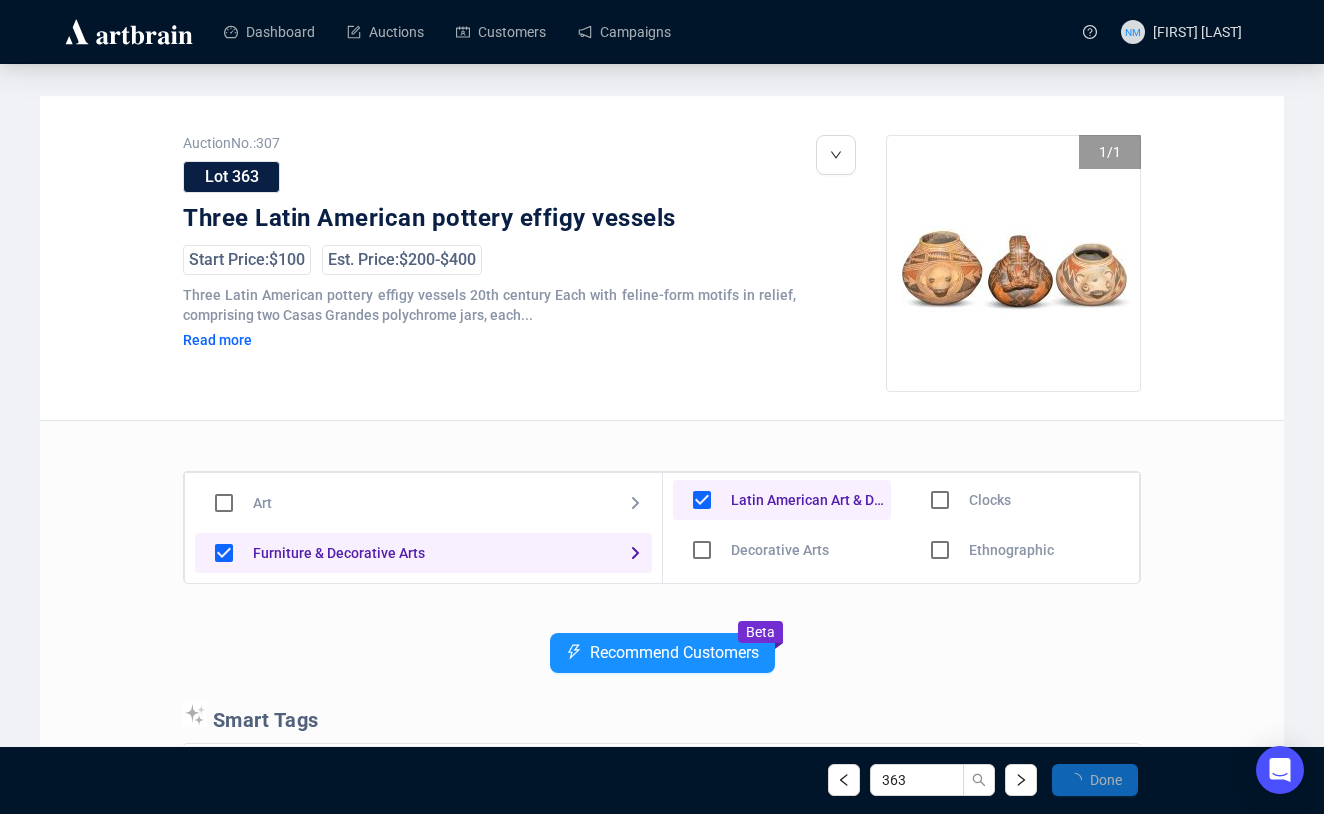 scroll, scrollTop: 103, scrollLeft: 0, axis: vertical 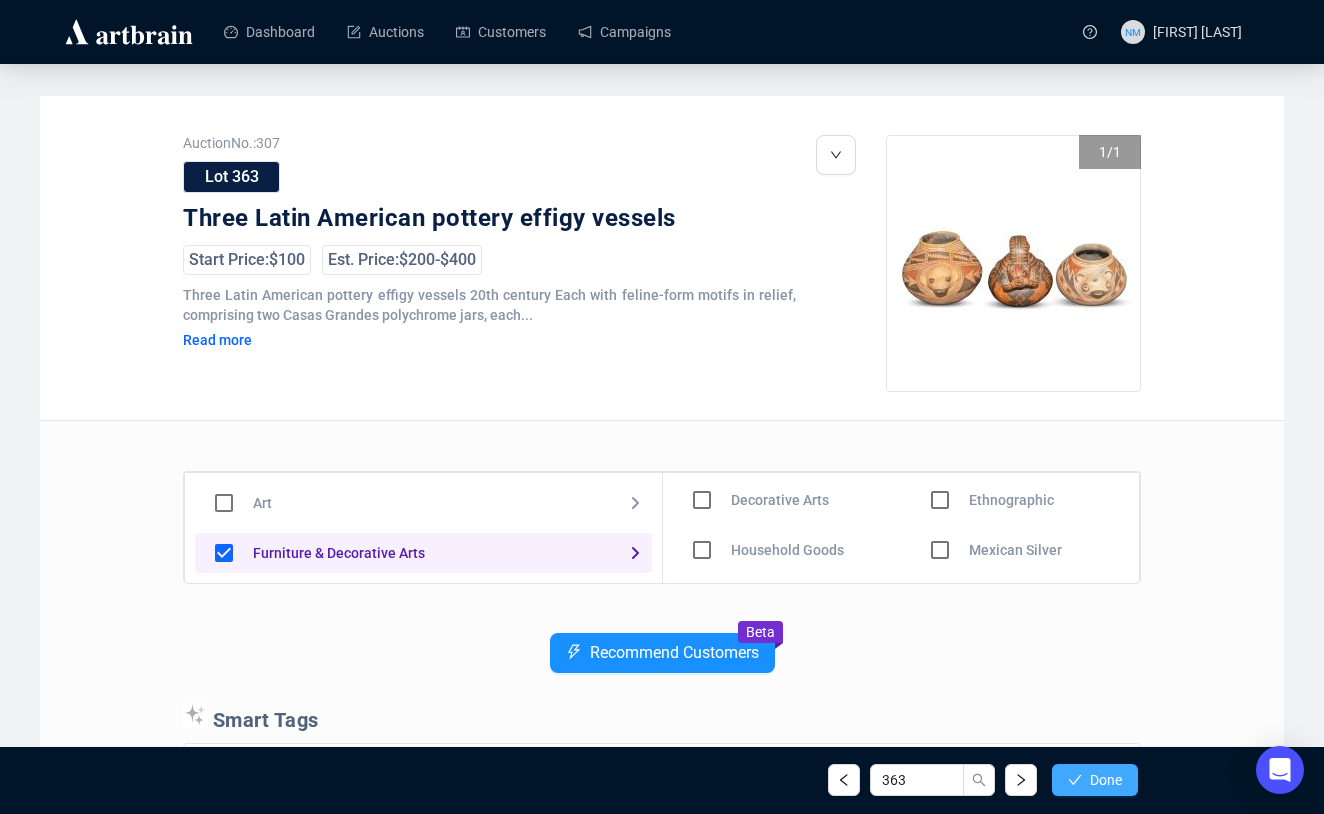 click on "Done" at bounding box center [1106, 780] 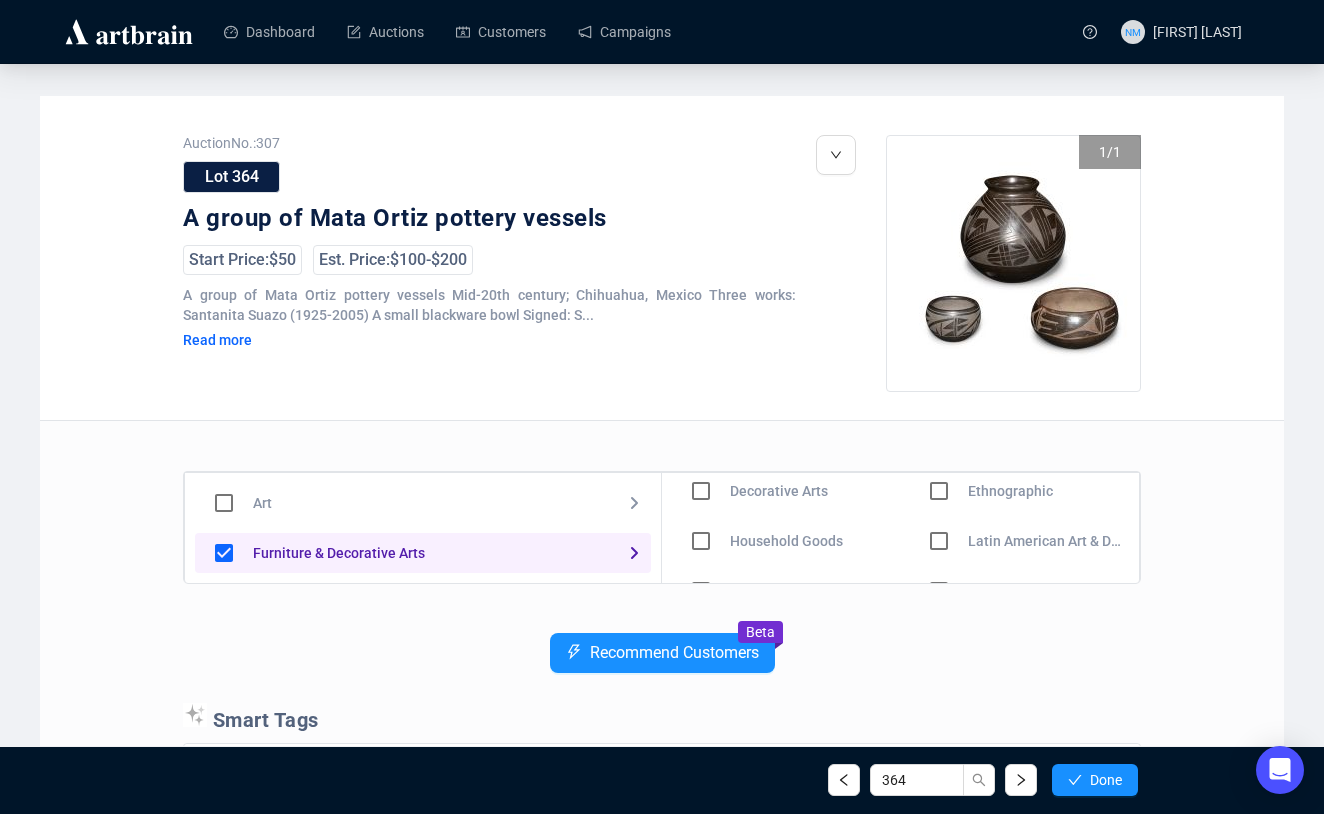 scroll, scrollTop: 78, scrollLeft: 0, axis: vertical 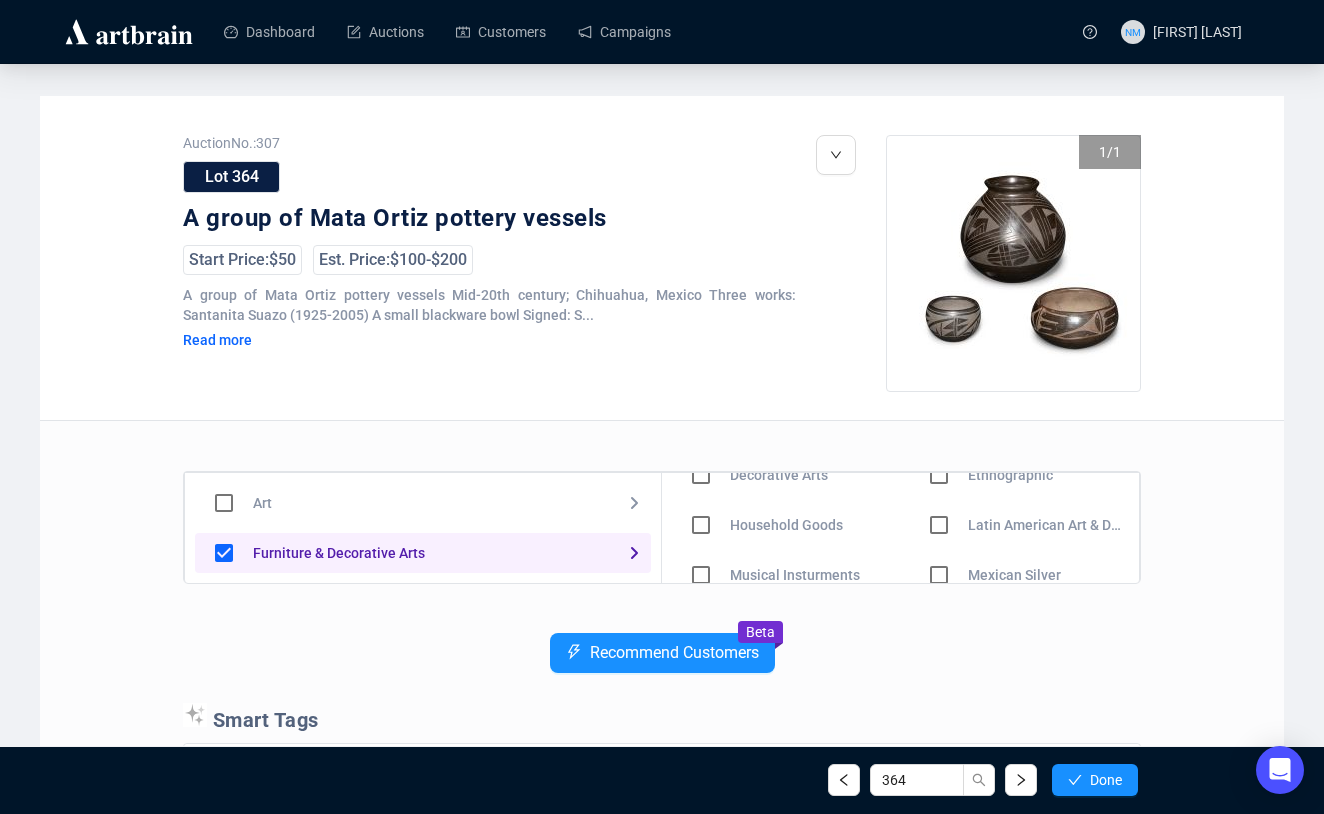 click on "Latin American Art & Design" at bounding box center (1013, 263) 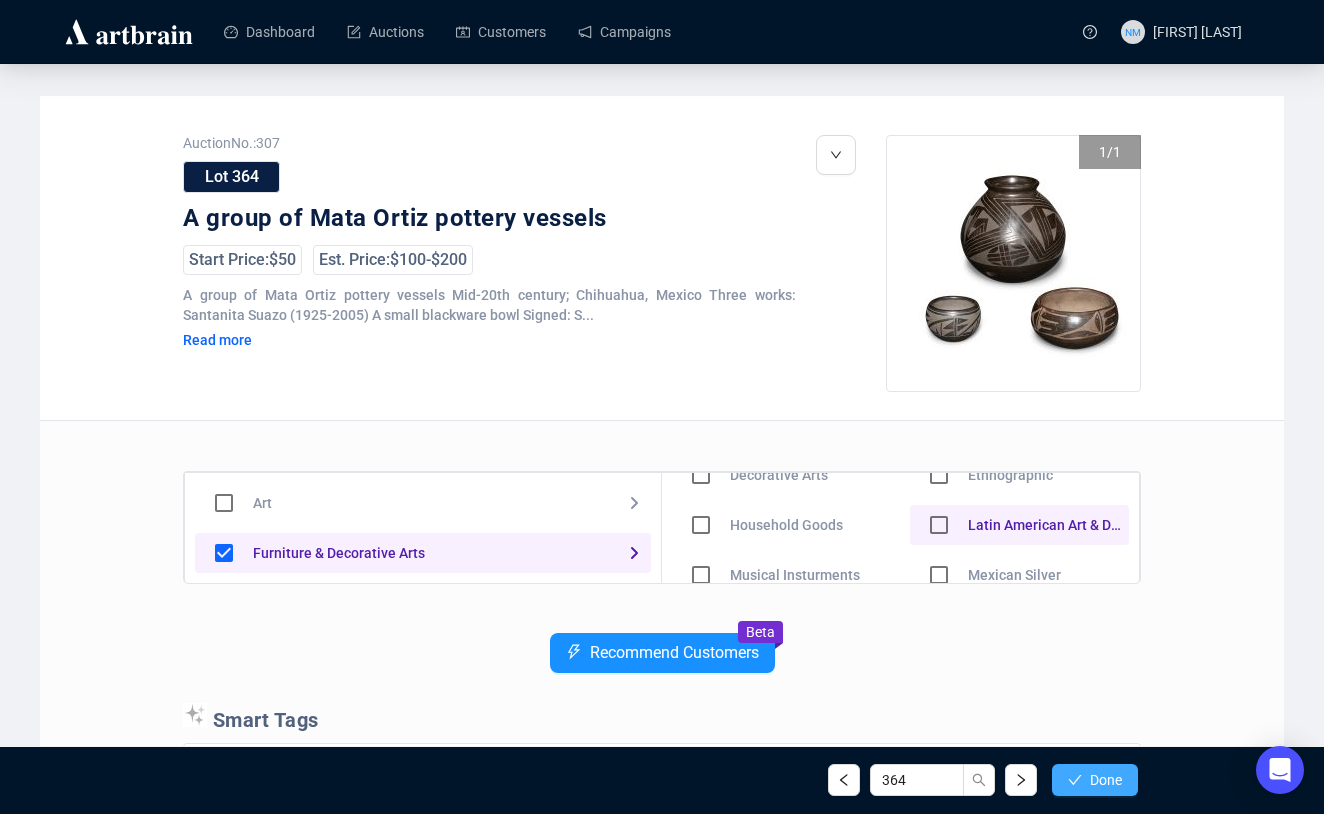 click on "Done" at bounding box center (1106, 780) 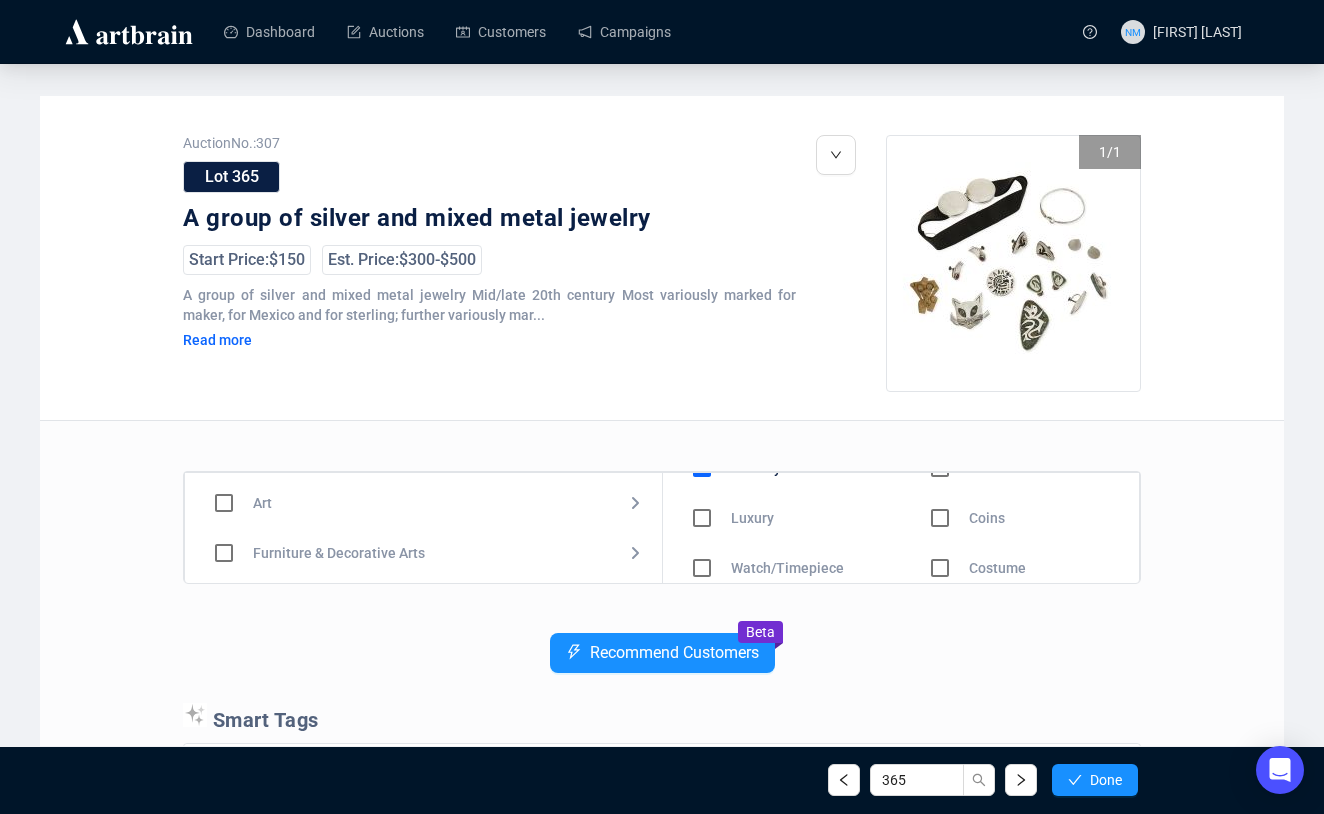 scroll, scrollTop: 0, scrollLeft: 0, axis: both 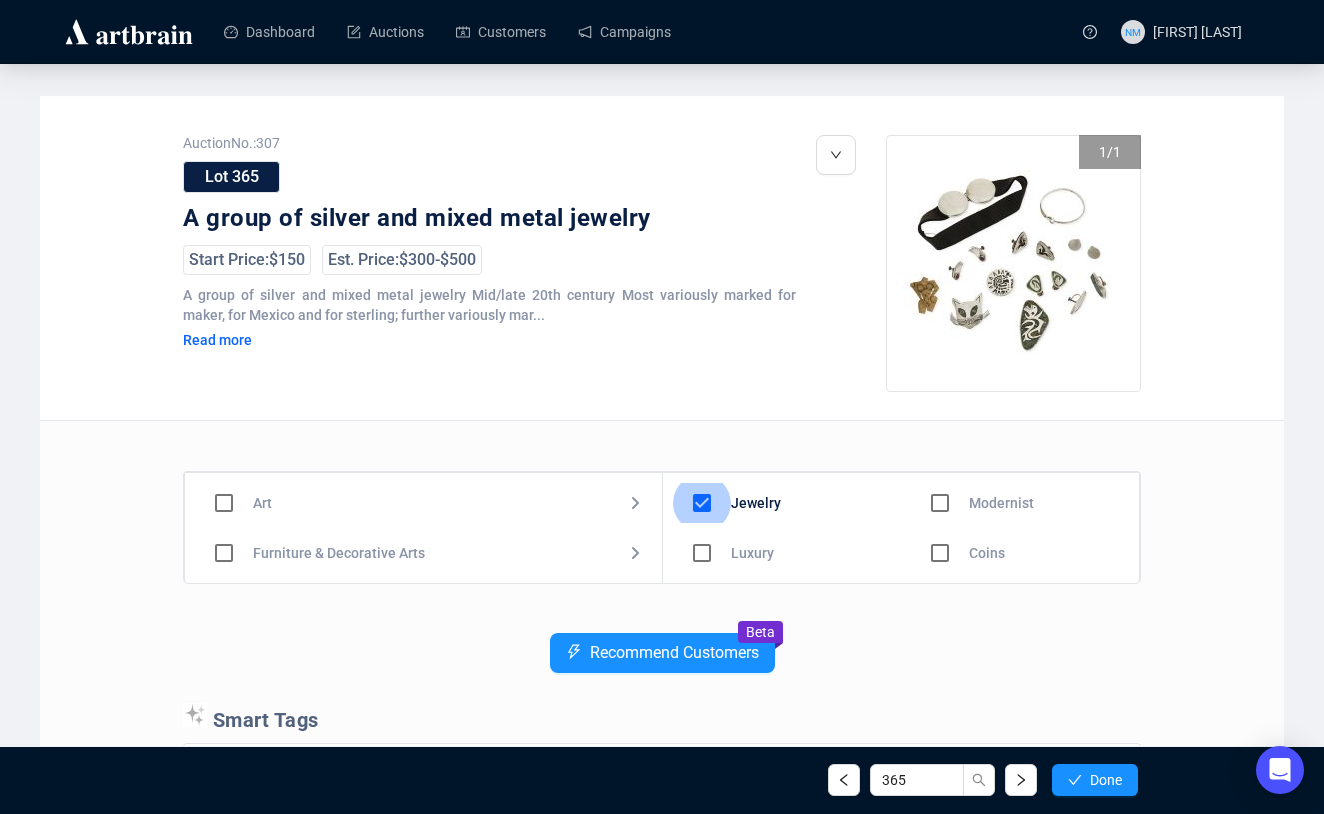 click at bounding box center [702, 503] 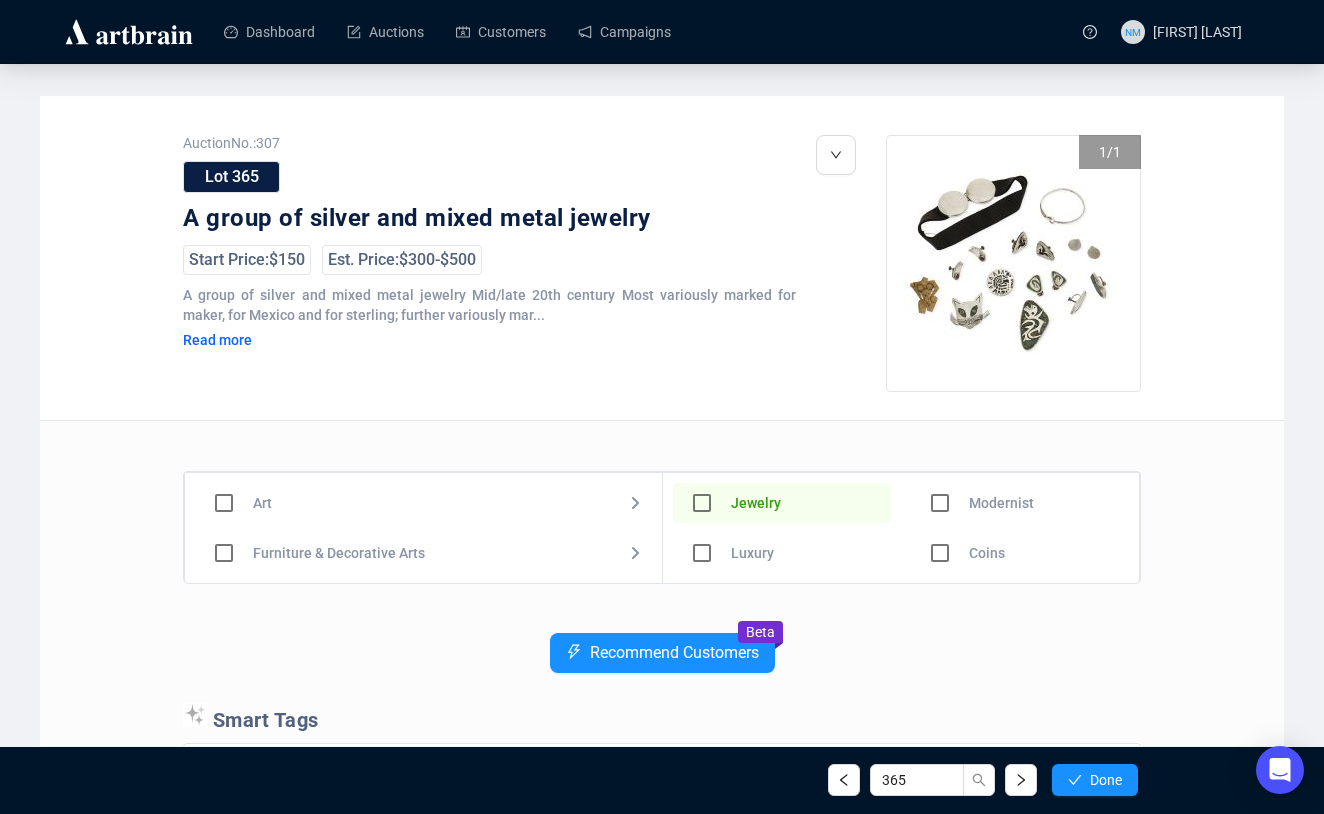 scroll, scrollTop: 90, scrollLeft: 0, axis: vertical 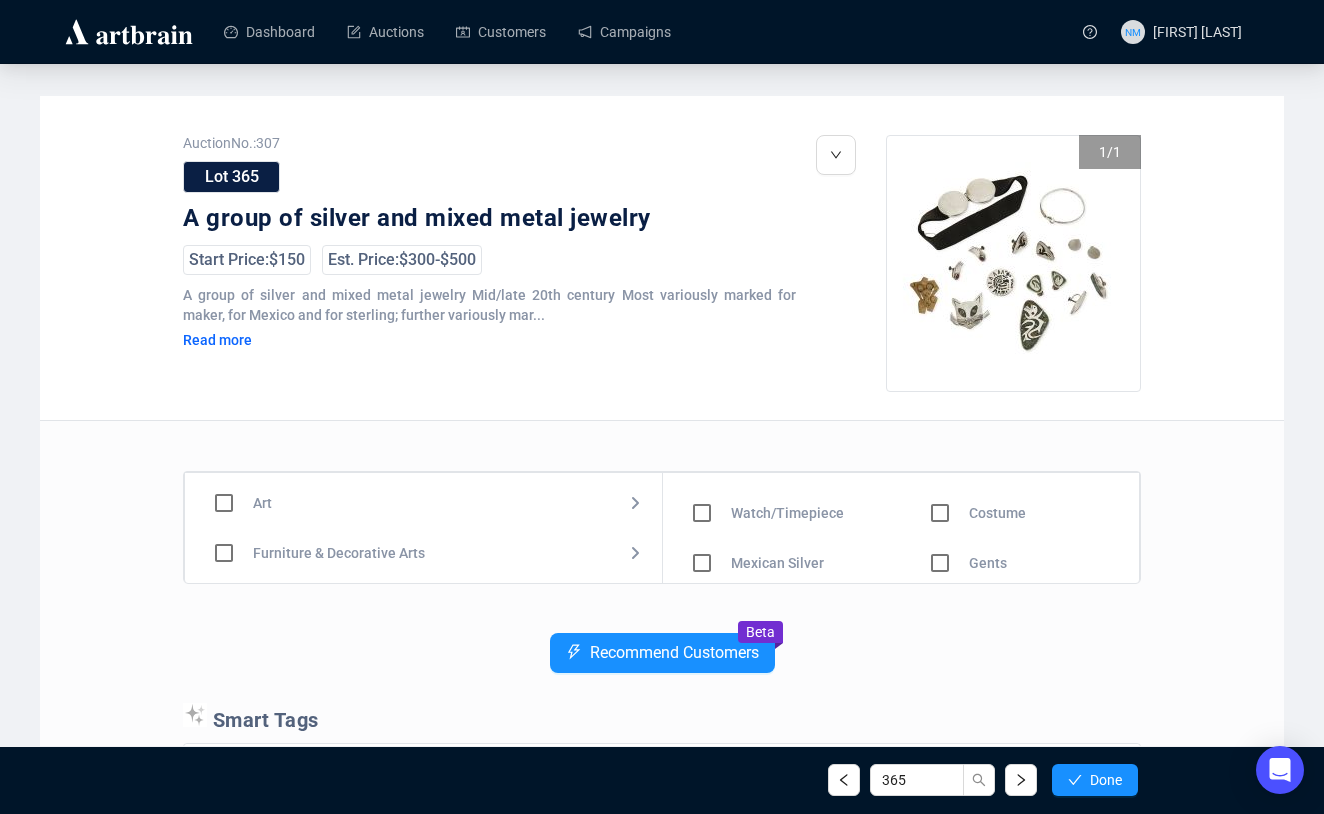 click at bounding box center (702, 413) 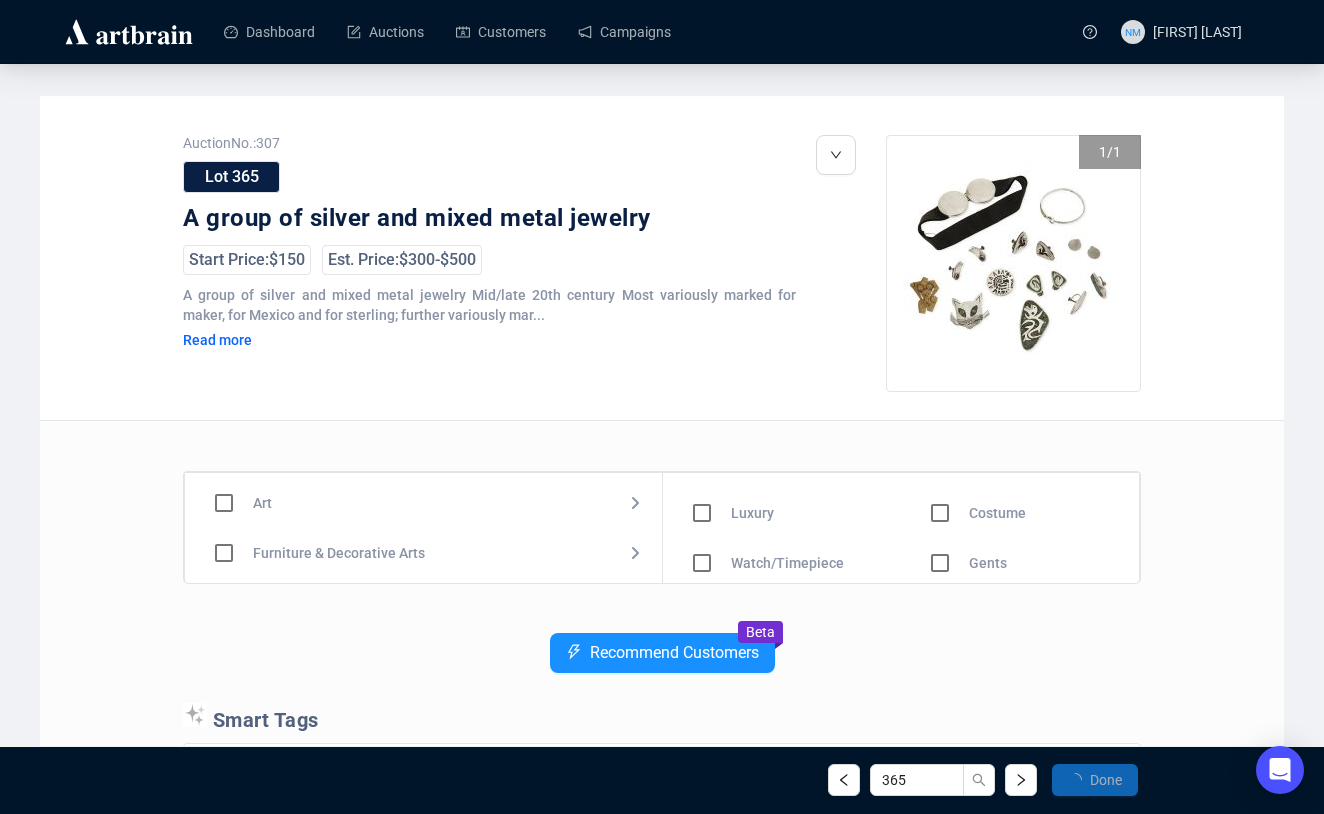 scroll, scrollTop: 0, scrollLeft: 0, axis: both 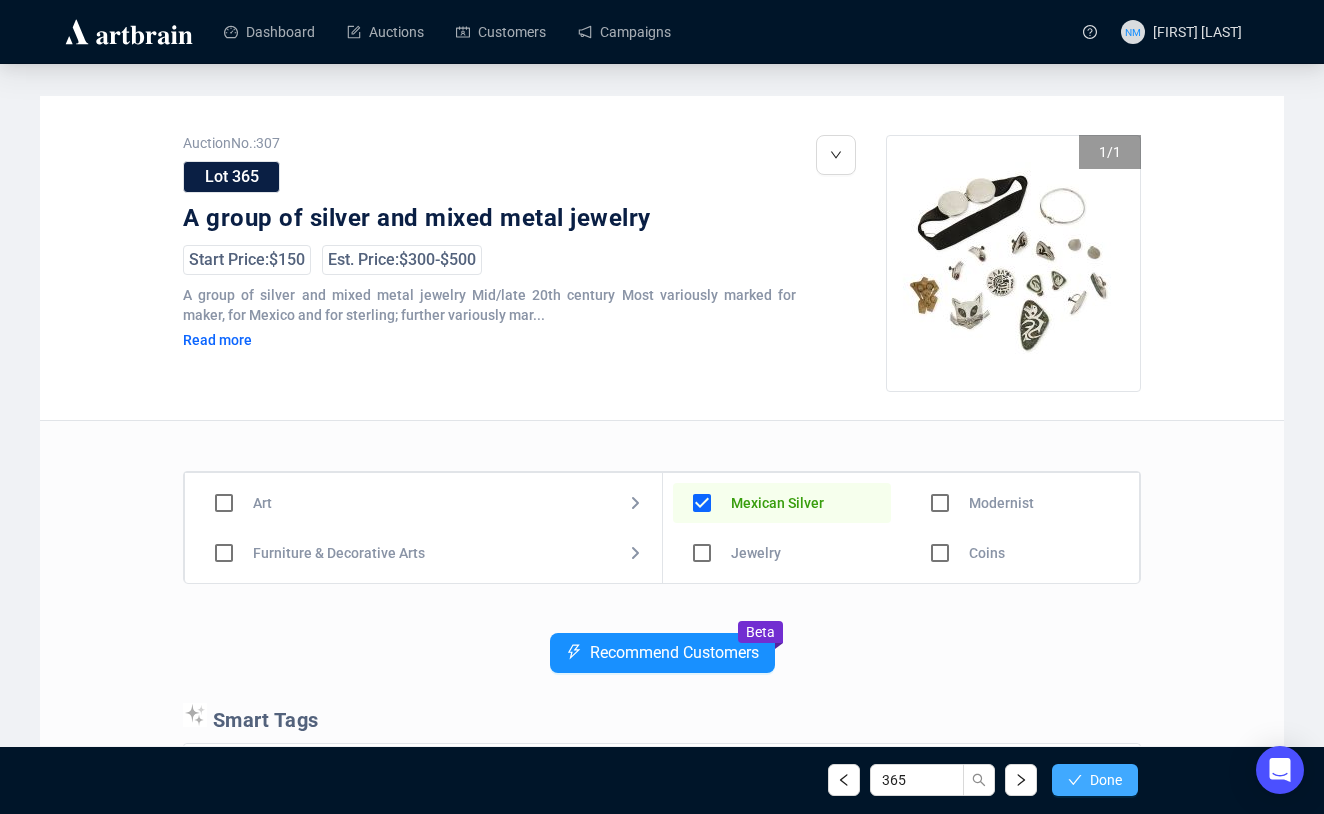 click on "Done" at bounding box center (1106, 780) 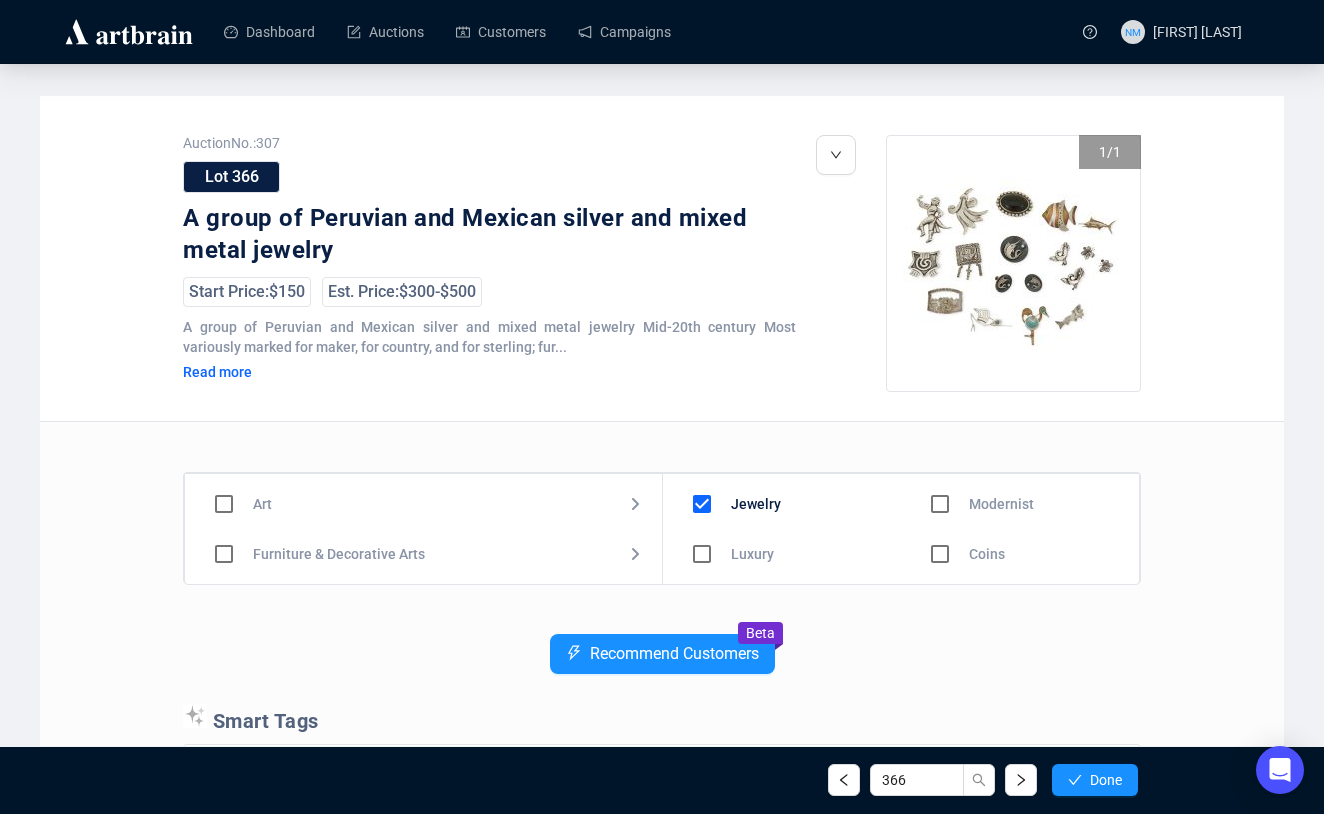 click at bounding box center [702, 504] 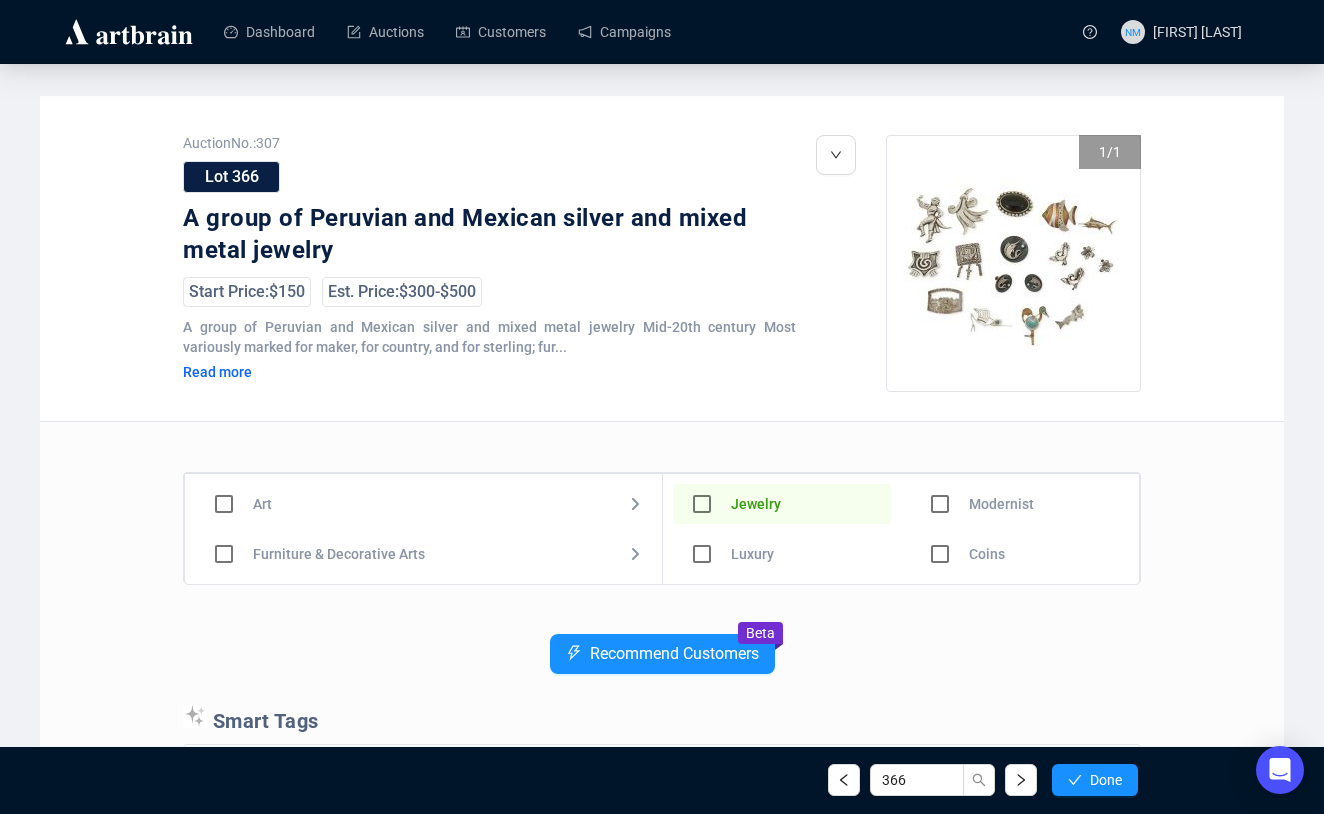 scroll, scrollTop: 90, scrollLeft: 0, axis: vertical 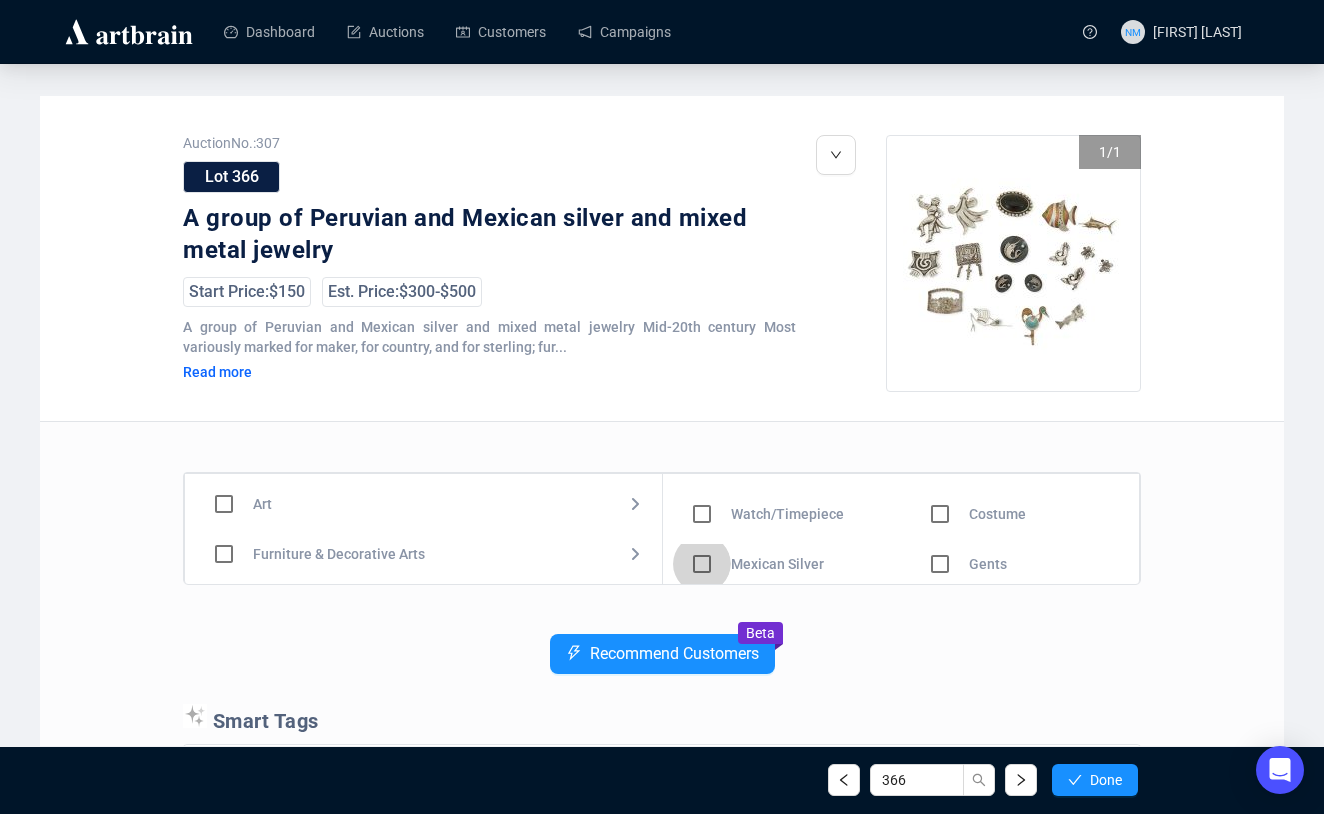 click at bounding box center [702, 414] 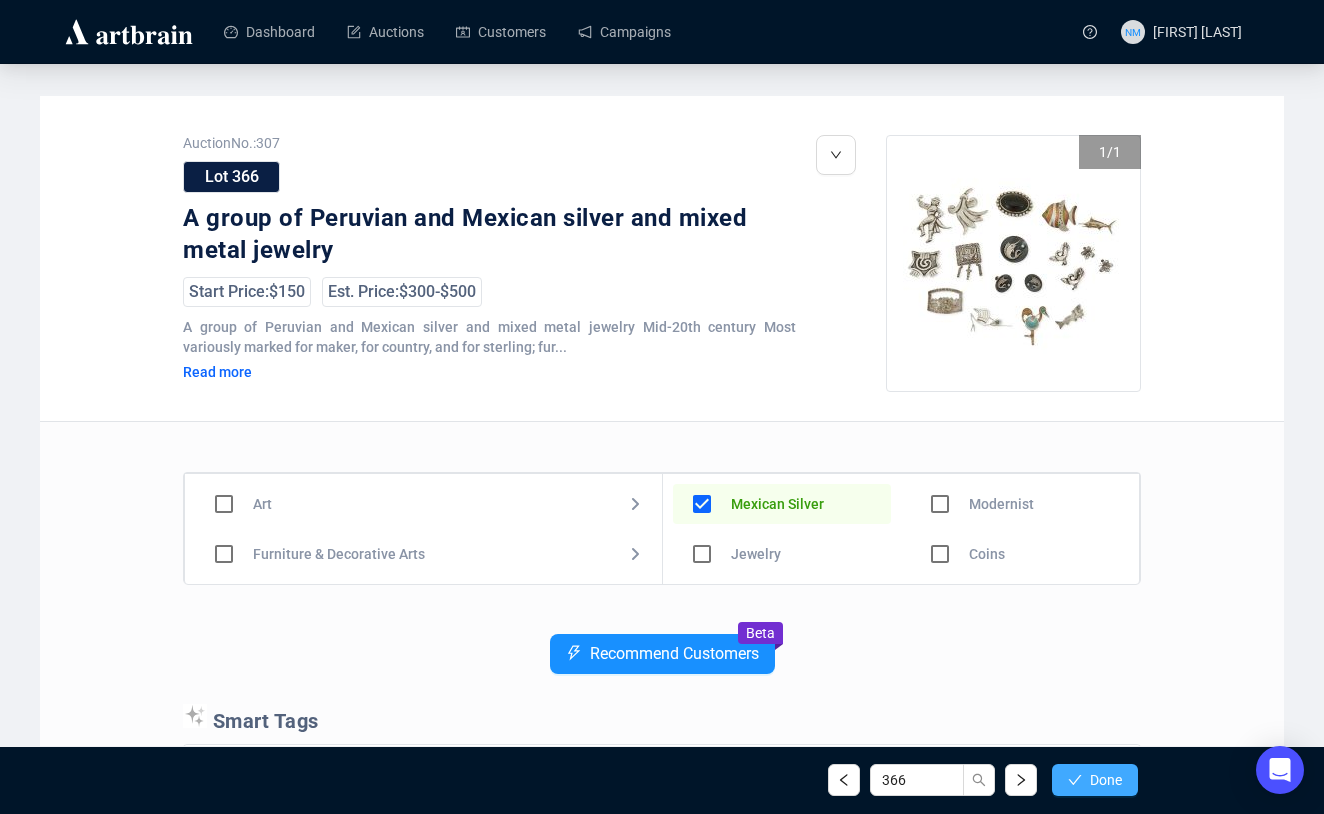 click at bounding box center (1075, 780) 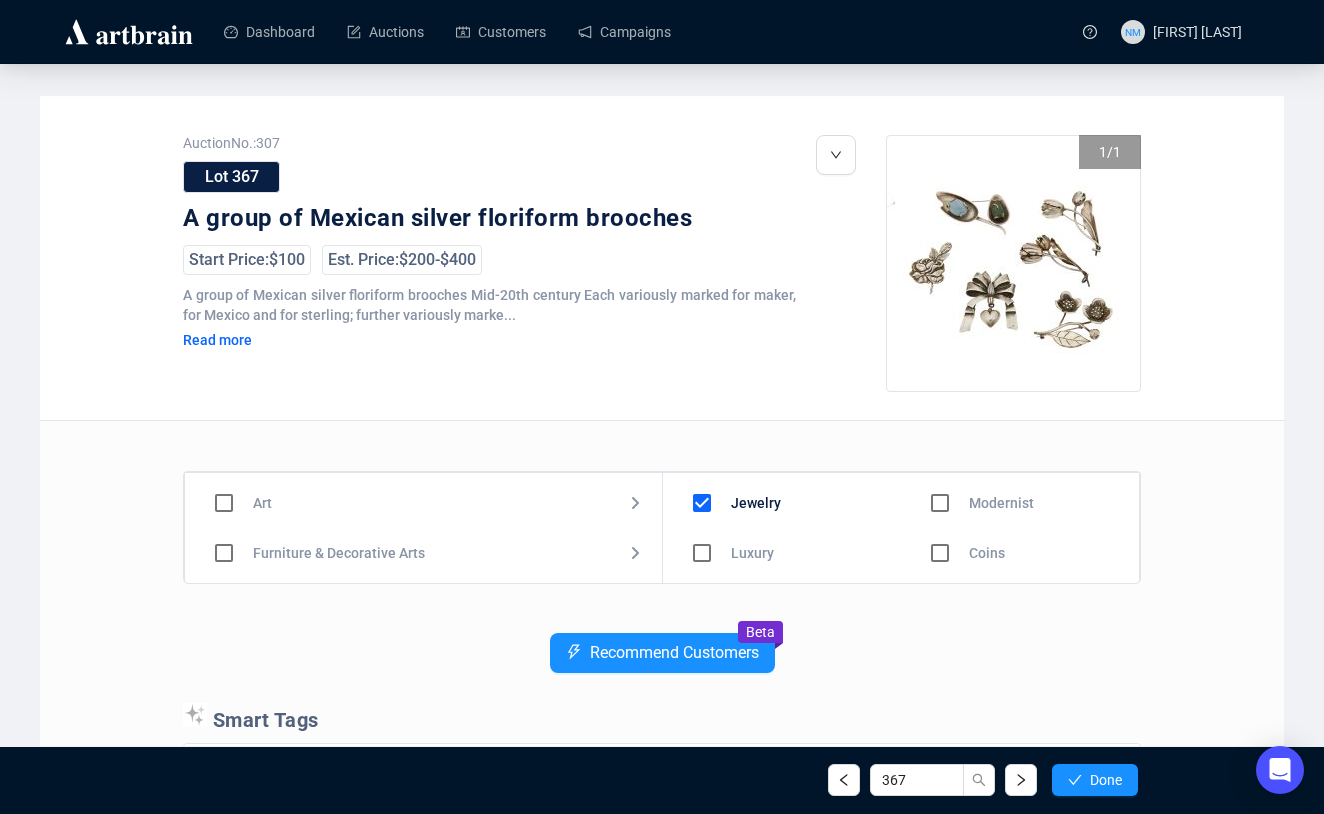 click at bounding box center [702, 503] 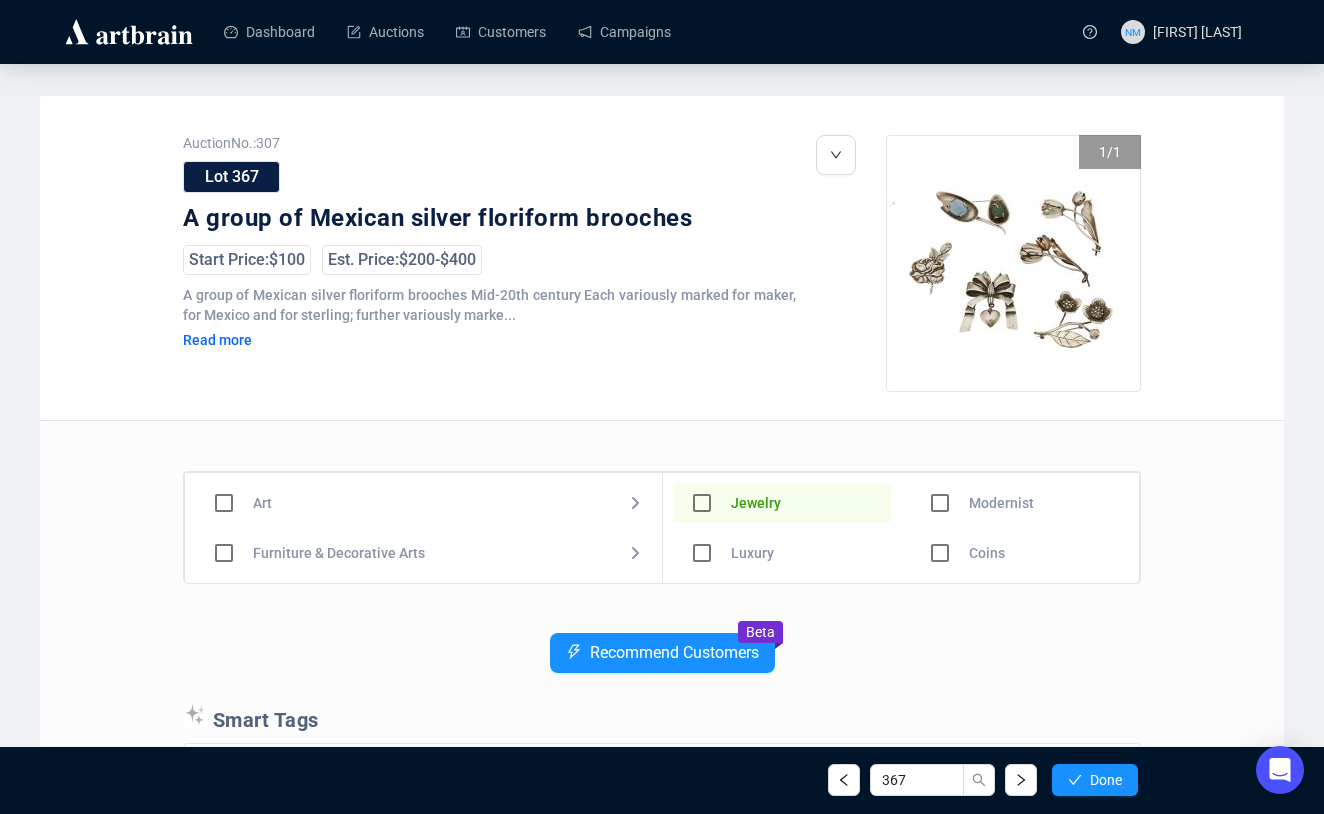 scroll, scrollTop: 90, scrollLeft: 0, axis: vertical 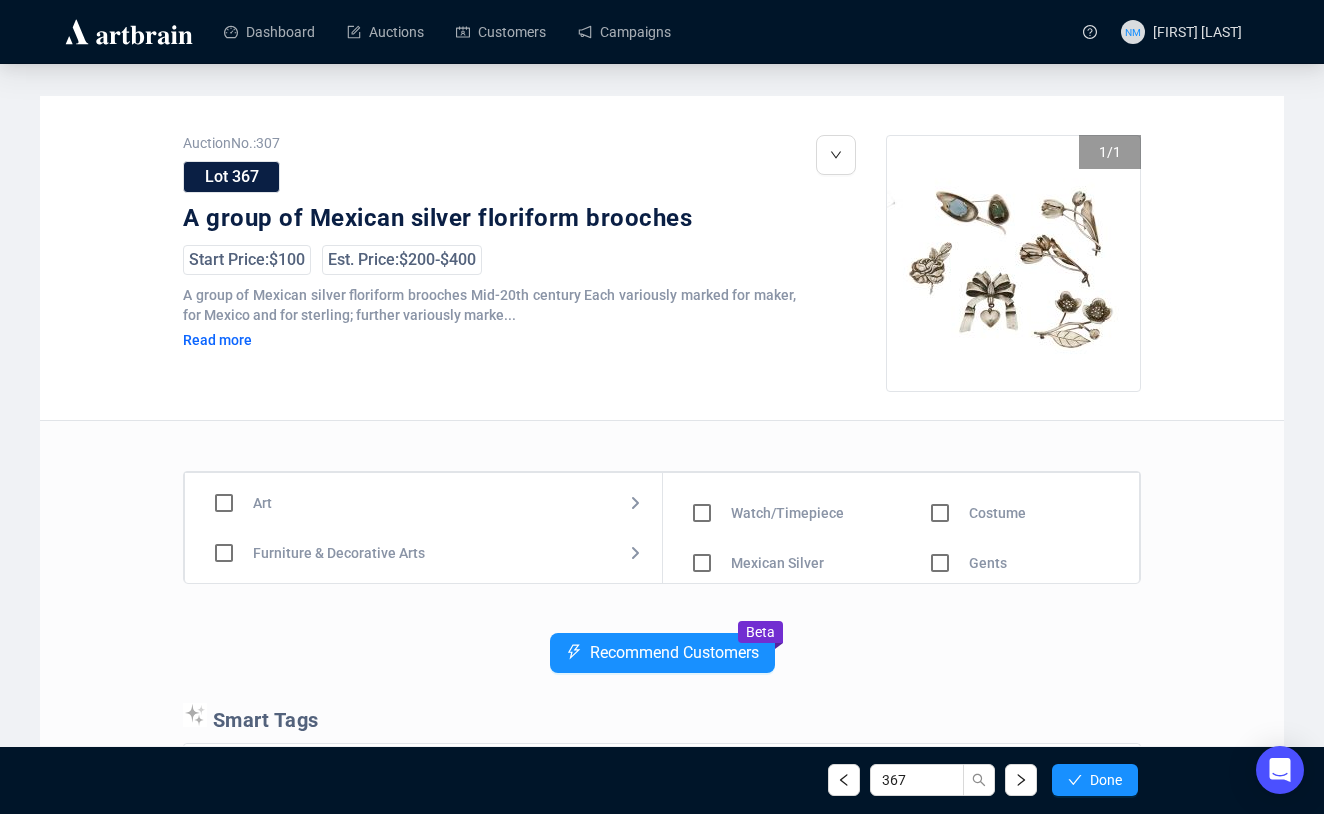 click at bounding box center [702, 413] 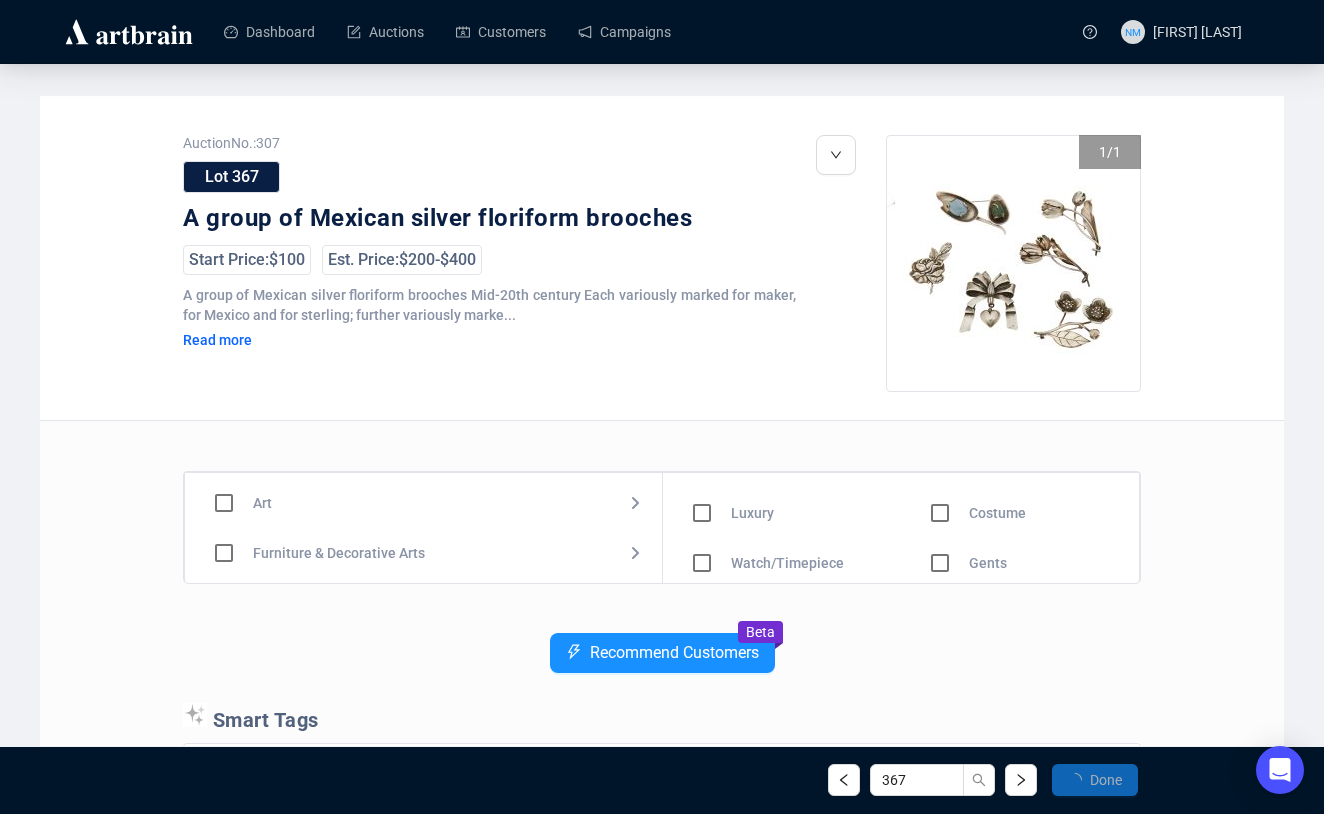 scroll, scrollTop: 0, scrollLeft: 0, axis: both 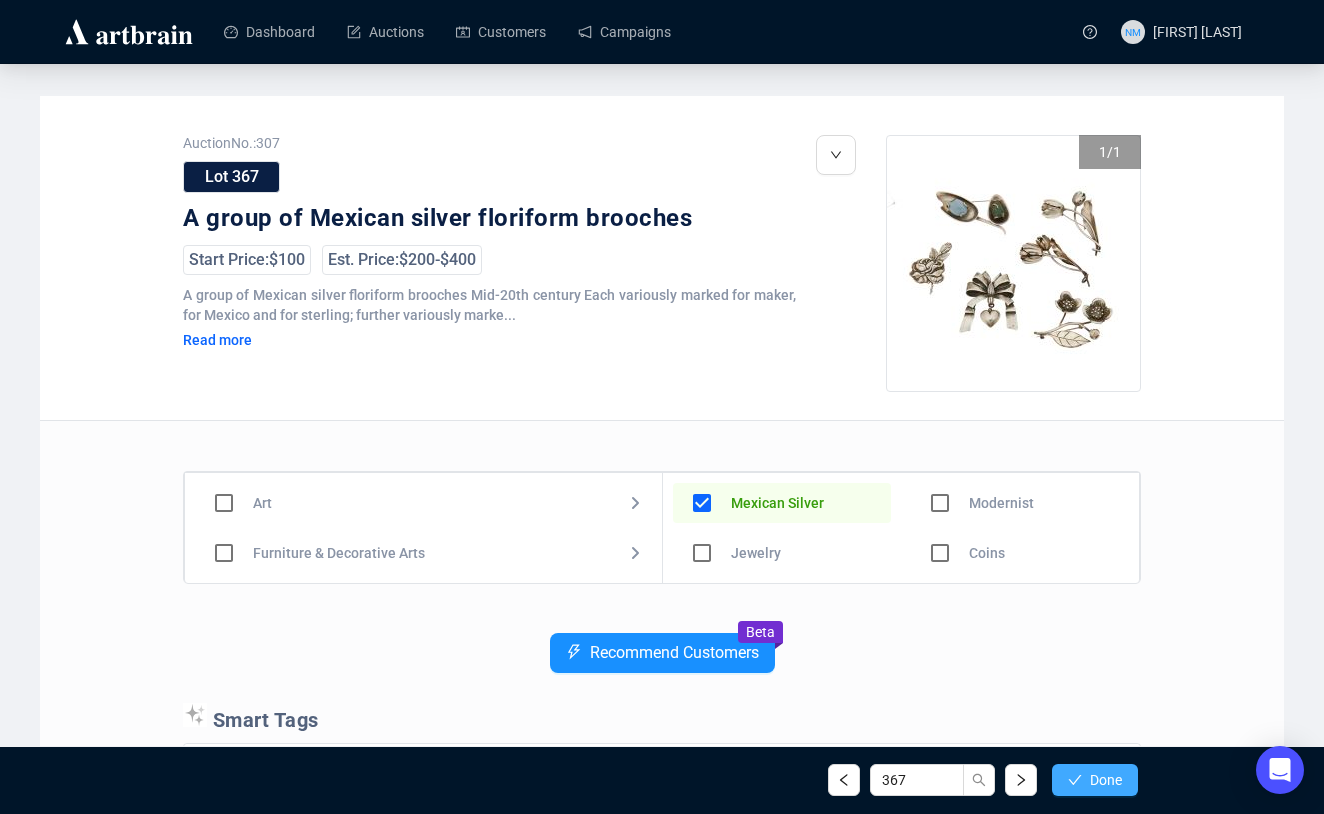 click on "Done" at bounding box center [1095, 780] 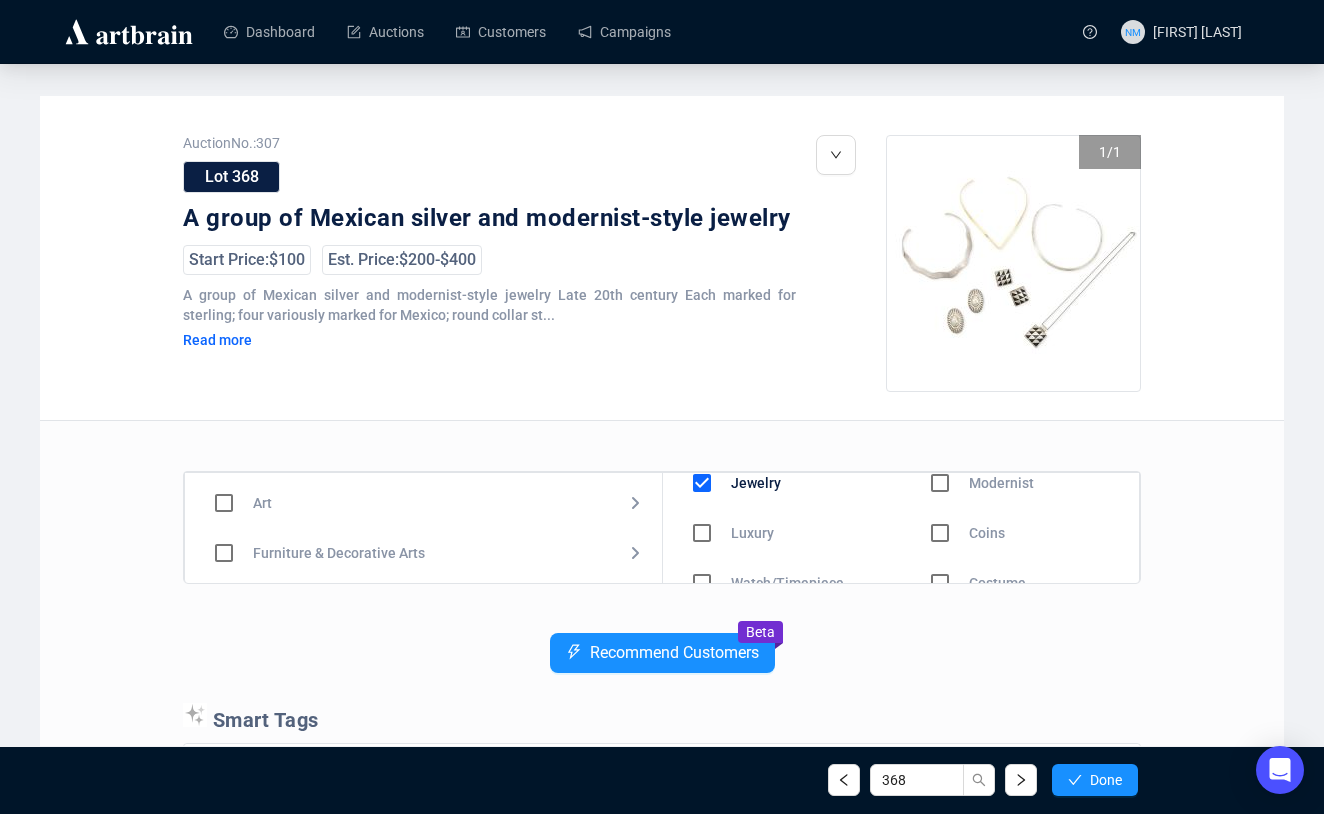 scroll, scrollTop: 1, scrollLeft: 0, axis: vertical 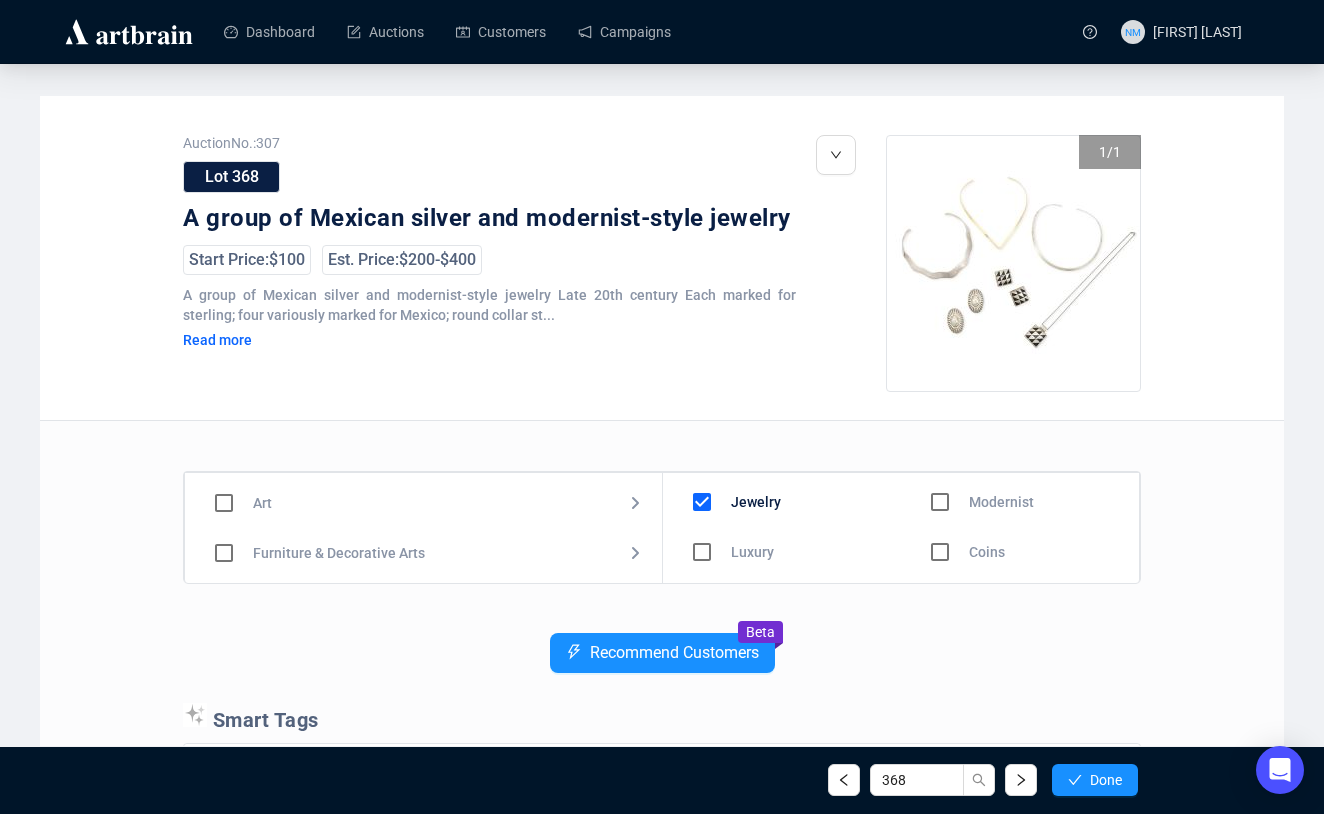 click at bounding box center [702, 502] 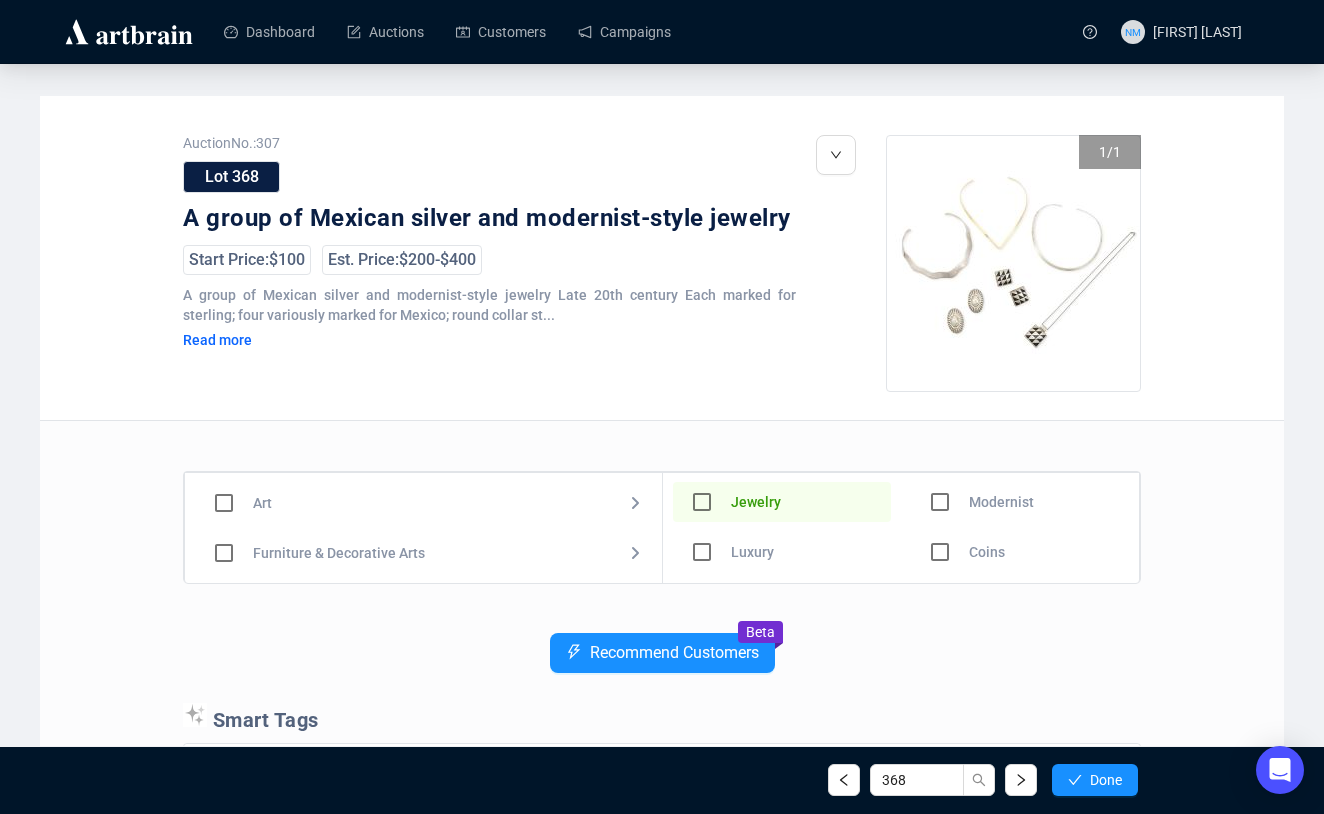 scroll, scrollTop: 90, scrollLeft: 0, axis: vertical 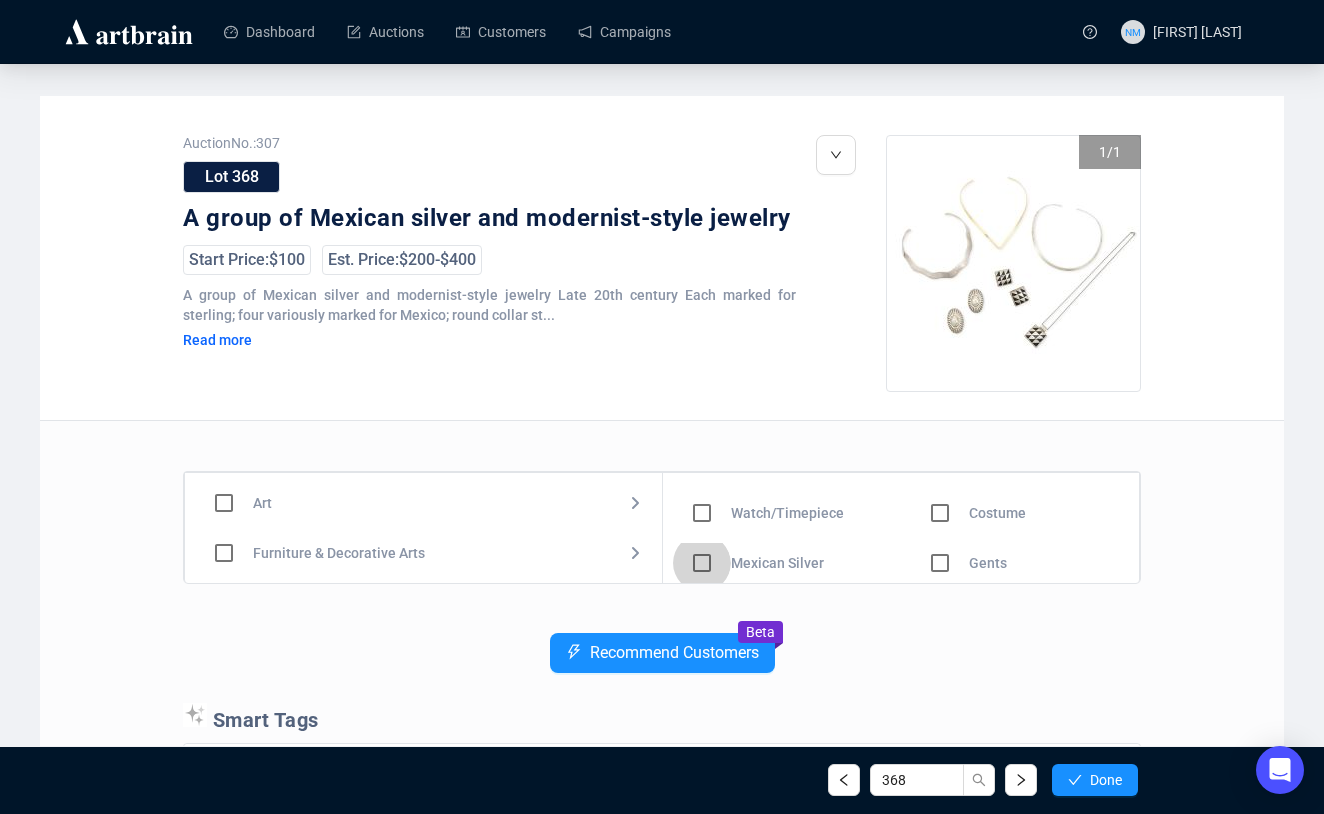 click at bounding box center [702, 413] 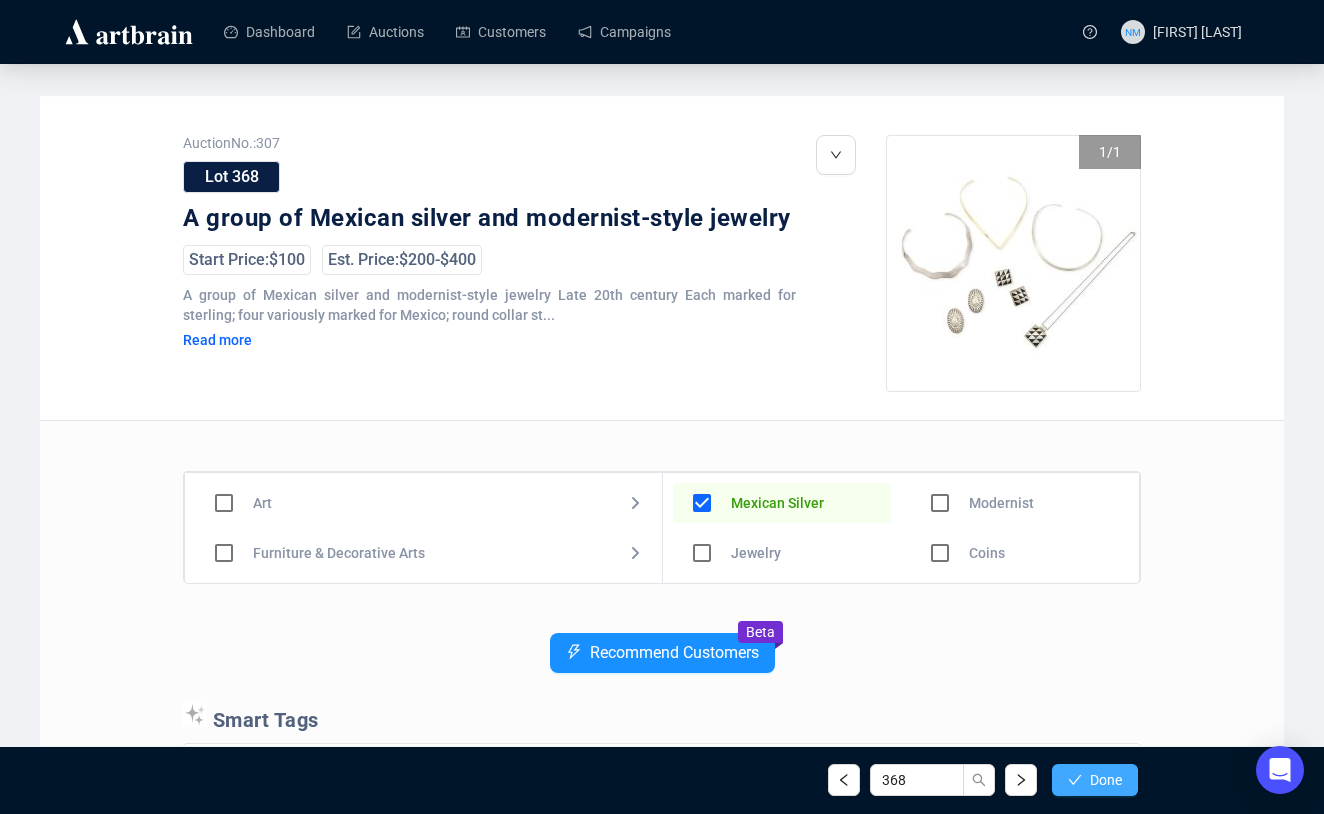 click on "Done" at bounding box center [1095, 780] 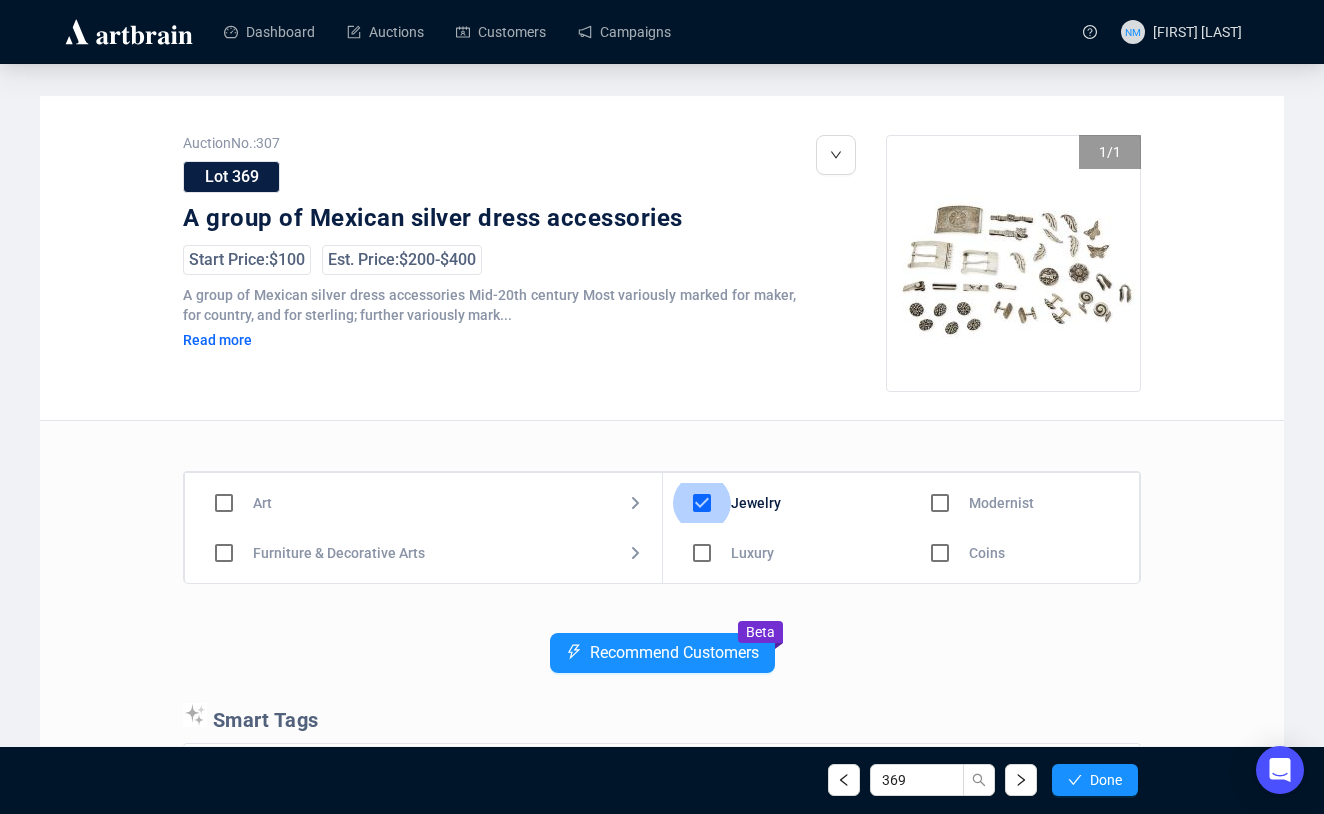 click at bounding box center [702, 503] 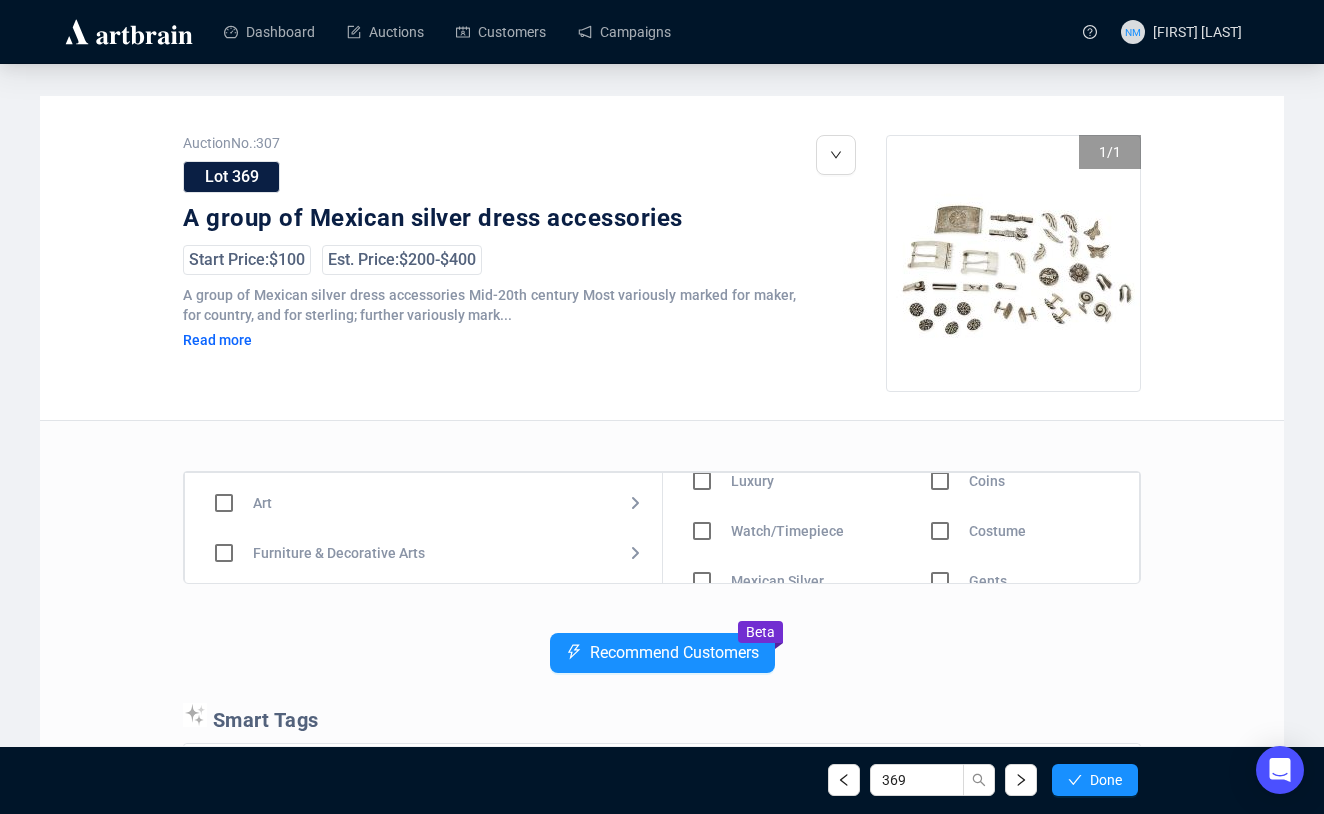 scroll, scrollTop: 90, scrollLeft: 0, axis: vertical 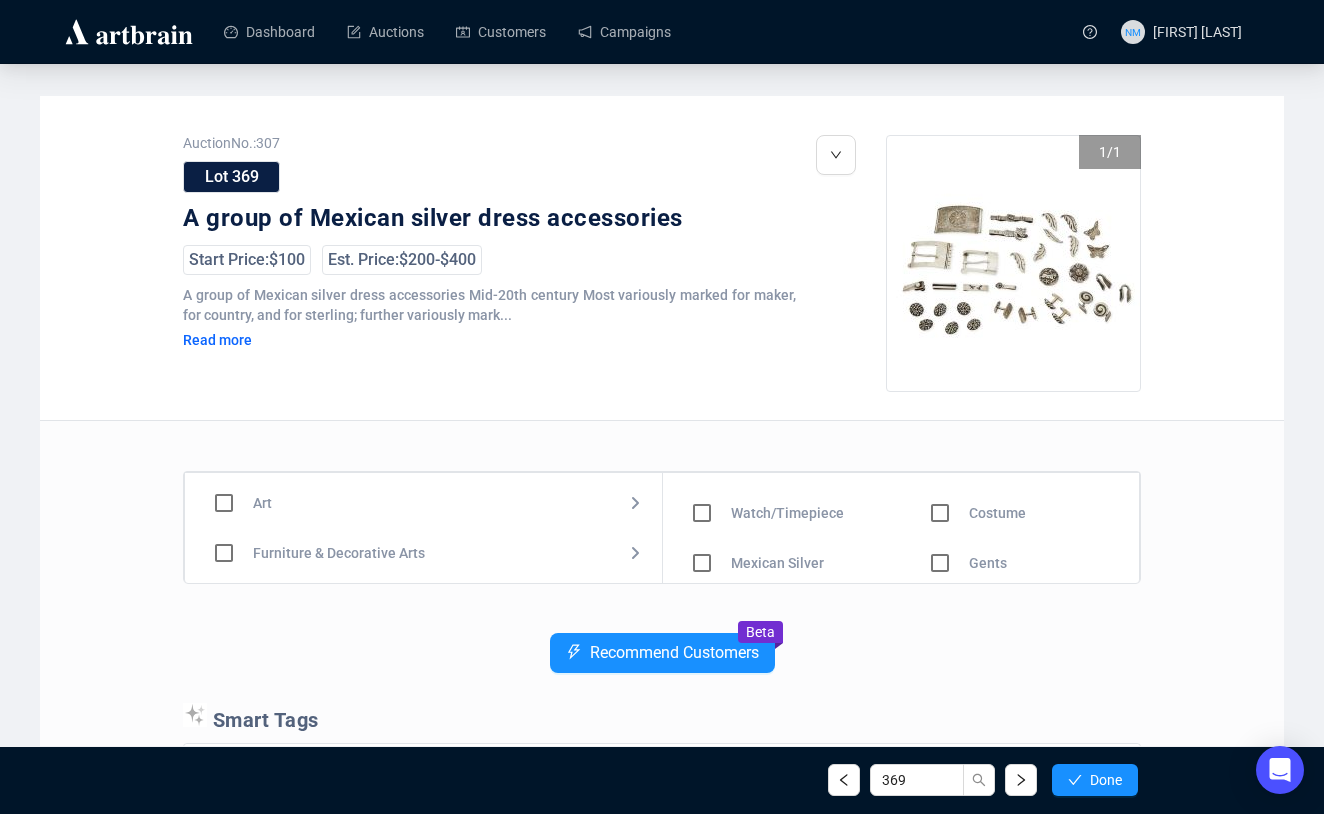 click at bounding box center [702, 413] 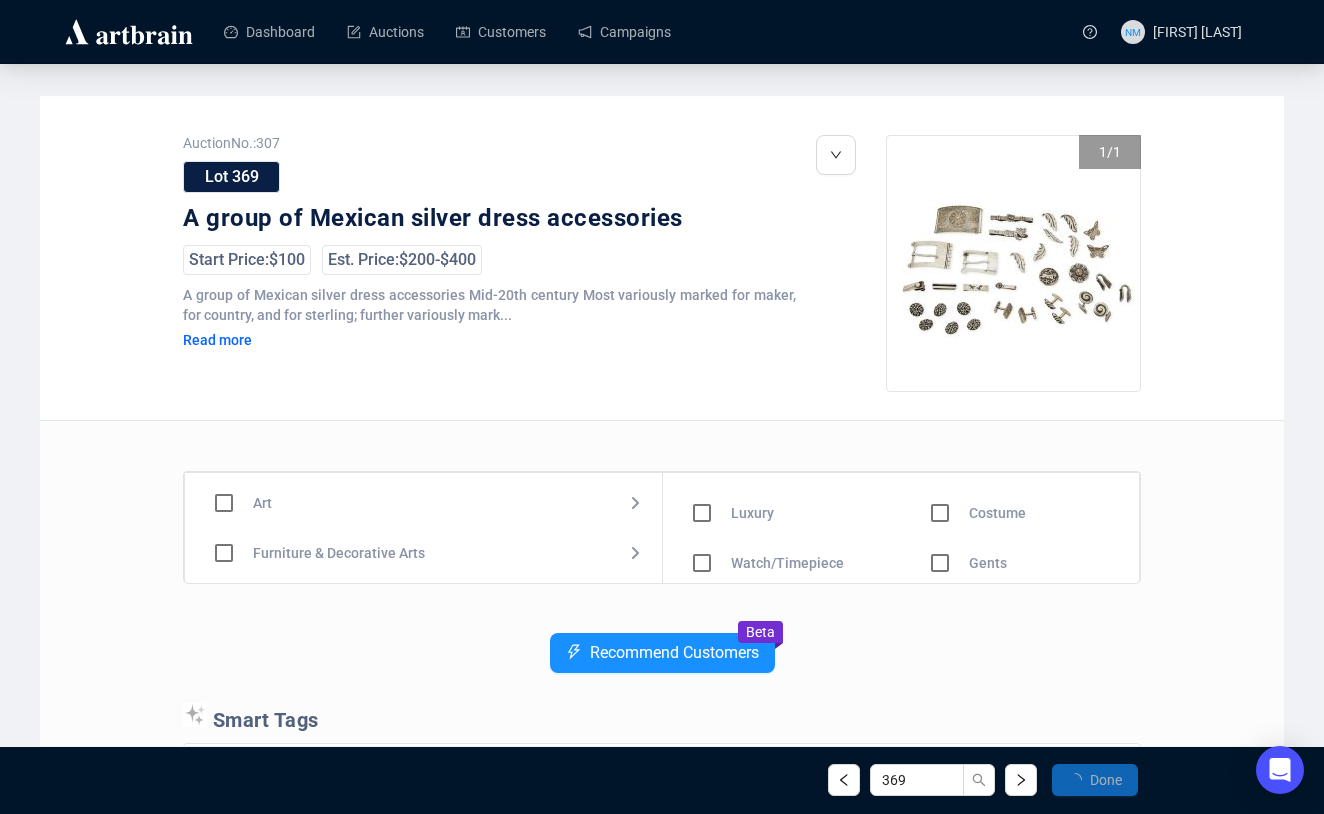 scroll, scrollTop: 0, scrollLeft: 0, axis: both 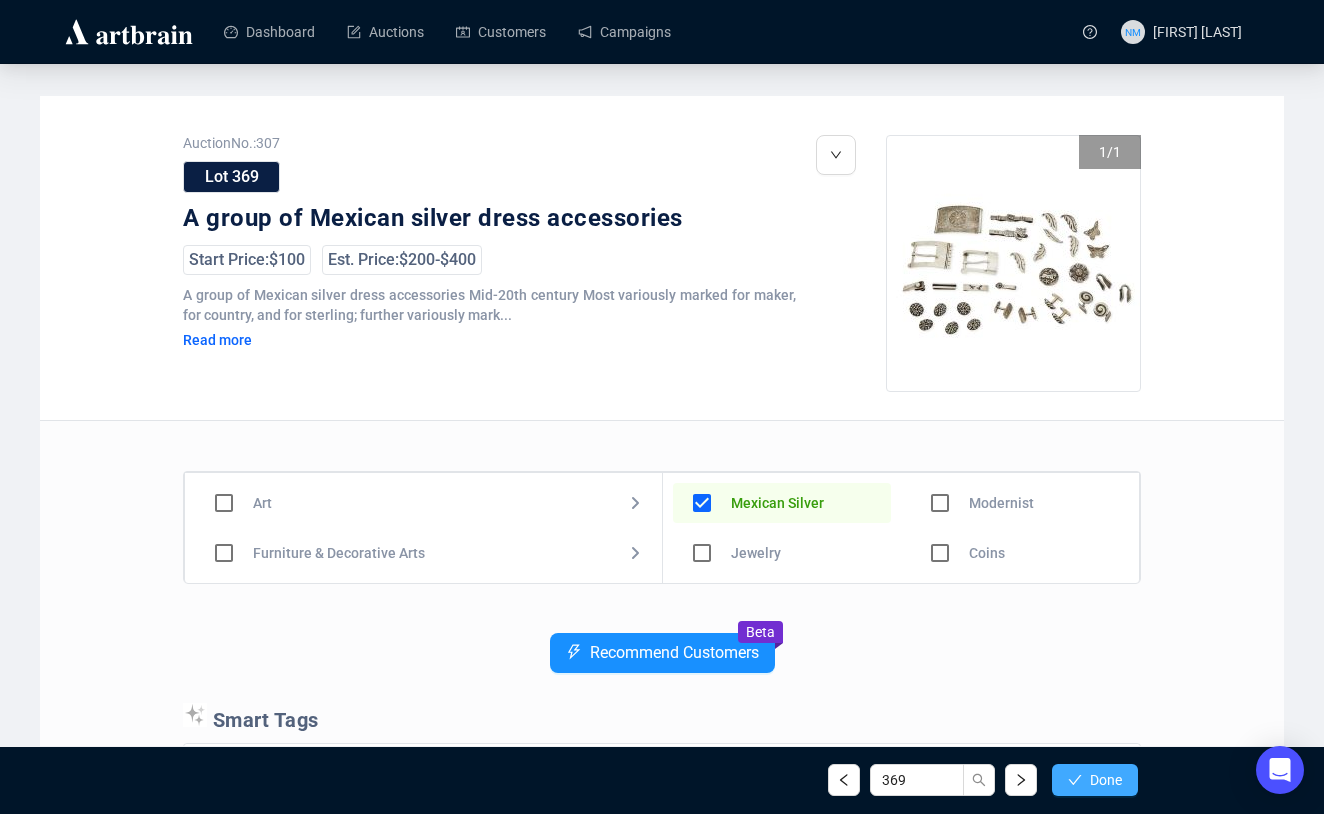 click on "Done" at bounding box center (1095, 780) 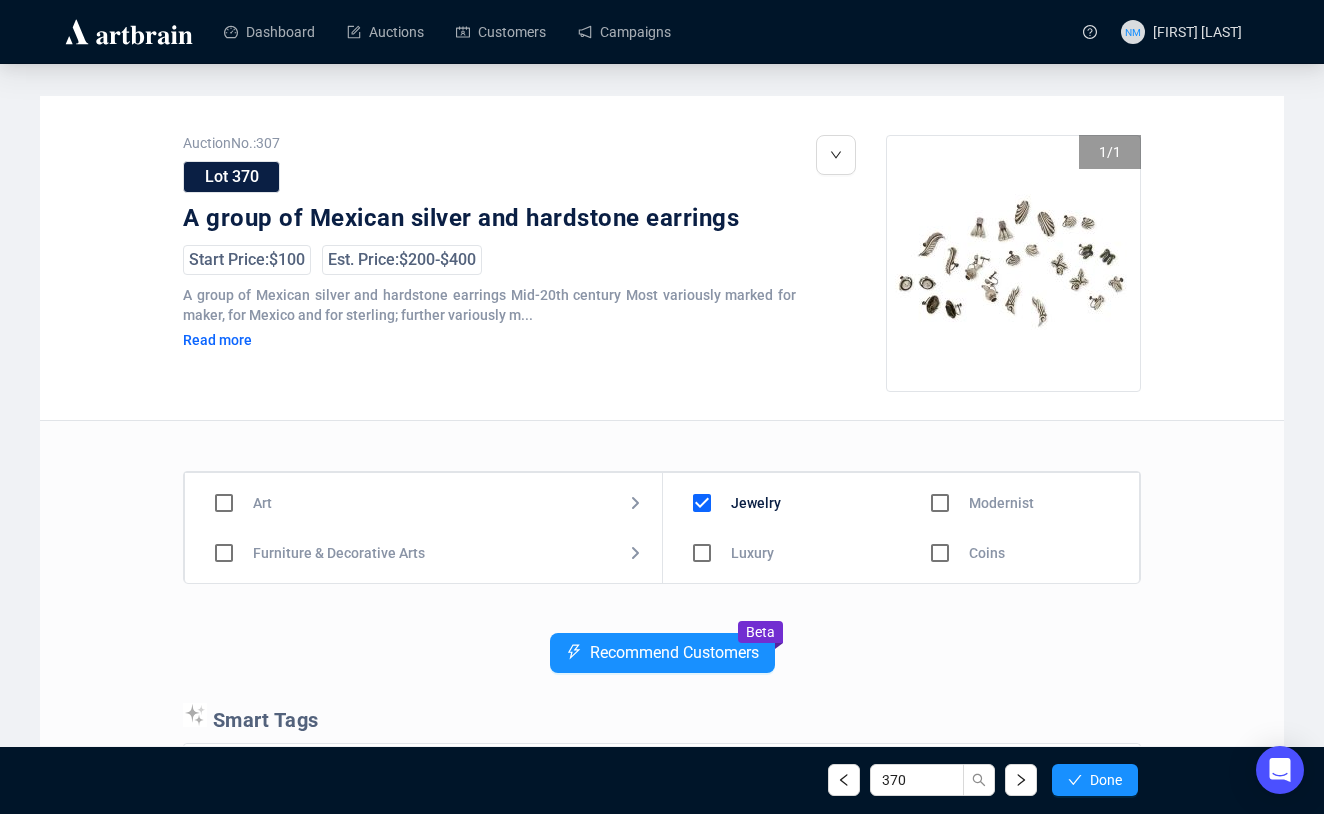 click at bounding box center [702, 503] 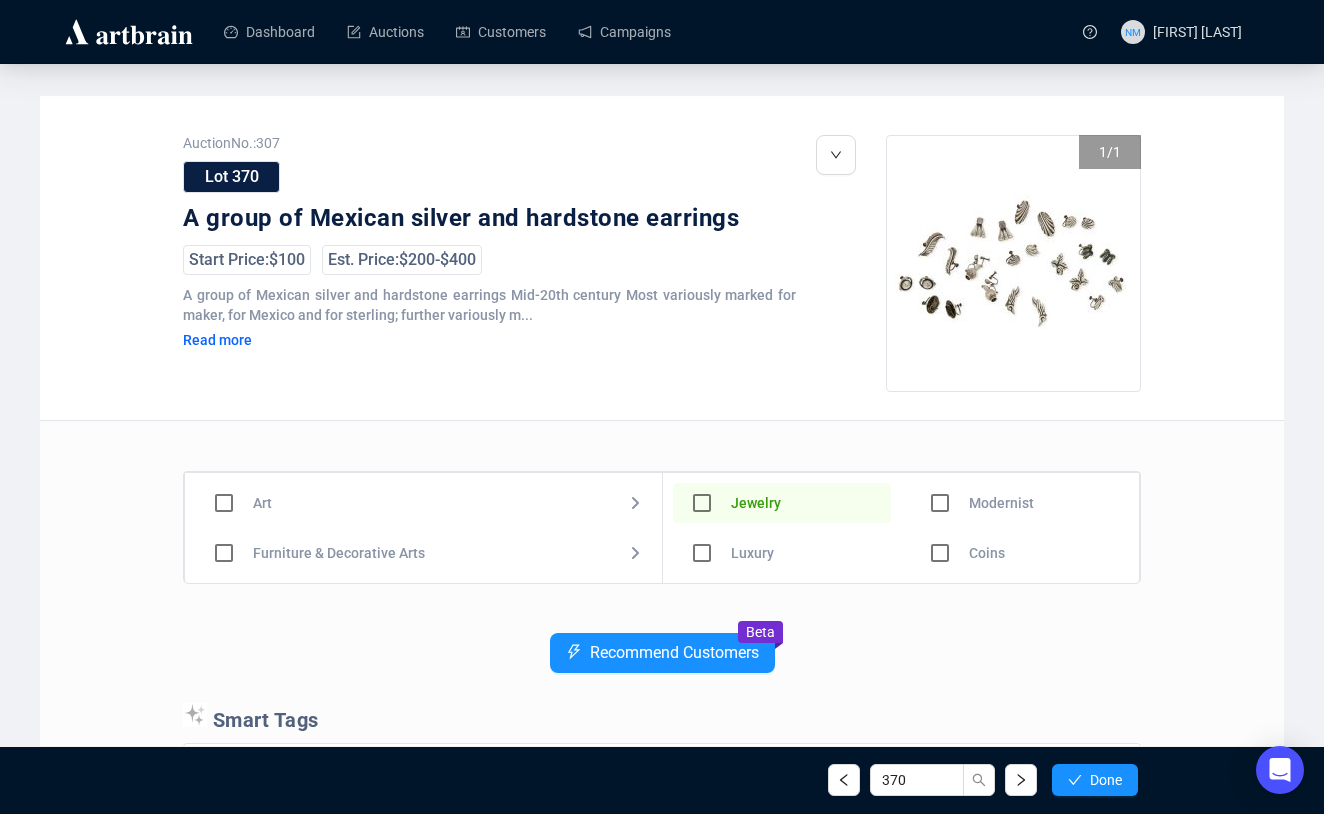 scroll, scrollTop: 90, scrollLeft: 0, axis: vertical 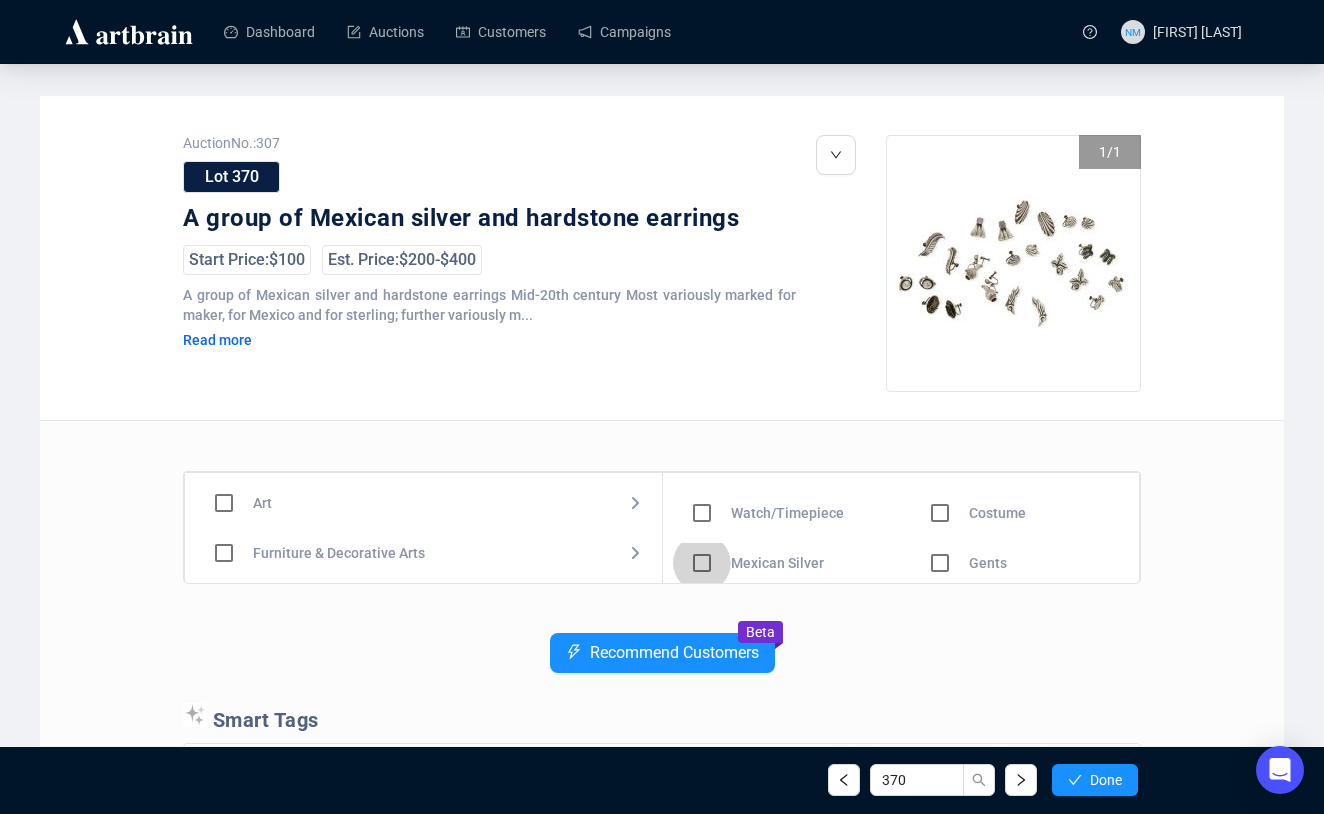 click at bounding box center [702, 413] 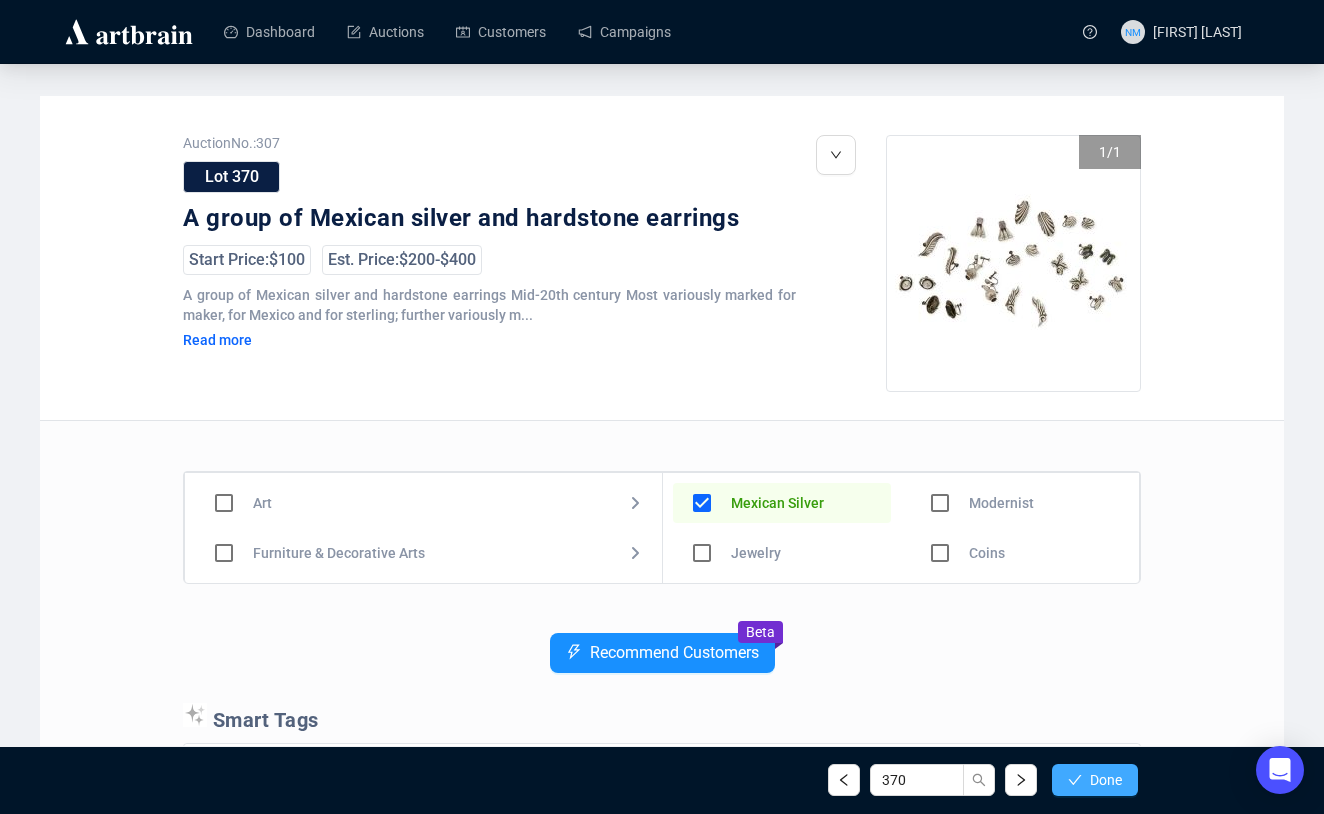 click on "Done" at bounding box center [1106, 780] 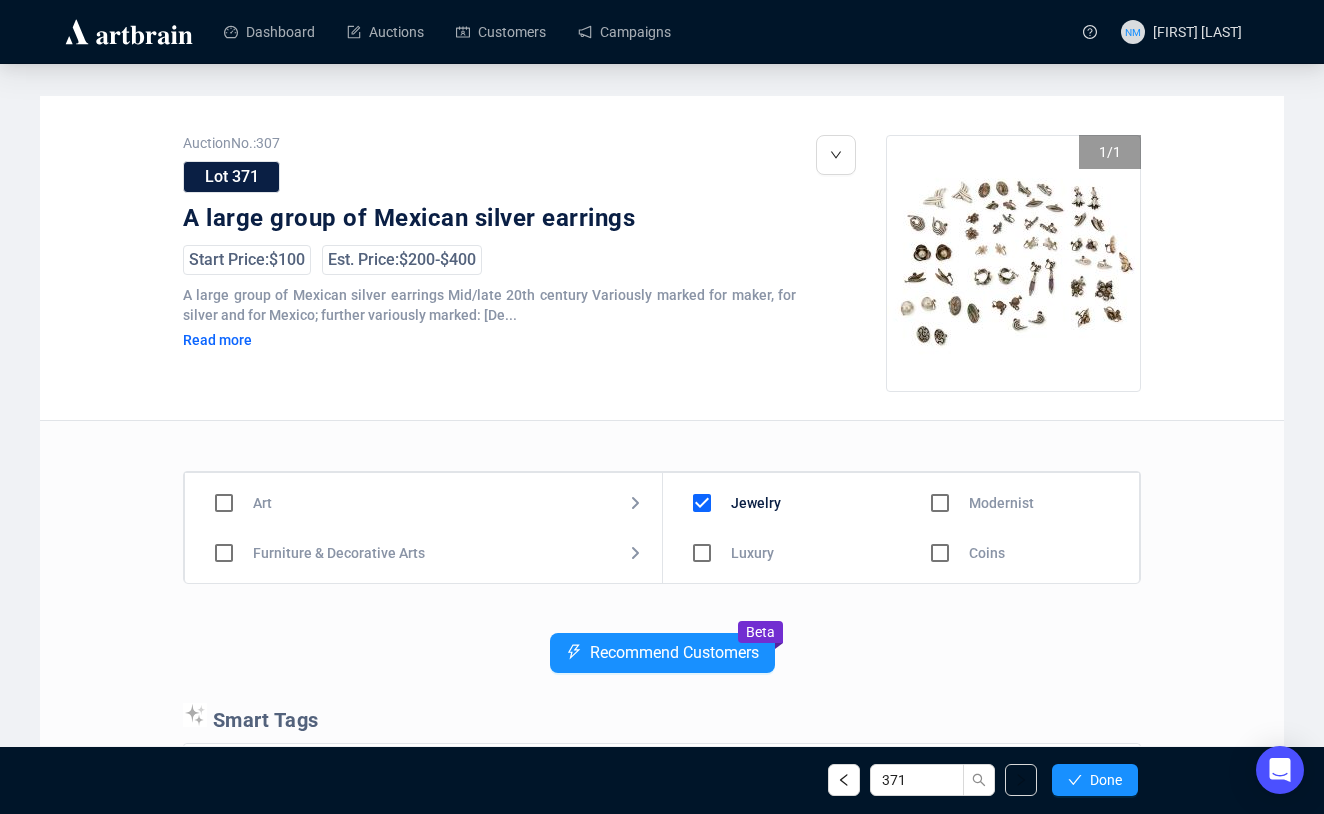 click at bounding box center (702, 503) 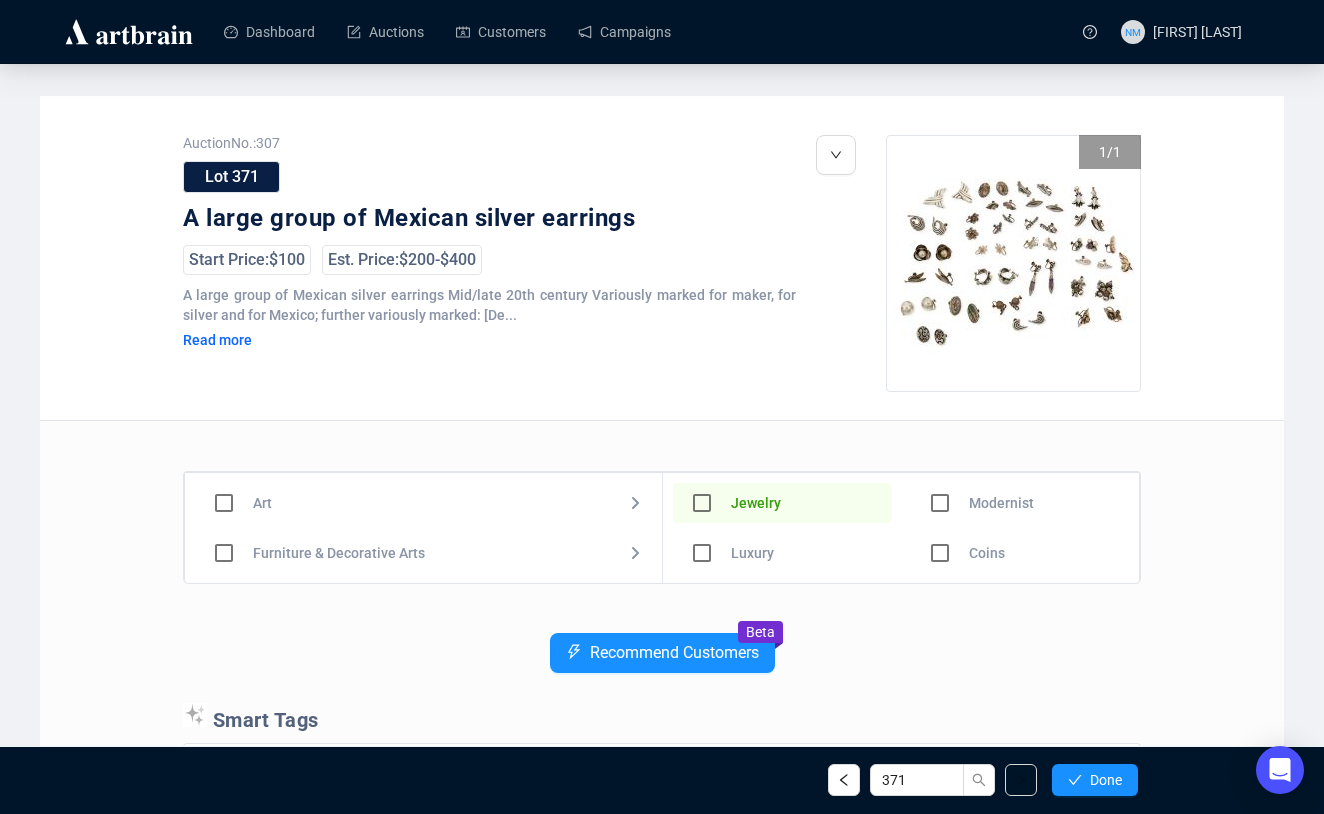 scroll, scrollTop: 90, scrollLeft: 0, axis: vertical 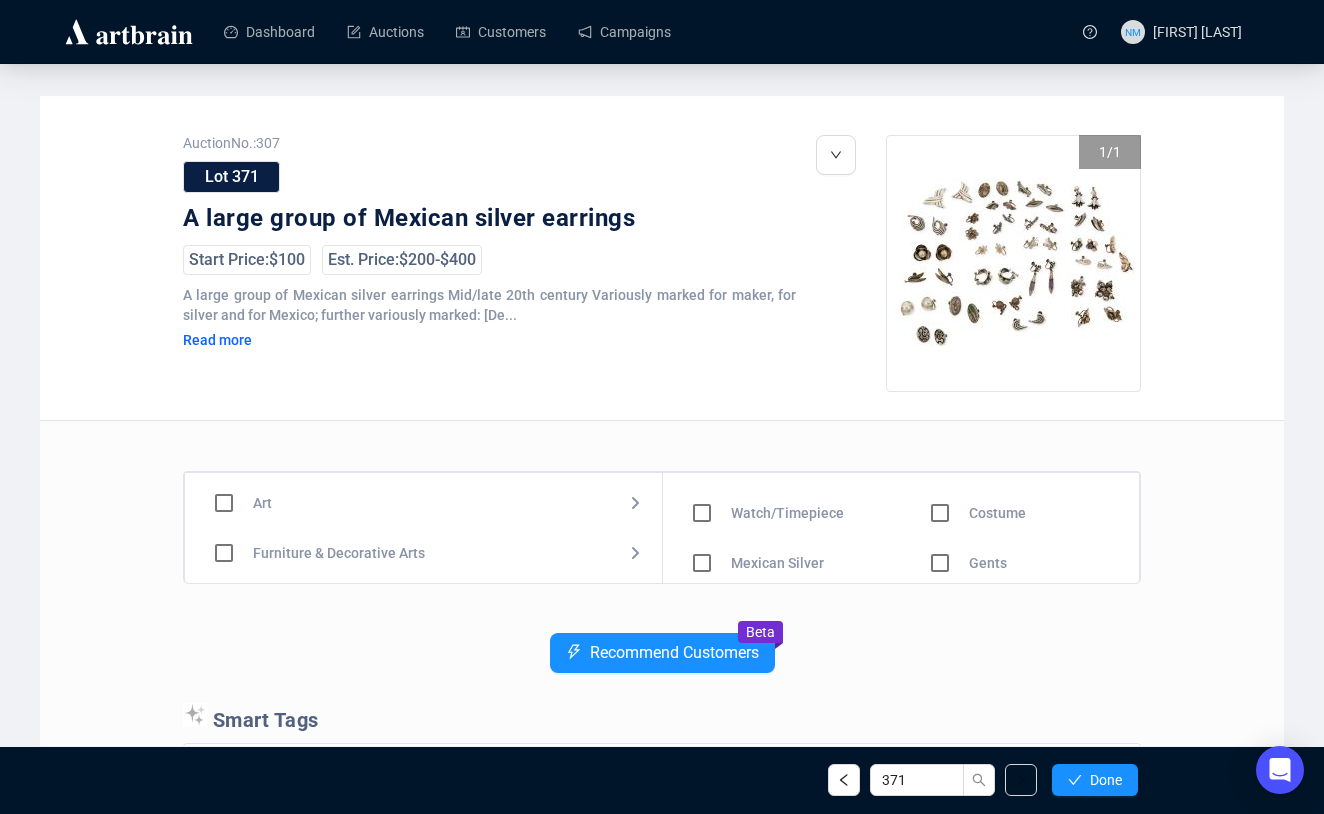 click at bounding box center [702, 413] 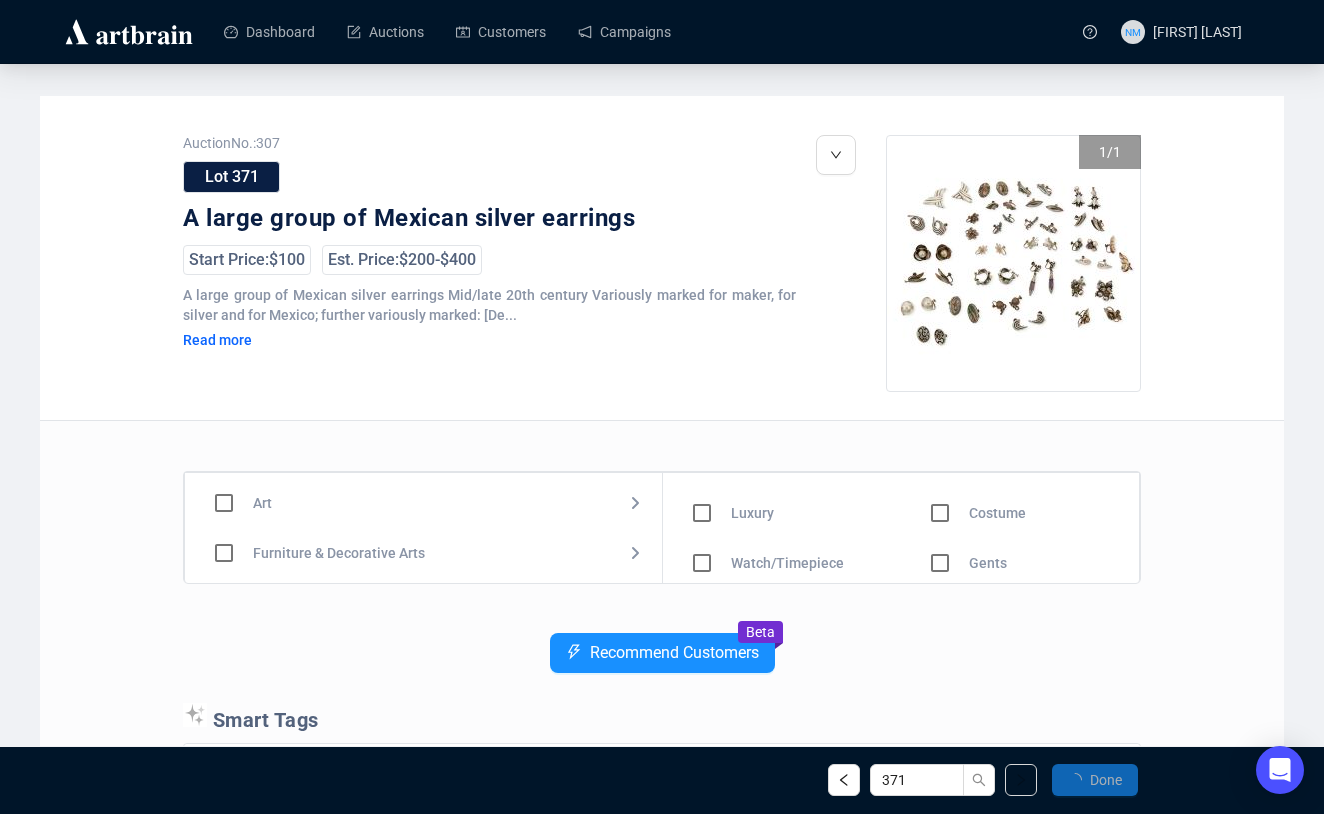 scroll, scrollTop: 0, scrollLeft: 0, axis: both 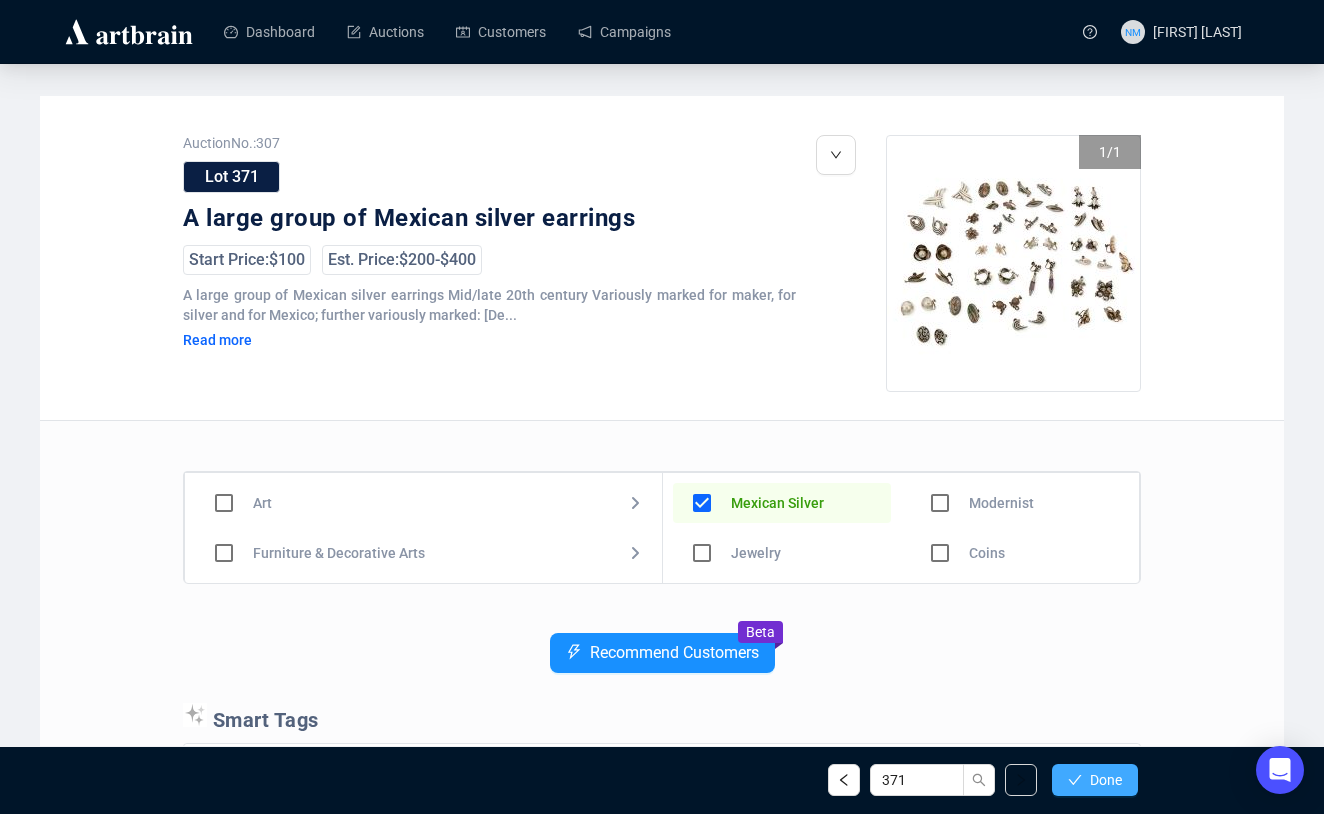 click on "Done" at bounding box center [1095, 780] 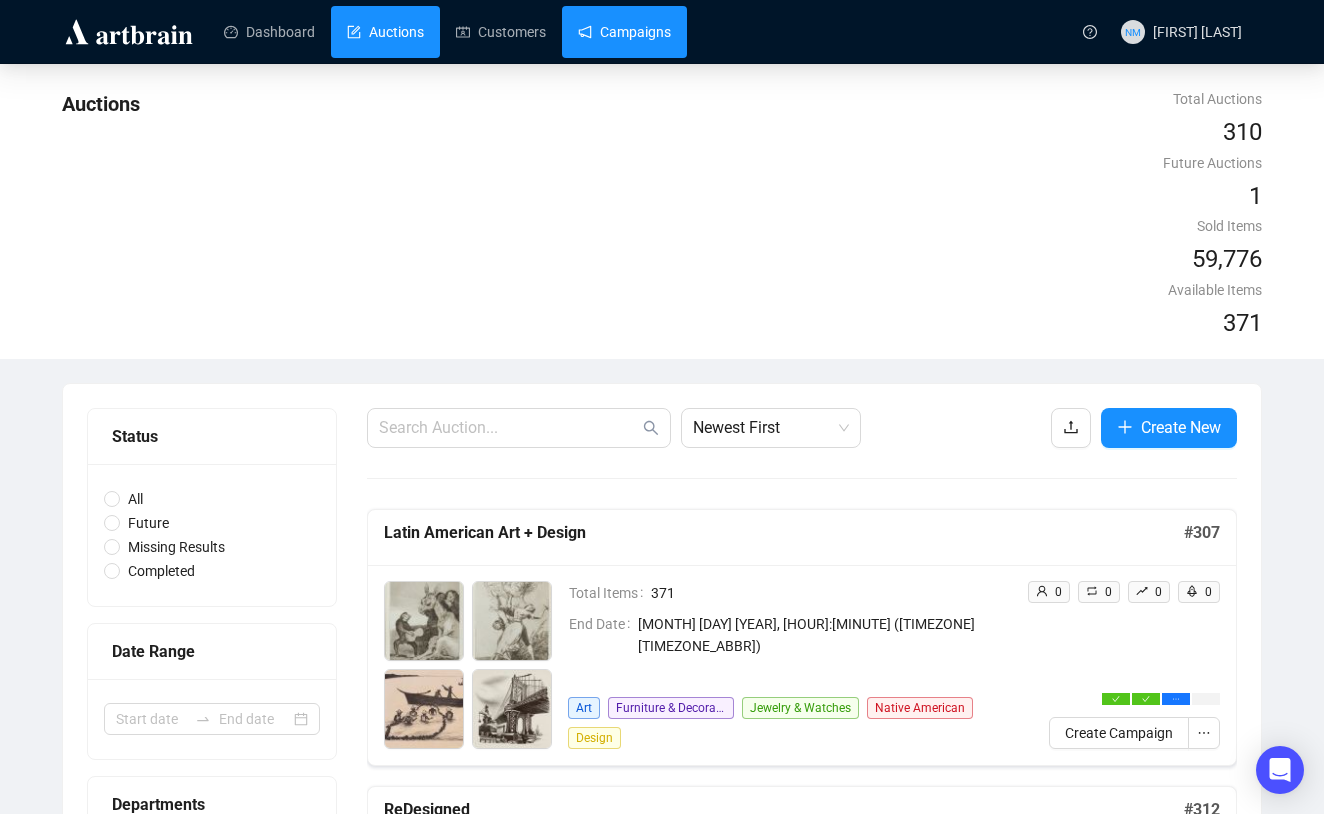 click on "Campaigns" at bounding box center (624, 32) 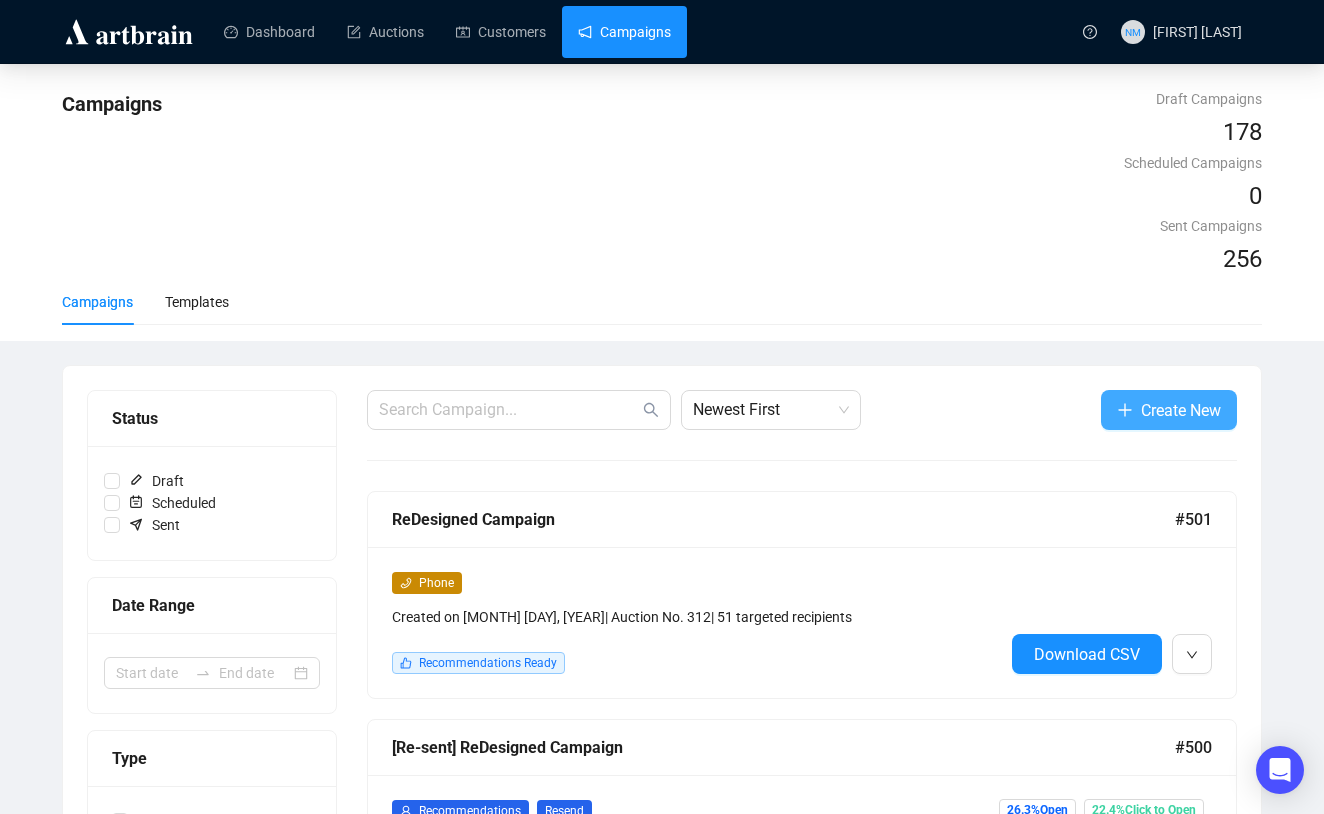click on "Create New" at bounding box center (1181, 410) 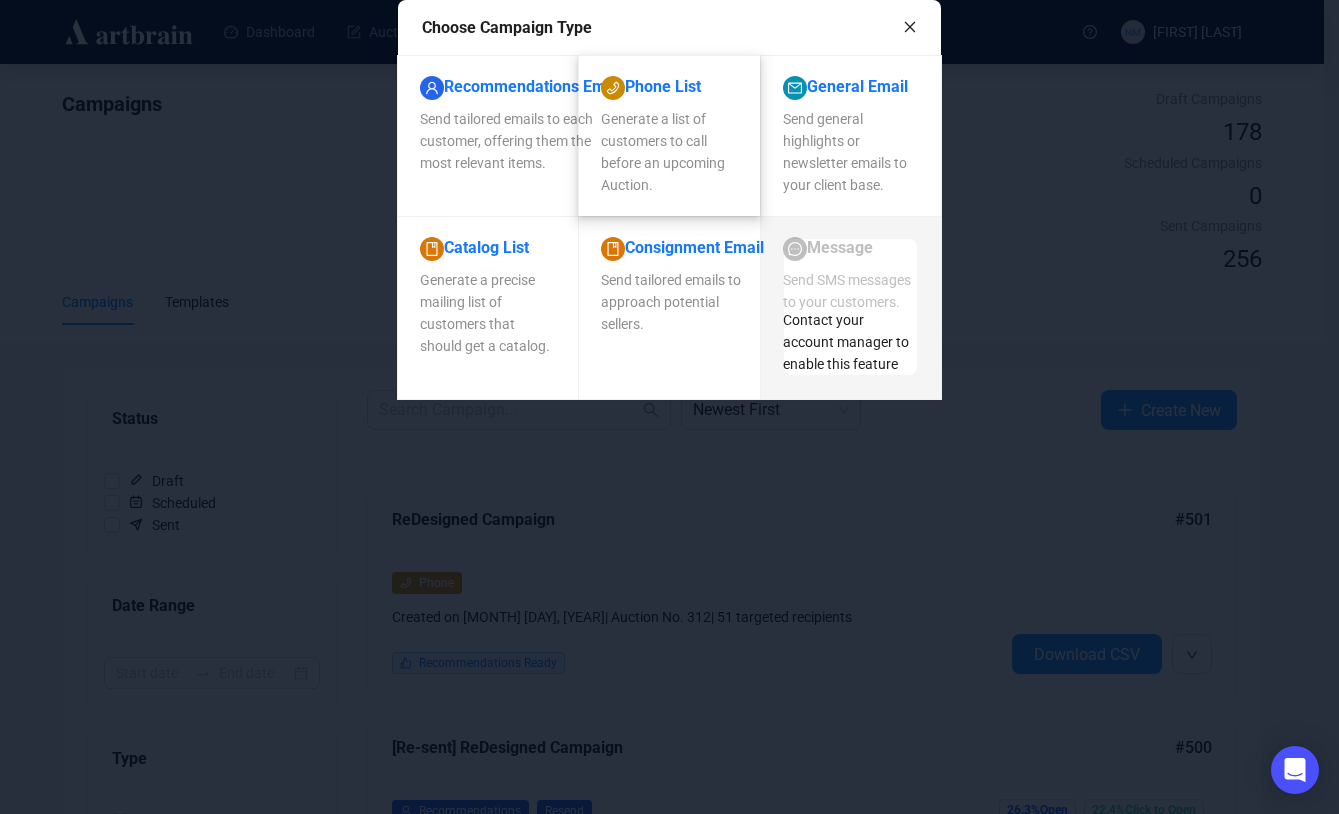 click on "Generate a list of customers to call before an upcoming Auction." at bounding box center (521, 141) 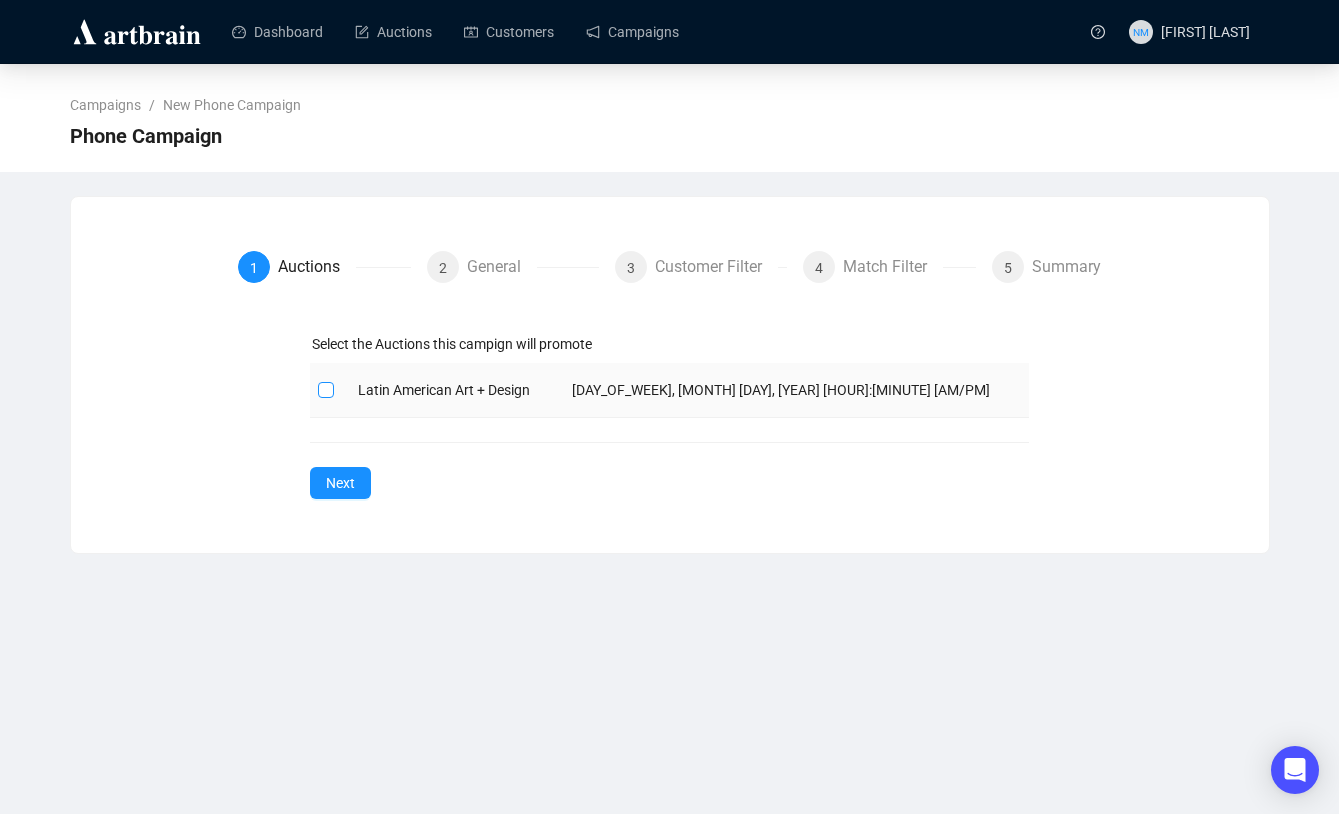 click at bounding box center (325, 389) 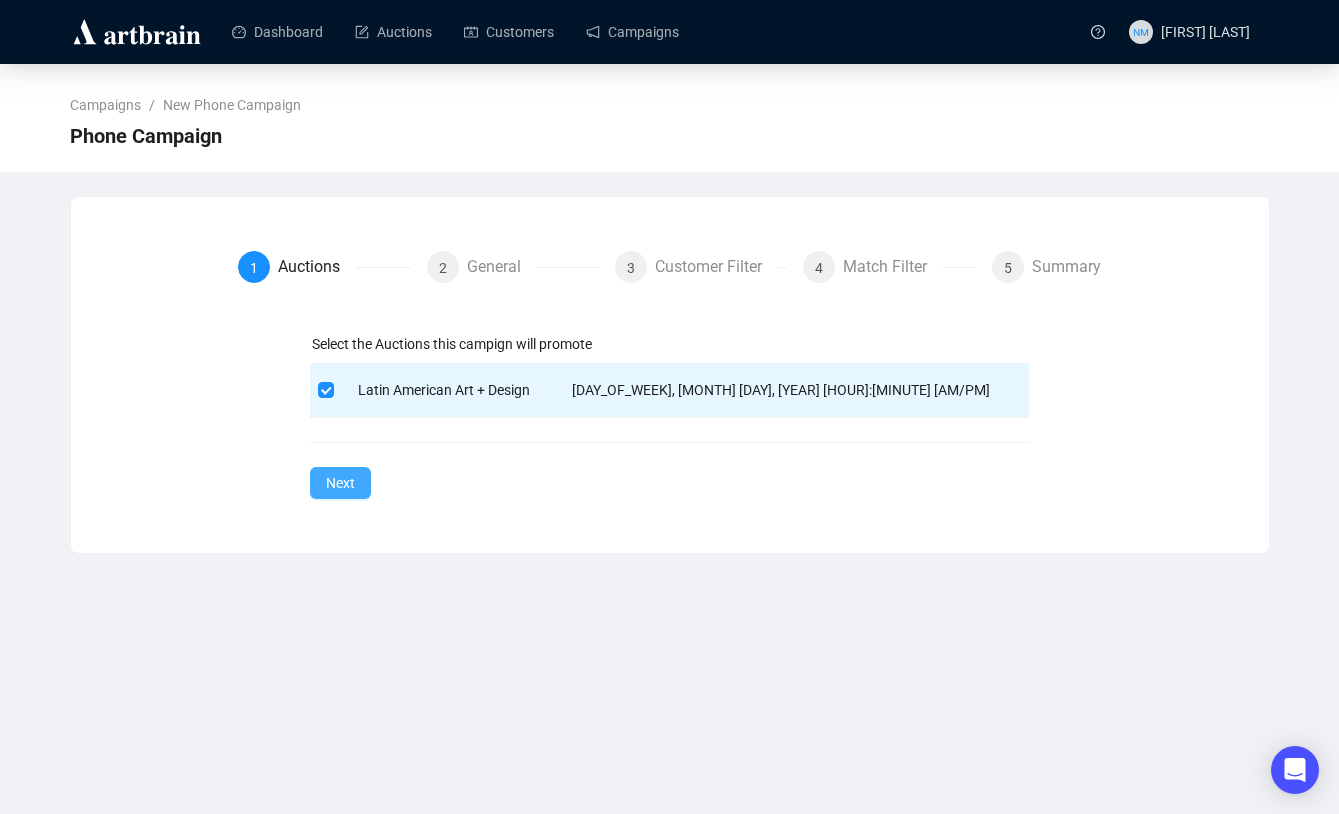 click on "Next" at bounding box center [340, 483] 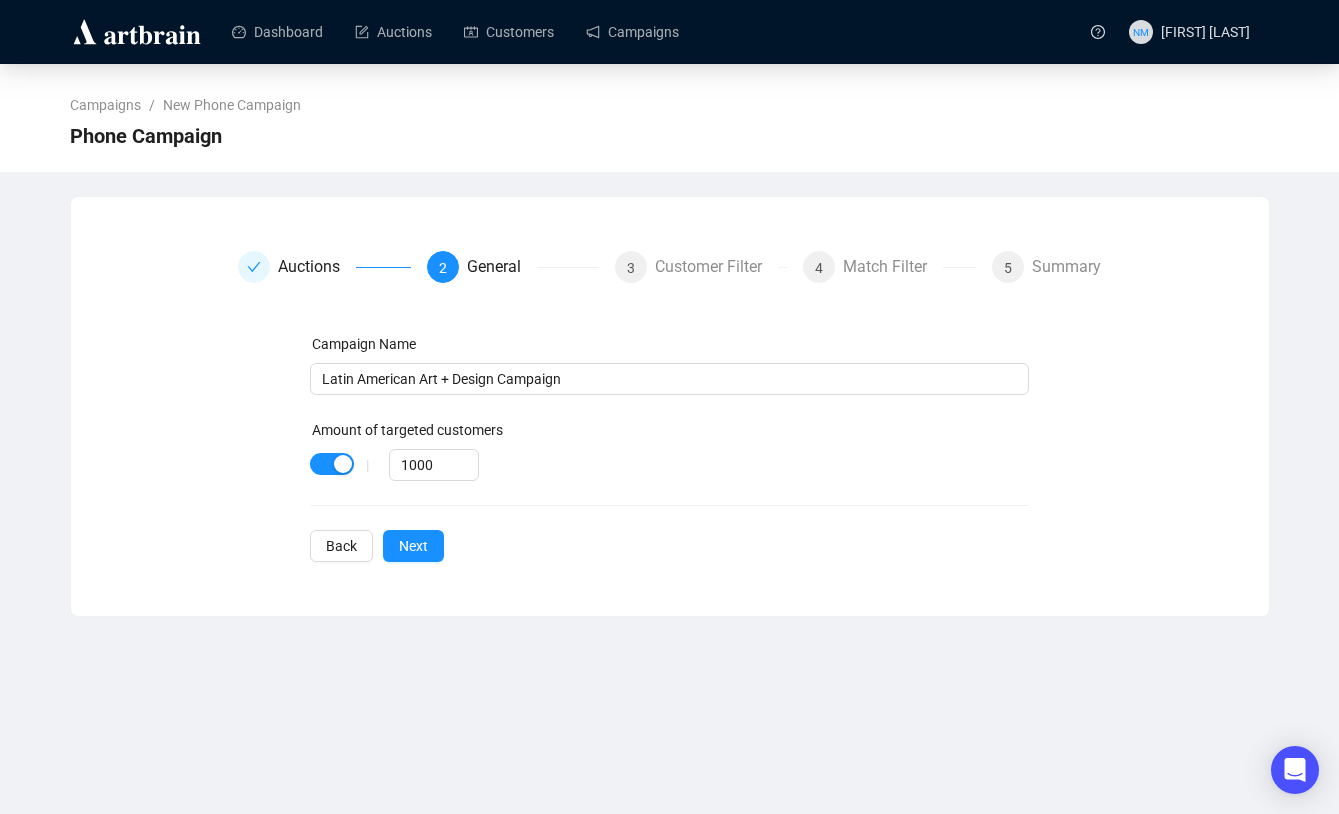 click on "|" at bounding box center (367, 465) 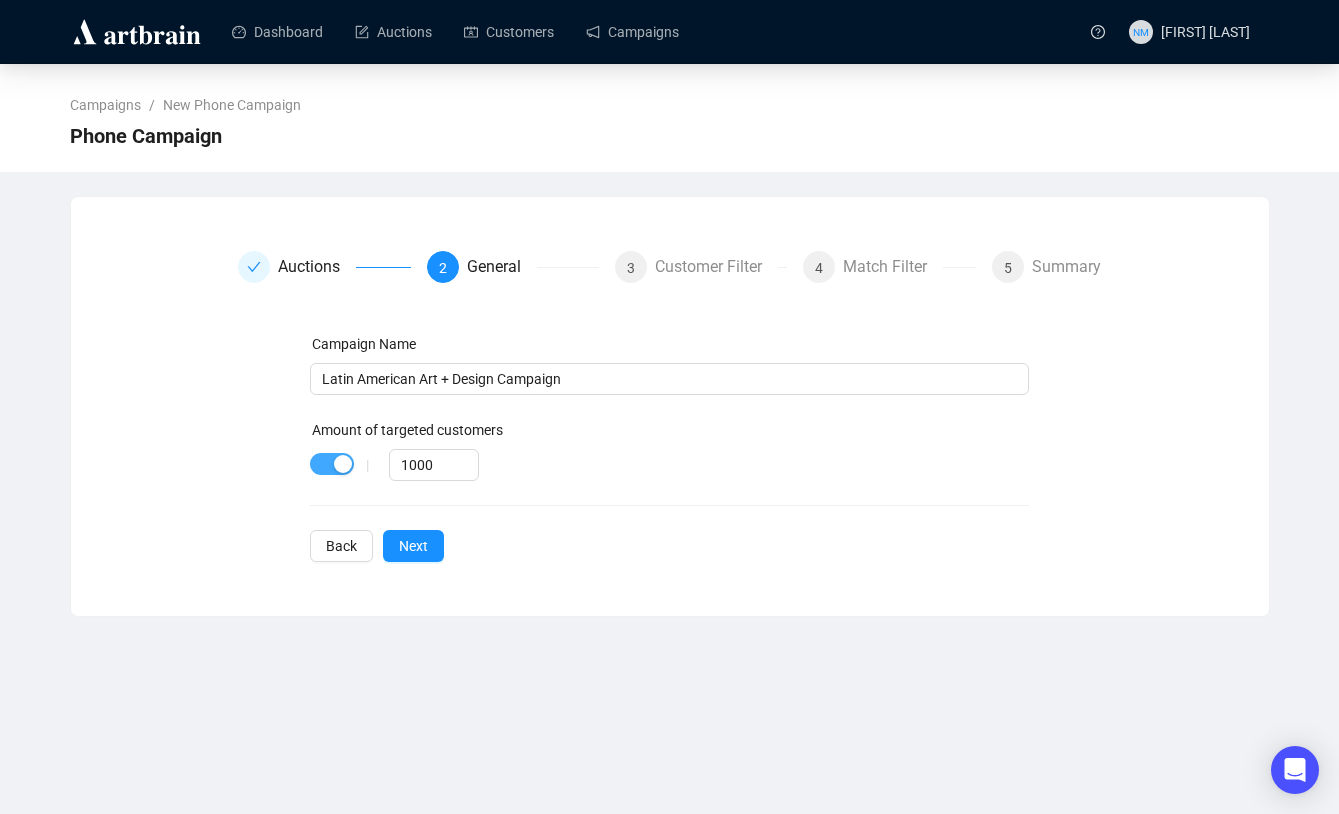 click at bounding box center [343, 464] 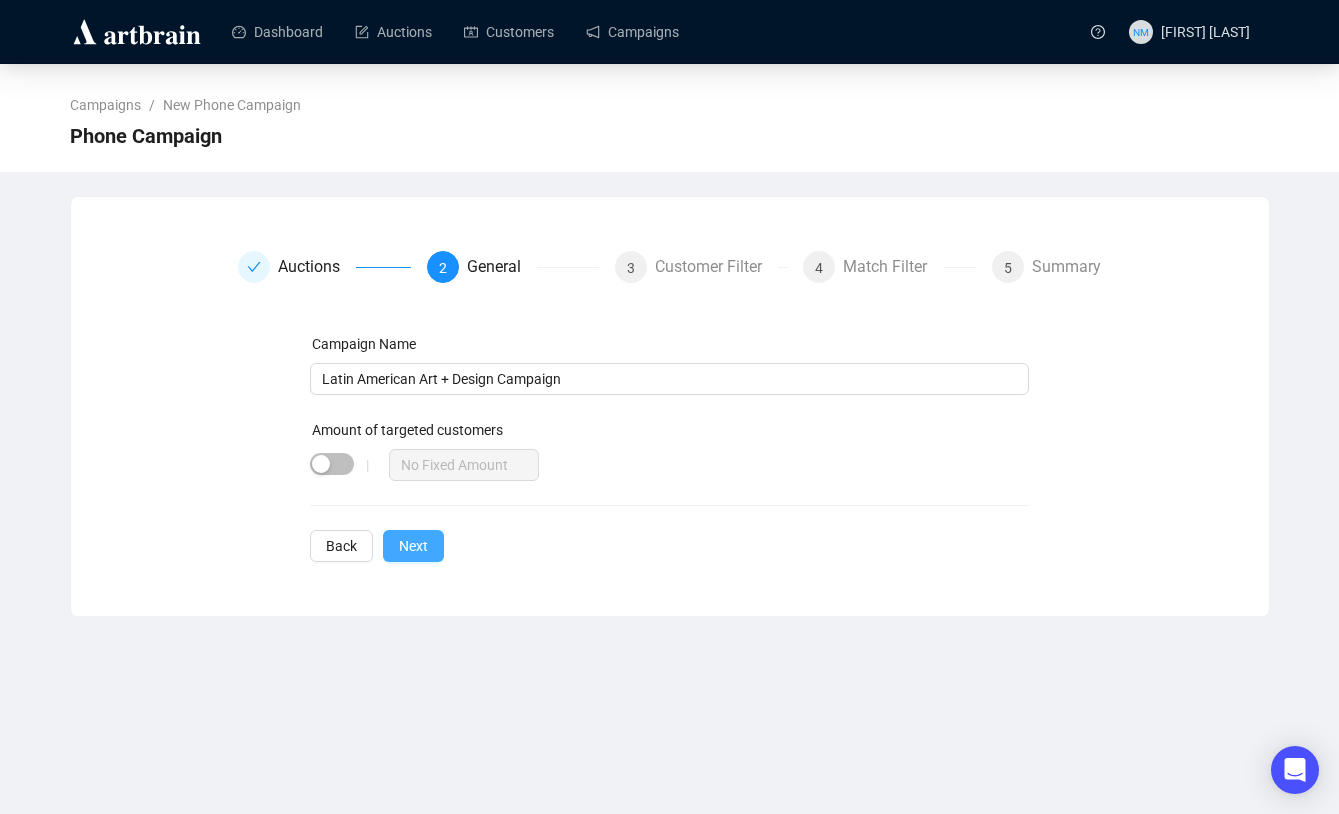 click on "Next" at bounding box center (413, 546) 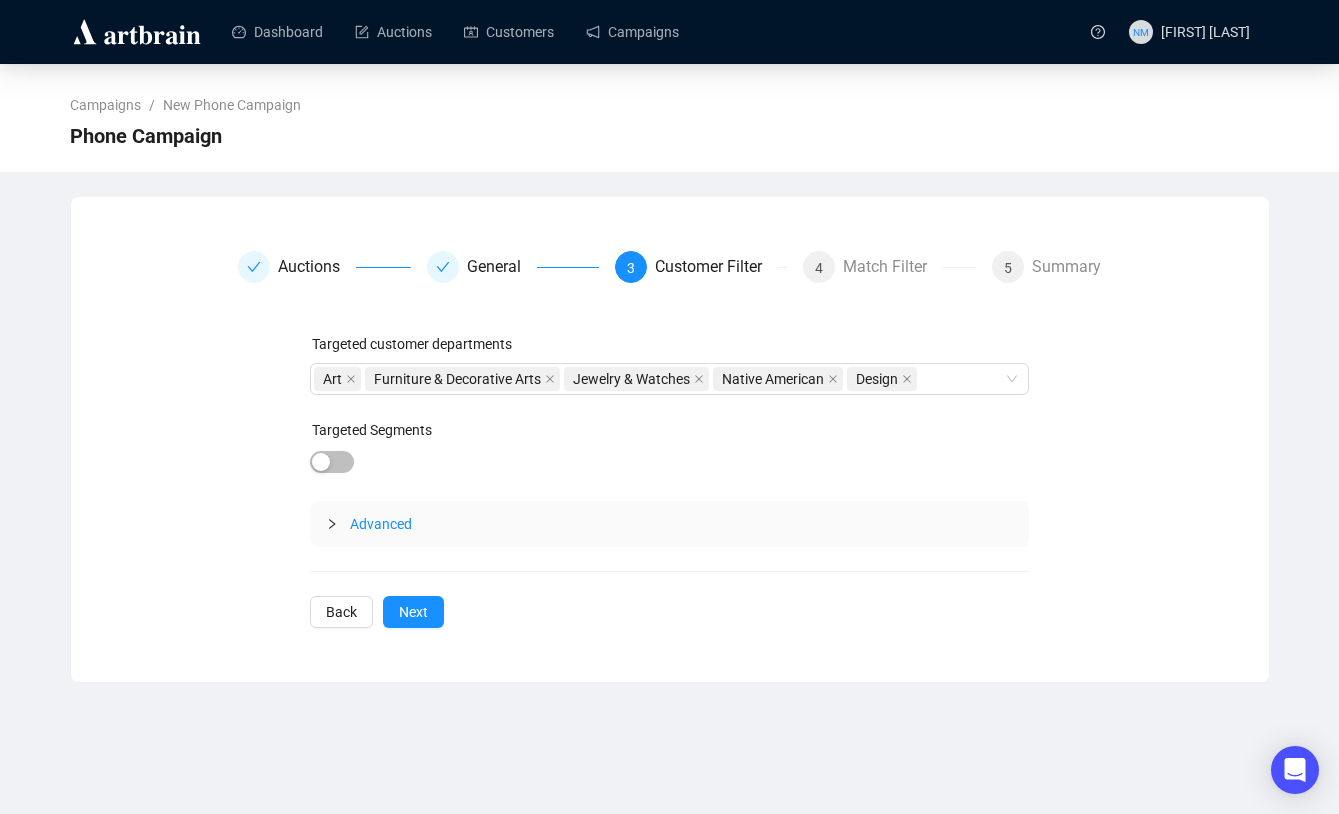 click at bounding box center (332, 524) 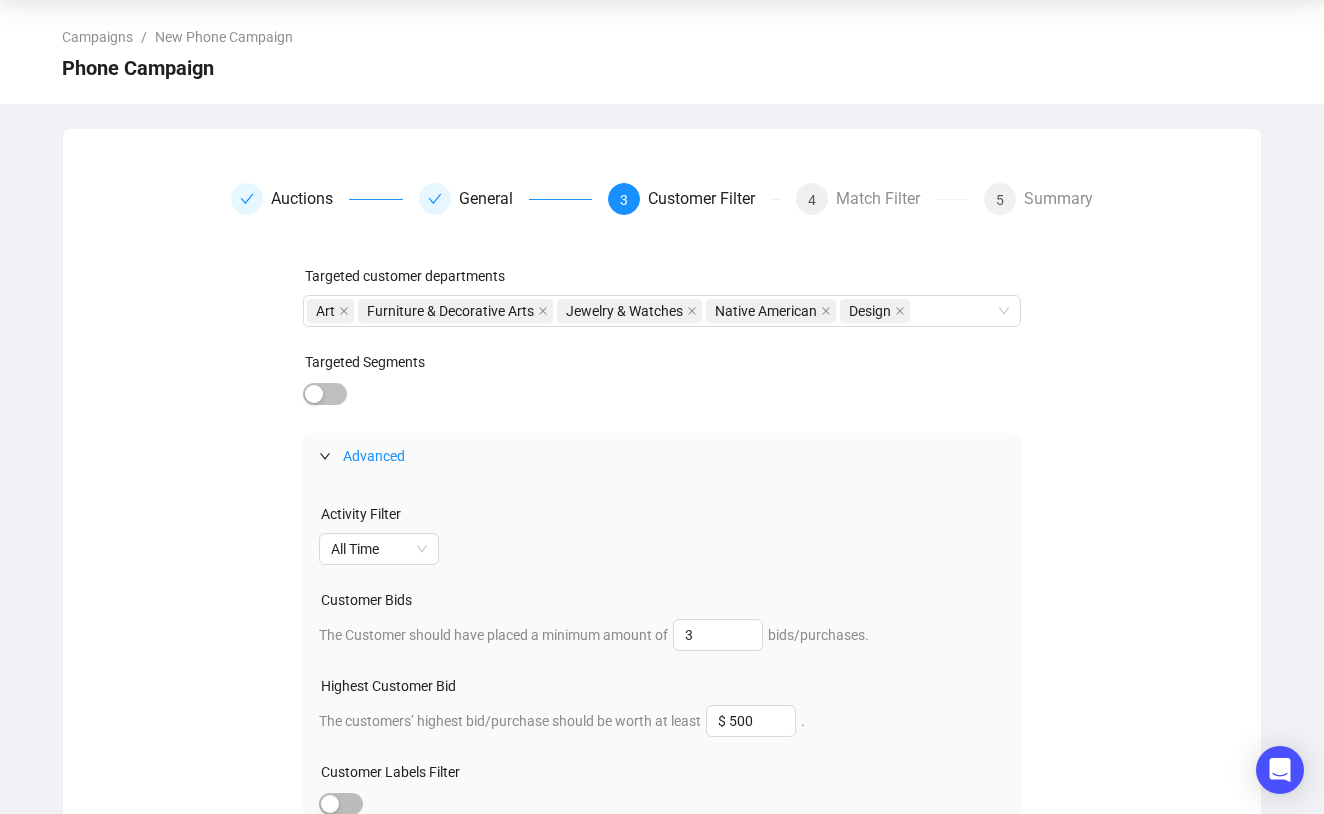 scroll, scrollTop: 331, scrollLeft: 0, axis: vertical 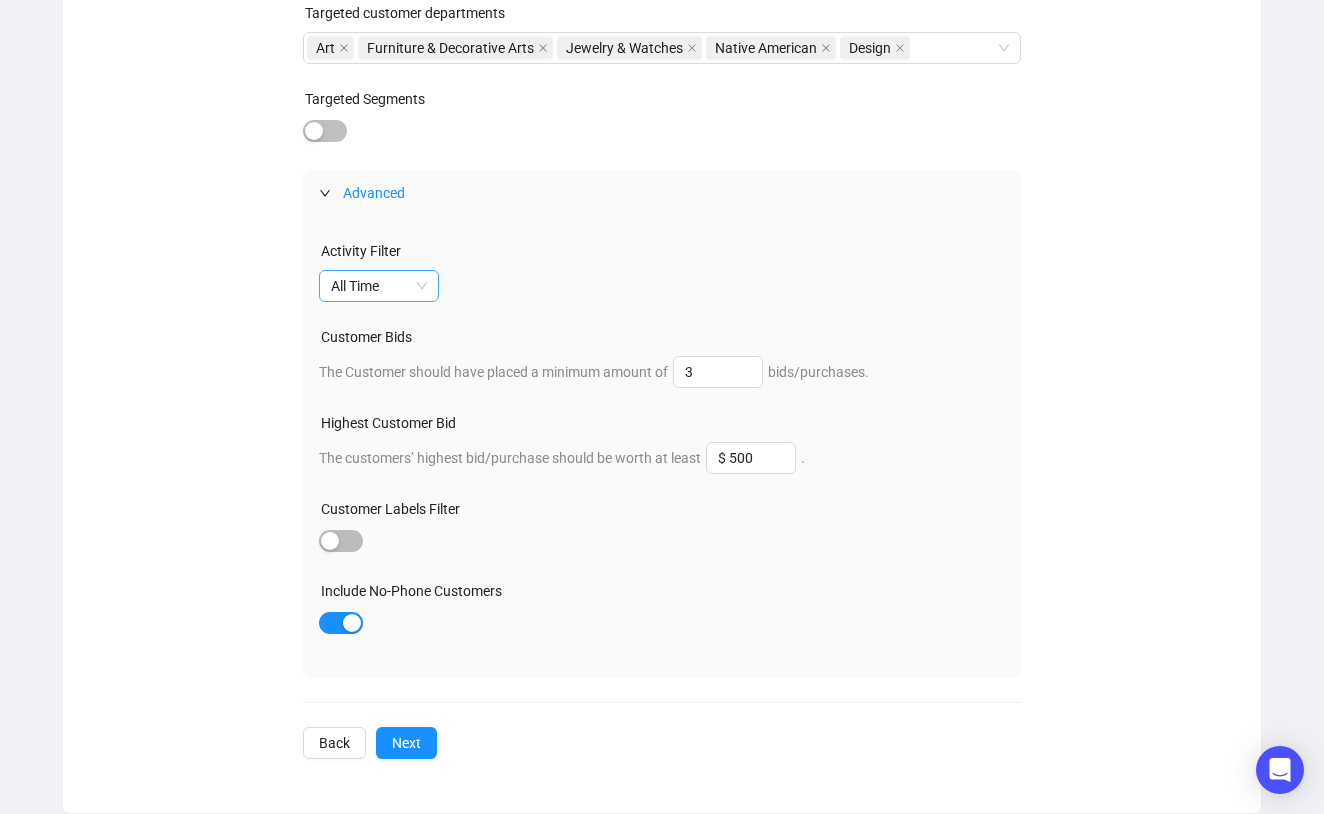 click on "All Time" at bounding box center (379, 286) 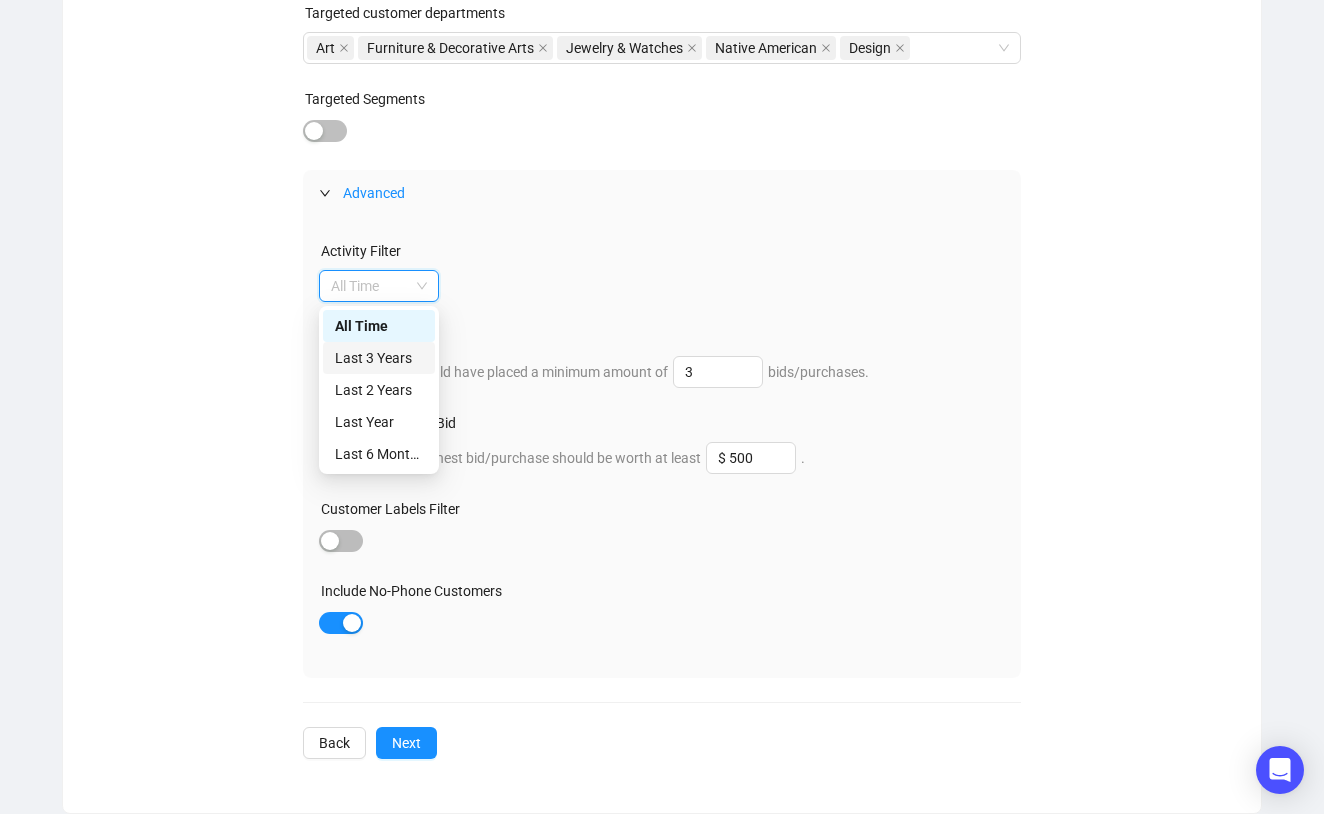 click on "Last 3 Years" at bounding box center [379, 358] 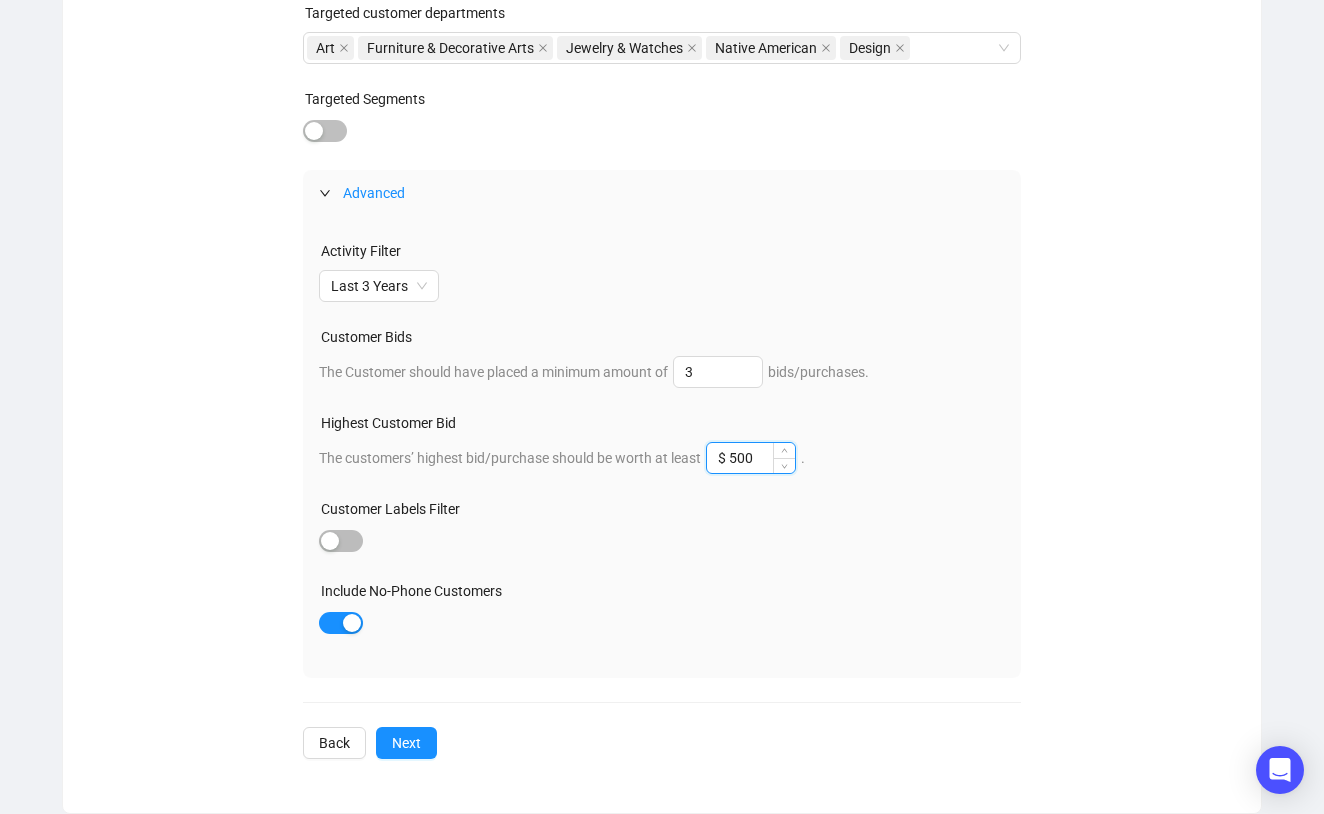 click on "$ 500" at bounding box center [751, 458] 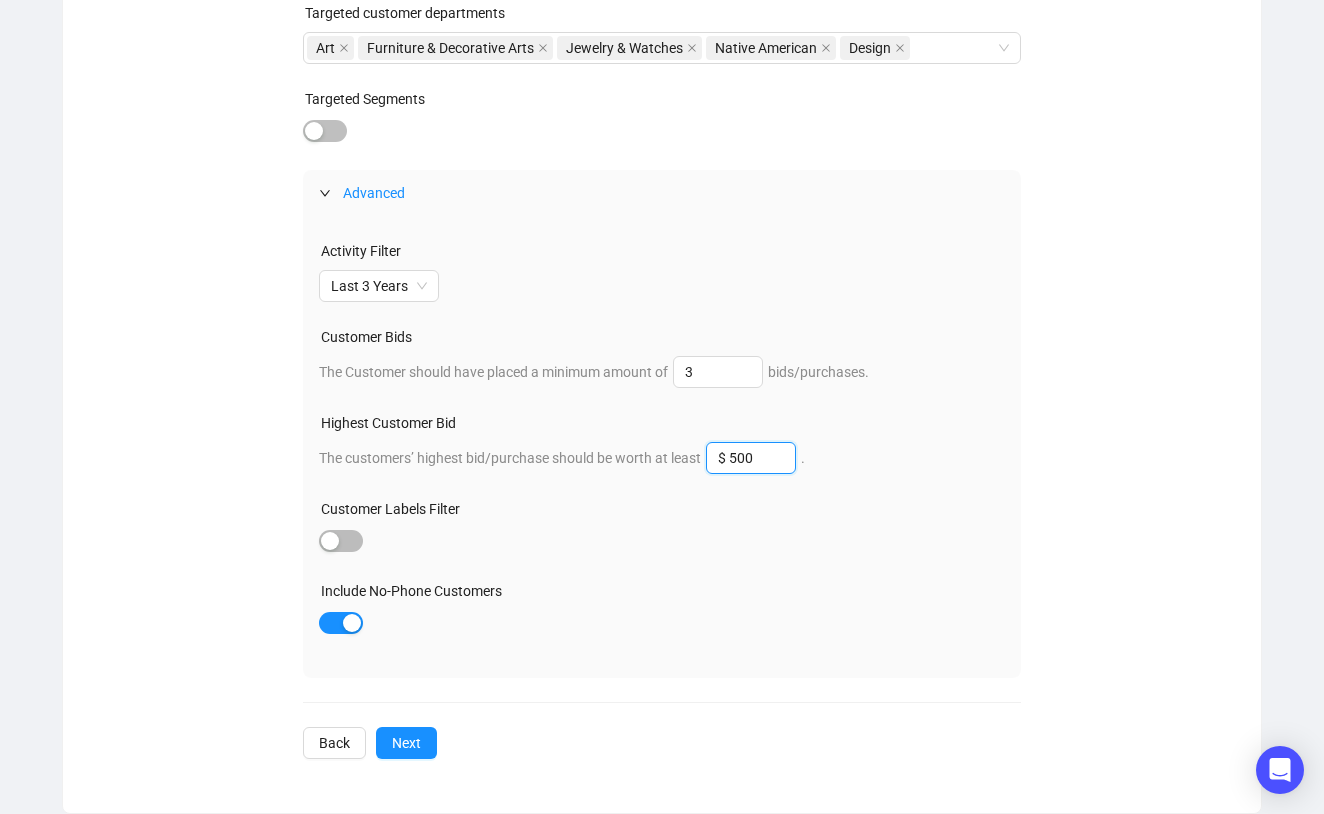 drag, startPoint x: 779, startPoint y: 458, endPoint x: 714, endPoint y: 458, distance: 65 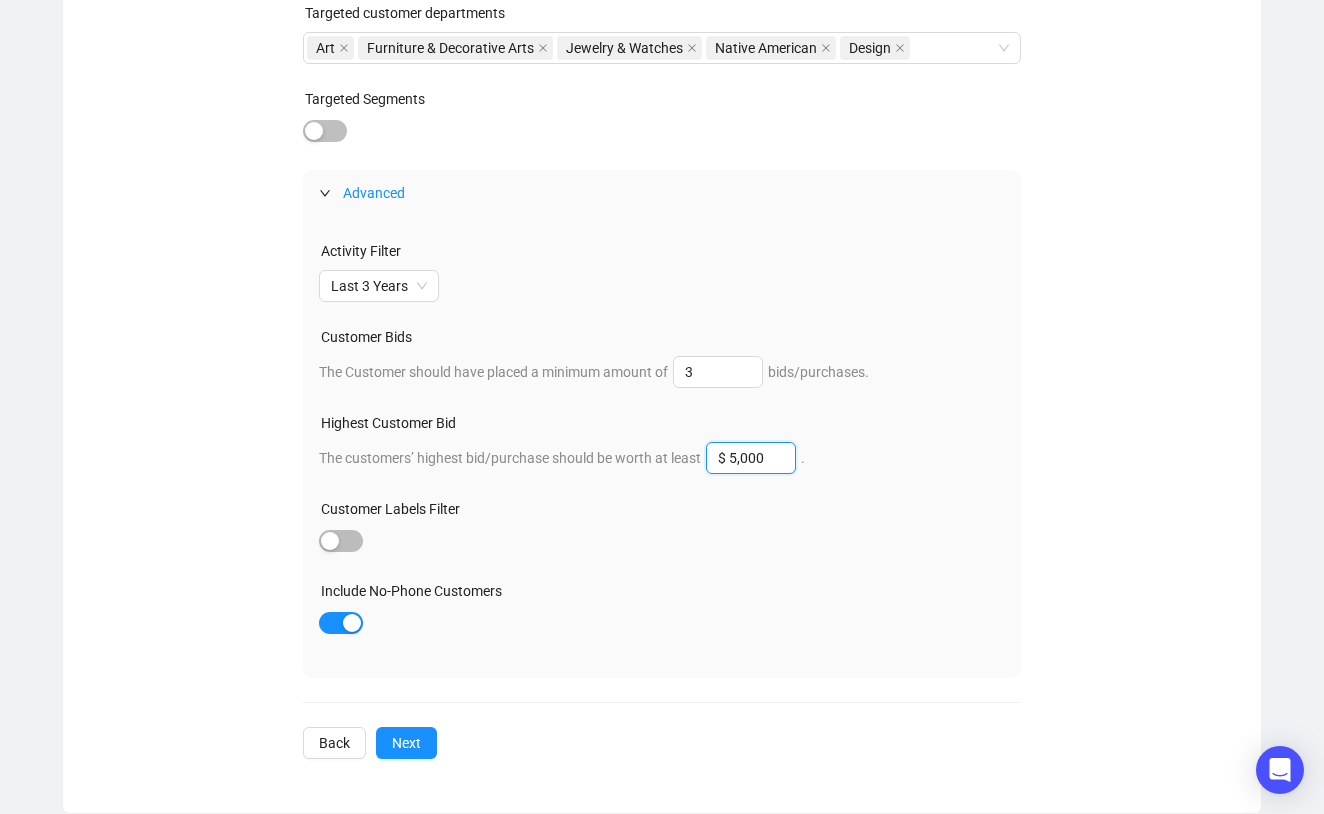 type on "$ 5,000" 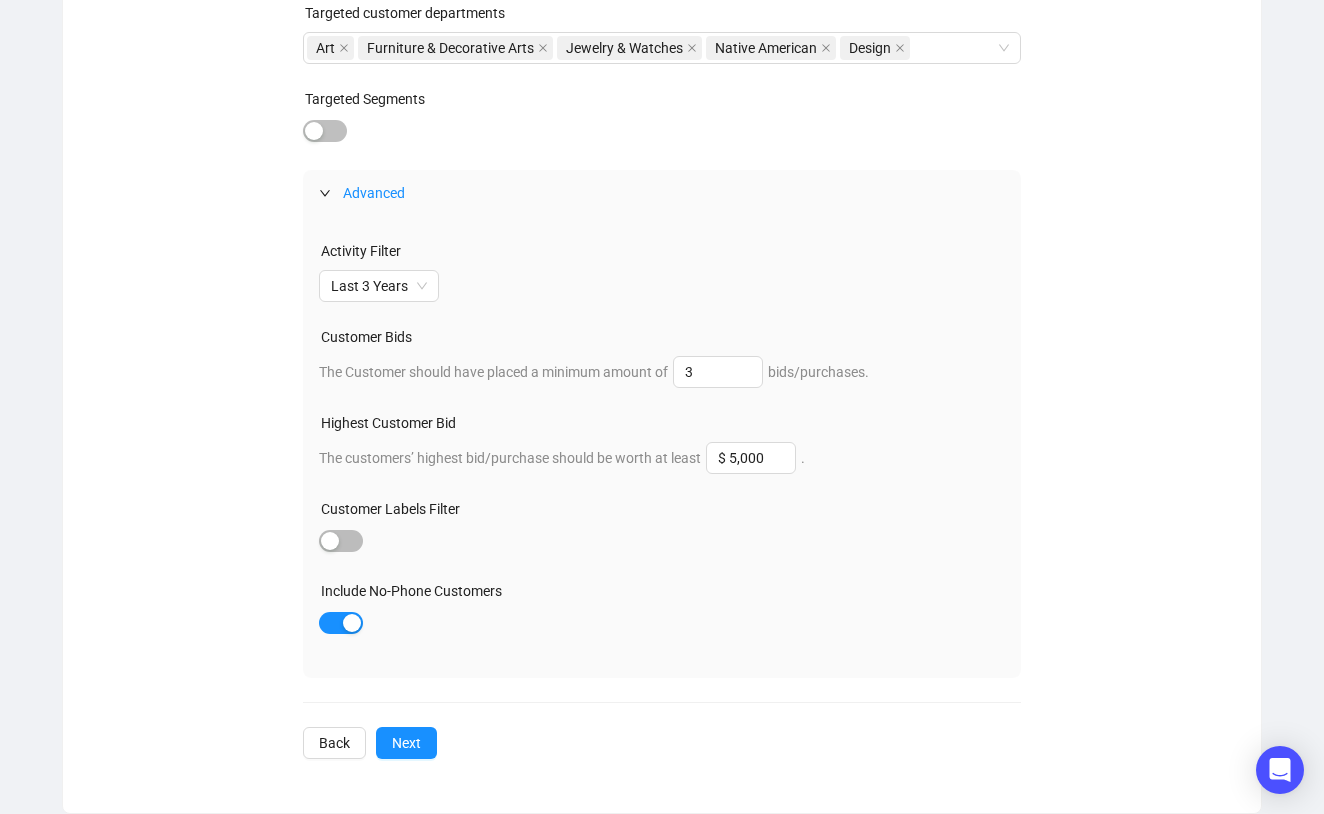 click on "Auctions General 3 Customer Filter 4 Match Filter 5 Summary Targeted customer departments Art Furniture & Decorative Arts Jewelry & Watches Native American Design   Targeted Segments Advanced Activity Filter Last 3 Years Customer Bids The Customer should have placed a minimum amount of  3 bids/purchases. Highest Customer Bid The customers’ highest bid/purchase should be worth at least $ 5,000 . Customer Labels Filter Include No-Phone Customers Back Next" at bounding box center [662, 339] 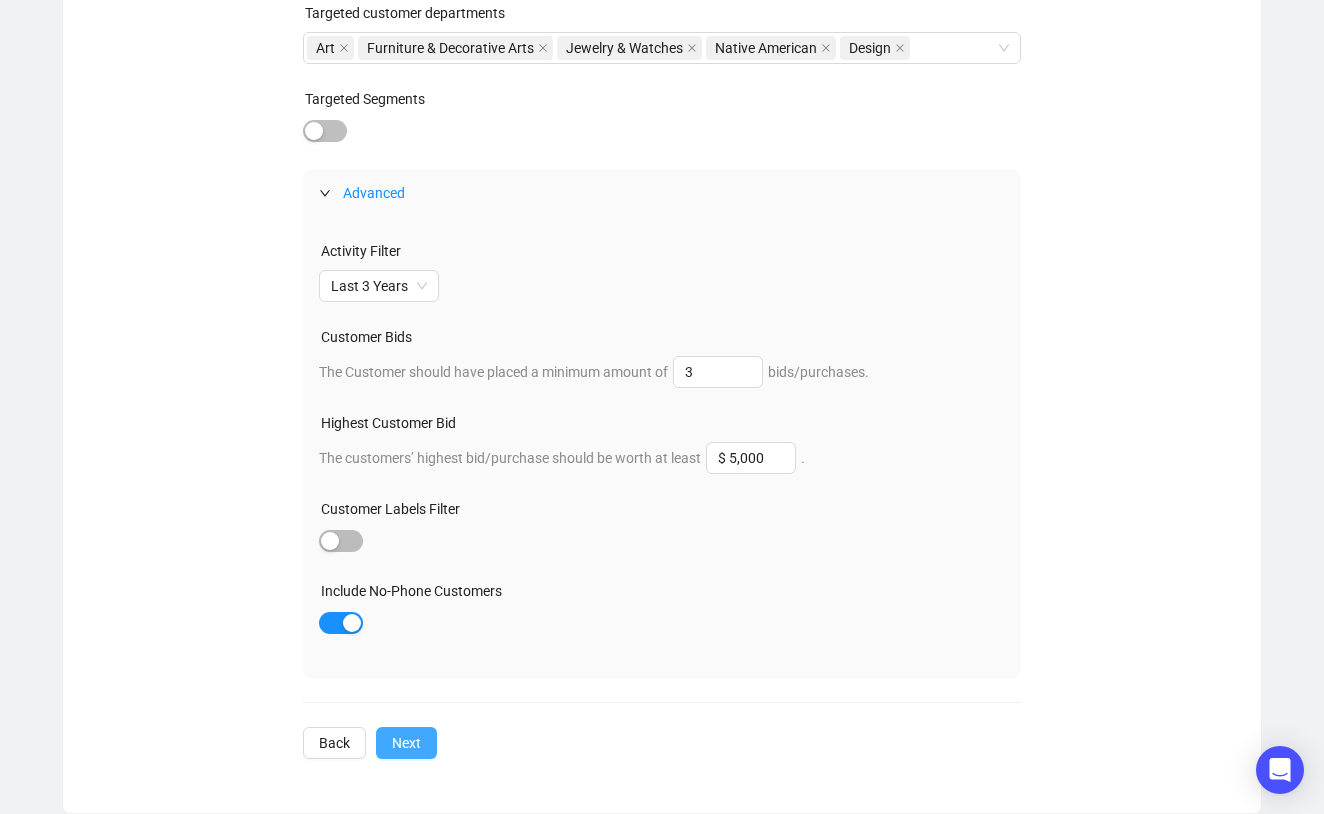 click on "Next" at bounding box center (406, 743) 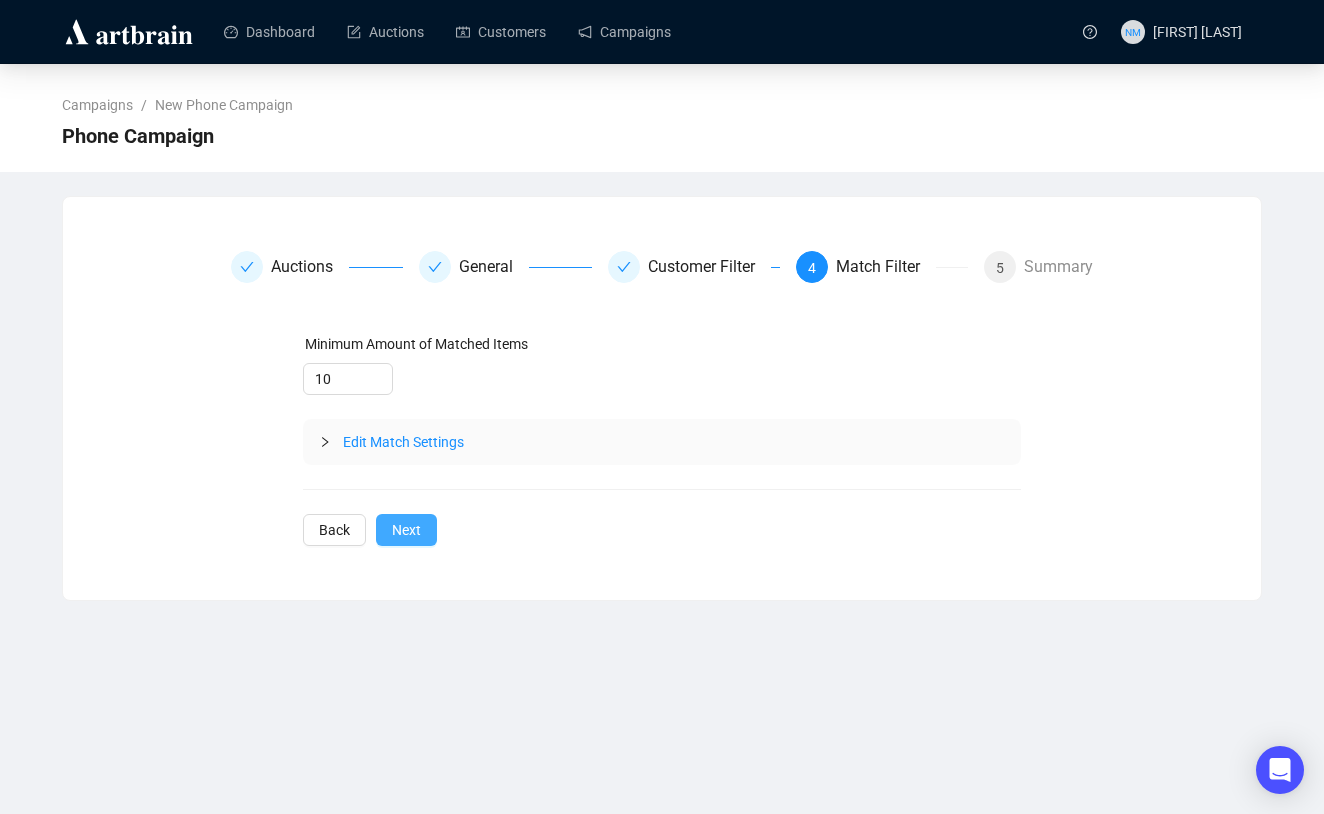 scroll, scrollTop: 0, scrollLeft: 0, axis: both 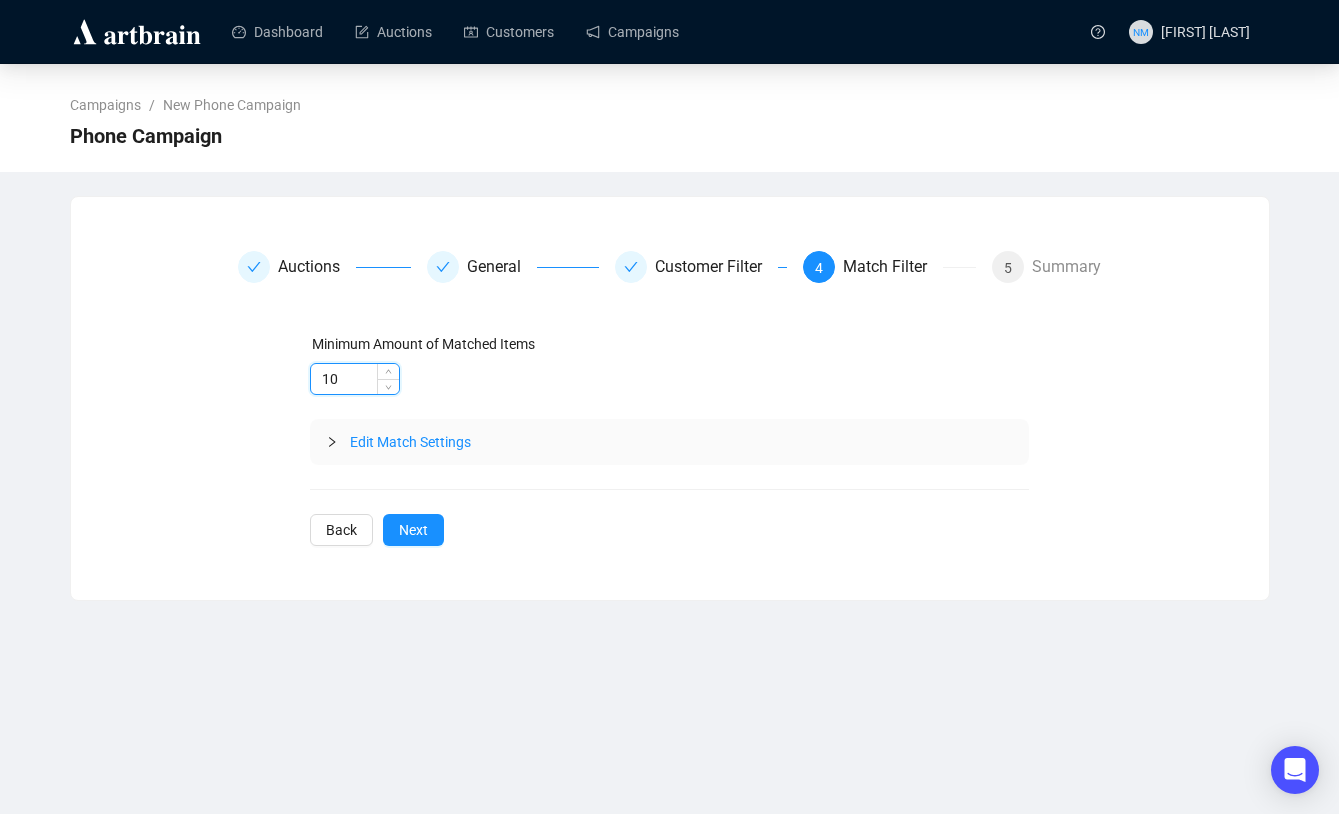 click on "10" at bounding box center [355, 379] 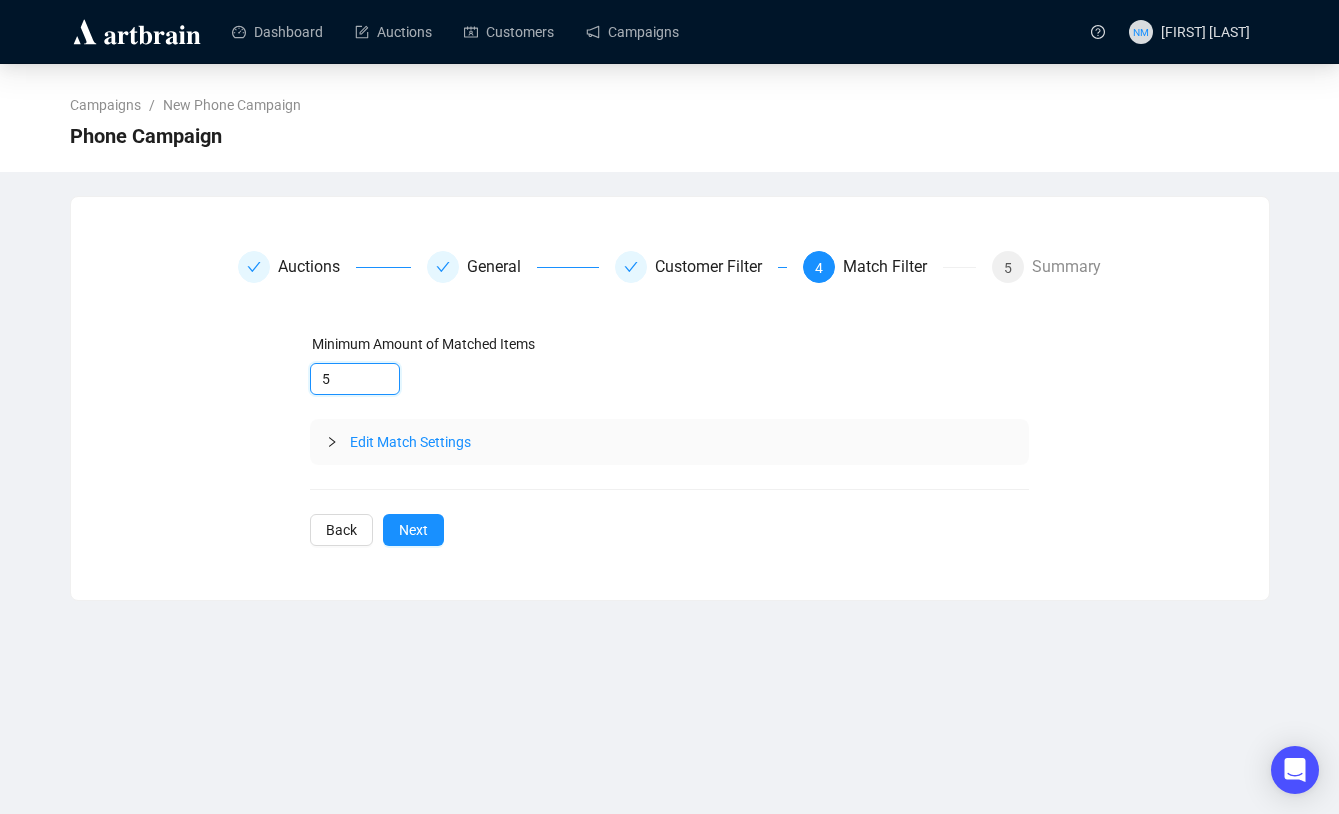 type on "5" 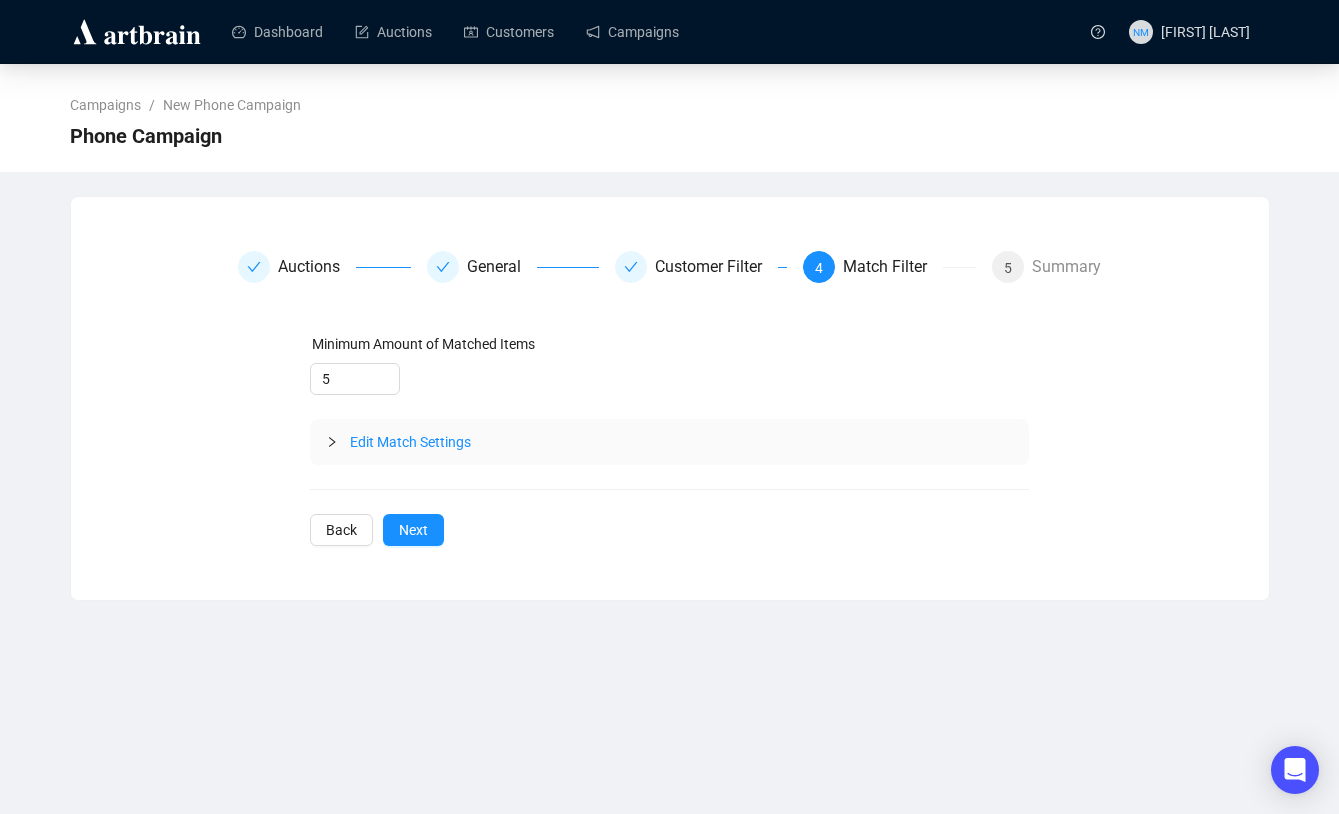 click at bounding box center [338, 442] 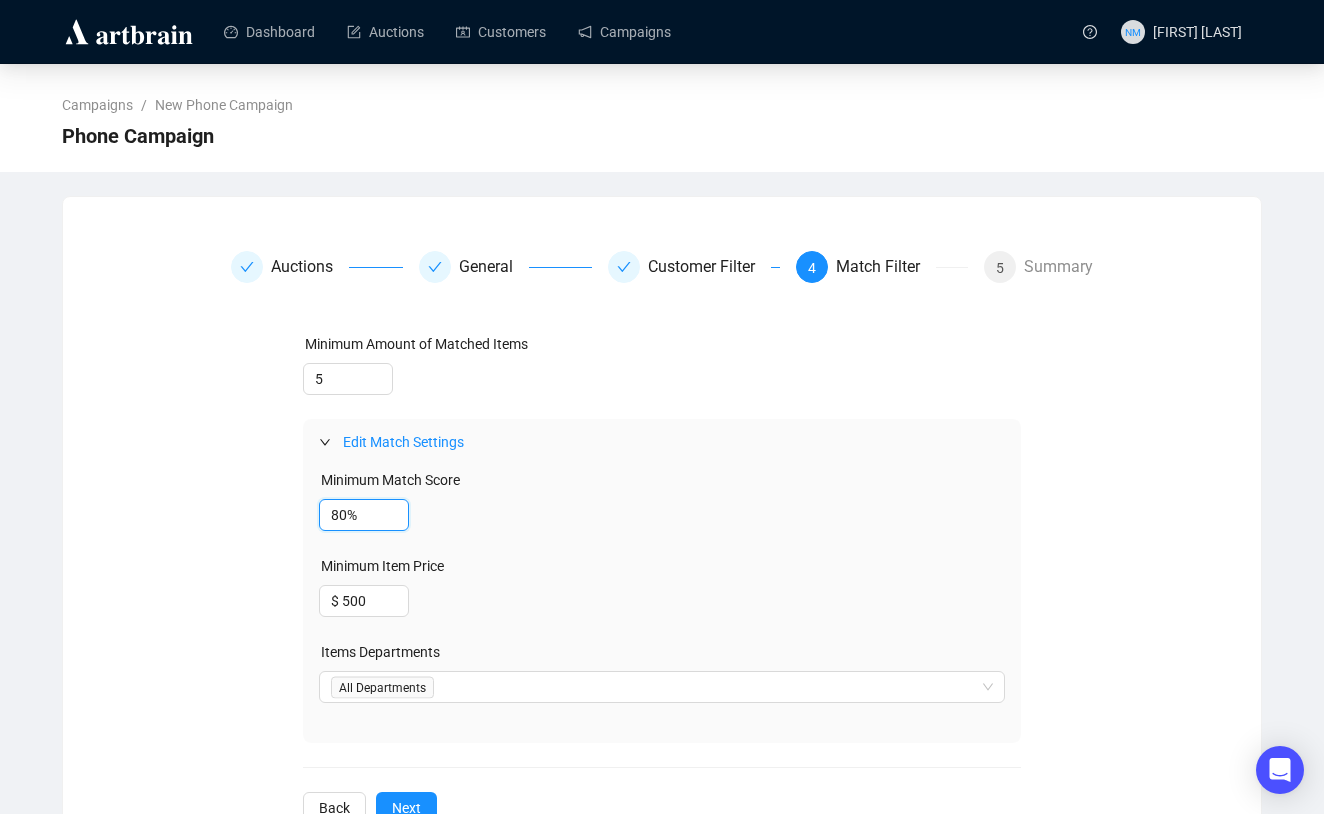drag, startPoint x: 346, startPoint y: 515, endPoint x: 312, endPoint y: 514, distance: 34.0147 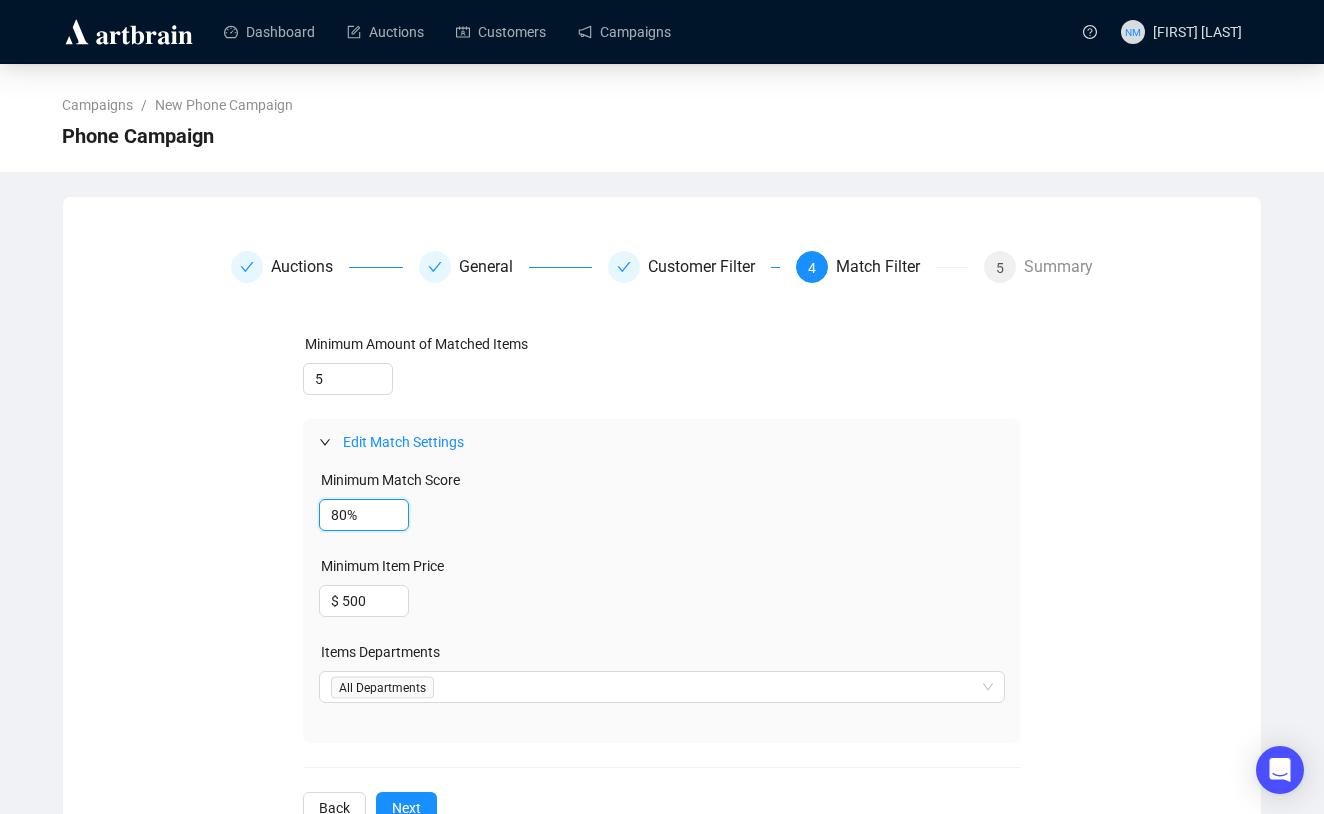 click on "Minimum Match Score 80% Minimum Item Price $ 500 Items Departments   All Departments" at bounding box center [662, 604] 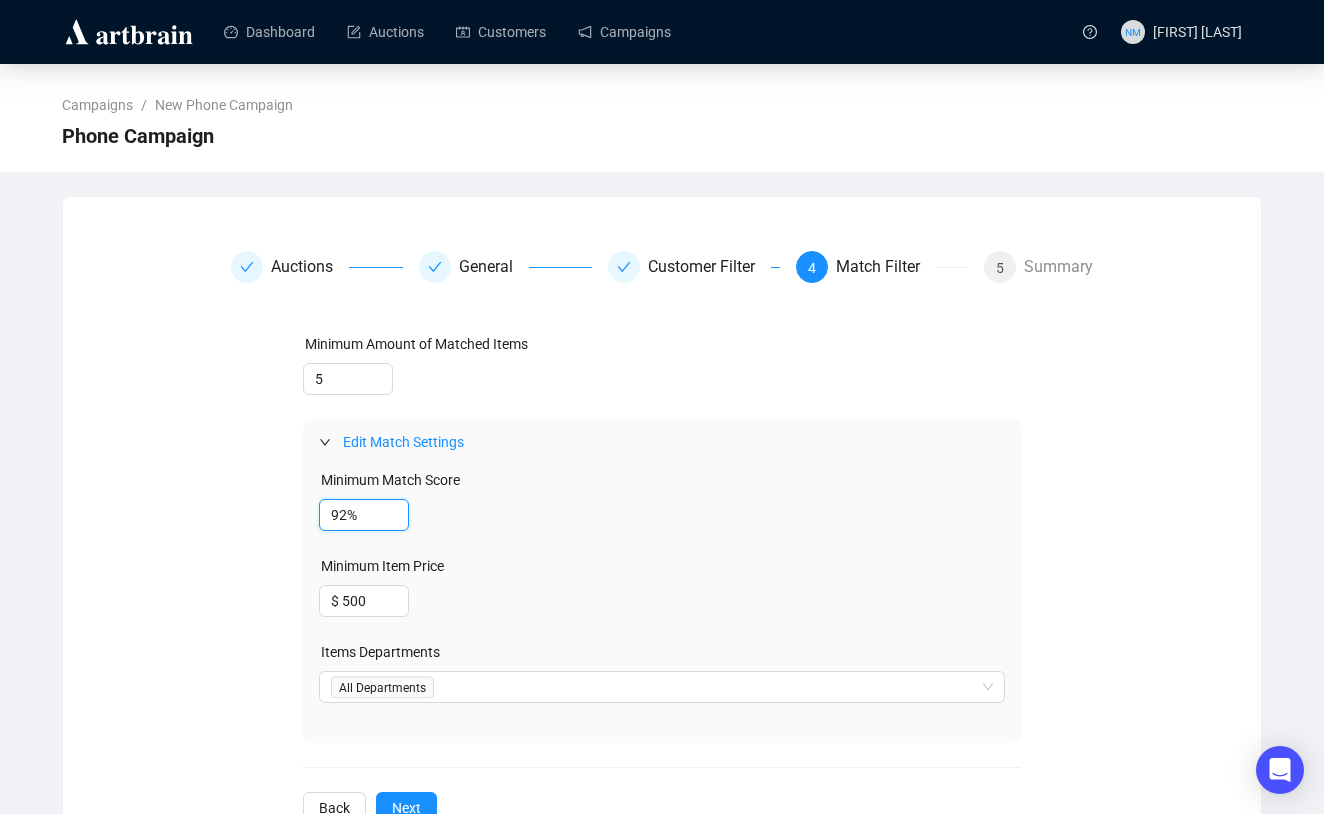 type on "92%" 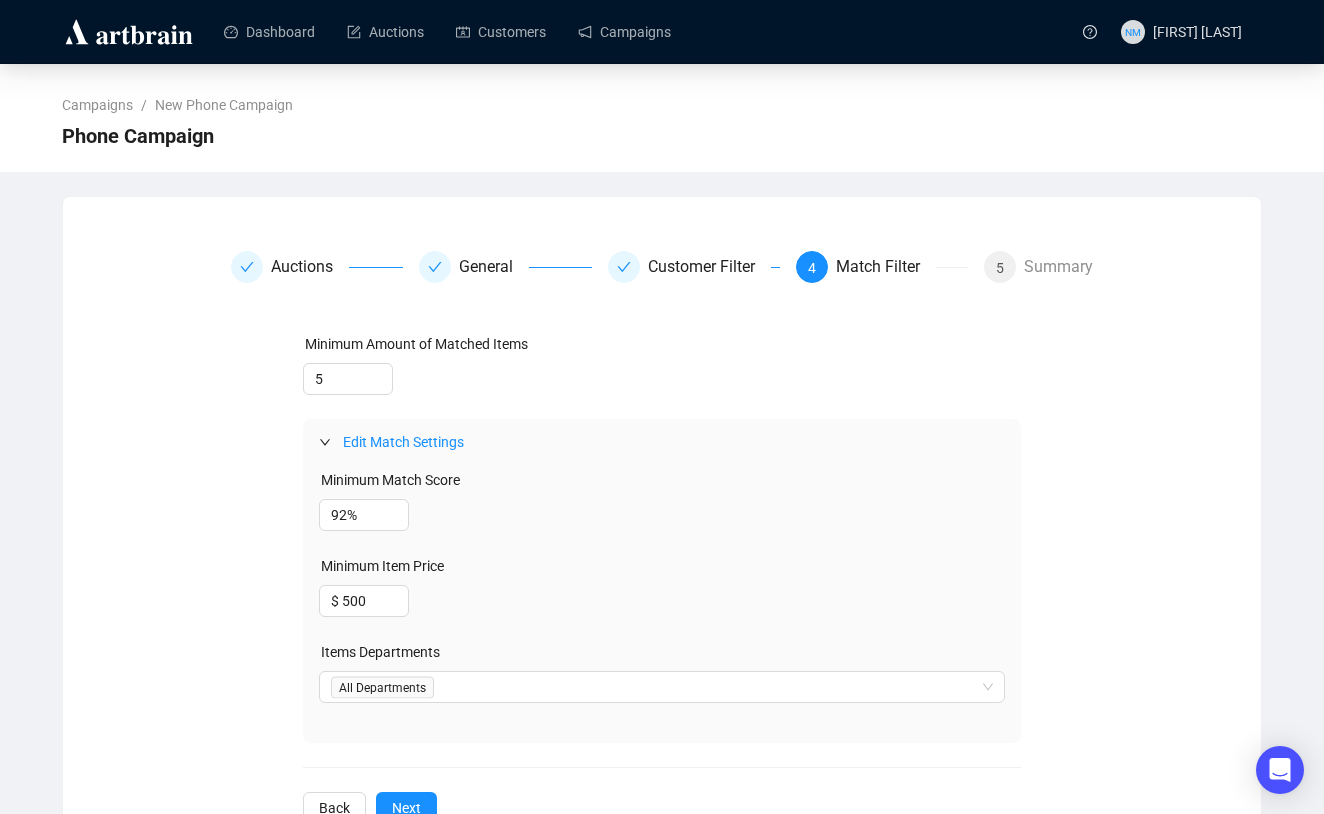 click on "$ 500" at bounding box center [662, 515] 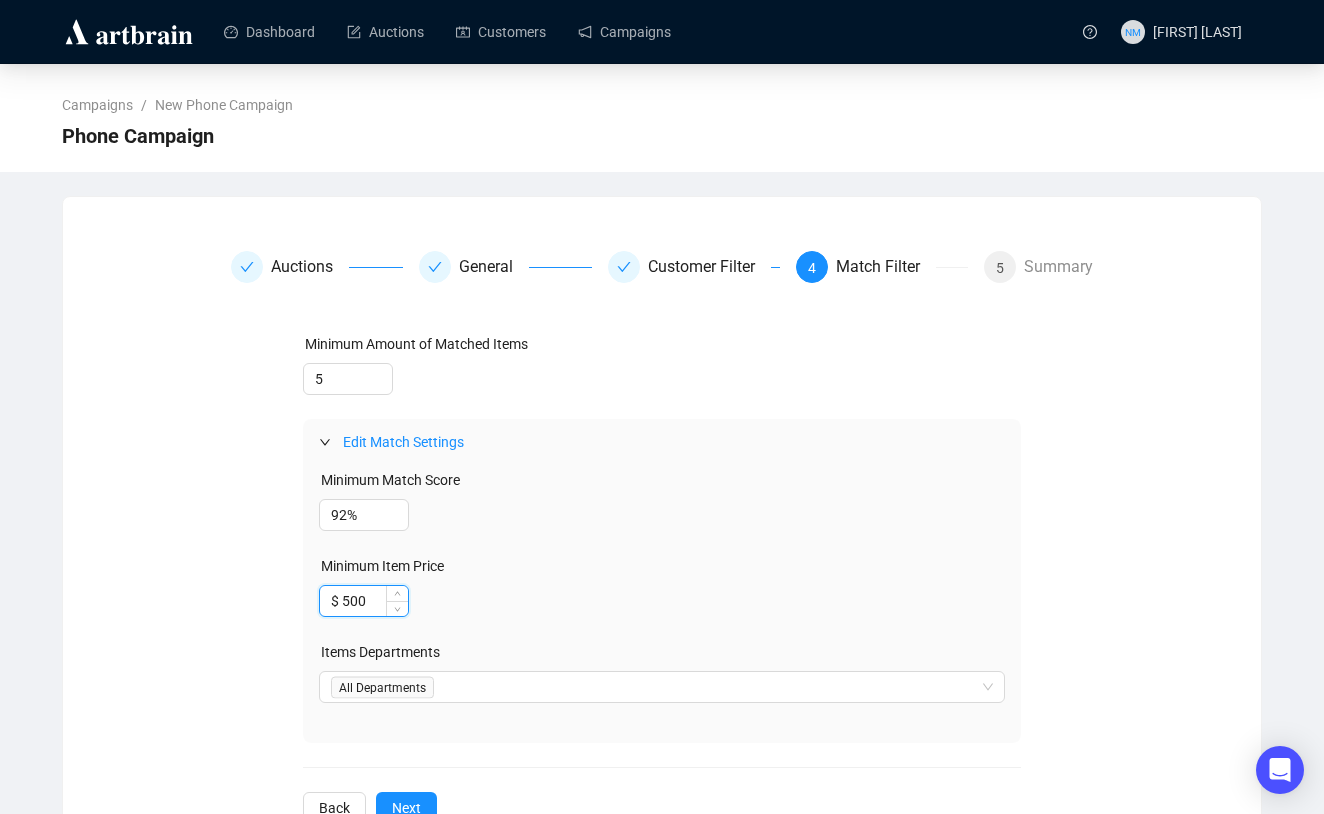 drag, startPoint x: 372, startPoint y: 598, endPoint x: 345, endPoint y: 598, distance: 27 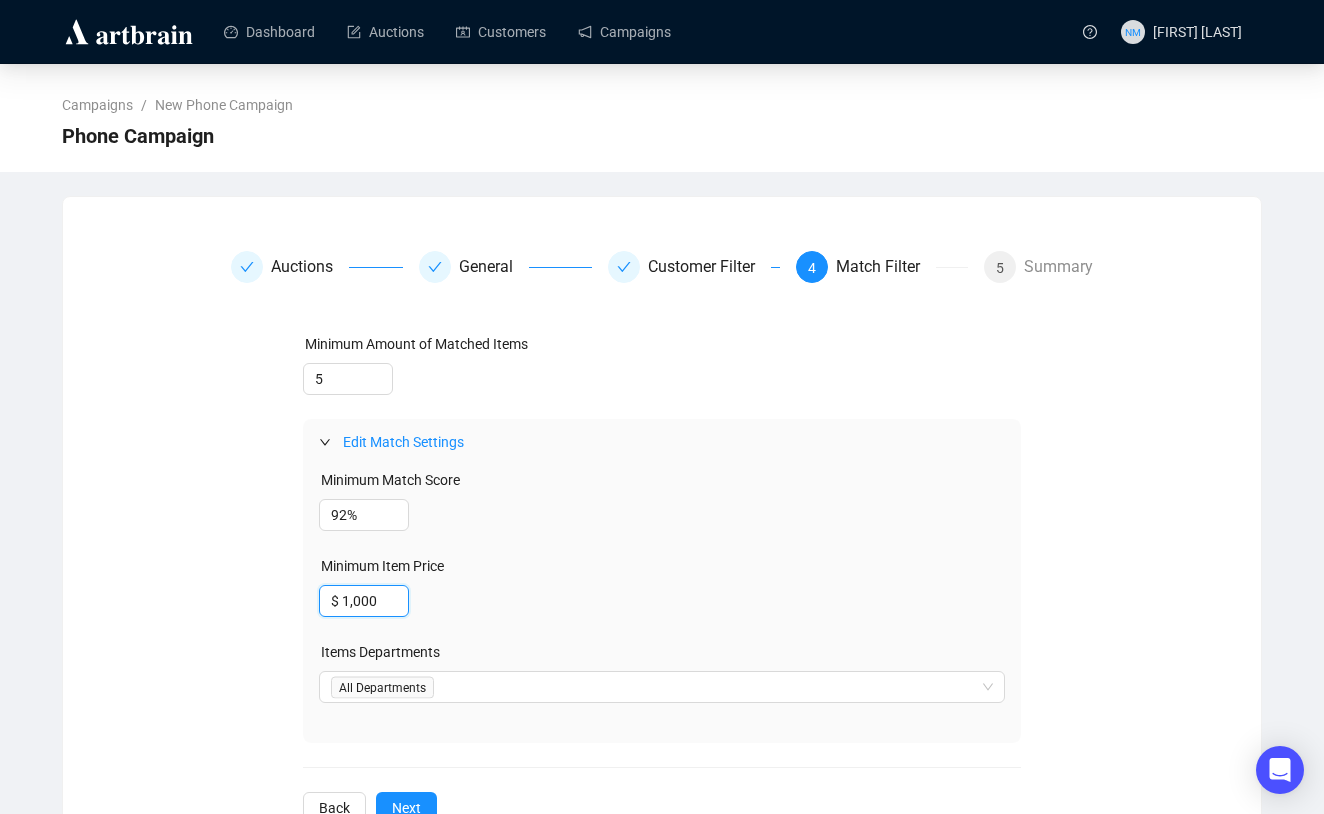 scroll, scrollTop: 65, scrollLeft: 0, axis: vertical 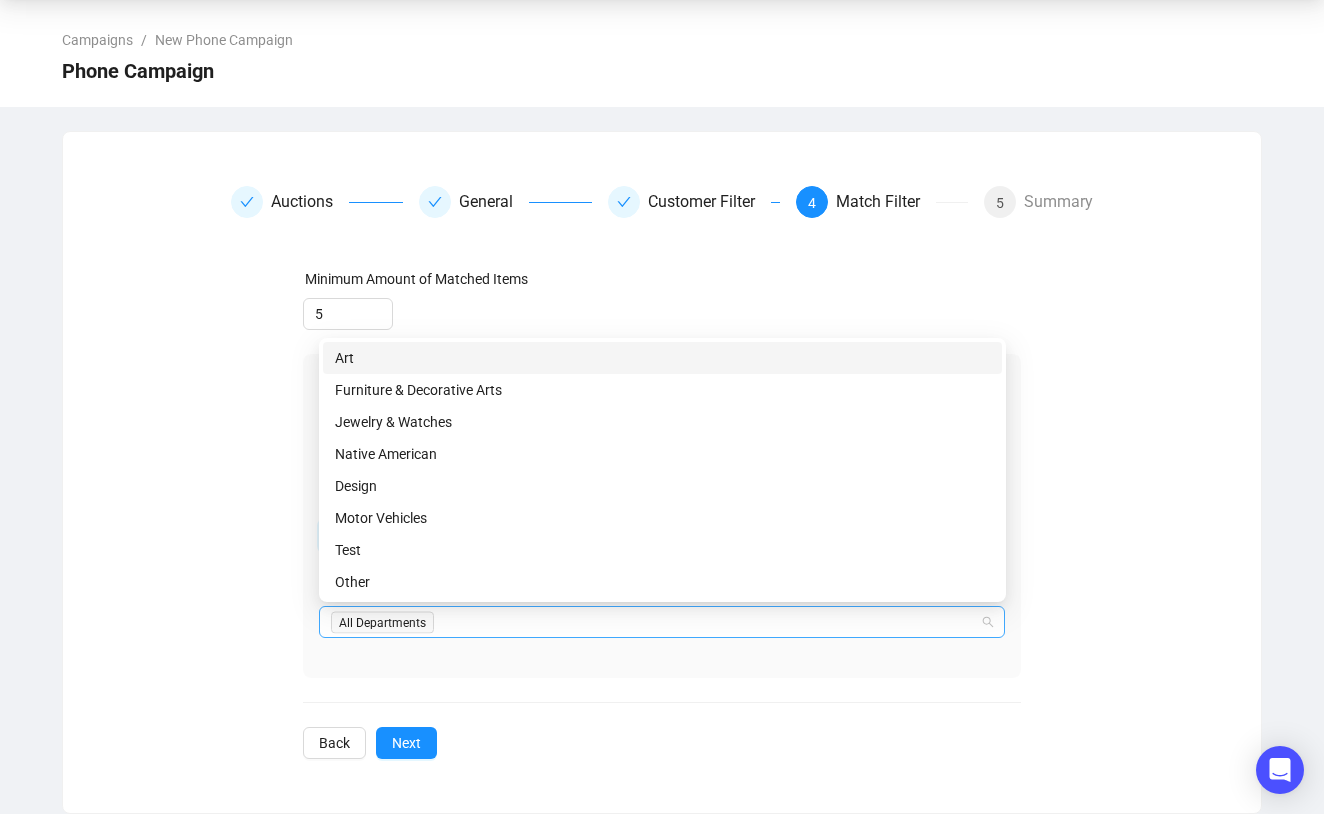 click at bounding box center (652, 622) 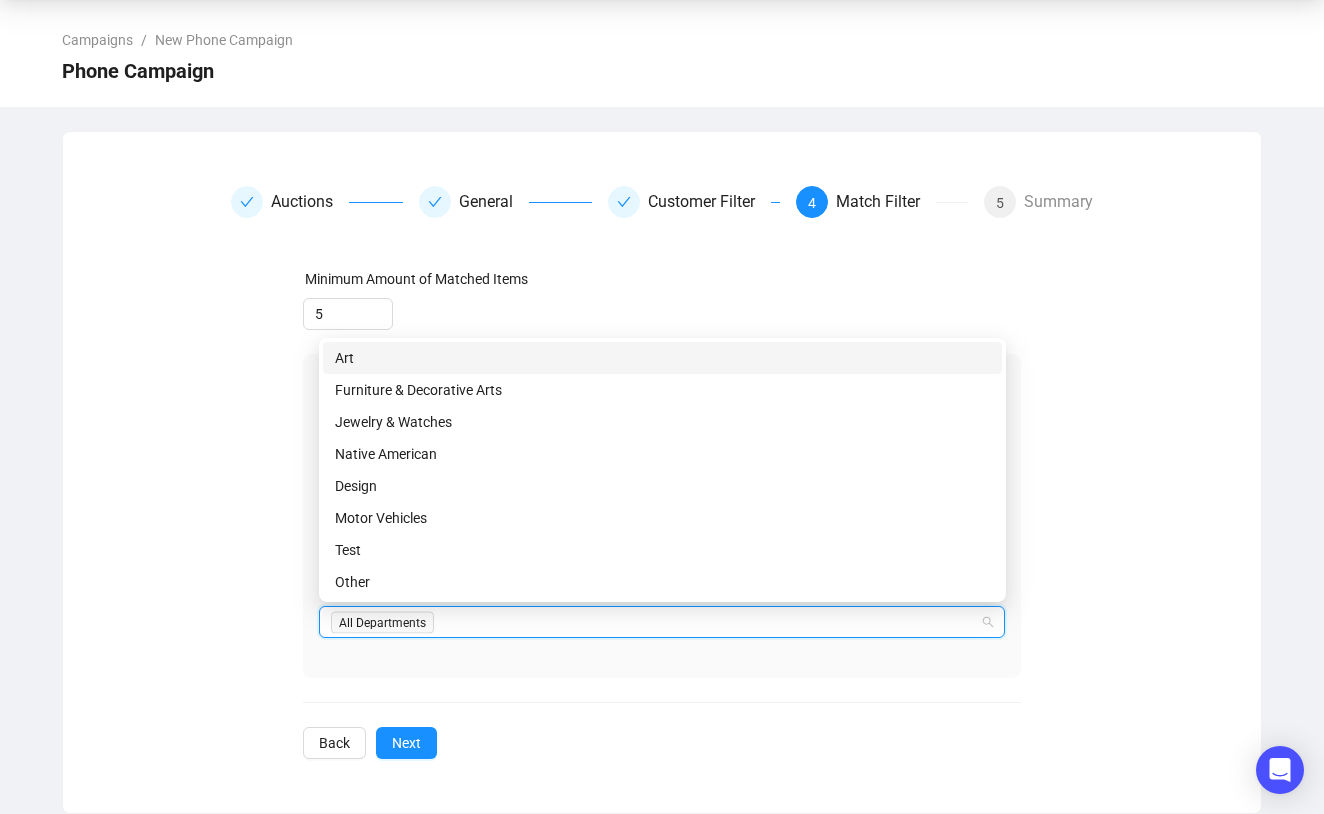 click on "Art" at bounding box center [662, 358] 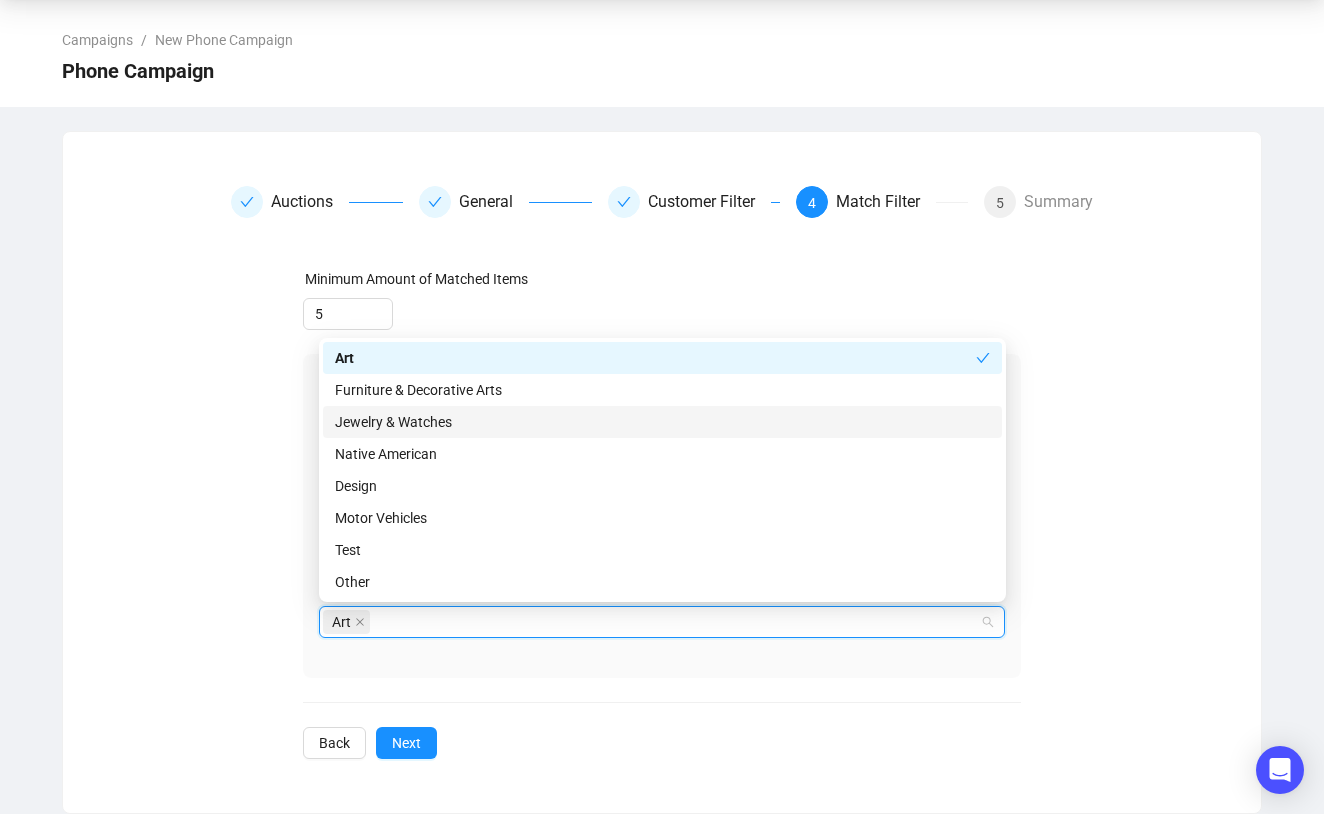 click on "Jewelry & Watches" at bounding box center (662, 422) 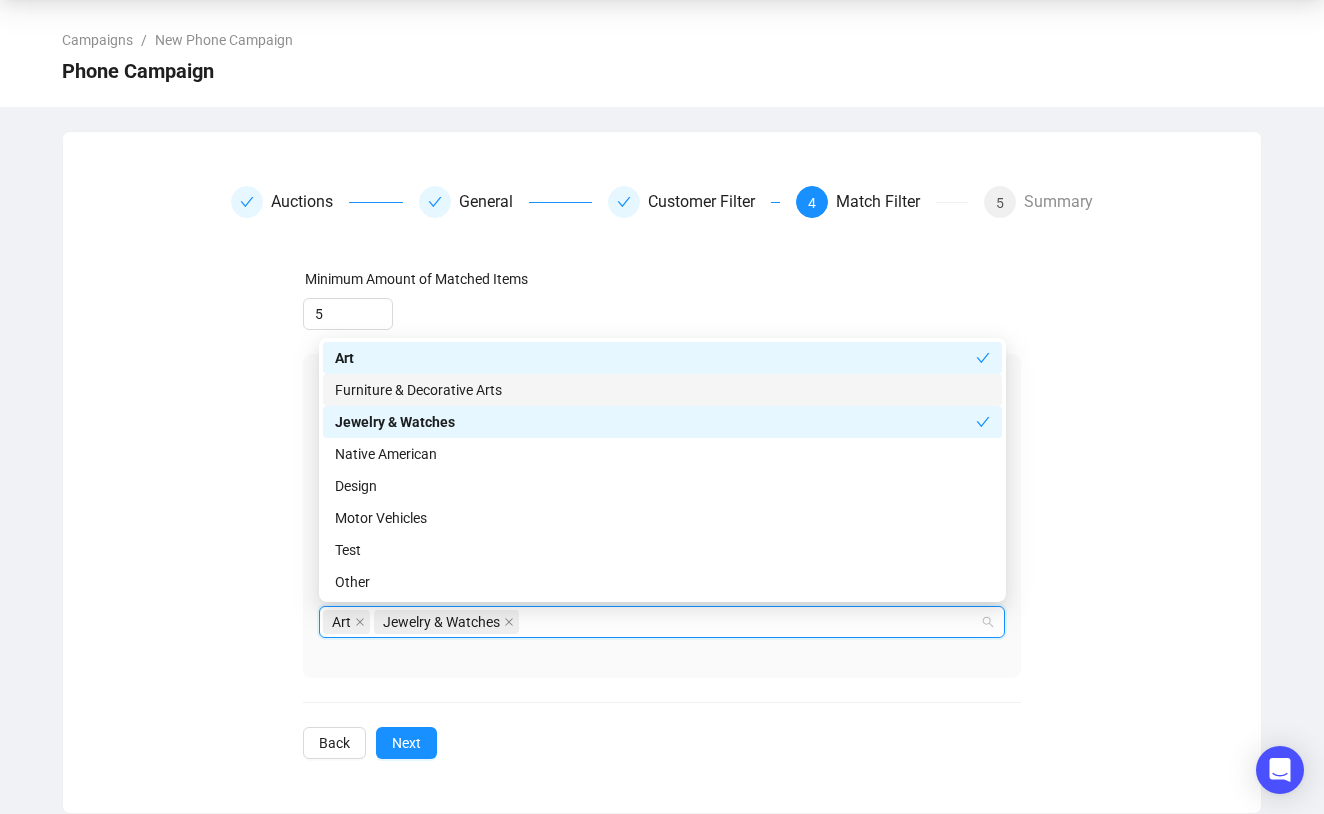 click on "Furniture & Decorative Arts" at bounding box center [662, 390] 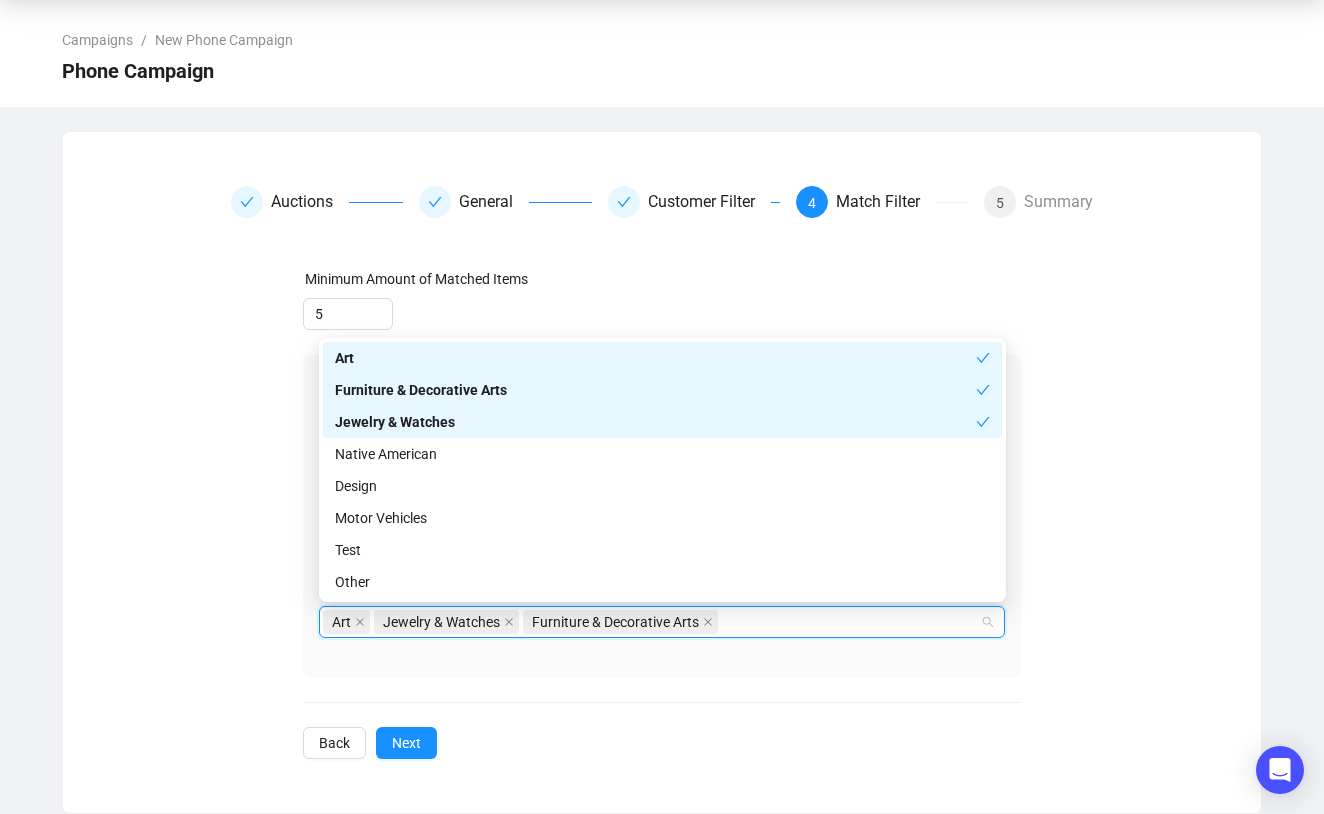 click at bounding box center (983, 358) 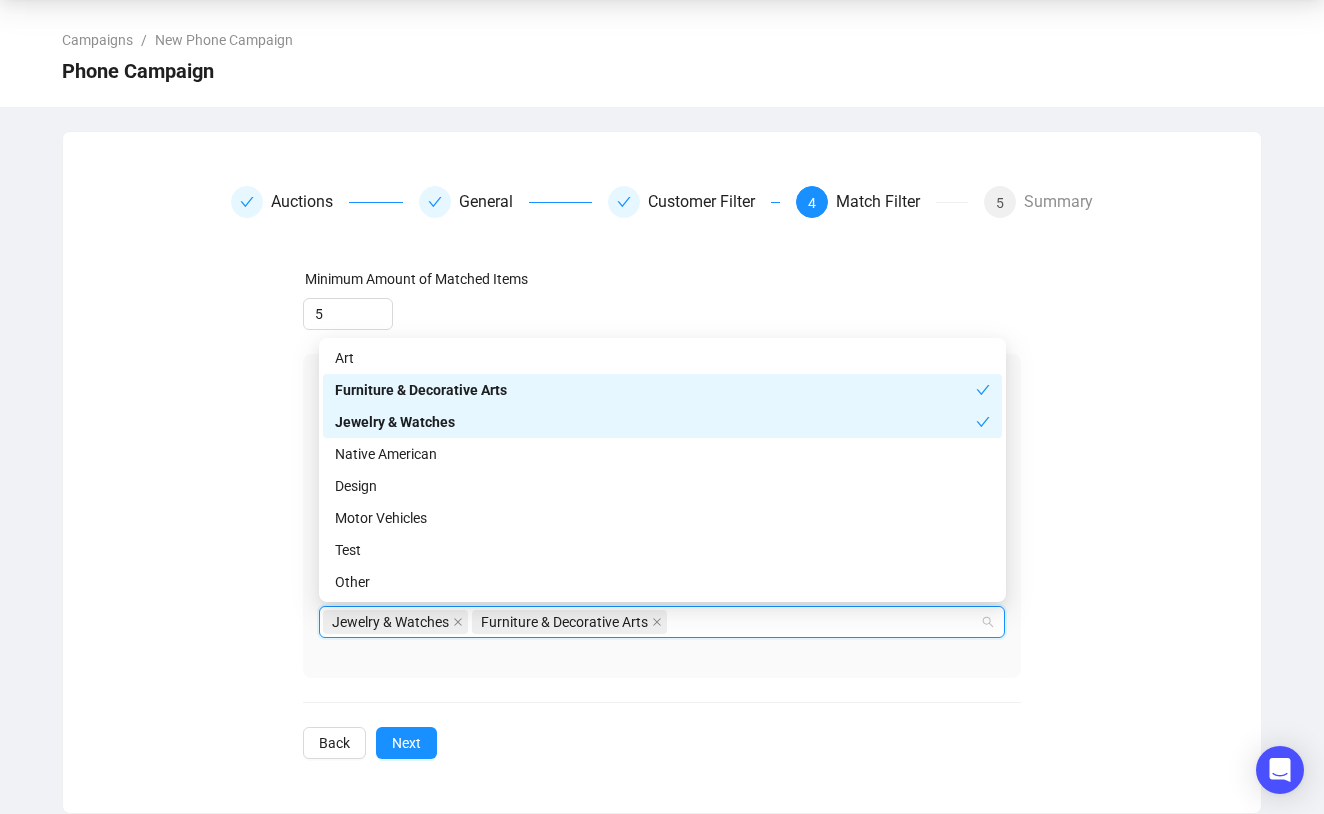 click at bounding box center [983, 390] 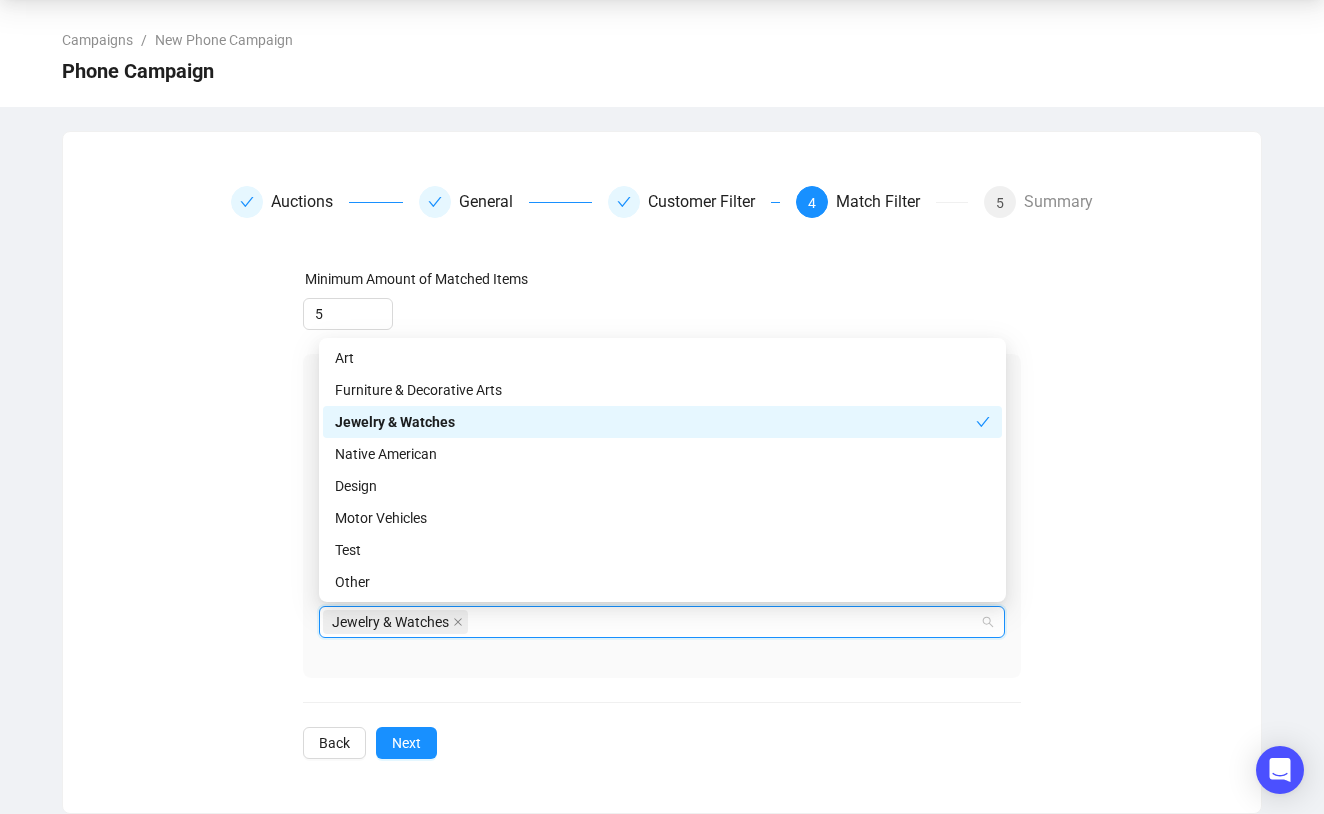 click at bounding box center (983, 422) 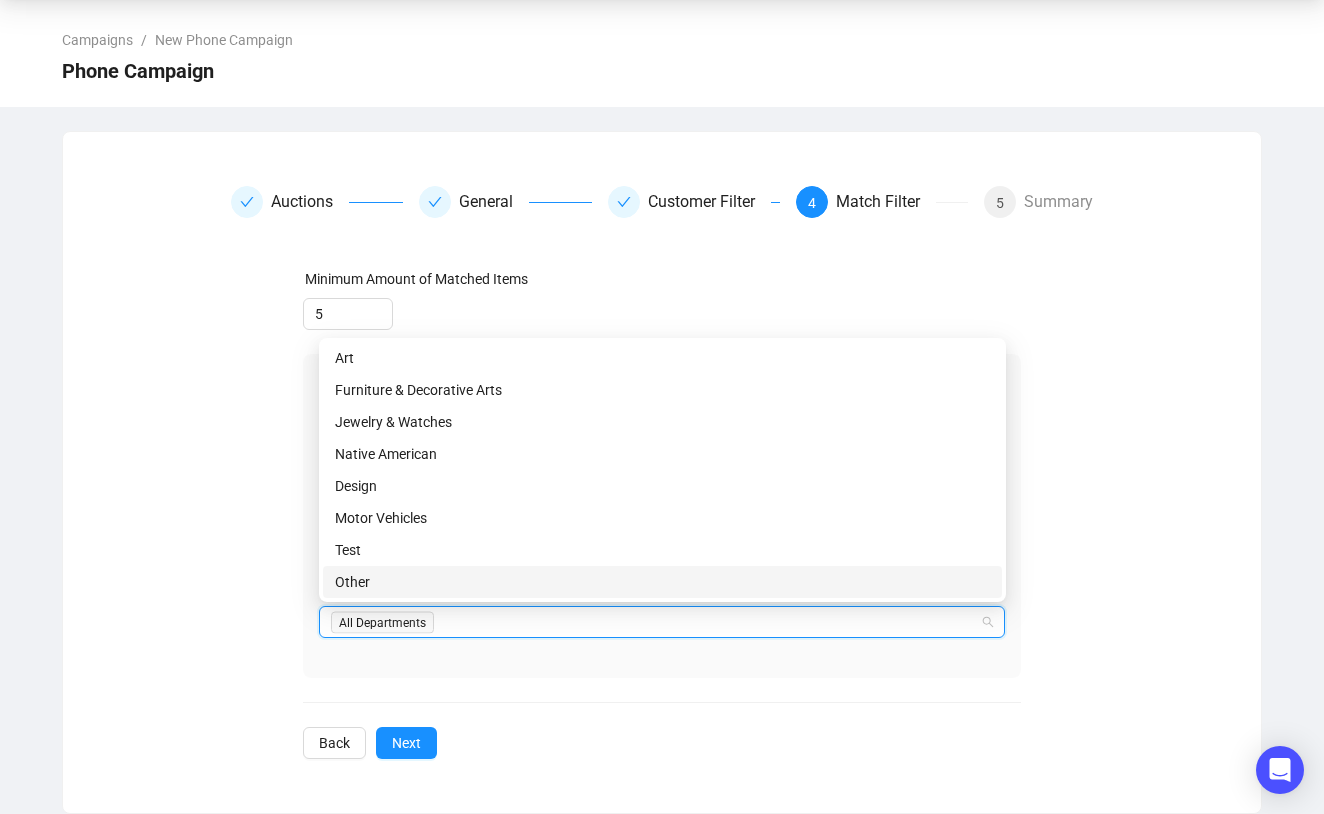 click on "Minimum Amount of Matched Items 5 Edit Match Settings Minimum Match Score 92% Minimum Item Price $ 1,000 Items Departments   All Departments Back Next" at bounding box center (662, 513) 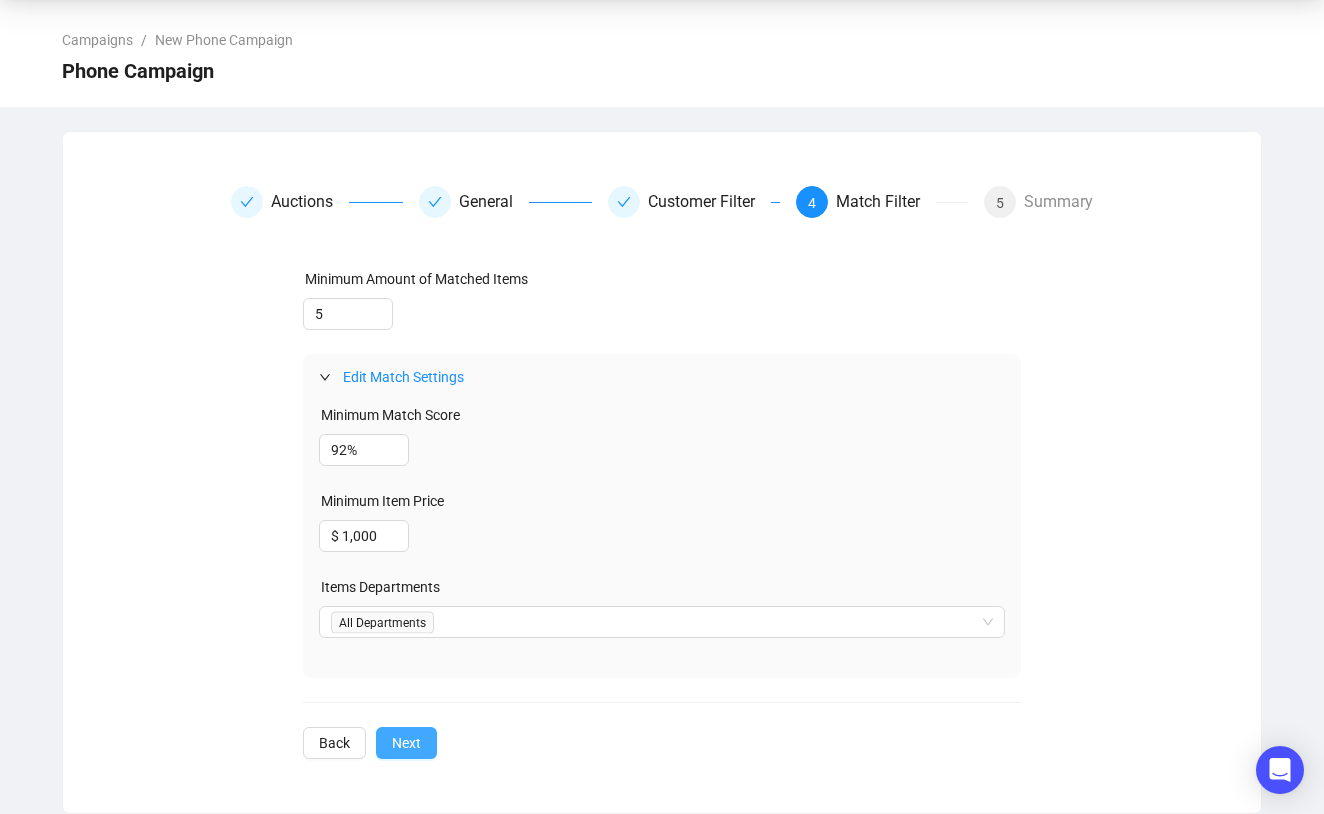 click on "Next" at bounding box center (406, 743) 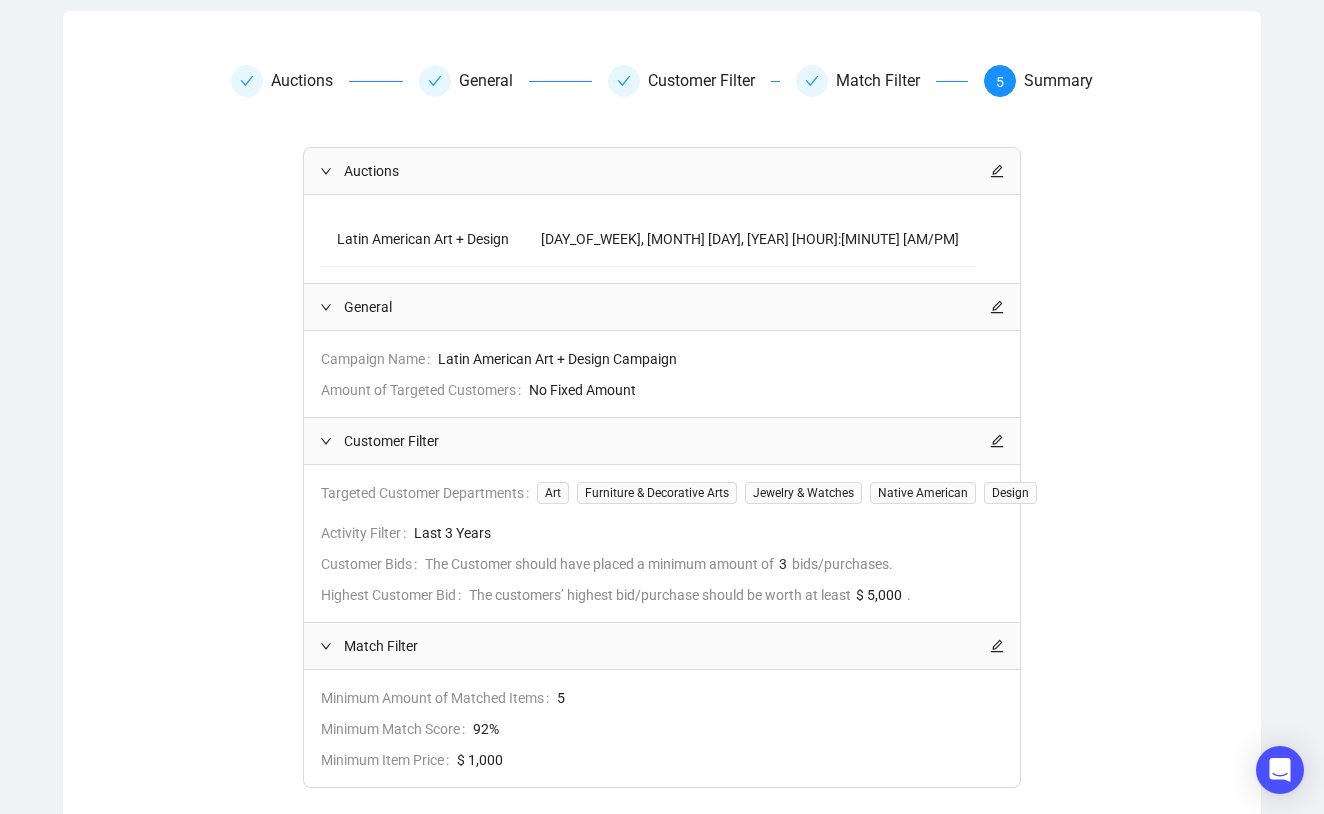 scroll, scrollTop: 322, scrollLeft: 0, axis: vertical 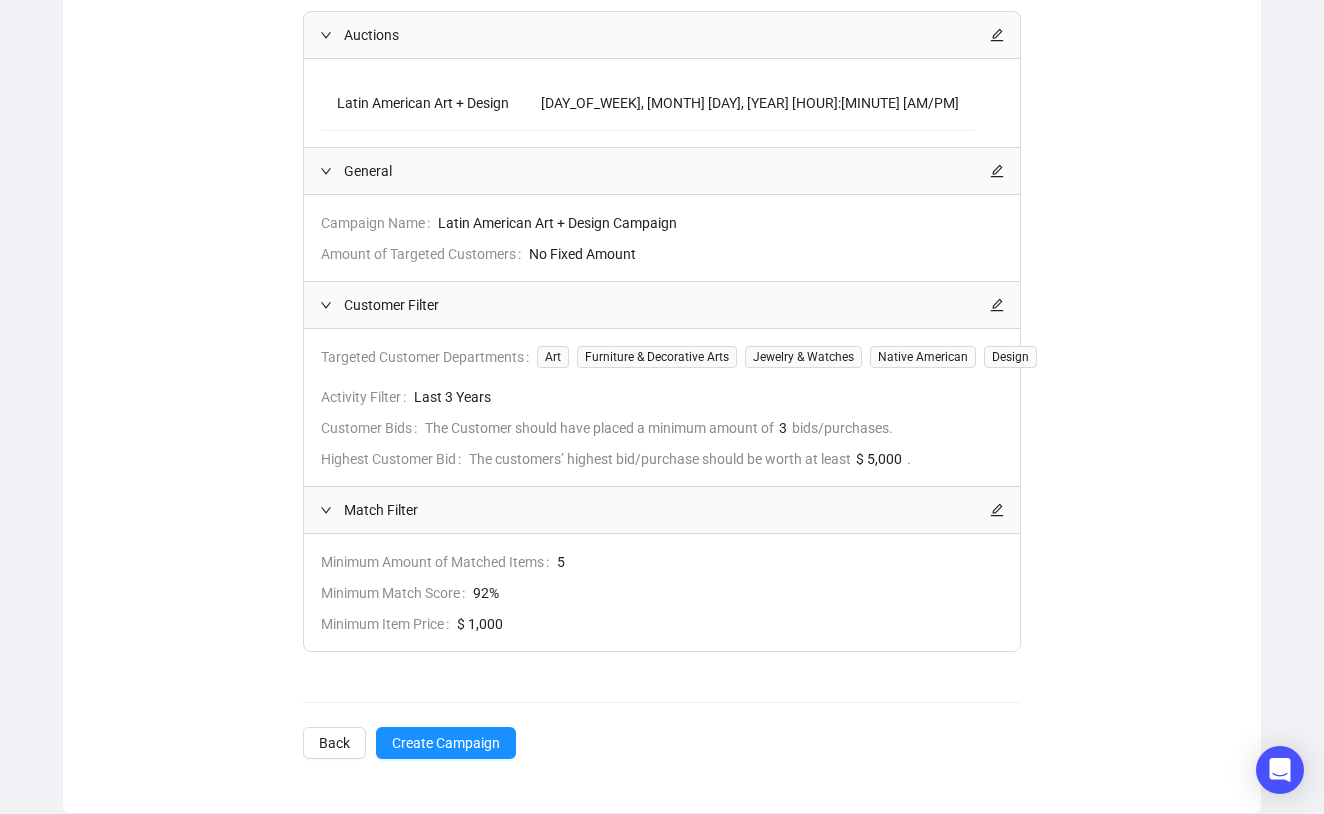 click on "Auctions Latin American Art + Design Tue, Jul 15, 2025 10:00 AM General Campaign Name Latin American Art + Design Campaign Amount of Targeted Customers No Fixed Amount Customer Filter Targeted Customer Departments Art Furniture & Decorative Arts Jewelry & Watches Native American Design Activity Filter Last 3 Years Customer Bids The Customer should have placed a minimum amount of 3 bids/purchases. Highest Customer Bid The customers’ highest bid/purchase should be worth at least $   5,000 . Match Filter Minimum Amount of Matched Items 5 Minimum Match Score 92  % Minimum Item Price $   1,000 Back Create Campaign" at bounding box center [662, 385] 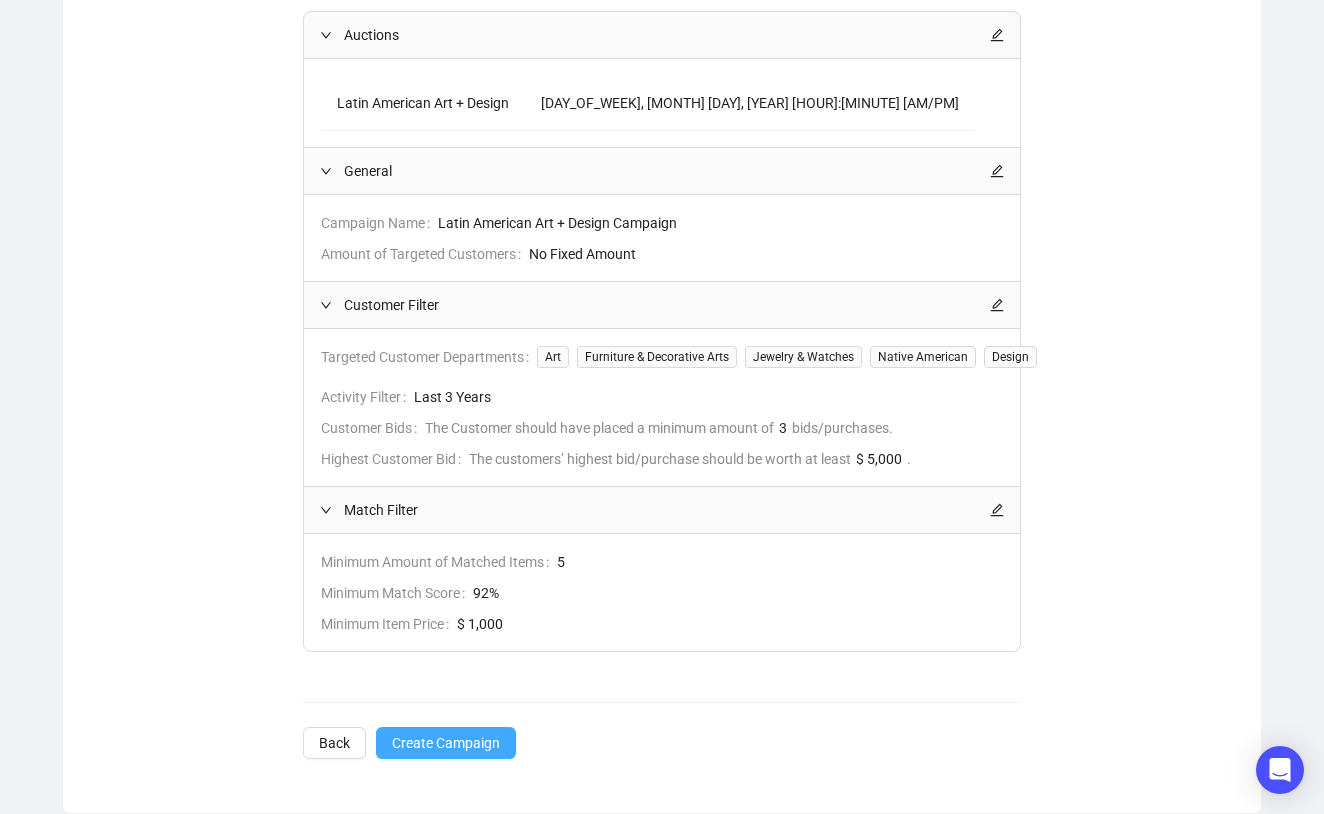 click on "Create Campaign" at bounding box center [446, 743] 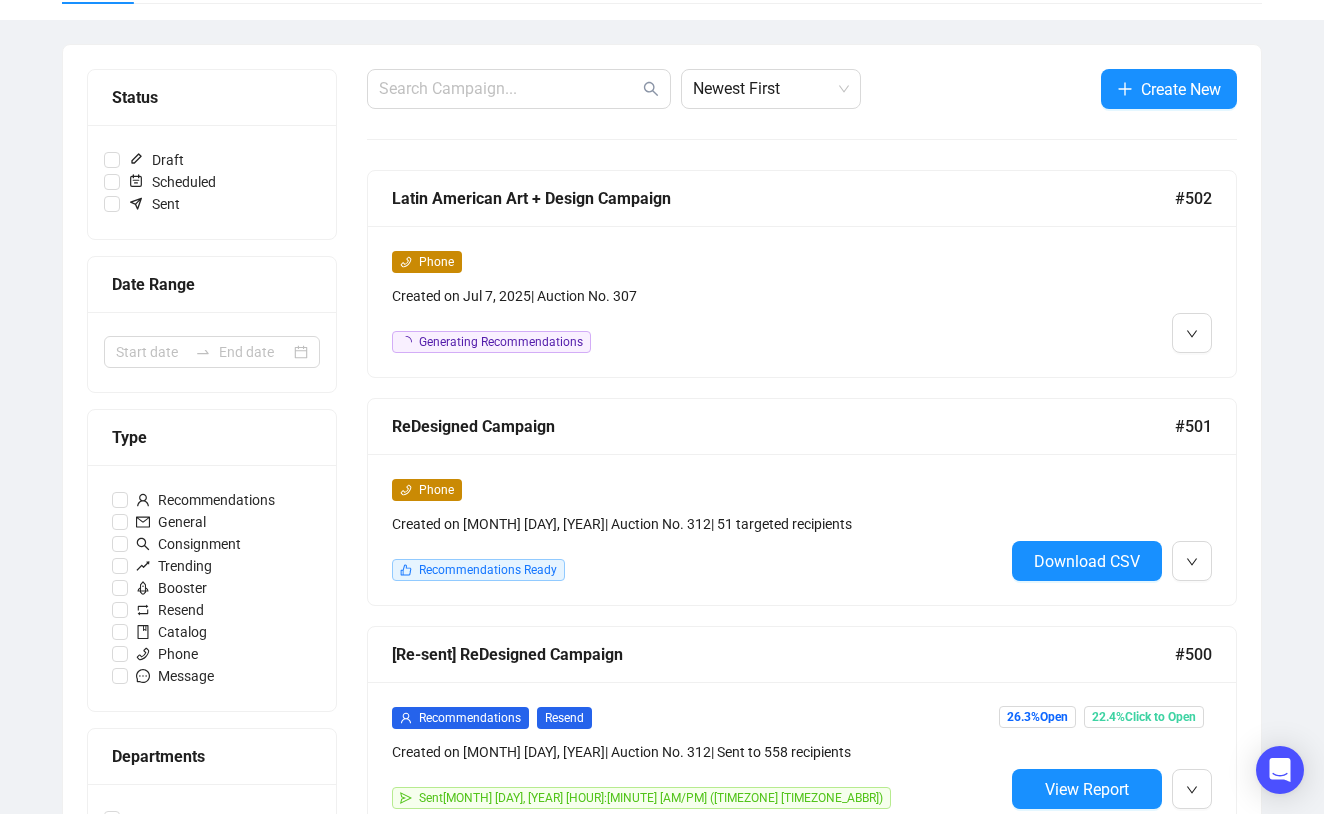 scroll, scrollTop: 0, scrollLeft: 0, axis: both 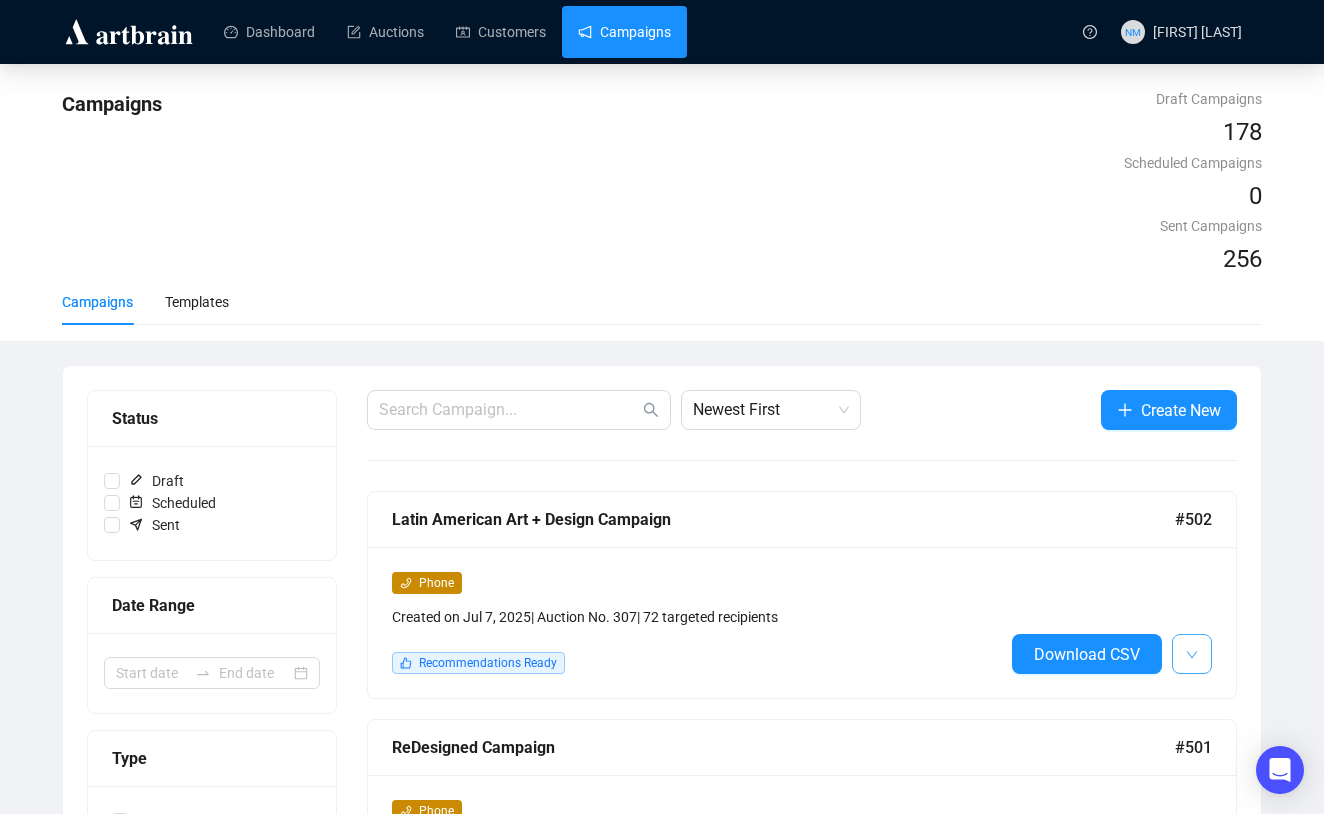 click at bounding box center [1192, 654] 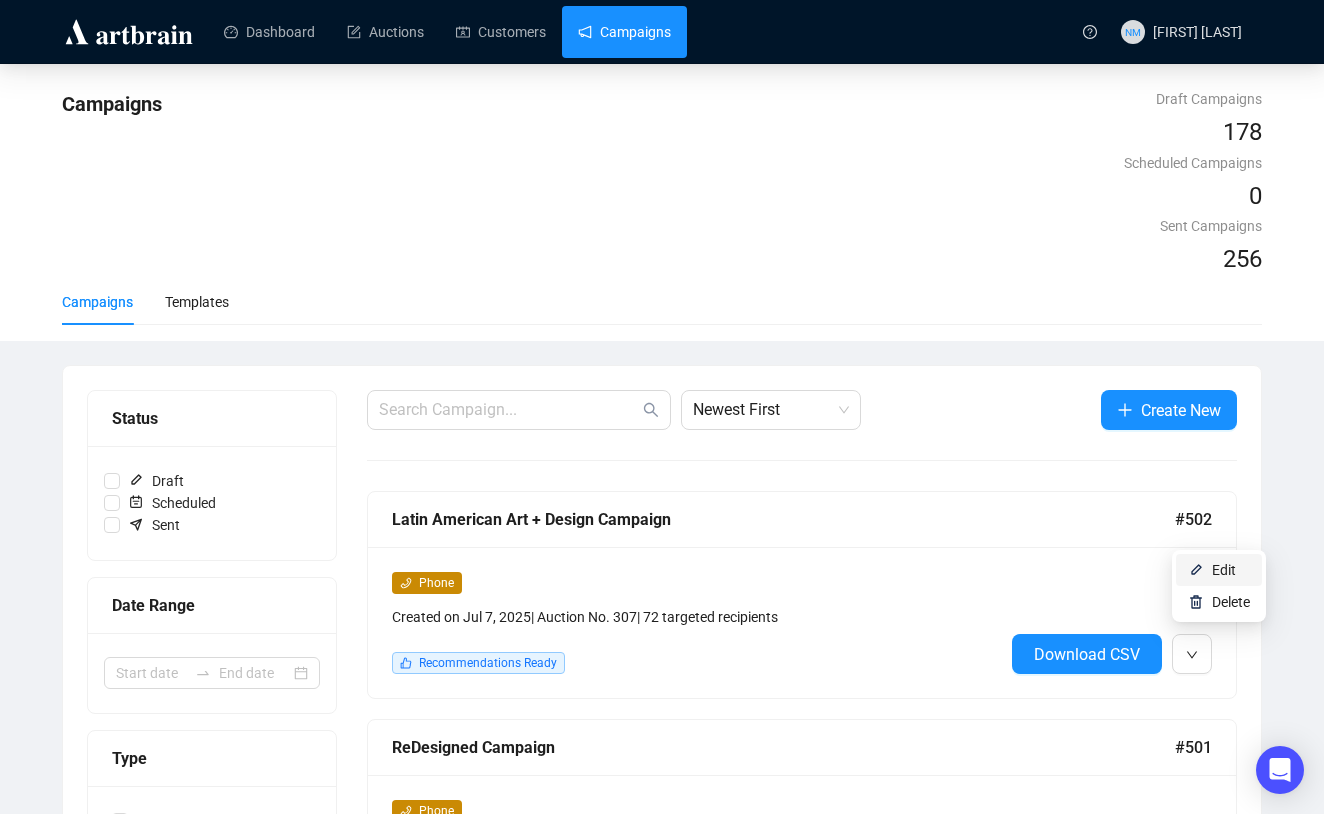 click on "Edit" at bounding box center [1219, 570] 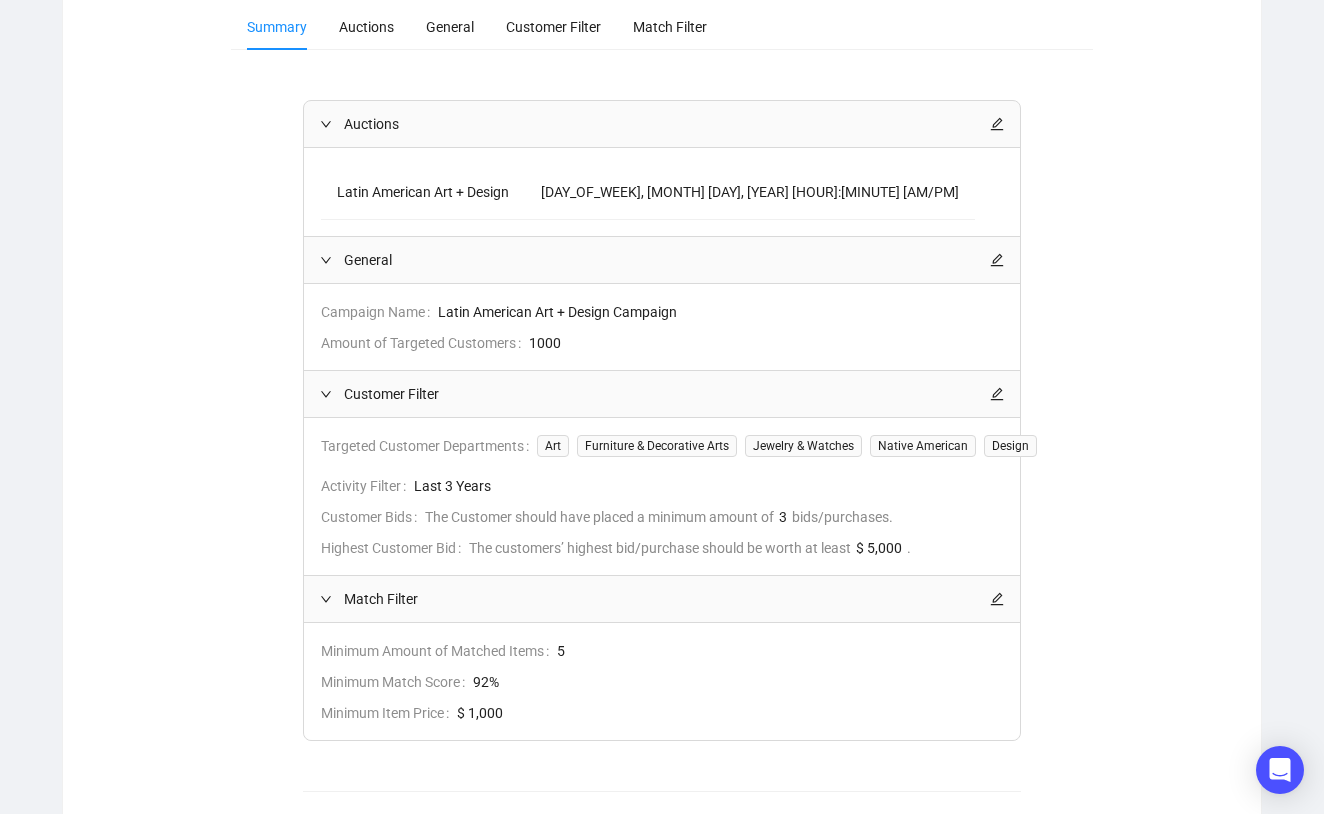 scroll, scrollTop: 336, scrollLeft: 0, axis: vertical 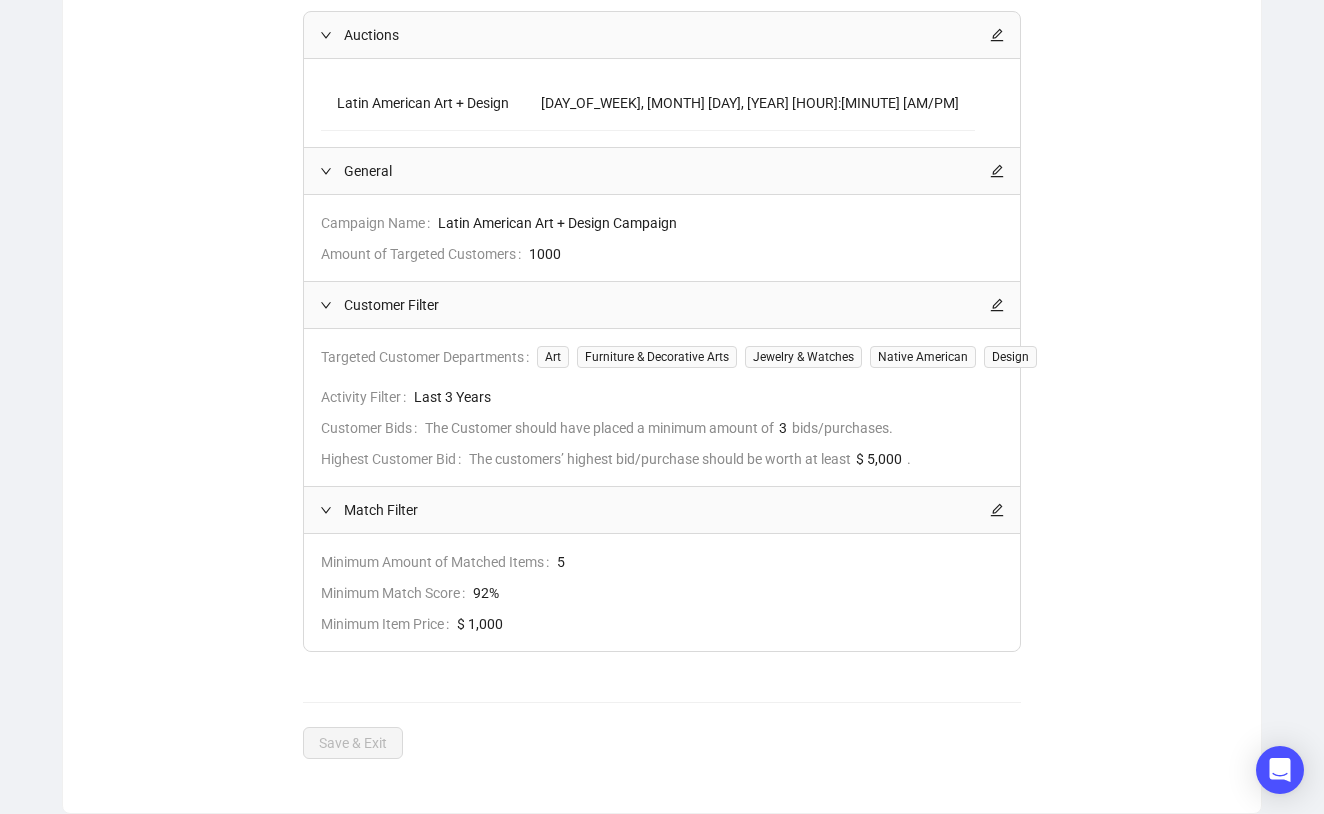 click at bounding box center [997, 35] 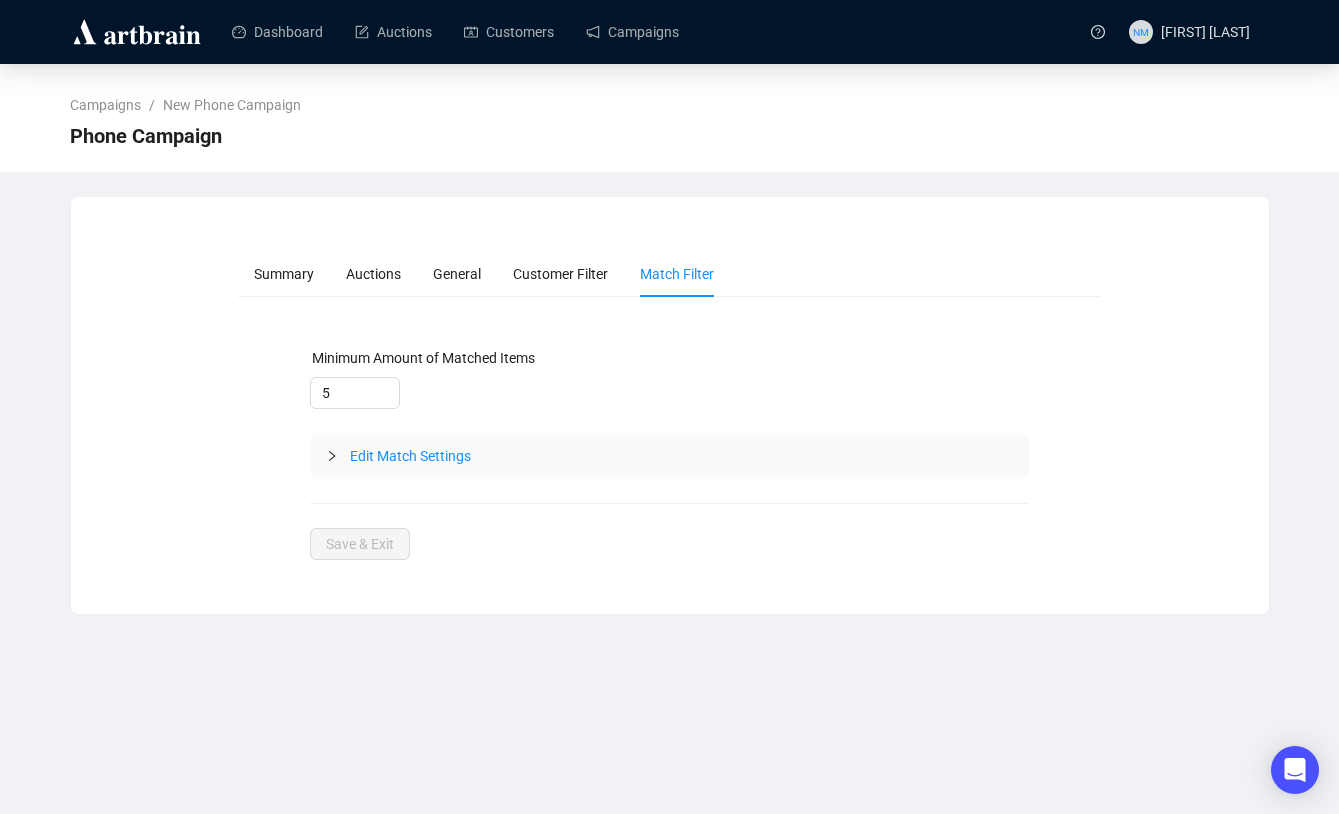 click at bounding box center [332, 456] 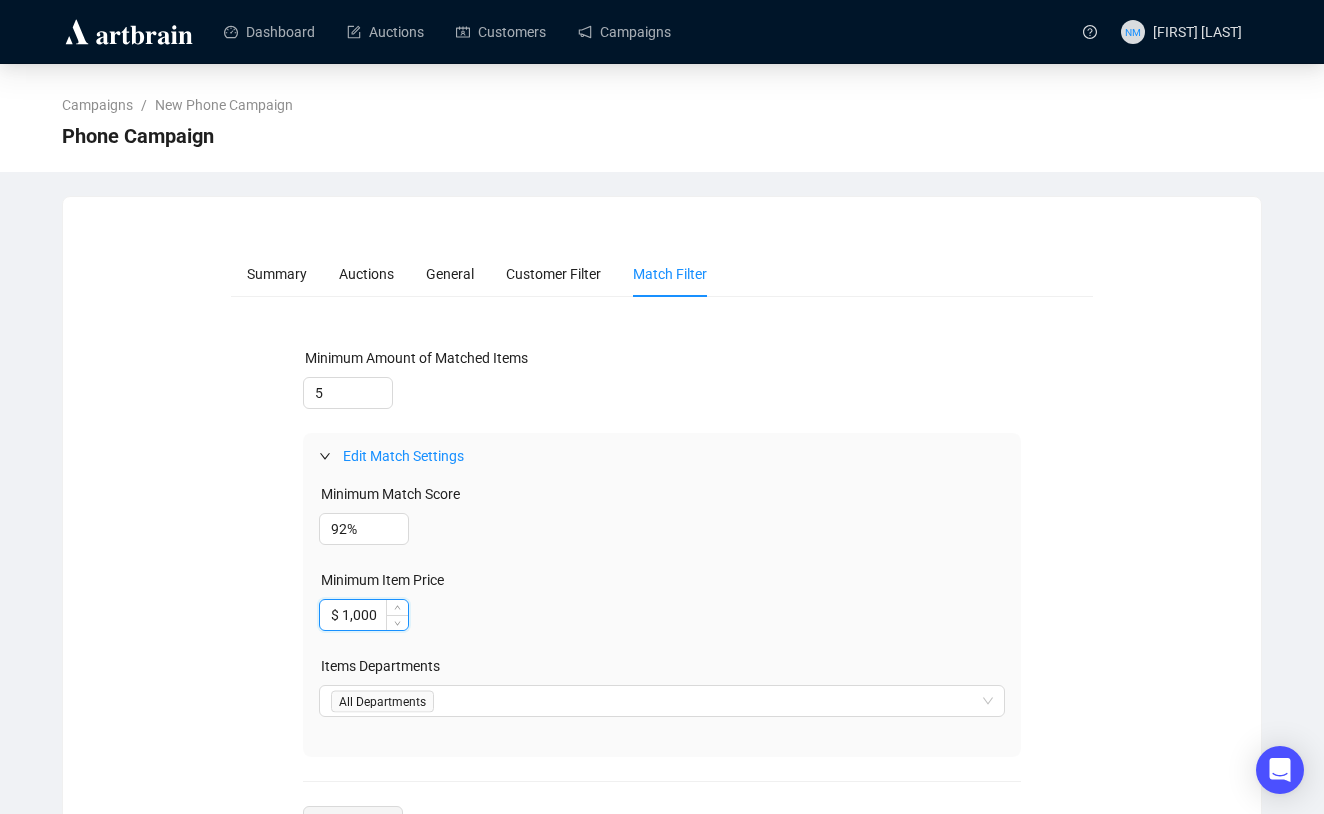 click on "$ 1,000" at bounding box center [364, 529] 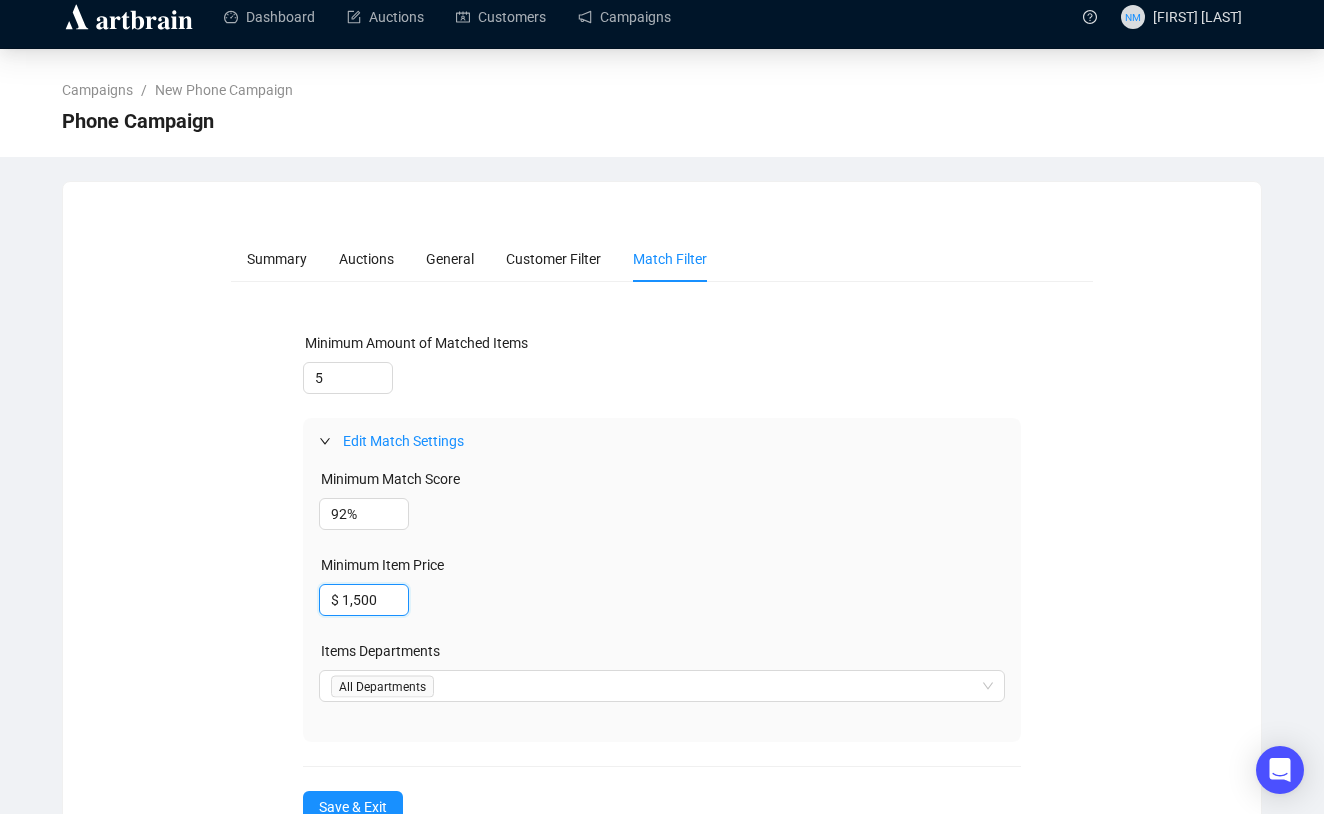 scroll, scrollTop: 79, scrollLeft: 0, axis: vertical 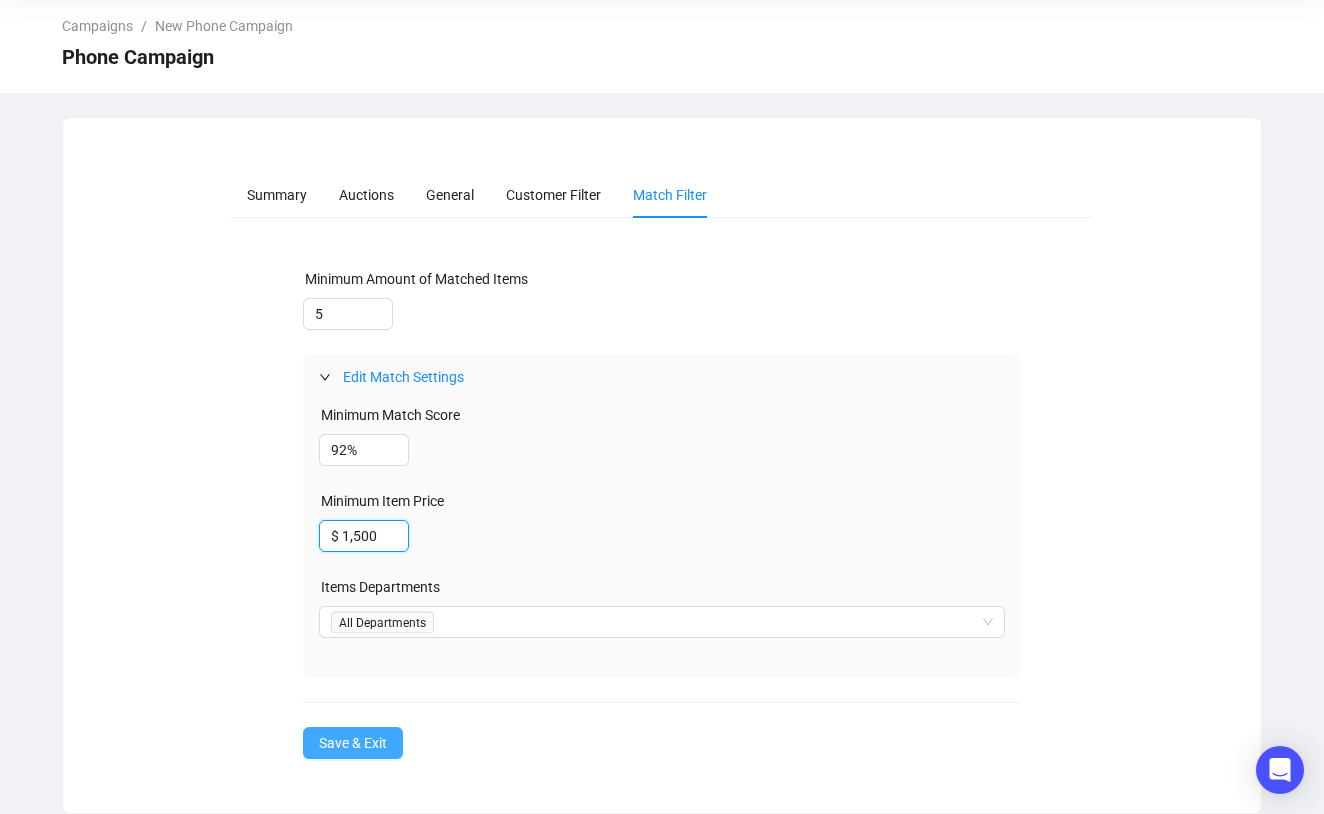 type on "$ 1,500" 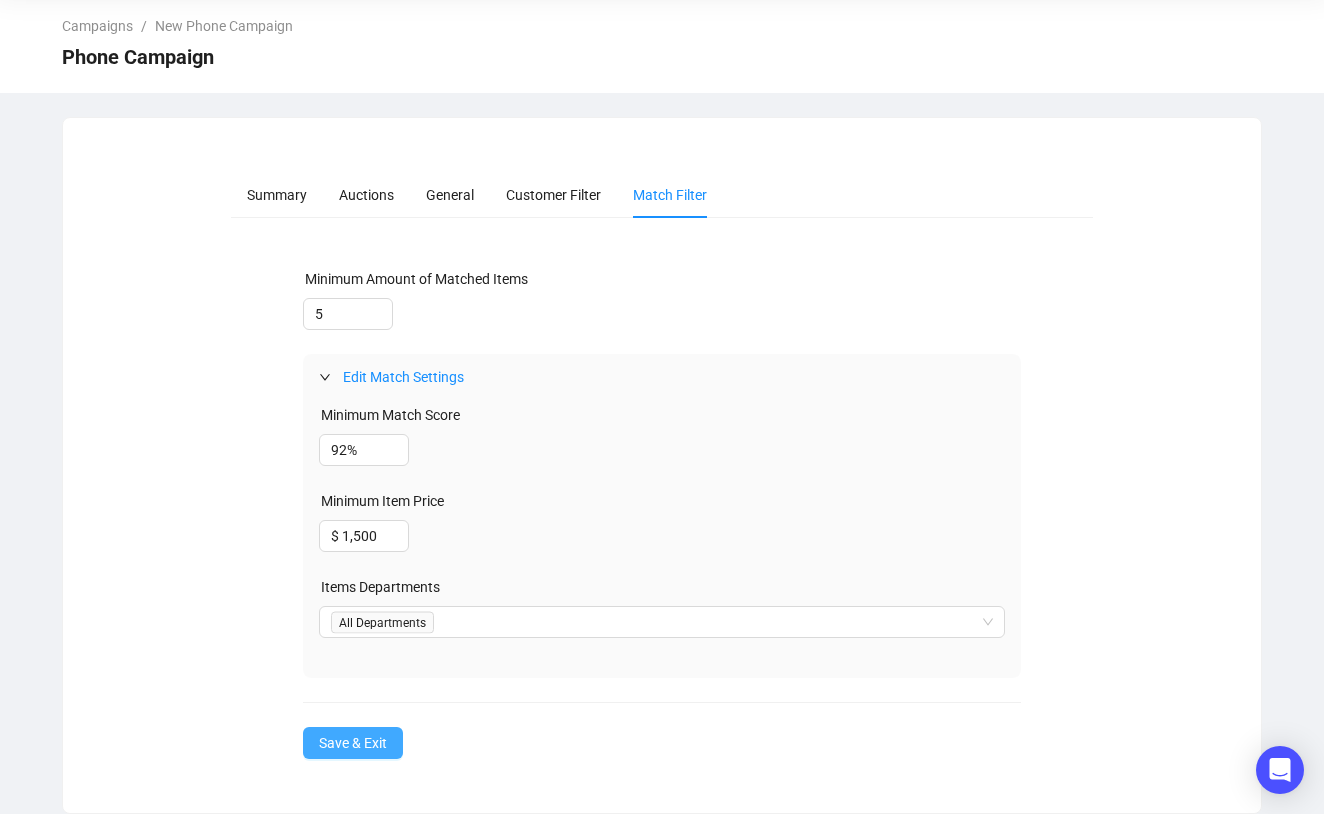 click on "Save & Exit" at bounding box center [353, 743] 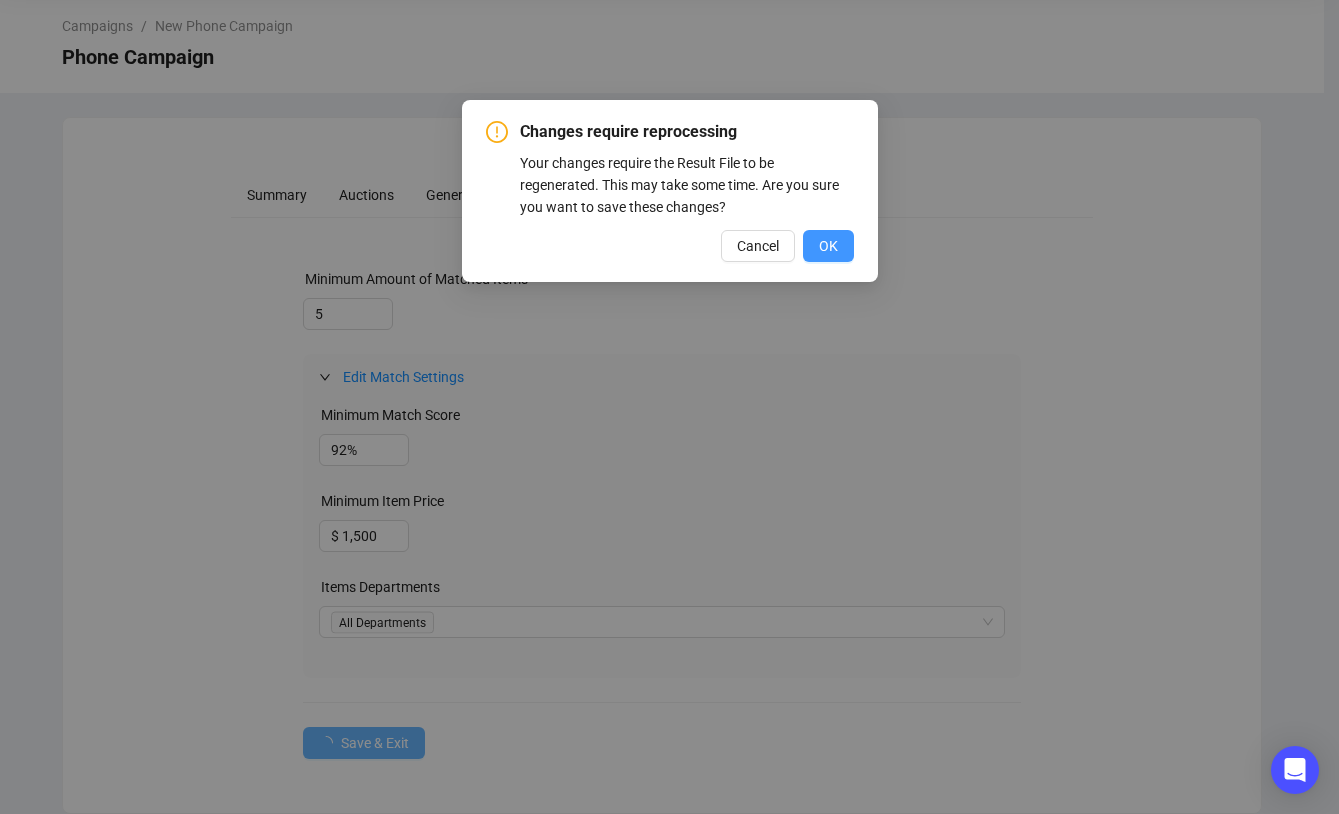 click on "OK" at bounding box center [828, 246] 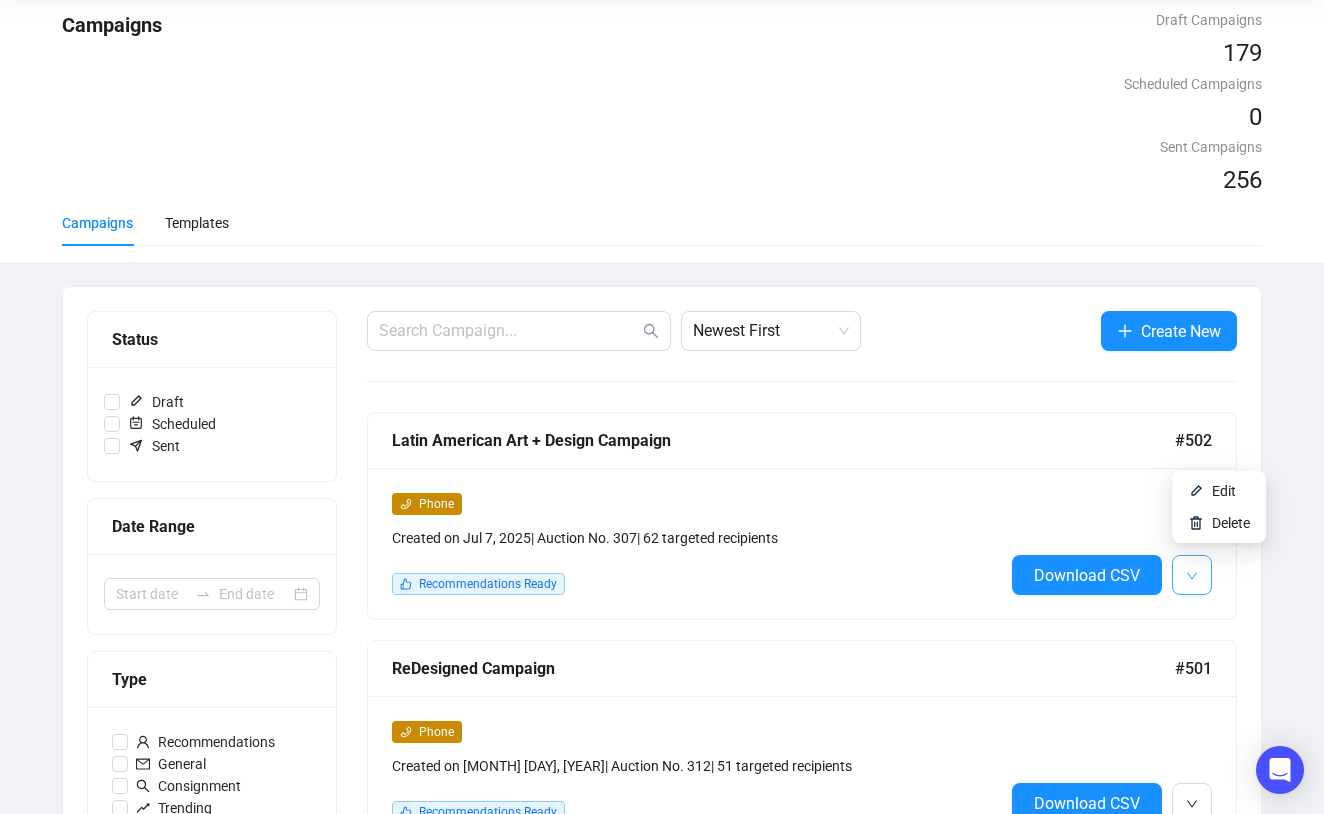 click at bounding box center [1192, 575] 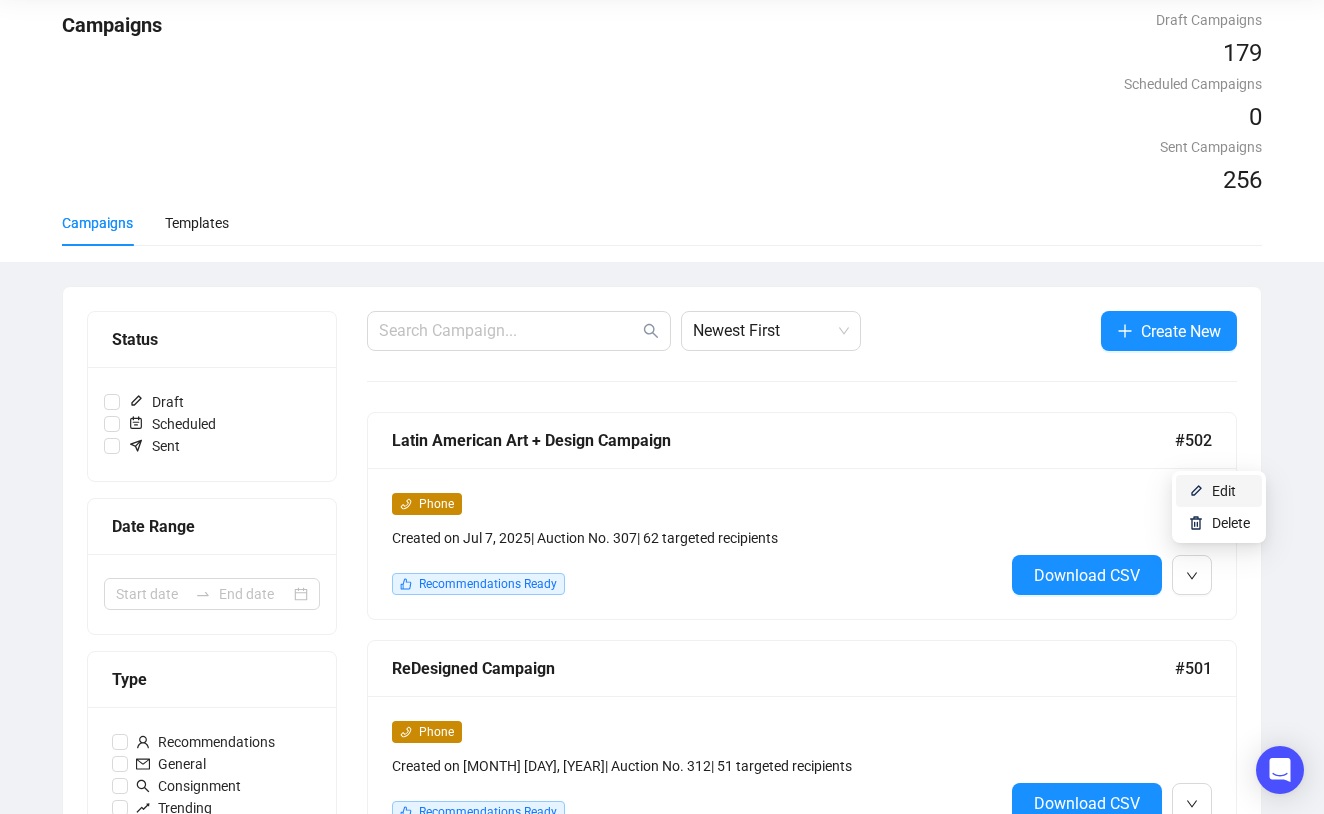 click on "Edit" at bounding box center [1224, 491] 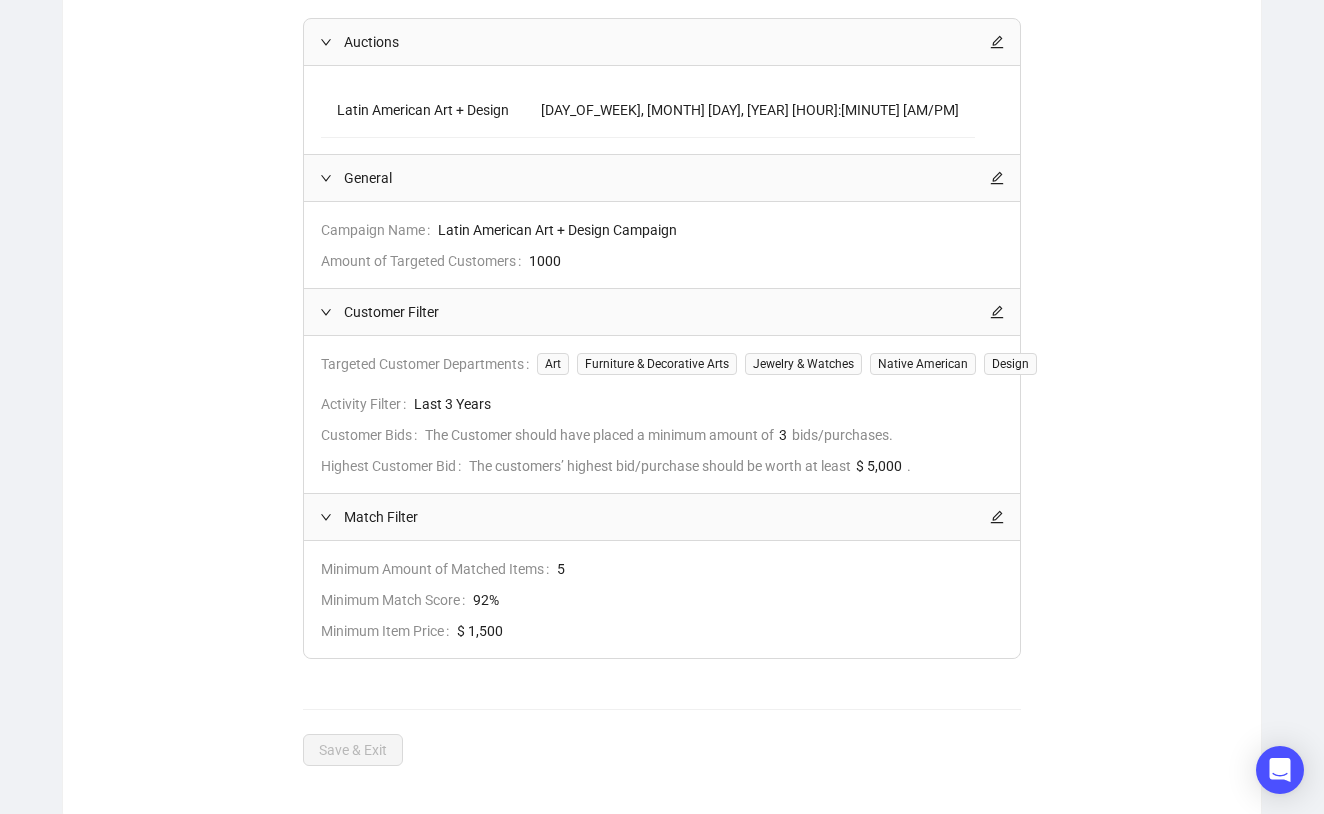 scroll, scrollTop: 336, scrollLeft: 0, axis: vertical 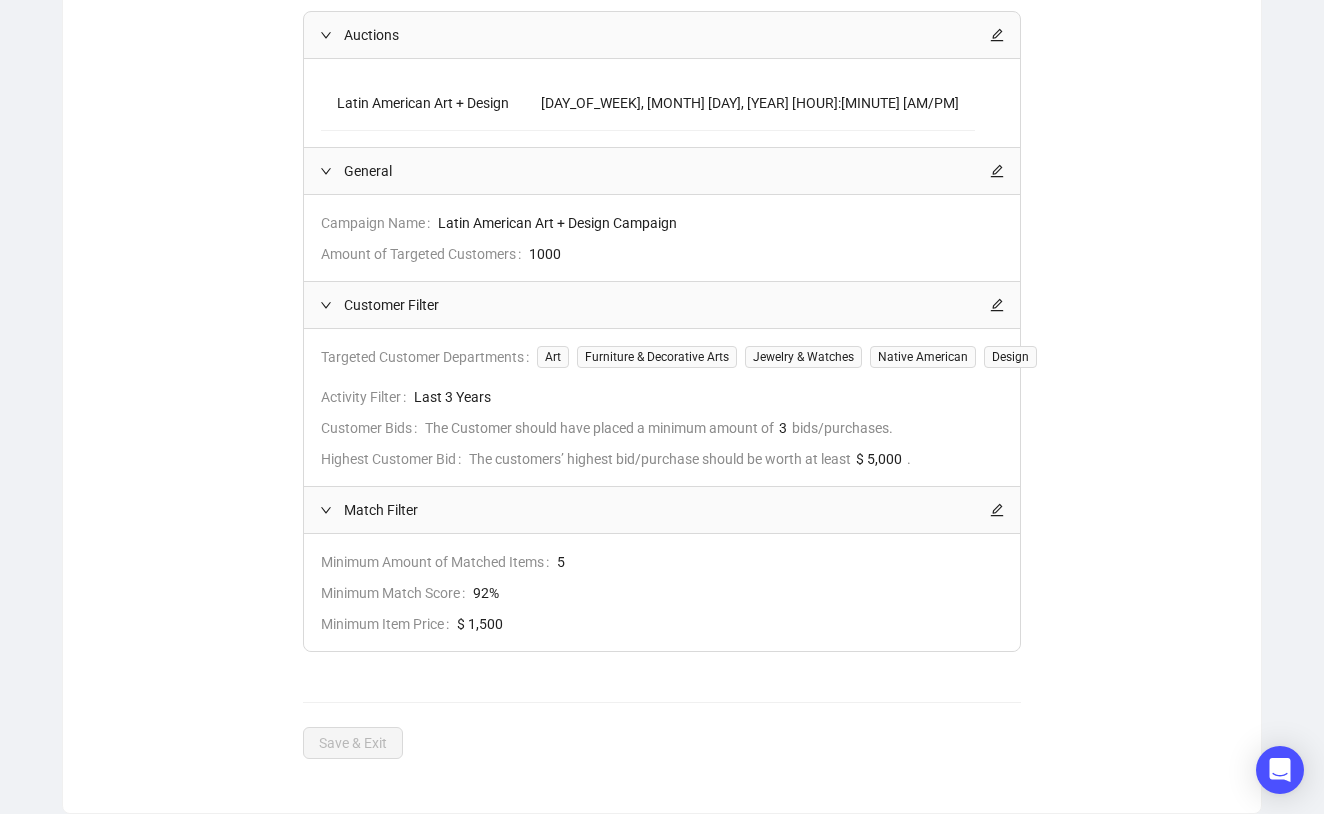 click on "Auctions Latin American Art + Design Tue, Jul 15, 2025 10:00 AM General Campaign Name Latin American Art + Design Campaign Amount of Targeted Customers 1000 Customer Filter Targeted Customer Departments Art Furniture & Decorative Arts Jewelry & Watches Native American Design Activity Filter Last 3 Years Customer Bids The Customer should have placed a minimum amount of 3 bids/purchases. Highest Customer Bid The customers’ highest bid/purchase should be worth at least $   5,000 . Match Filter Minimum Amount of Matched Items 5 Minimum Match Score 92  % Minimum Item Price $   1,500 Save & Exit" at bounding box center (662, 385) 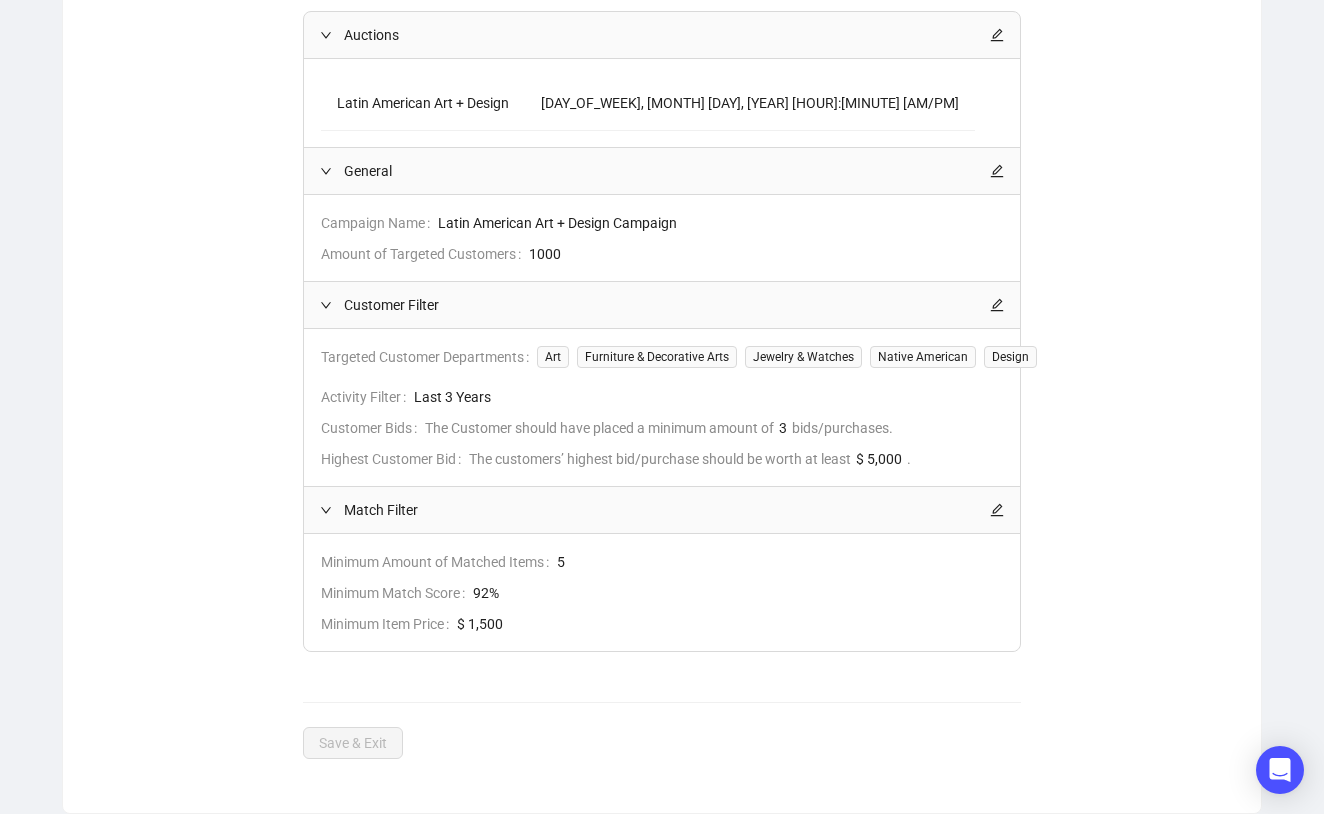 click at bounding box center (997, 35) 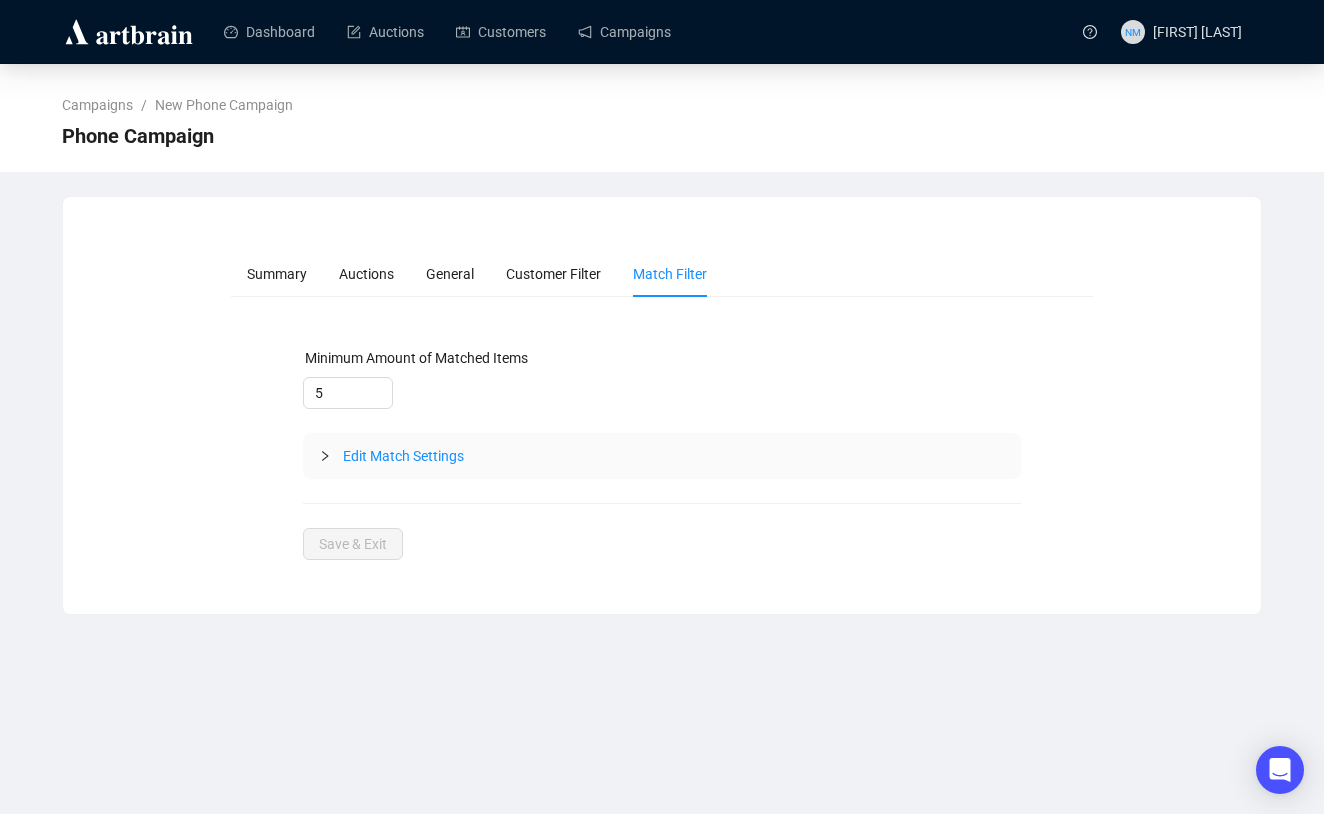 scroll, scrollTop: 0, scrollLeft: 0, axis: both 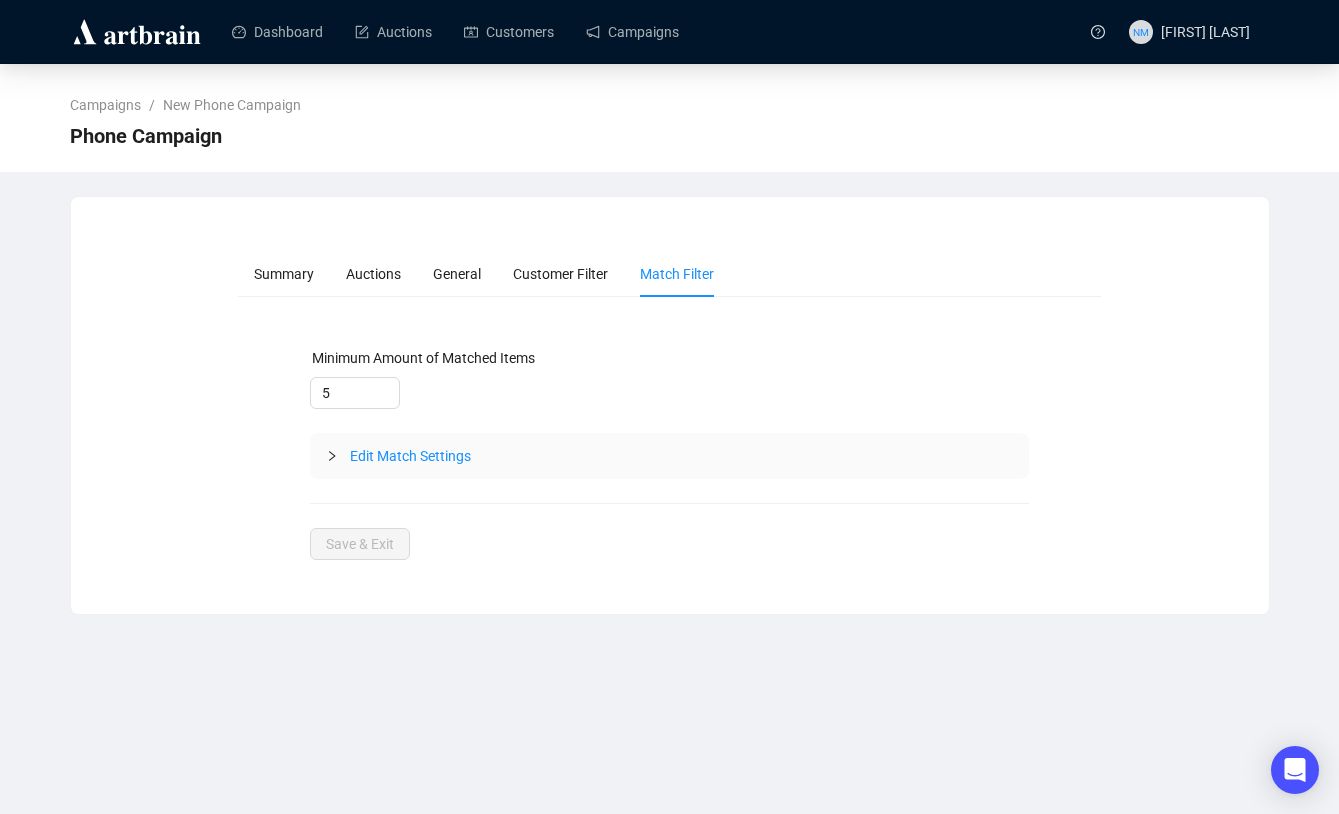 click on "Edit Match Settings" at bounding box center (669, 456) 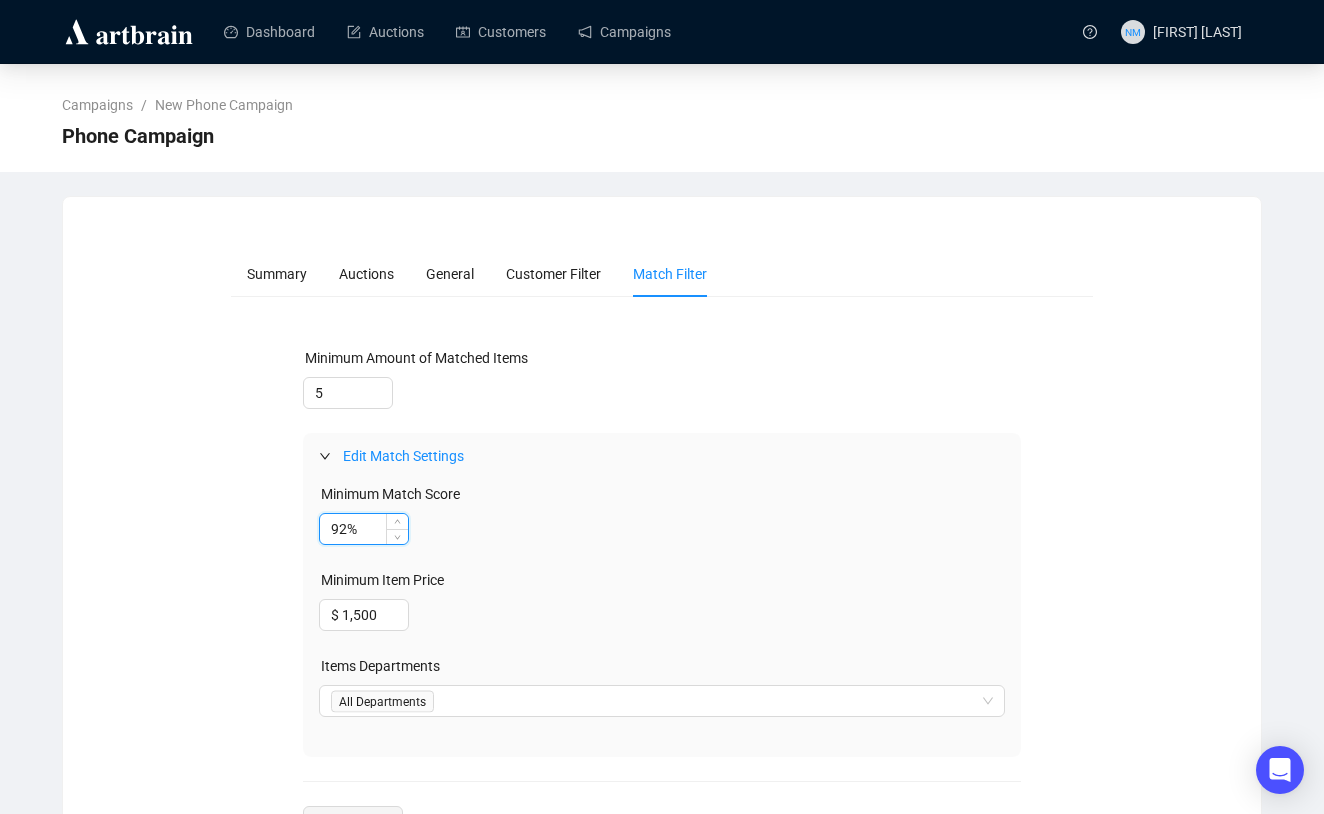 click on "92%" at bounding box center [364, 529] 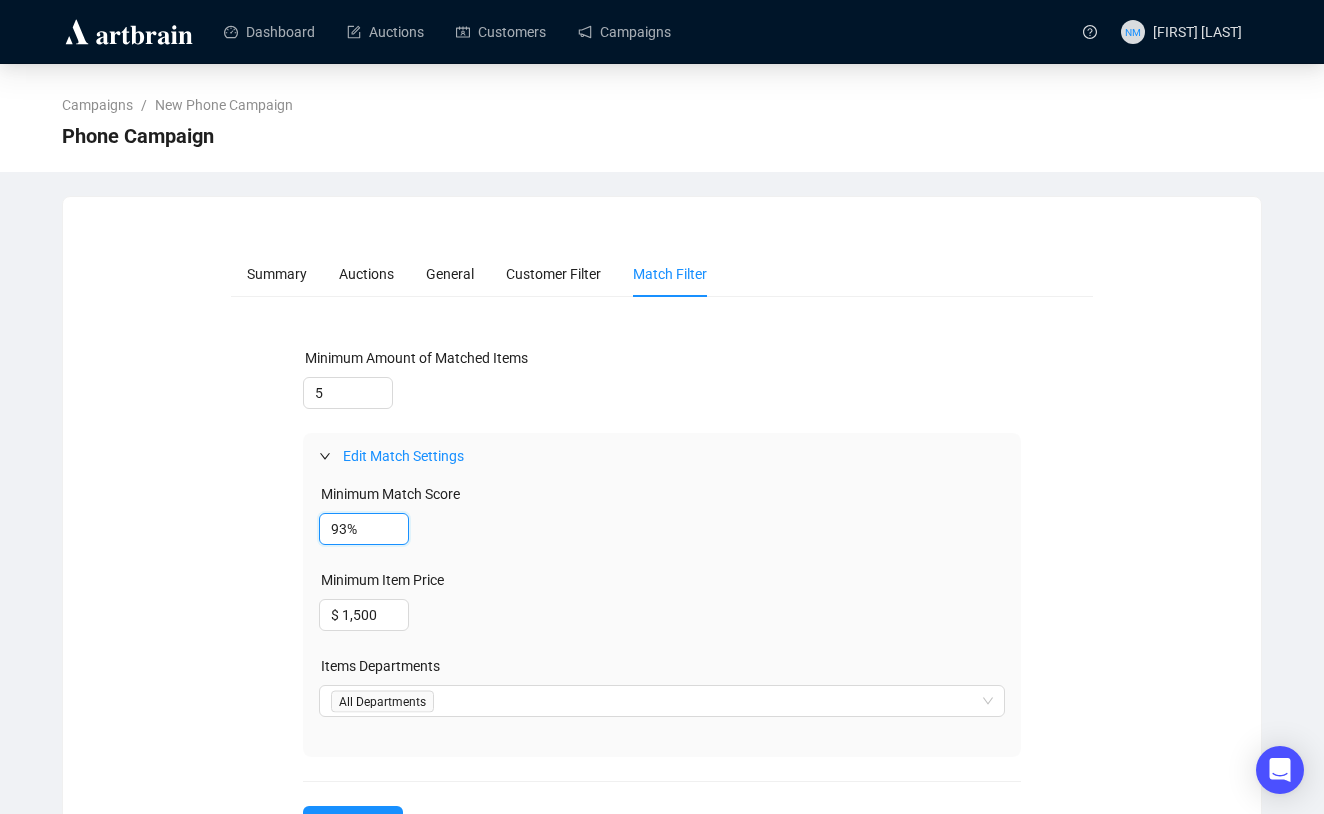 scroll, scrollTop: 79, scrollLeft: 0, axis: vertical 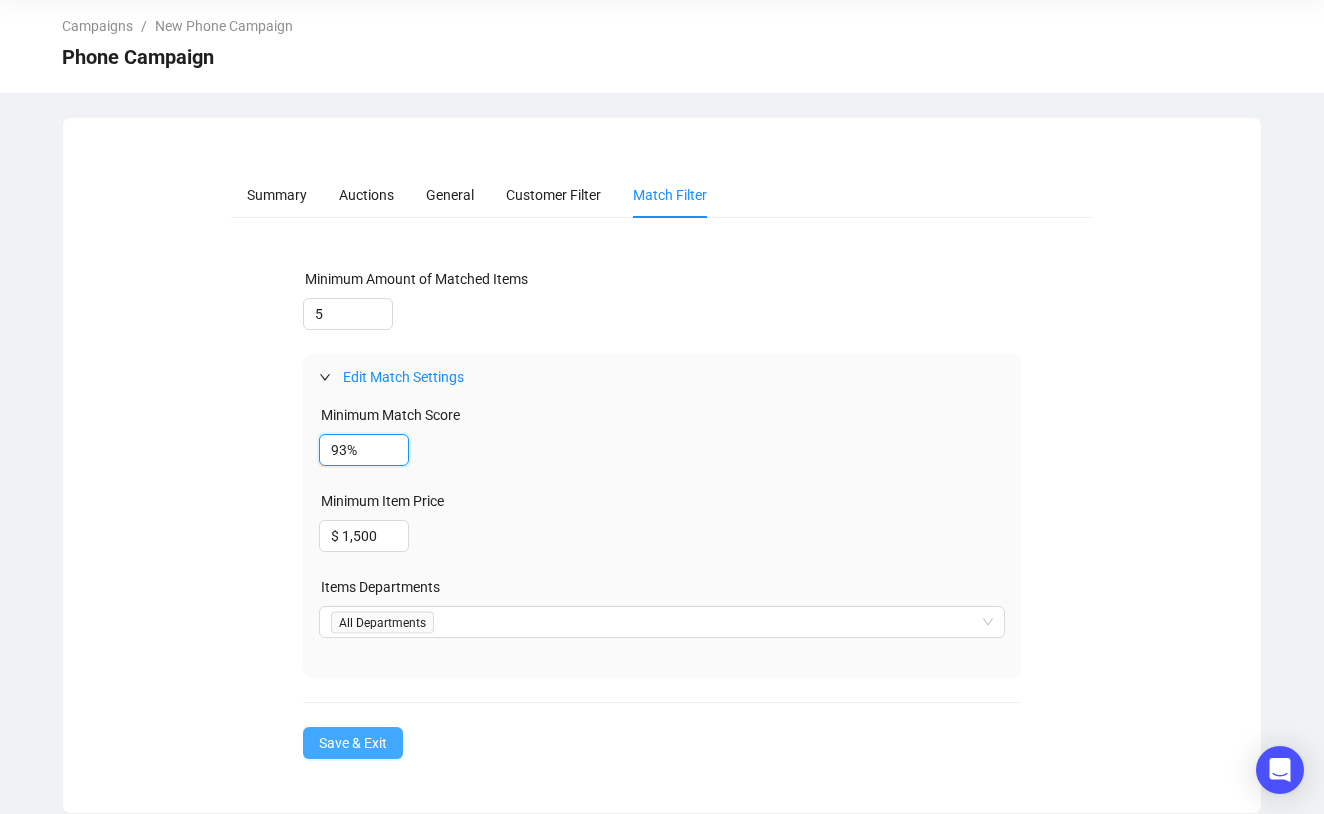 type on "93%" 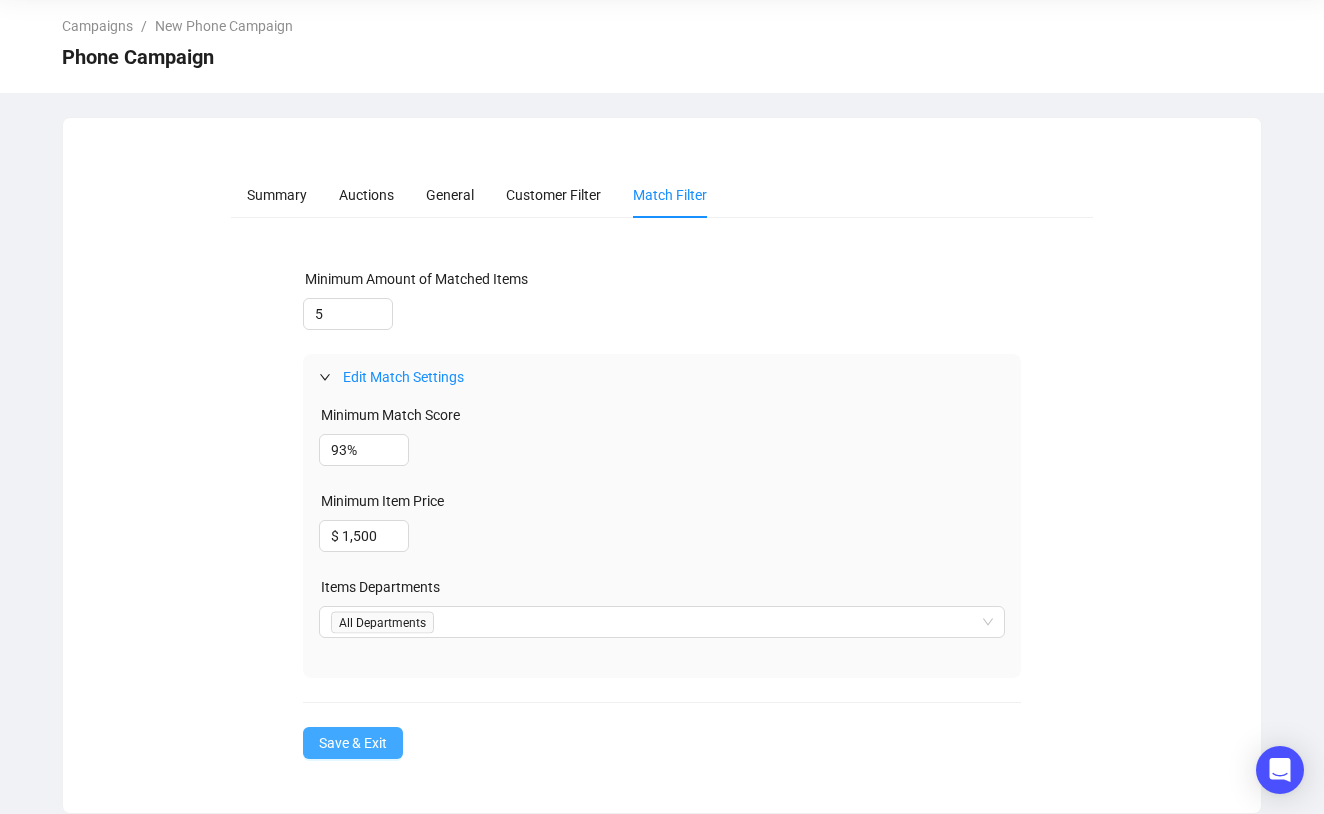 click on "Save & Exit" at bounding box center [353, 743] 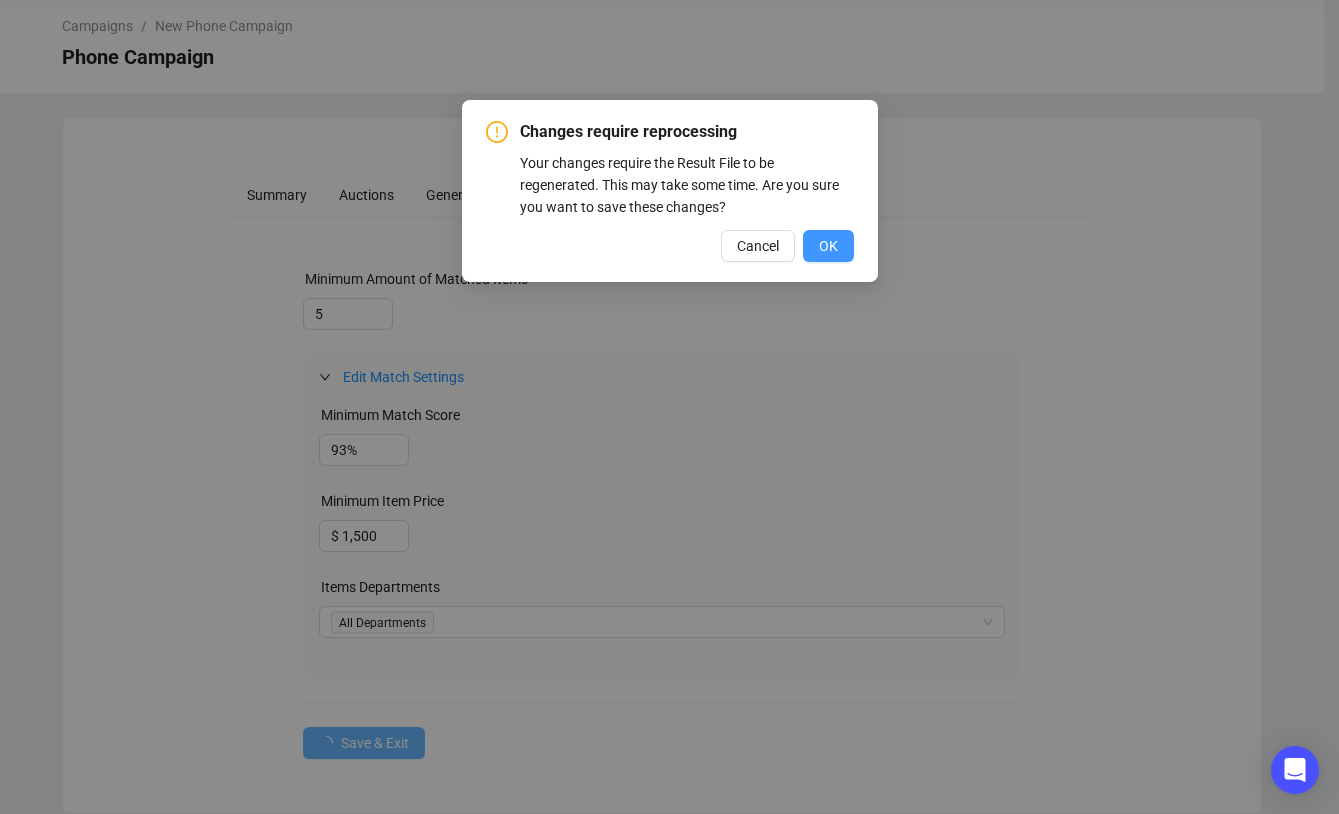click on "OK" at bounding box center (828, 246) 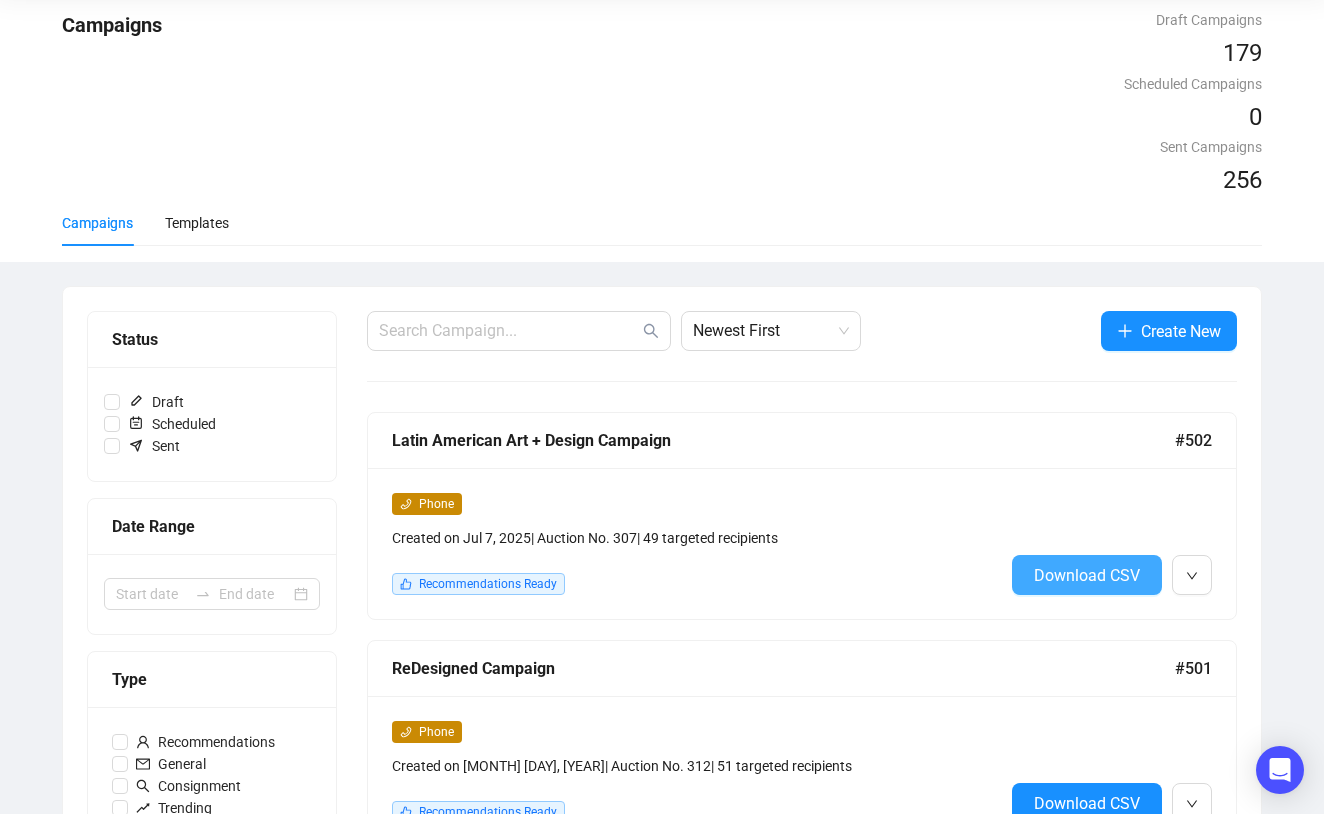 click on "Download CSV" at bounding box center (1087, 575) 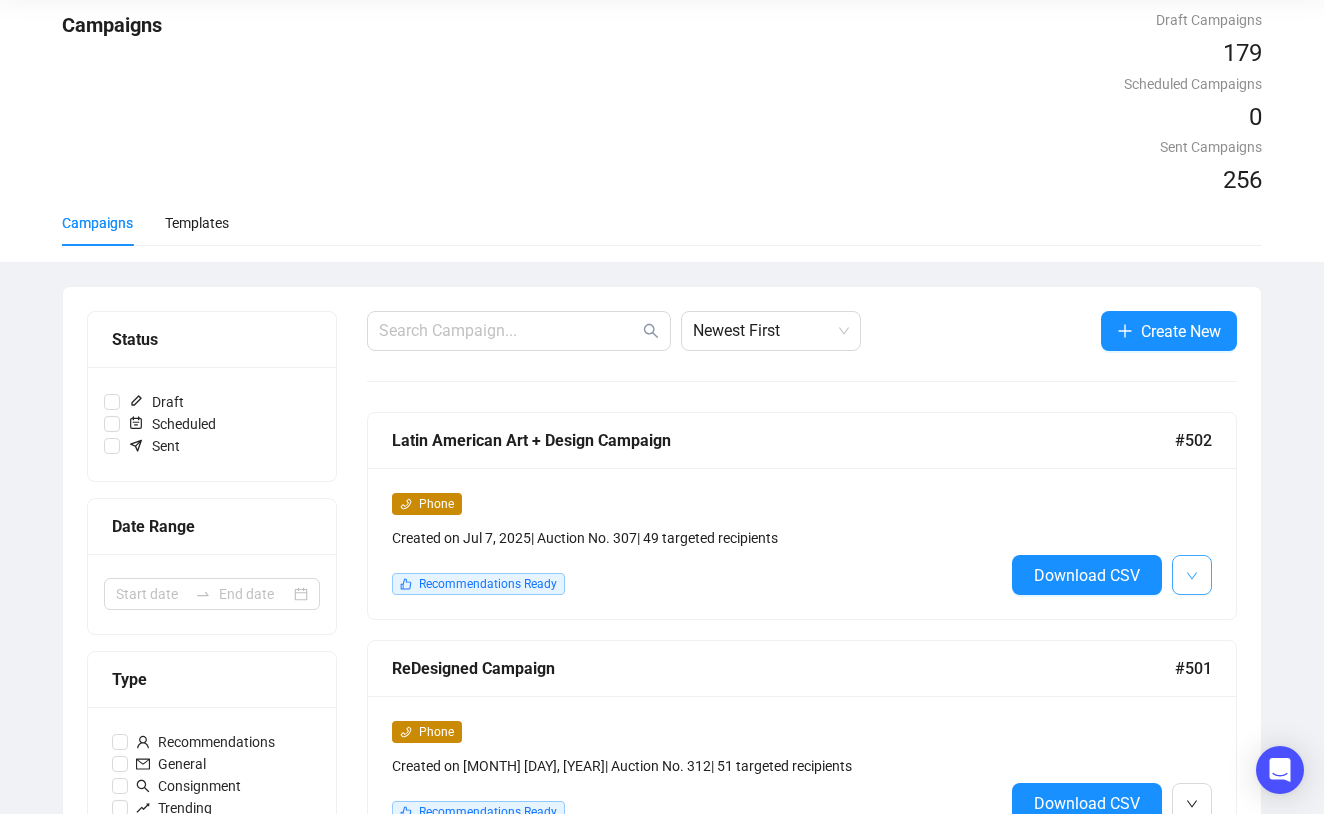 click at bounding box center (1192, 576) 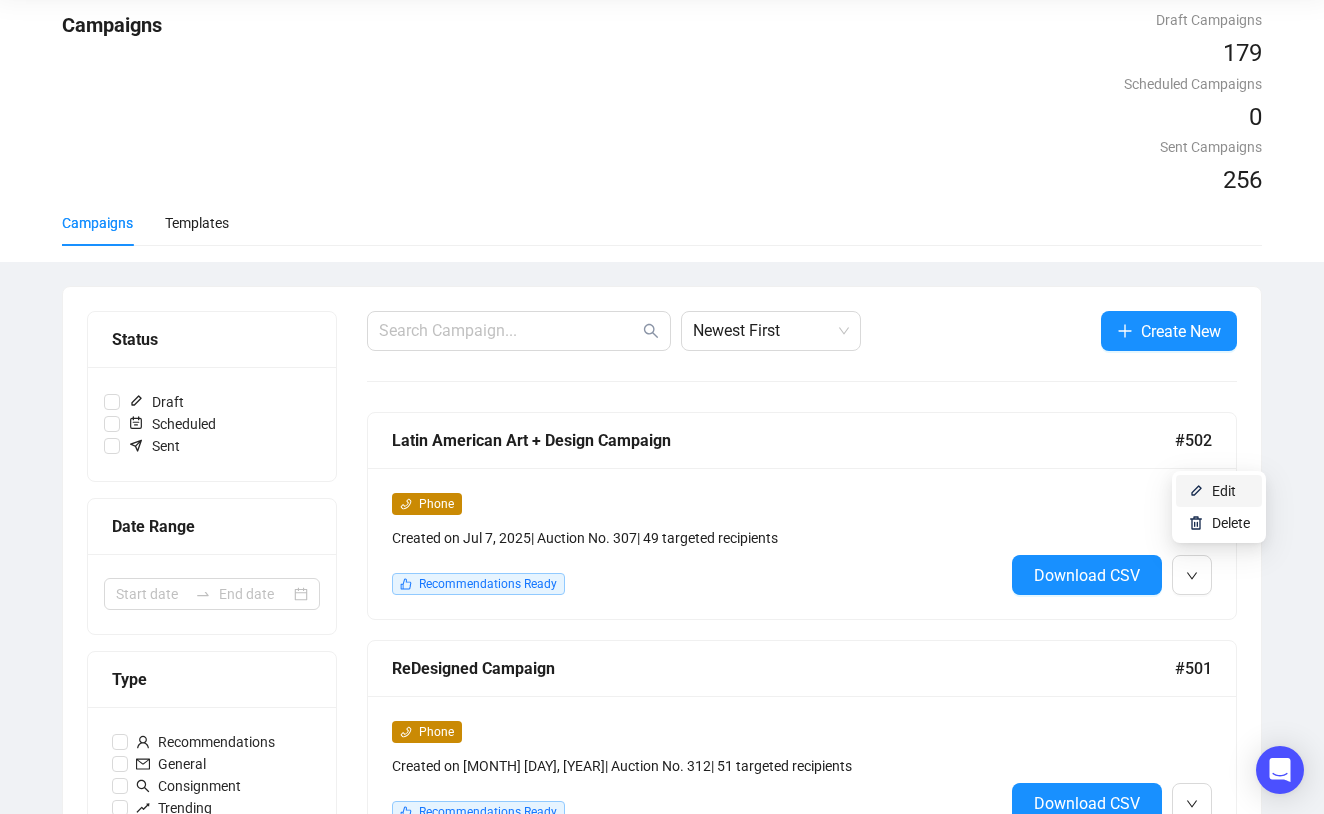 click on "Edit" at bounding box center (1219, 491) 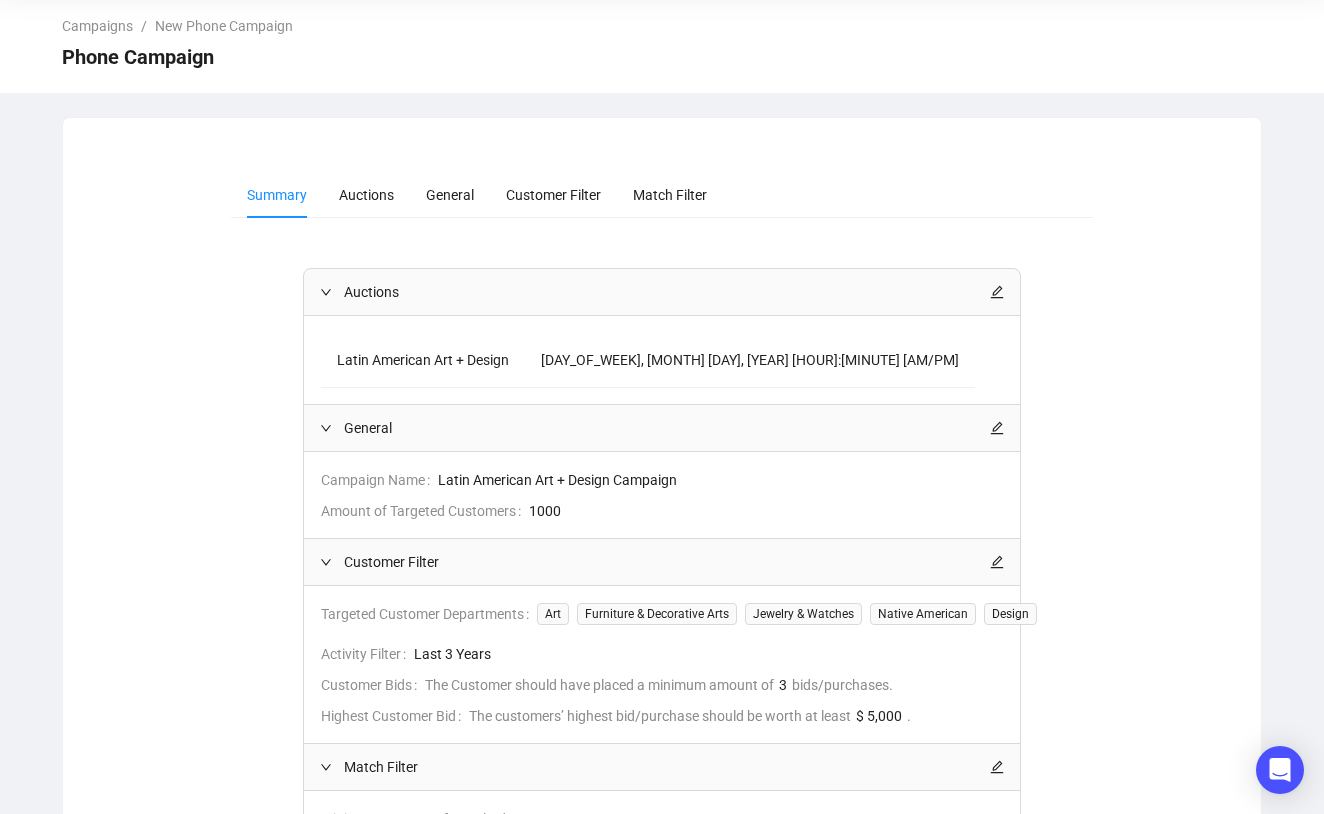 scroll, scrollTop: 336, scrollLeft: 0, axis: vertical 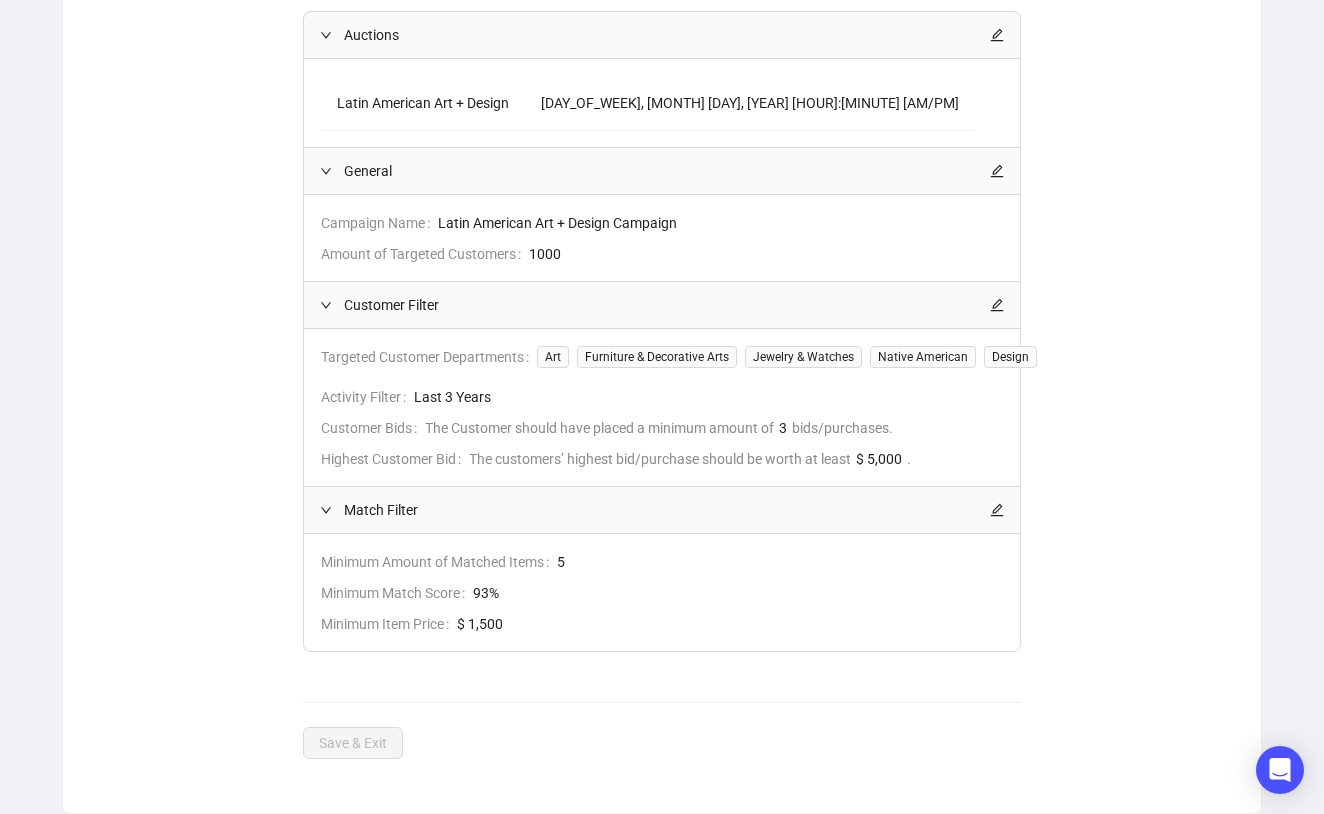 click at bounding box center [997, 35] 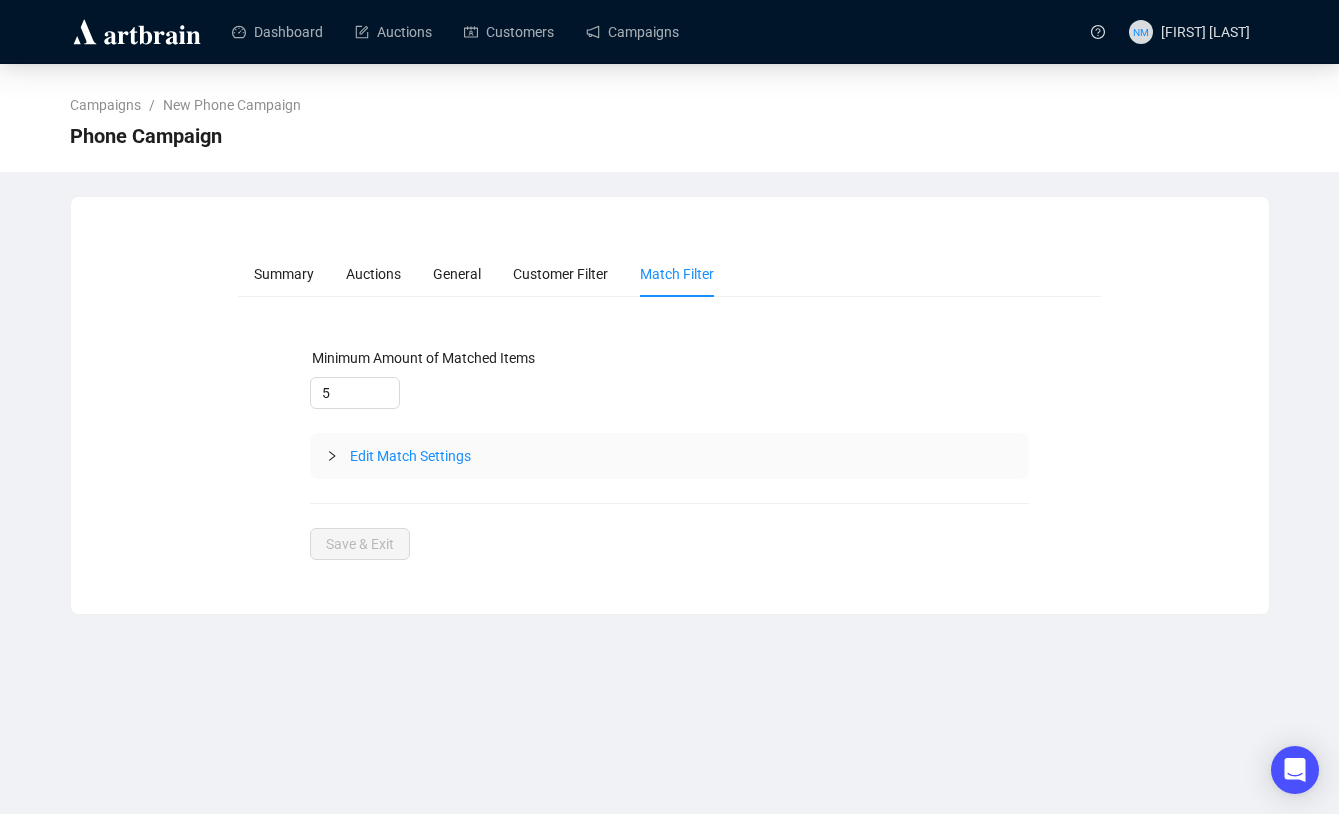 click at bounding box center (332, 456) 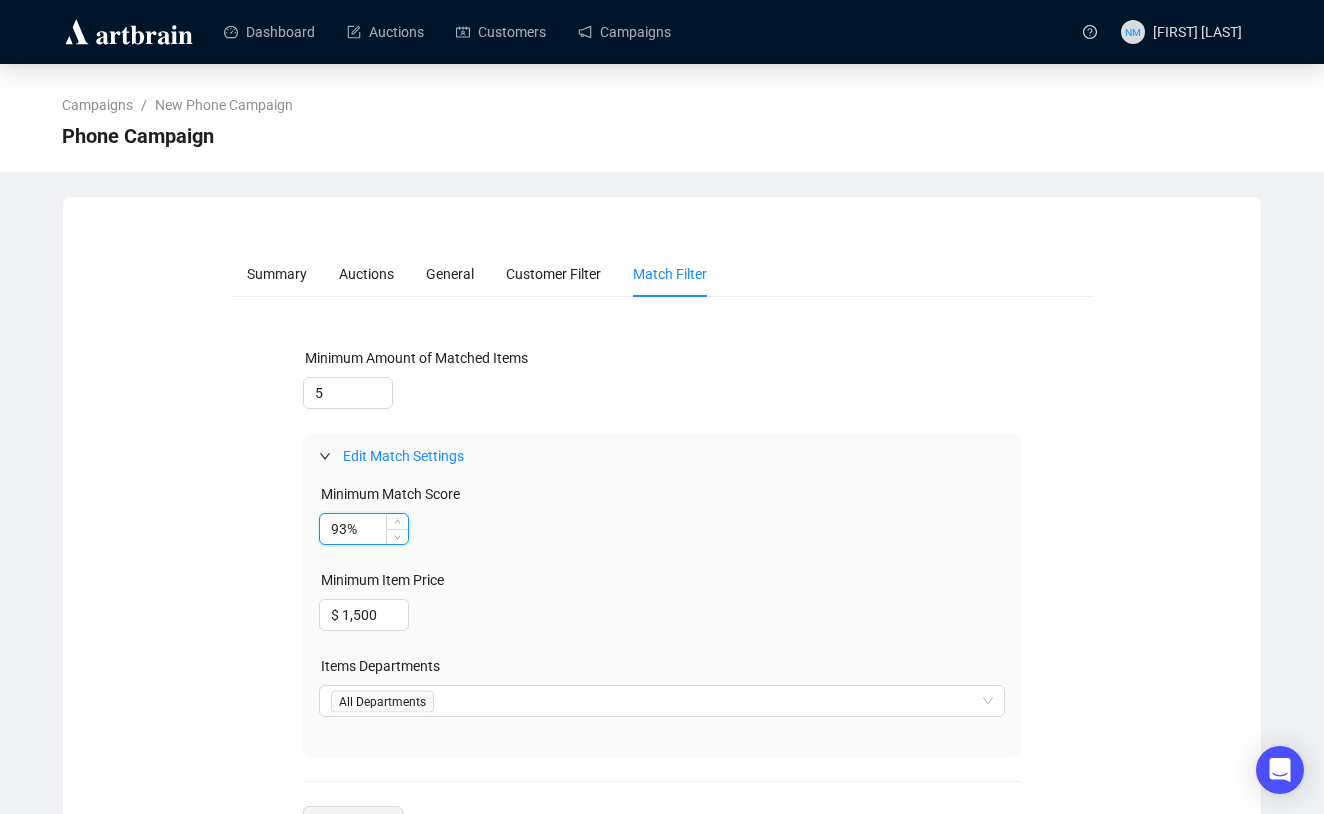 click on "93%" at bounding box center [364, 529] 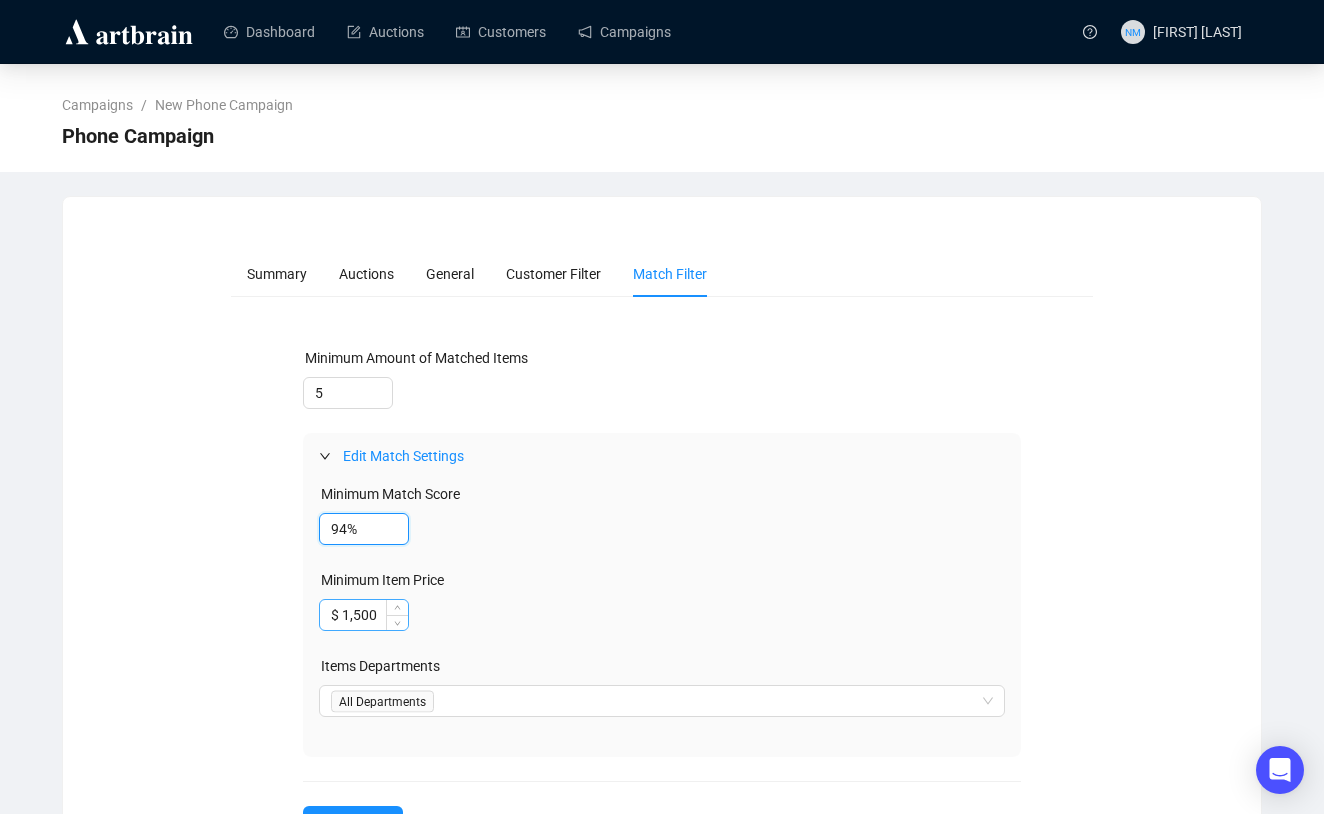 type on "94%" 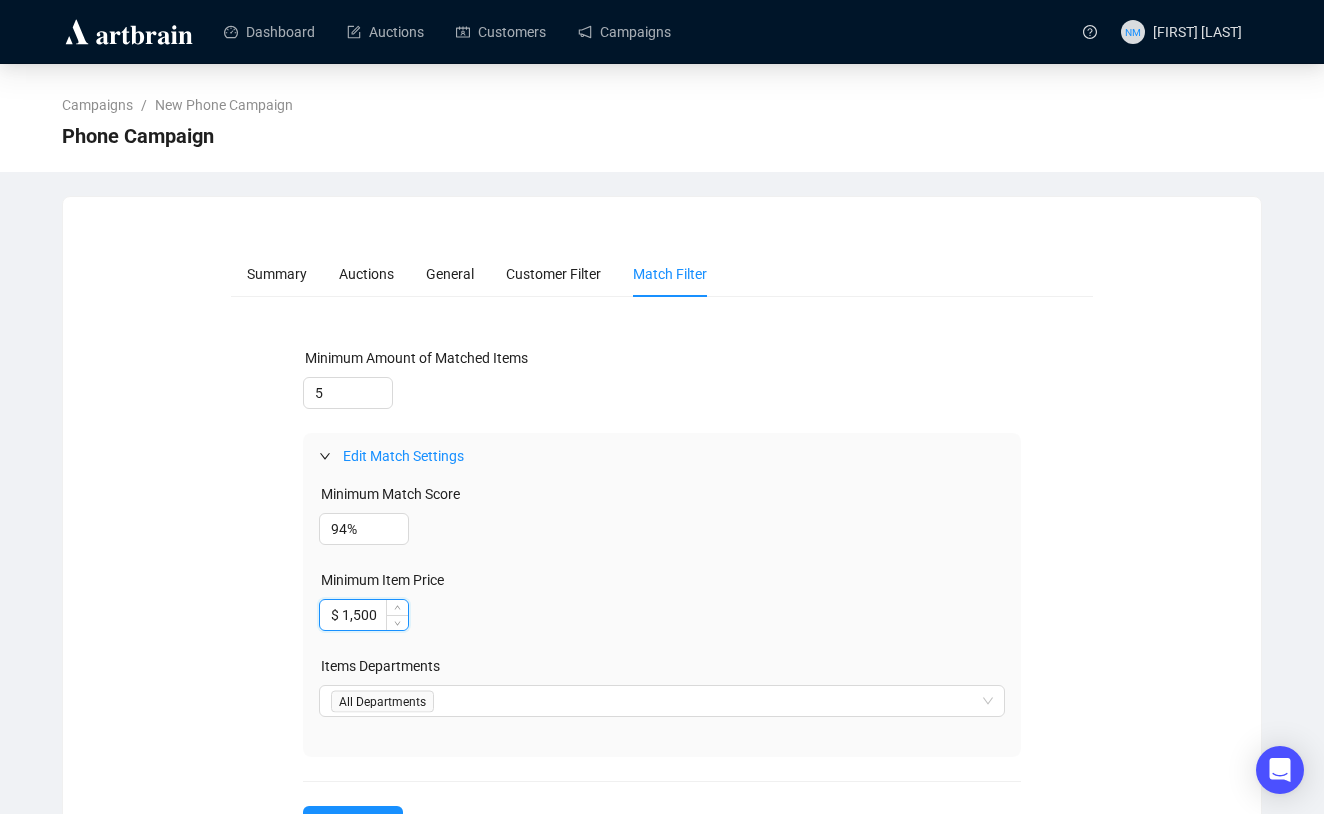 click on "$ 1,500" at bounding box center [364, 529] 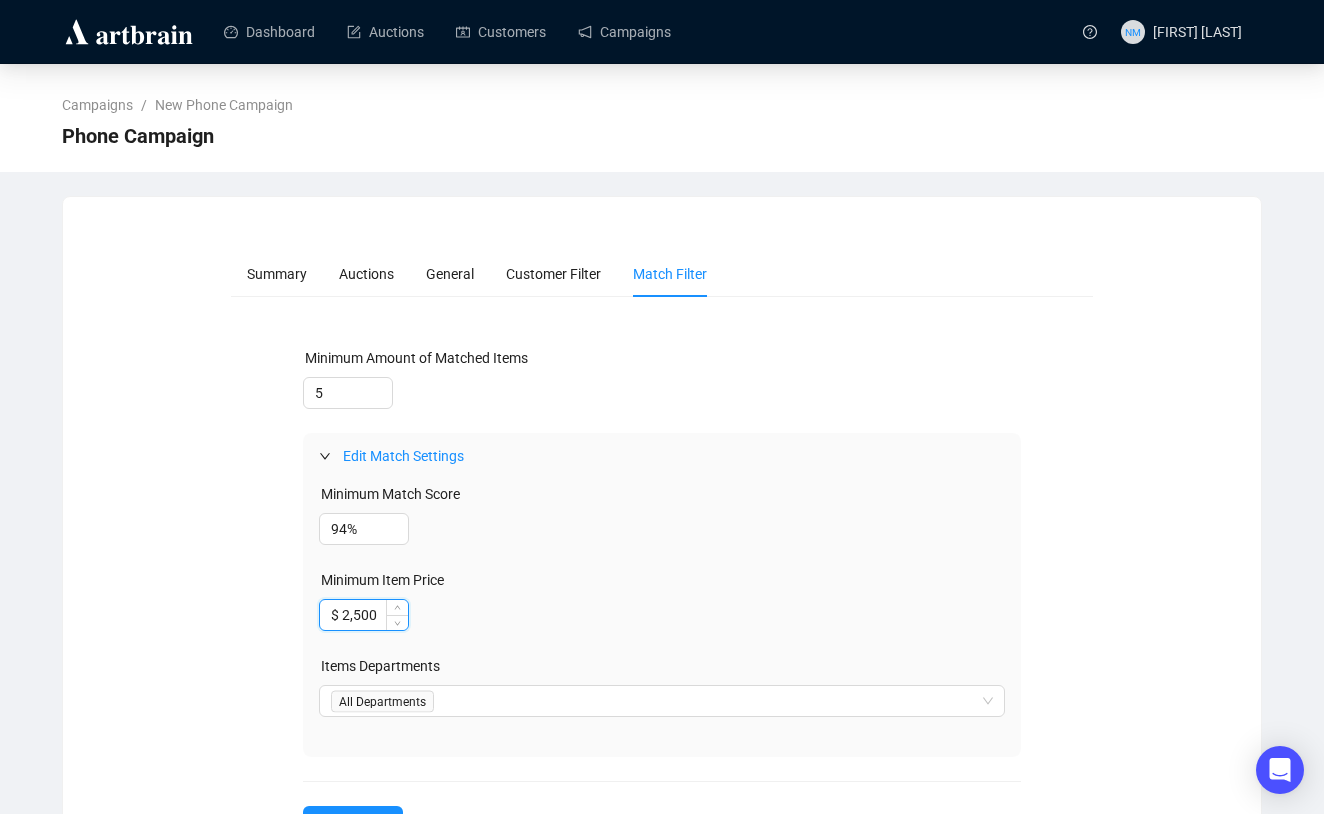 click on "$ 2,500" at bounding box center (364, 615) 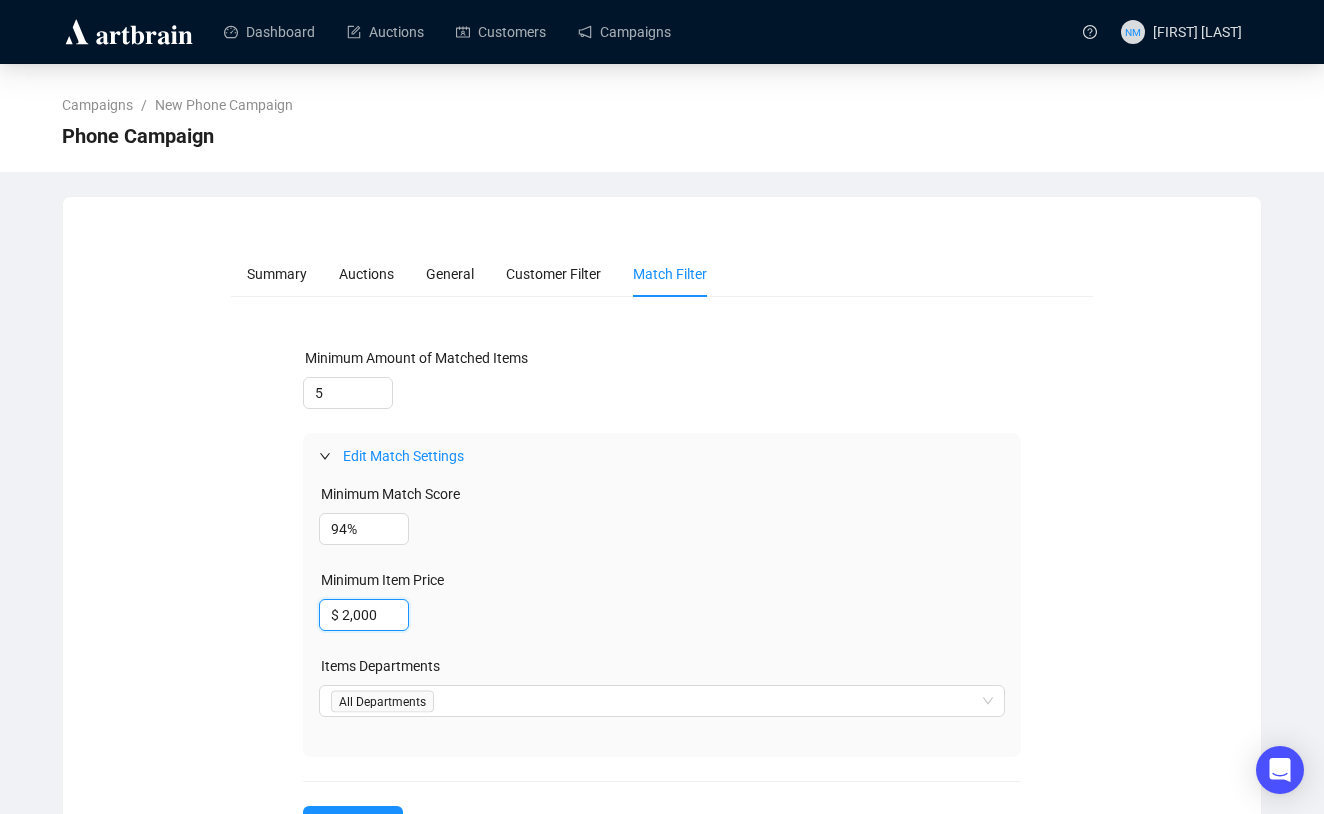 scroll, scrollTop: 79, scrollLeft: 0, axis: vertical 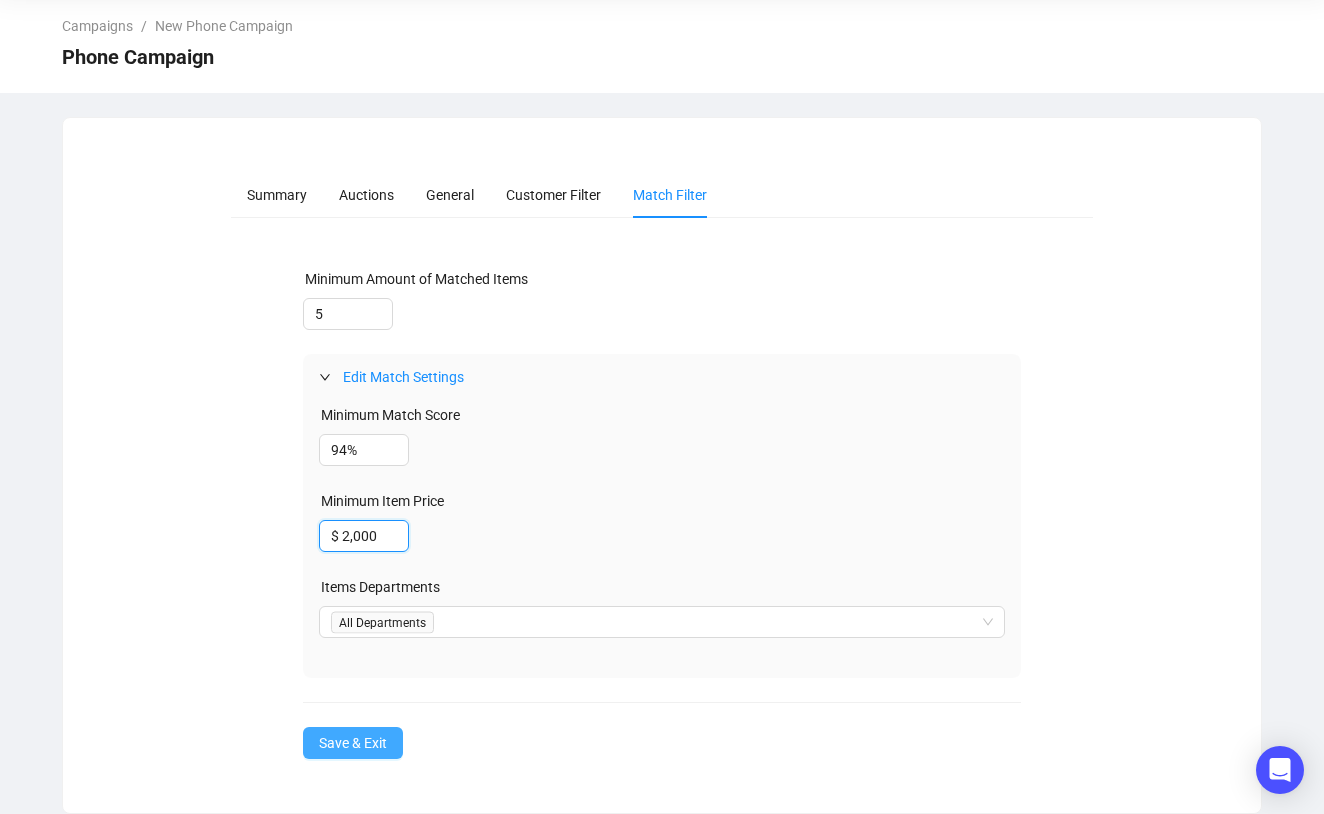type on "$ 2,000" 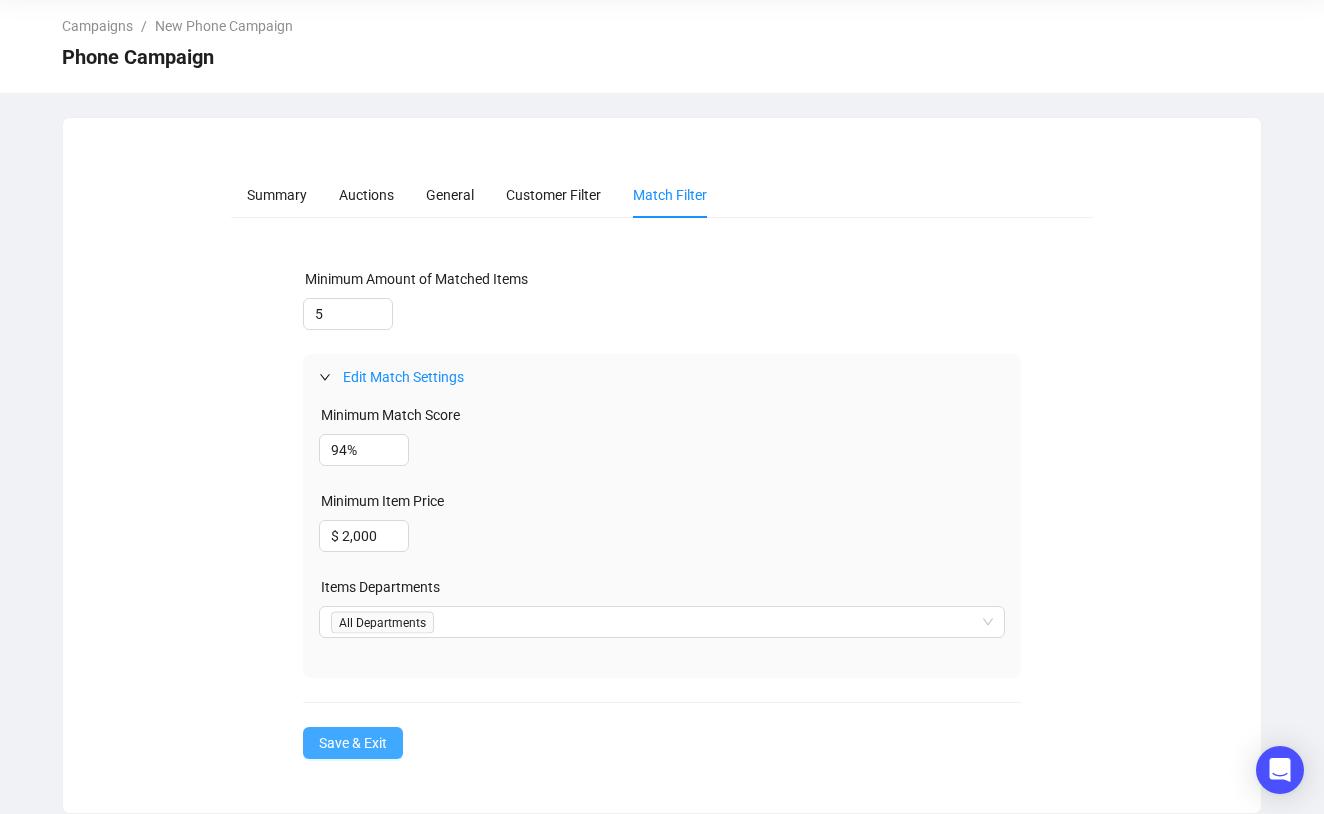 click on "Save & Exit" at bounding box center (353, 743) 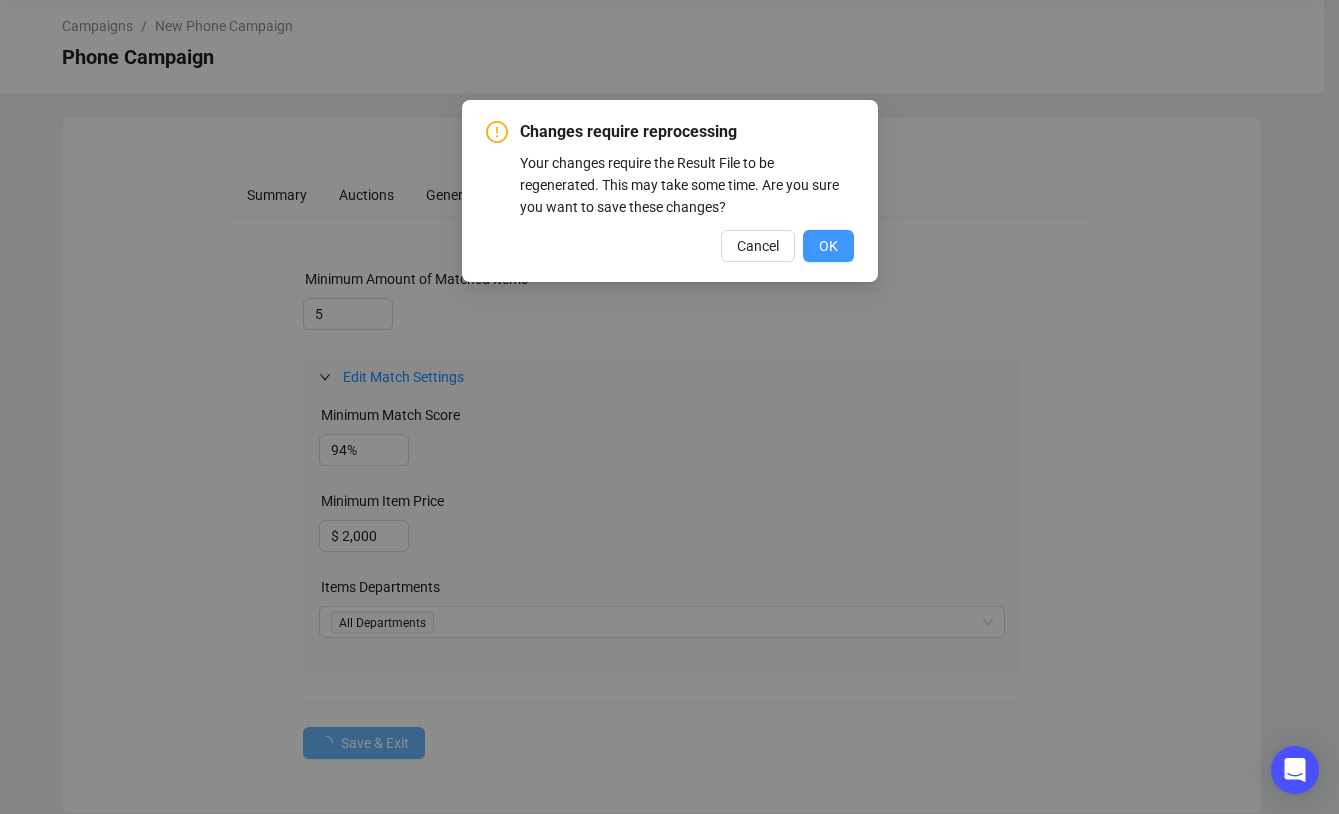 click on "OK" at bounding box center (828, 246) 